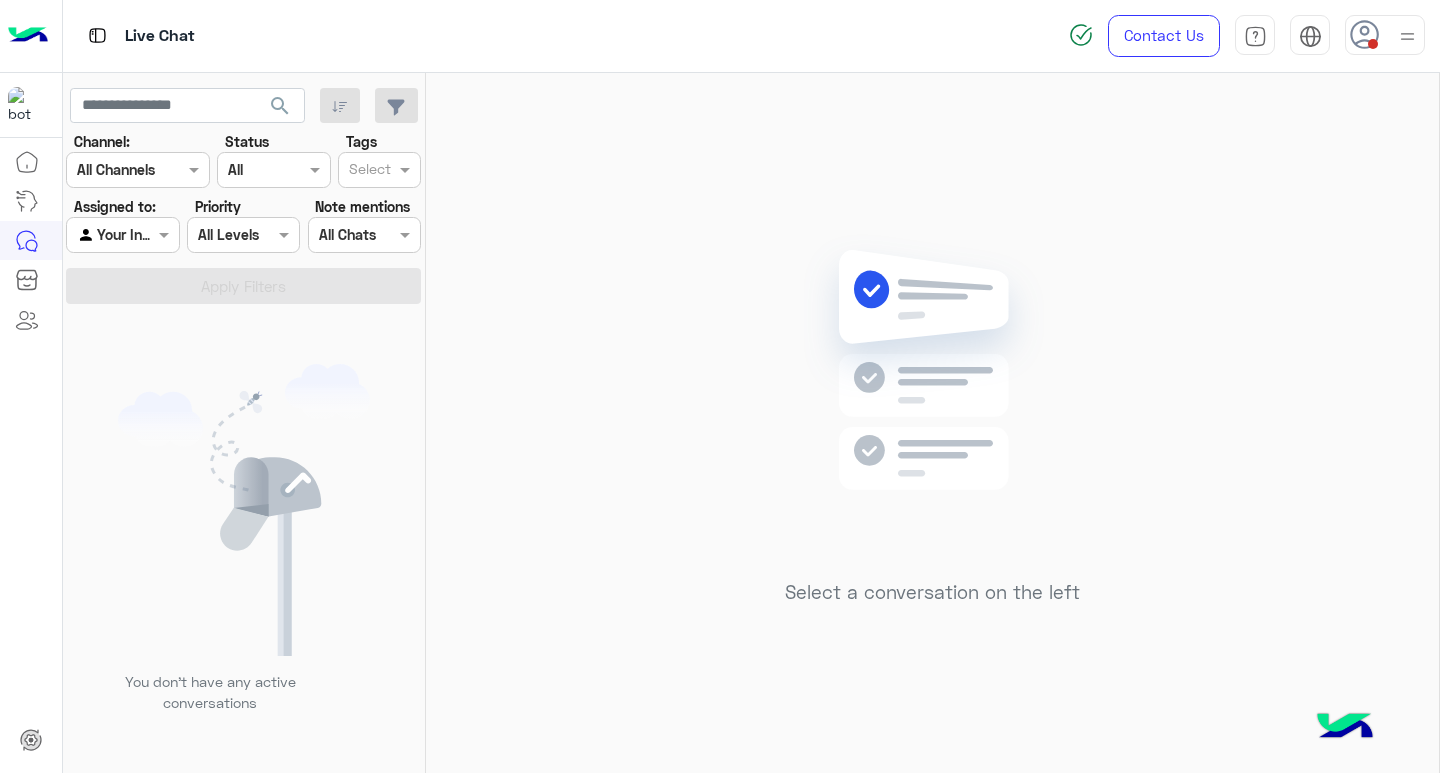 scroll, scrollTop: 0, scrollLeft: 0, axis: both 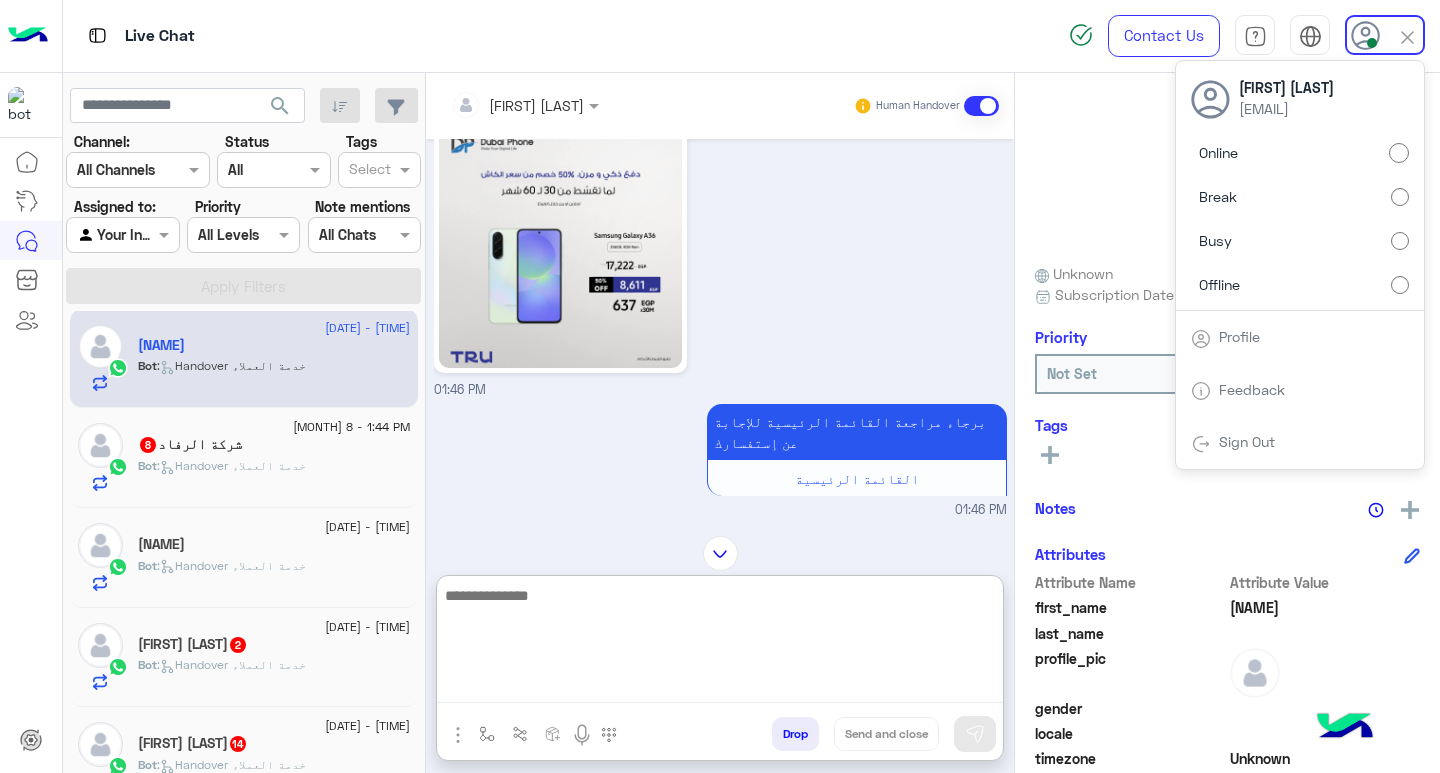 paste on "**********" 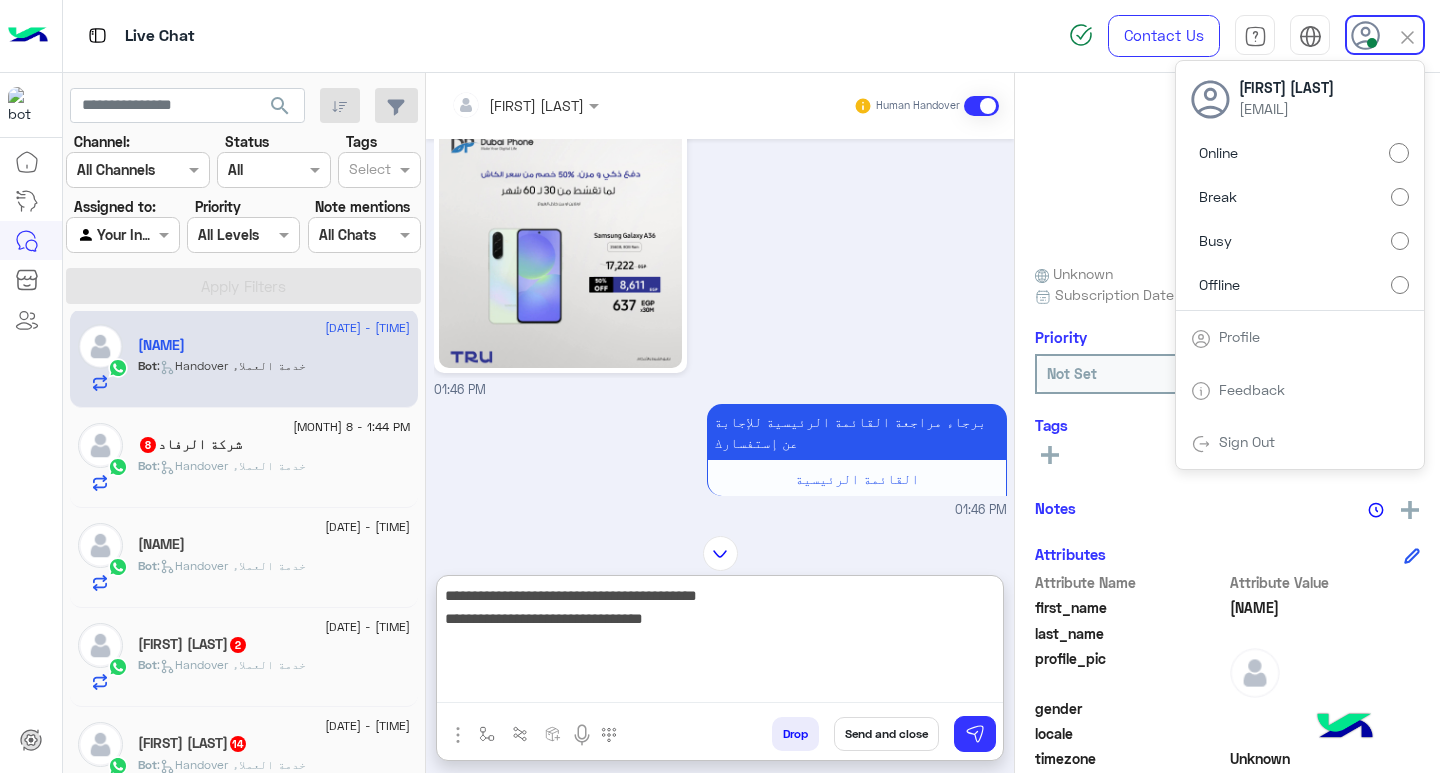 type on "**********" 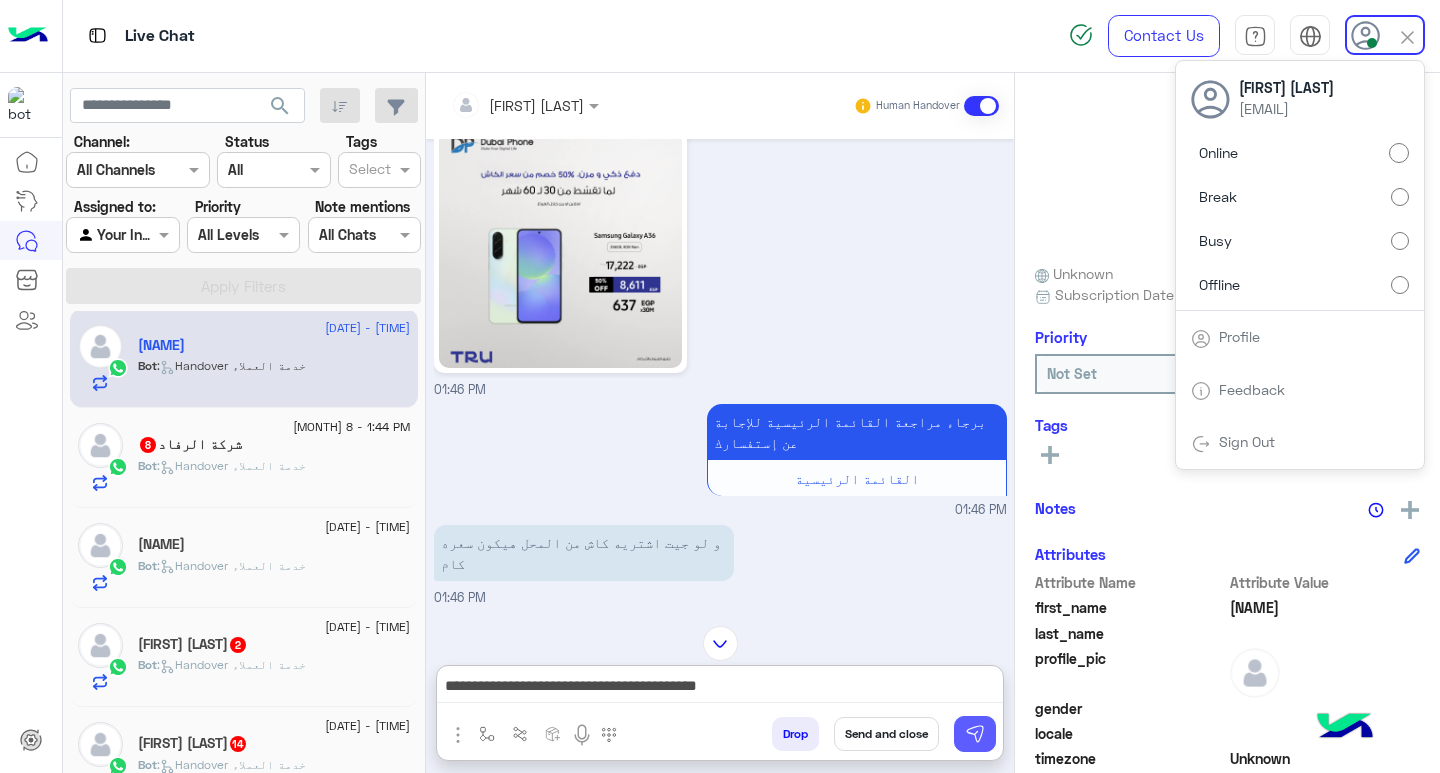 click at bounding box center (975, 734) 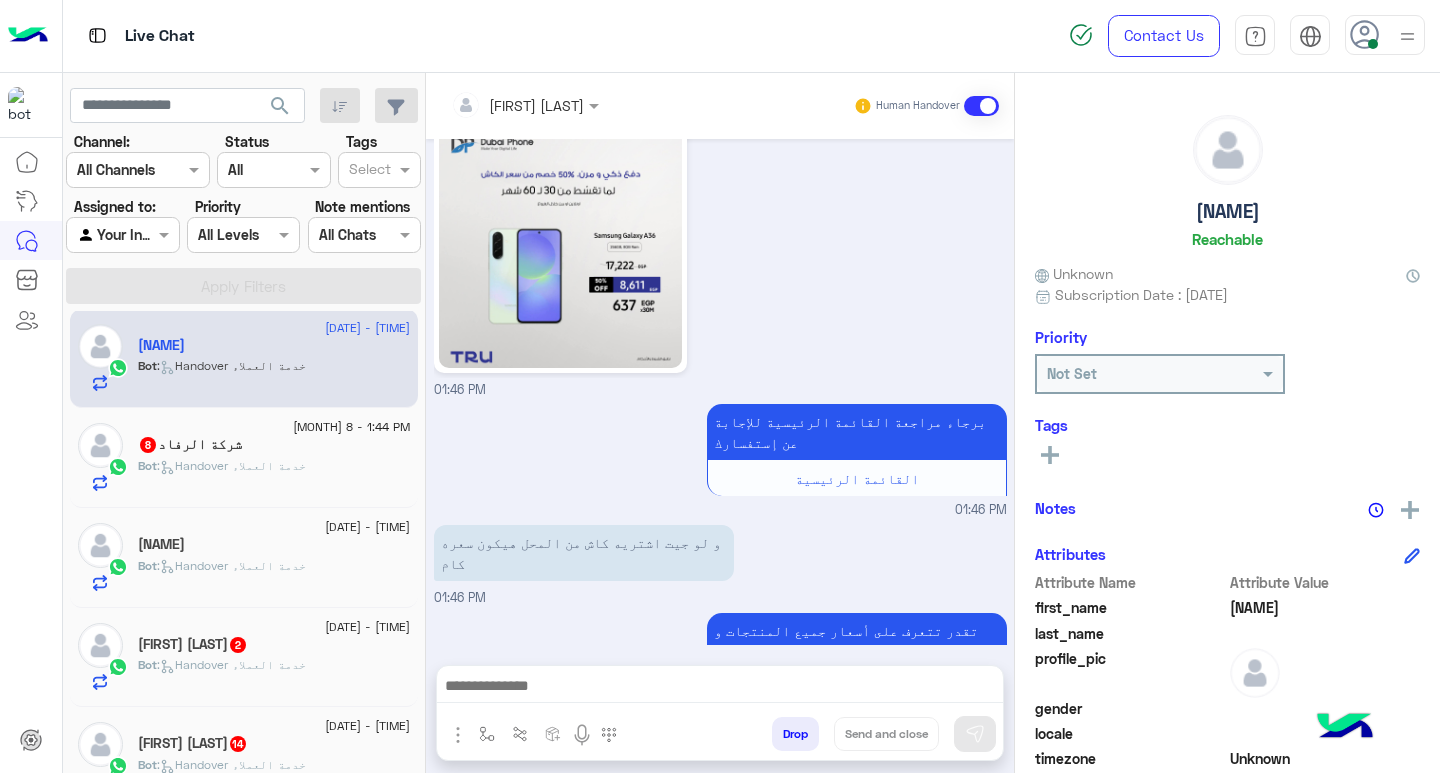 scroll, scrollTop: 1359, scrollLeft: 0, axis: vertical 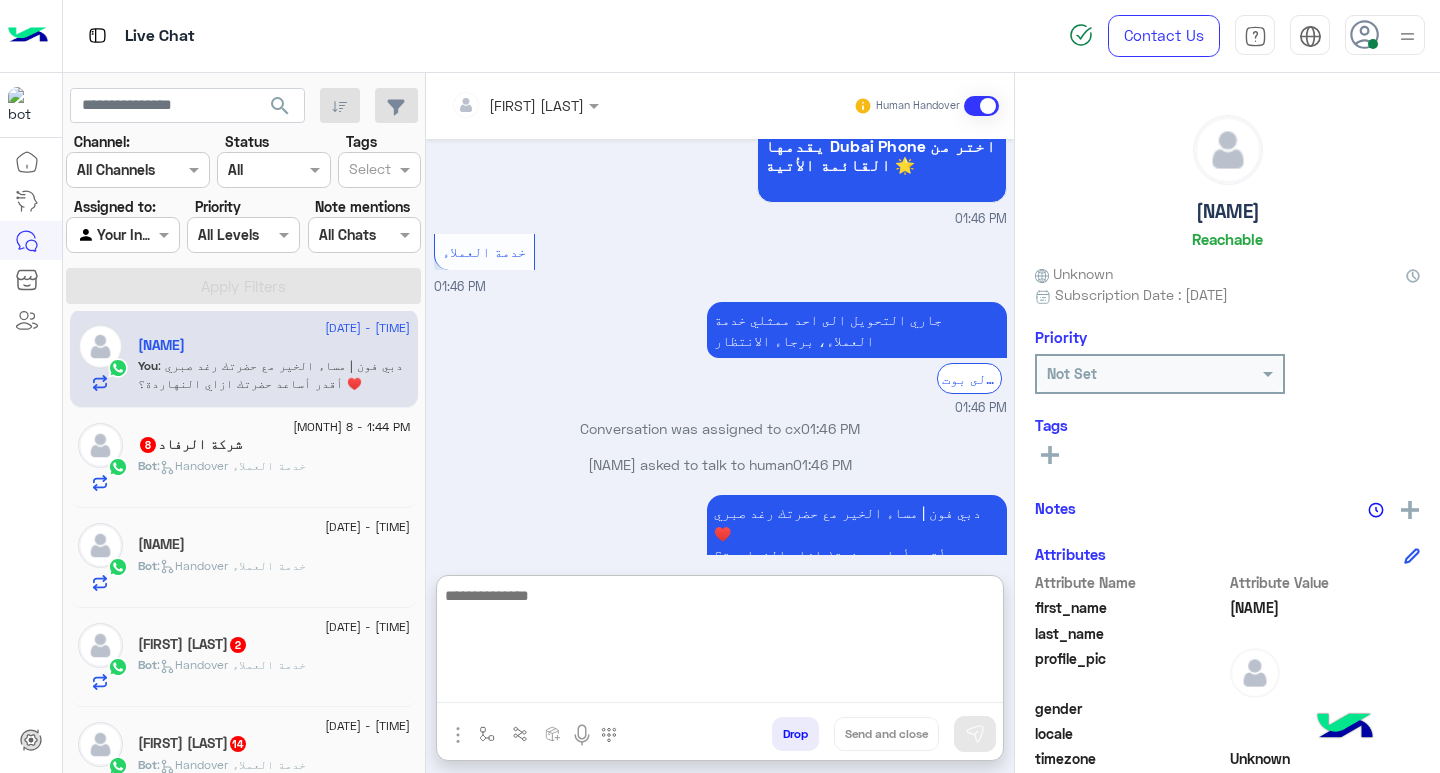 paste on "**********" 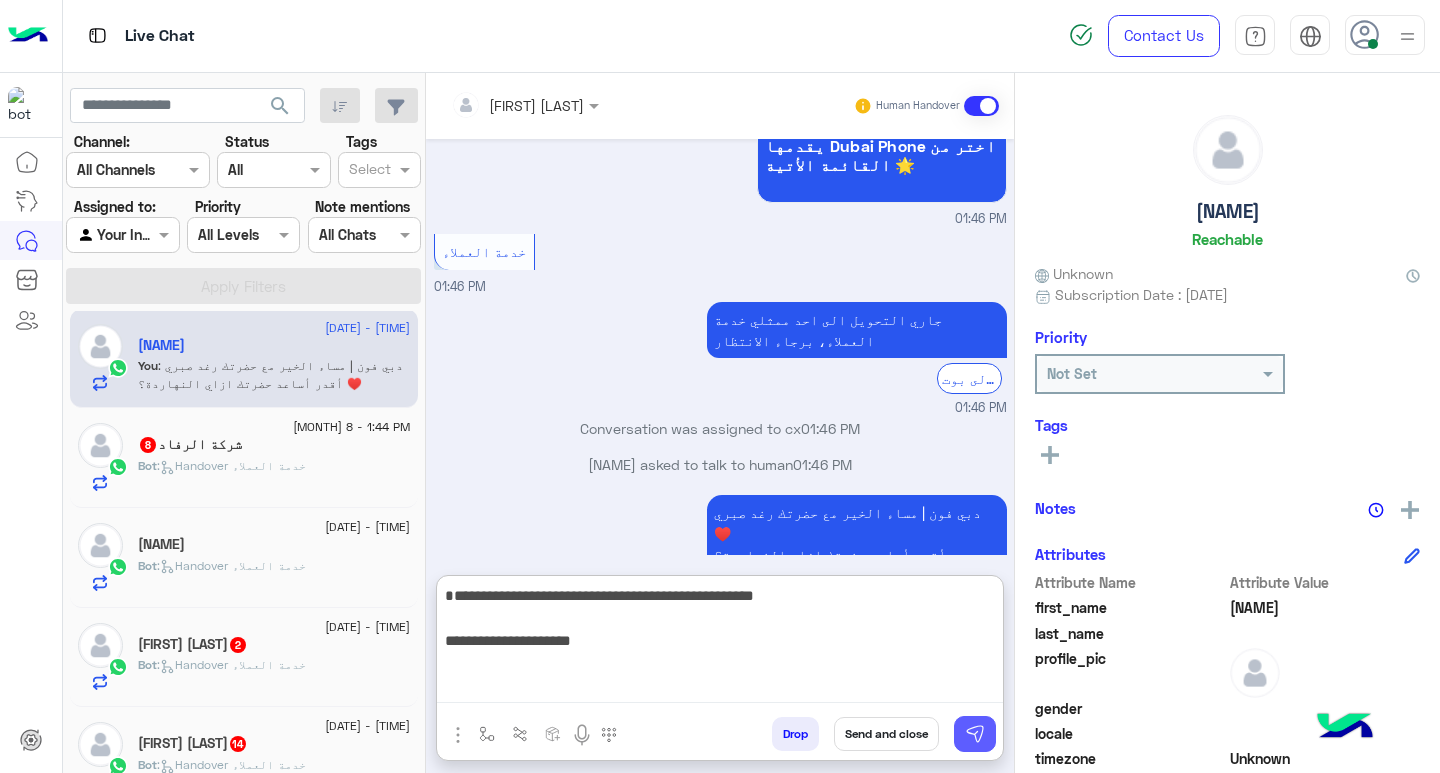 type on "**********" 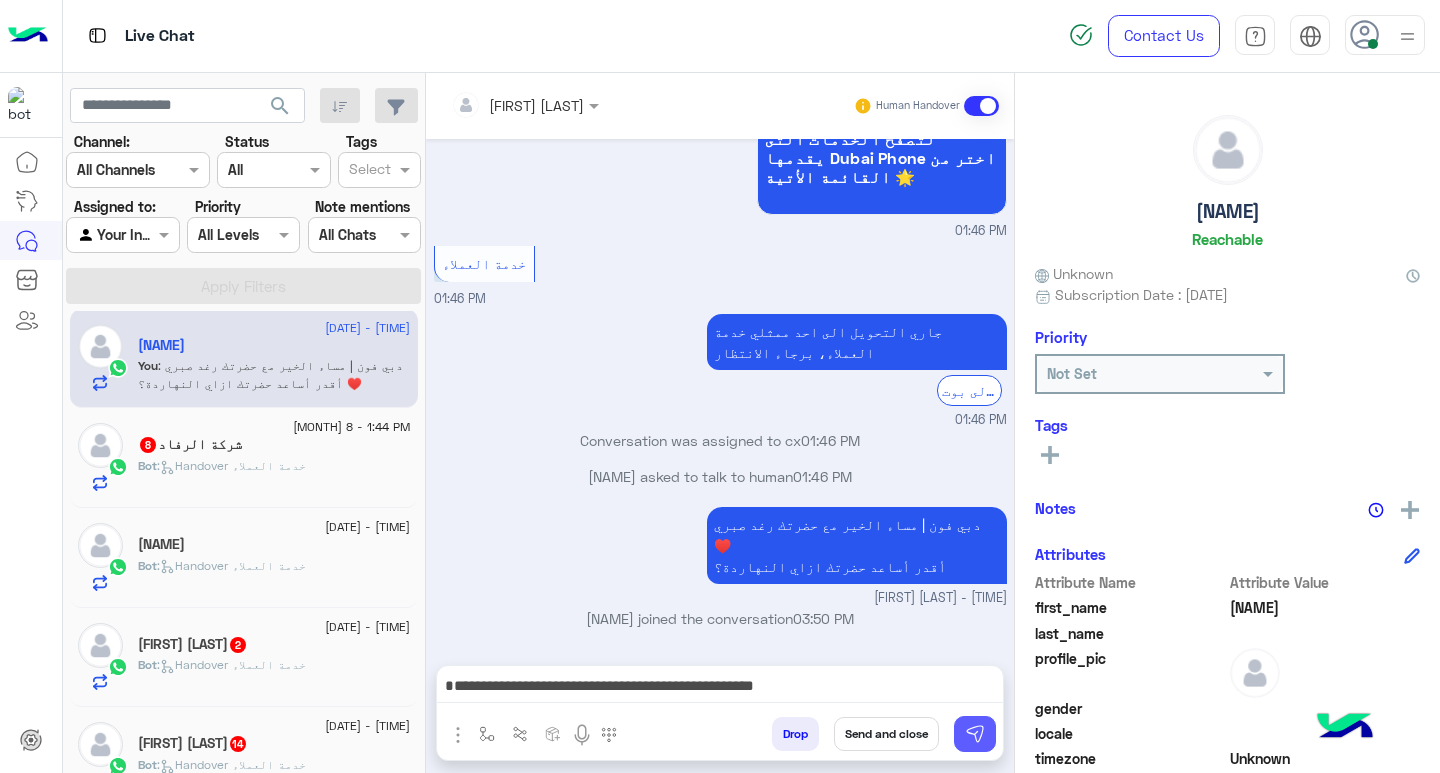 click at bounding box center [975, 734] 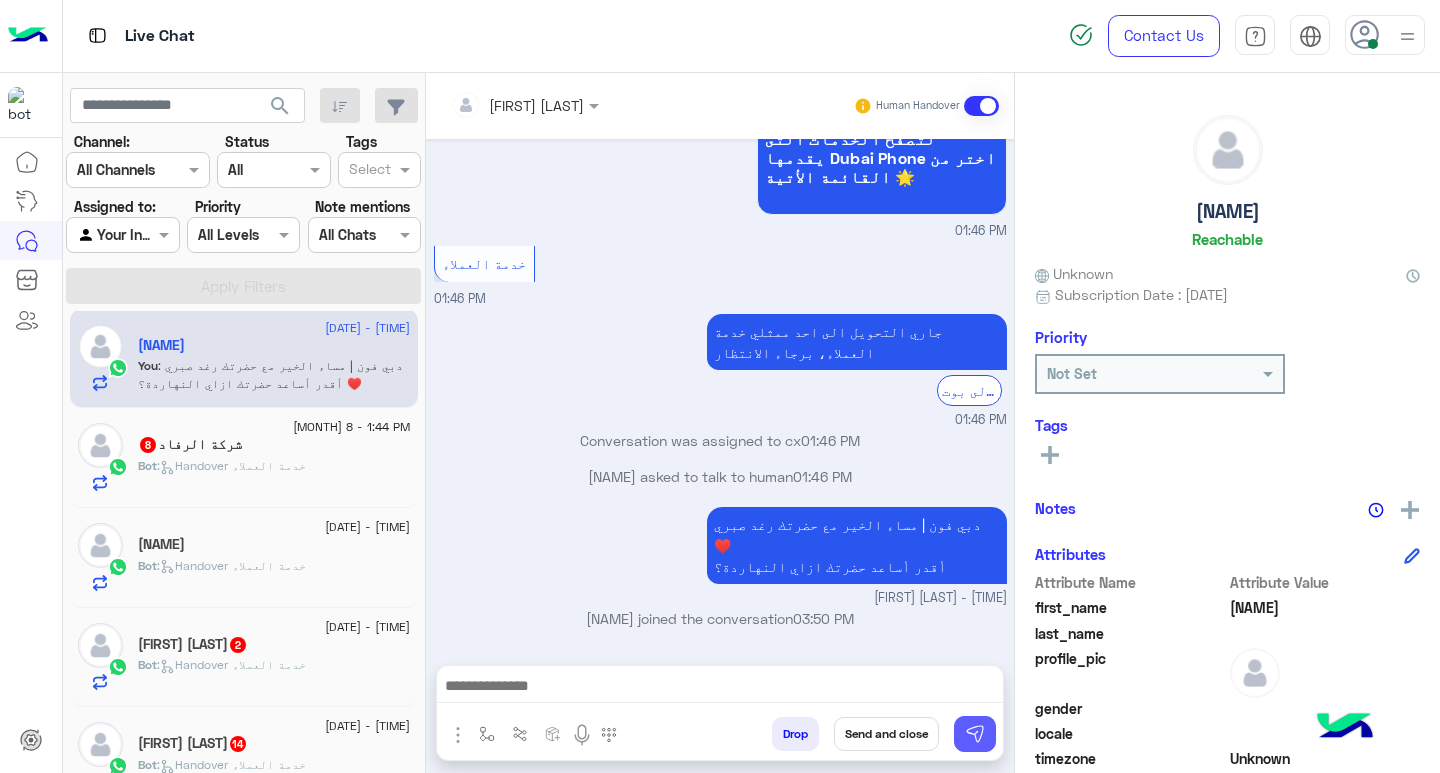 scroll, scrollTop: 1522, scrollLeft: 0, axis: vertical 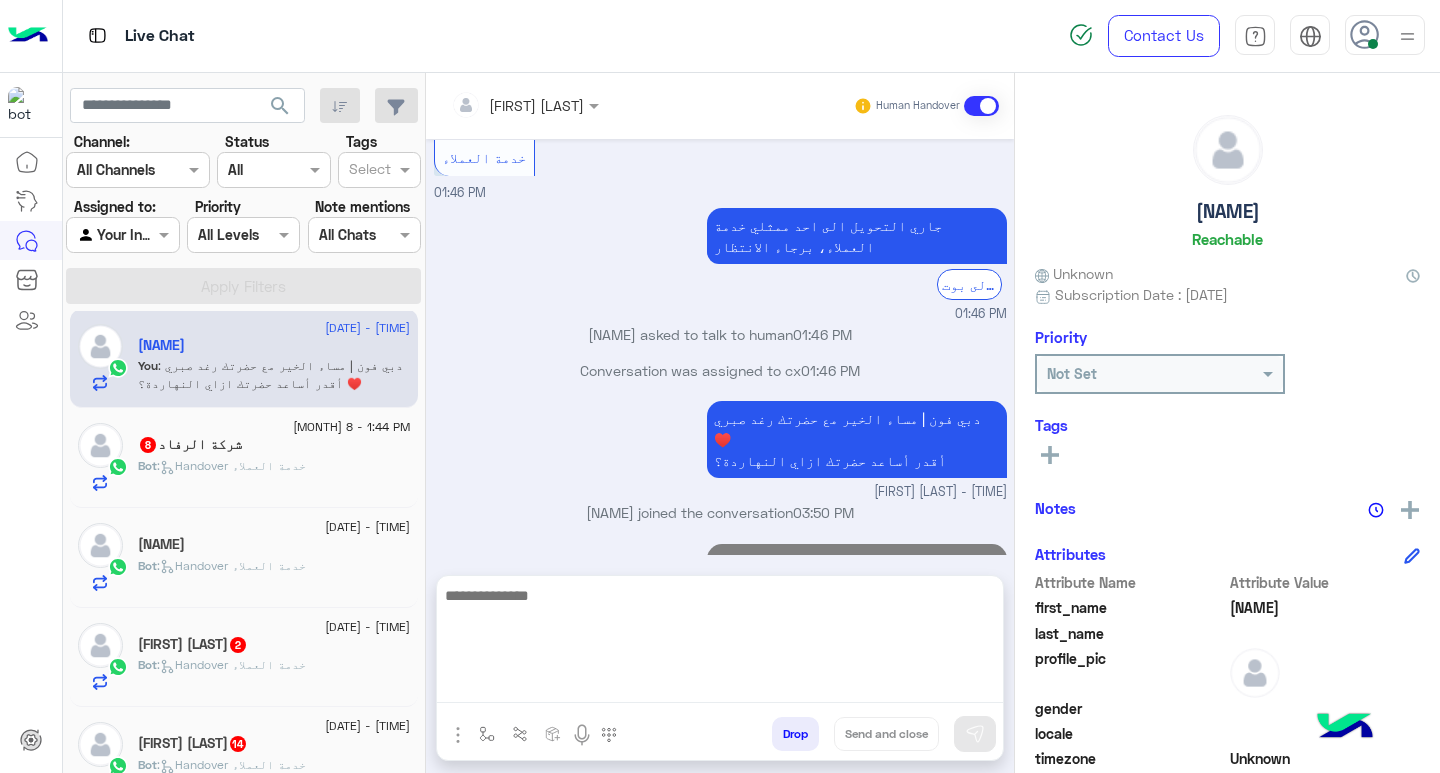 click at bounding box center (720, 643) 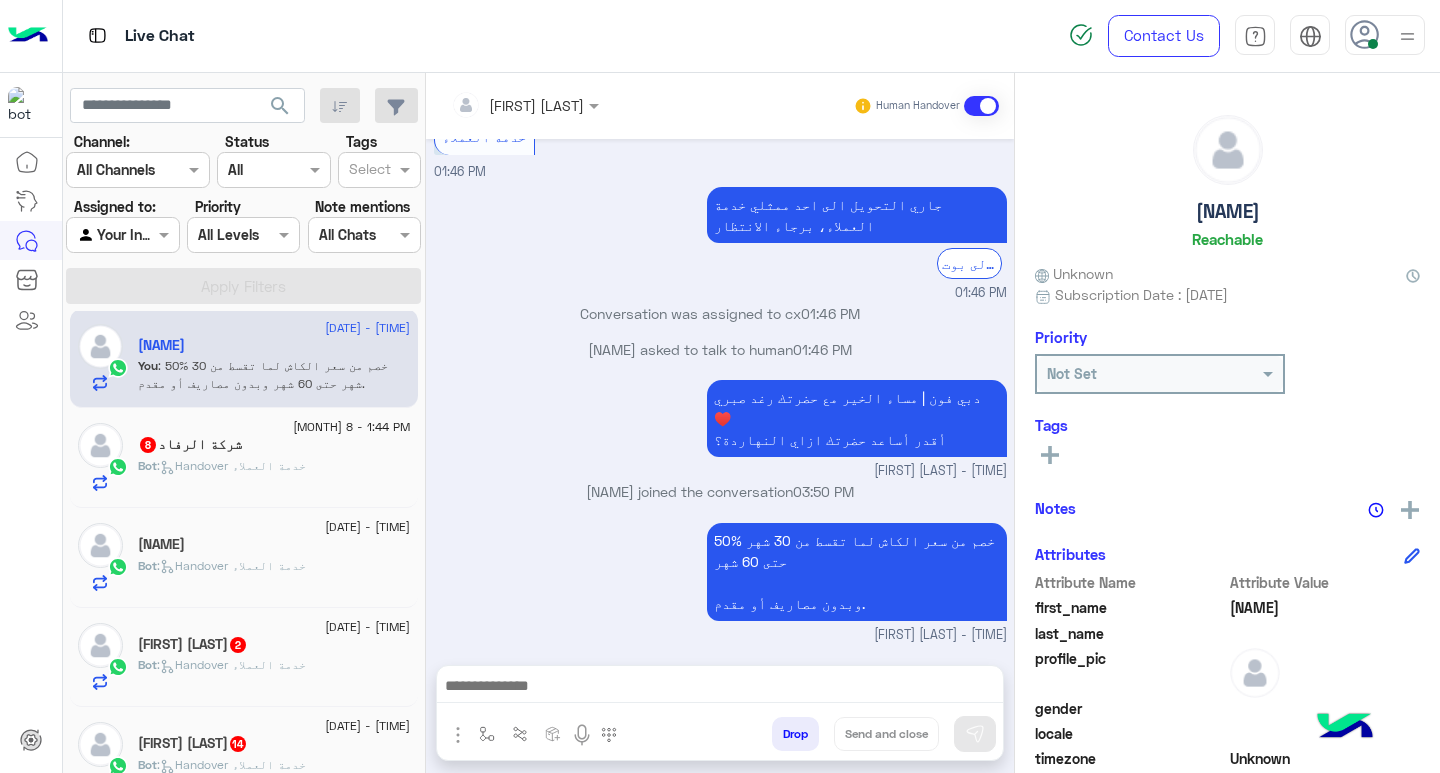 scroll, scrollTop: 1522, scrollLeft: 0, axis: vertical 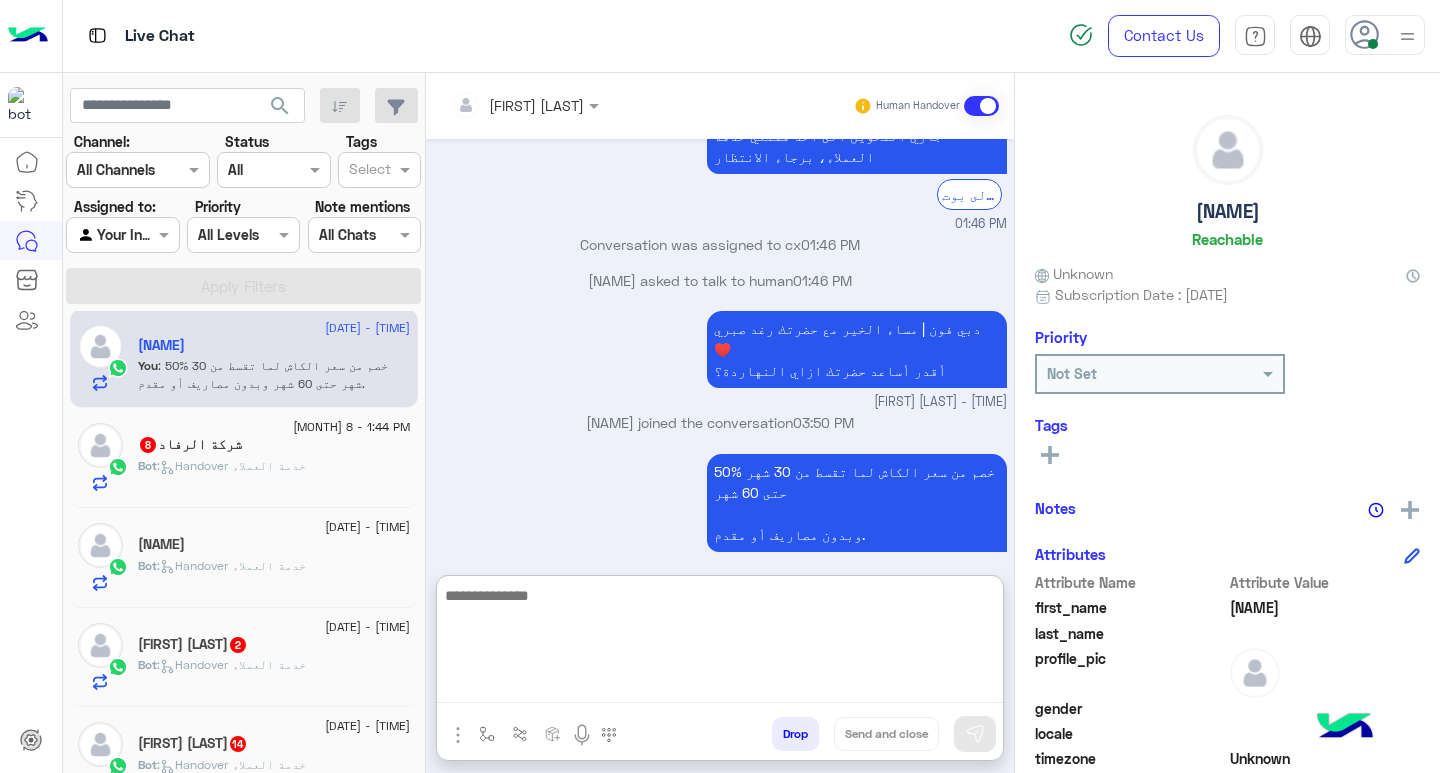 click at bounding box center [720, 643] 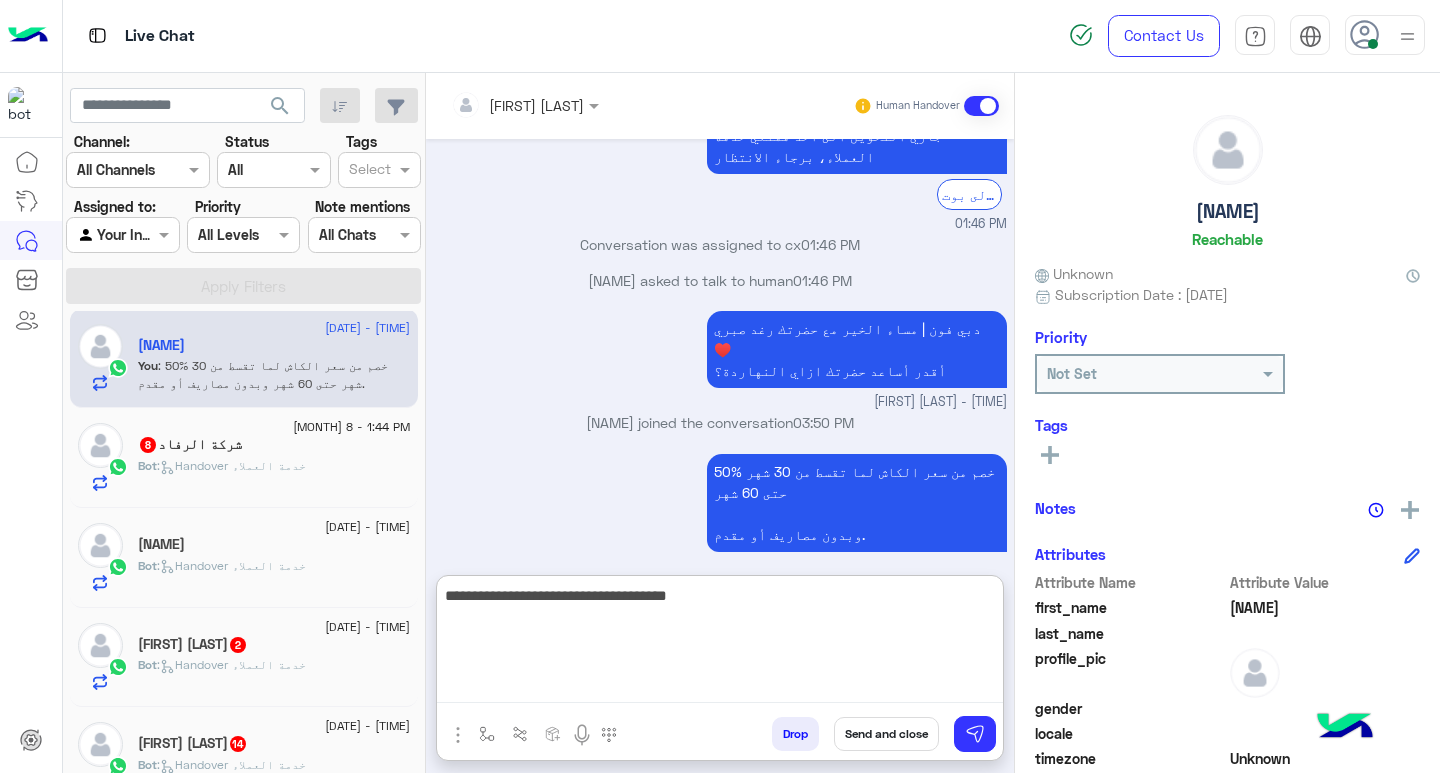 type on "**********" 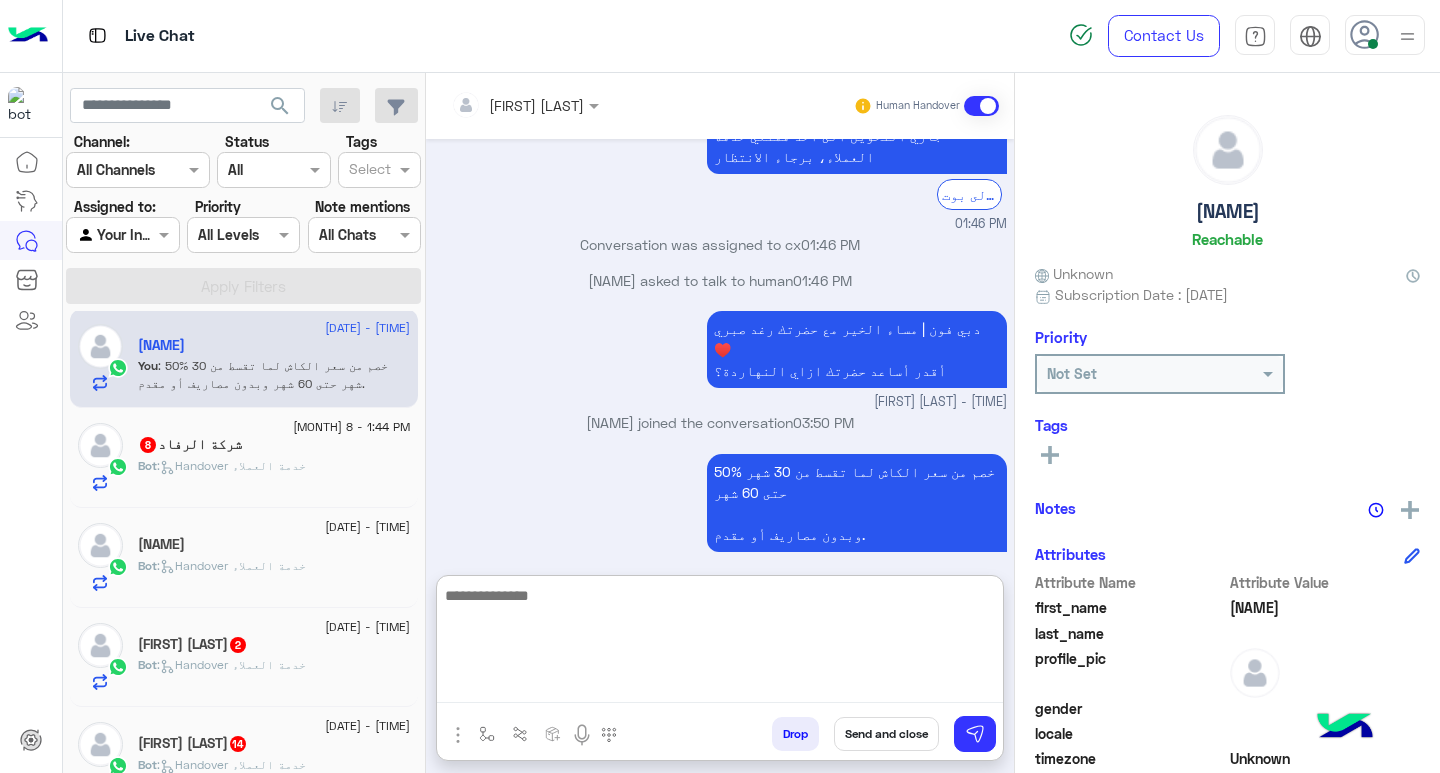 scroll, scrollTop: 1675, scrollLeft: 0, axis: vertical 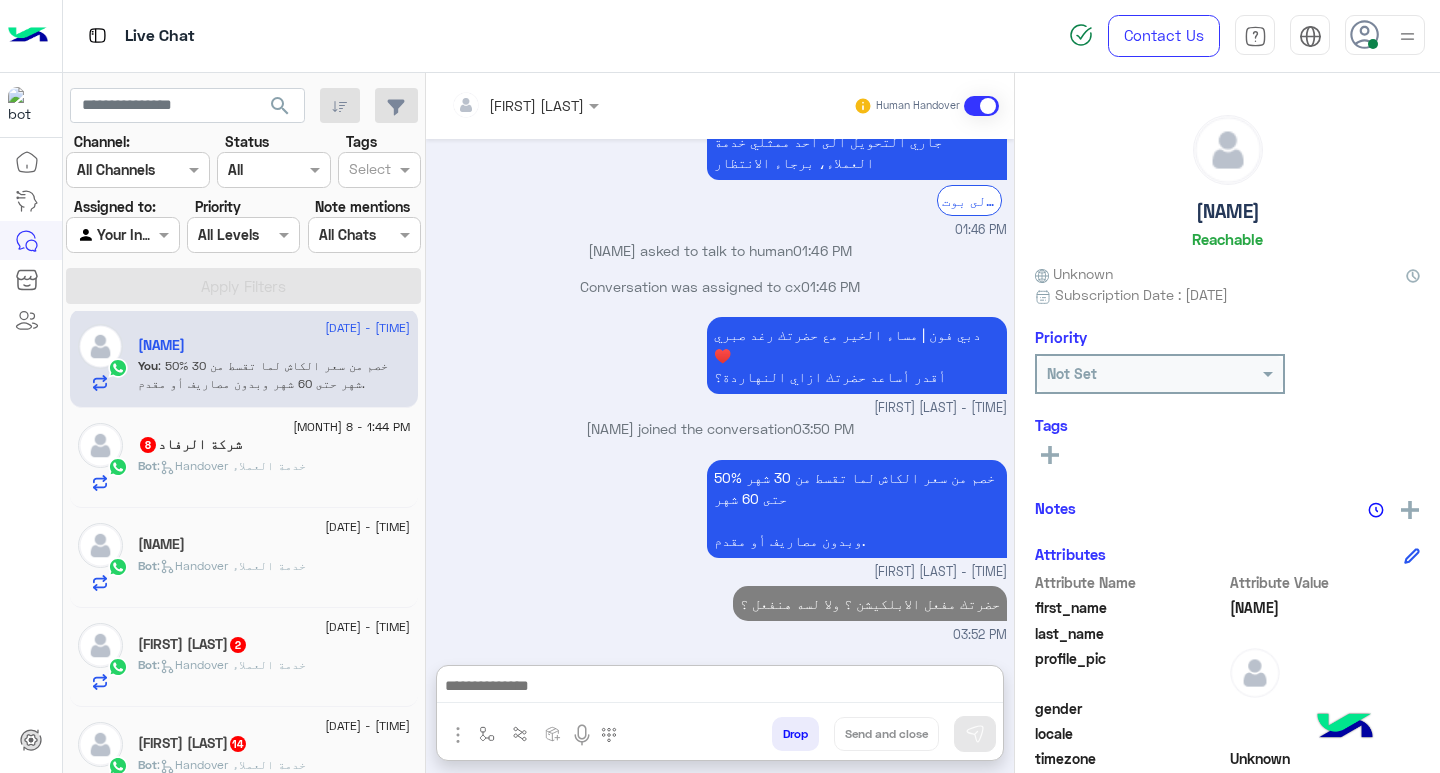 click on "شركة الرفاد  8" 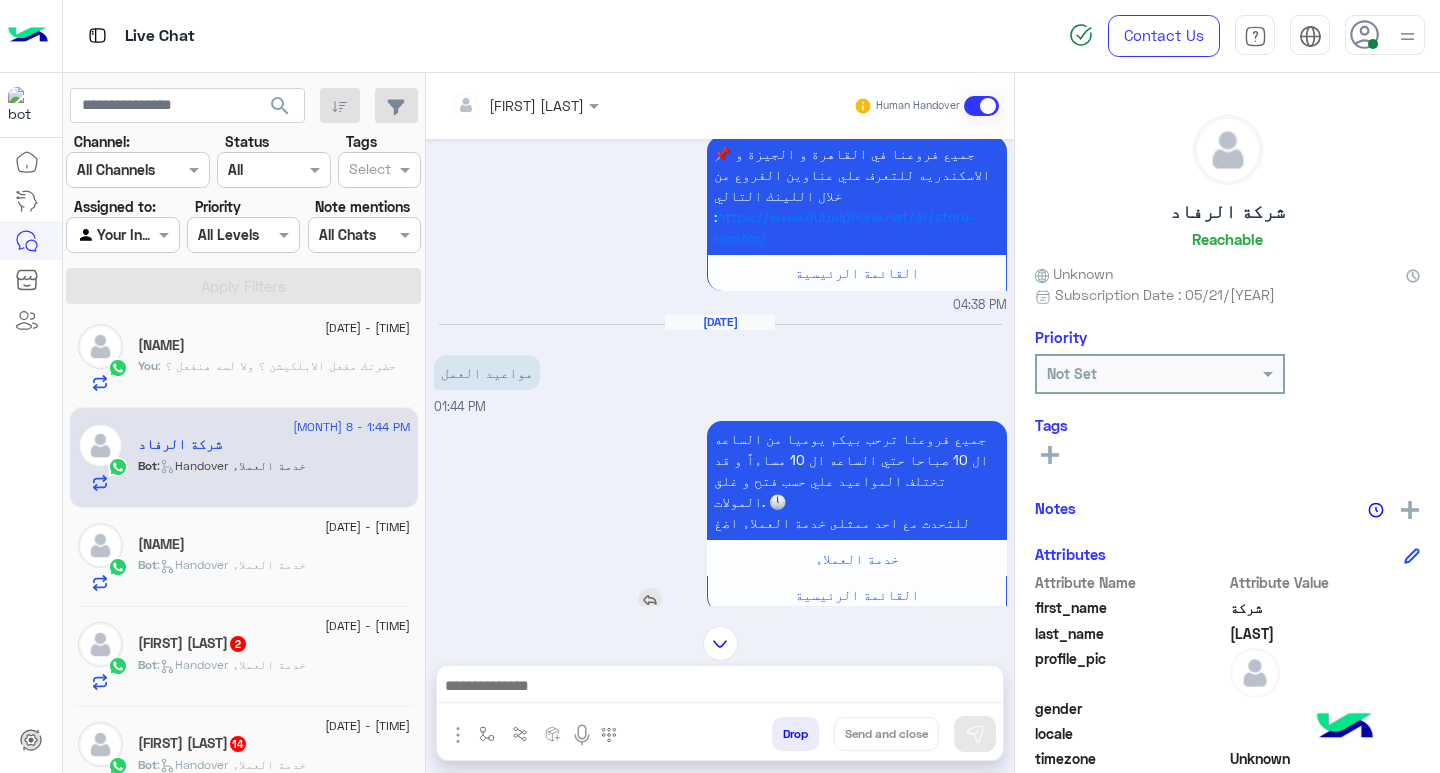 scroll, scrollTop: 1553, scrollLeft: 0, axis: vertical 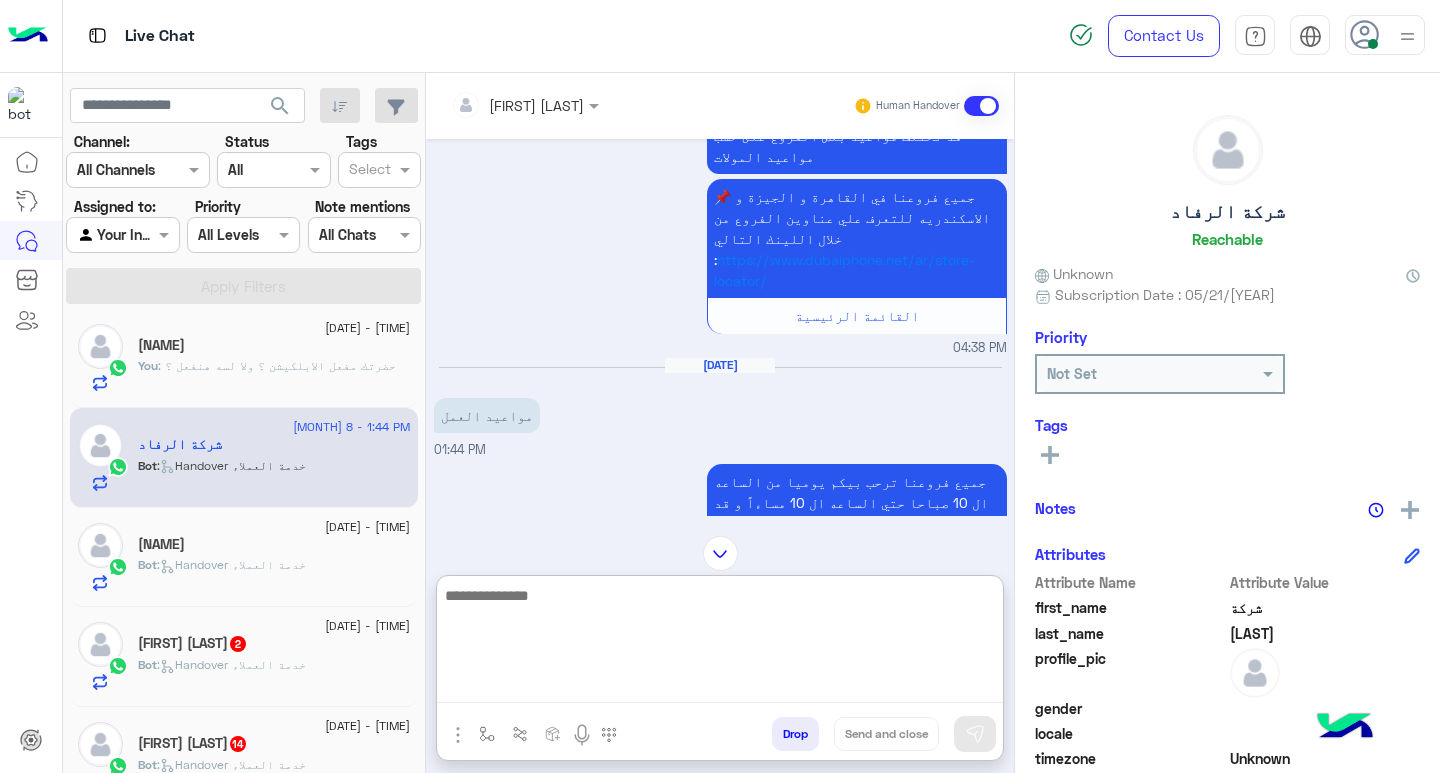 paste on "**********" 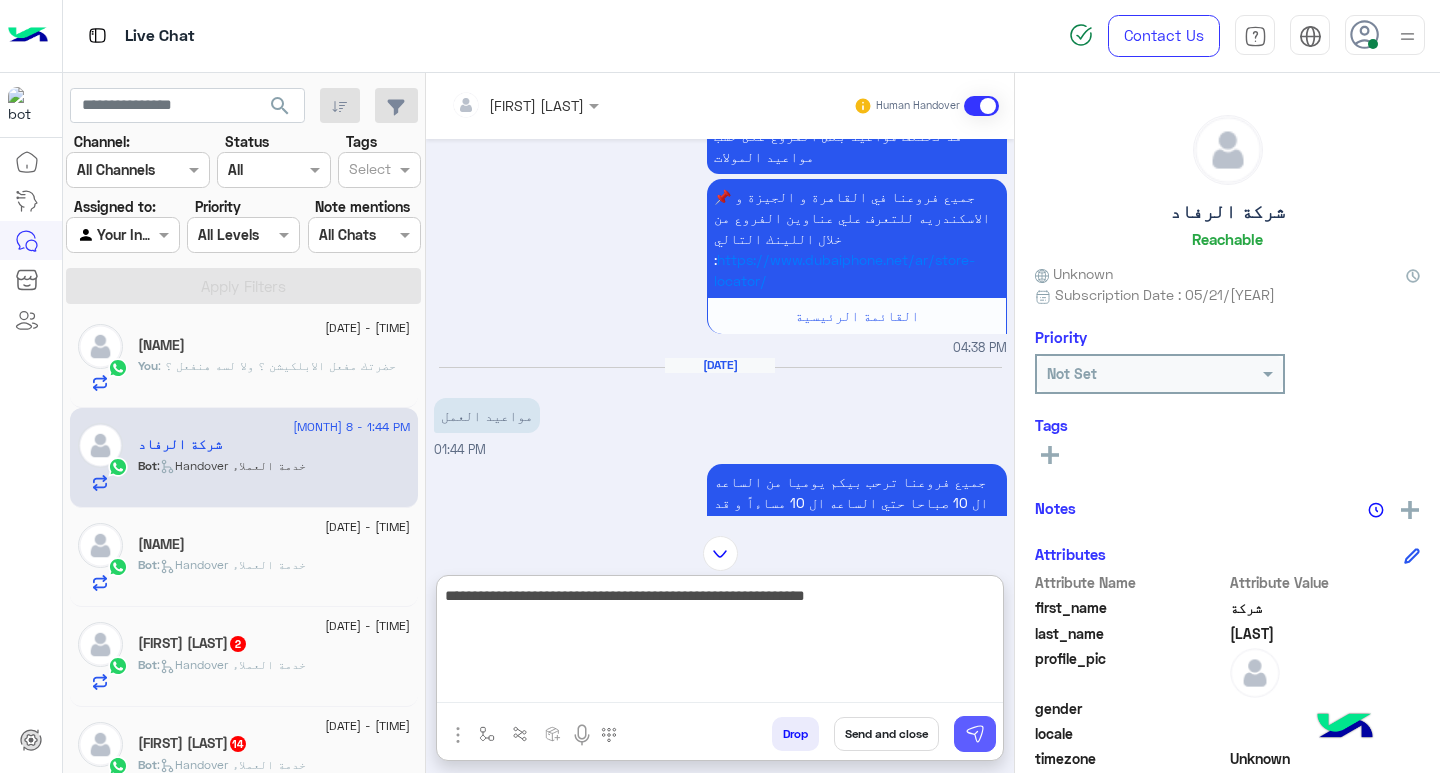 type on "**********" 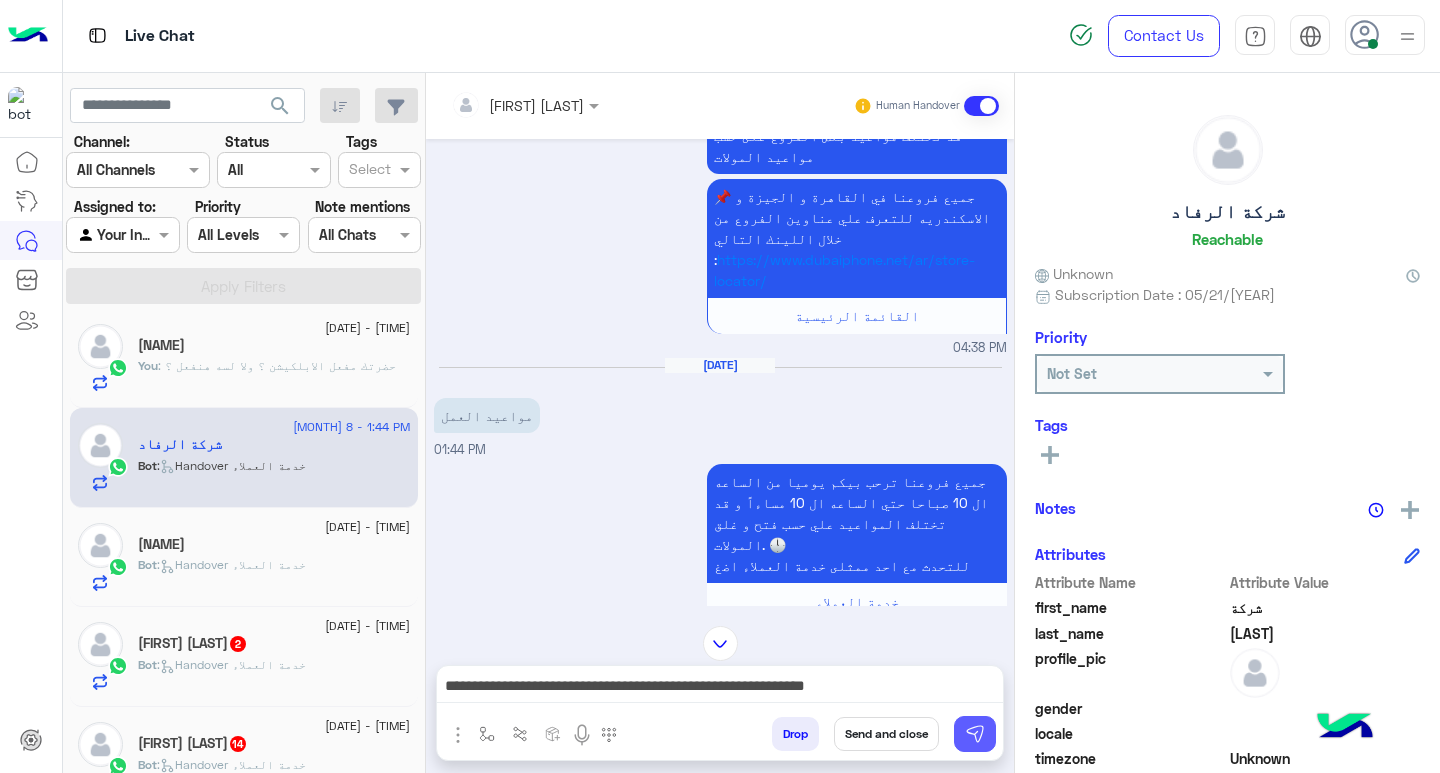 click at bounding box center (975, 734) 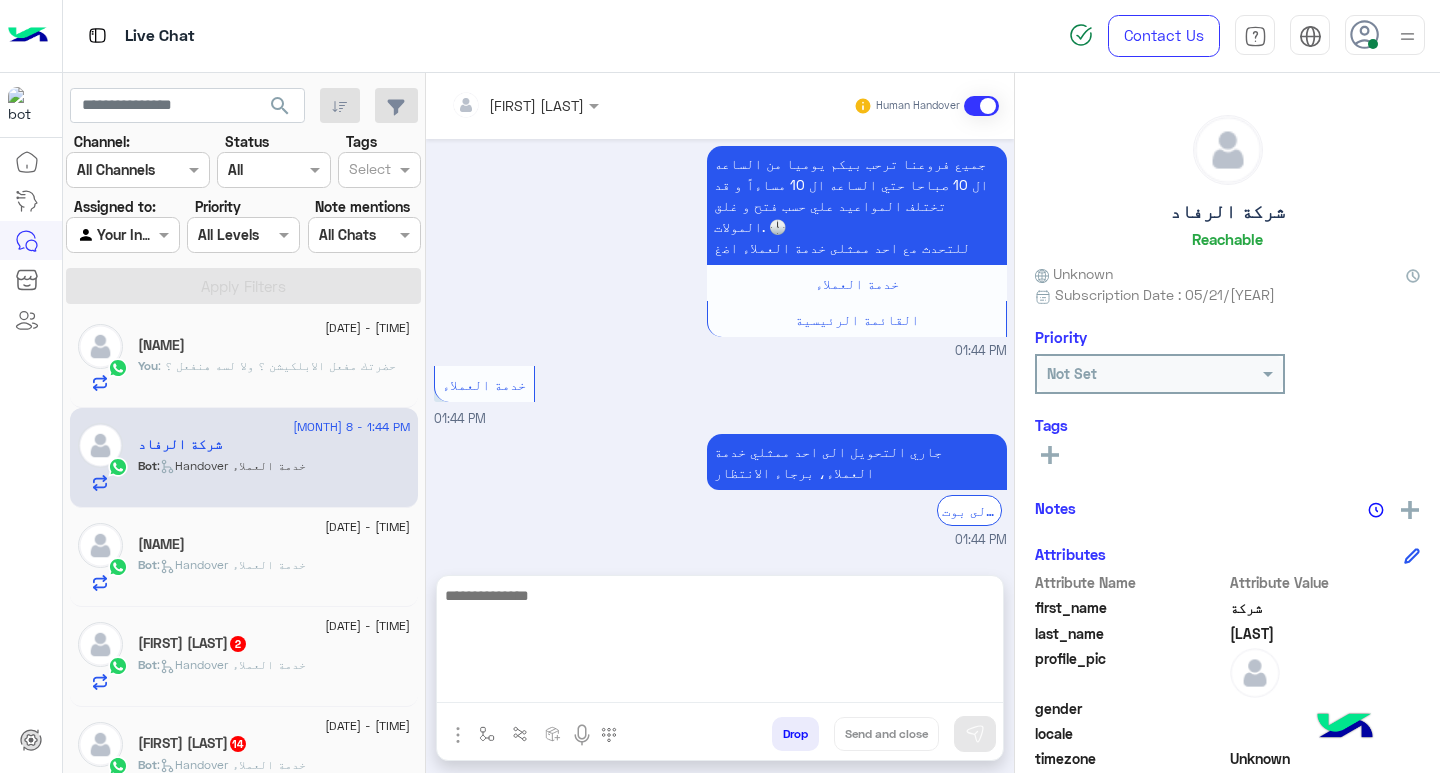 click at bounding box center [720, 643] 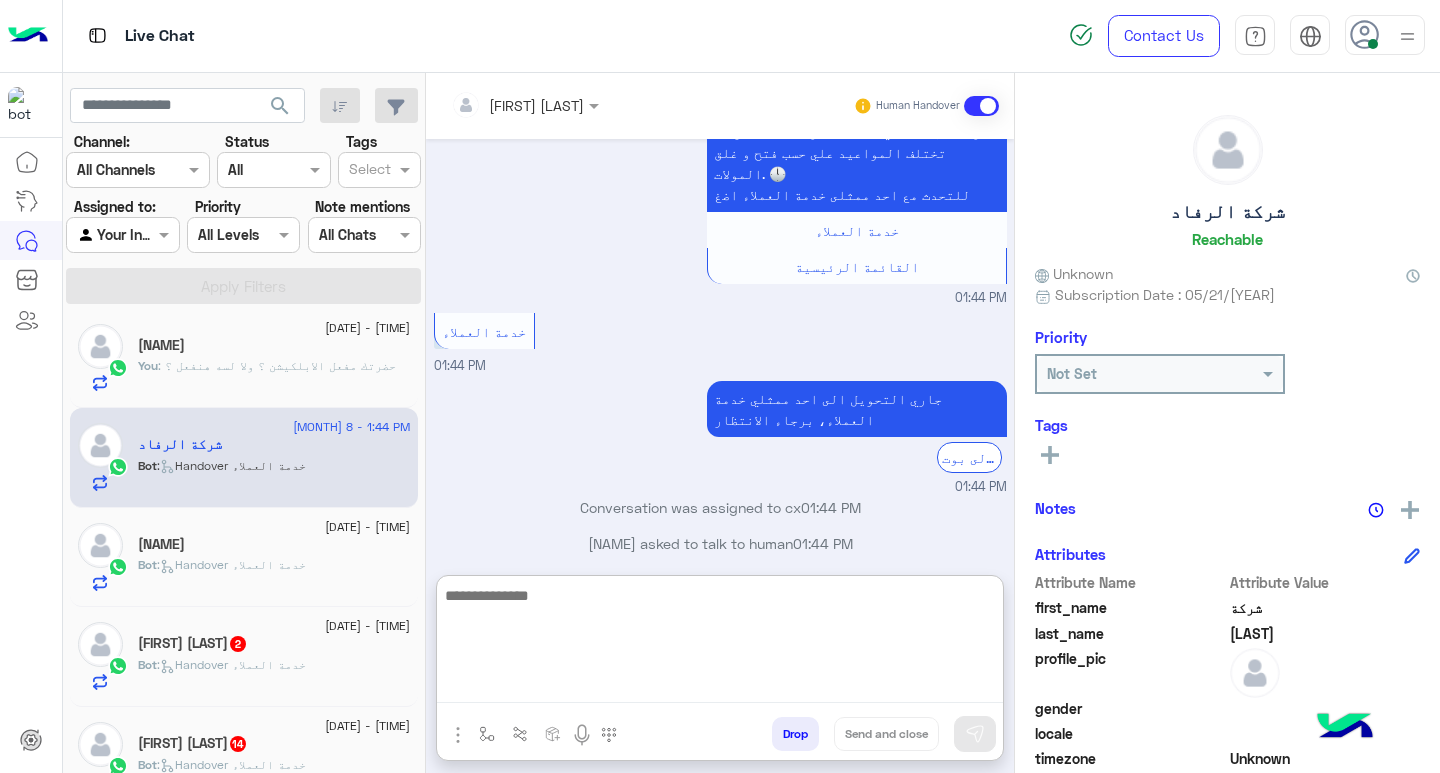 scroll, scrollTop: 1997, scrollLeft: 0, axis: vertical 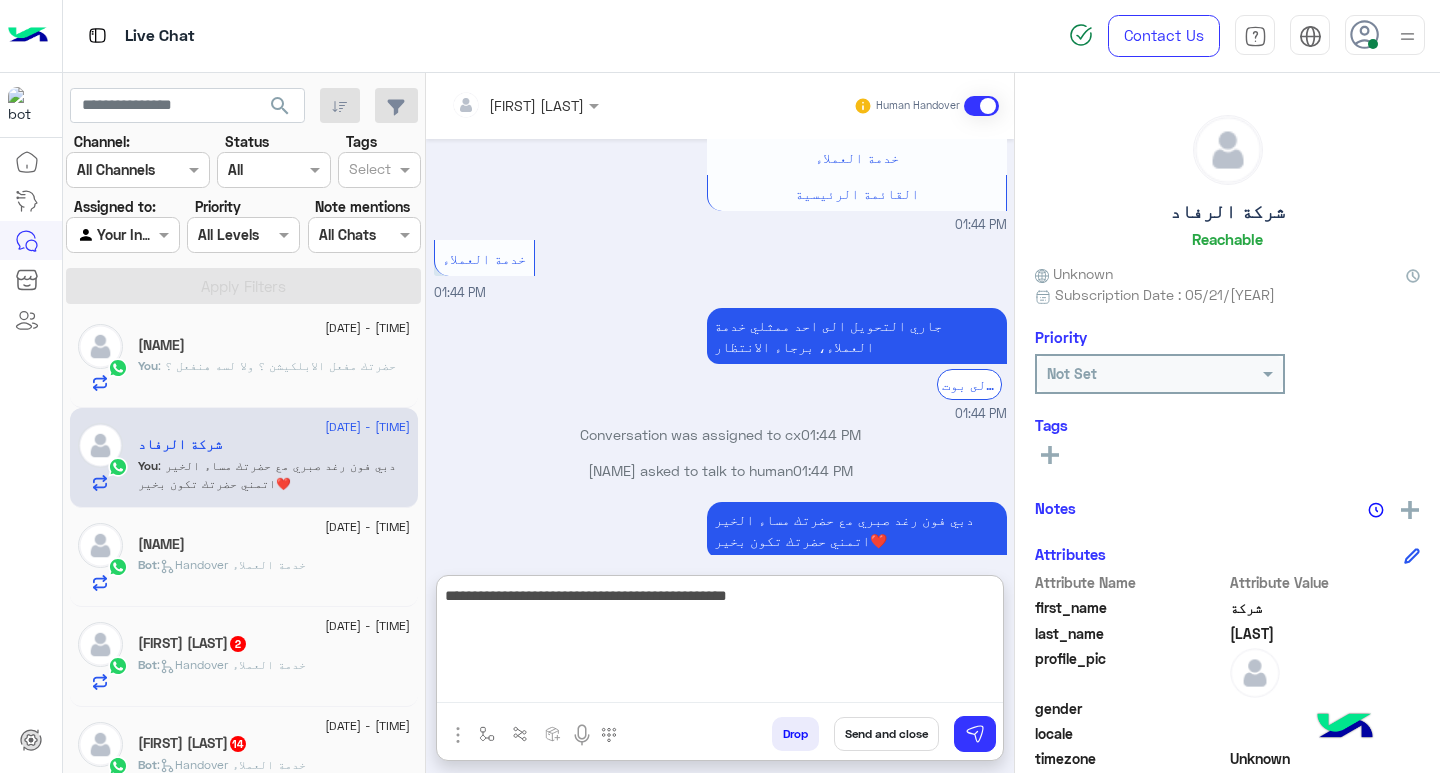 type on "**********" 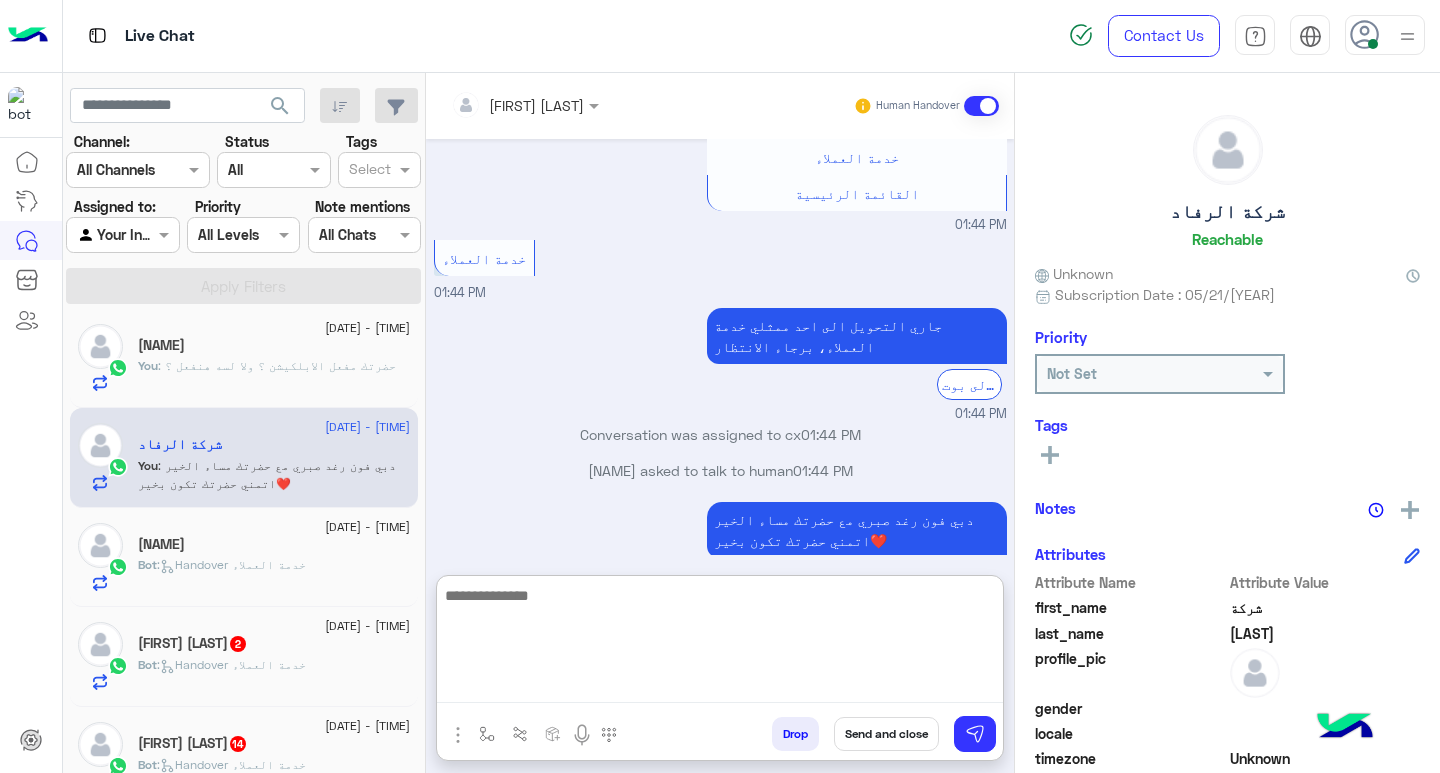 scroll, scrollTop: 2082, scrollLeft: 0, axis: vertical 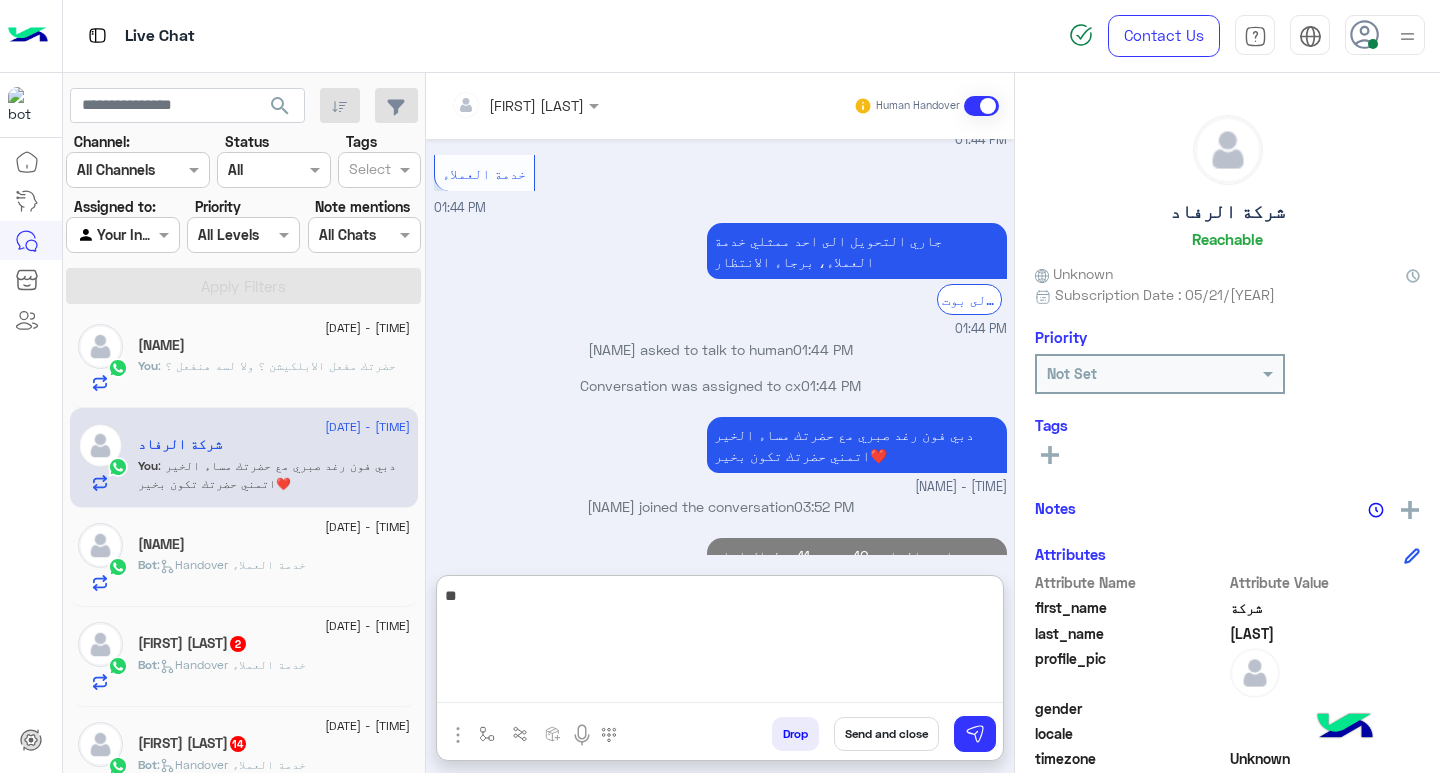 type on "*" 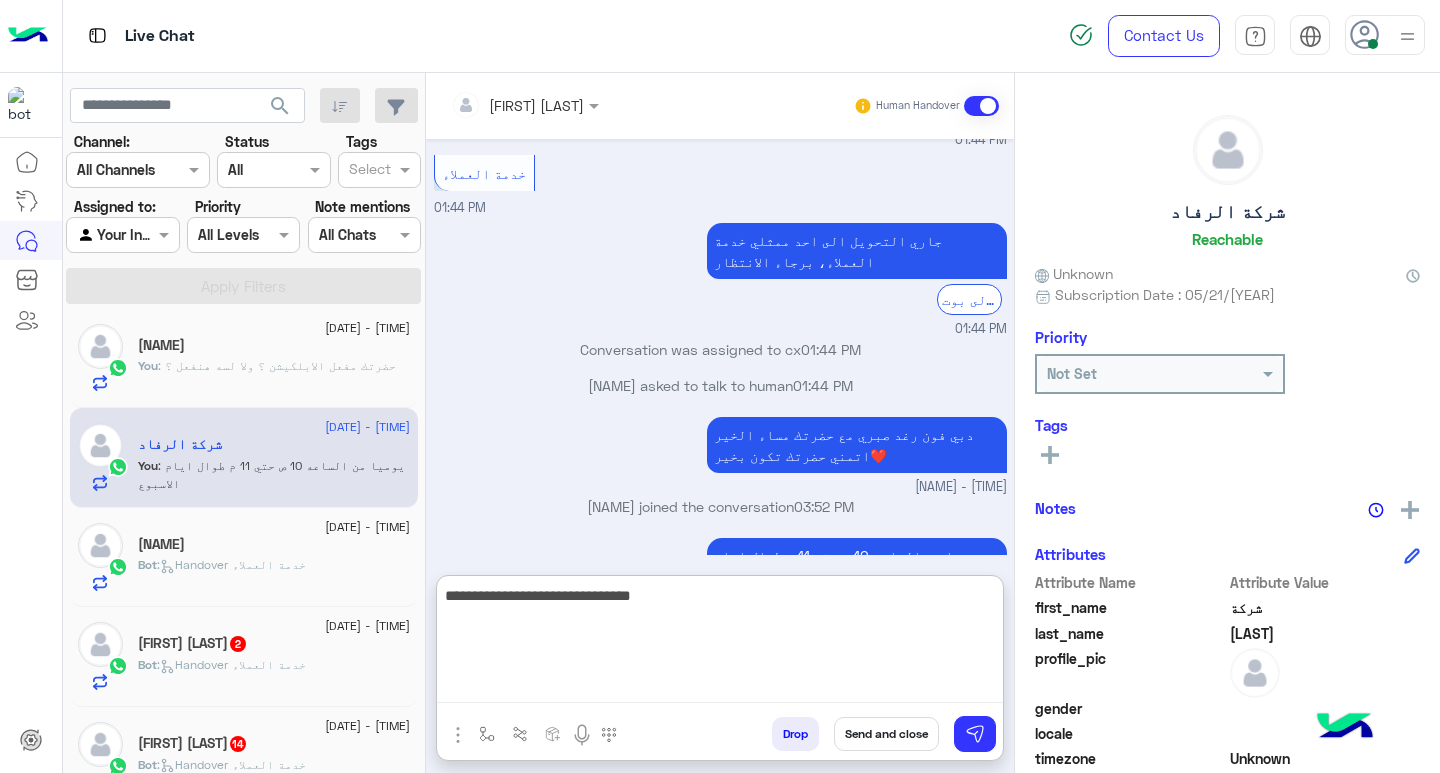 type on "**********" 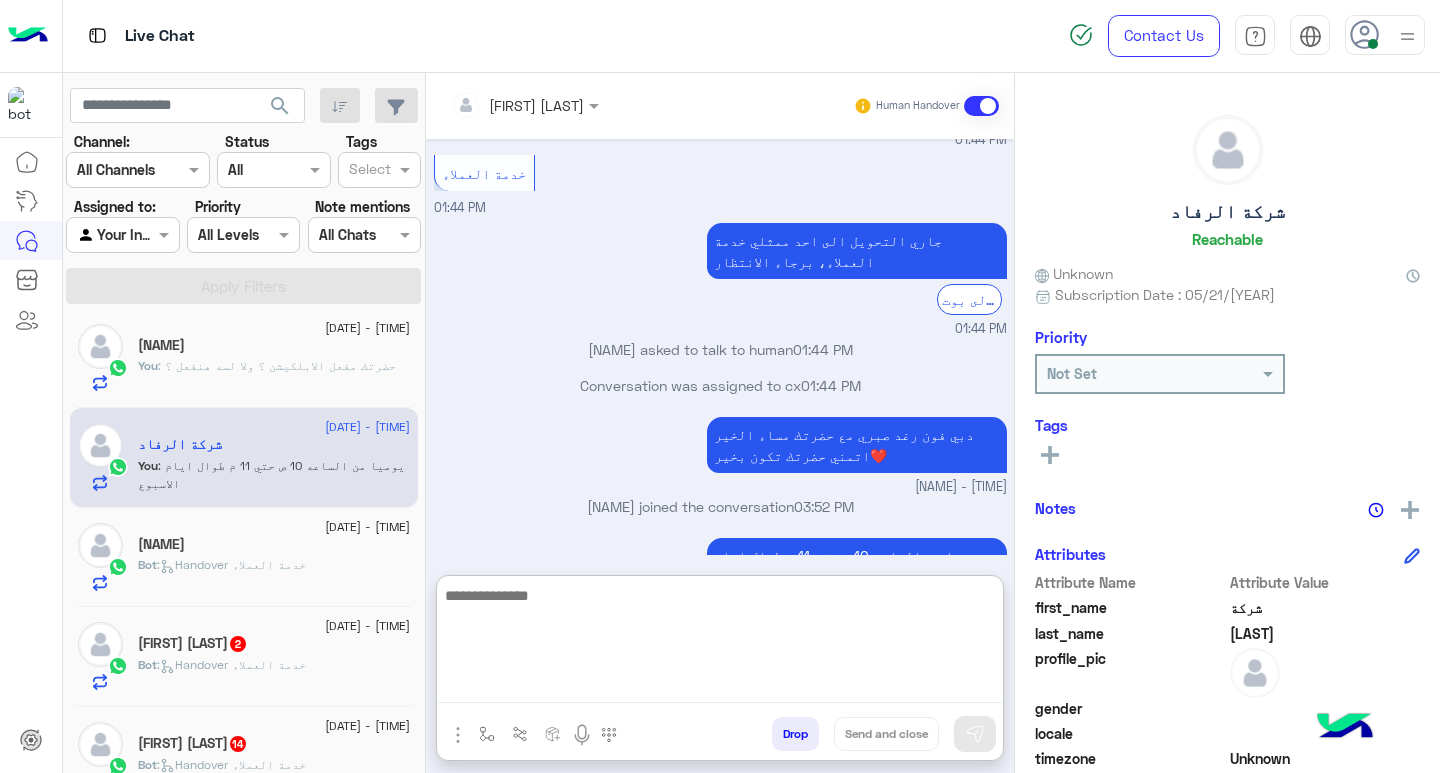 scroll, scrollTop: 2146, scrollLeft: 0, axis: vertical 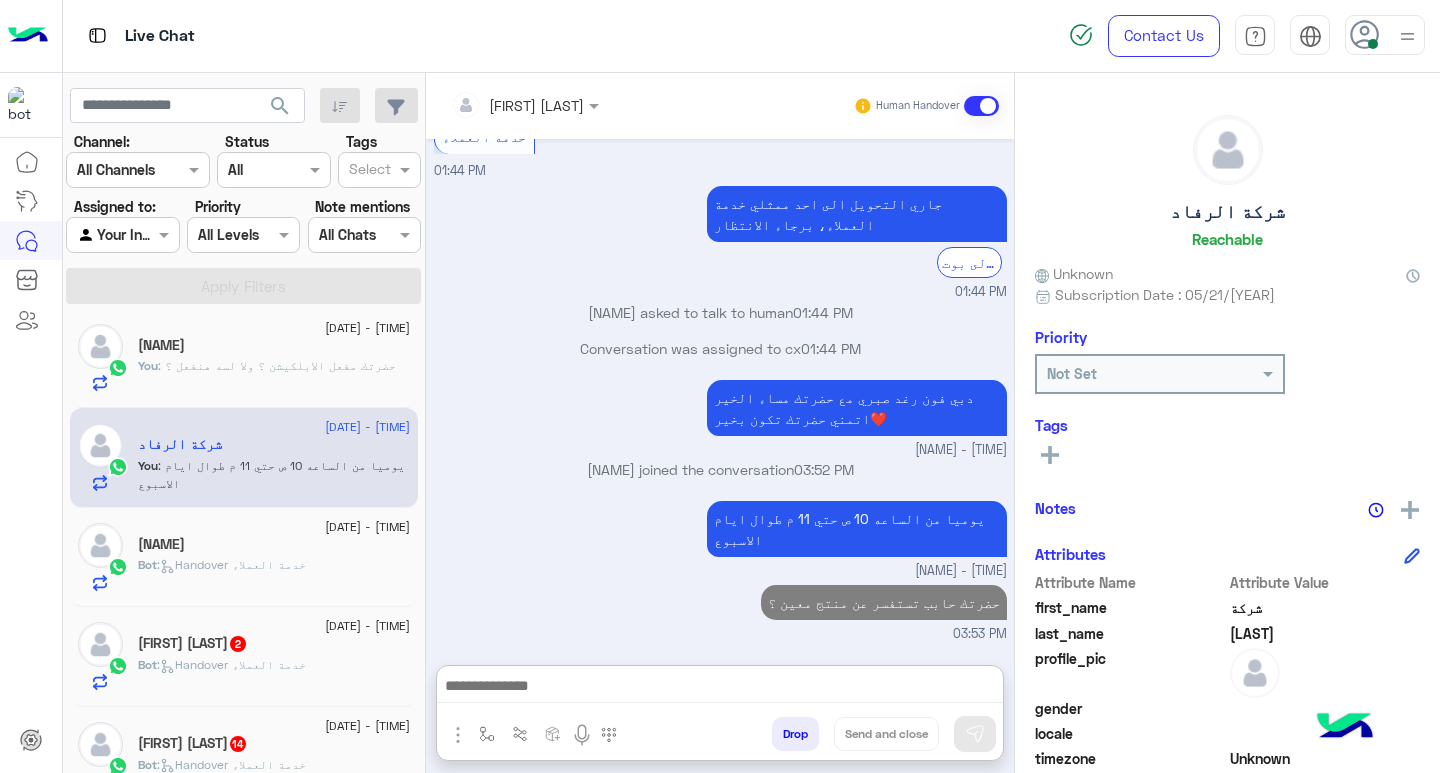 click on ":   Handover خدمة العملاء" 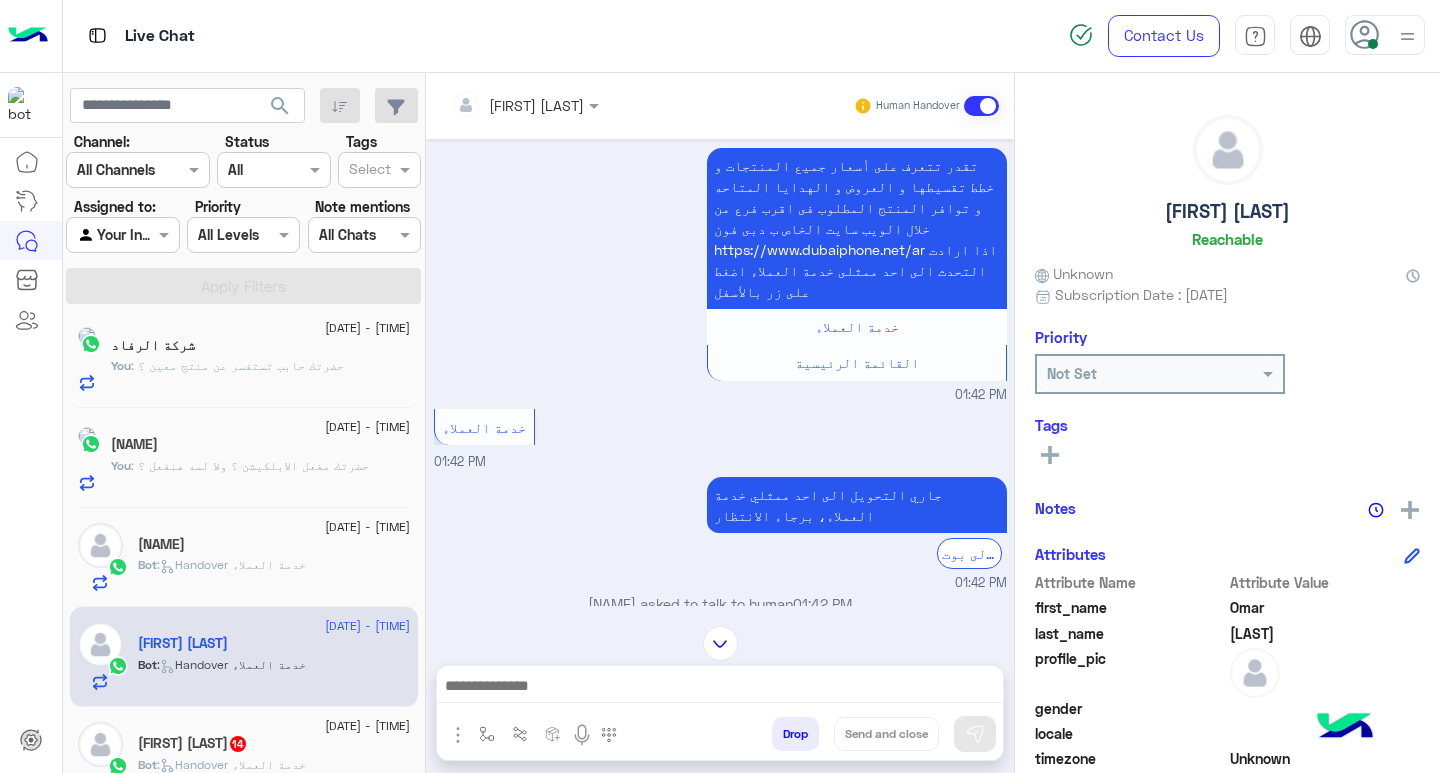 scroll, scrollTop: 1598, scrollLeft: 0, axis: vertical 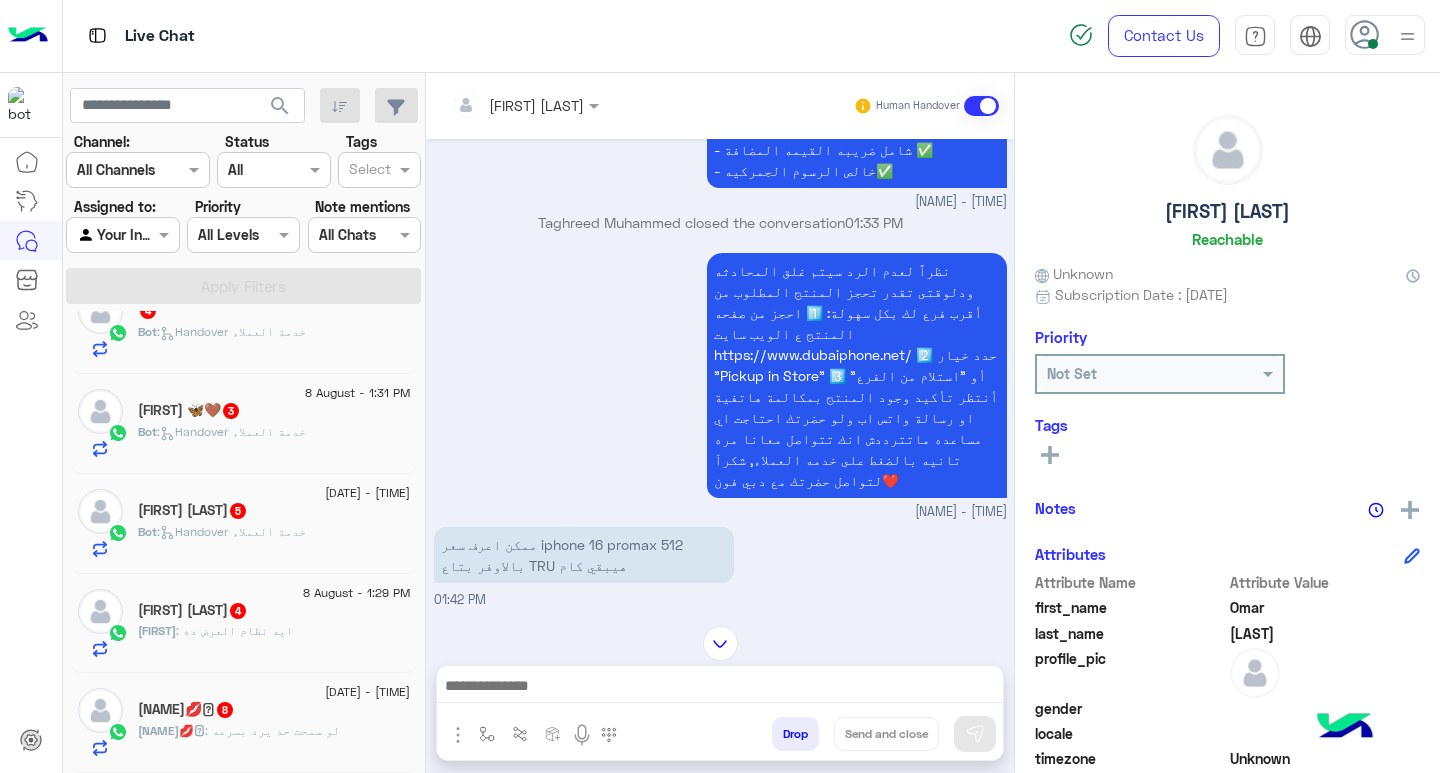 click on "[NAME]   8" 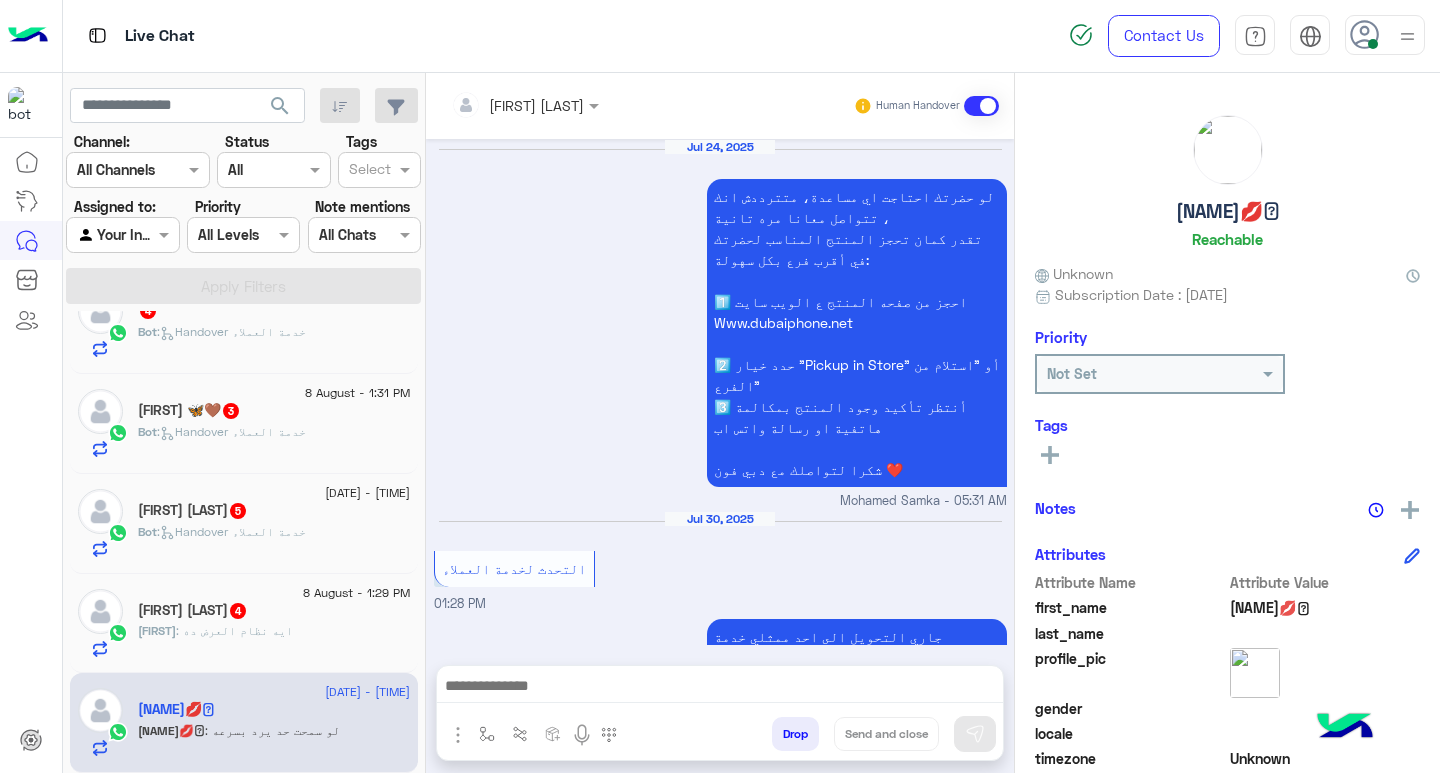scroll, scrollTop: 2154, scrollLeft: 0, axis: vertical 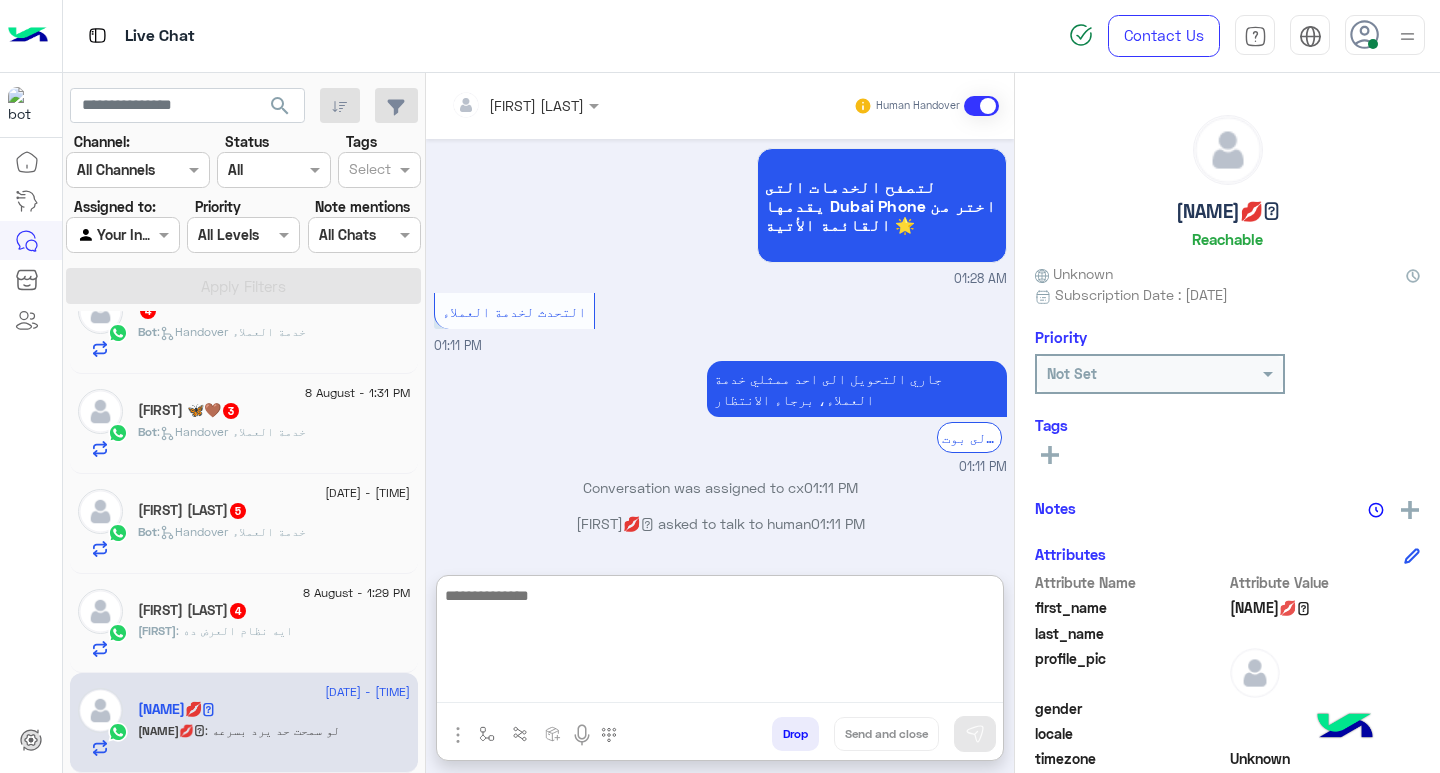paste on "**********" 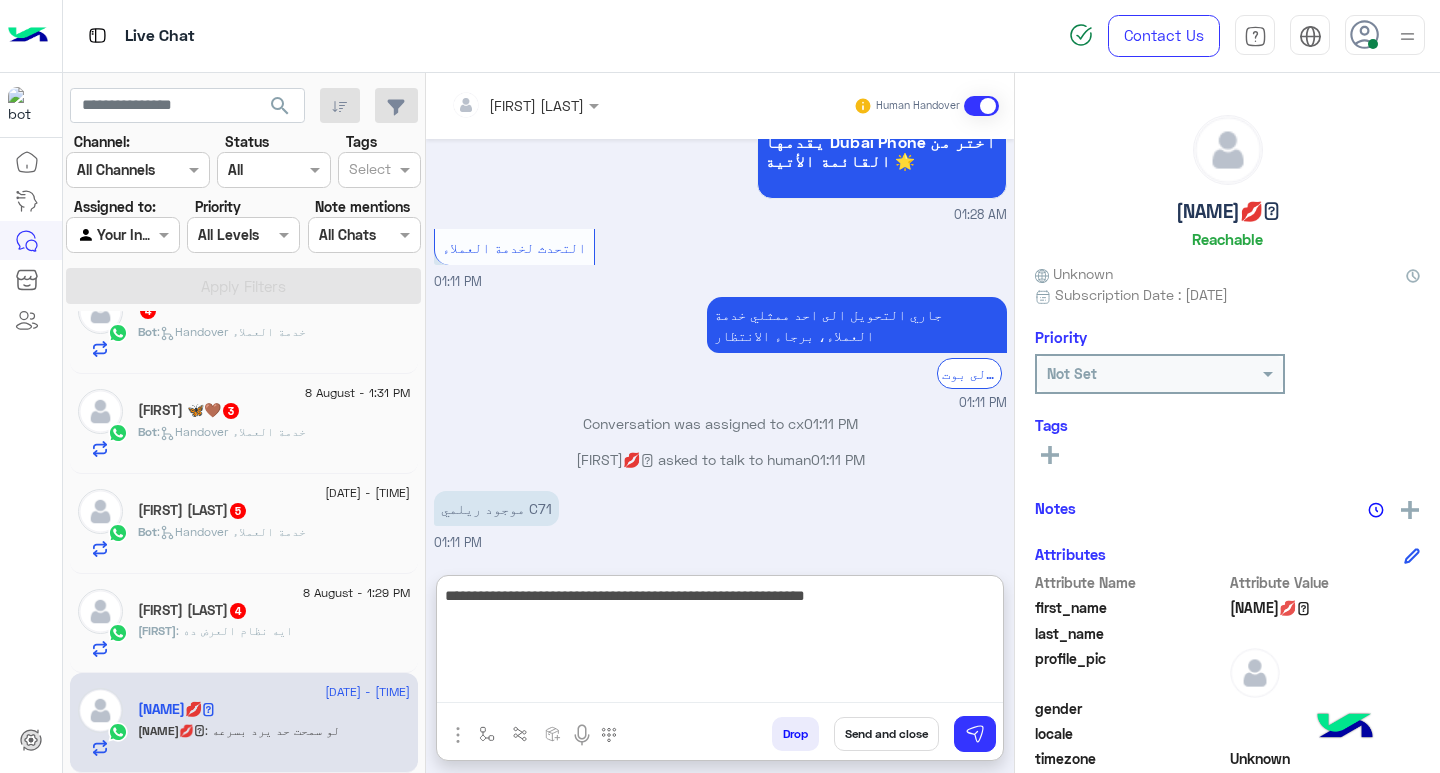 scroll, scrollTop: 2244, scrollLeft: 0, axis: vertical 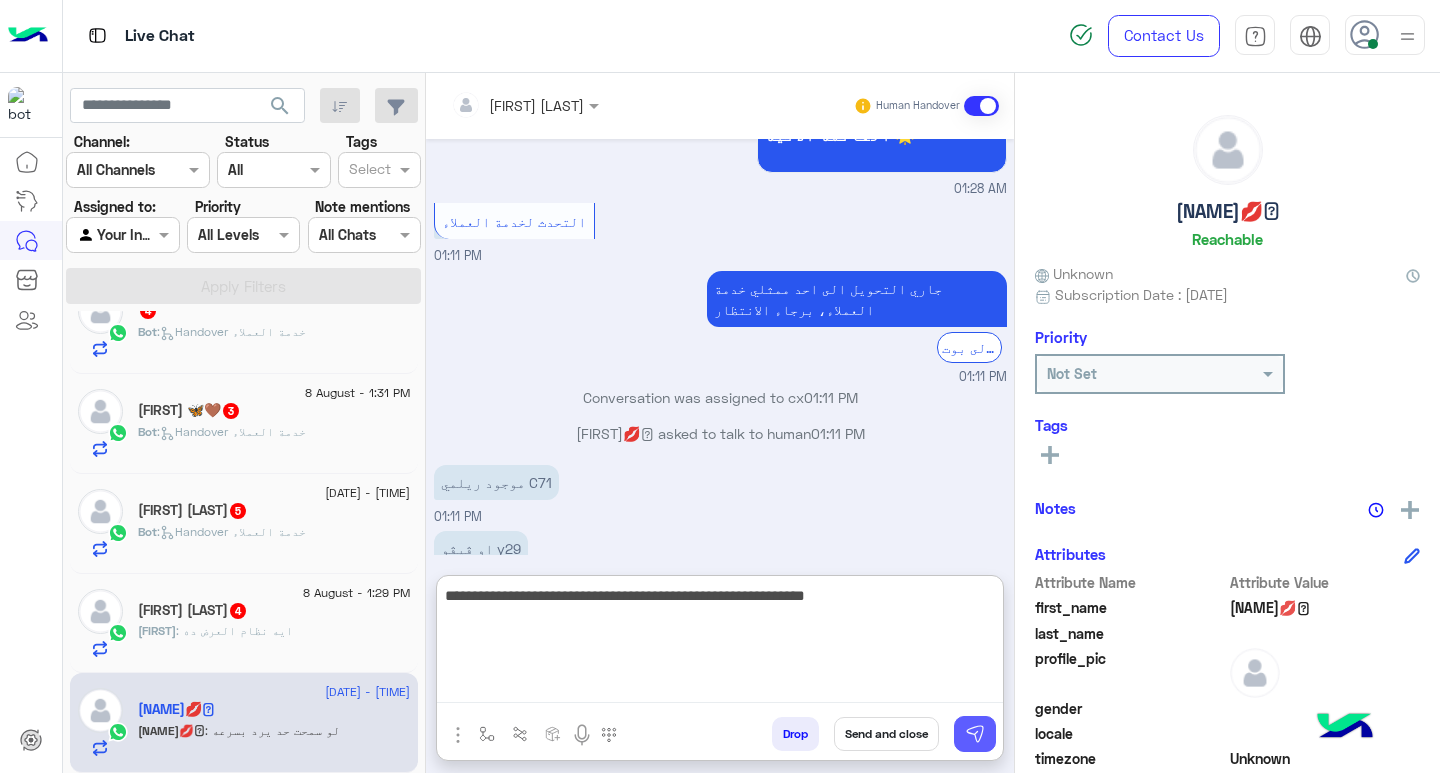 type on "**********" 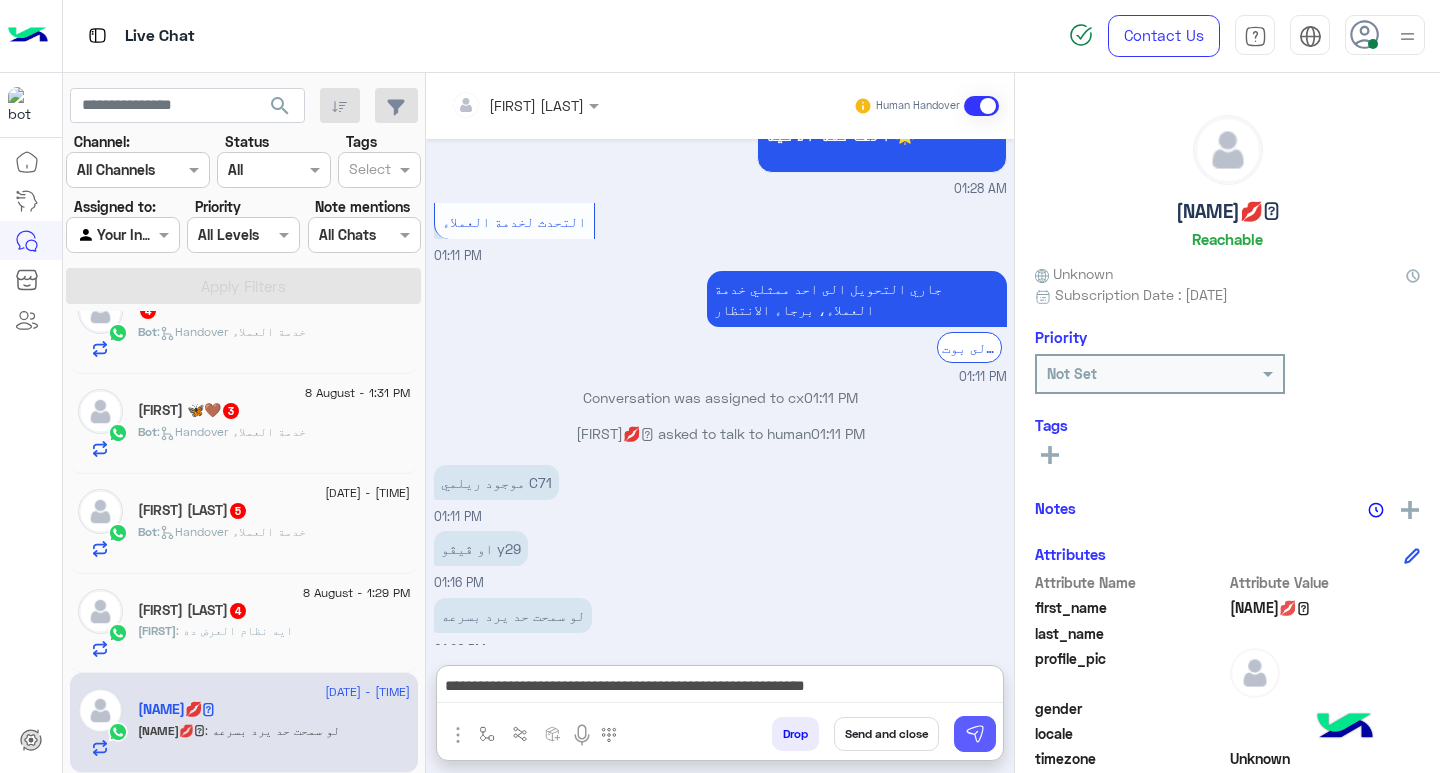 click at bounding box center (975, 734) 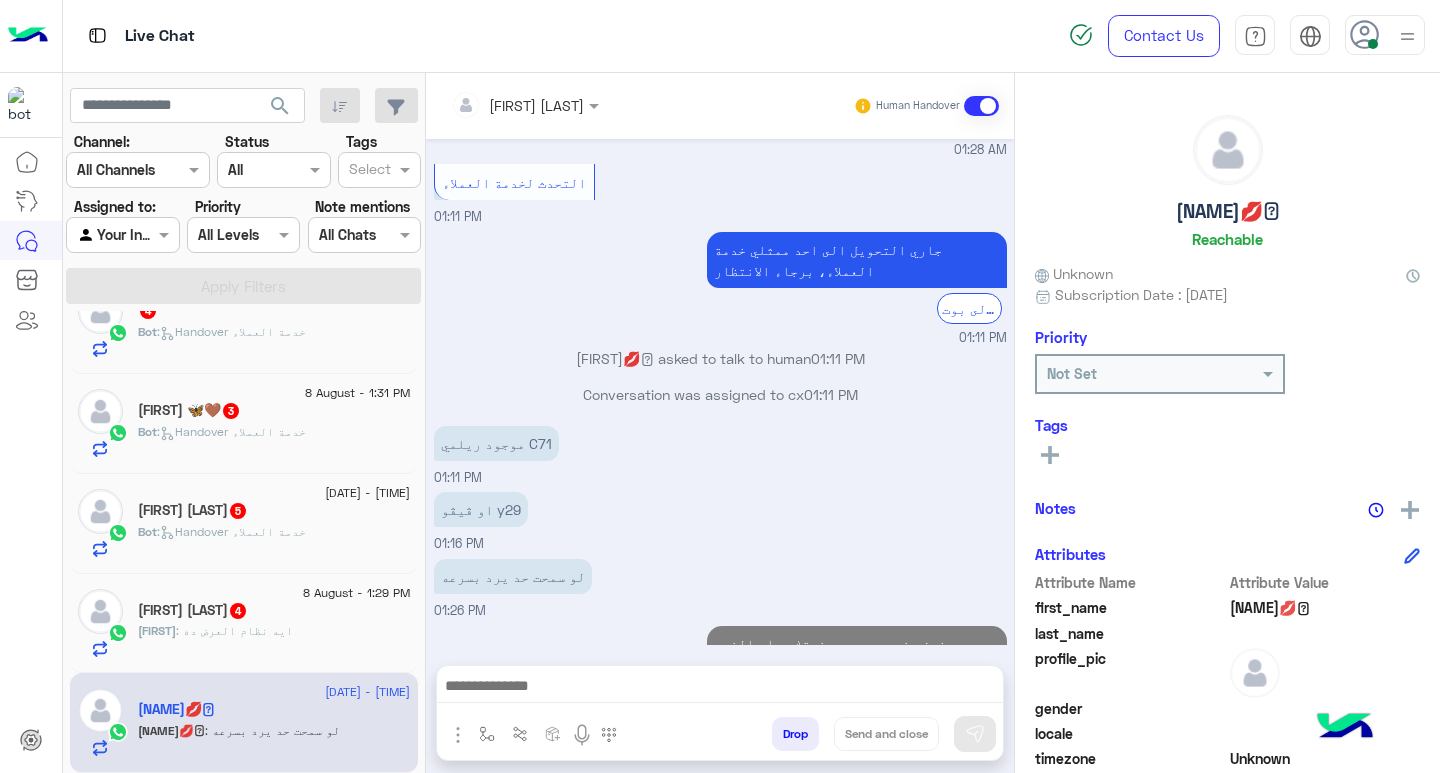 scroll, scrollTop: 2239, scrollLeft: 0, axis: vertical 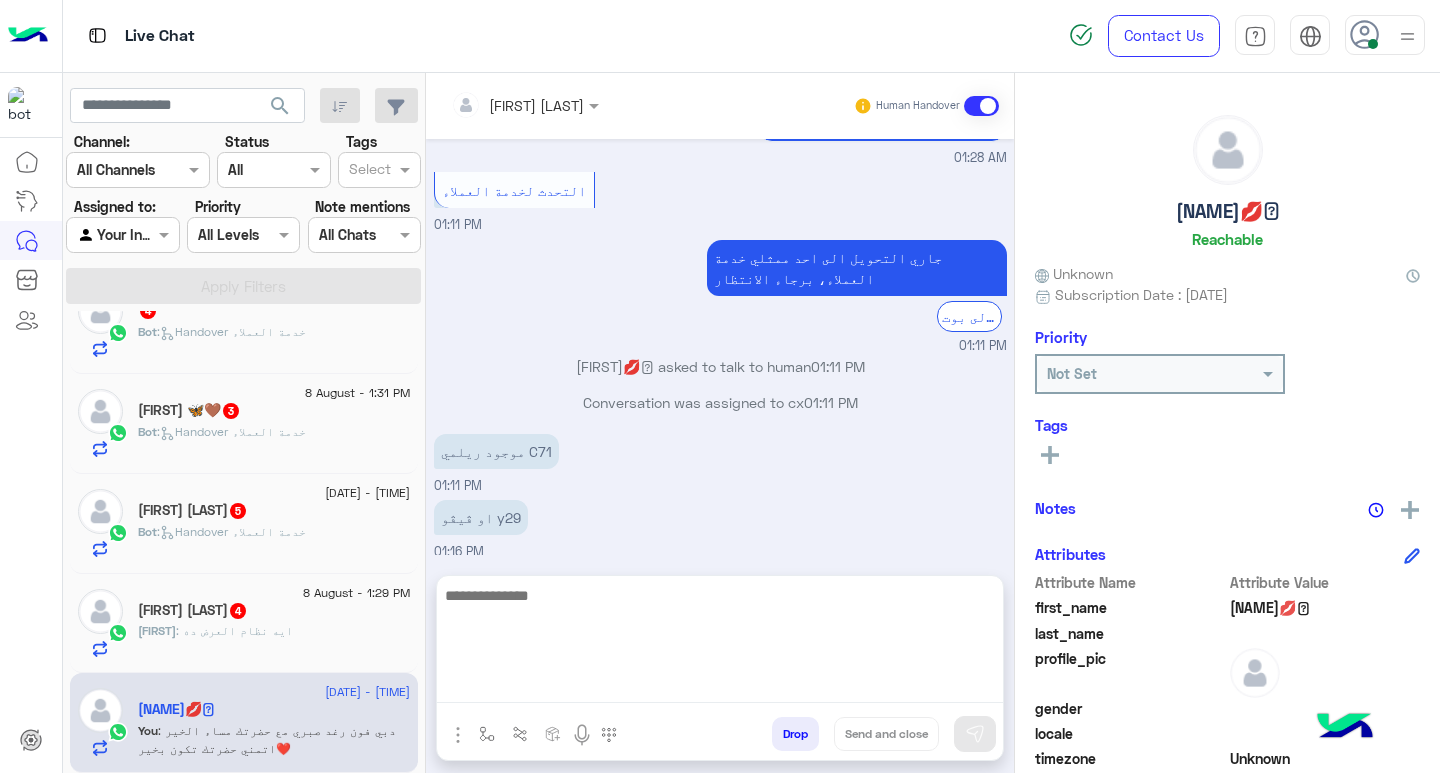 click at bounding box center [720, 643] 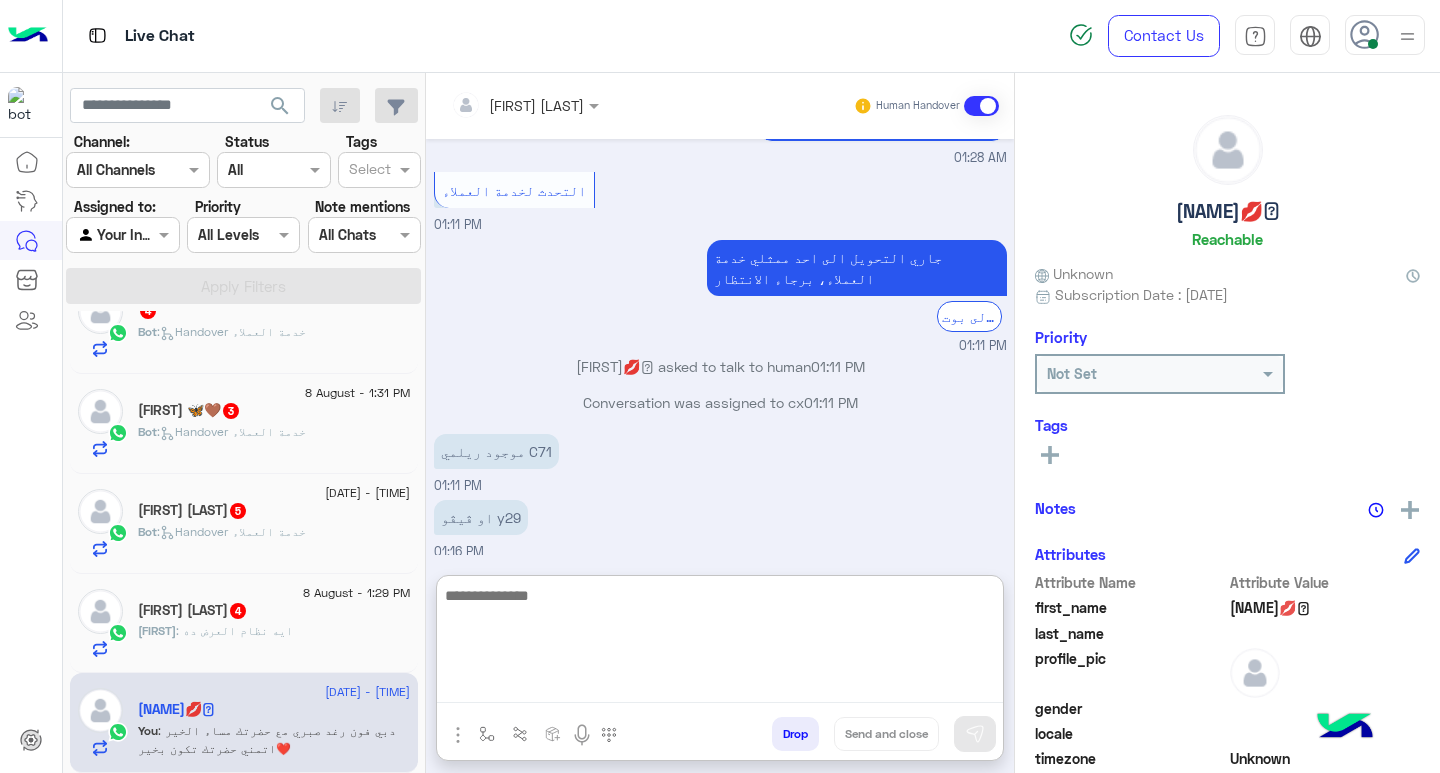 scroll, scrollTop: 2315, scrollLeft: 0, axis: vertical 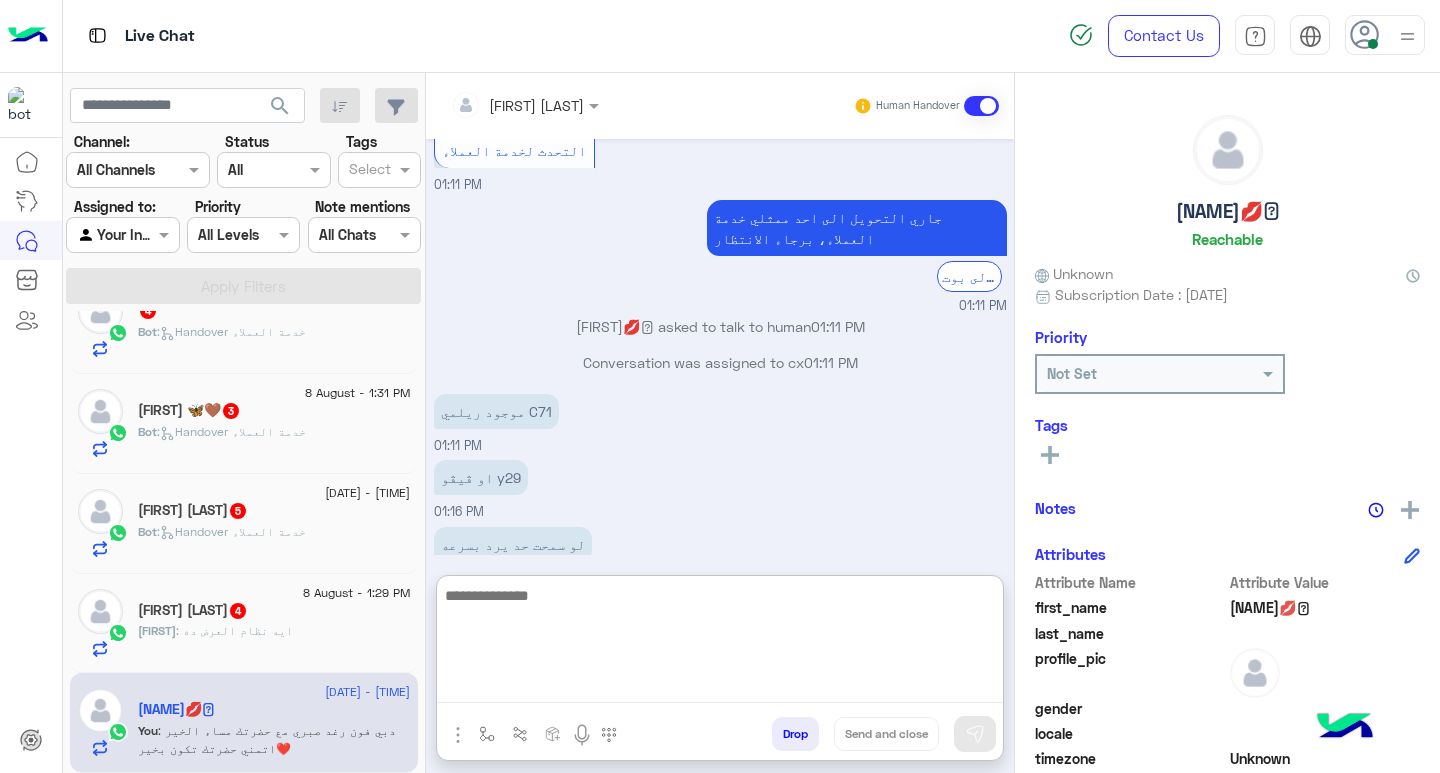 paste on "**********" 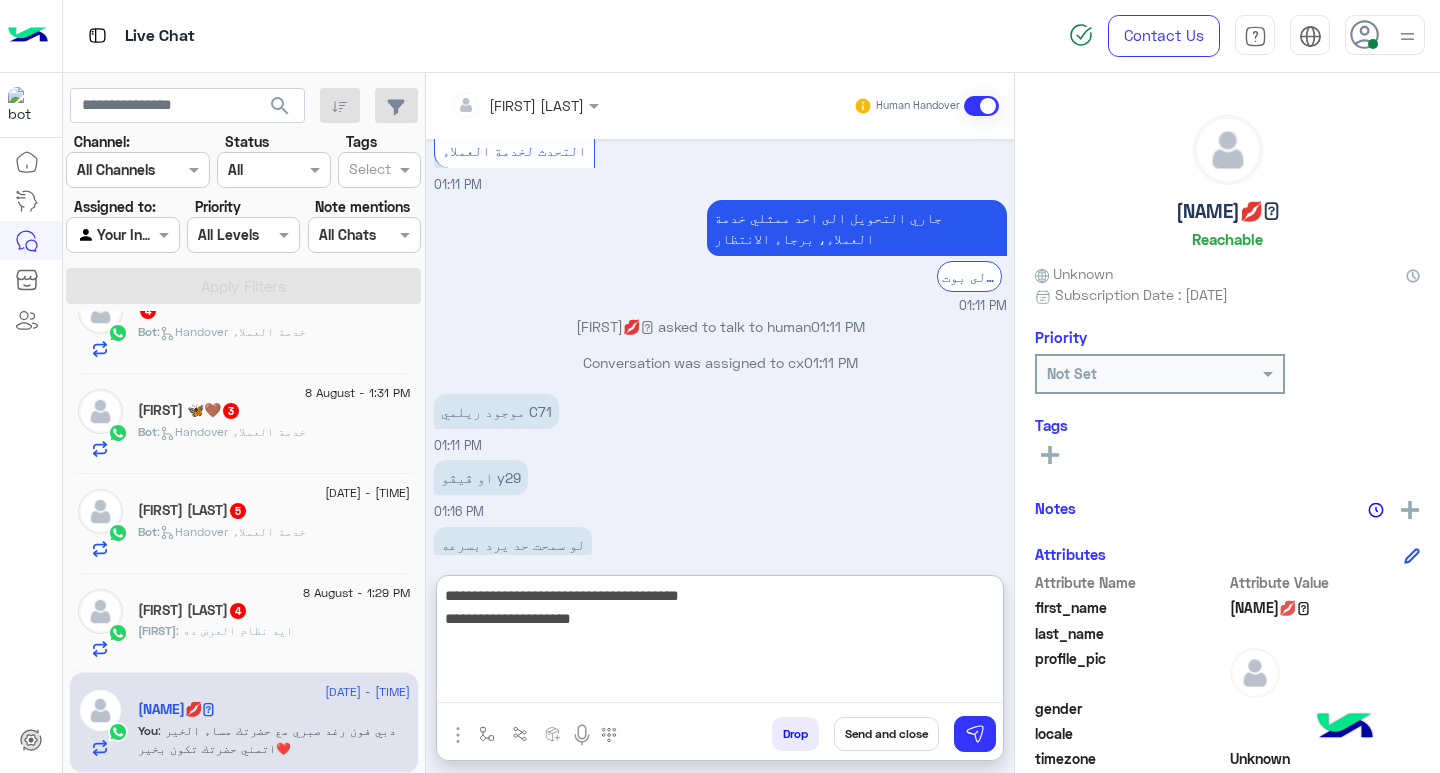 click on "**********" at bounding box center (720, 643) 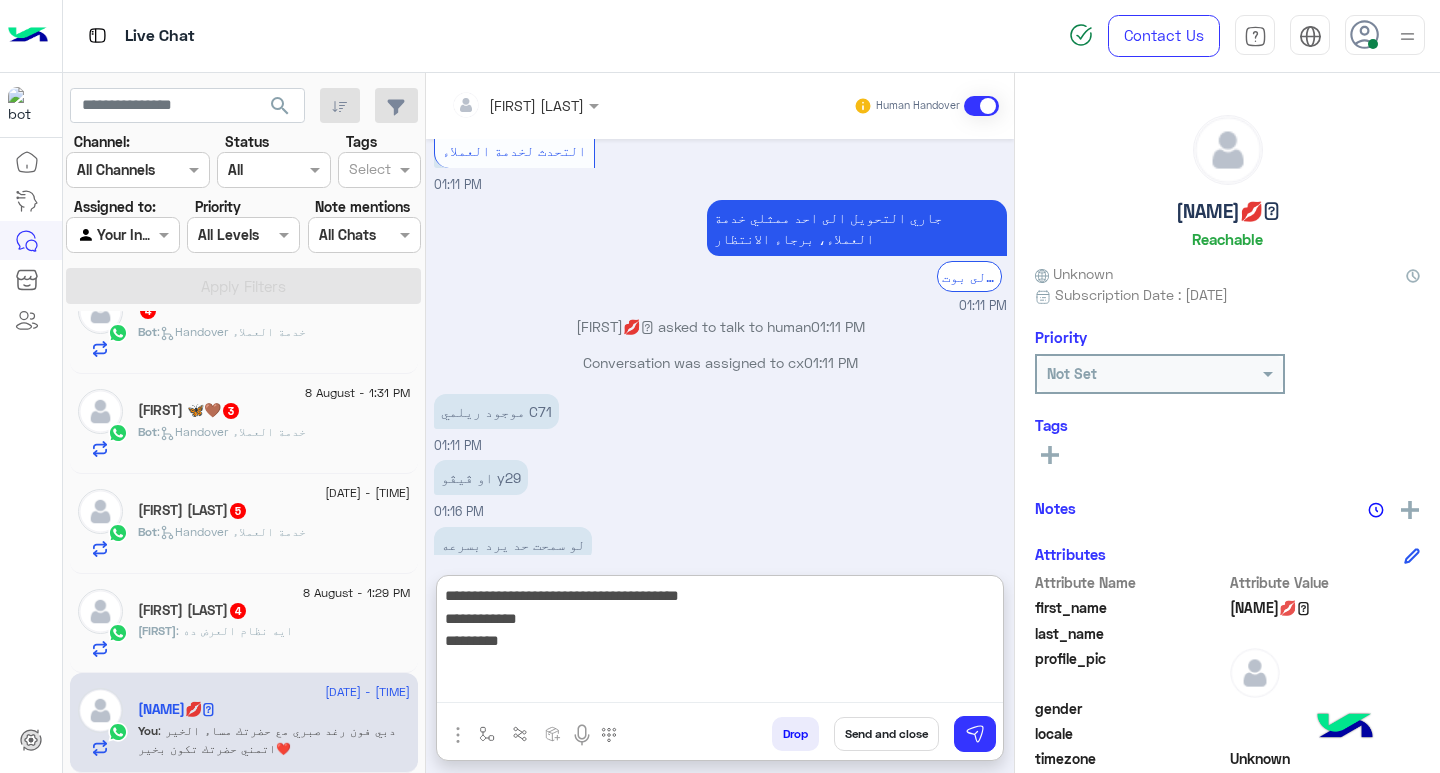 click on "**********" at bounding box center [720, 643] 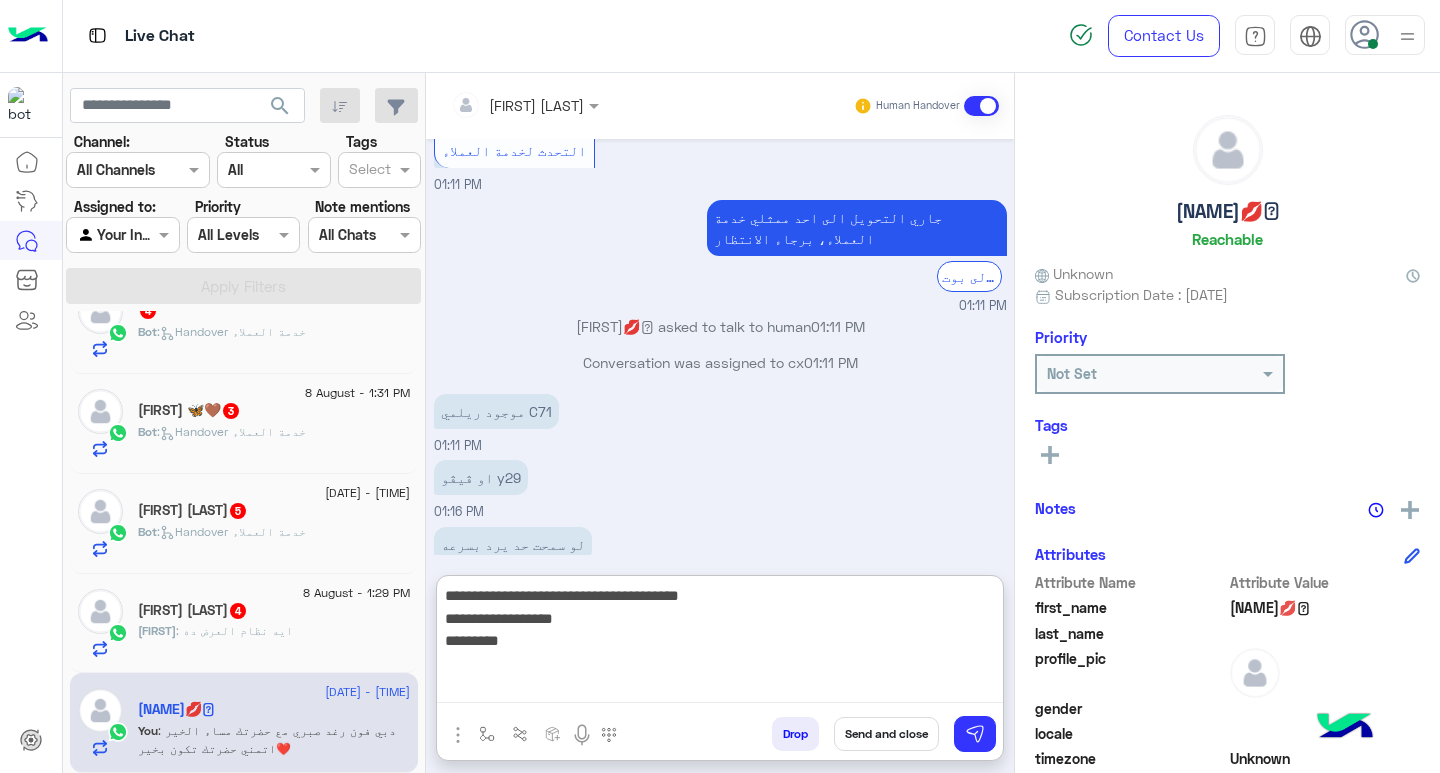 click on "**********" at bounding box center (720, 643) 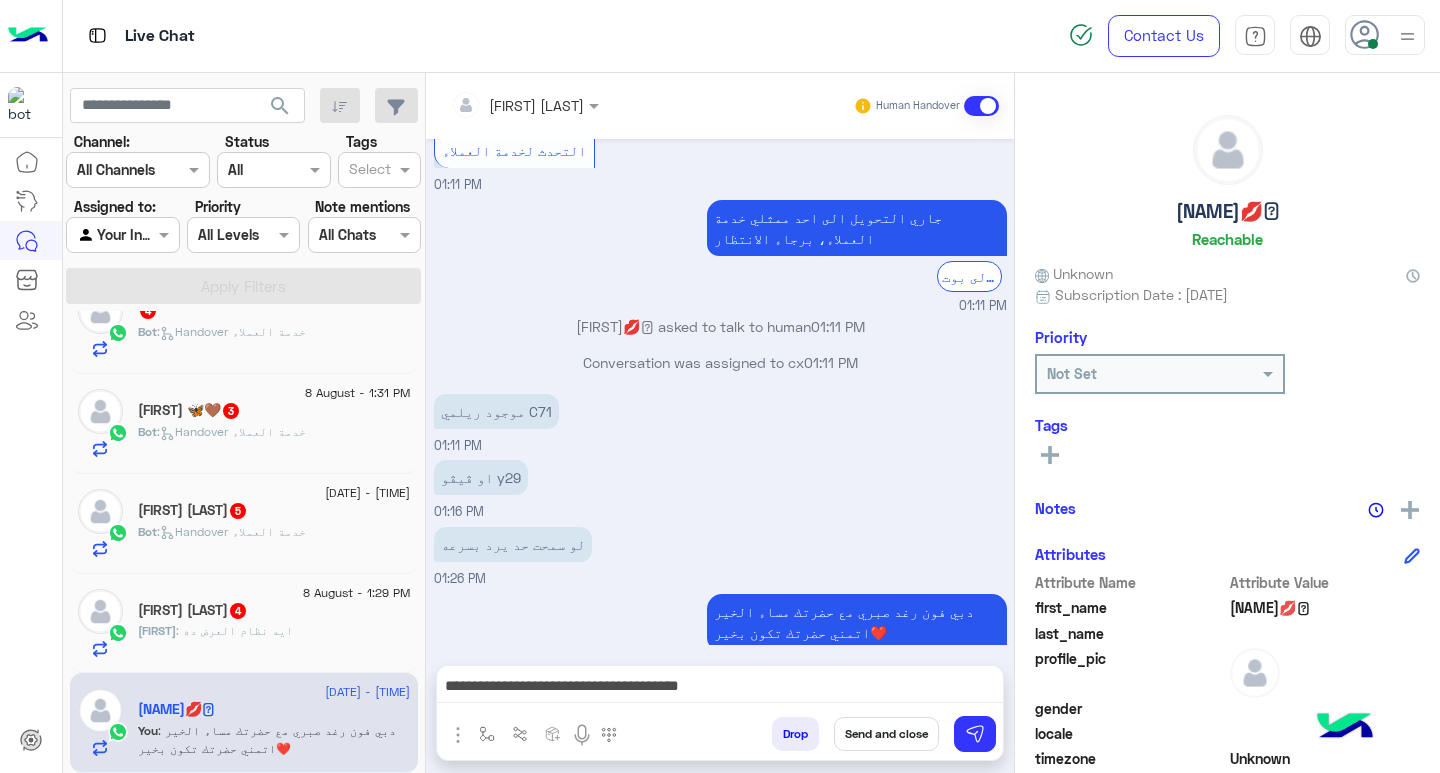 scroll, scrollTop: 2275, scrollLeft: 0, axis: vertical 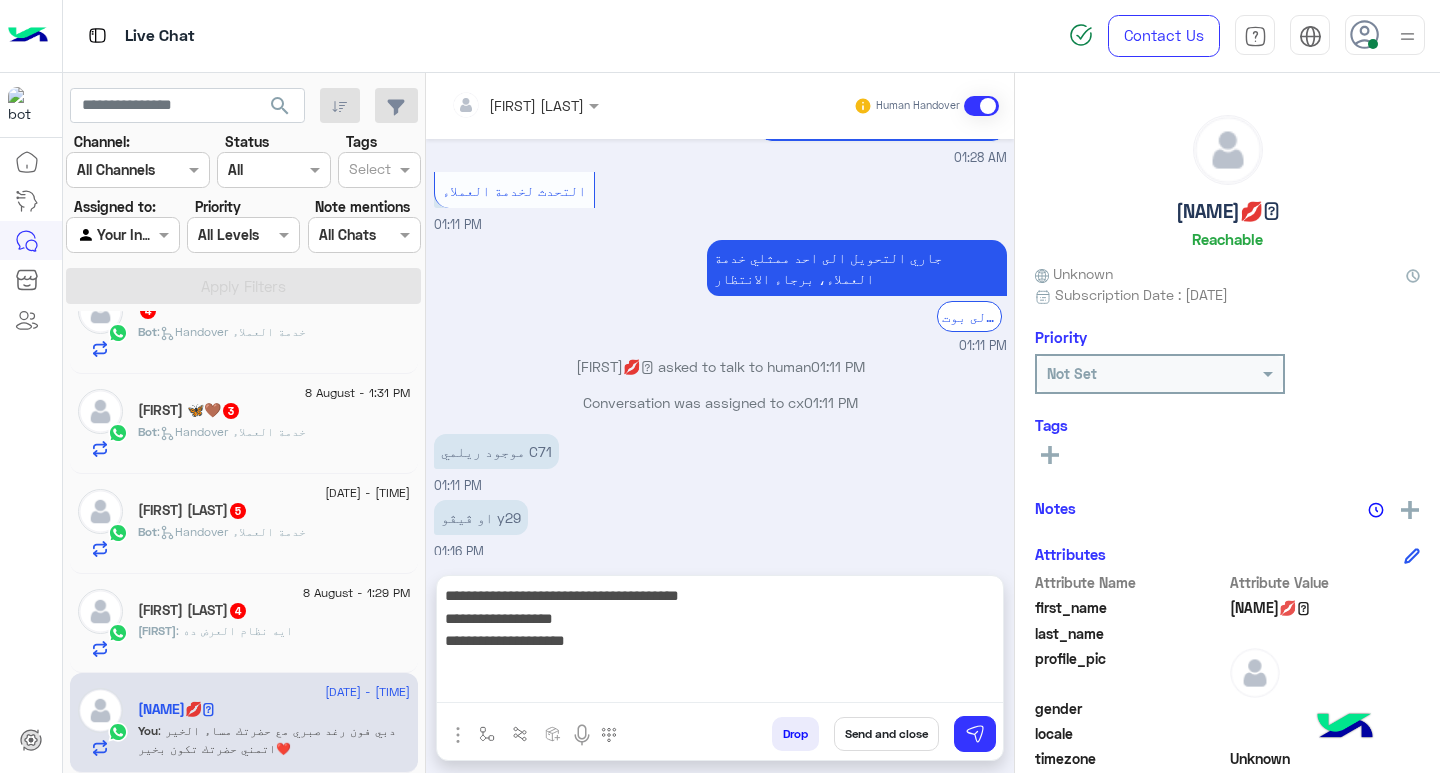 click on "**********" at bounding box center [720, 643] 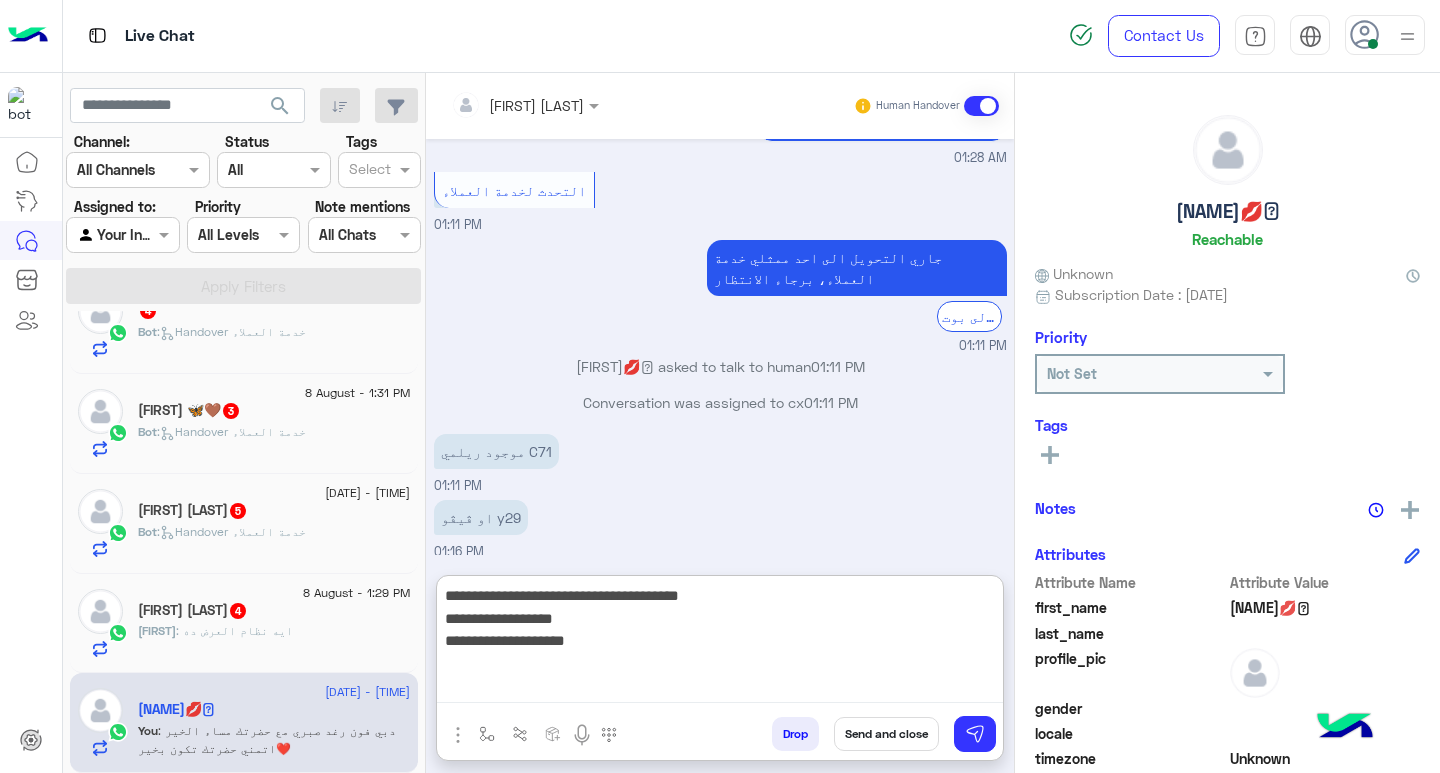 scroll, scrollTop: 2315, scrollLeft: 0, axis: vertical 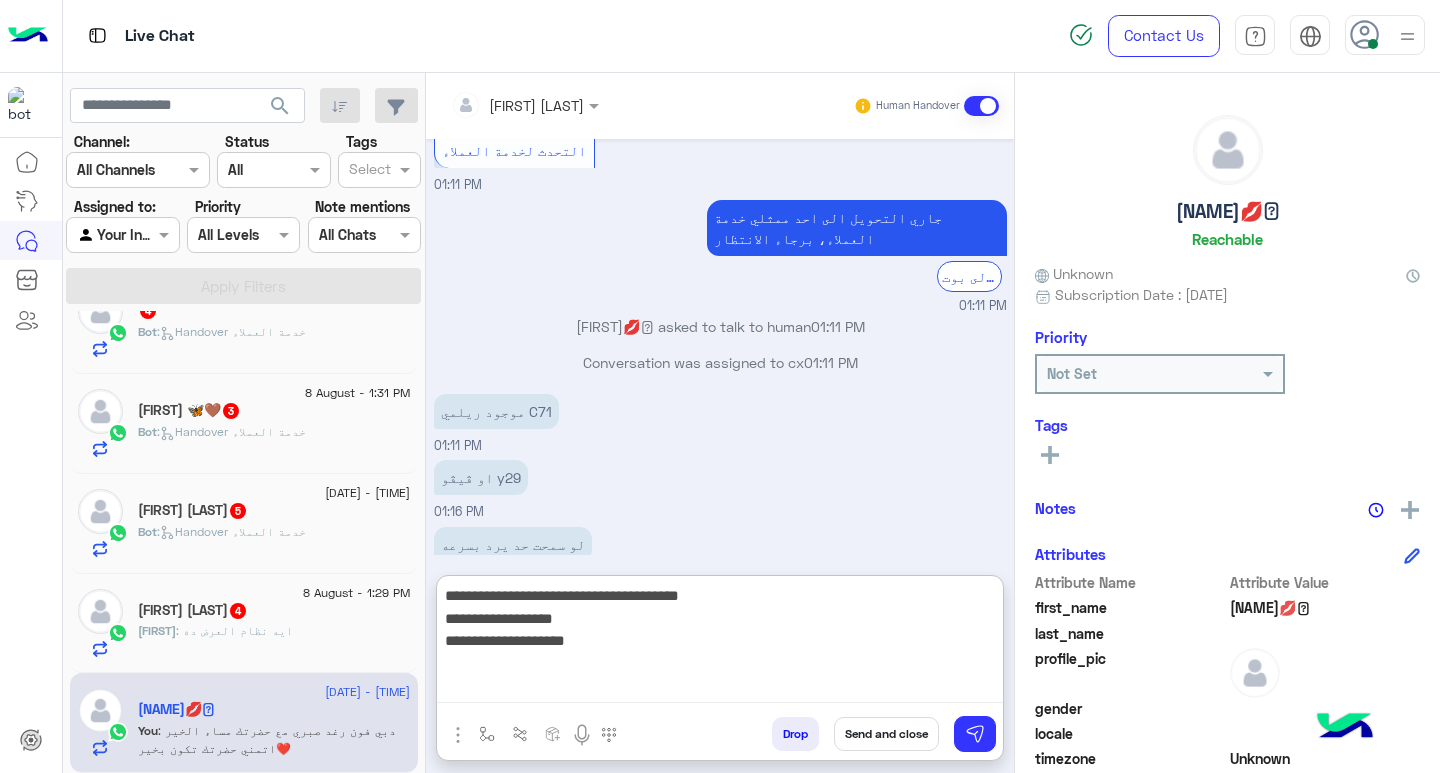 click on "**********" at bounding box center [720, 643] 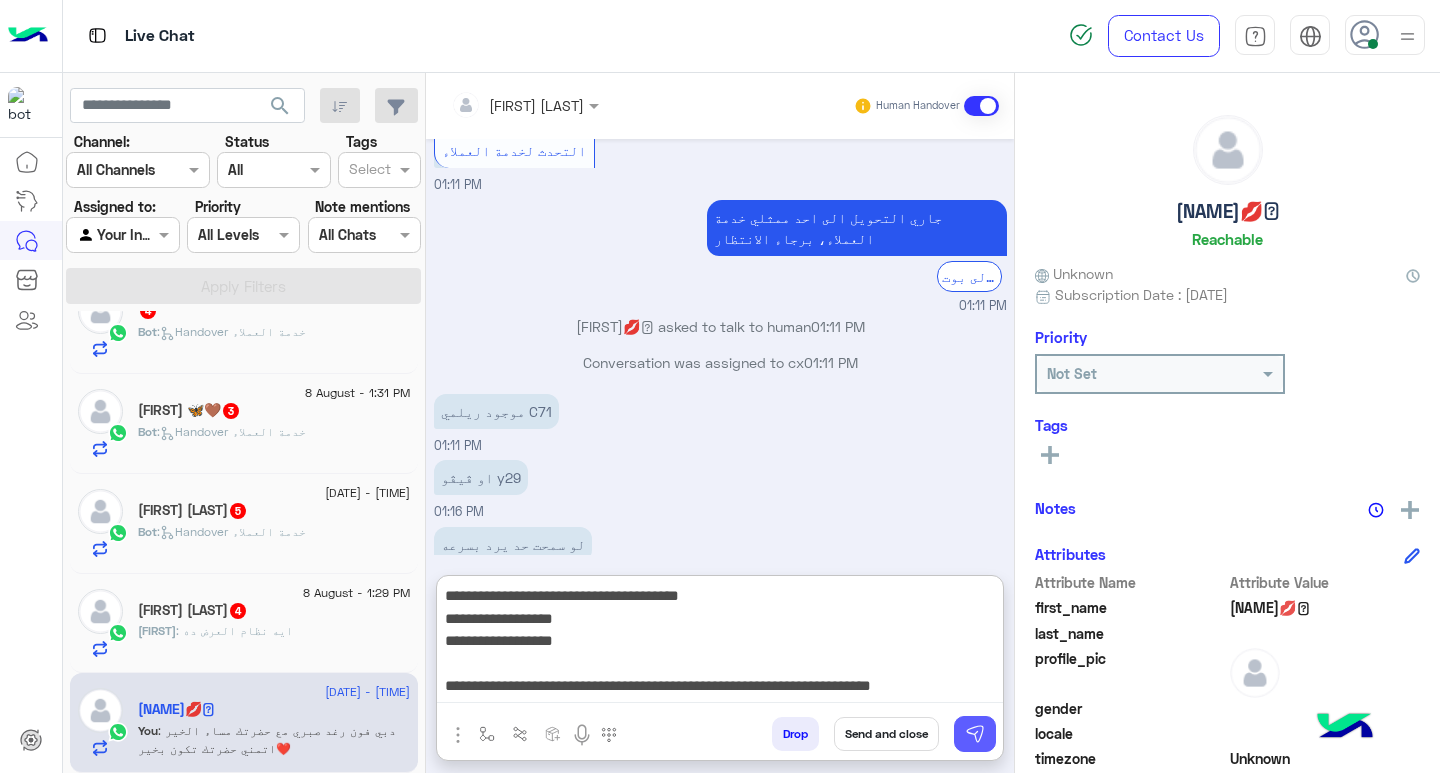 type on "**********" 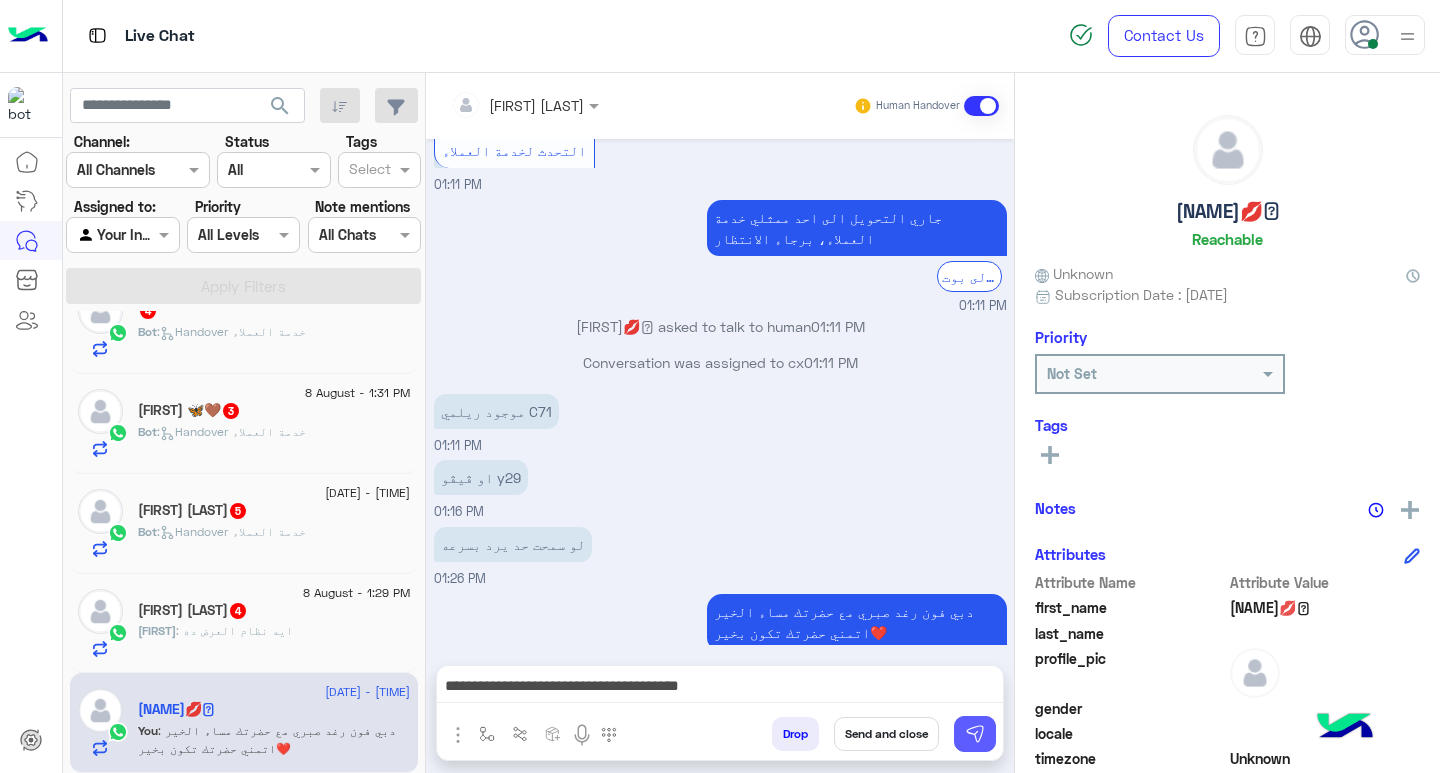click at bounding box center (975, 734) 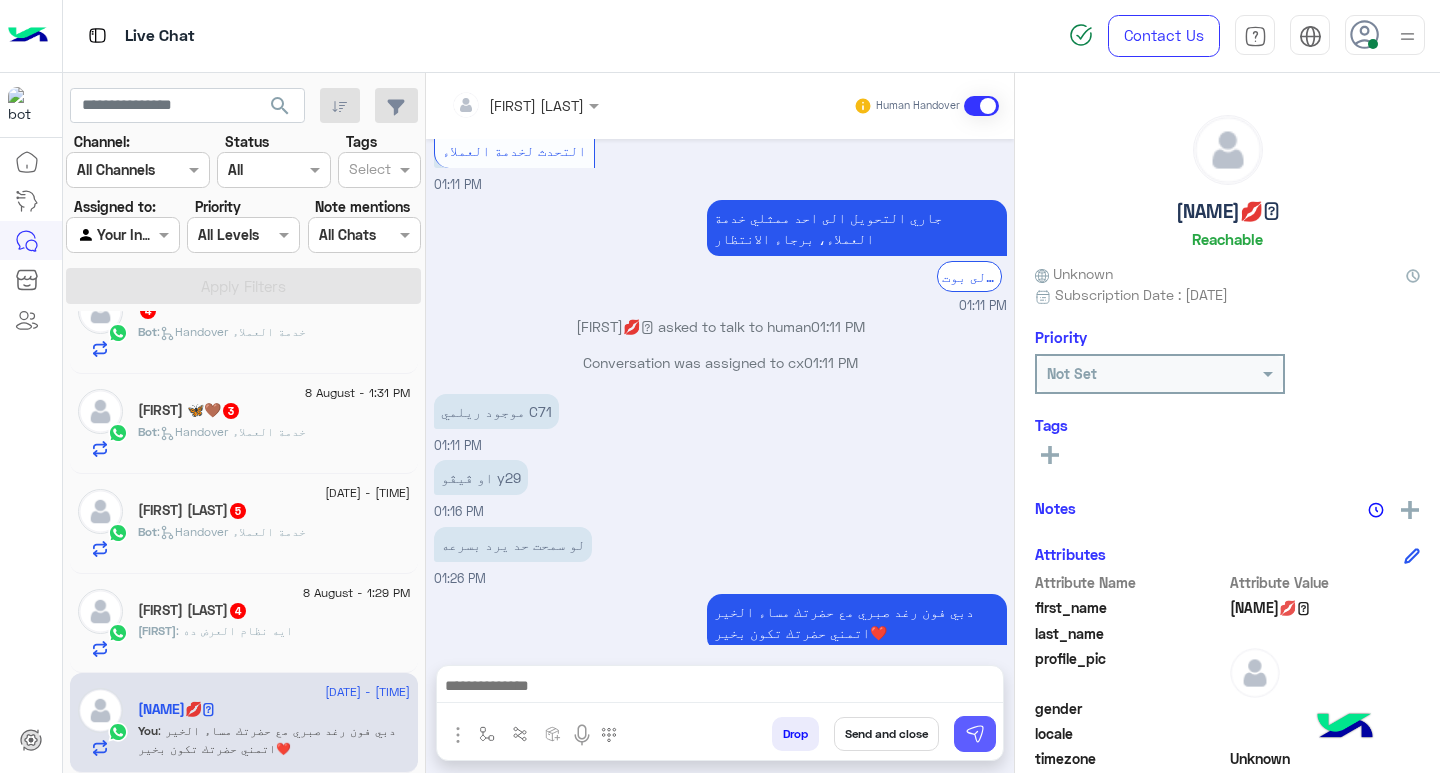 scroll, scrollTop: 2444, scrollLeft: 0, axis: vertical 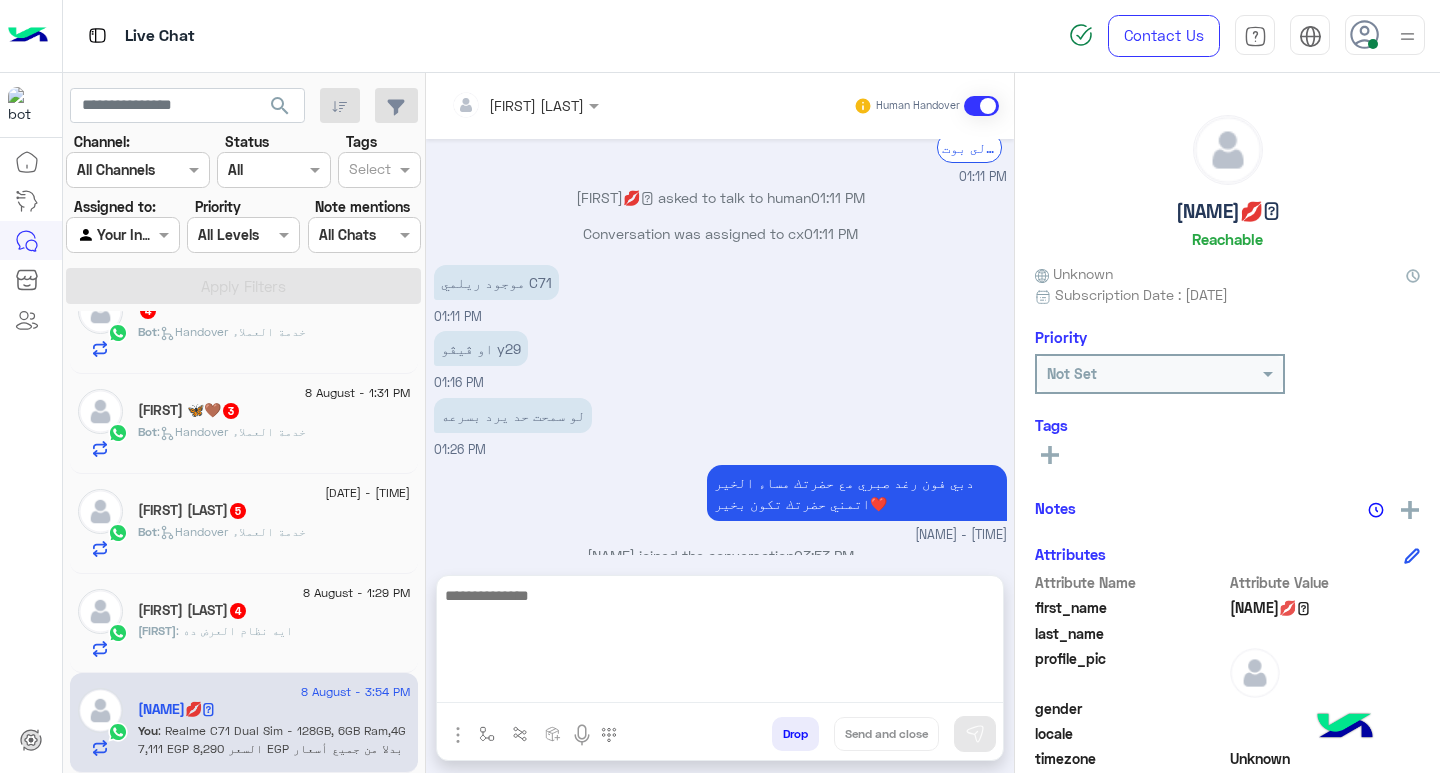 click at bounding box center [720, 643] 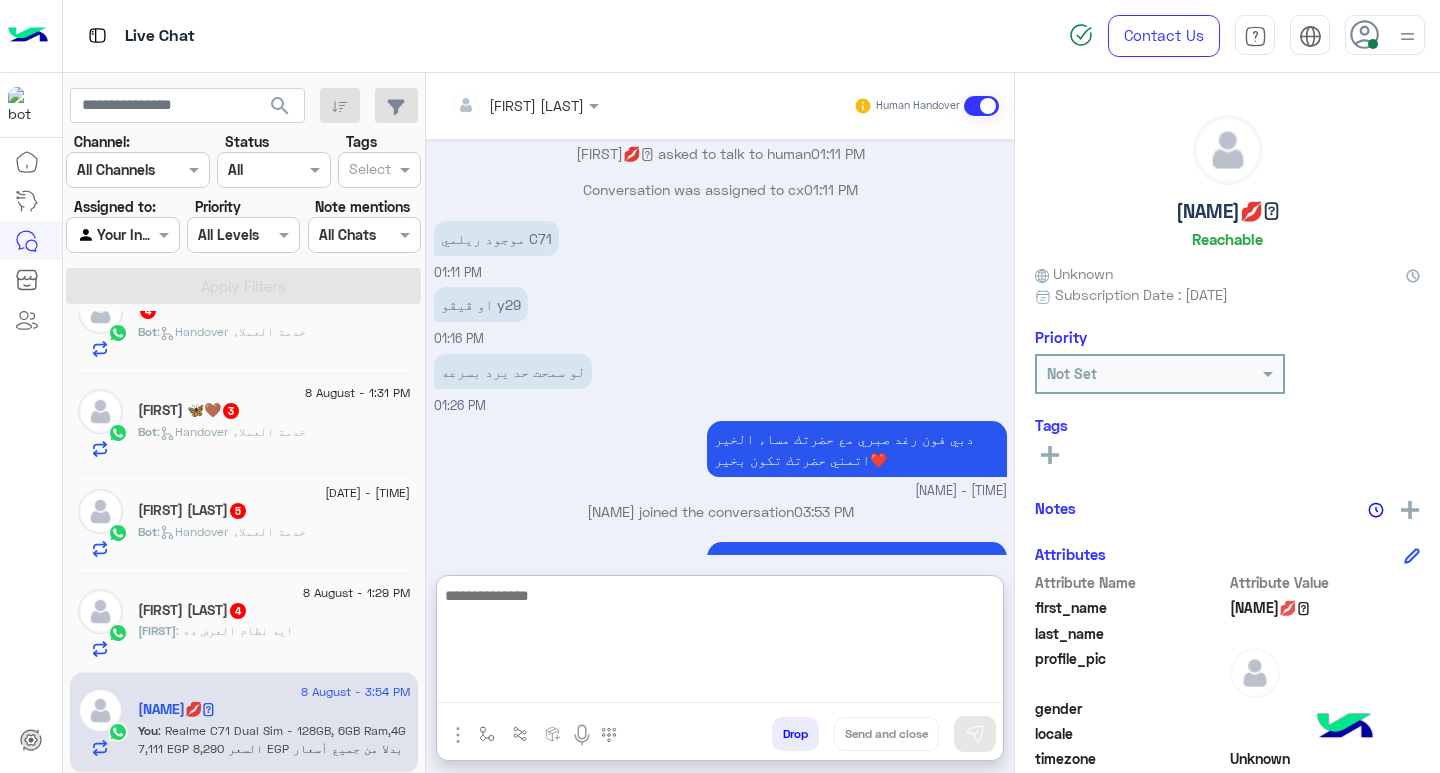 paste on "**********" 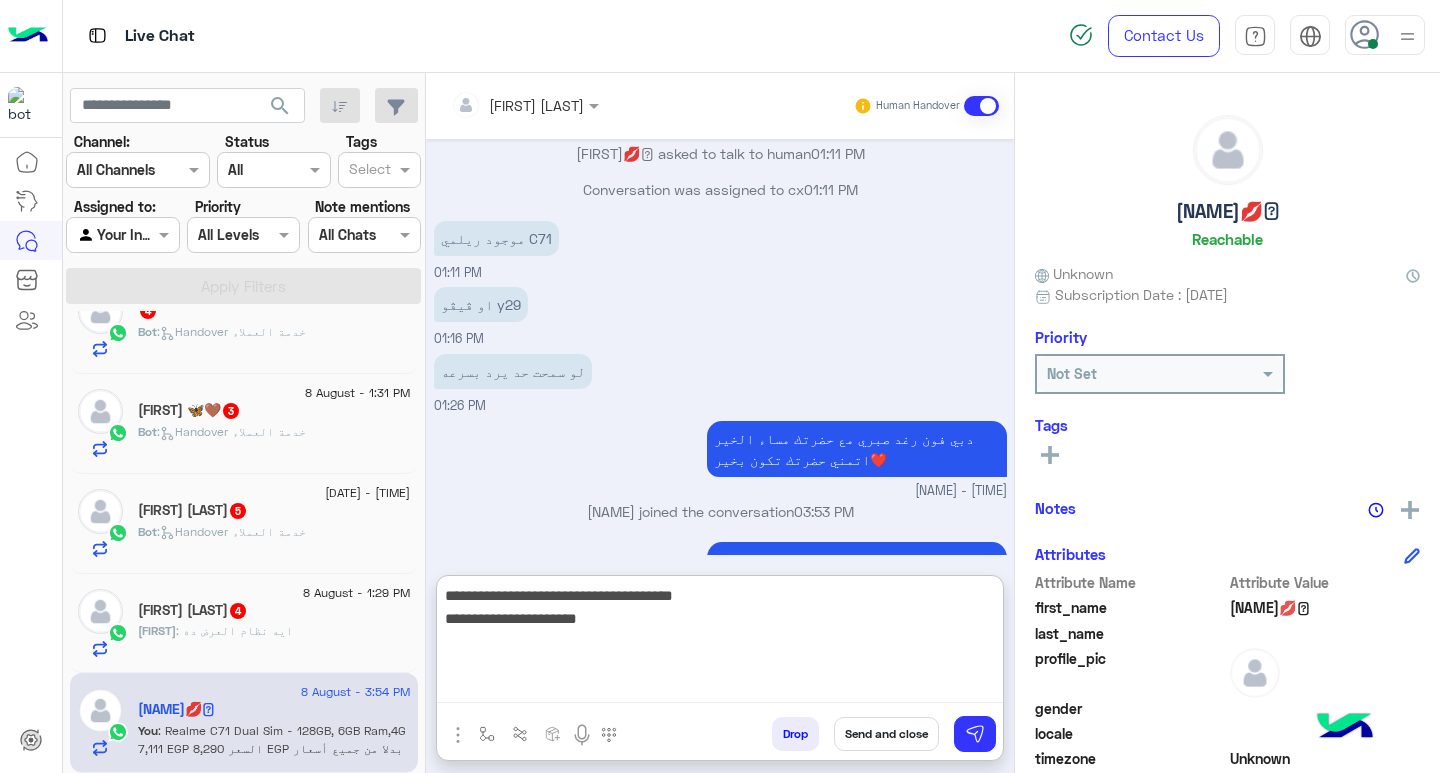 click on "**********" at bounding box center (720, 643) 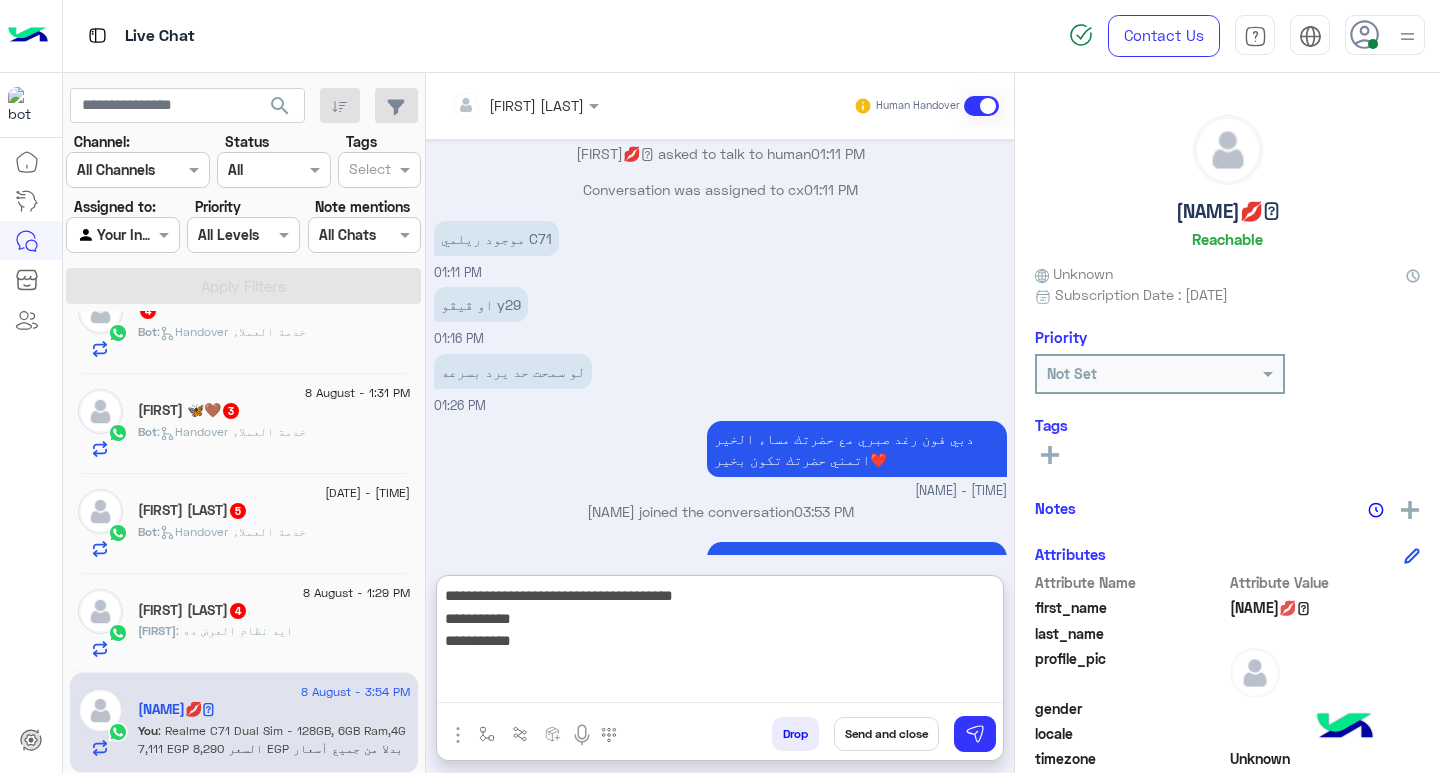 click on "**********" at bounding box center (720, 643) 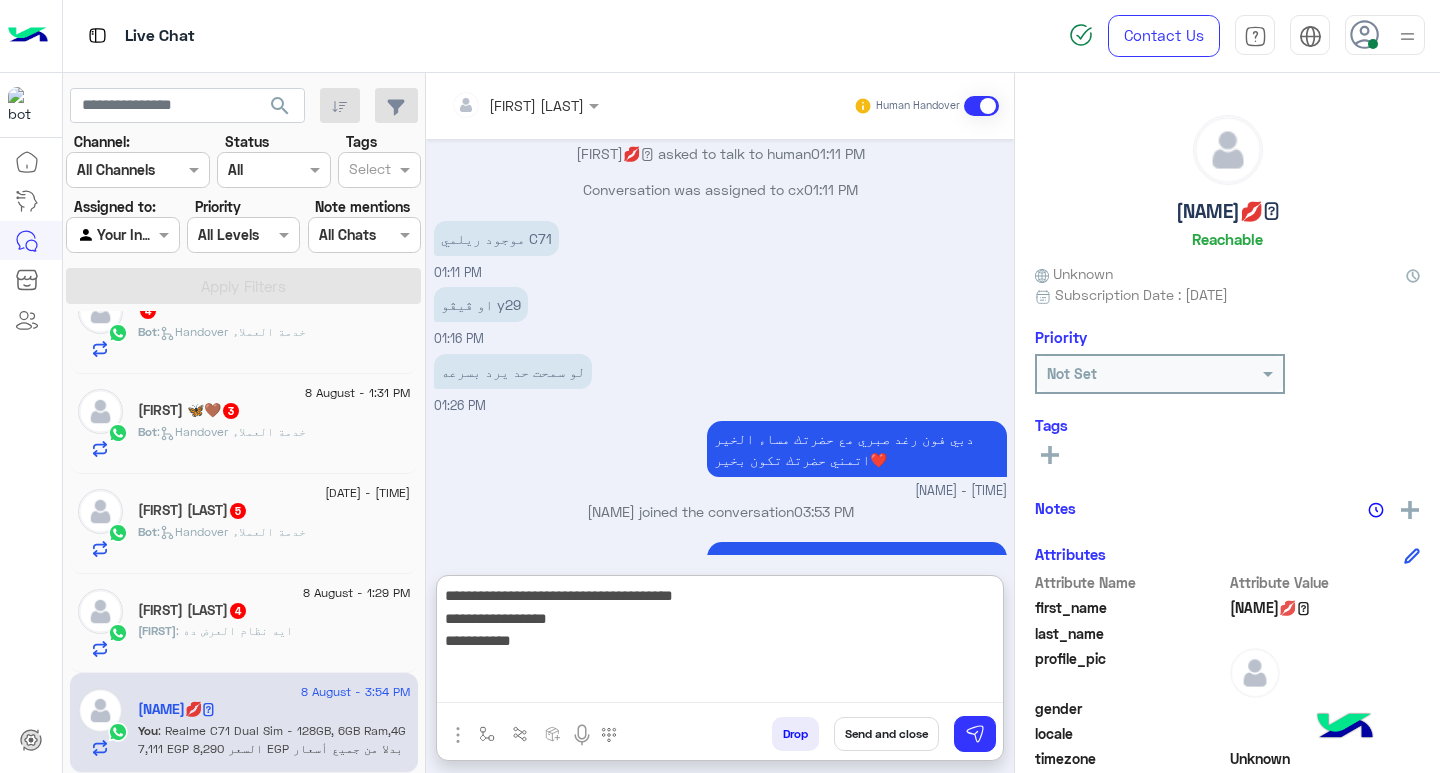 click on "**********" at bounding box center [720, 643] 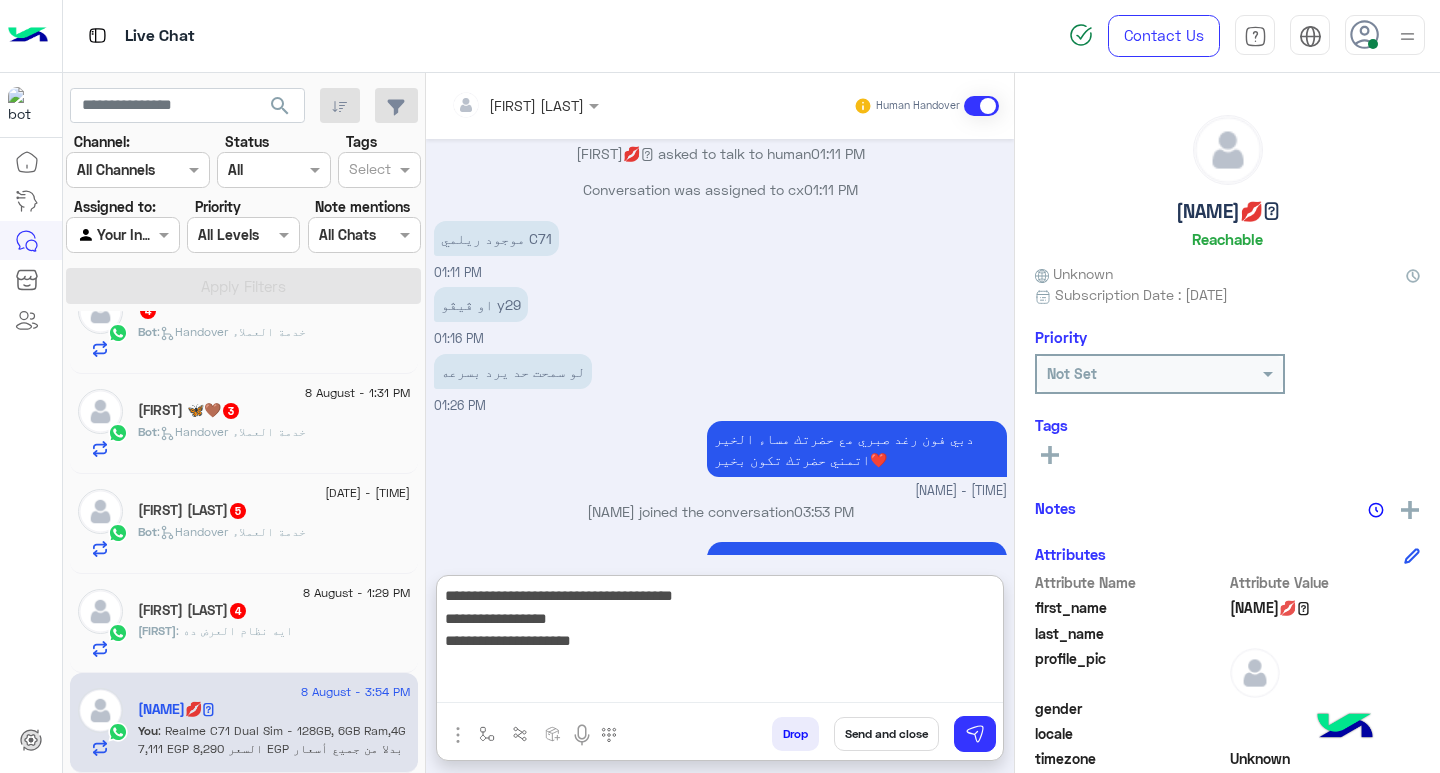 type on "**********" 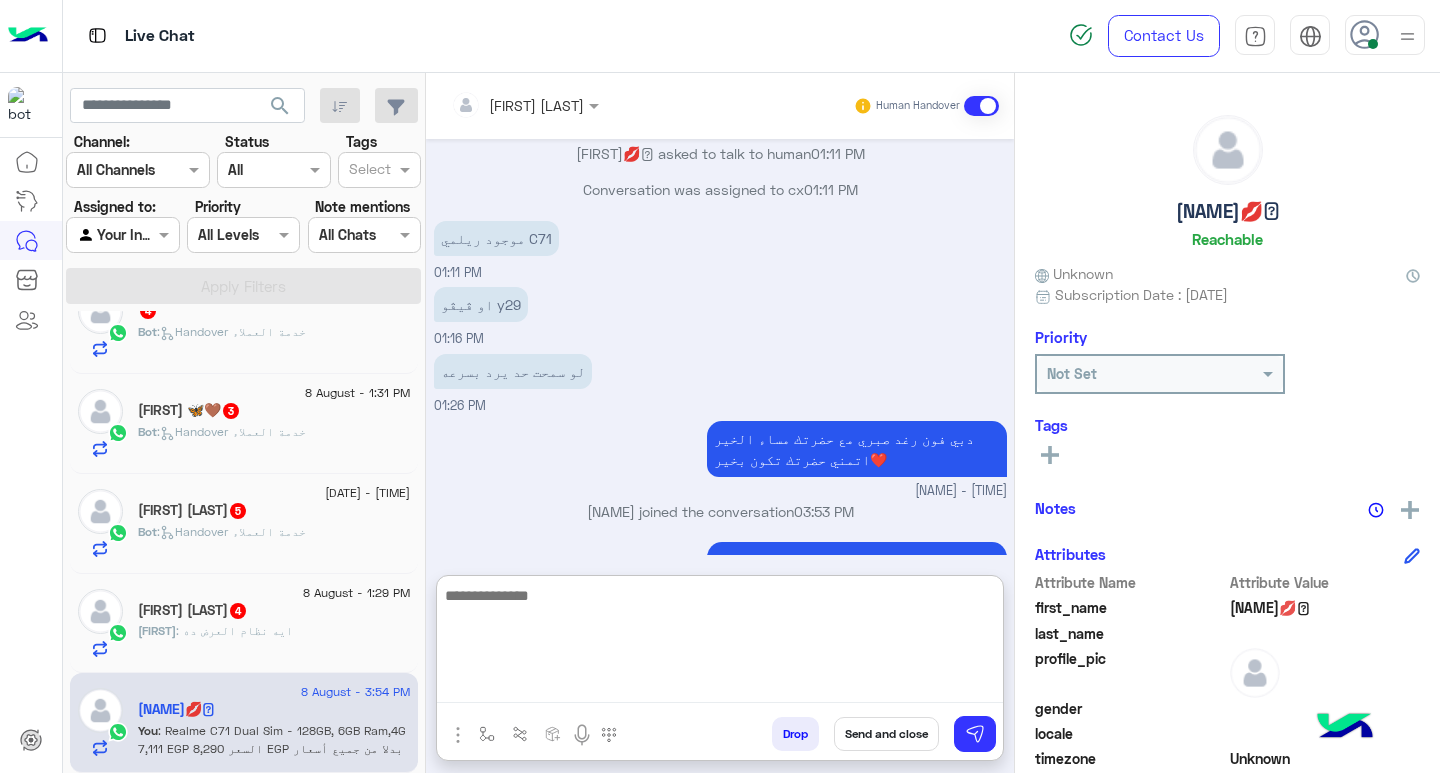 scroll, scrollTop: 2640, scrollLeft: 0, axis: vertical 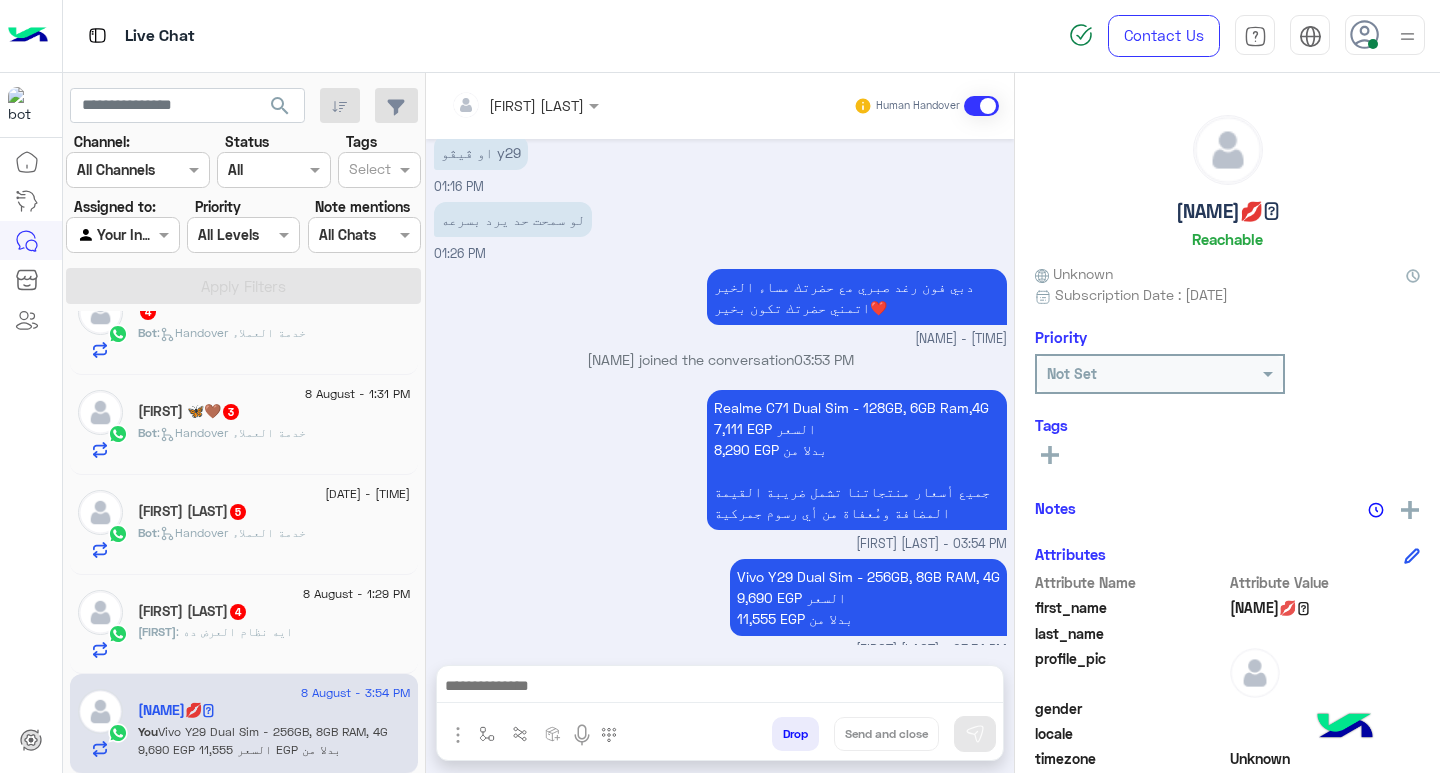 click on ": ايه نظام العرض ده" 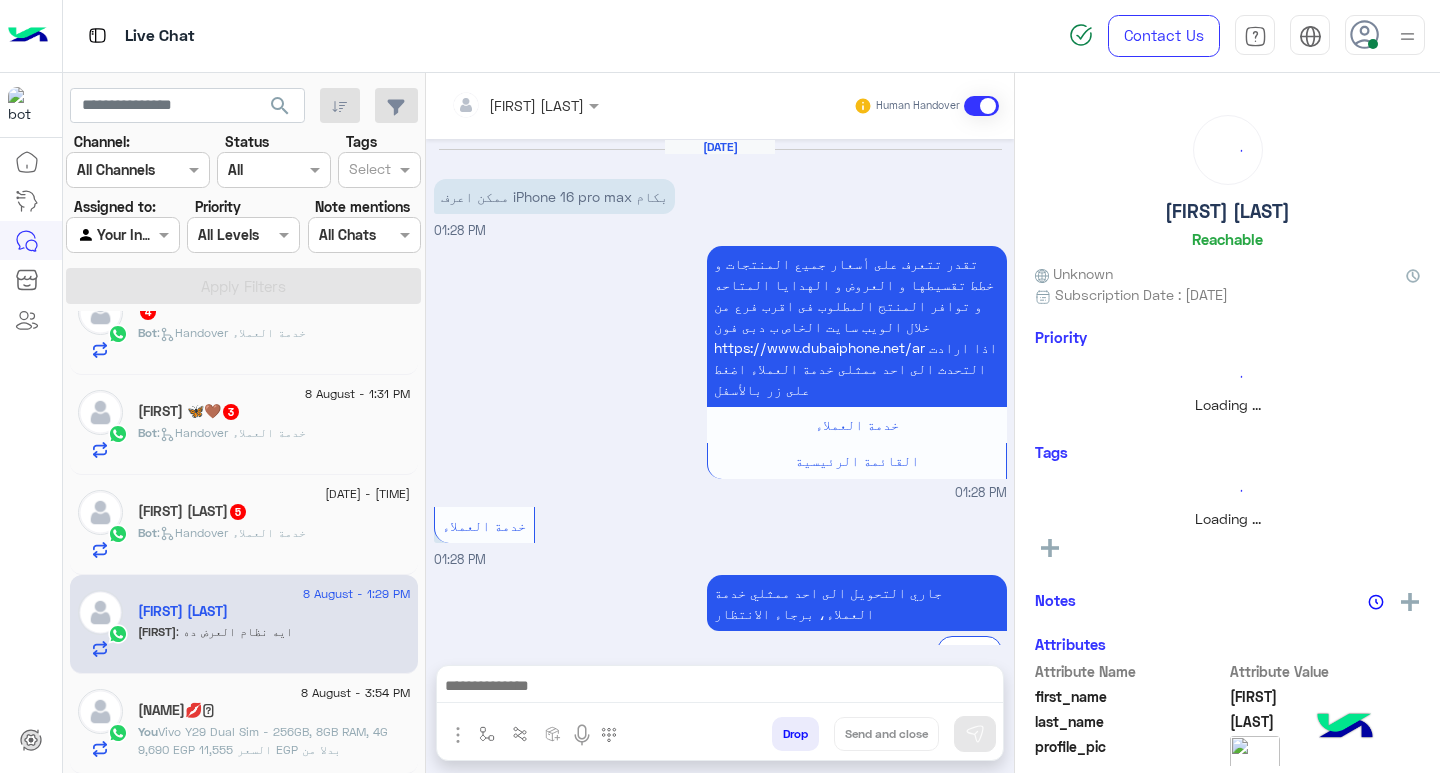 scroll, scrollTop: 274, scrollLeft: 0, axis: vertical 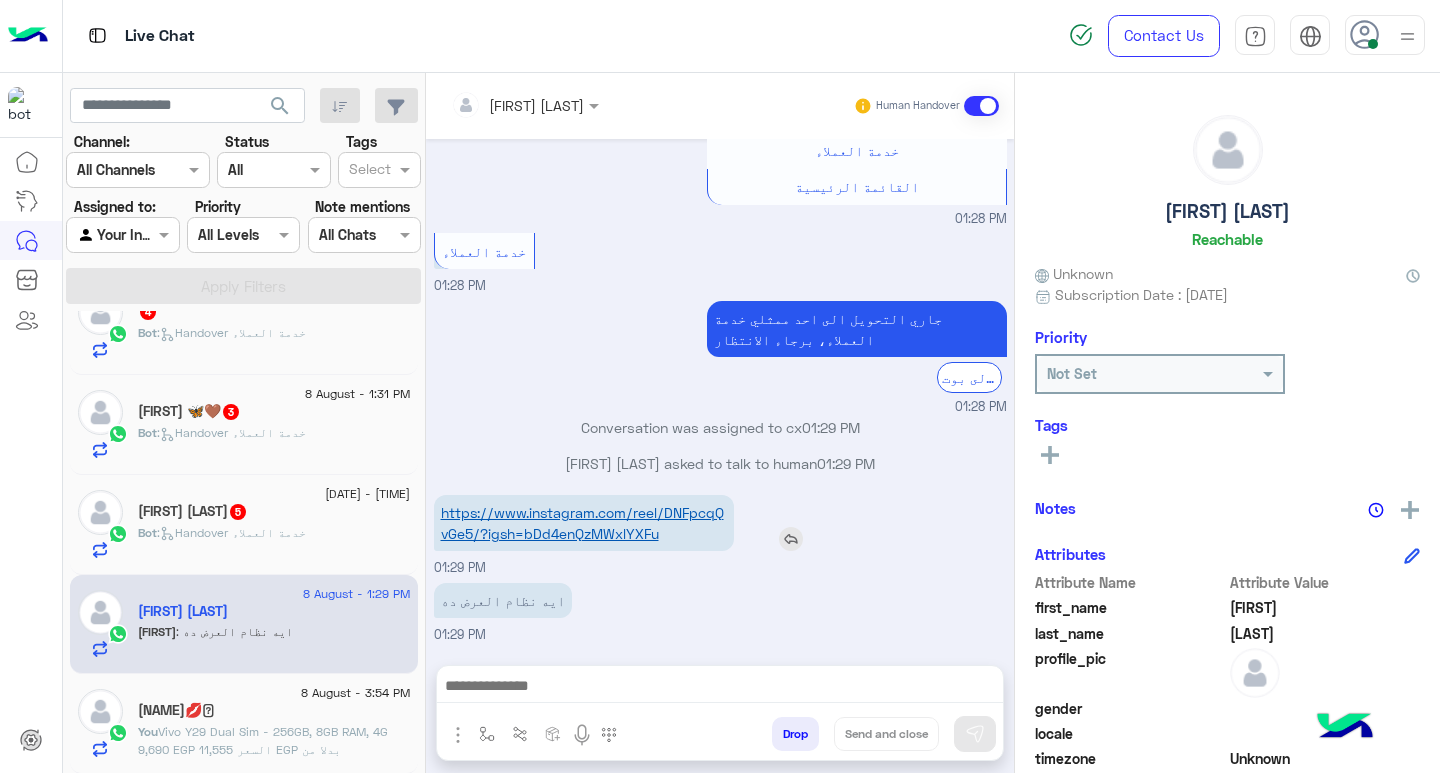 click on "https://www.instagram.com/reel/DNFpcqQvGe5/?igsh=bDd4enQzMWxlYXFu" at bounding box center (582, 523) 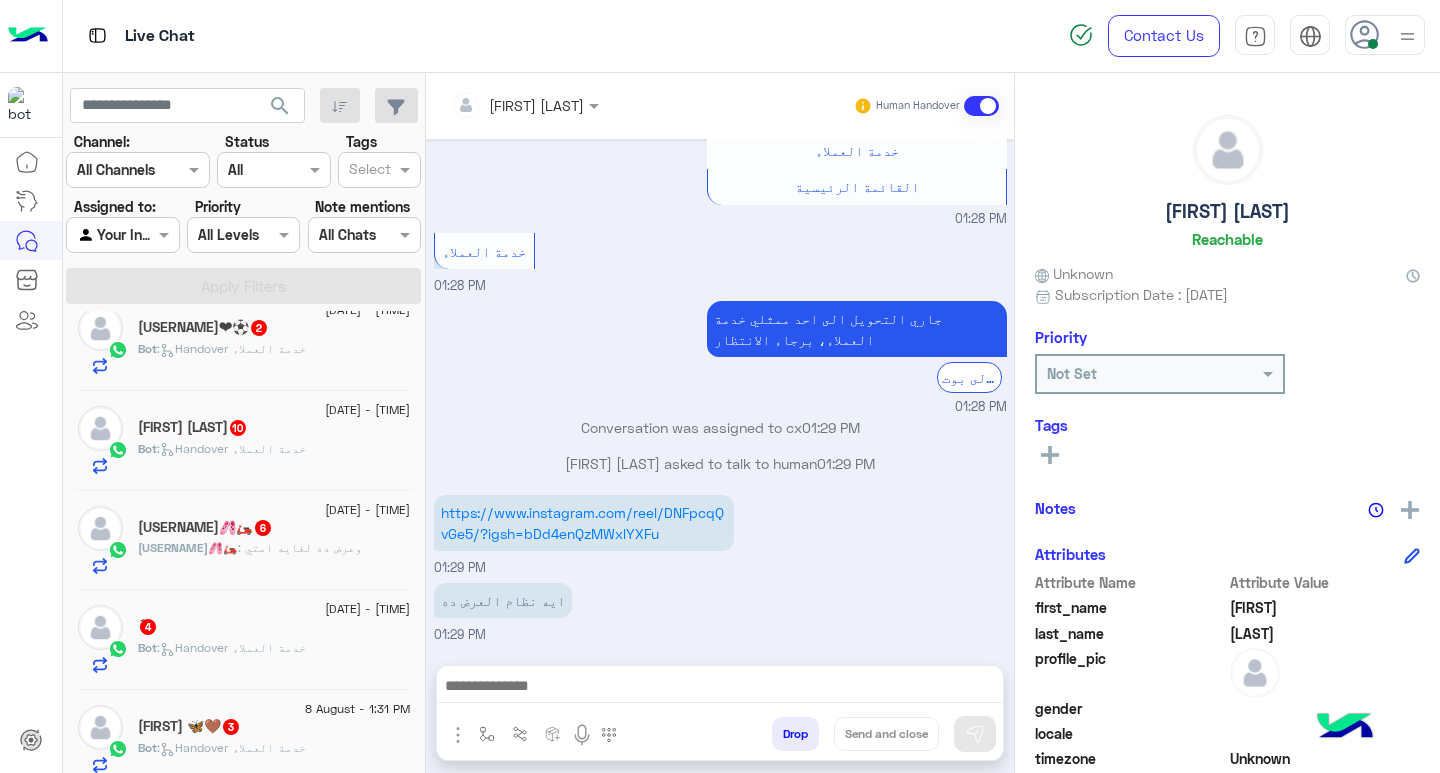 scroll, scrollTop: 1040, scrollLeft: 0, axis: vertical 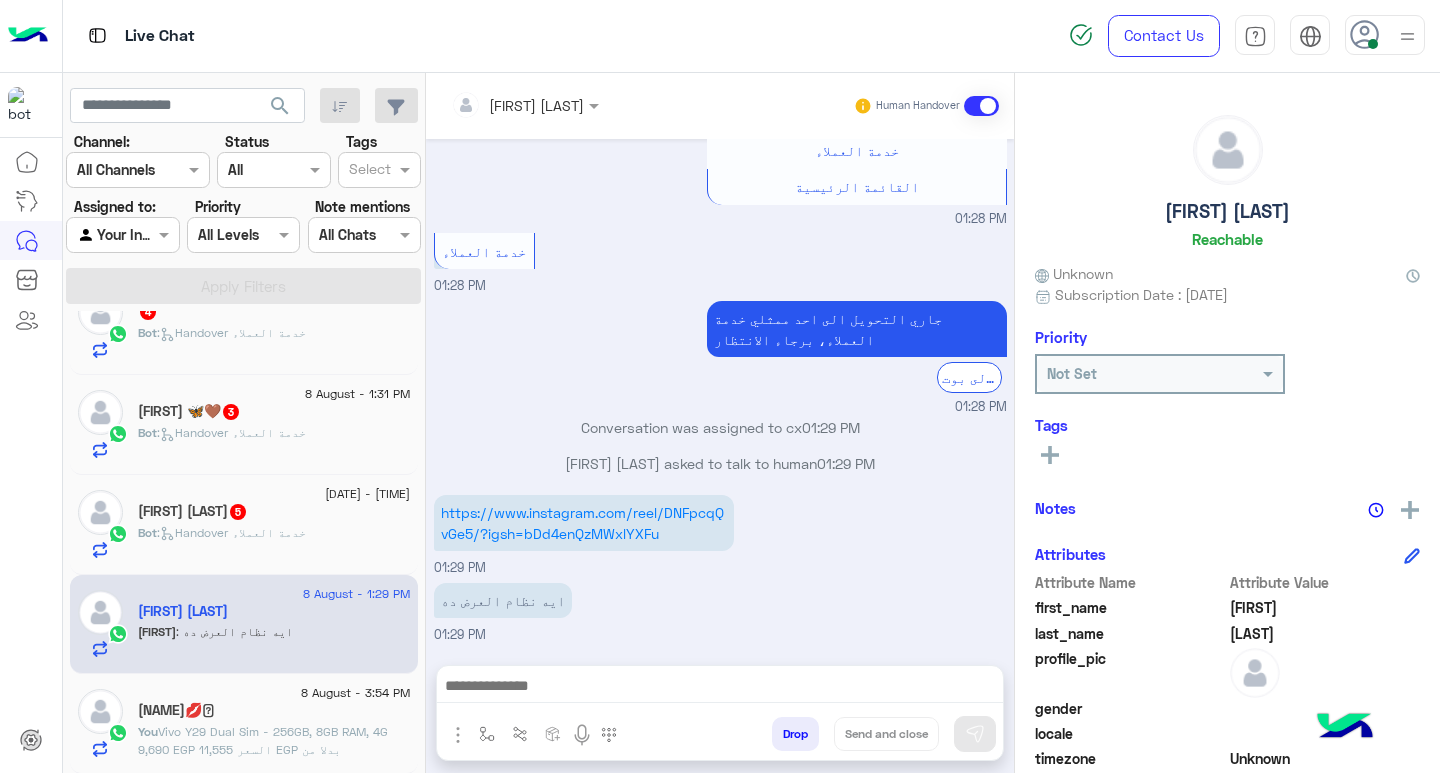click on "Vivo Y29 Dual Sim - 256GB, 8GB RAM, 4G
9,690 EGP  السعر
11,555 EGP بدلا من" 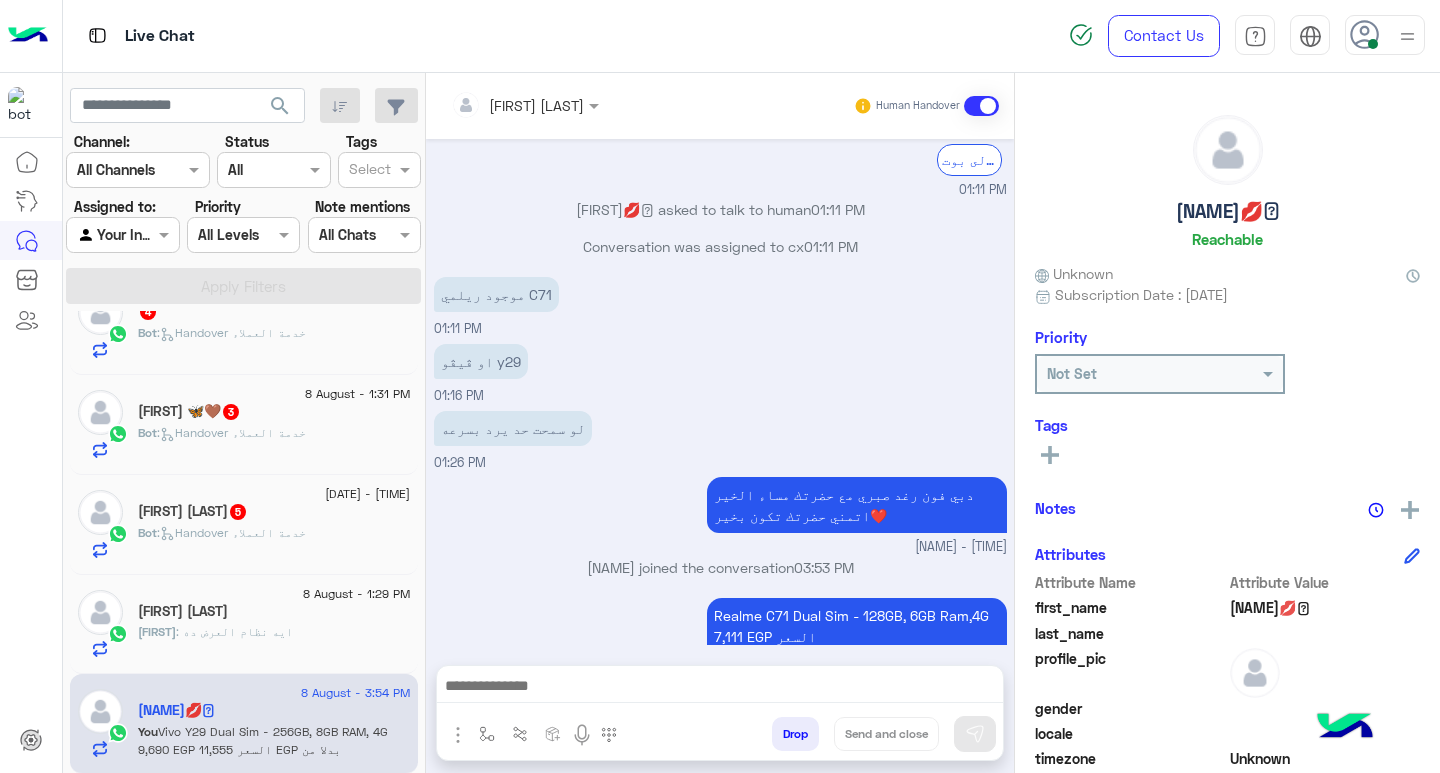 scroll, scrollTop: 1684, scrollLeft: 0, axis: vertical 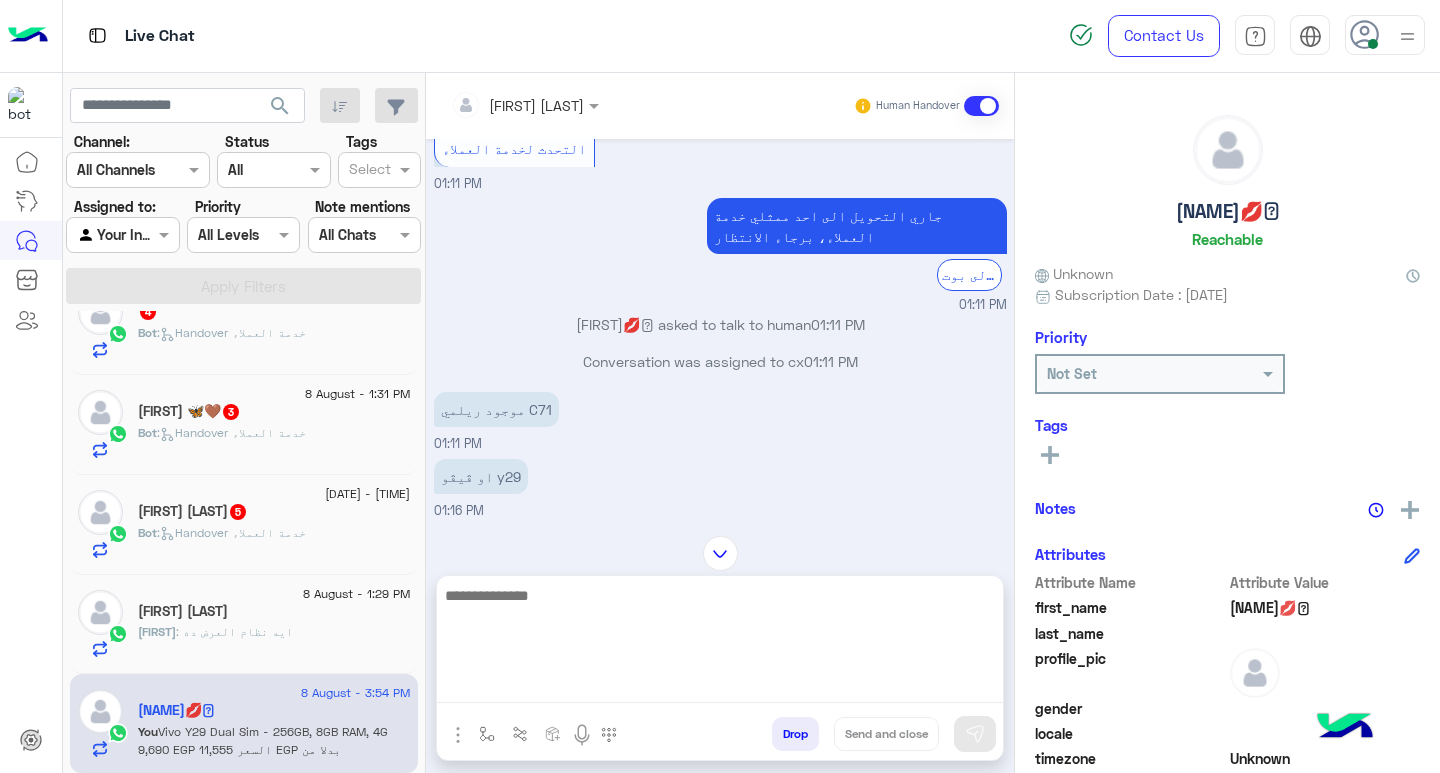 click at bounding box center (720, 643) 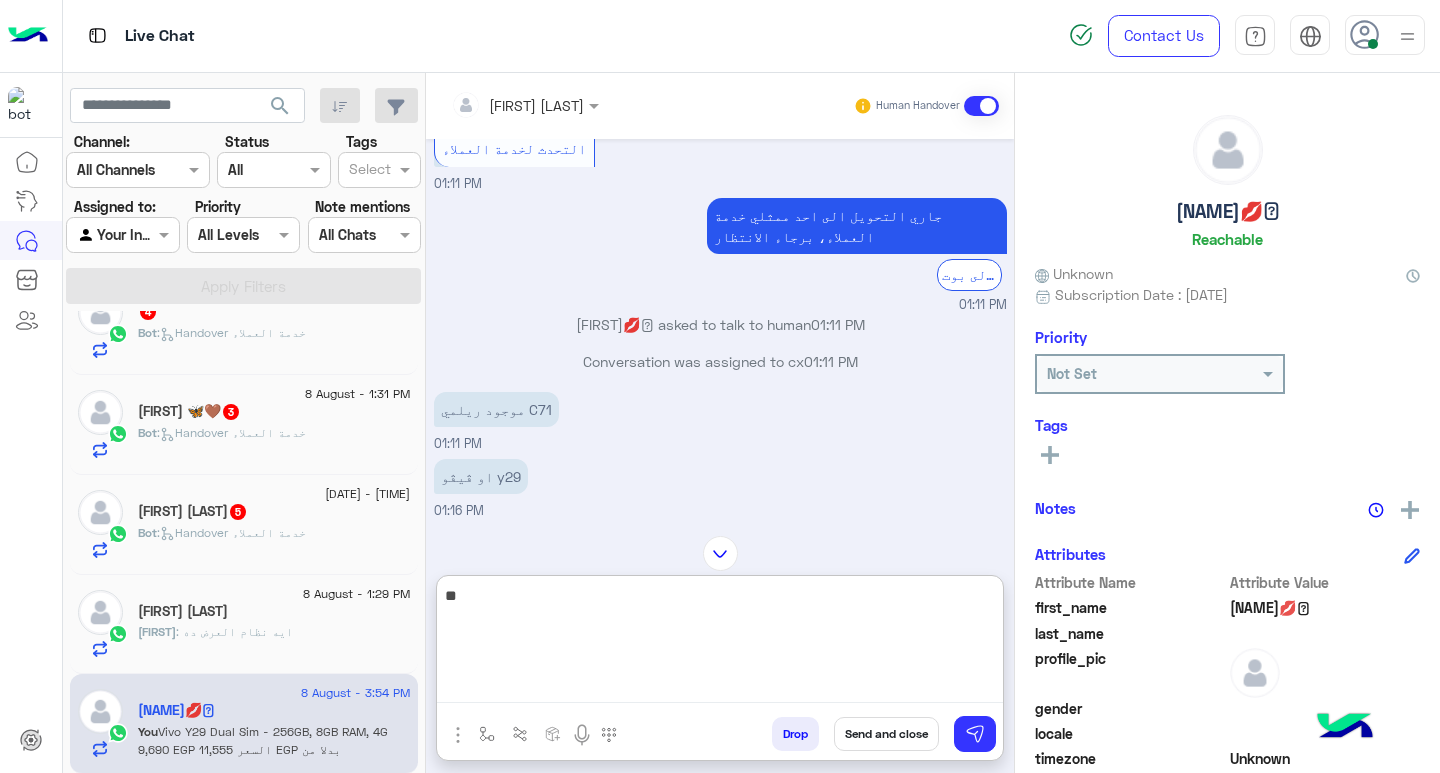 type on "*" 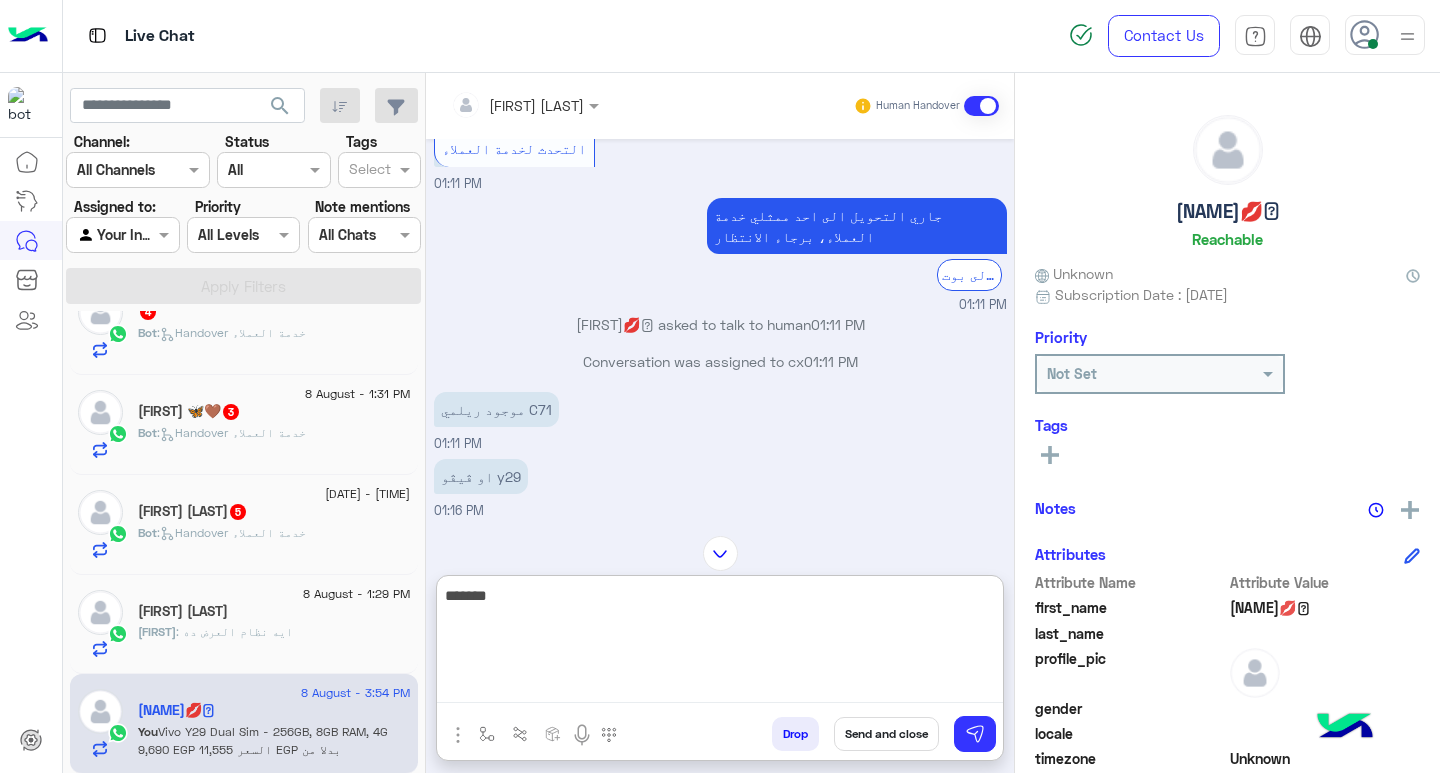 type on "*******" 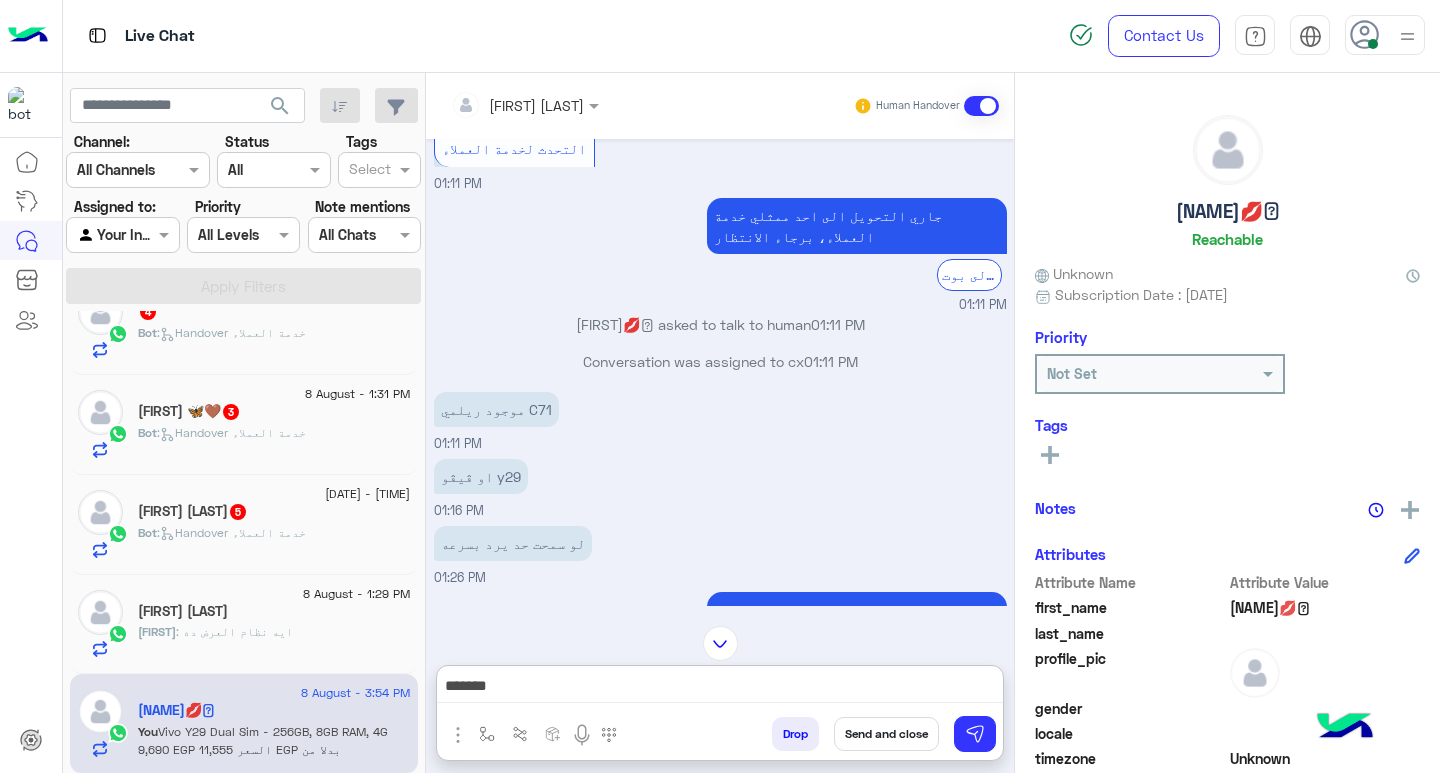 type 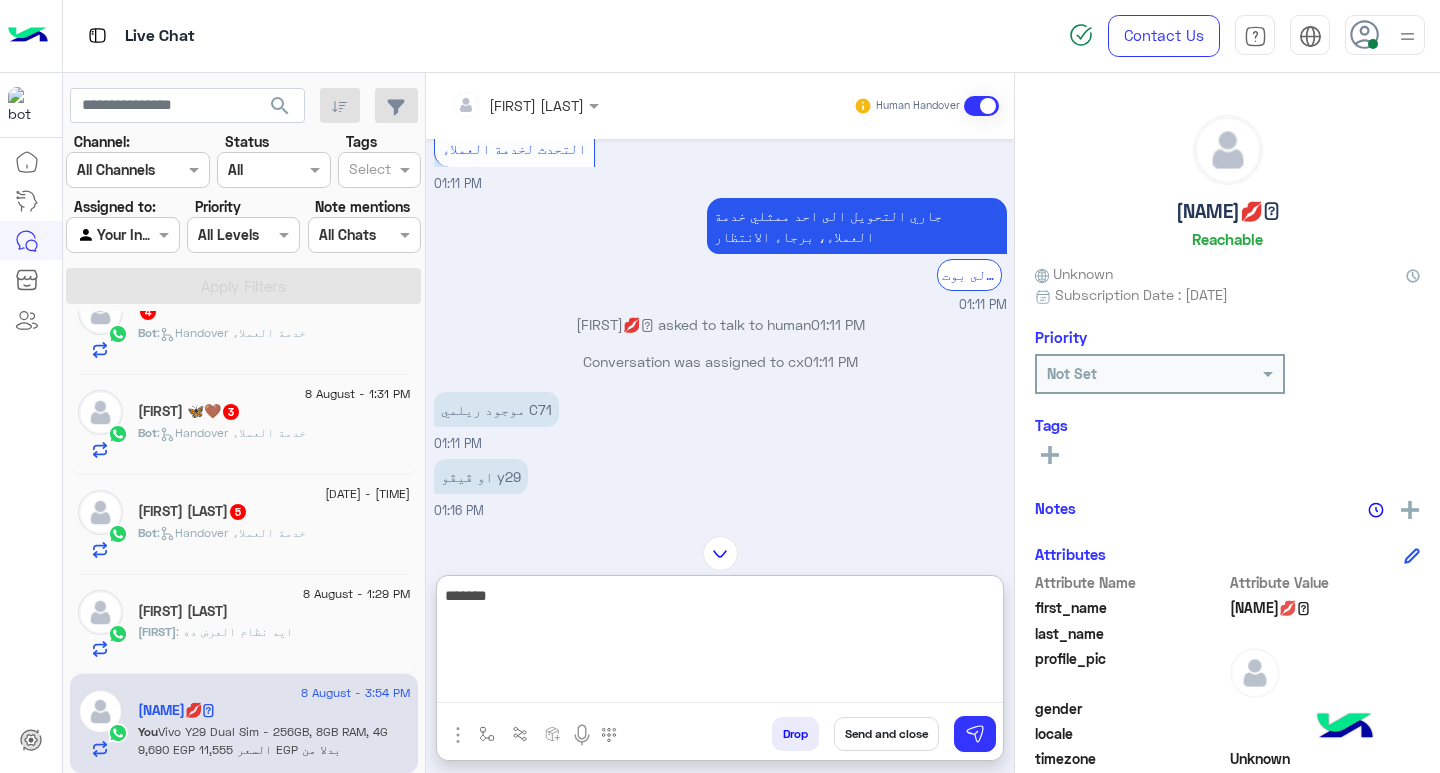 click on "*******" at bounding box center (720, 643) 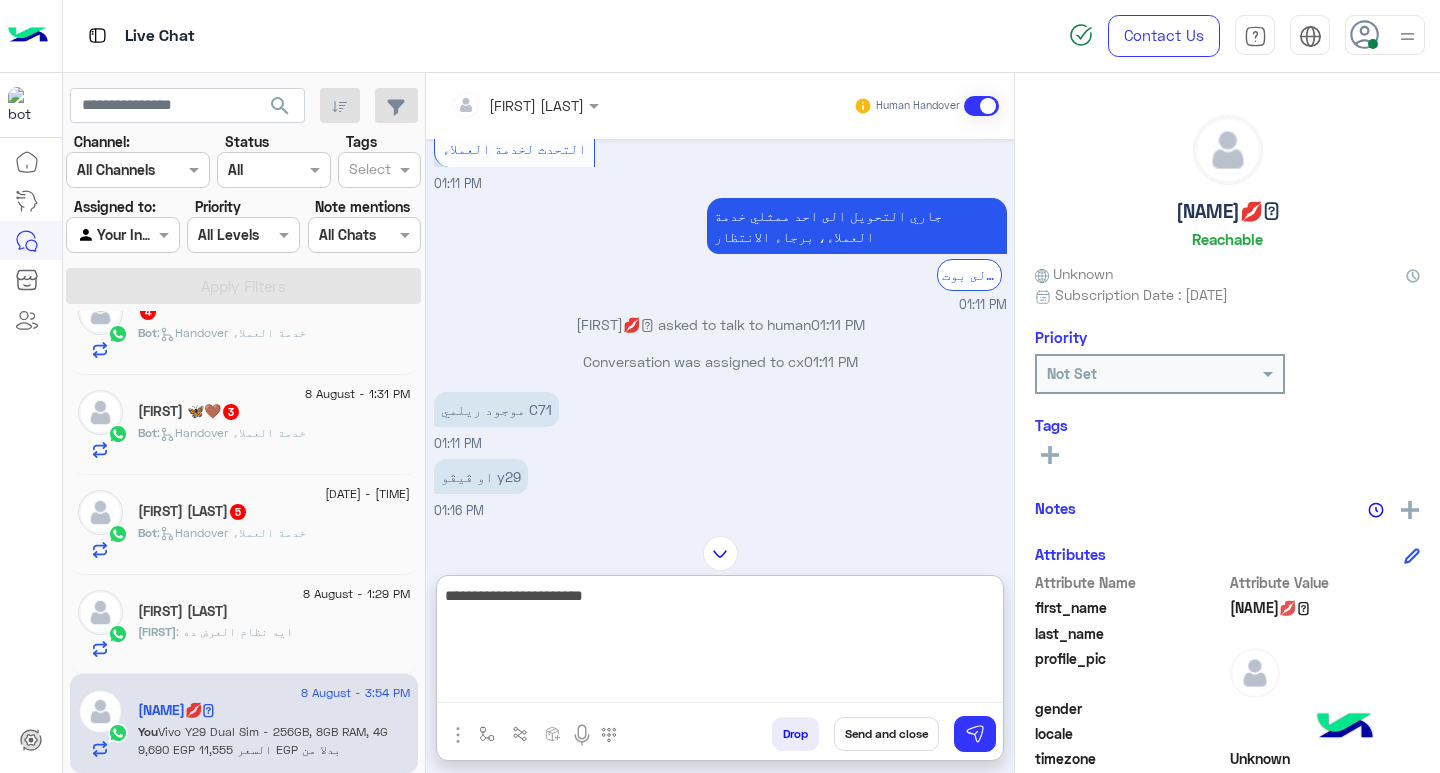 type on "**********" 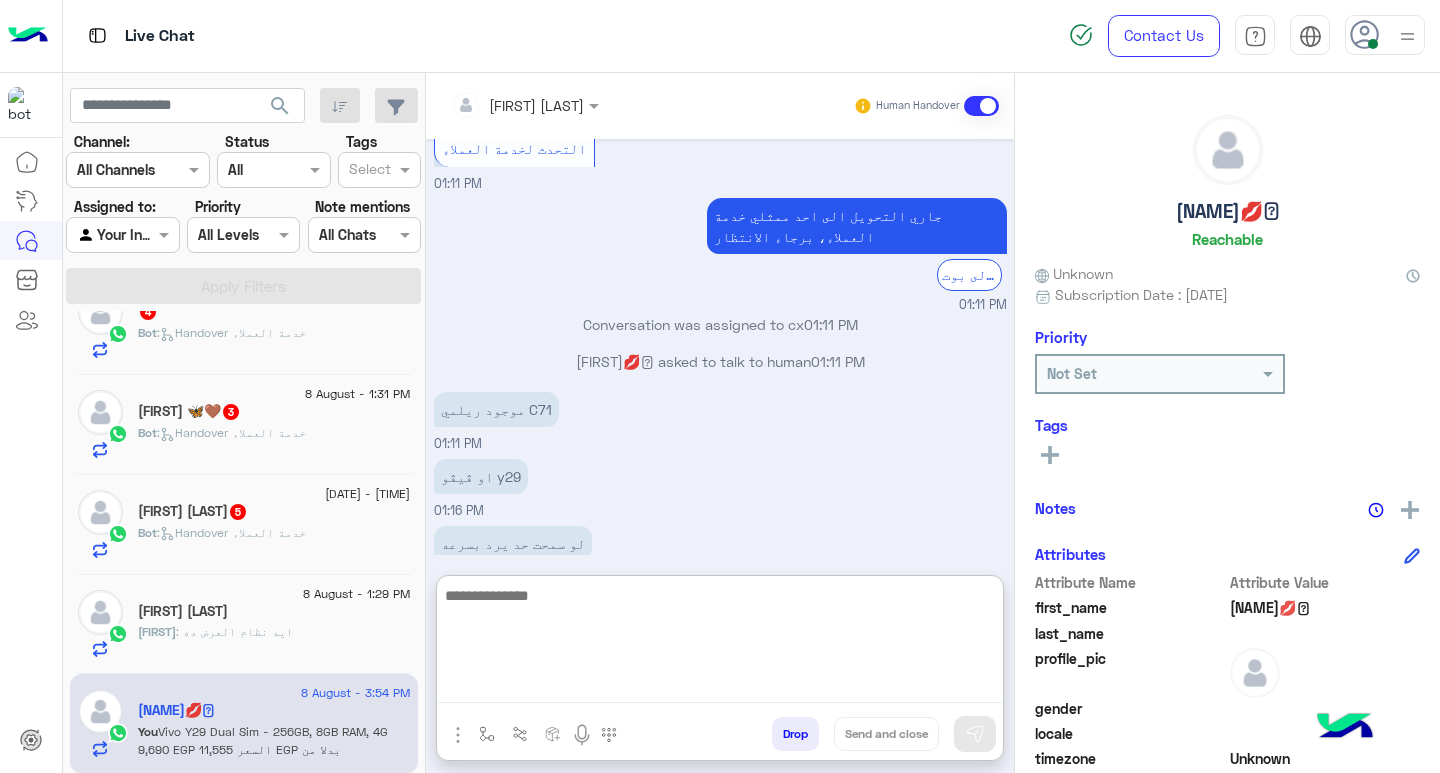scroll, scrollTop: 2071, scrollLeft: 0, axis: vertical 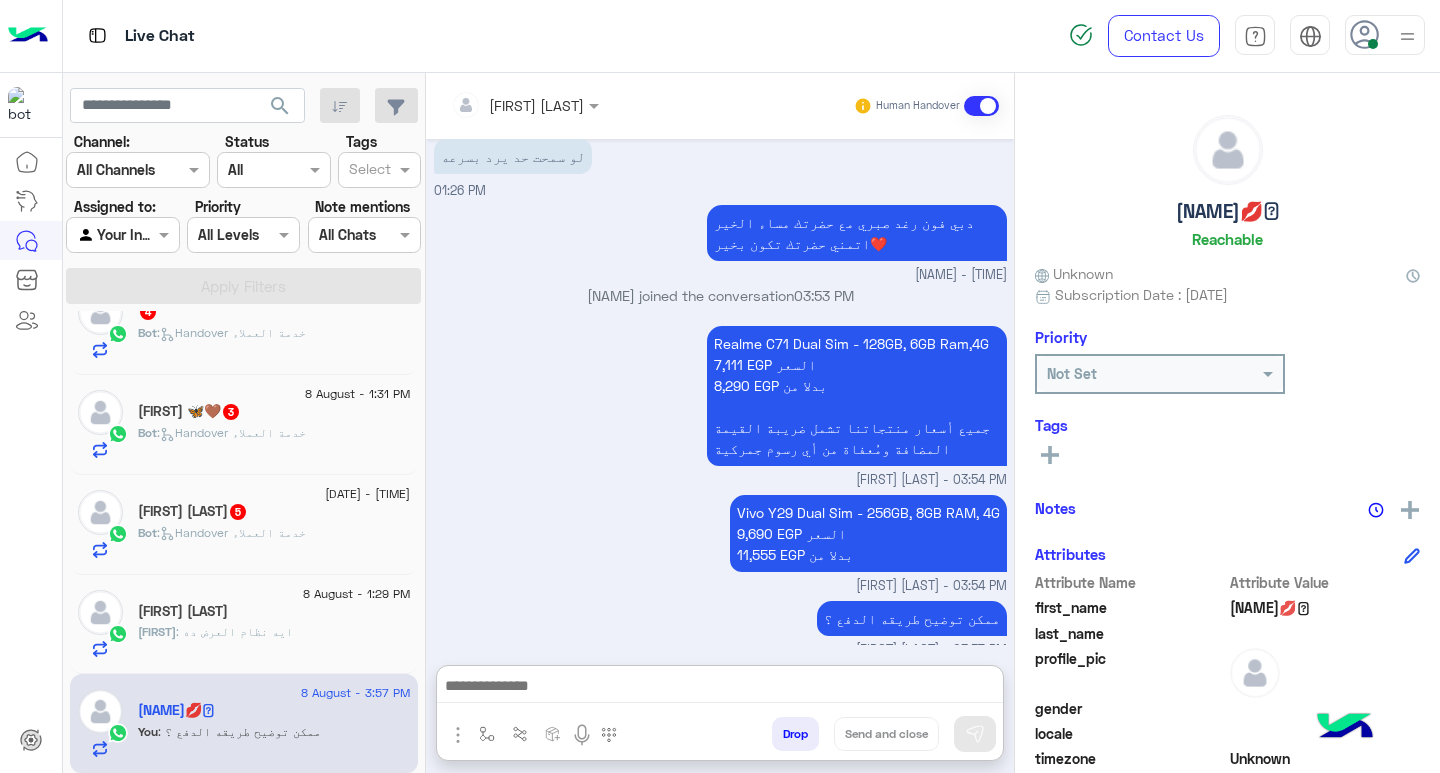 click on "[FIRST] [LAST]" 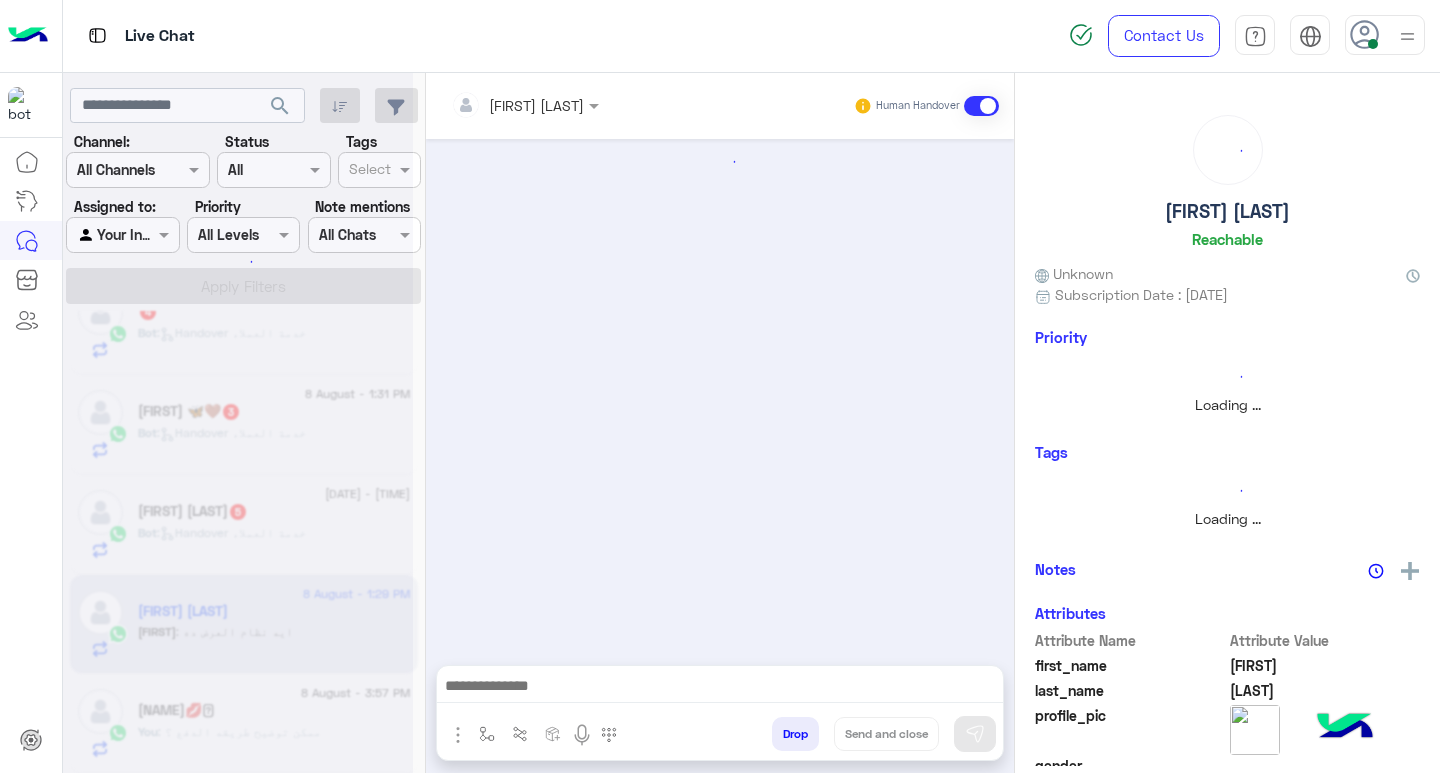 scroll, scrollTop: 0, scrollLeft: 0, axis: both 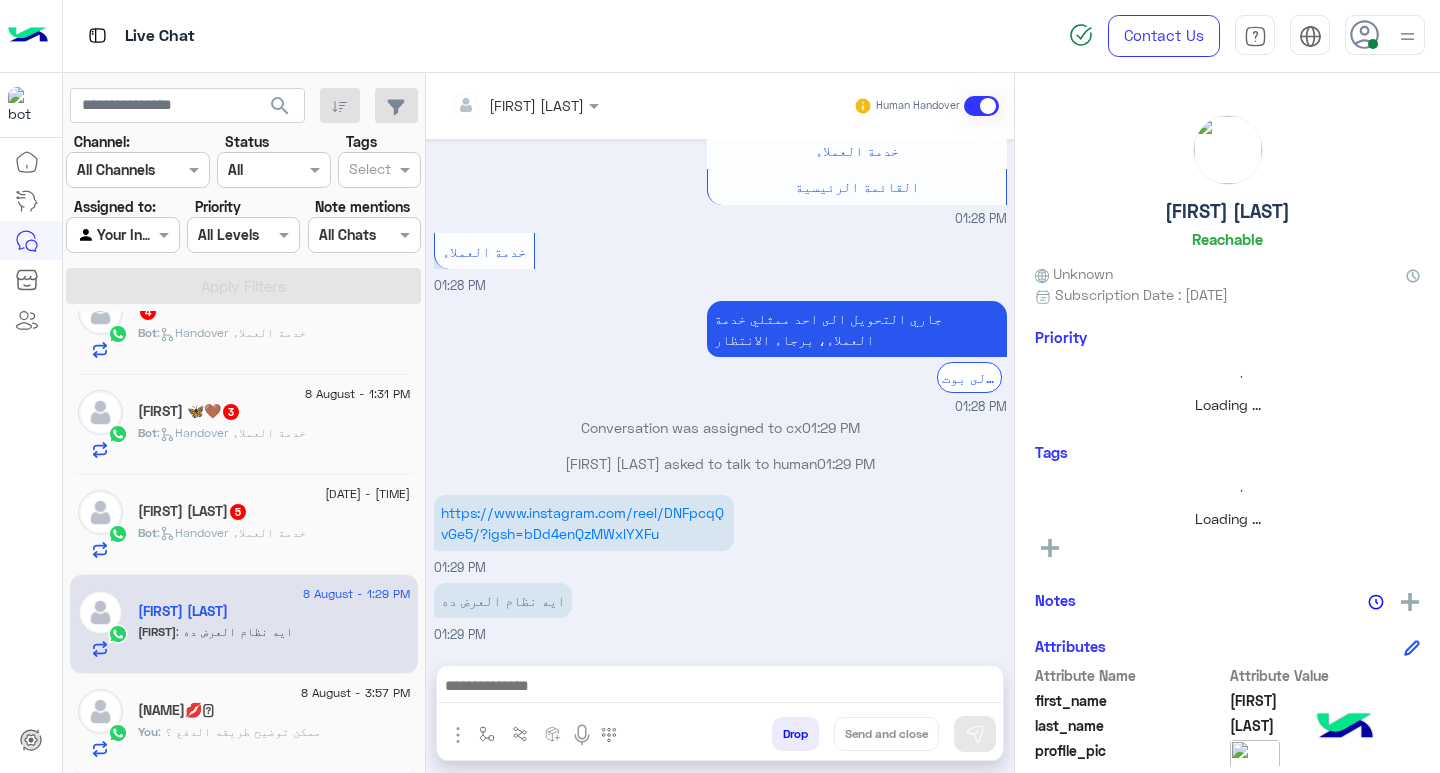 click on ":   Handover خدمة العملاء" 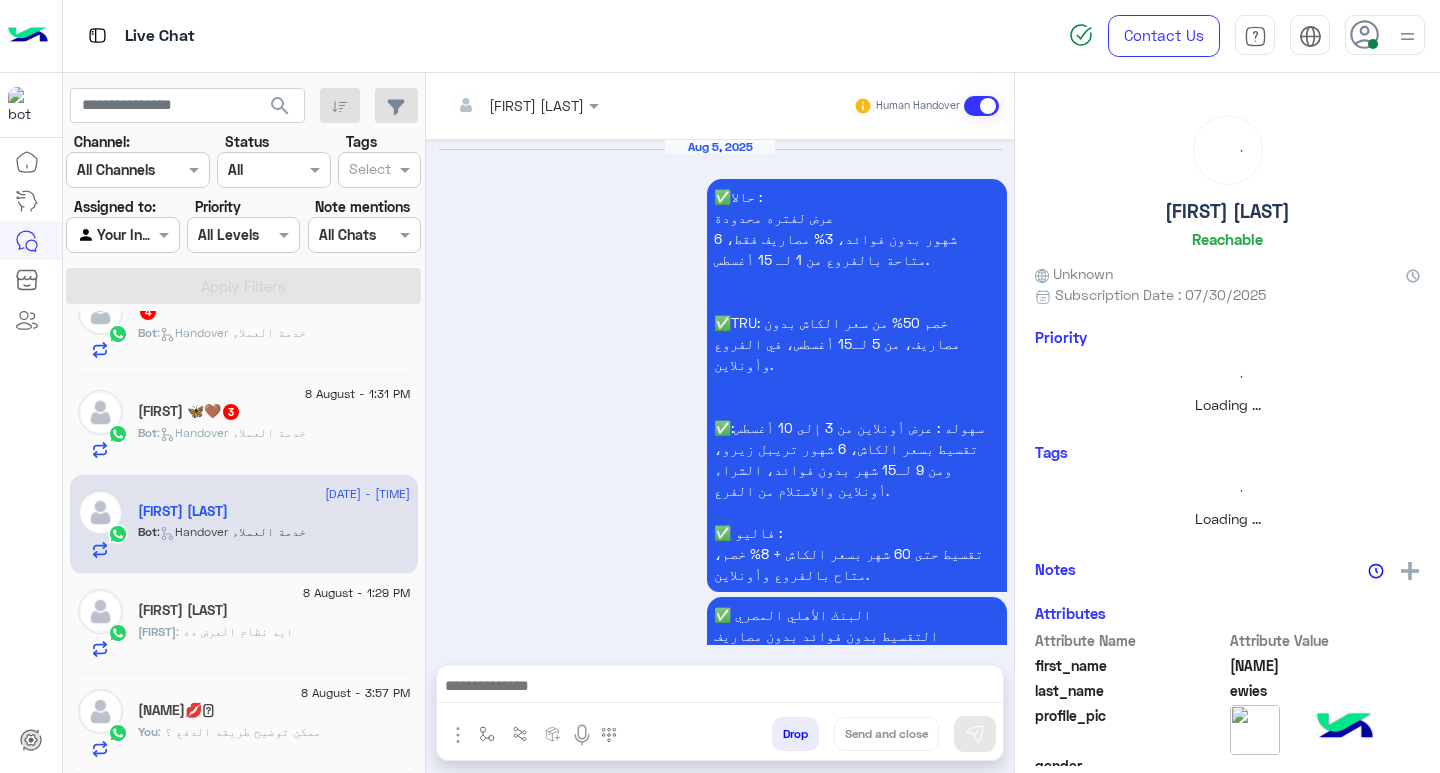 scroll, scrollTop: 2731, scrollLeft: 0, axis: vertical 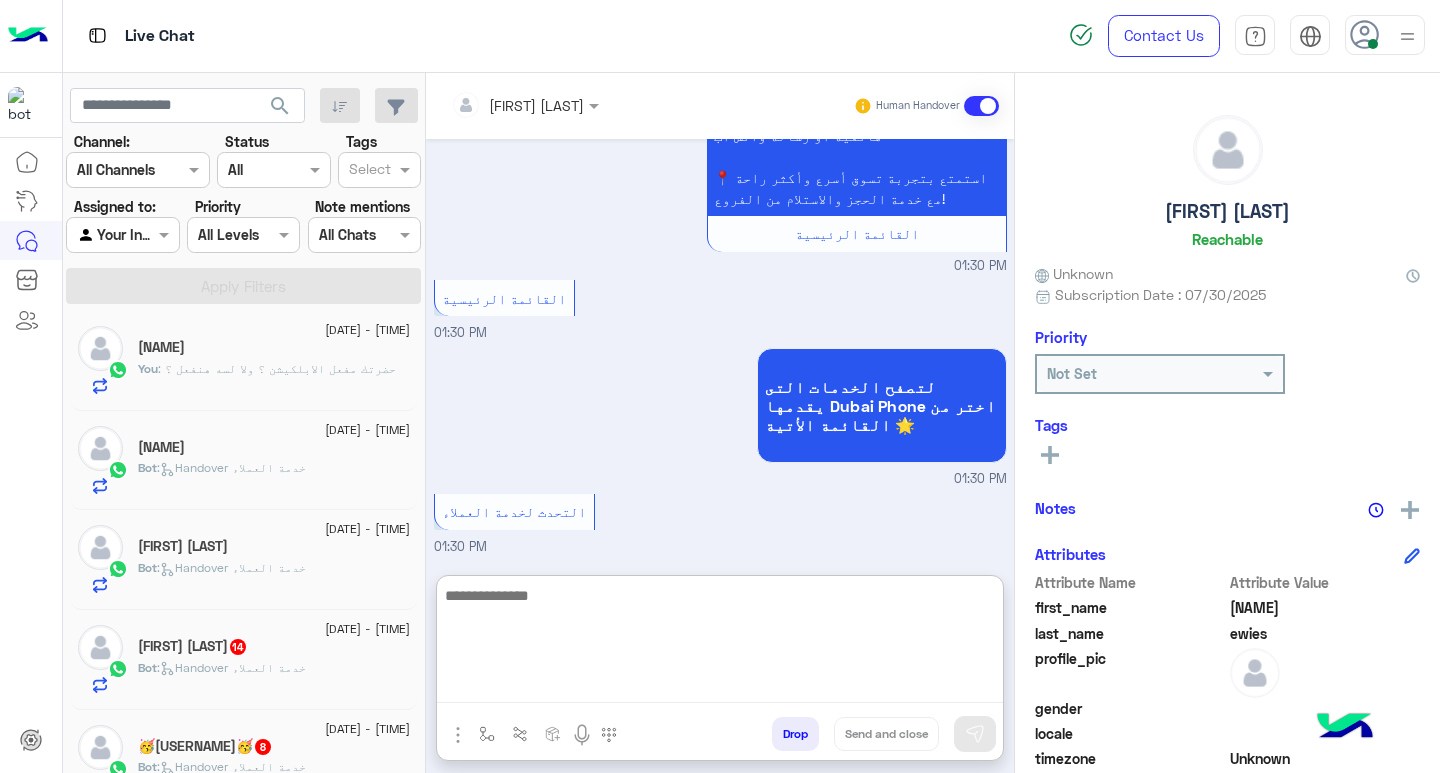 click at bounding box center (720, 643) 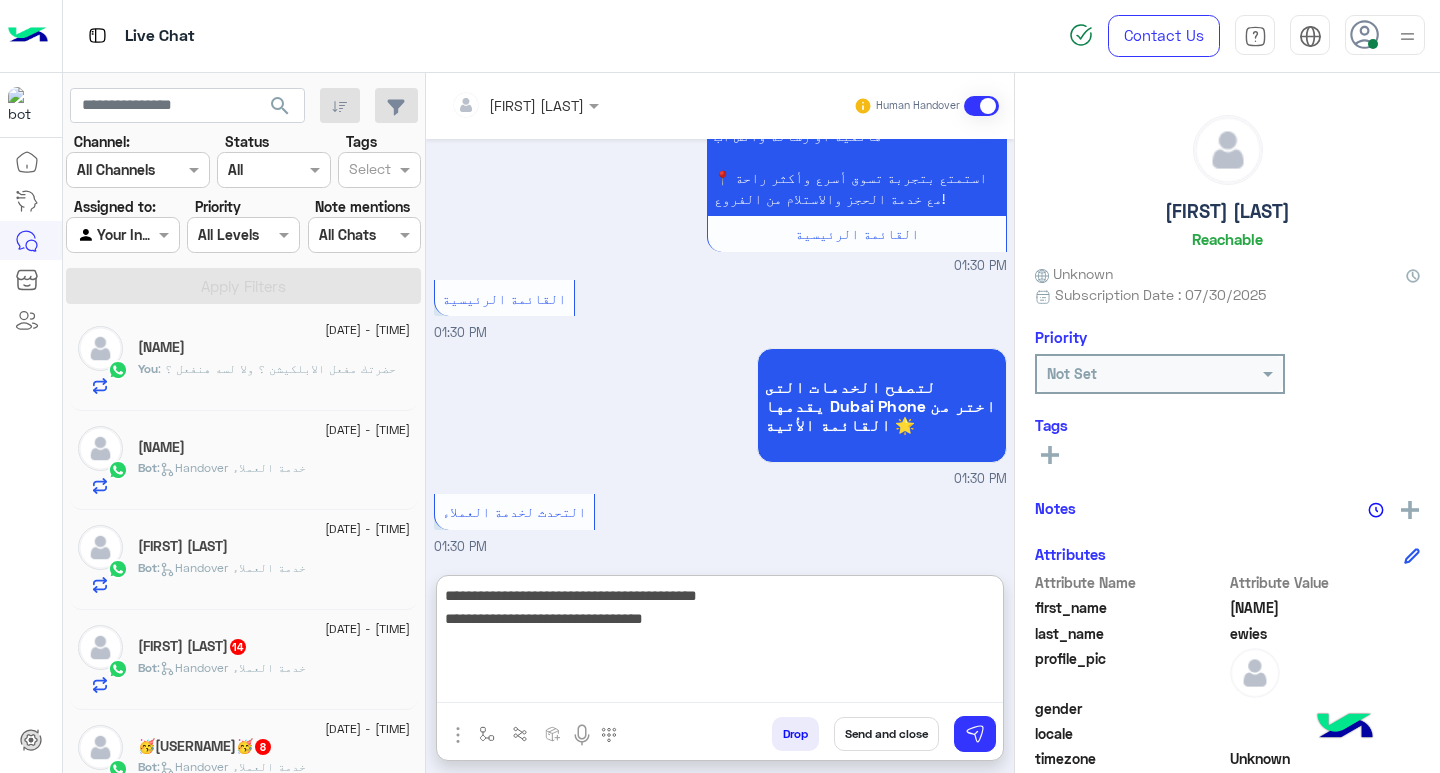 type on "**********" 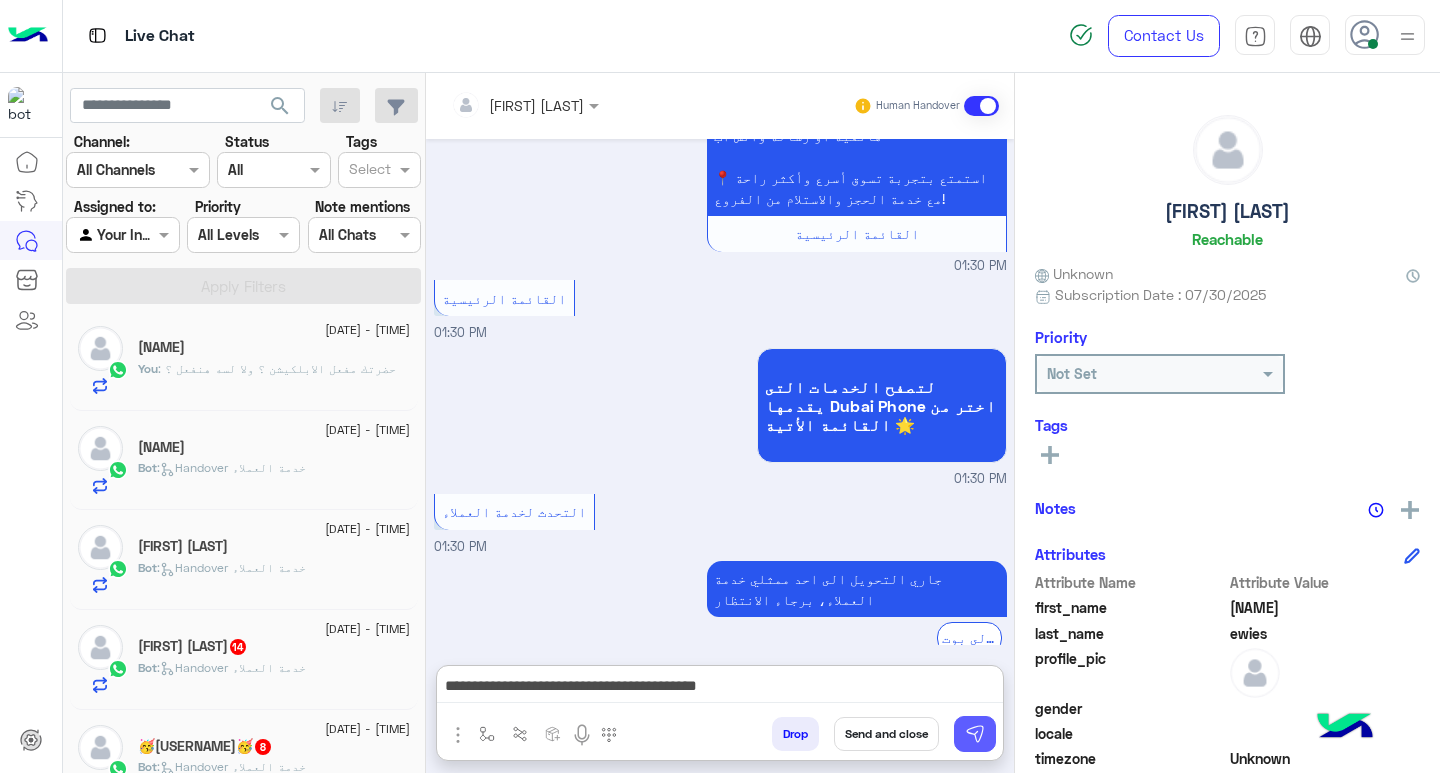 click at bounding box center [975, 734] 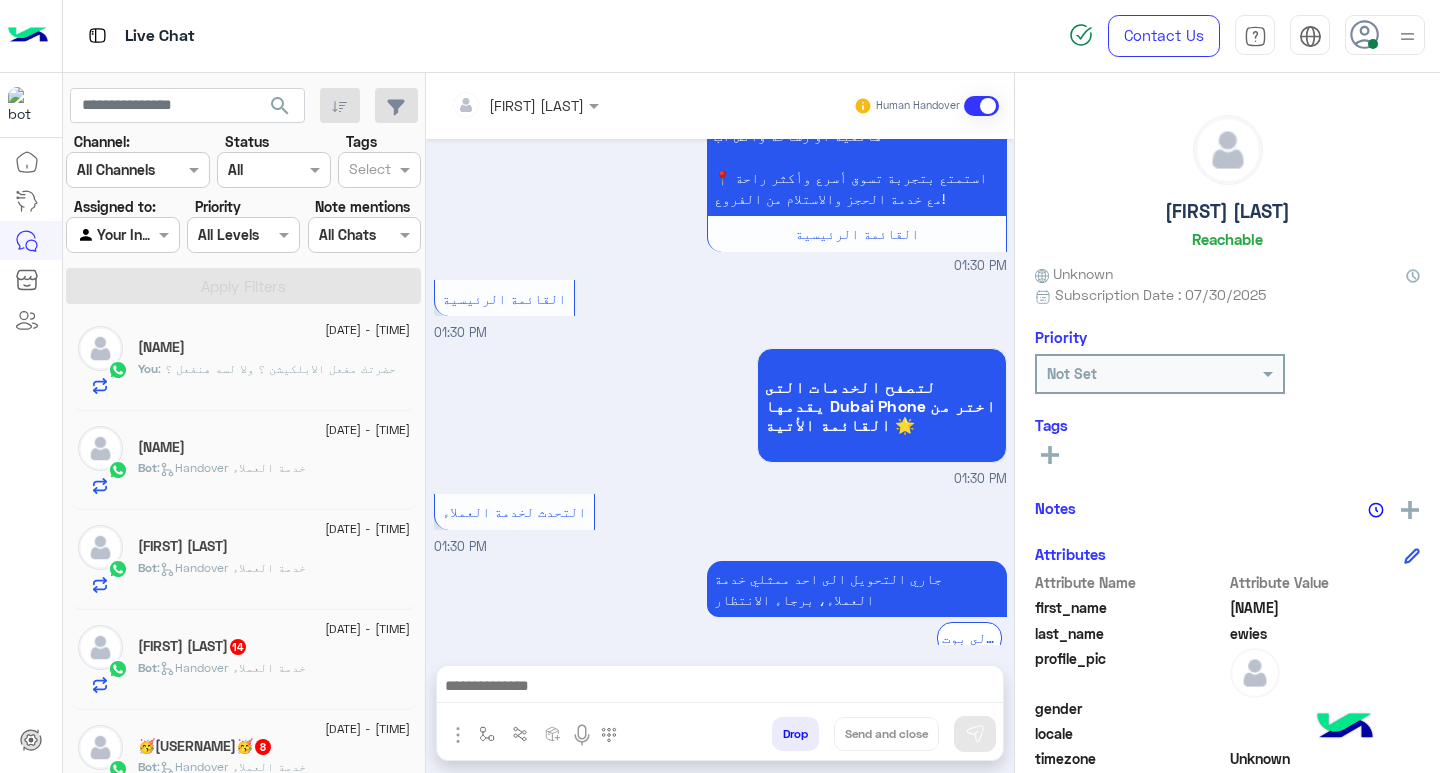 scroll, scrollTop: 2815, scrollLeft: 0, axis: vertical 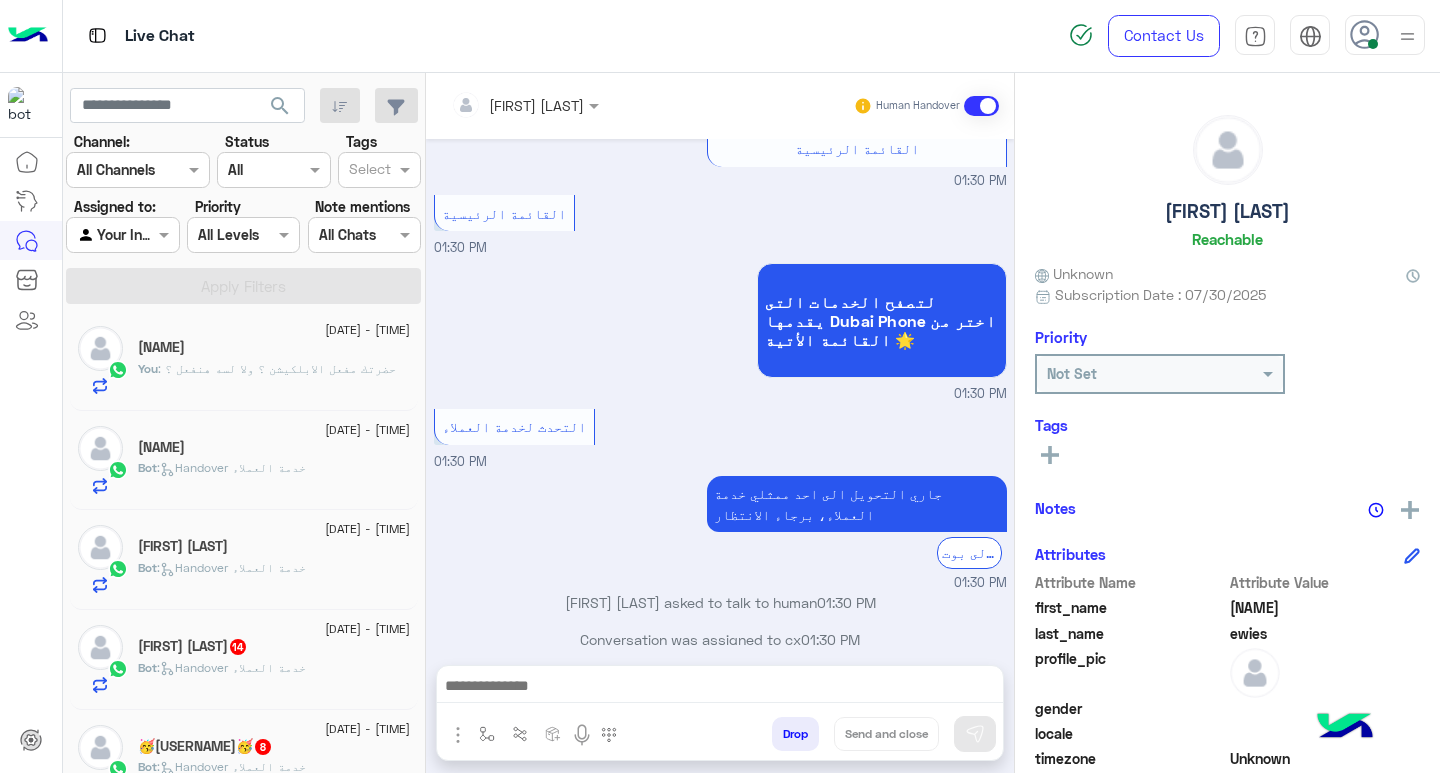 click on "[DATE] - [TIME]" 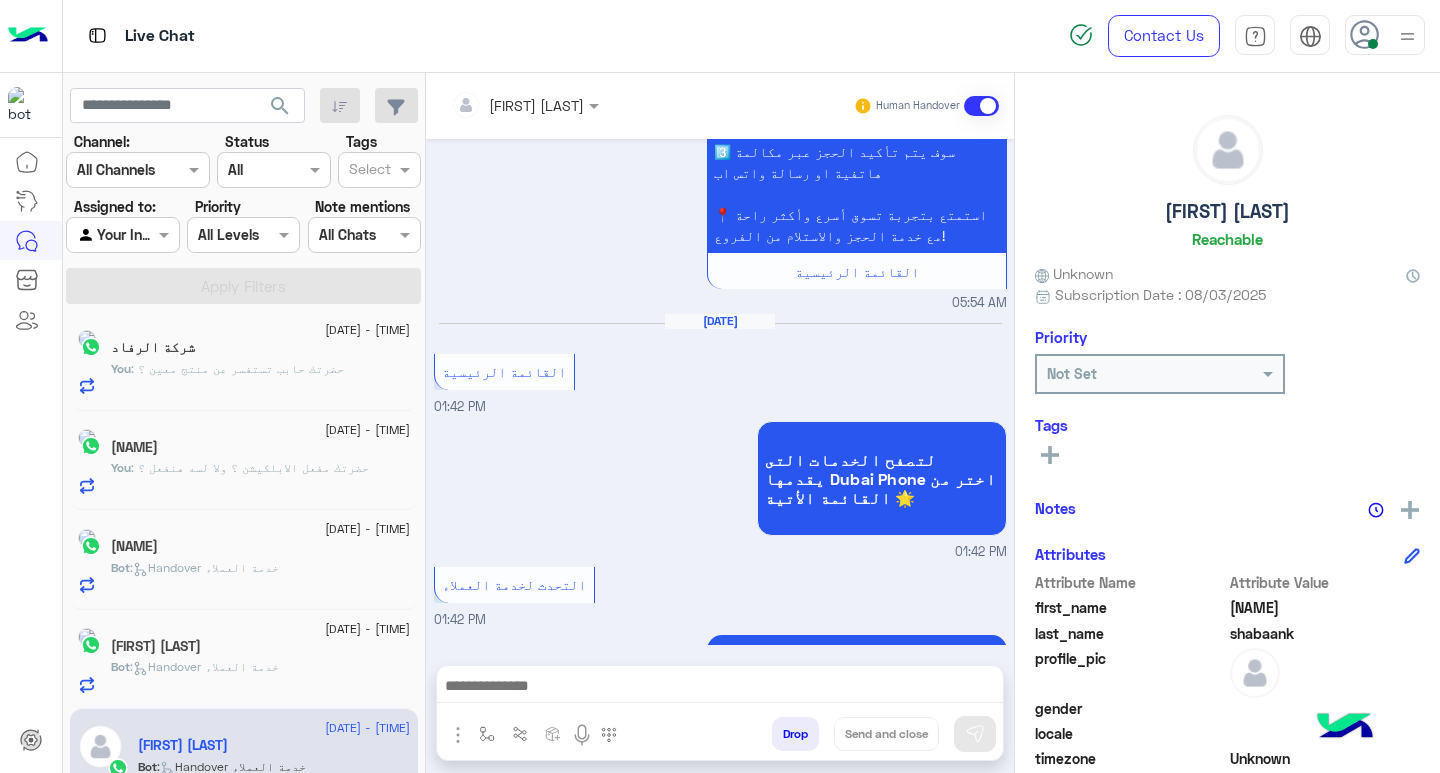 scroll, scrollTop: 2179, scrollLeft: 0, axis: vertical 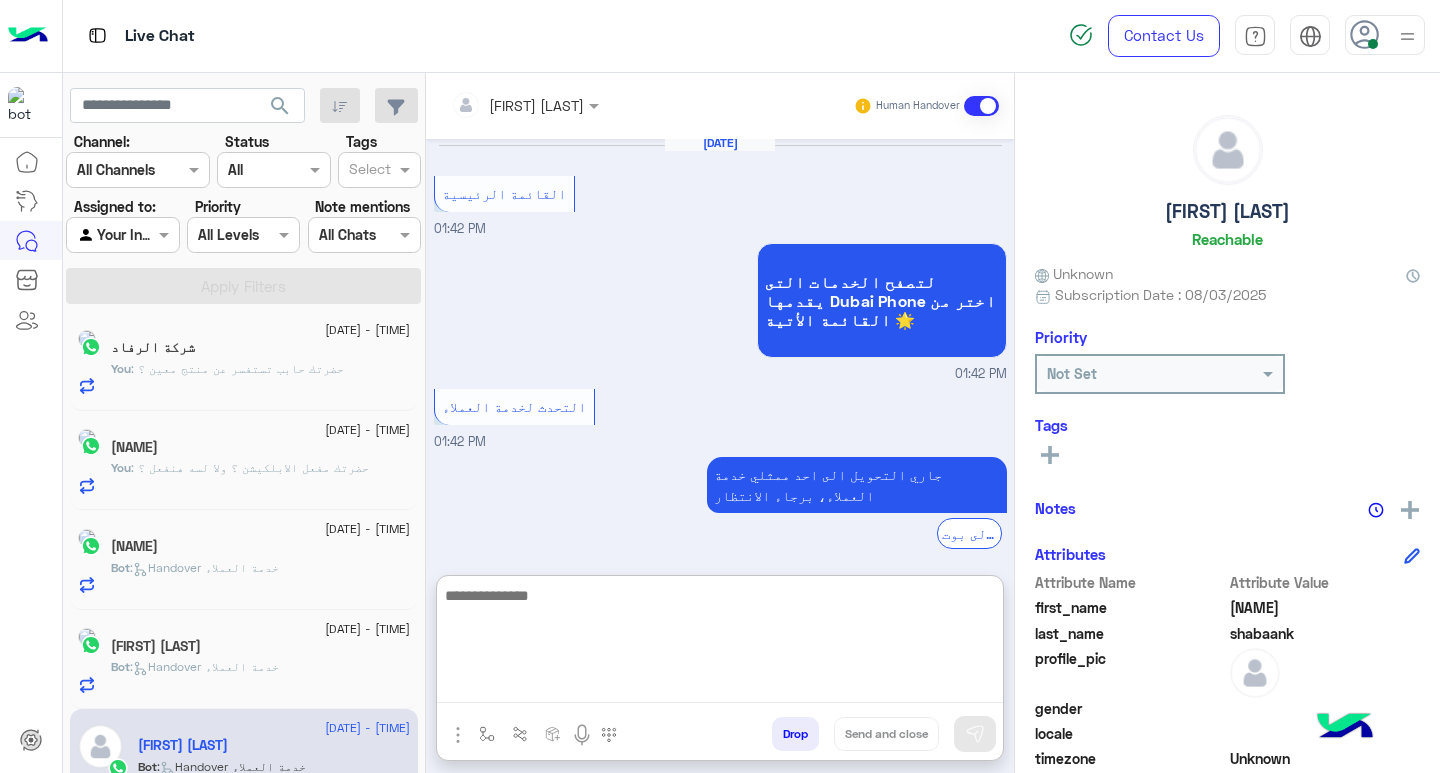 click at bounding box center [720, 643] 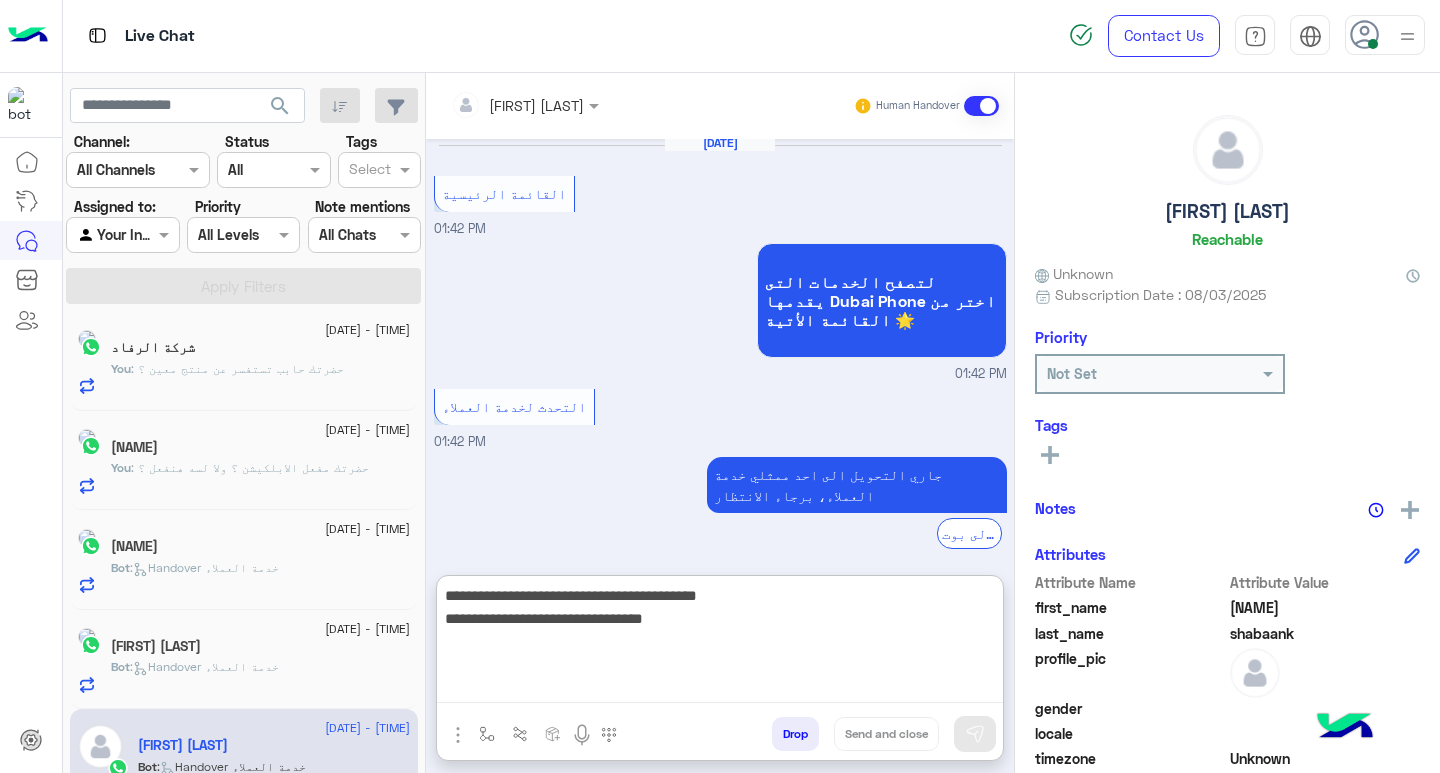 scroll, scrollTop: 0, scrollLeft: 0, axis: both 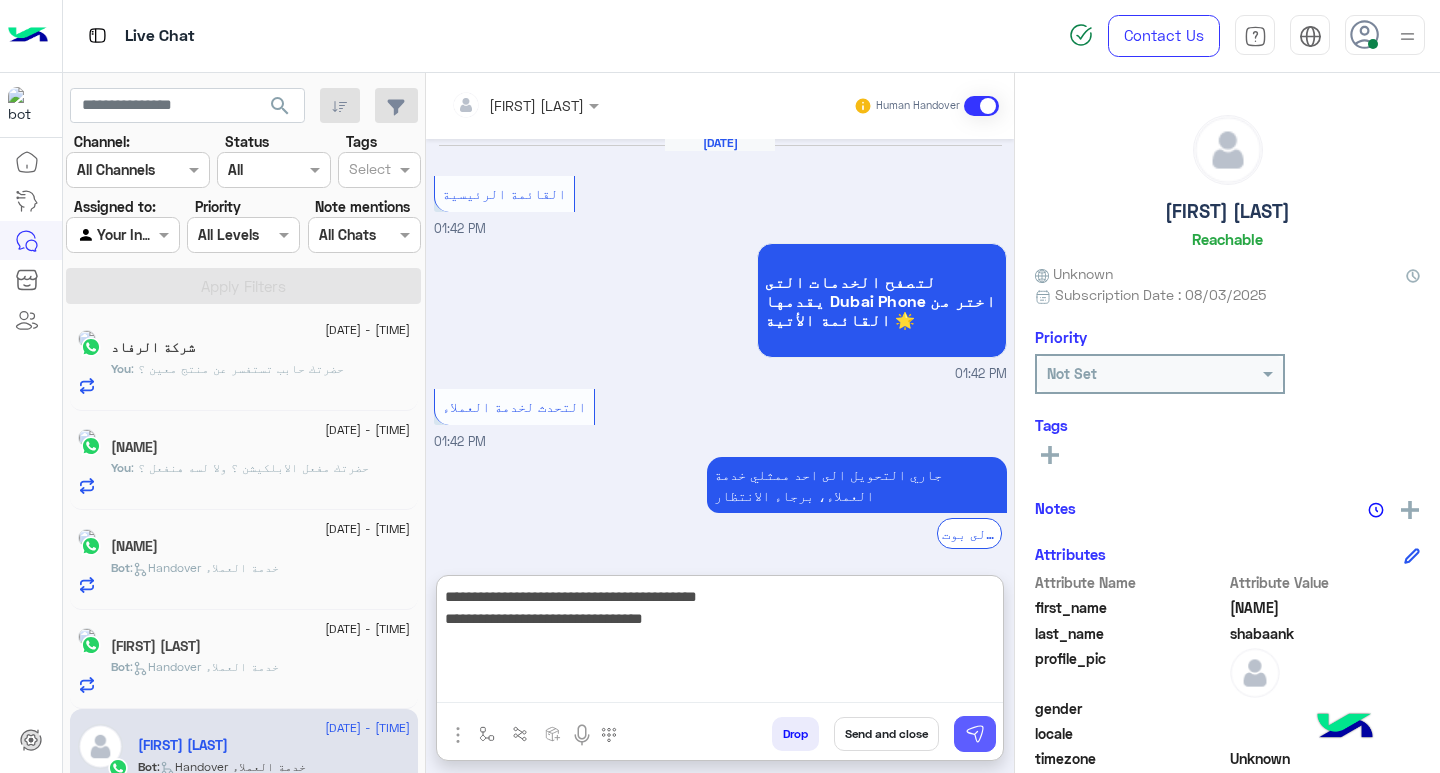 type on "**********" 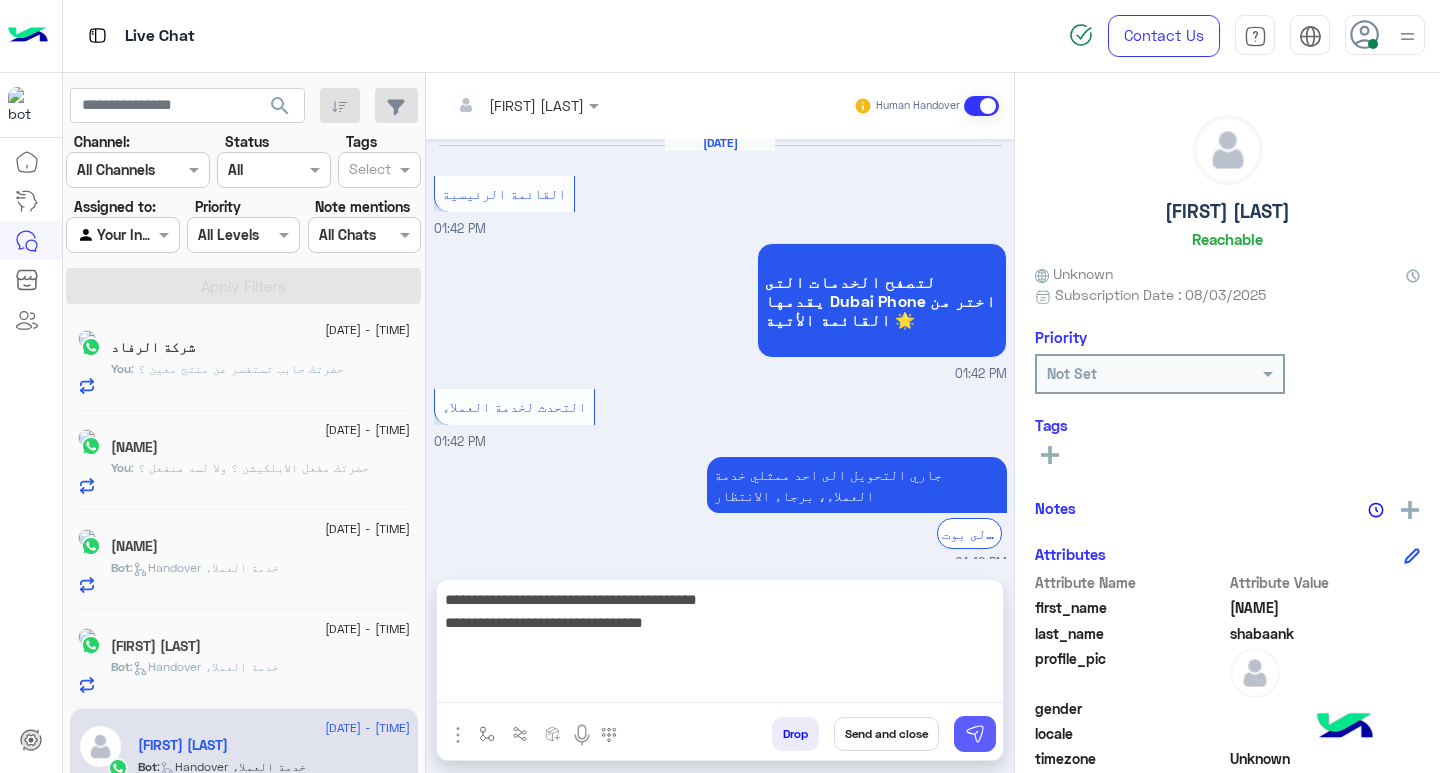 click at bounding box center (975, 734) 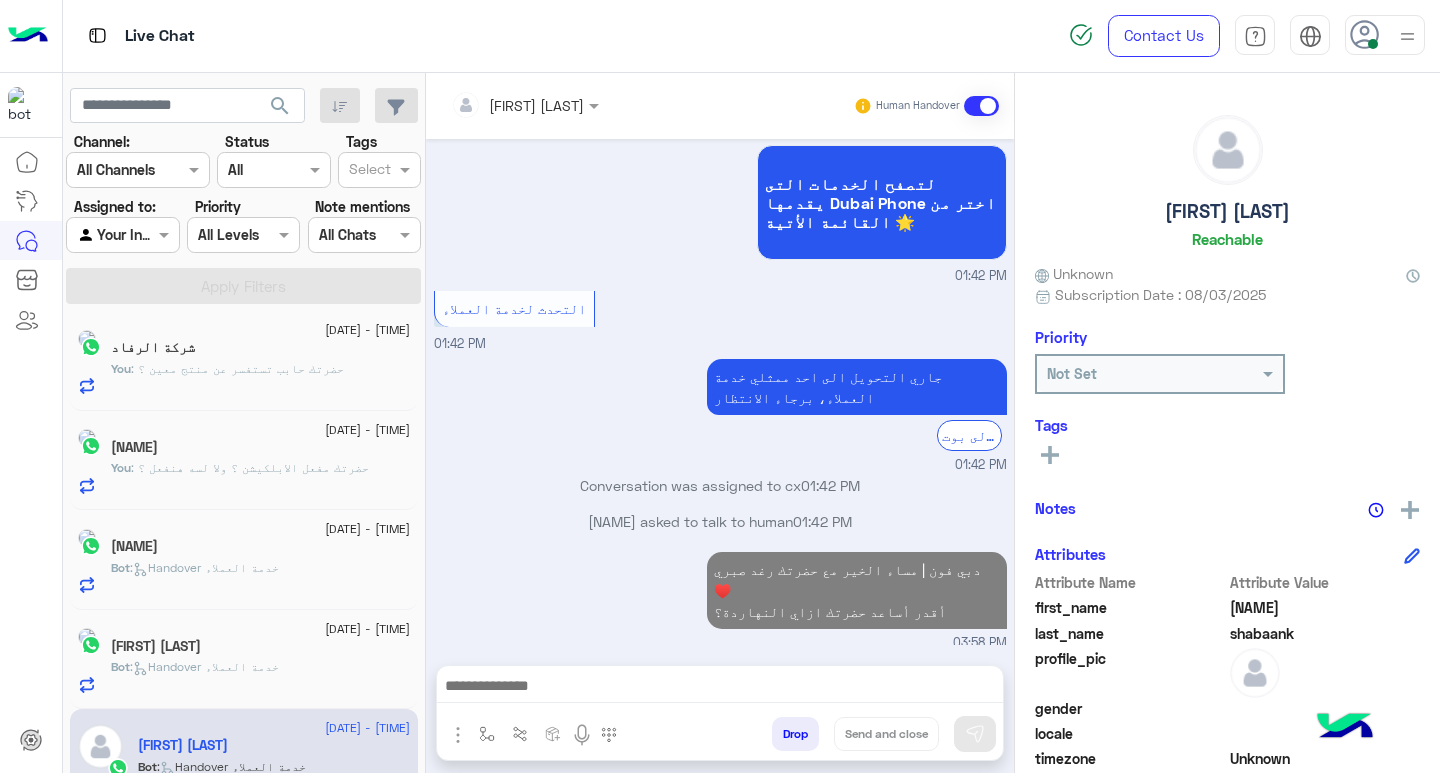 scroll, scrollTop: 2265, scrollLeft: 0, axis: vertical 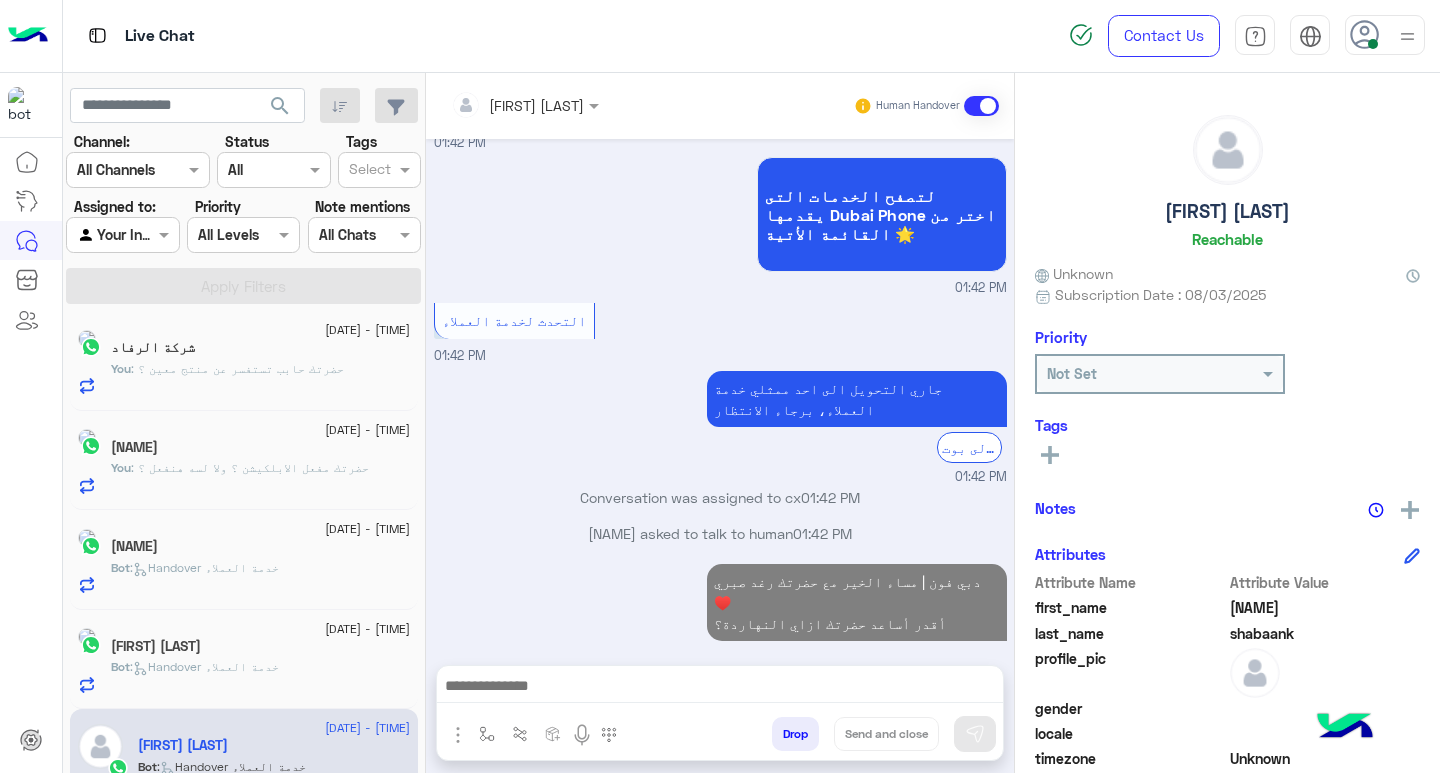 click on "[FIRST] [LAST]" 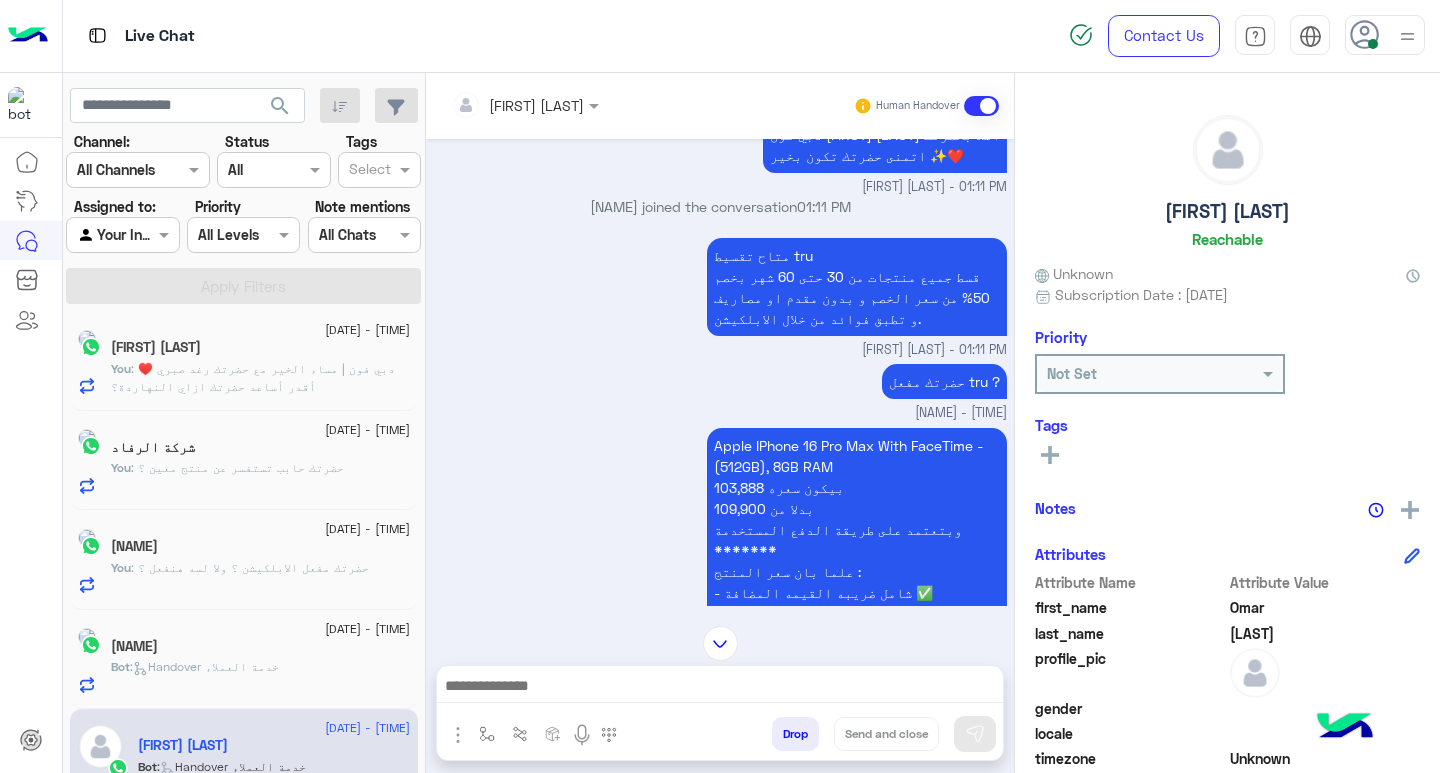 scroll, scrollTop: 1132, scrollLeft: 0, axis: vertical 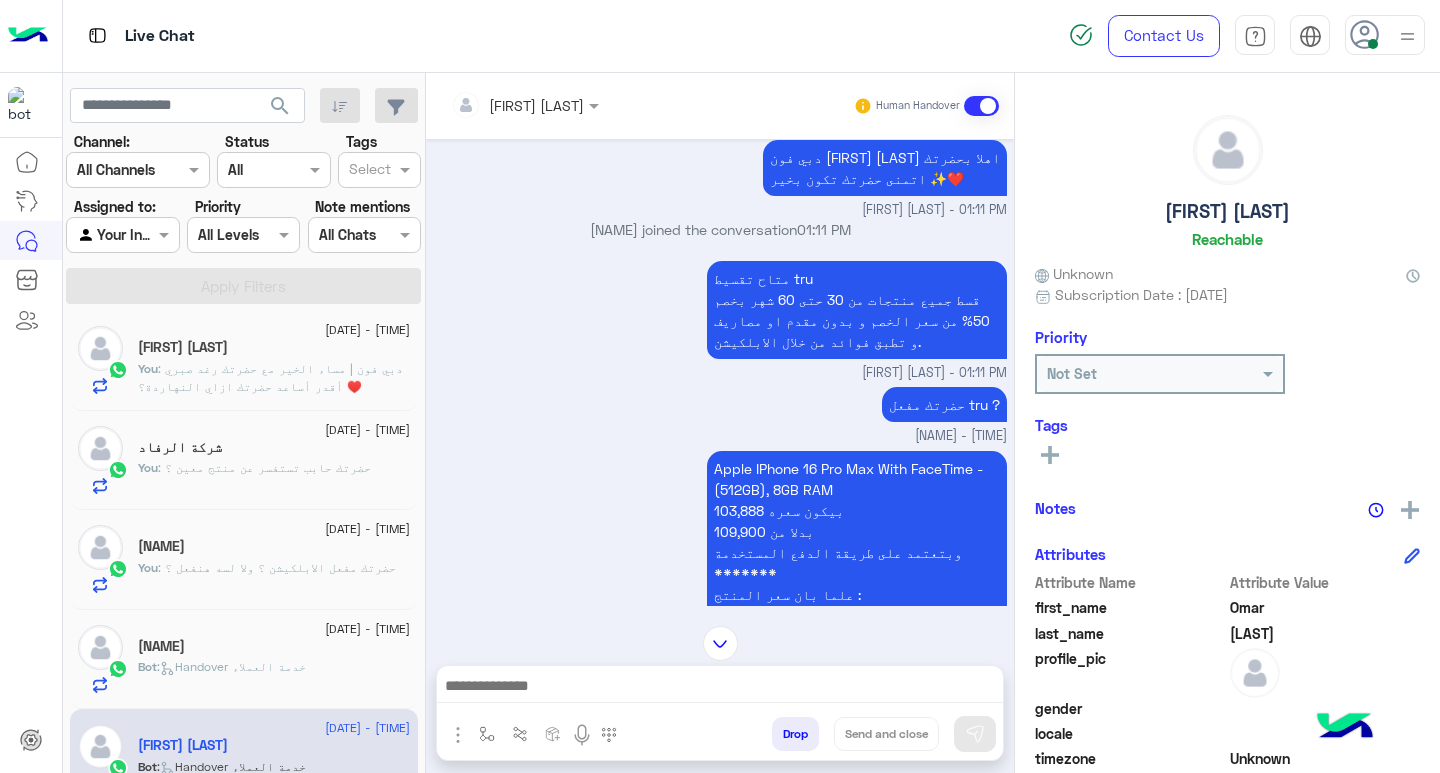 click at bounding box center (499, 105) 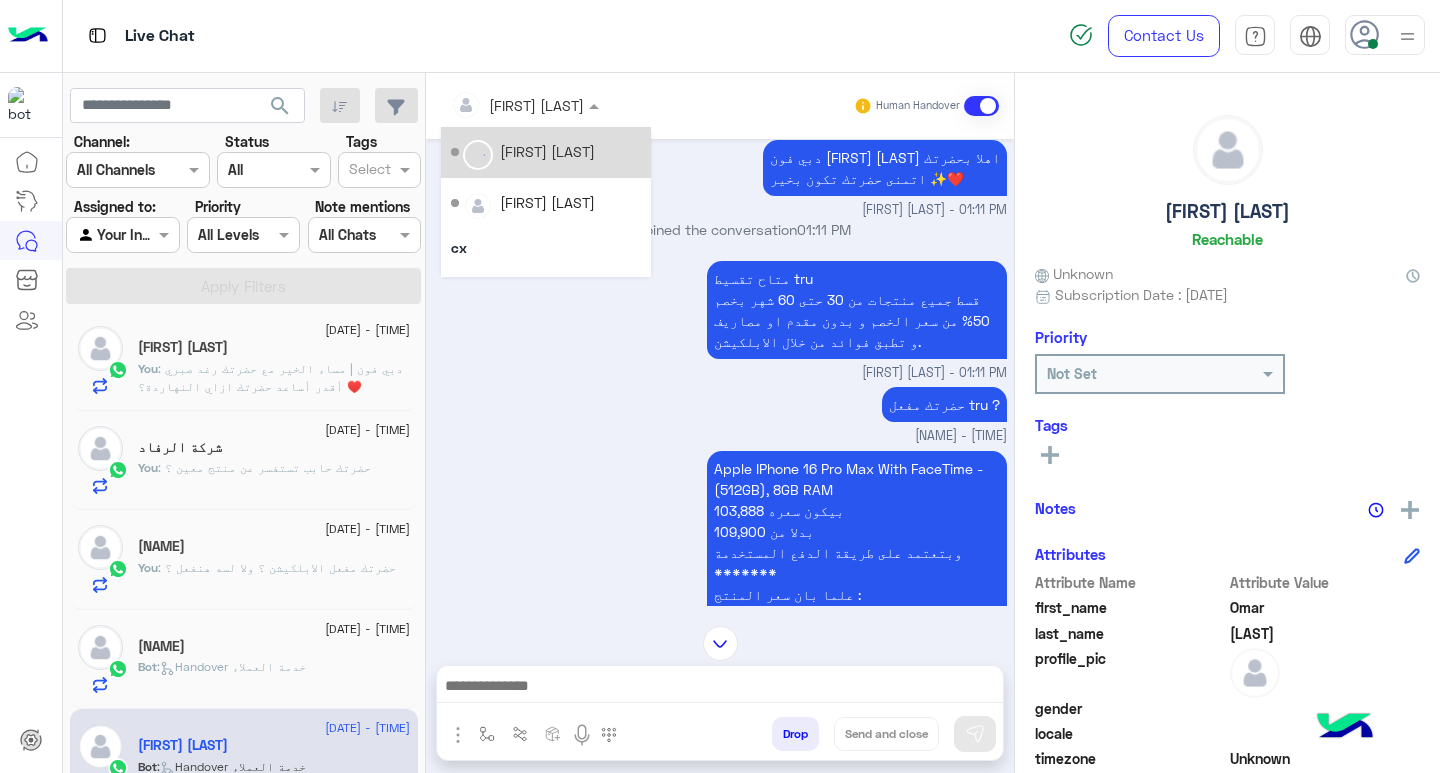 scroll, scrollTop: 233, scrollLeft: 0, axis: vertical 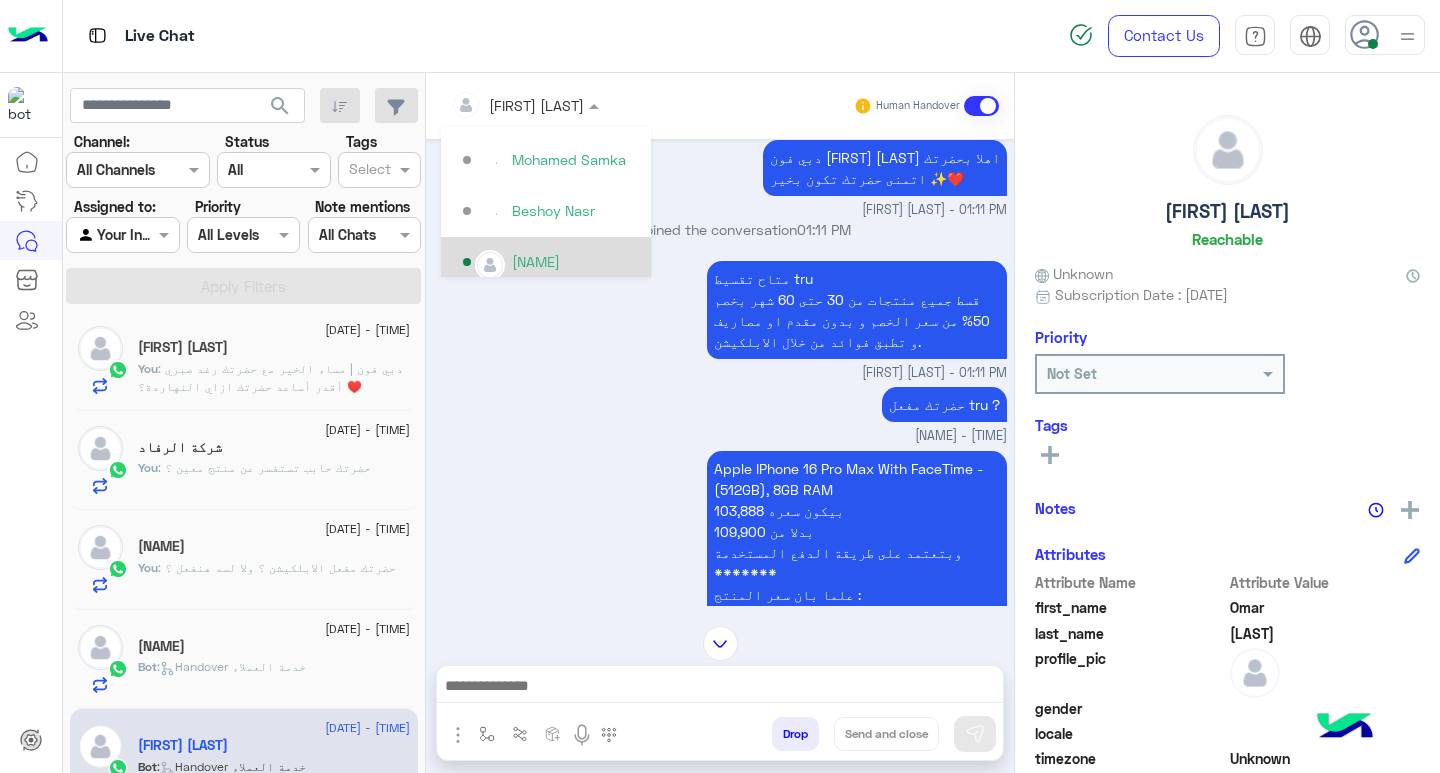 click on "[NAME]" at bounding box center [536, 261] 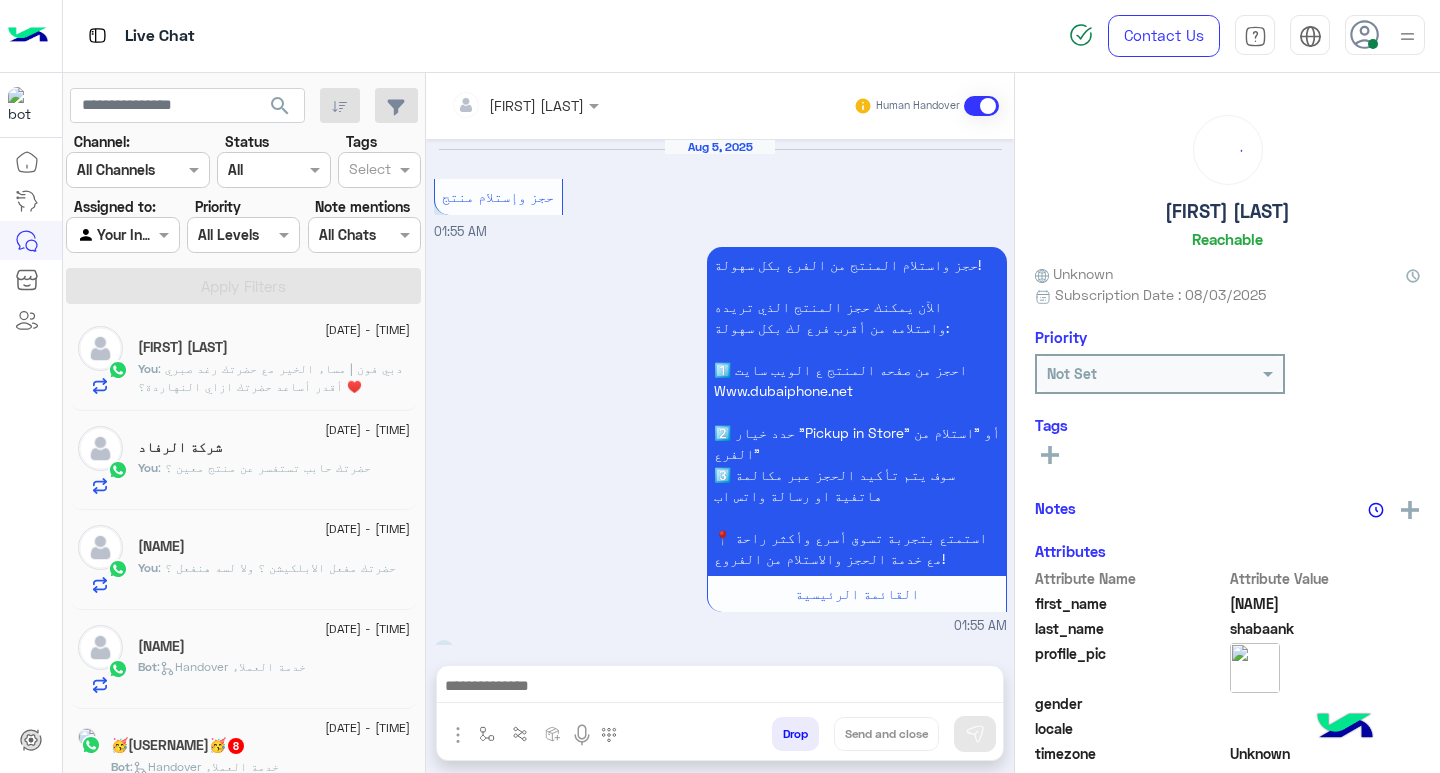 scroll, scrollTop: 2088, scrollLeft: 0, axis: vertical 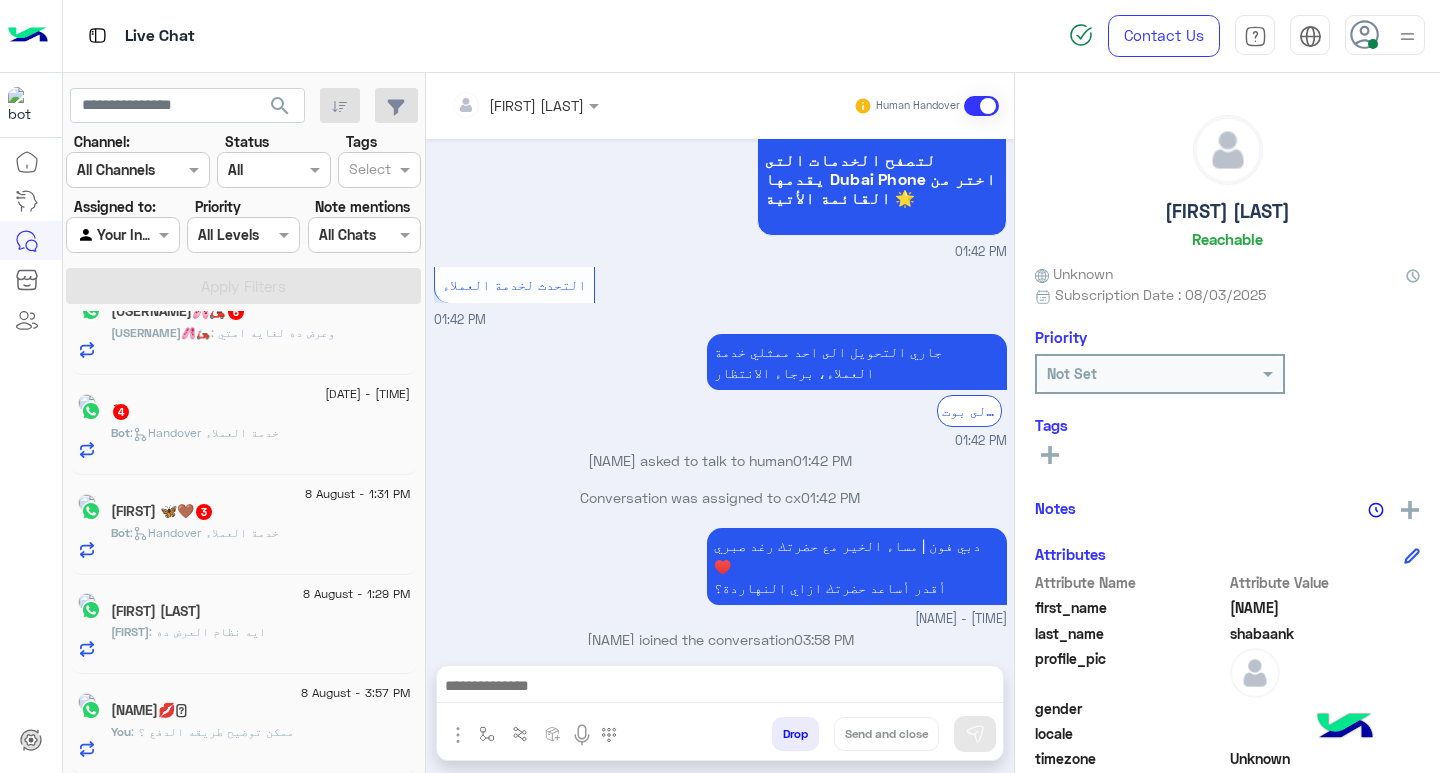 click on ":   Handover خدمة العملاء" 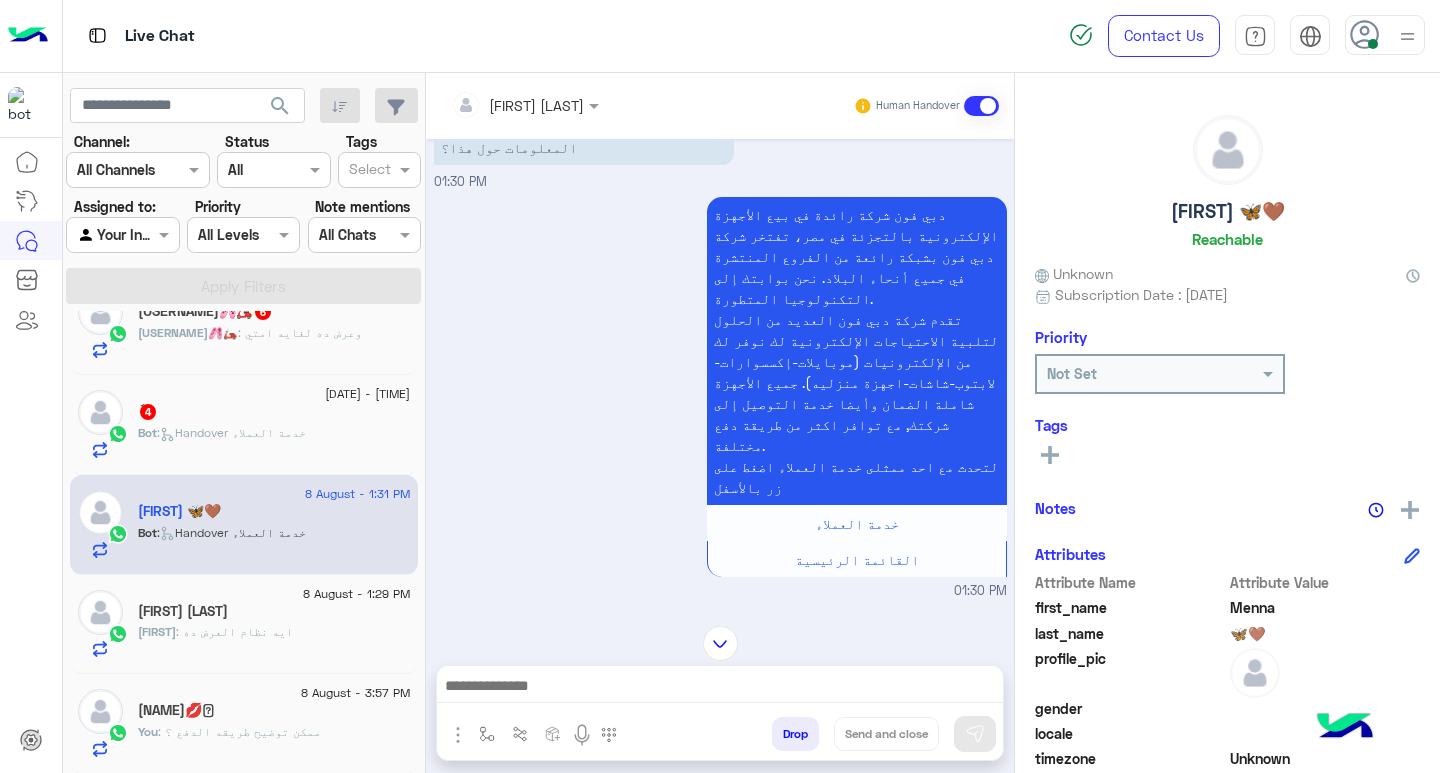 scroll, scrollTop: 991, scrollLeft: 0, axis: vertical 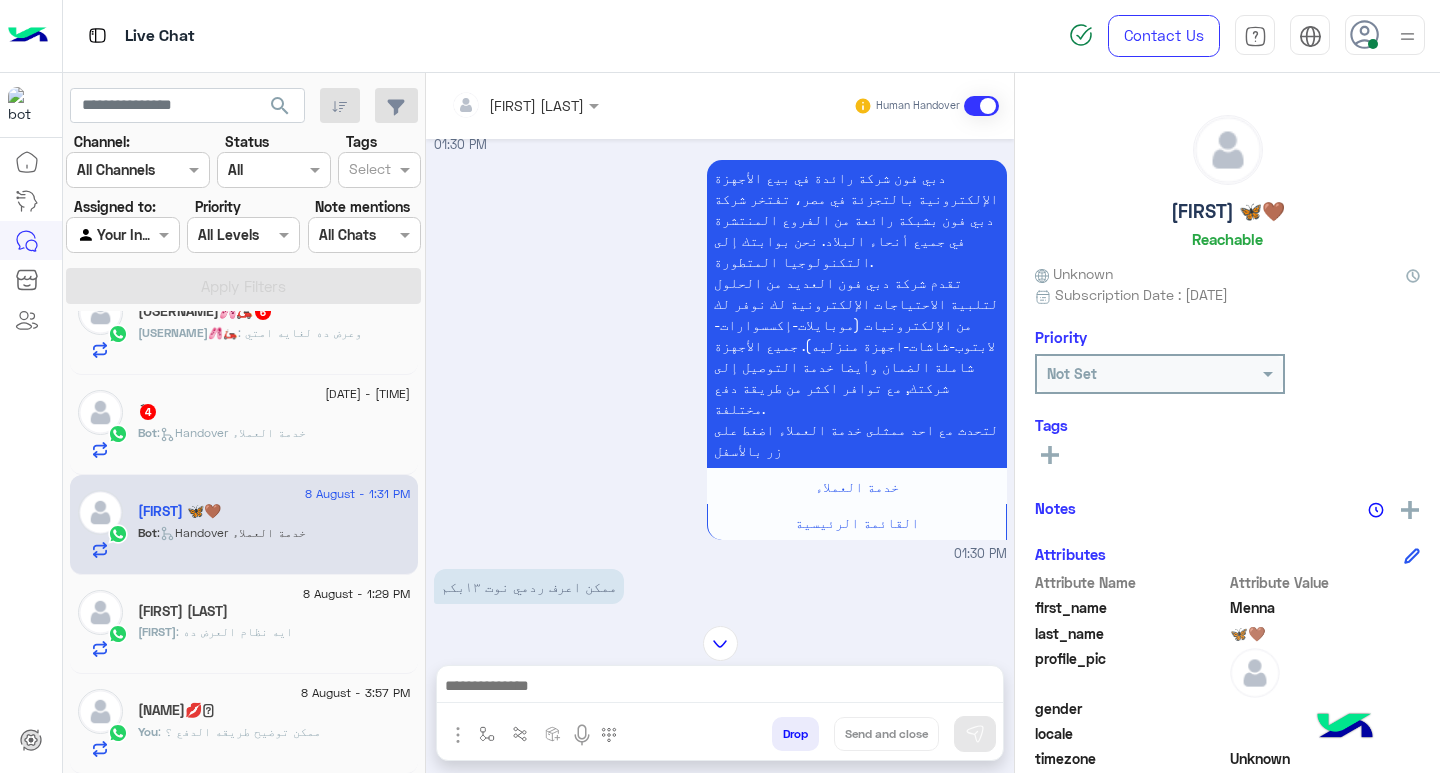 click at bounding box center [720, 688] 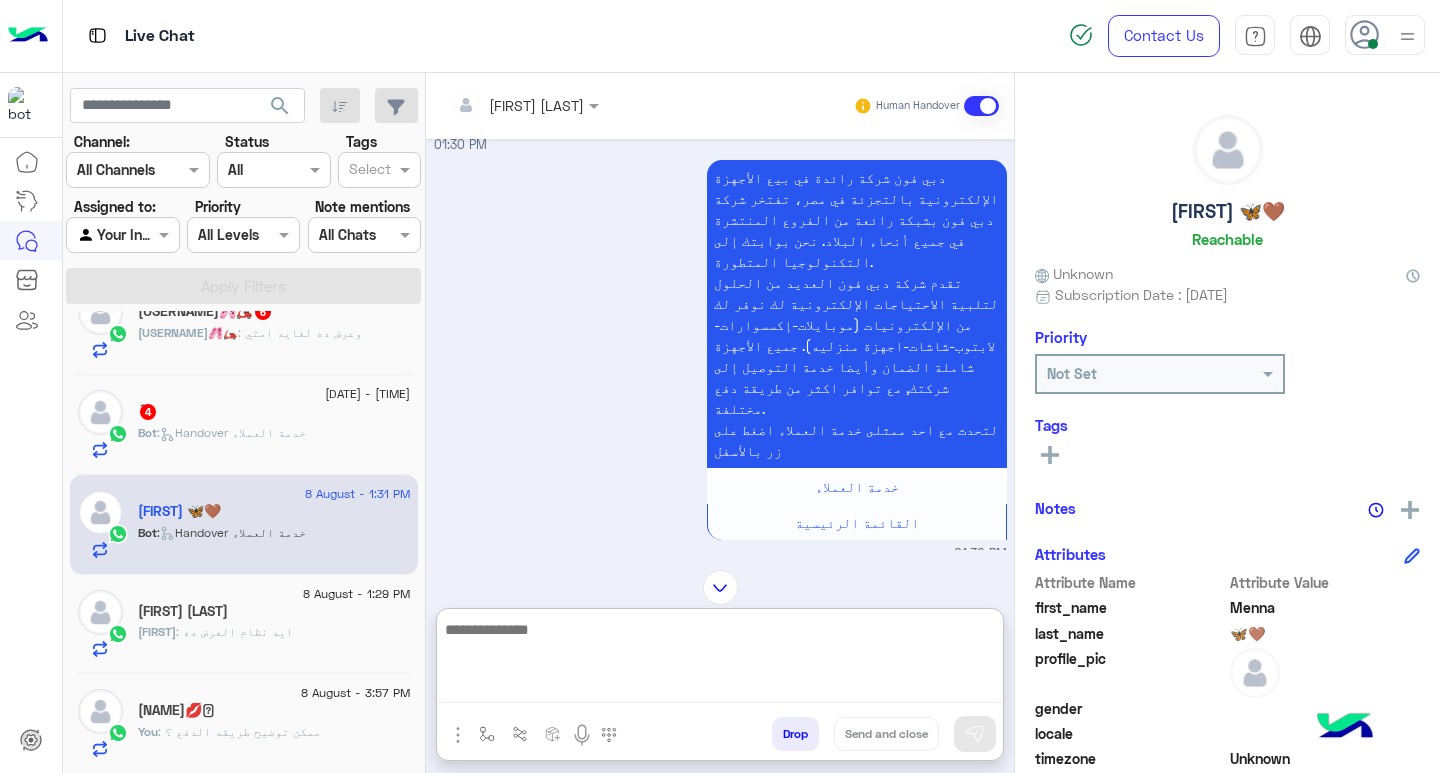 paste on "**********" 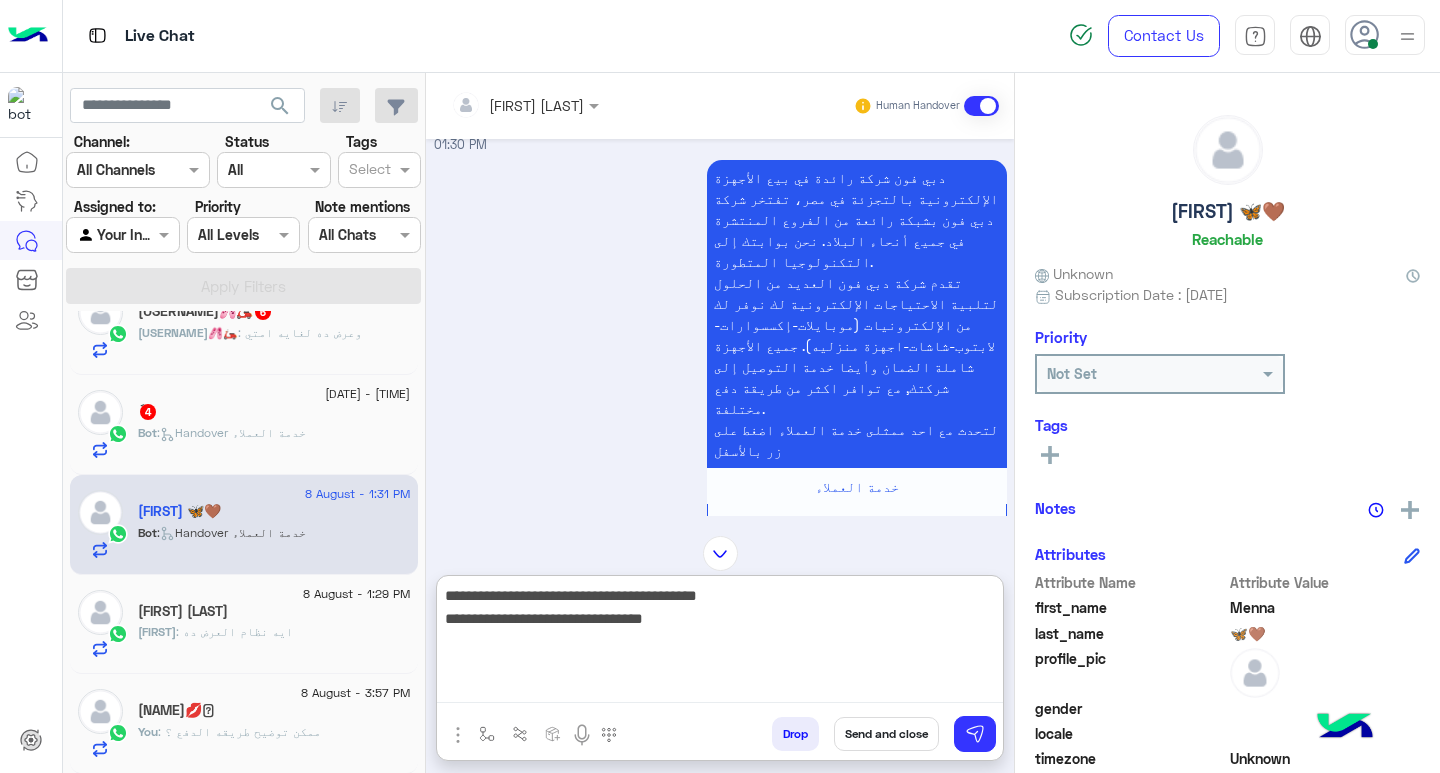 click on "**********" at bounding box center (720, 643) 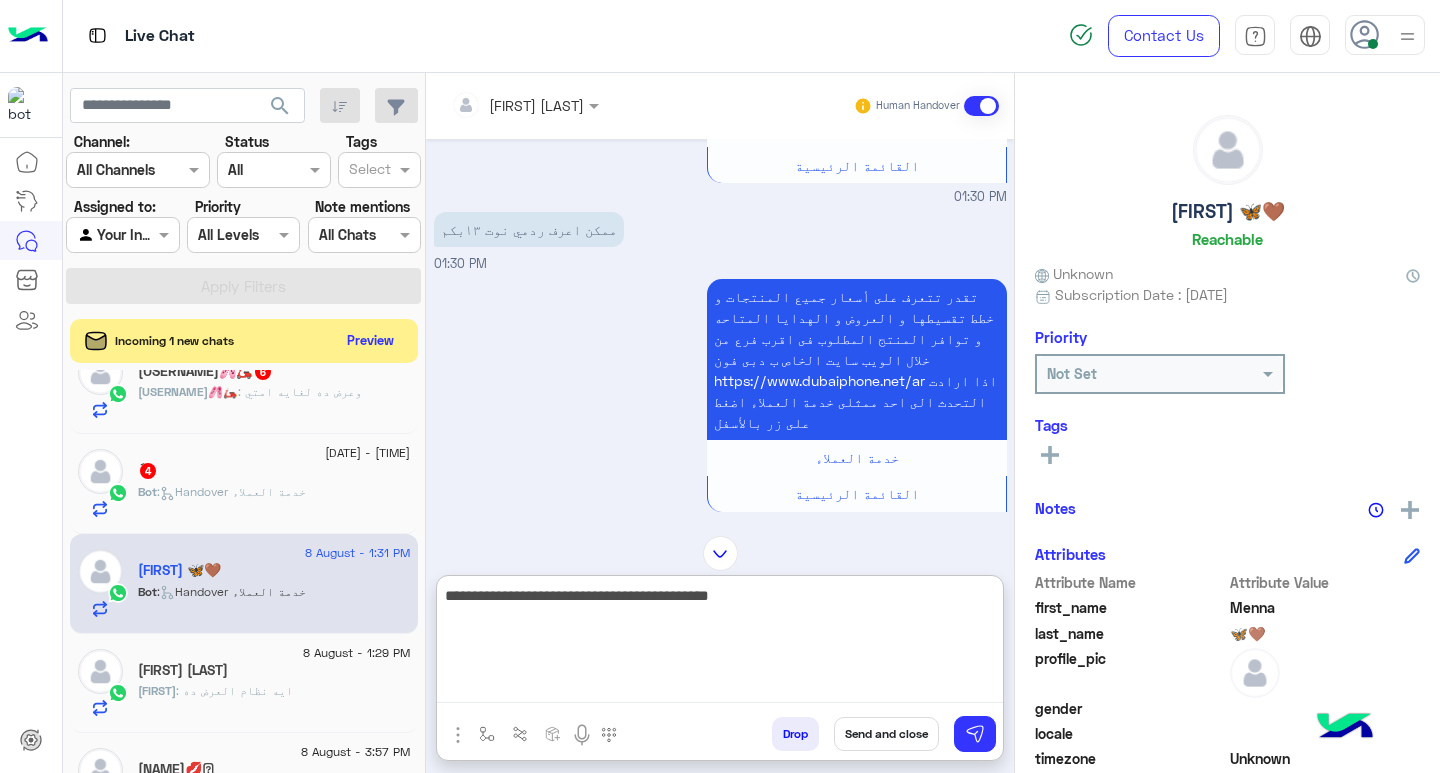 scroll, scrollTop: 1315, scrollLeft: 0, axis: vertical 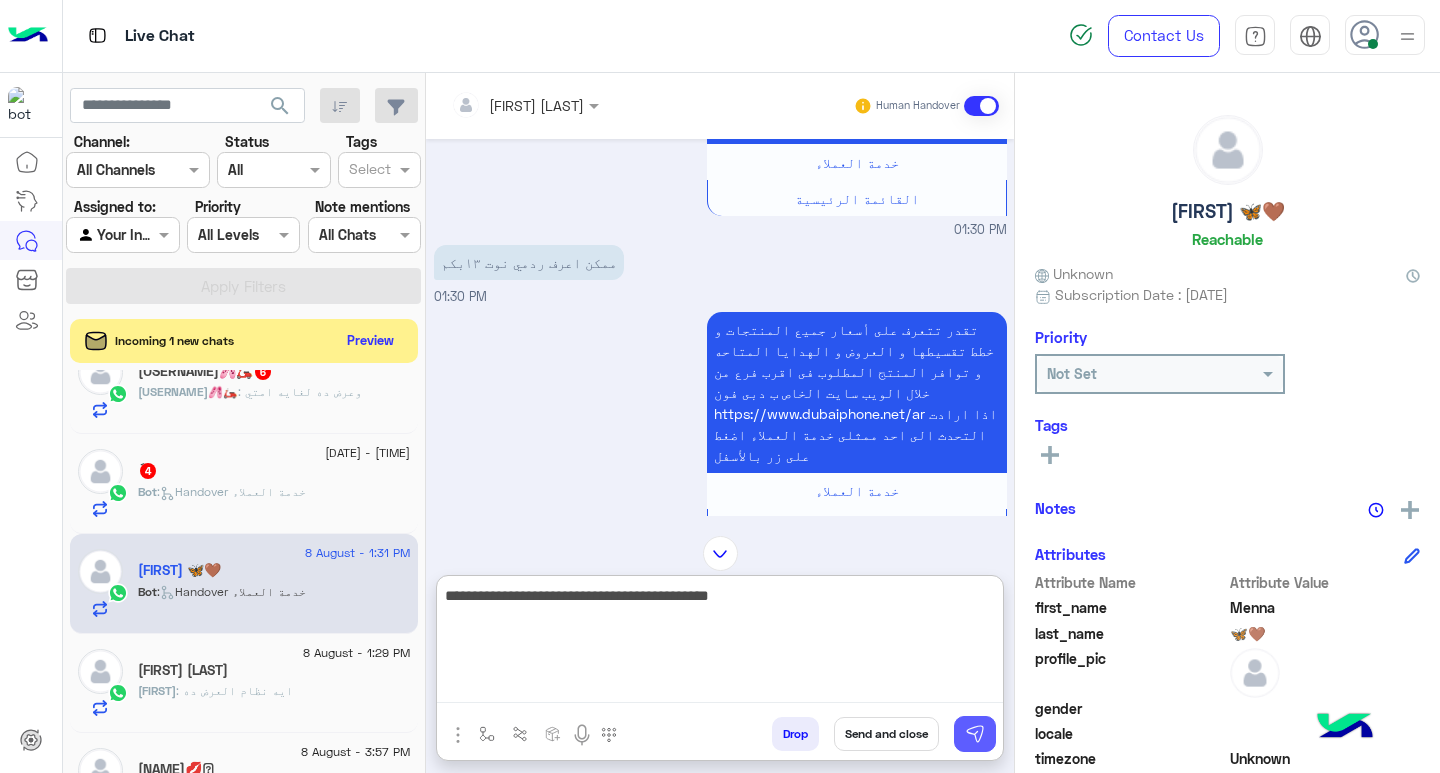 type on "**********" 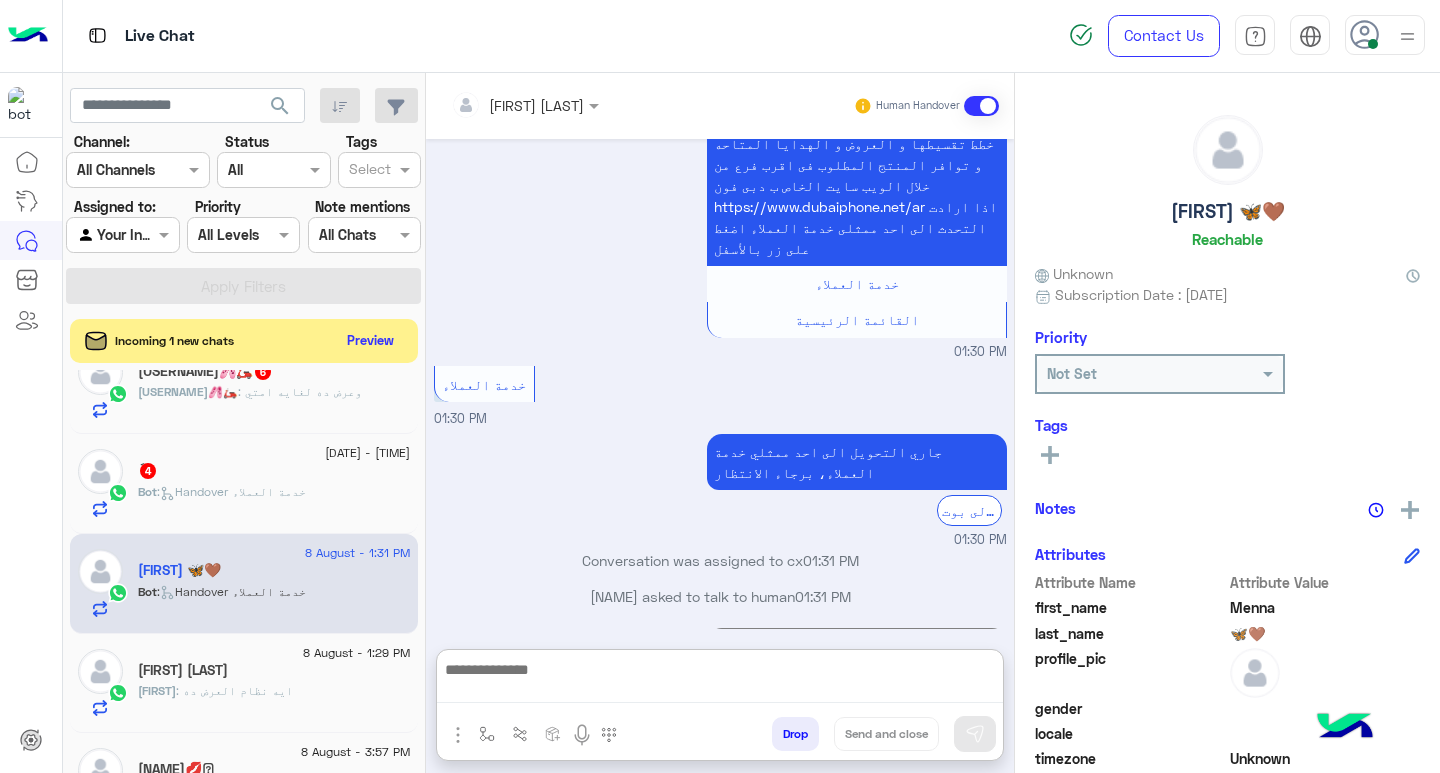 click at bounding box center (720, 680) 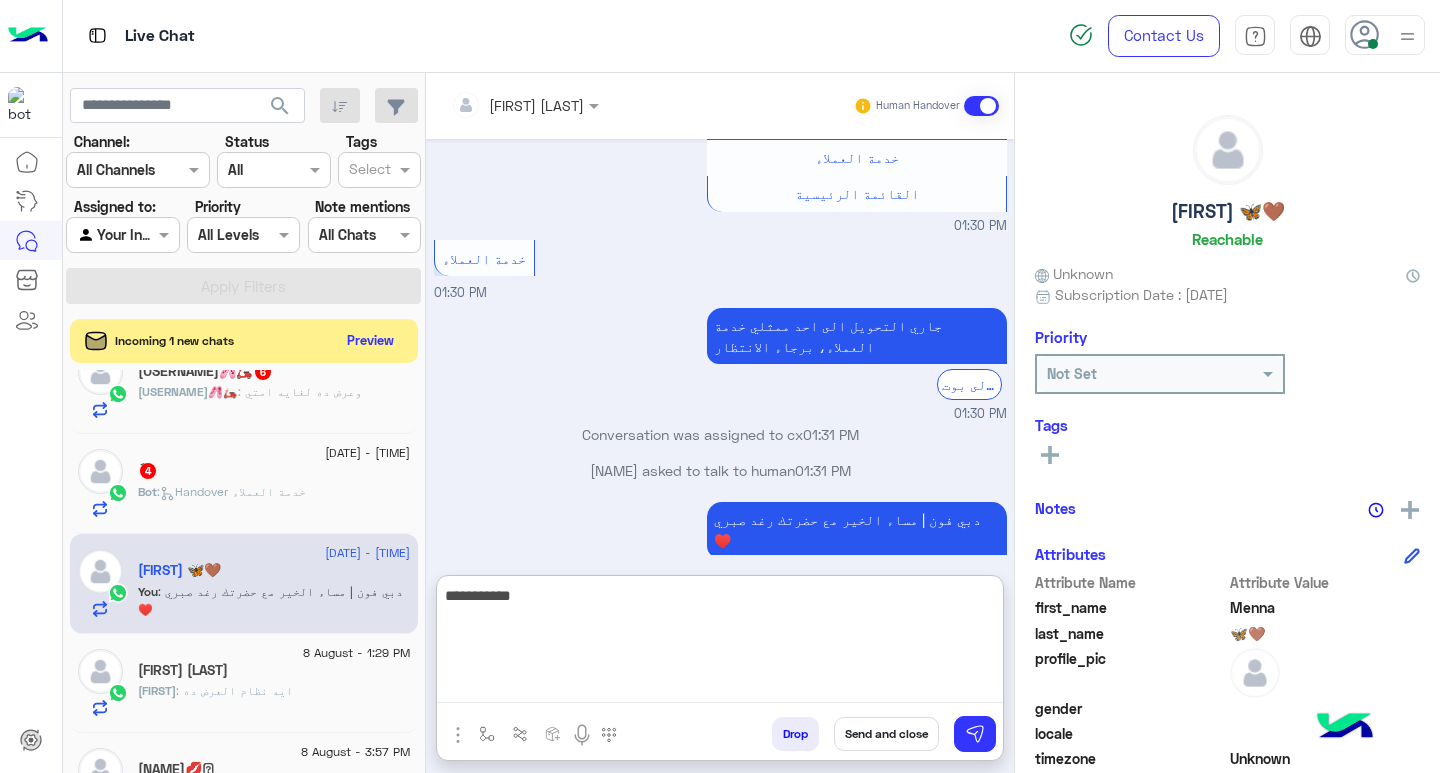 type on "**********" 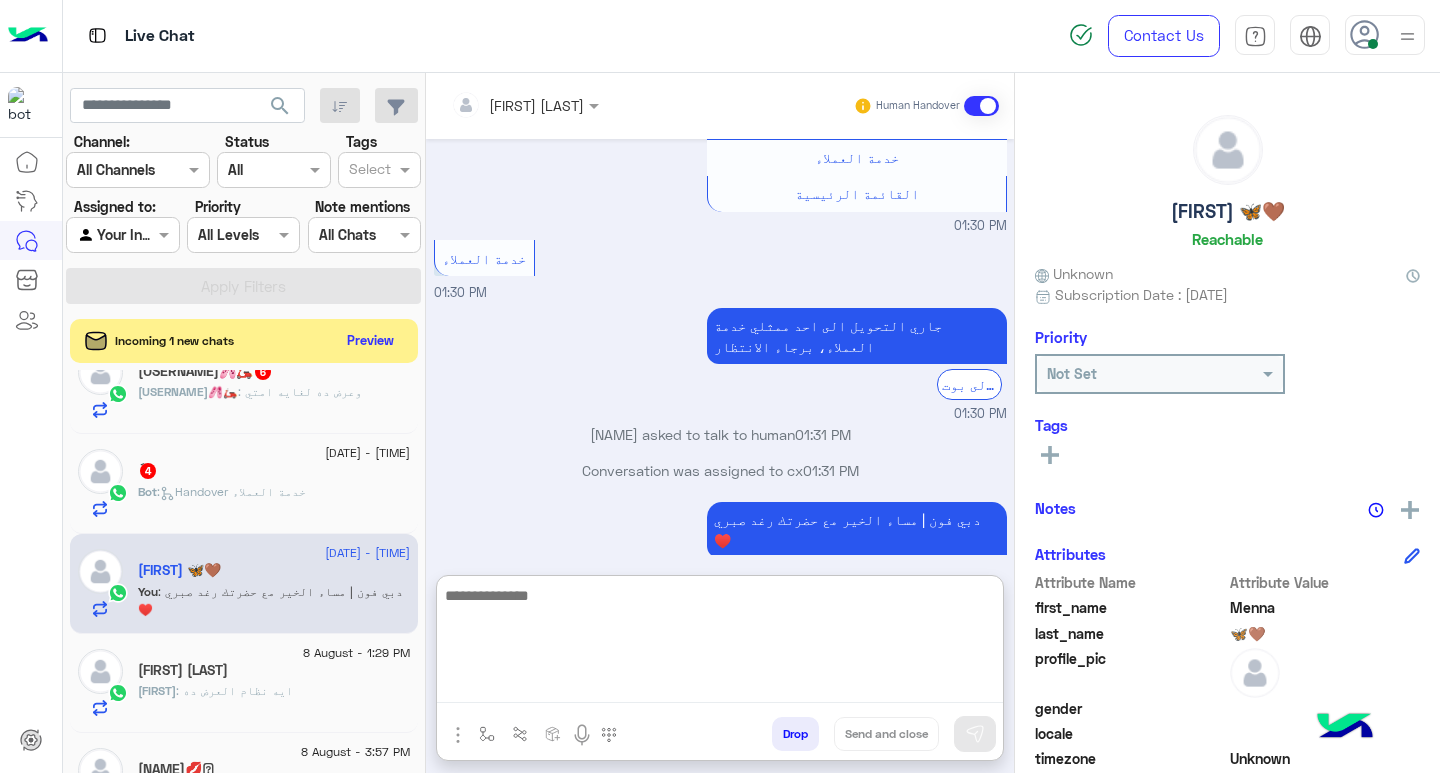 scroll, scrollTop: 1712, scrollLeft: 0, axis: vertical 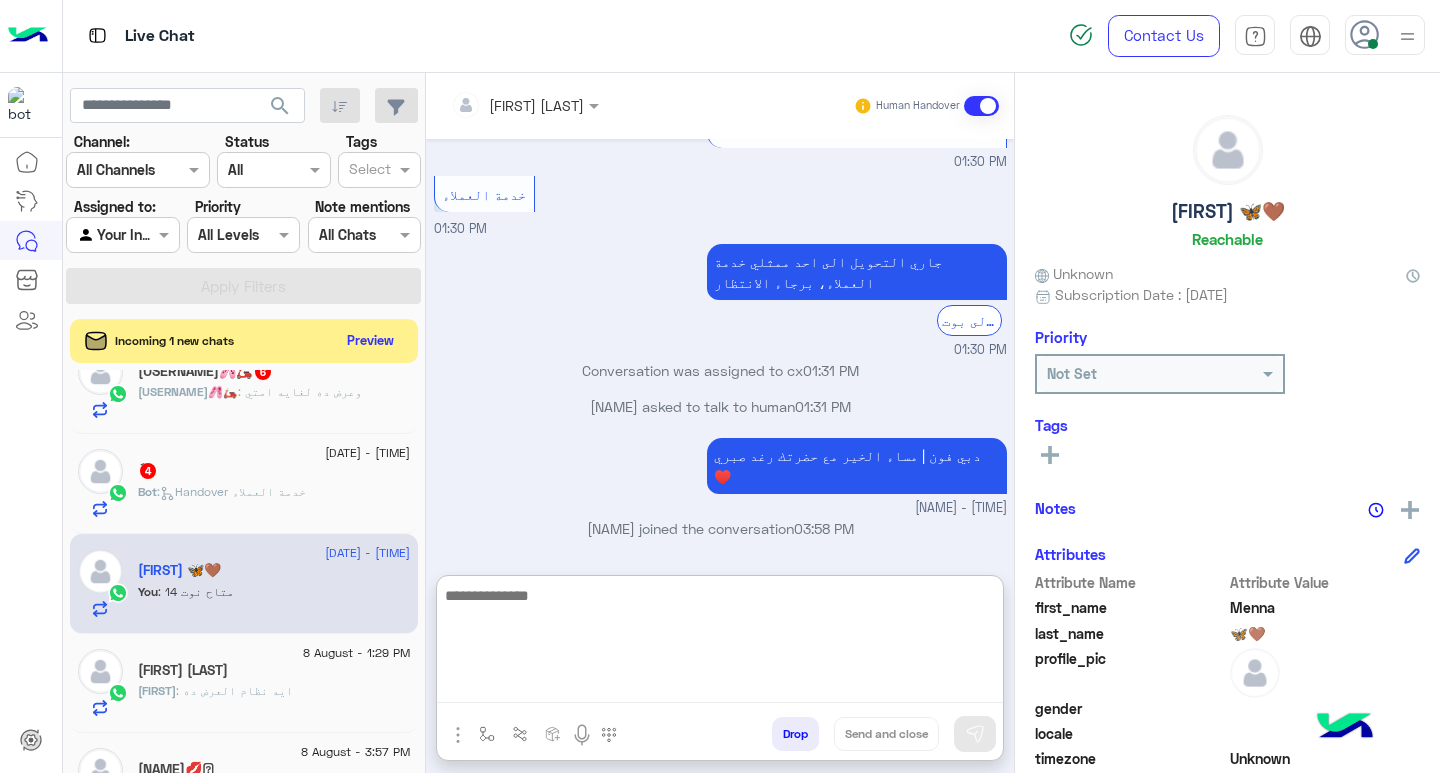 click at bounding box center [720, 643] 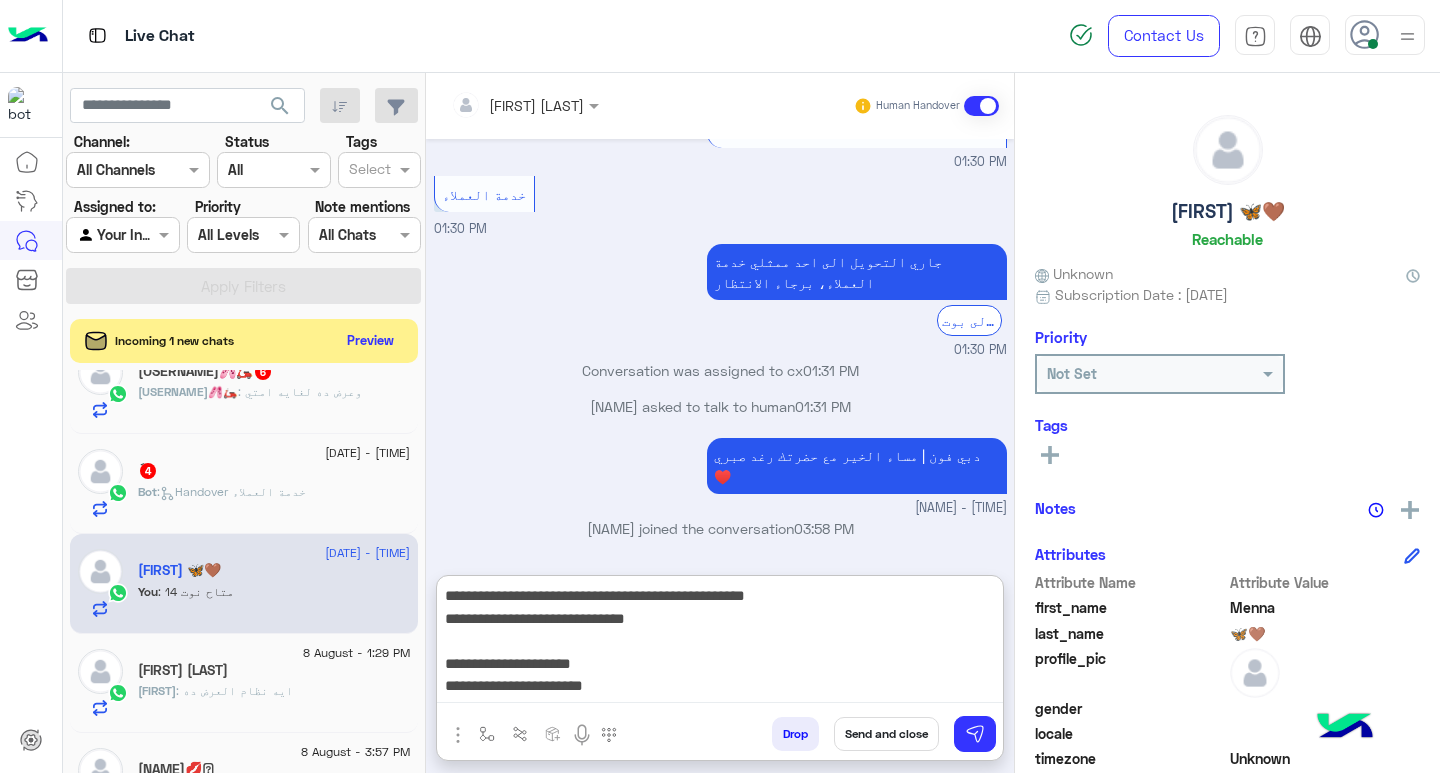 click on "**********" at bounding box center (720, 643) 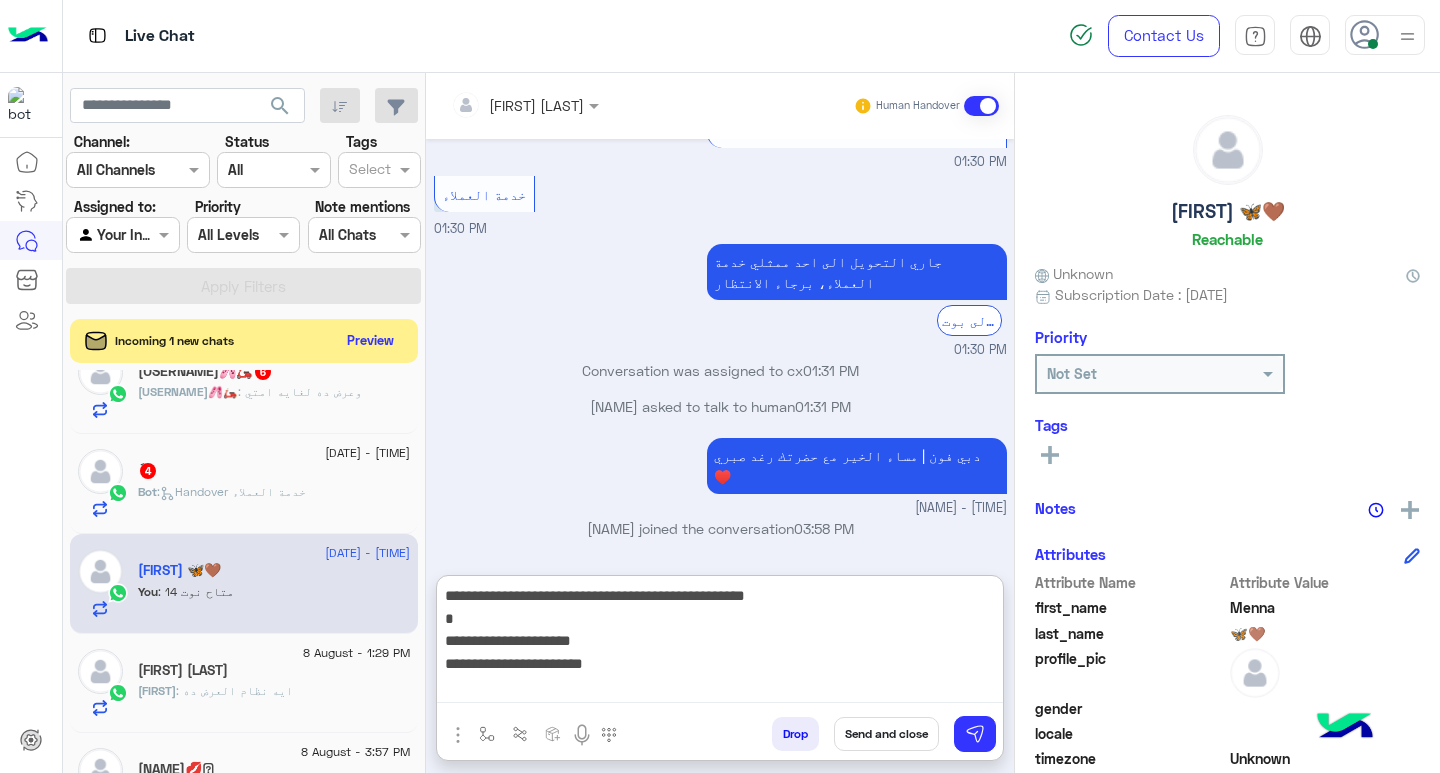 drag, startPoint x: 527, startPoint y: 636, endPoint x: 624, endPoint y: 636, distance: 97 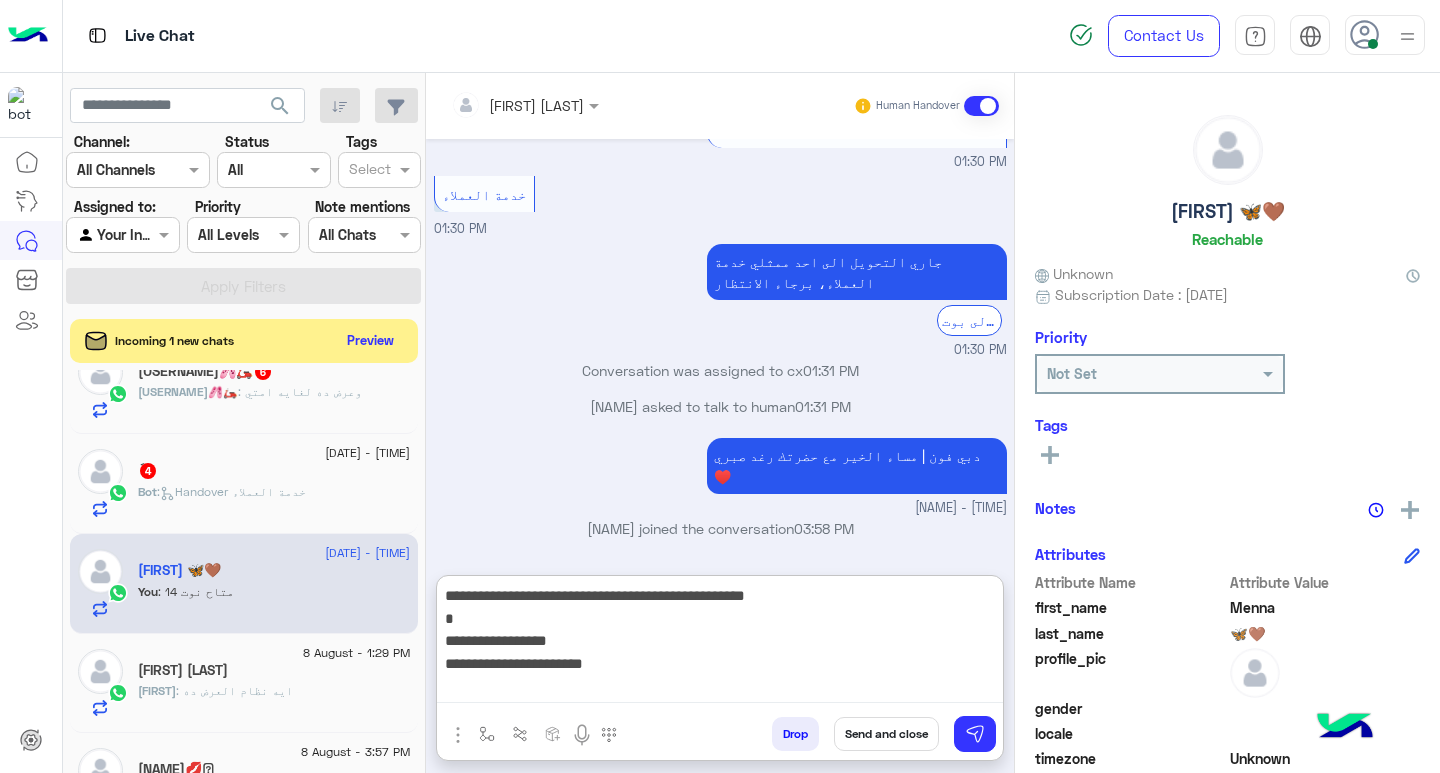 drag, startPoint x: 528, startPoint y: 661, endPoint x: 648, endPoint y: 661, distance: 120 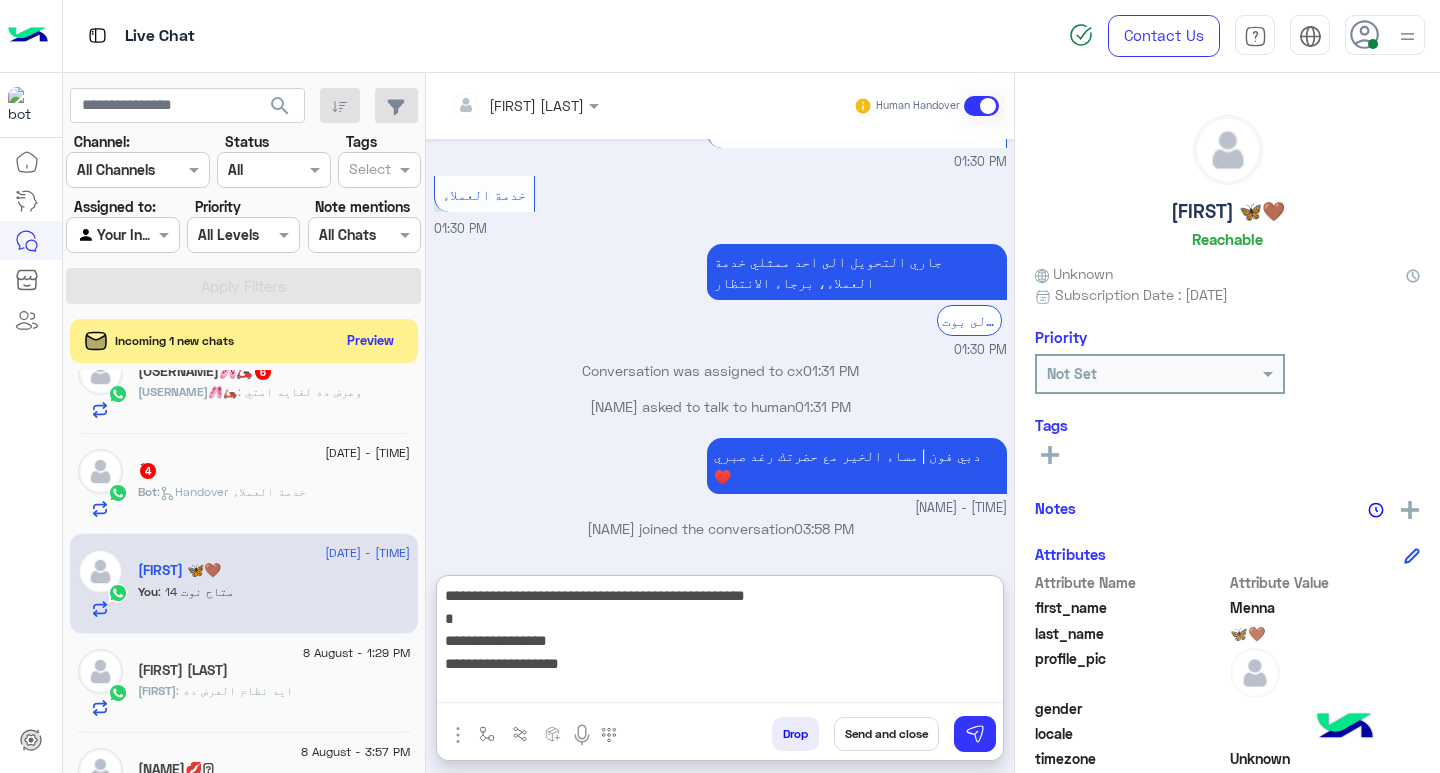 click on "**********" at bounding box center [720, 643] 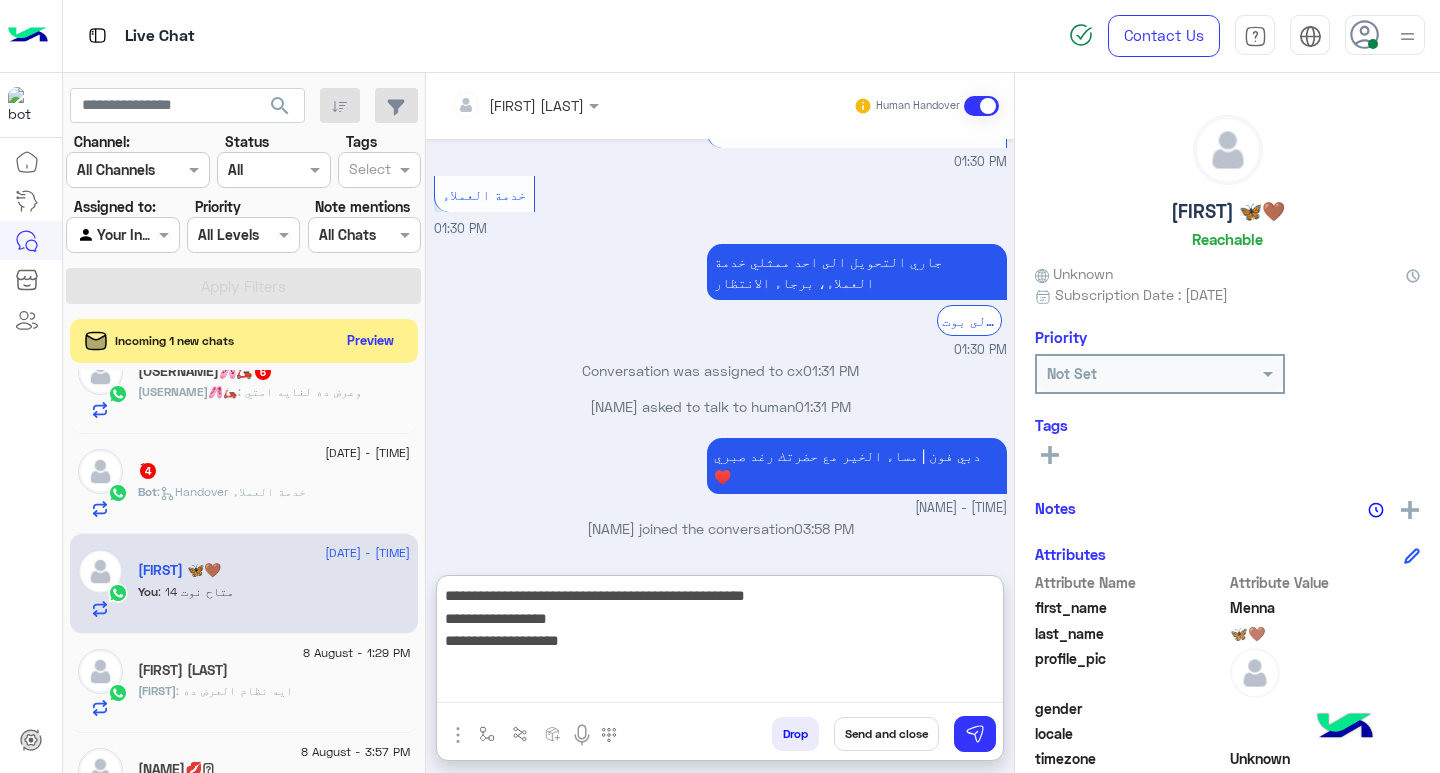 click on "**********" at bounding box center [720, 643] 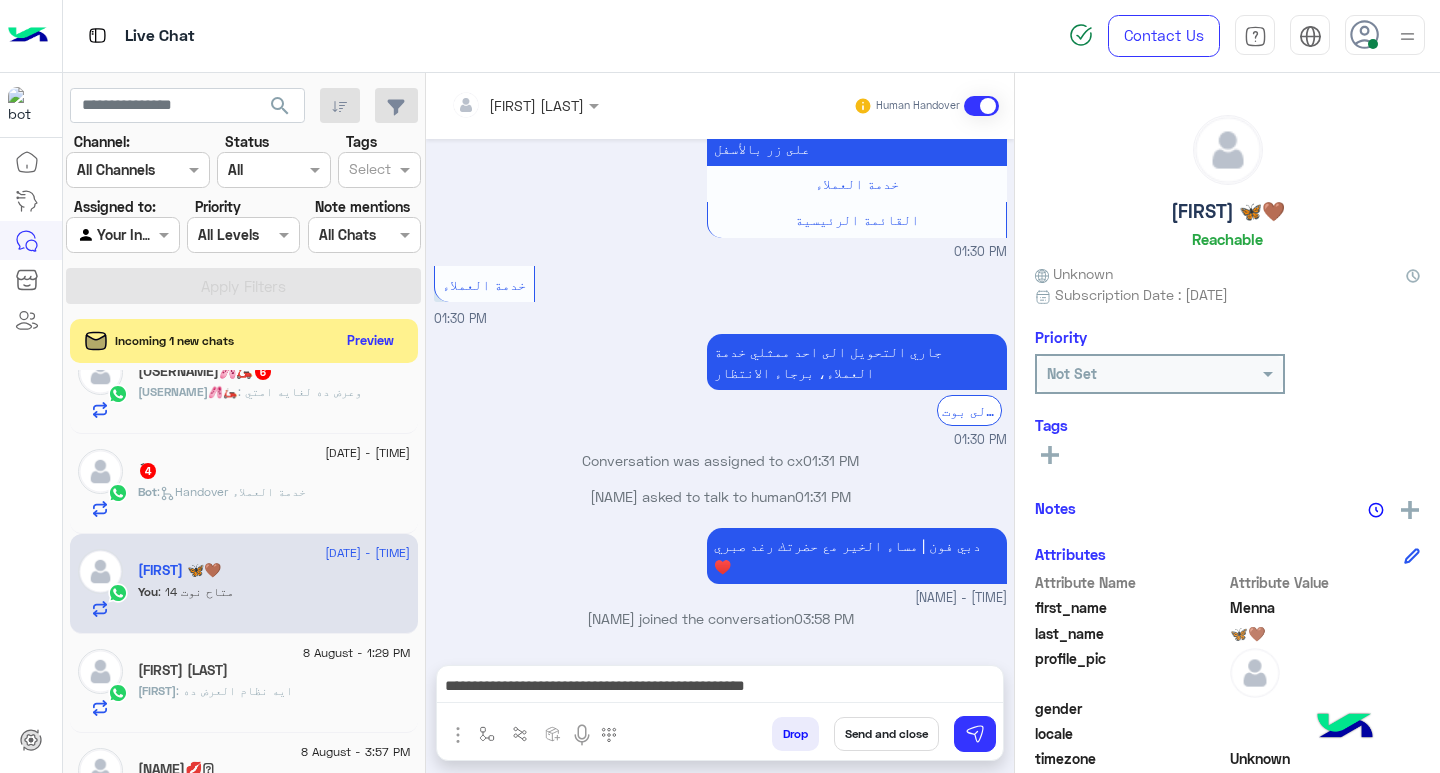 scroll, scrollTop: 1622, scrollLeft: 0, axis: vertical 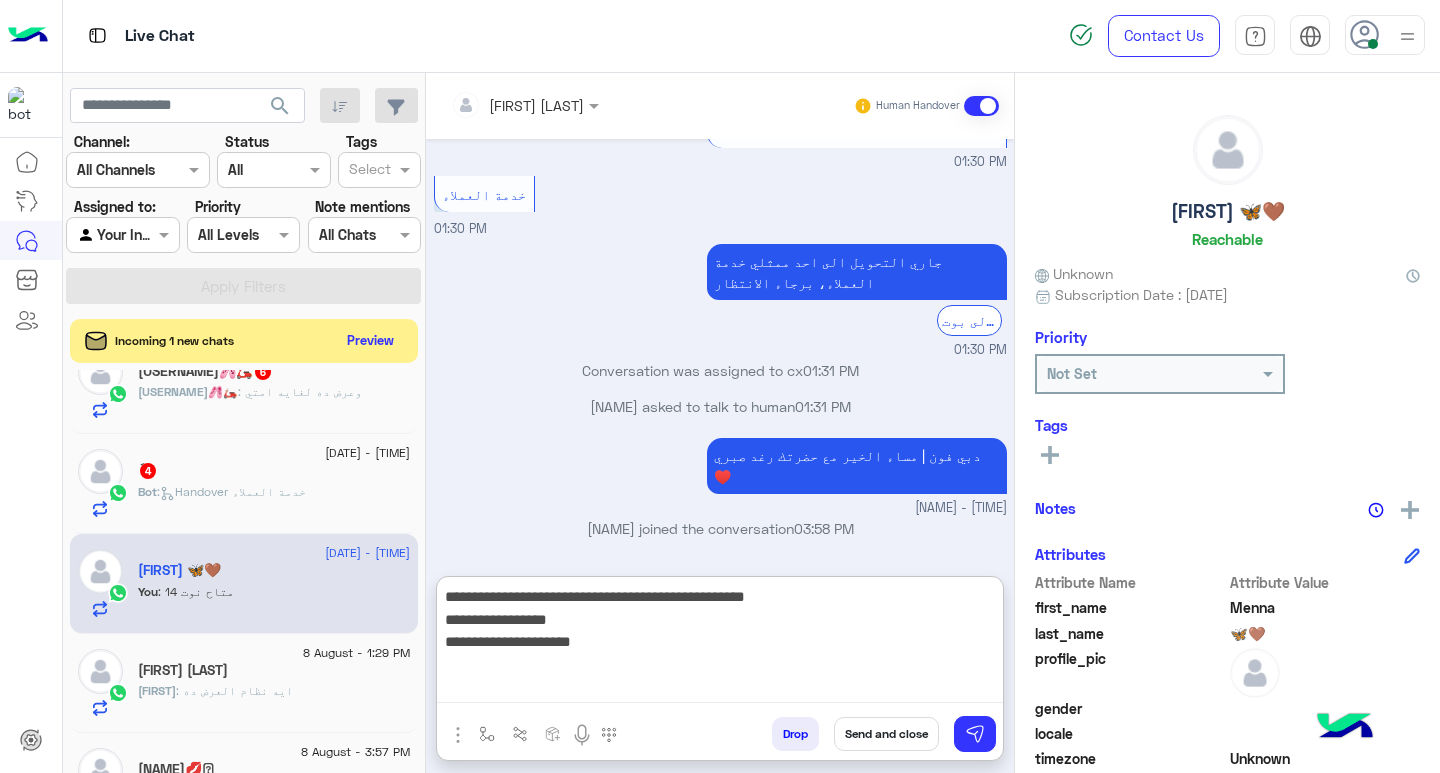 click on "**********" at bounding box center [720, 643] 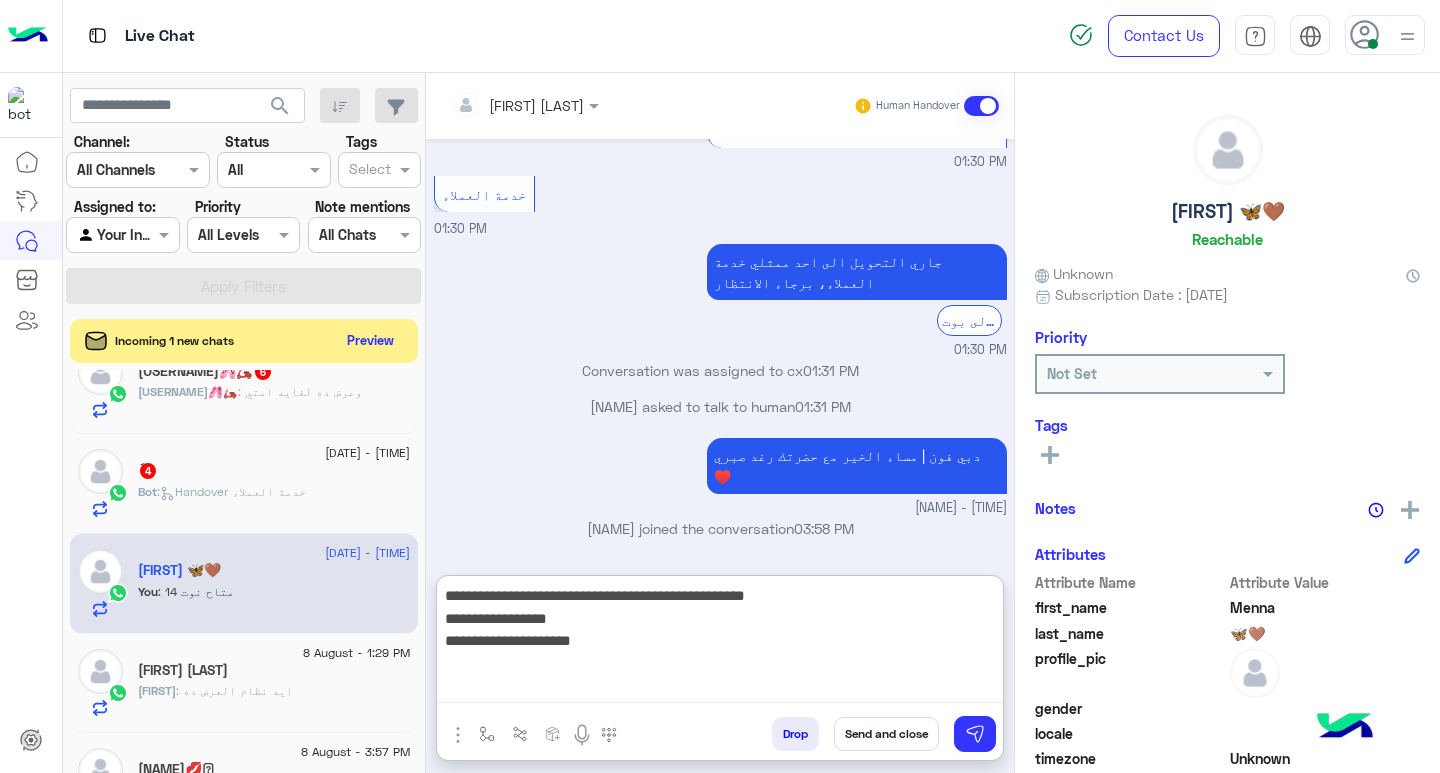 paste on "**********" 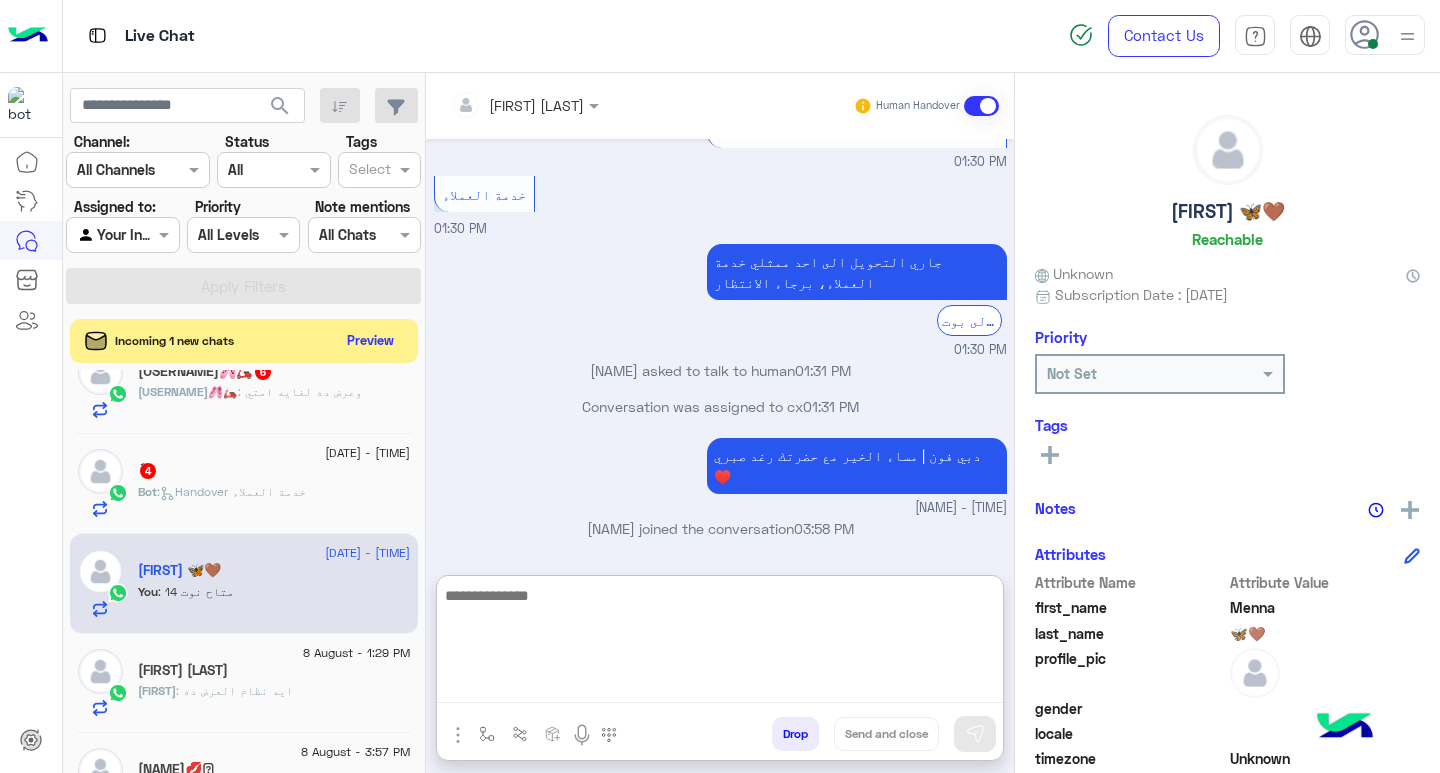 scroll, scrollTop: 1902, scrollLeft: 0, axis: vertical 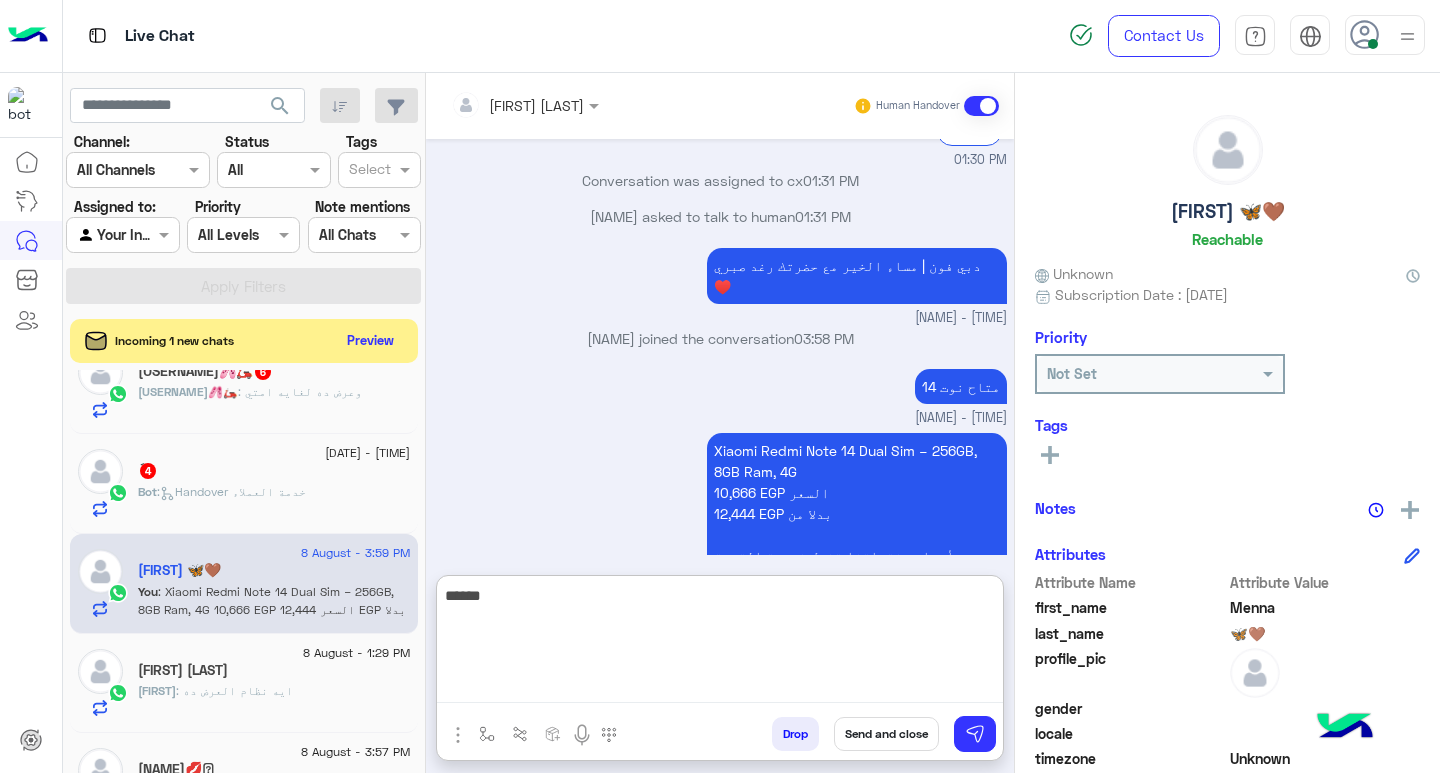 type on "*******" 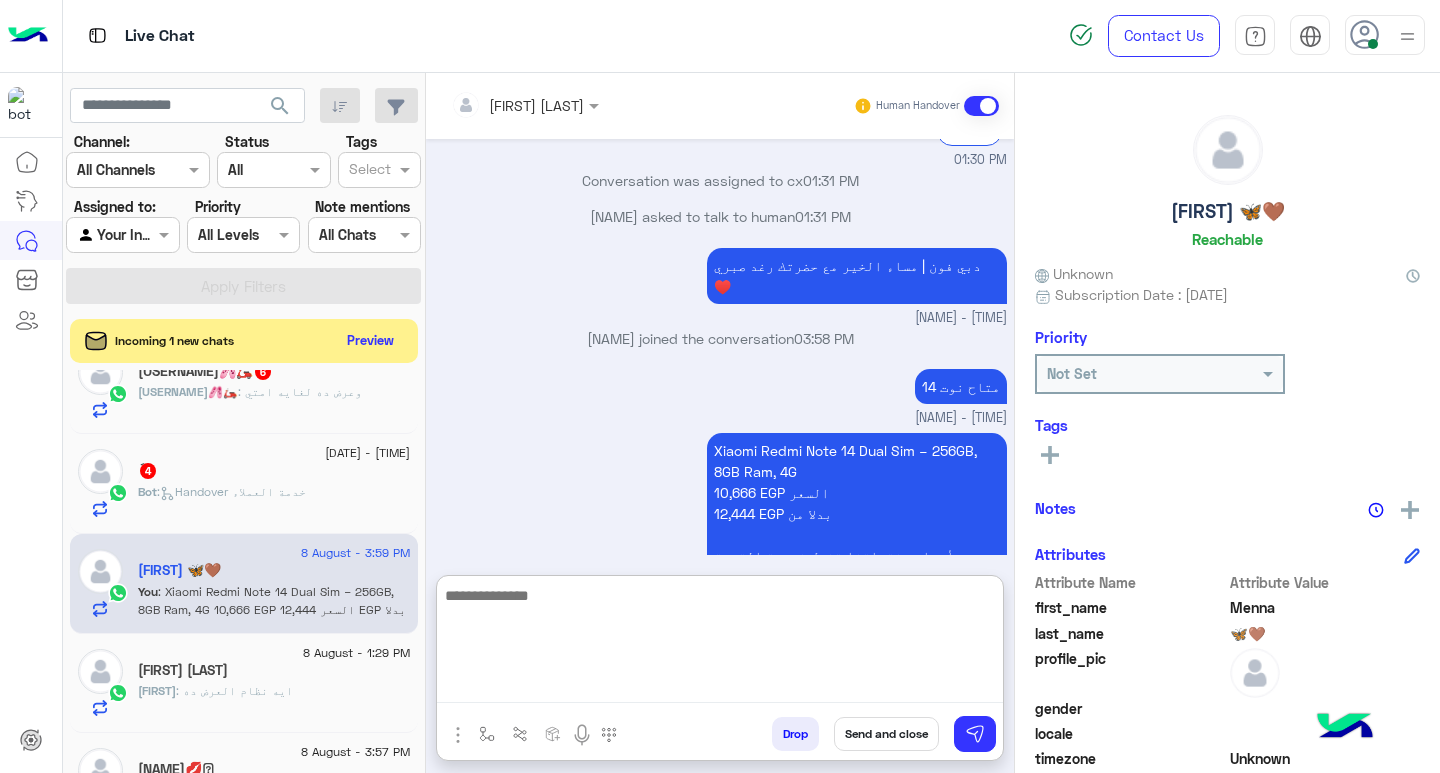 scroll, scrollTop: 1965, scrollLeft: 0, axis: vertical 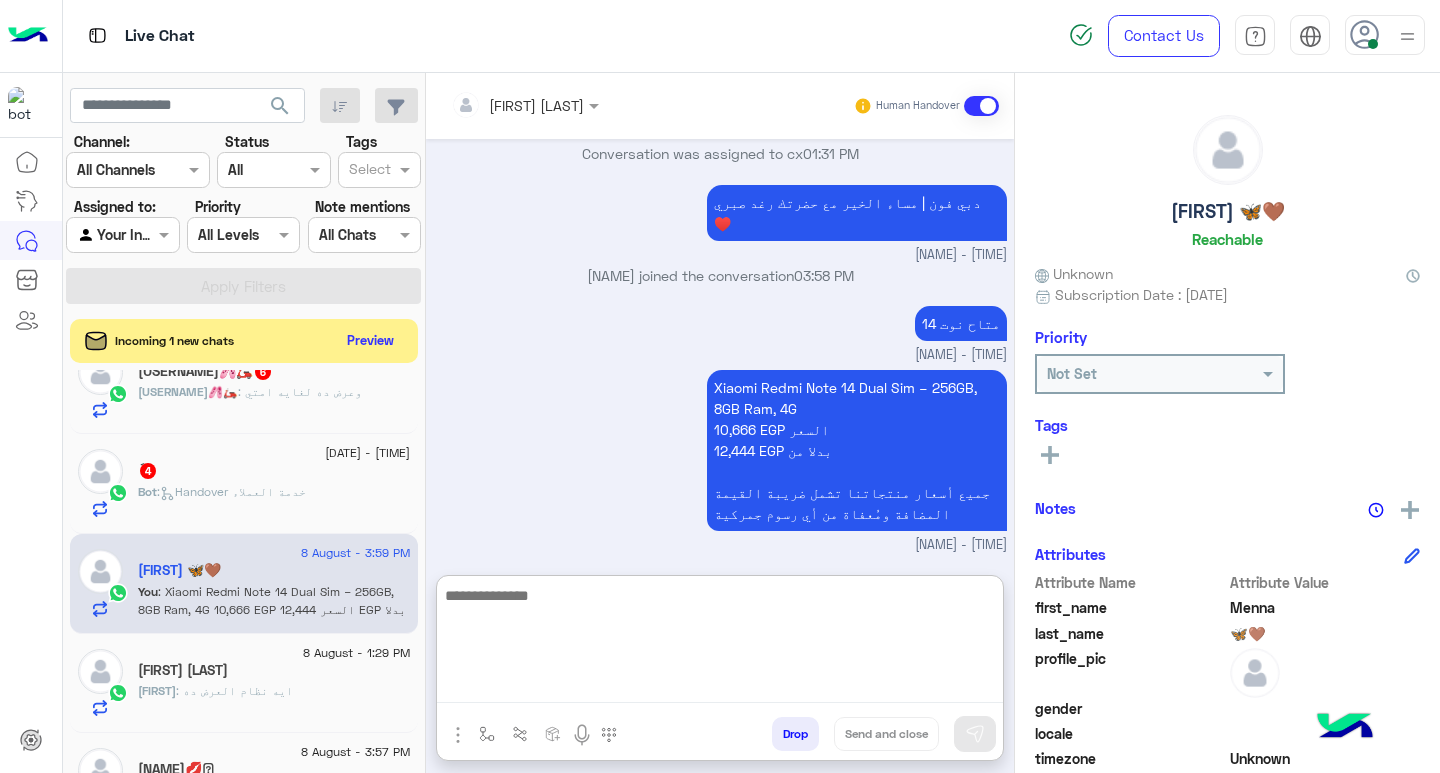 click on "[DATE] - [TIME]" 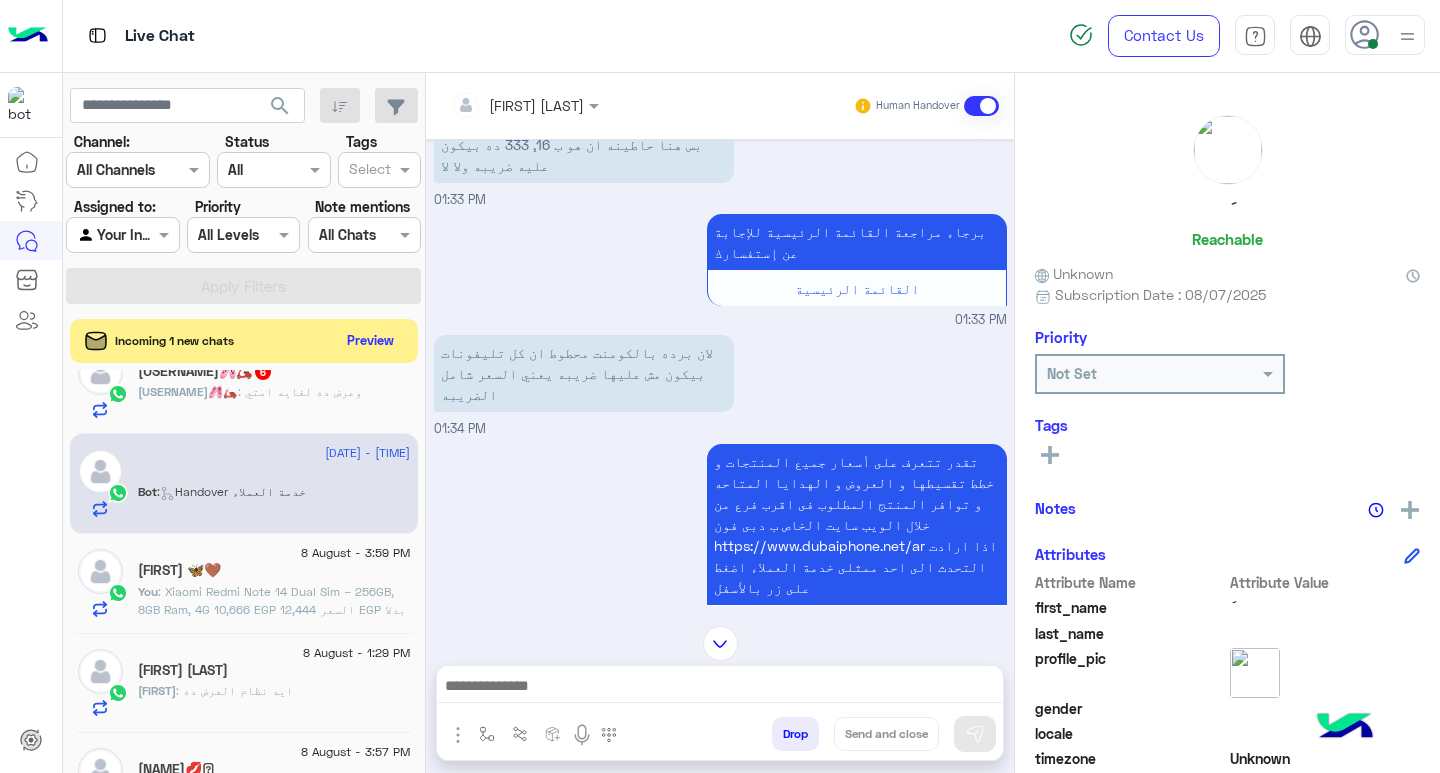 scroll, scrollTop: 1422, scrollLeft: 0, axis: vertical 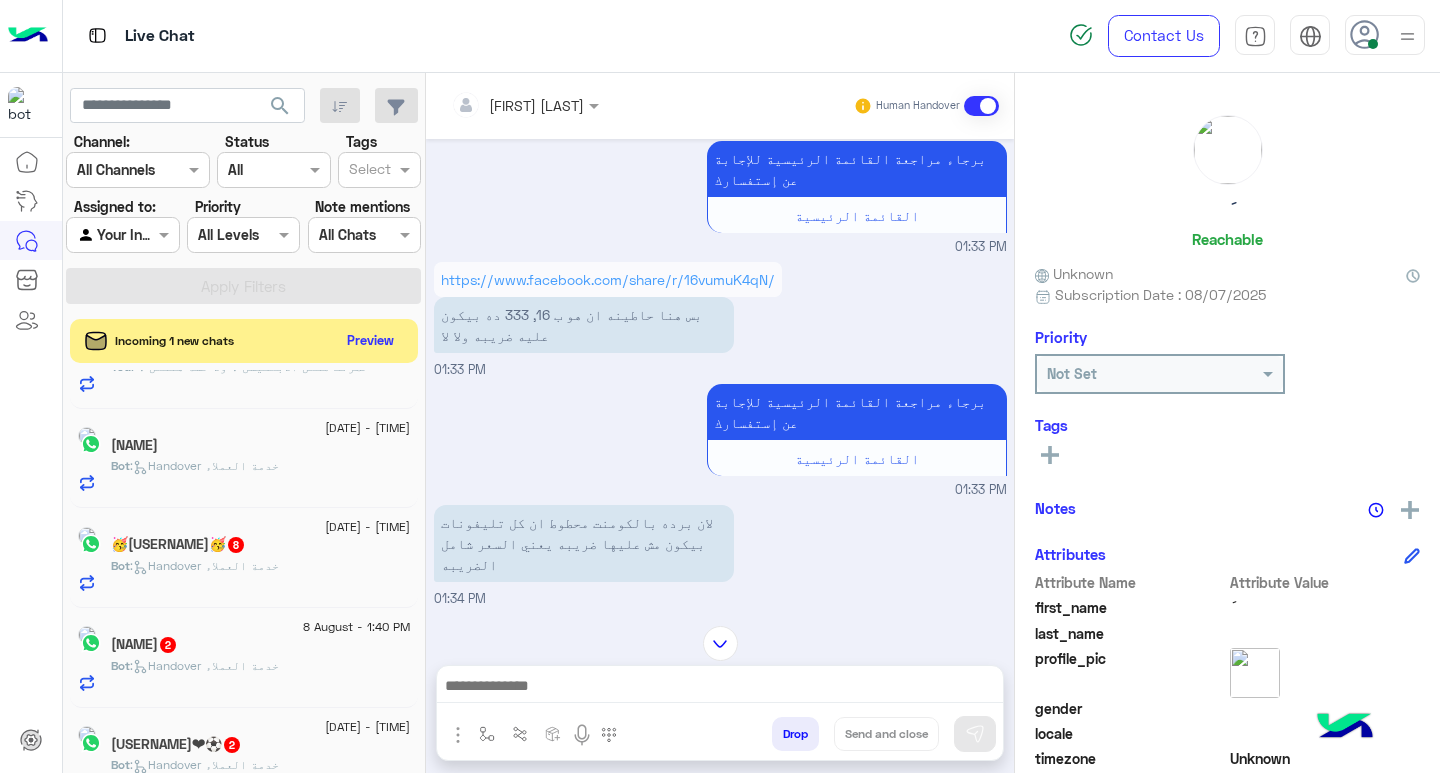 click on "🥳[NICKNAME]🥳  8" 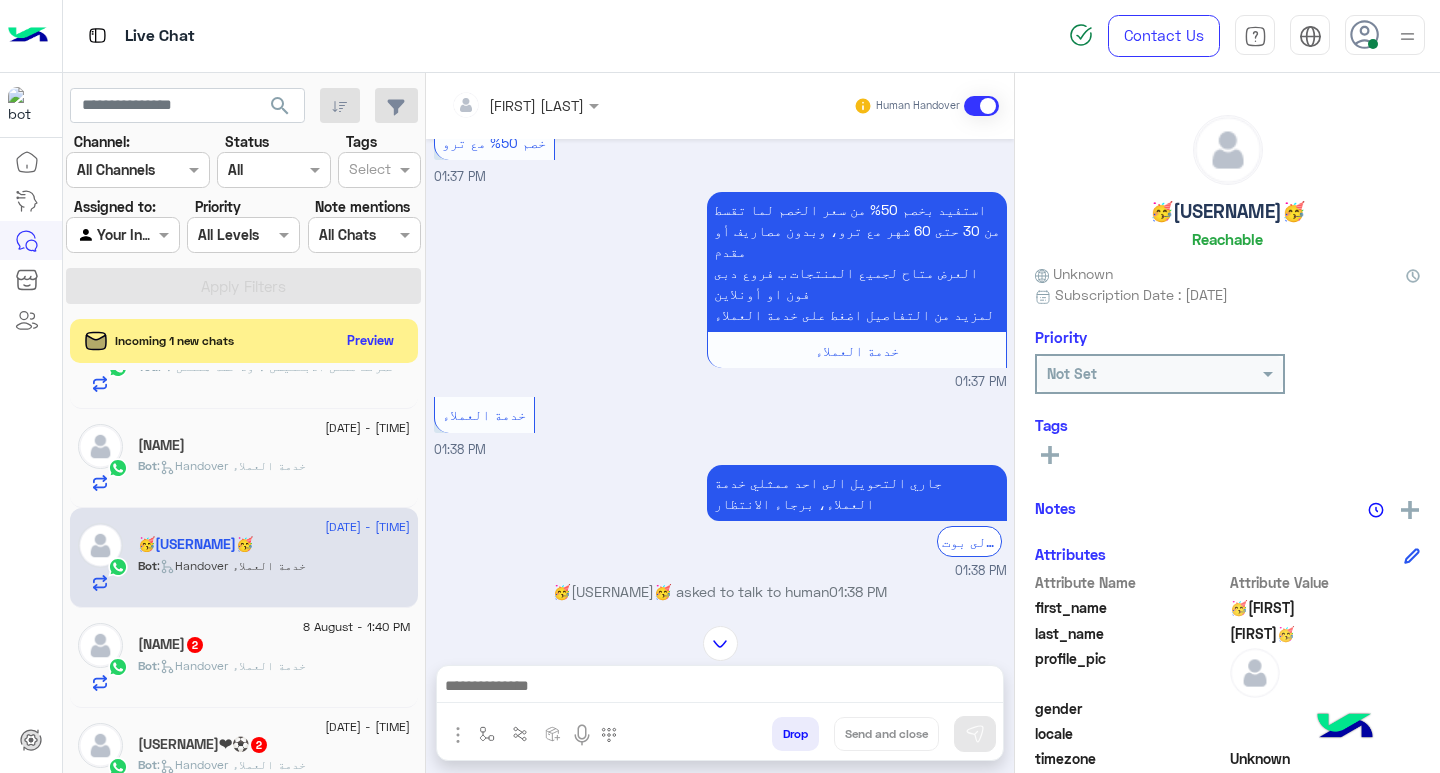 scroll, scrollTop: 304, scrollLeft: 0, axis: vertical 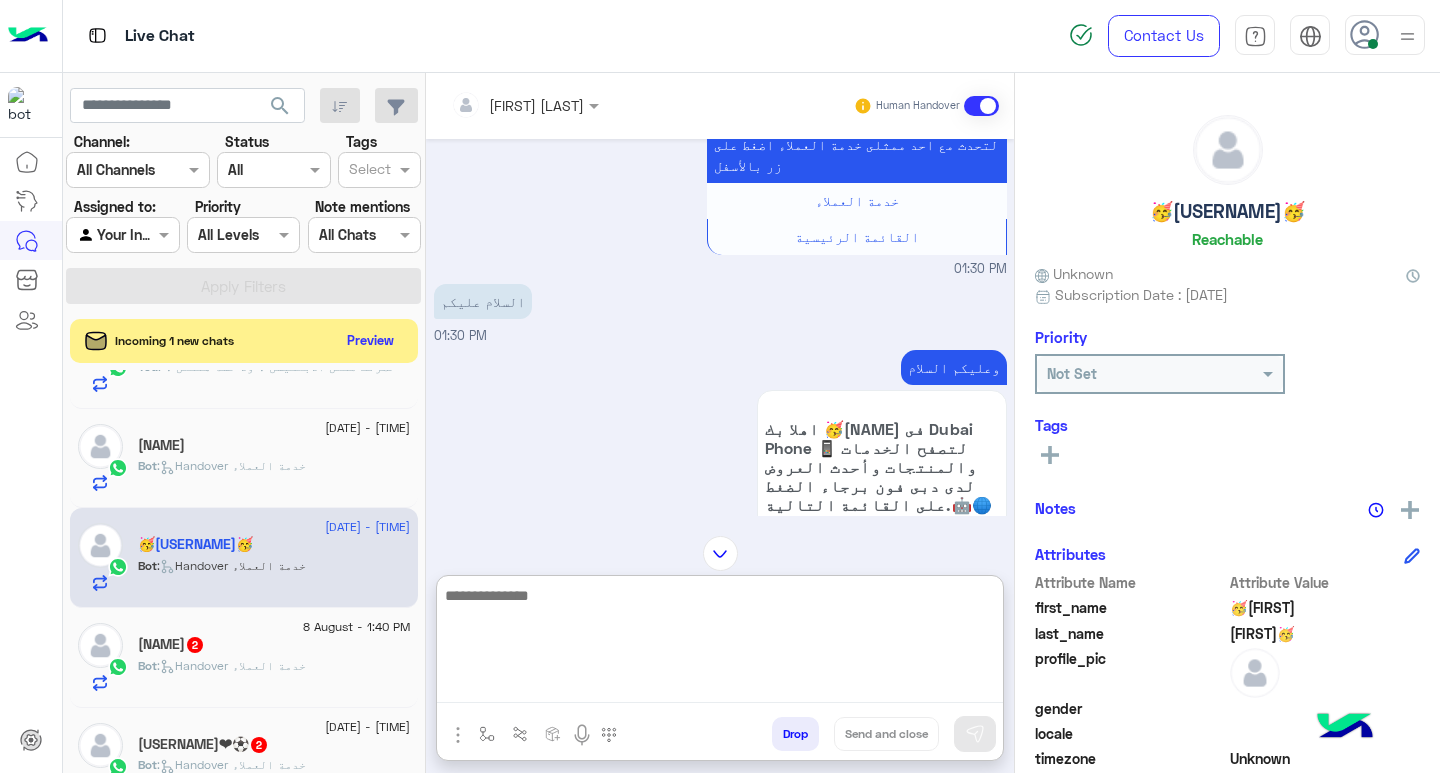 paste on "**********" 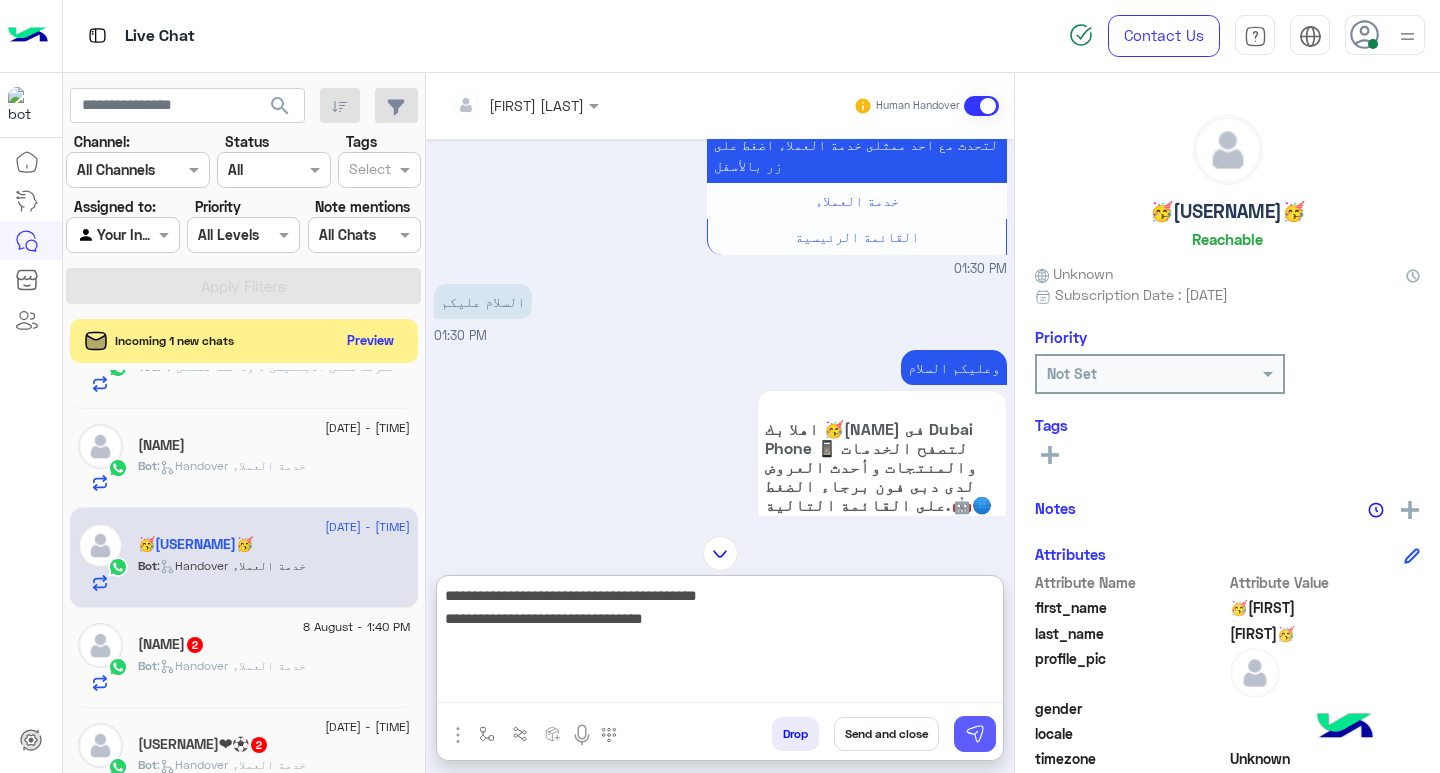 type on "**********" 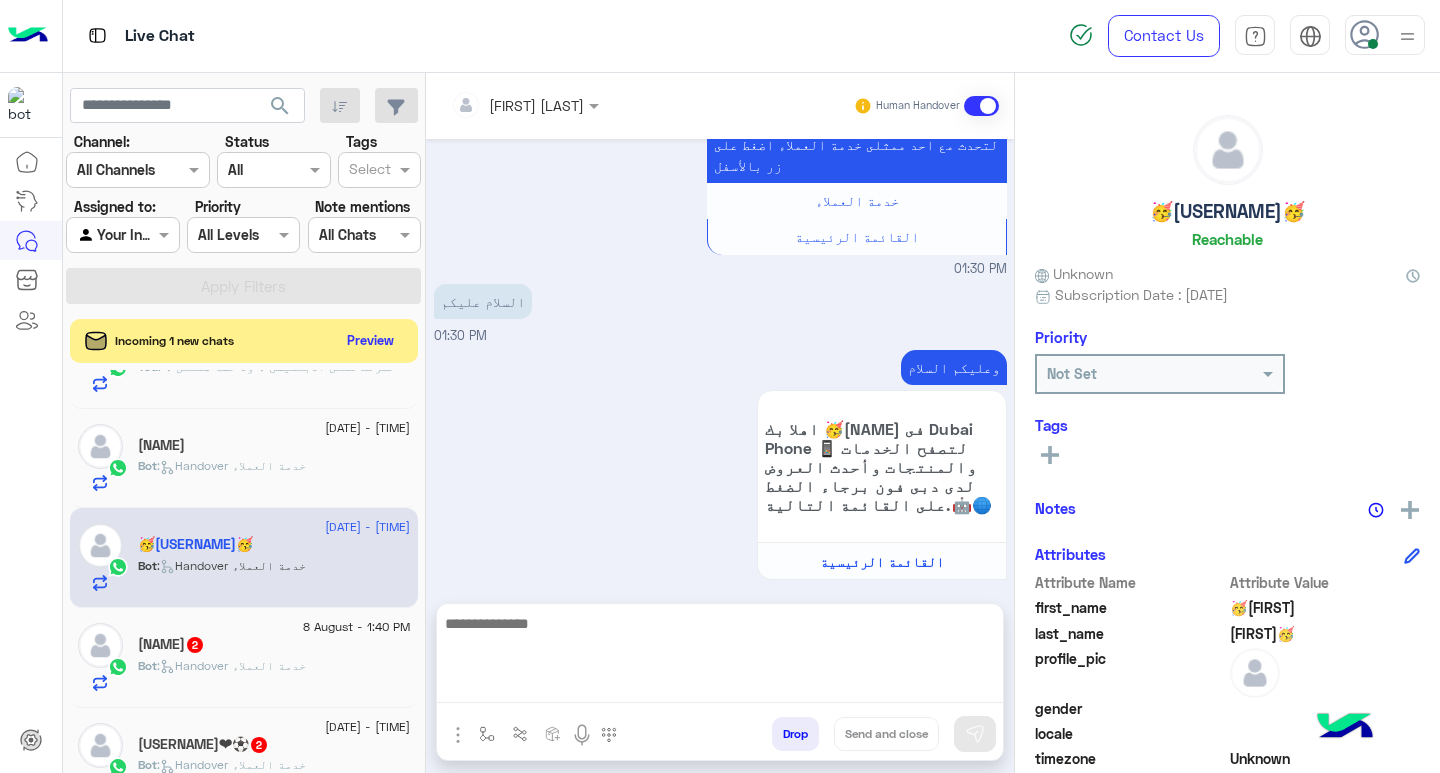 scroll, scrollTop: 2488, scrollLeft: 0, axis: vertical 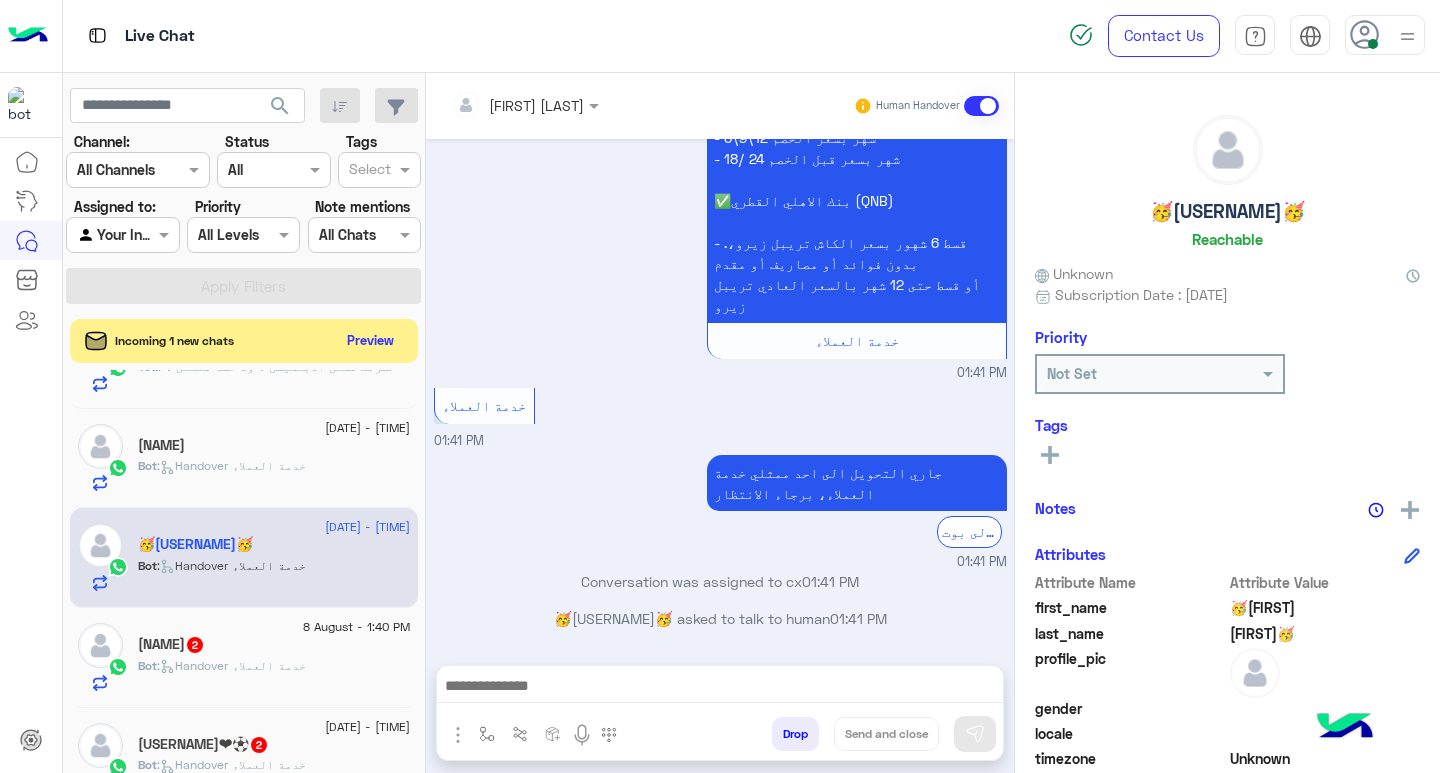 click on ":   Handover خدمة العملاء" 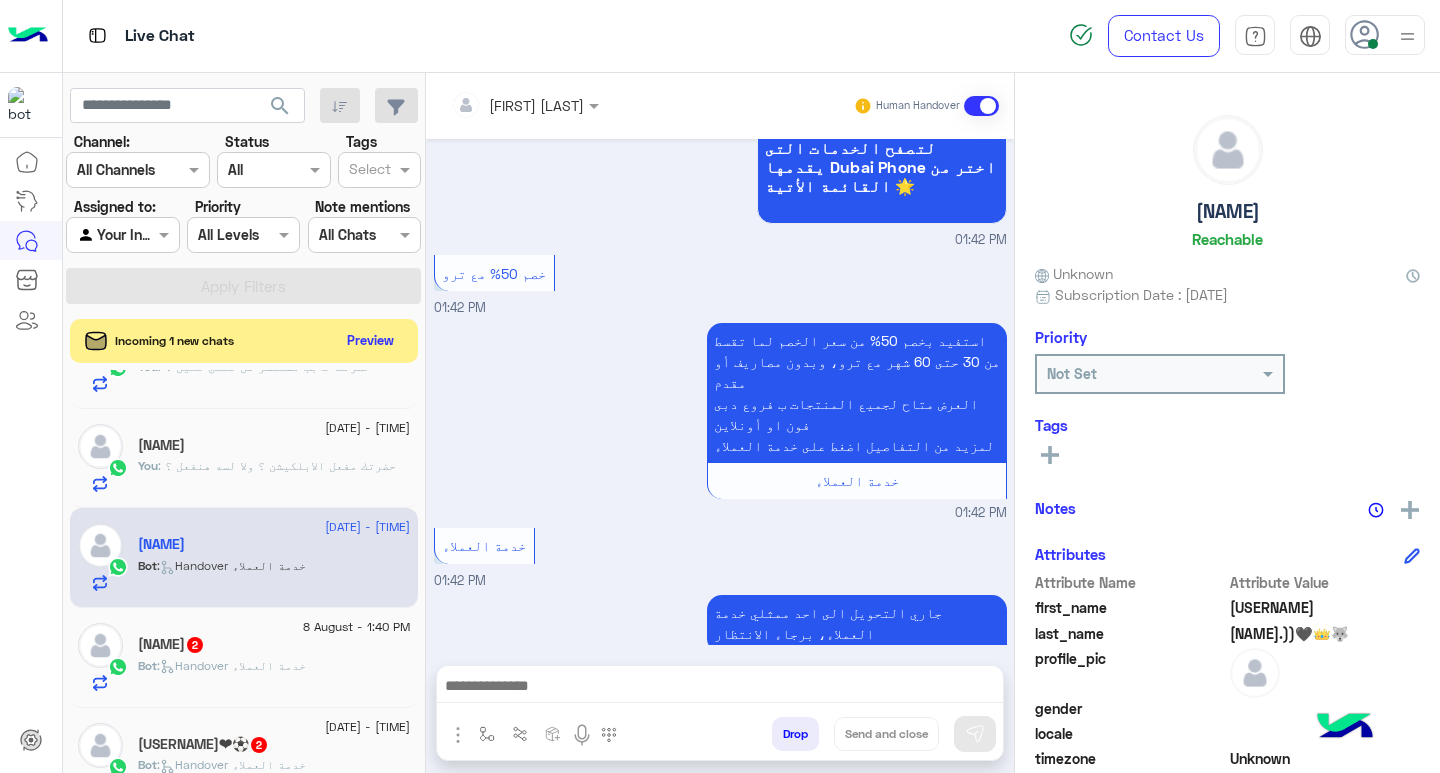 scroll, scrollTop: 2224, scrollLeft: 0, axis: vertical 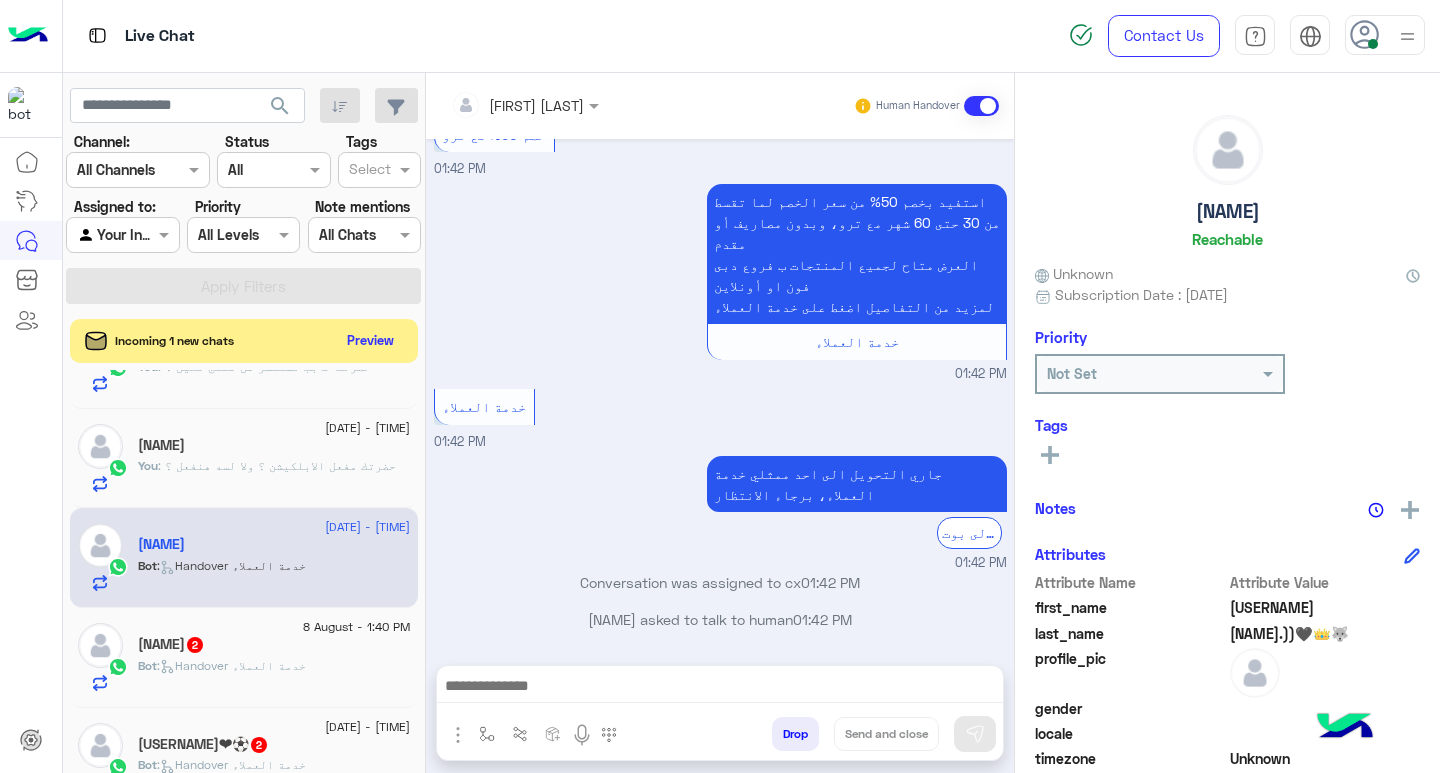 click at bounding box center [720, 688] 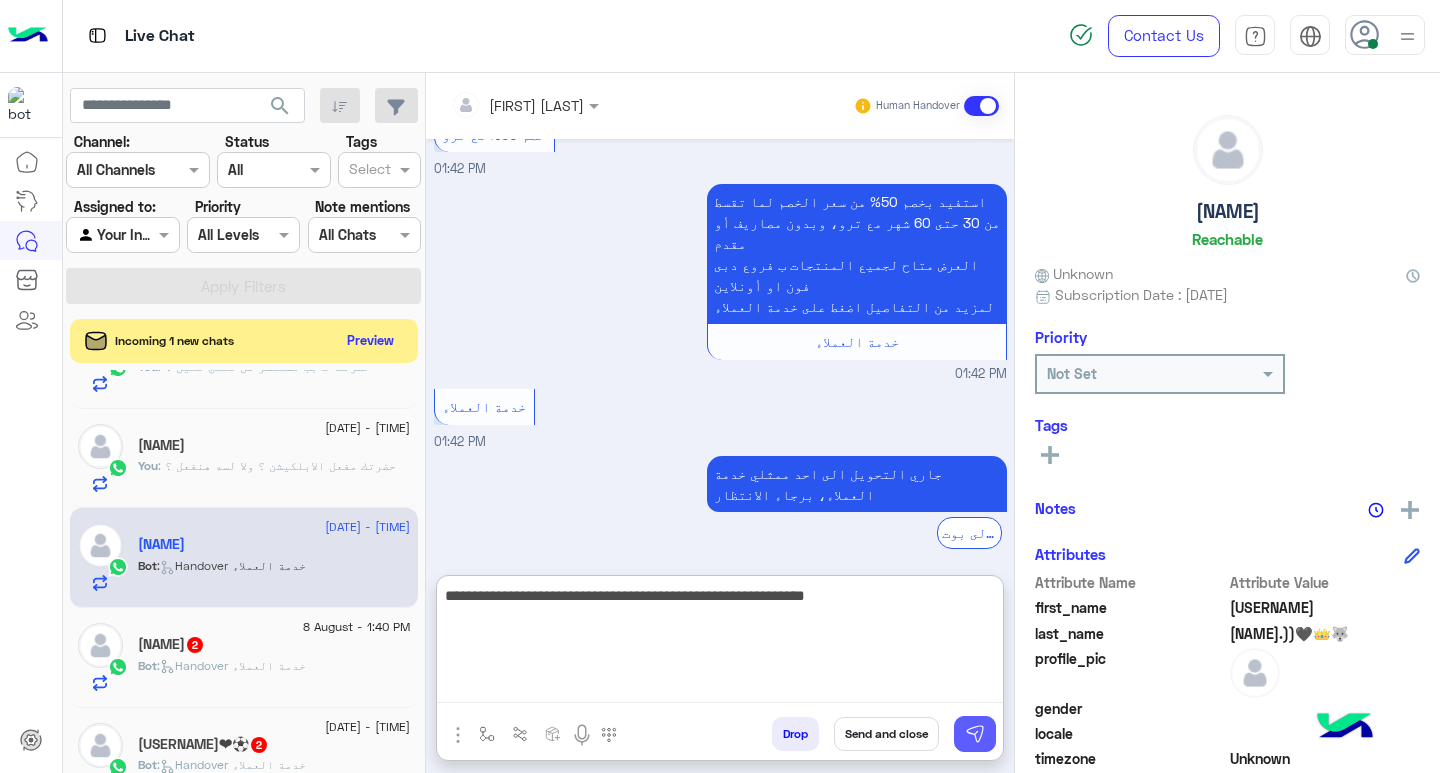 type on "**********" 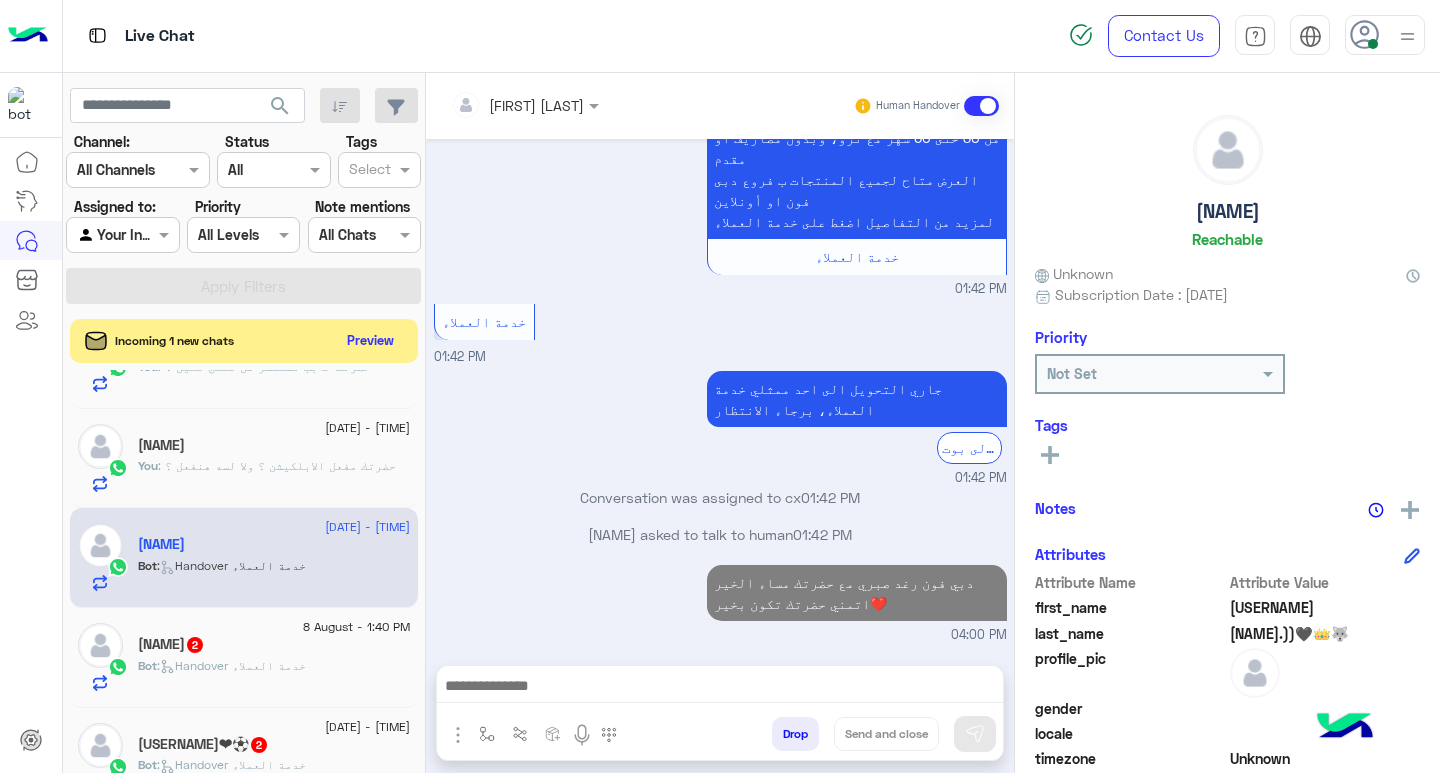 scroll, scrollTop: 2346, scrollLeft: 0, axis: vertical 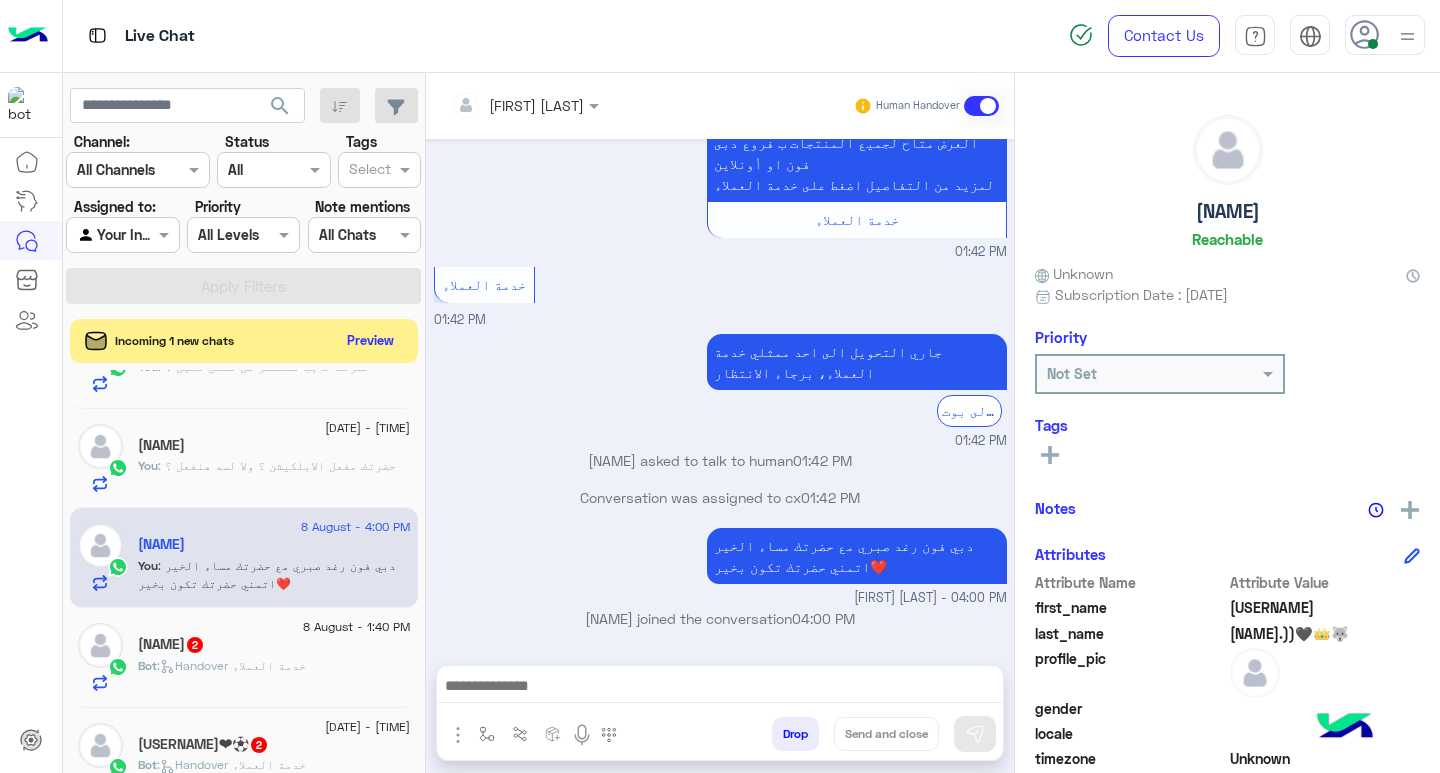 click at bounding box center [720, 691] 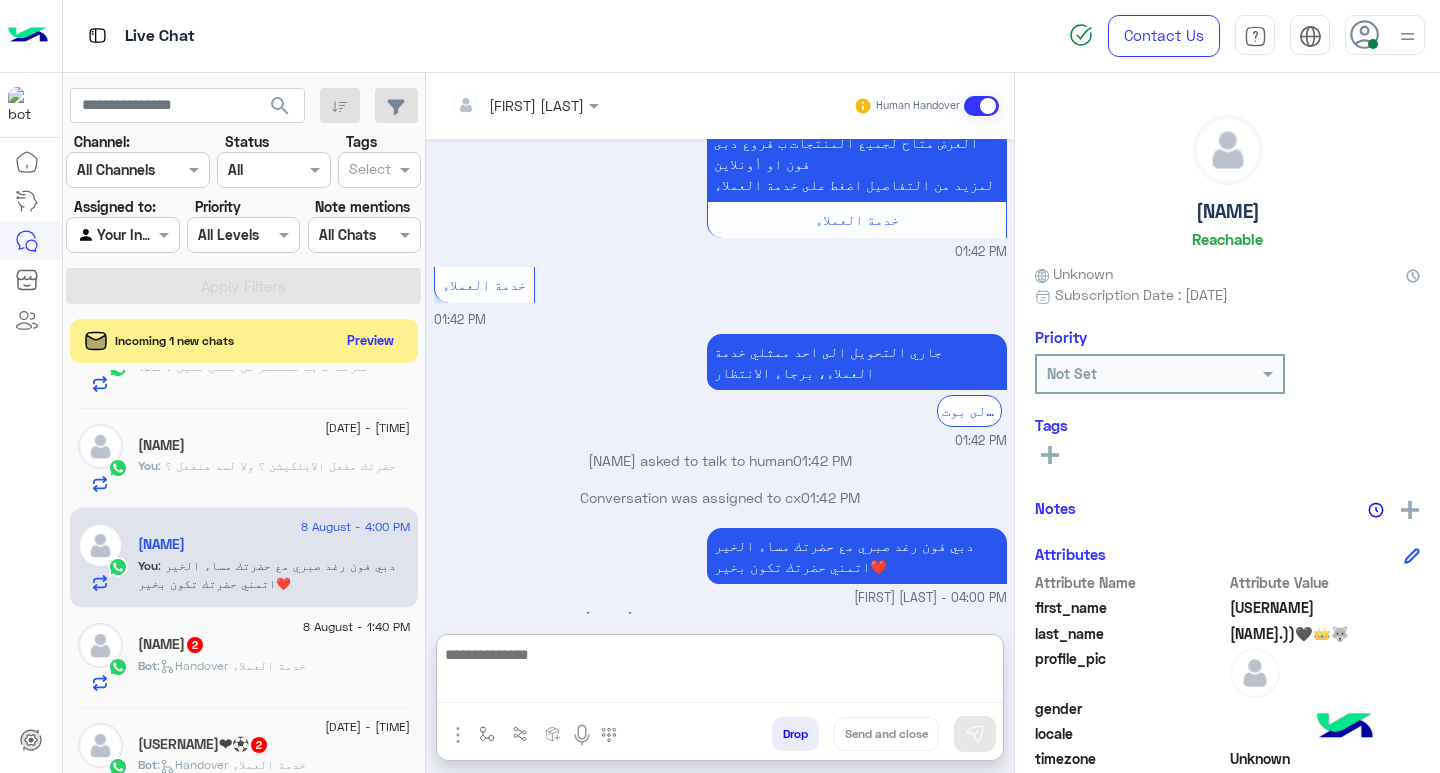 click at bounding box center (720, 672) 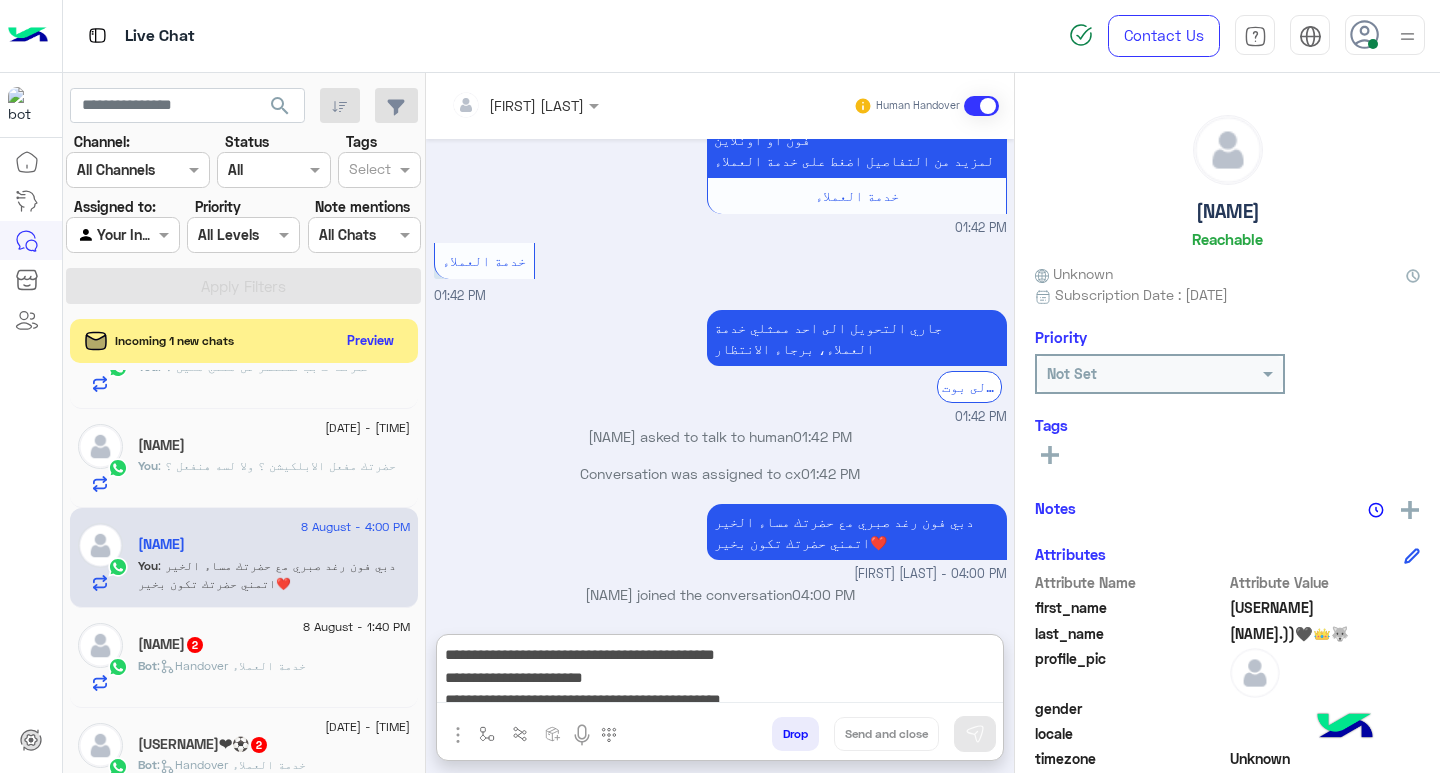scroll, scrollTop: 0, scrollLeft: 0, axis: both 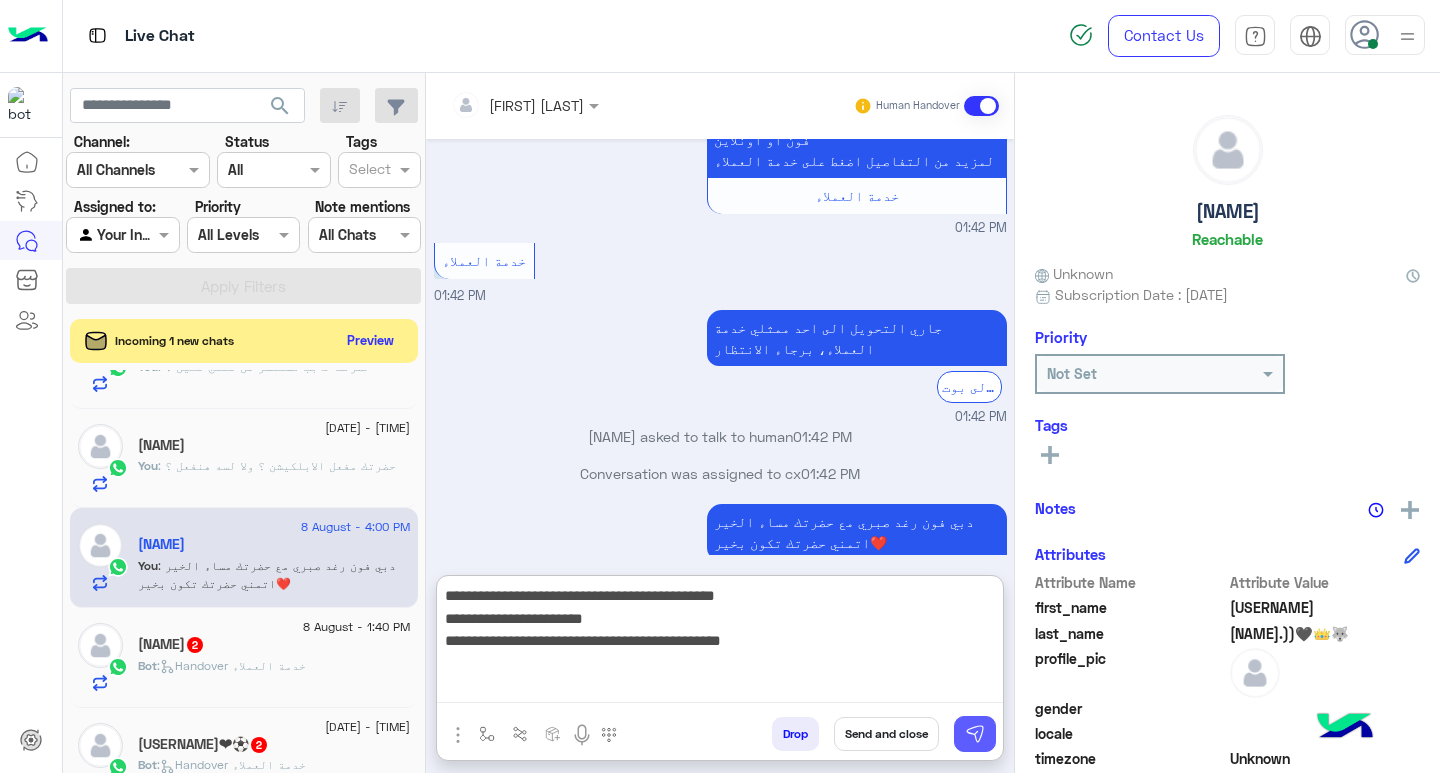 type on "**********" 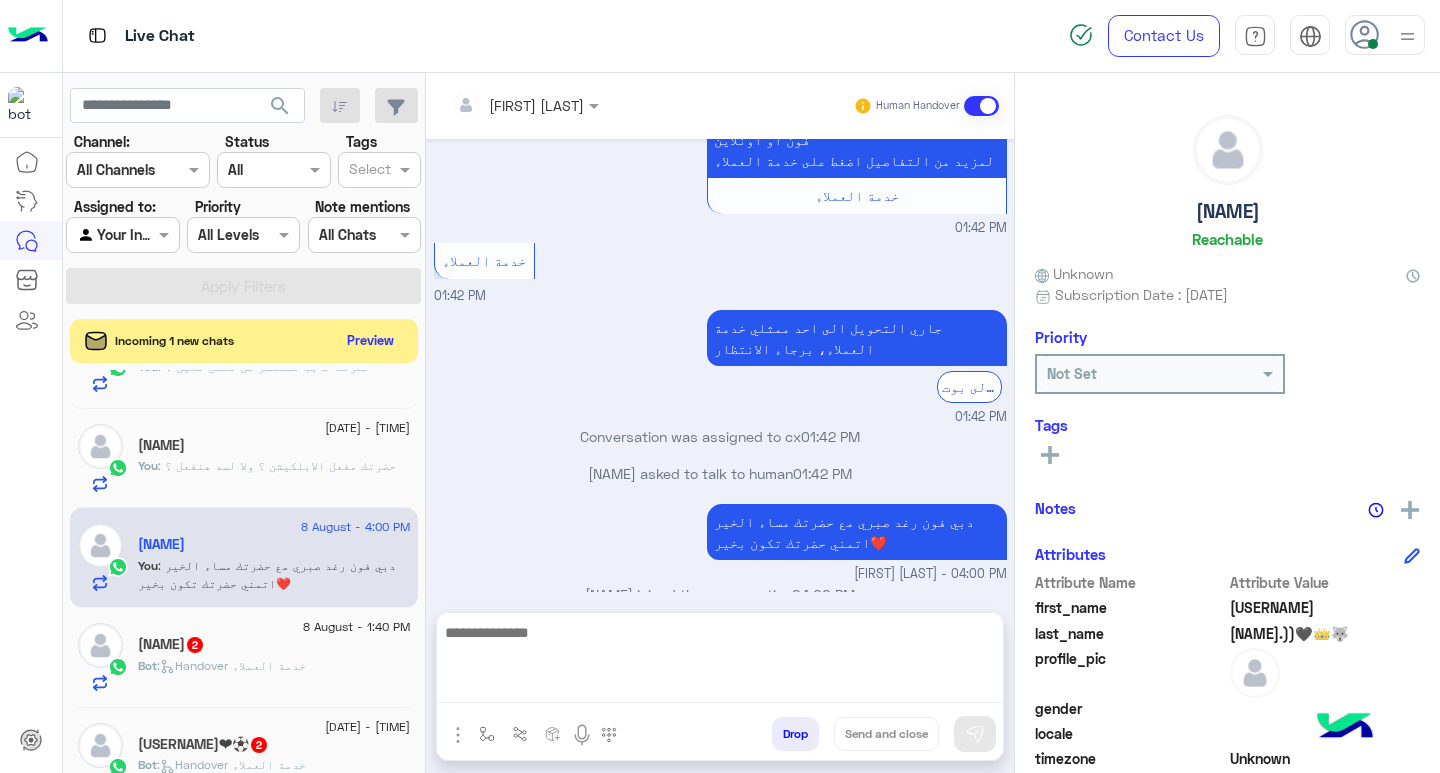 scroll, scrollTop: 2472, scrollLeft: 0, axis: vertical 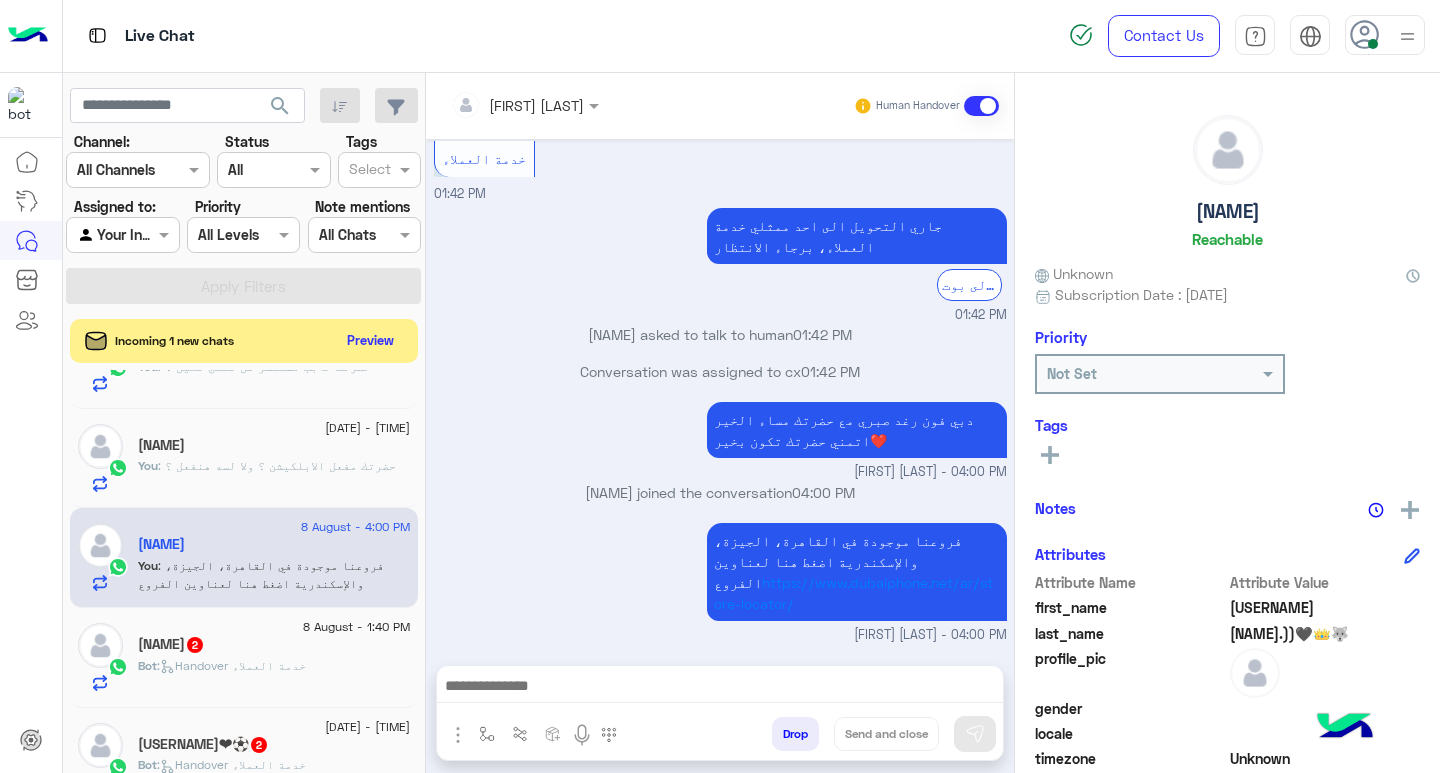 drag, startPoint x: 687, startPoint y: 681, endPoint x: 675, endPoint y: 705, distance: 26.832815 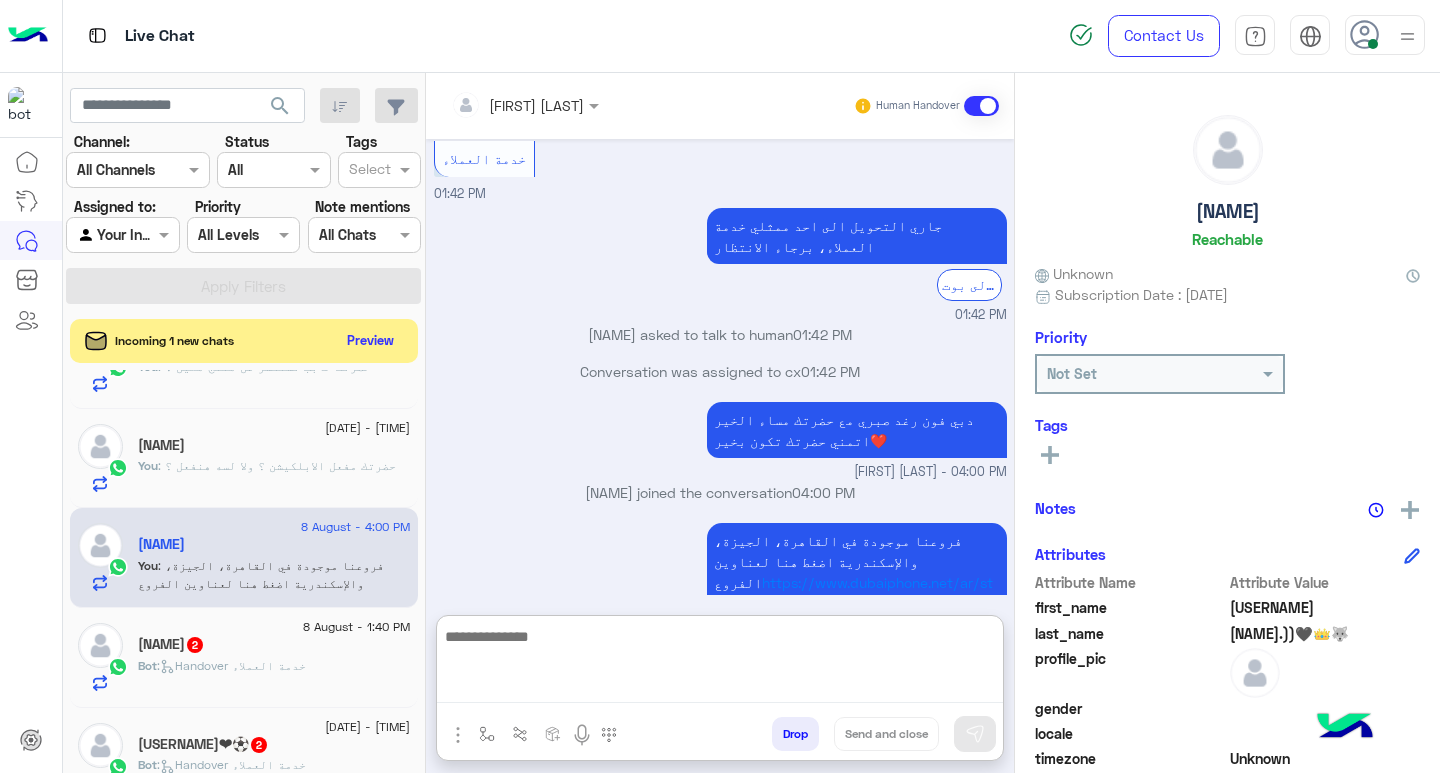 scroll, scrollTop: 2525, scrollLeft: 0, axis: vertical 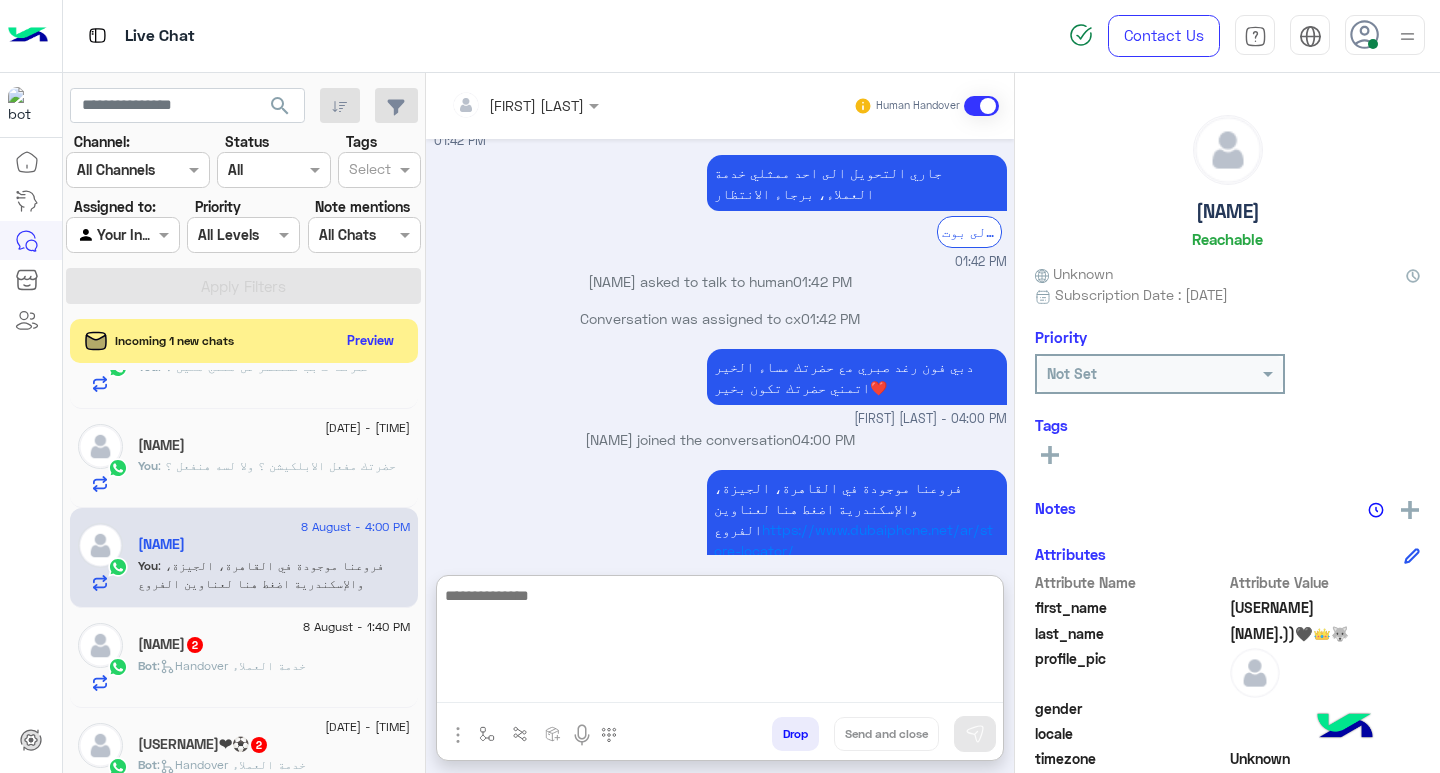 click at bounding box center (720, 643) 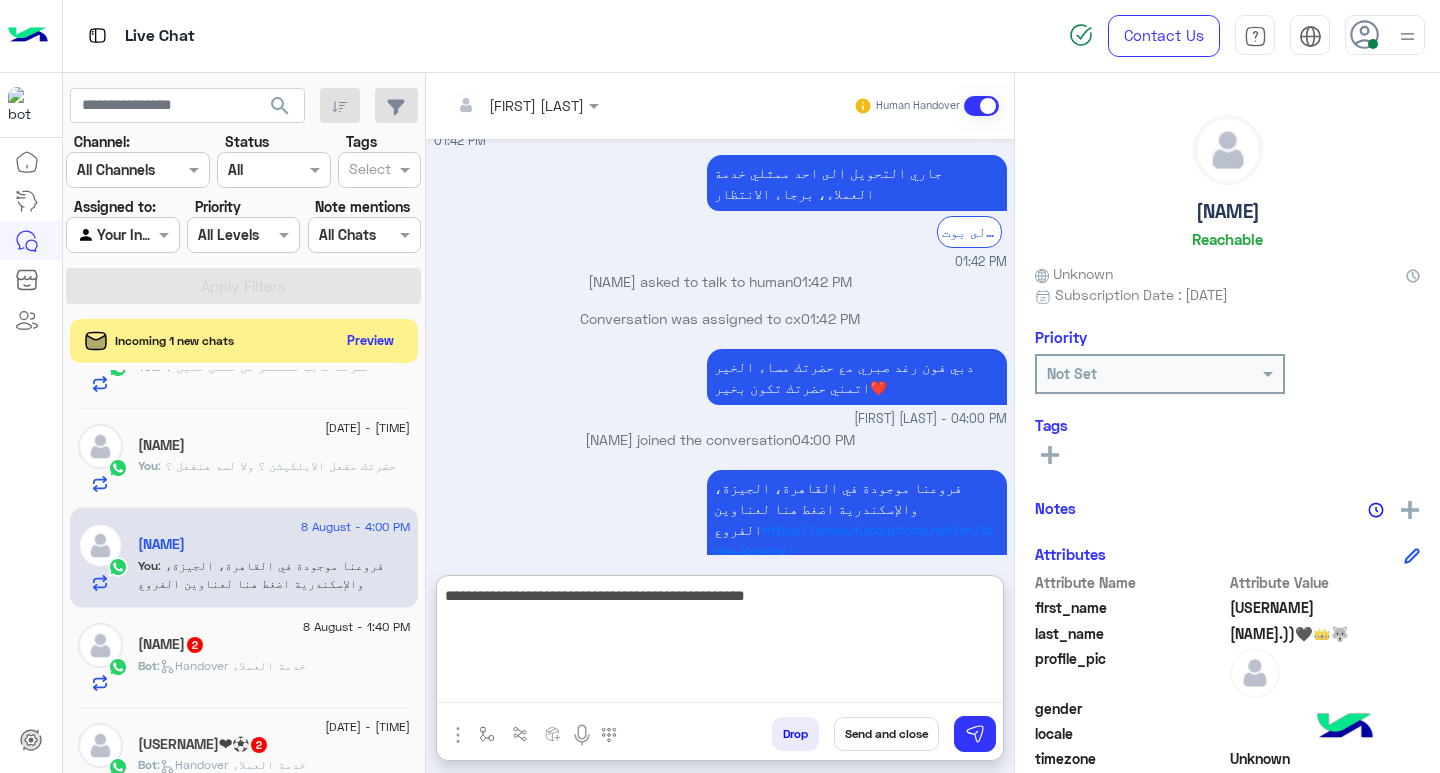 type on "**********" 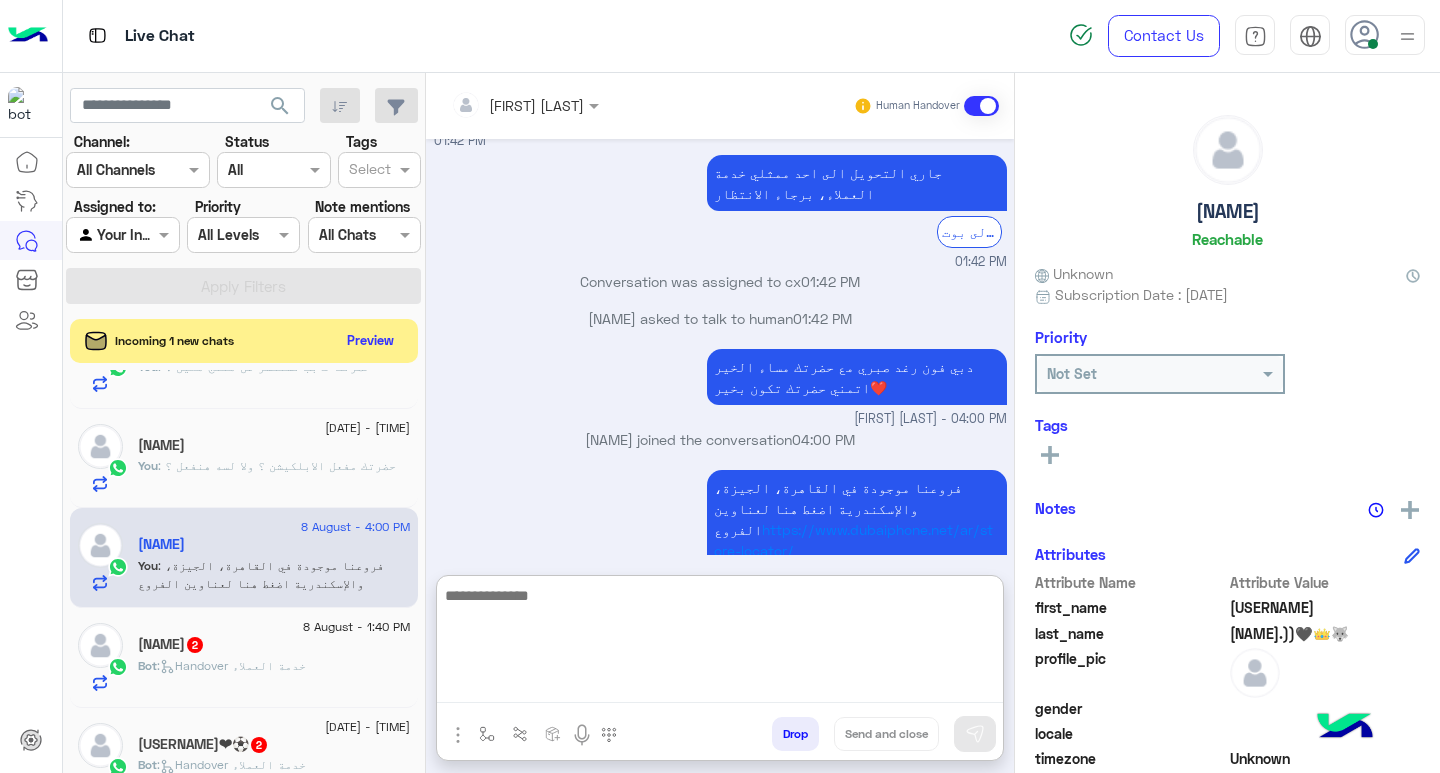 scroll, scrollTop: 2647, scrollLeft: 0, axis: vertical 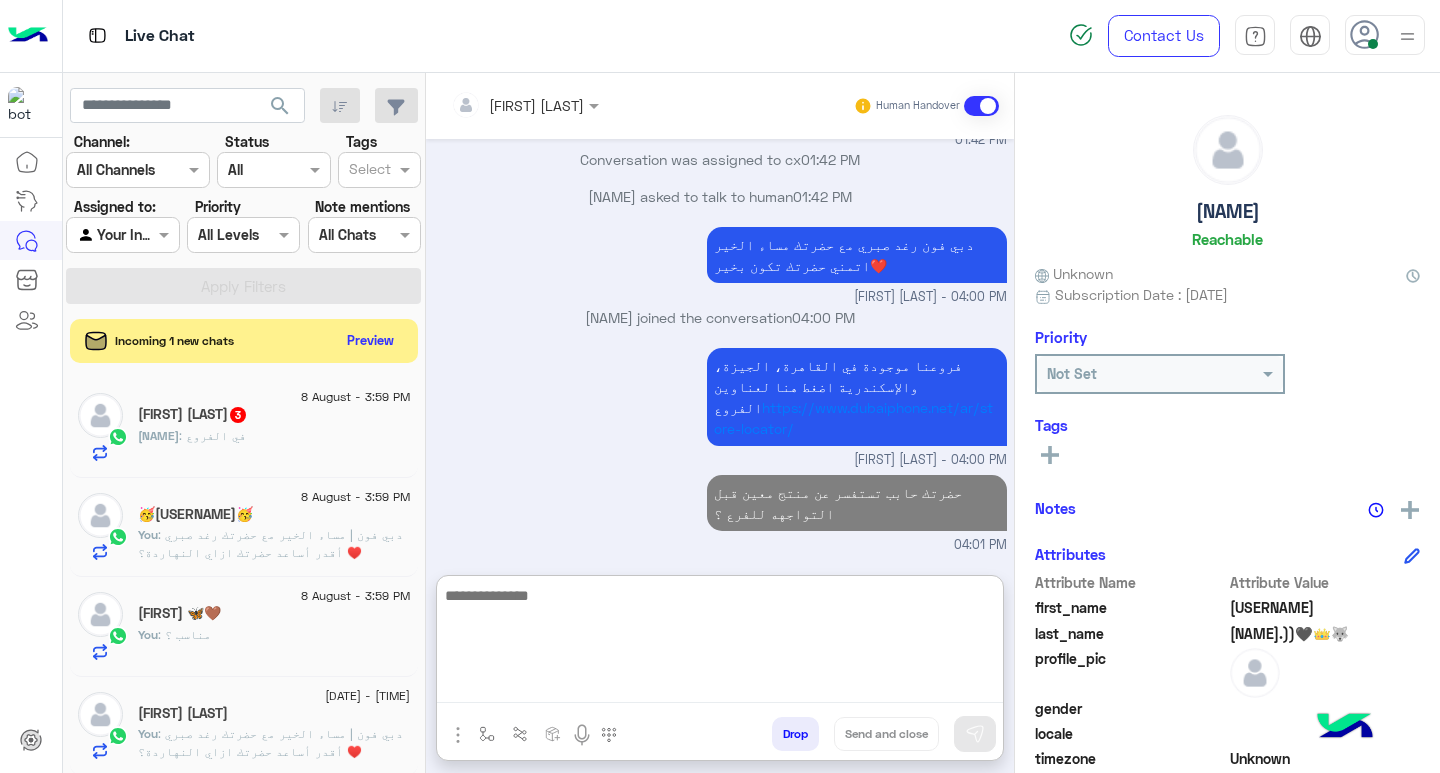 click on "[NAME] : في الفروع" 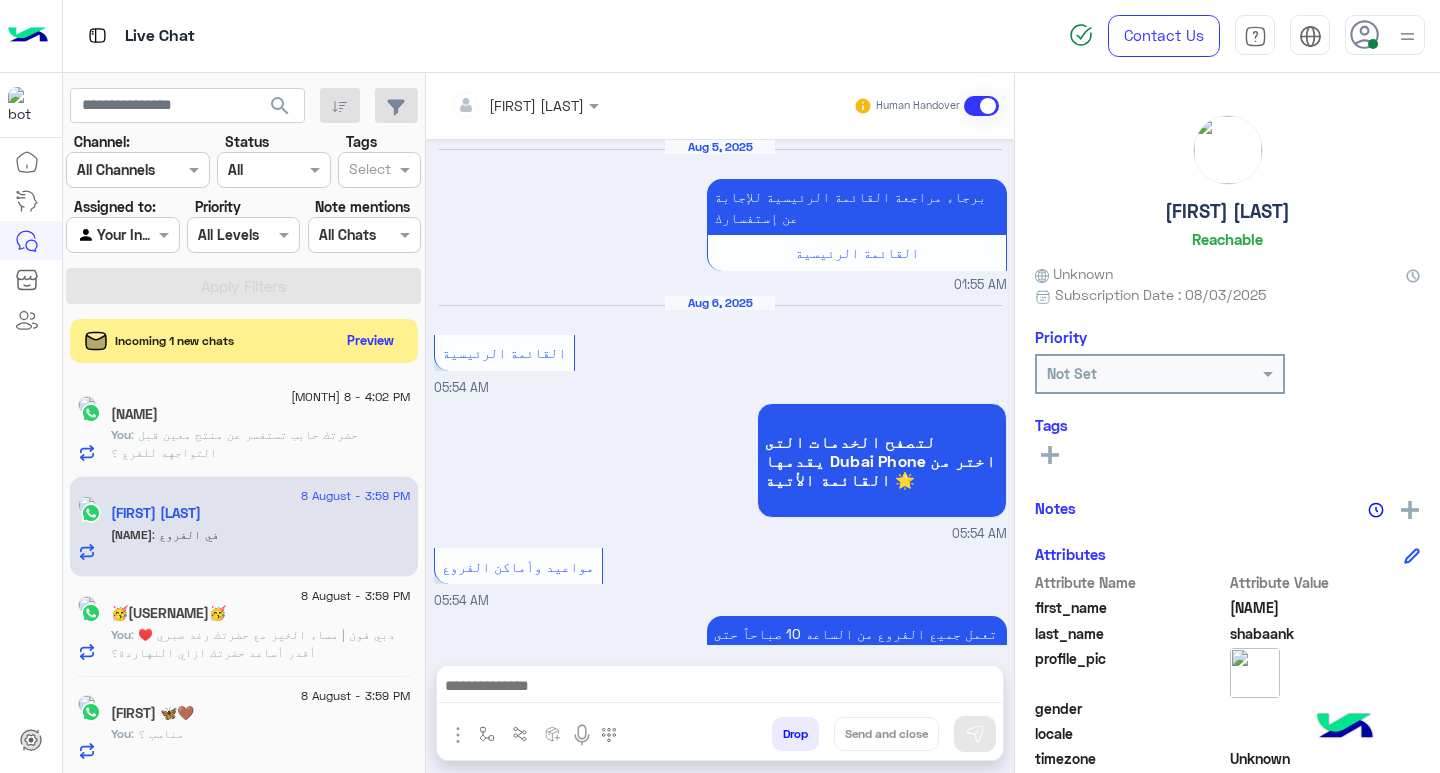 scroll, scrollTop: 1781, scrollLeft: 0, axis: vertical 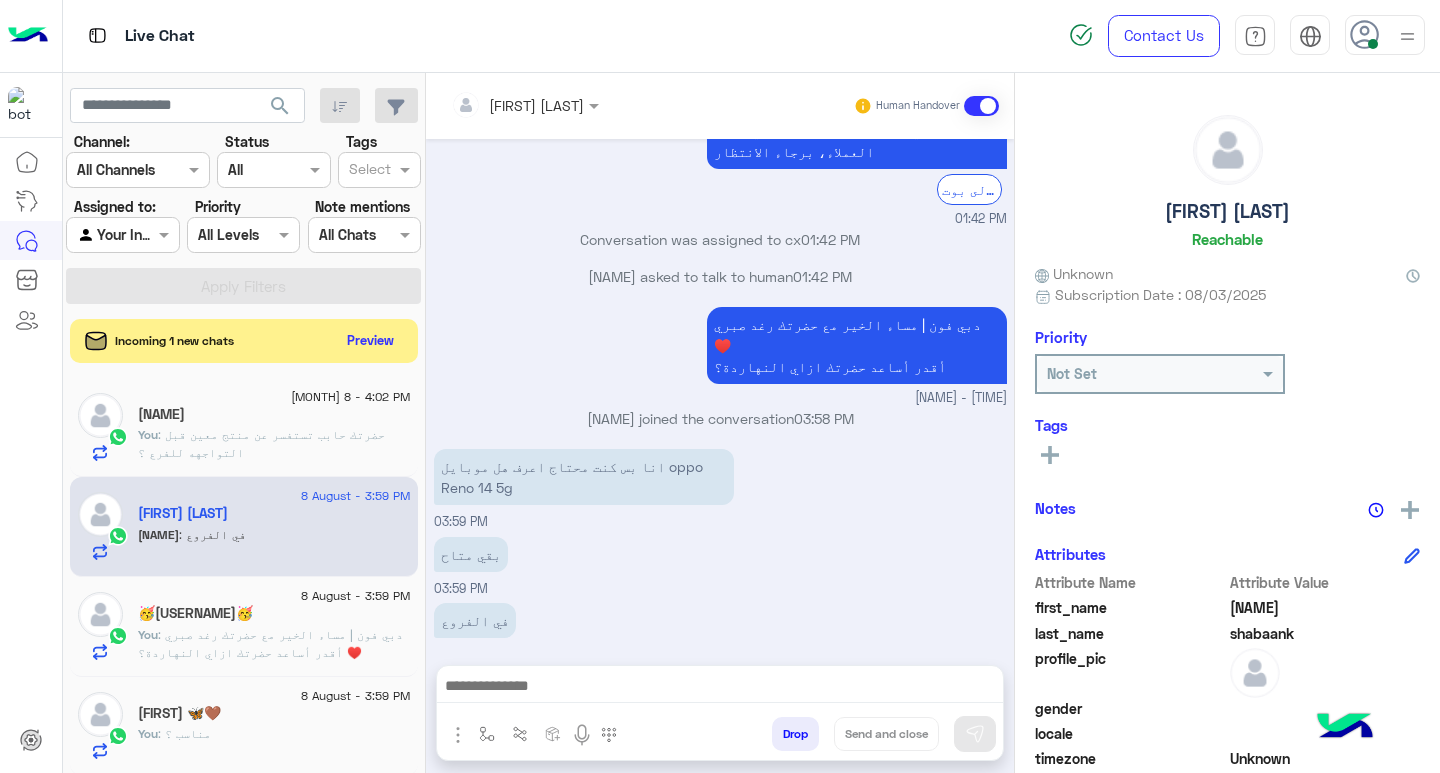 click at bounding box center (720, 688) 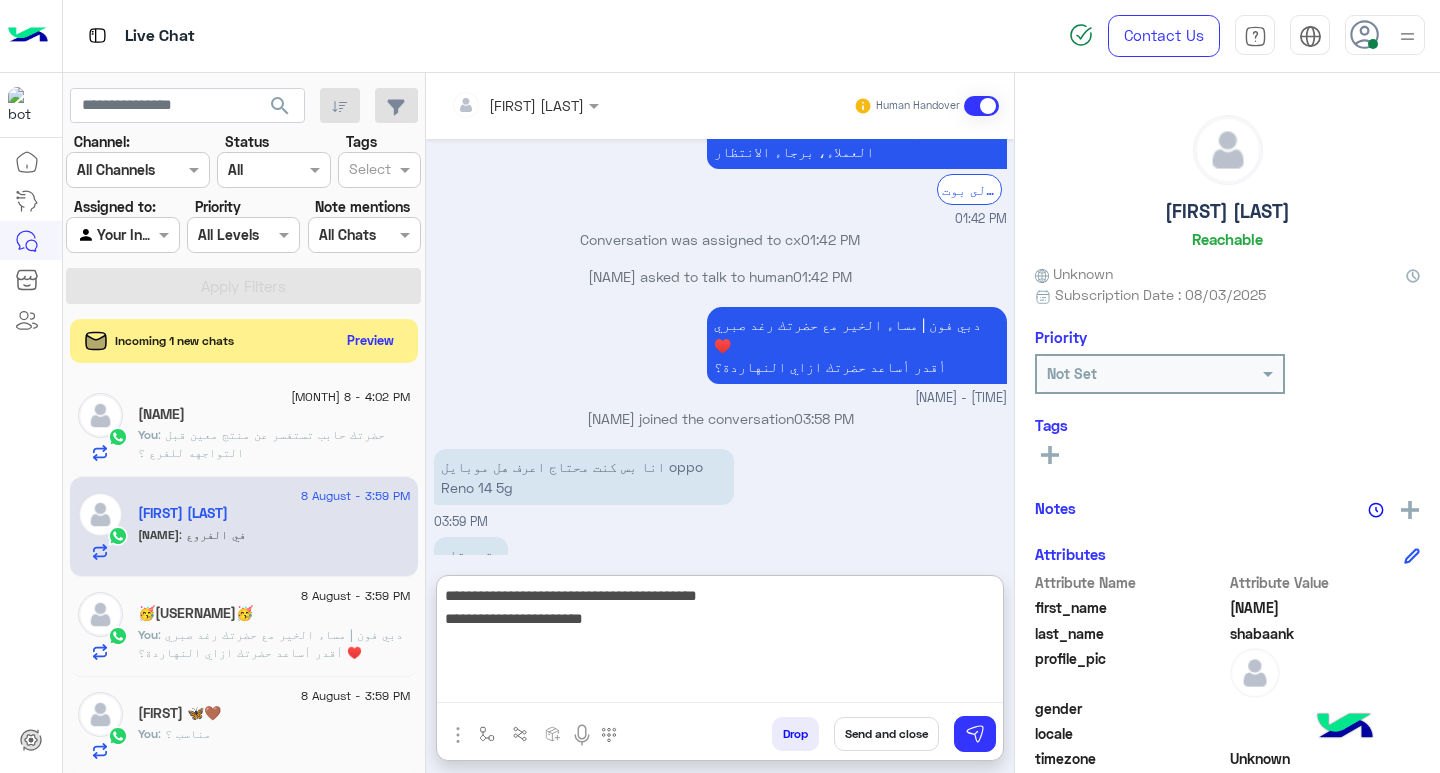 click on "**********" at bounding box center [720, 643] 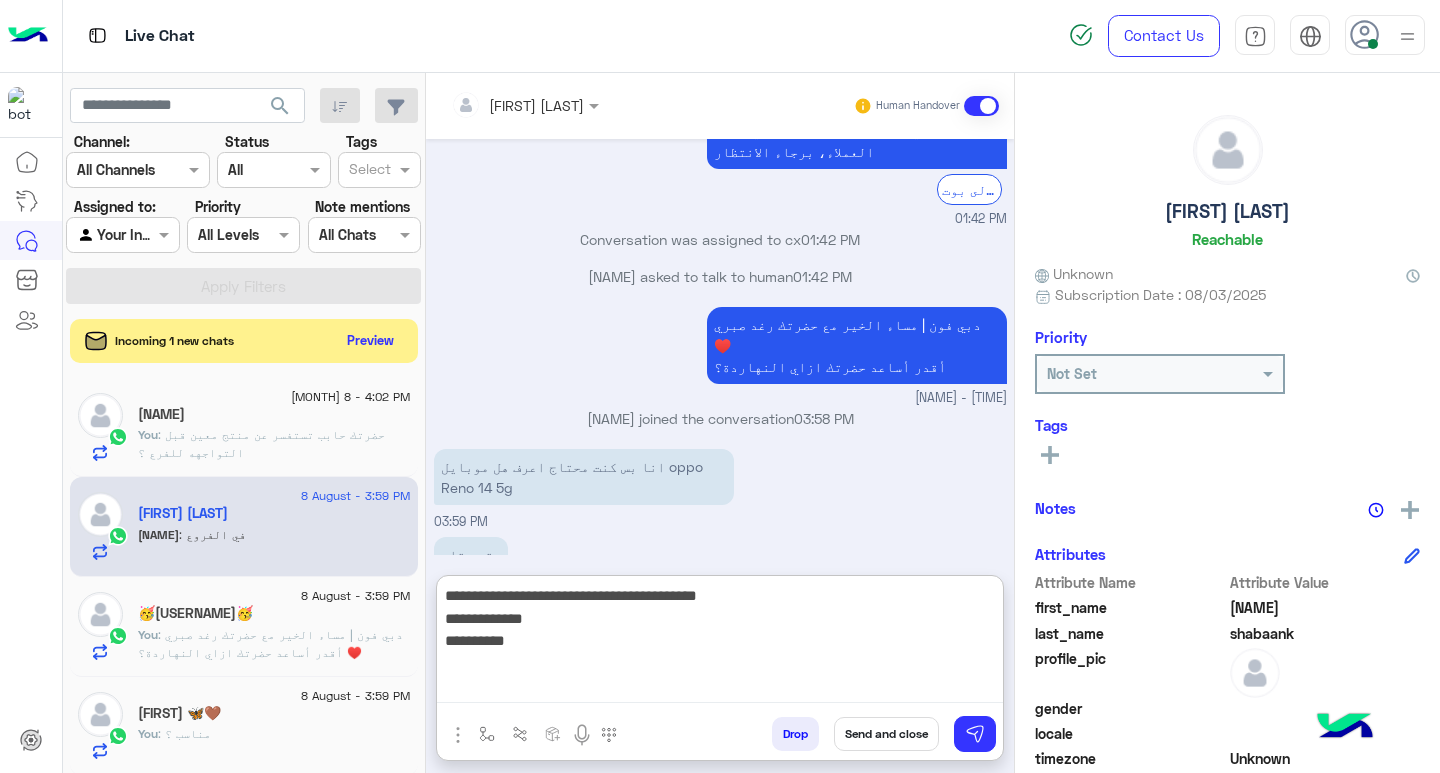 click on "**********" at bounding box center (720, 643) 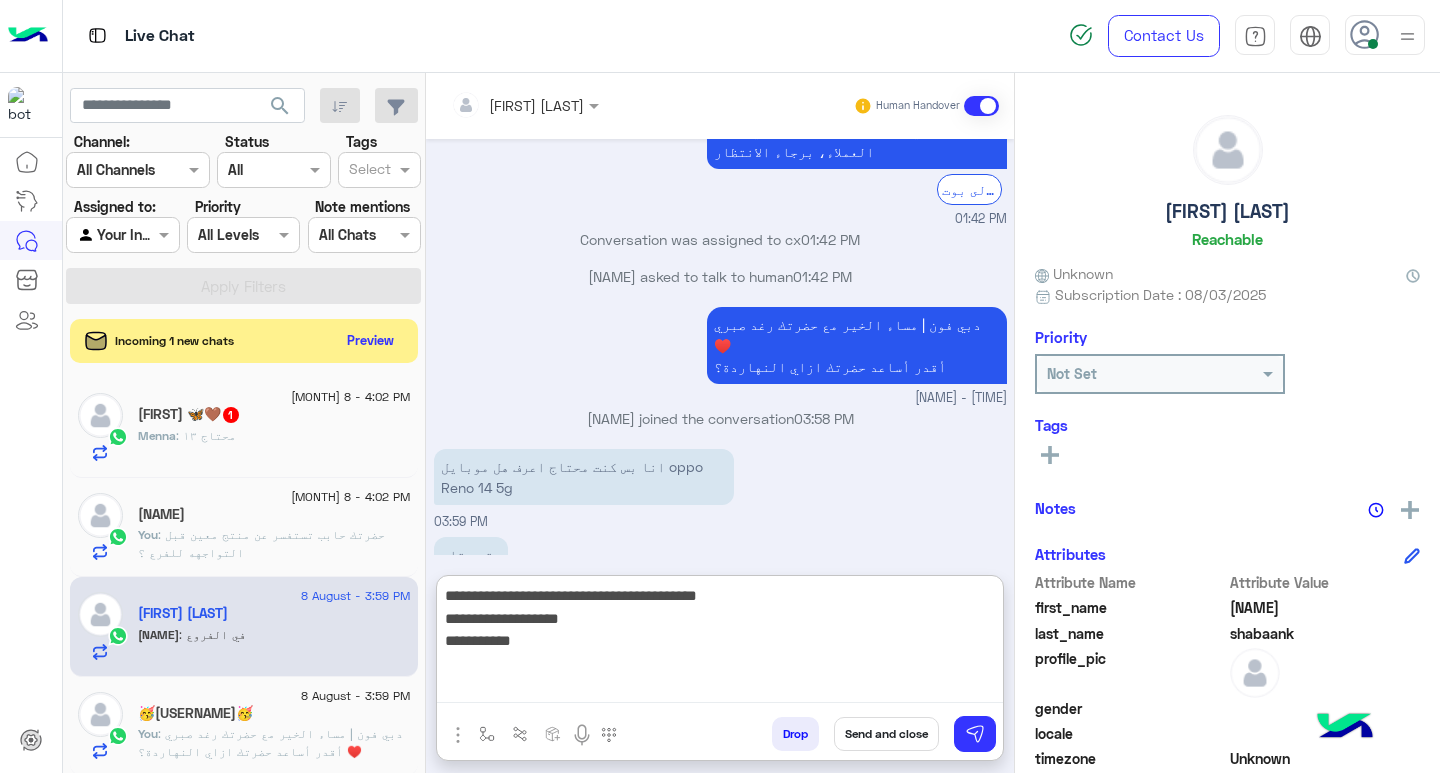click on "**********" at bounding box center [720, 643] 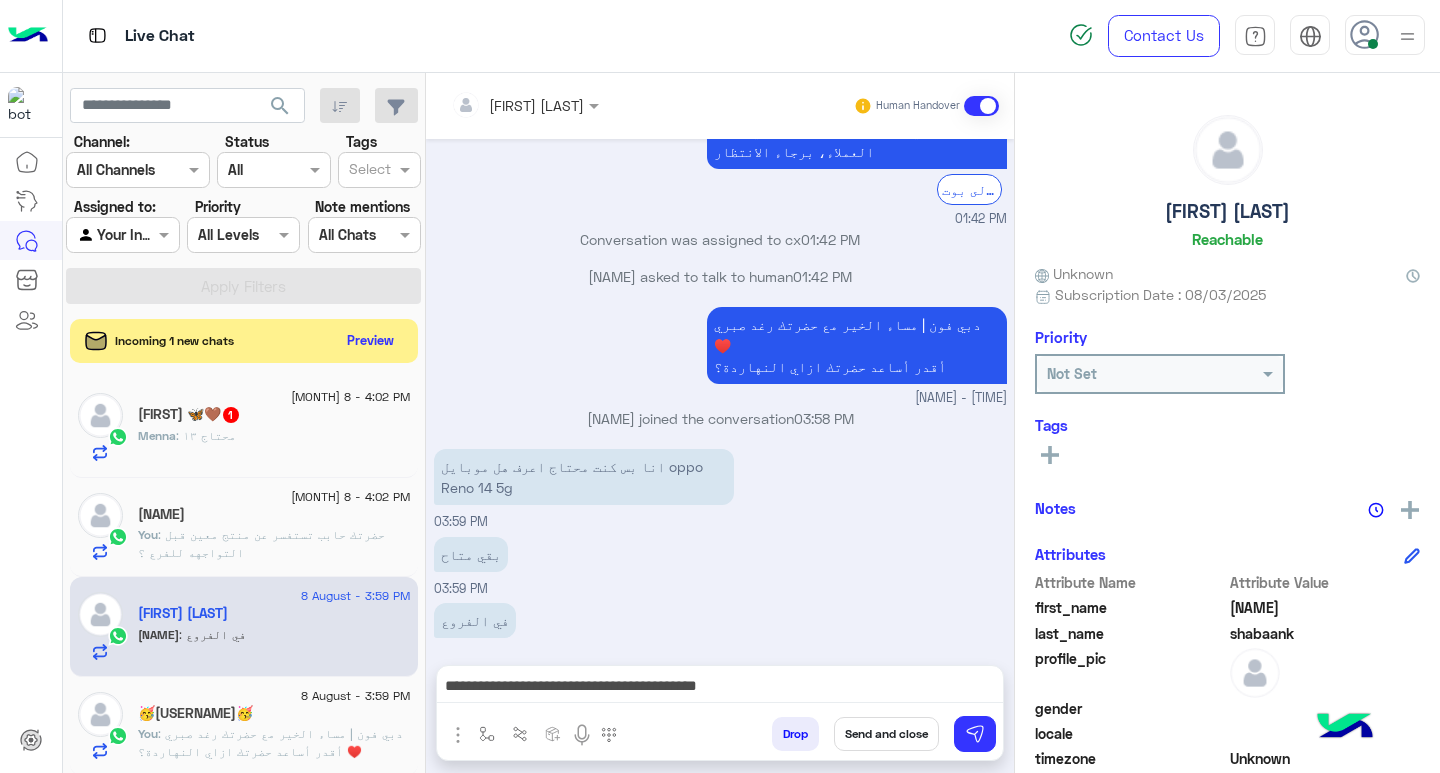 click on "**********" at bounding box center [720, 688] 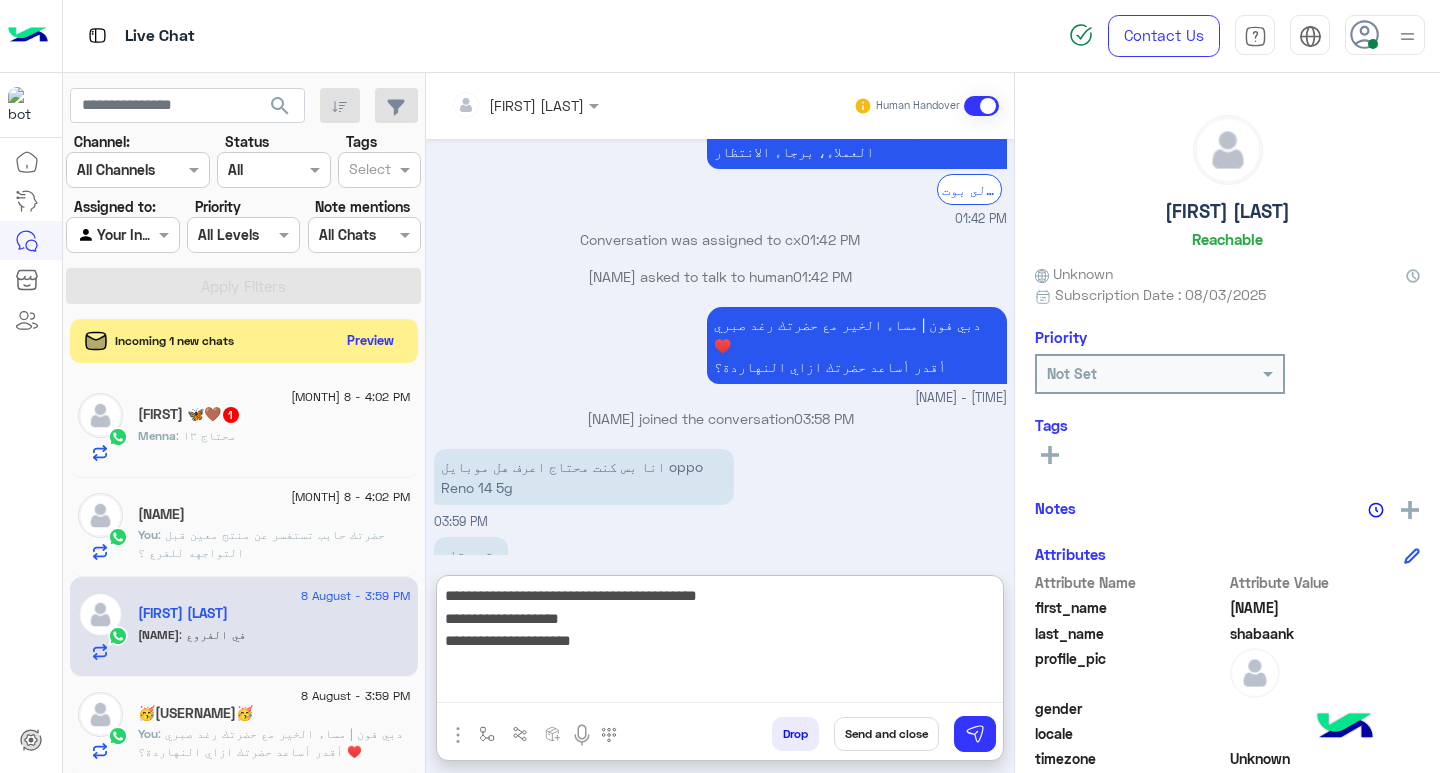 click on "**********" at bounding box center (720, 643) 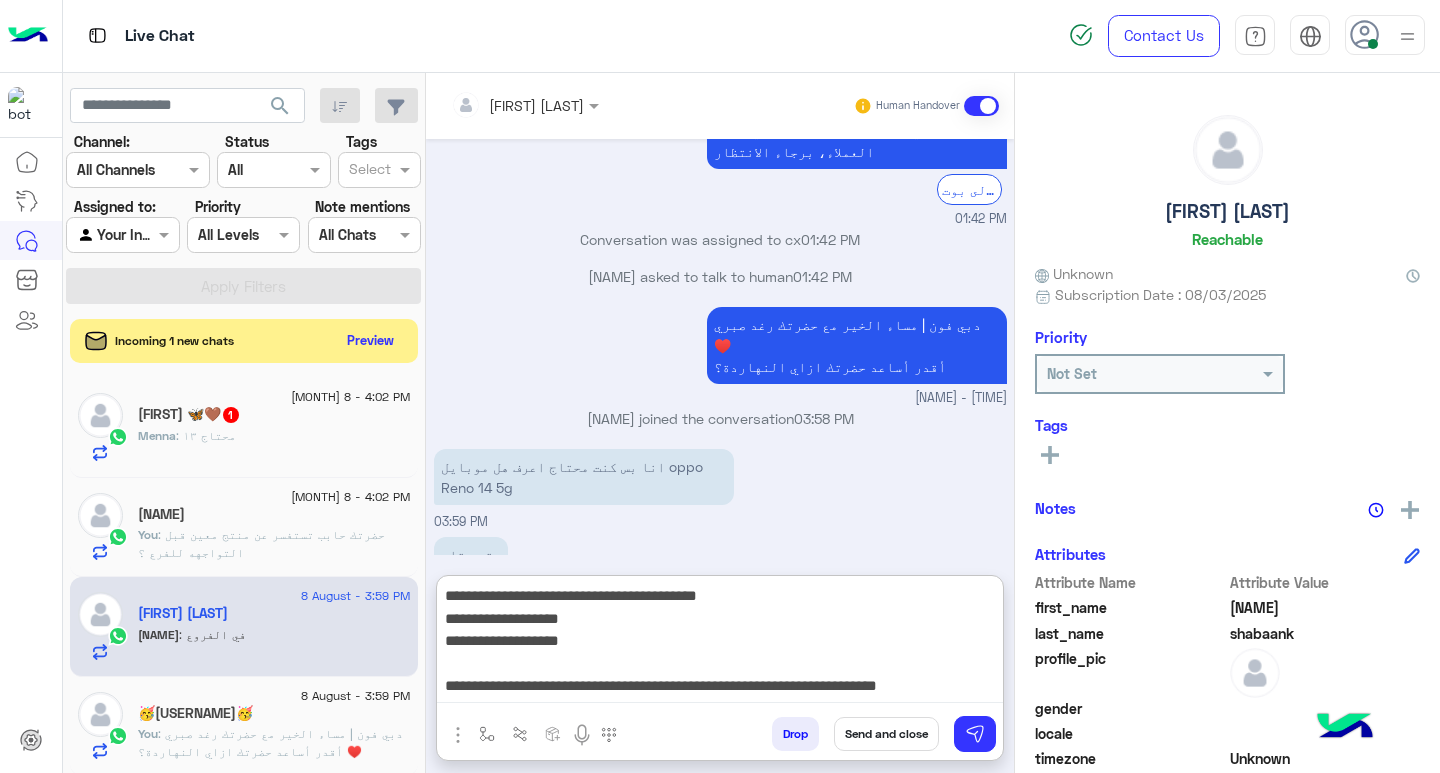 scroll, scrollTop: 16, scrollLeft: 0, axis: vertical 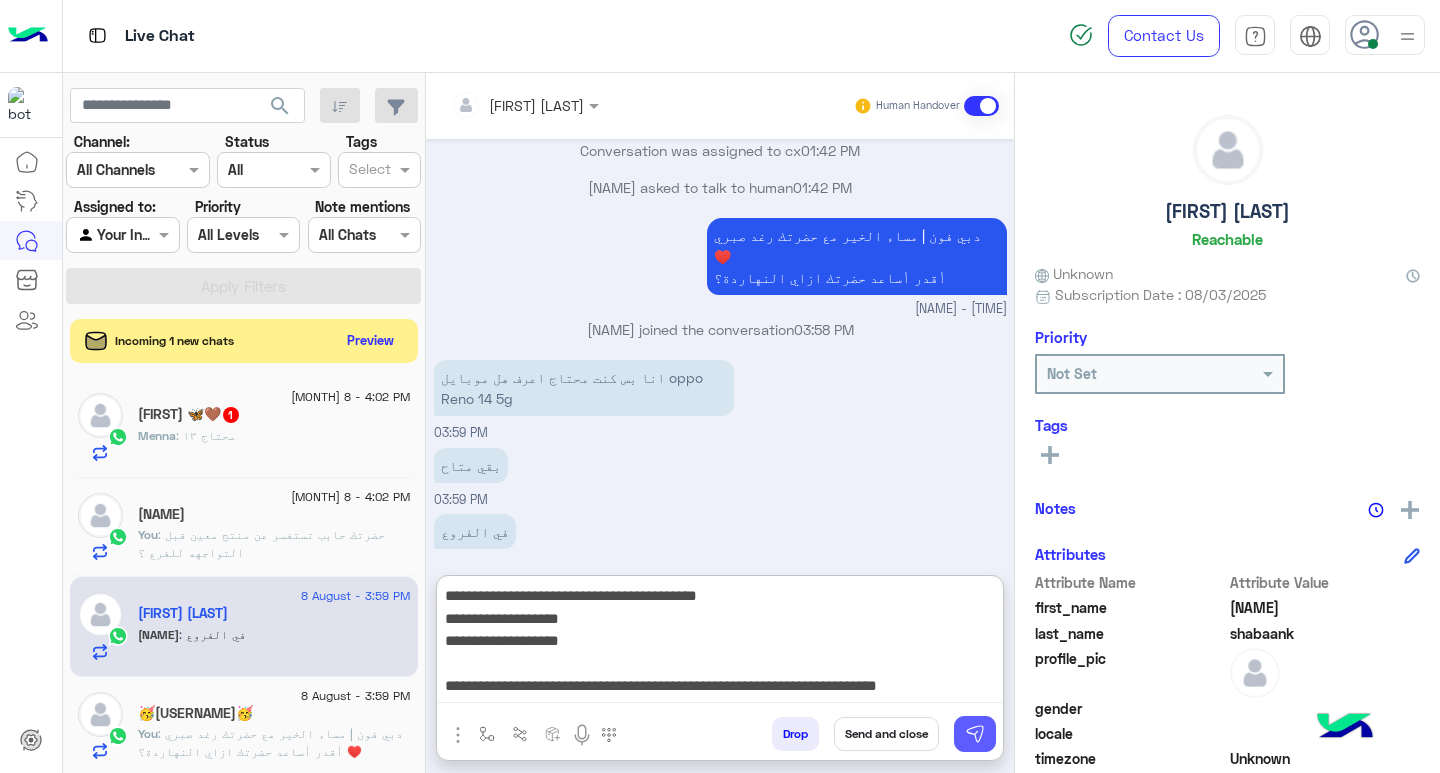 type on "**********" 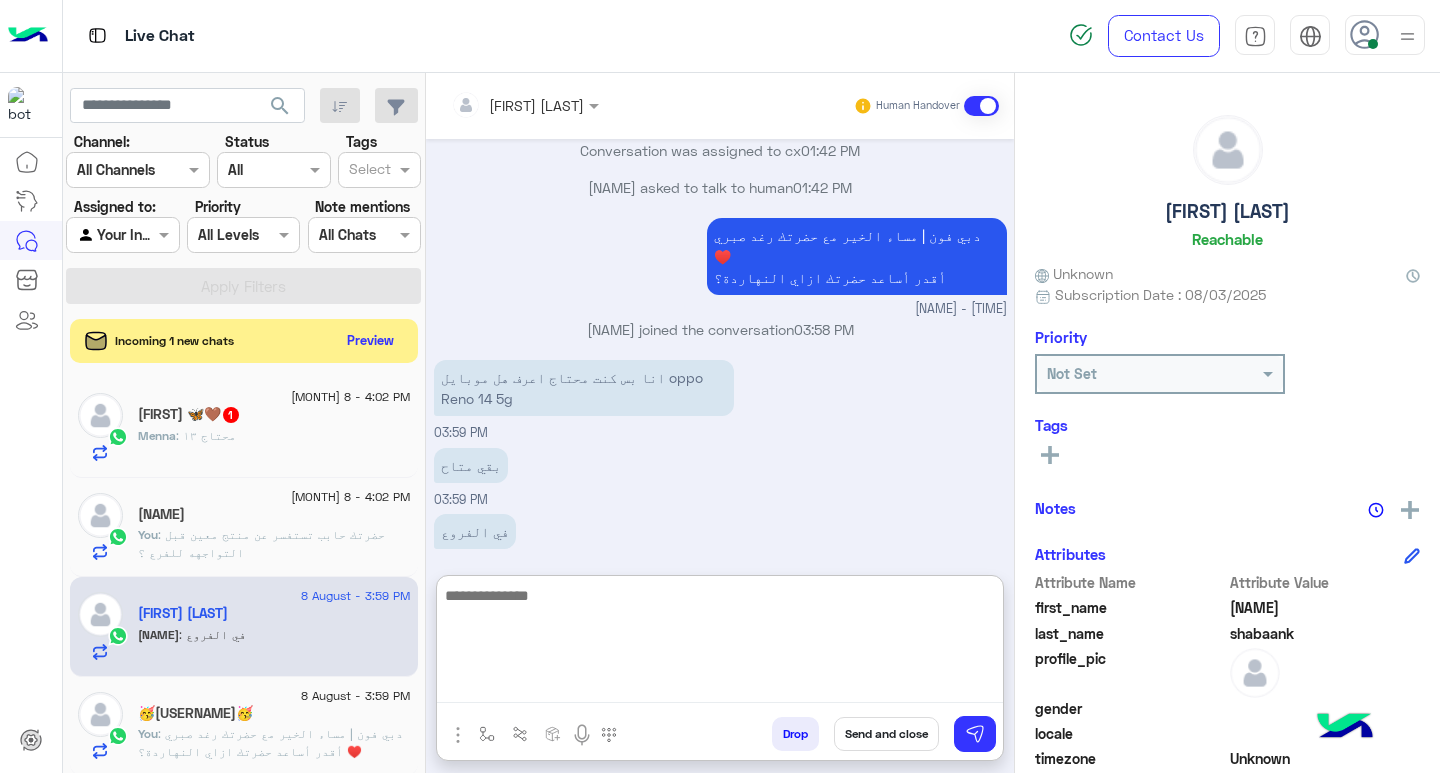scroll, scrollTop: 1970, scrollLeft: 0, axis: vertical 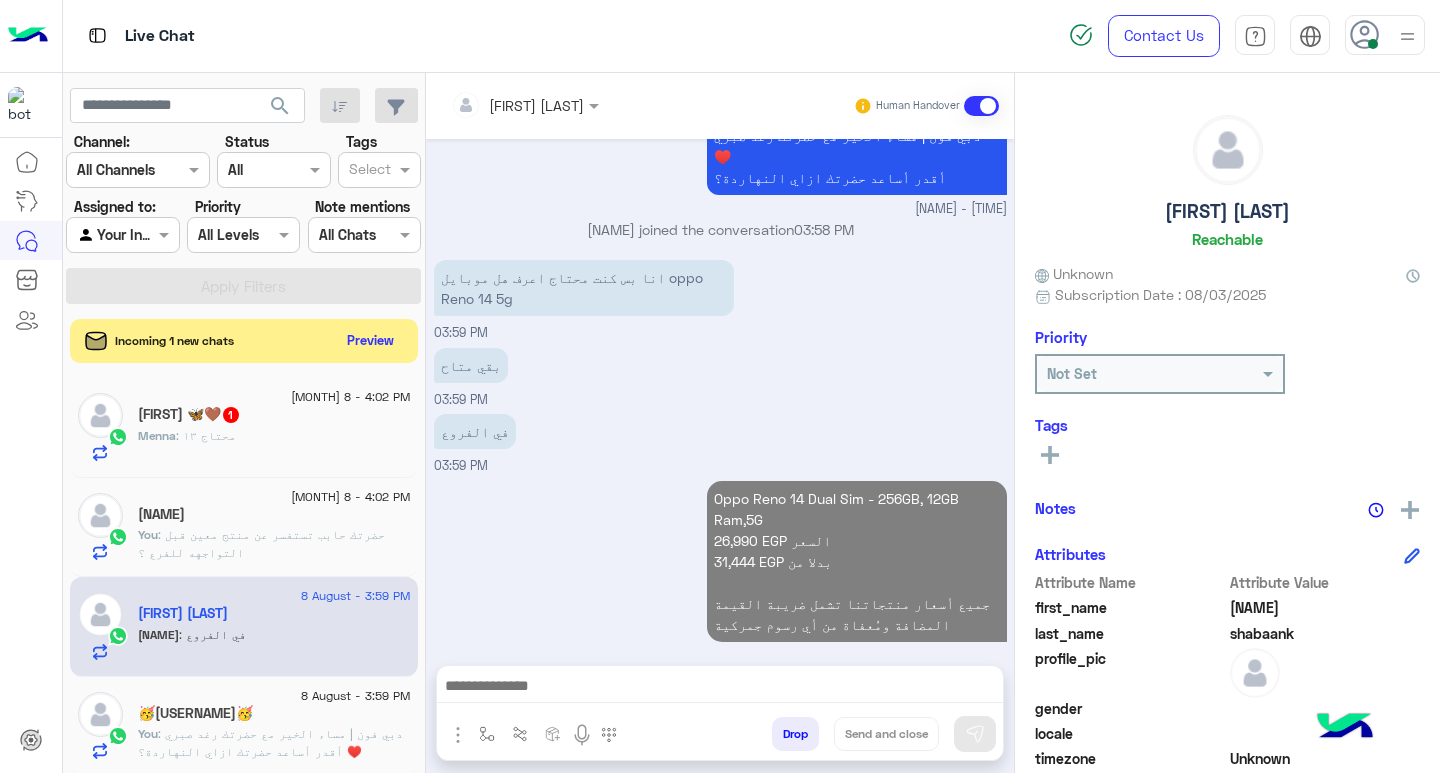click at bounding box center [720, 688] 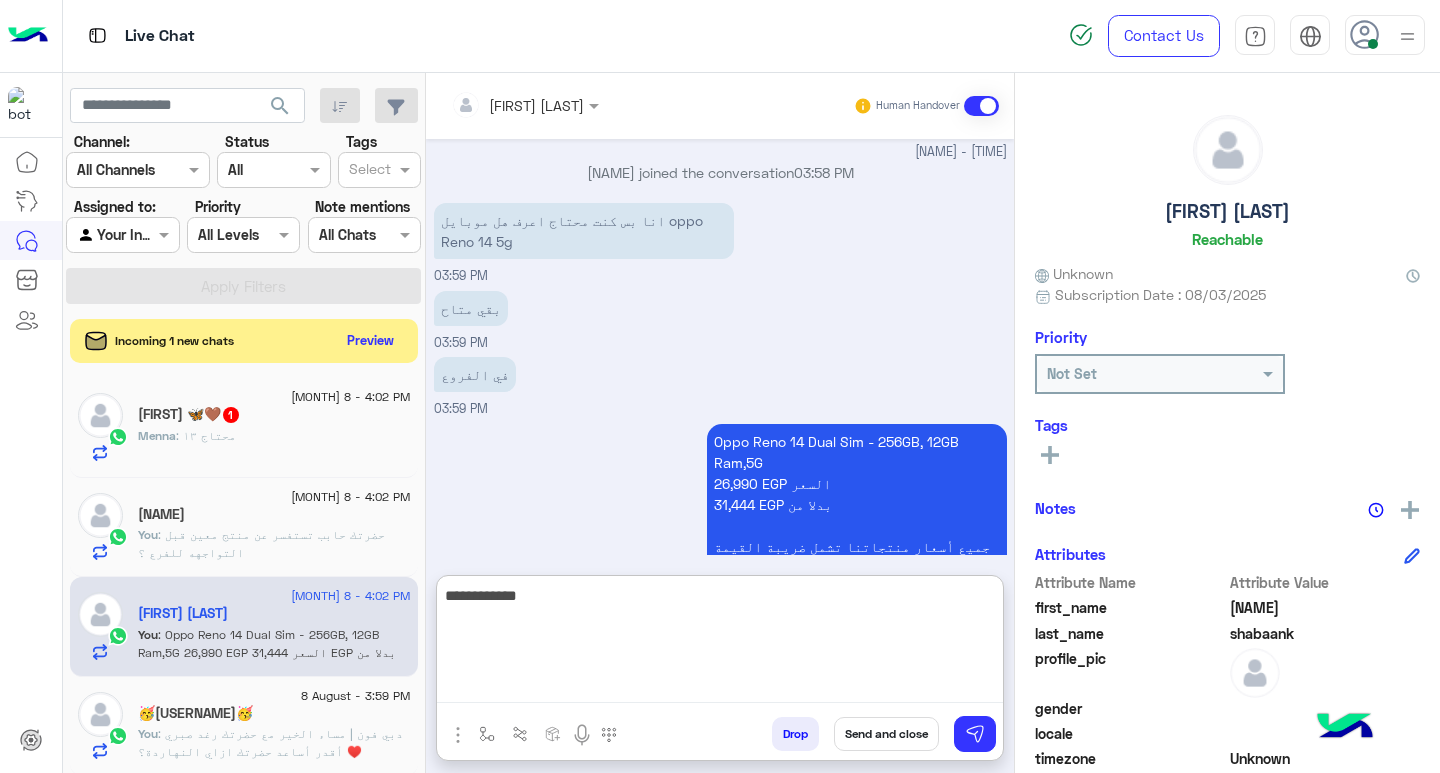 scroll, scrollTop: 2060, scrollLeft: 0, axis: vertical 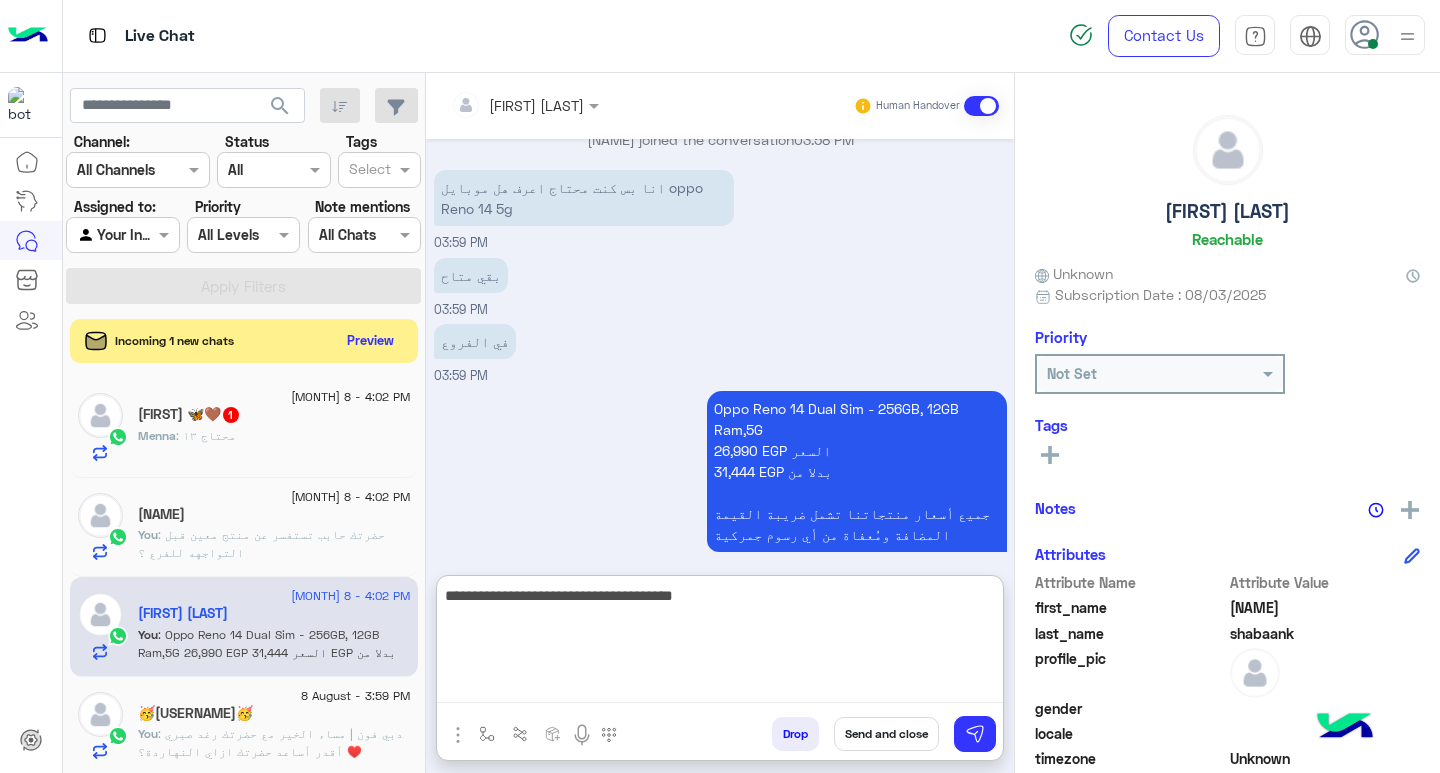 type on "**********" 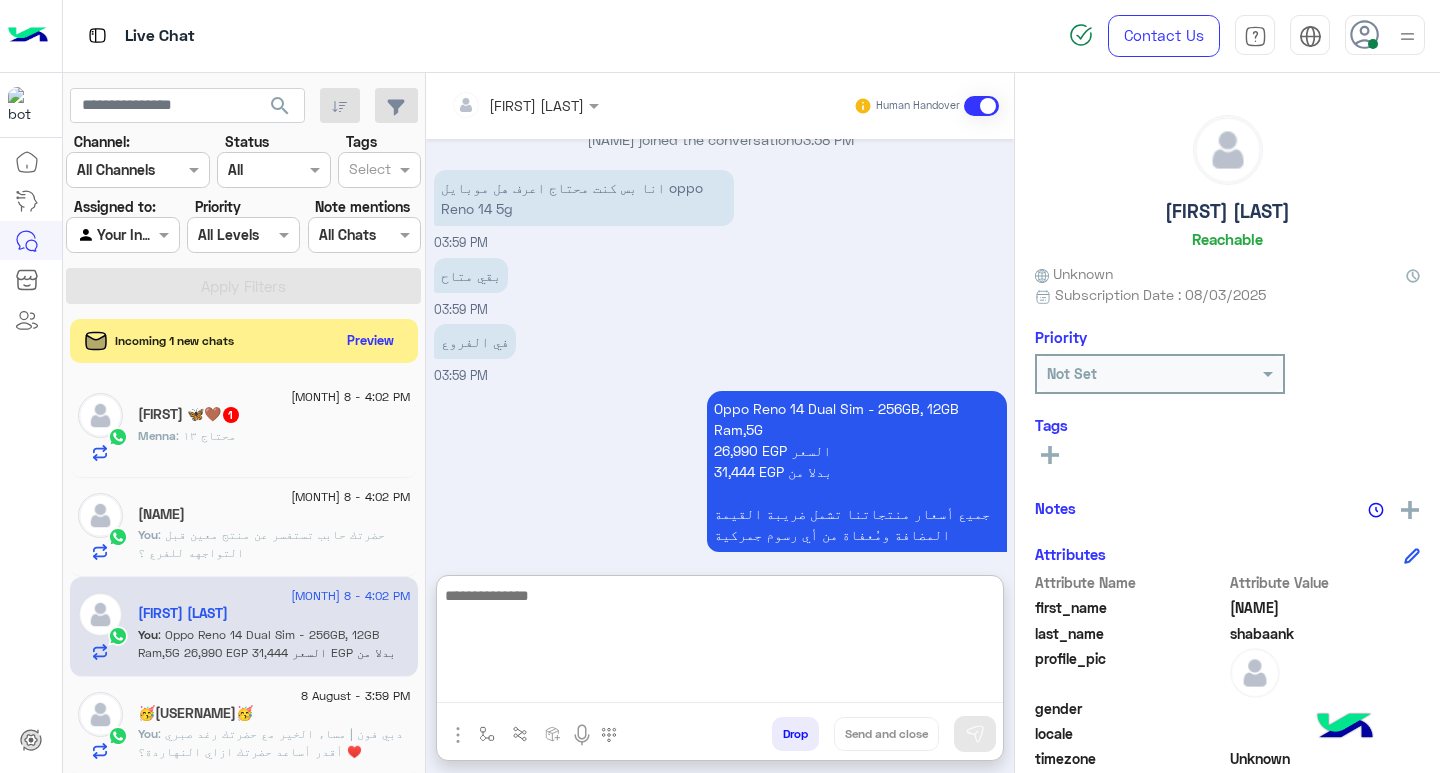 scroll, scrollTop: 2124, scrollLeft: 0, axis: vertical 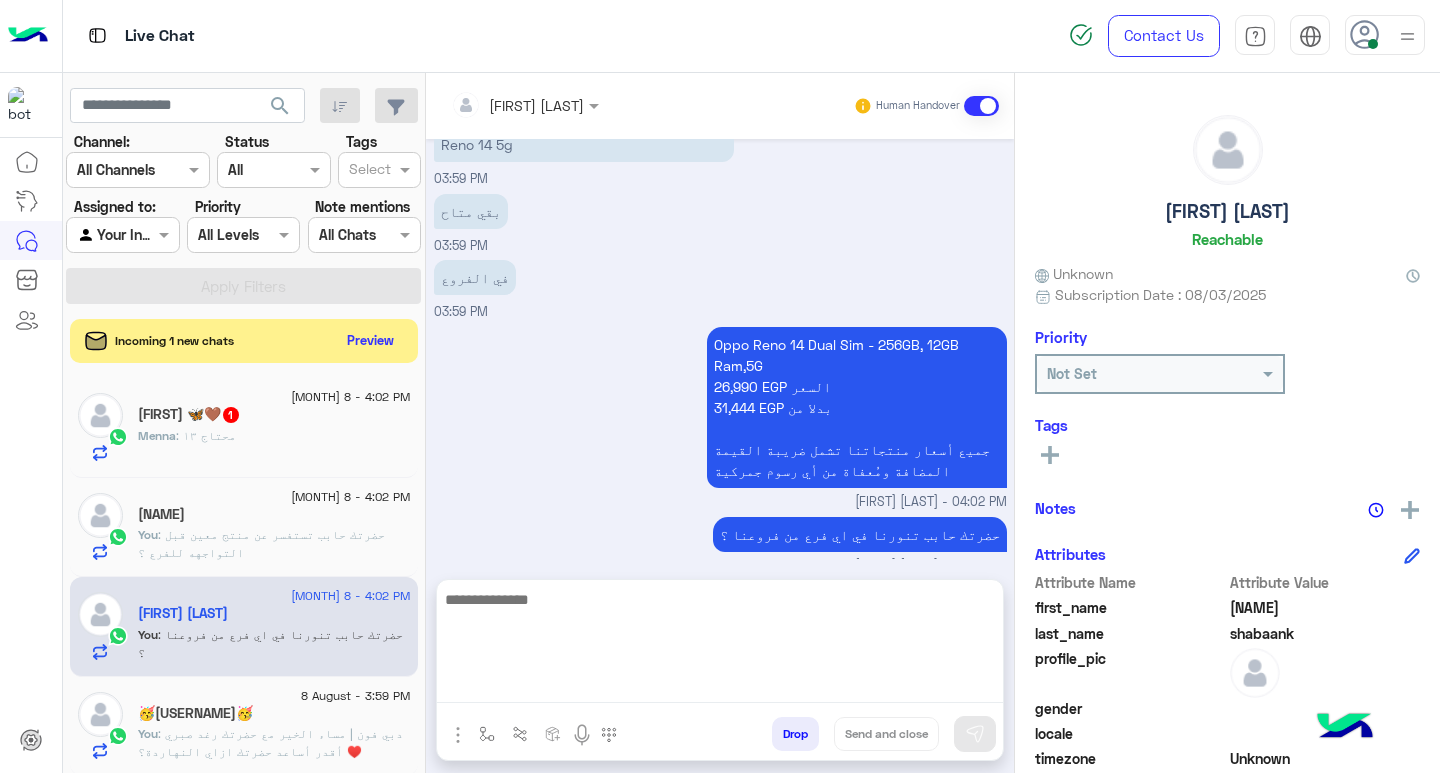 click on "[FIRST] 🦋🤎  1" 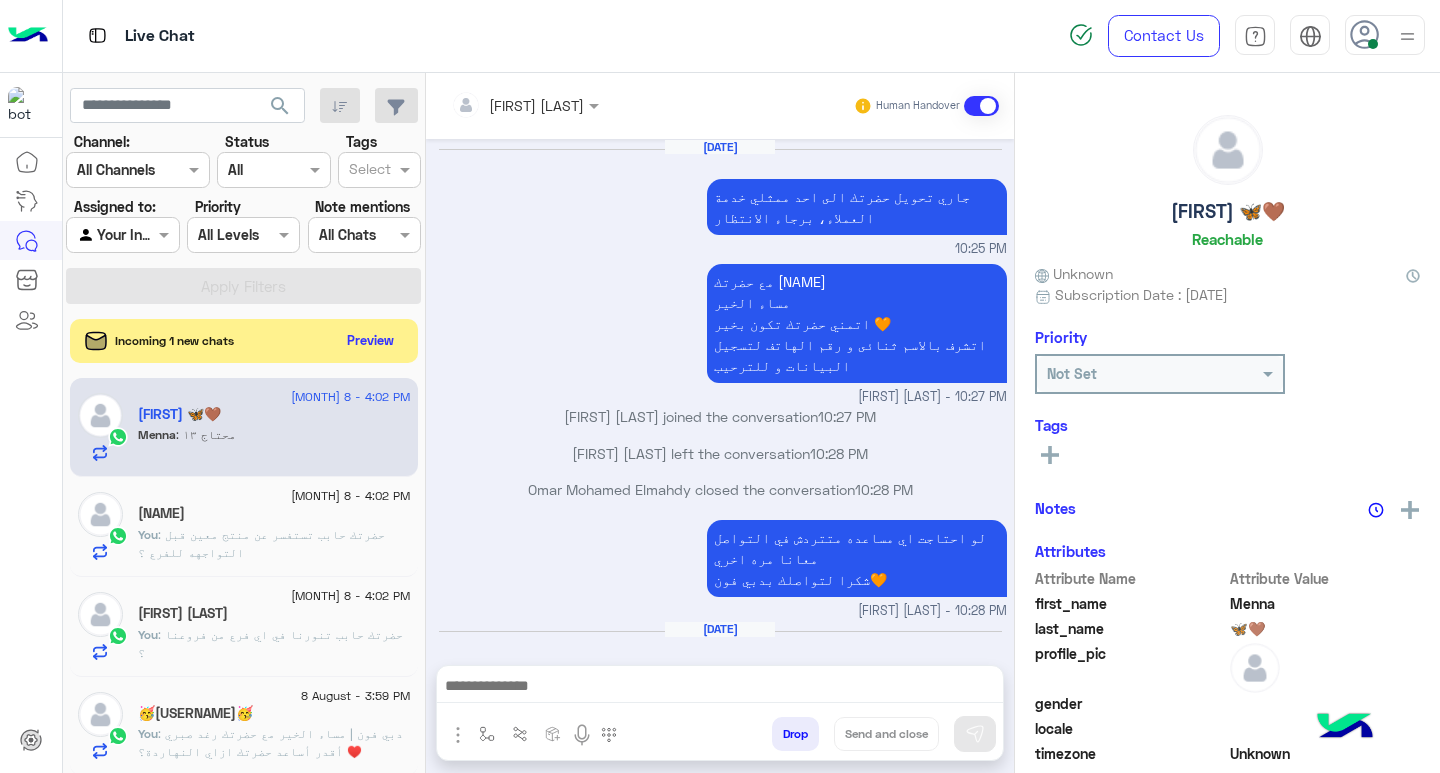 scroll, scrollTop: 1540, scrollLeft: 0, axis: vertical 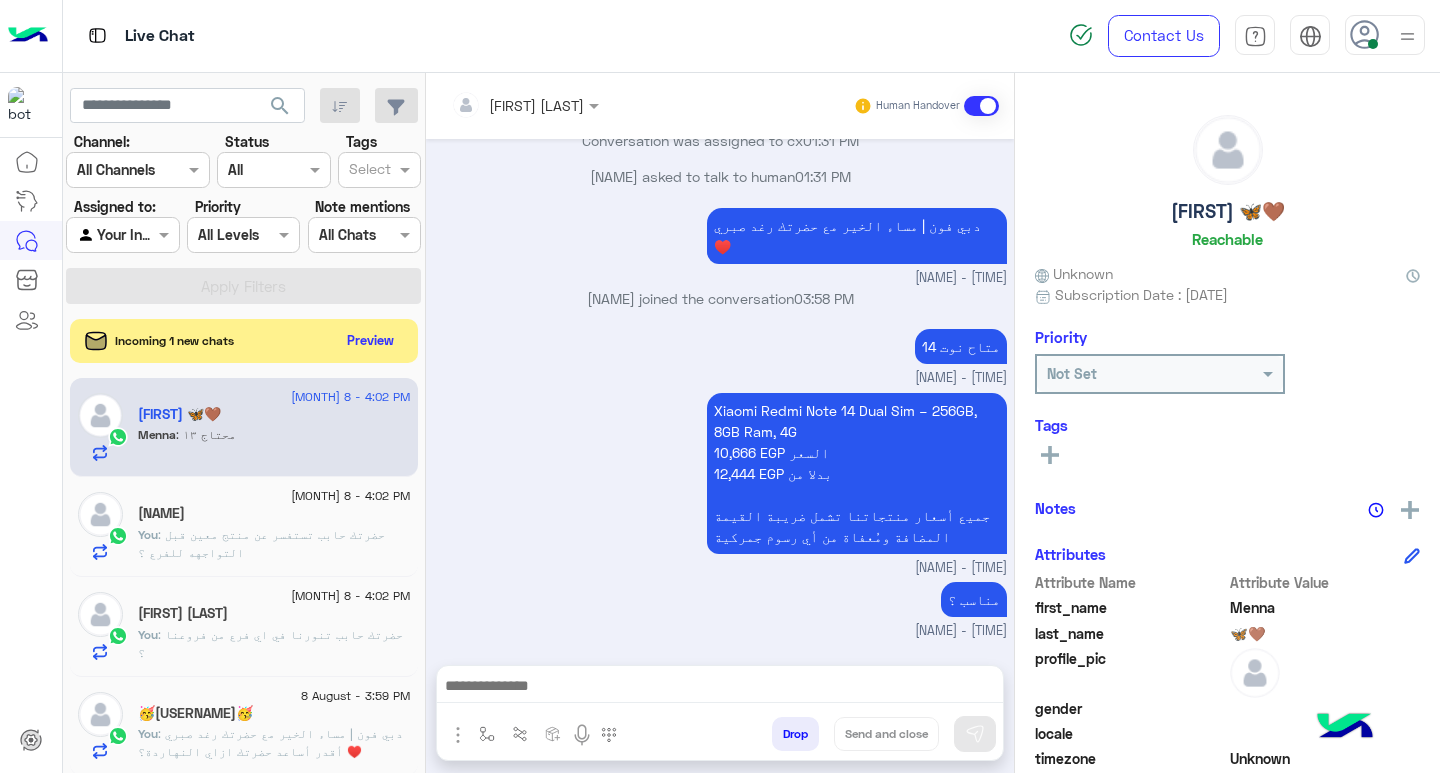 click on "[NAME] Human Handover     [DATE]  جاري تحويل حضرتك الى احد ممثلي خدمة العملاء، برجاء الانتظار    [TIME]  مع حضرتك [NAME] مساء الخير اتمني حضرتك تكون بخير 🧡 اتشرف بالاسم ثنائى و رقم الهاتف لتسجيل البيانات و للترحيب  [NAME] -  [TIME]   [NAME] joined the conversation   [TIME]       [NAME] left the conversation   [TIME]       [NAME] closed the conversation   [TIME]      لو احتاجت اي مساعده متتردش في التواصل معانا مره اخري شكرا لتواصلك بدبي فون🧡  [NAME] -  [TIME]   [DATE]  مرحبًا! هل يمكنني الحصول على مزيد من المعلومات حول هذا؟   [TIME]  لتحدث مع احد ممثلى خدمة العملاء اضغط على زر بالأسفل  خدمة العملاء     [TIME]" at bounding box center [720, 427] 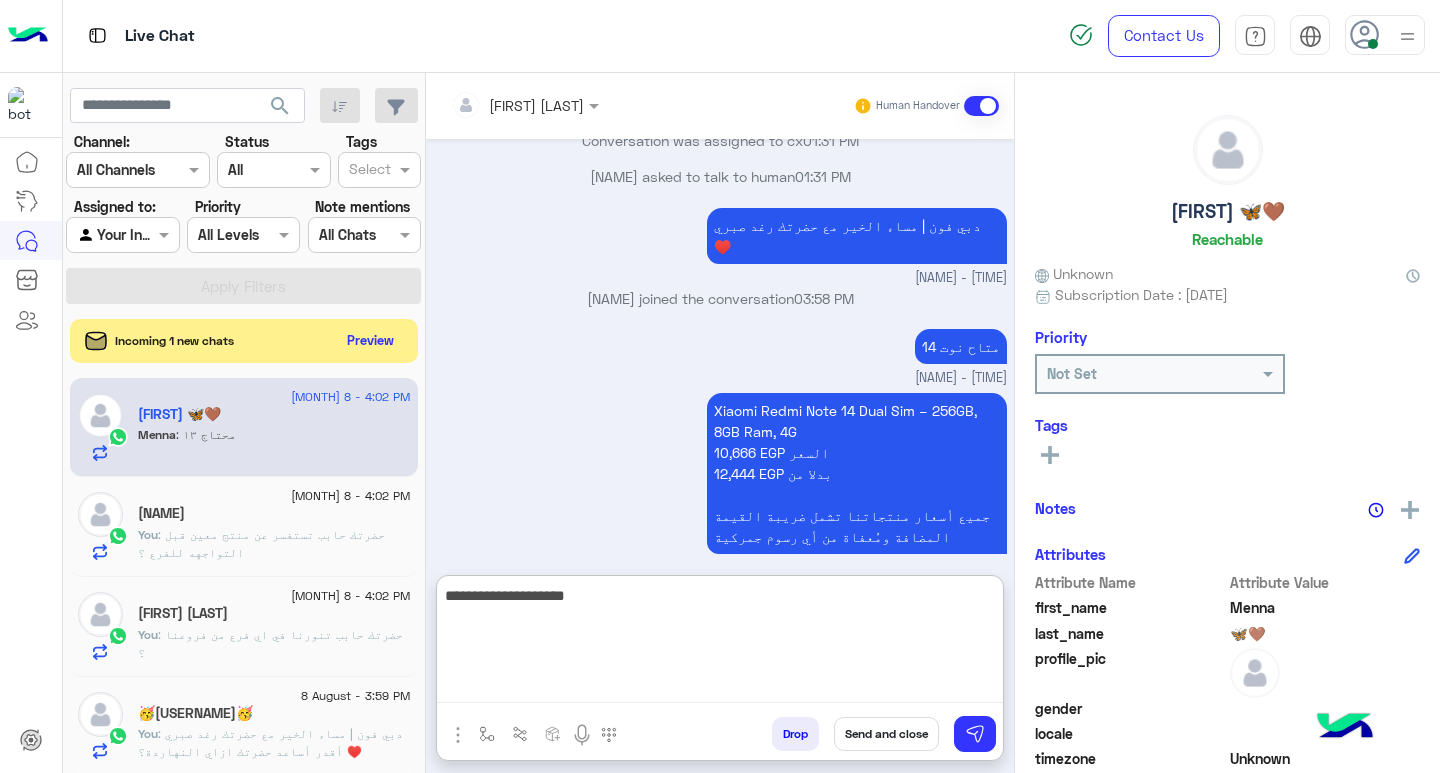 type on "**********" 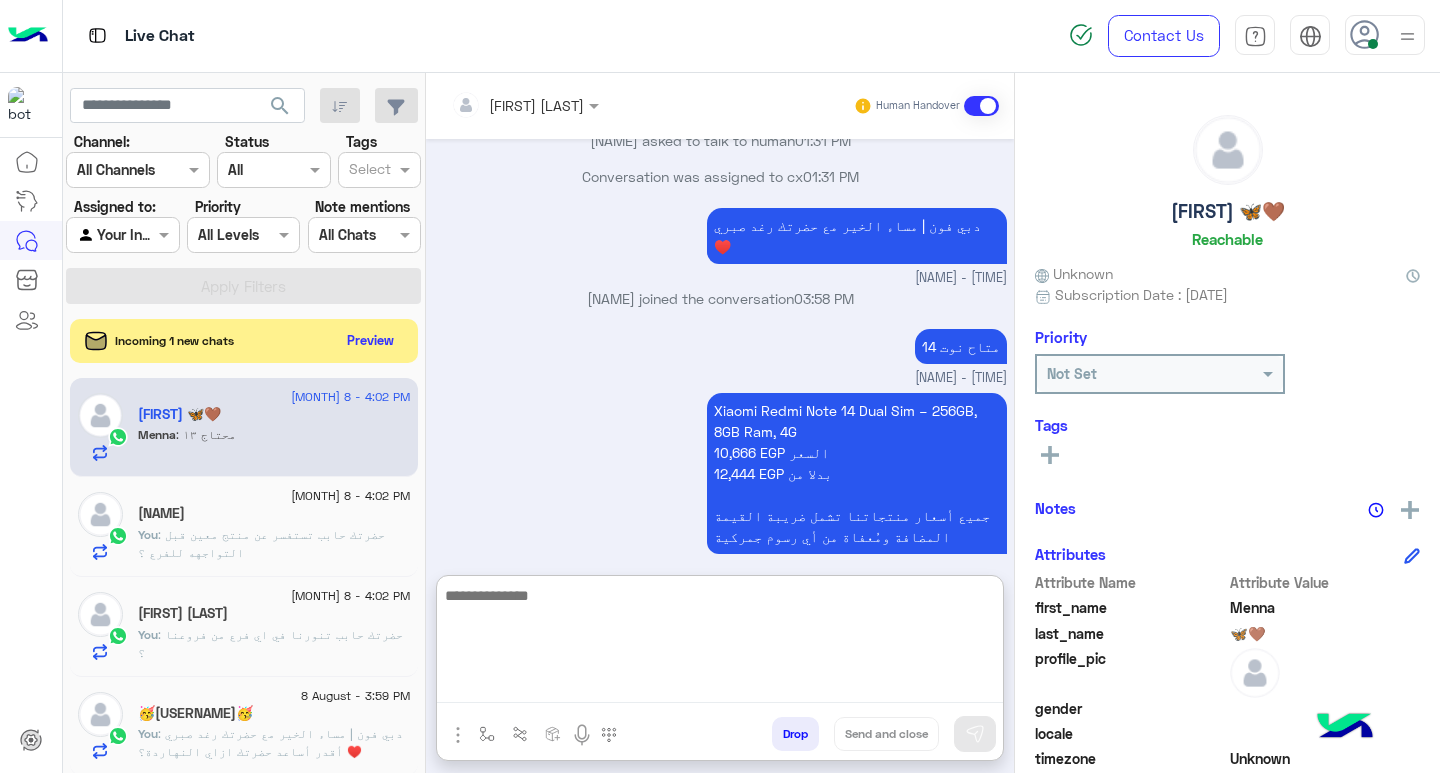 scroll, scrollTop: 1694, scrollLeft: 0, axis: vertical 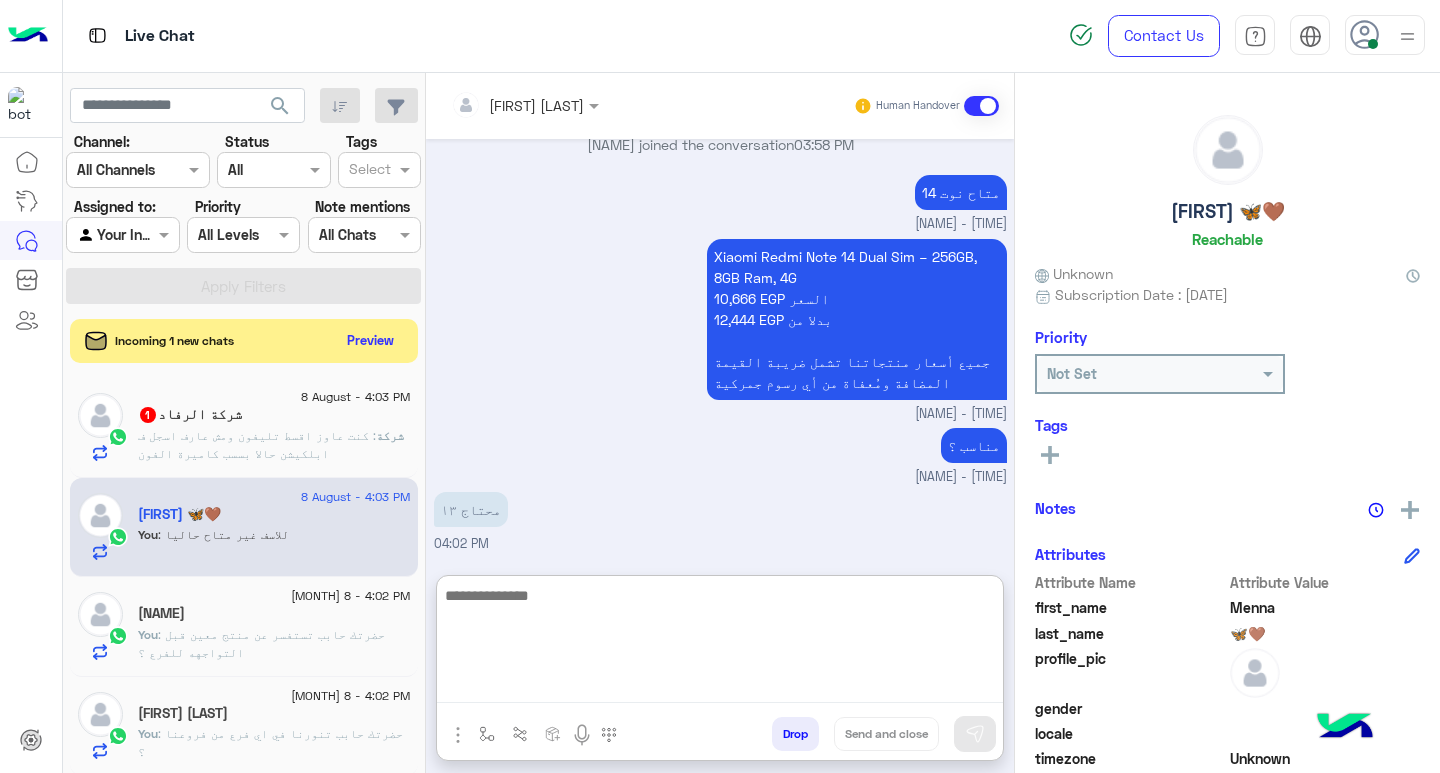 drag, startPoint x: 284, startPoint y: 447, endPoint x: 665, endPoint y: 485, distance: 382.89032 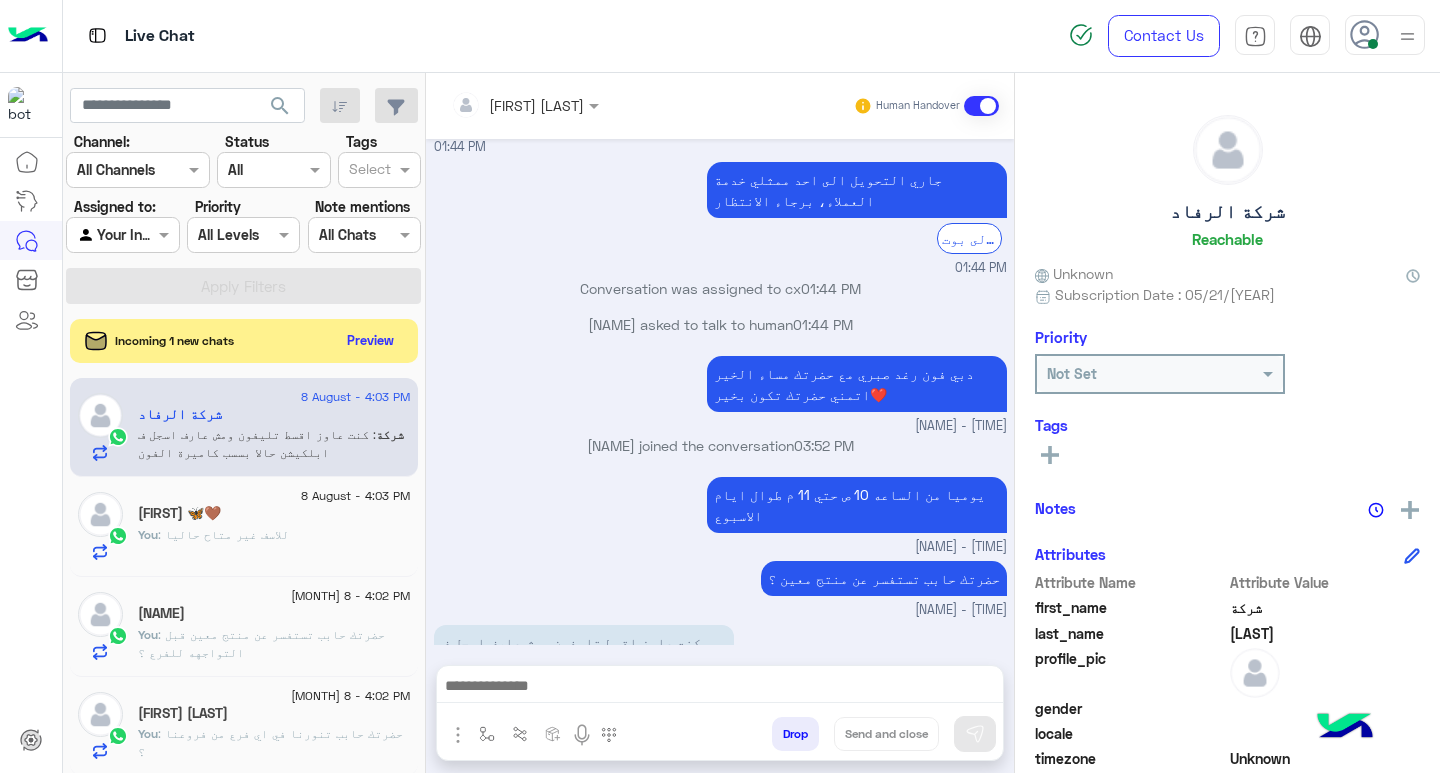 scroll, scrollTop: 1816, scrollLeft: 0, axis: vertical 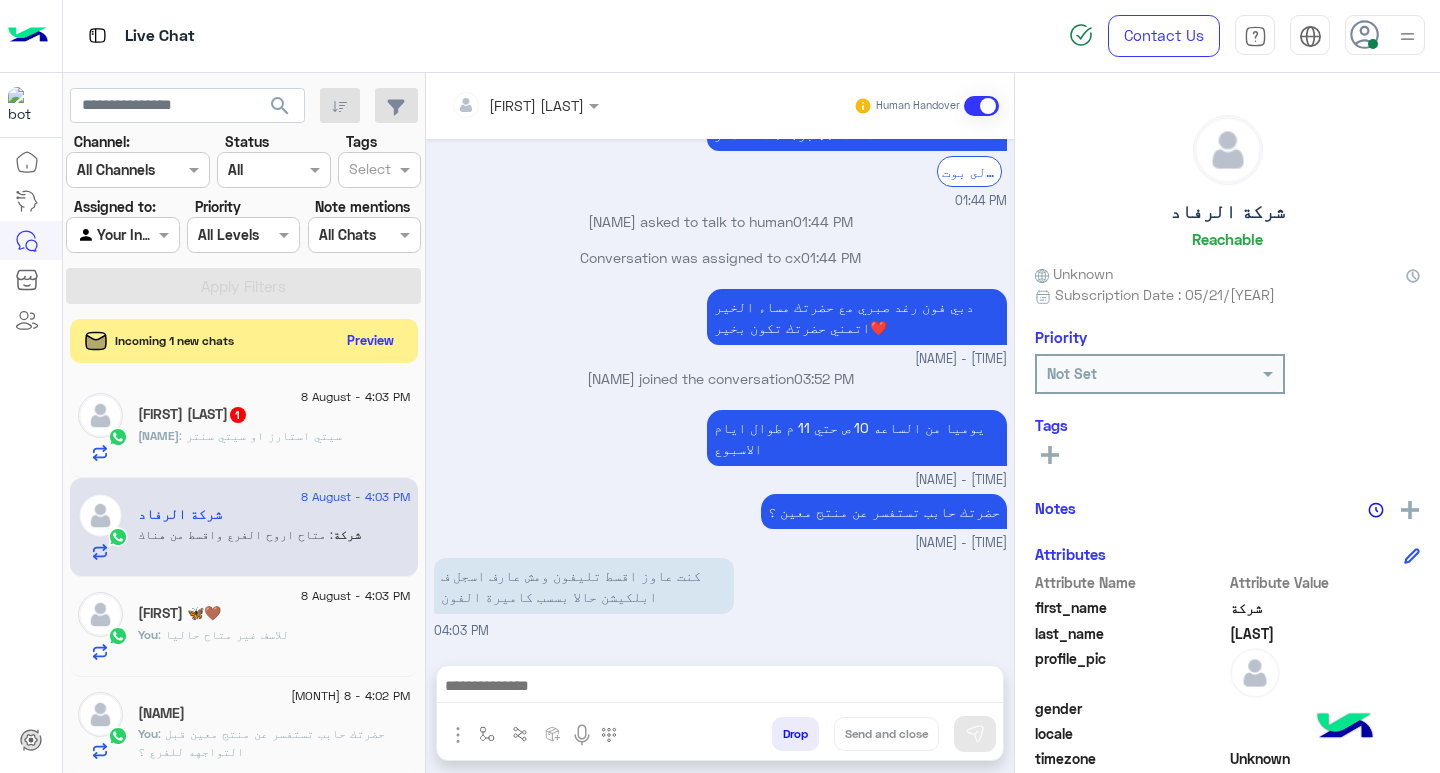 click at bounding box center [720, 688] 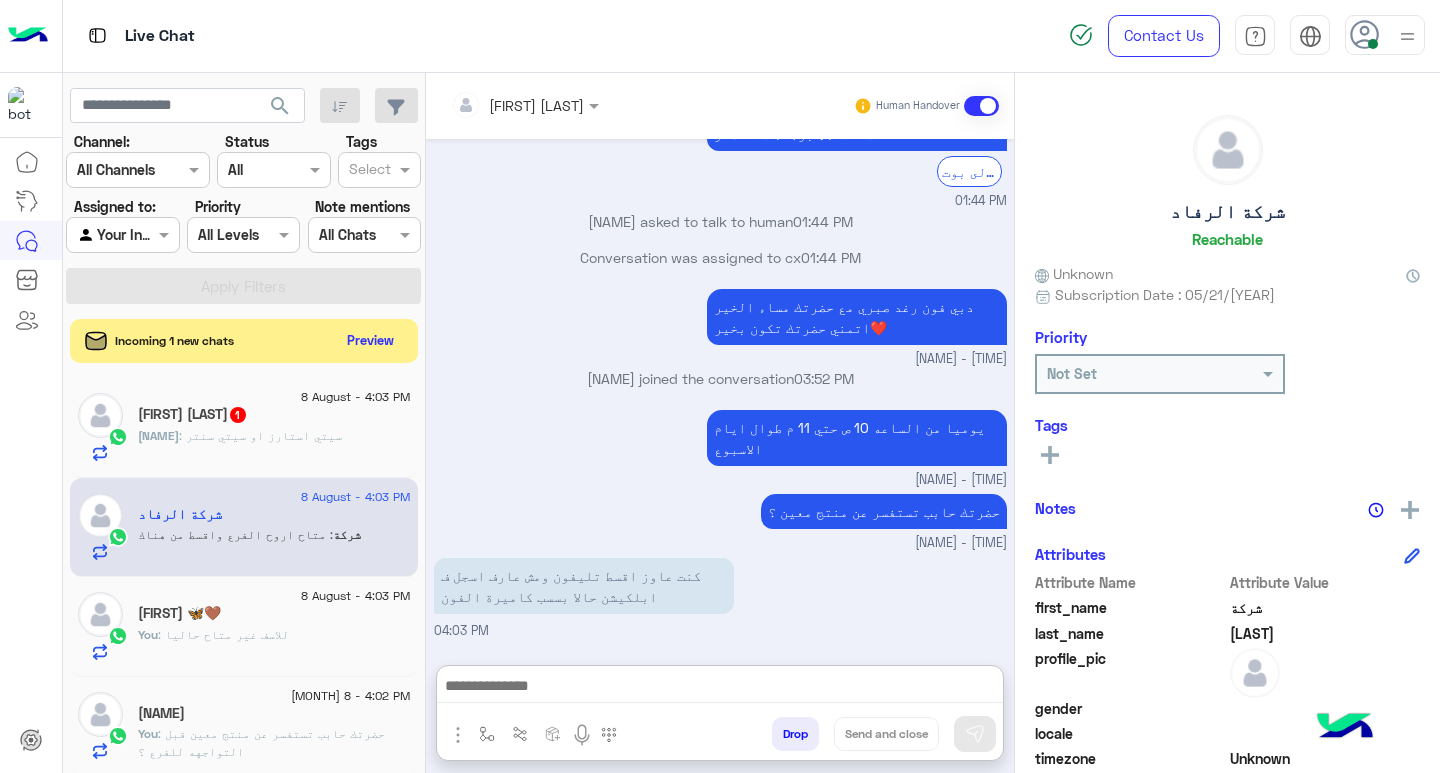 paste on "**********" 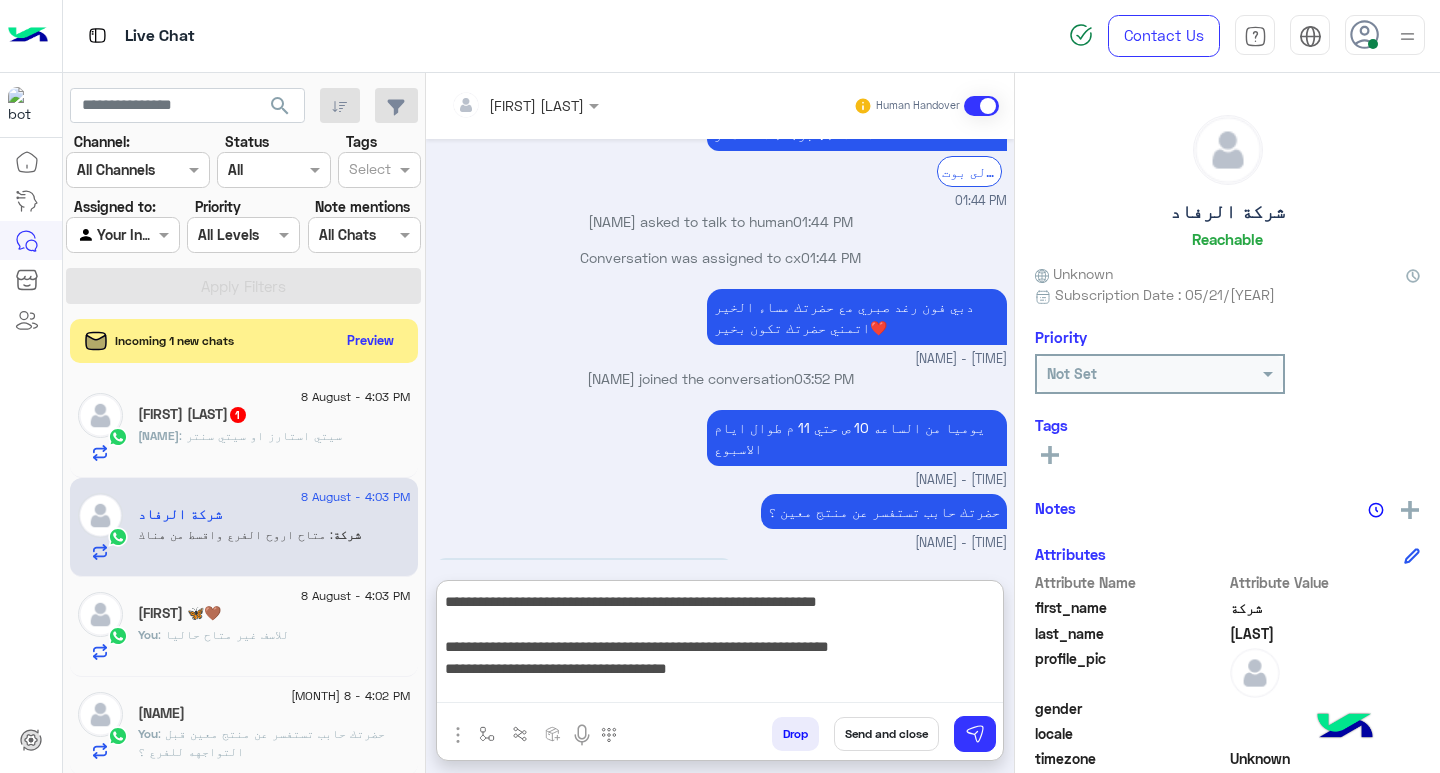 scroll, scrollTop: 268, scrollLeft: 0, axis: vertical 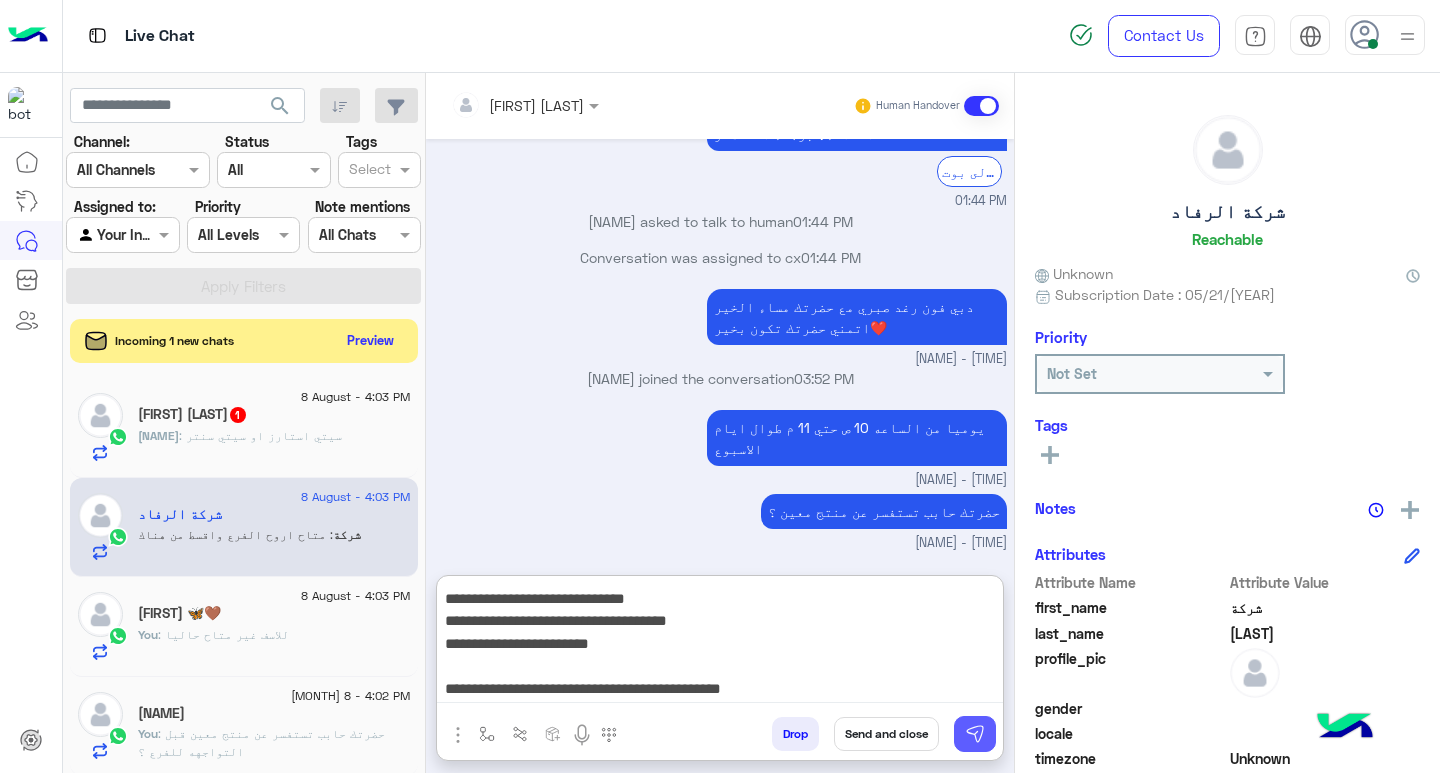 type on "**********" 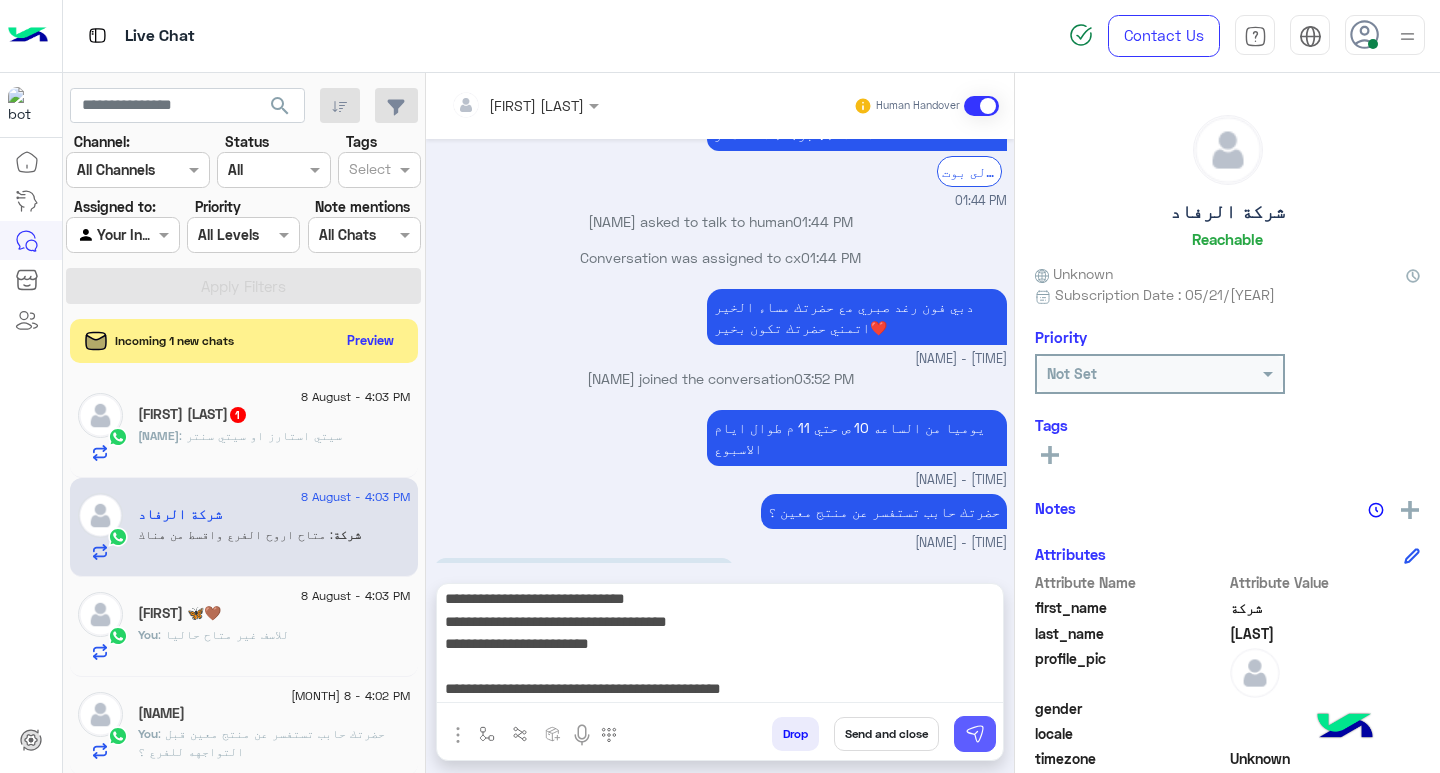 click at bounding box center (975, 734) 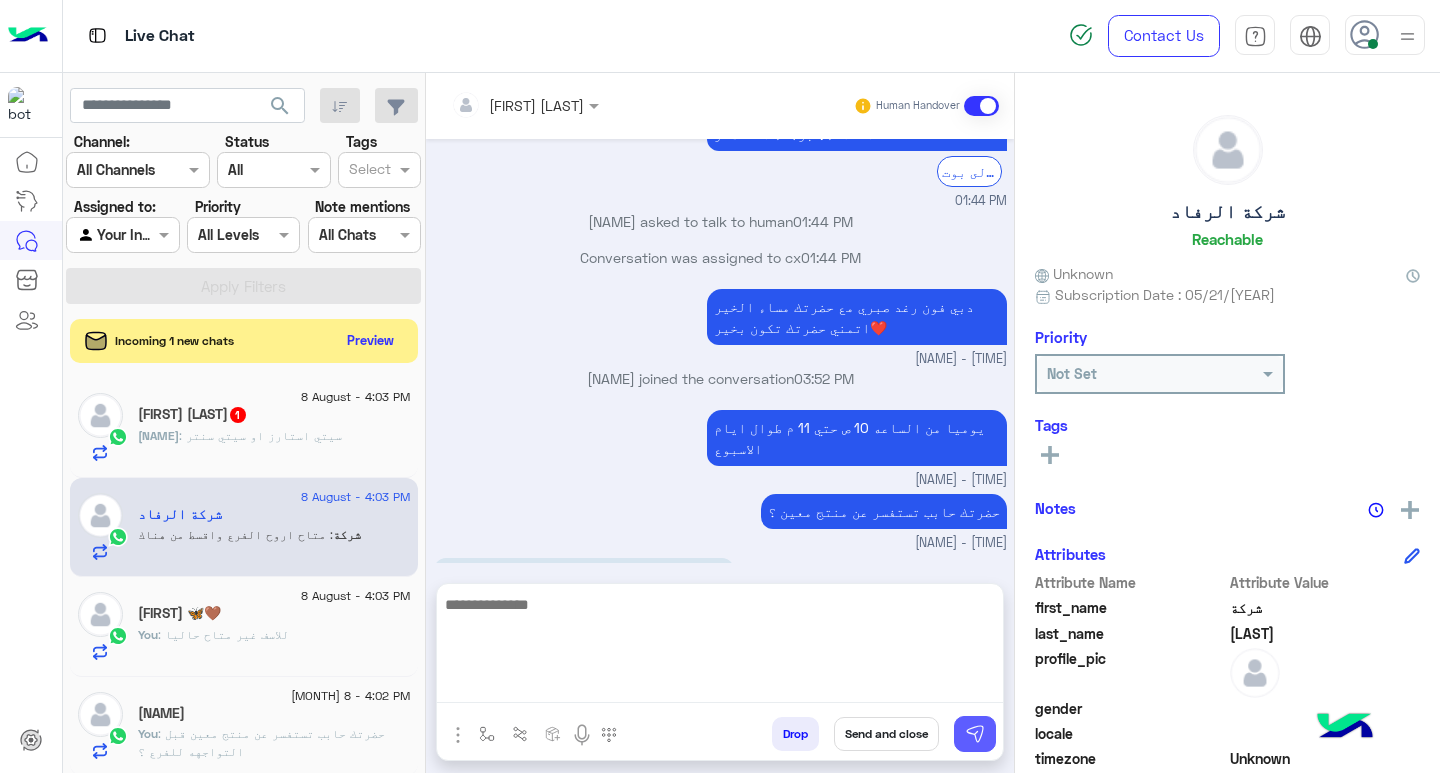 scroll, scrollTop: 0, scrollLeft: 0, axis: both 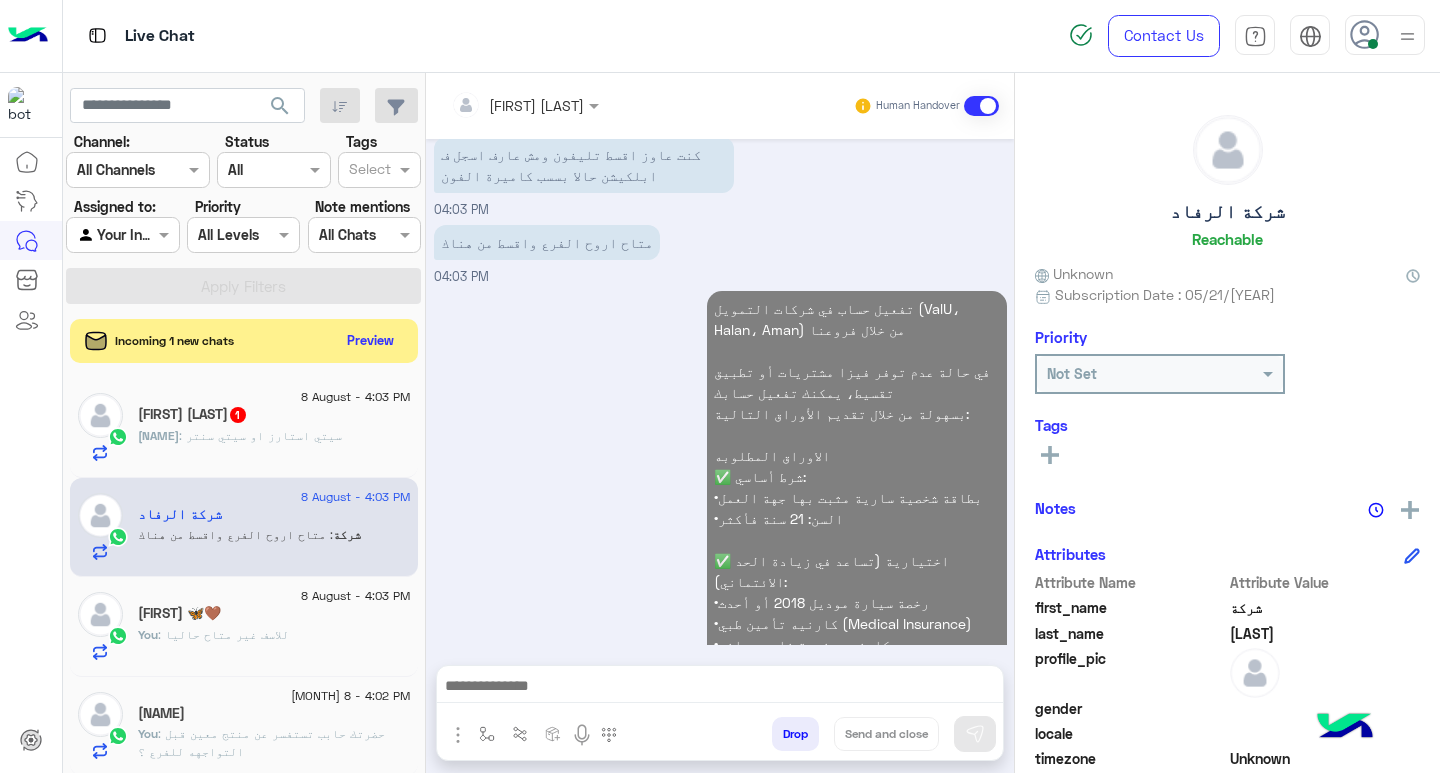 click on "[USERNAME] : سيتي استارز او سيتي سنتر" 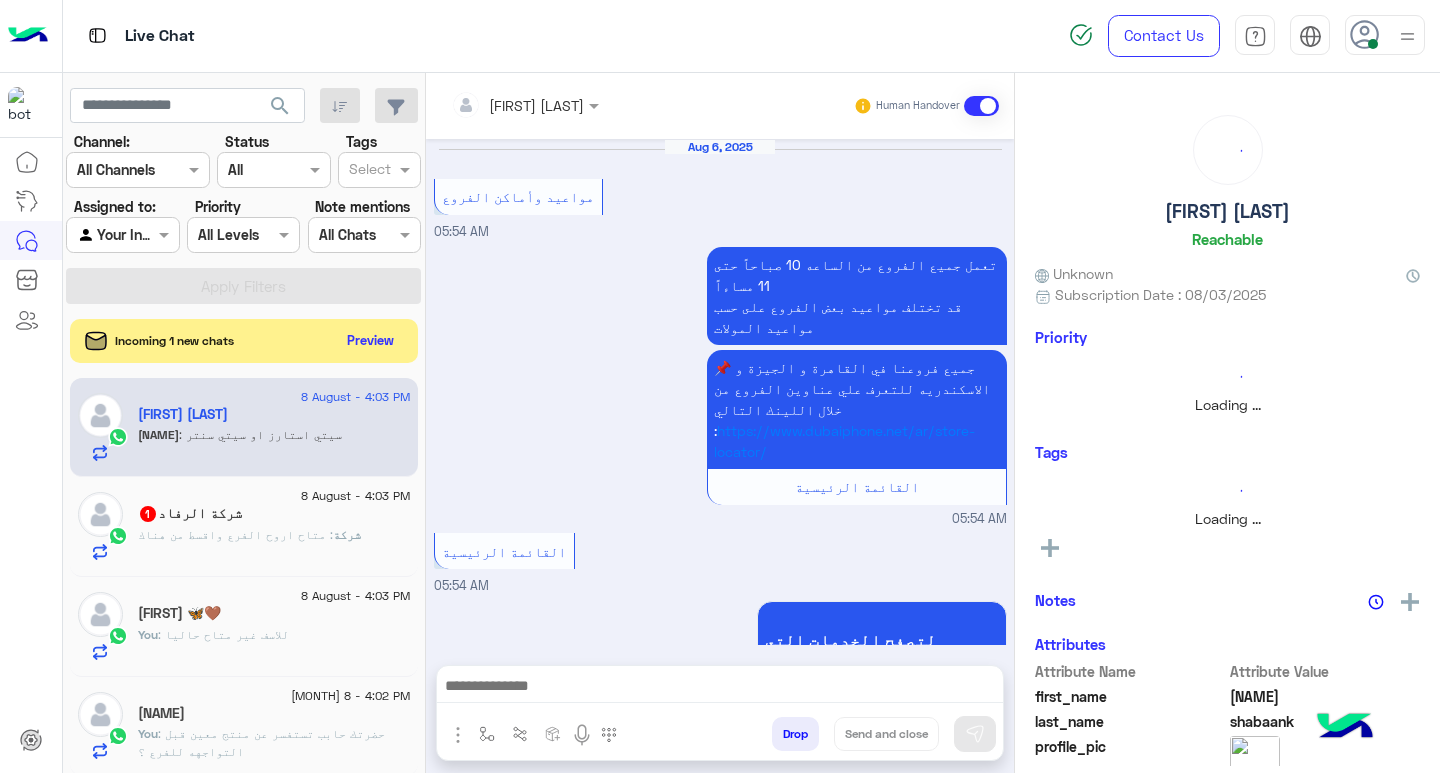 scroll, scrollTop: 1731, scrollLeft: 0, axis: vertical 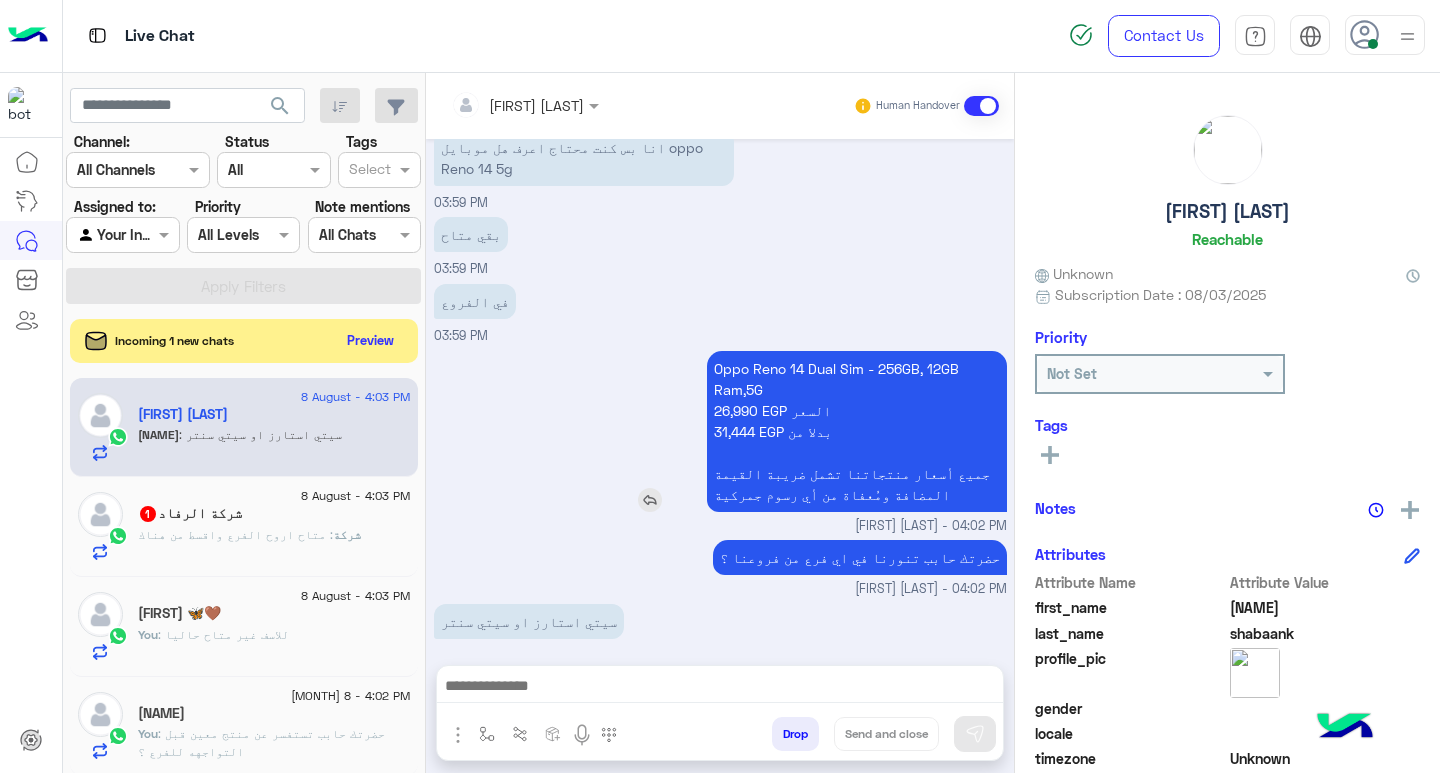 click on "Oppo Reno 14 Dual Sim - 256GB, 12GB Ram,5G 26,990 EGP   السعر  31,444 EGP بدلا من  جميع أسعار منتجاتنا تشمل ضريبة القيمة المضافة ومُعفاة من أي رسوم جمركية" at bounding box center [857, 431] 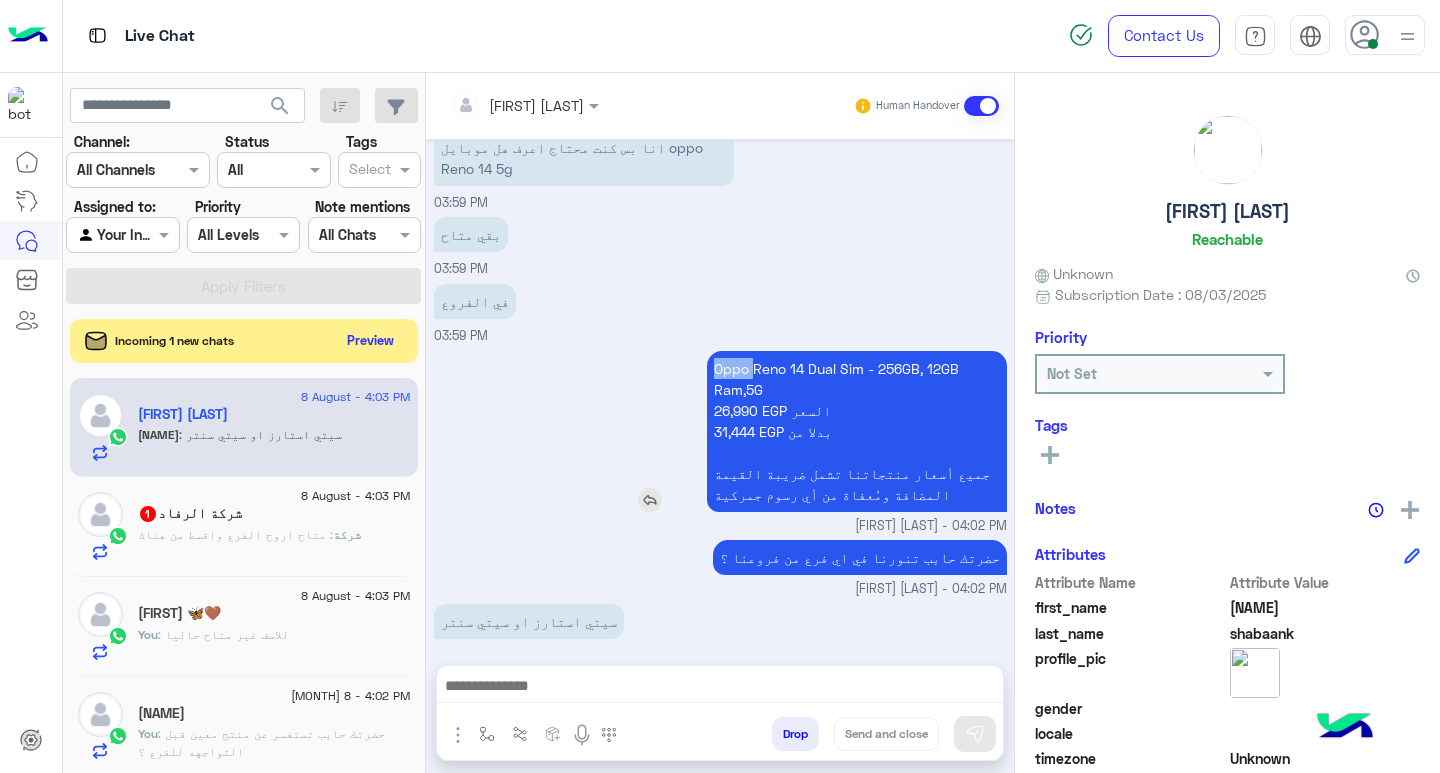 click on "Oppo Reno 14 Dual Sim - 256GB, 12GB Ram,5G 26,990 EGP   السعر  31,444 EGP بدلا من  جميع أسعار منتجاتنا تشمل ضريبة القيمة المضافة ومُعفاة من أي رسوم جمركية" at bounding box center [857, 431] 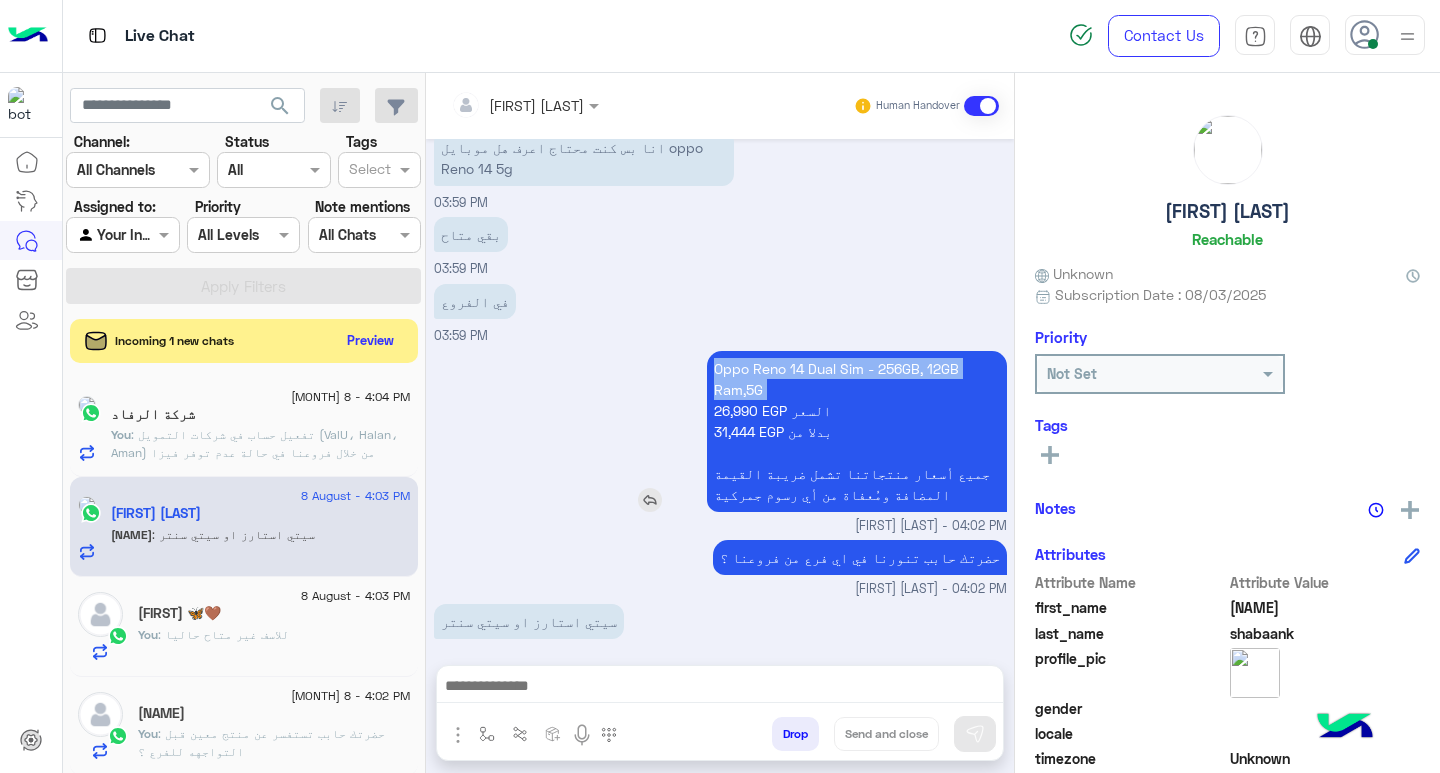 click on "Oppo Reno 14 Dual Sim - 256GB, 12GB Ram,5G 26,990 EGP   السعر  31,444 EGP بدلا من  جميع أسعار منتجاتنا تشمل ضريبة القيمة المضافة ومُعفاة من أي رسوم جمركية" at bounding box center (857, 431) 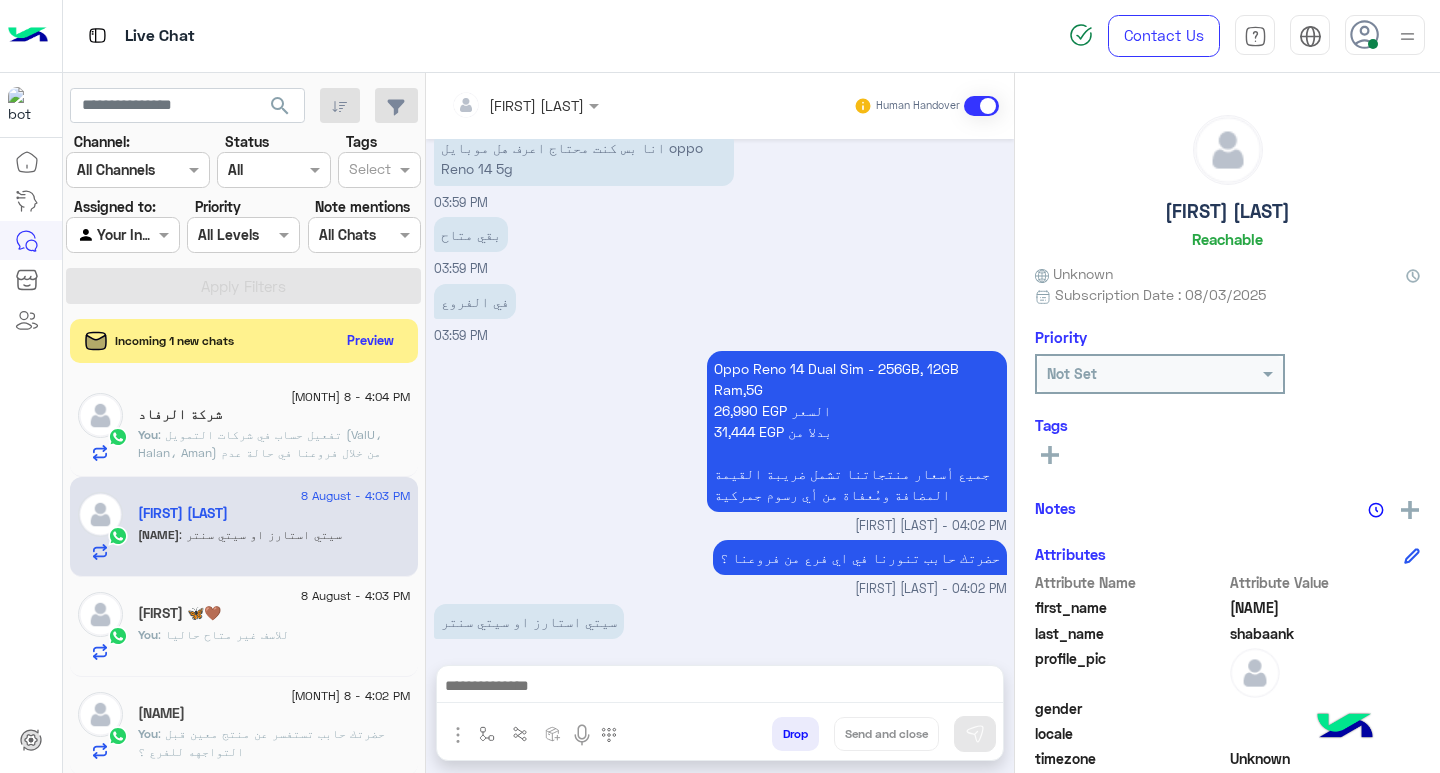 click at bounding box center [720, 688] 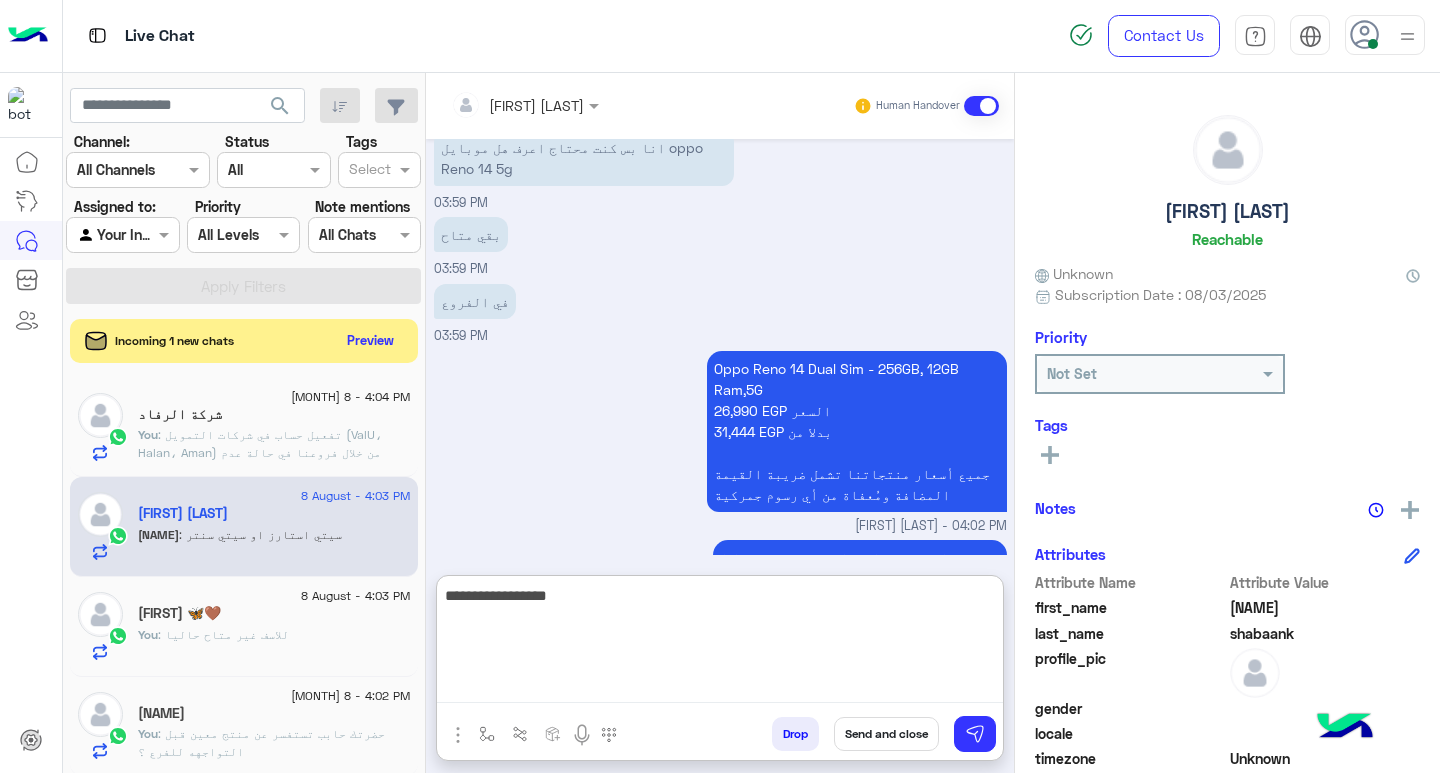 type on "**********" 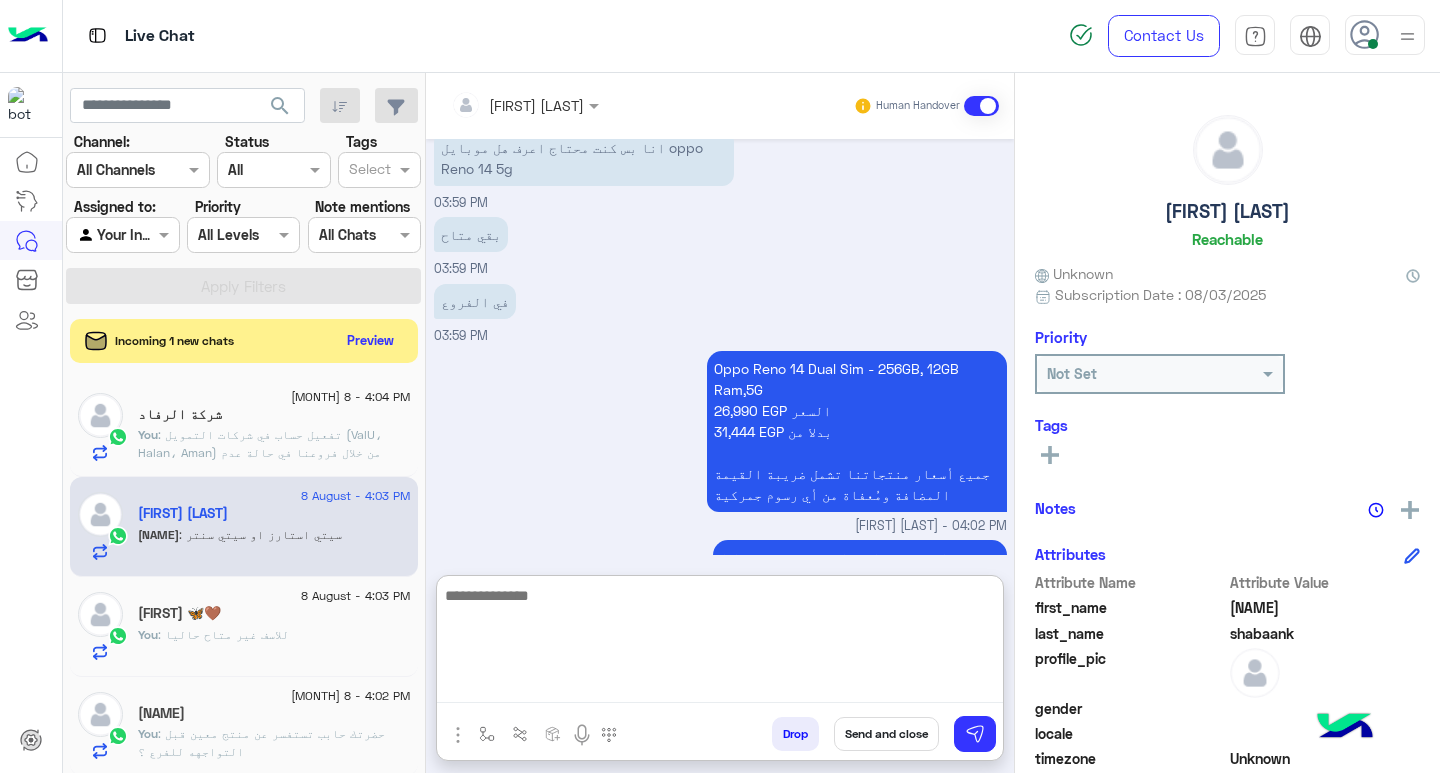 scroll, scrollTop: 1885, scrollLeft: 0, axis: vertical 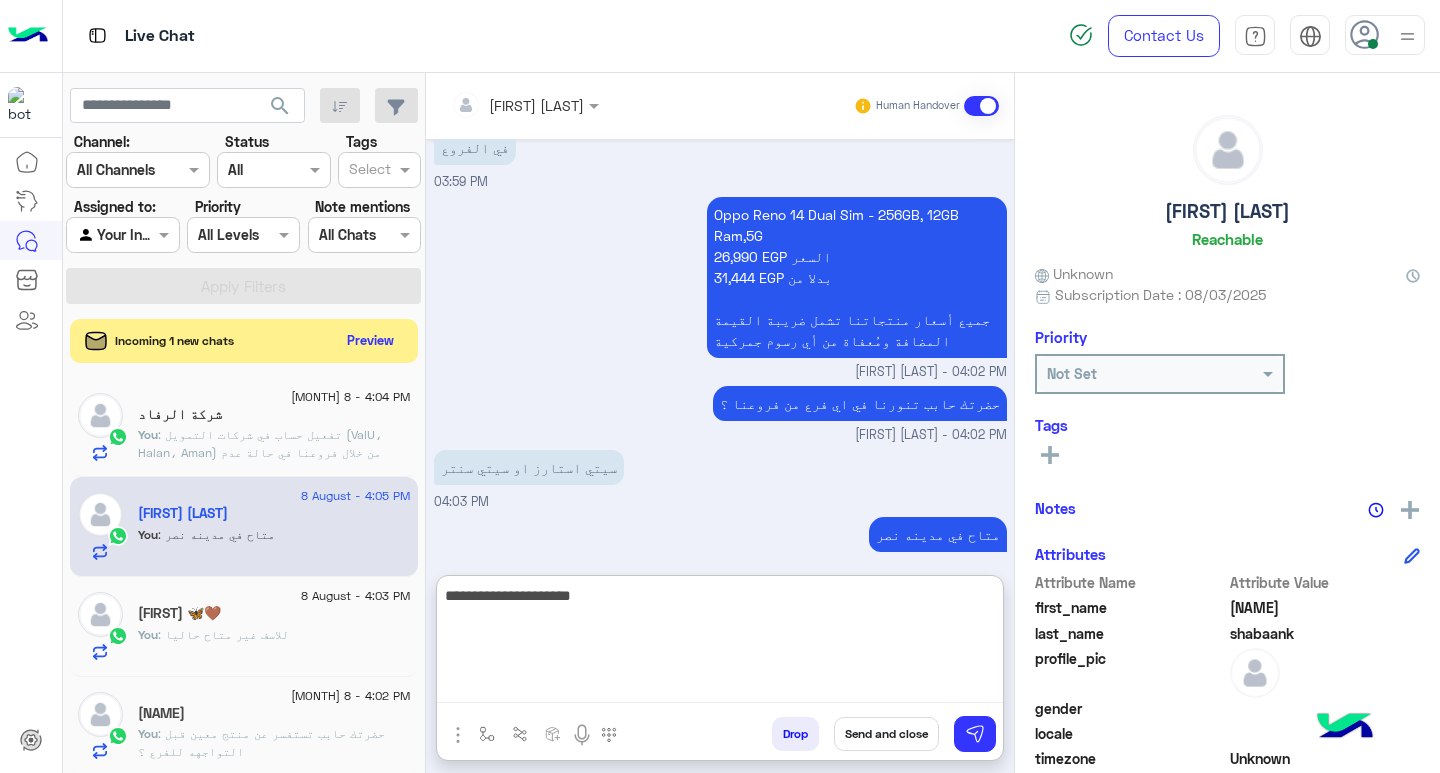 type on "**********" 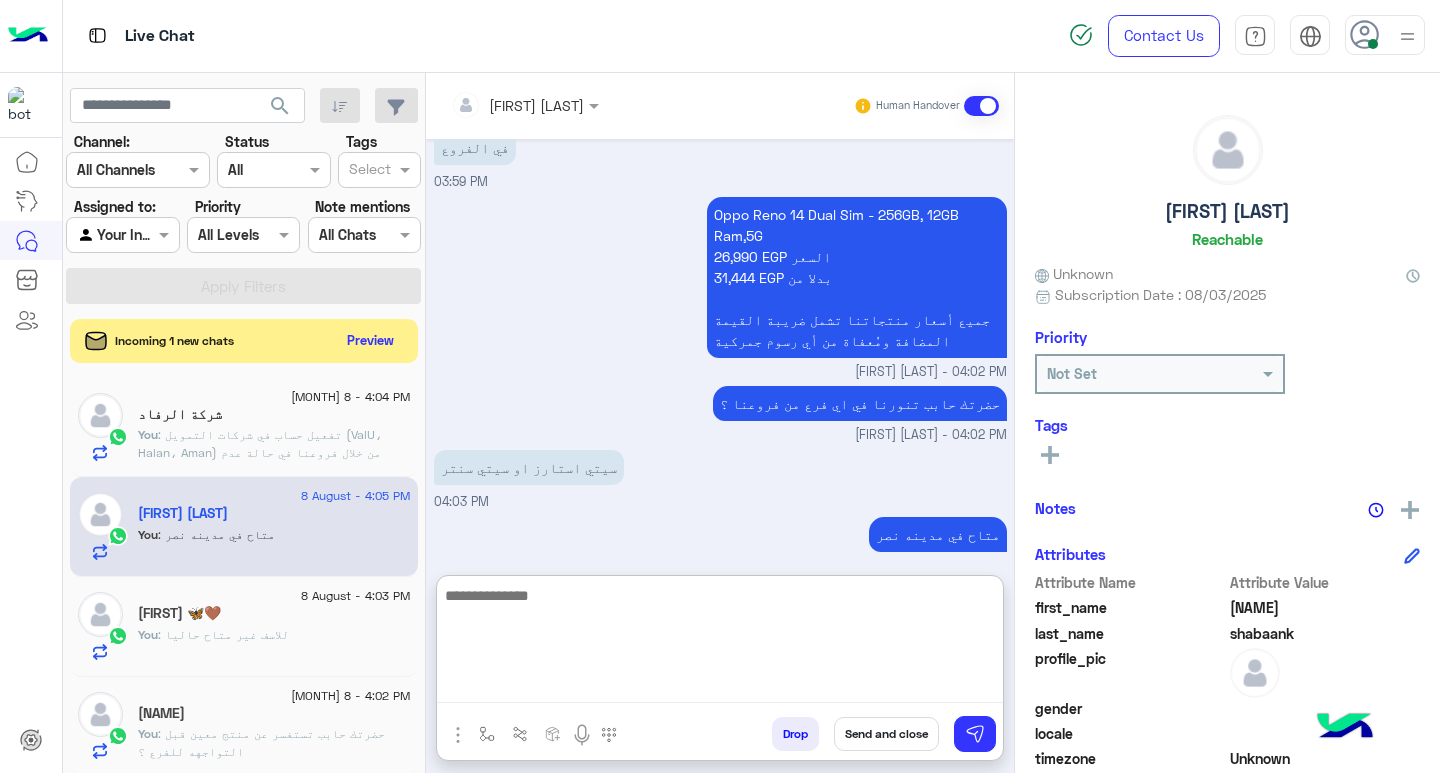 scroll, scrollTop: 1949, scrollLeft: 0, axis: vertical 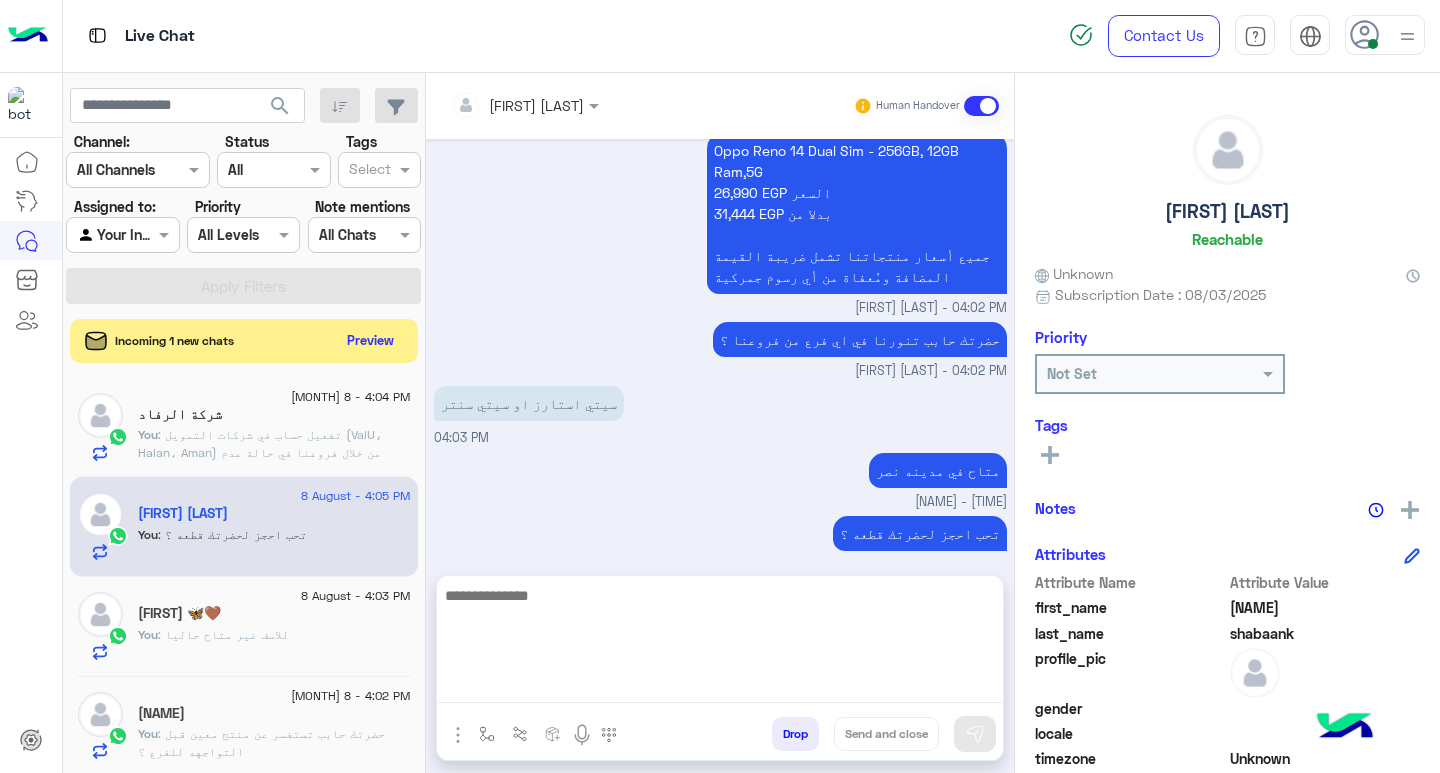 click on "شركة الرفاد" 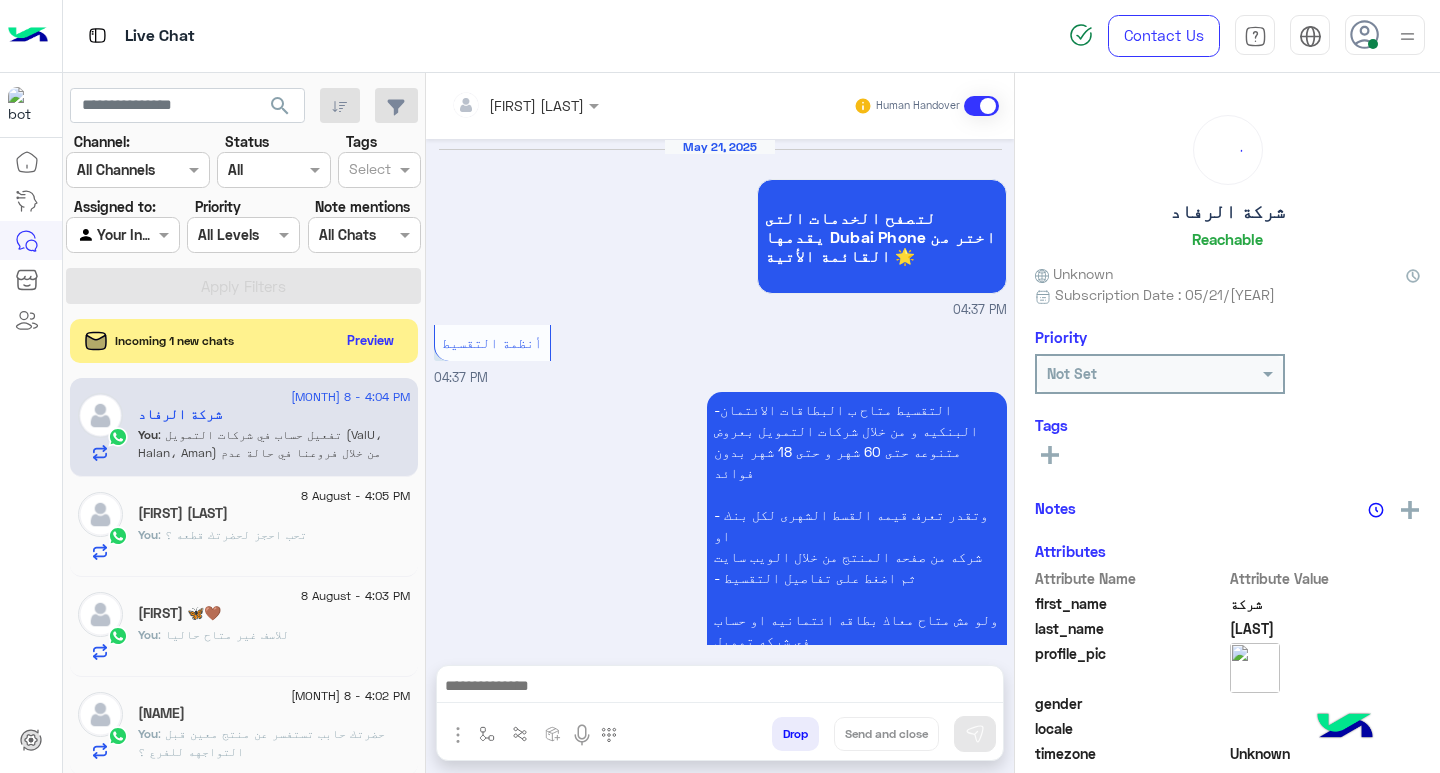 scroll, scrollTop: 2048, scrollLeft: 0, axis: vertical 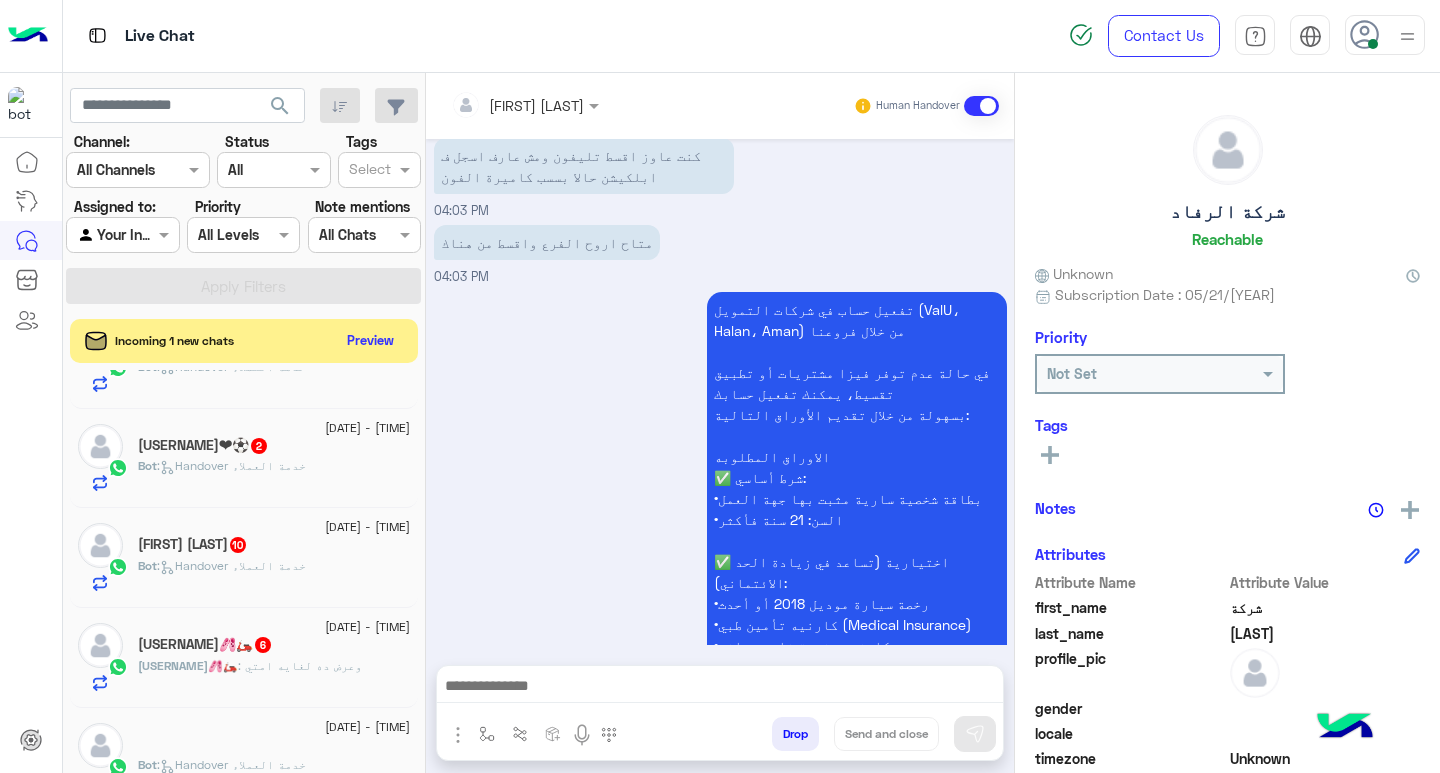 click on "Bot :   Handover خدمة العملاء" 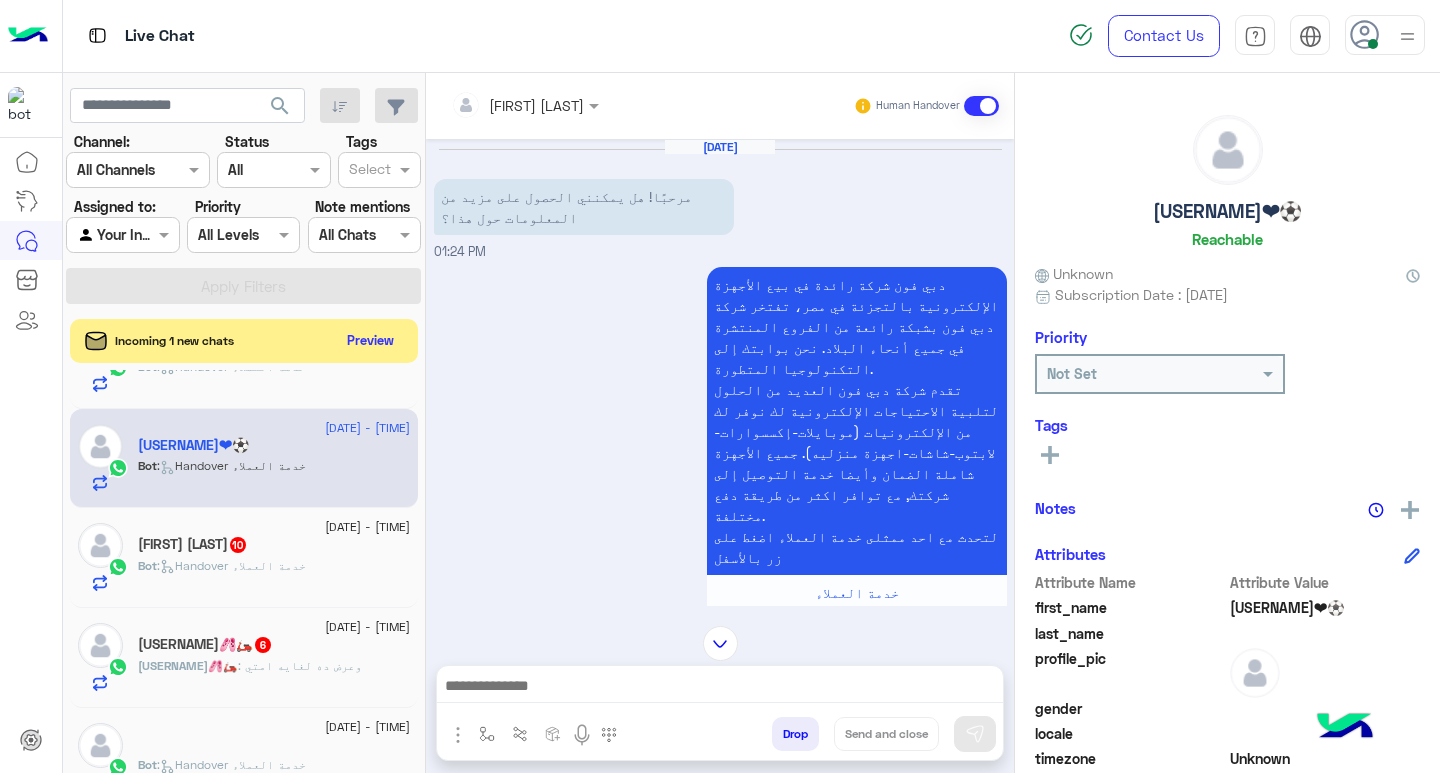 scroll, scrollTop: 245, scrollLeft: 0, axis: vertical 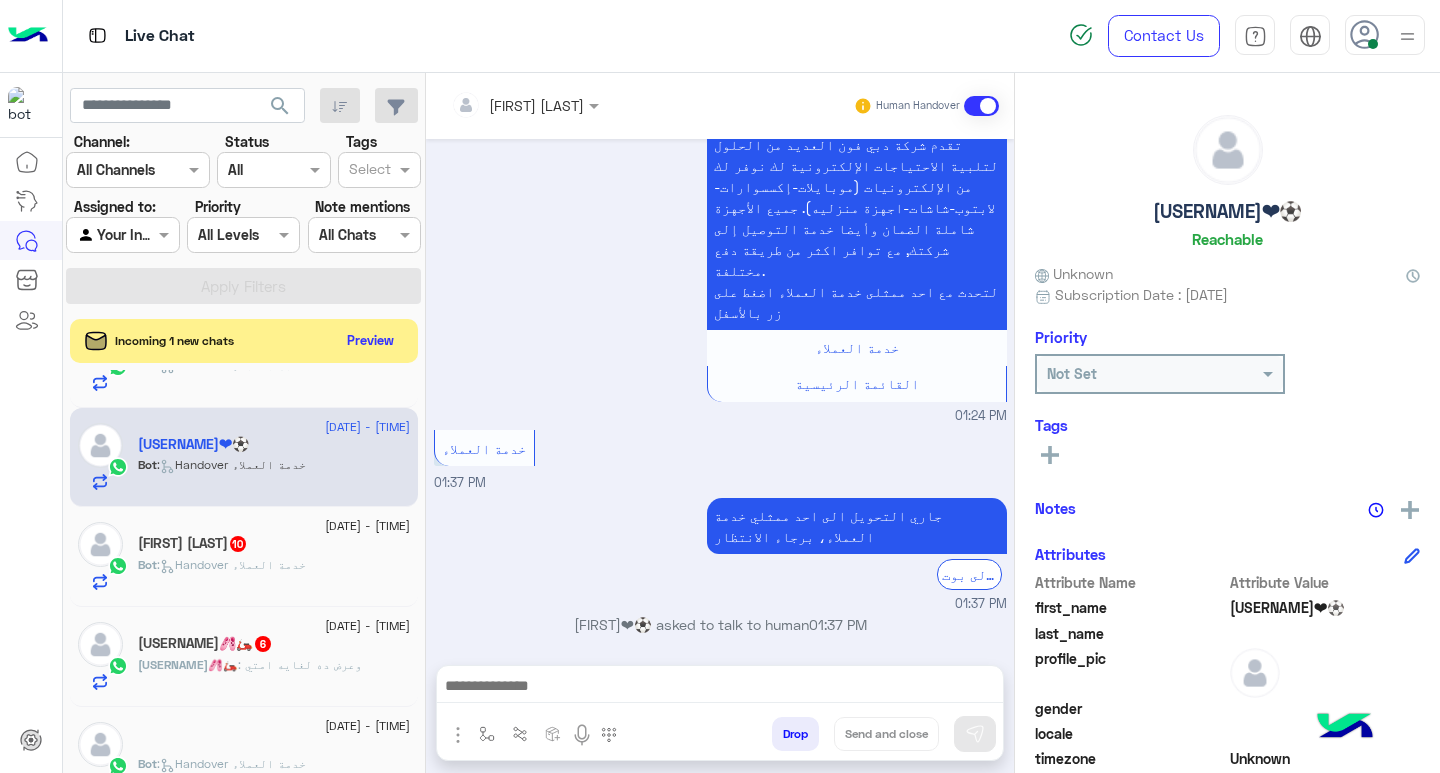 click at bounding box center [720, 688] 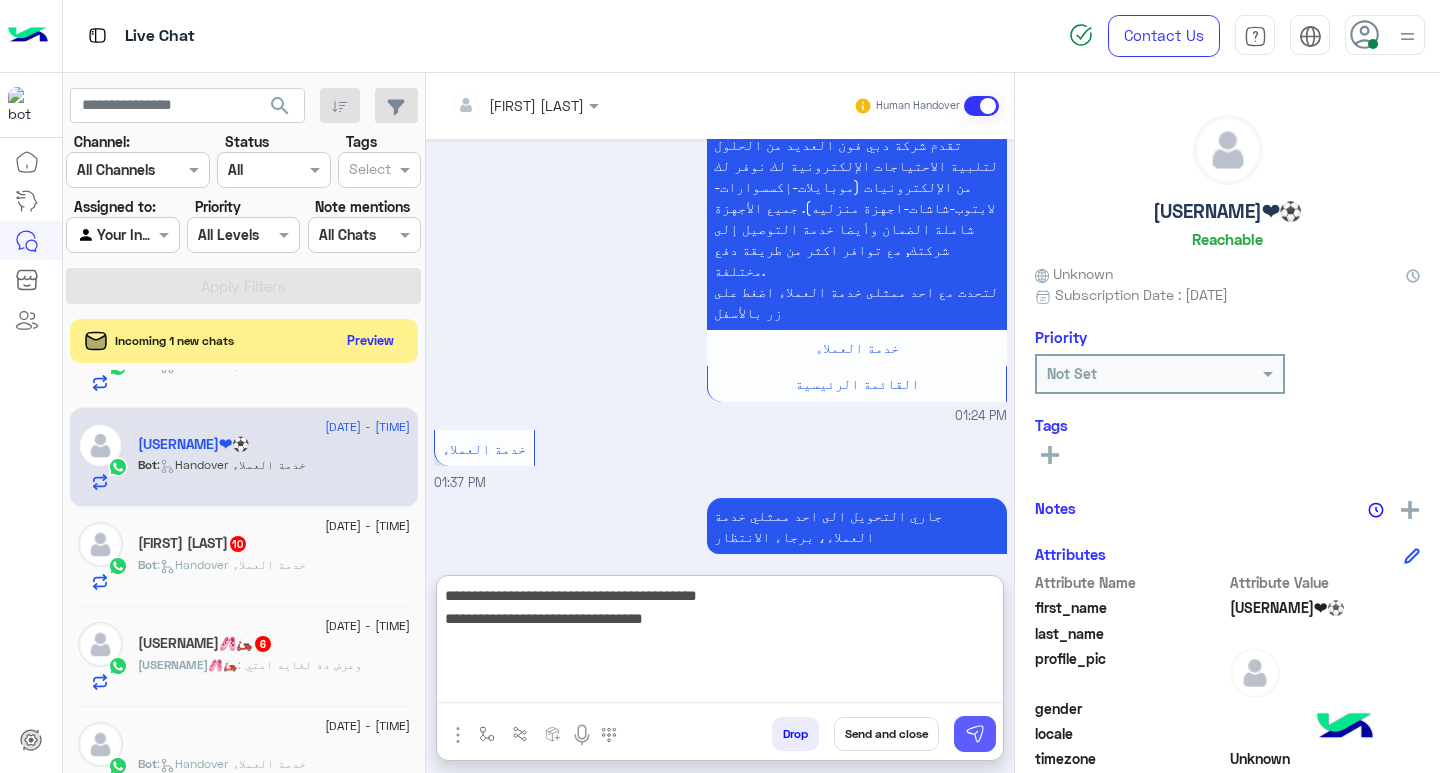 type on "**********" 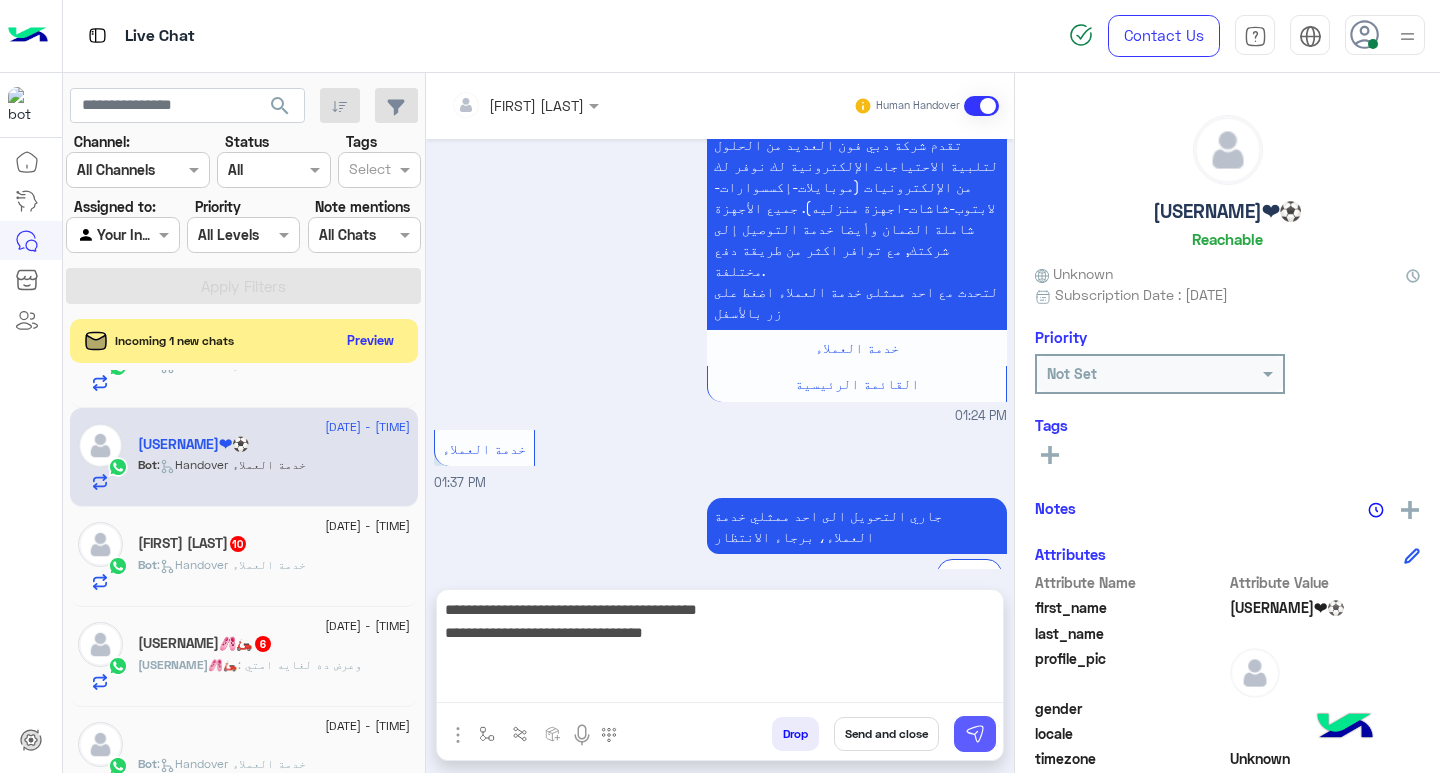 click at bounding box center (975, 734) 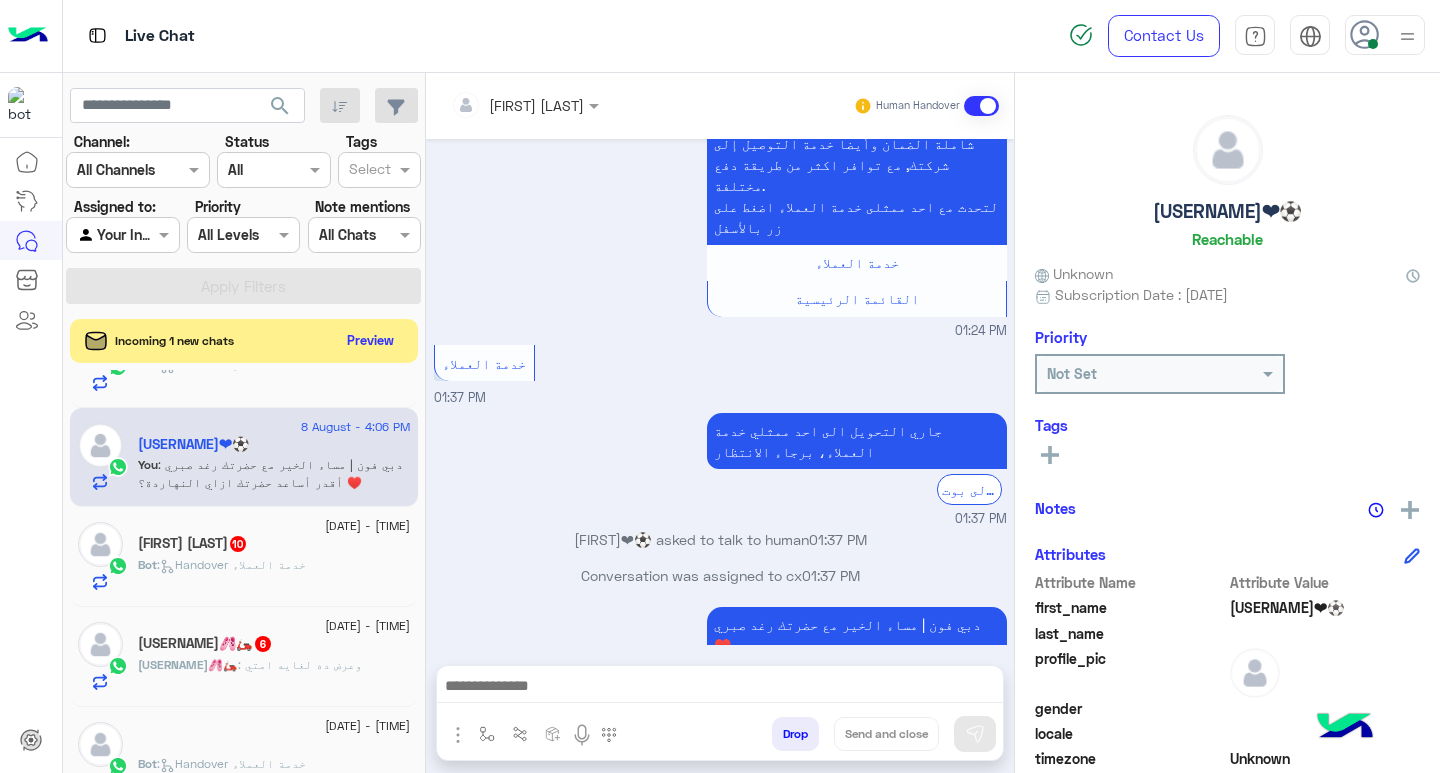 scroll, scrollTop: 366, scrollLeft: 0, axis: vertical 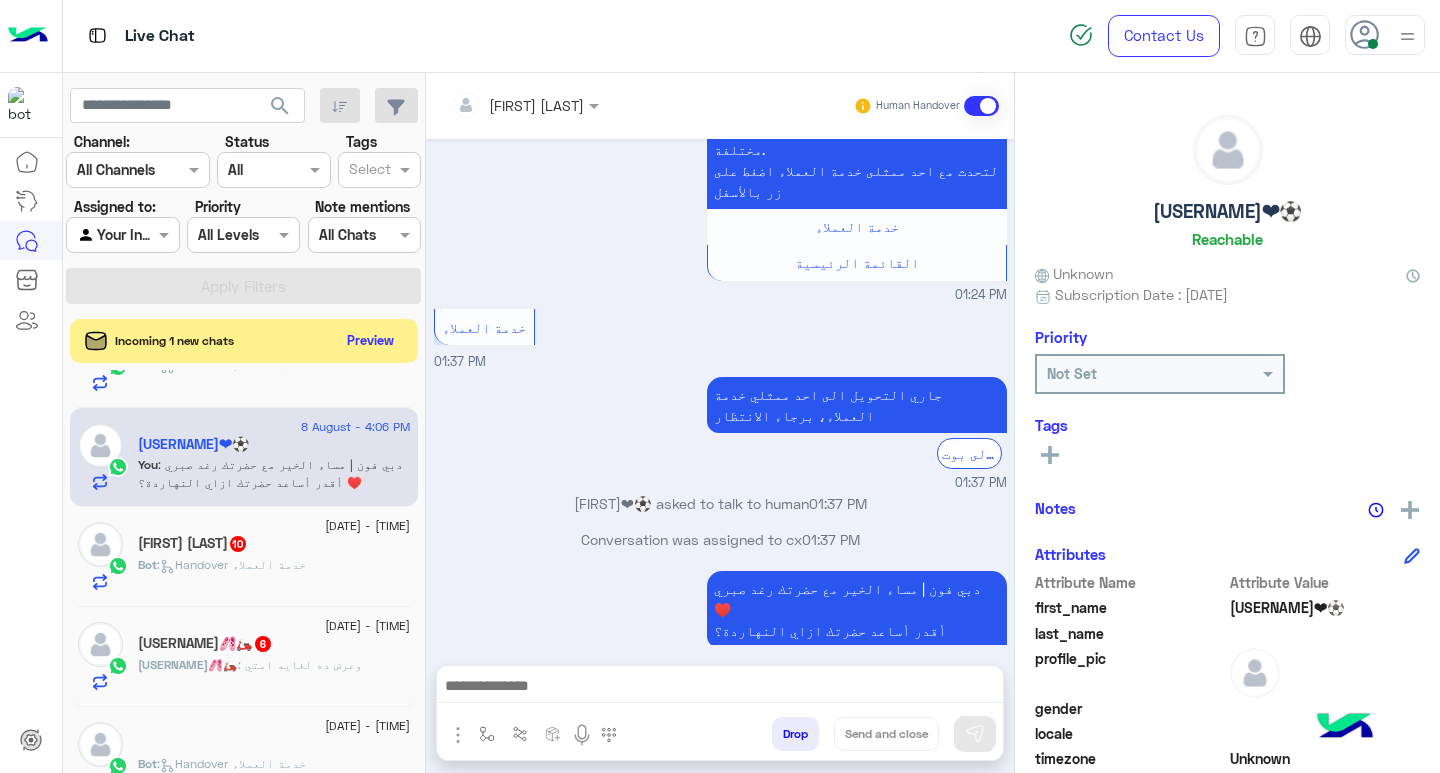click on "Bot :   Handover خدمة العملاء" 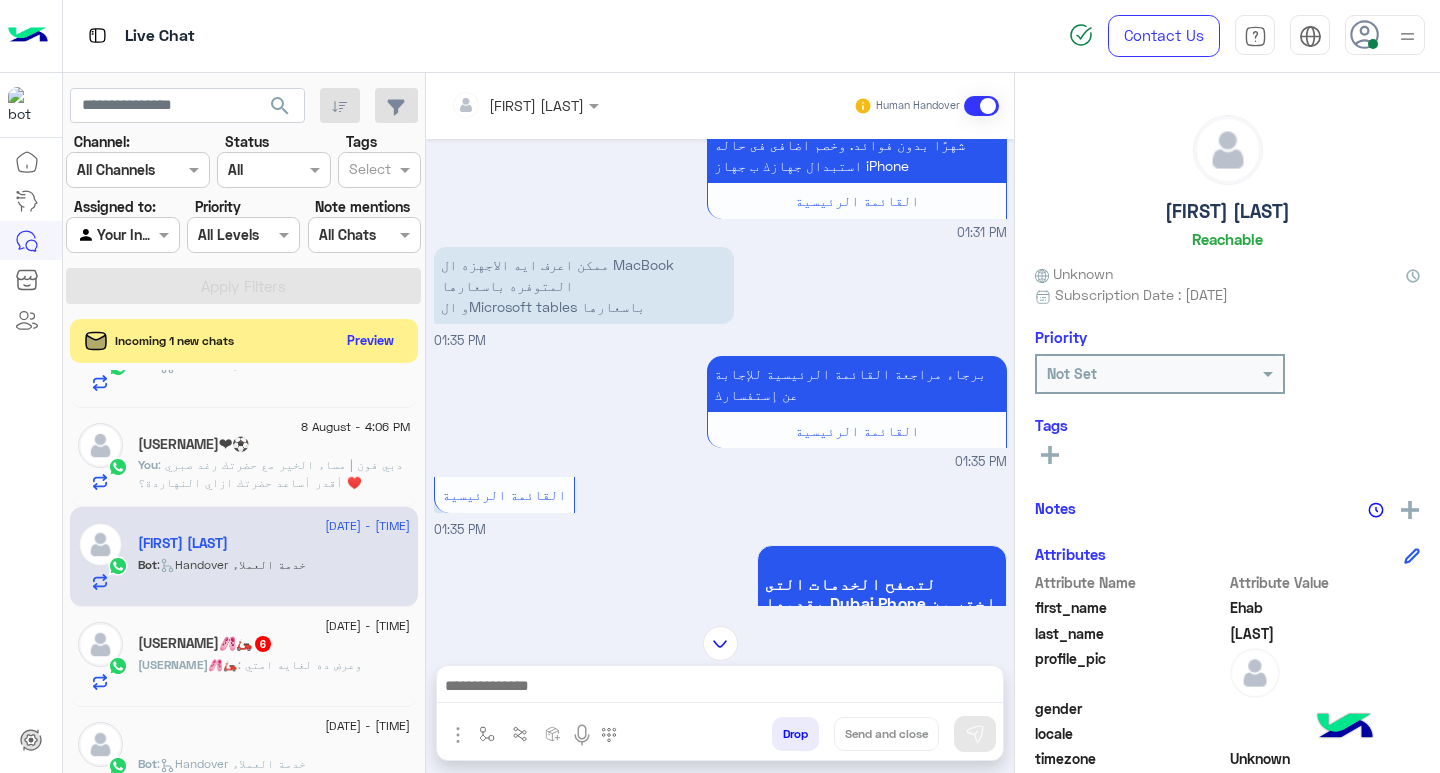 scroll, scrollTop: 730, scrollLeft: 0, axis: vertical 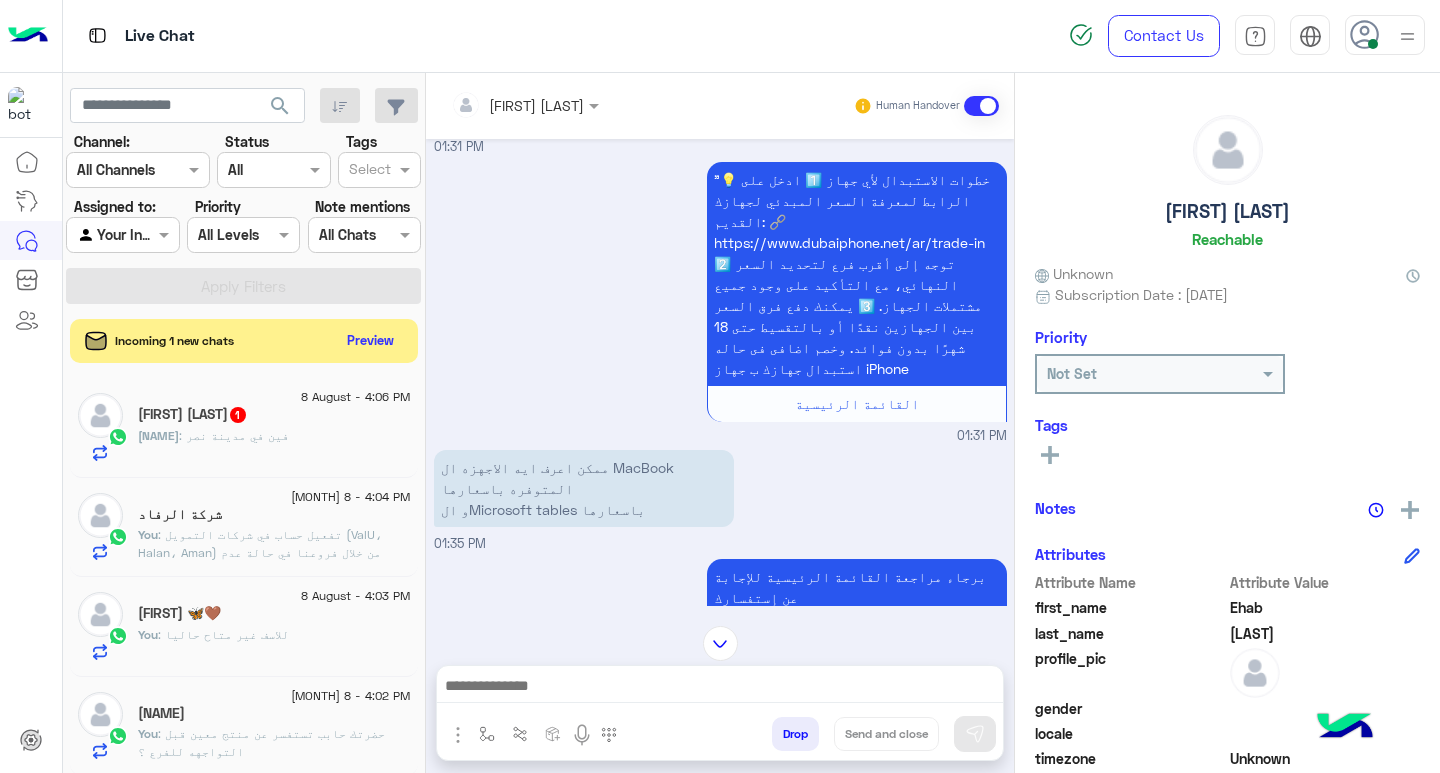 click on ": فين في مدينة نصر" 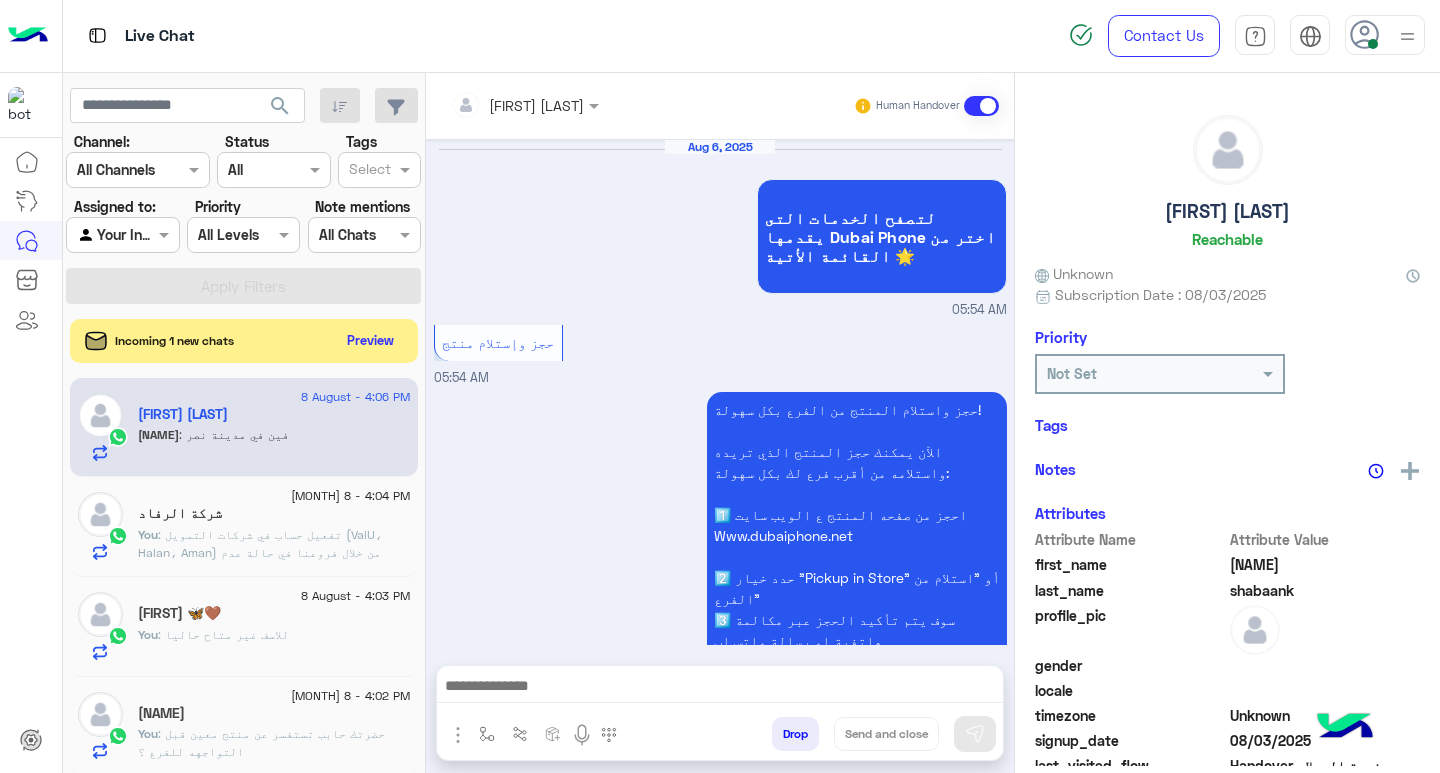 scroll, scrollTop: 1503, scrollLeft: 0, axis: vertical 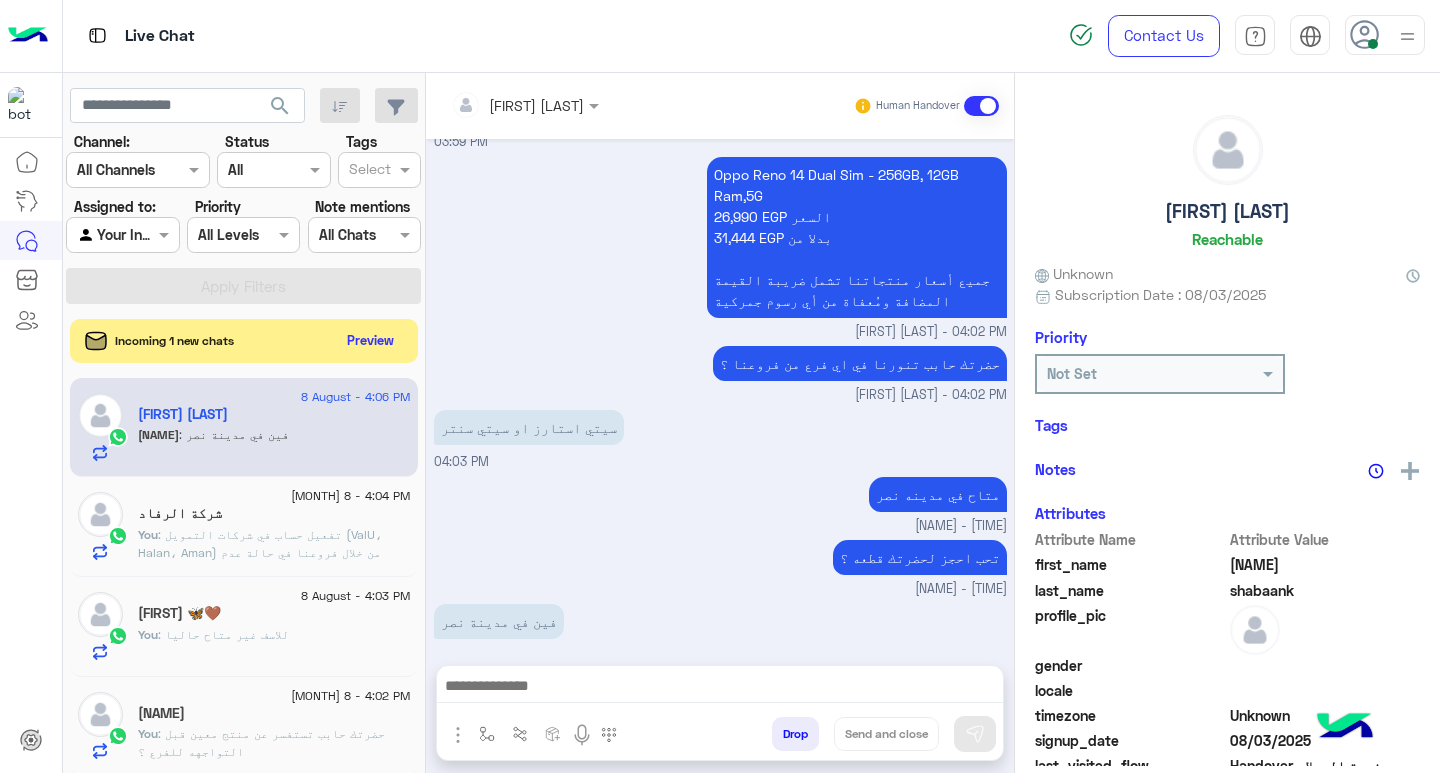 click at bounding box center (720, 688) 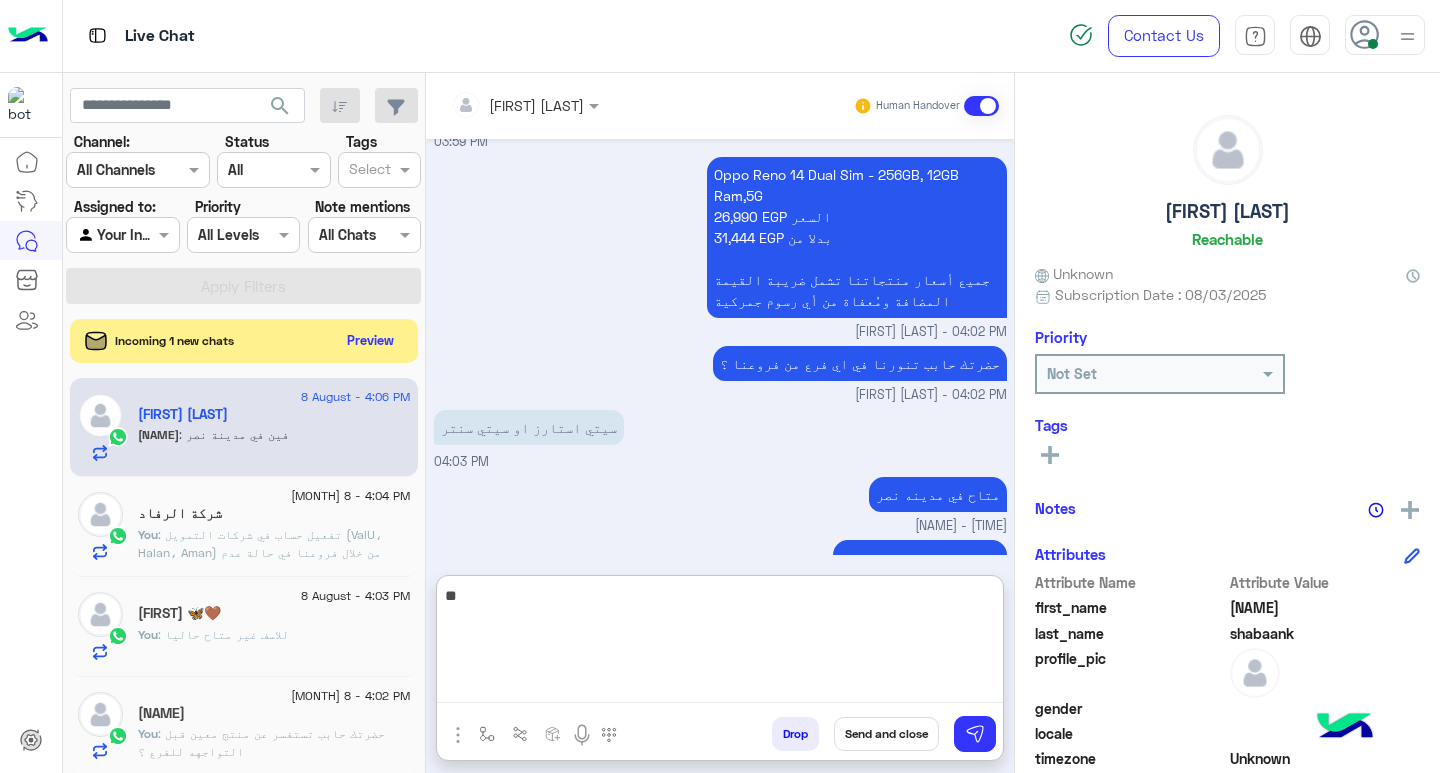 scroll, scrollTop: 1660, scrollLeft: 0, axis: vertical 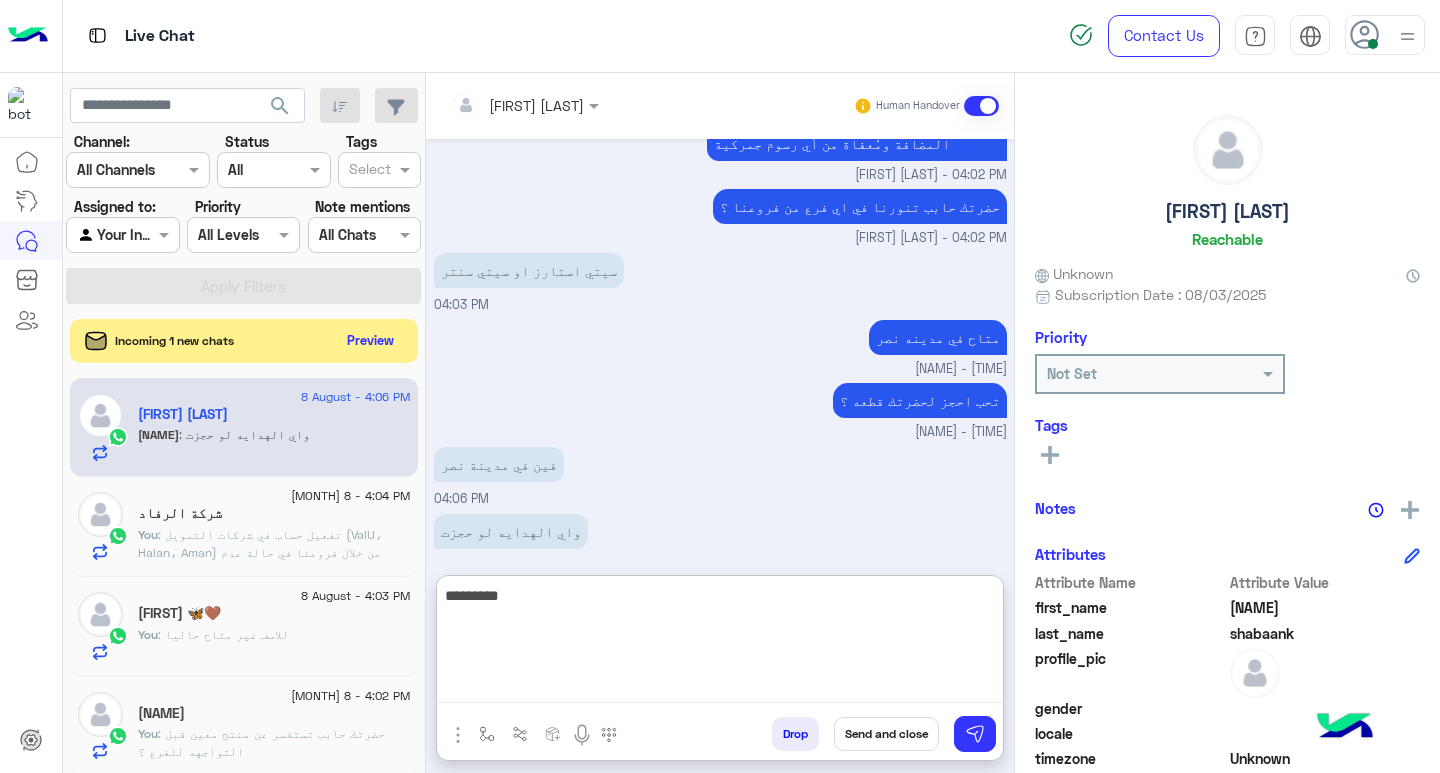 type on "*********" 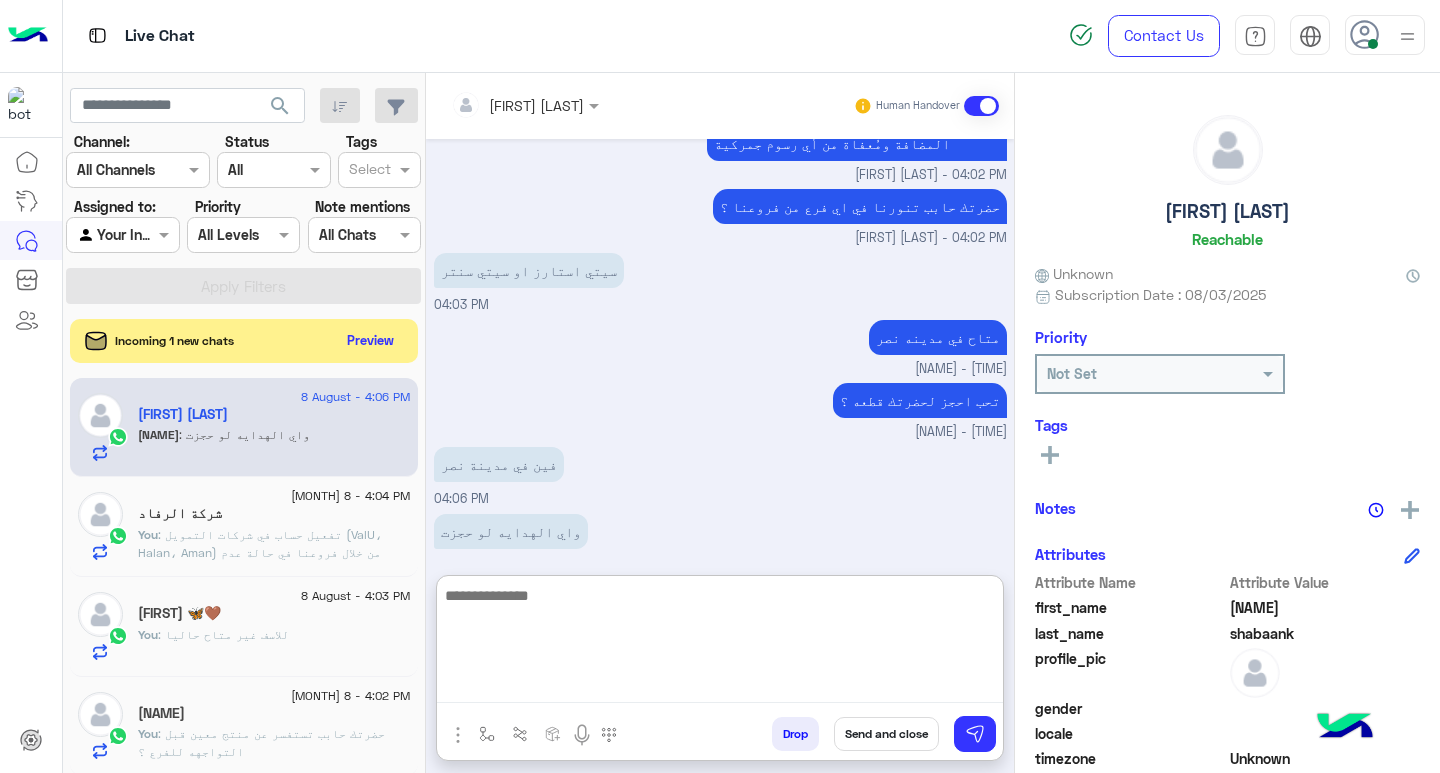 scroll, scrollTop: 1724, scrollLeft: 0, axis: vertical 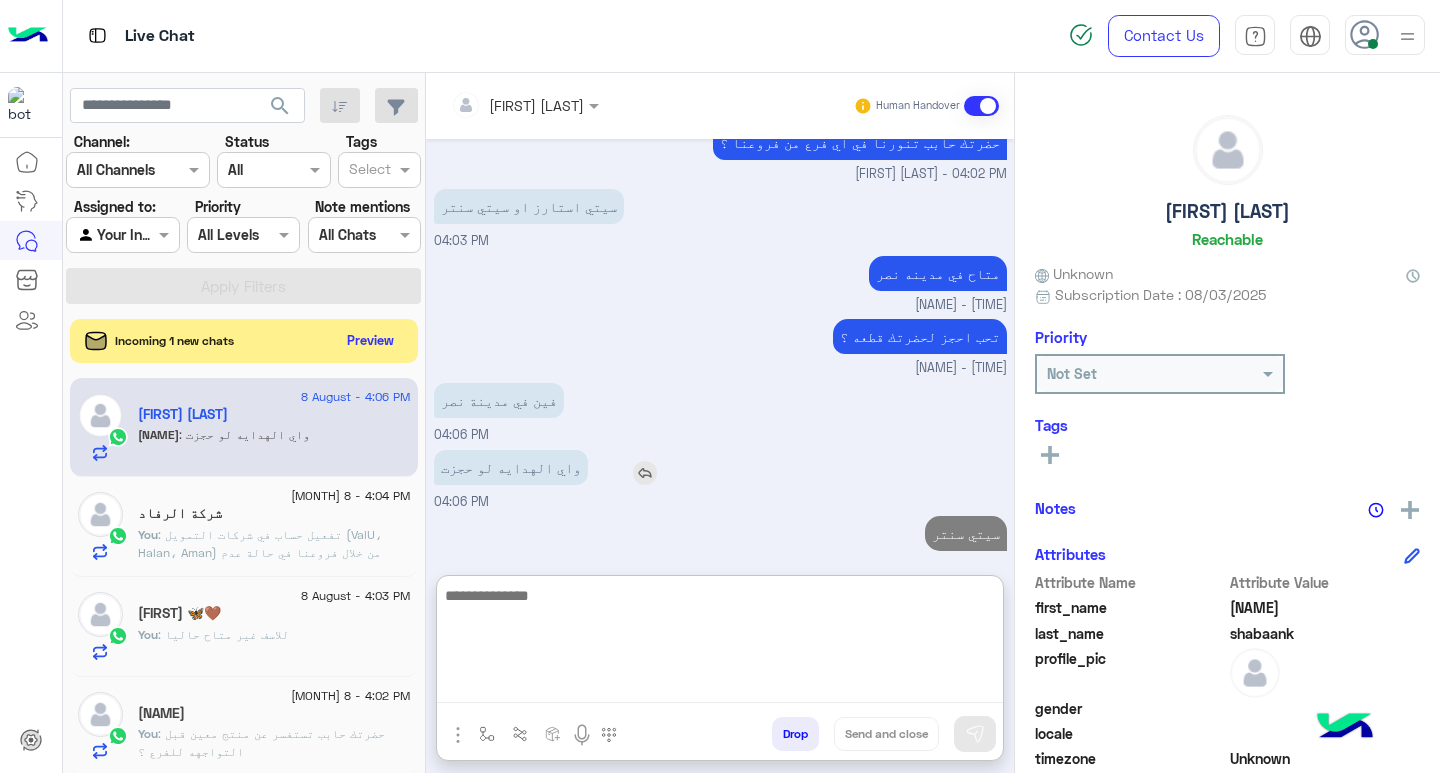 click at bounding box center (645, 473) 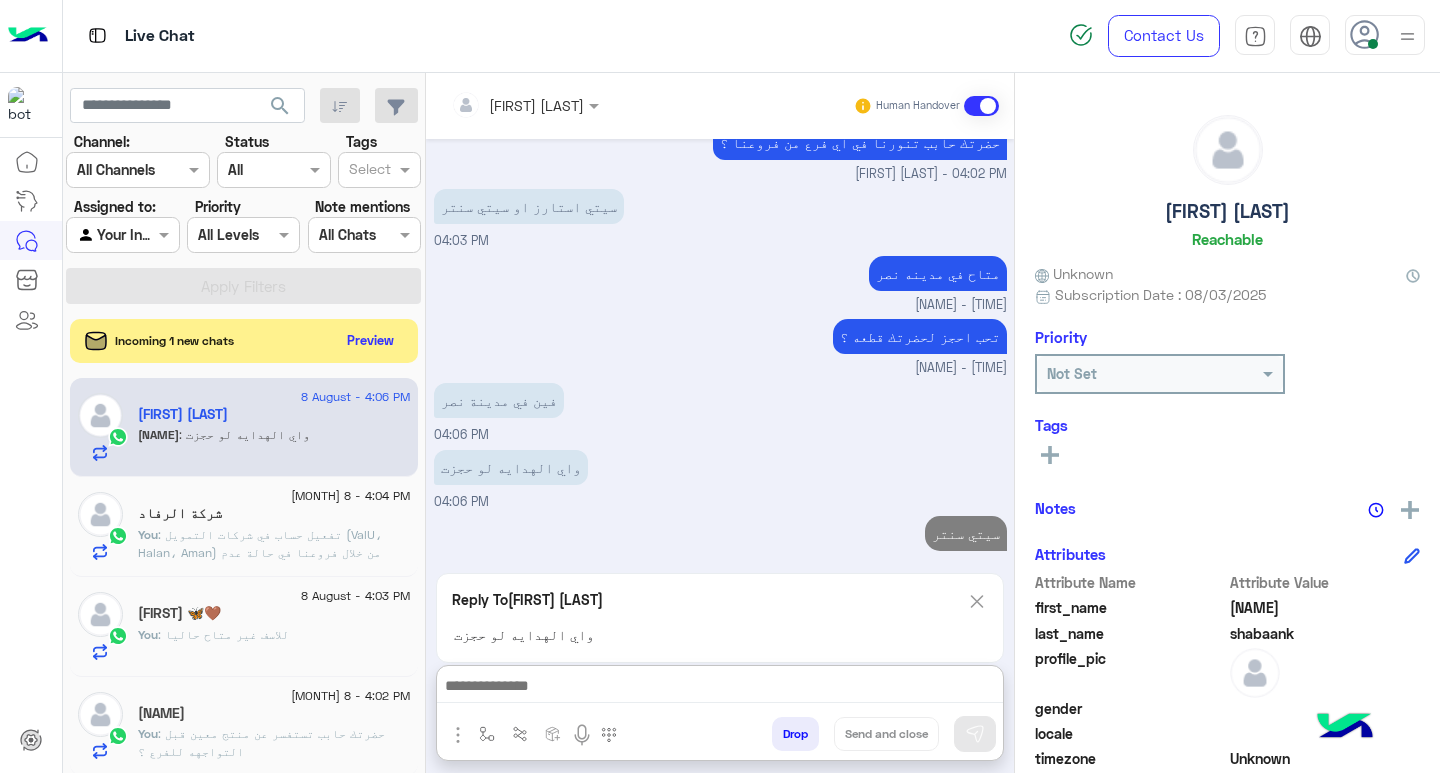click at bounding box center [720, 688] 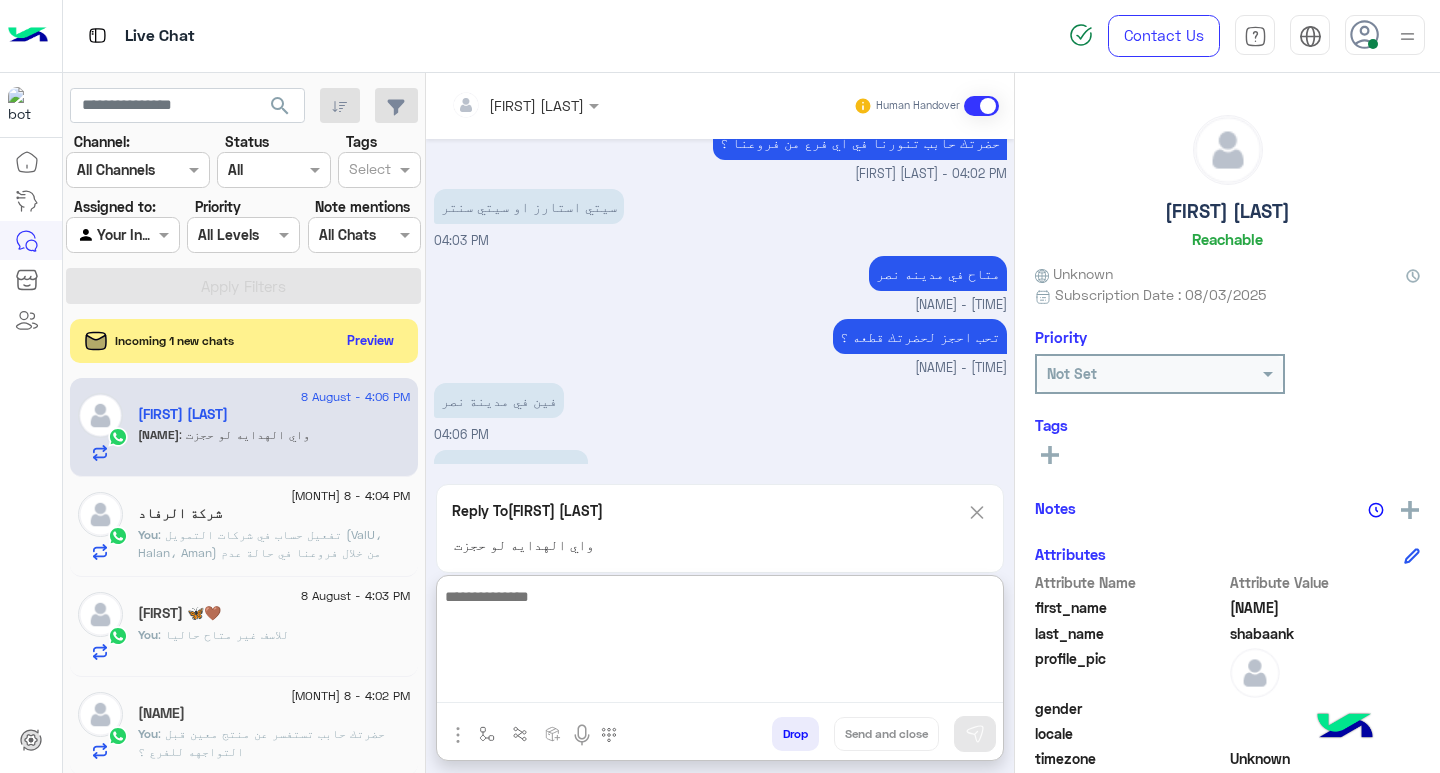 scroll, scrollTop: 1816, scrollLeft: 0, axis: vertical 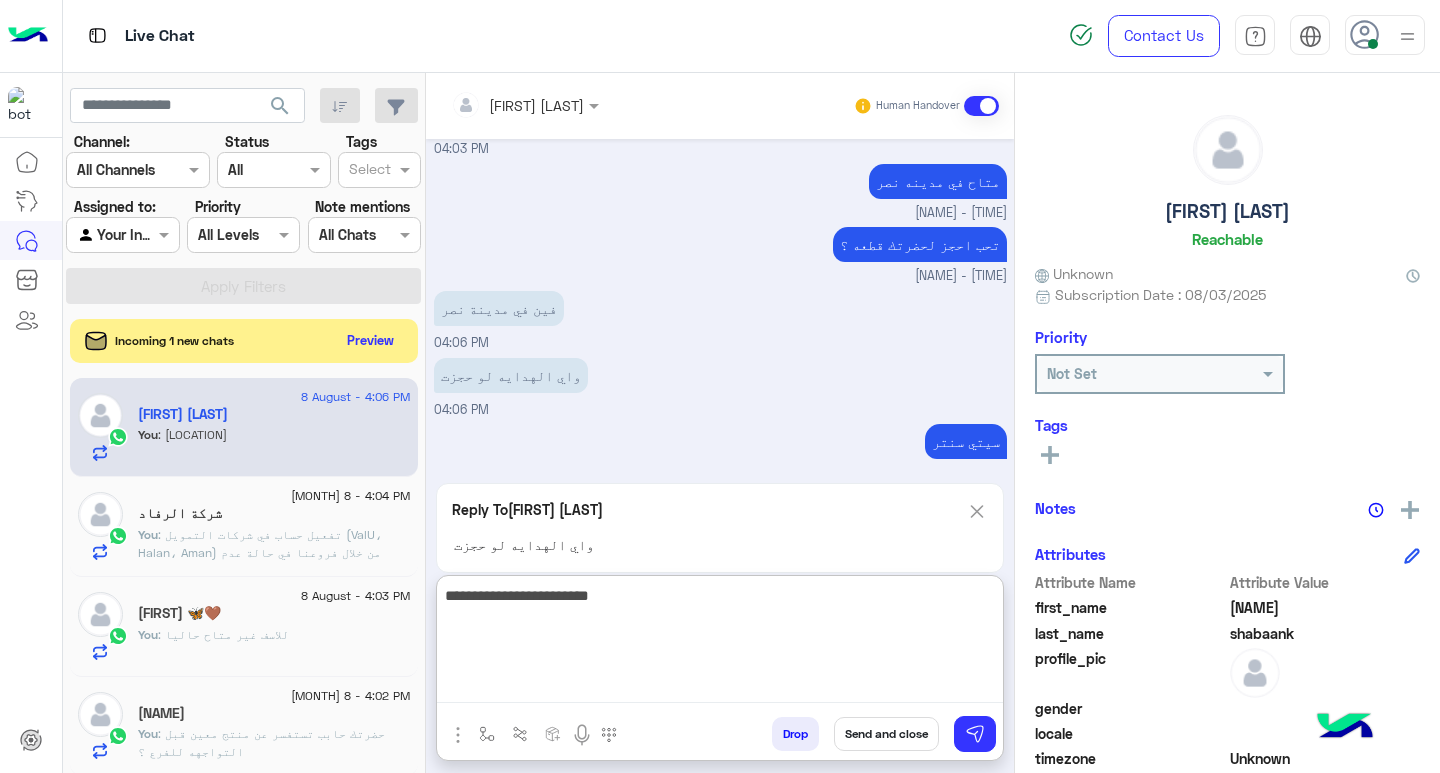 type on "**********" 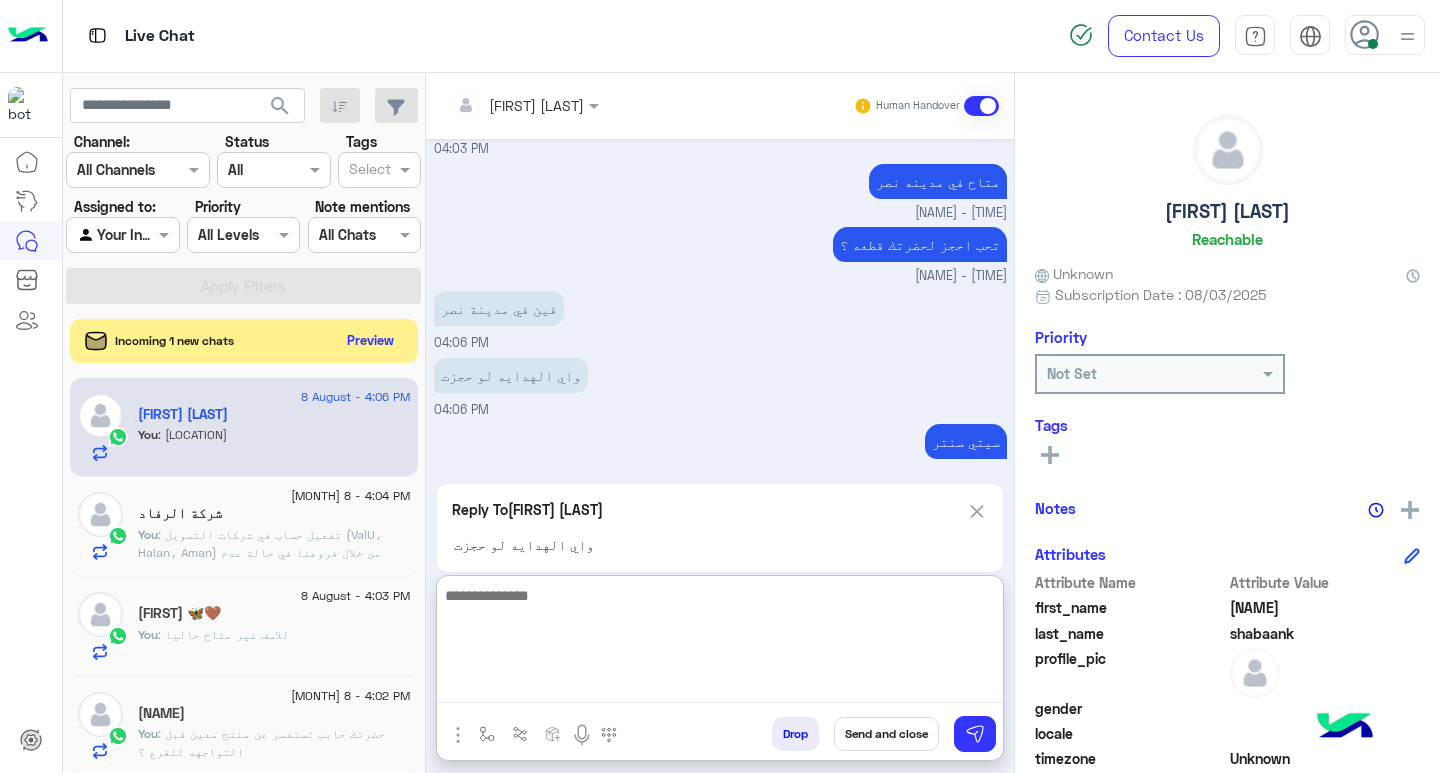 scroll, scrollTop: 1822, scrollLeft: 0, axis: vertical 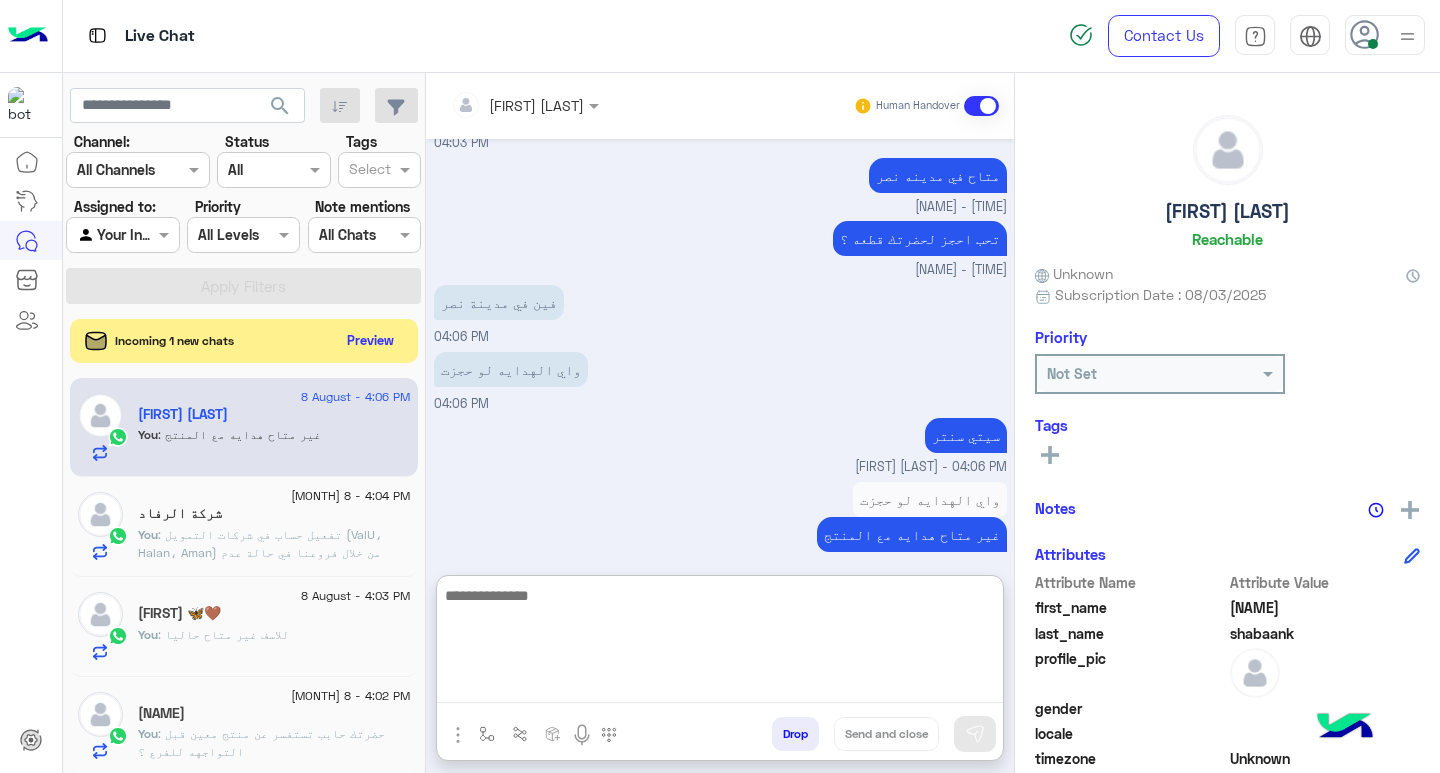 click at bounding box center (720, 643) 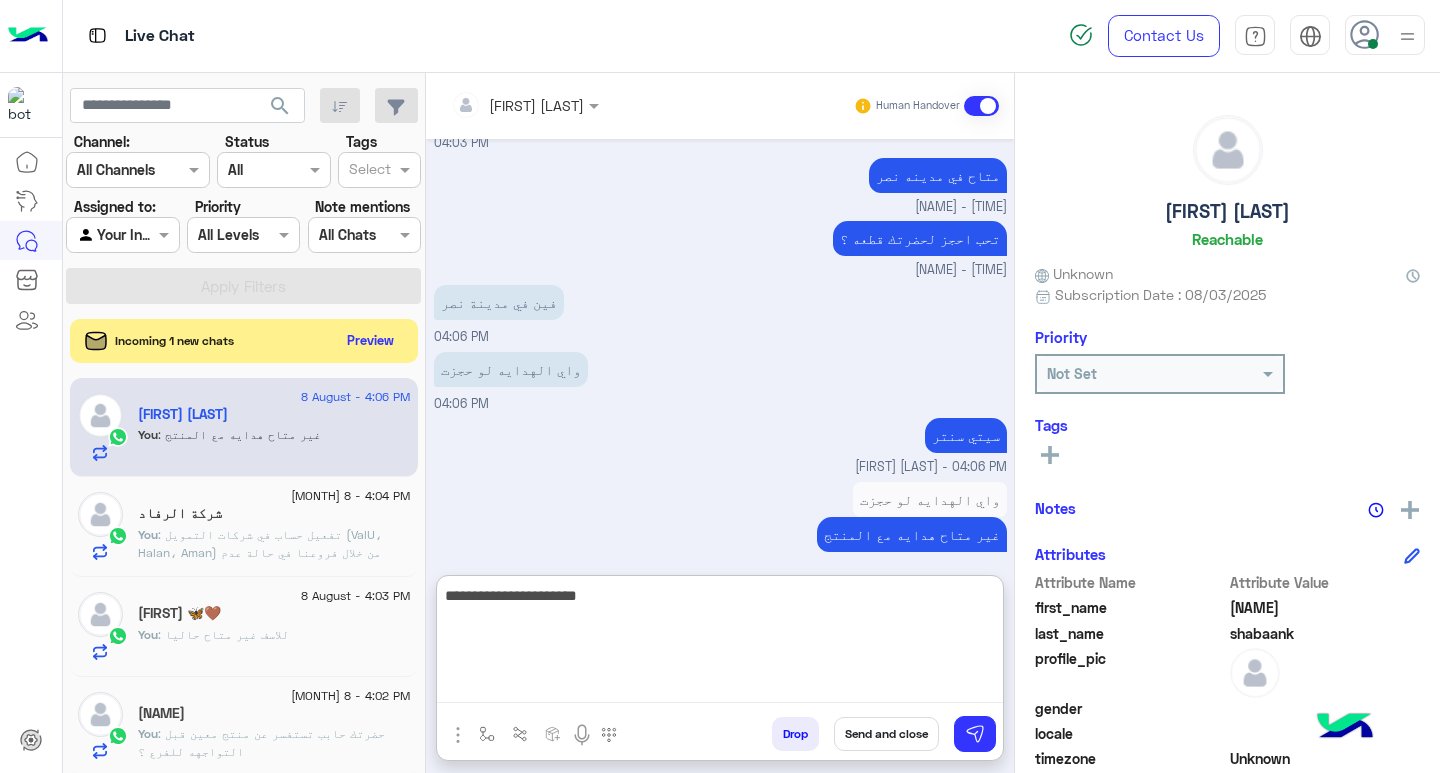 scroll, scrollTop: 1889, scrollLeft: 0, axis: vertical 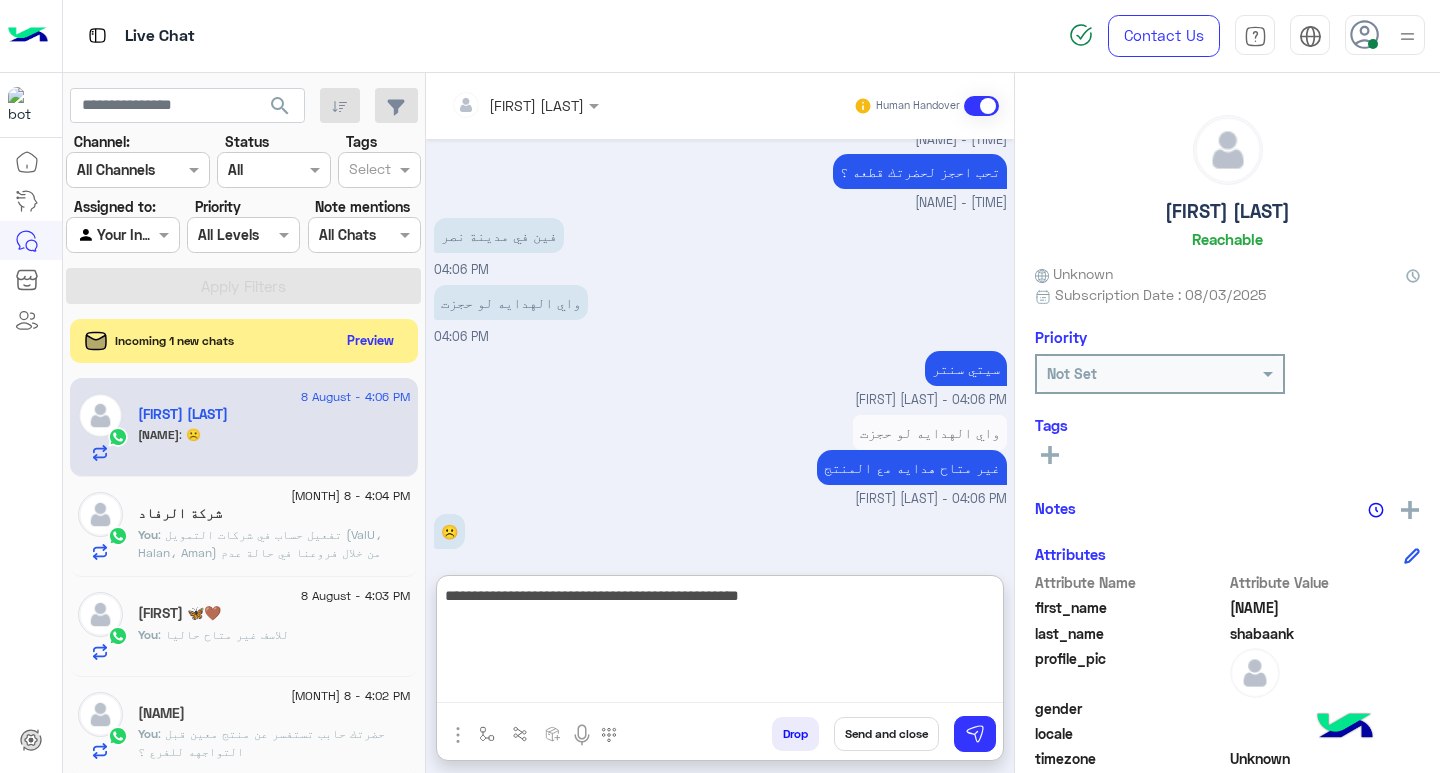 type on "**********" 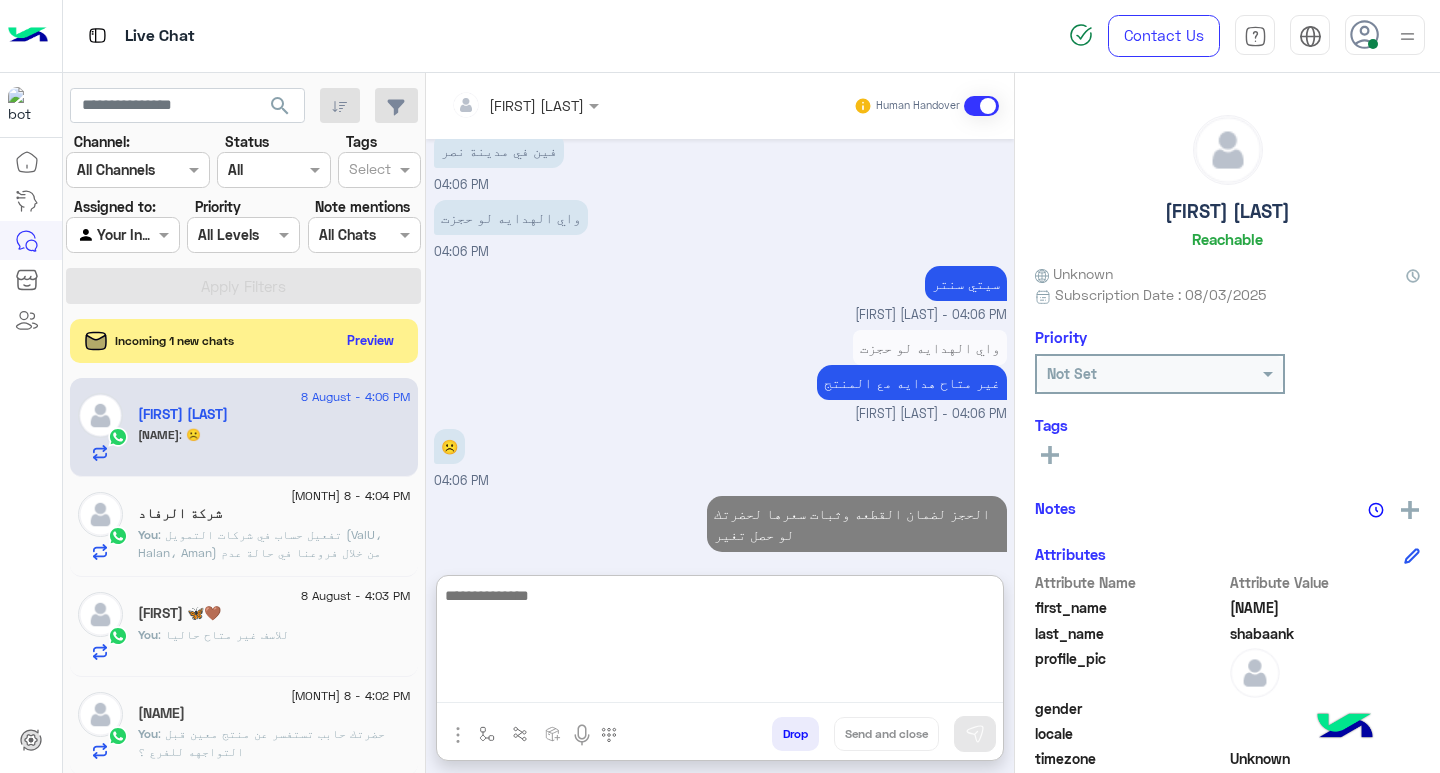 scroll, scrollTop: 2040, scrollLeft: 0, axis: vertical 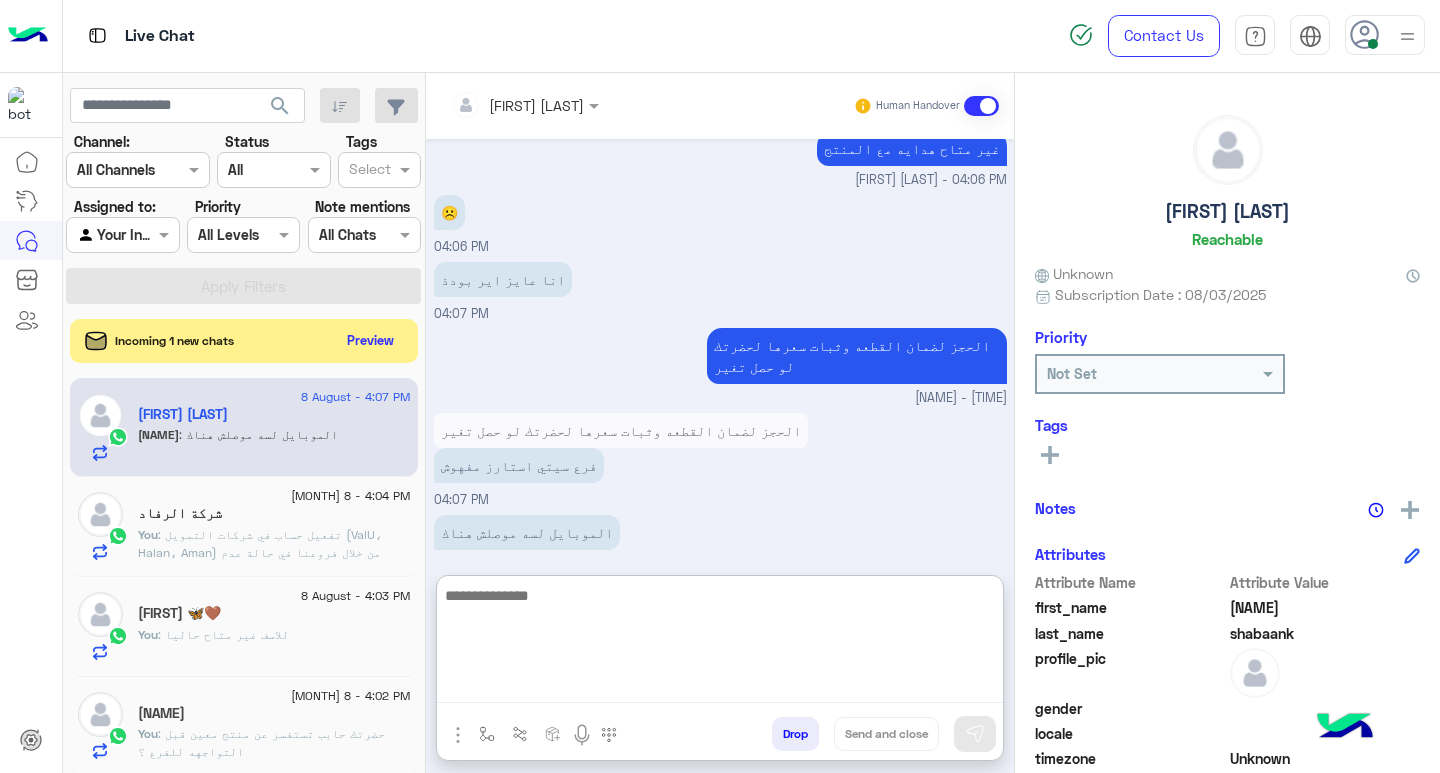 click at bounding box center (720, 643) 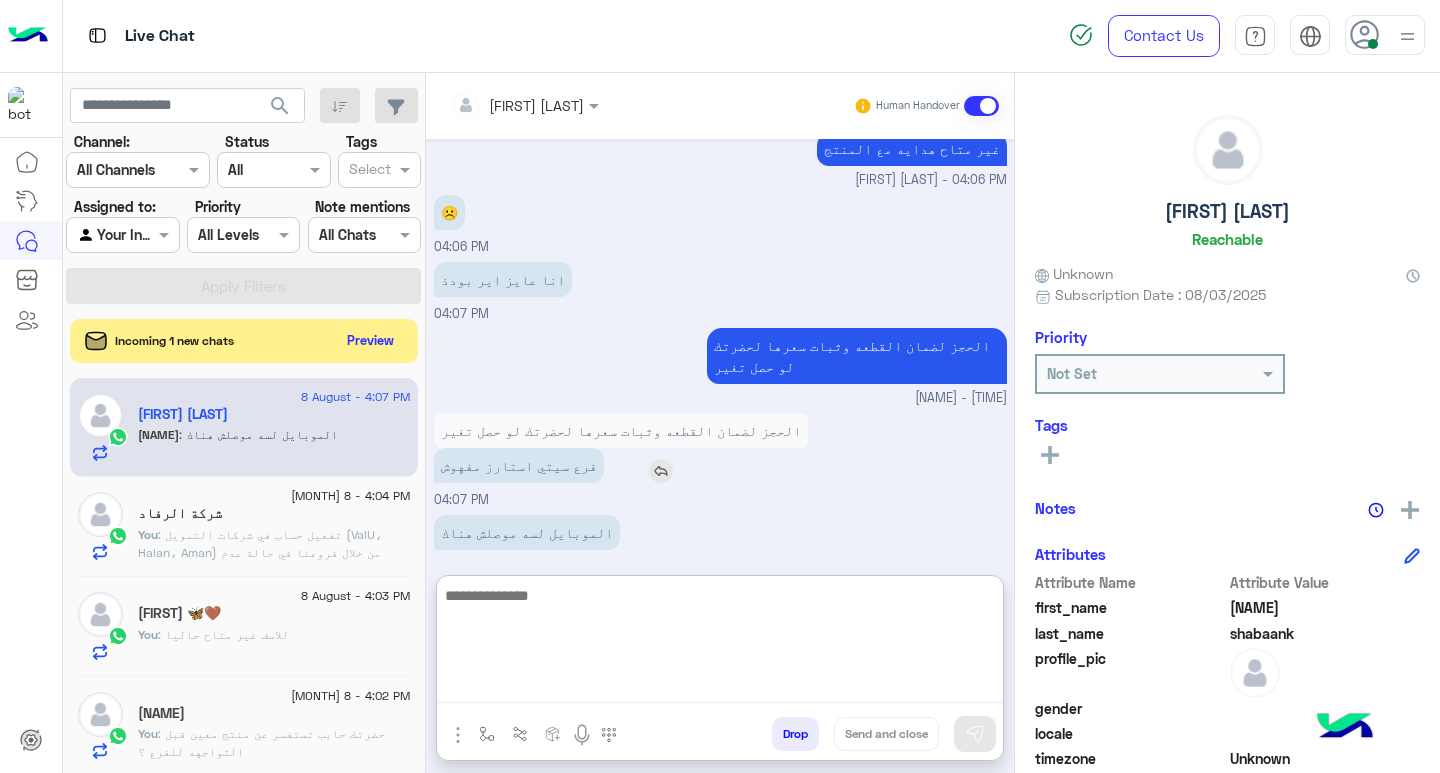 click at bounding box center (661, 471) 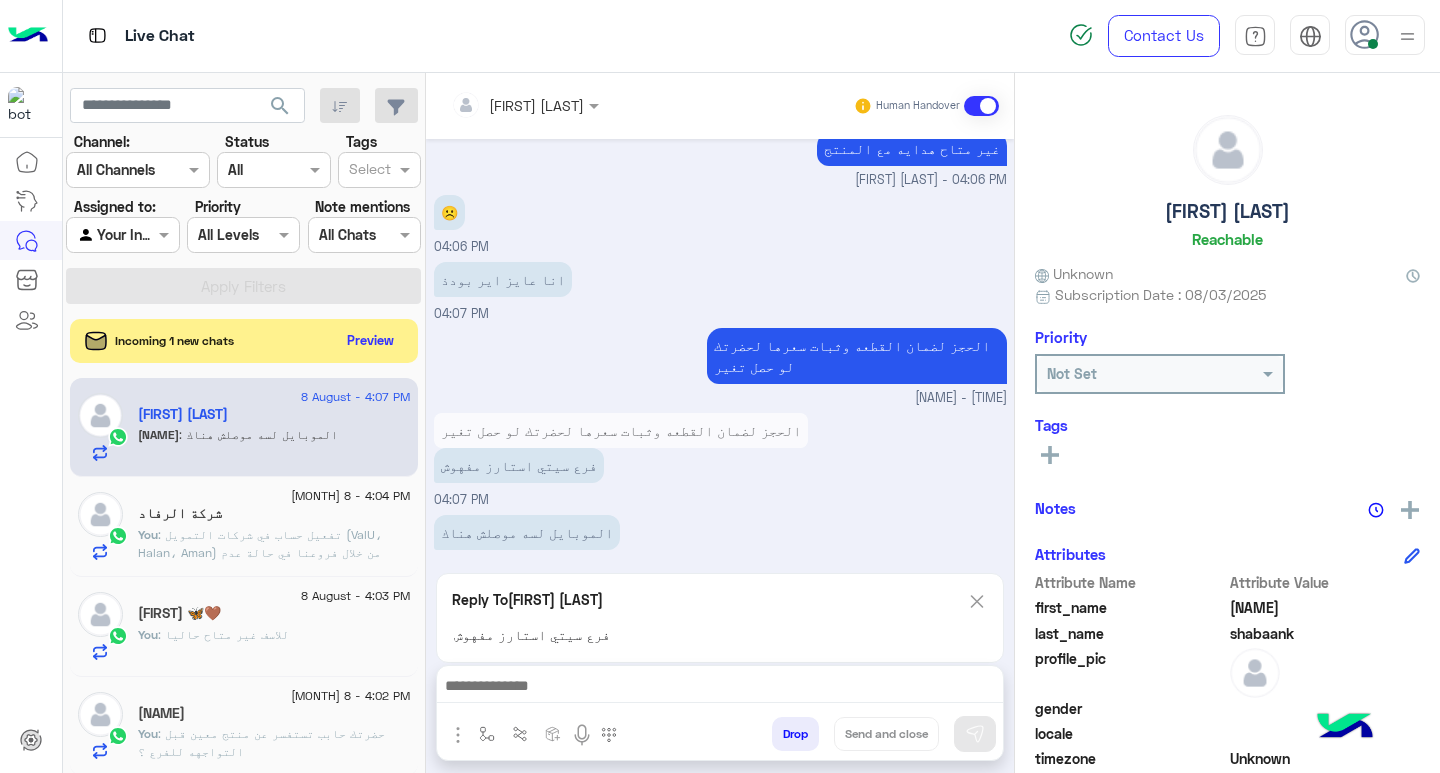 click at bounding box center [720, 688] 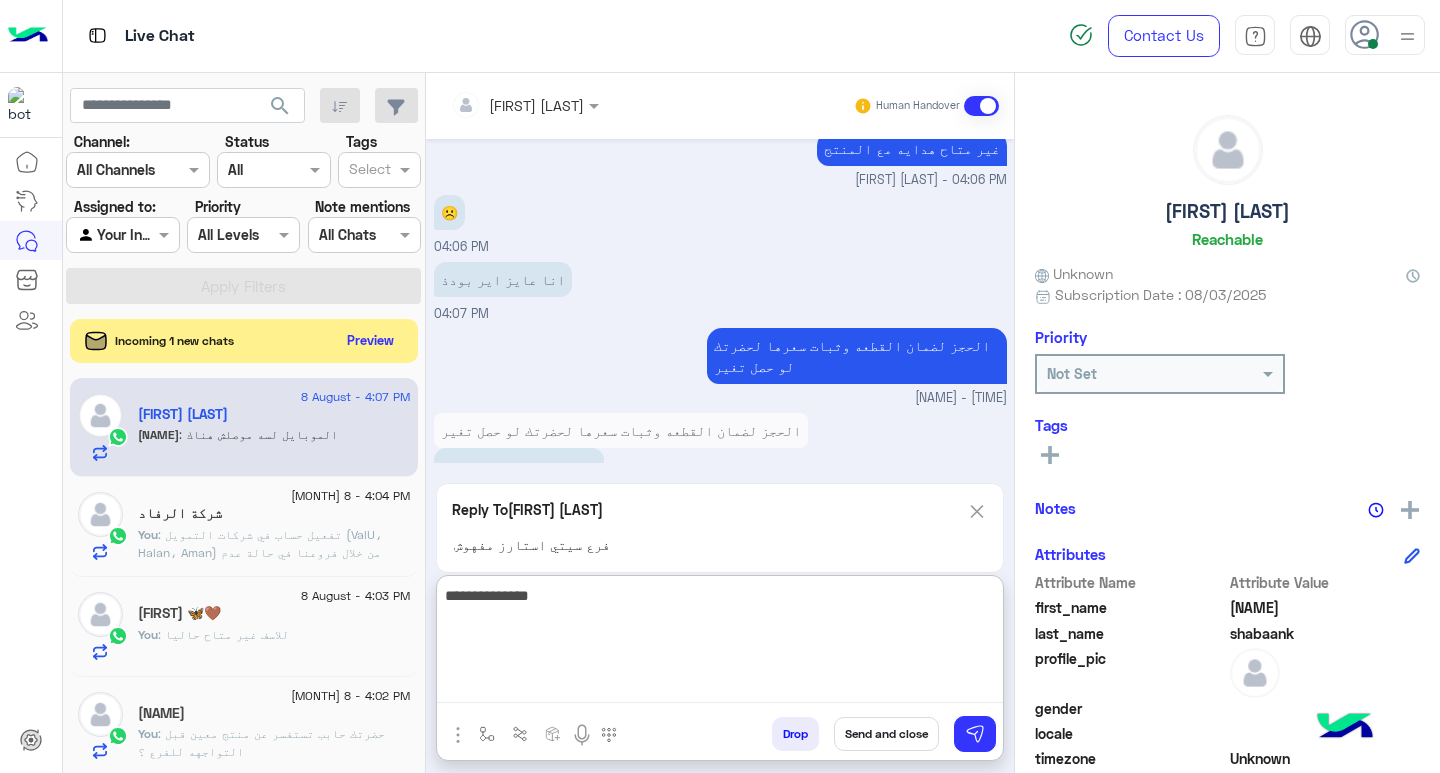 type on "**********" 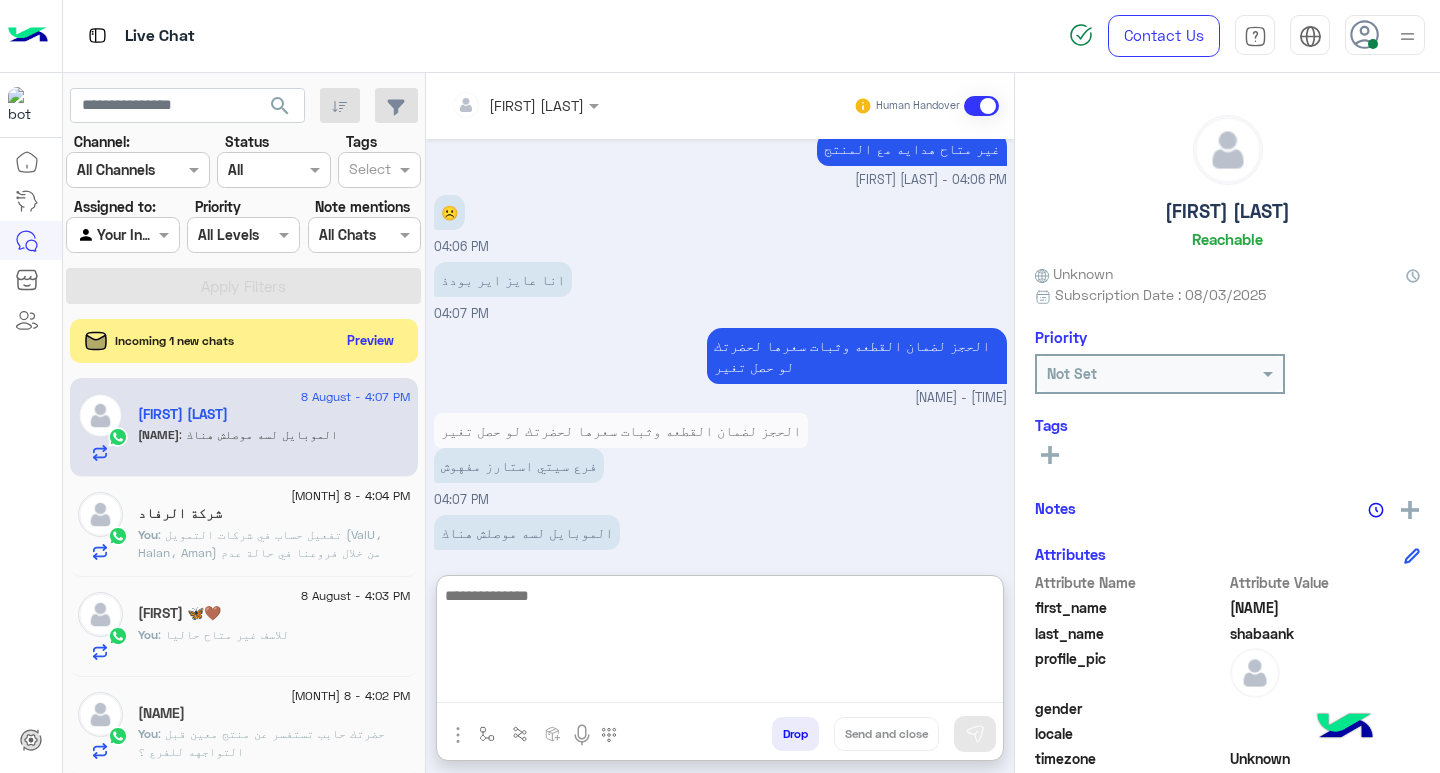 scroll, scrollTop: 2308, scrollLeft: 0, axis: vertical 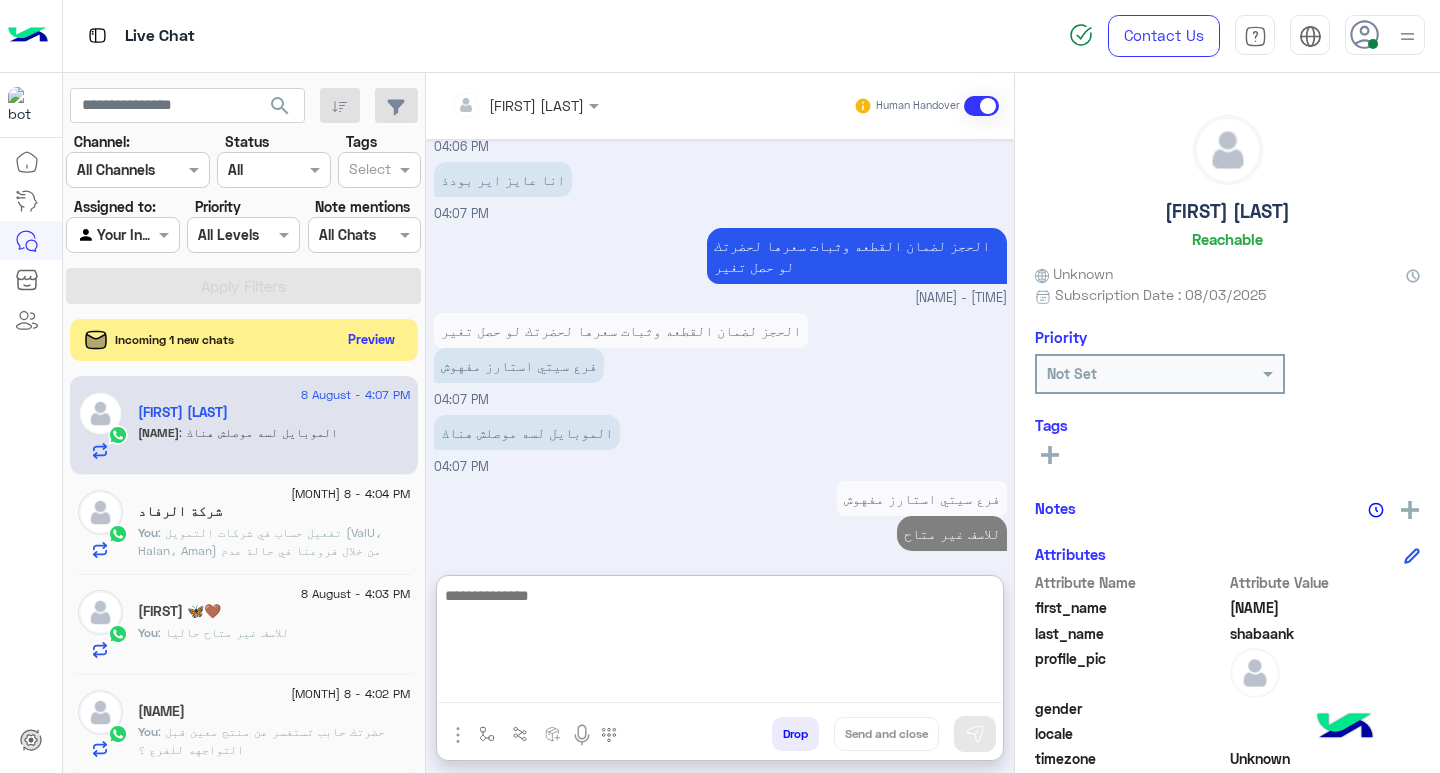click on "Preview" 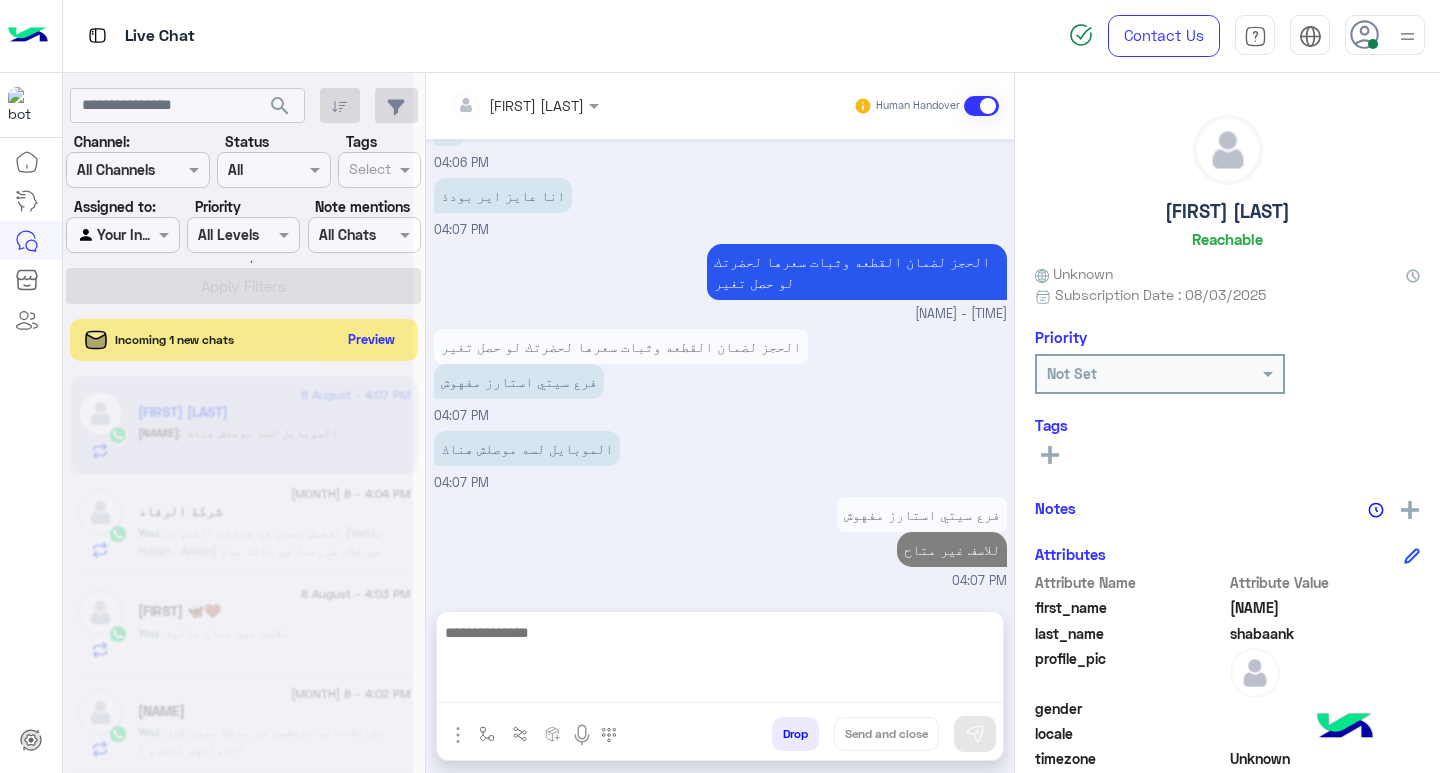 scroll, scrollTop: 2218, scrollLeft: 0, axis: vertical 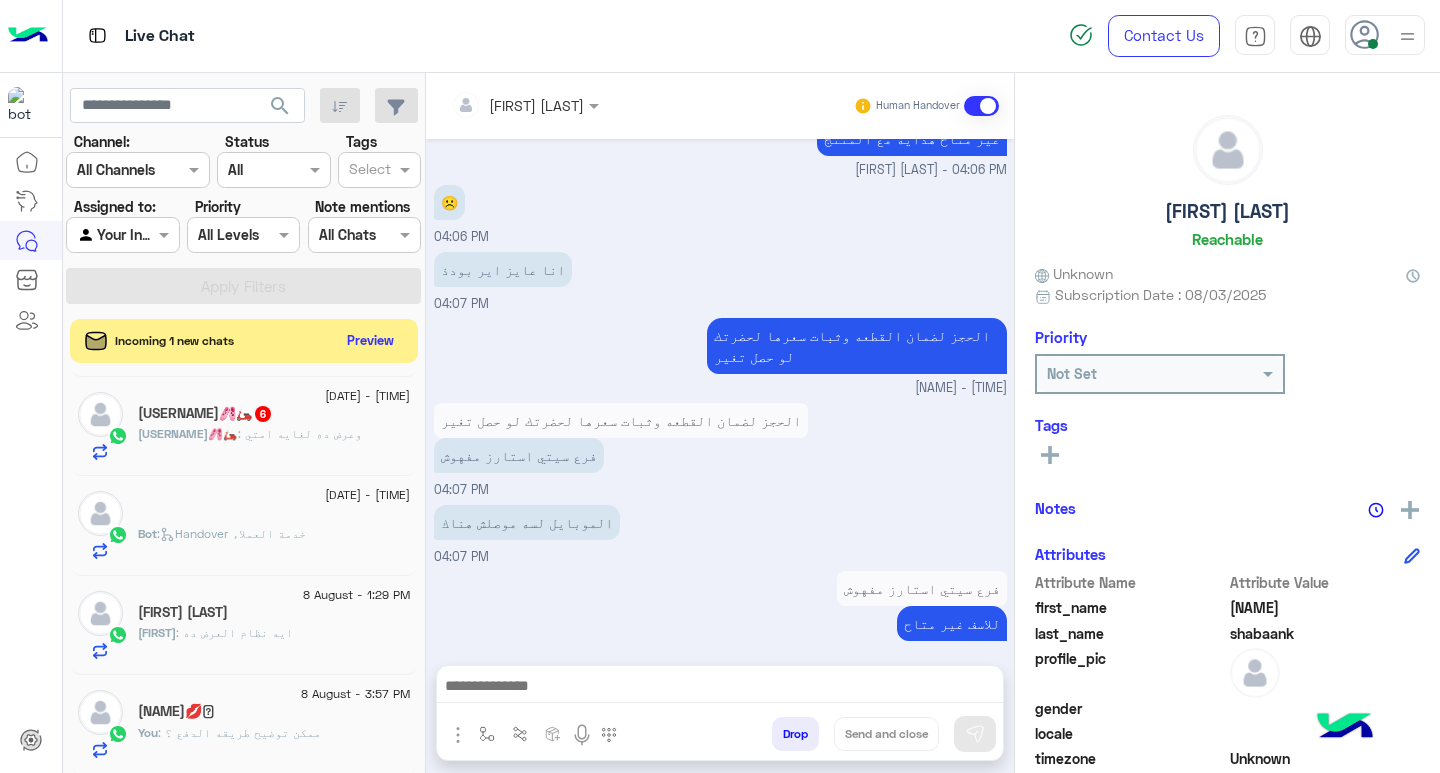 click on "[FIRST]🩰🛵 : وعرض ده لغايه امتي" 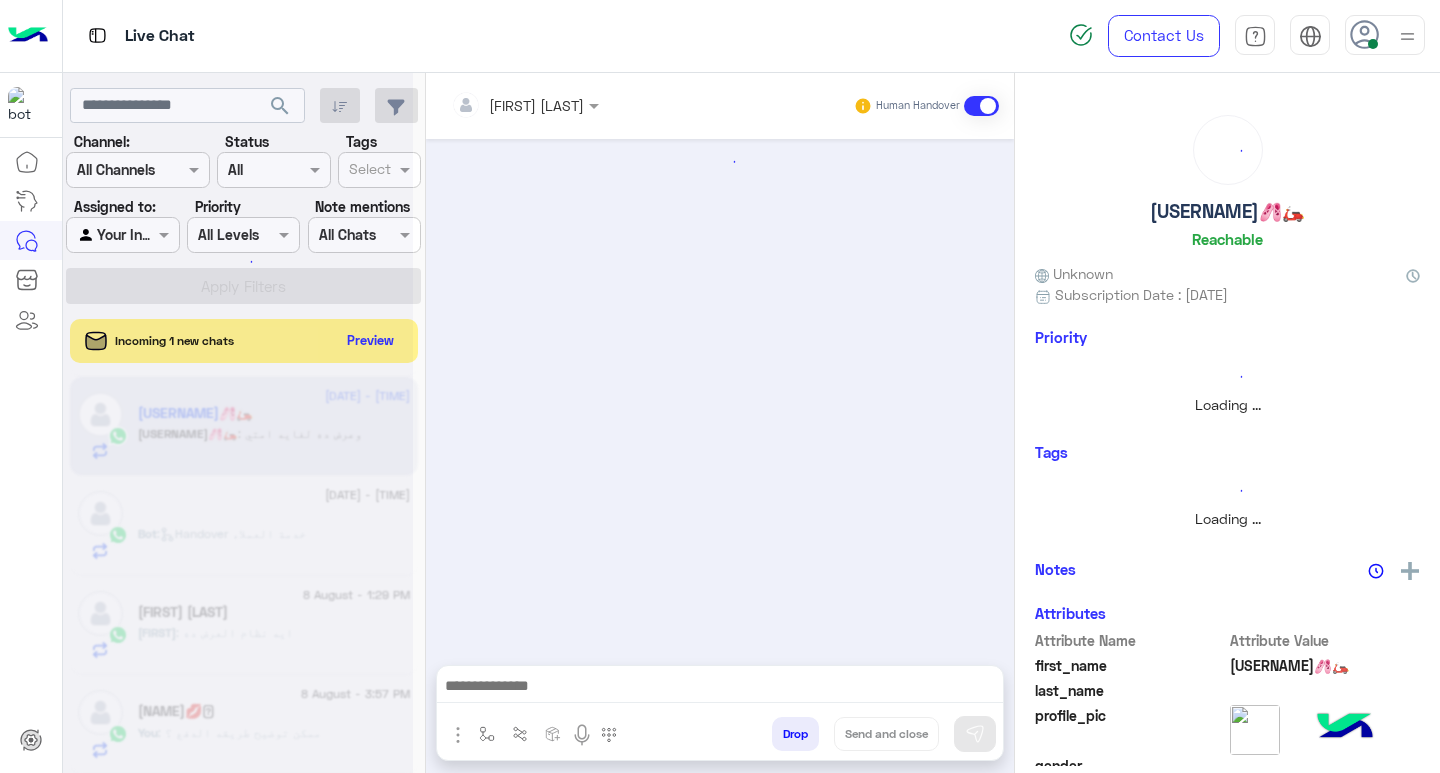 scroll, scrollTop: 0, scrollLeft: 0, axis: both 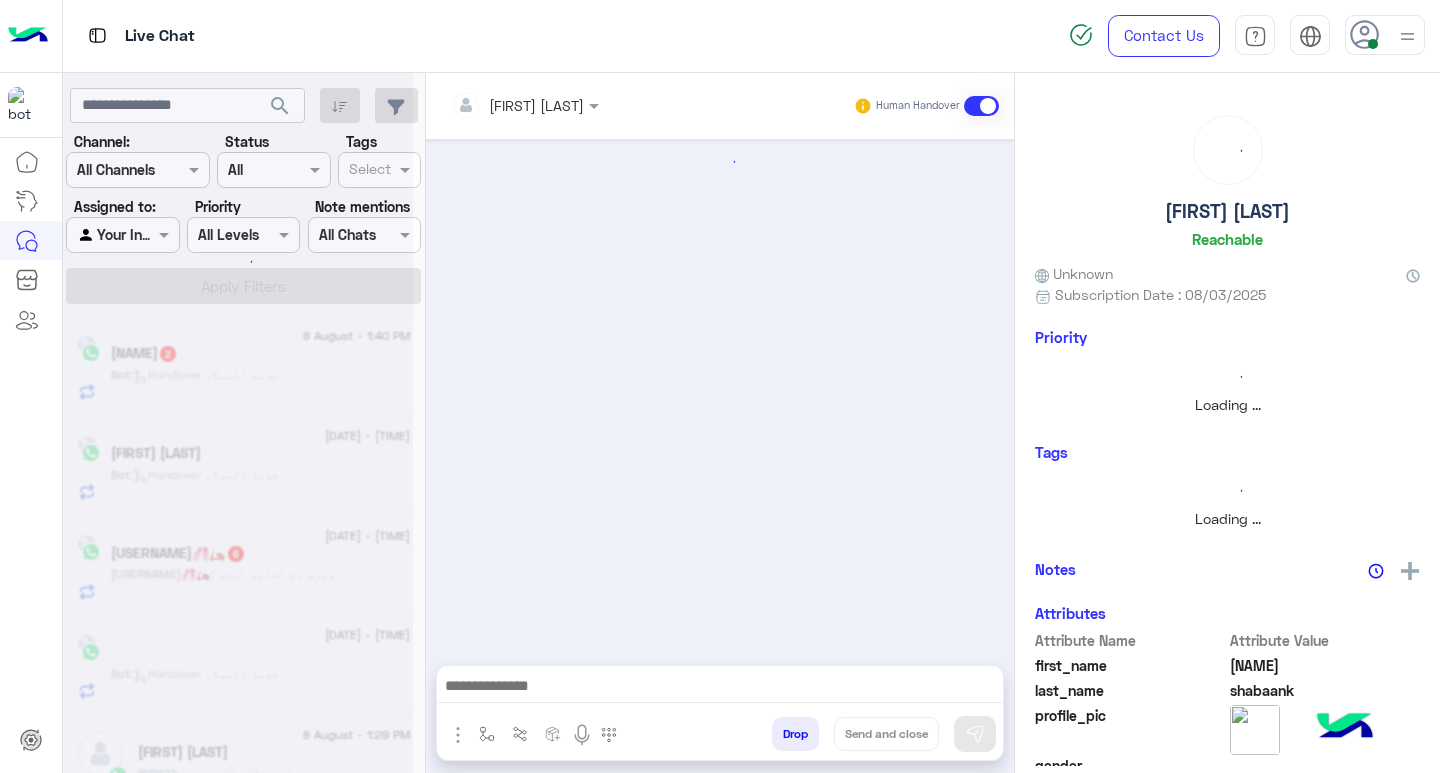 click at bounding box center [499, 105] 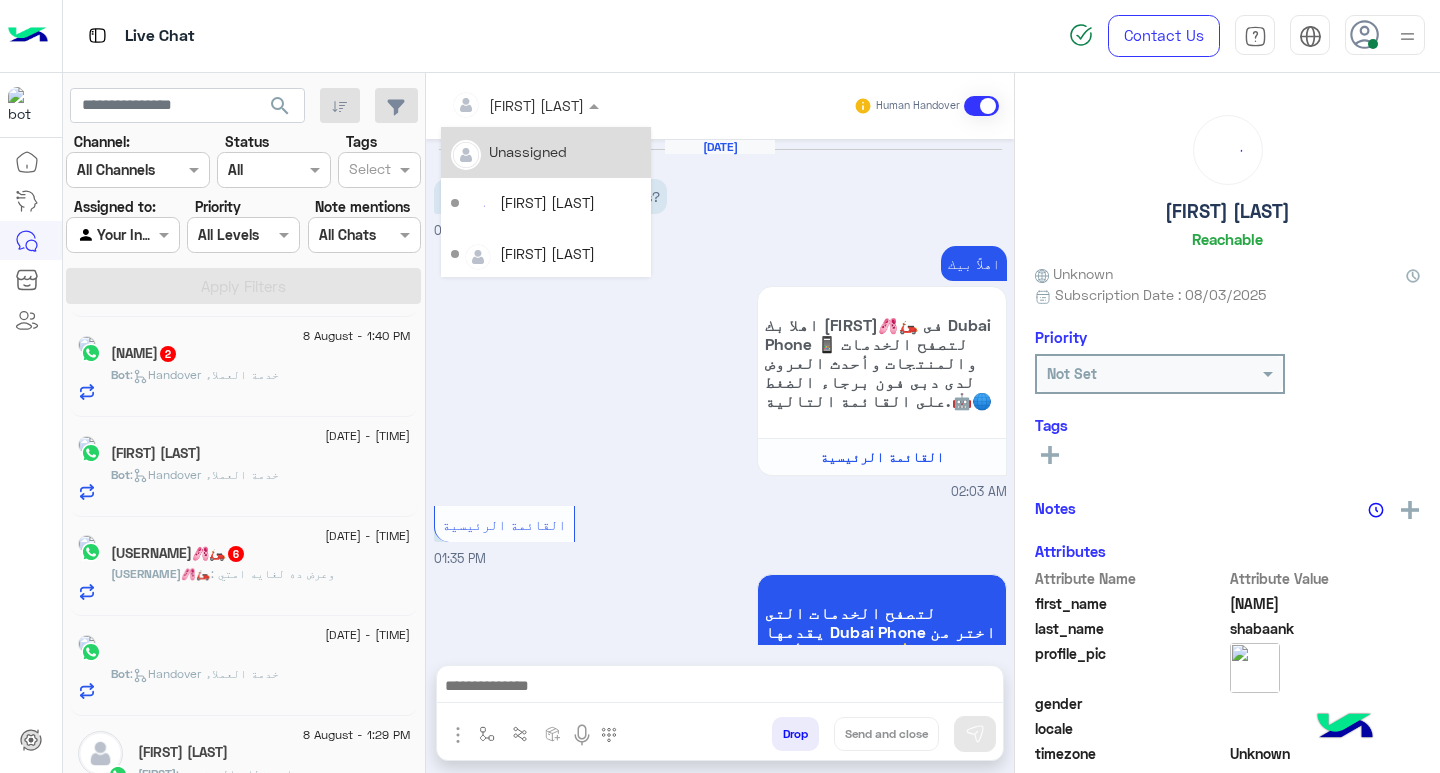 scroll, scrollTop: 738, scrollLeft: 0, axis: vertical 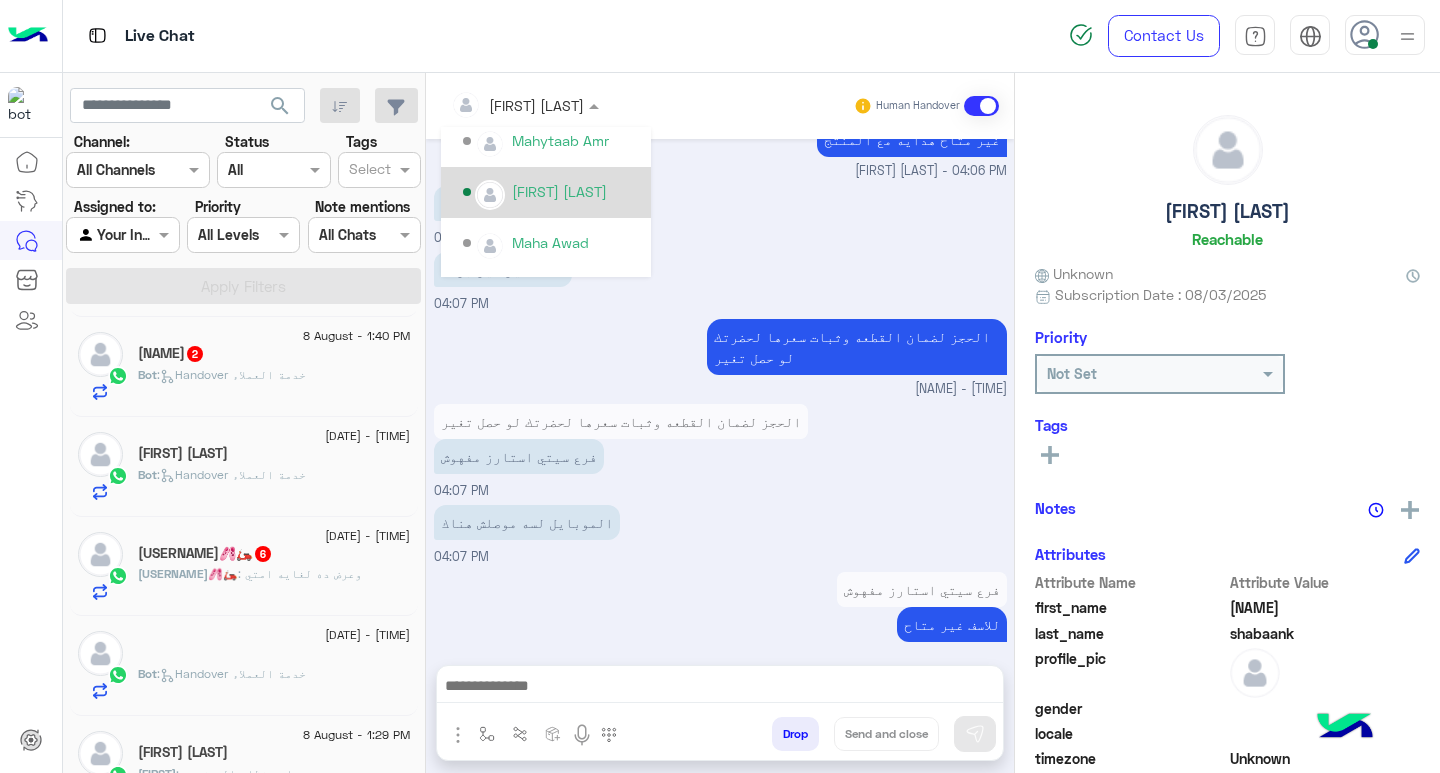 click on "☹️   [TIME]" at bounding box center [720, 214] 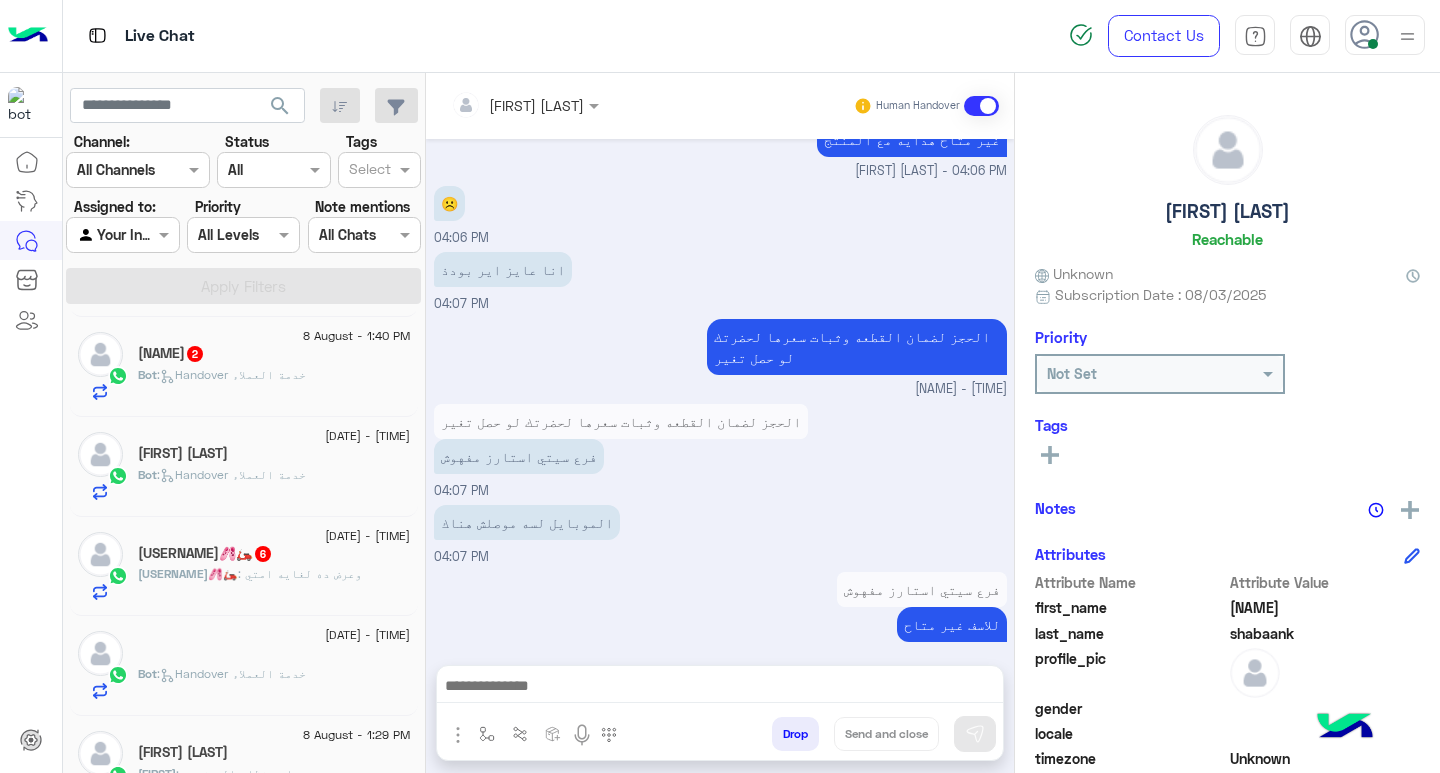 click on ":   Handover خدمة العملاء" 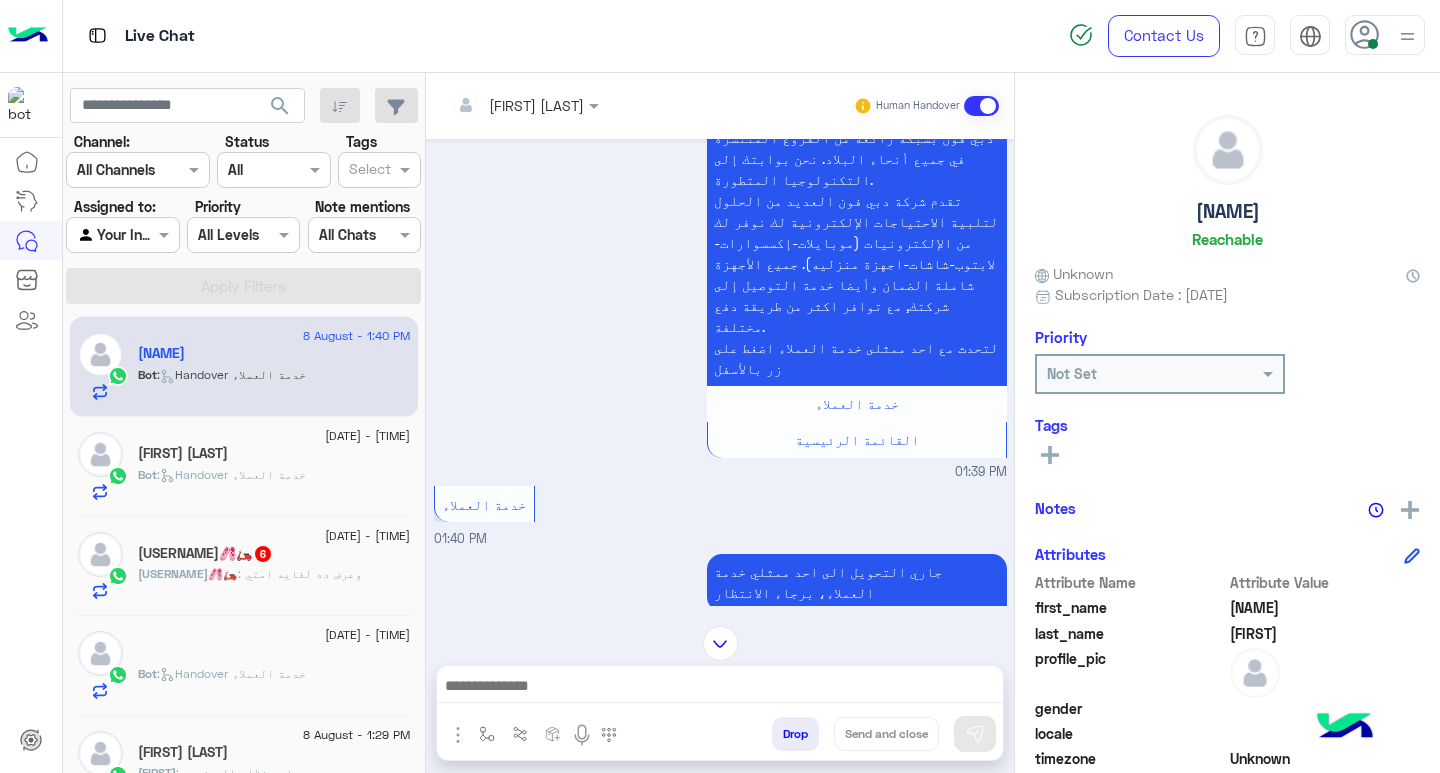 scroll, scrollTop: 245, scrollLeft: 0, axis: vertical 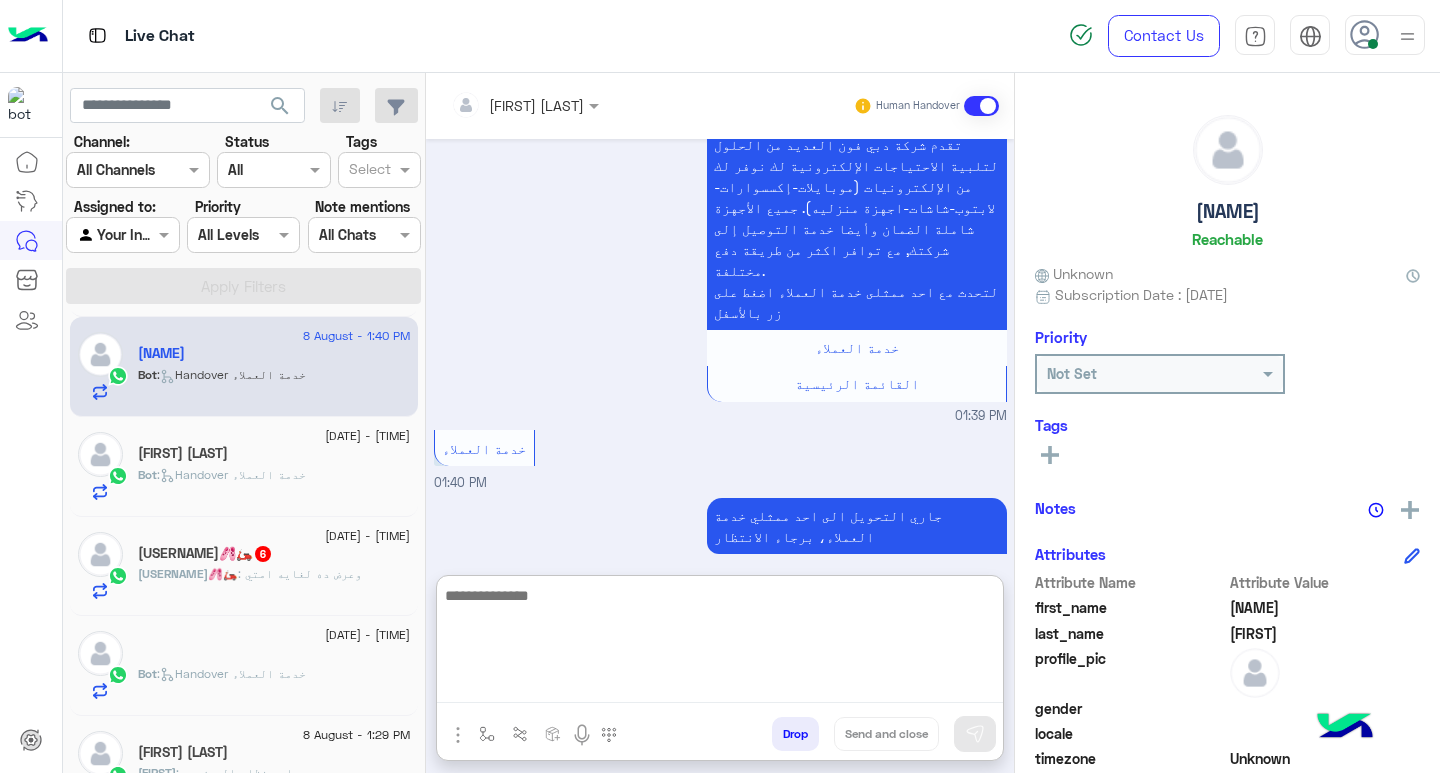 paste on "**********" 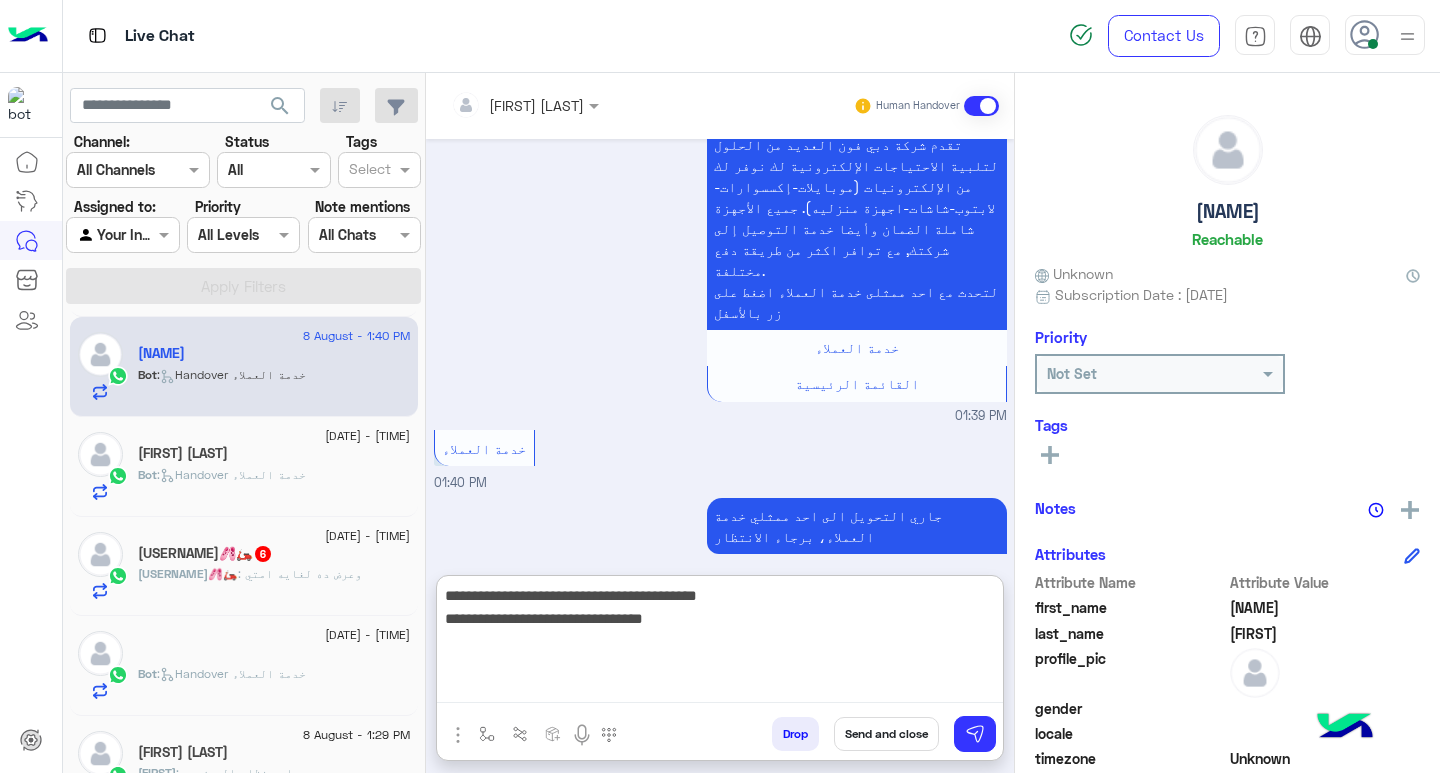 type on "**********" 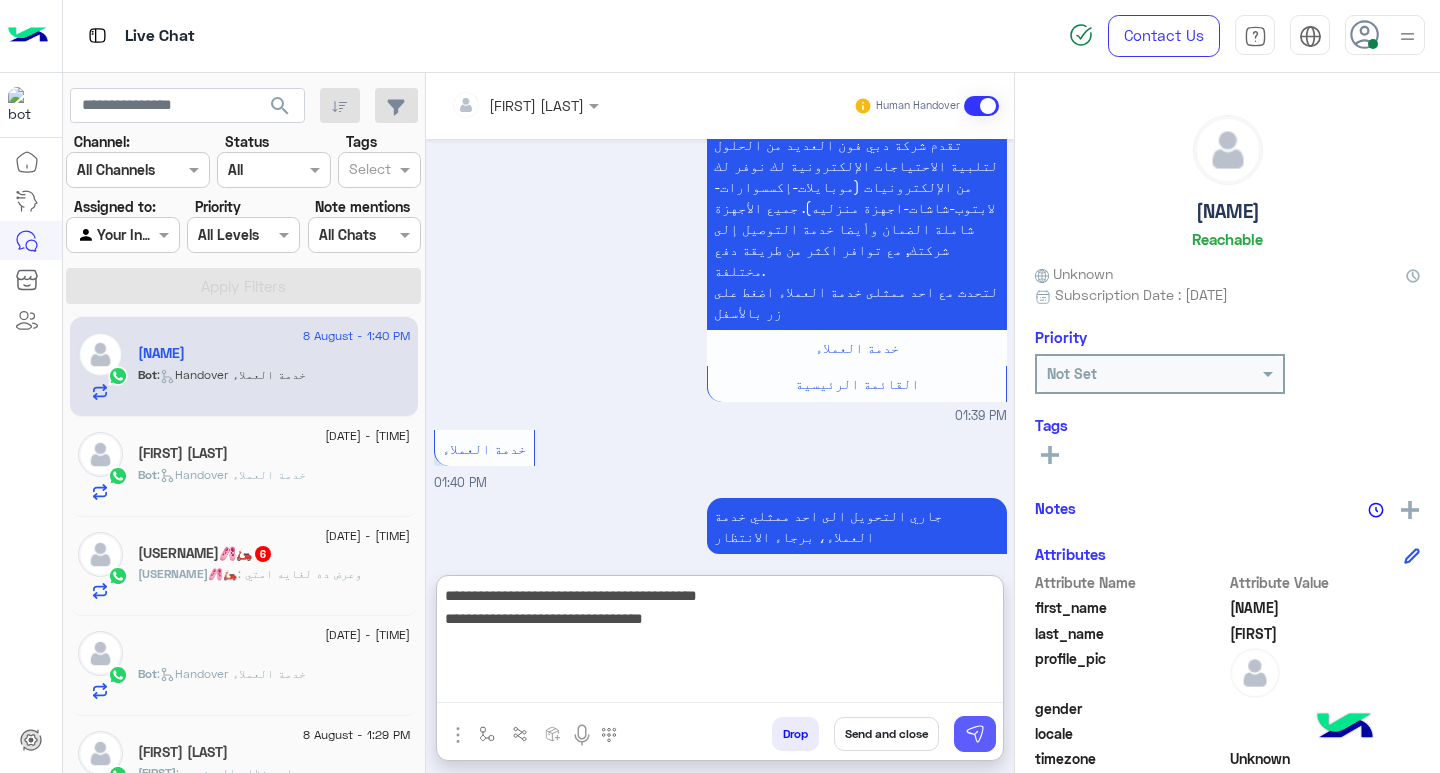 click at bounding box center (975, 734) 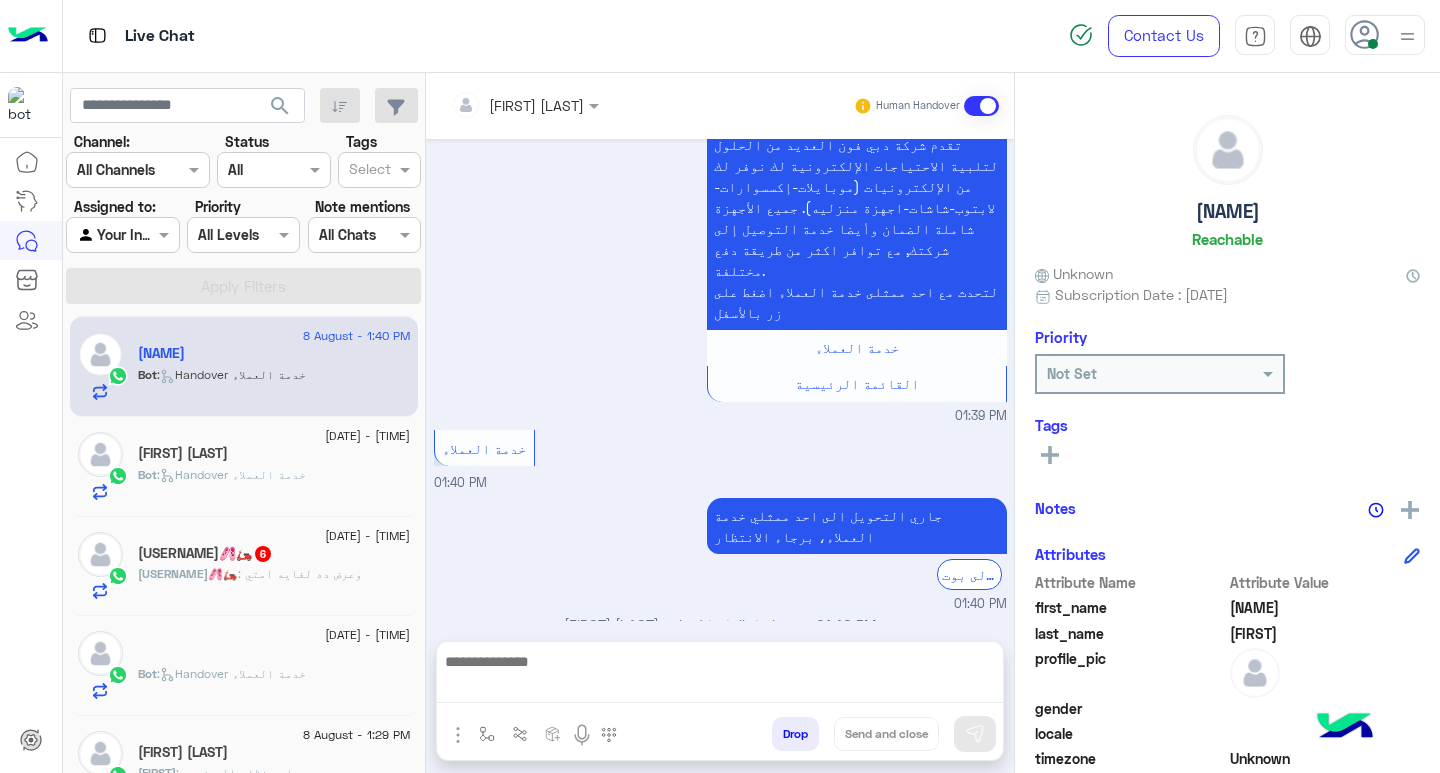 scroll, scrollTop: 330, scrollLeft: 0, axis: vertical 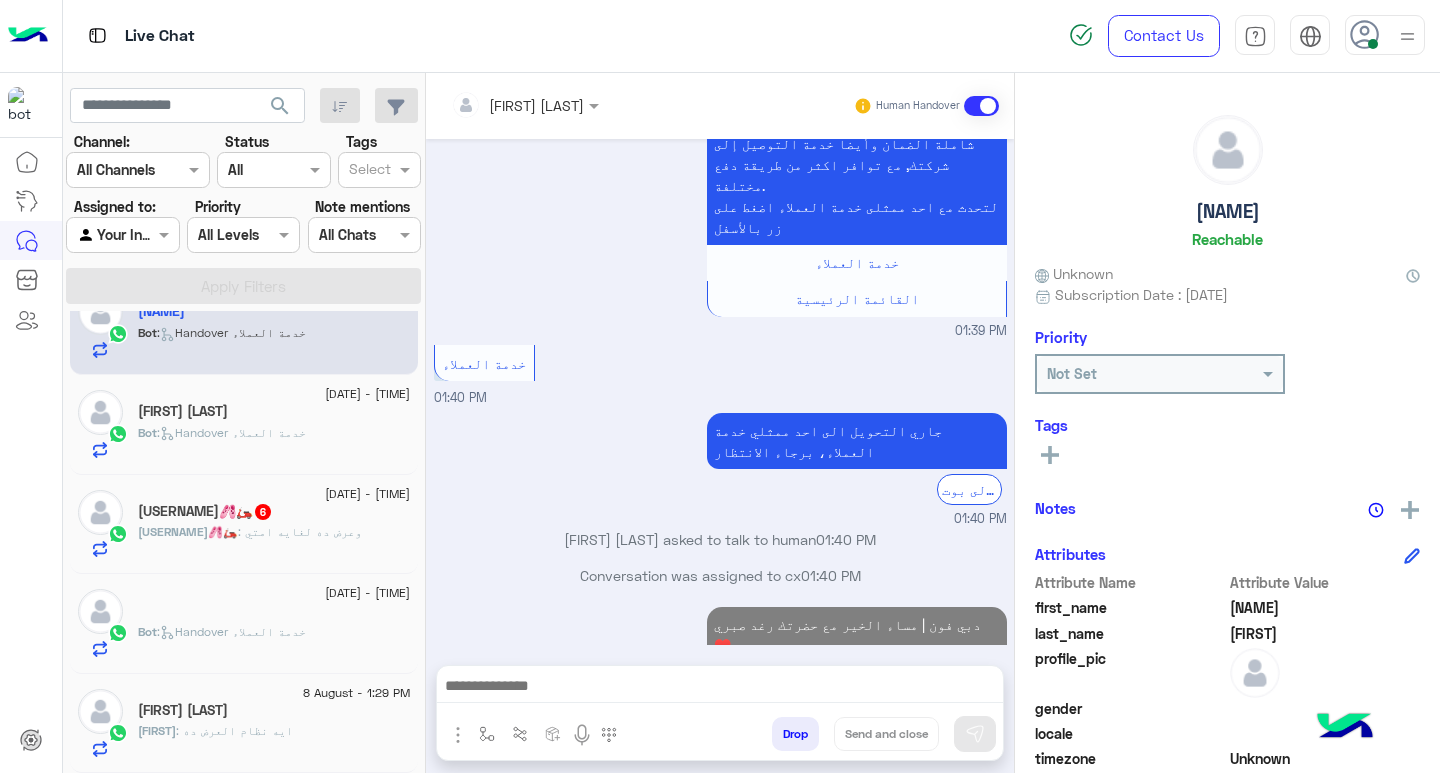 click on "[FIRST]🩰🛵 : وعرض ده لغايه امتي" 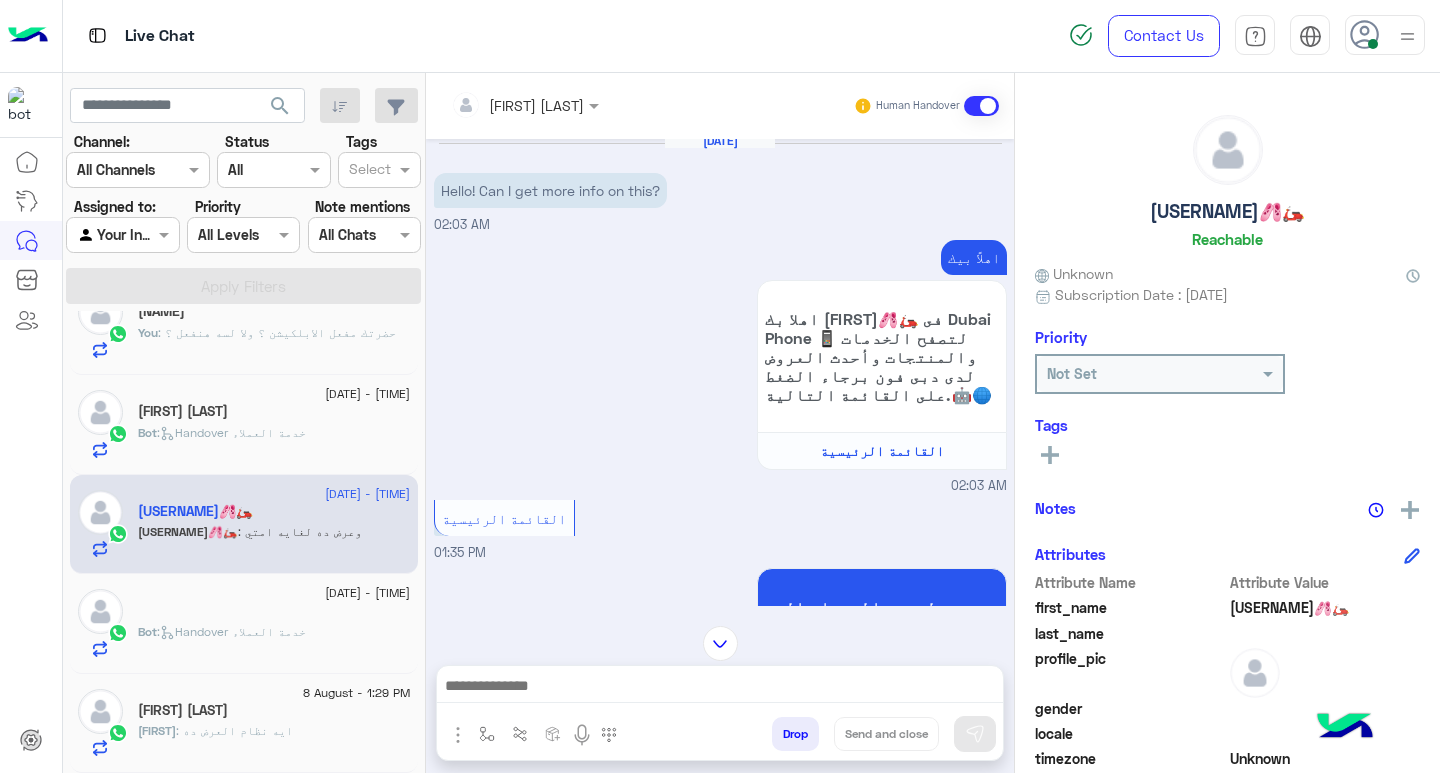 scroll, scrollTop: 0, scrollLeft: 0, axis: both 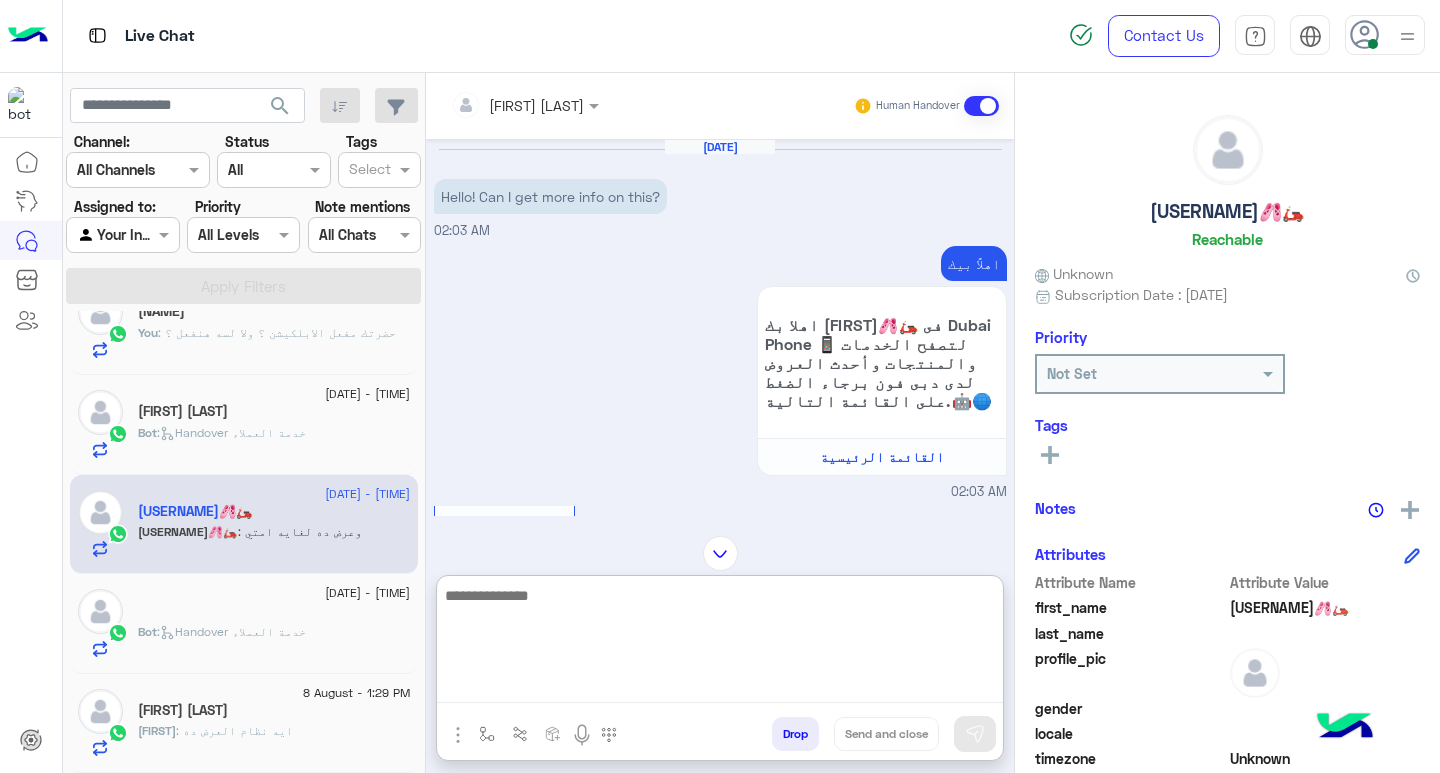 paste on "**********" 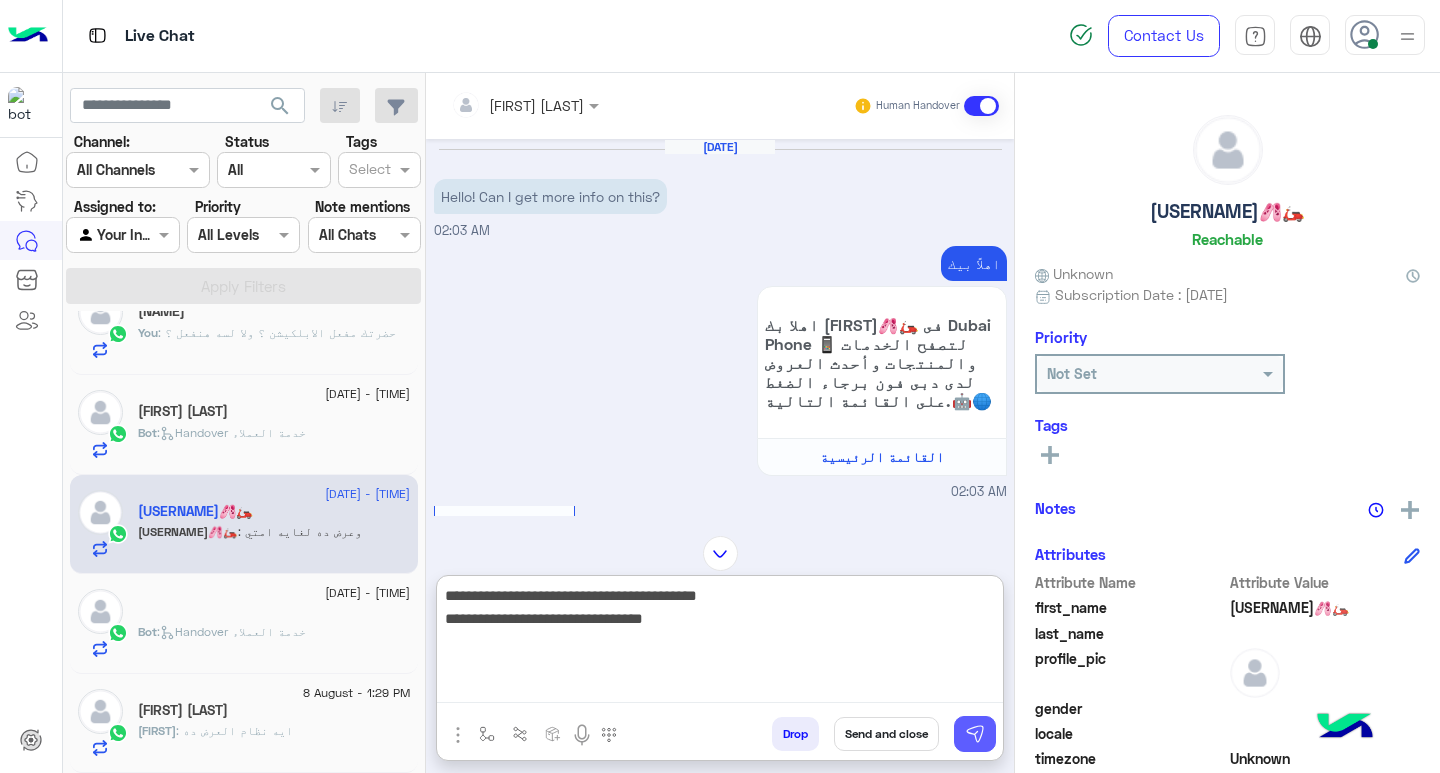 type on "**********" 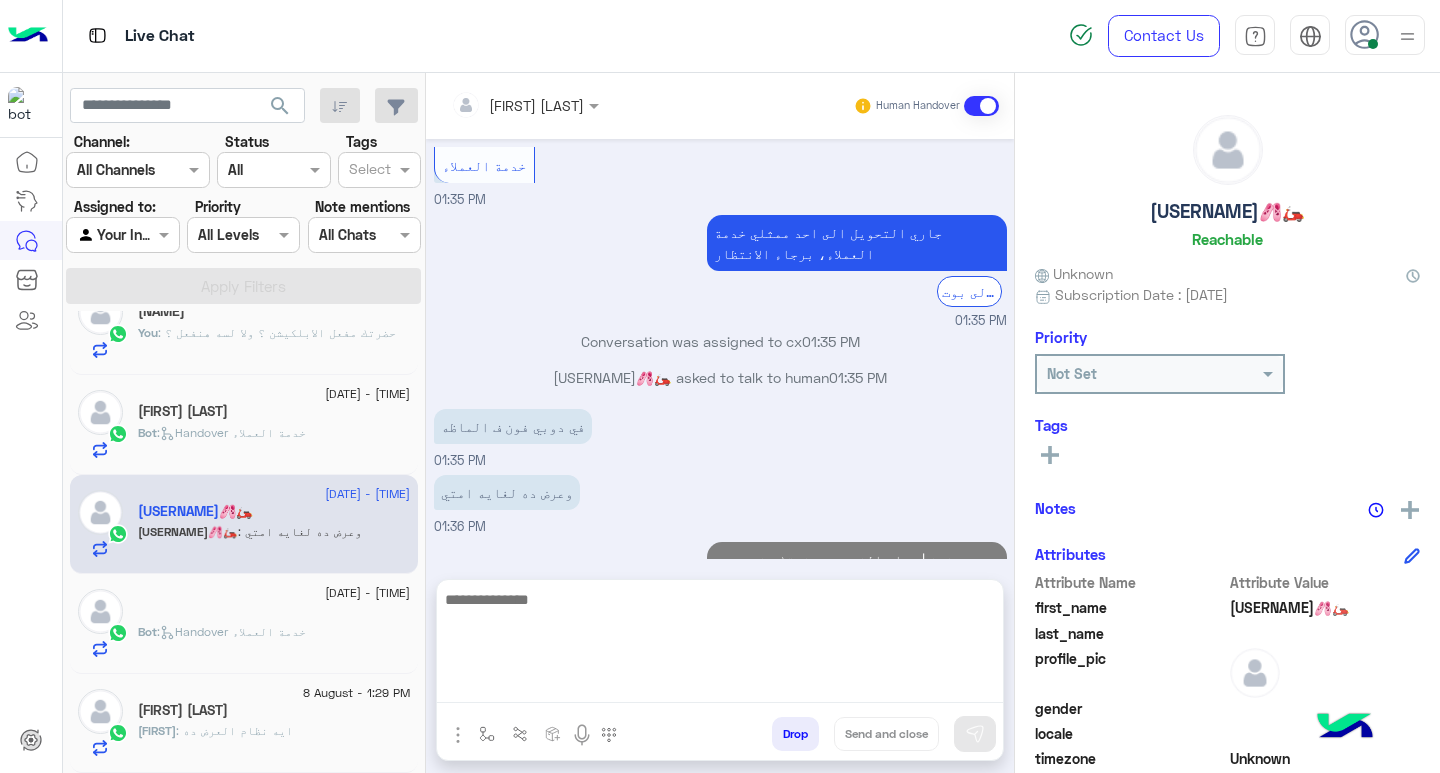 scroll, scrollTop: 822, scrollLeft: 0, axis: vertical 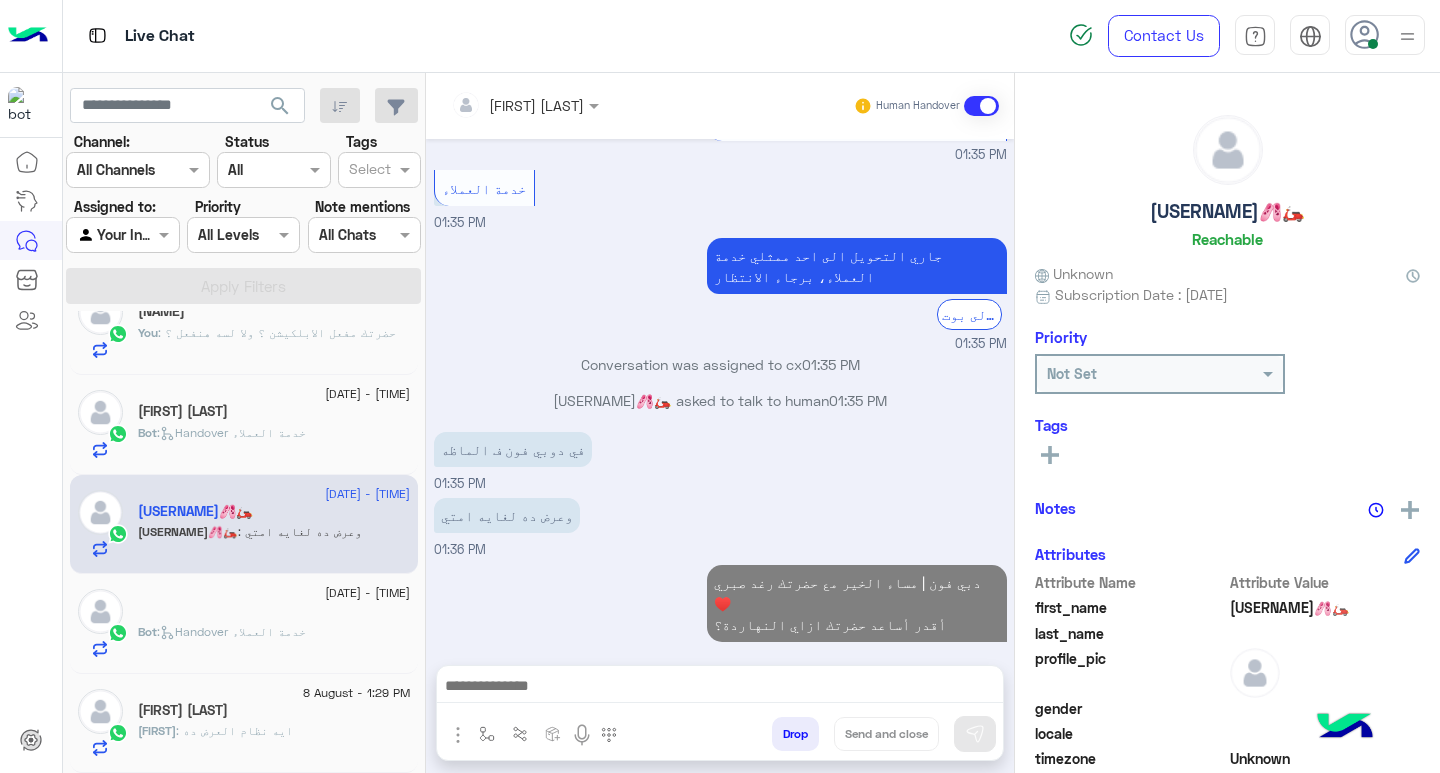 click on "Bot :   Handover خدمة العملاء" 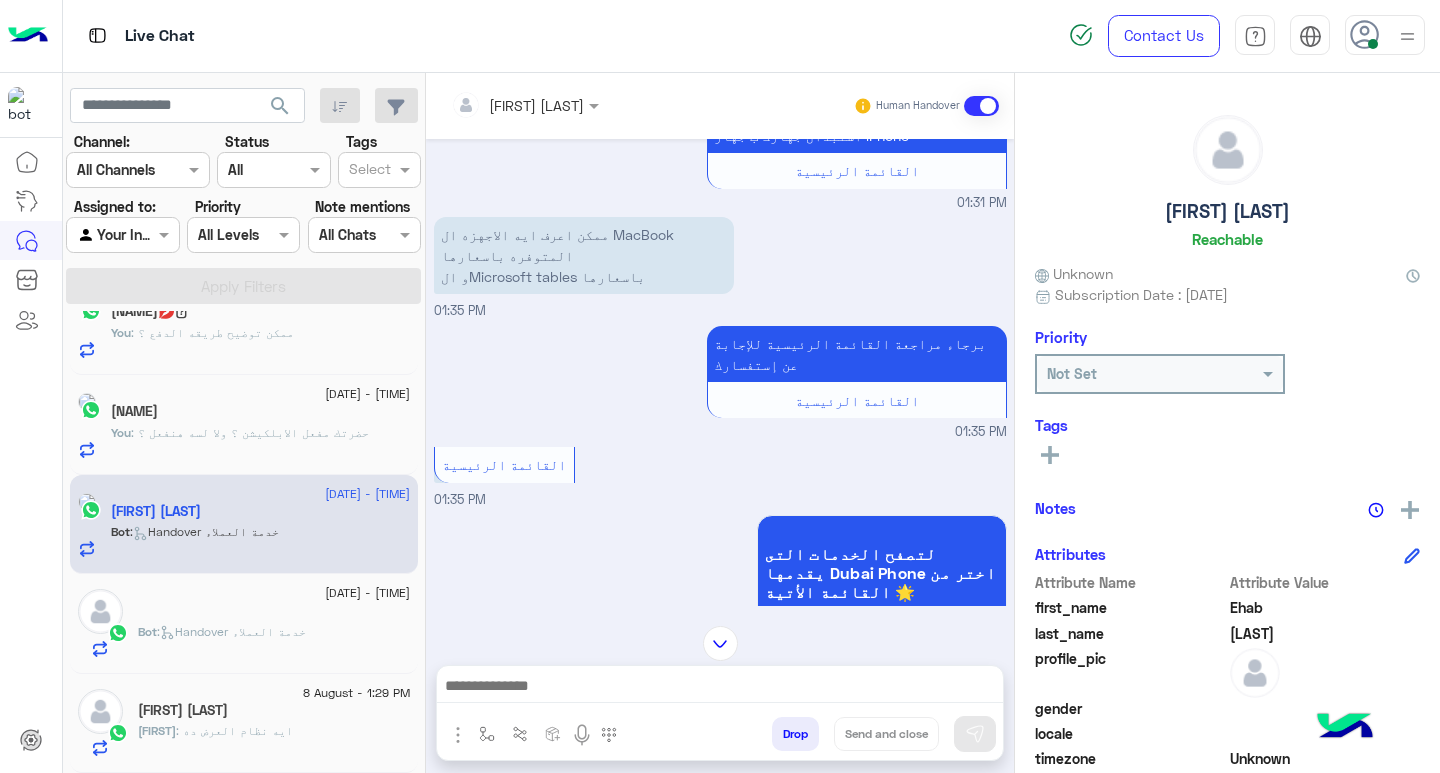 scroll, scrollTop: 730, scrollLeft: 0, axis: vertical 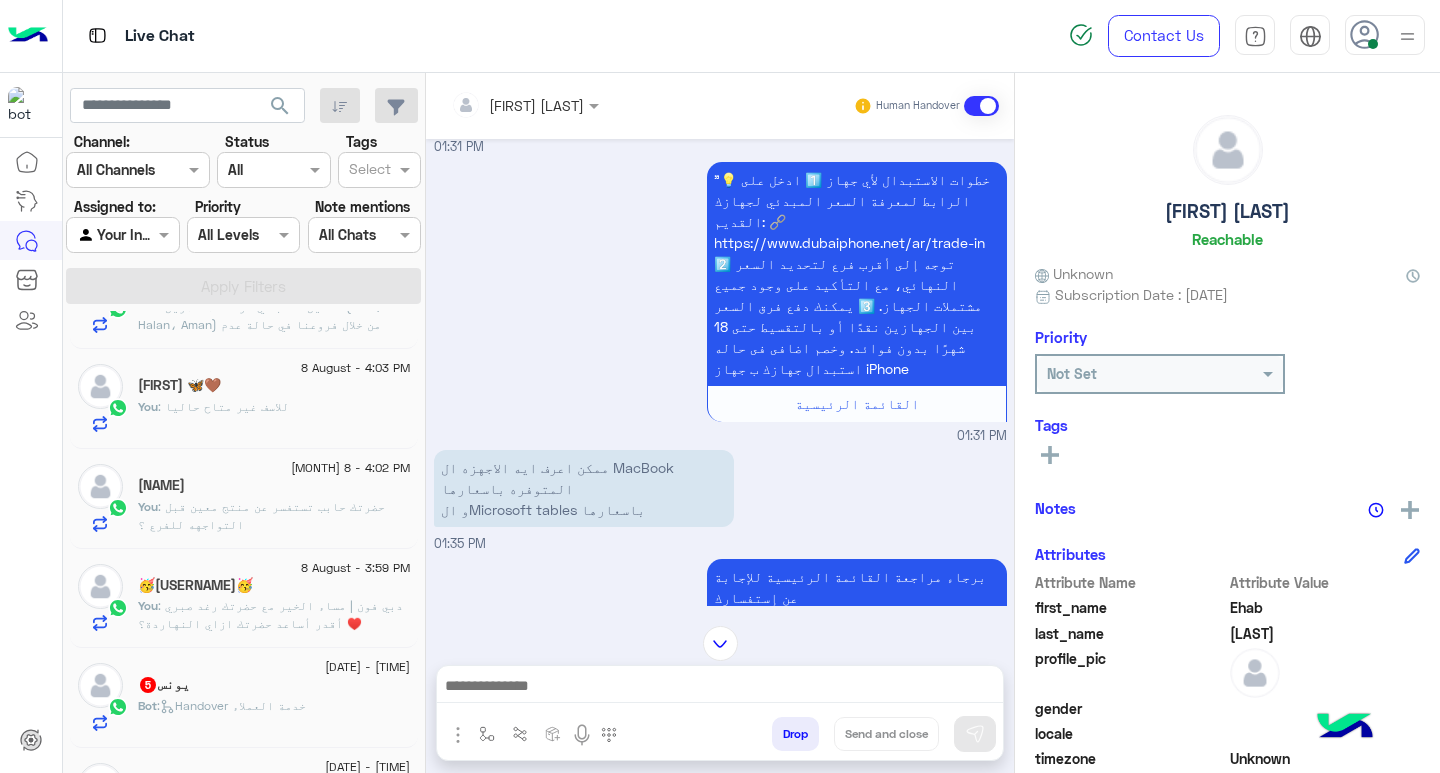 click on "Bot :   Handover خدمة العملاء" 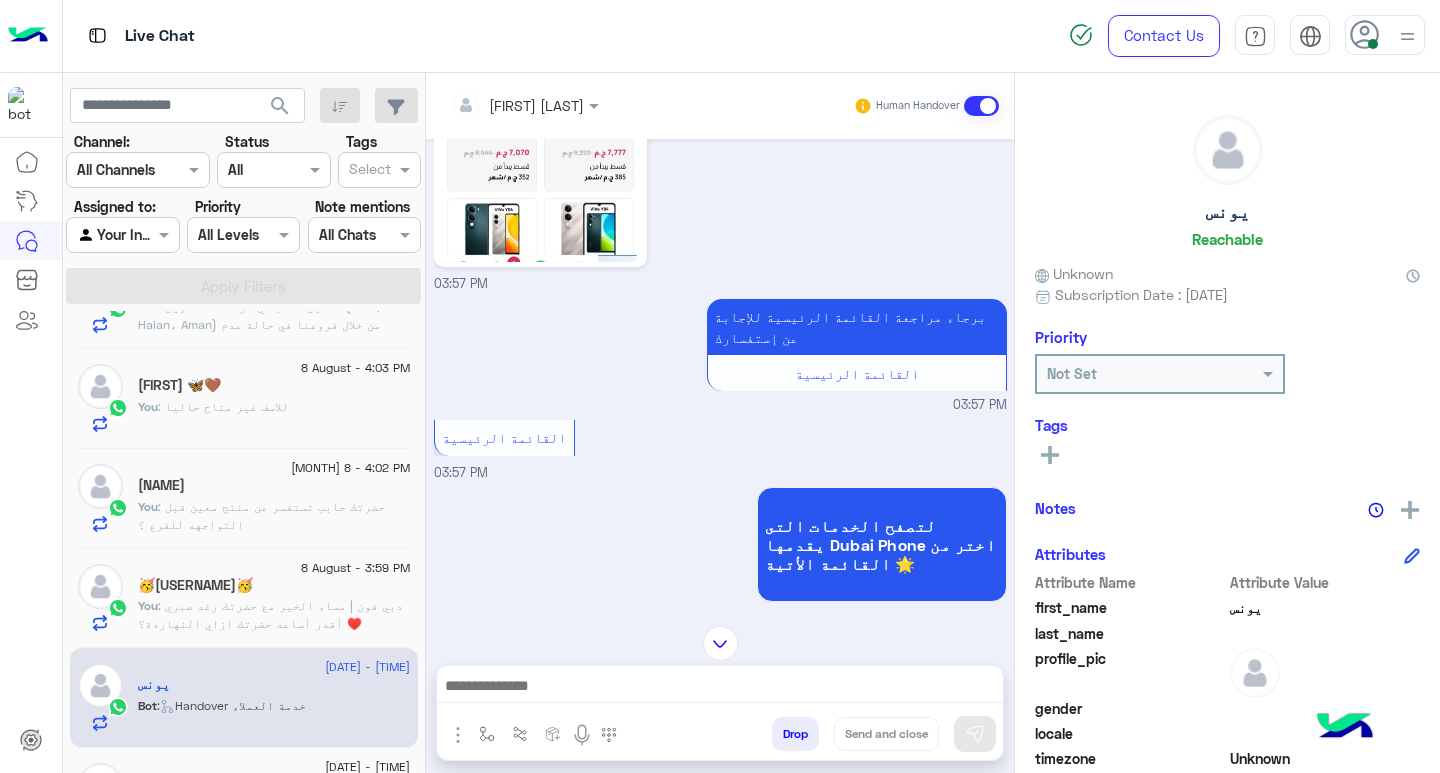 scroll, scrollTop: 337, scrollLeft: 0, axis: vertical 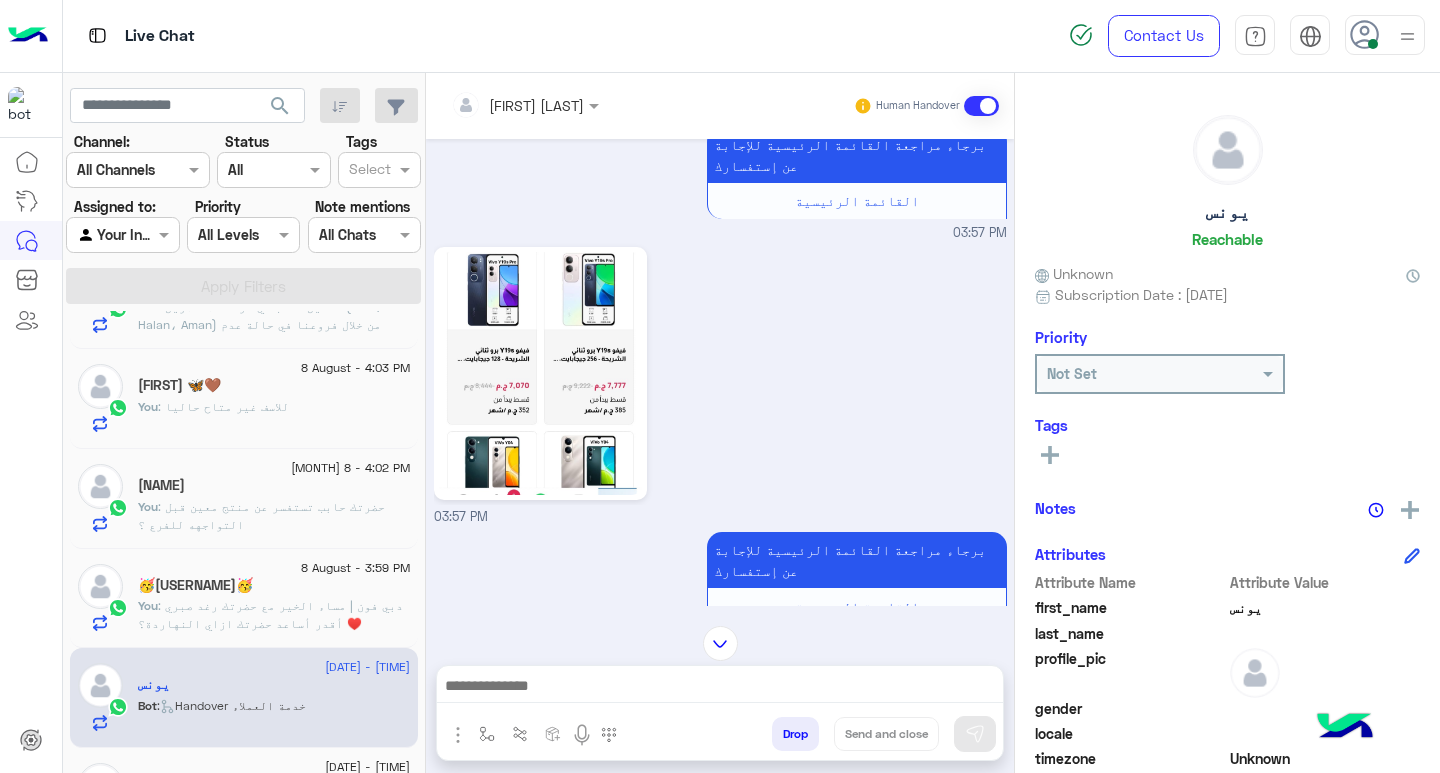 click on "You  : للاسف غير متاح حاليا" 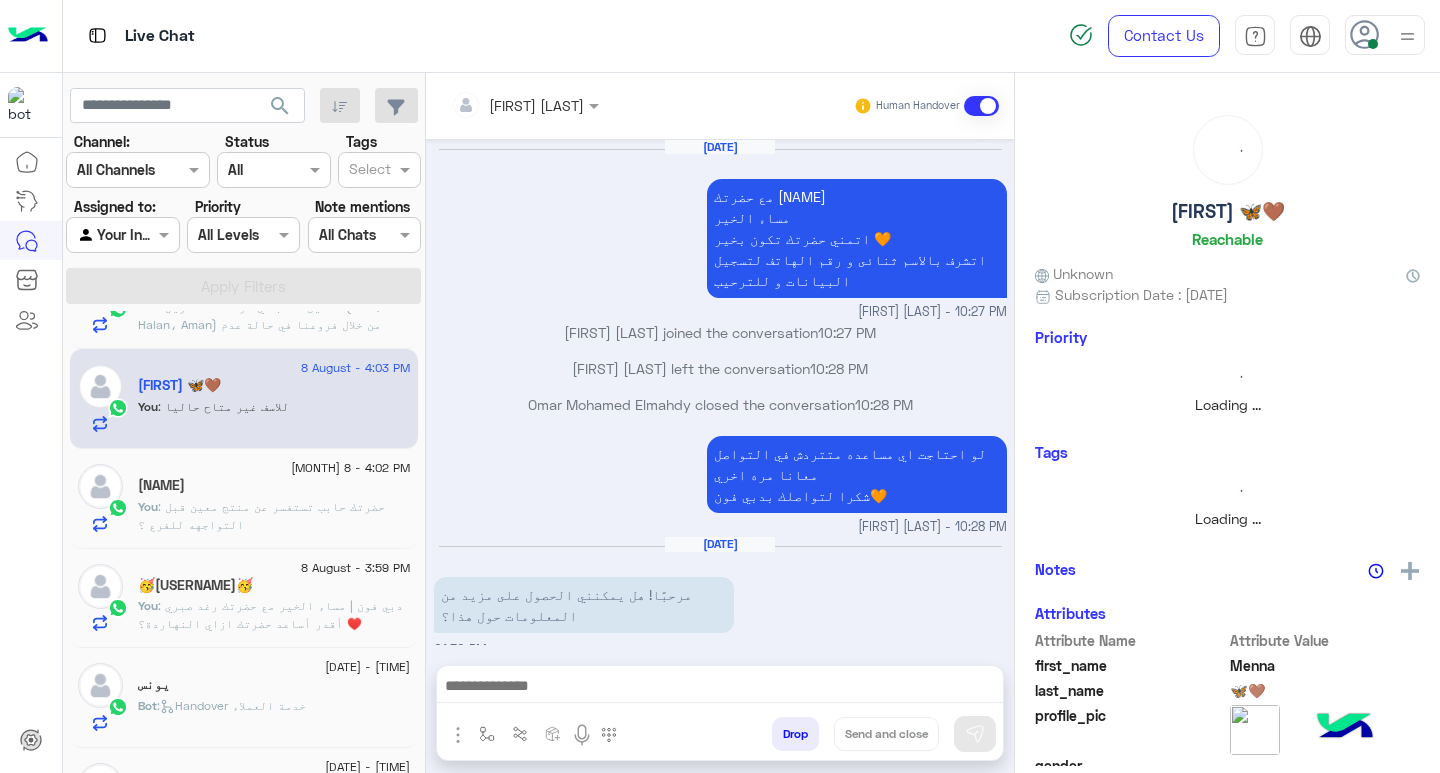 scroll, scrollTop: 1519, scrollLeft: 0, axis: vertical 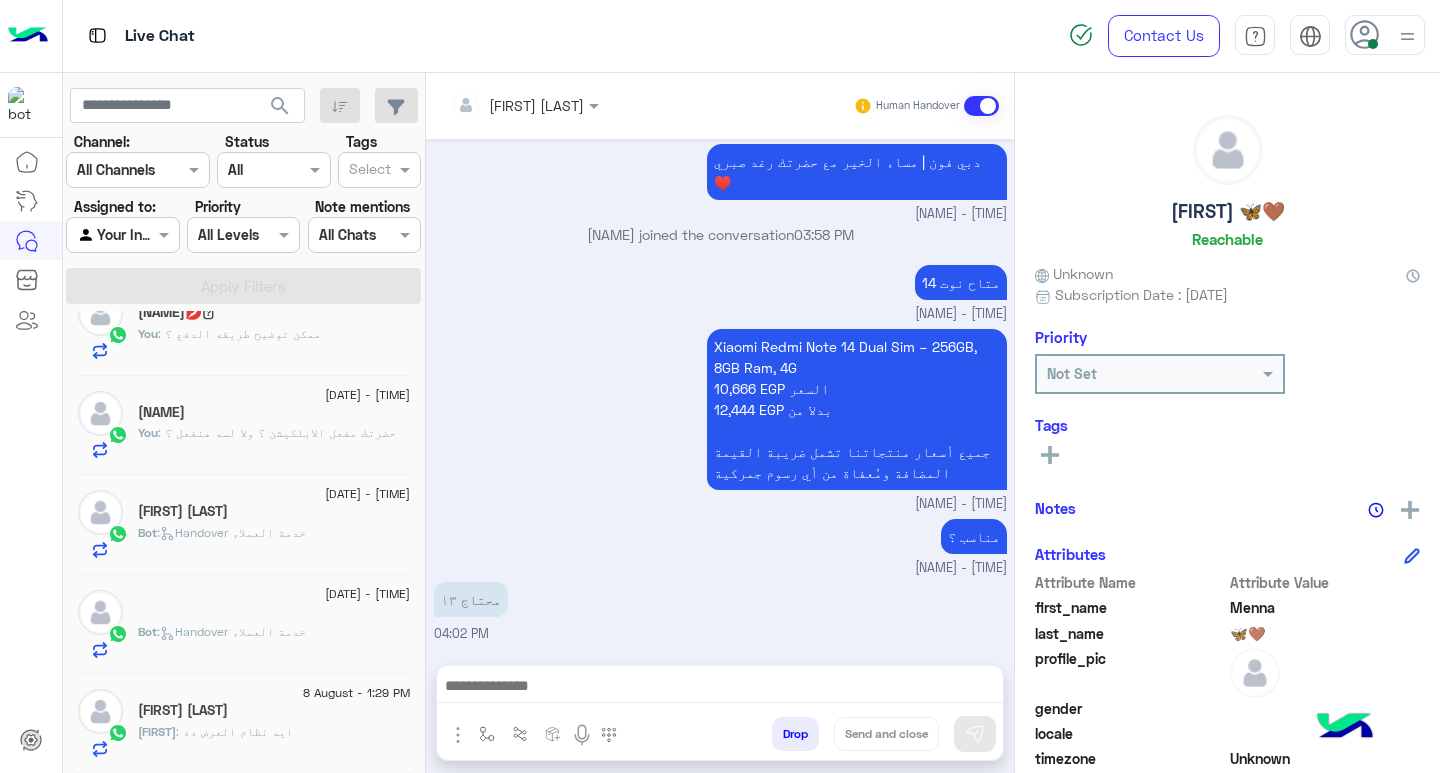 click on "Bot :   Handover خدمة العملاء" 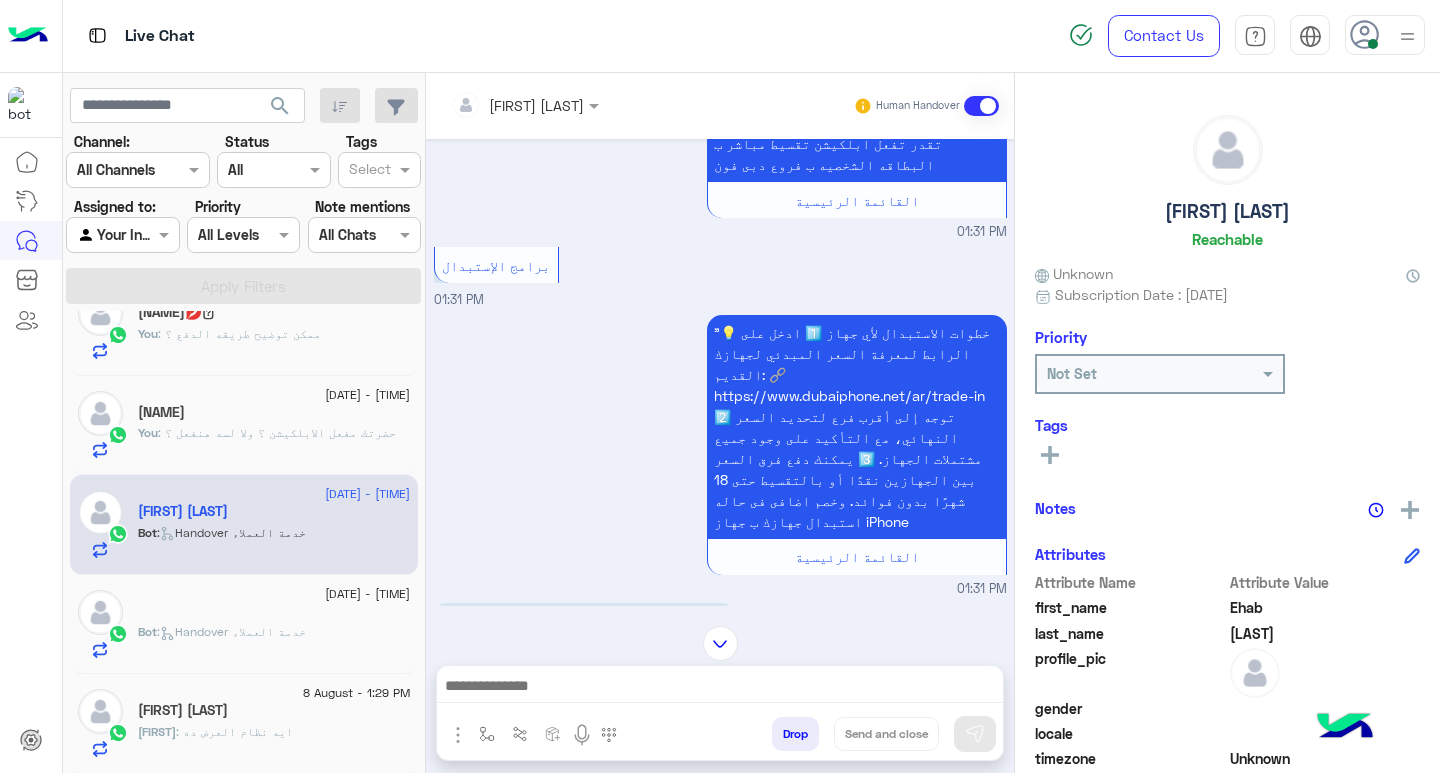 scroll, scrollTop: 496, scrollLeft: 0, axis: vertical 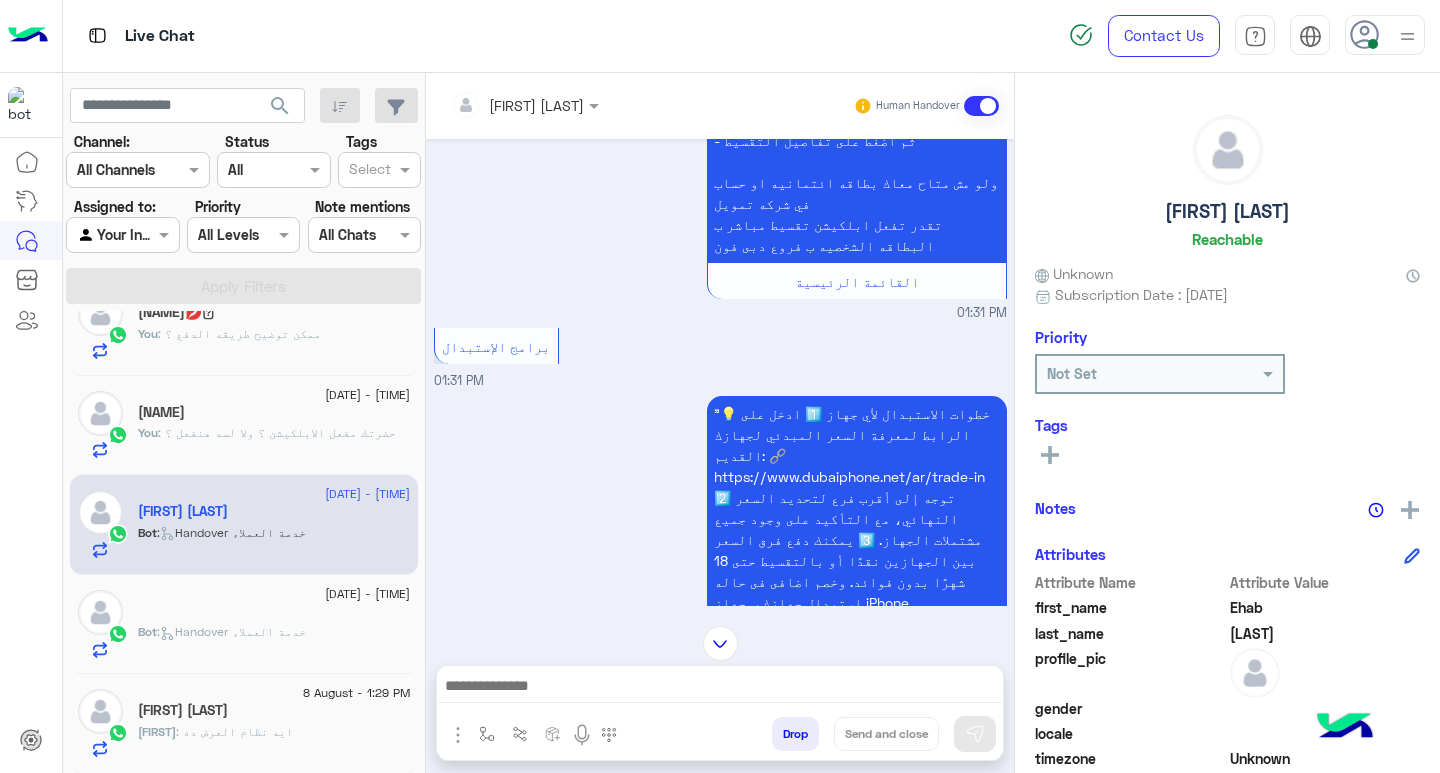 click on "[FIRST] : ايه نظام العرض ده" 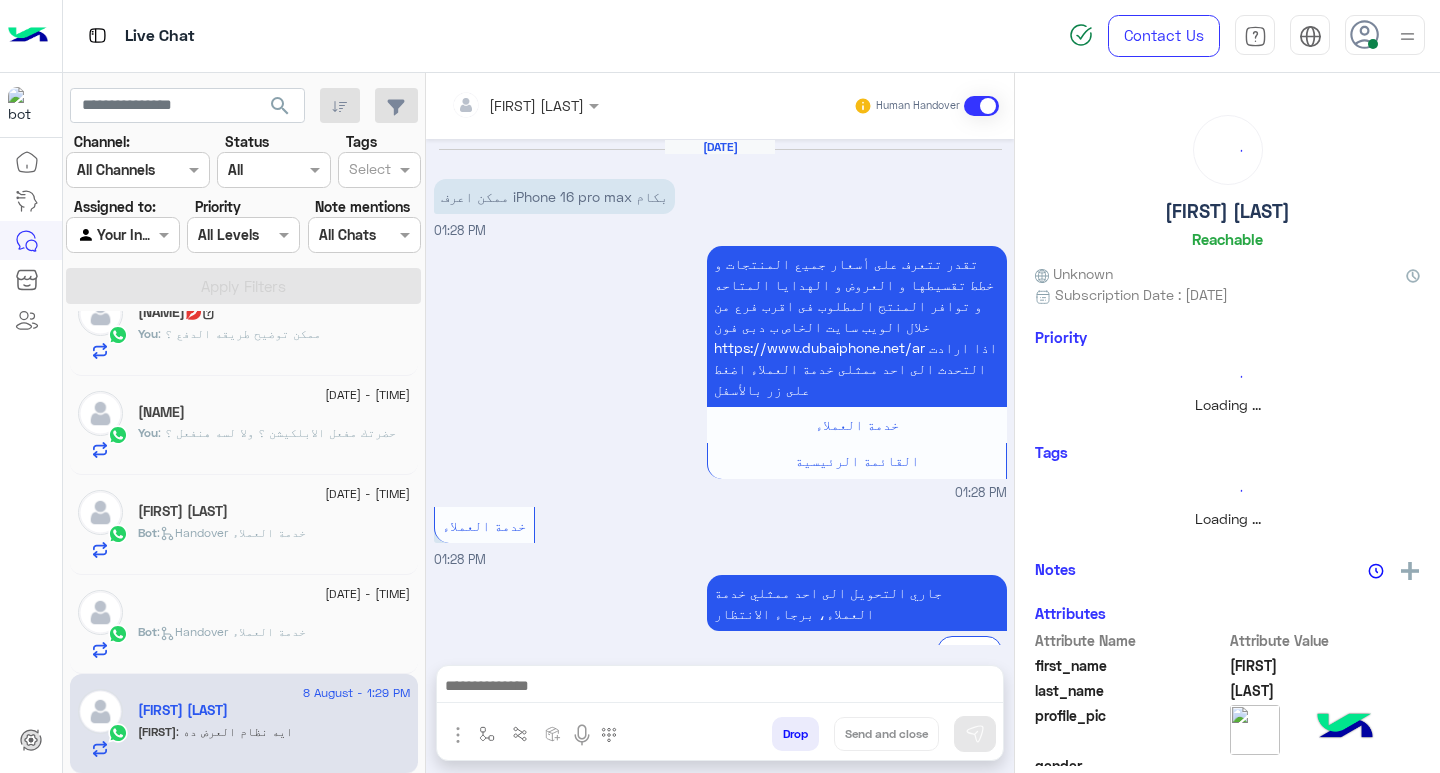 scroll, scrollTop: 274, scrollLeft: 0, axis: vertical 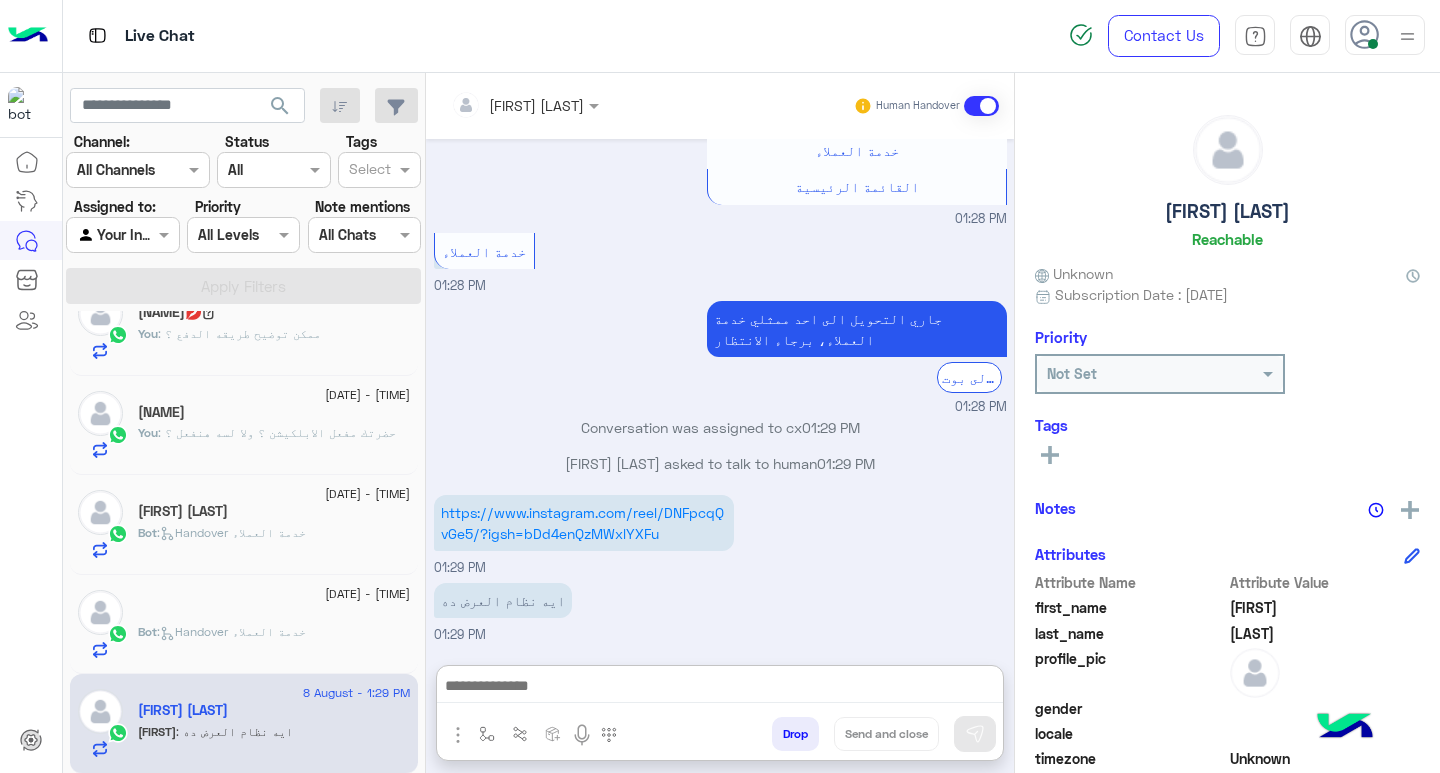 click at bounding box center (720, 688) 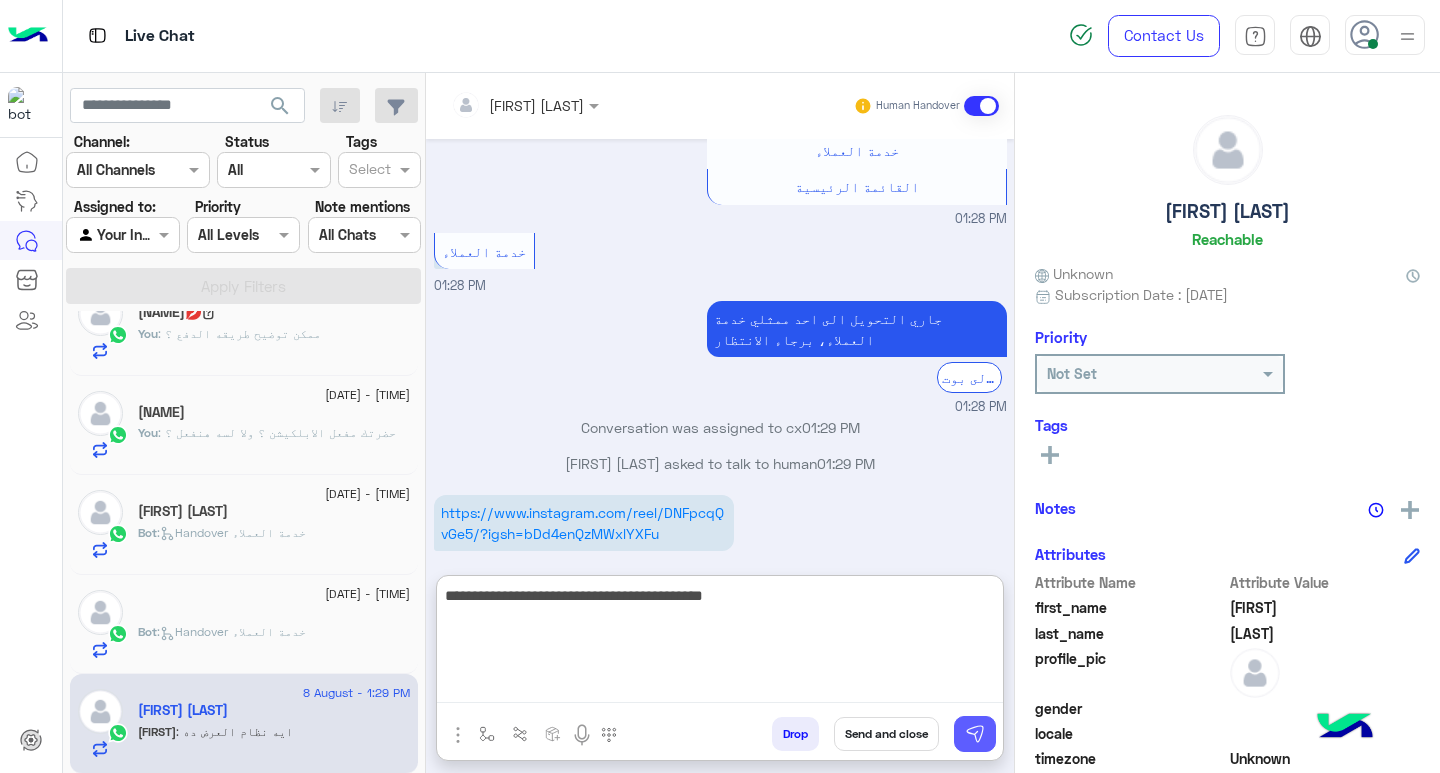 type on "**********" 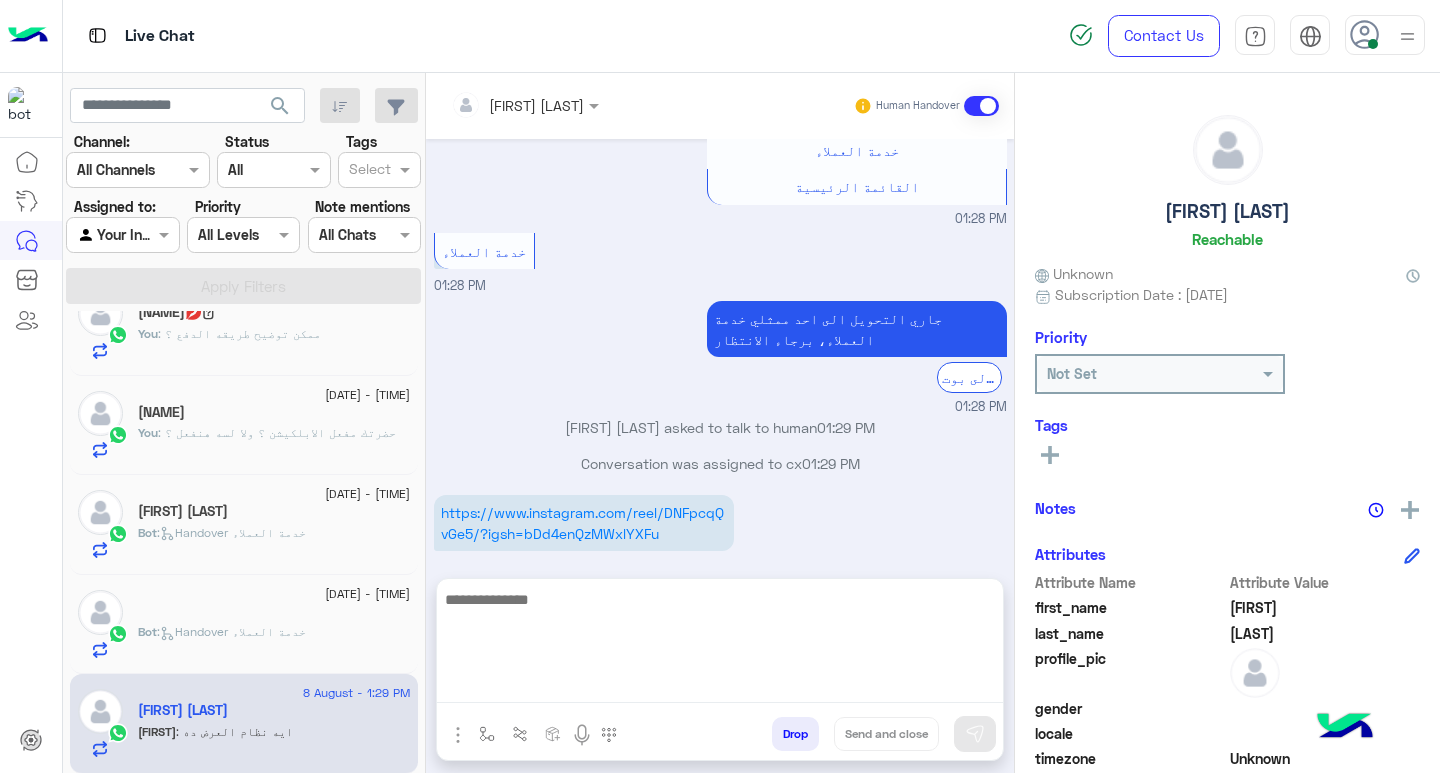 scroll, scrollTop: 337, scrollLeft: 0, axis: vertical 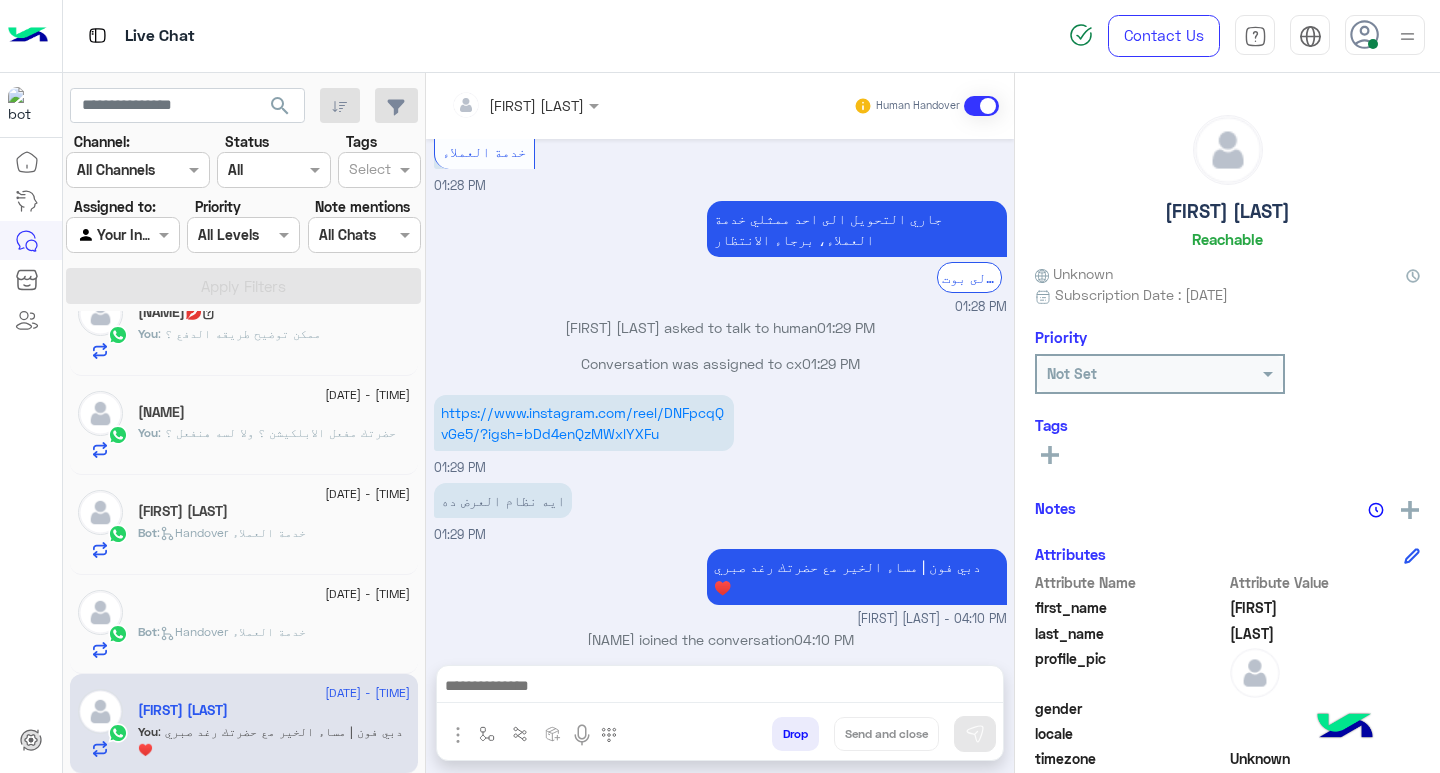 click at bounding box center (720, 688) 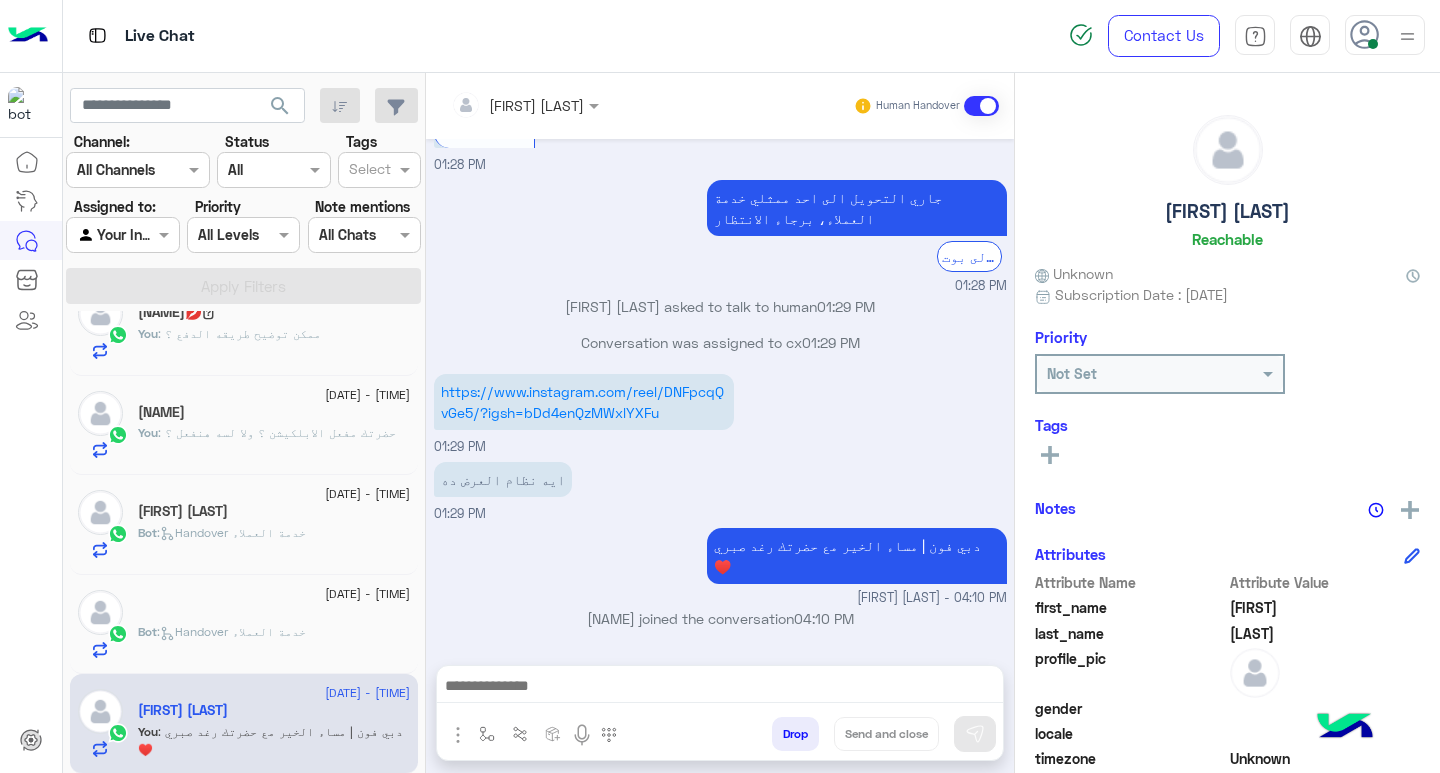 type on "**********" 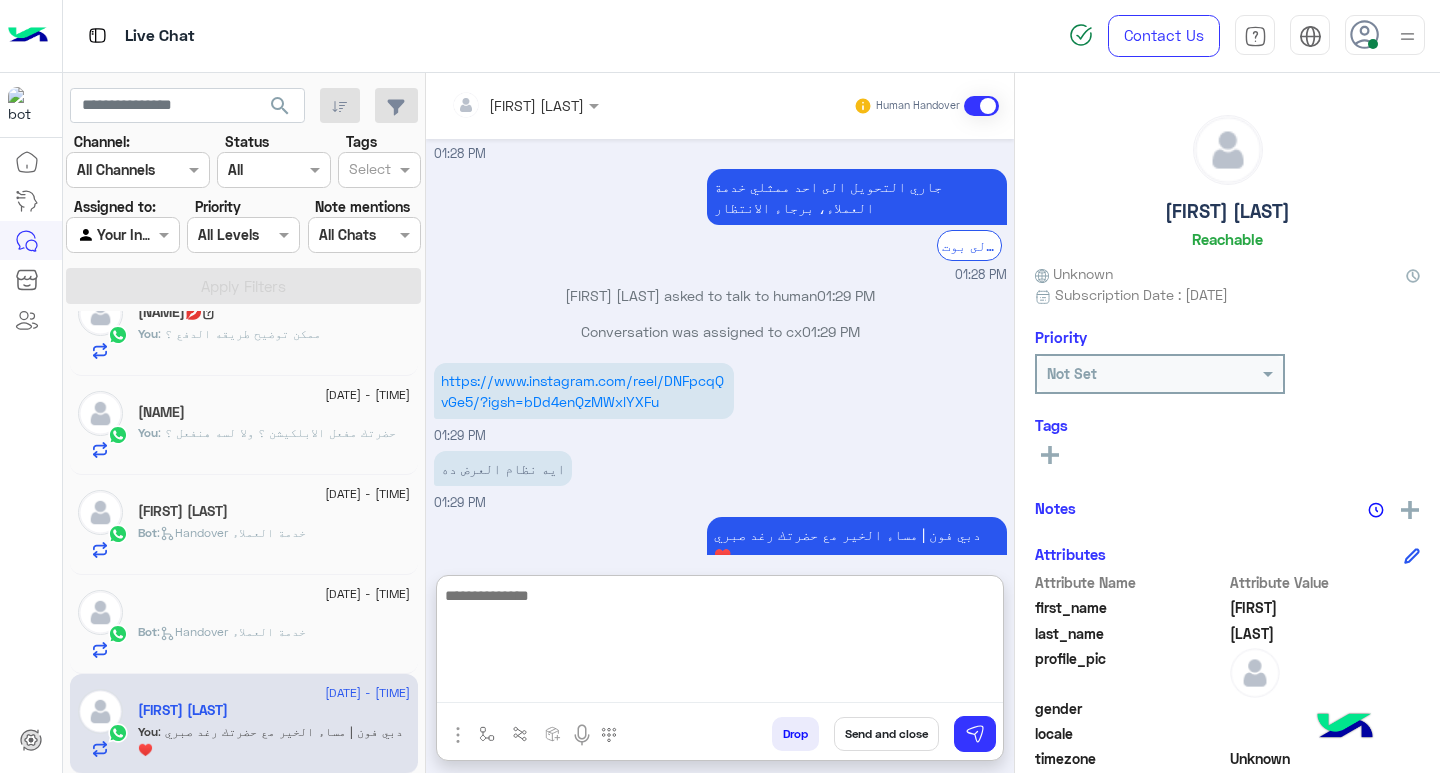 scroll, scrollTop: 591, scrollLeft: 0, axis: vertical 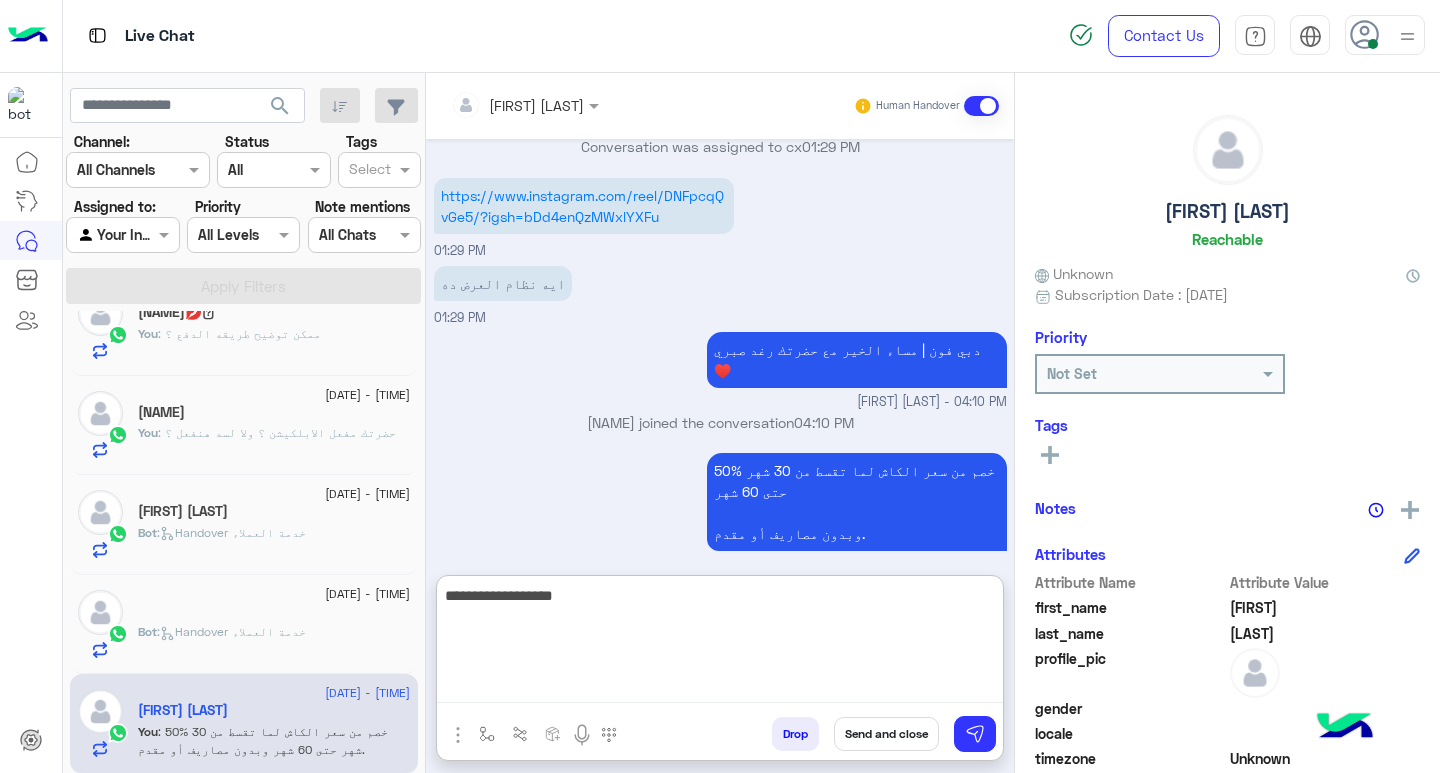 type on "**********" 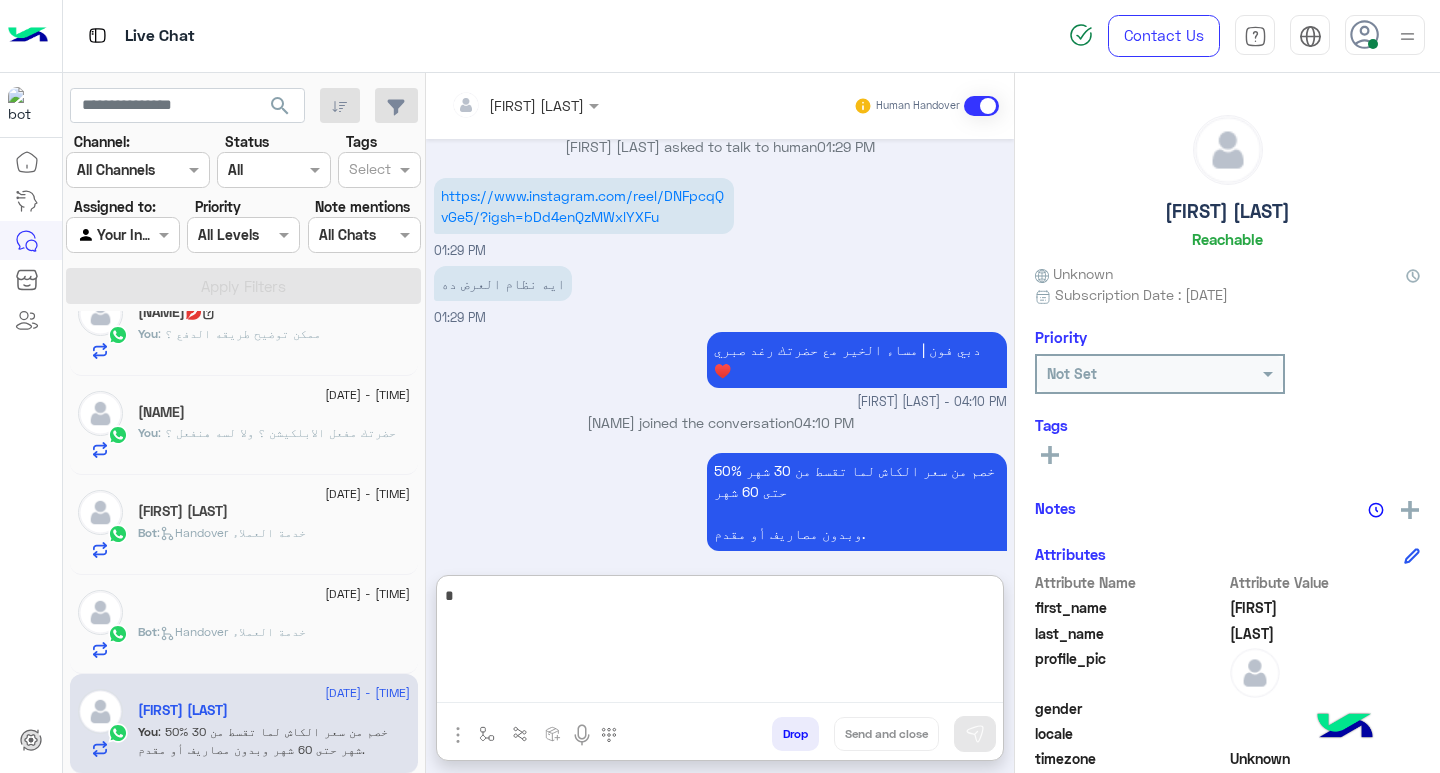 scroll, scrollTop: 654, scrollLeft: 0, axis: vertical 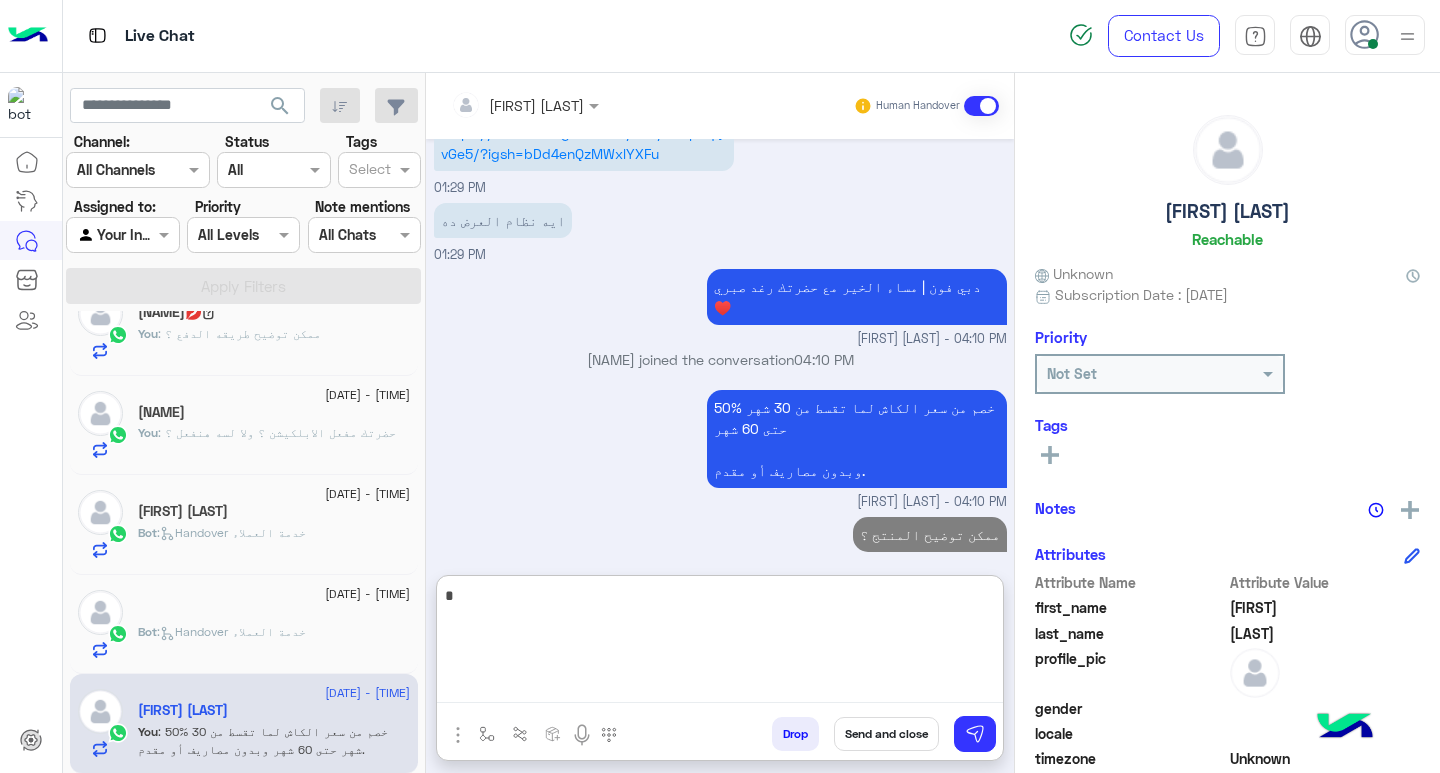 click at bounding box center [720, 643] 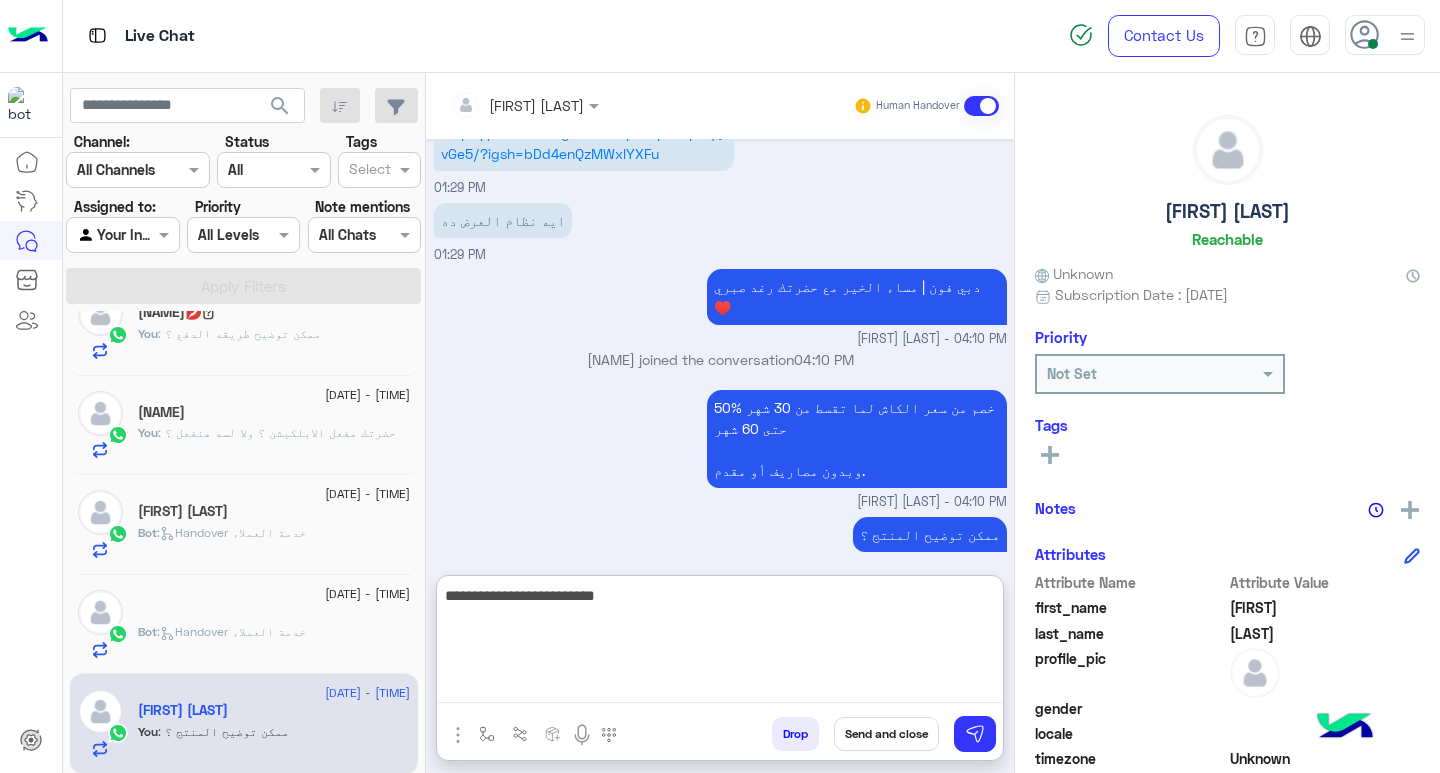 type on "**********" 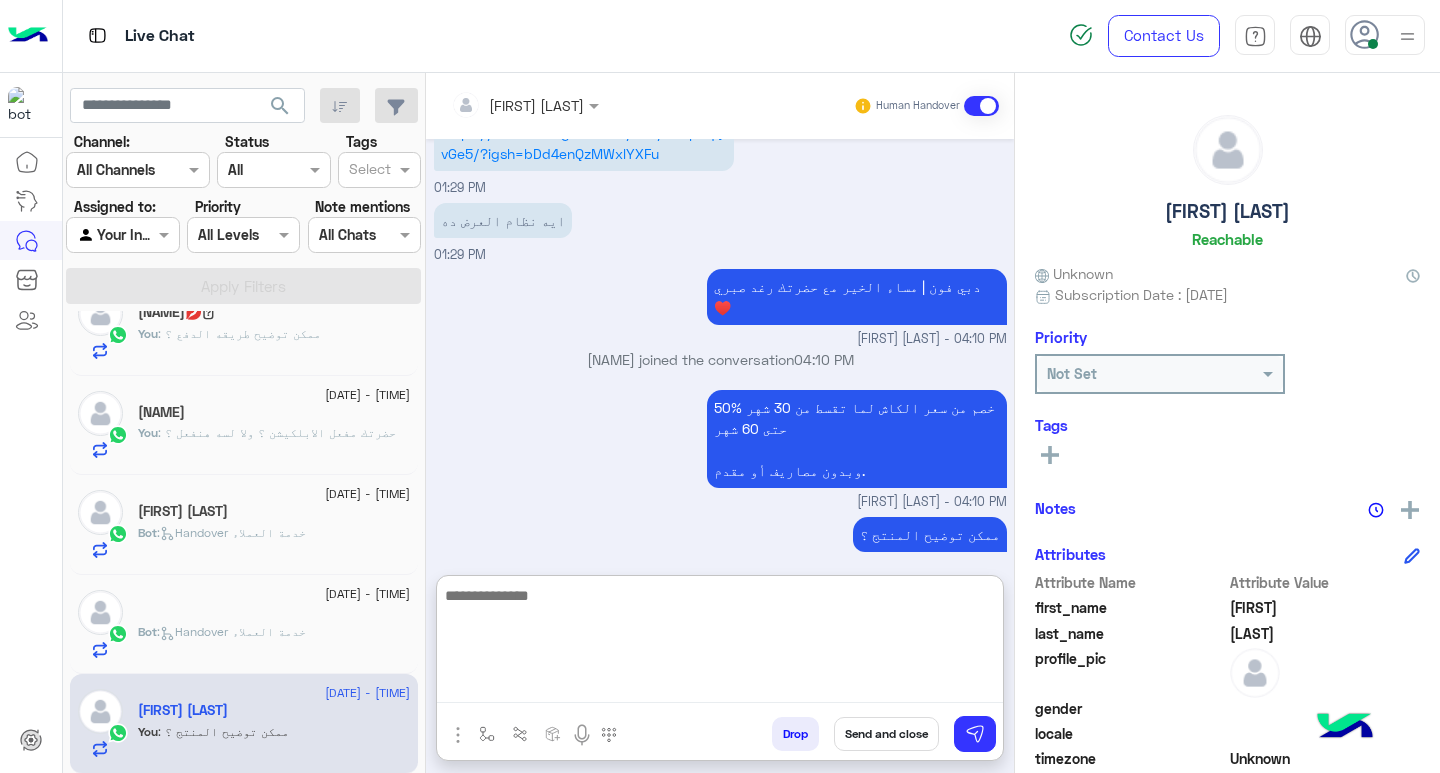 scroll, scrollTop: 718, scrollLeft: 0, axis: vertical 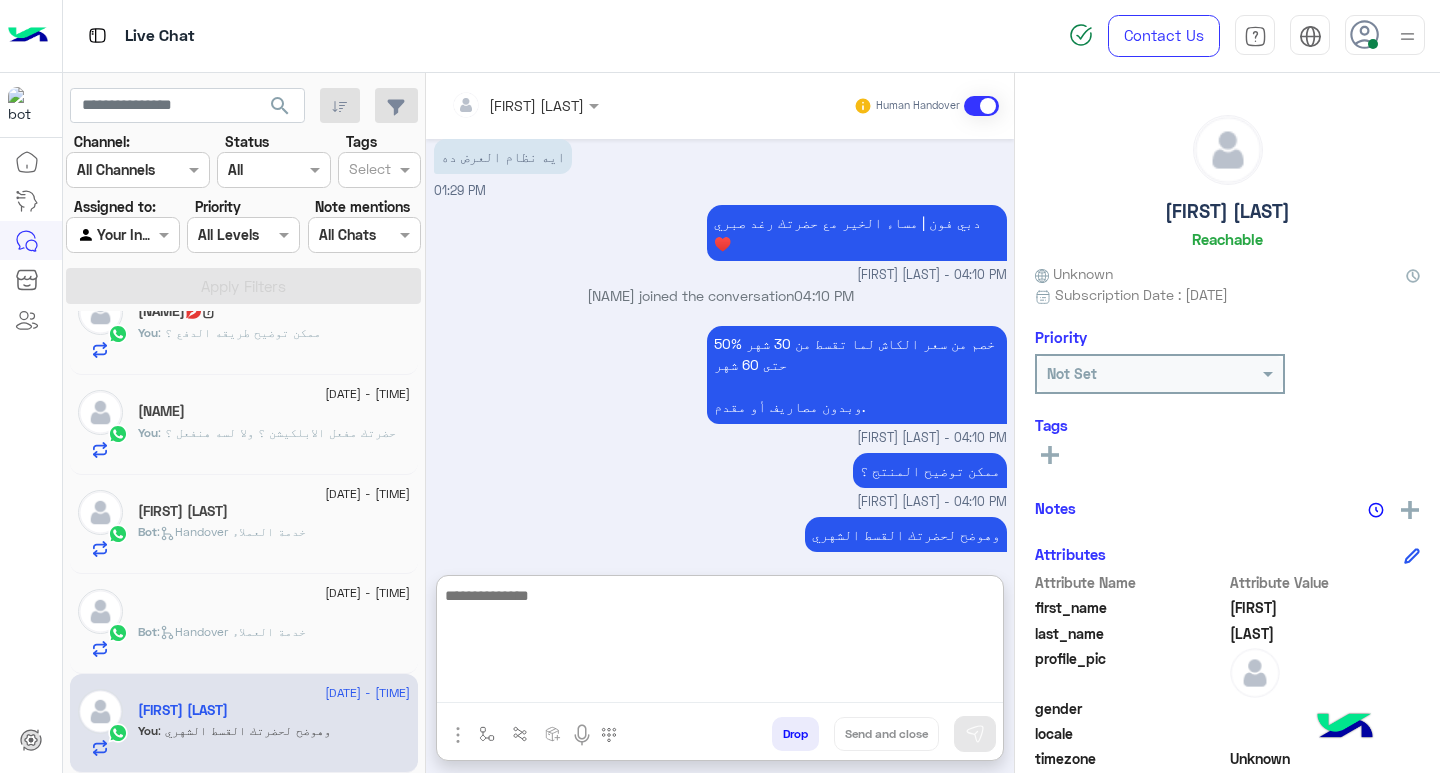 click on "Bot :   Handover خدمة العملاء" 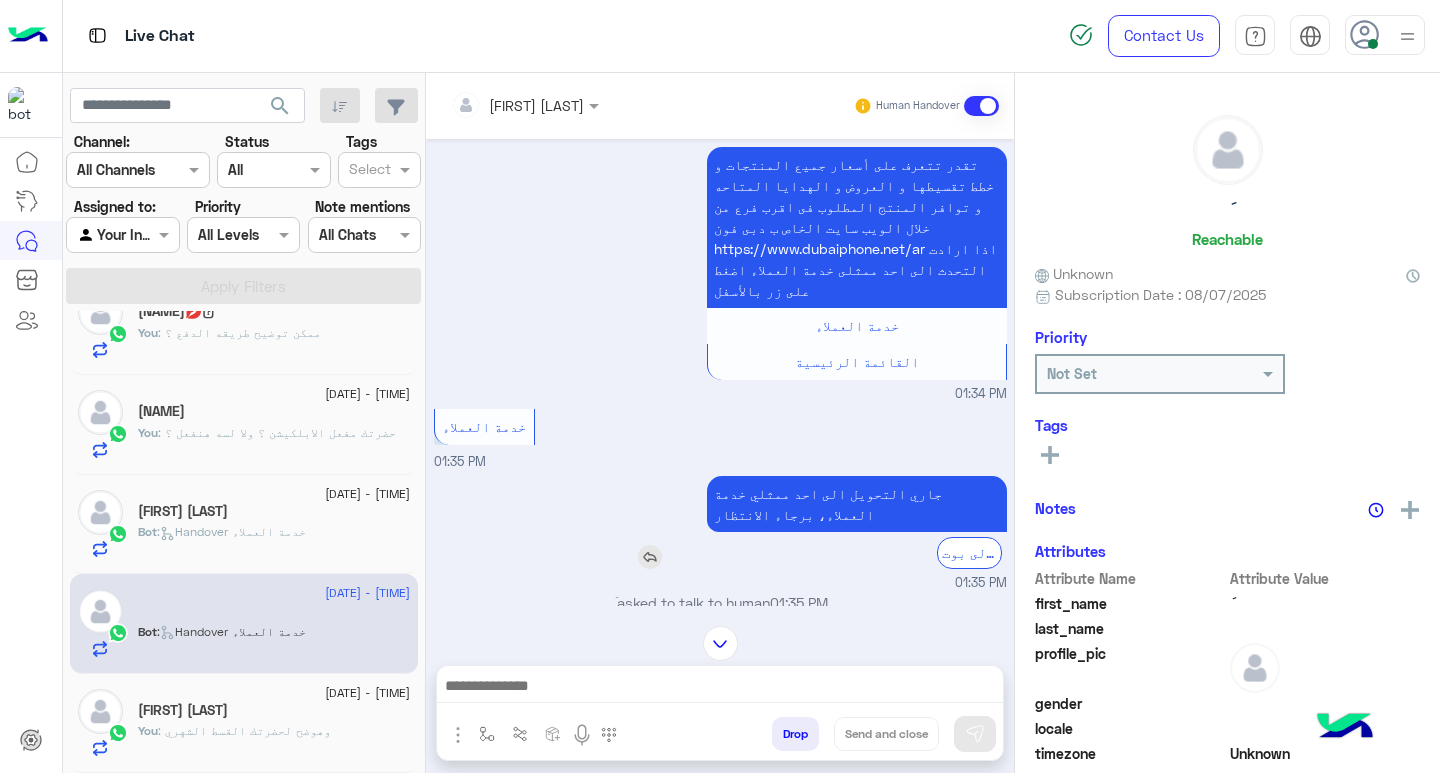 scroll, scrollTop: 1422, scrollLeft: 0, axis: vertical 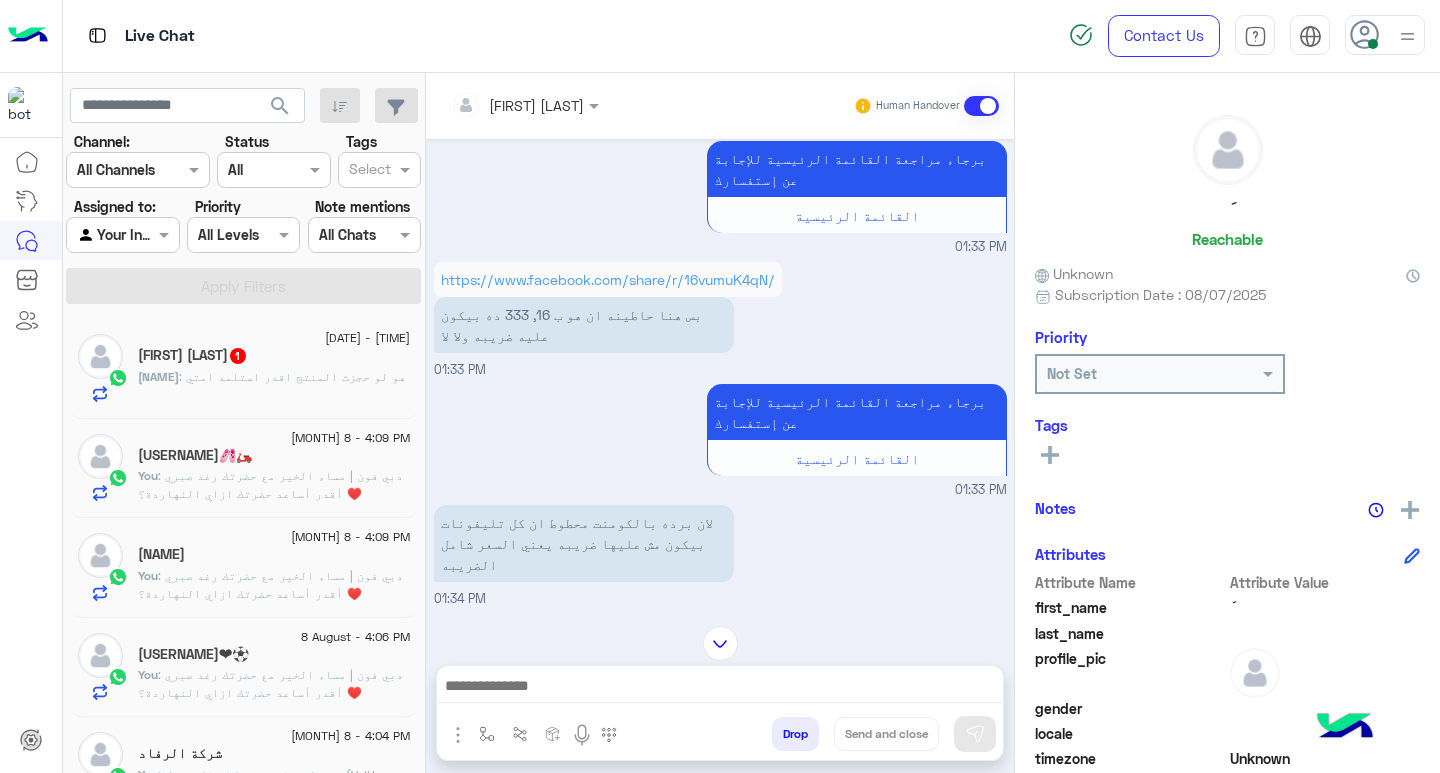 click on ": هو لو حجزت المنتج اقدر استلمه امتي" 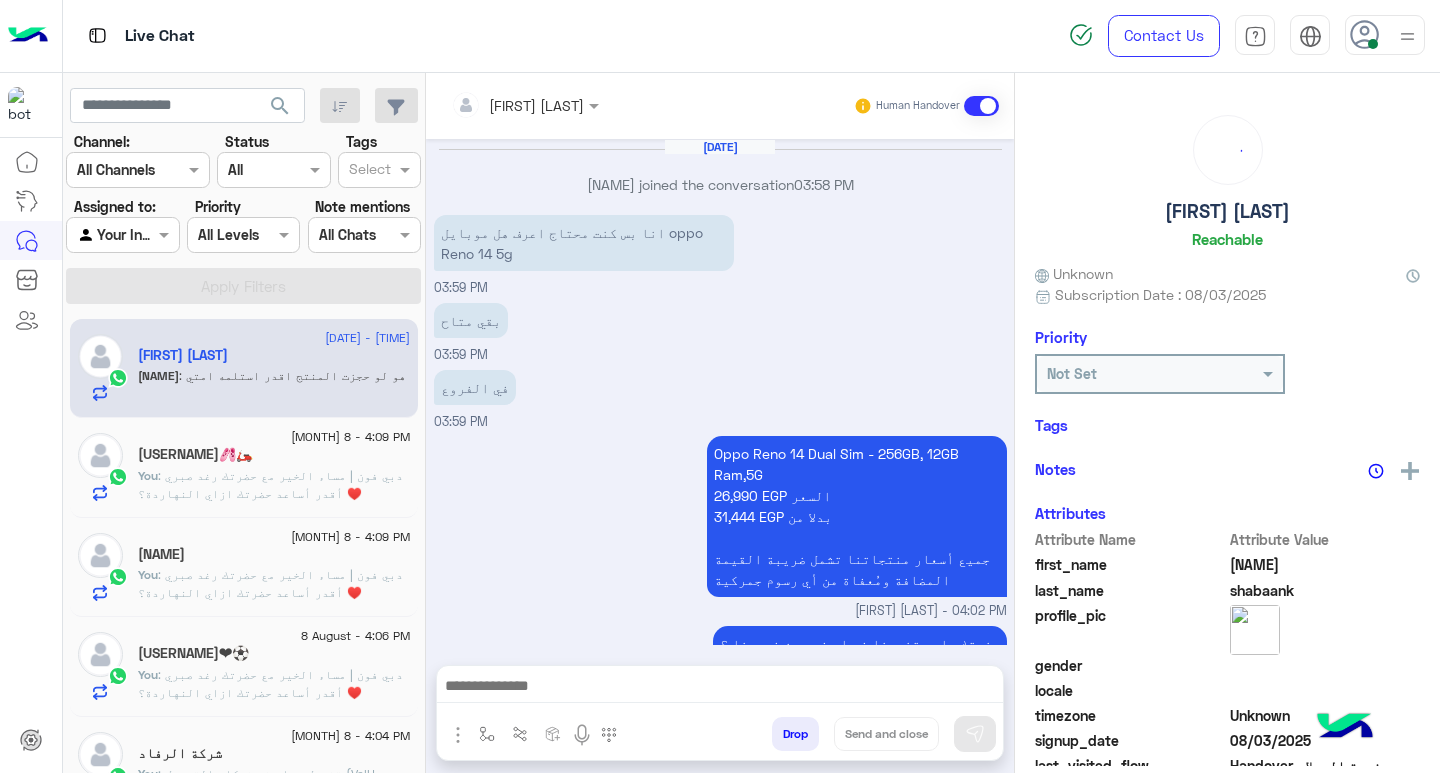 scroll, scrollTop: 1082, scrollLeft: 0, axis: vertical 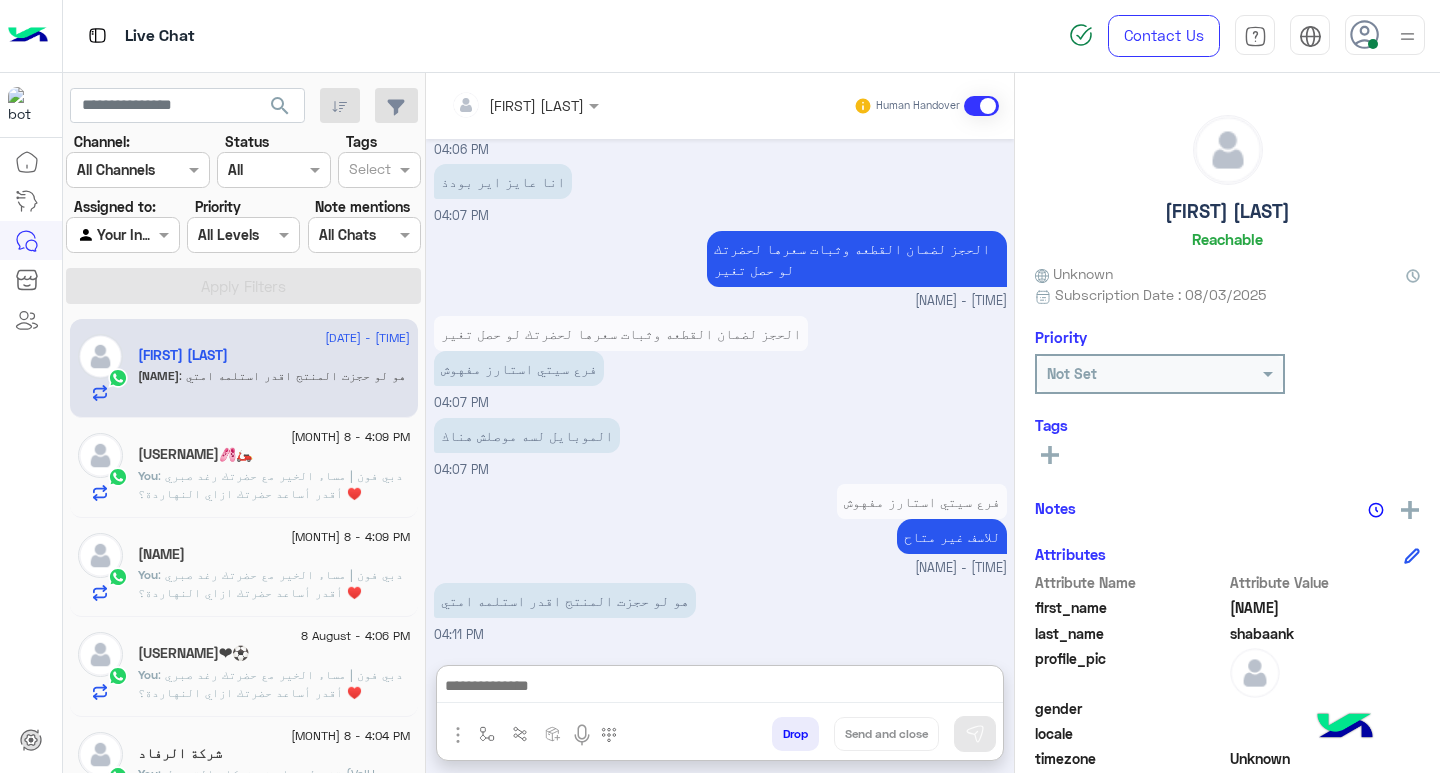 click at bounding box center (720, 688) 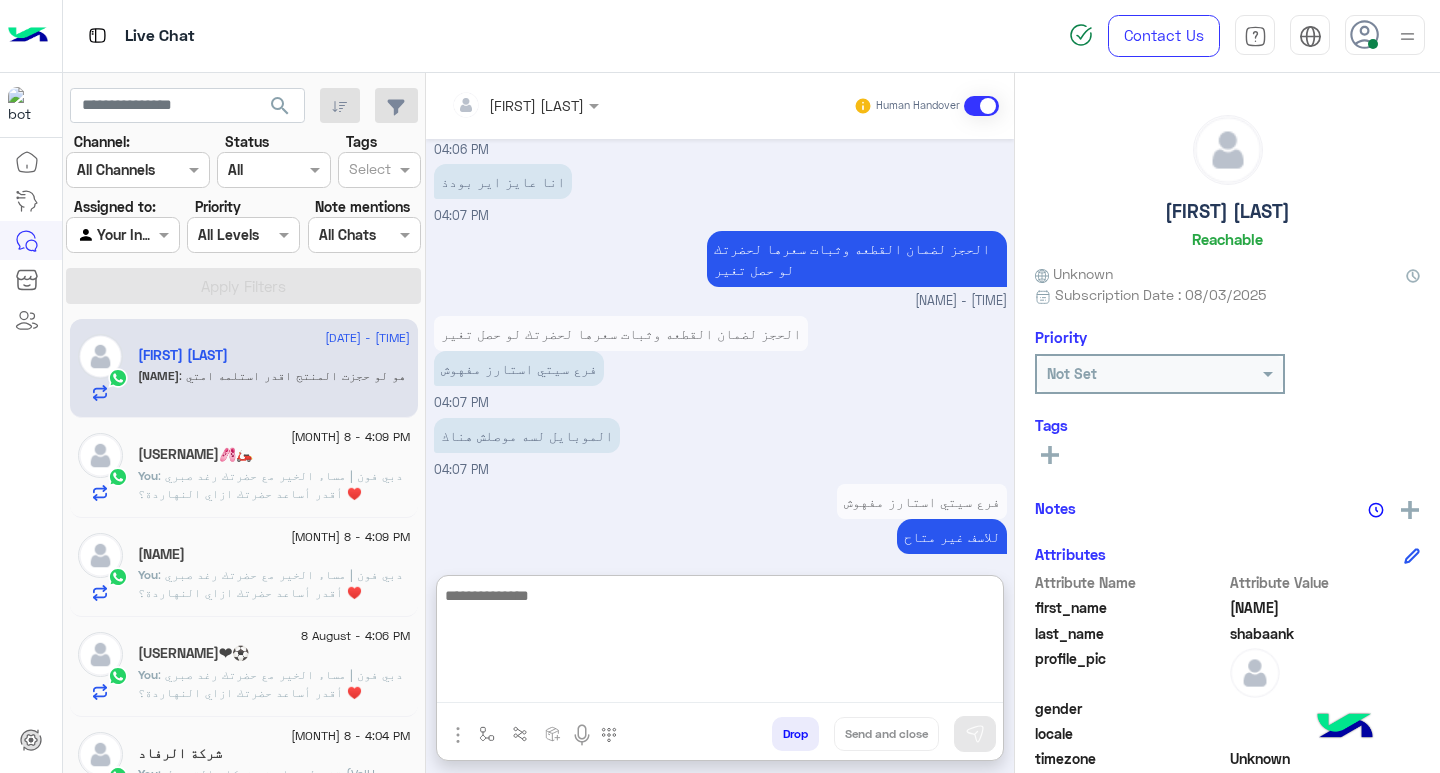 type on "*" 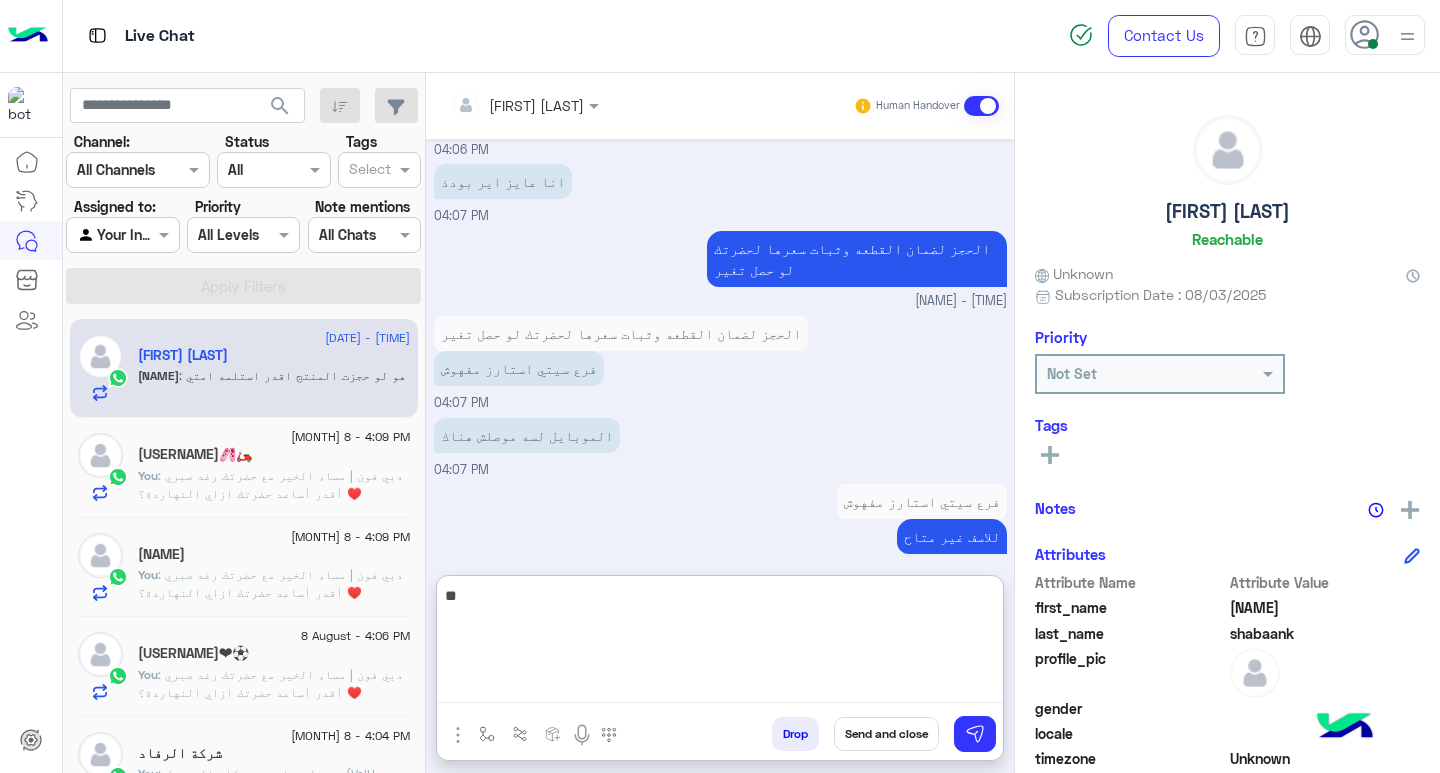 type on "*" 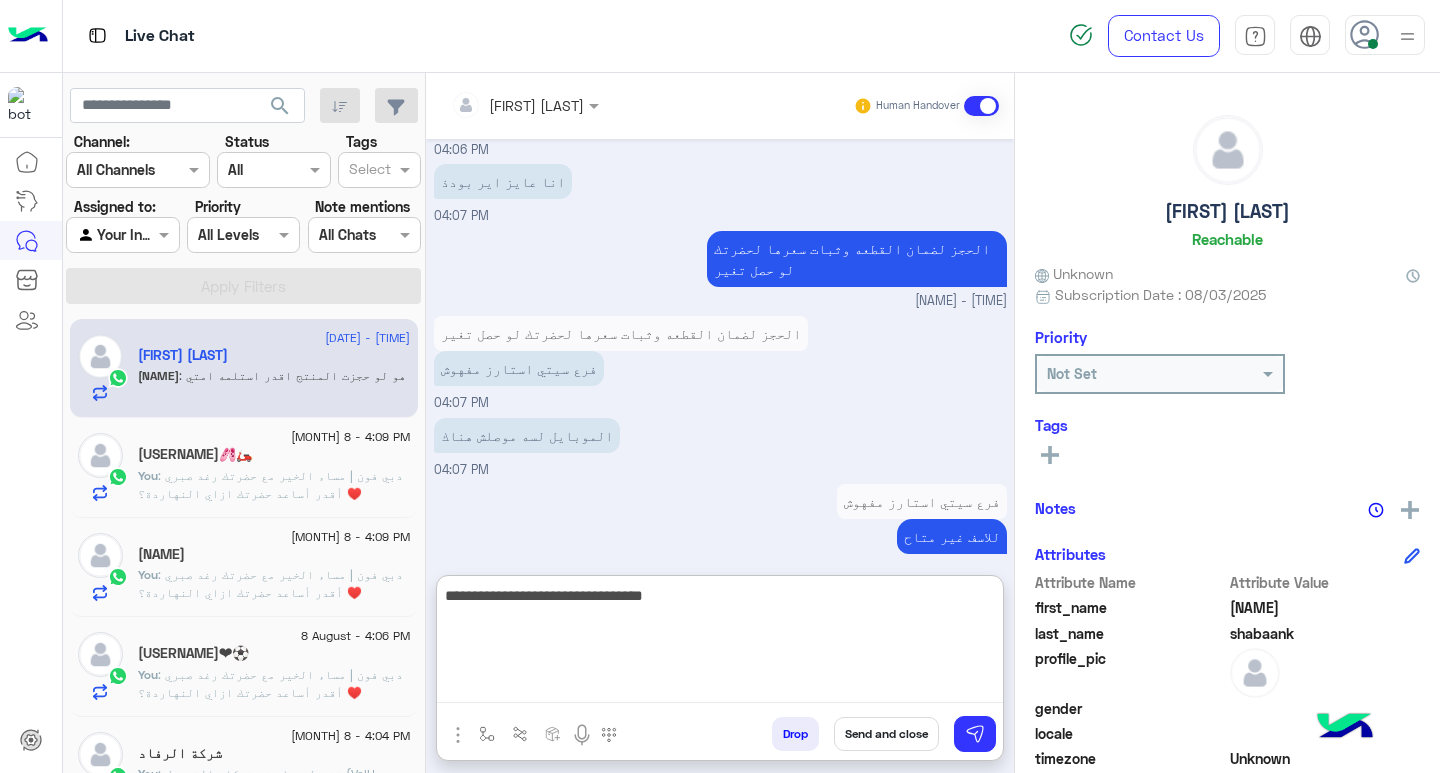 type on "**********" 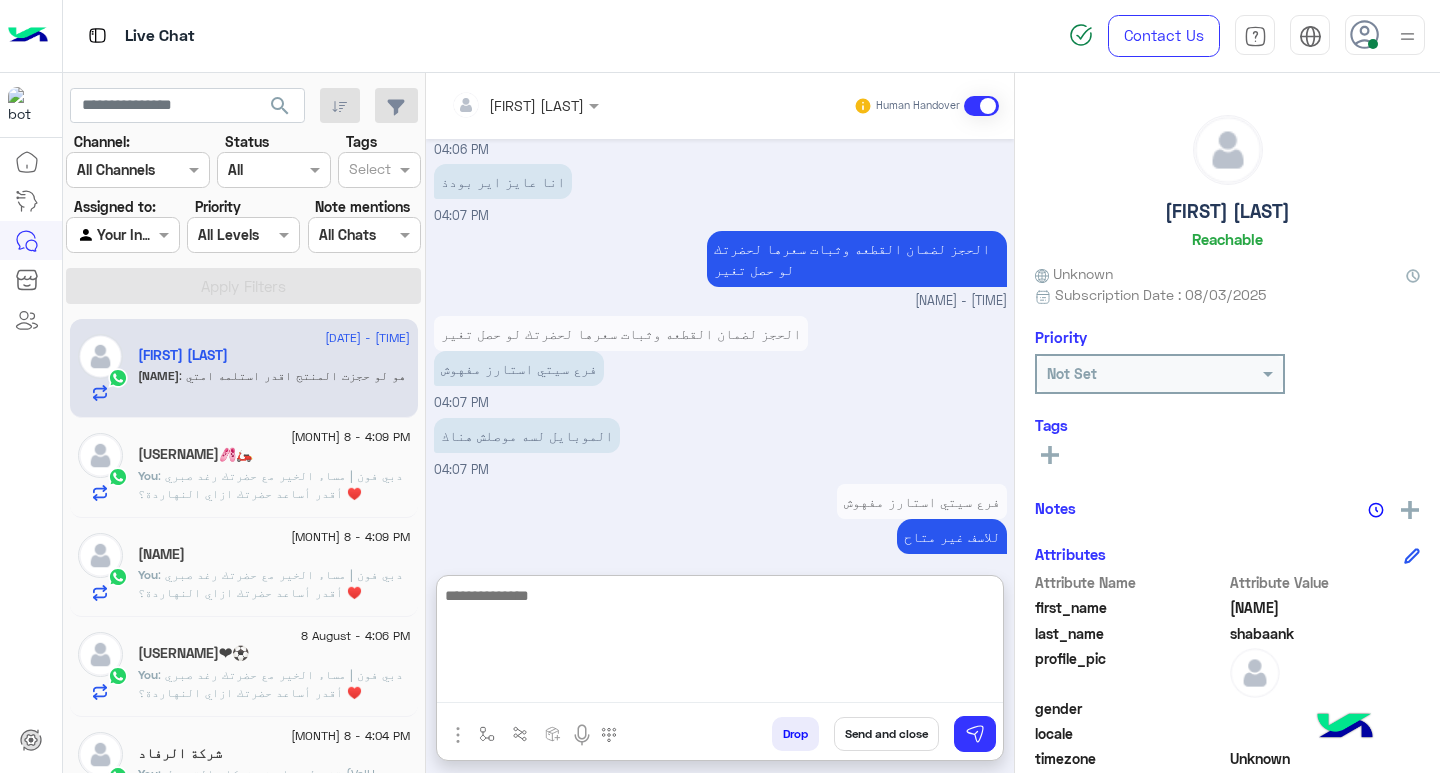 scroll, scrollTop: 1236, scrollLeft: 0, axis: vertical 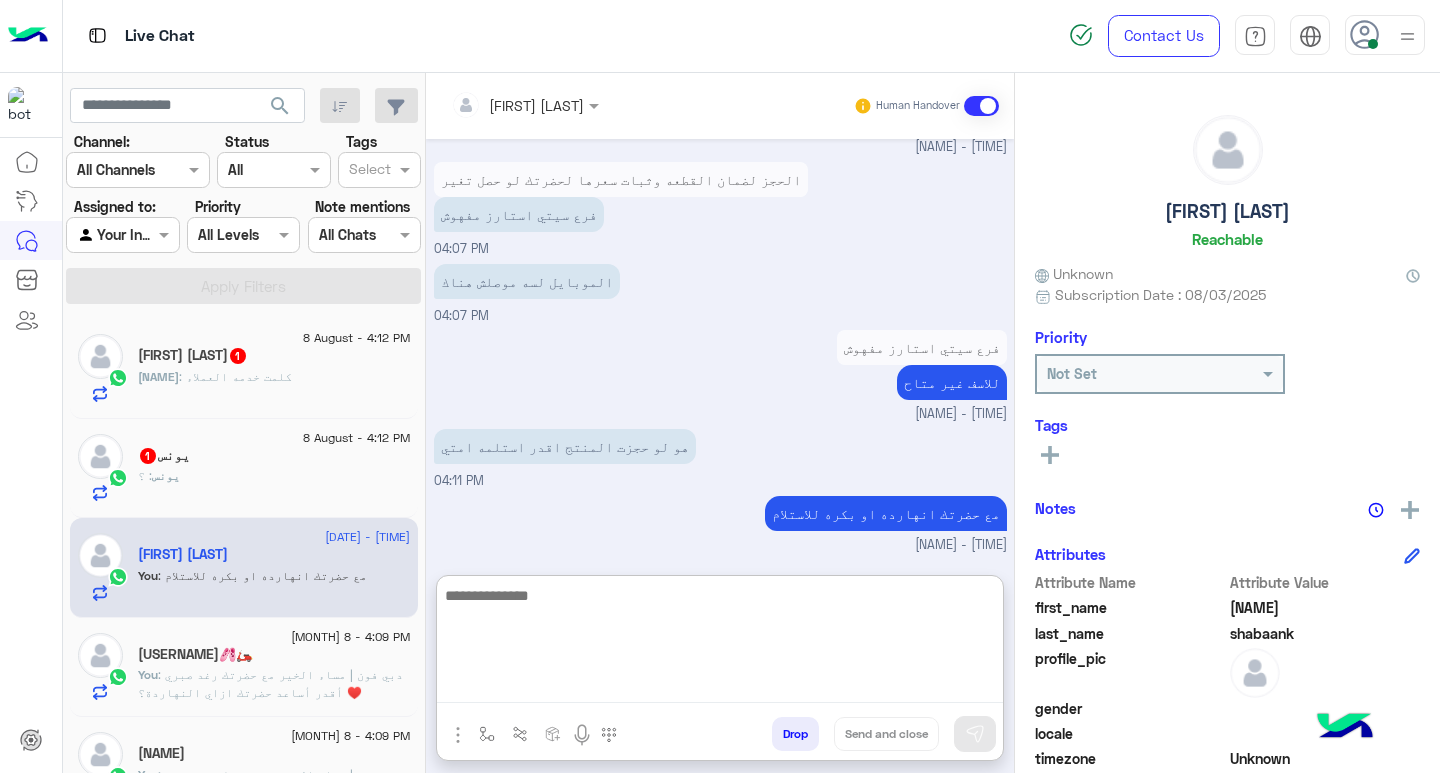 click on ": كلمت خدمه العملاء" 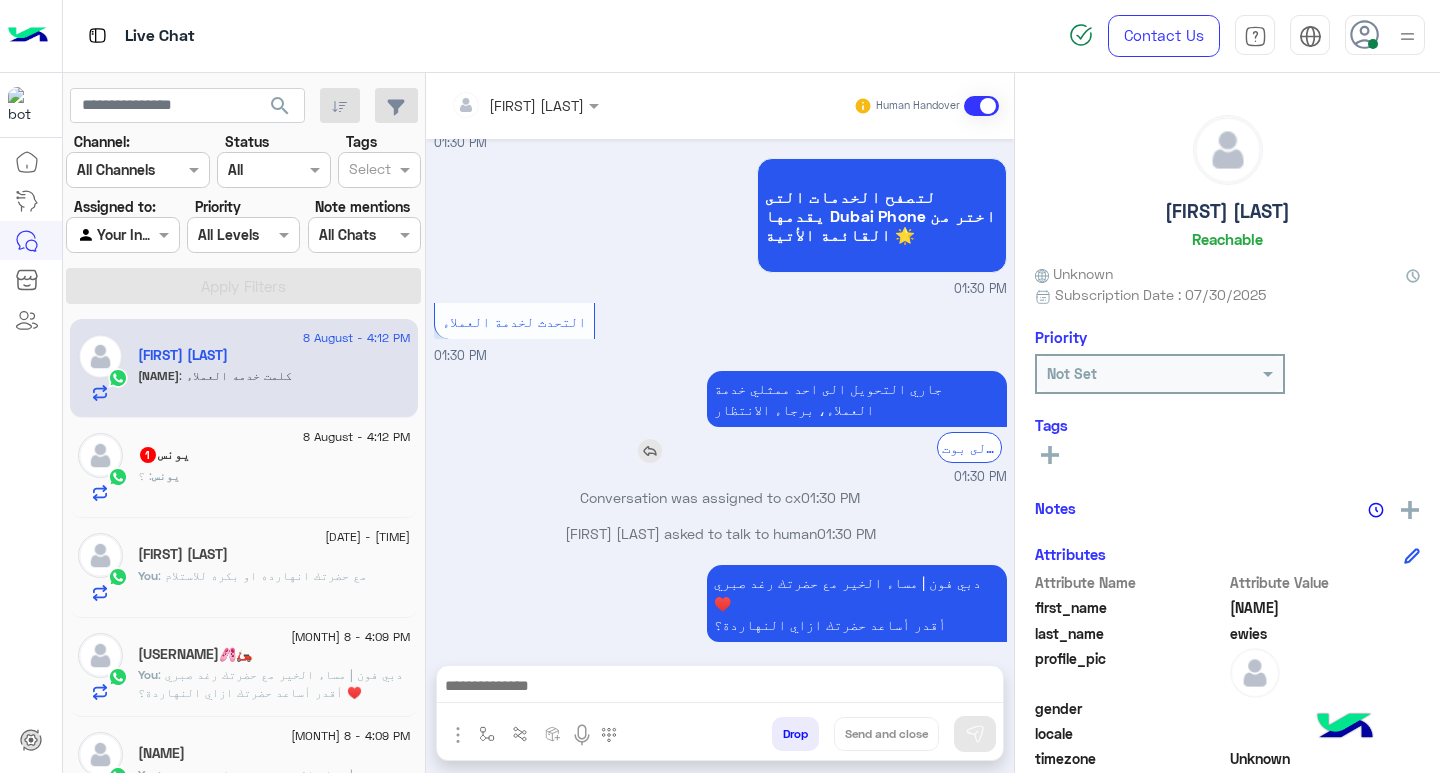 scroll, scrollTop: 1855, scrollLeft: 0, axis: vertical 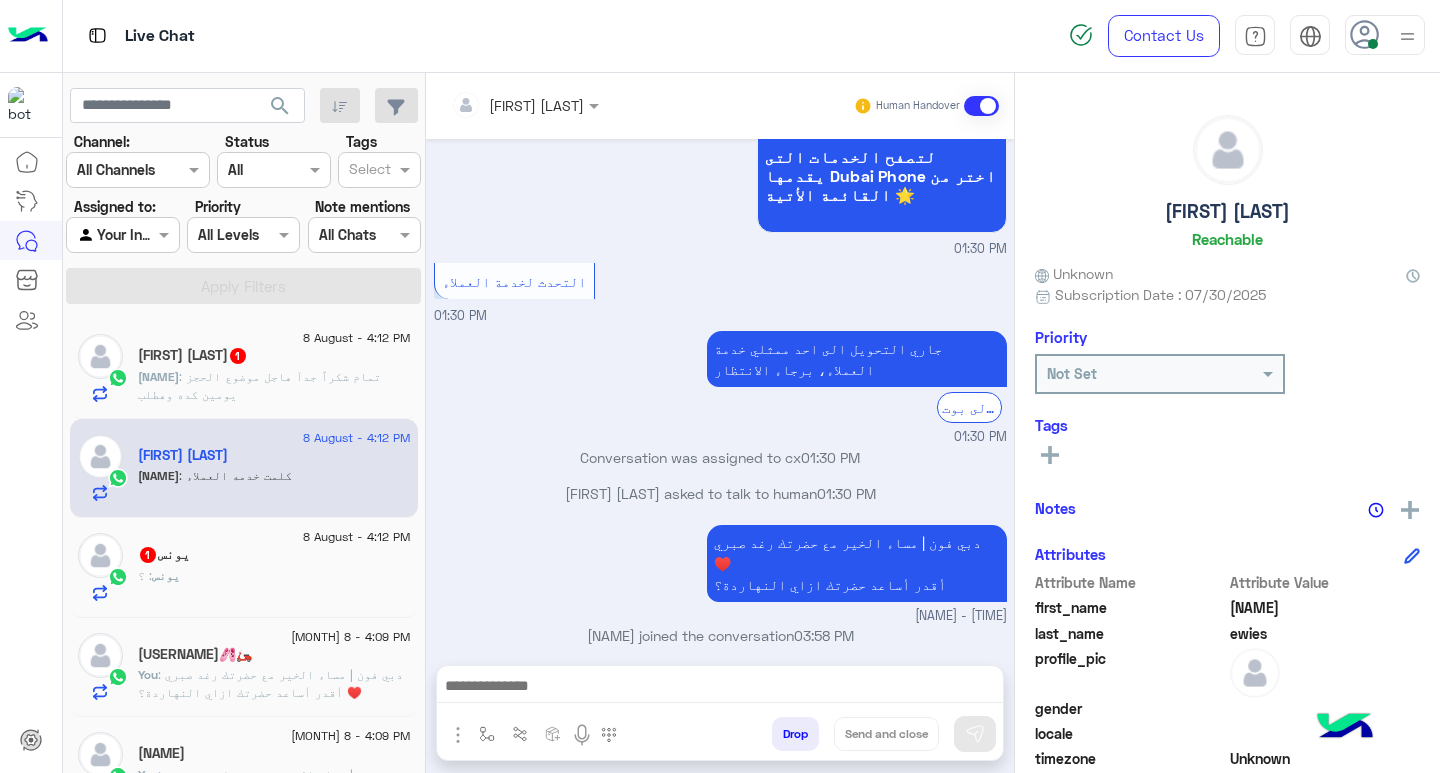 click at bounding box center (720, 688) 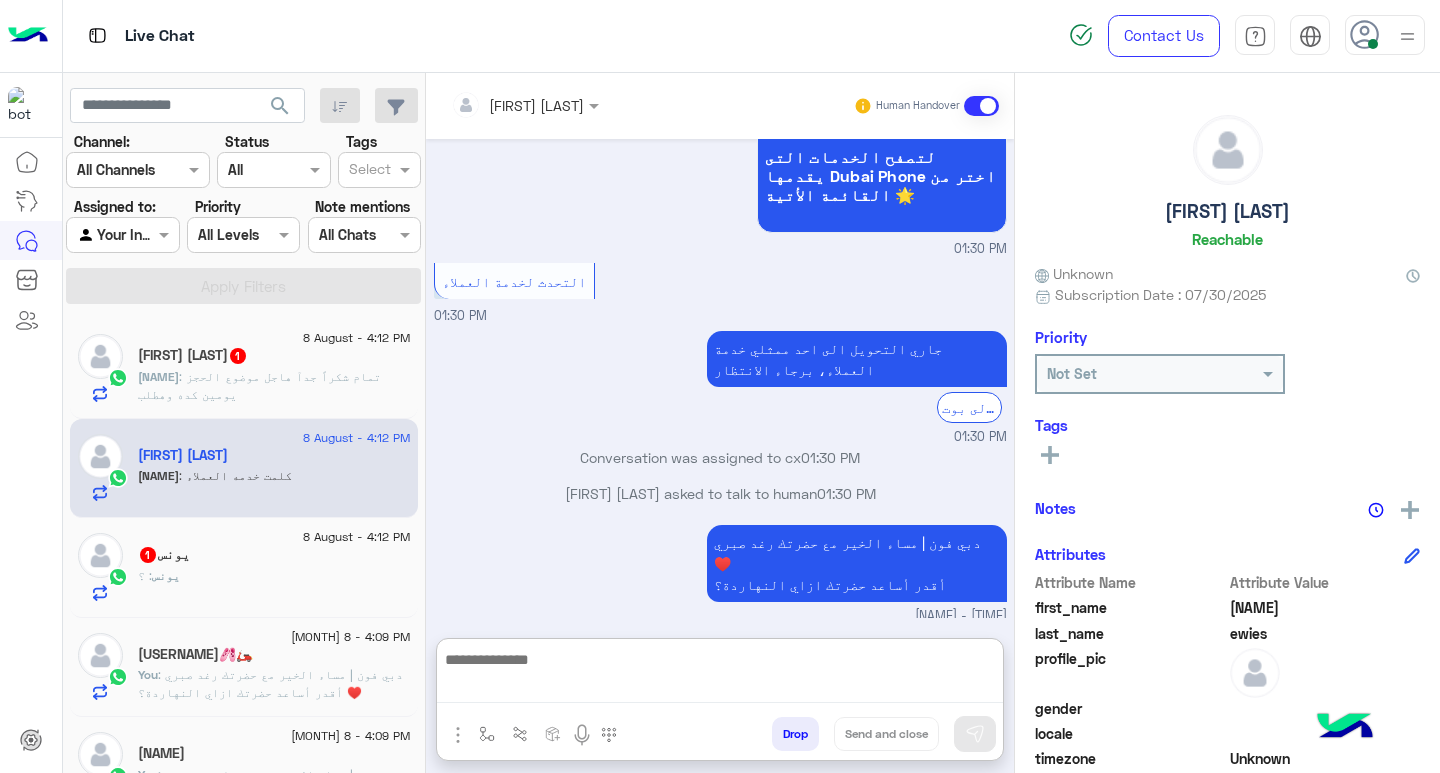 paste on "**********" 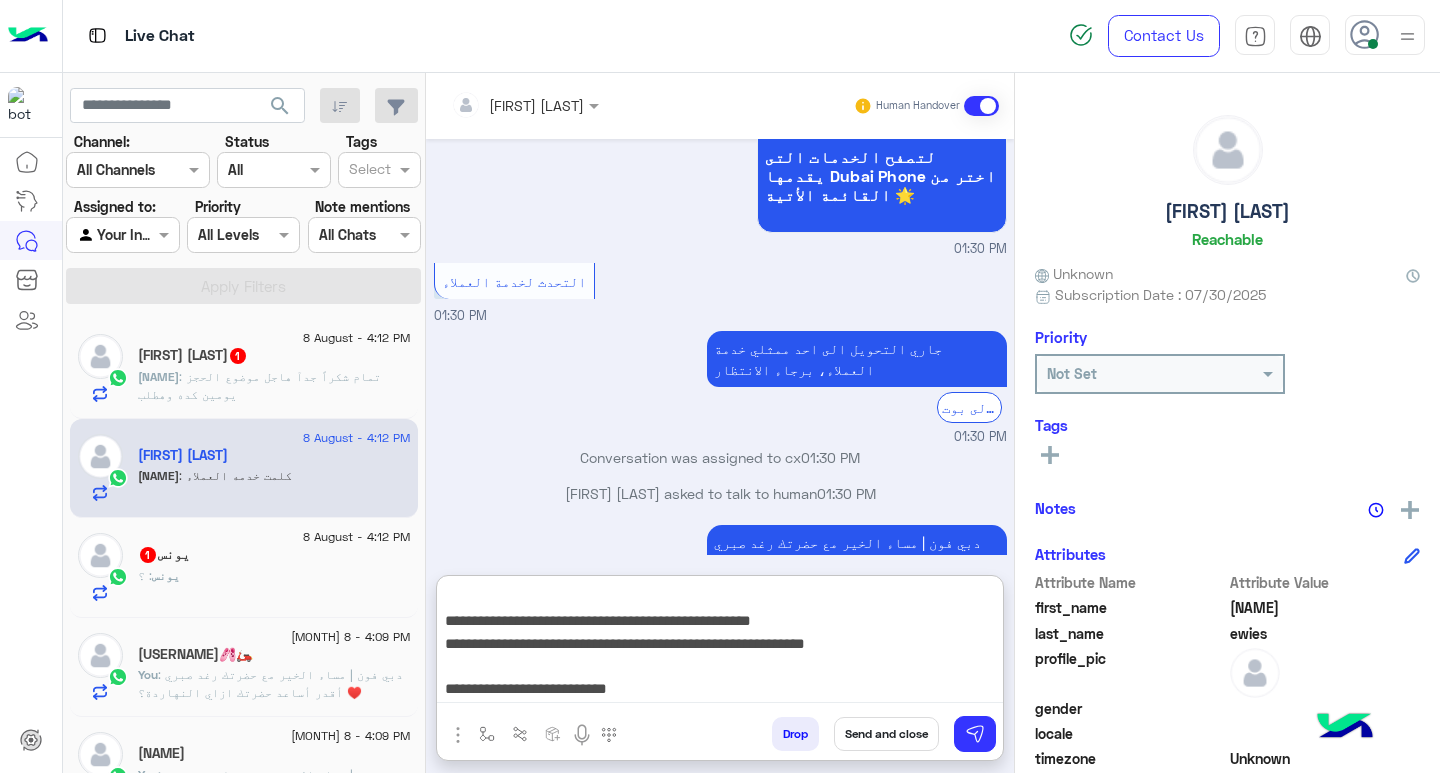 scroll, scrollTop: 133, scrollLeft: 0, axis: vertical 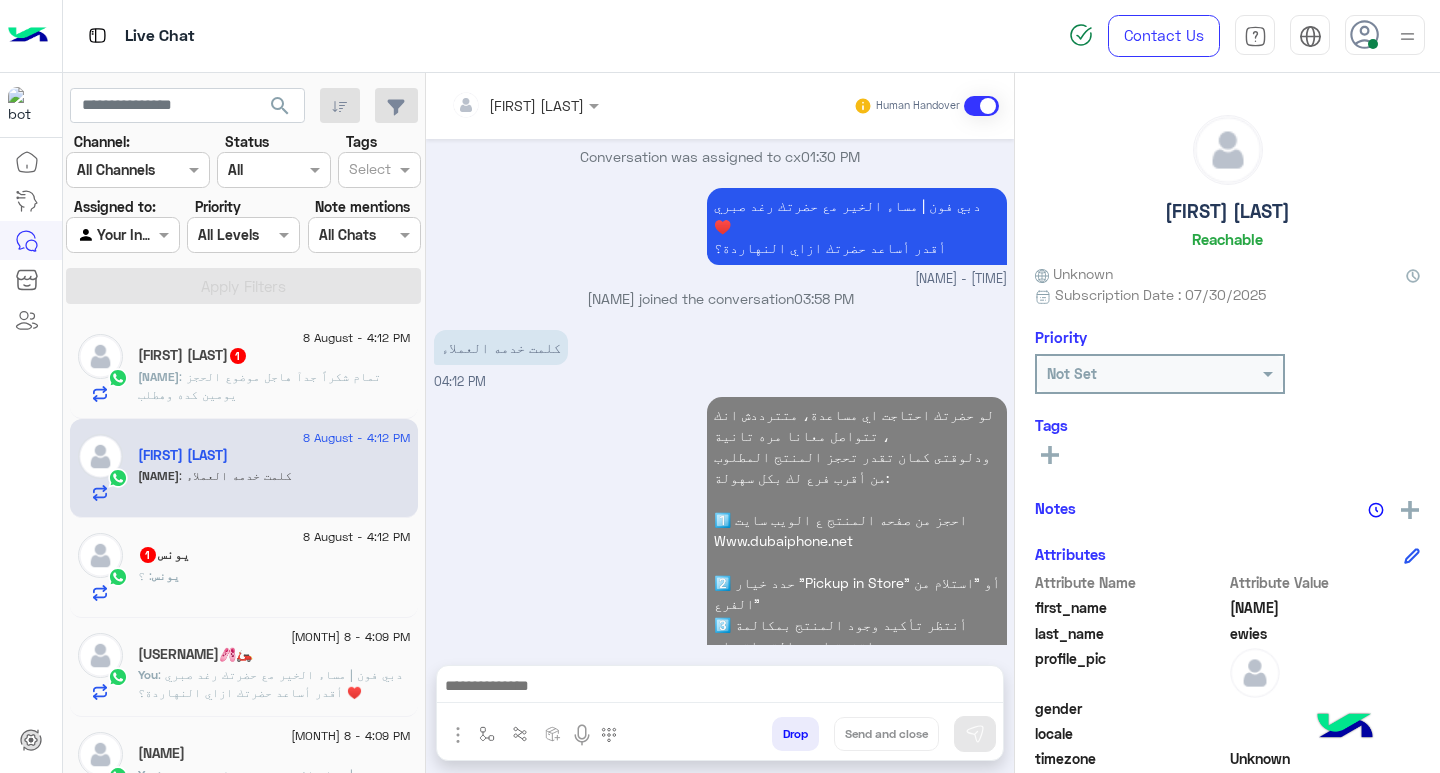 click on ": تمام شكراً جدآ
هاجل موضوع الحجز يومين كده وهطلب" 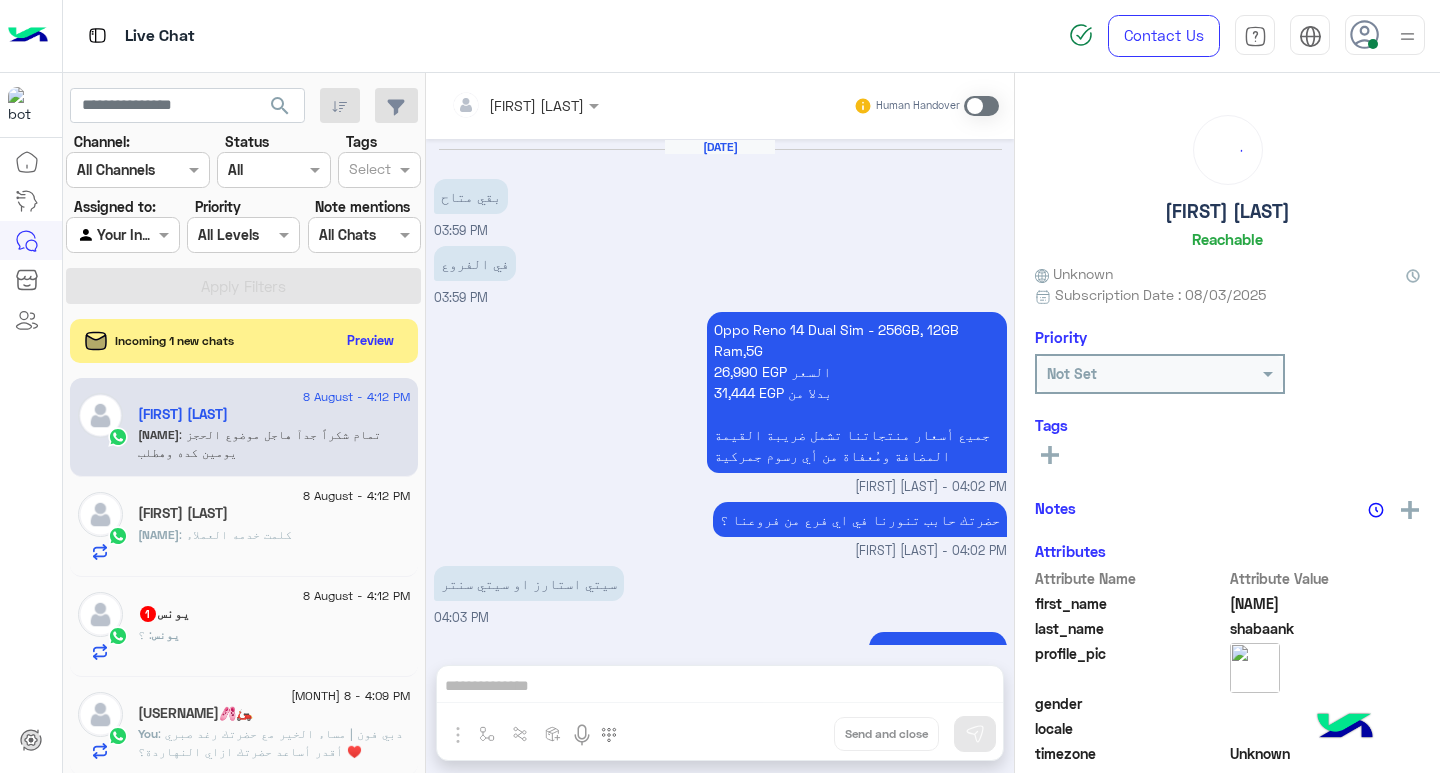scroll, scrollTop: 1109, scrollLeft: 0, axis: vertical 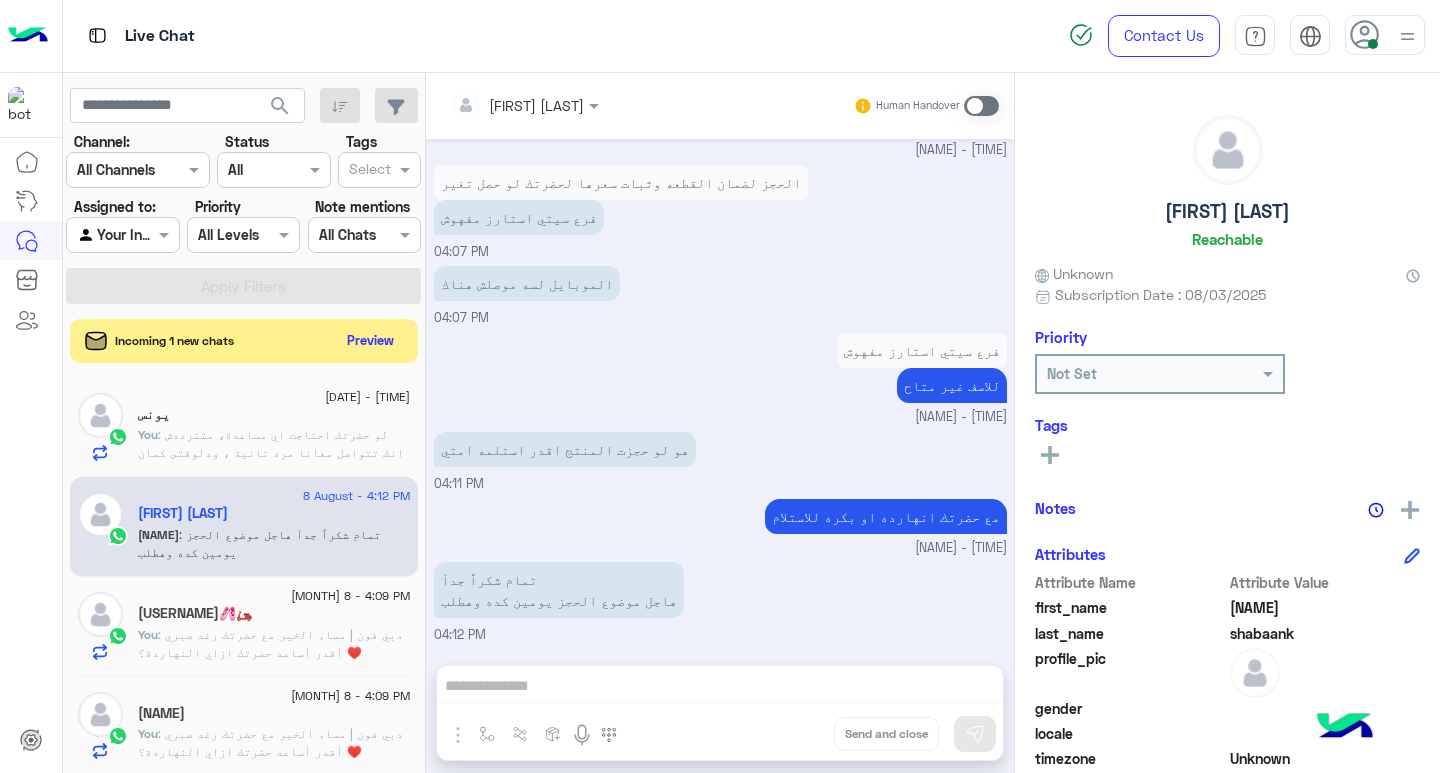 click at bounding box center (981, 106) 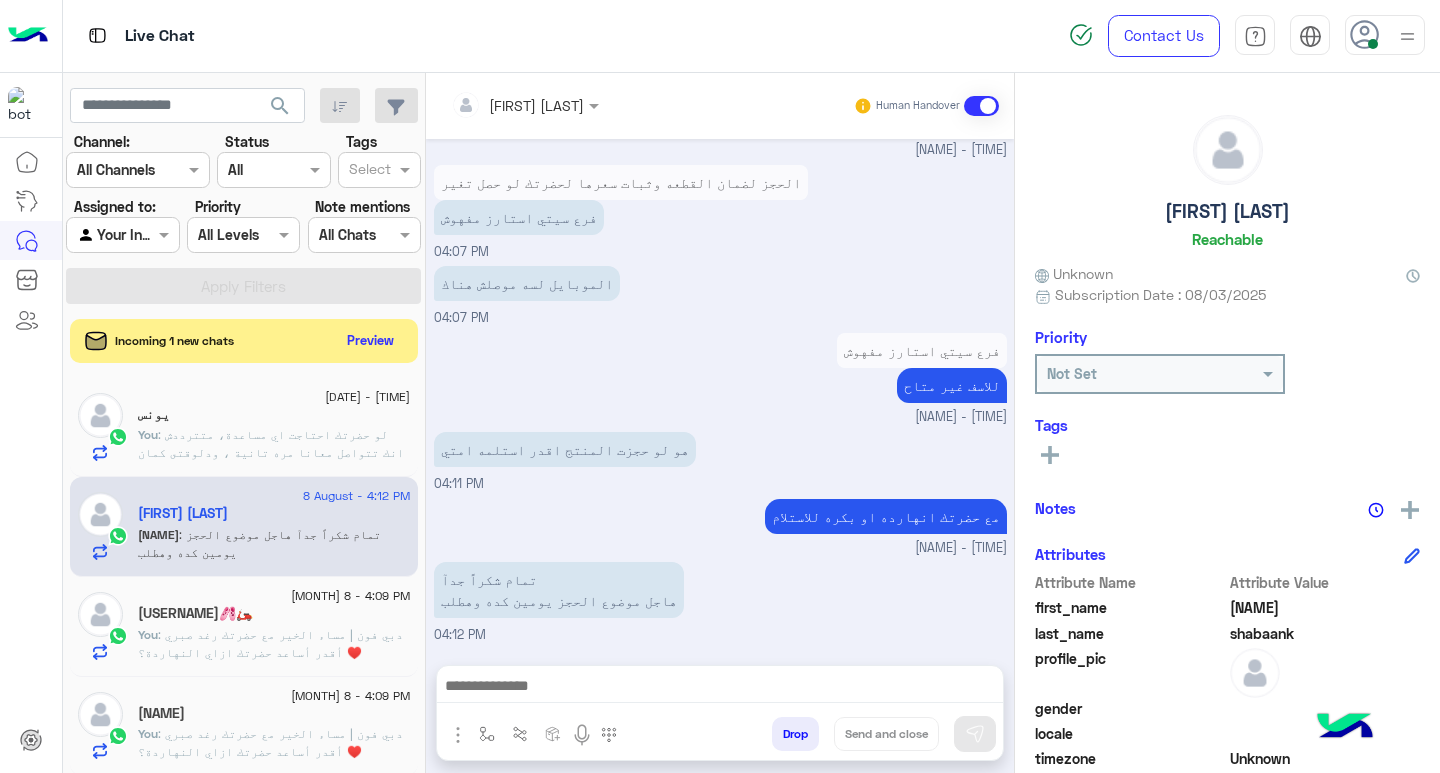 click on "[FIRST] [LAST]" 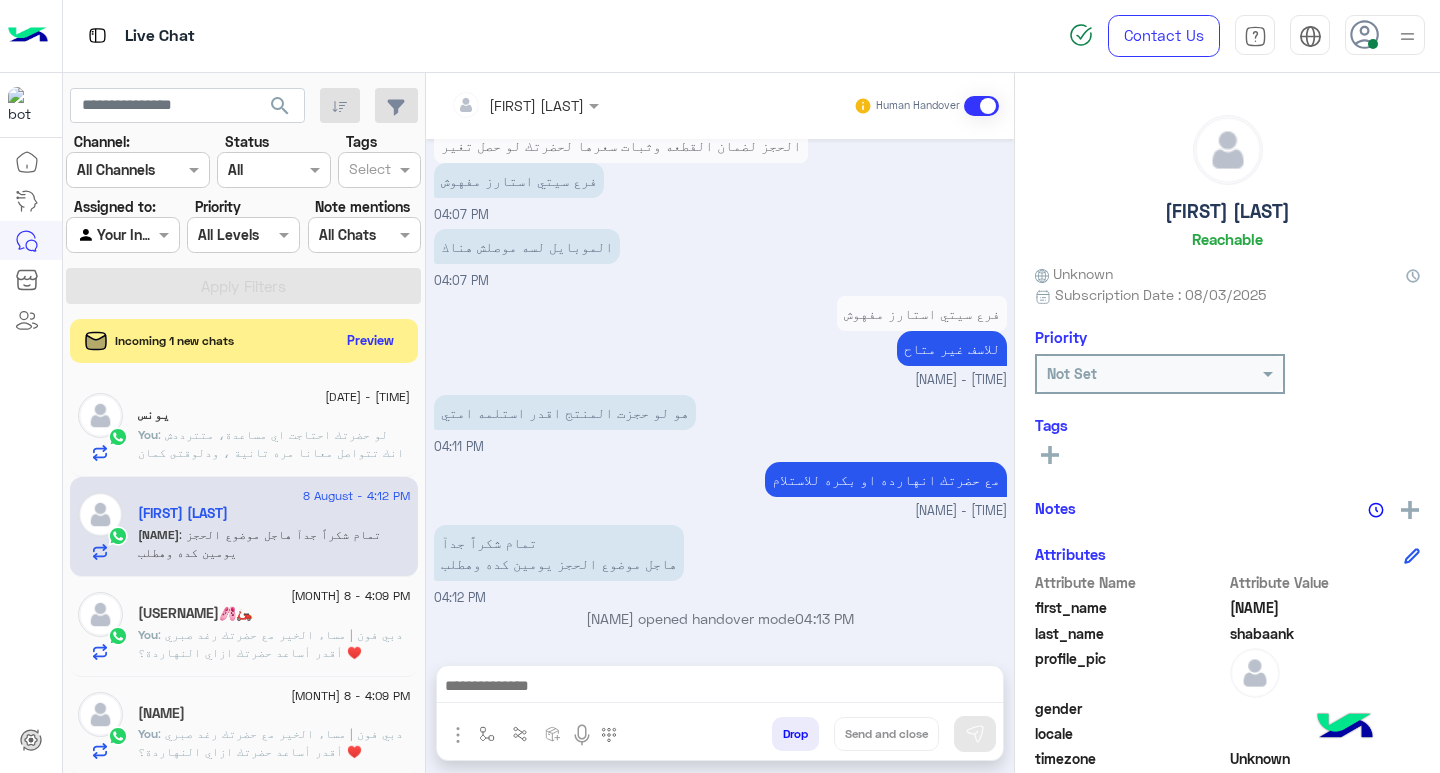click on "[FIRST] [LAST]" 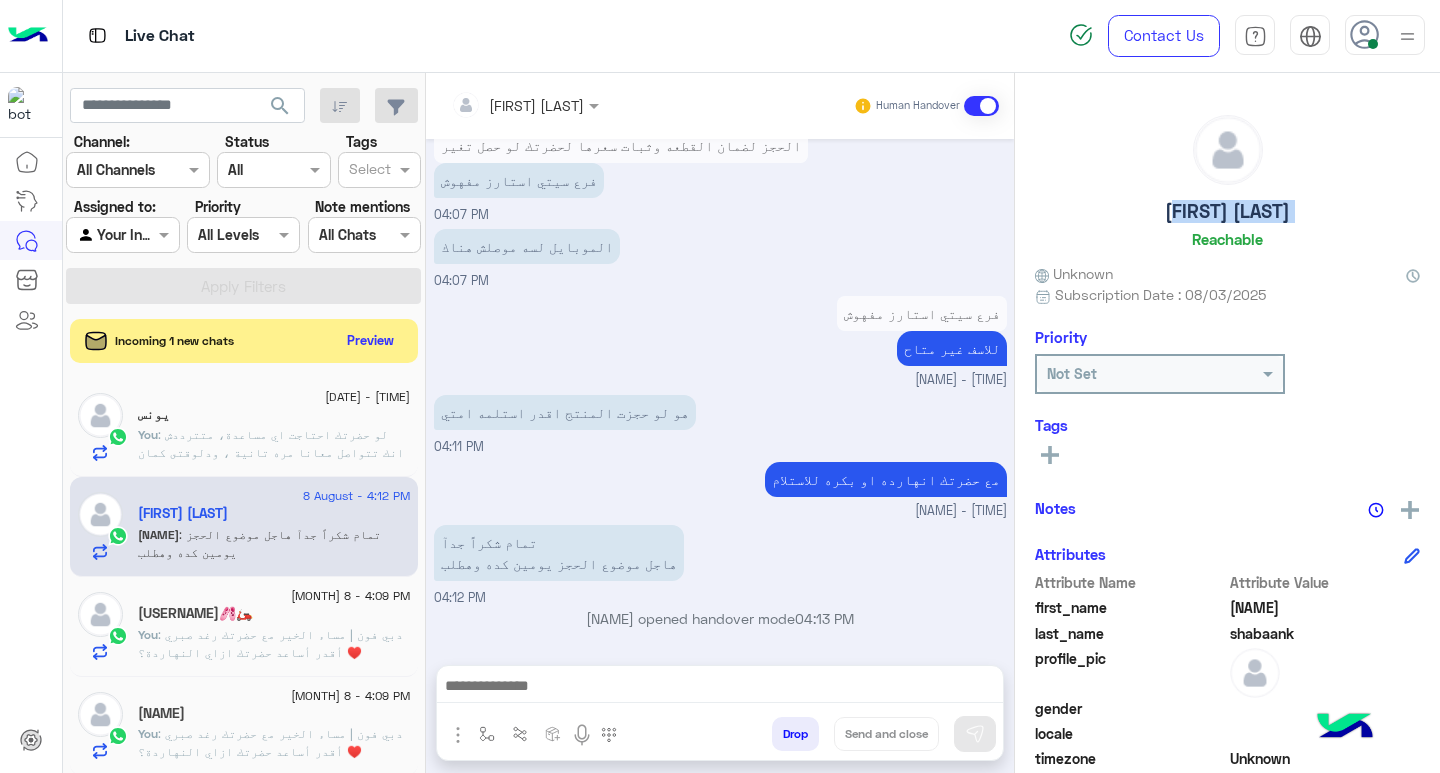 click on "[FIRST] [LAST]" 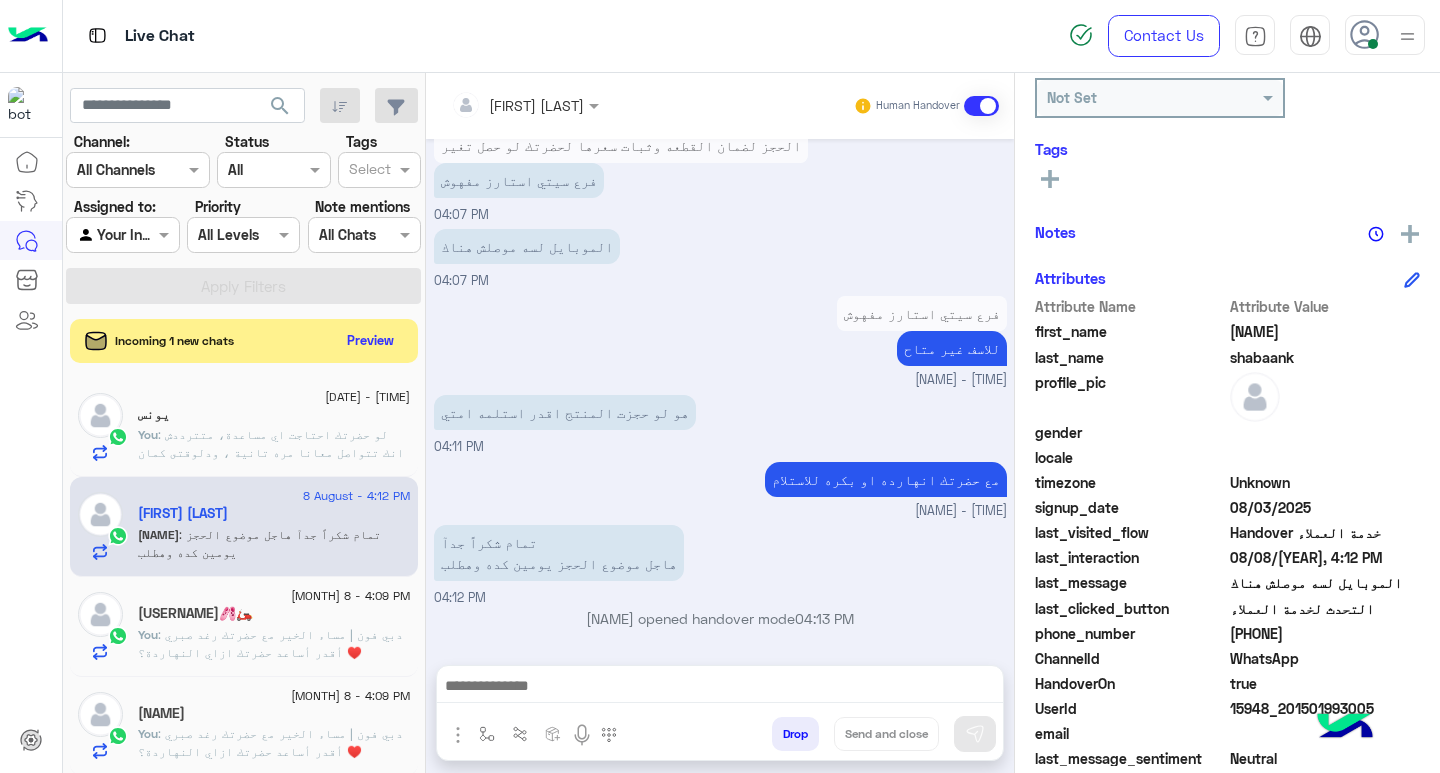 scroll, scrollTop: 329, scrollLeft: 0, axis: vertical 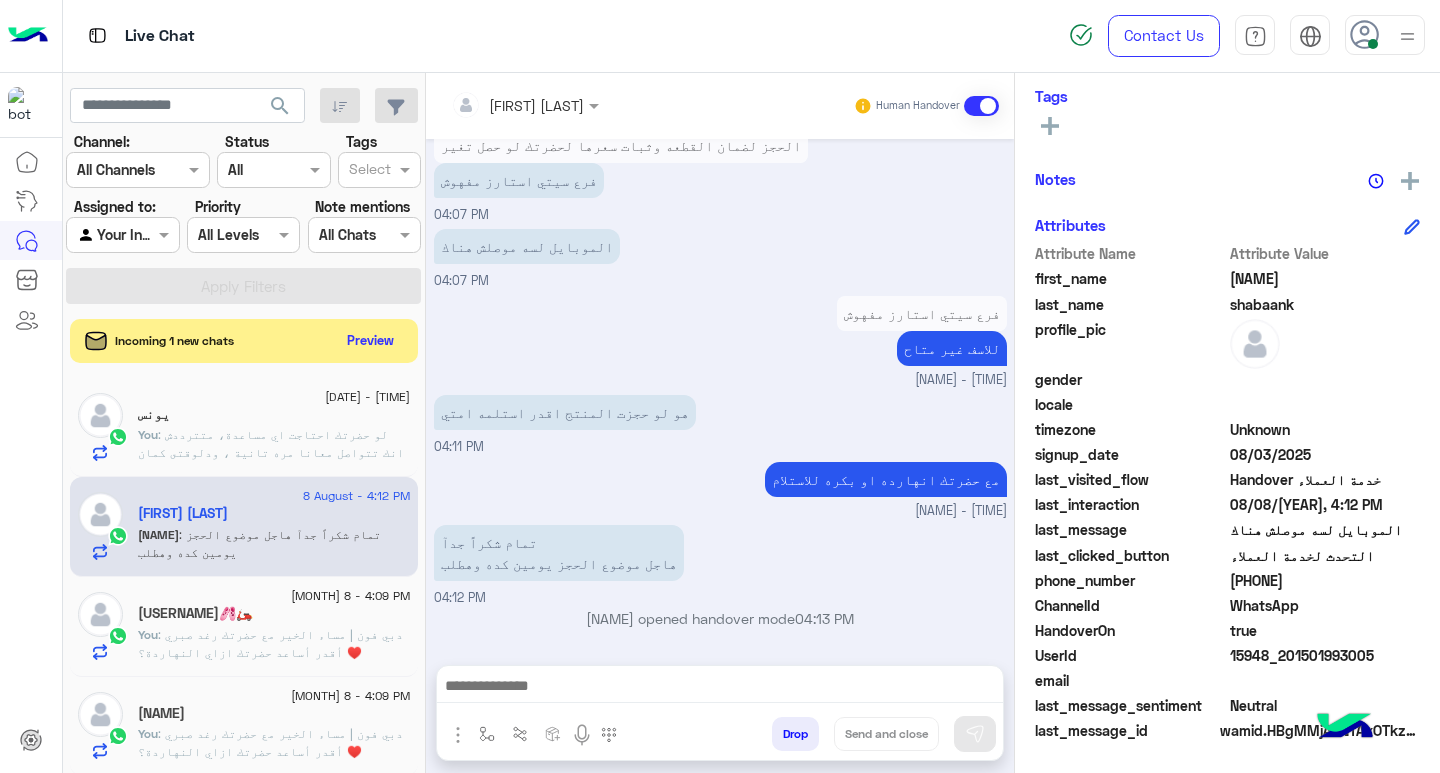 click on "[PHONE]" 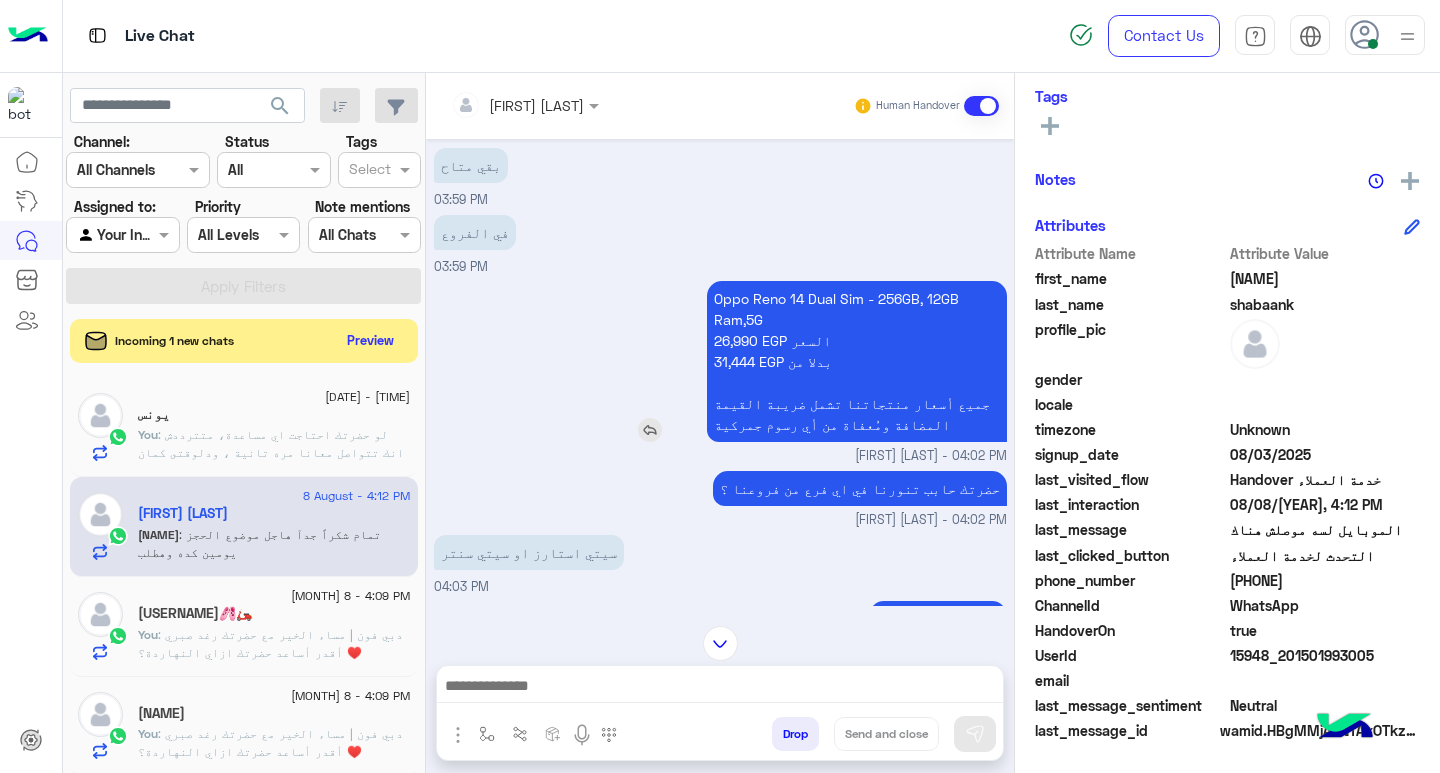 scroll, scrollTop: 0, scrollLeft: 0, axis: both 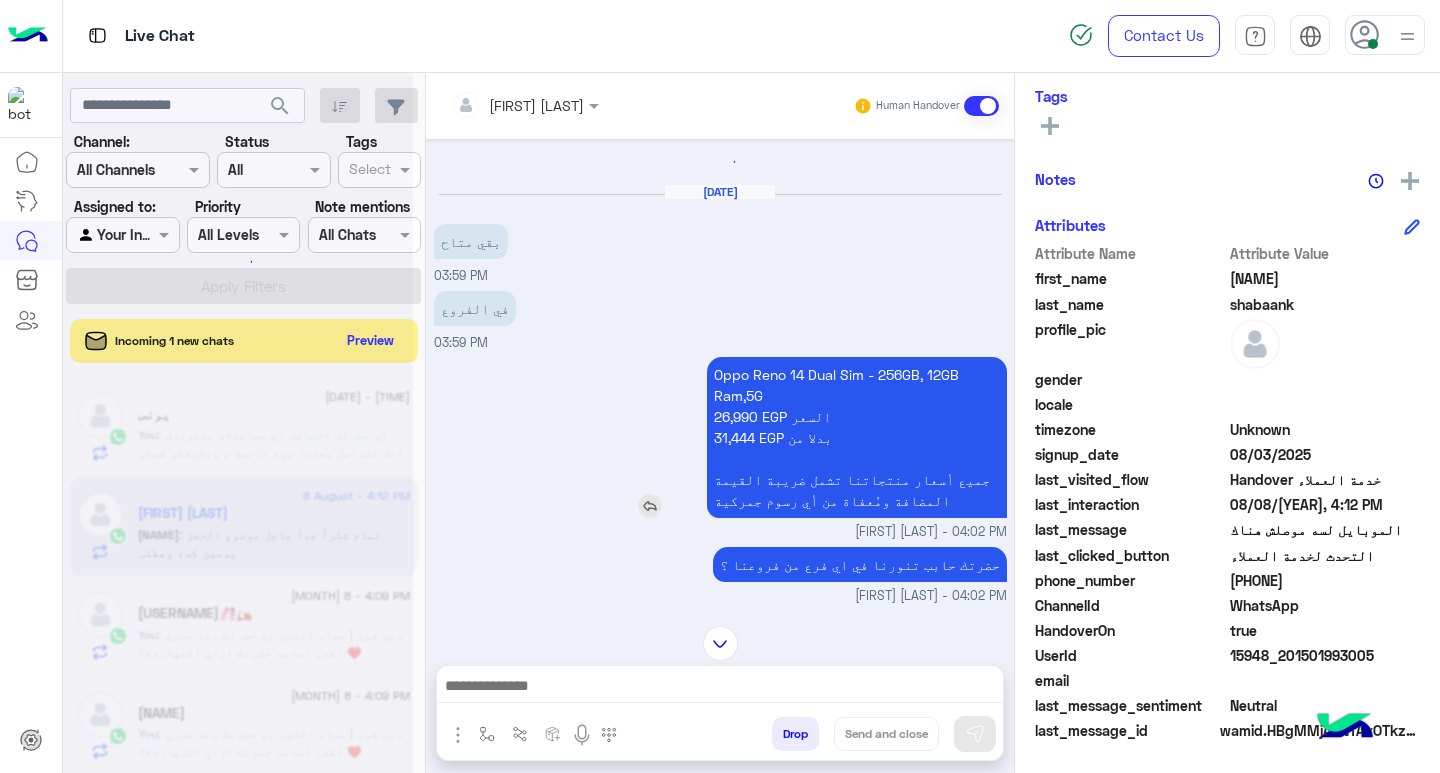 click on "Oppo Reno 14 Dual Sim - 256GB, 12GB Ram,5G 26,990 EGP   السعر  31,444 EGP بدلا من  جميع أسعار منتجاتنا تشمل ضريبة القيمة المضافة ومُعفاة من أي رسوم جمركية" at bounding box center (857, 437) 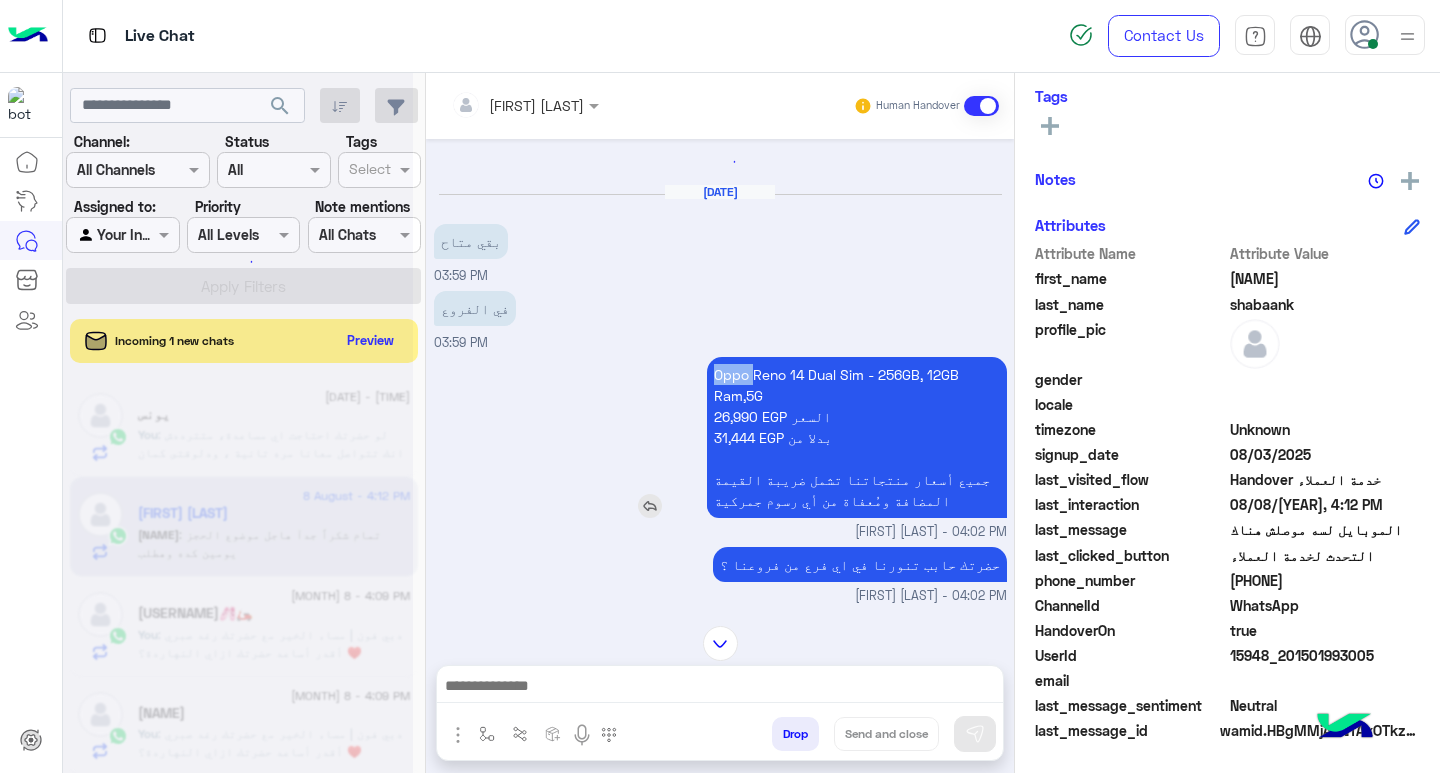 click on "Oppo Reno 14 Dual Sim - 256GB, 12GB Ram,5G 26,990 EGP   السعر  31,444 EGP بدلا من  جميع أسعار منتجاتنا تشمل ضريبة القيمة المضافة ومُعفاة من أي رسوم جمركية" at bounding box center [857, 437] 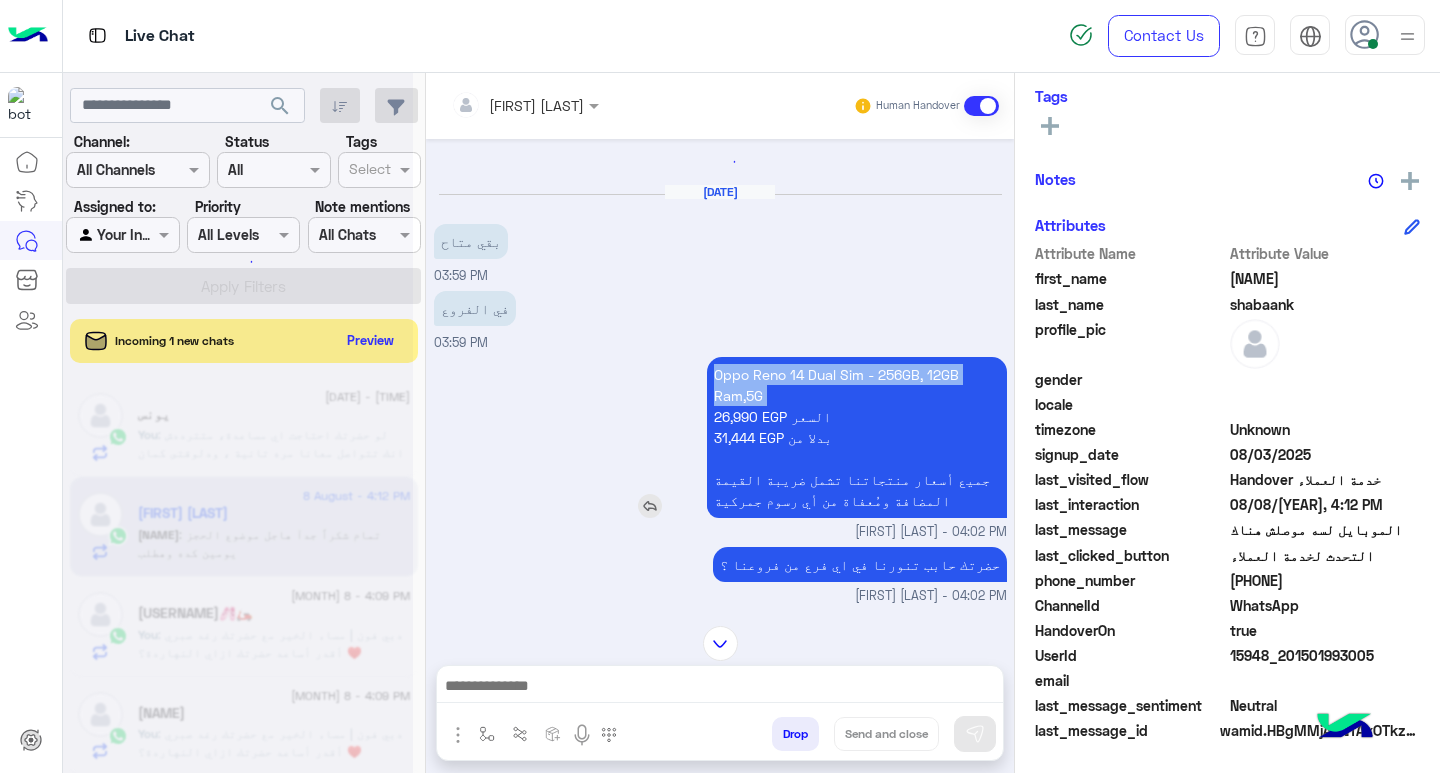 click on "Oppo Reno 14 Dual Sim - 256GB, 12GB Ram,5G 26,990 EGP   السعر  31,444 EGP بدلا من  جميع أسعار منتجاتنا تشمل ضريبة القيمة المضافة ومُعفاة من أي رسوم جمركية" at bounding box center [857, 437] 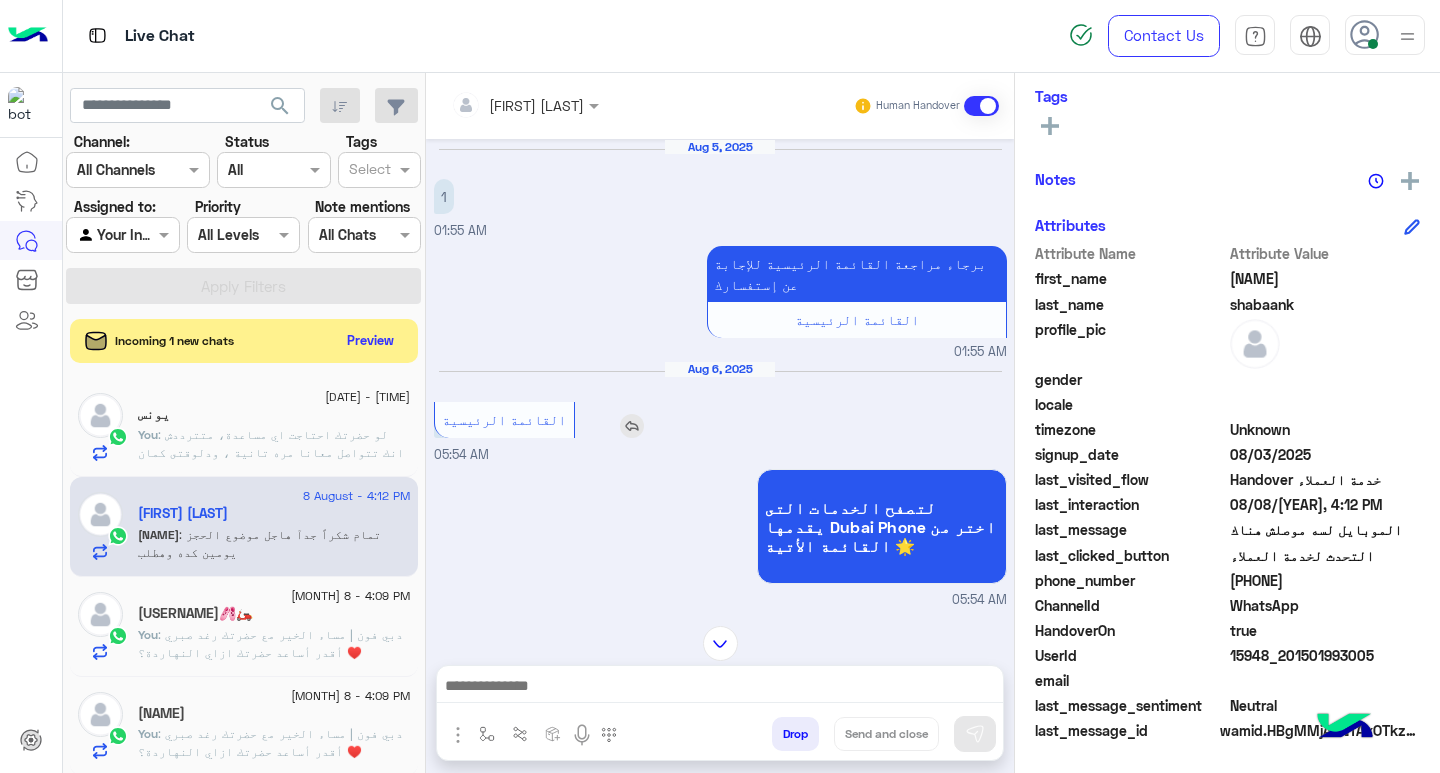 scroll, scrollTop: 2139, scrollLeft: 0, axis: vertical 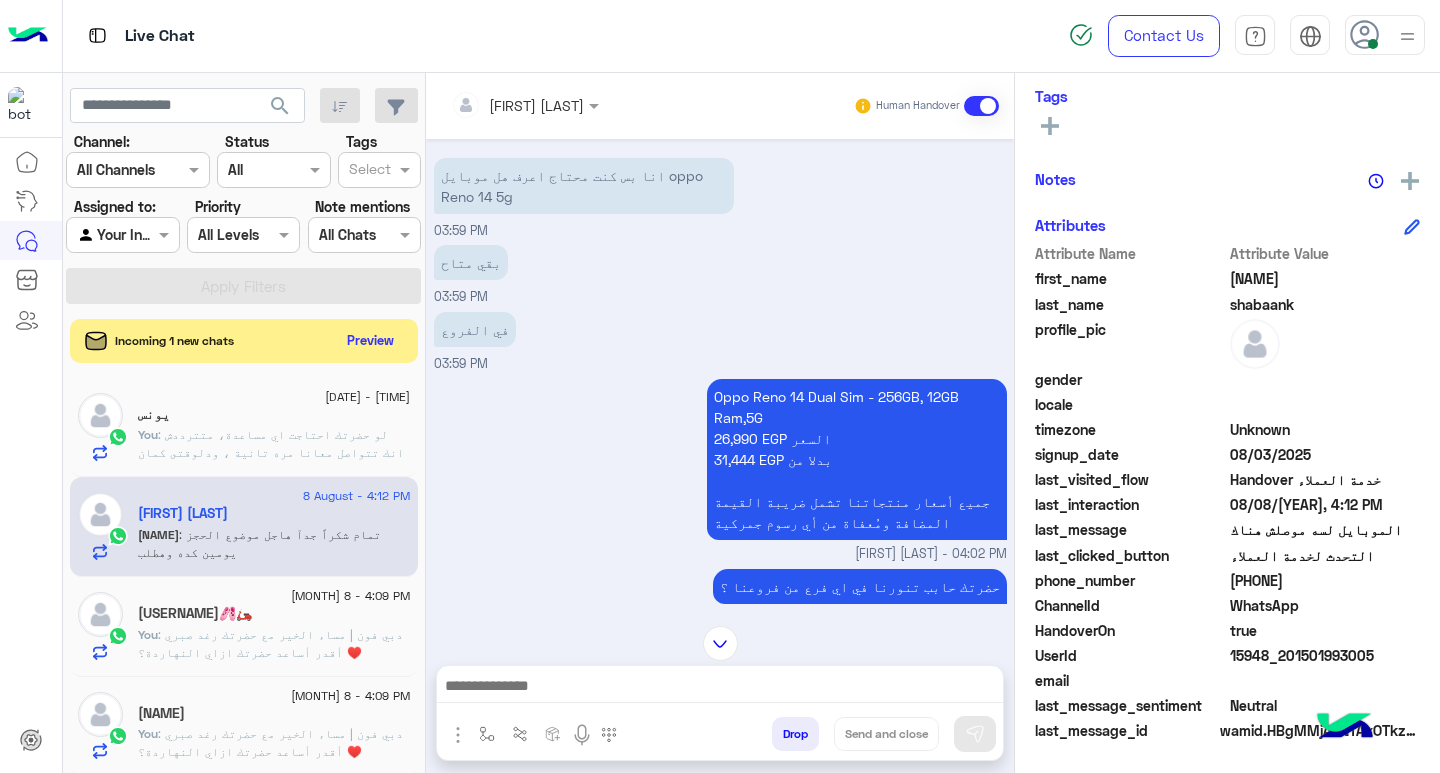 copy on "Oppo Reno 14 Dual Sim - 256GB, 12GB Ram,5G" 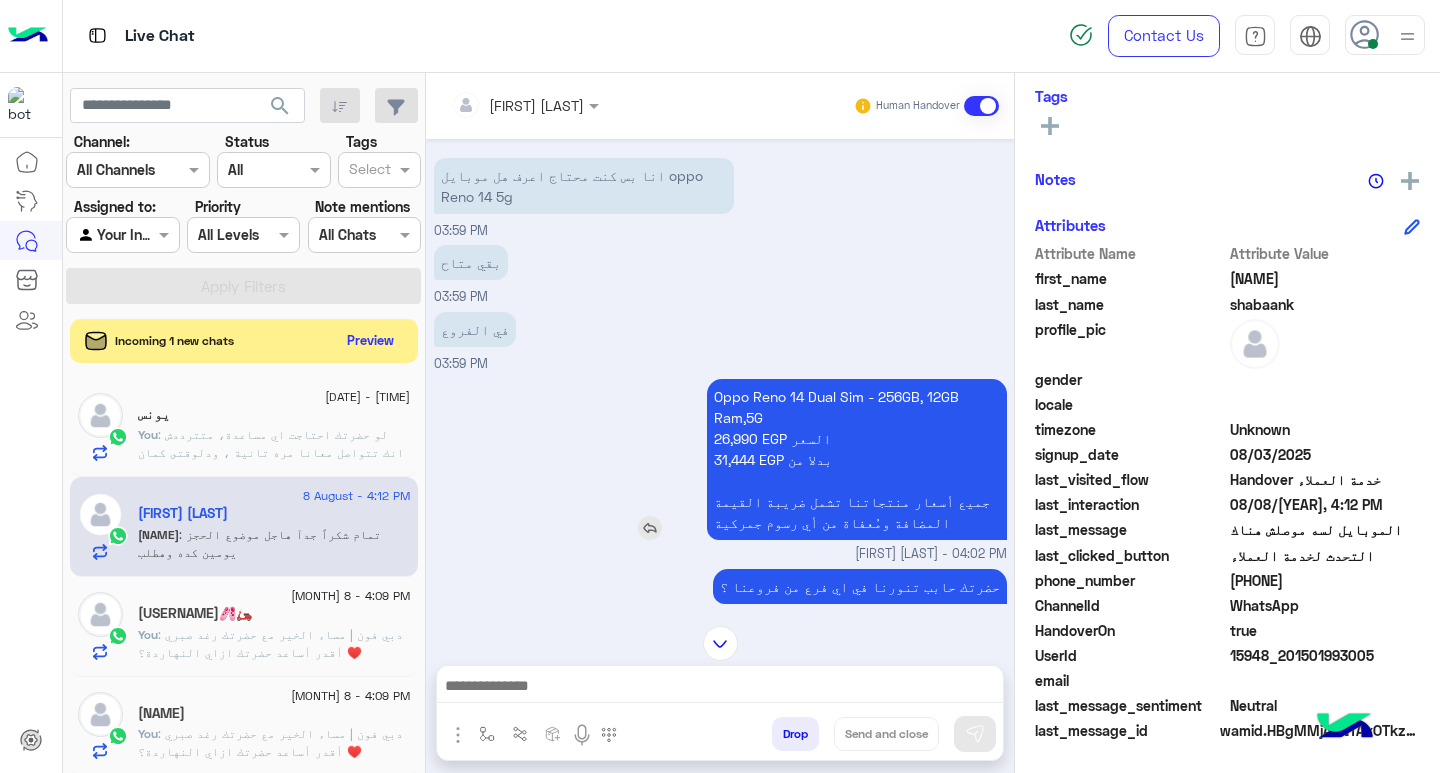 click on "Oppo Reno 14 Dual Sim - 256GB, 12GB Ram,5G 26,990 EGP   السعر  31,444 EGP بدلا من  جميع أسعار منتجاتنا تشمل ضريبة القيمة المضافة ومُعفاة من أي رسوم جمركية" at bounding box center [857, 459] 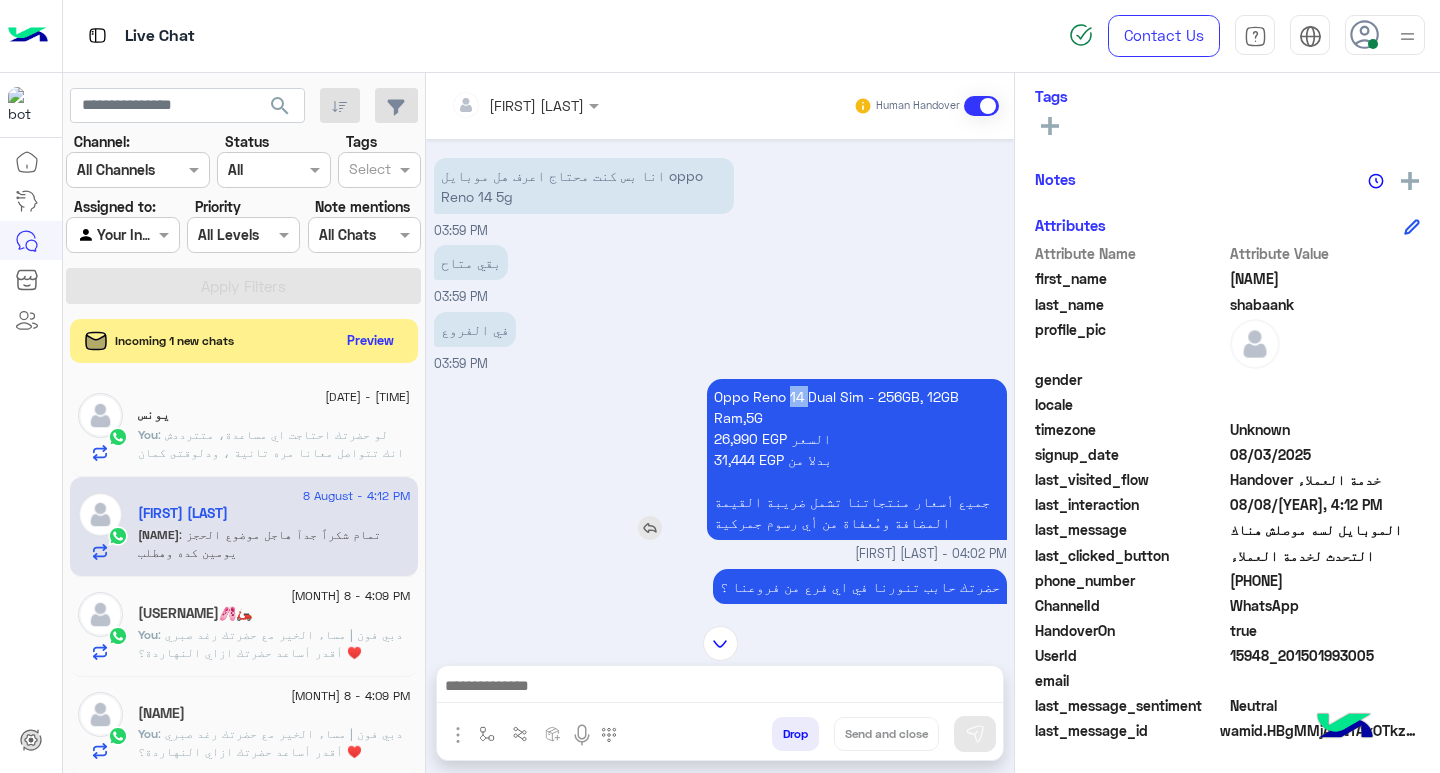 click on "Oppo Reno 14 Dual Sim - 256GB, 12GB Ram,5G 26,990 EGP   السعر  31,444 EGP بدلا من  جميع أسعار منتجاتنا تشمل ضريبة القيمة المضافة ومُعفاة من أي رسوم جمركية" at bounding box center [857, 459] 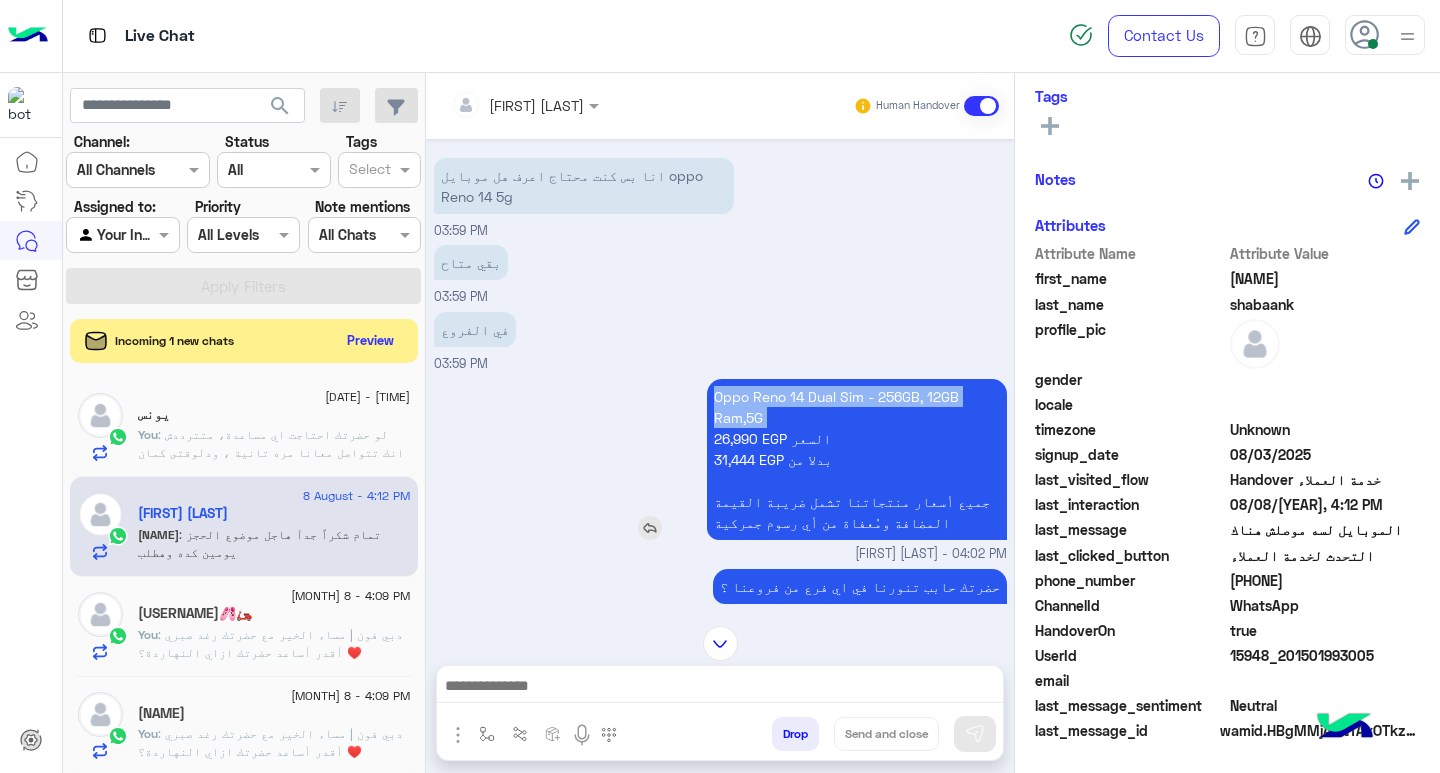 click on "Oppo Reno 14 Dual Sim - 256GB, 12GB Ram,5G 26,990 EGP   السعر  31,444 EGP بدلا من  جميع أسعار منتجاتنا تشمل ضريبة القيمة المضافة ومُعفاة من أي رسوم جمركية" at bounding box center (857, 459) 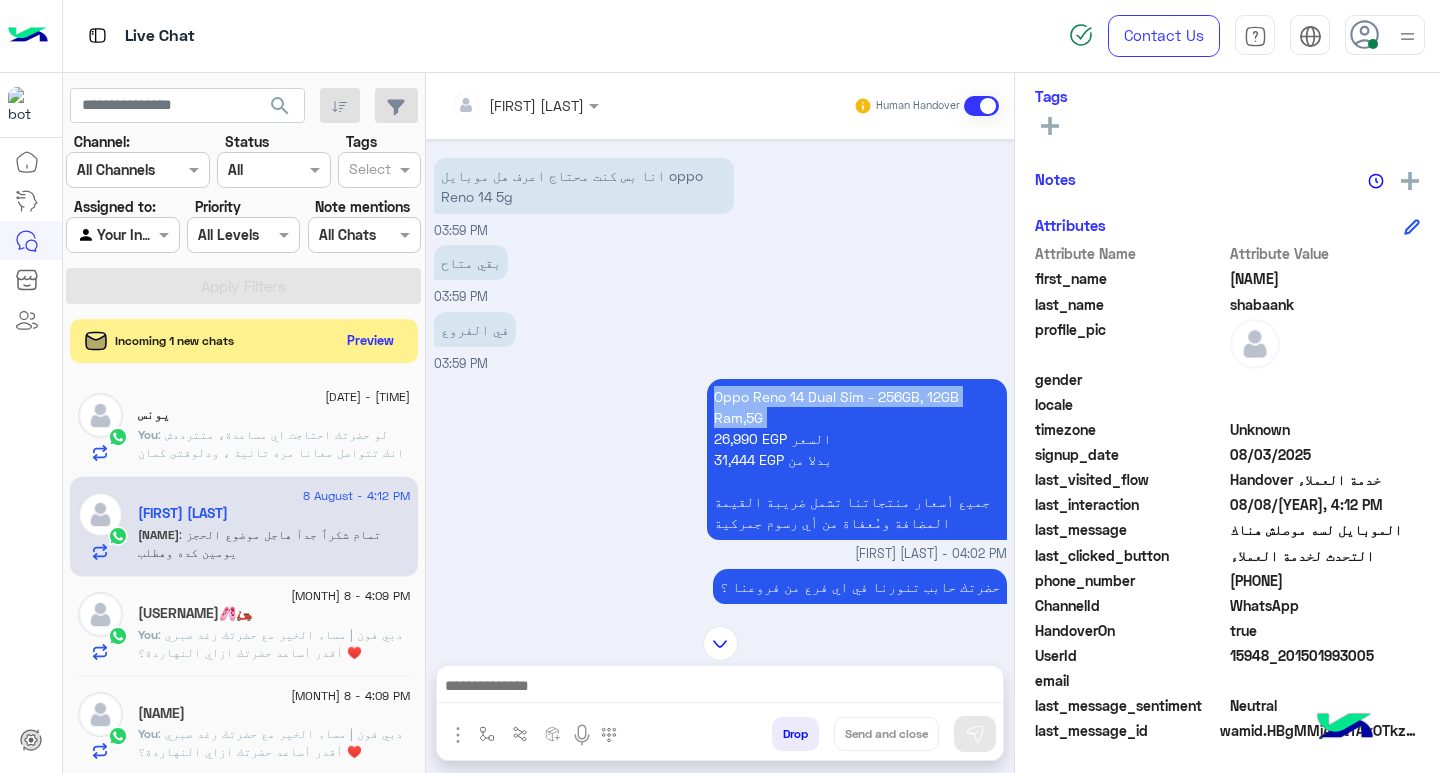 copy on "Oppo Reno 14 Dual Sim - 256GB, 12GB Ram,5G" 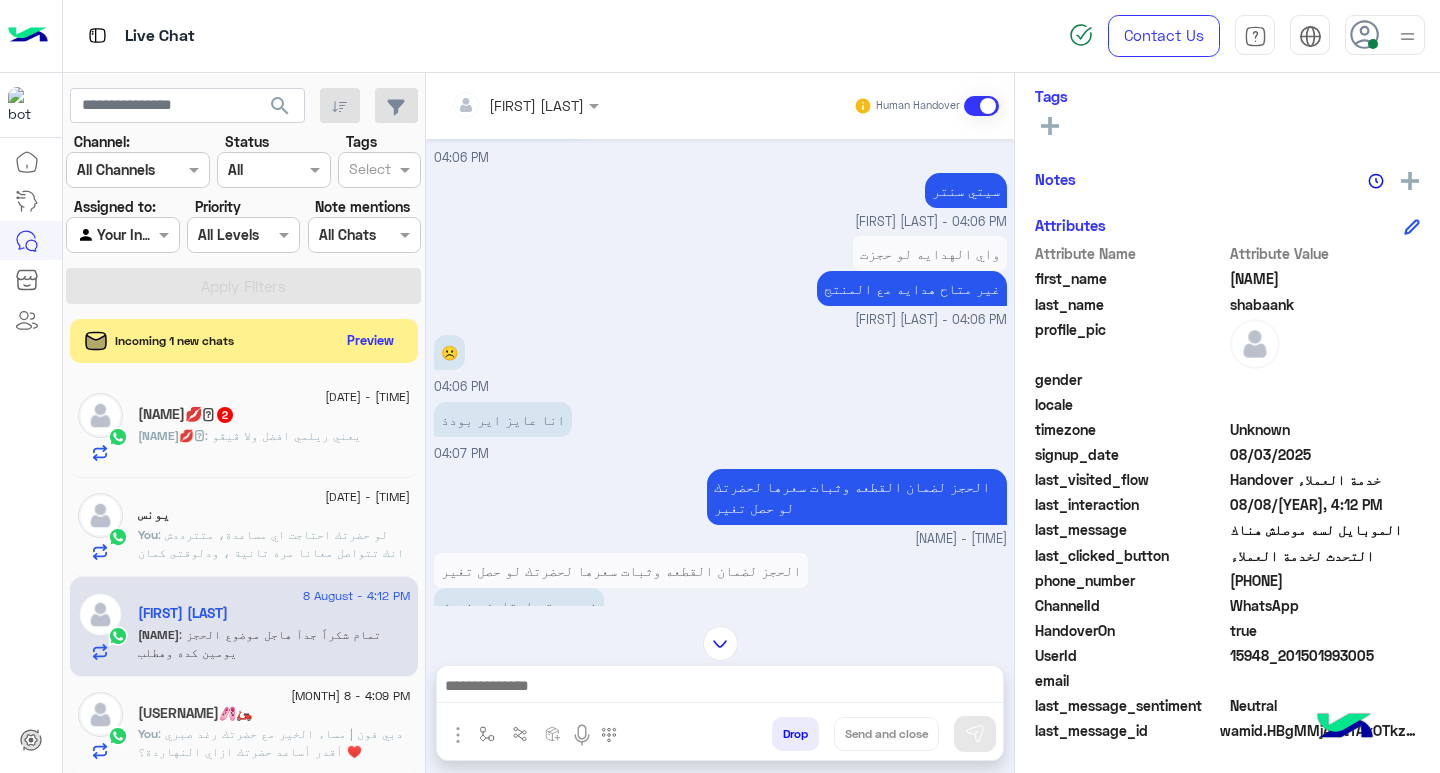 scroll, scrollTop: 3330, scrollLeft: 0, axis: vertical 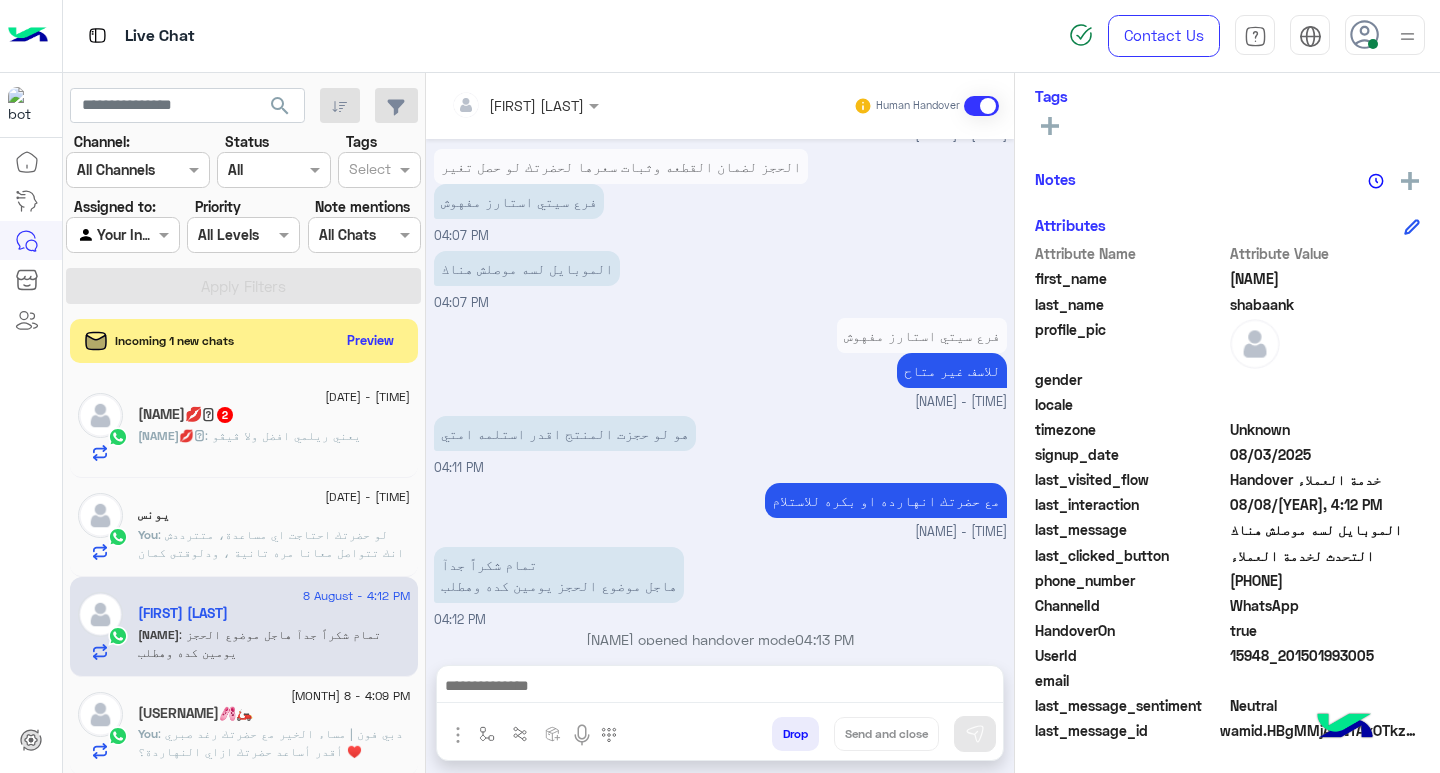 click on ": يعني ريلمي افضل ولا ڤيڤو" 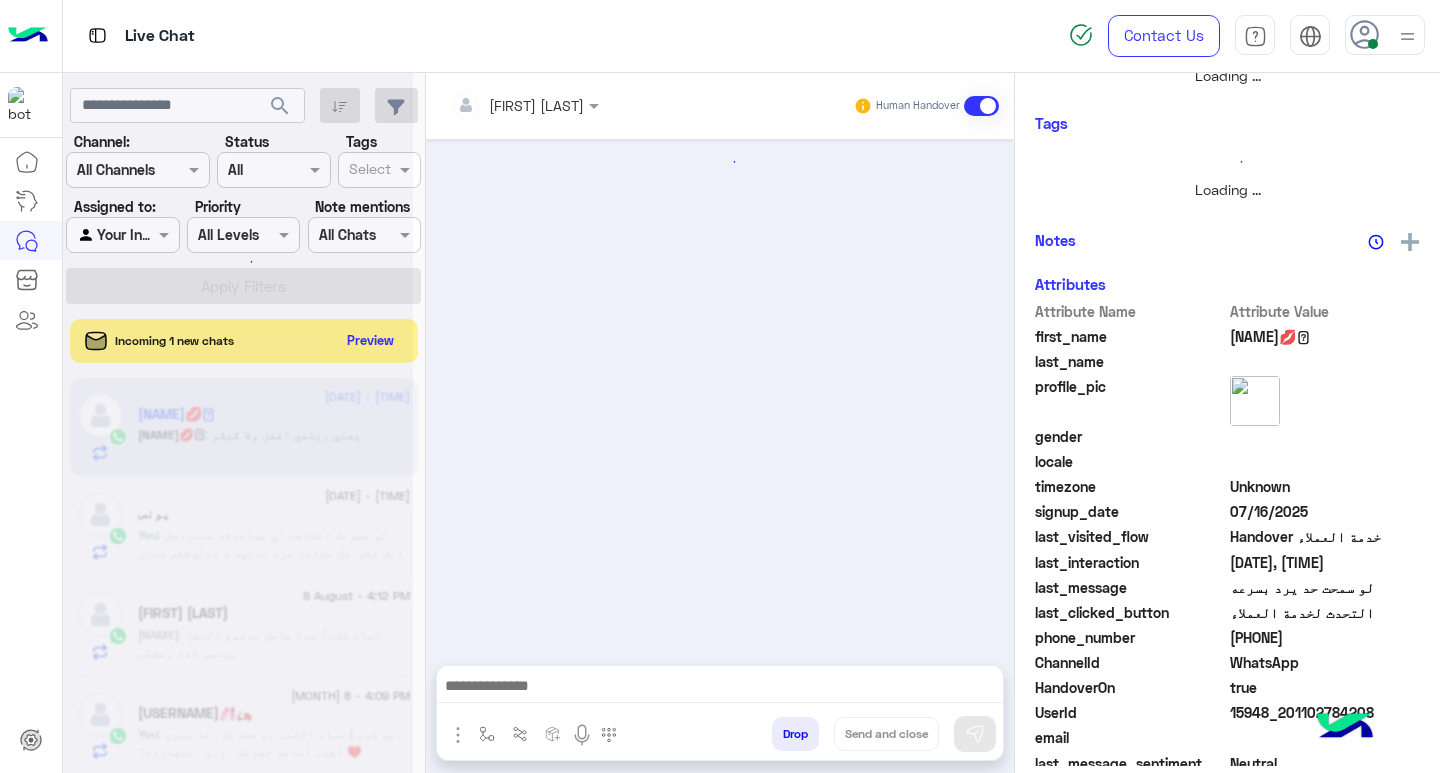 scroll, scrollTop: 355, scrollLeft: 0, axis: vertical 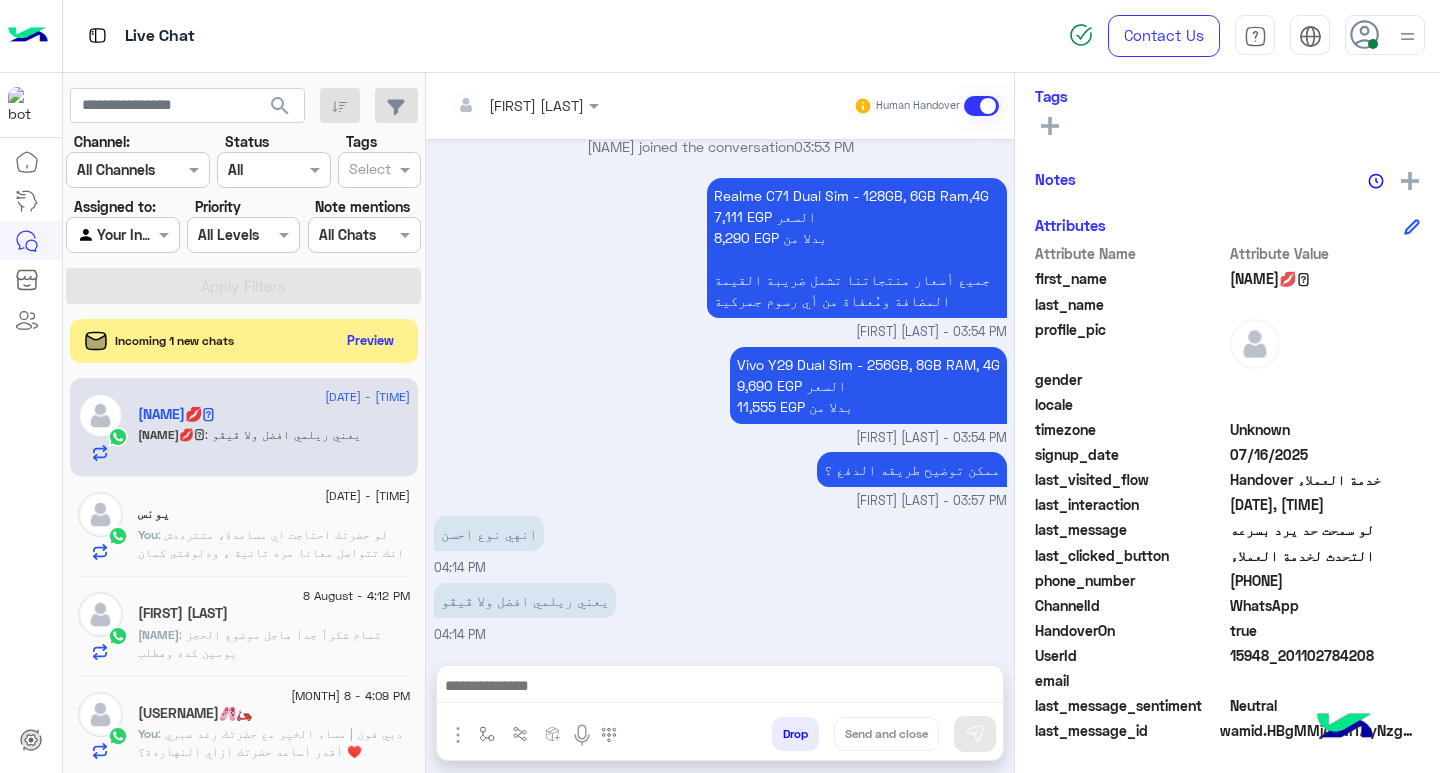 click at bounding box center [720, 691] 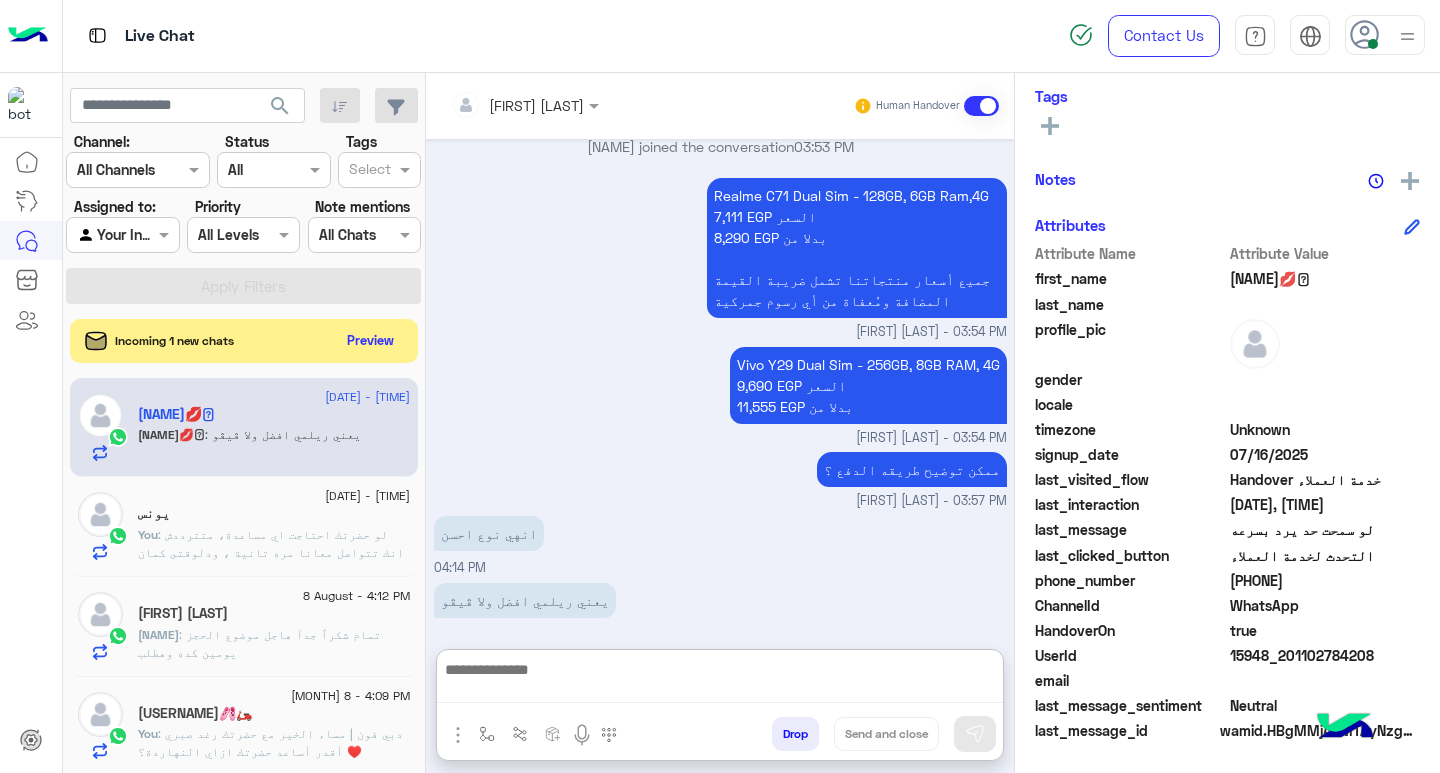 click at bounding box center [720, 680] 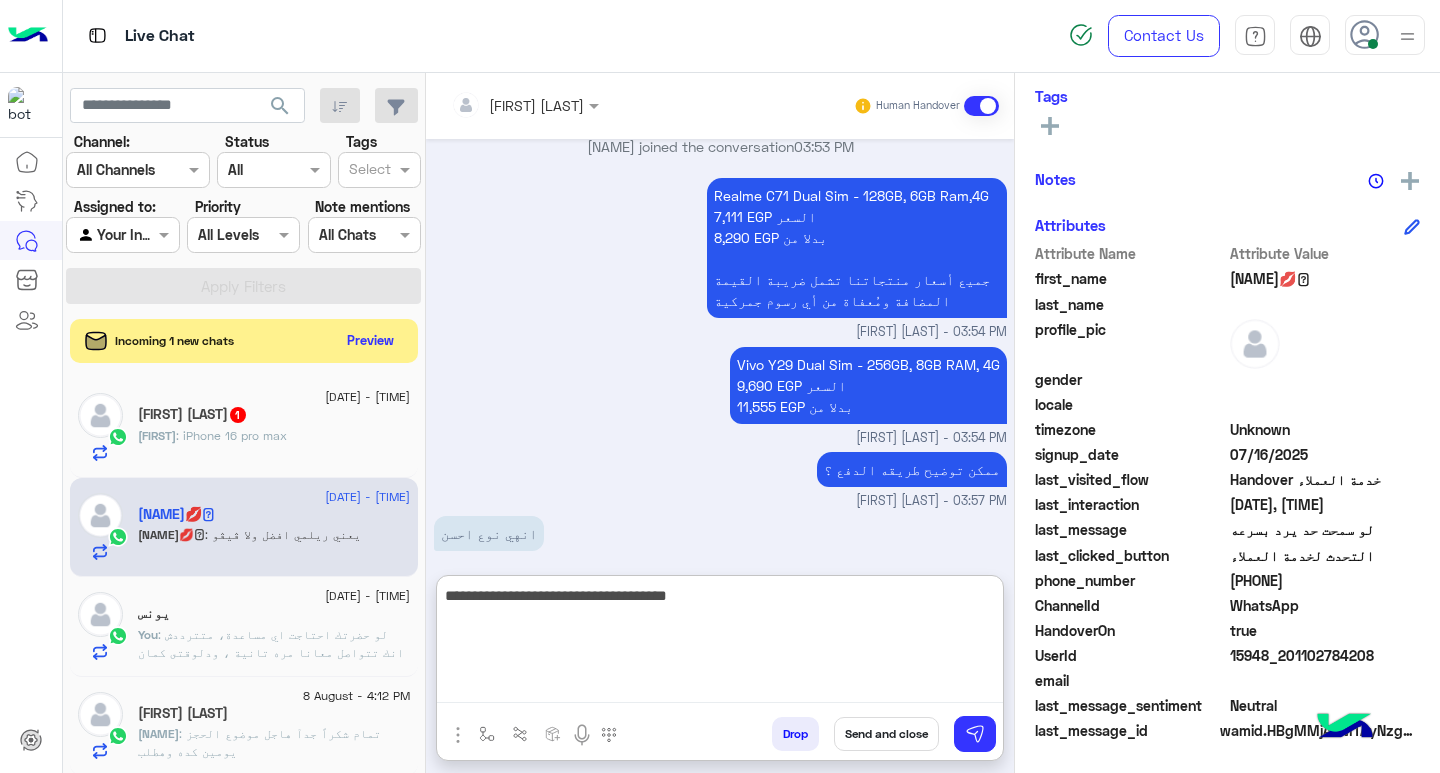 click on "**********" at bounding box center (720, 643) 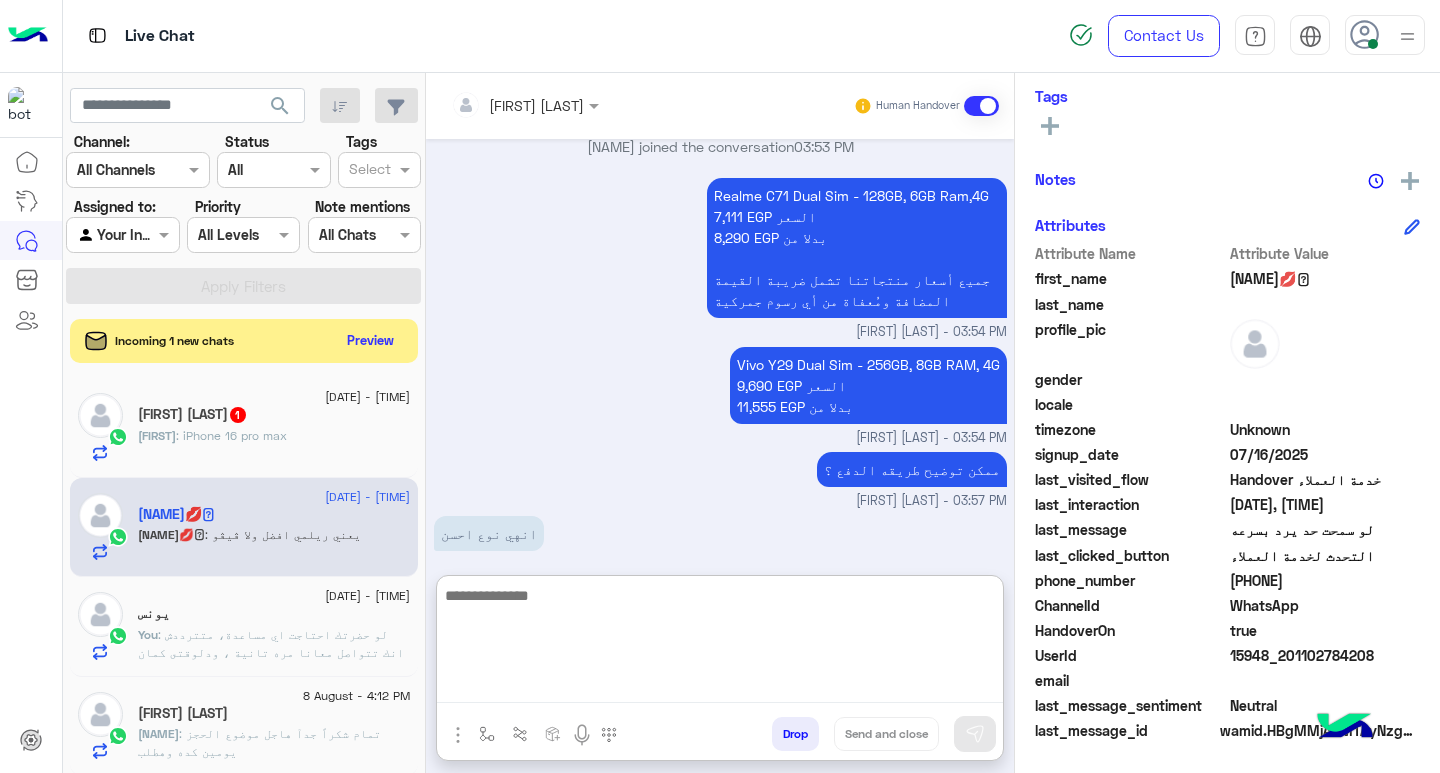 scroll, scrollTop: 1519, scrollLeft: 0, axis: vertical 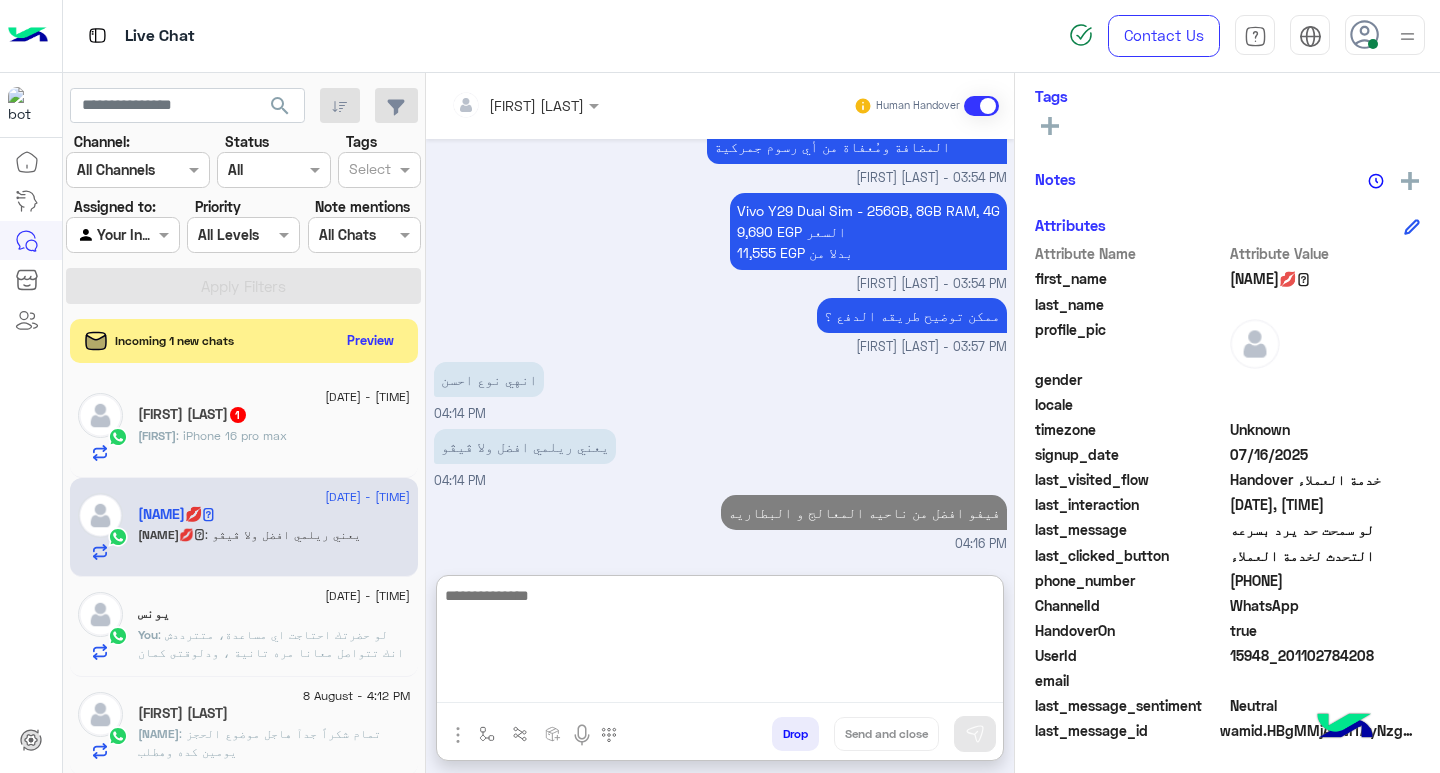 click on "[NAME]  1" 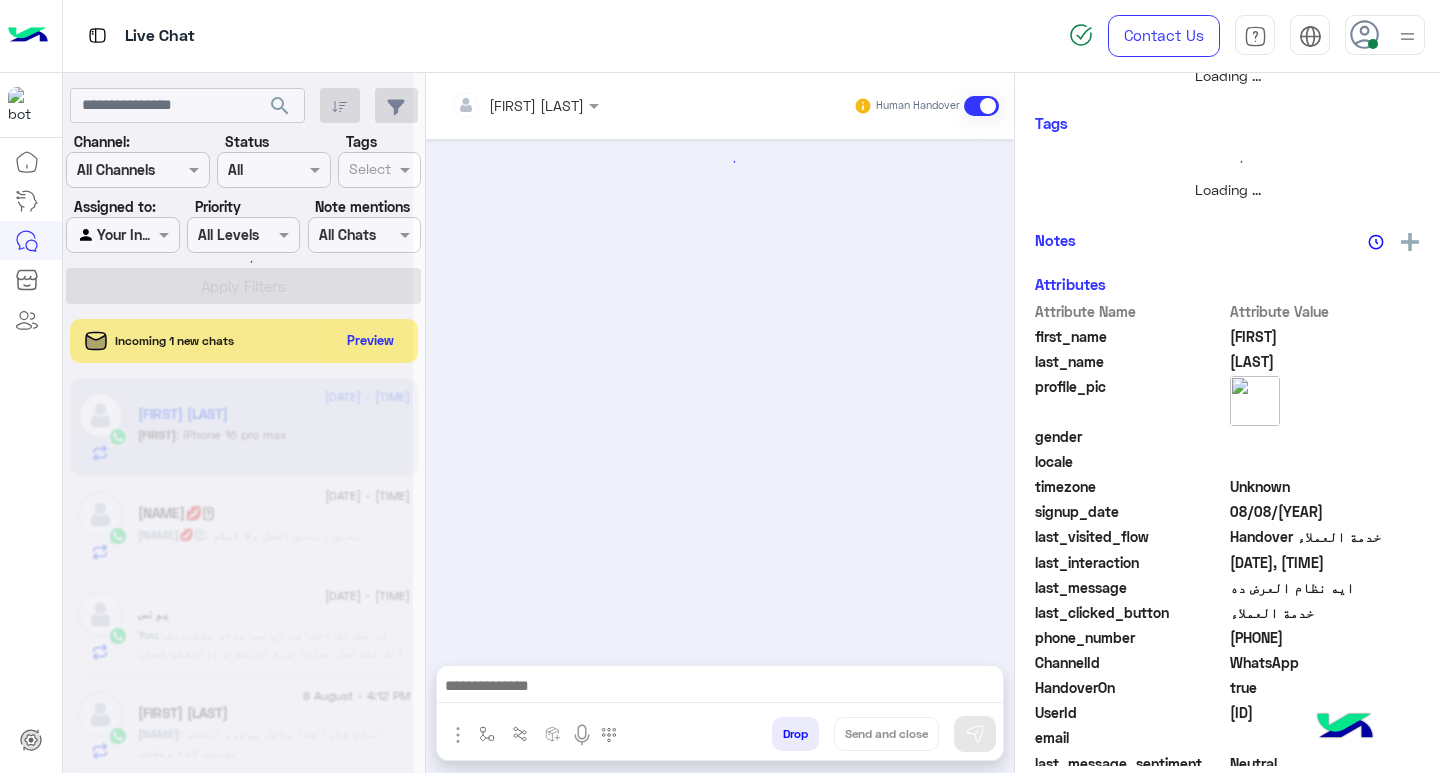 scroll, scrollTop: 0, scrollLeft: 0, axis: both 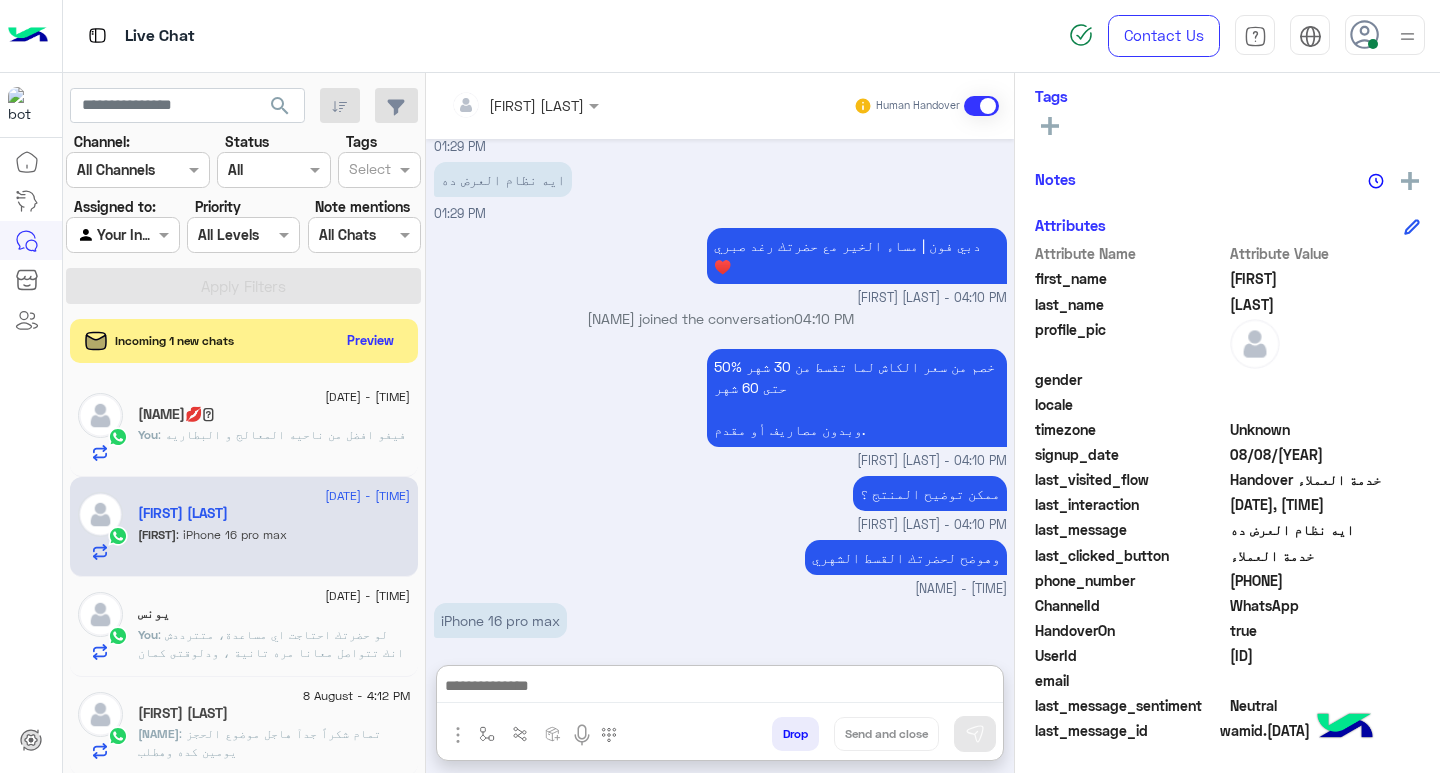 click at bounding box center (720, 688) 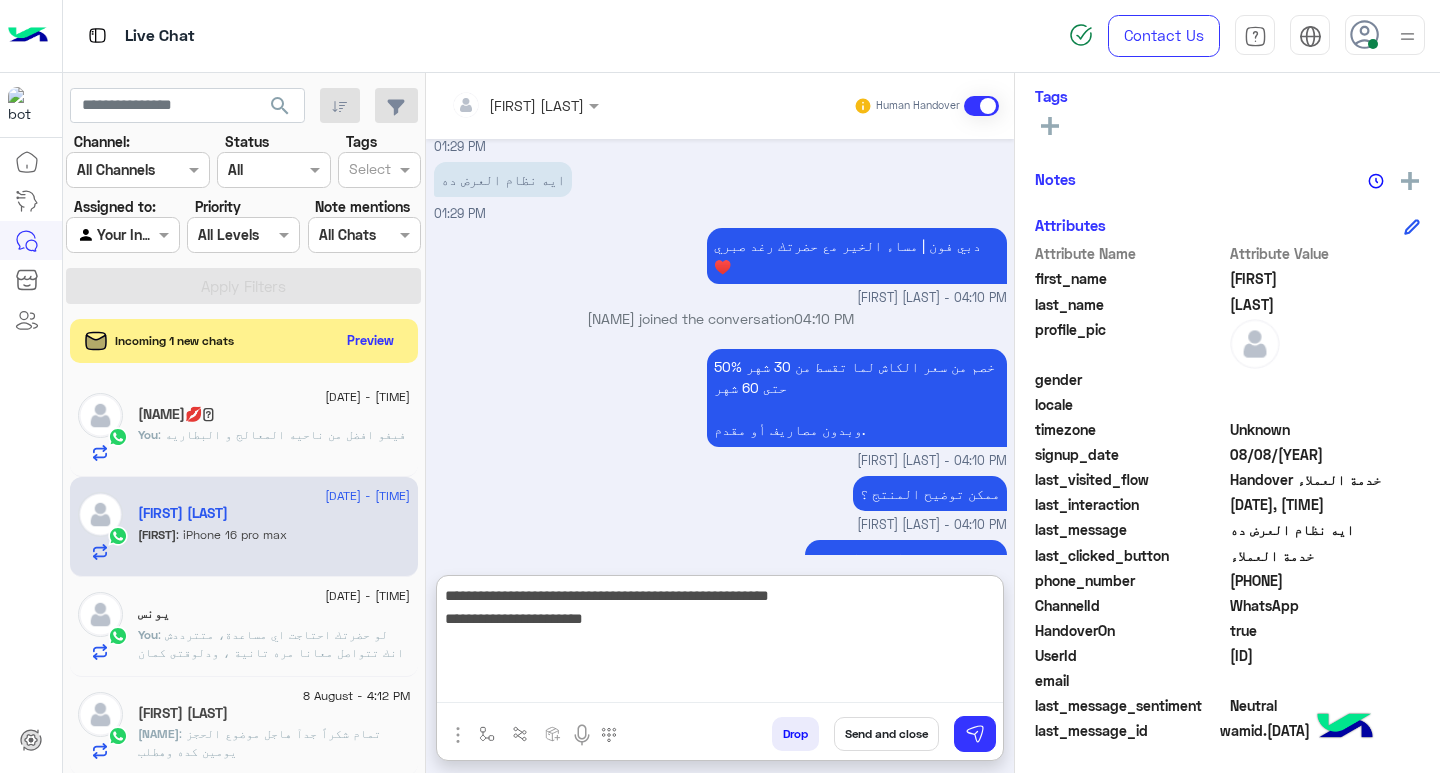 click on "**********" at bounding box center (720, 643) 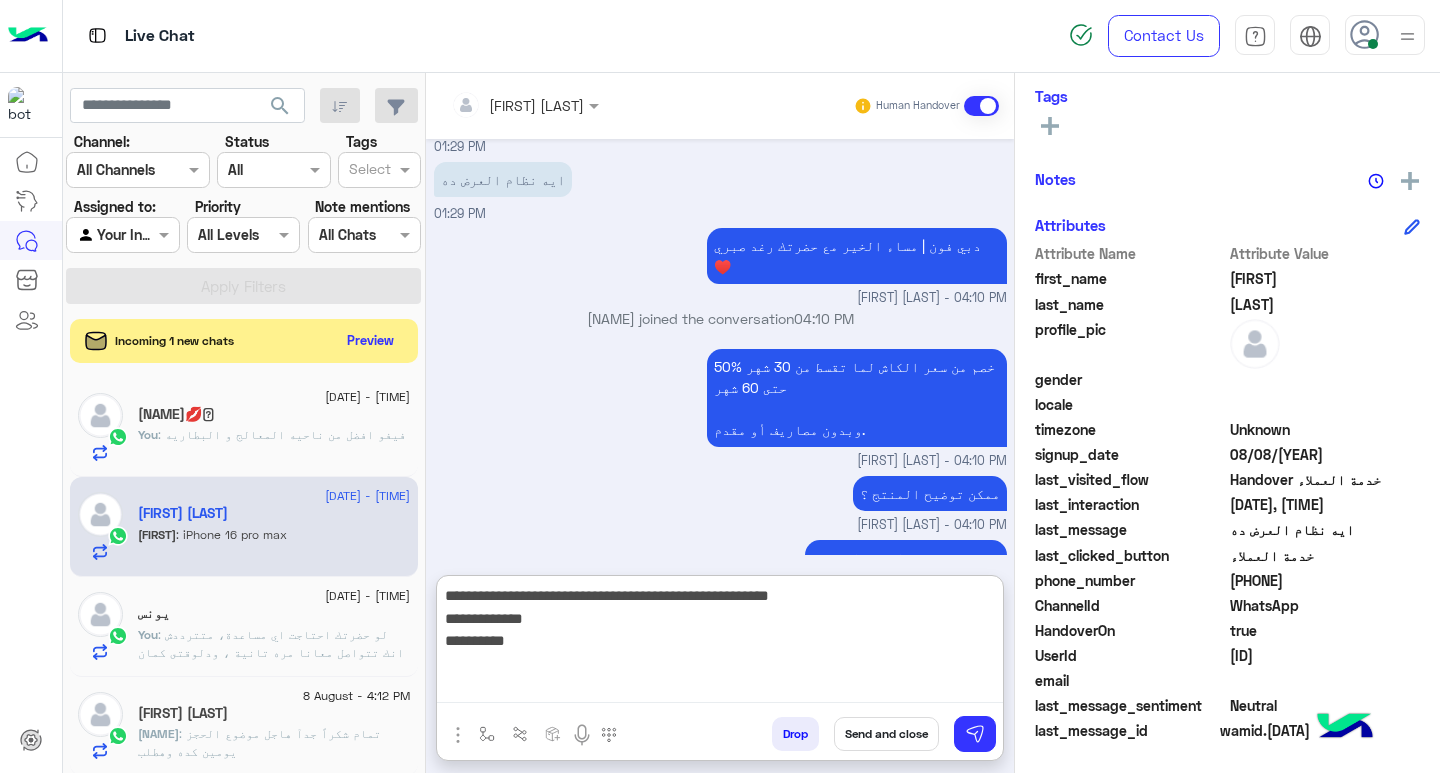 click on "**********" at bounding box center (720, 643) 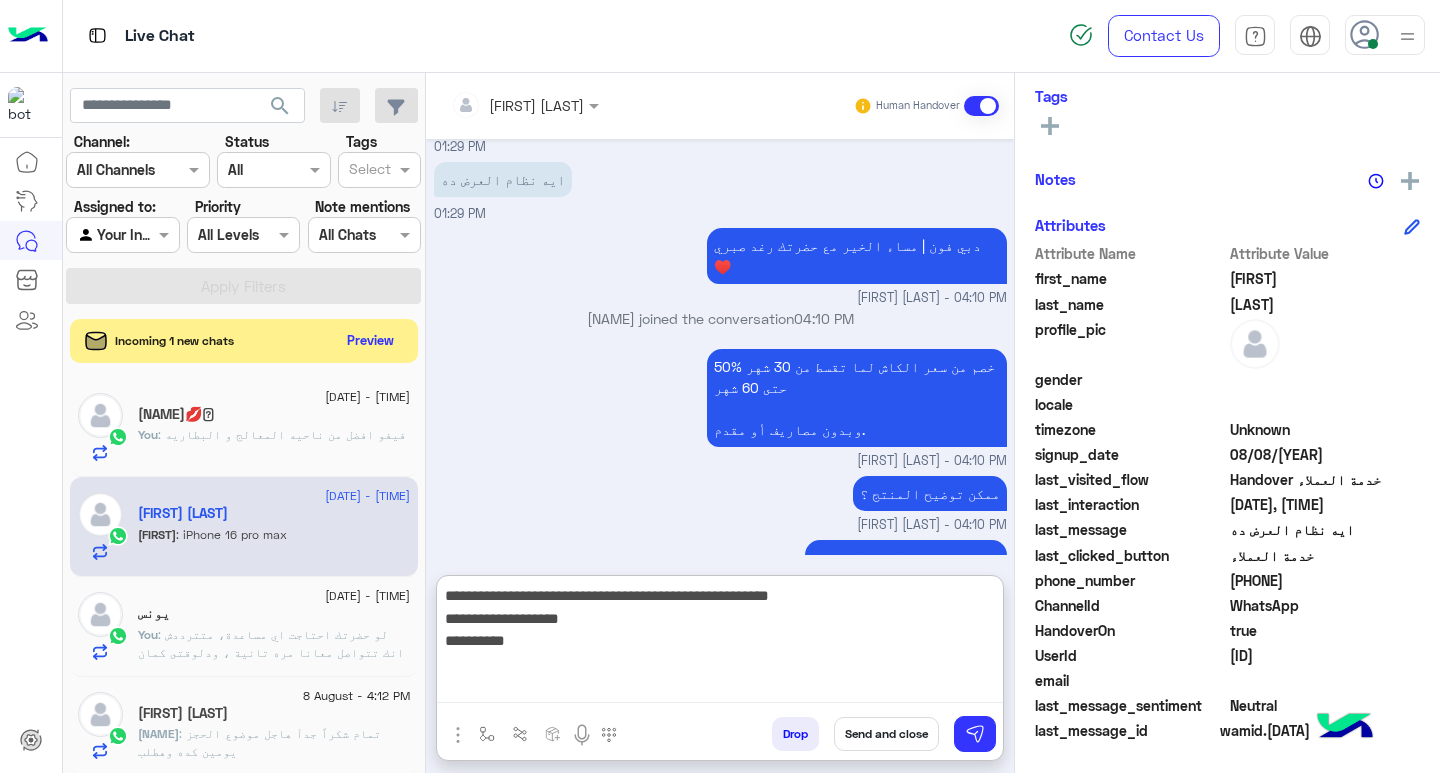 click on "**********" at bounding box center (720, 643) 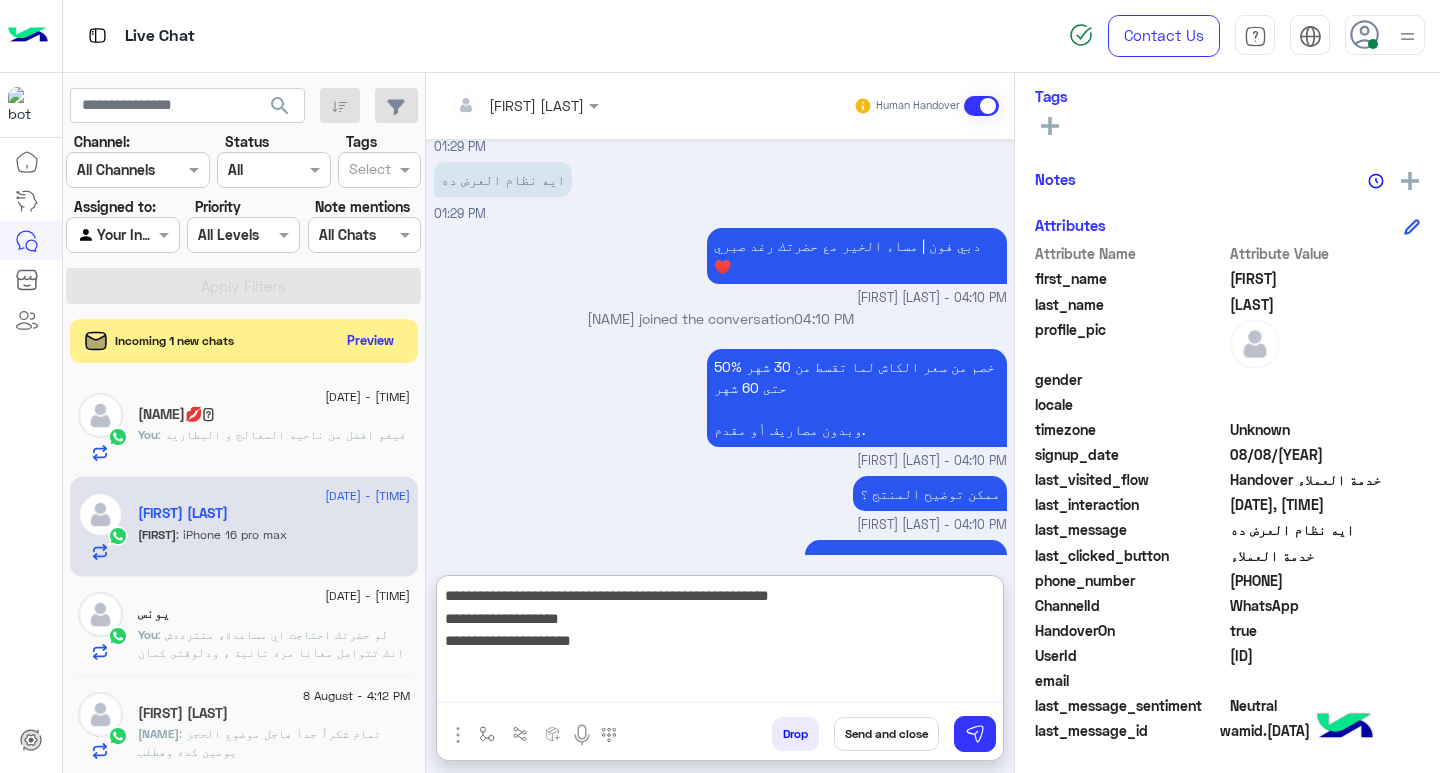 click on "**********" at bounding box center (720, 643) 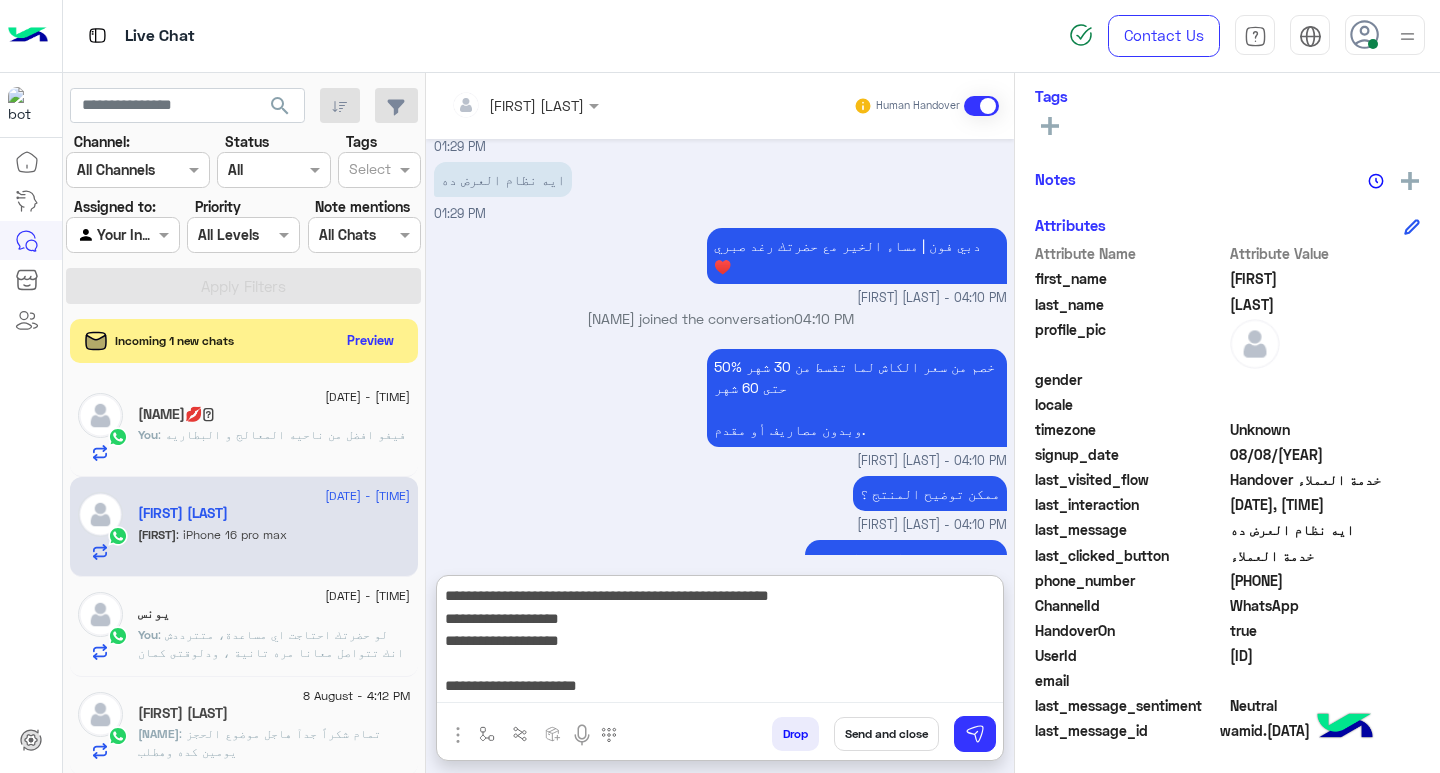 paste on "******" 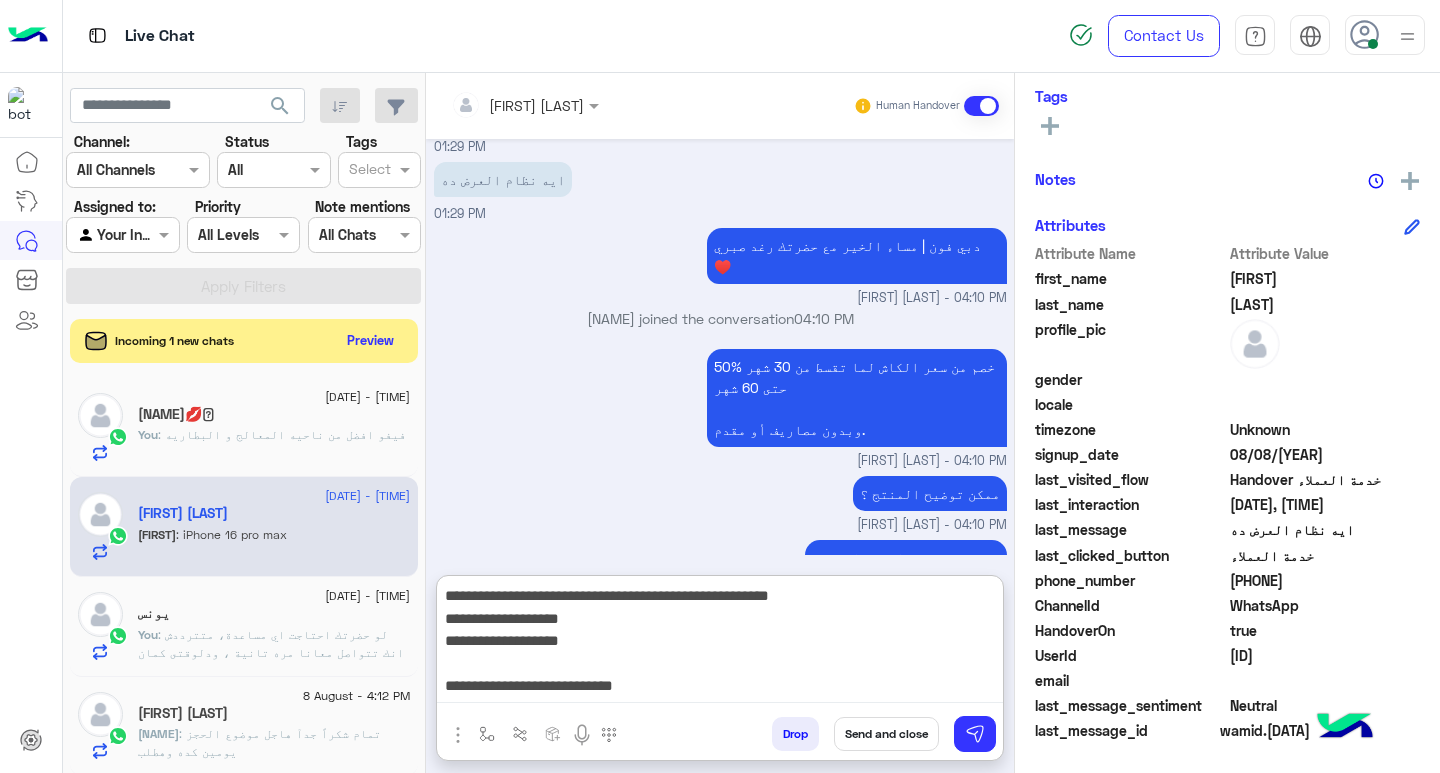 scroll, scrollTop: 16, scrollLeft: 0, axis: vertical 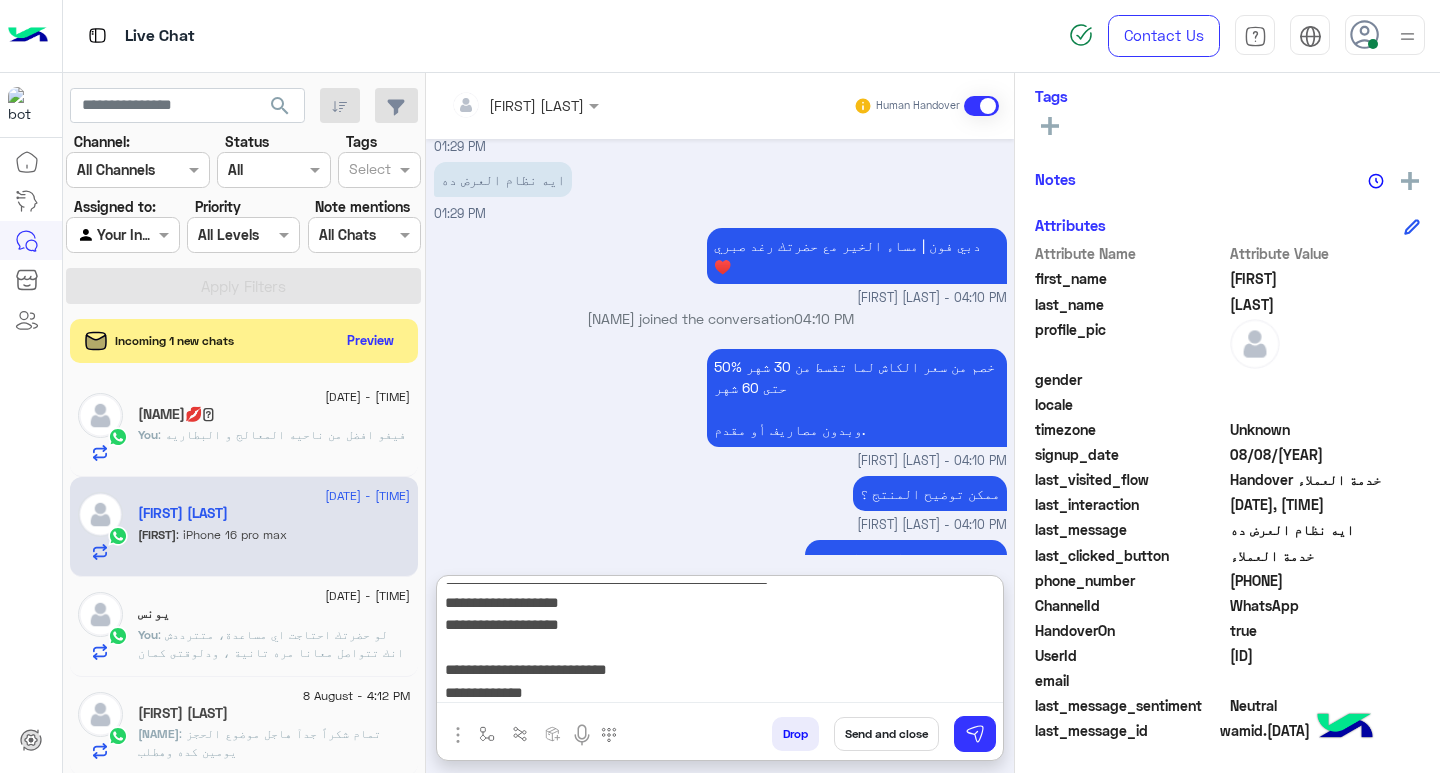 paste on "*******" 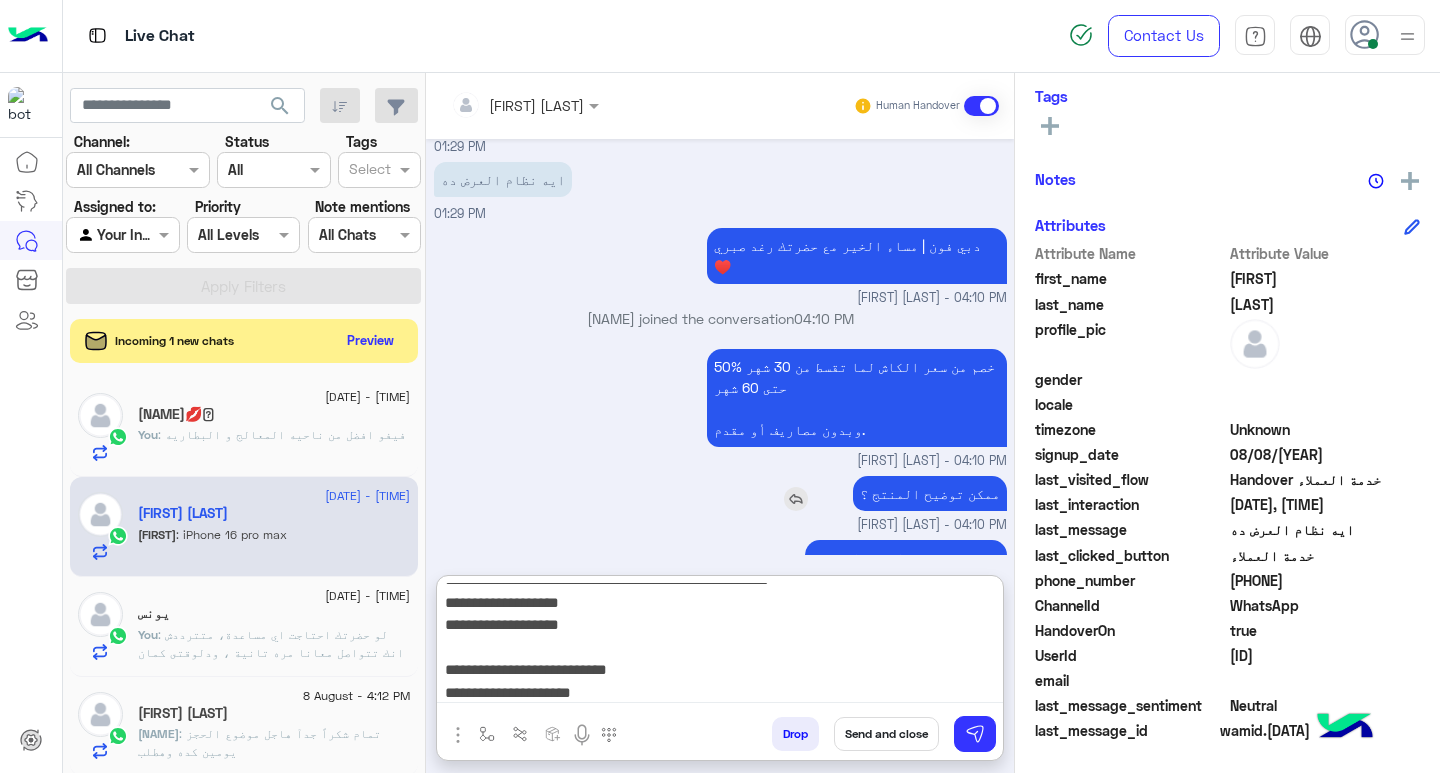 scroll, scrollTop: 39, scrollLeft: 0, axis: vertical 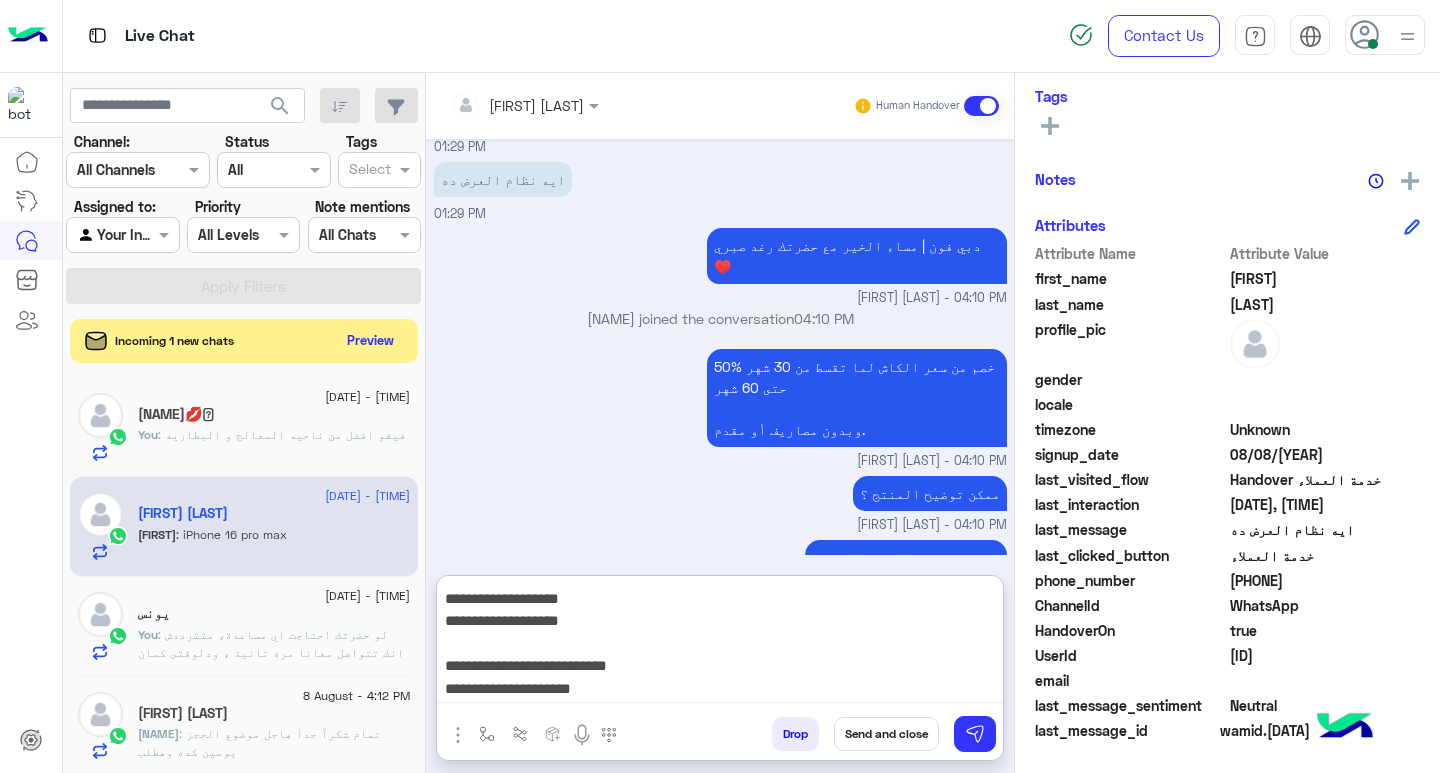 click on "**********" at bounding box center (720, 643) 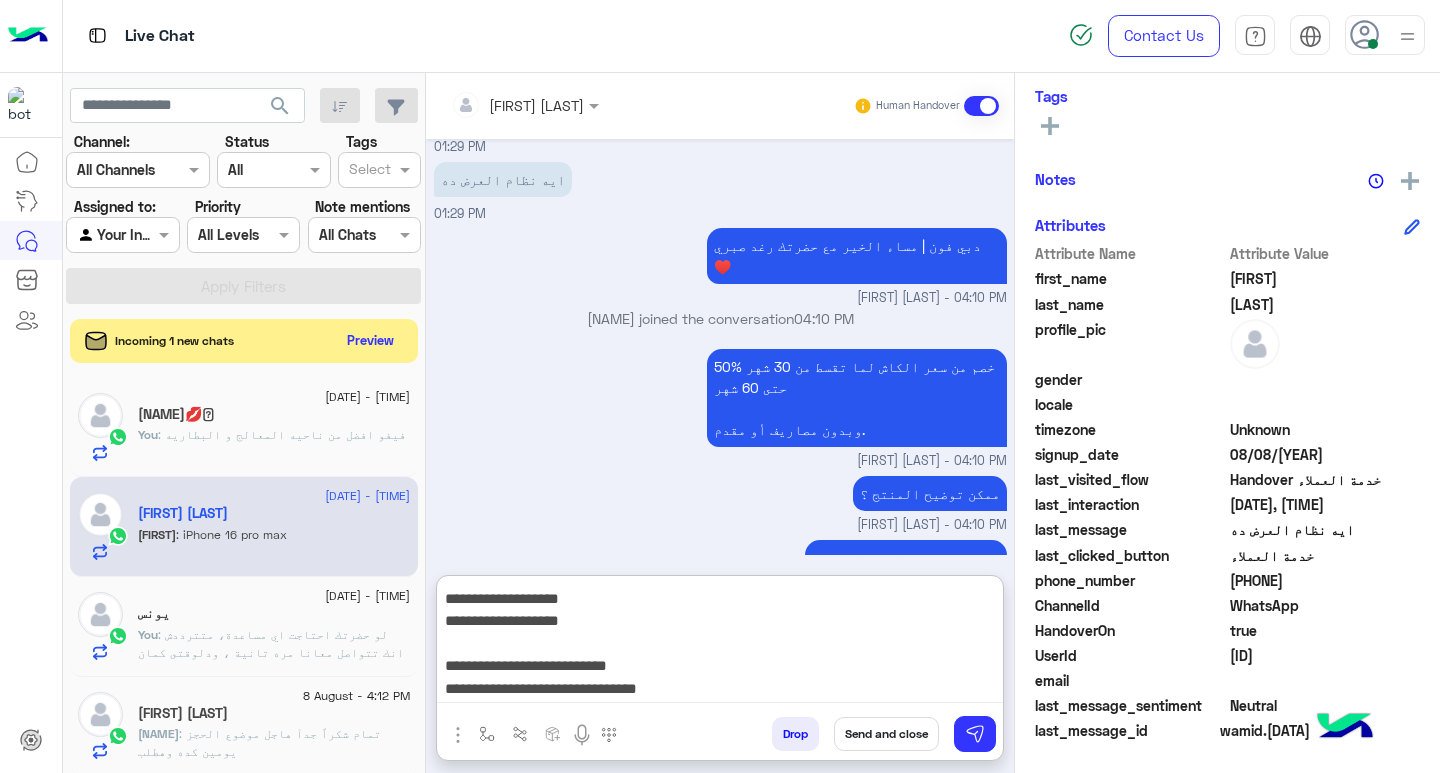 type on "**********" 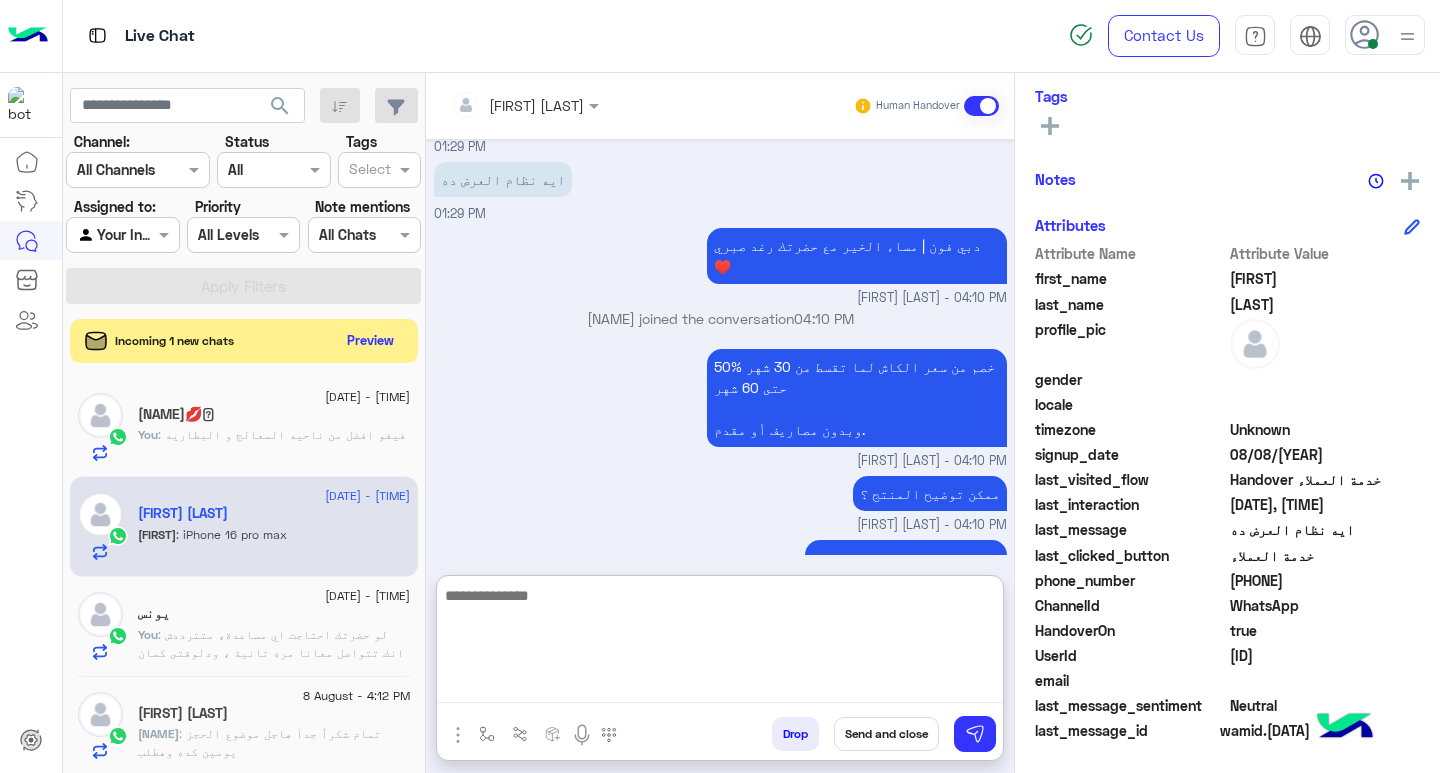 scroll, scrollTop: 0, scrollLeft: 0, axis: both 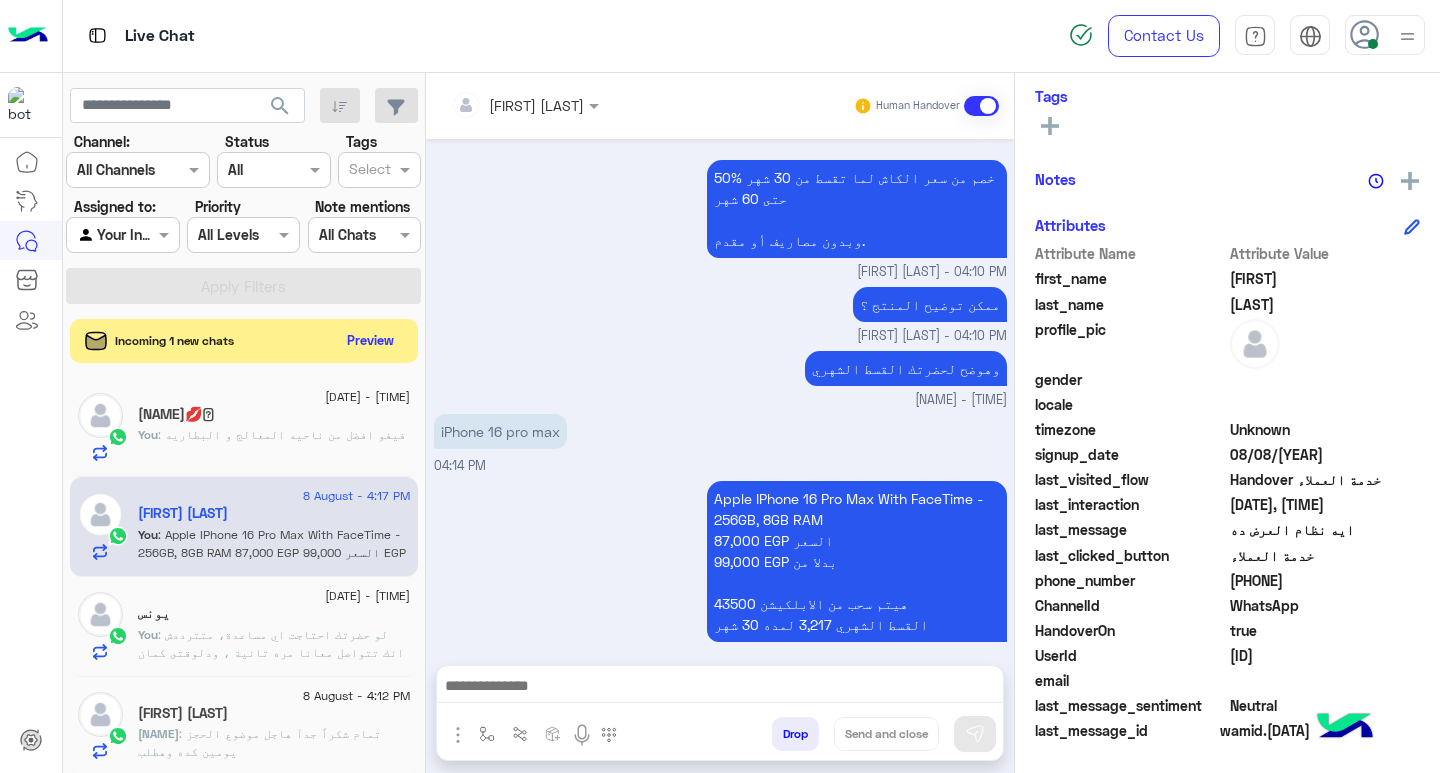 click at bounding box center (720, 688) 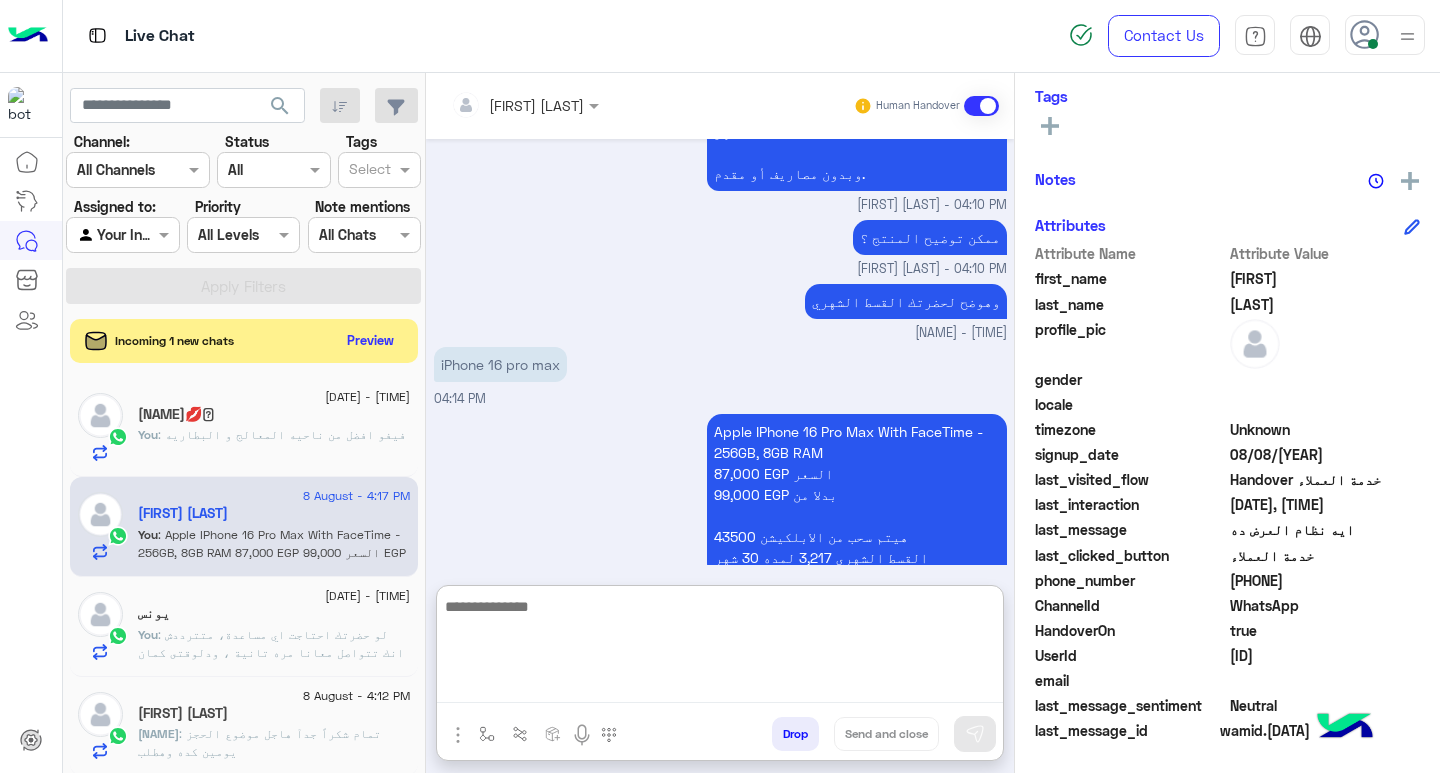 paste on "**********" 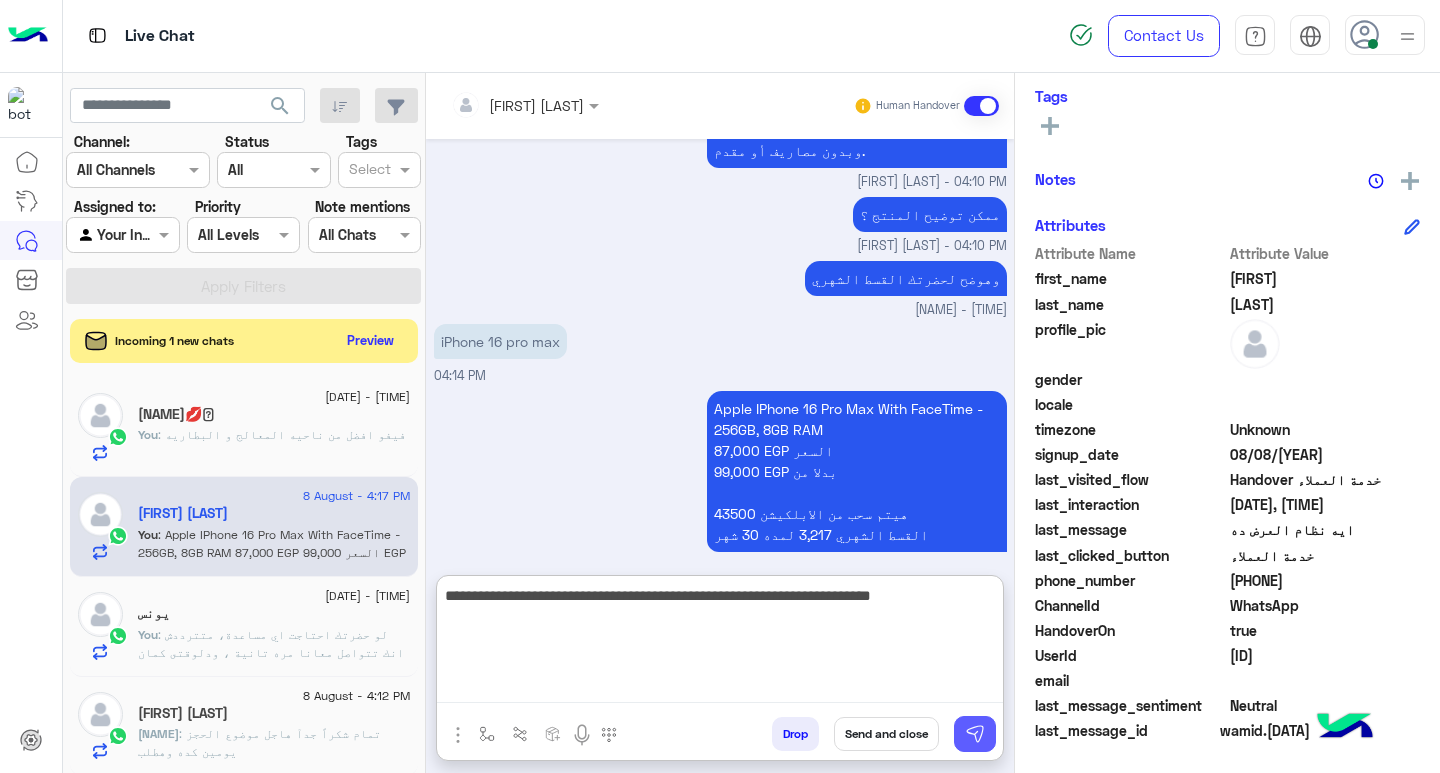 type on "**********" 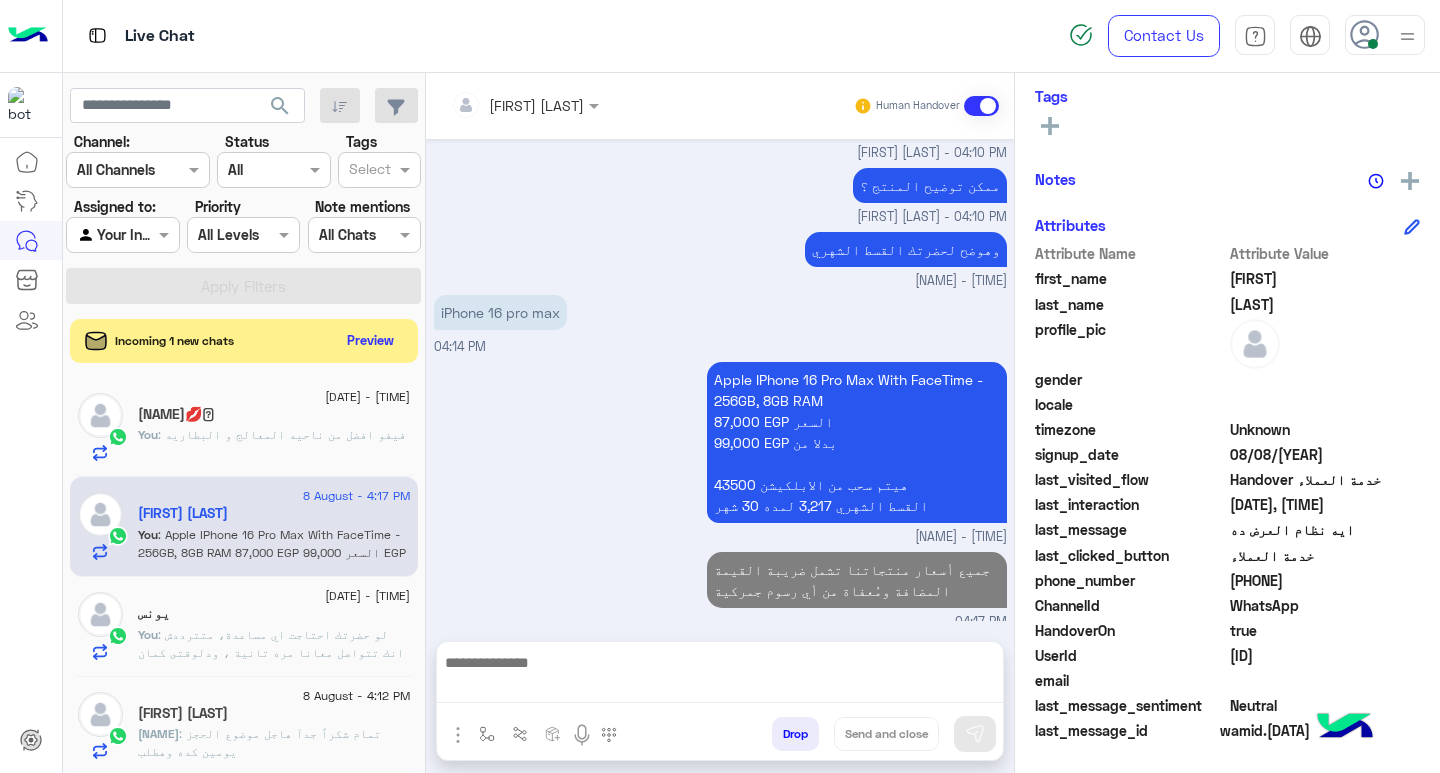 scroll, scrollTop: 969, scrollLeft: 0, axis: vertical 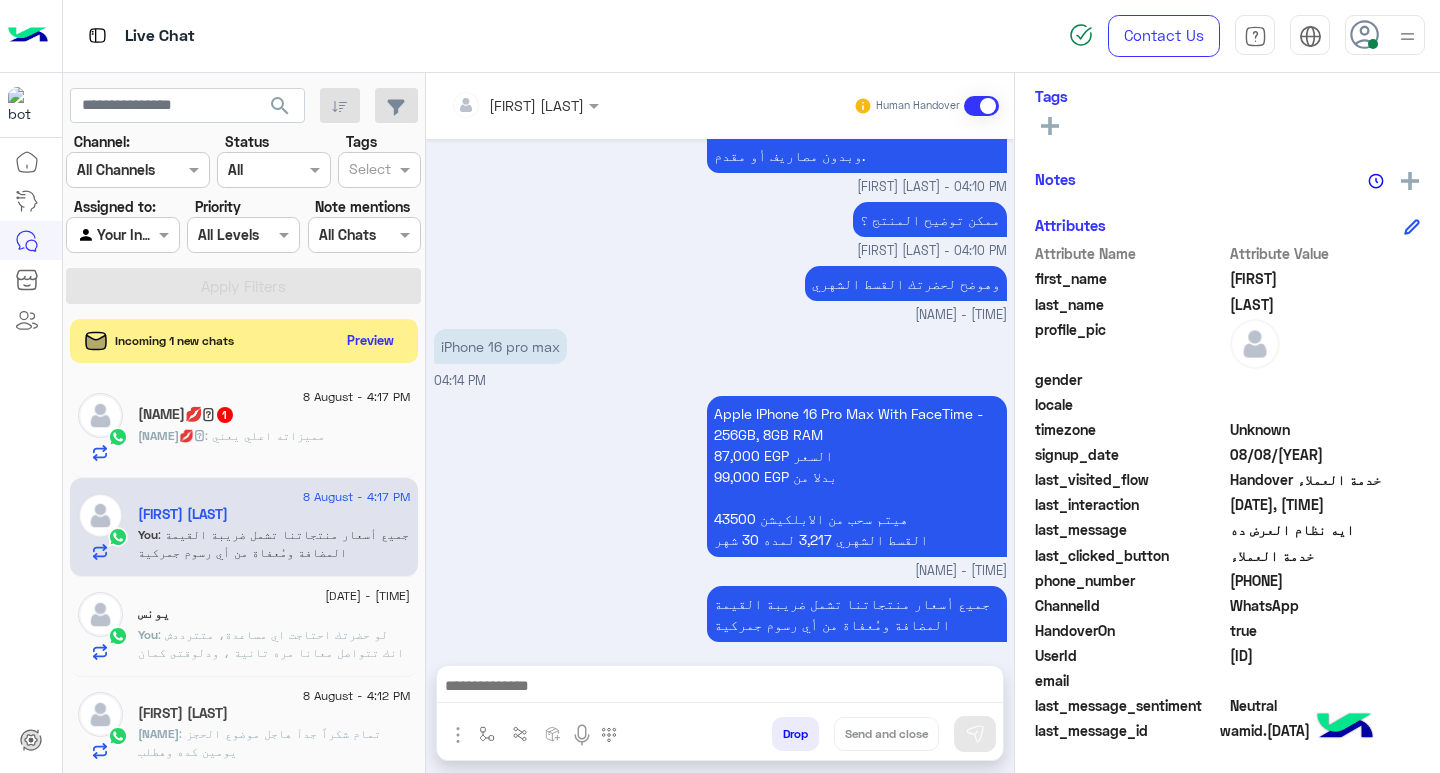 click on "Samasemoo💋🫣 : مميزاته اعلي يعني" 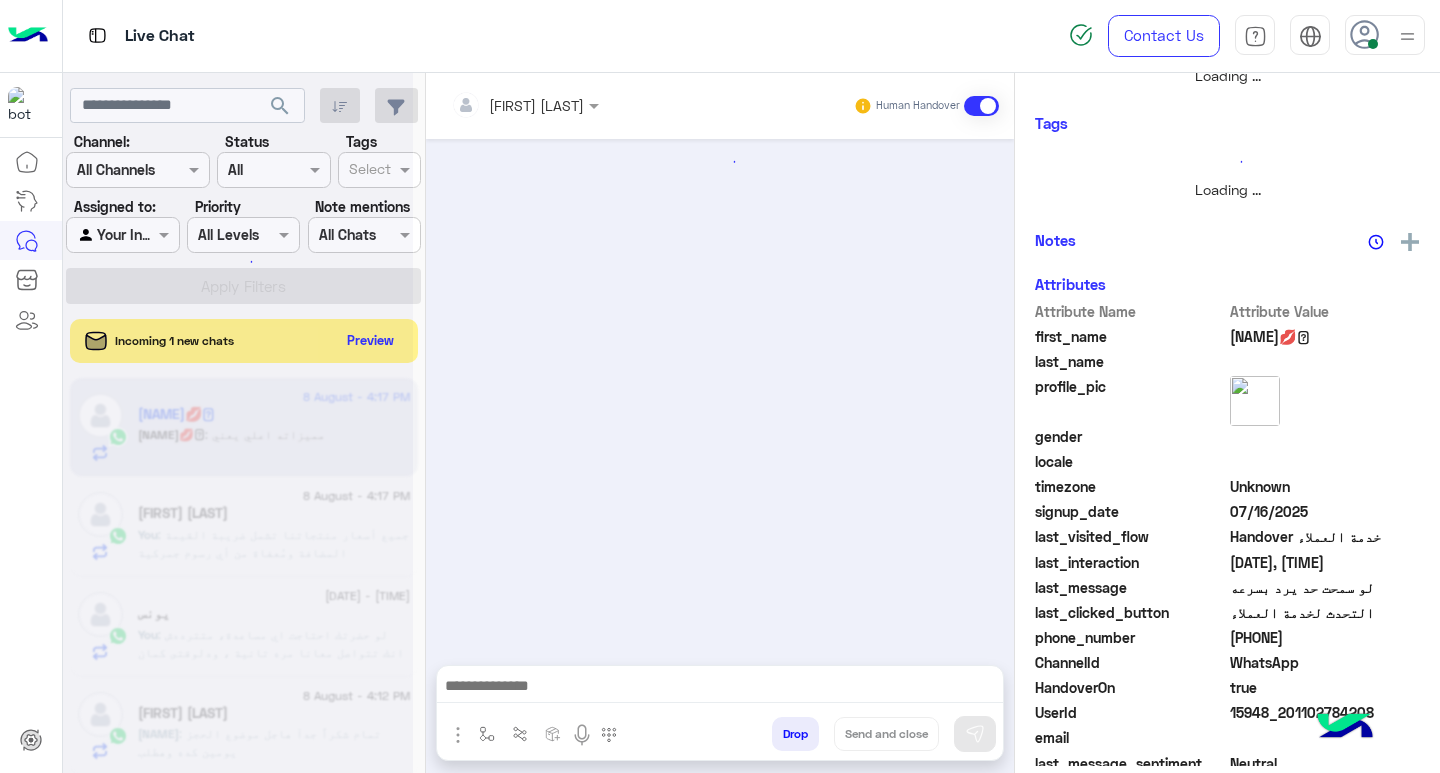 scroll, scrollTop: 355, scrollLeft: 0, axis: vertical 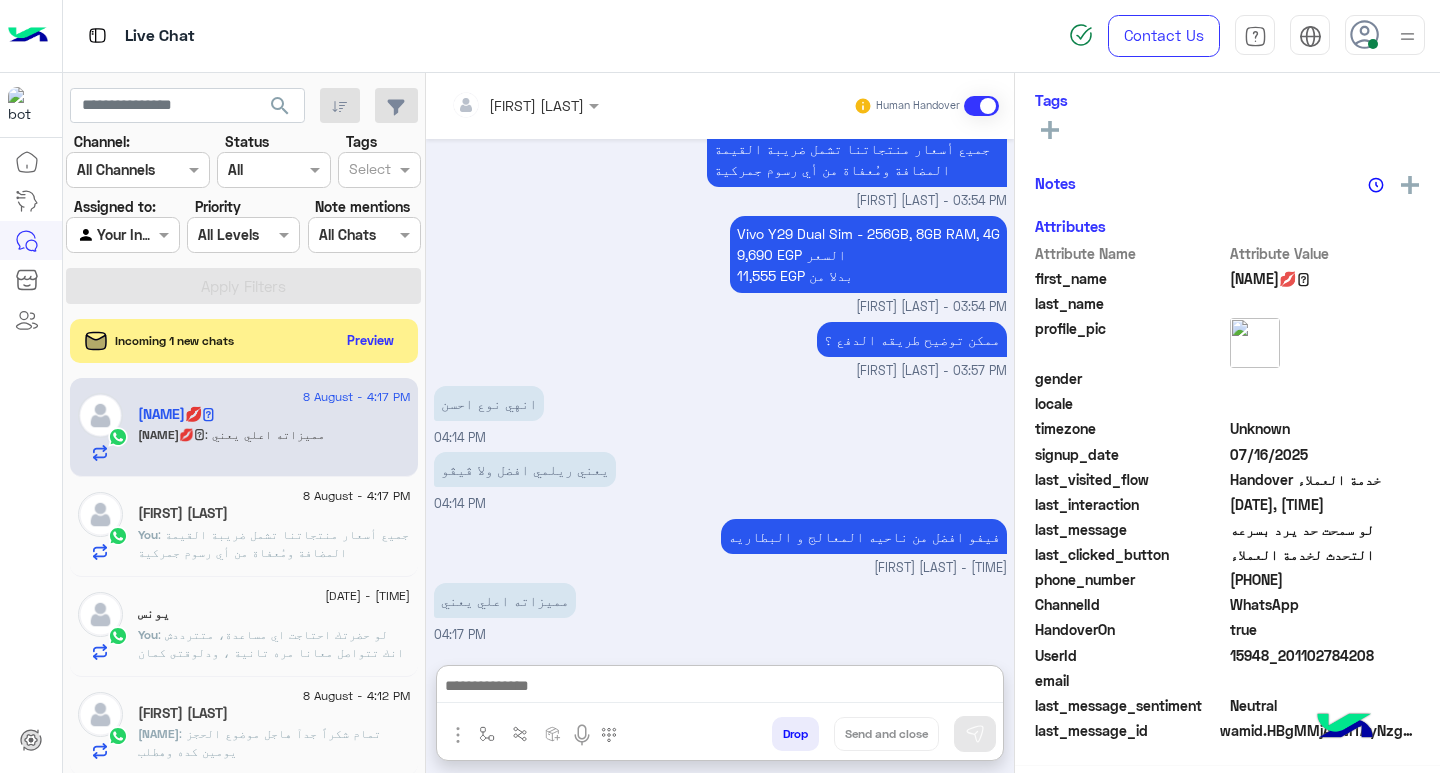 click at bounding box center (720, 688) 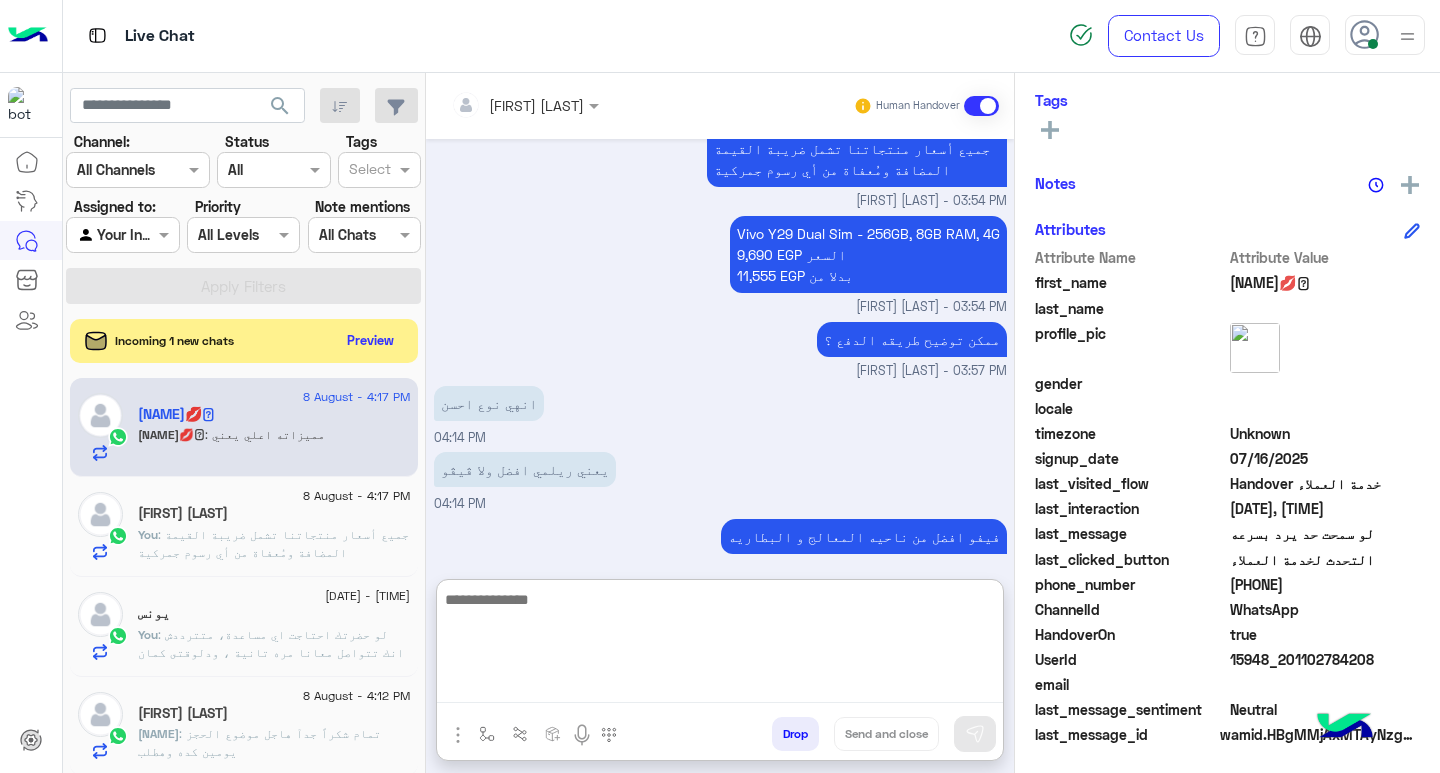 scroll, scrollTop: 329, scrollLeft: 0, axis: vertical 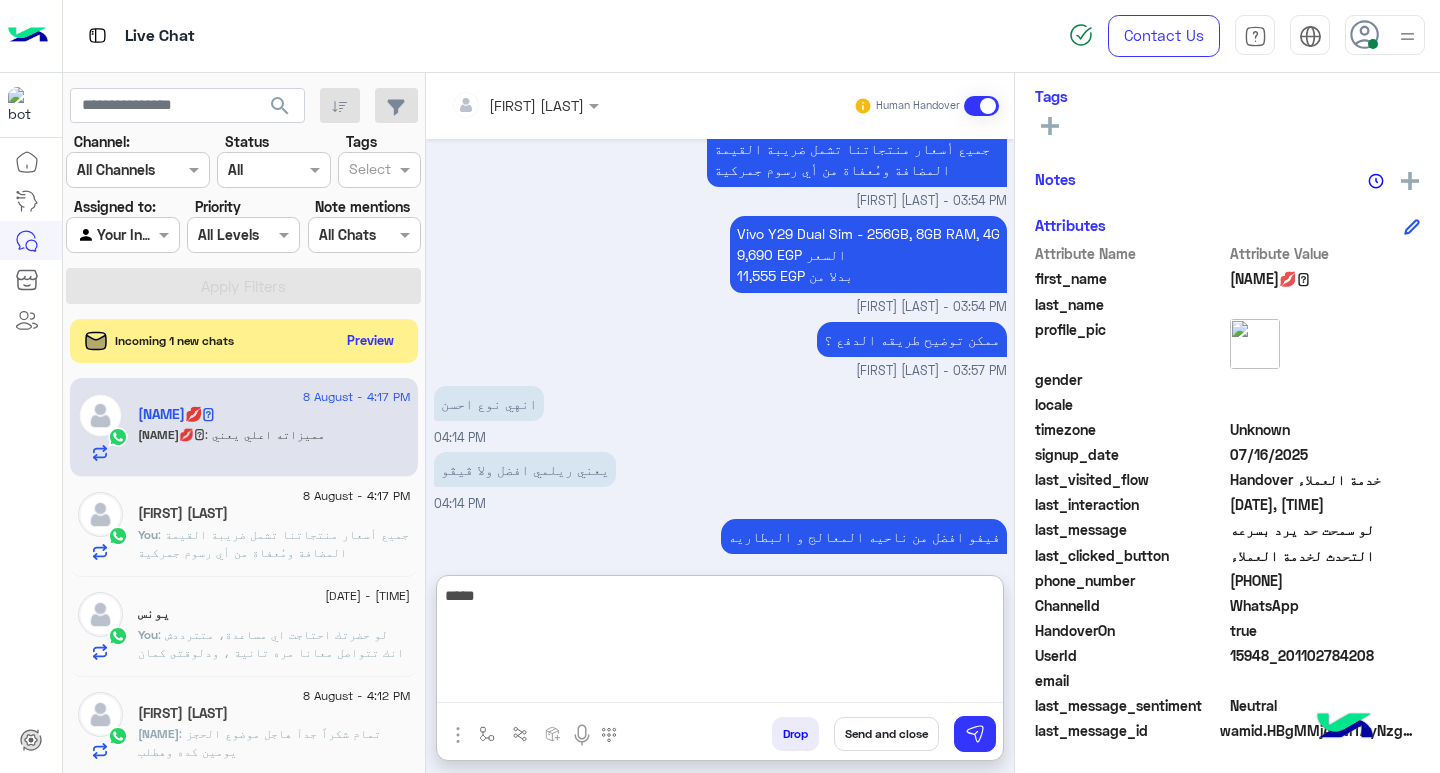 type on "*****" 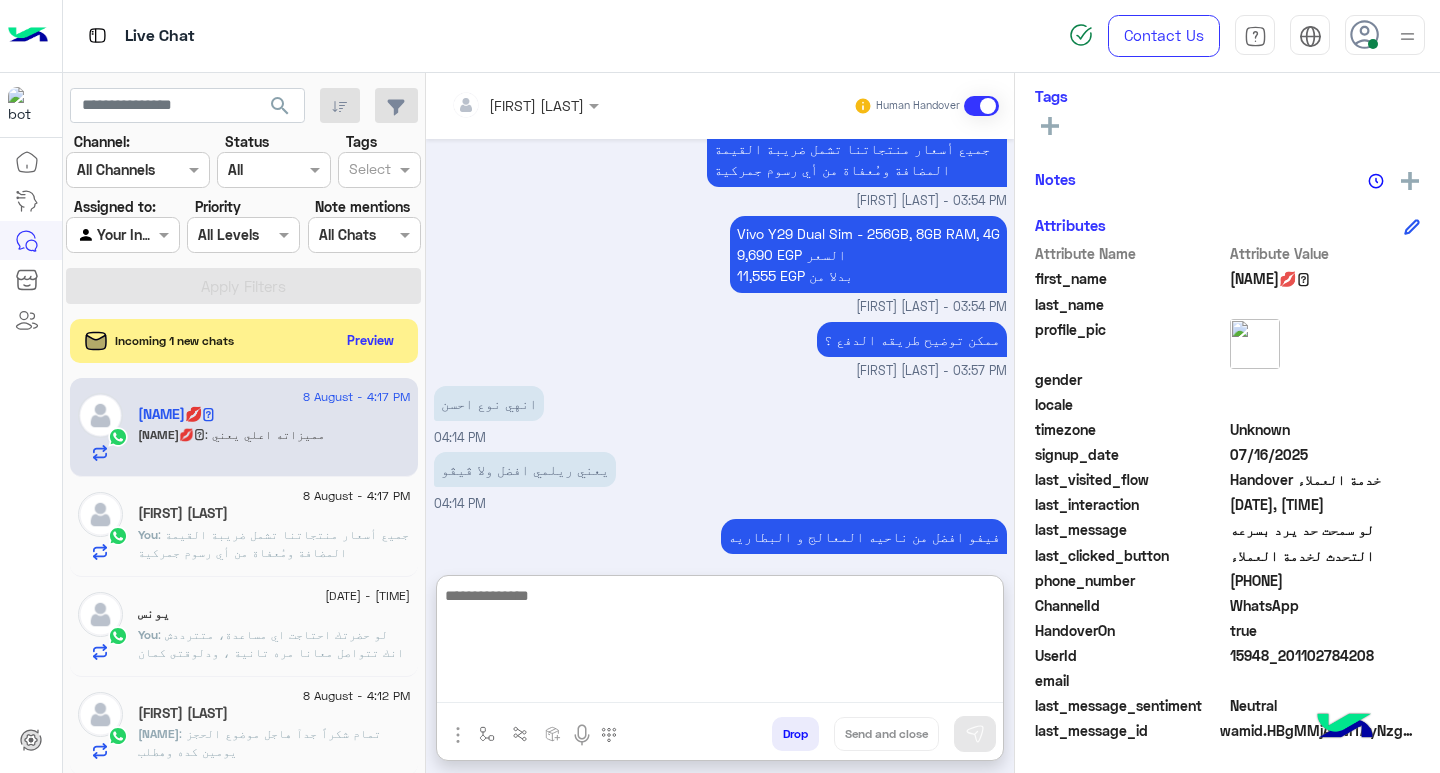 scroll, scrollTop: 1436, scrollLeft: 0, axis: vertical 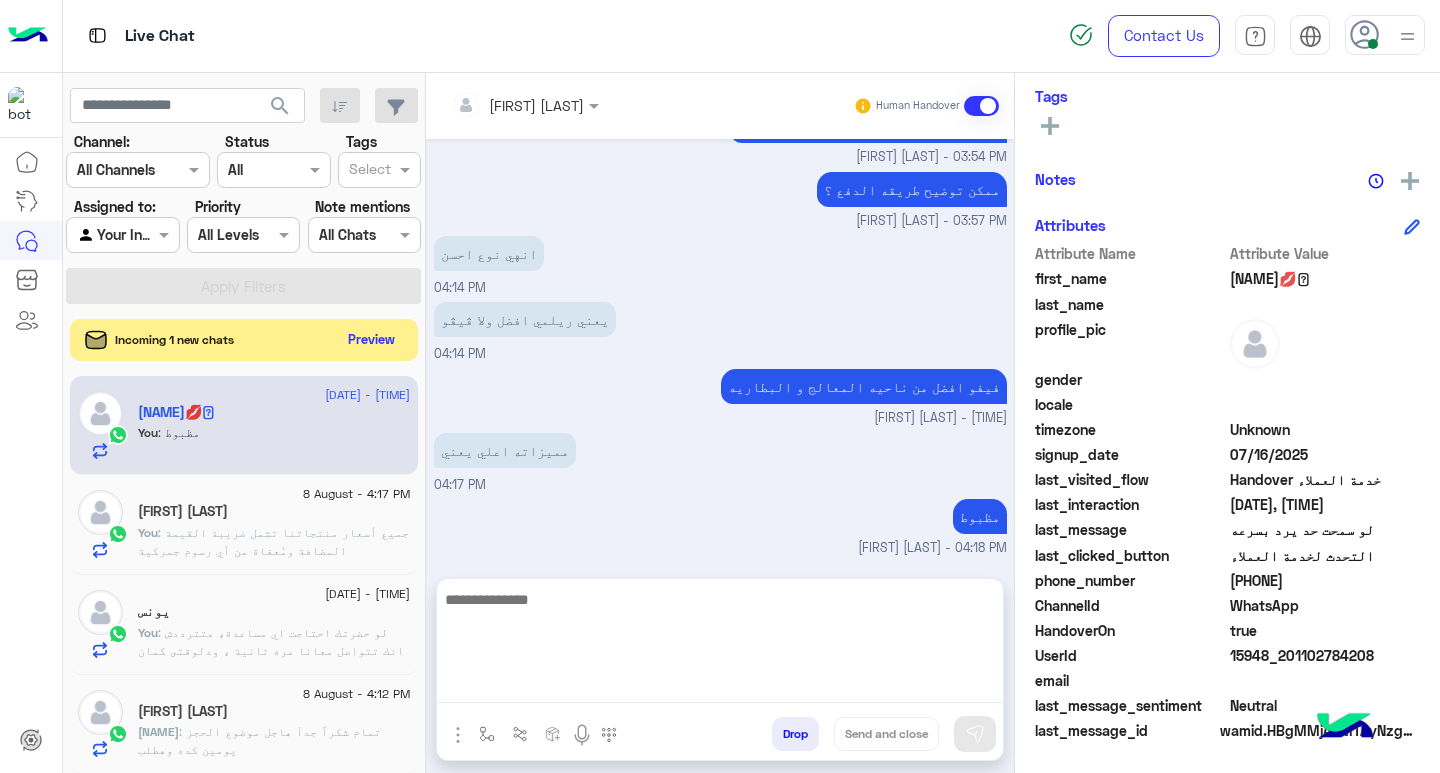 click on "Preview" 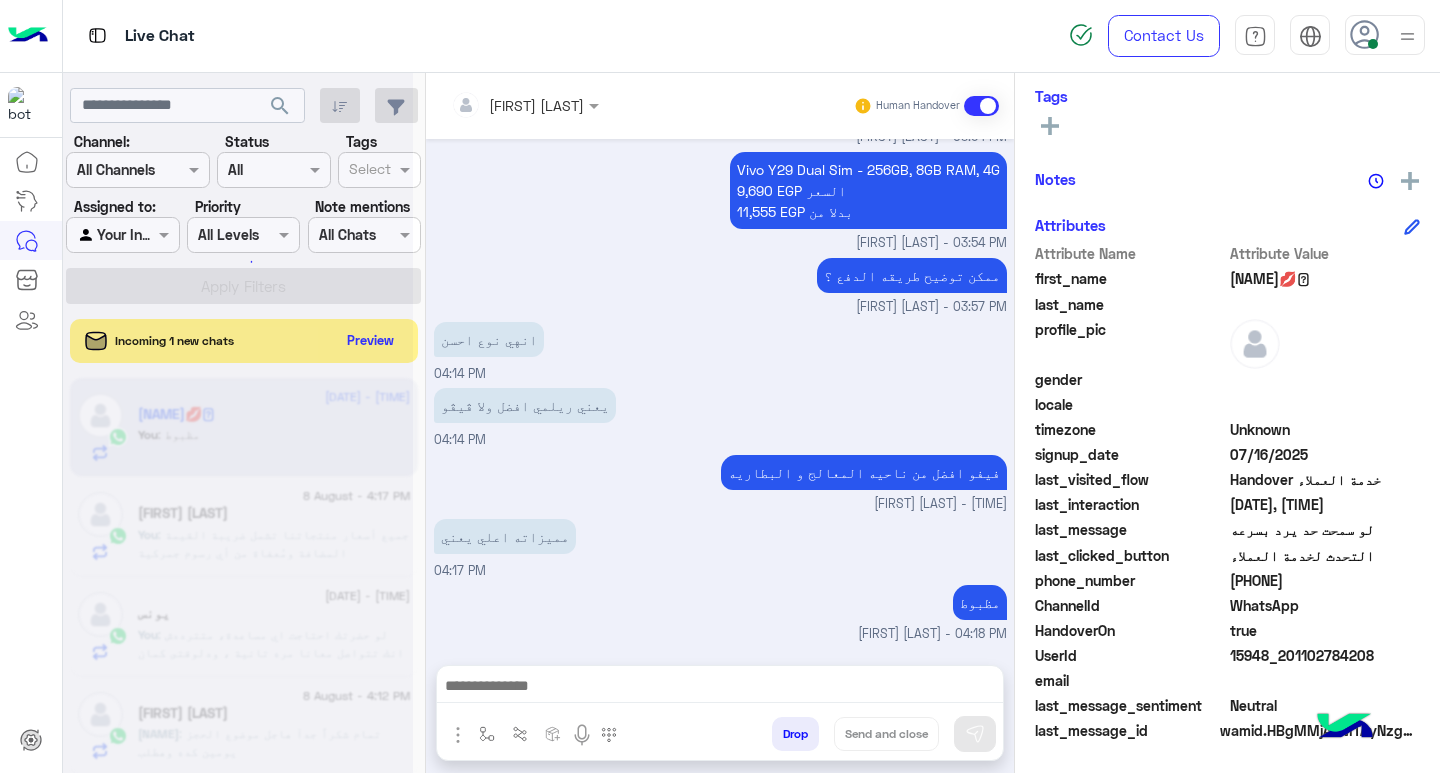 scroll, scrollTop: 355, scrollLeft: 0, axis: vertical 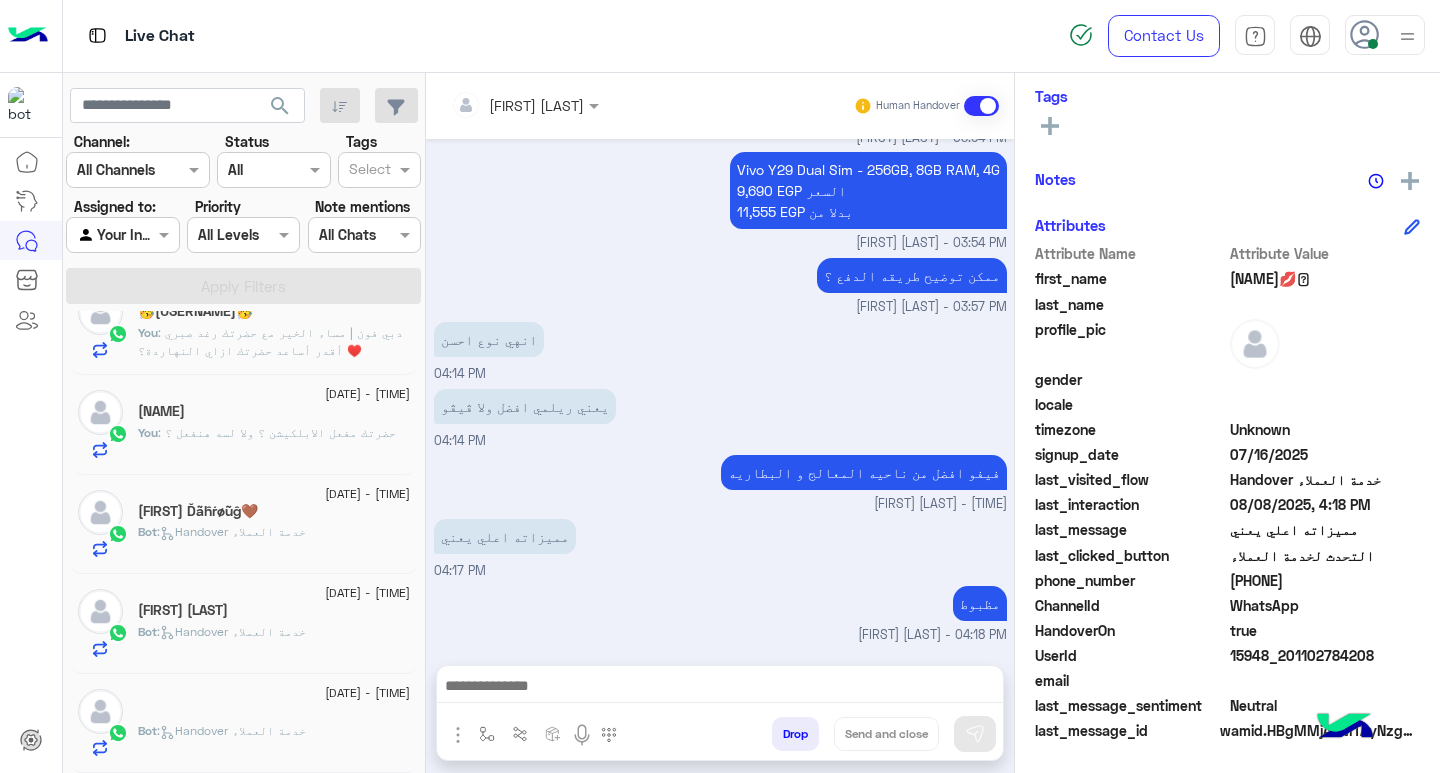click on ": حضرتك مفعل الابلكيشن ؟ ولا لسه هنفعل ؟" 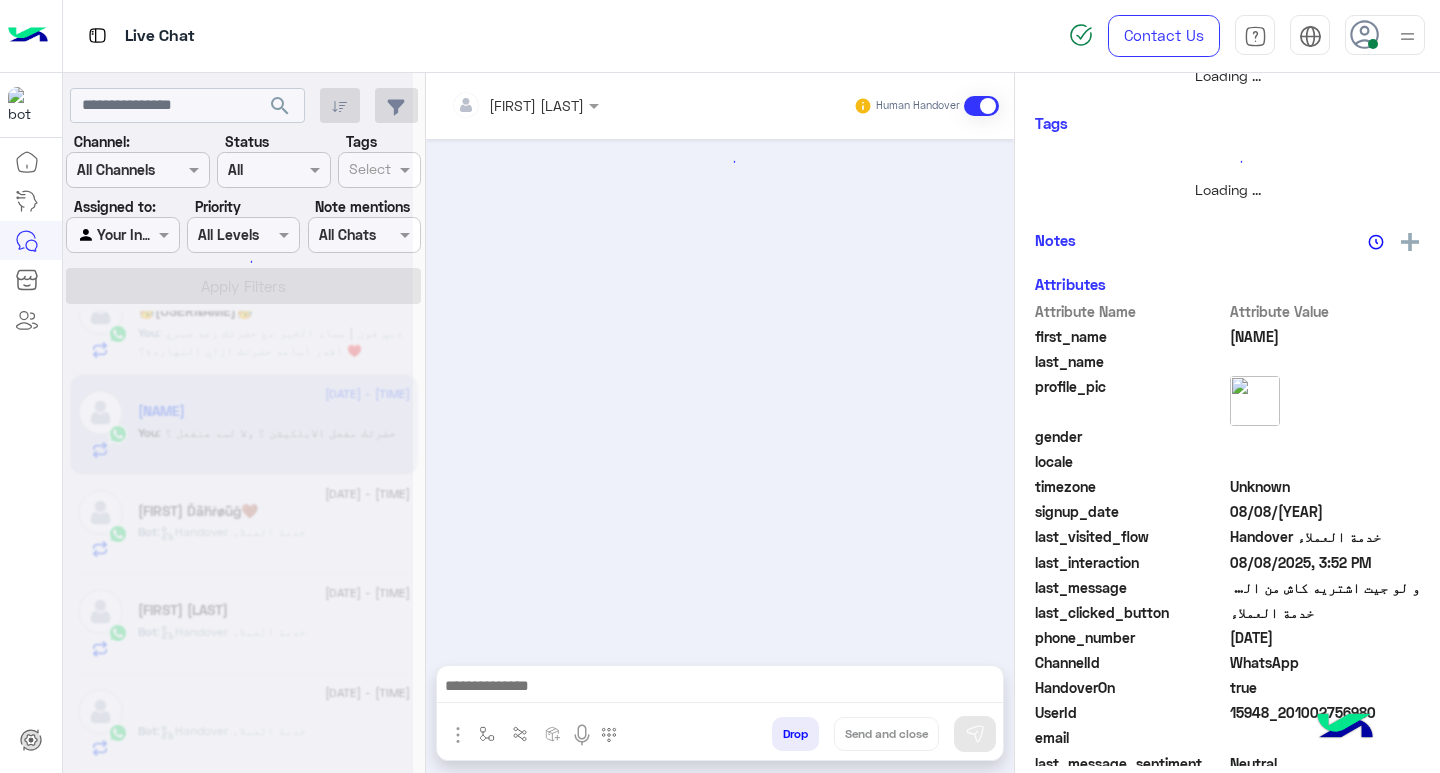 scroll, scrollTop: 355, scrollLeft: 0, axis: vertical 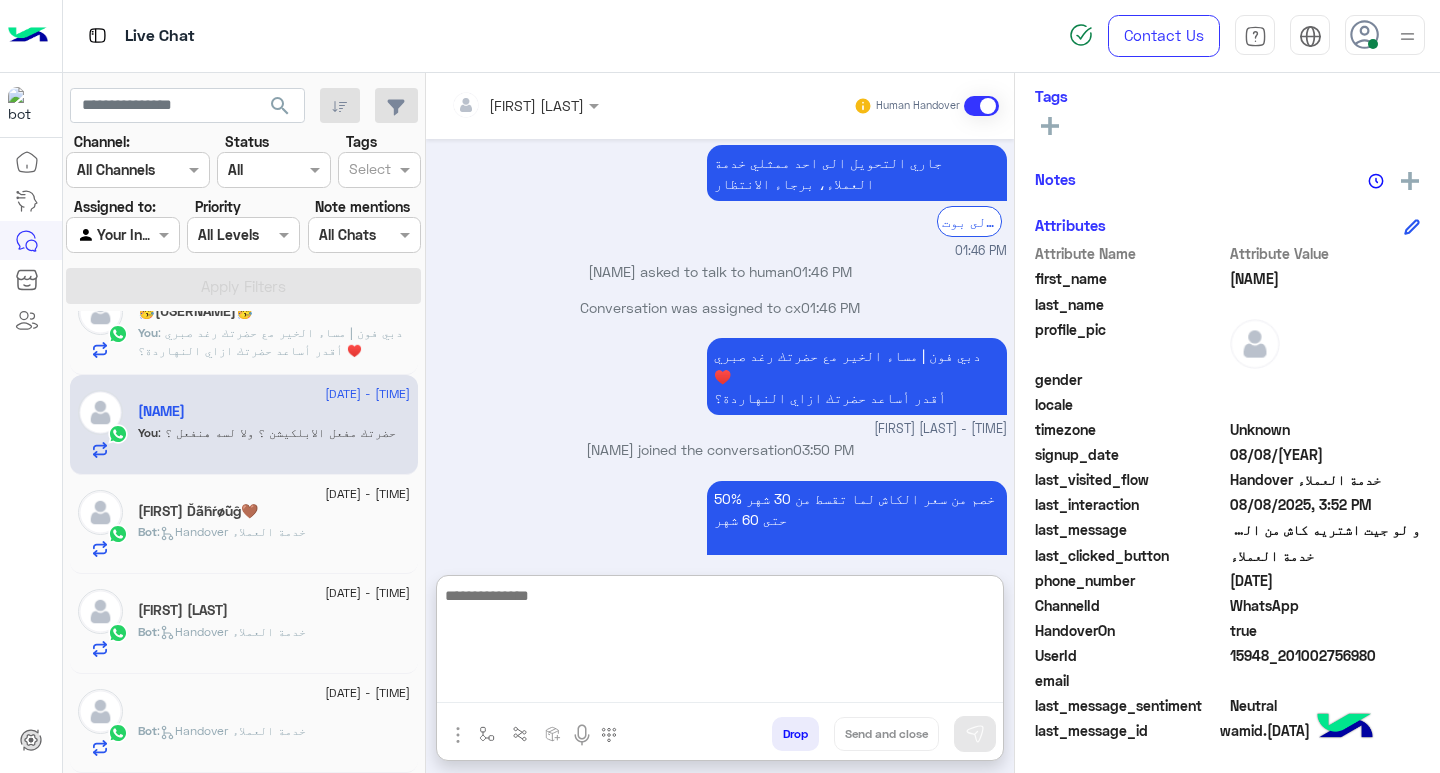 paste on "**********" 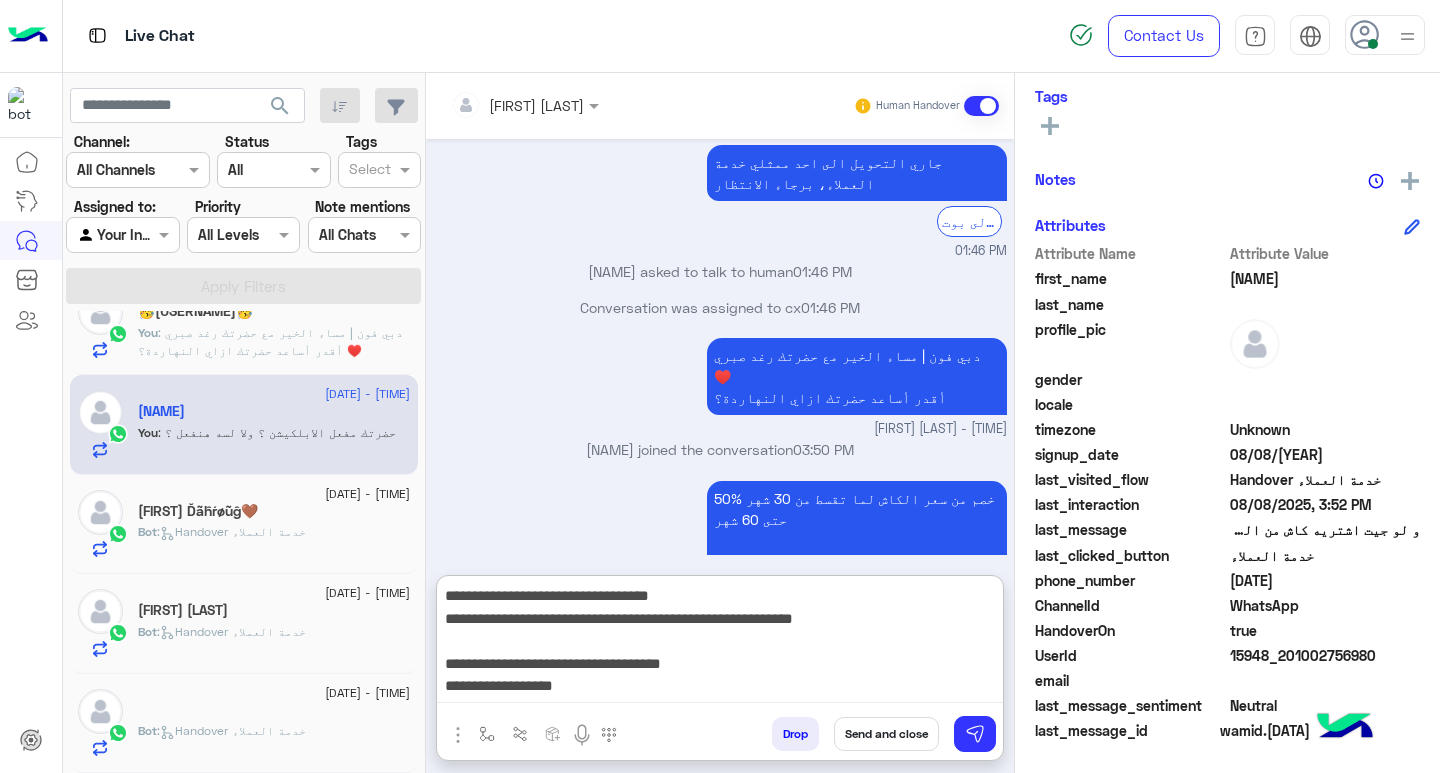 scroll, scrollTop: 151, scrollLeft: 0, axis: vertical 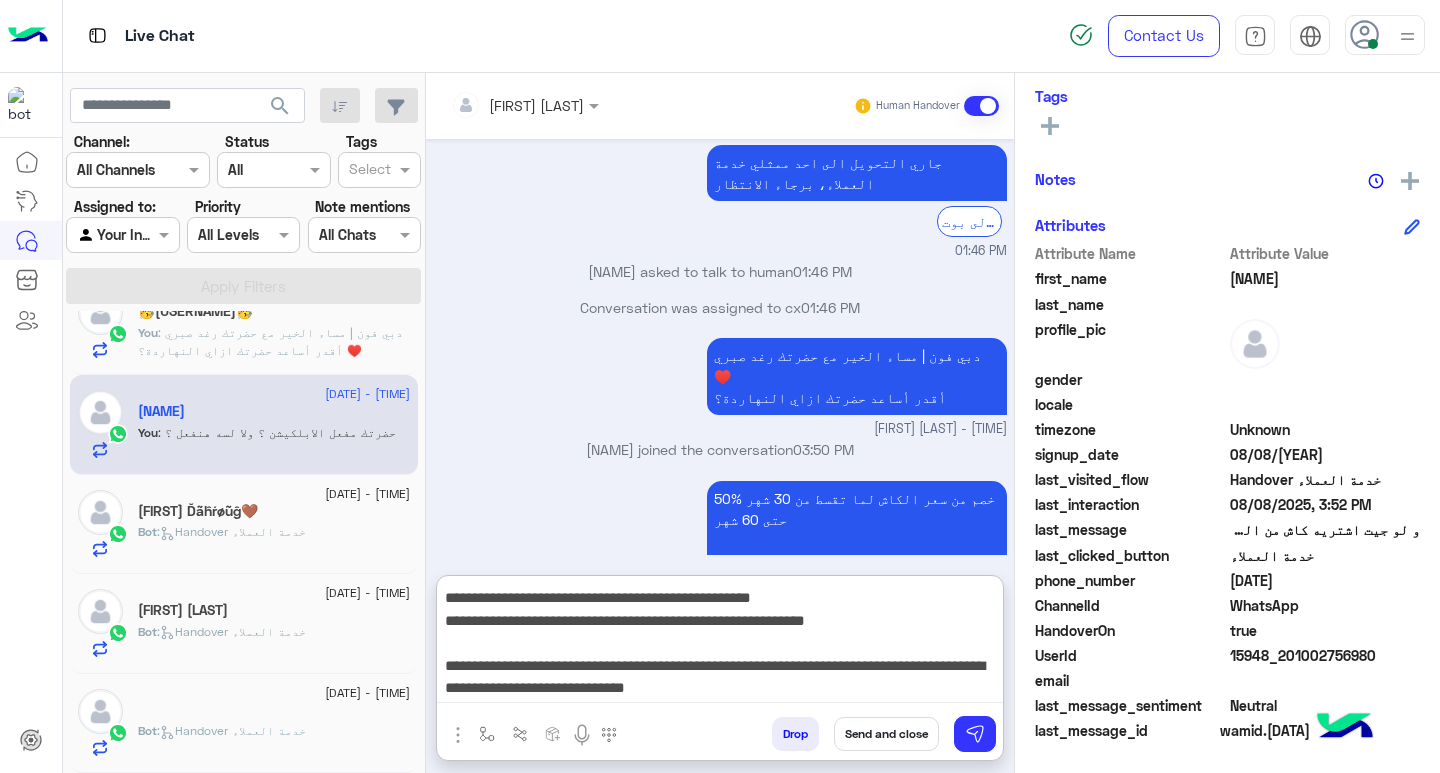 type on "**********" 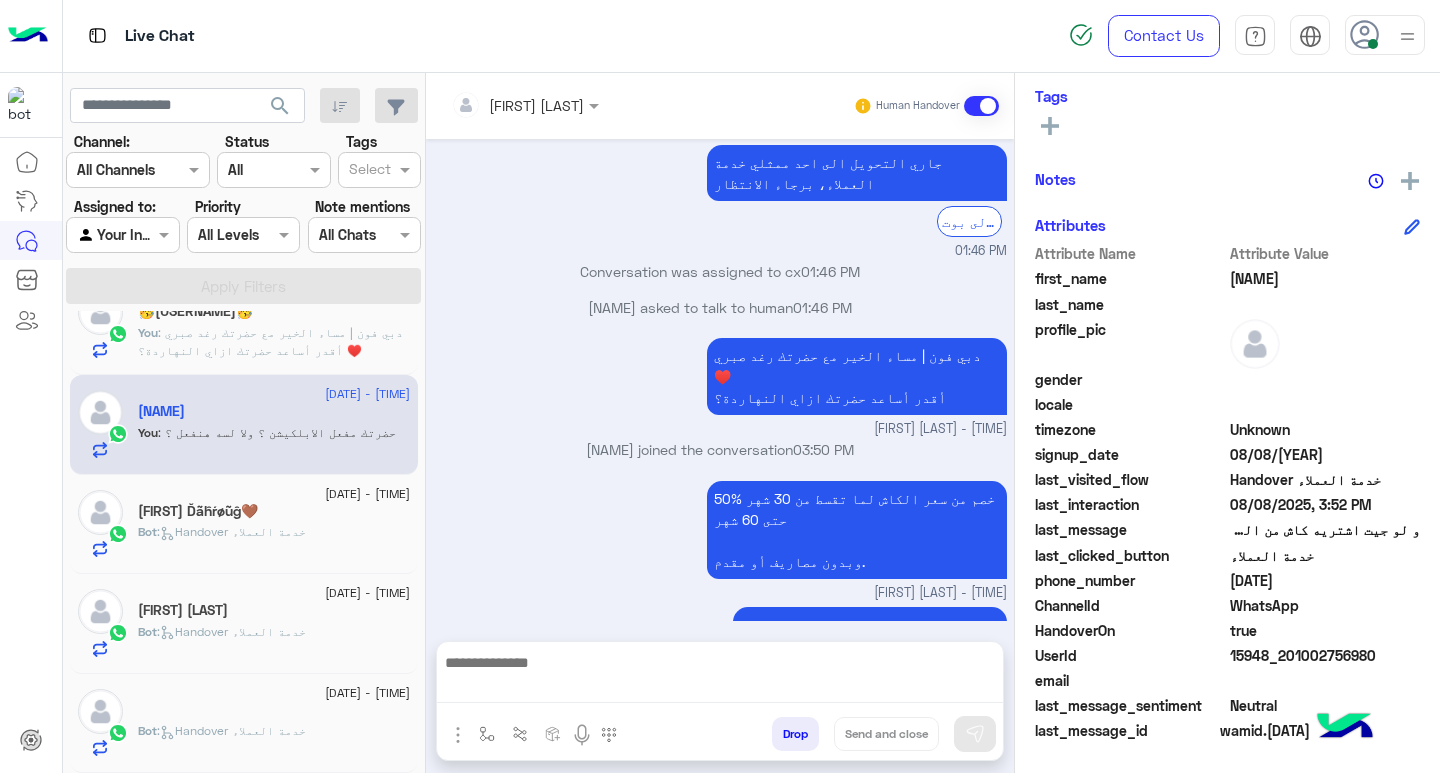 scroll, scrollTop: 0, scrollLeft: 0, axis: both 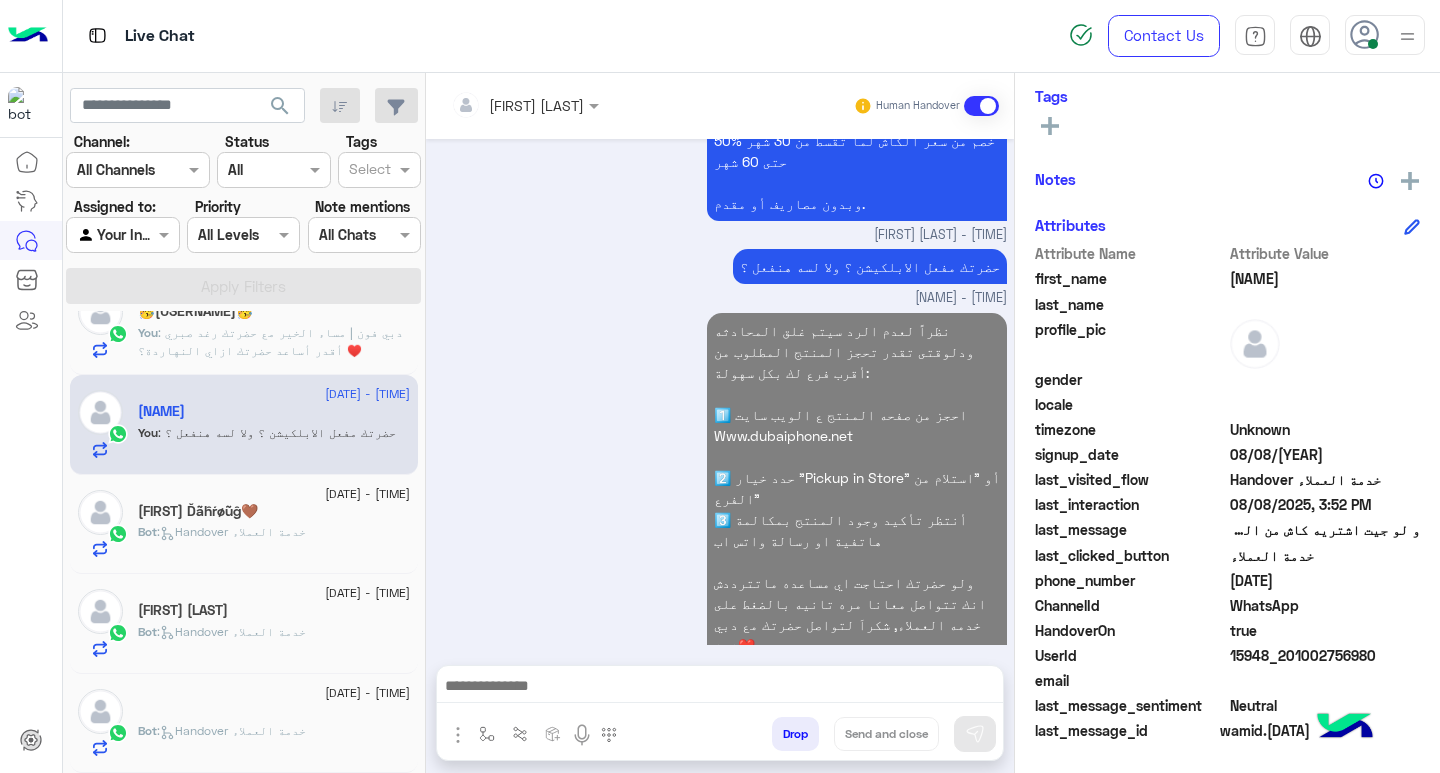 click on ": دبي فون | مساء  الخير مع حضرتك رغد صبري ♥️
أقدر أساعد حضرتك ازاي النهاردة؟" 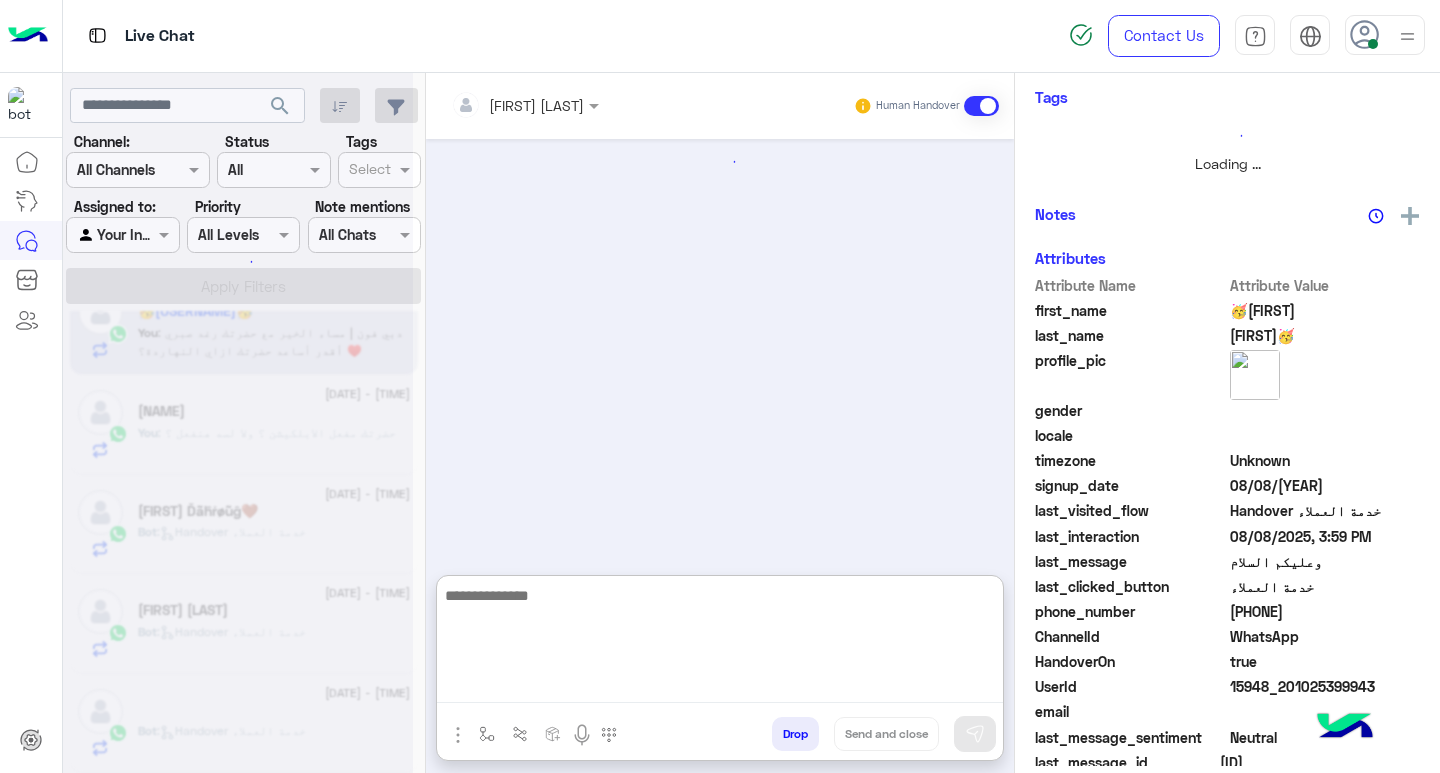 paste on "**********" 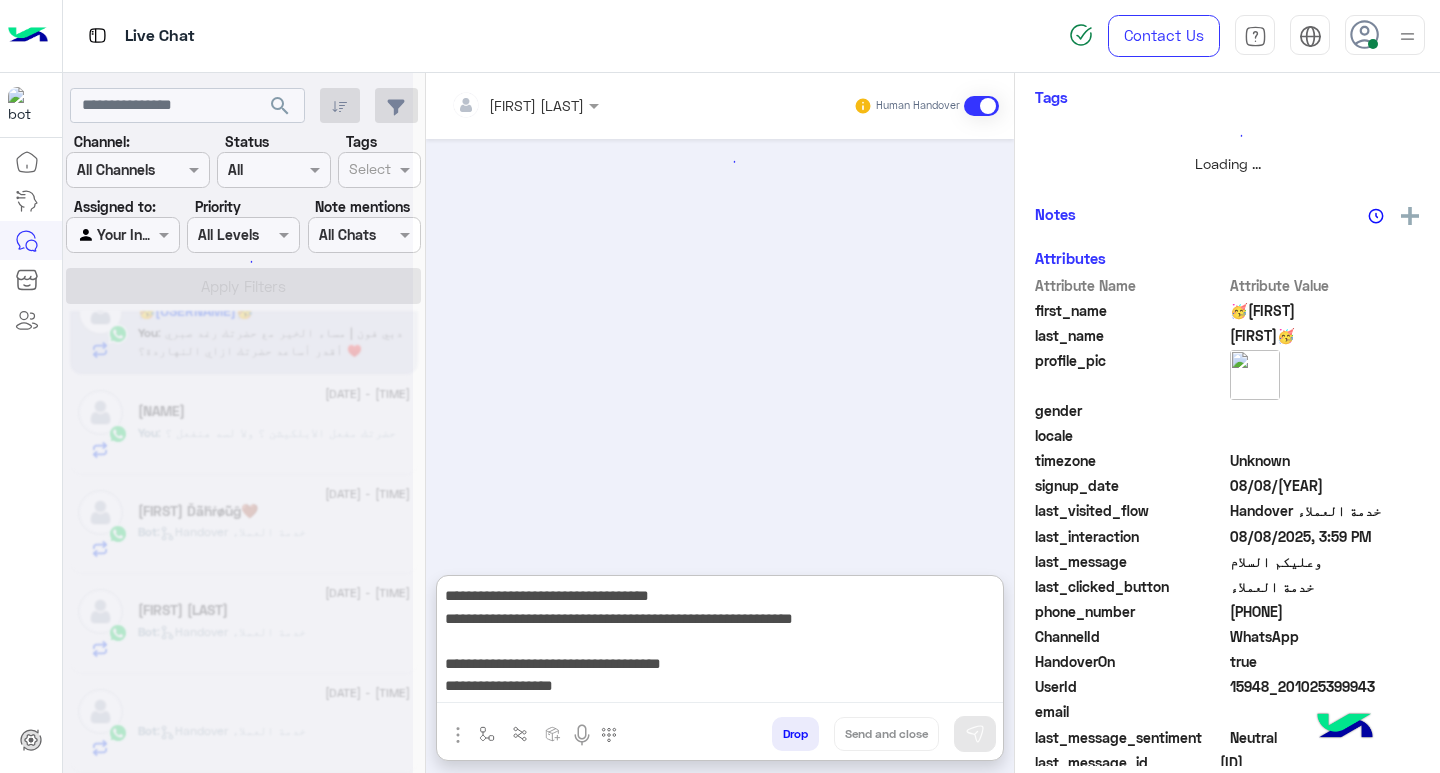 scroll, scrollTop: 151, scrollLeft: 0, axis: vertical 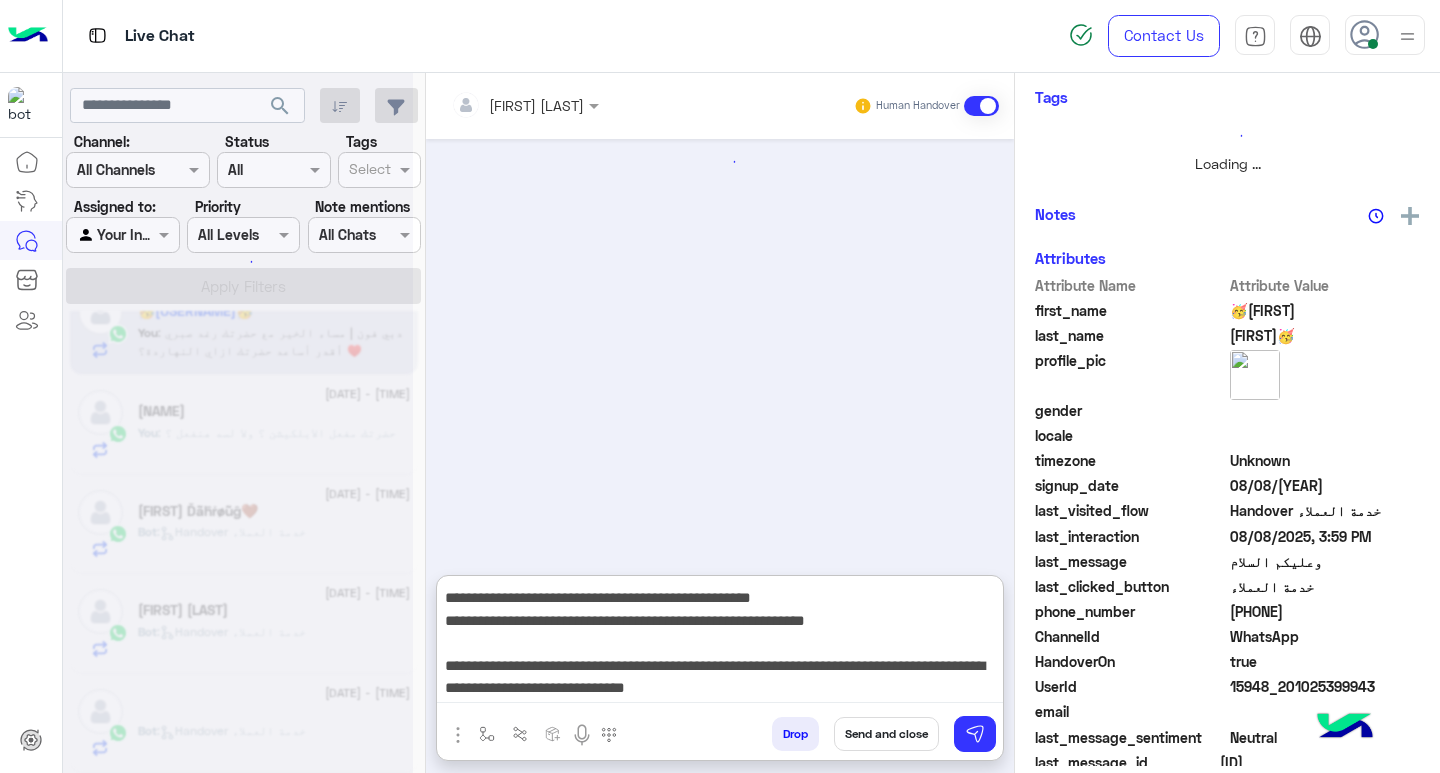 type on "**********" 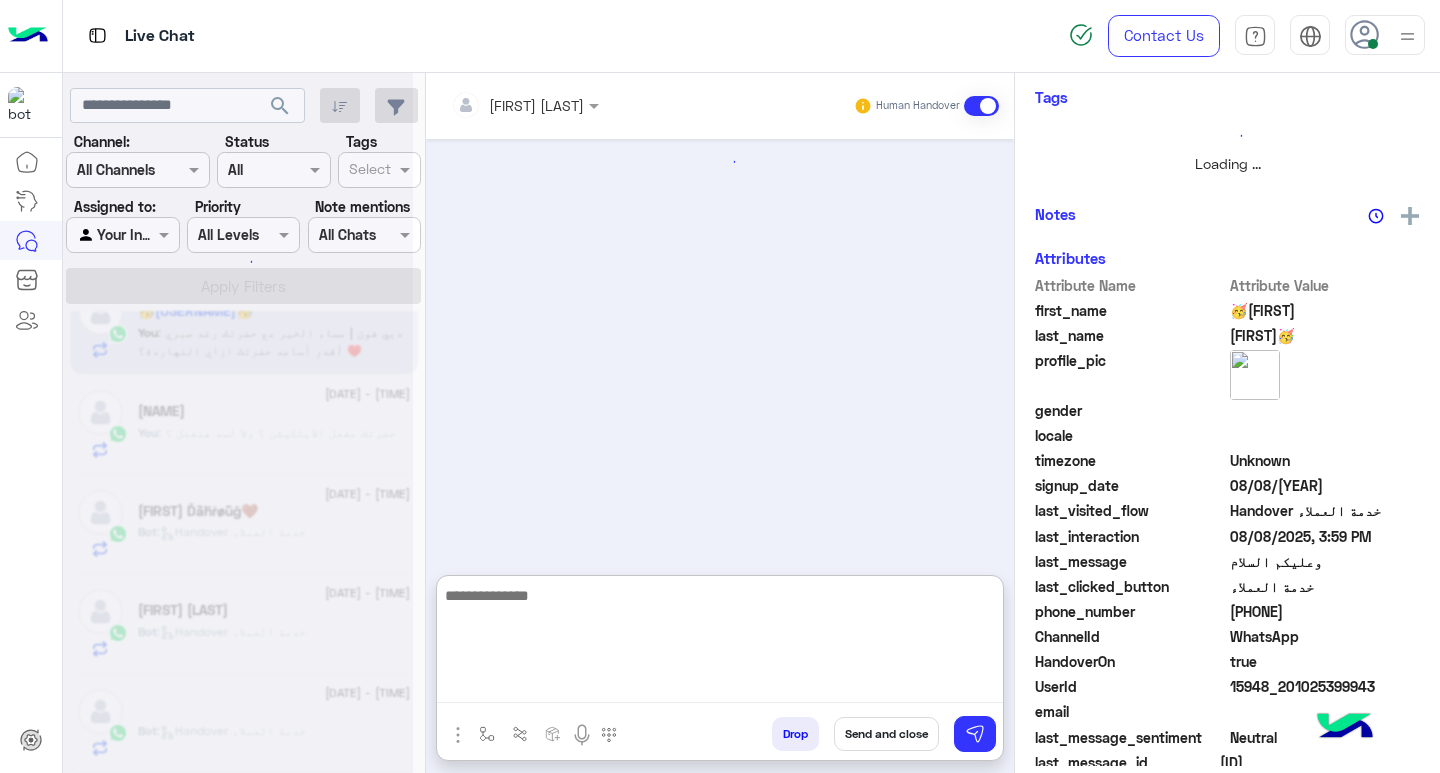 scroll 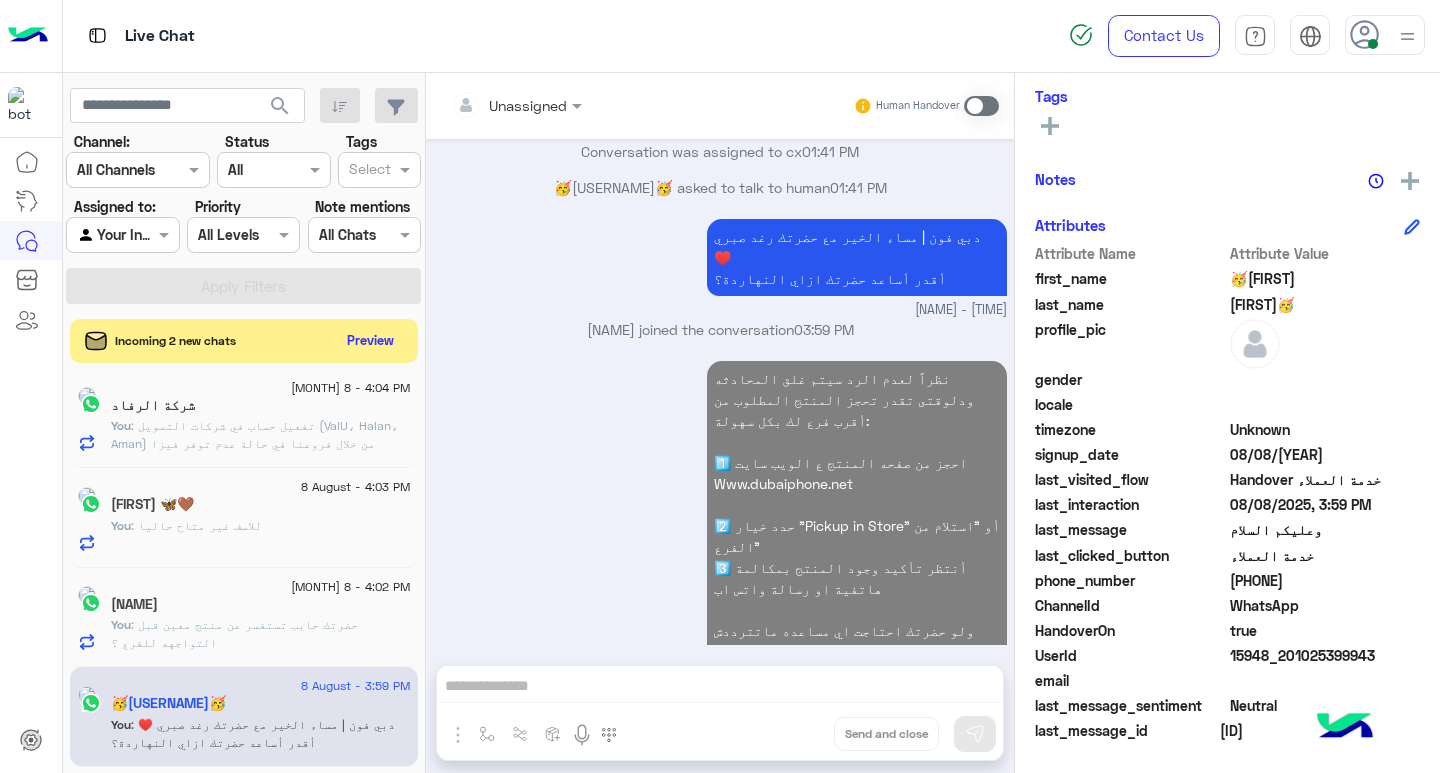 click on "[FIRST] 🦋🤎" 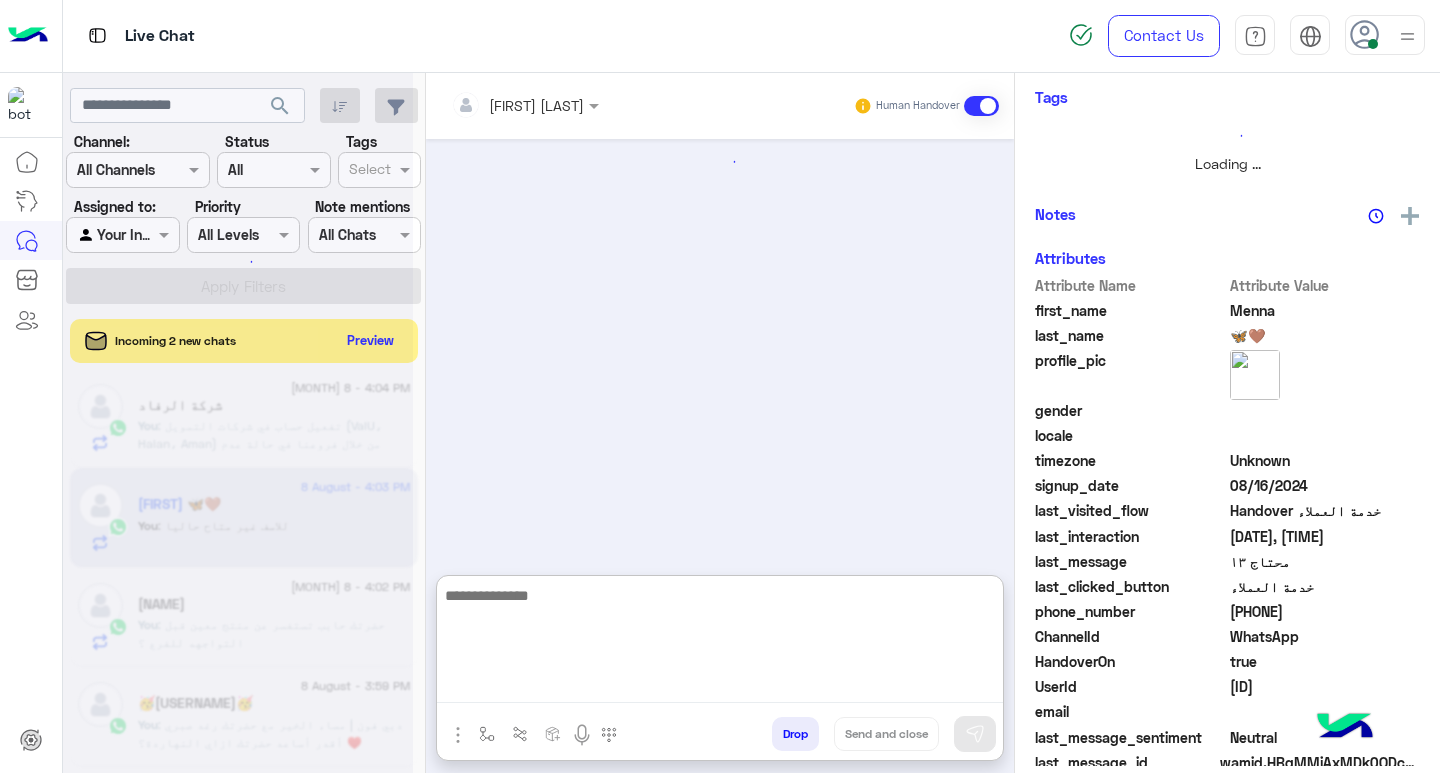 paste on "**********" 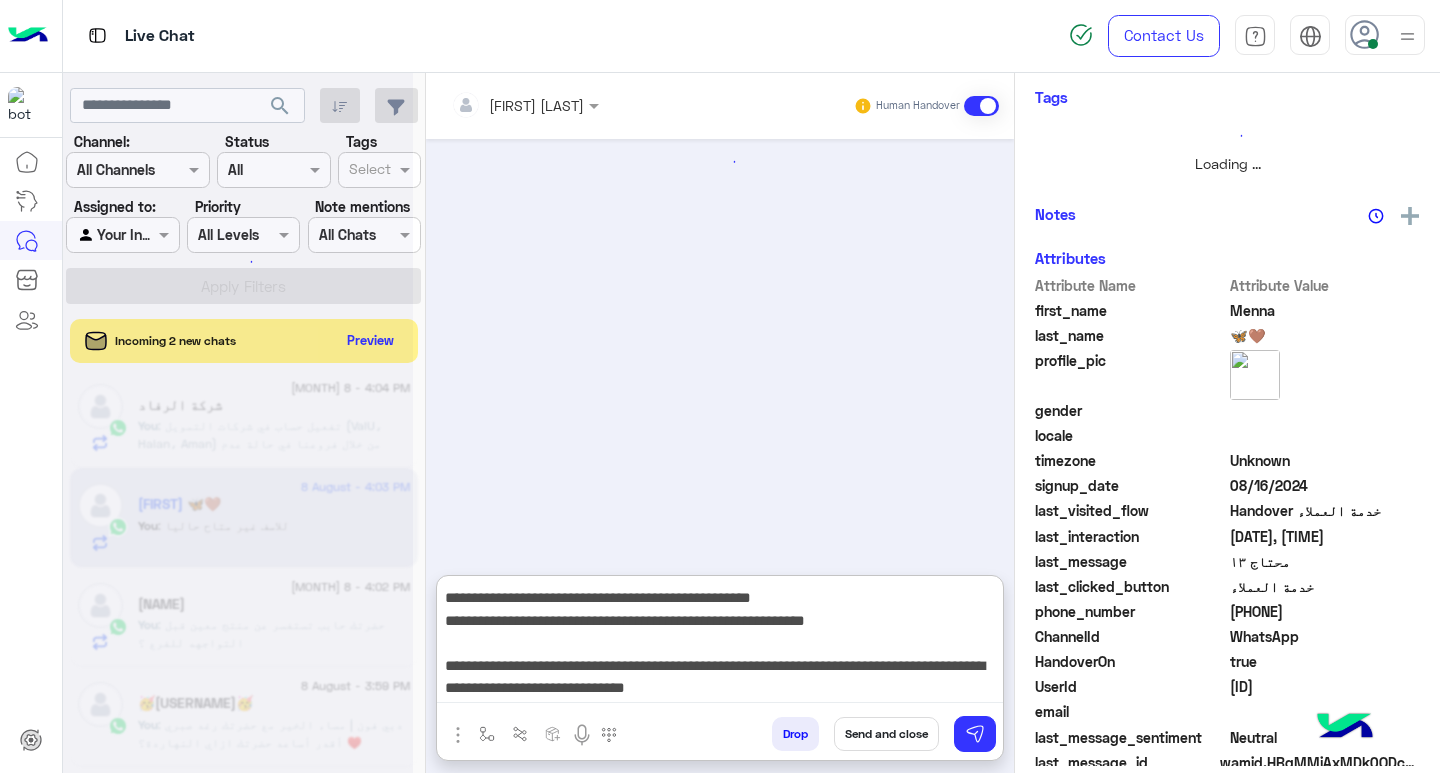 type on "**********" 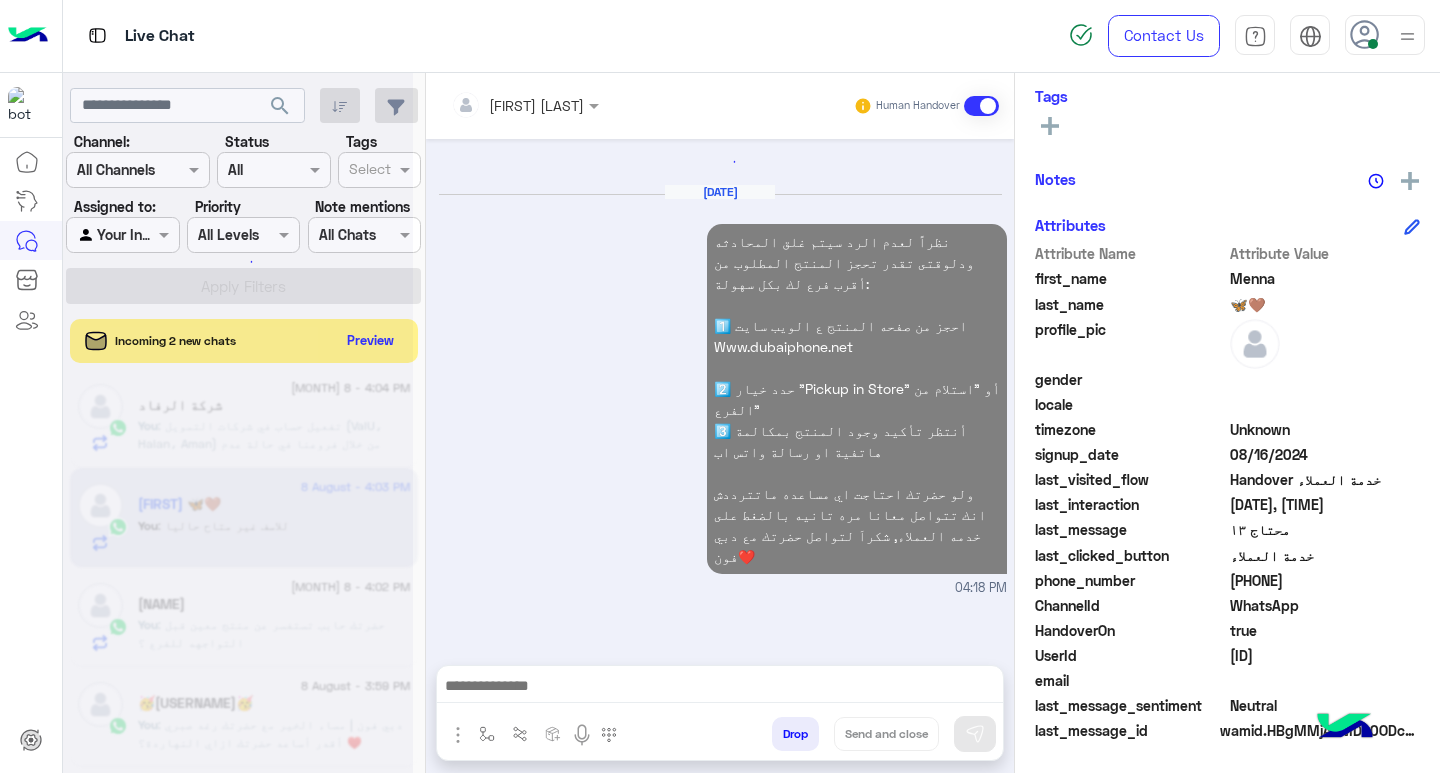 scroll, scrollTop: 329, scrollLeft: 0, axis: vertical 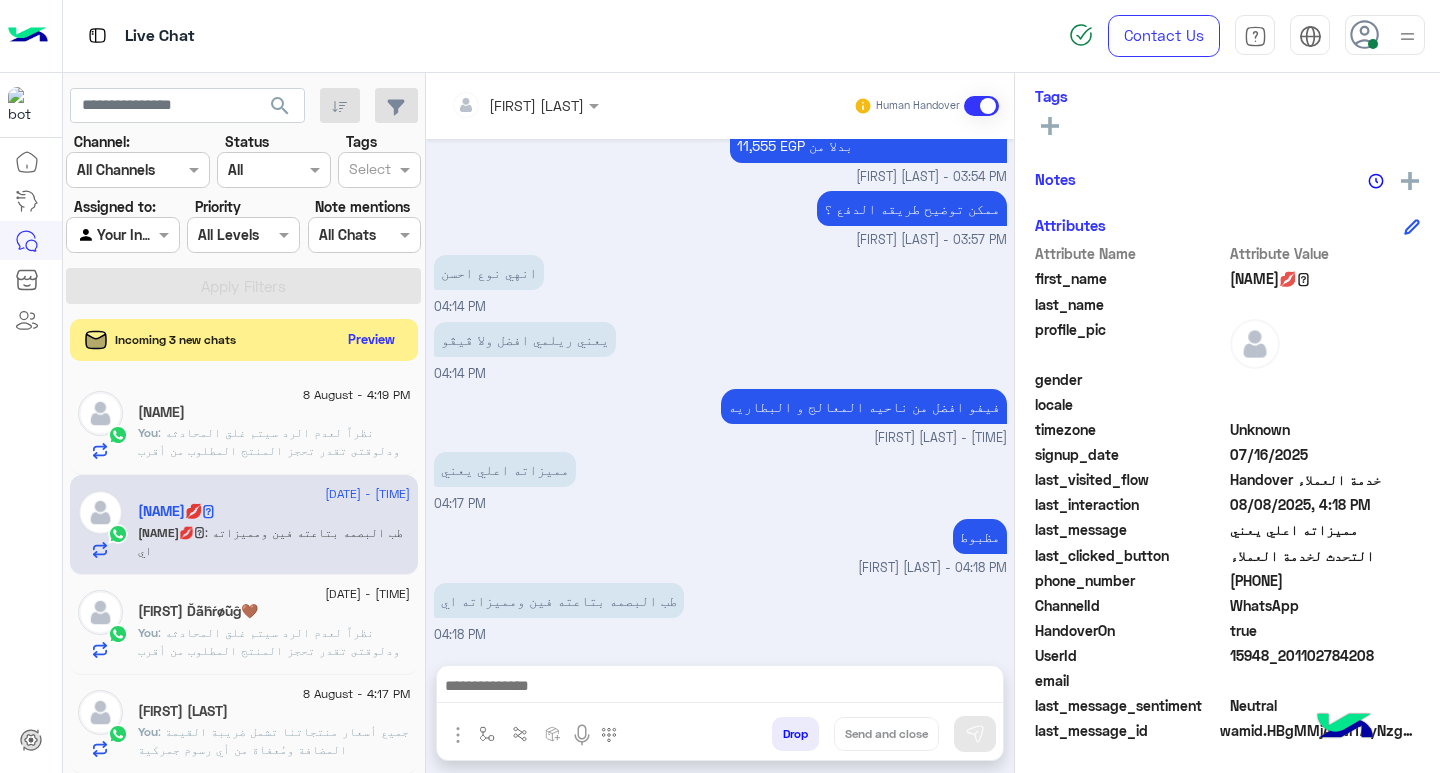 click on "Preview" 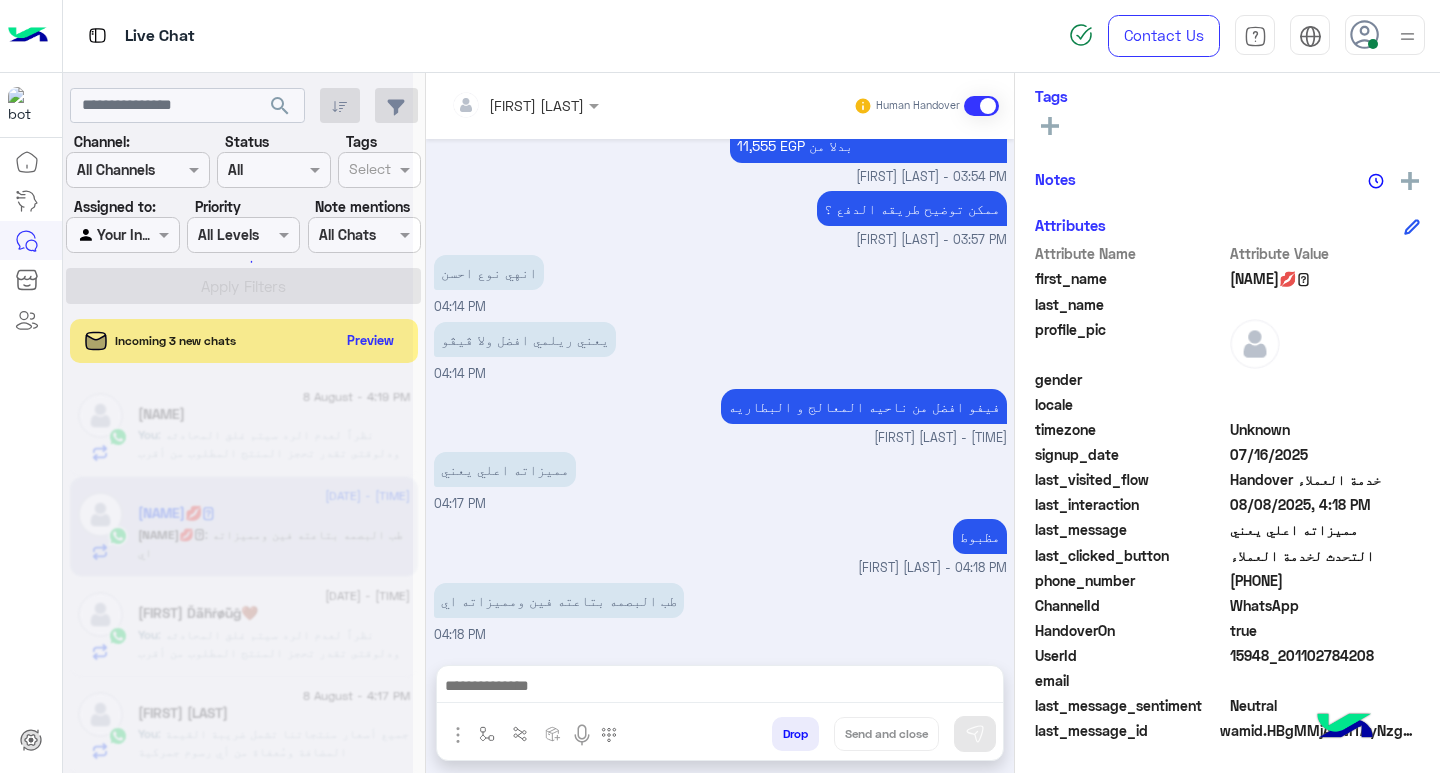 scroll, scrollTop: 355, scrollLeft: 0, axis: vertical 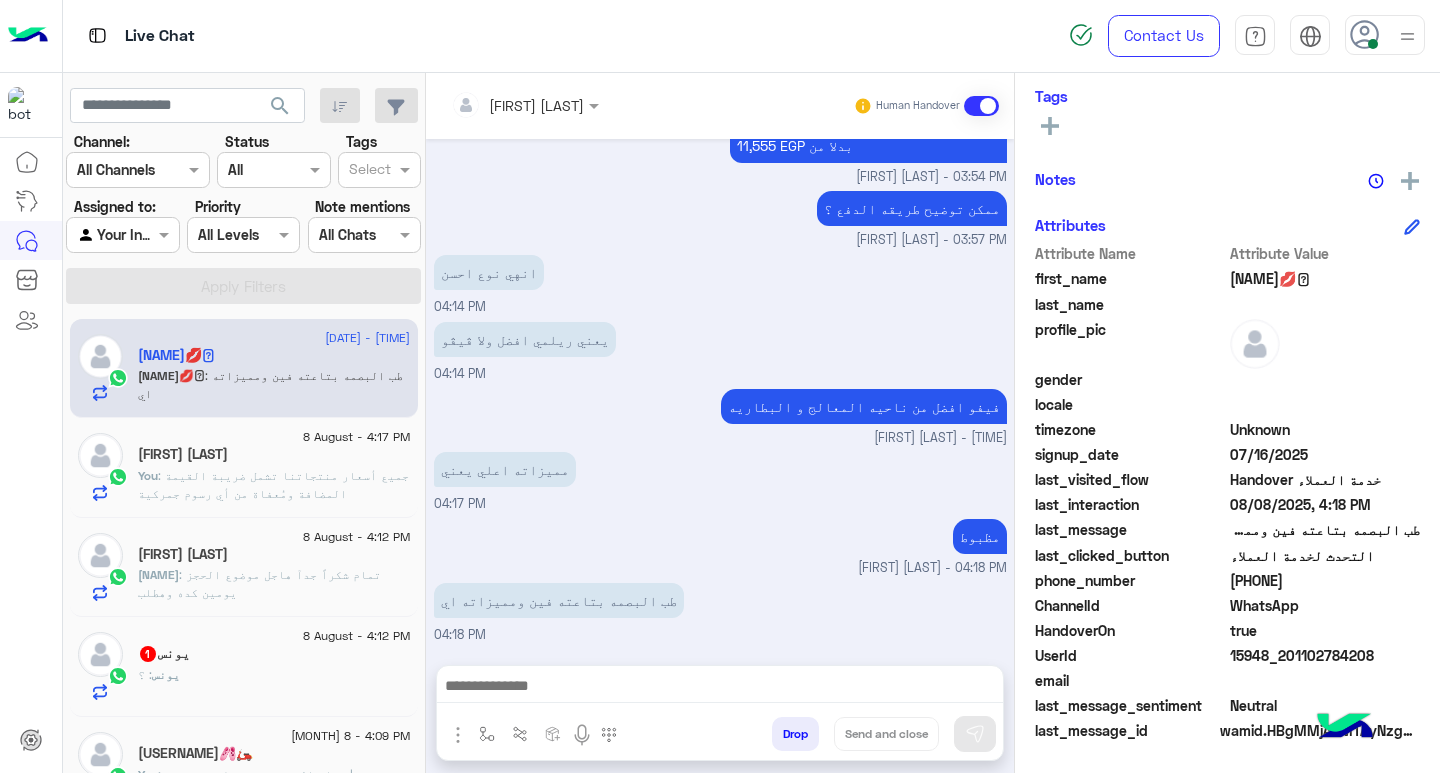 drag, startPoint x: 673, startPoint y: 670, endPoint x: 629, endPoint y: 670, distance: 44 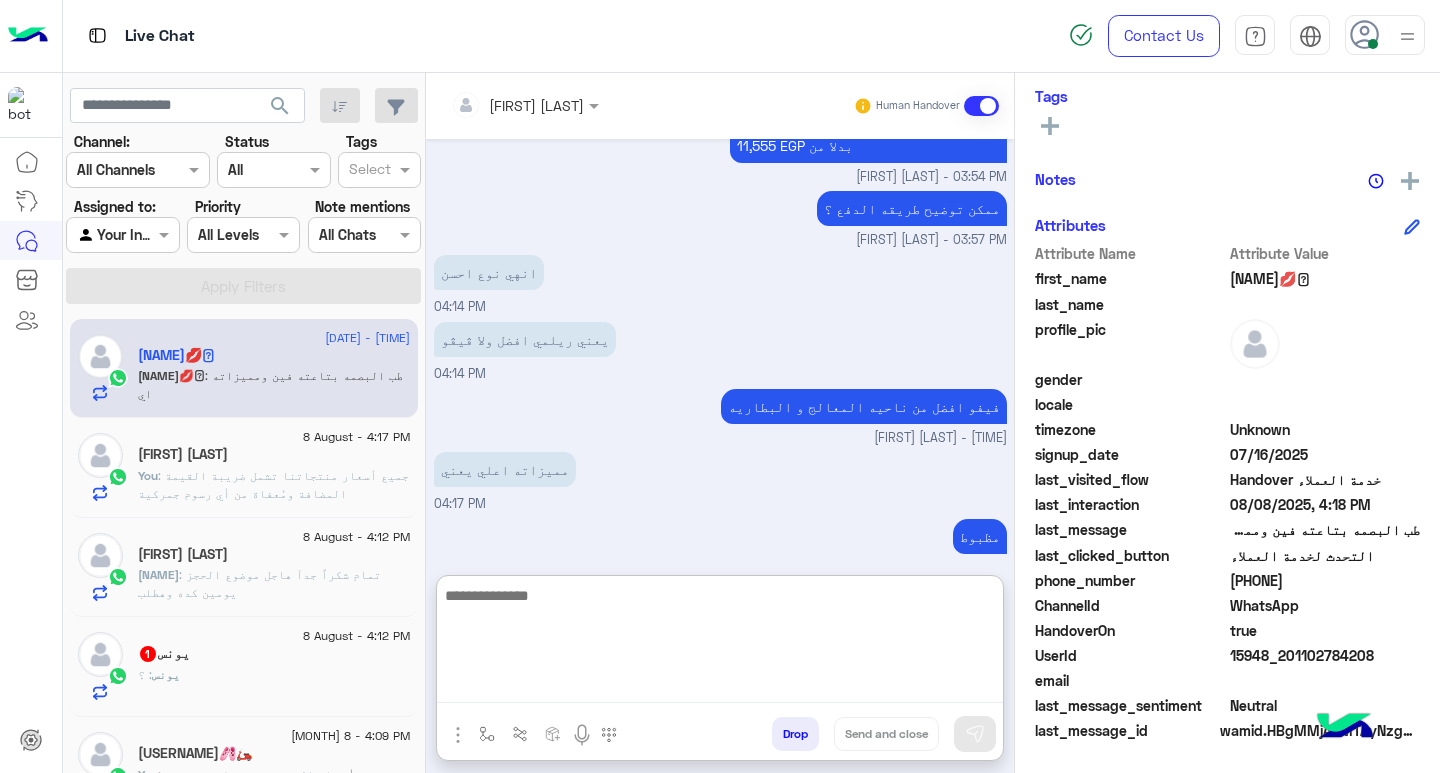 paste on "**********" 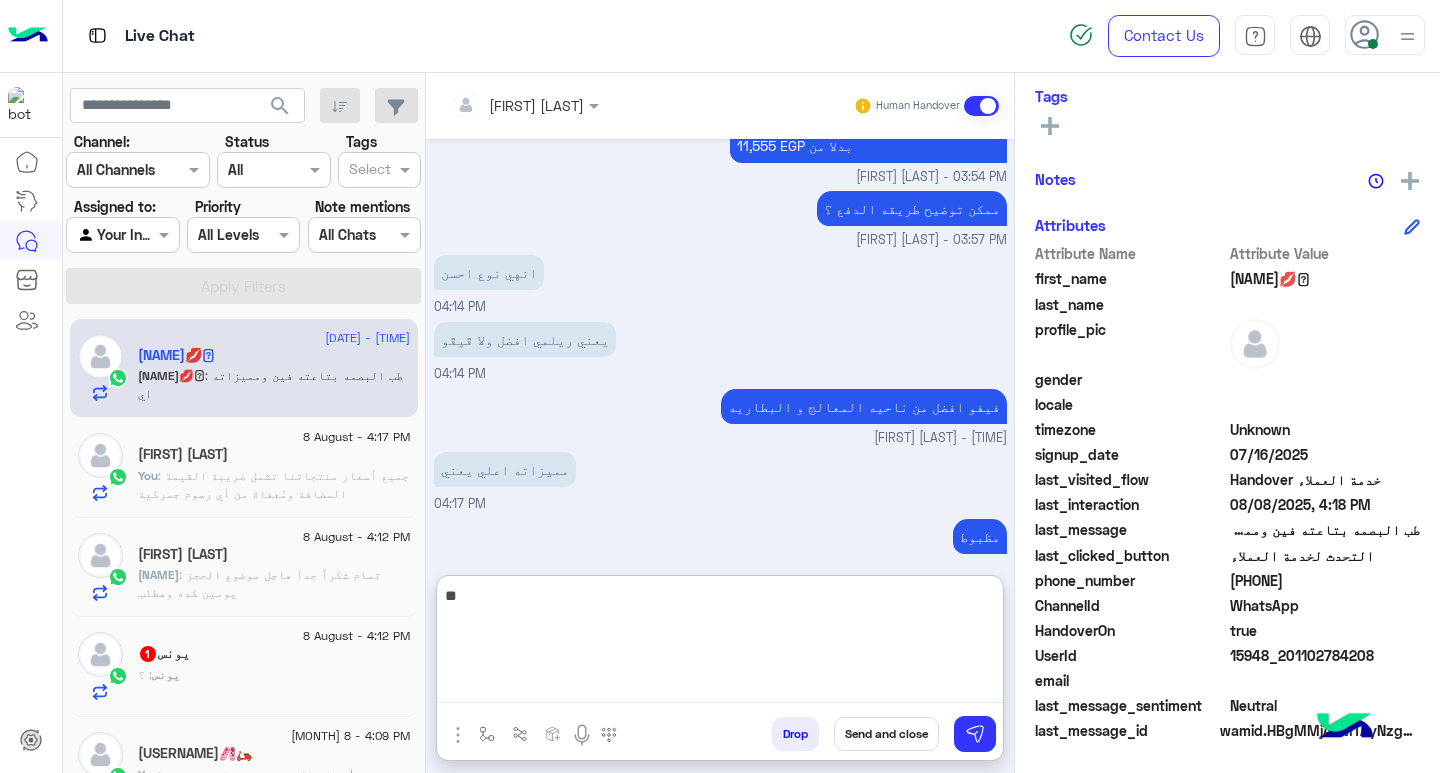 type on "*" 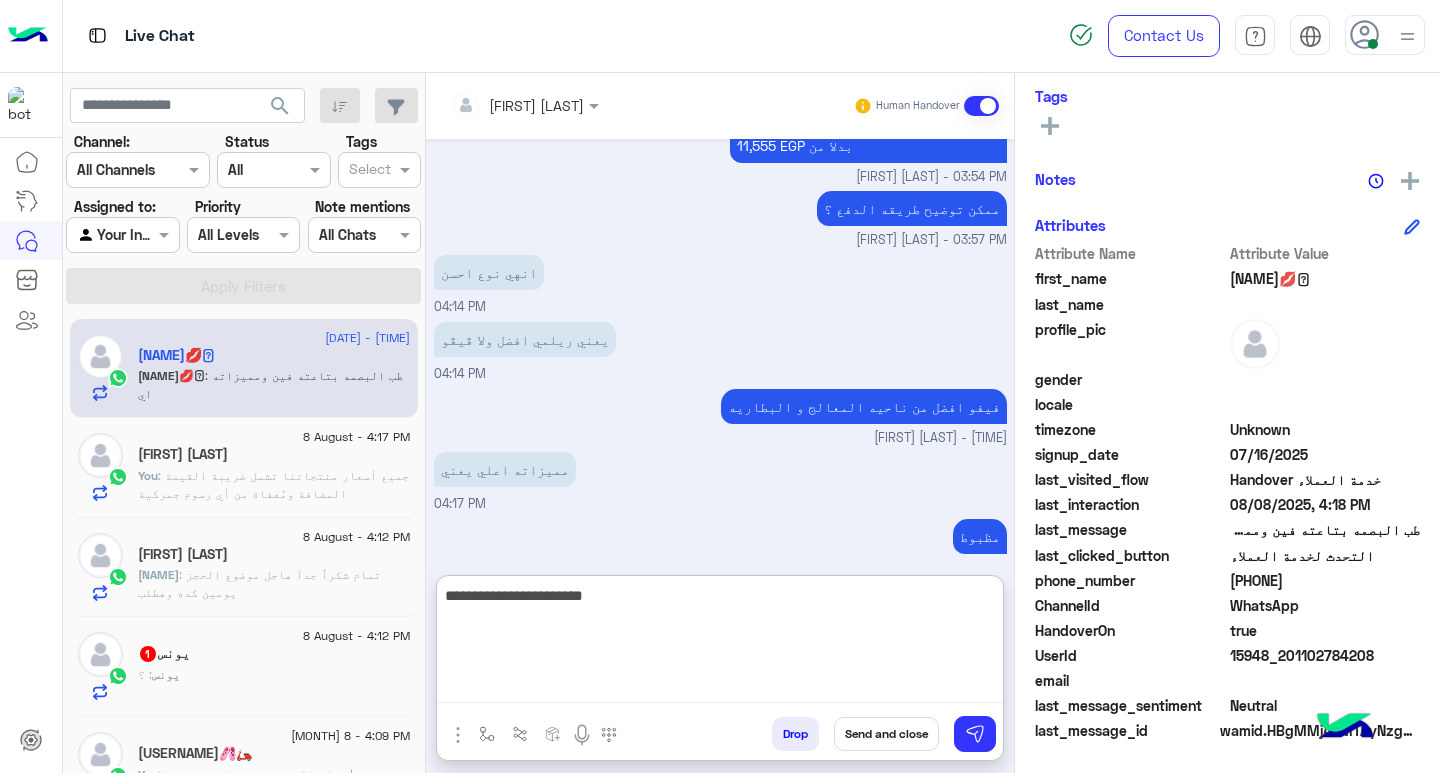 type on "**********" 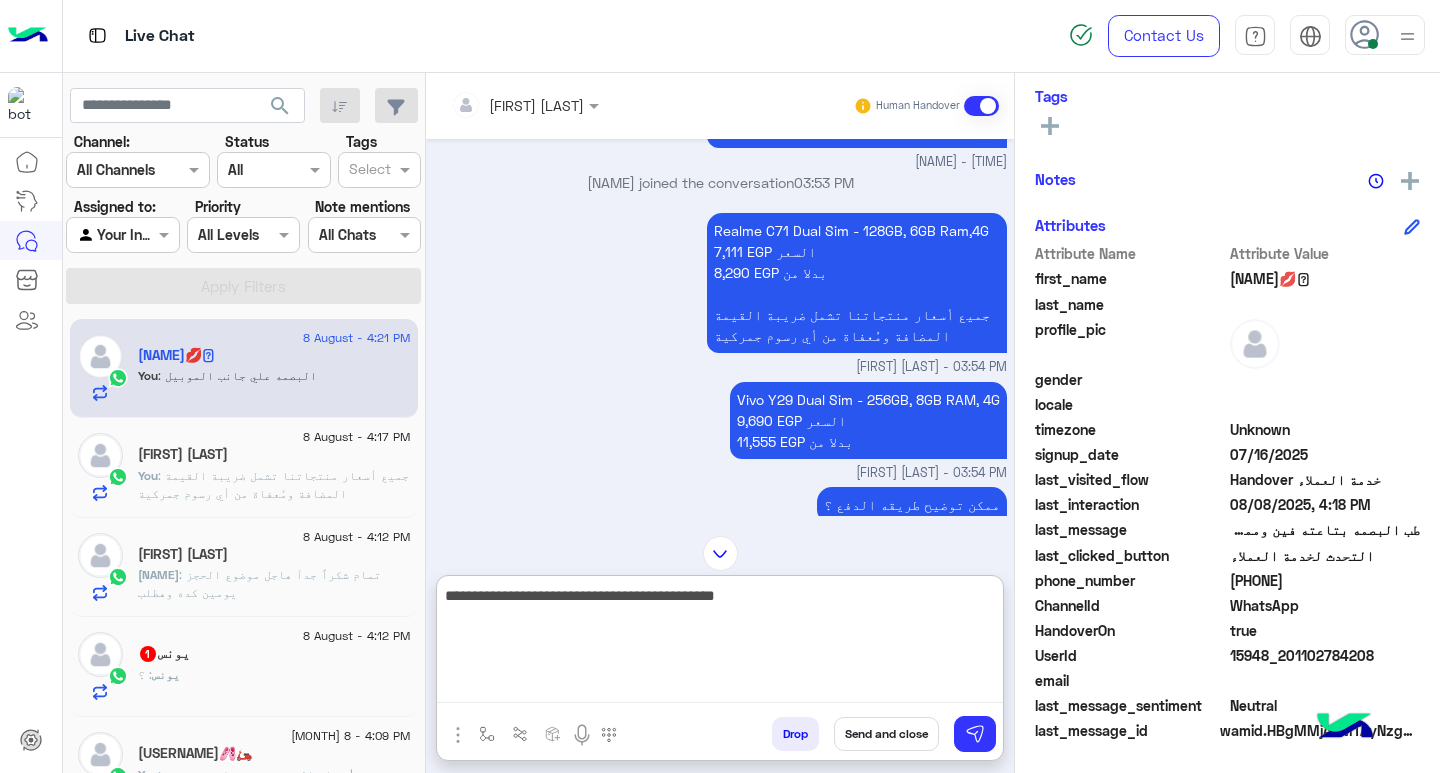 scroll, scrollTop: 745, scrollLeft: 0, axis: vertical 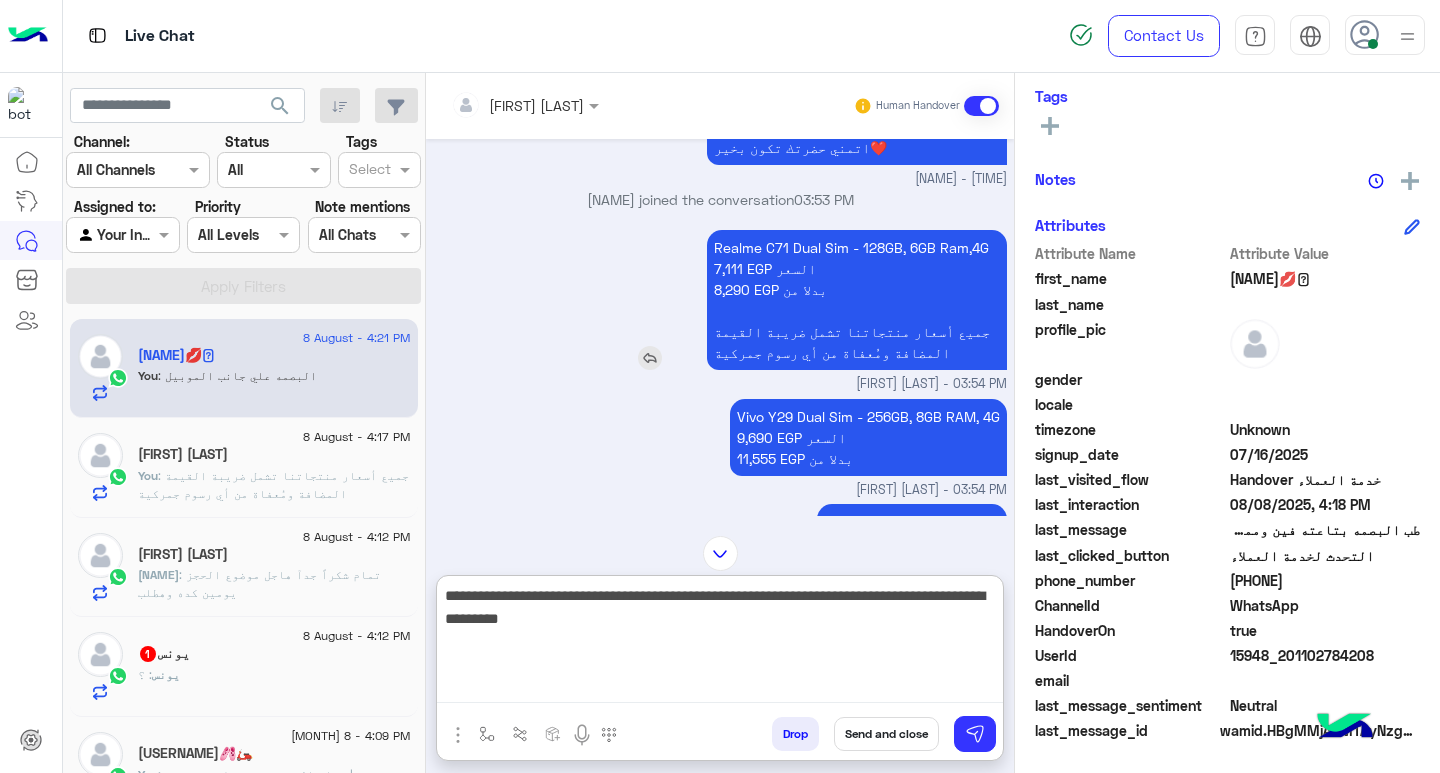 type on "**********" 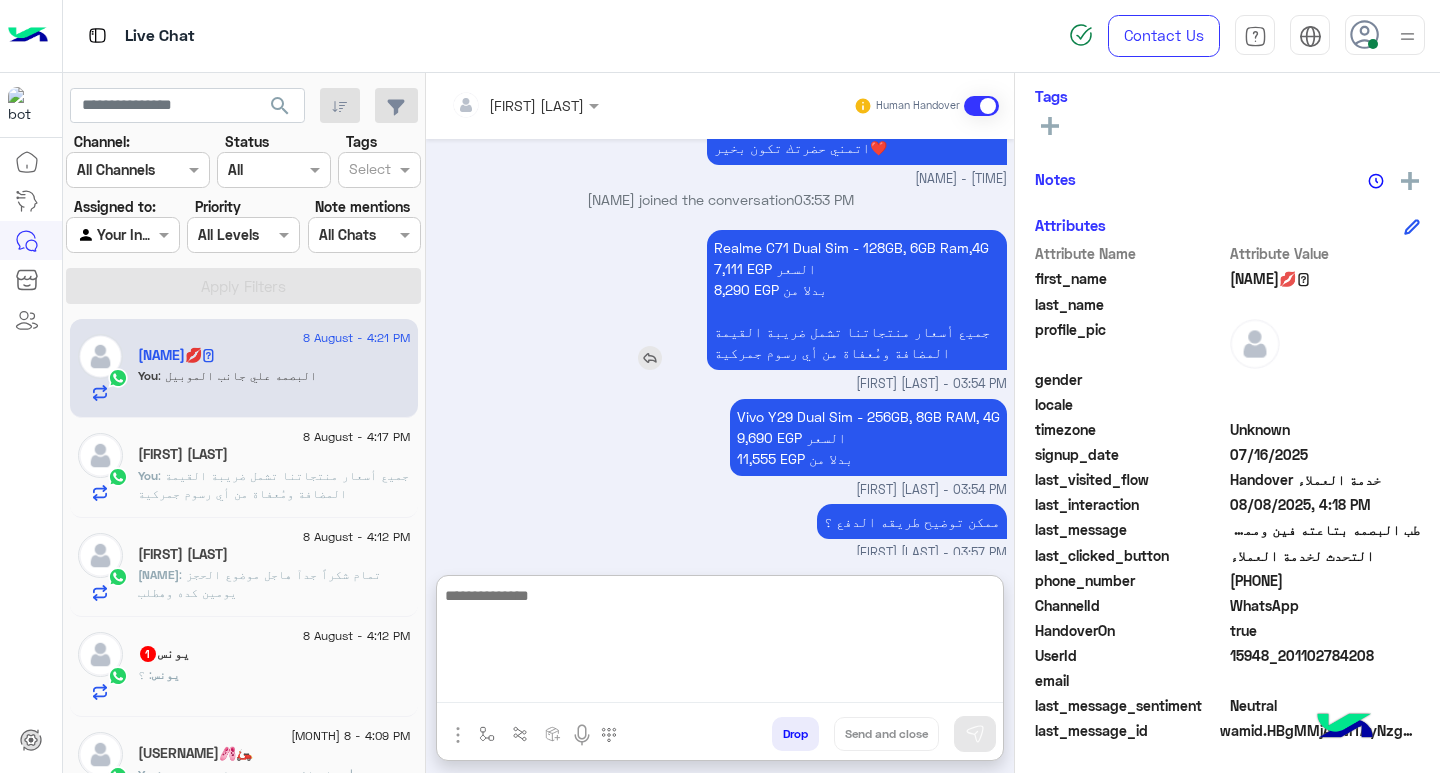 scroll, scrollTop: 1317, scrollLeft: 0, axis: vertical 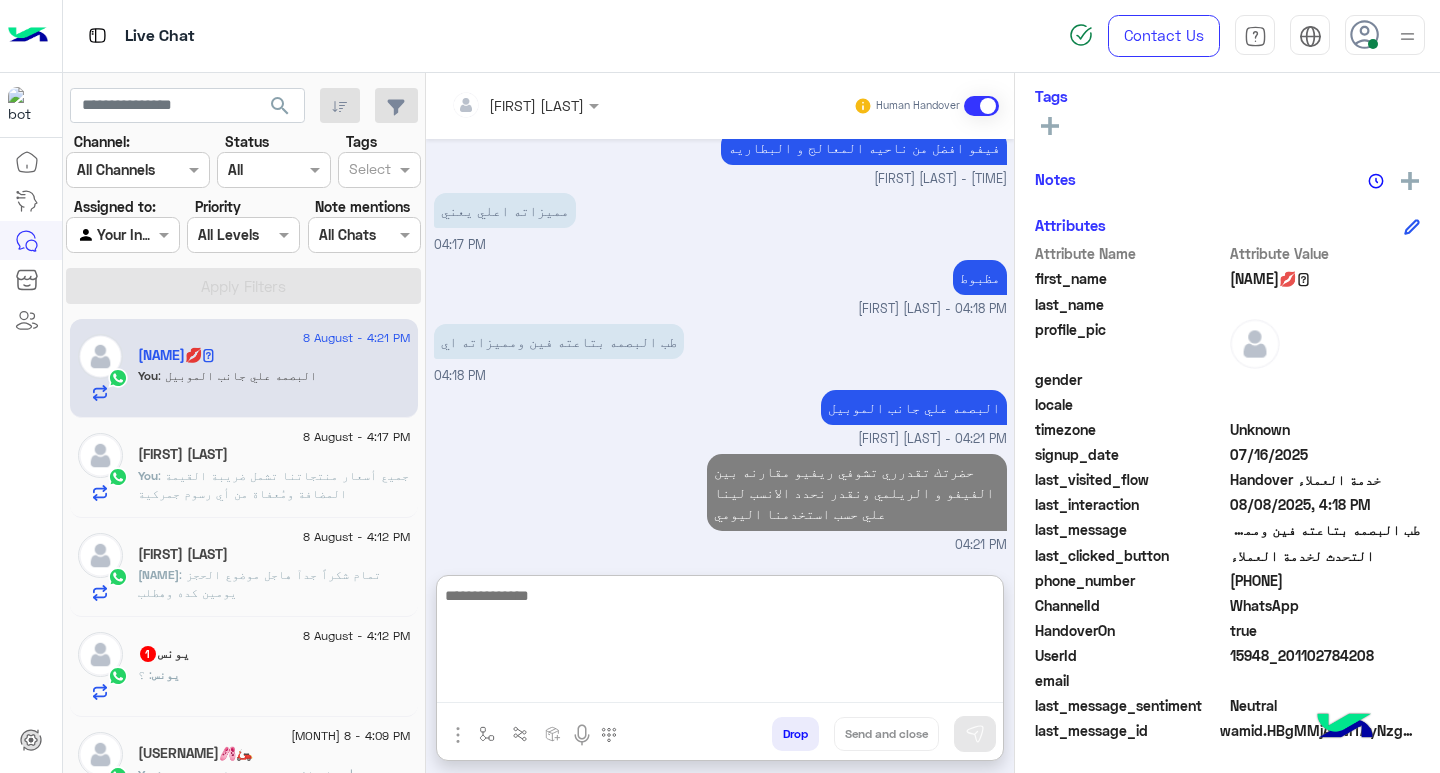 click on "[NAME] 1" 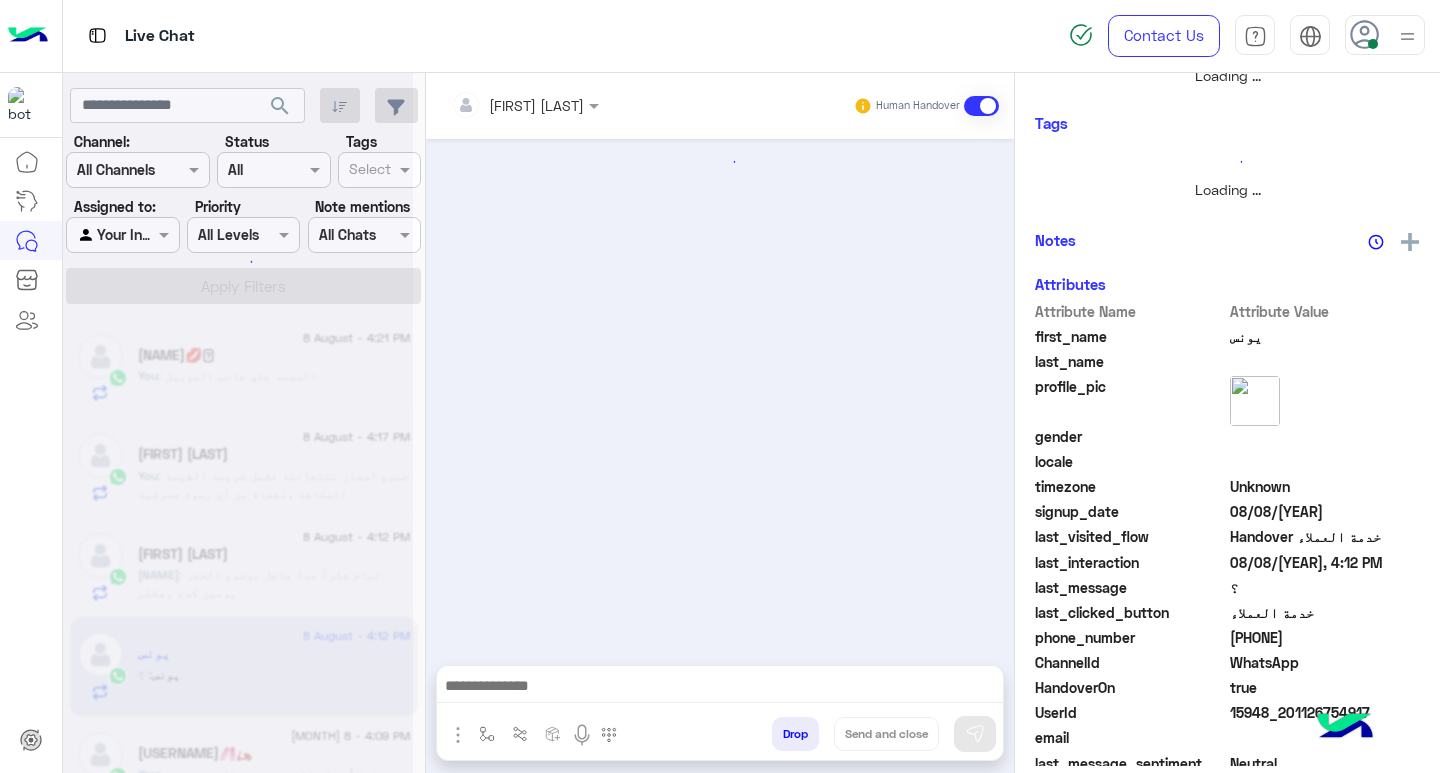 scroll, scrollTop: 355, scrollLeft: 0, axis: vertical 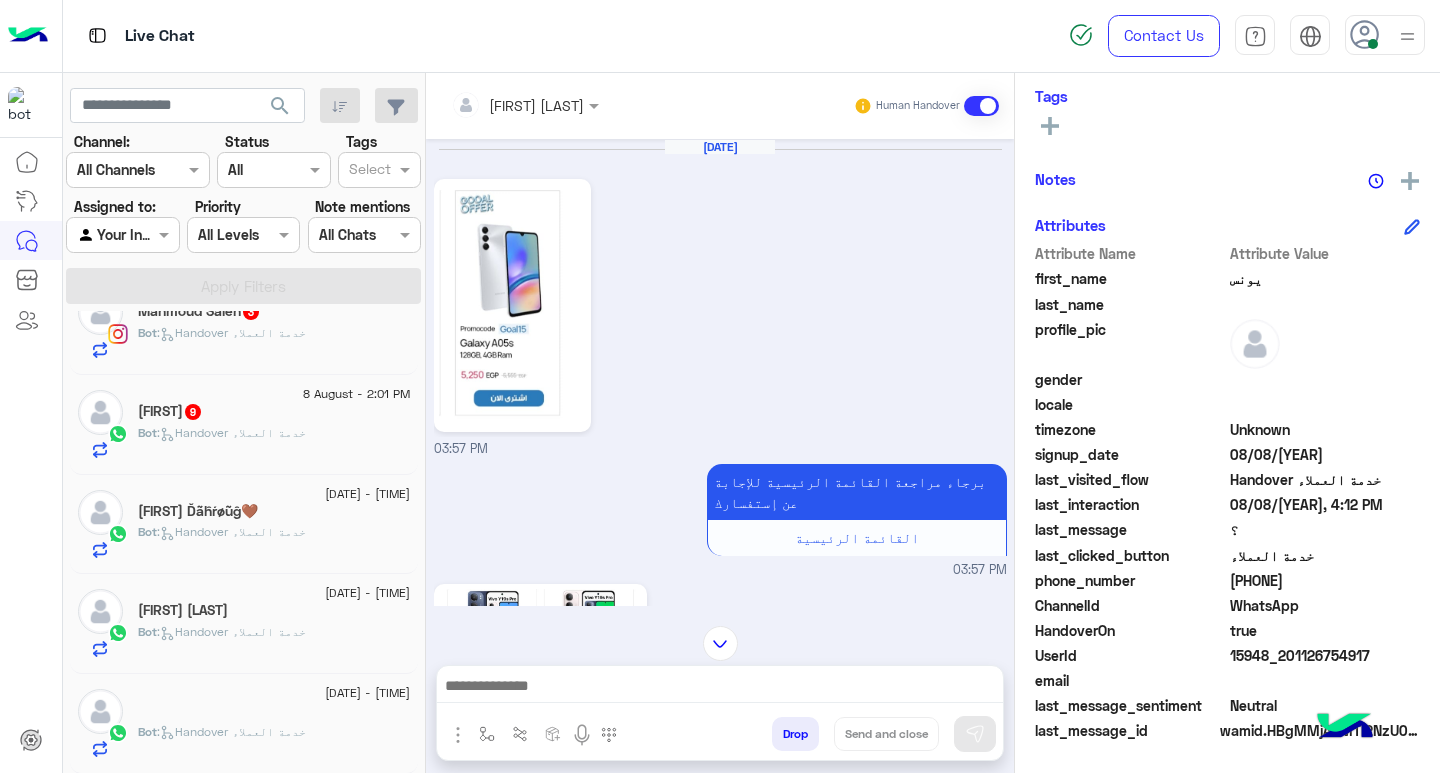 click on "َ" 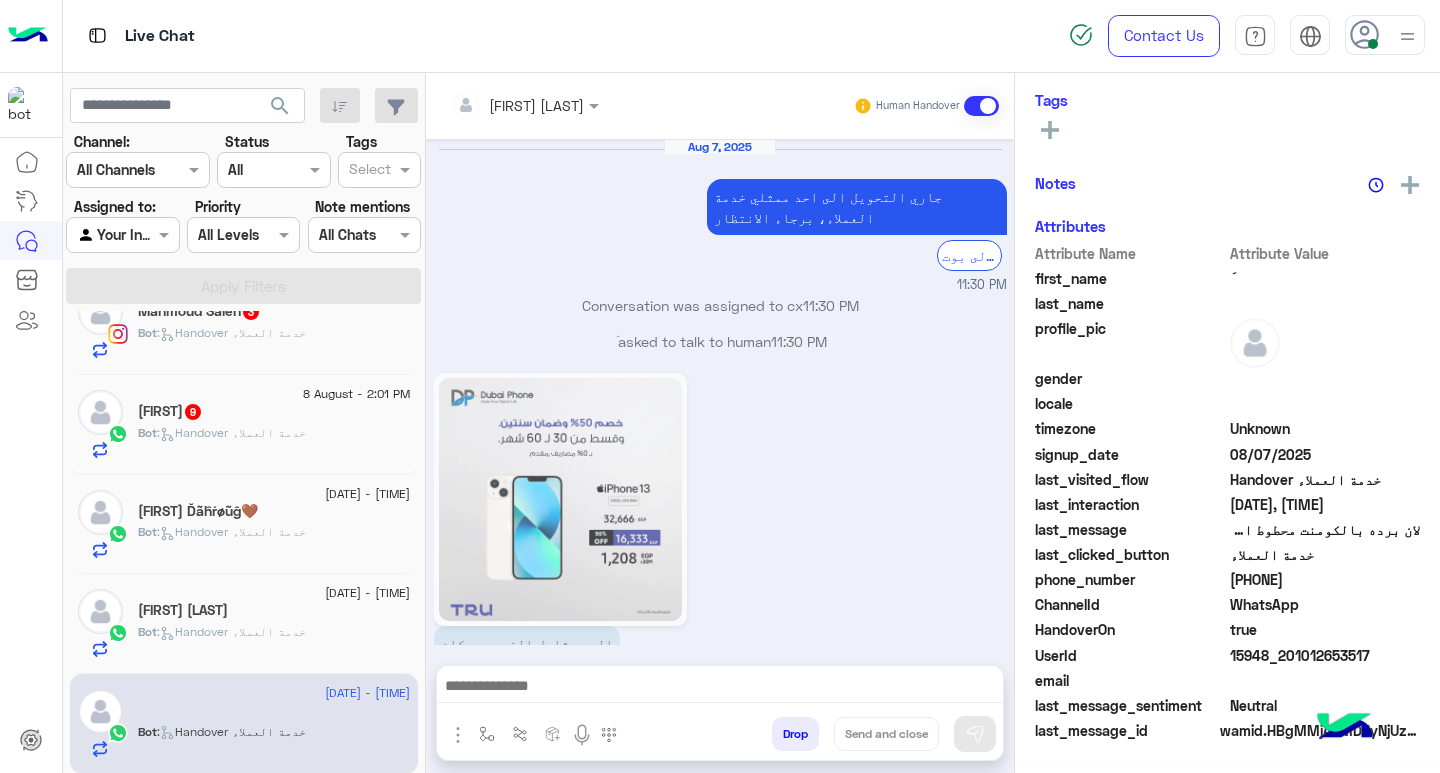 scroll, scrollTop: 325, scrollLeft: 0, axis: vertical 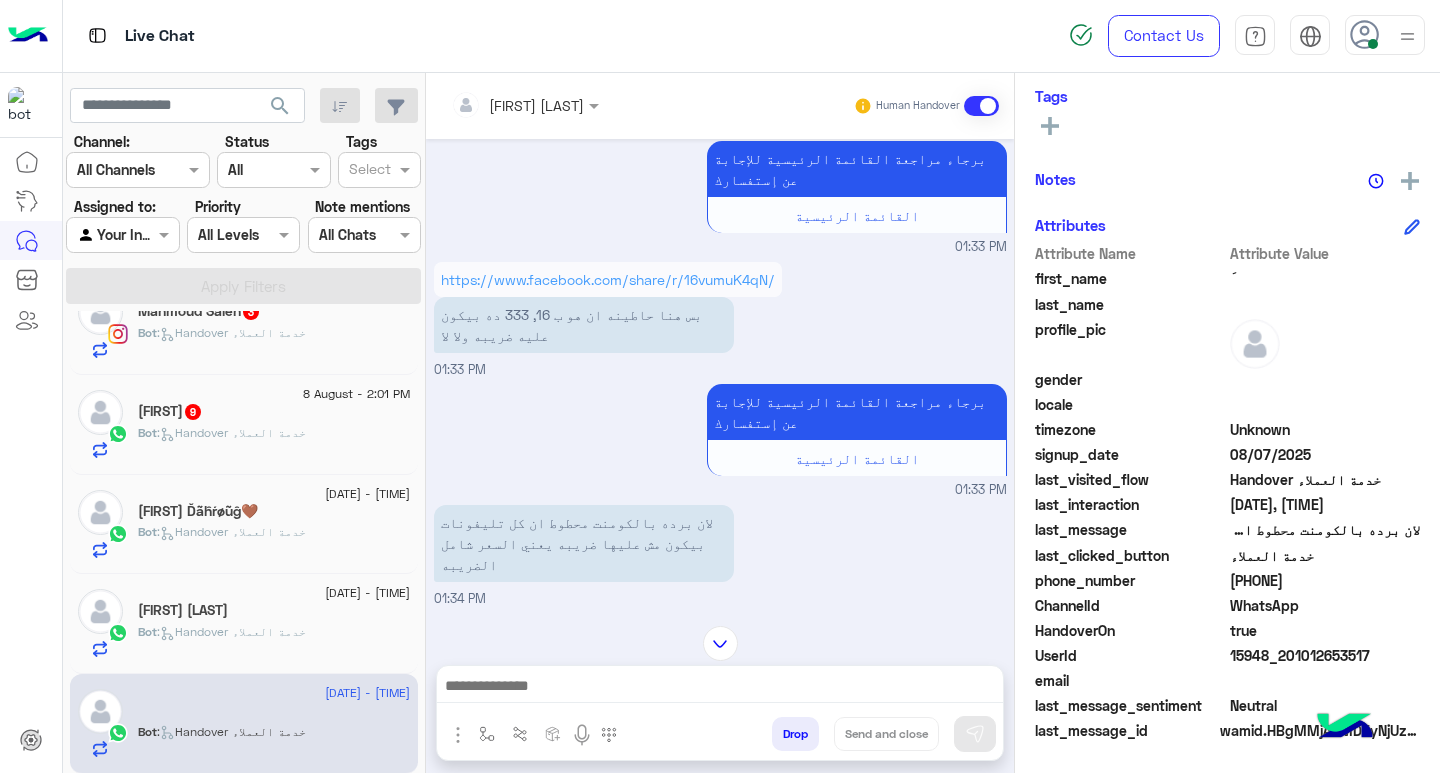 click on "[FIRST] [LAST]" 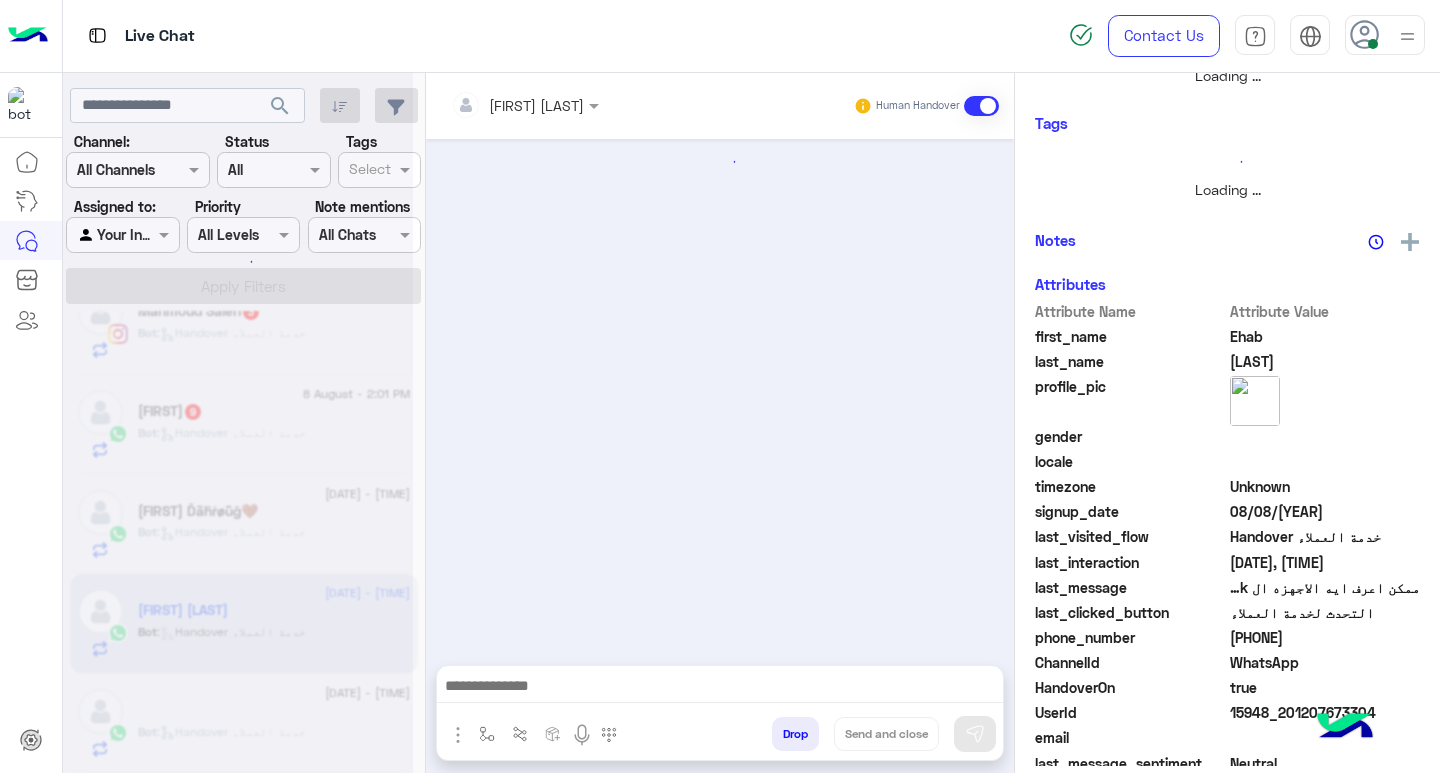 scroll, scrollTop: 355, scrollLeft: 0, axis: vertical 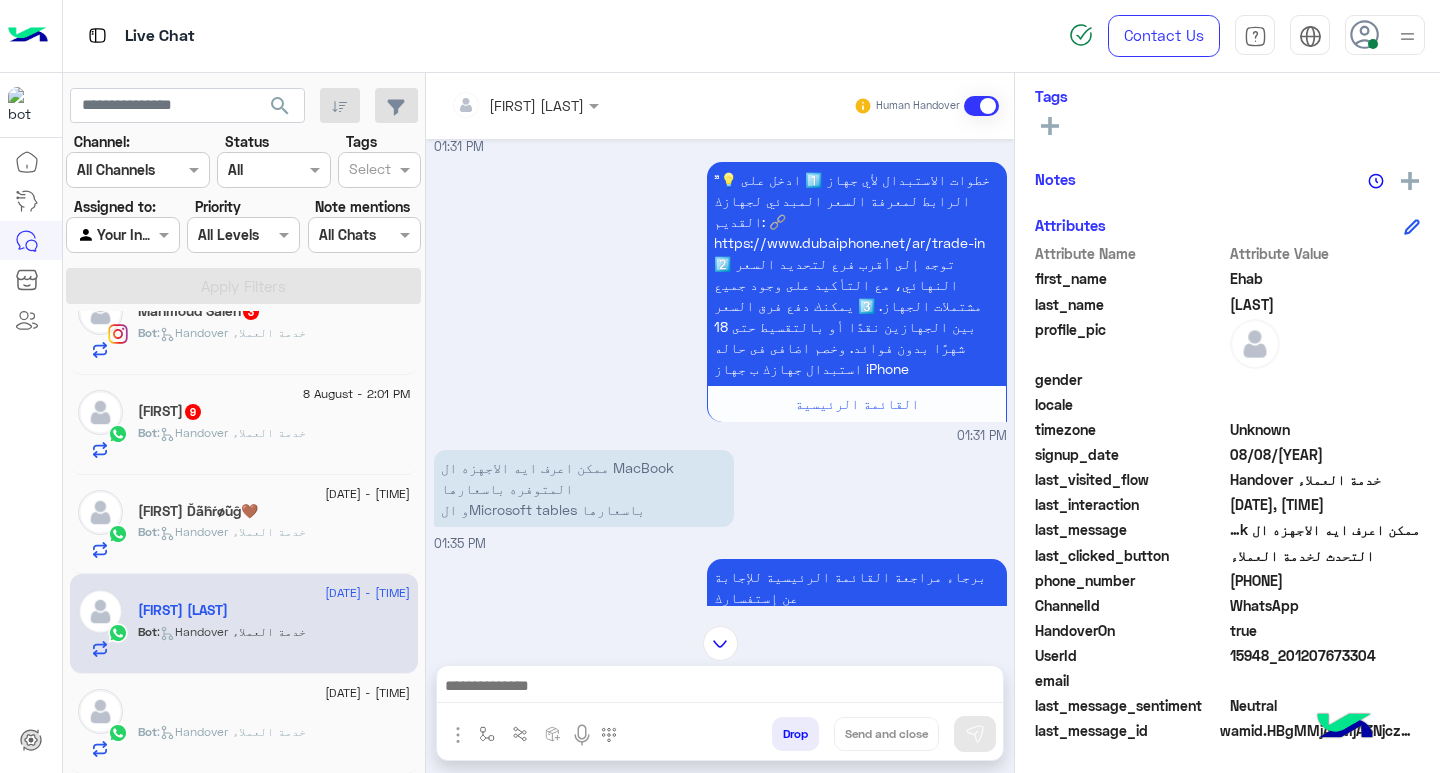 click on ":   Handover خدمة العملاء" 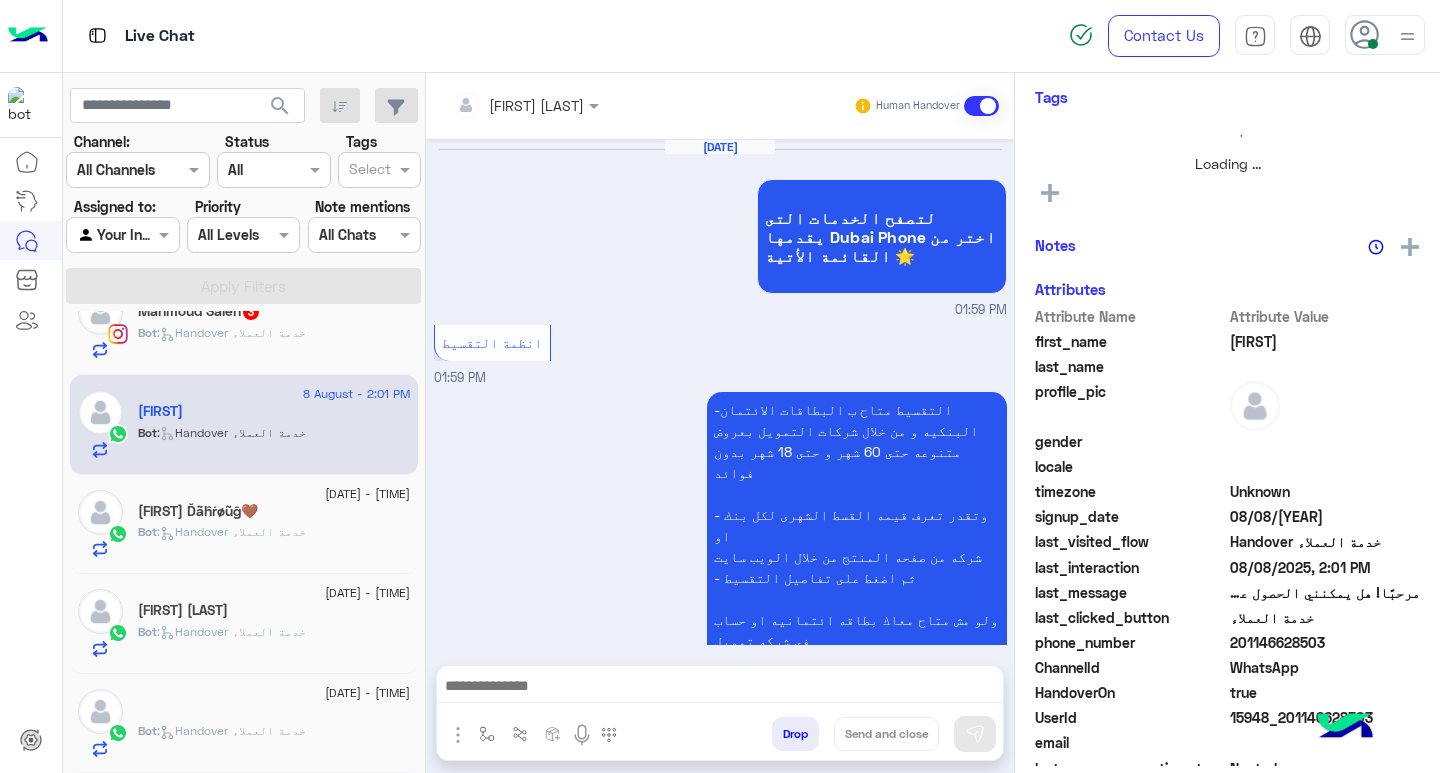 scroll, scrollTop: 1605, scrollLeft: 0, axis: vertical 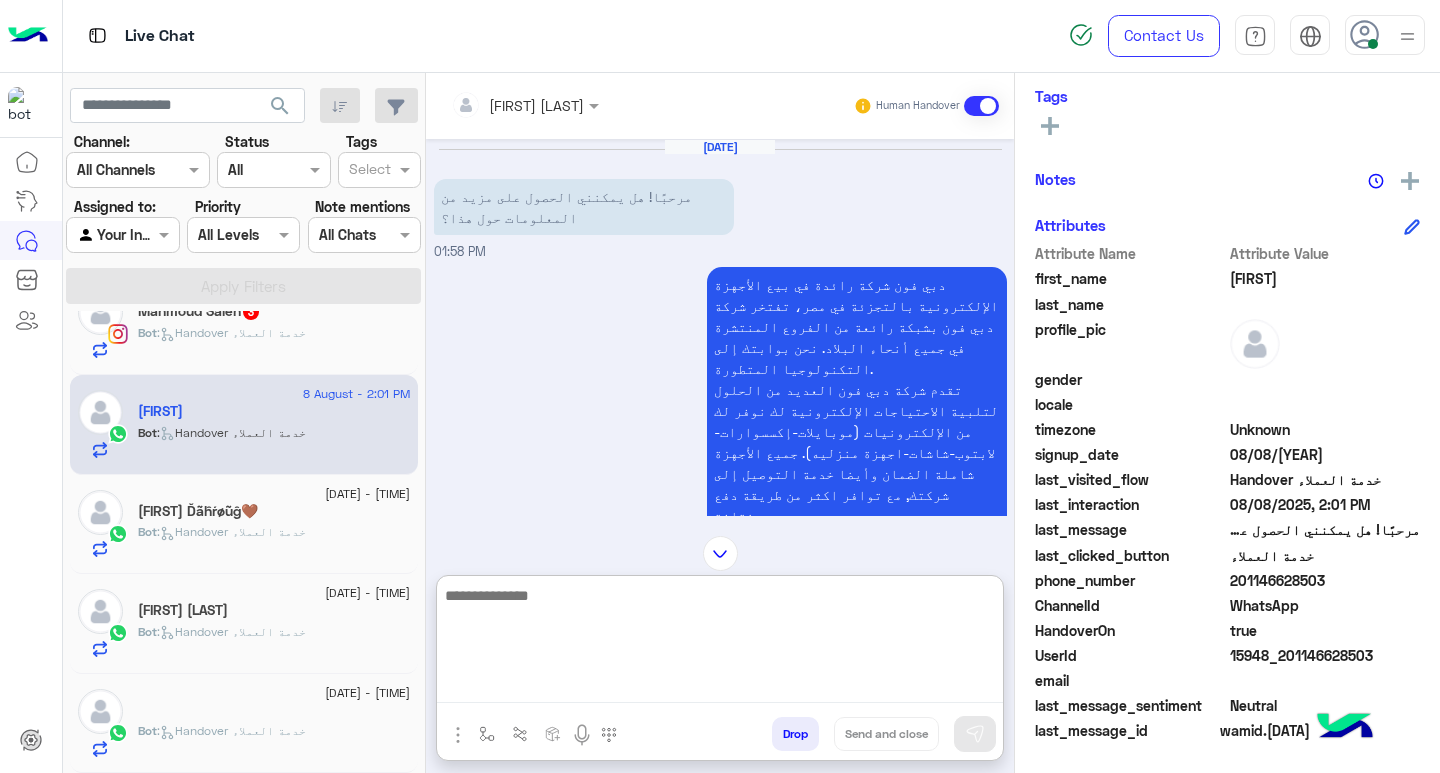 paste on "**********" 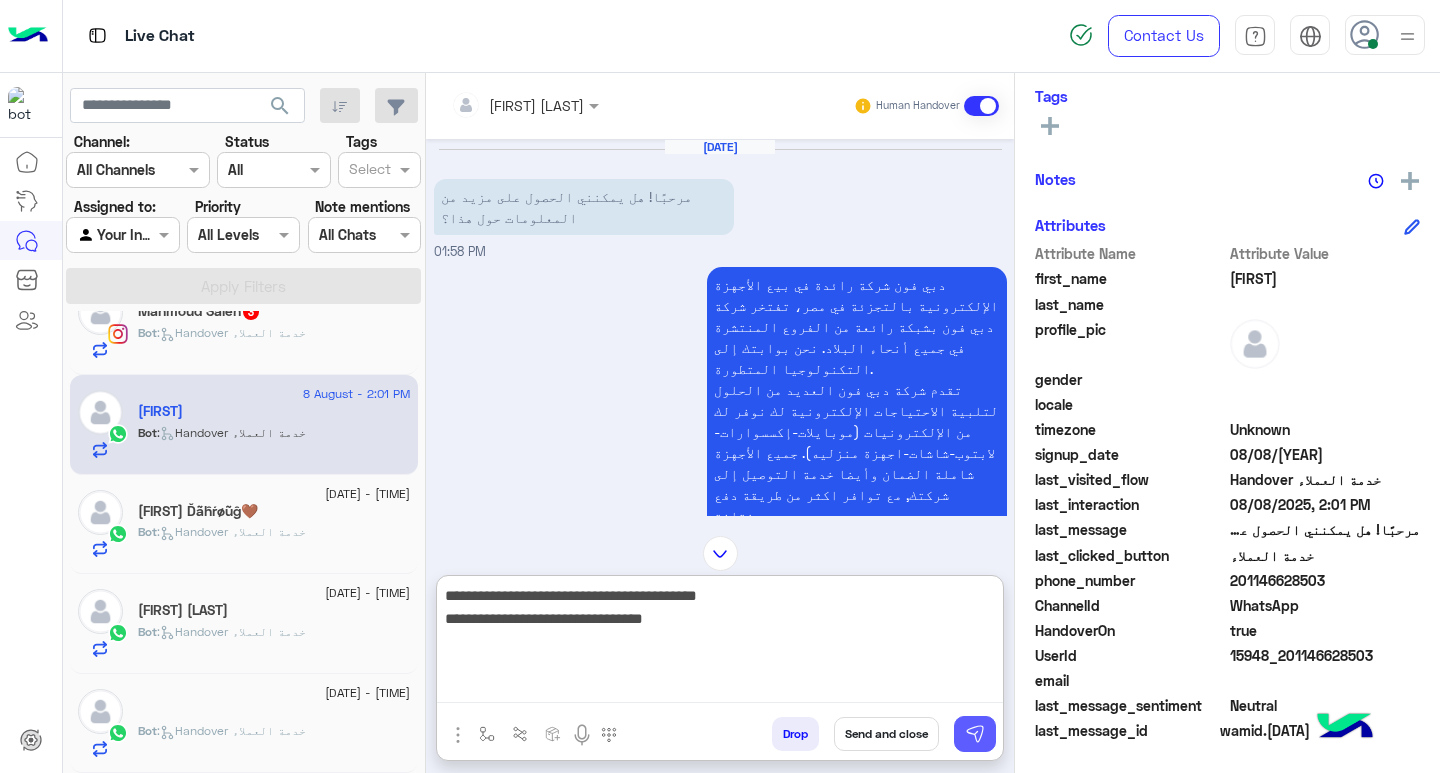 type on "**********" 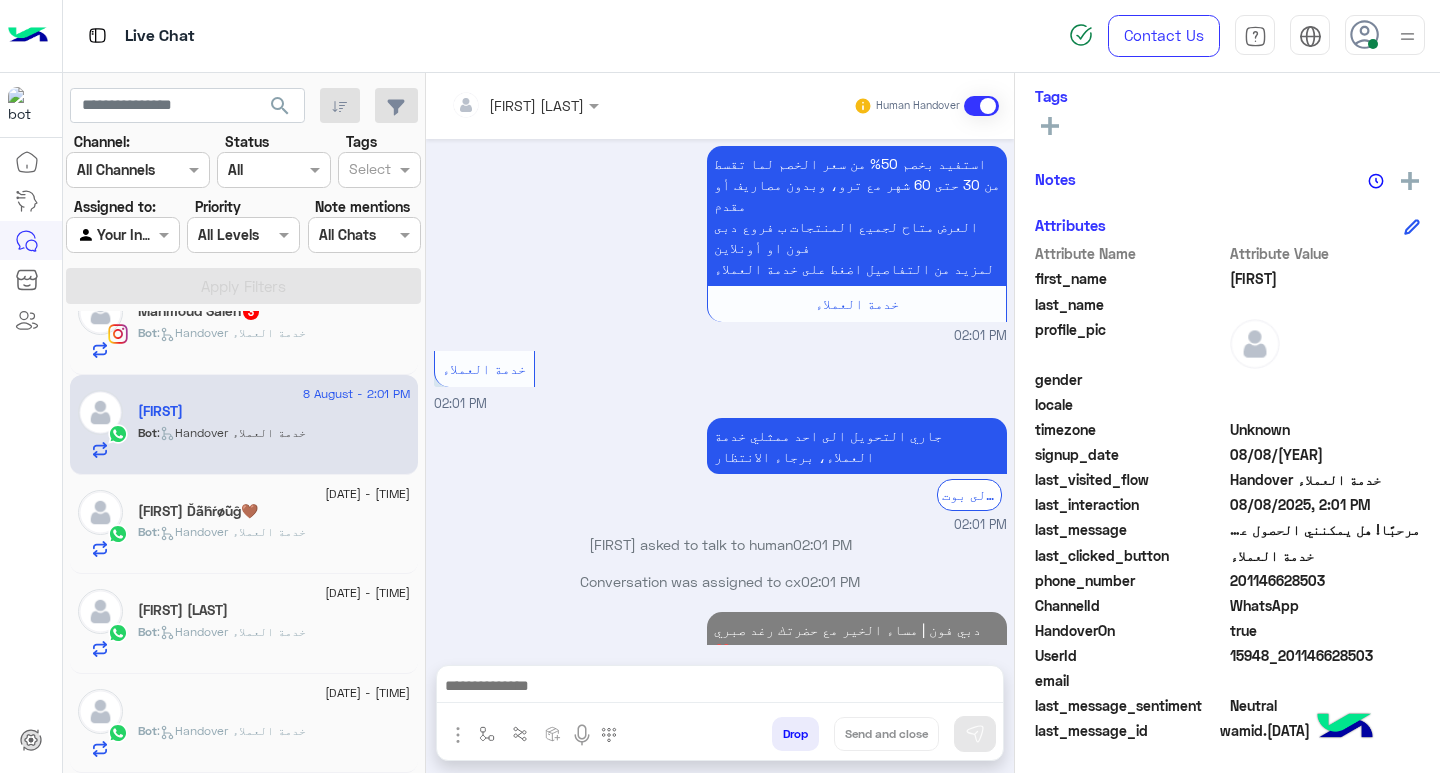 click on "Bot :   Handover خدمة العملاء" 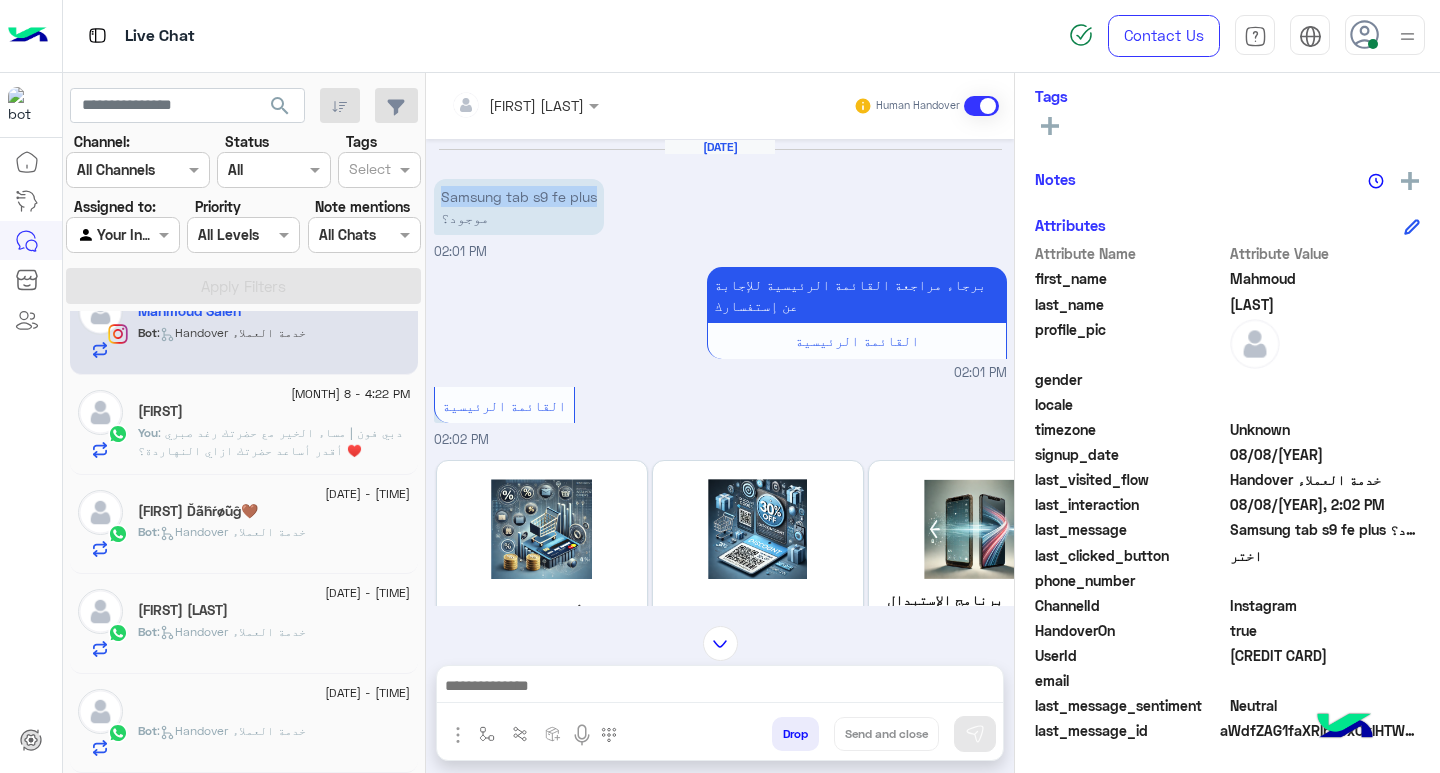drag, startPoint x: 436, startPoint y: 192, endPoint x: 619, endPoint y: 202, distance: 183.27303 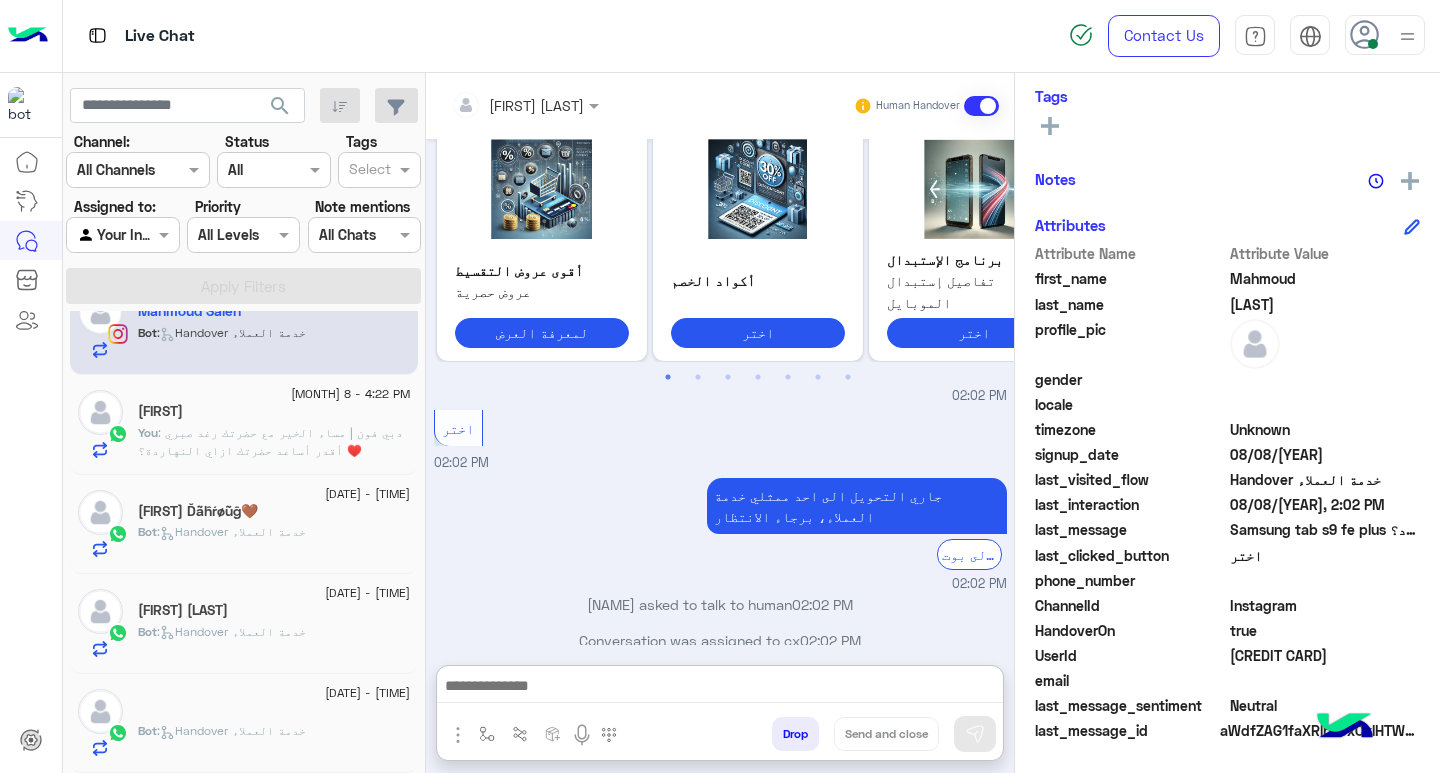 drag, startPoint x: 836, startPoint y: 703, endPoint x: 817, endPoint y: 681, distance: 29.068884 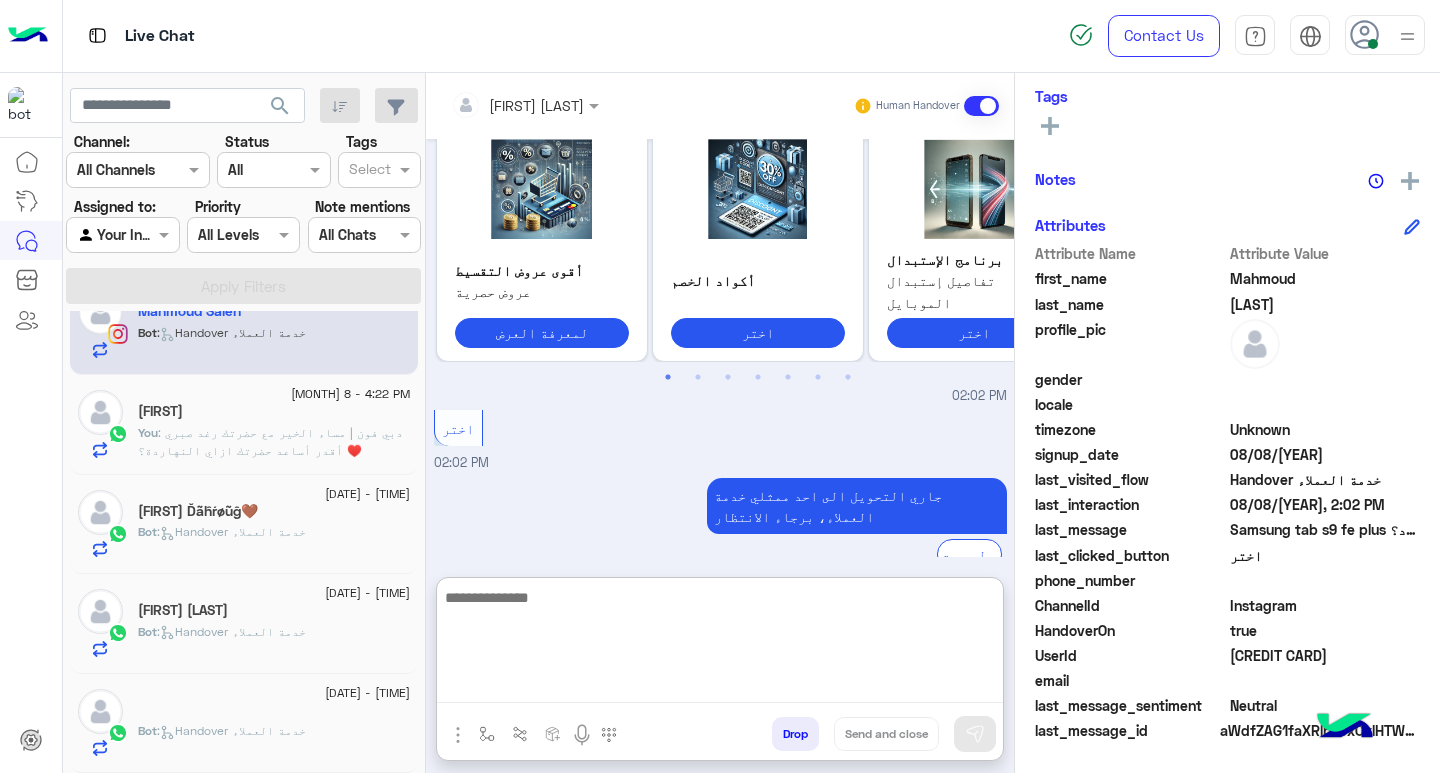 drag, startPoint x: 817, startPoint y: 681, endPoint x: 806, endPoint y: 677, distance: 11.7046995 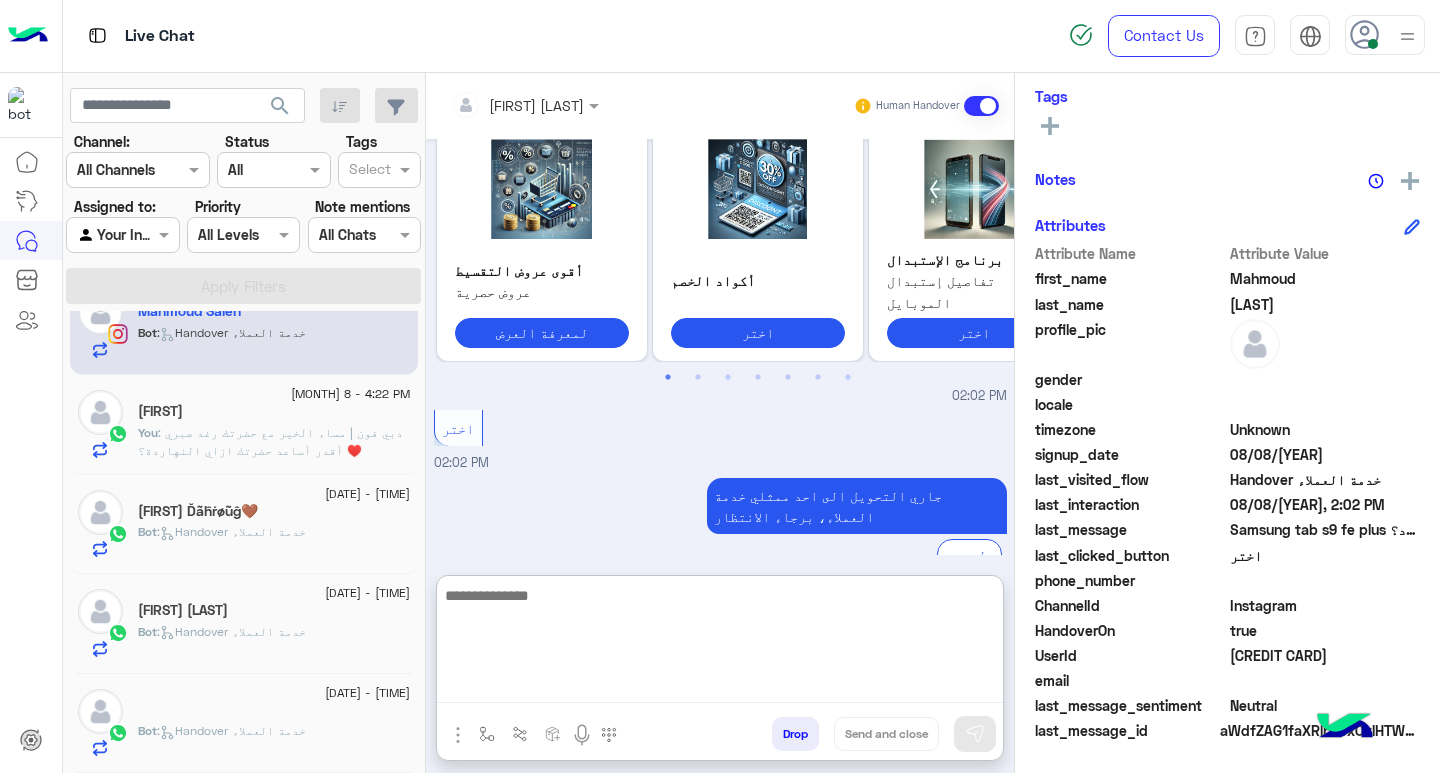 paste on "**********" 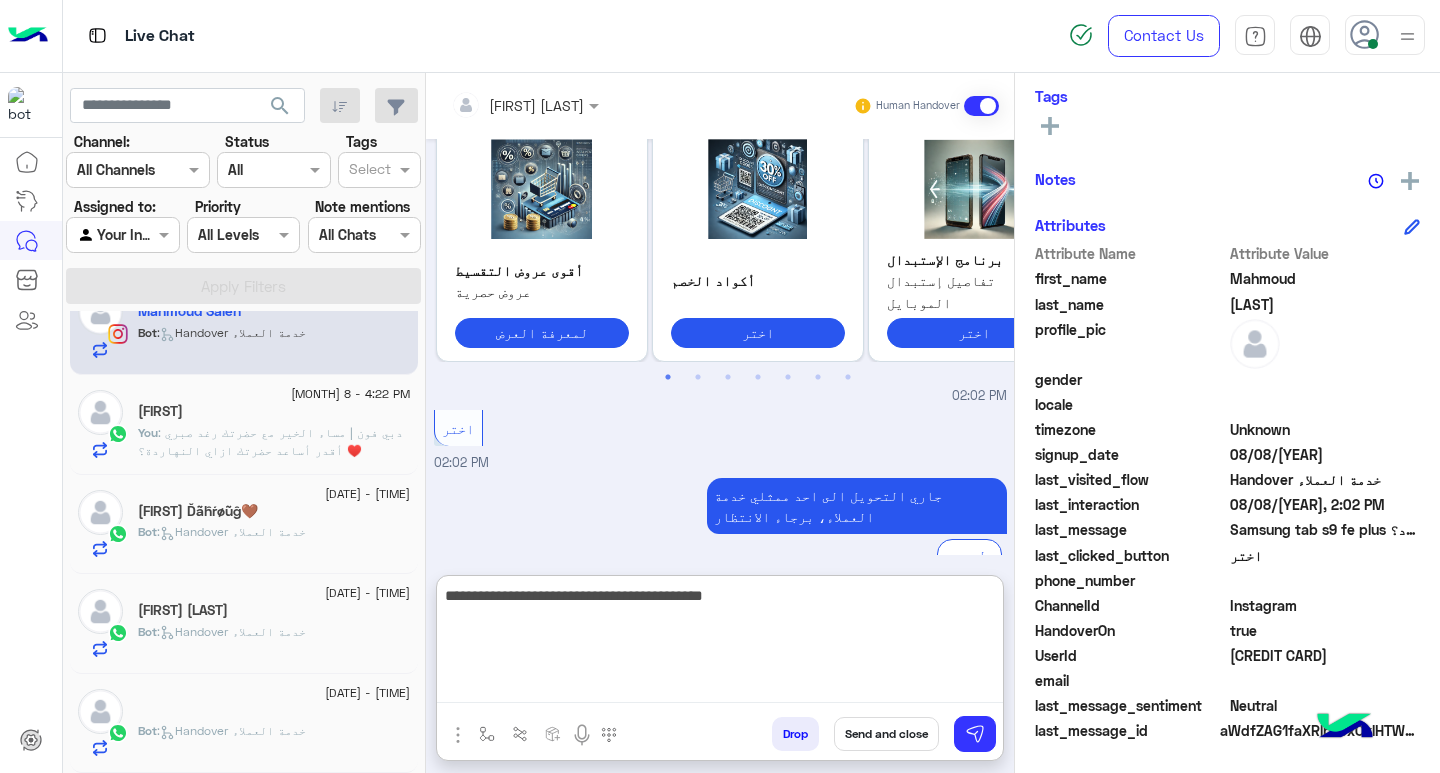 type on "**********" 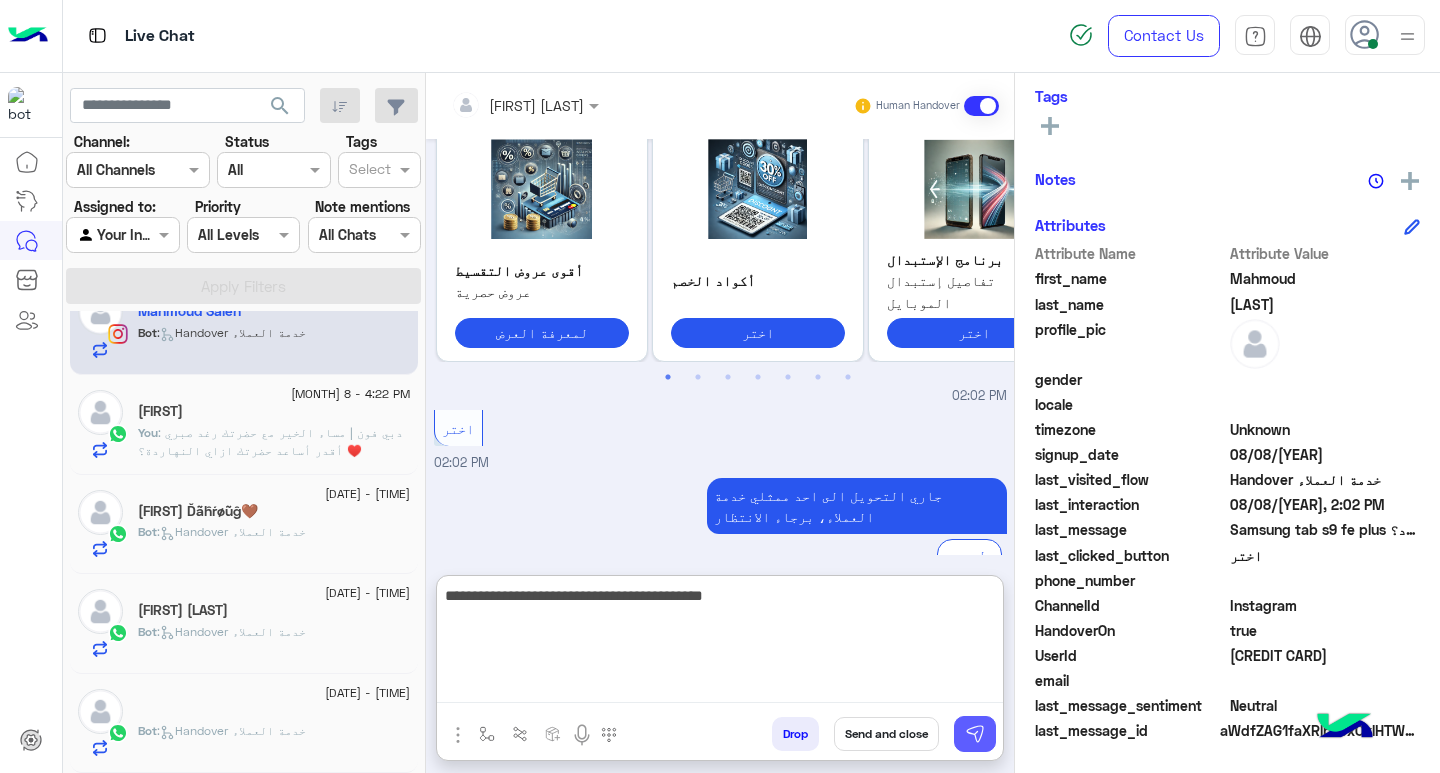 click at bounding box center [975, 734] 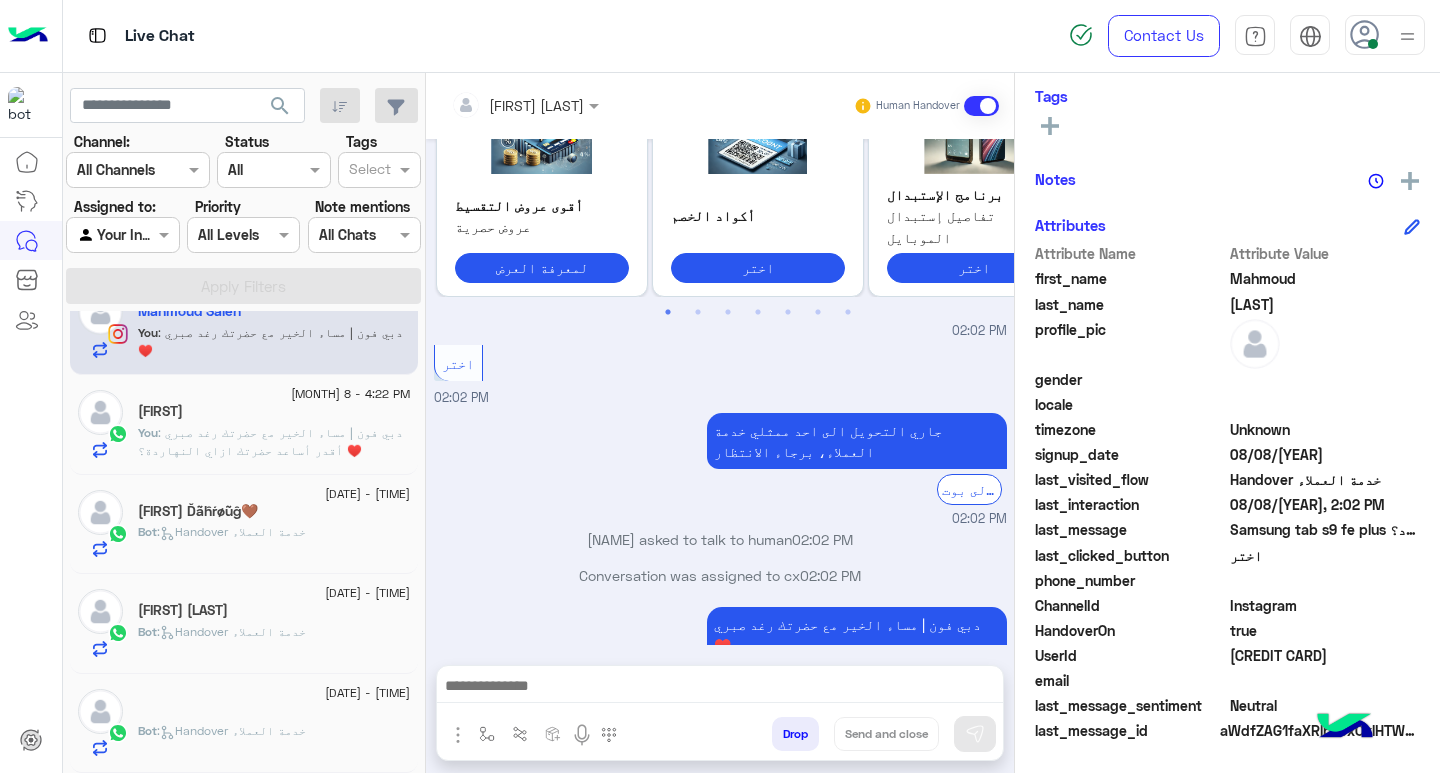 scroll, scrollTop: 431, scrollLeft: 0, axis: vertical 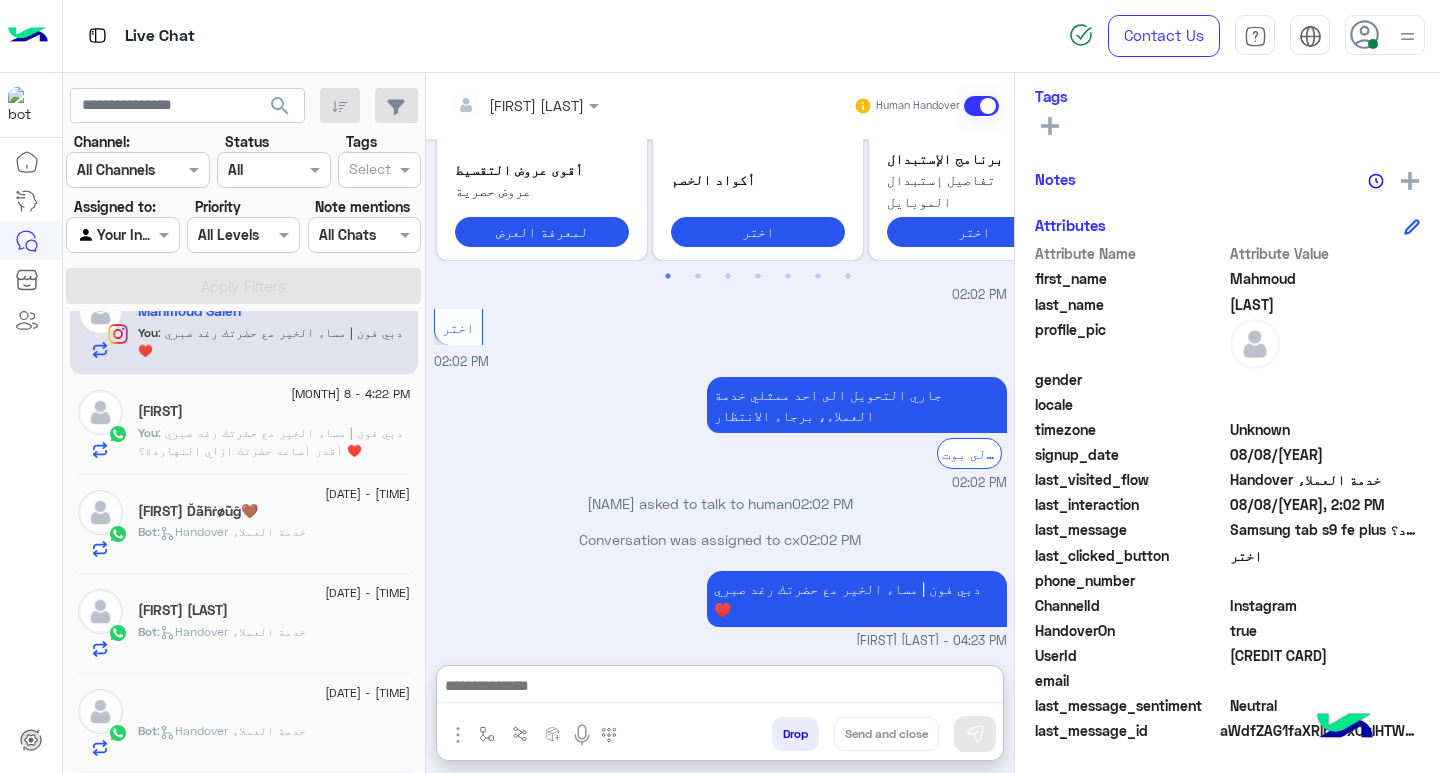 drag, startPoint x: 808, startPoint y: 707, endPoint x: 780, endPoint y: 679, distance: 39.59798 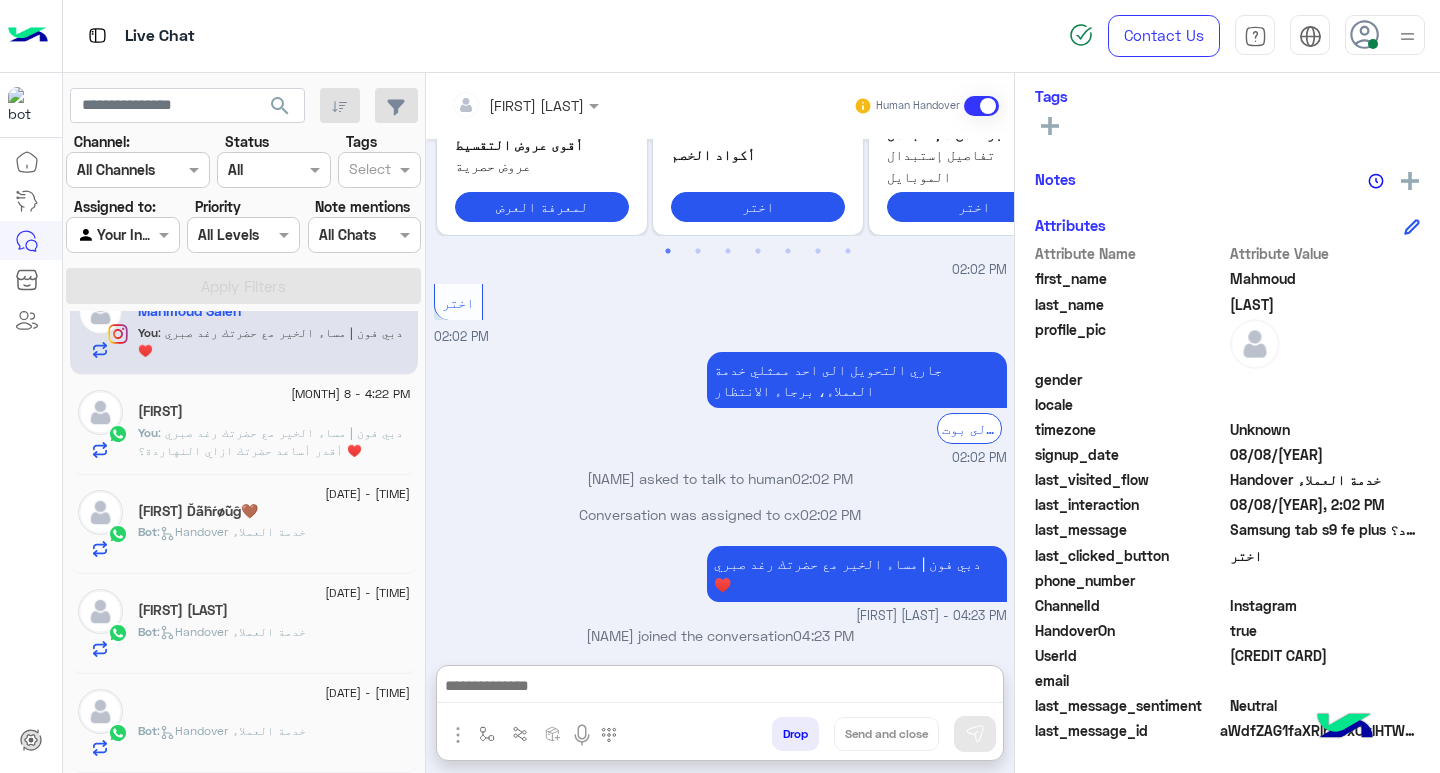 drag, startPoint x: 780, startPoint y: 679, endPoint x: 769, endPoint y: 676, distance: 11.401754 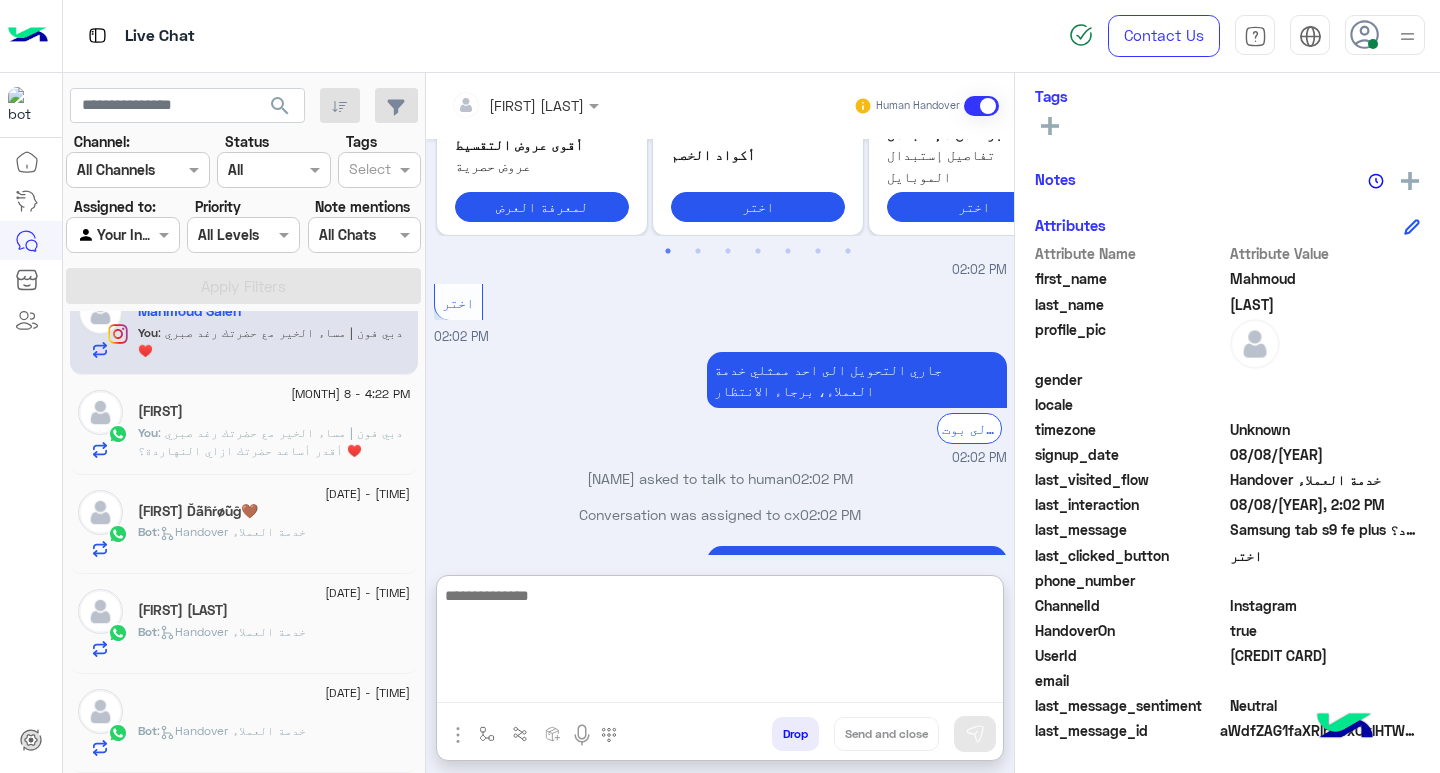 paste on "**********" 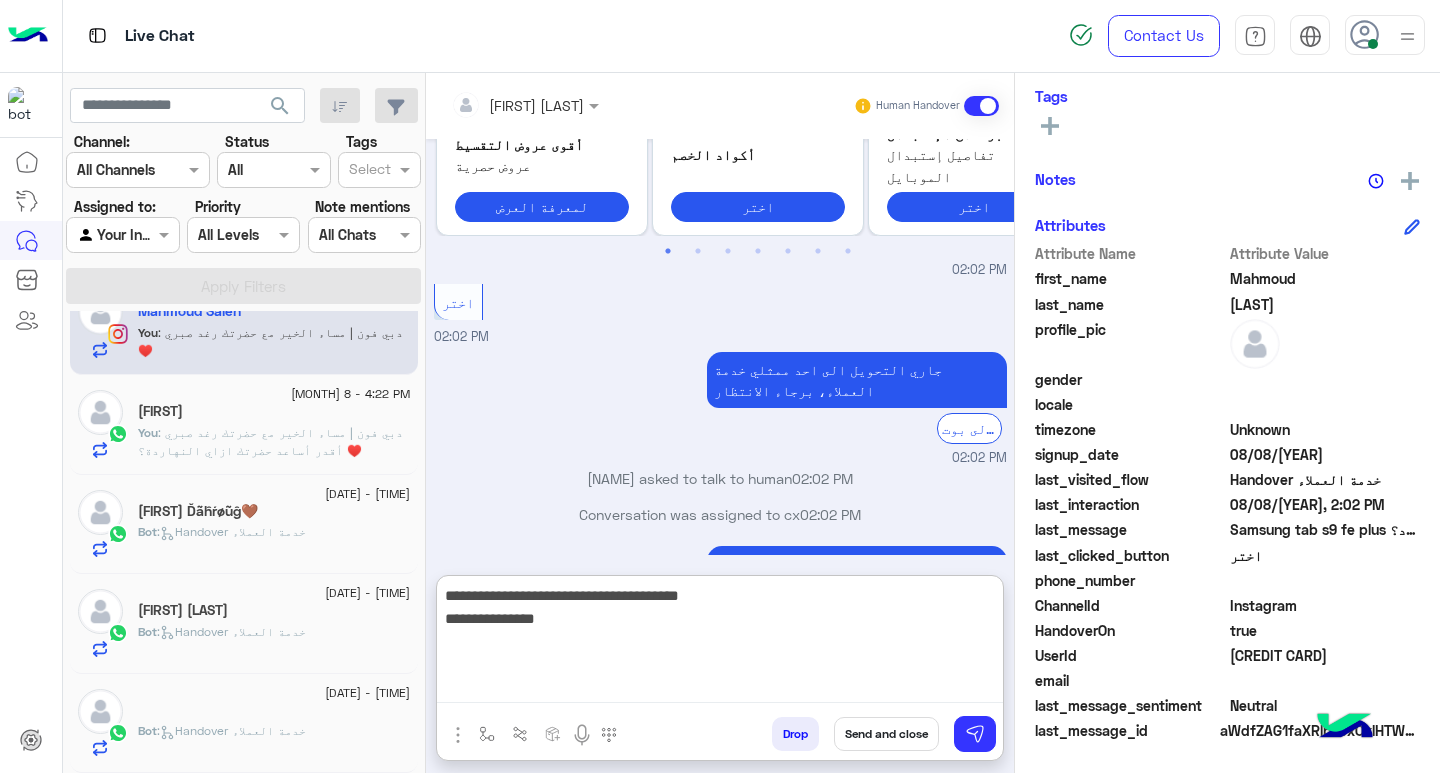 type on "**********" 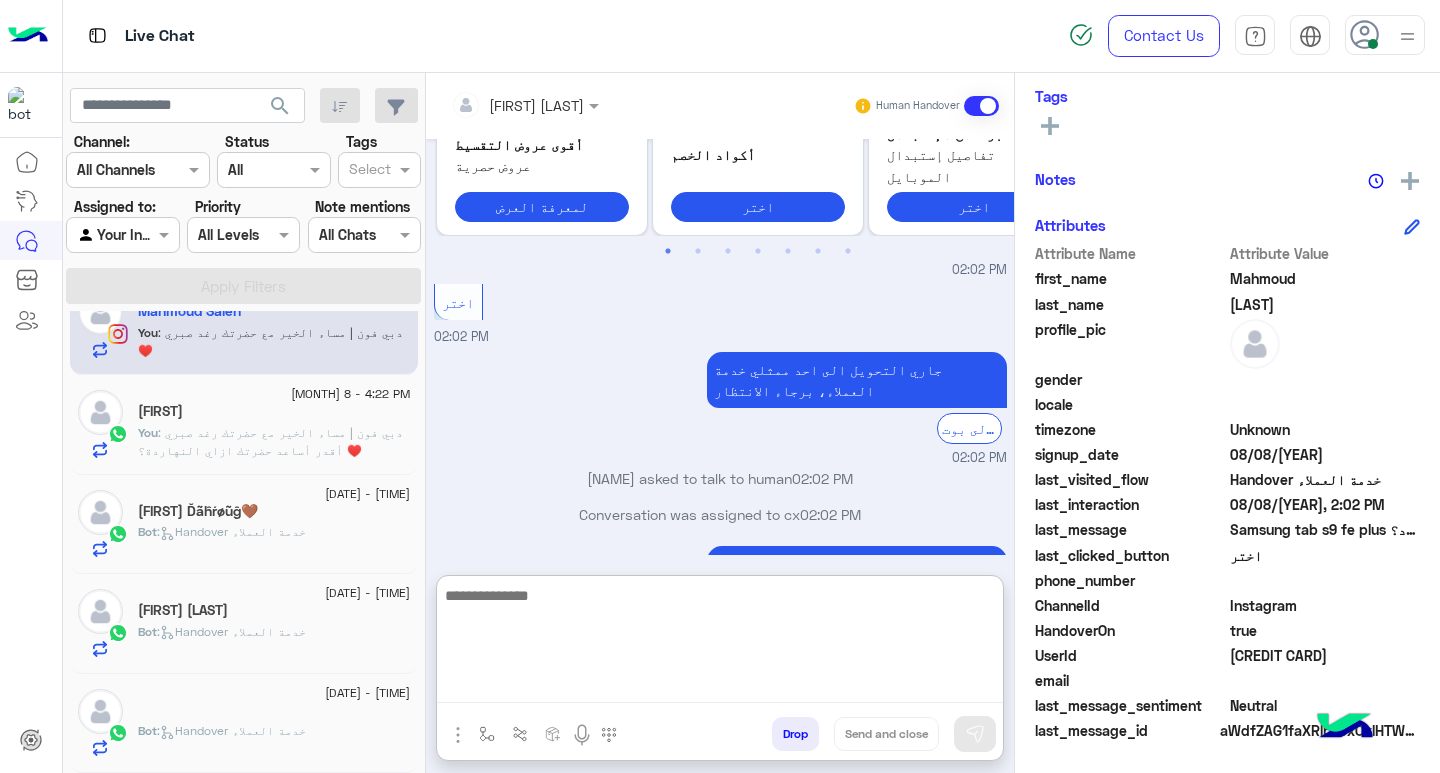 scroll, scrollTop: 606, scrollLeft: 0, axis: vertical 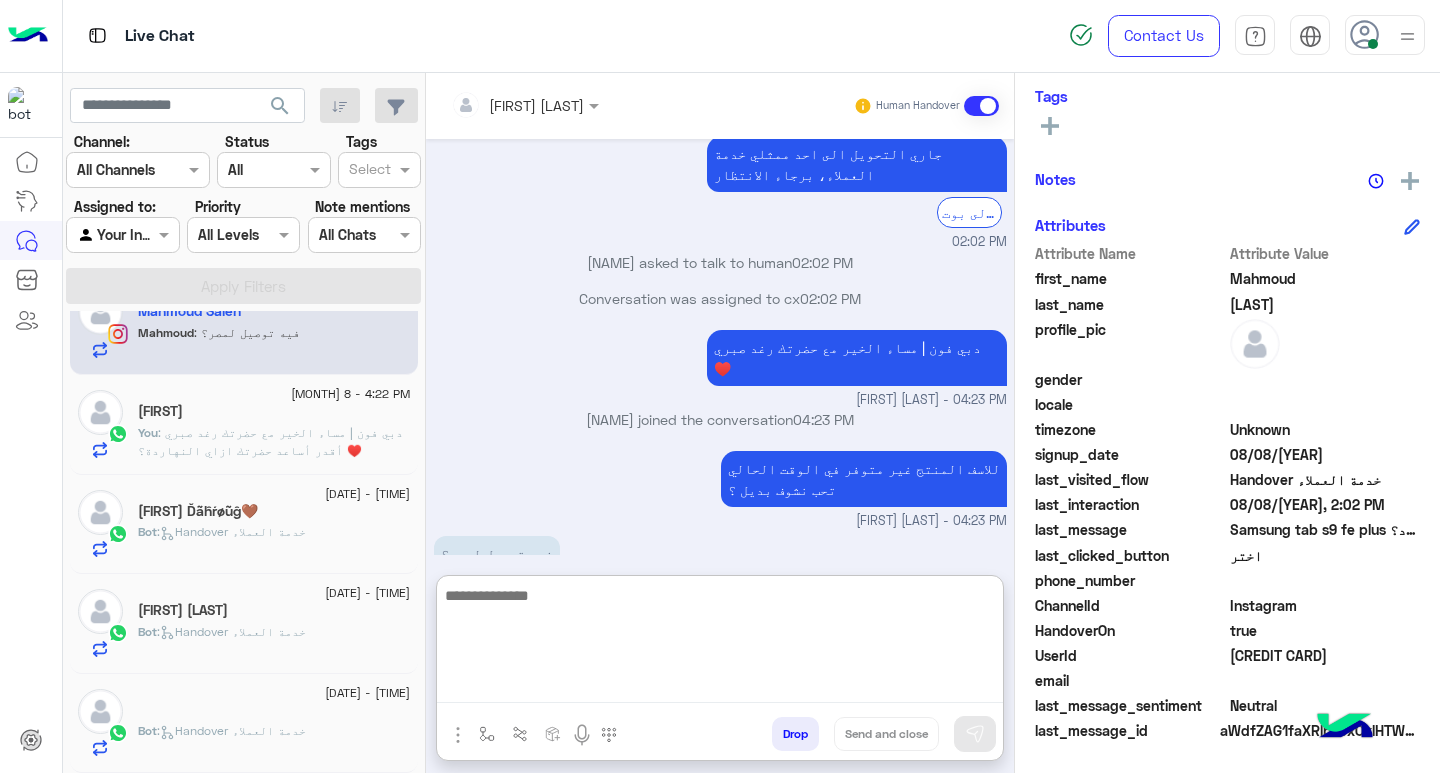 click at bounding box center [720, 643] 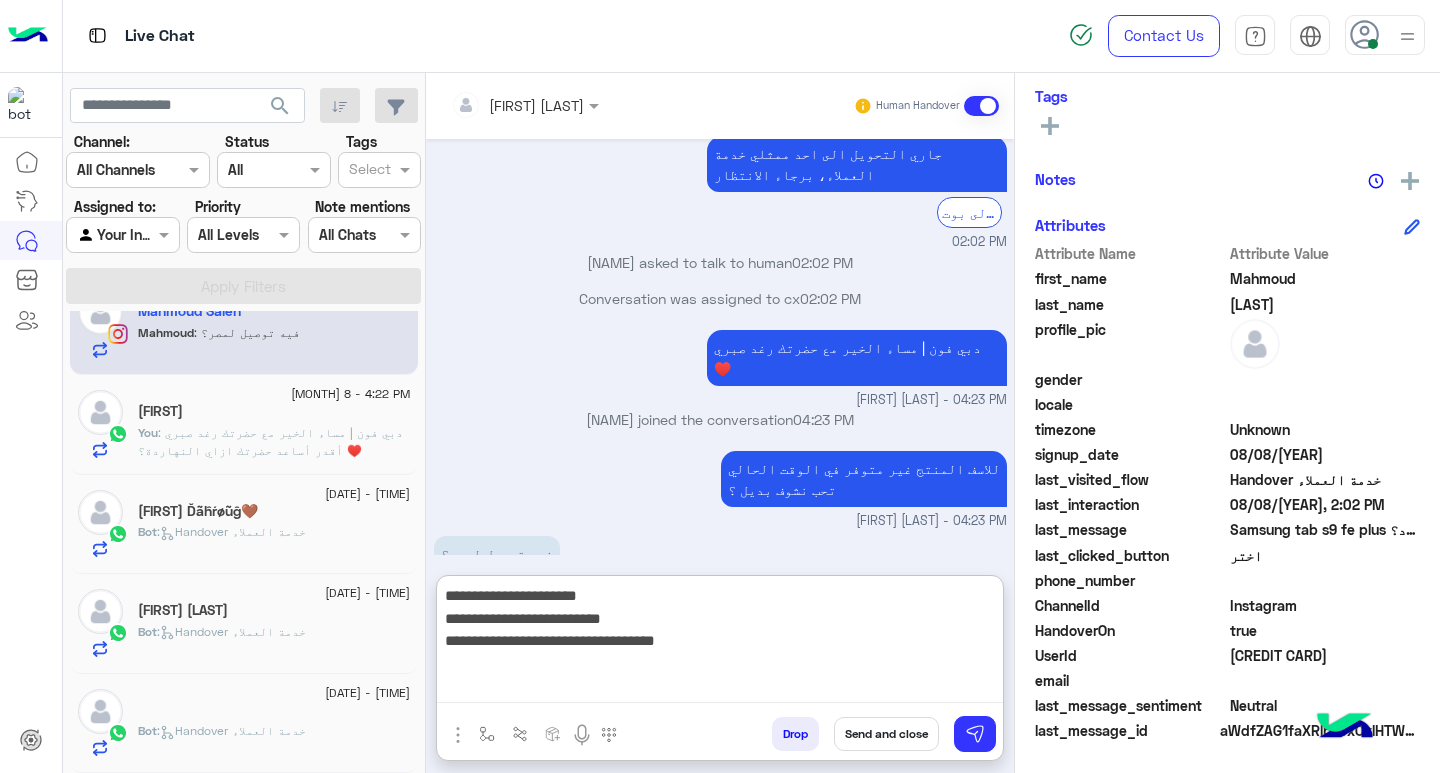 type on "**********" 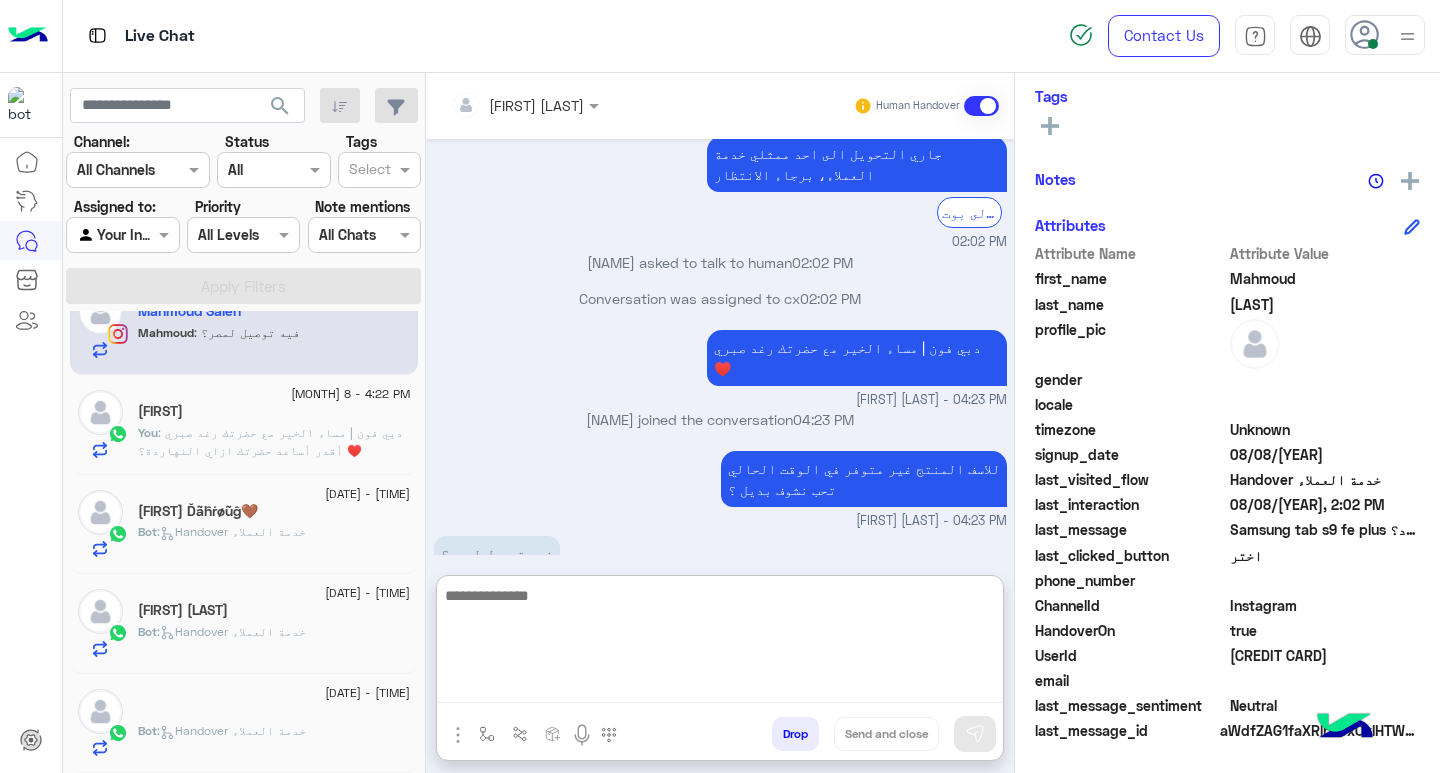 scroll, scrollTop: 778, scrollLeft: 0, axis: vertical 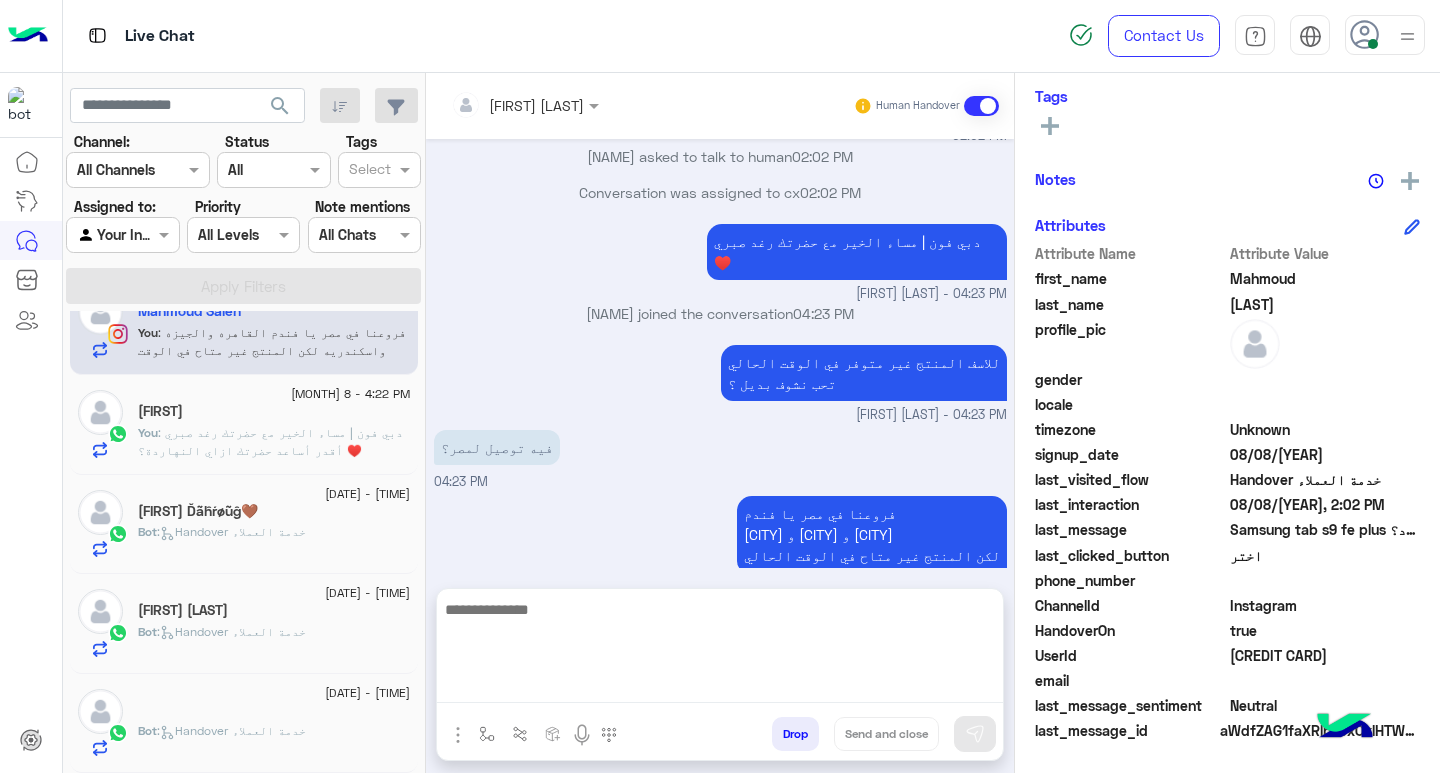 click on "Bot :   Handover خدمة العملاء" 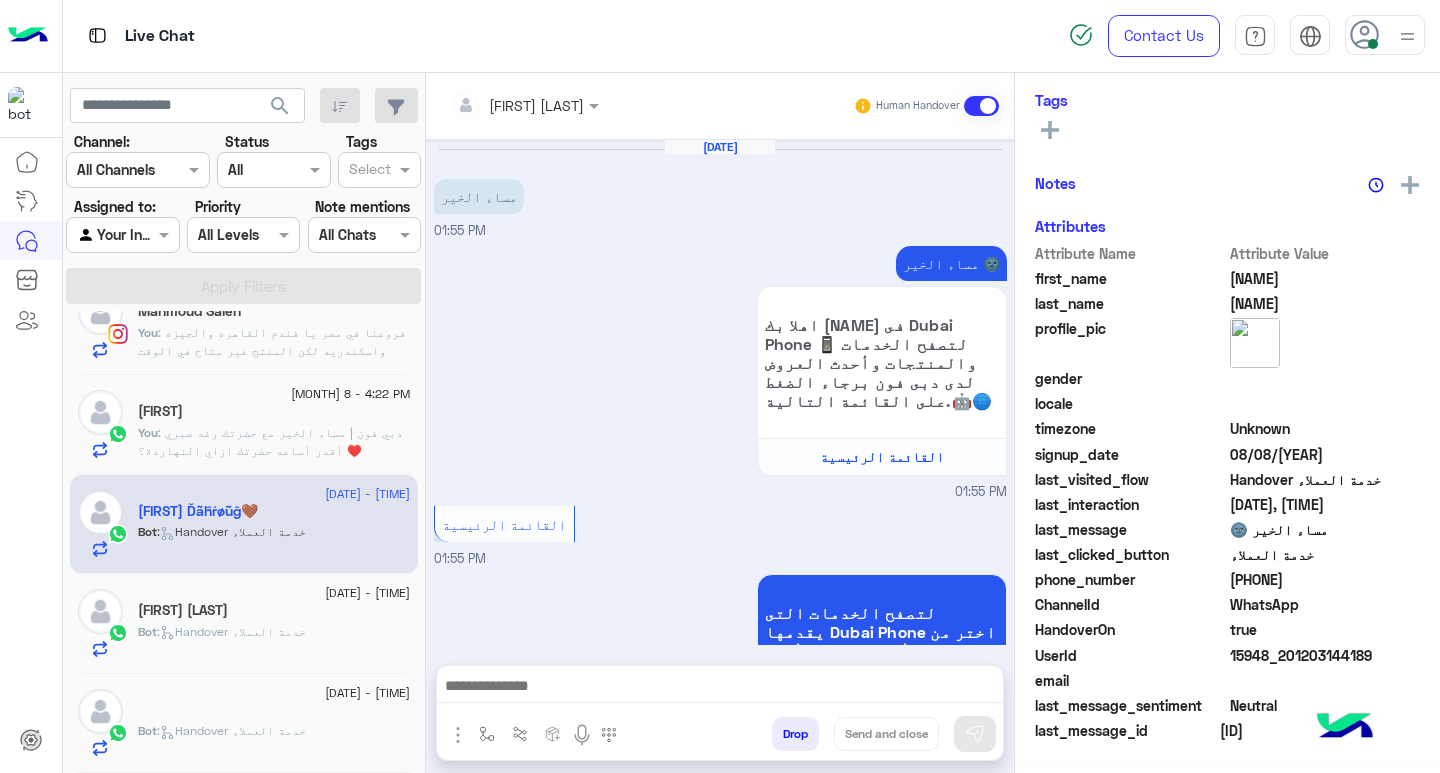 scroll, scrollTop: 325, scrollLeft: 0, axis: vertical 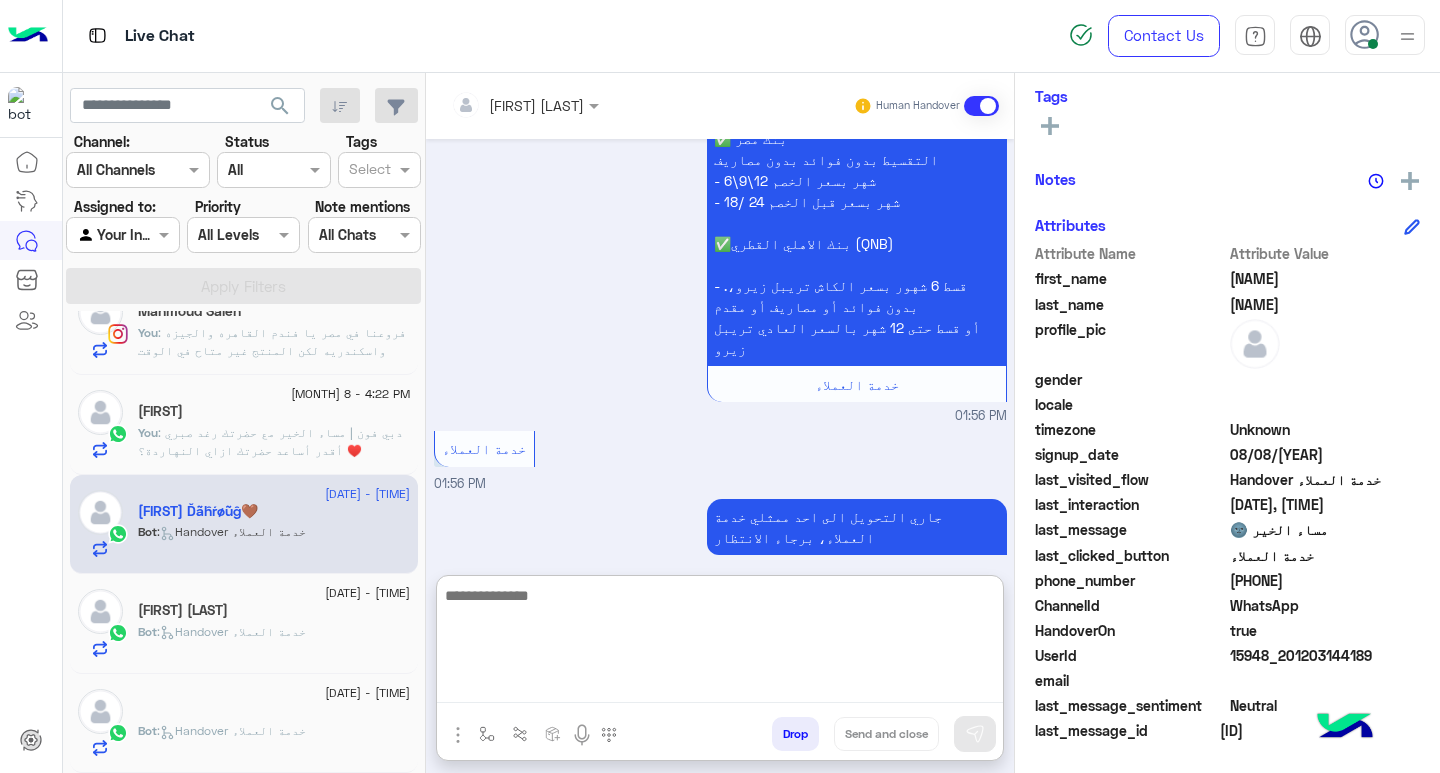 paste on "**********" 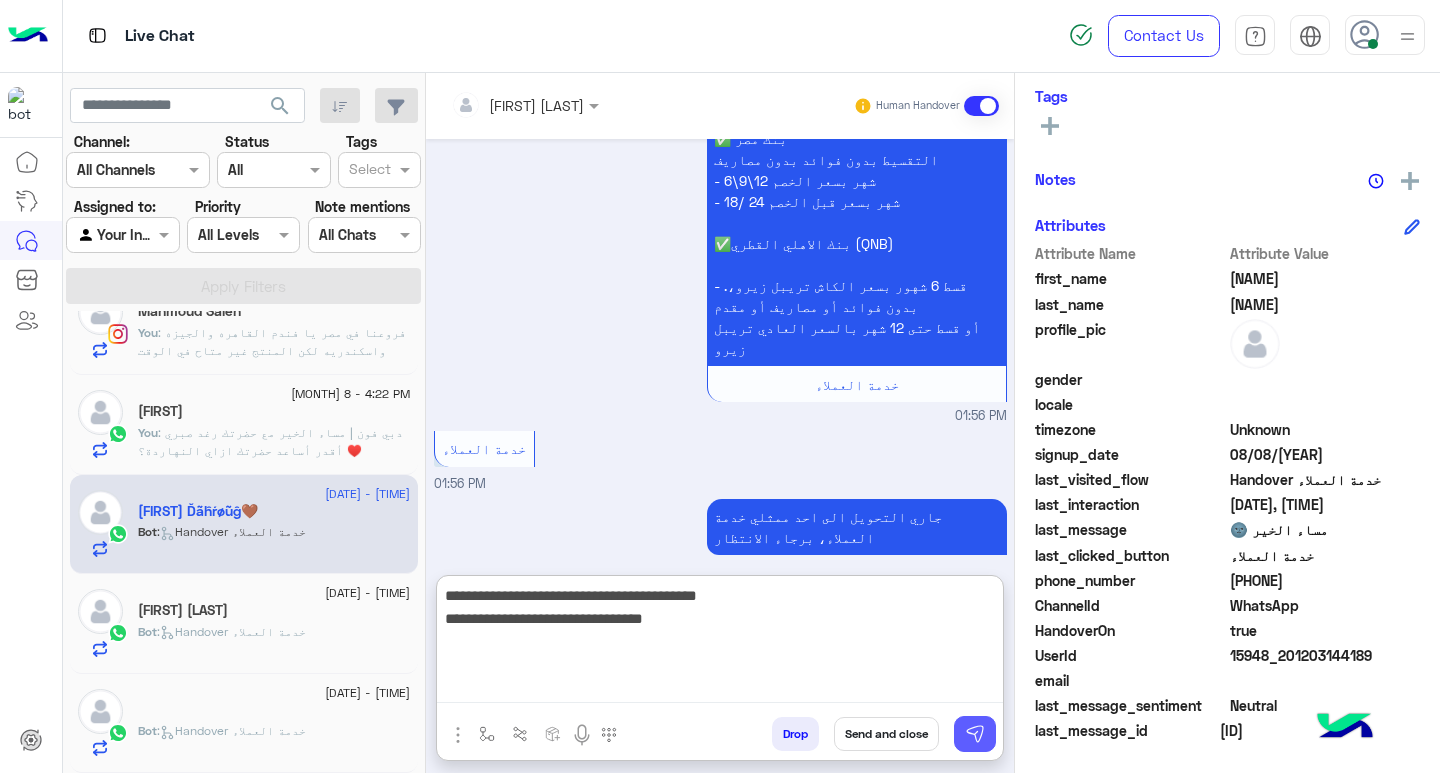 type on "**********" 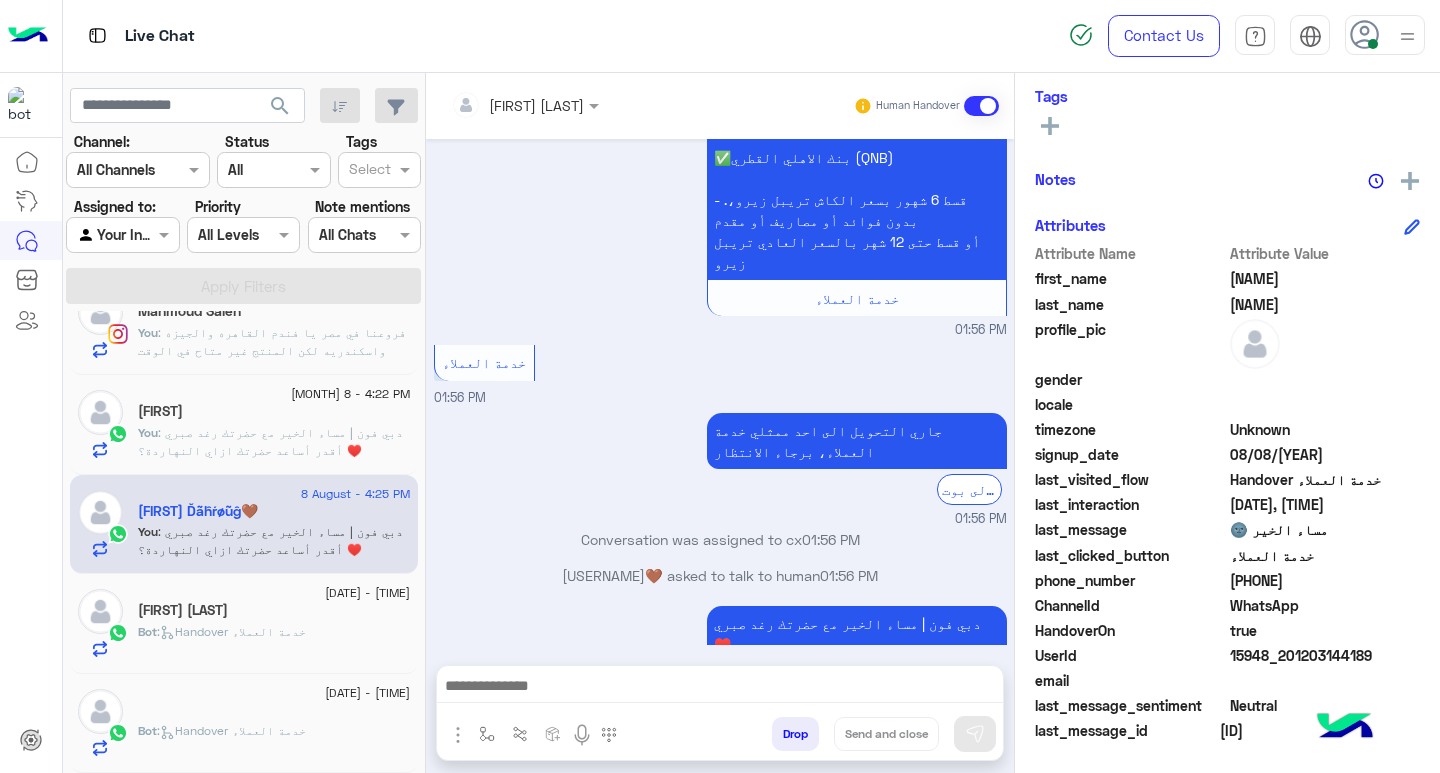scroll, scrollTop: 2158, scrollLeft: 0, axis: vertical 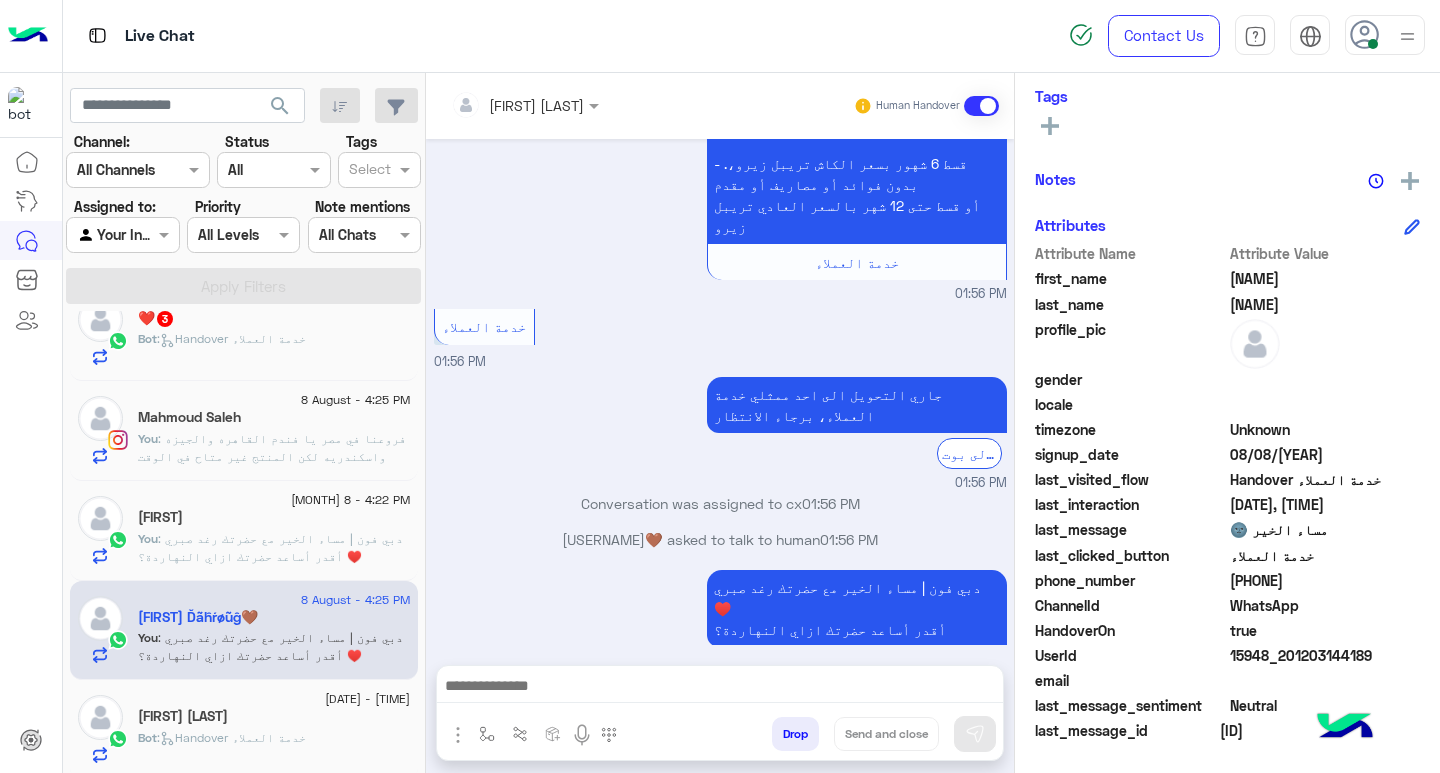 click on "Bot :   Handover خدمة العملاء" 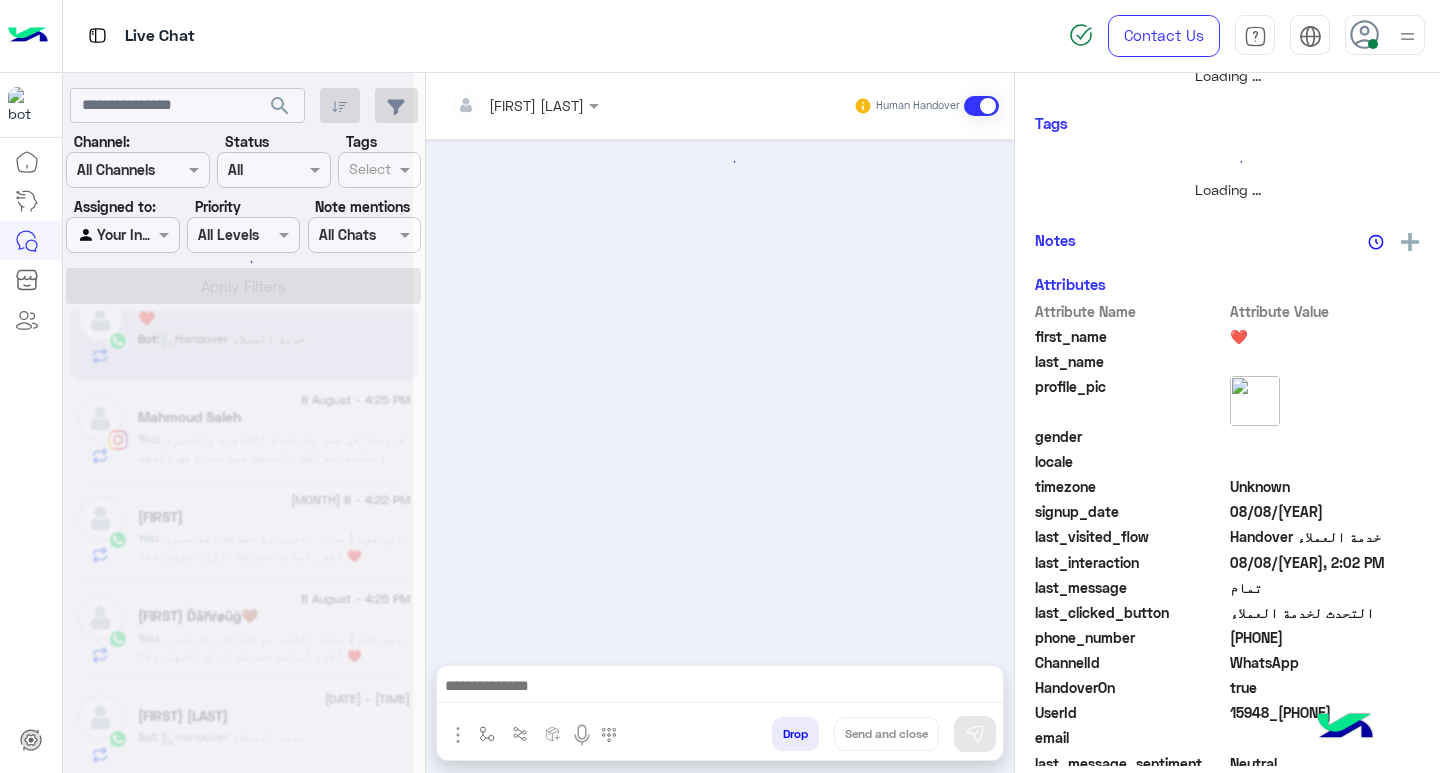 scroll, scrollTop: 355, scrollLeft: 0, axis: vertical 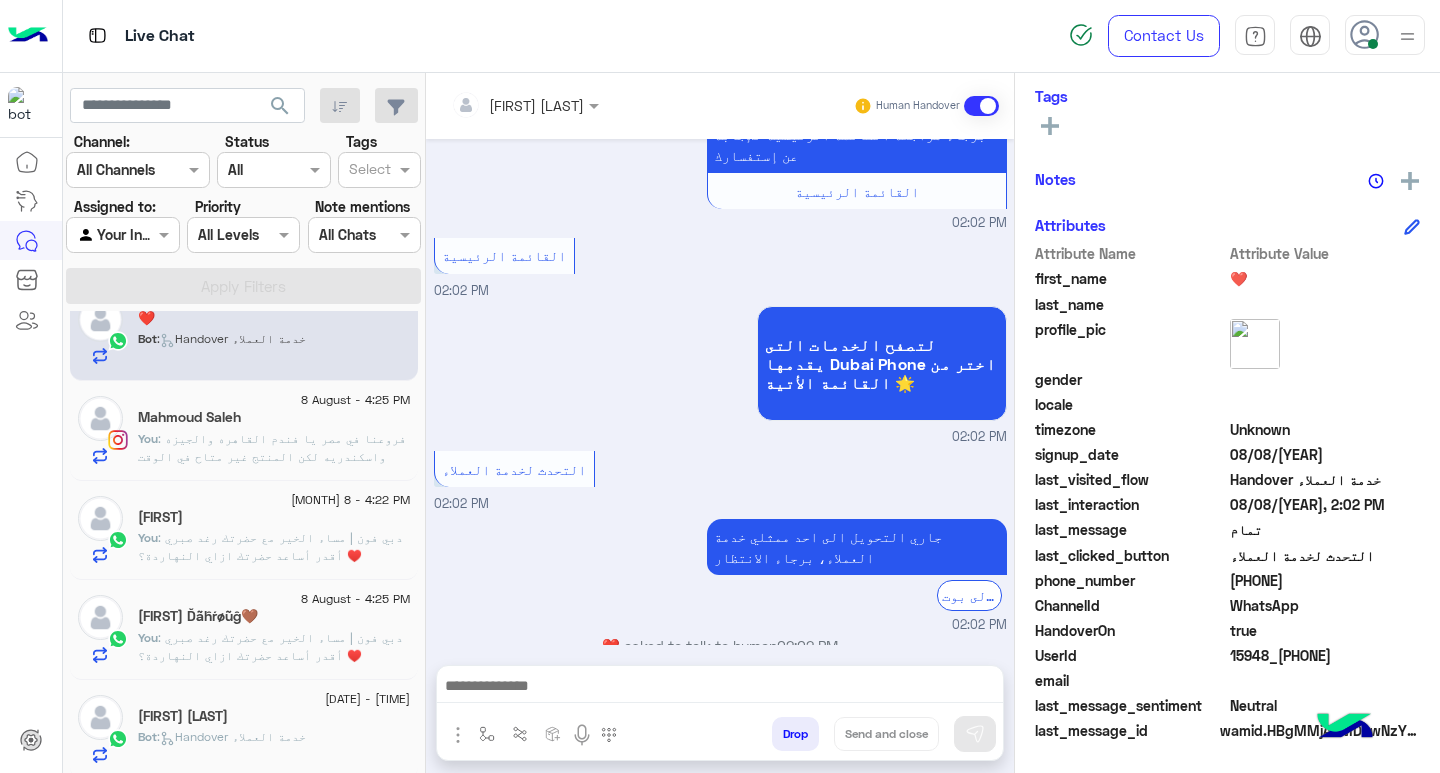 click on "[DATE] - [TIME] [NAME]  :   Handover خدمة العملاء" 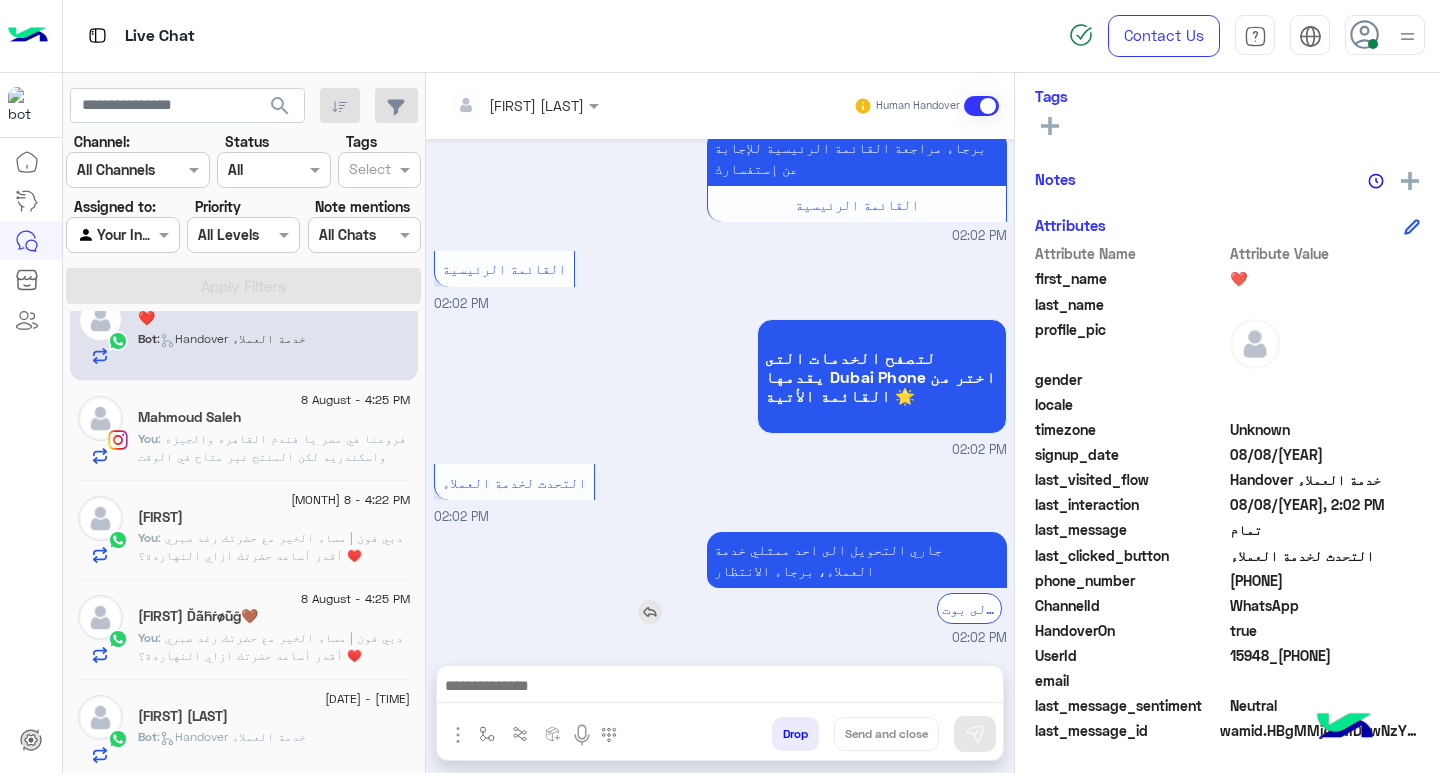 scroll, scrollTop: 1487, scrollLeft: 0, axis: vertical 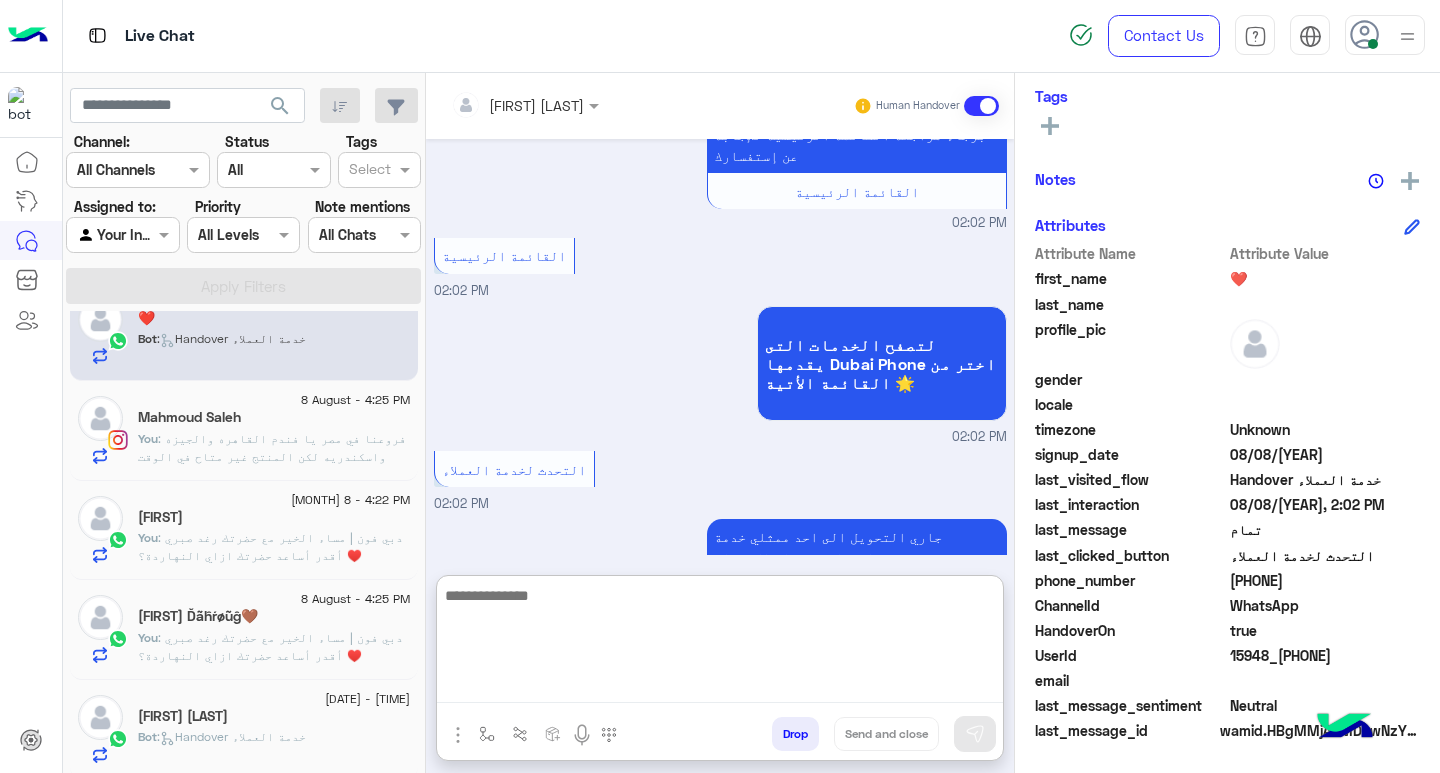paste on "**********" 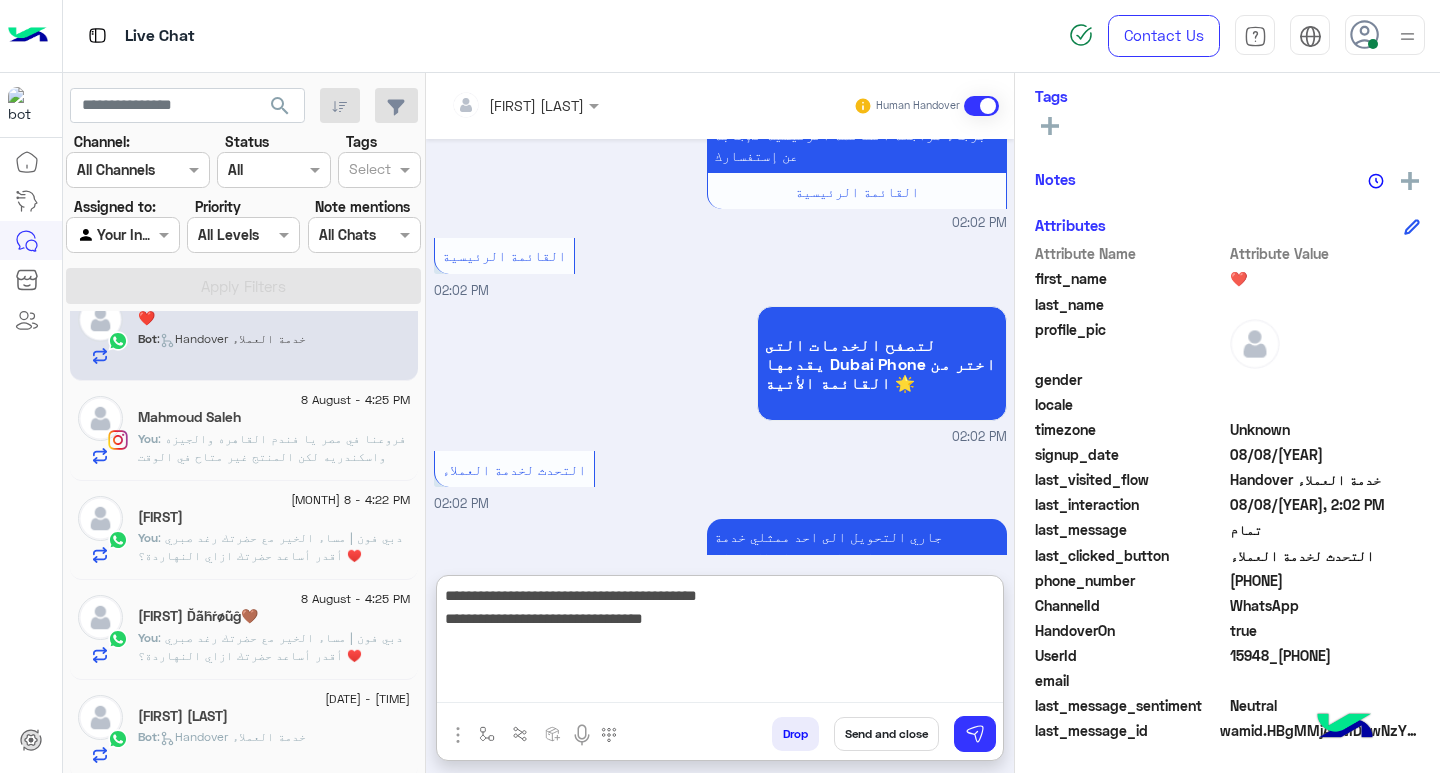 drag, startPoint x: 714, startPoint y: 620, endPoint x: 1130, endPoint y: 608, distance: 416.17303 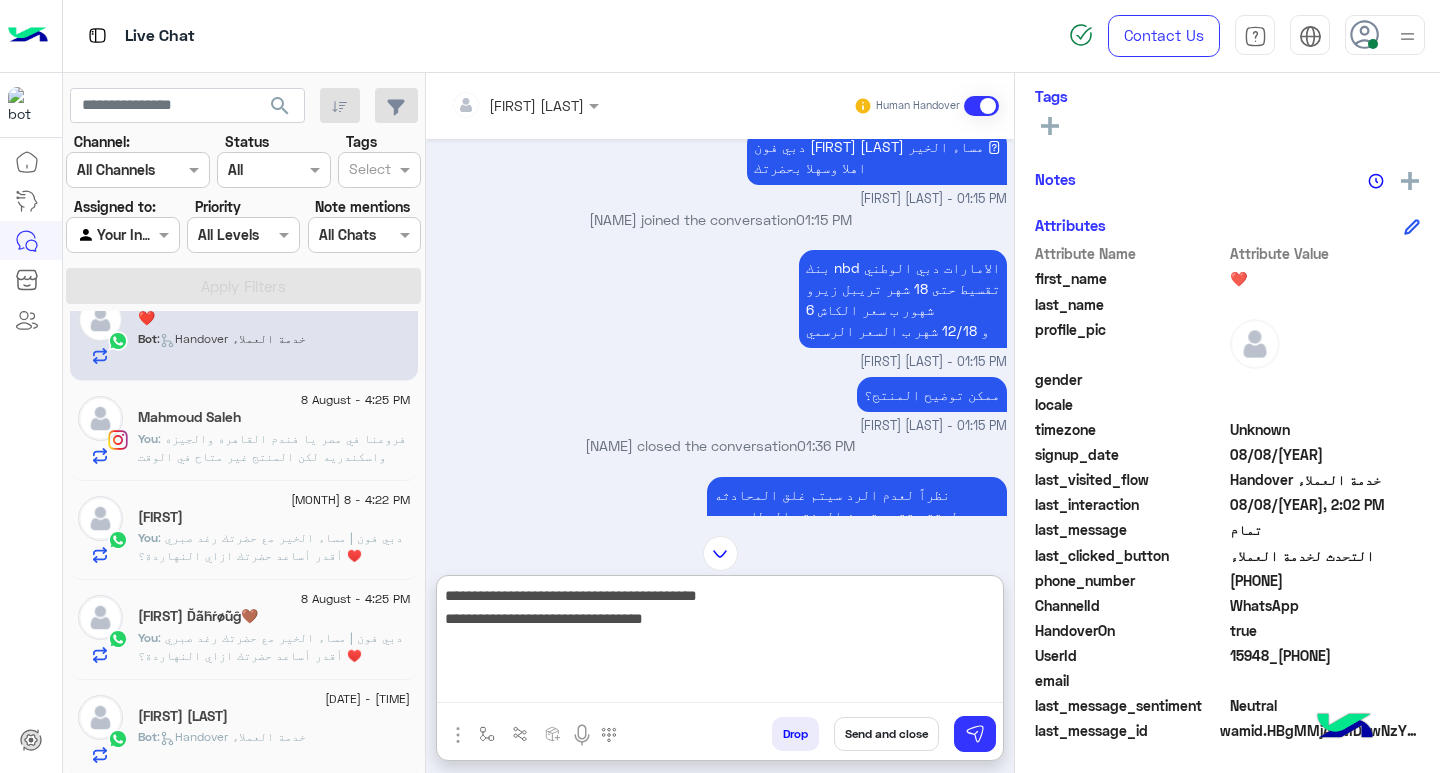 scroll, scrollTop: 1020, scrollLeft: 0, axis: vertical 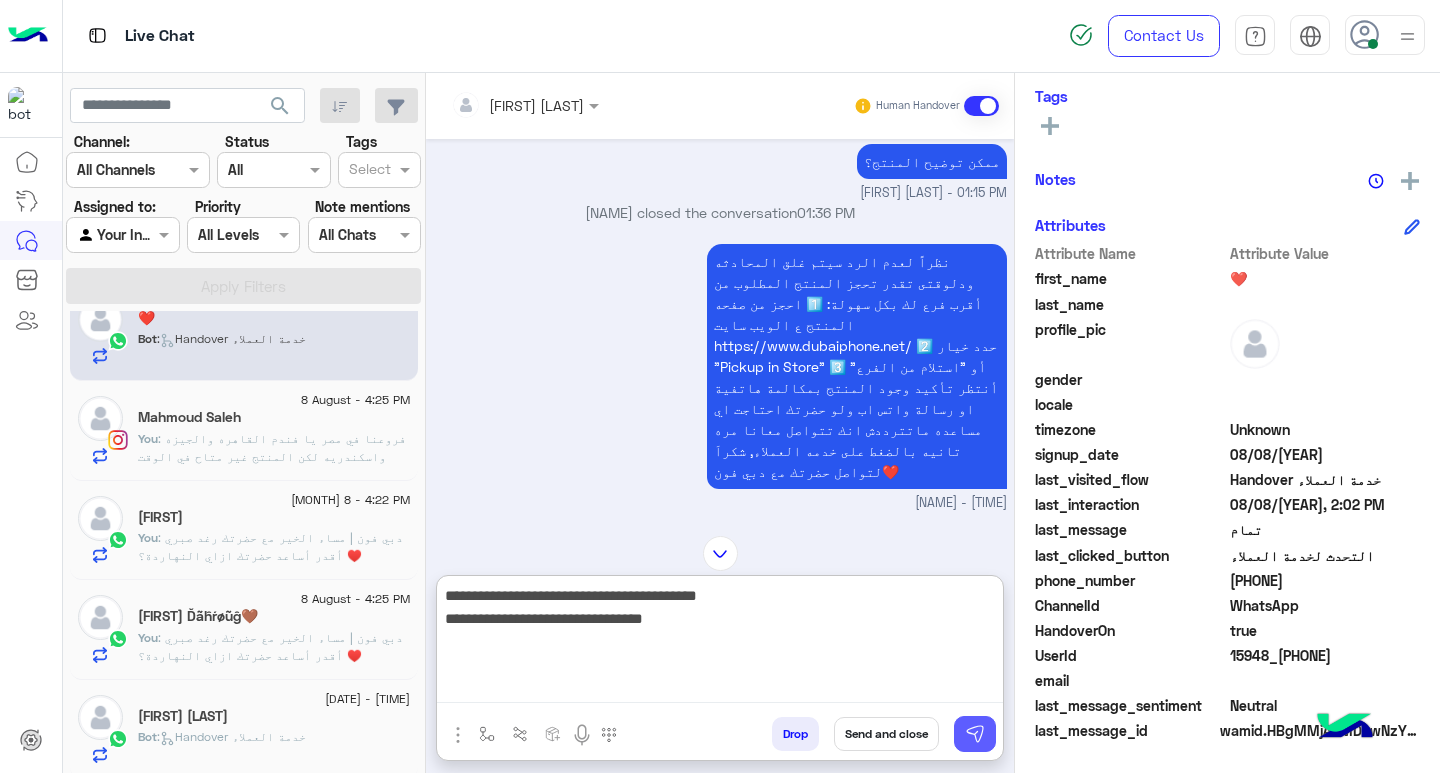 type on "**********" 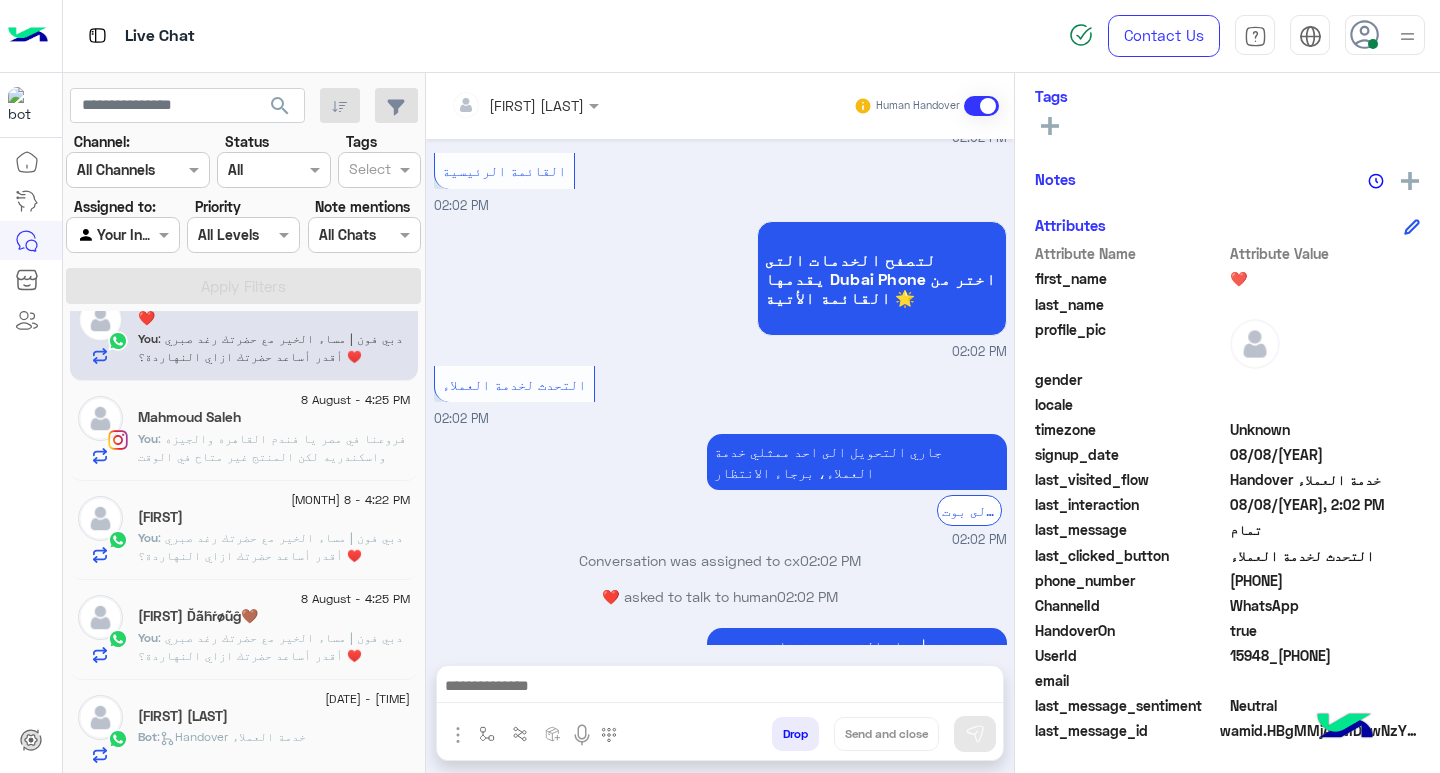scroll, scrollTop: 1608, scrollLeft: 0, axis: vertical 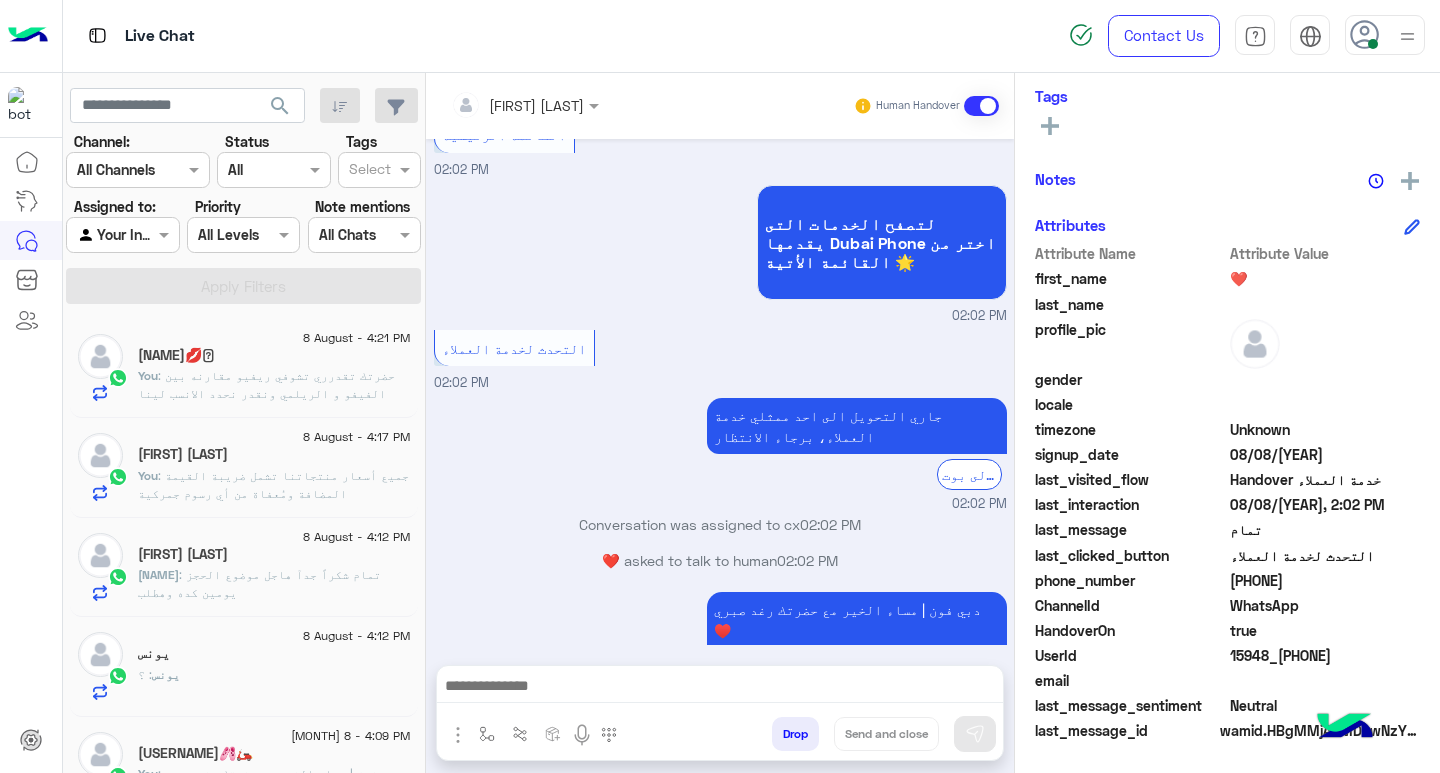 click on "[NAME] : ؟" 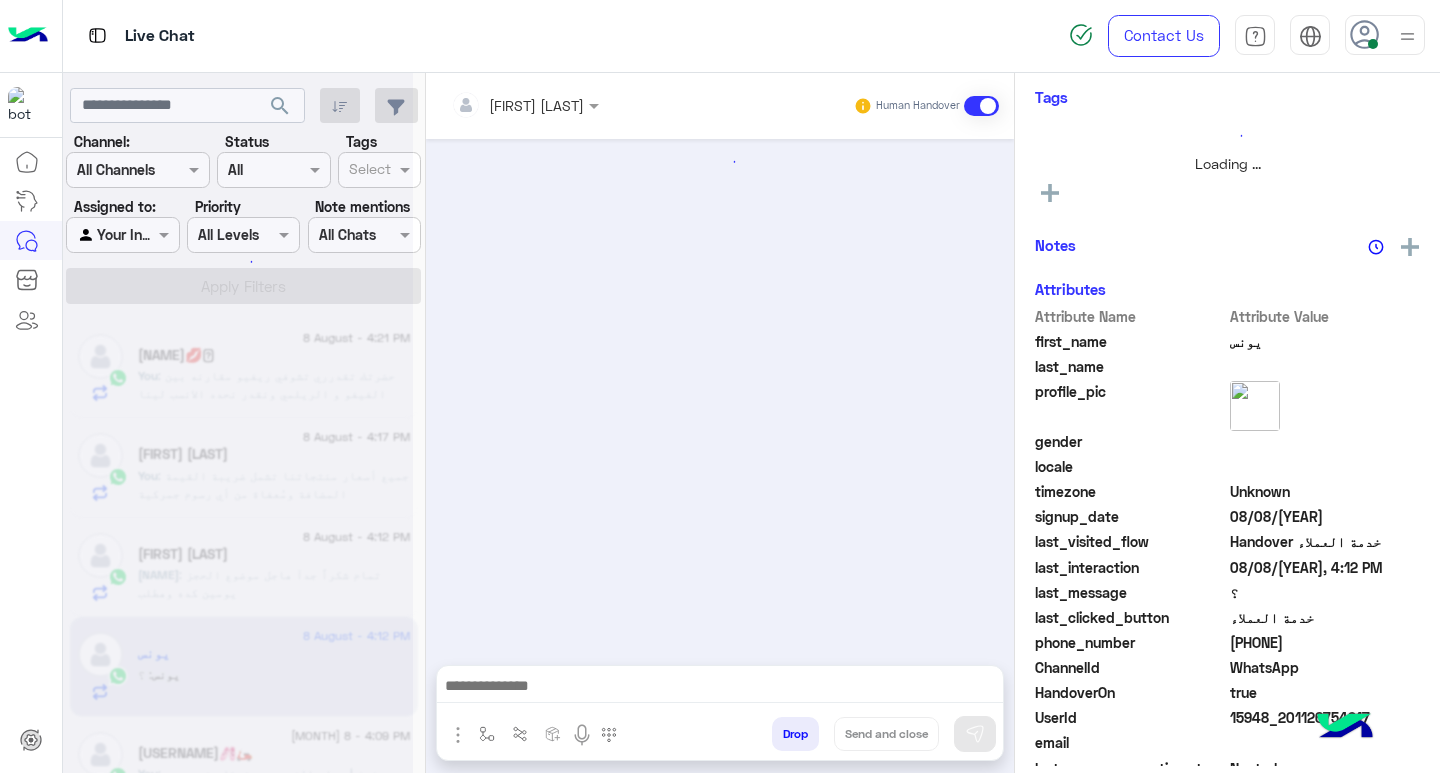 scroll, scrollTop: 325, scrollLeft: 0, axis: vertical 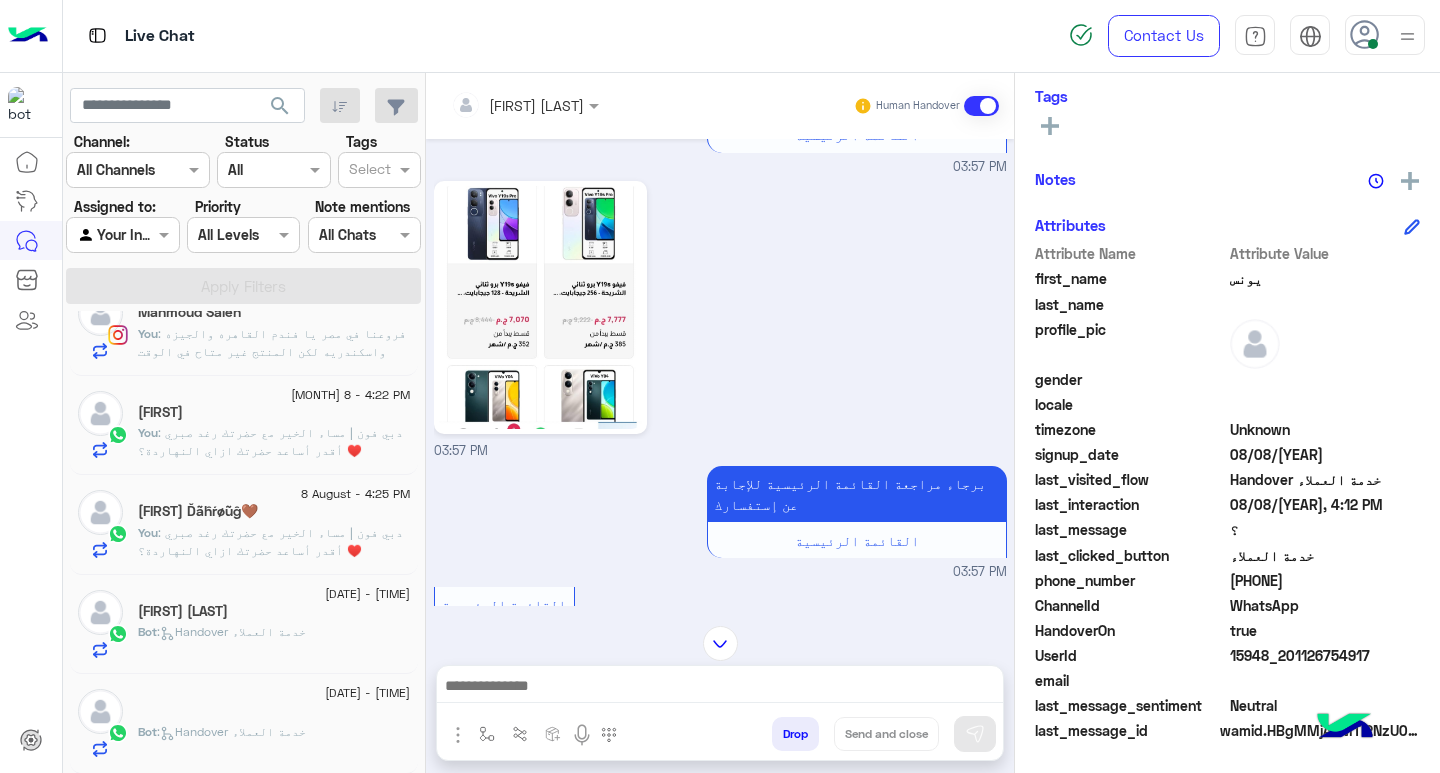 click on "You  : دبي فون | مساء  الخير مع حضرتك [FIRST] [LAST] ♥️
أقدر أساعد حضرتك ازاي النهاردة؟" 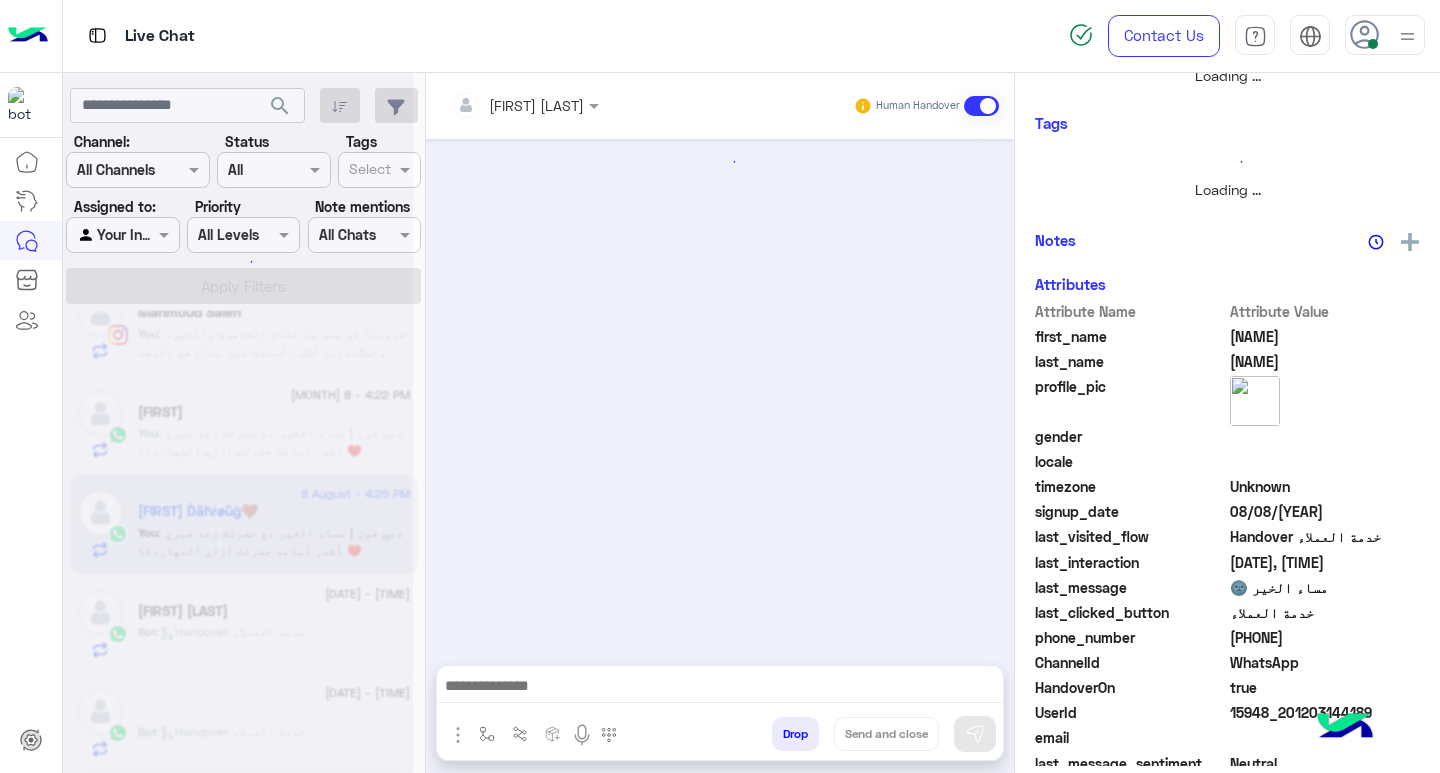 scroll, scrollTop: 355, scrollLeft: 0, axis: vertical 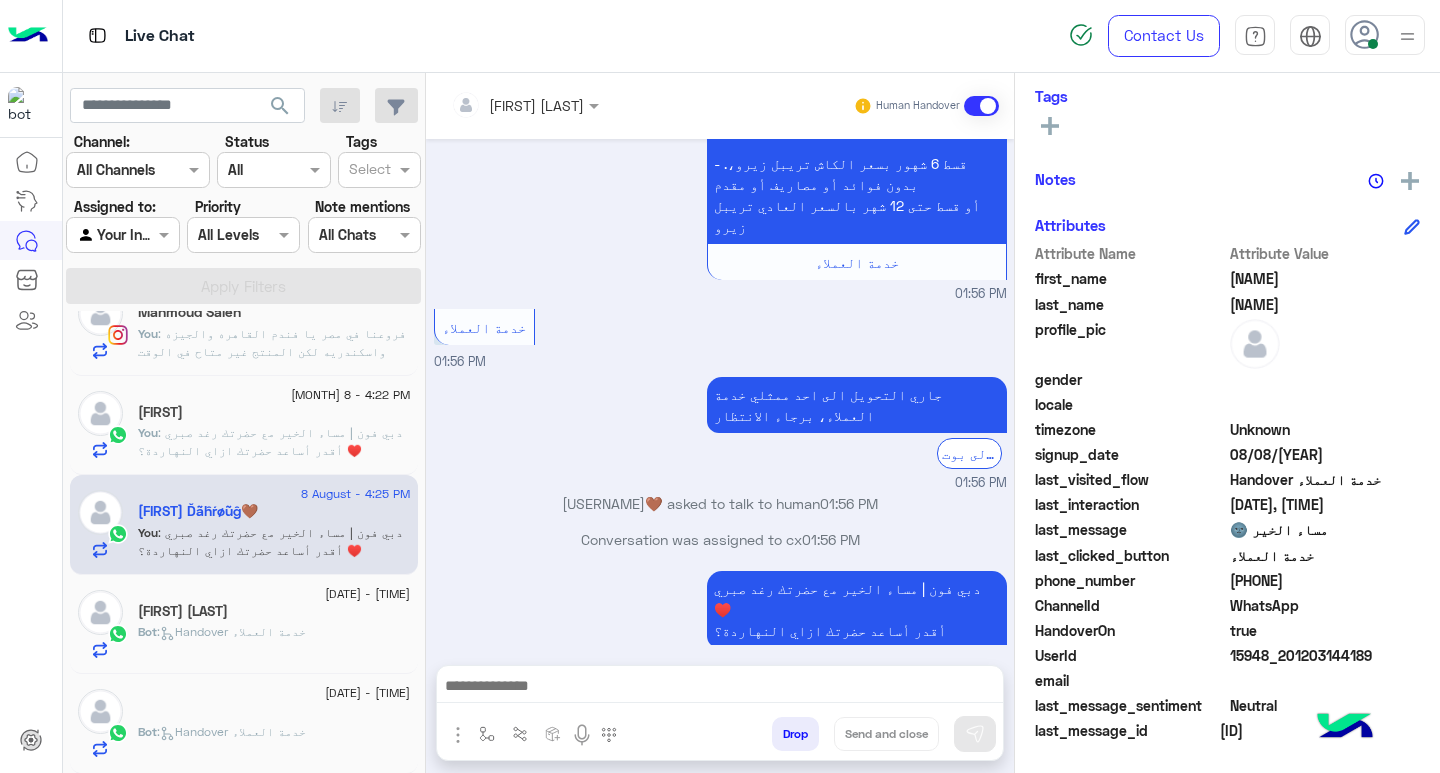 drag, startPoint x: 936, startPoint y: 671, endPoint x: 840, endPoint y: 692, distance: 98.270035 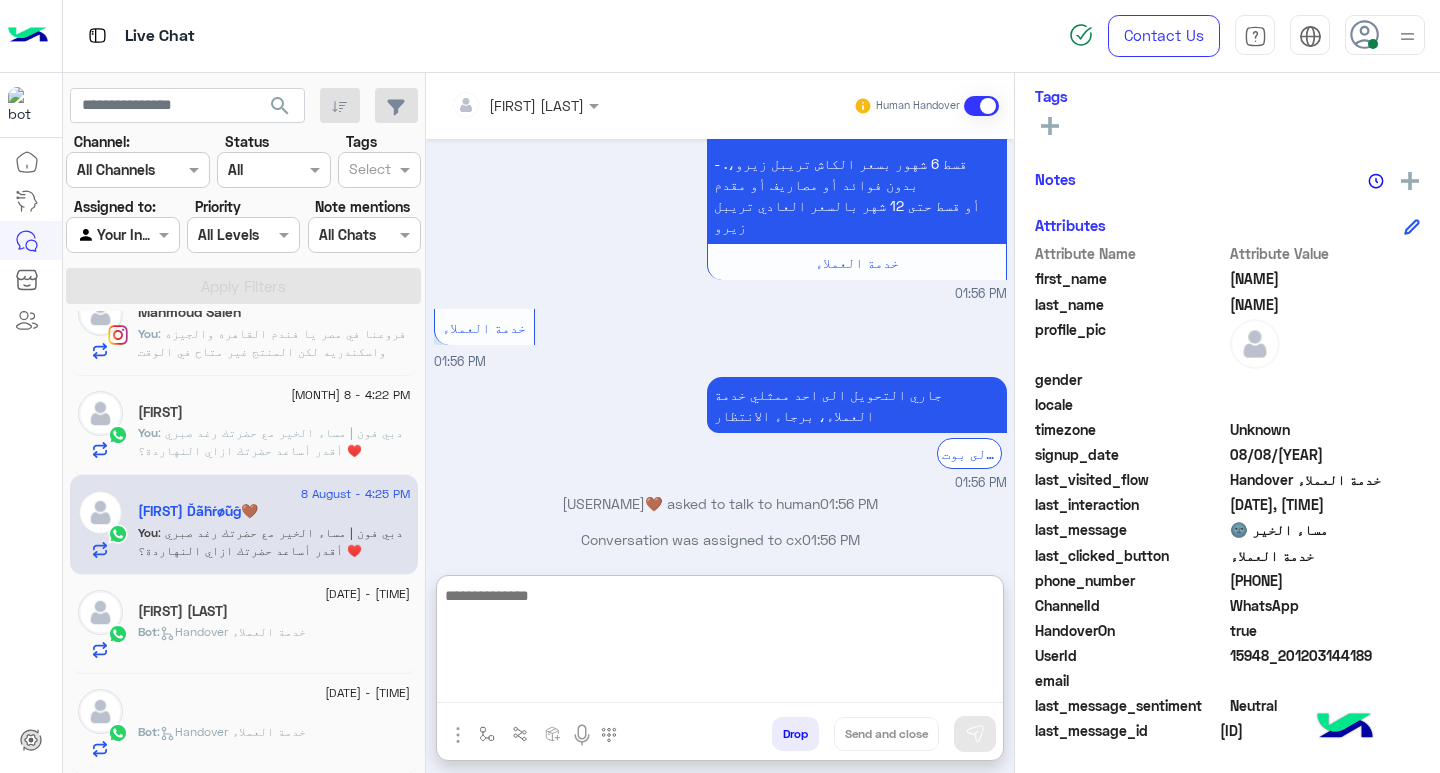 paste on "**********" 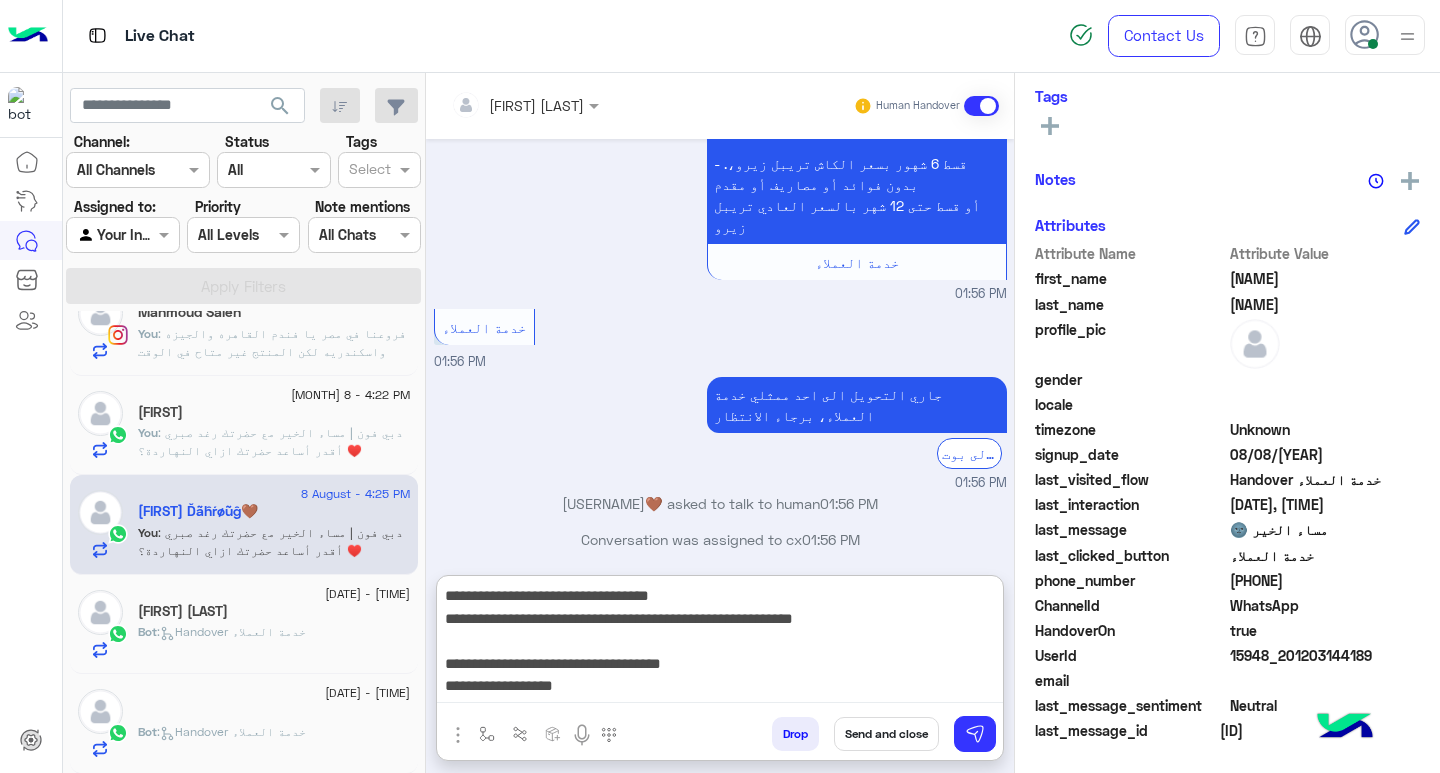 scroll, scrollTop: 151, scrollLeft: 0, axis: vertical 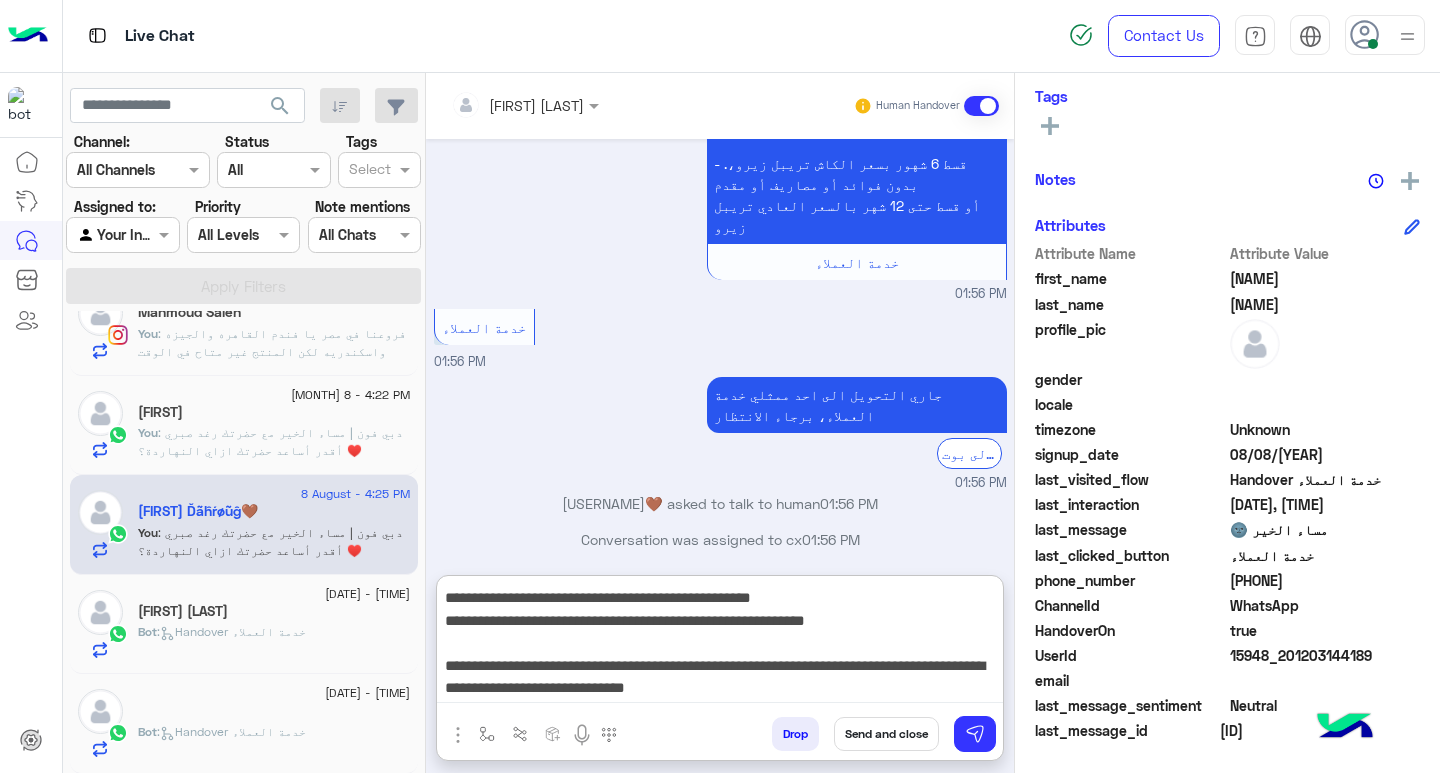 type on "**********" 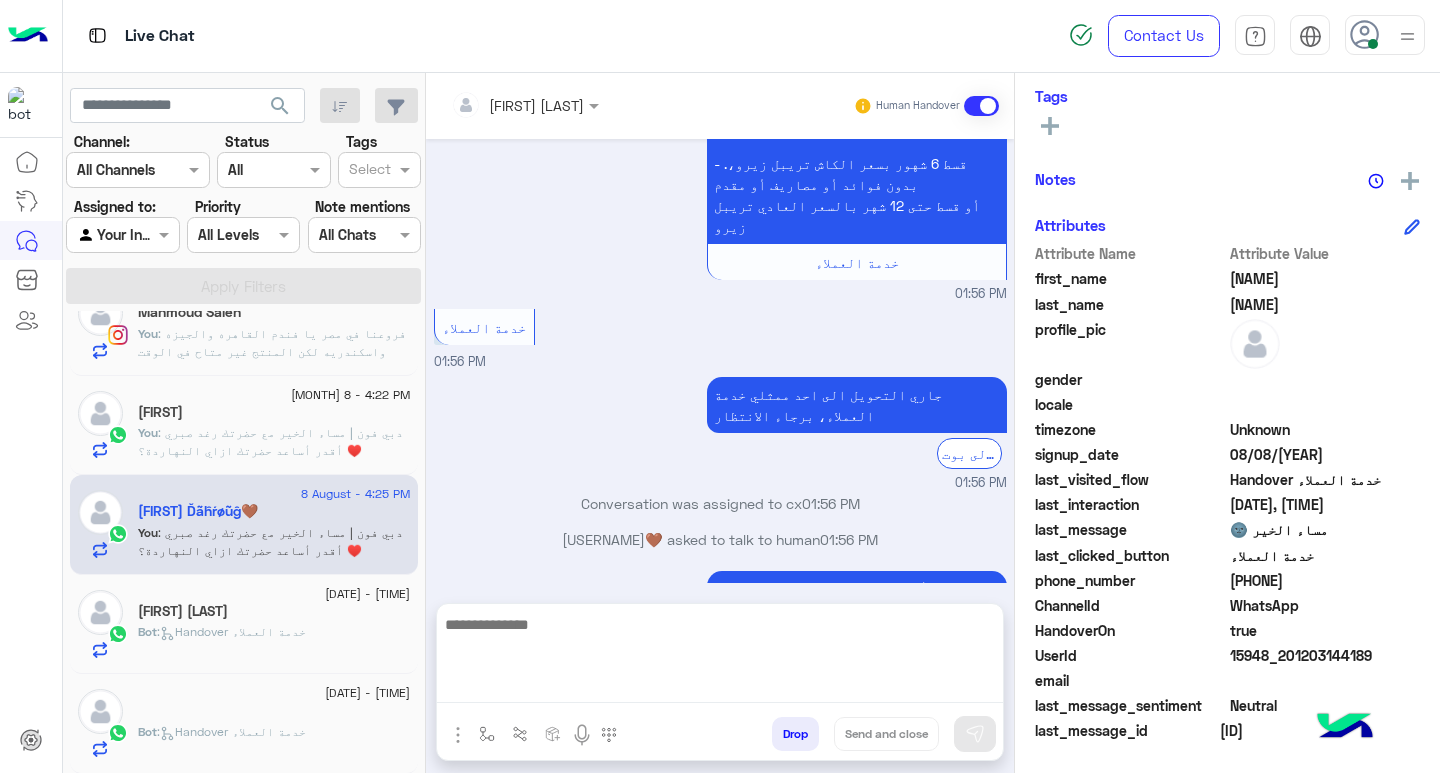 scroll, scrollTop: 0, scrollLeft: 0, axis: both 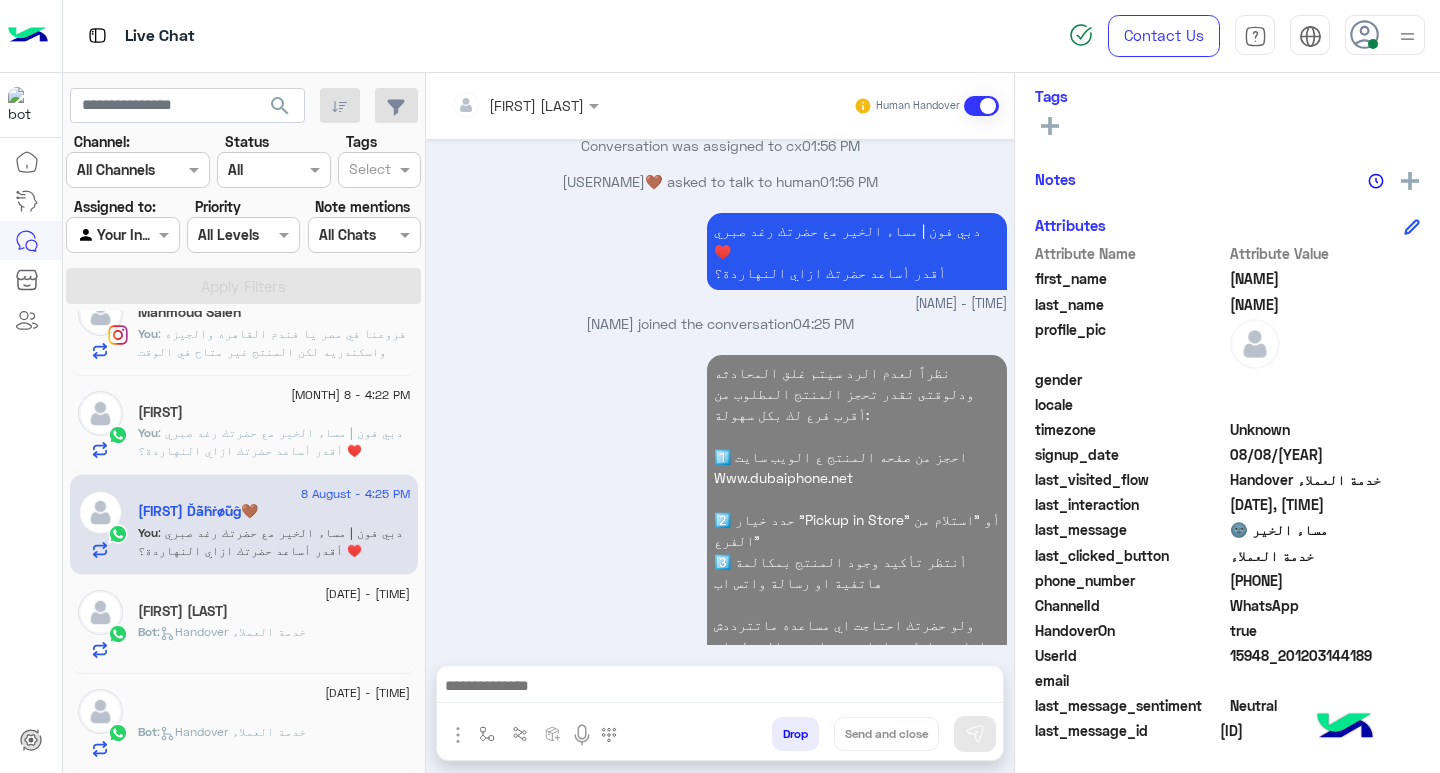 click on ": دبي فون | مساء  الخير مع حضرتك رغد صبري ♥️
أقدر أساعد حضرتك ازاي النهاردة؟" 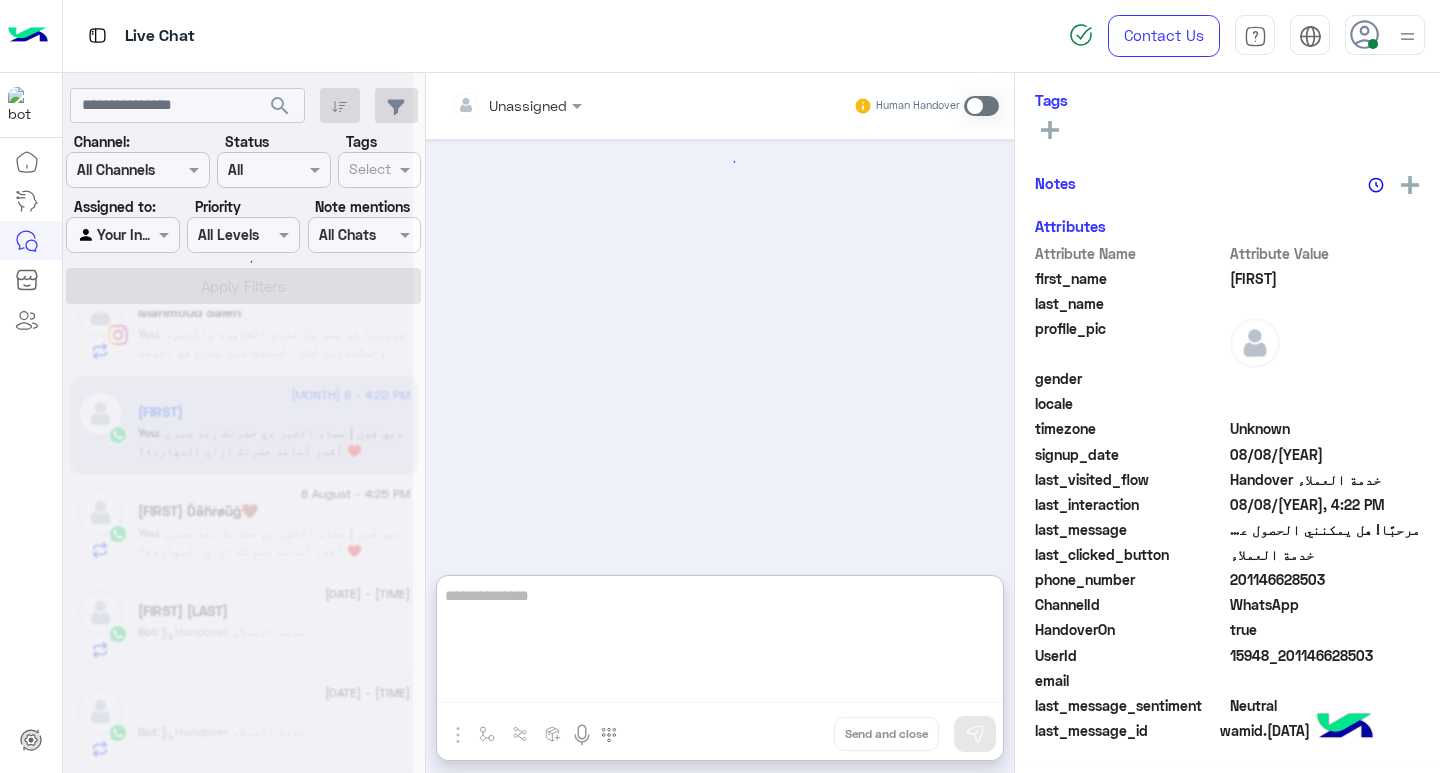 scroll, scrollTop: 325, scrollLeft: 0, axis: vertical 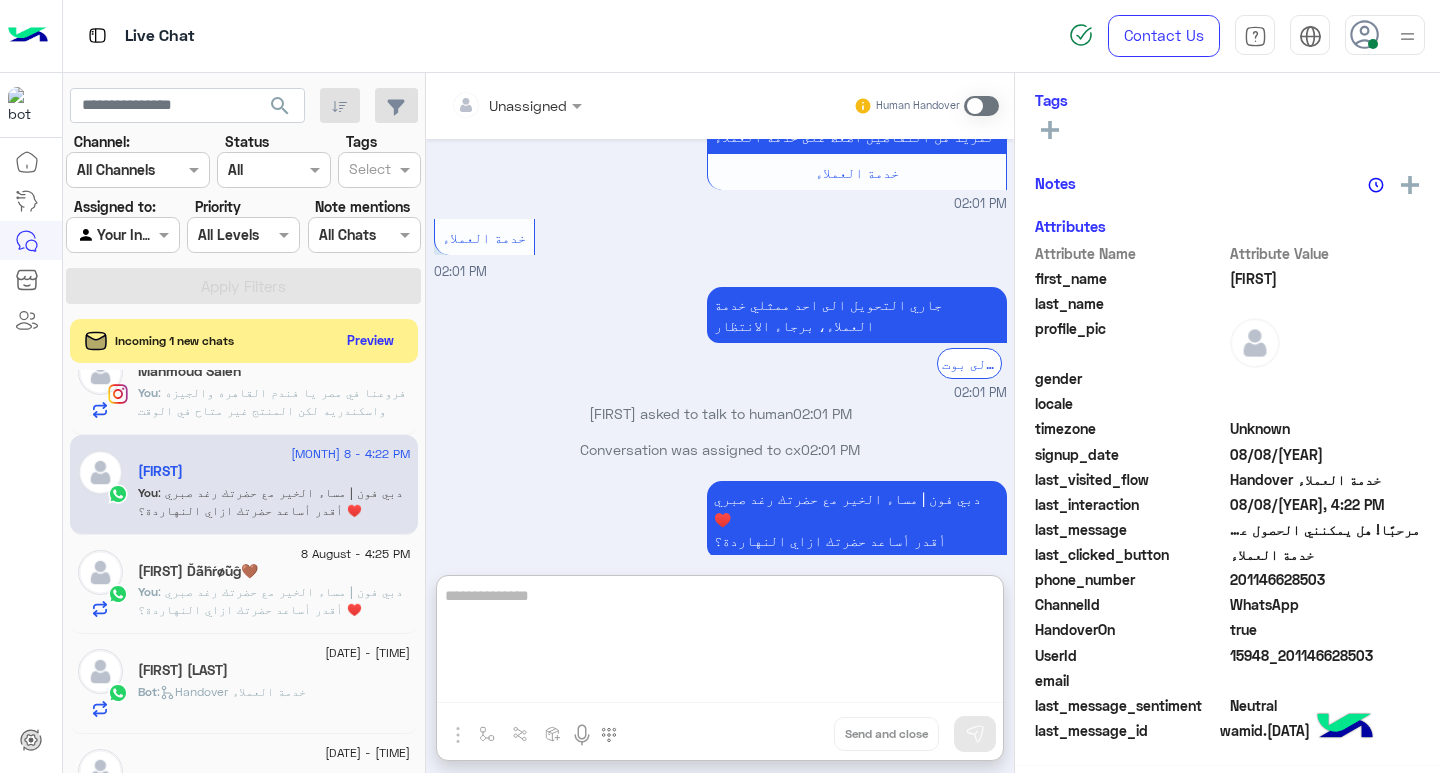 paste on "**********" 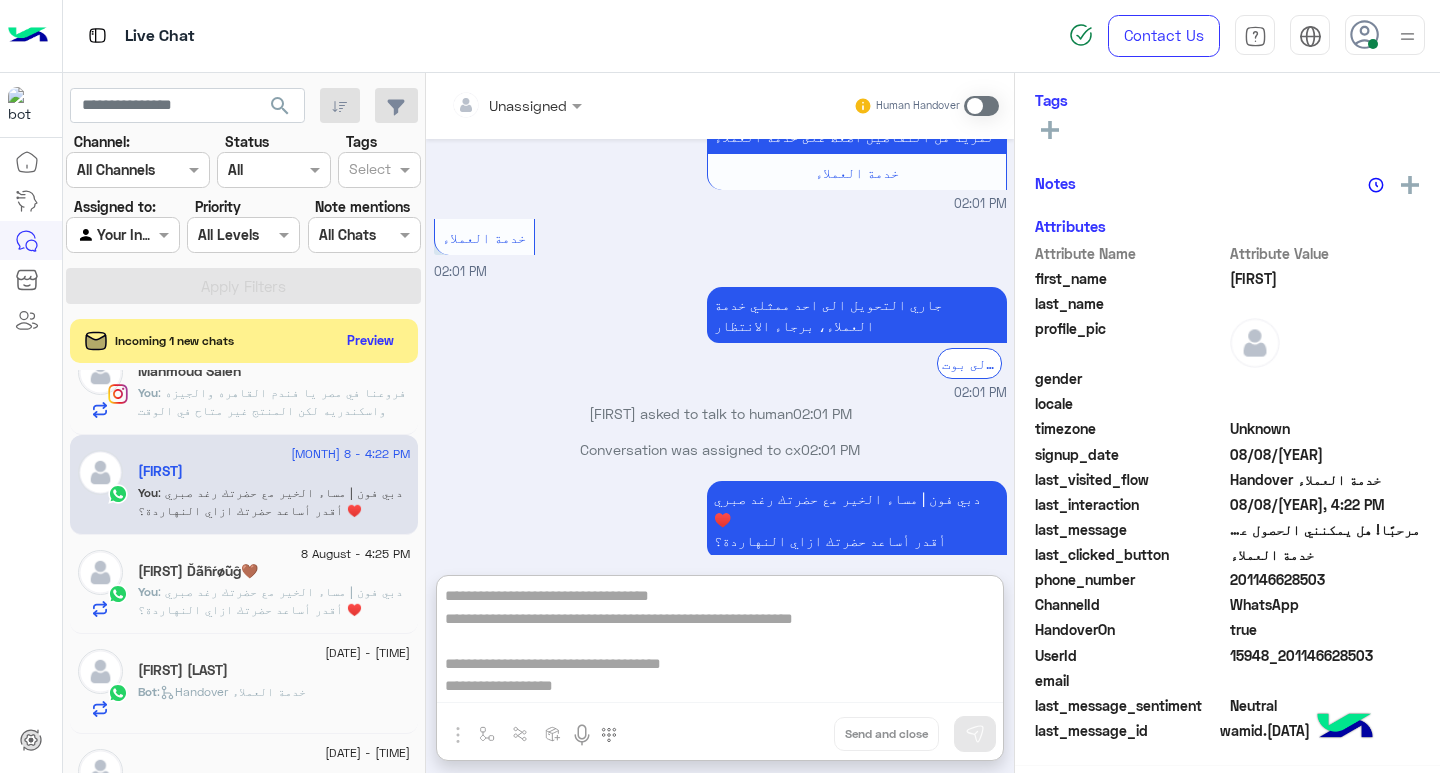 scroll, scrollTop: 151, scrollLeft: 0, axis: vertical 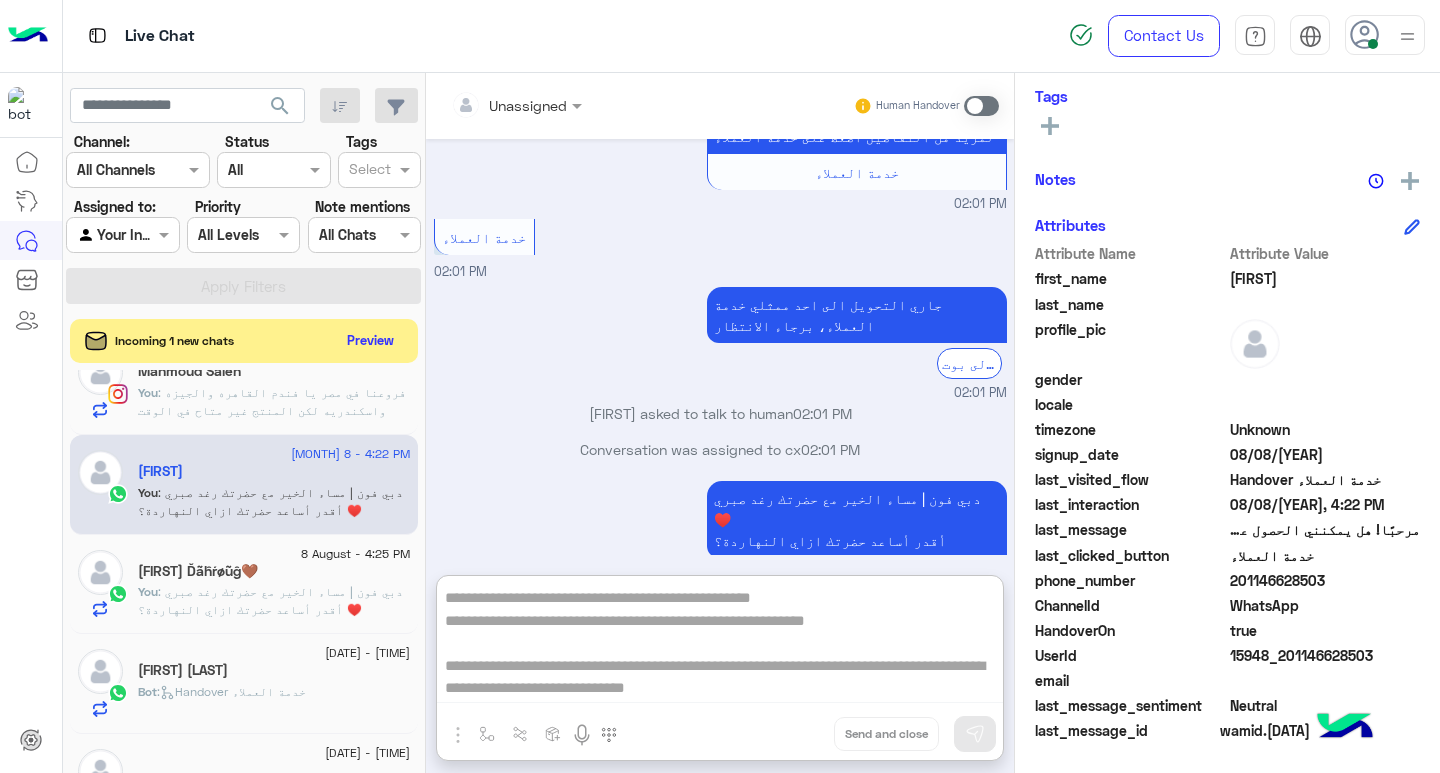 type on "**********" 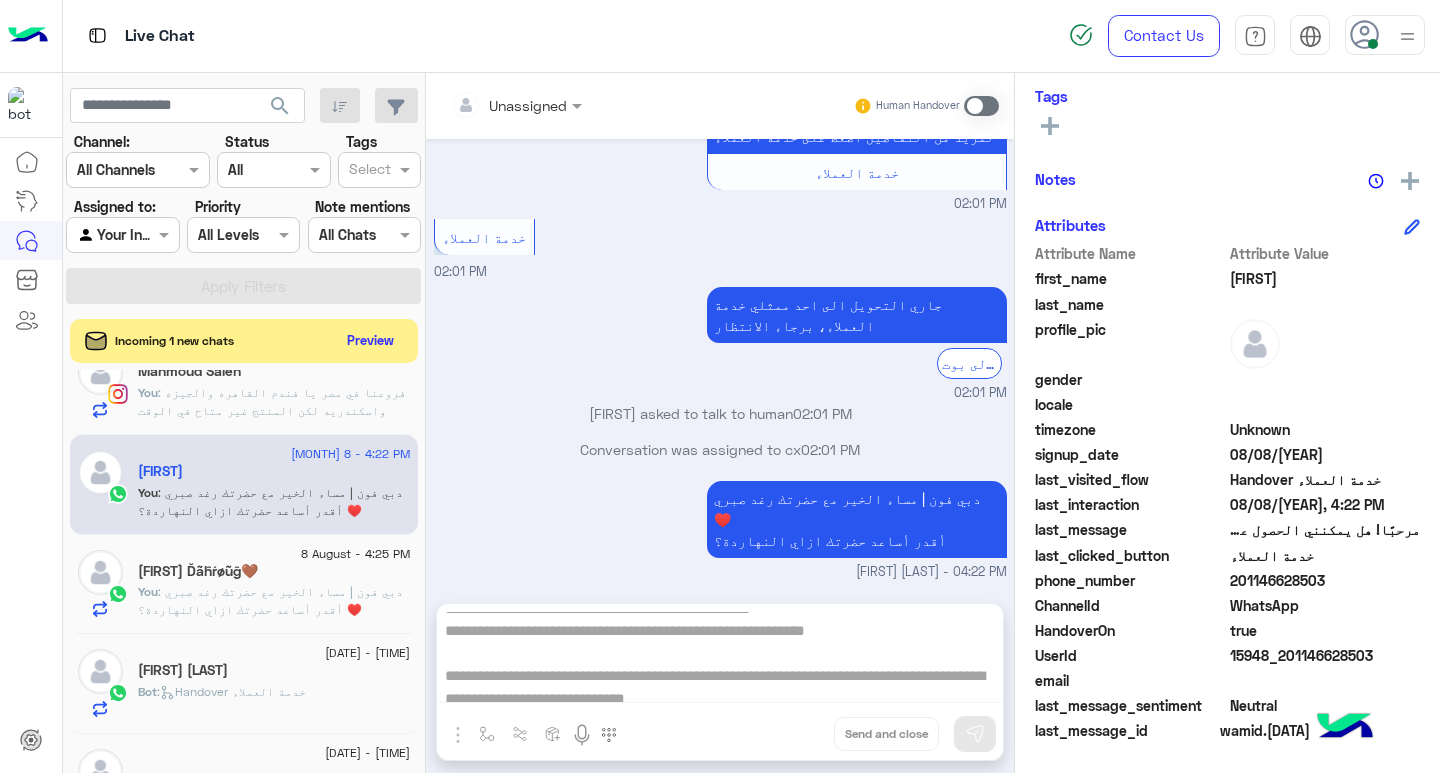scroll, scrollTop: 1512, scrollLeft: 0, axis: vertical 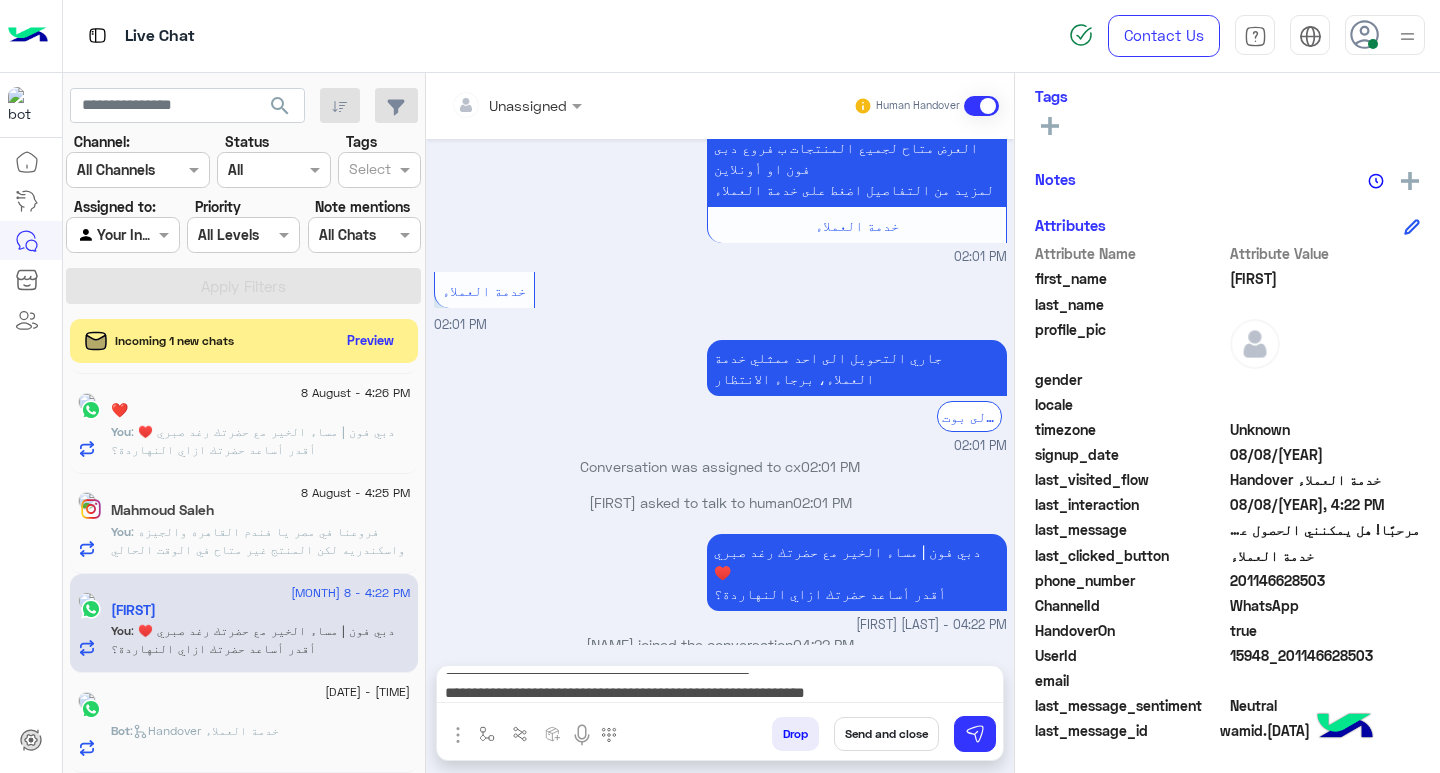 click on "Send and close" at bounding box center (886, 734) 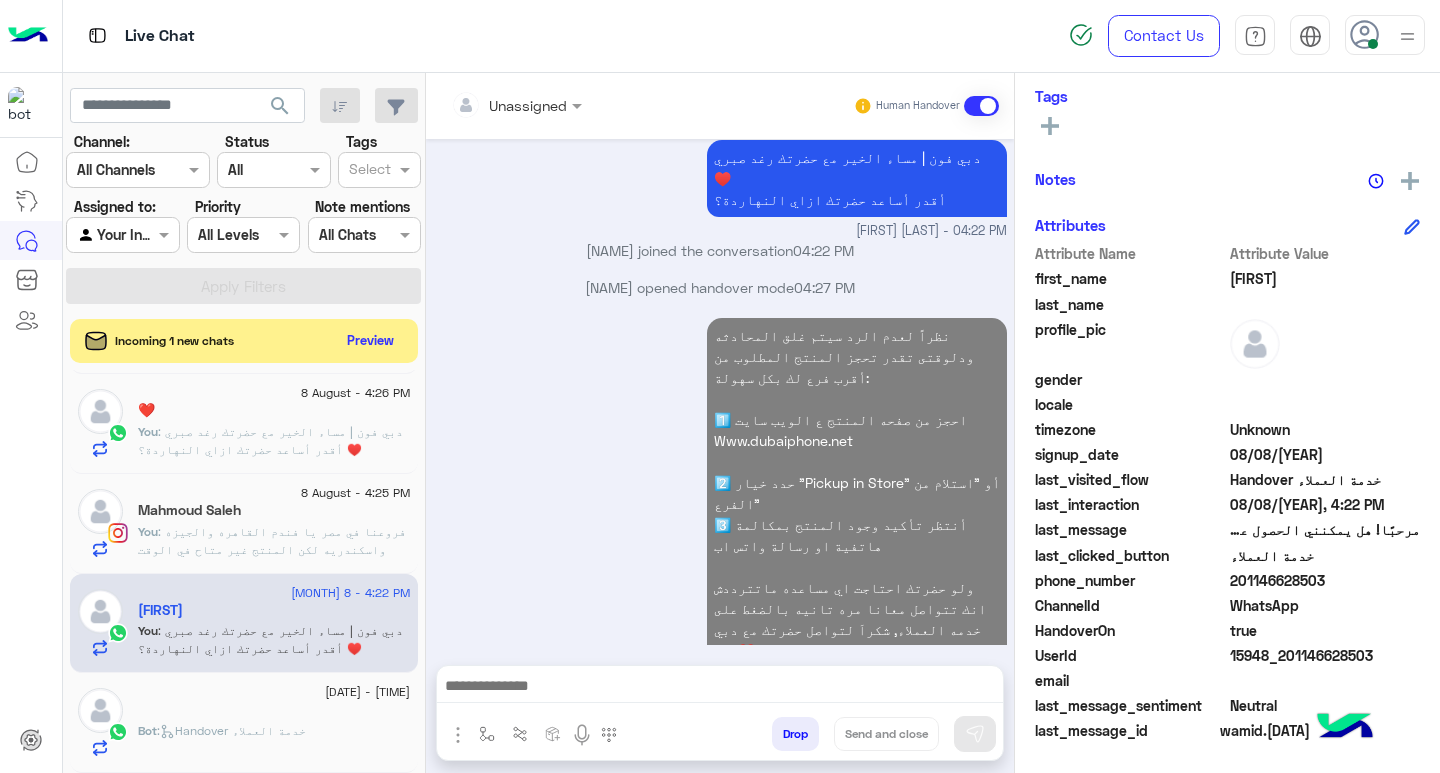 click on "Mahmoud Saleh" 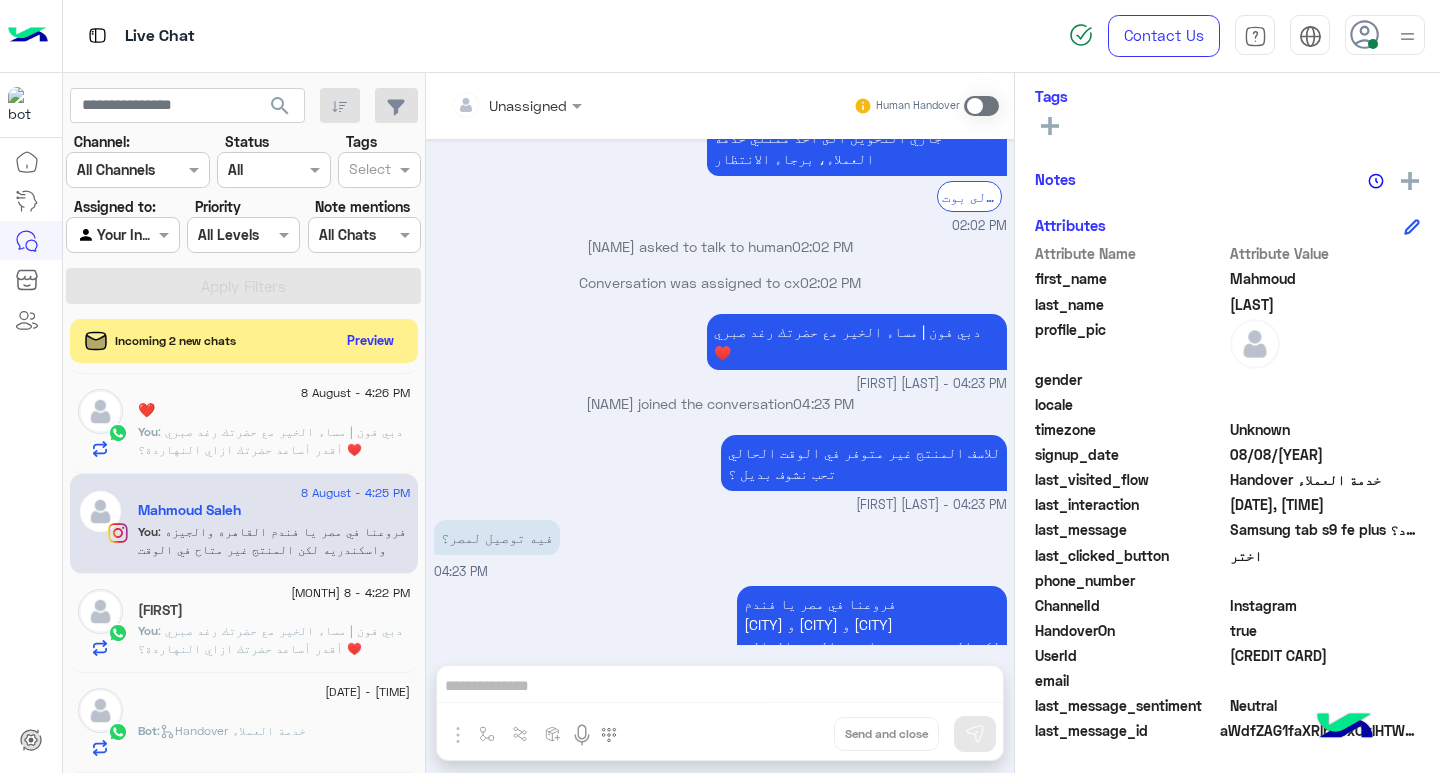 click at bounding box center [981, 106] 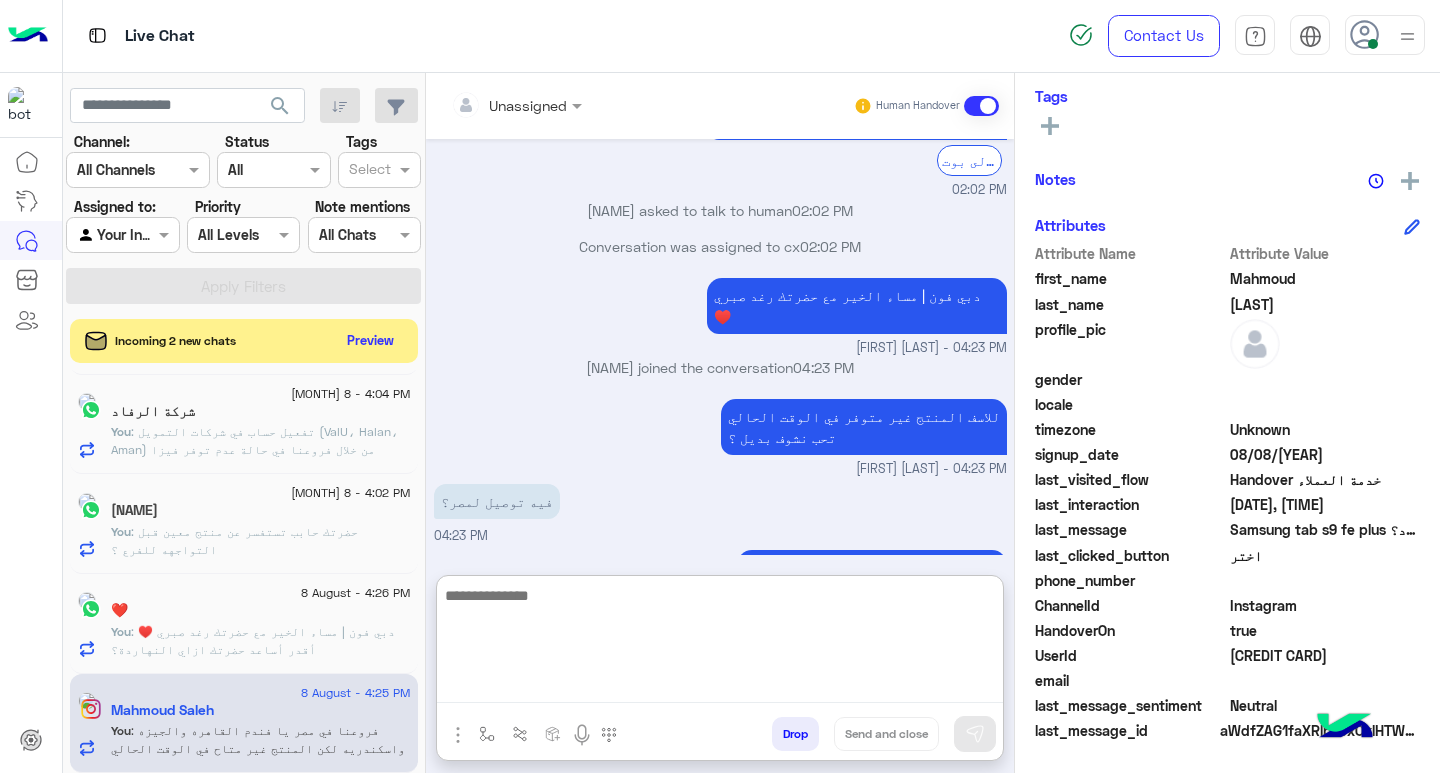 paste on "**********" 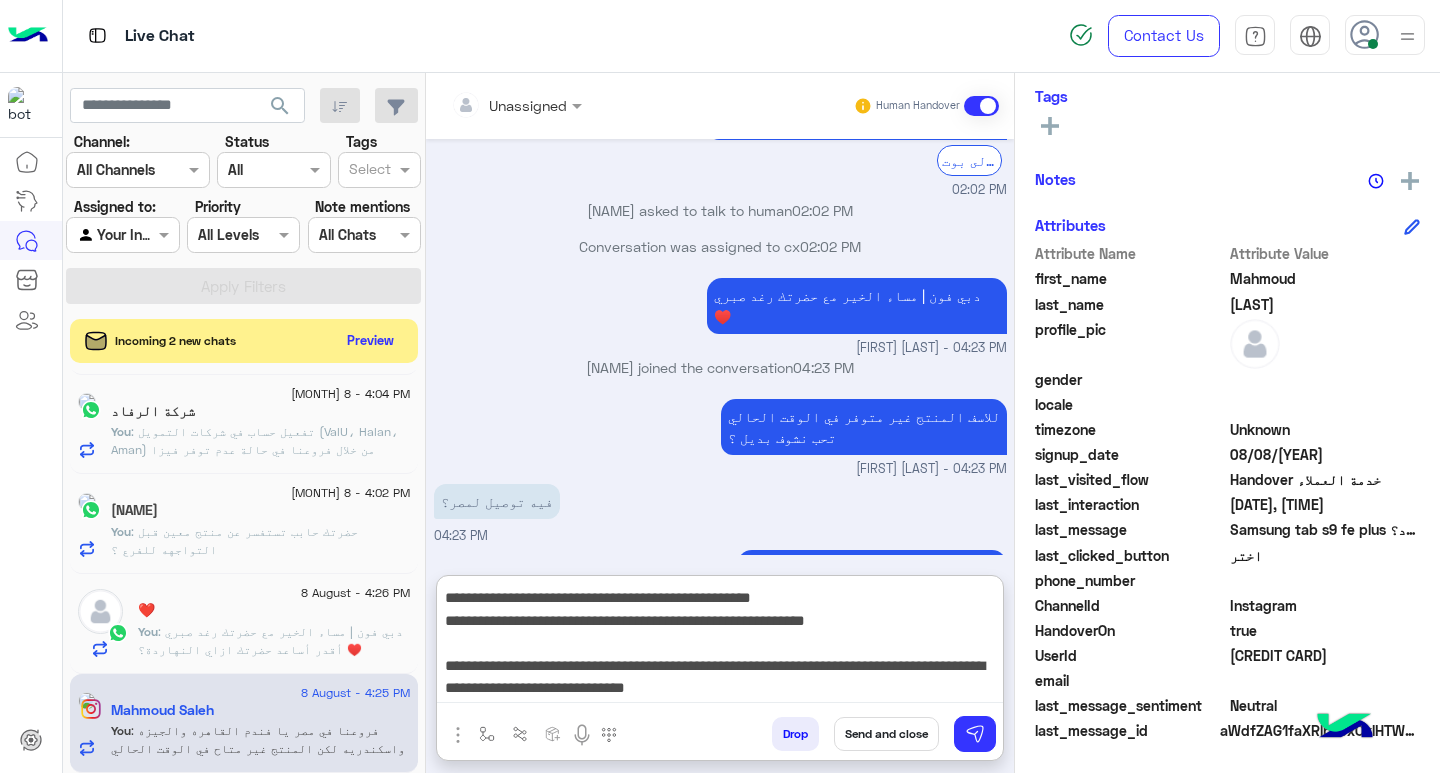 type on "**********" 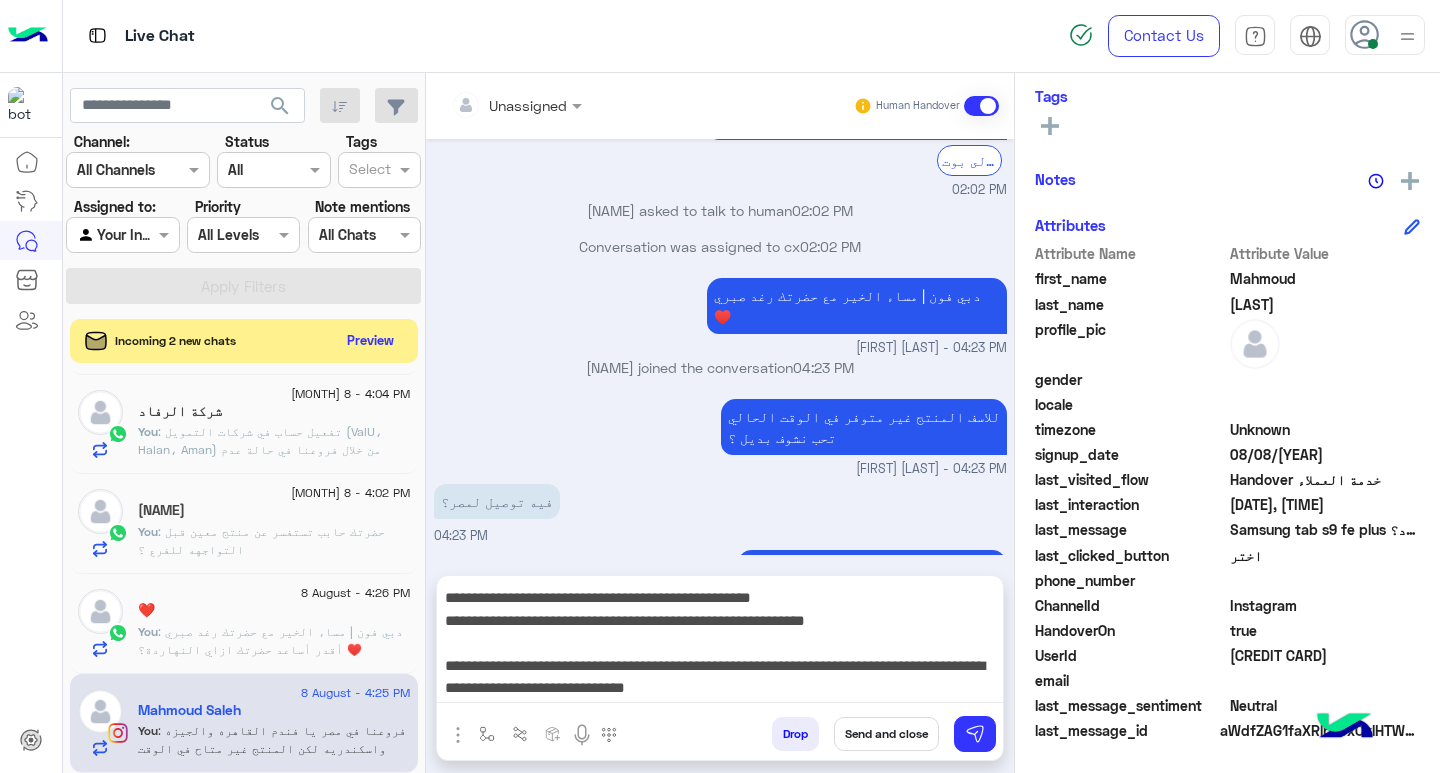 click on "Send and close" at bounding box center [886, 734] 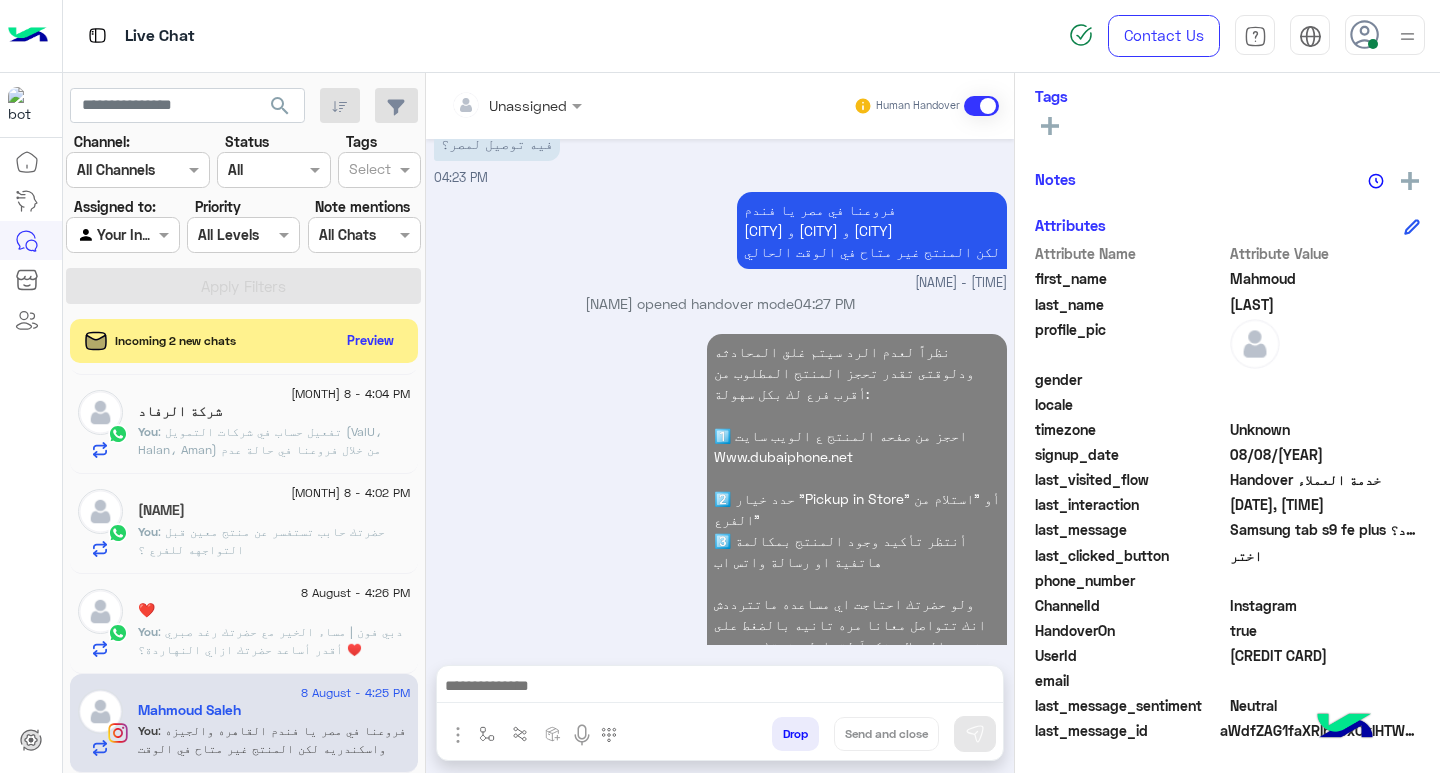 click on "[NAME]" 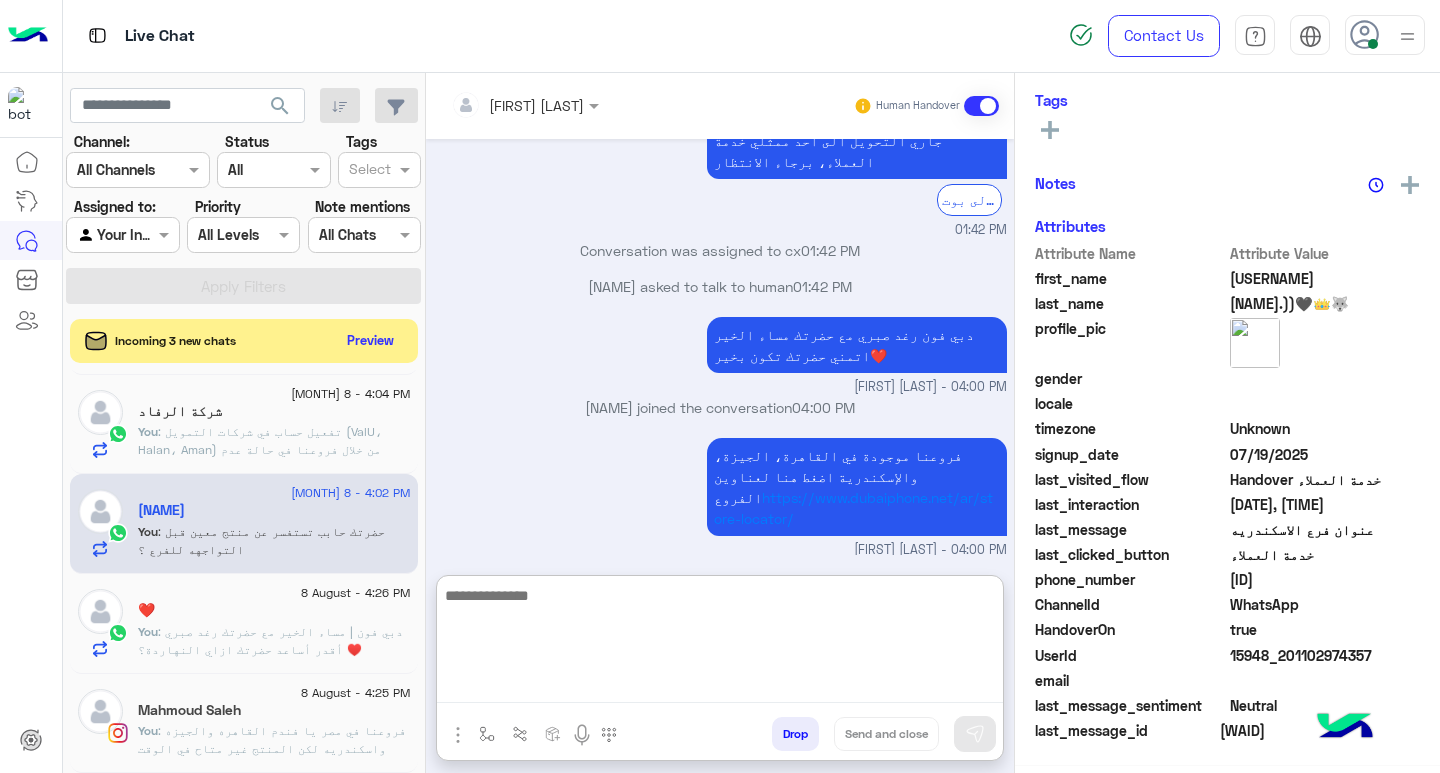 paste on "**********" 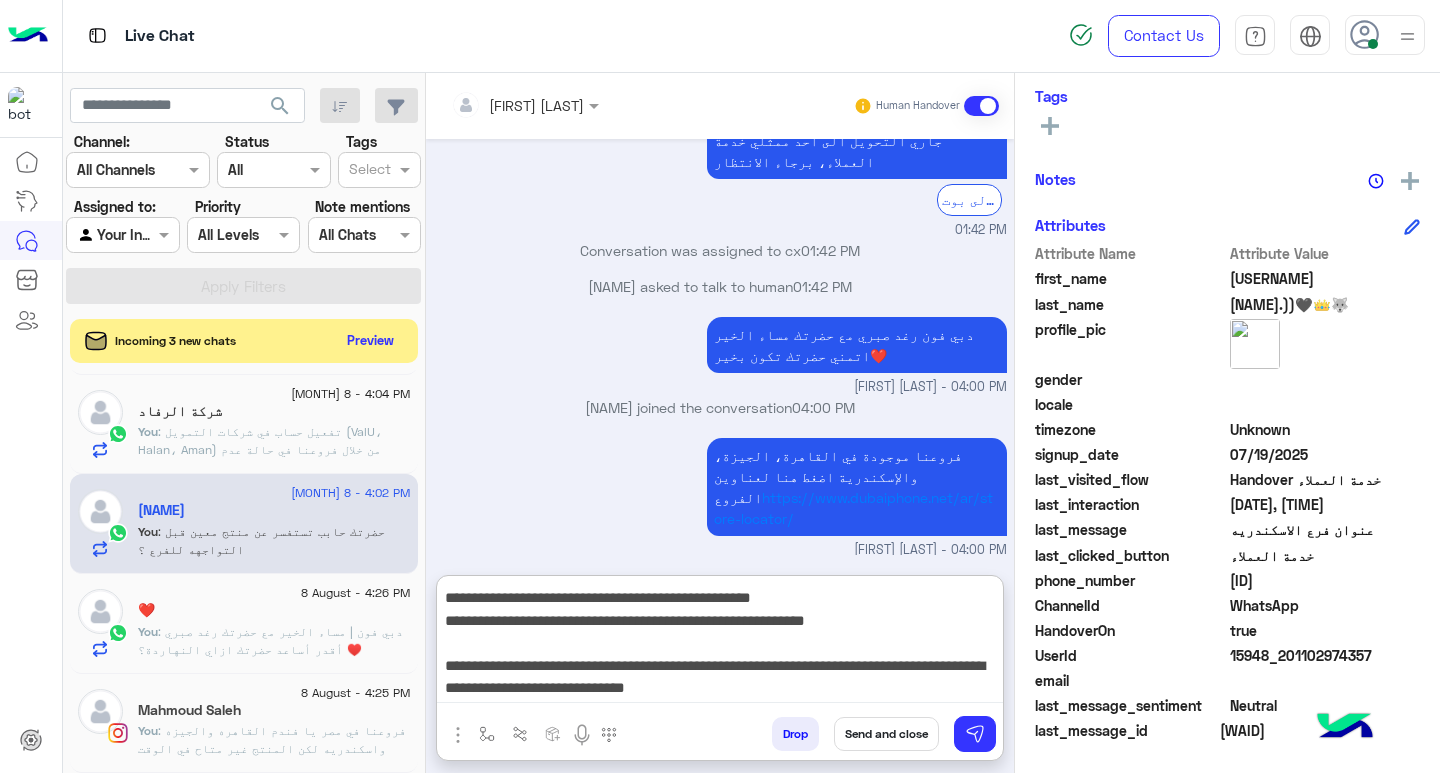 type on "**********" 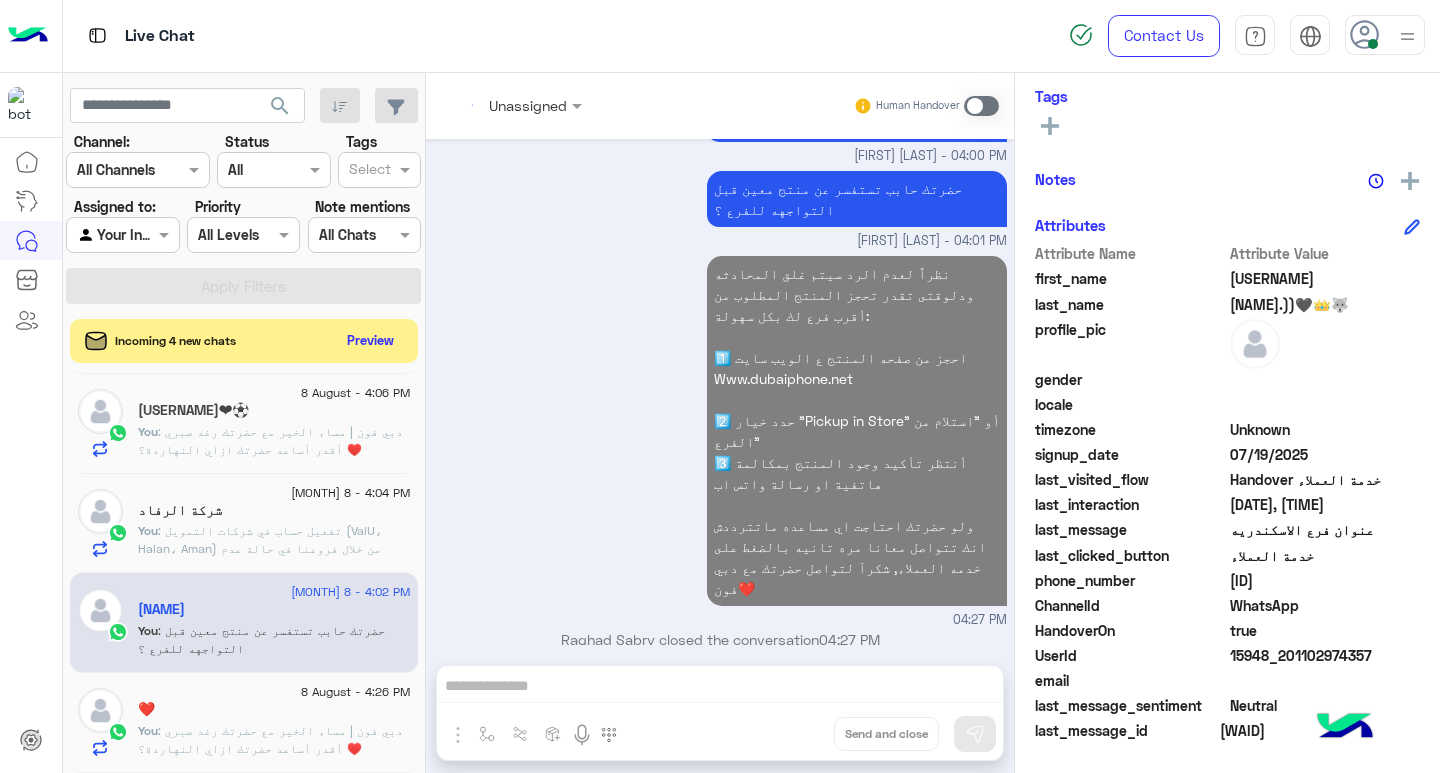 click on ": تفعيل حساب في شركات التمويل (ValU، Halan، Aman) من خلال فروعنا
في حالة عدم توفر فيزا مشتريات أو تطبيق تقسيط، يمكنك تفعيل حسابك
بسهولة من خلال تقديم الأوراق التالية:
الاوراق المطلوبه
✅ شرط أساسي:
•بطاقة شخصية سارية مثبت بها جهة العمل
•السن: 21 سنة فأكثر
✅ اختيارية (تساعد في زيادة الحد الائتماني):
•رخصة سيارة موديل 2018 أو أحدث
•كارنيه تأمين طبي (Medical Insurance)
•كارنيه عضوية نادي رياضي
للمزيد من التفاصيل، يمكنك زيارة أقرب فرع لنا." 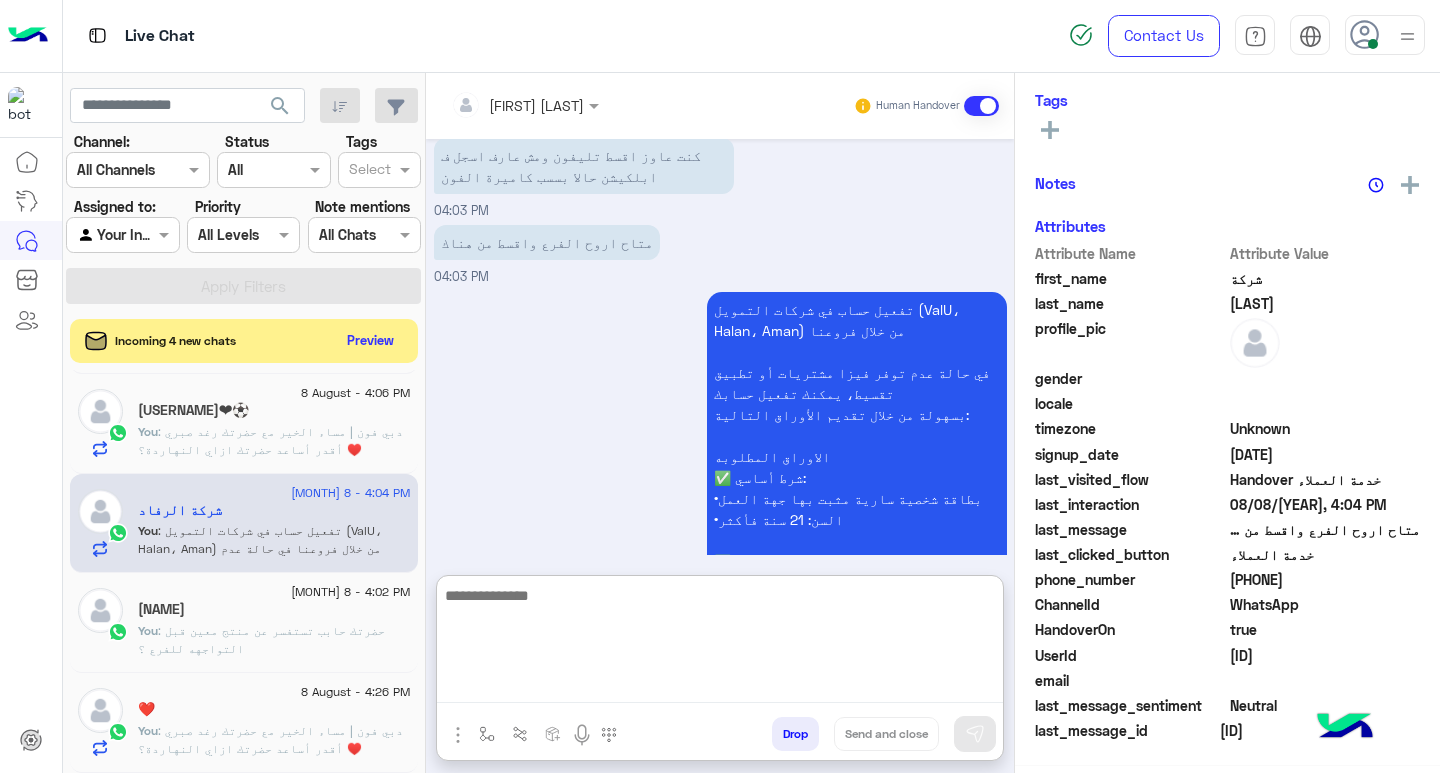 paste on "**********" 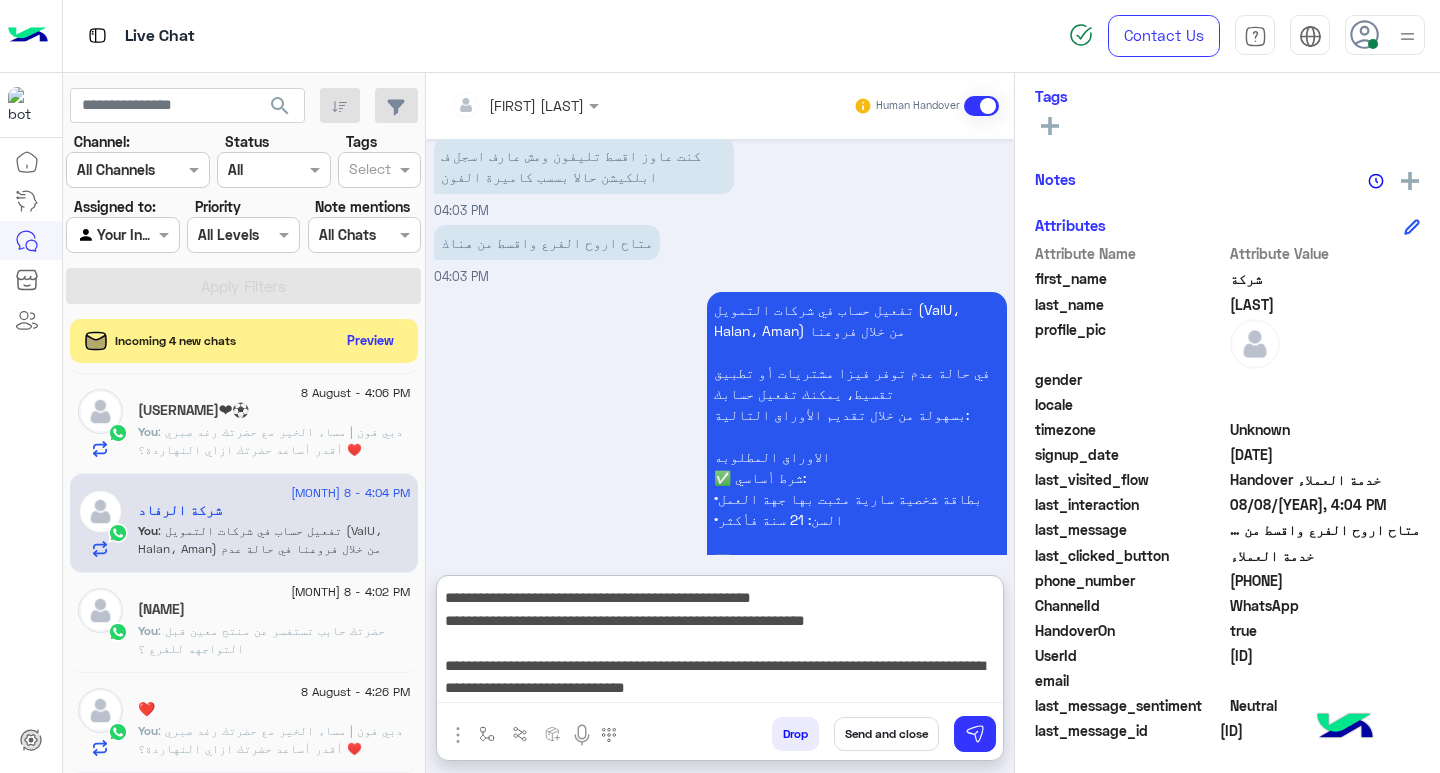 type on "**********" 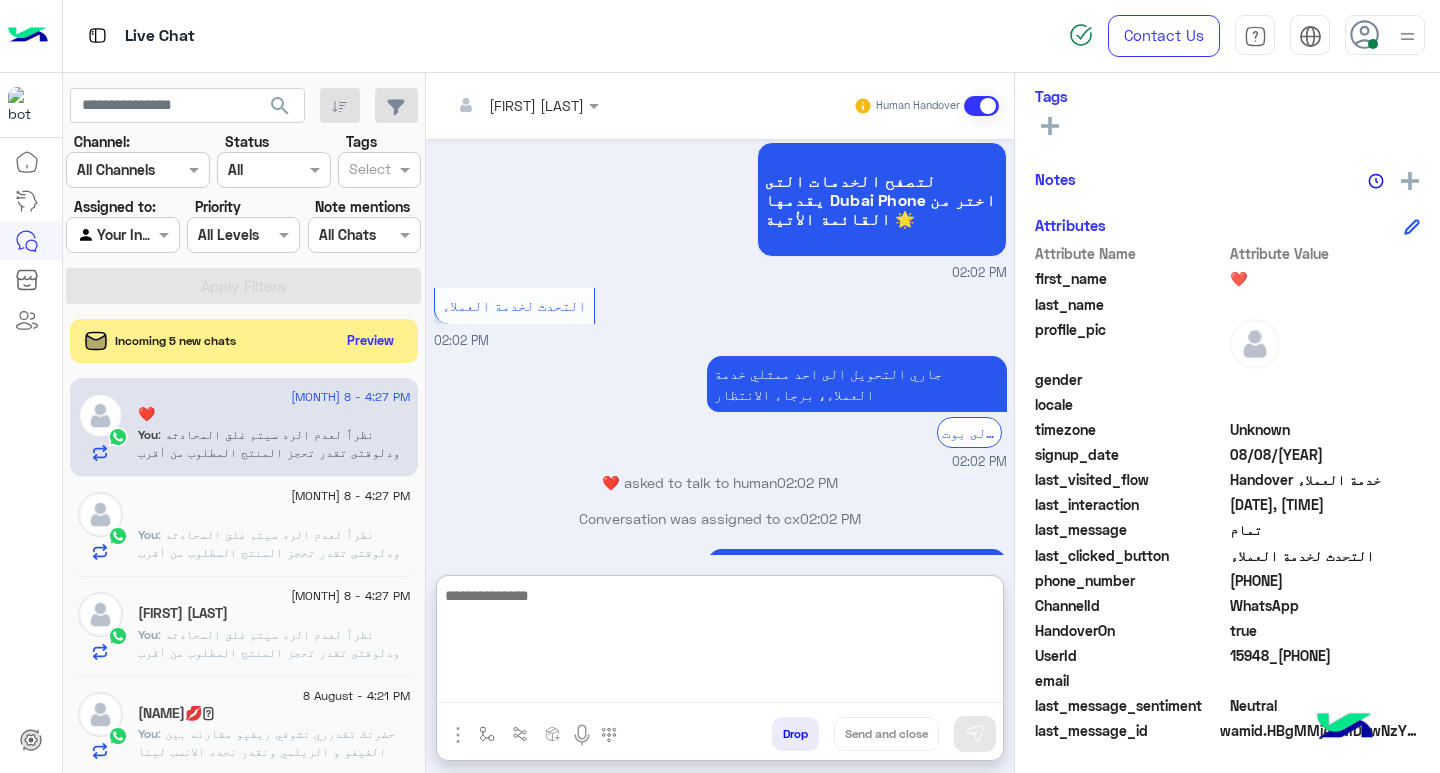 paste on "**********" 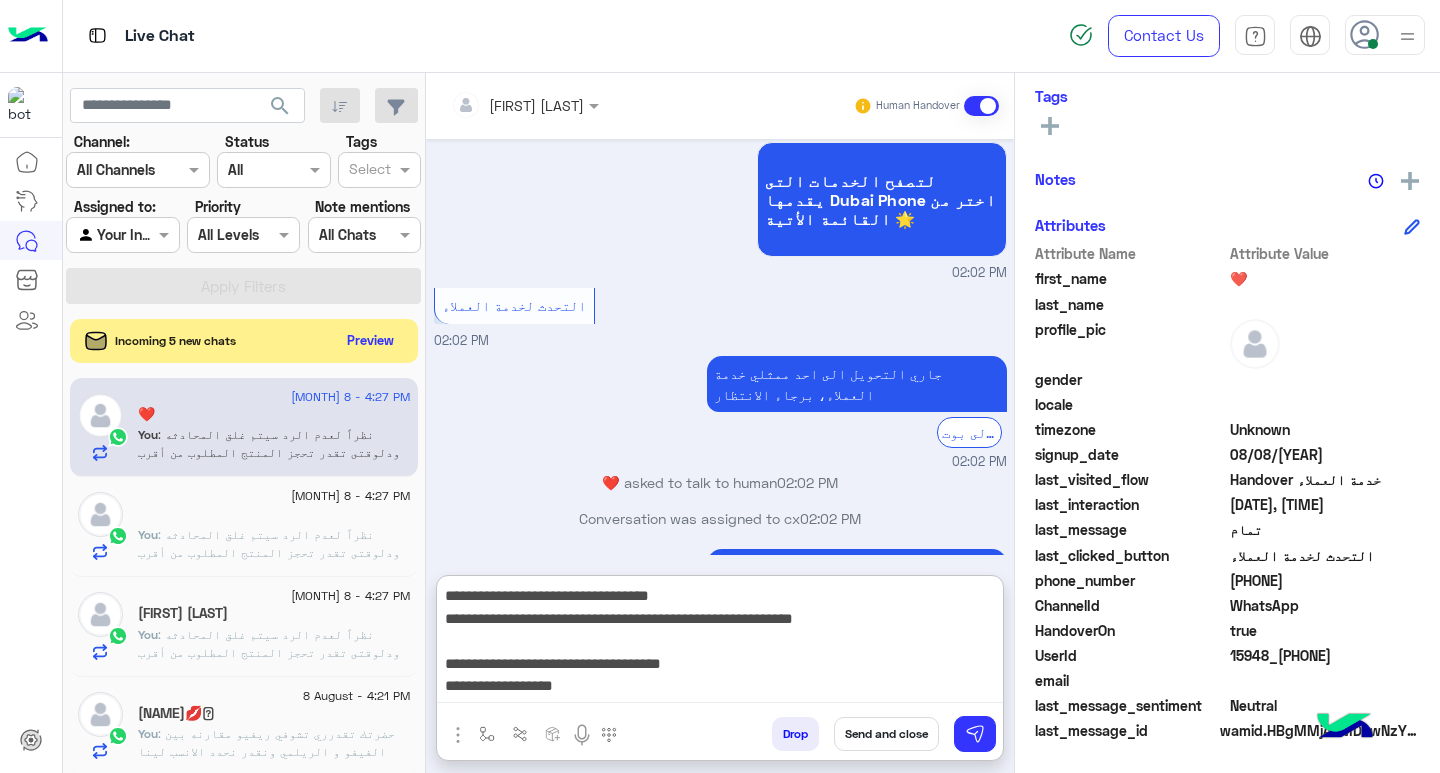 type on "**********" 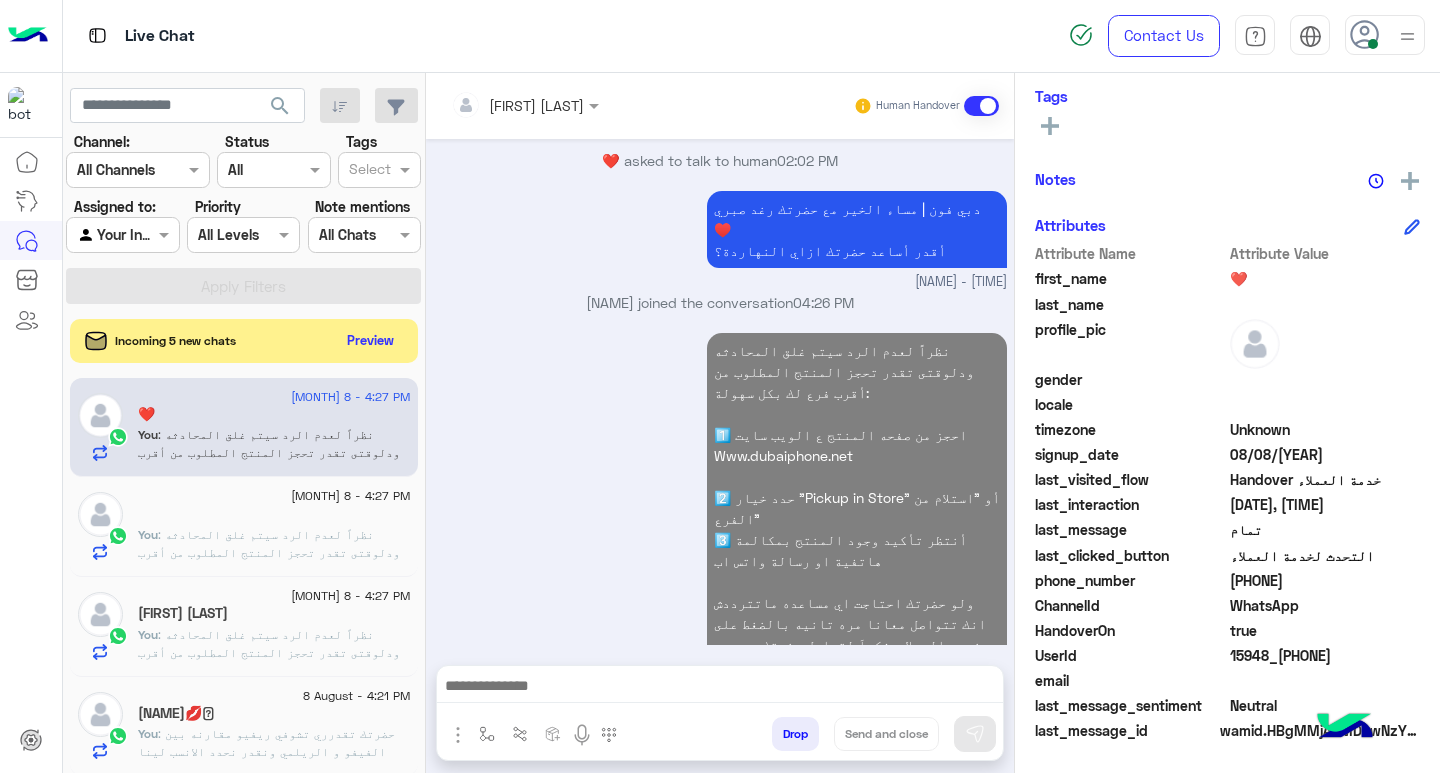 click on ": نظراً لعدم الرد سيتم غلق المحادثه
ودلوقتى تقدر تحجز المنتج المطلوب من أقرب فرع لك بكل سهولة:
1️⃣ احجز من صفحه المنتج ع الويب سايت
Www.dubaiphone.net
2️⃣ حدد خيار "Pickup in Store" أو "استلام من الفرع"
3️⃣ أنتظر تأكيد وجود المنتج  بمكالمة هاتفية او رسالة واتس اب
ولو حضرتك احتاجت اي مساعده ماتترددش انك تتواصل معانا مره تانيه بالضغط على خدمه العملاء, شكراَ لتواصل حضرتك مع دبي فون❤️" 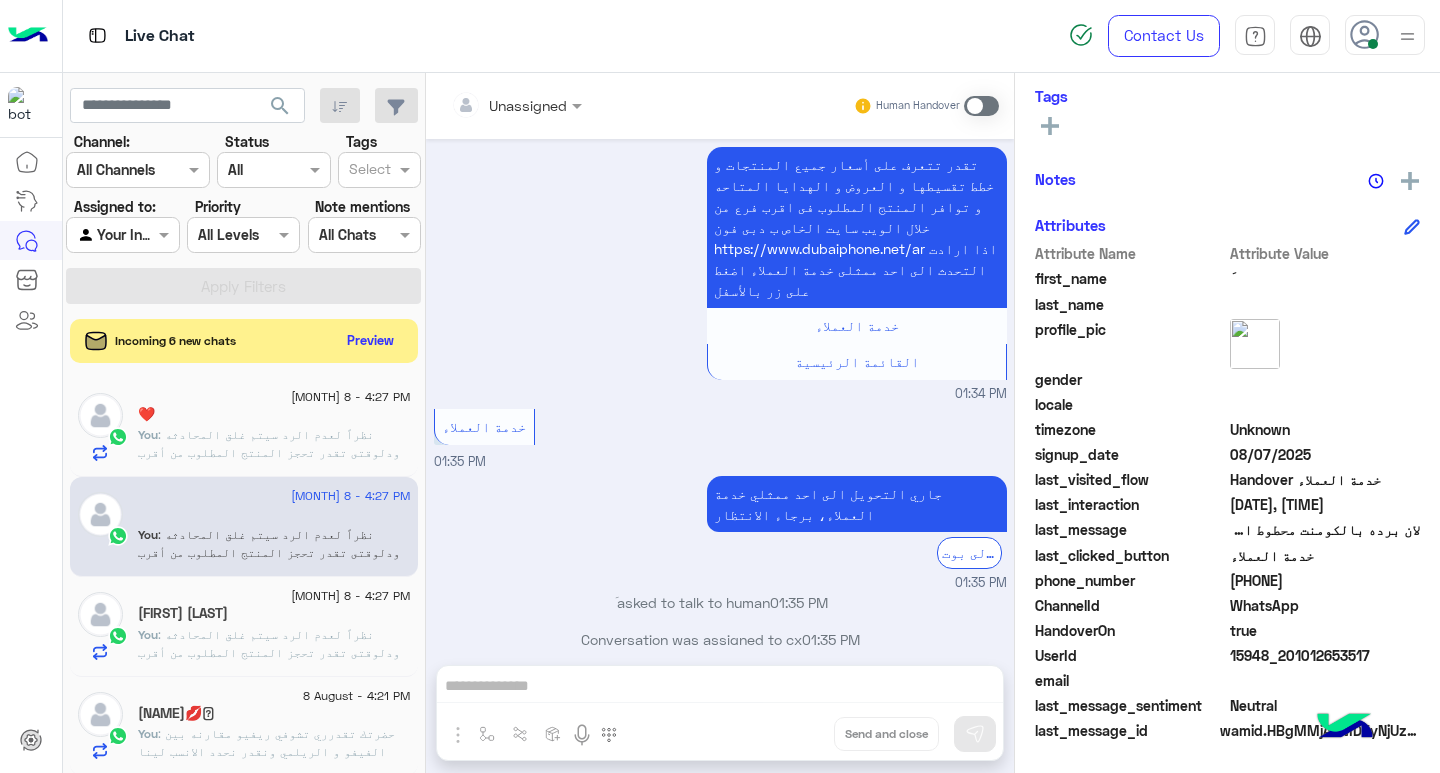 click on ": نظراً لعدم الرد سيتم غلق المحادثه
ودلوقتى تقدر تحجز المنتج المطلوب من أقرب فرع لك بكل سهولة:
1️⃣ احجز من صفحه المنتج ع الويب سايت
Www.dubaiphone.net
2️⃣ حدد خيار "Pickup in Store" أو "استلام من الفرع"
3️⃣ أنتظر تأكيد وجود المنتج  بمكالمة هاتفية او رسالة واتس اب
ولو حضرتك احتاجت اي مساعده ماتترددش انك تتواصل معانا مره تانيه بالضغط على خدمه العملاء, شكراَ لتواصل حضرتك مع دبي فون❤️" 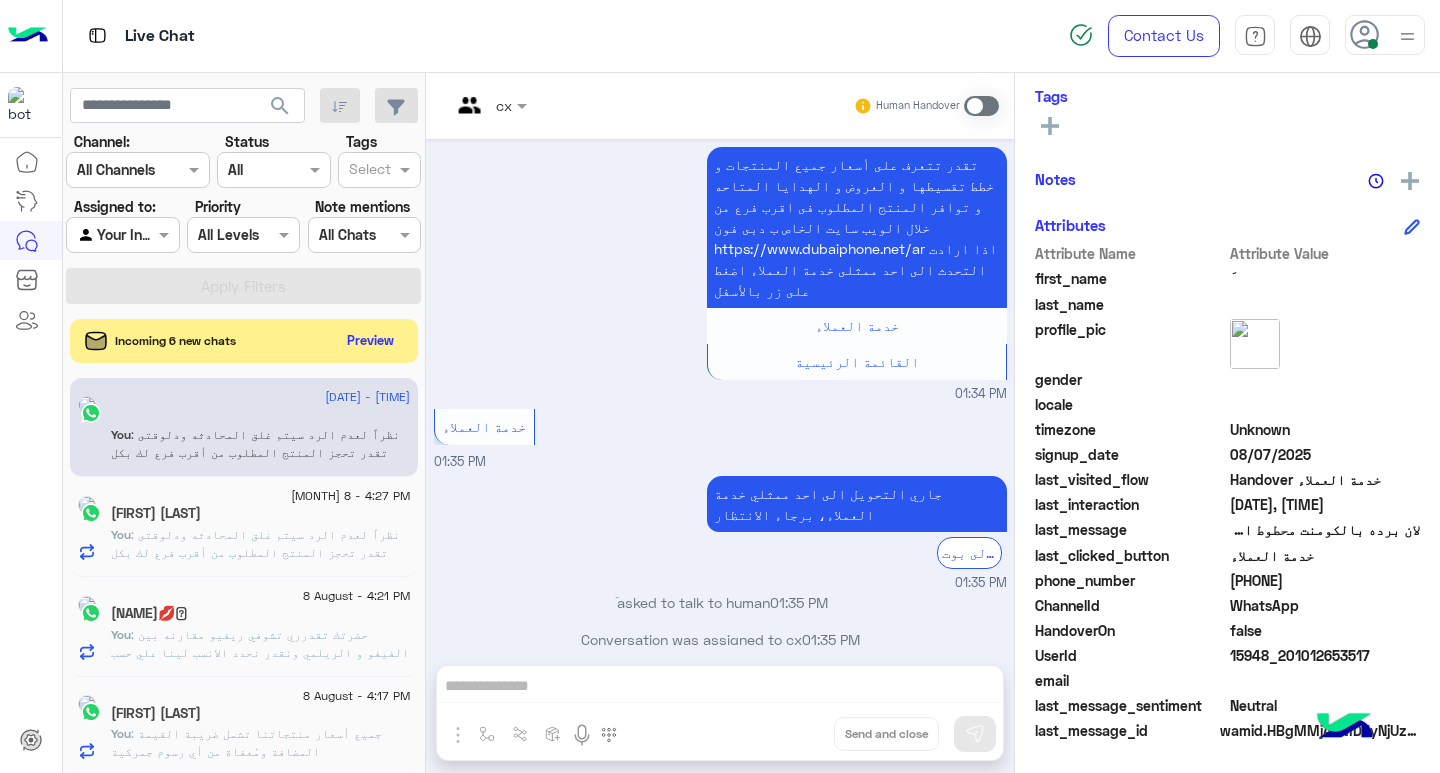 drag, startPoint x: 851, startPoint y: 686, endPoint x: 633, endPoint y: 569, distance: 247.41261 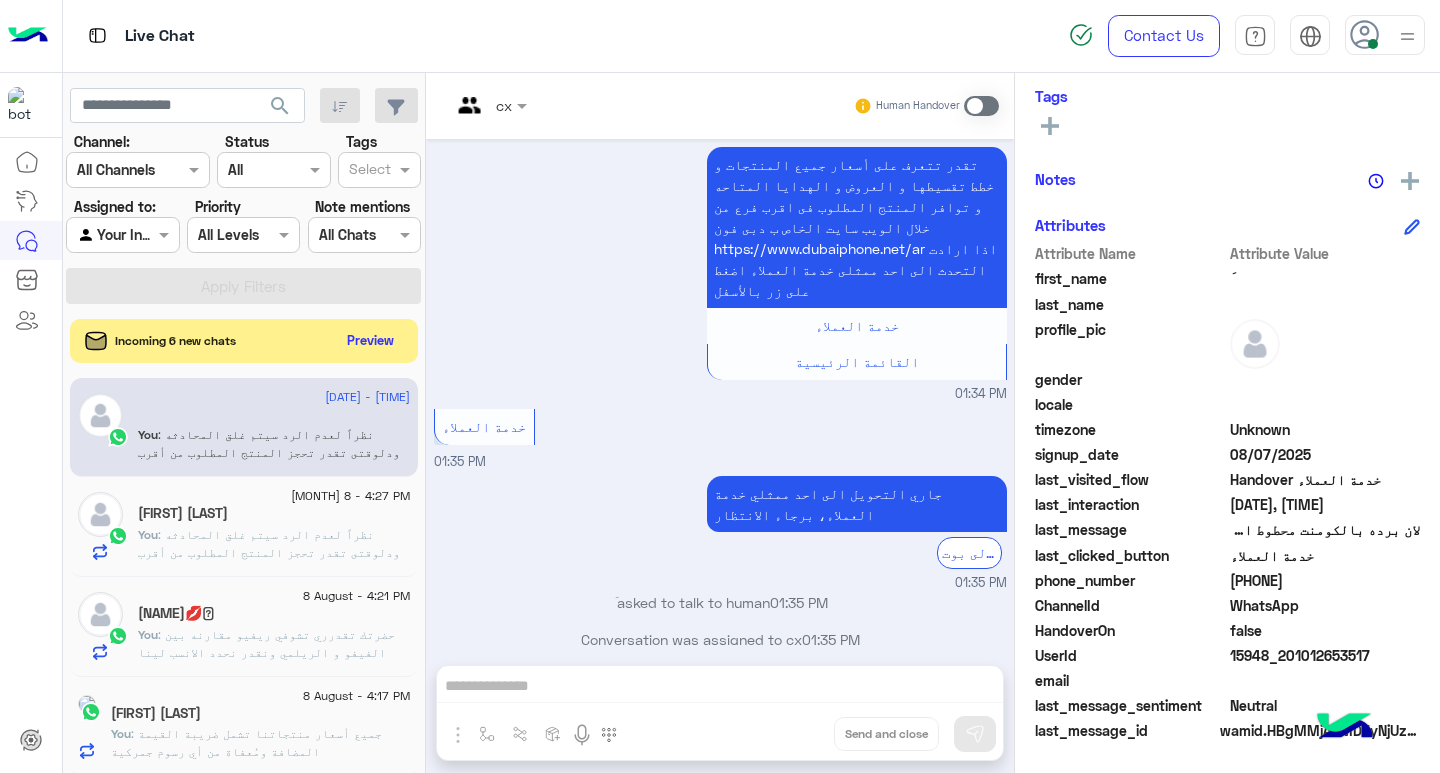 click on ": حضرتك تقدرري تشوفي ريفيو مقارنه بين الفيفو و الريلمي ونقدر نحدد الانسب لينا علي حسب استخدمنا اليومي" 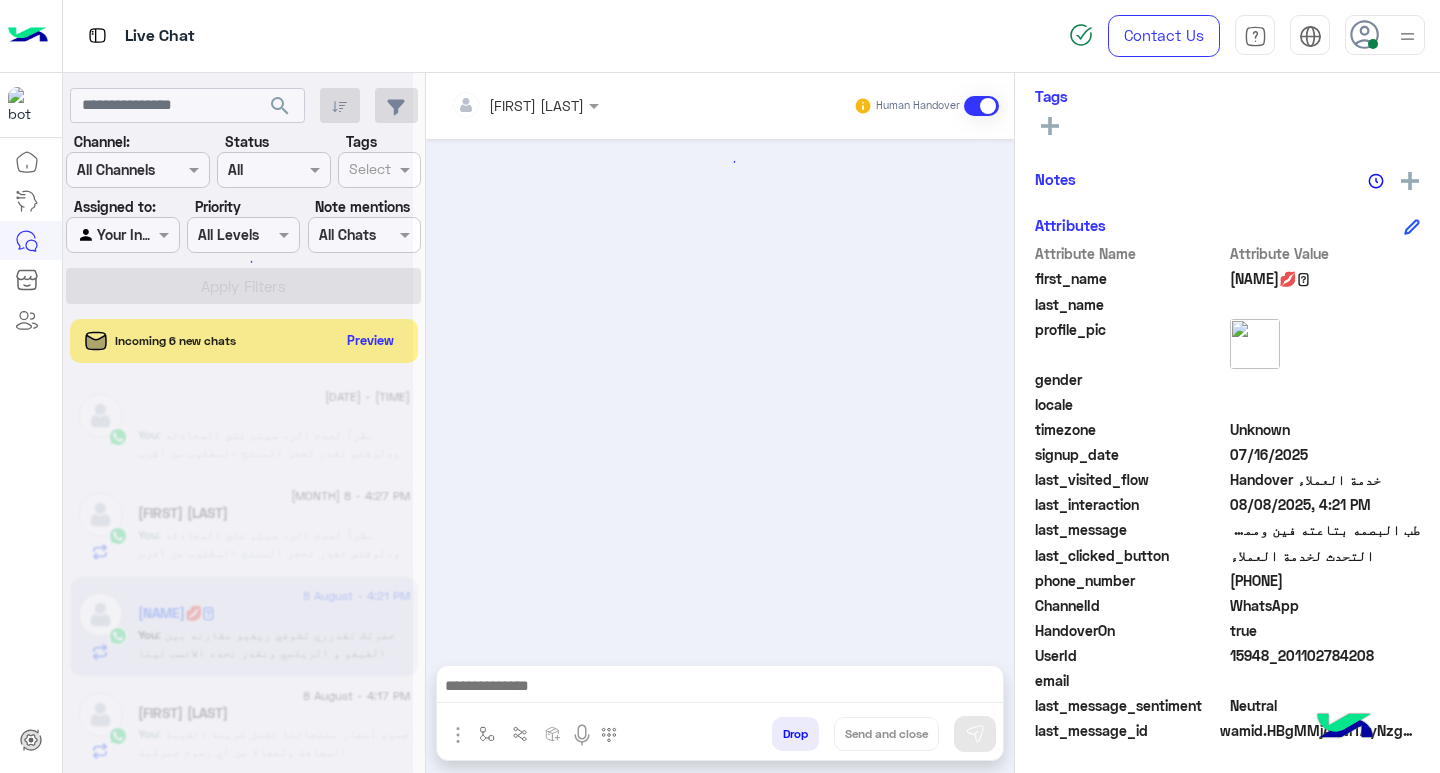 scroll, scrollTop: 329, scrollLeft: 0, axis: vertical 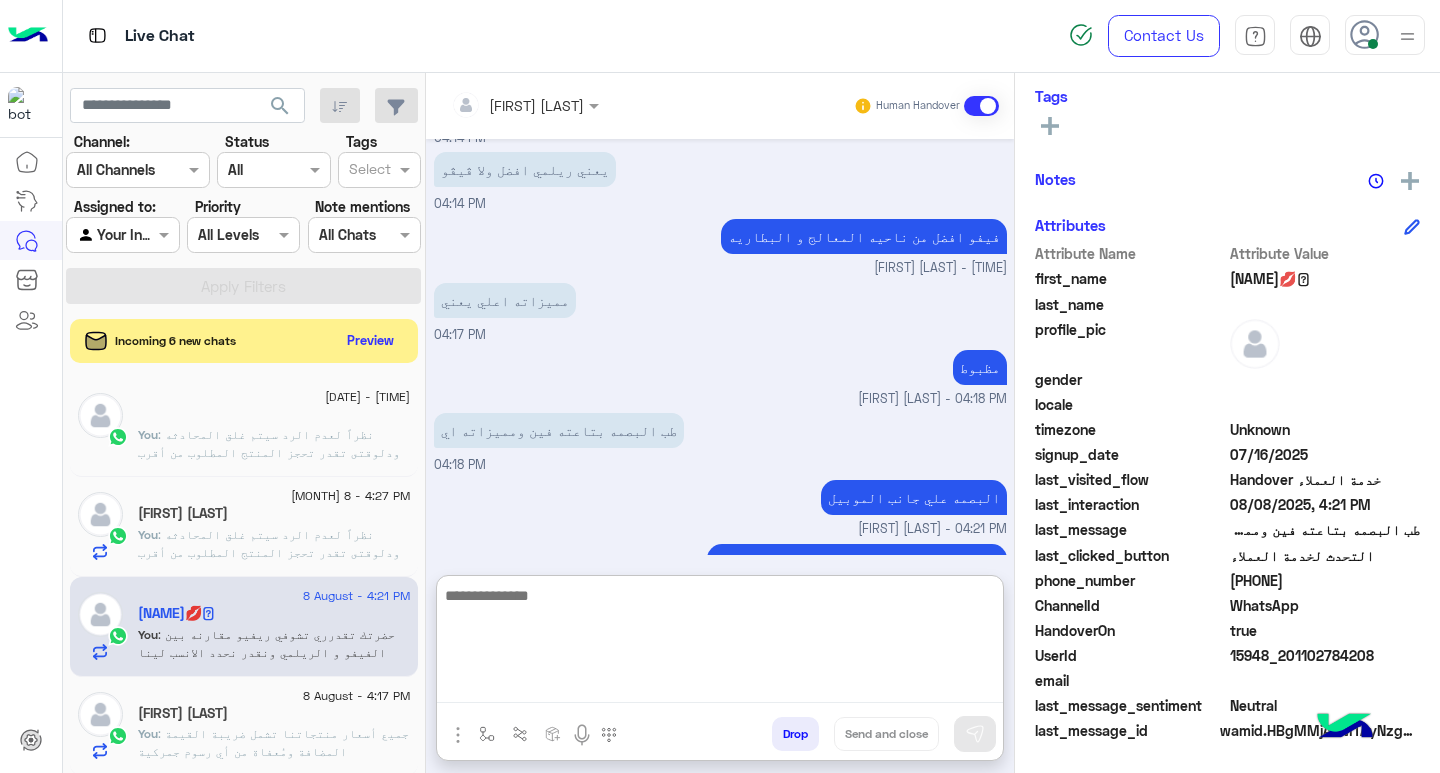 paste on "**********" 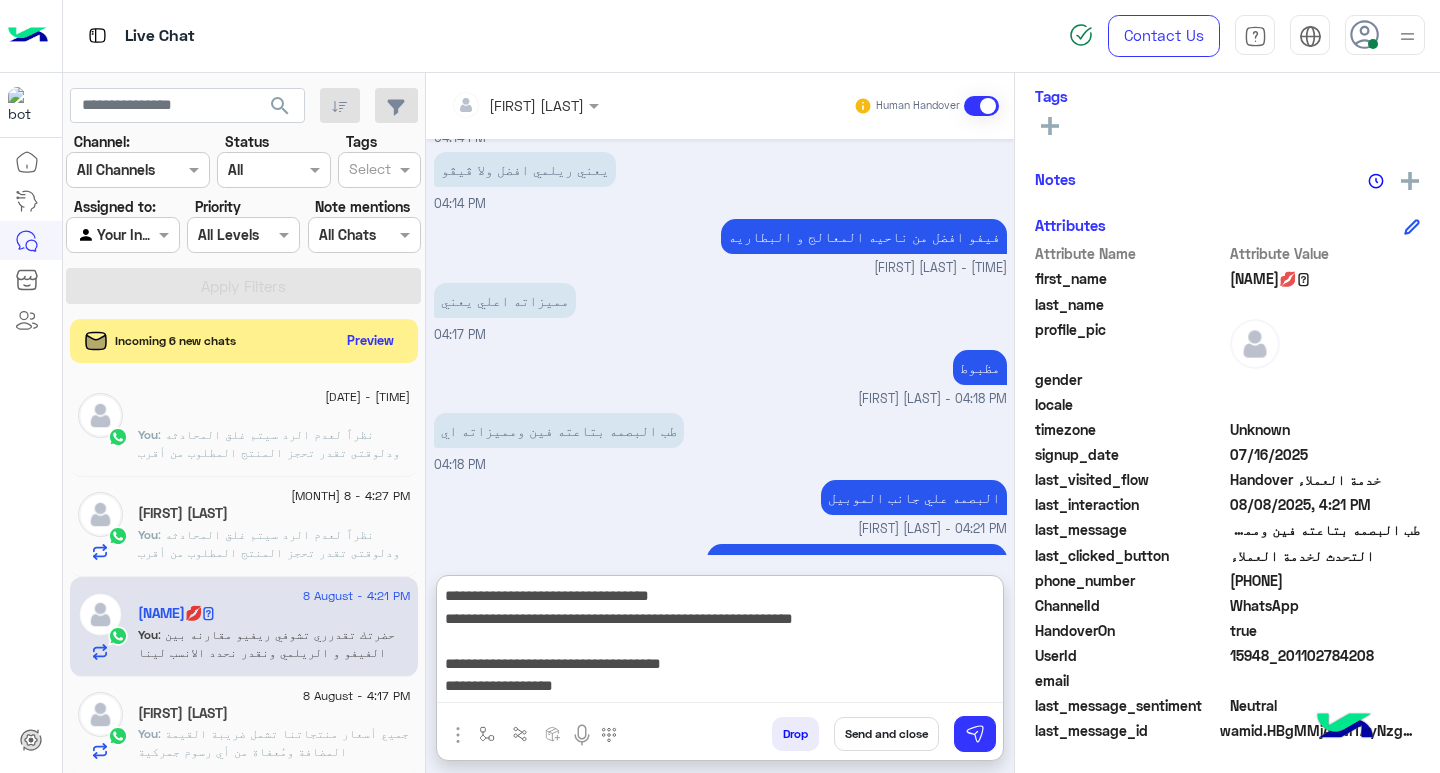 scroll, scrollTop: 151, scrollLeft: 0, axis: vertical 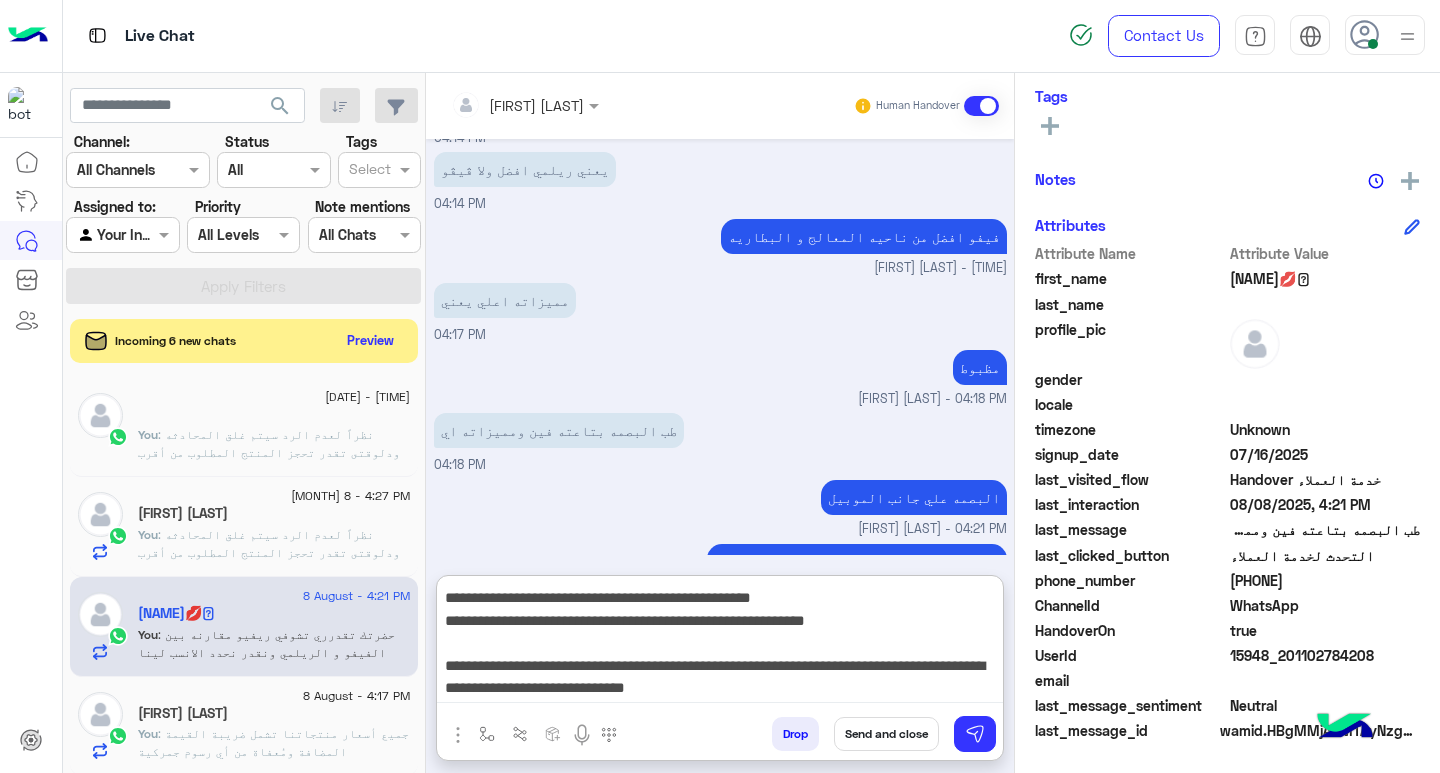 type on "**********" 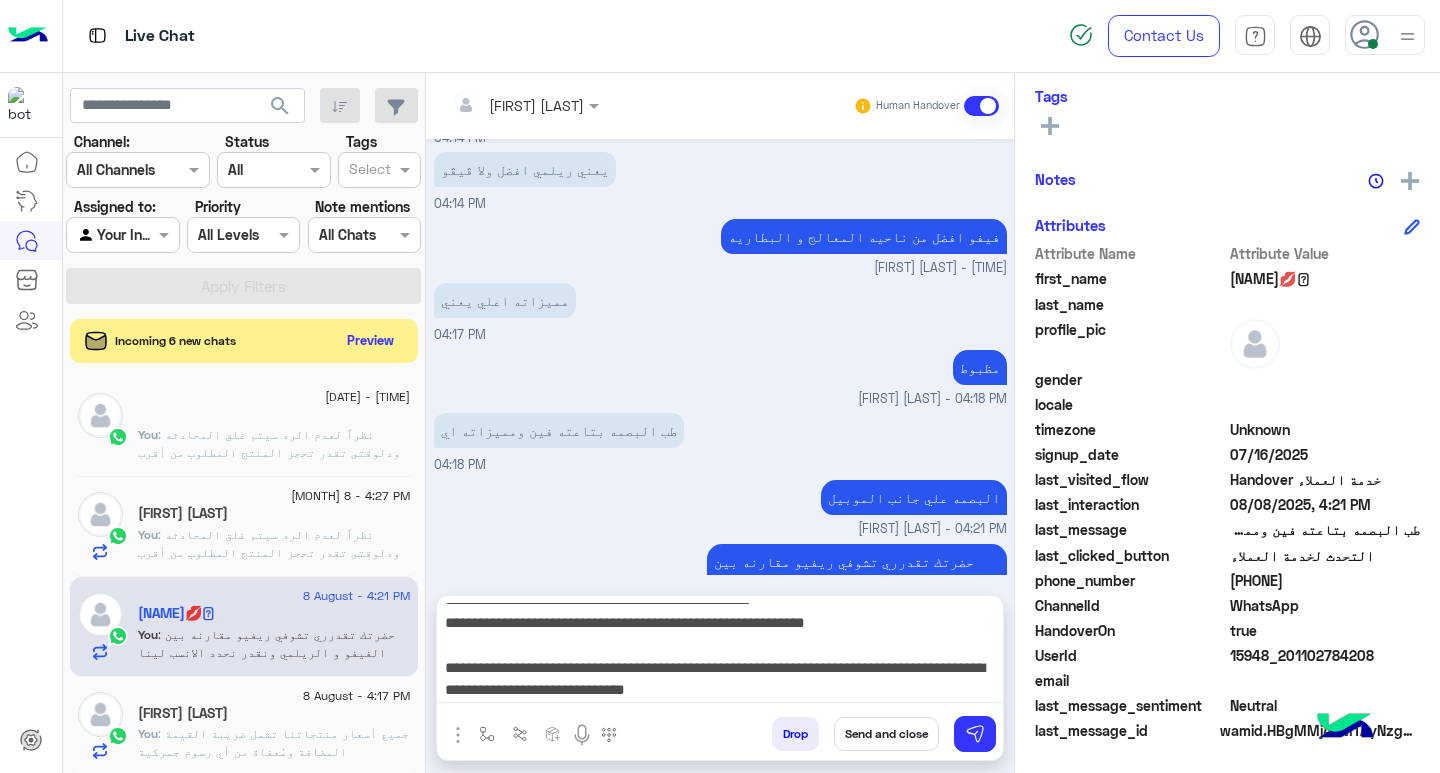 click on "Send and close" at bounding box center [886, 734] 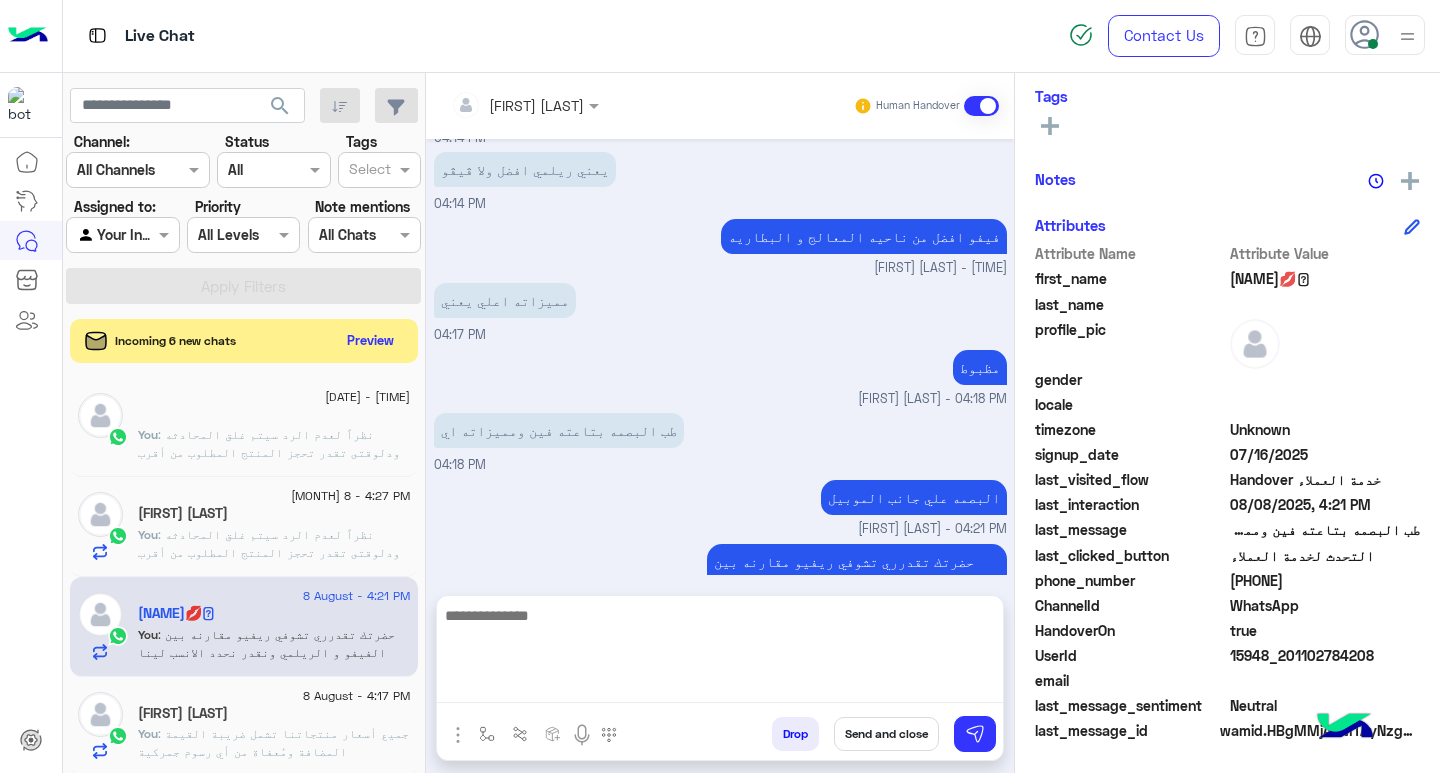 scroll, scrollTop: 0, scrollLeft: 0, axis: both 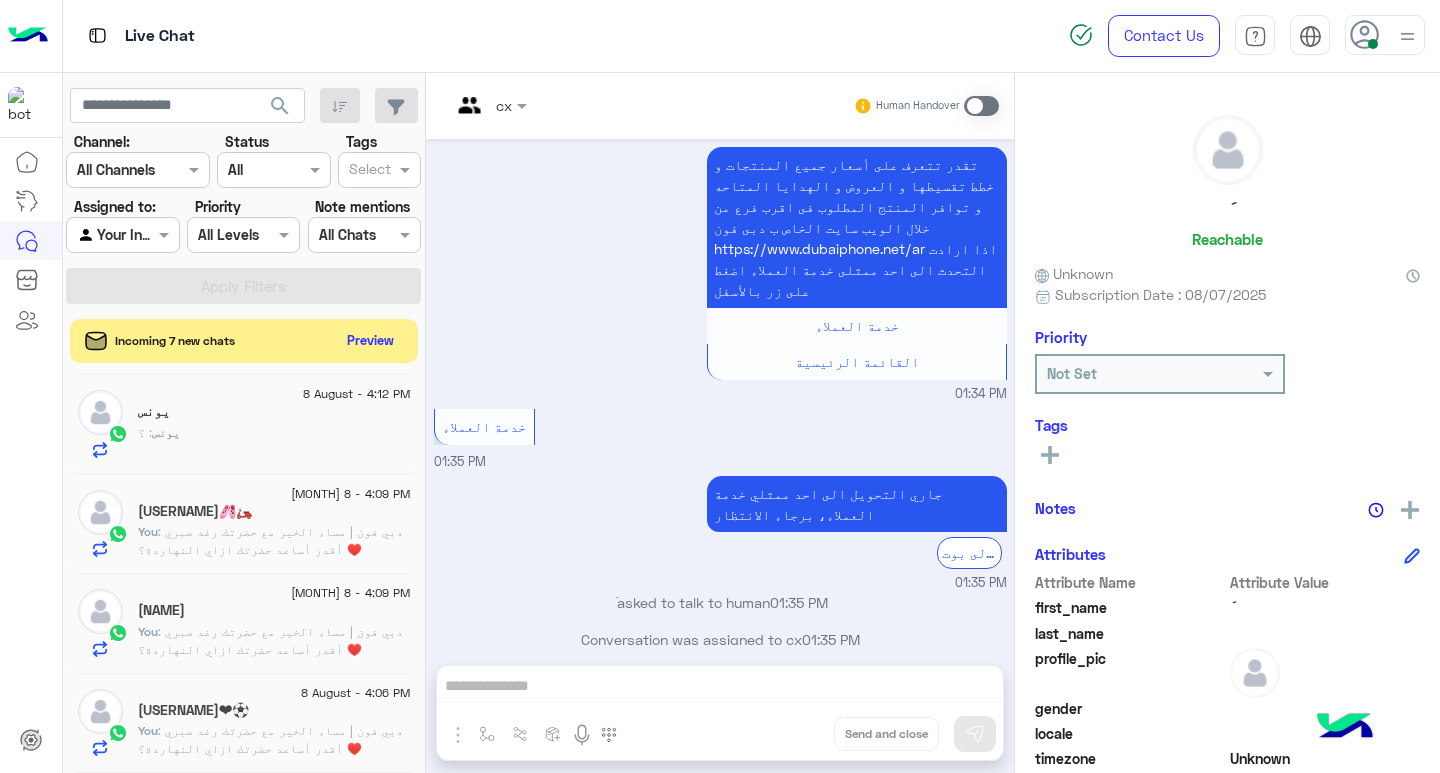 click on "You  : دبي فون | مساء  الخير مع حضرتك [FIRST] [LAST] ♥️
أقدر أساعد حضرتك ازاي النهاردة؟" 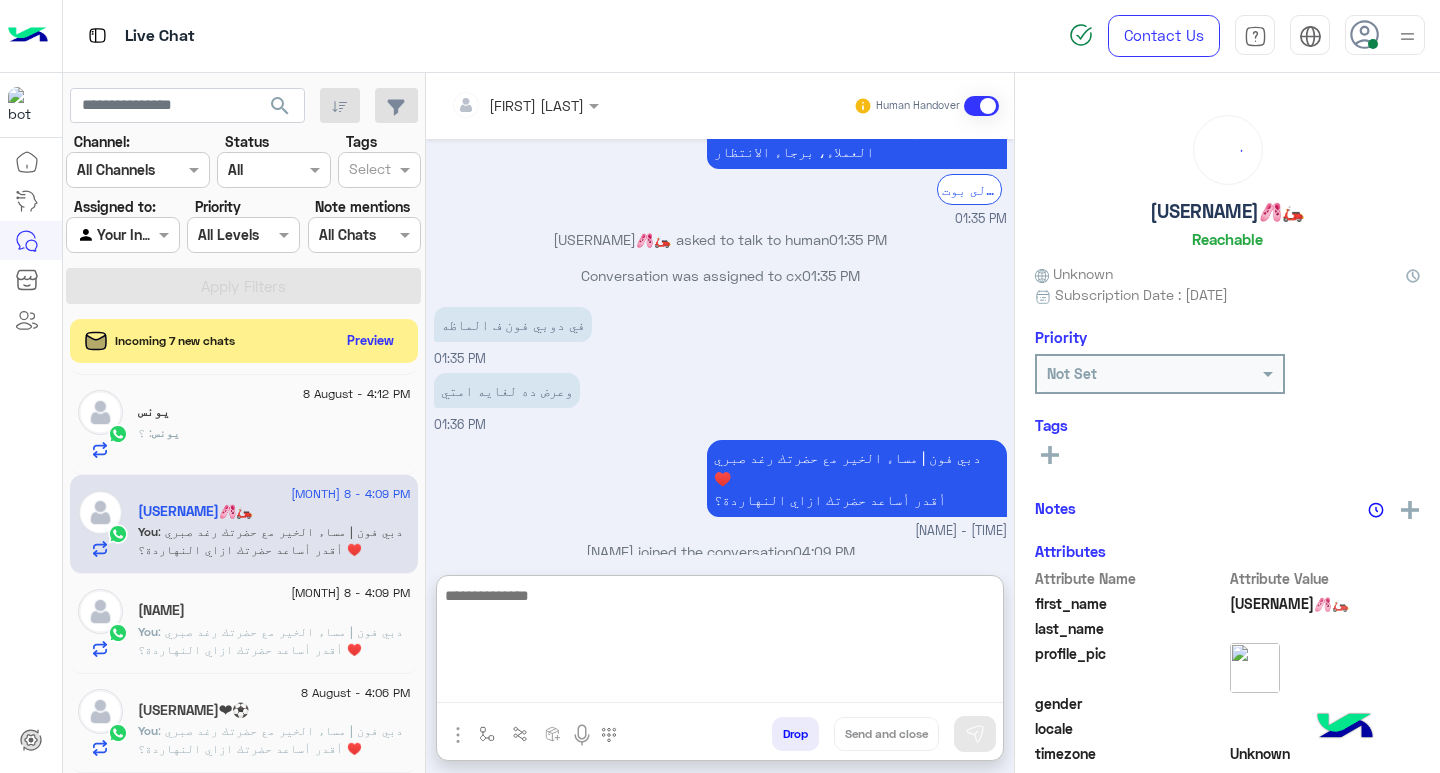 paste on "**********" 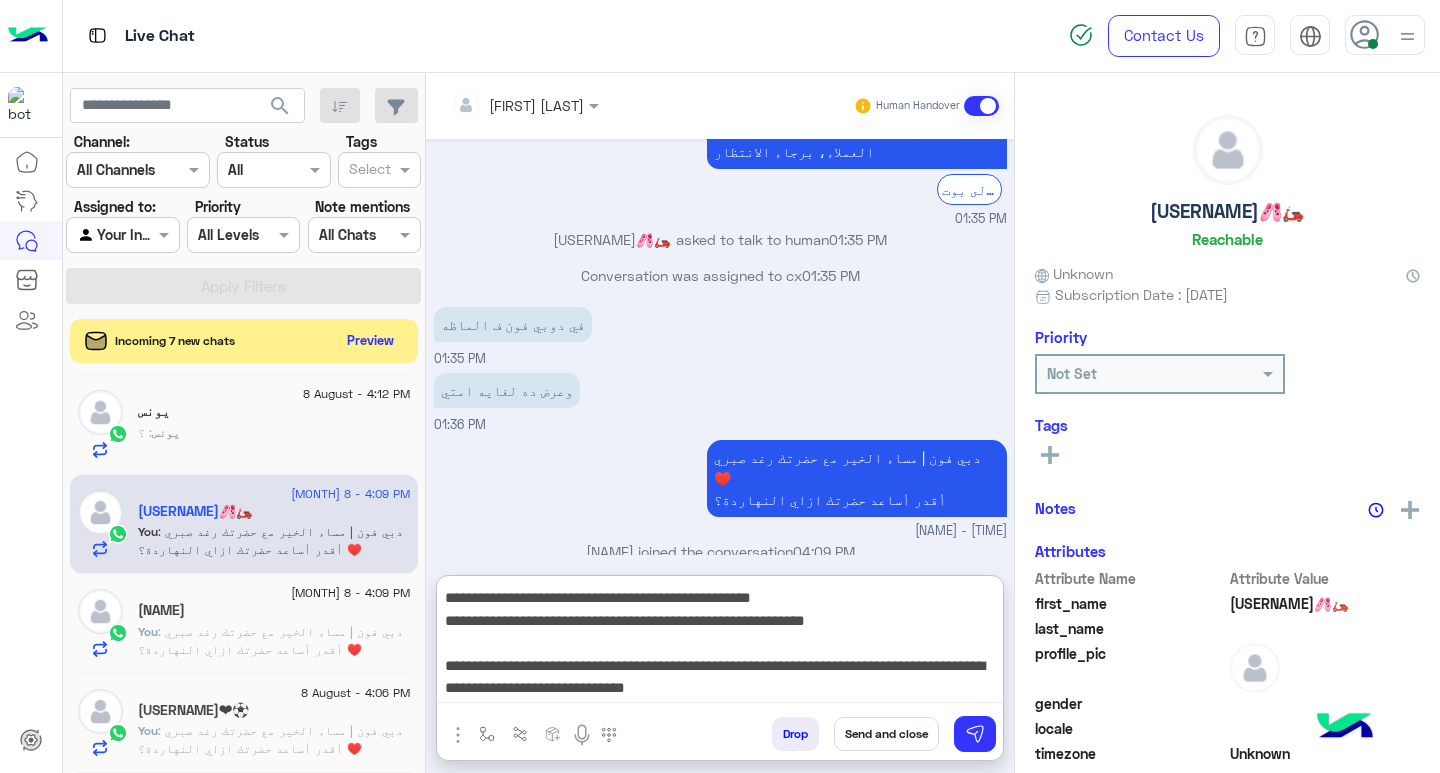 type on "**********" 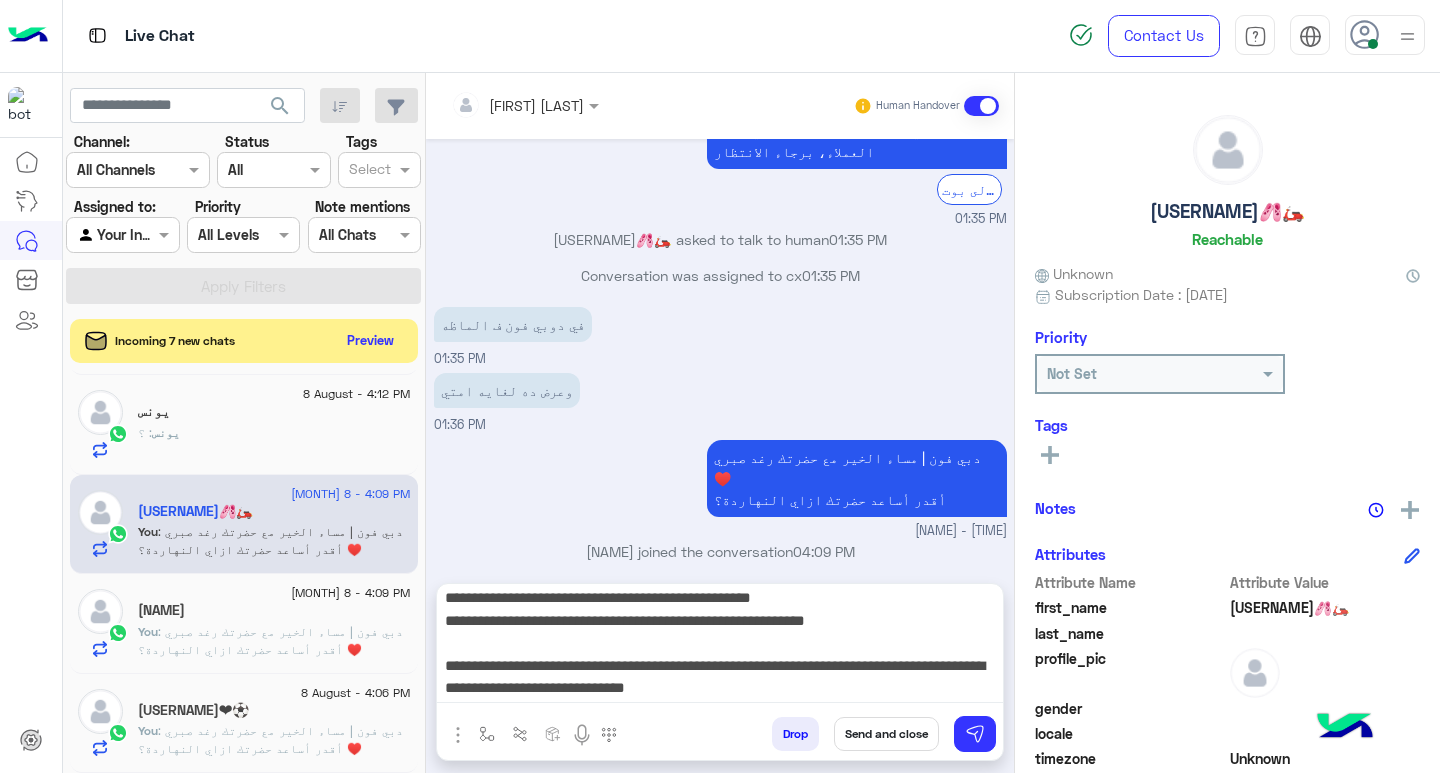 click on "Send and close" at bounding box center (886, 734) 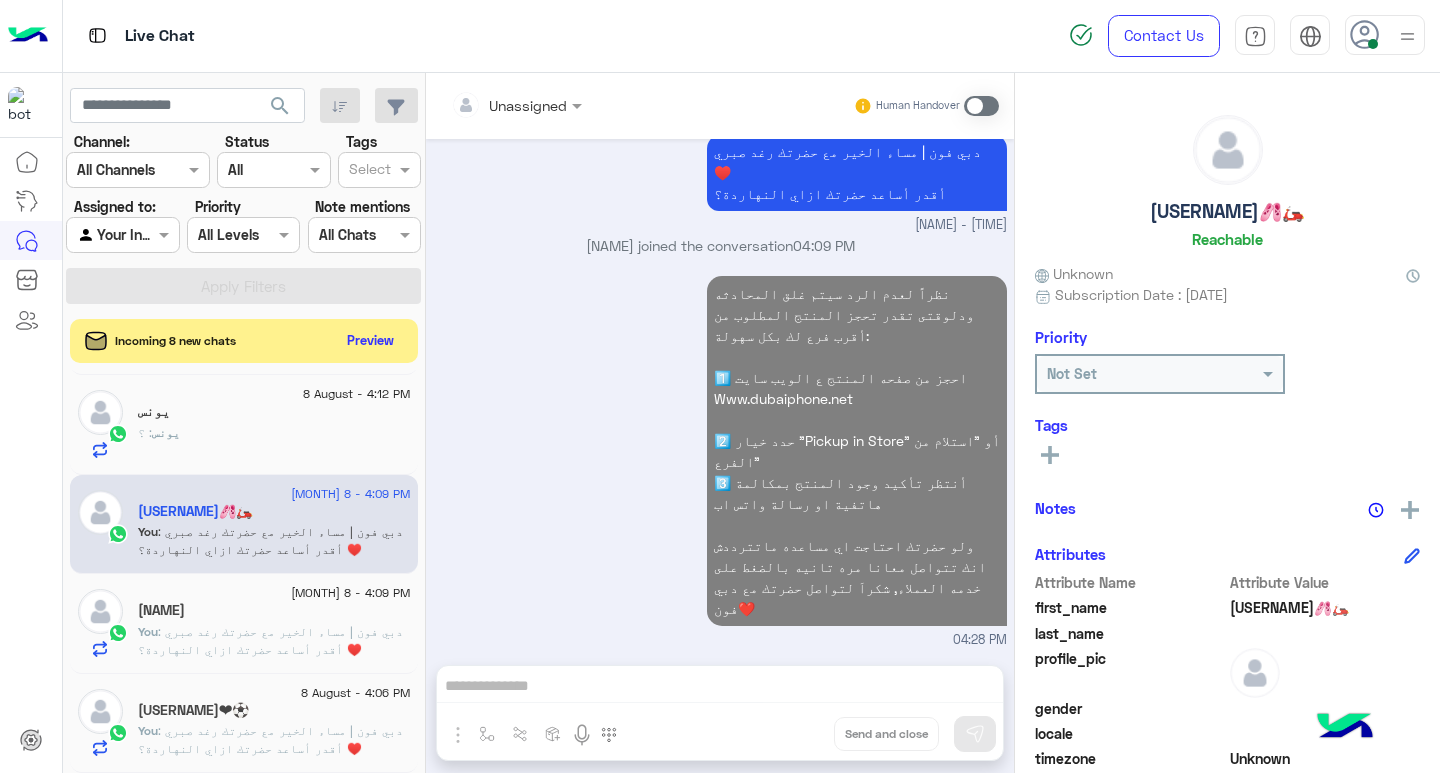 click at bounding box center (981, 106) 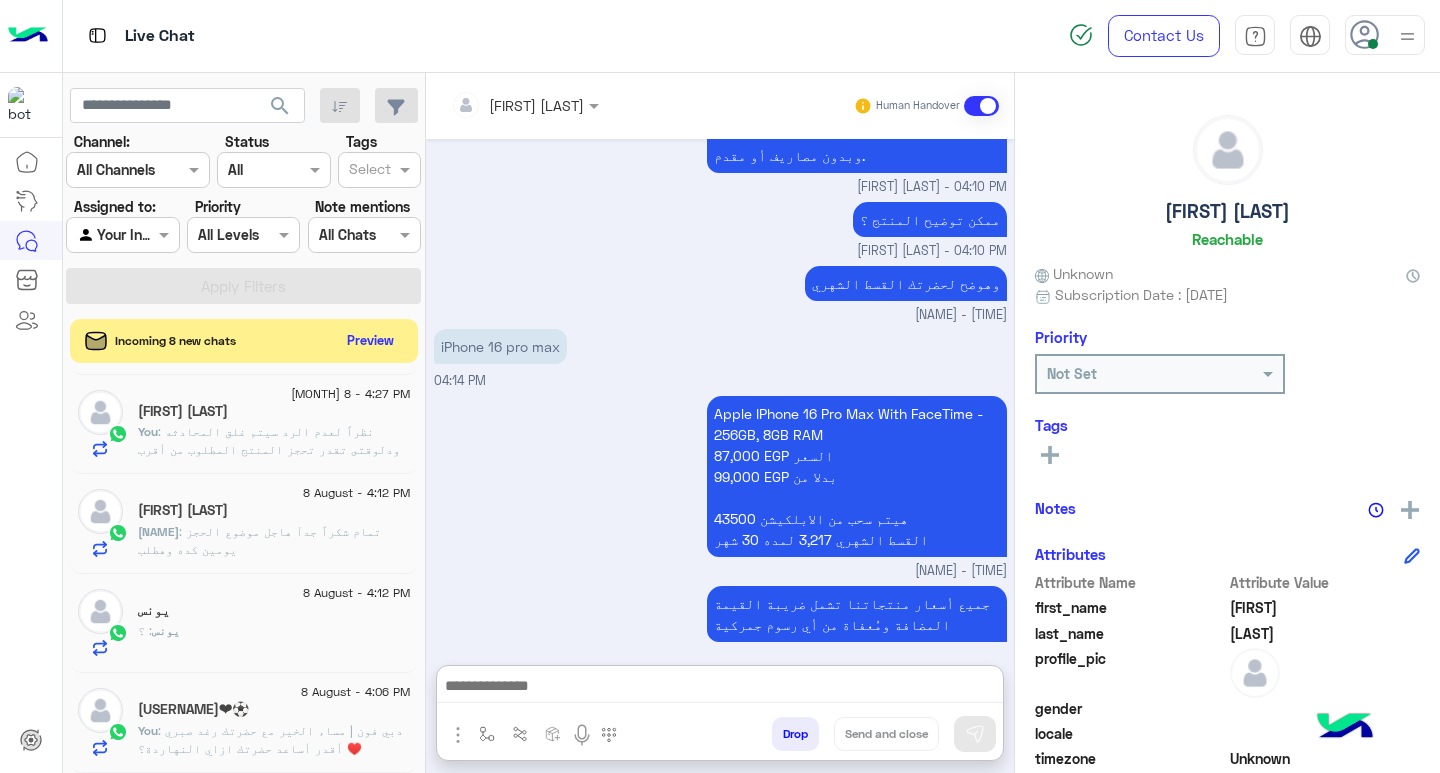 click at bounding box center (720, 688) 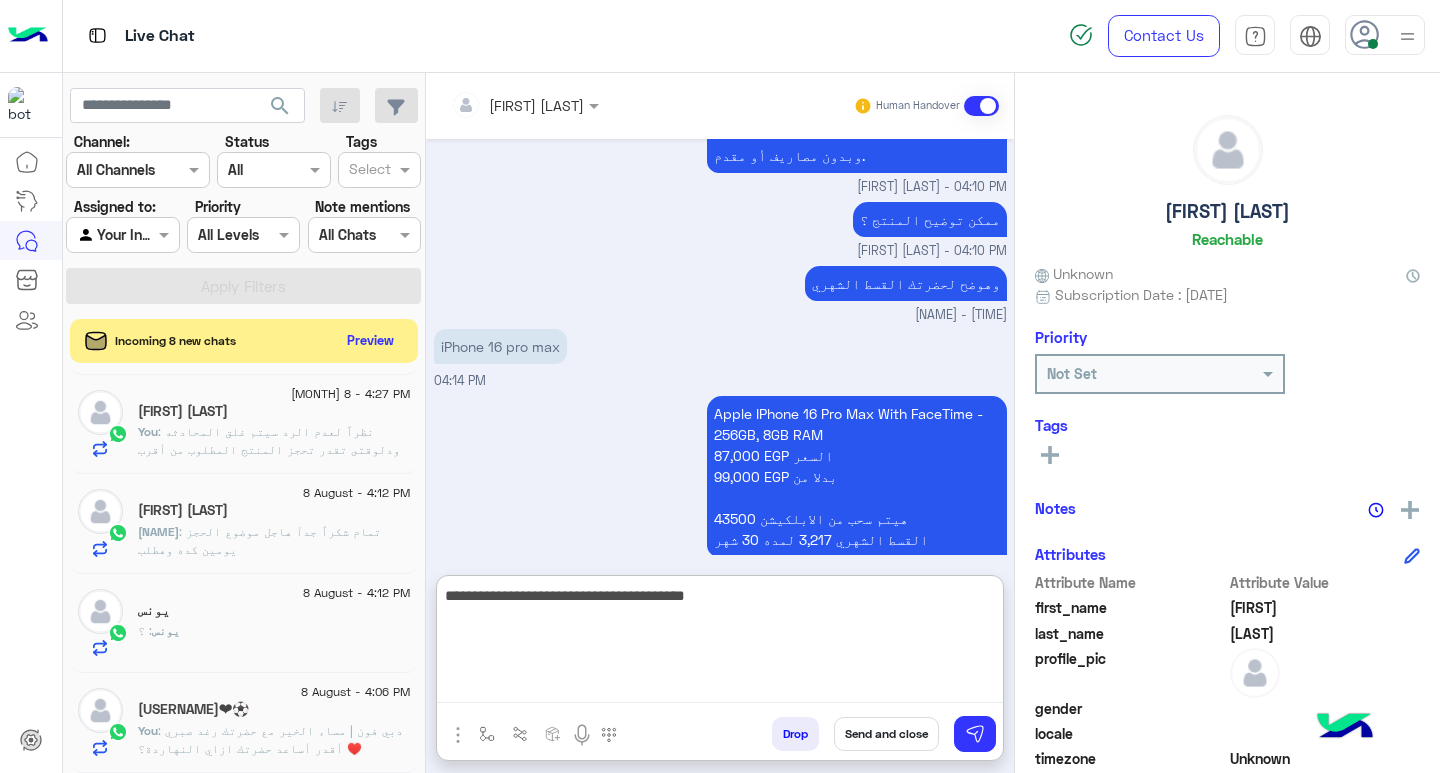 type on "**********" 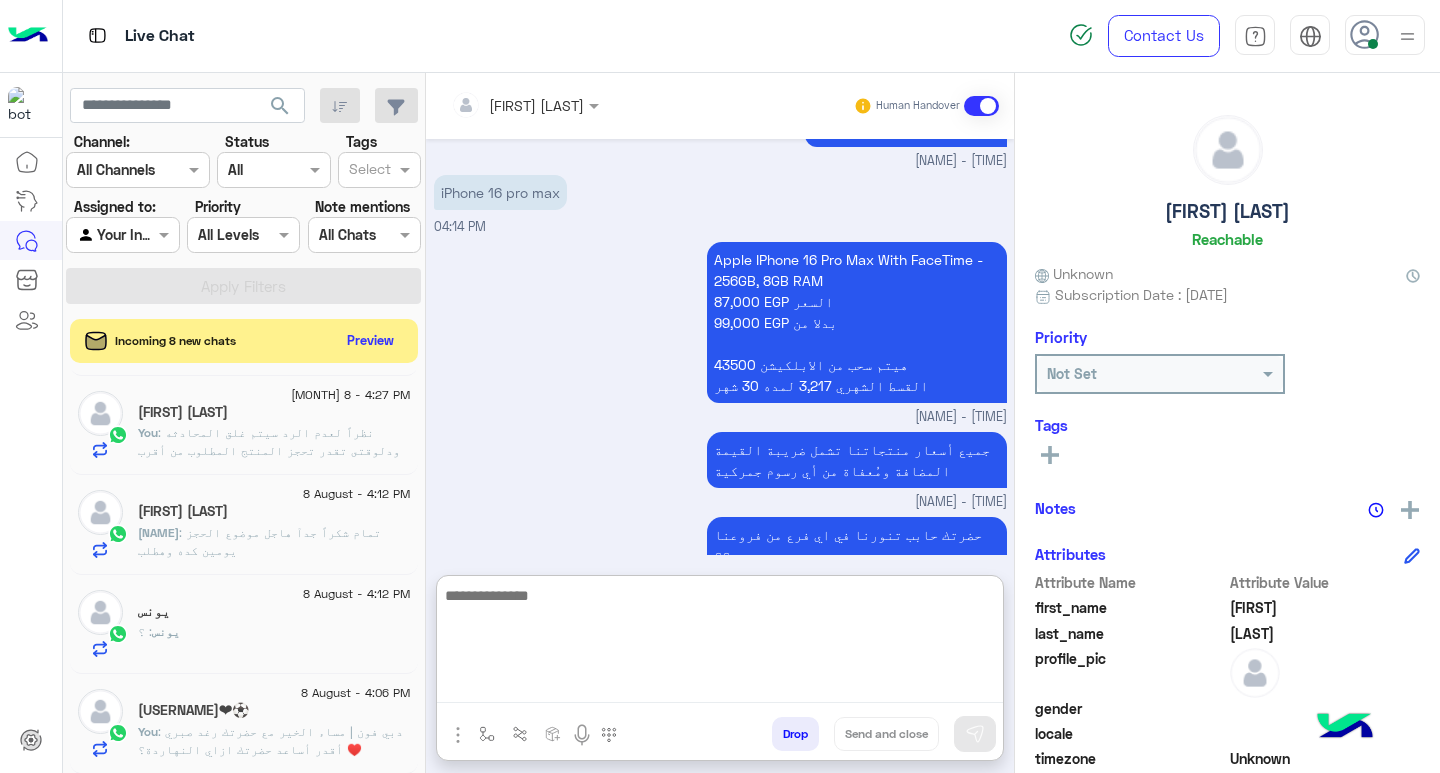 click on ": تمام شكراً جدآ
هاجل موضوع الحجز يومين كده وهطلب" 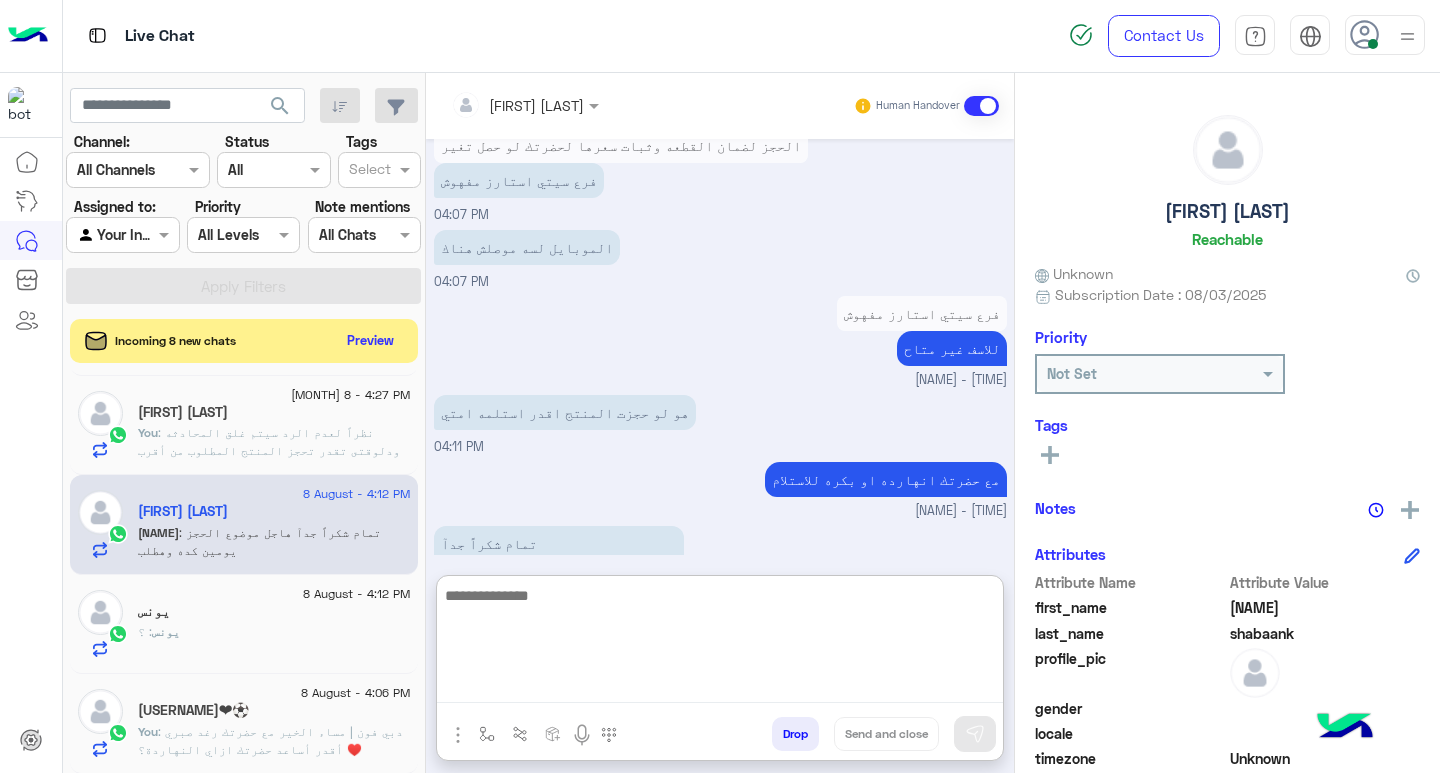 paste on "**********" 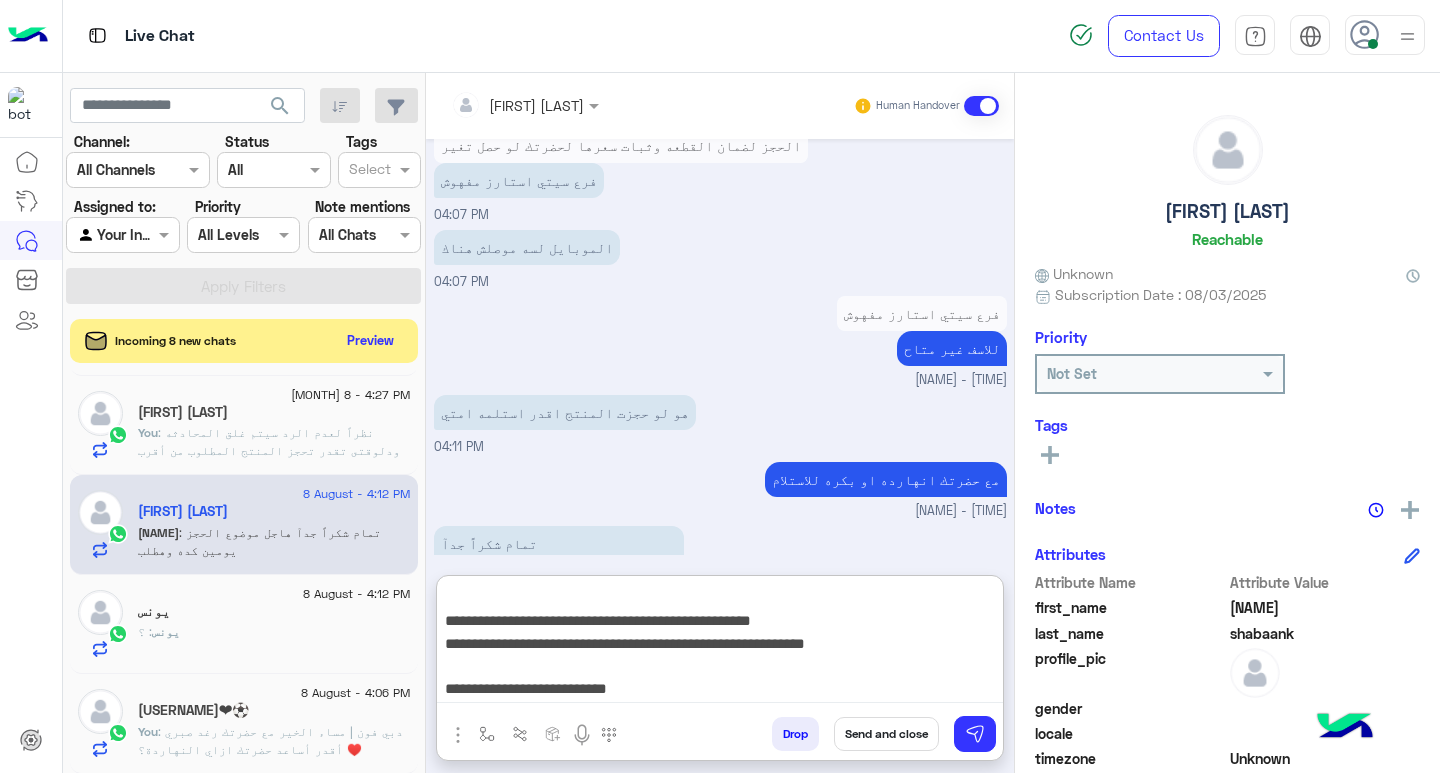 type on "**********" 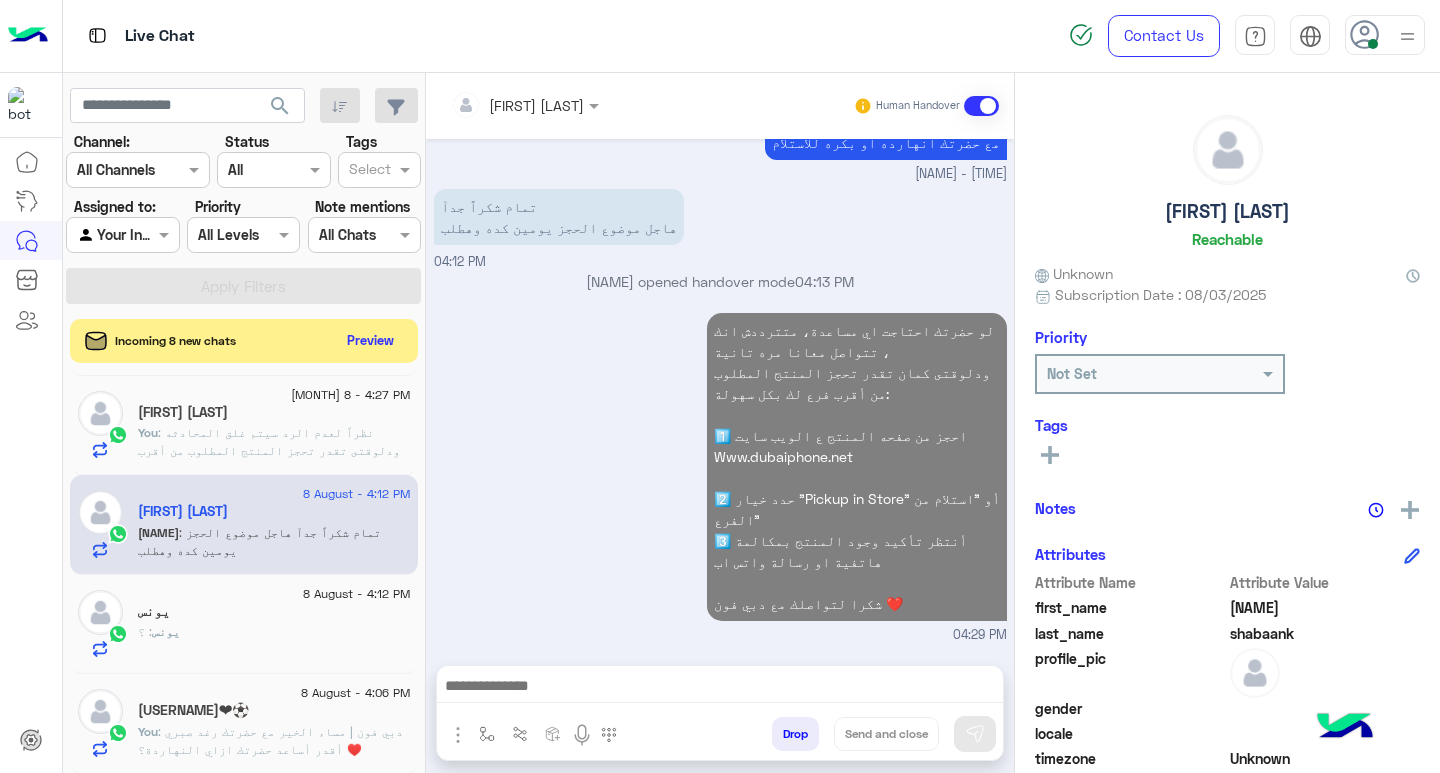 scroll, scrollTop: 1452, scrollLeft: 0, axis: vertical 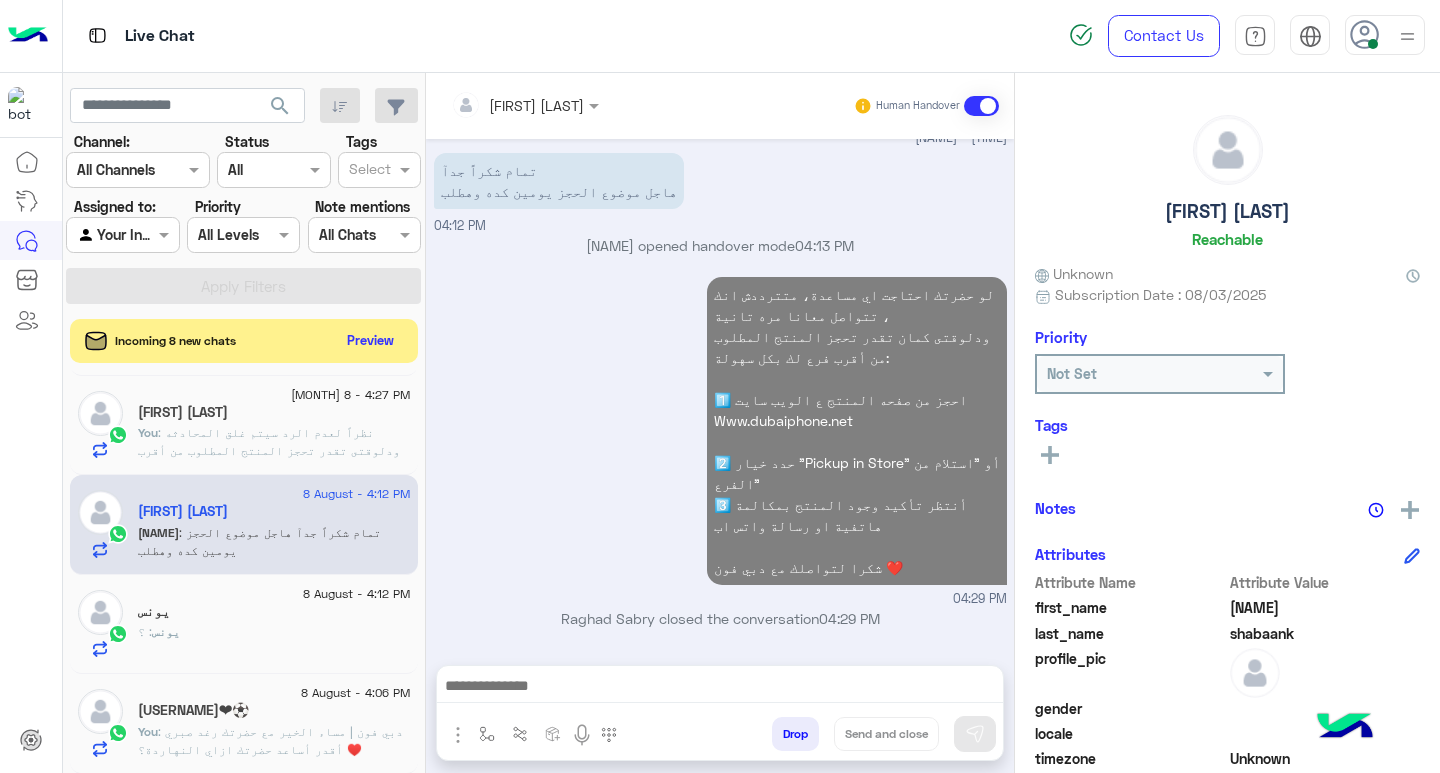 click on ": دبي فون | مساء  الخير مع حضرتك رغد صبري ♥️
أقدر أساعد حضرتك ازاي النهاردة؟" 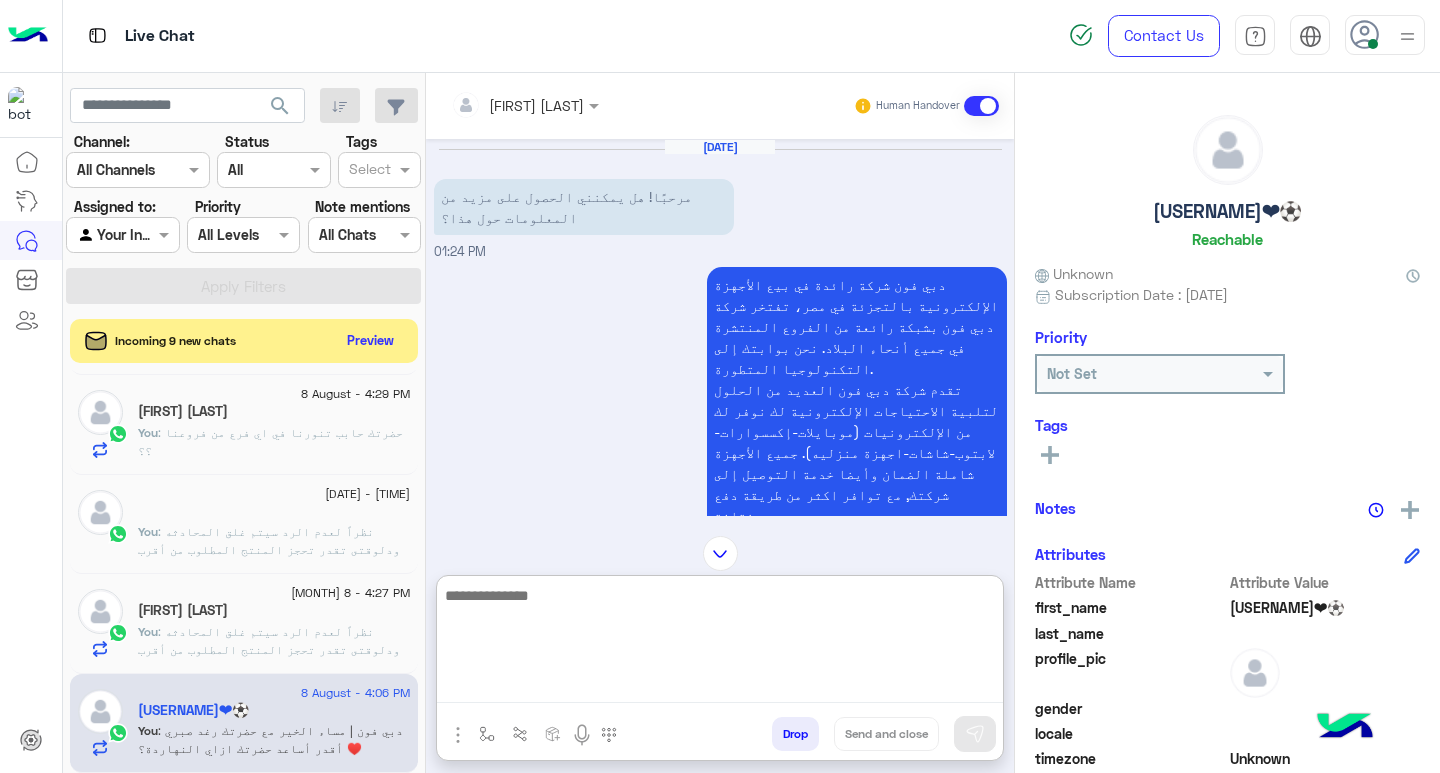 paste on "**********" 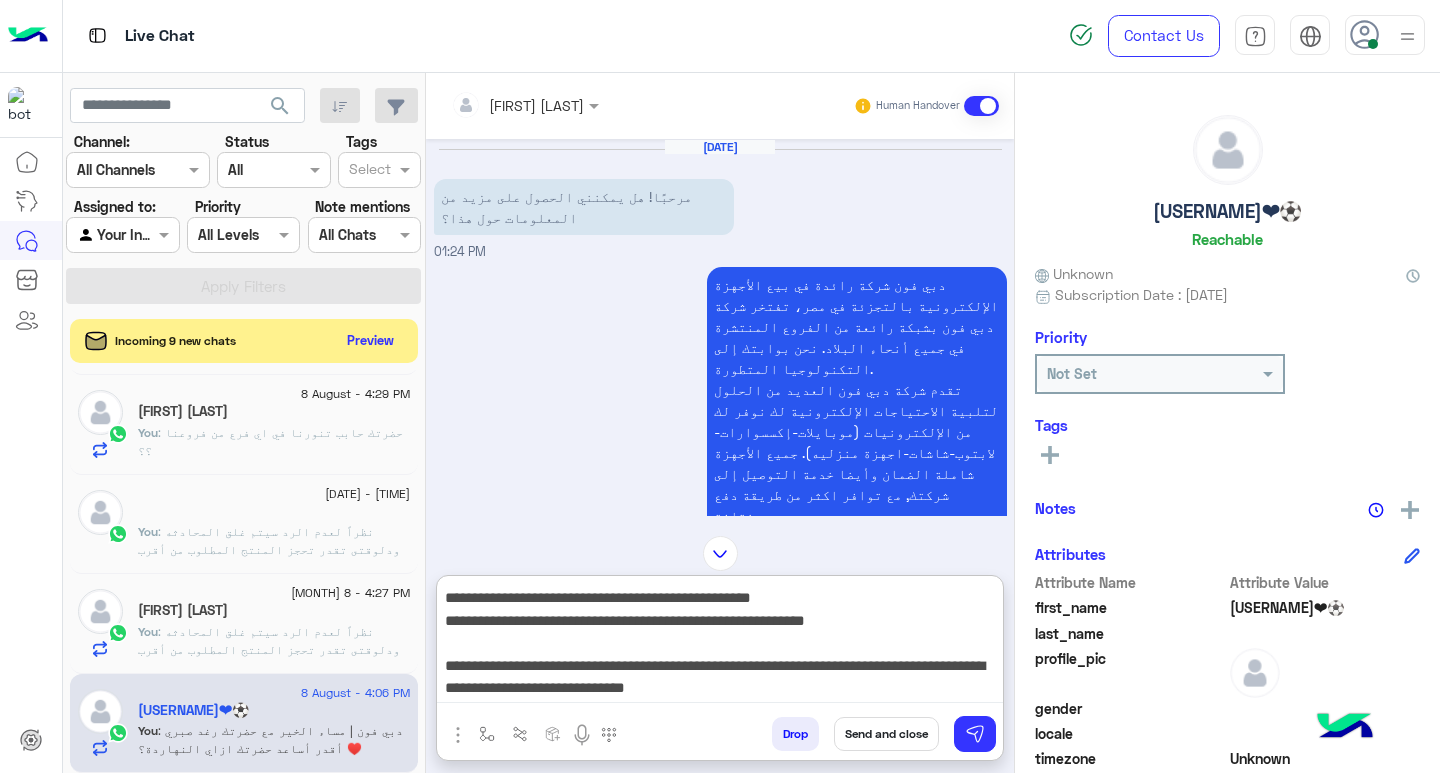 type on "**********" 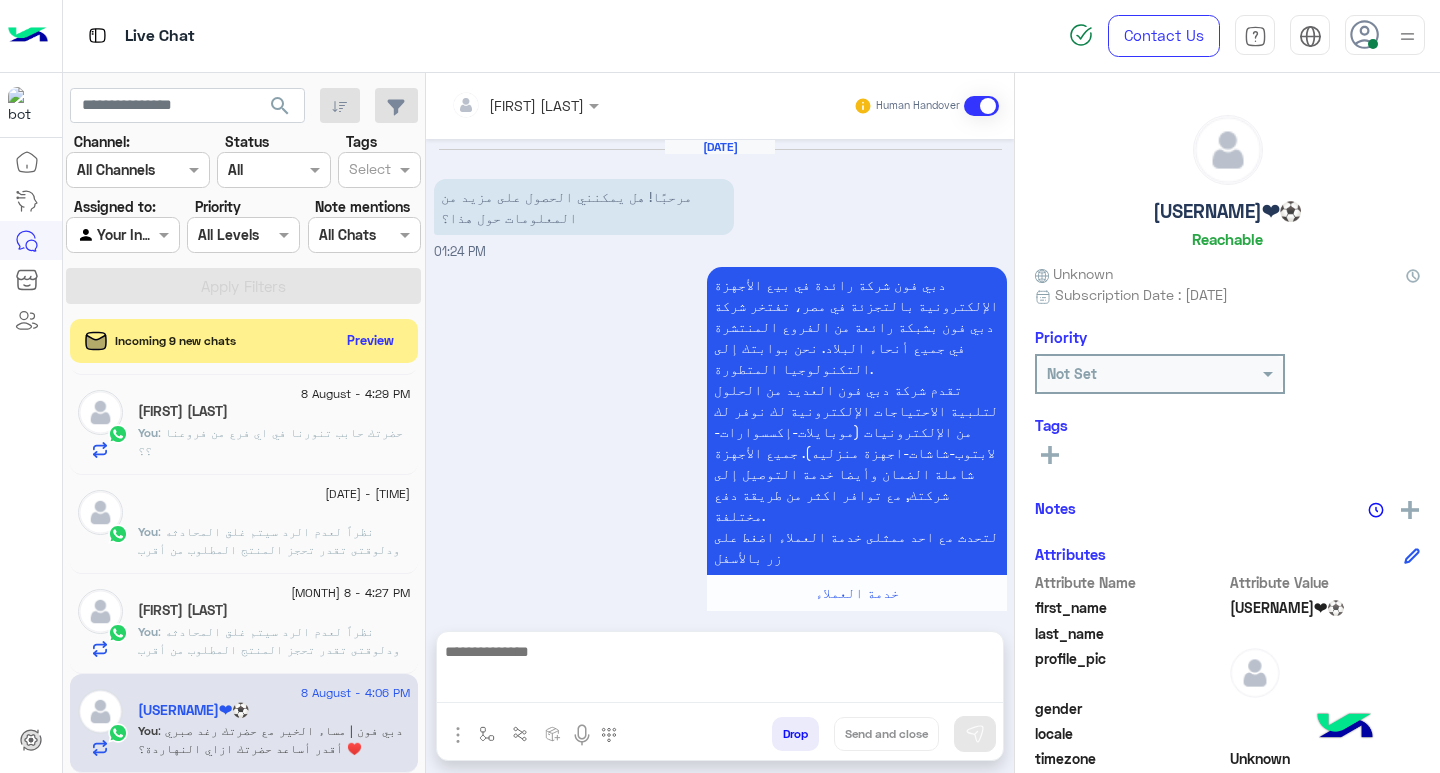 scroll, scrollTop: 0, scrollLeft: 0, axis: both 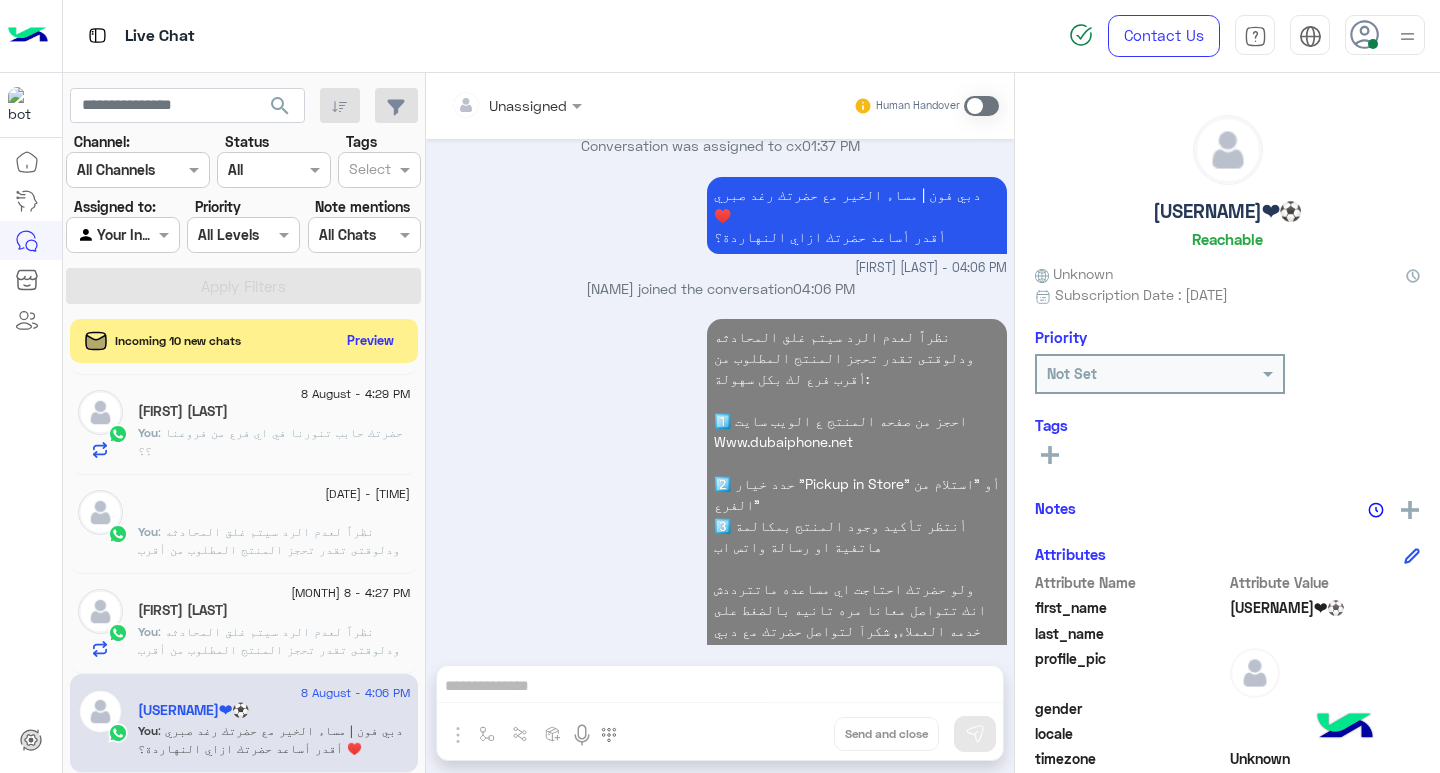 click on ": نظراً لعدم الرد سيتم غلق المحادثه
ودلوقتى تقدر تحجز المنتج المطلوب من أقرب فرع لك بكل سهولة:
1️⃣ احجز من صفحه المنتج ع الويب سايت
Www.dubaiphone.net
2️⃣ حدد خيار "Pickup in Store" أو "استلام من الفرع"
3️⃣ أنتظر تأكيد وجود المنتج  بمكالمة هاتفية او رسالة واتس اب
ولو حضرتك احتاجت اي مساعده ماتترددش انك تتواصل معانا مره تانيه بالضغط على خدمه العملاء, شكراَ لتواصل حضرتك مع دبي فون❤️" 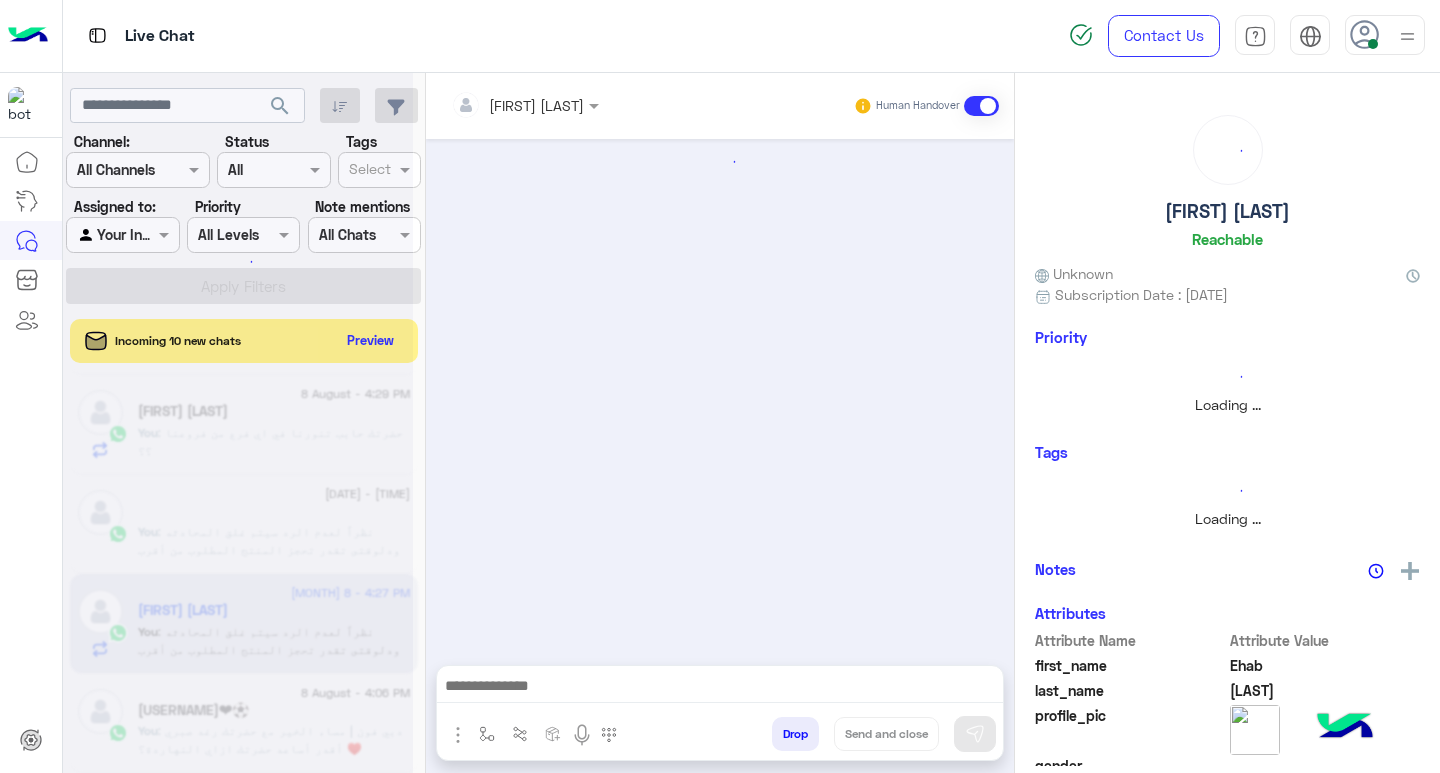 scroll, scrollTop: 0, scrollLeft: 0, axis: both 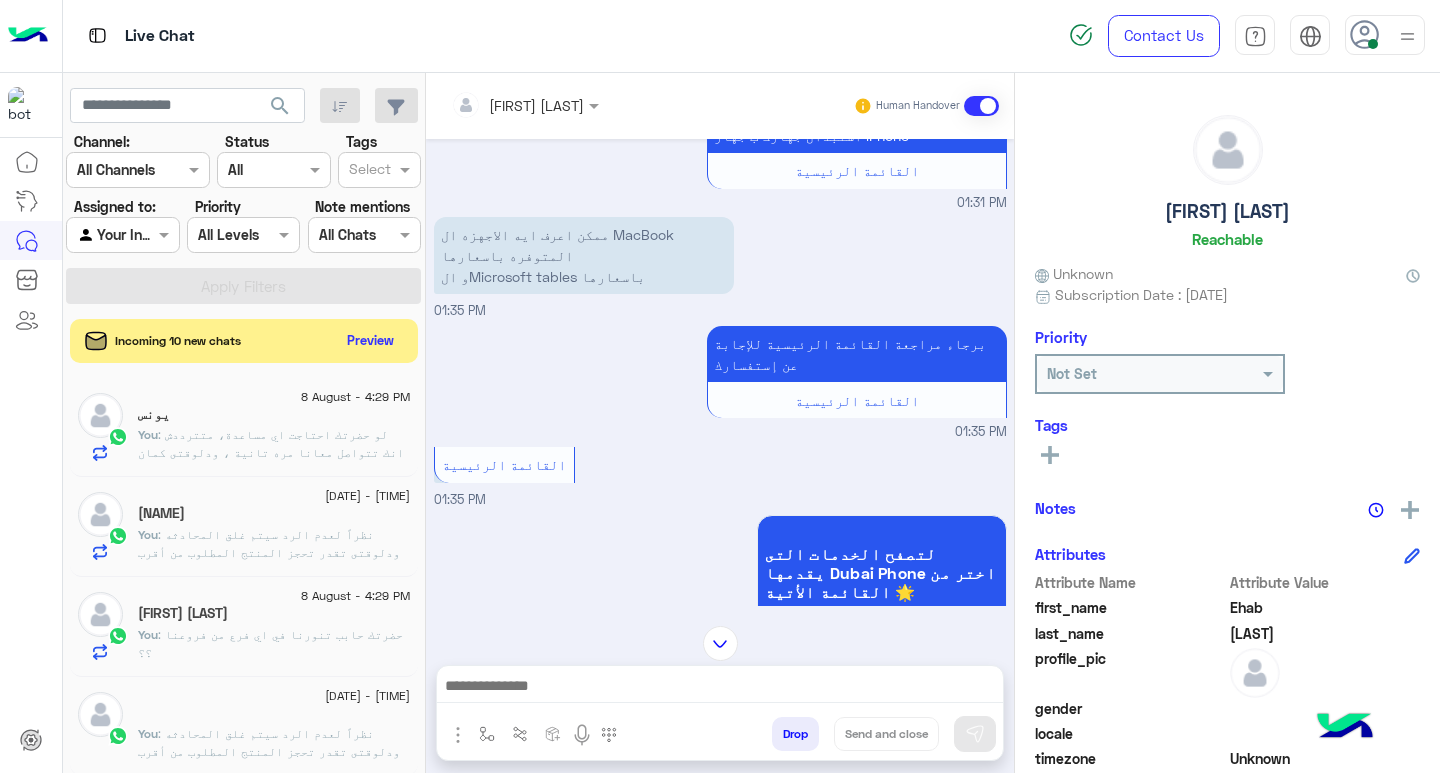 click on ": نظراً لعدم الرد سيتم غلق المحادثه
ودلوقتى تقدر تحجز المنتج المطلوب من أقرب فرع لك بكل سهولة:
1️⃣ احجز من صفحه المنتج ع الويب سايت
Www.dubaiphone.net
2️⃣ حدد خيار "Pickup in Store" أو "استلام من الفرع"
3️⃣ أنتظر تأكيد وجود المنتج  بمكالمة هاتفية او رسالة واتس اب
ولو حضرتك احتاجت اي مساعده ماتترددش انك تتواصل معانا مره تانيه بالضغط على خدمه العملاء, شكراَ لتواصل حضرتك مع دبي فون❤️" 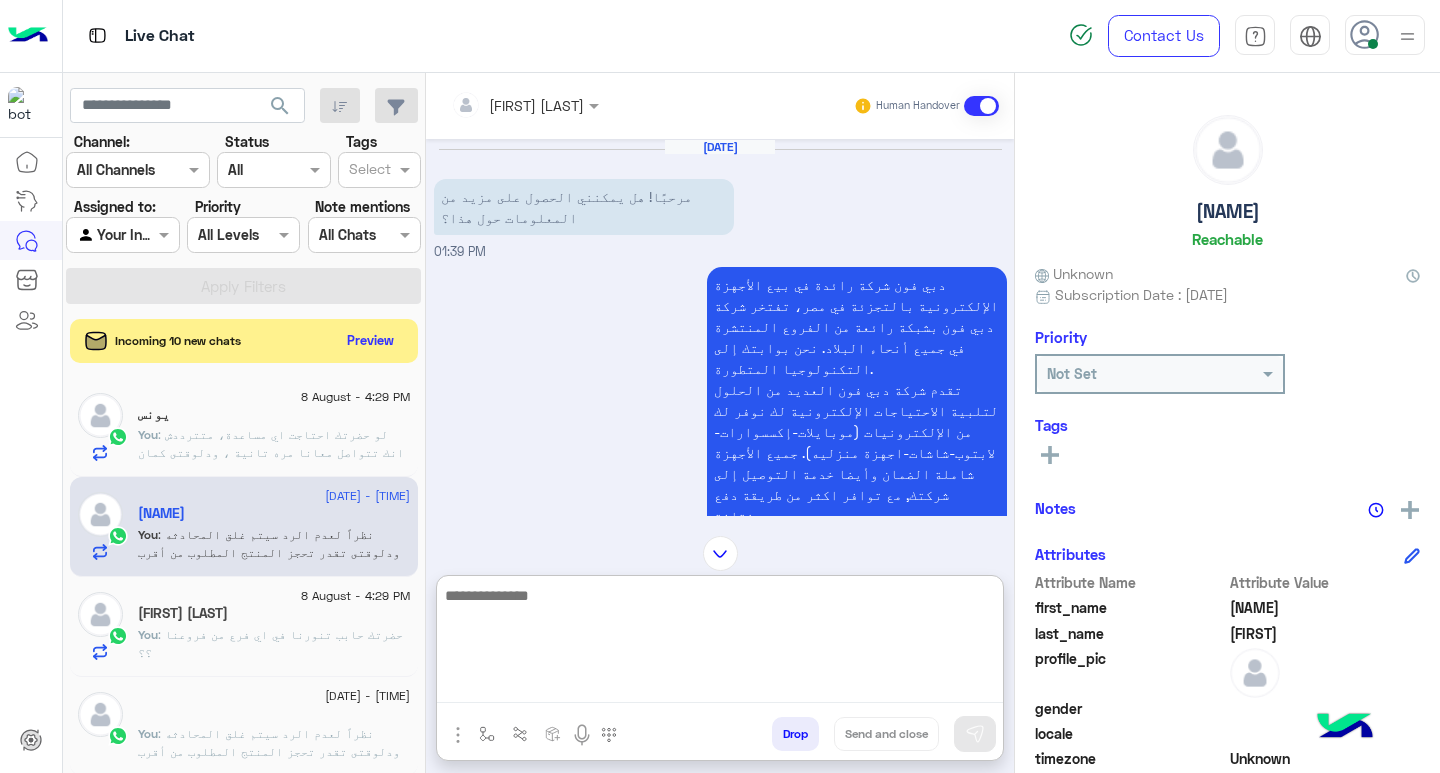 paste on "**********" 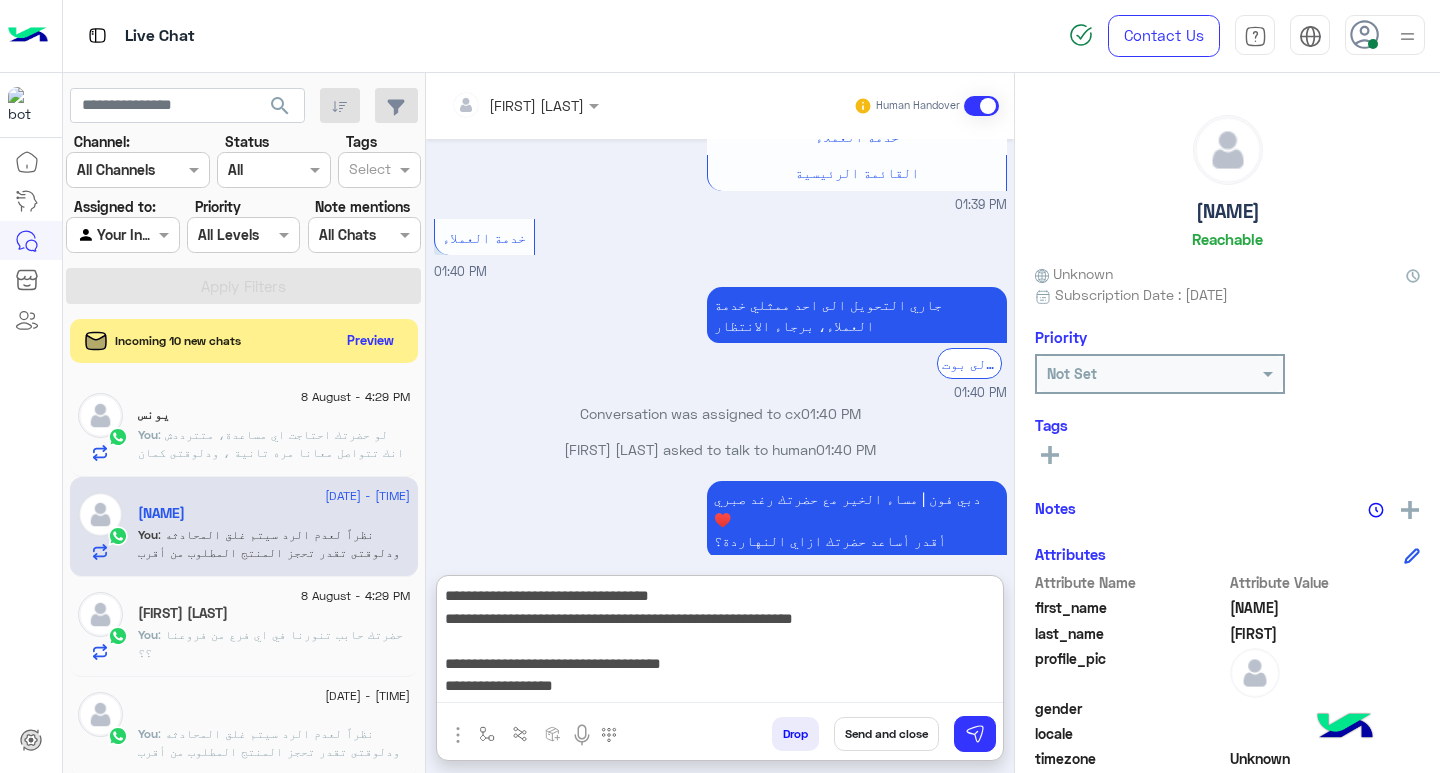 type on "**********" 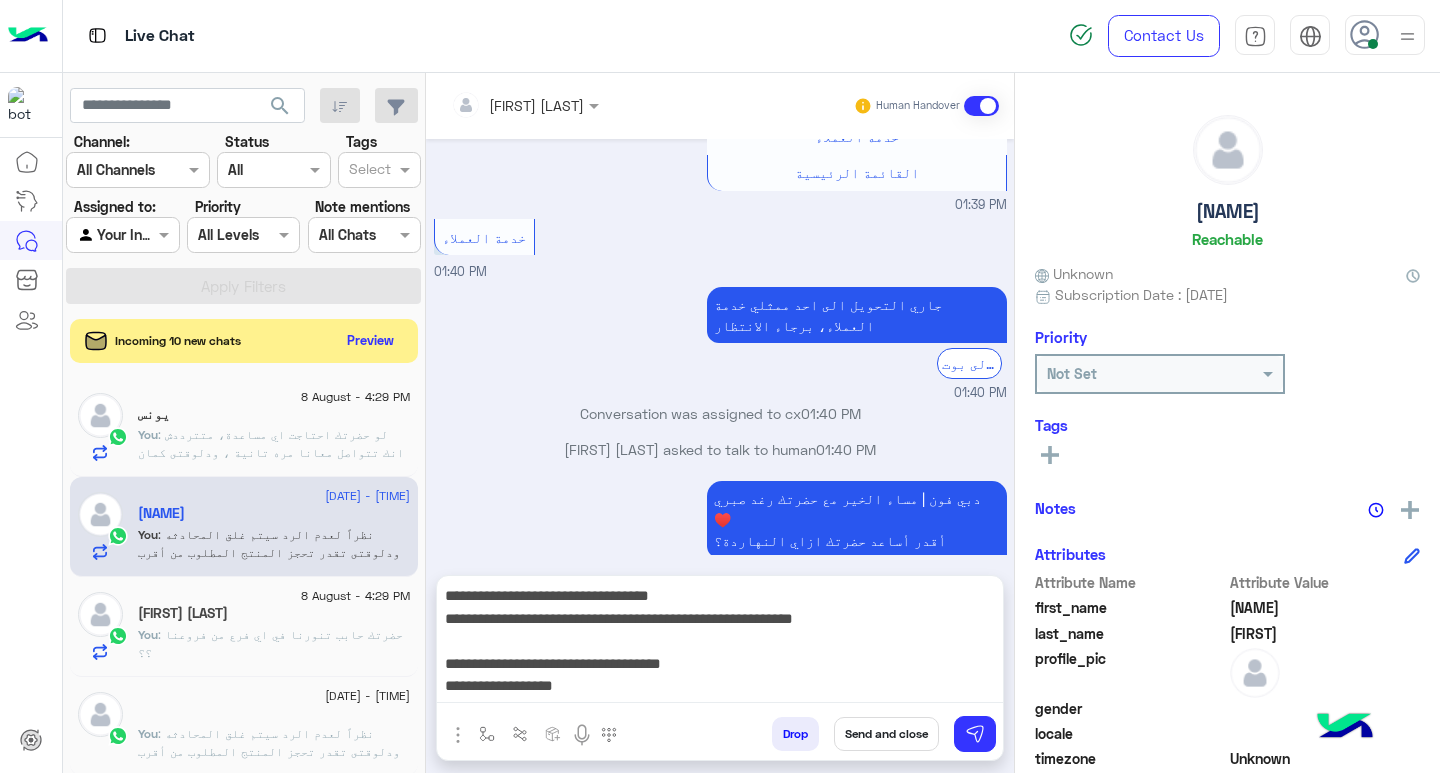 click on "Send and close" at bounding box center (886, 734) 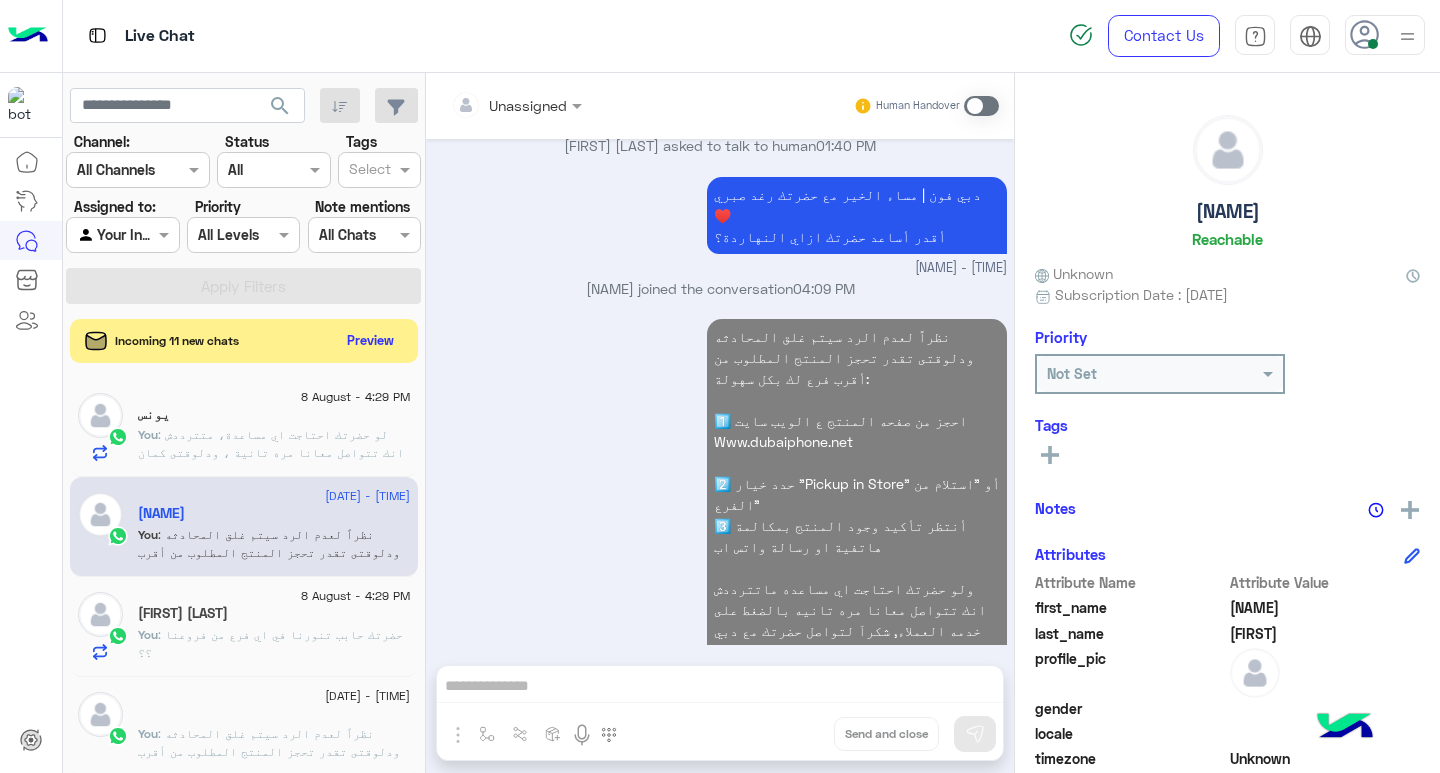 click on ": حضرتك حابب تنورنا في اي فرع من فروعنا ؟؟" 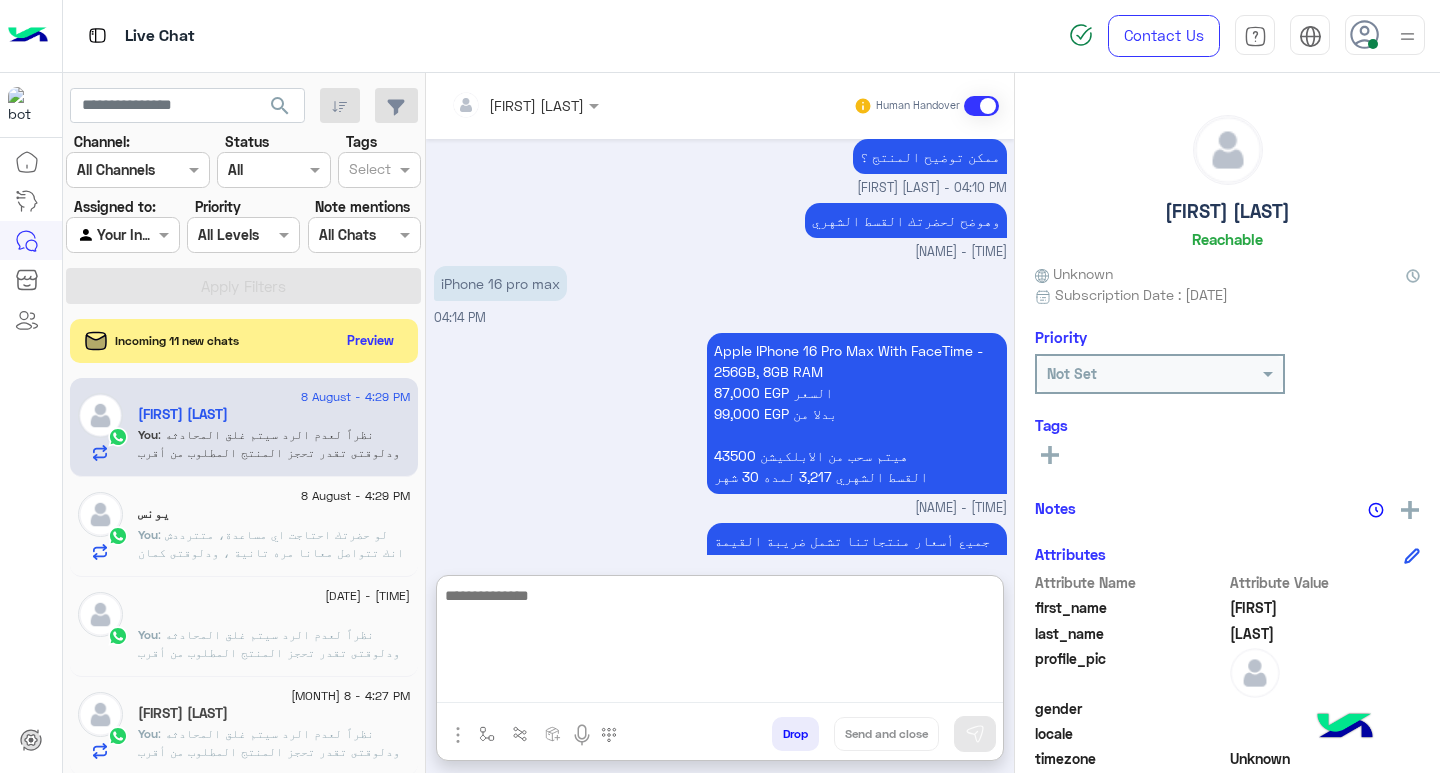 paste on "**********" 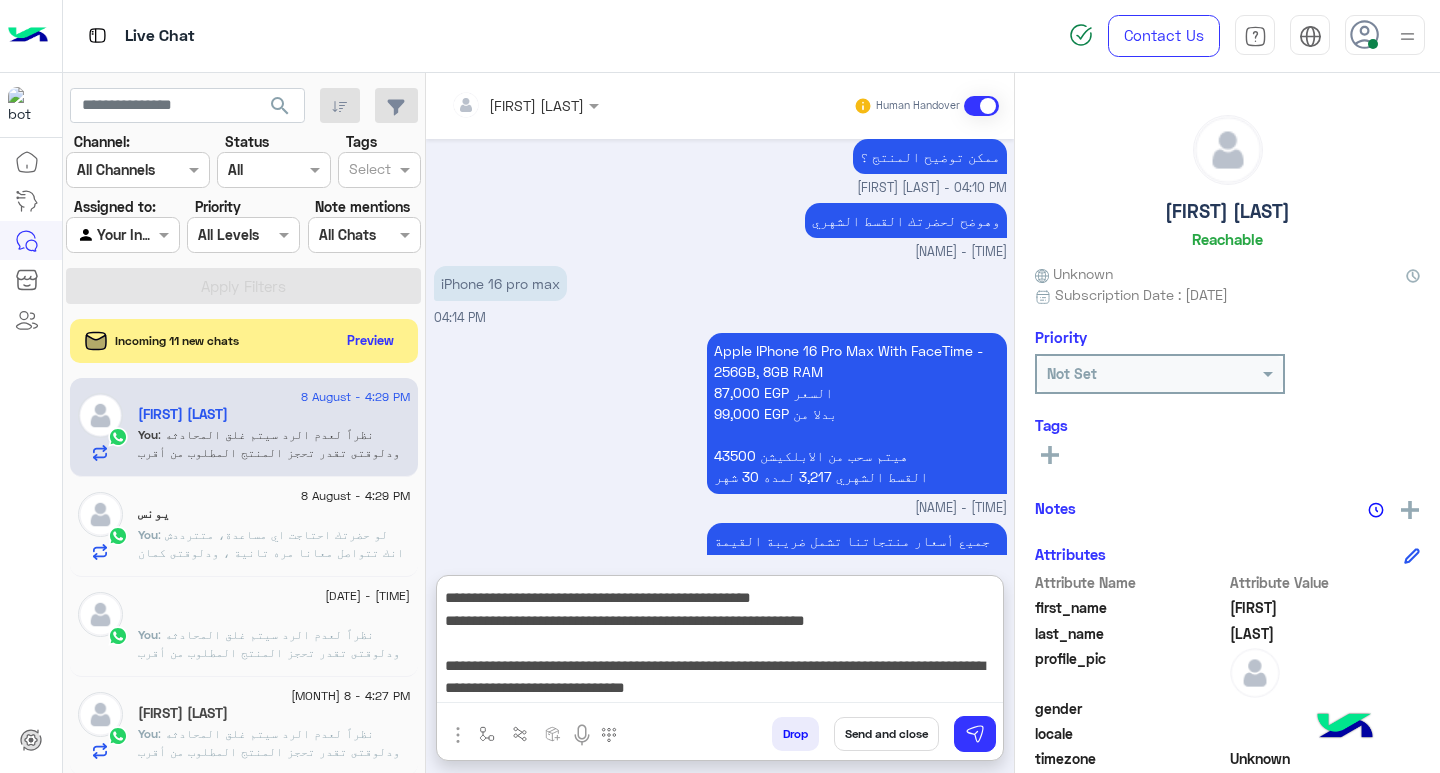 type on "**********" 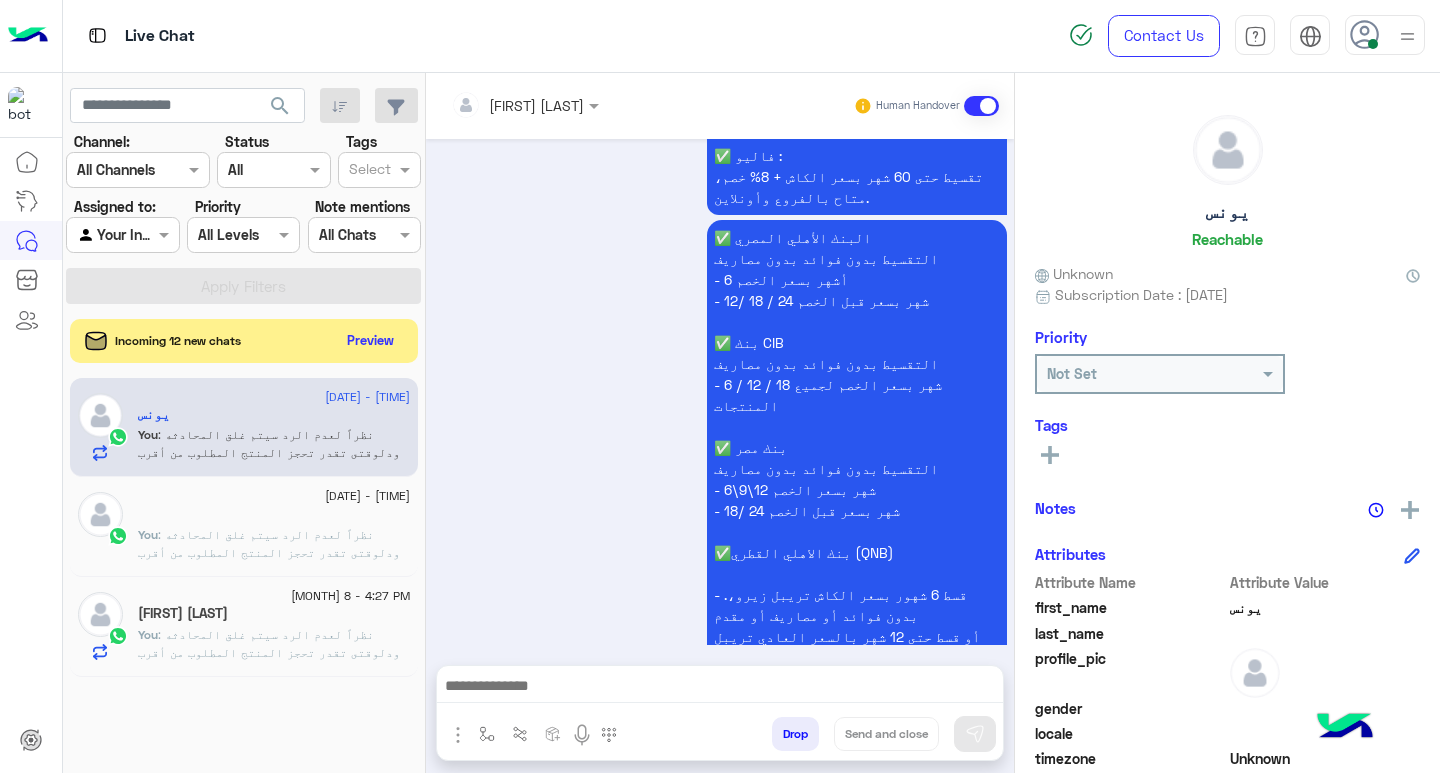scroll, scrollTop: 1803, scrollLeft: 0, axis: vertical 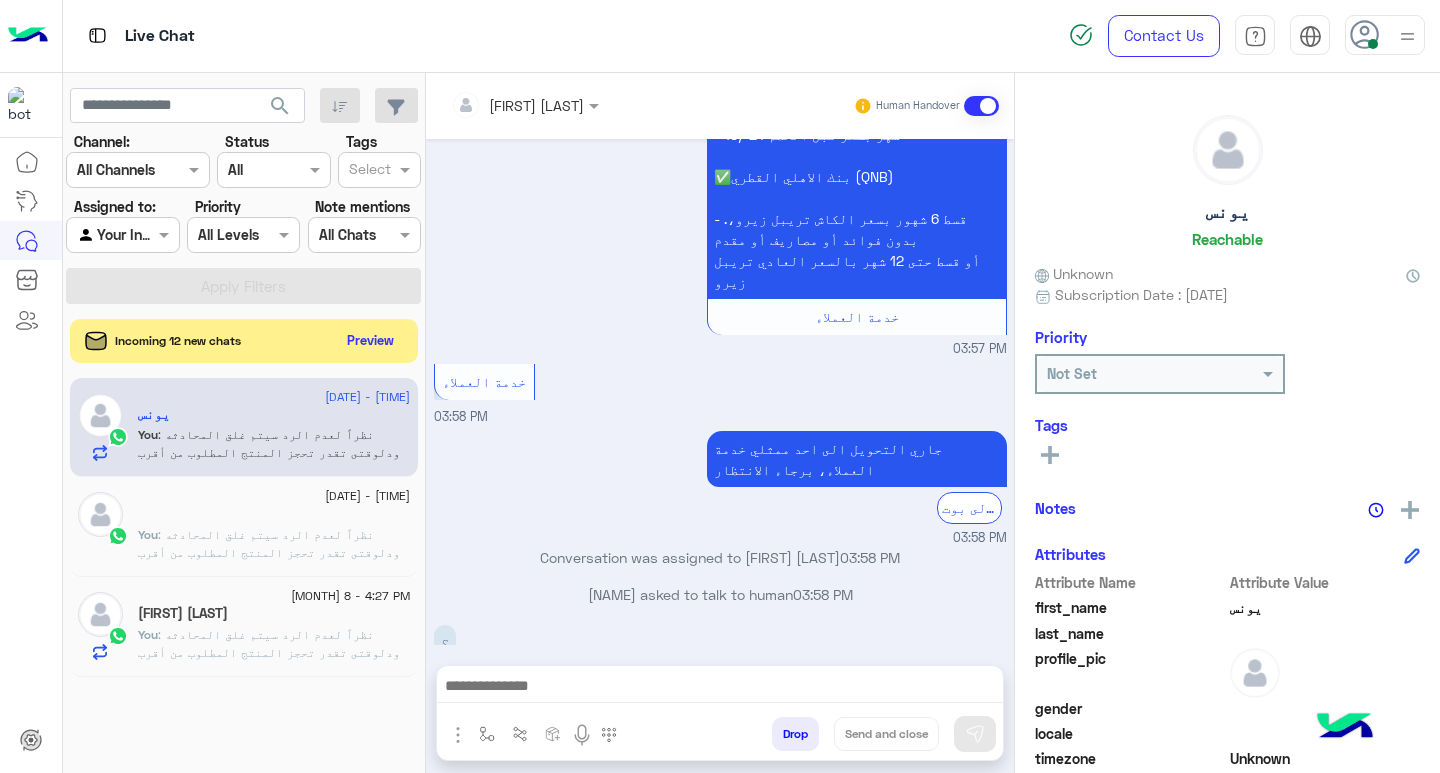 click on "َ" 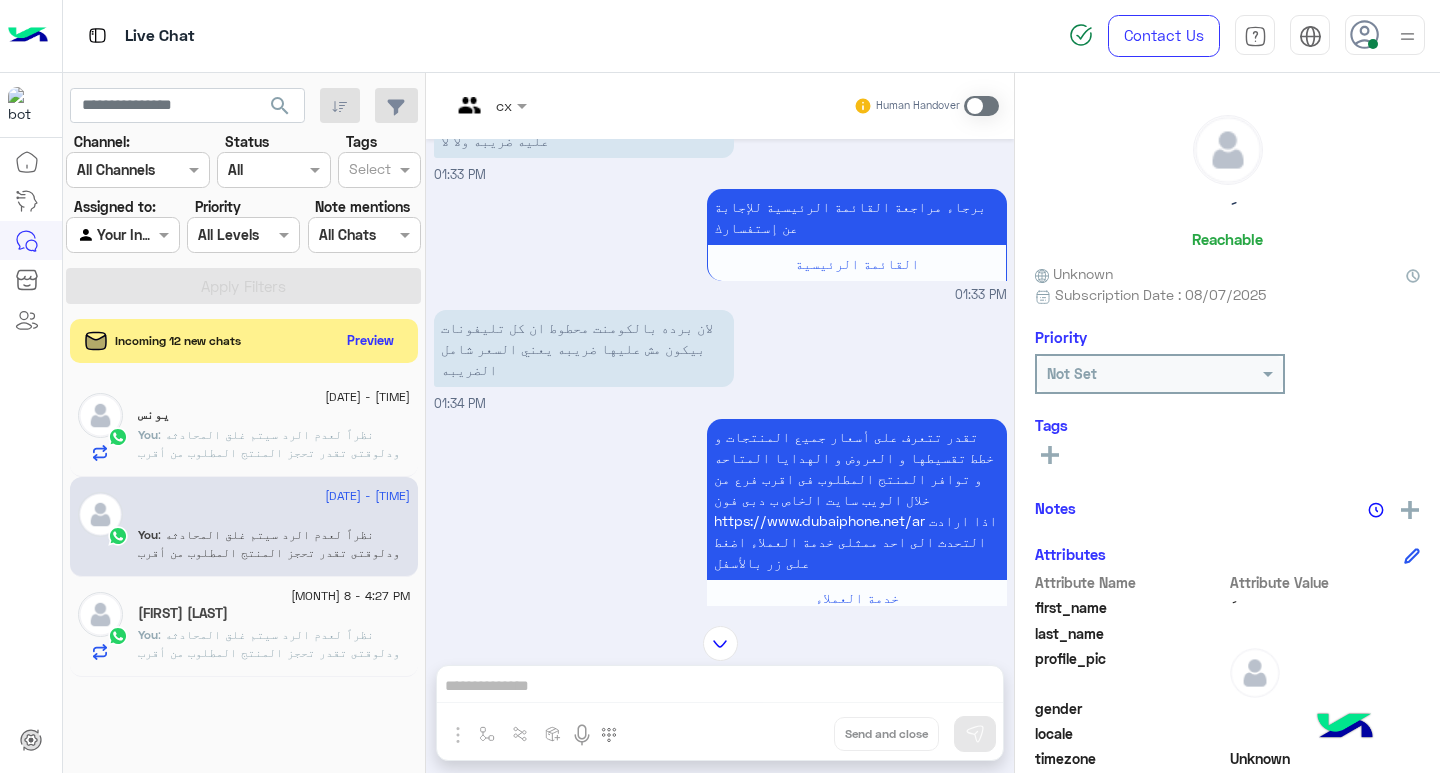 scroll, scrollTop: 1422, scrollLeft: 0, axis: vertical 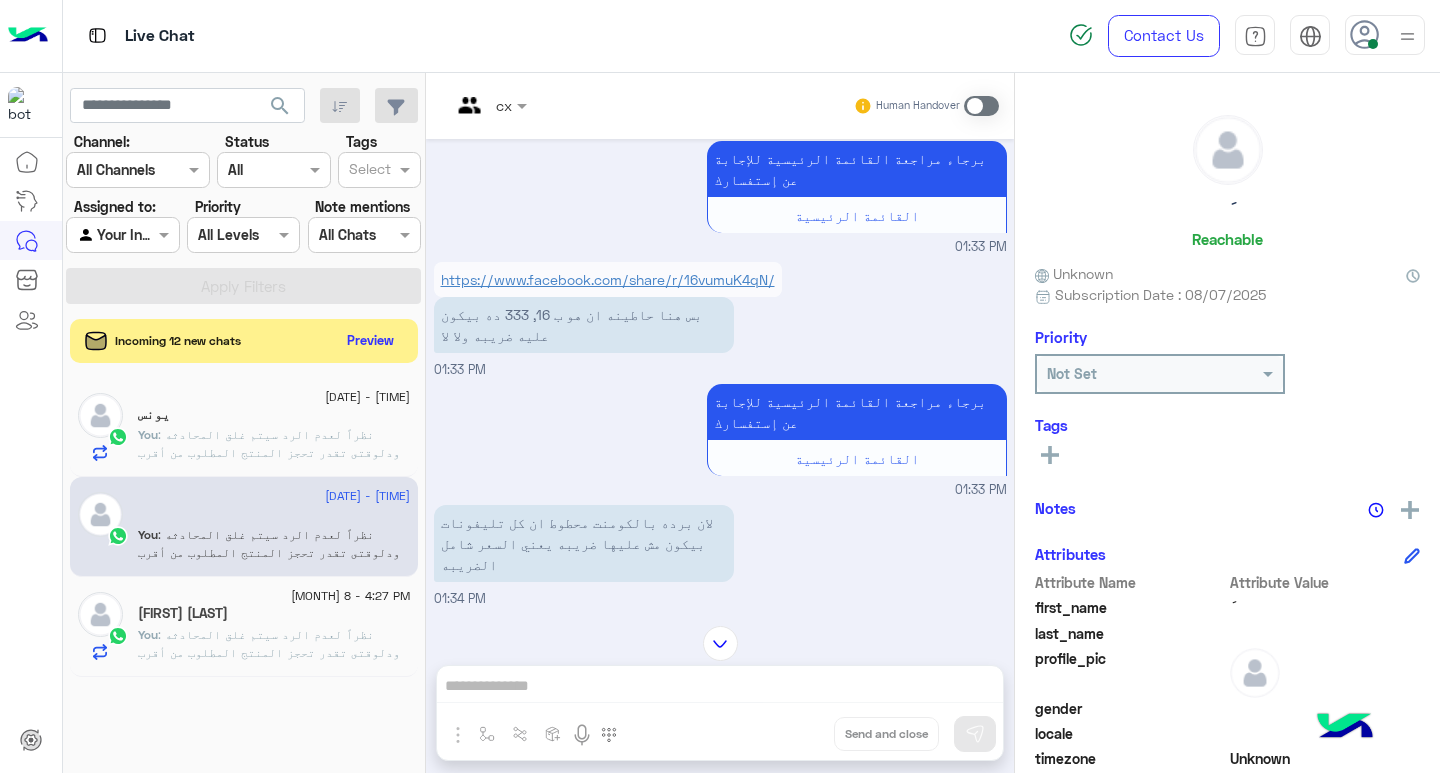 click on "https://www.facebook.com/share/r/16vumuK4qN/" at bounding box center (608, 279) 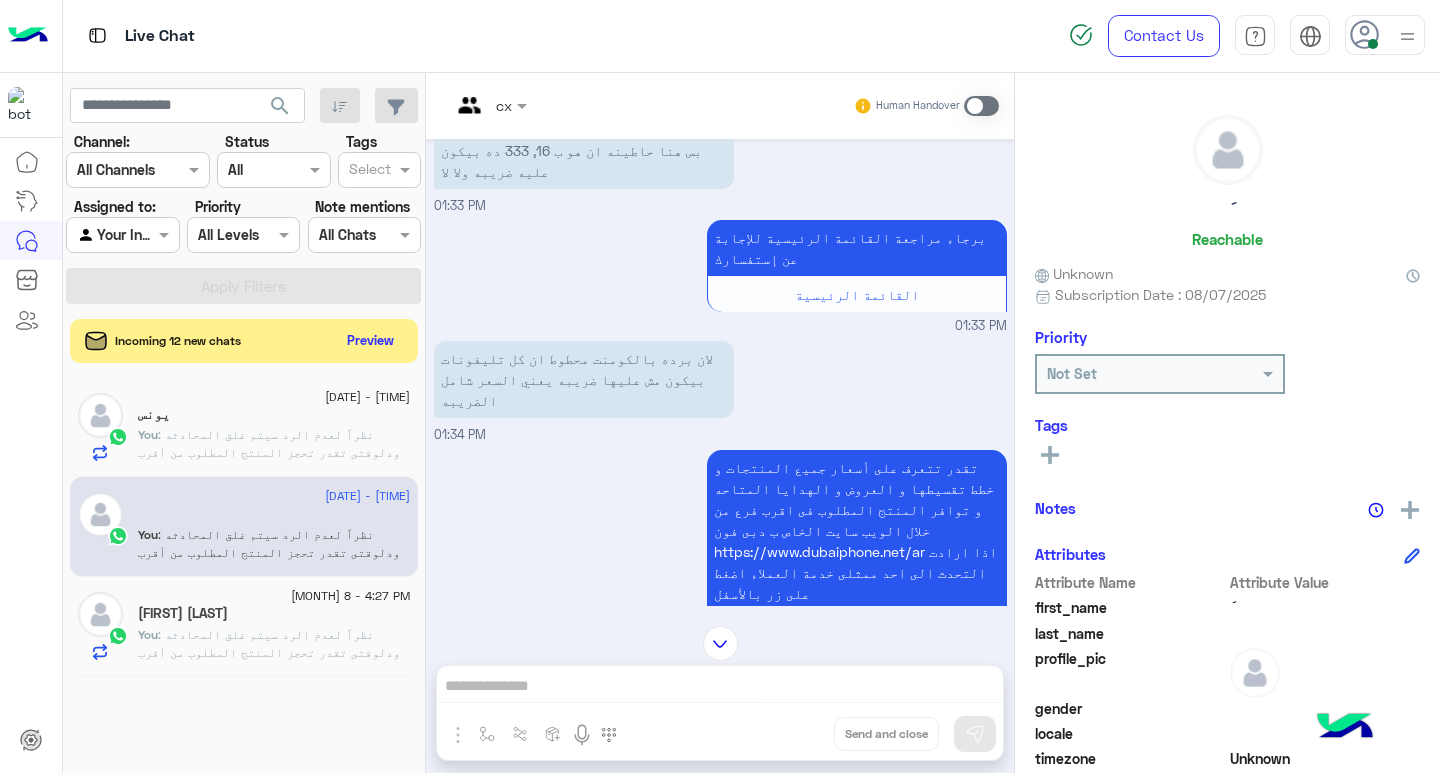 scroll, scrollTop: 1888, scrollLeft: 0, axis: vertical 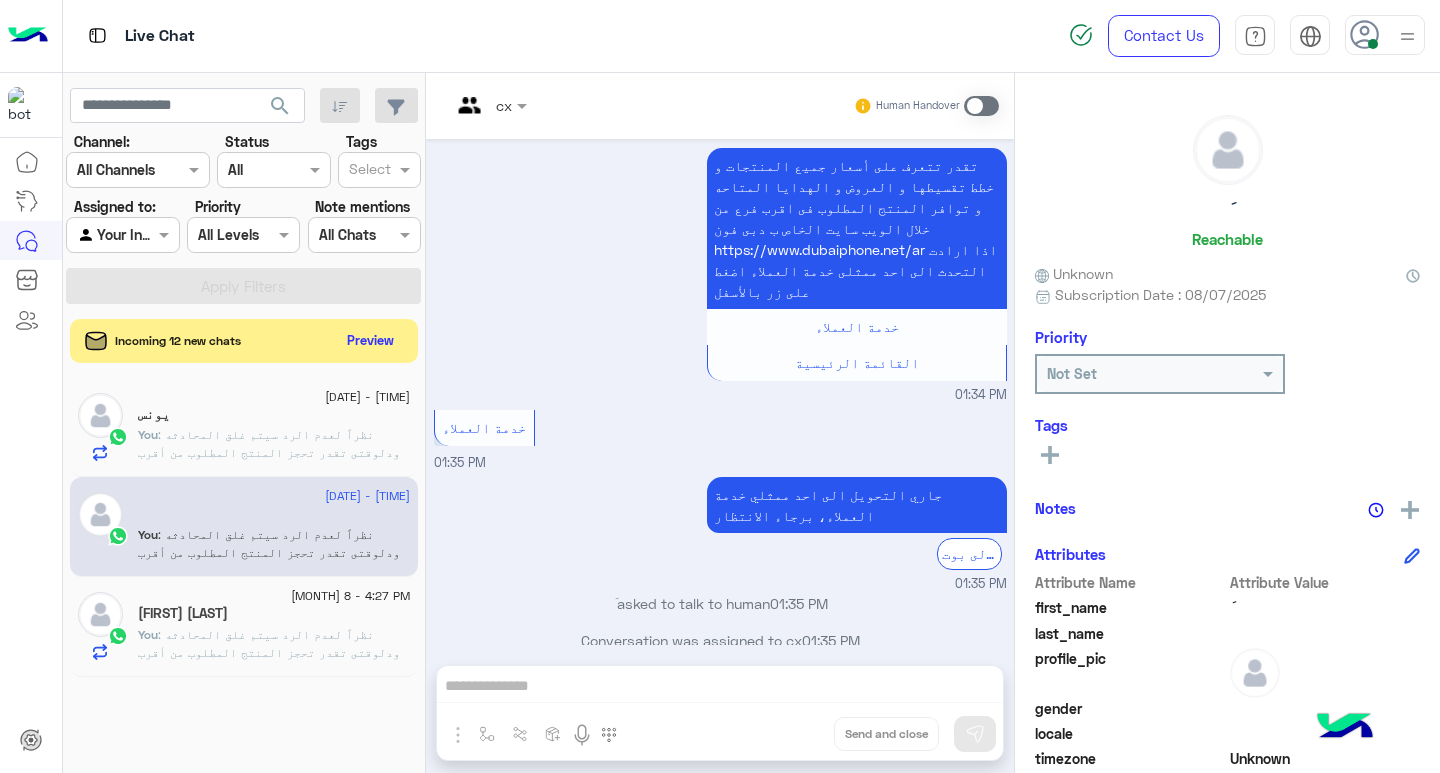 drag, startPoint x: 834, startPoint y: 337, endPoint x: 865, endPoint y: 284, distance: 61.400326 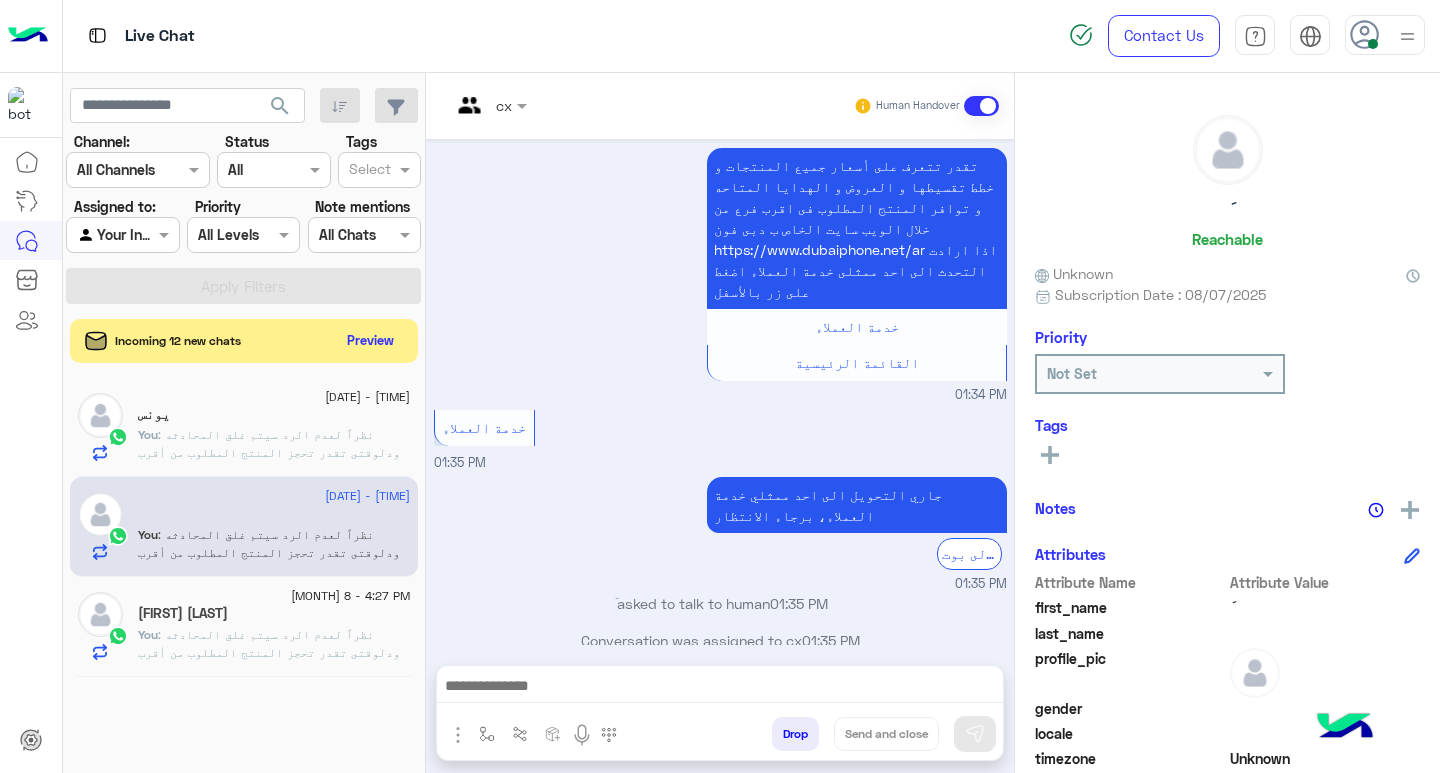 scroll, scrollTop: 1925, scrollLeft: 0, axis: vertical 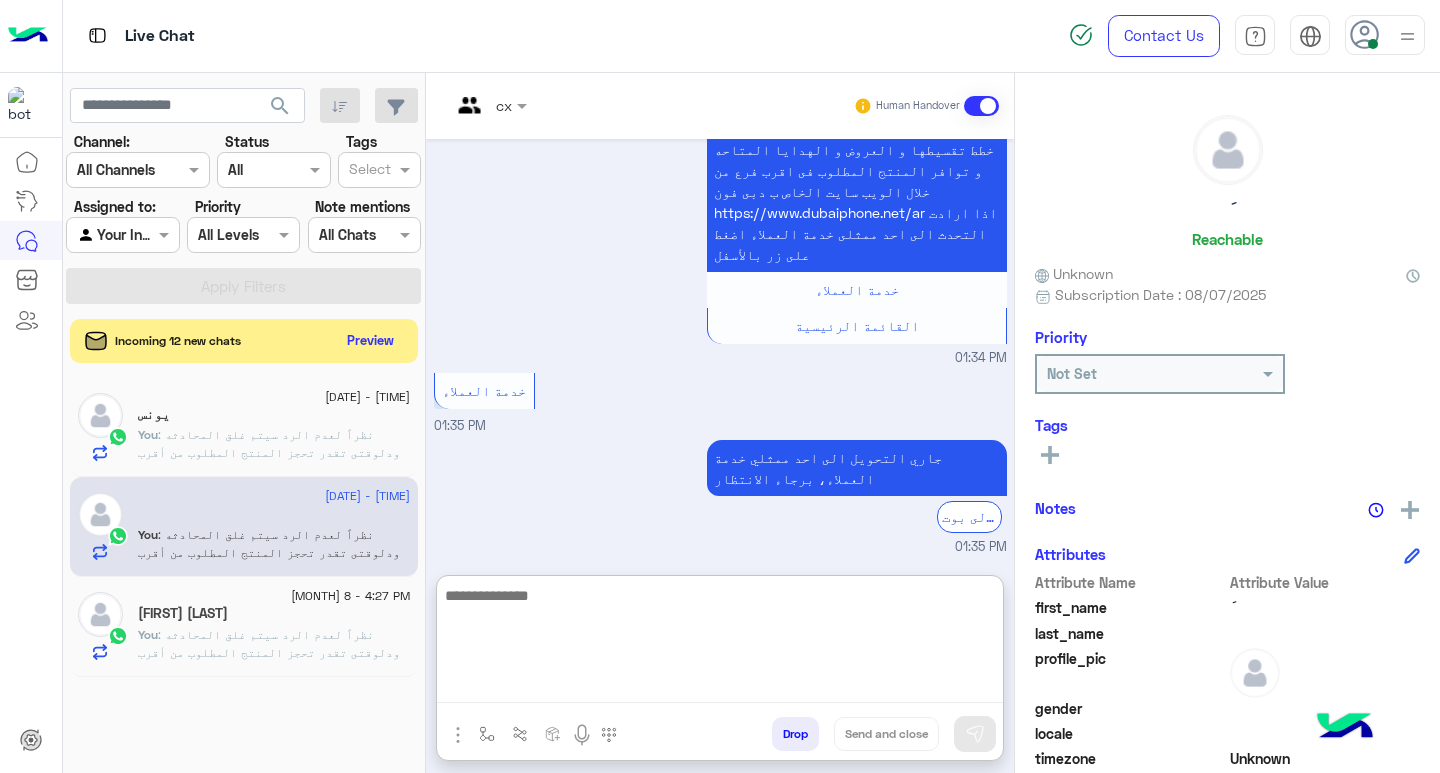 paste on "**********" 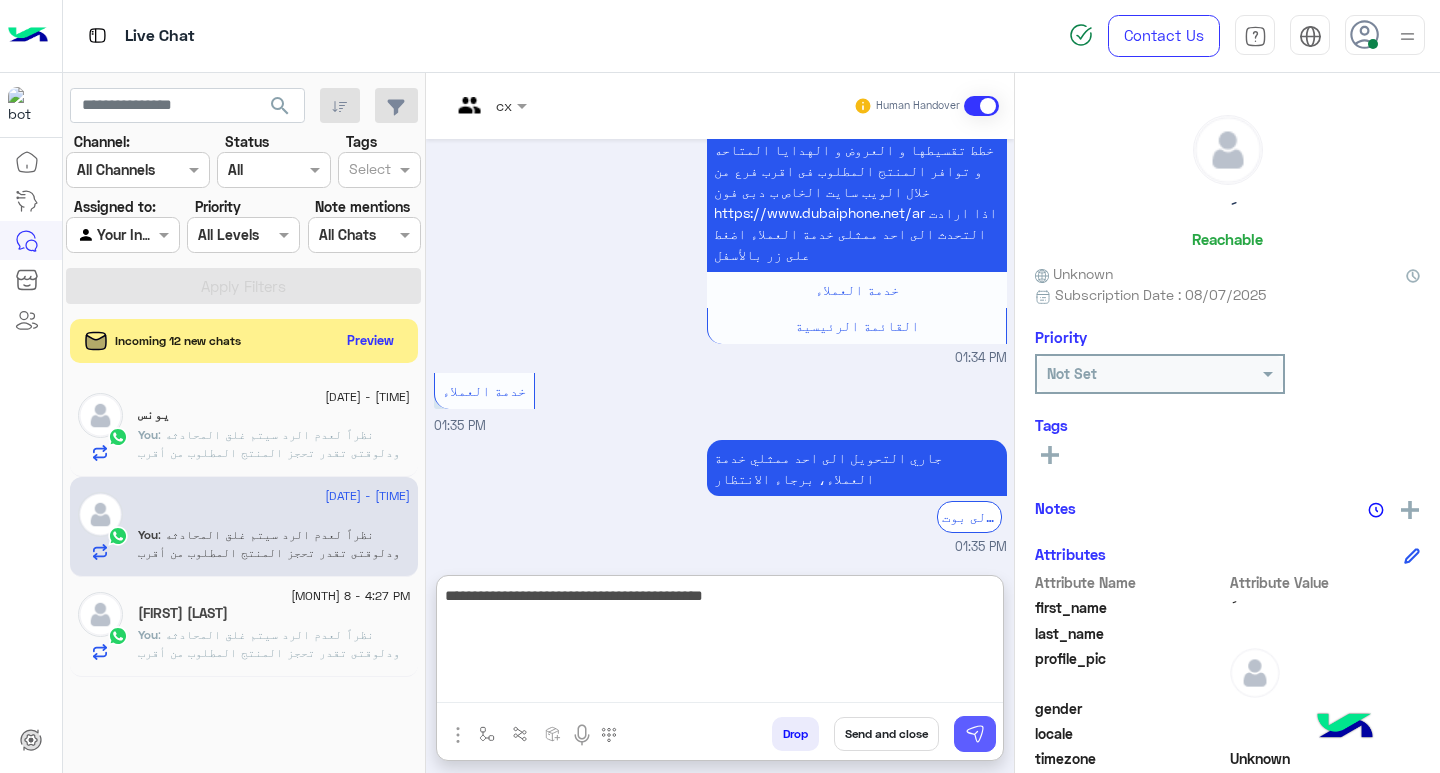 type on "**********" 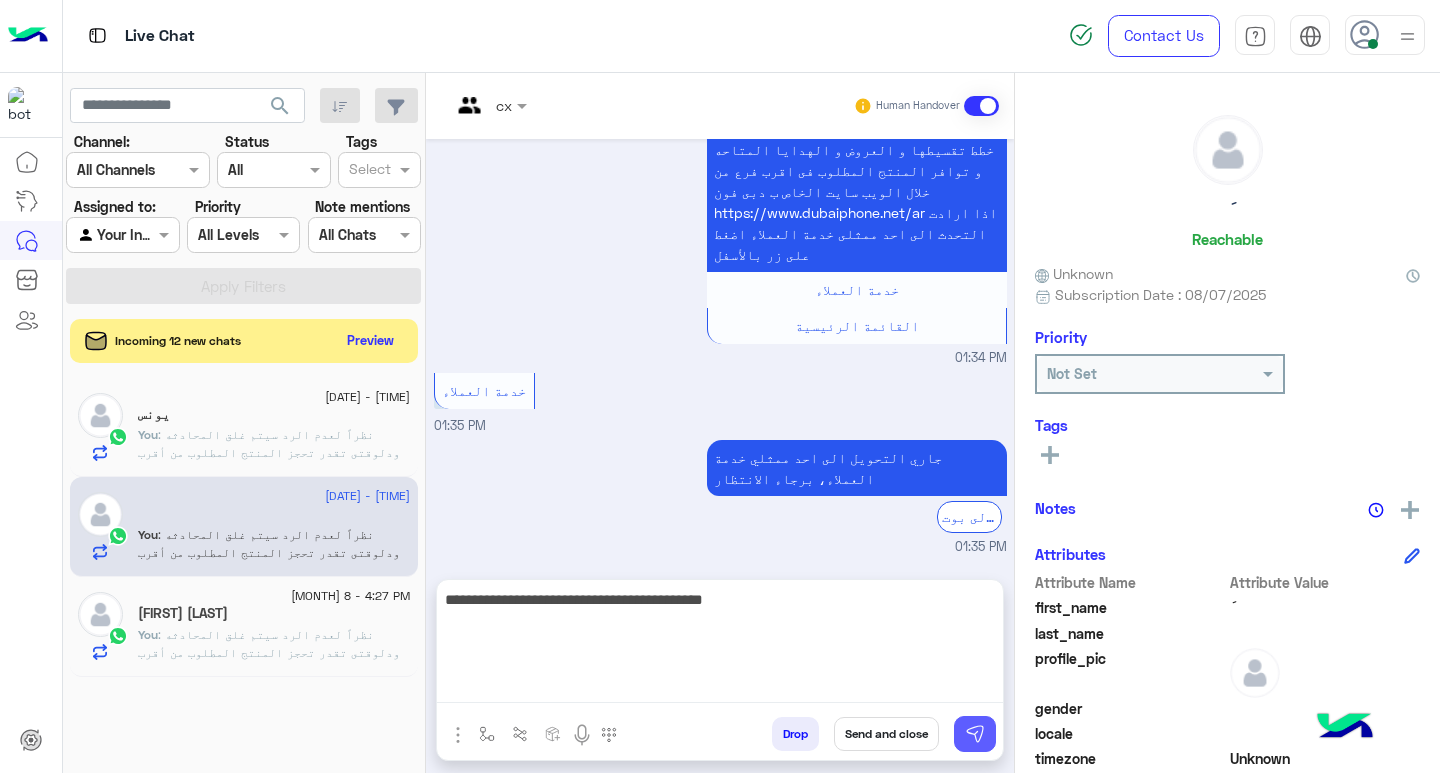 click at bounding box center (975, 734) 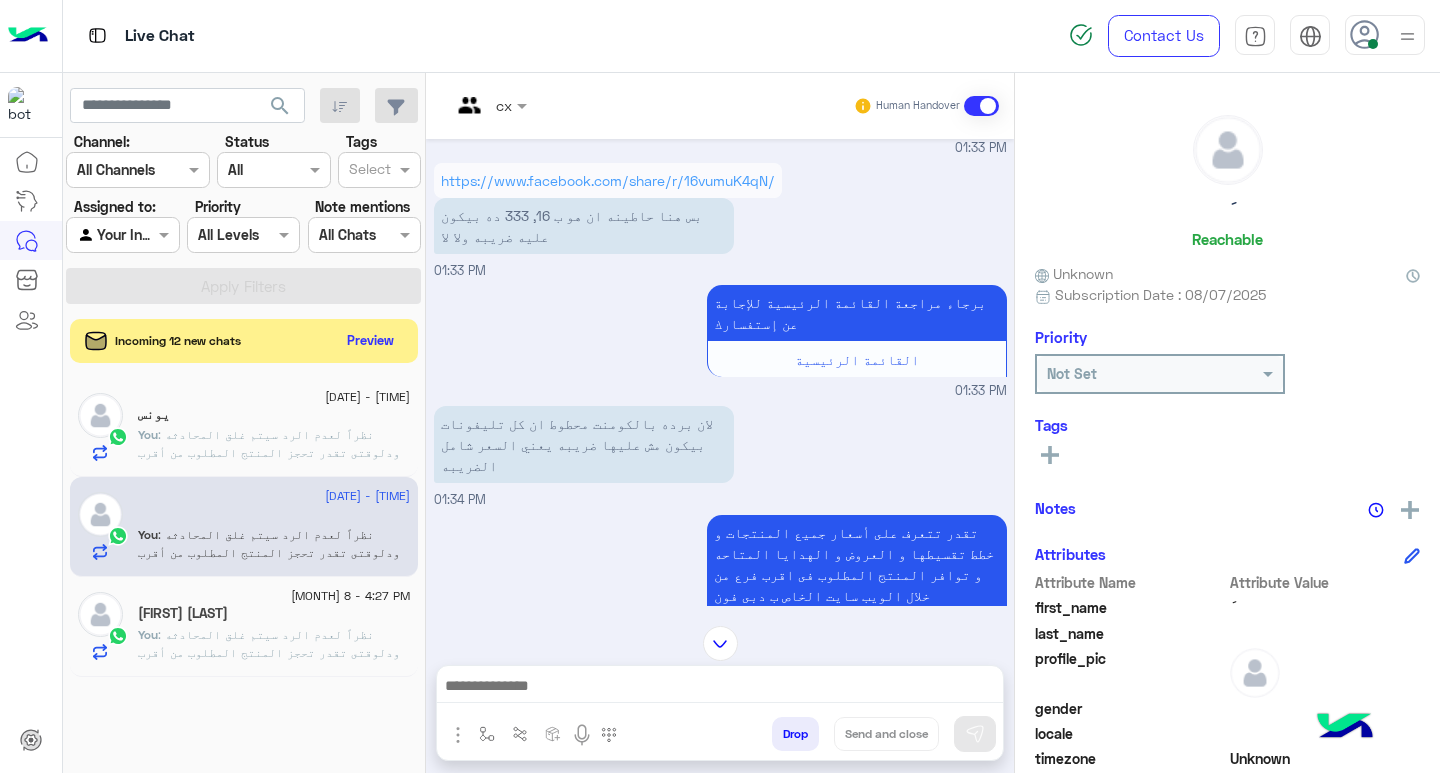 scroll, scrollTop: 2025, scrollLeft: 0, axis: vertical 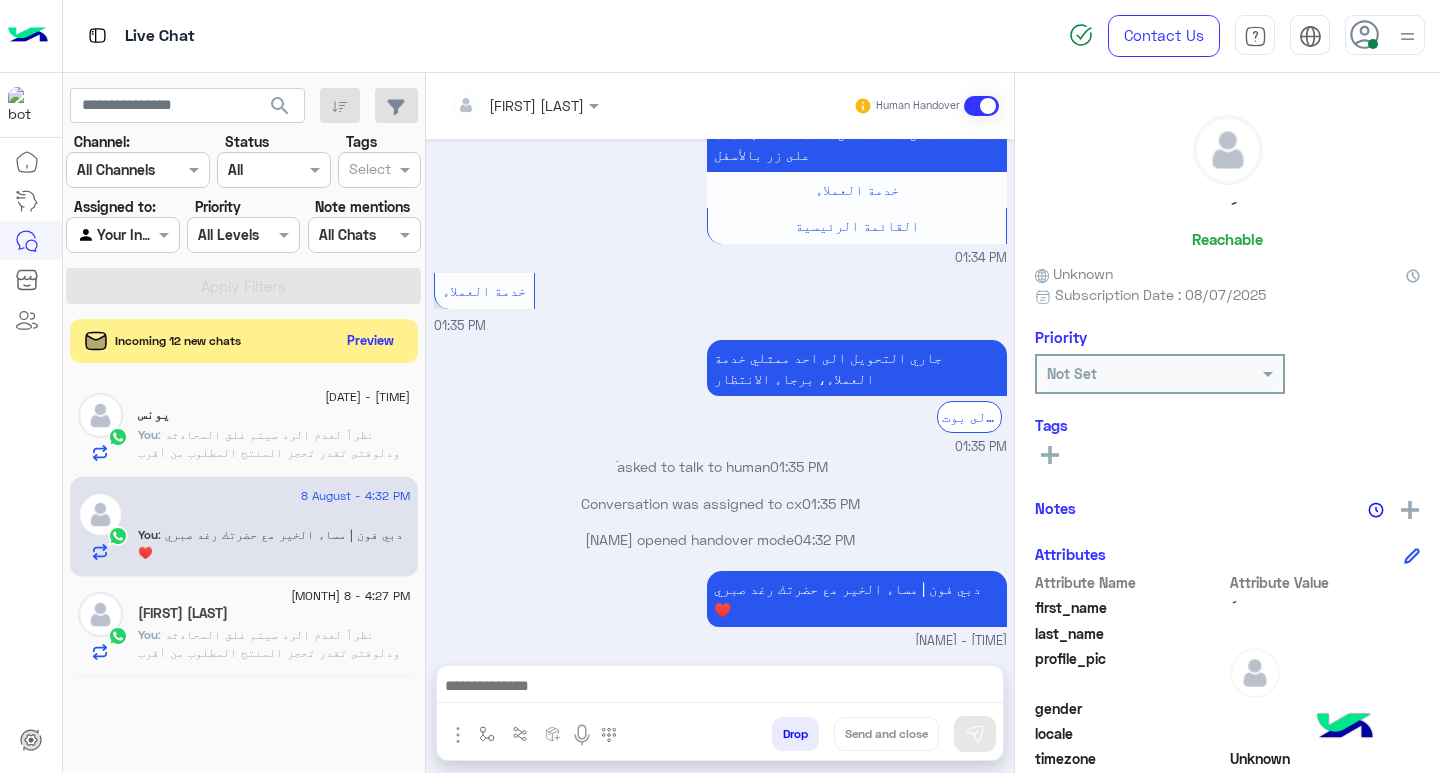 click on "َ  asked to talk to human   [TIME]" at bounding box center [720, 466] 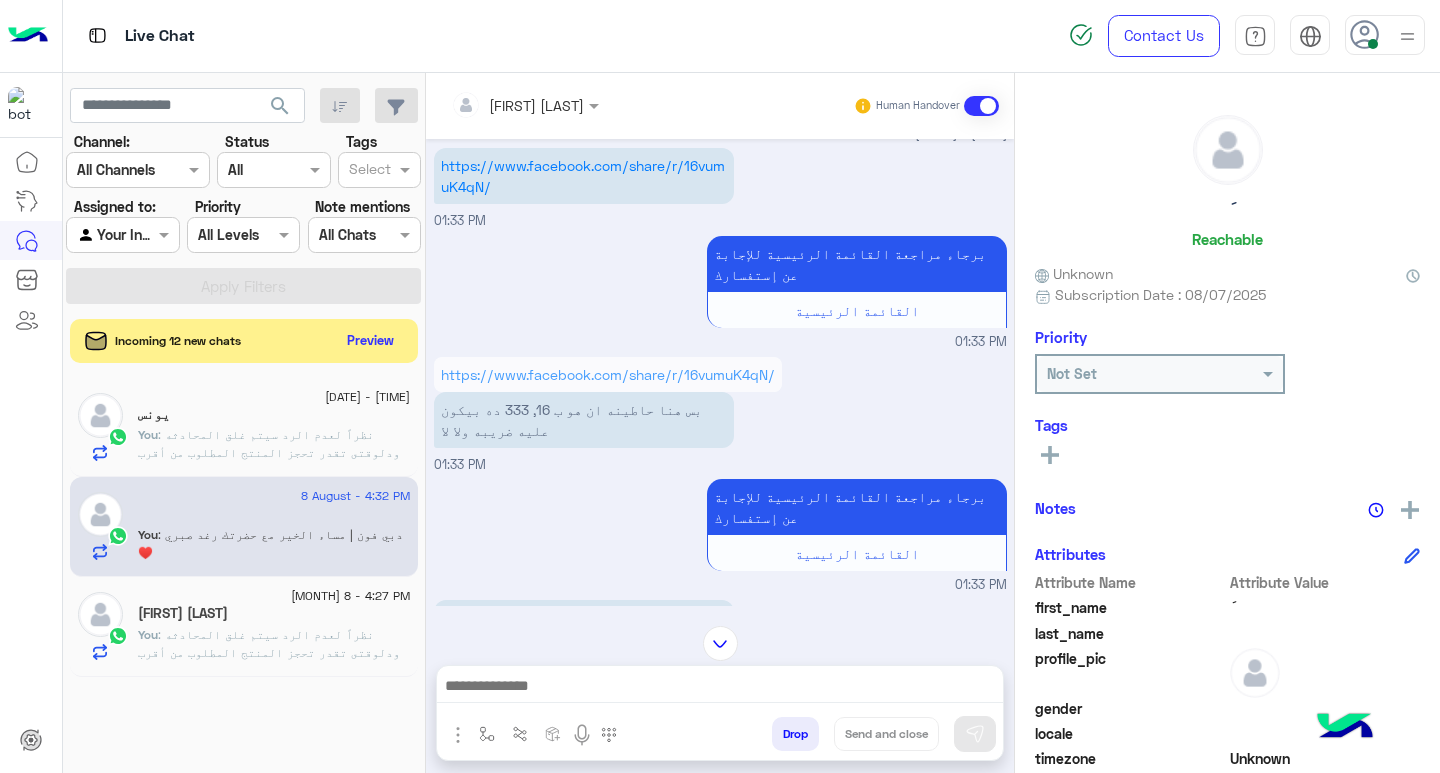 scroll, scrollTop: 1325, scrollLeft: 0, axis: vertical 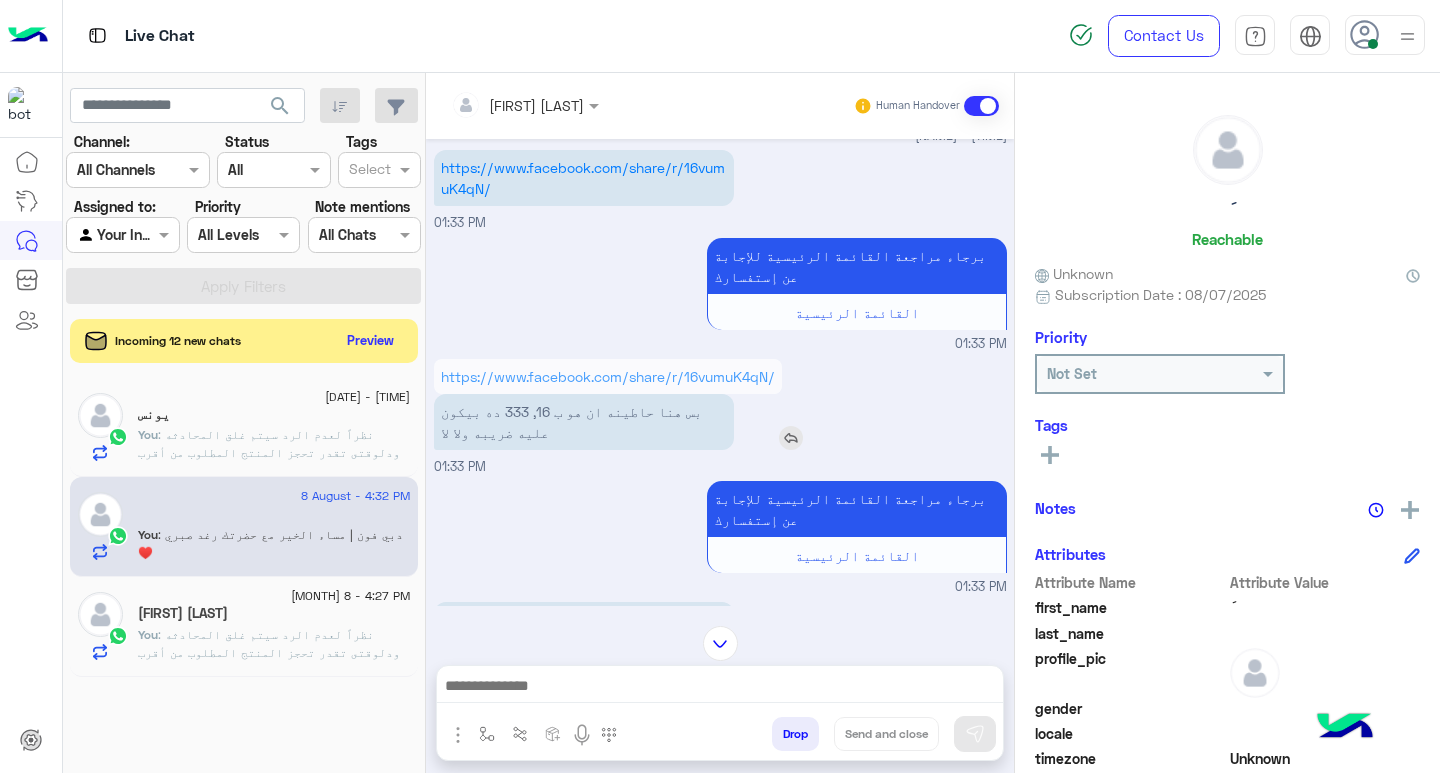 click at bounding box center (791, 438) 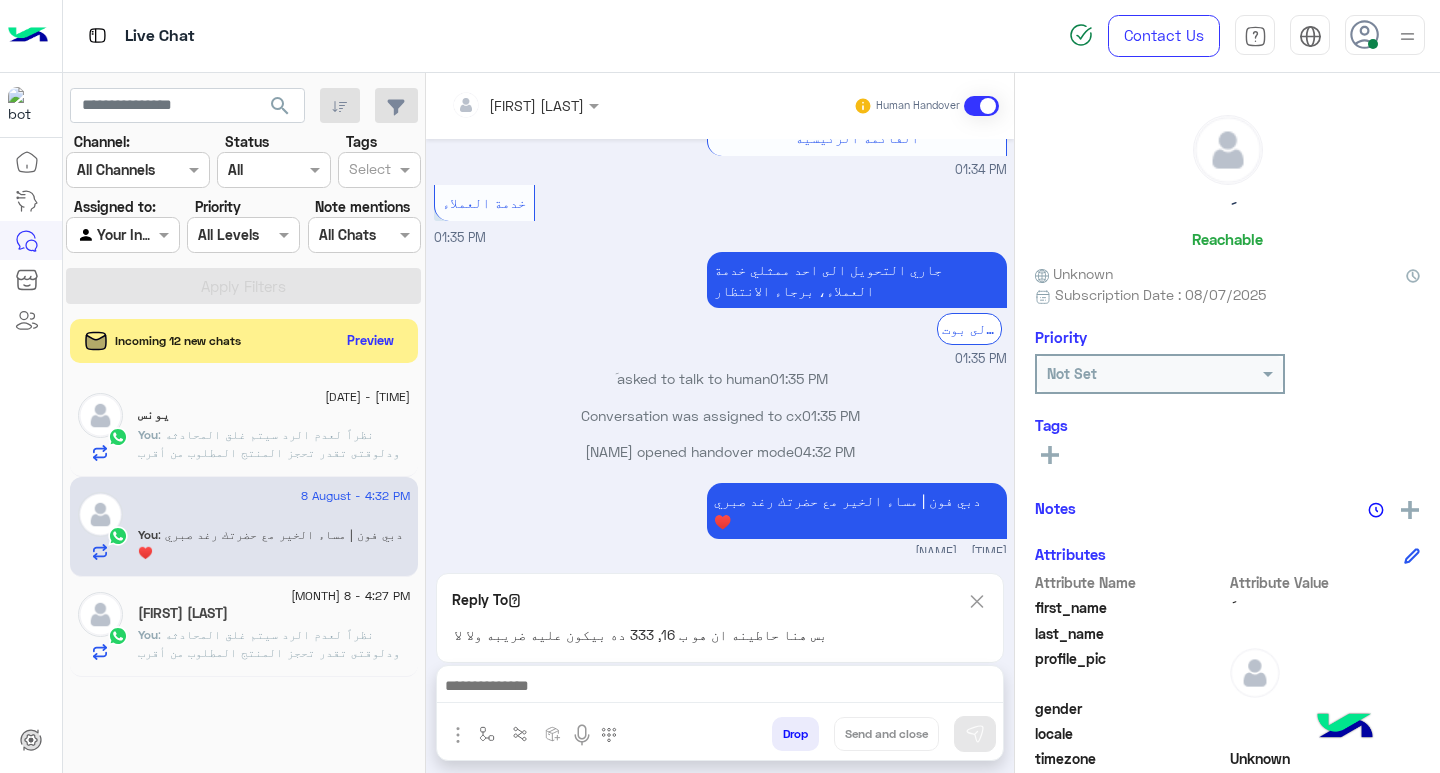 scroll, scrollTop: 2117, scrollLeft: 0, axis: vertical 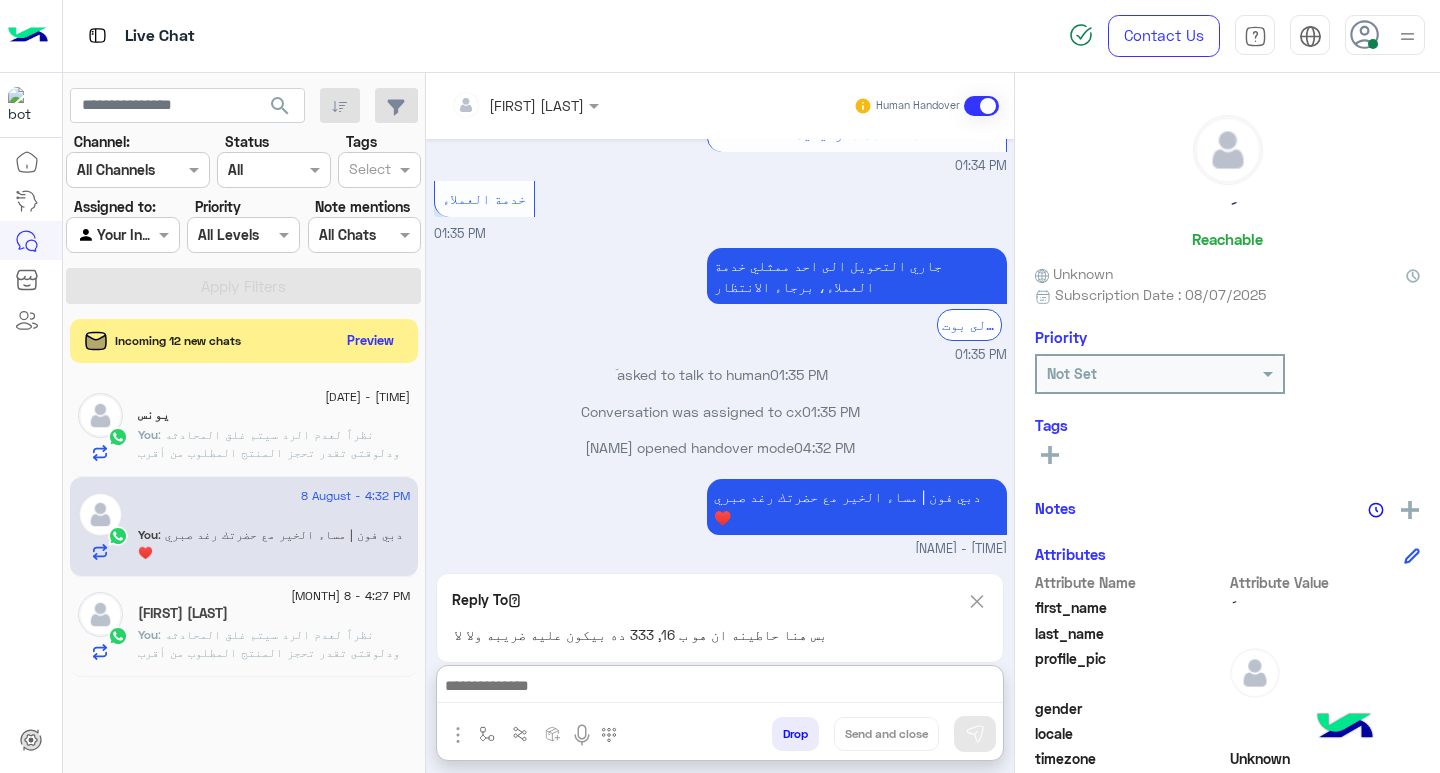 click at bounding box center [720, 688] 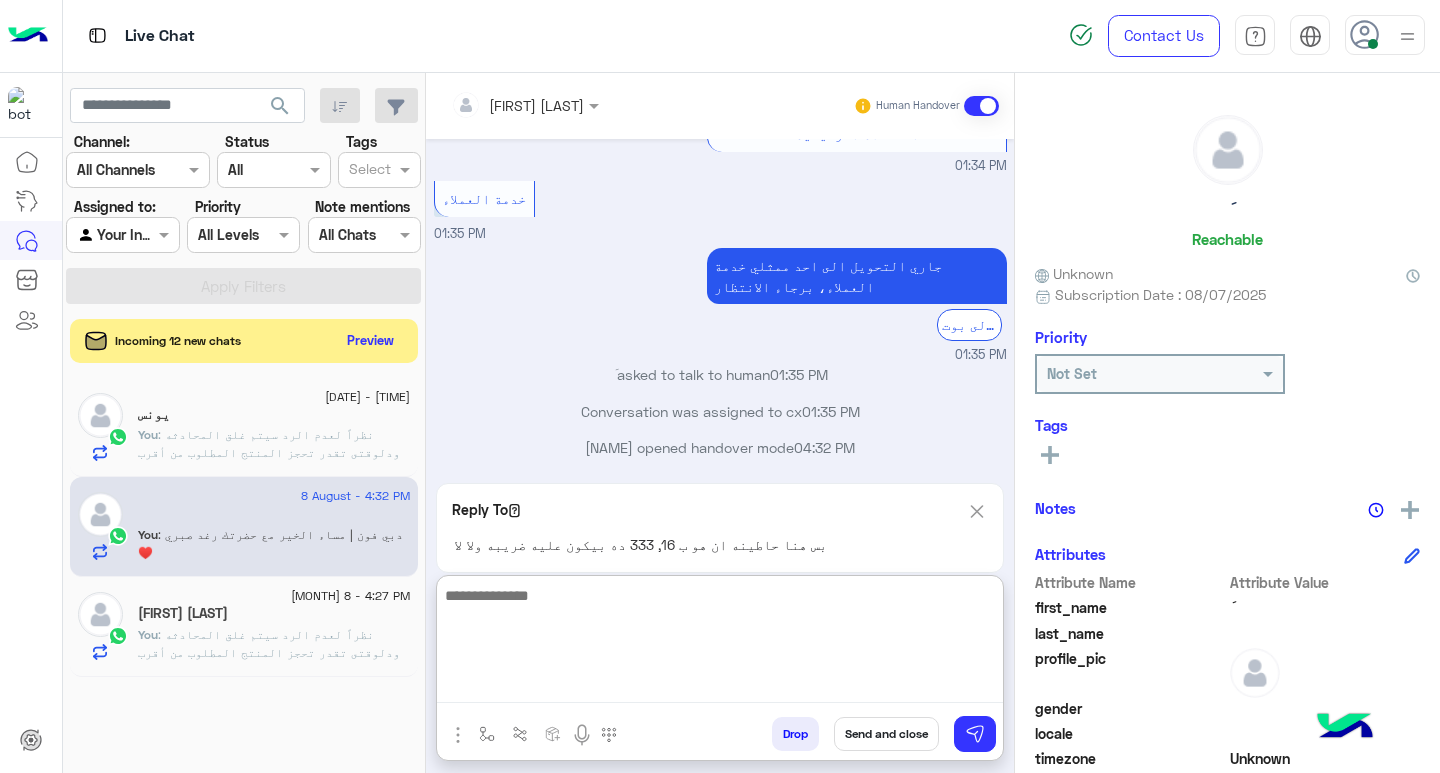 scroll, scrollTop: 2277, scrollLeft: 0, axis: vertical 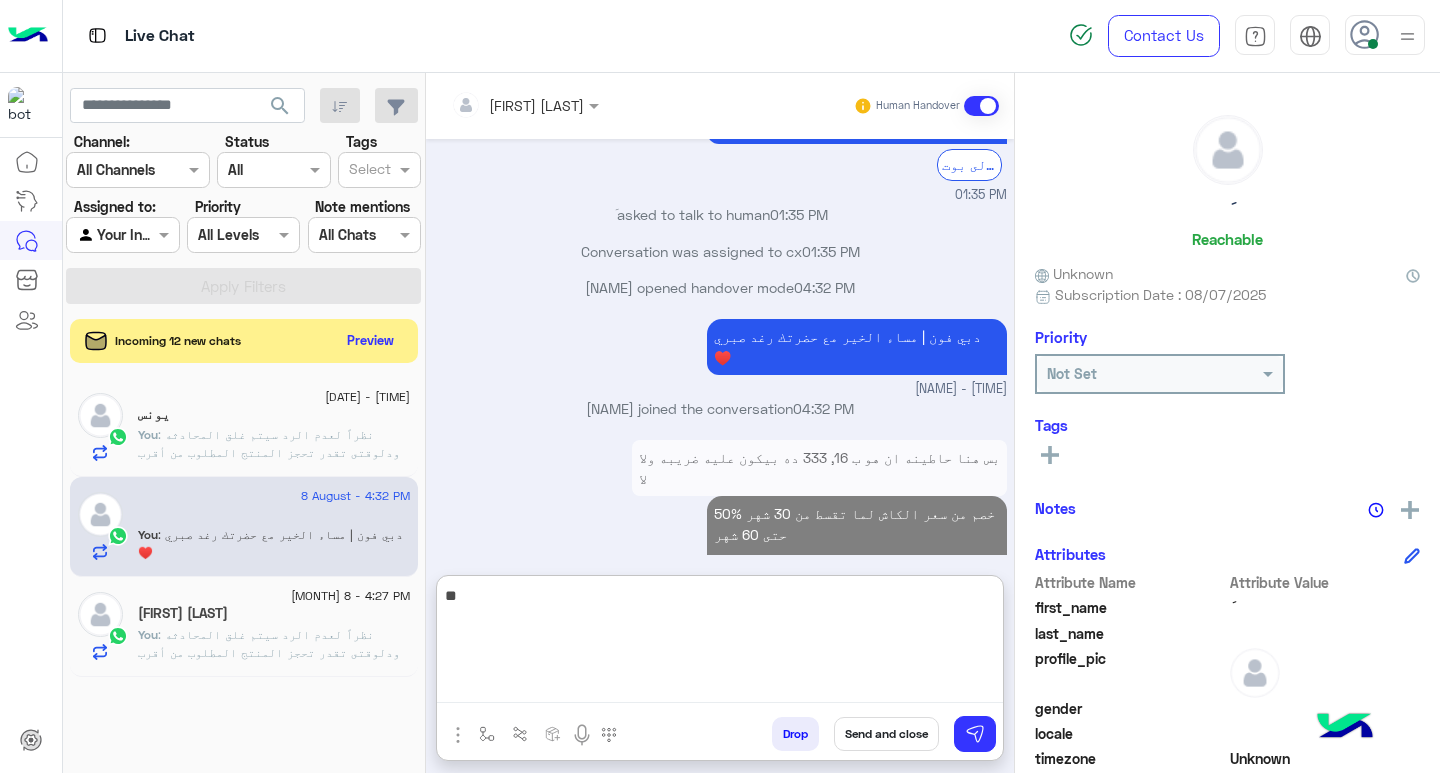 type on "*" 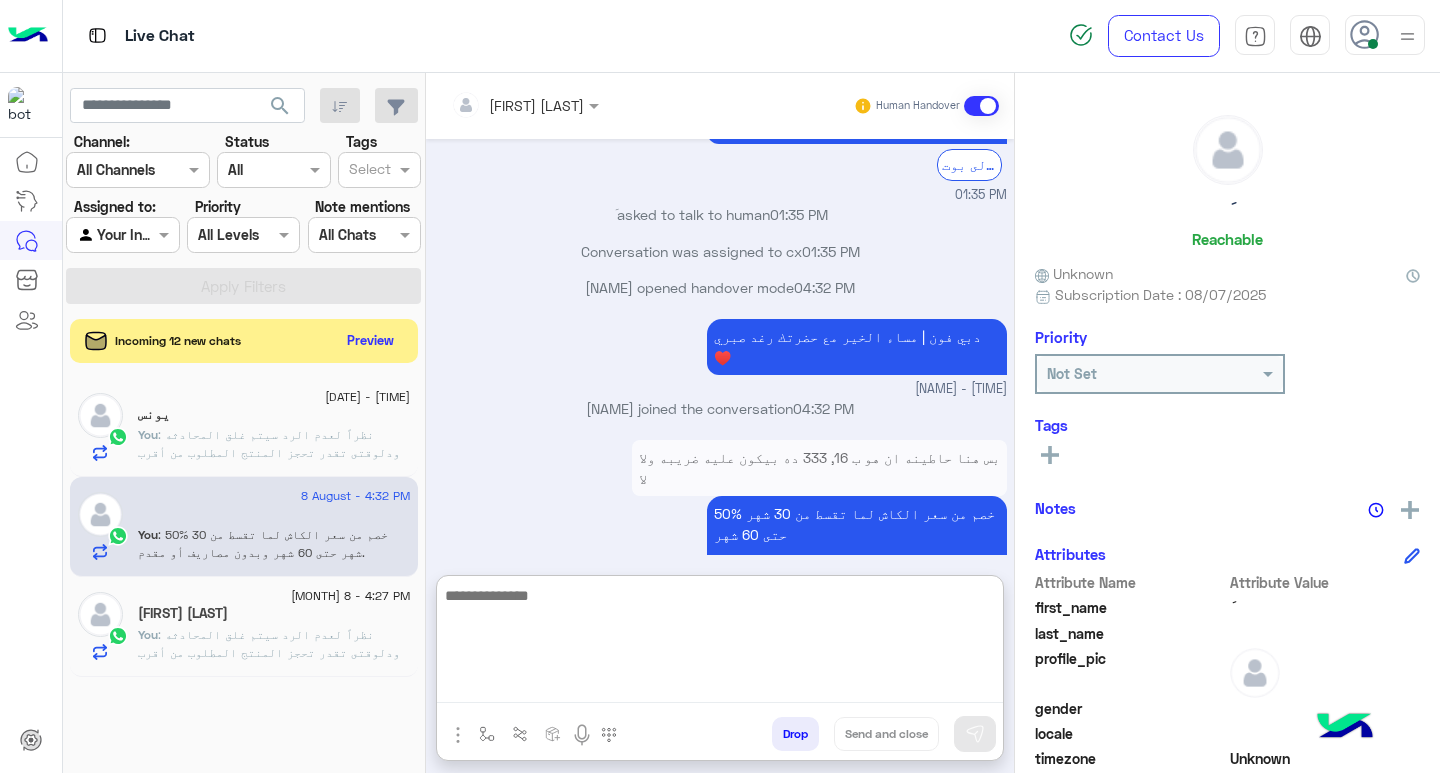click at bounding box center [720, 643] 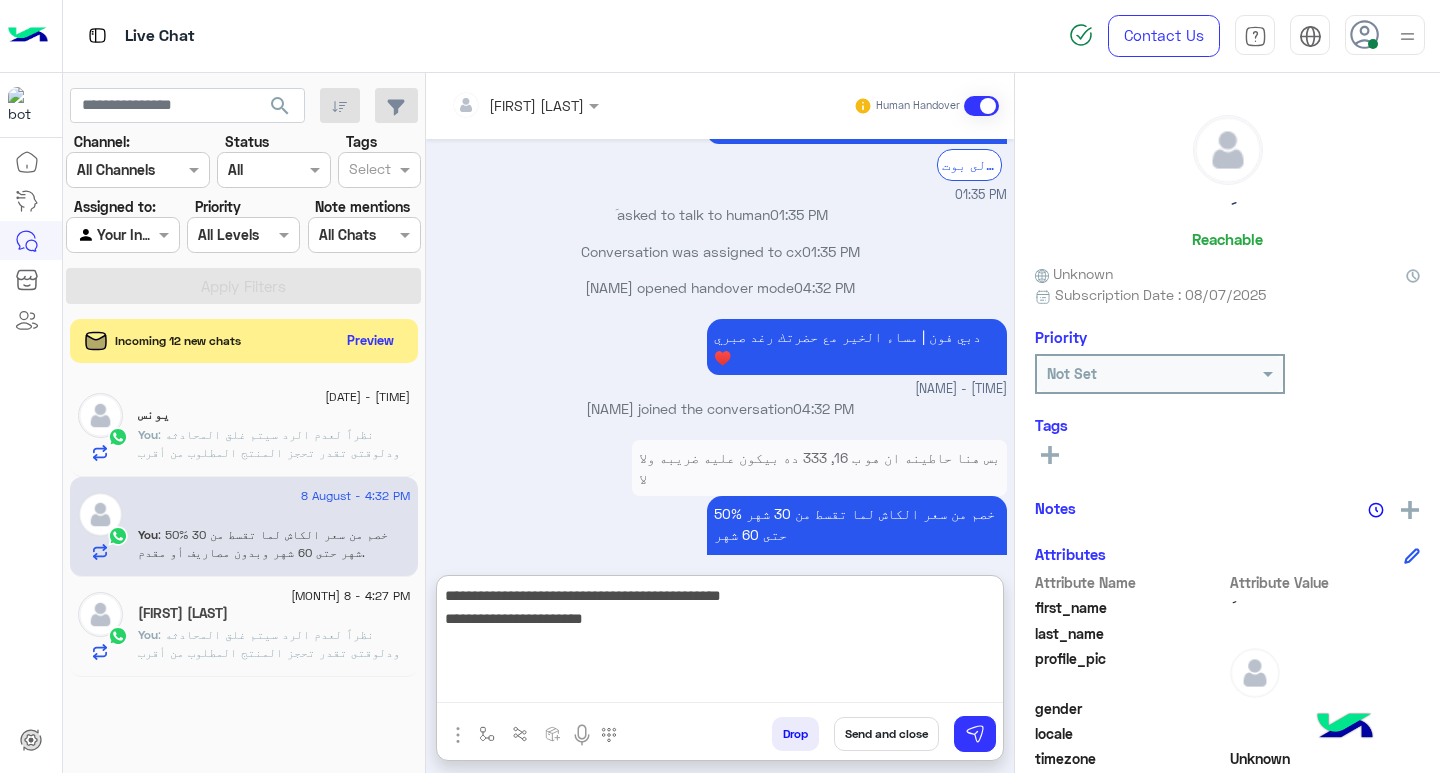 click on "**********" at bounding box center [720, 643] 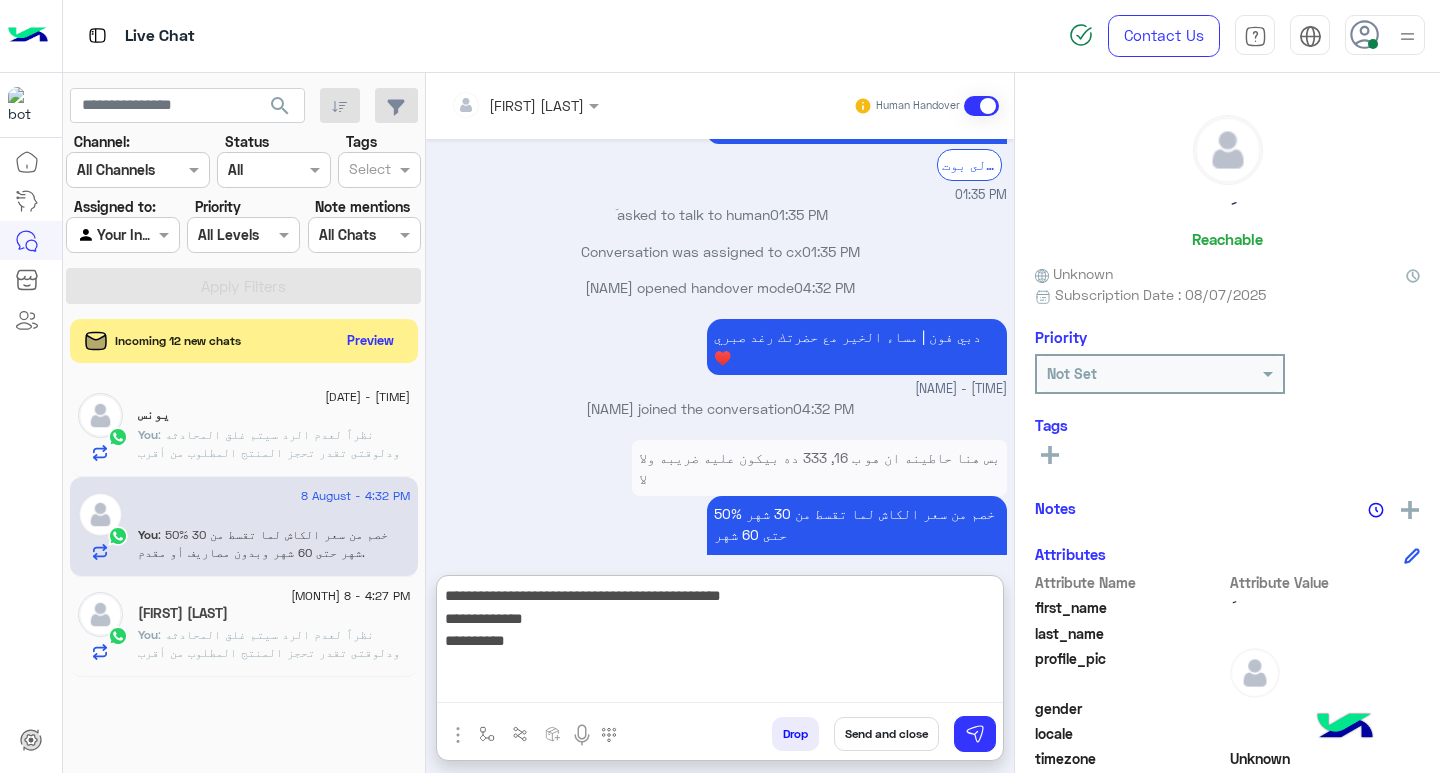 click on "**********" at bounding box center (720, 643) 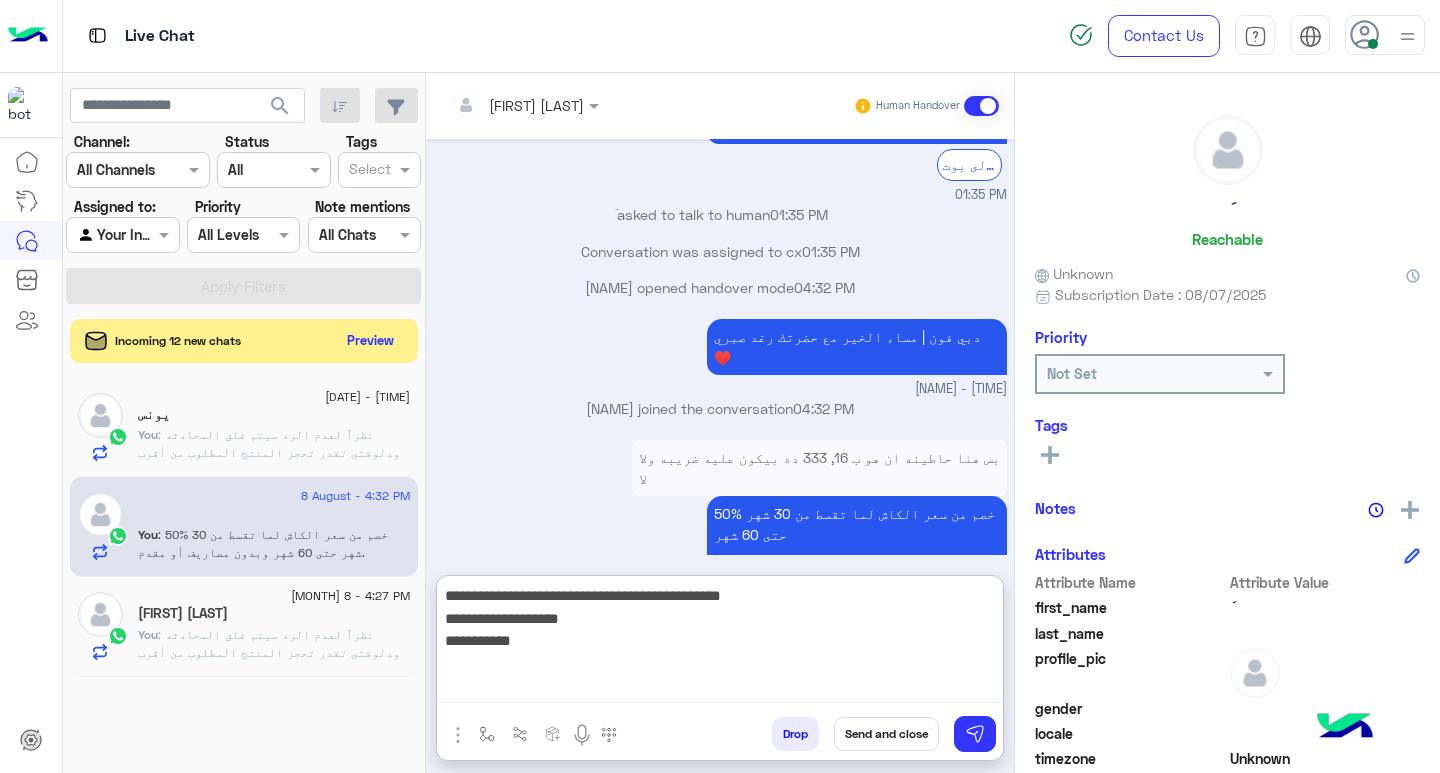 click on "**********" at bounding box center [720, 643] 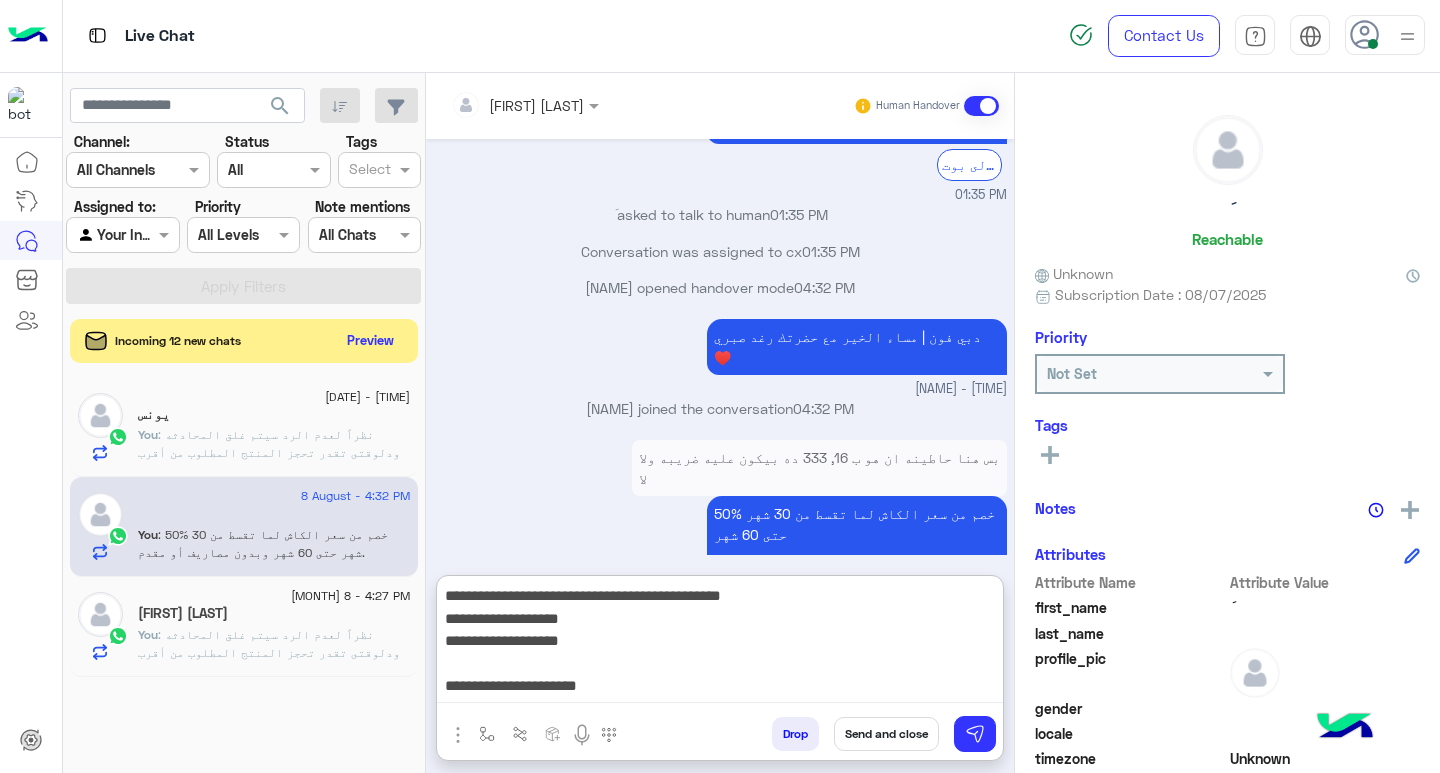 click on "**********" at bounding box center (720, 643) 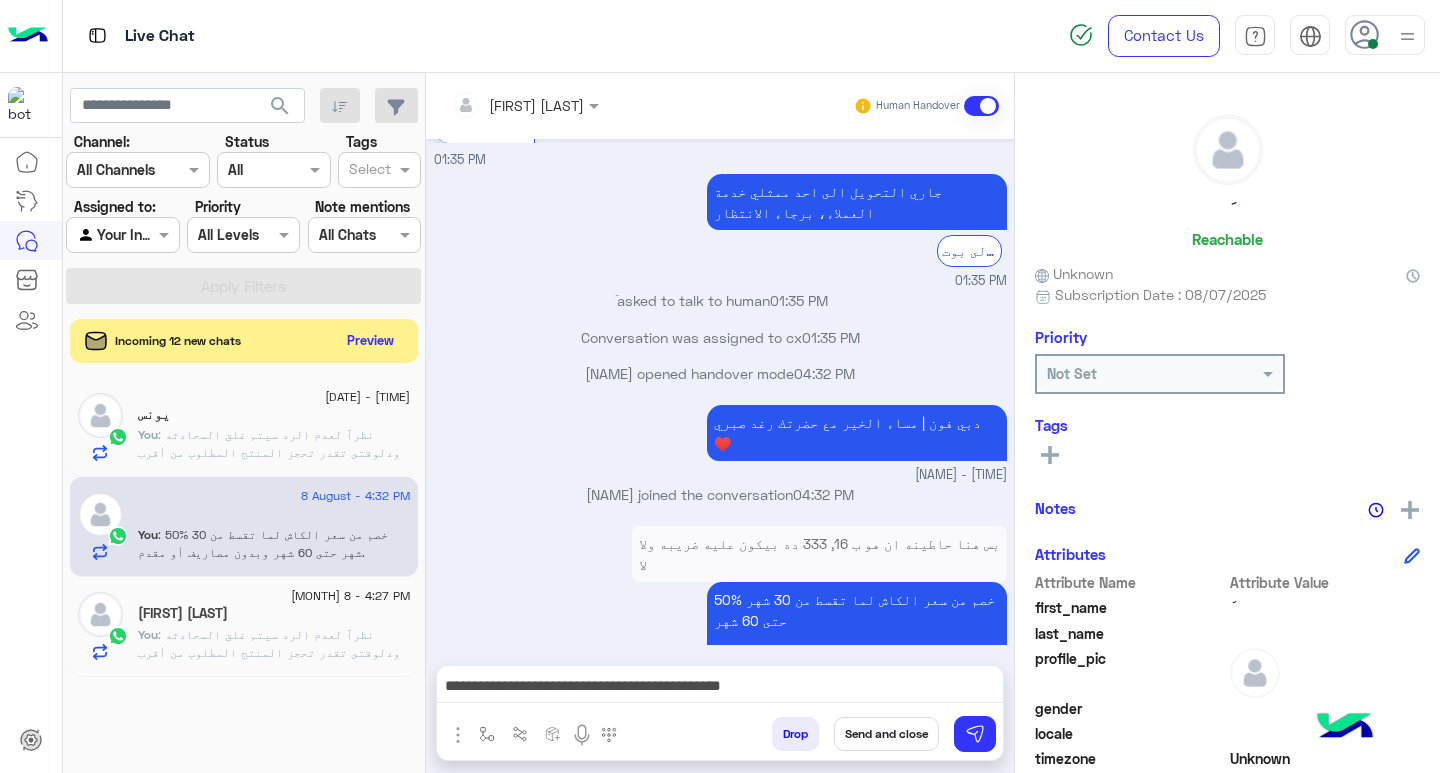scroll, scrollTop: 2187, scrollLeft: 0, axis: vertical 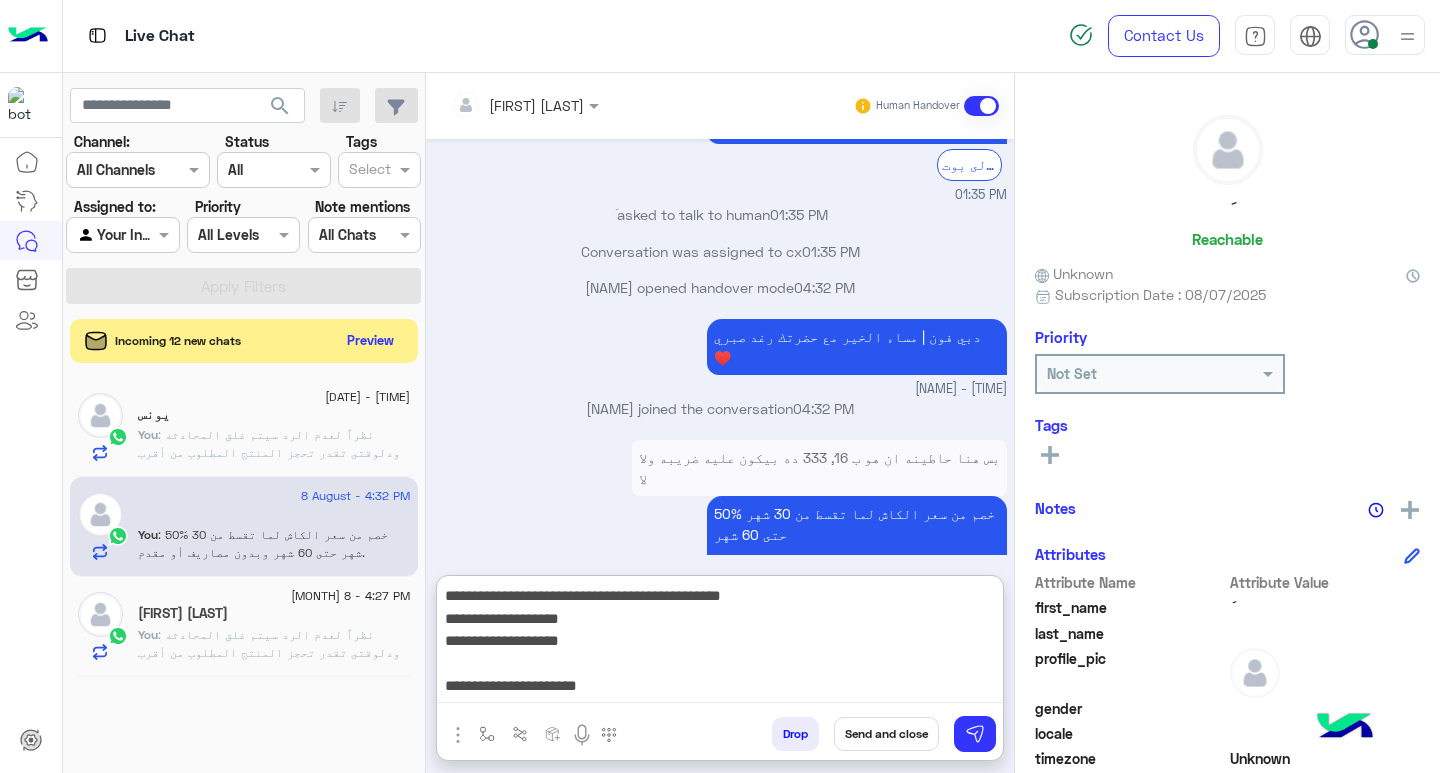 paste on "******" 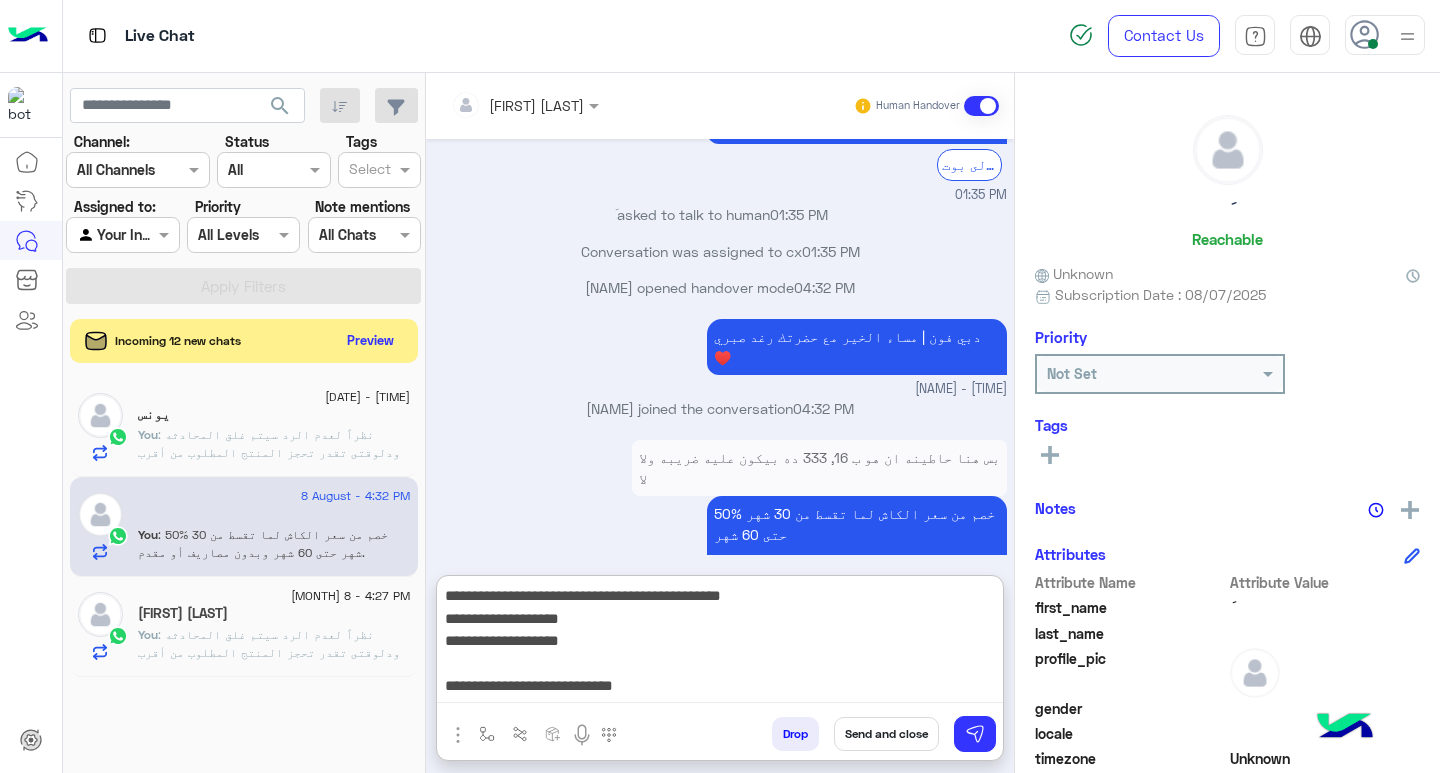scroll, scrollTop: 16, scrollLeft: 0, axis: vertical 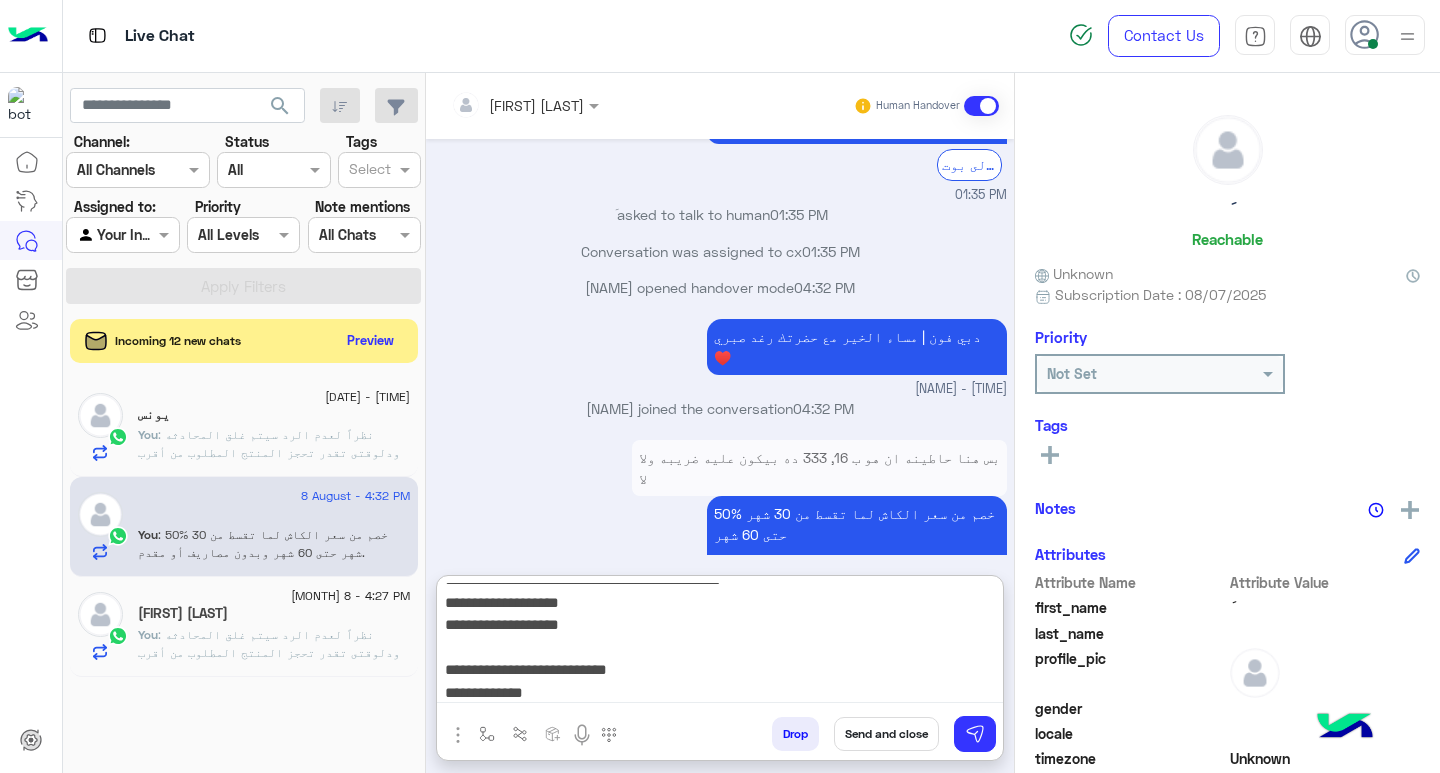 paste on "*******" 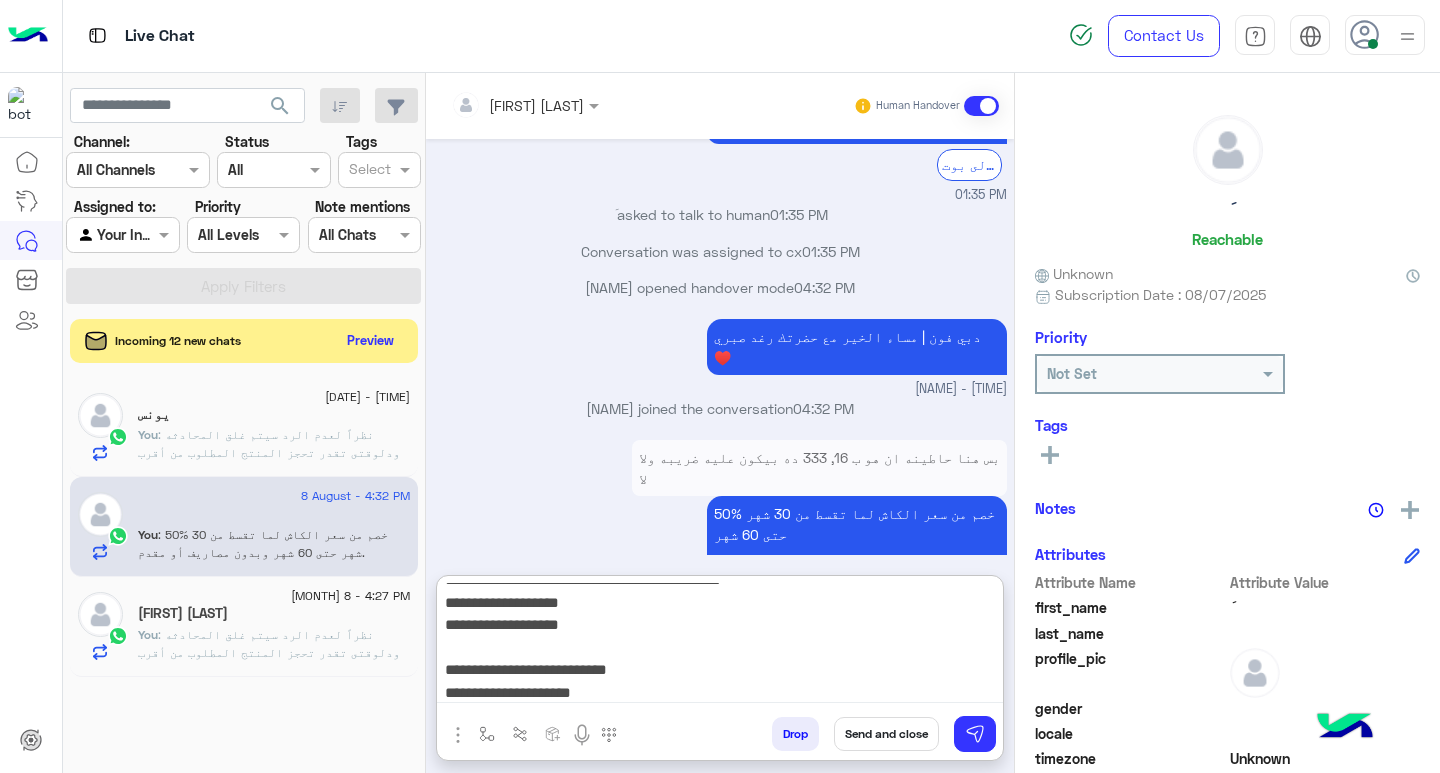 scroll, scrollTop: 39, scrollLeft: 0, axis: vertical 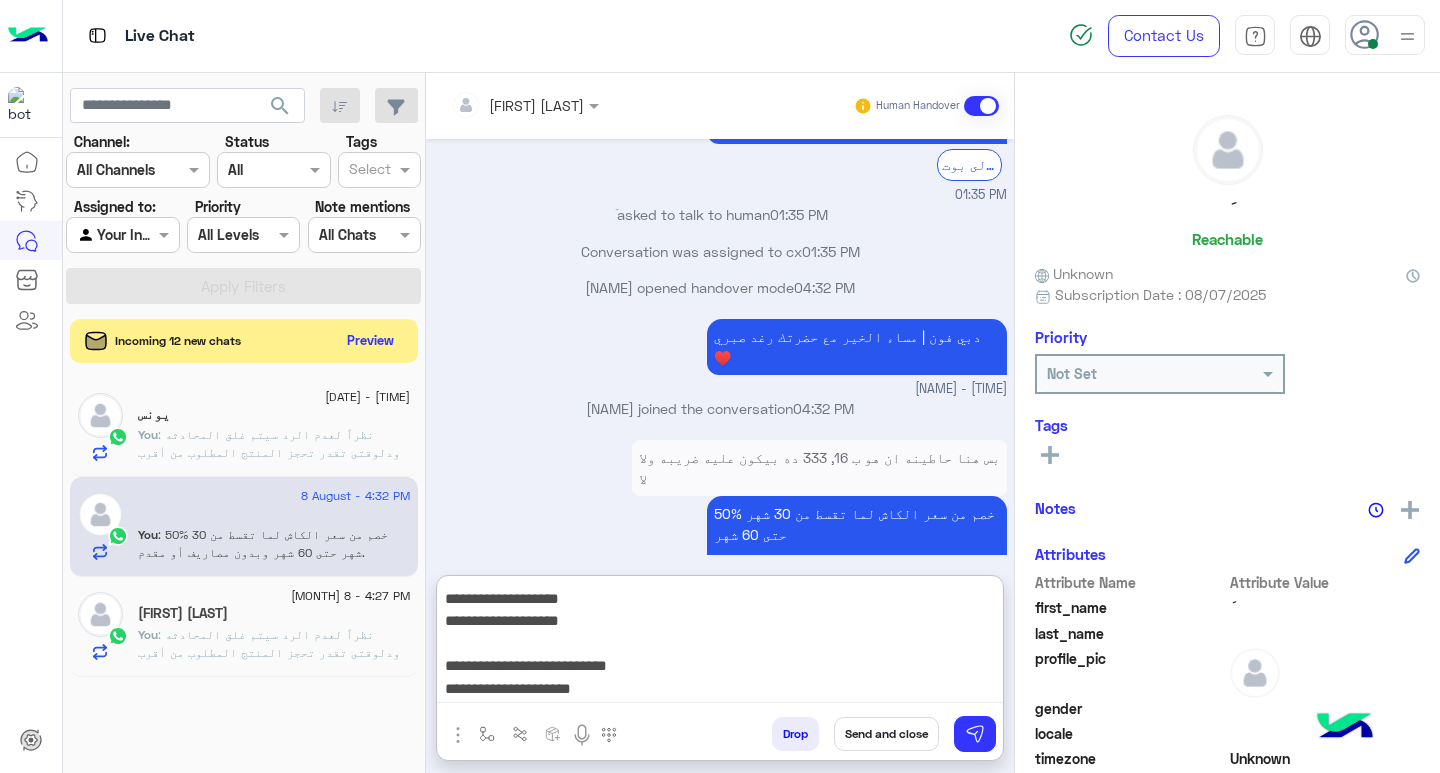 click on "**********" at bounding box center (720, 643) 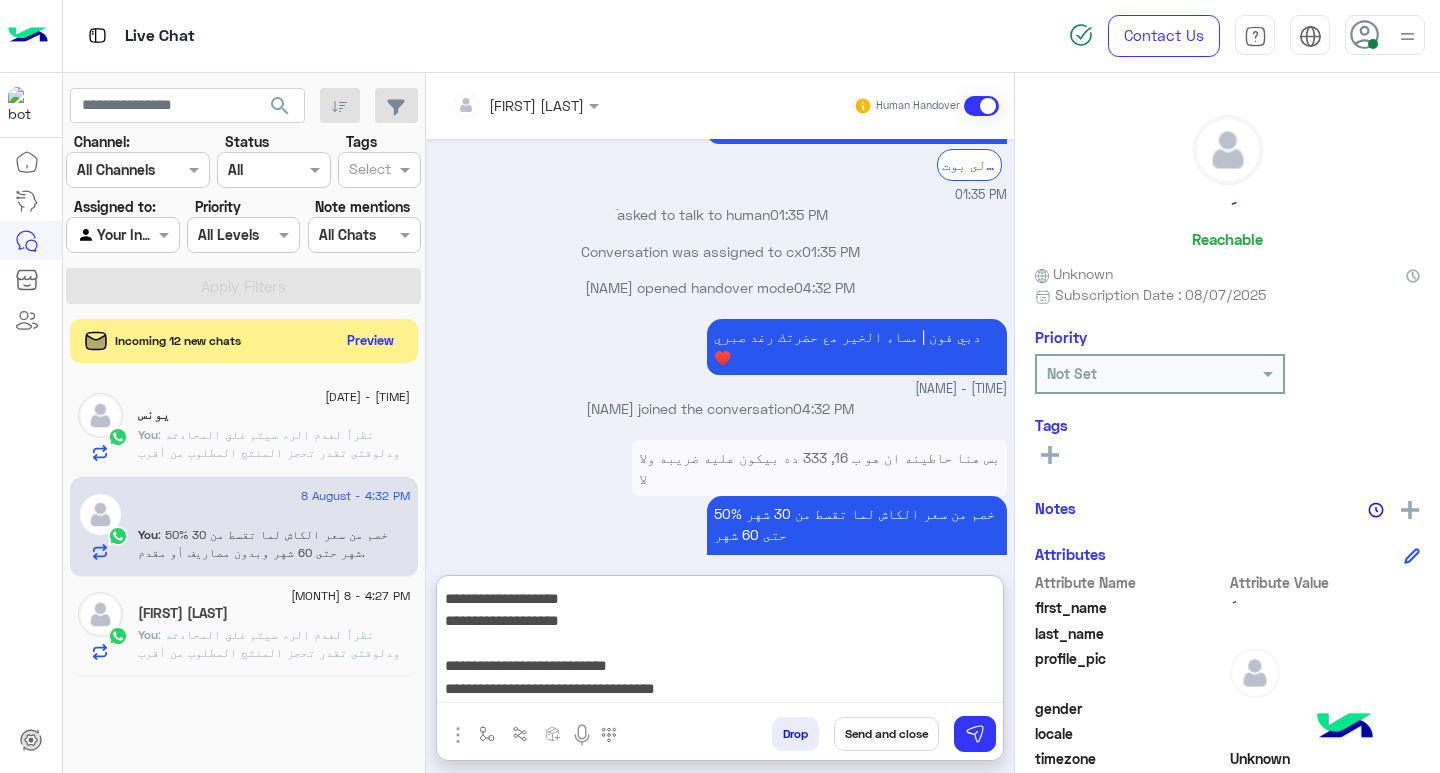 scroll, scrollTop: 61, scrollLeft: 0, axis: vertical 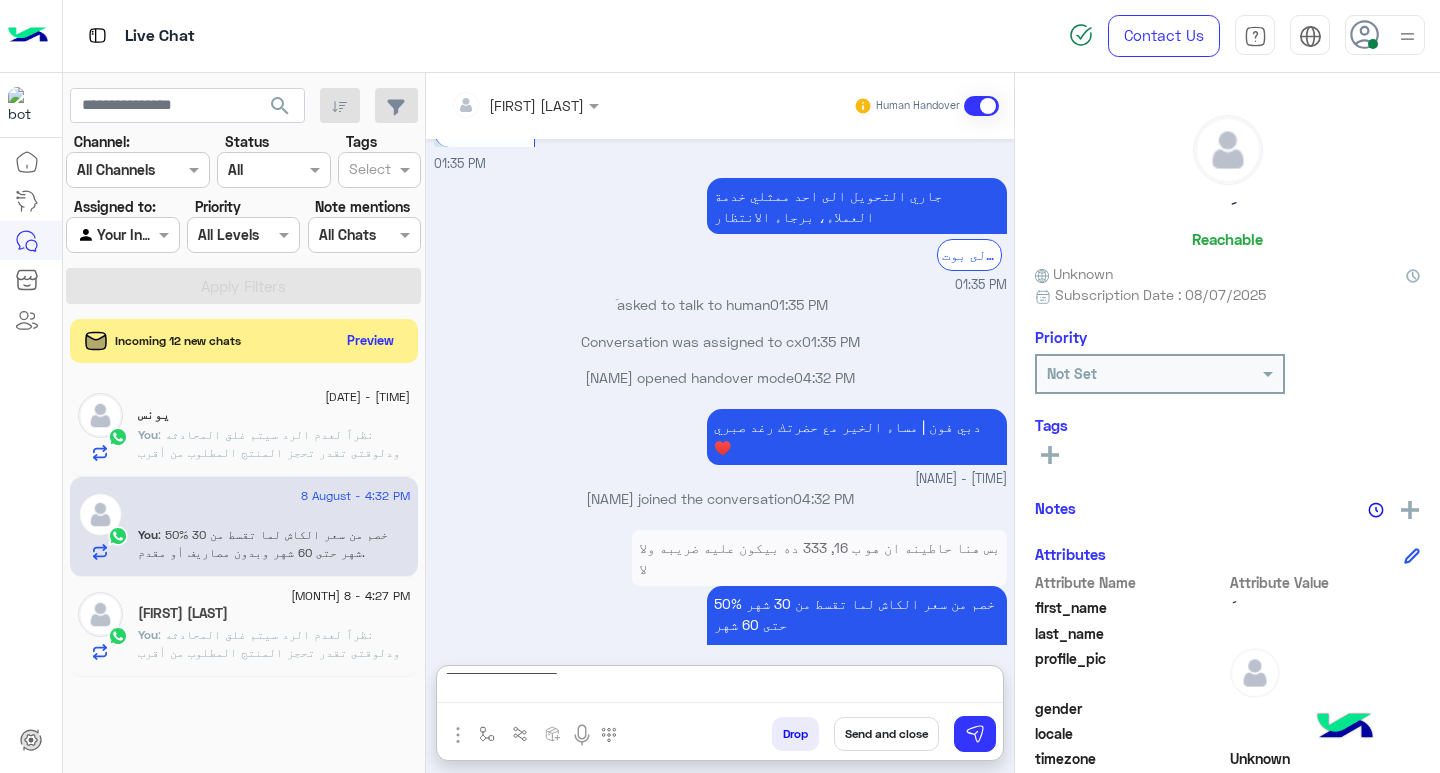 click on "**********" at bounding box center (720, 688) 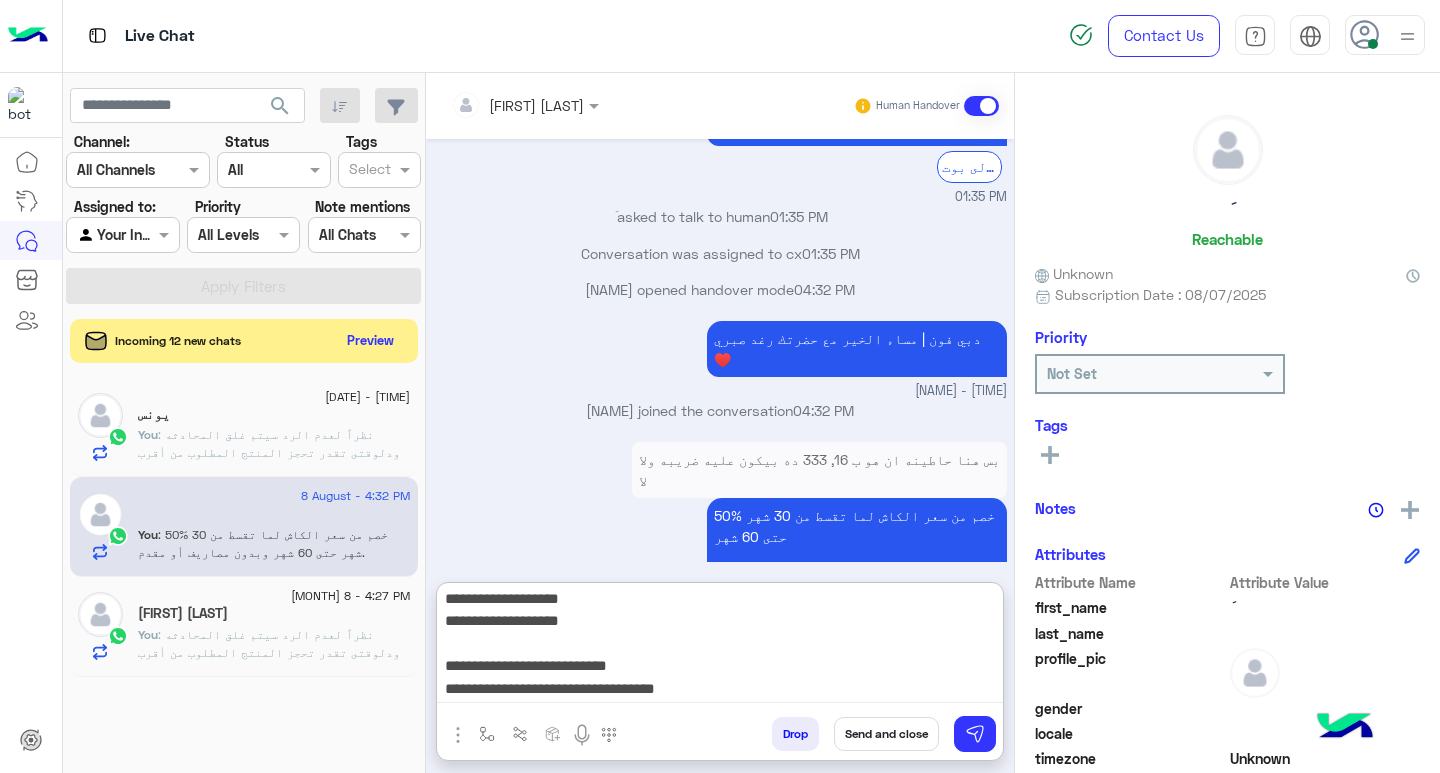 scroll, scrollTop: 2277, scrollLeft: 0, axis: vertical 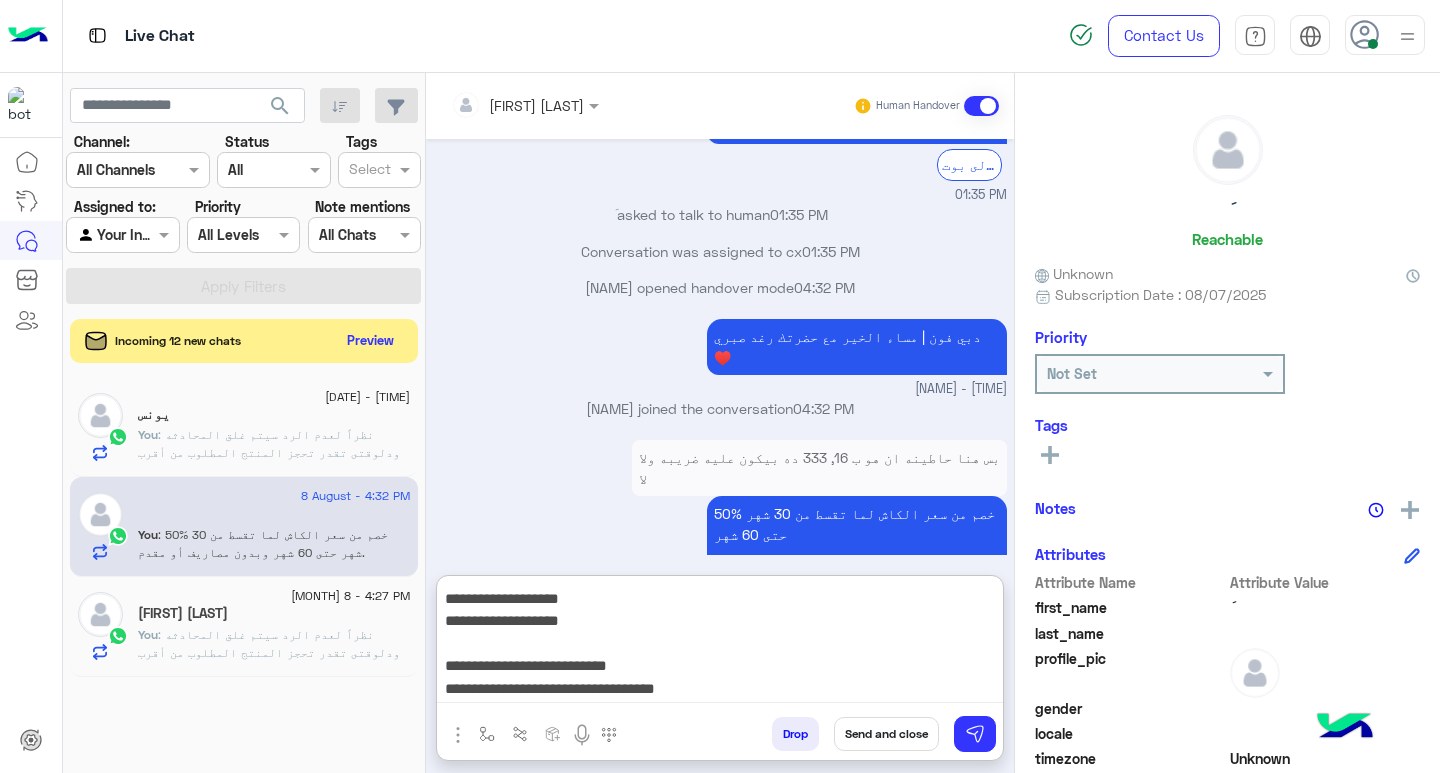 click on "**********" at bounding box center [720, 643] 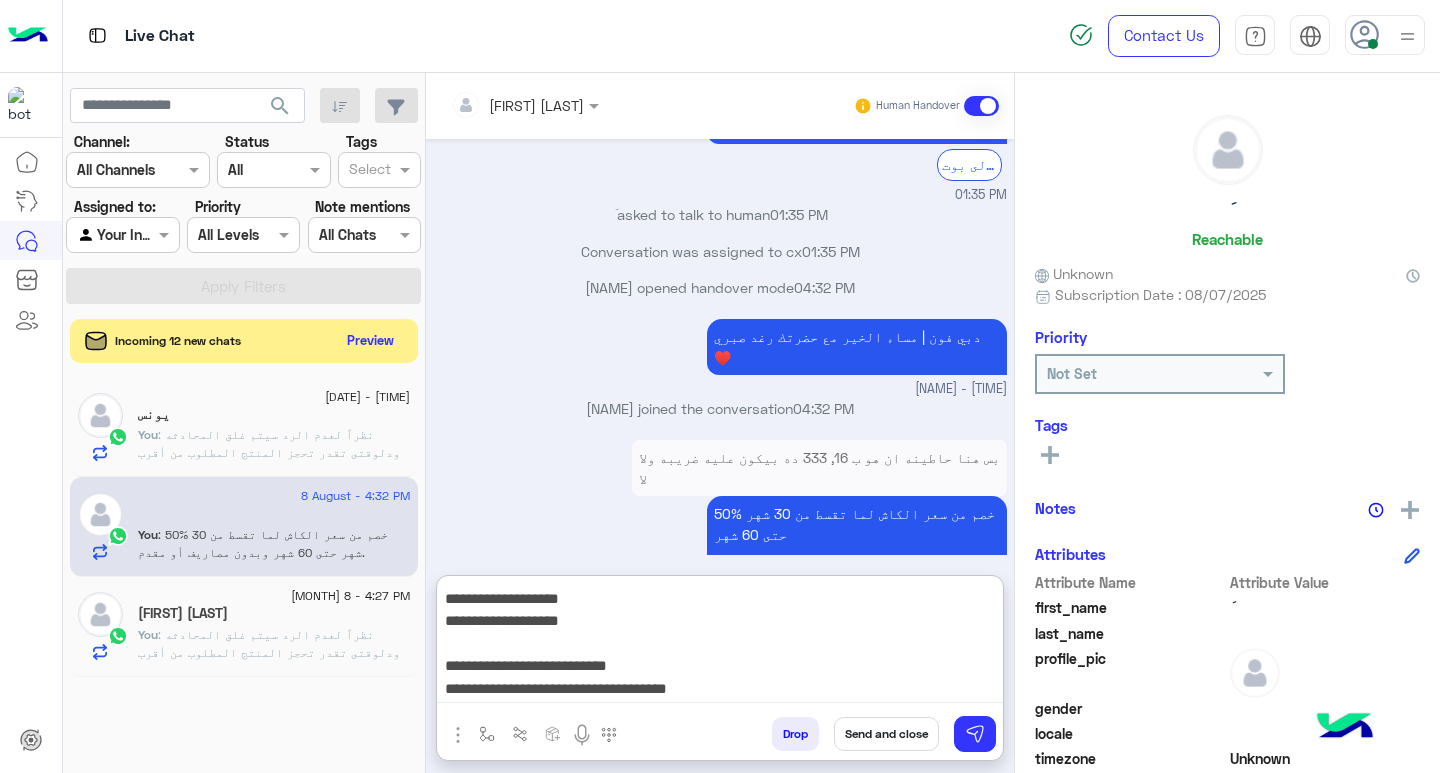paste on "**********" 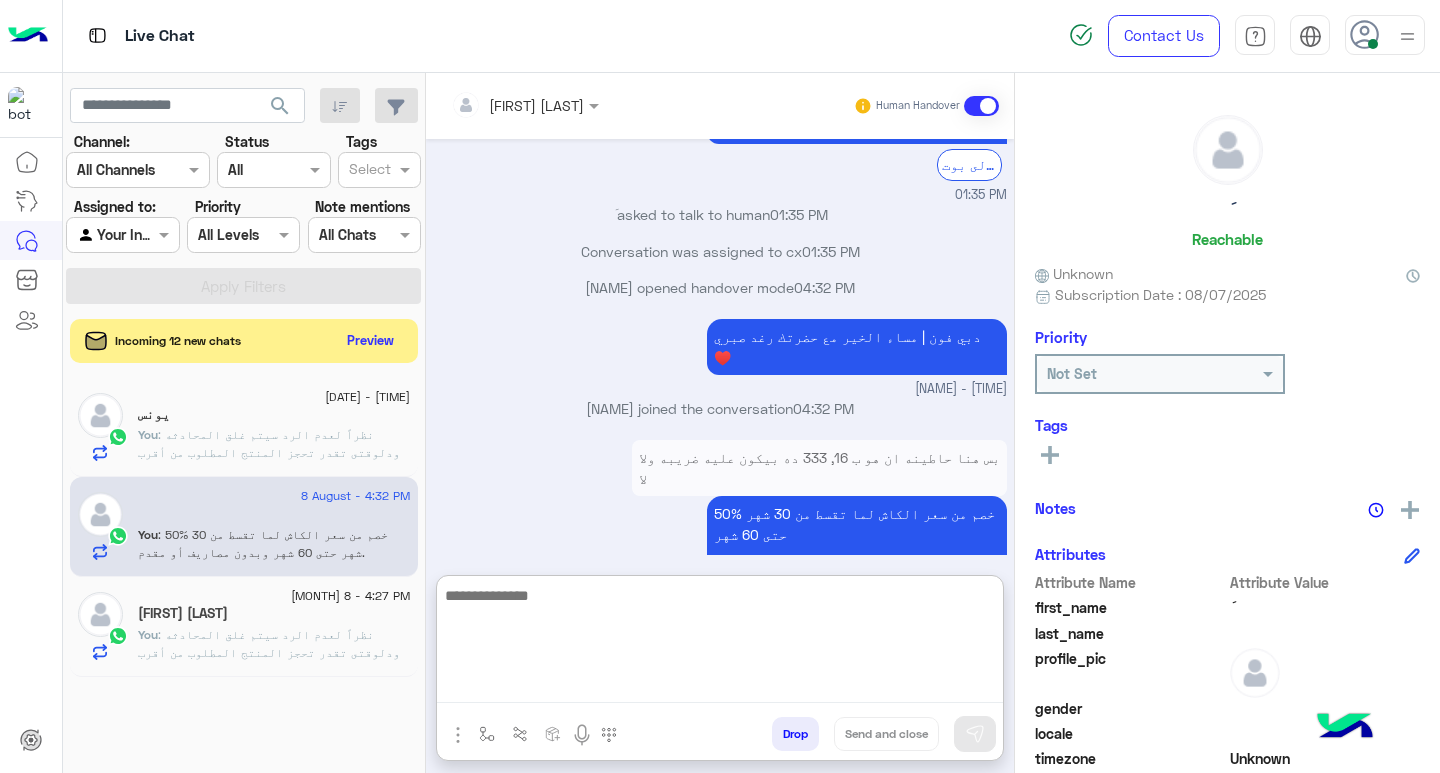 scroll, scrollTop: 0, scrollLeft: 0, axis: both 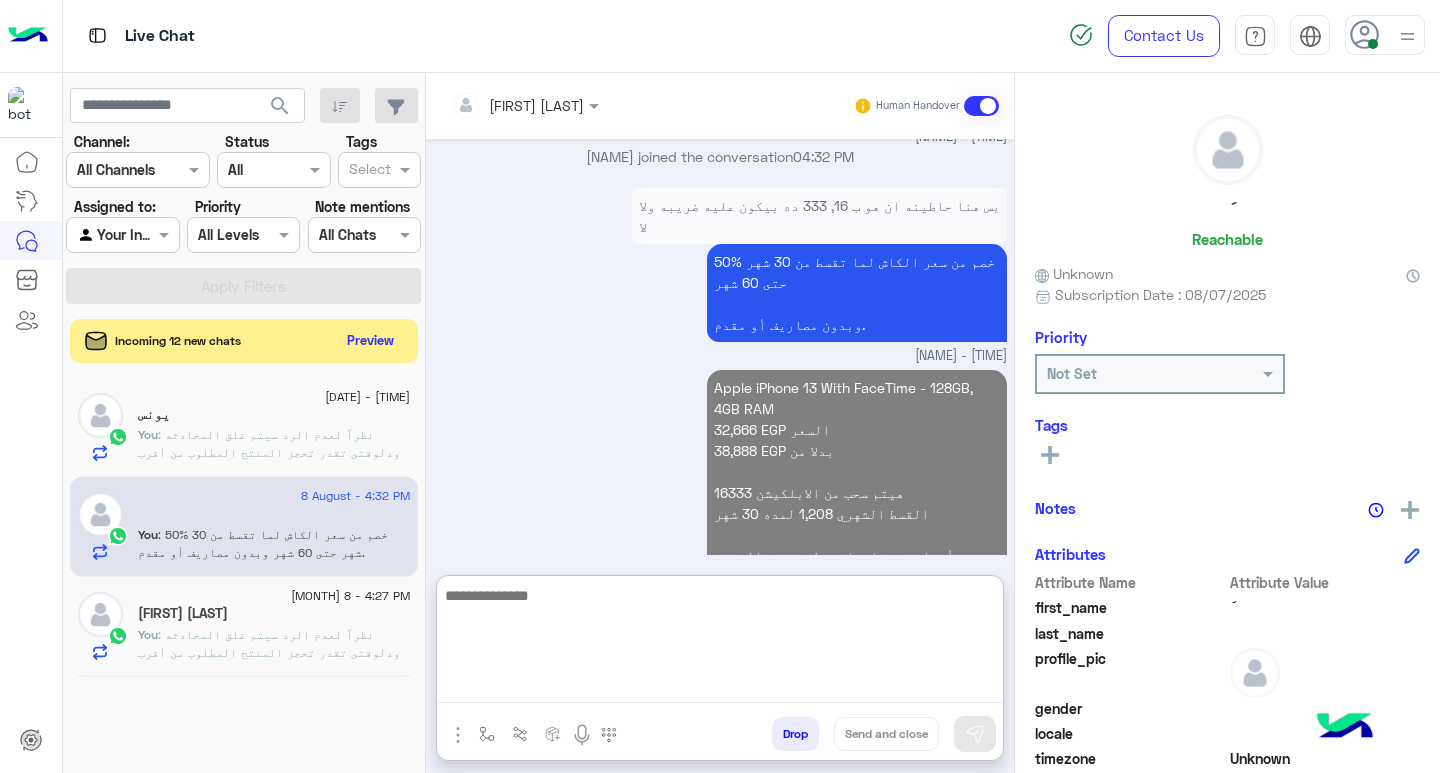 click at bounding box center [720, 643] 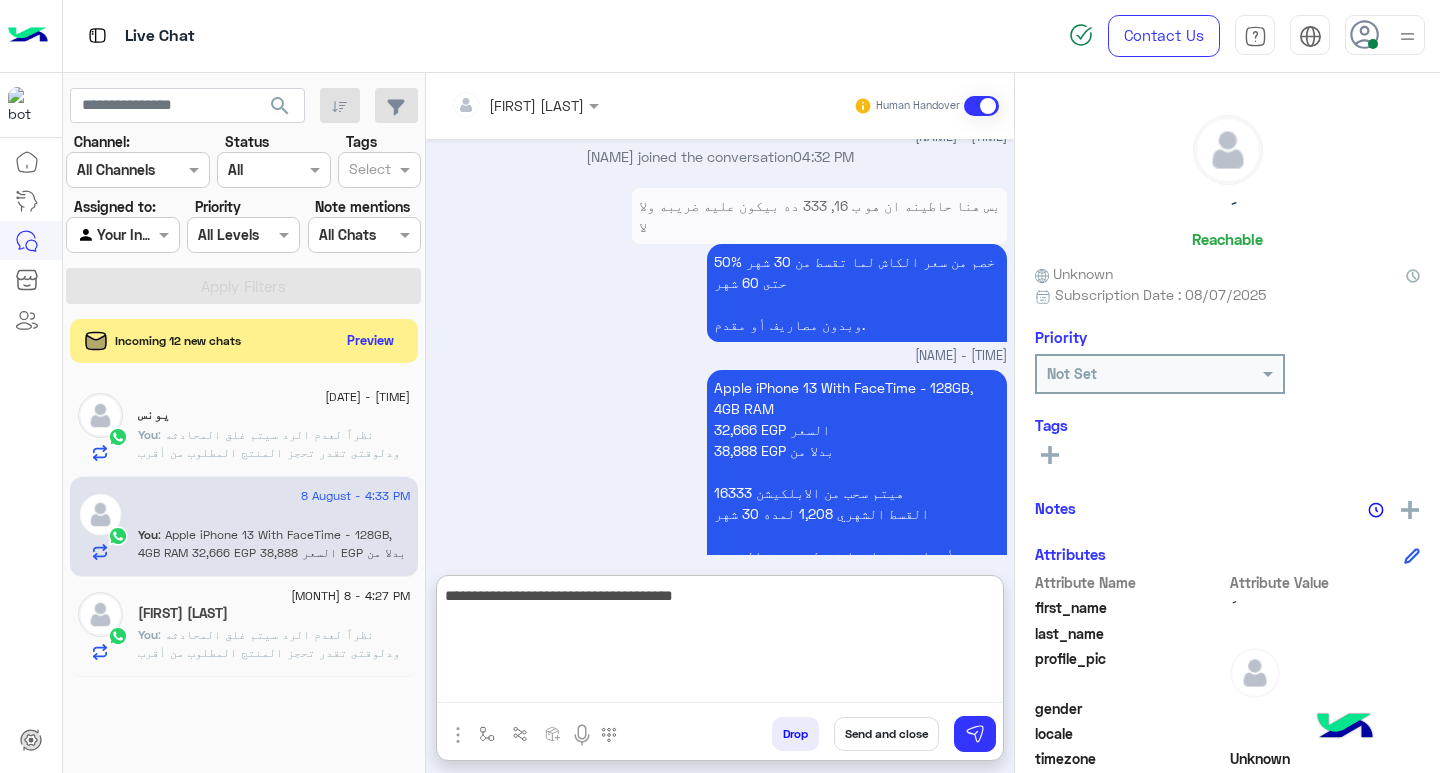 type on "**********" 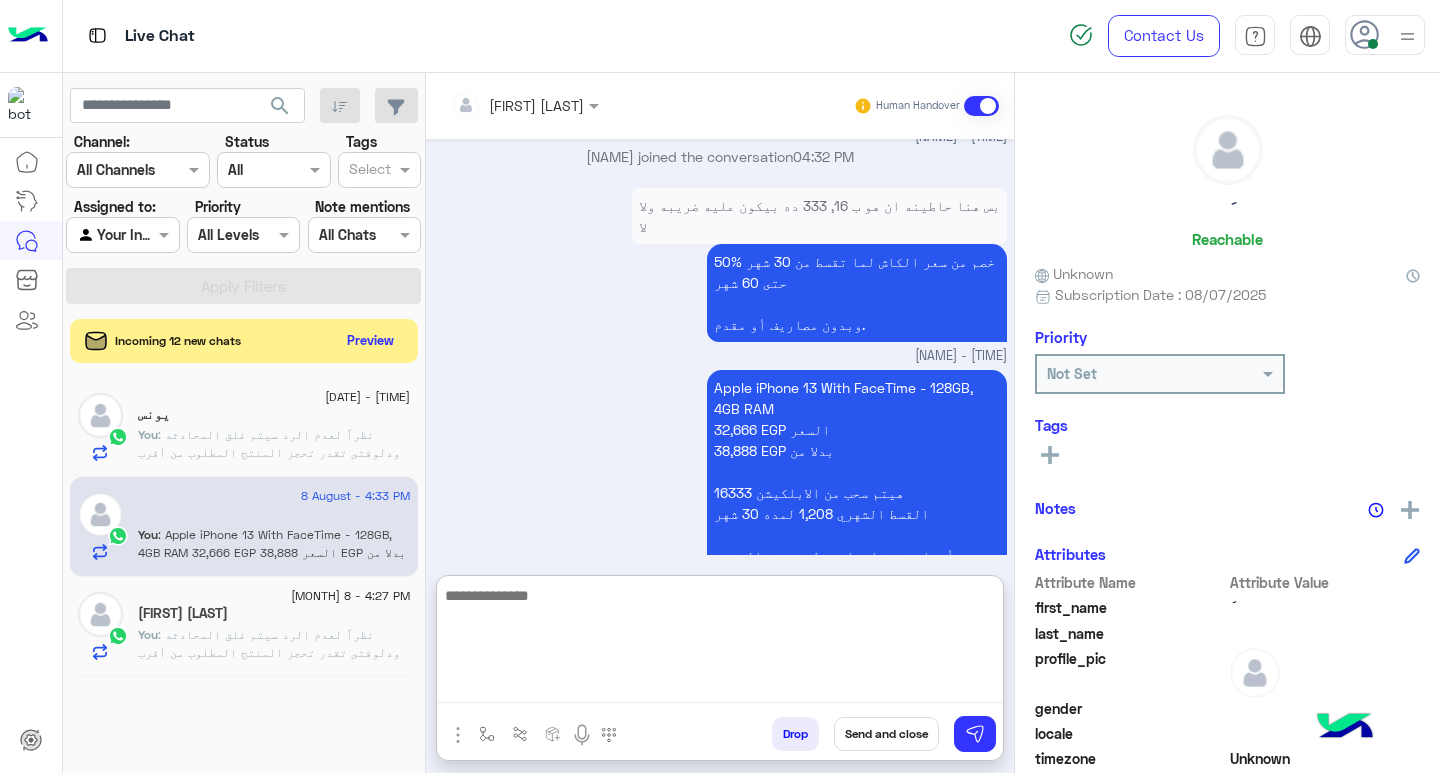 scroll, scrollTop: 2593, scrollLeft: 0, axis: vertical 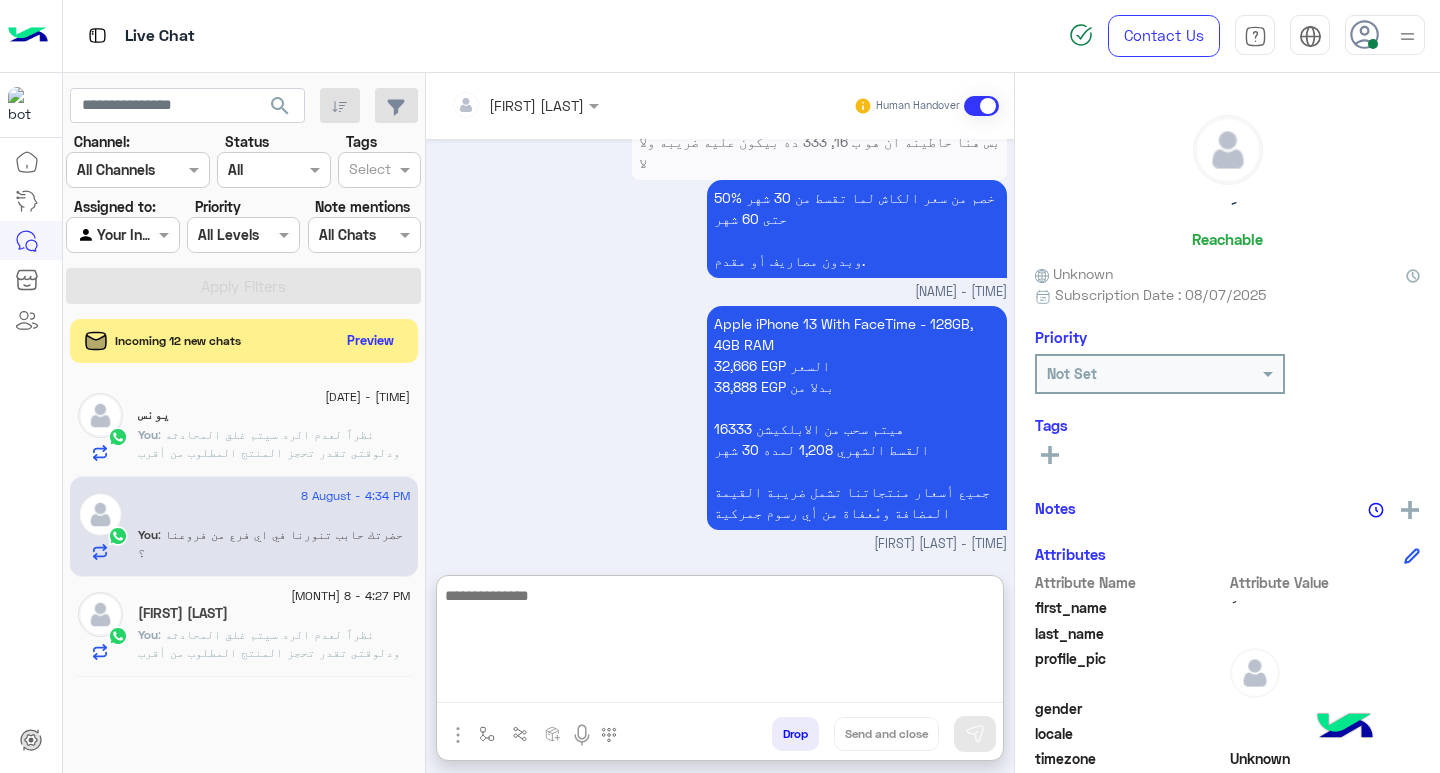 click on "نظراً لعدم الرد سيتم غلق المحادثه
ودلوقتى تقدر تحجز المنتج المطلوب من أقرب فرع لك بكل سهولة:
1️⃣ احجز من صفحه المنتج ع الويب سايت
Www.dubaiphone.net
2️⃣ حدد خيار "Pickup in Store" أو "استلام من الفرع"
3️⃣ أنتظر تأكيد وجود المنتج  بمكالمة هاتفية او رسالة واتس اب
ولو حضرتك احتاجت اي مساعده ماتترددش انك تتواصل معانا مره تانيه بالضغط على خدمه العملاء, شكراَ لتواصل حضرتك مع دبي فون❤️" 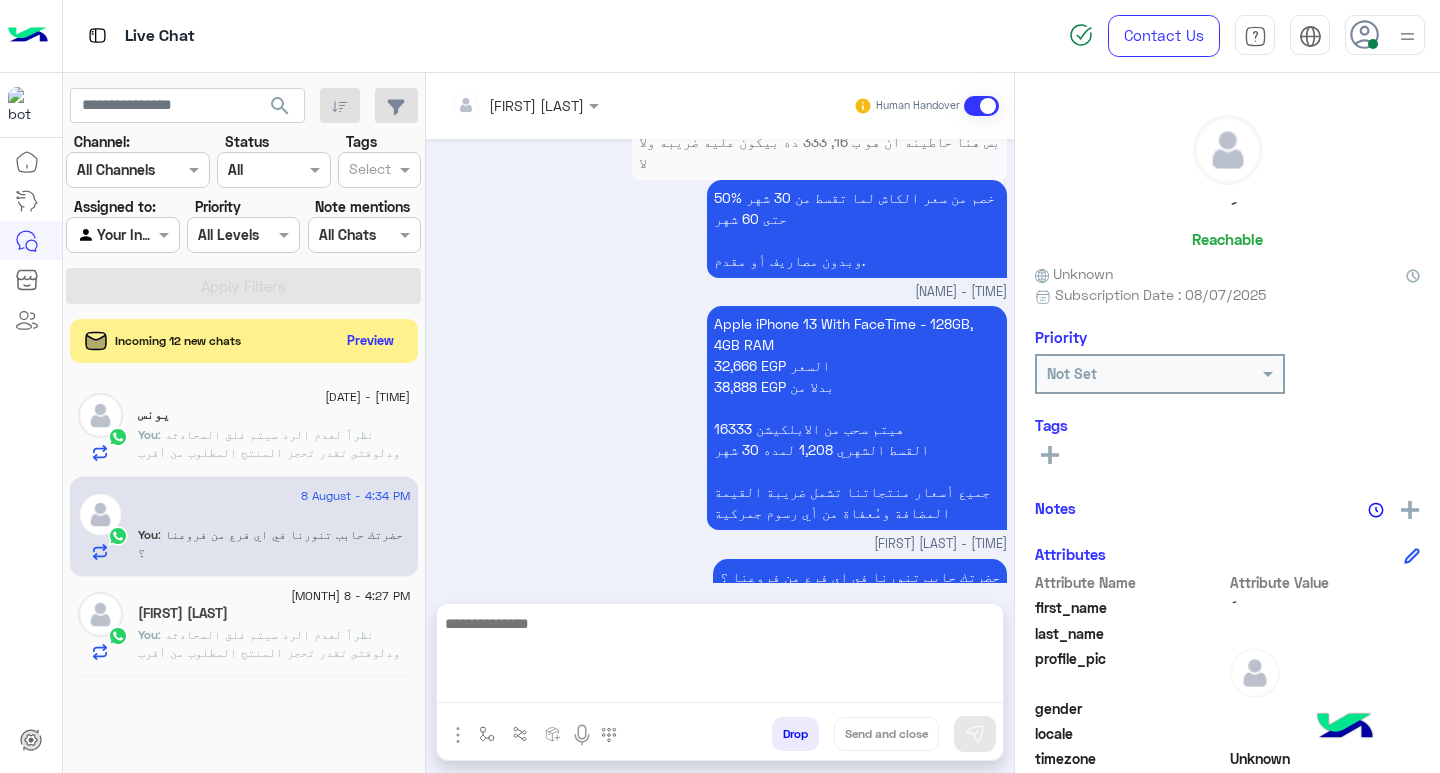 scroll, scrollTop: 2503, scrollLeft: 0, axis: vertical 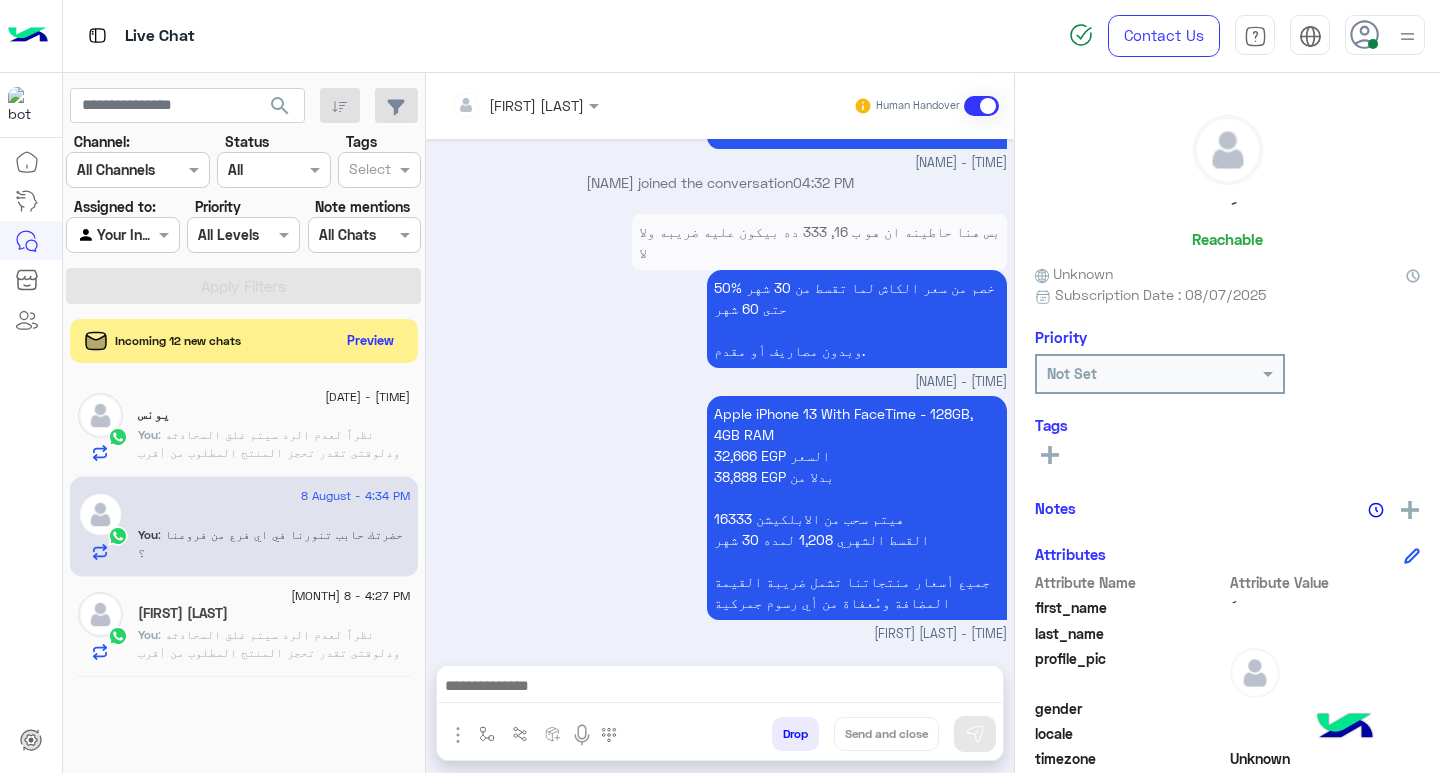 click on ": نظراً لعدم الرد سيتم غلق المحادثه
ودلوقتى تقدر تحجز المنتج المطلوب من أقرب فرع لك بكل سهولة:
1️⃣ احجز من صفحه المنتج ع الويب سايت
Www.dubaiphone.net
2️⃣ حدد خيار "Pickup in Store" أو "استلام من الفرع"
3️⃣ أنتظر تأكيد وجود المنتج  بمكالمة هاتفية او رسالة واتس اب
ولو حضرتك احتاجت اي مساعده ماتترددش انك تتواصل معانا مره تانيه بالضغط على خدمه العملاء, شكراَ لتواصل حضرتك مع دبي فون❤️" 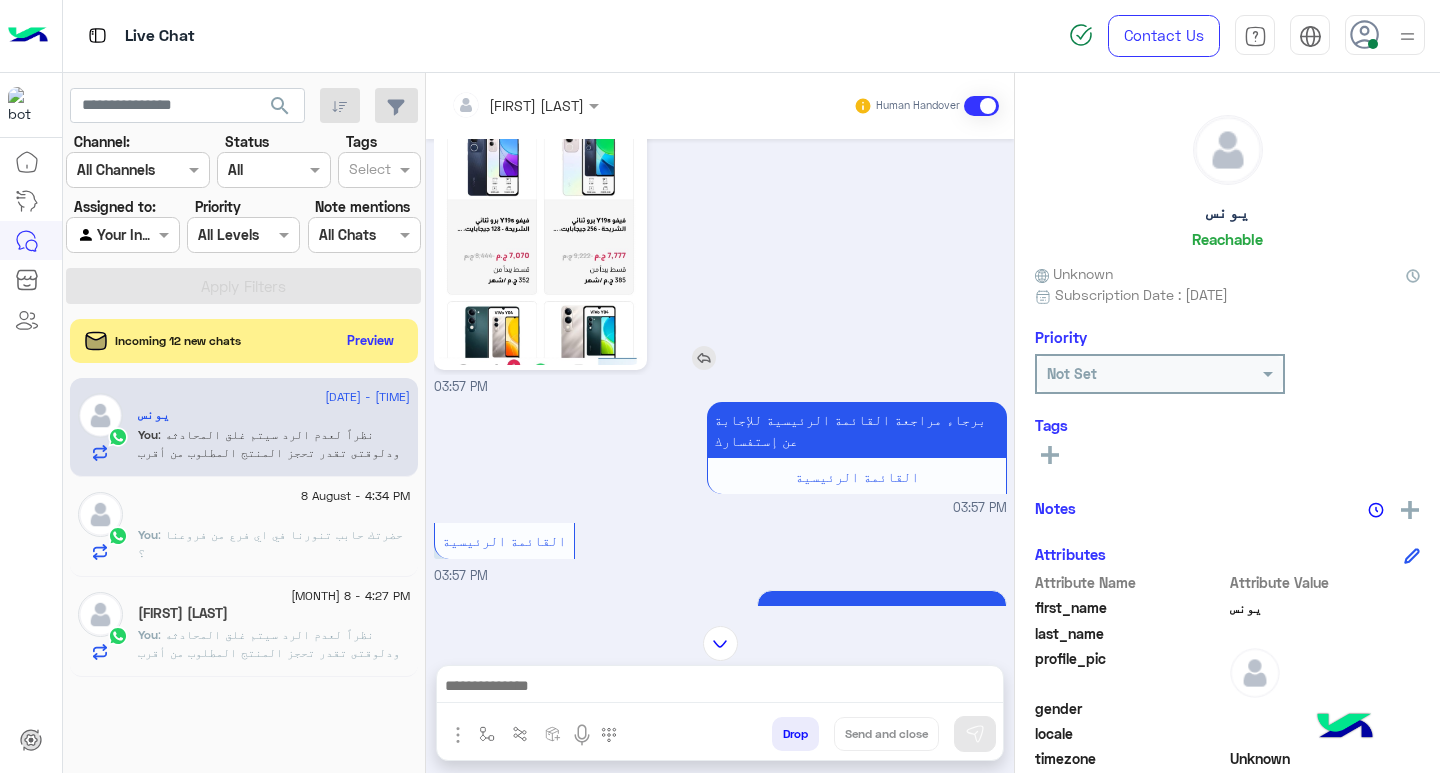 scroll, scrollTop: 233, scrollLeft: 0, axis: vertical 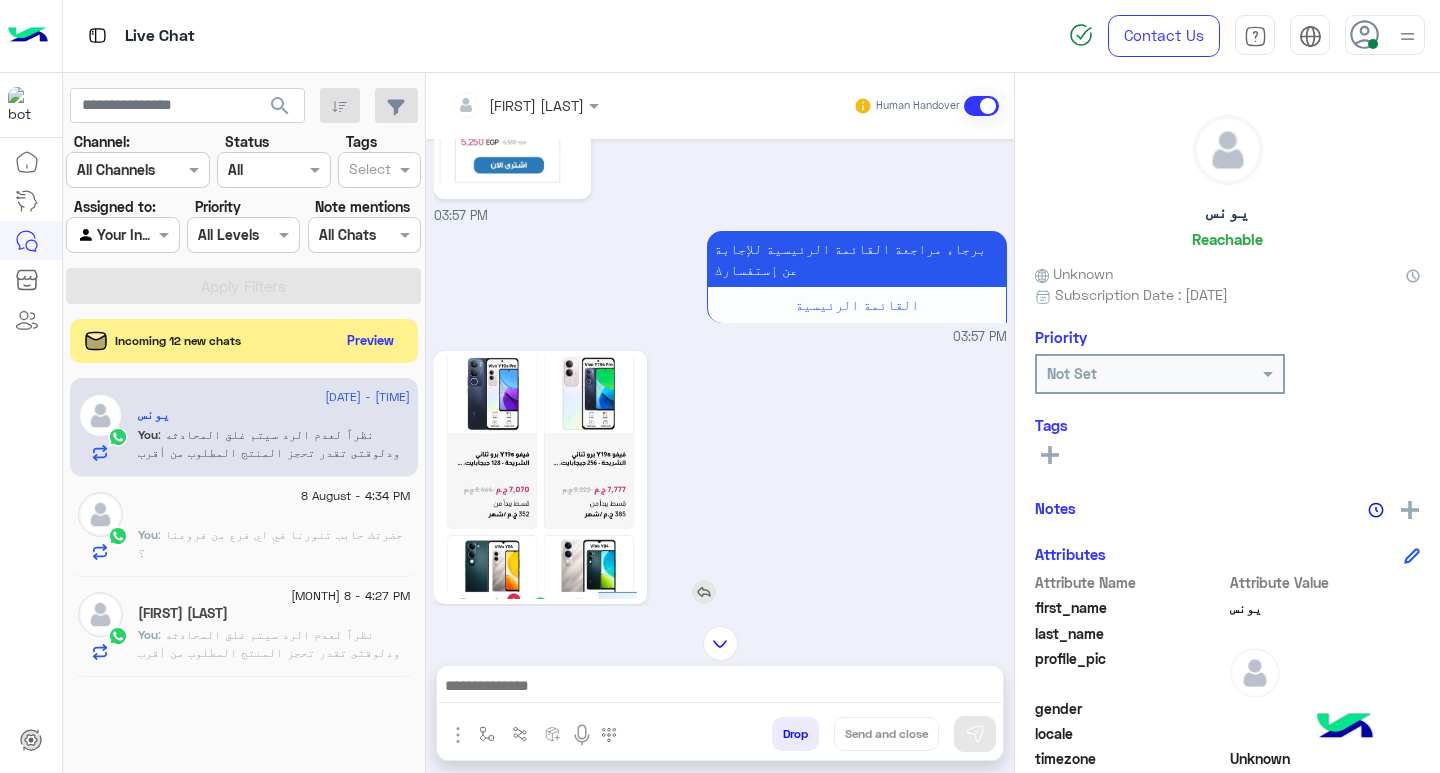 click 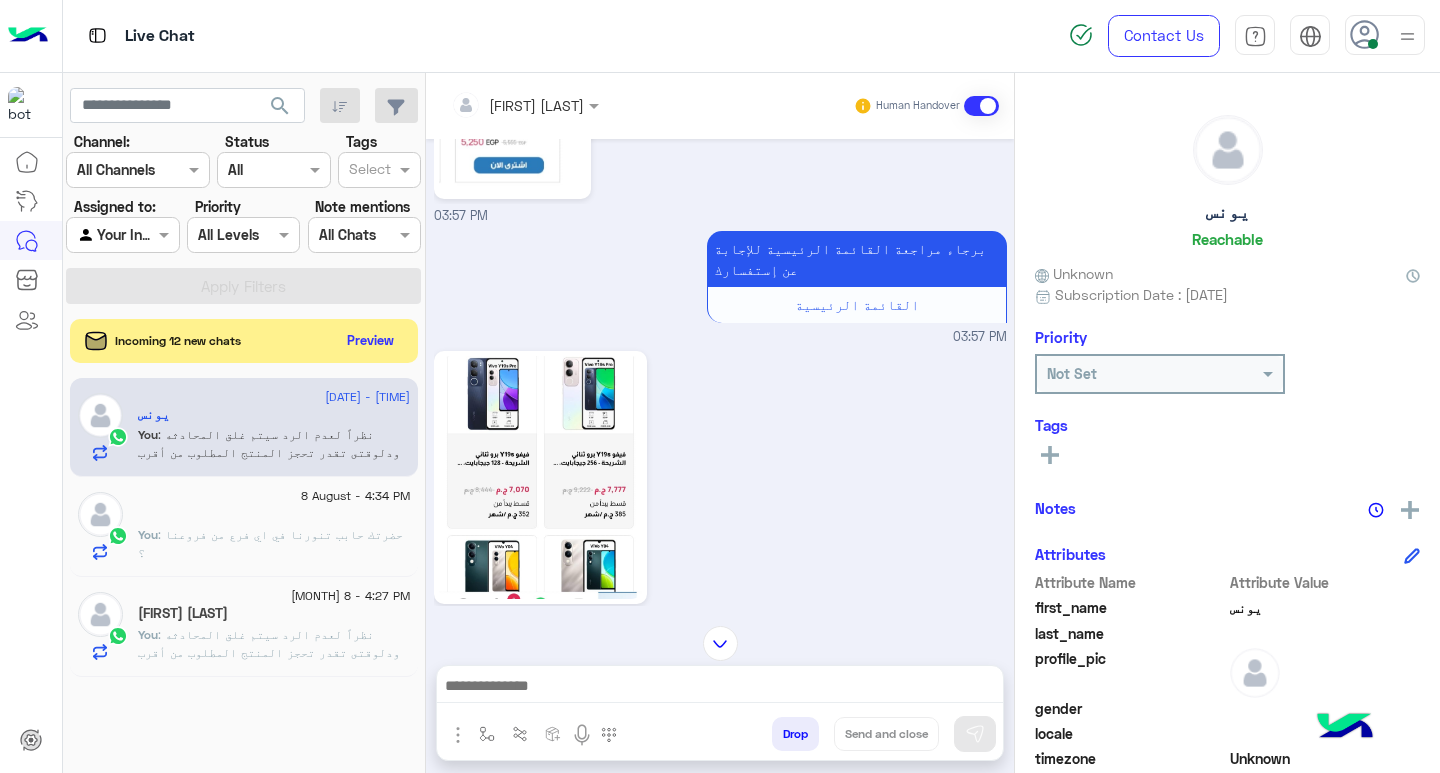 click at bounding box center [720, 688] 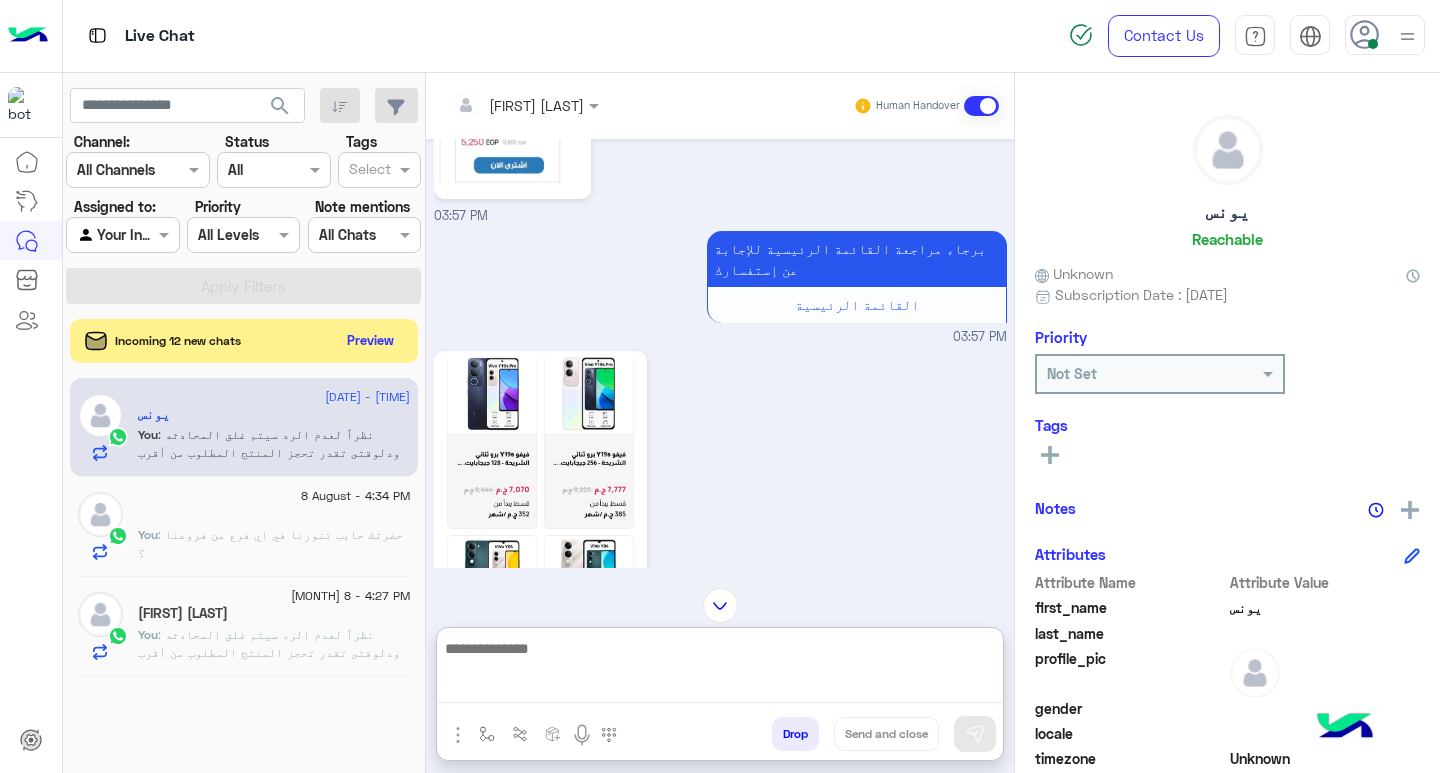 paste on "**********" 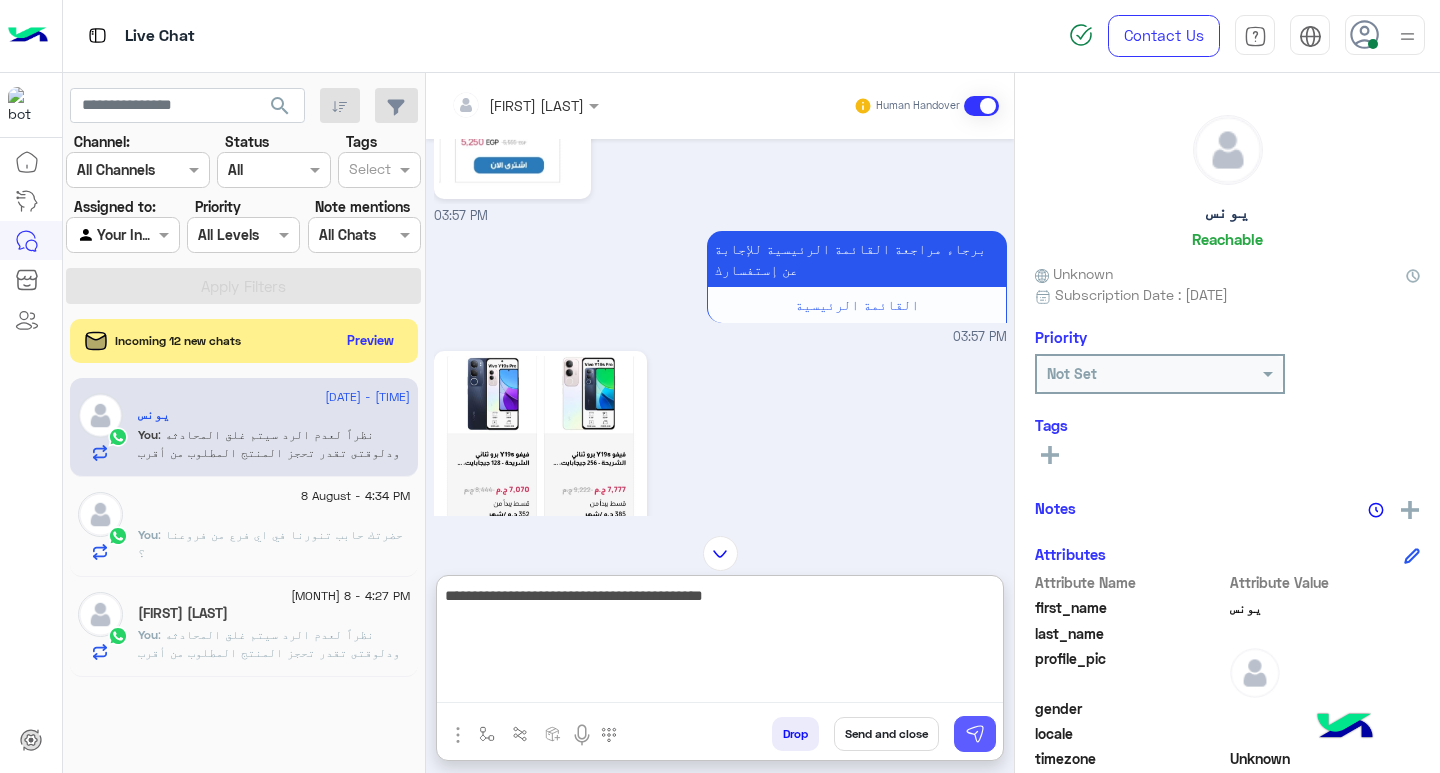 type on "**********" 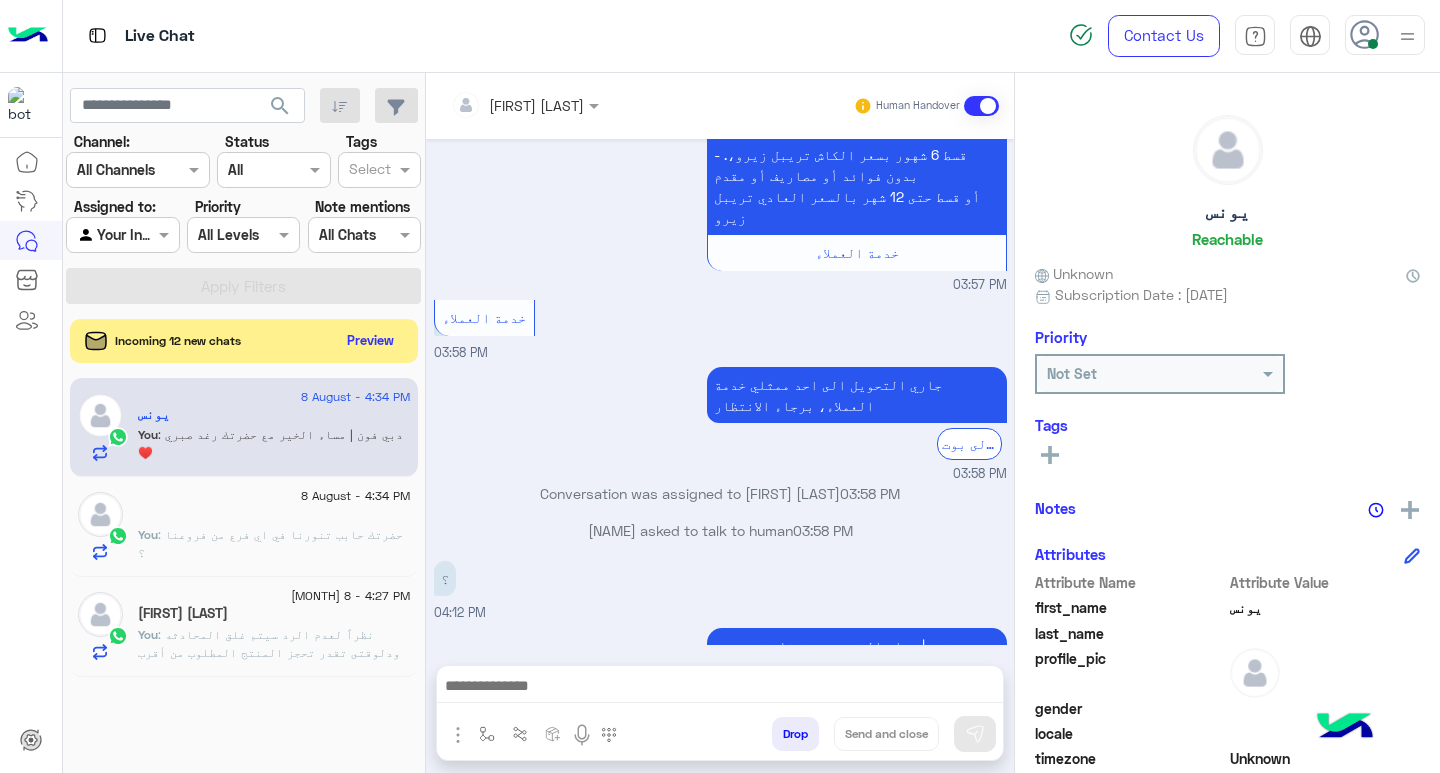 scroll, scrollTop: 1903, scrollLeft: 0, axis: vertical 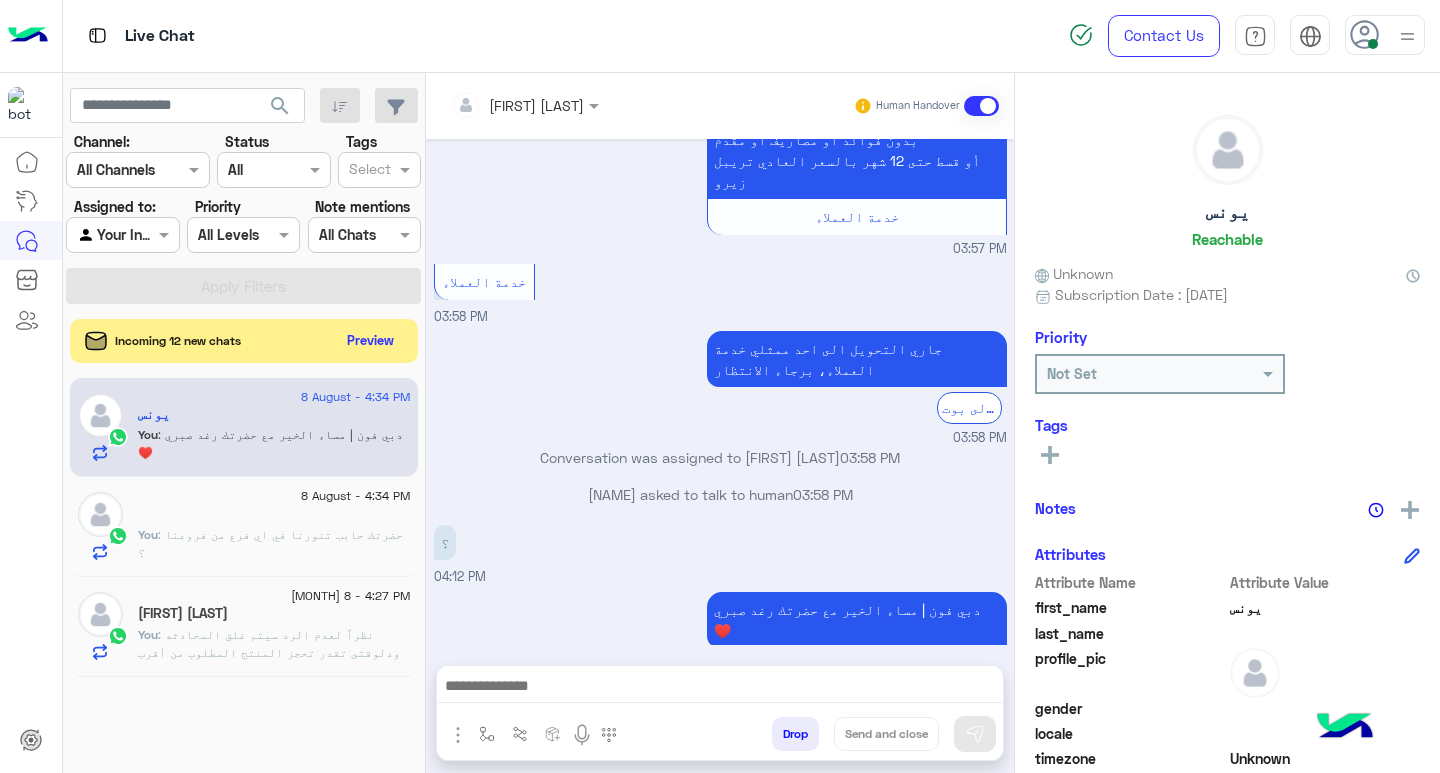 click at bounding box center [720, 688] 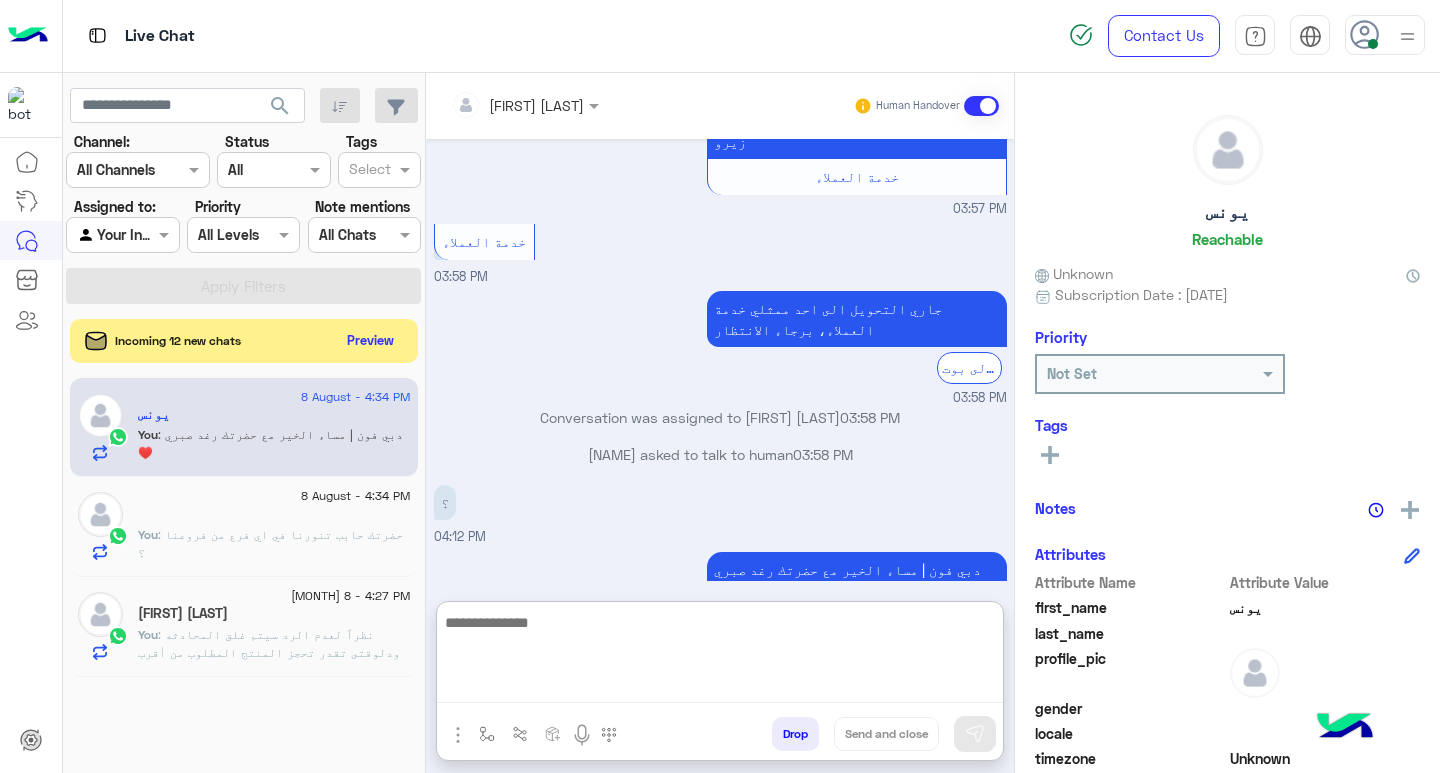 paste on "**********" 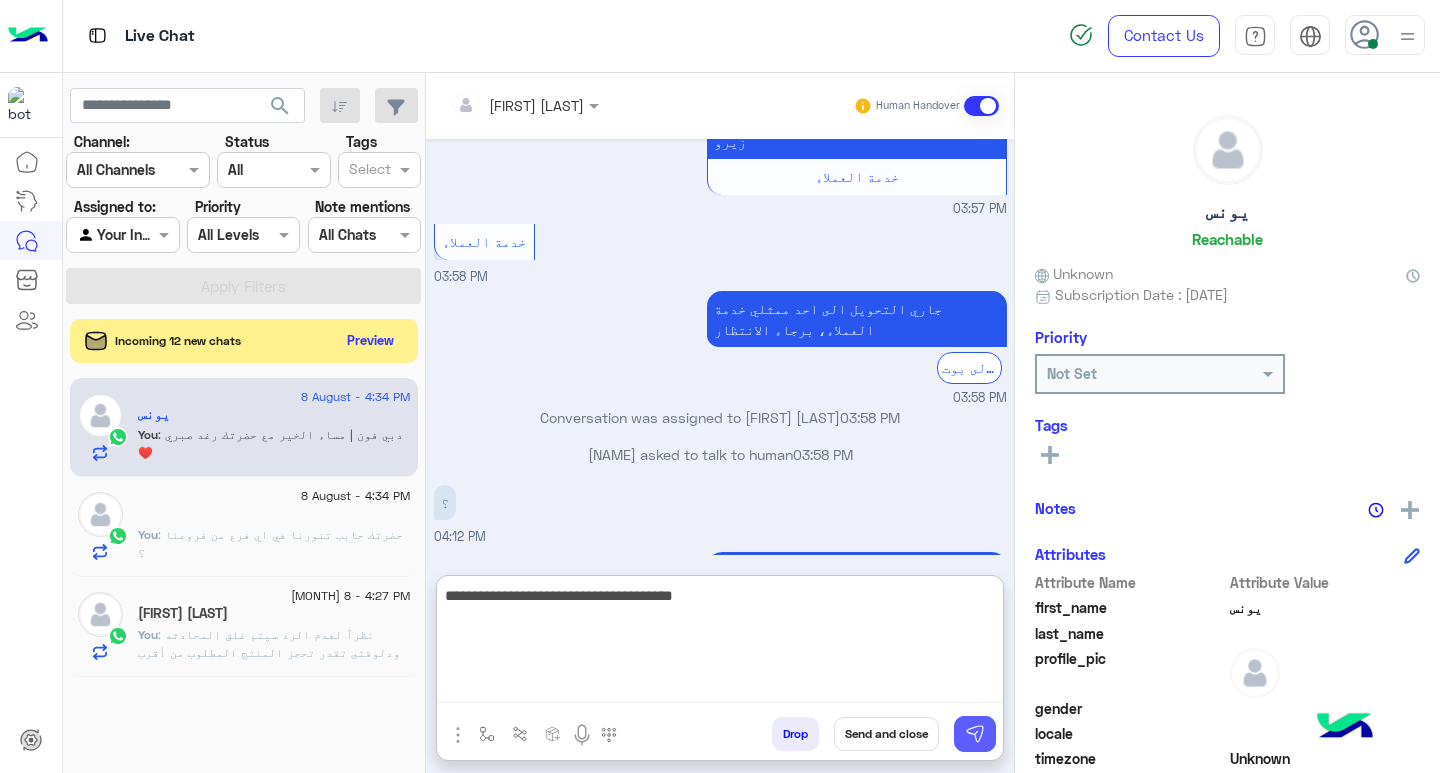 type on "**********" 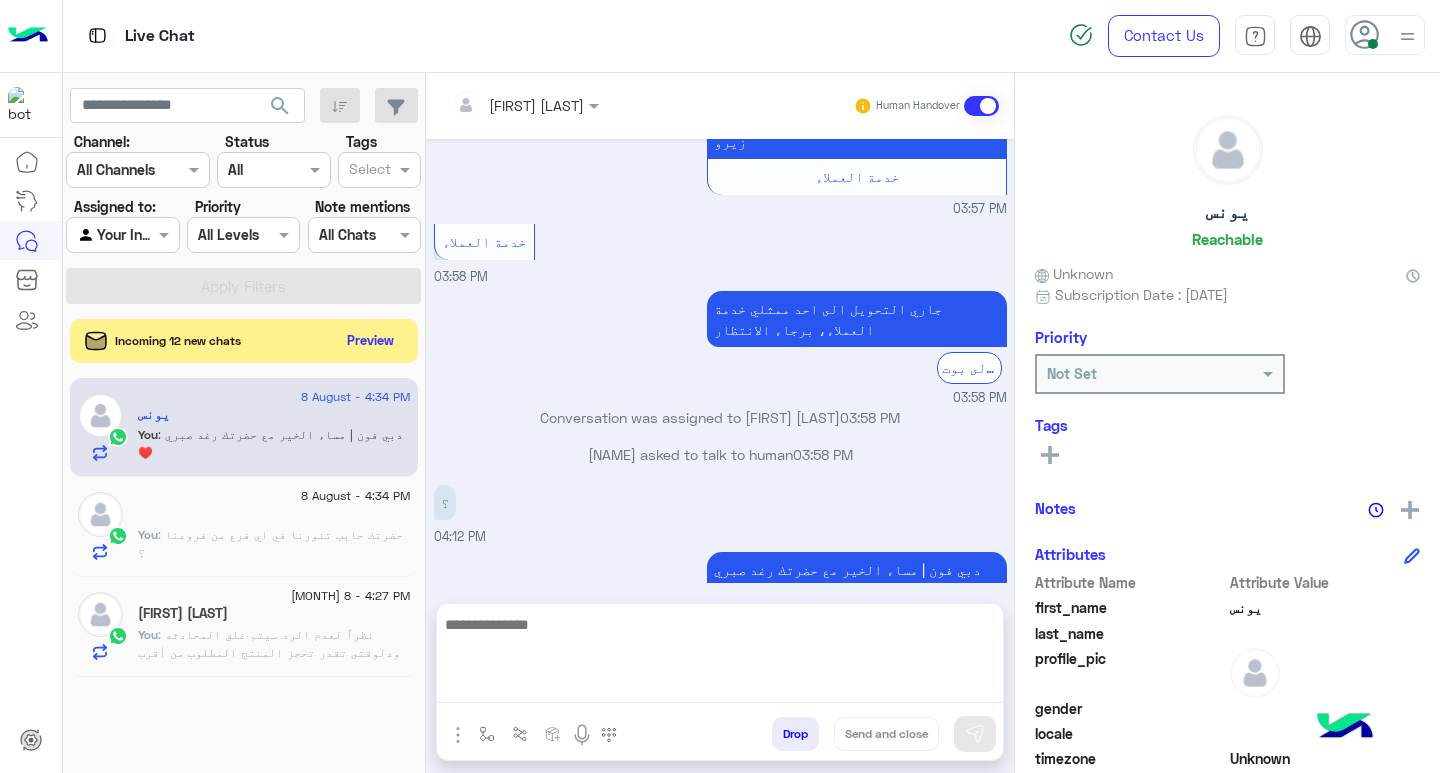 scroll, scrollTop: 1967, scrollLeft: 0, axis: vertical 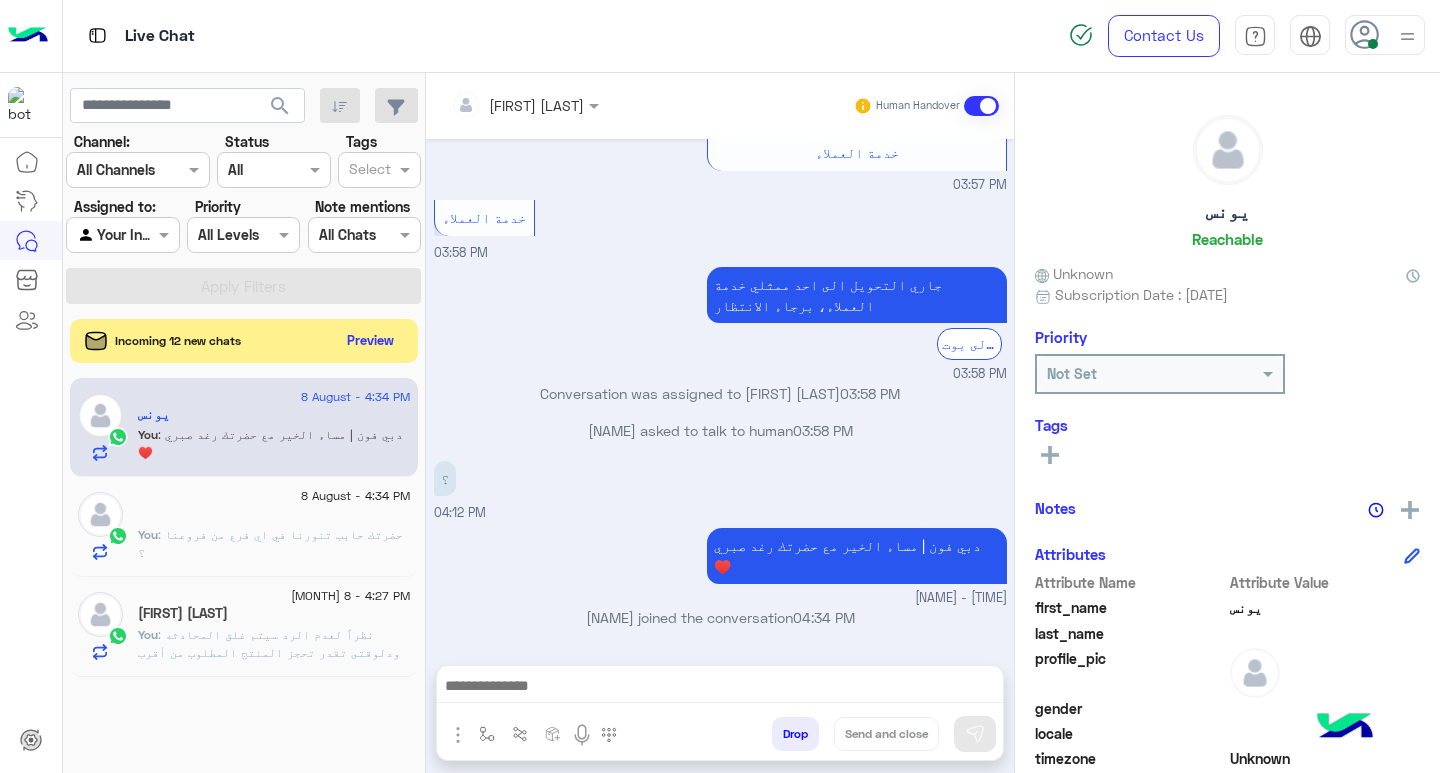 click on "[DATE]  [FIRST] [LAST]   You  : نظراً لعدم الرد سيتم غلق المحادثه
ودلوقتى تقدر تحجز المنتج المطلوب من أقرب فرع لك بكل سهولة:
1️⃣ احجز من صفحه المنتج ع الويب سايت
Www.dubaiphone.net
2️⃣ حدد خيار "Pickup in Store" أو "استلام من الفرع"
3️⃣ أنتظر تأكيد وجود المنتج  بمكالمة هاتفية او رسالة واتس اب
ولو حضرتك احتاجت اي مساعده ماتترددش انك تتواصل معانا مره تانيه بالضغط على خدمه العملاء, شكراَ لتواصل حضرتك مع دبي فون❤️" 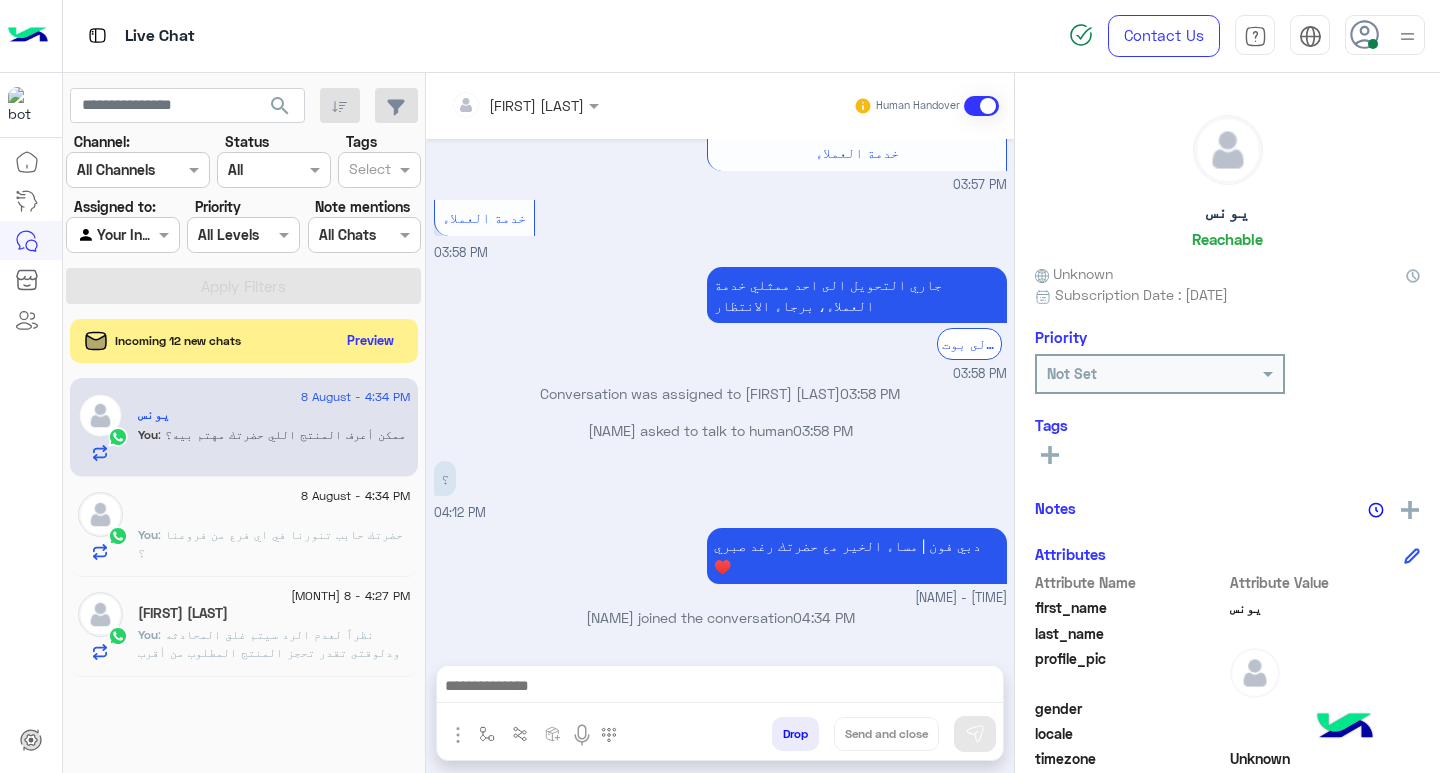 click on ": نظراً لعدم الرد سيتم غلق المحادثه
ودلوقتى تقدر تحجز المنتج المطلوب من أقرب فرع لك بكل سهولة:
1️⃣ احجز من صفحه المنتج ع الويب سايت
Www.dubaiphone.net
2️⃣ حدد خيار "Pickup in Store" أو "استلام من الفرع"
3️⃣ أنتظر تأكيد وجود المنتج  بمكالمة هاتفية او رسالة واتس اب
ولو حضرتك احتاجت اي مساعده ماتترددش انك تتواصل معانا مره تانيه بالضغط على خدمه العملاء, شكراَ لتواصل حضرتك مع دبي فون❤️" 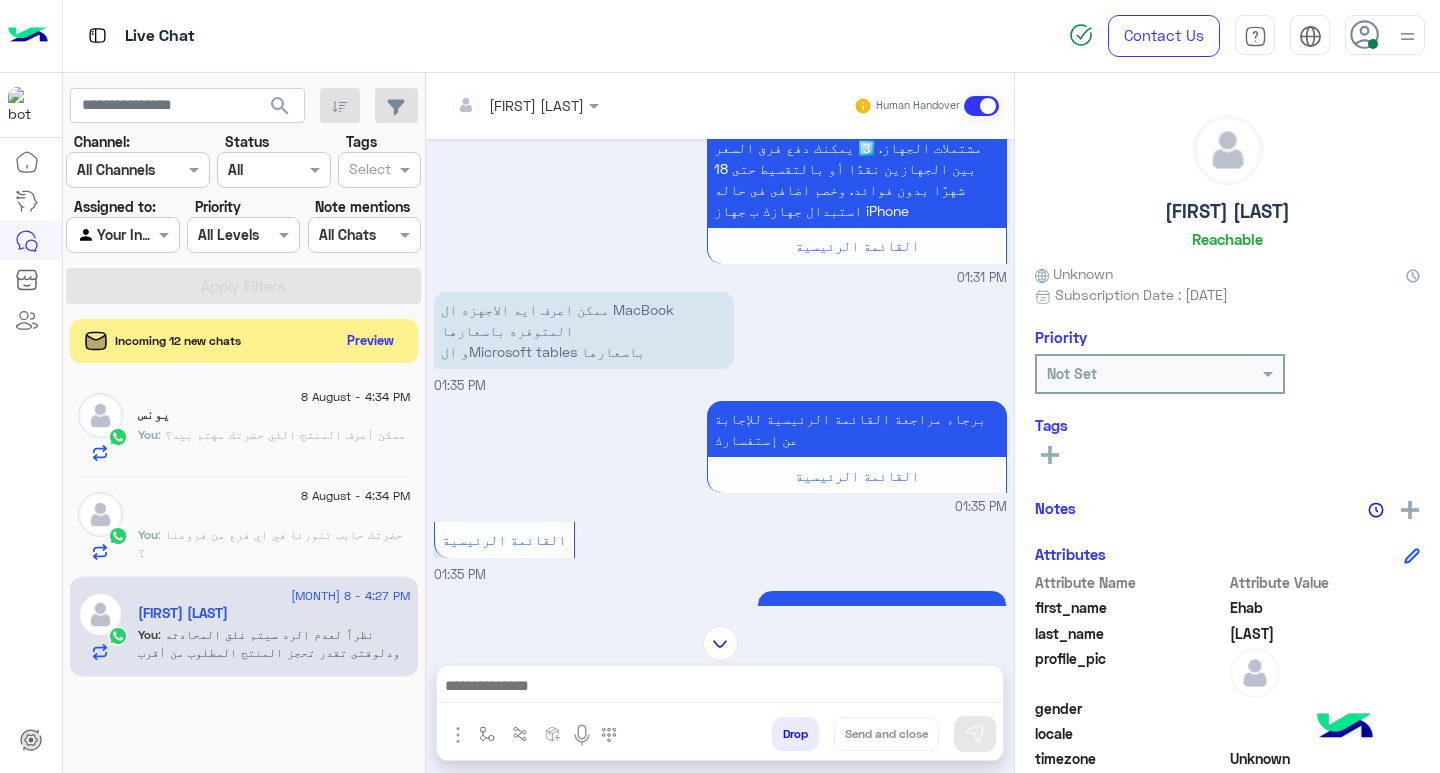 scroll, scrollTop: 730, scrollLeft: 0, axis: vertical 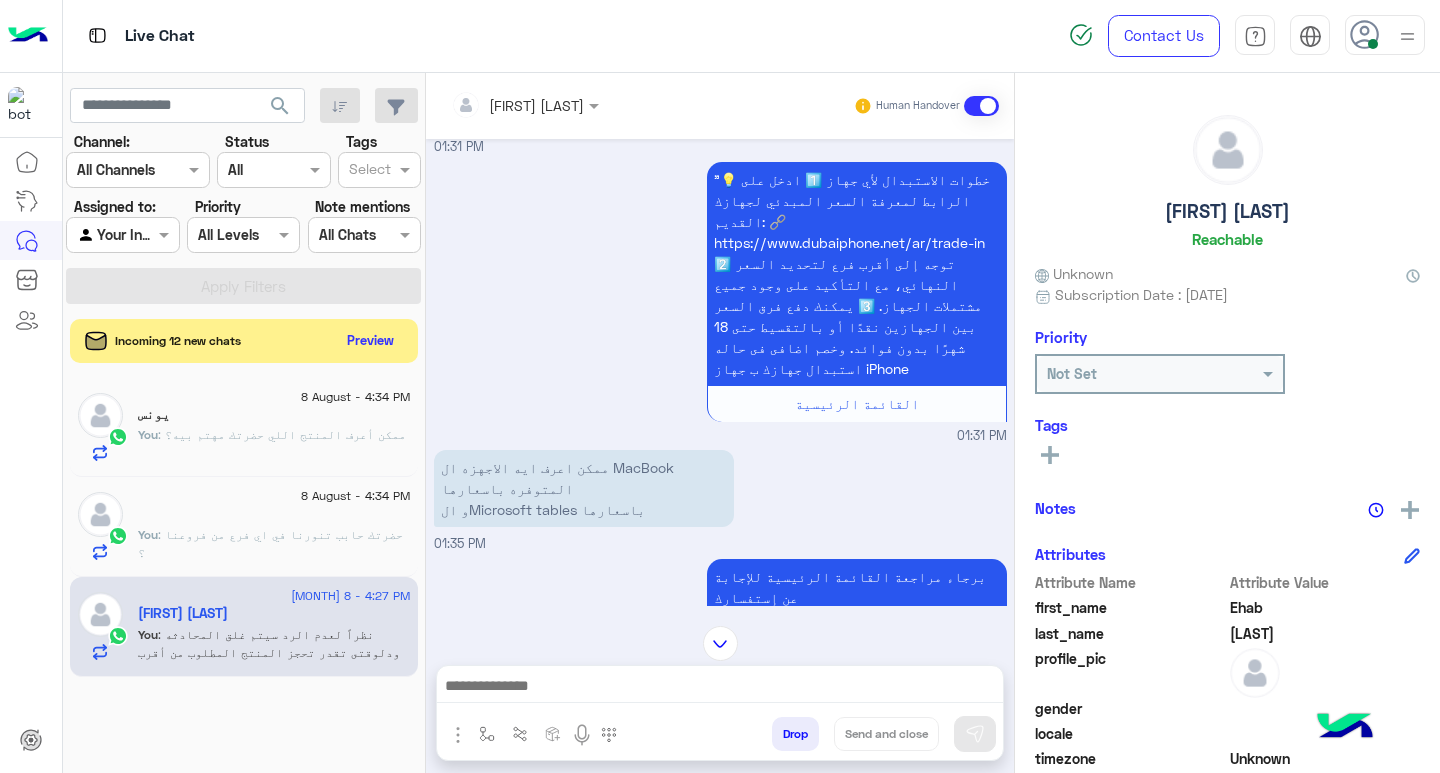 click on ": حضرتك حابب تنورنا في اي فرع من فروعنا ؟" 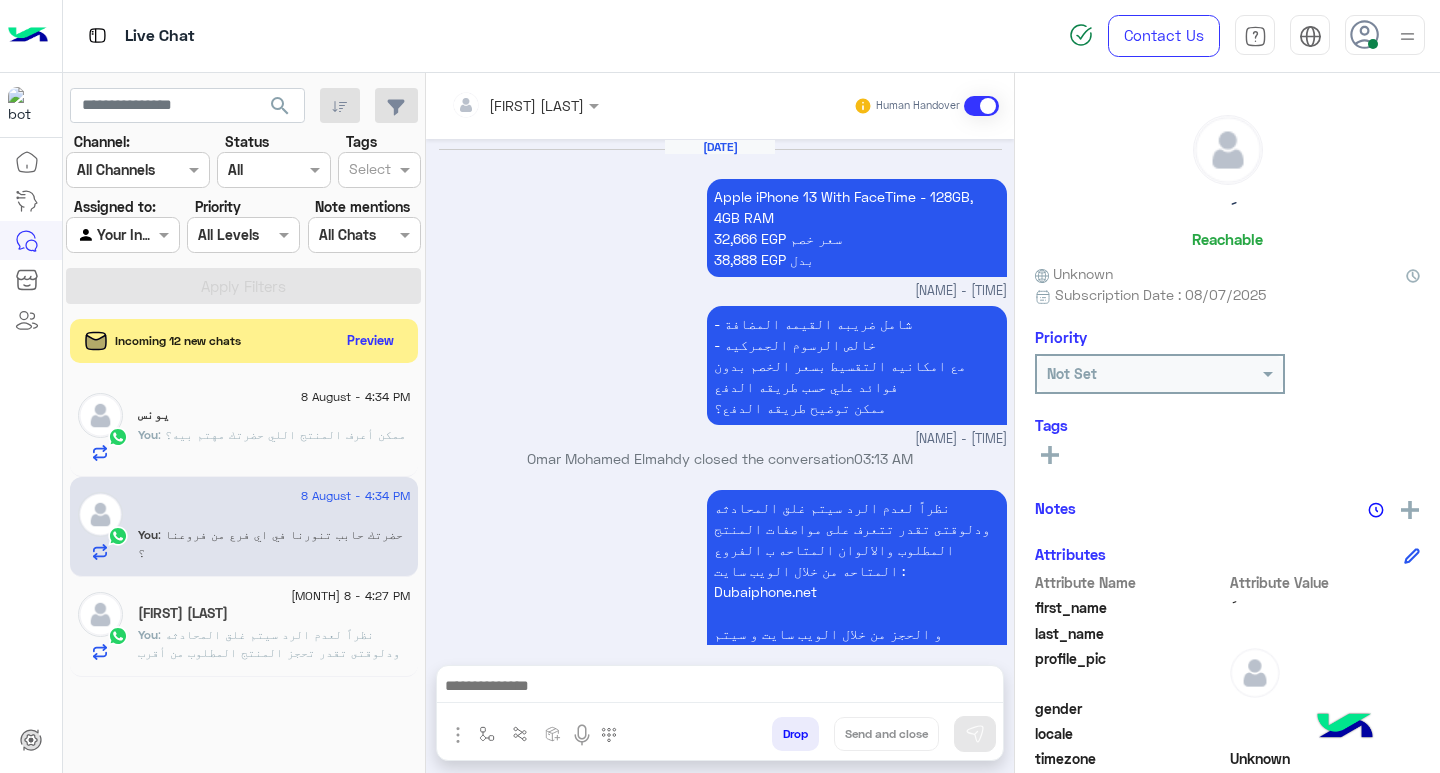 scroll, scrollTop: 1812, scrollLeft: 0, axis: vertical 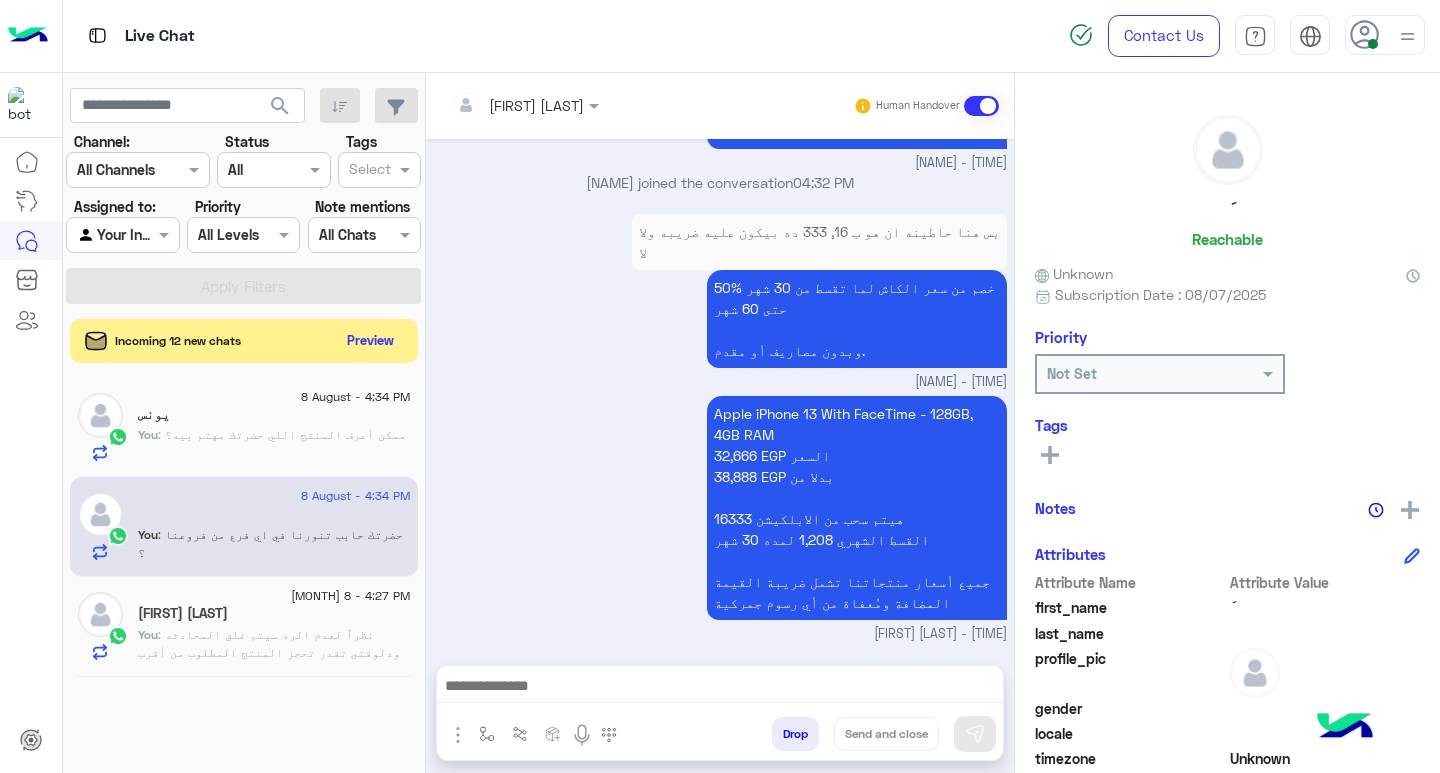 click on "يونس" 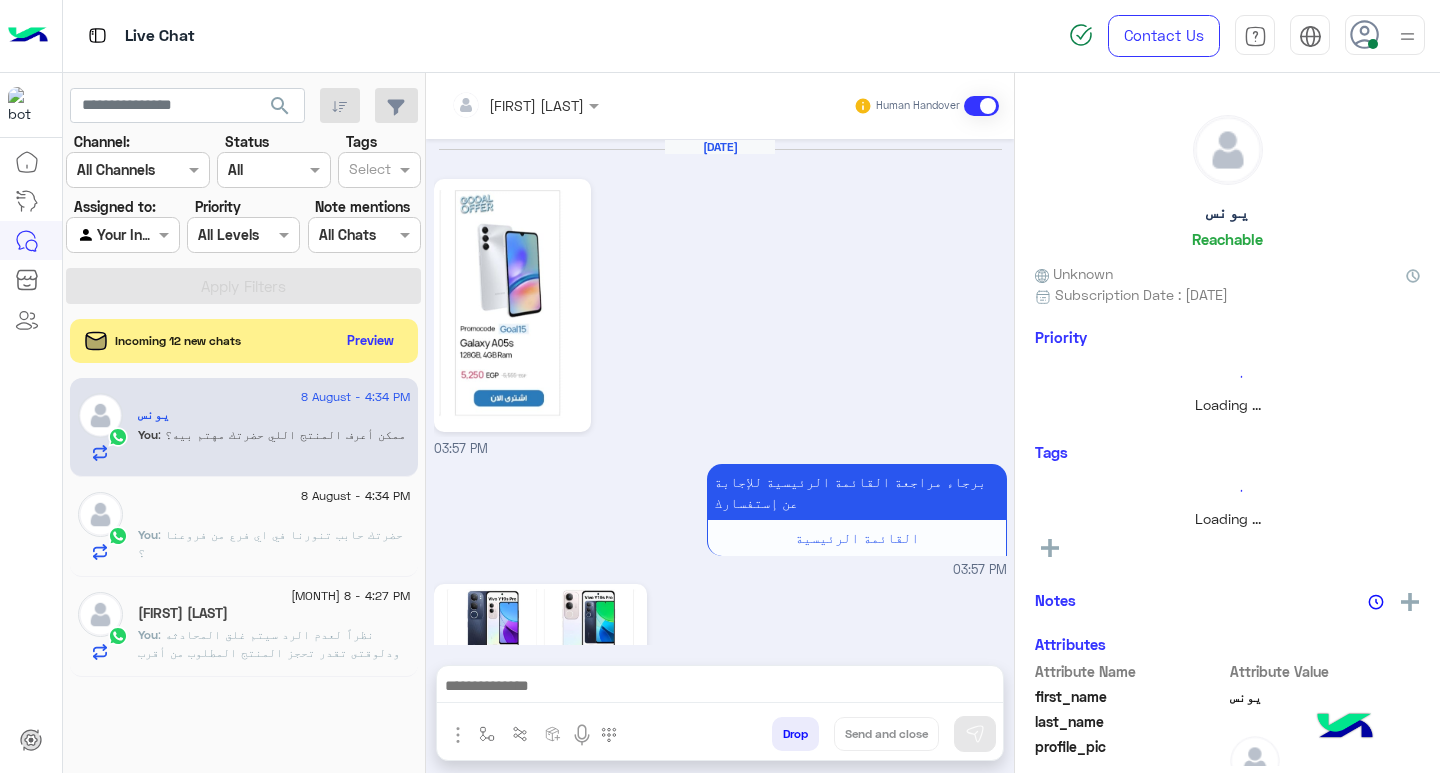 scroll, scrollTop: 1967, scrollLeft: 0, axis: vertical 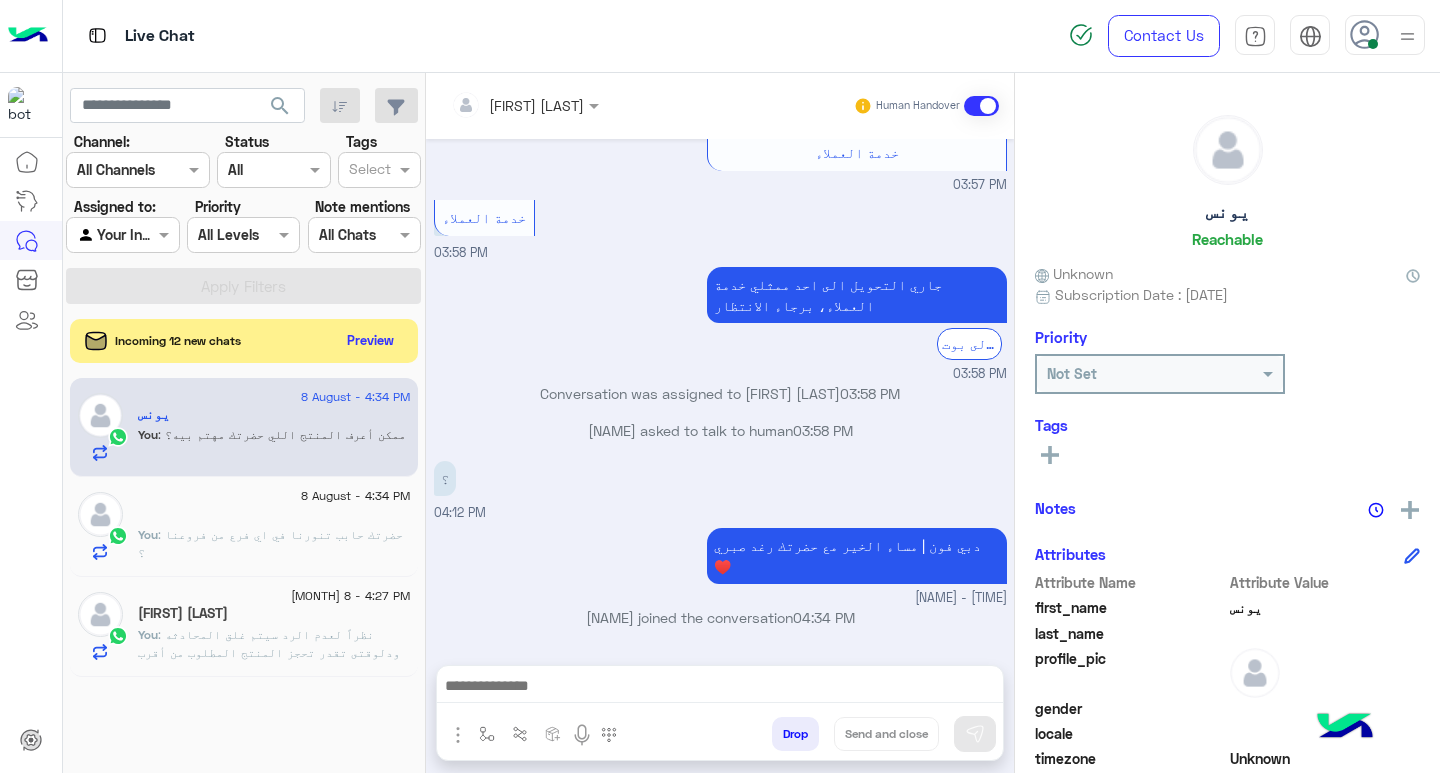 click on ": حضرتك حابب تنورنا في اي فرع من فروعنا ؟" 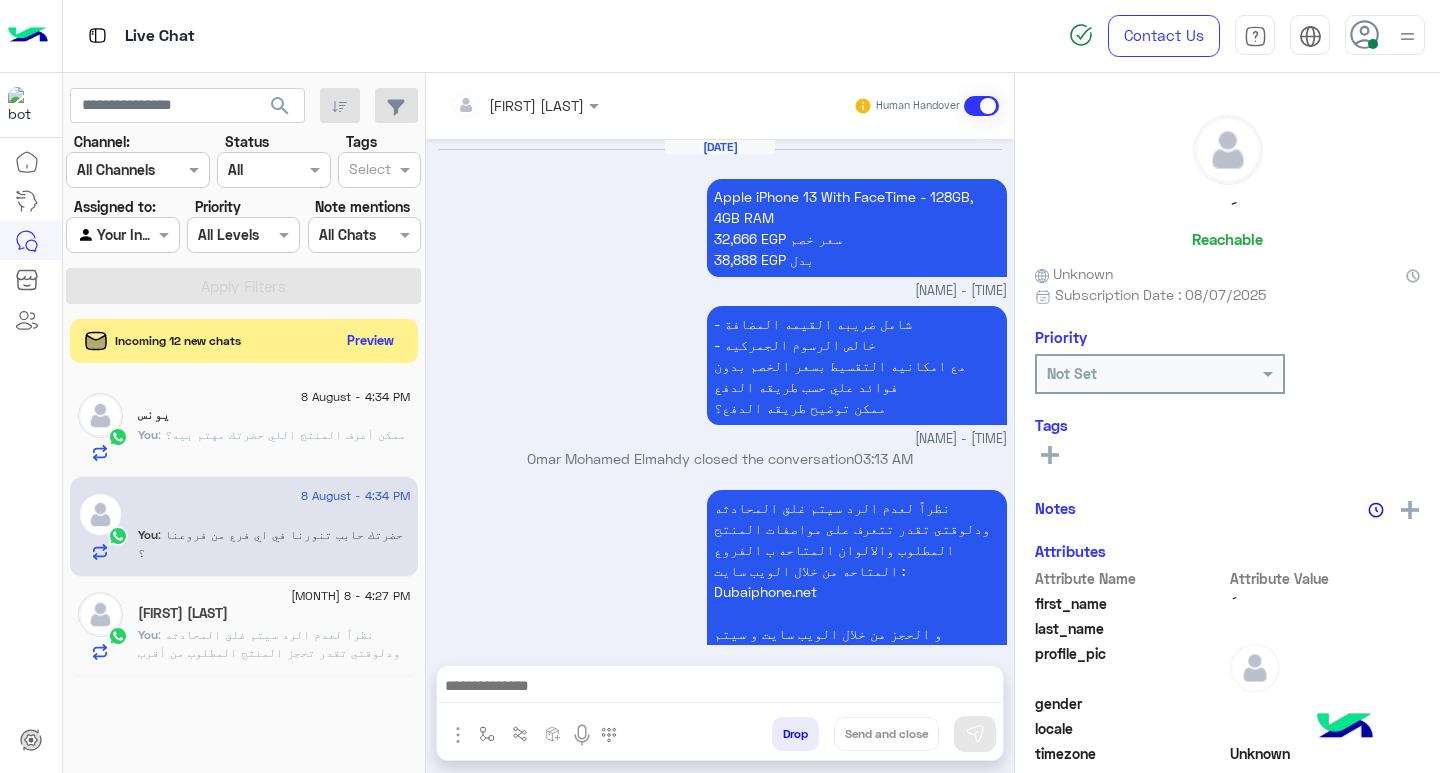 scroll, scrollTop: 1812, scrollLeft: 0, axis: vertical 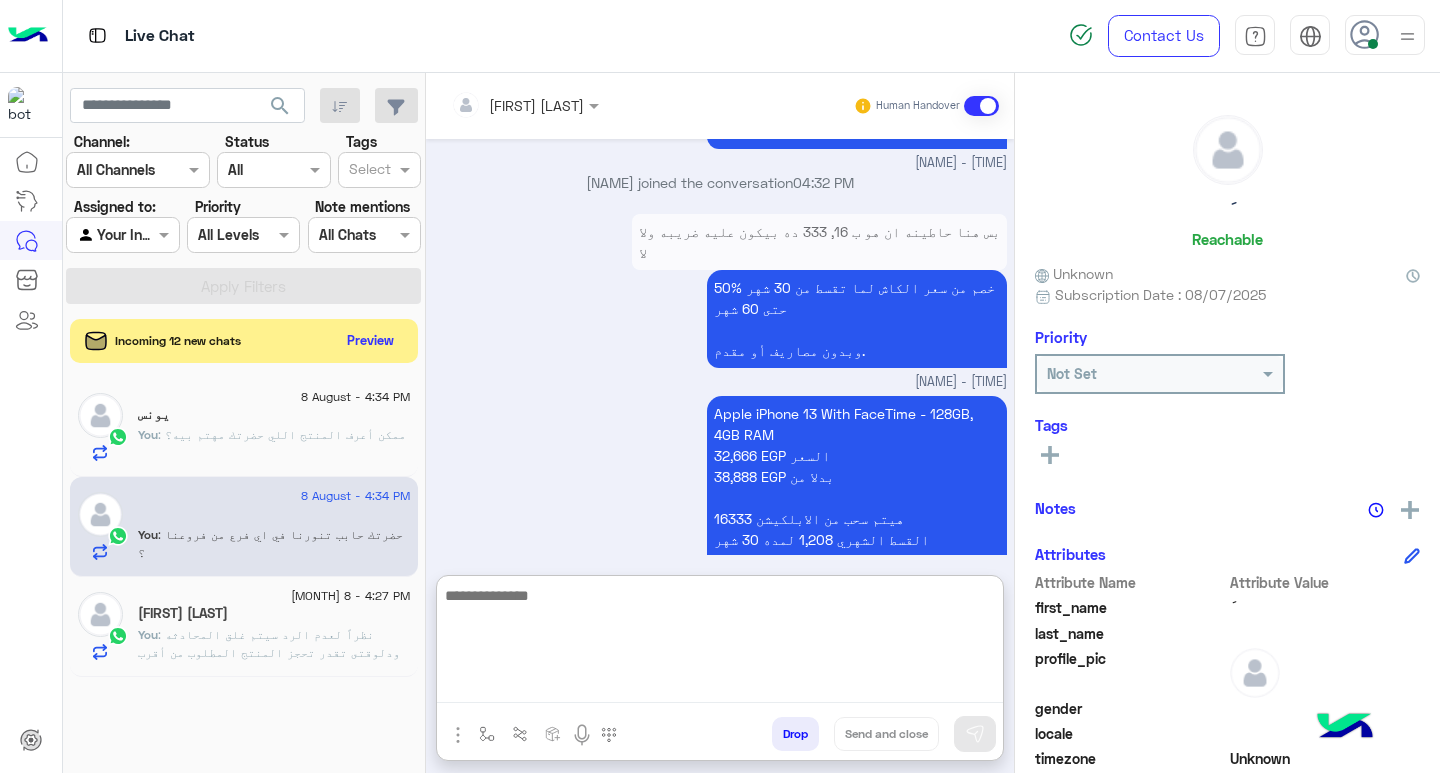 paste on "**********" 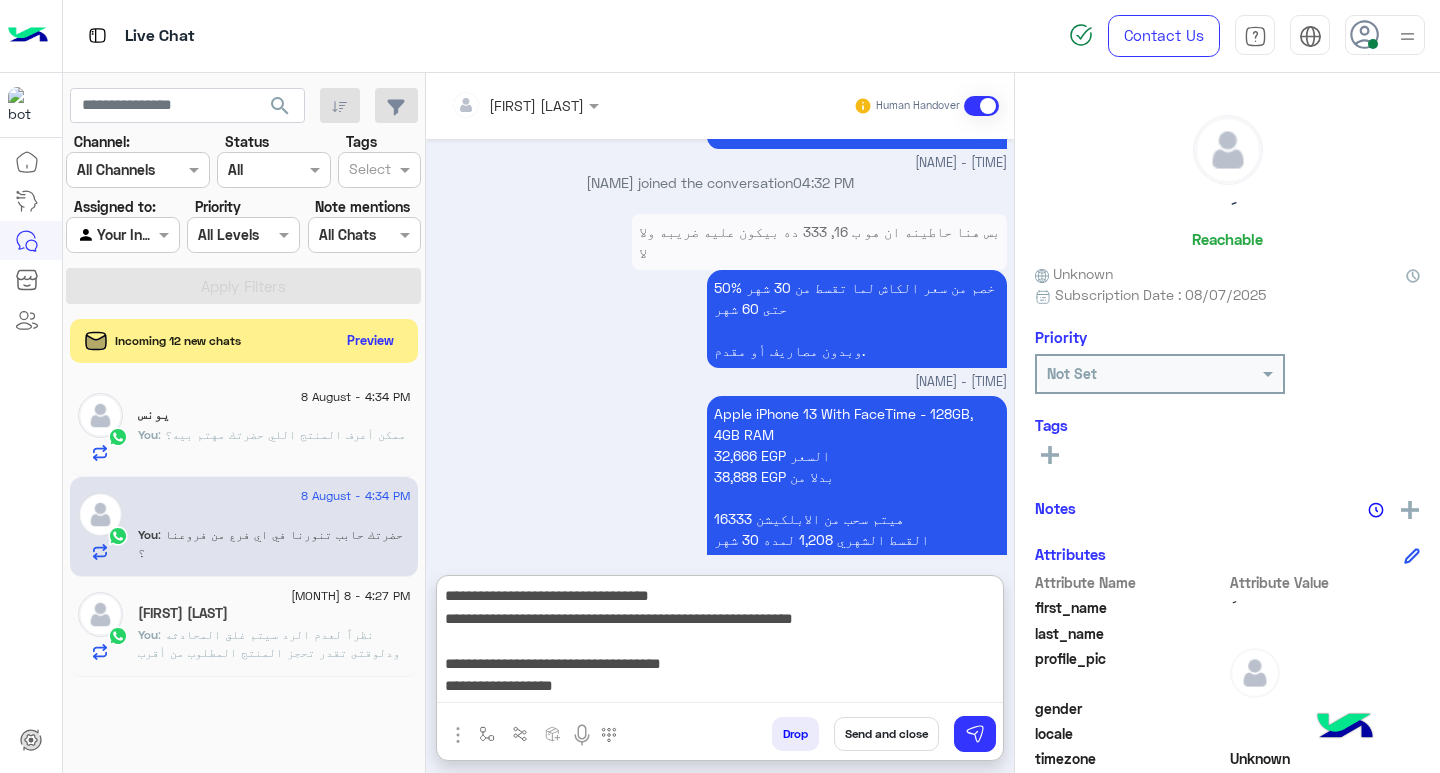 scroll, scrollTop: 151, scrollLeft: 0, axis: vertical 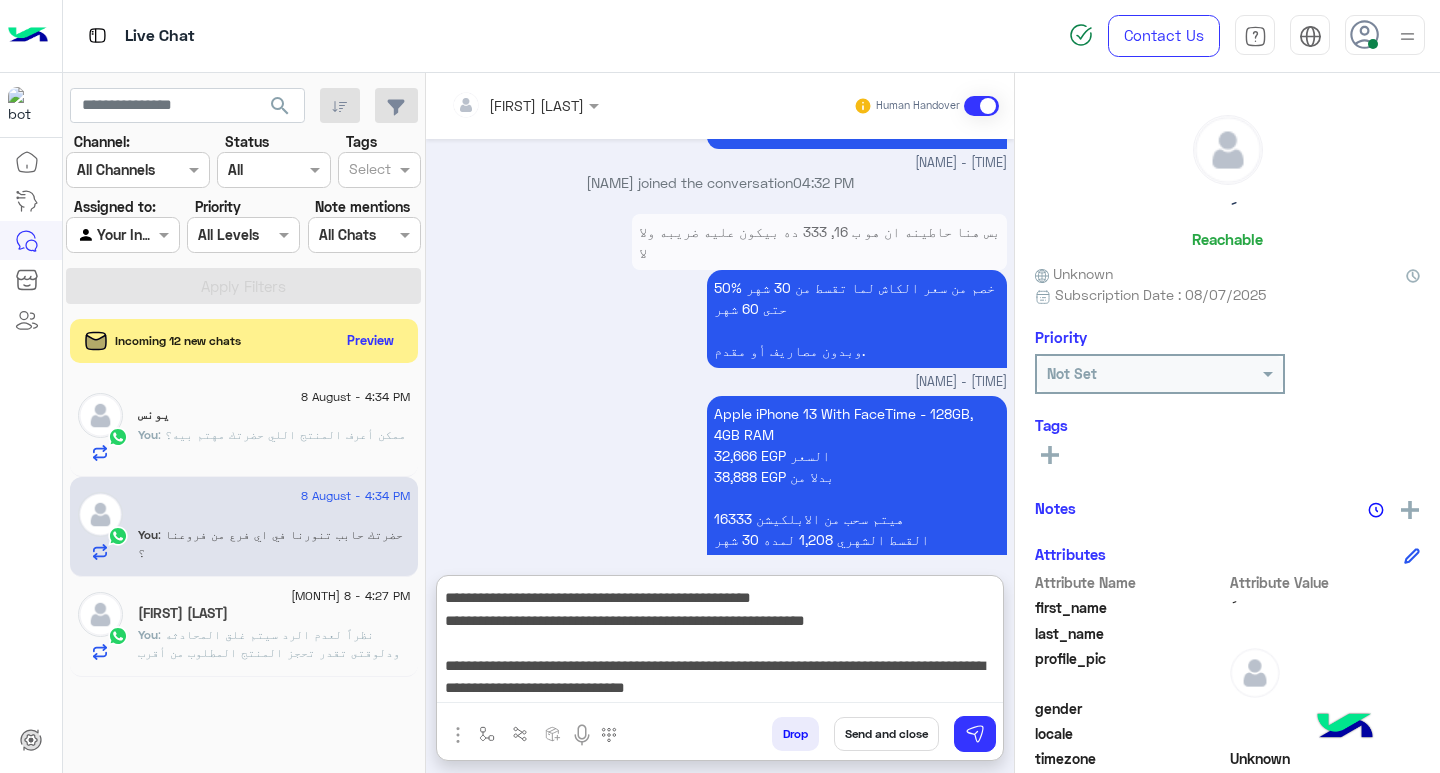 type on "**********" 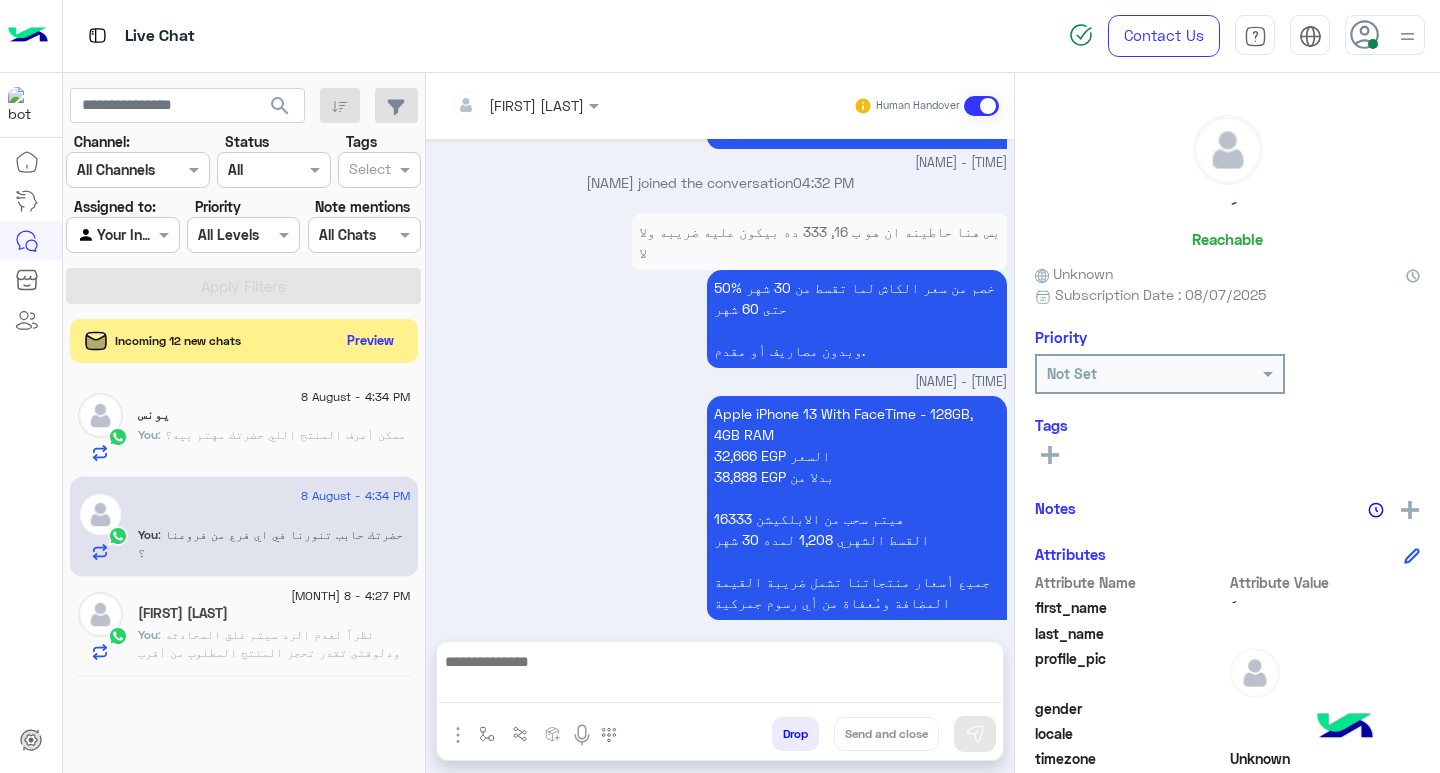 scroll, scrollTop: 0, scrollLeft: 0, axis: both 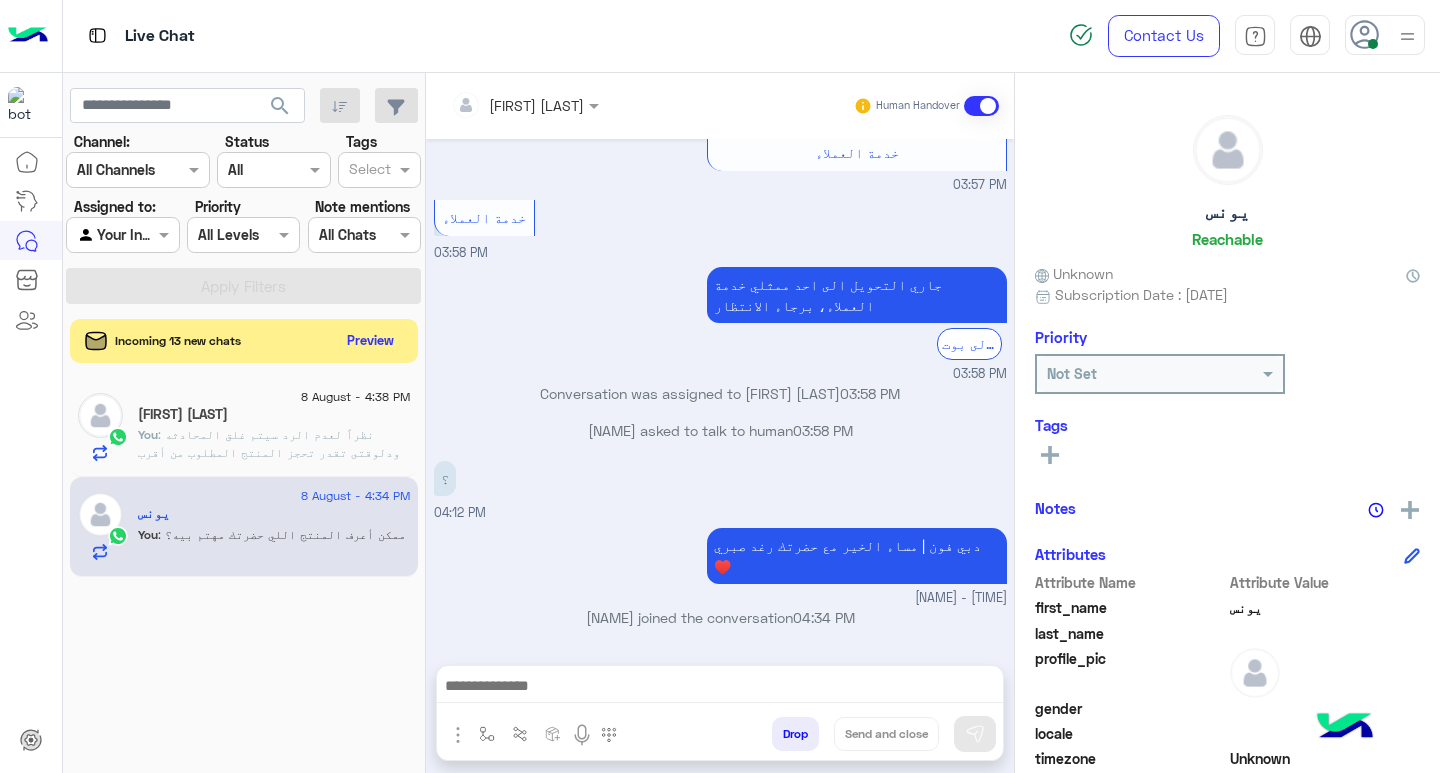 click on "[FIRST] [LAST]" 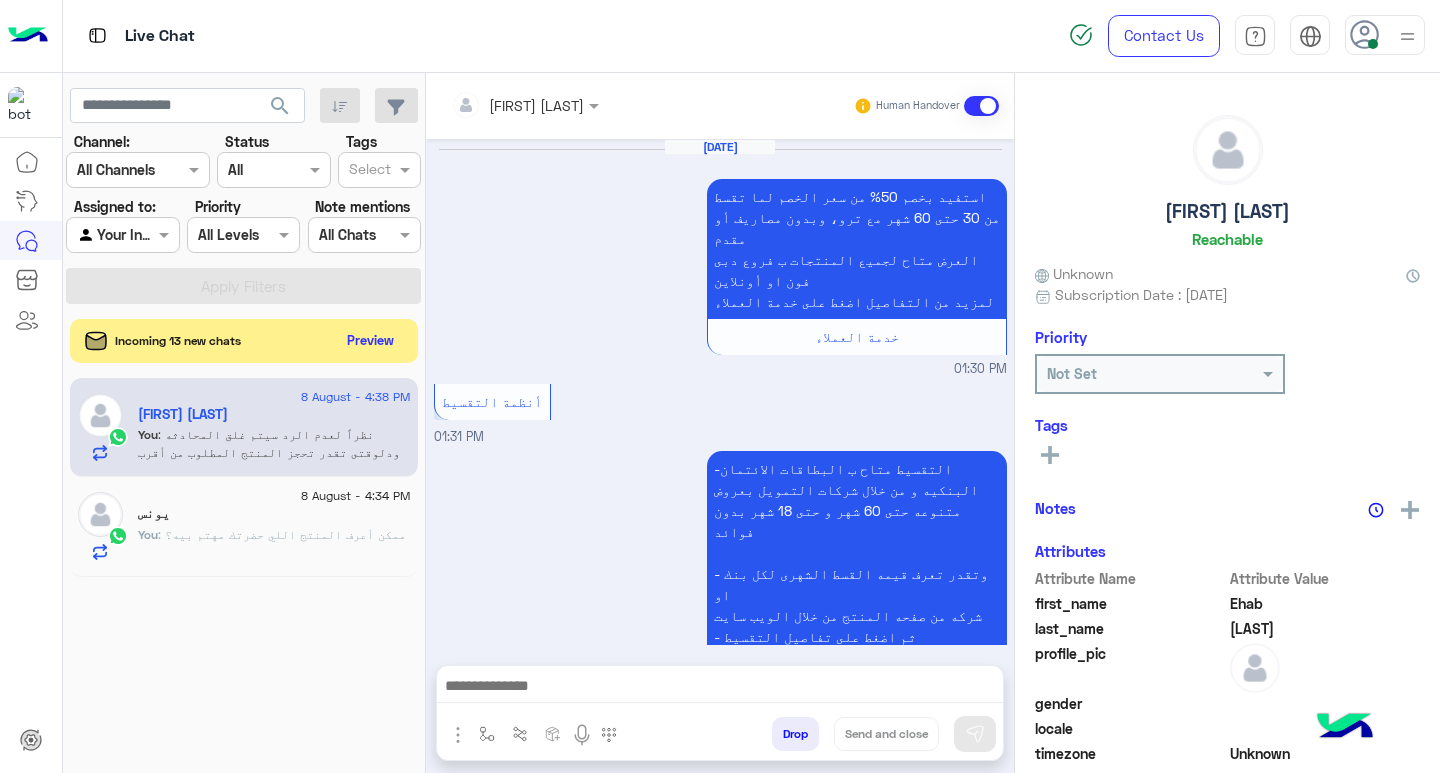 scroll, scrollTop: 1663, scrollLeft: 0, axis: vertical 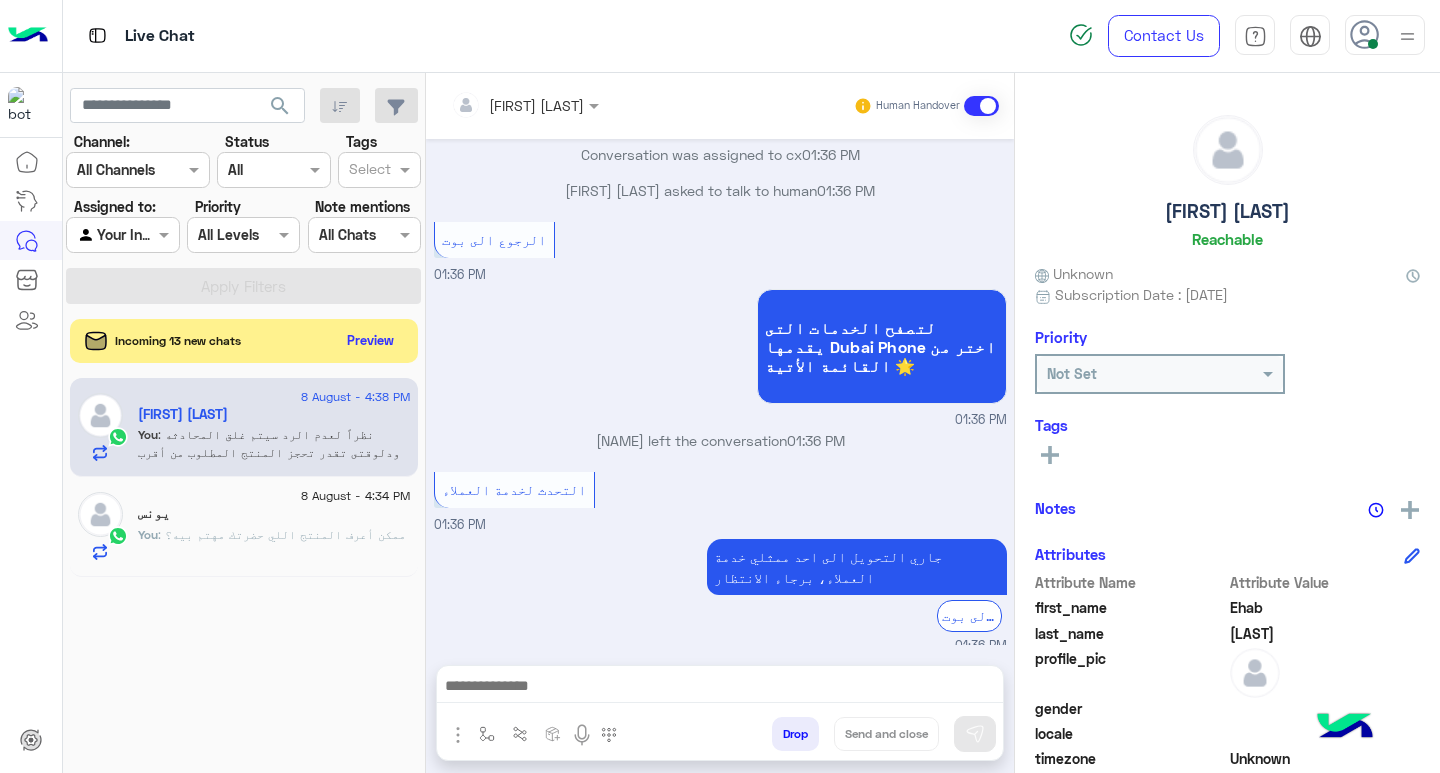 click on "8 August - 4:34 PM" 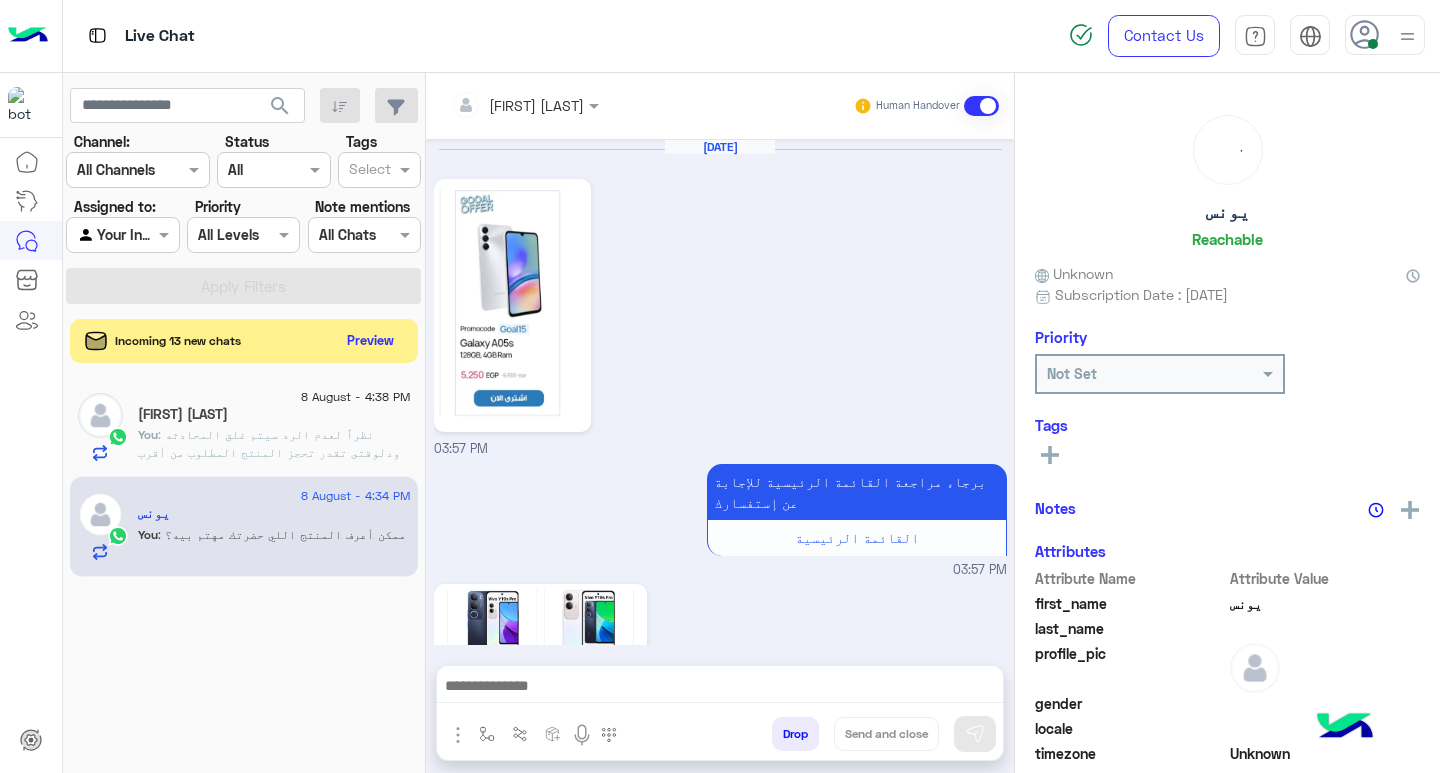 scroll, scrollTop: 1967, scrollLeft: 0, axis: vertical 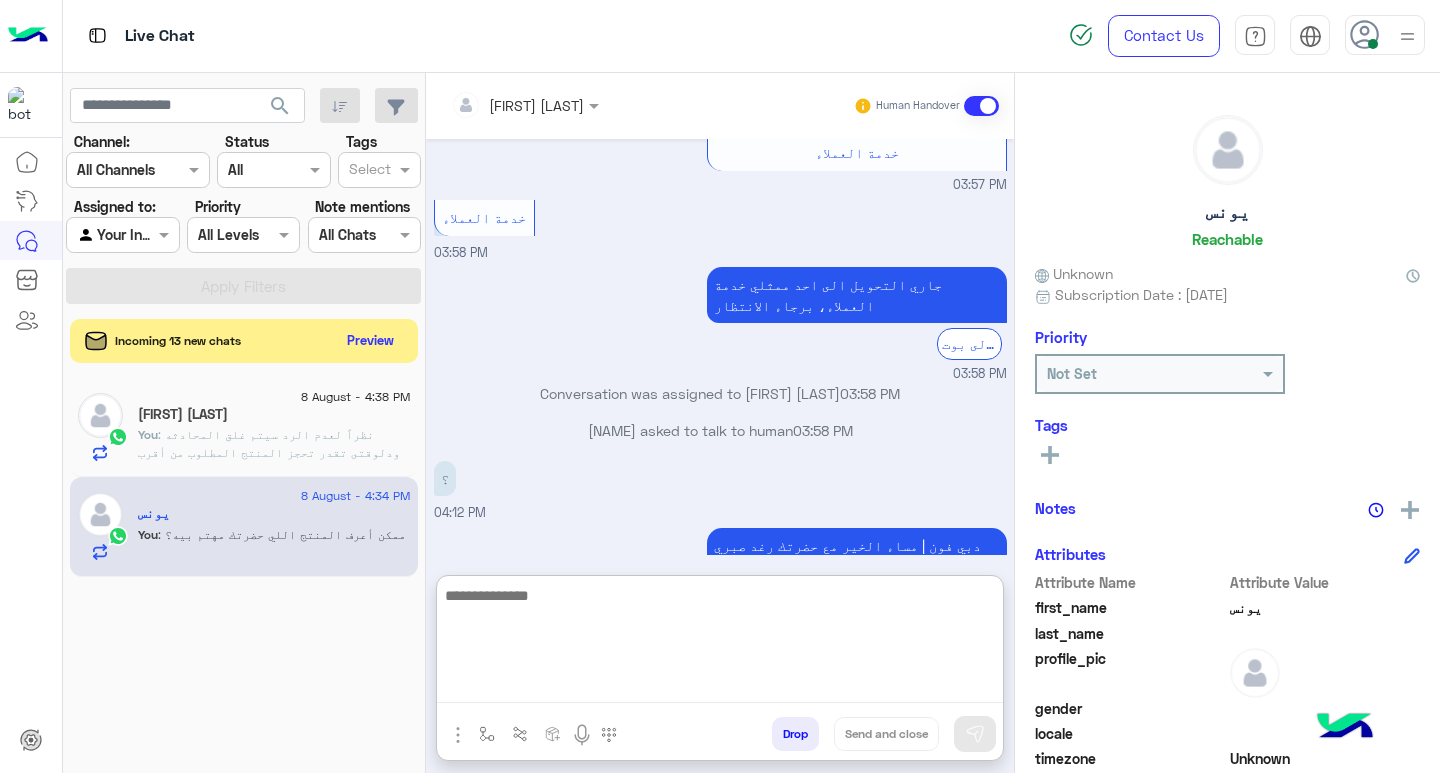 paste on "**********" 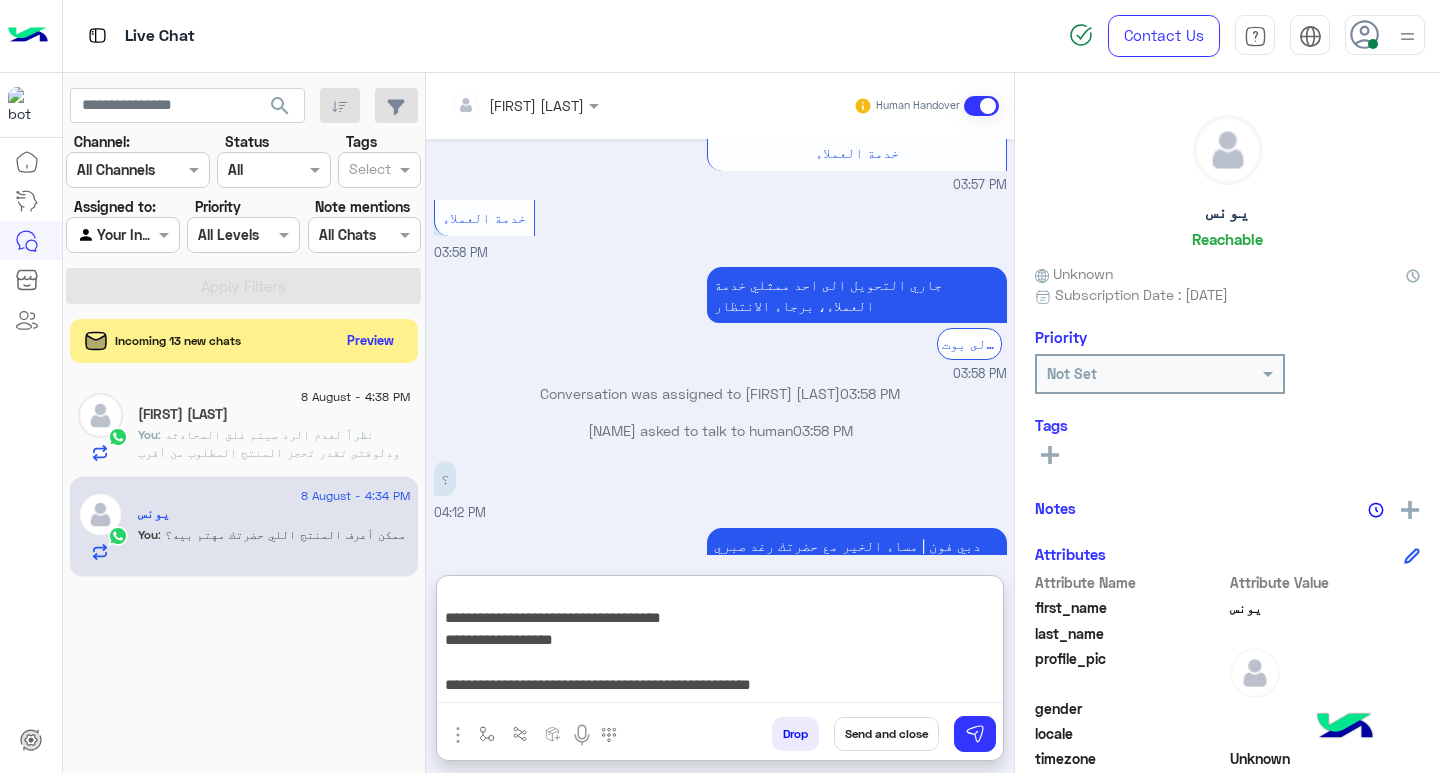 scroll, scrollTop: 0, scrollLeft: 0, axis: both 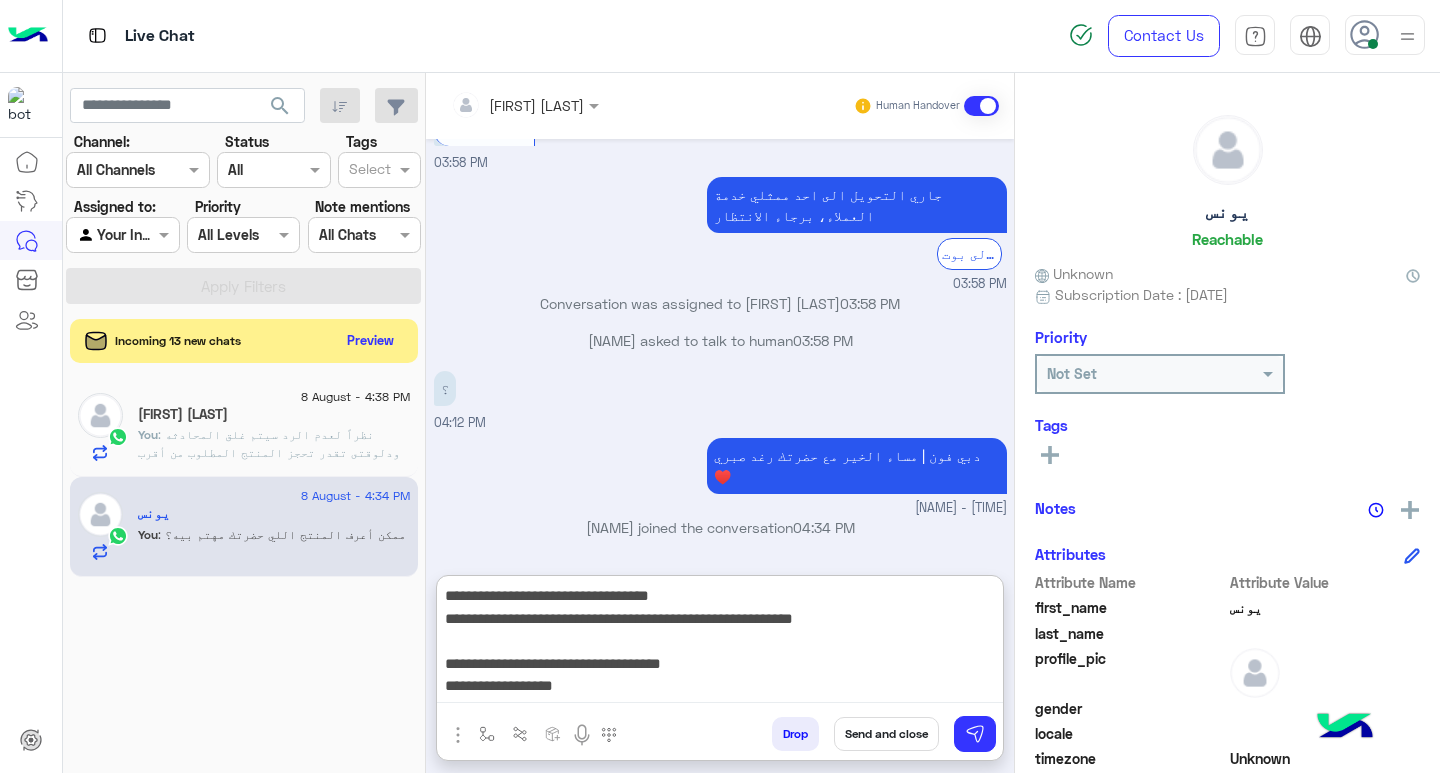 type on "**********" 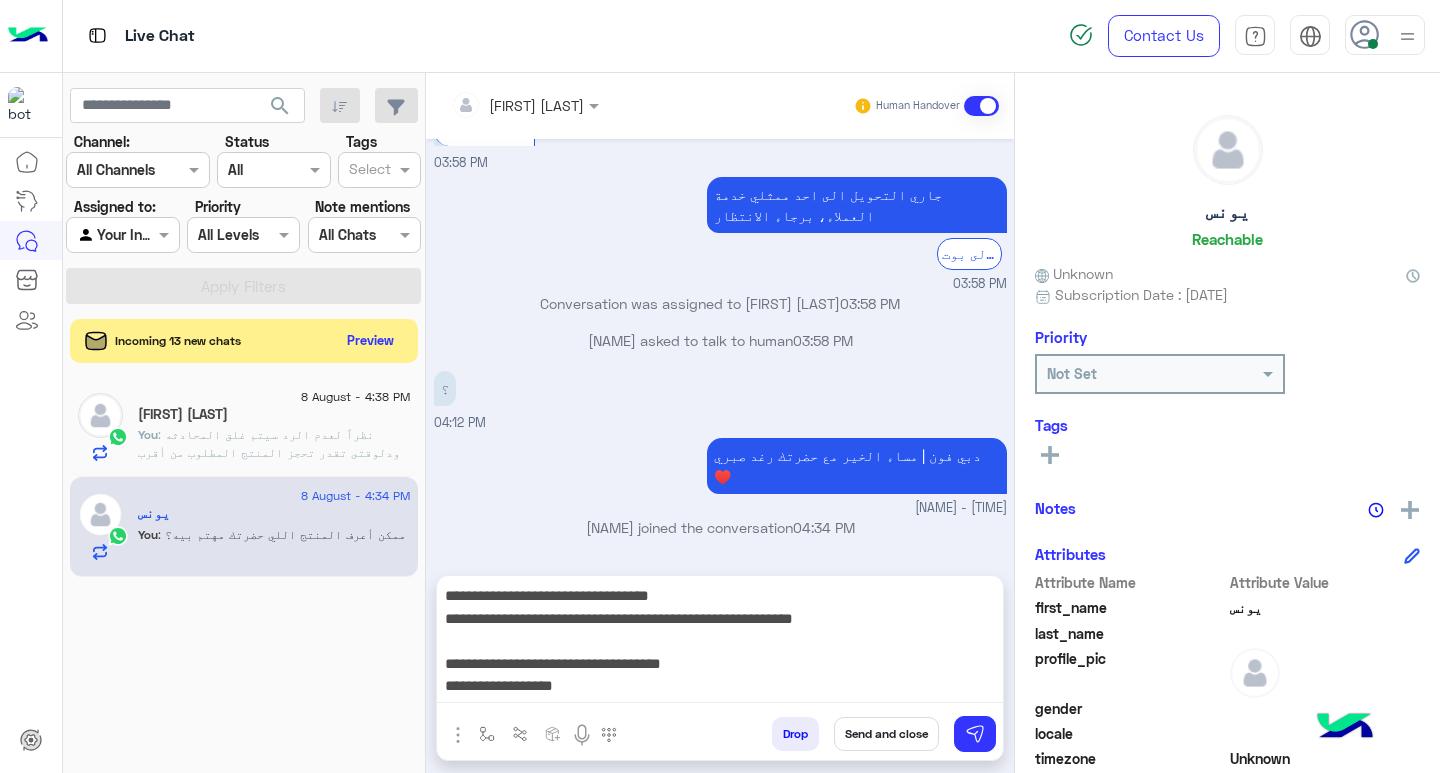 click on "Send and close" at bounding box center [886, 734] 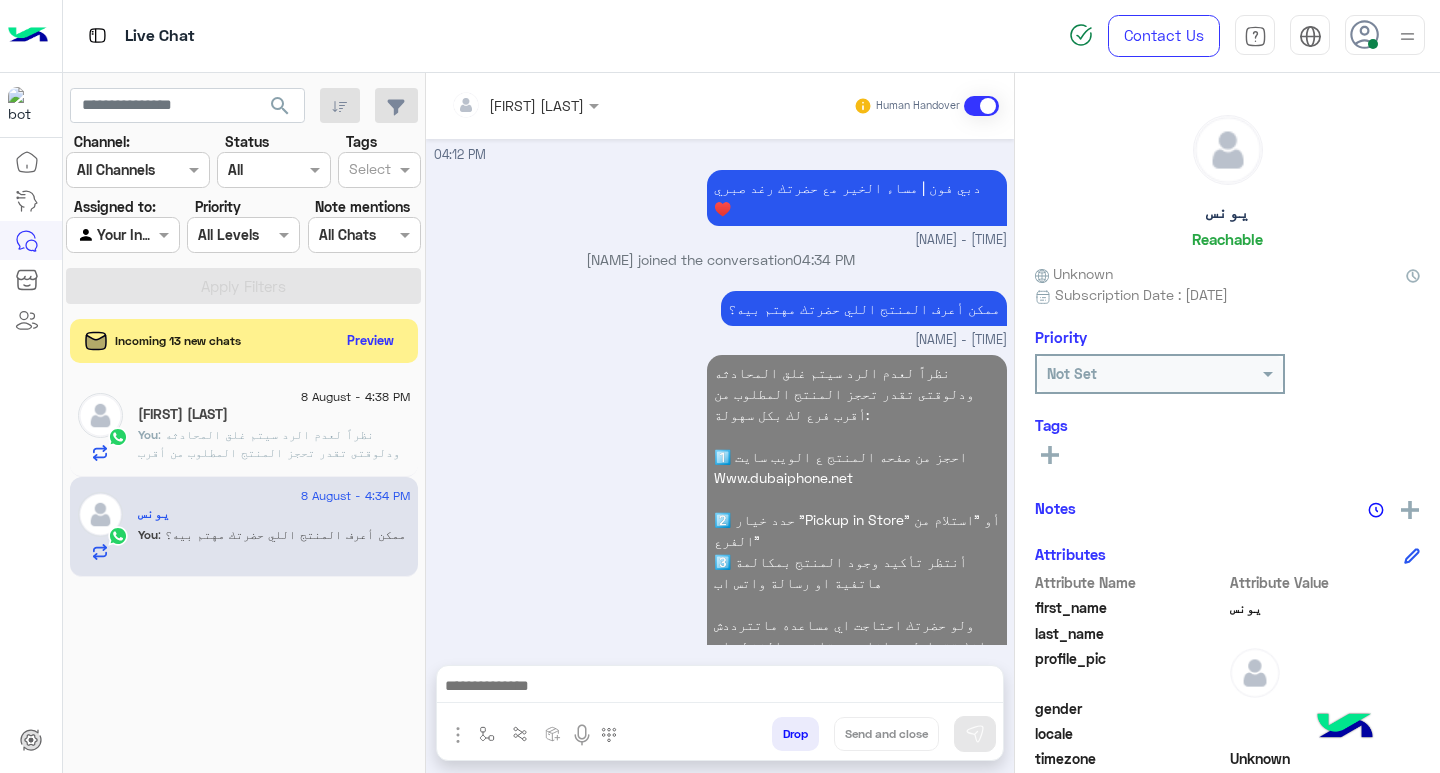 scroll, scrollTop: 2361, scrollLeft: 0, axis: vertical 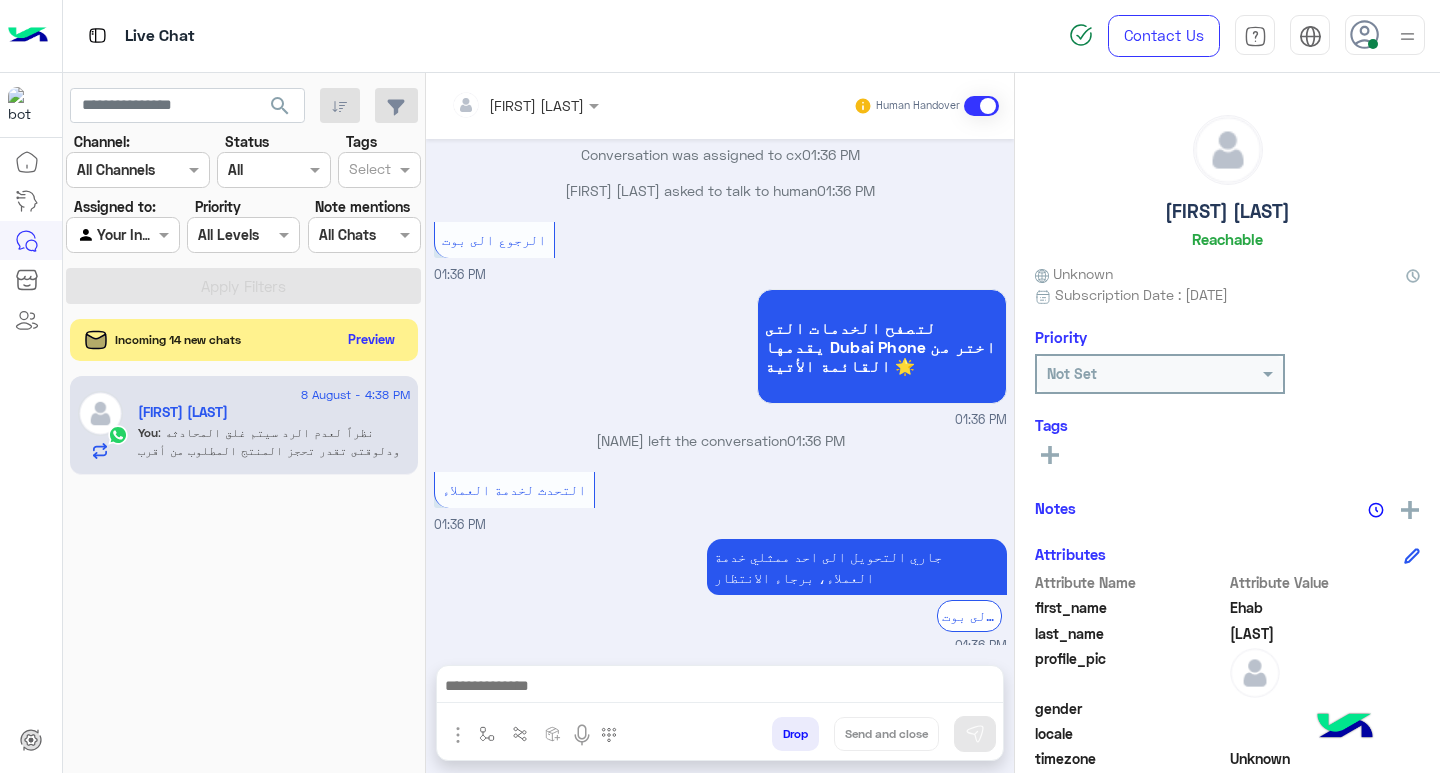 click on "Preview" 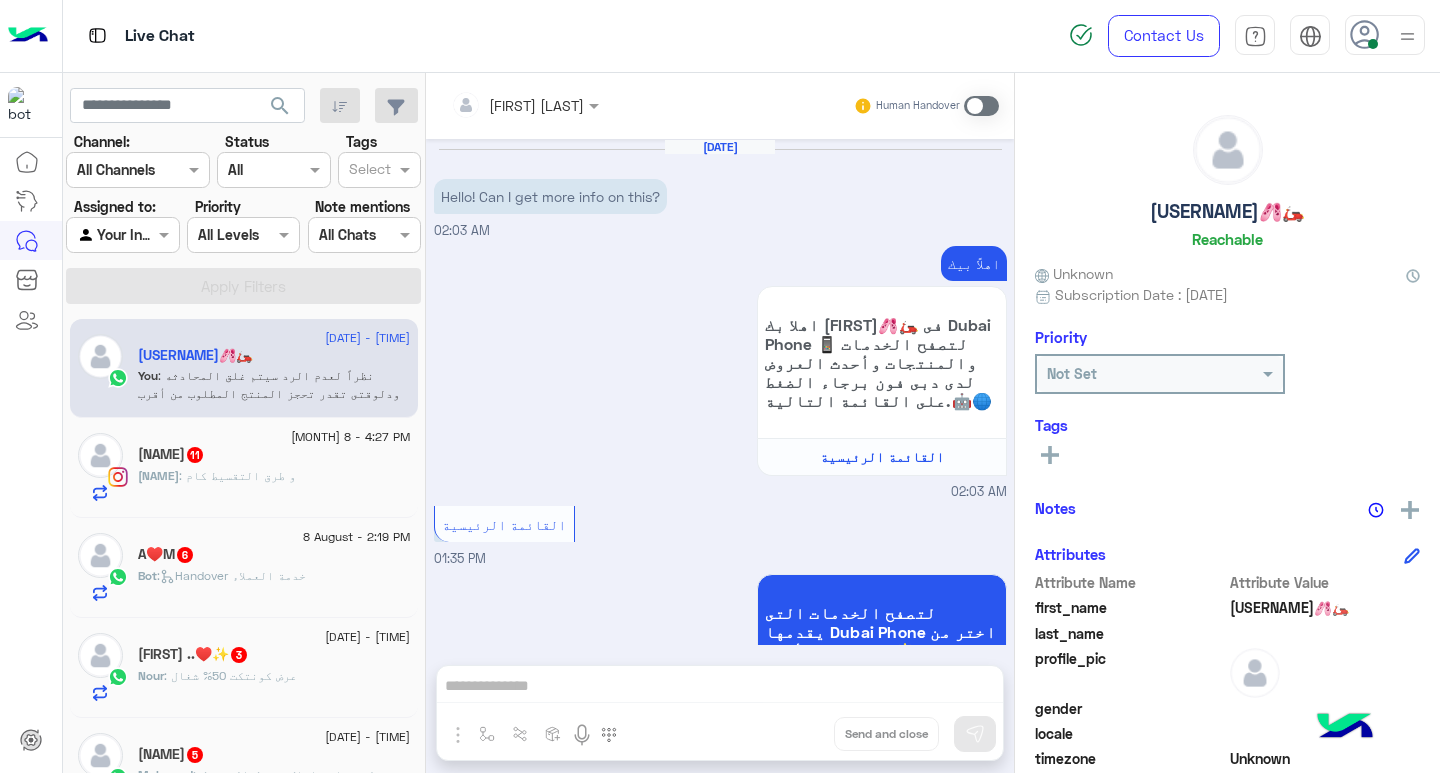 scroll, scrollTop: 1289, scrollLeft: 0, axis: vertical 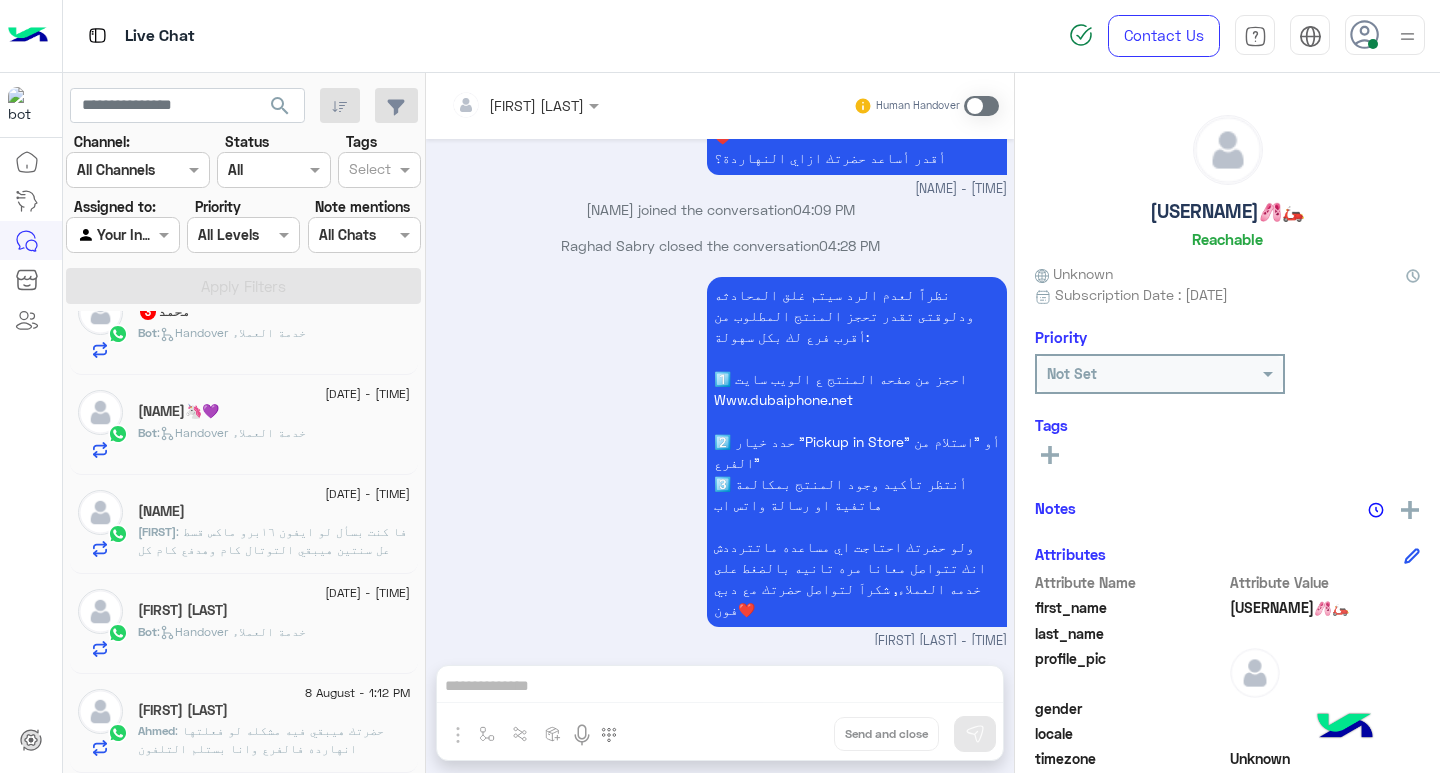 click at bounding box center [525, 104] 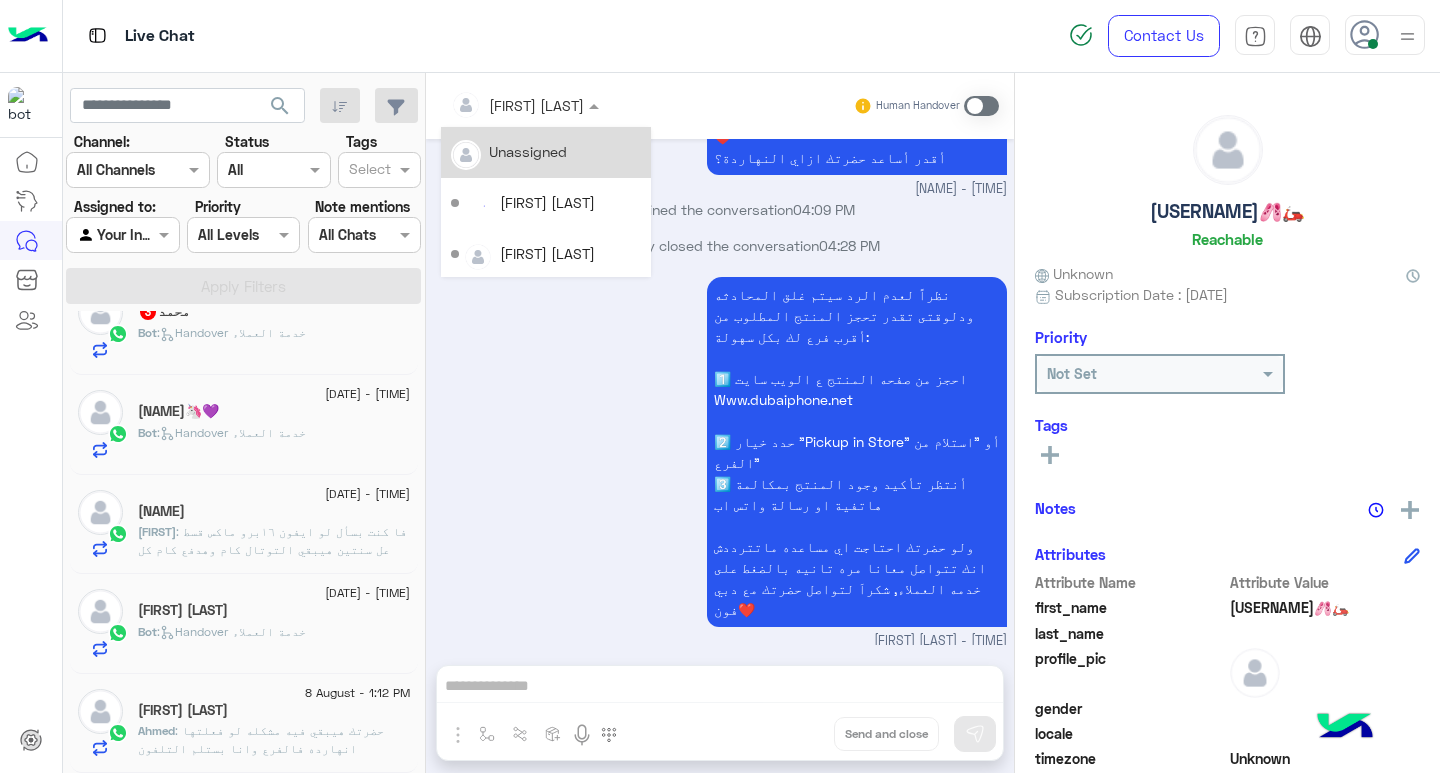 click on "Unassigned" at bounding box center [528, 151] 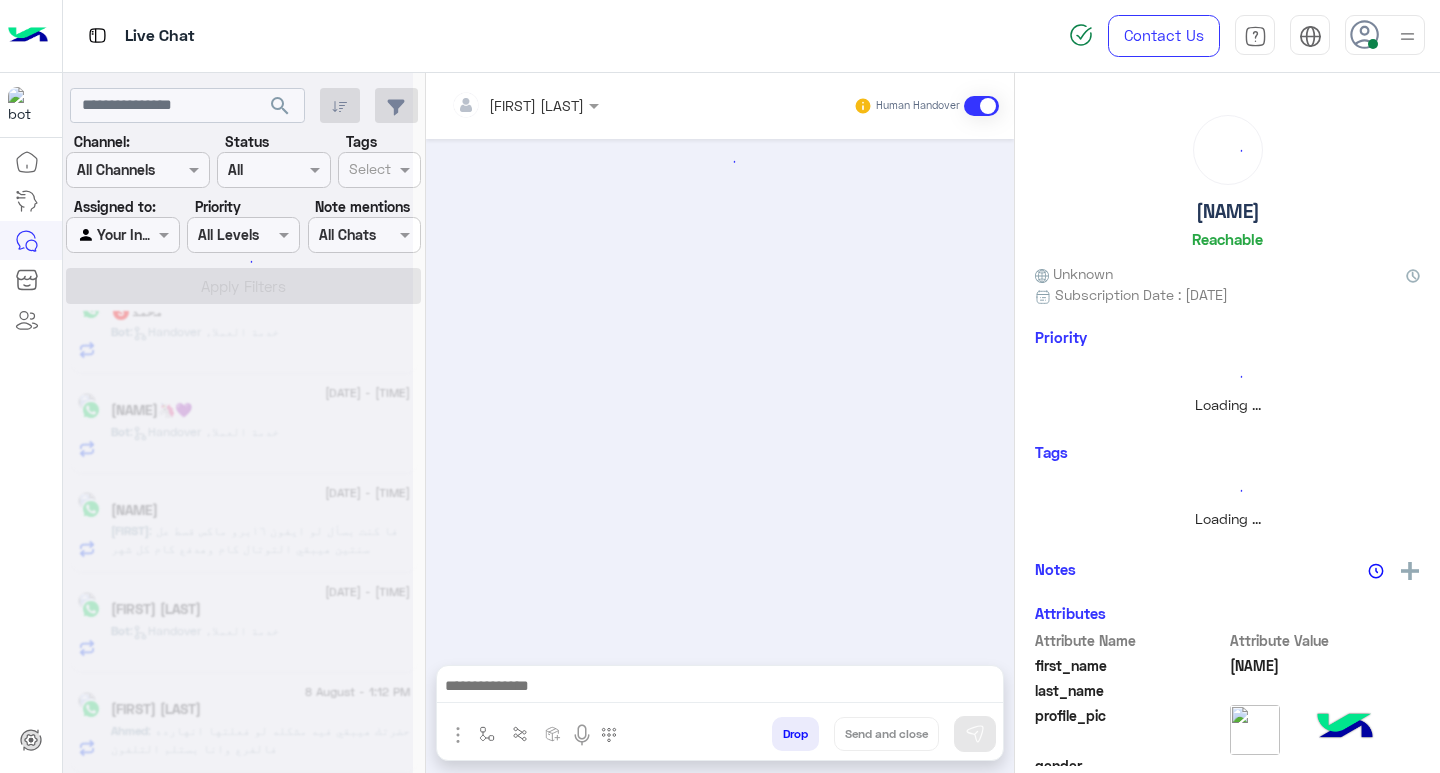 scroll, scrollTop: 1041, scrollLeft: 0, axis: vertical 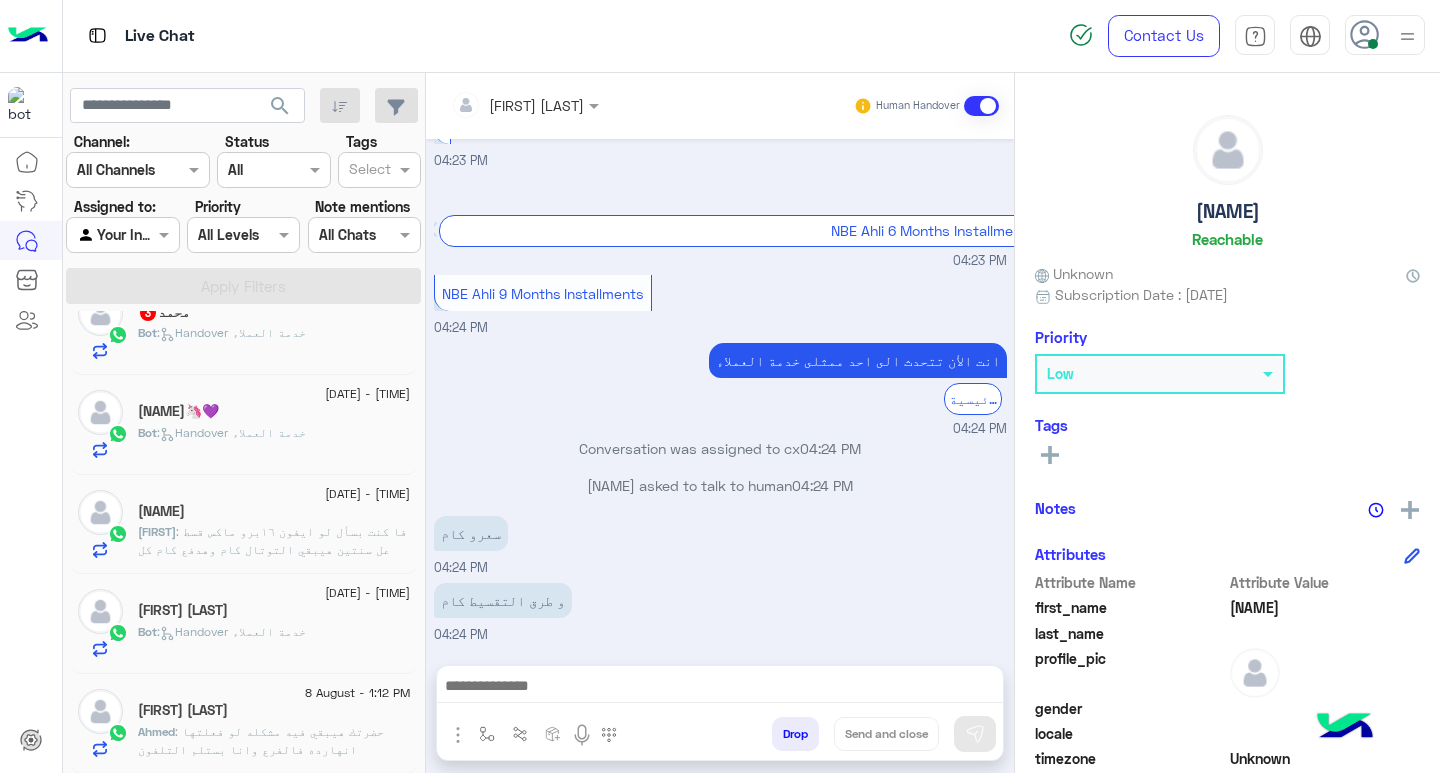 click on ": حضرتك هيبقي فيه مشكله لو فعلتها انهارده فالفرع وانا بستلم التلفون" 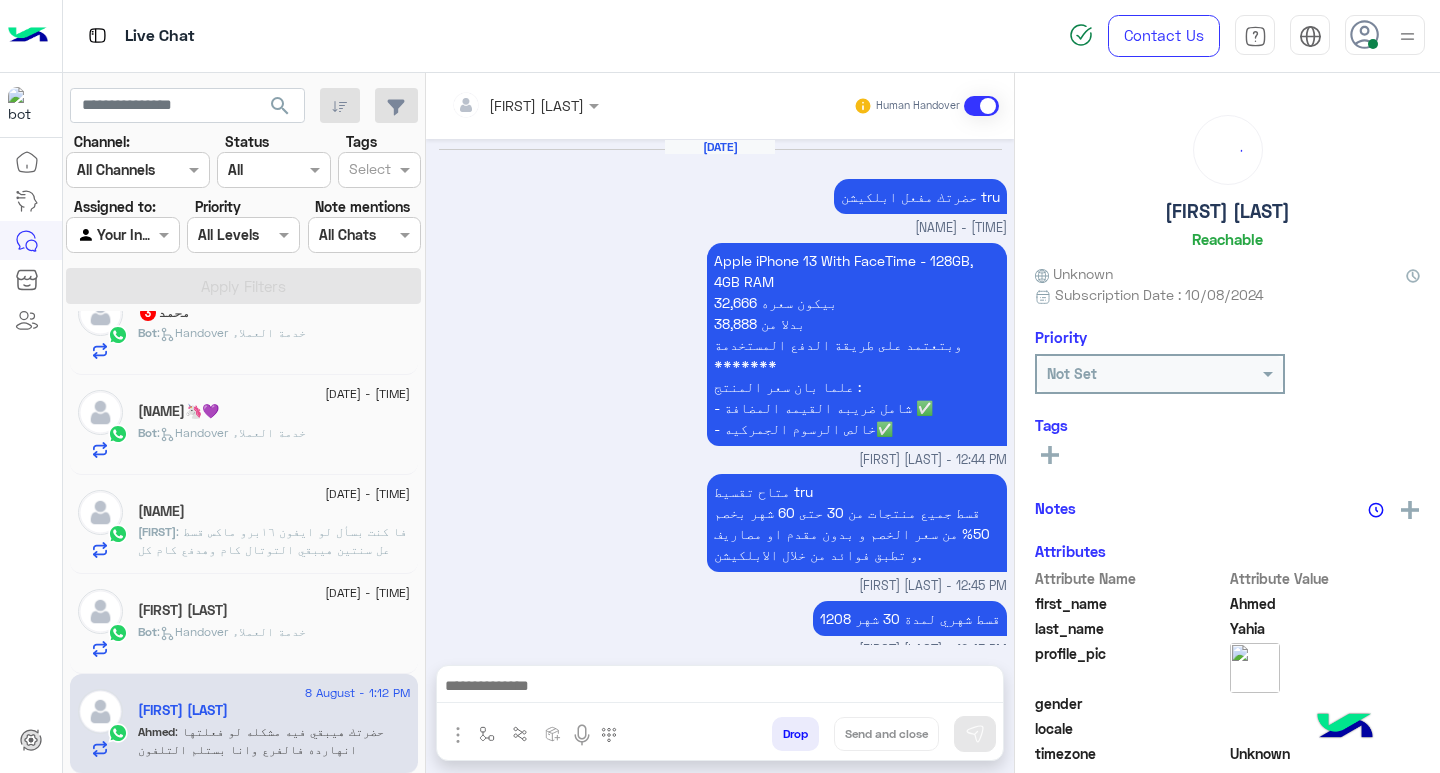 scroll, scrollTop: 1755, scrollLeft: 0, axis: vertical 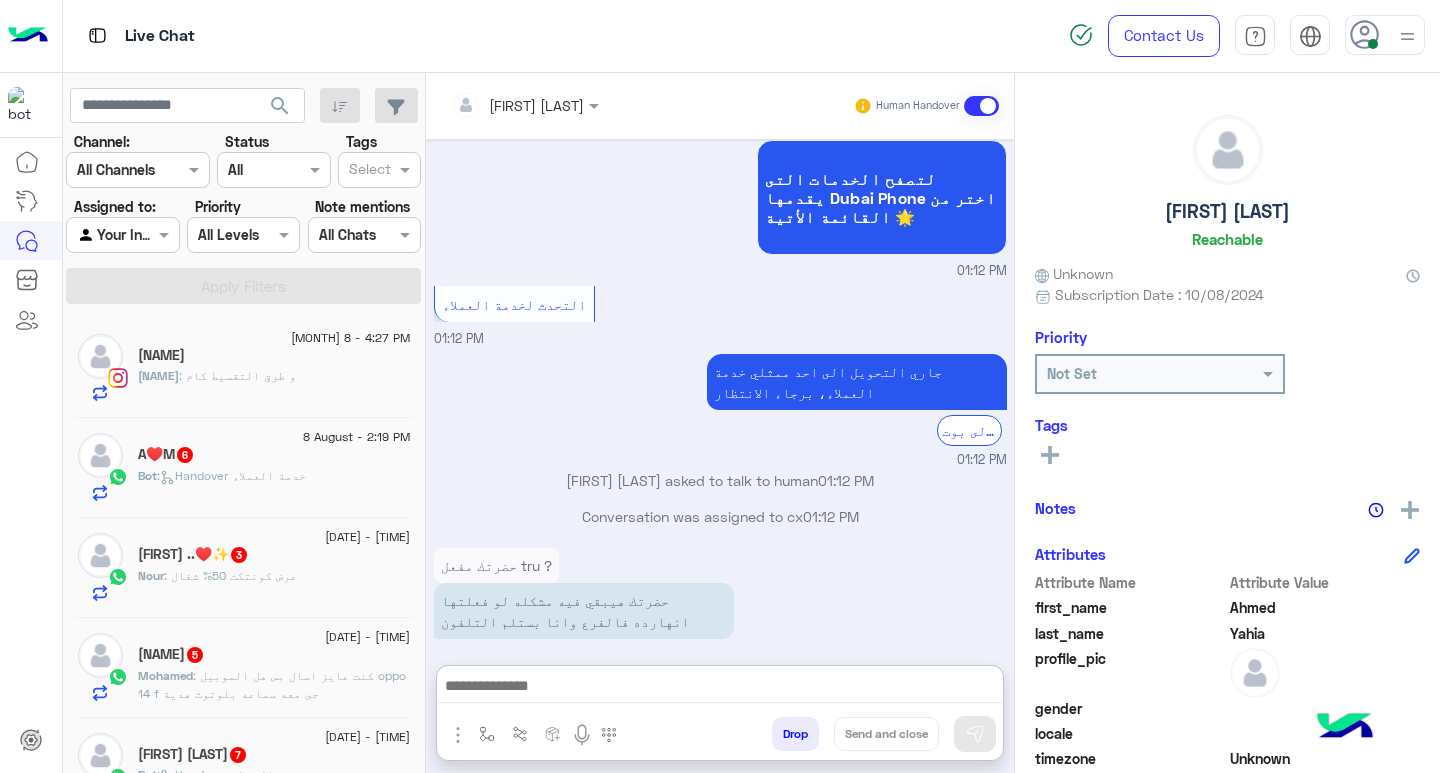 click at bounding box center [720, 688] 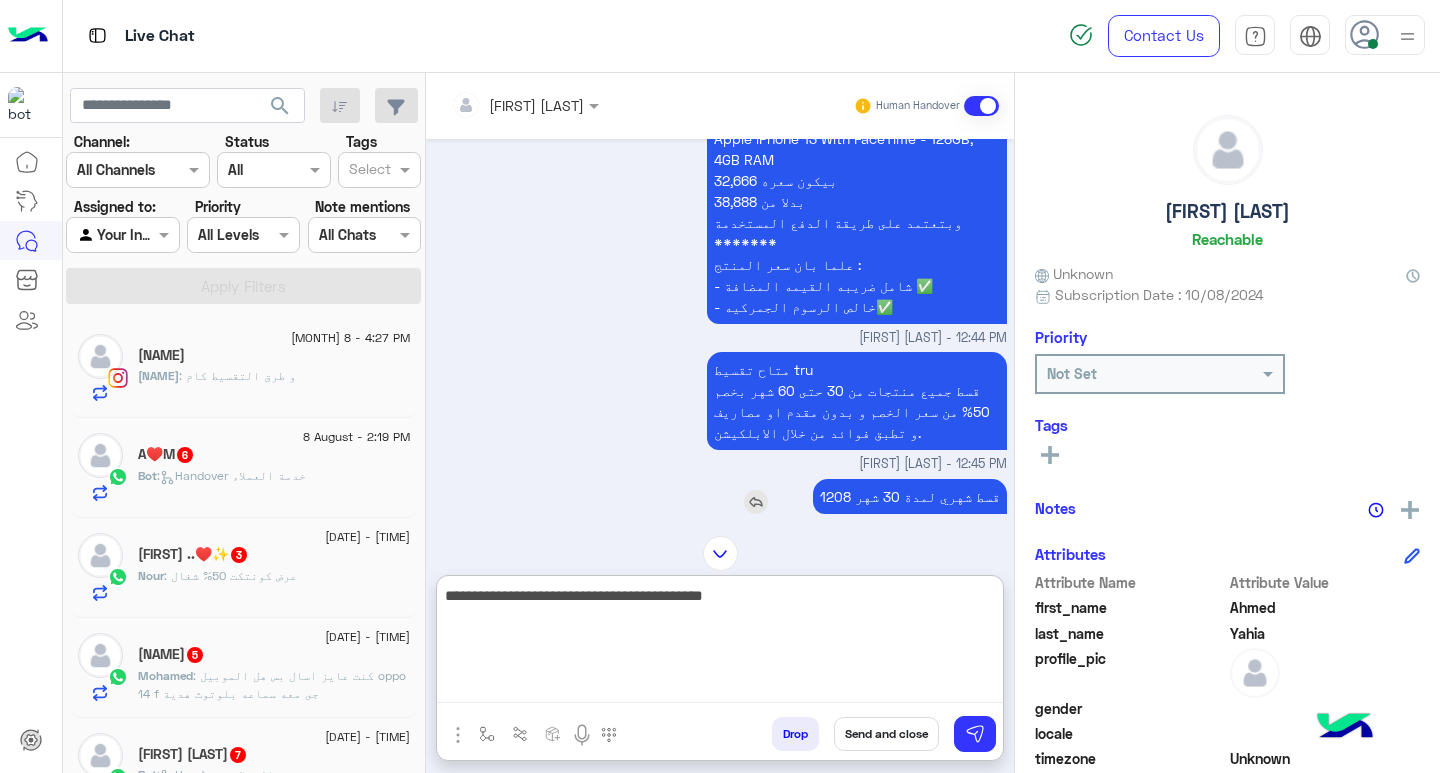 scroll, scrollTop: 0, scrollLeft: 0, axis: both 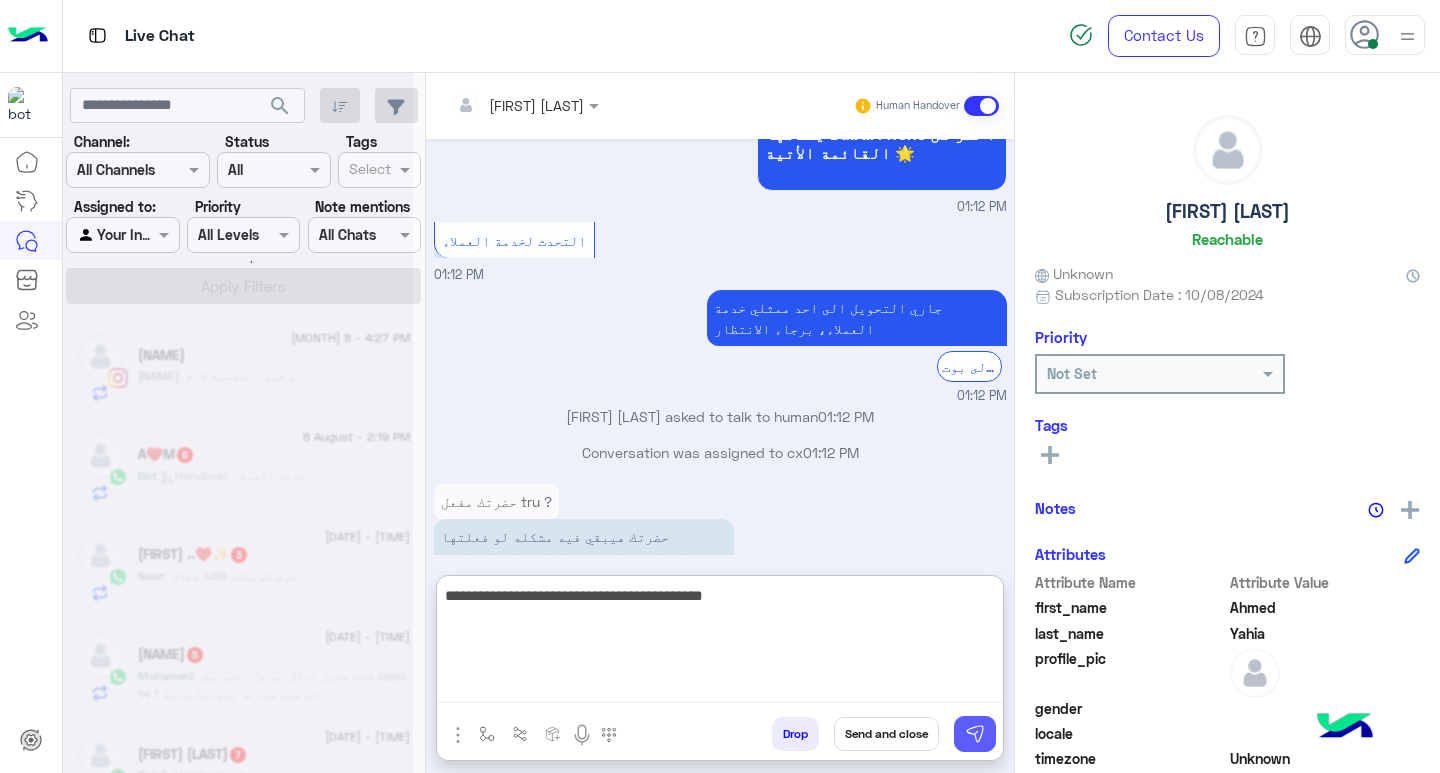 type on "**********" 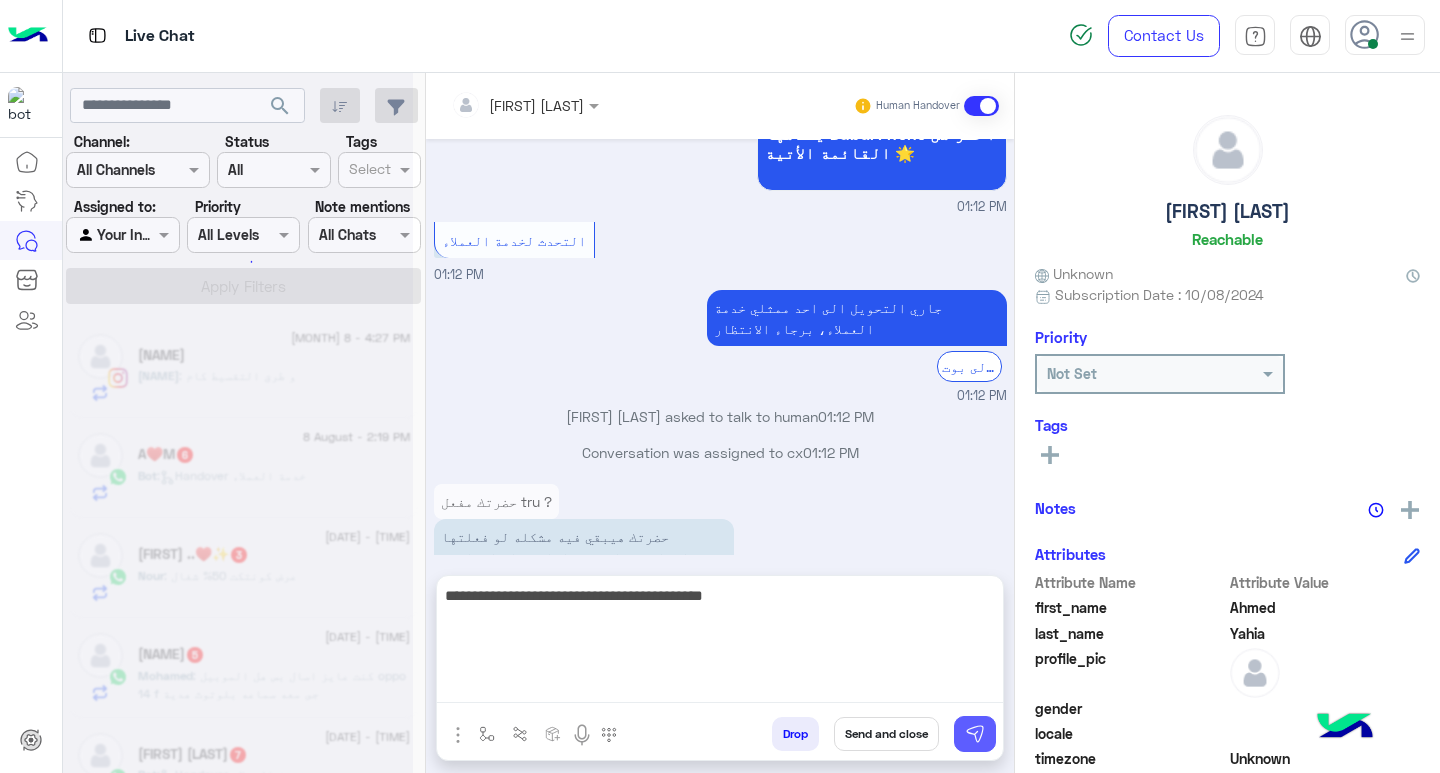 click at bounding box center (975, 734) 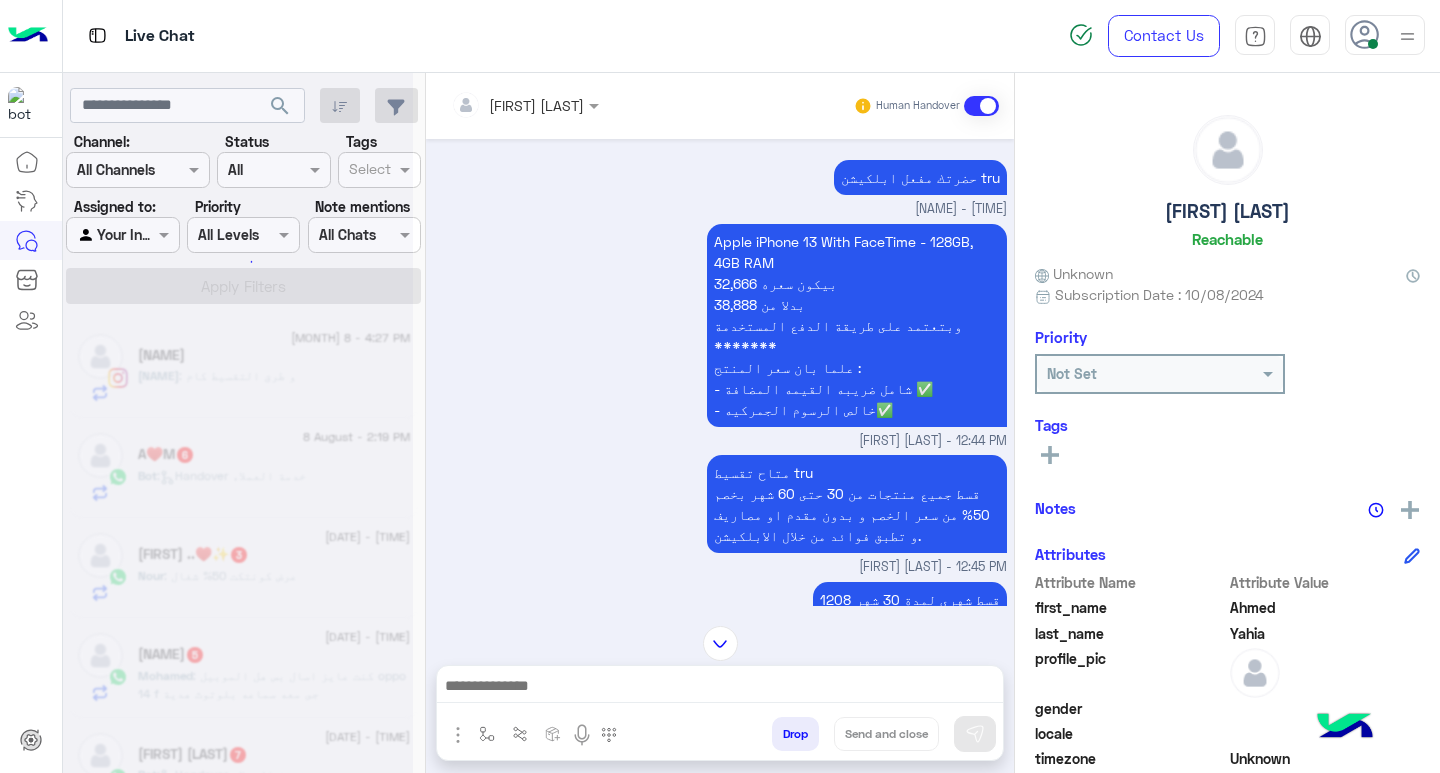 click at bounding box center (720, 688) 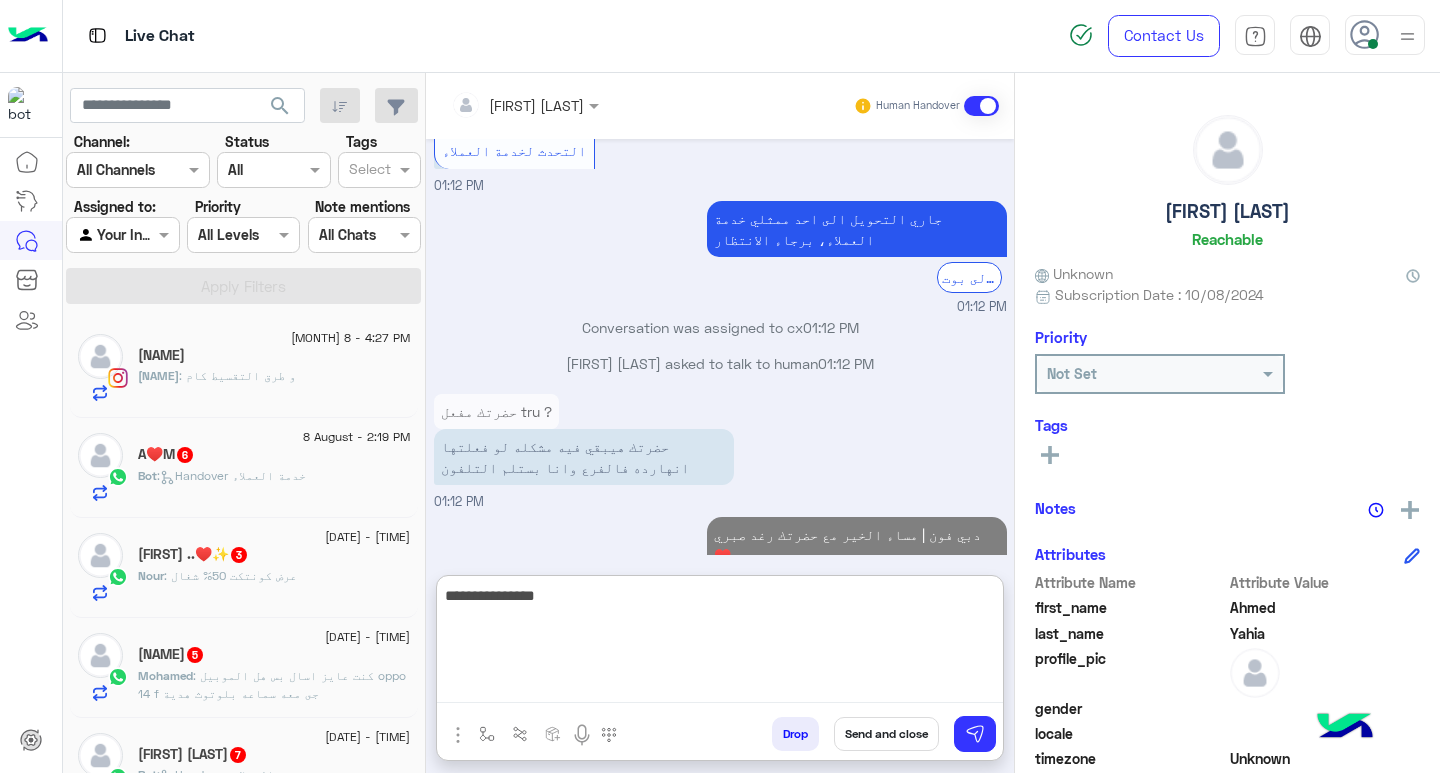 scroll, scrollTop: 3545, scrollLeft: 0, axis: vertical 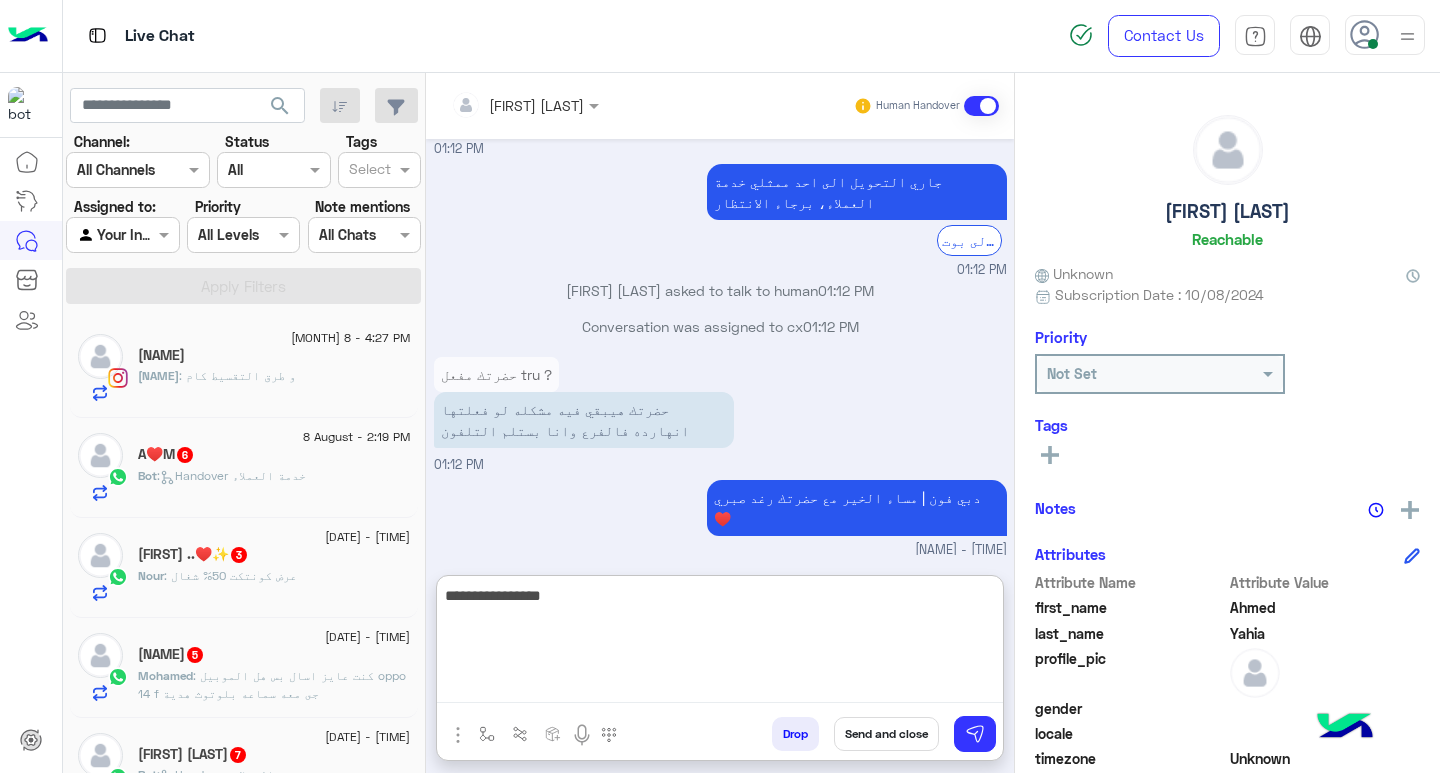 type on "**********" 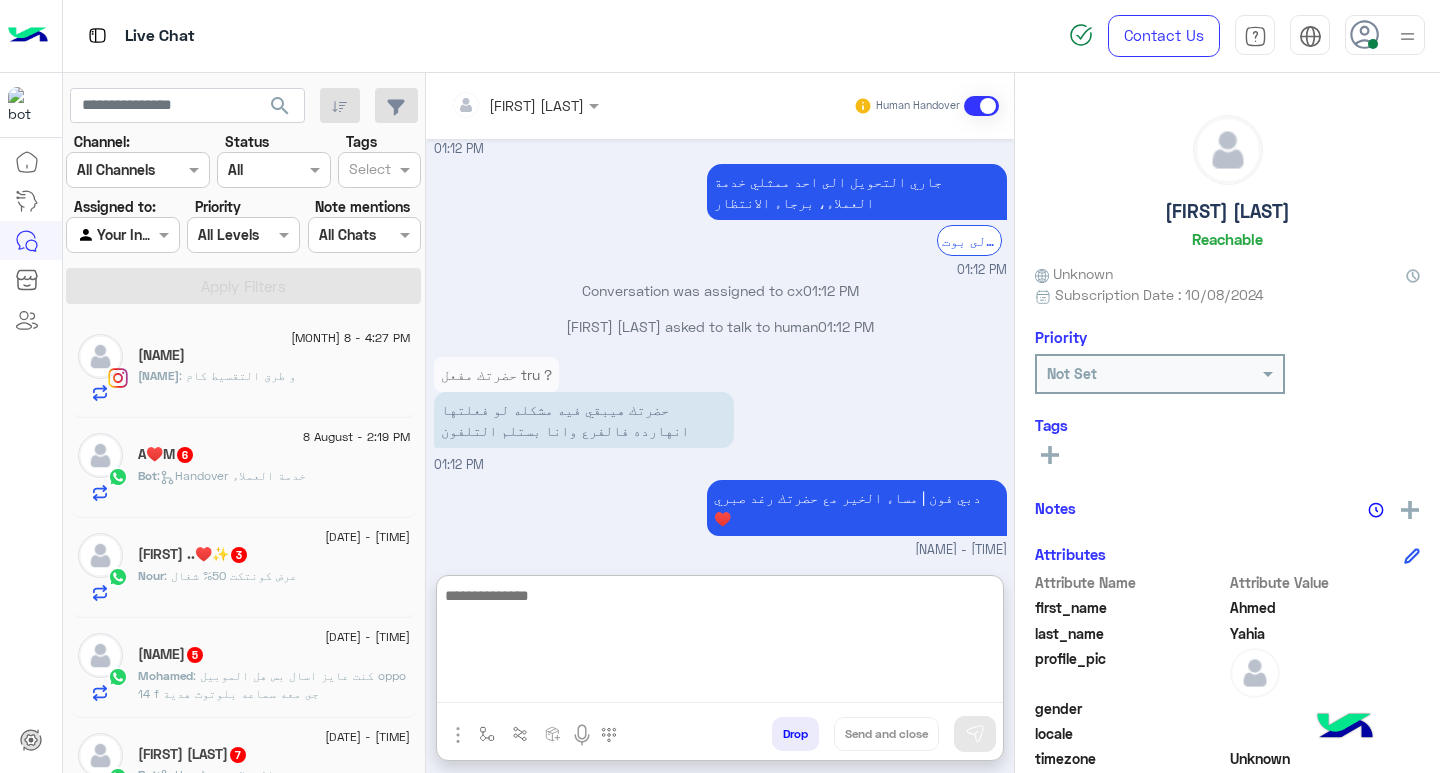scroll, scrollTop: 3608, scrollLeft: 0, axis: vertical 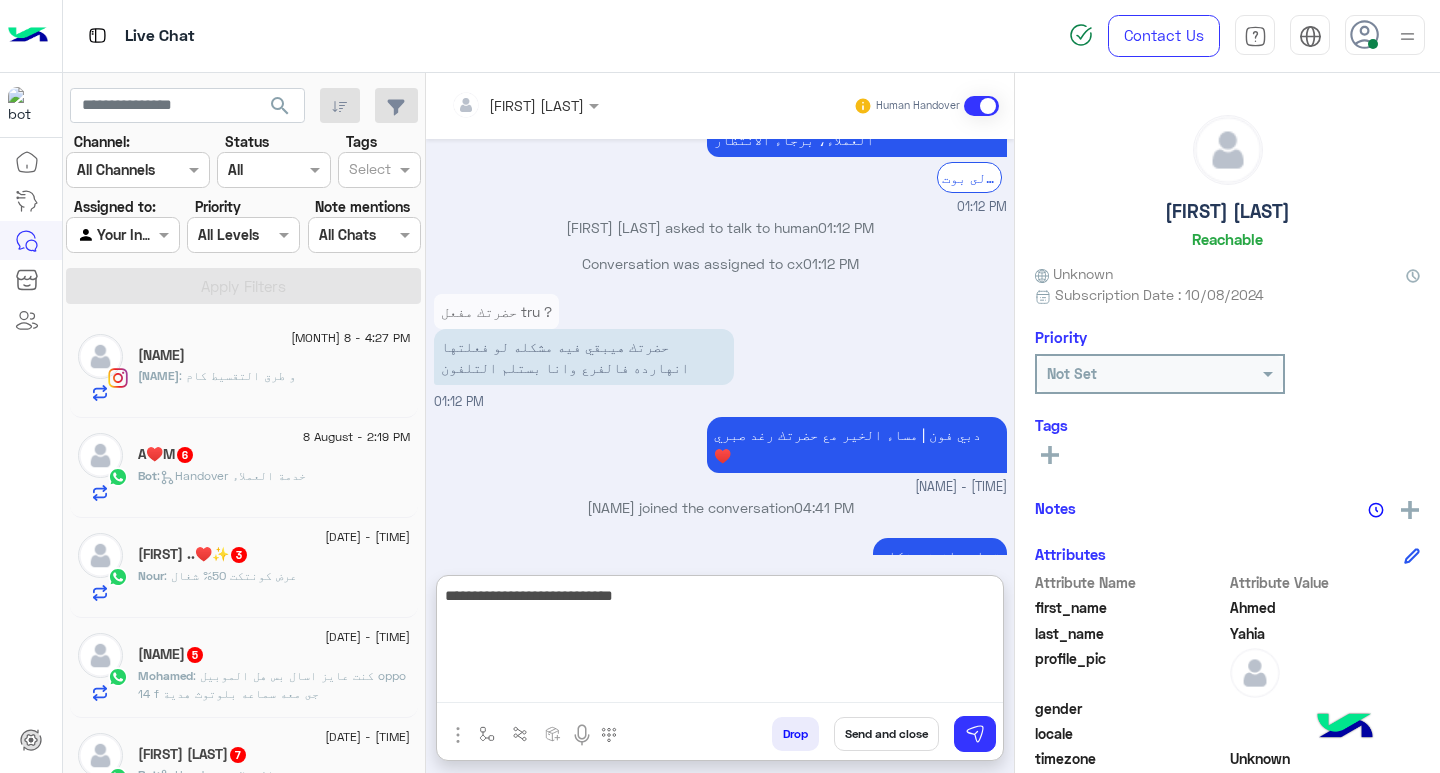 type on "**********" 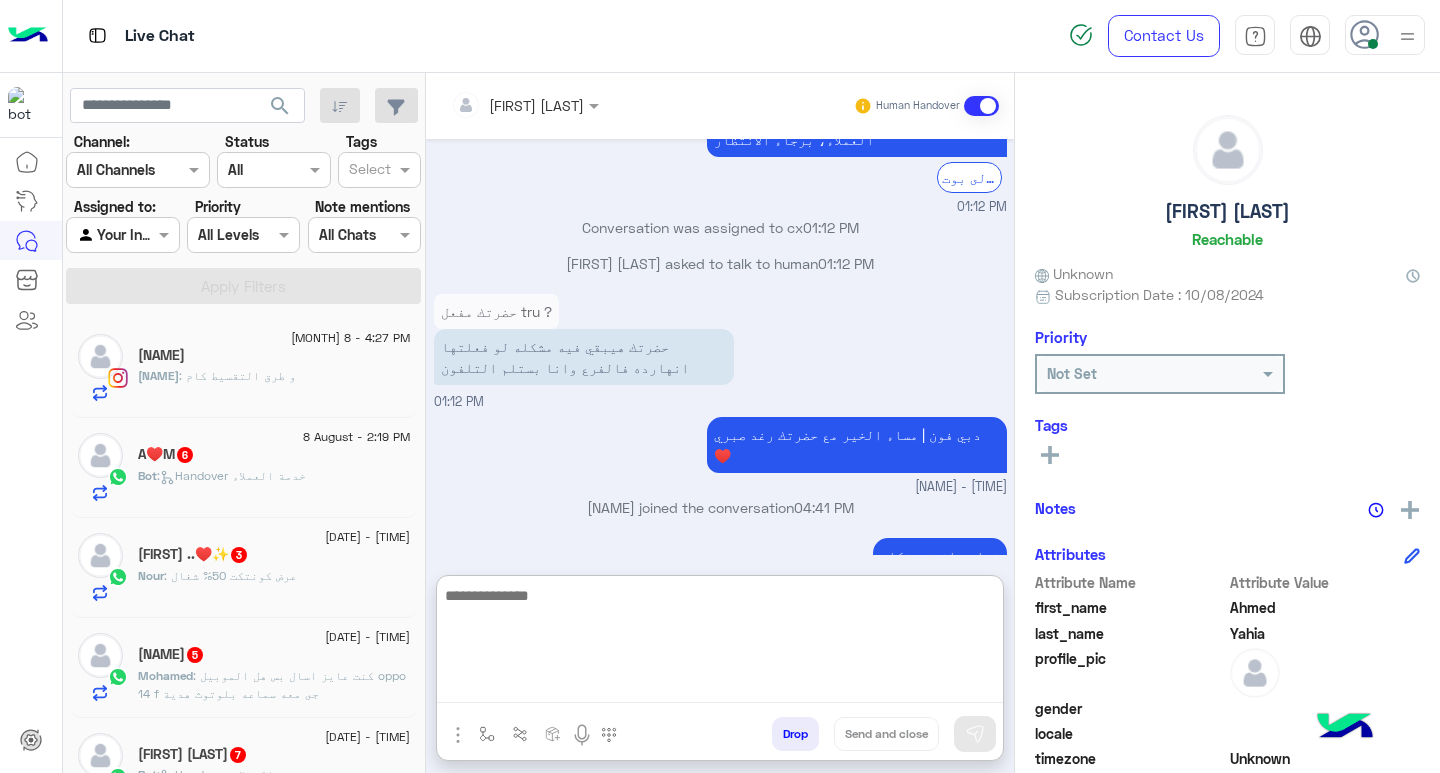 scroll, scrollTop: 3672, scrollLeft: 0, axis: vertical 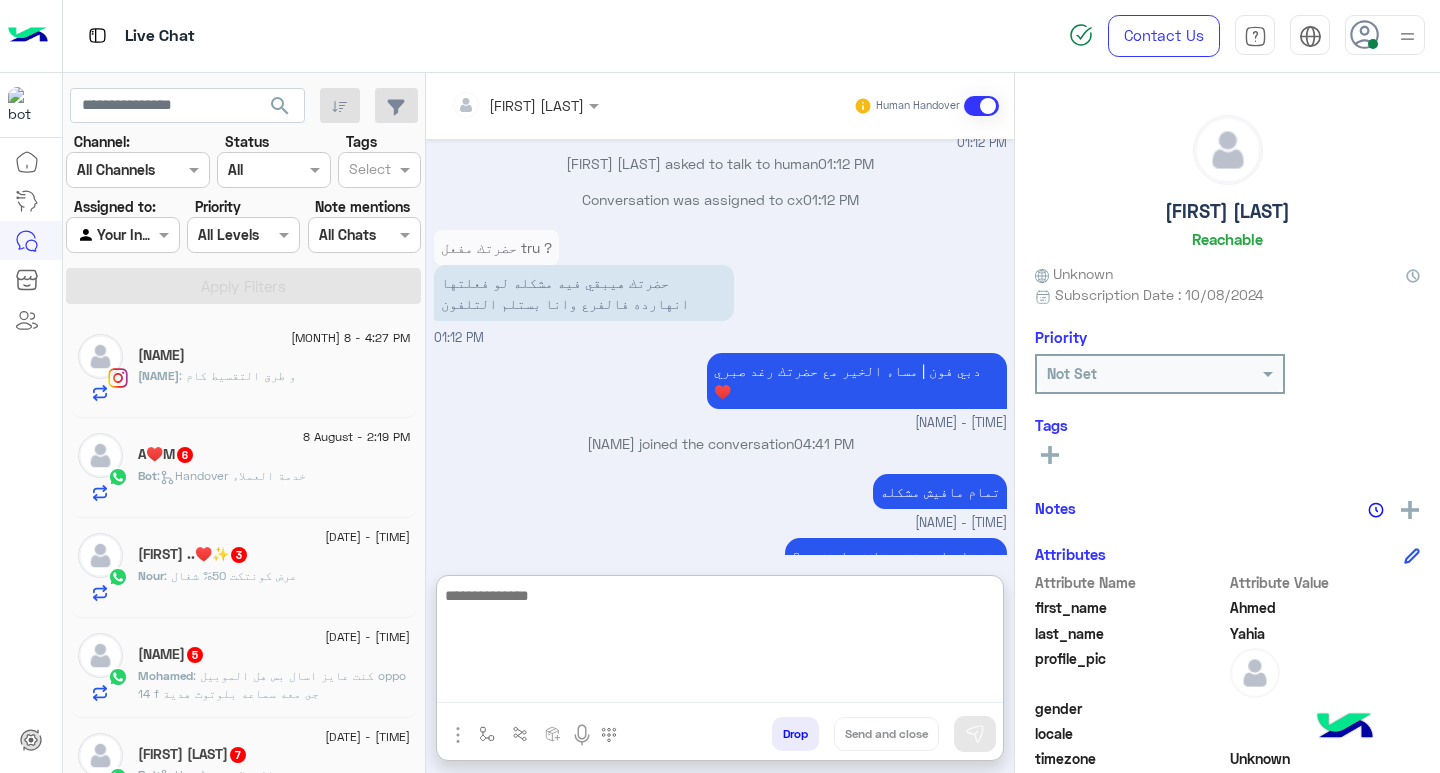click on ":   Handover خدمة العملاء" 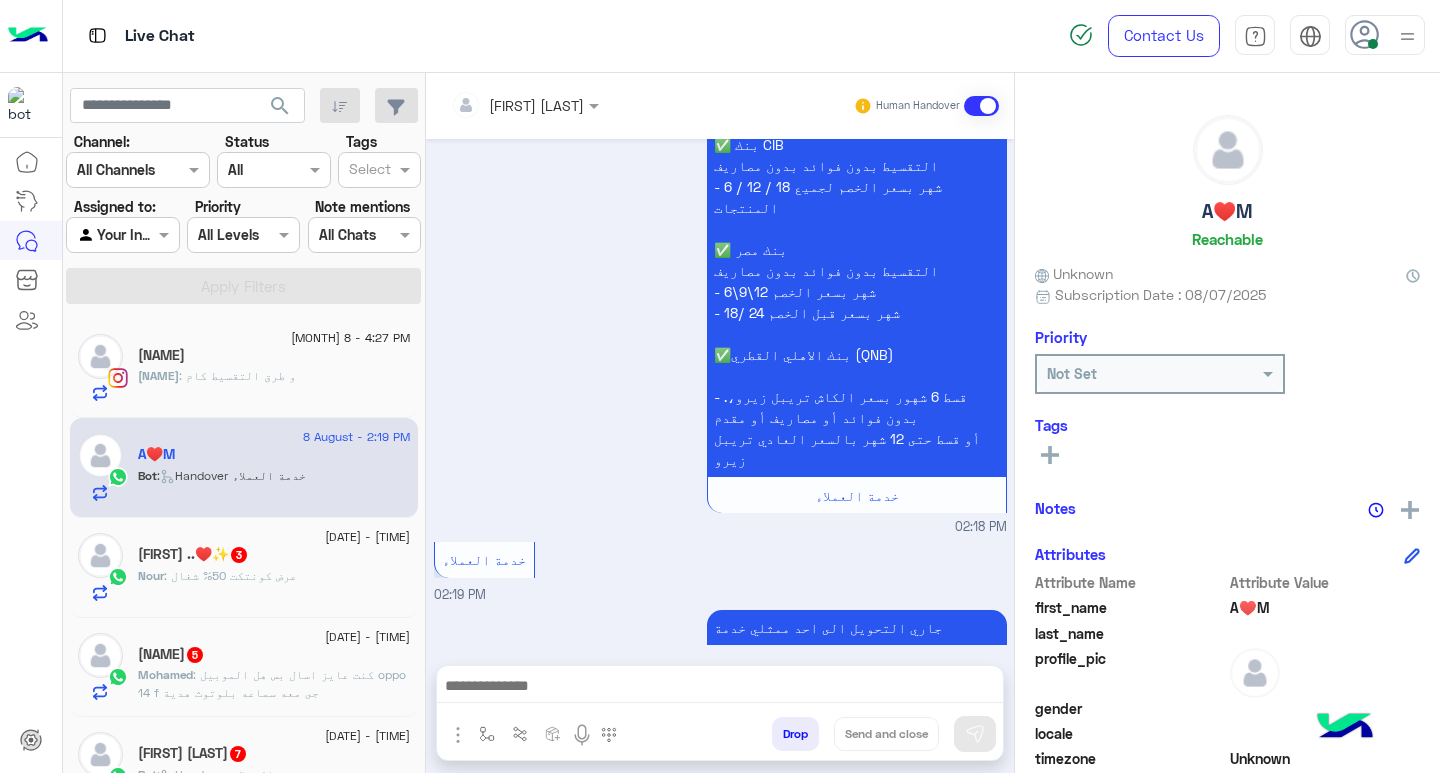 scroll, scrollTop: 2513, scrollLeft: 0, axis: vertical 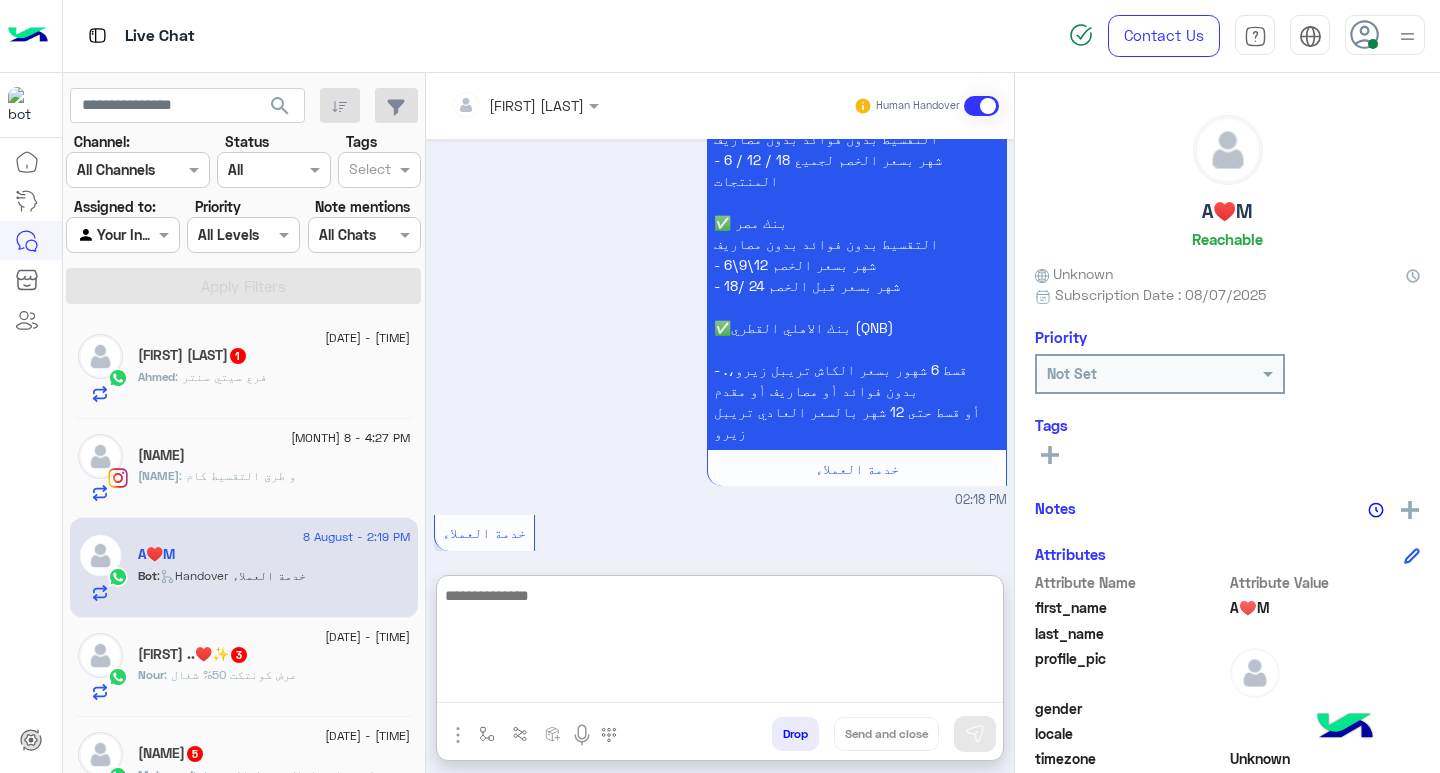 paste on "**********" 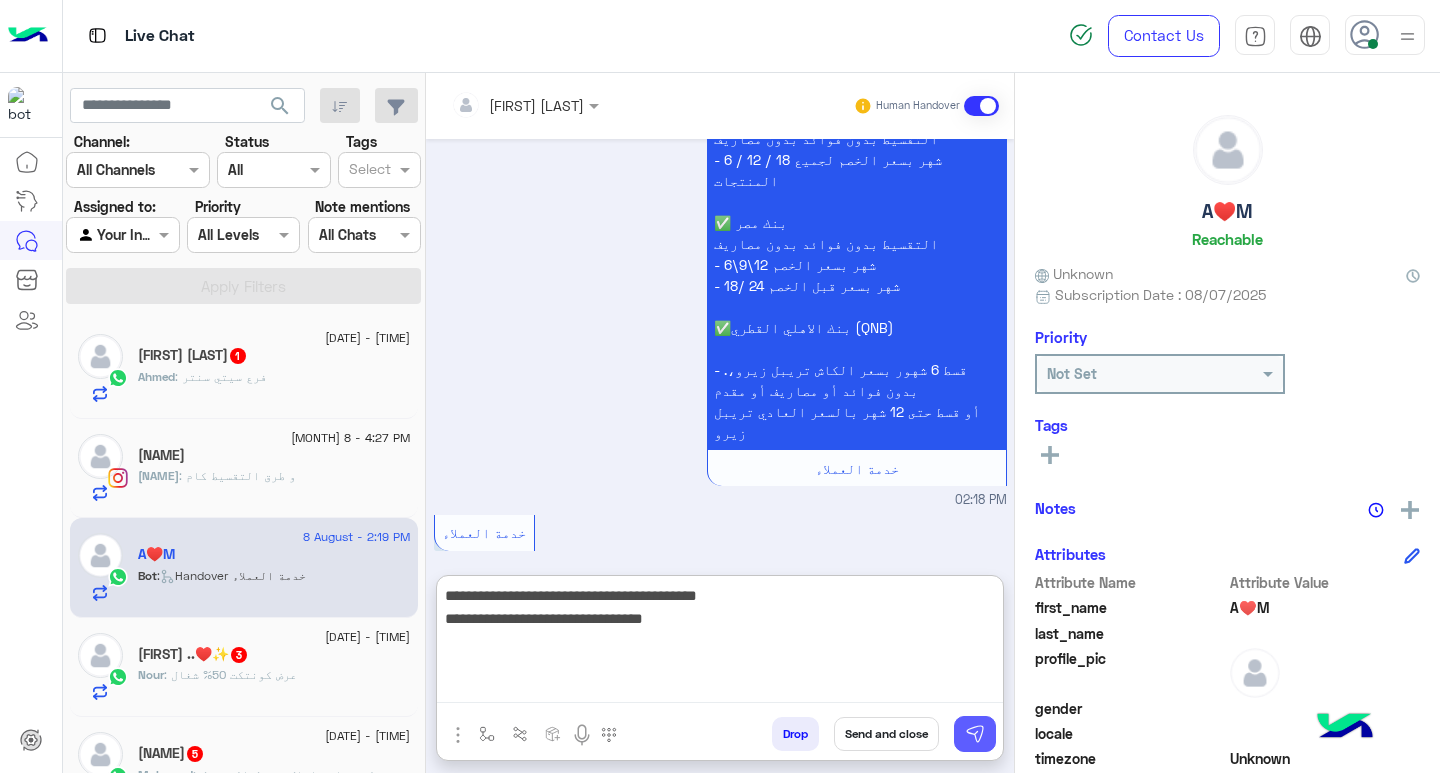 type on "**********" 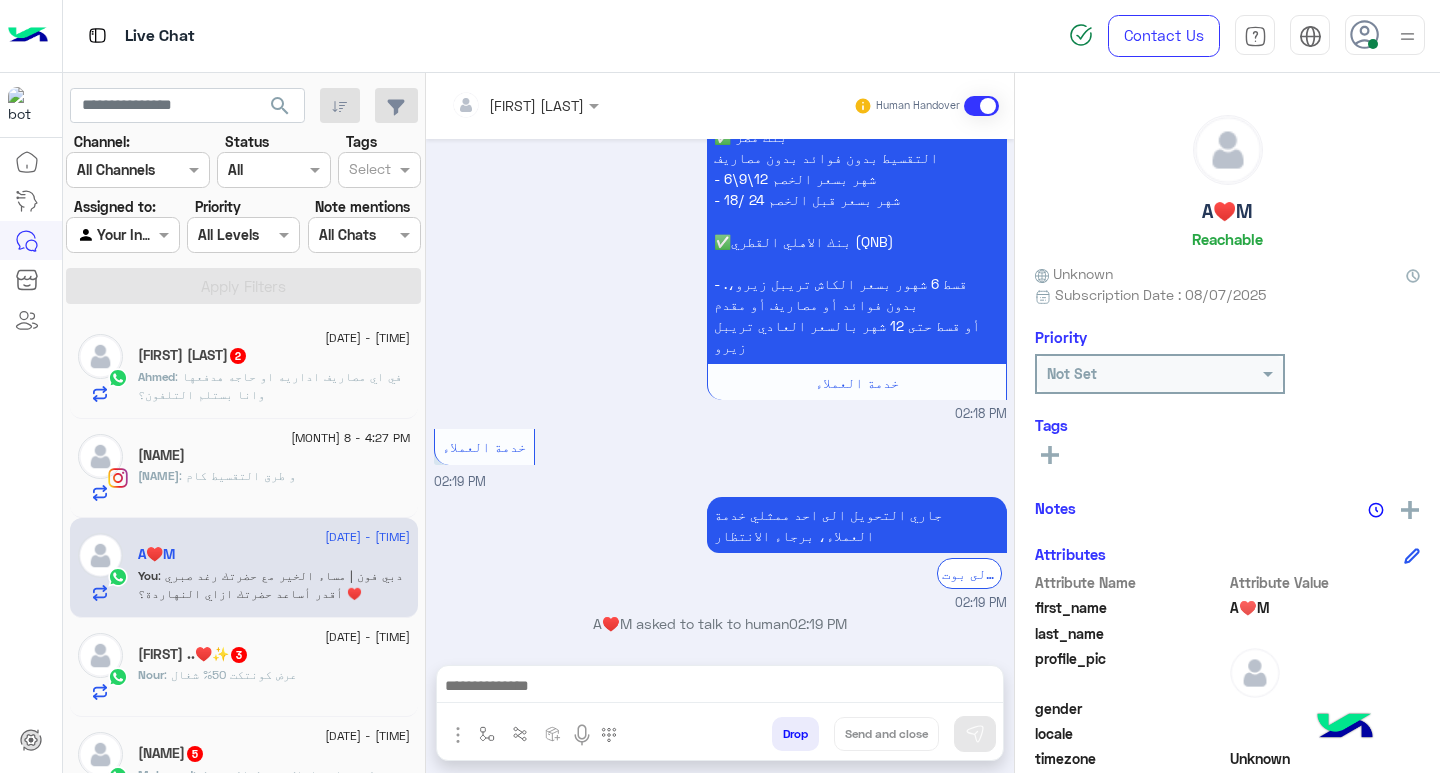scroll, scrollTop: 2635, scrollLeft: 0, axis: vertical 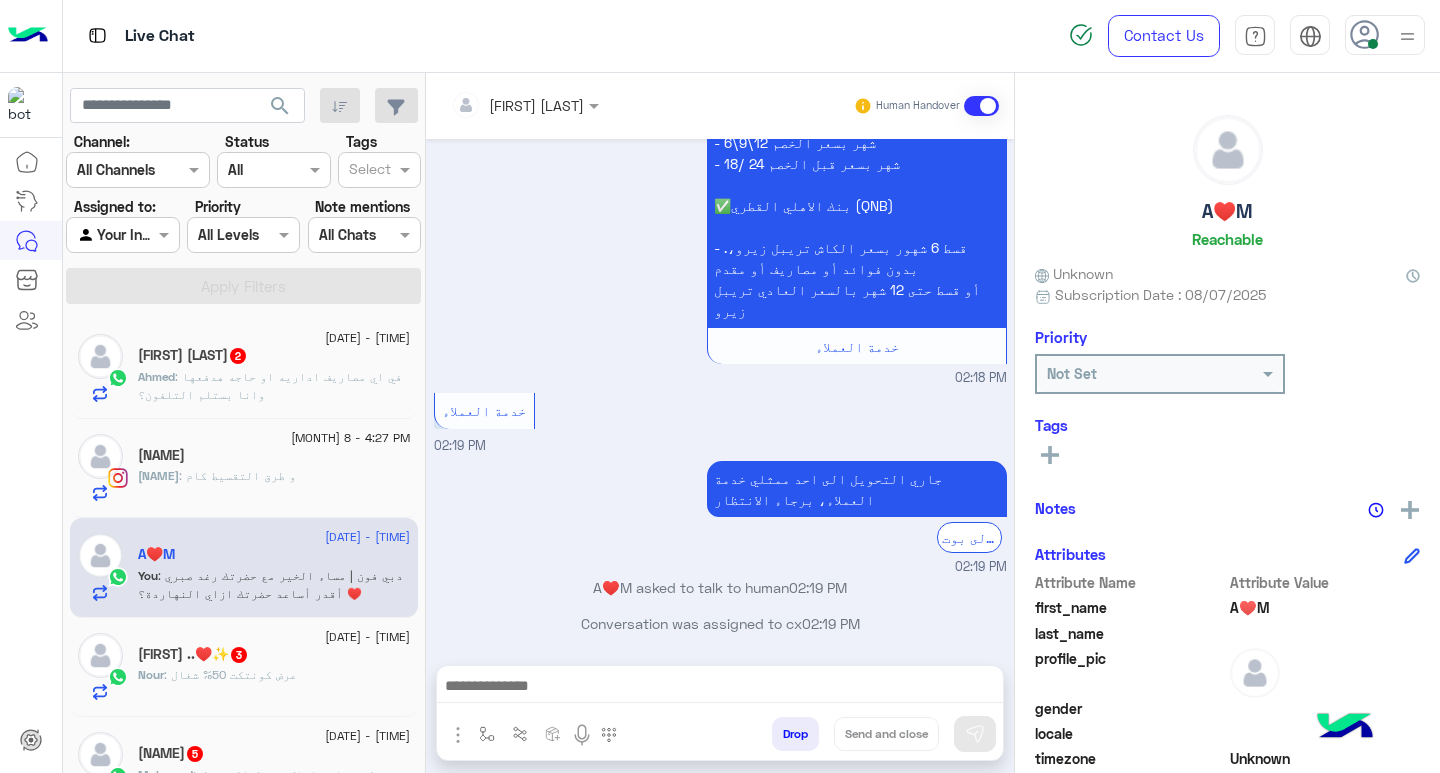 click on ": في اي مصاريف اداريه او حاجه هدفعها وانا بستلم التلفون؟" 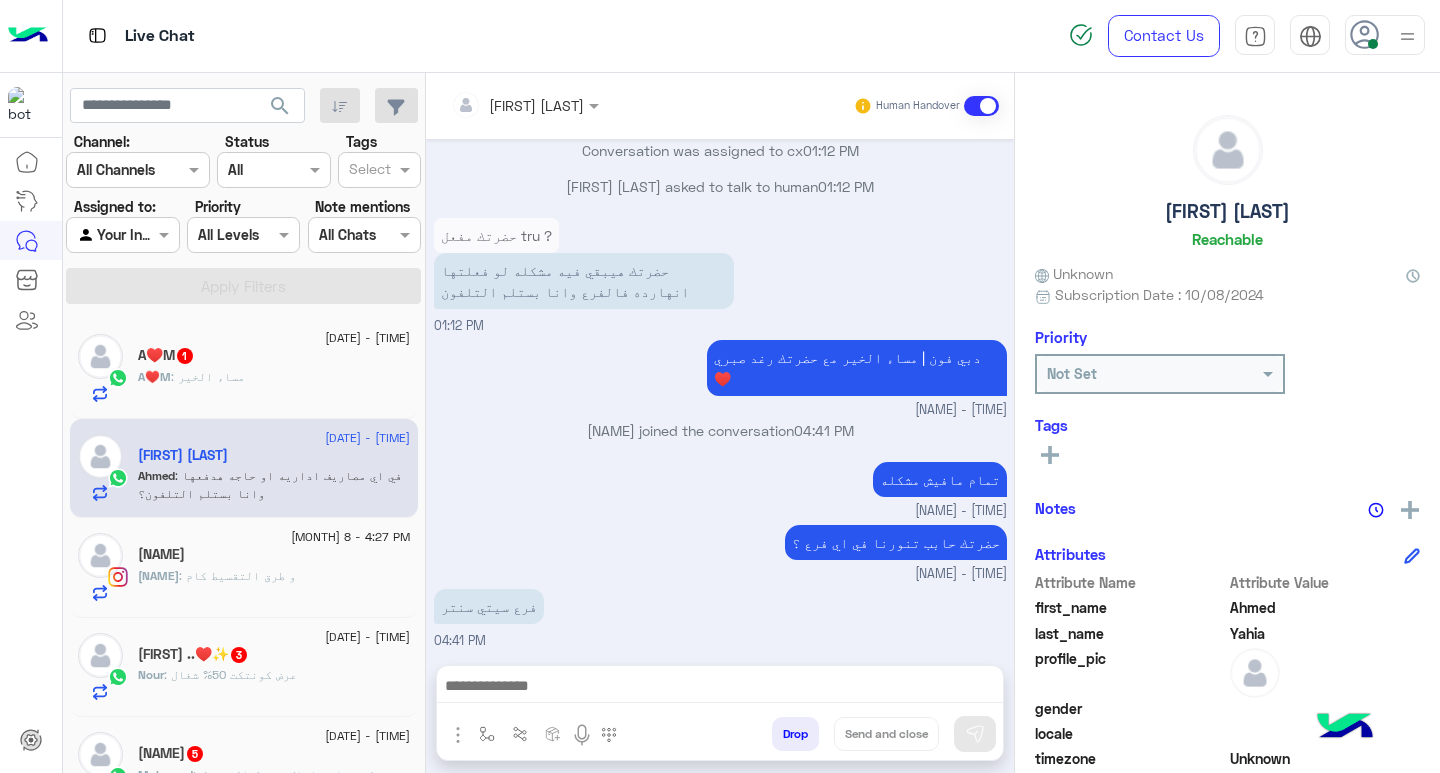 scroll, scrollTop: 1549, scrollLeft: 0, axis: vertical 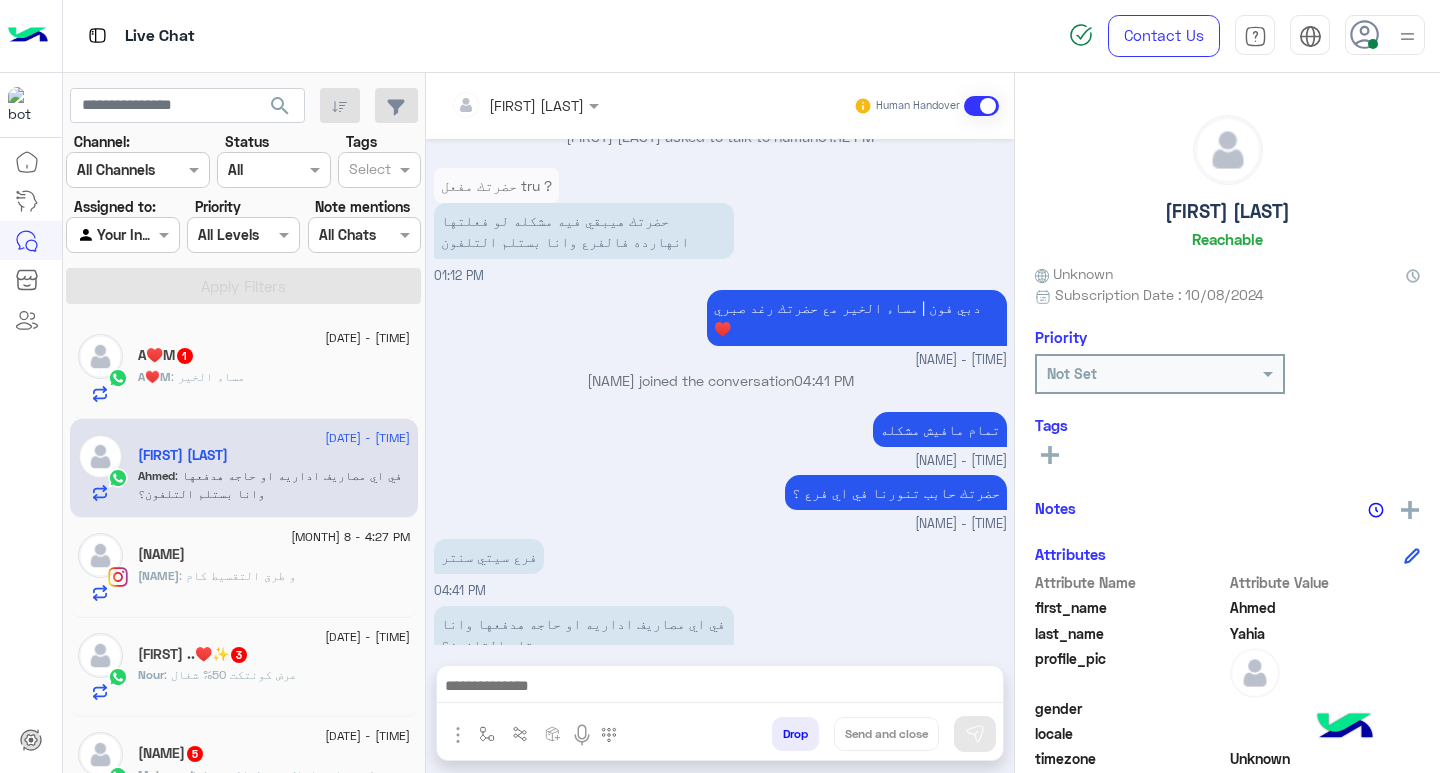 click at bounding box center [720, 688] 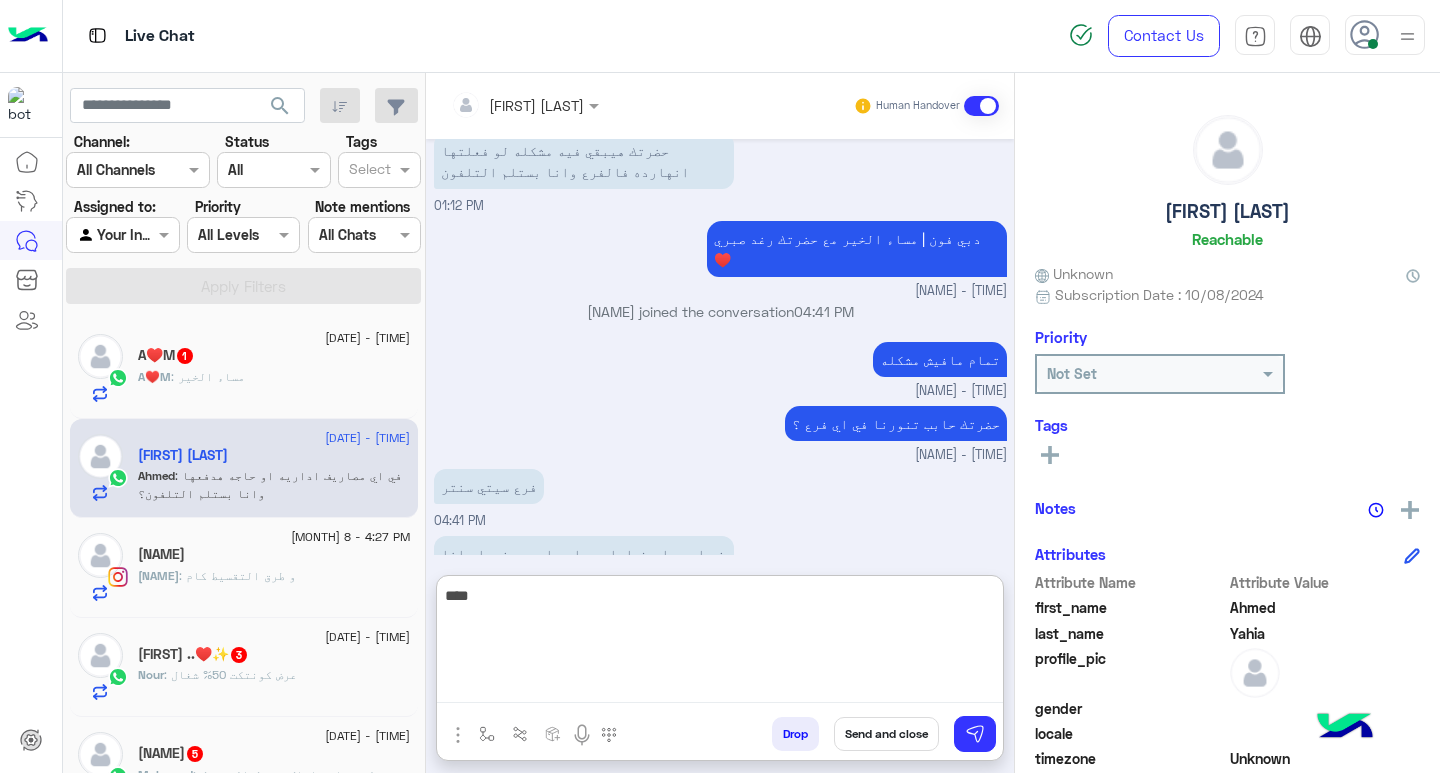 scroll, scrollTop: 3267, scrollLeft: 0, axis: vertical 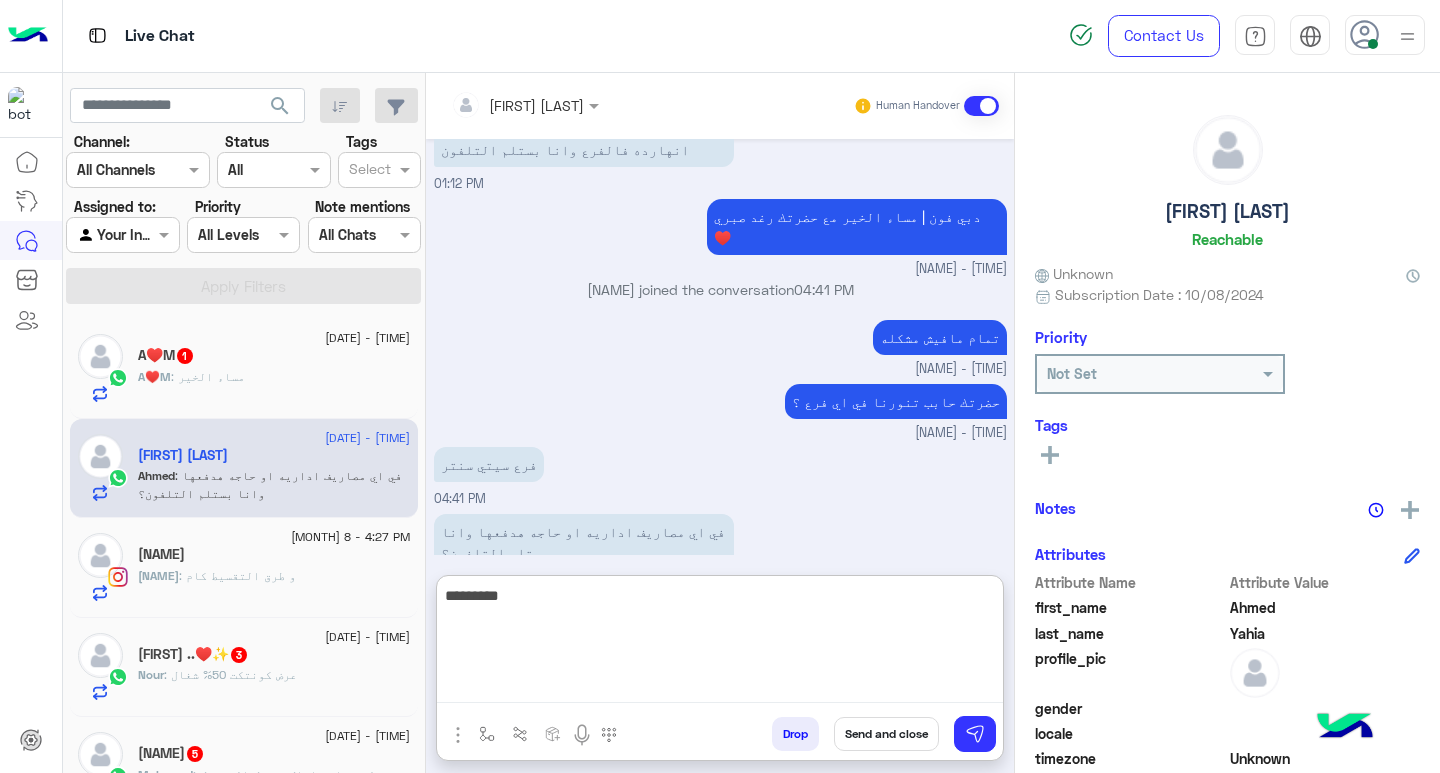type on "*********" 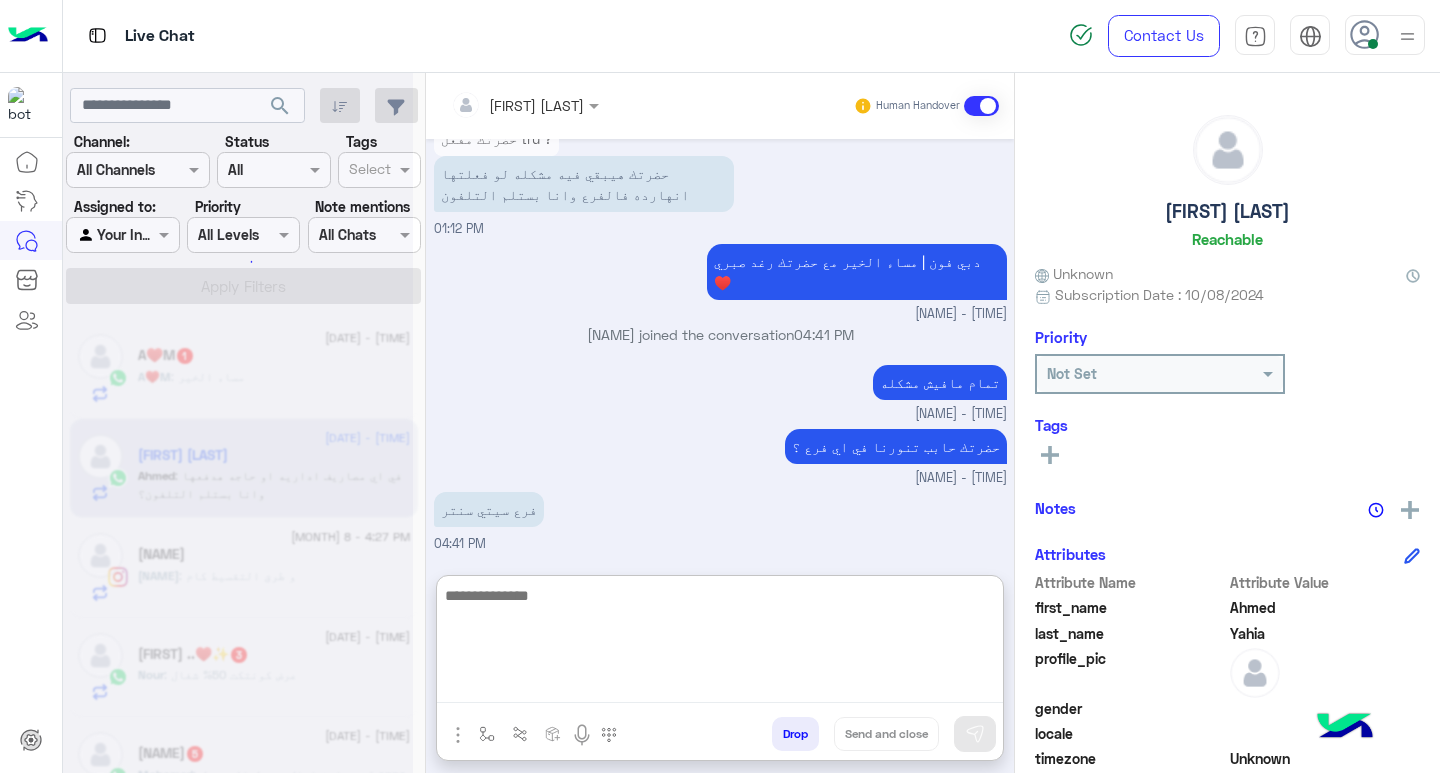 scroll, scrollTop: 3376, scrollLeft: 0, axis: vertical 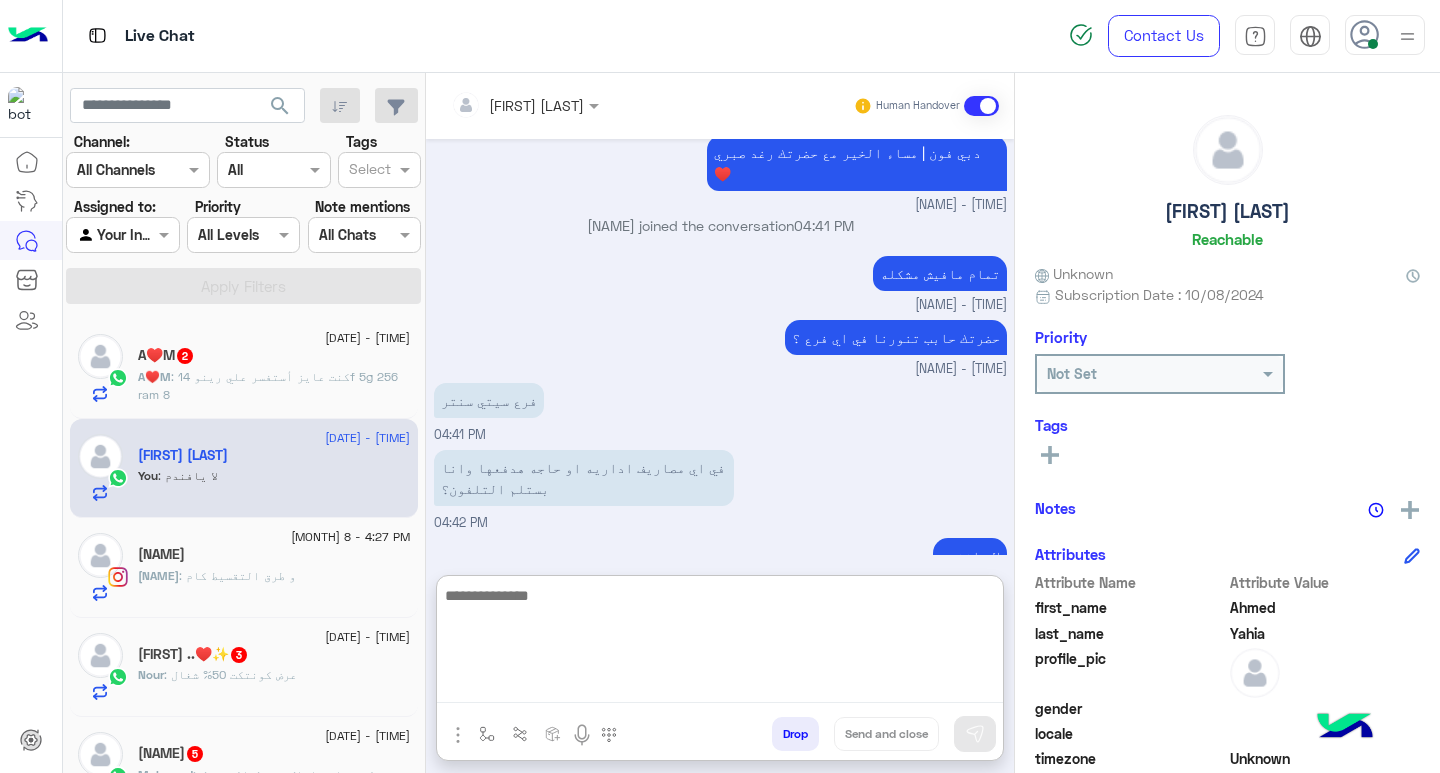 click on "A♥️M   2" 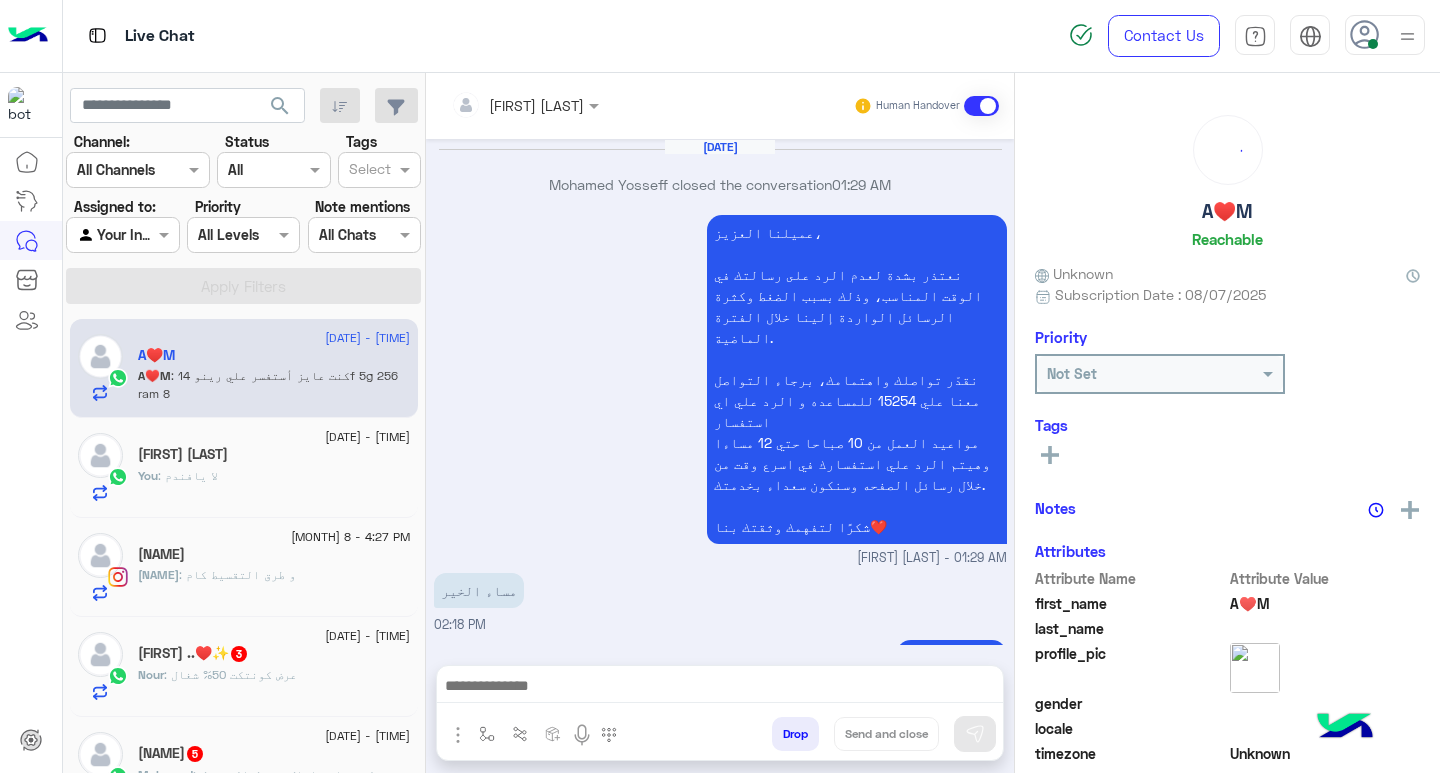 scroll, scrollTop: 2472, scrollLeft: 0, axis: vertical 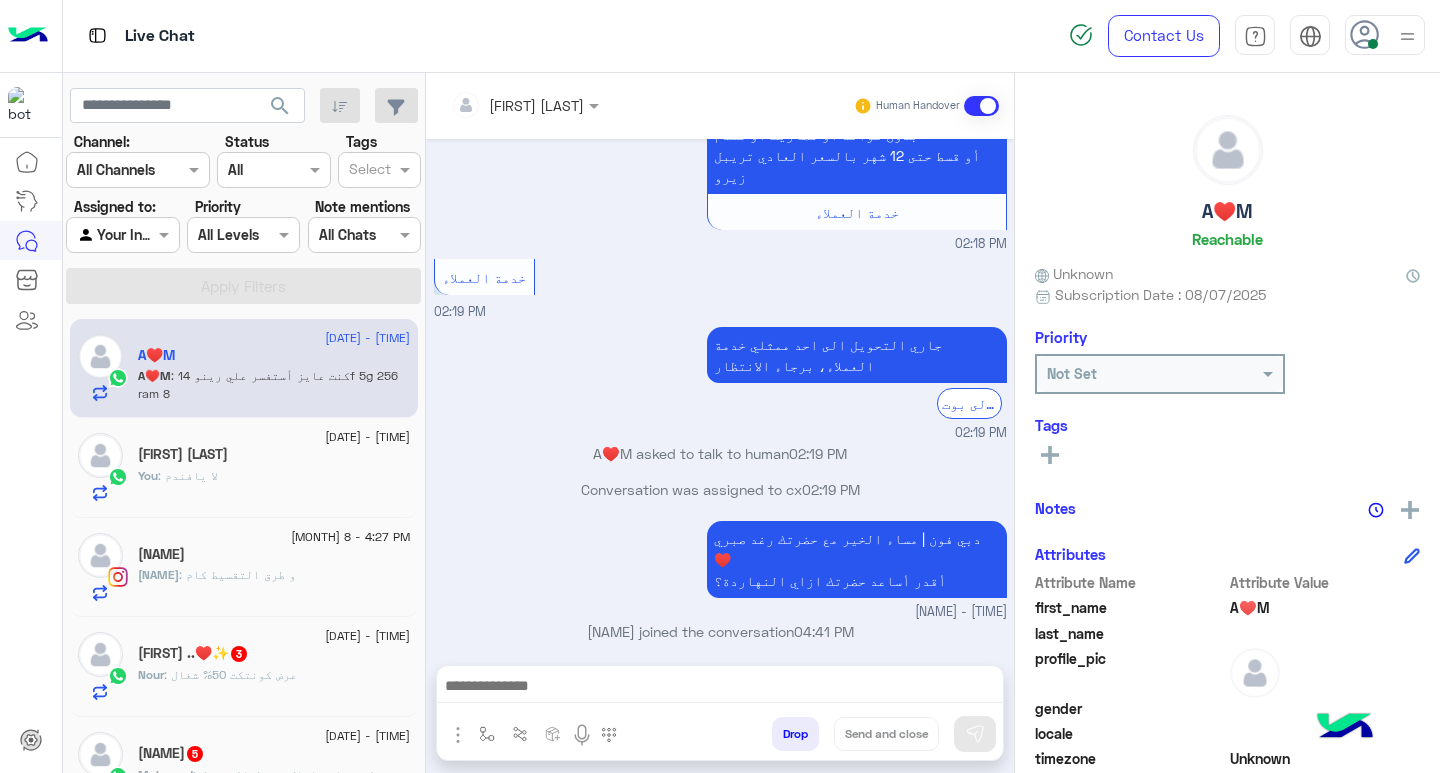 click at bounding box center (720, 688) 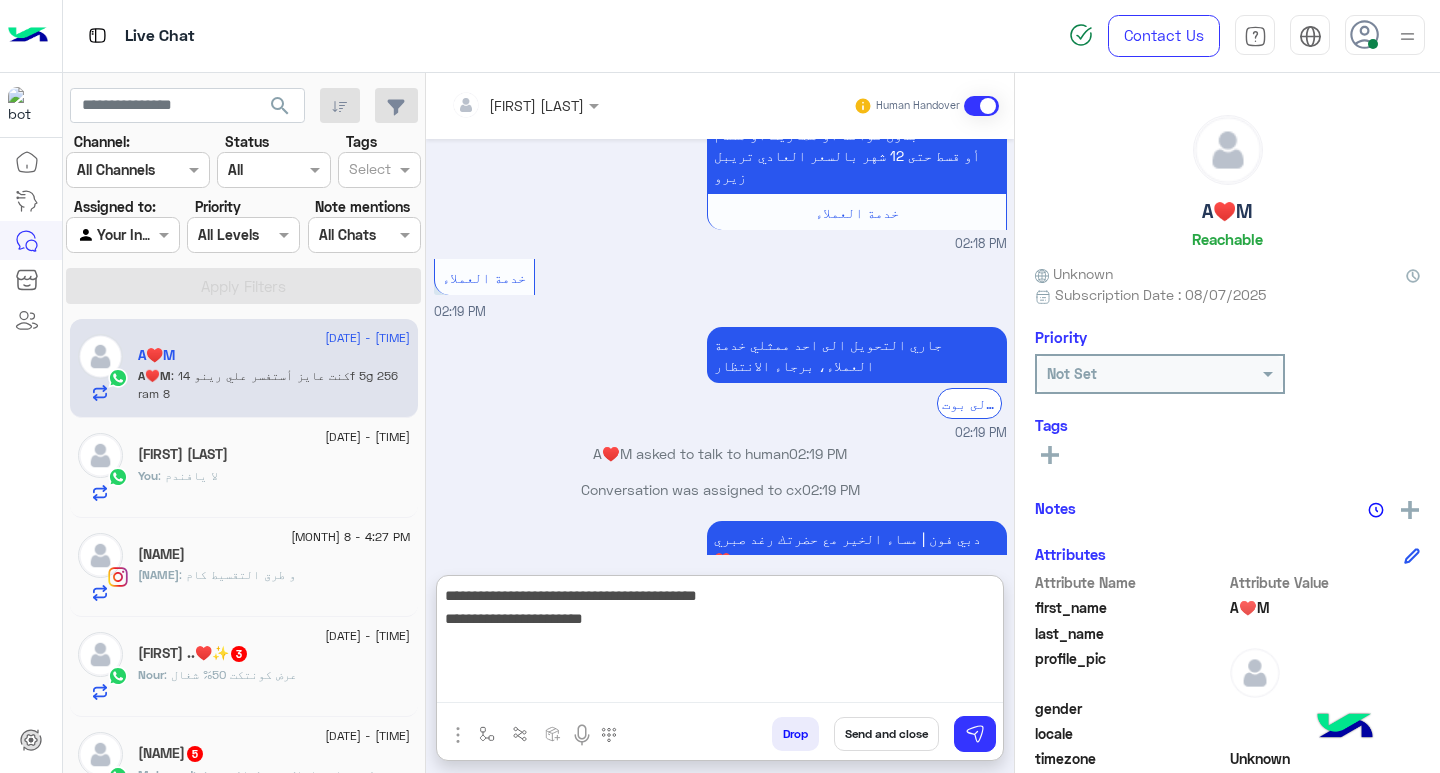 click on "**********" at bounding box center [720, 643] 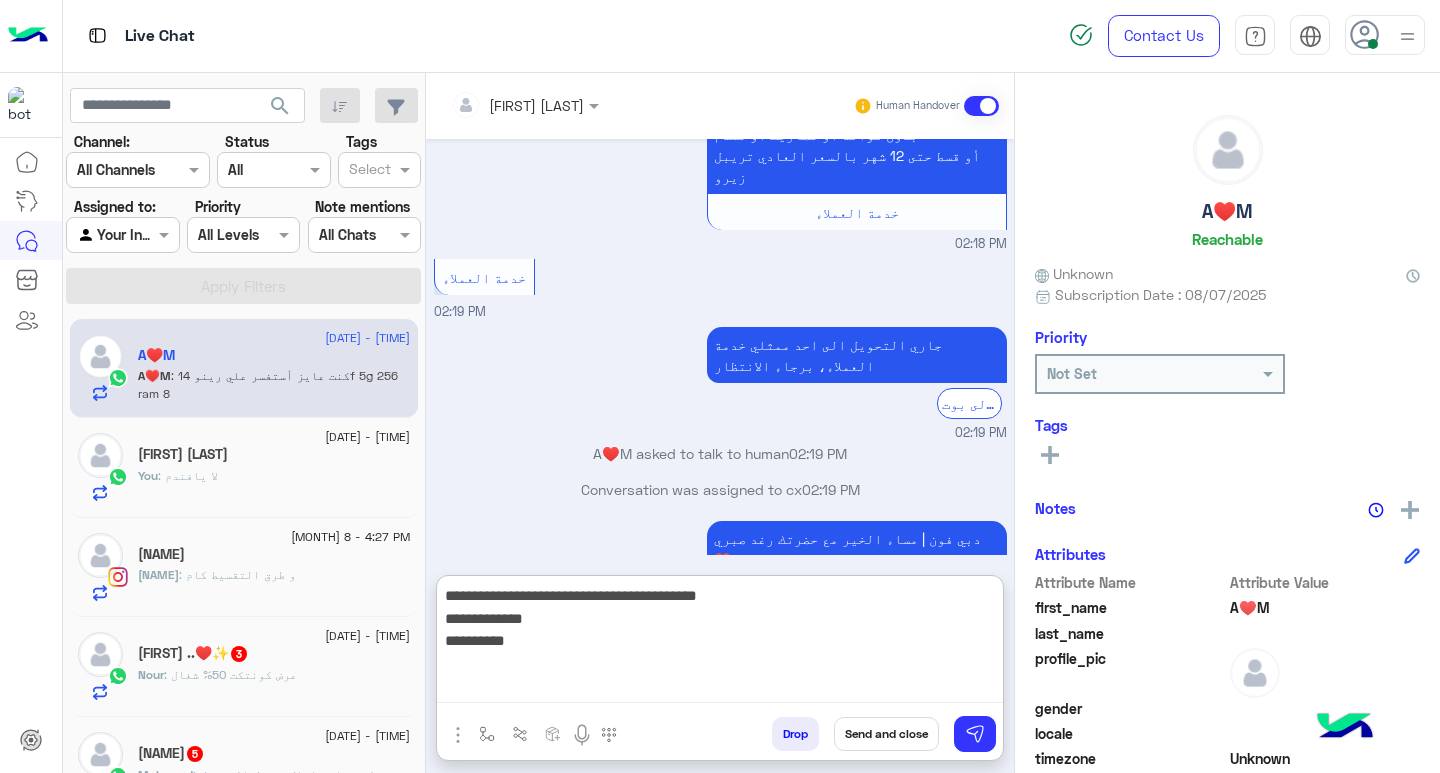 click on "**********" at bounding box center [720, 643] 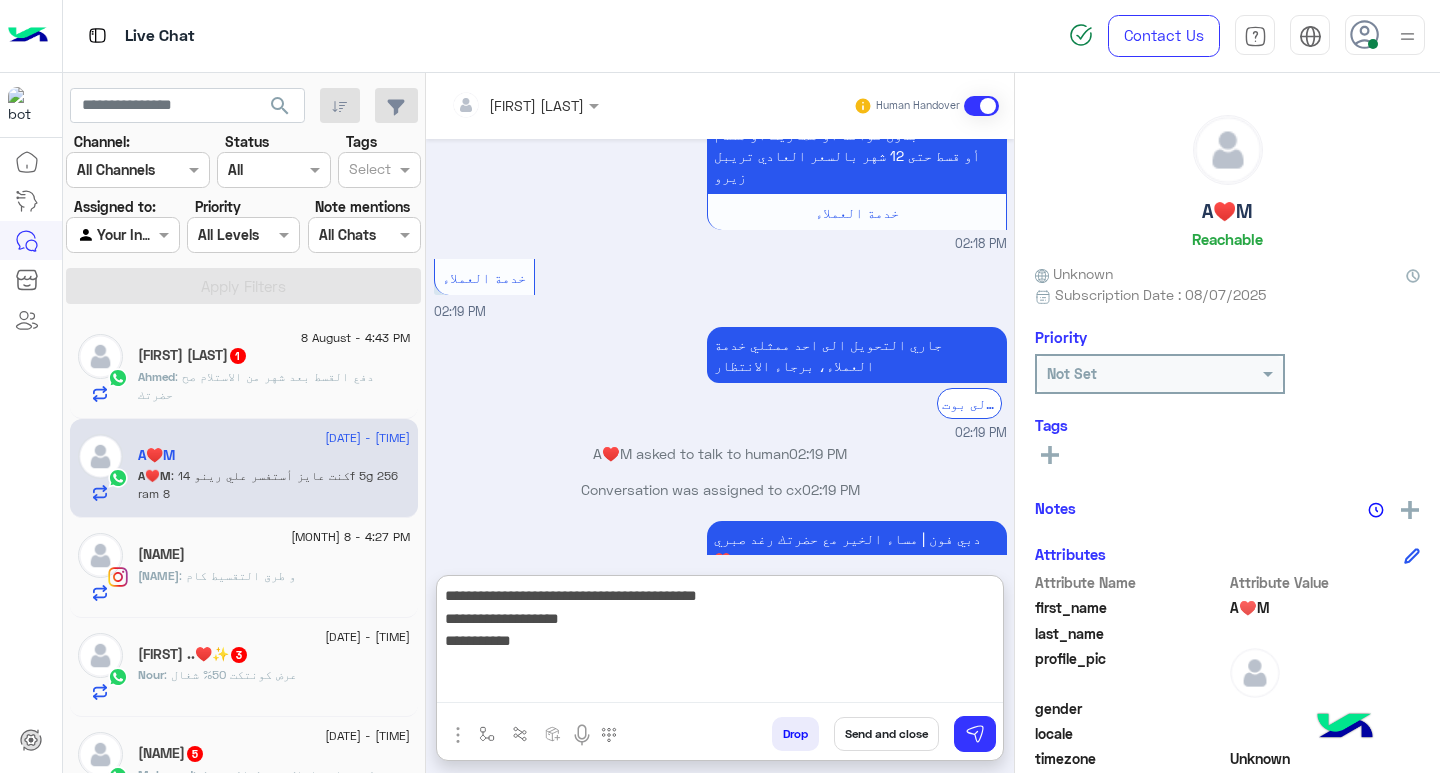 click on "**********" at bounding box center (720, 643) 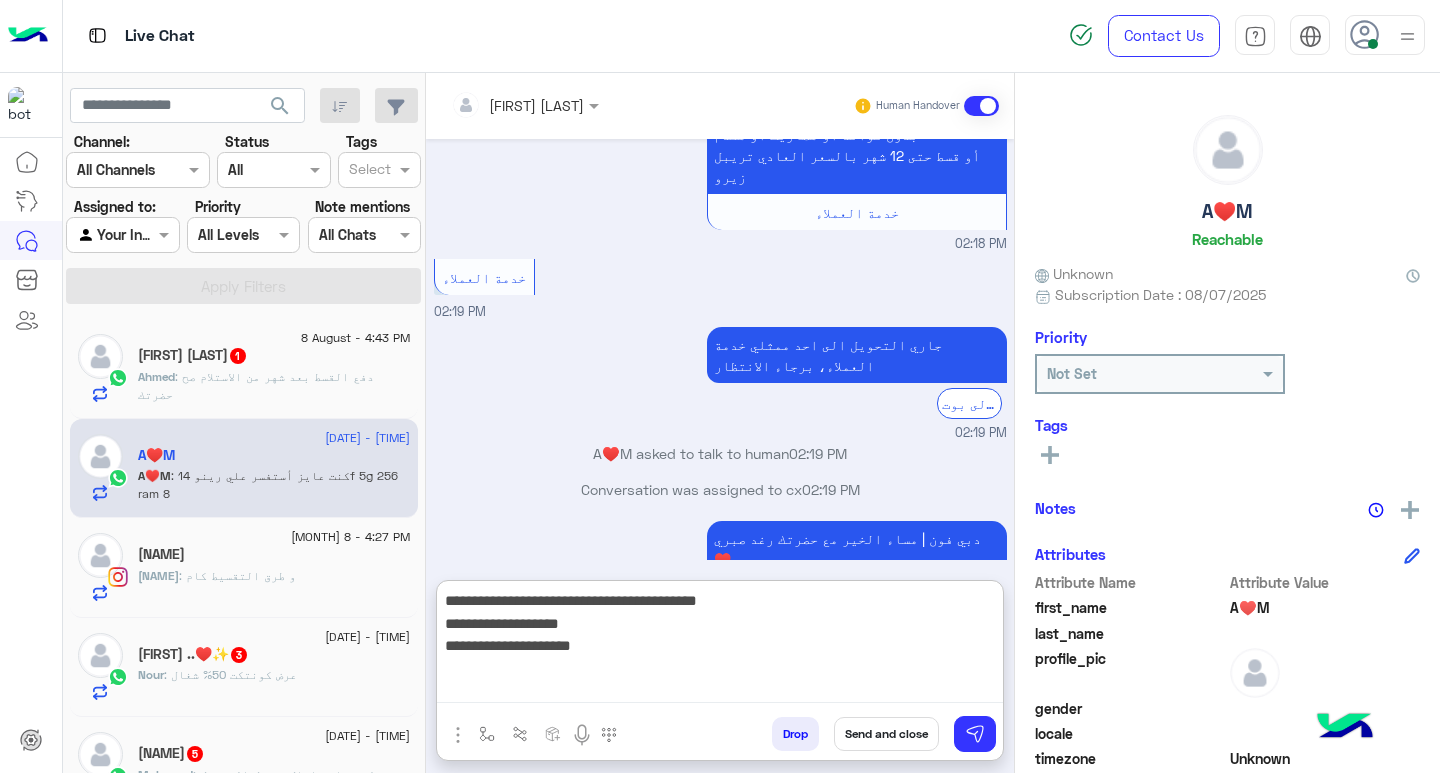 drag, startPoint x: 814, startPoint y: 692, endPoint x: 726, endPoint y: 661, distance: 93.30059 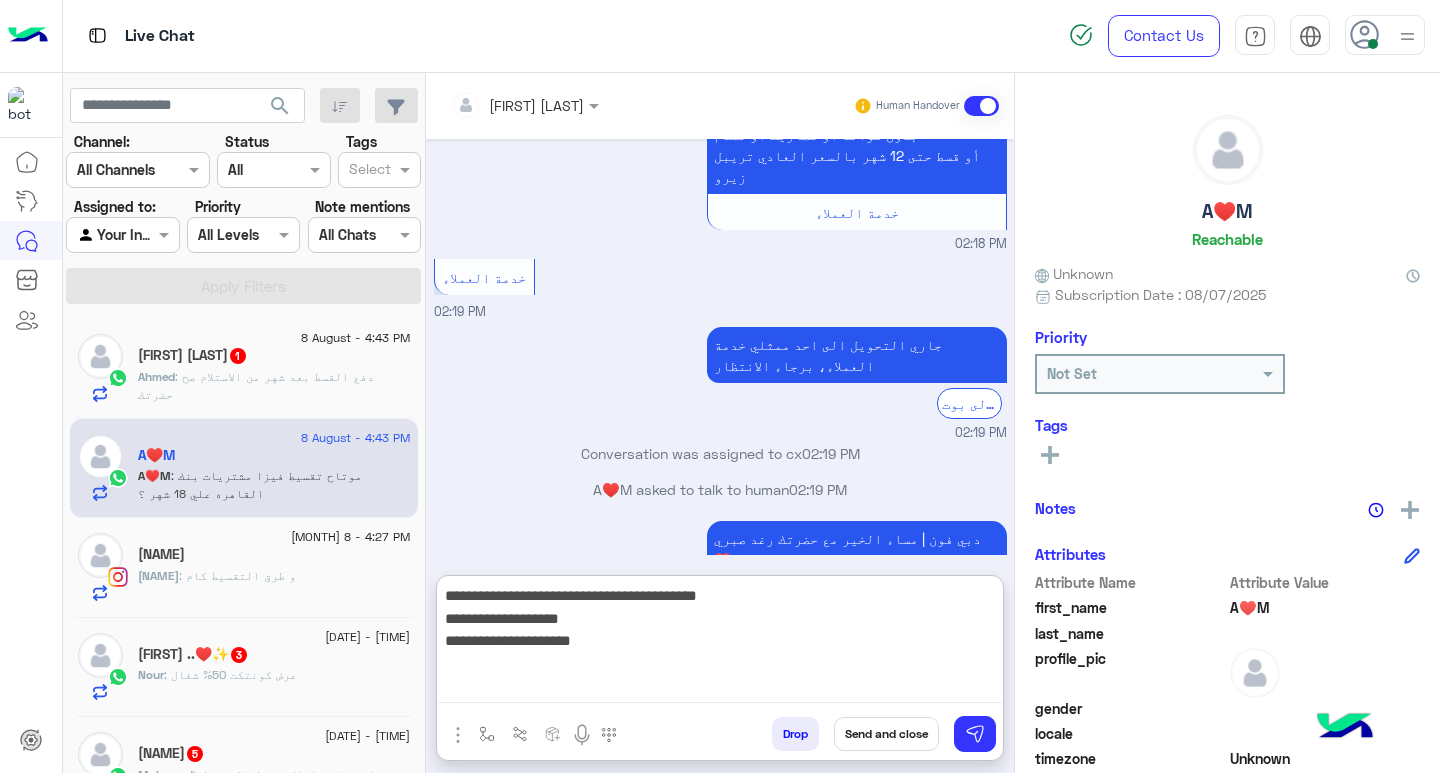 scroll, scrollTop: 2649, scrollLeft: 0, axis: vertical 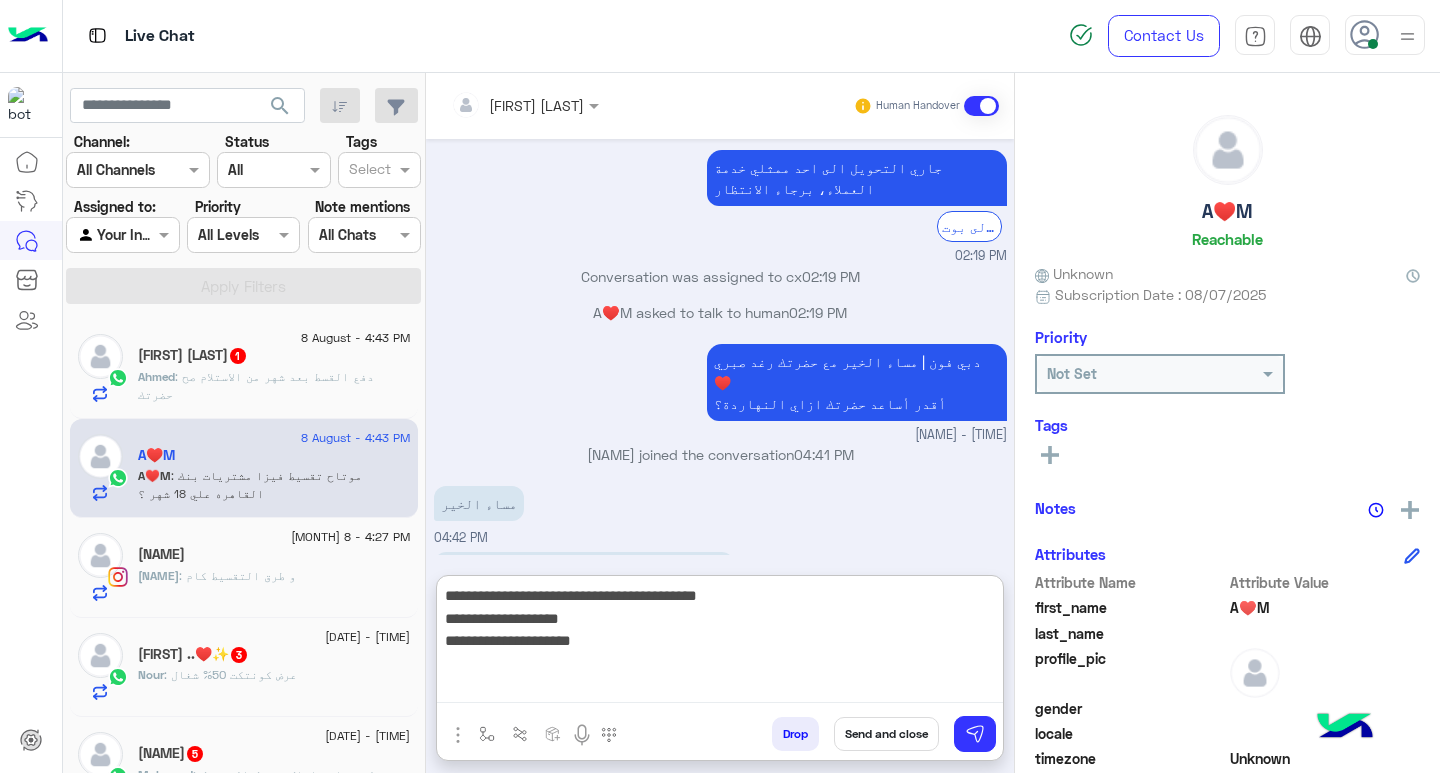 click on "**********" at bounding box center [720, 643] 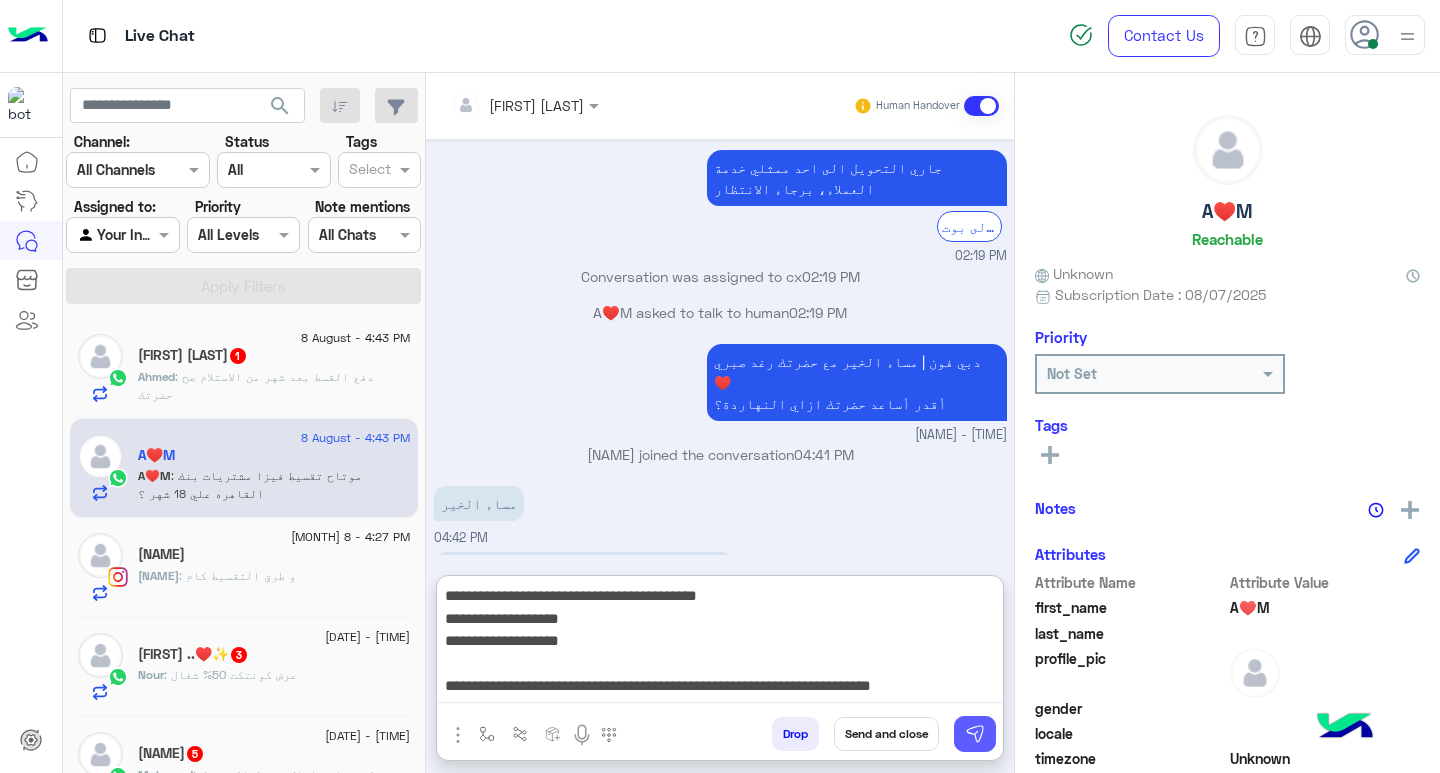 type on "**********" 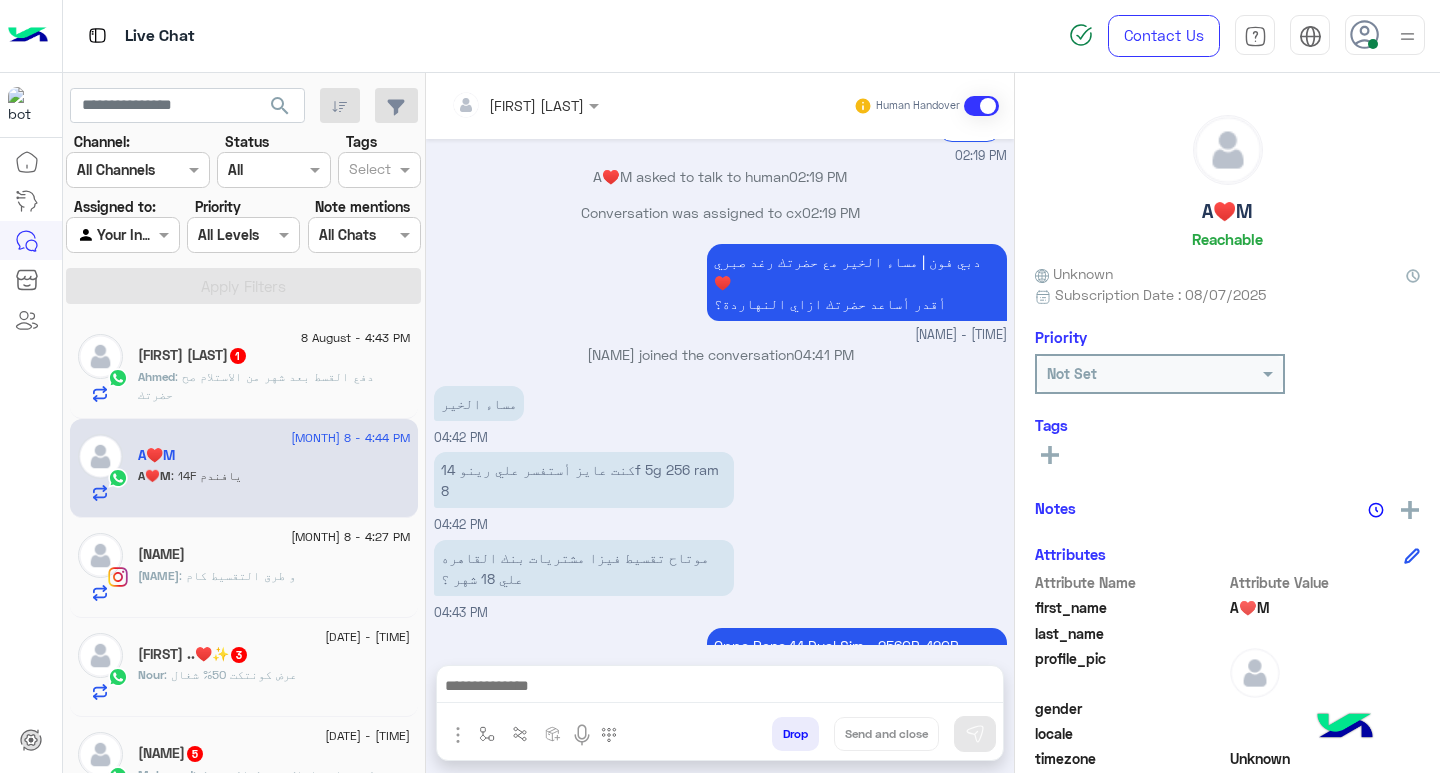 scroll, scrollTop: 2816, scrollLeft: 0, axis: vertical 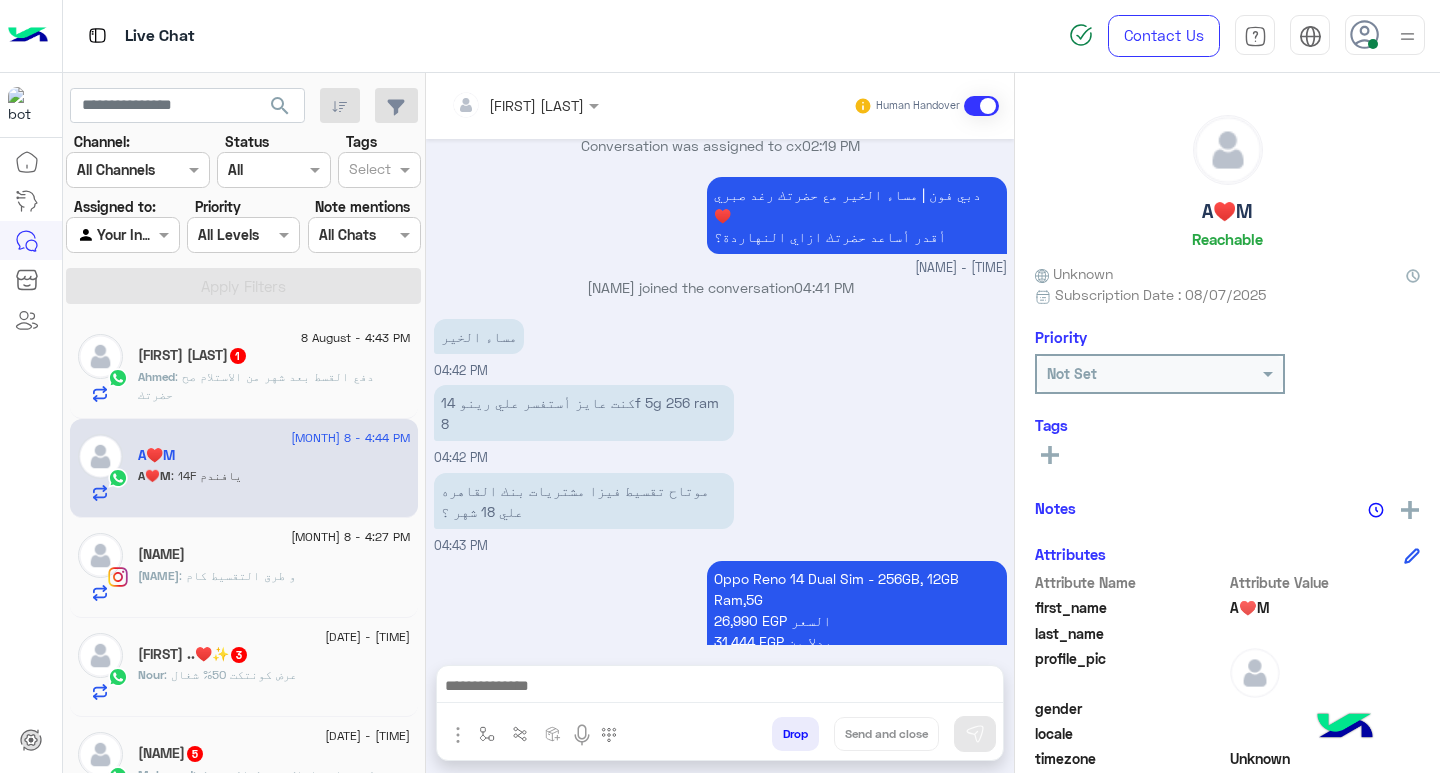 click at bounding box center [720, 688] 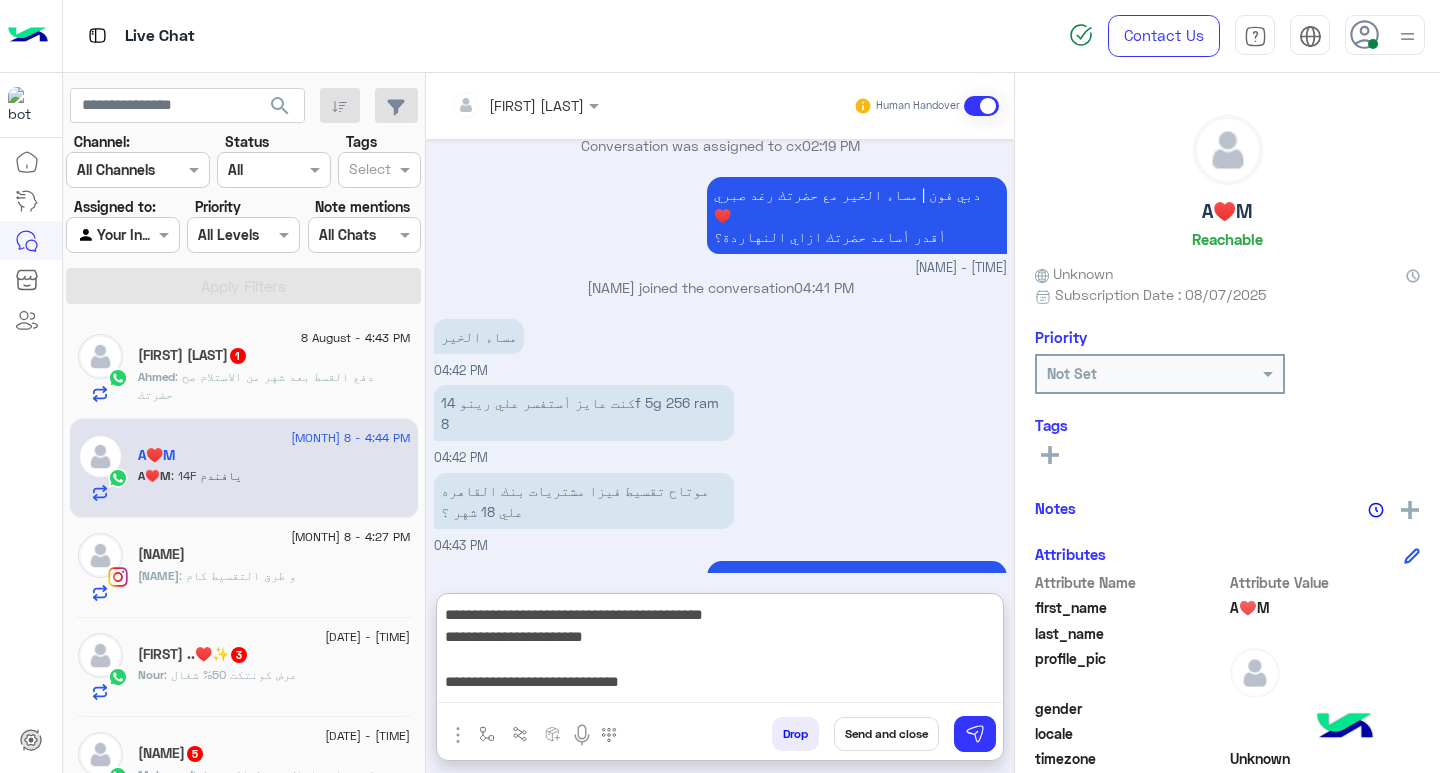 scroll, scrollTop: 0, scrollLeft: 0, axis: both 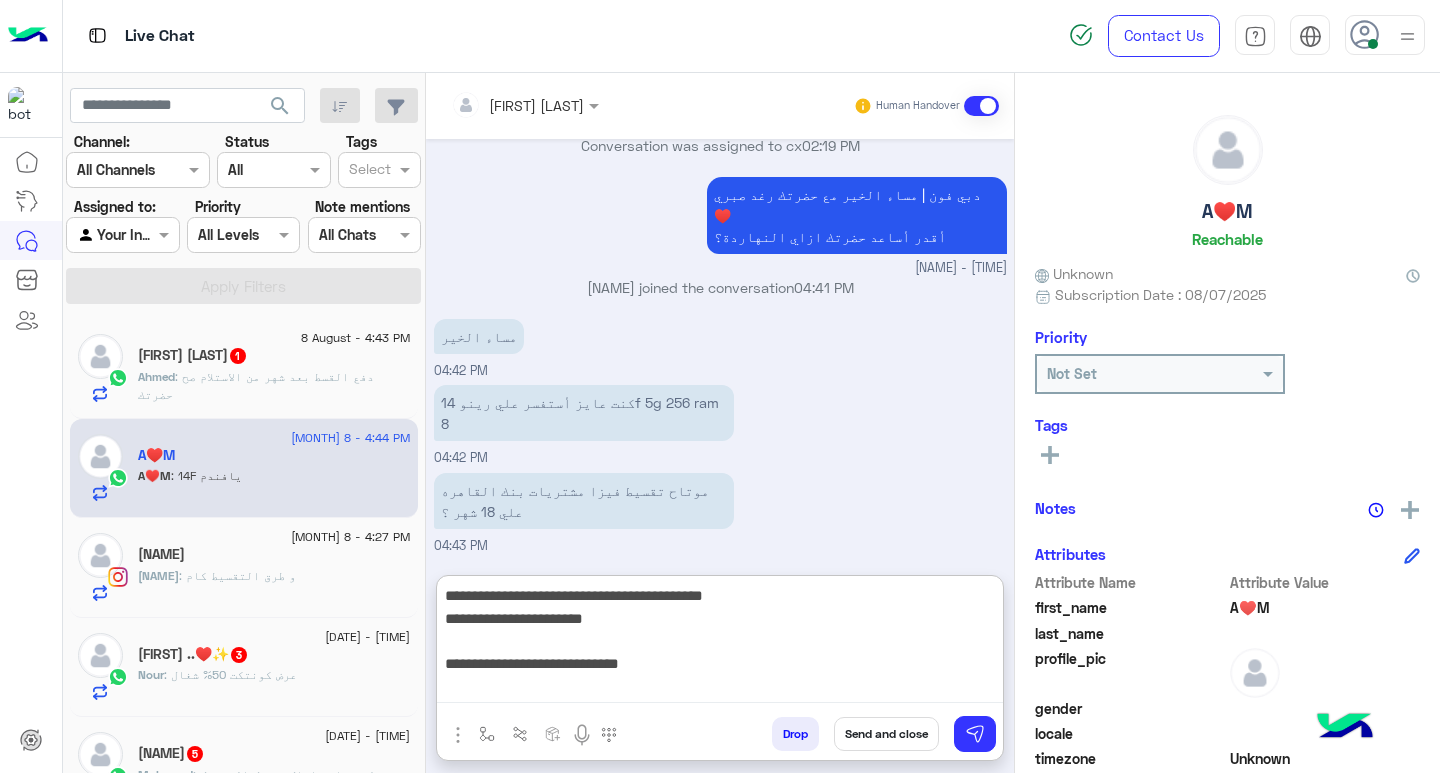 click on "**********" at bounding box center [720, 643] 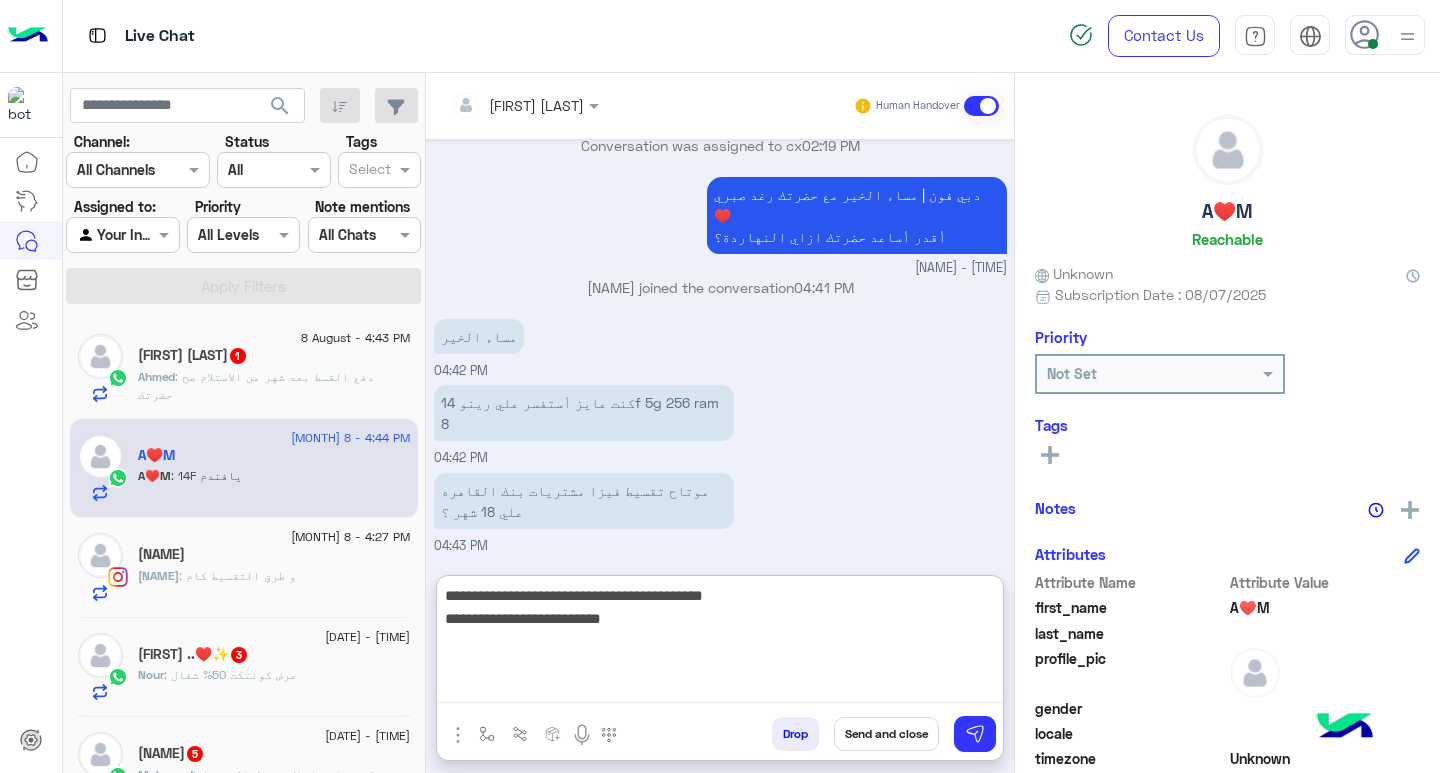 click on "**********" at bounding box center [720, 643] 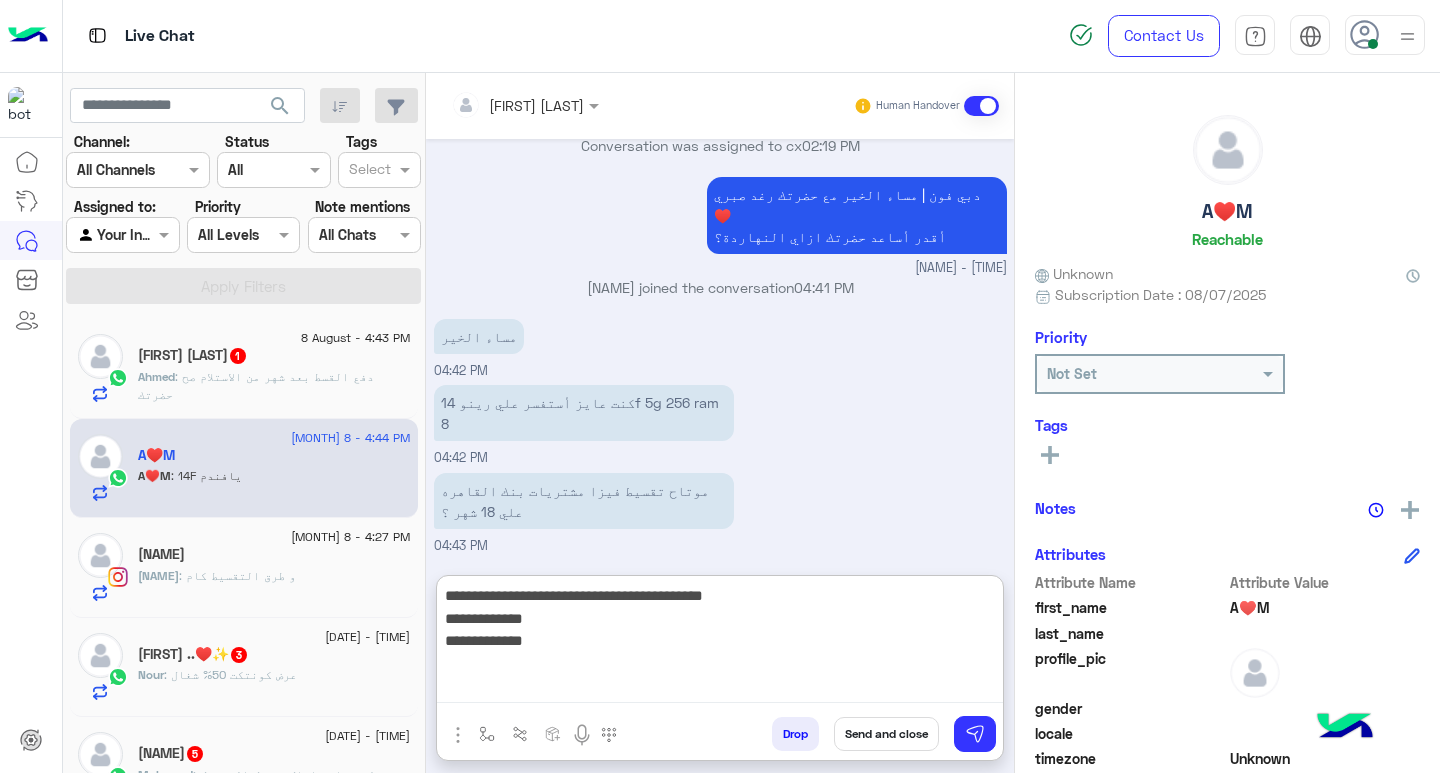 click on "**********" at bounding box center [720, 643] 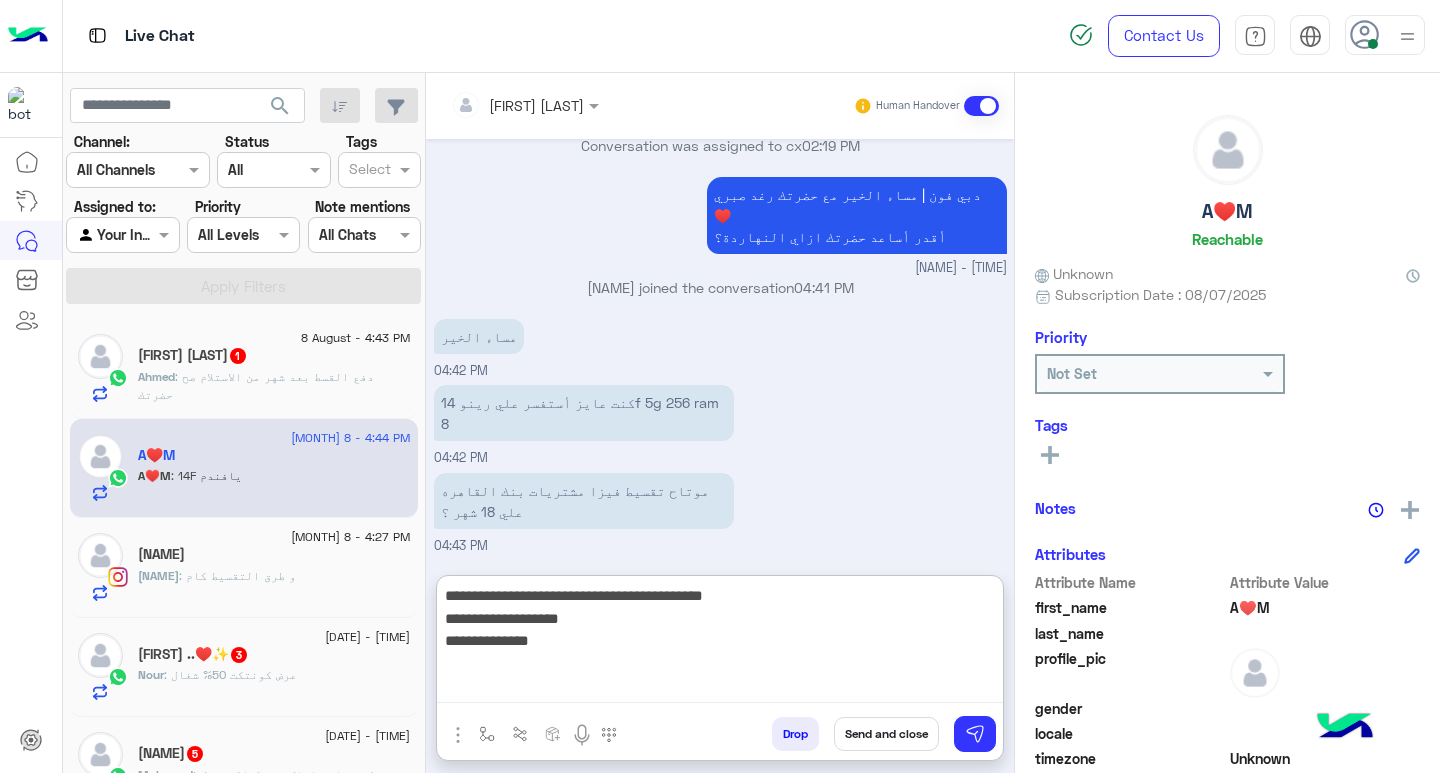 click on "**********" at bounding box center (720, 643) 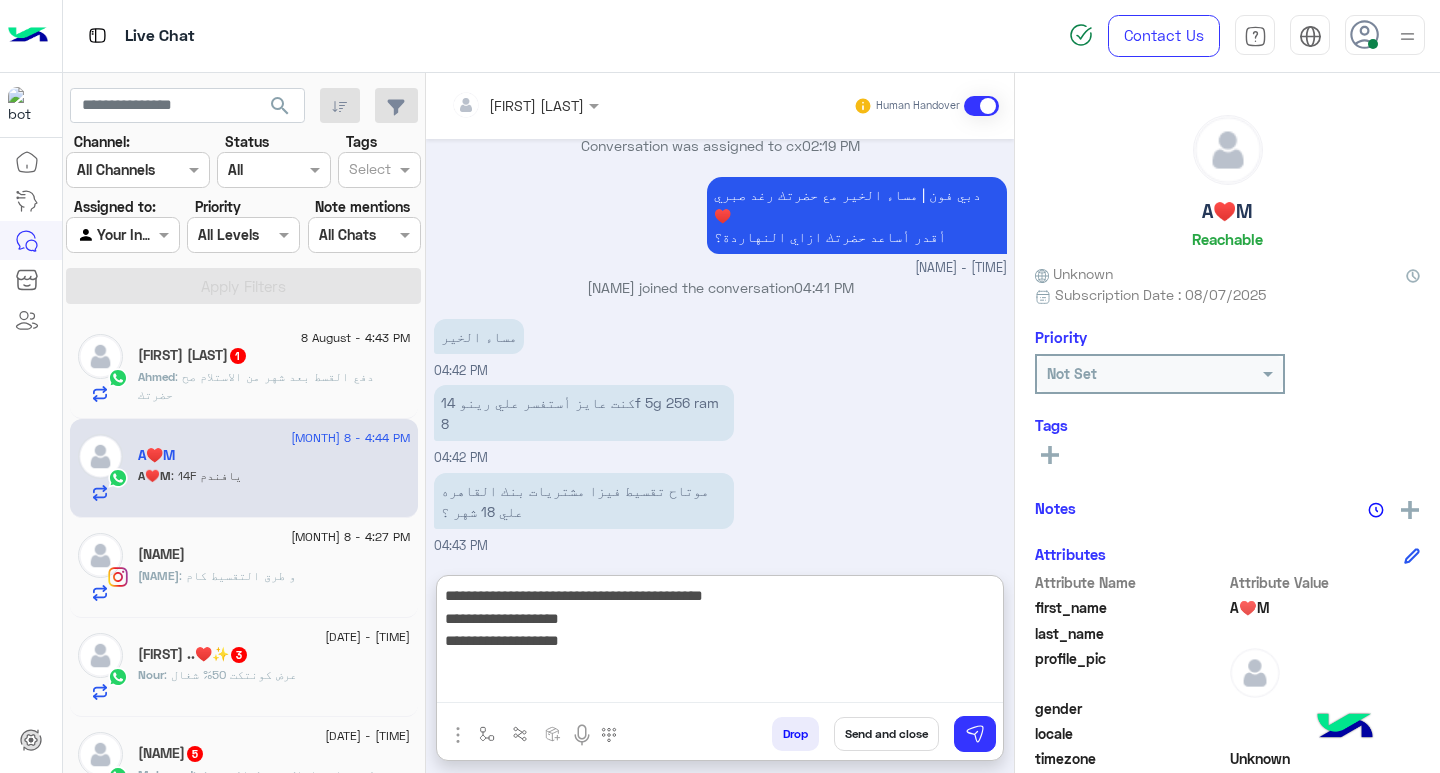 type on "**********" 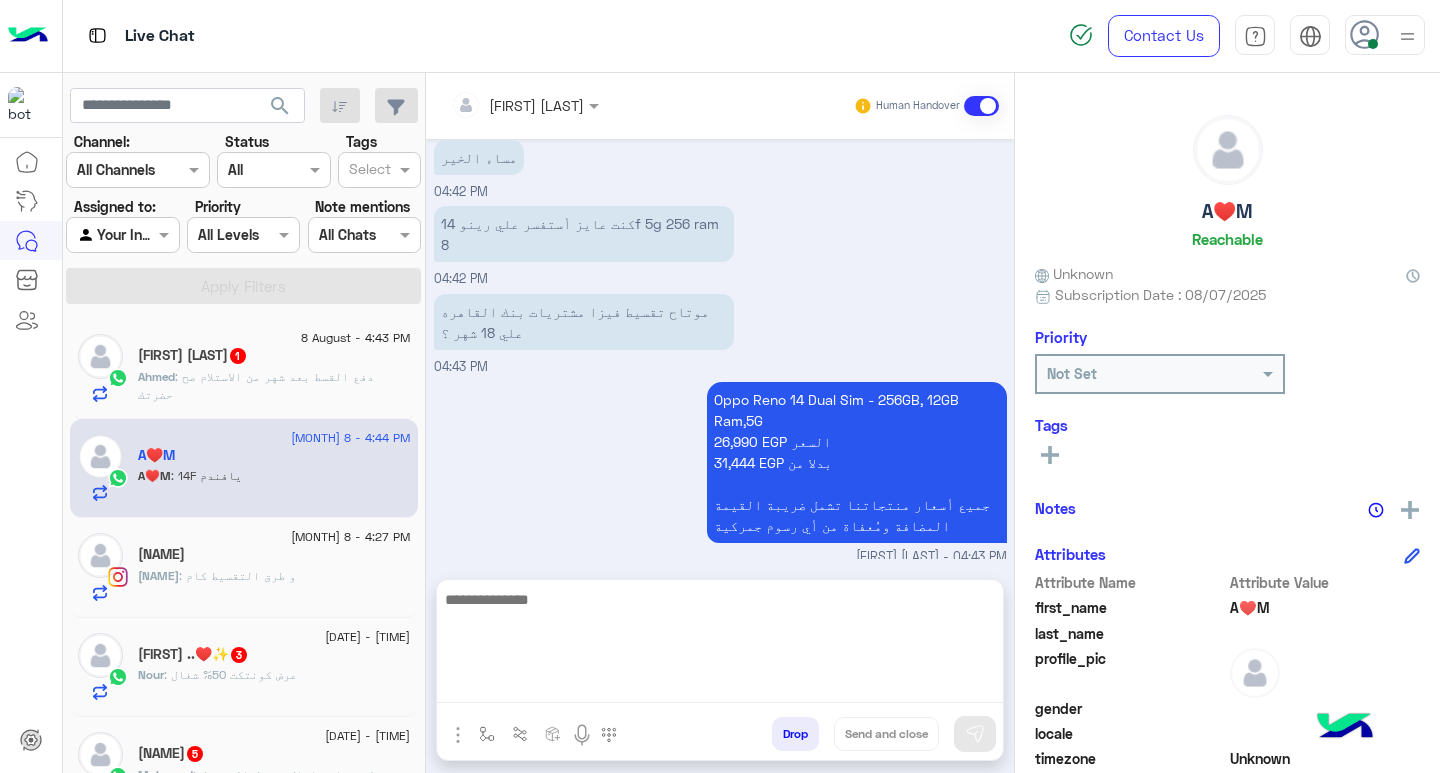 scroll, scrollTop: 2942, scrollLeft: 0, axis: vertical 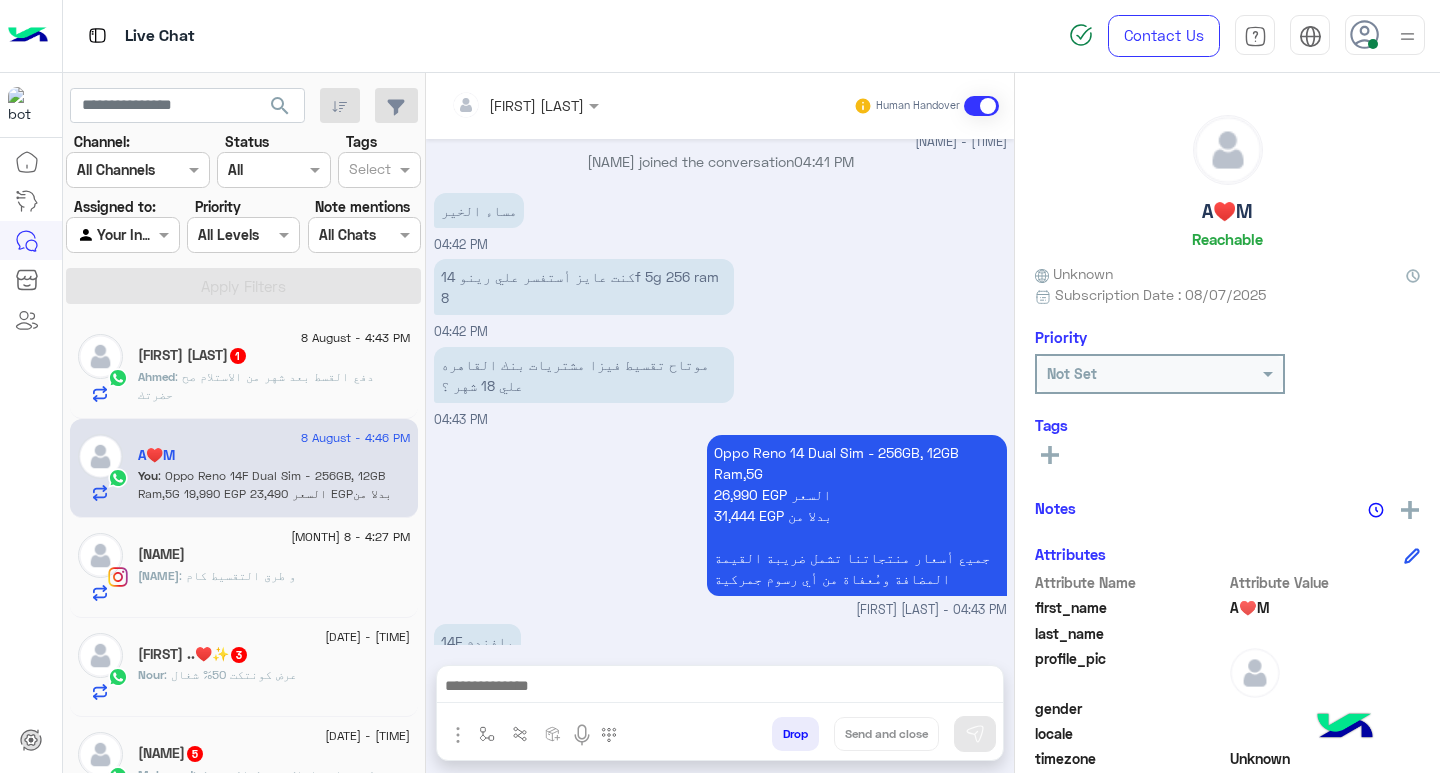 click at bounding box center [720, 688] 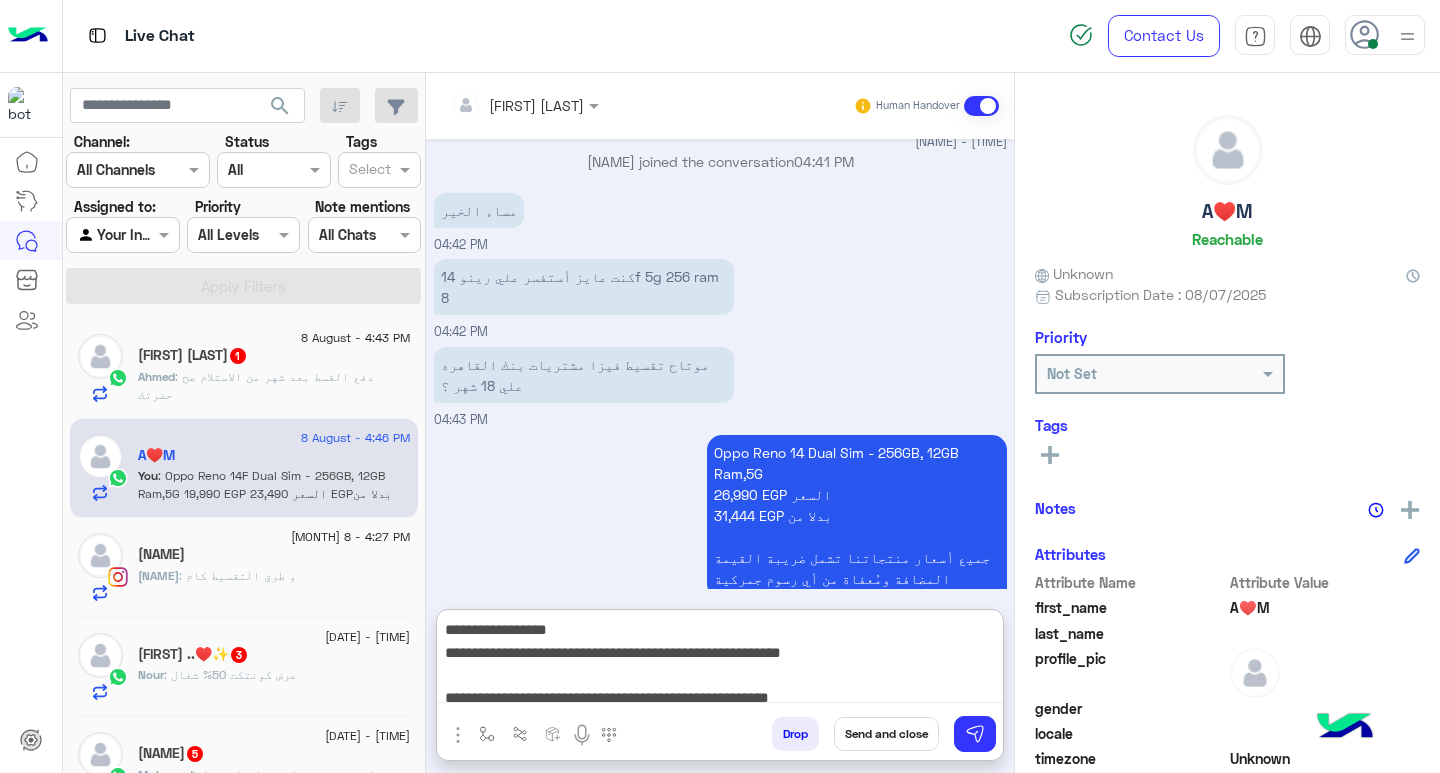 scroll, scrollTop: 3031, scrollLeft: 0, axis: vertical 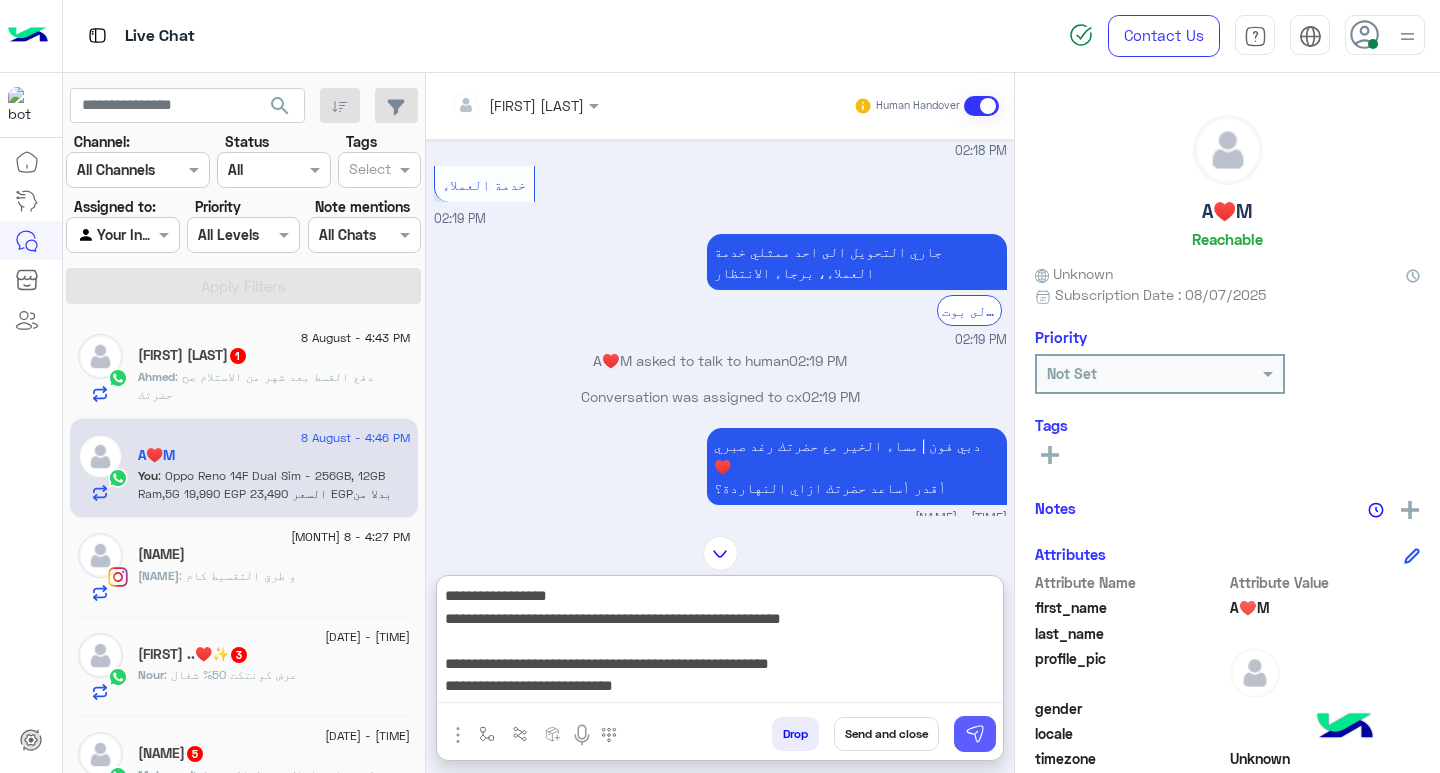 type on "**********" 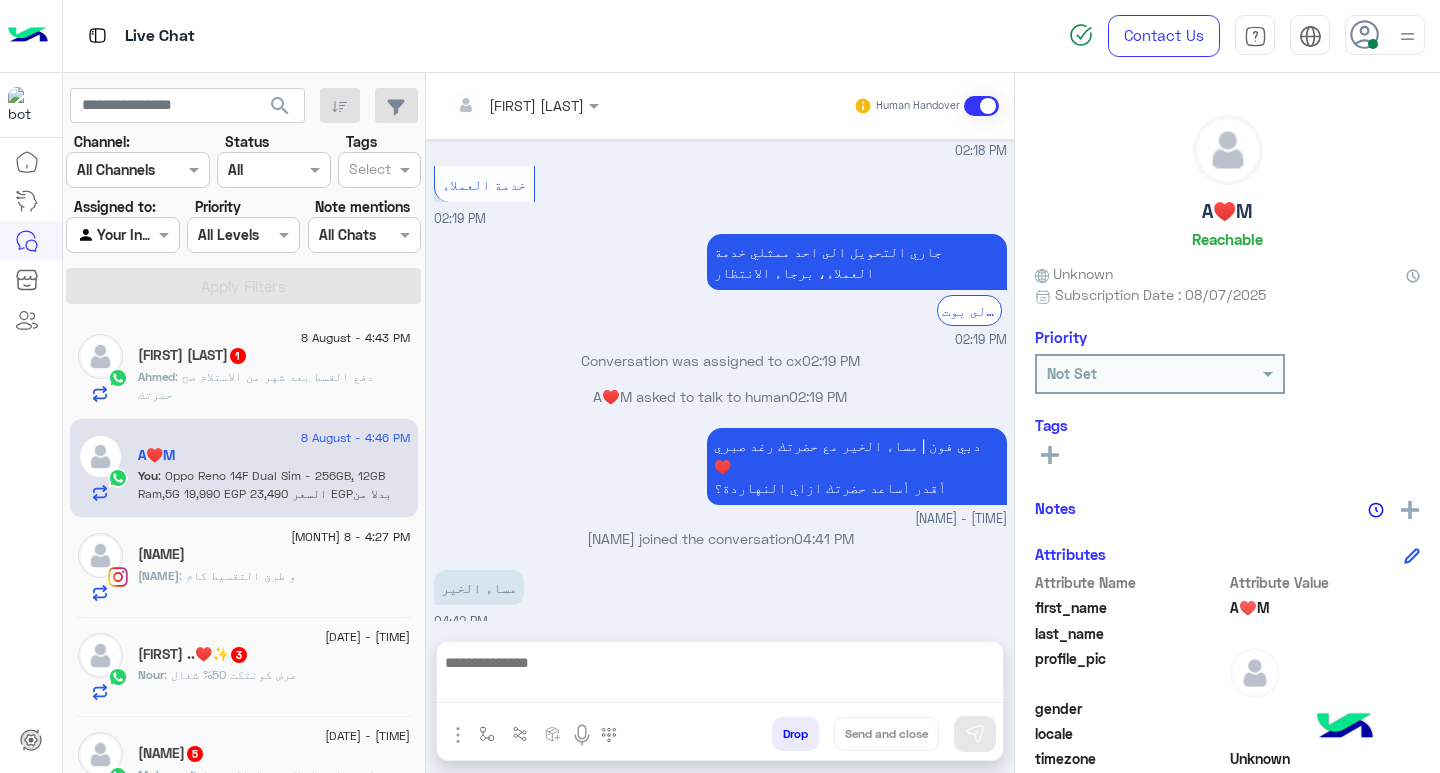 scroll, scrollTop: 0, scrollLeft: 0, axis: both 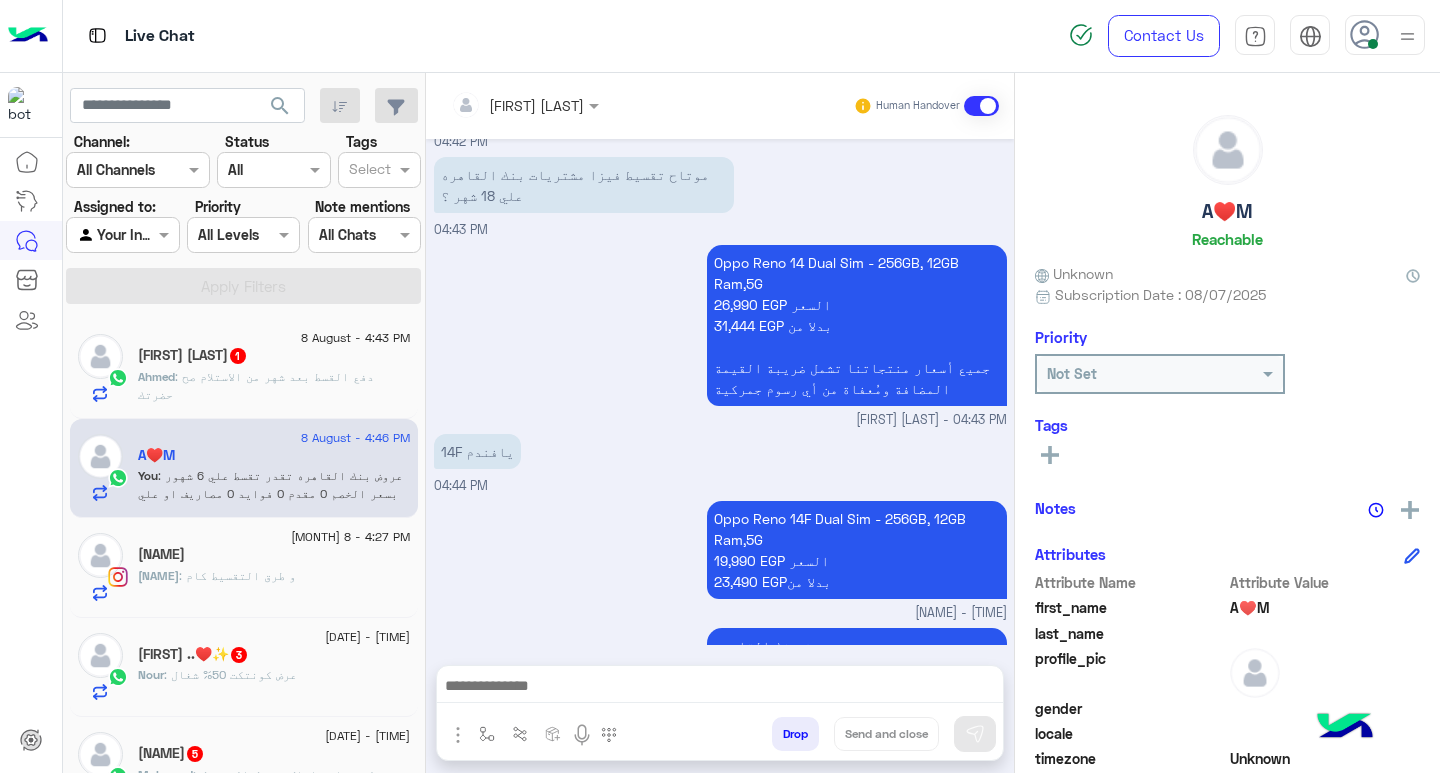 click on ": دفع القسط بعد شهر من الاستلام صح حضرتك" 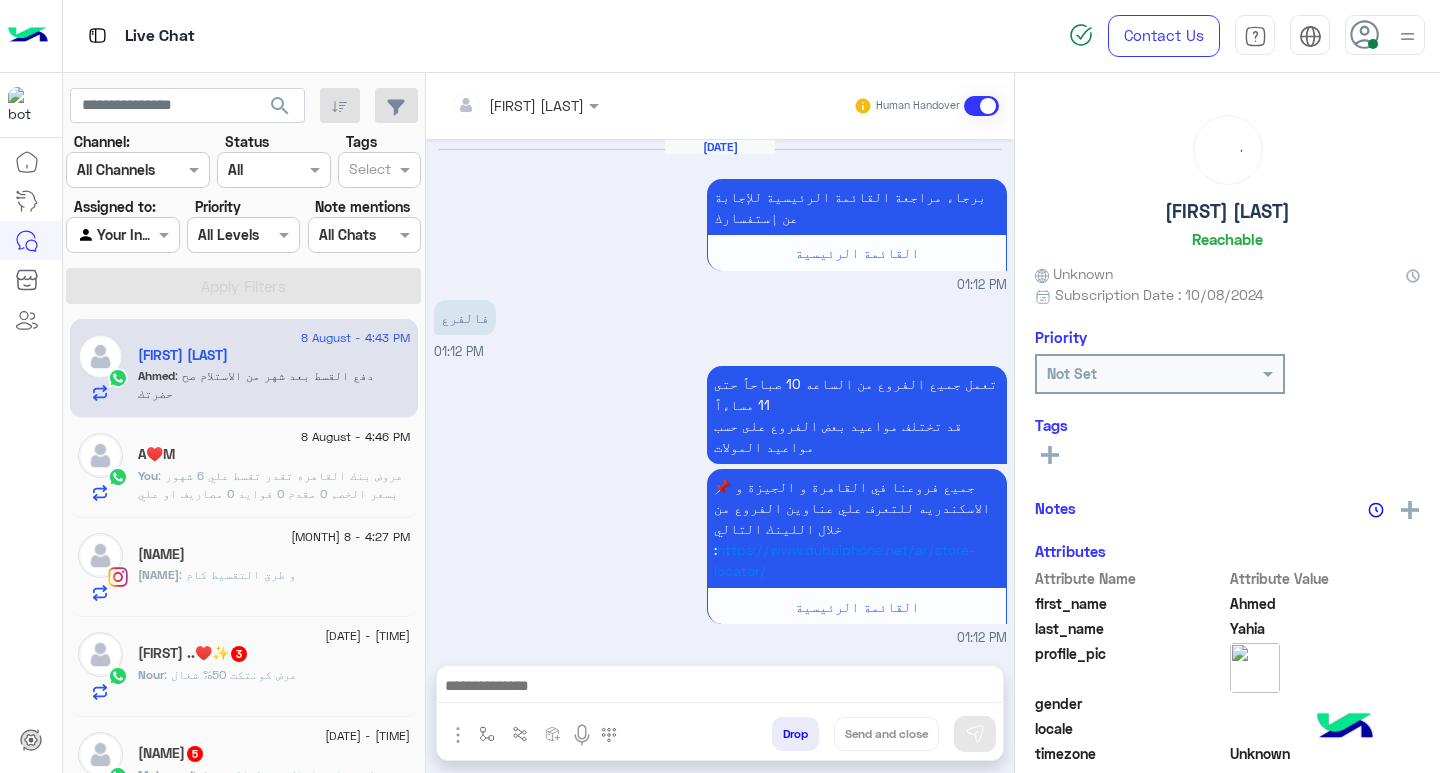 scroll, scrollTop: 1327, scrollLeft: 0, axis: vertical 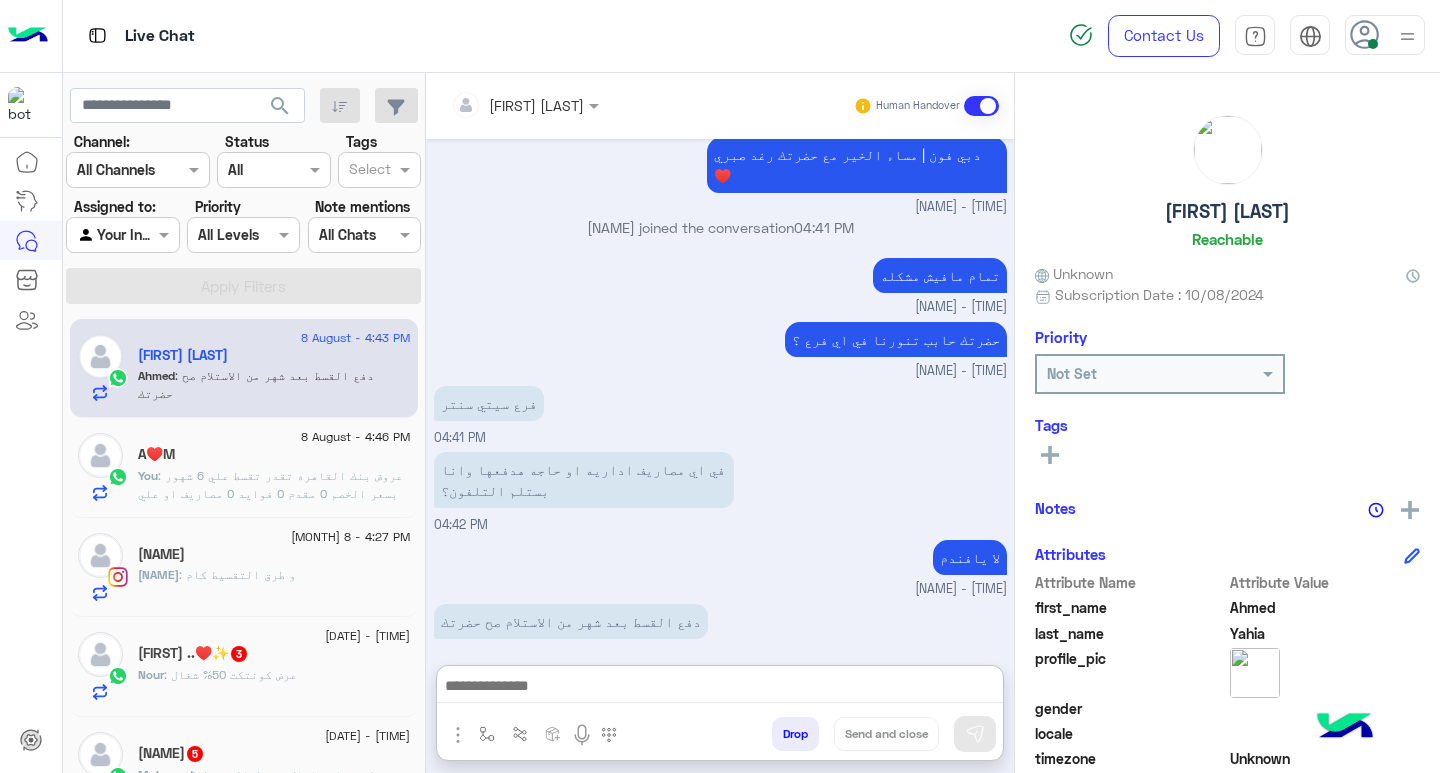 click at bounding box center (720, 688) 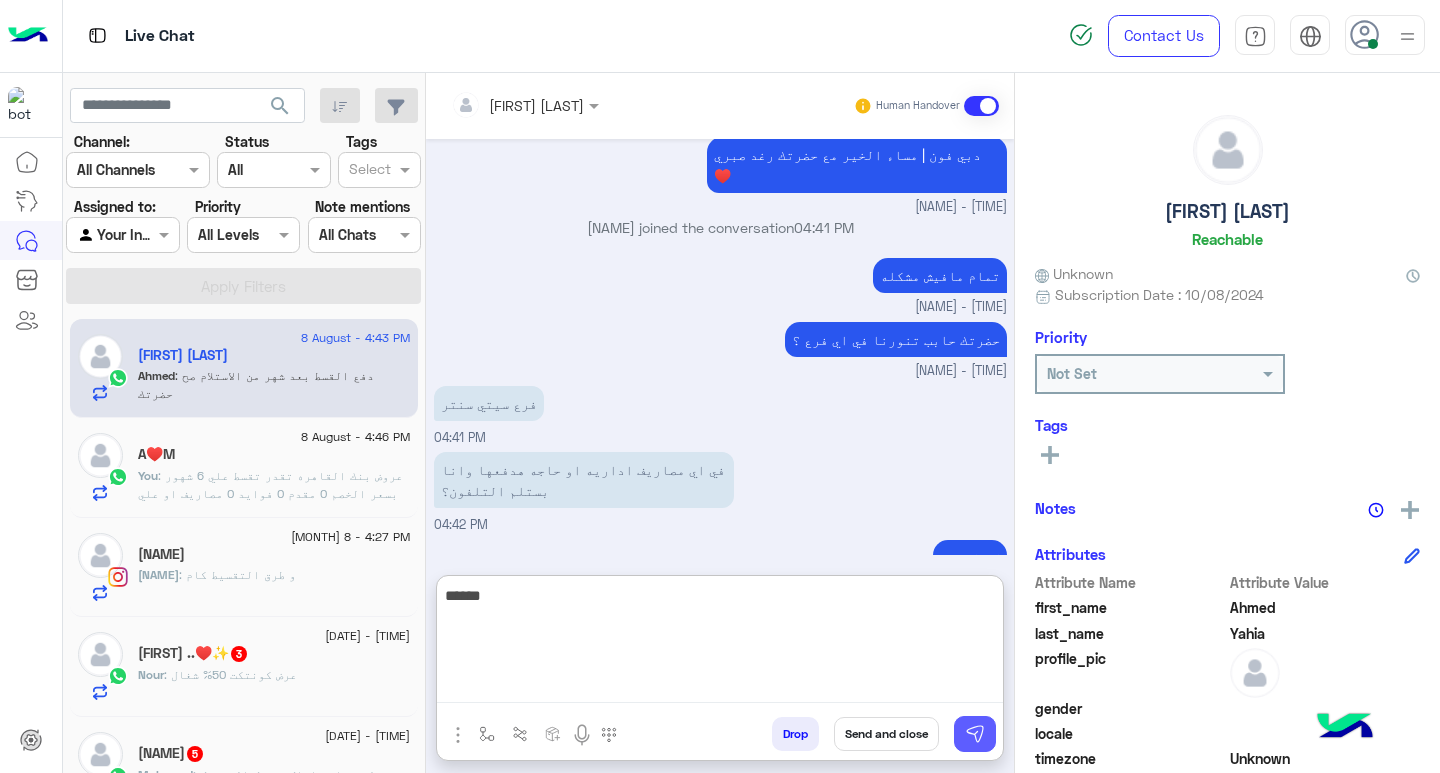 type on "*****" 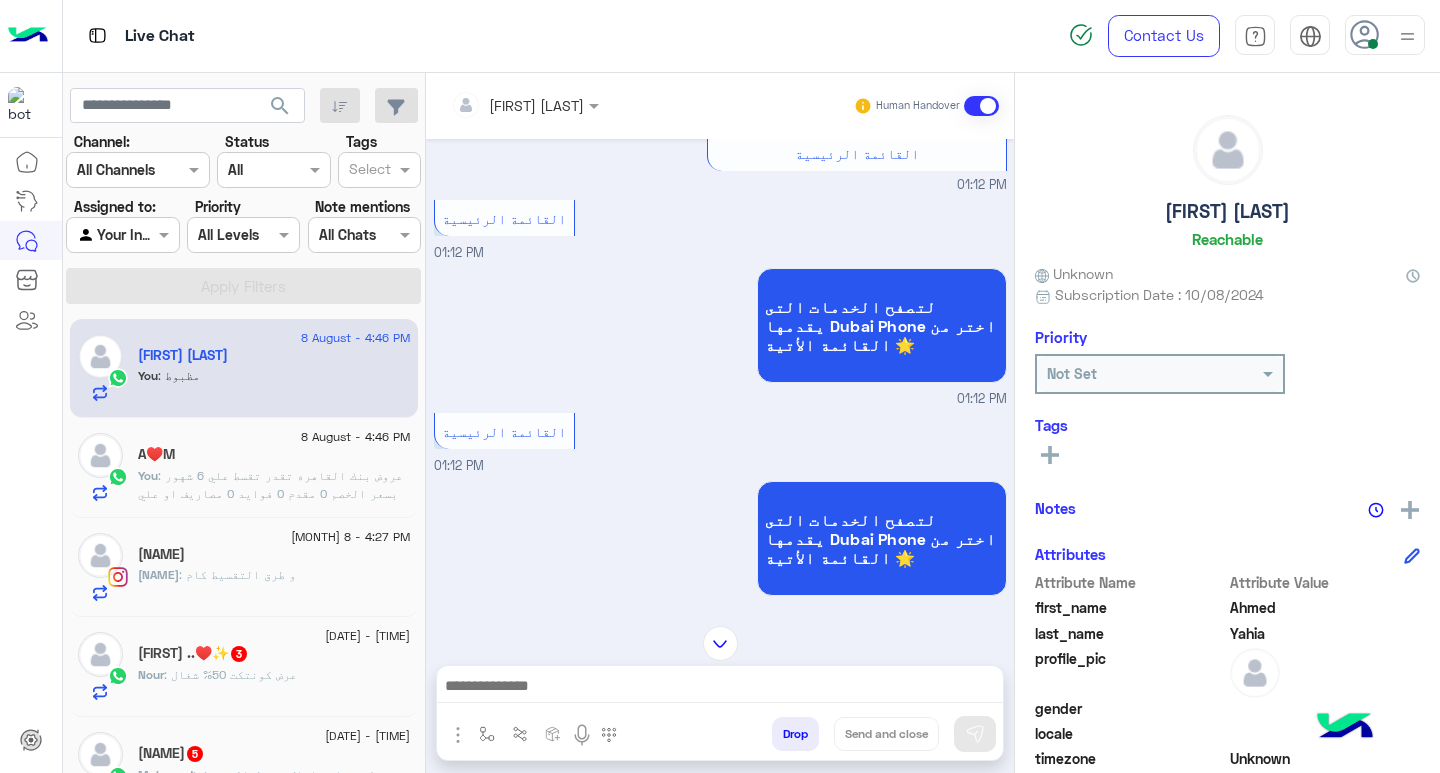 scroll, scrollTop: 283, scrollLeft: 0, axis: vertical 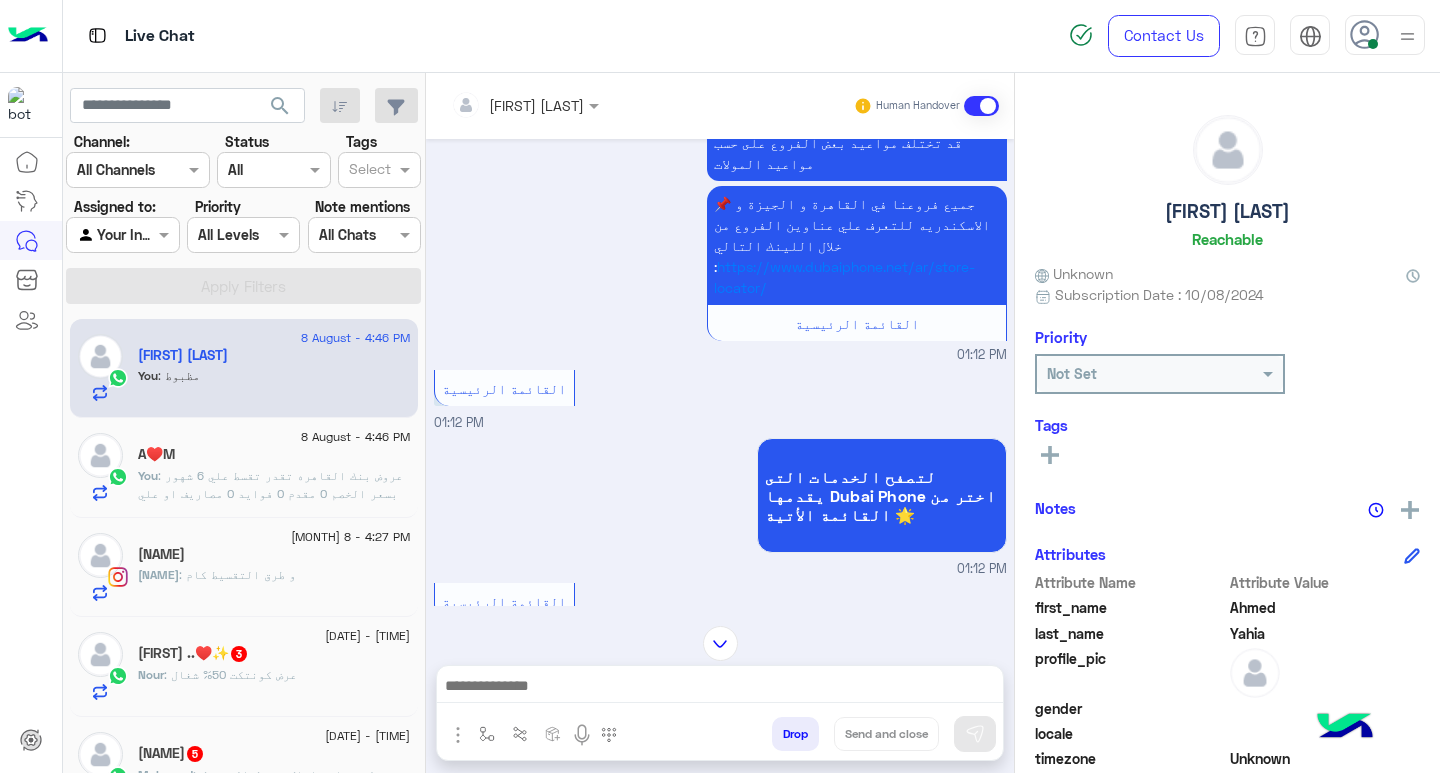 click on "[FIRST] [LAST]" 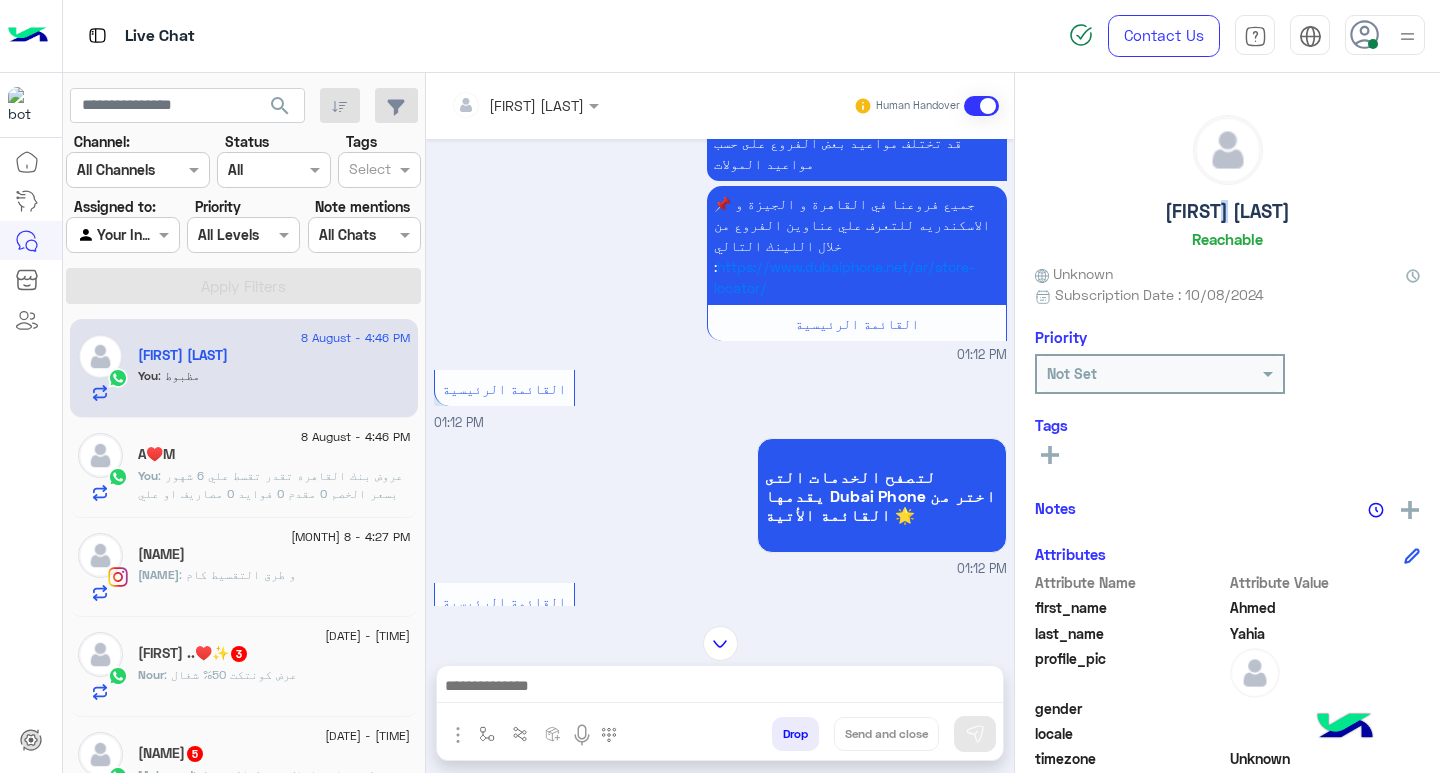click on "[FIRST] [LAST]" 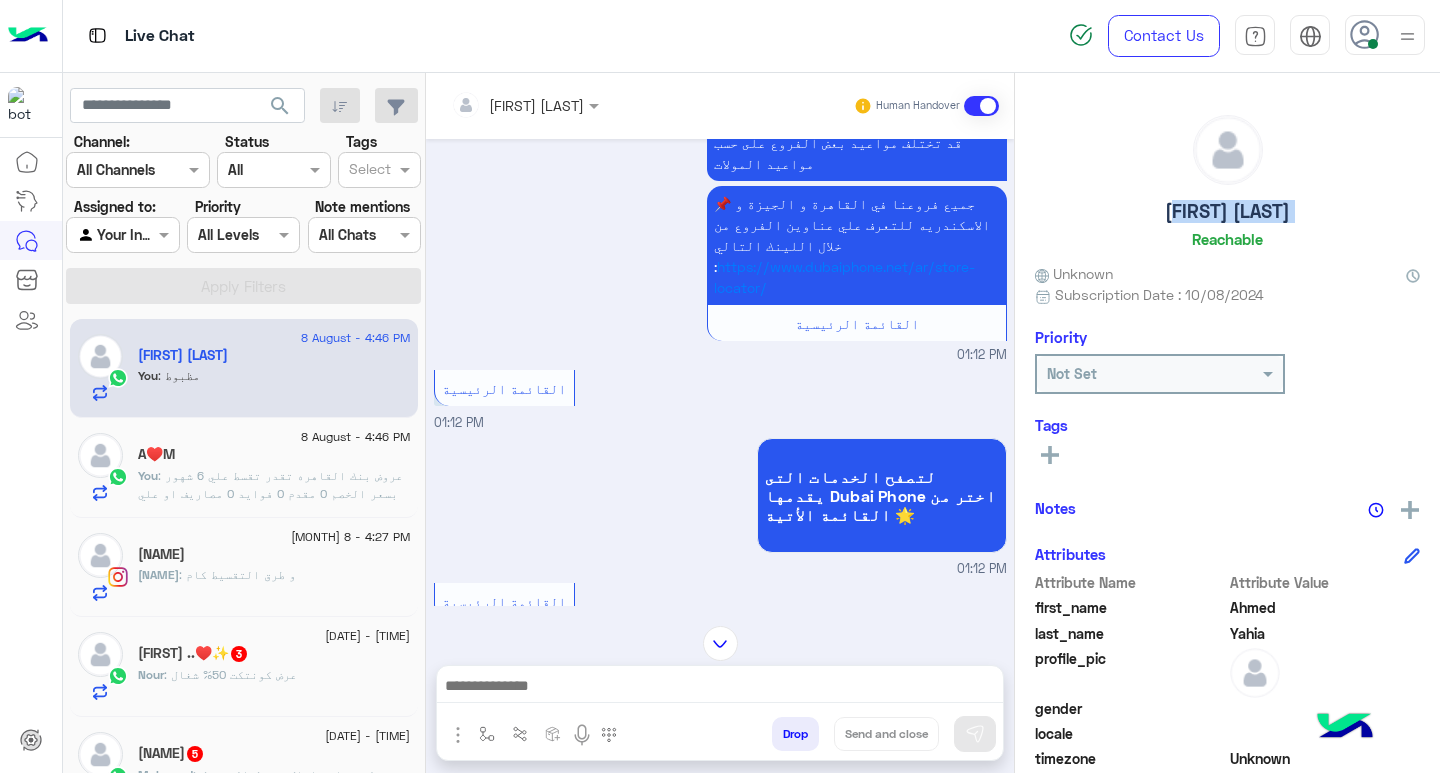 click on "[FIRST] [LAST]" 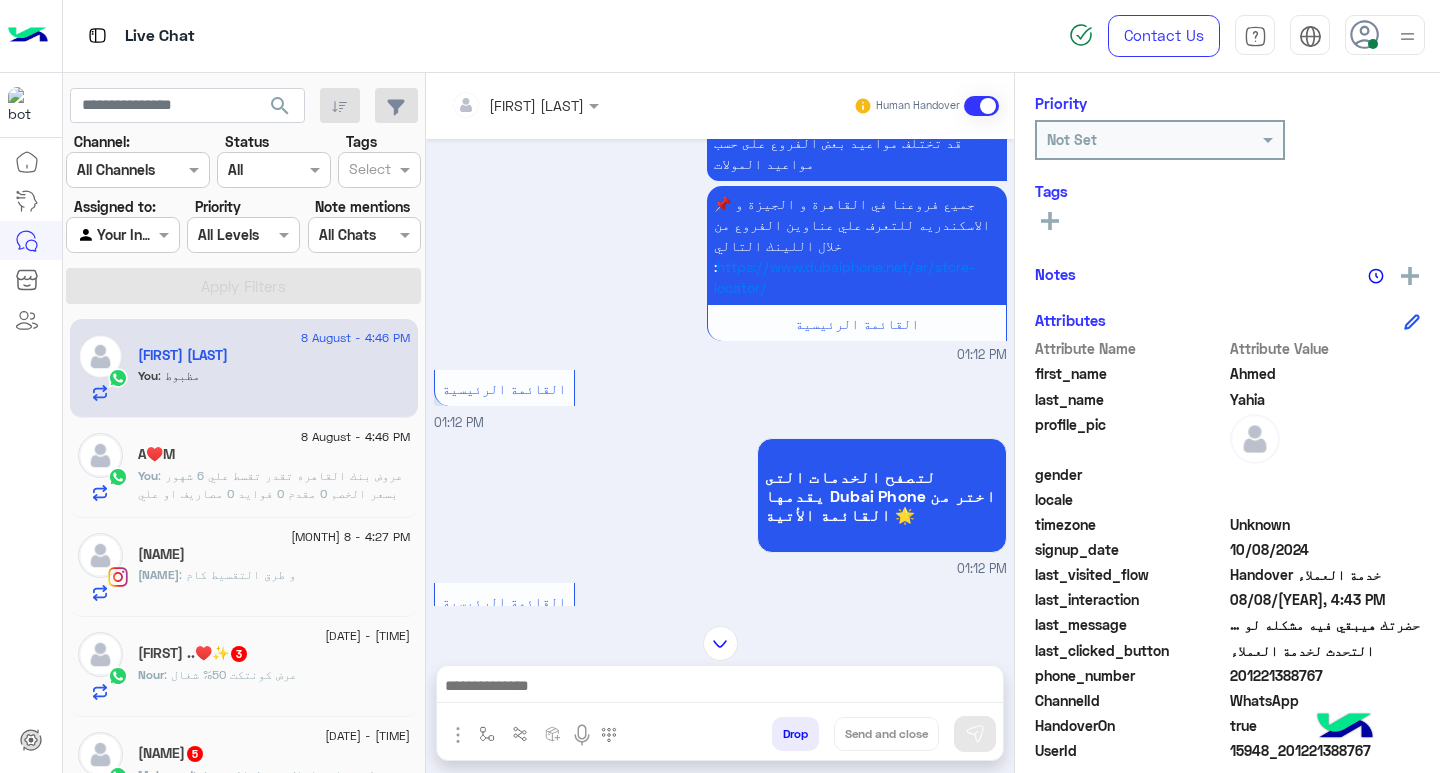 scroll, scrollTop: 329, scrollLeft: 0, axis: vertical 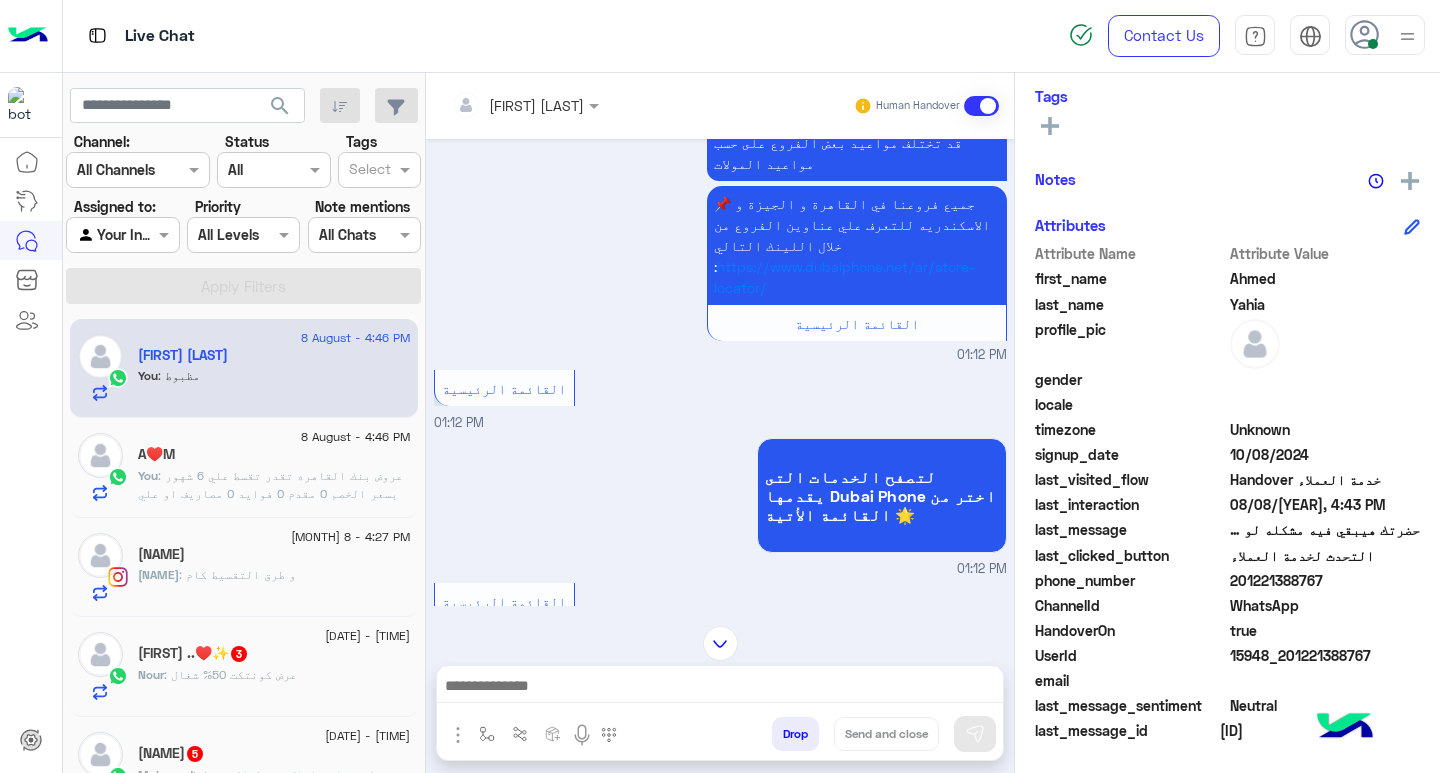 click on "201221388767" 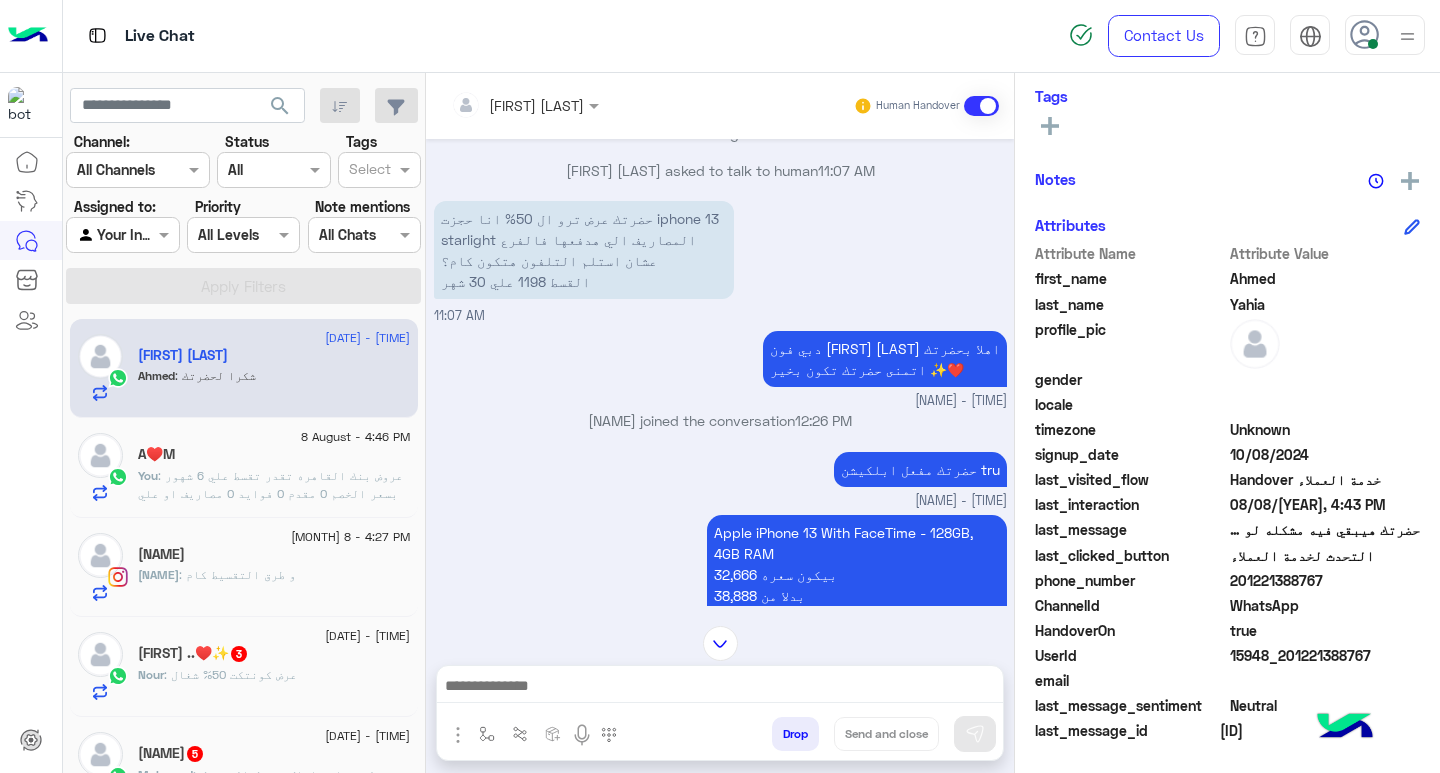 scroll, scrollTop: 659, scrollLeft: 0, axis: vertical 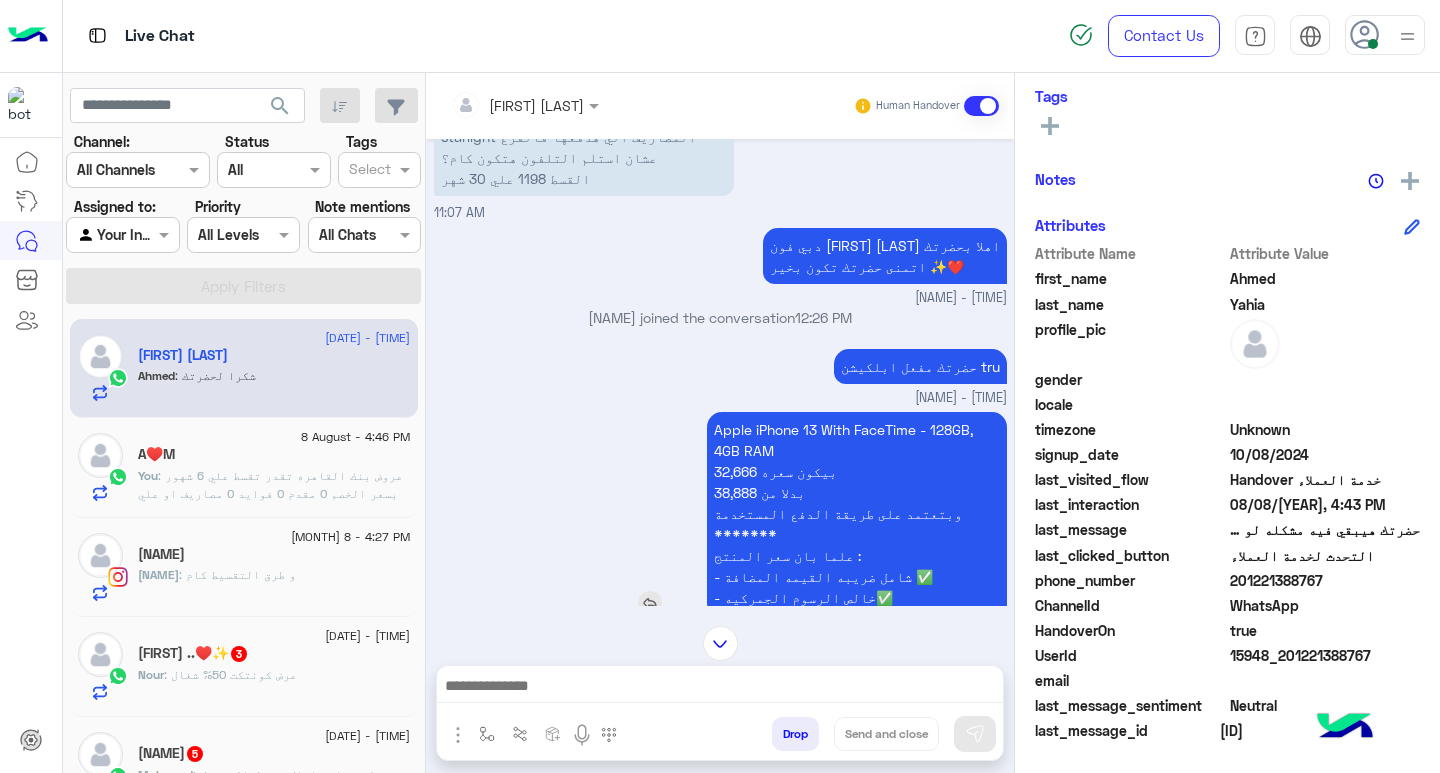 click on "Apple iPhone 13 With FaceTime - 128GB, 4GB RAM بيكون سعره 32,666  بدلا من 38,888  وبتعتمد على طريقة الدفع المستخدمة ******* علما بان سعر المنتج : - شامل ضريبه القيمه المضافة ✅ - خالص الرسوم الجمركيه✅" at bounding box center [857, 513] 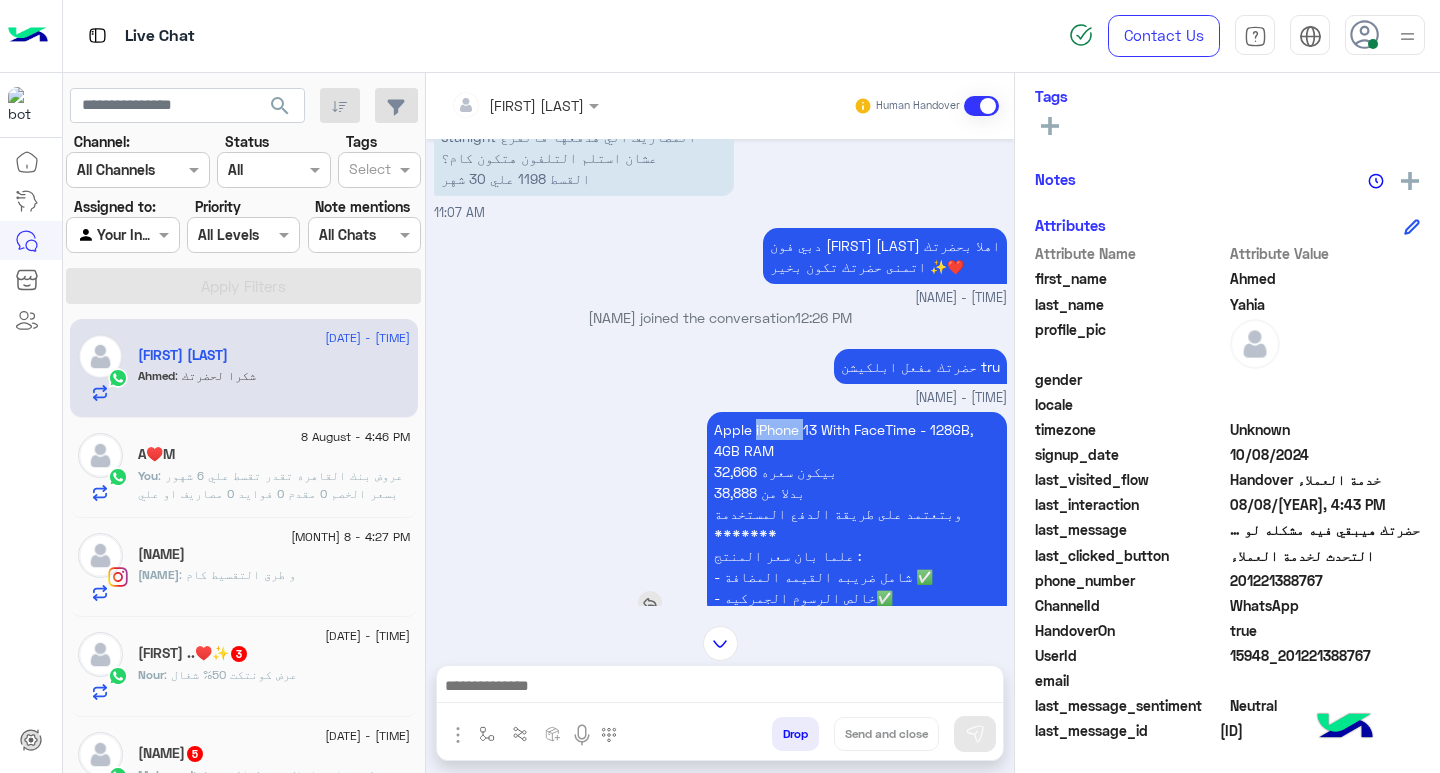 click on "Apple iPhone 13 With FaceTime - 128GB, 4GB RAM بيكون سعره 32,666  بدلا من 38,888  وبتعتمد على طريقة الدفع المستخدمة ******* علما بان سعر المنتج : - شامل ضريبه القيمه المضافة ✅ - خالص الرسوم الجمركيه✅" at bounding box center (857, 513) 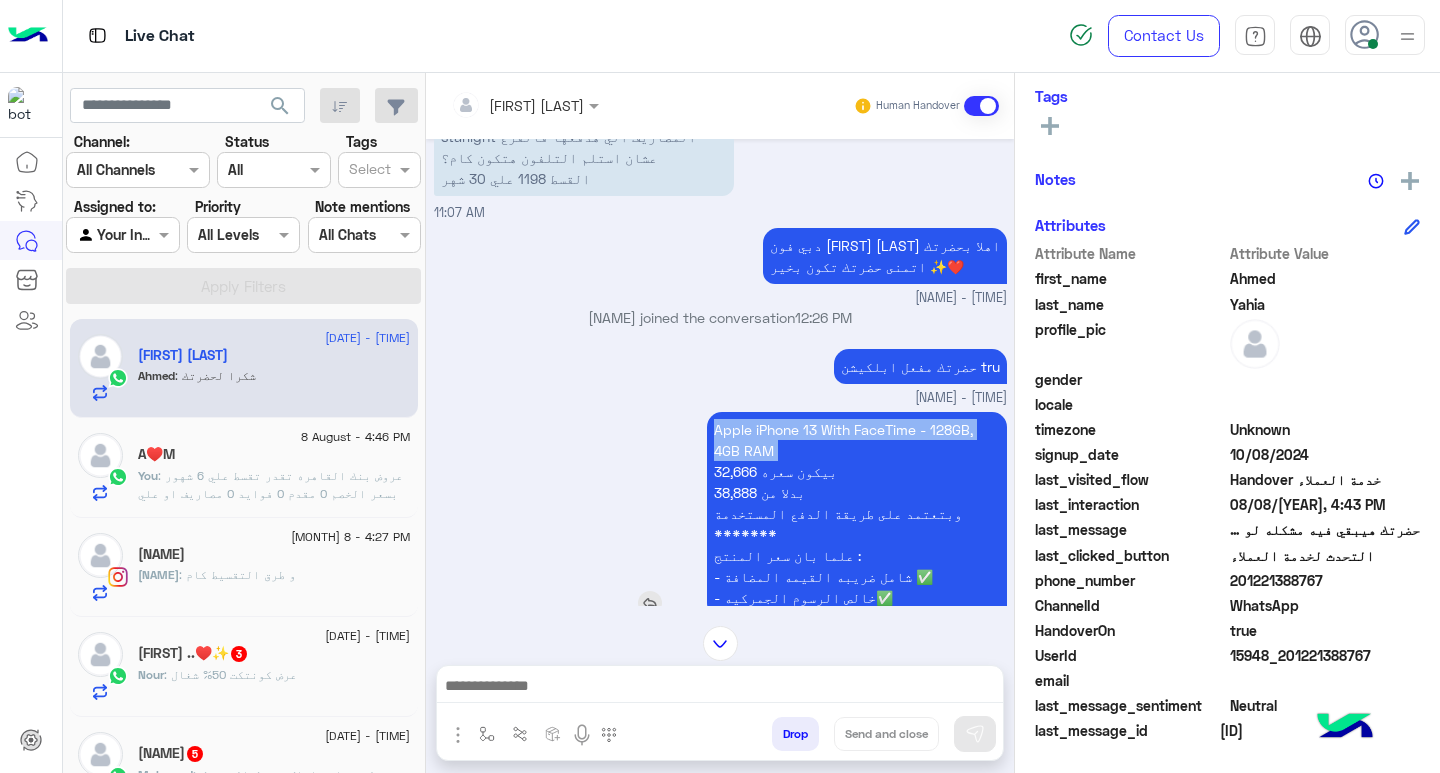 click on "Apple iPhone 13 With FaceTime - 128GB, 4GB RAM بيكون سعره 32,666  بدلا من 38,888  وبتعتمد على طريقة الدفع المستخدمة ******* علما بان سعر المنتج : - شامل ضريبه القيمه المضافة ✅ - خالص الرسوم الجمركيه✅" at bounding box center [857, 513] 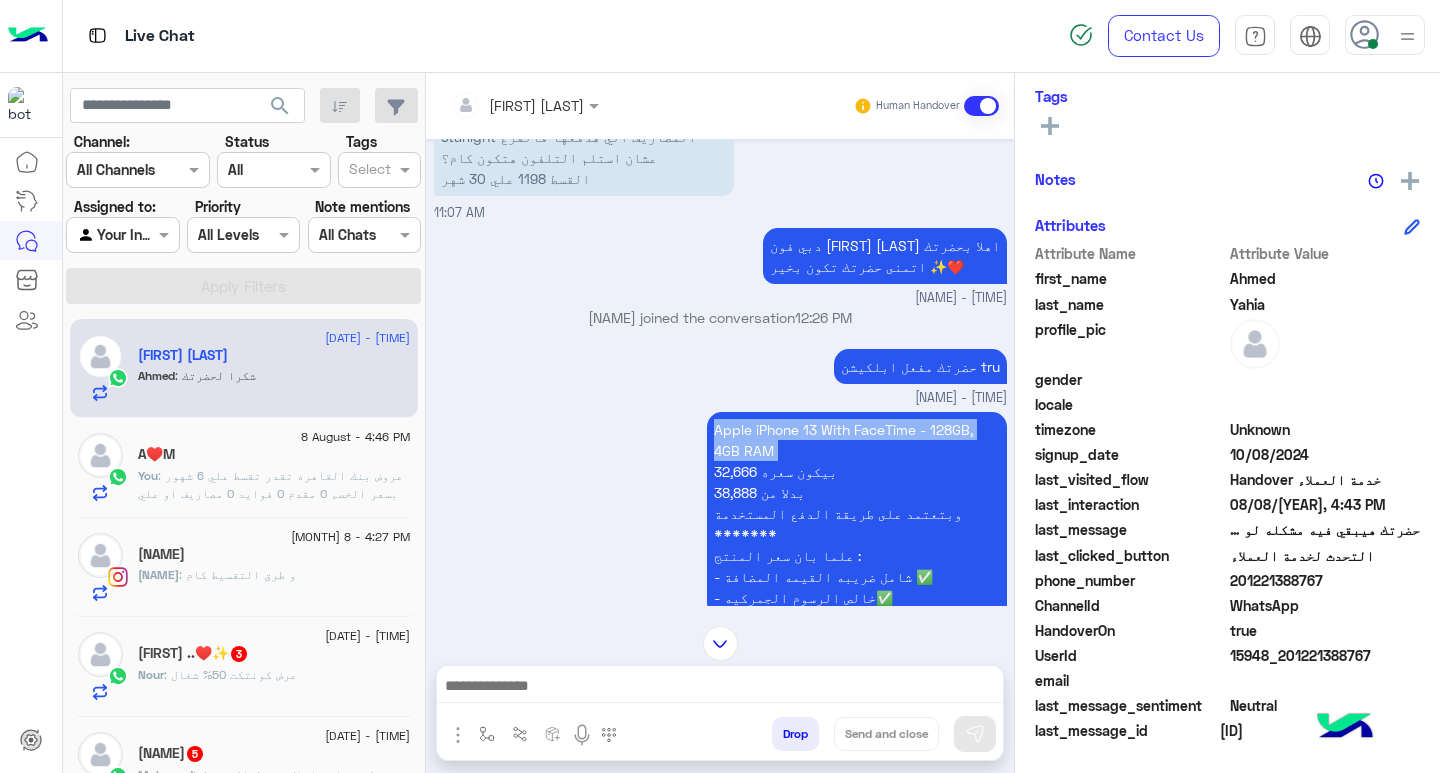 copy on "Apple iPhone 13 With FaceTime - 128GB, 4GB RAM" 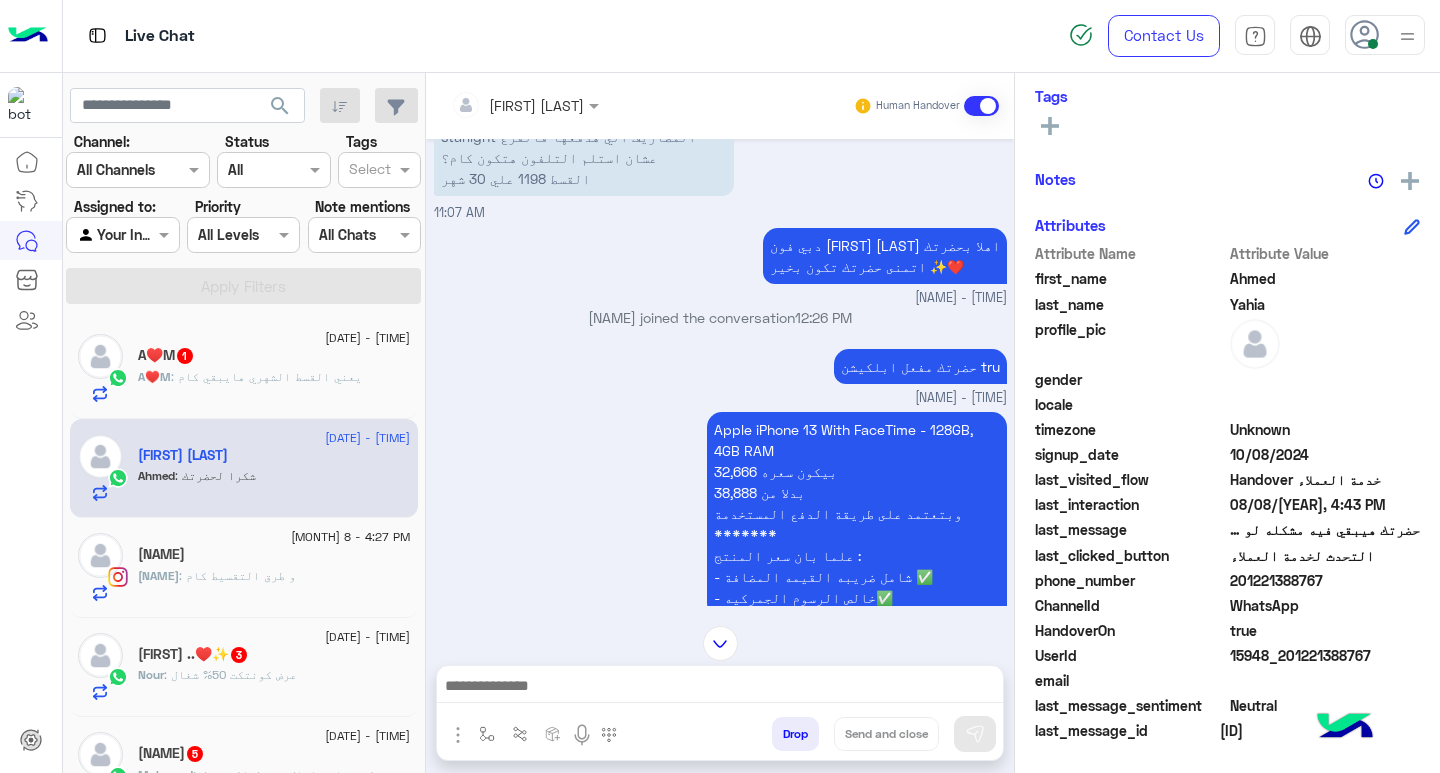 click on ": يعني القسط الشهري هايبقي كام" 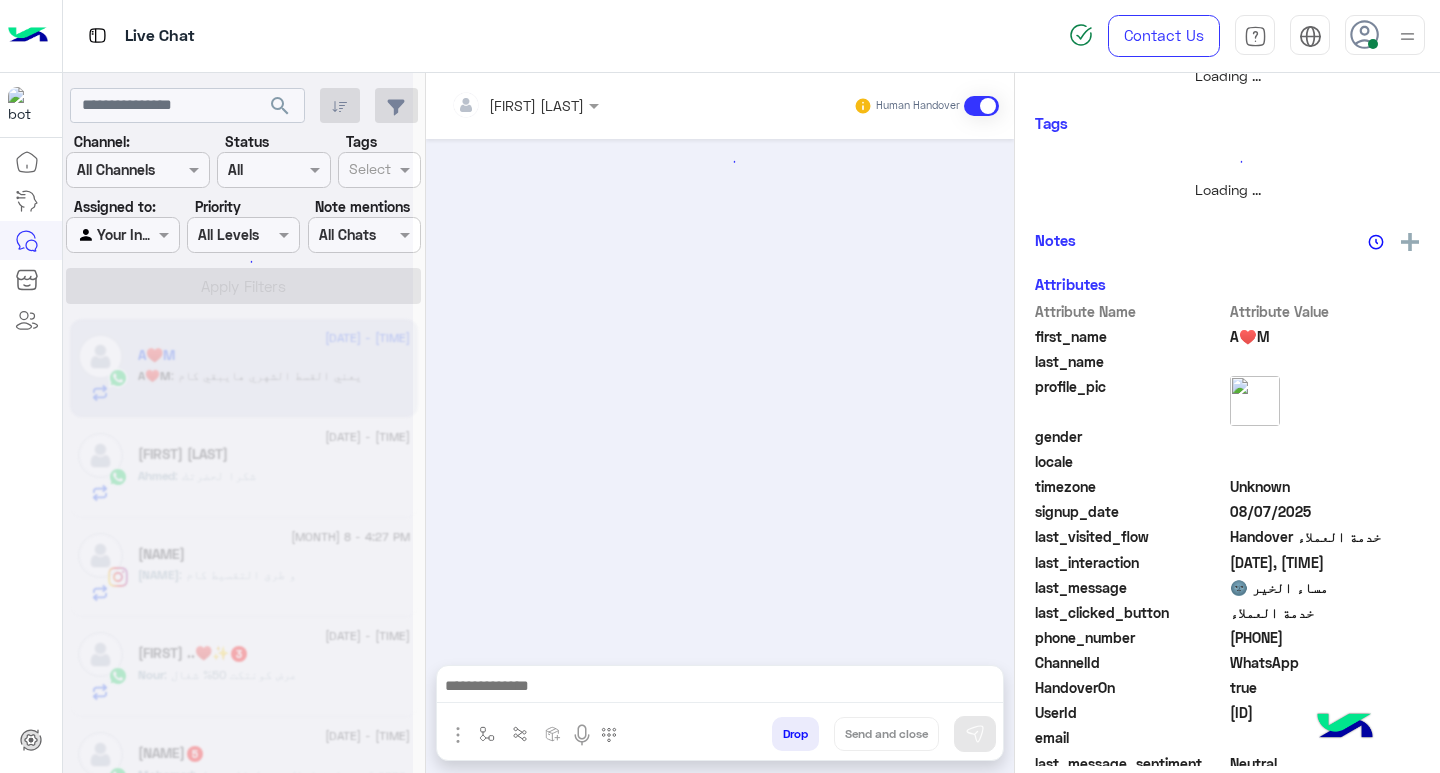scroll, scrollTop: 355, scrollLeft: 0, axis: vertical 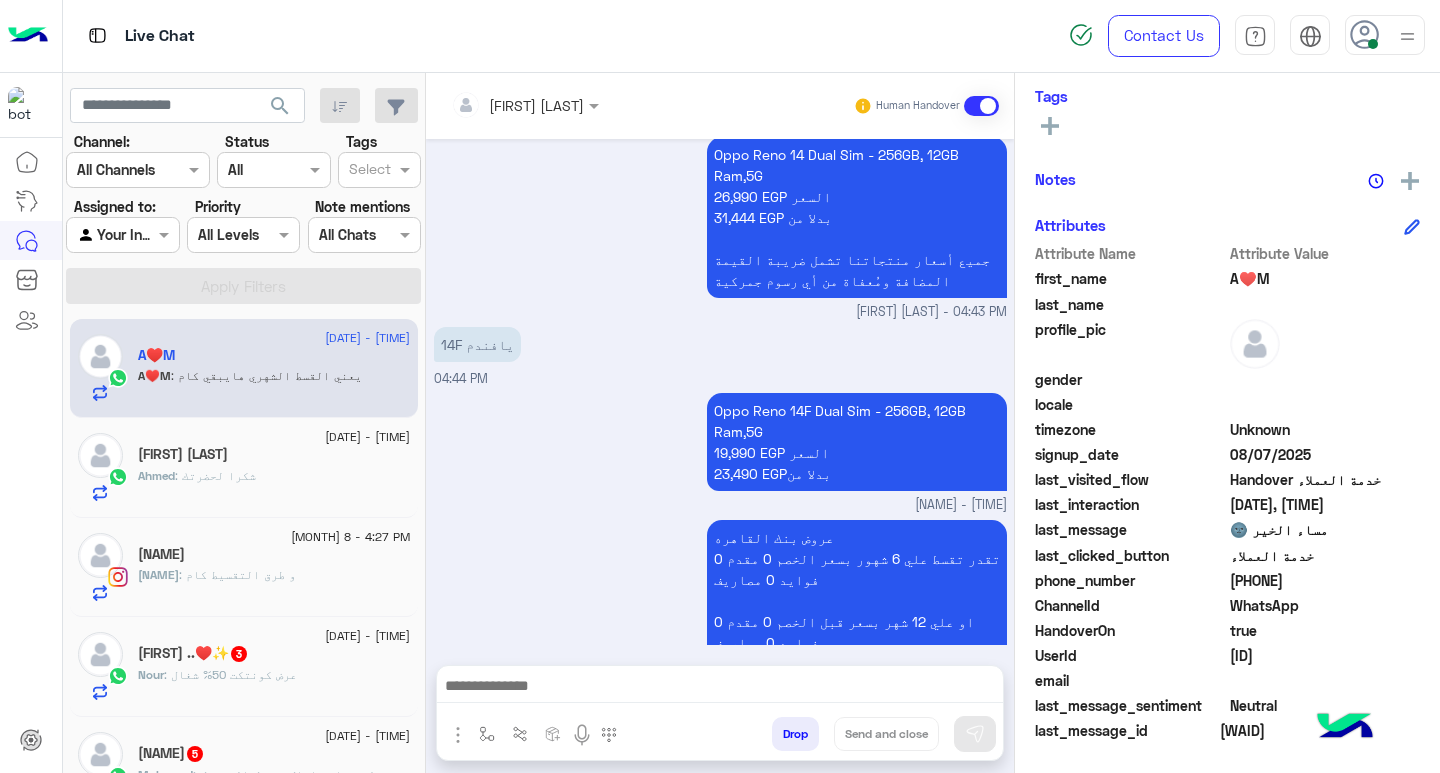 click at bounding box center [720, 688] 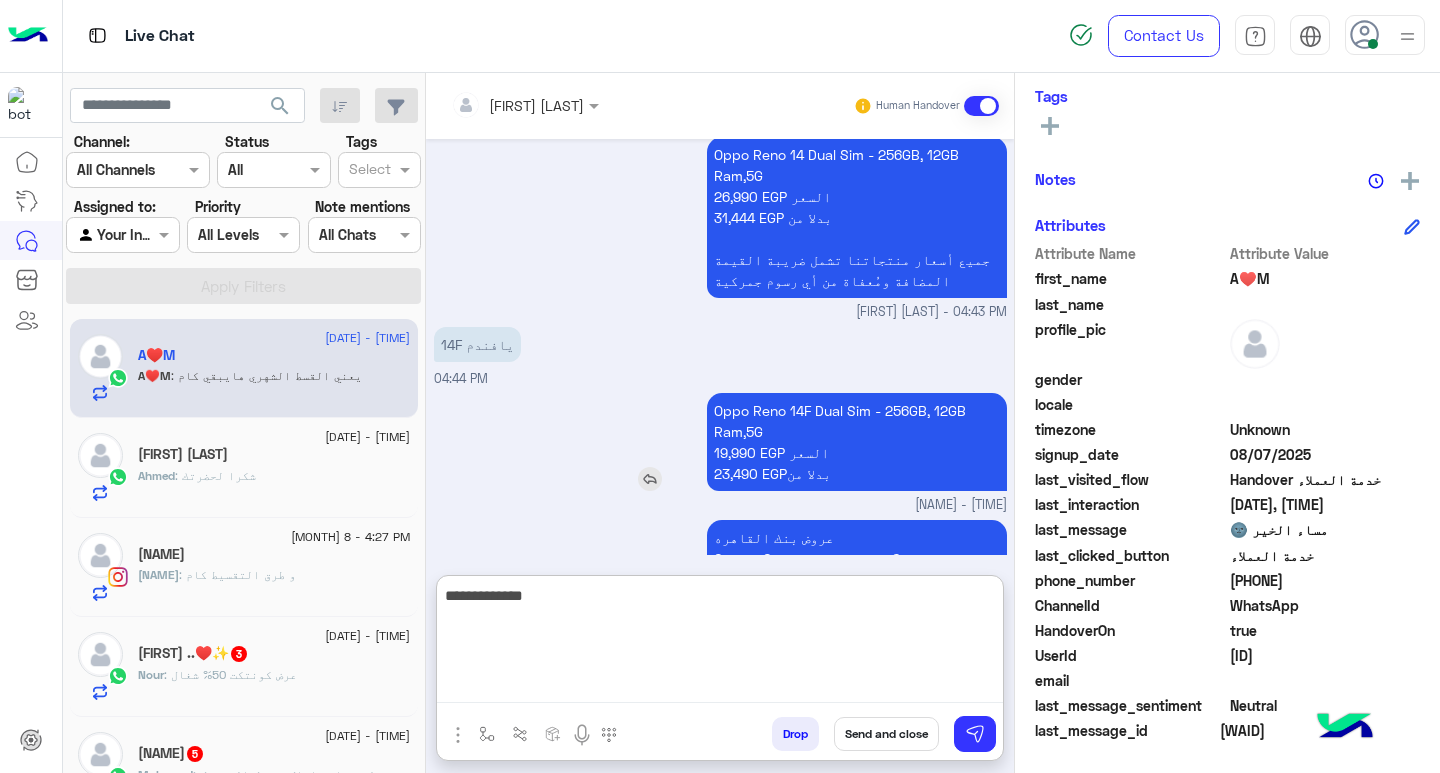 click on "Oppo Reno 14F Dual Sim - 256GB, 12GB Ram,5G 19,990 EGP   السعر  23,490 EGPبدلا من" at bounding box center (857, 442) 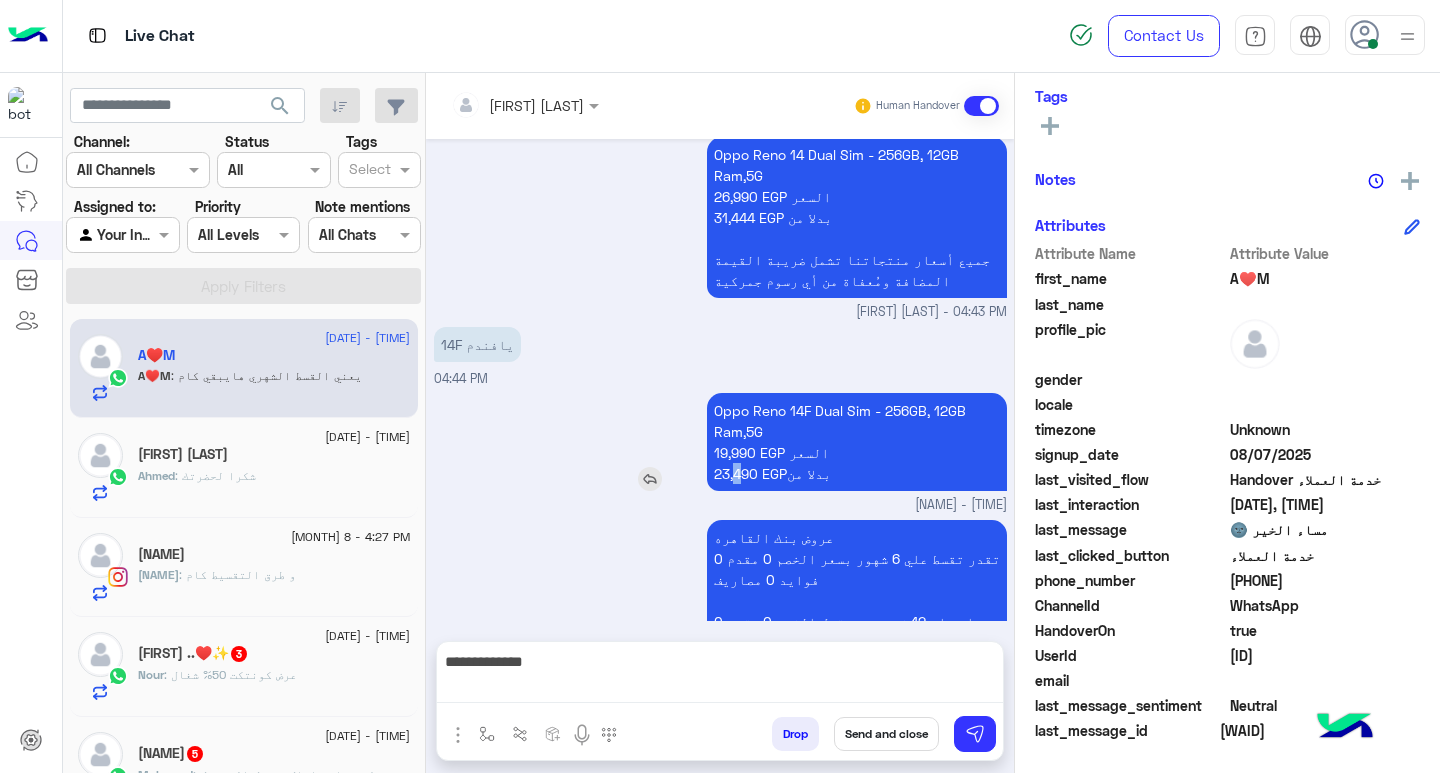 click on "Oppo Reno 14F Dual Sim - 256GB, 12GB Ram,5G 19,990 EGP   السعر  23,490 EGPبدلا من" at bounding box center (857, 442) 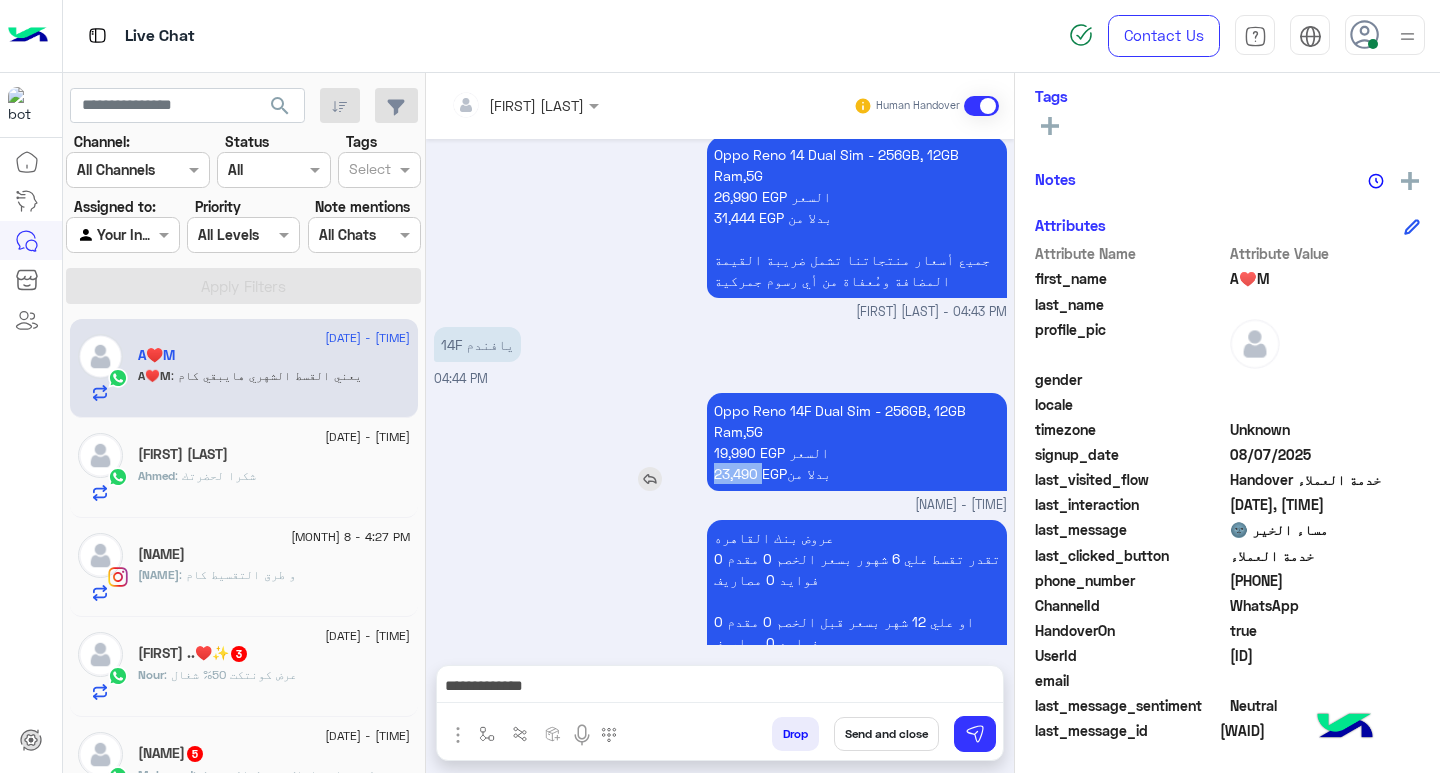 click on "Oppo Reno 14F Dual Sim - 256GB, 12GB Ram,5G 19,990 EGP   السعر  23,490 EGPبدلا من" at bounding box center [857, 442] 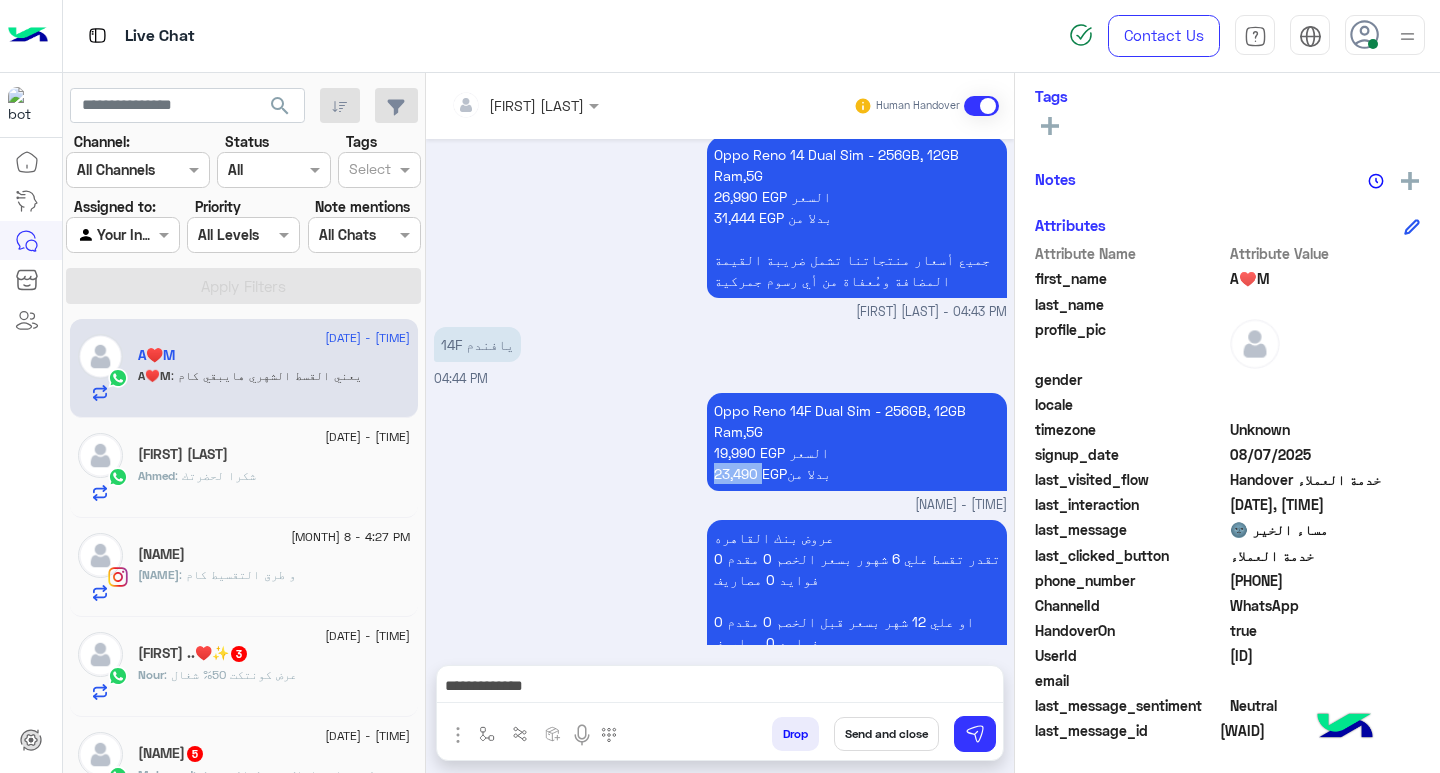 paste on "******" 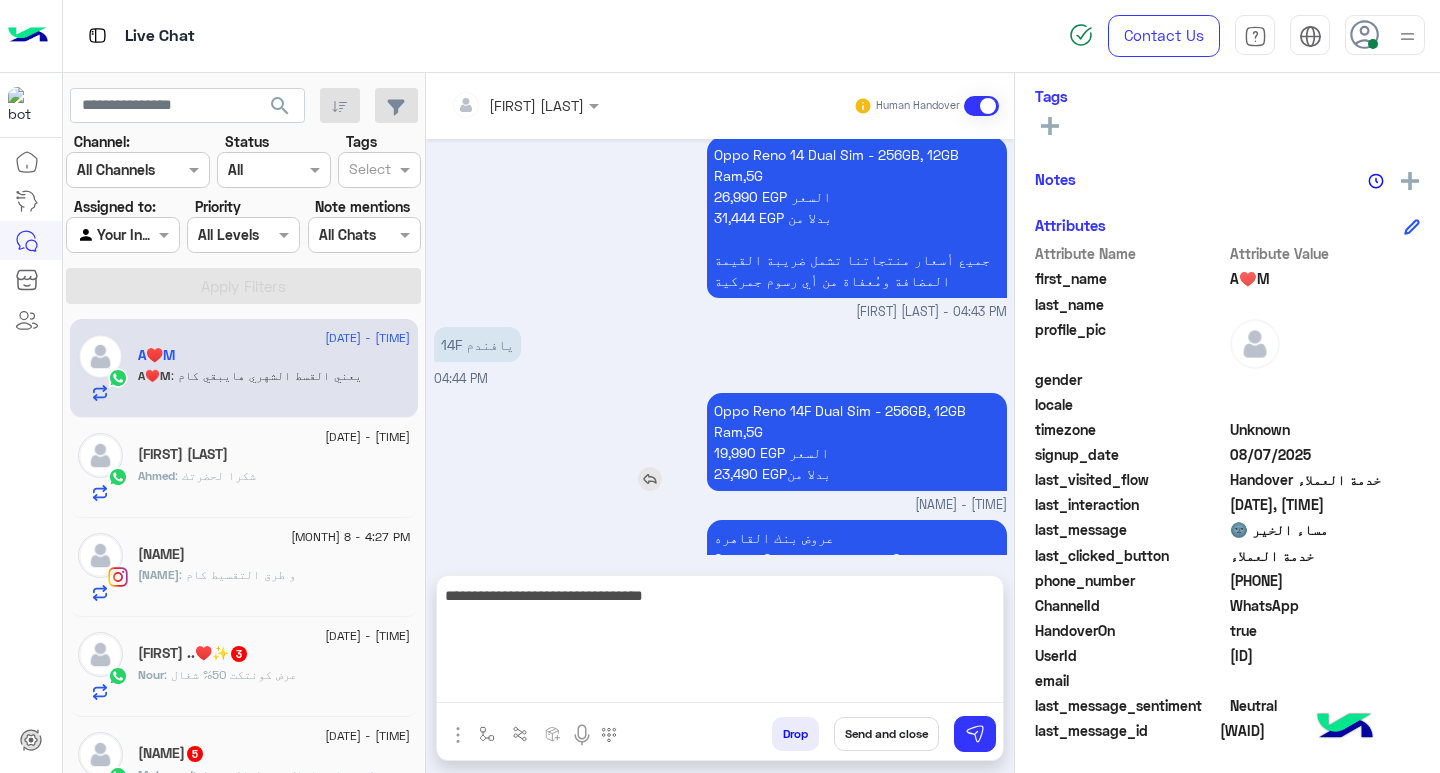 click on "Oppo Reno 14F Dual Sim - 256GB, 12GB Ram,5G 19,990 EGP   السعر  23,490 EGPبدلا من" at bounding box center (857, 442) 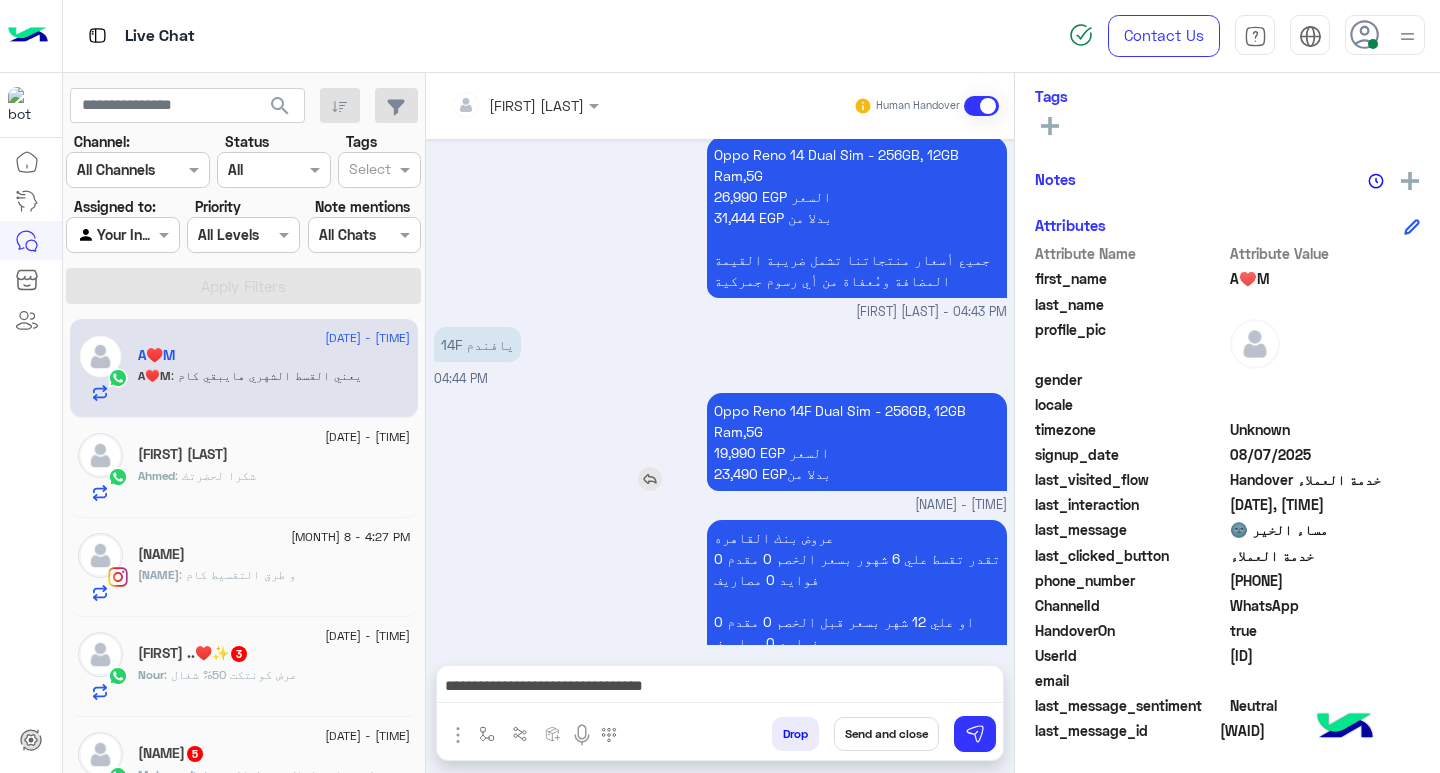 click on "Oppo Reno 14F Dual Sim - 256GB, 12GB Ram,5G 19,990 EGP   السعر  23,490 EGPبدلا من" at bounding box center (857, 442) 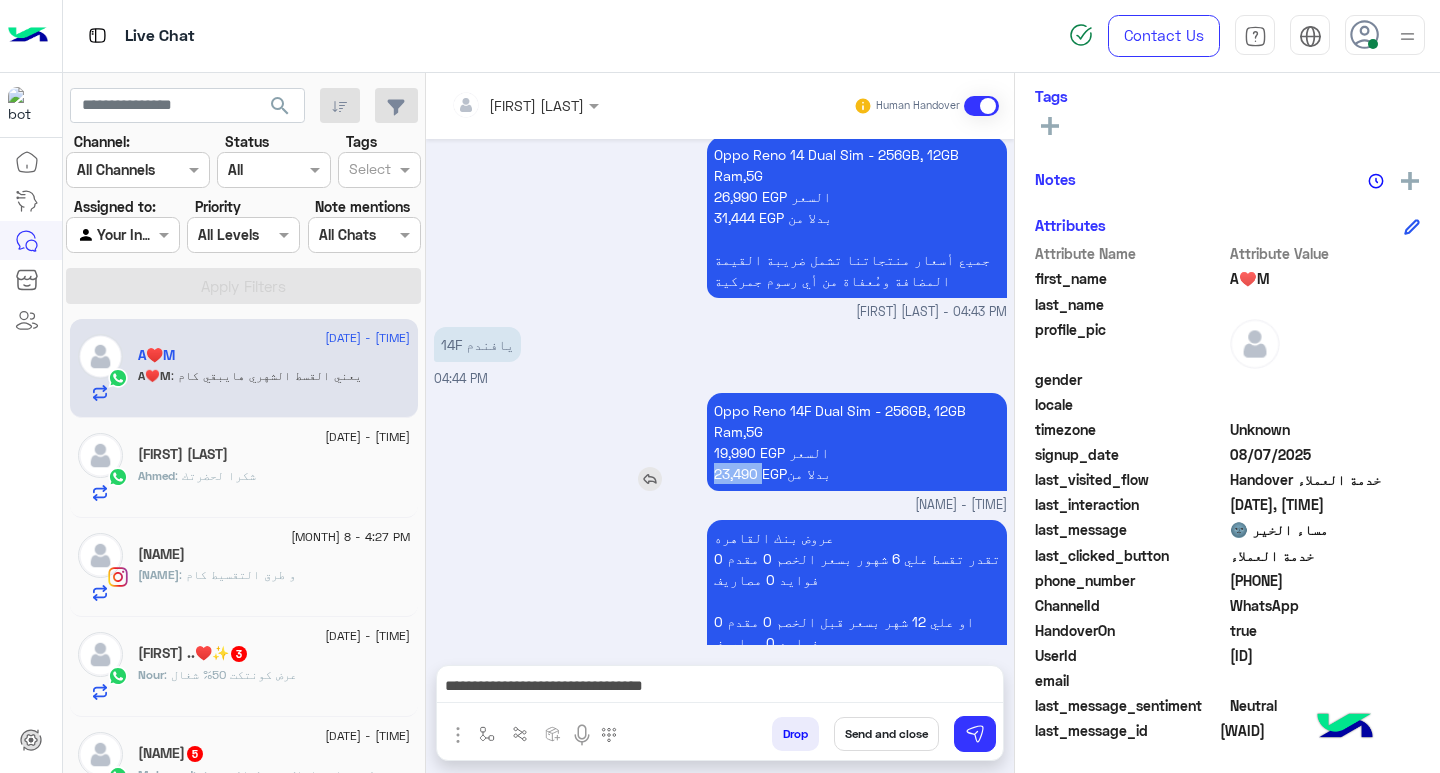 click on "Oppo Reno 14F Dual Sim - 256GB, 12GB Ram,5G 19,990 EGP   السعر  23,490 EGPبدلا من" at bounding box center (857, 442) 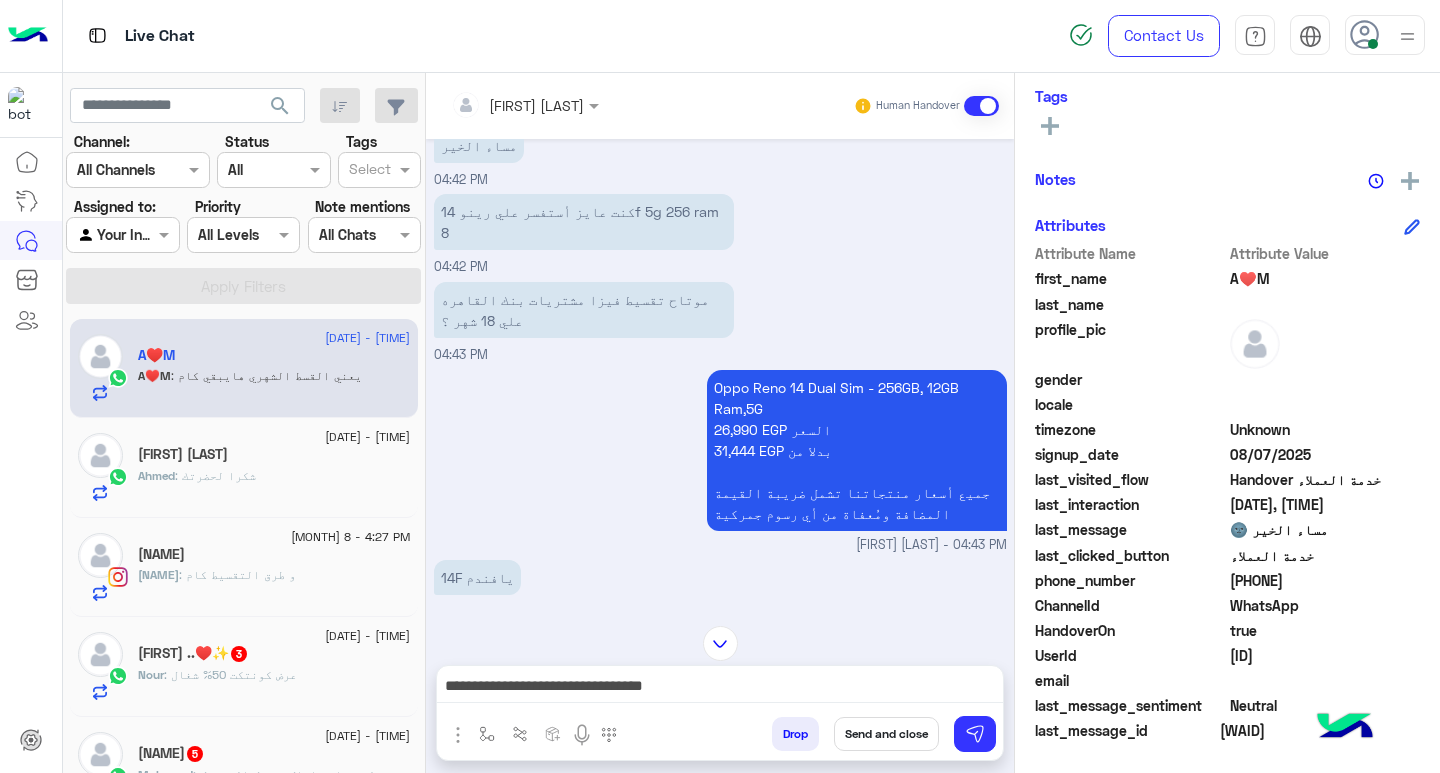 scroll, scrollTop: 2305, scrollLeft: 0, axis: vertical 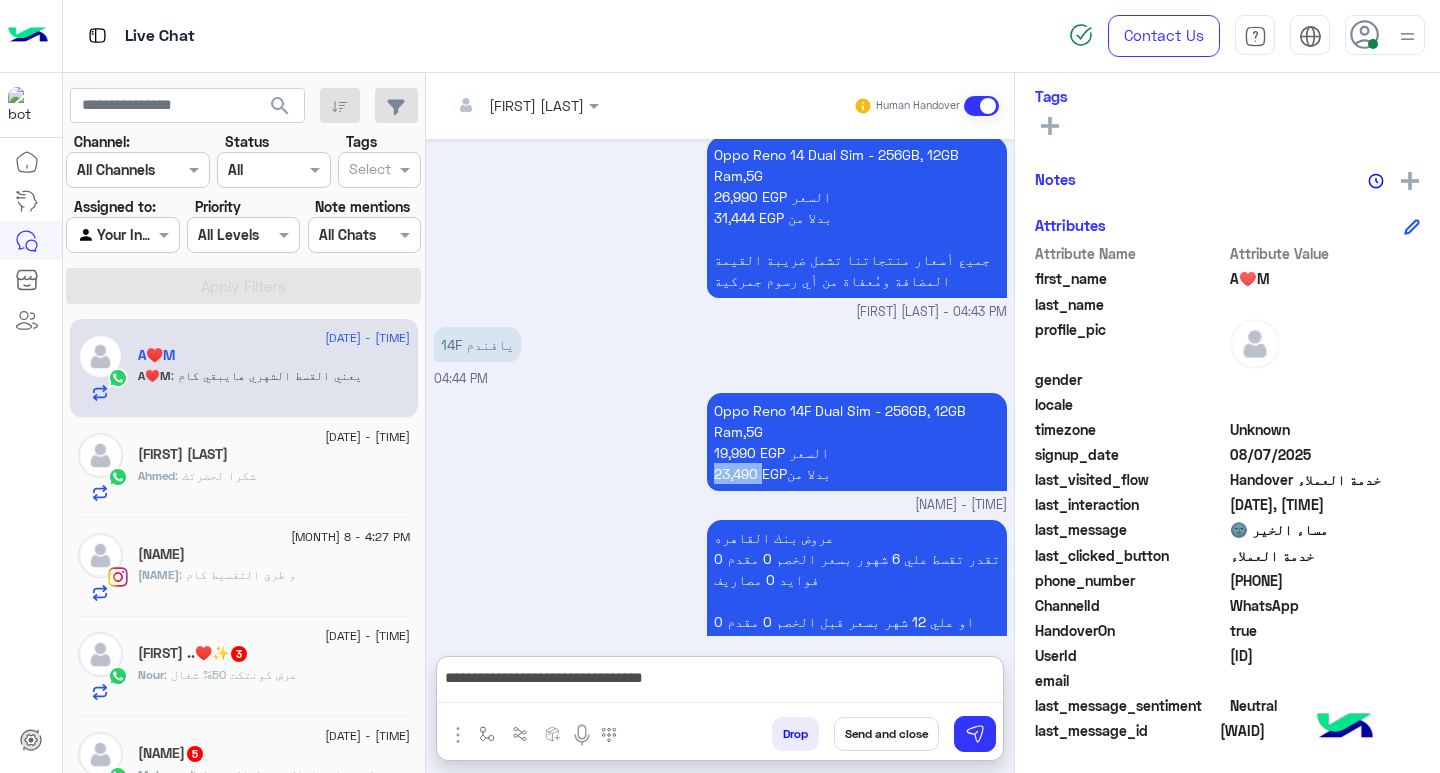 click on "**********" at bounding box center (720, 684) 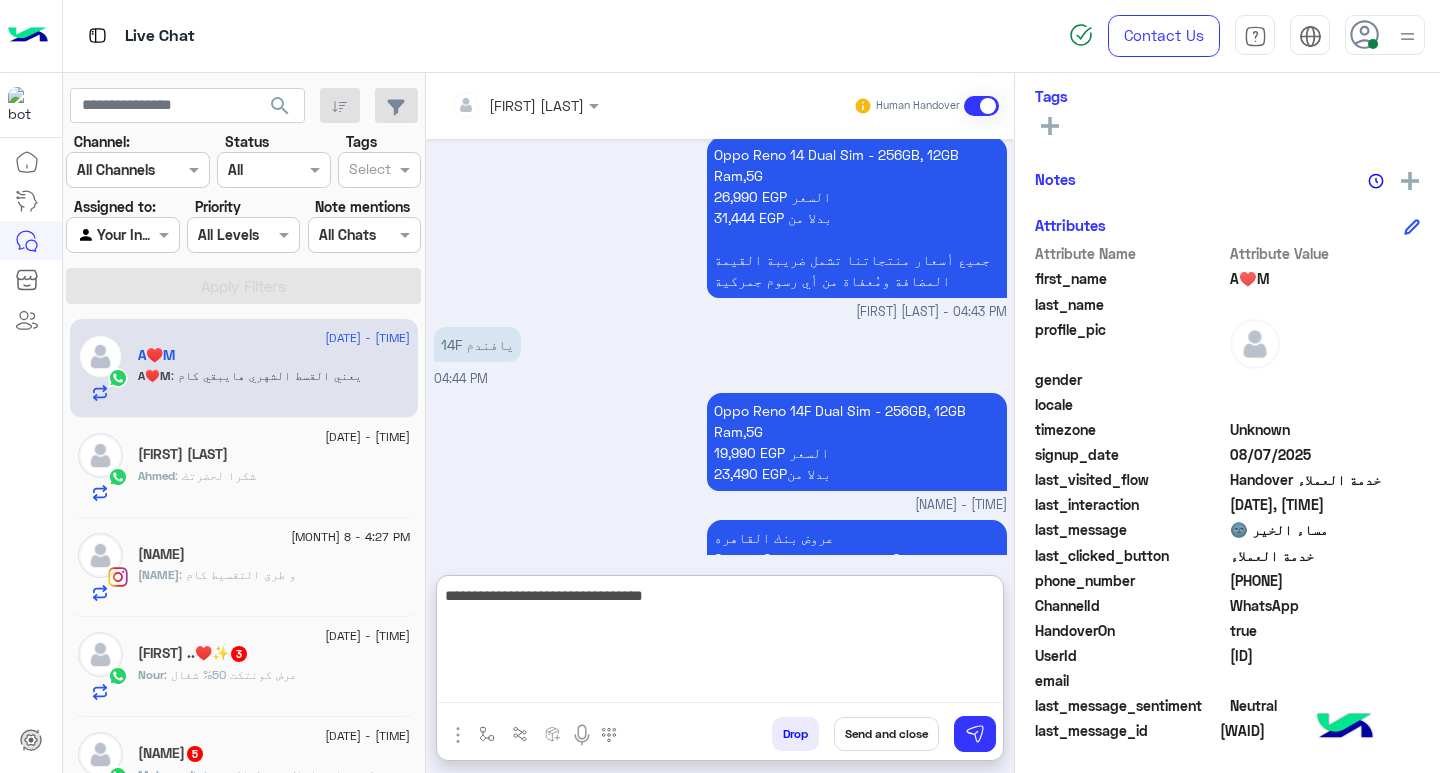 click on "**********" at bounding box center (720, 643) 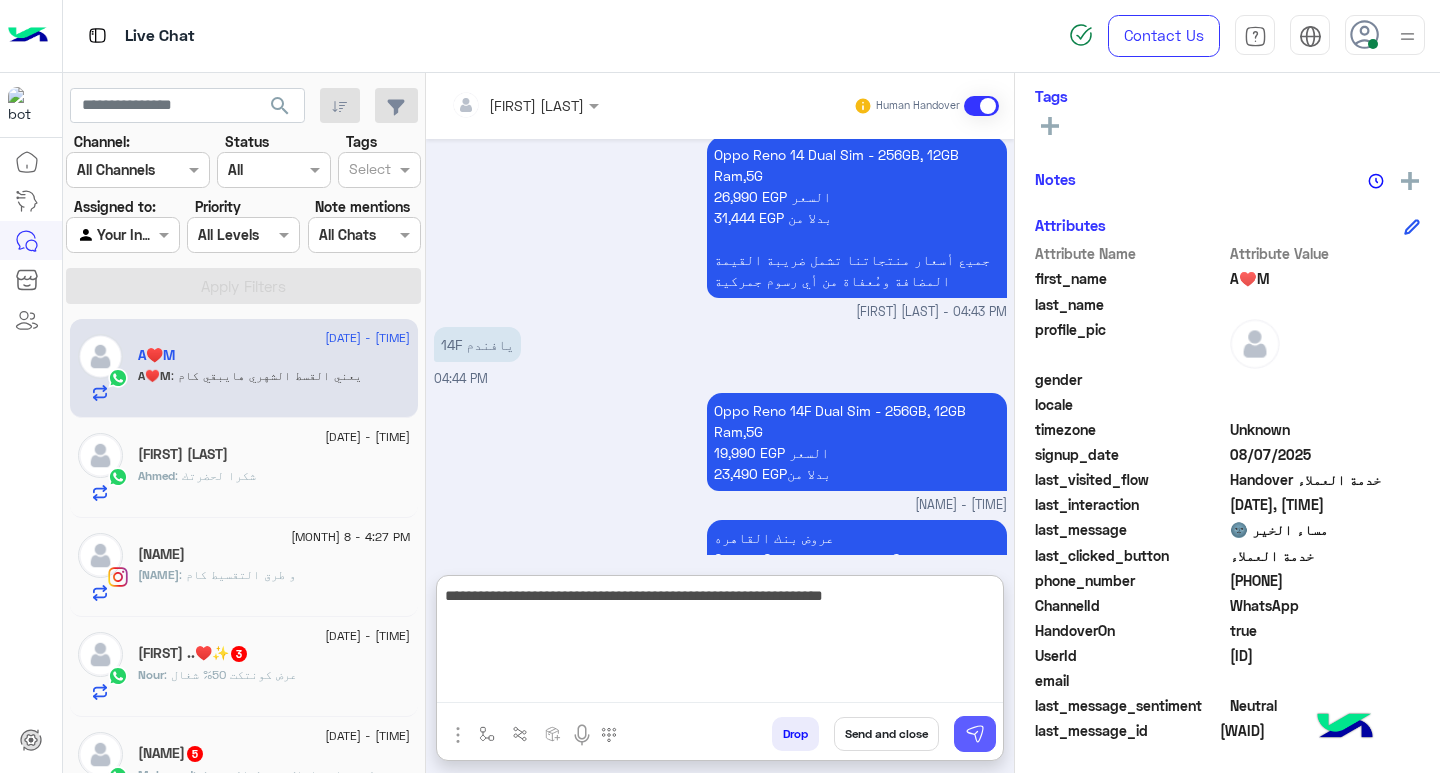 type on "**********" 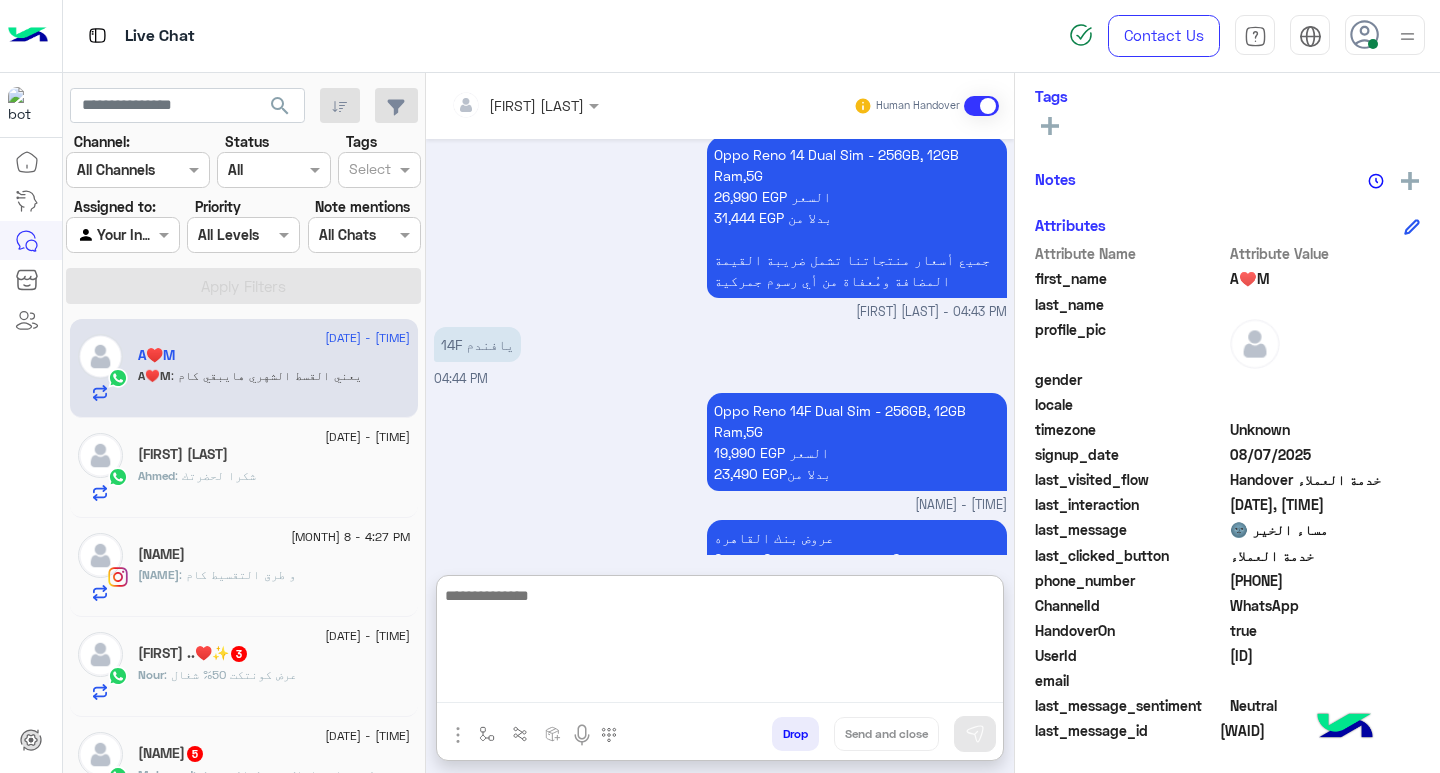 scroll, scrollTop: 2481, scrollLeft: 0, axis: vertical 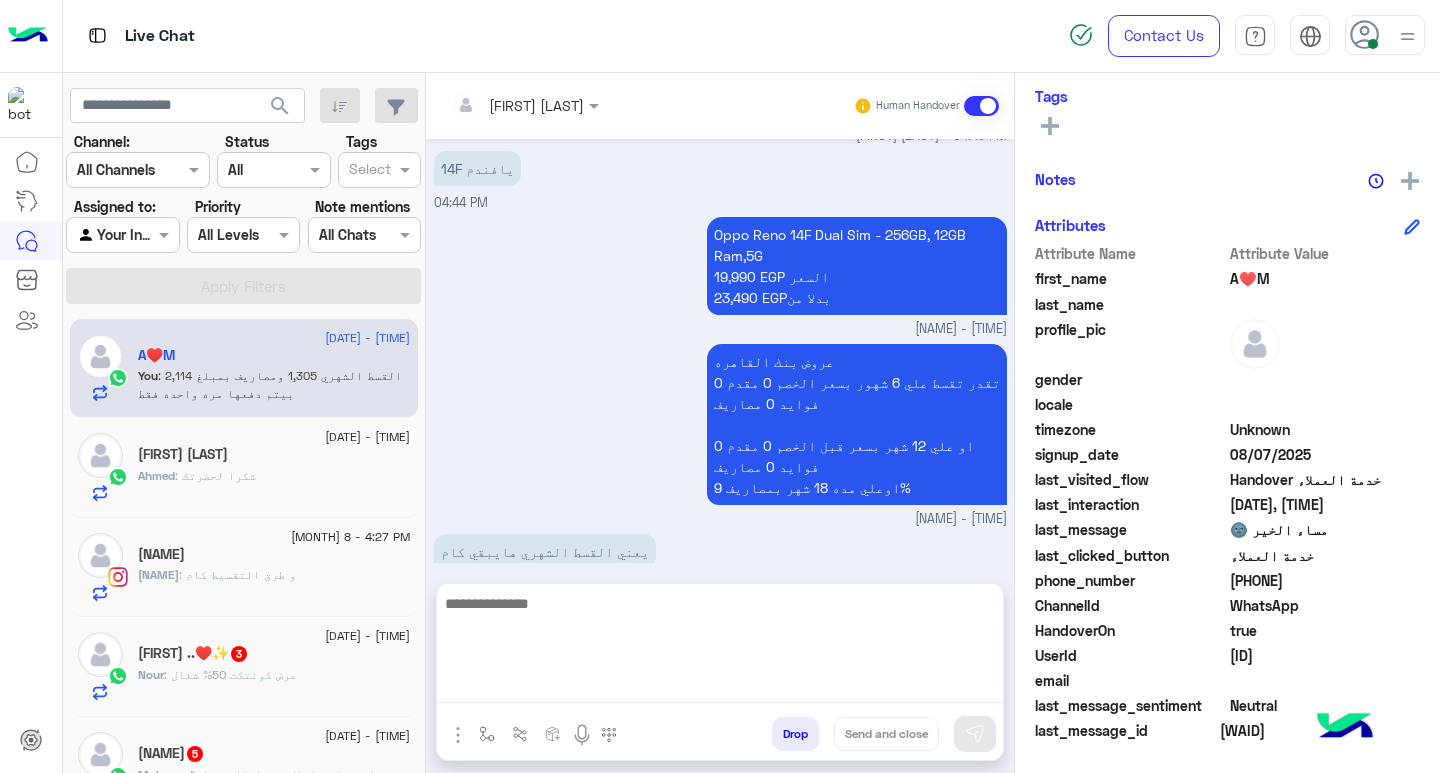 click on ": و طرق التقسيط كام" 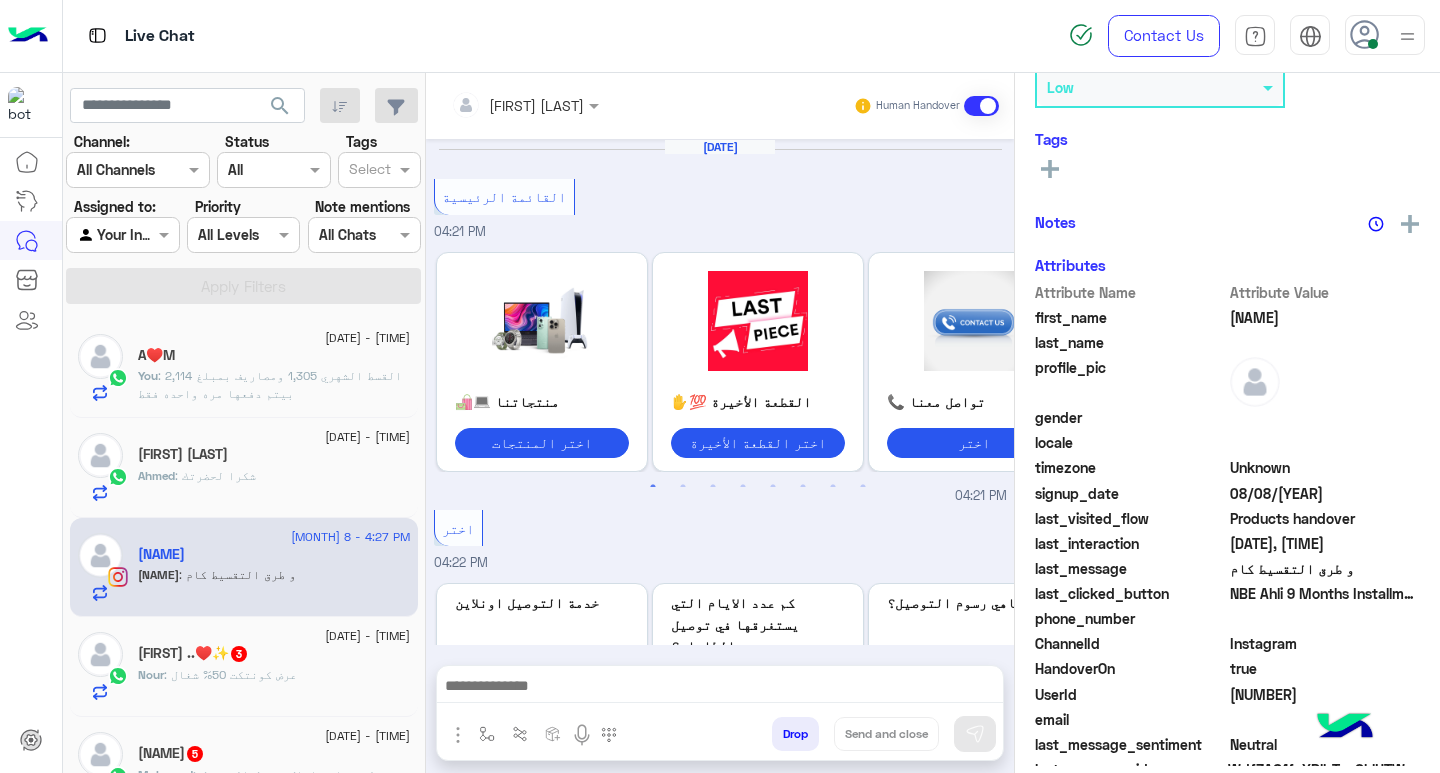 scroll, scrollTop: 325, scrollLeft: 0, axis: vertical 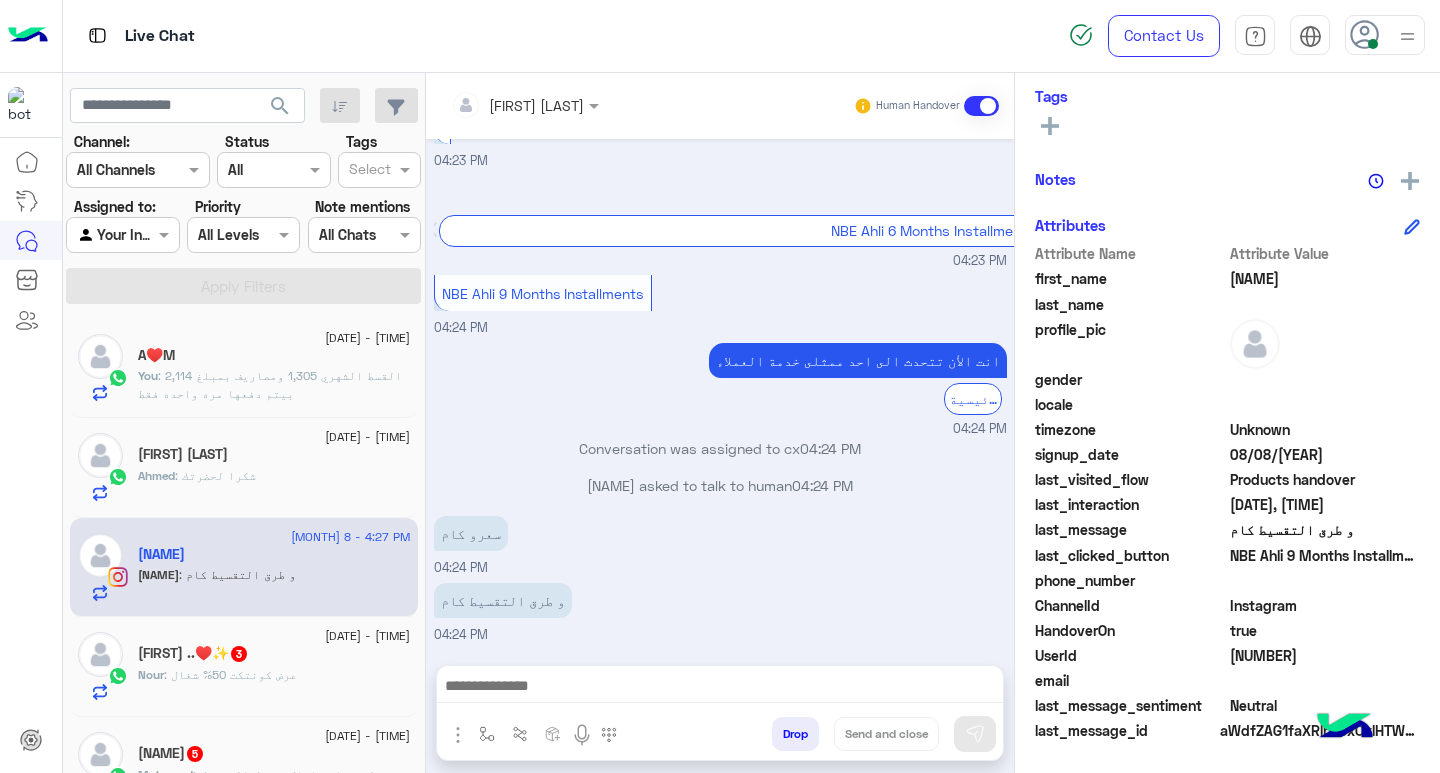 click on ": عرض كونتكت 50% شغال" 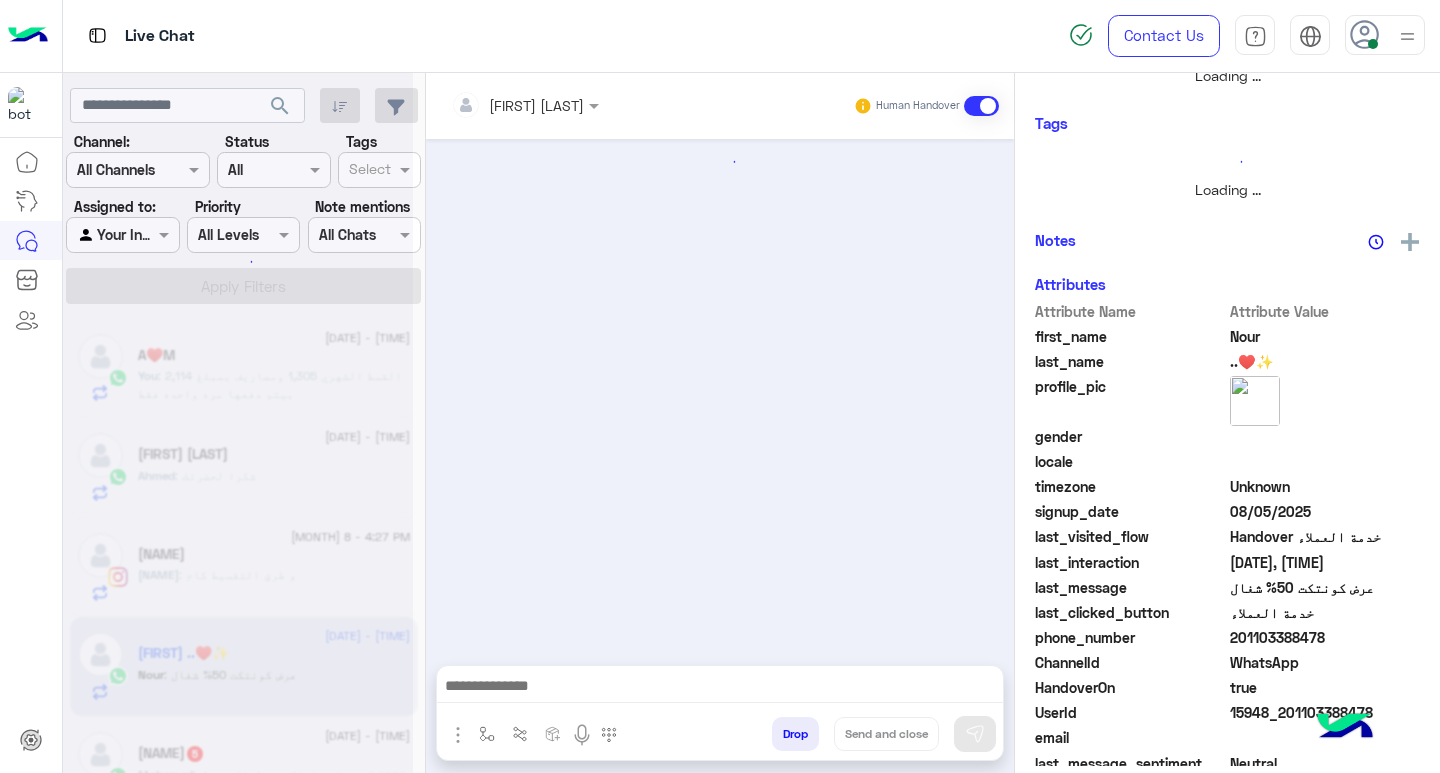 scroll, scrollTop: 355, scrollLeft: 0, axis: vertical 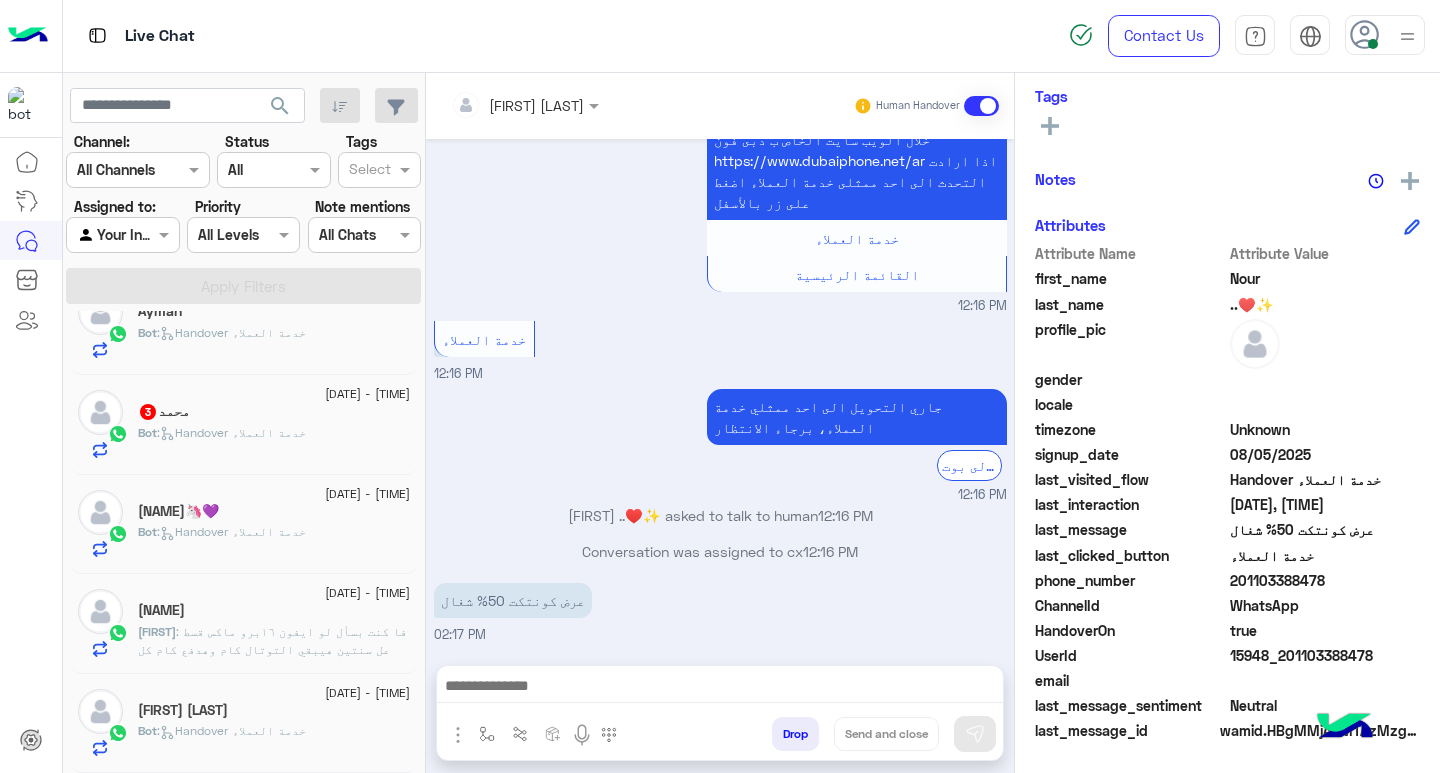 click on "[NAME]   3" 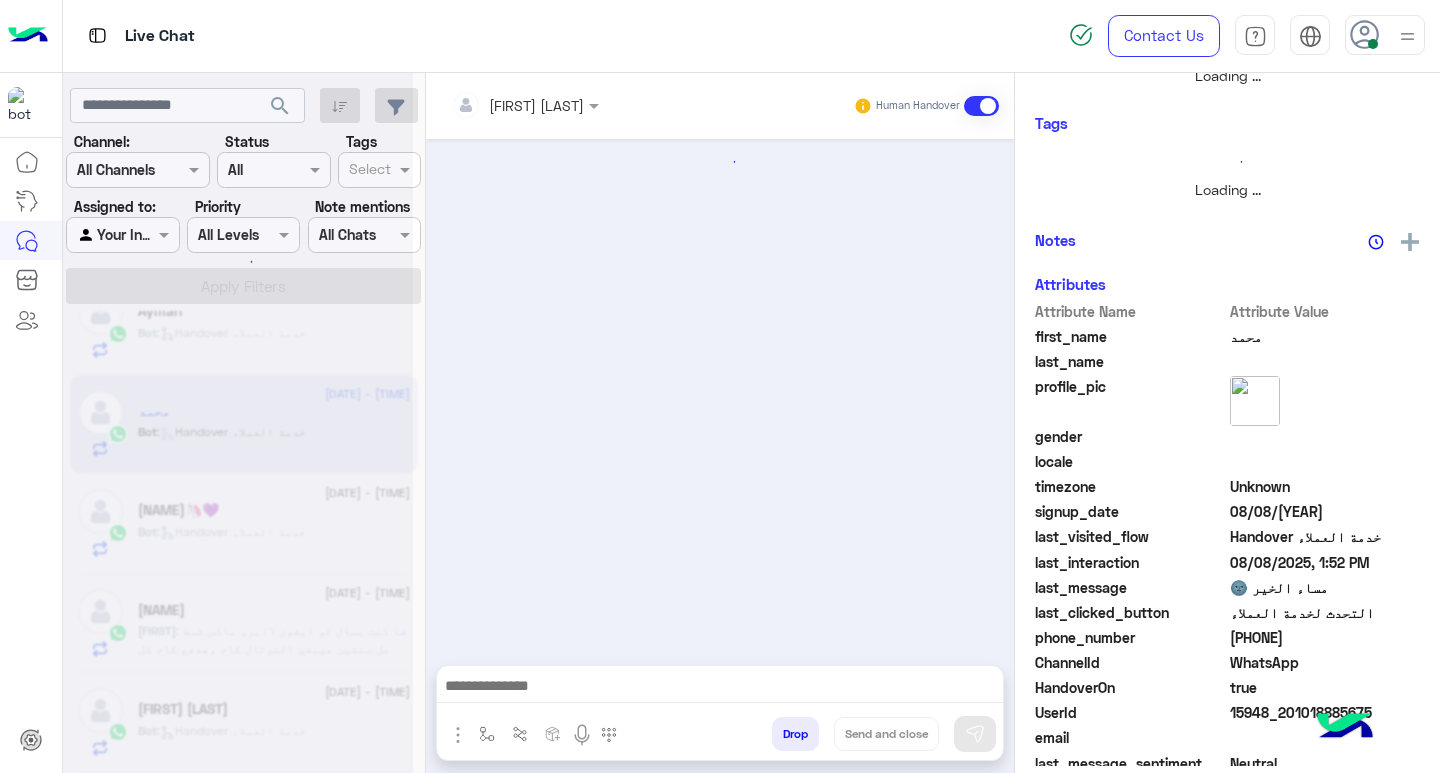 scroll, scrollTop: 355, scrollLeft: 0, axis: vertical 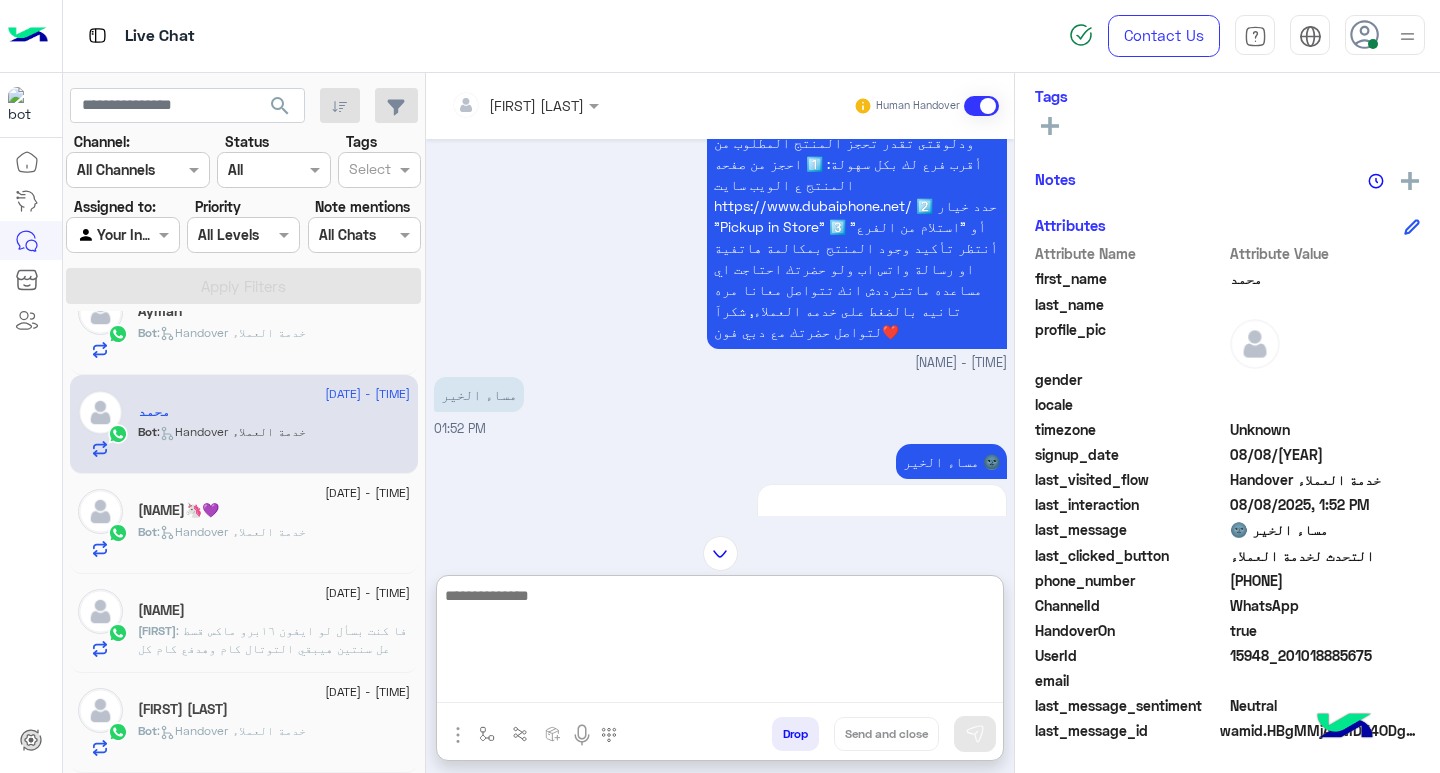paste on "**********" 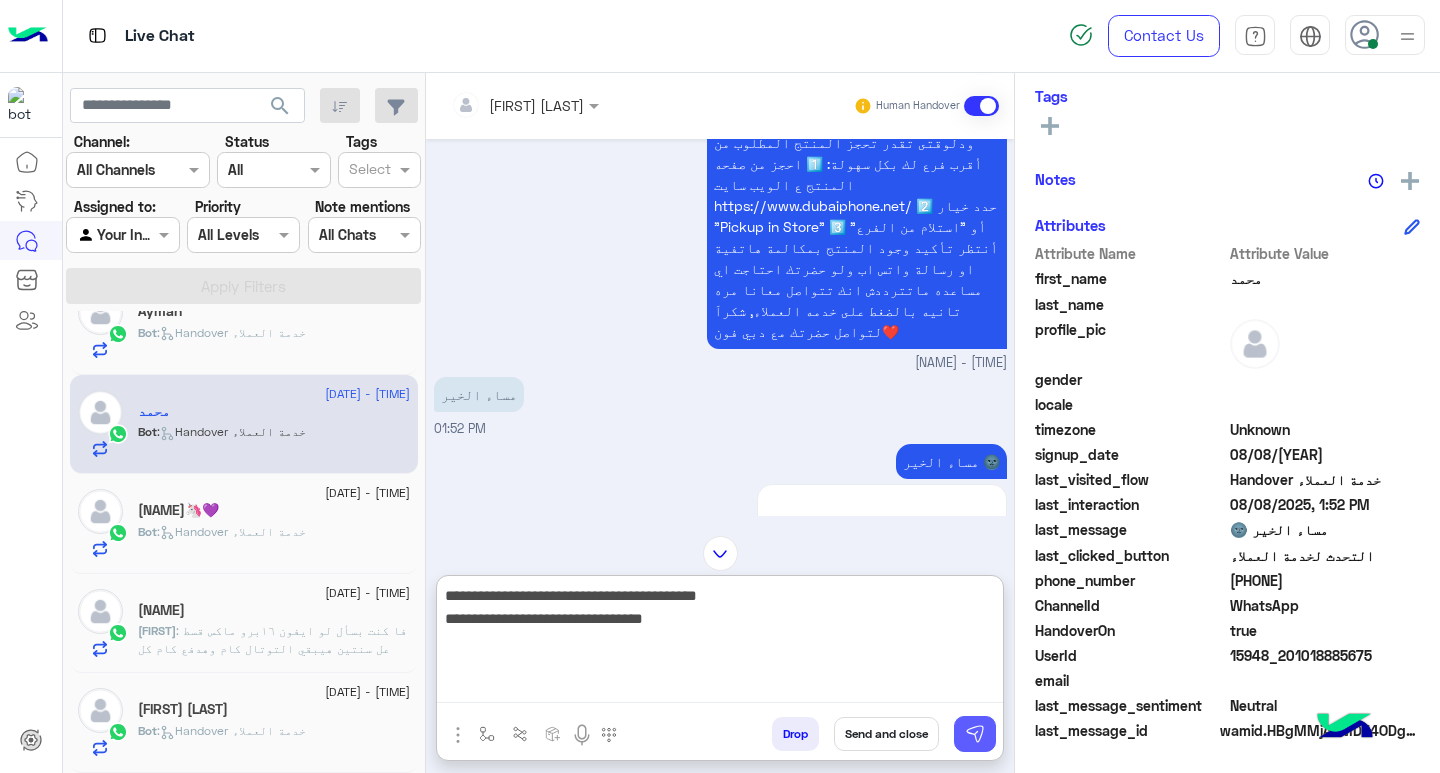 type on "**********" 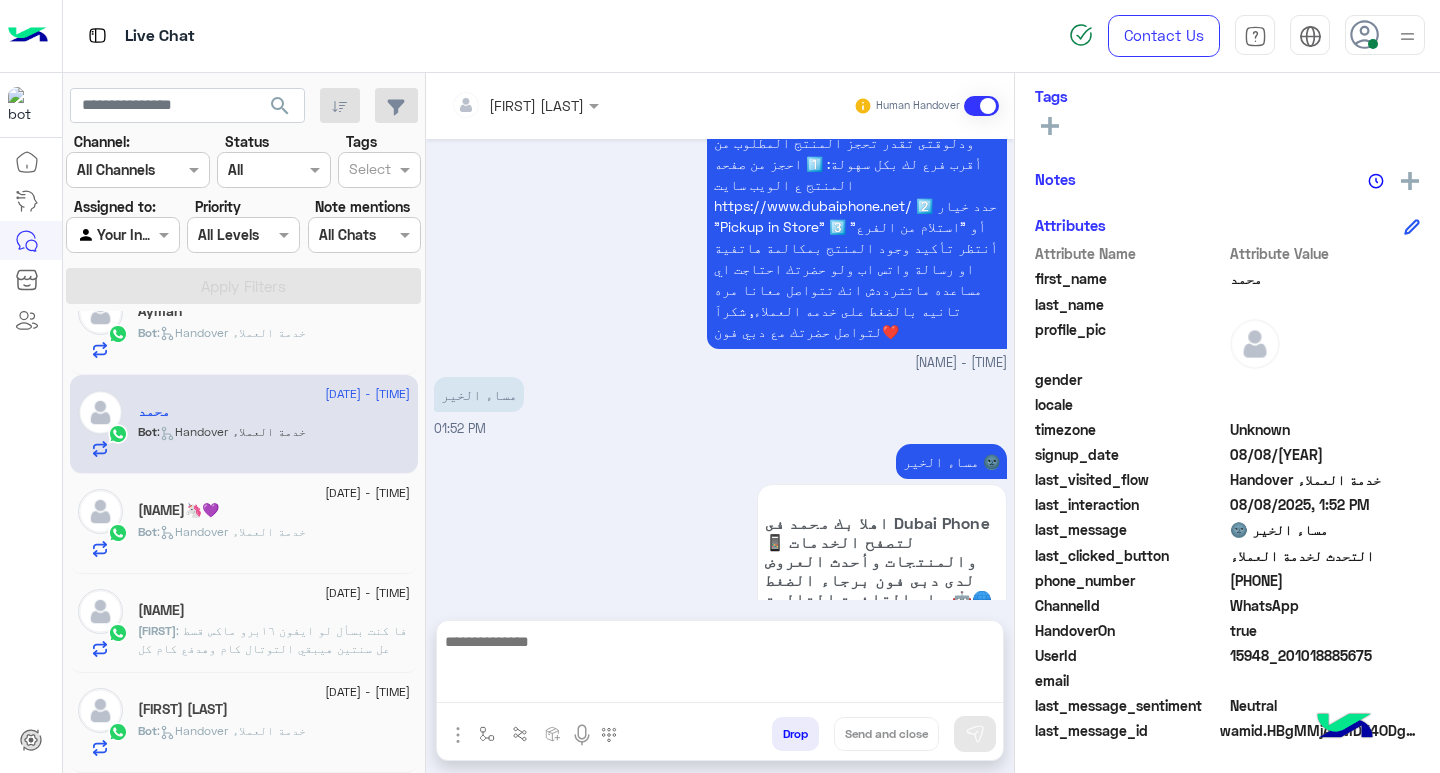 scroll, scrollTop: 2219, scrollLeft: 0, axis: vertical 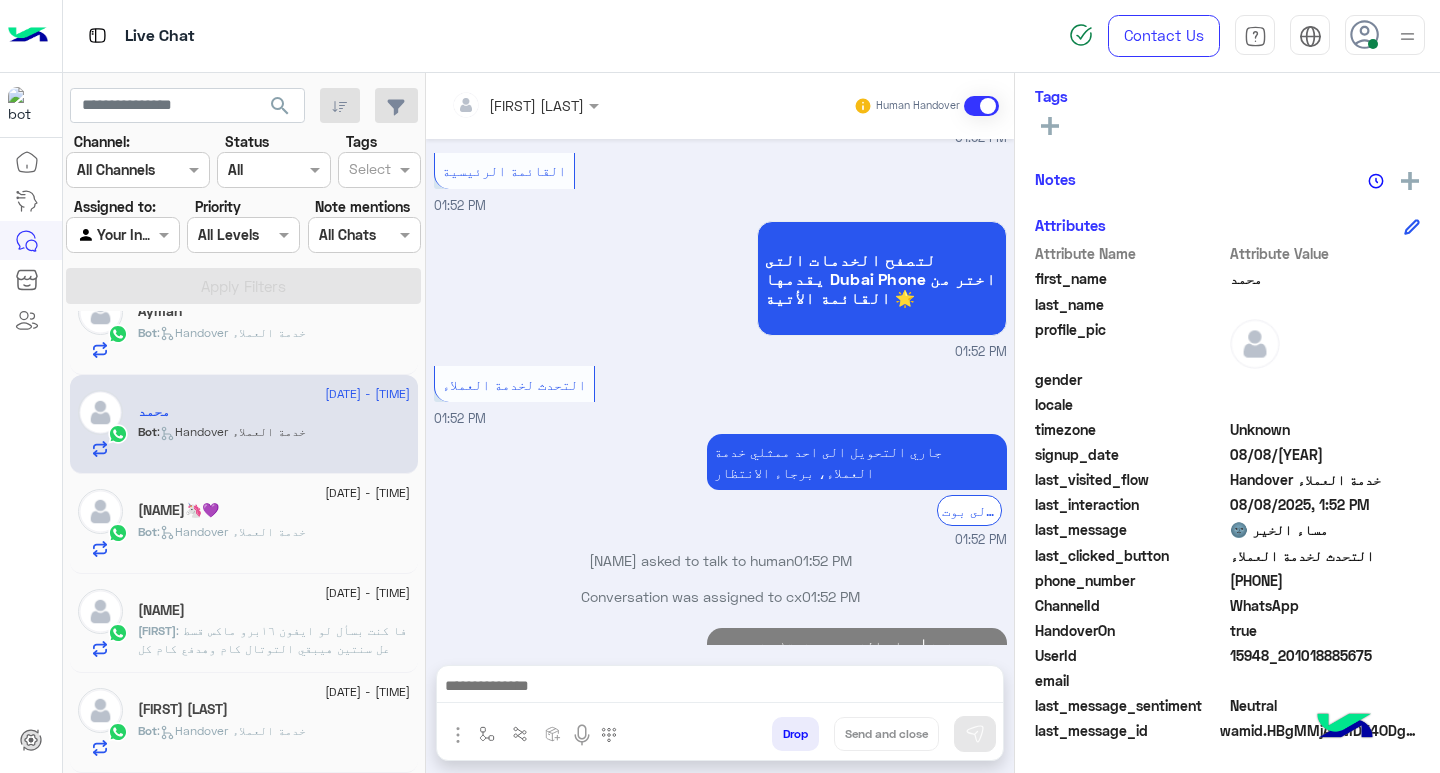 click on "Bot :   Handover خدمة العملاء" 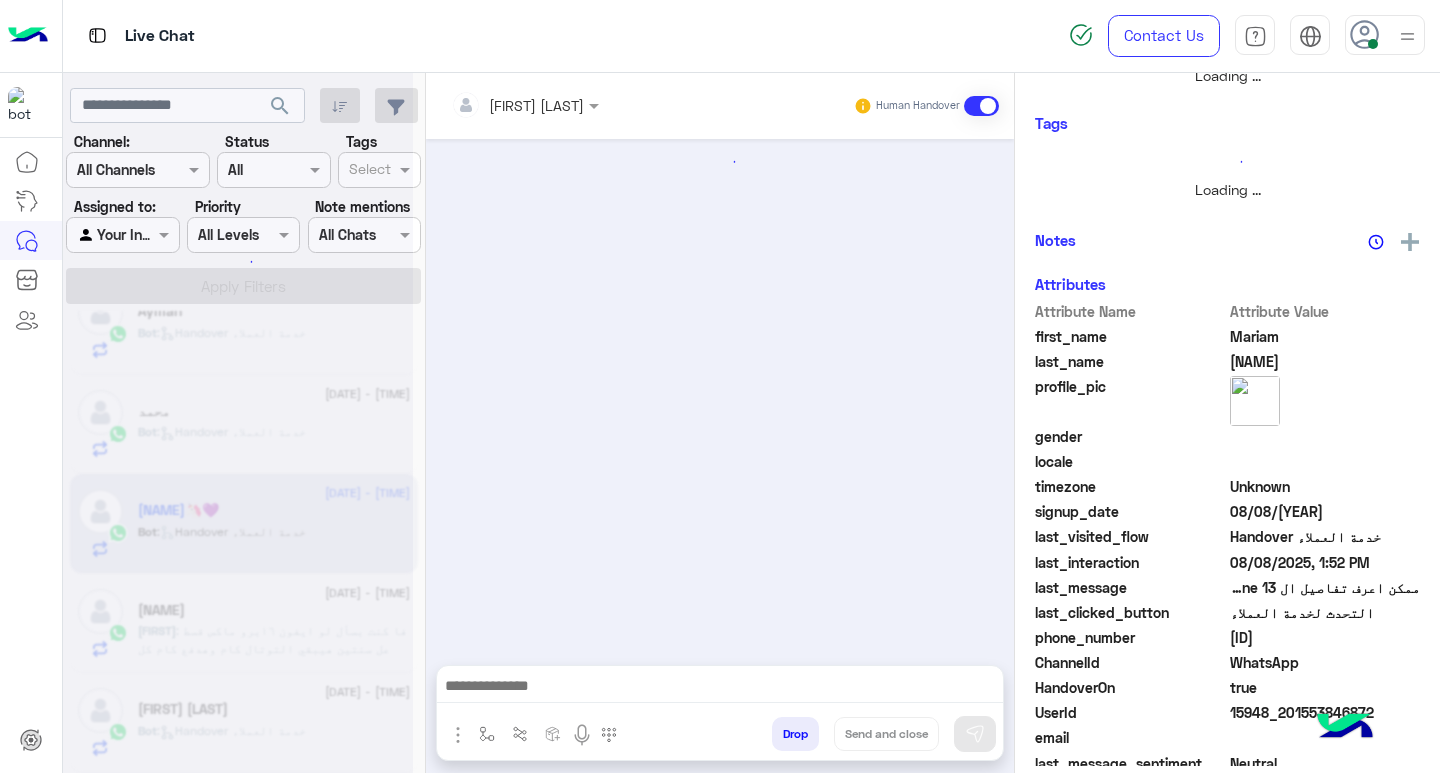 scroll, scrollTop: 355, scrollLeft: 0, axis: vertical 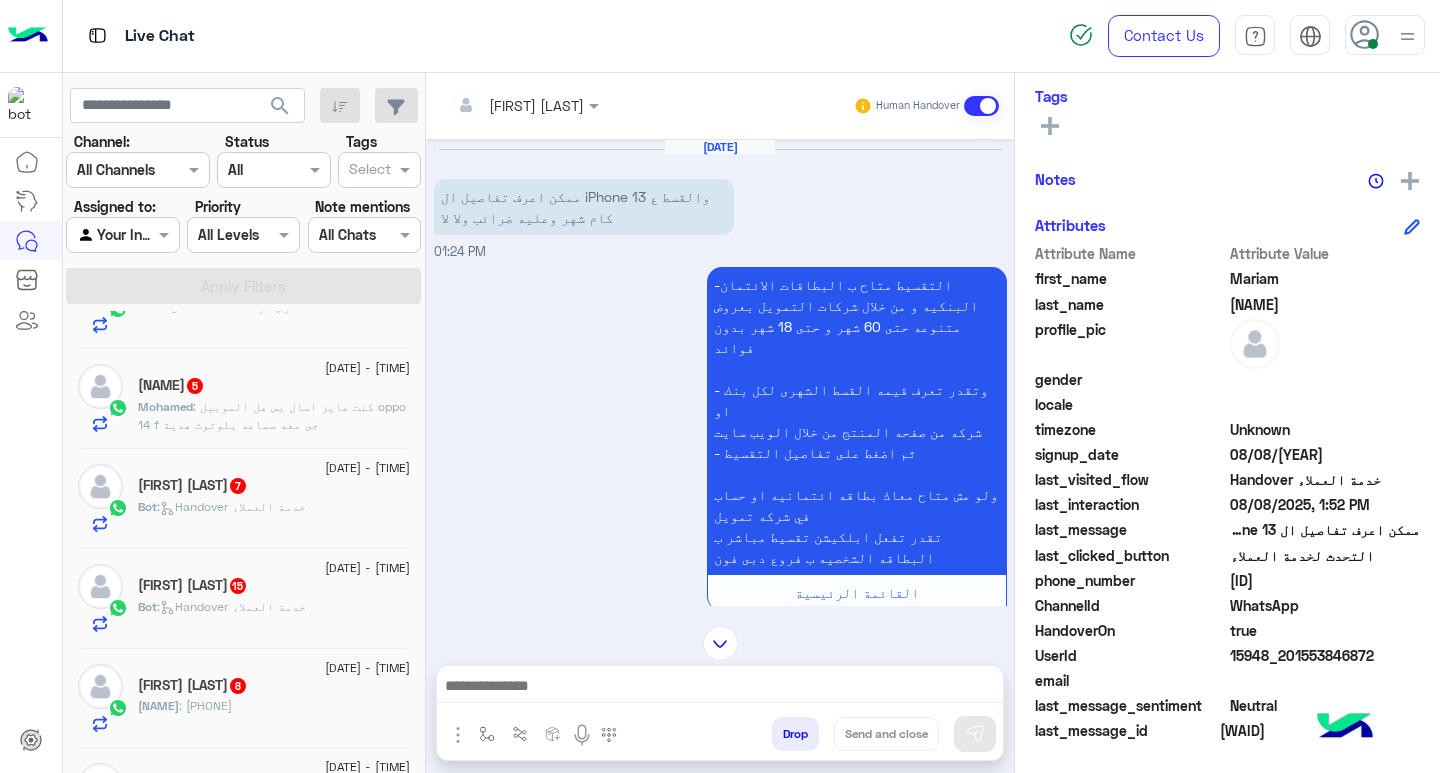 click on "[NAME] : كنت عايز اسال بس هل الموبيل oppo 14 f جى معه سماعه بلوتوث هدية" 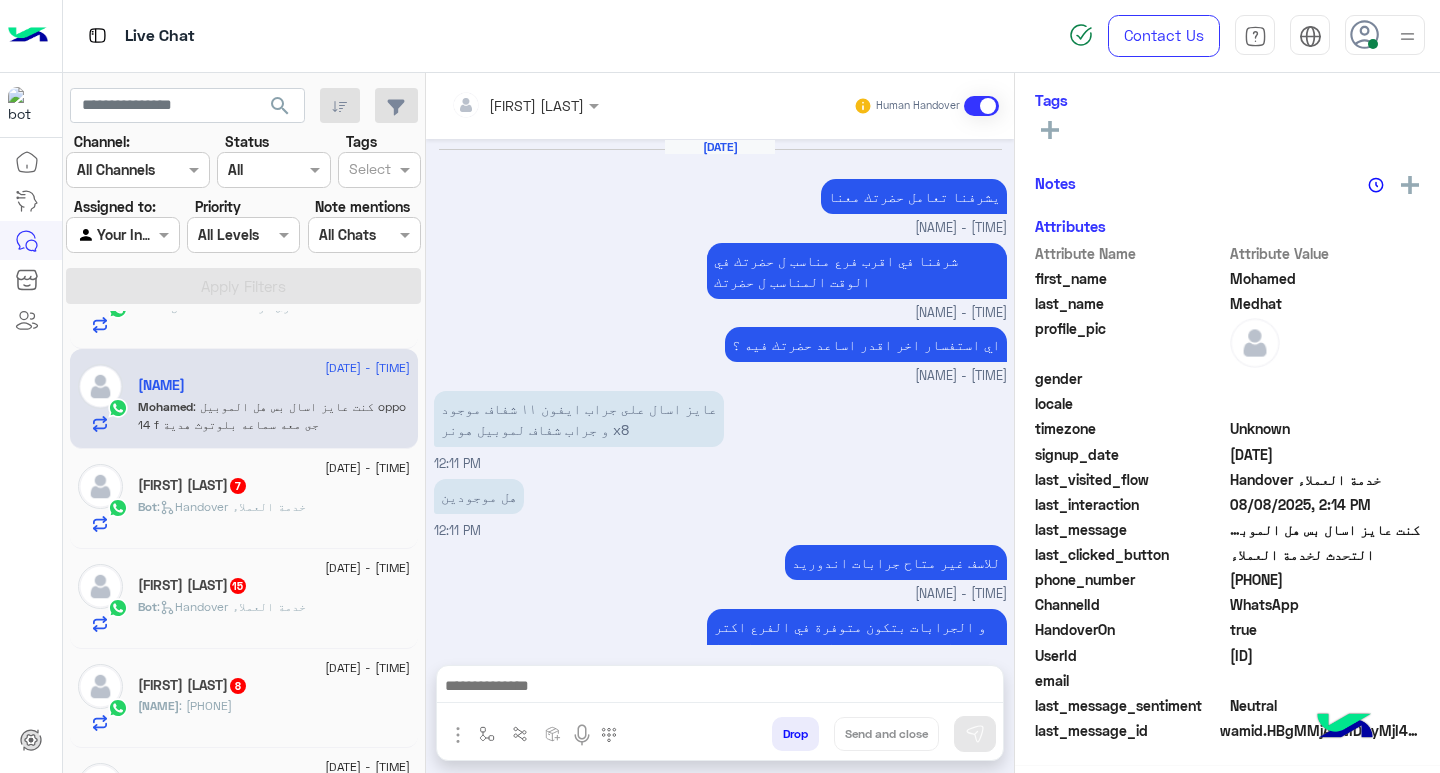 scroll, scrollTop: 325, scrollLeft: 0, axis: vertical 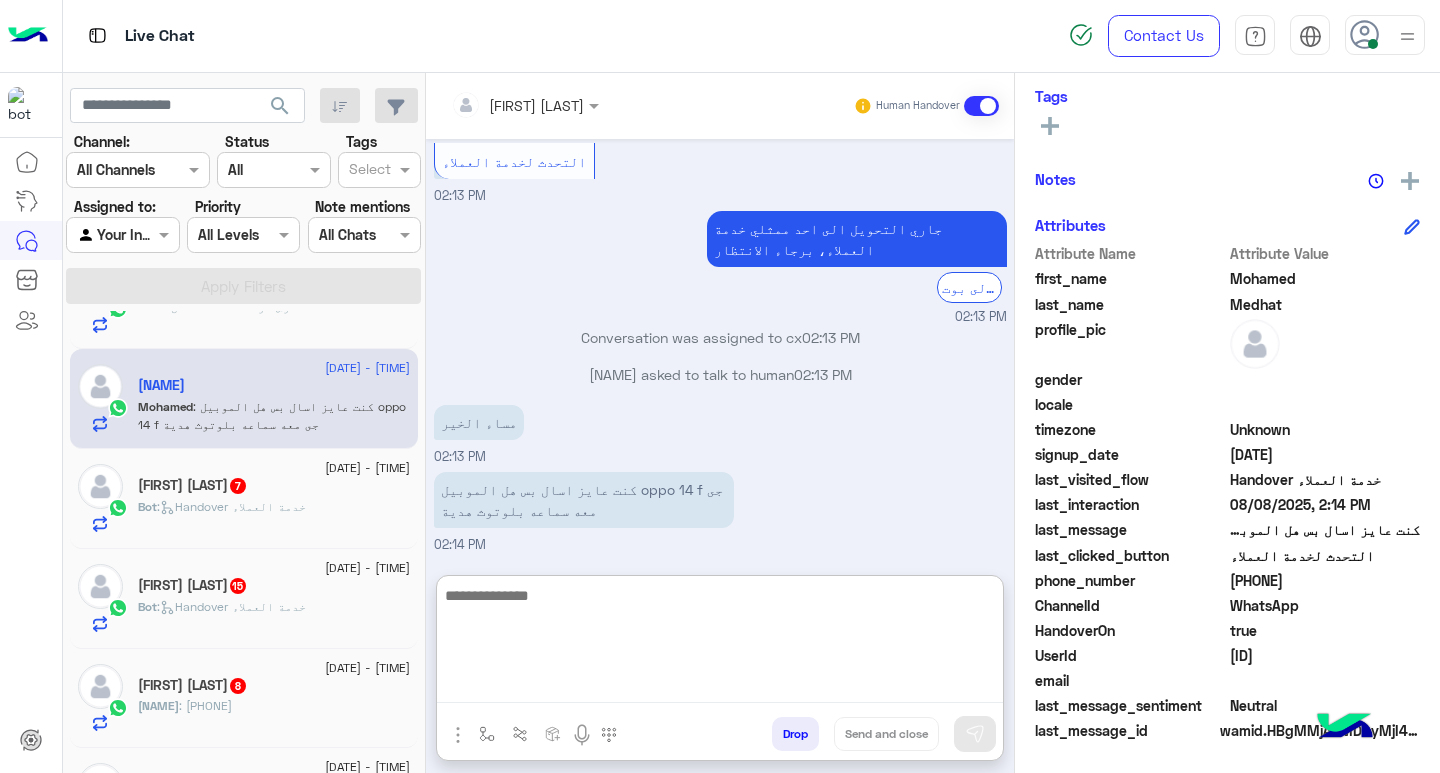paste on "**********" 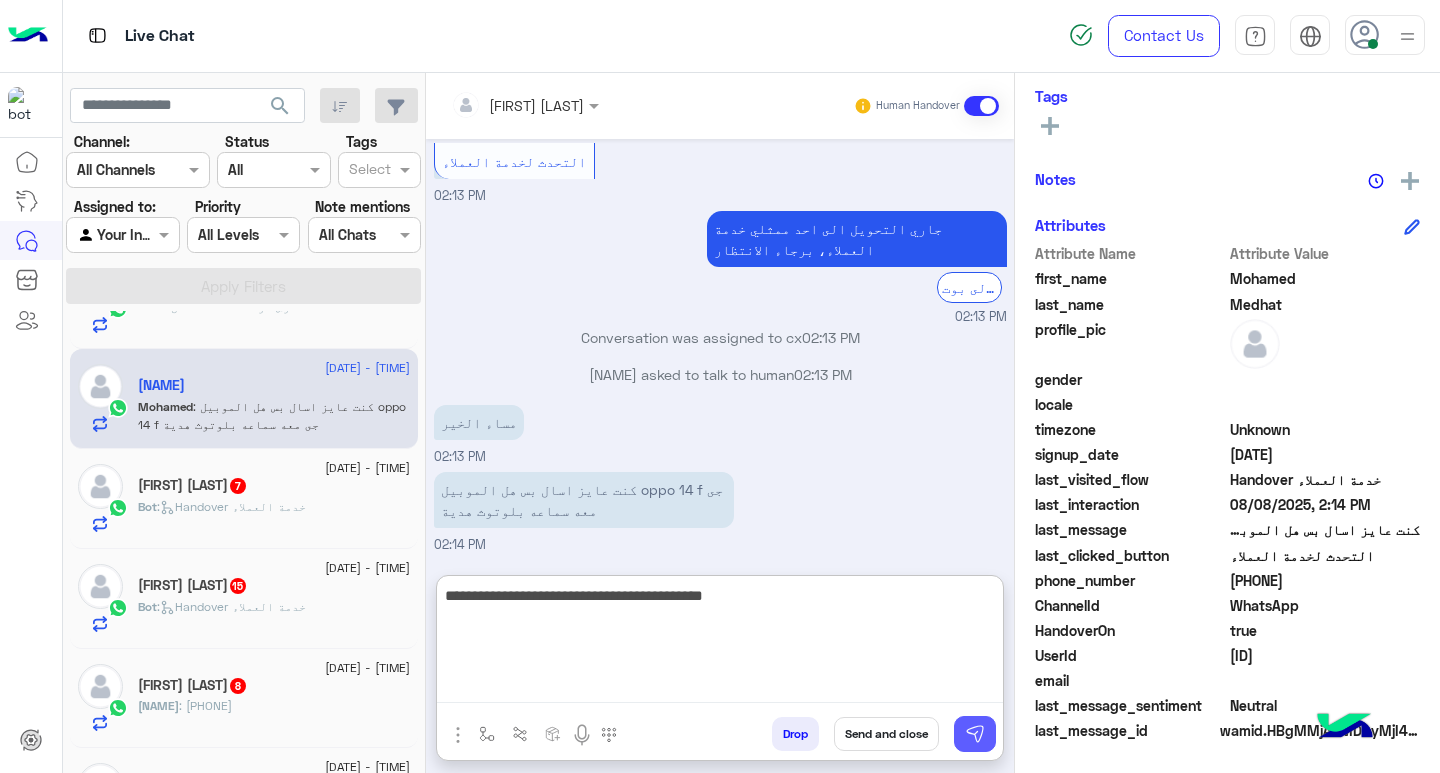 type on "**********" 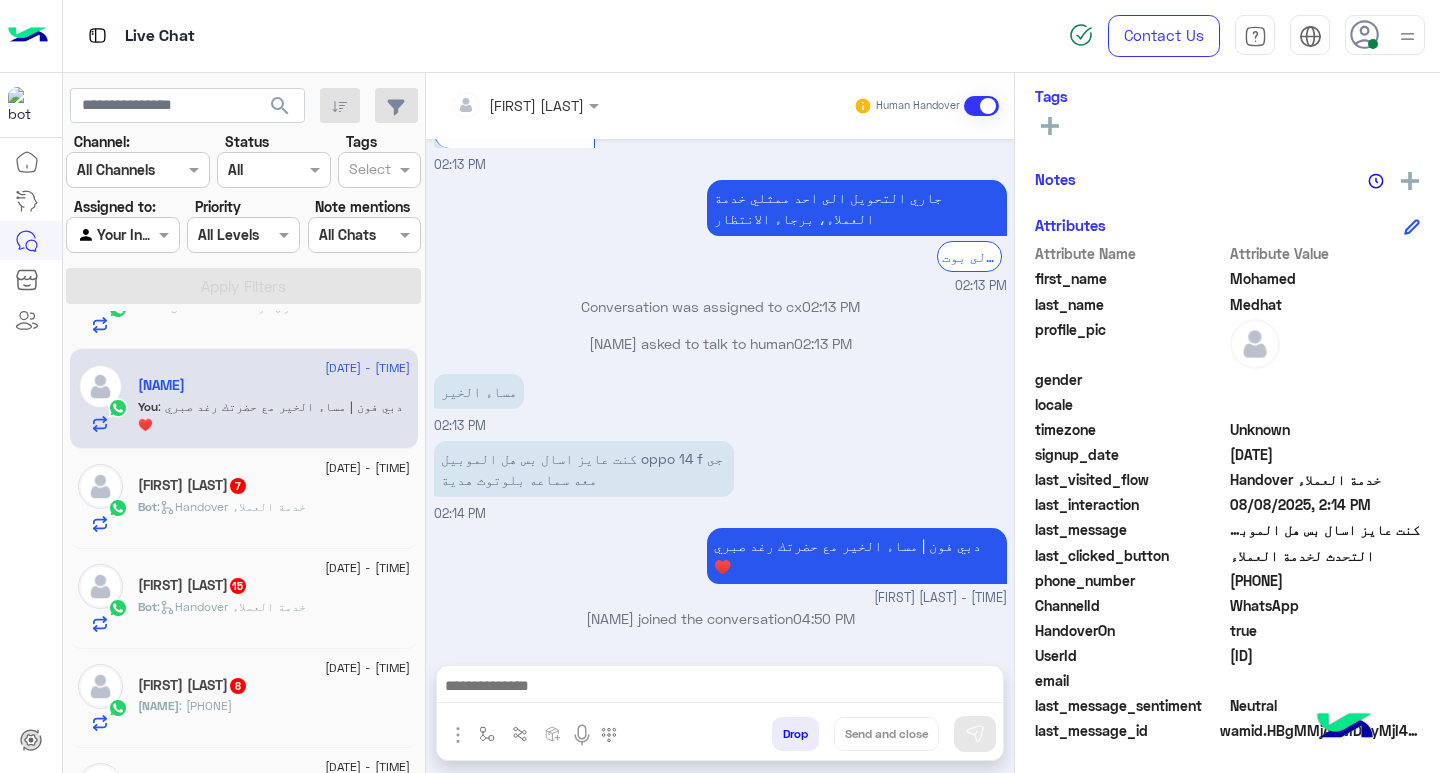 click at bounding box center (720, 688) 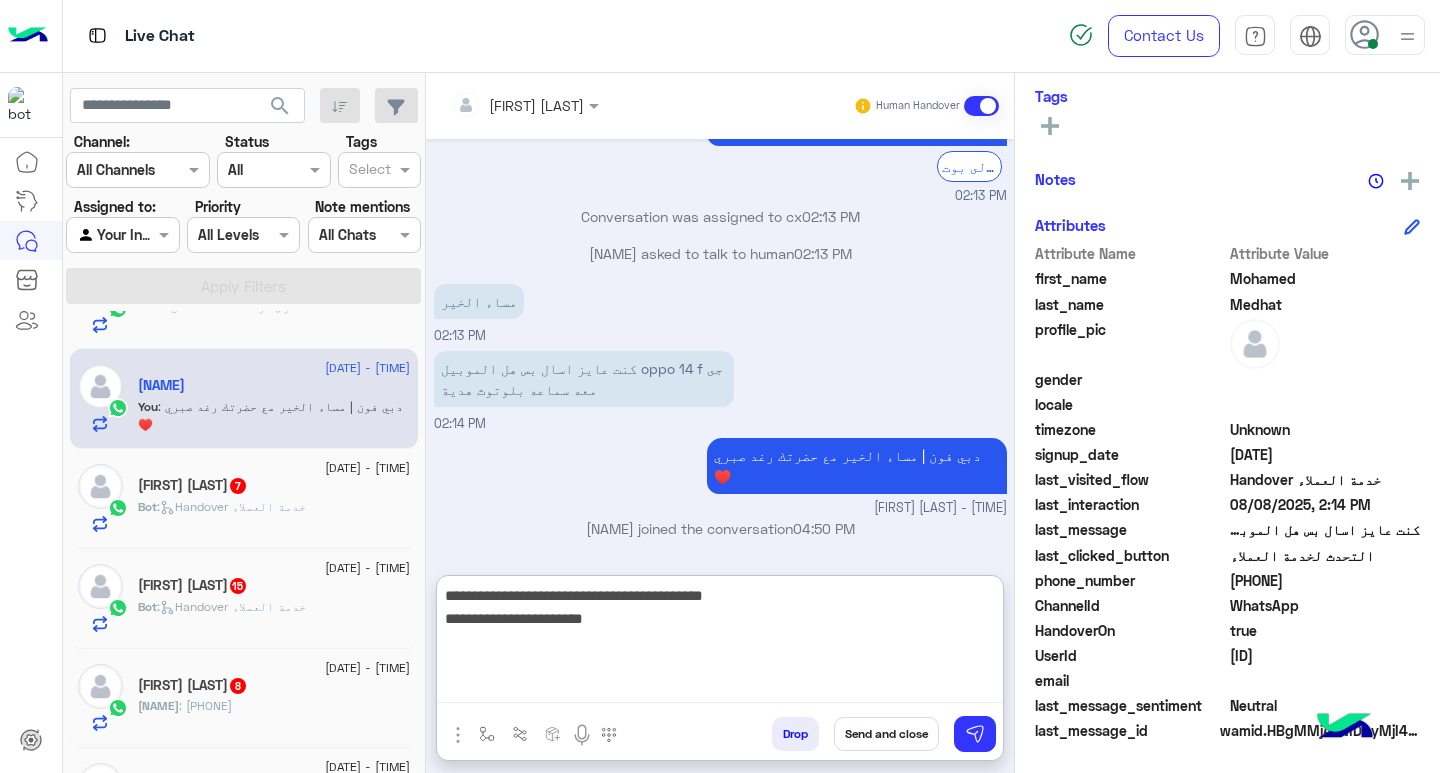 click on "**********" at bounding box center [720, 643] 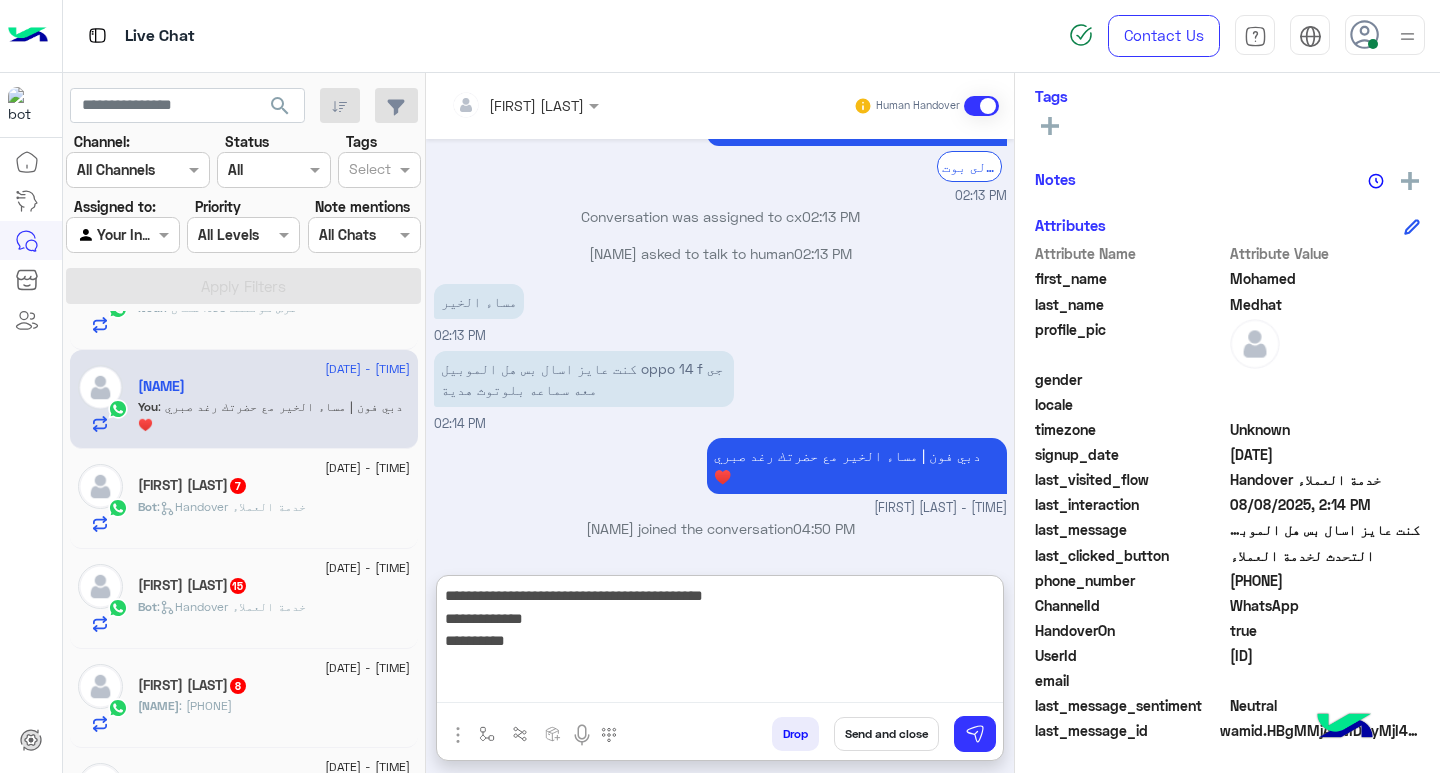 click on "**********" at bounding box center [720, 643] 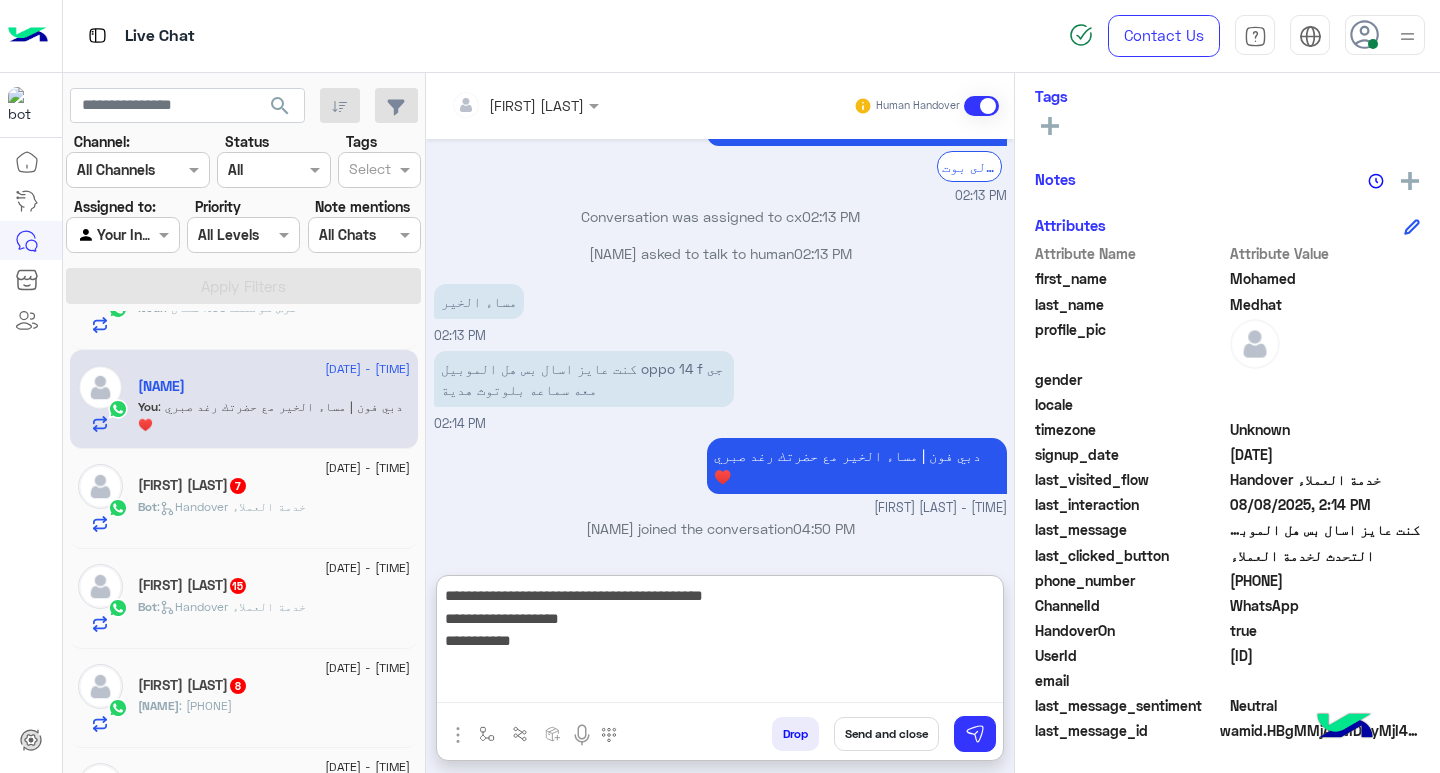 click on "**********" at bounding box center (720, 643) 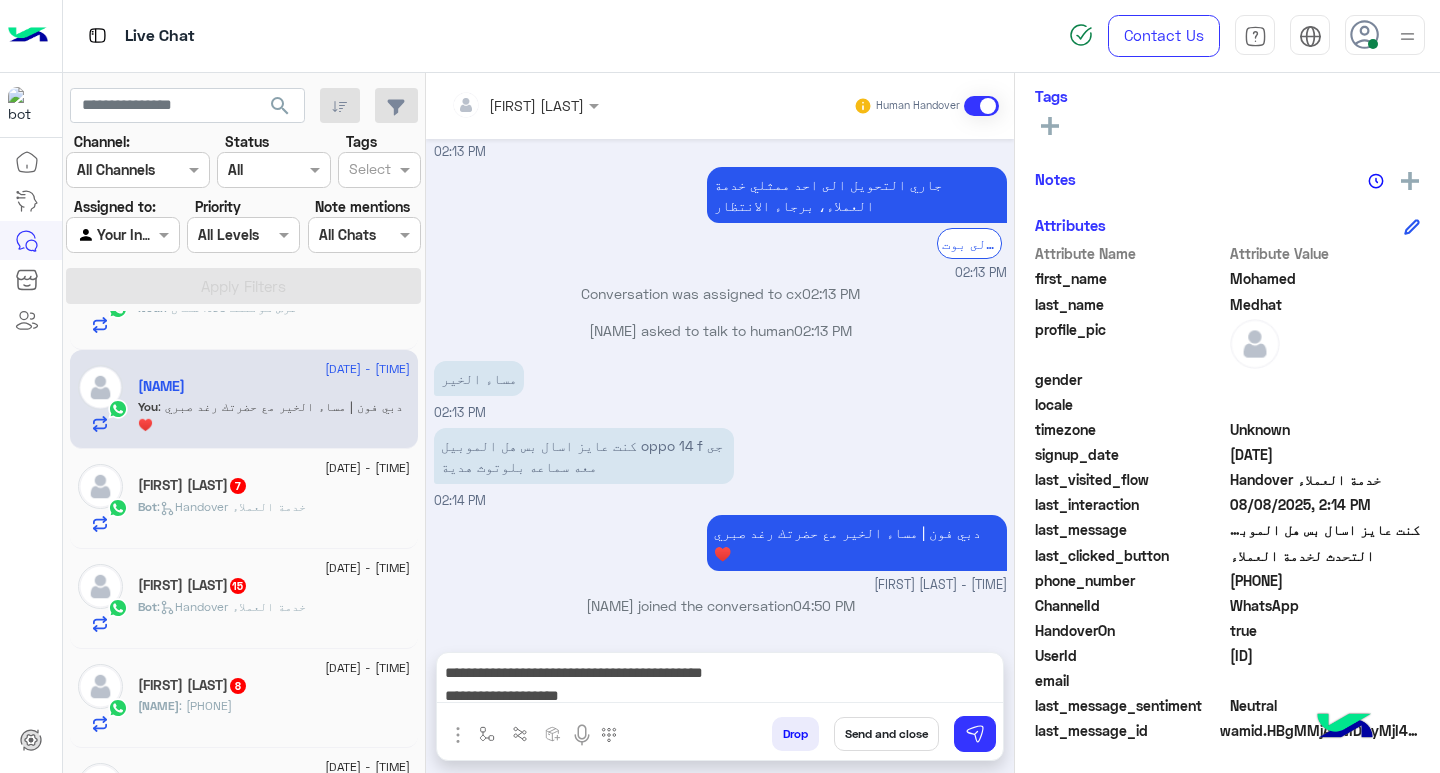 scroll, scrollTop: 1296, scrollLeft: 0, axis: vertical 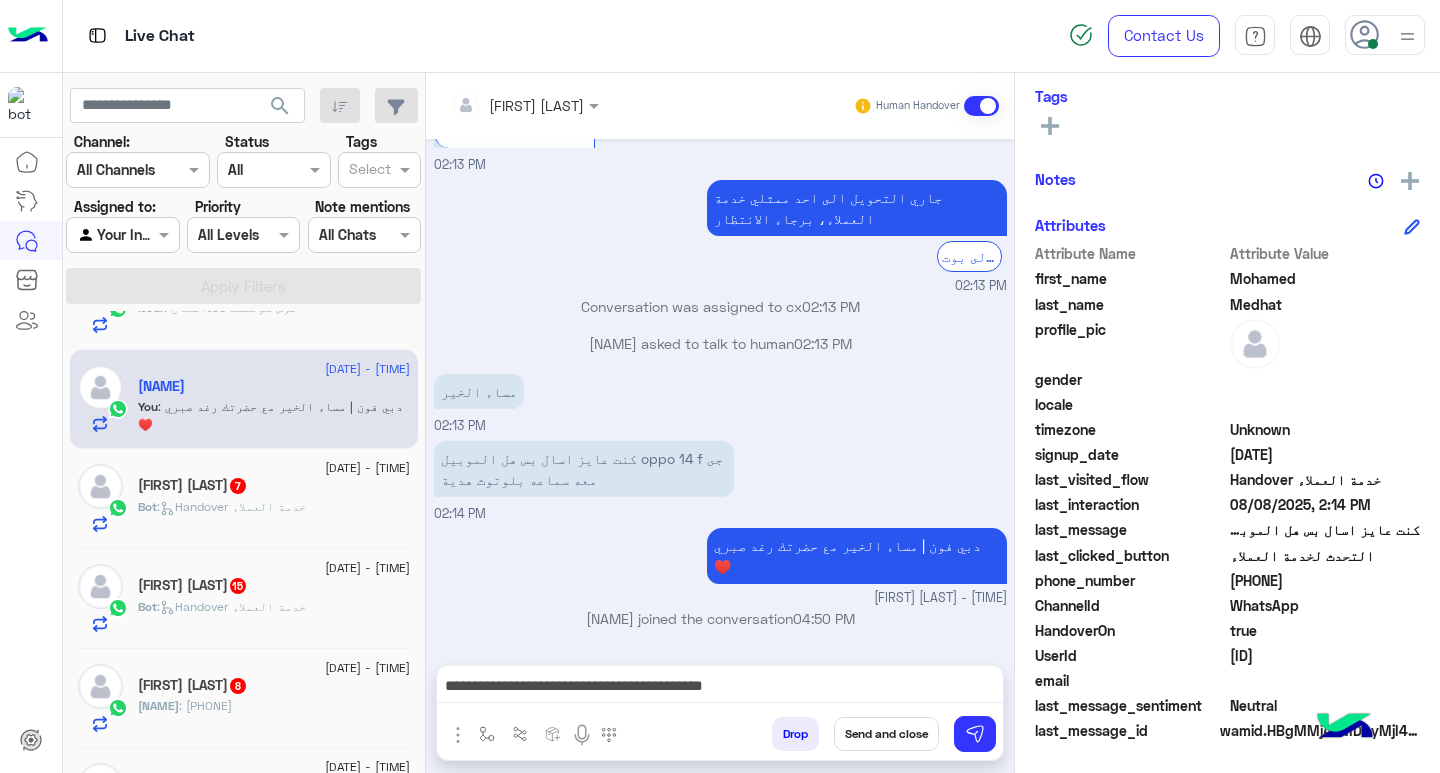 click on "**********" at bounding box center (720, 688) 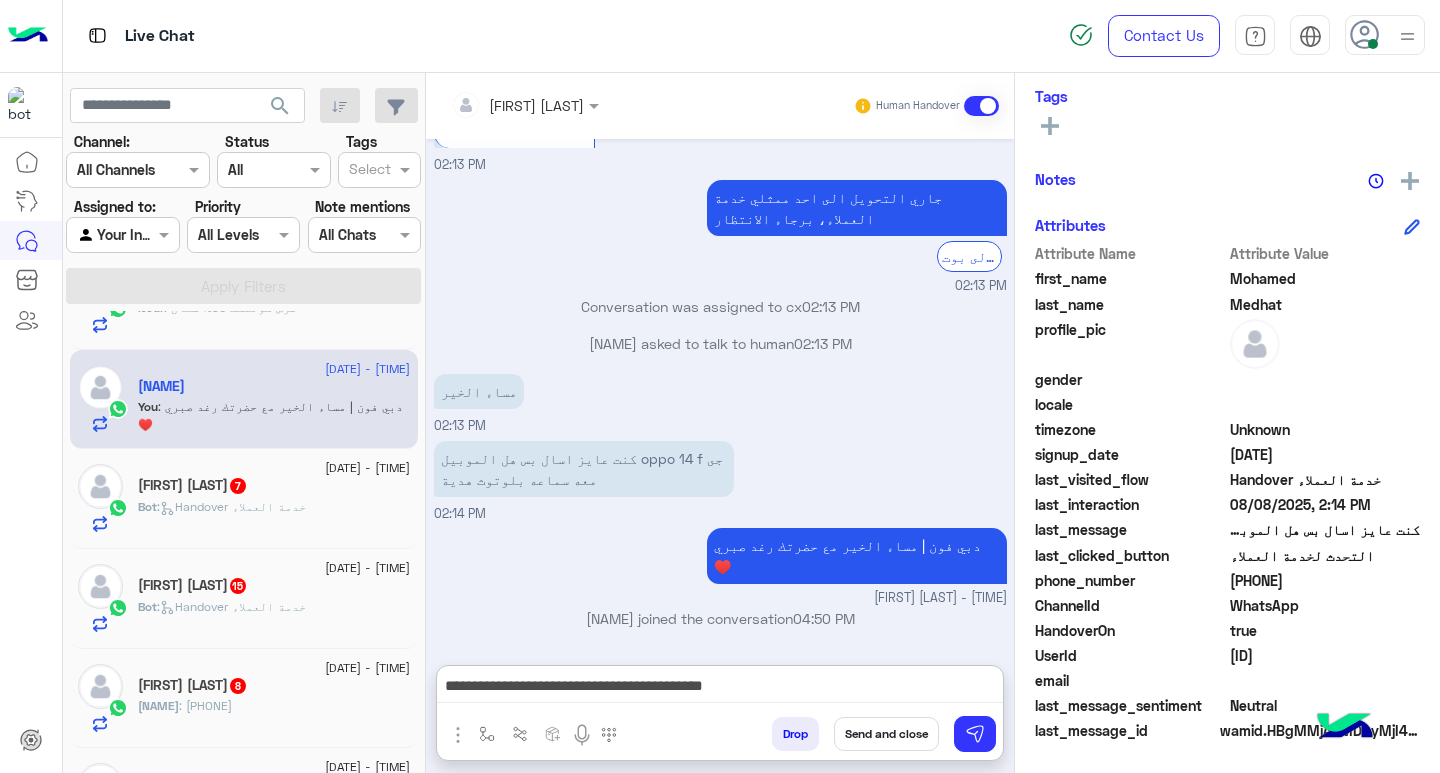 scroll, scrollTop: 1313, scrollLeft: 0, axis: vertical 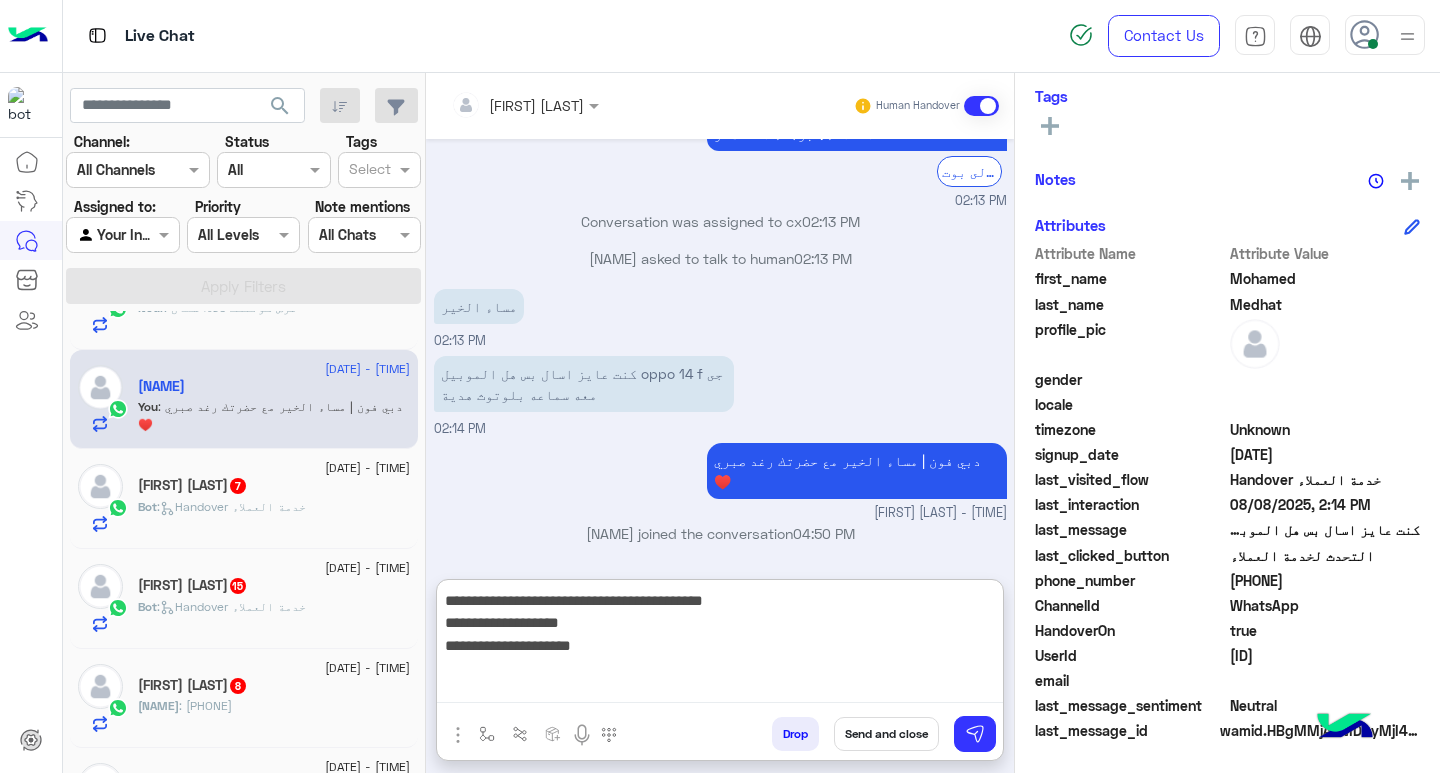 click on "**********" at bounding box center (720, 646) 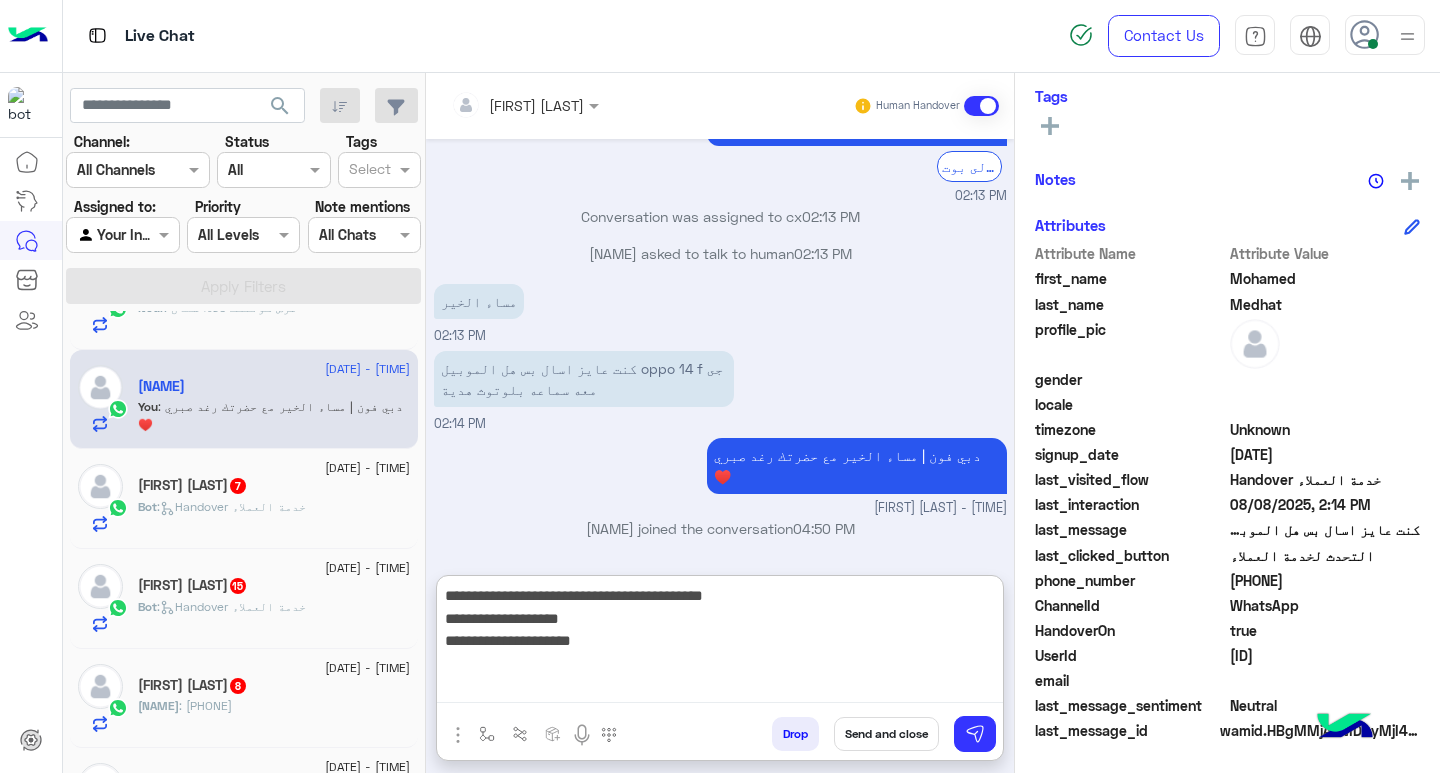 paste on "**********" 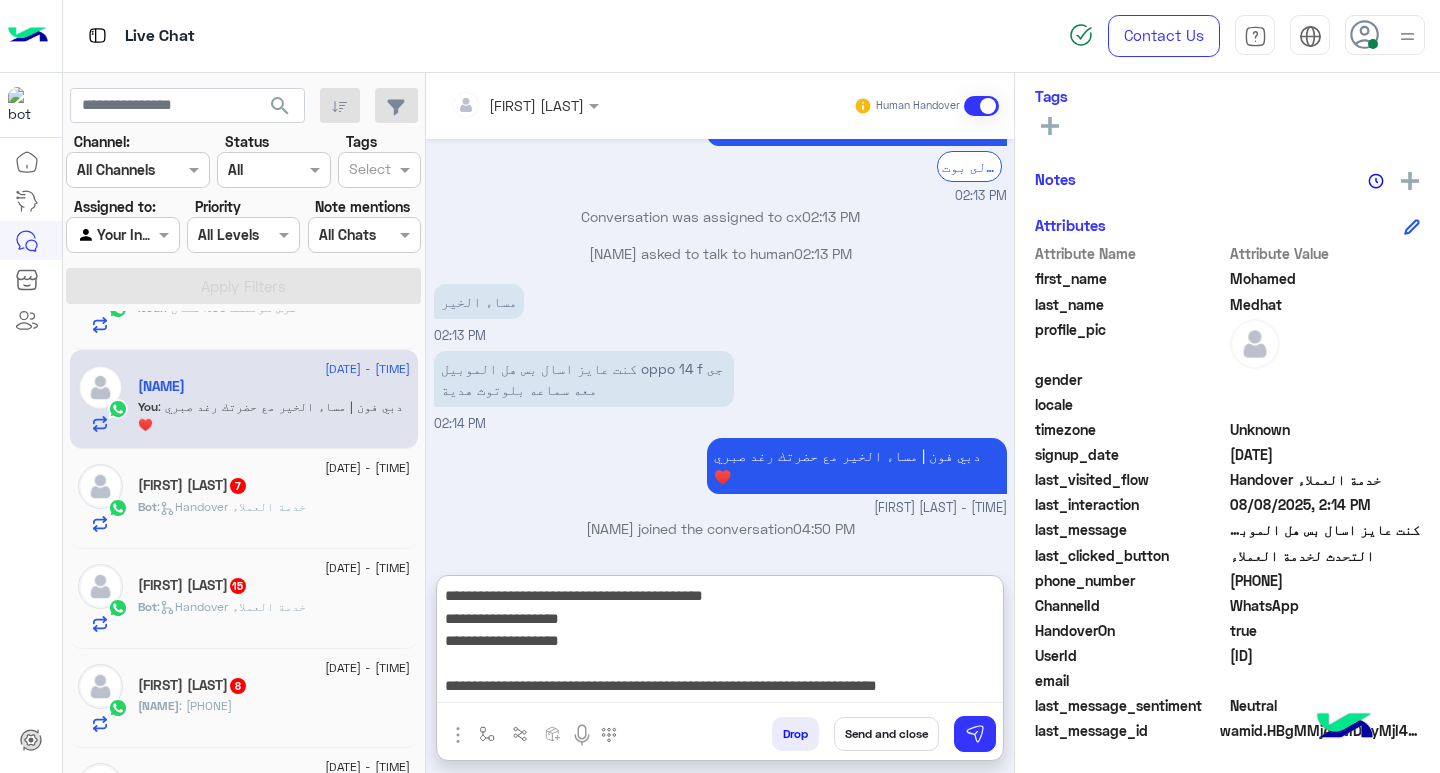 scroll, scrollTop: 16, scrollLeft: 0, axis: vertical 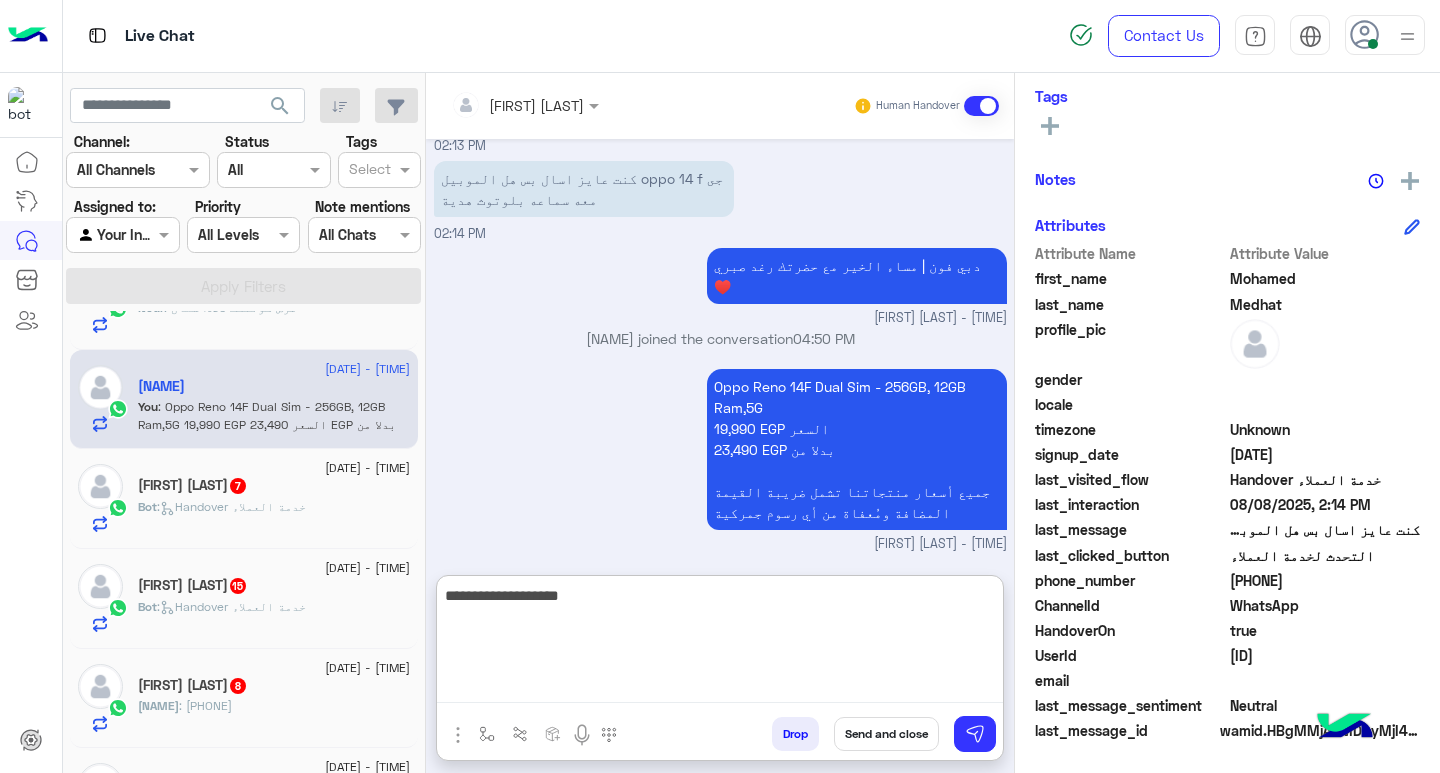 type on "**********" 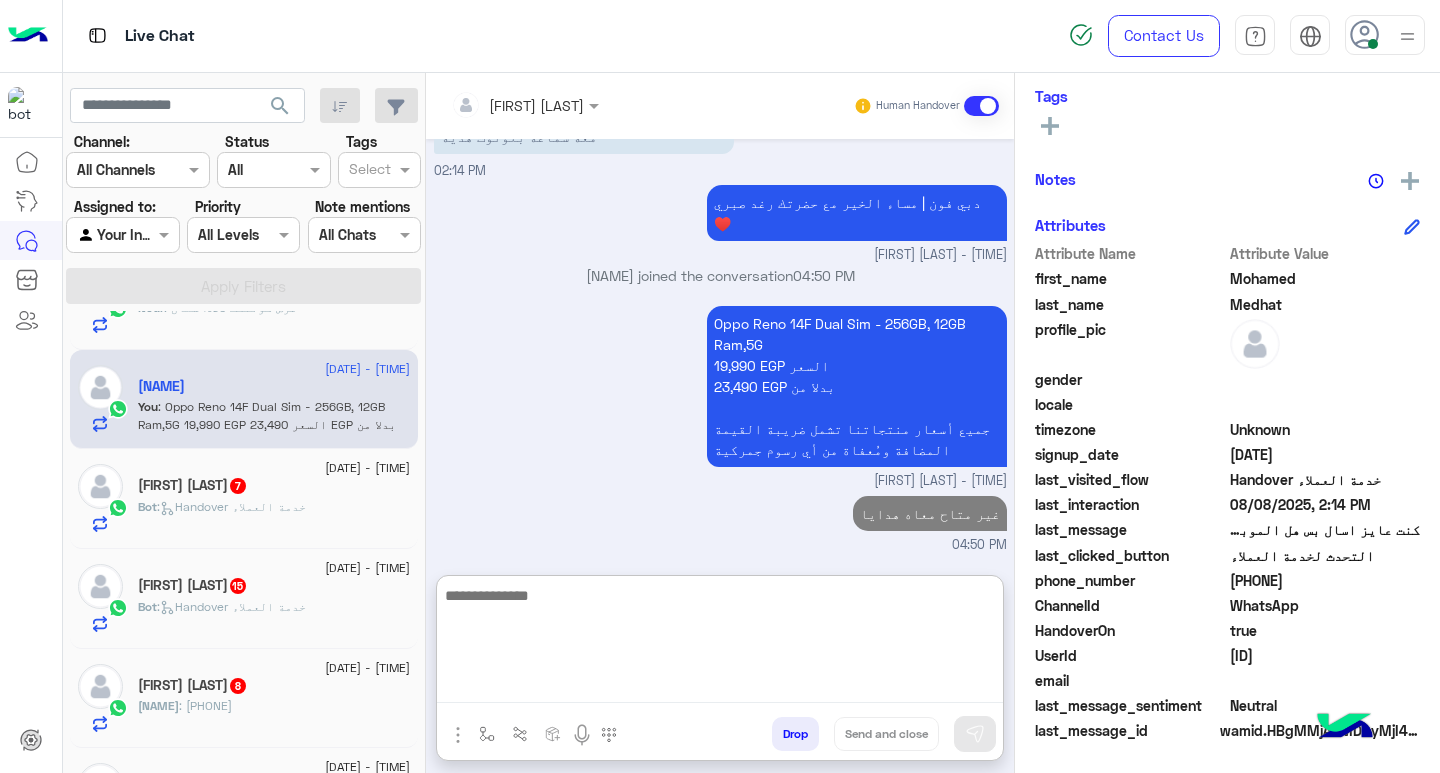 scroll, scrollTop: 1639, scrollLeft: 0, axis: vertical 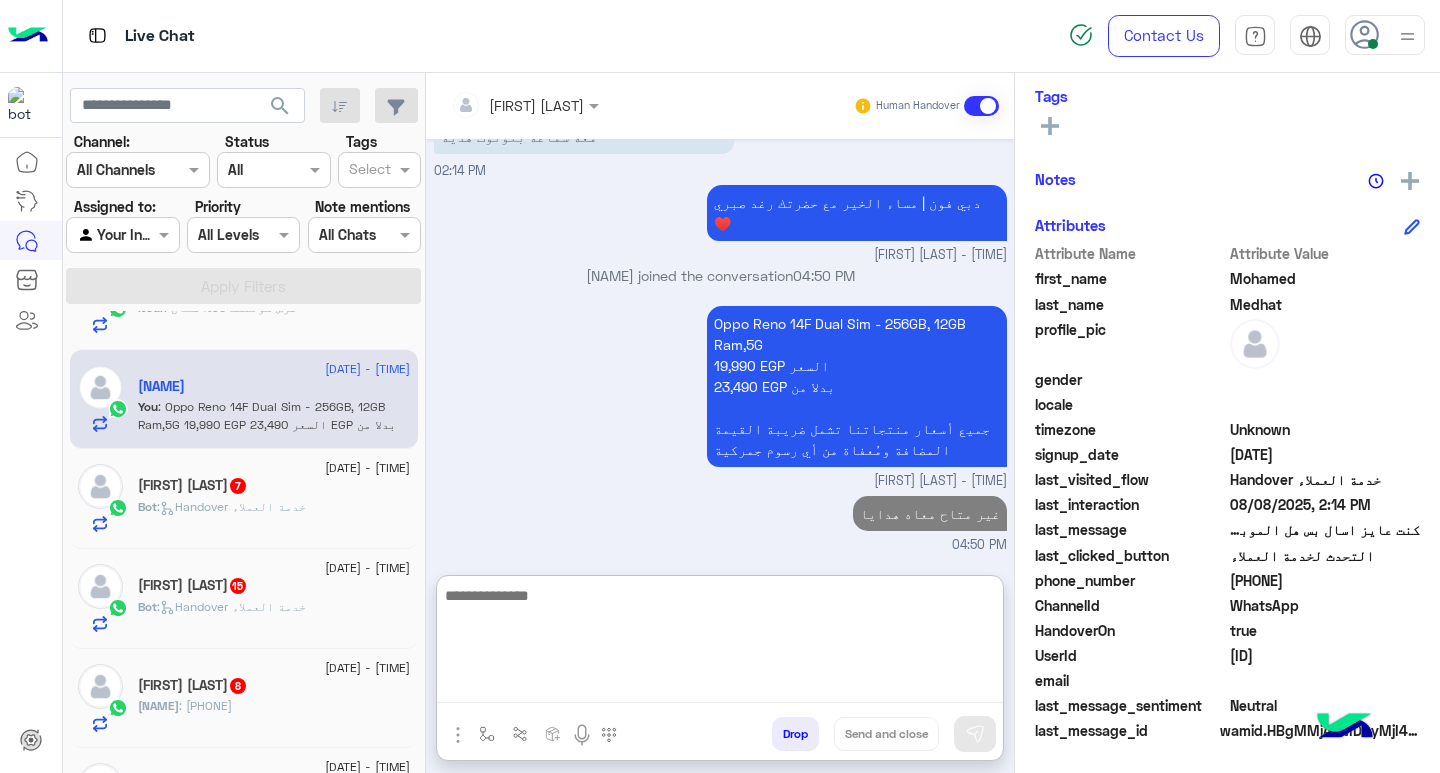 click on ":   Handover خدمة العملاء" 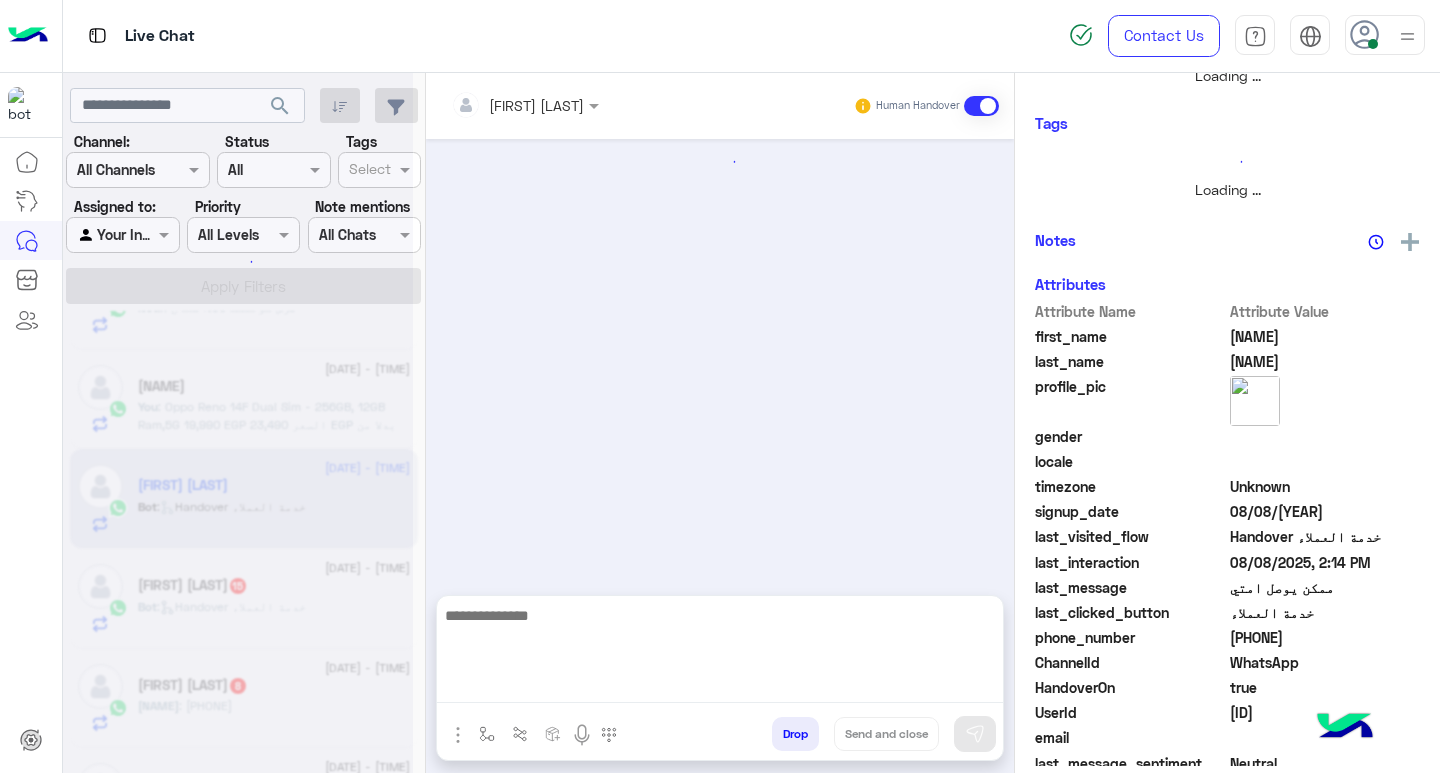 scroll, scrollTop: 0, scrollLeft: 0, axis: both 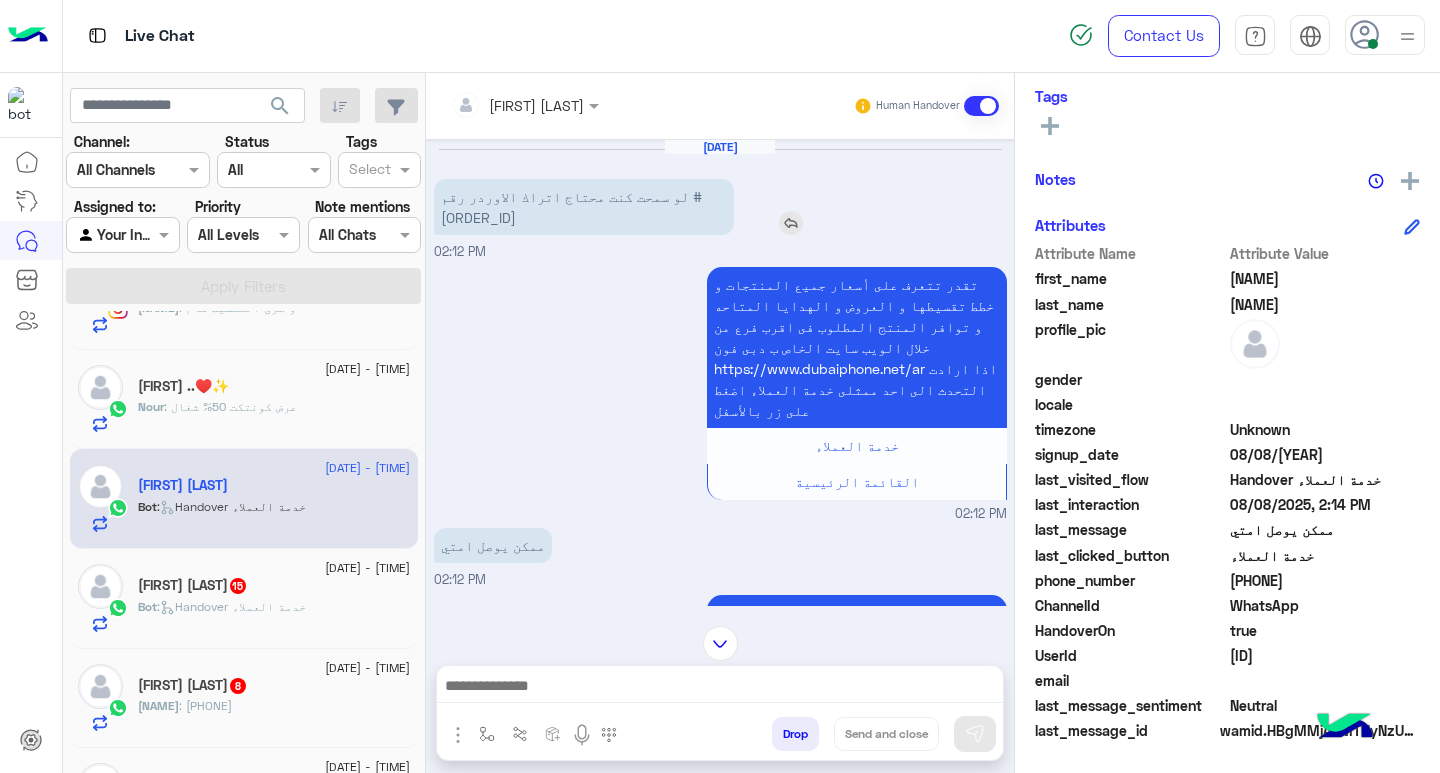 click on "لو سمحت كنت محتاج اتراك الاوردر  رقم #[ORDER_ID]" at bounding box center (584, 207) 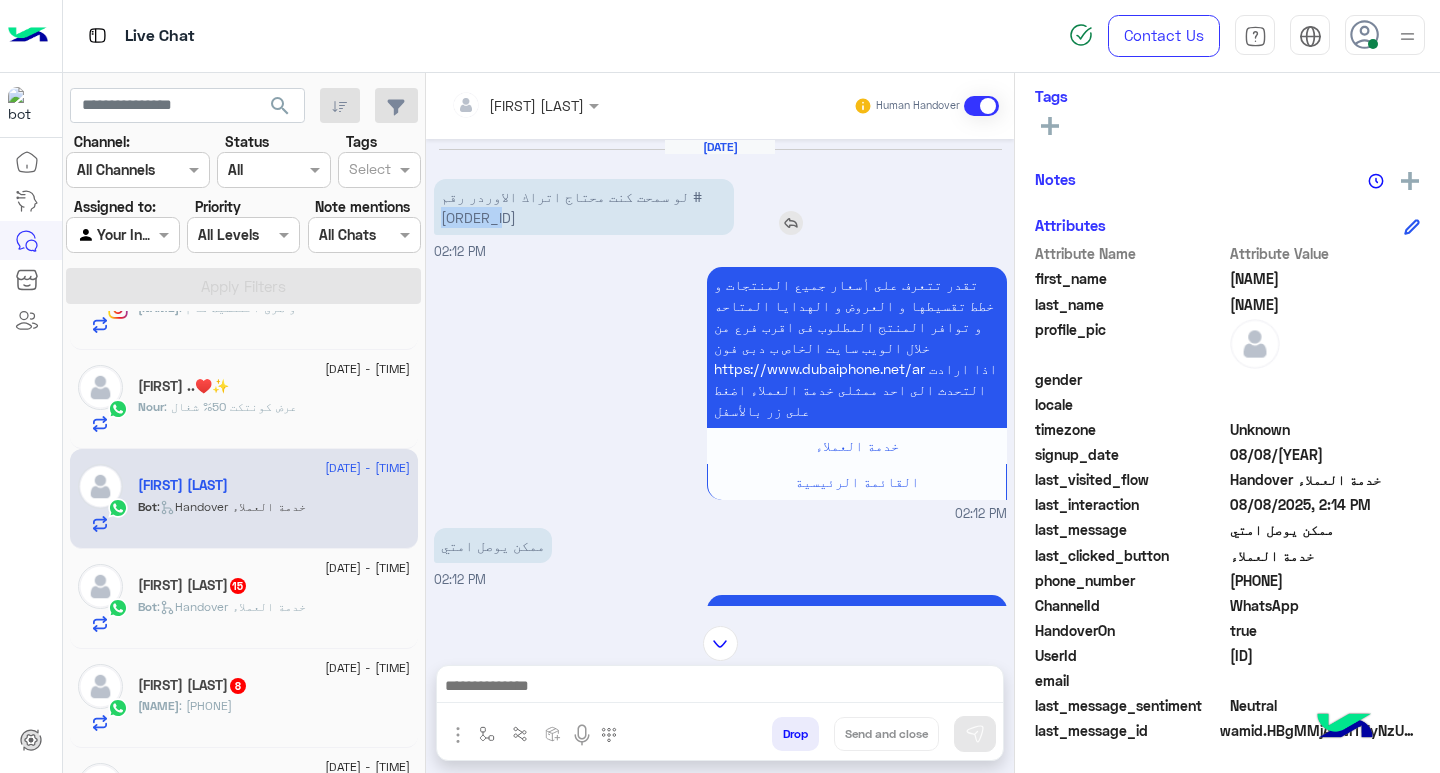 click on "لو سمحت كنت محتاج اتراك الاوردر  رقم #[ORDER_ID]" at bounding box center [584, 207] 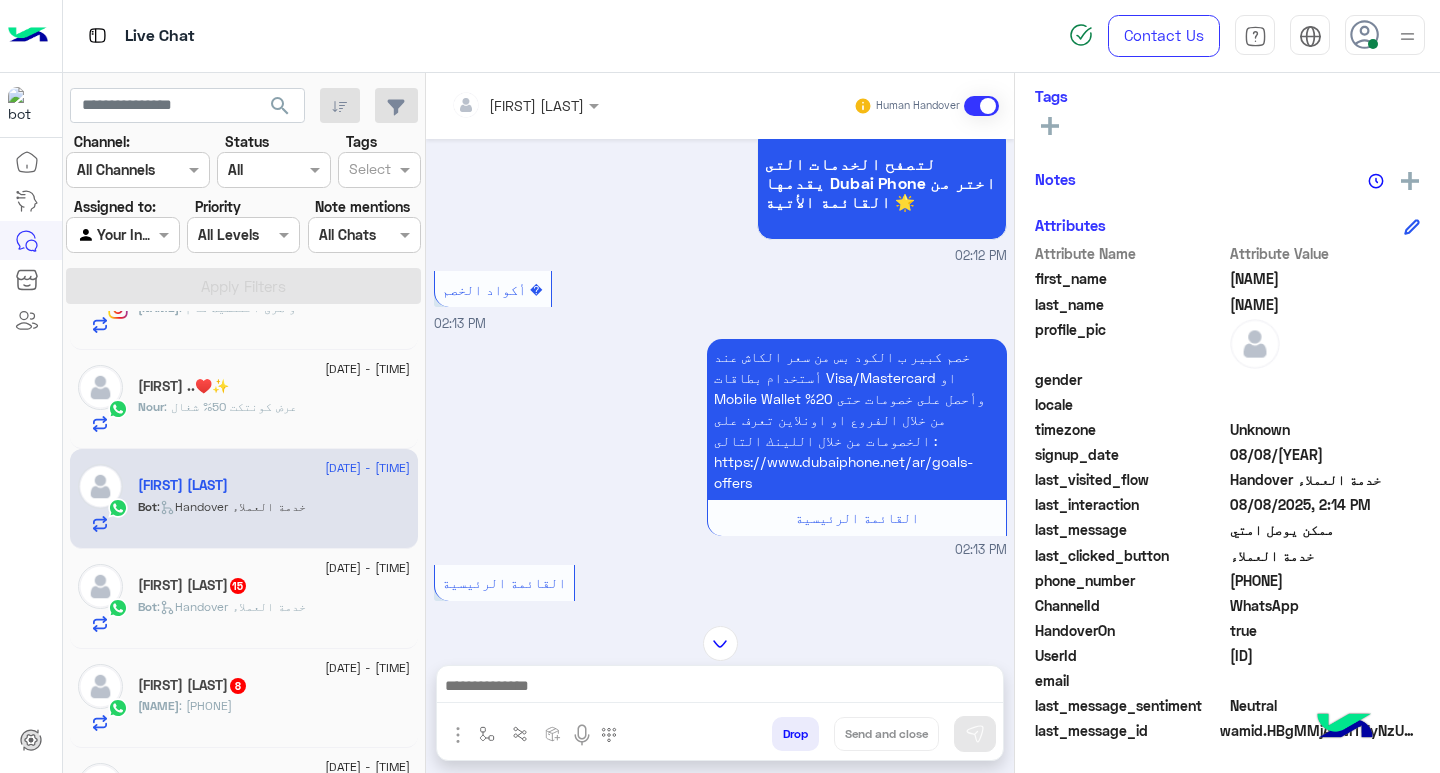scroll, scrollTop: 1400, scrollLeft: 0, axis: vertical 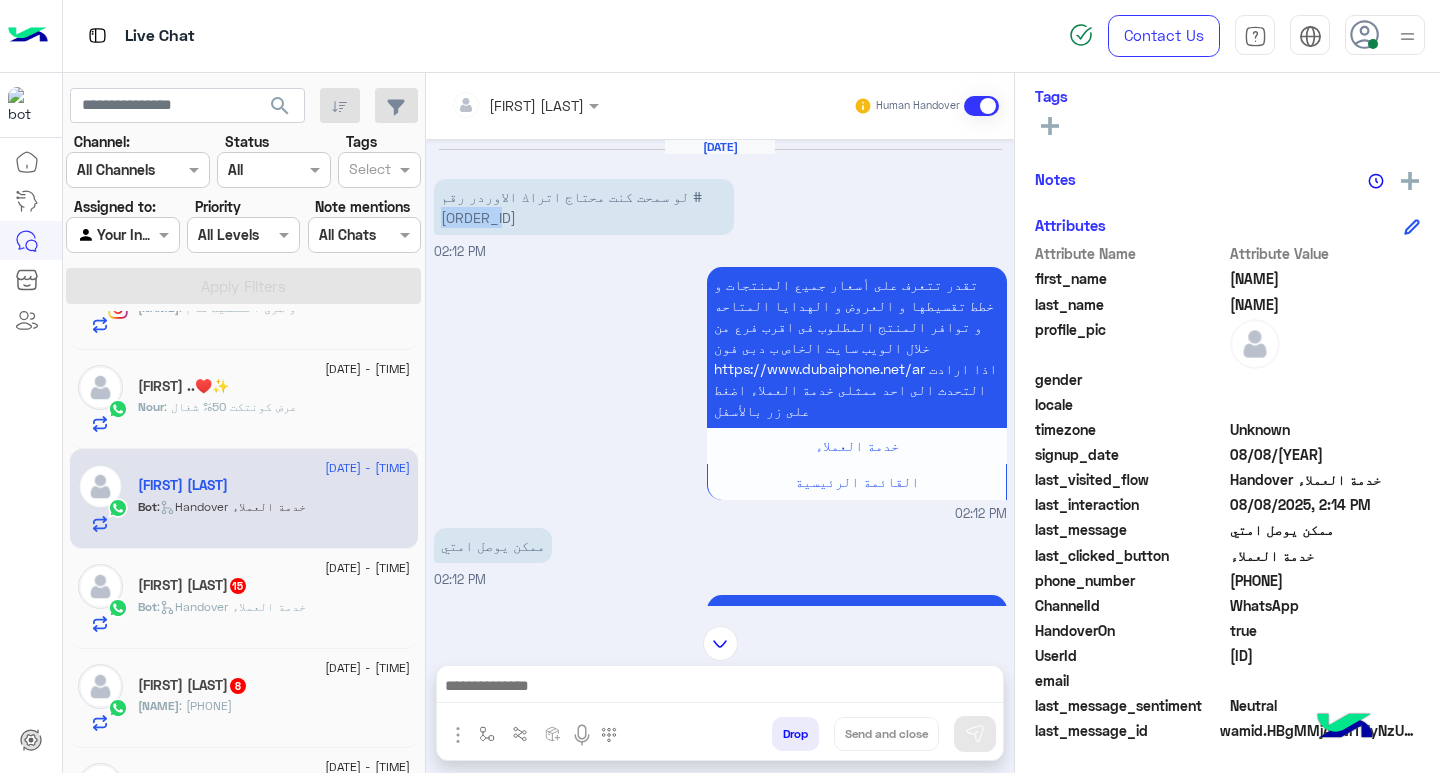 click at bounding box center (720, 688) 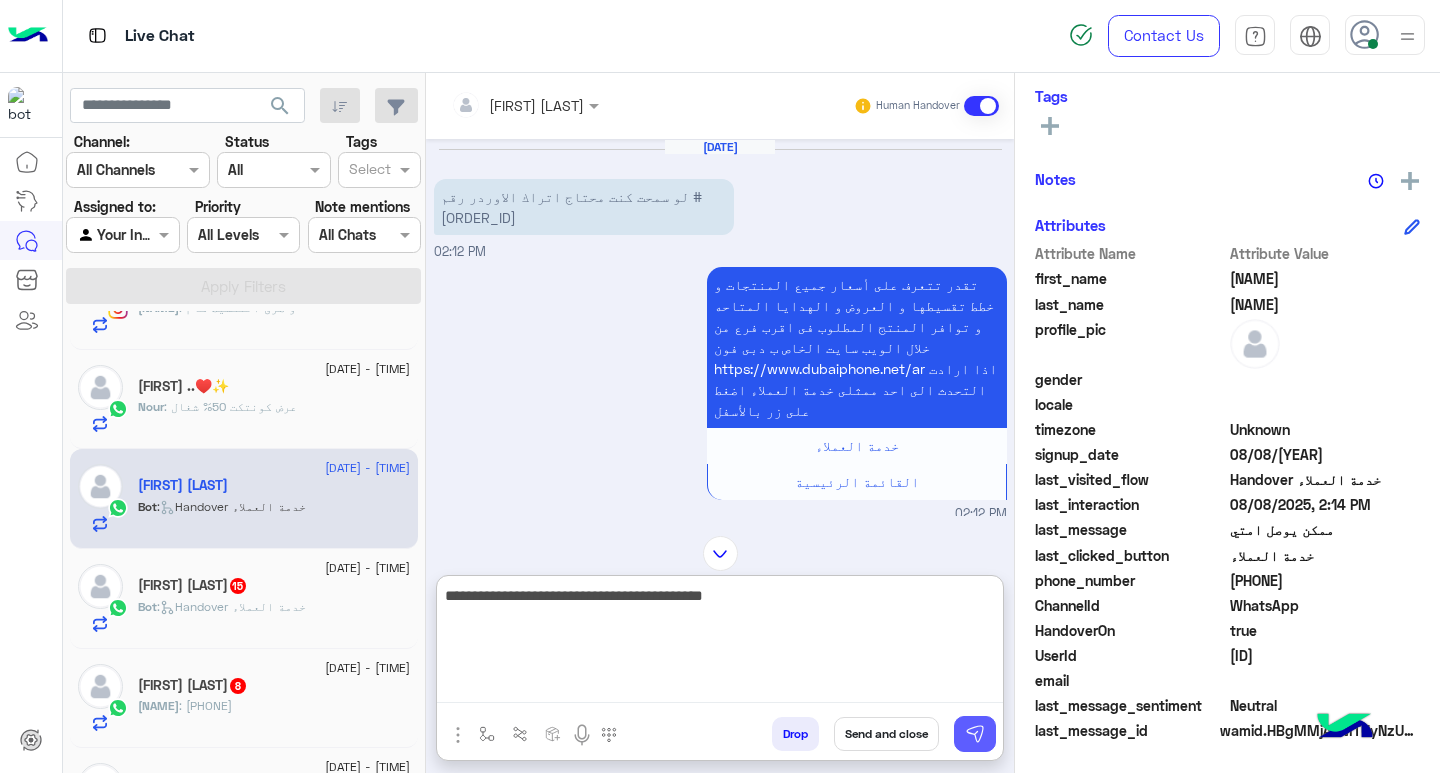 type on "**********" 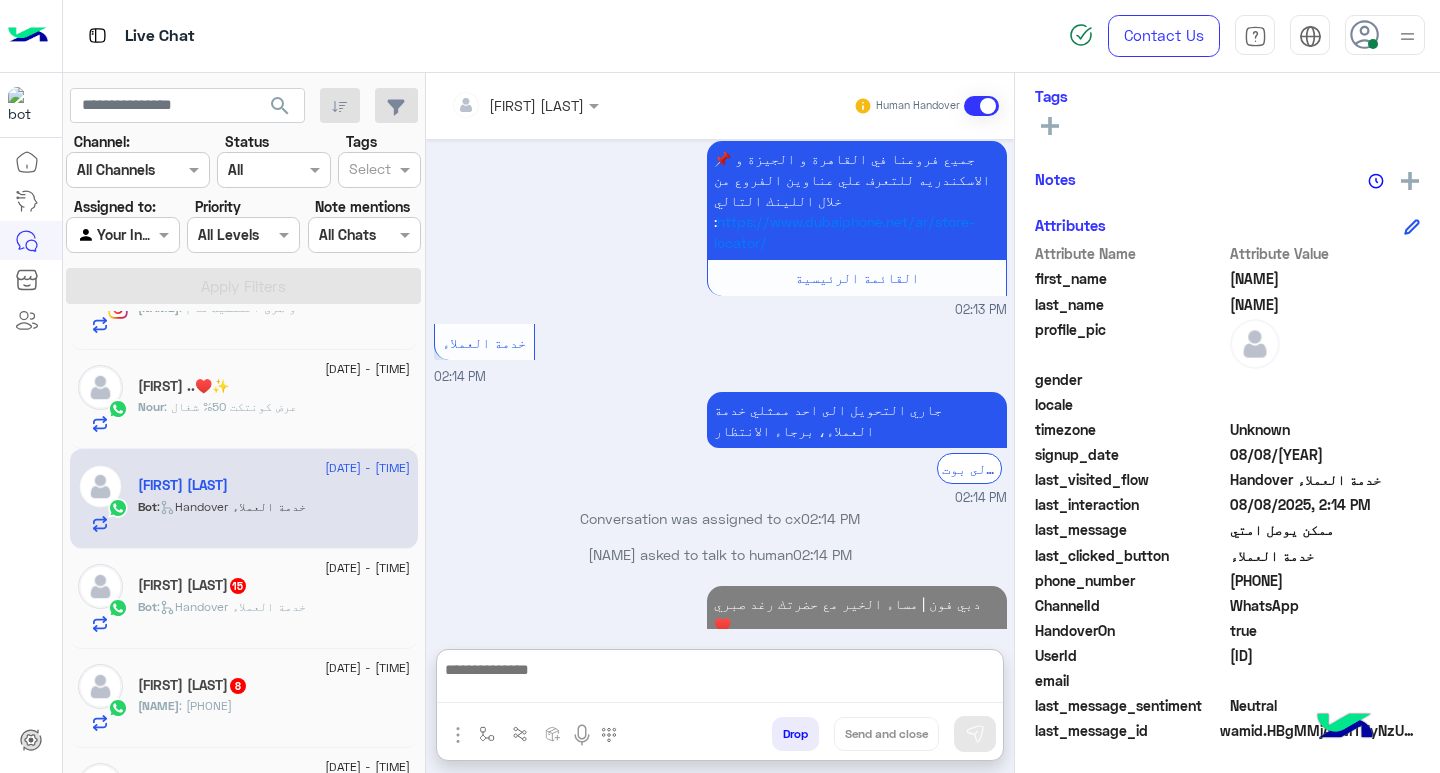 click at bounding box center (720, 680) 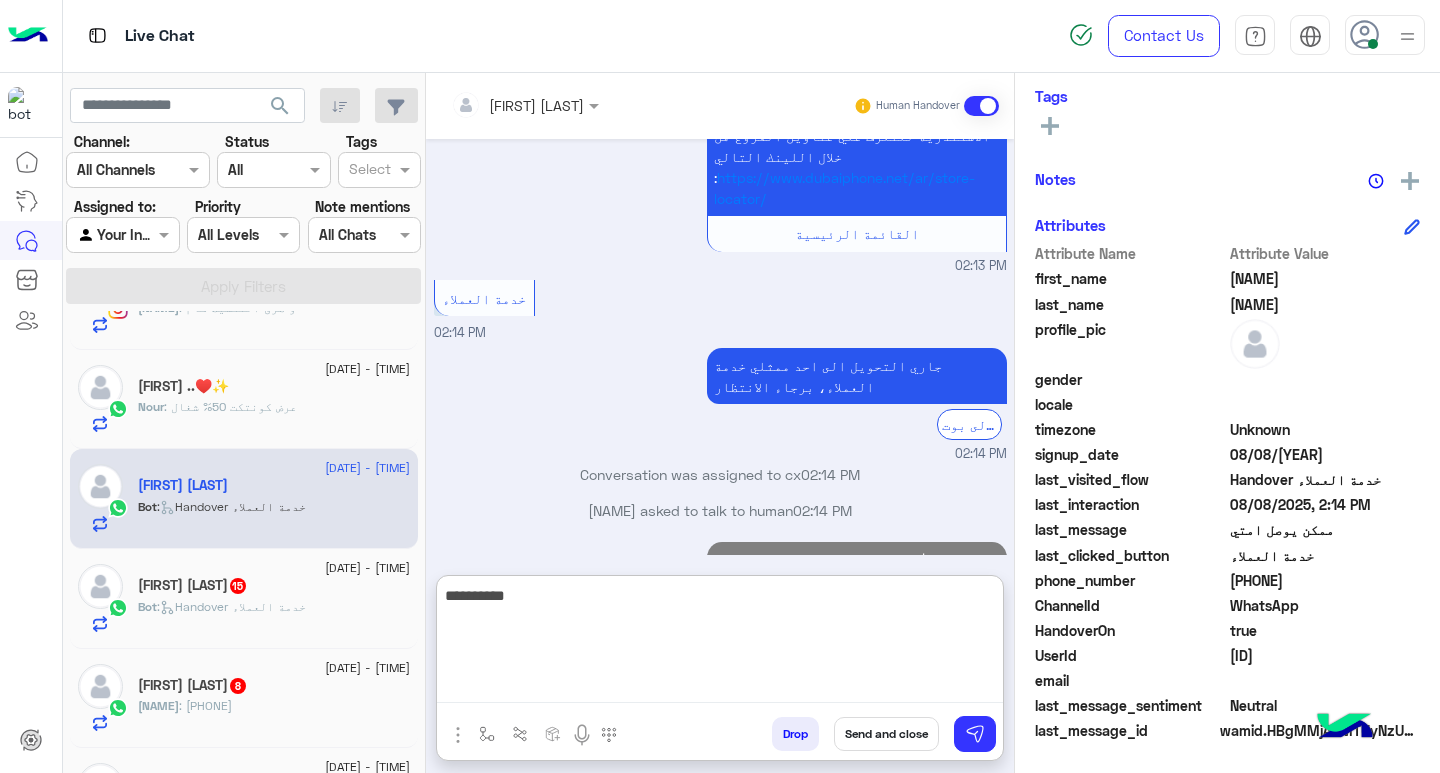 scroll, scrollTop: 1592, scrollLeft: 0, axis: vertical 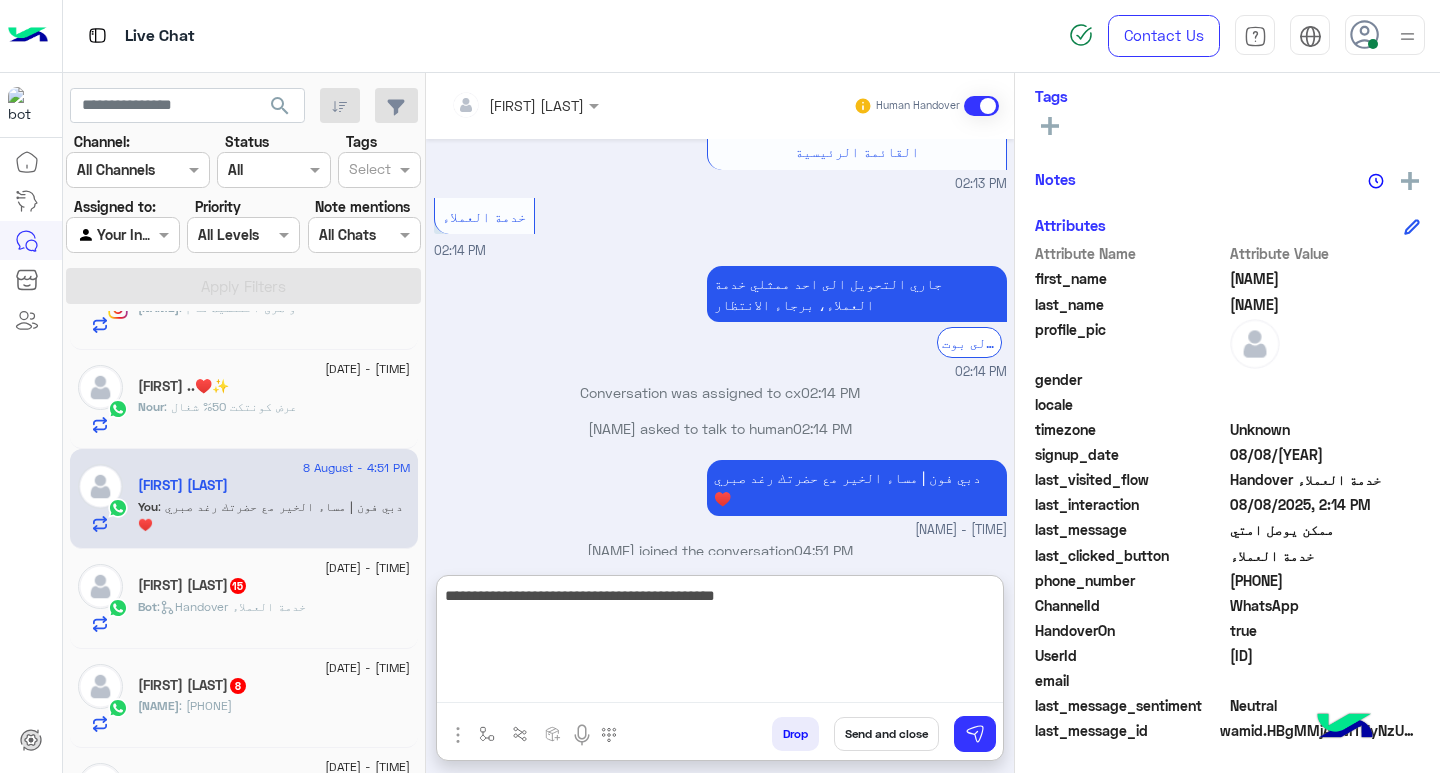 type on "**********" 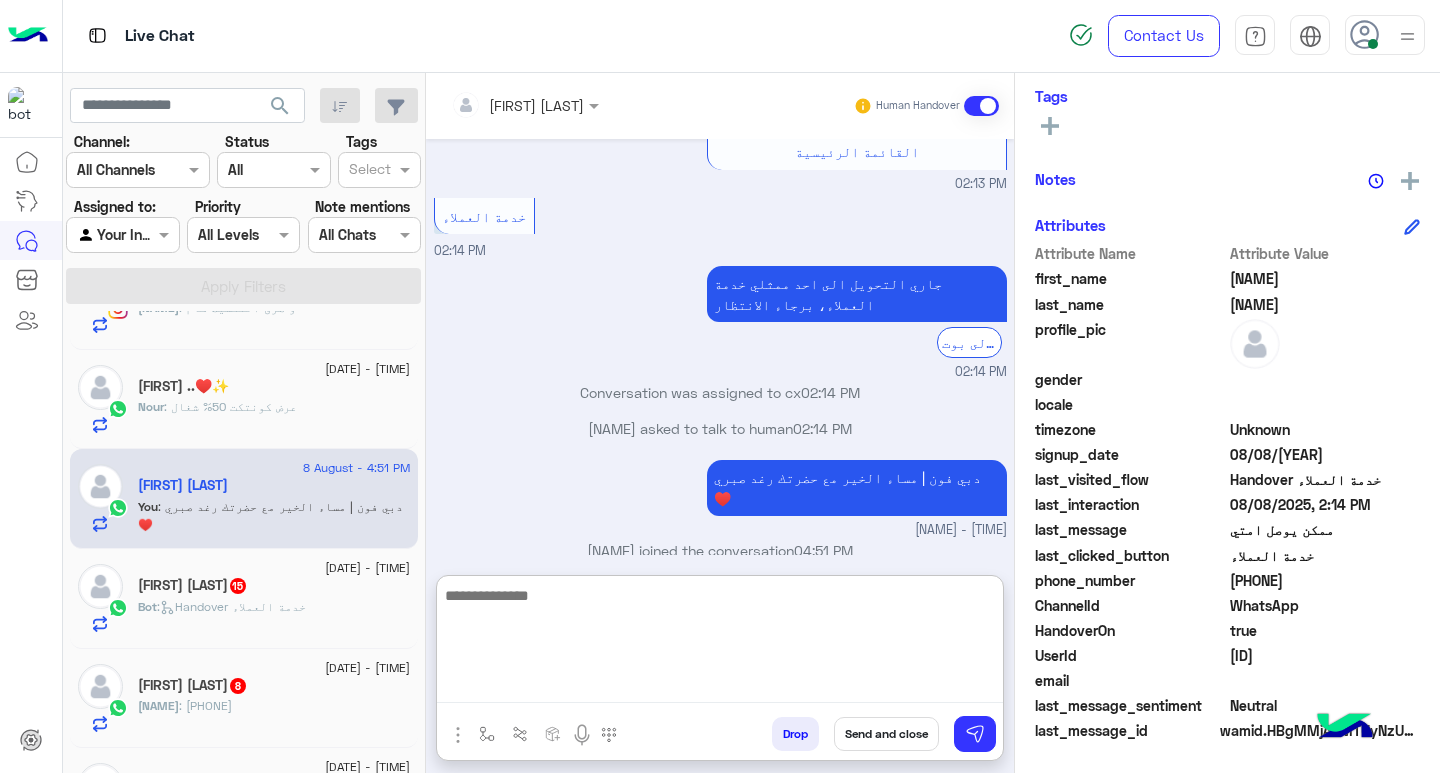 scroll, scrollTop: 1656, scrollLeft: 0, axis: vertical 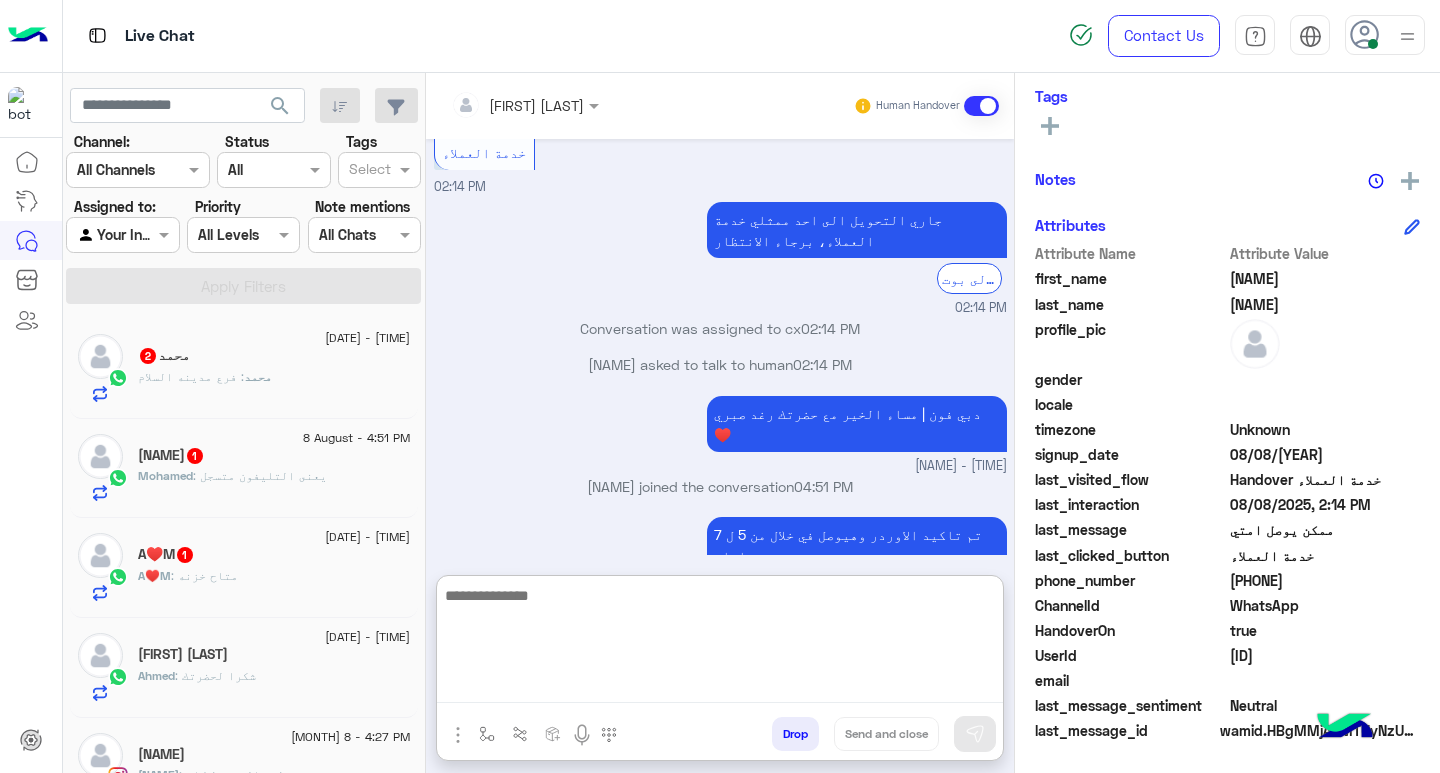 click on "[FIRST] : [LOCATION]" 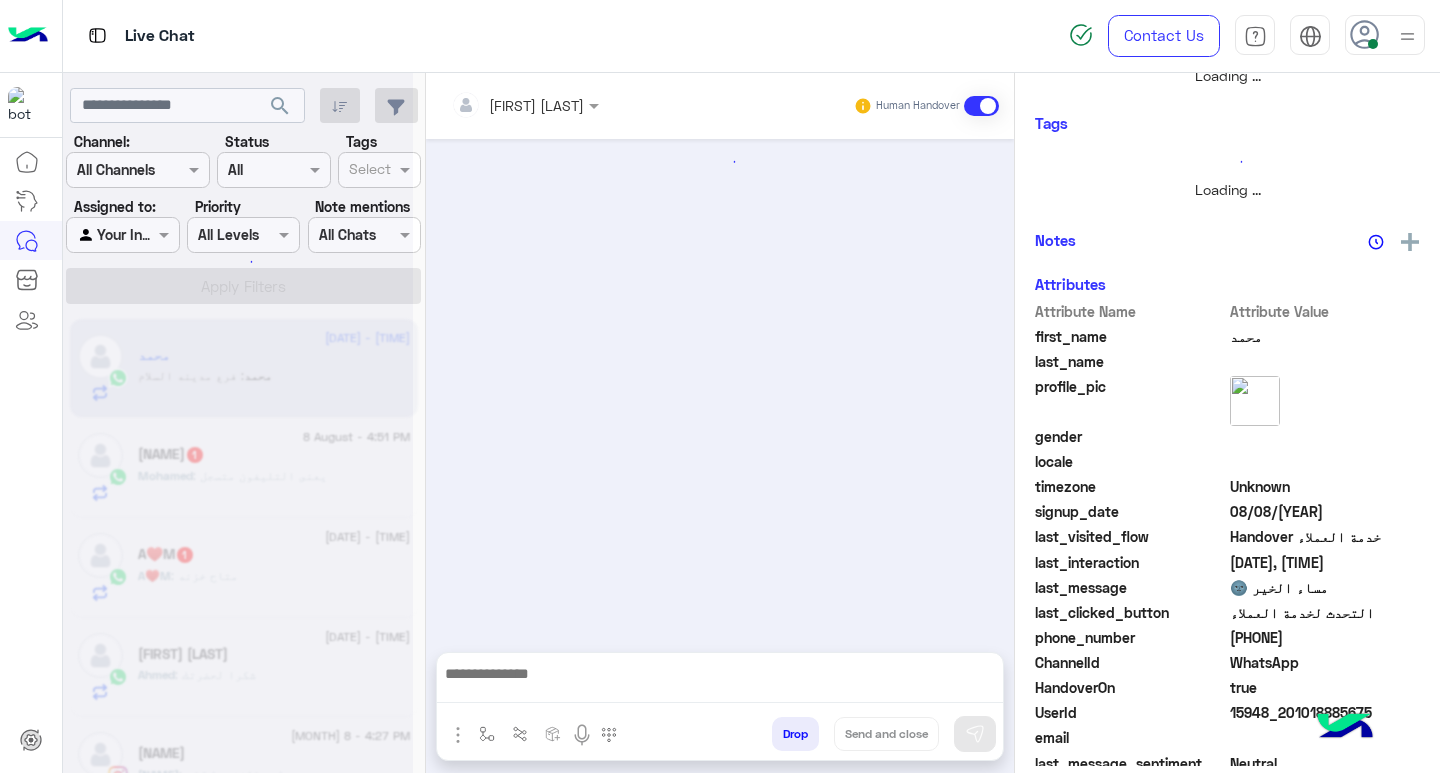 scroll, scrollTop: 0, scrollLeft: 0, axis: both 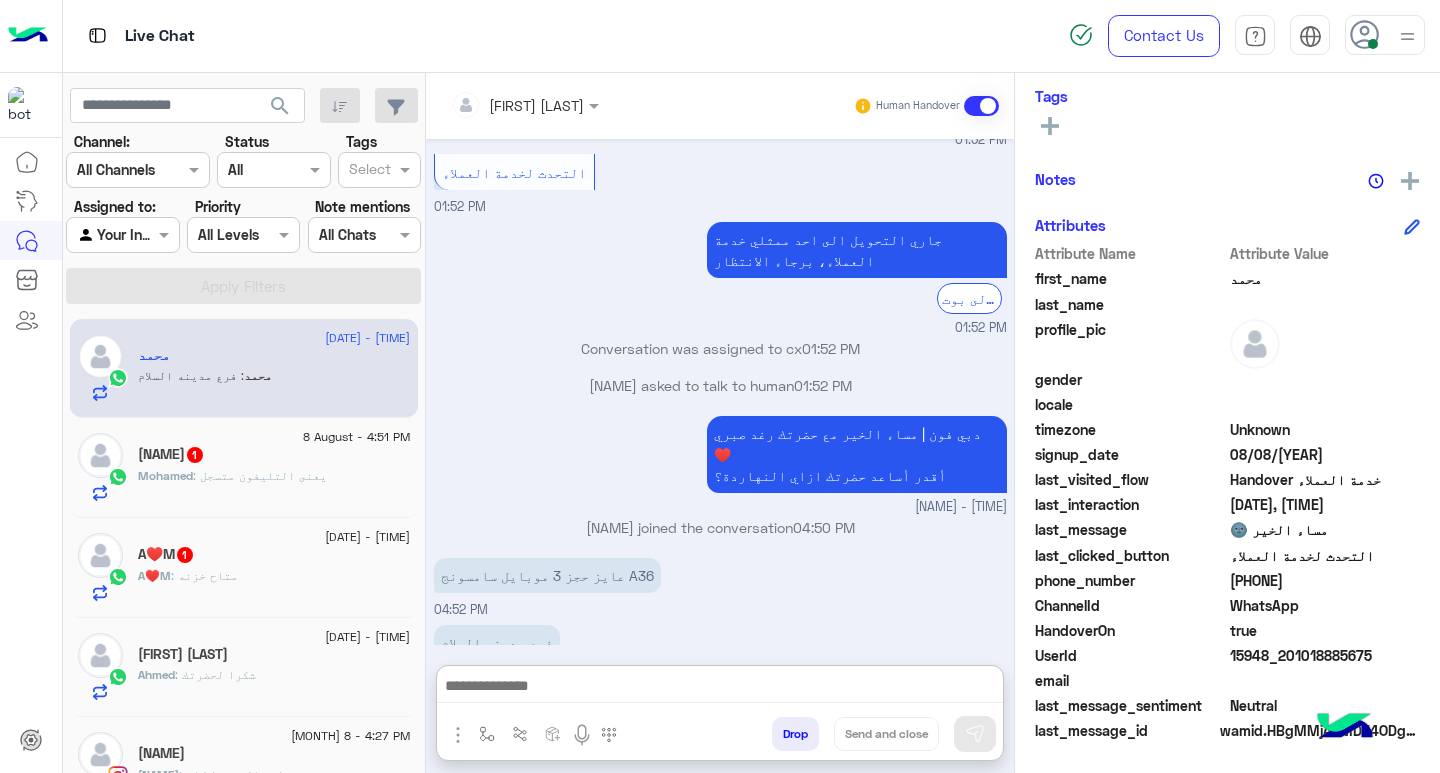 click at bounding box center (720, 688) 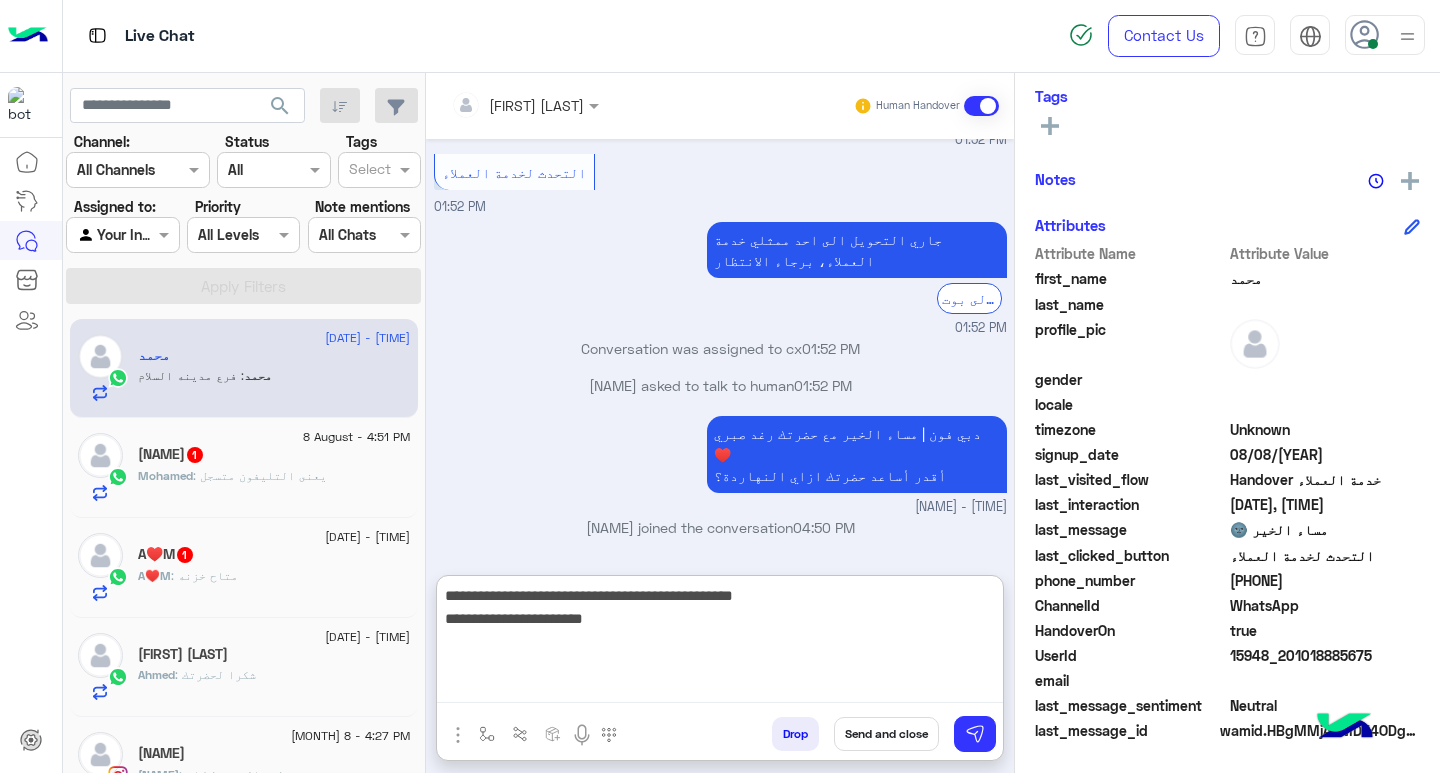 click on "**********" at bounding box center (720, 643) 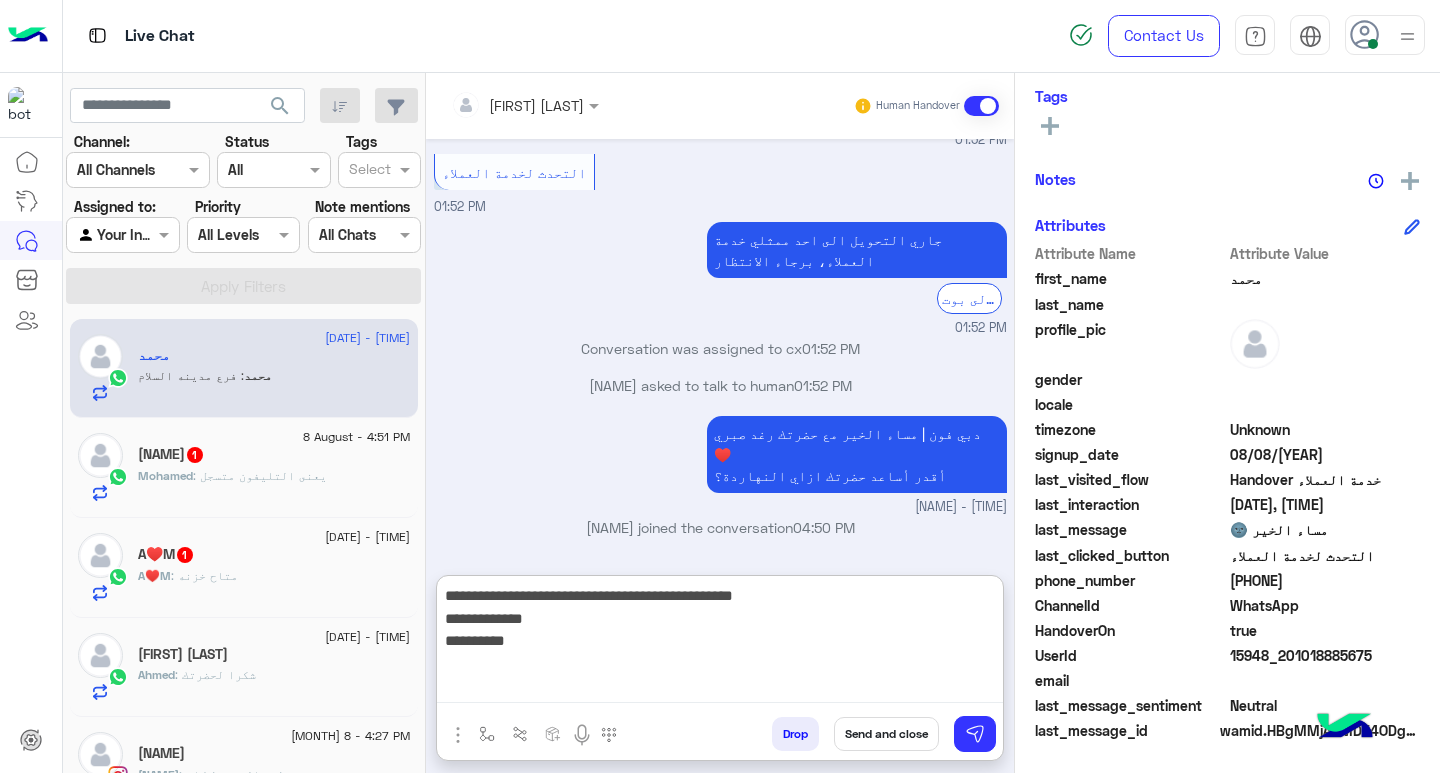 click on "**********" at bounding box center (720, 643) 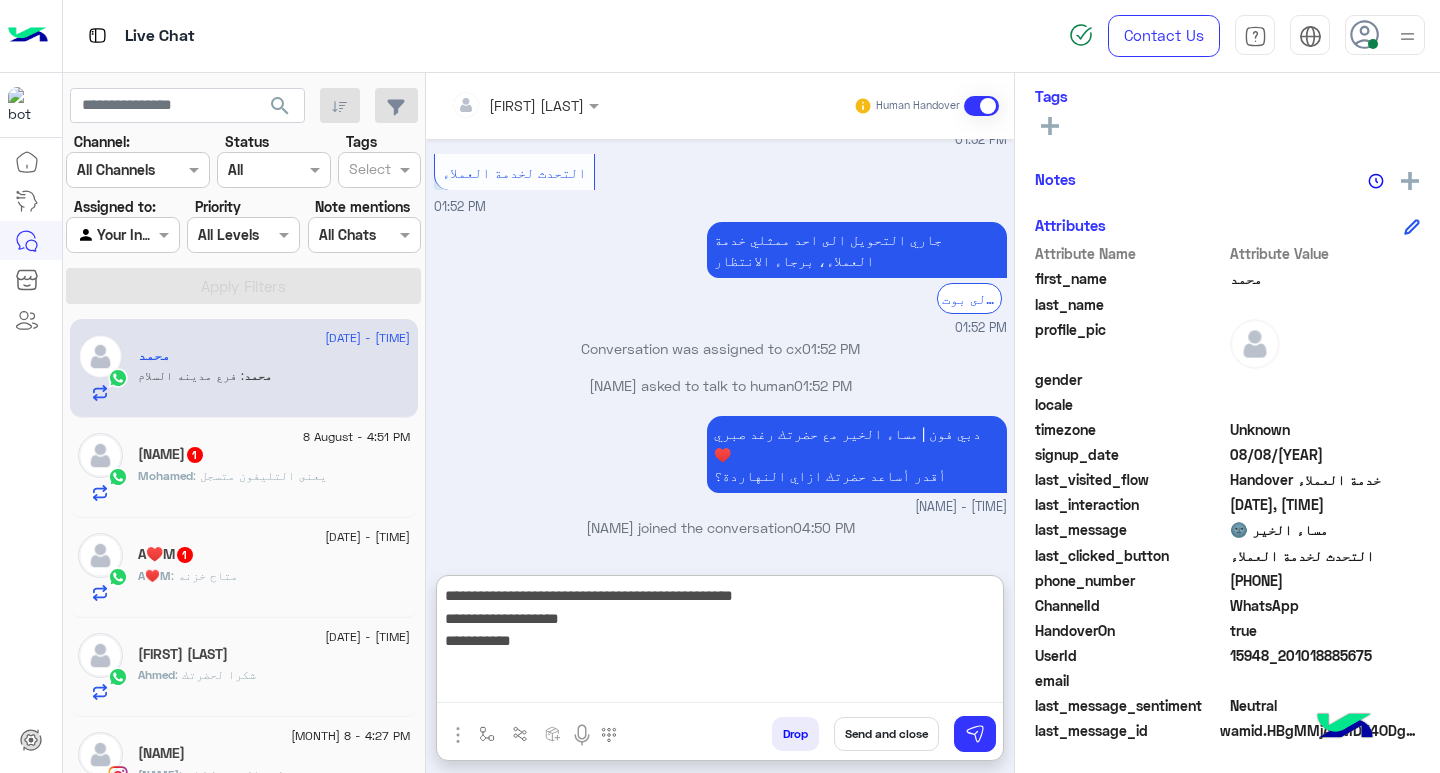 click on "**********" at bounding box center (720, 643) 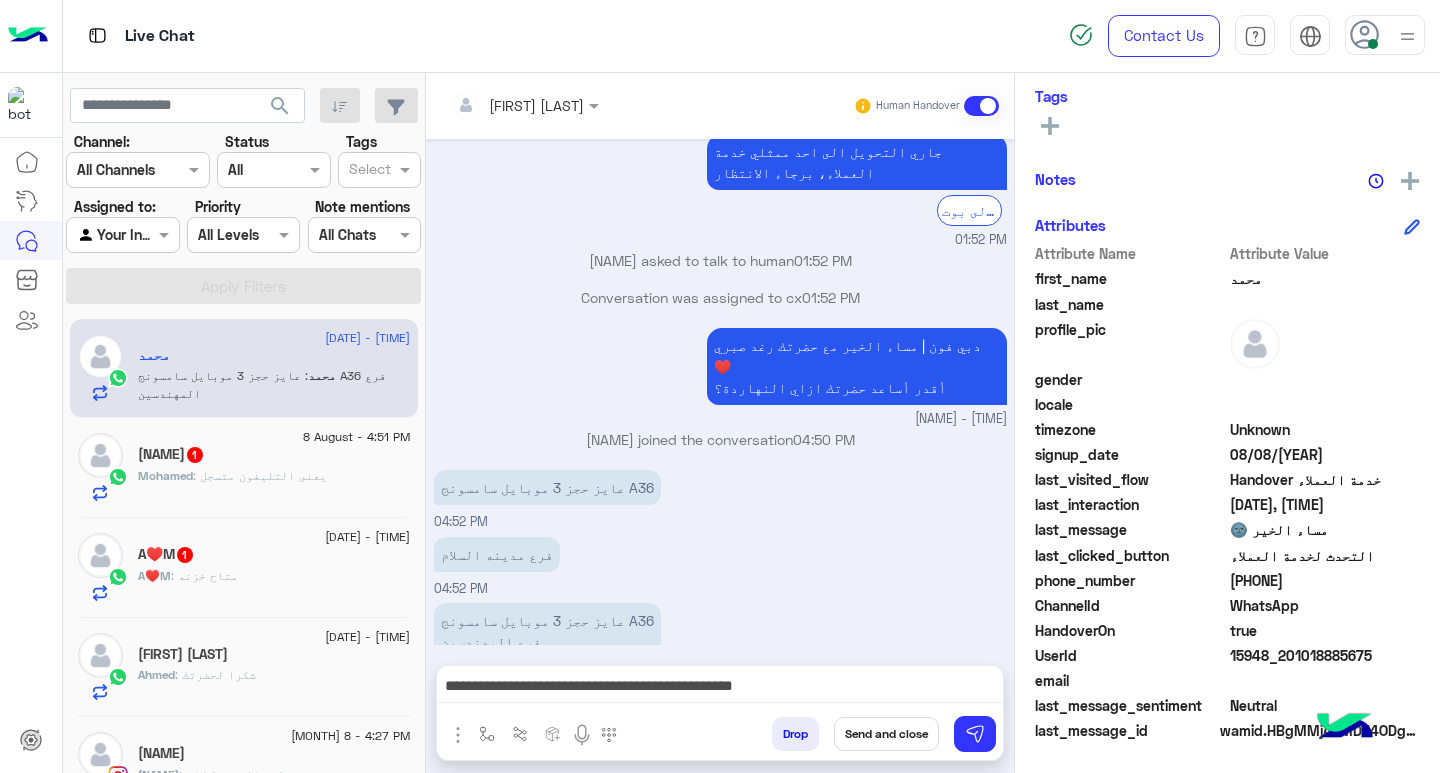 scroll, scrollTop: 1342, scrollLeft: 0, axis: vertical 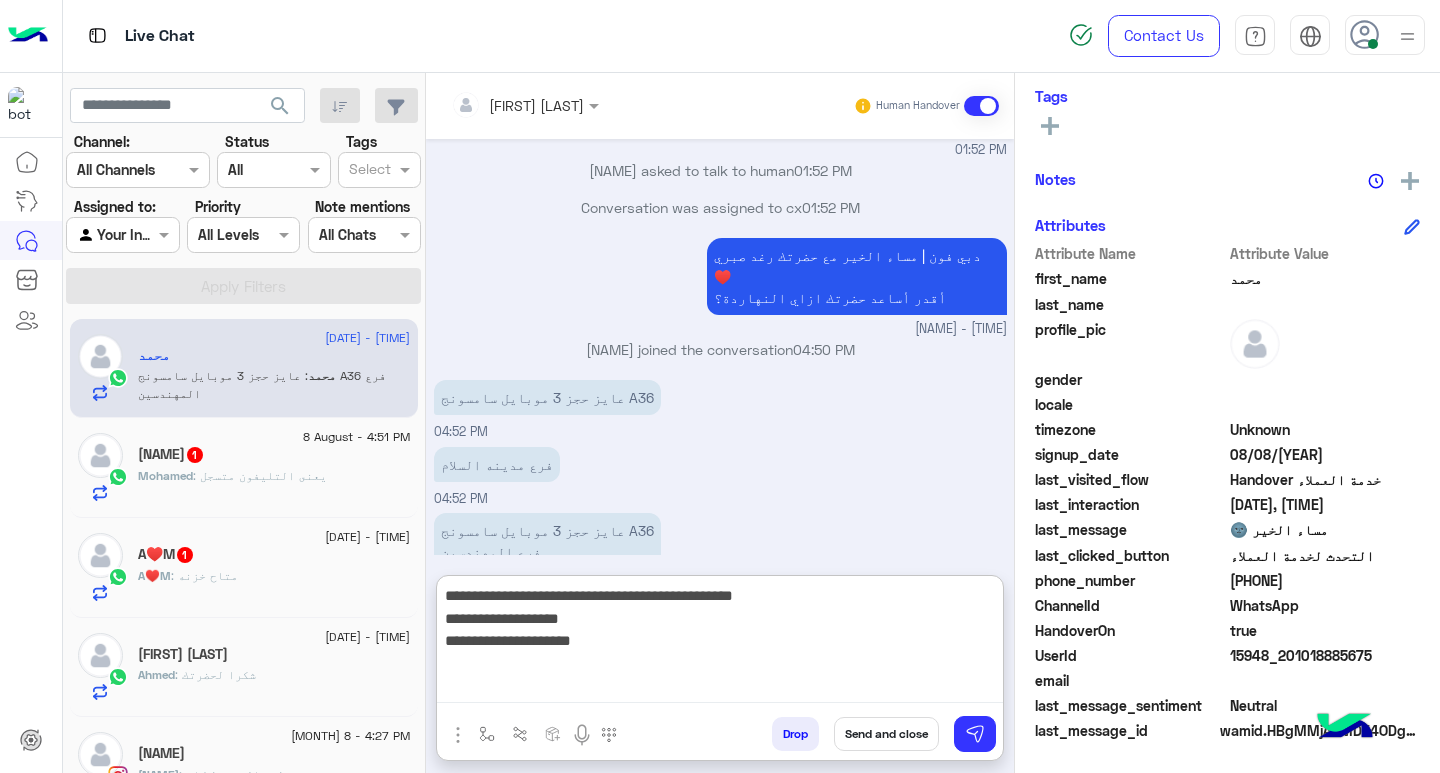 click on "**********" at bounding box center (720, 643) 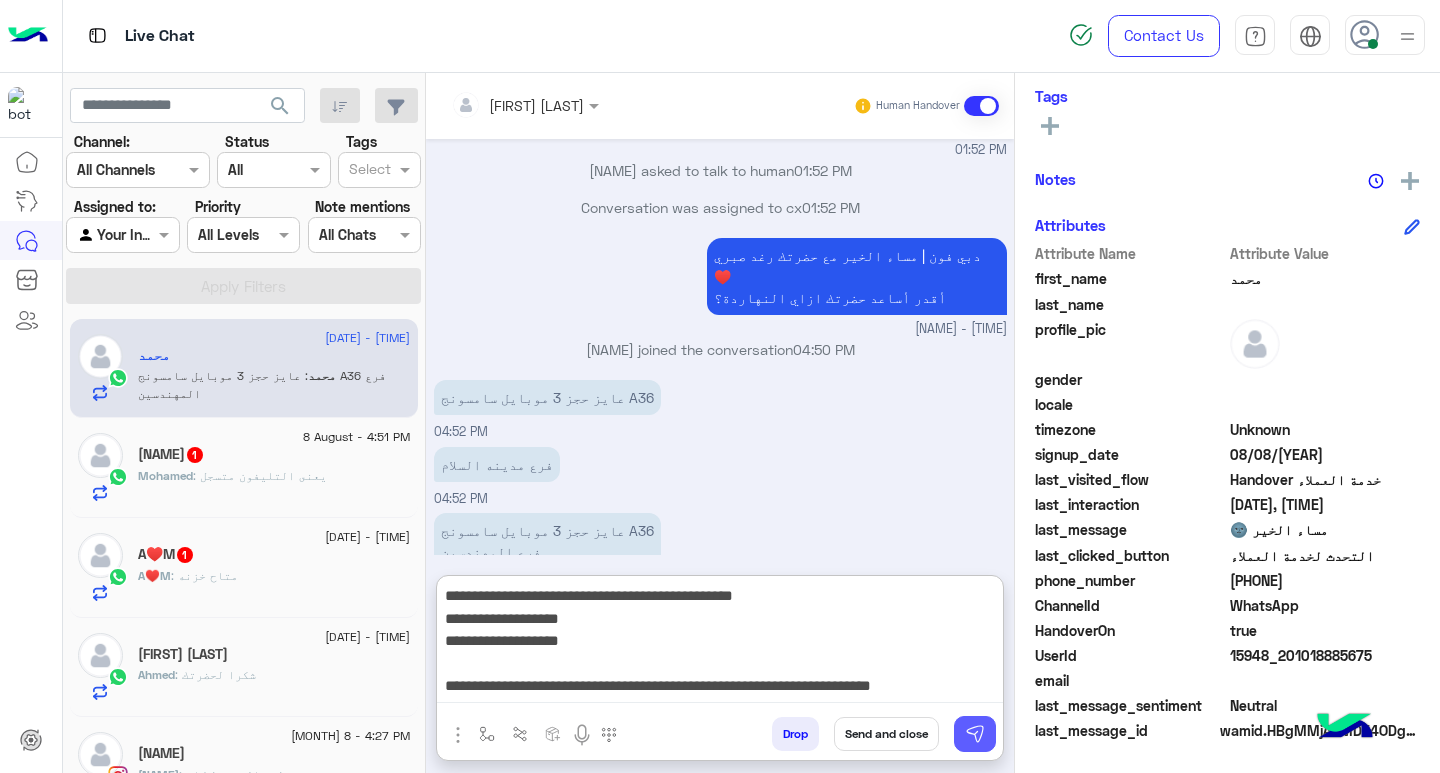 type on "**********" 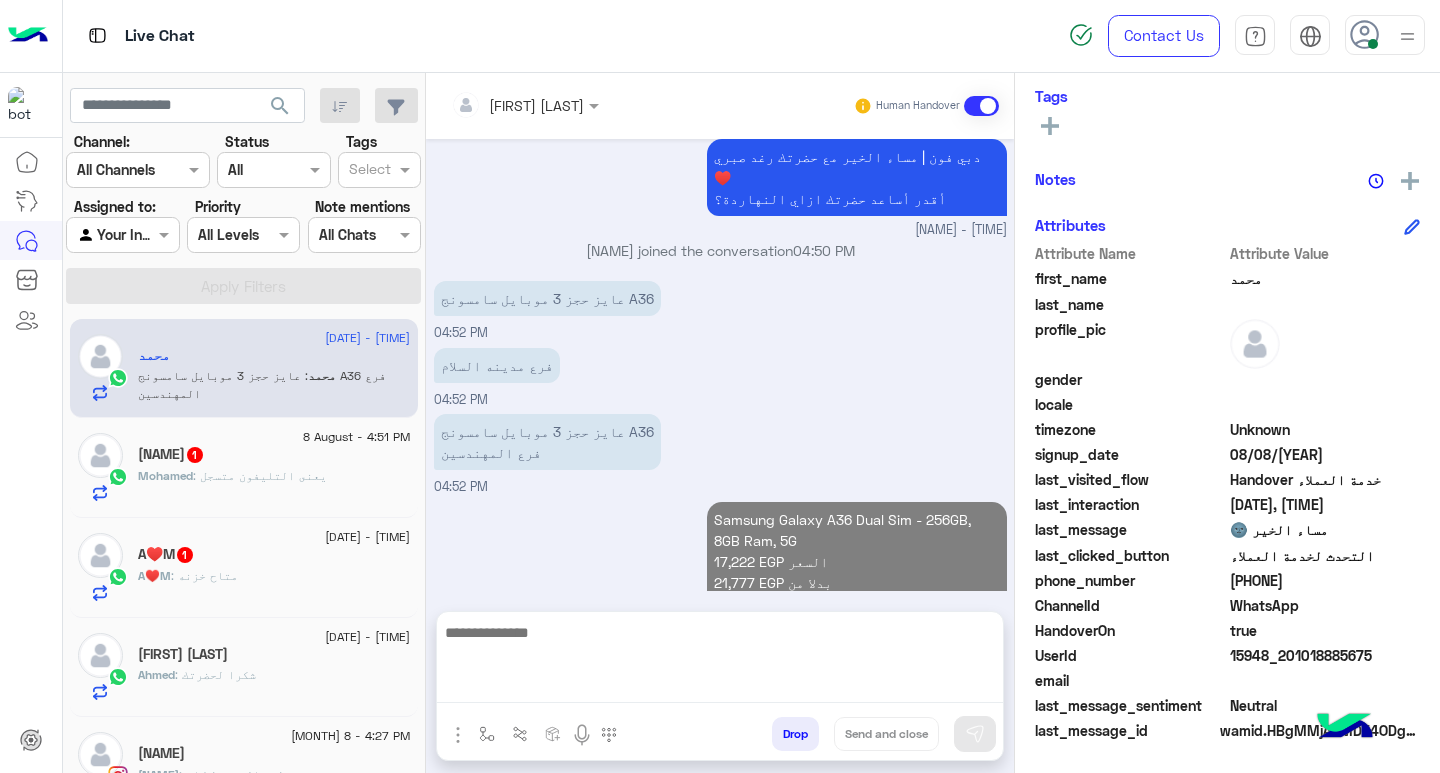 scroll, scrollTop: 1531, scrollLeft: 0, axis: vertical 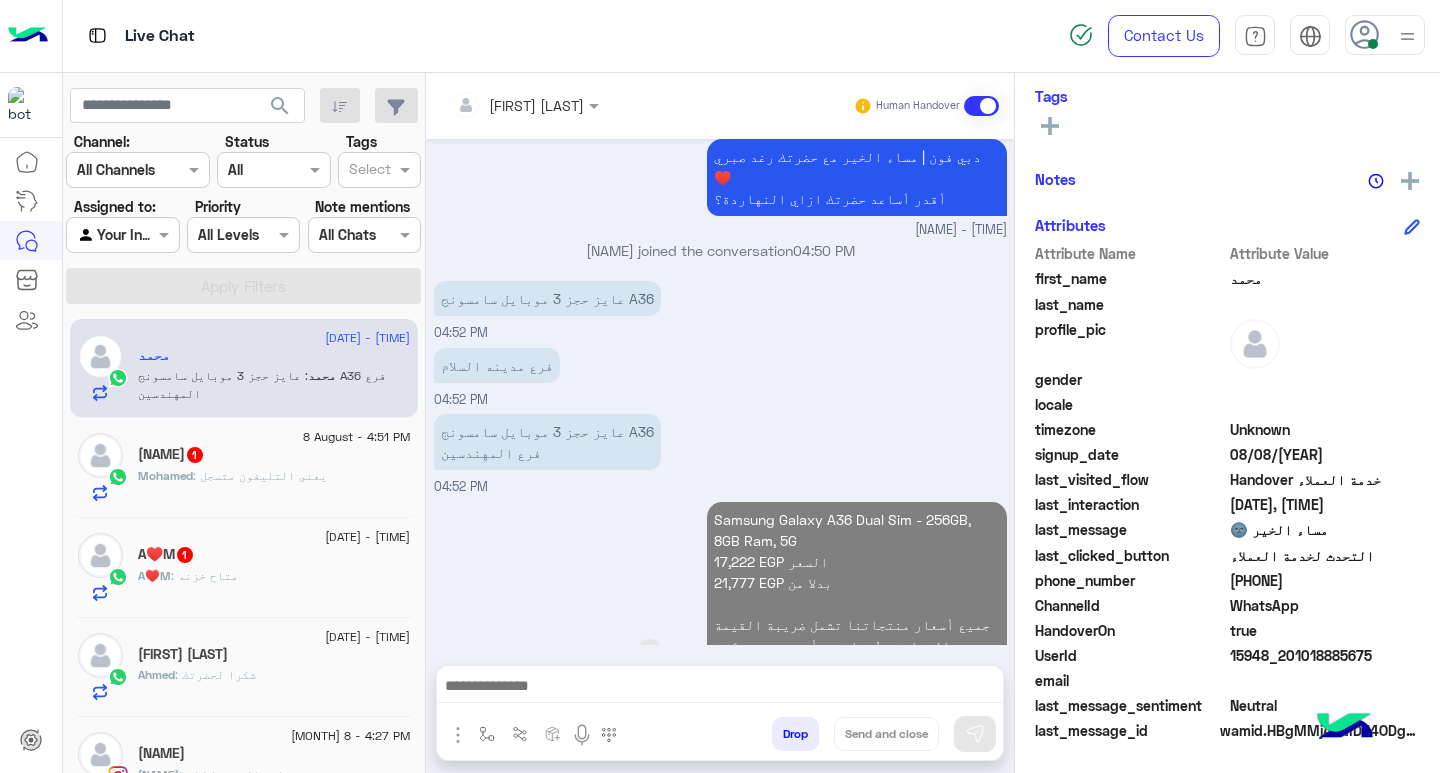 click on "Samsung Galaxy A36 Dual Sim - 256GB, 8GB Ram, 5G 17,222 EGP   السعر  21,777 EGP بدلا من  جميع أسعار منتجاتنا تشمل ضريبة القيمة المضافة ومُعفاة من أي رسوم جمركية" at bounding box center [857, 582] 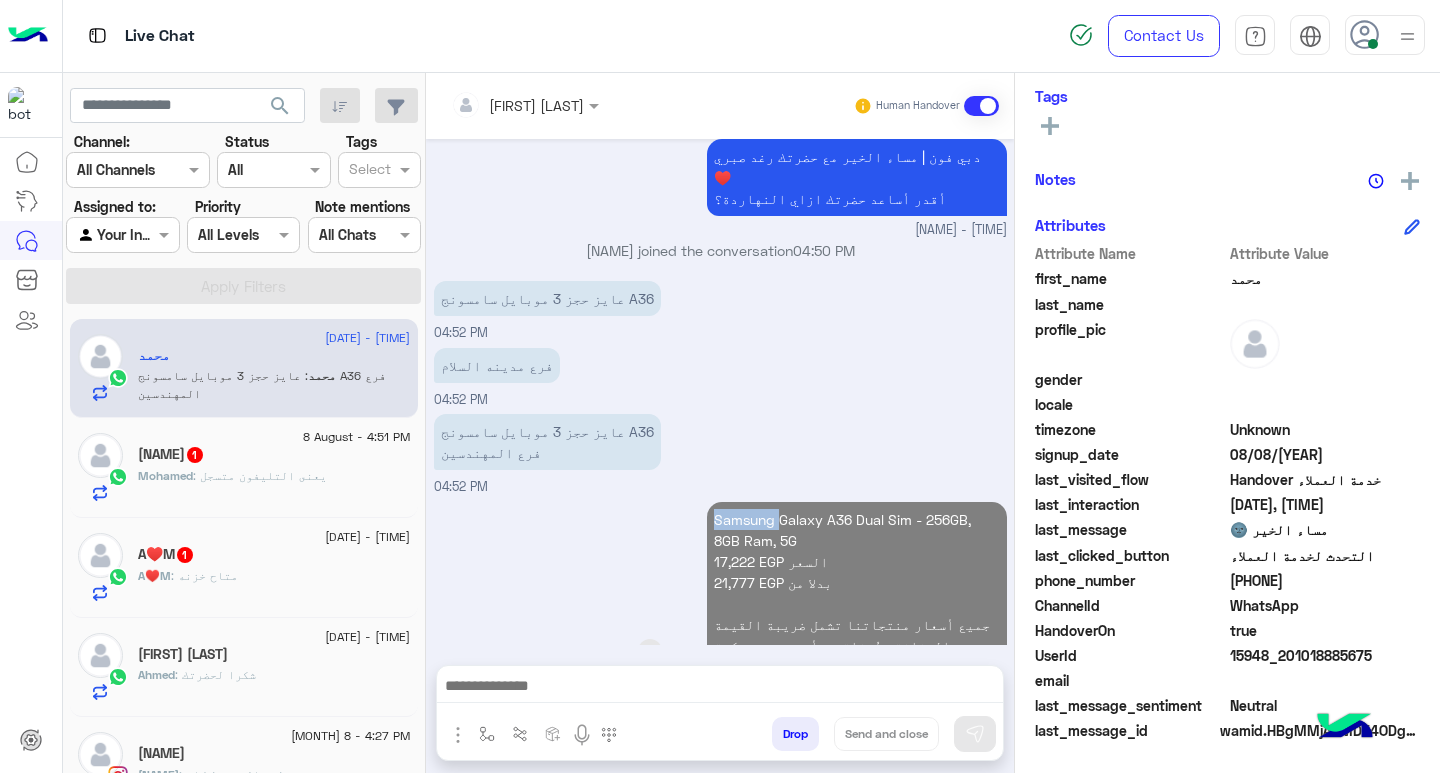 click on "Samsung Galaxy A36 Dual Sim - 256GB, 8GB Ram, 5G 17,222 EGP   السعر  21,777 EGP بدلا من  جميع أسعار منتجاتنا تشمل ضريبة القيمة المضافة ومُعفاة من أي رسوم جمركية" at bounding box center [857, 582] 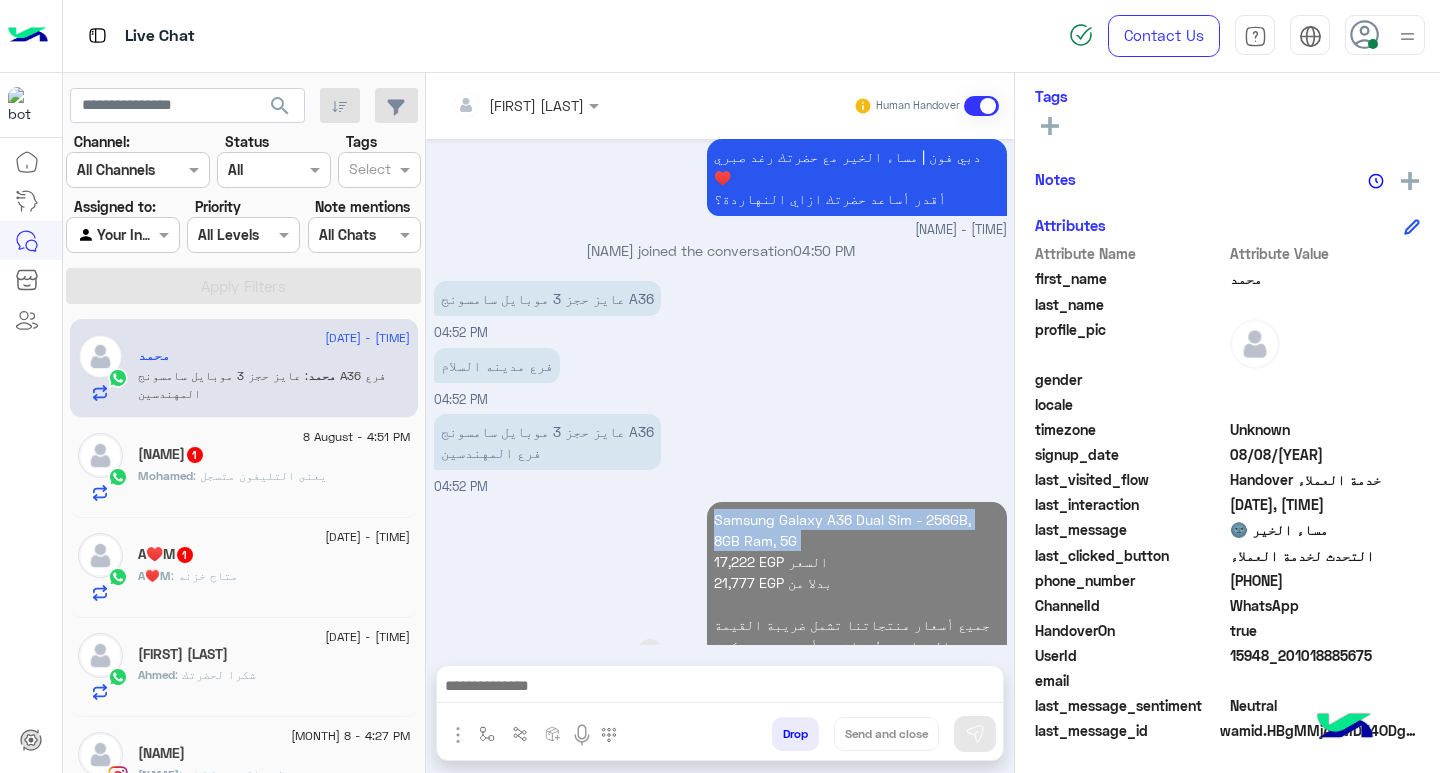 click on "Samsung Galaxy A36 Dual Sim - 256GB, 8GB Ram, 5G 17,222 EGP   السعر  21,777 EGP بدلا من  جميع أسعار منتجاتنا تشمل ضريبة القيمة المضافة ومُعفاة من أي رسوم جمركية" at bounding box center (857, 582) 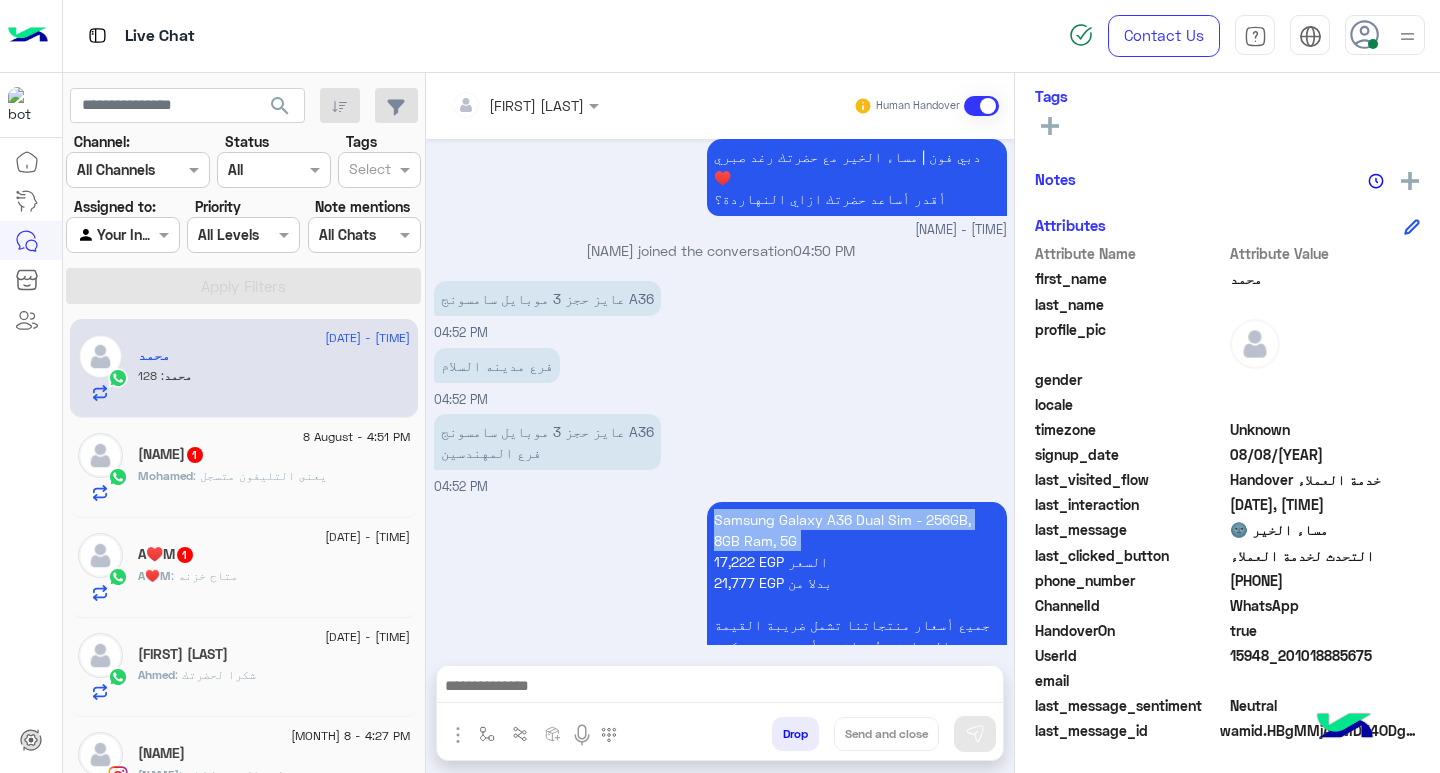 scroll, scrollTop: 1598, scrollLeft: 0, axis: vertical 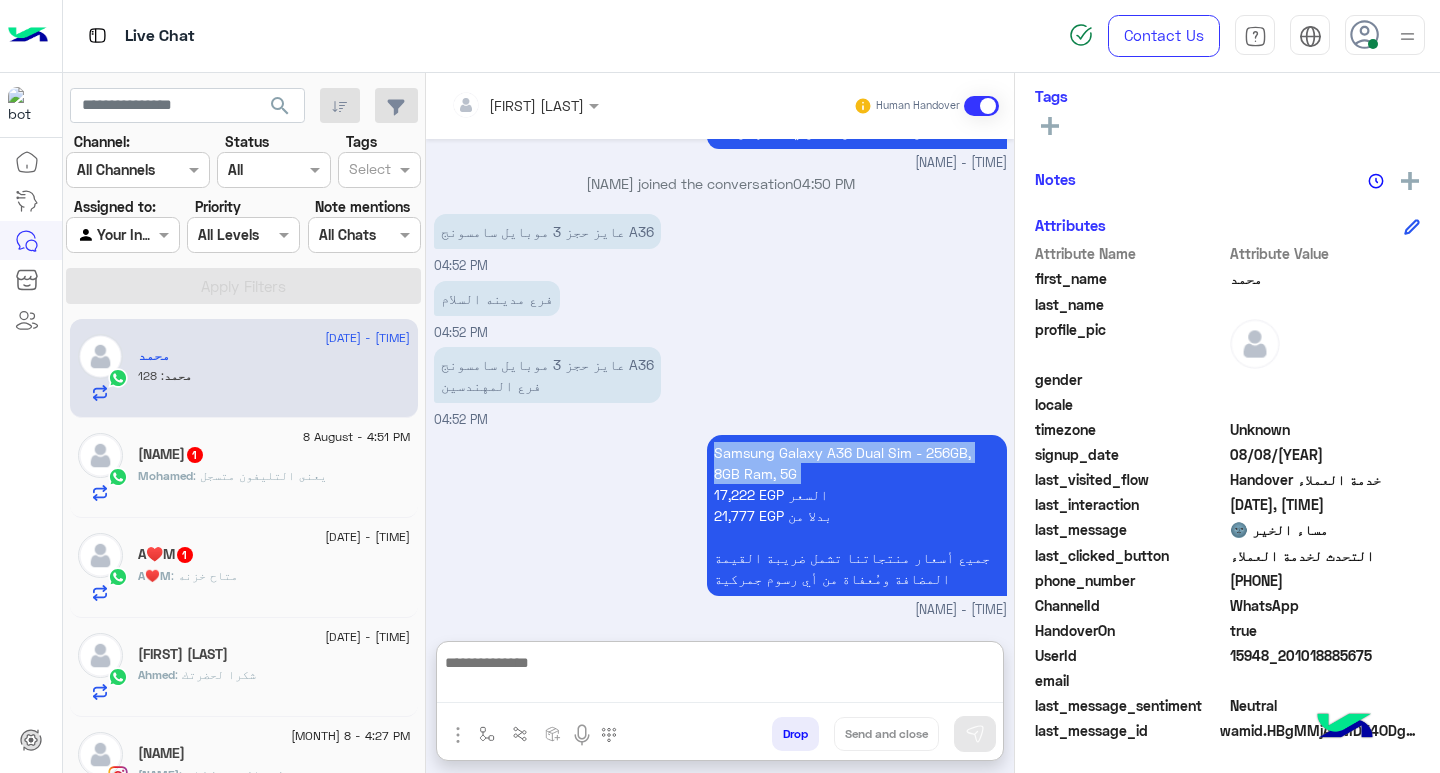 click at bounding box center [720, 676] 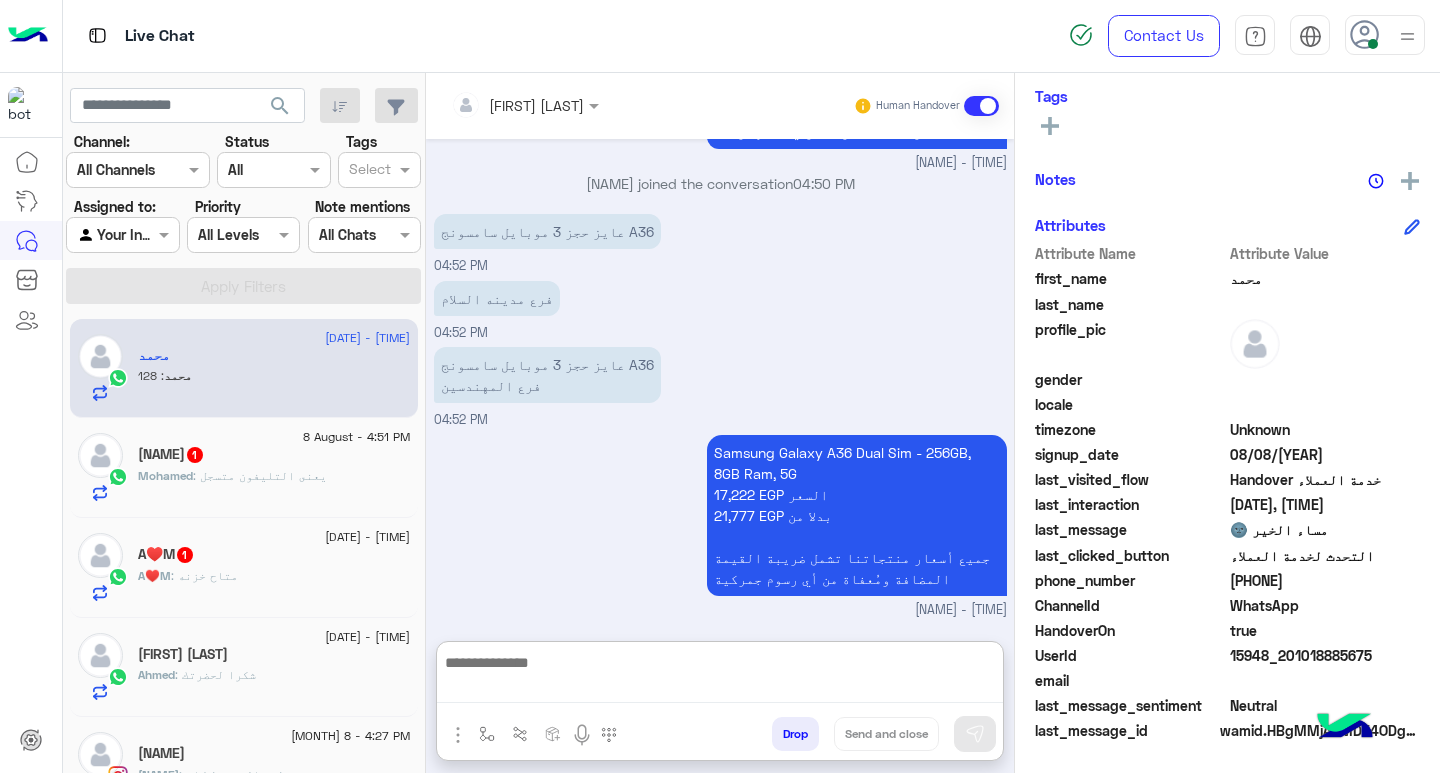 paste on "**********" 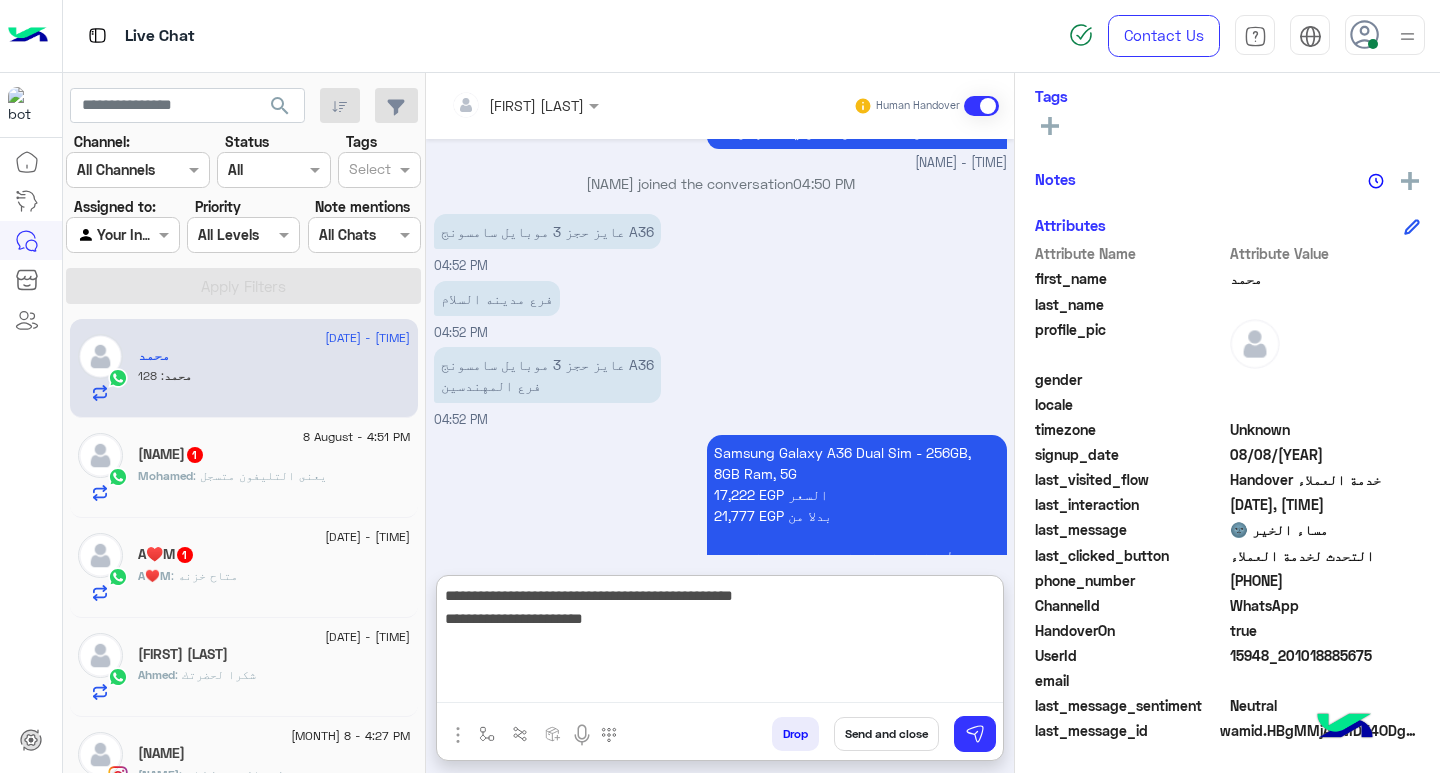 click on "**********" at bounding box center [720, 643] 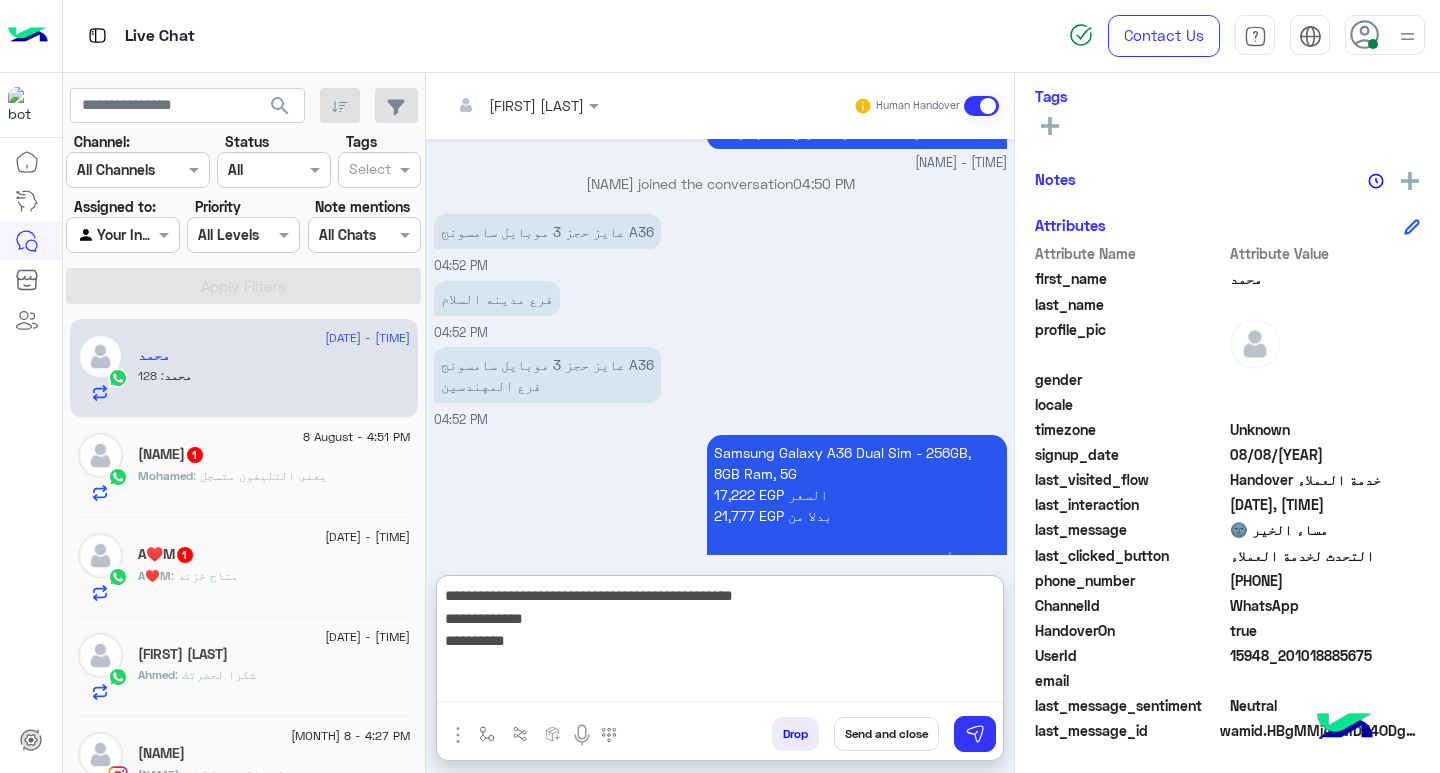 click on "**********" at bounding box center [720, 643] 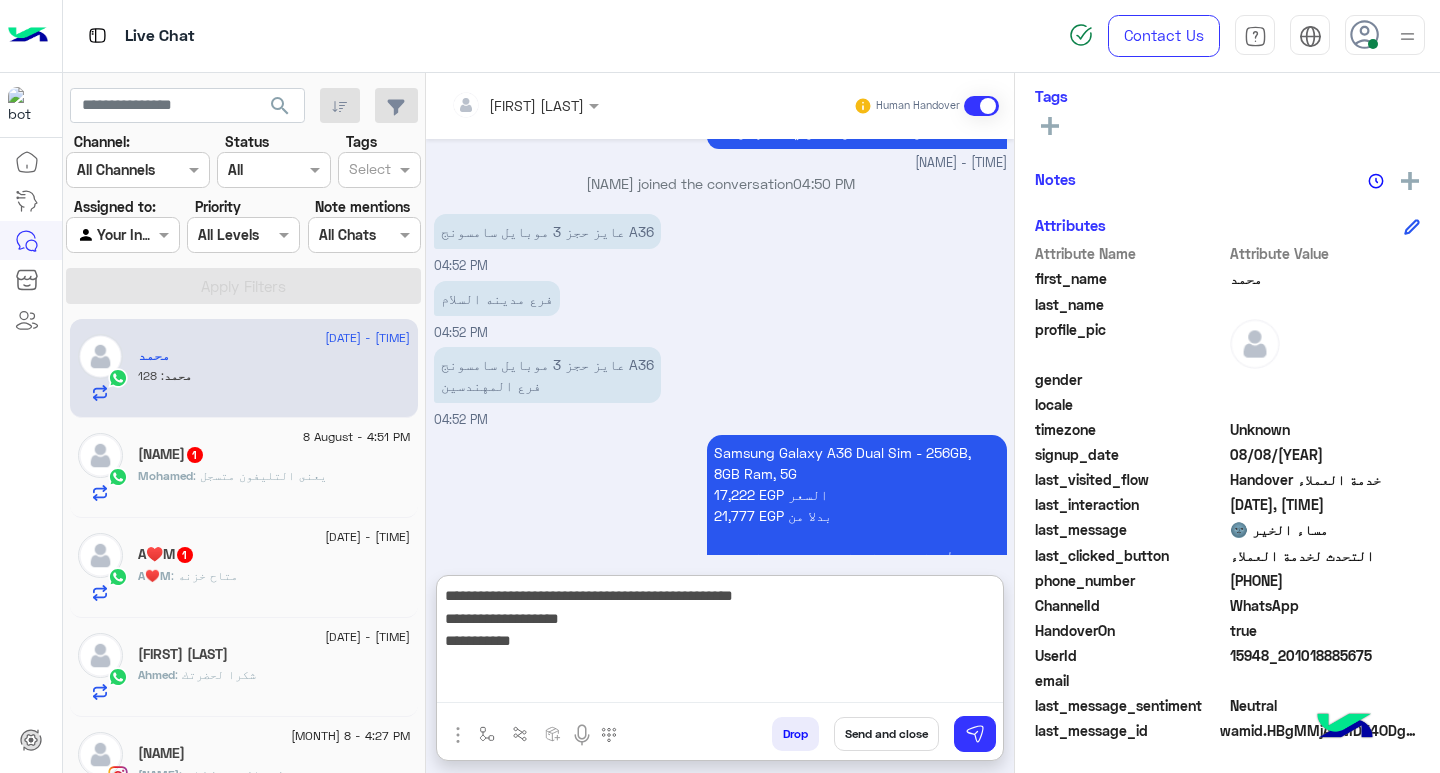 click on "**********" at bounding box center (720, 643) 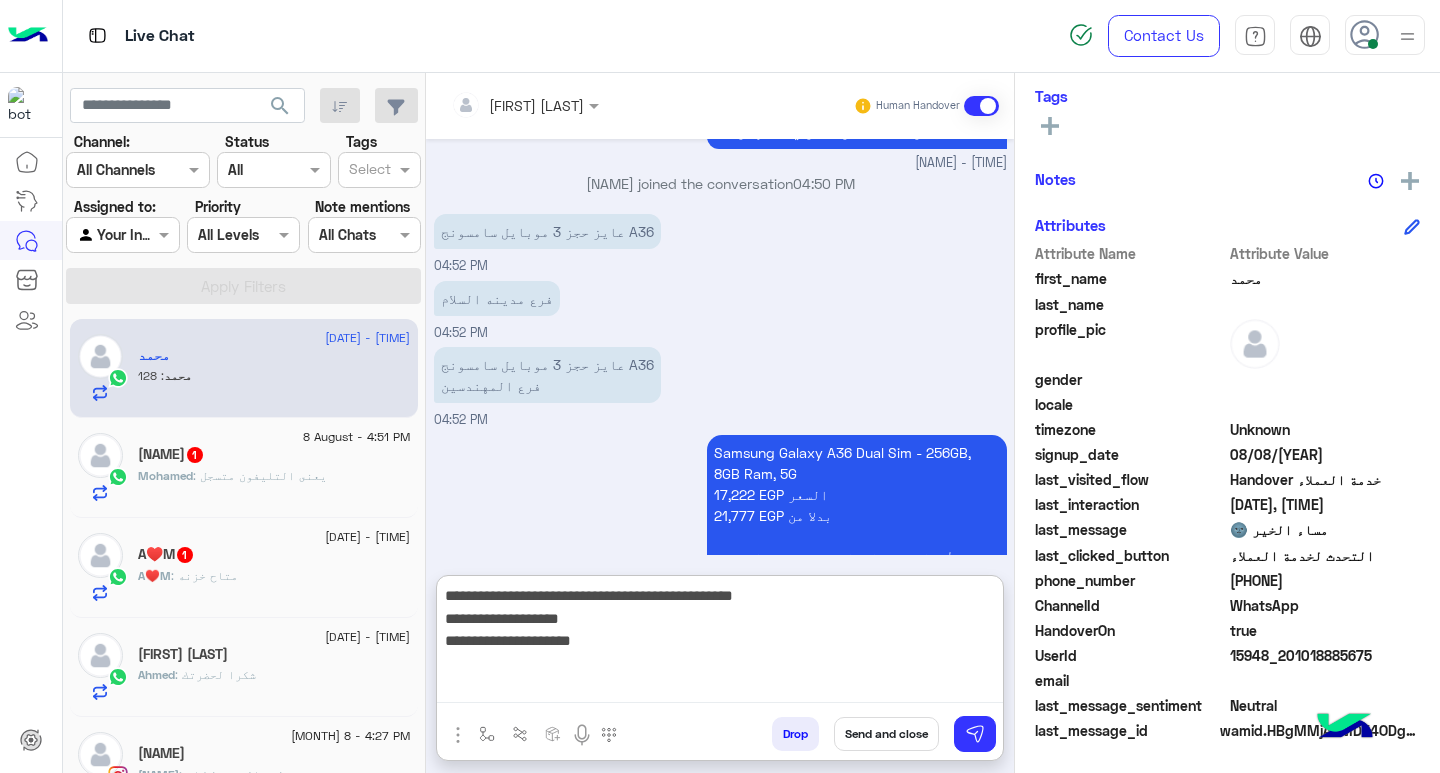 click on "**********" at bounding box center (720, 643) 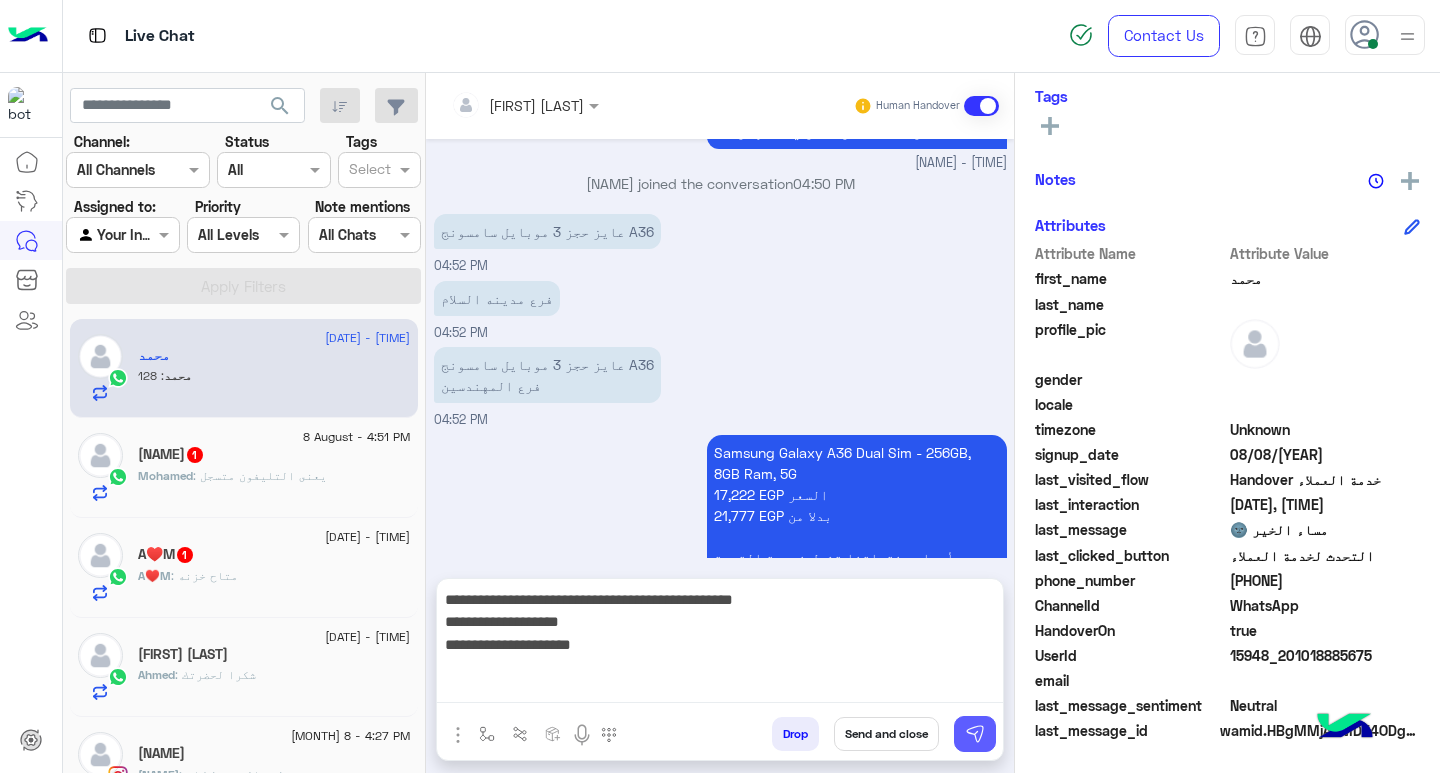 click at bounding box center (975, 734) 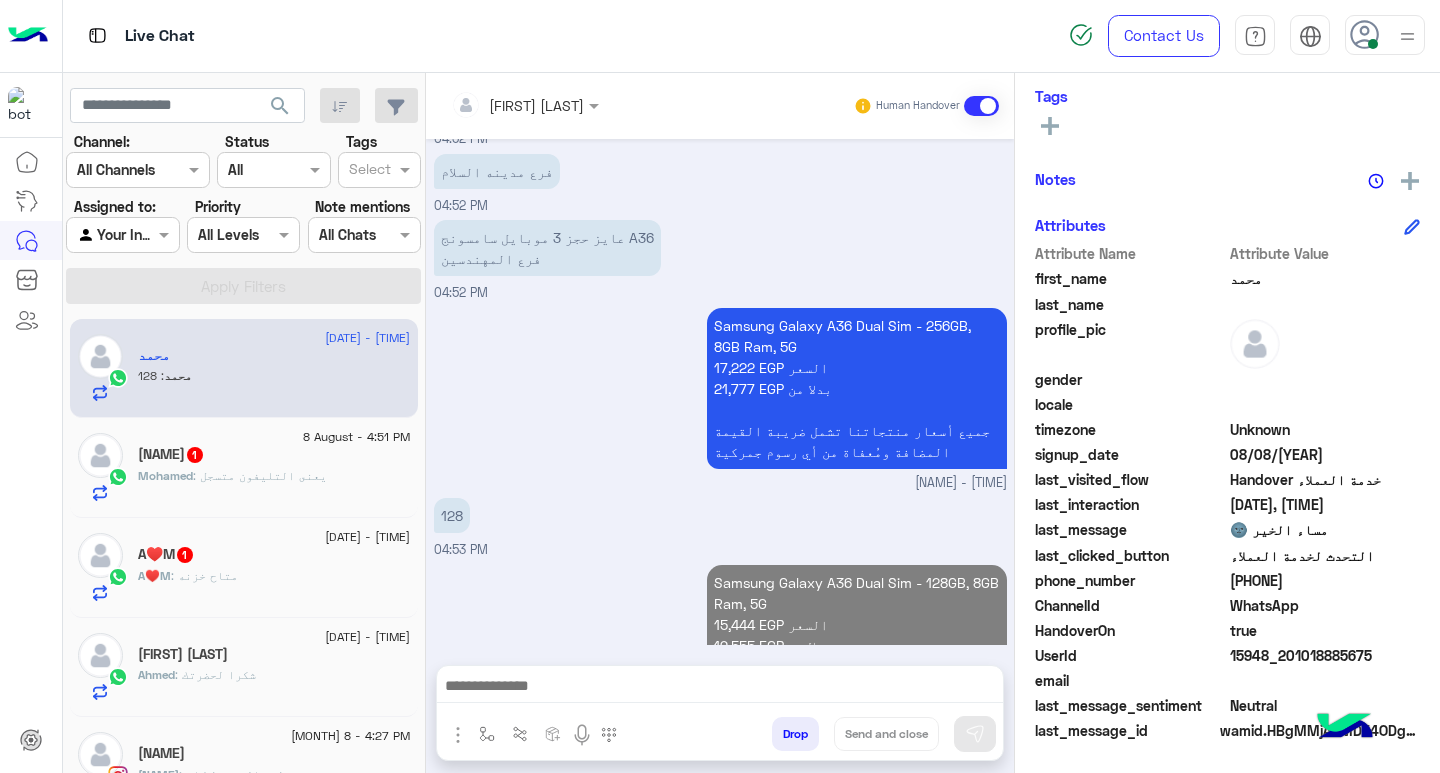 click at bounding box center [720, 688] 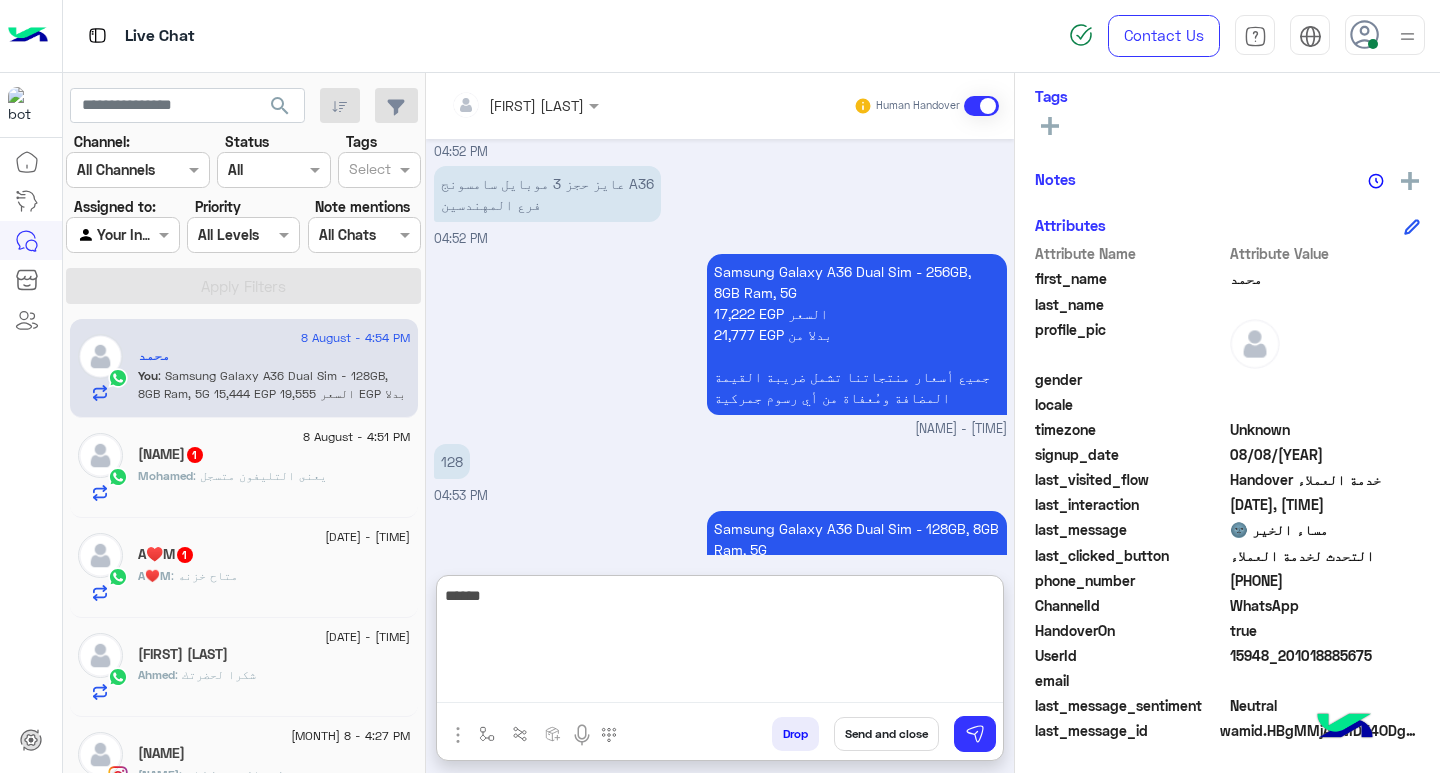 scroll, scrollTop: 1815, scrollLeft: 0, axis: vertical 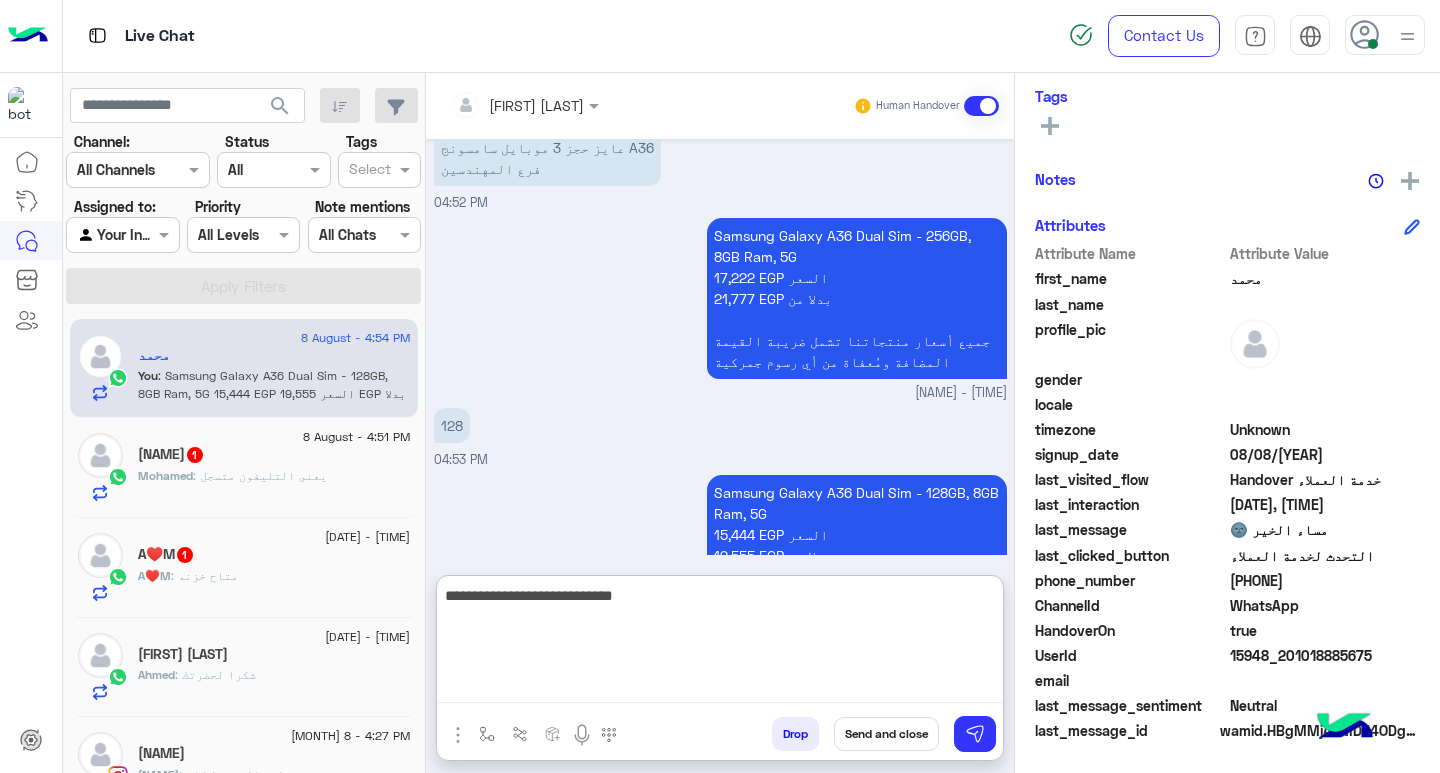 type on "**********" 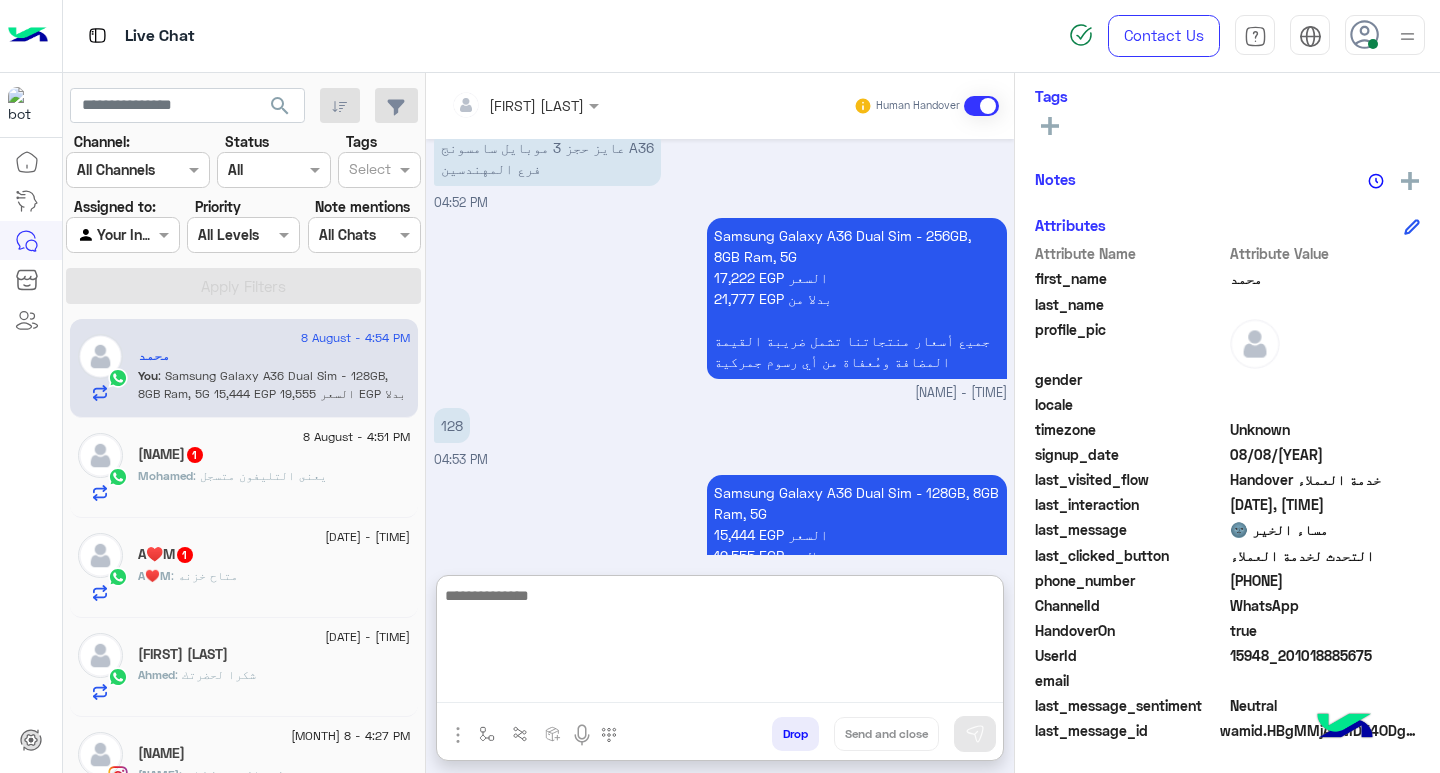 scroll, scrollTop: 1878, scrollLeft: 0, axis: vertical 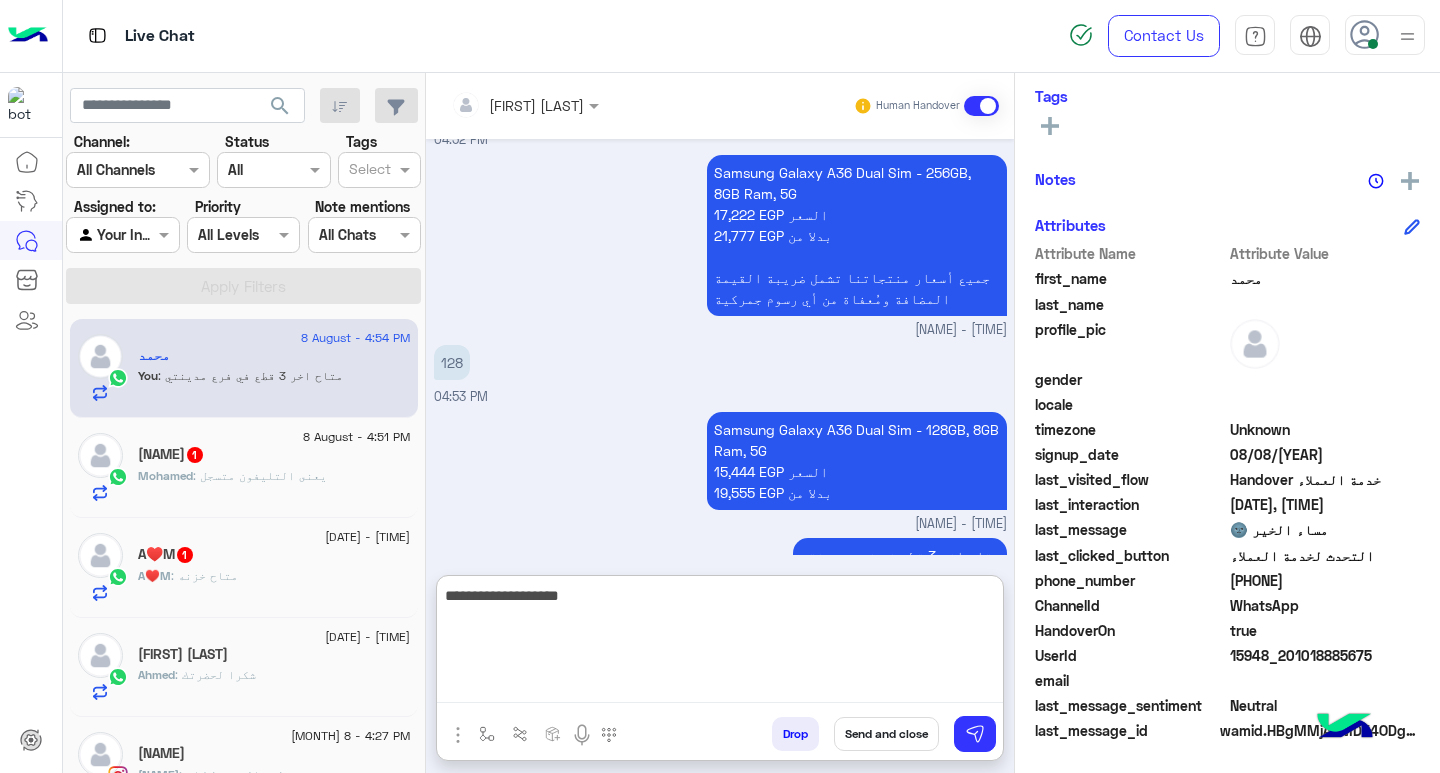 type on "**********" 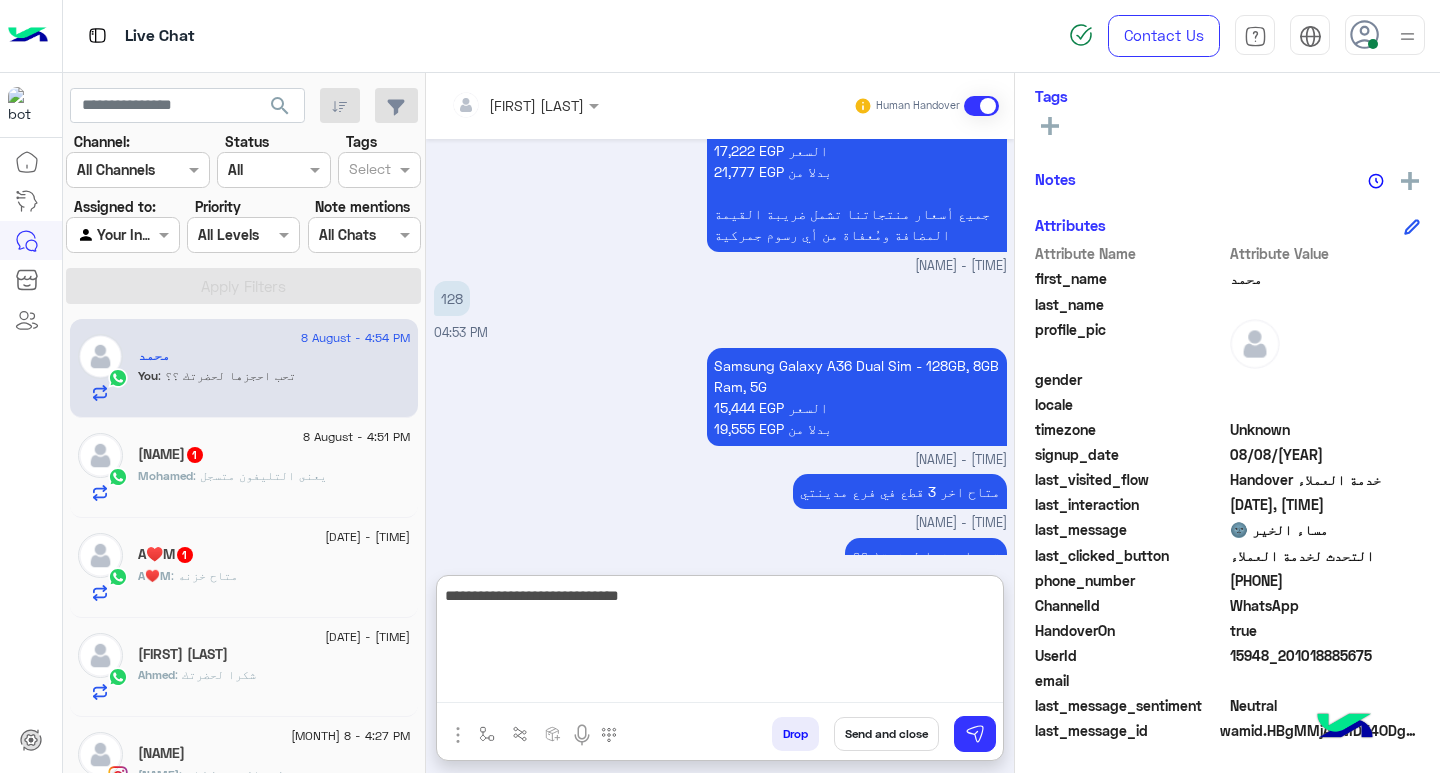 scroll, scrollTop: 2009, scrollLeft: 0, axis: vertical 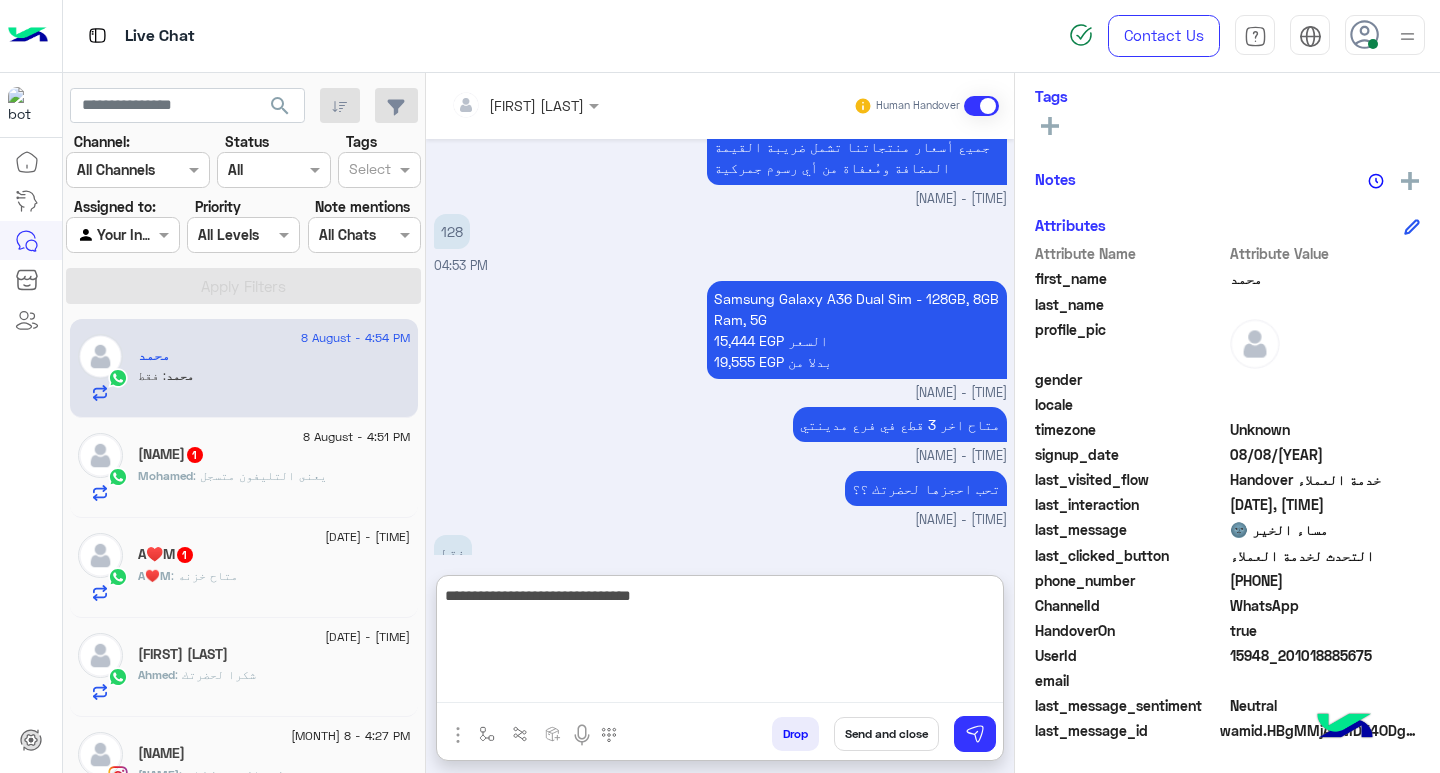type on "**********" 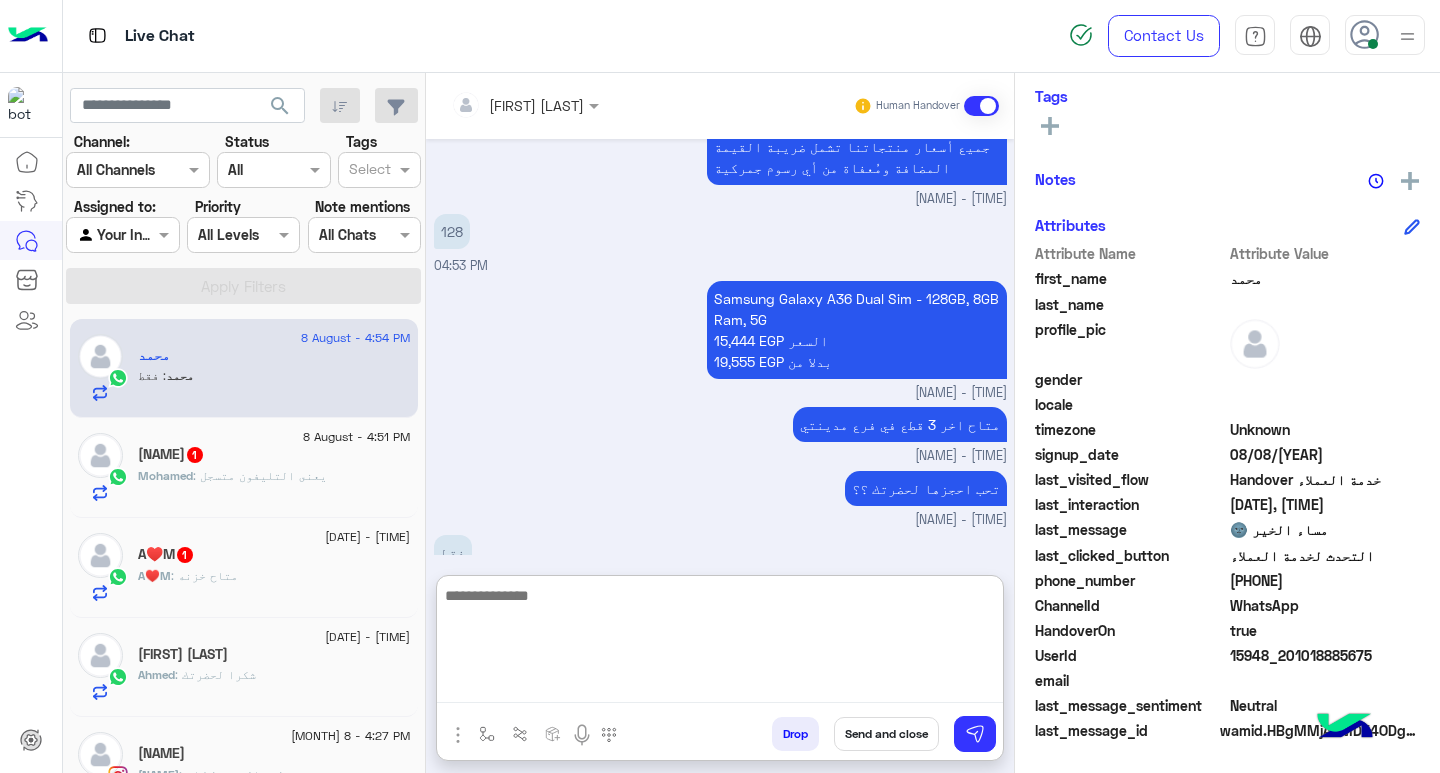 scroll, scrollTop: 2073, scrollLeft: 0, axis: vertical 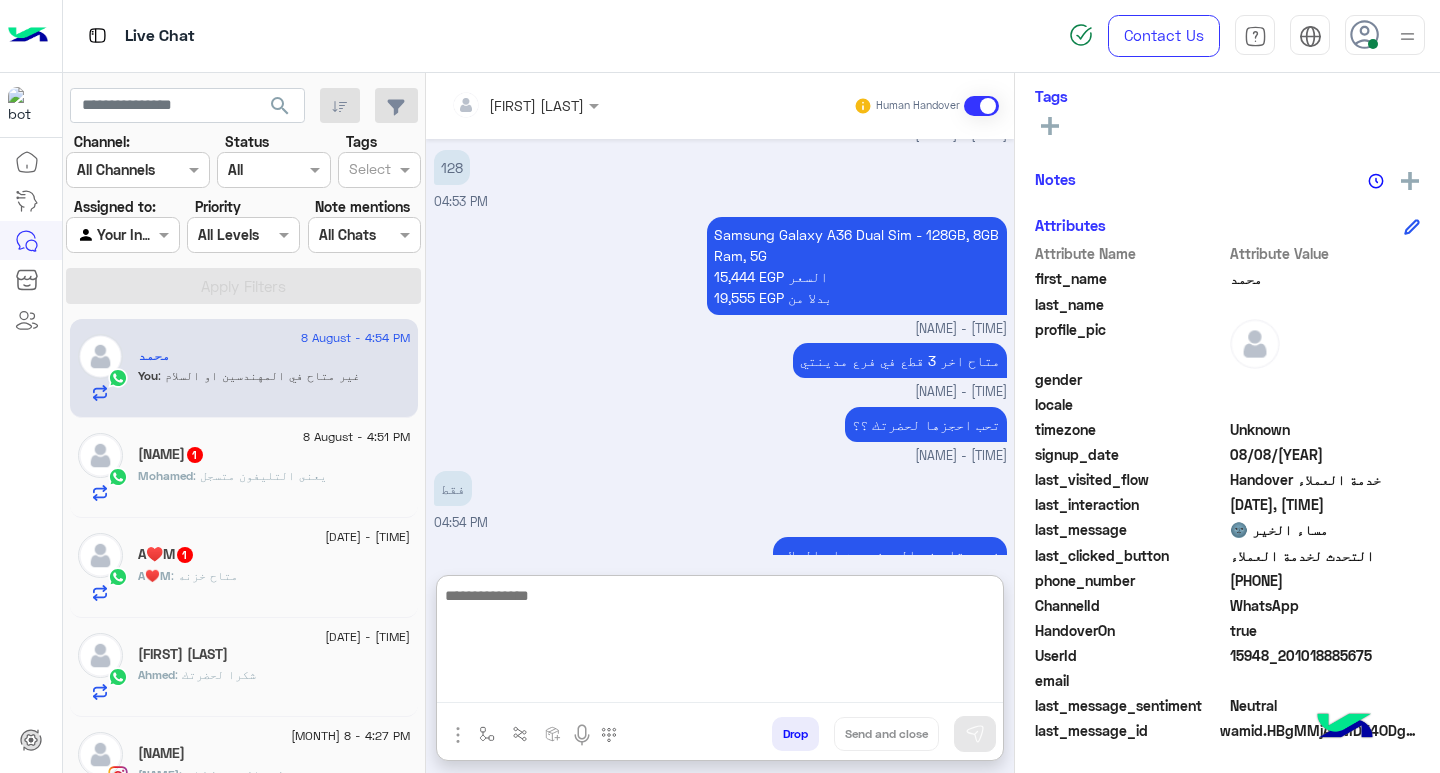 click at bounding box center [720, 643] 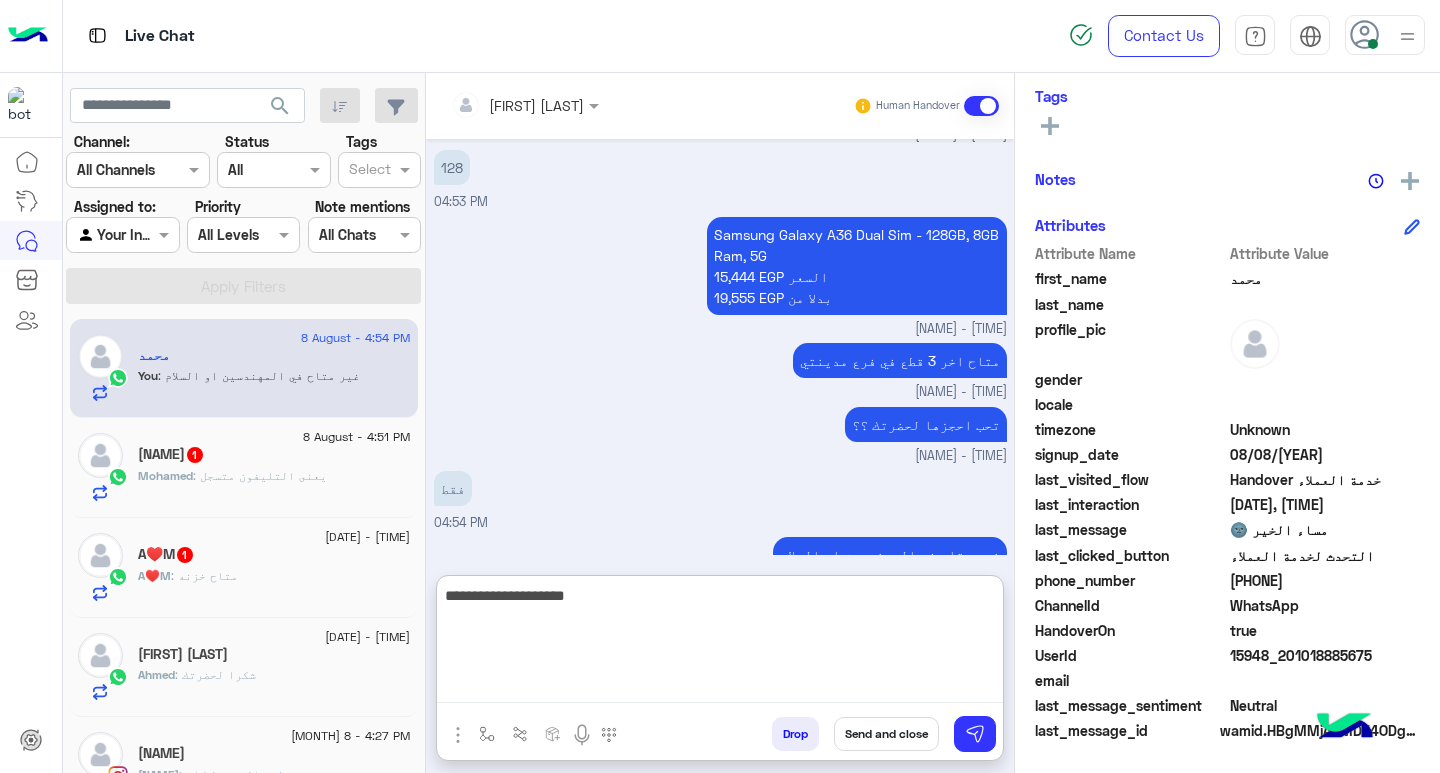 scroll, scrollTop: 2139, scrollLeft: 0, axis: vertical 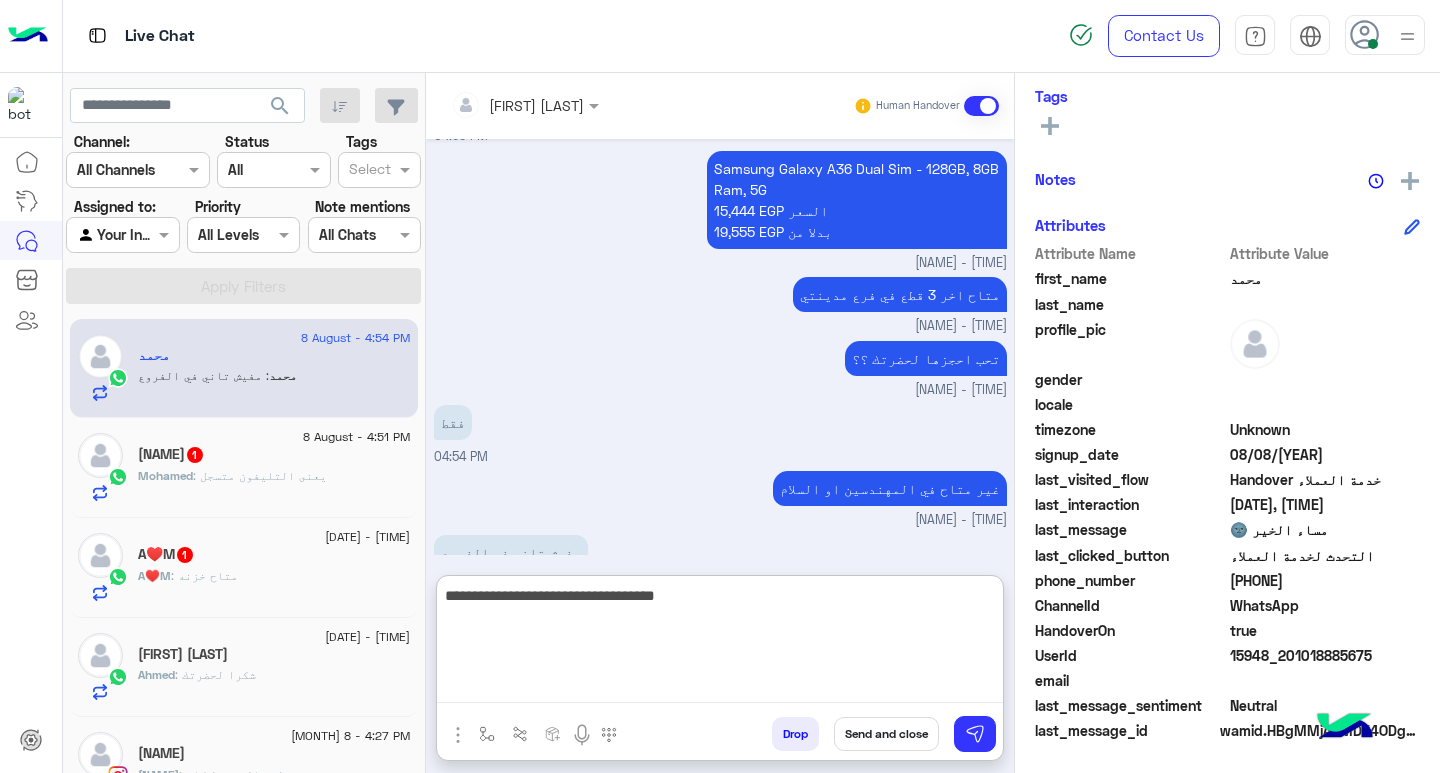 type on "**********" 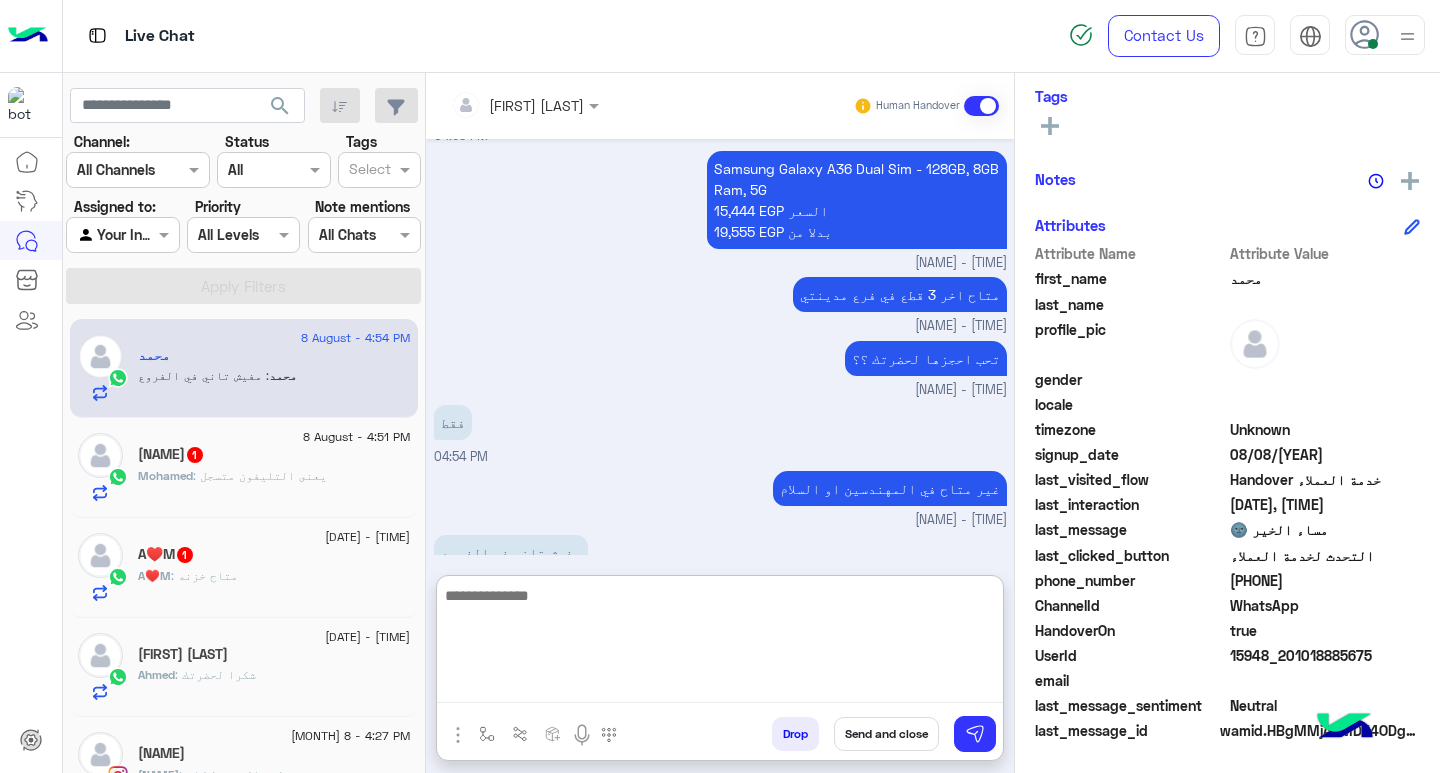 scroll, scrollTop: 2203, scrollLeft: 0, axis: vertical 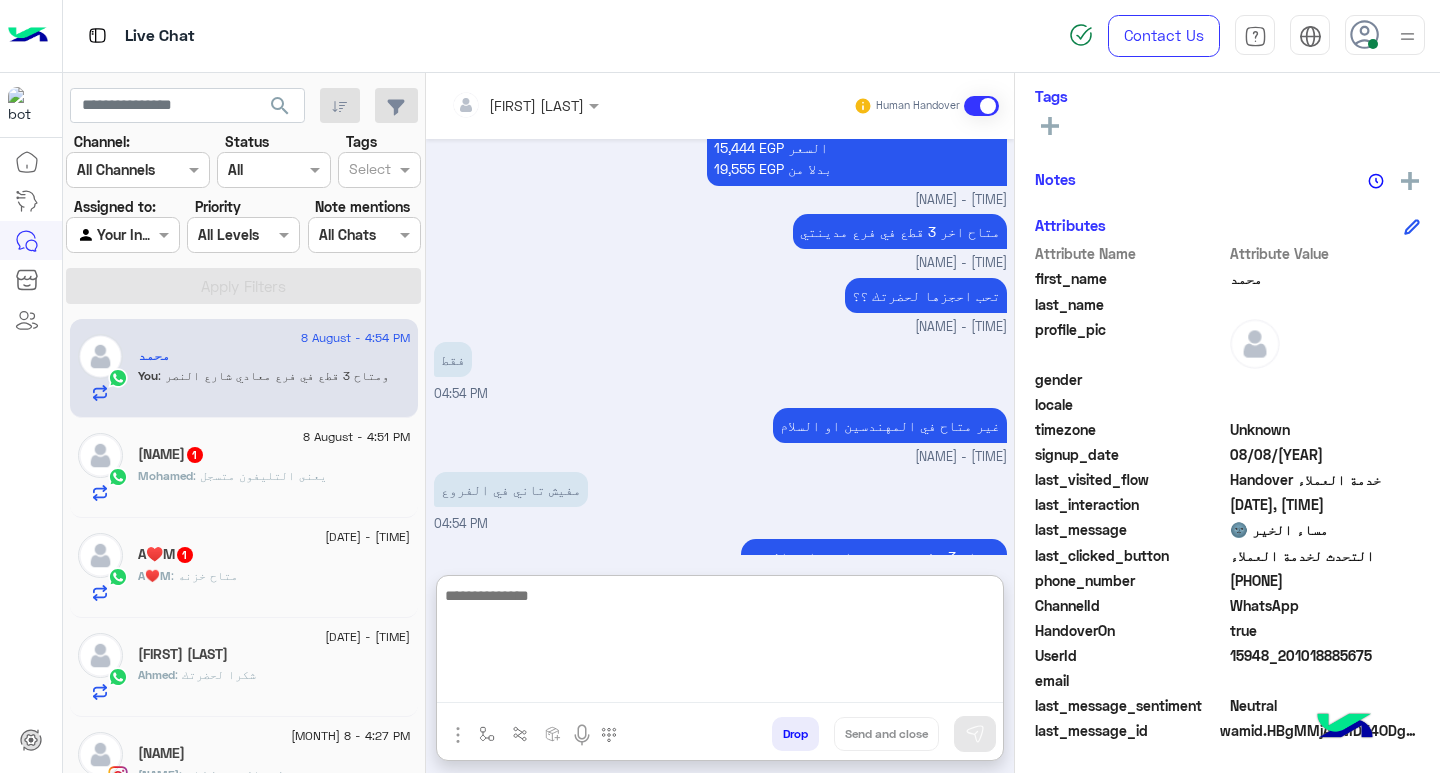 click at bounding box center (720, 643) 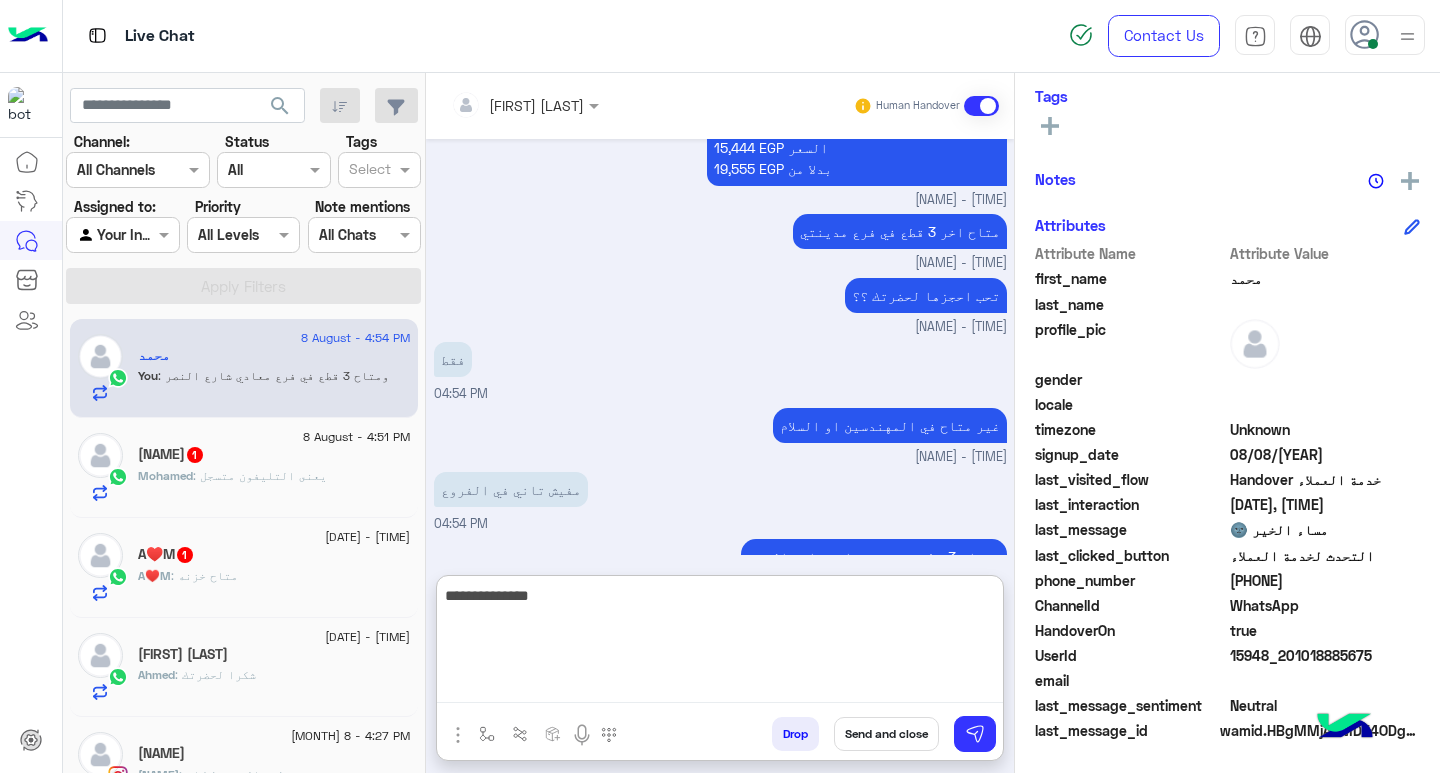 type on "**********" 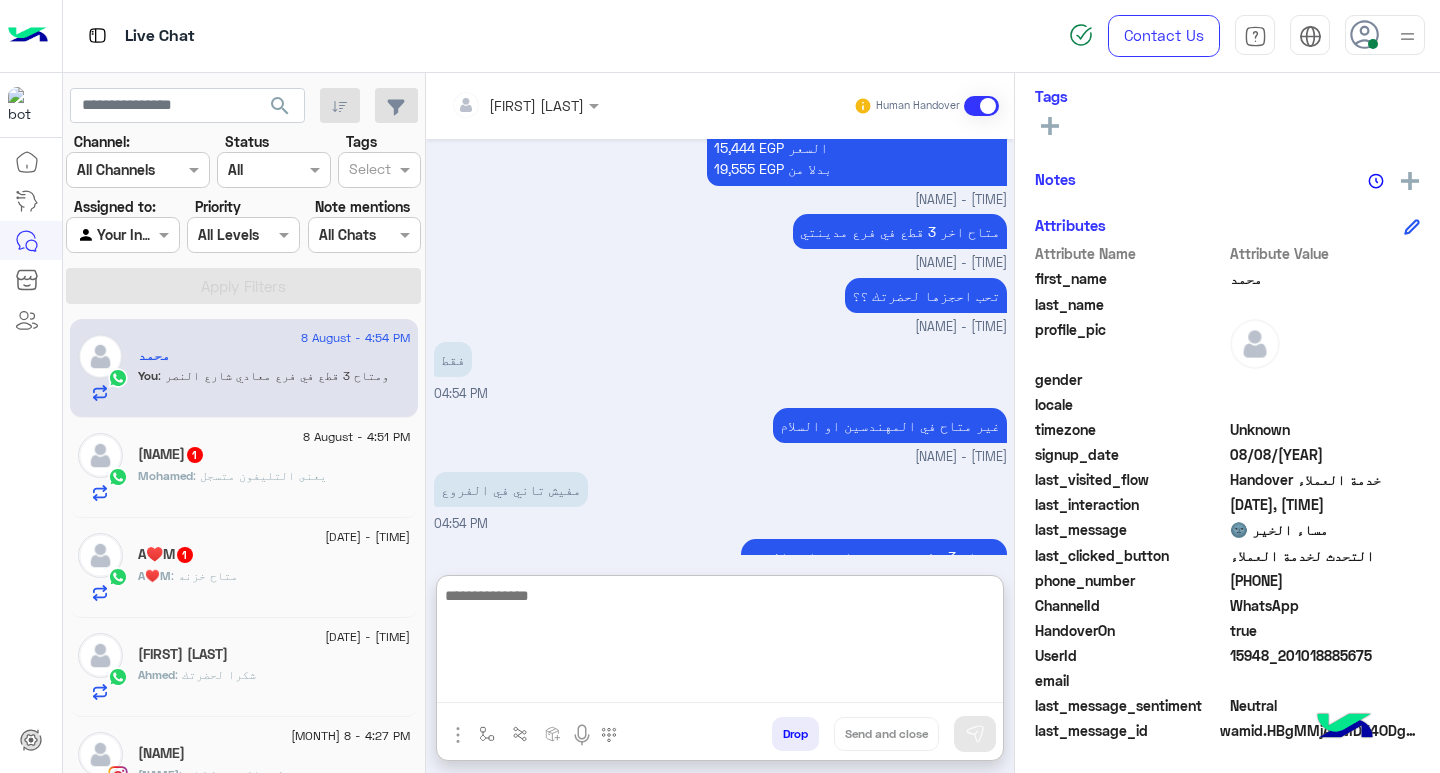 scroll, scrollTop: 2267, scrollLeft: 0, axis: vertical 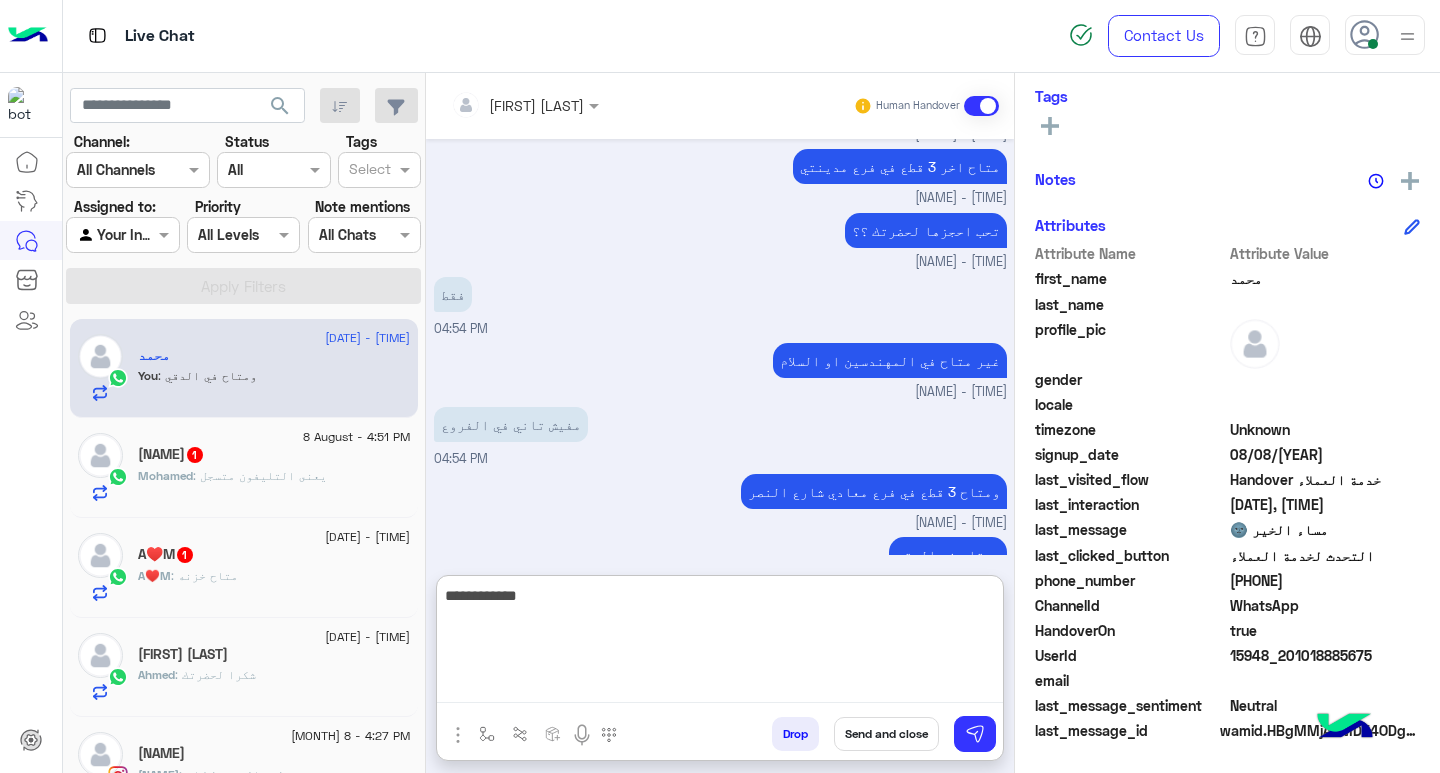 type on "**********" 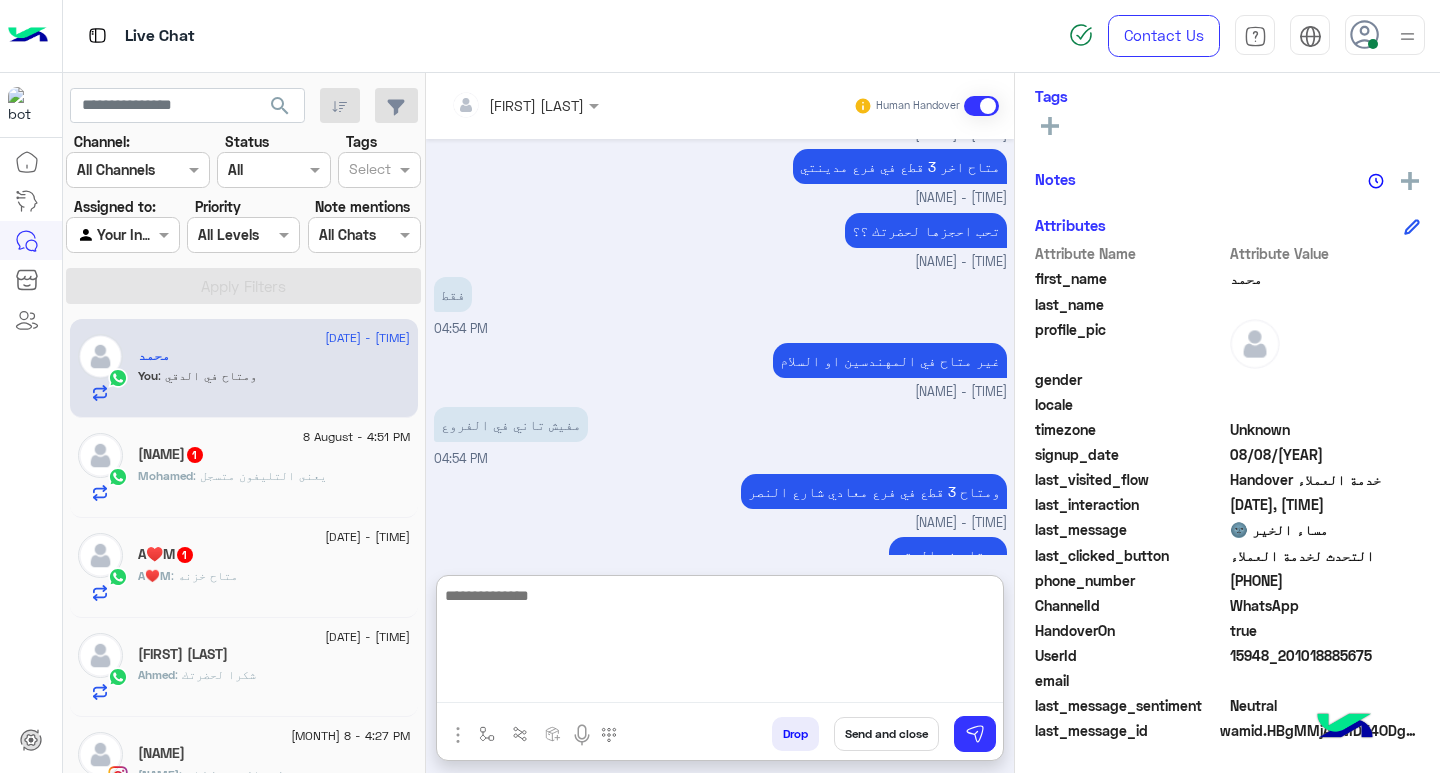 scroll, scrollTop: 2330, scrollLeft: 0, axis: vertical 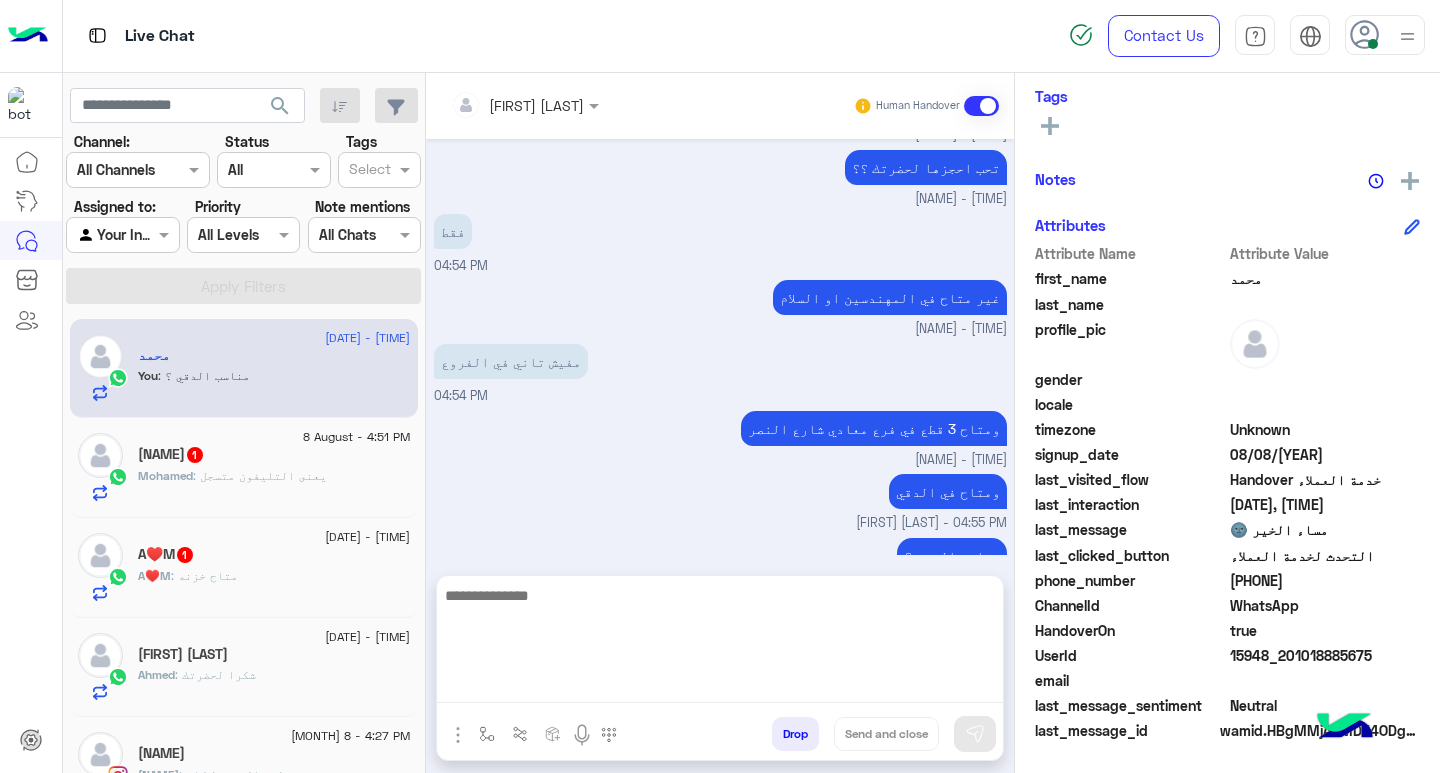 click on ": يعنى التليفون متسجل" 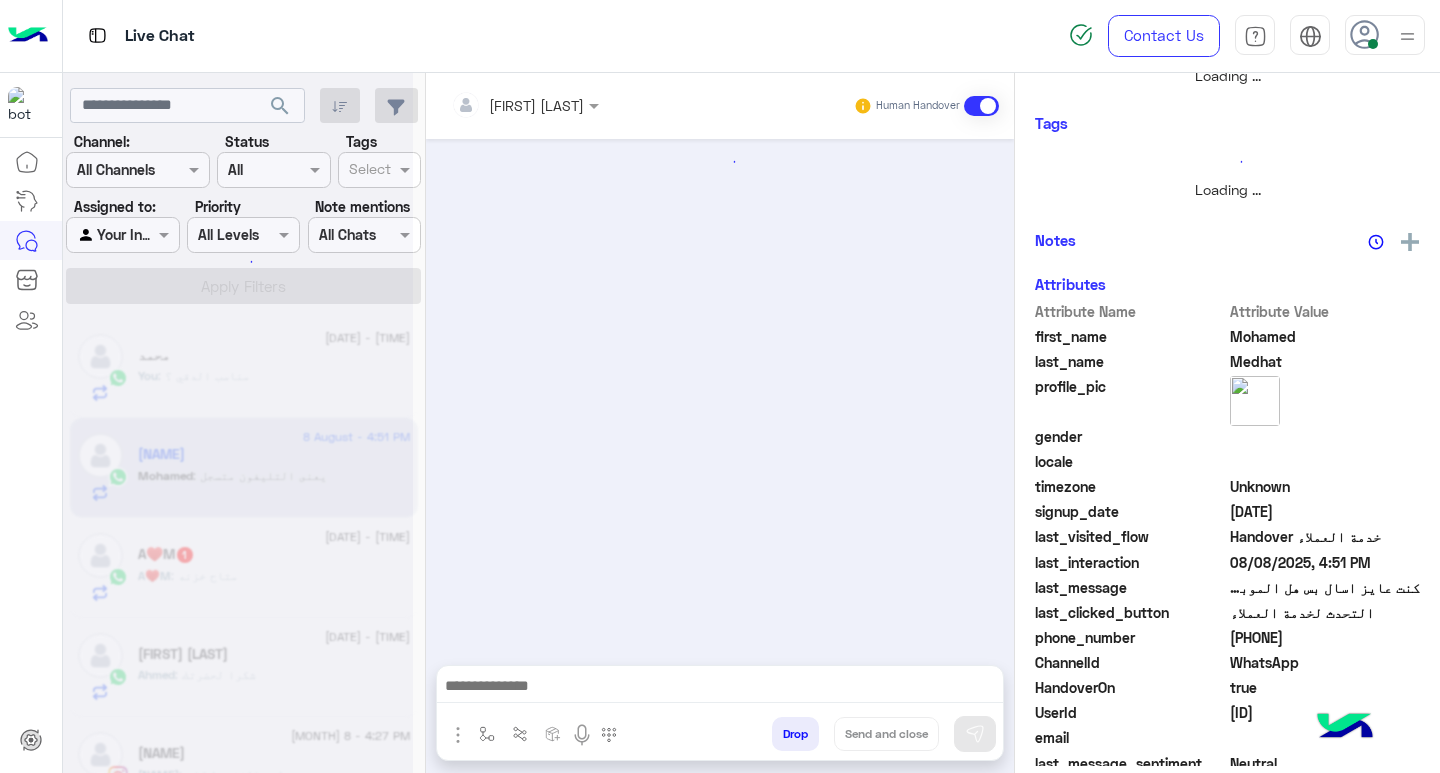 scroll, scrollTop: 0, scrollLeft: 0, axis: both 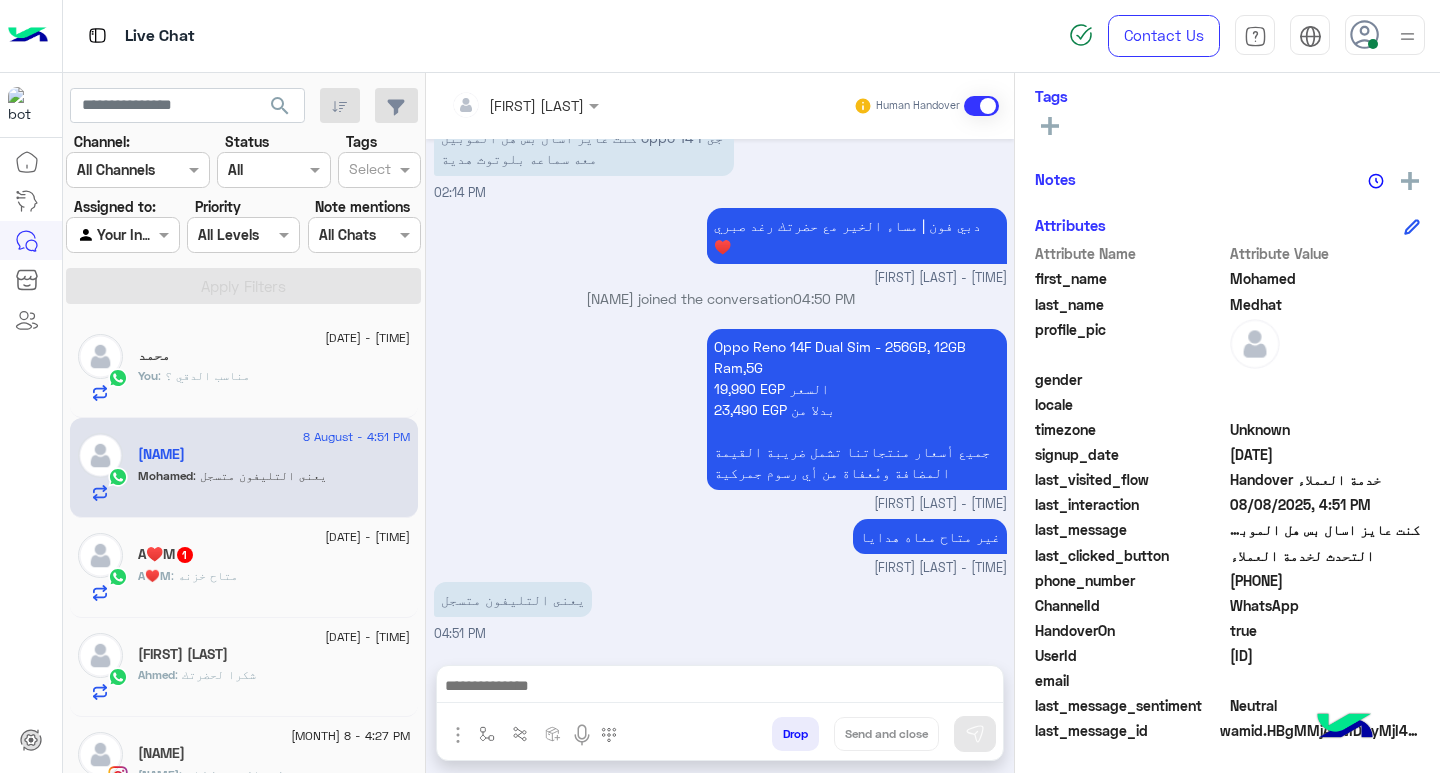 click at bounding box center [720, 688] 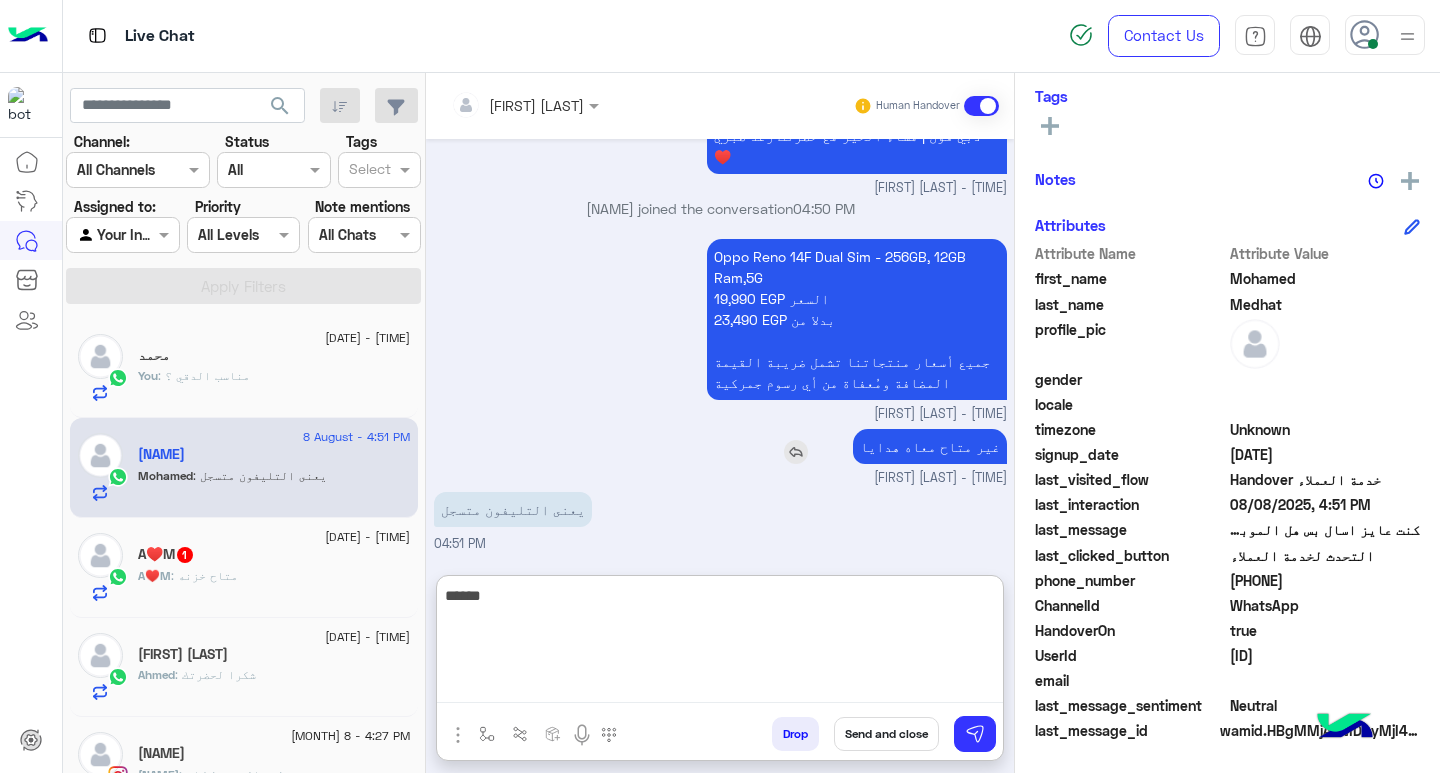 scroll, scrollTop: 1339, scrollLeft: 0, axis: vertical 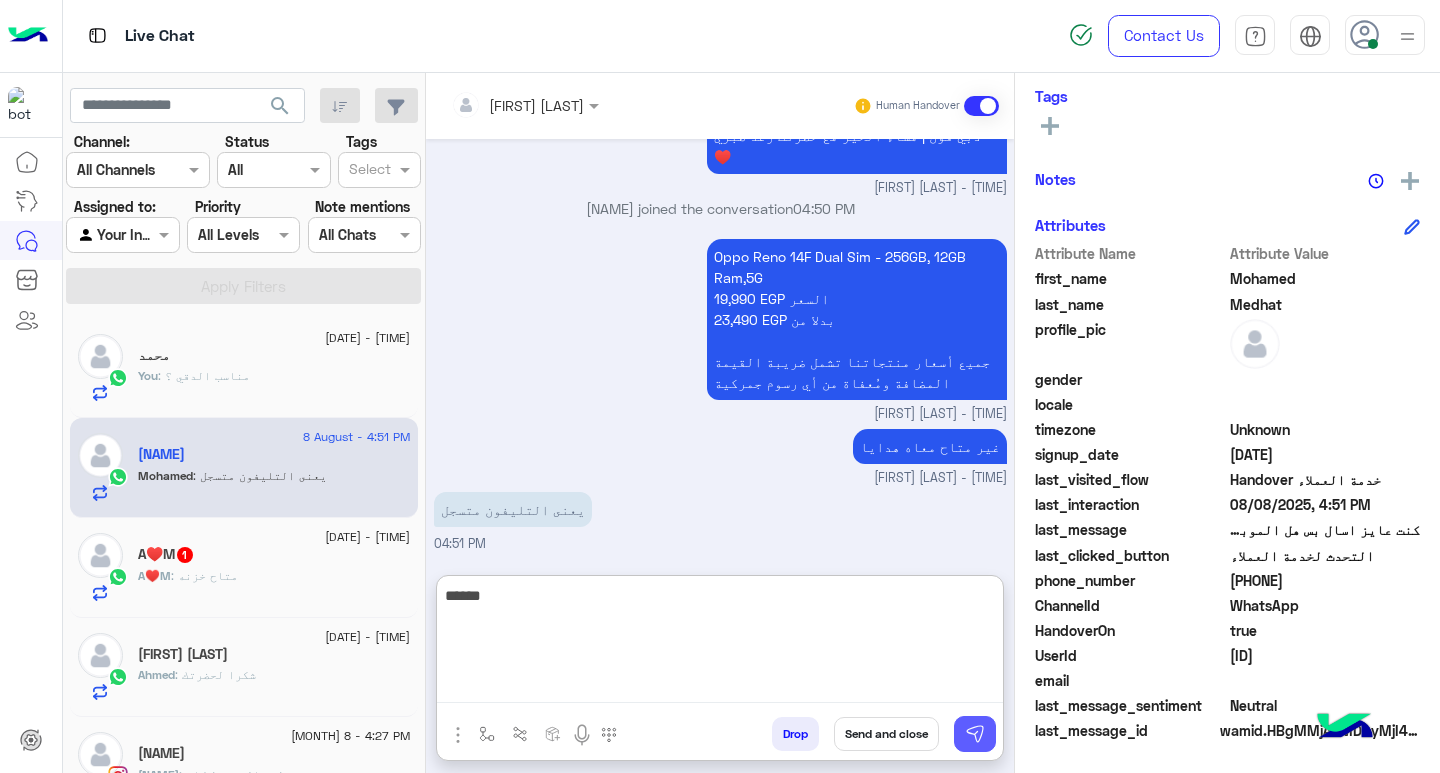 type on "*****" 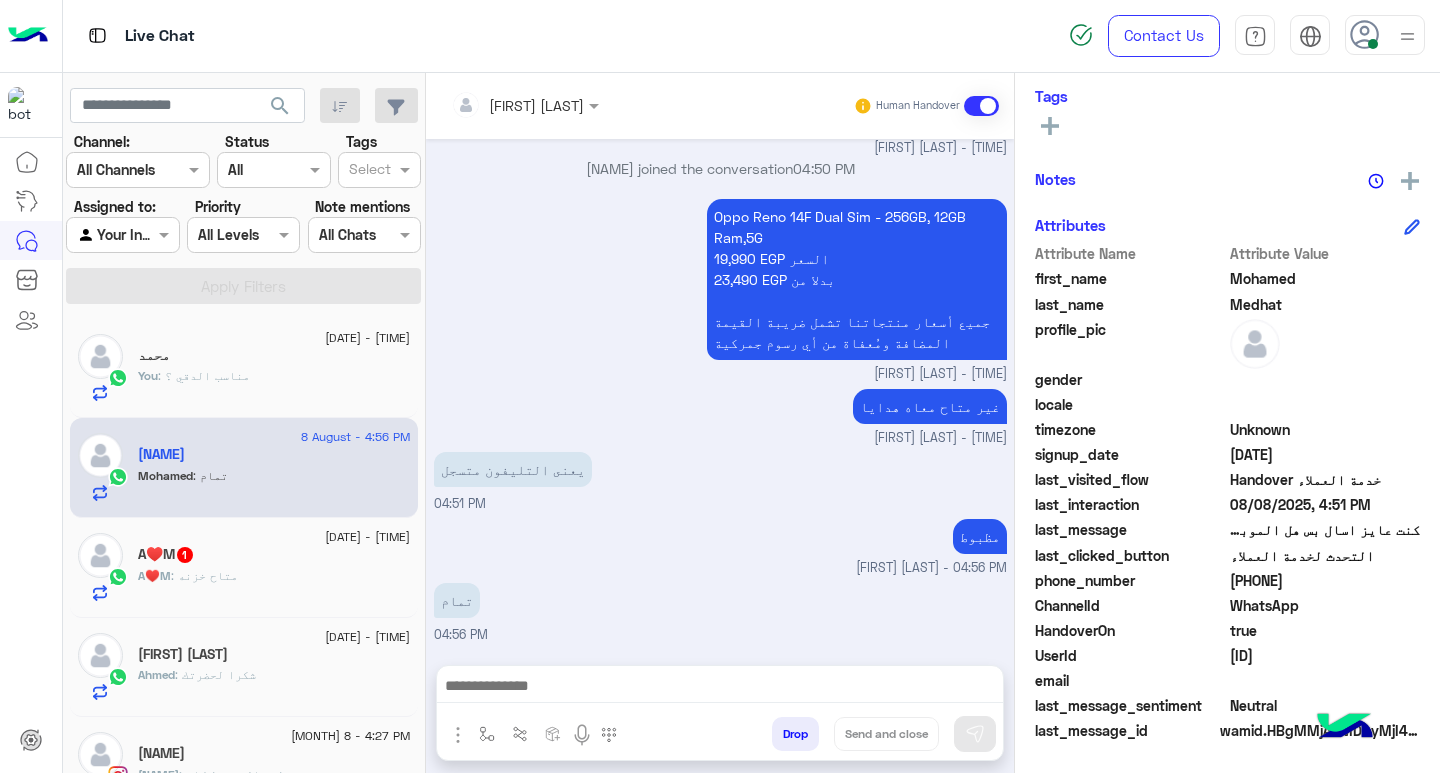 scroll, scrollTop: 1379, scrollLeft: 0, axis: vertical 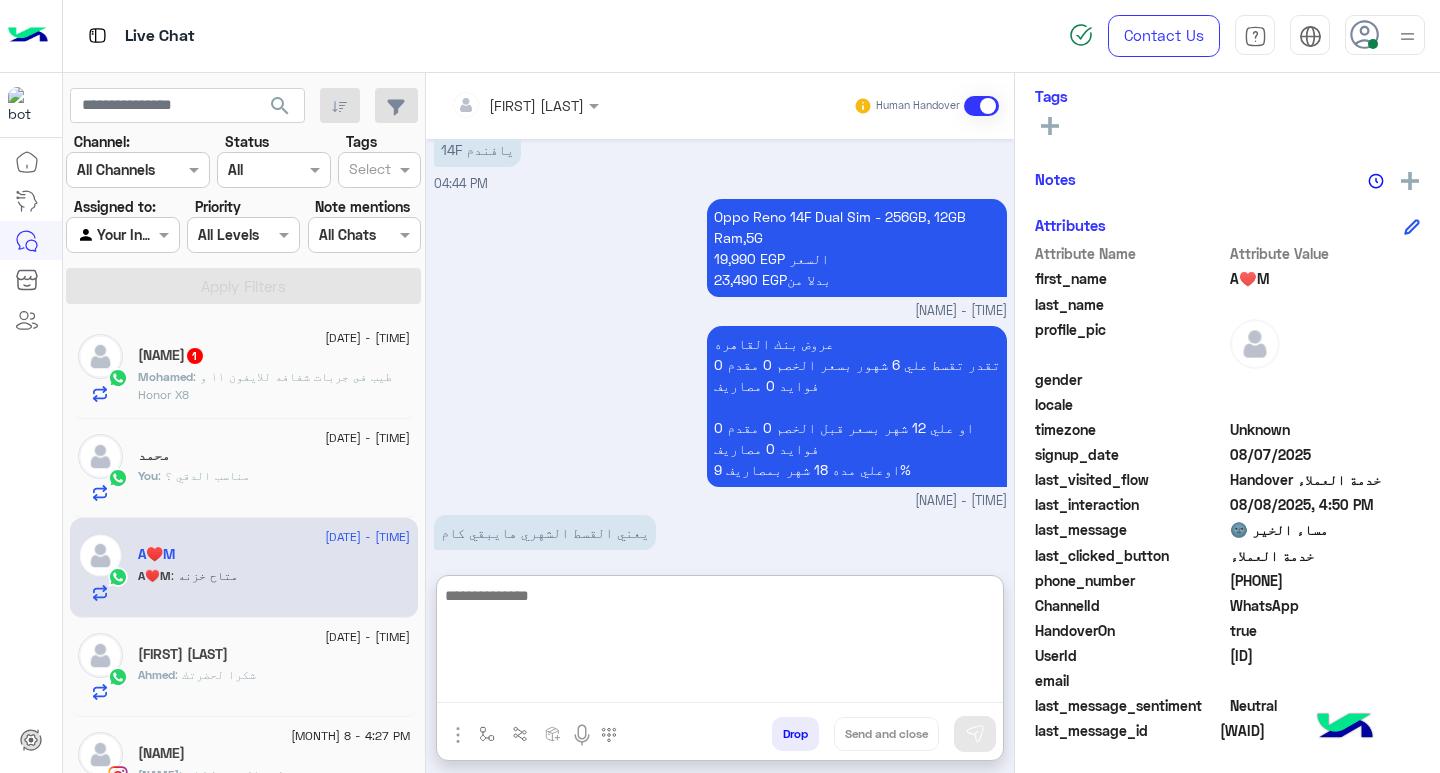 paste on "**********" 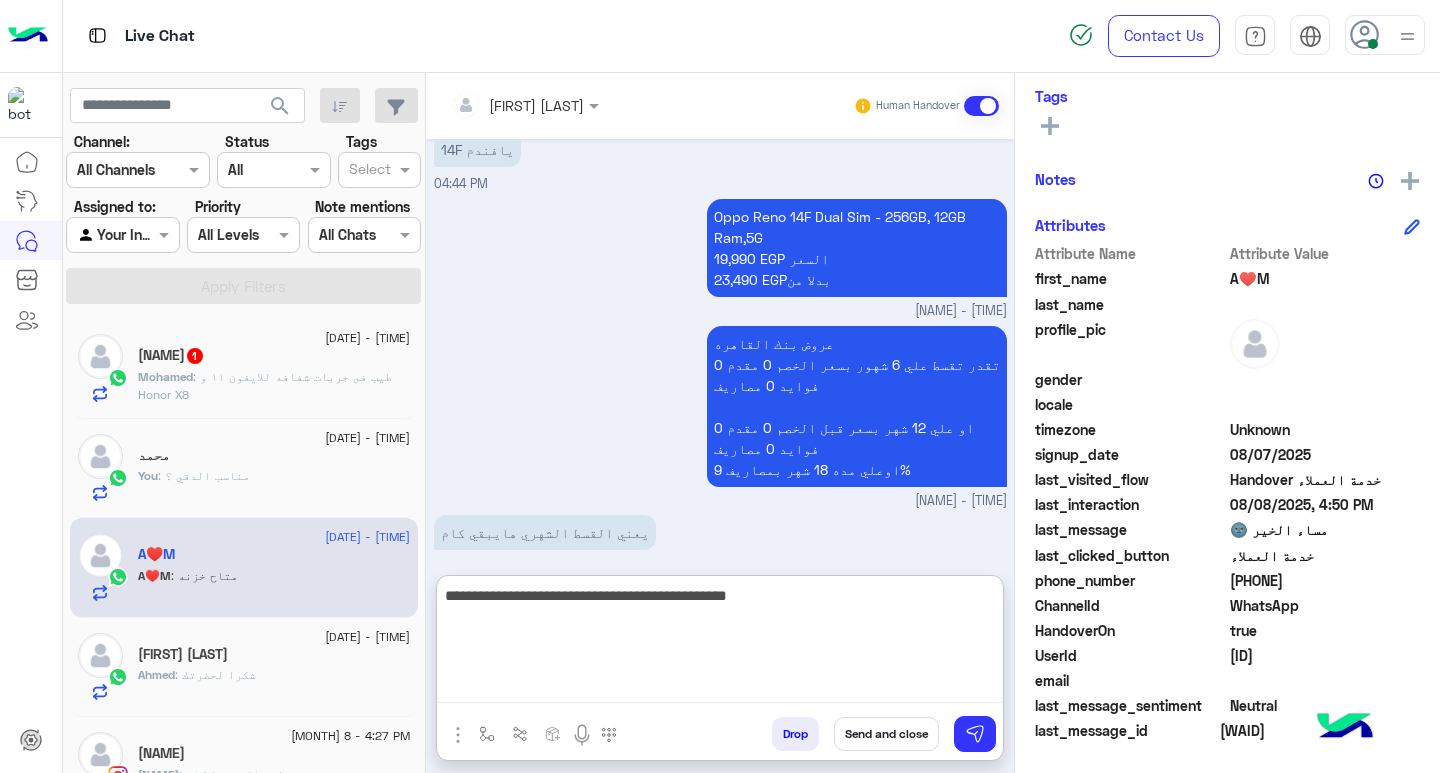 click on "**********" at bounding box center [720, 643] 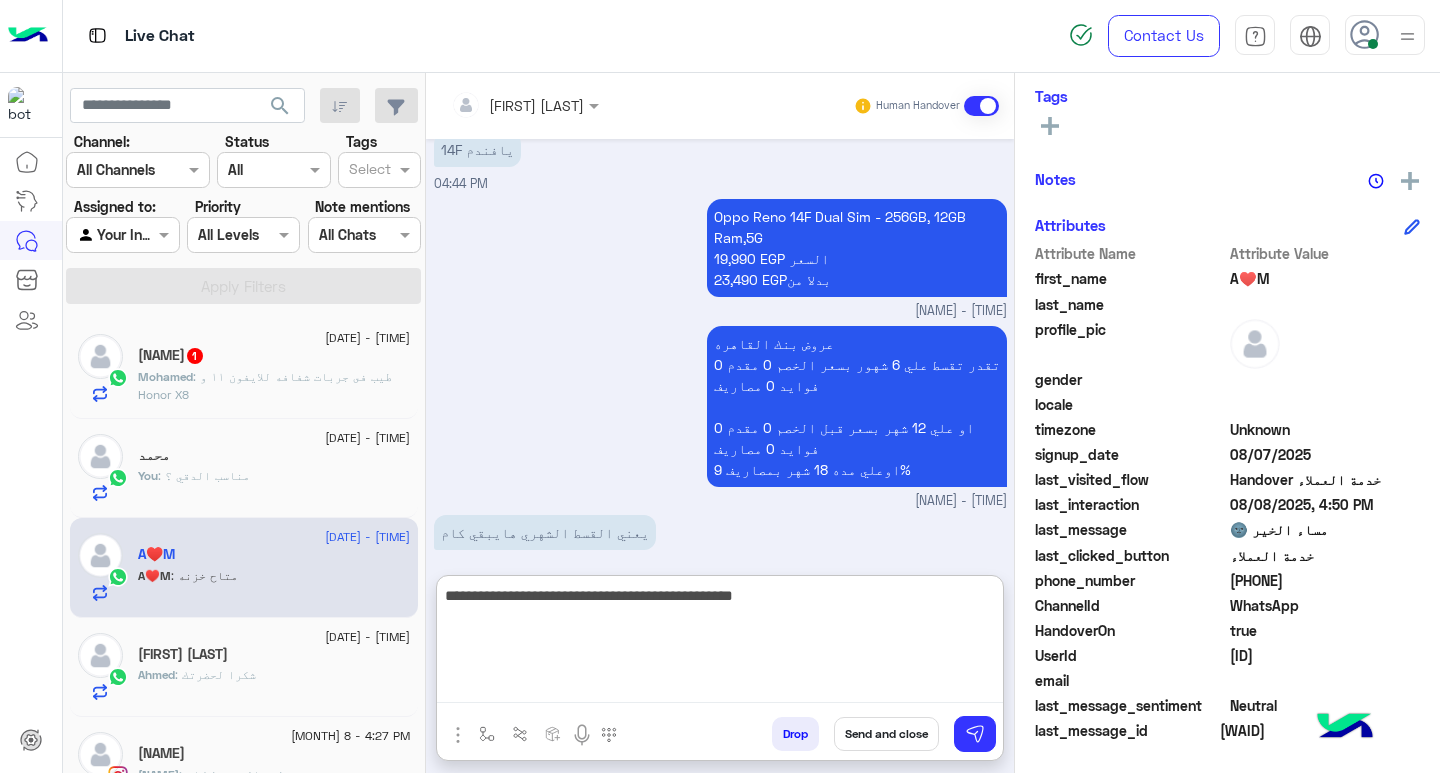 click on "**********" at bounding box center (720, 643) 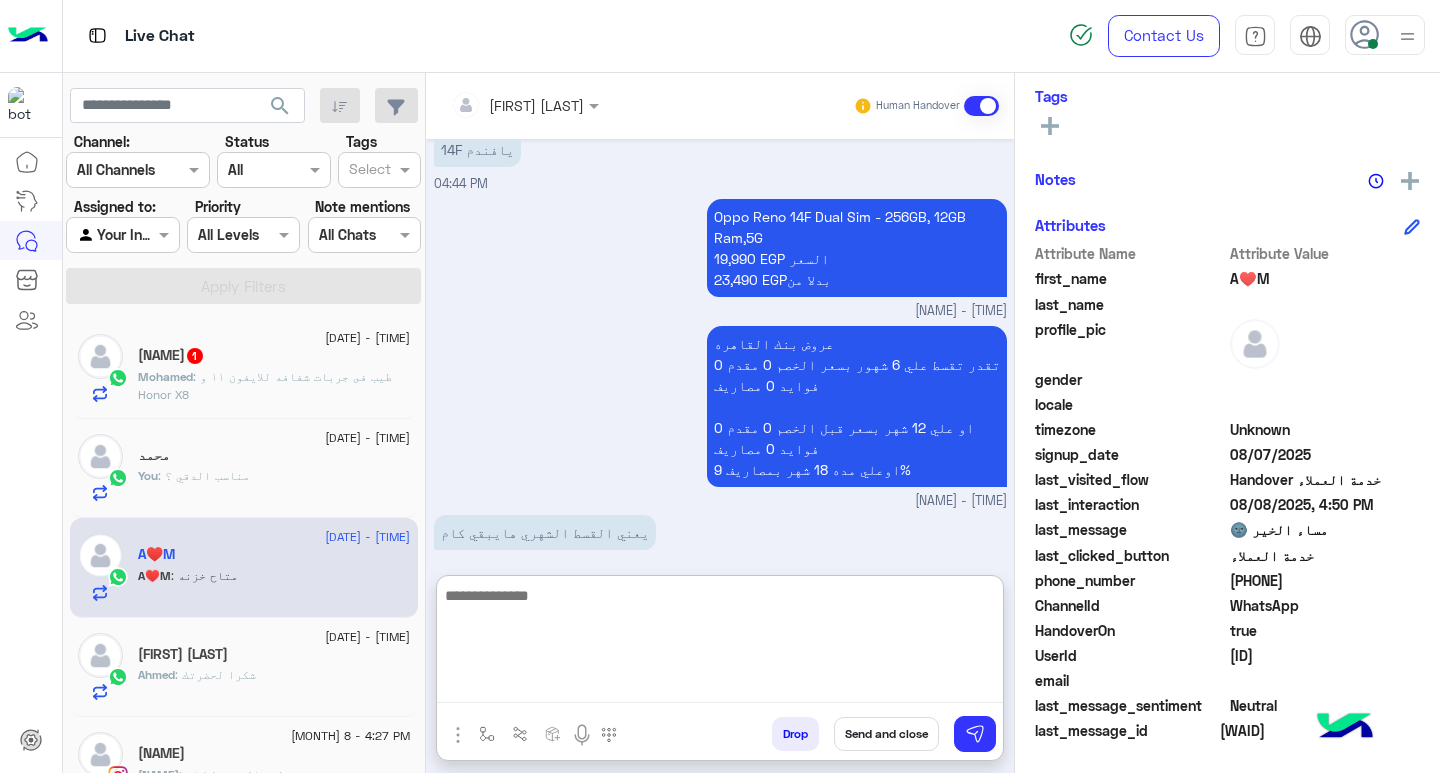 scroll, scrollTop: 2255, scrollLeft: 0, axis: vertical 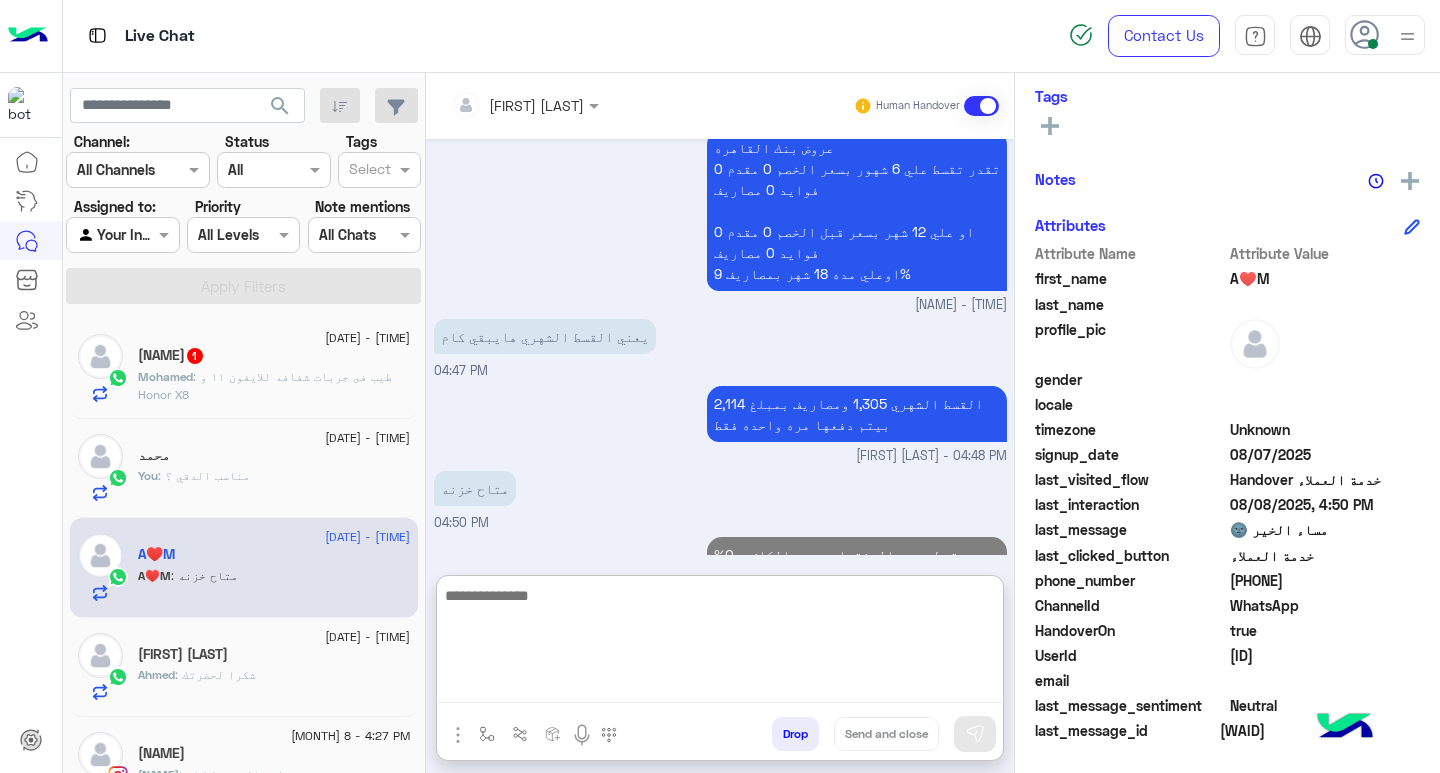 drag, startPoint x: 312, startPoint y: 369, endPoint x: 583, endPoint y: 495, distance: 298.8595 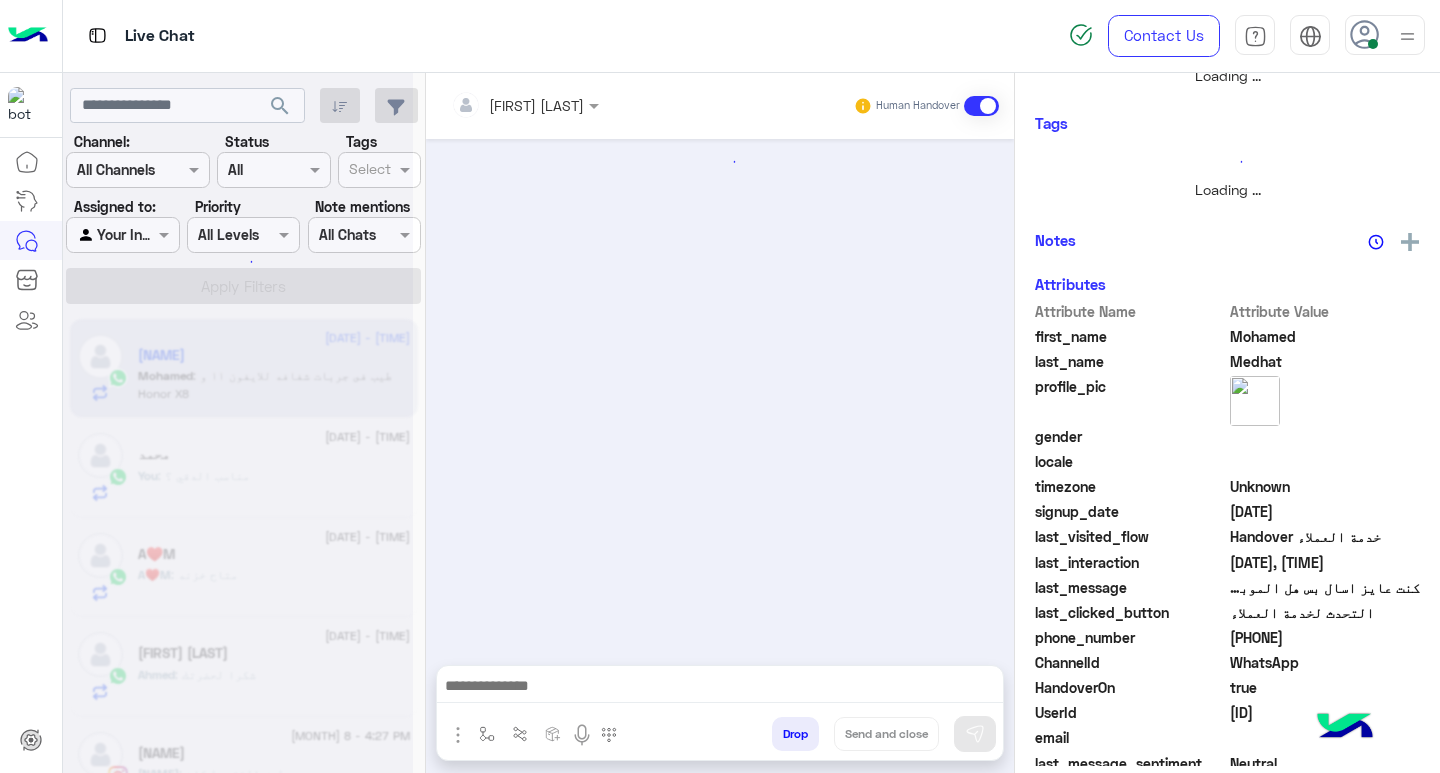 scroll, scrollTop: 0, scrollLeft: 0, axis: both 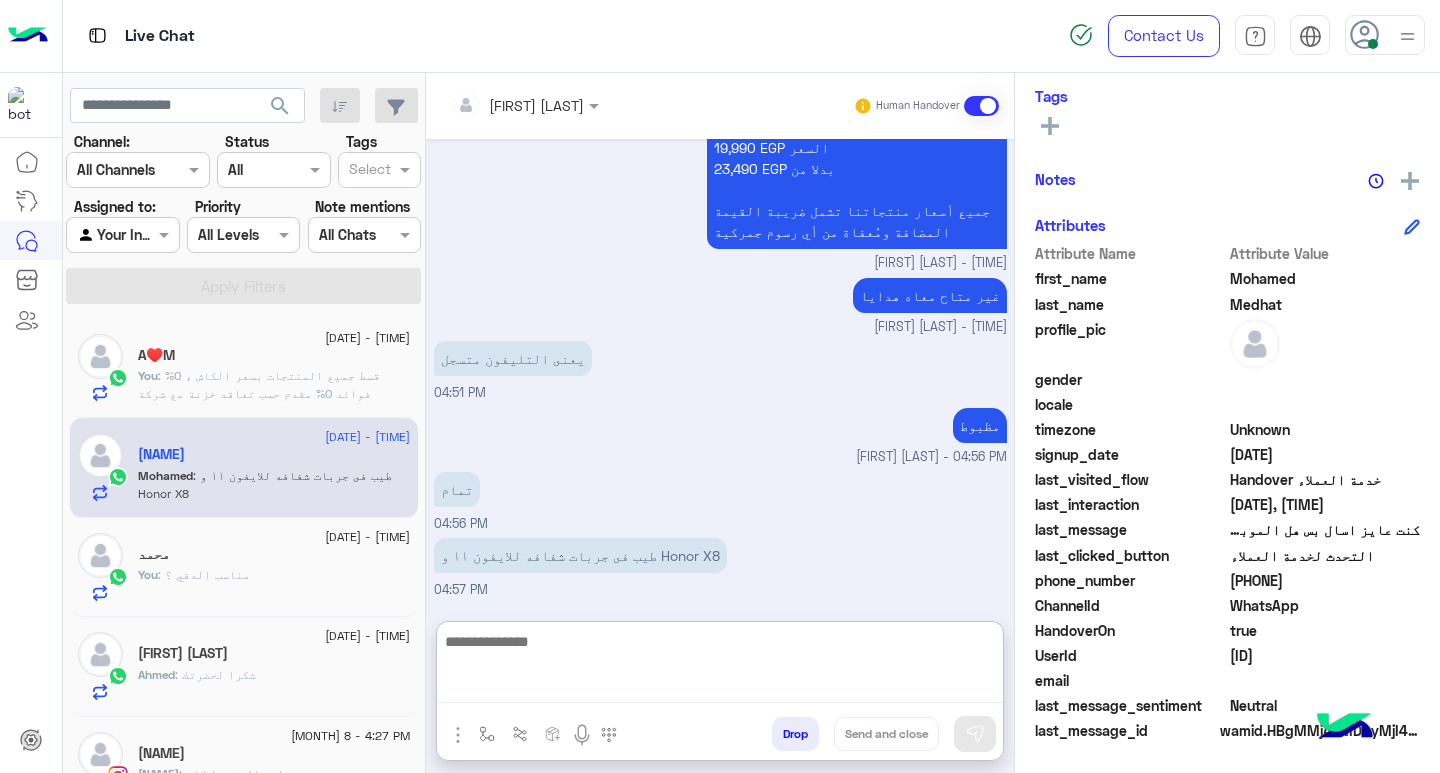 click at bounding box center [720, 666] 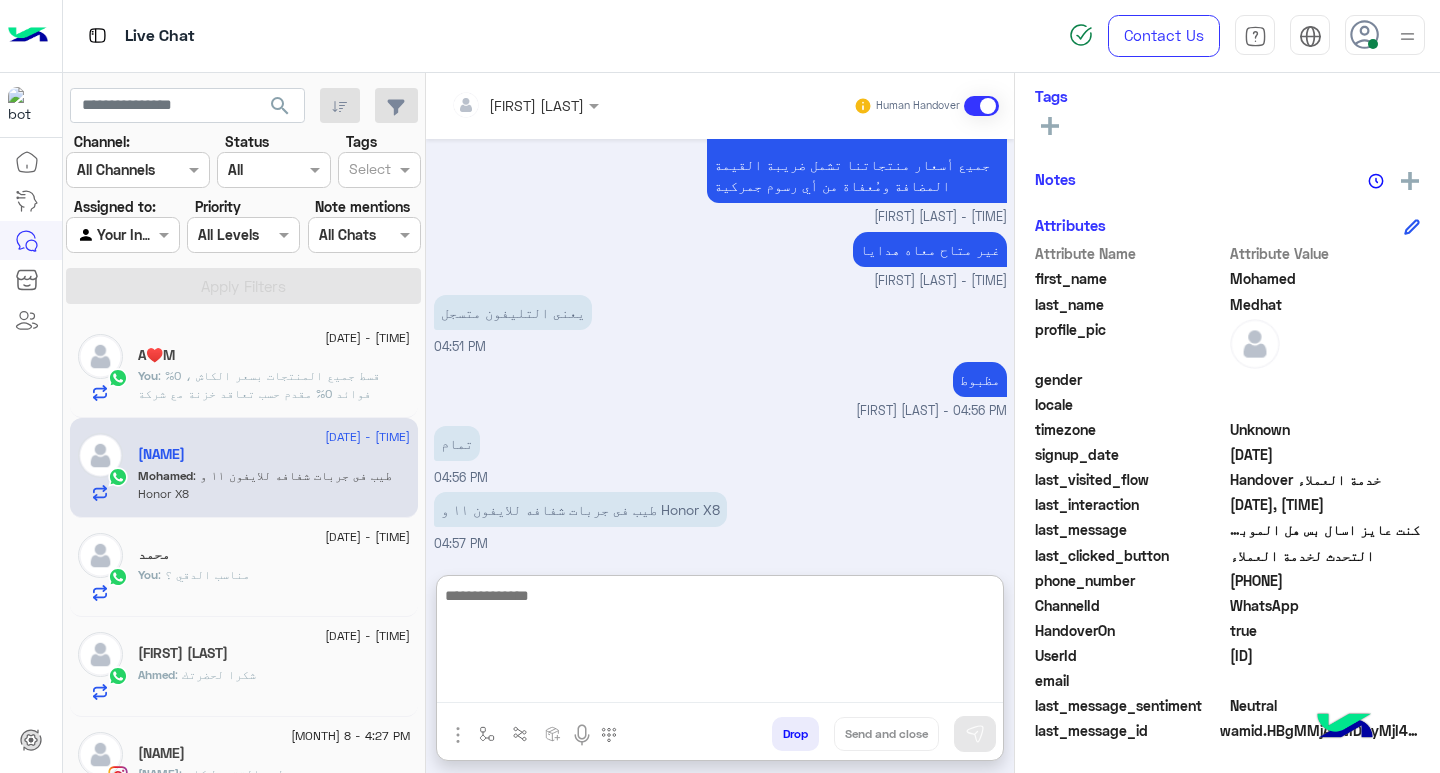 click at bounding box center [720, 643] 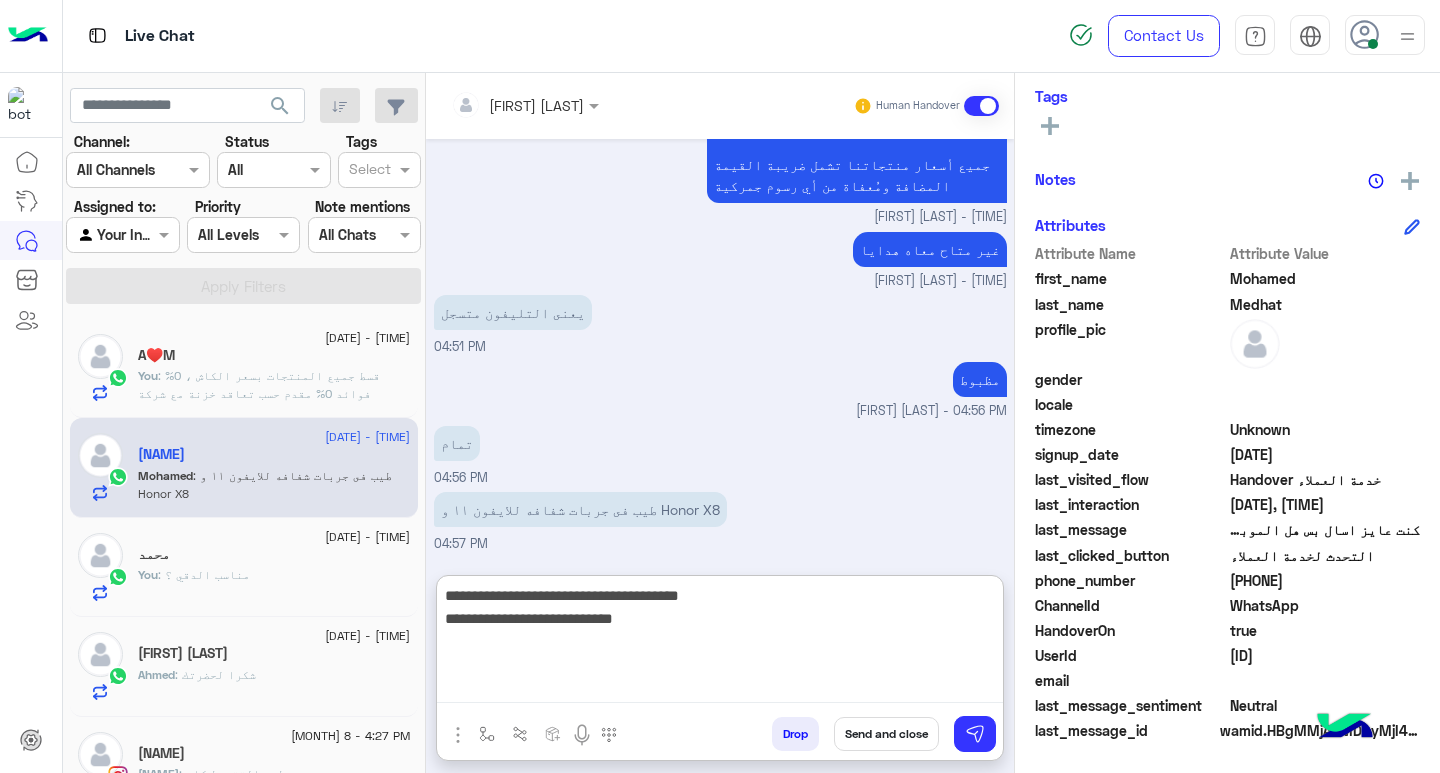 type on "**********" 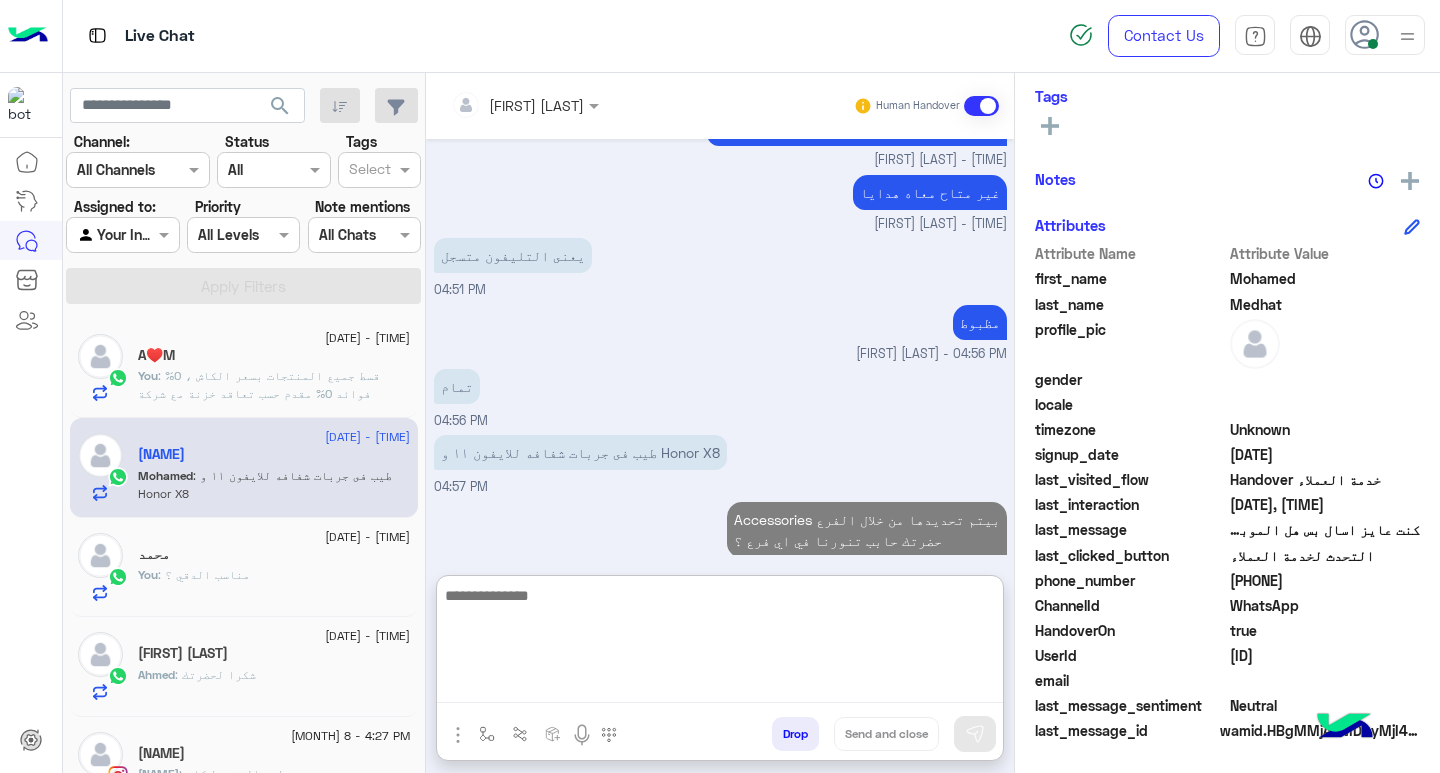scroll, scrollTop: 1406, scrollLeft: 0, axis: vertical 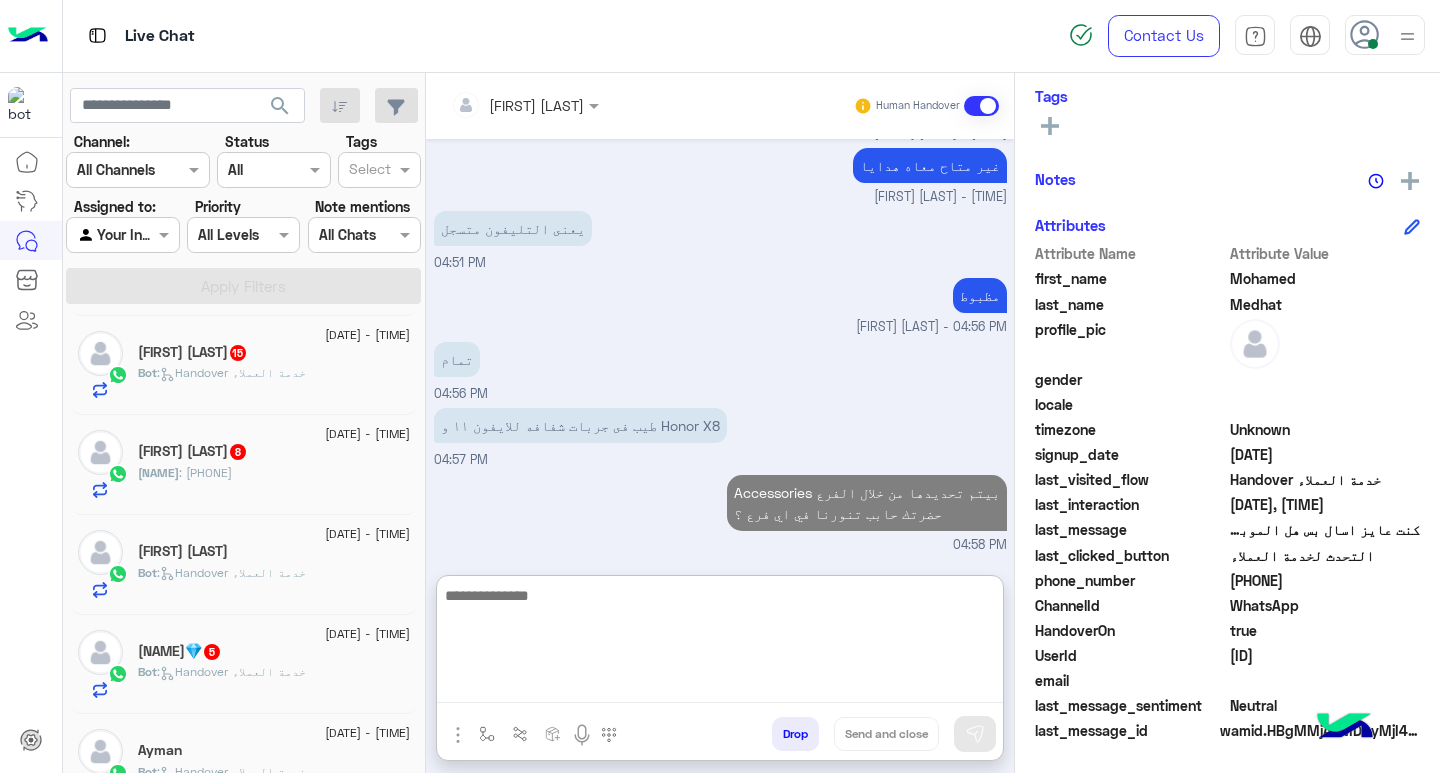 click on "[NAME] : [PHONE]" 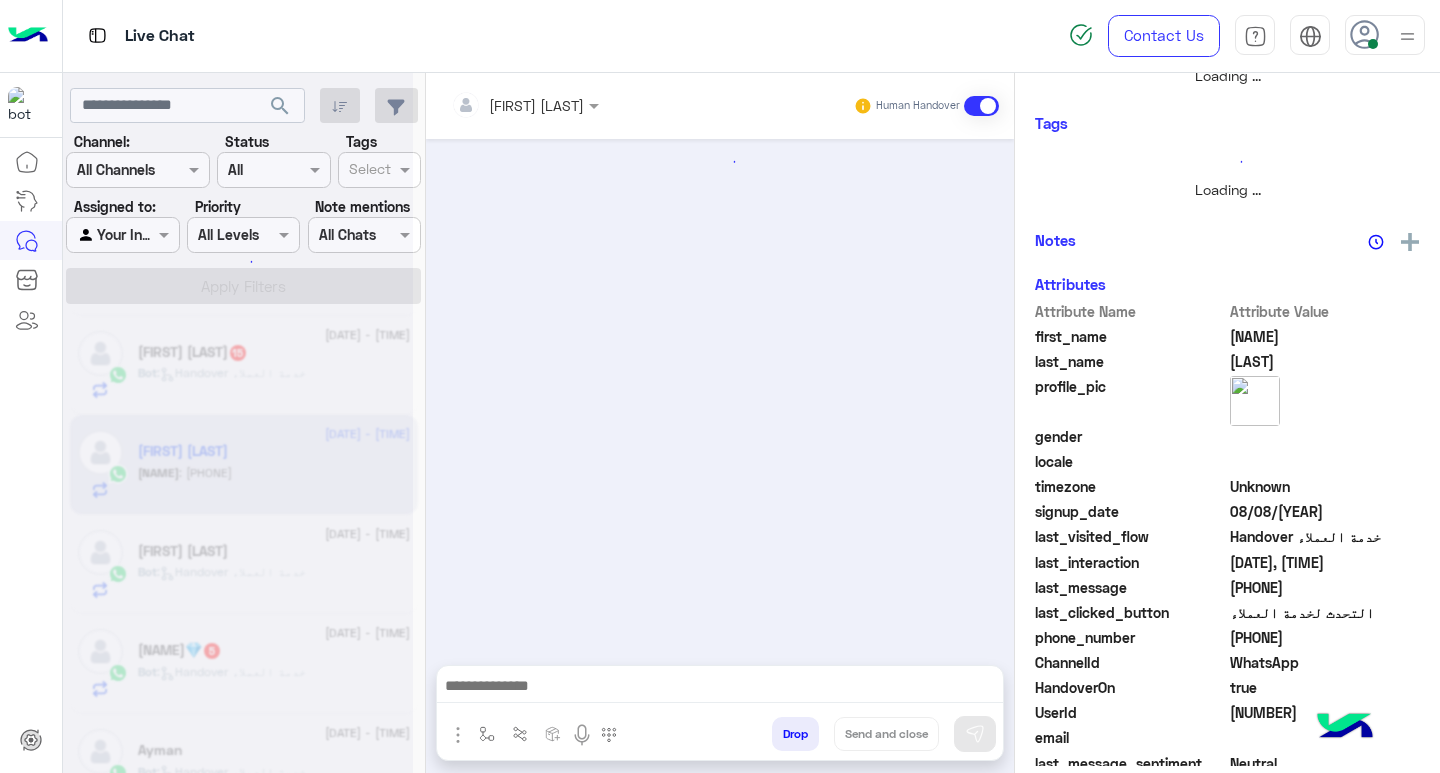 scroll, scrollTop: 0, scrollLeft: 0, axis: both 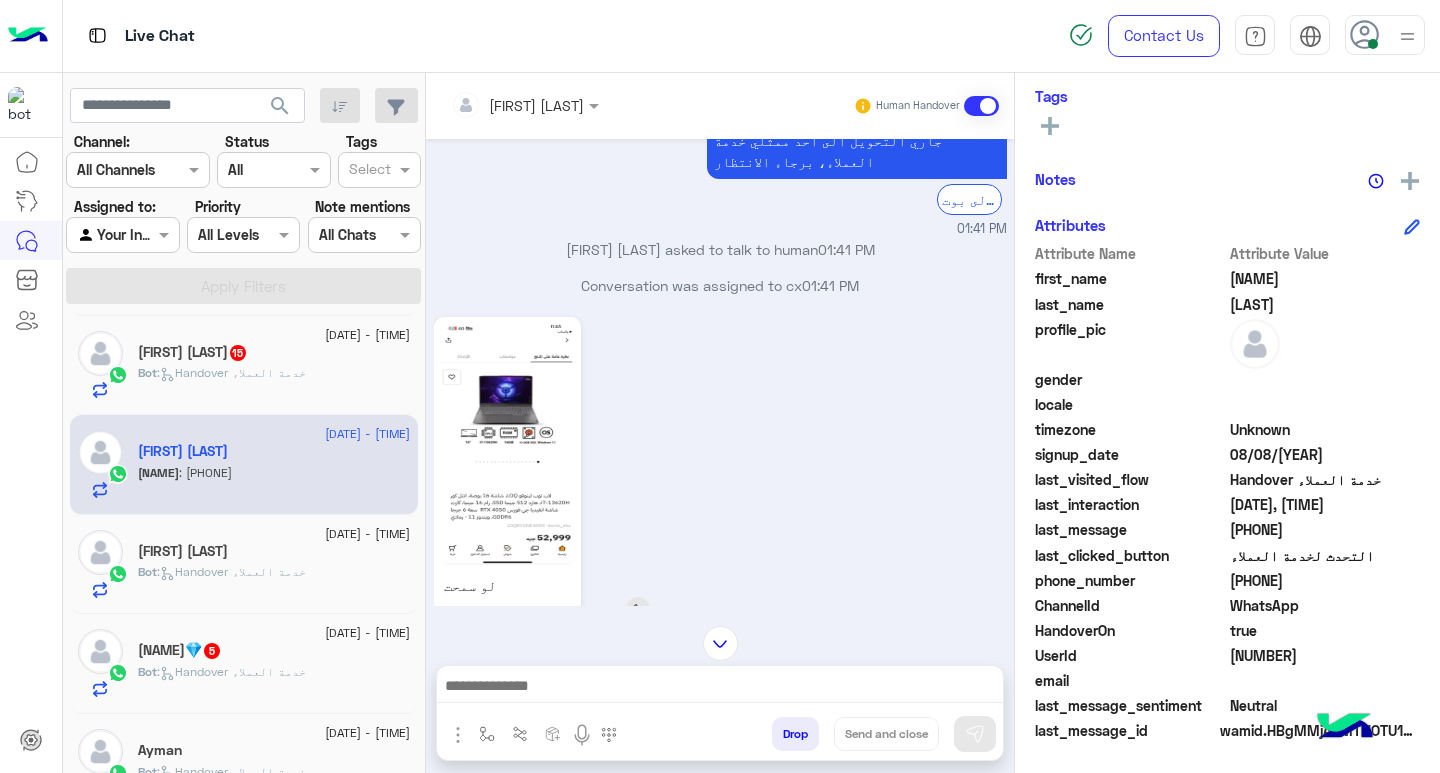 click 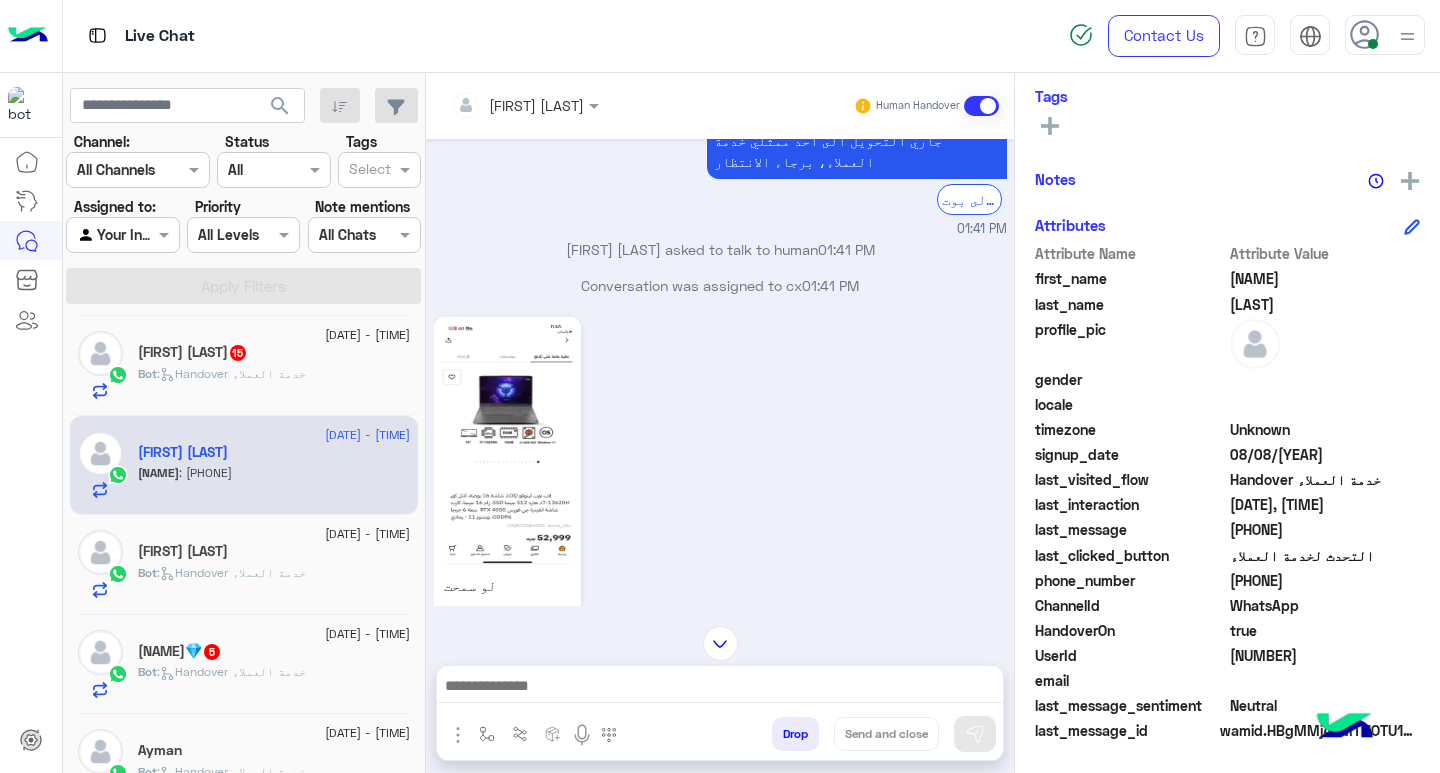 scroll, scrollTop: 0, scrollLeft: 0, axis: both 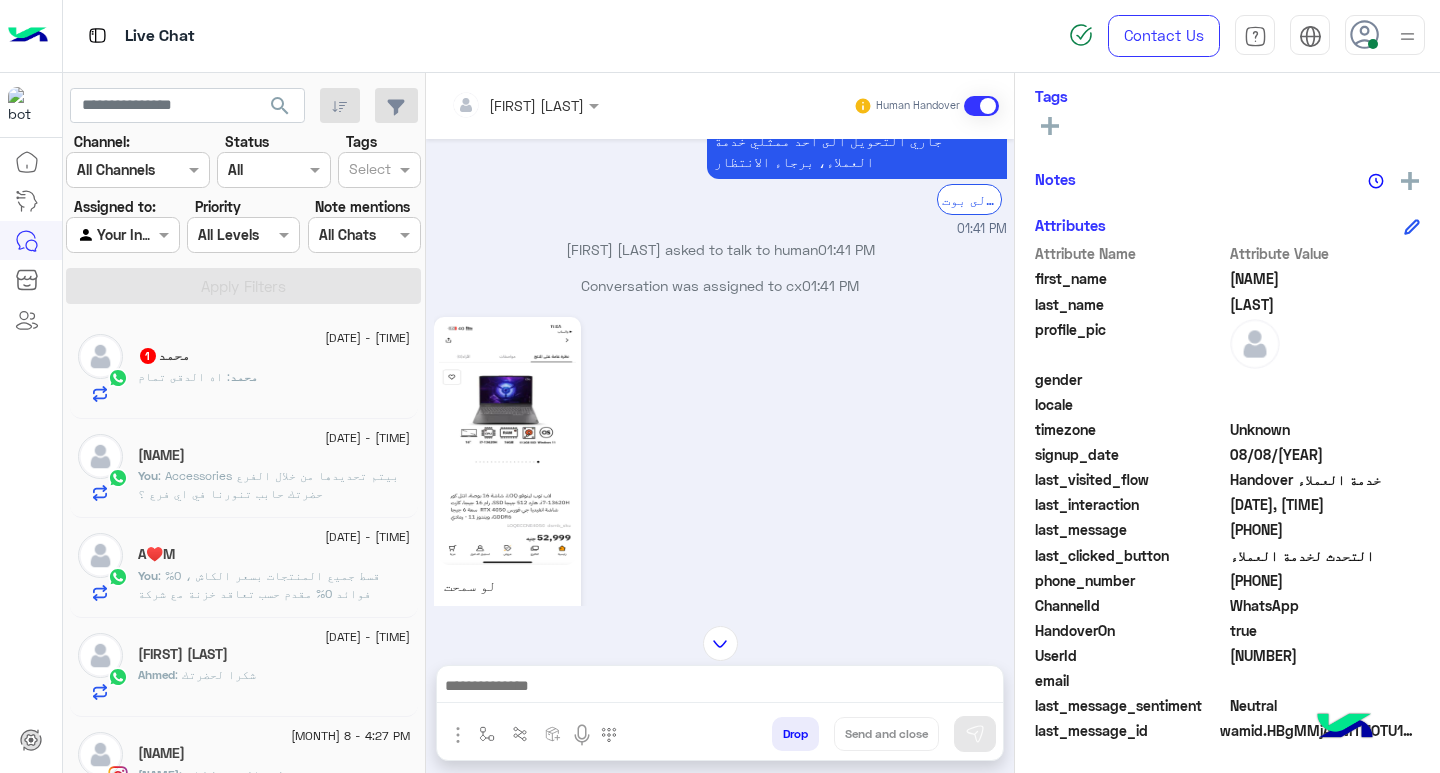 click on "[NAME] : اه الدقى تمام" 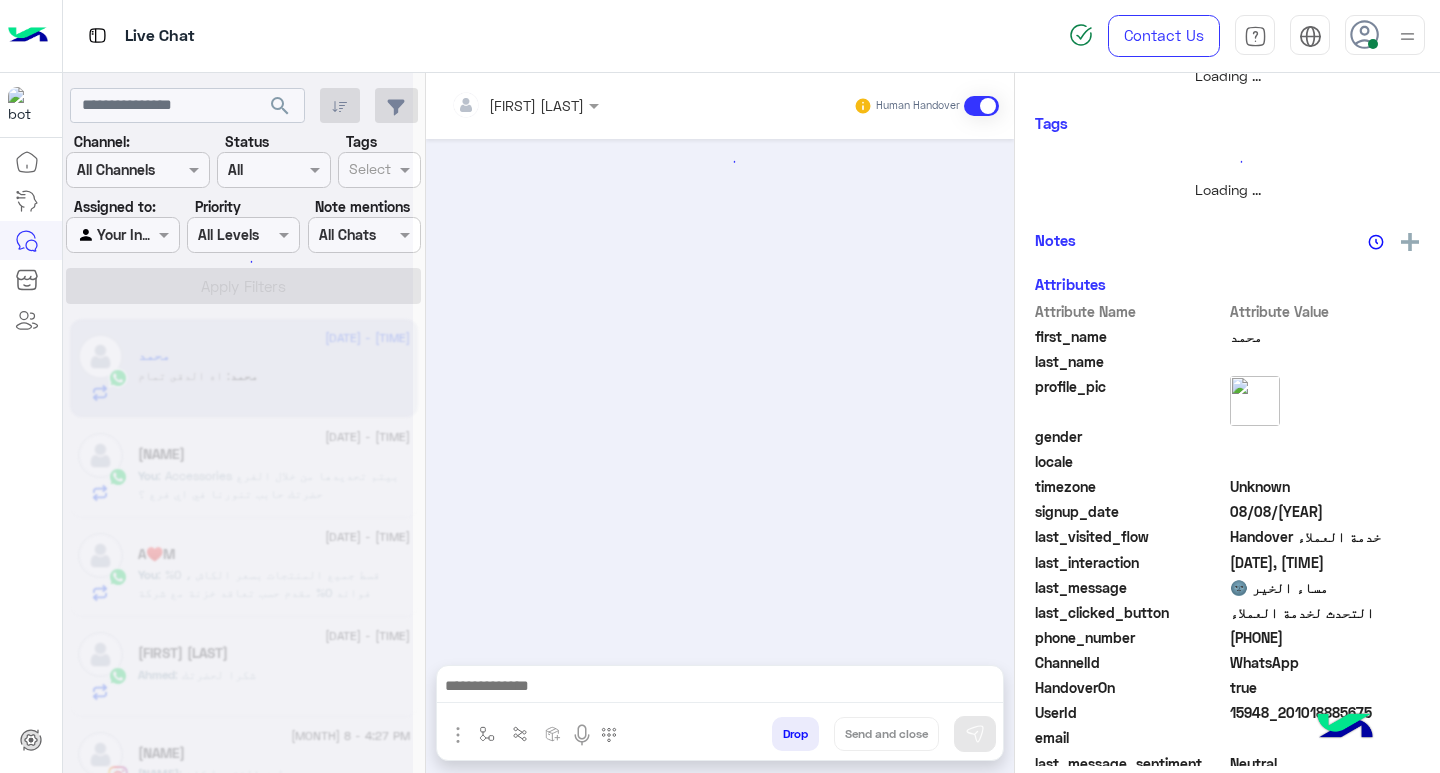 scroll, scrollTop: 355, scrollLeft: 0, axis: vertical 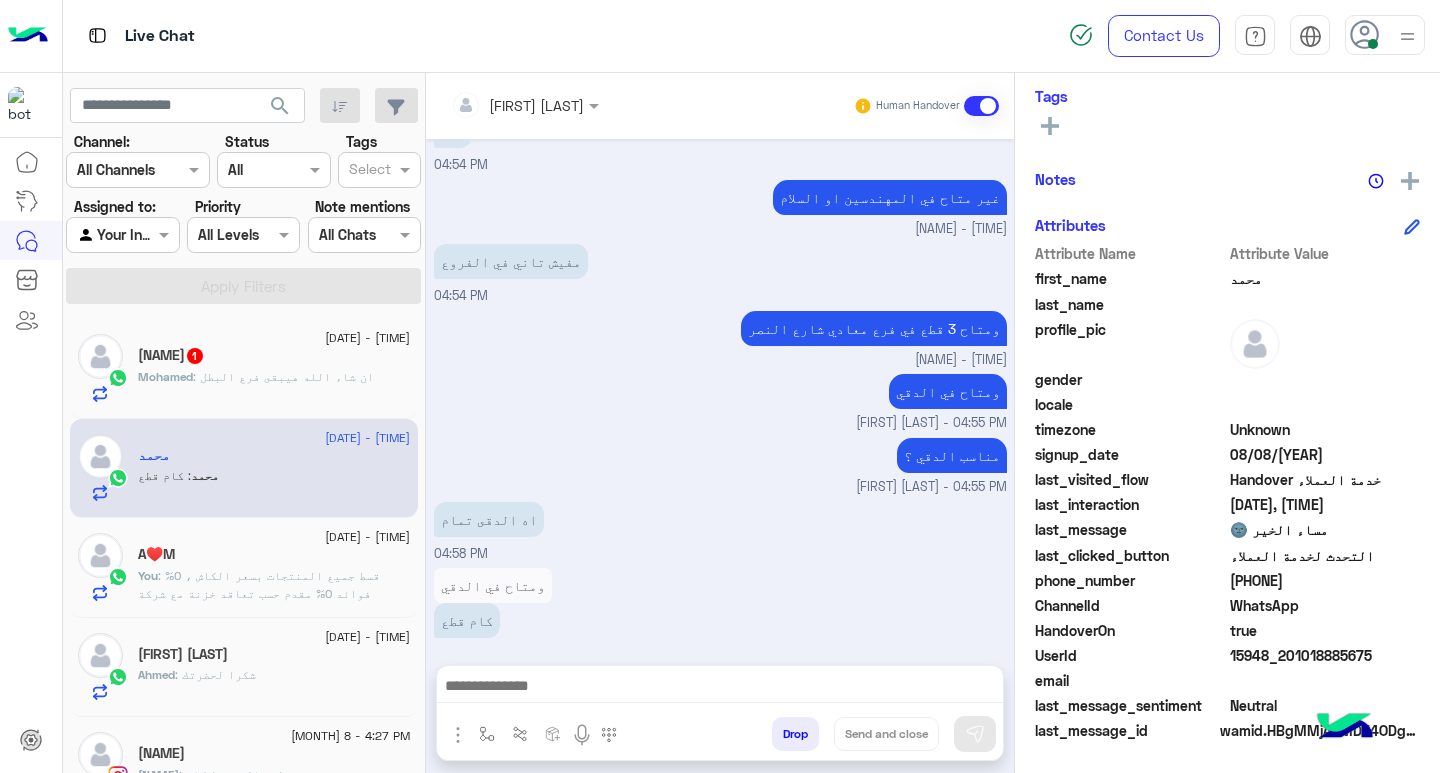 click at bounding box center (720, 688) 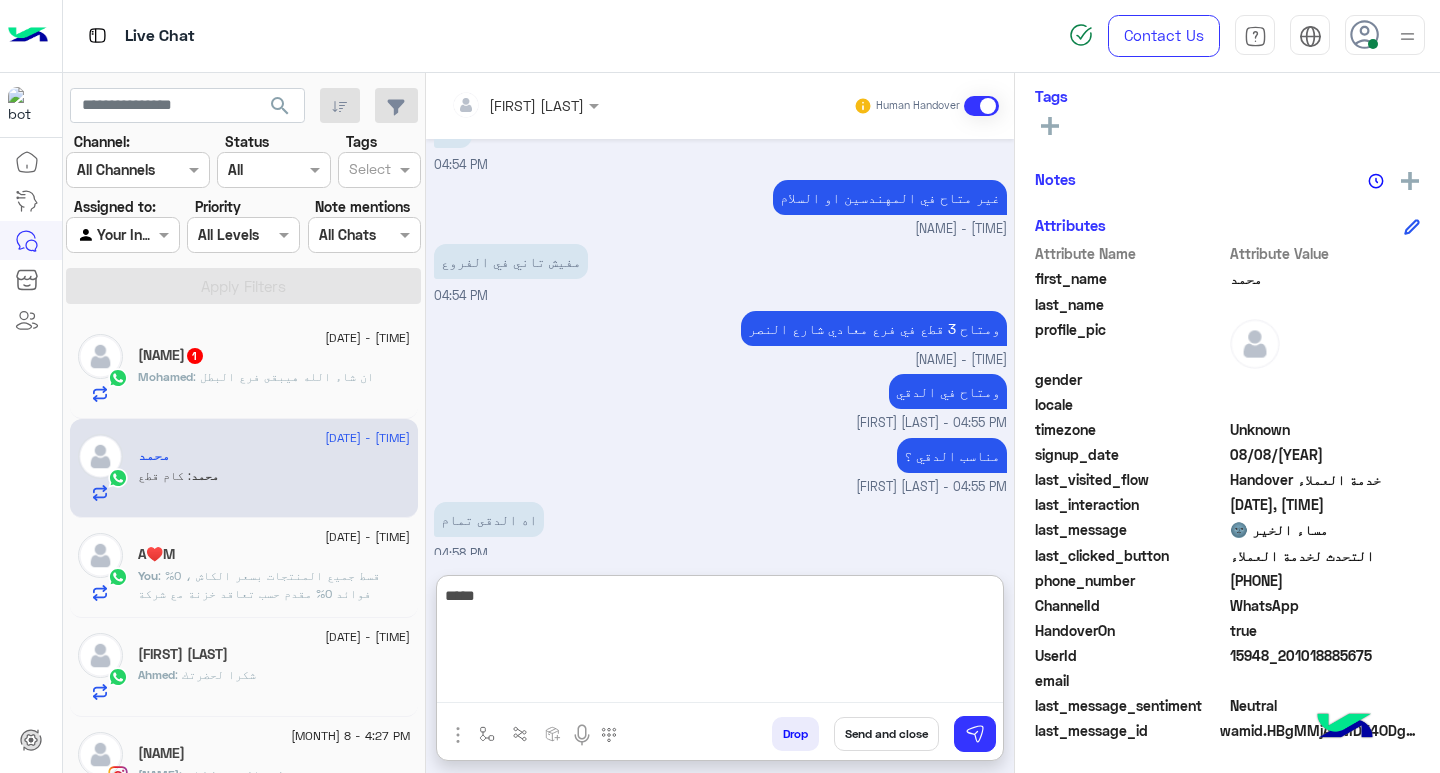 type on "*****" 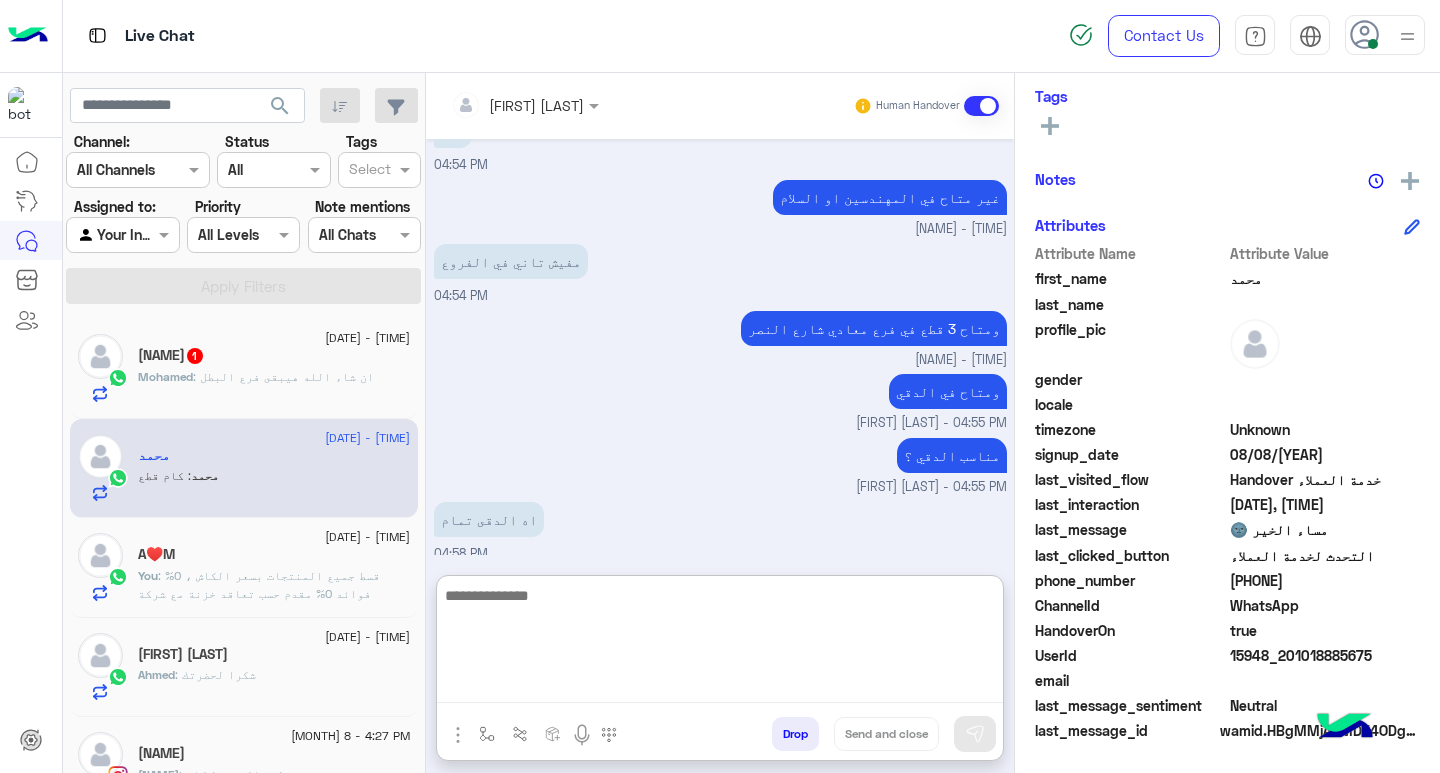 scroll, scrollTop: 1286, scrollLeft: 0, axis: vertical 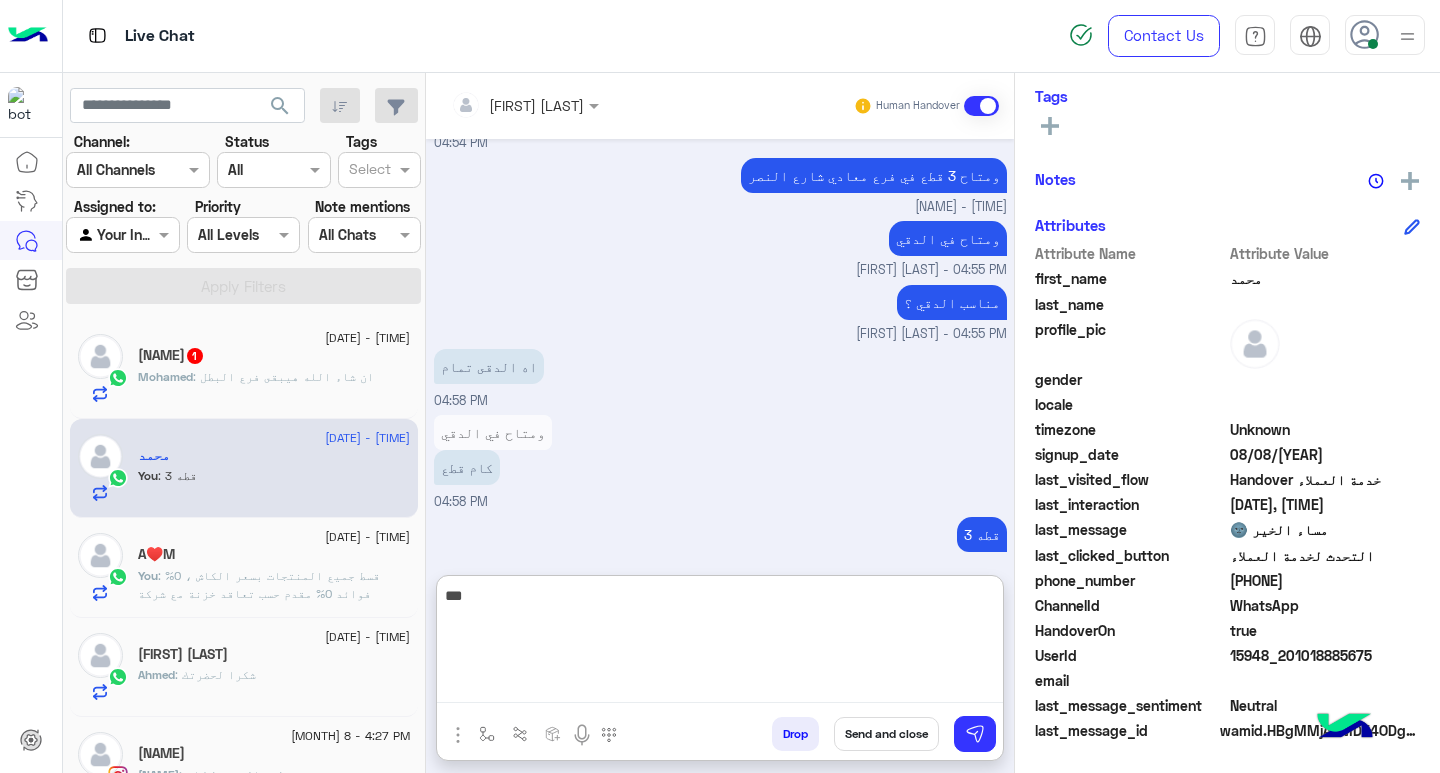 type on "****" 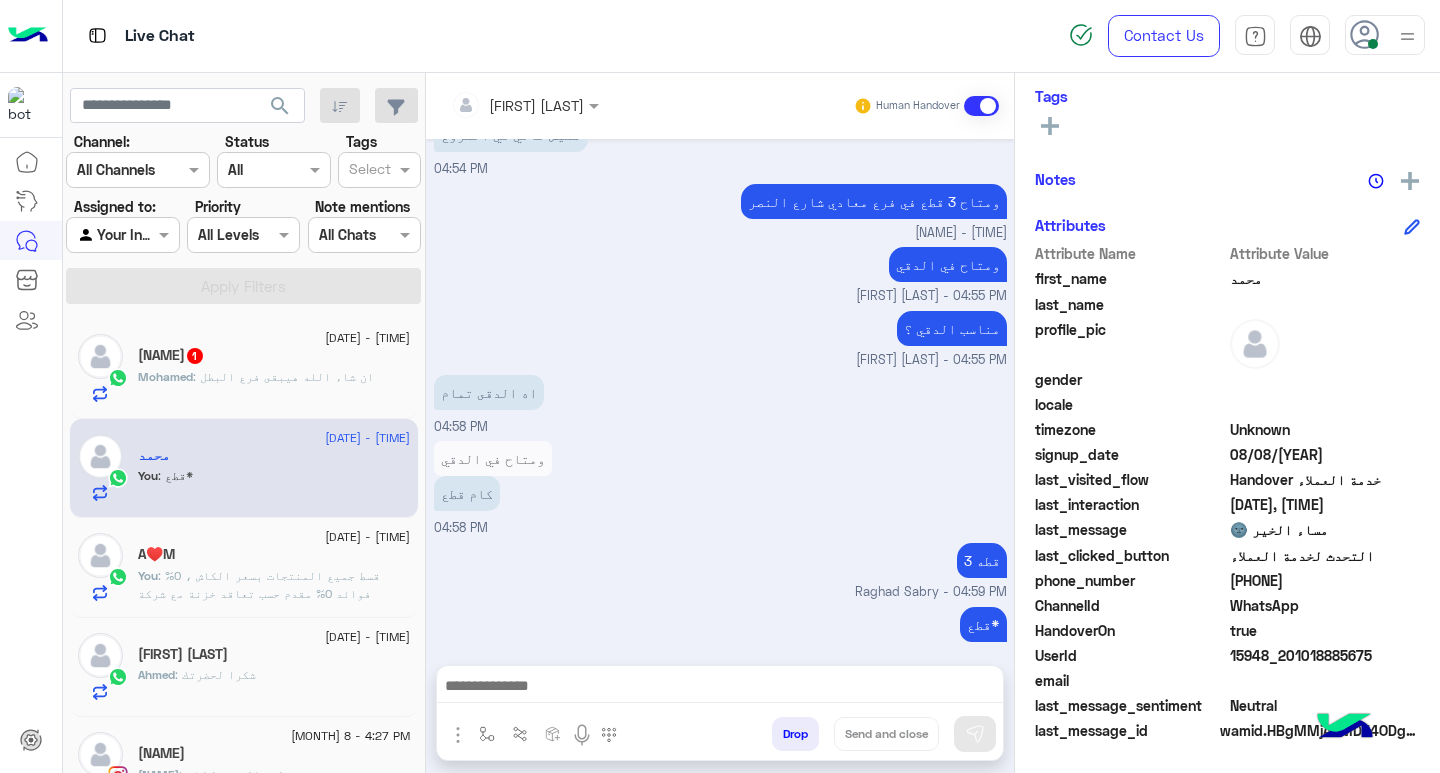 scroll, scrollTop: 1327, scrollLeft: 0, axis: vertical 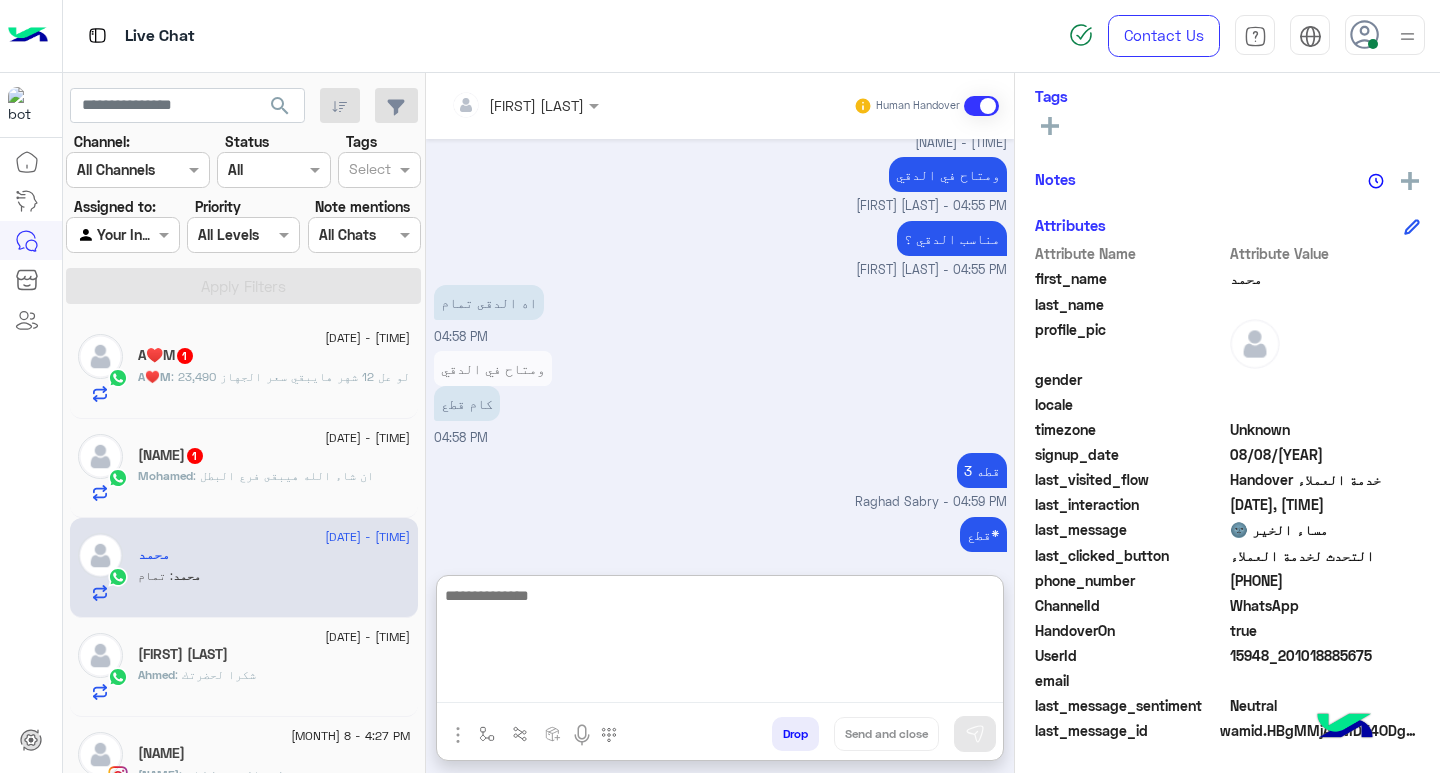 paste on "**********" 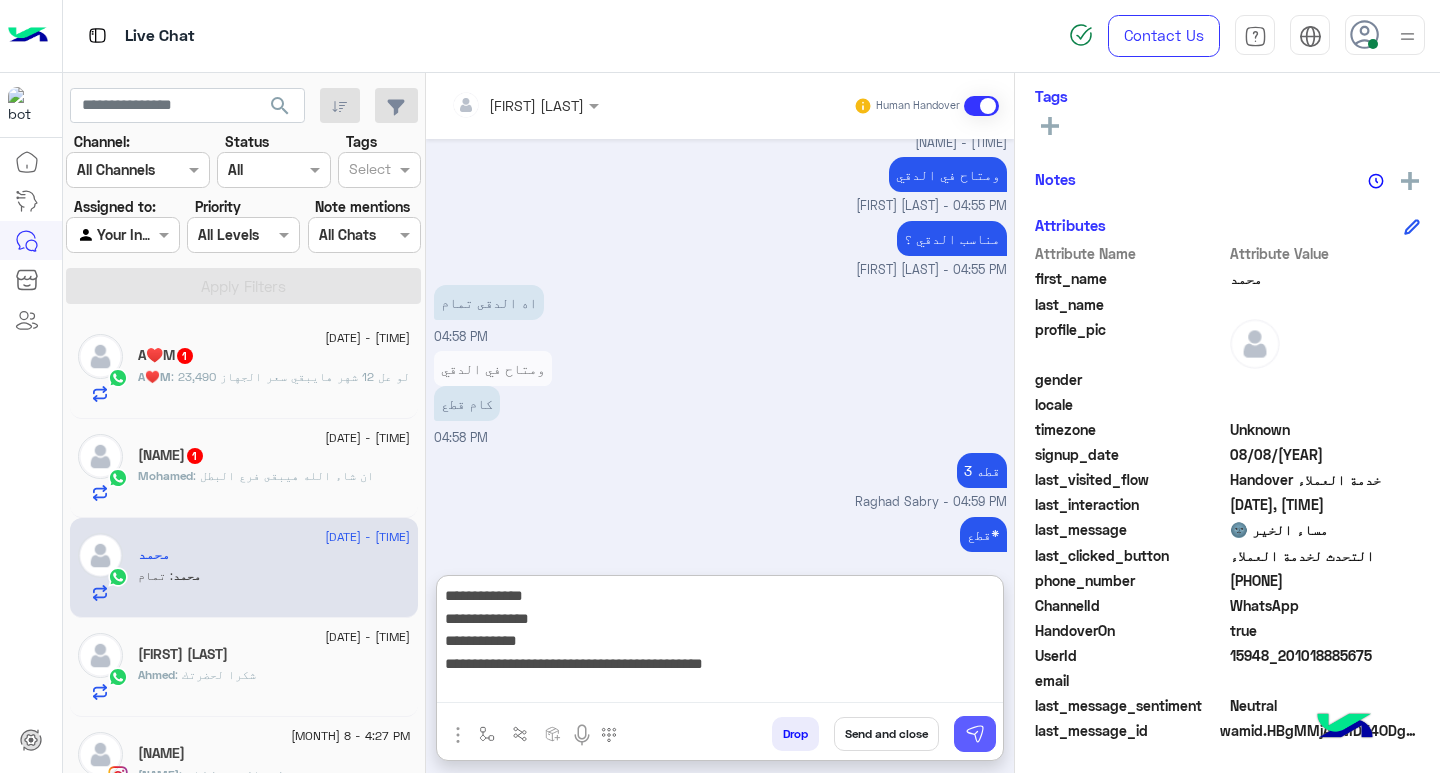 type on "**********" 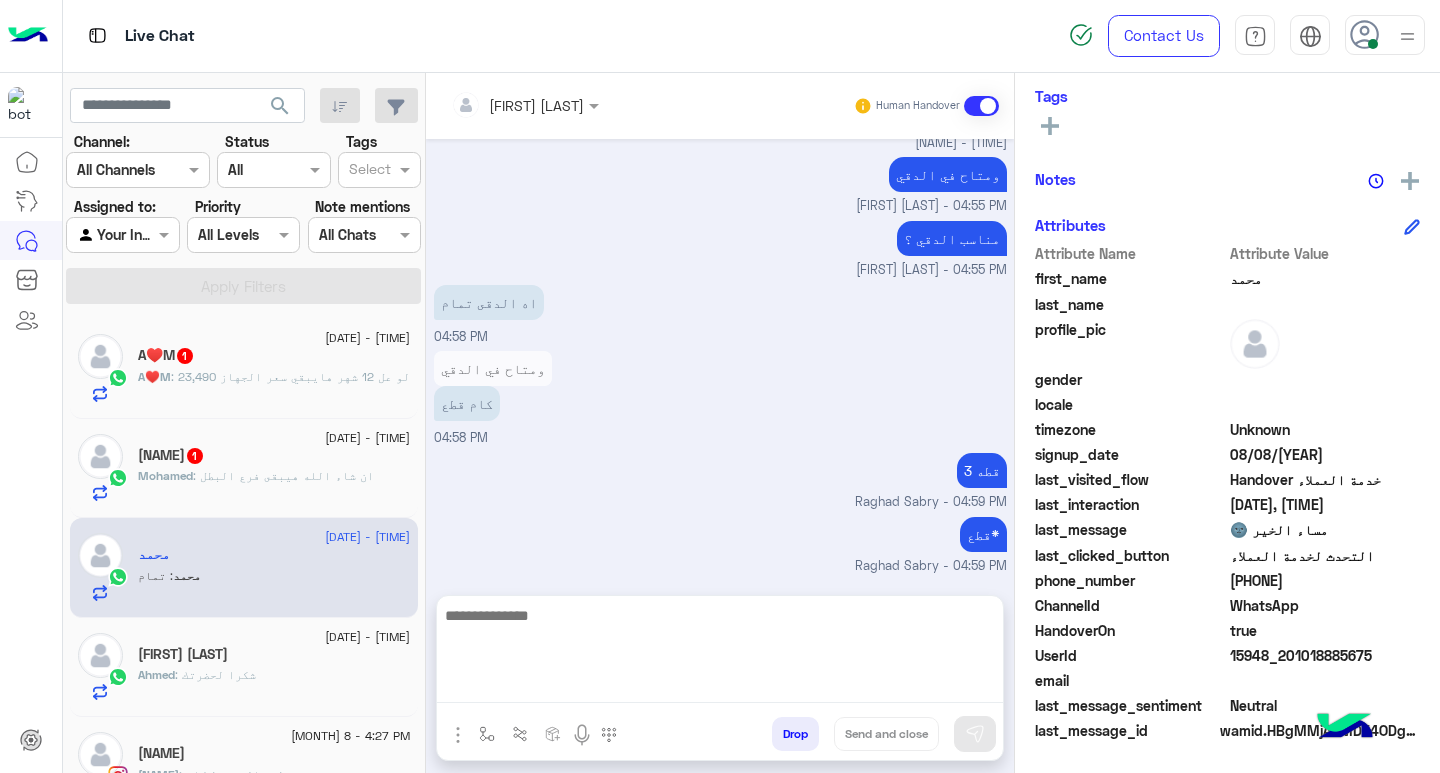 scroll, scrollTop: 1453, scrollLeft: 0, axis: vertical 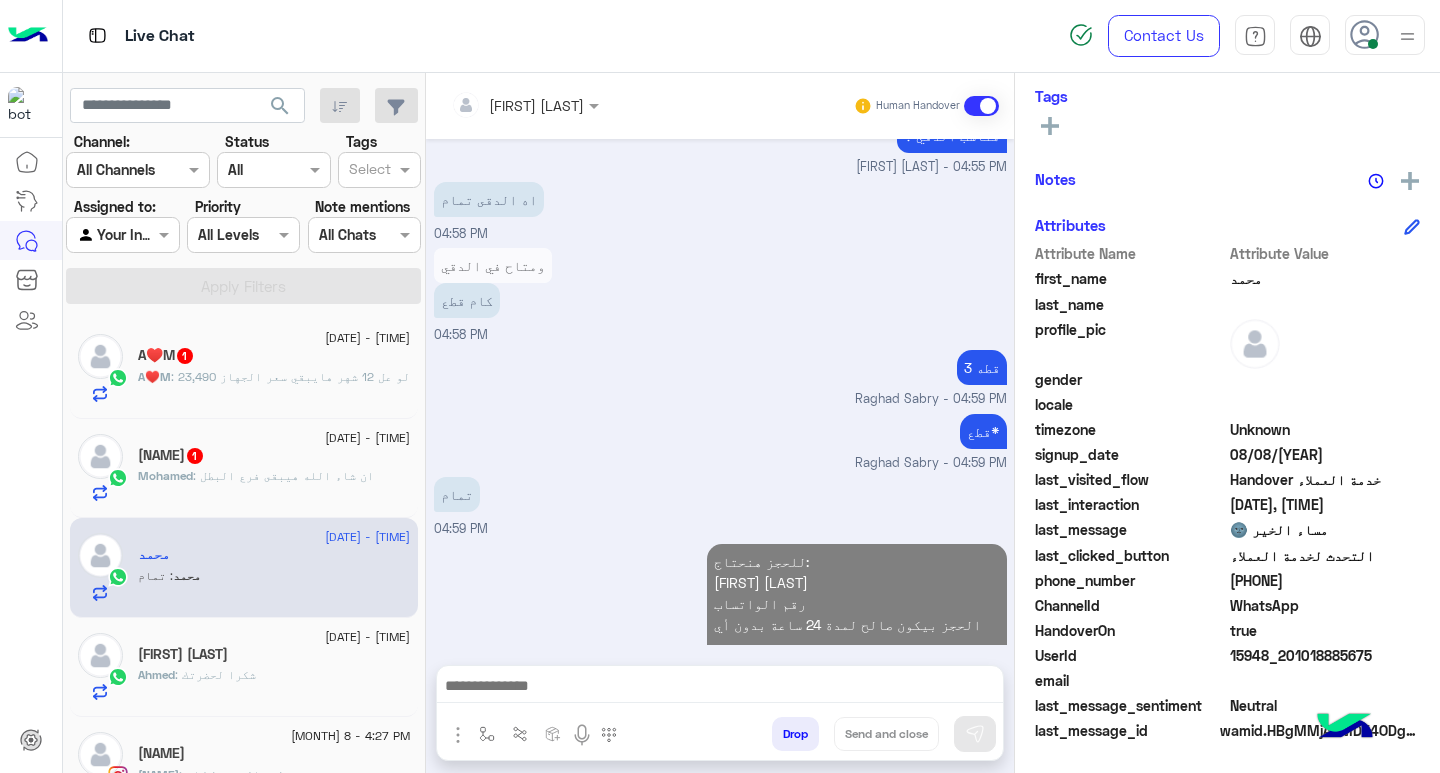 click on "[DATE] - [TIME]" 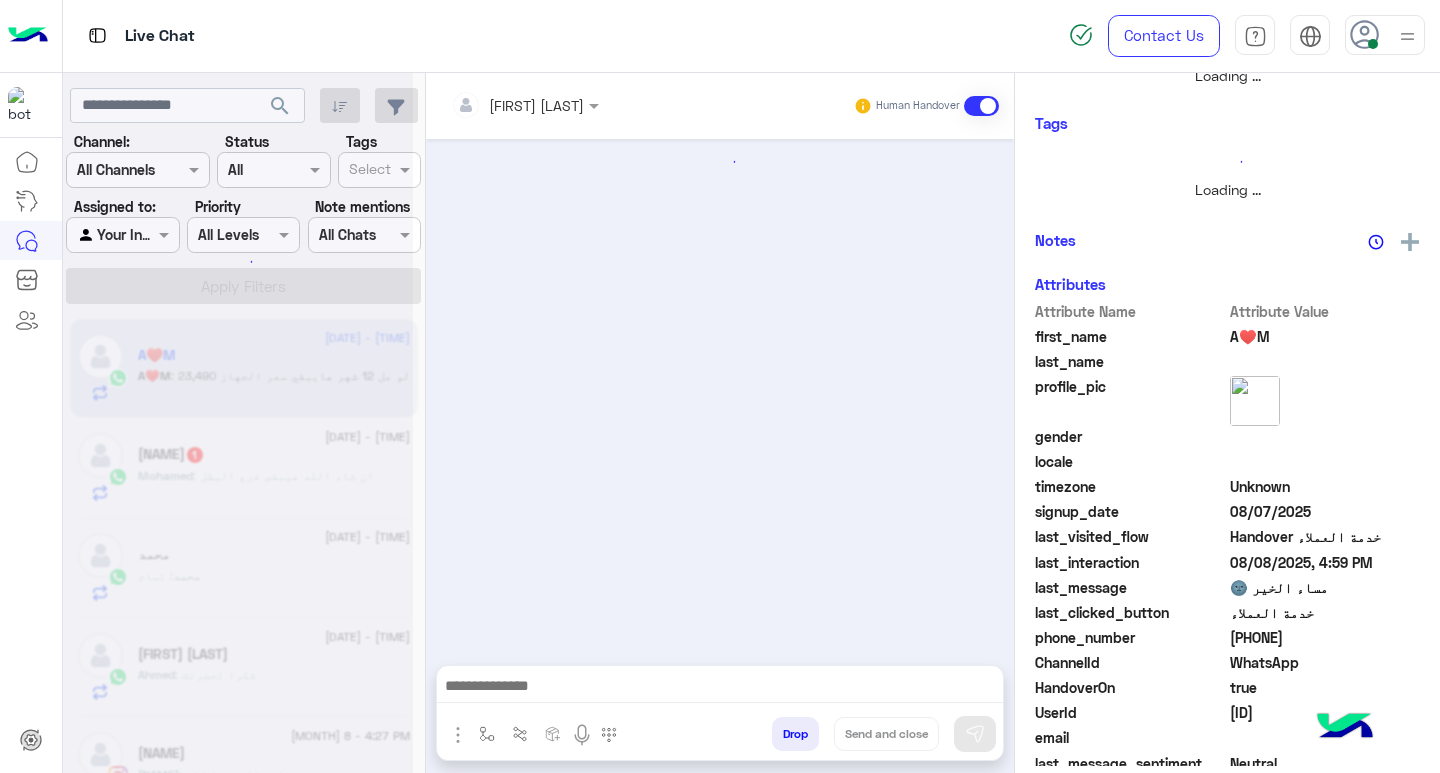 scroll, scrollTop: 355, scrollLeft: 0, axis: vertical 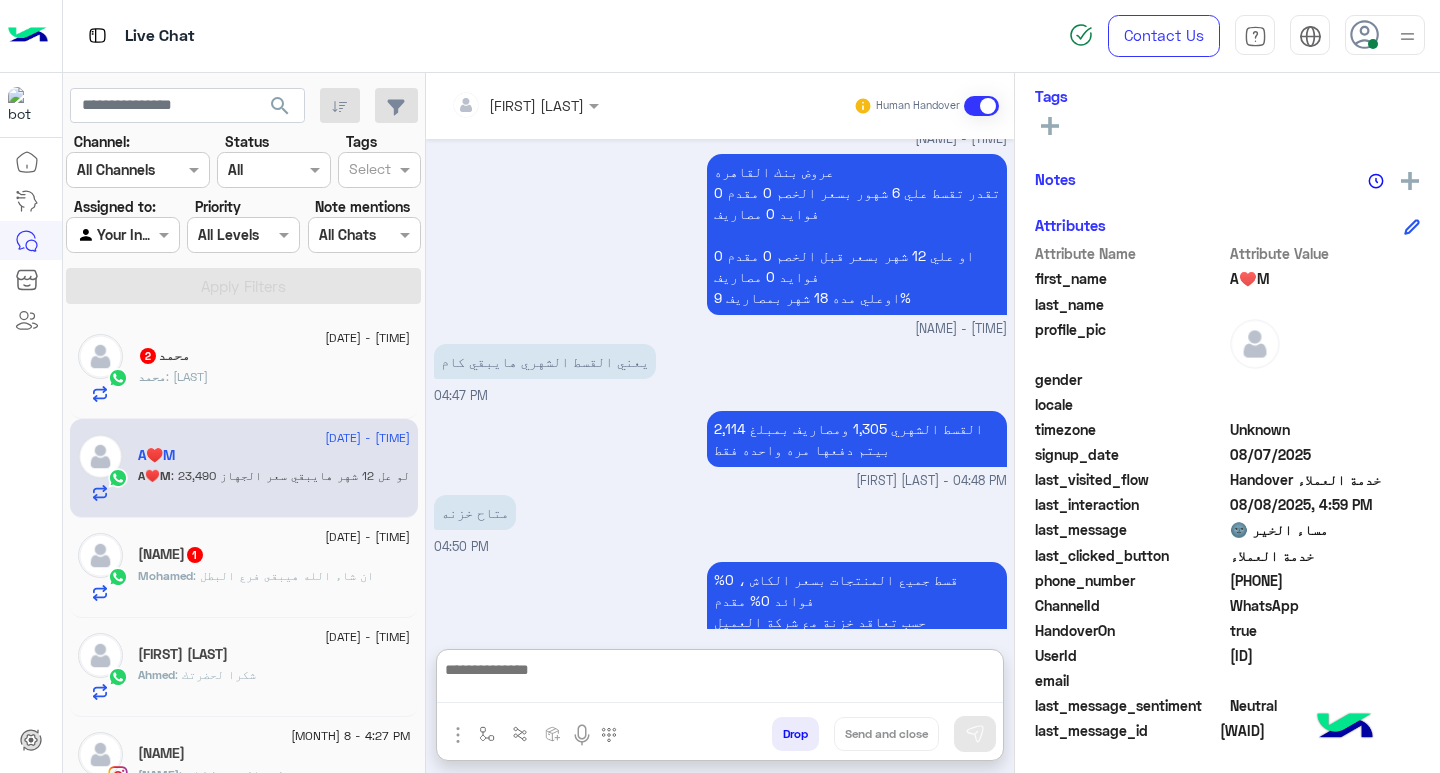 click at bounding box center (720, 680) 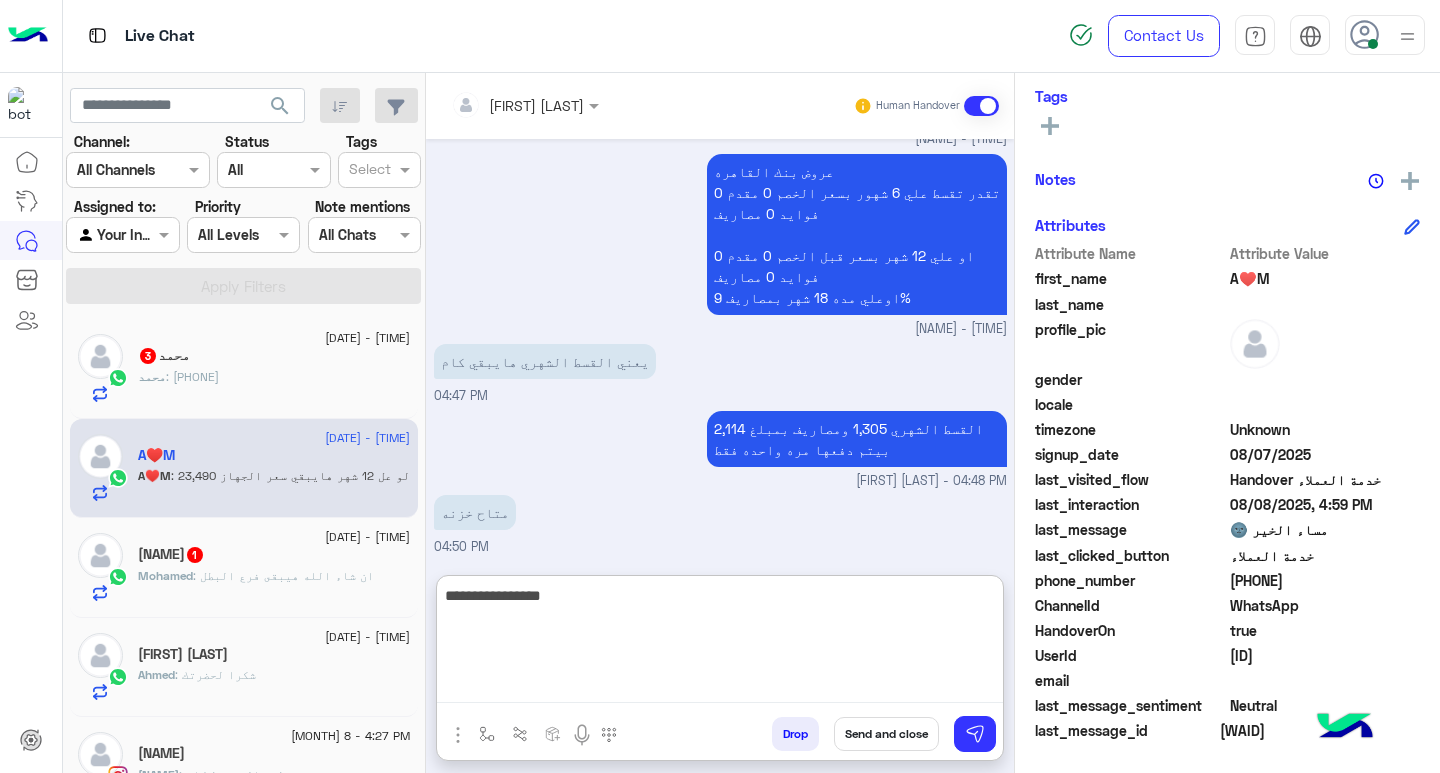 type on "**********" 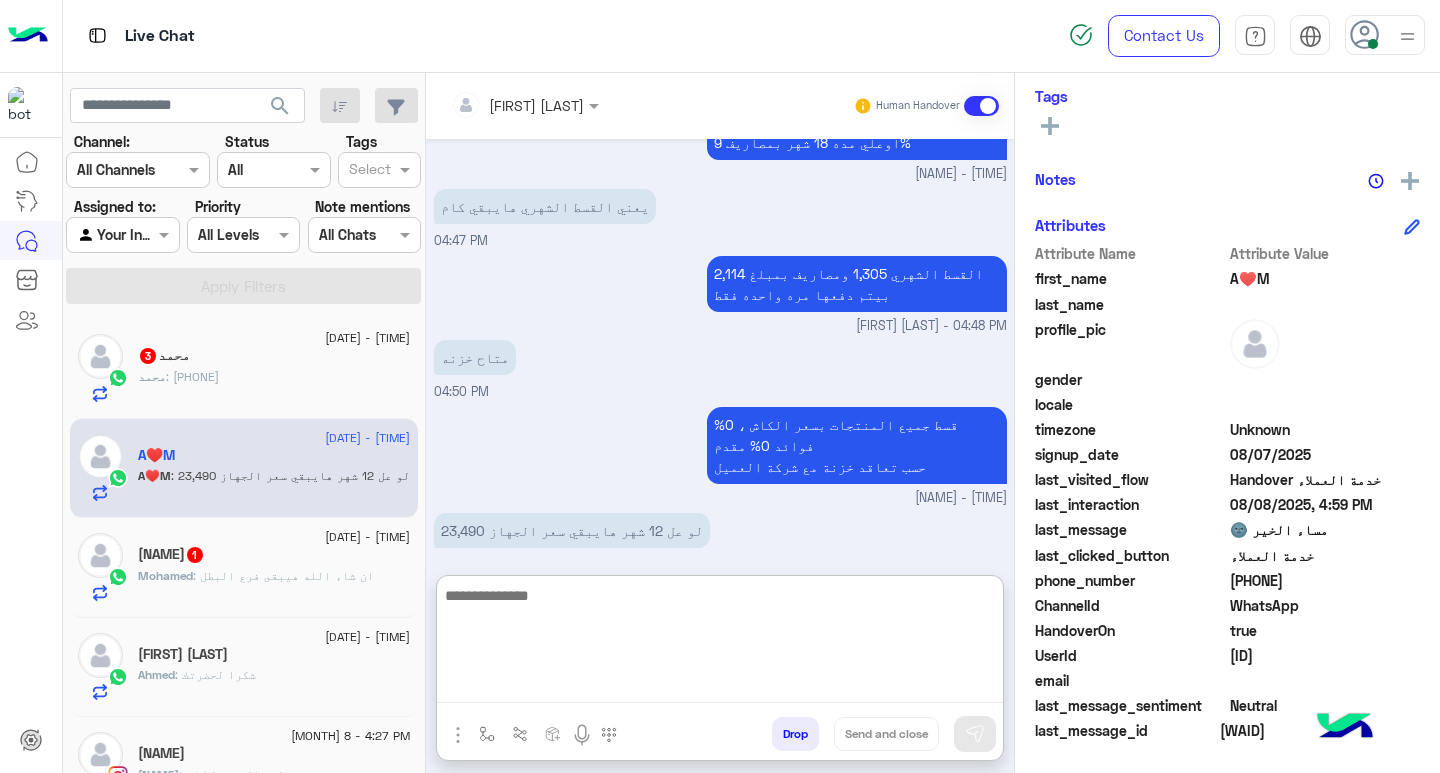 scroll, scrollTop: 1472, scrollLeft: 0, axis: vertical 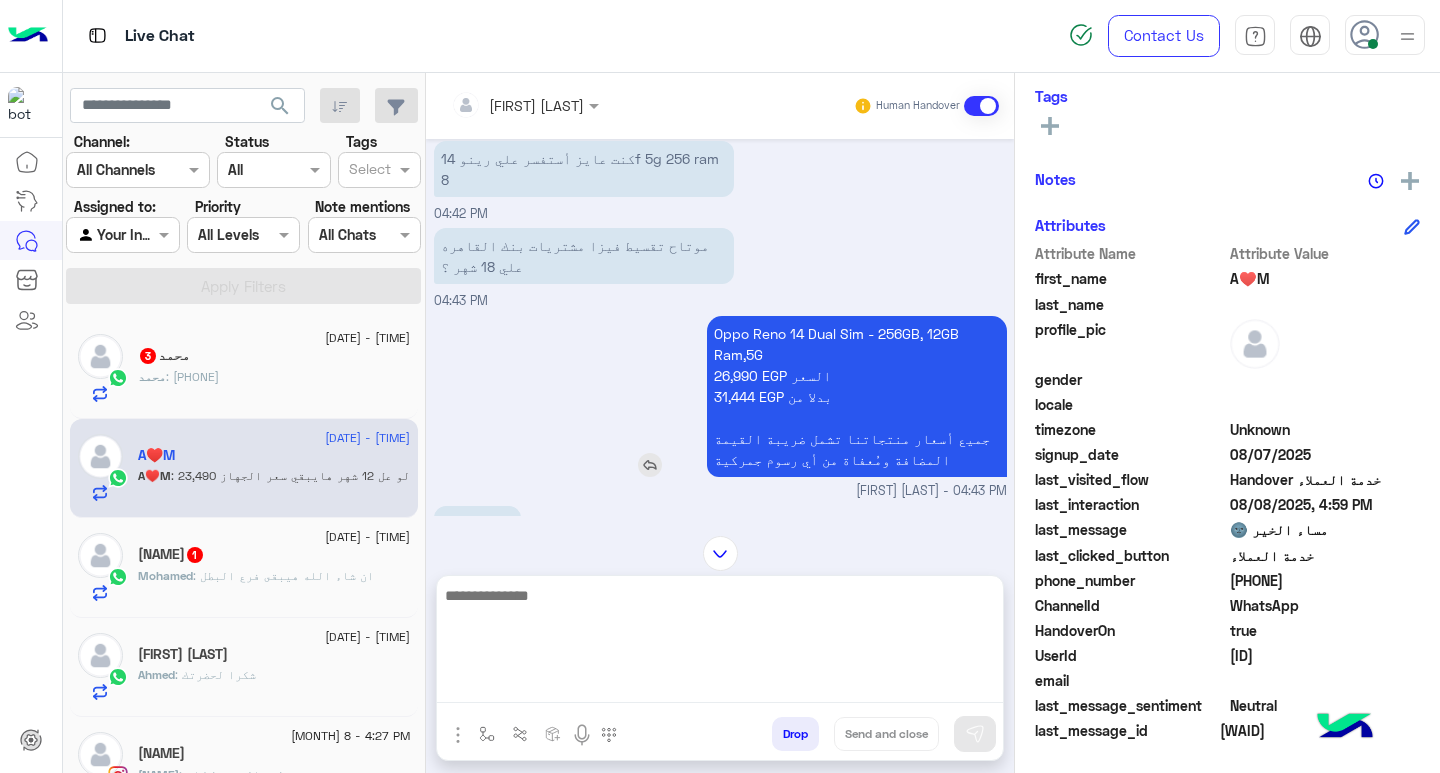 click on "Oppo Reno 14 Dual Sim - 256GB, 12GB Ram,5G 26,990 EGP   السعر  31,444 EGP بدلا من  جميع أسعار منتجاتنا تشمل ضريبة القيمة المضافة ومُعفاة من أي رسوم جمركية" at bounding box center (857, 396) 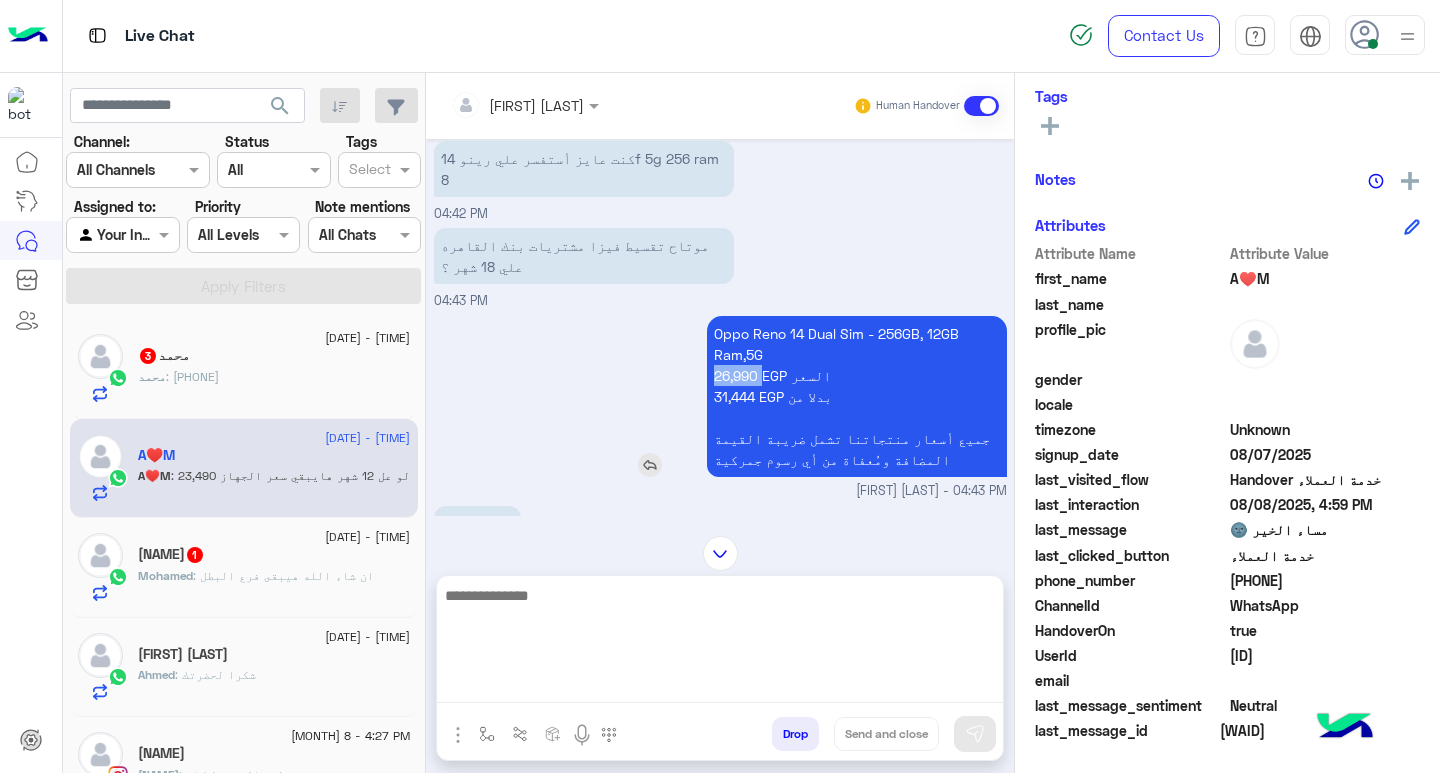 click on "Oppo Reno 14 Dual Sim - 256GB, 12GB Ram,5G 26,990 EGP   السعر  31,444 EGP بدلا من  جميع أسعار منتجاتنا تشمل ضريبة القيمة المضافة ومُعفاة من أي رسوم جمركية" at bounding box center [857, 396] 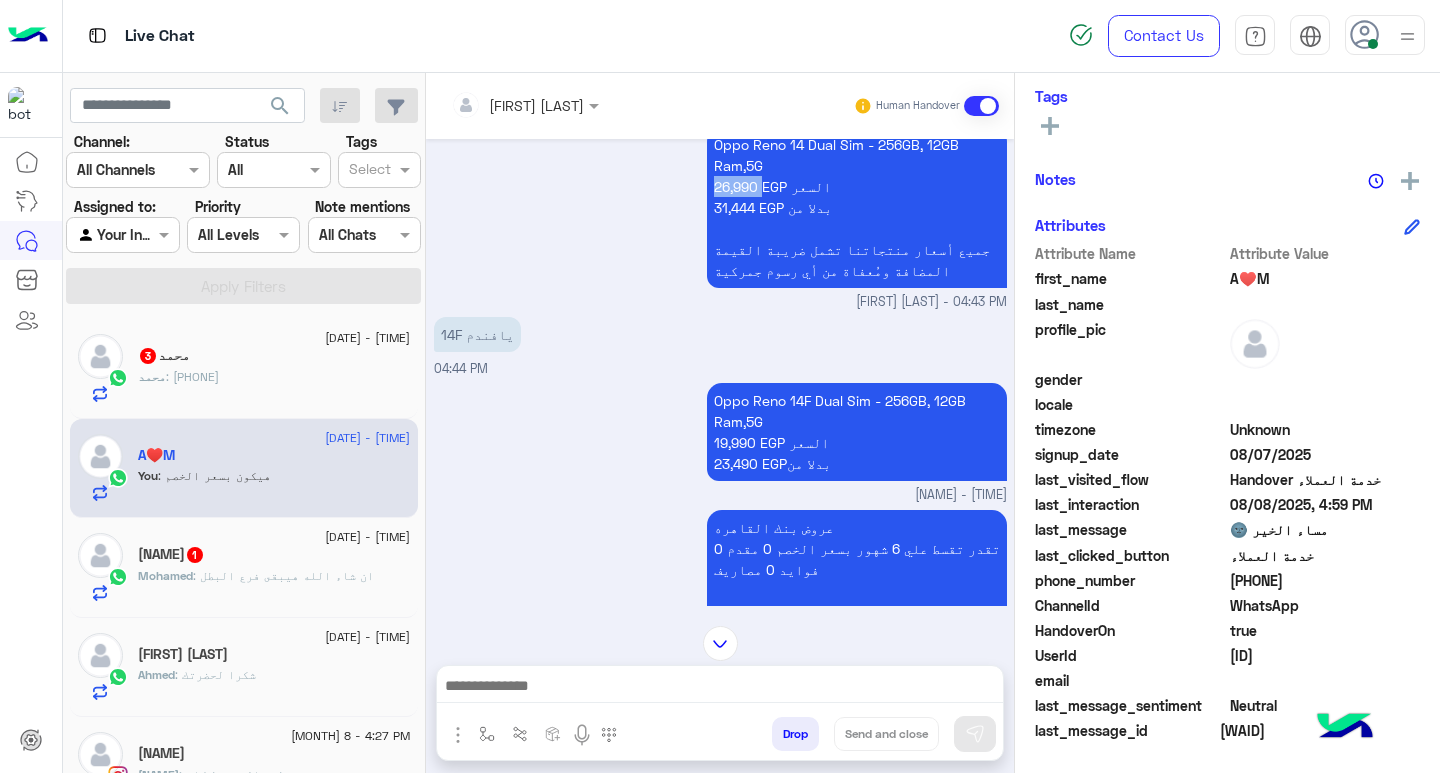 scroll, scrollTop: 1615, scrollLeft: 0, axis: vertical 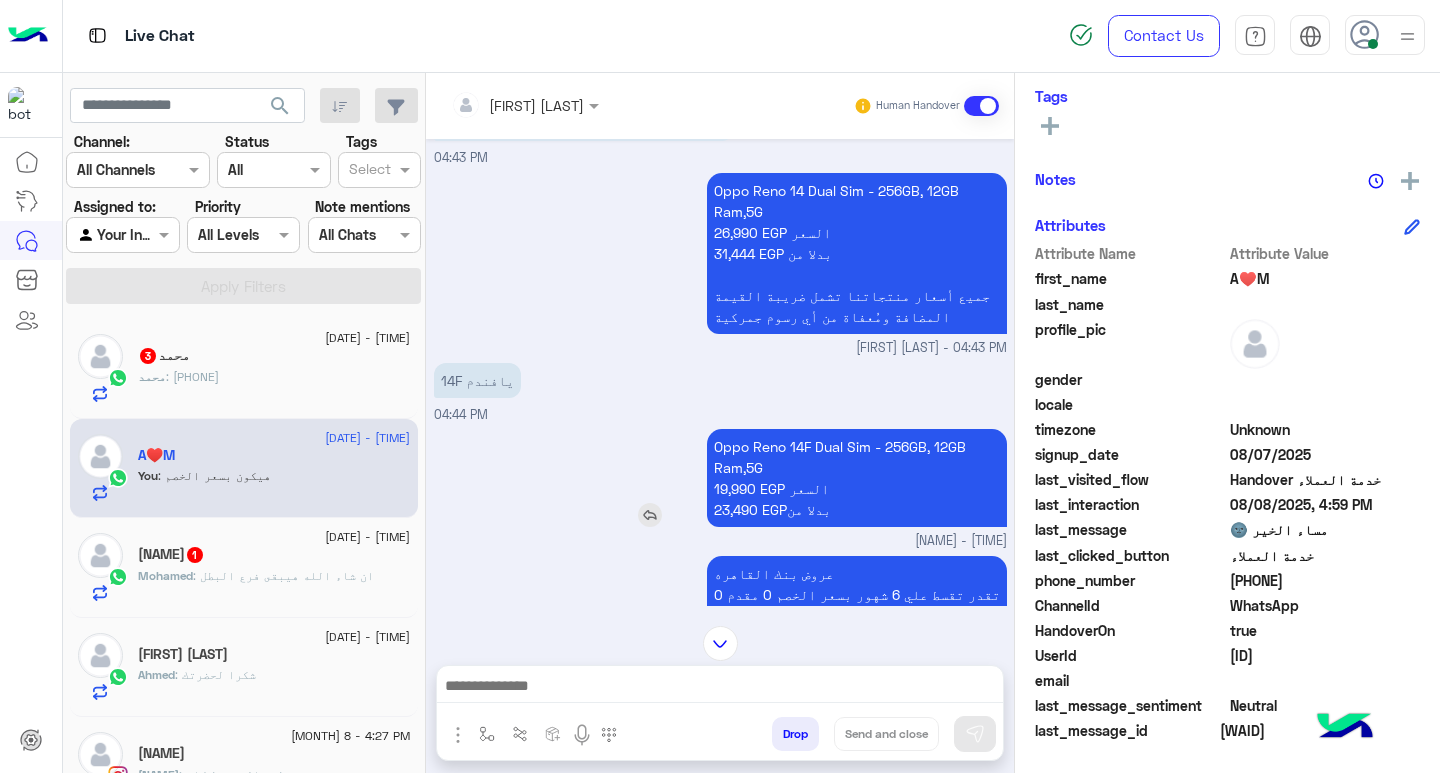 click on "Oppo Reno 14F Dual Sim - 256GB, 12GB Ram,5G 19,990 EGP   السعر  23,490 EGPبدلا من" at bounding box center (857, 478) 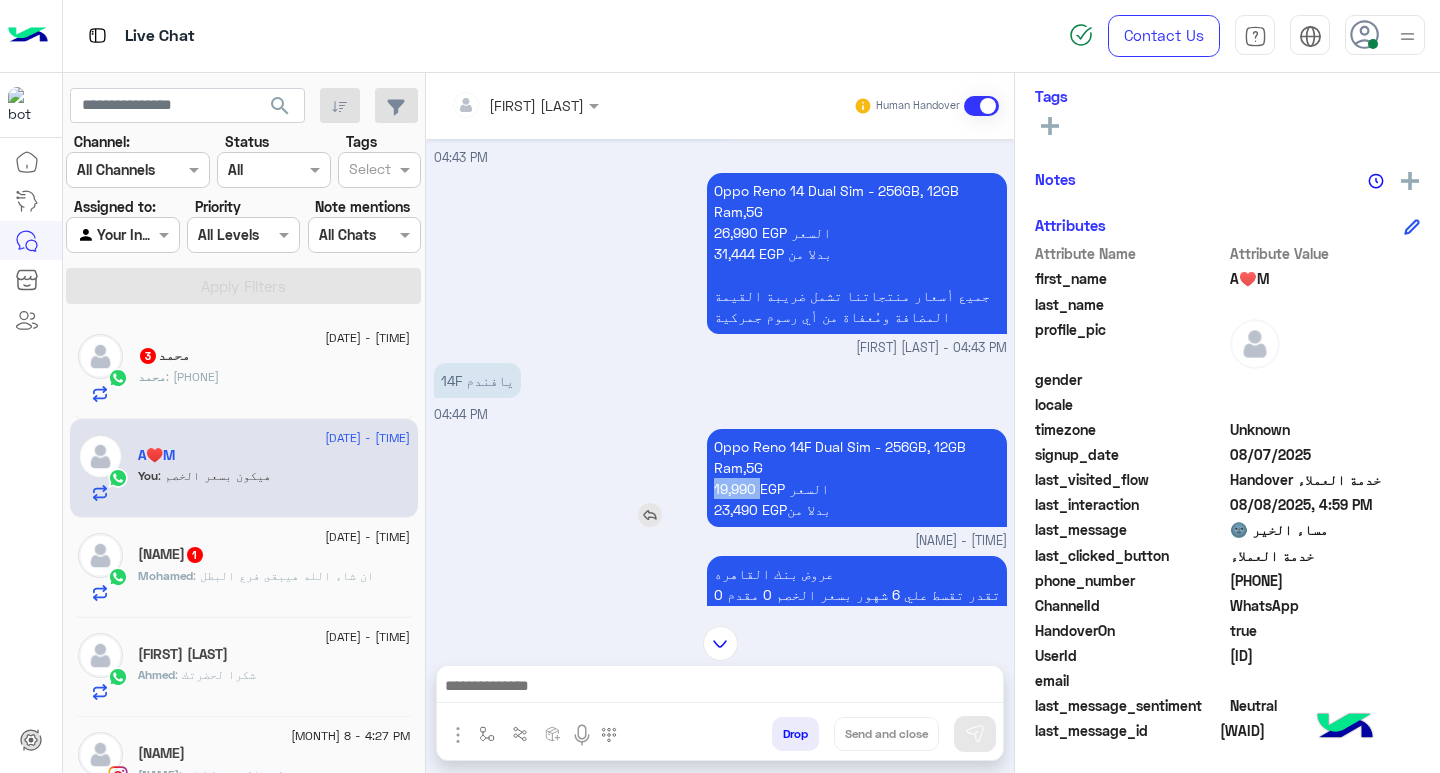 click on "Oppo Reno 14F Dual Sim - 256GB, 12GB Ram,5G 19,990 EGP   السعر  23,490 EGPبدلا من" at bounding box center [857, 478] 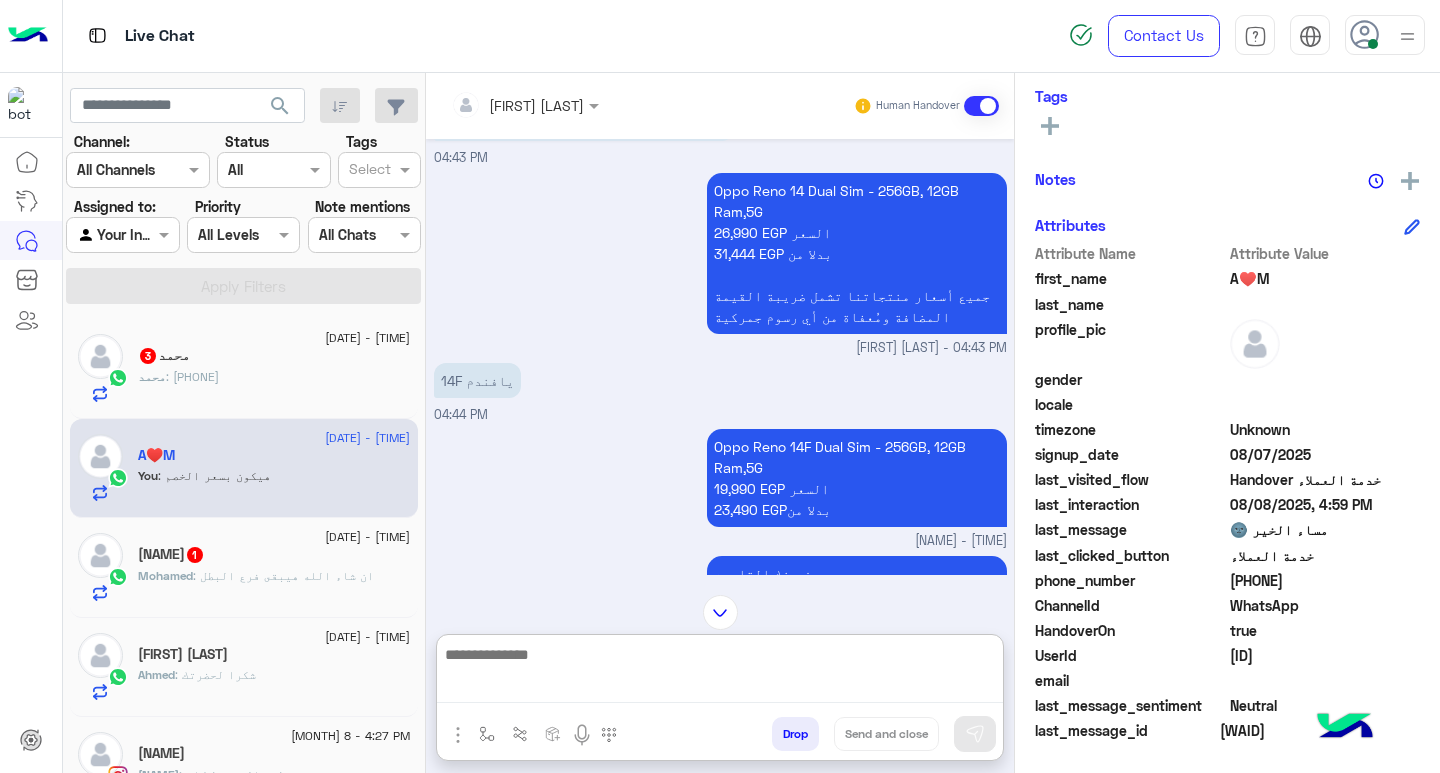 click at bounding box center (720, 672) 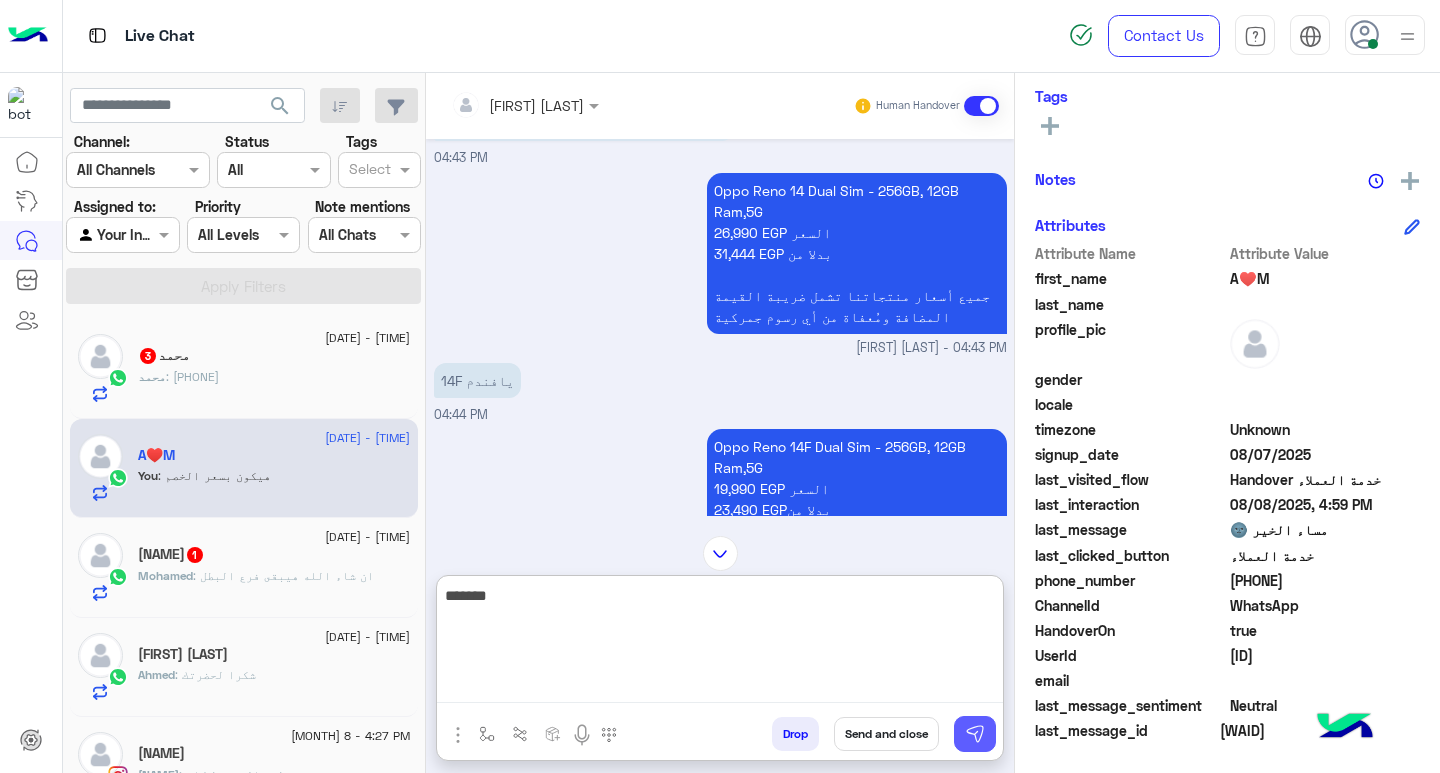 type on "******" 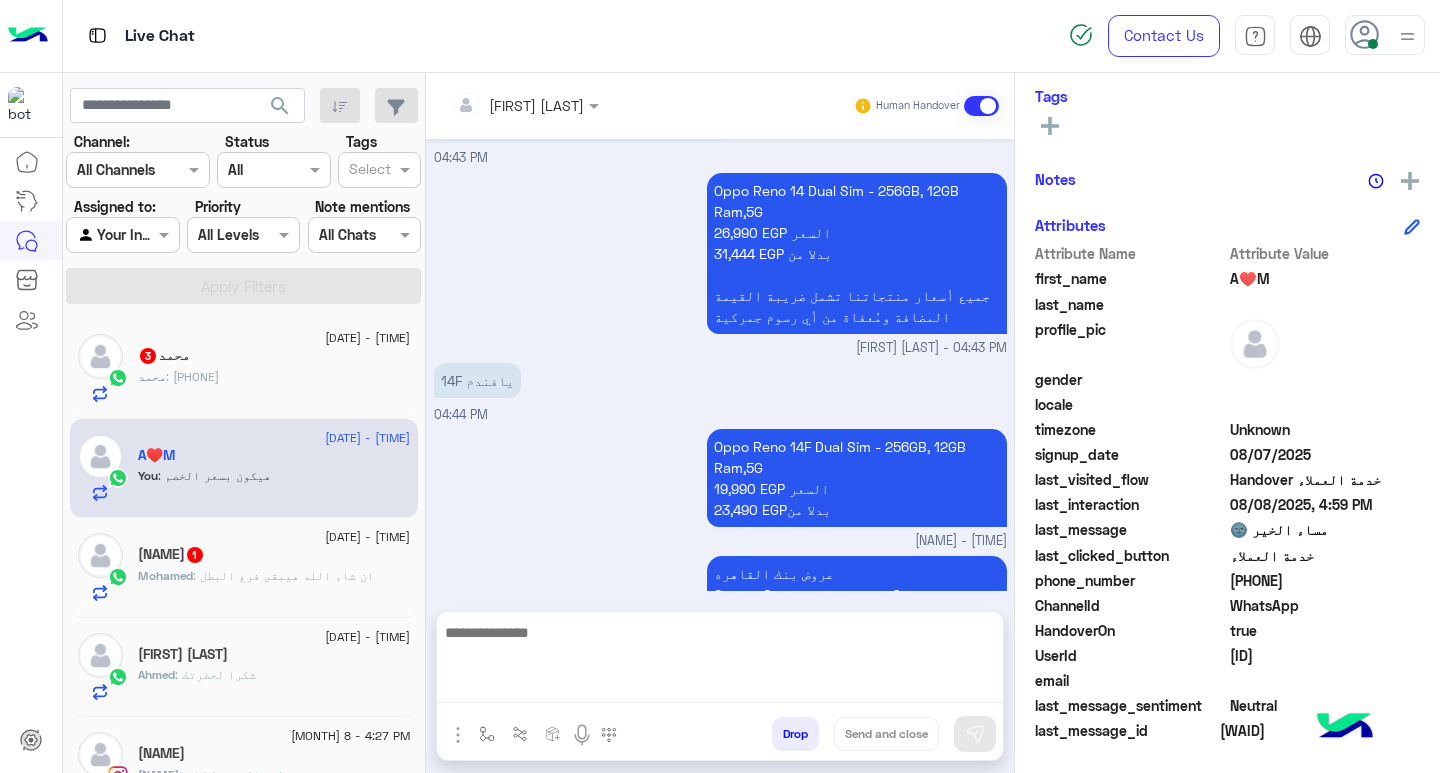 scroll, scrollTop: 2145, scrollLeft: 0, axis: vertical 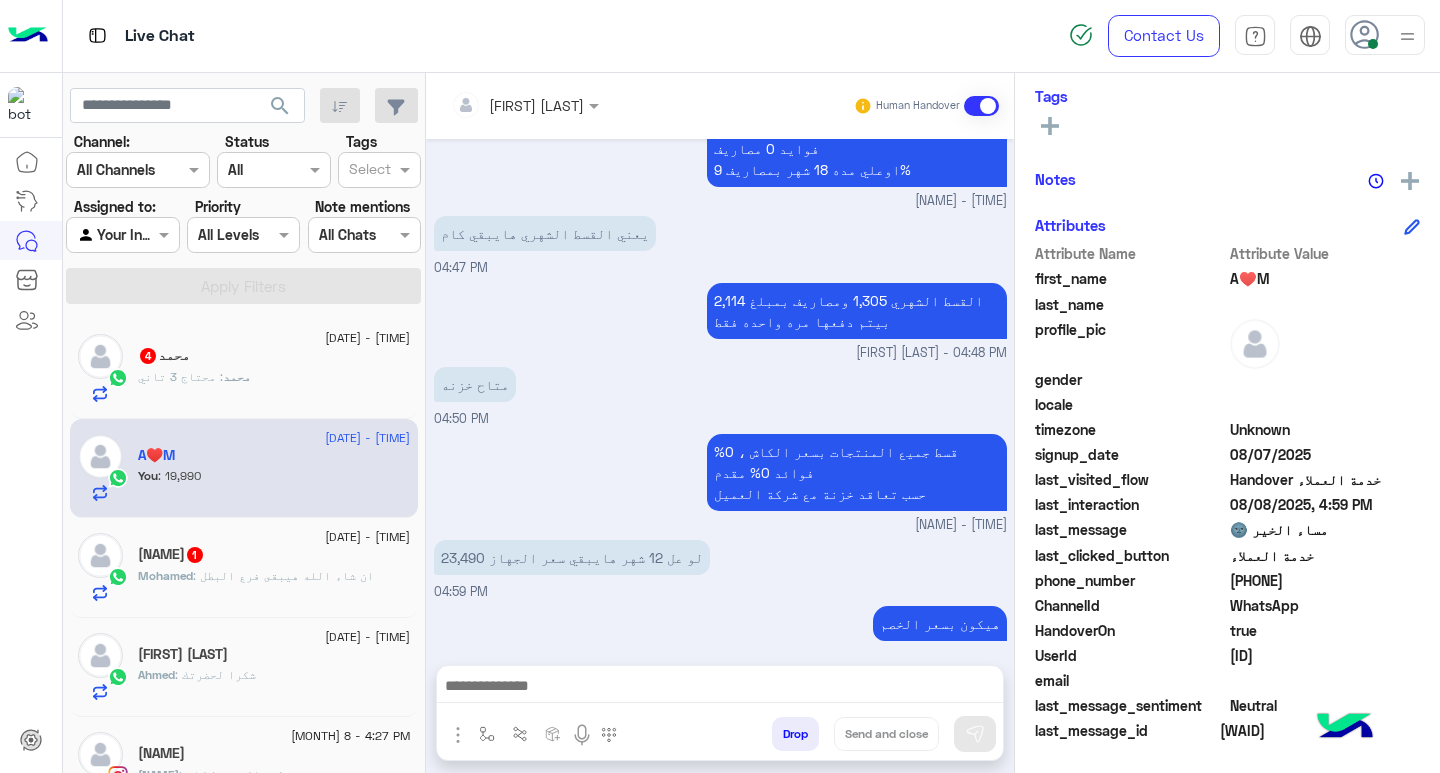 click on "محمد" 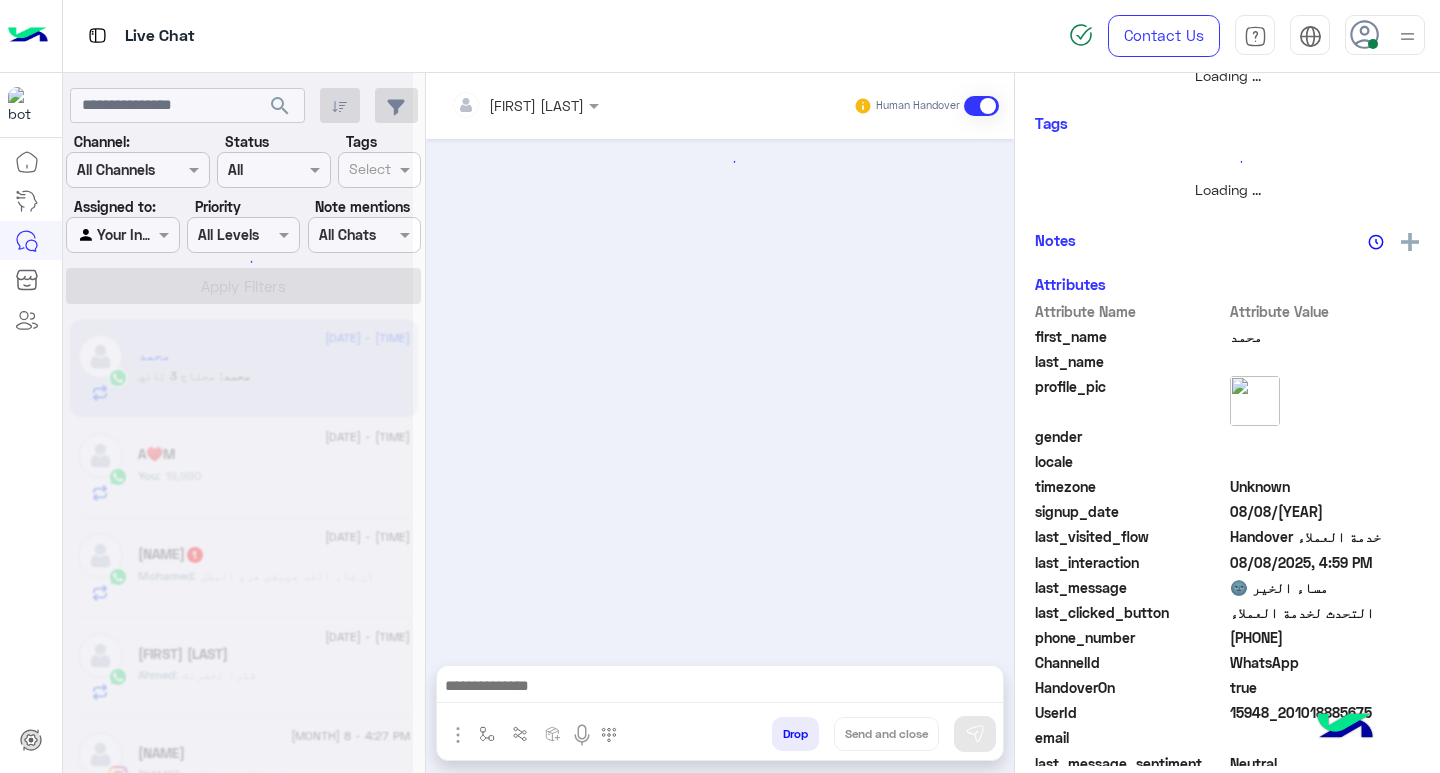 scroll, scrollTop: 355, scrollLeft: 0, axis: vertical 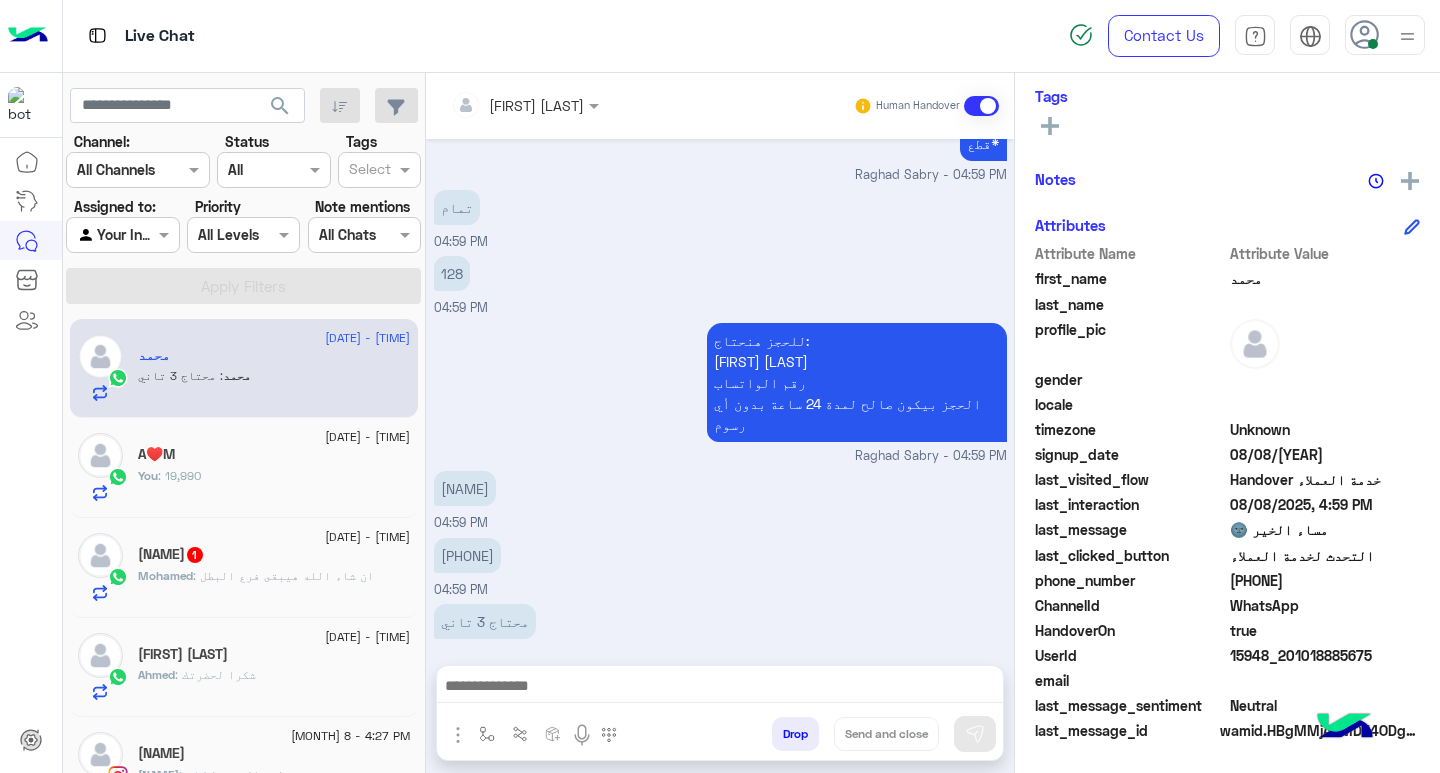click at bounding box center [720, 688] 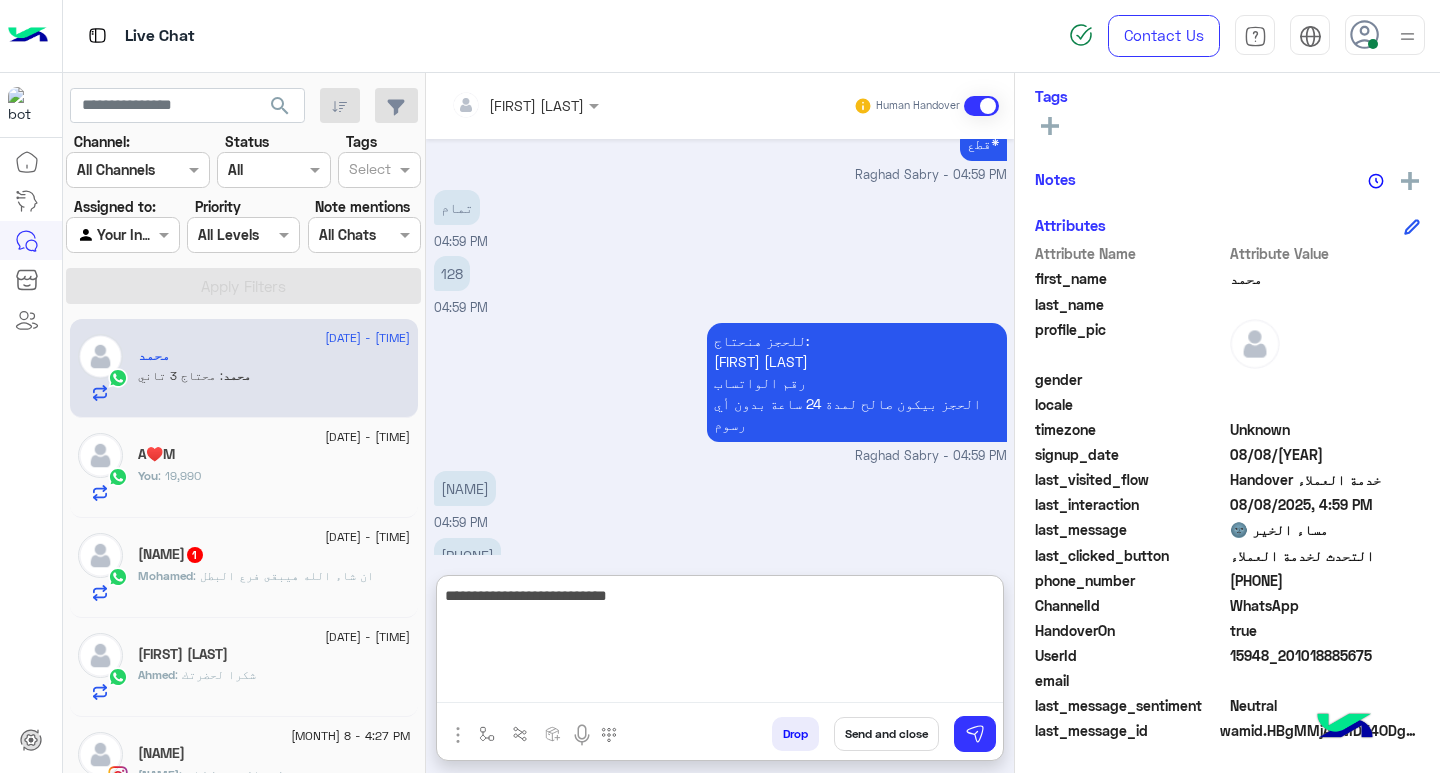 type on "**********" 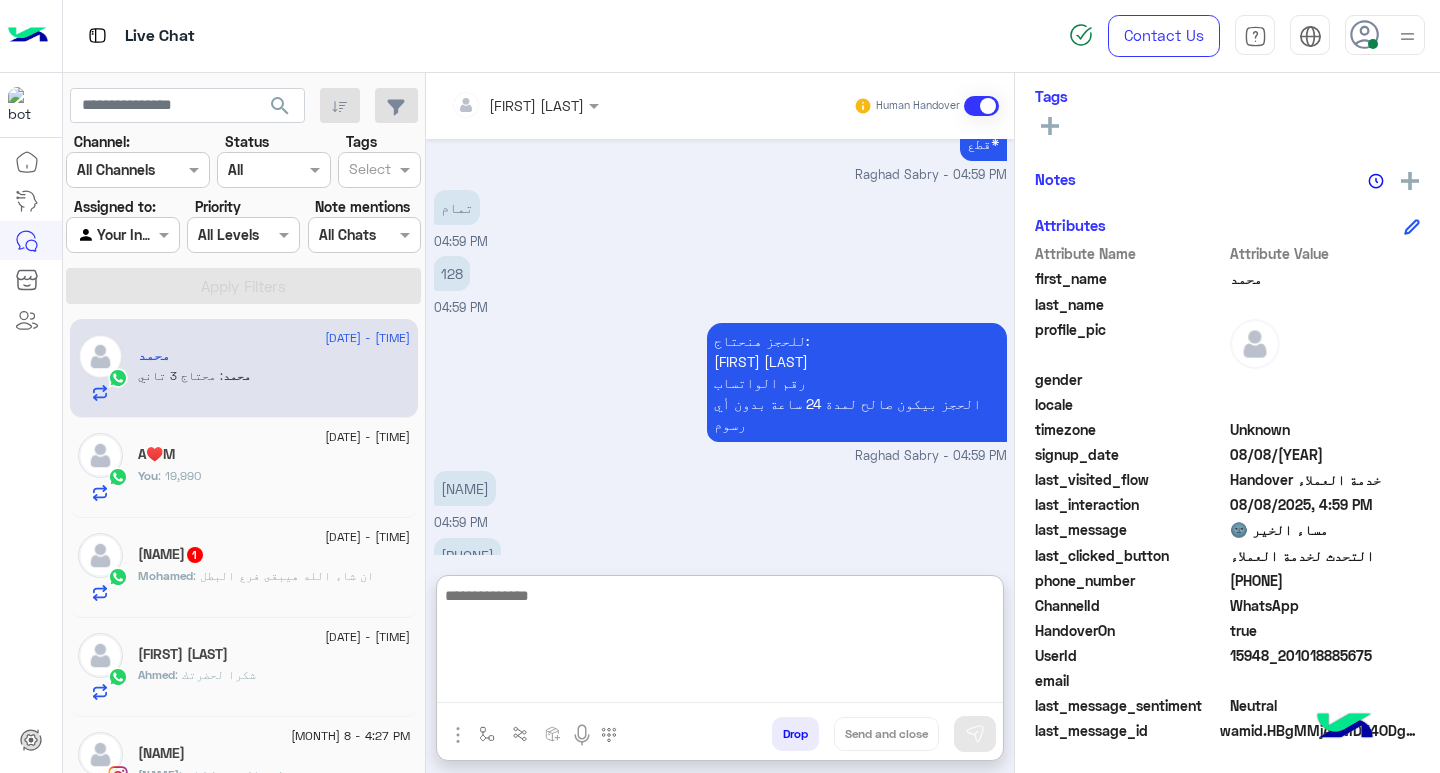 scroll, scrollTop: 1148, scrollLeft: 0, axis: vertical 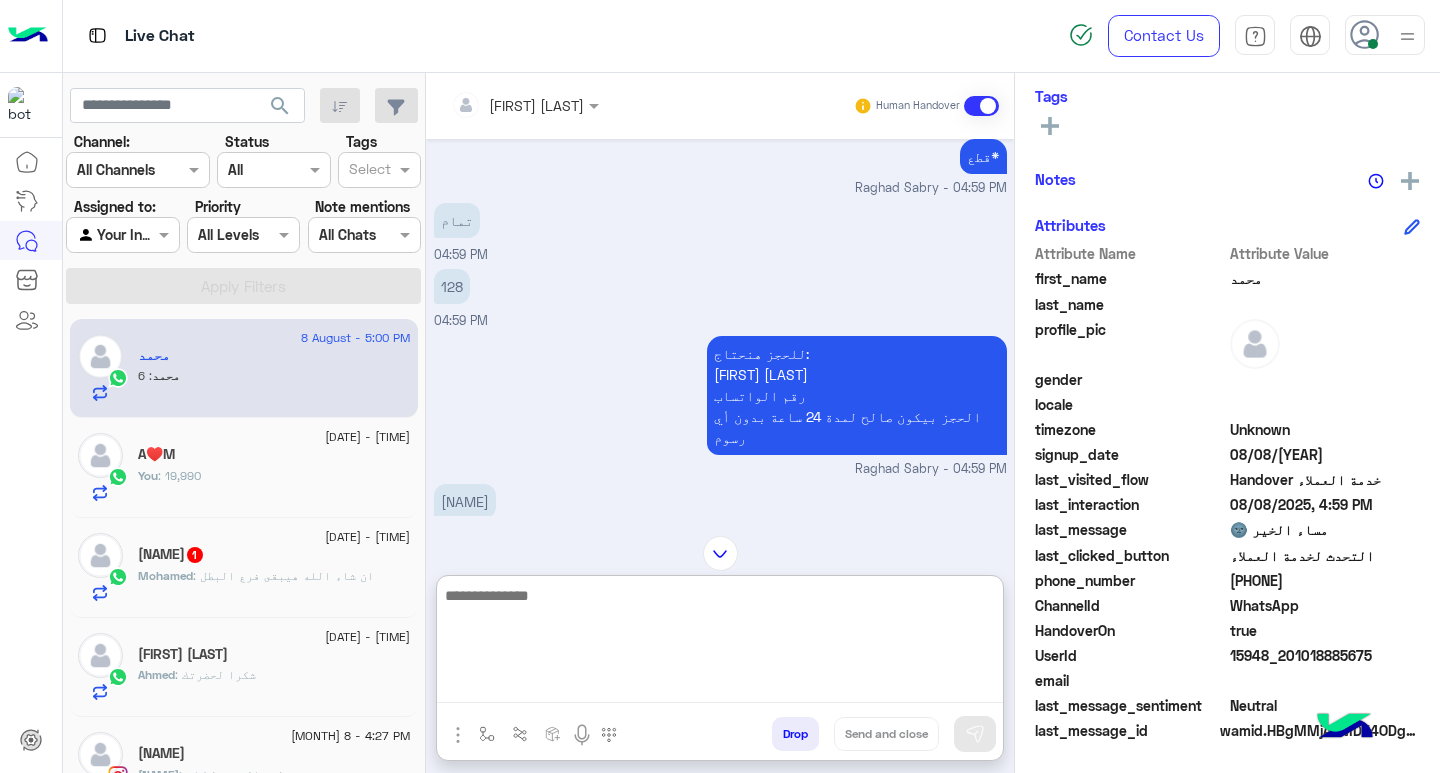 click at bounding box center [720, 643] 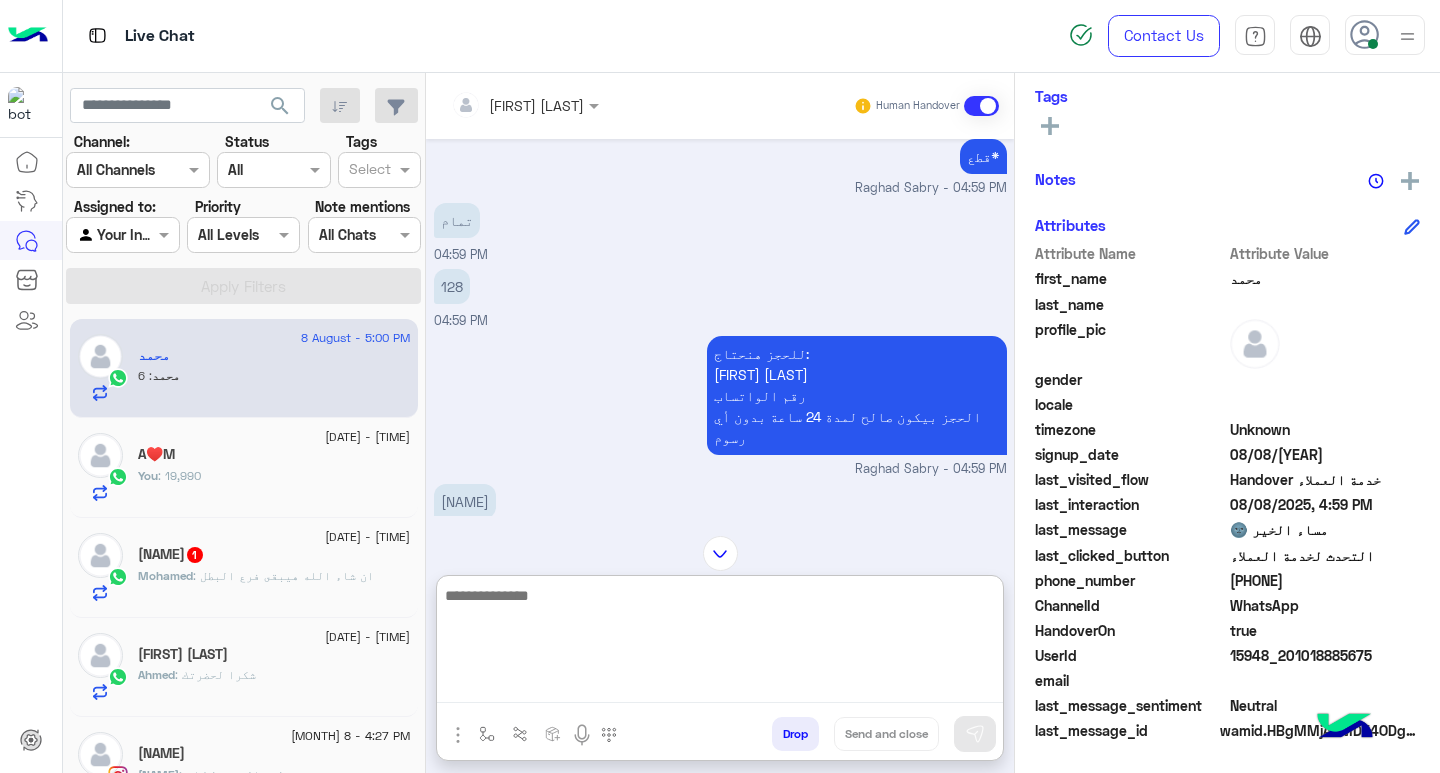 click at bounding box center (720, 643) 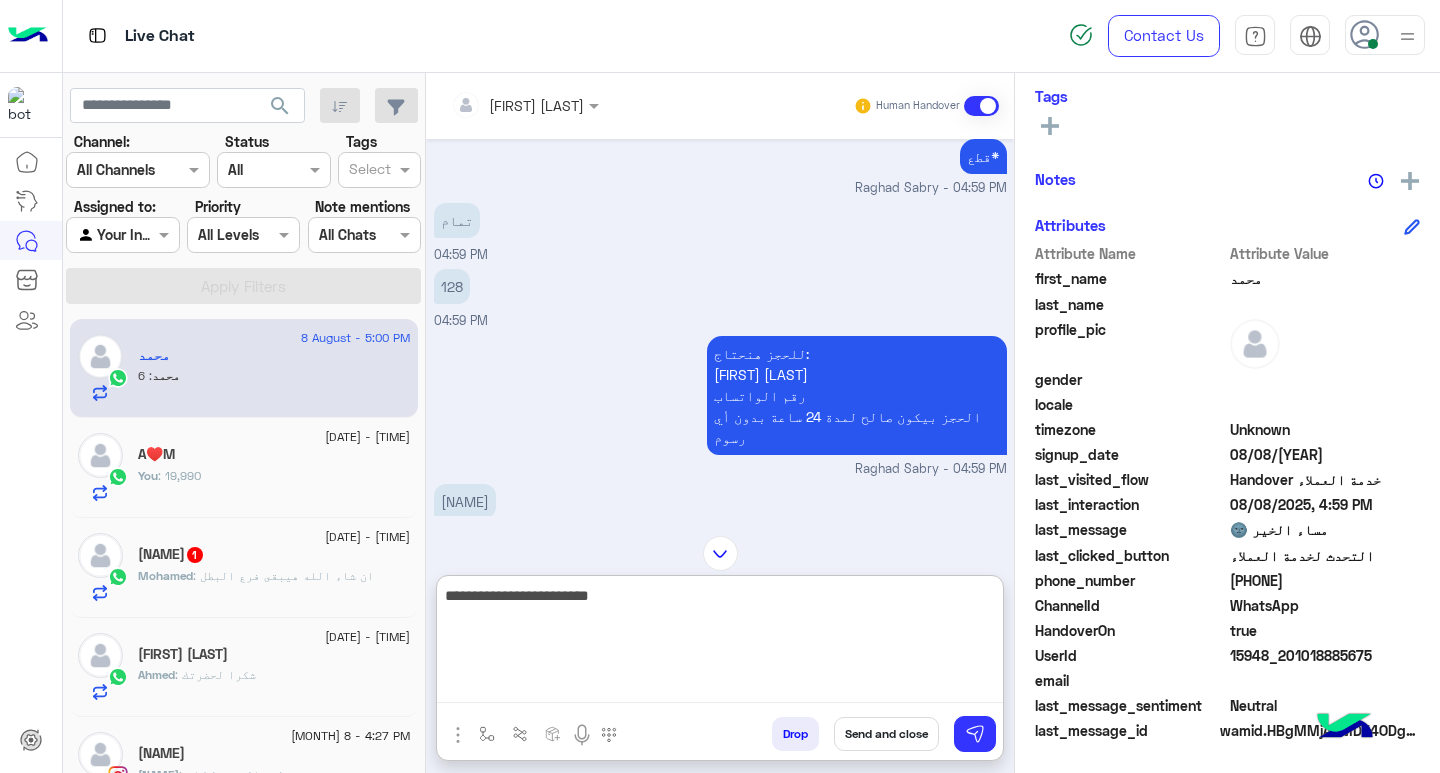 type on "**********" 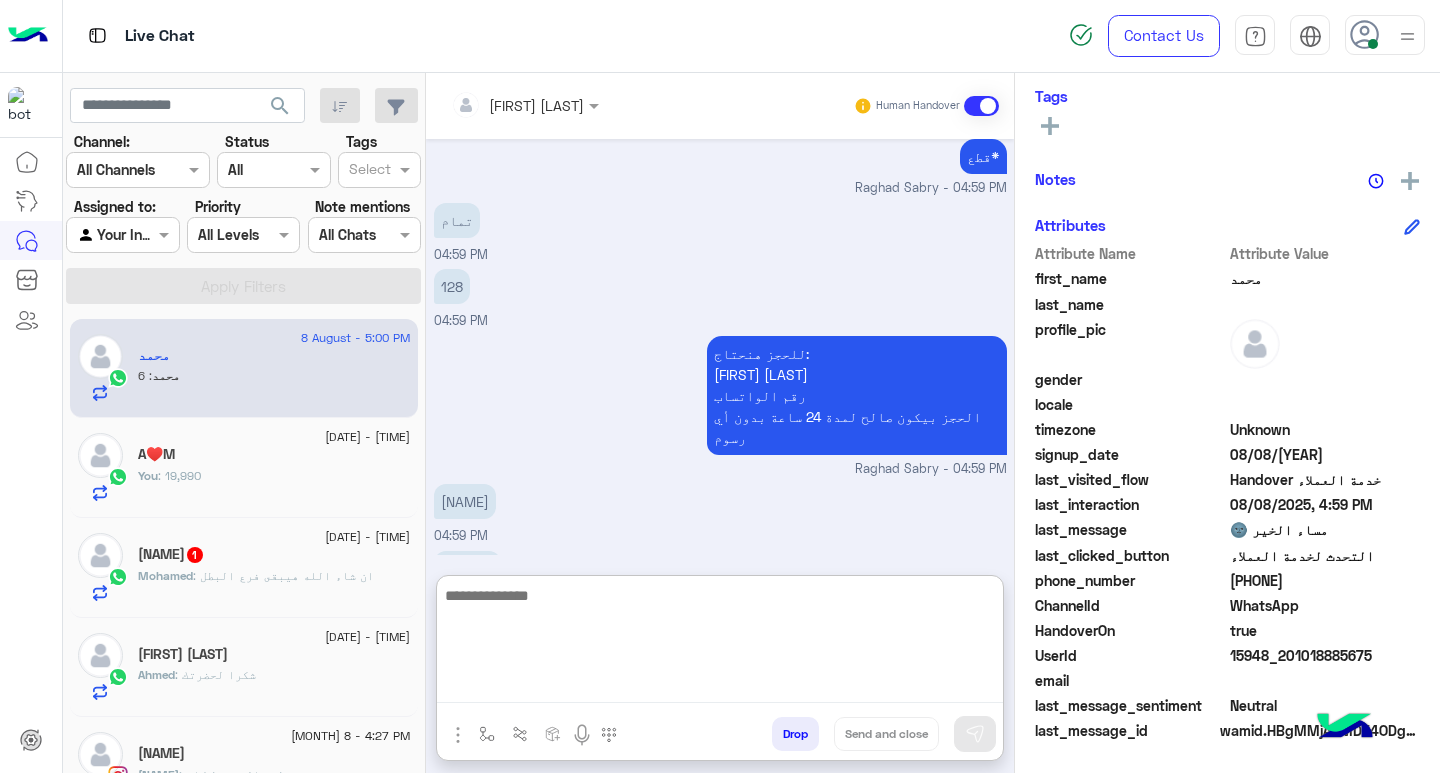 scroll, scrollTop: 1279, scrollLeft: 0, axis: vertical 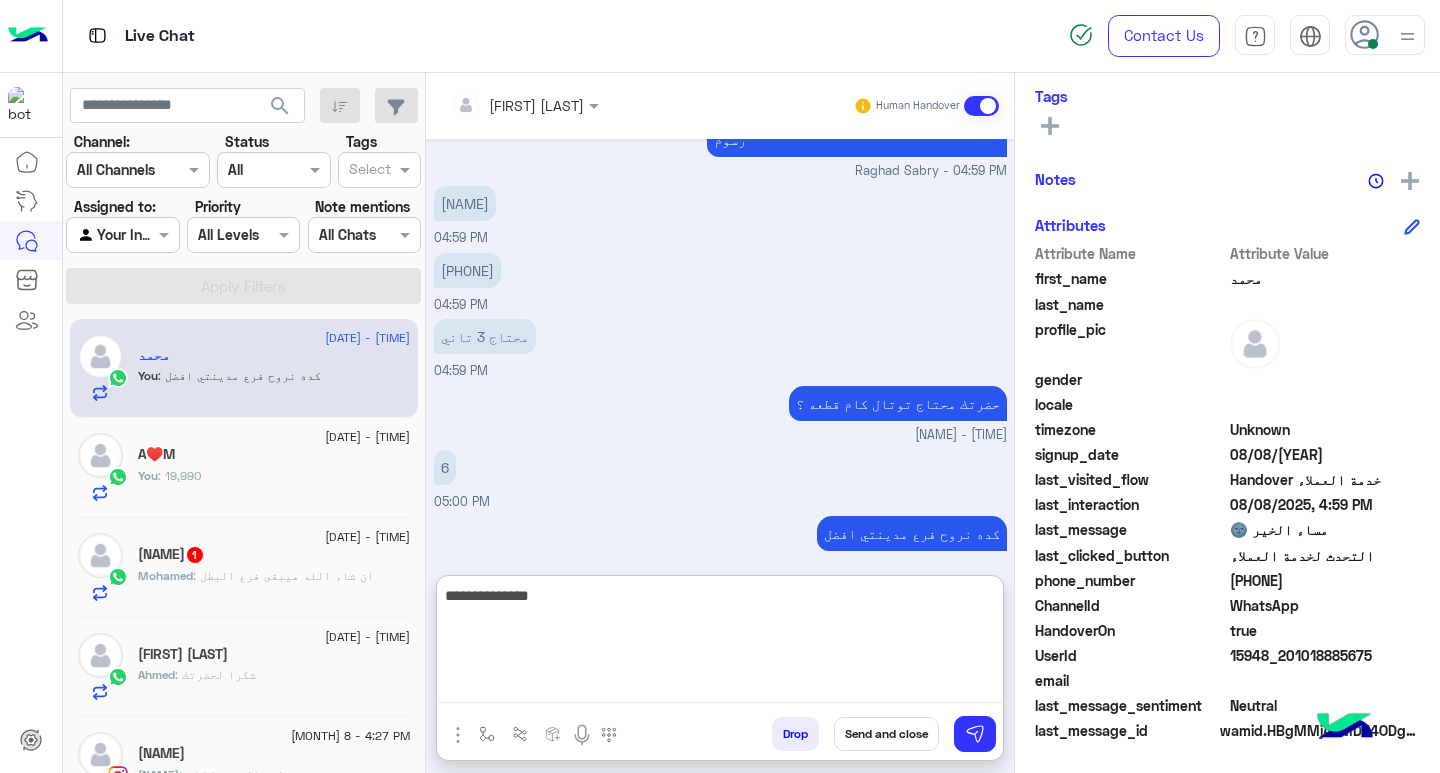 type on "**********" 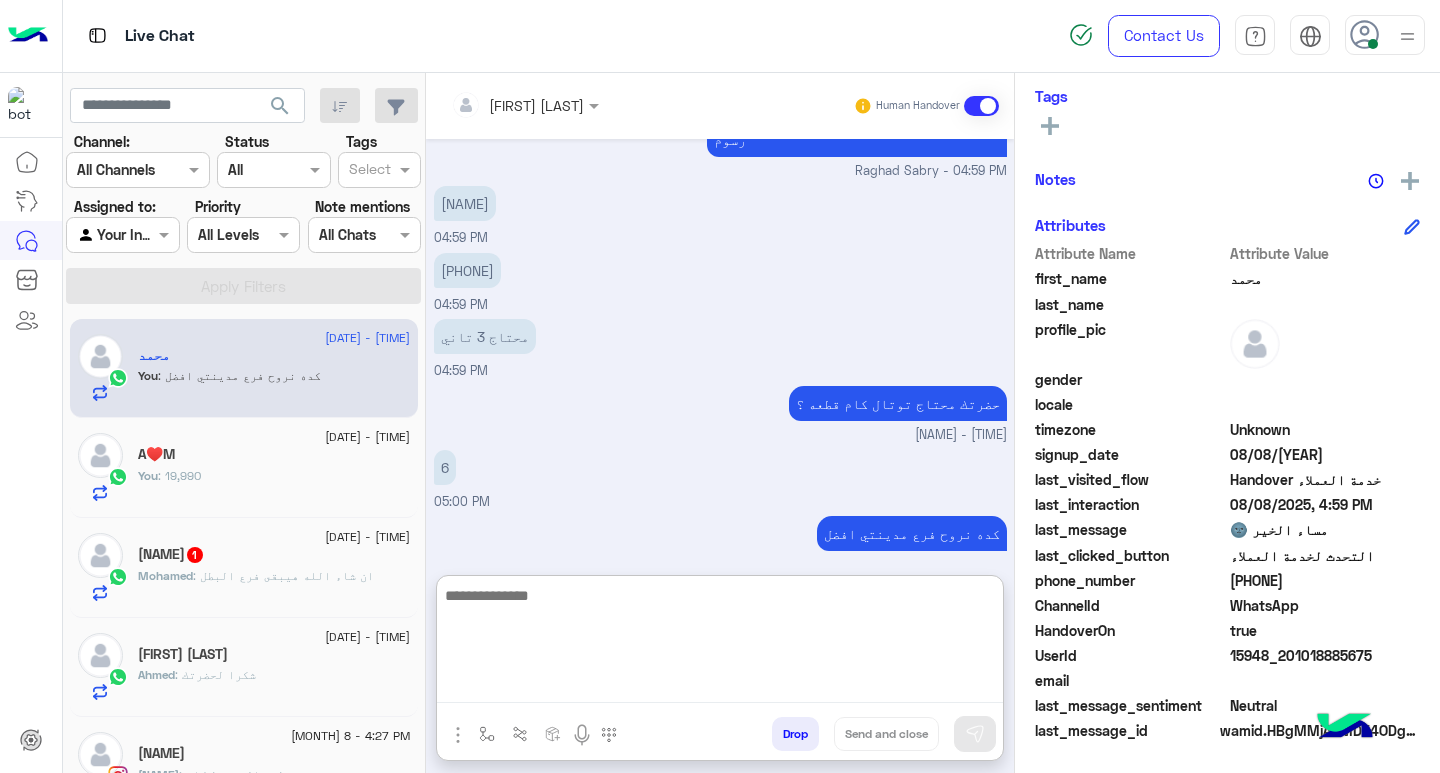 scroll, scrollTop: 1342, scrollLeft: 0, axis: vertical 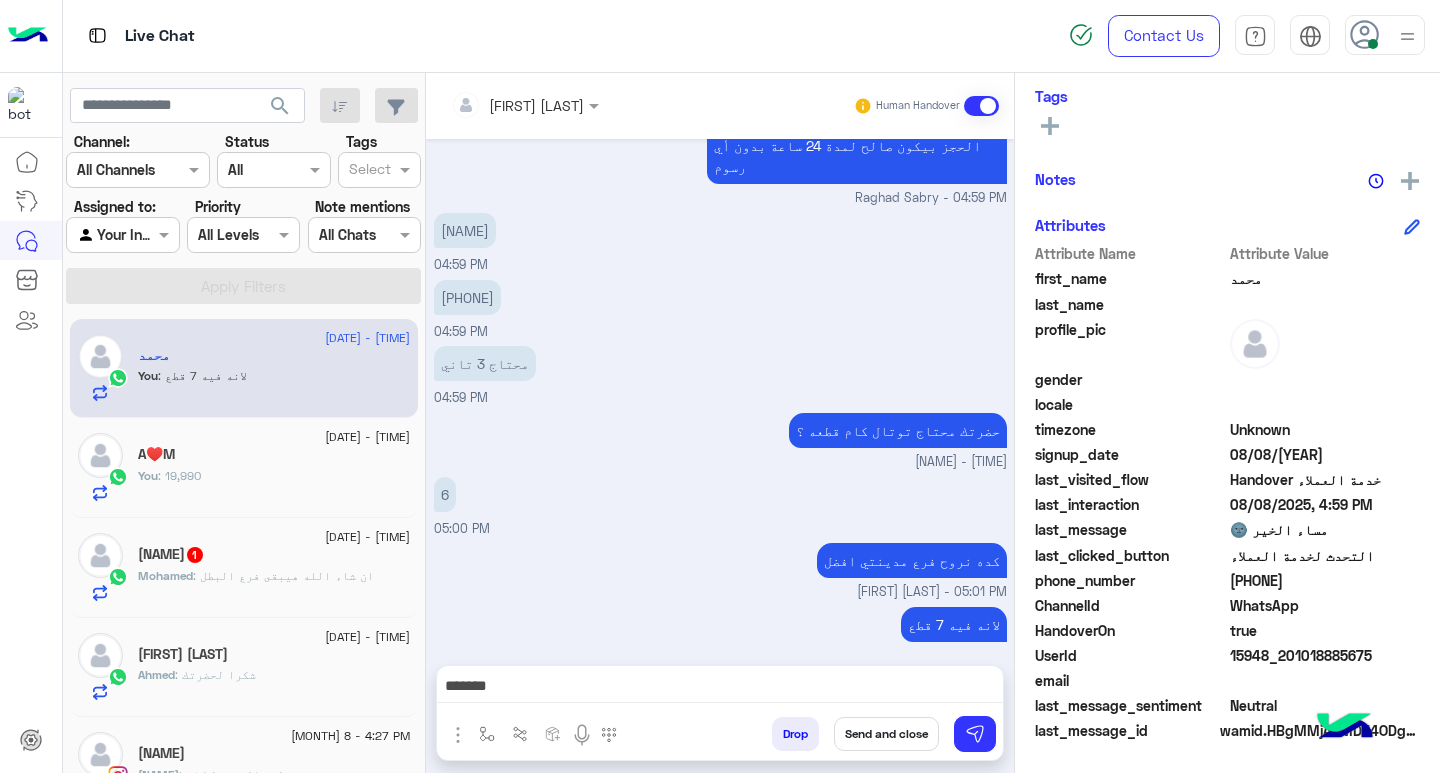 click on "*******" at bounding box center [720, 688] 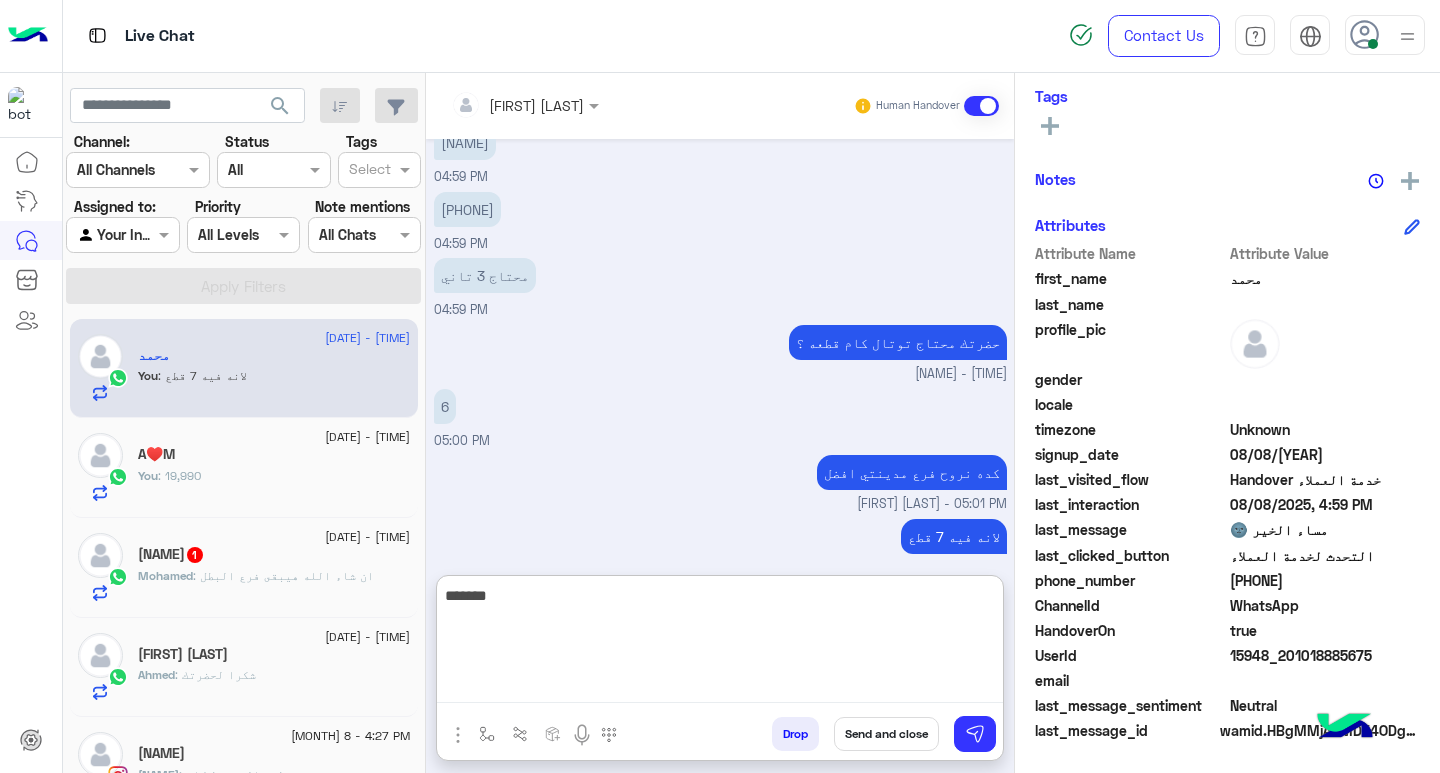 scroll, scrollTop: 1342, scrollLeft: 0, axis: vertical 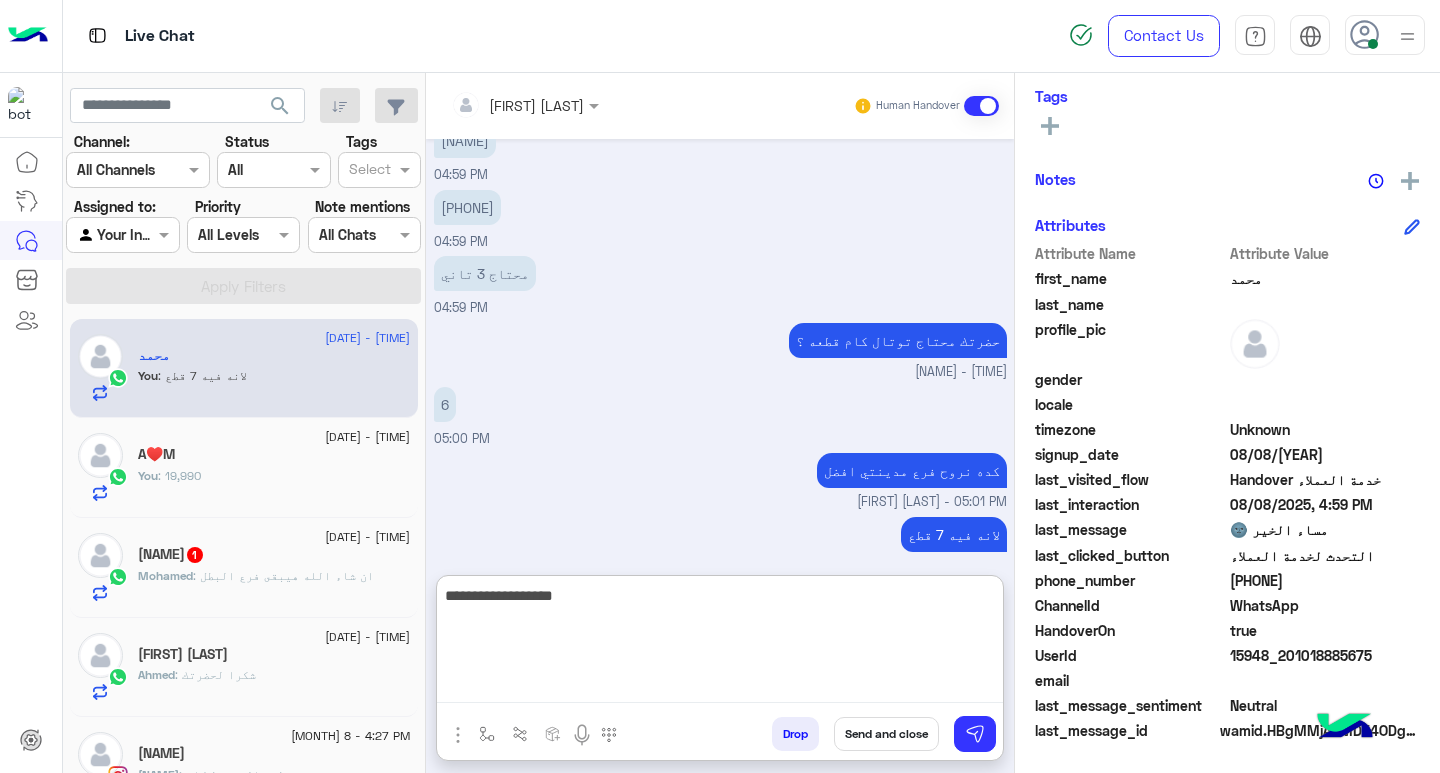 type on "**********" 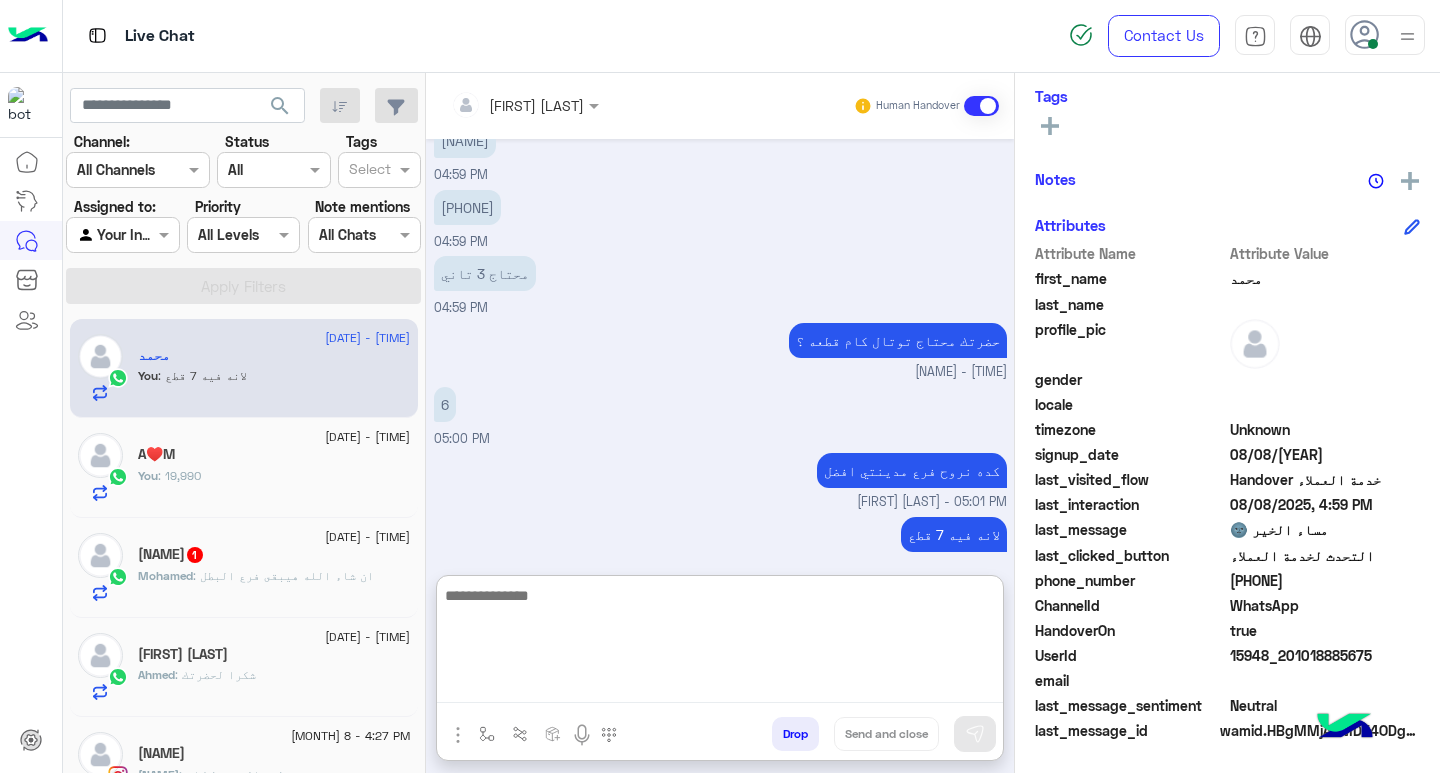 scroll, scrollTop: 1406, scrollLeft: 0, axis: vertical 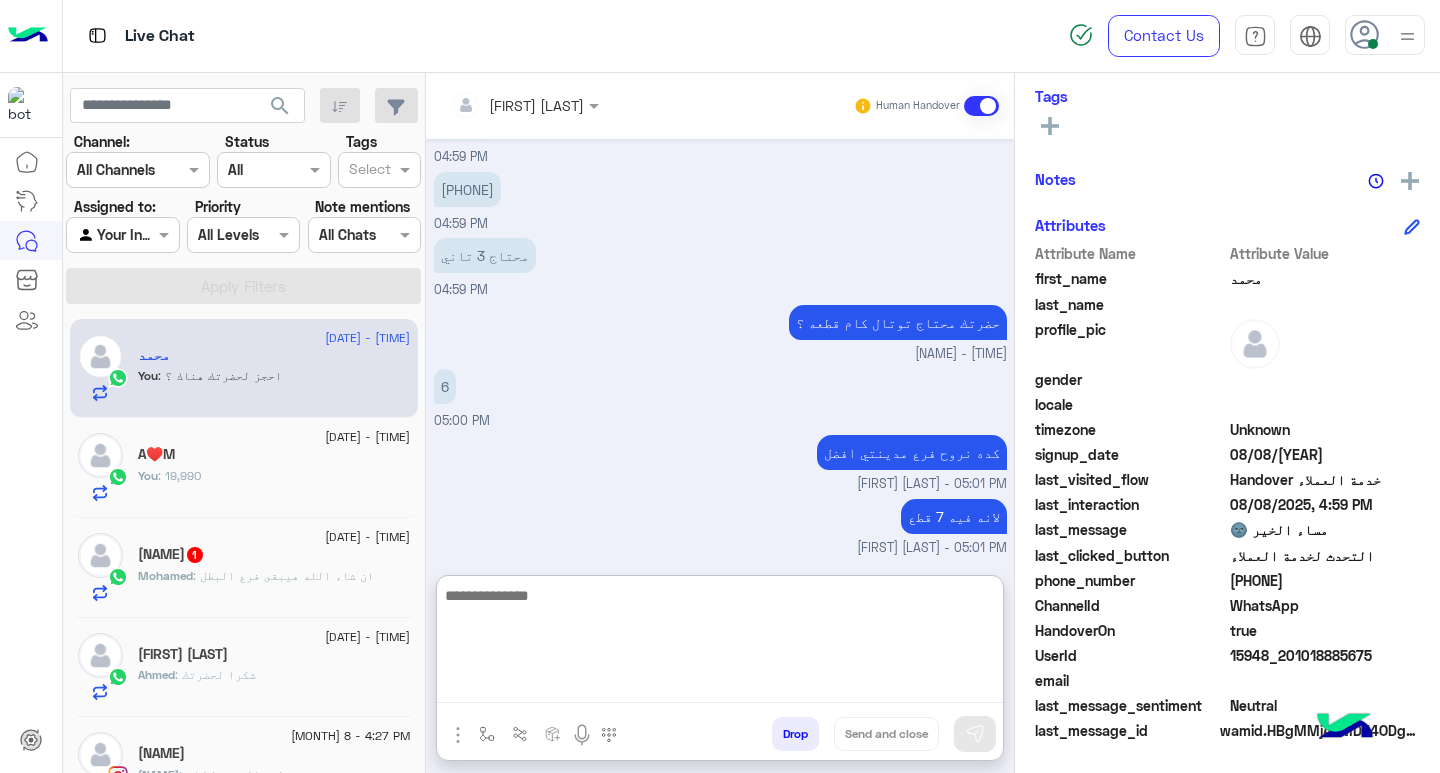 click on "You  : 19,990" 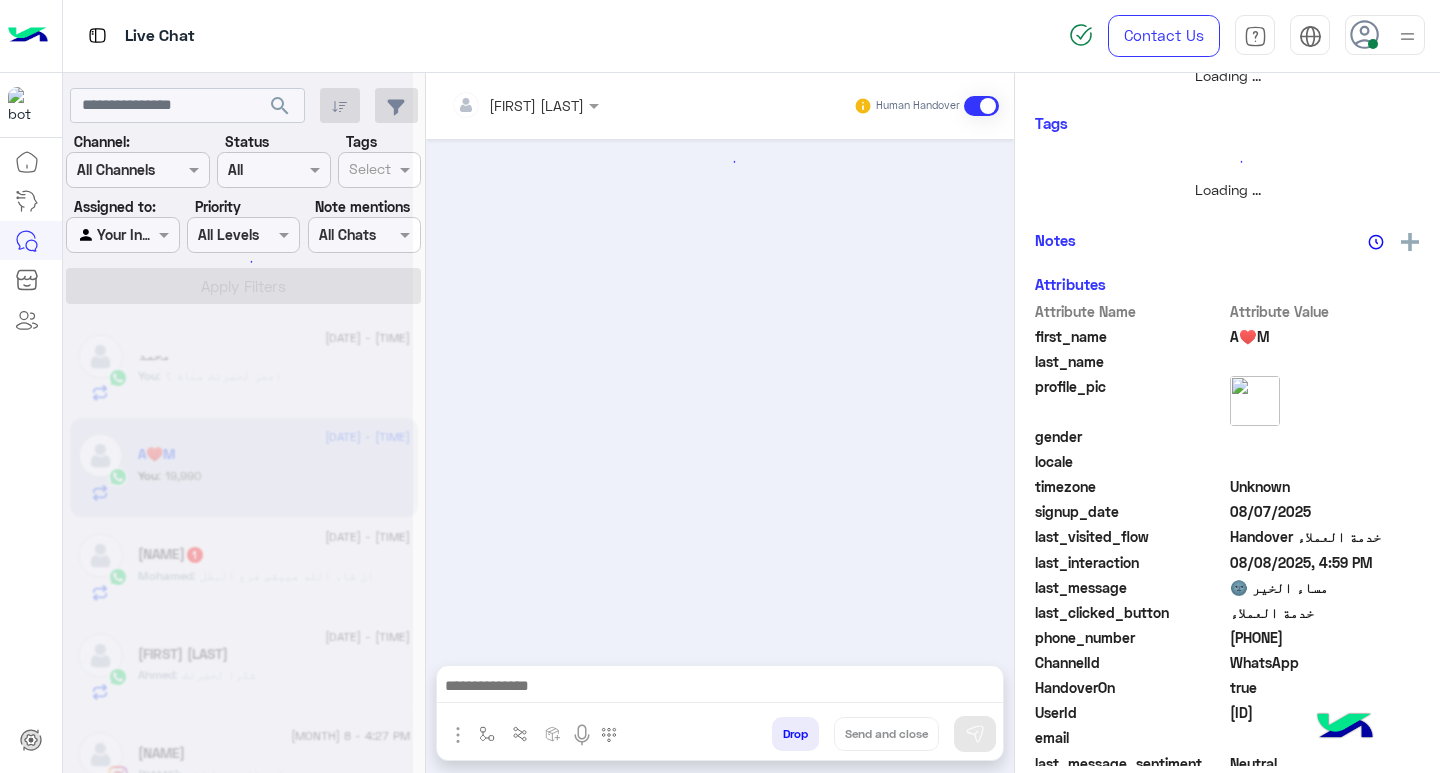 scroll, scrollTop: 0, scrollLeft: 0, axis: both 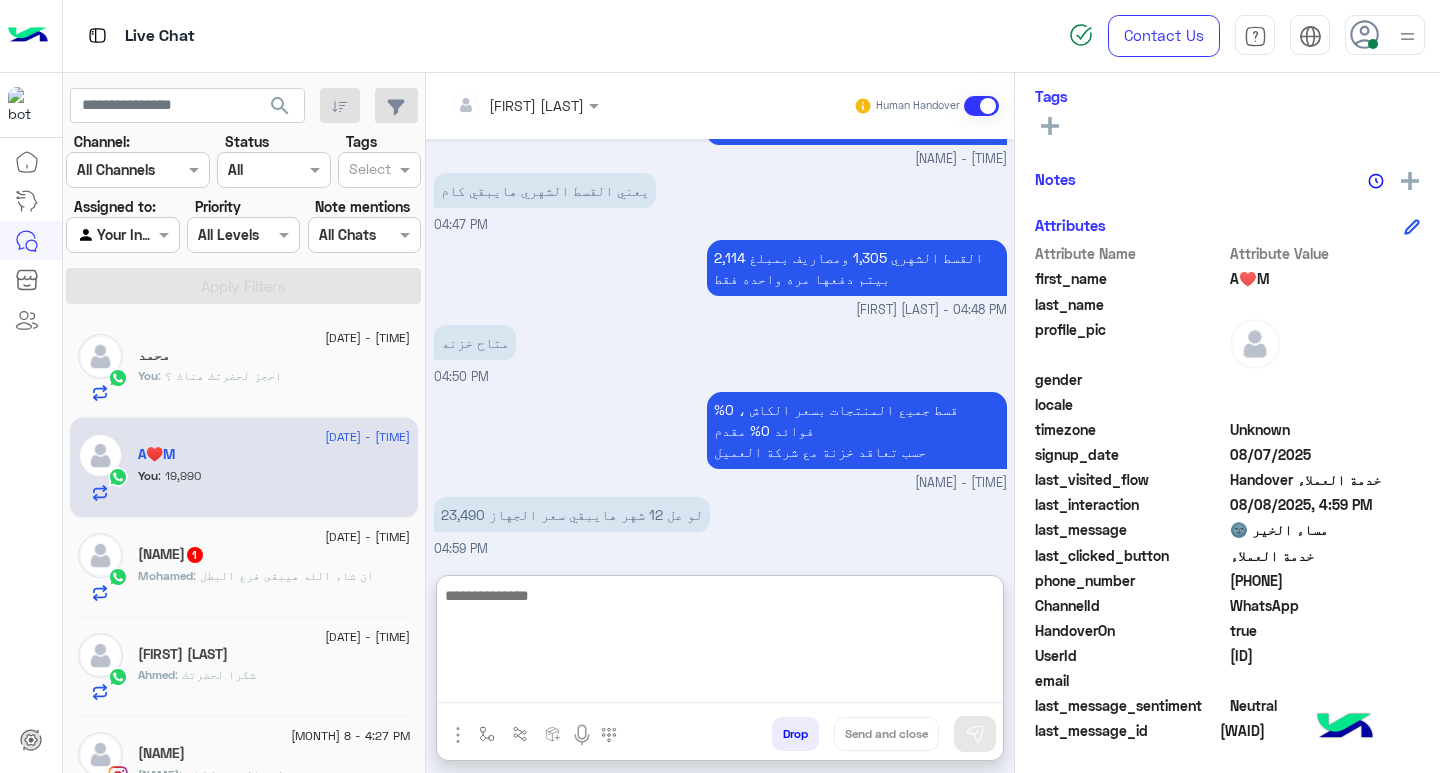 paste on "**********" 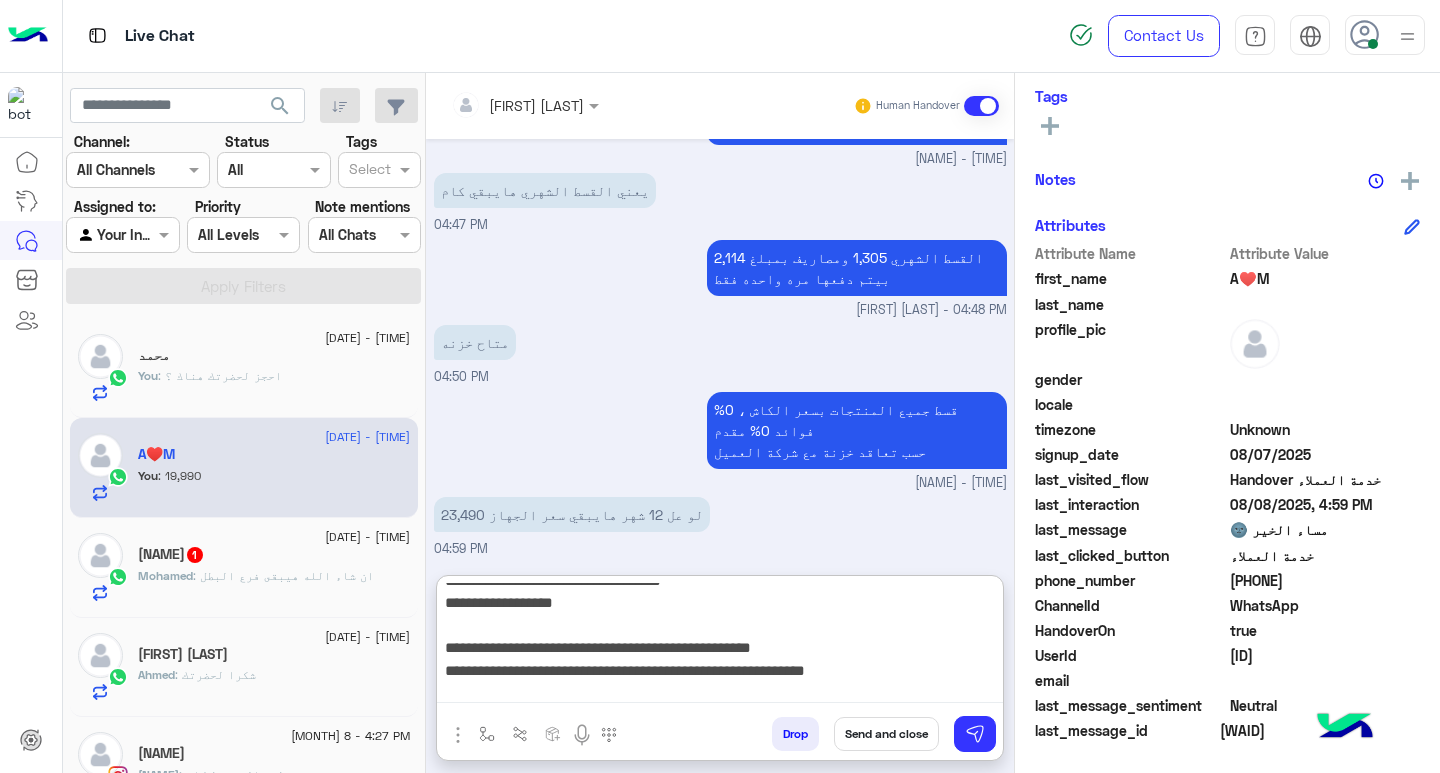 scroll, scrollTop: 155, scrollLeft: 0, axis: vertical 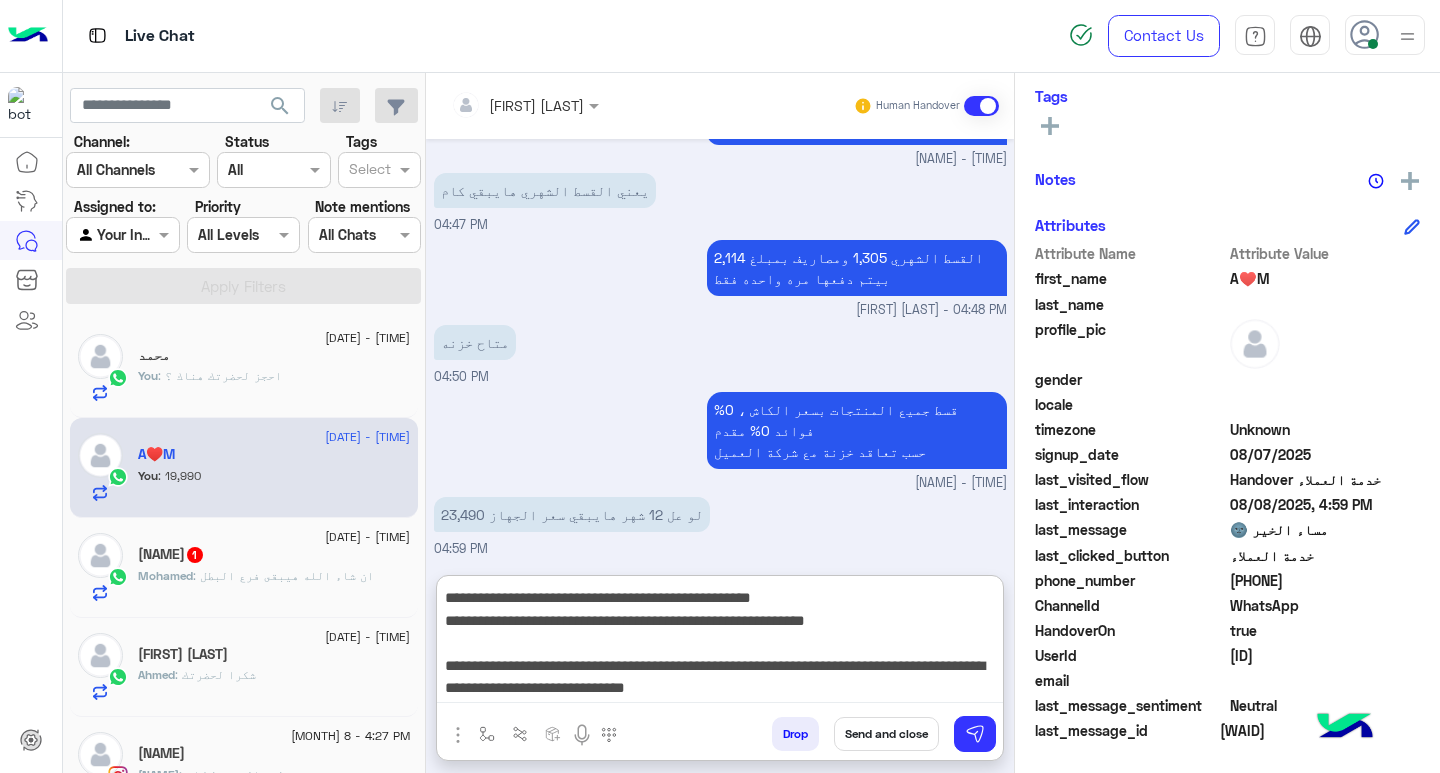 type on "**********" 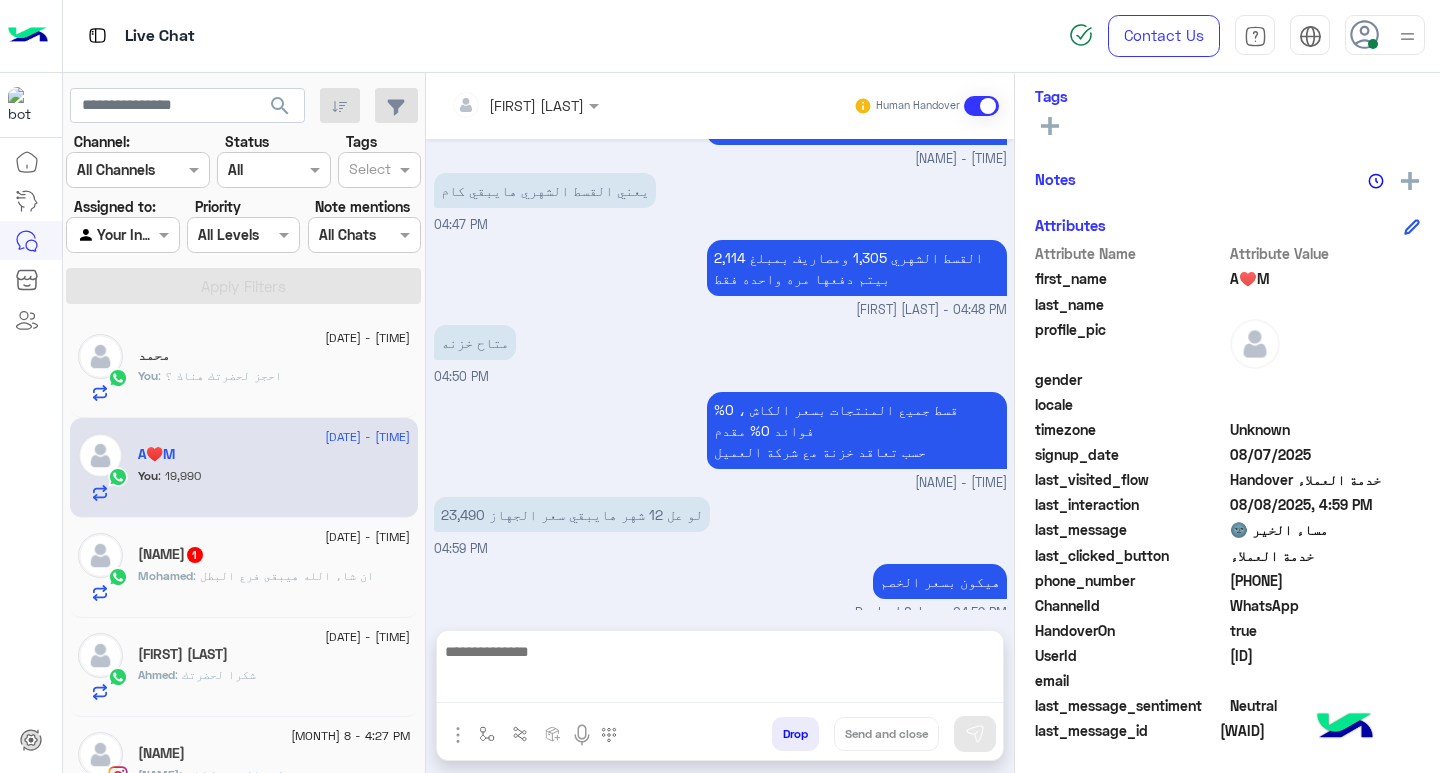 scroll, scrollTop: 0, scrollLeft: 0, axis: both 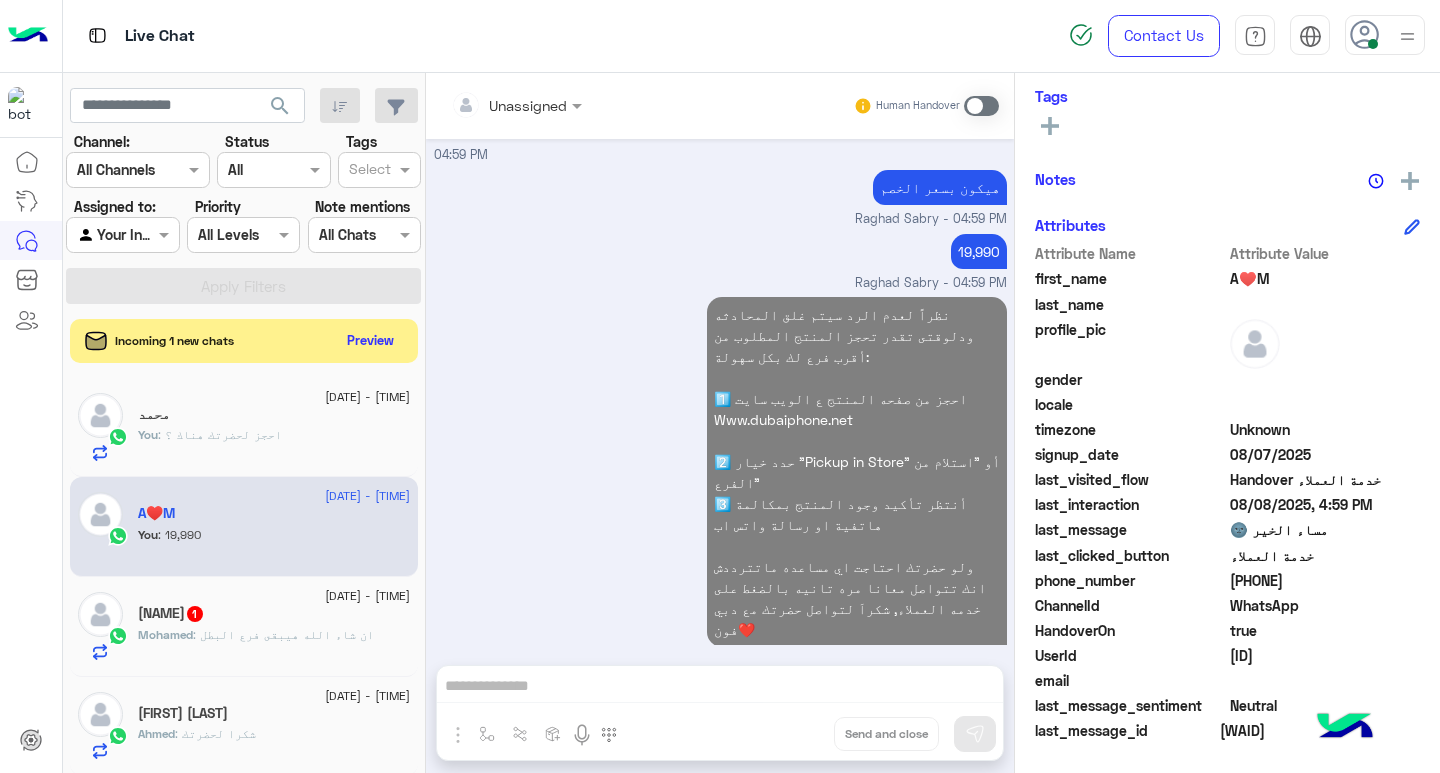 click on "[DATE] - [TIME] [NAME] 1 [NAME] : ان شاء الله هيبقى فرع البطل" 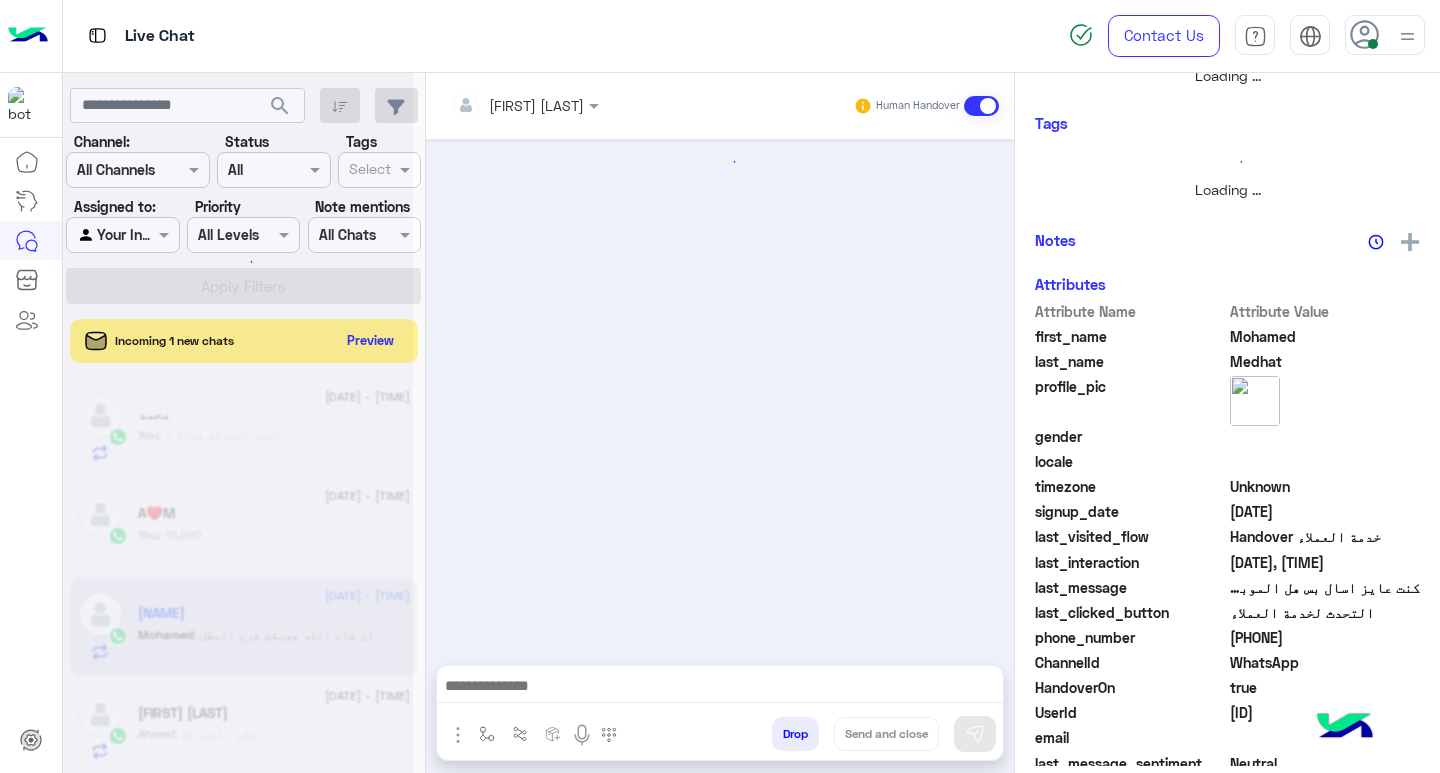 scroll, scrollTop: 355, scrollLeft: 0, axis: vertical 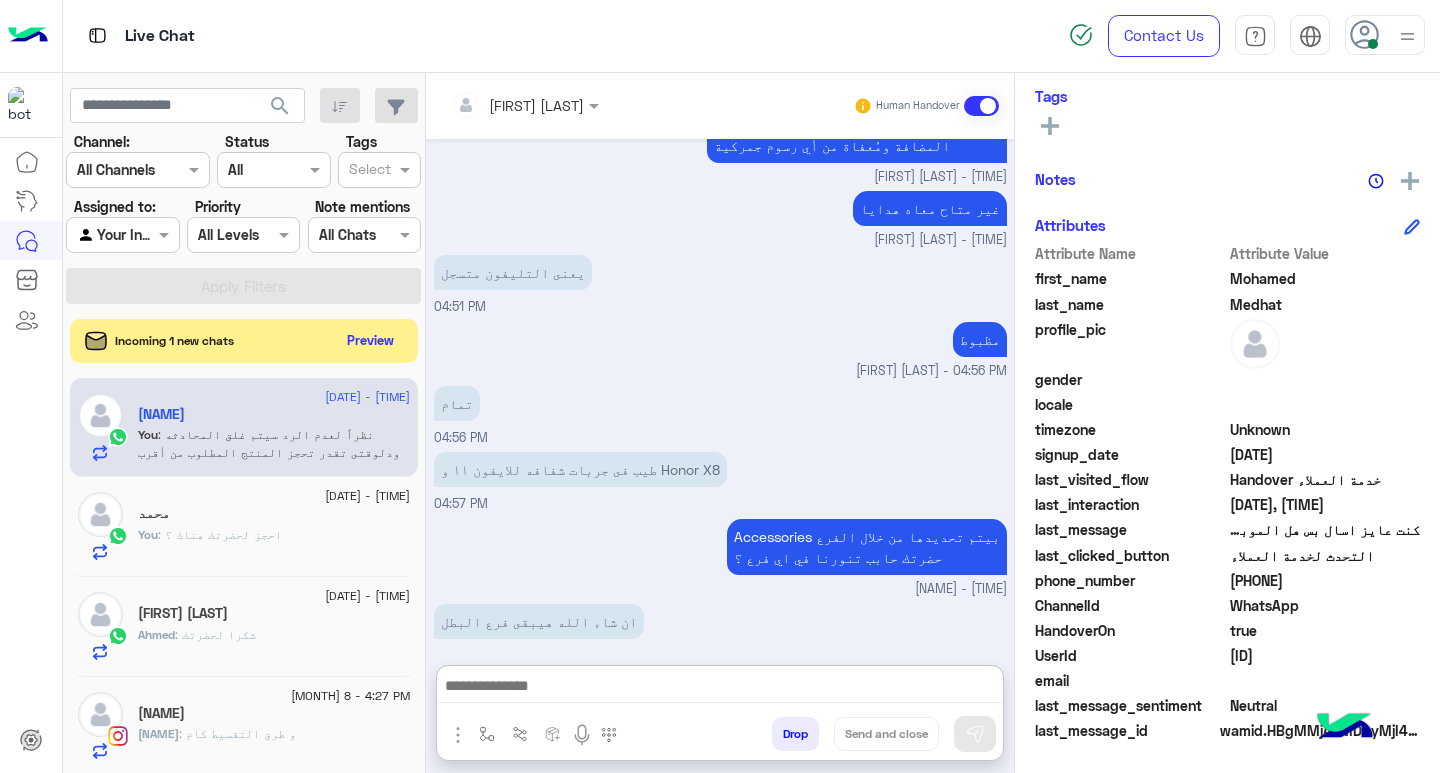 click at bounding box center [720, 688] 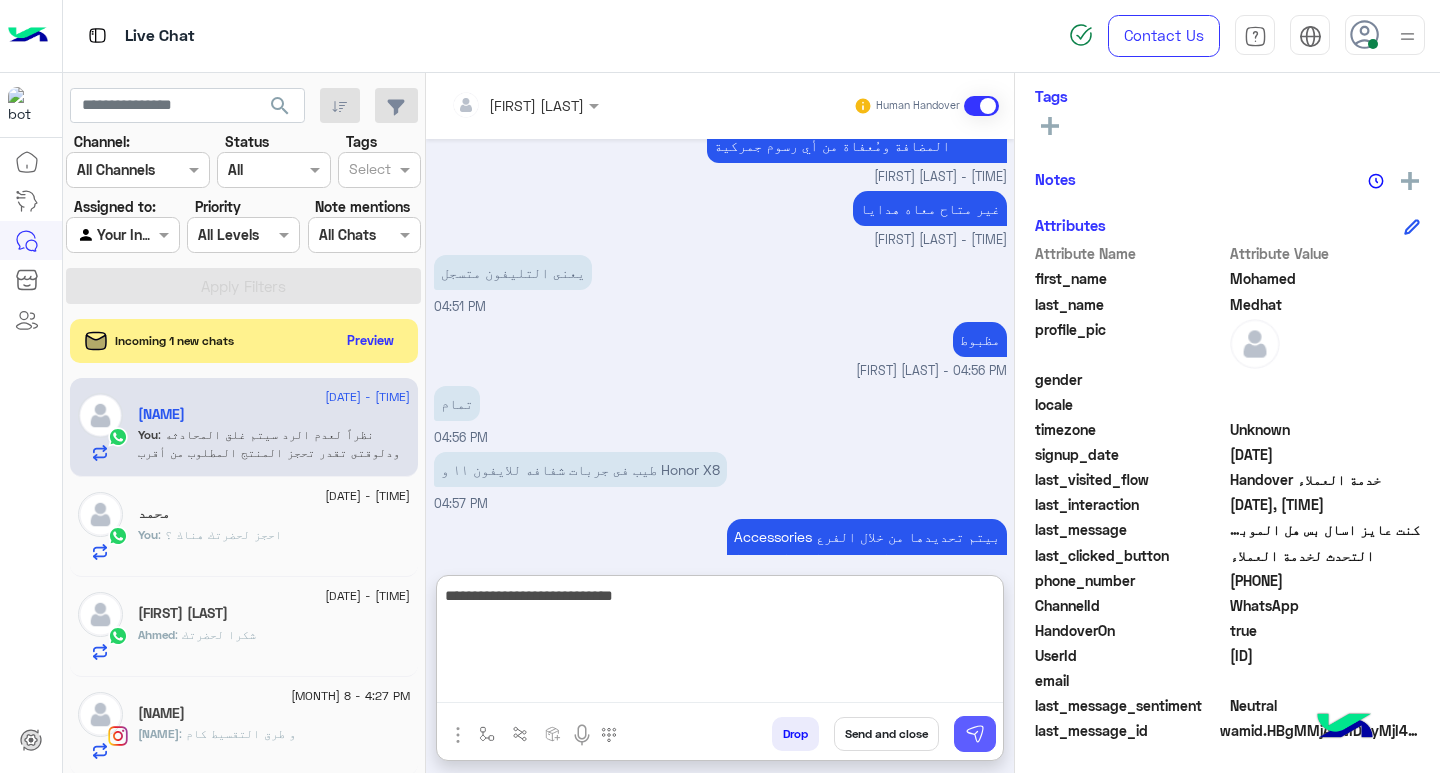 type on "**********" 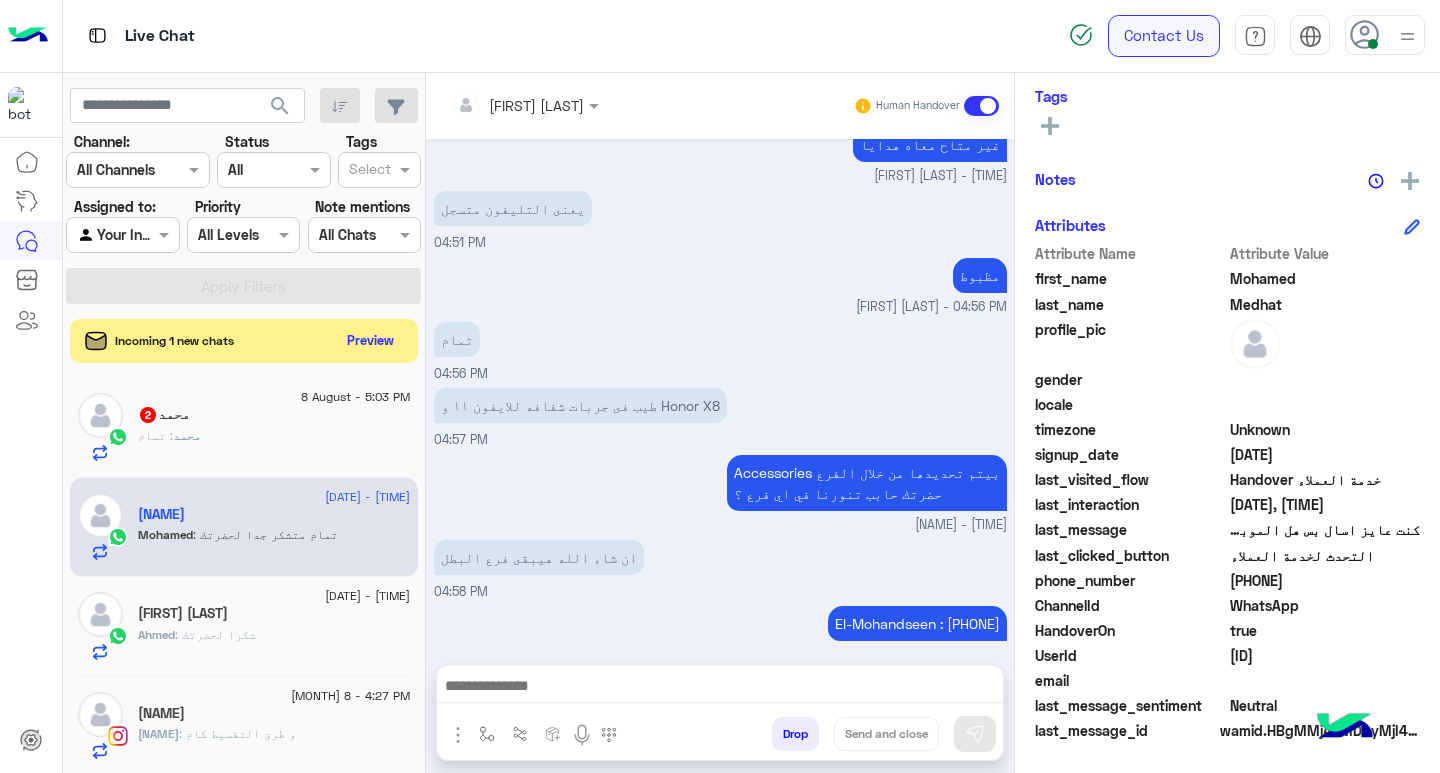 scroll, scrollTop: 1245, scrollLeft: 0, axis: vertical 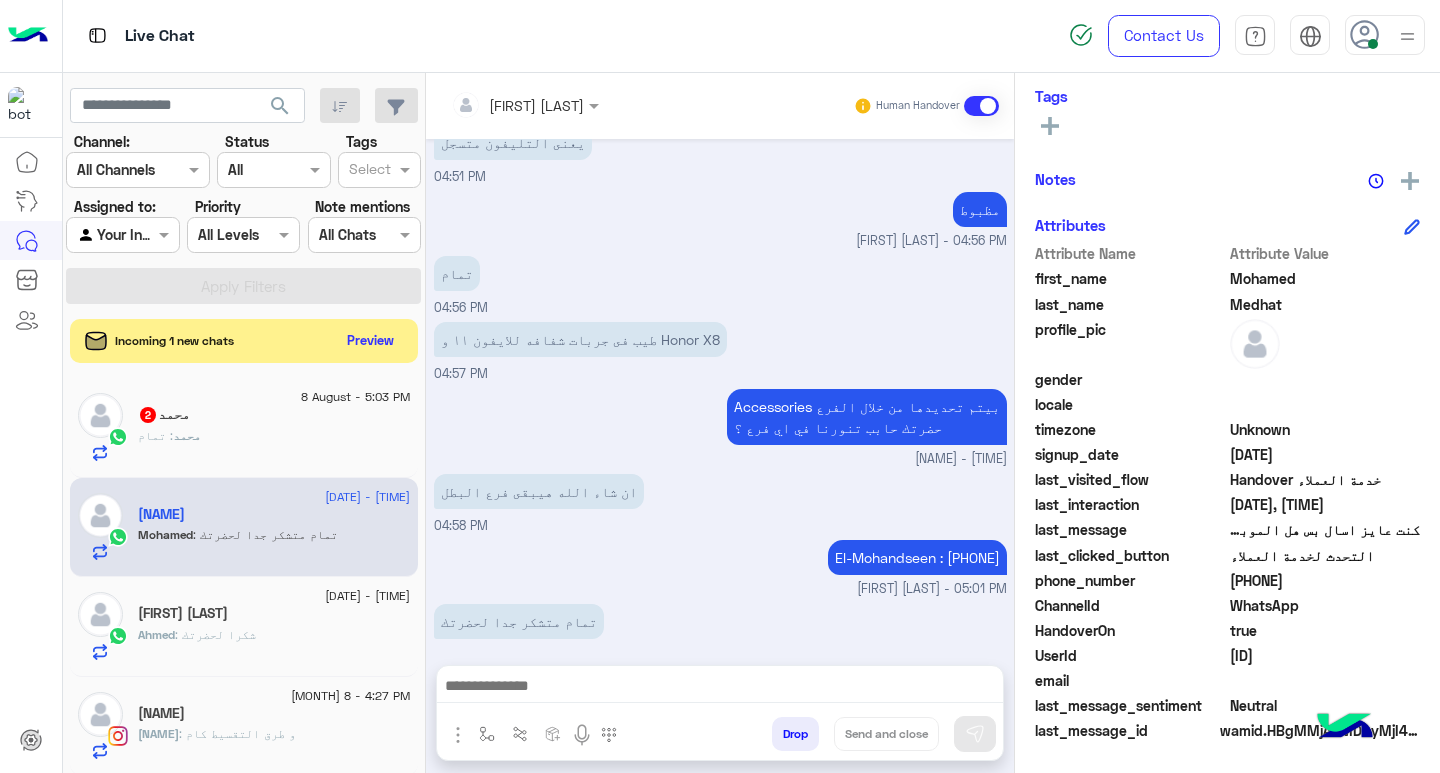 click on "[NAME]   2" 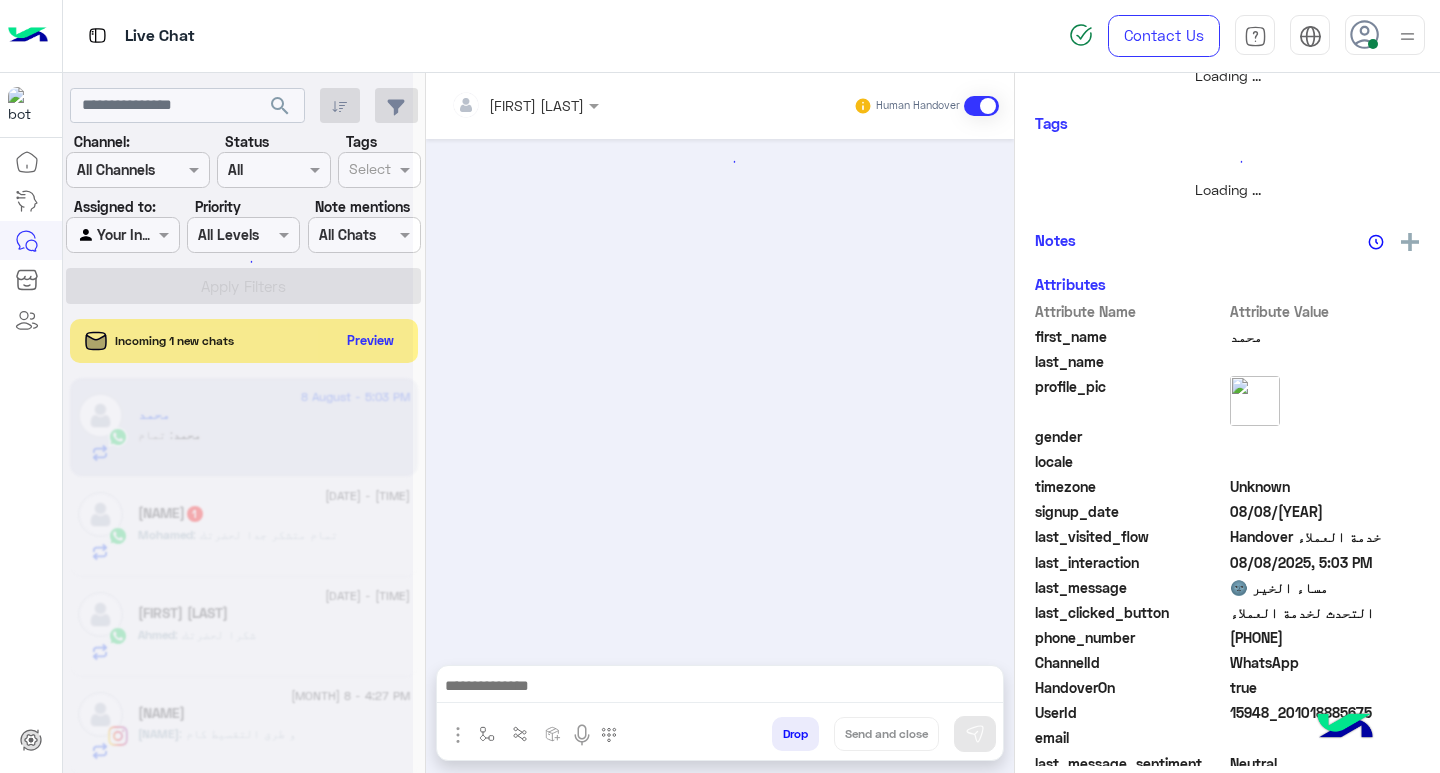 scroll, scrollTop: 355, scrollLeft: 0, axis: vertical 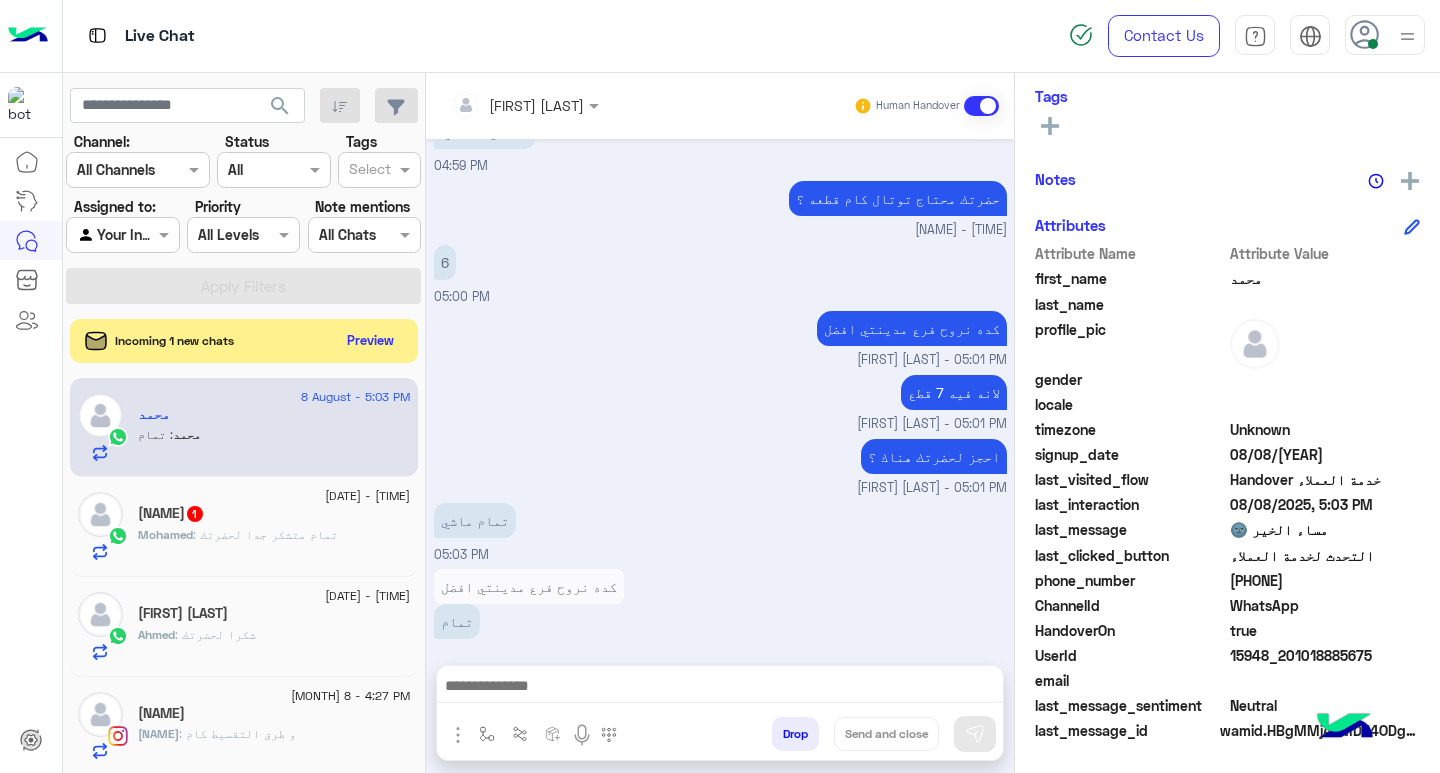 click at bounding box center (720, 688) 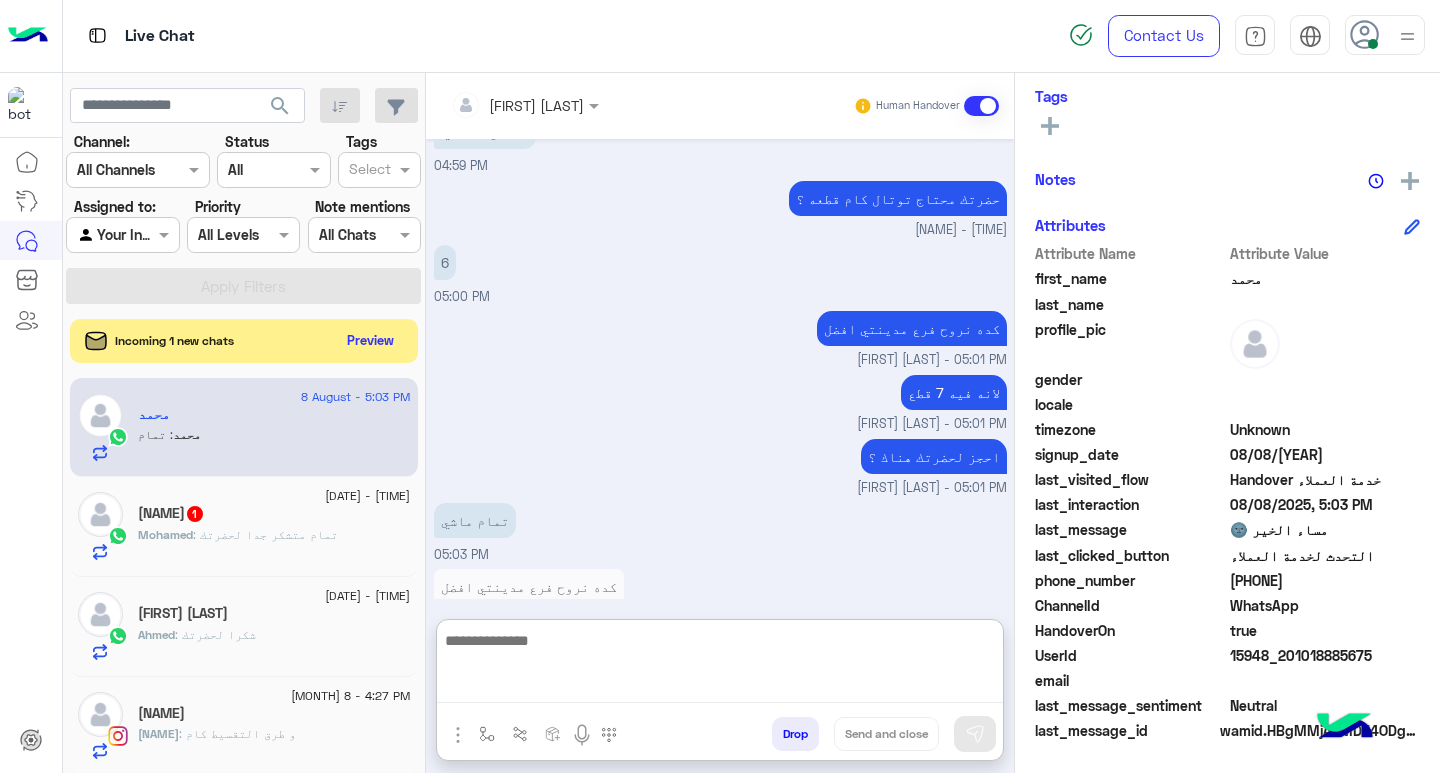 paste on "**********" 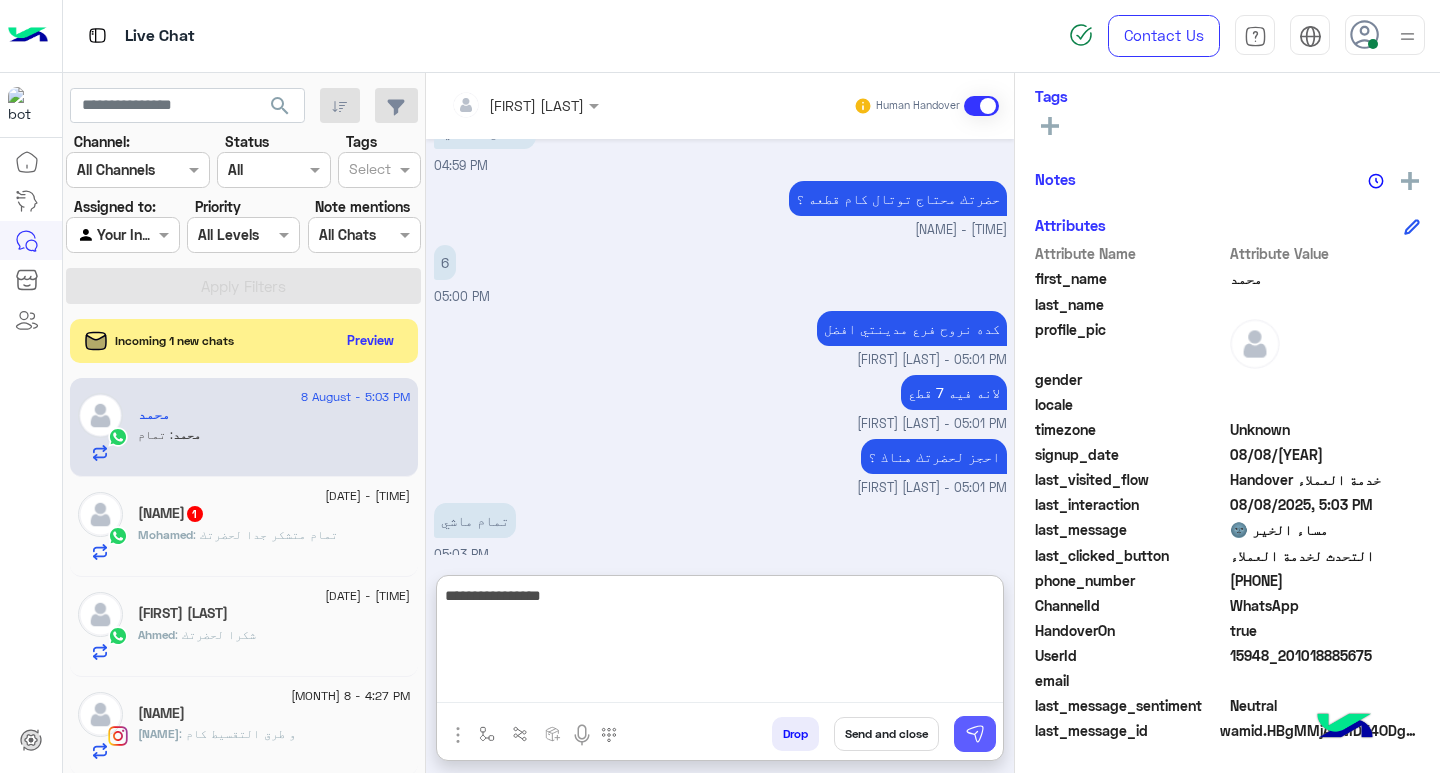 type on "**********" 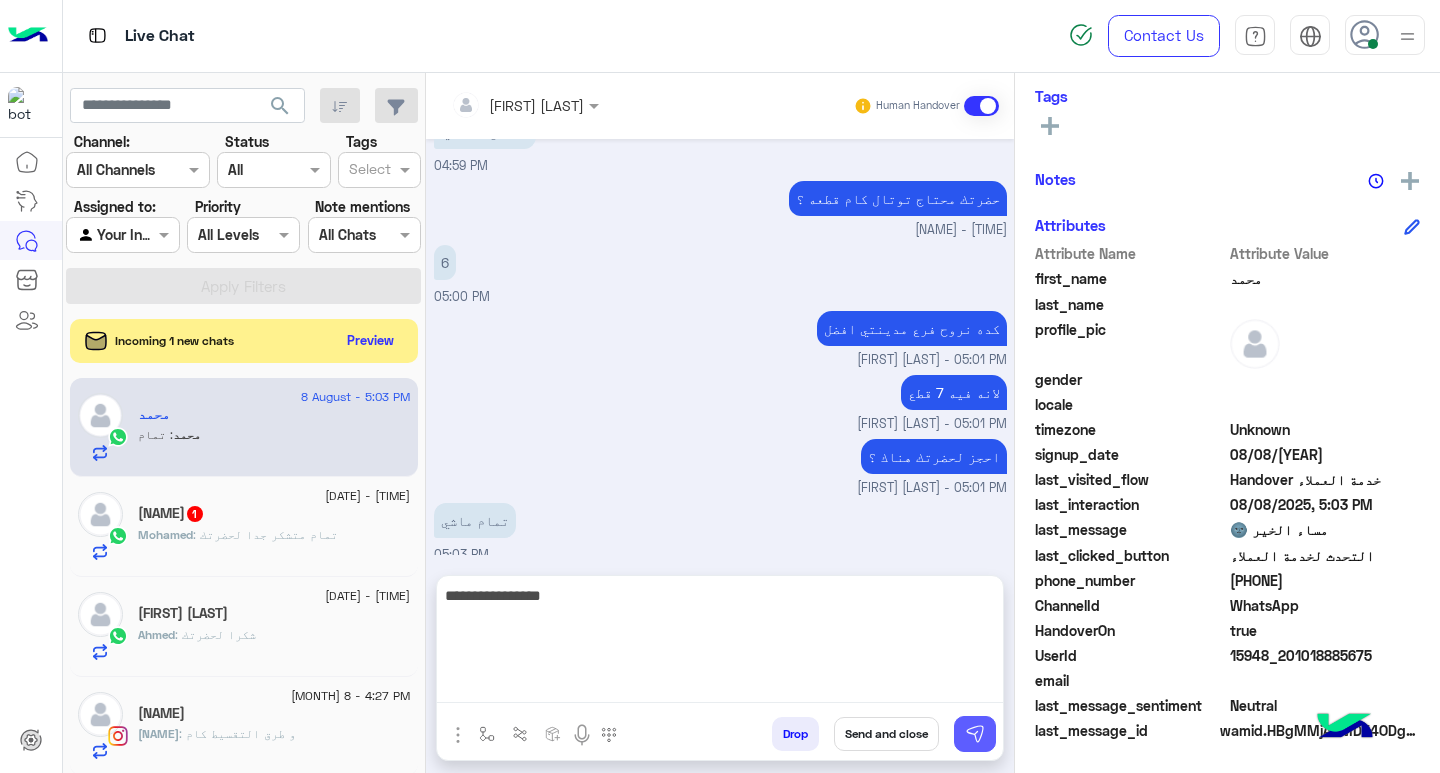 click at bounding box center [975, 734] 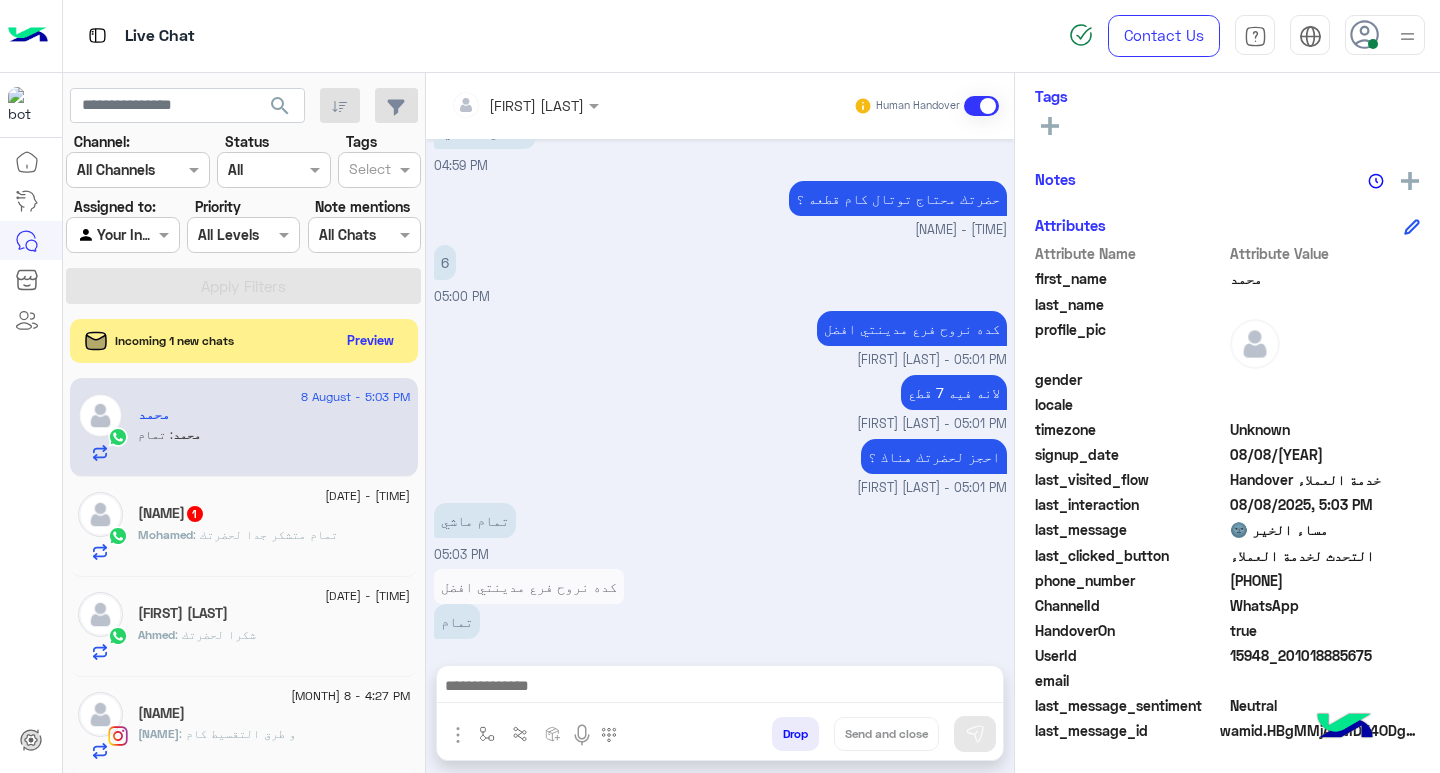 scroll, scrollTop: 1030, scrollLeft: 0, axis: vertical 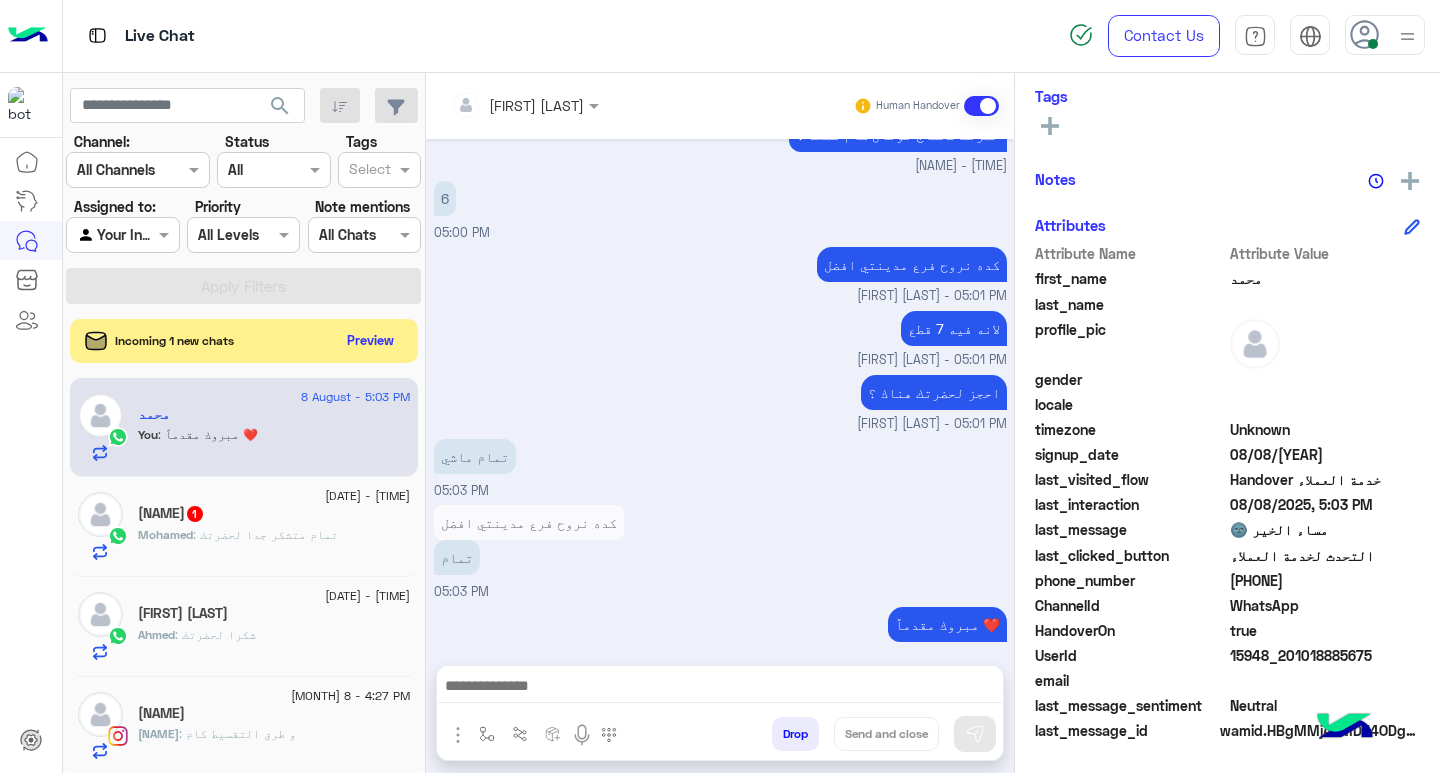 click at bounding box center [720, 688] 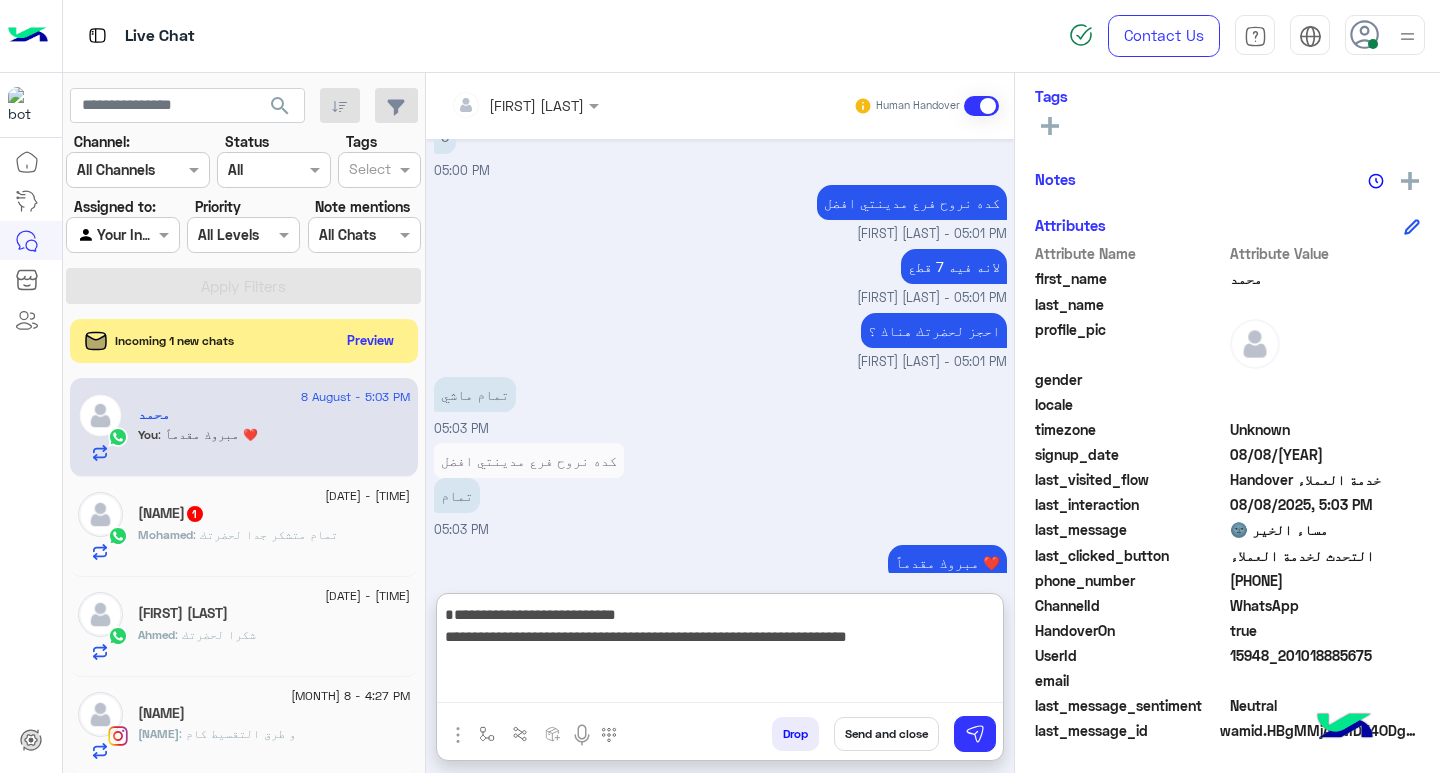 scroll, scrollTop: 1092, scrollLeft: 0, axis: vertical 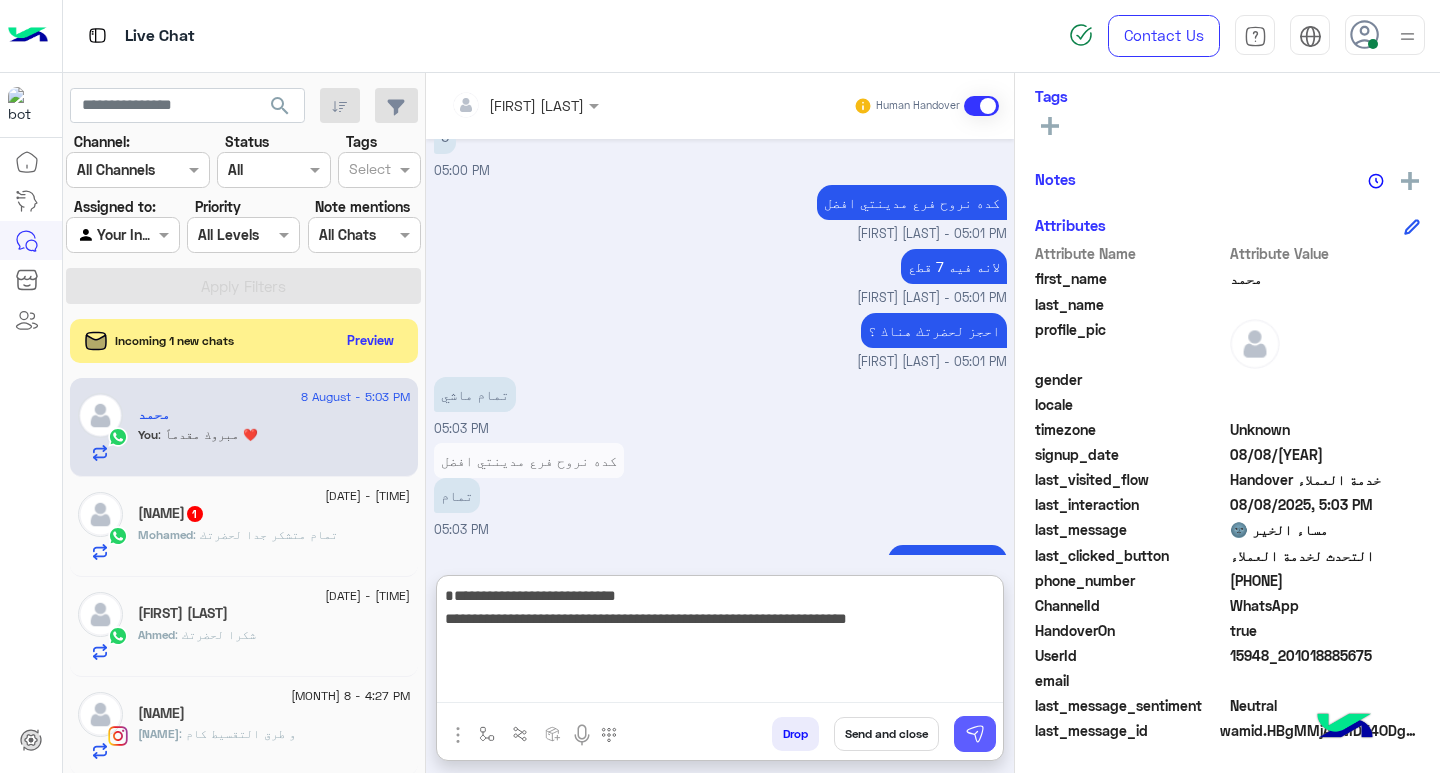 type on "**********" 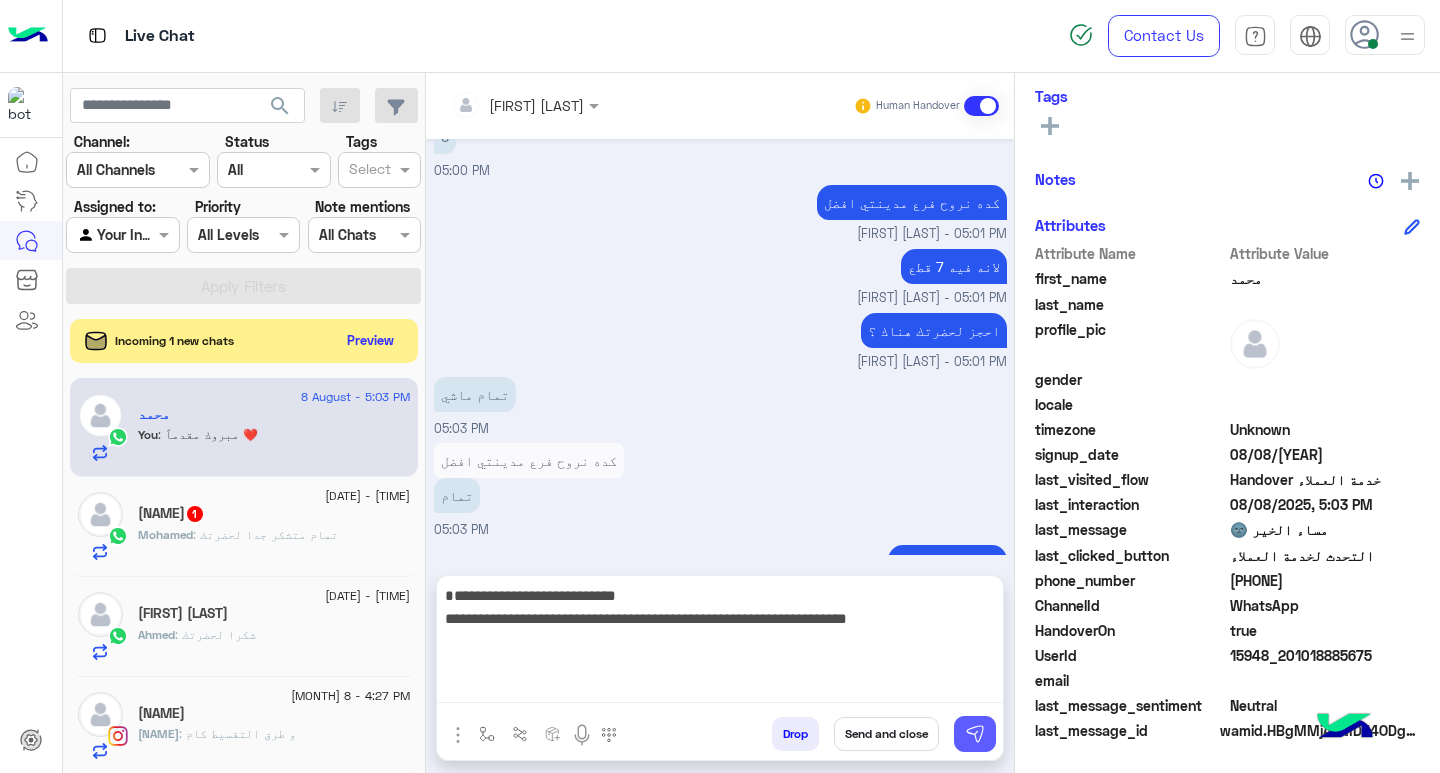 click at bounding box center [975, 734] 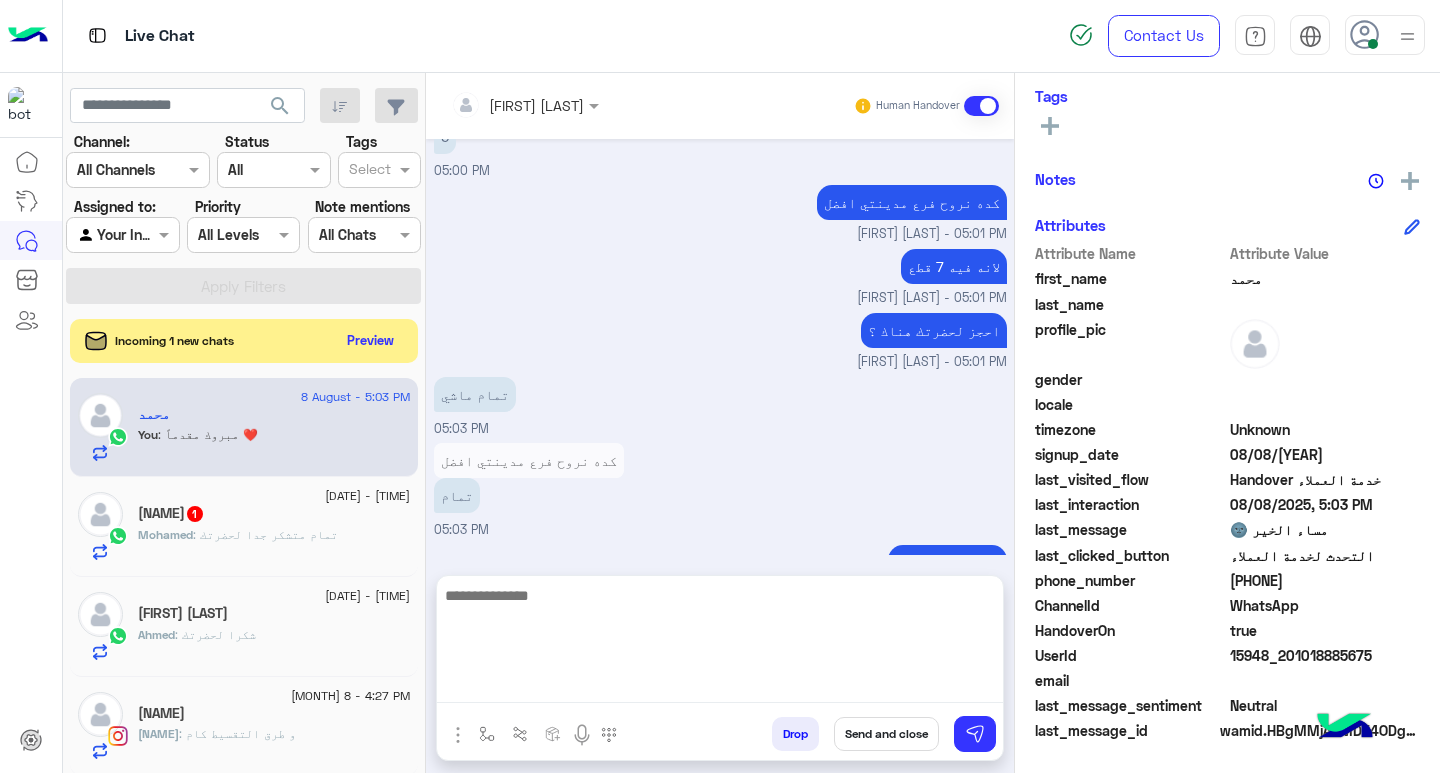 scroll, scrollTop: 1136, scrollLeft: 0, axis: vertical 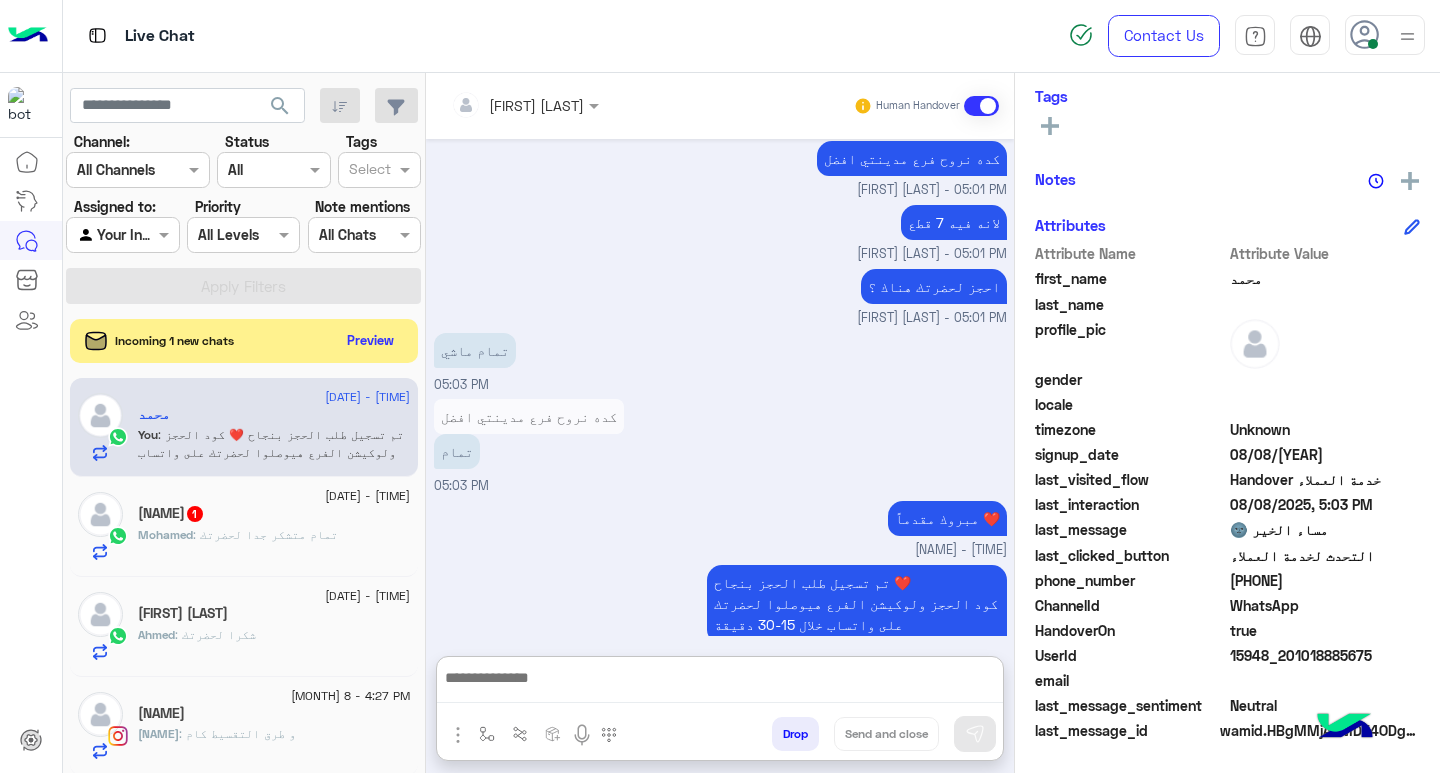 click at bounding box center [720, 684] 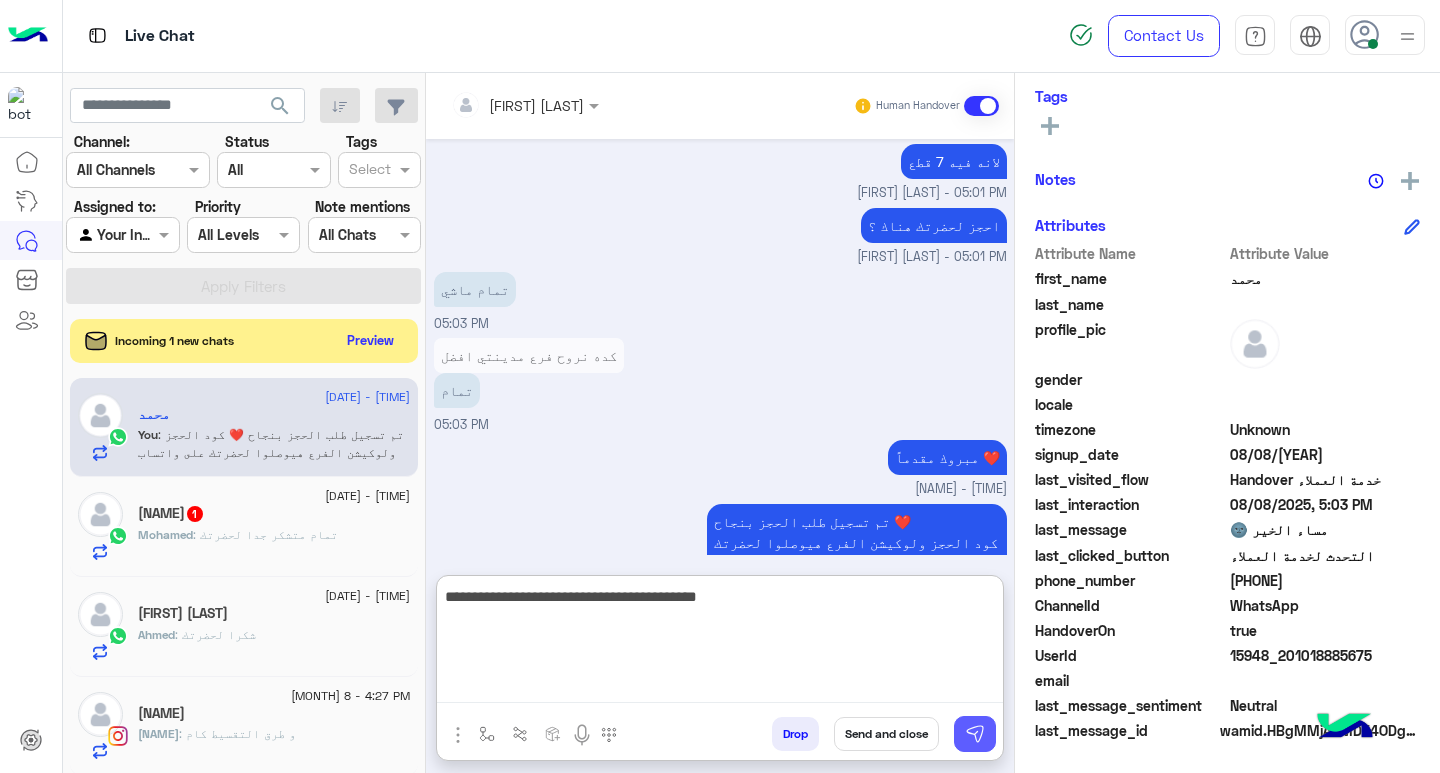 type on "**********" 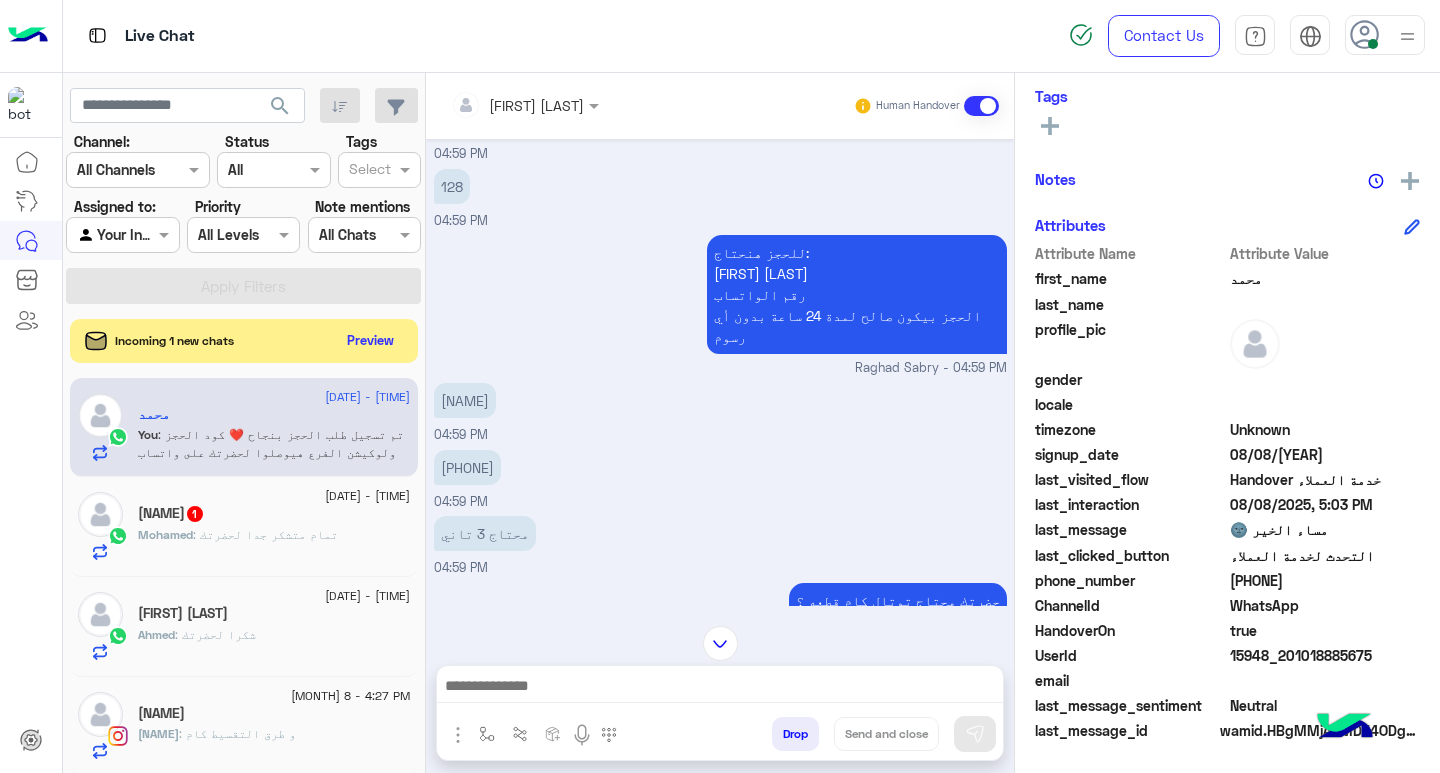 scroll, scrollTop: 500, scrollLeft: 0, axis: vertical 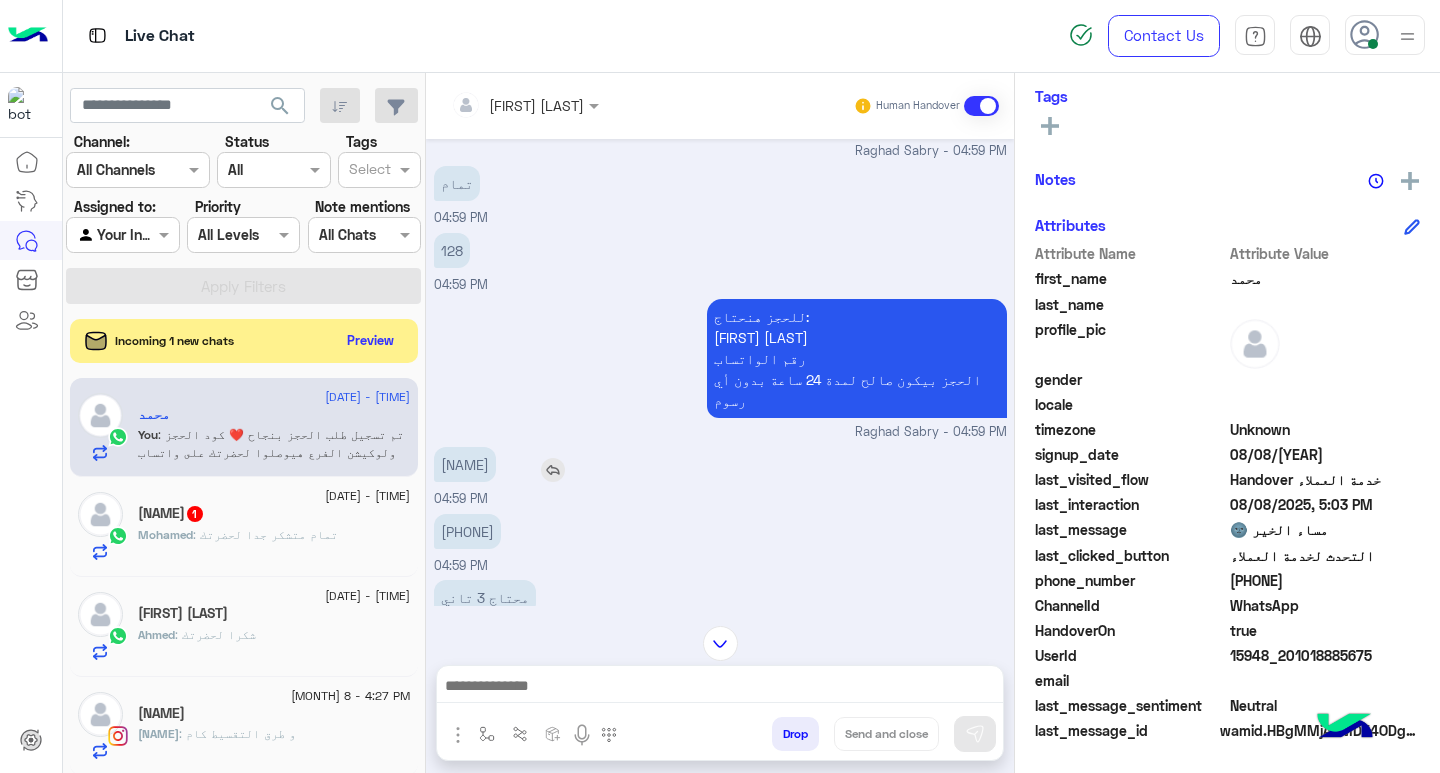 click on "[NAME]" at bounding box center [465, 464] 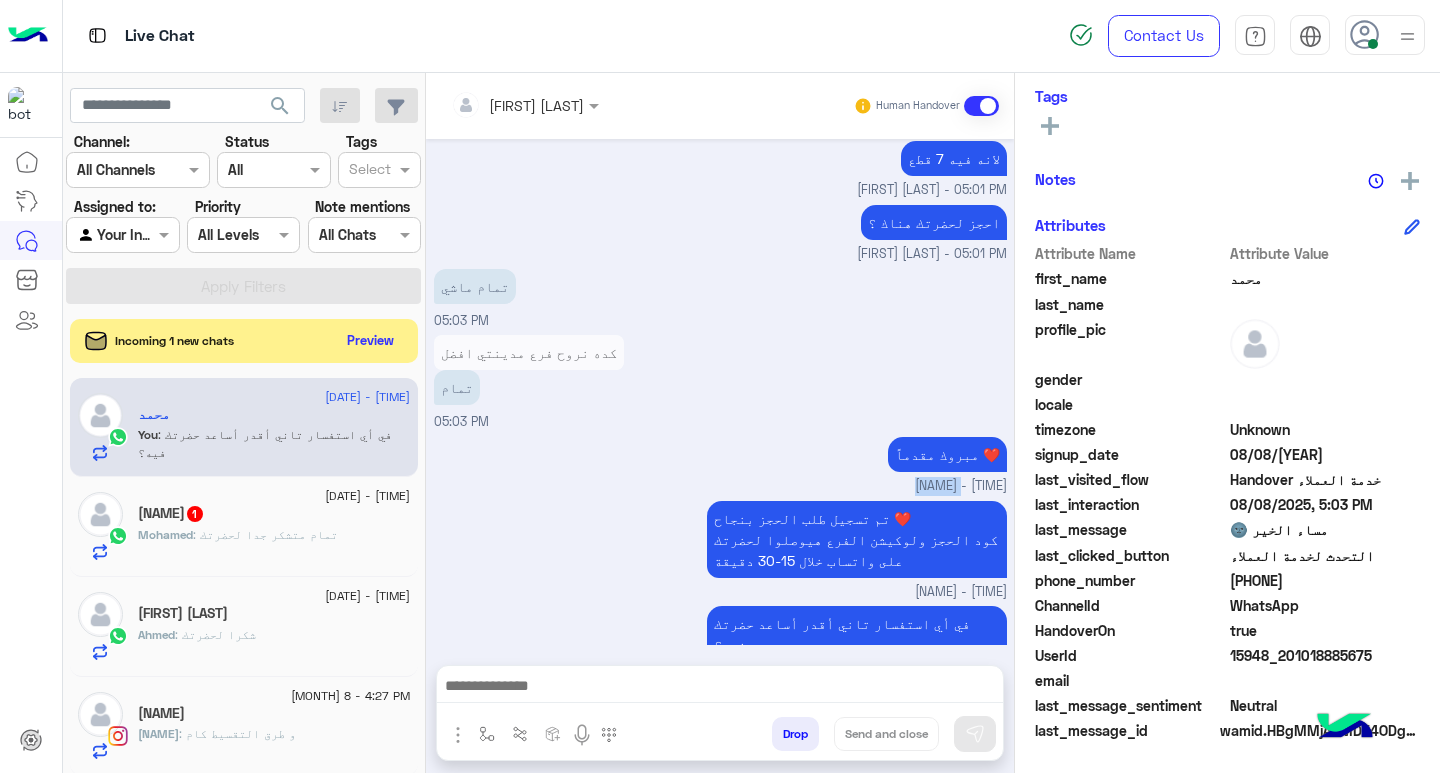 click on "مبروك مقدماً ❤️  [NAME] -  [TIME]" at bounding box center [720, 464] 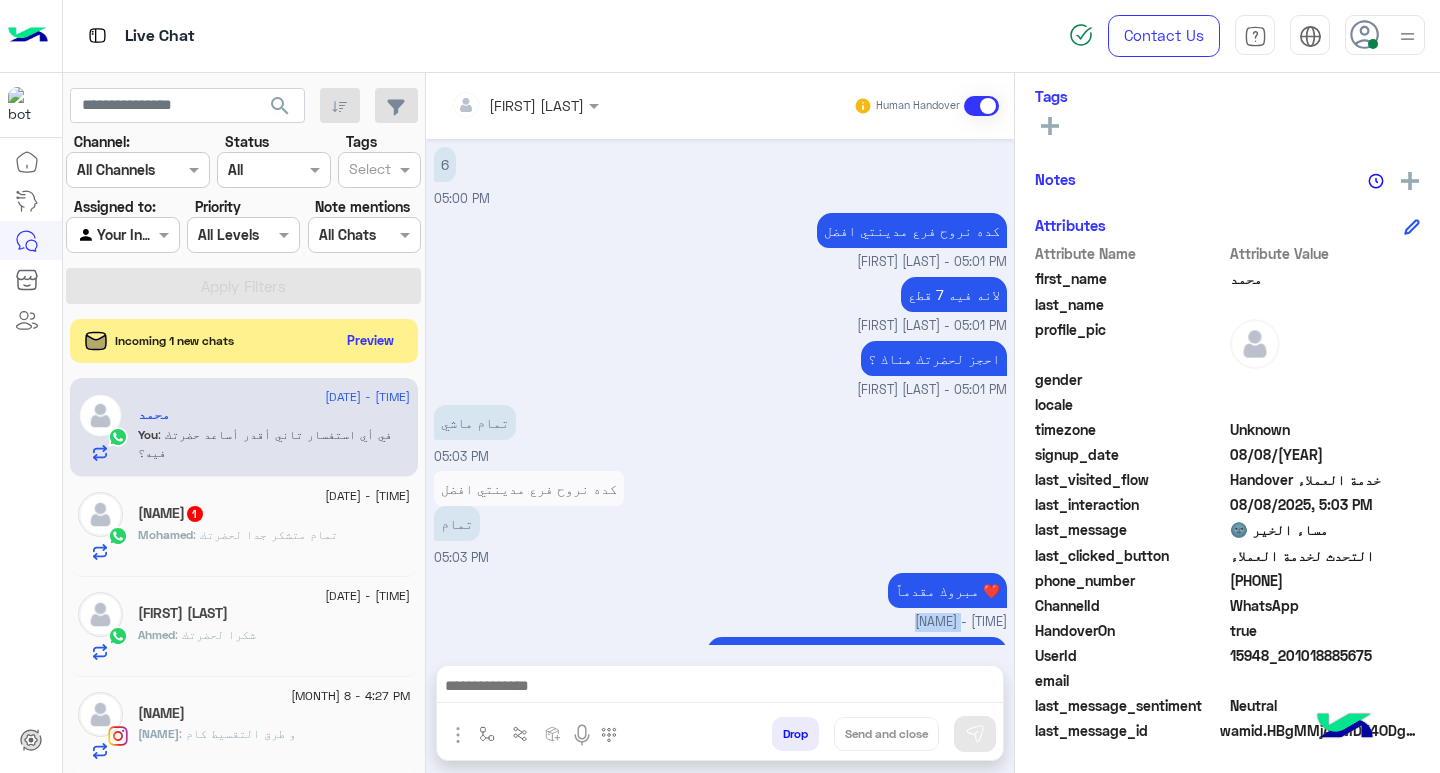 scroll, scrollTop: 733, scrollLeft: 0, axis: vertical 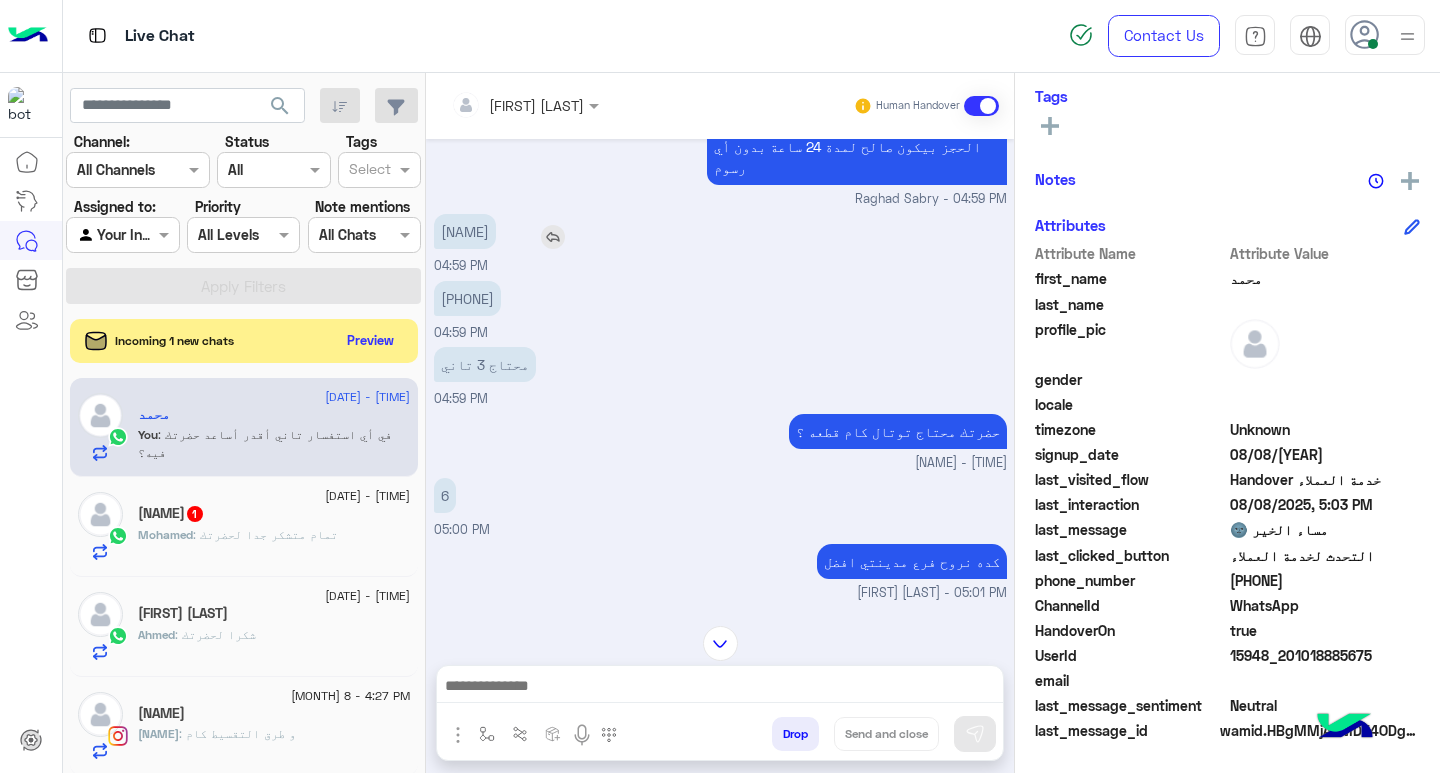 click on "[NAME]" at bounding box center (465, 231) 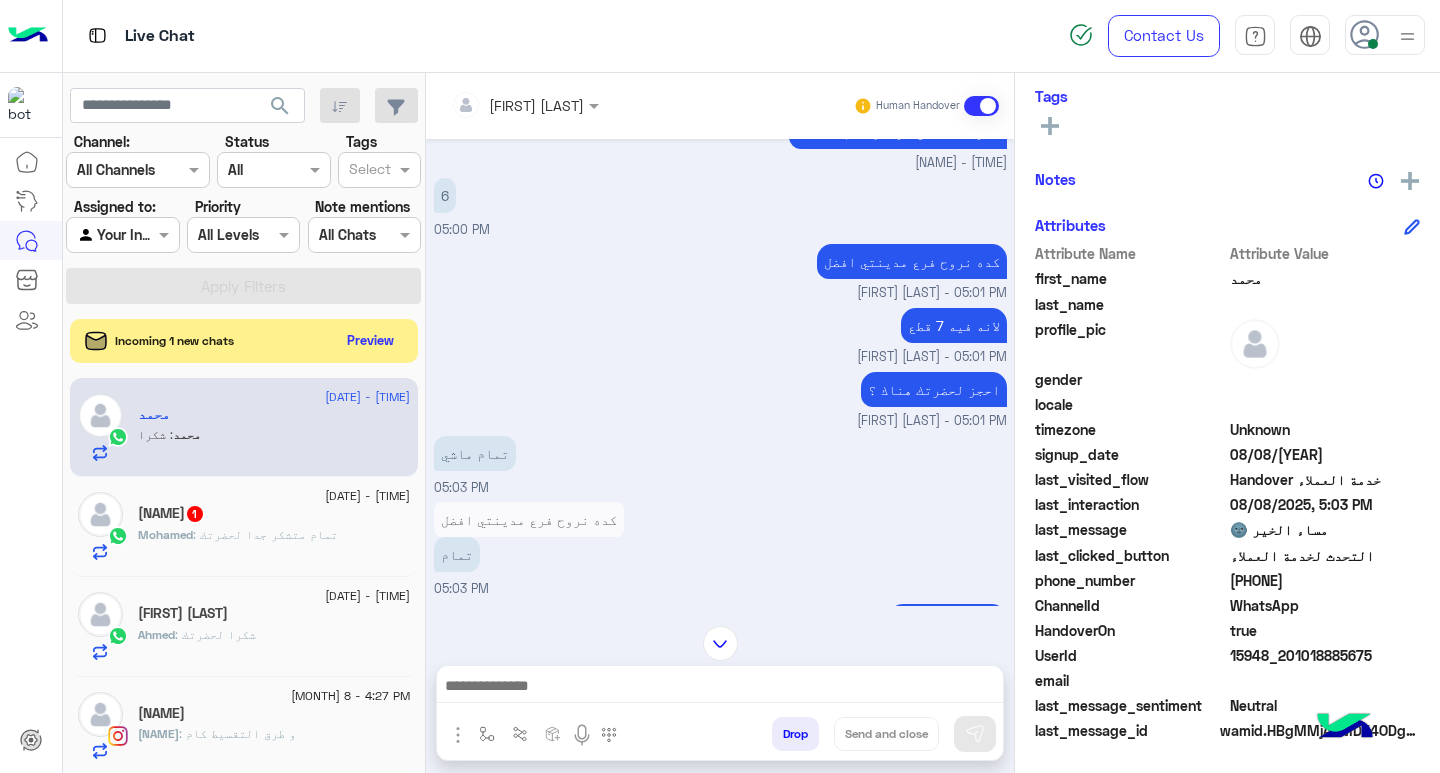 scroll, scrollTop: 800, scrollLeft: 0, axis: vertical 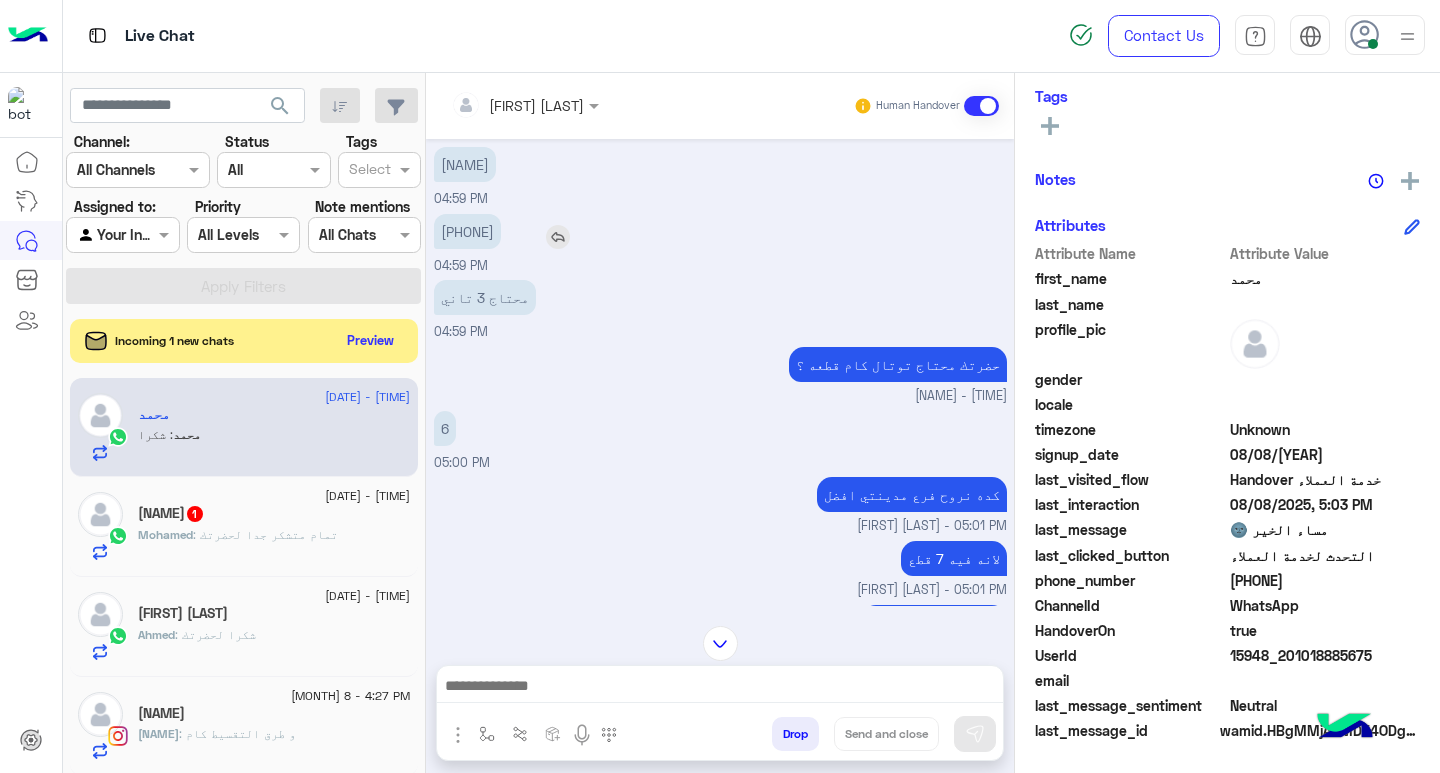 click on "[PHONE]" at bounding box center [467, 231] 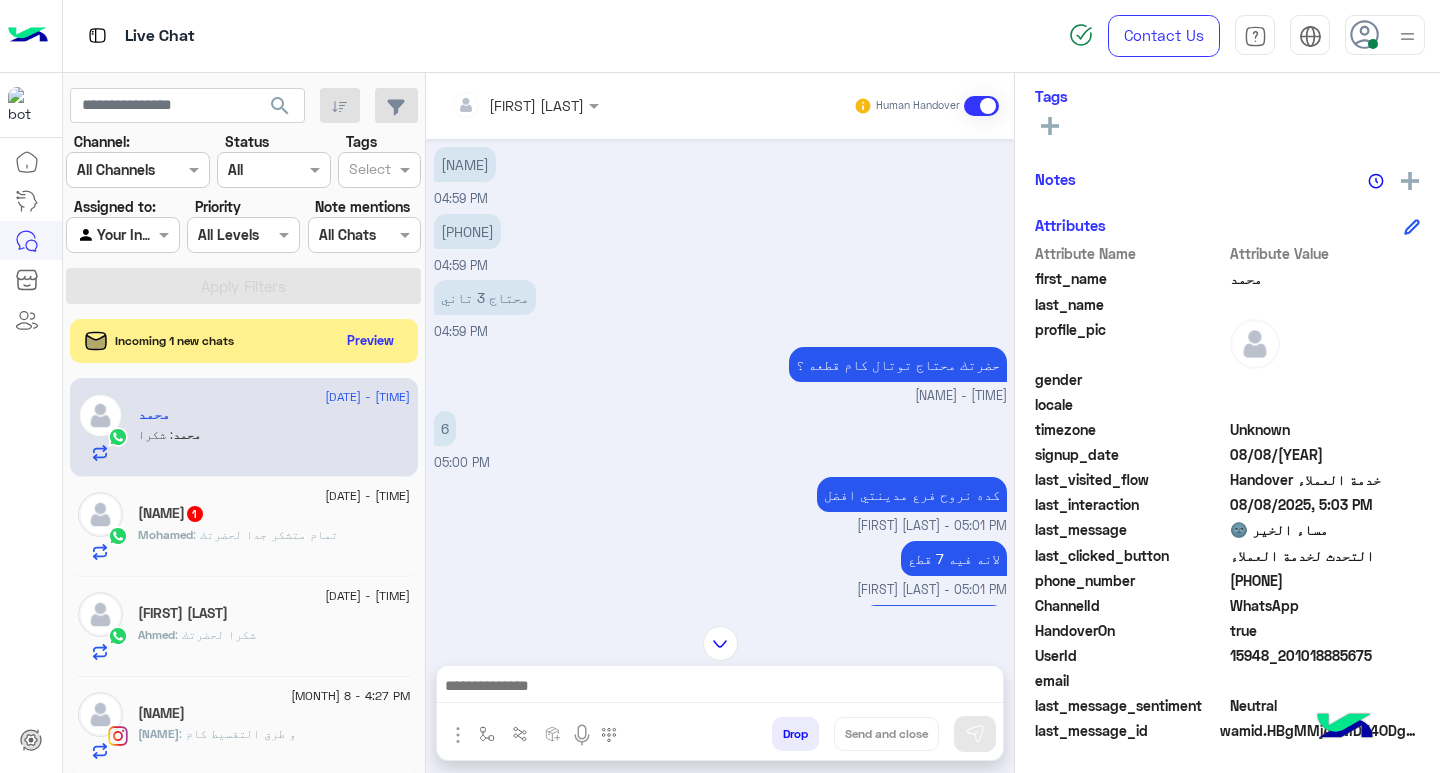 click on "[PHONE]" 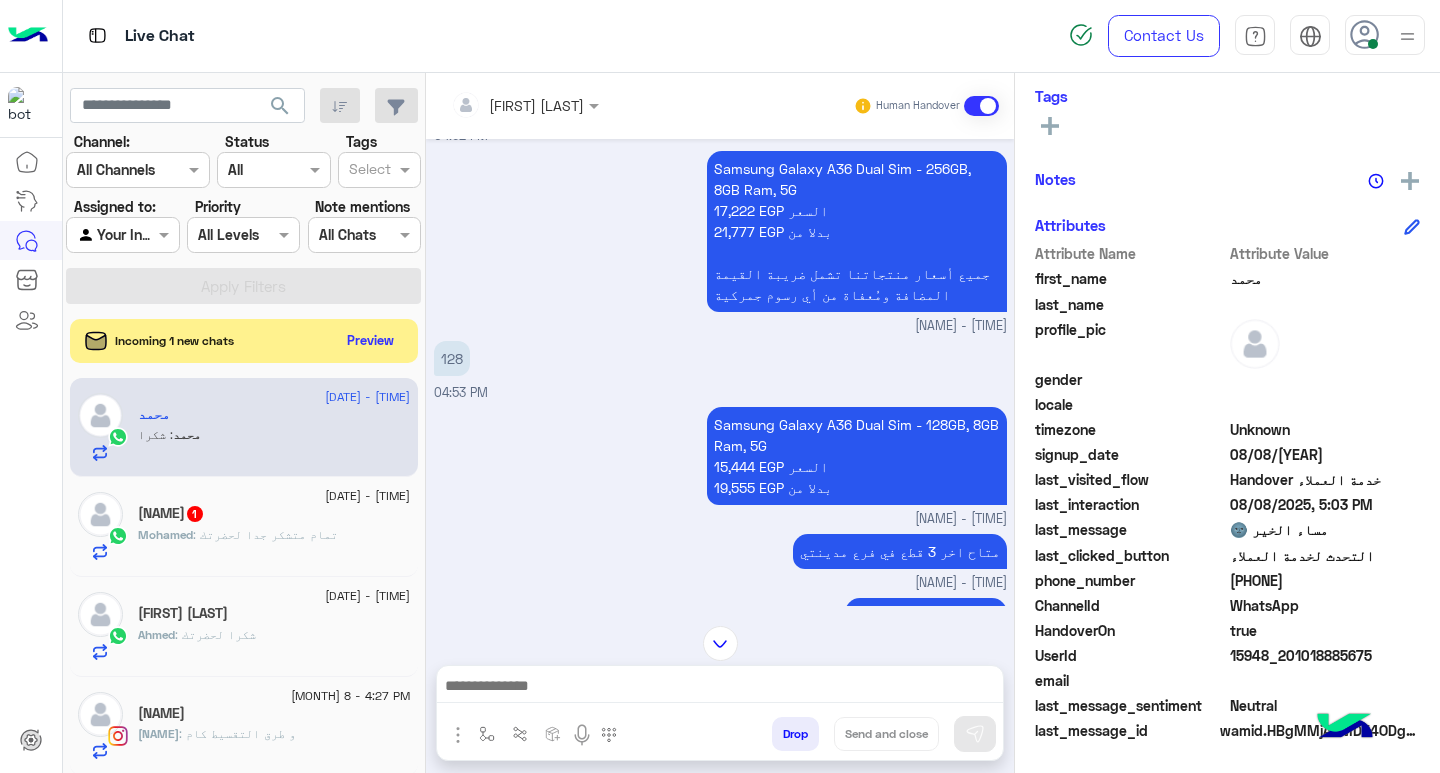 scroll, scrollTop: 3520, scrollLeft: 0, axis: vertical 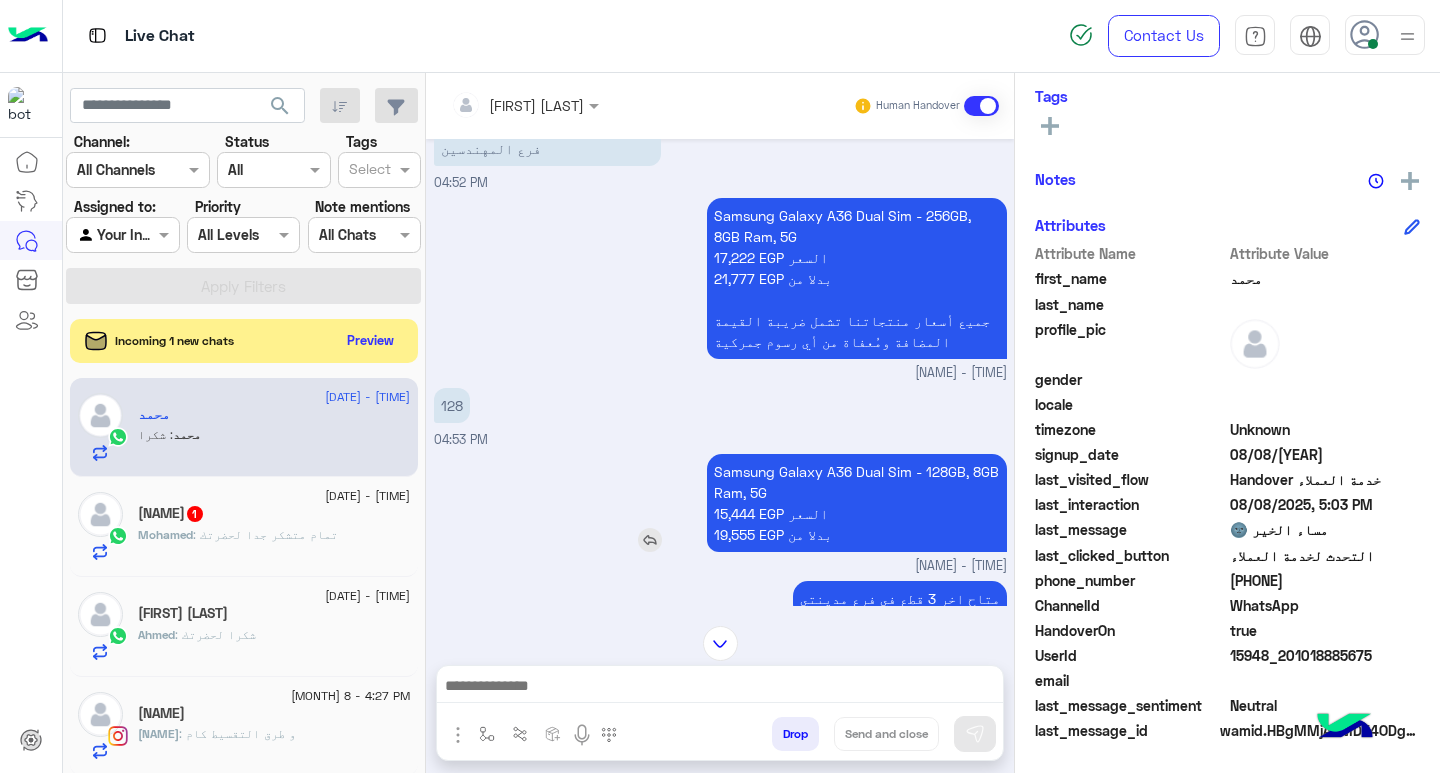 click on "Samsung Galaxy A36 Dual Sim - 128GB, 8GB Ram, 5G 15,444 EGP   السعر  19,555 EGP بدلا من" at bounding box center [857, 503] 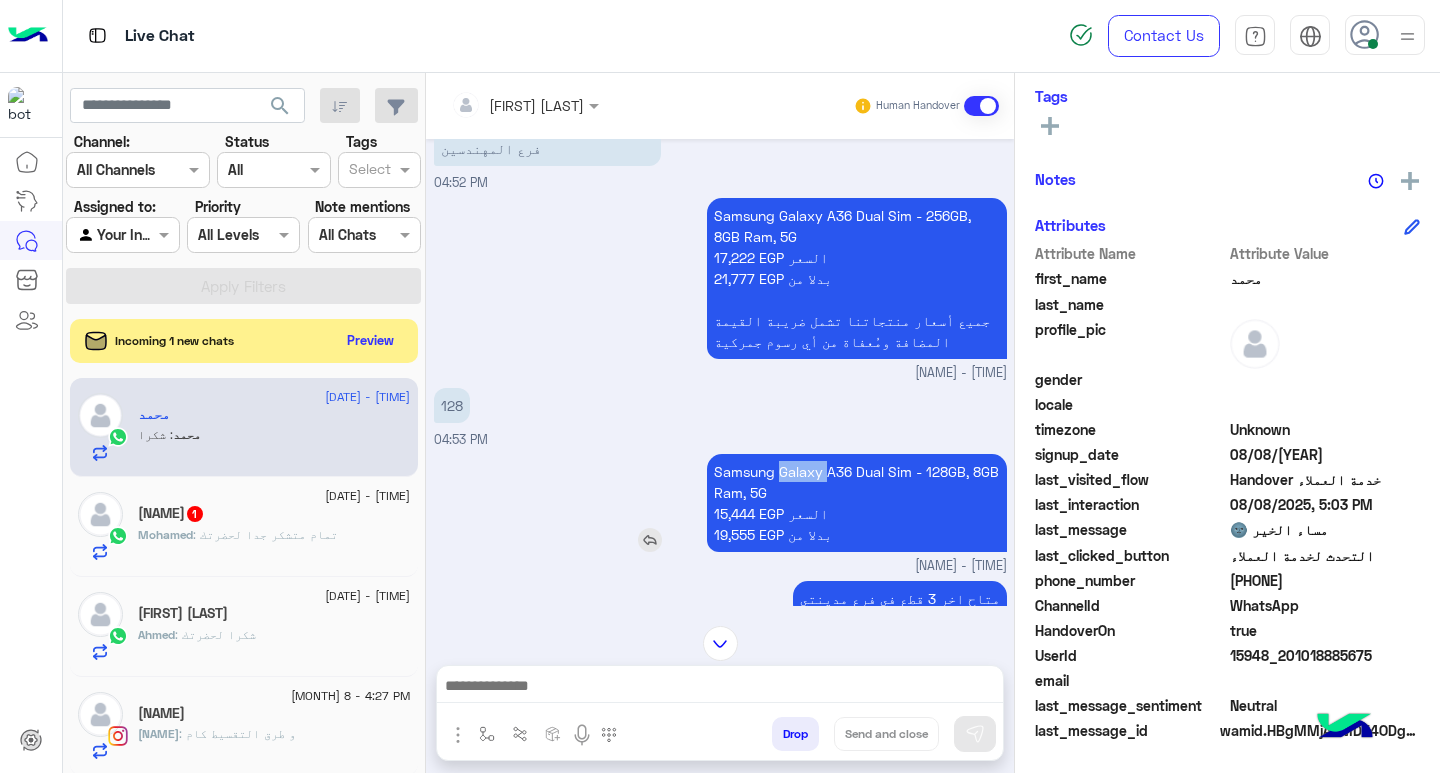 click on "Samsung Galaxy A36 Dual Sim - 128GB, 8GB Ram, 5G 15,444 EGP   السعر  19,555 EGP بدلا من" at bounding box center (857, 503) 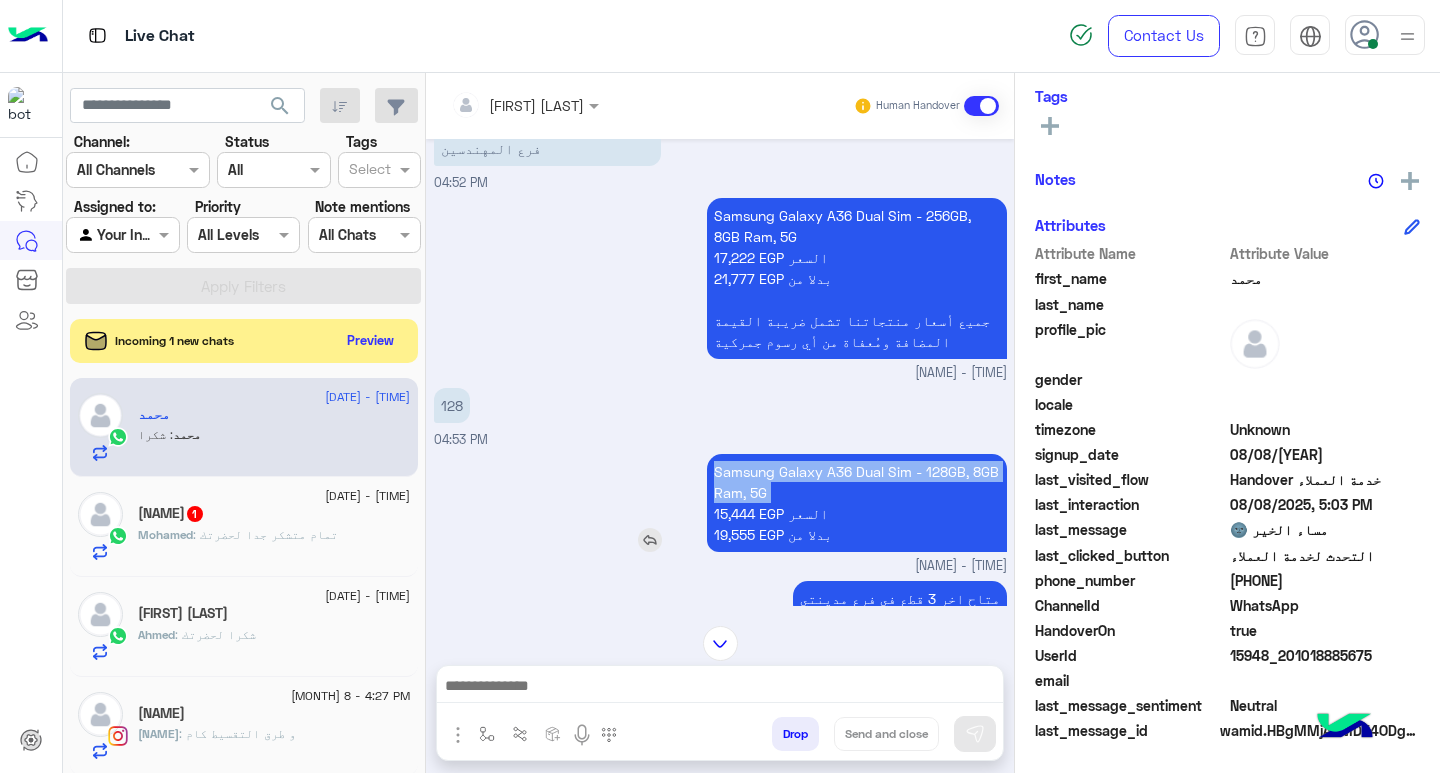 click on "Samsung Galaxy A36 Dual Sim - 128GB, 8GB Ram, 5G 15,444 EGP   السعر  19,555 EGP بدلا من" at bounding box center (857, 503) 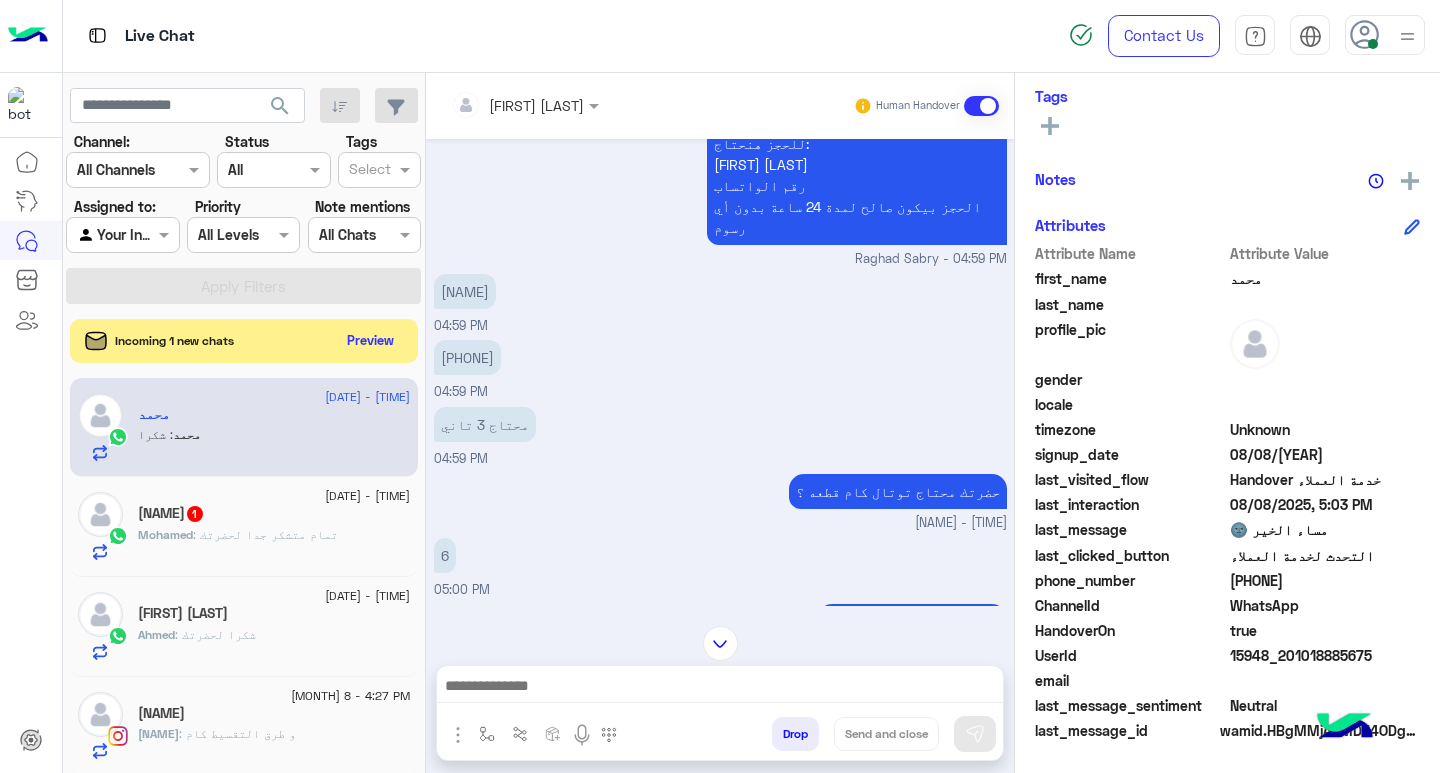 scroll, scrollTop: 5351, scrollLeft: 0, axis: vertical 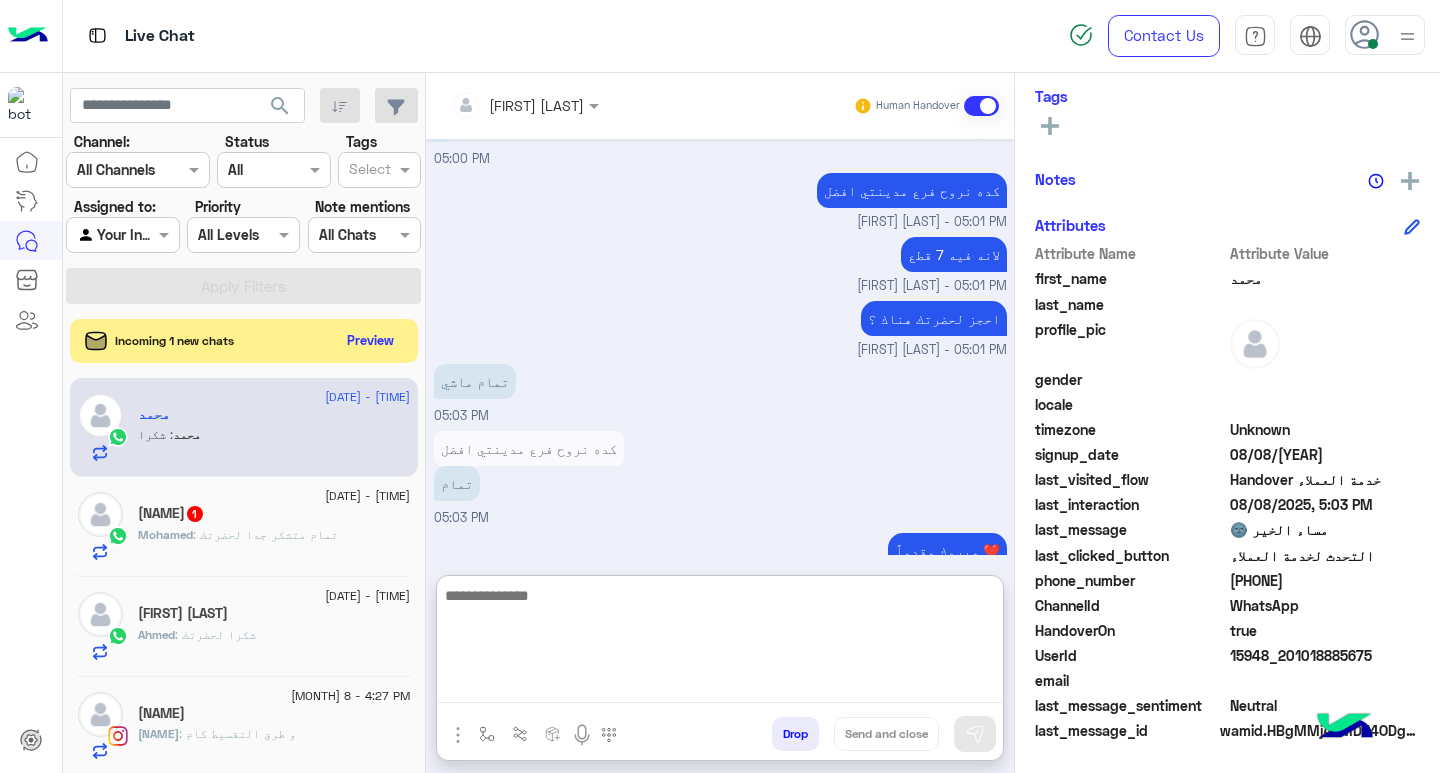 paste on "**********" 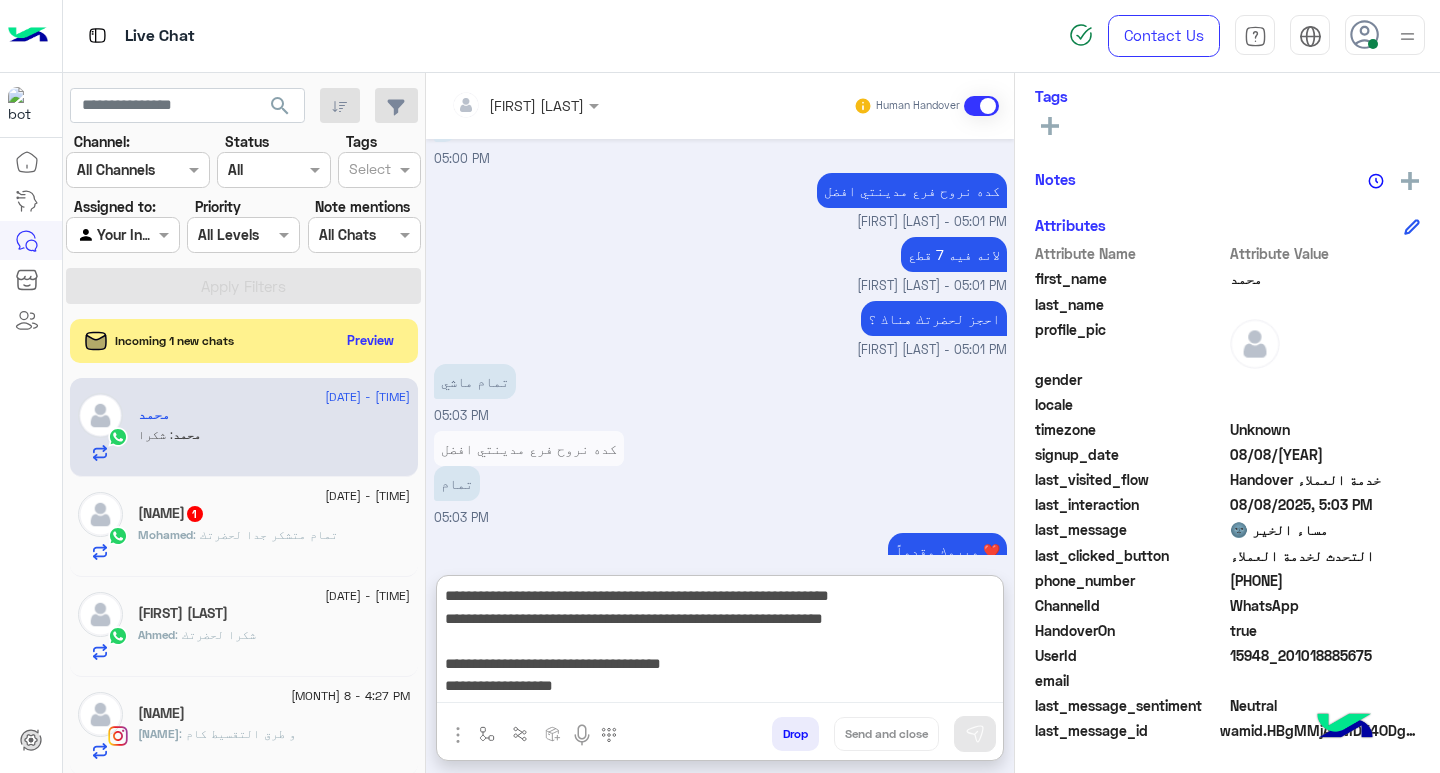 scroll, scrollTop: 129, scrollLeft: 0, axis: vertical 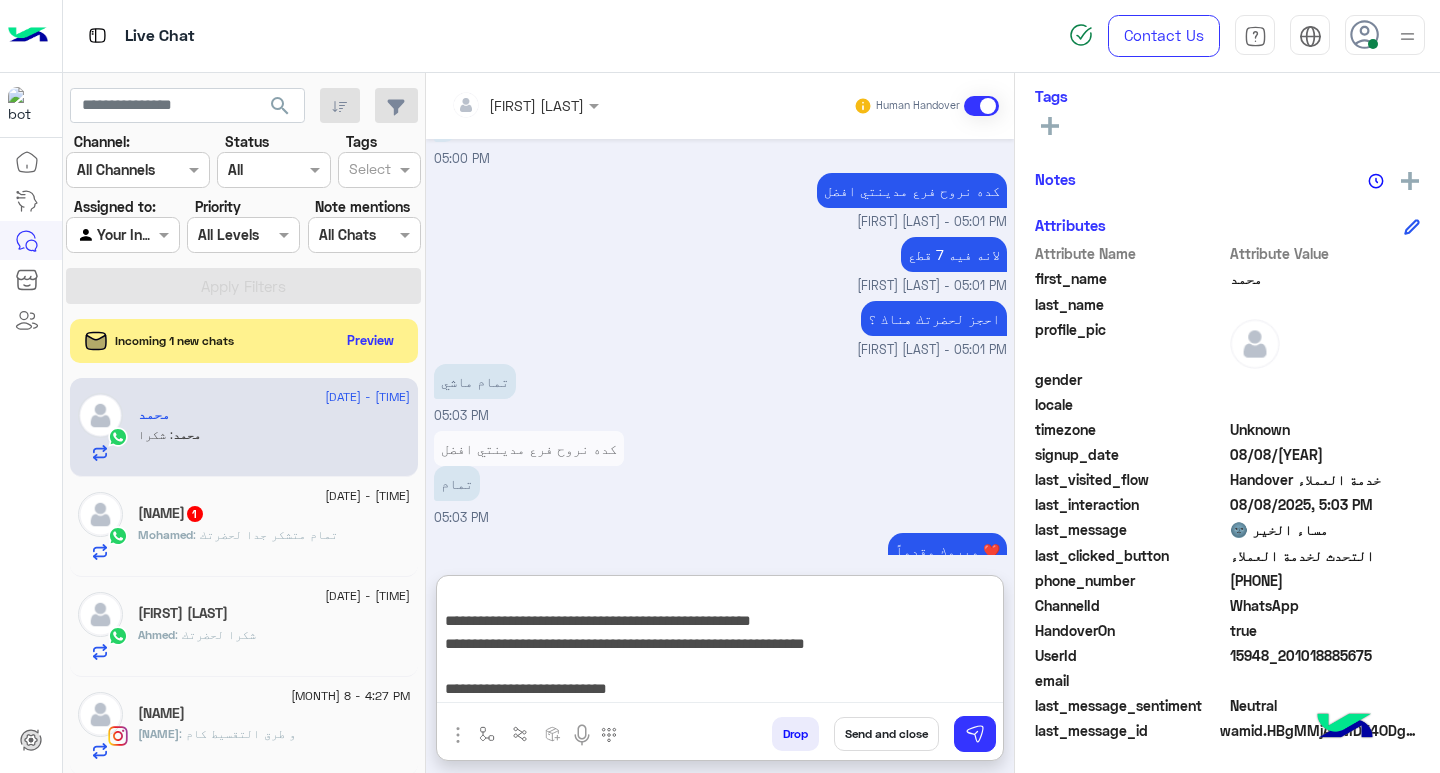 type on "**********" 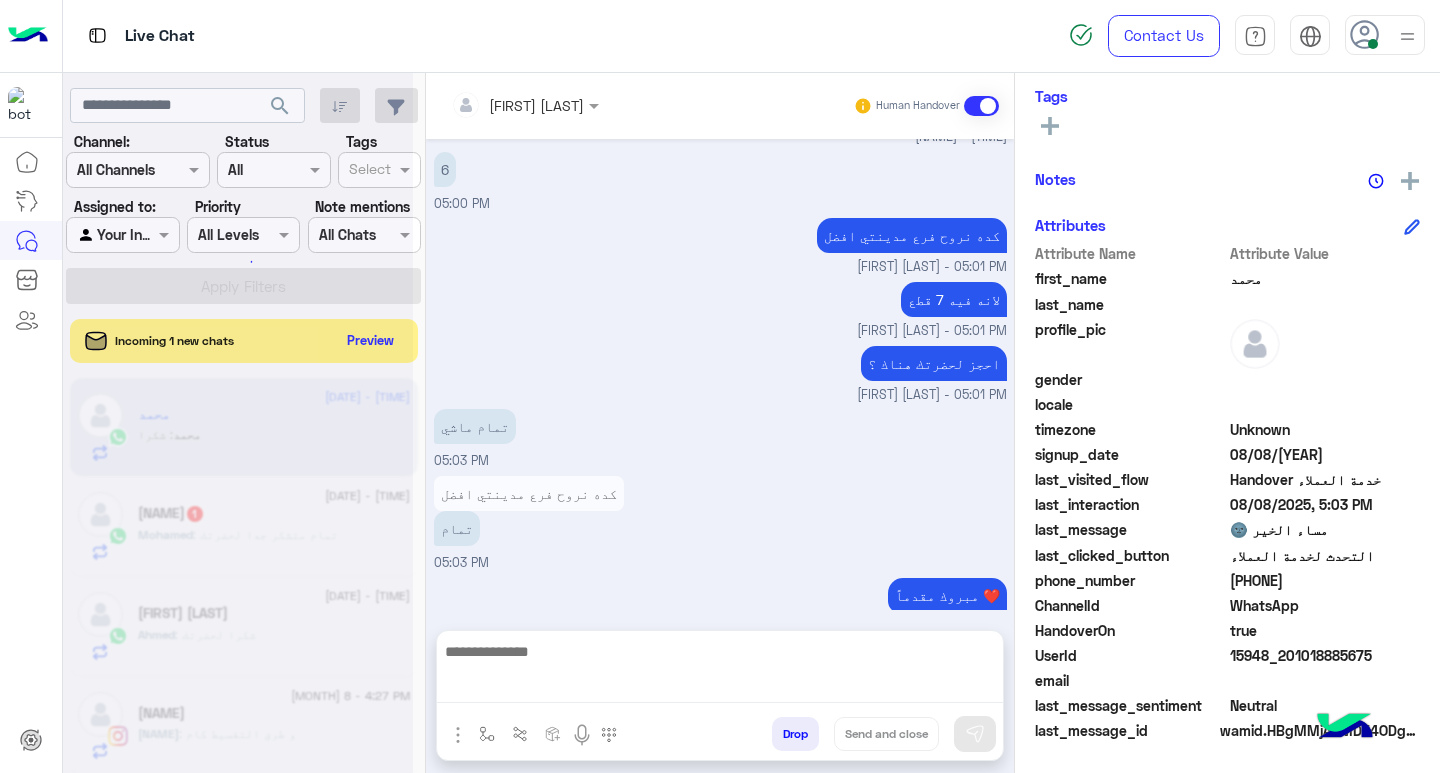 scroll, scrollTop: 0, scrollLeft: 0, axis: both 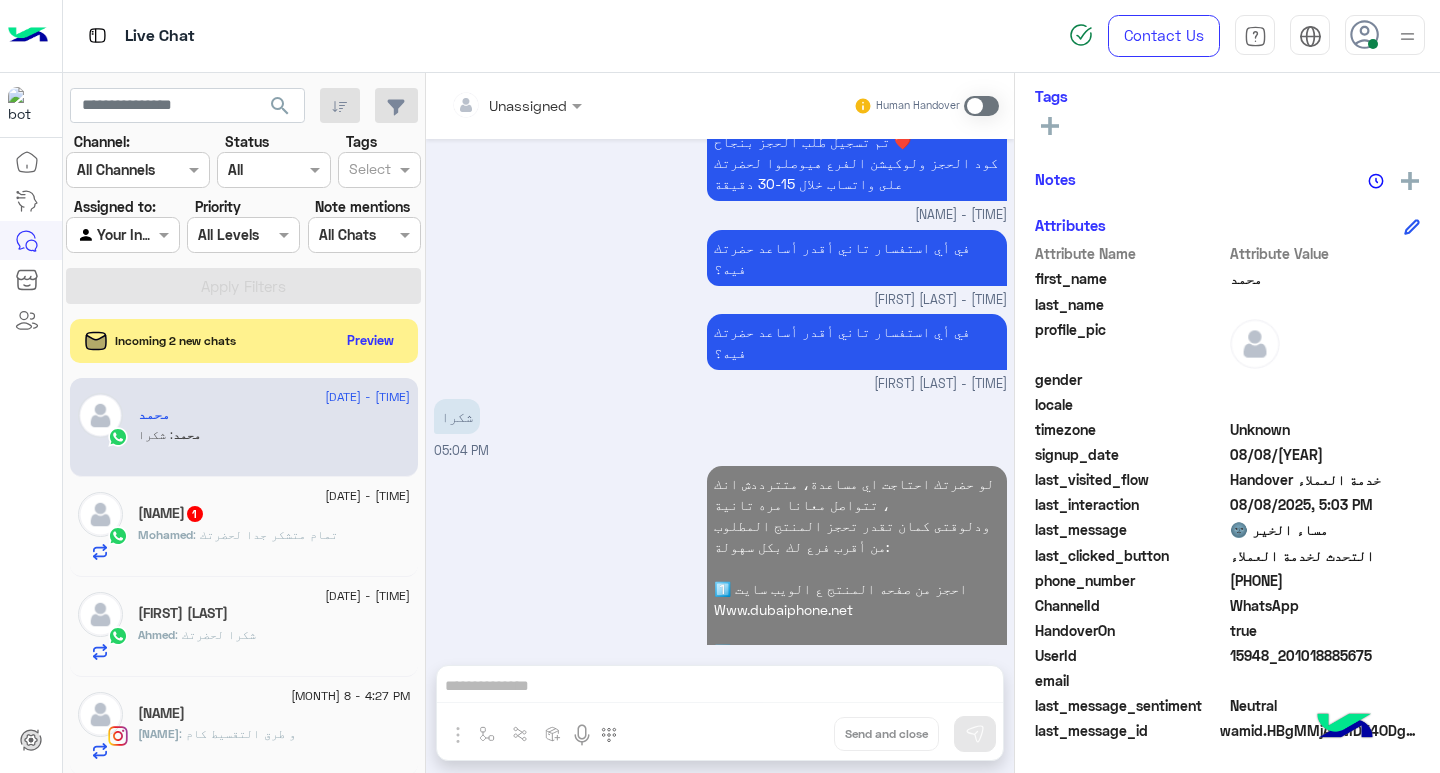 click on "[FIRST] : تمام متشكر جدا لحضرتك" 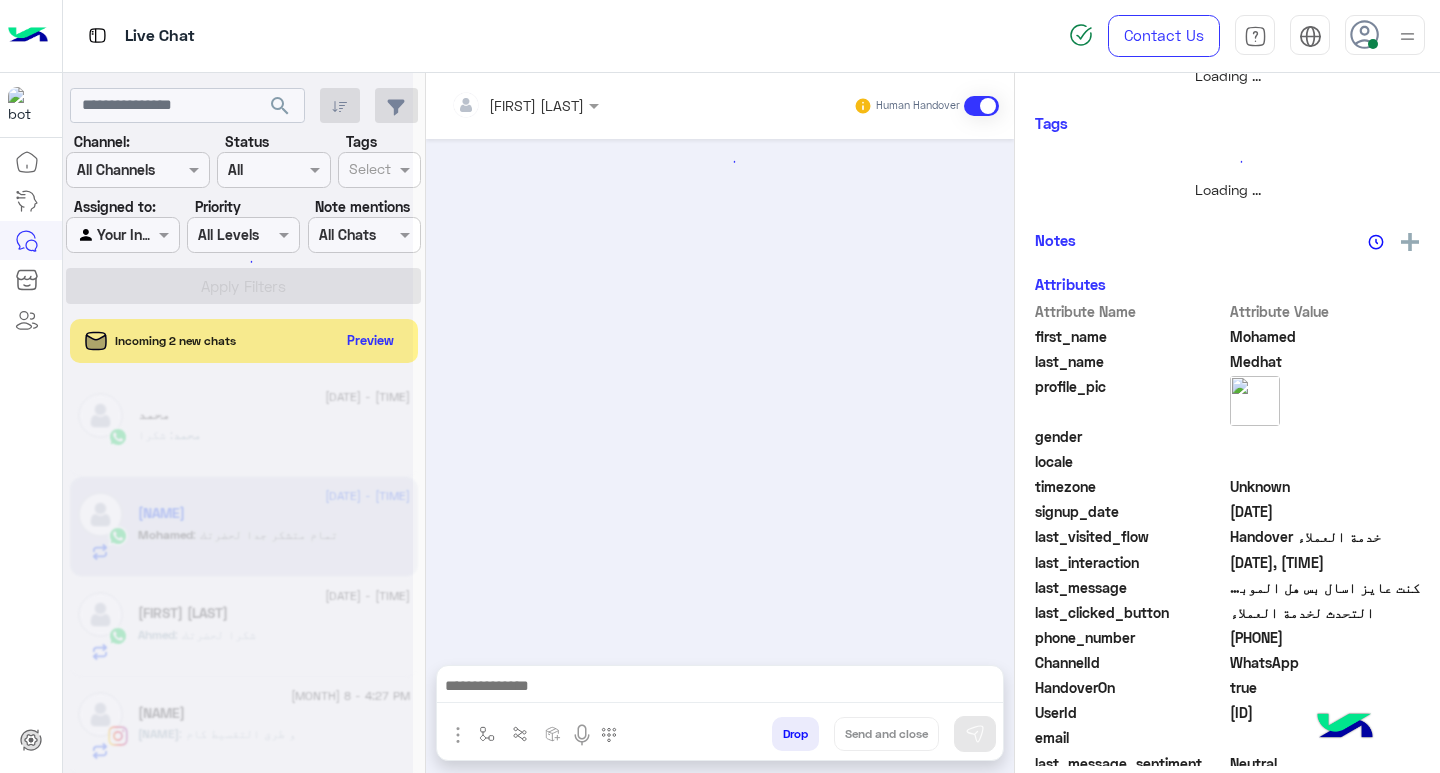scroll, scrollTop: 355, scrollLeft: 0, axis: vertical 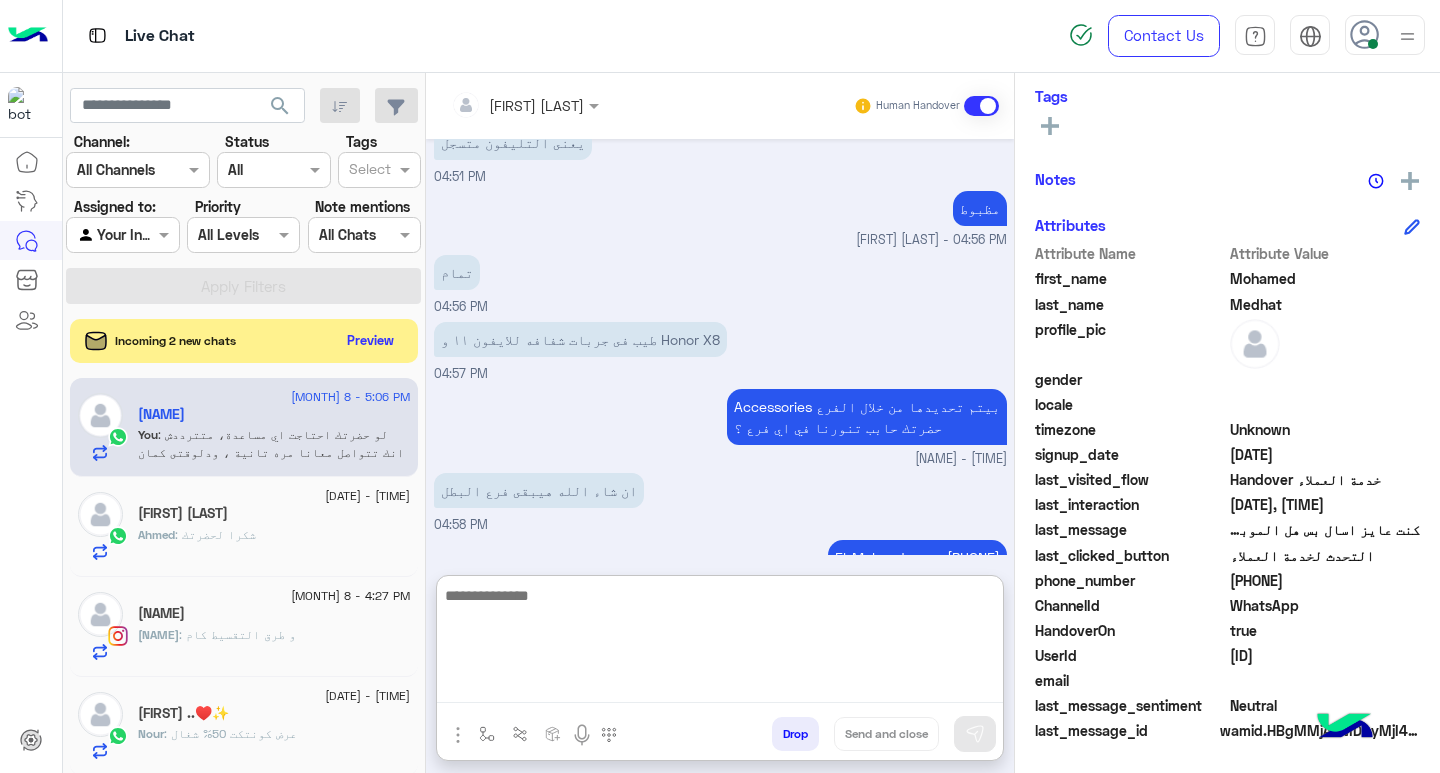 paste on "**********" 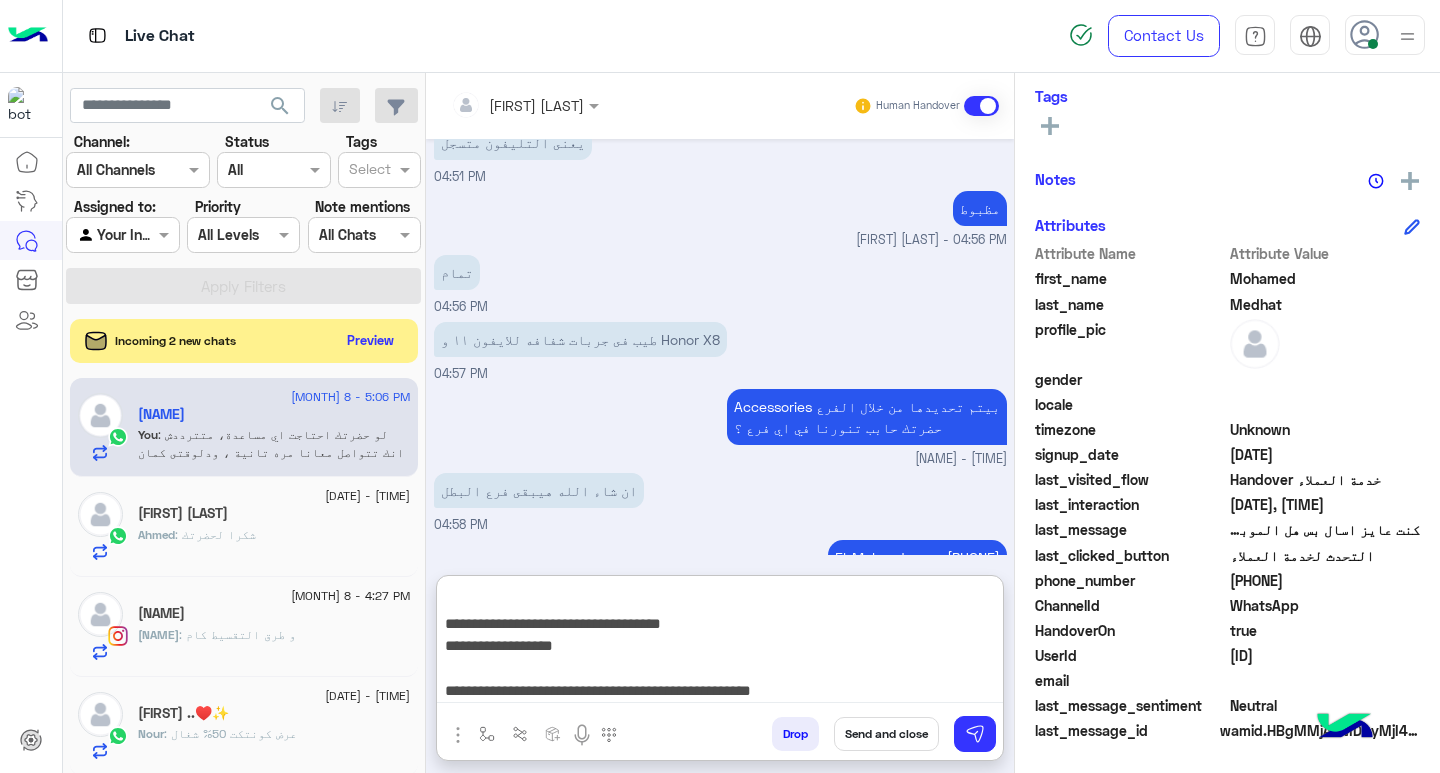 scroll, scrollTop: 0, scrollLeft: 0, axis: both 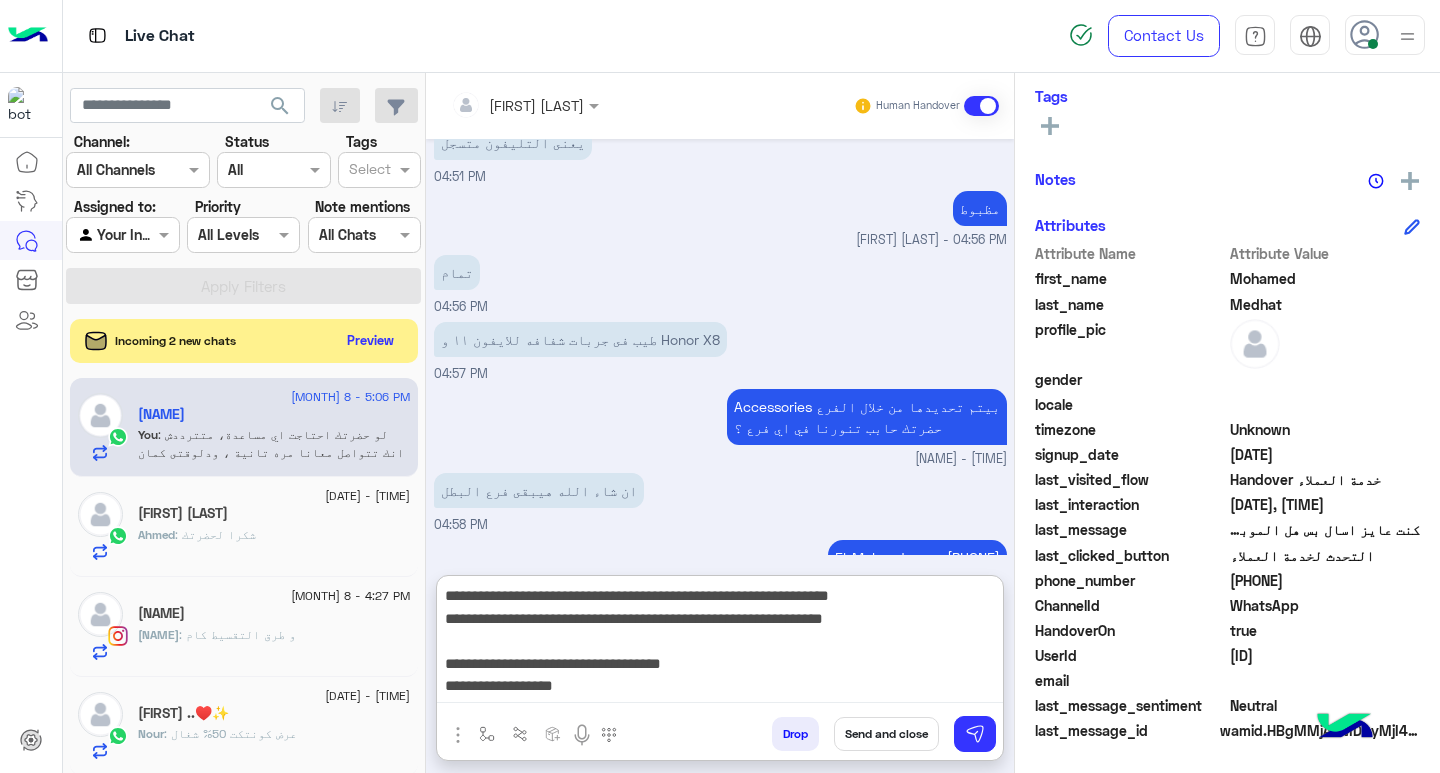 type on "**********" 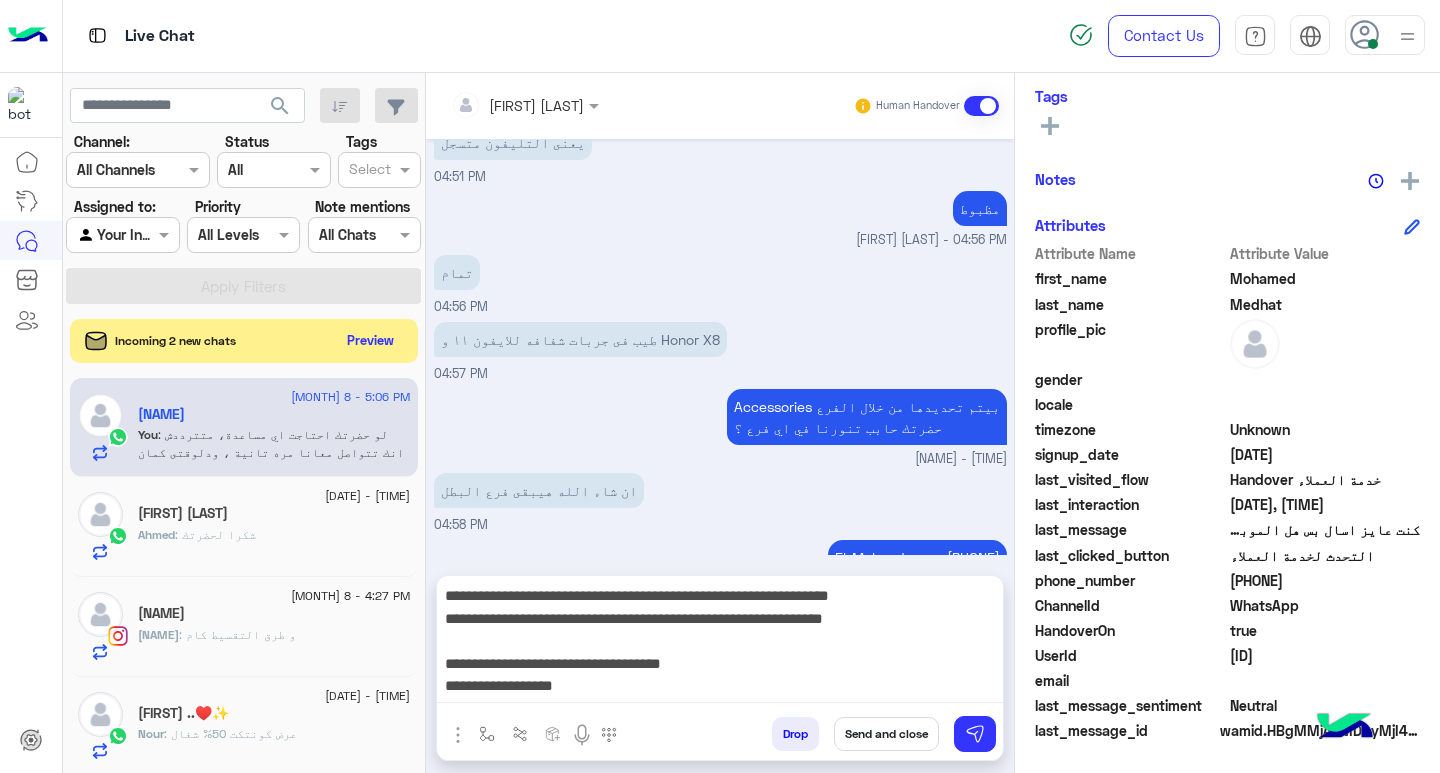 click on "Send and close" at bounding box center (886, 734) 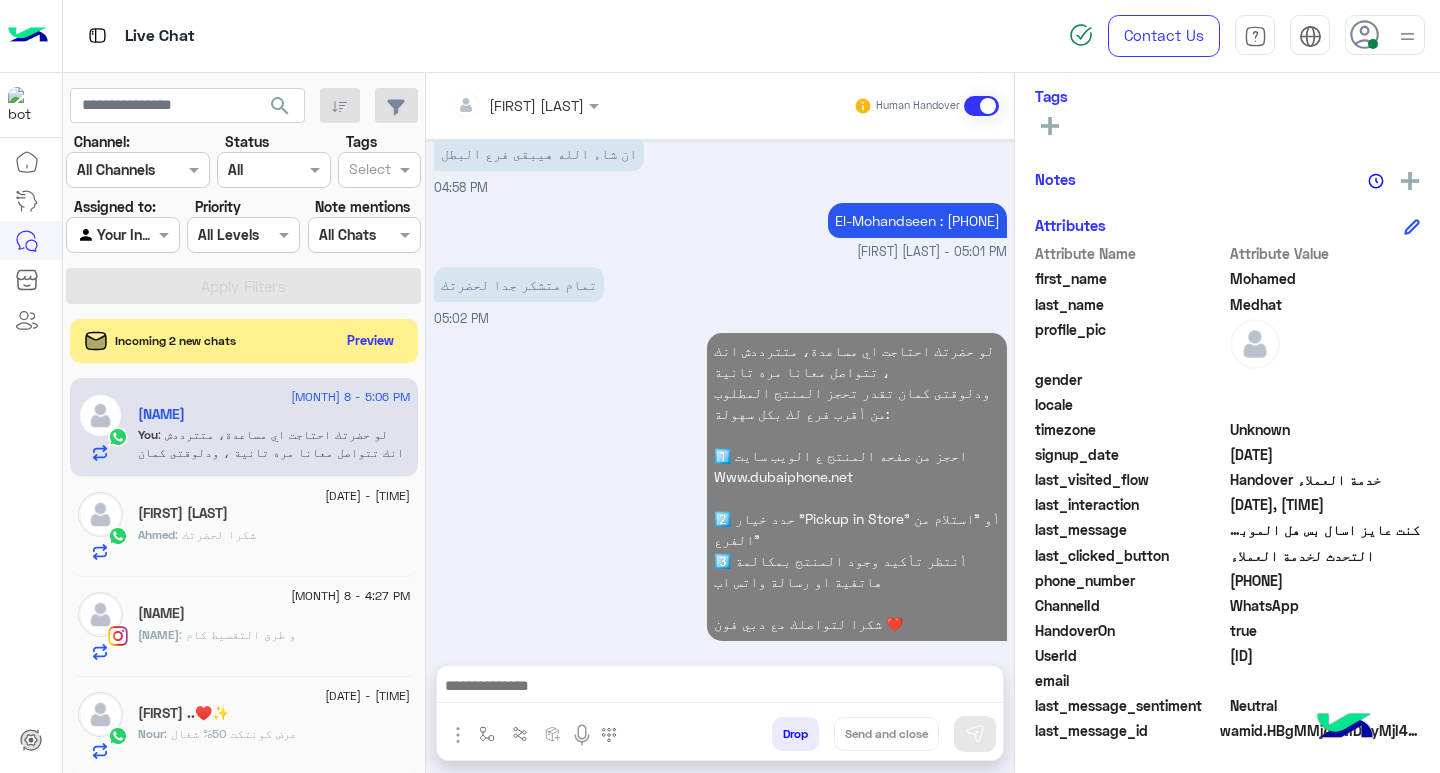 scroll, scrollTop: 1431, scrollLeft: 0, axis: vertical 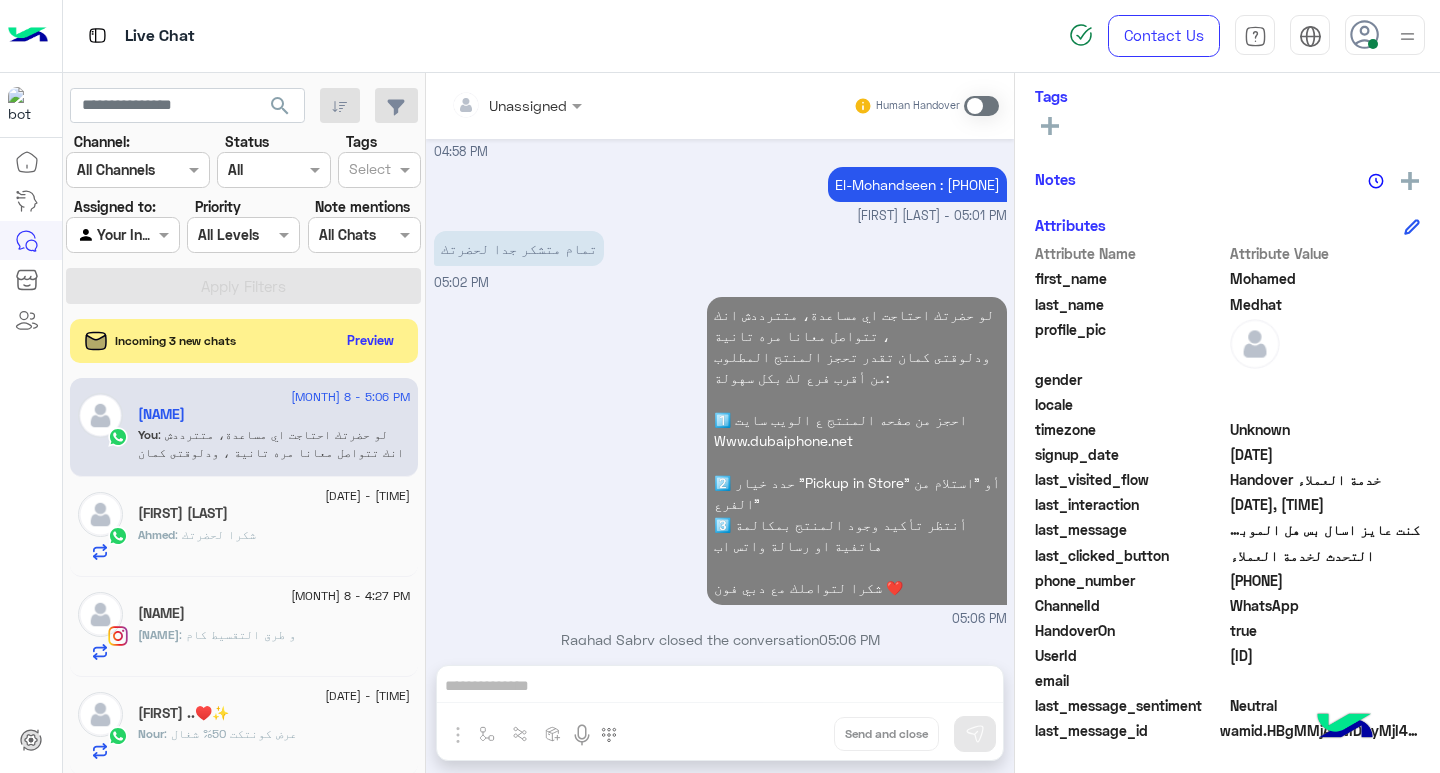 click on "[NAME] : شكرا لحضرتك" 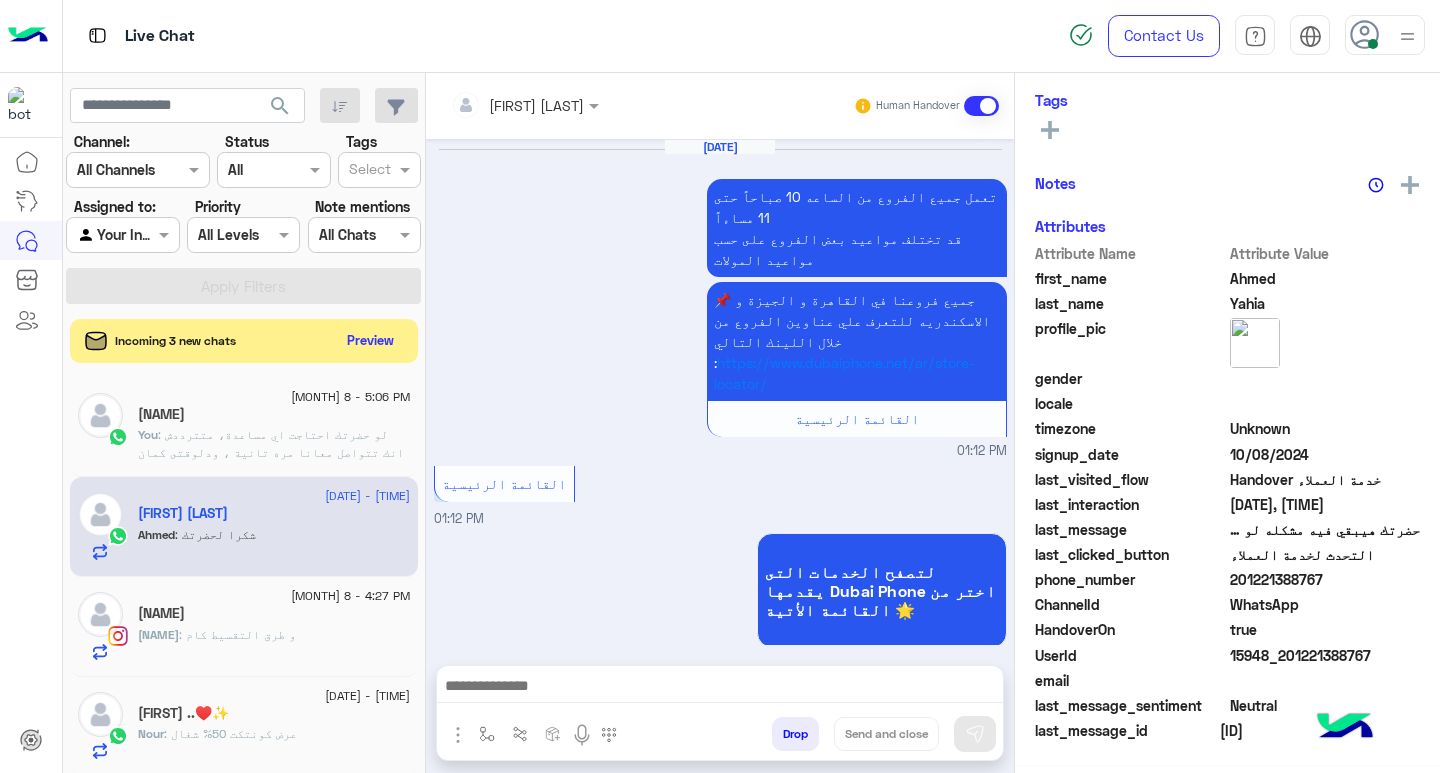 scroll, scrollTop: 325, scrollLeft: 0, axis: vertical 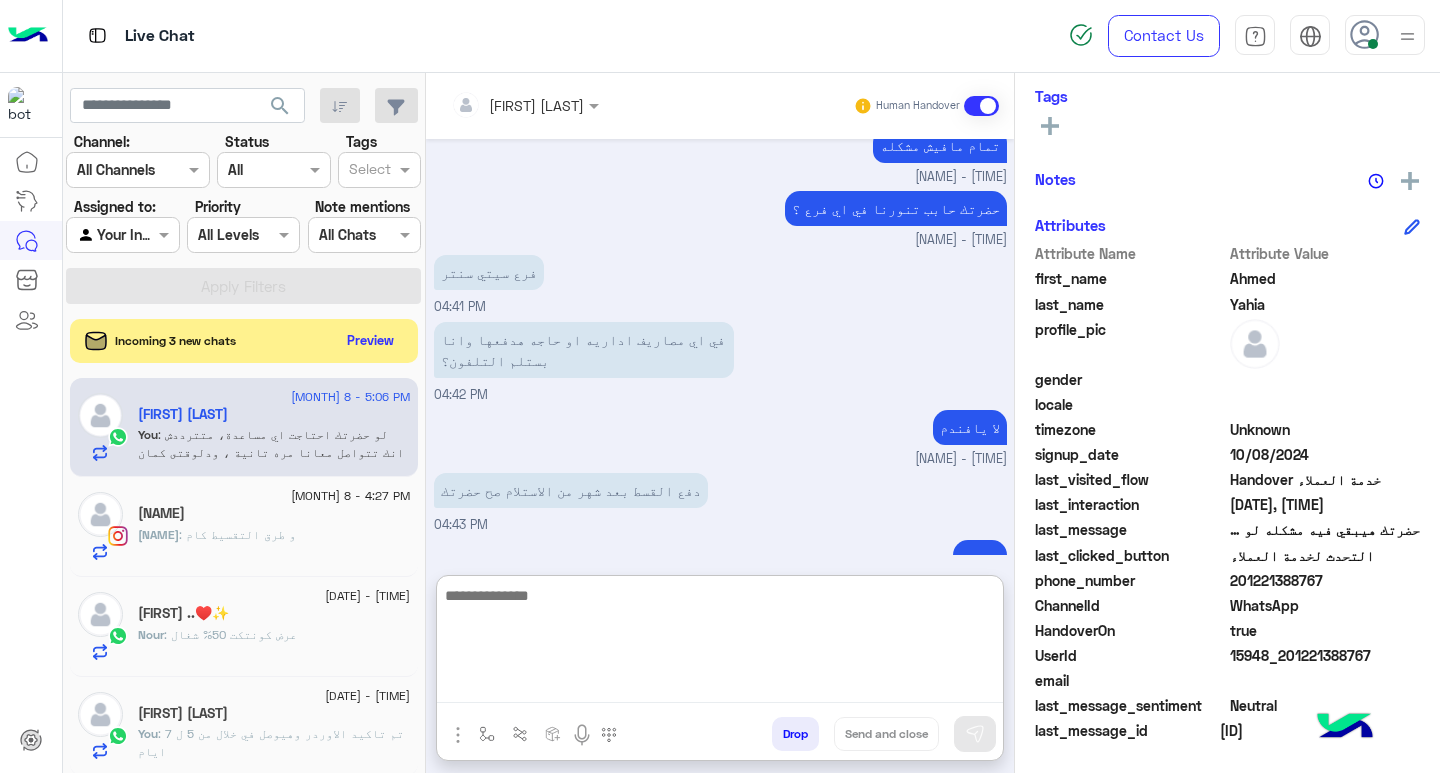 paste on "**********" 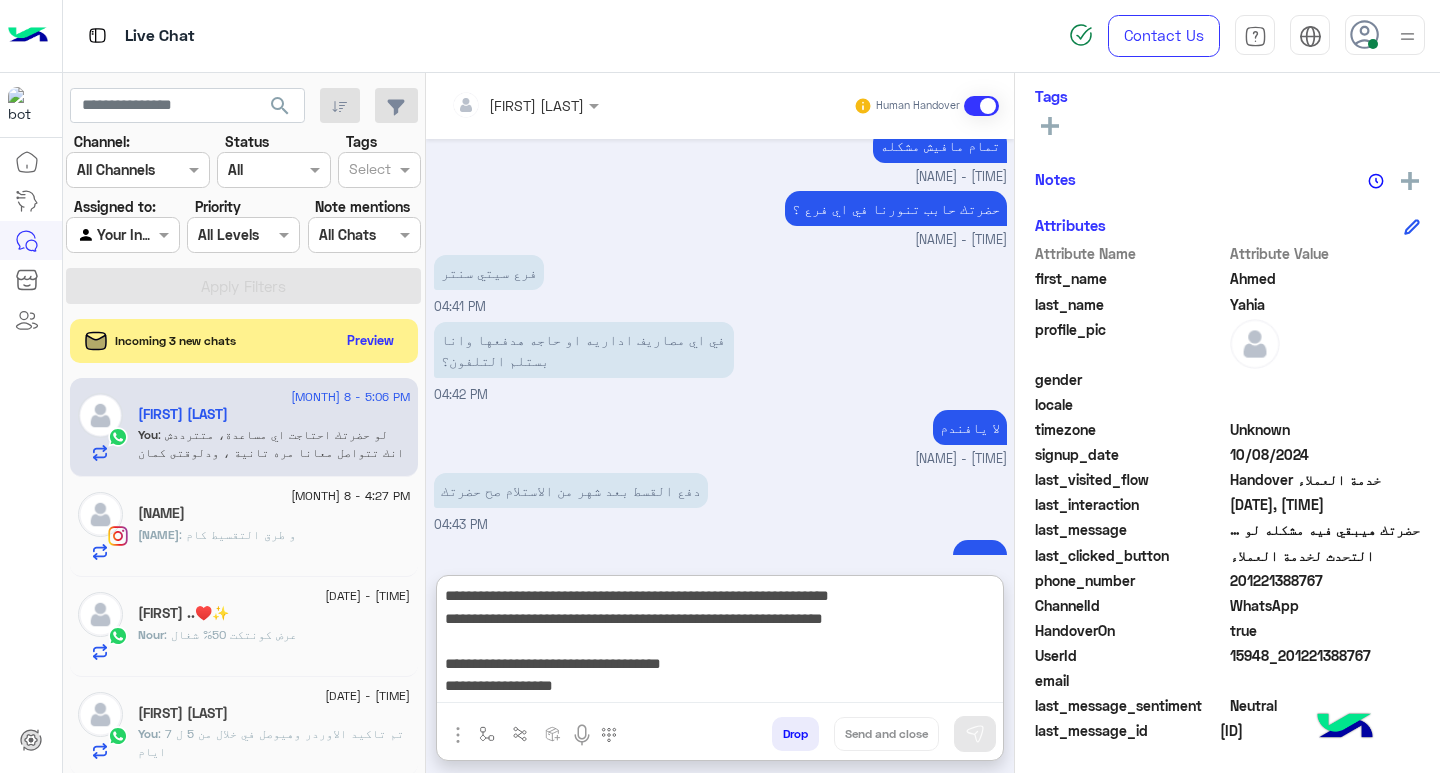 scroll, scrollTop: 129, scrollLeft: 0, axis: vertical 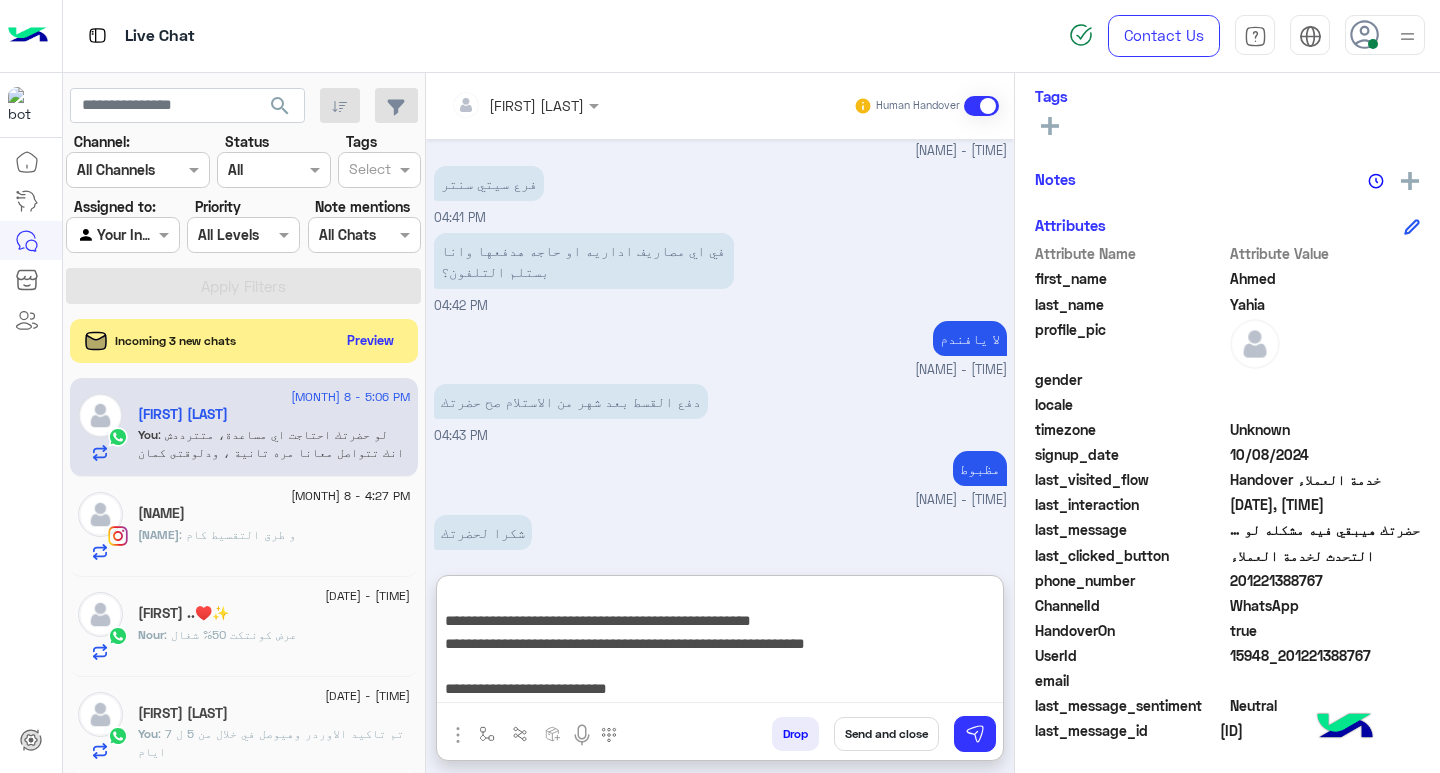 type on "**********" 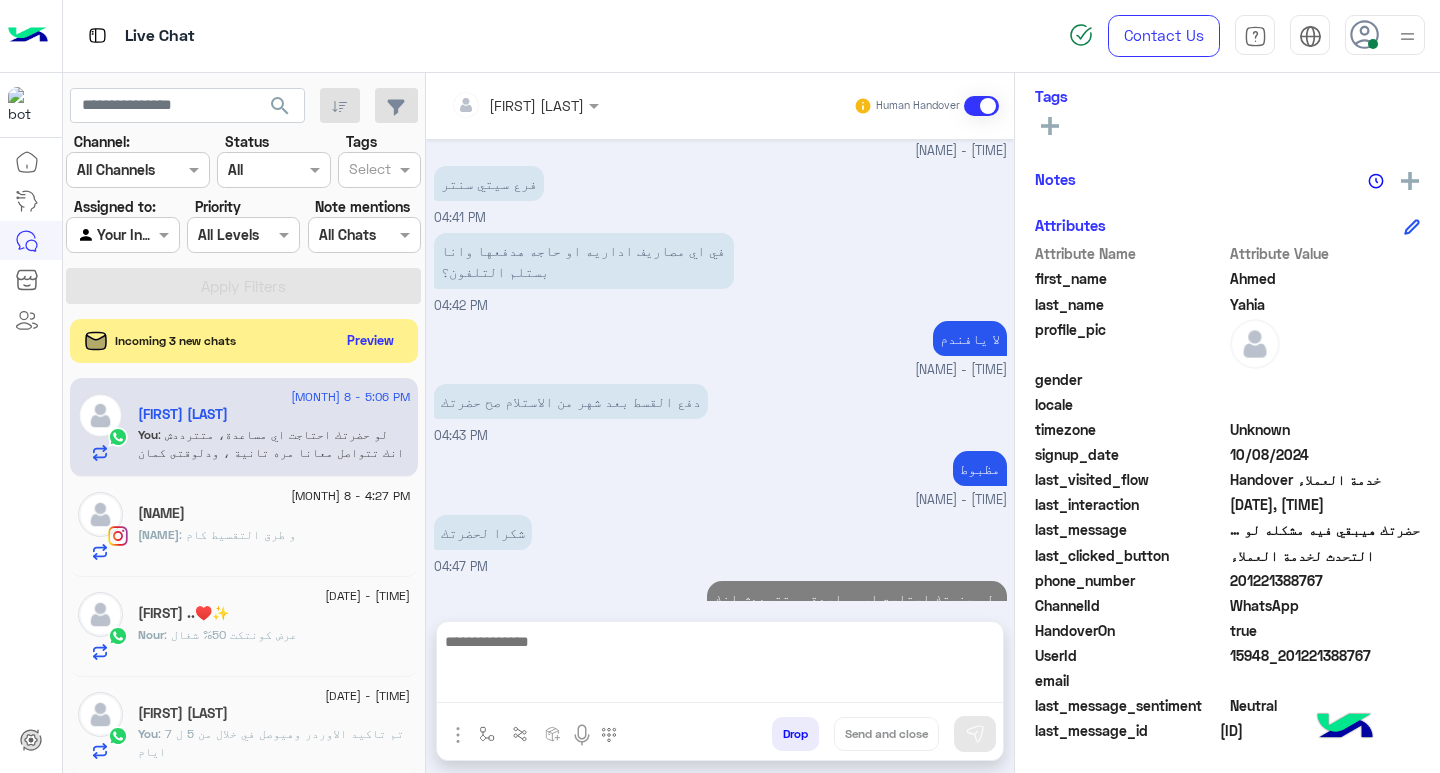 scroll, scrollTop: 1607, scrollLeft: 0, axis: vertical 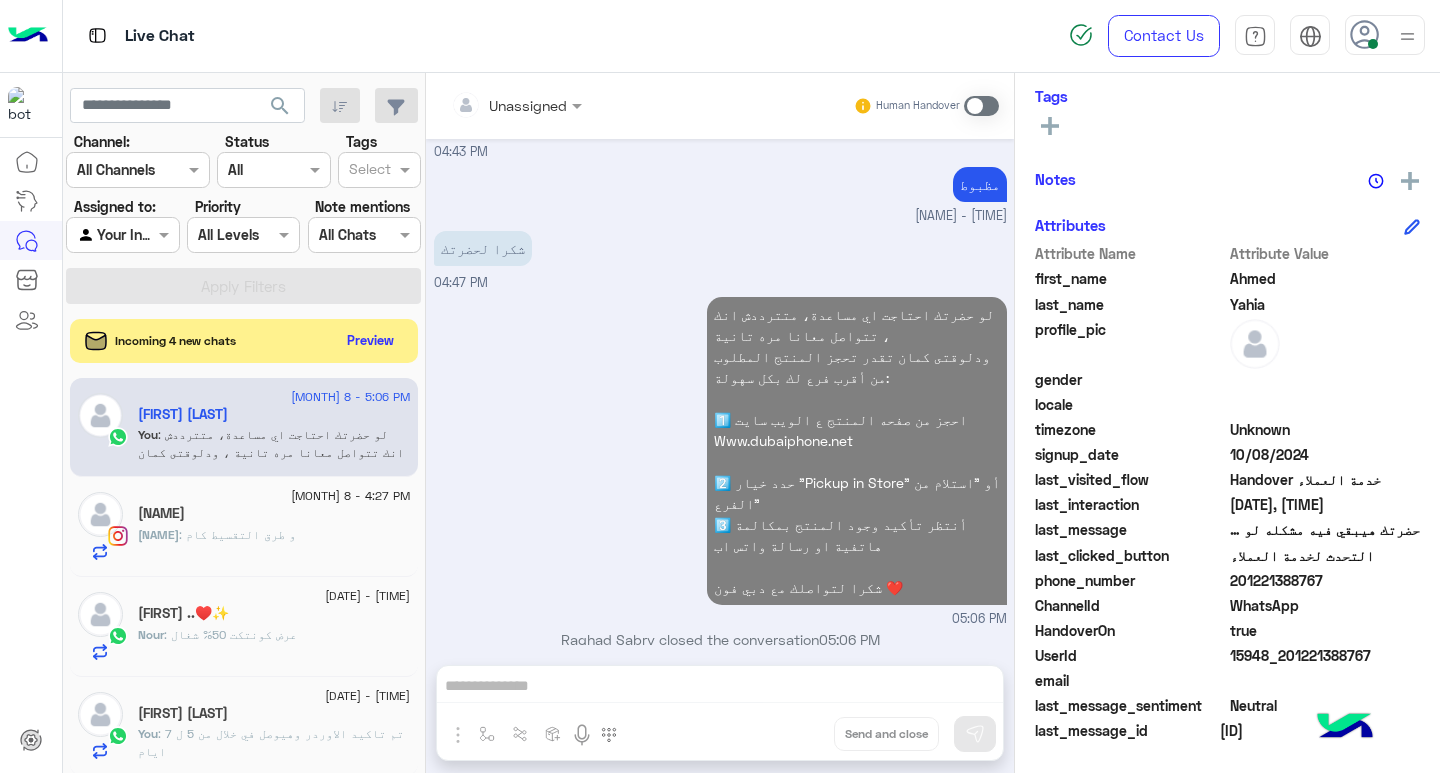 click on ": و طرق التقسيط كام" 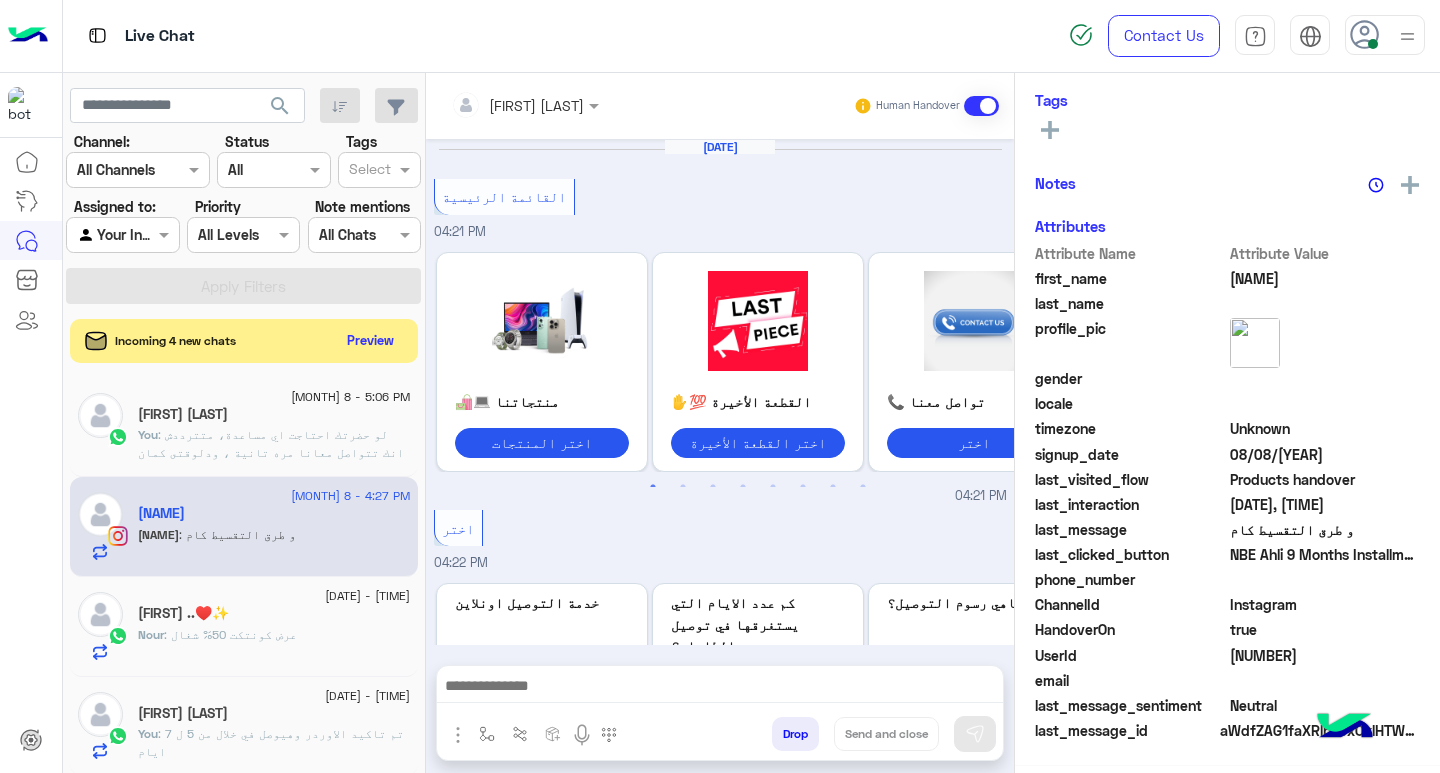 scroll, scrollTop: 1740, scrollLeft: 0, axis: vertical 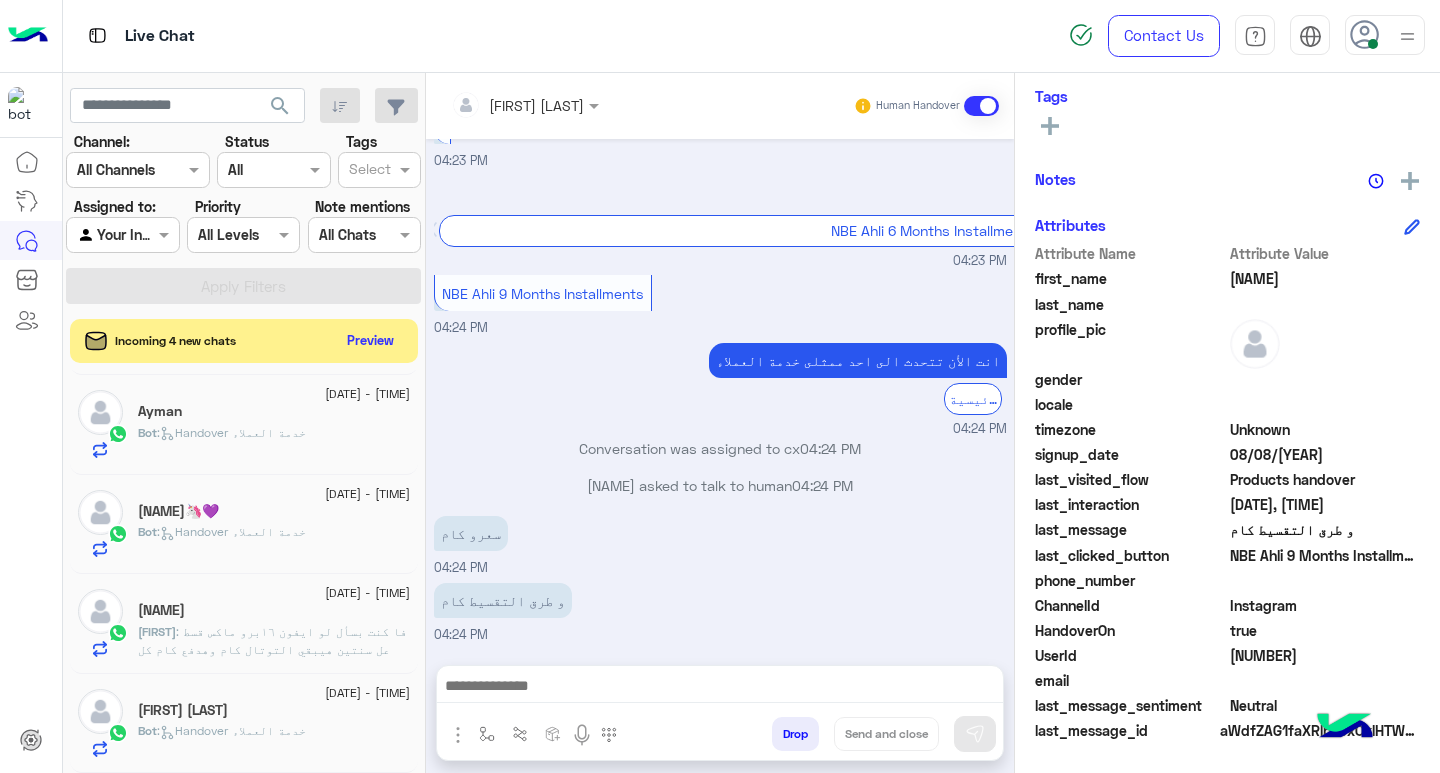 click on "[NAME]" 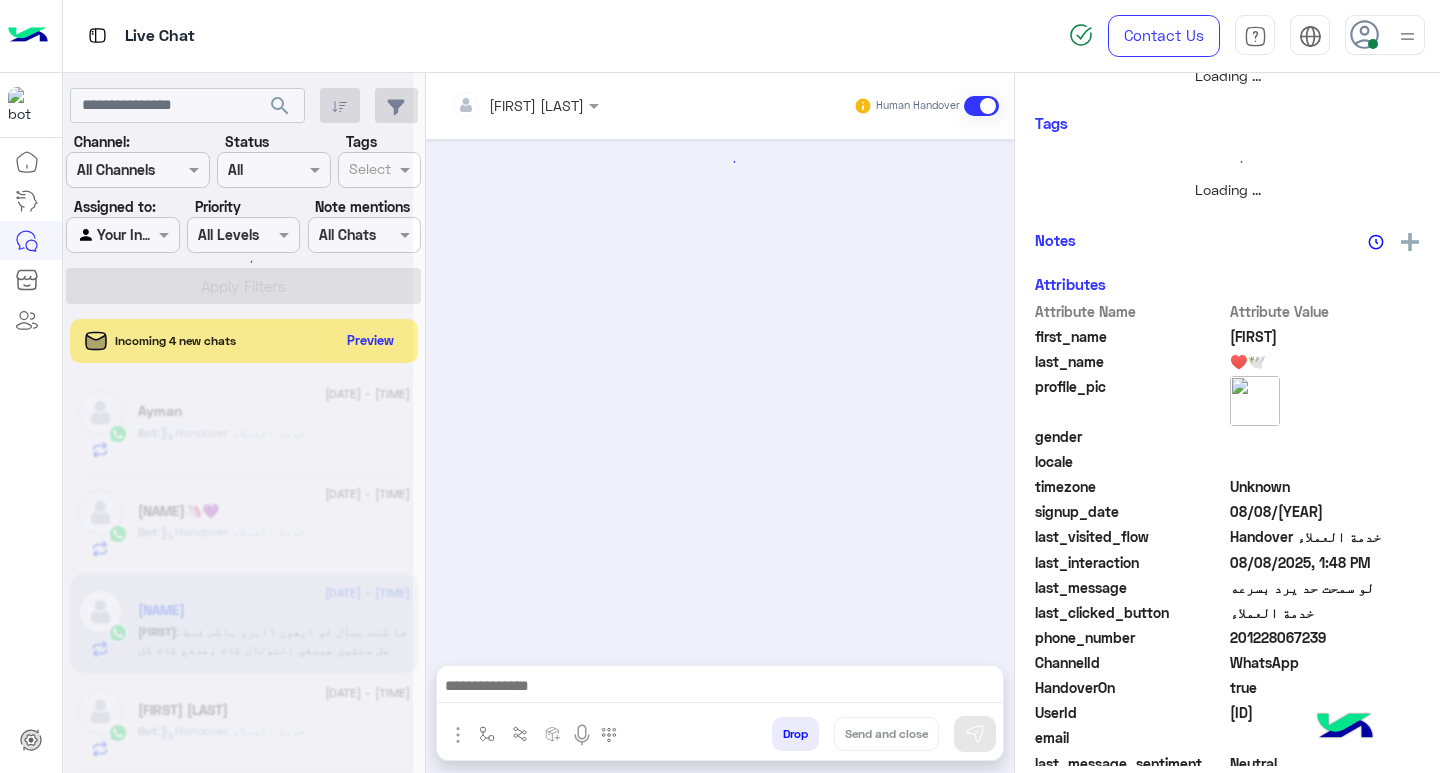 scroll, scrollTop: 355, scrollLeft: 0, axis: vertical 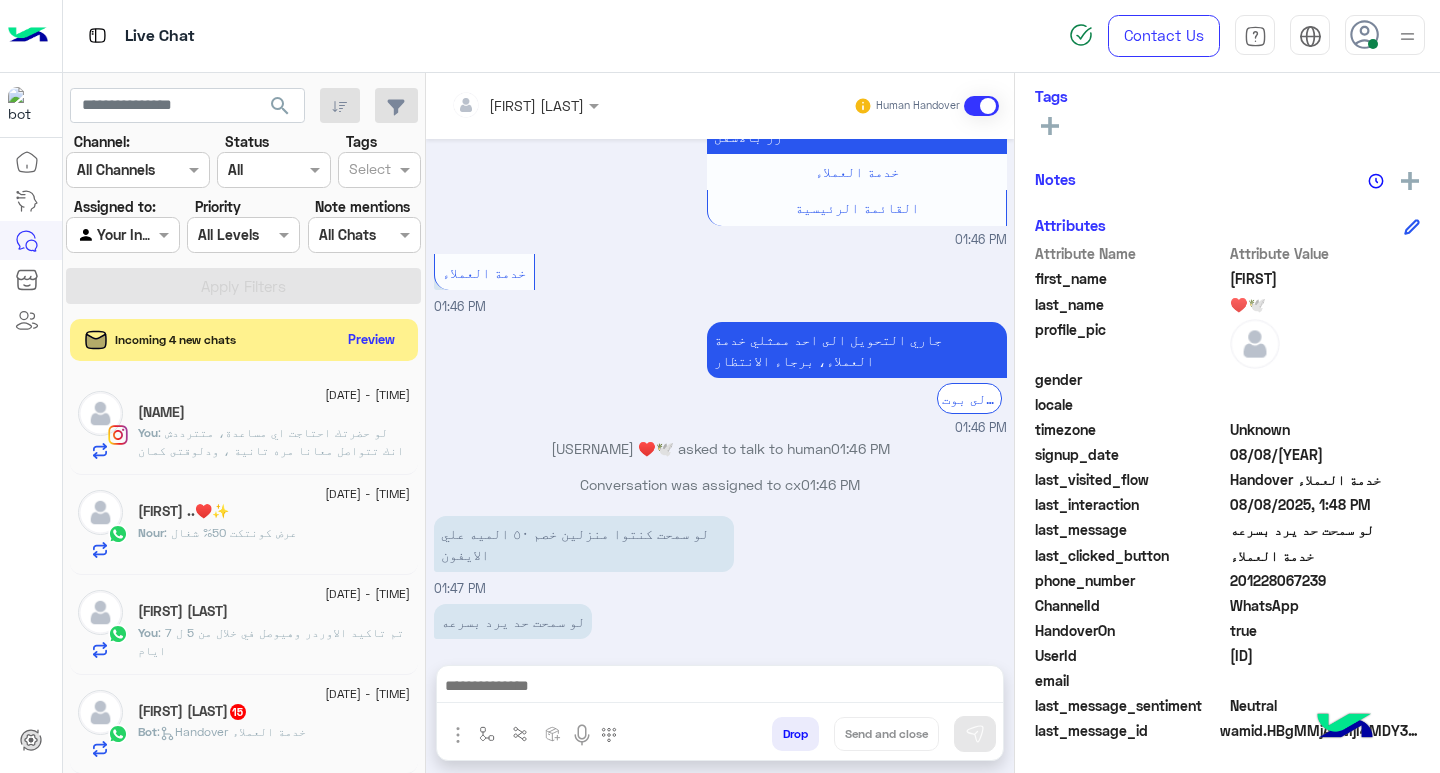 click on "Preview" 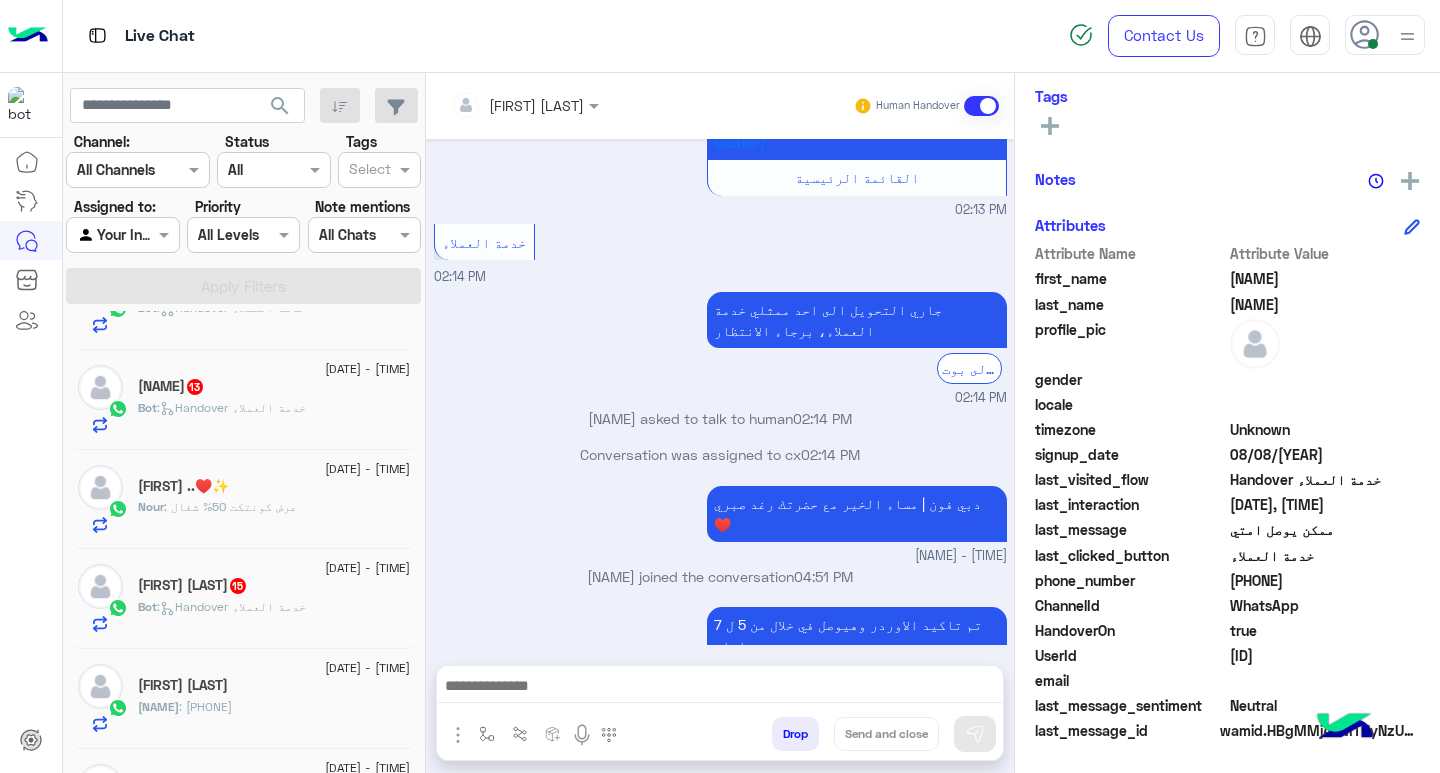 click on "[FIRST] [LAST] 15" 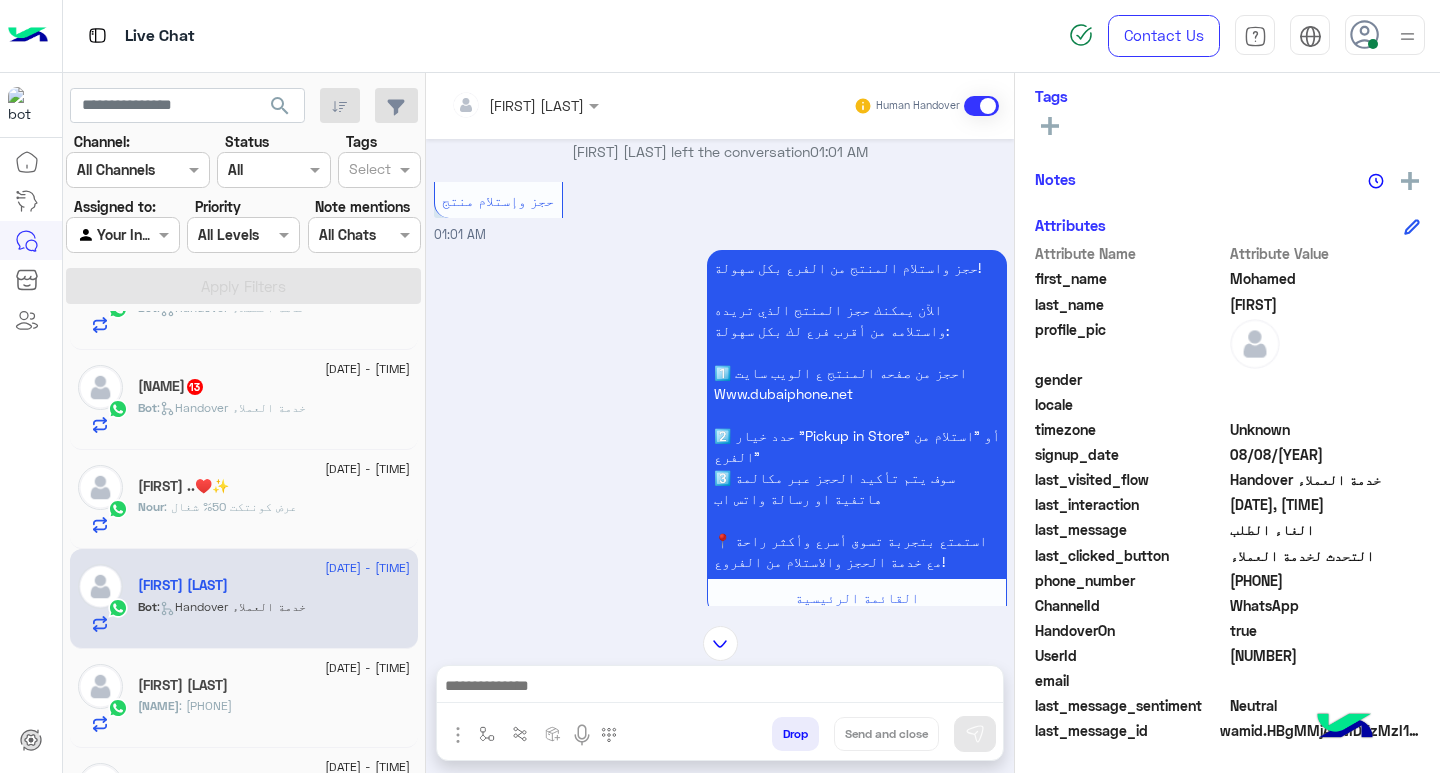 click on "13" 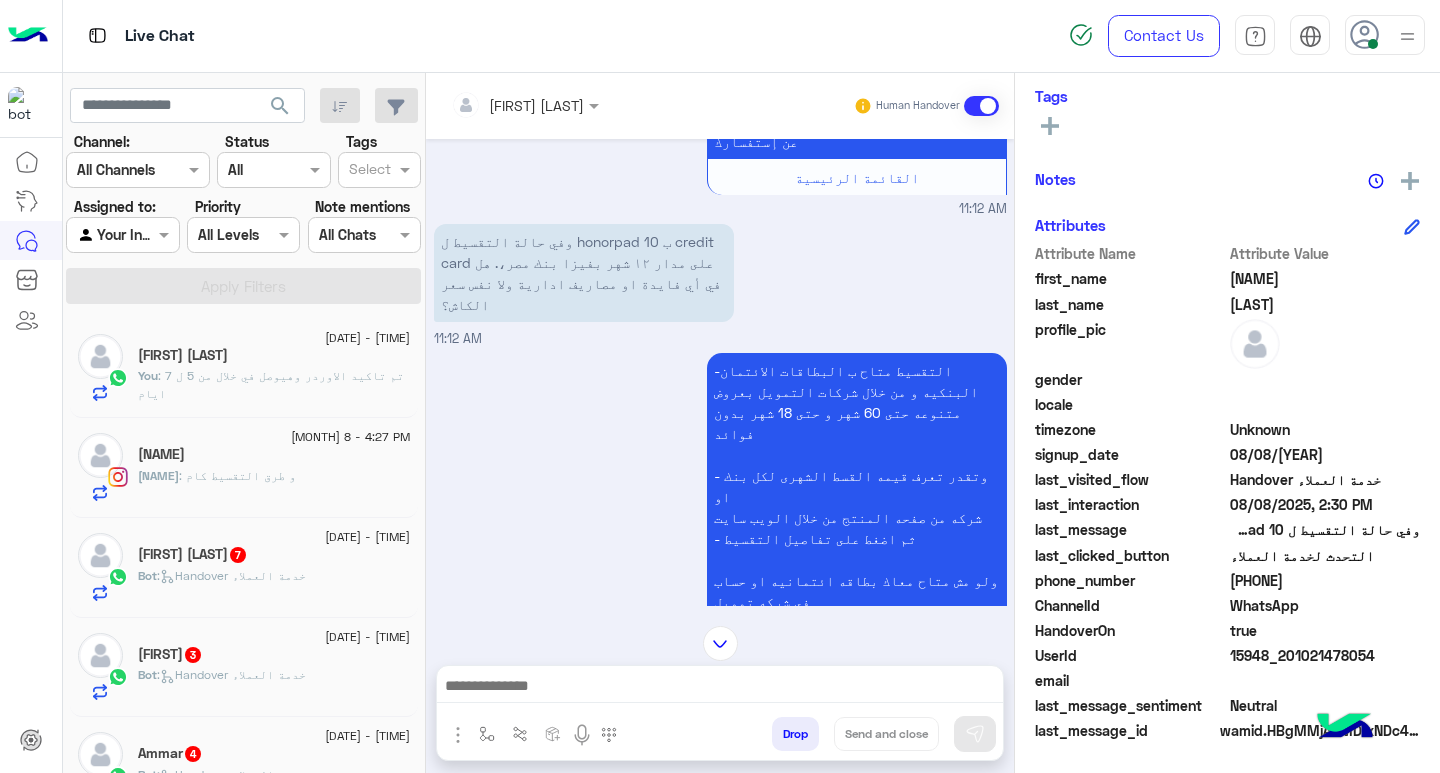 click on "[DATE] - [TIME]" 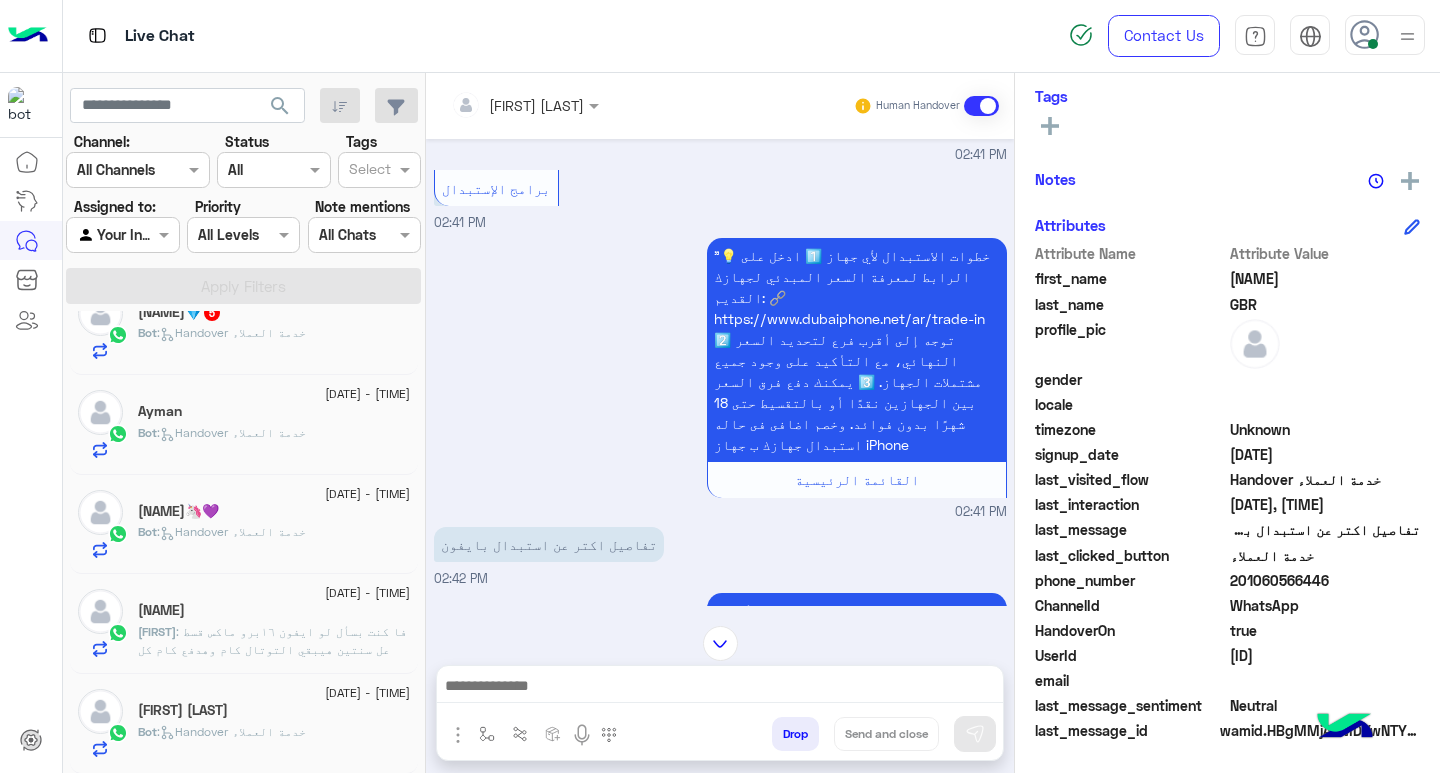 click on "[NAME]" 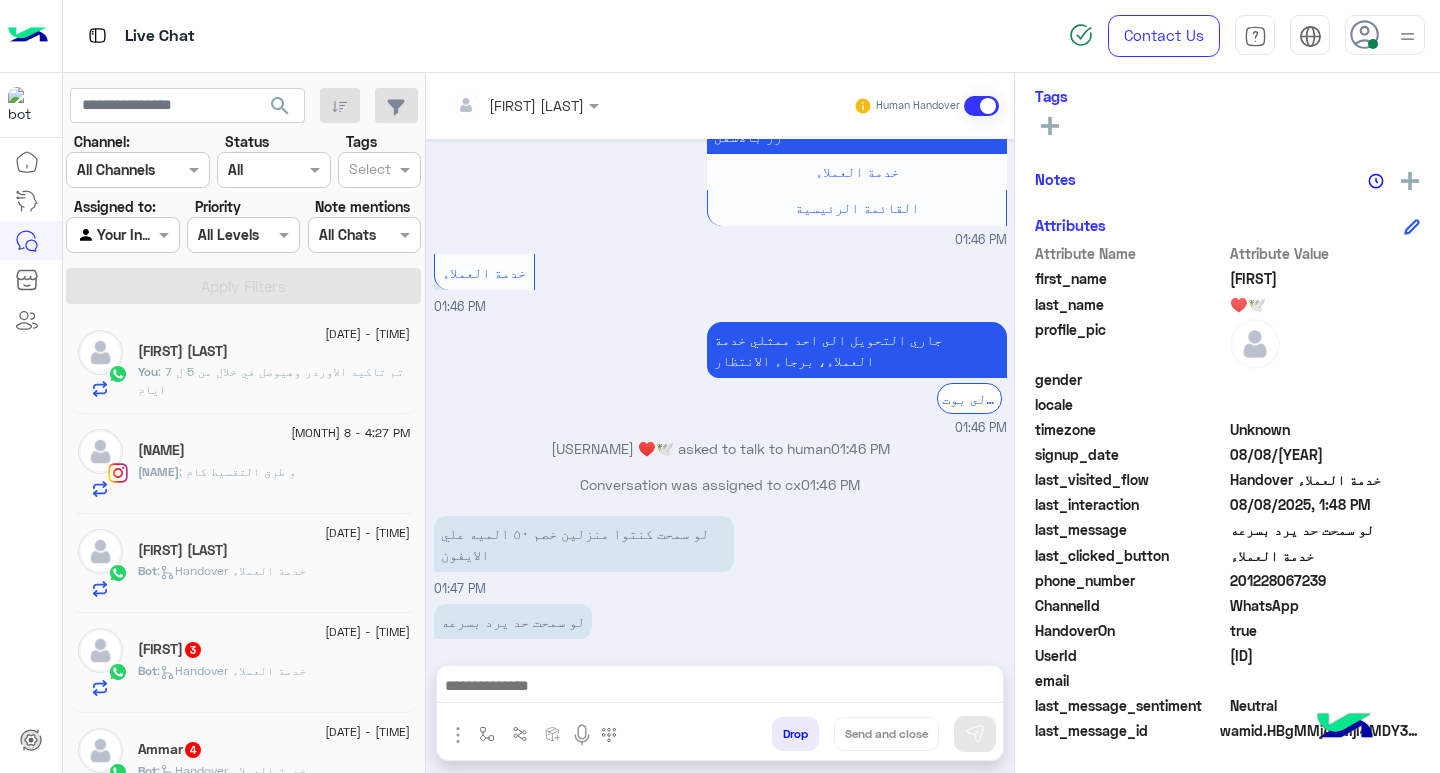 scroll, scrollTop: 0, scrollLeft: 0, axis: both 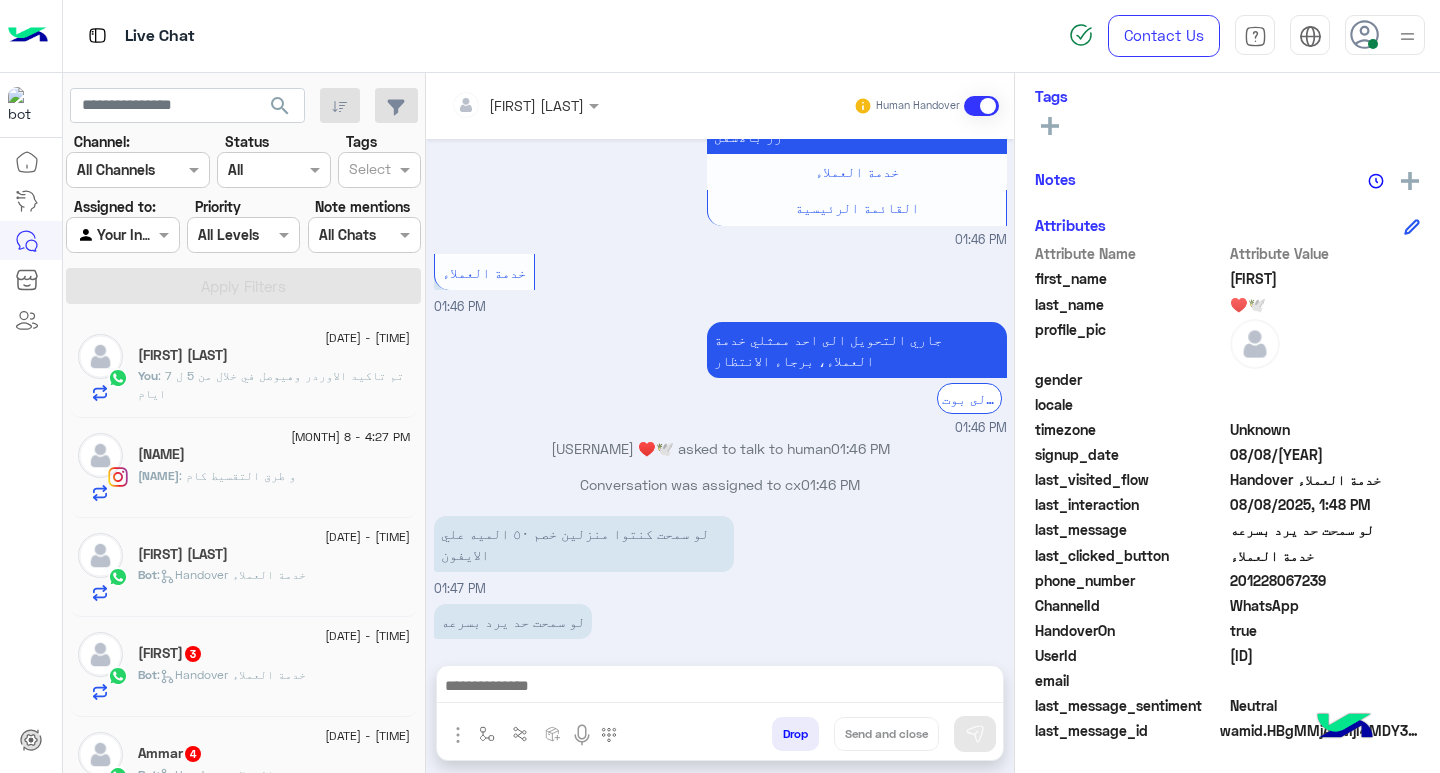 click on ": تم تاكيد الاوردر وهيوصل في خلال من 5 ل 7 ايام" 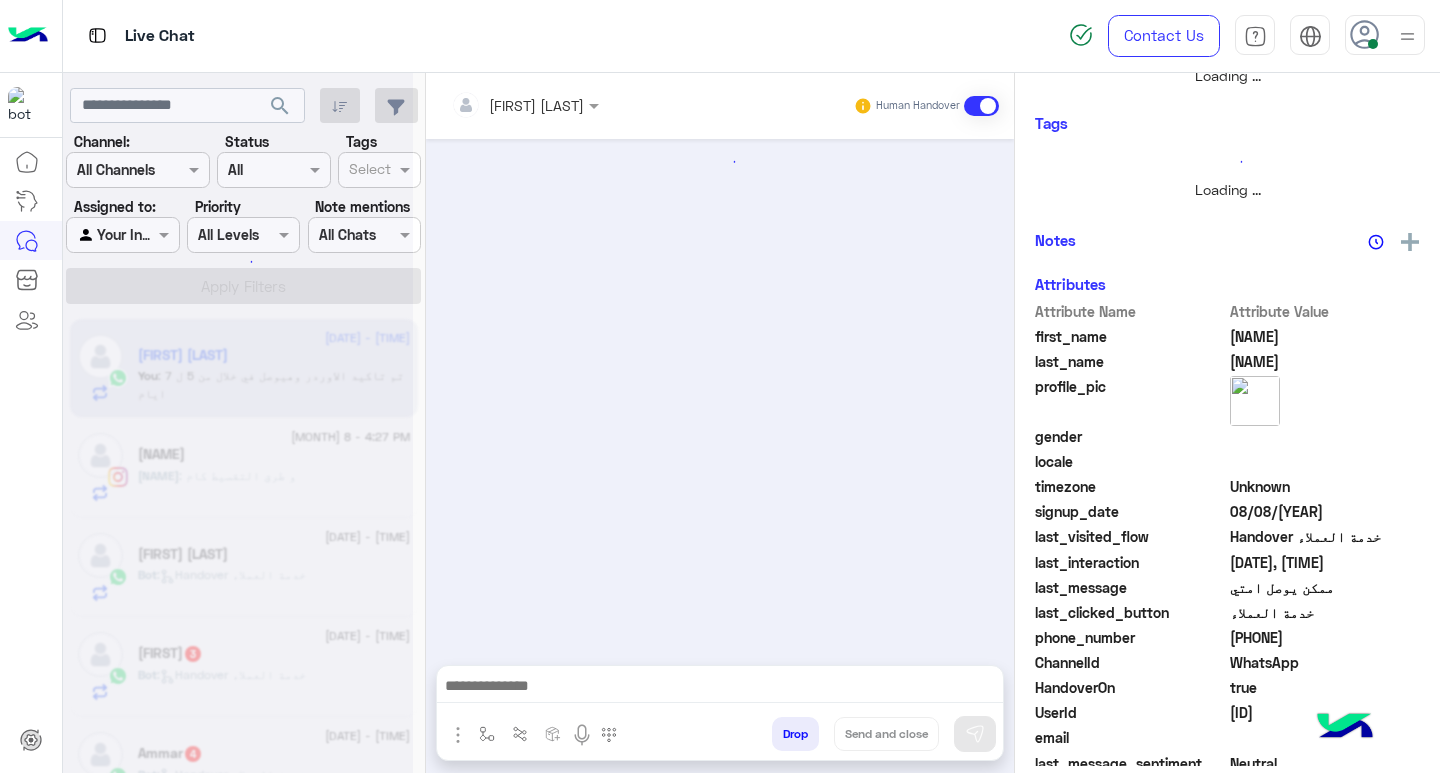 scroll, scrollTop: 355, scrollLeft: 0, axis: vertical 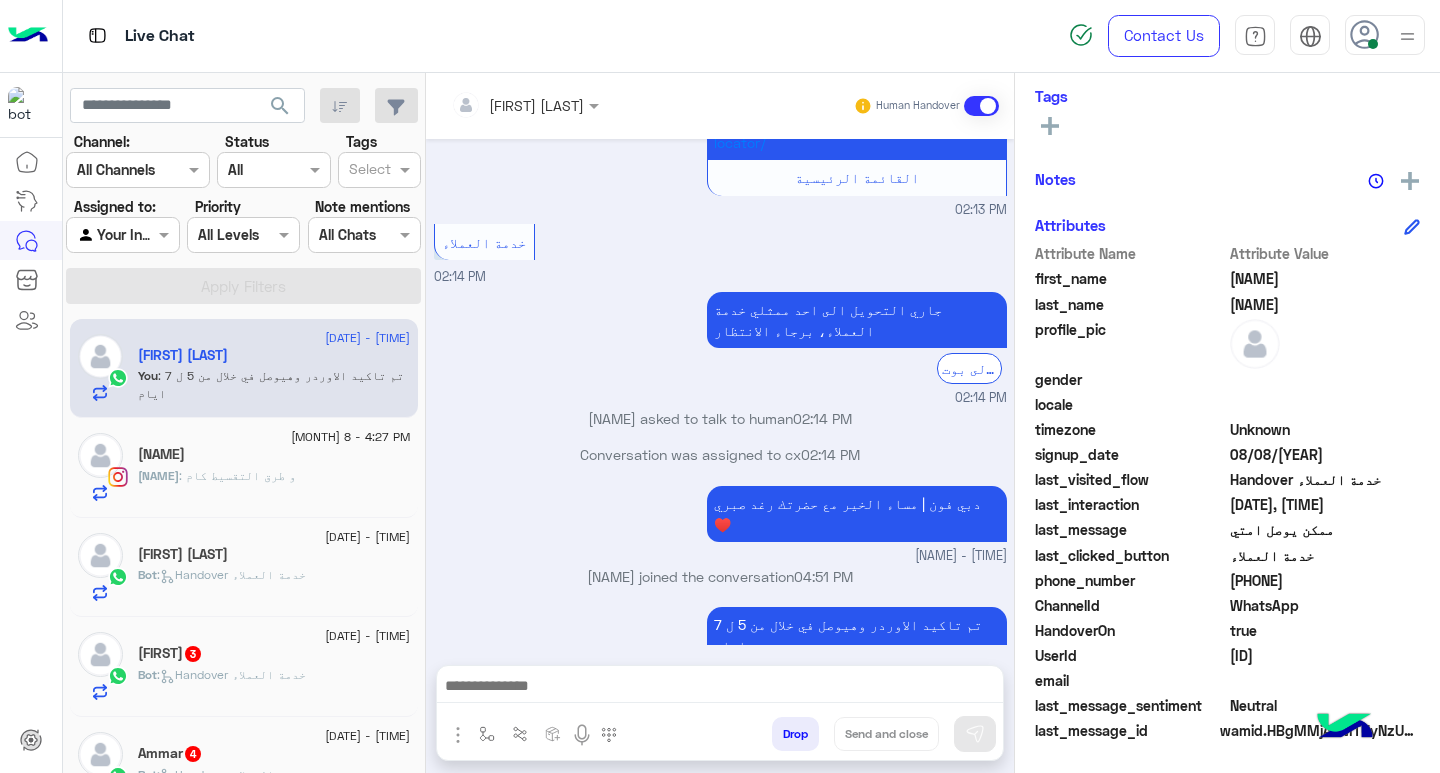 click at bounding box center [720, 688] 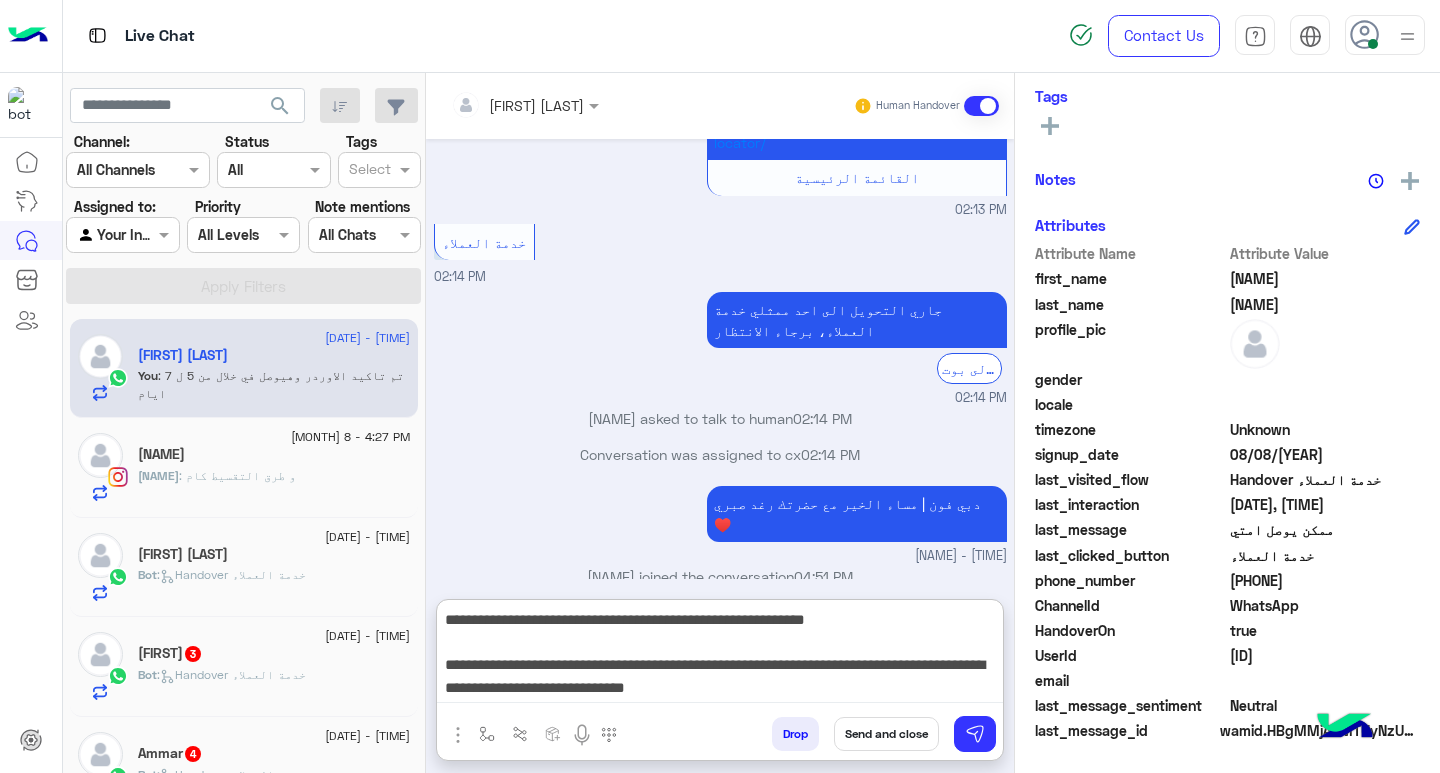 scroll, scrollTop: 155, scrollLeft: 0, axis: vertical 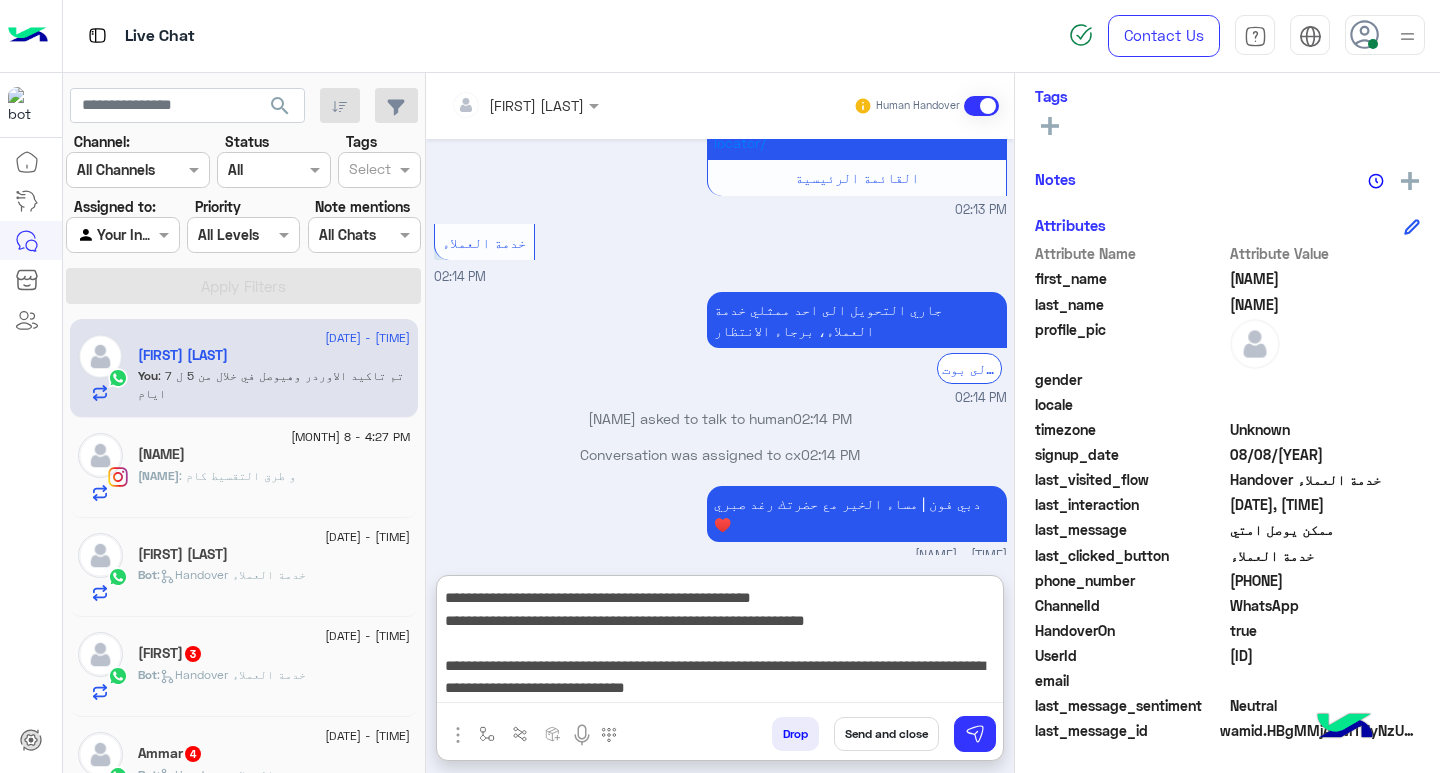 type on "**********" 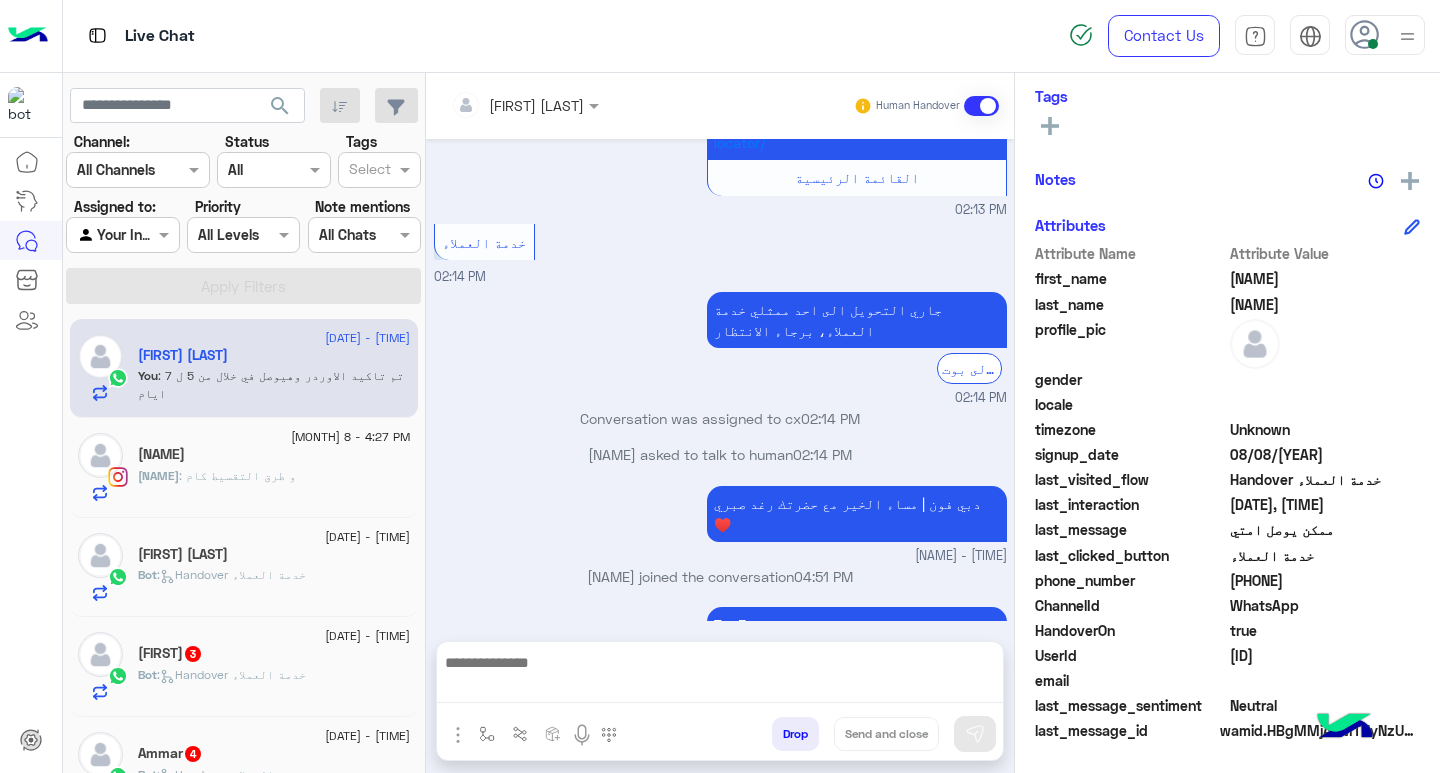 scroll, scrollTop: 0, scrollLeft: 0, axis: both 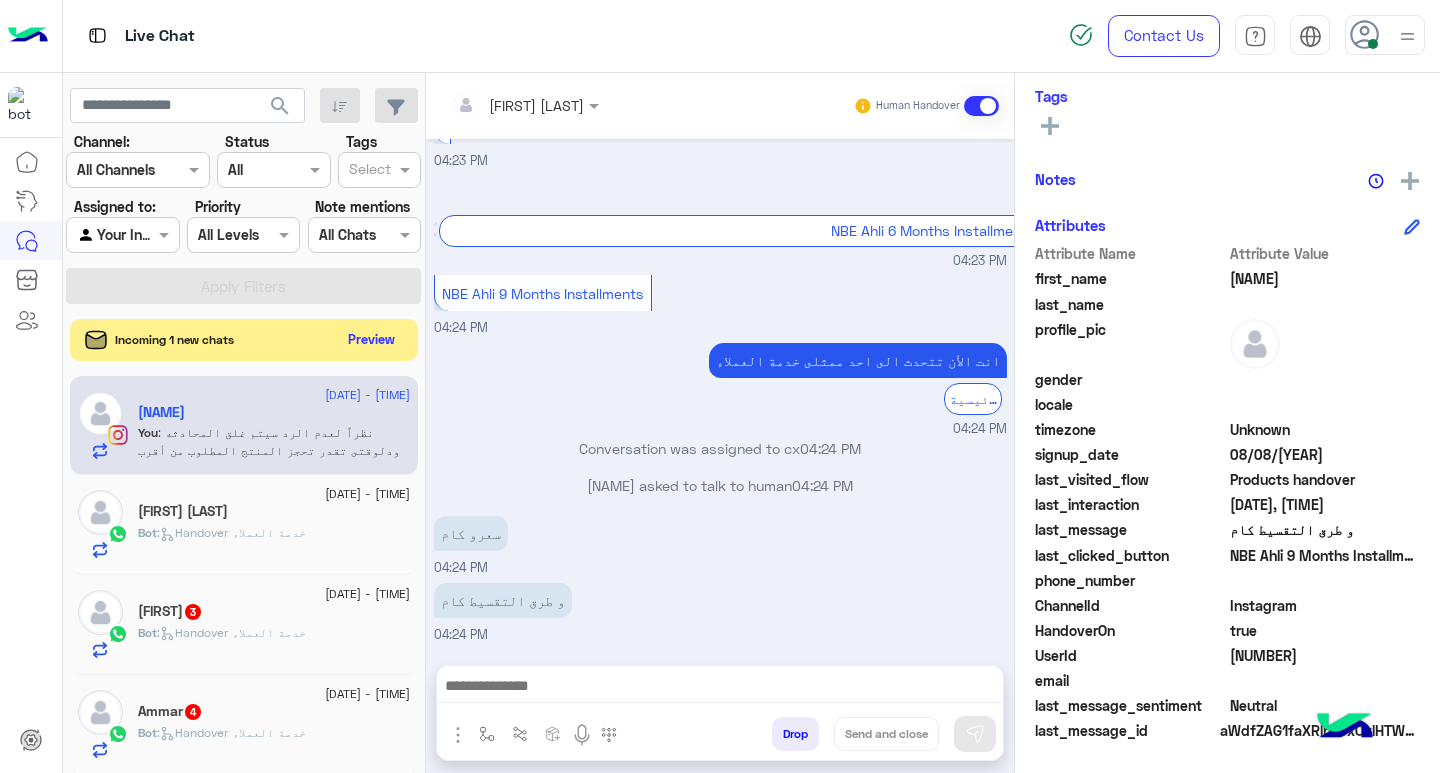 click on "Preview" 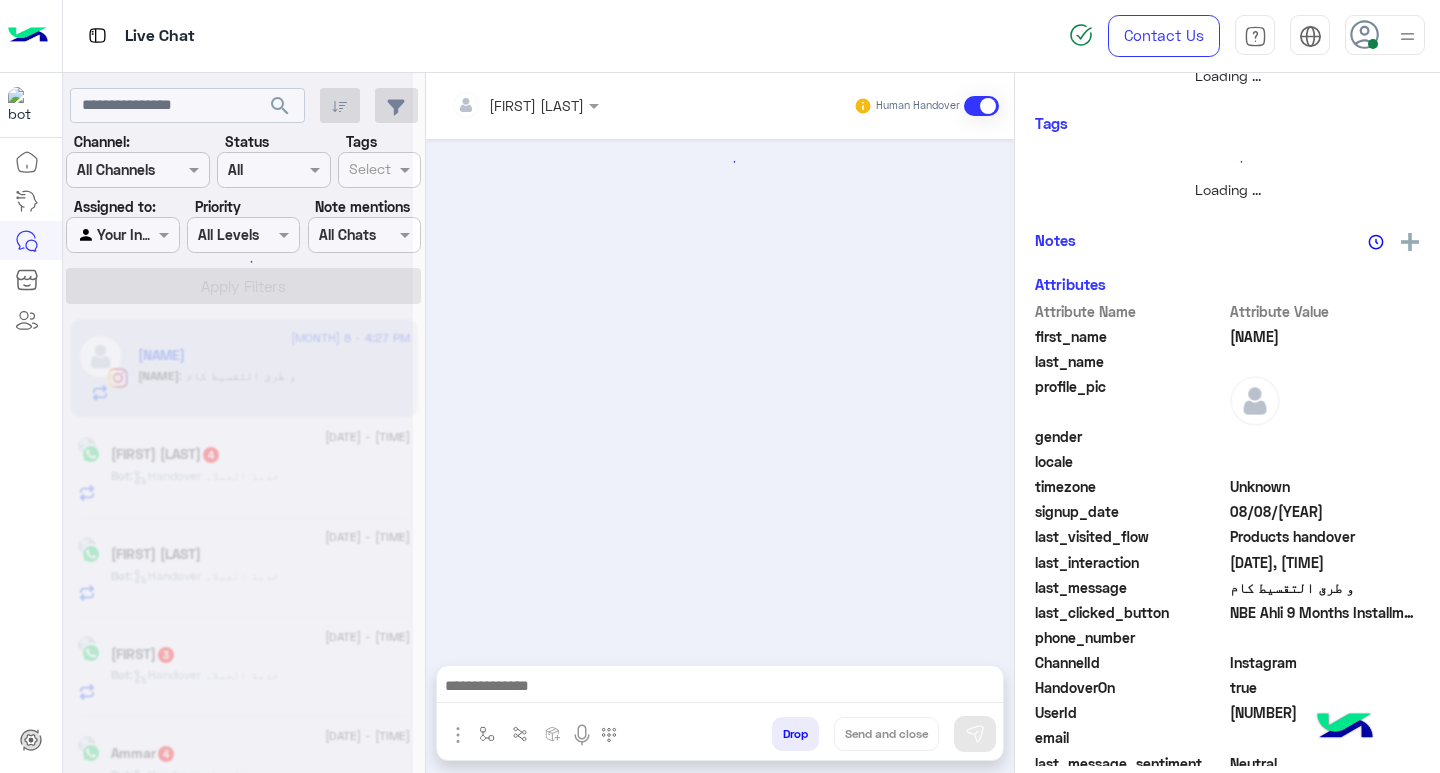 scroll, scrollTop: 355, scrollLeft: 0, axis: vertical 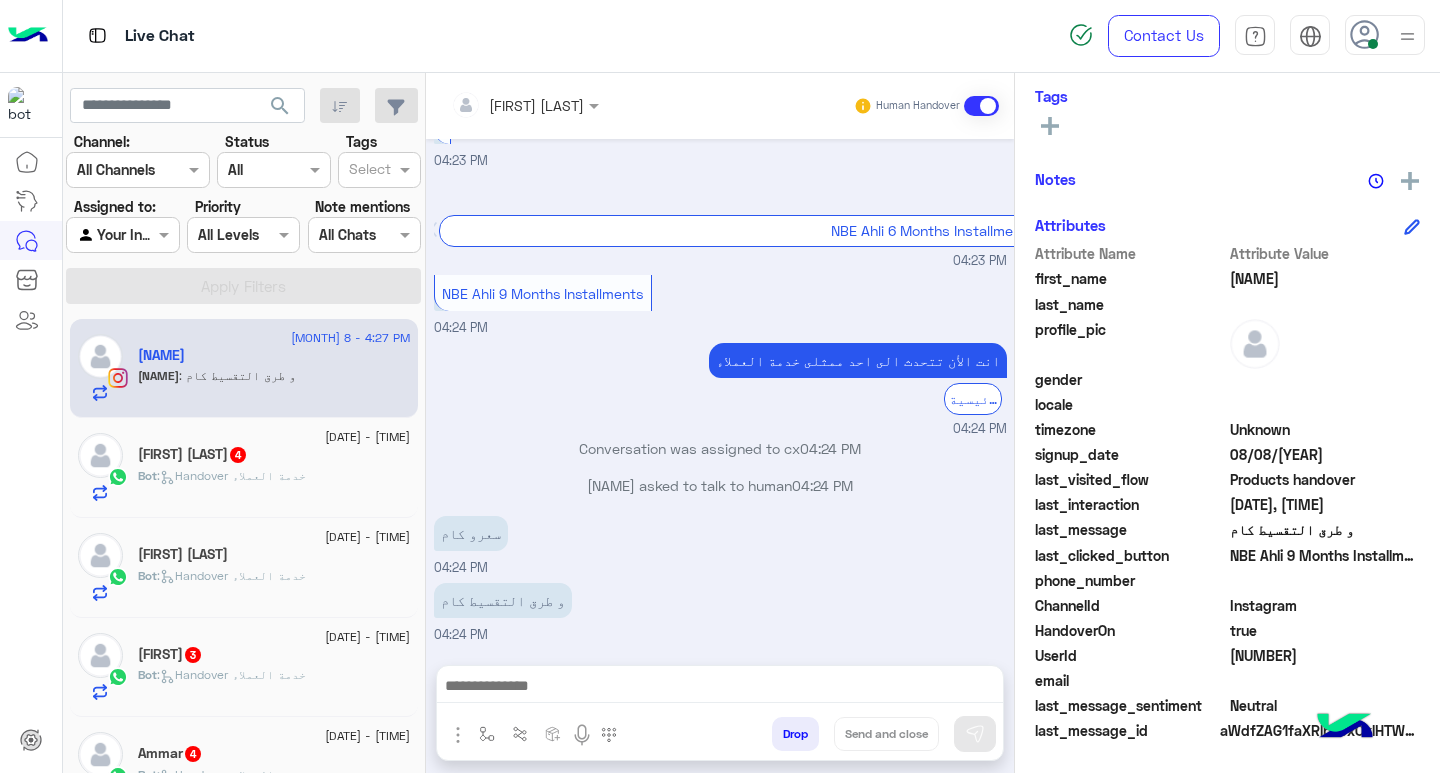 click on "Bot :   Handover خدمة العملاء" 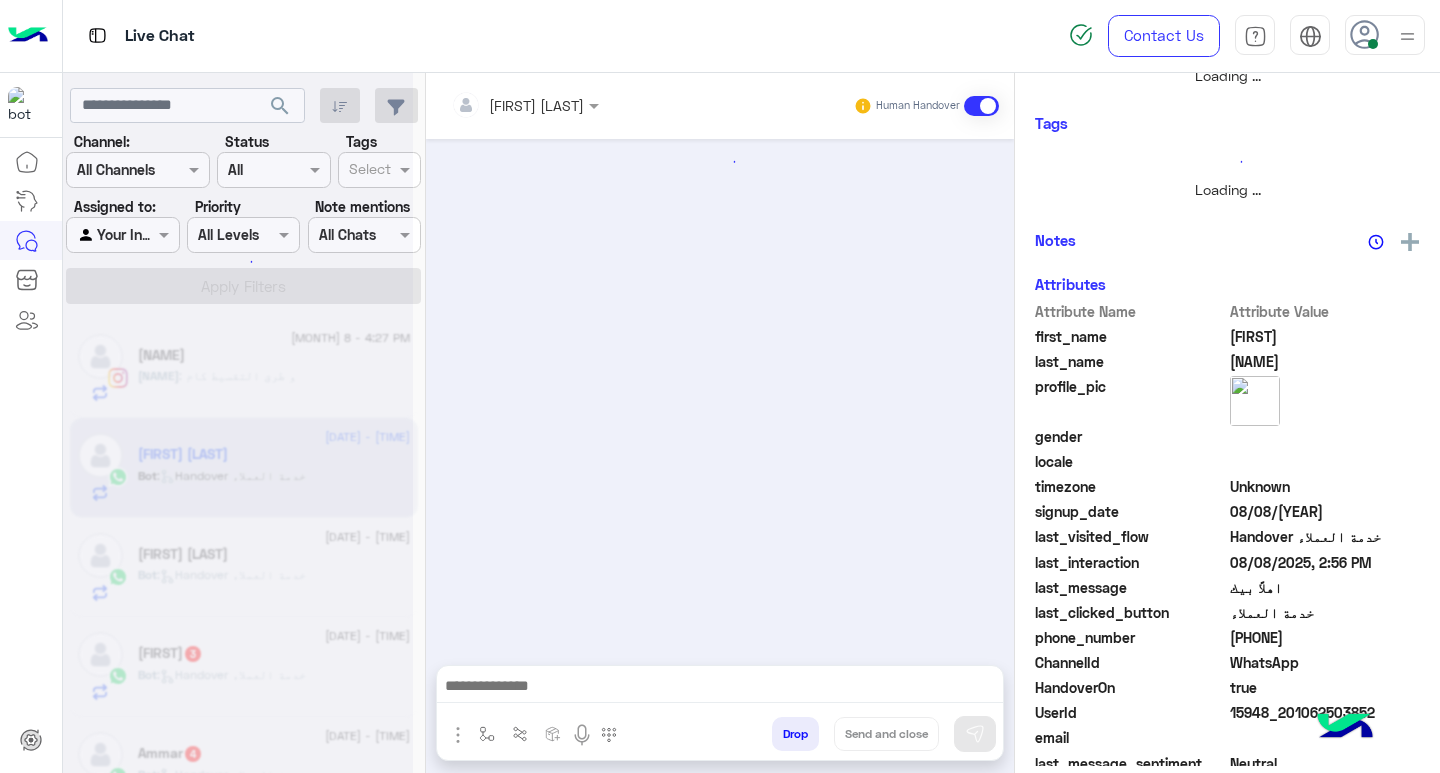 scroll, scrollTop: 355, scrollLeft: 0, axis: vertical 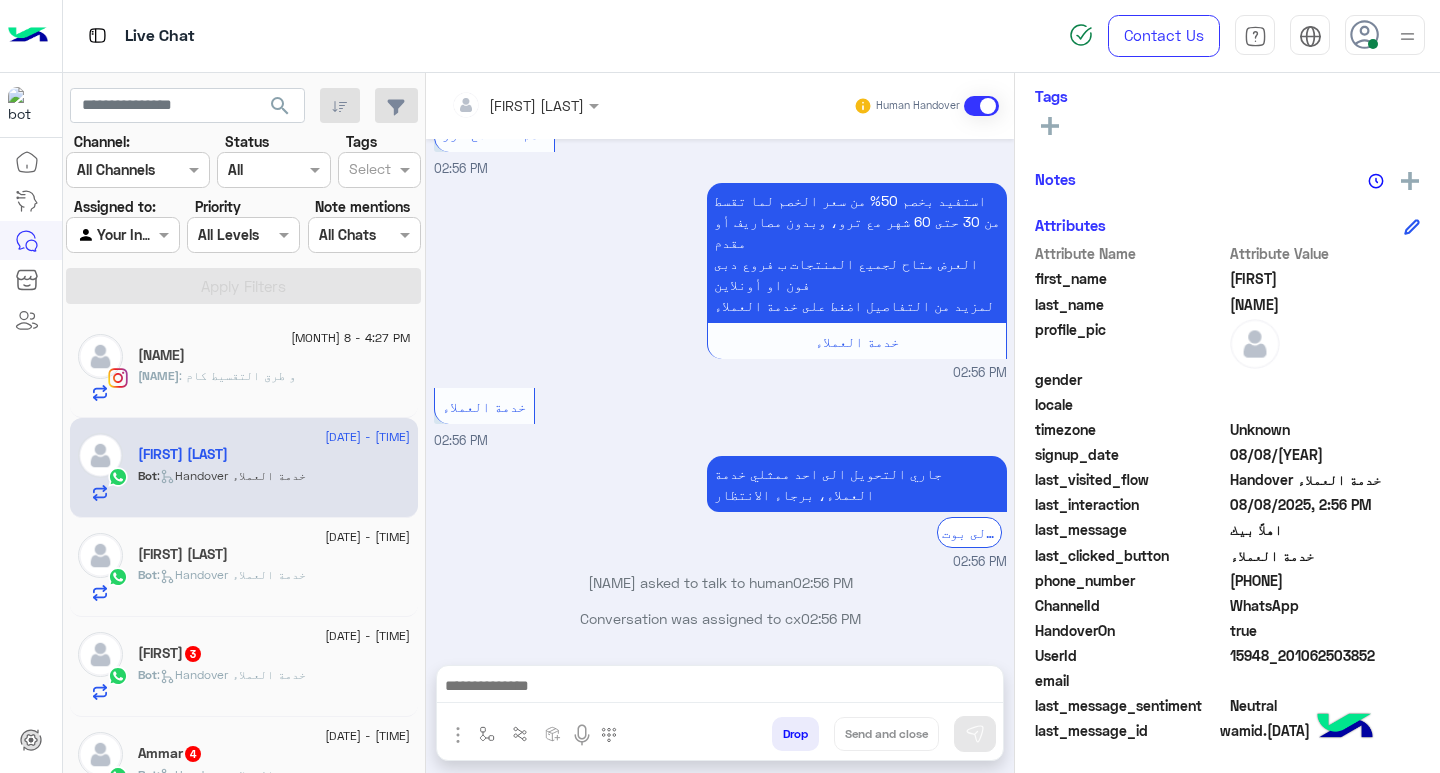 click at bounding box center [720, 688] 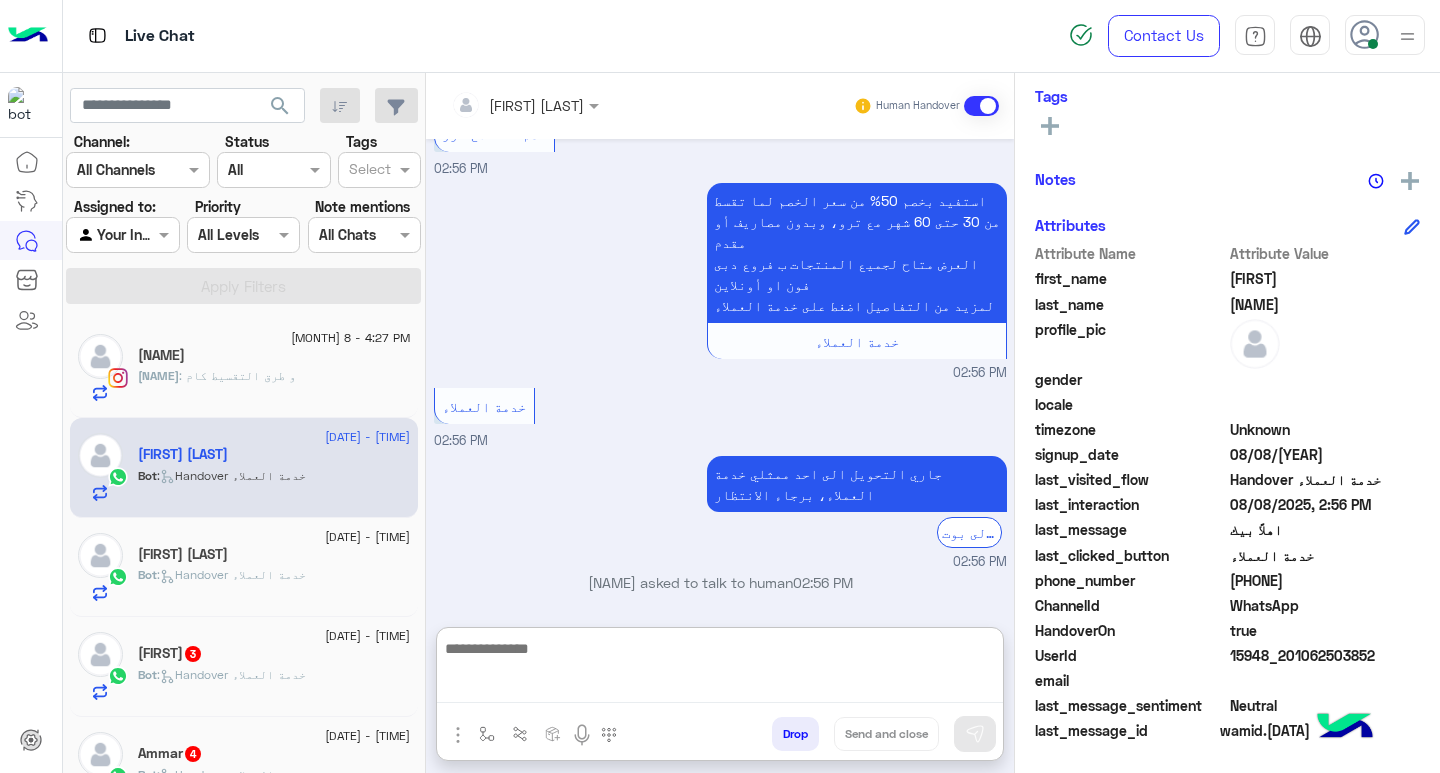 paste on "**********" 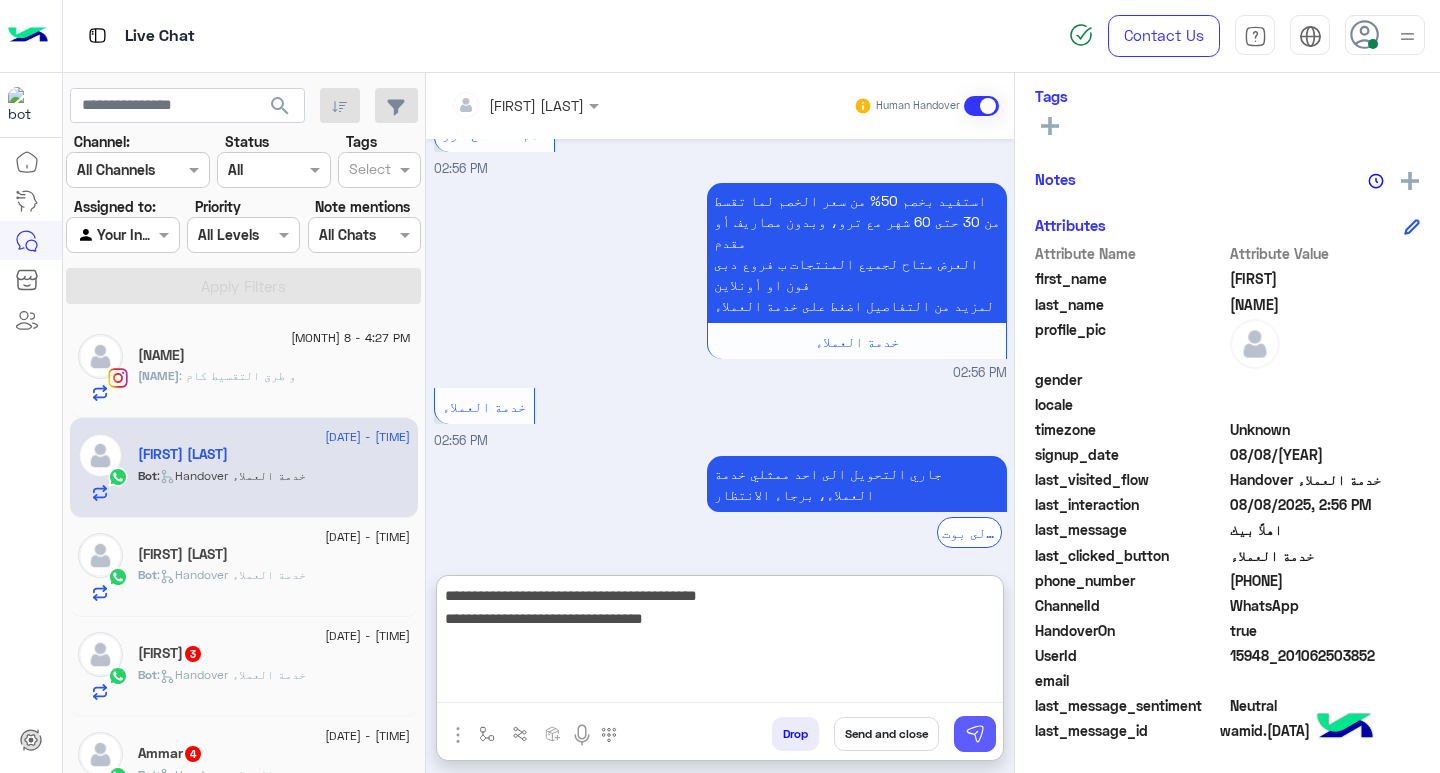 type on "**********" 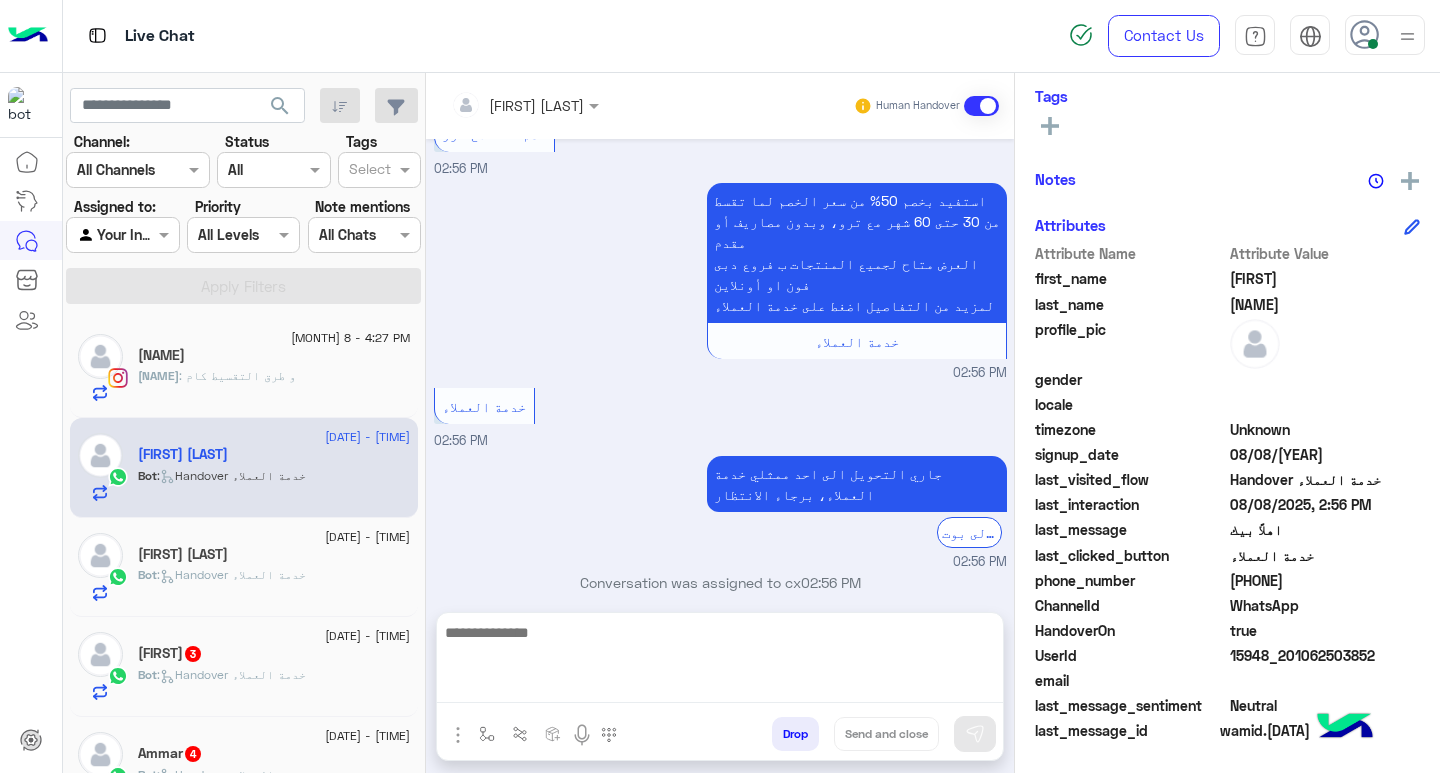 scroll, scrollTop: 689, scrollLeft: 0, axis: vertical 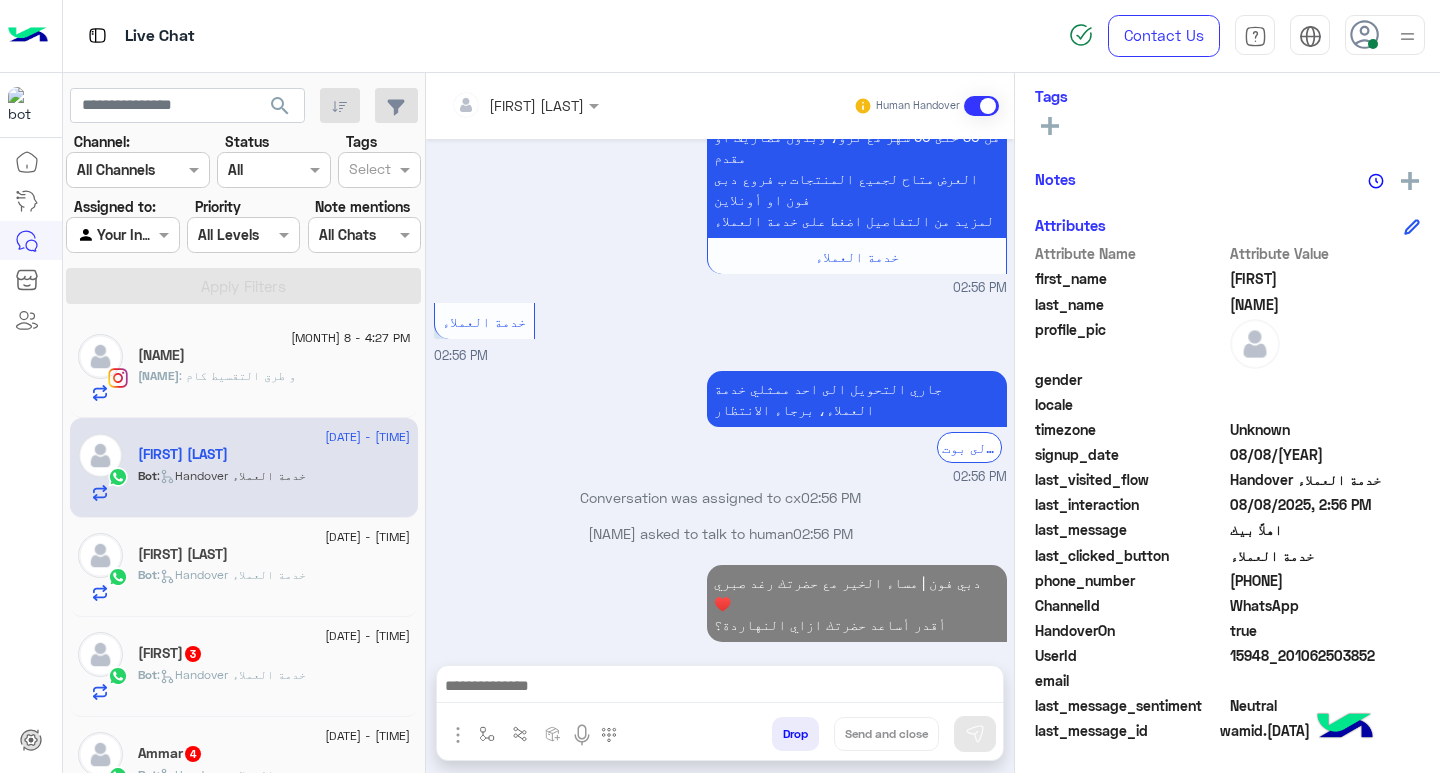 click on "Bot :   Handover خدمة العملاء" 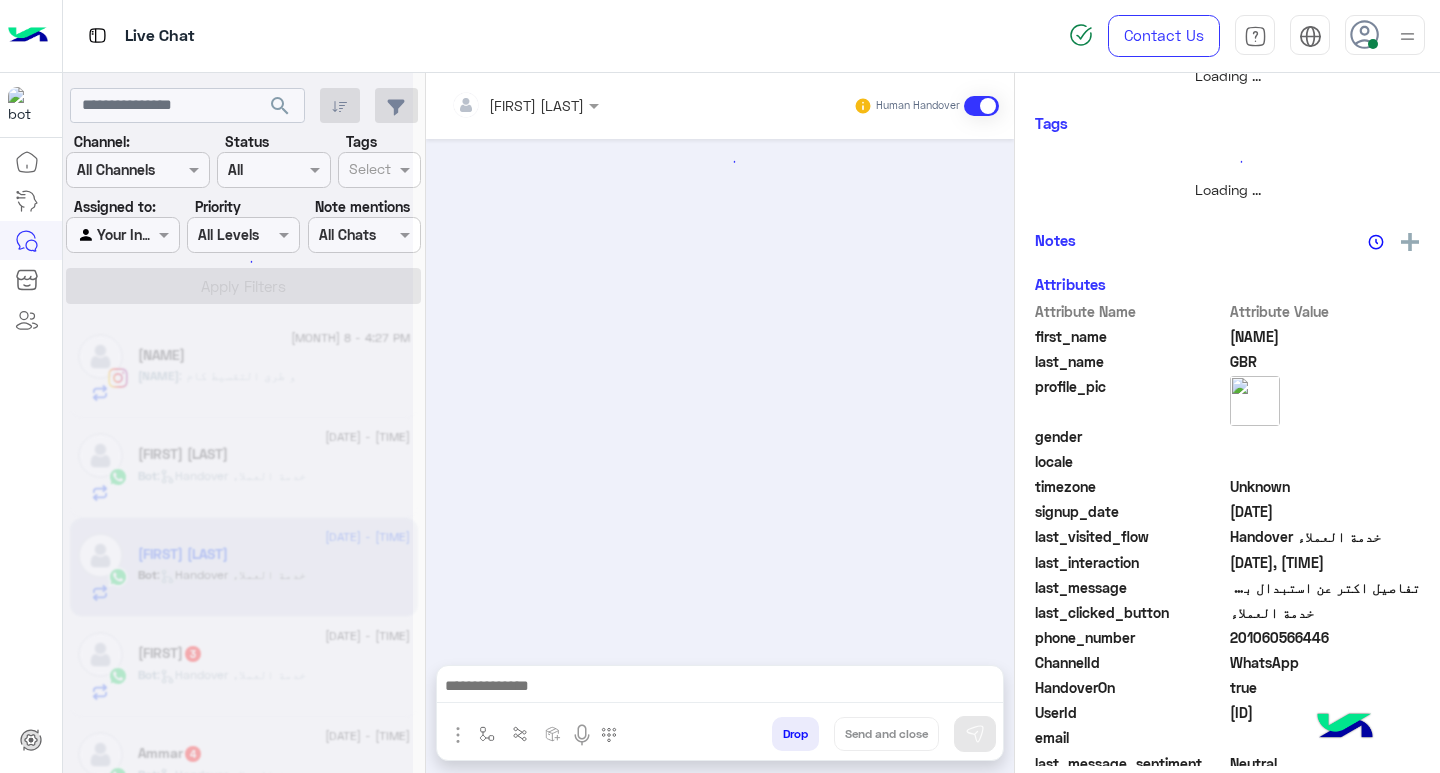 scroll, scrollTop: 355, scrollLeft: 0, axis: vertical 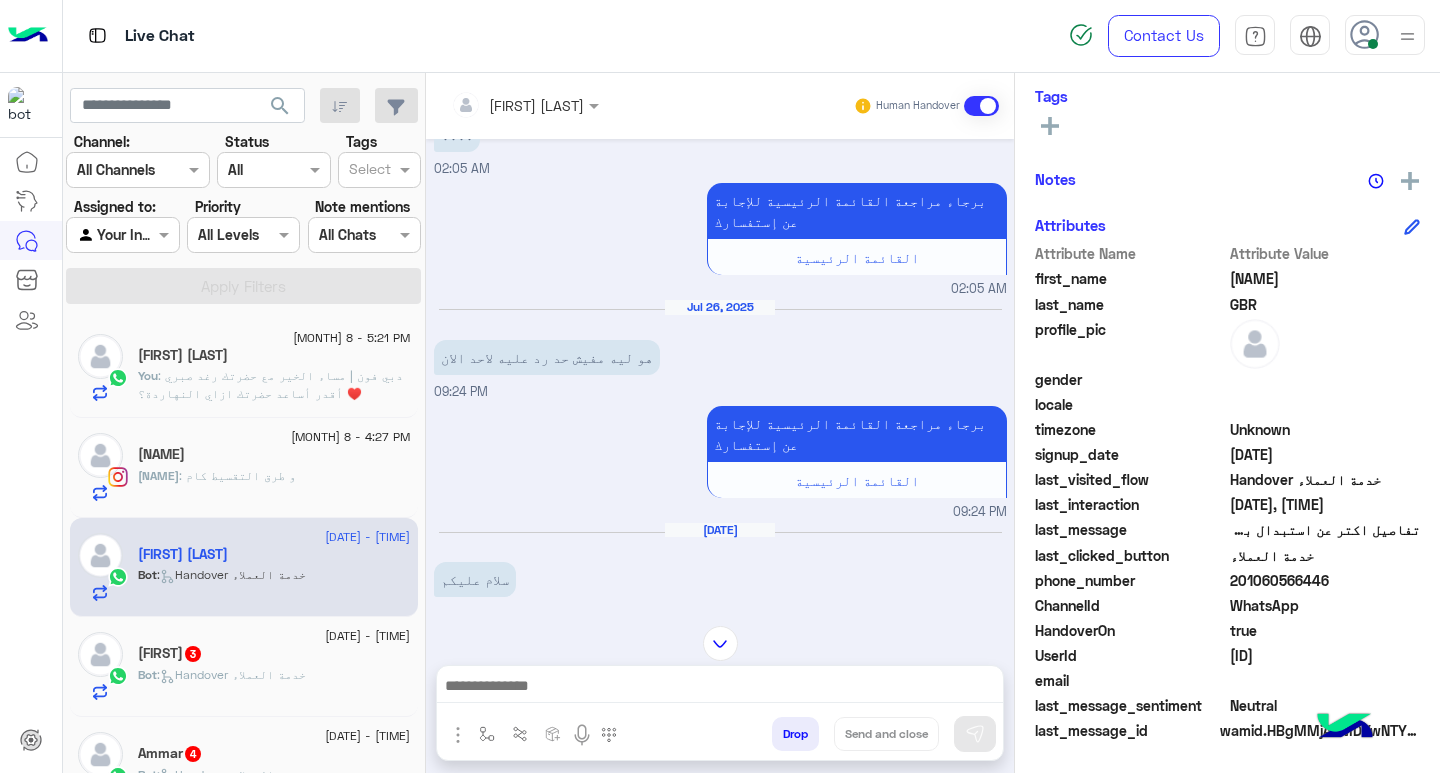 click at bounding box center (720, 688) 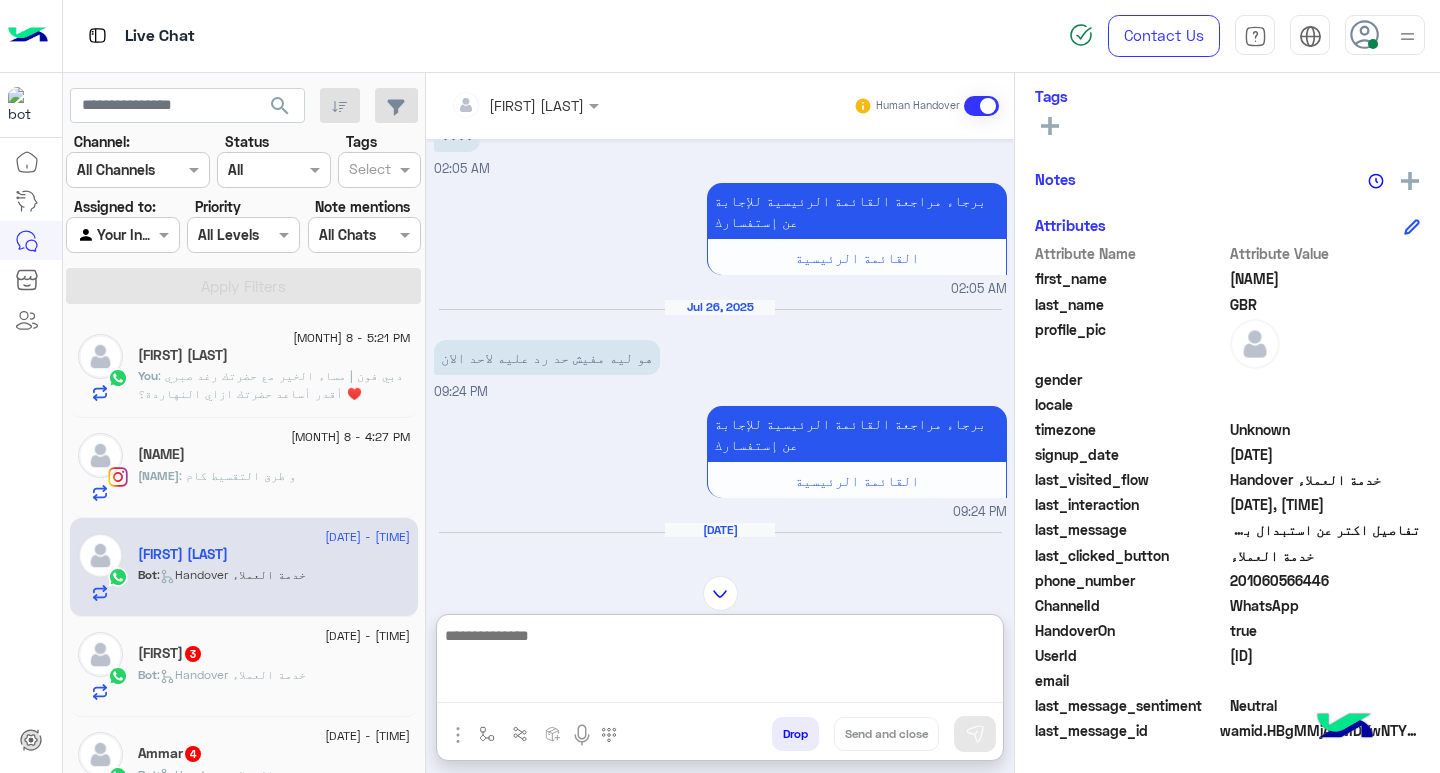 paste on "**********" 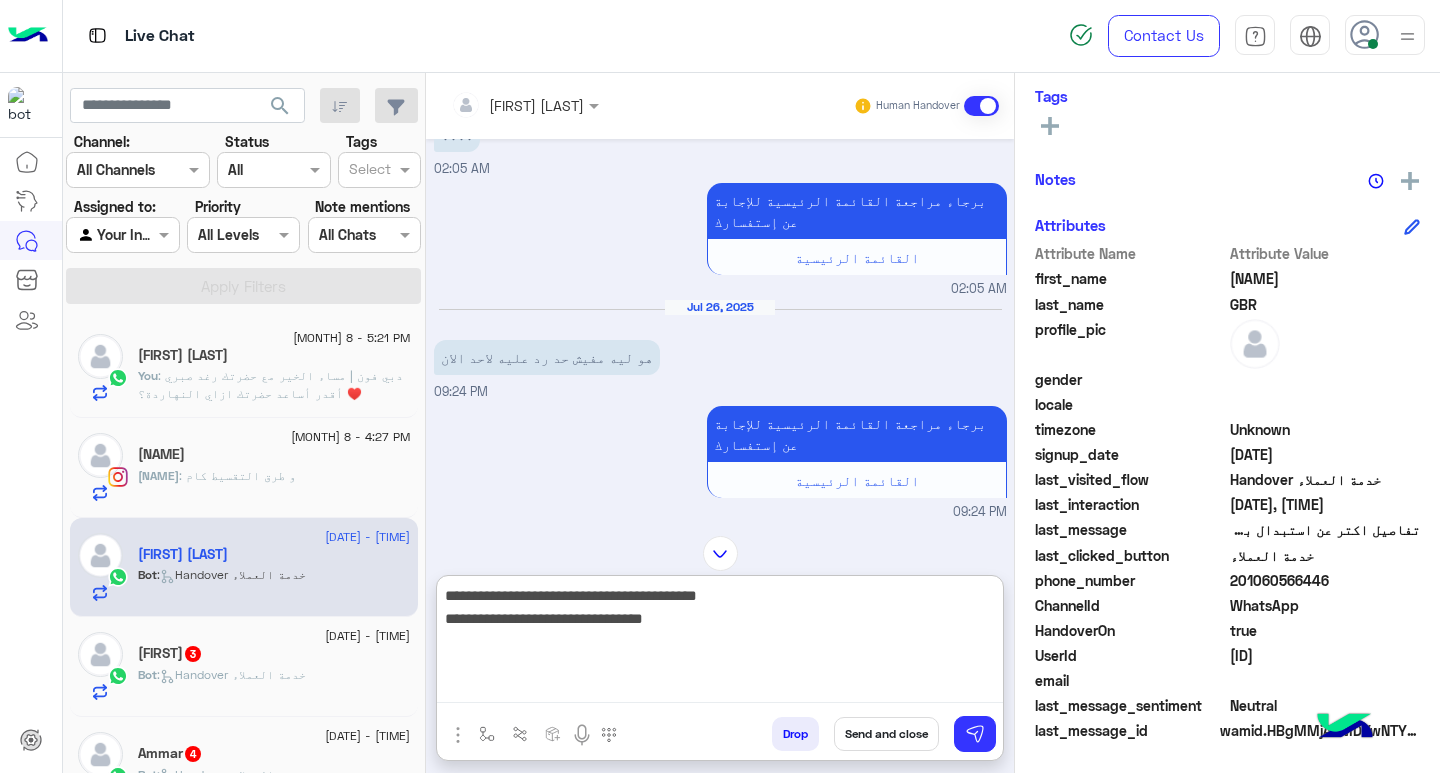 click on "**********" at bounding box center [720, 643] 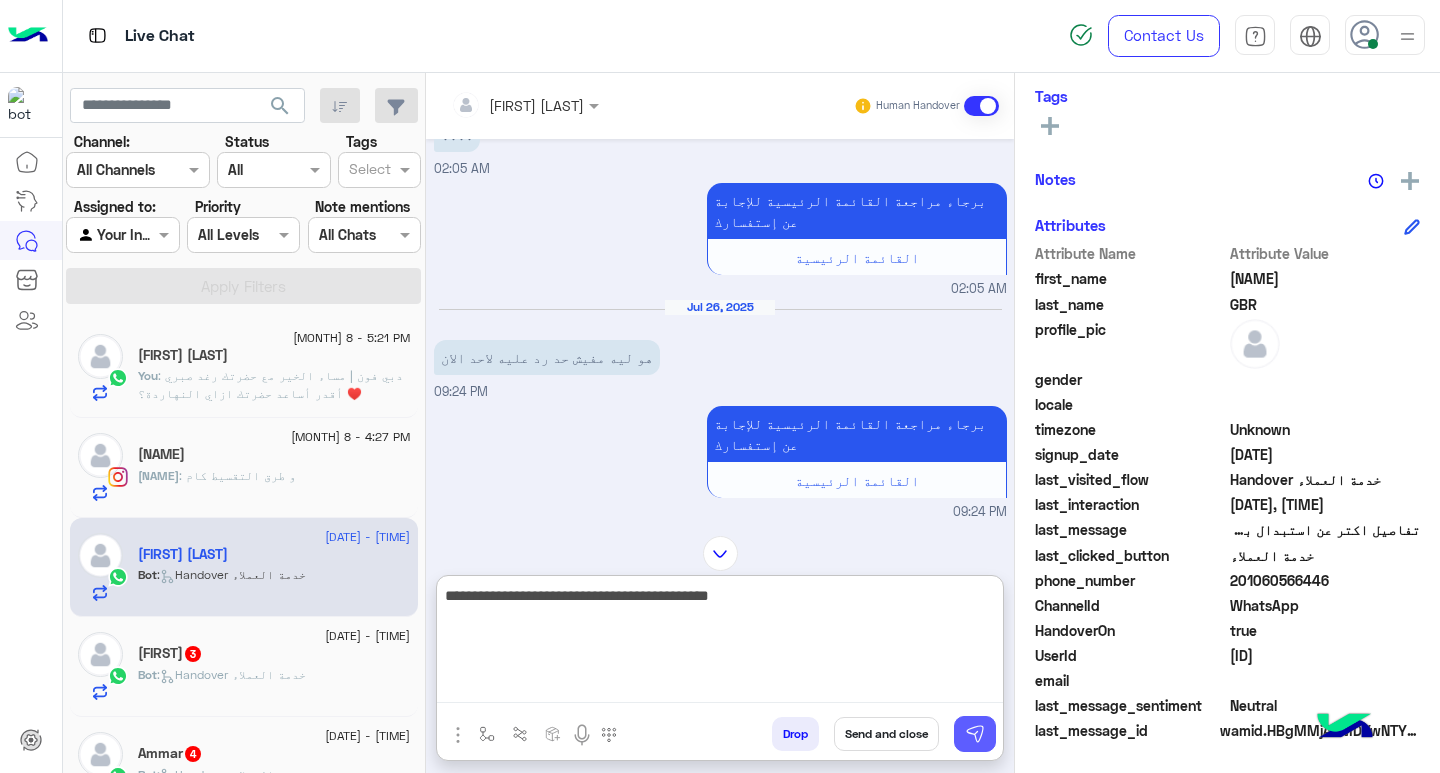 type on "**********" 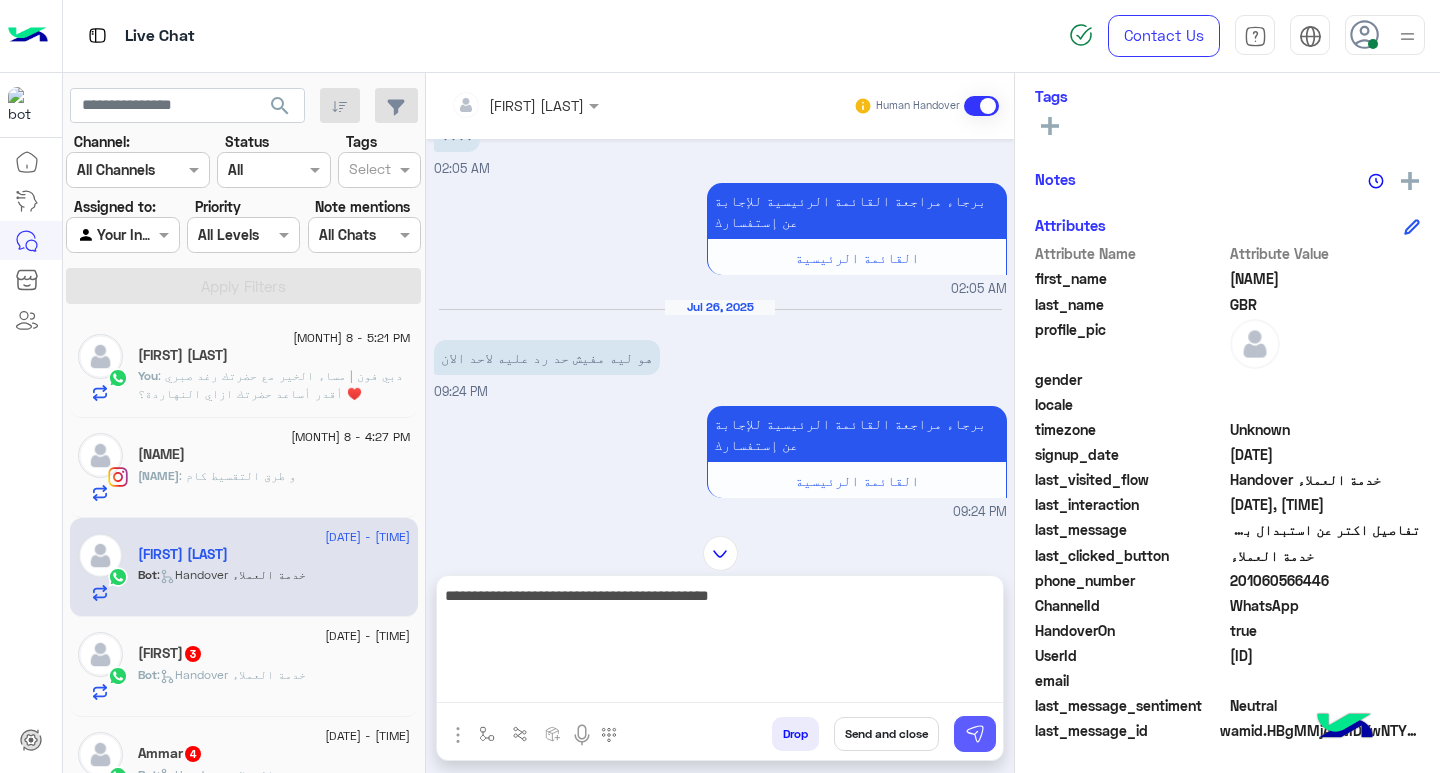 click at bounding box center (975, 734) 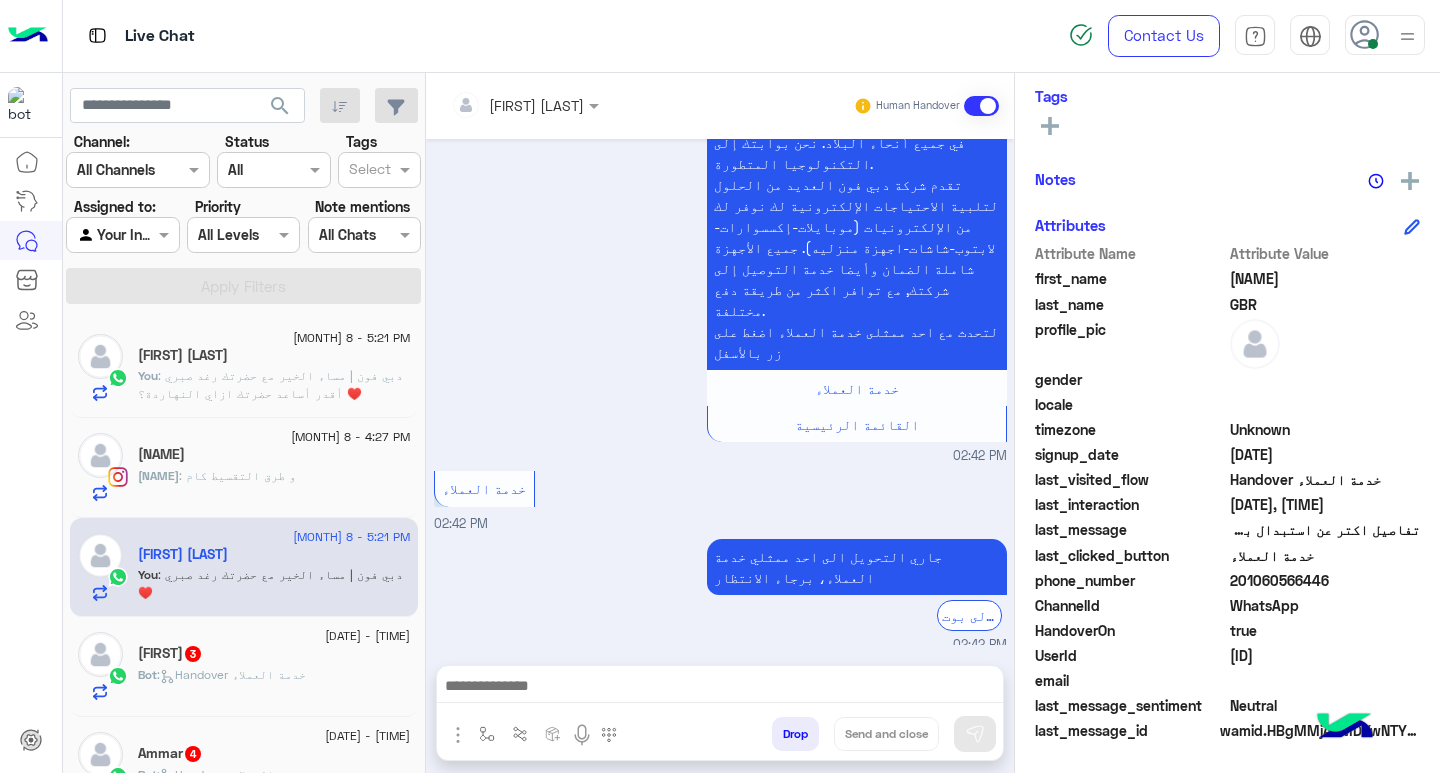 scroll, scrollTop: 2209, scrollLeft: 0, axis: vertical 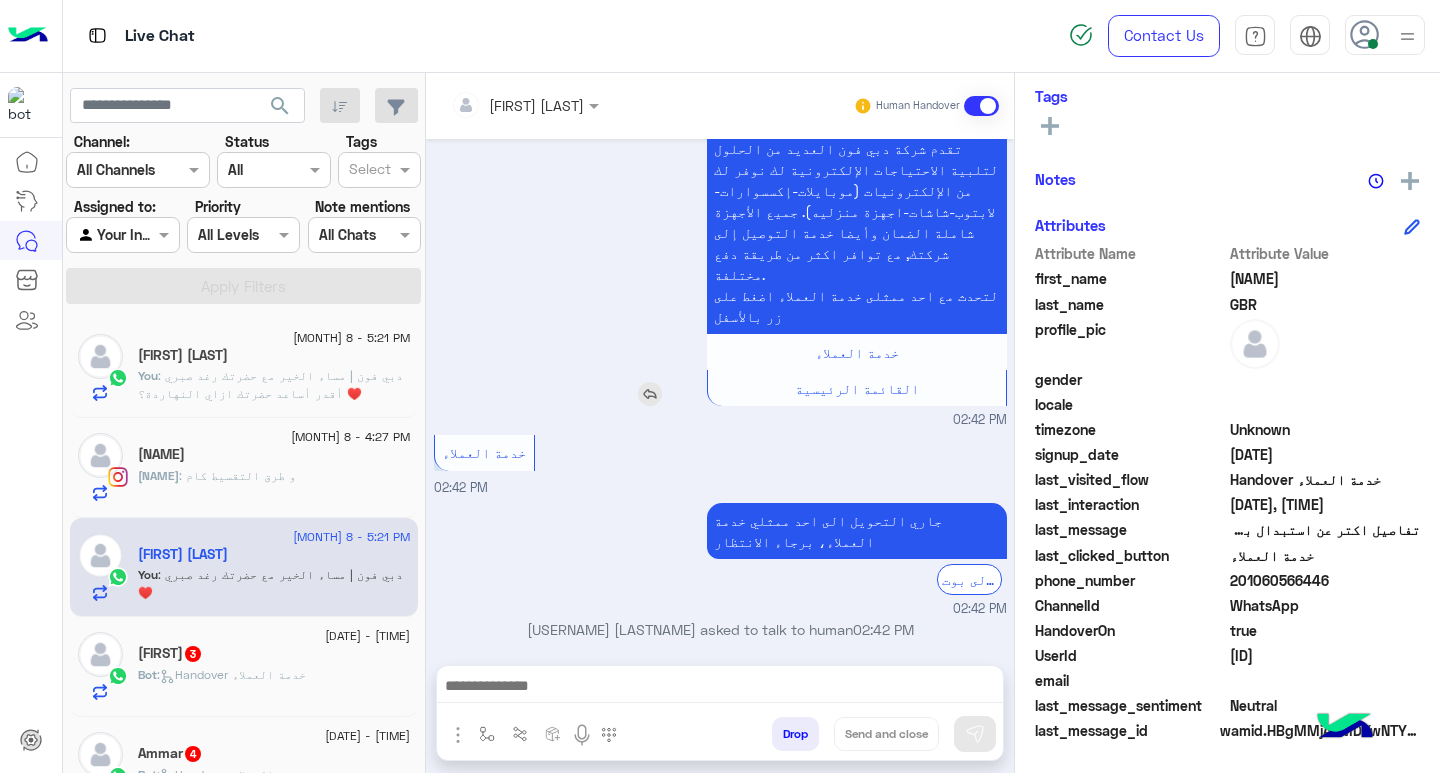drag, startPoint x: 835, startPoint y: 346, endPoint x: 941, endPoint y: 258, distance: 137.76791 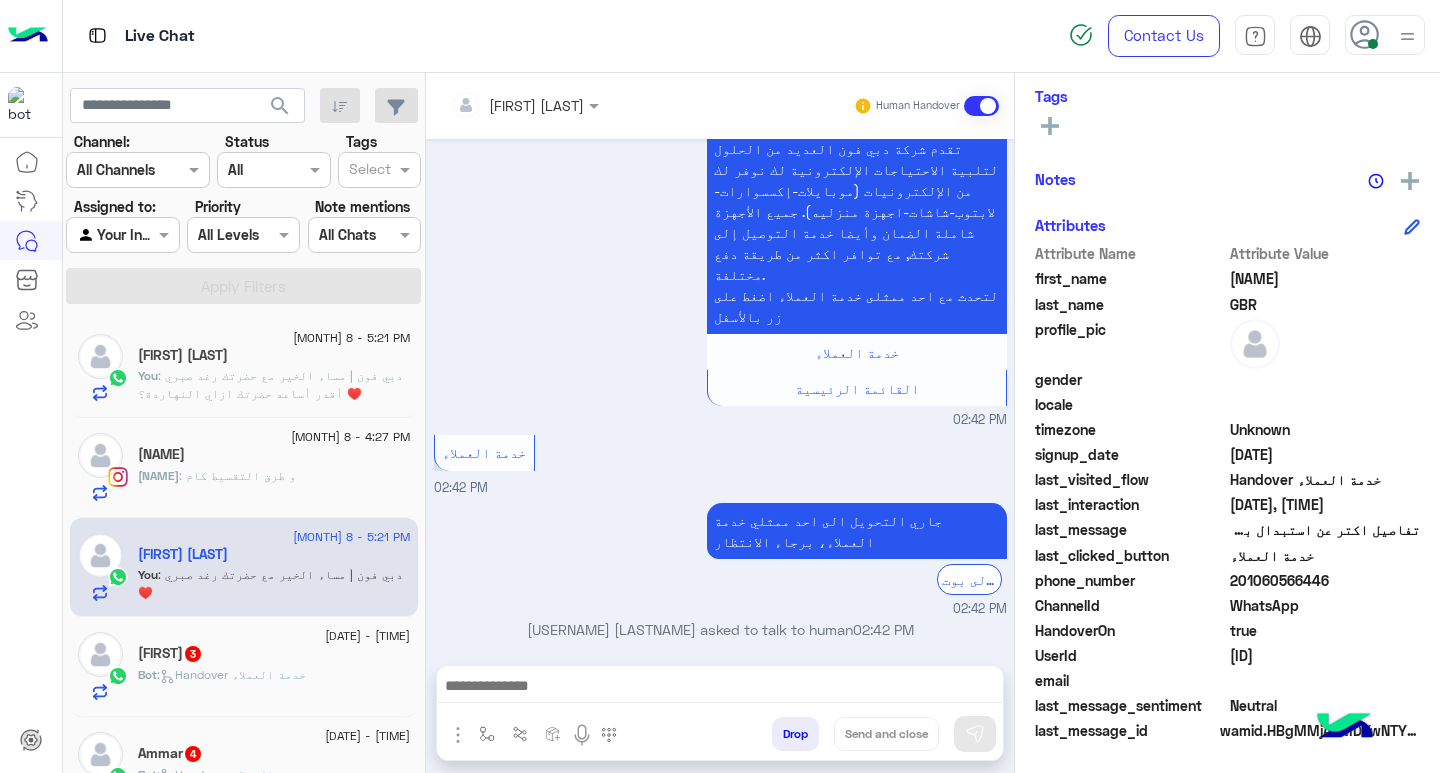 click at bounding box center [720, 688] 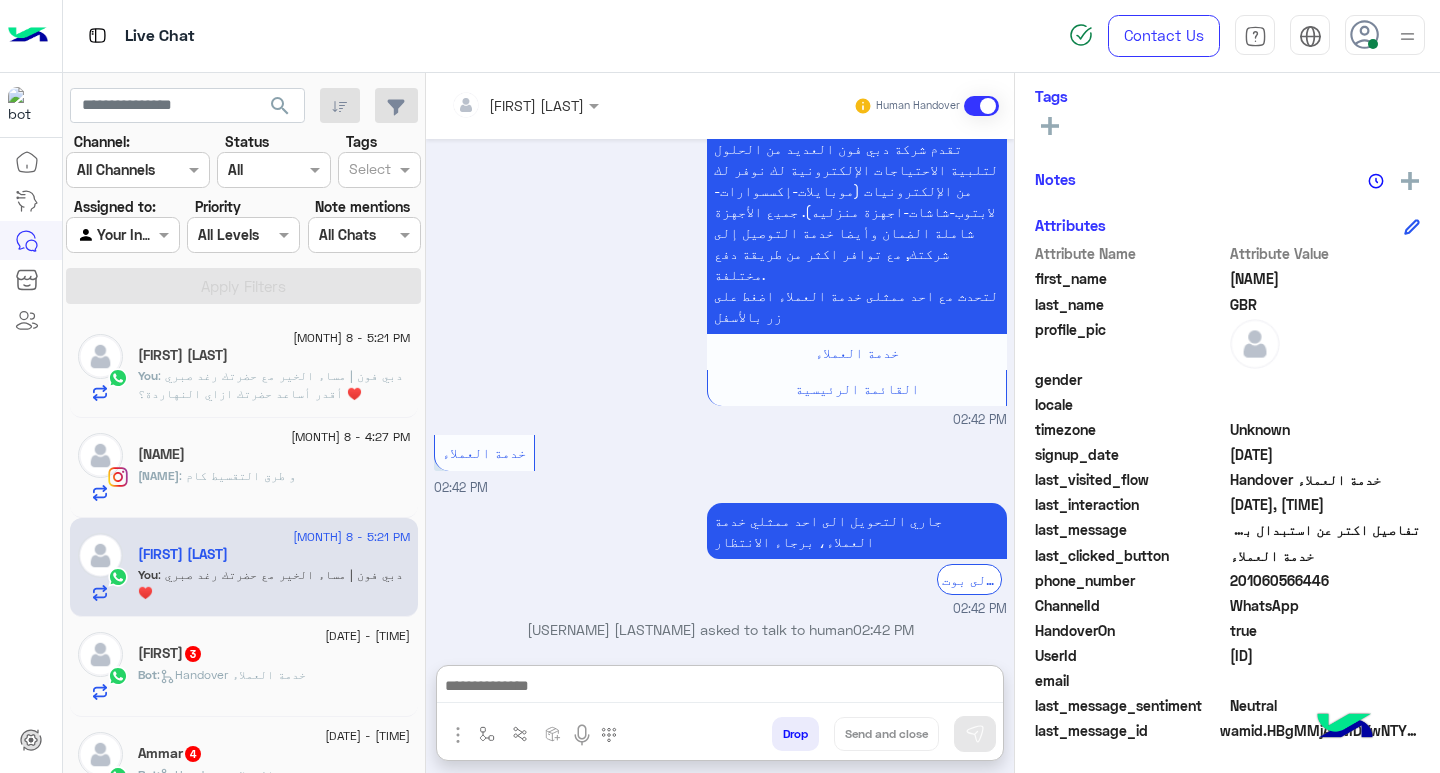 paste on "**********" 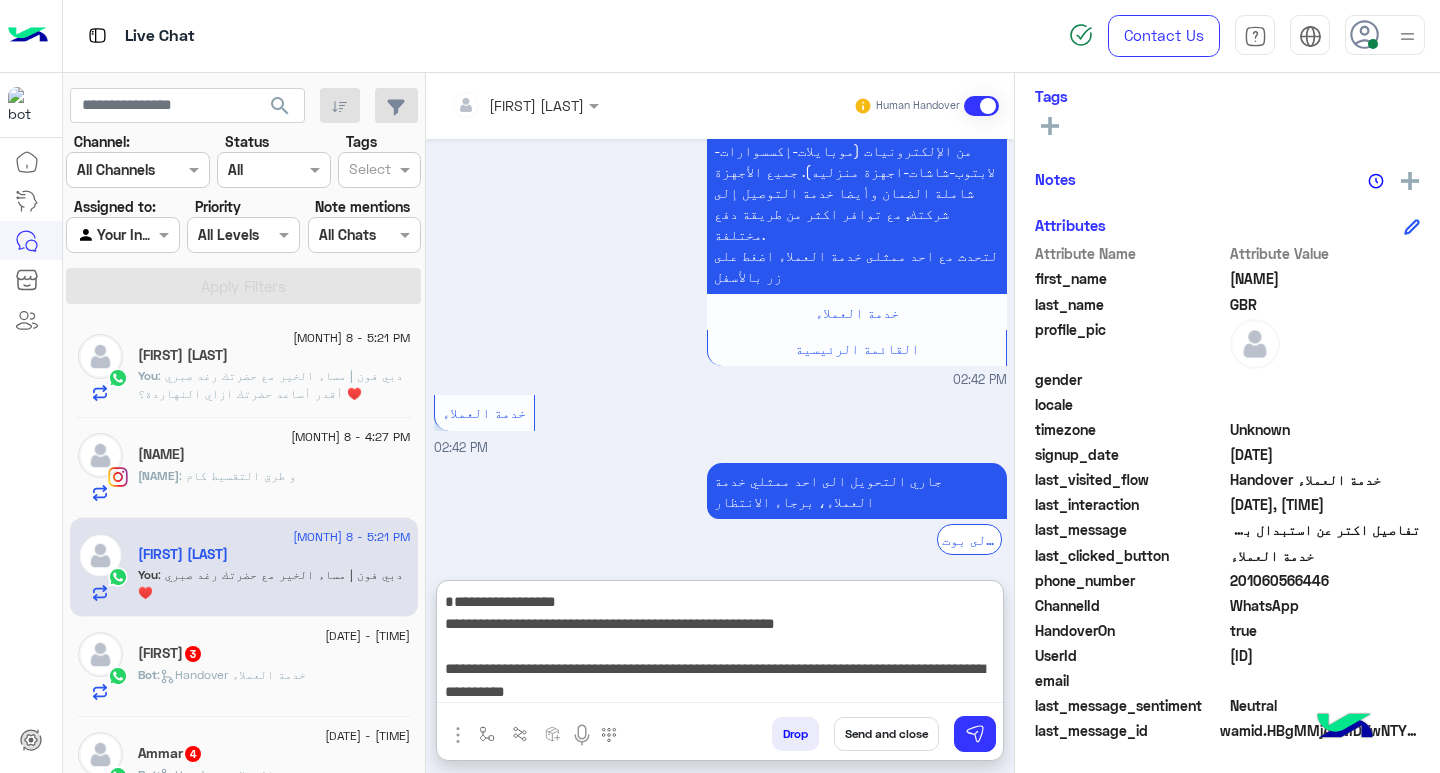scroll, scrollTop: 65, scrollLeft: 0, axis: vertical 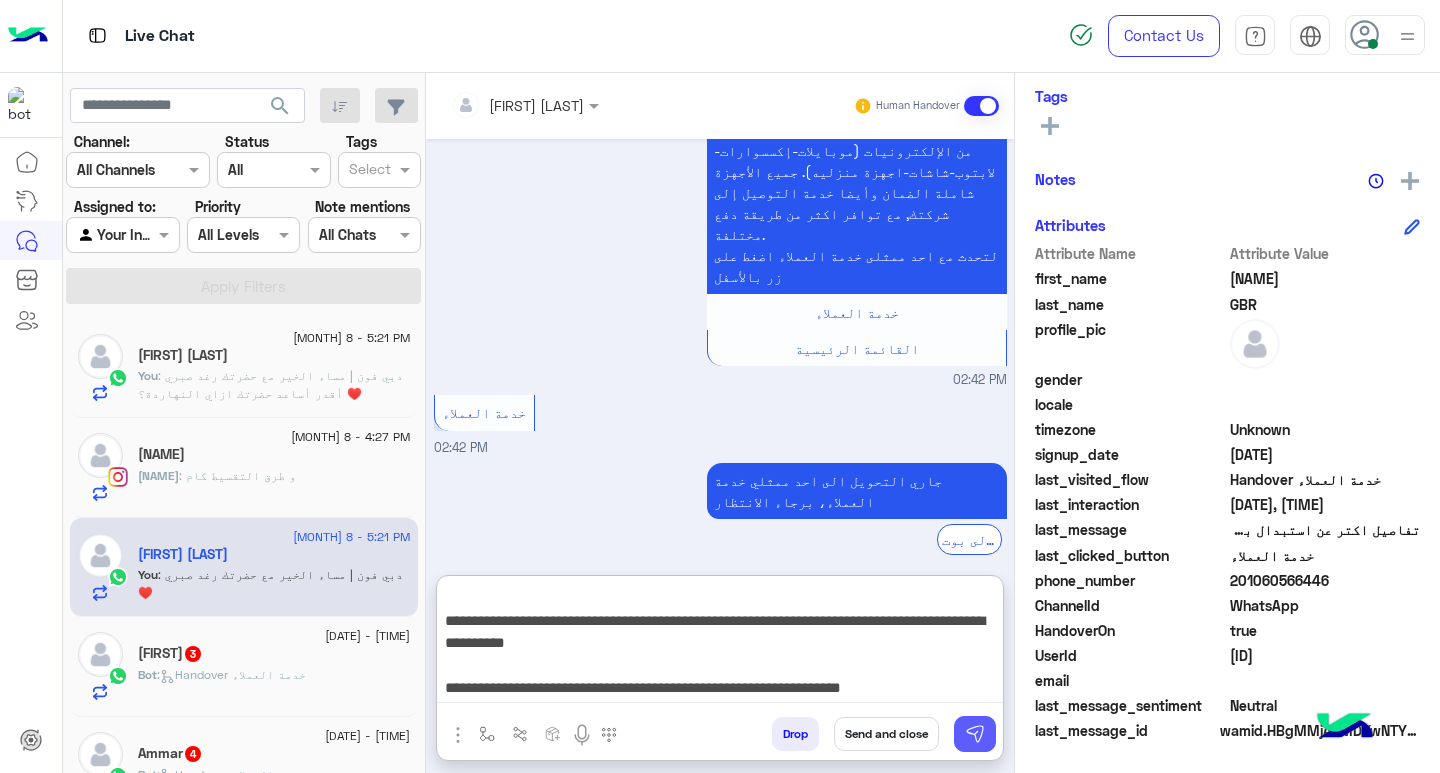 type on "**********" 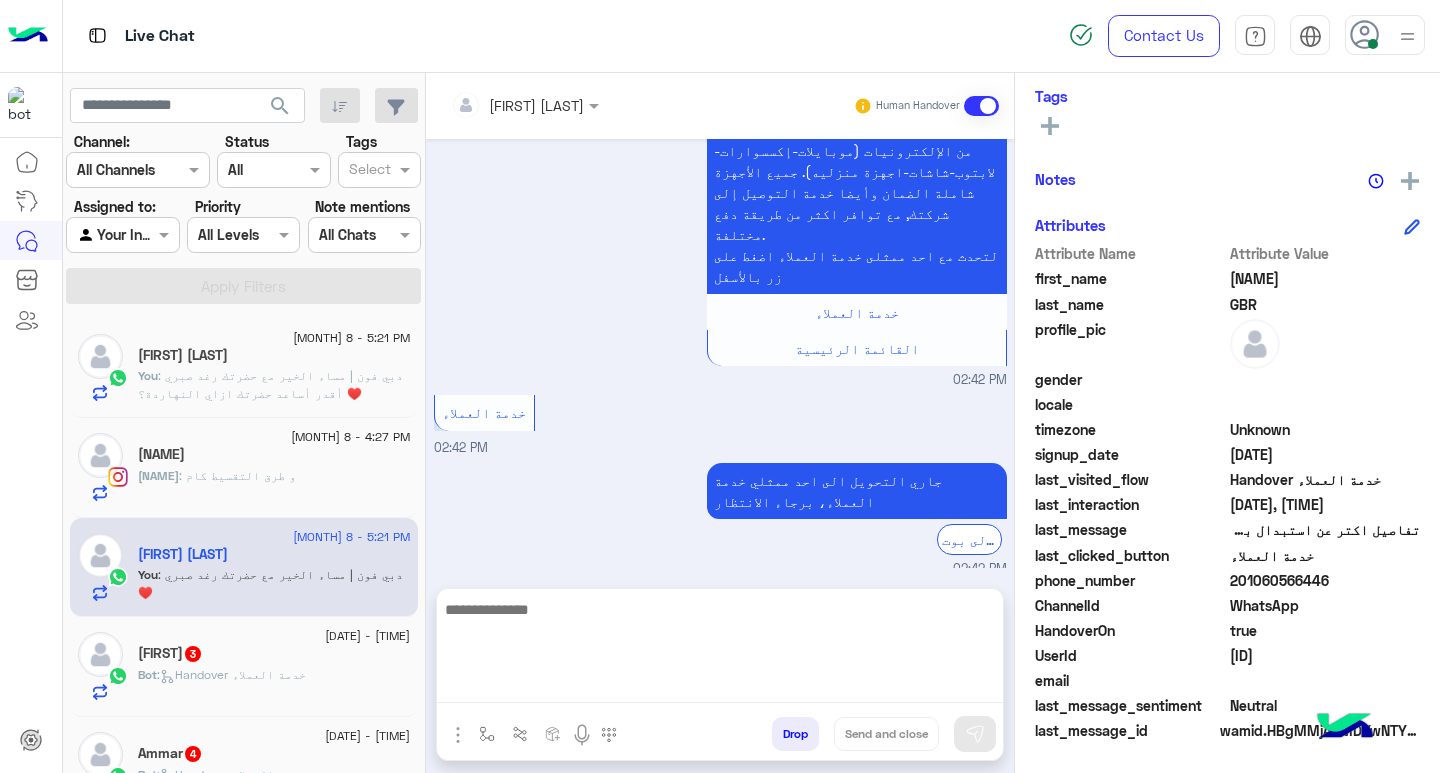 scroll, scrollTop: 0, scrollLeft: 0, axis: both 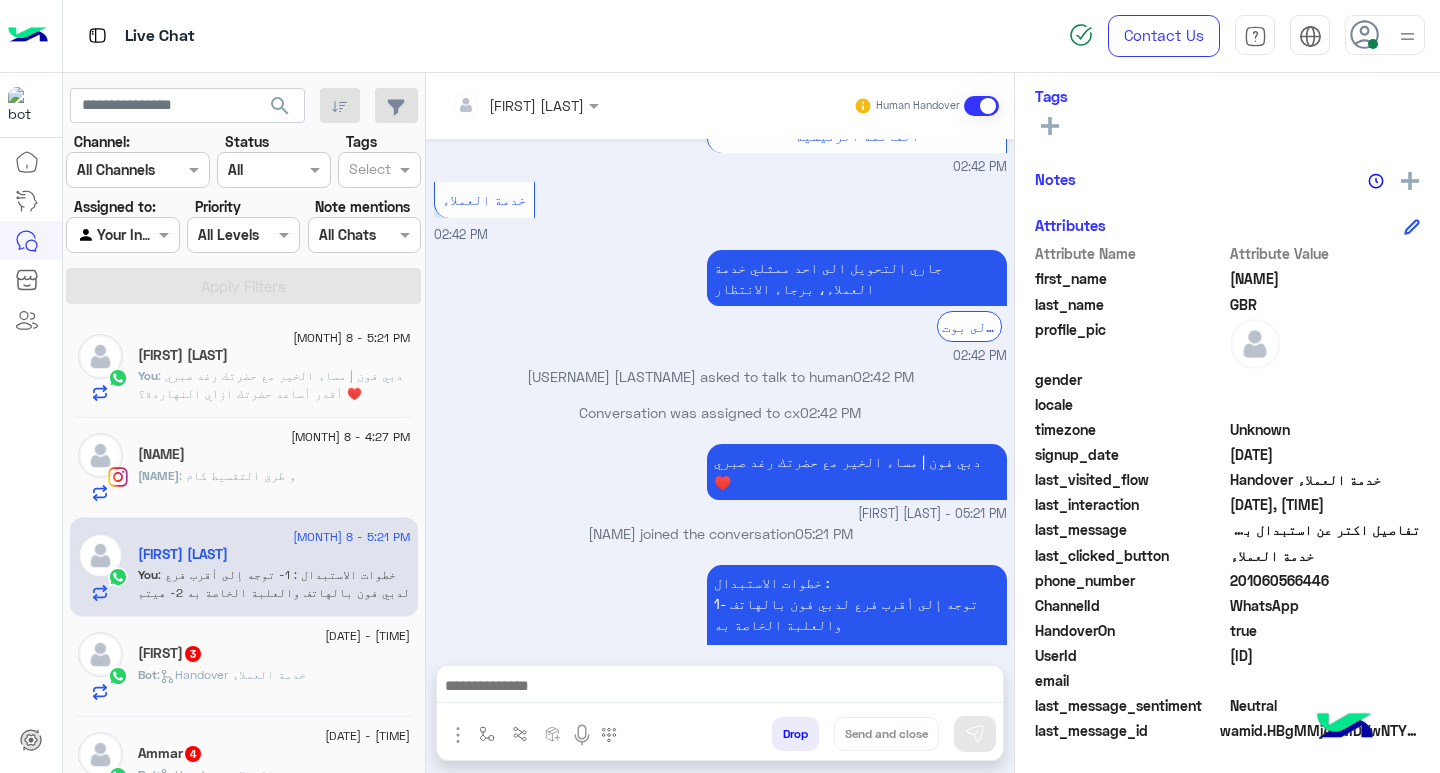 click at bounding box center [720, 688] 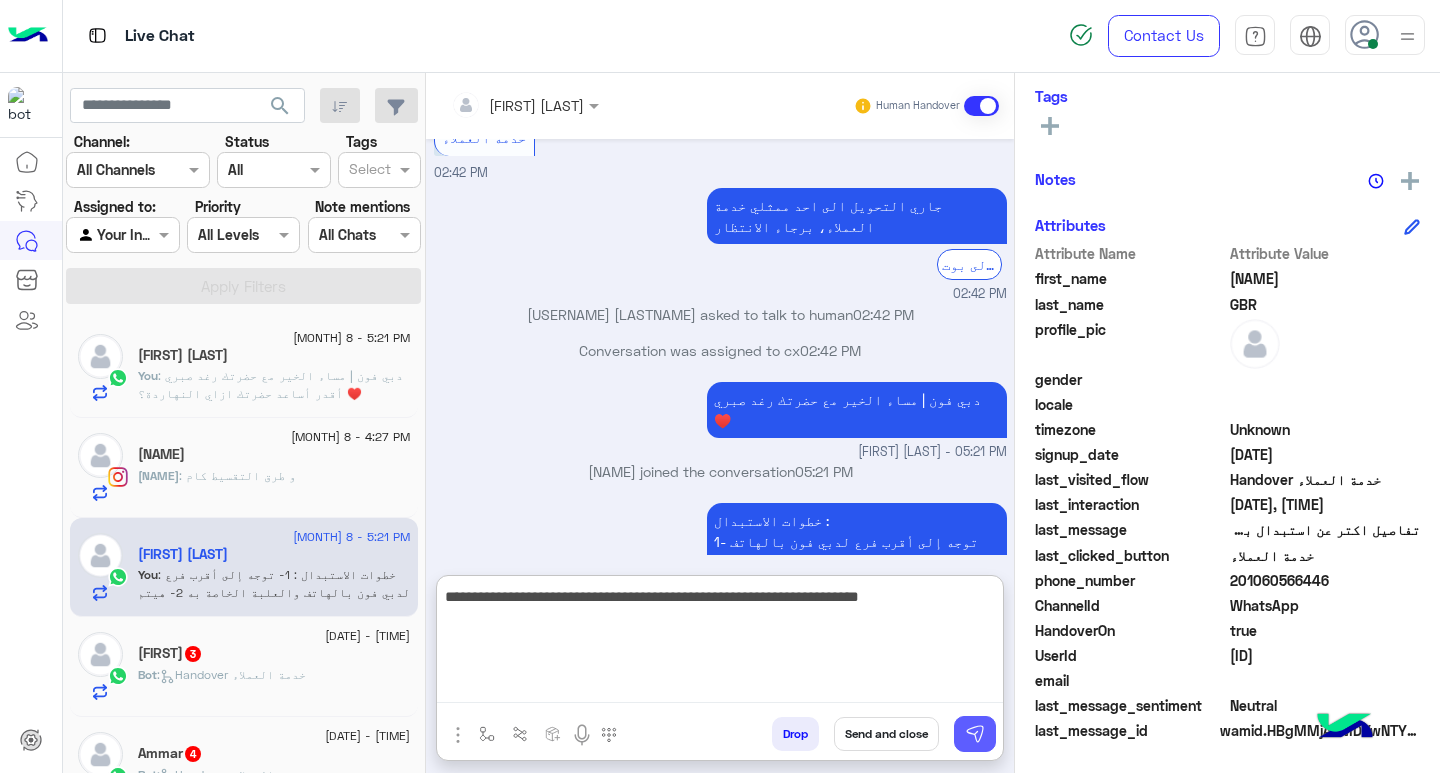 type on "**********" 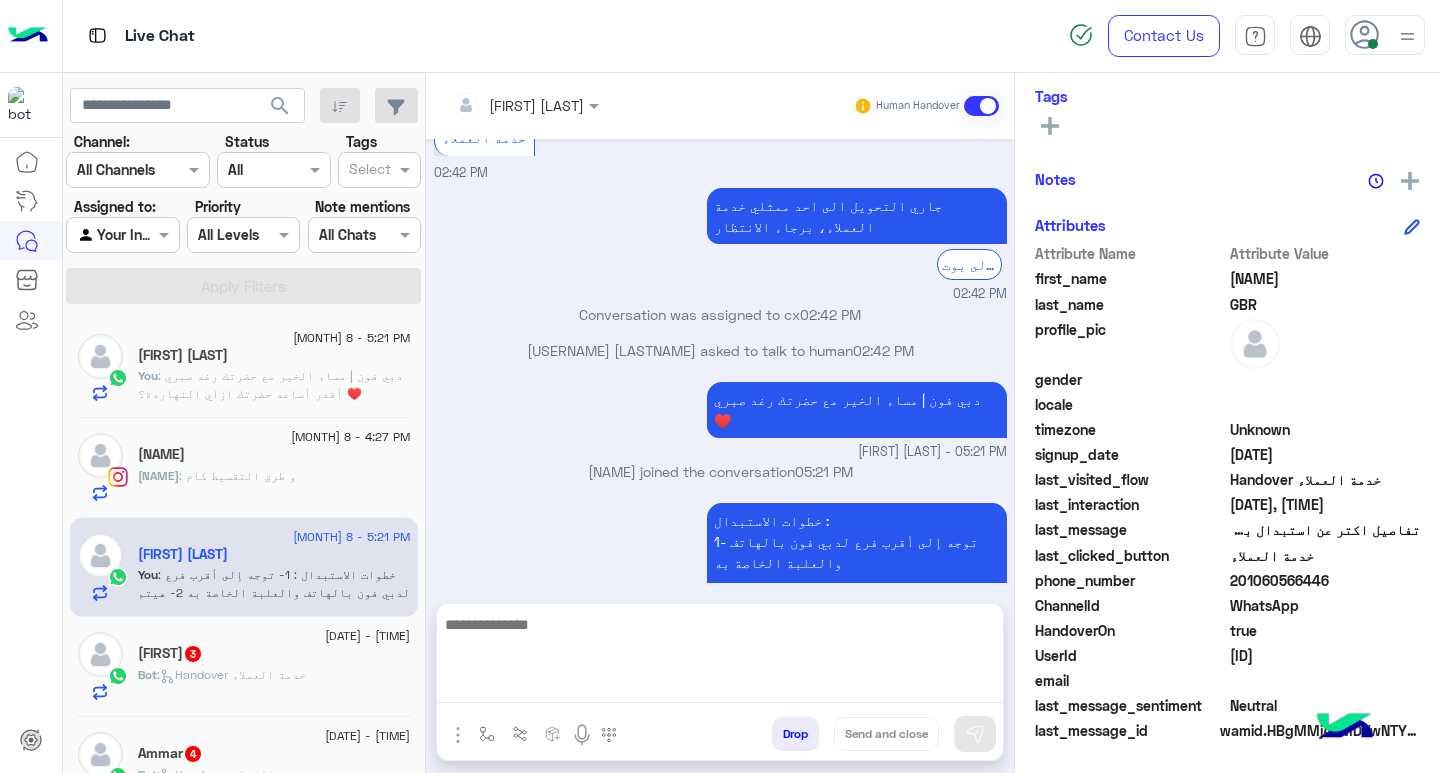scroll, scrollTop: 2547, scrollLeft: 0, axis: vertical 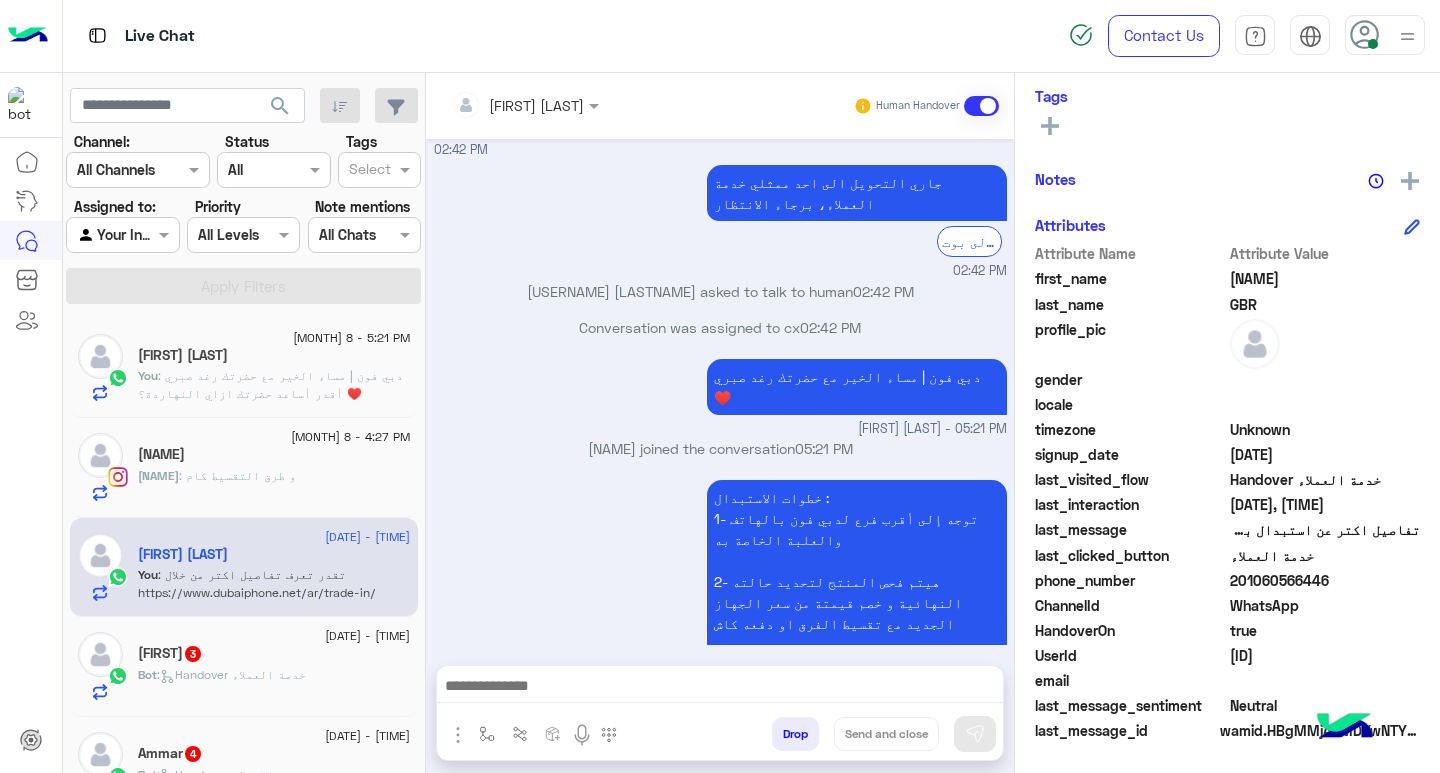 click on ": و طرق التقسيط كام" 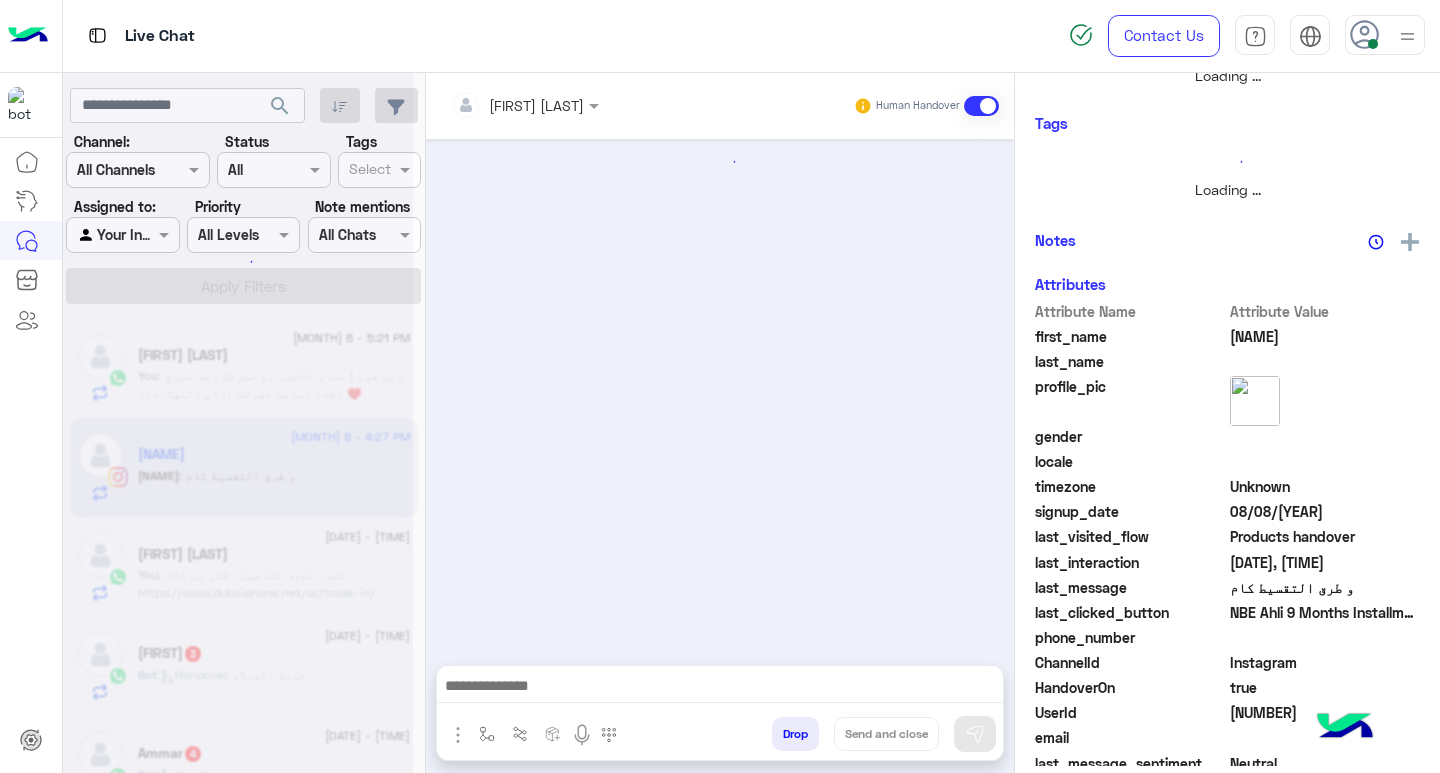 scroll, scrollTop: 355, scrollLeft: 0, axis: vertical 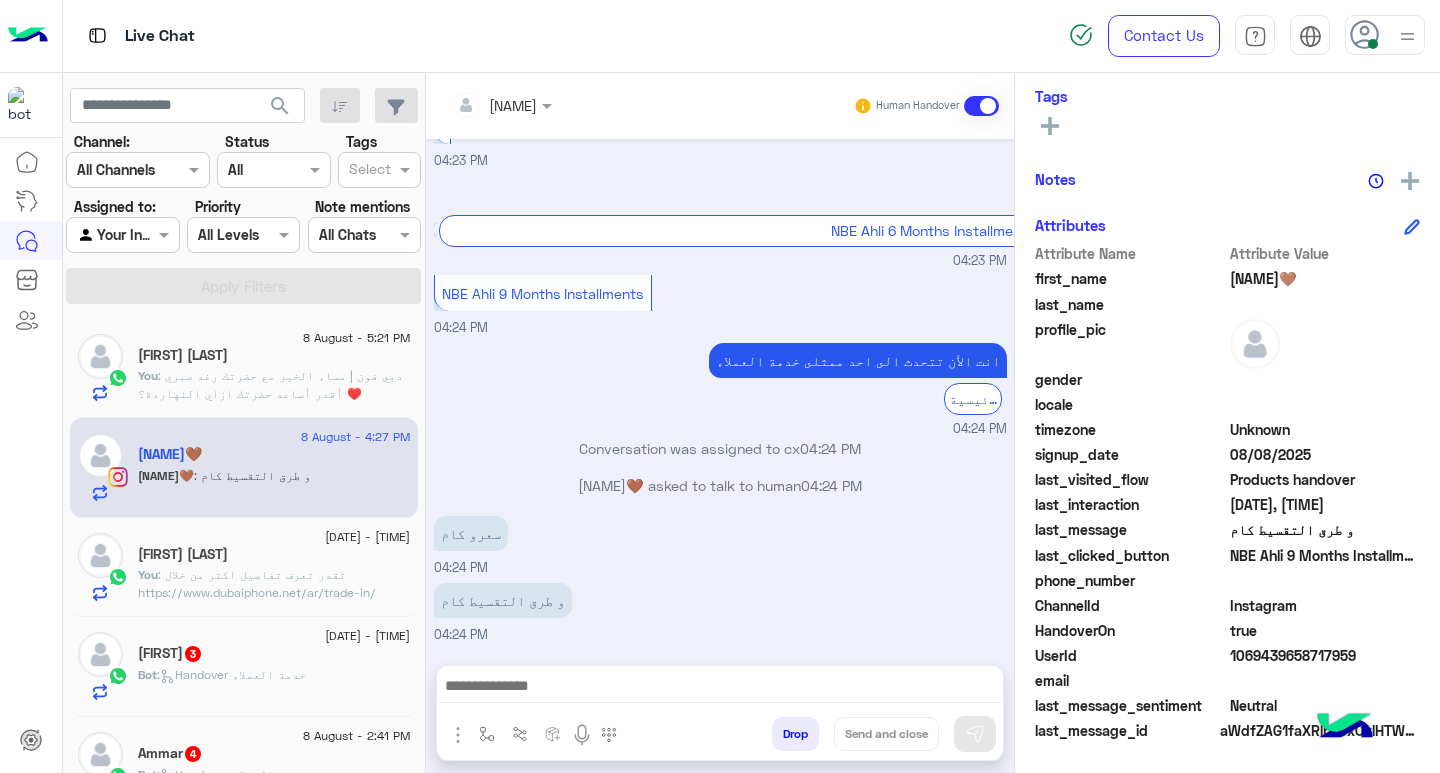 click on "[FIRST]   3" 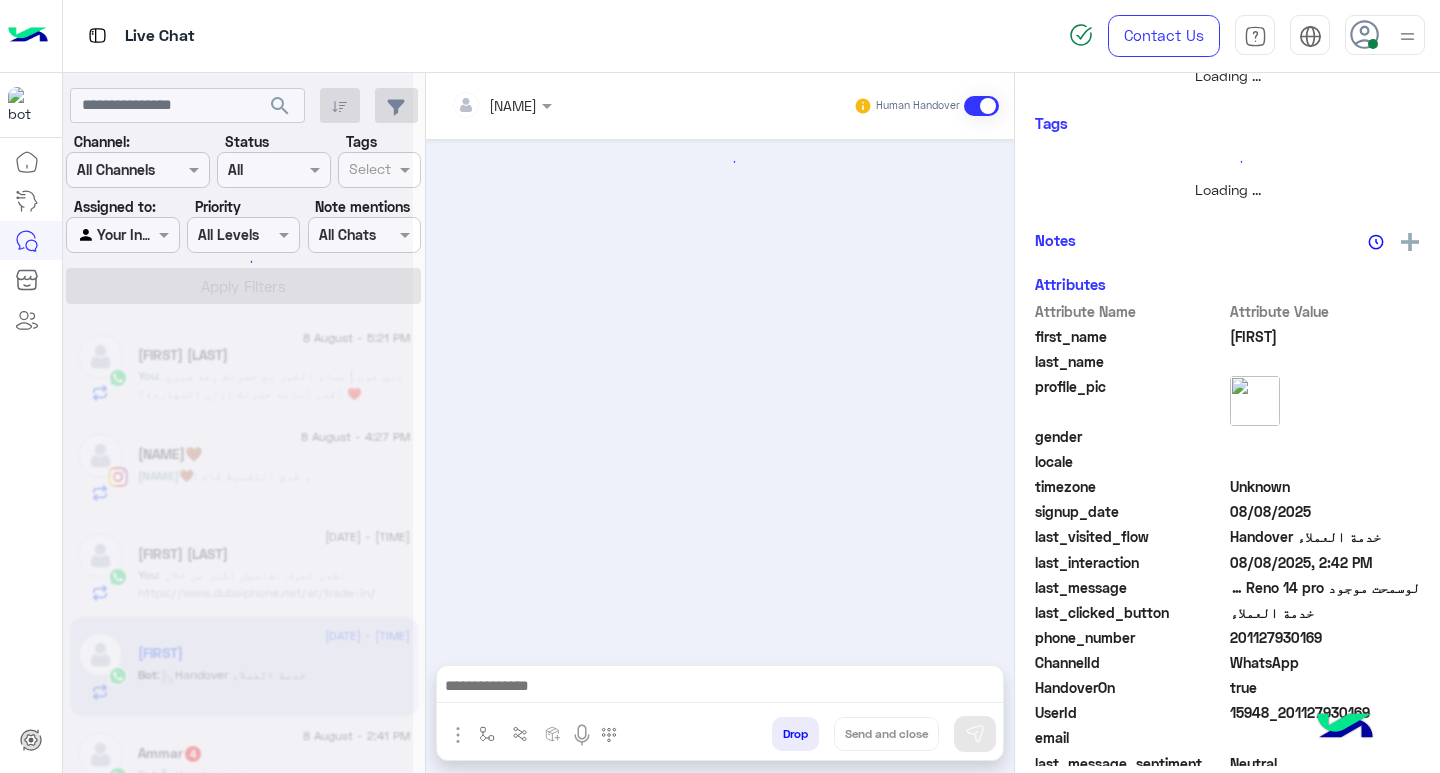 scroll, scrollTop: 355, scrollLeft: 0, axis: vertical 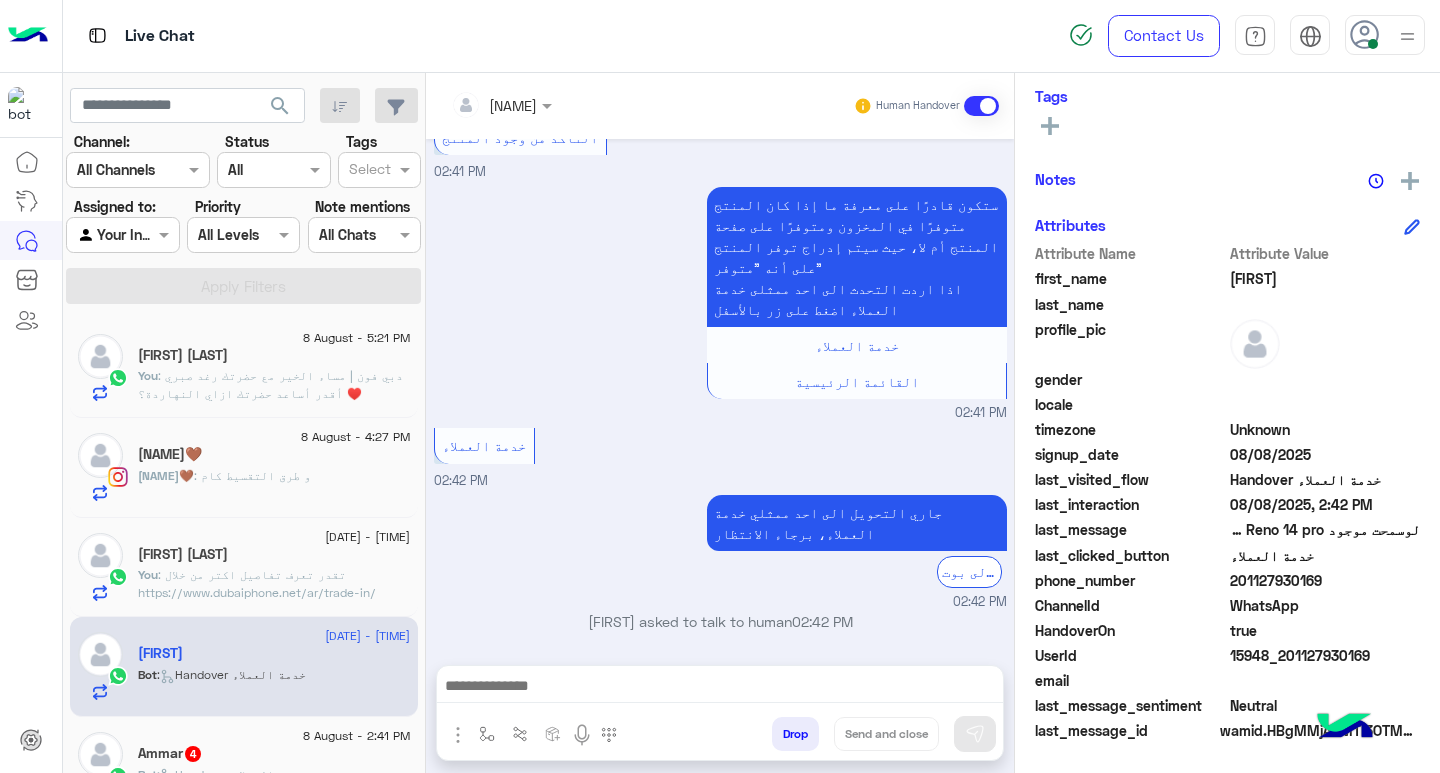 click on ": و طرق التقسيط كام" 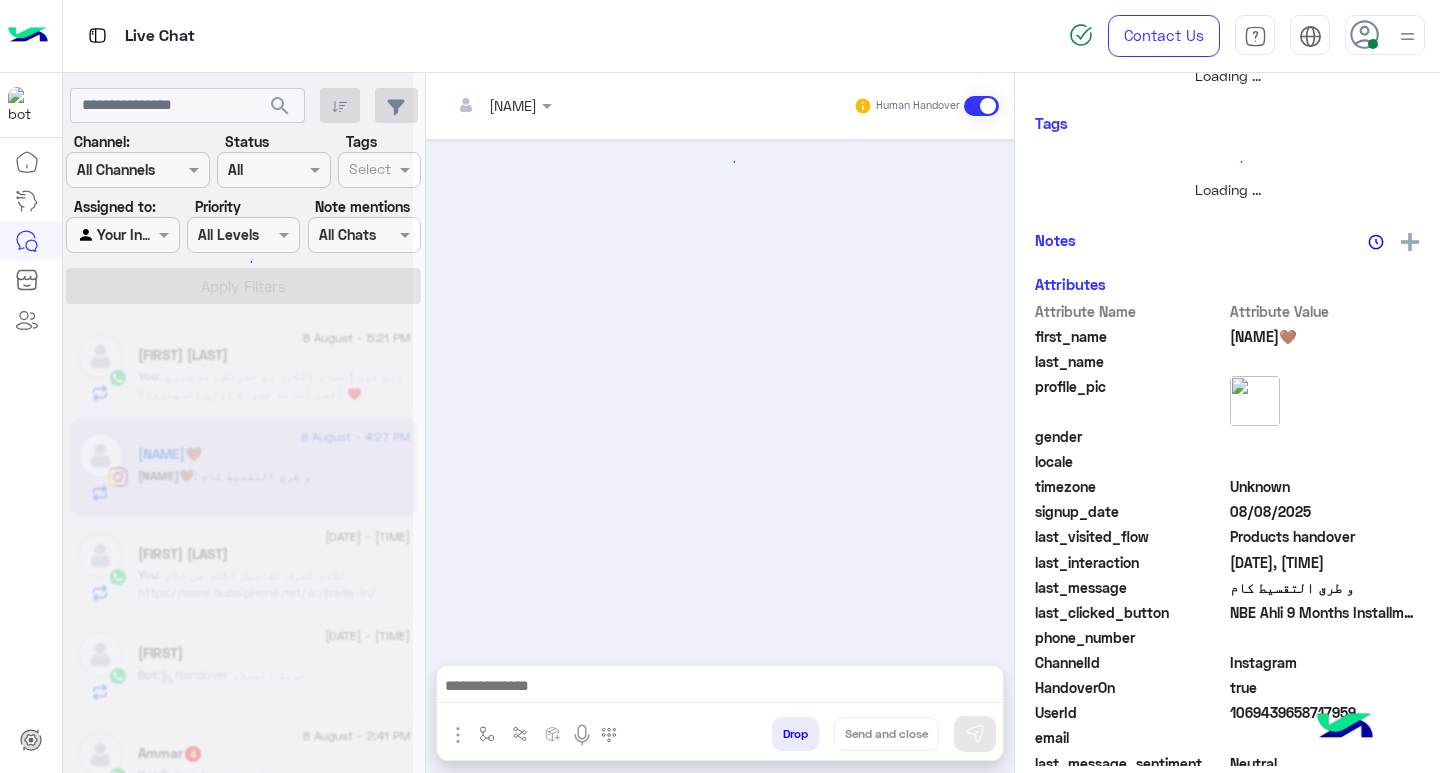scroll, scrollTop: 355, scrollLeft: 0, axis: vertical 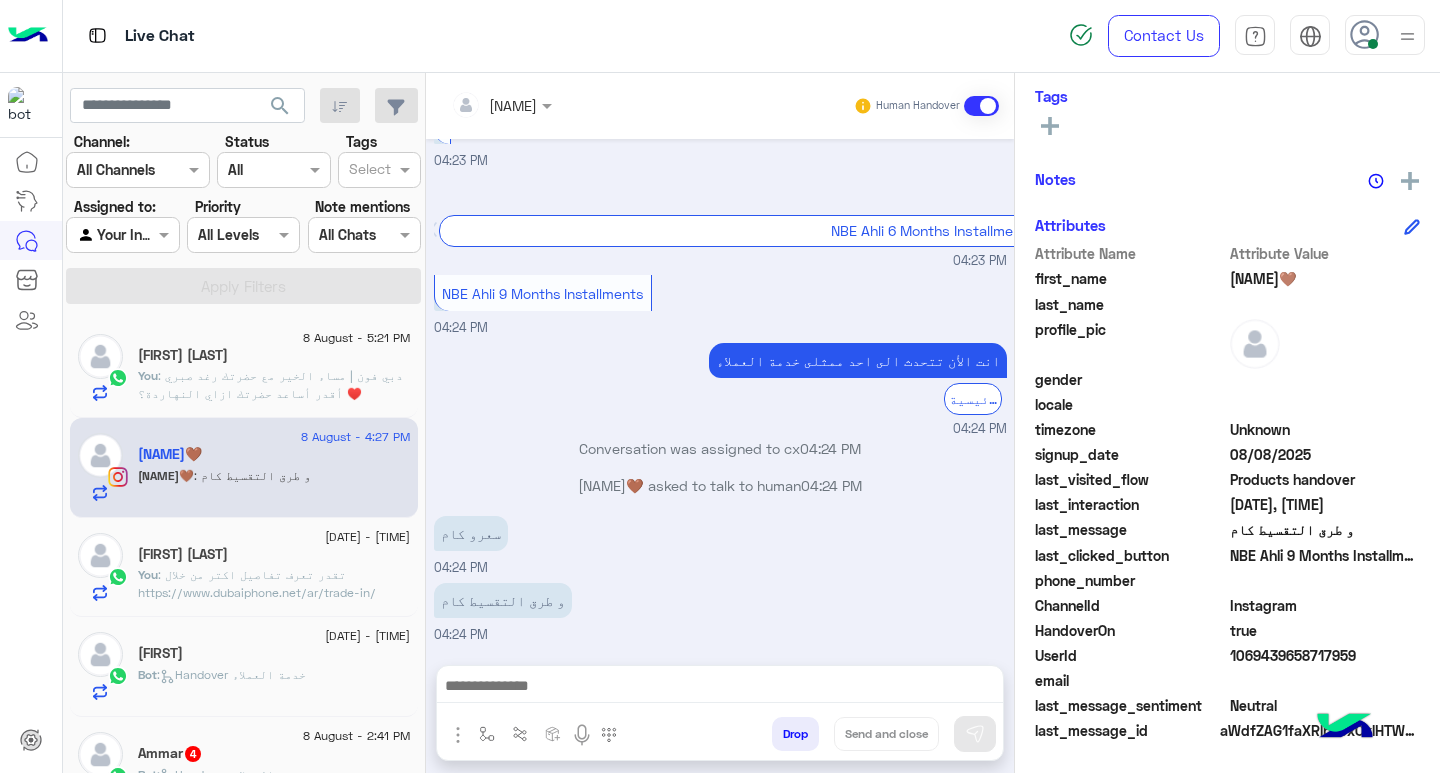 click on ": تقدر تعرف تفاصيل اكتر من خلال https://www.dubaiphone.net/ar/trade-in/" 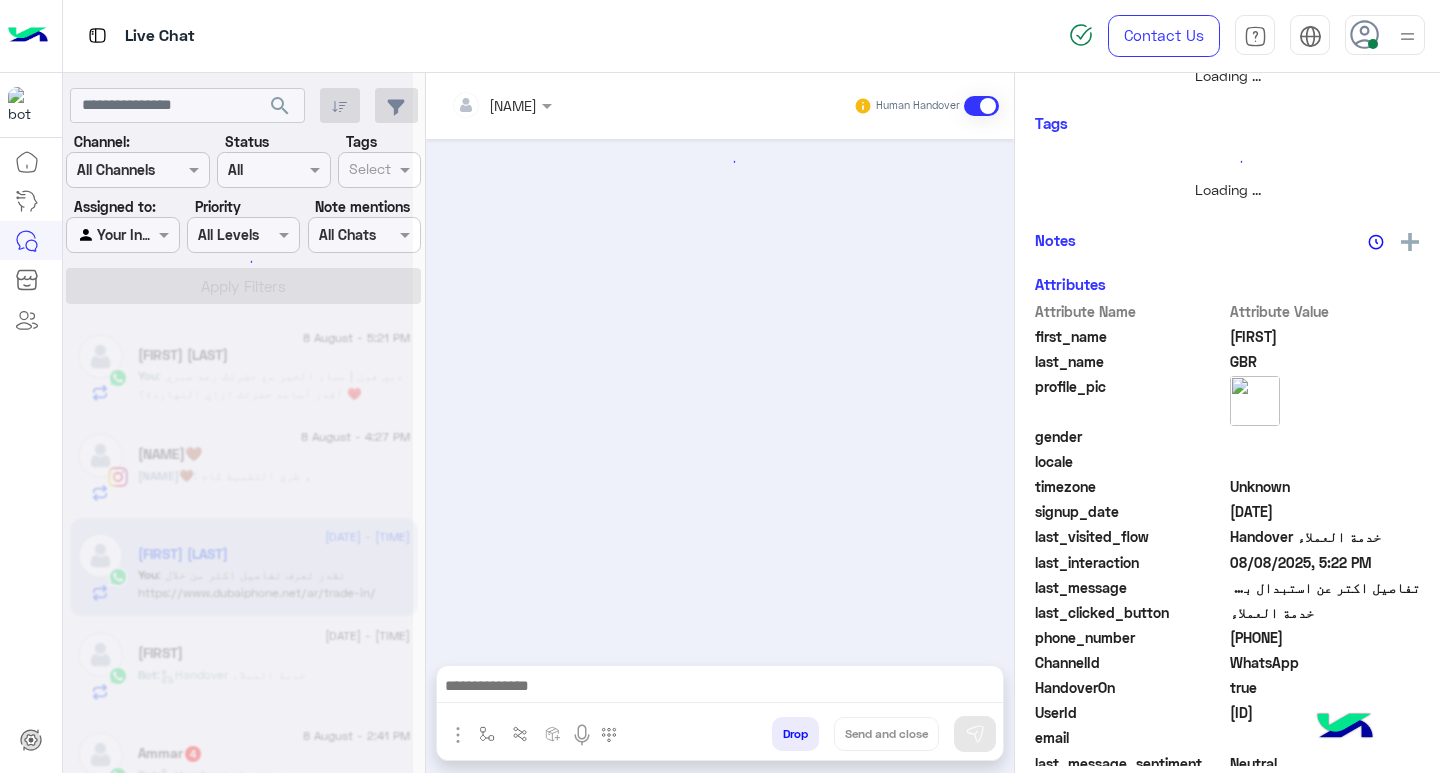scroll, scrollTop: 355, scrollLeft: 0, axis: vertical 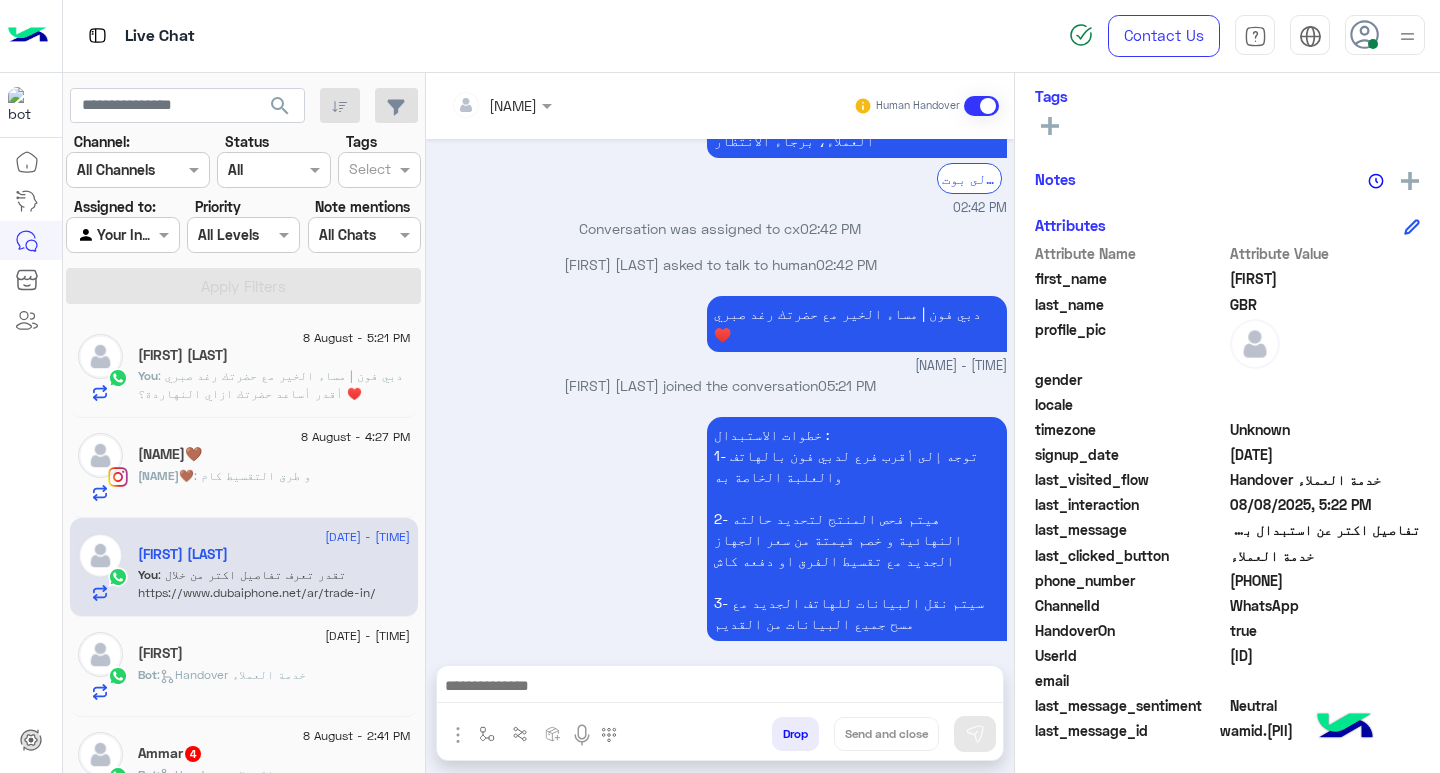 click on ": و طرق التقسيط كام" 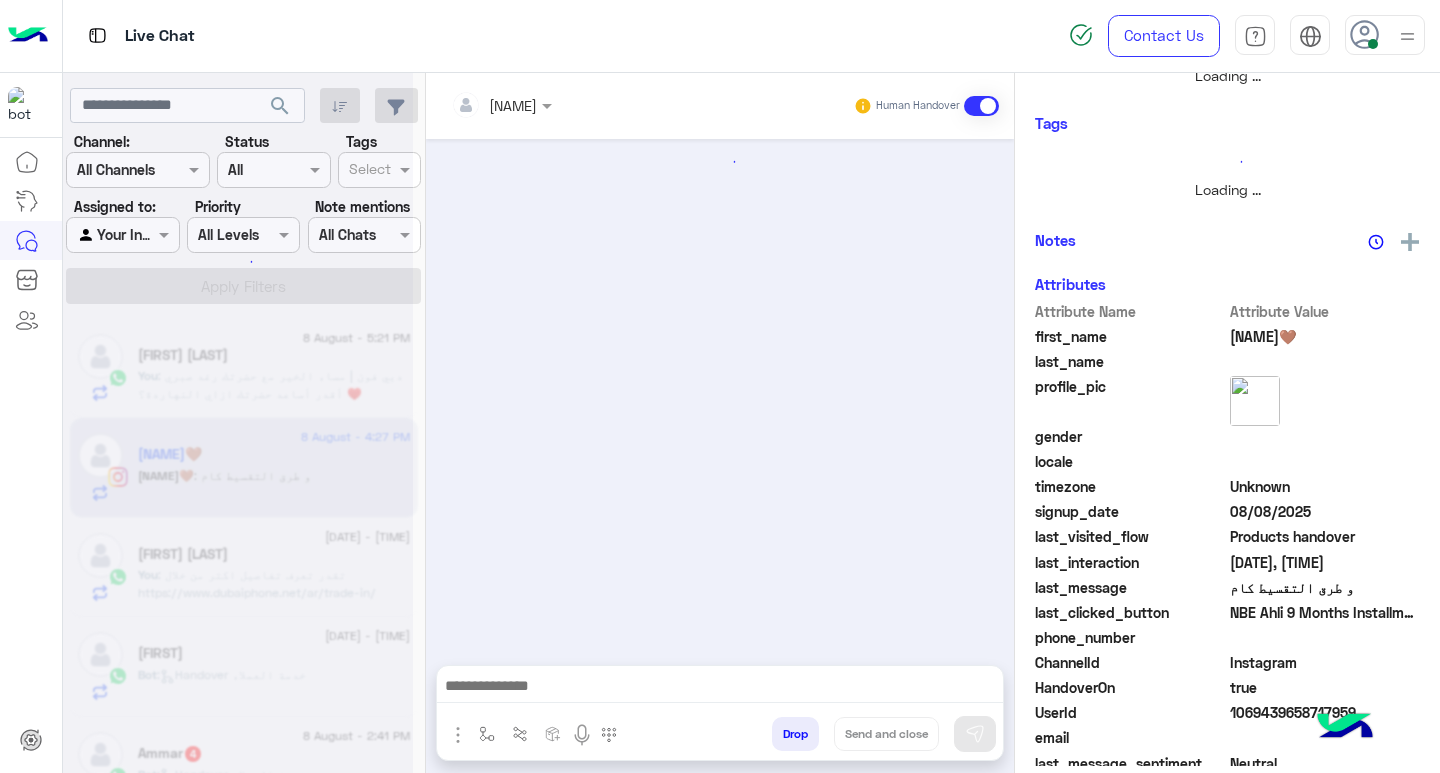 scroll, scrollTop: 355, scrollLeft: 0, axis: vertical 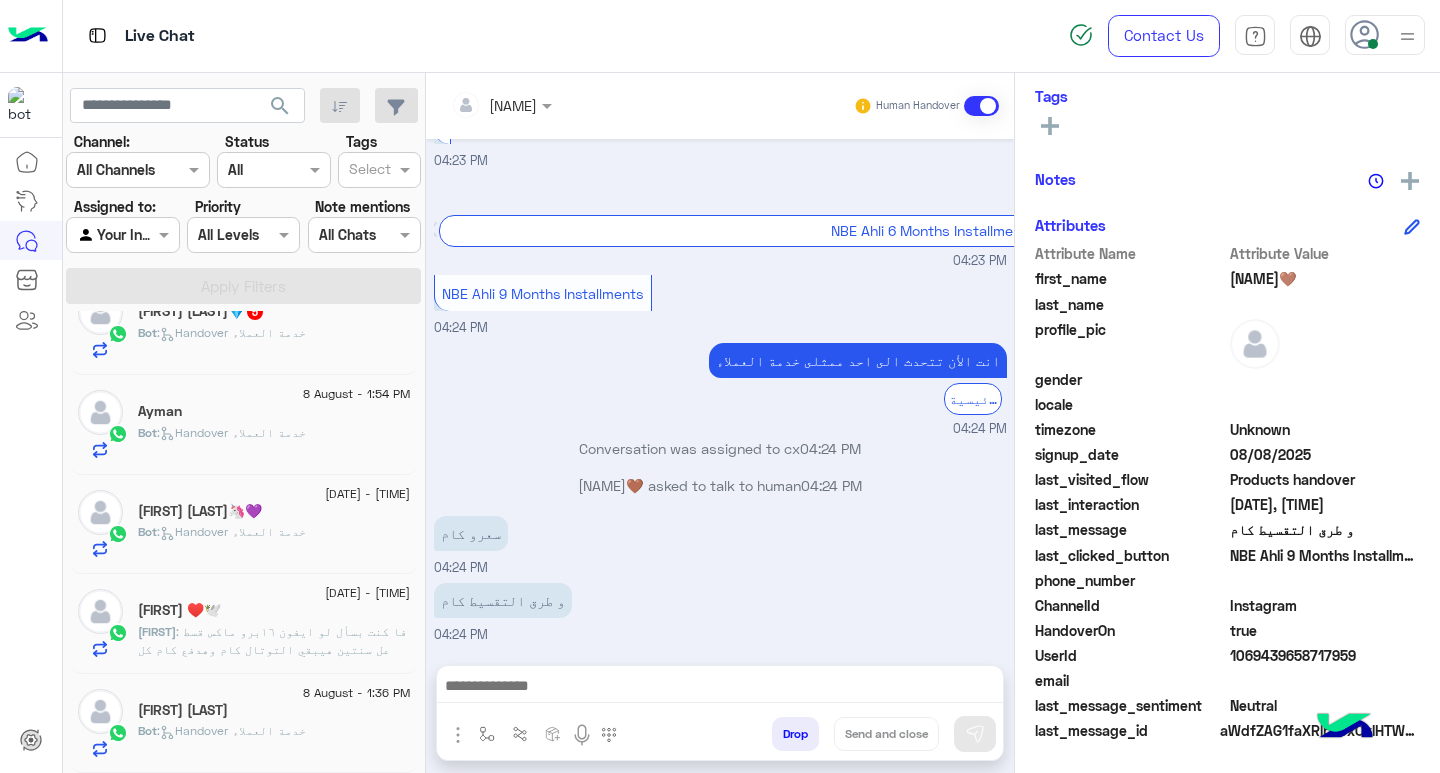 click on "Elmoa : فا كنت بسأل لو ايفون ١٦برو ماكس قسط عل سنتين هيبقي التوتال كام وهدفع كام كل شهر" 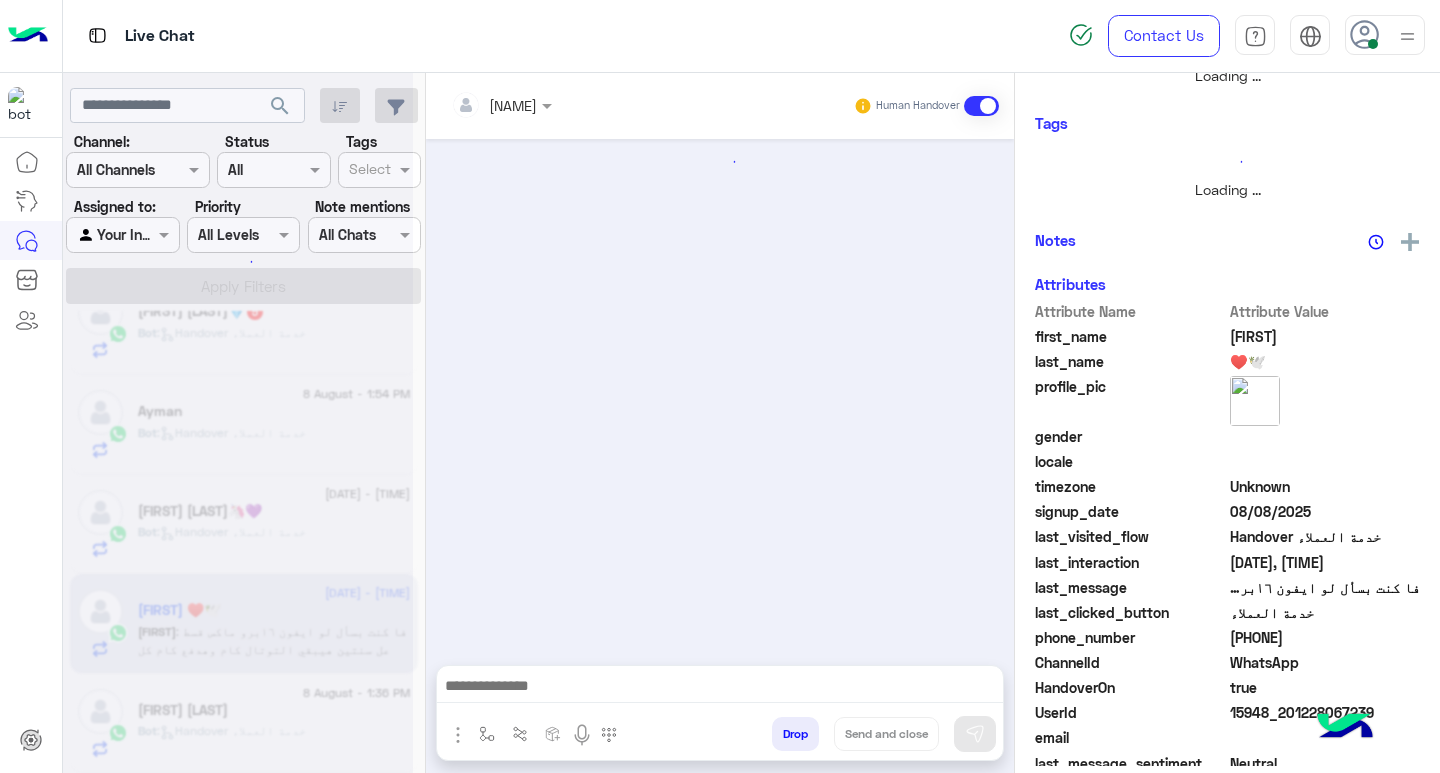 scroll, scrollTop: 355, scrollLeft: 0, axis: vertical 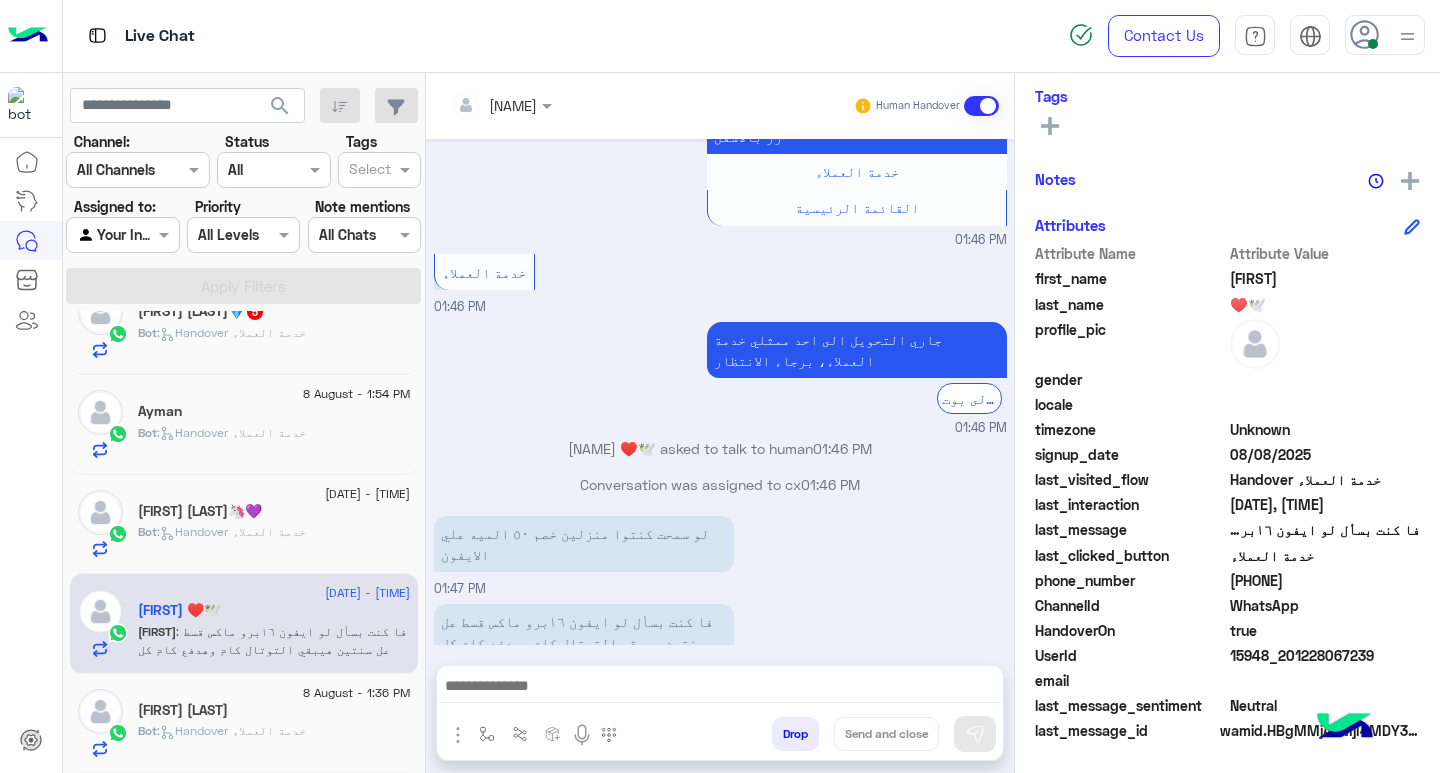 click on "لو سمحت كنتوا منزلين خصم ٥٠ الميه علي الايفون   01:47 PM" at bounding box center [720, 555] 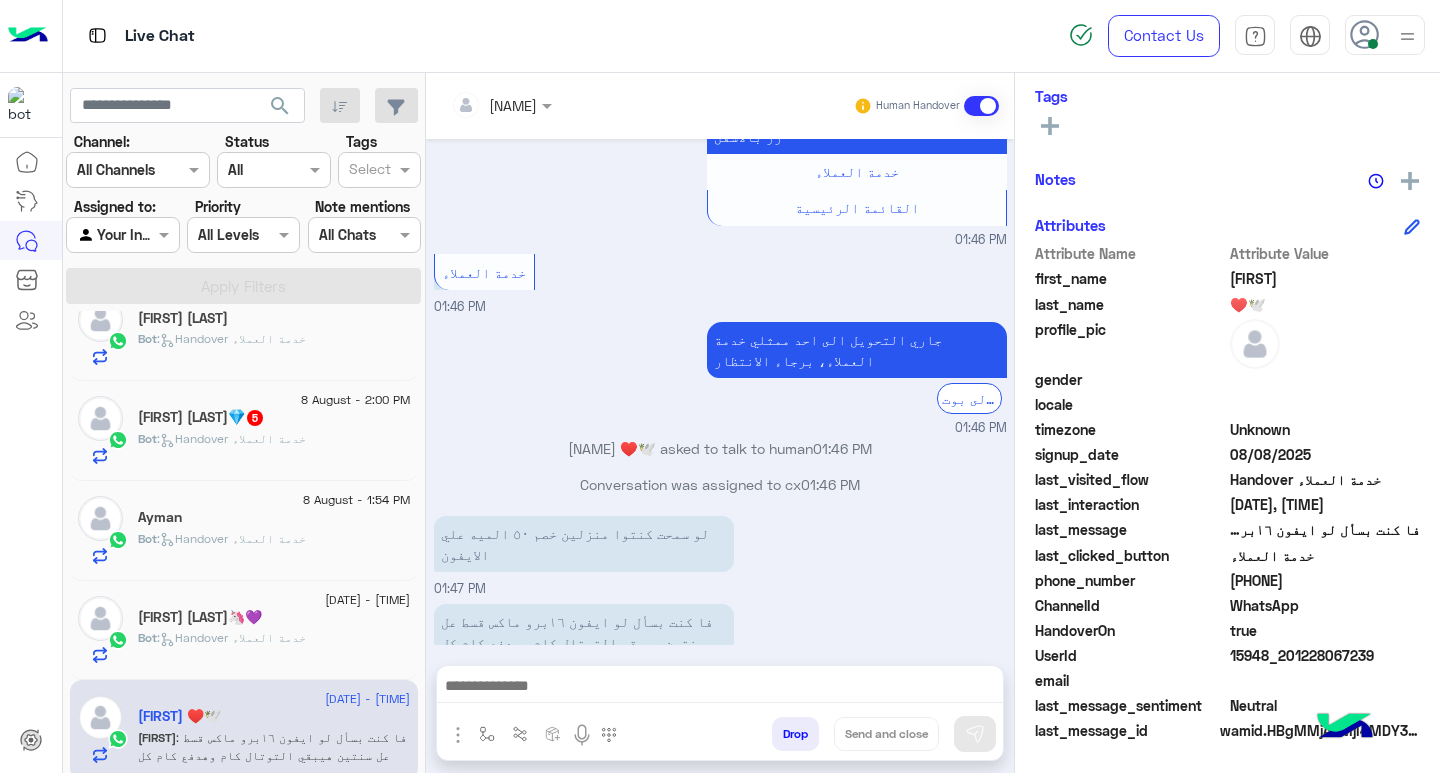 scroll, scrollTop: 1039, scrollLeft: 0, axis: vertical 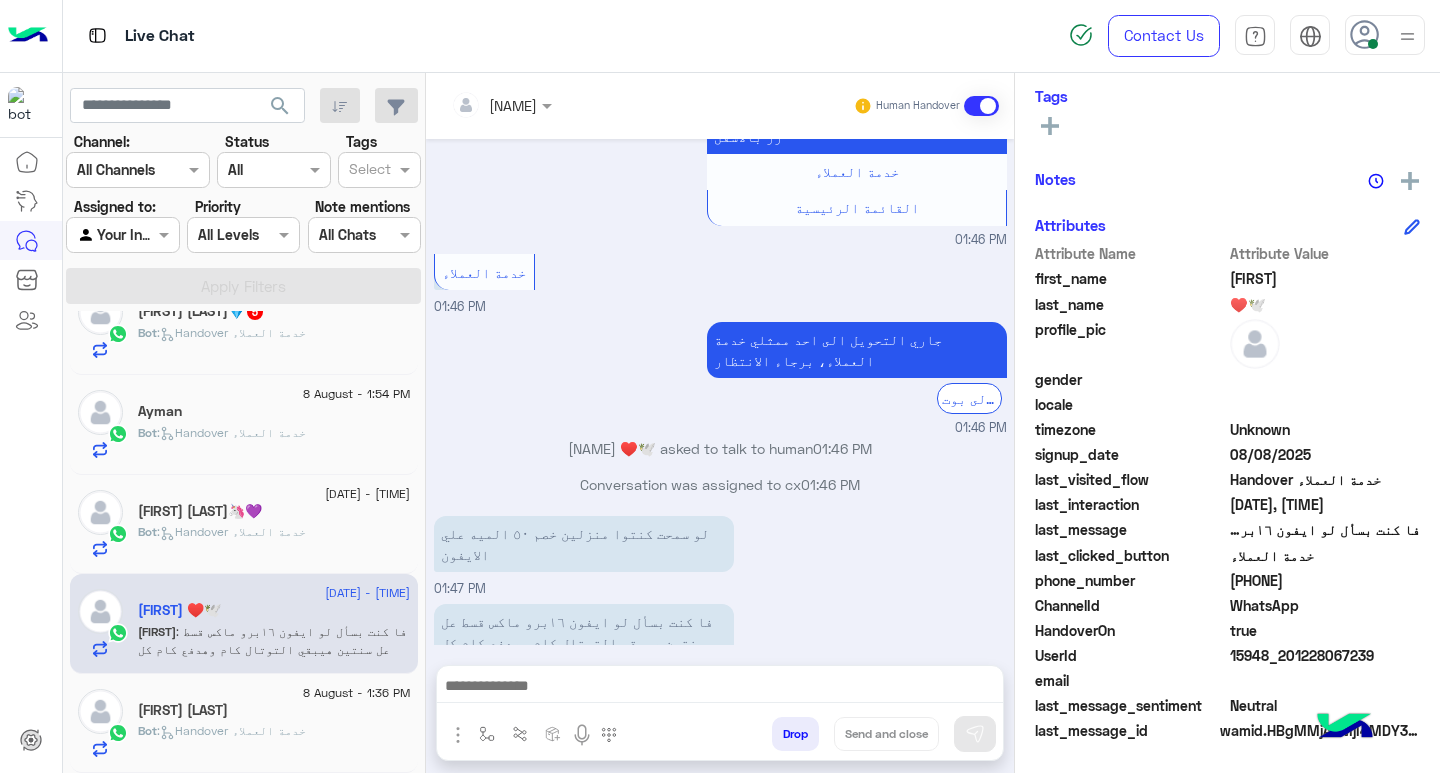 click on "Bot :   Handover خدمة العملاء" 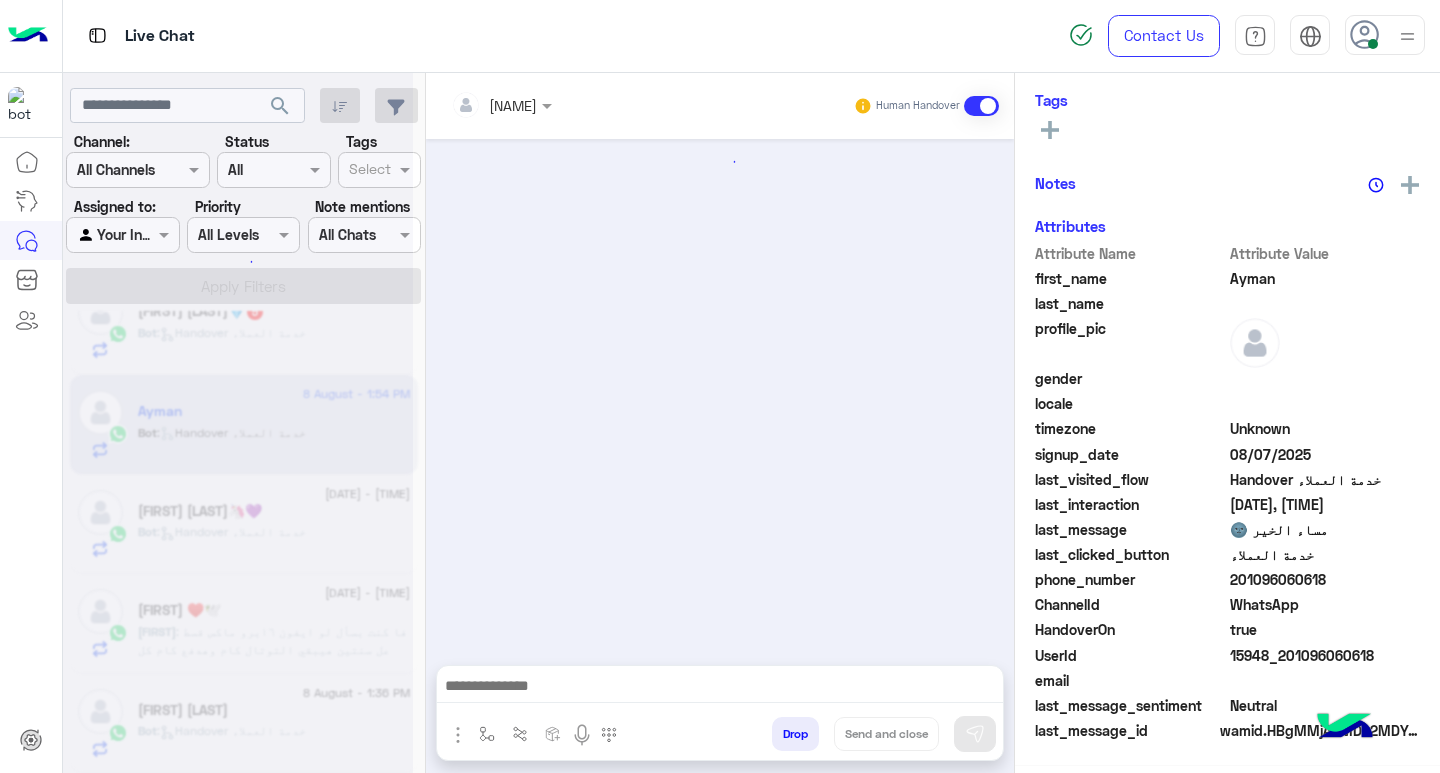 scroll, scrollTop: 325, scrollLeft: 0, axis: vertical 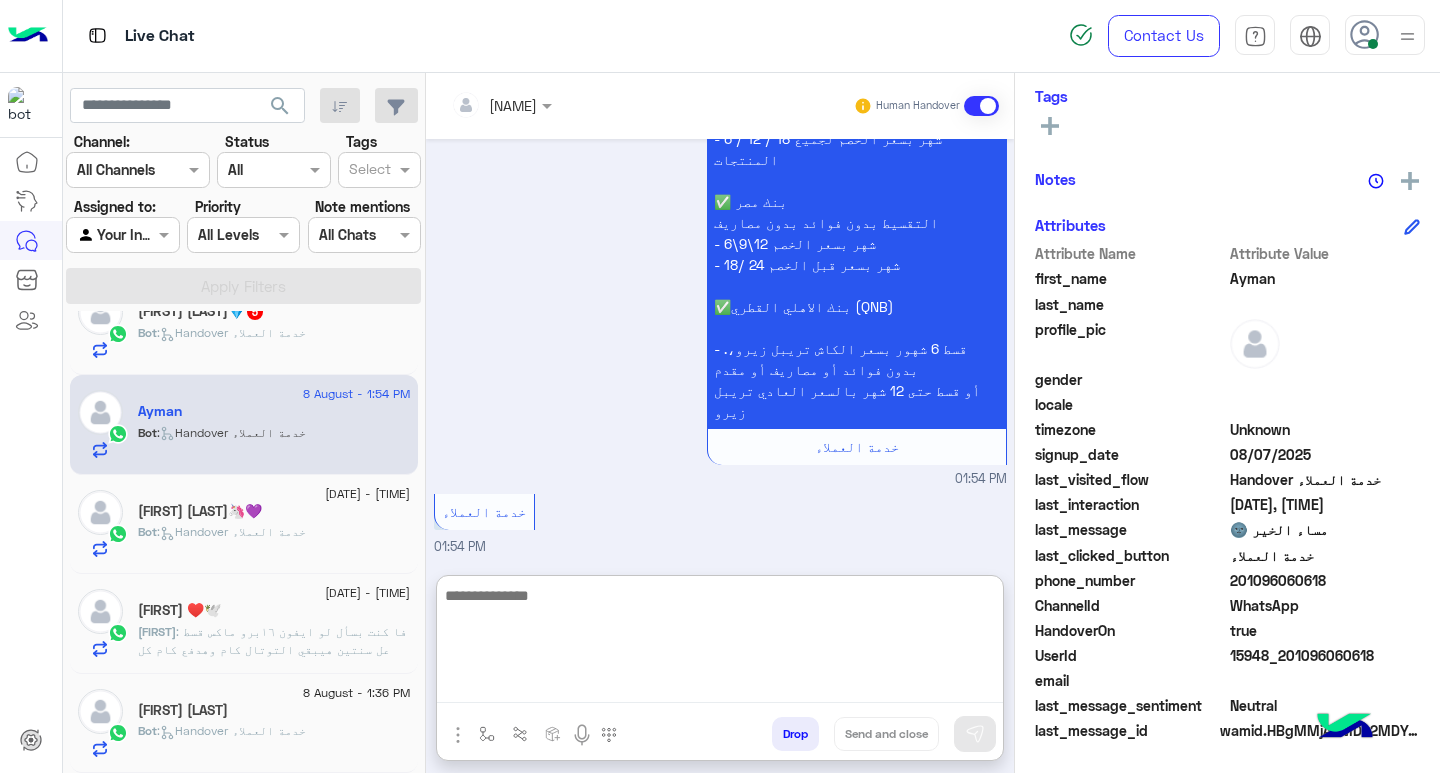 click at bounding box center [720, 643] 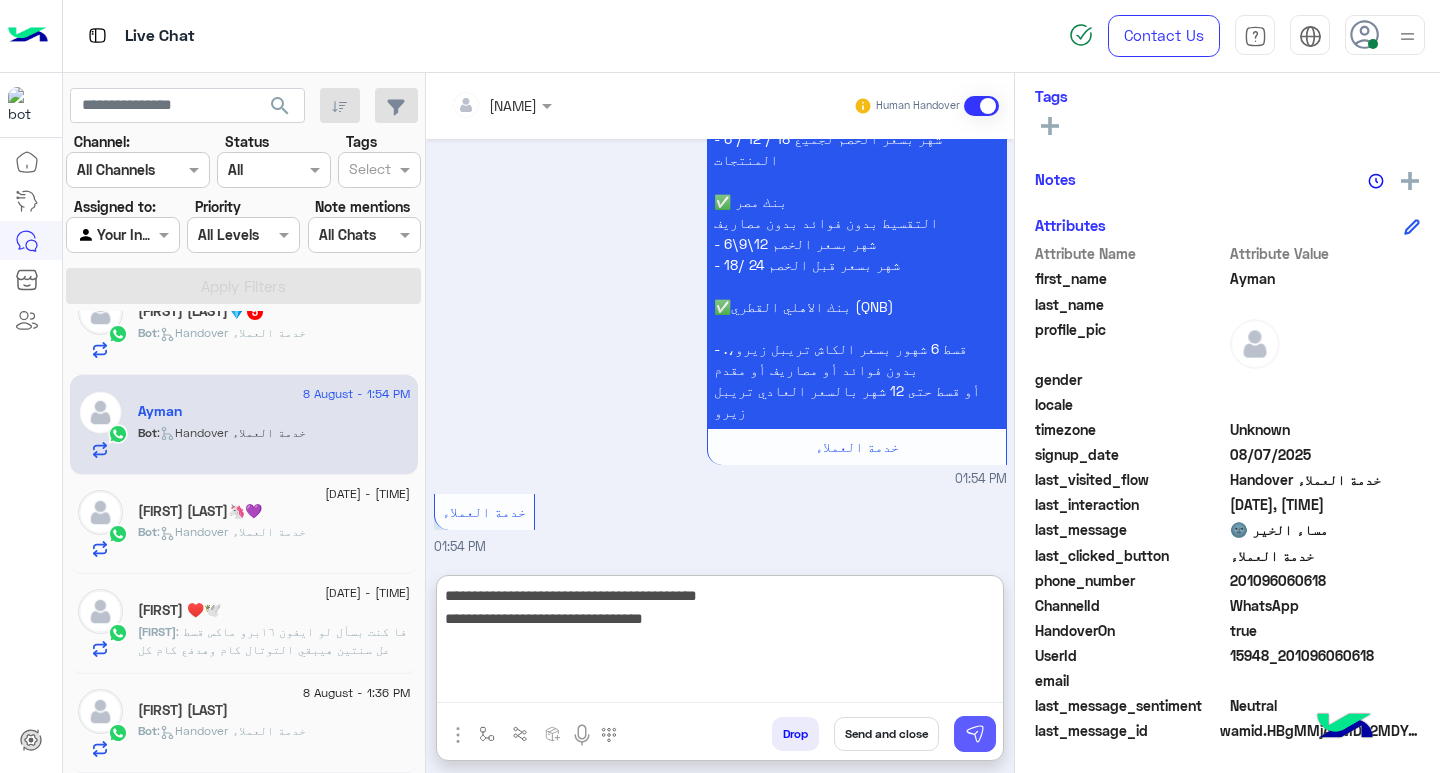 type on "**********" 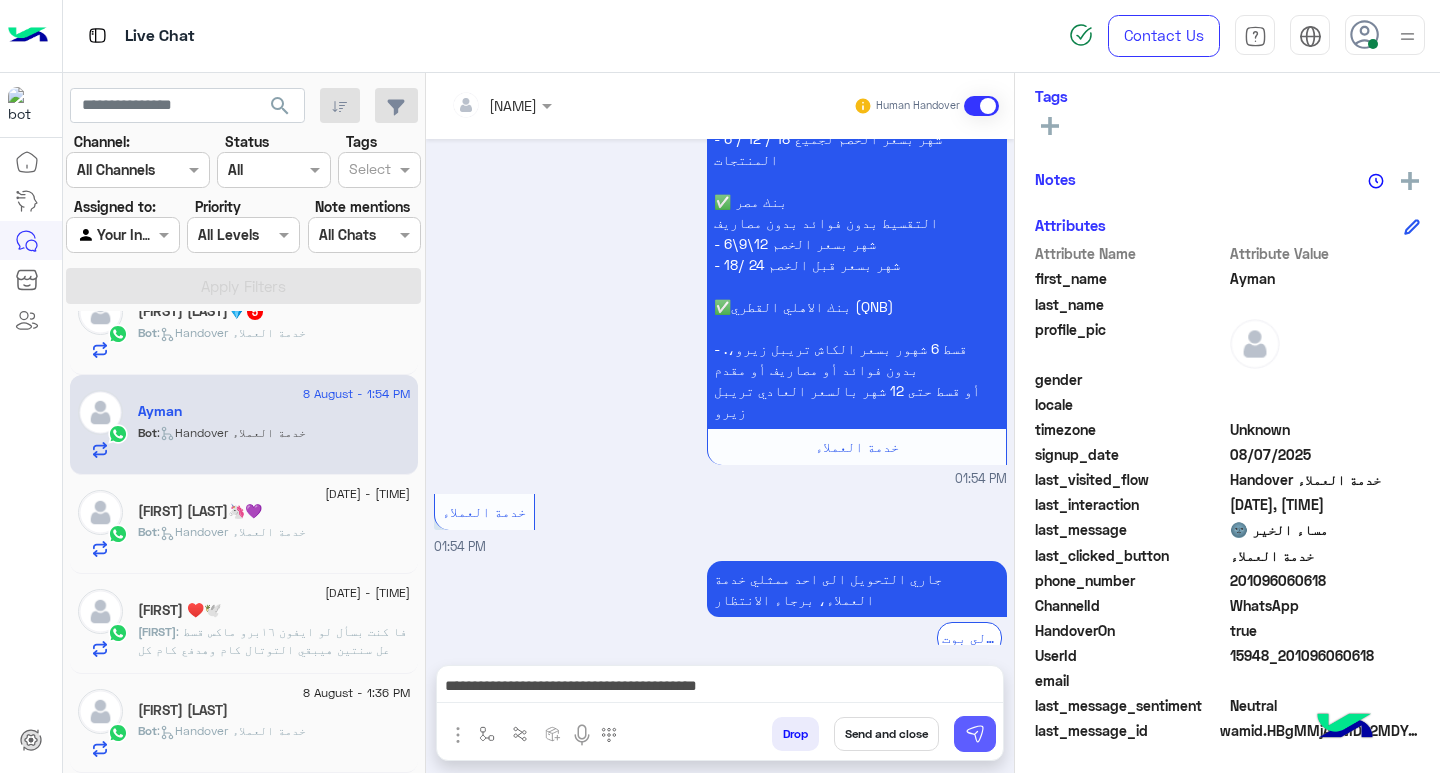 click at bounding box center [975, 734] 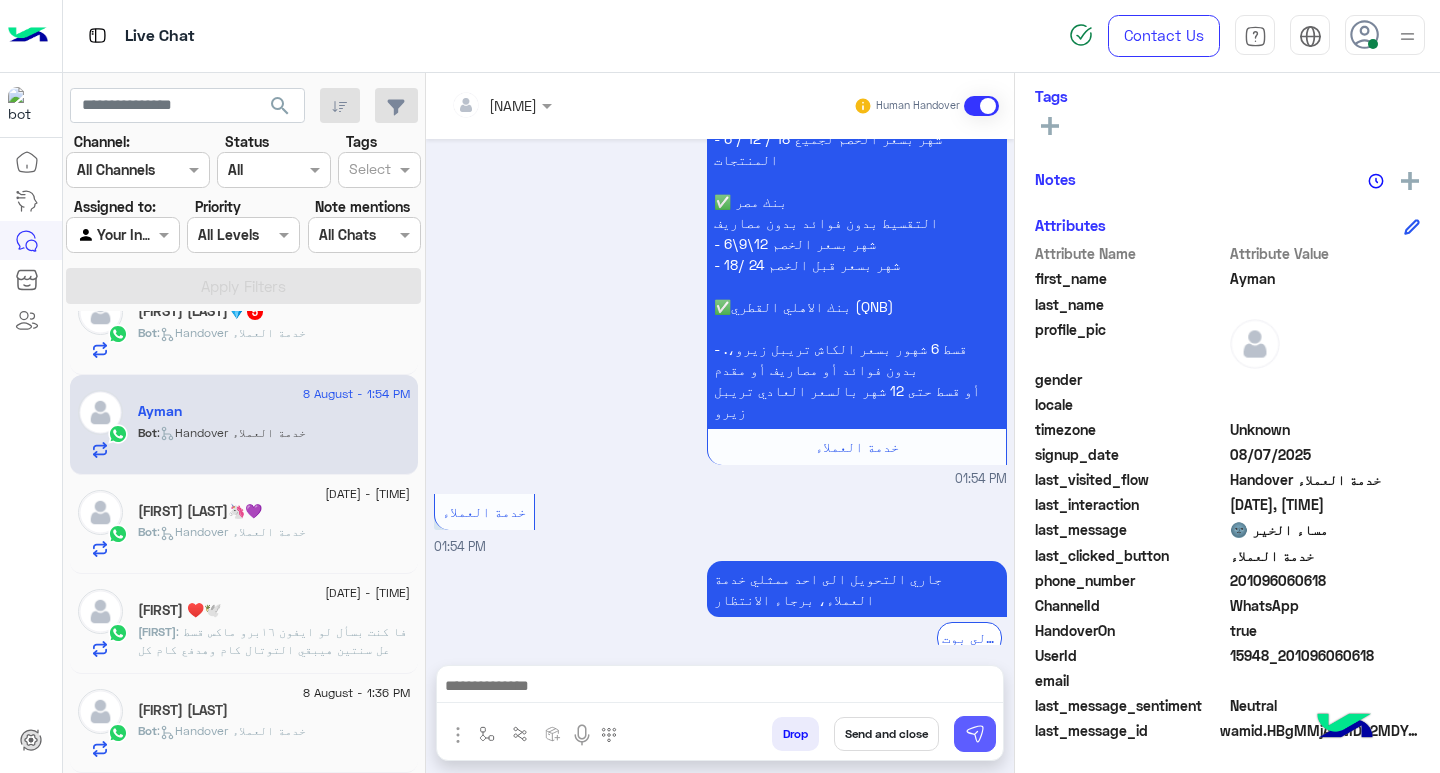 scroll, scrollTop: 3028, scrollLeft: 0, axis: vertical 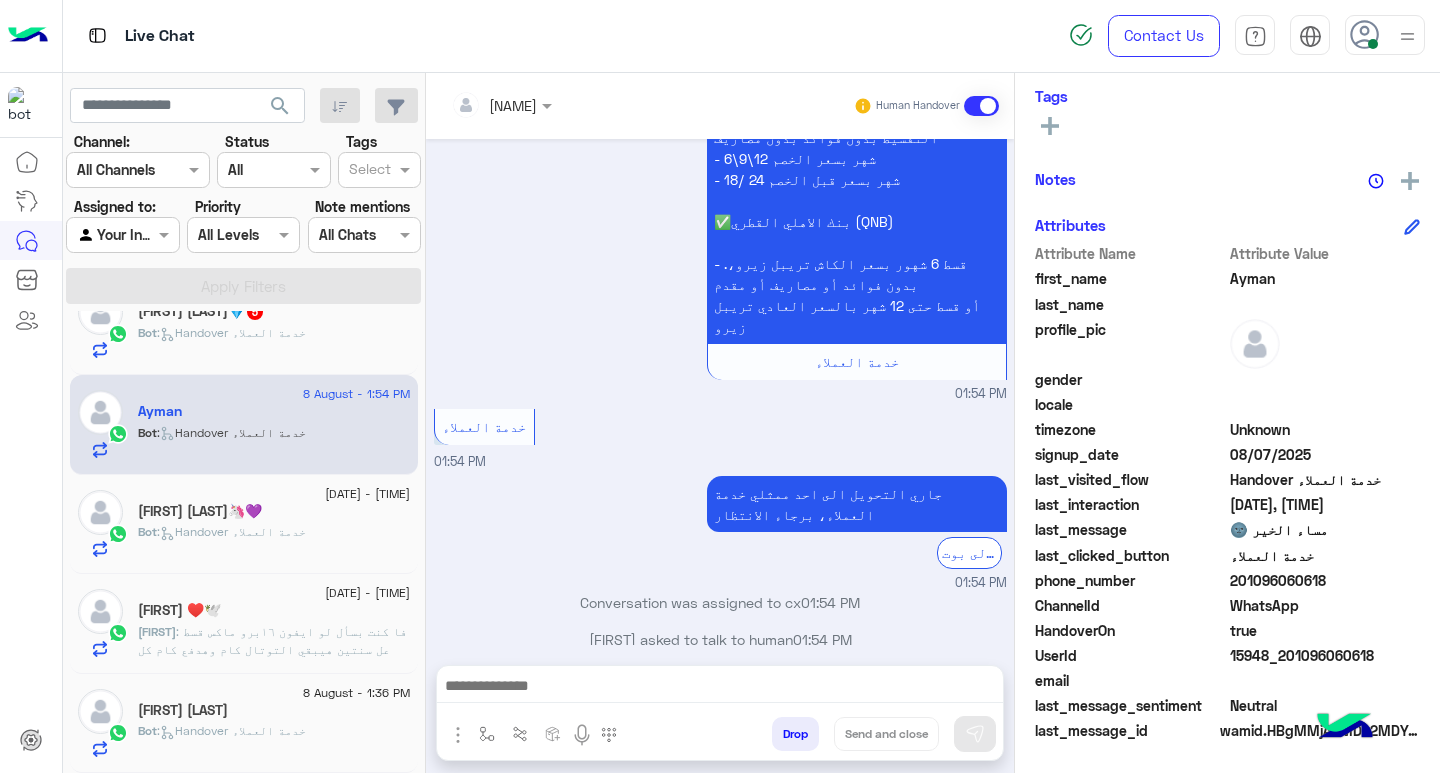 click on "Bot :   Handover خدمة العملاء" 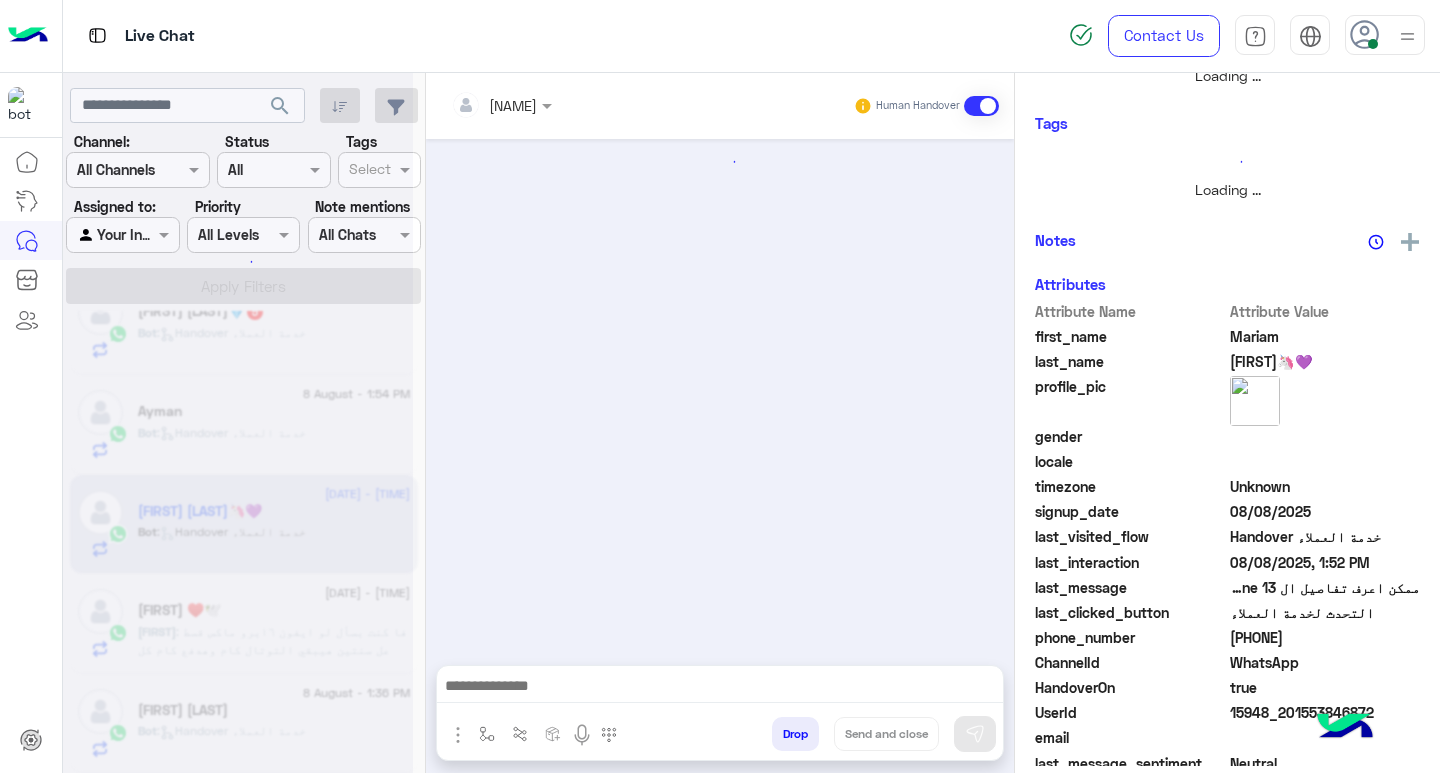 scroll, scrollTop: 355, scrollLeft: 0, axis: vertical 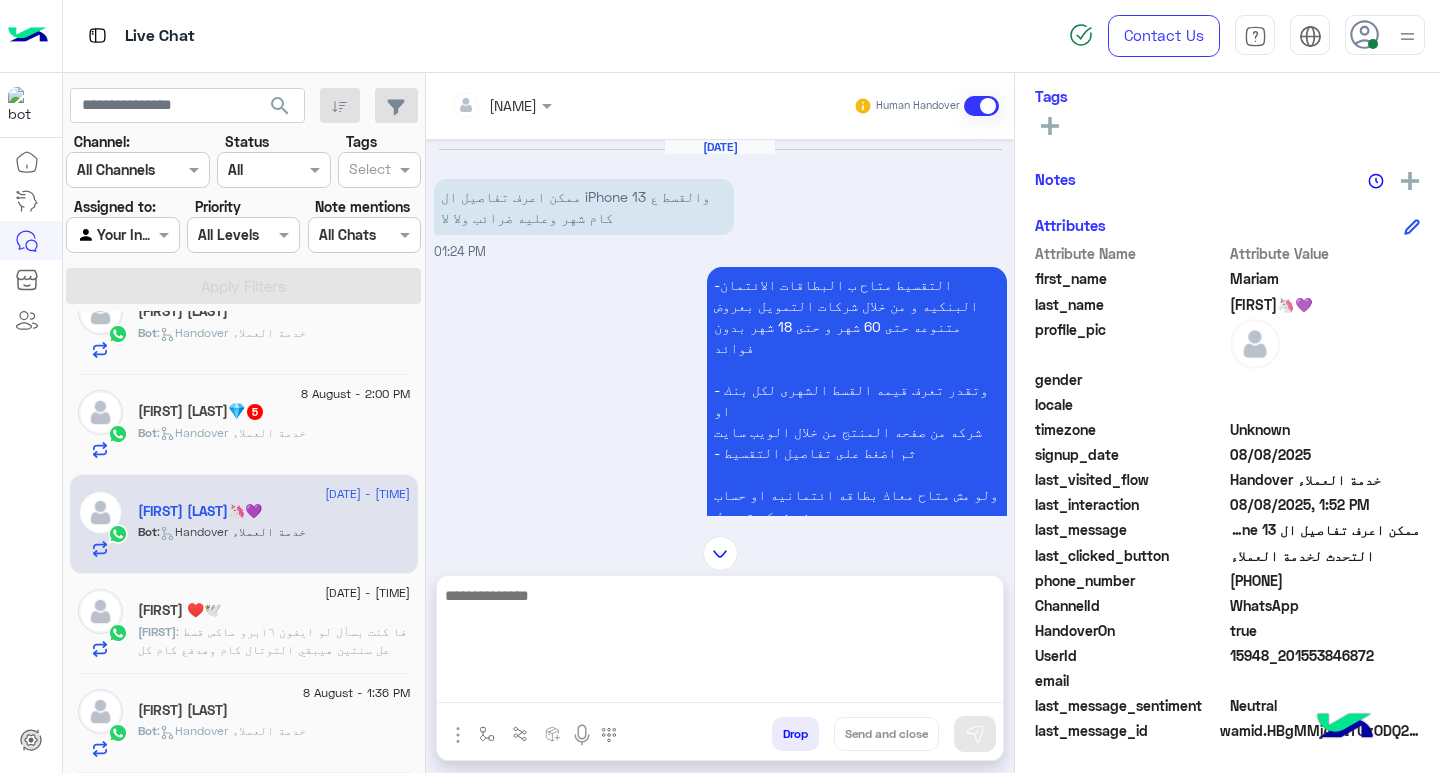 click at bounding box center [720, 643] 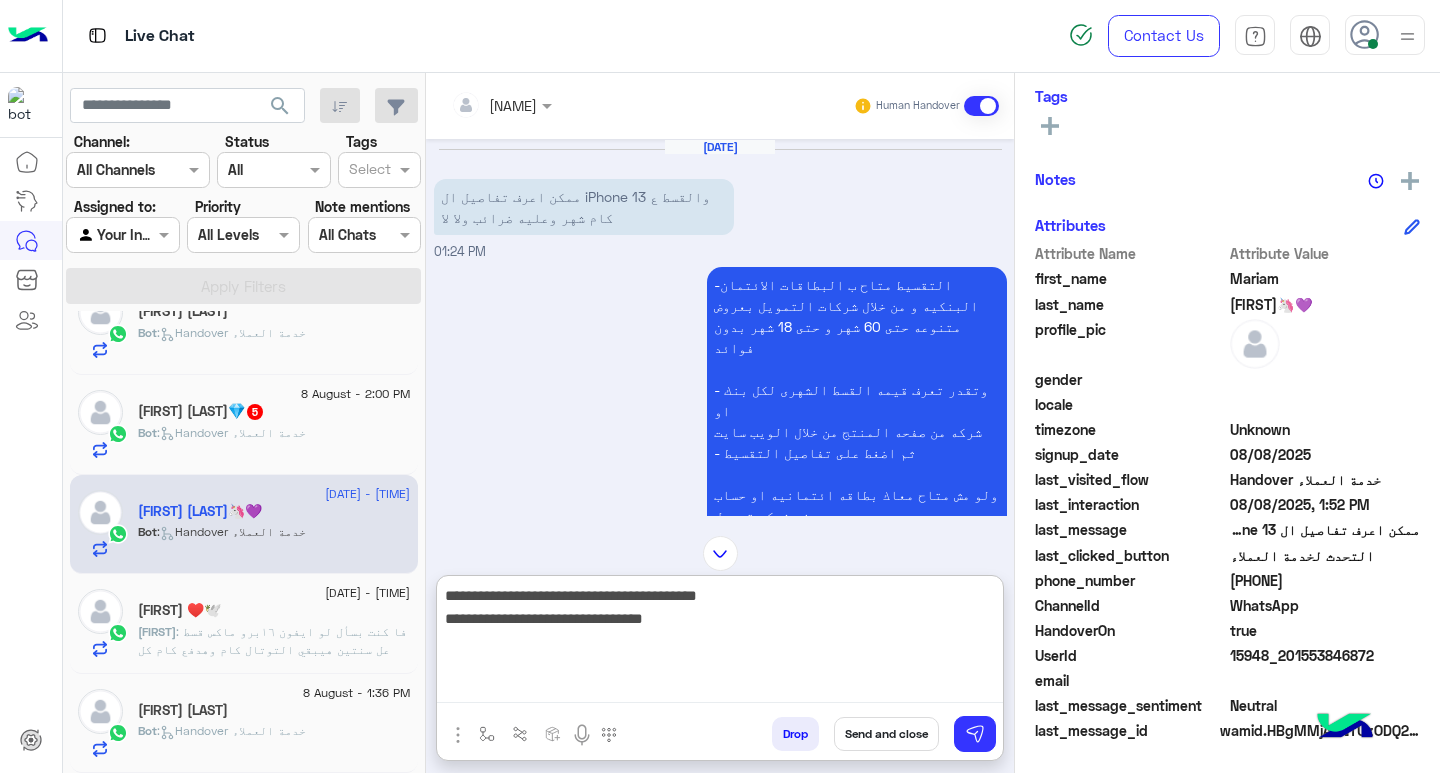 click on "**********" at bounding box center (720, 643) 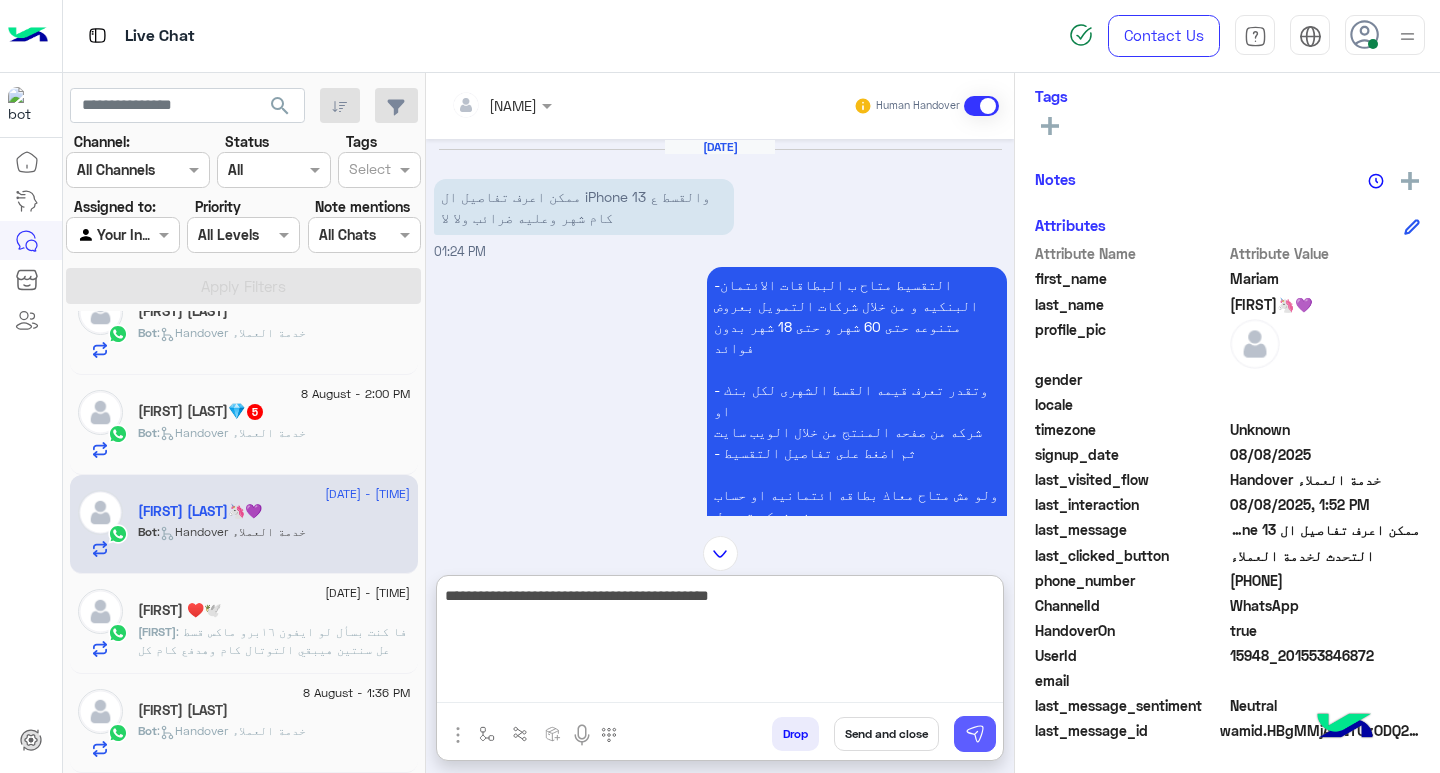 type on "**********" 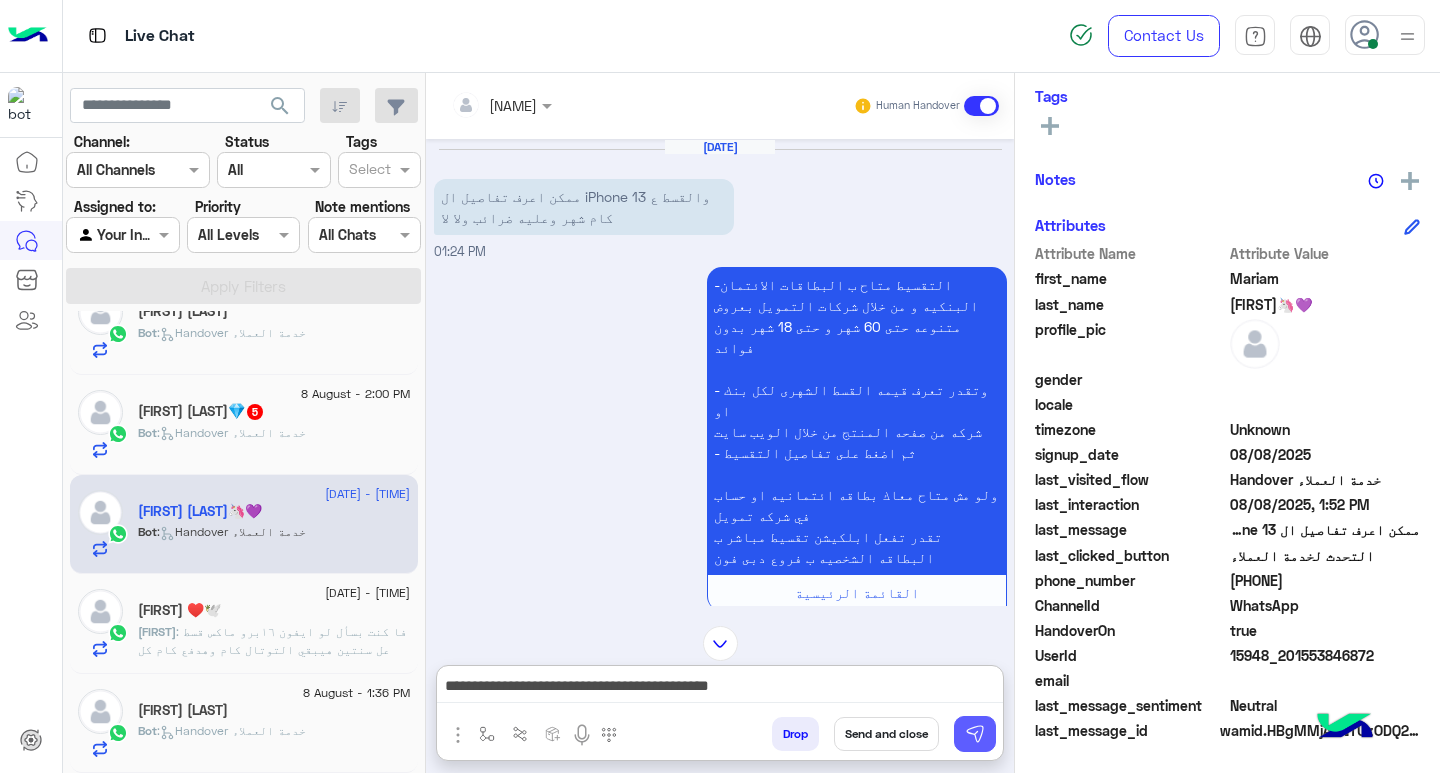 click at bounding box center (975, 734) 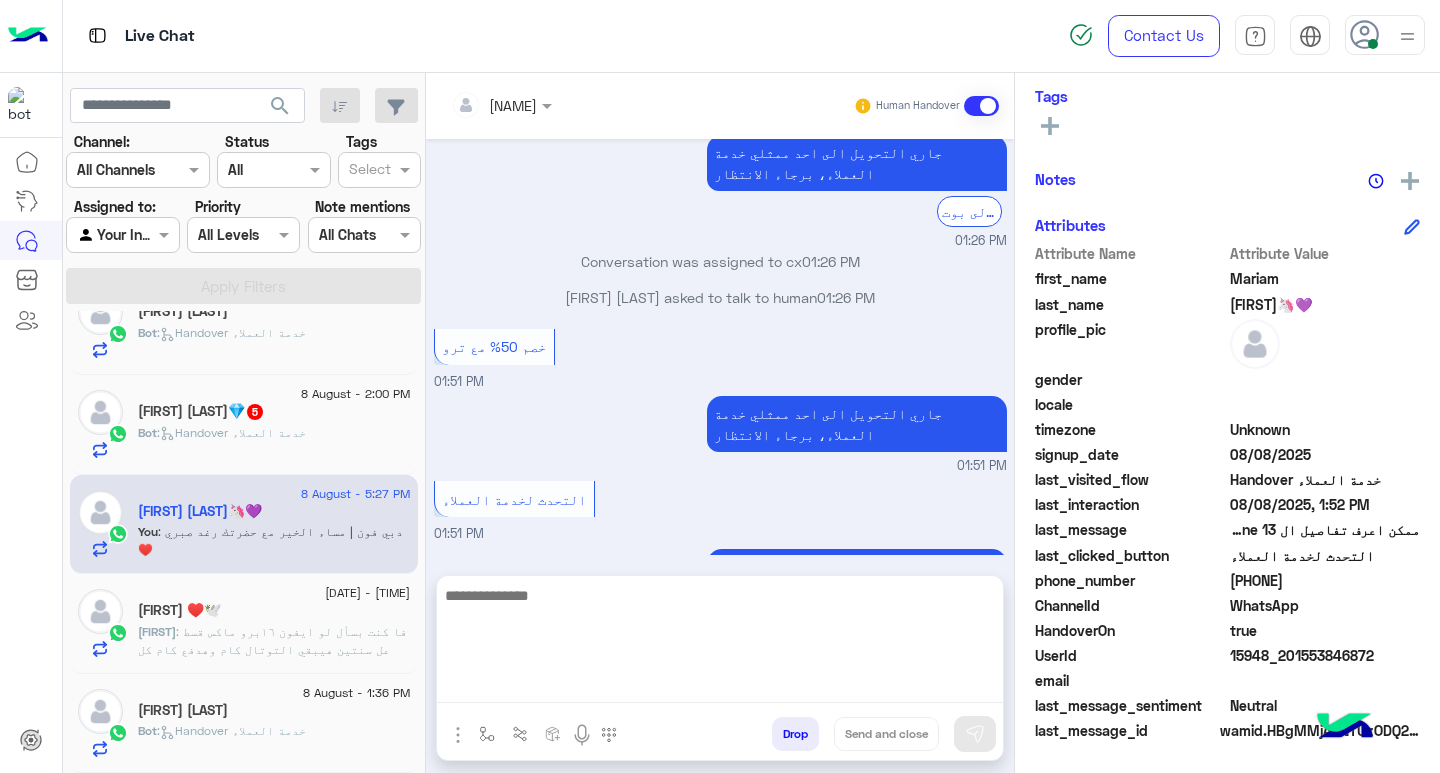 click at bounding box center [720, 643] 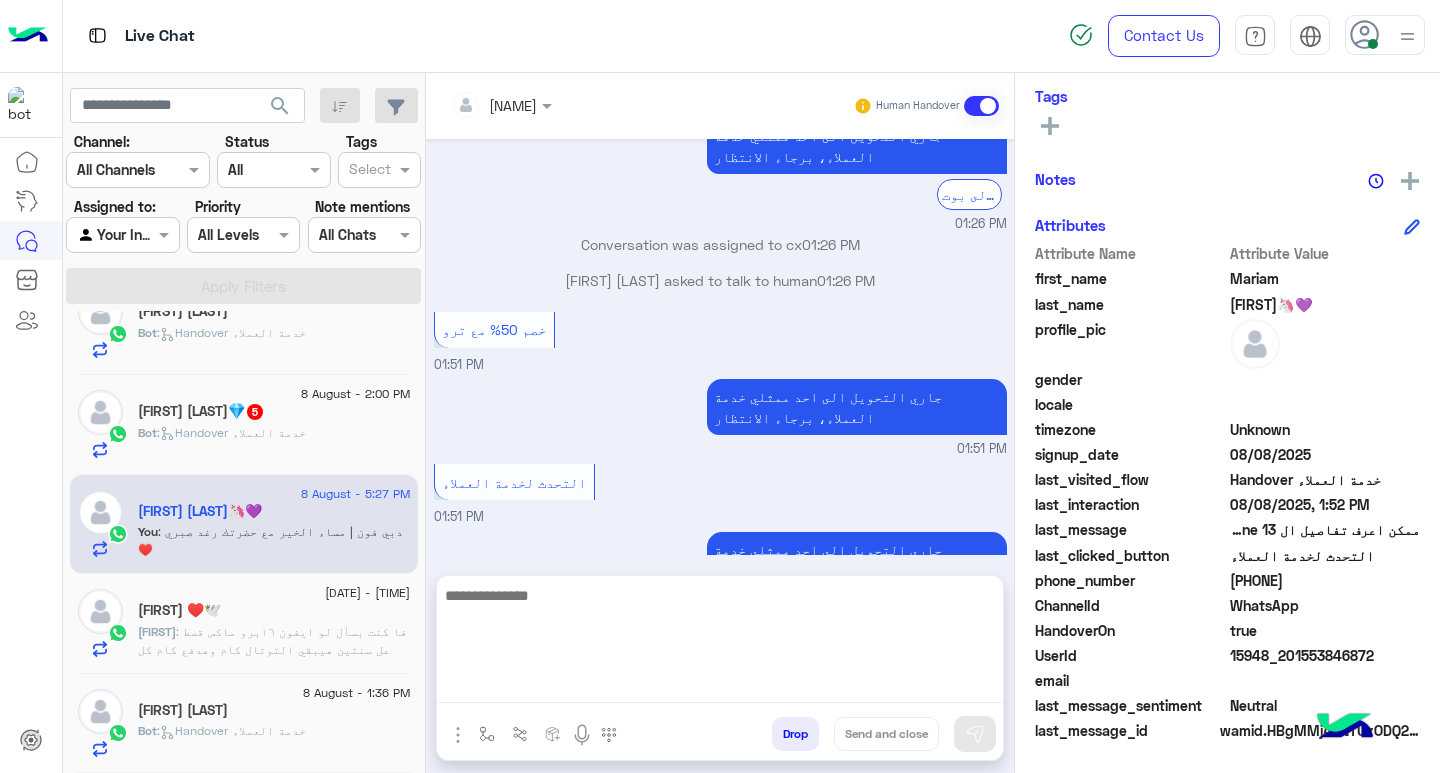 paste on "**********" 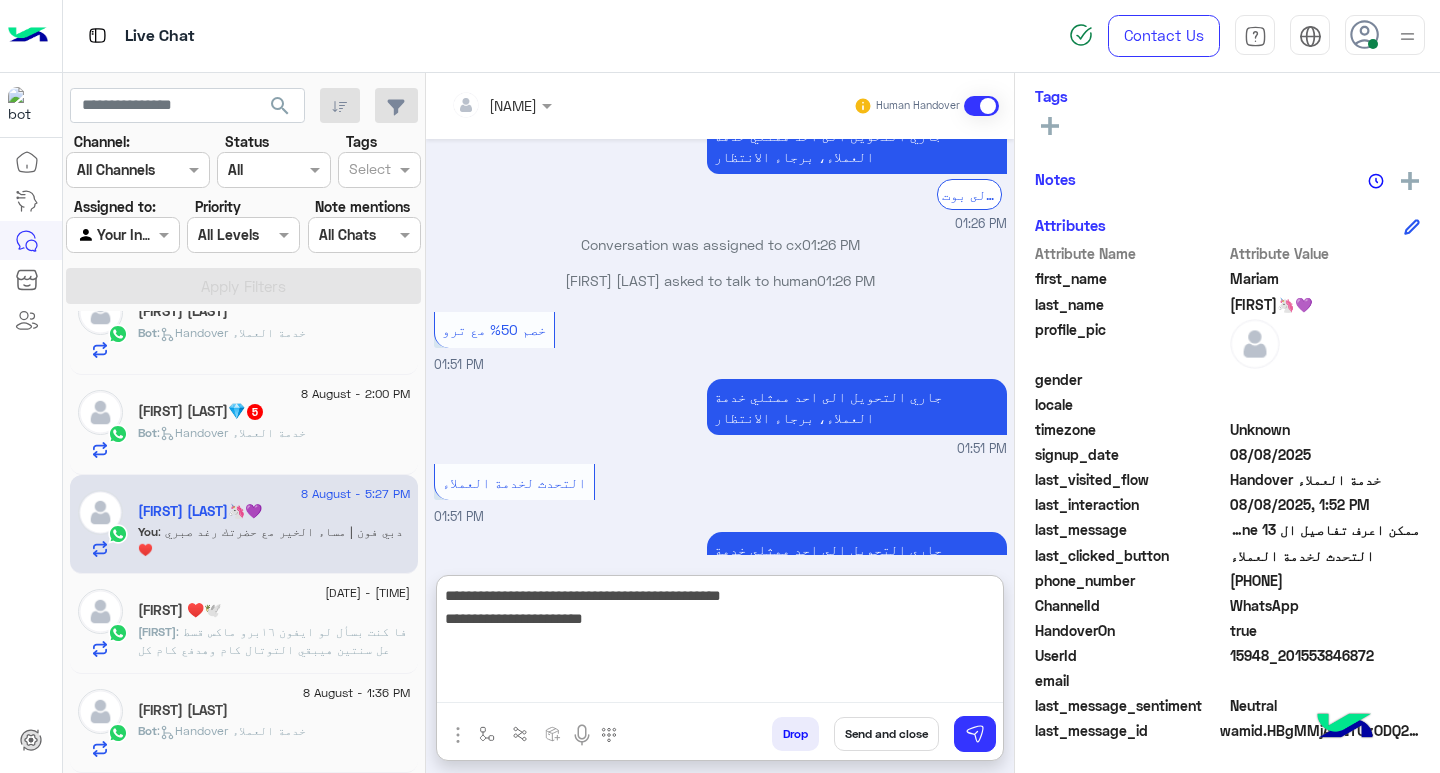 click on "**********" at bounding box center (720, 643) 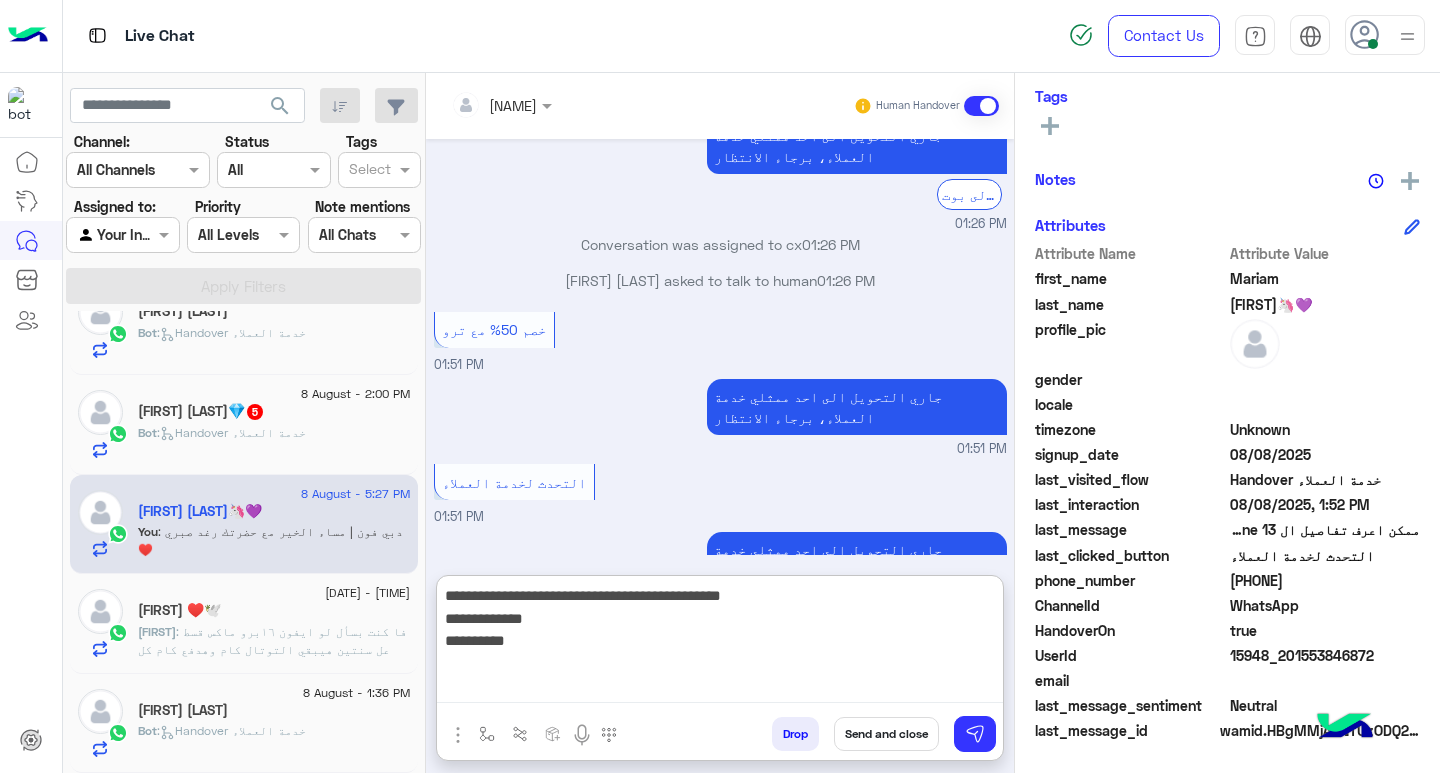 click on "**********" at bounding box center [720, 643] 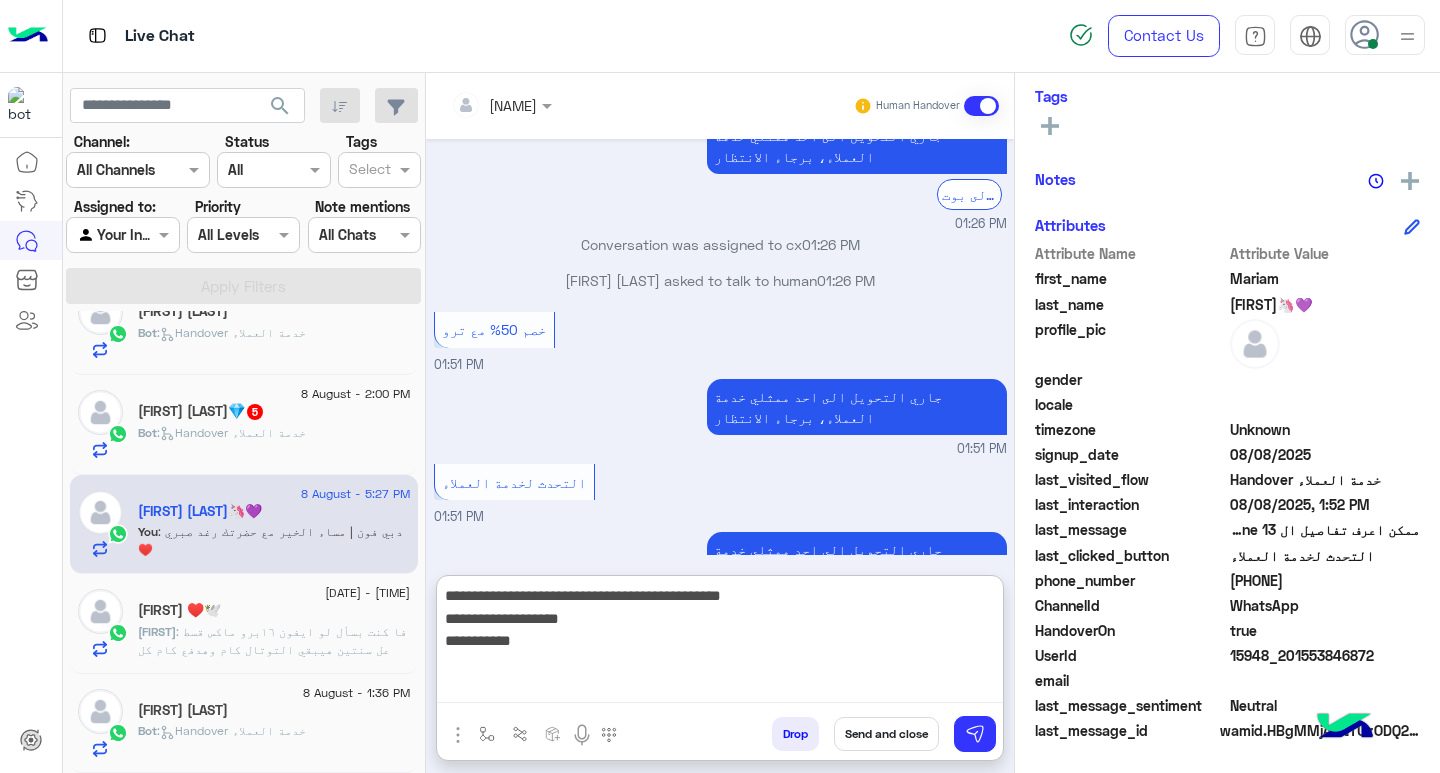 click on "**********" at bounding box center [720, 643] 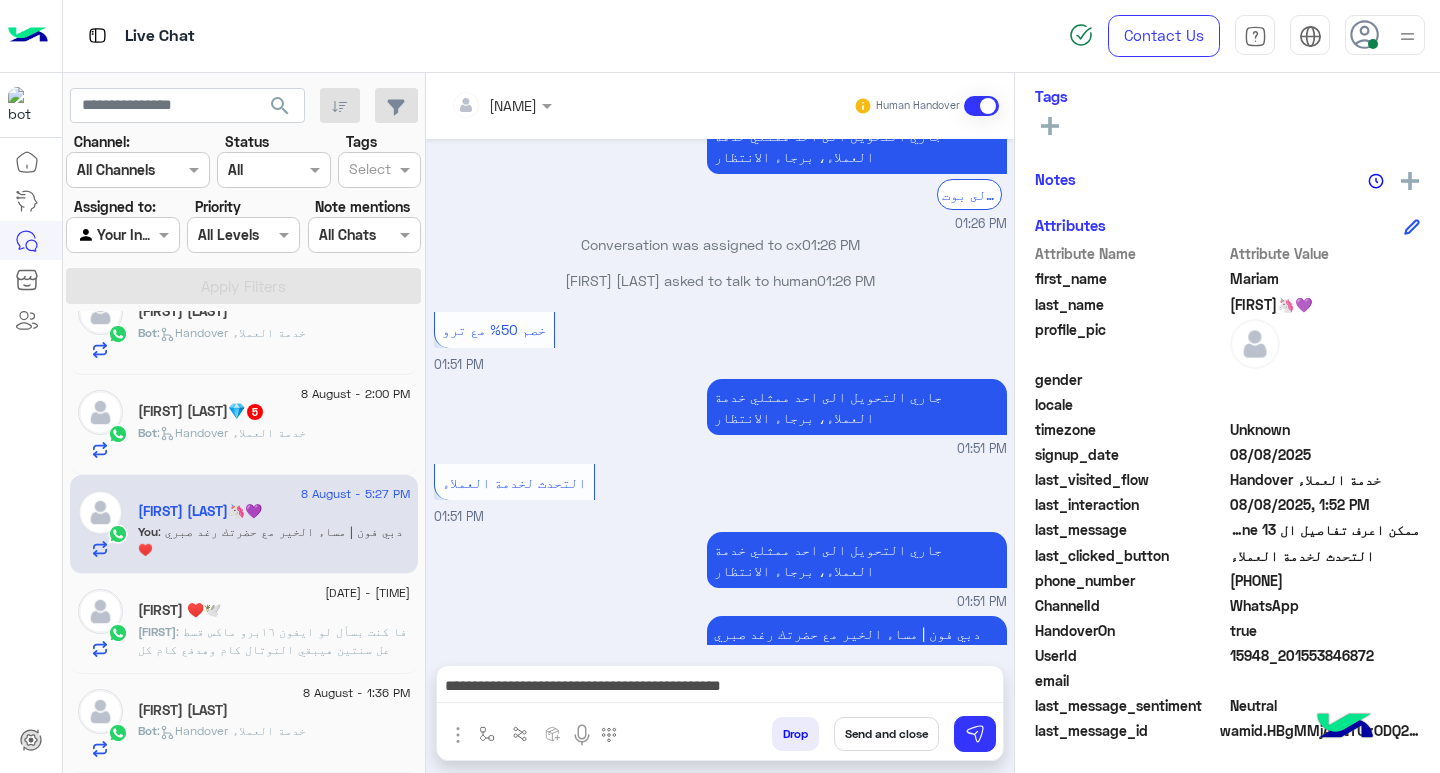 scroll, scrollTop: 1749, scrollLeft: 0, axis: vertical 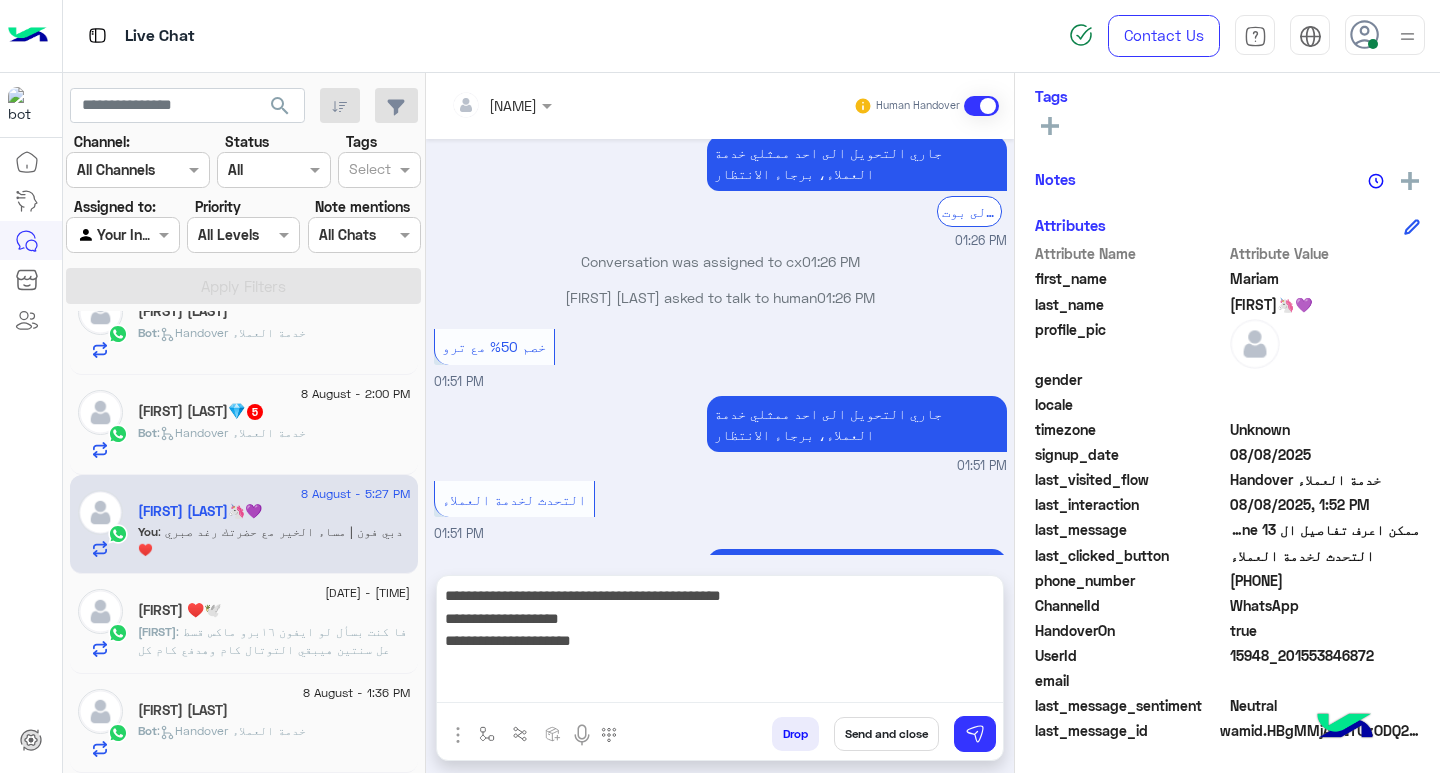 drag, startPoint x: 822, startPoint y: 690, endPoint x: 779, endPoint y: 708, distance: 46.615448 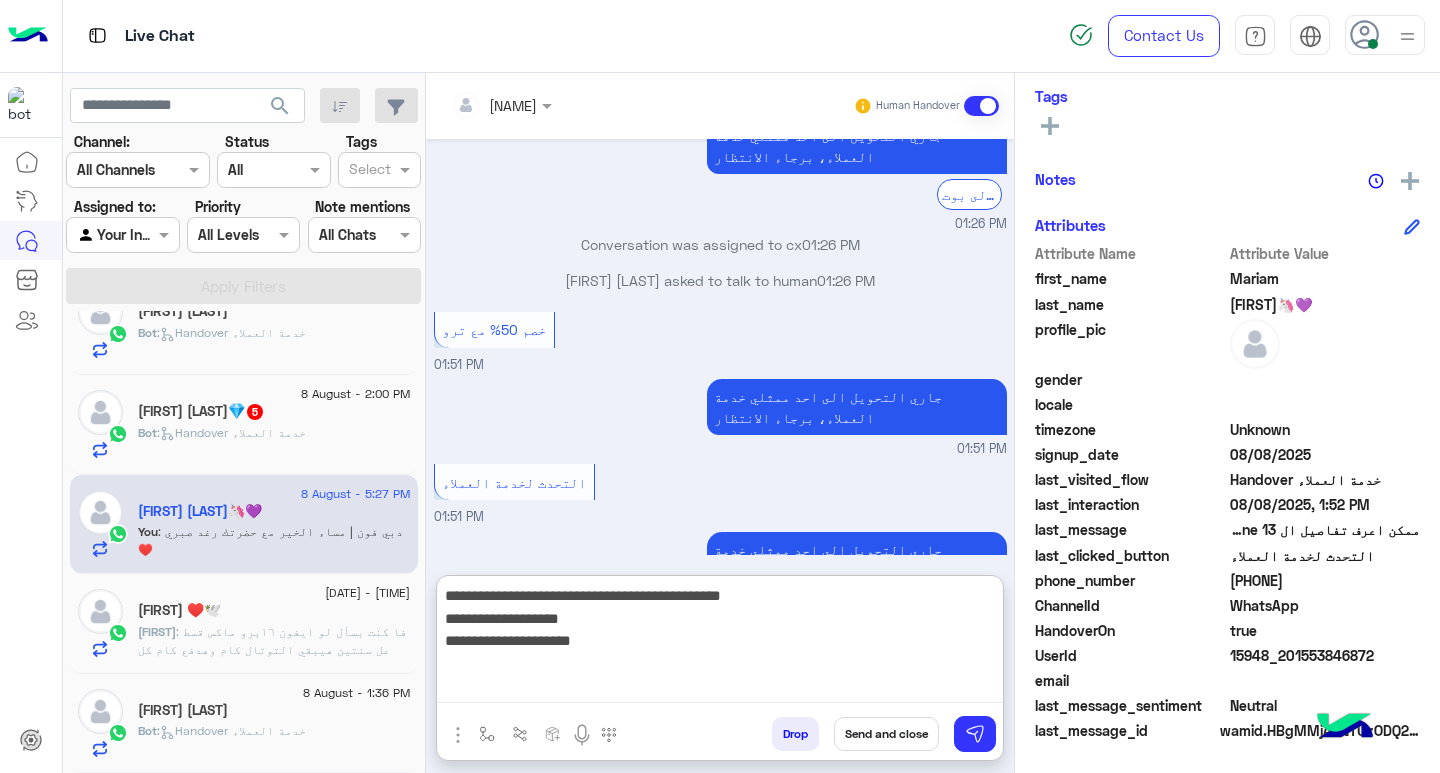 click on "**********" at bounding box center (720, 643) 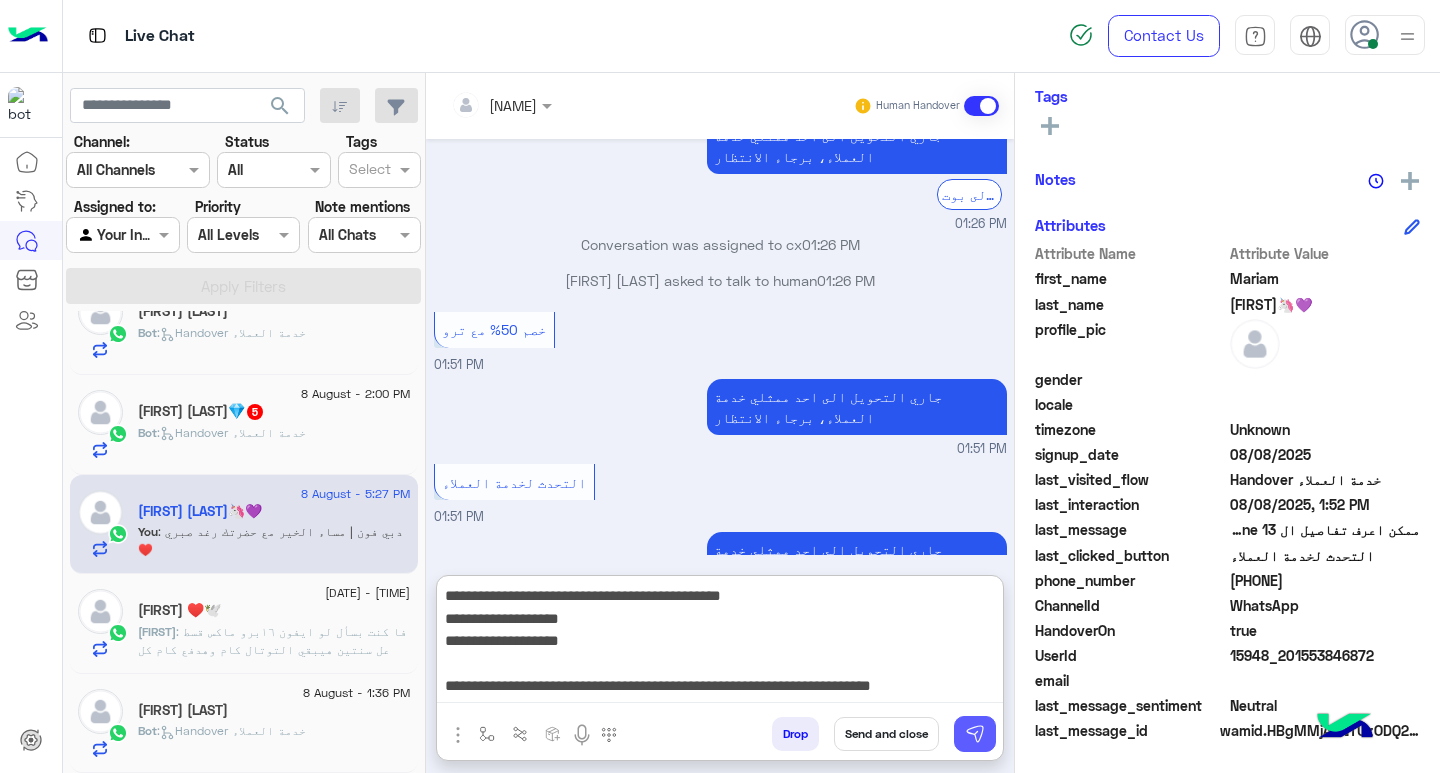 type on "**********" 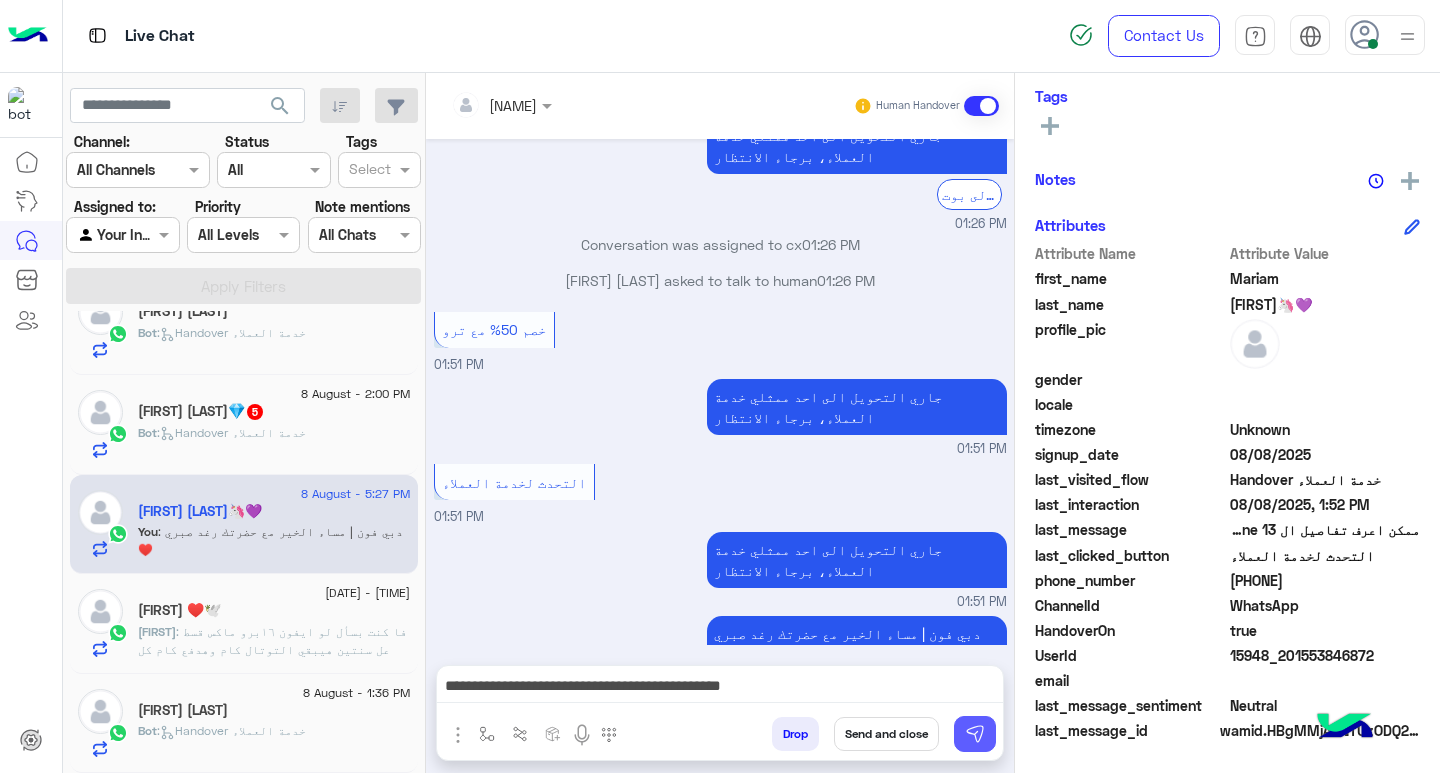 click at bounding box center (975, 734) 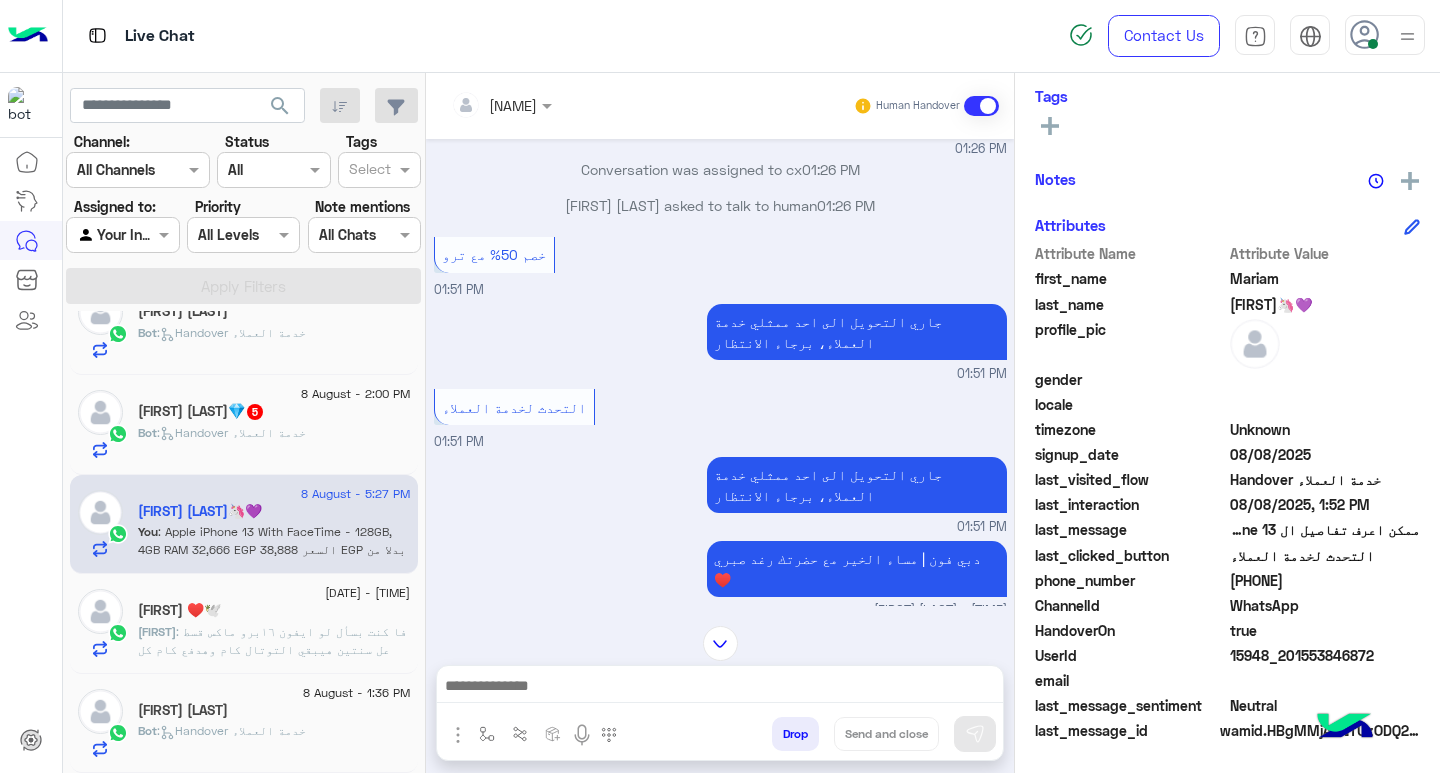 scroll, scrollTop: 1938, scrollLeft: 0, axis: vertical 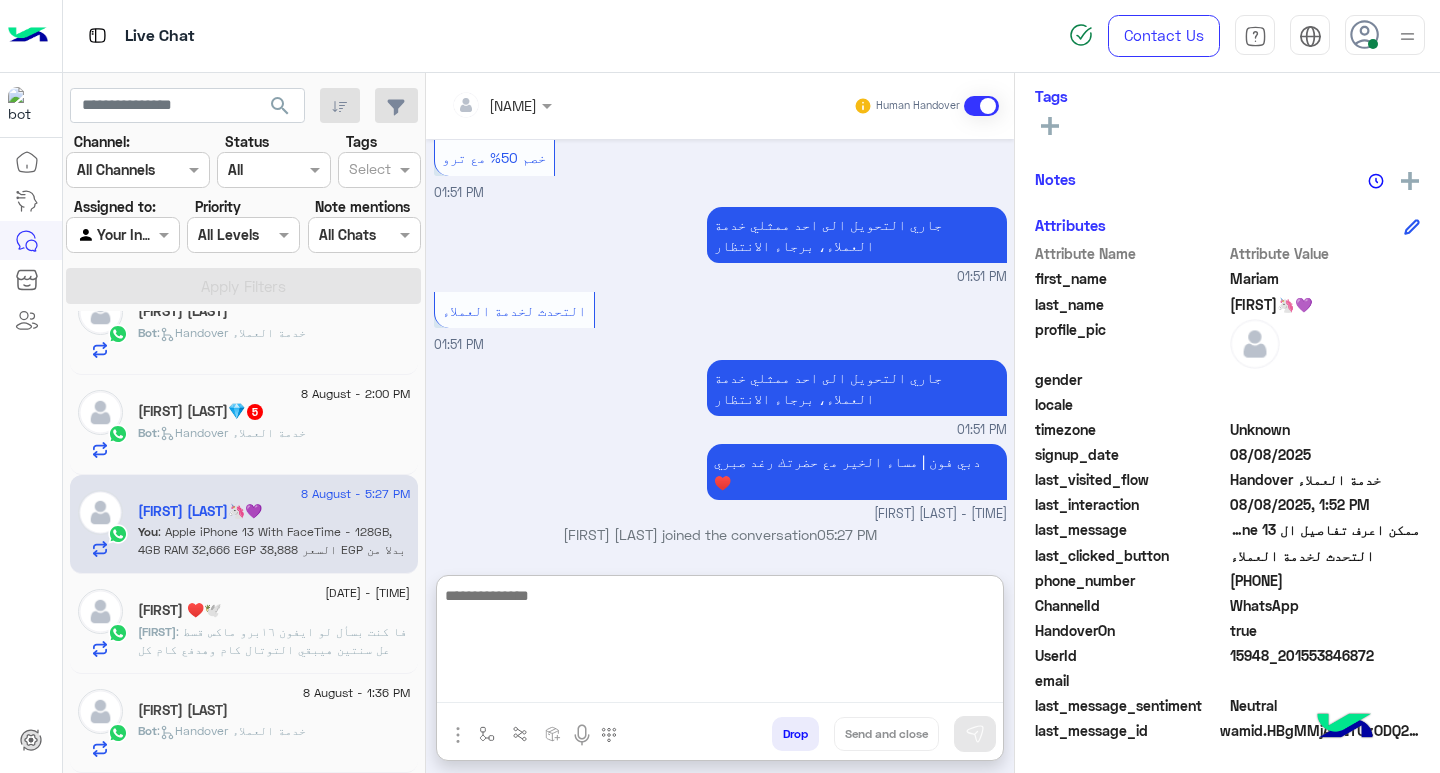 click at bounding box center [720, 643] 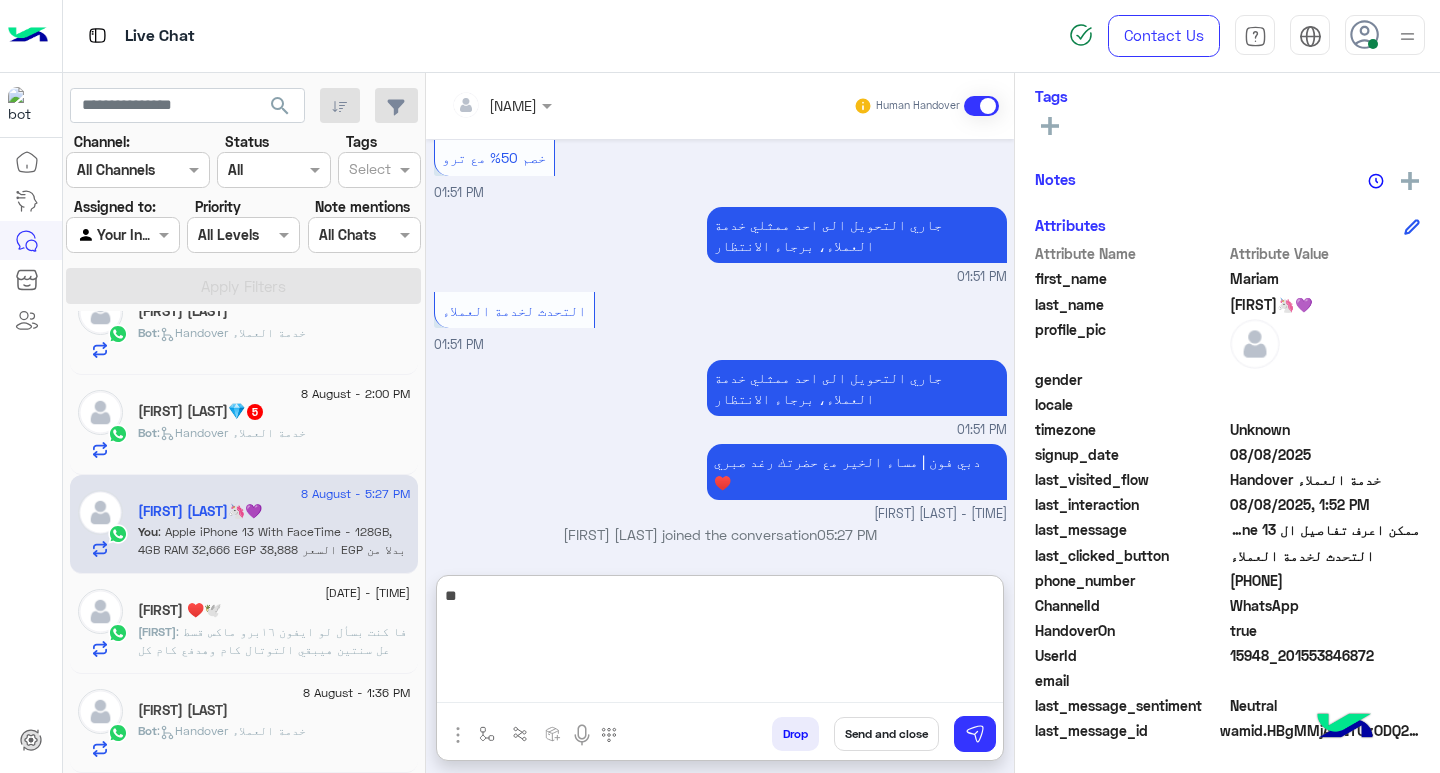 type on "*" 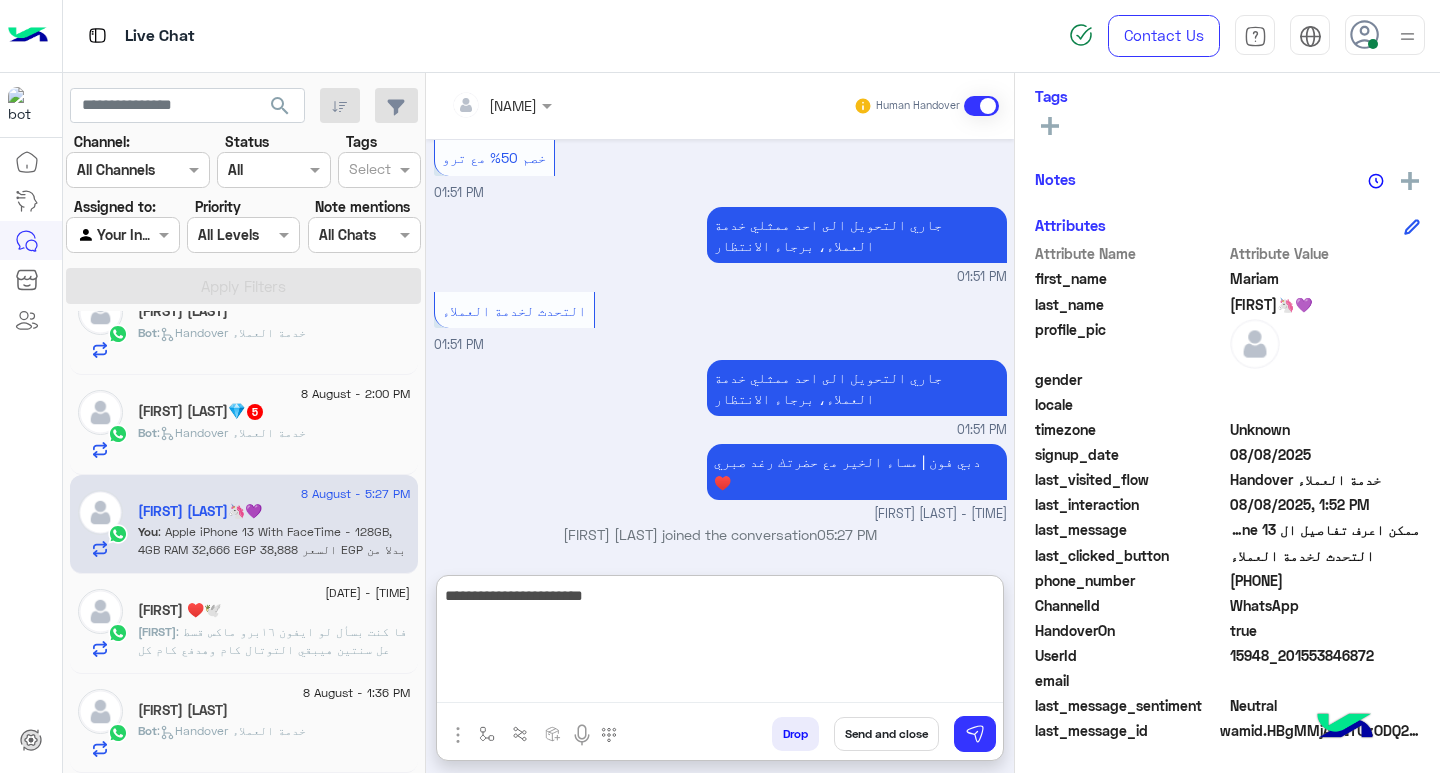 type on "**********" 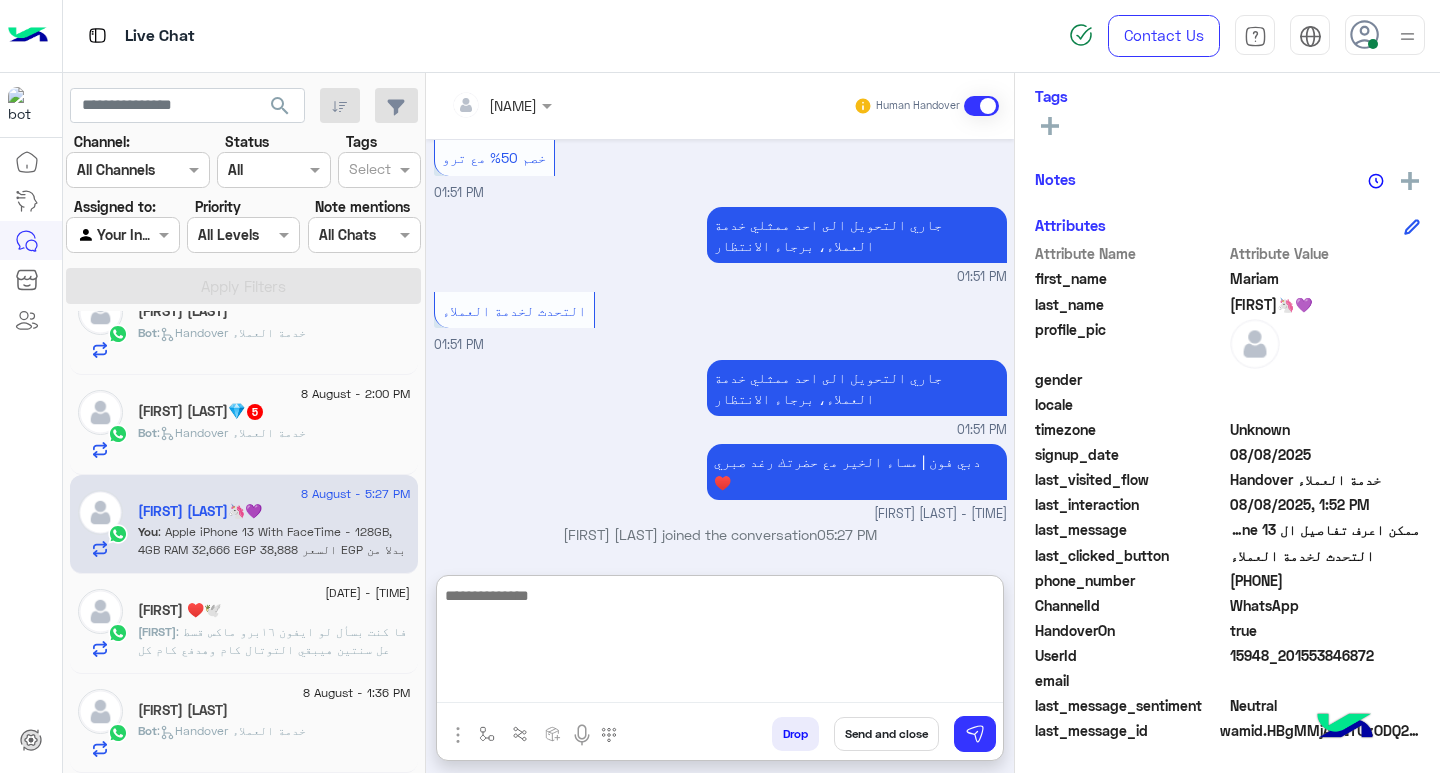 scroll, scrollTop: 2092, scrollLeft: 0, axis: vertical 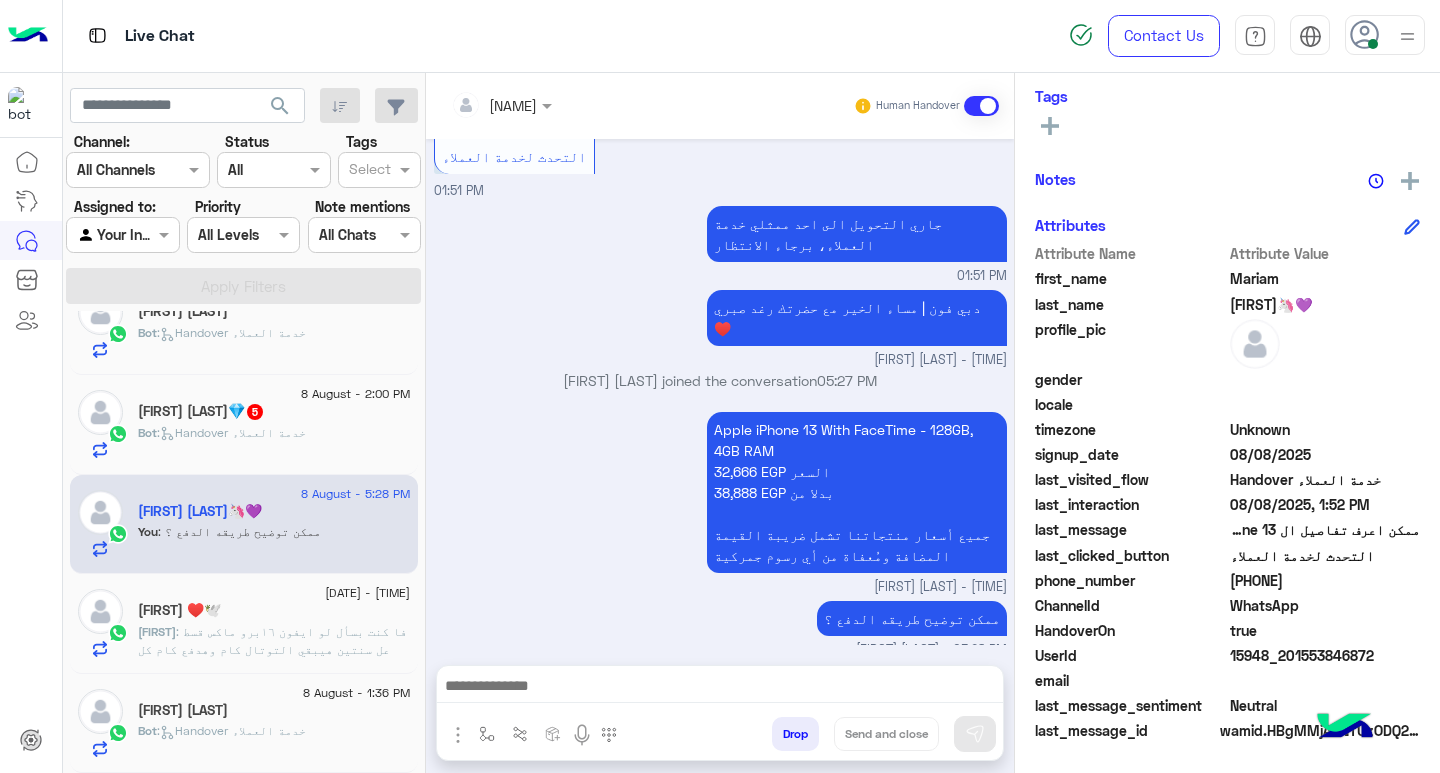 click on ":   Handover خدمة العملاء" 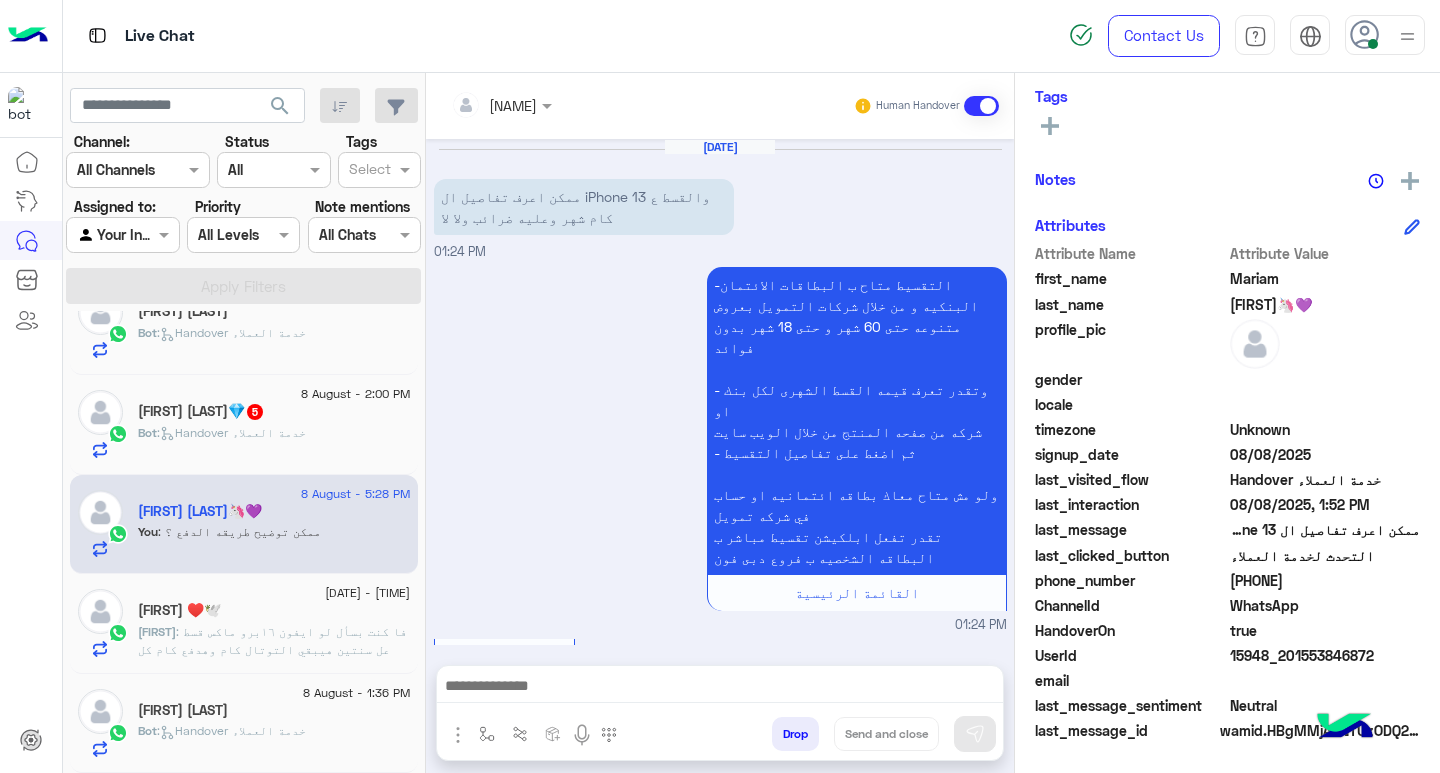 scroll, scrollTop: 355, scrollLeft: 0, axis: vertical 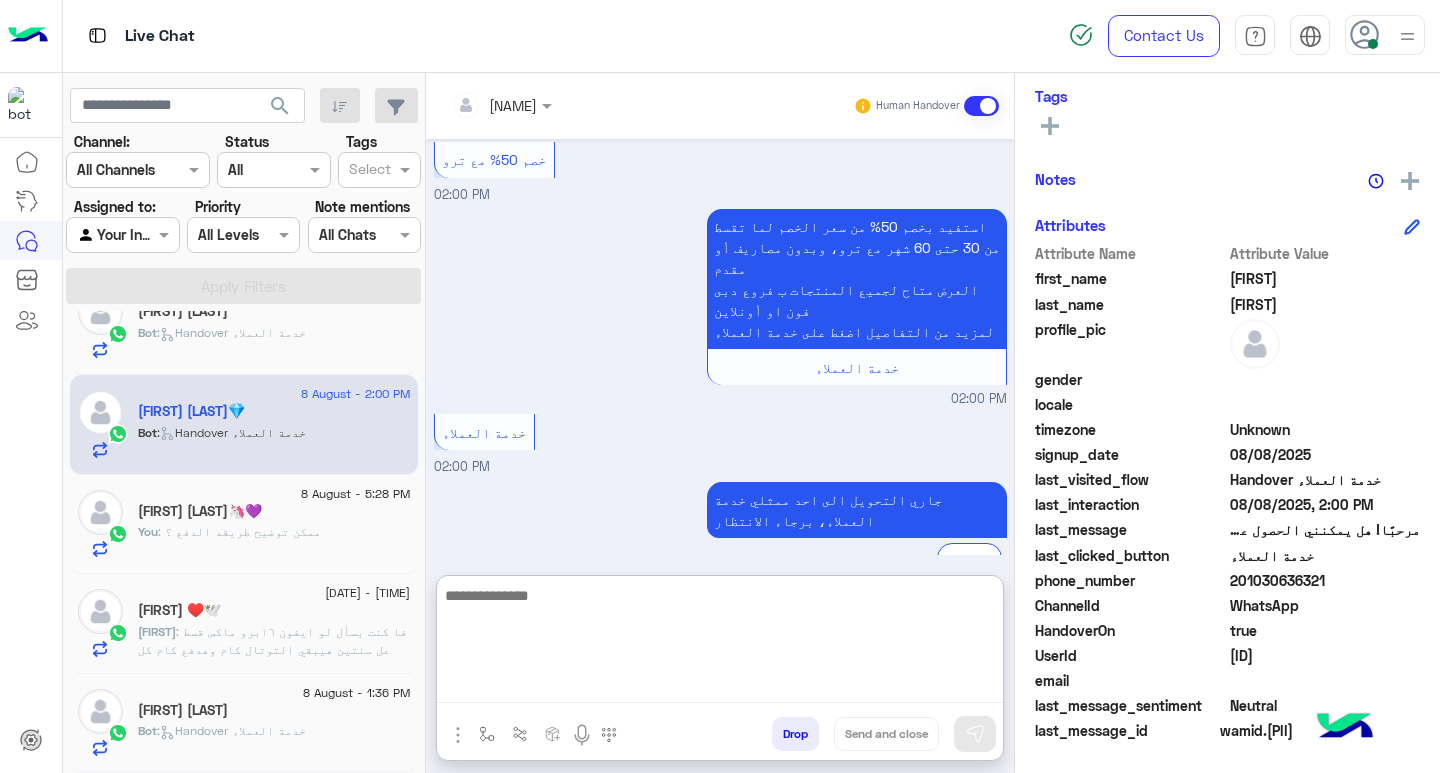 paste on "**********" 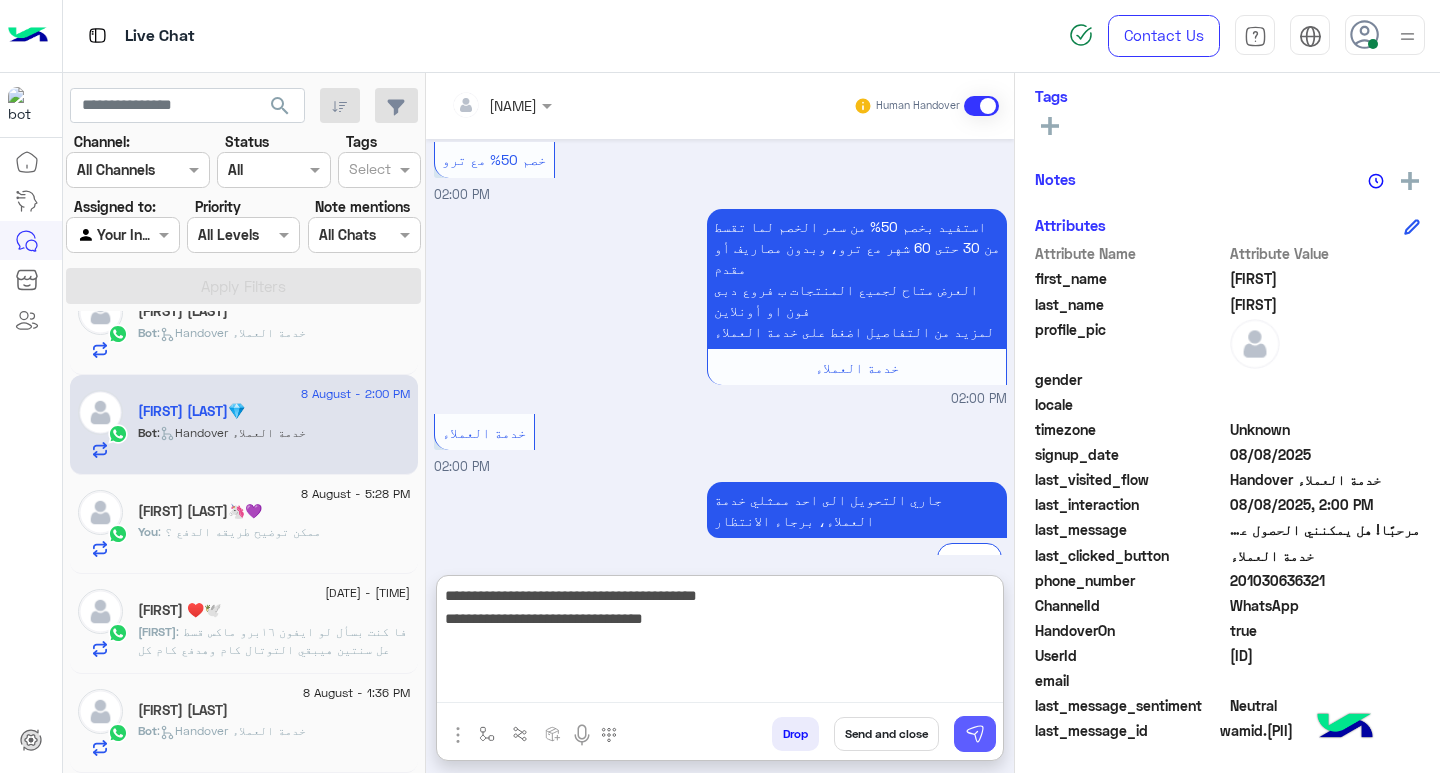 type on "**********" 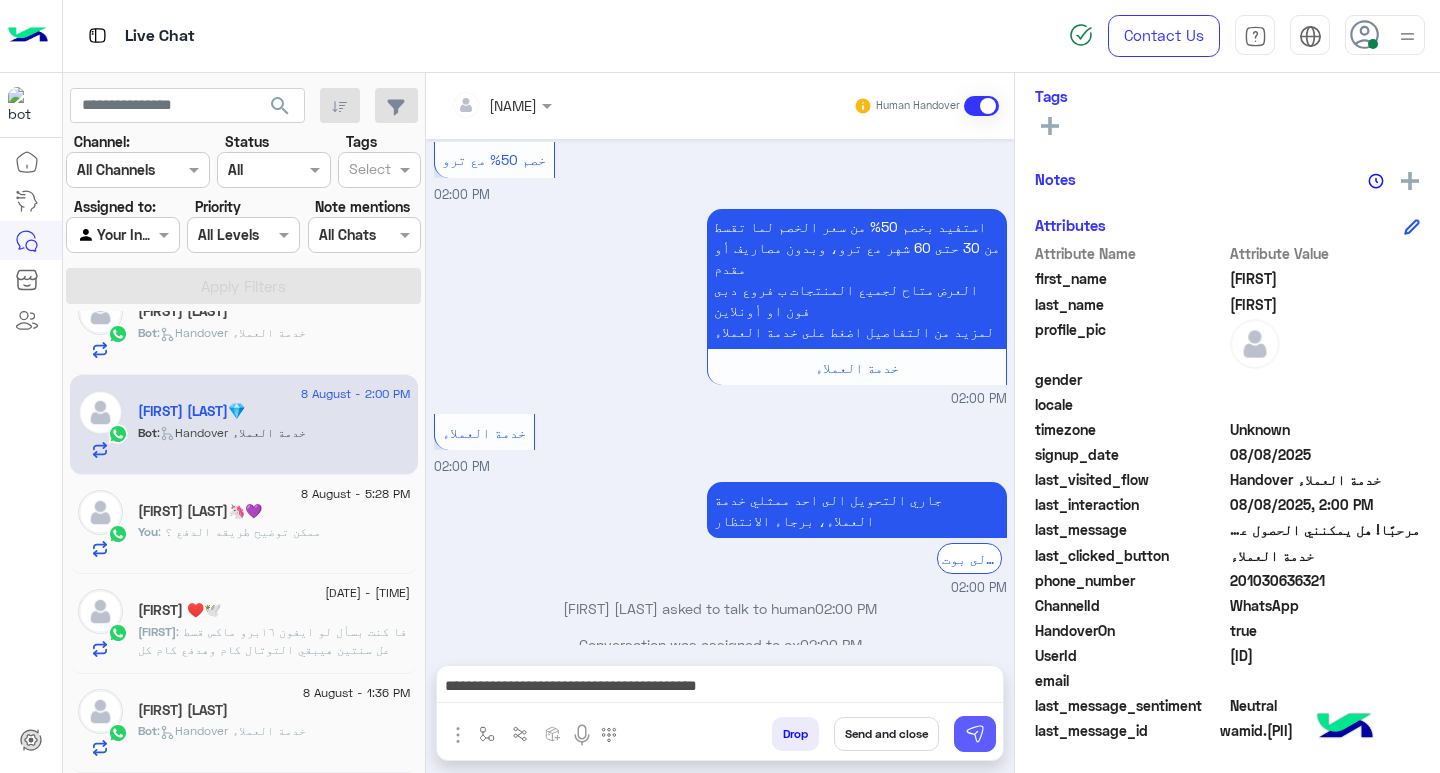 click at bounding box center [975, 734] 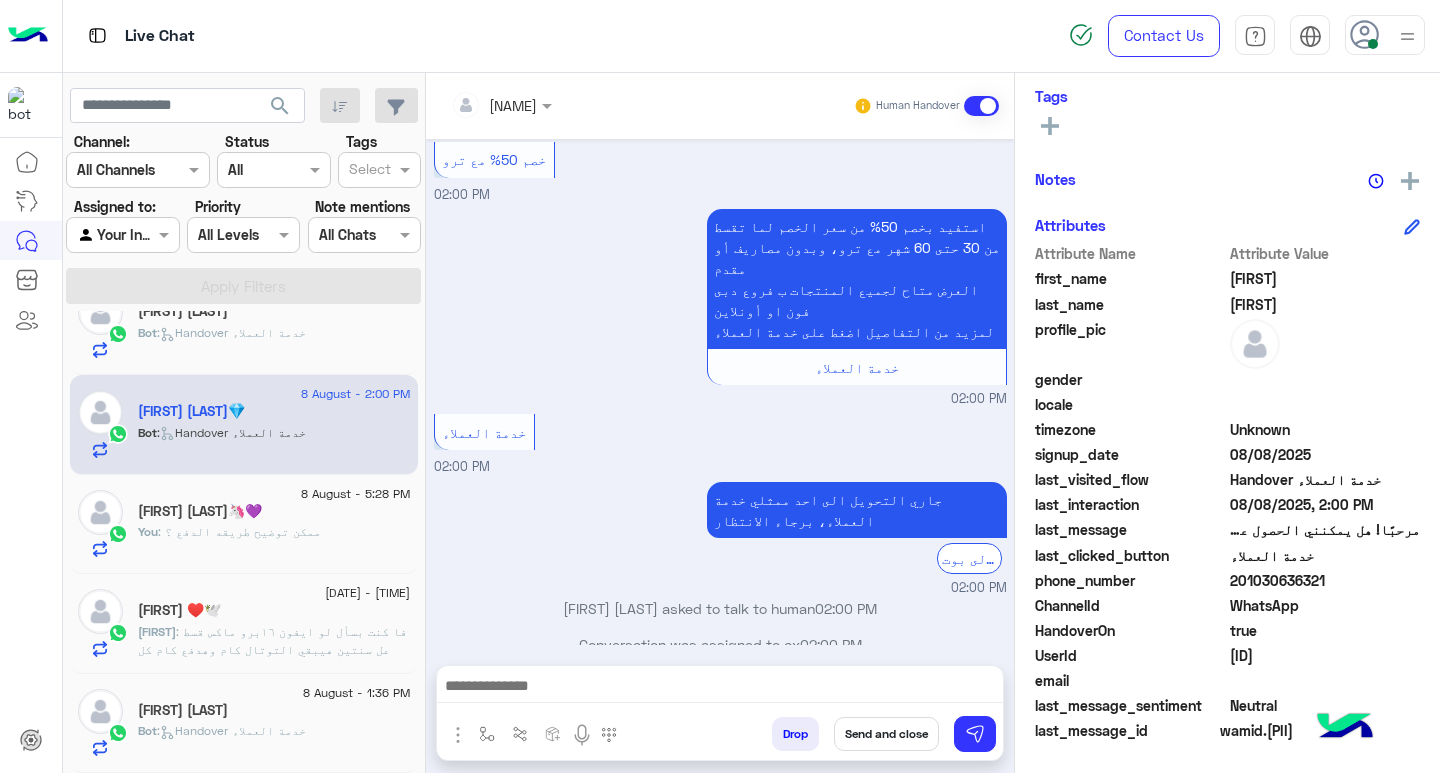 scroll, scrollTop: 1114, scrollLeft: 0, axis: vertical 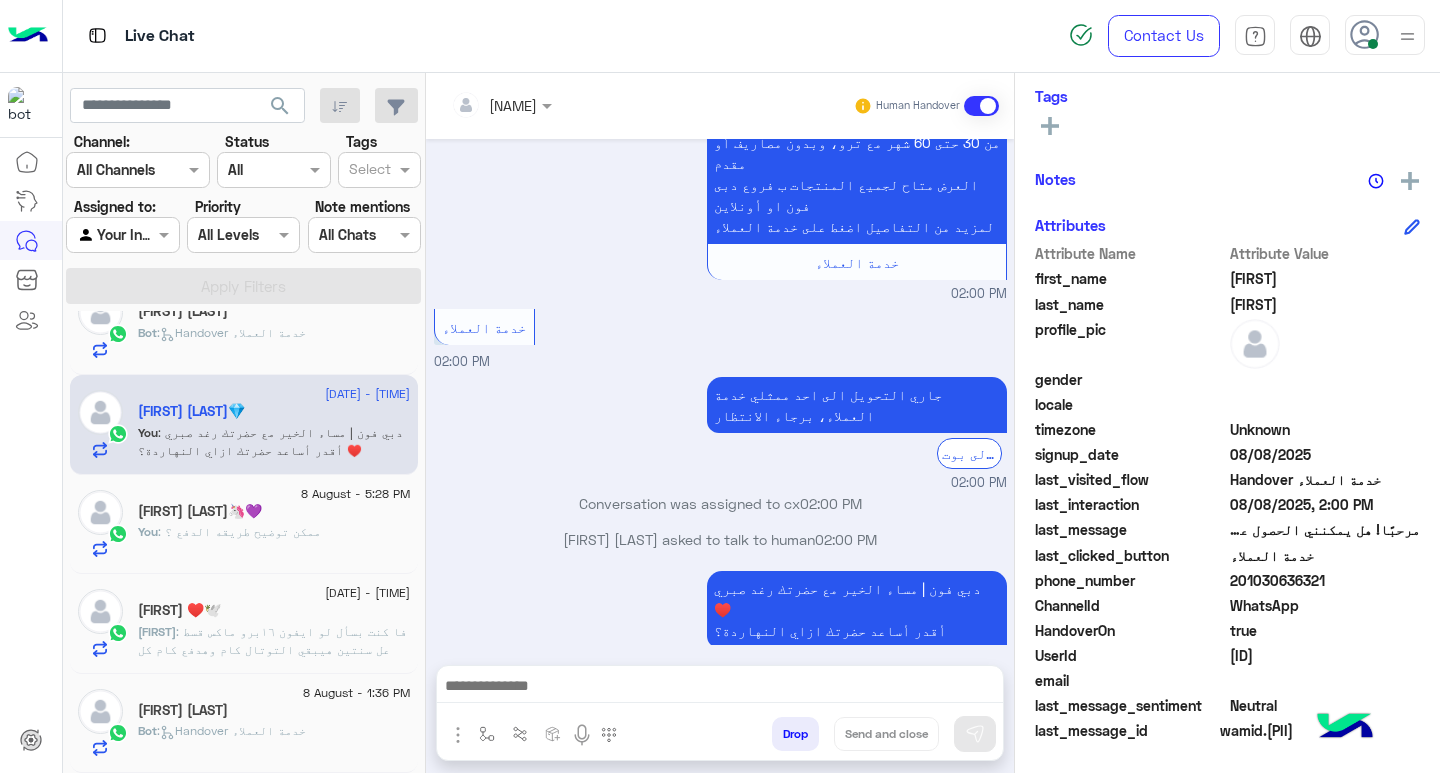 click on ": فا كنت بسأل لو ايفون ١٦برو ماكس قسط عل سنتين هيبقي التوتال كام وهدفع كام كل شهر" 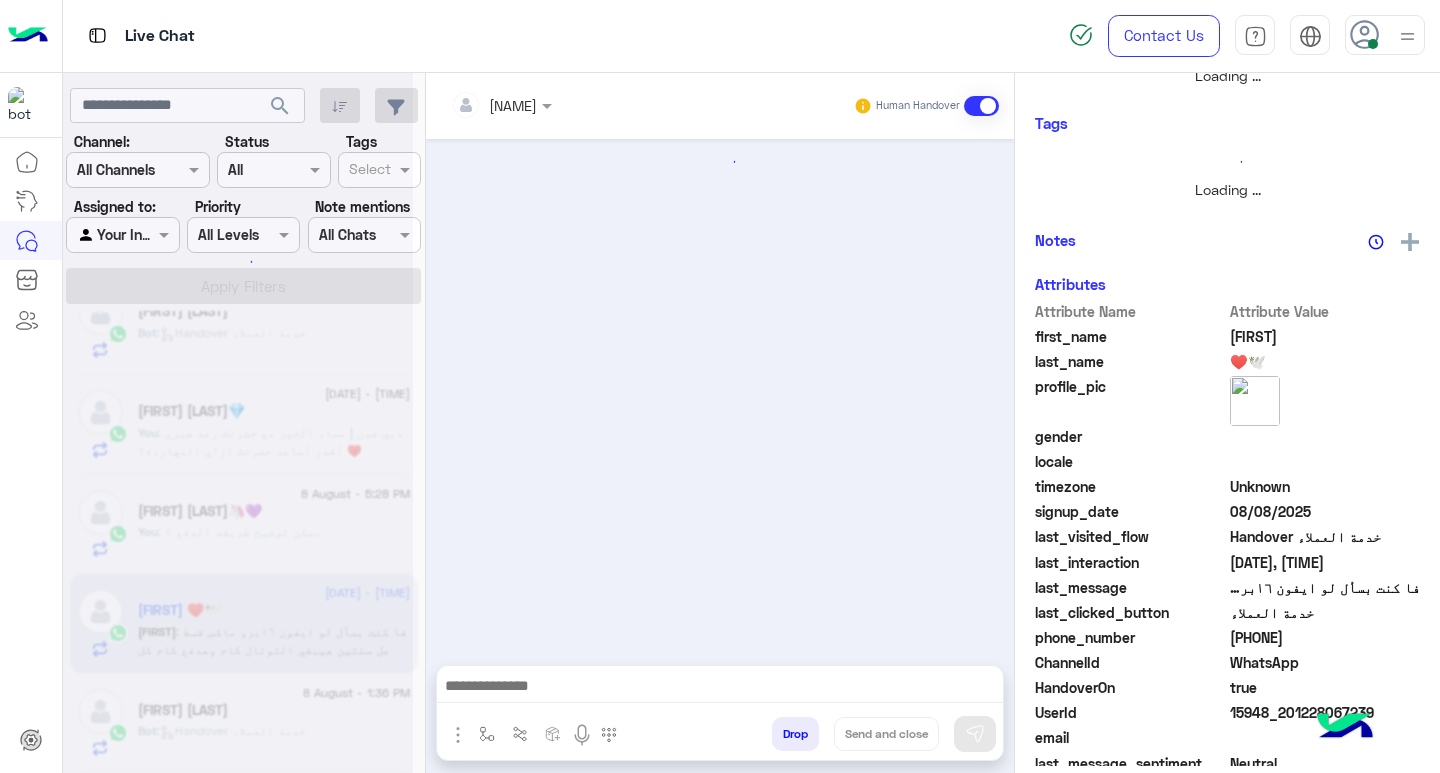 scroll, scrollTop: 355, scrollLeft: 0, axis: vertical 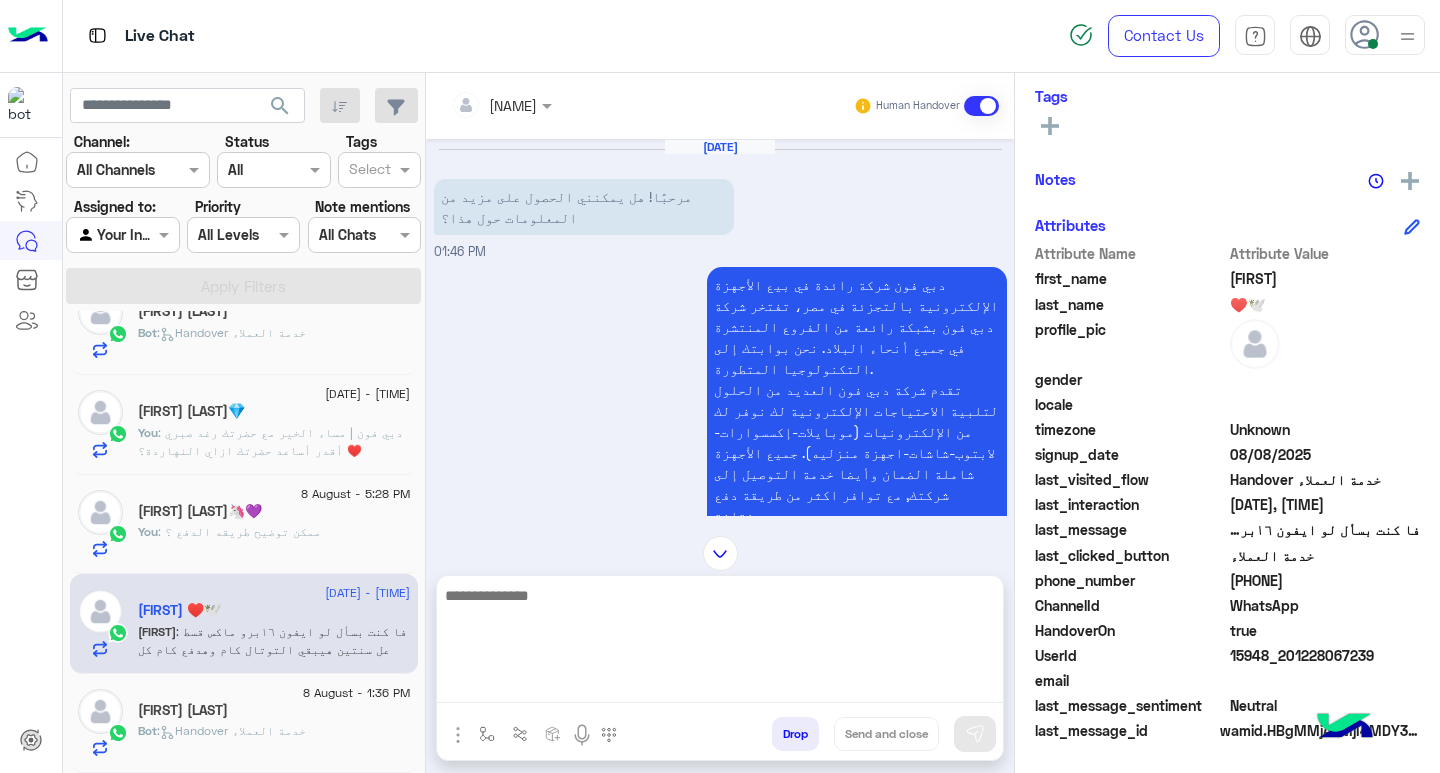 click at bounding box center (720, 643) 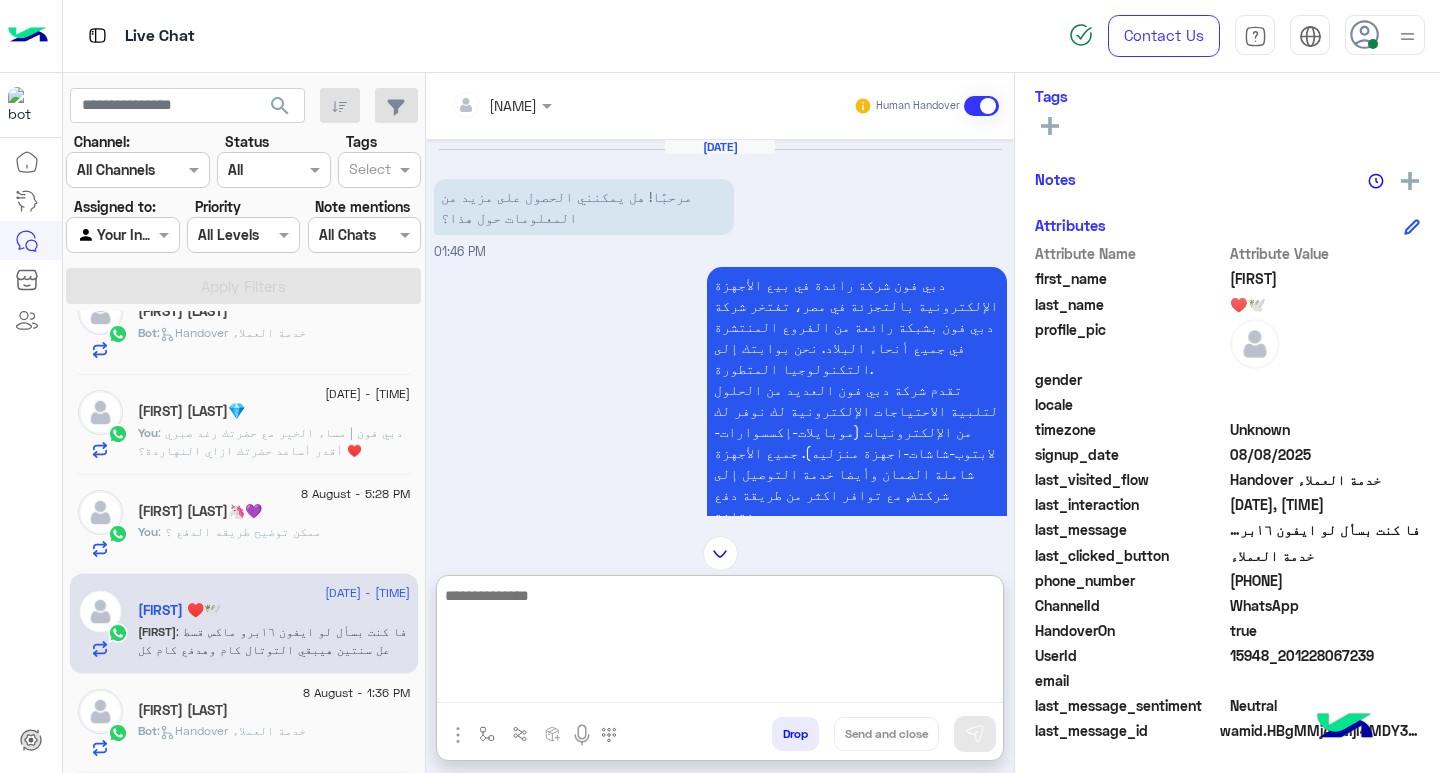paste on "**********" 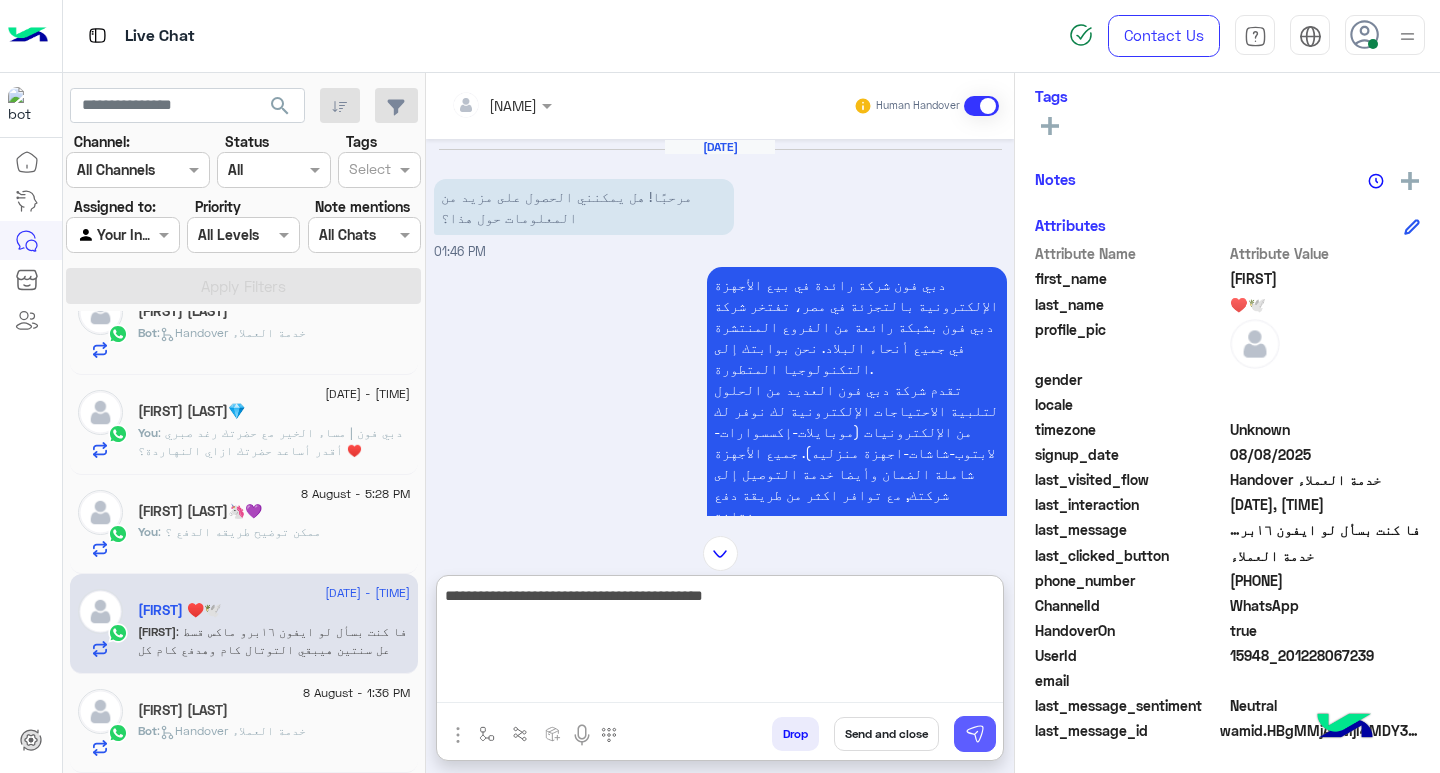 type on "**********" 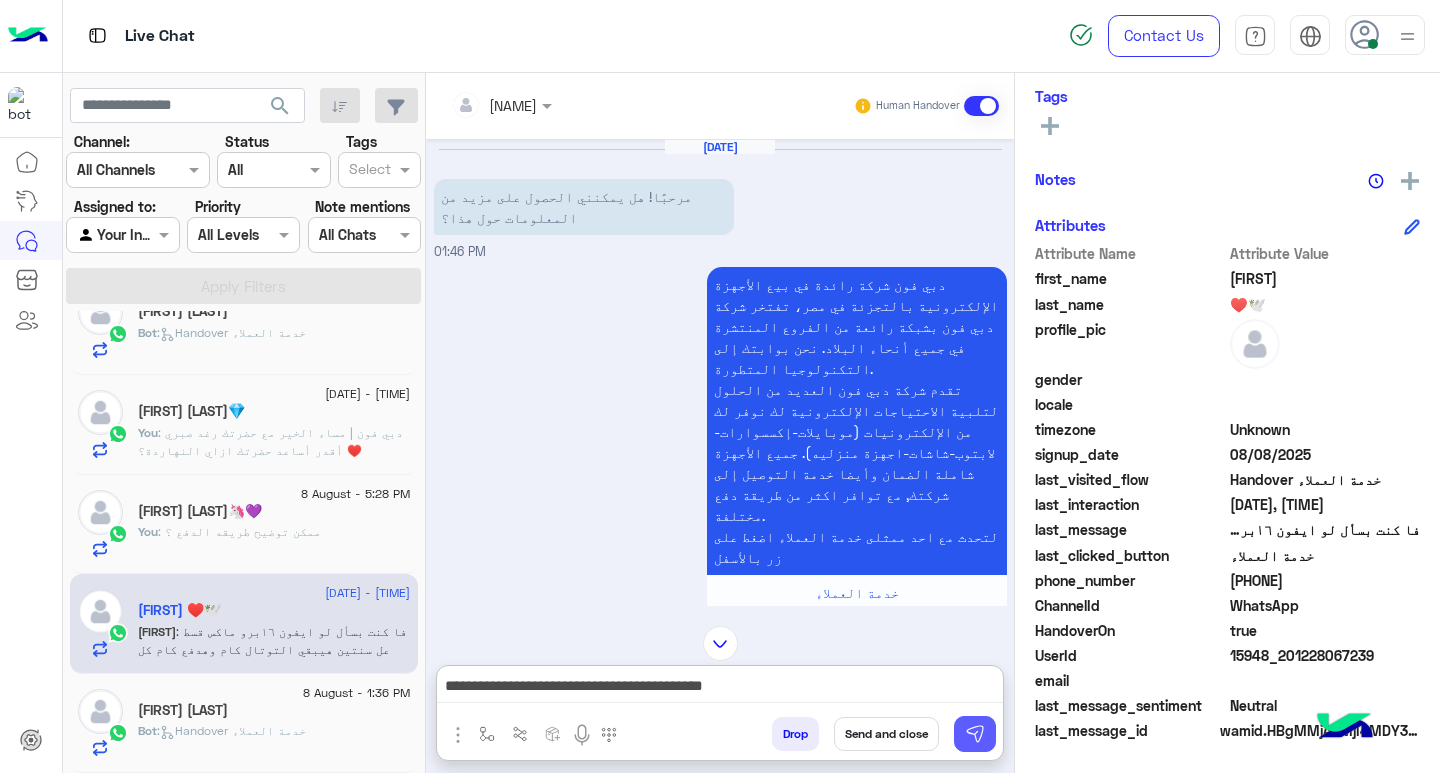click at bounding box center (975, 734) 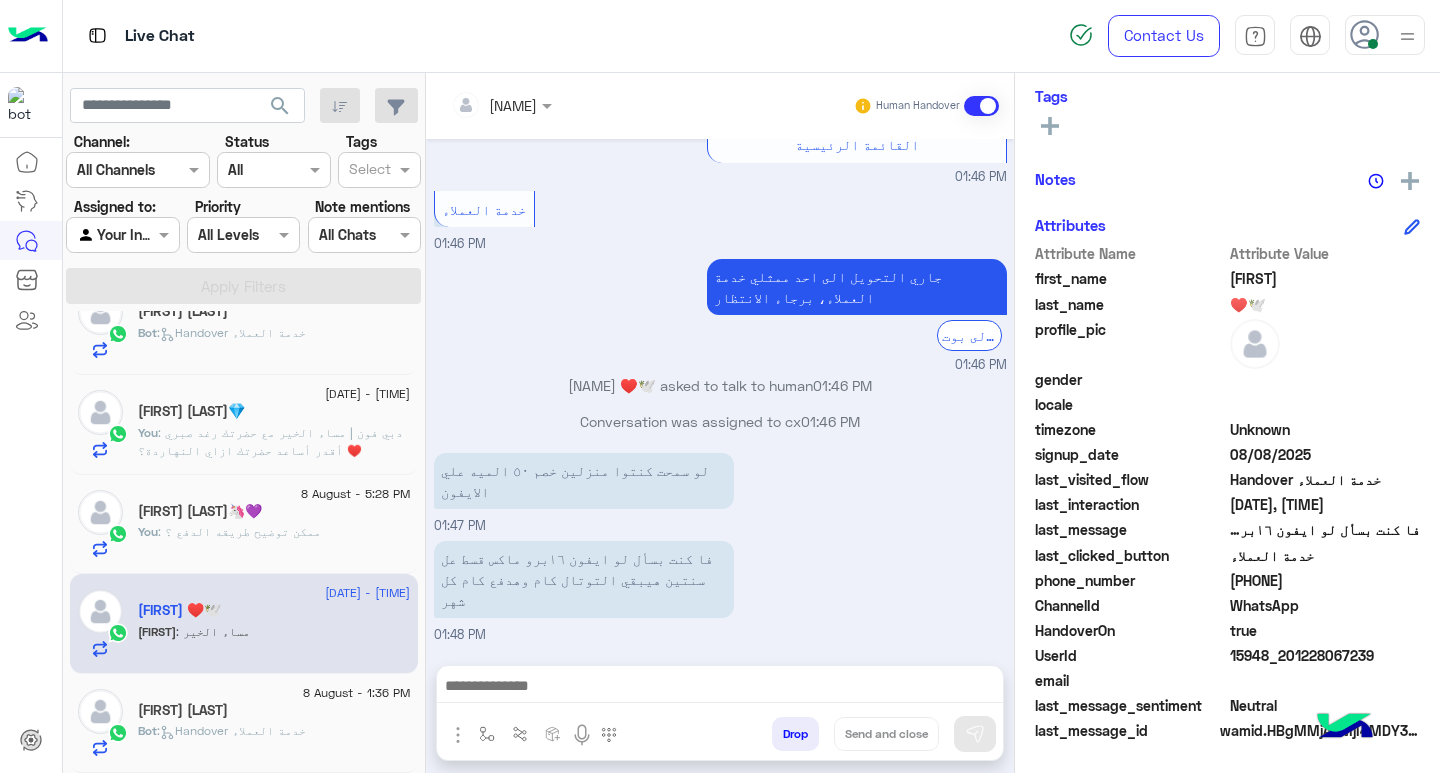 scroll, scrollTop: 588, scrollLeft: 0, axis: vertical 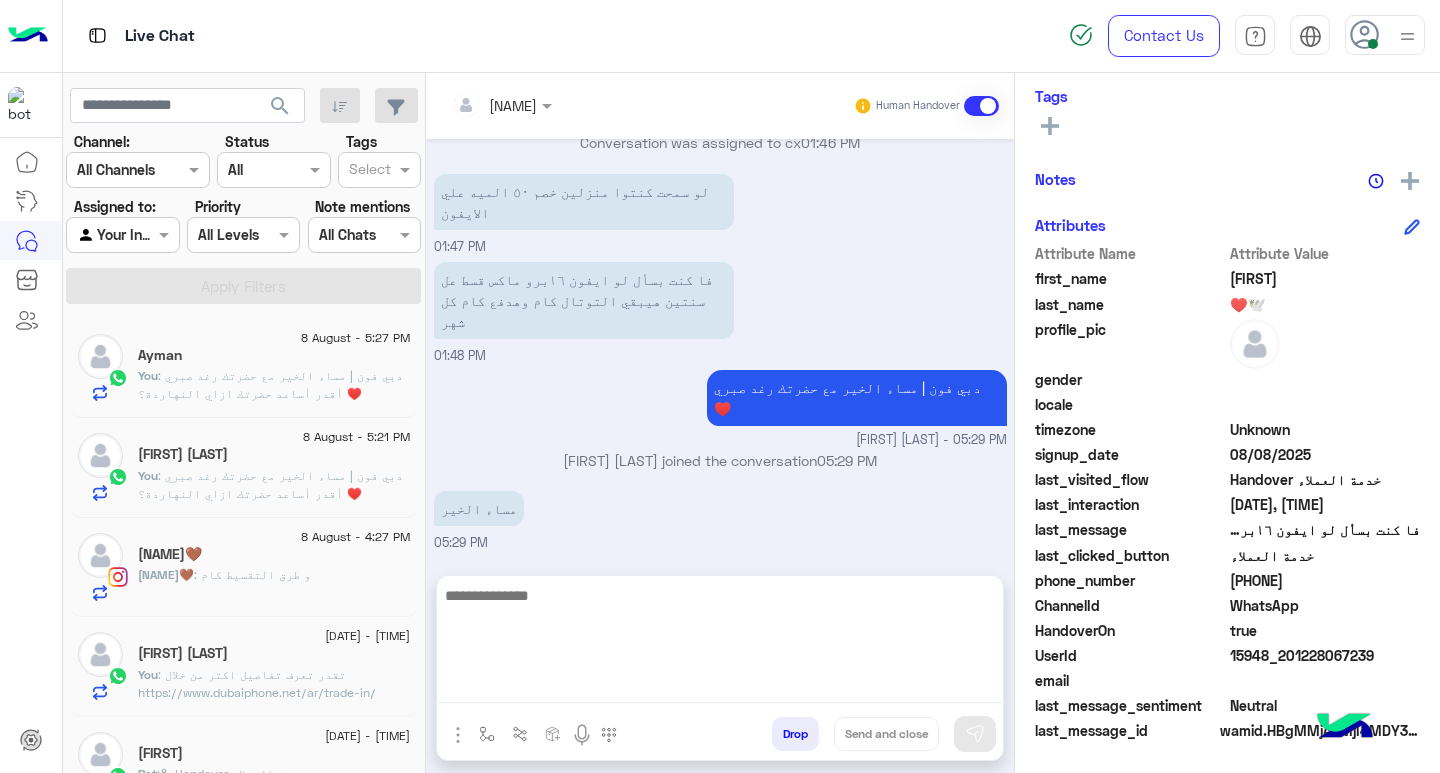click at bounding box center (720, 643) 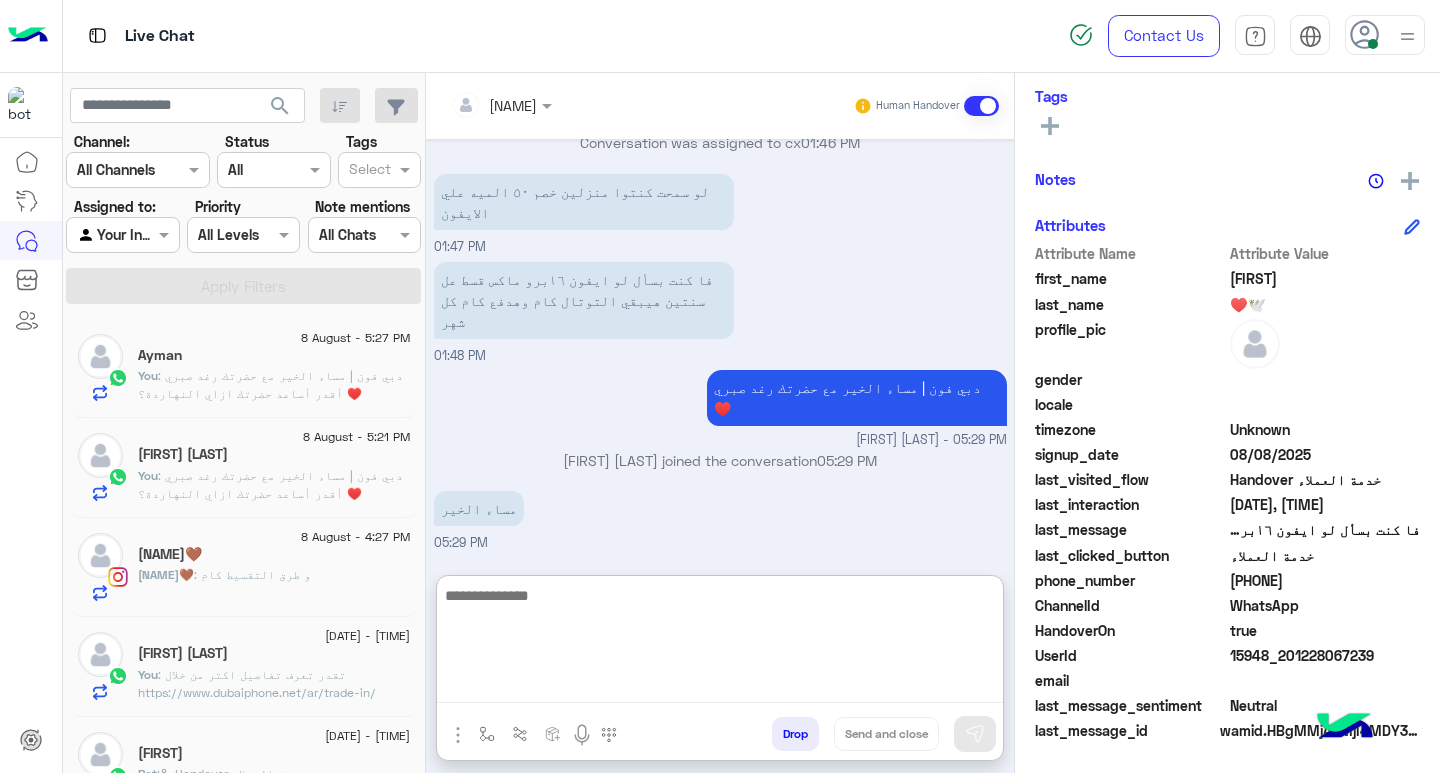paste on "**********" 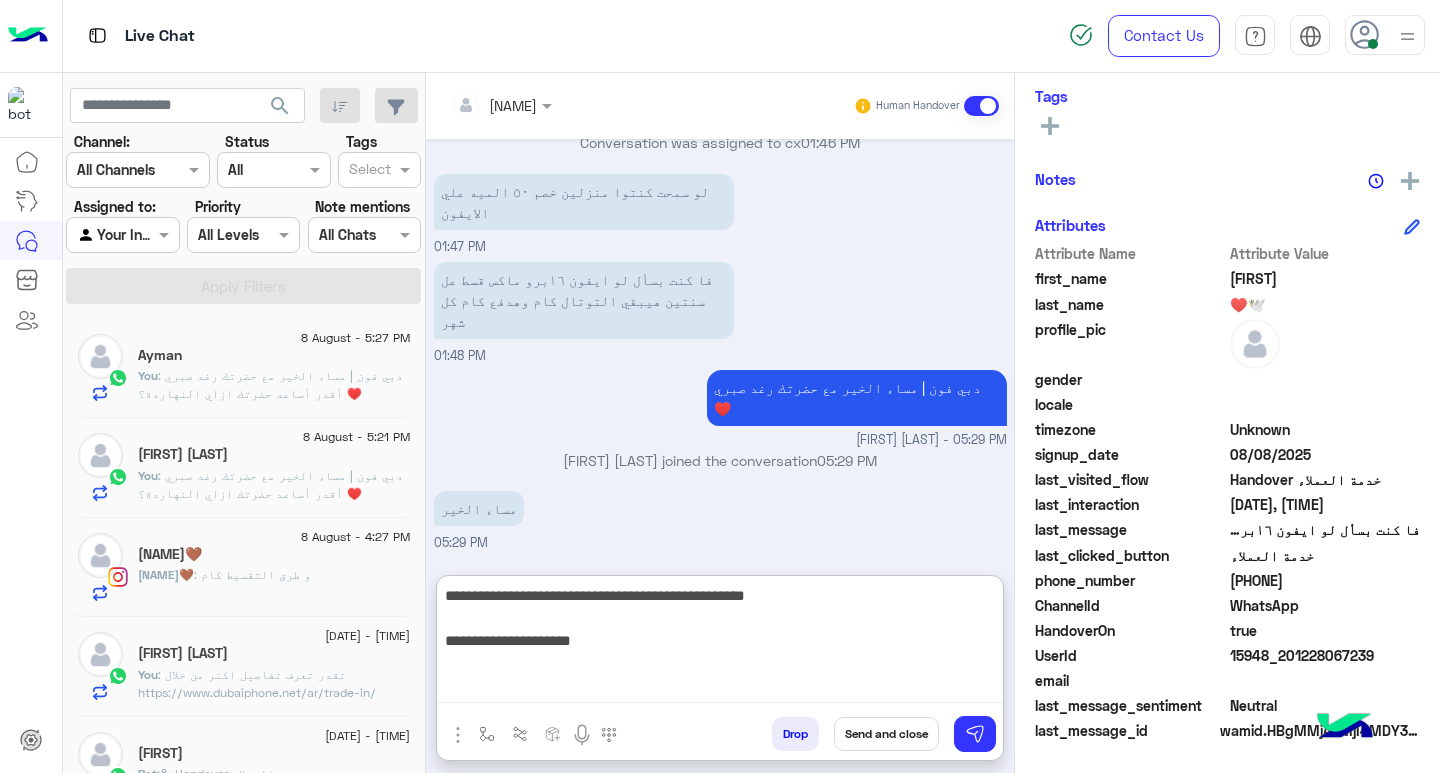 type on "**********" 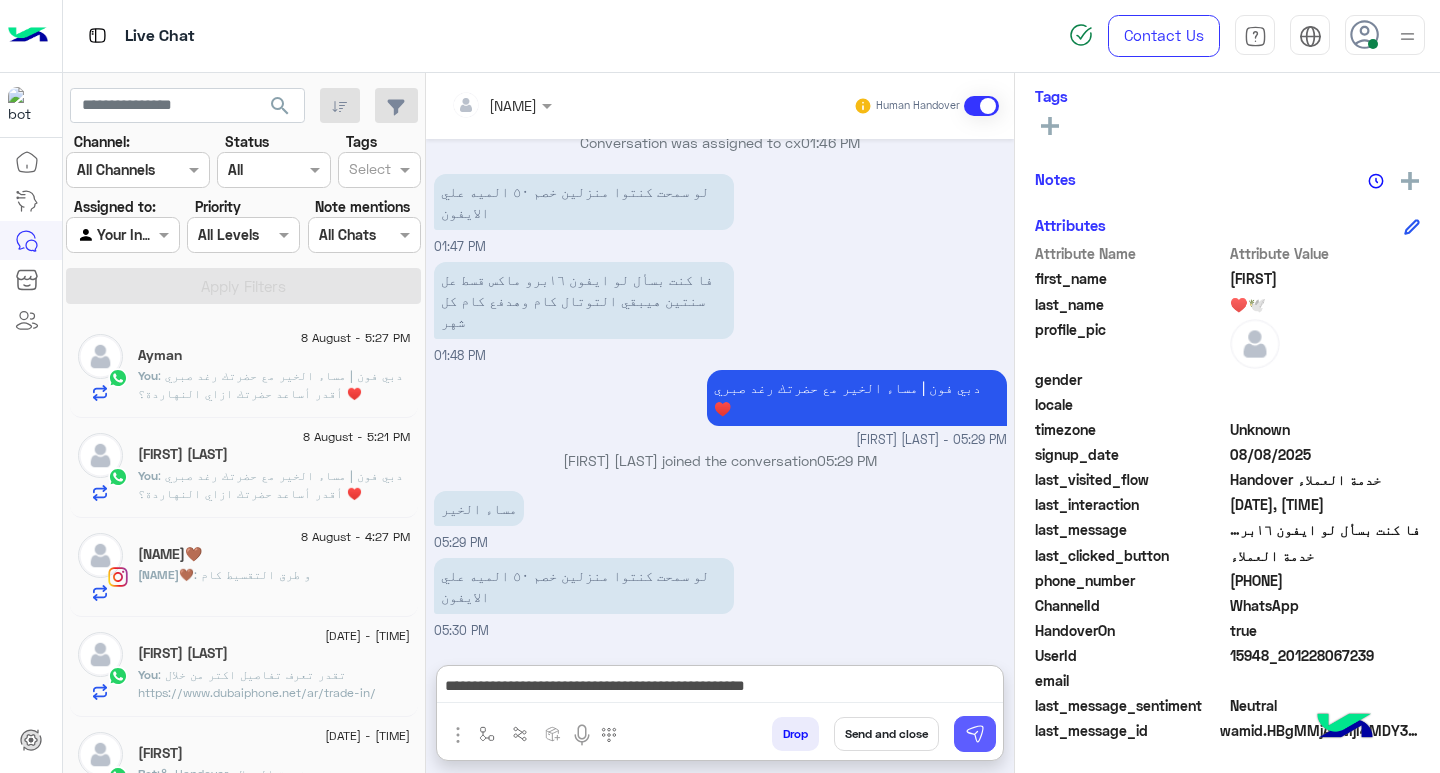 click at bounding box center (975, 734) 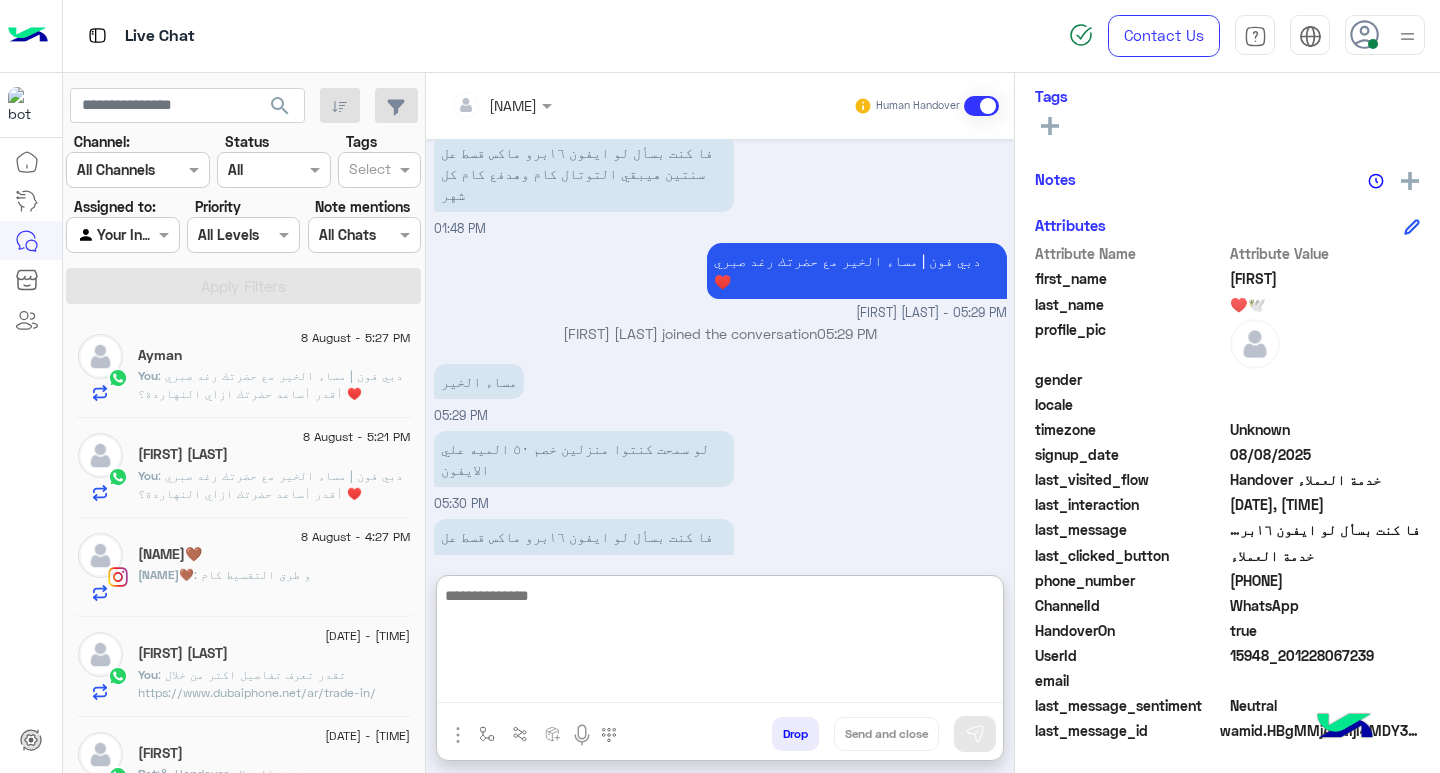 click at bounding box center [720, 643] 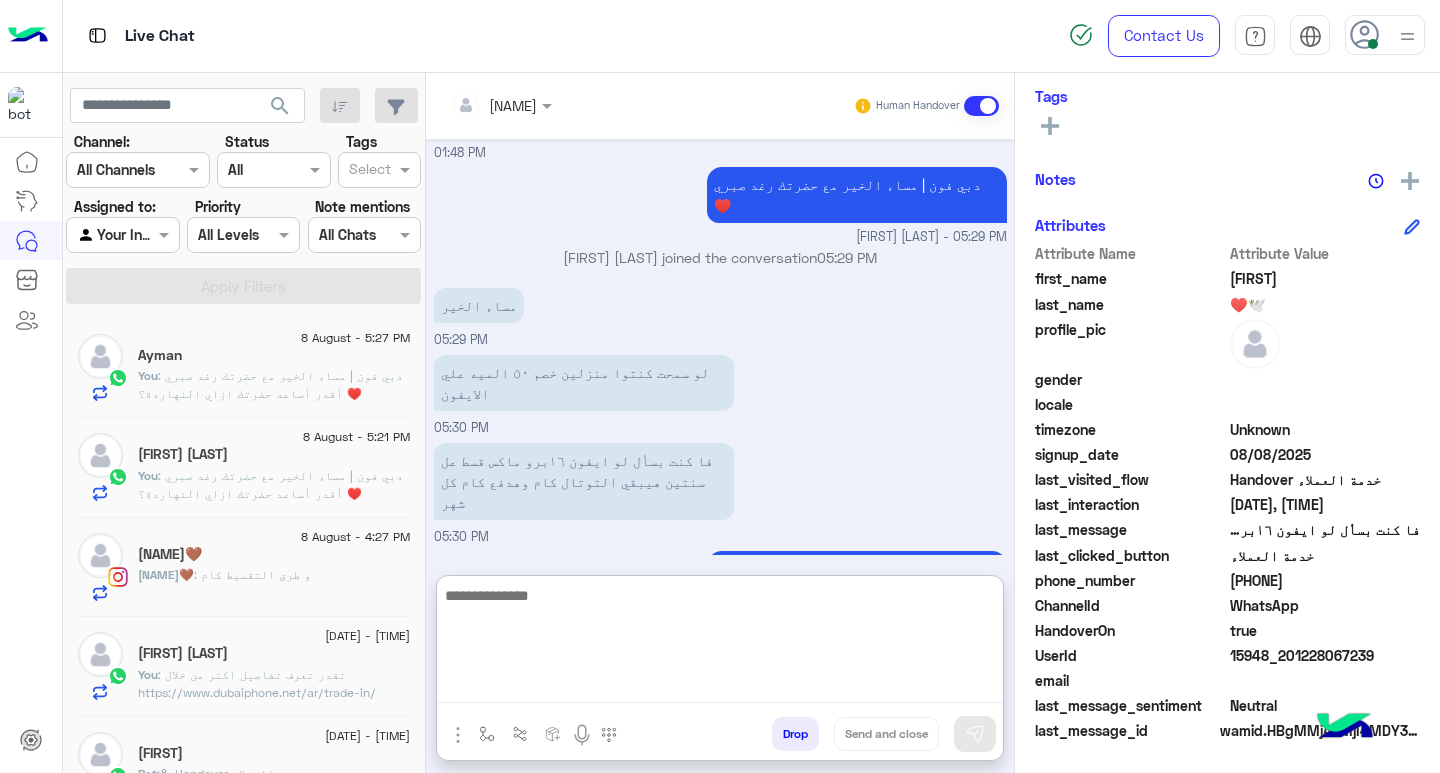scroll, scrollTop: 966, scrollLeft: 0, axis: vertical 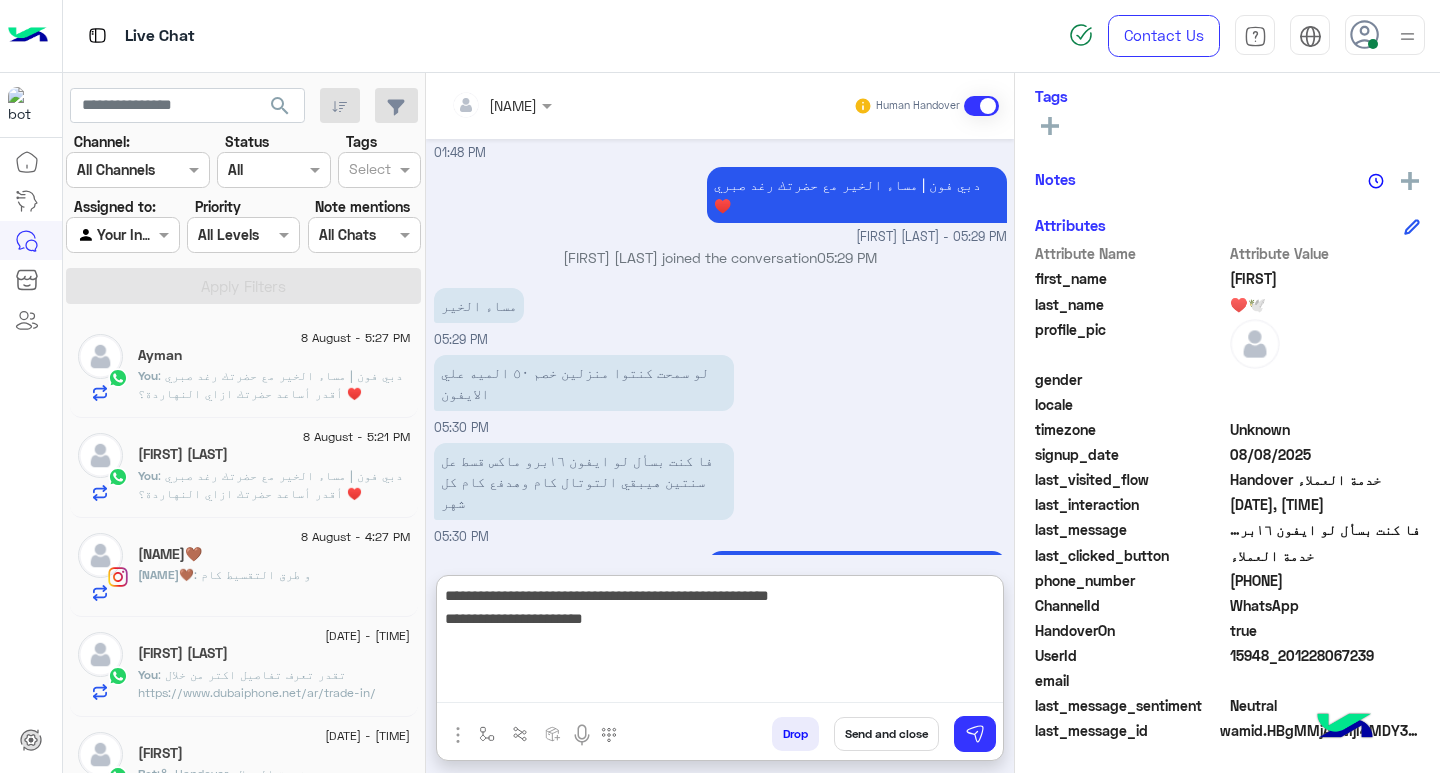 click on "**********" at bounding box center [720, 643] 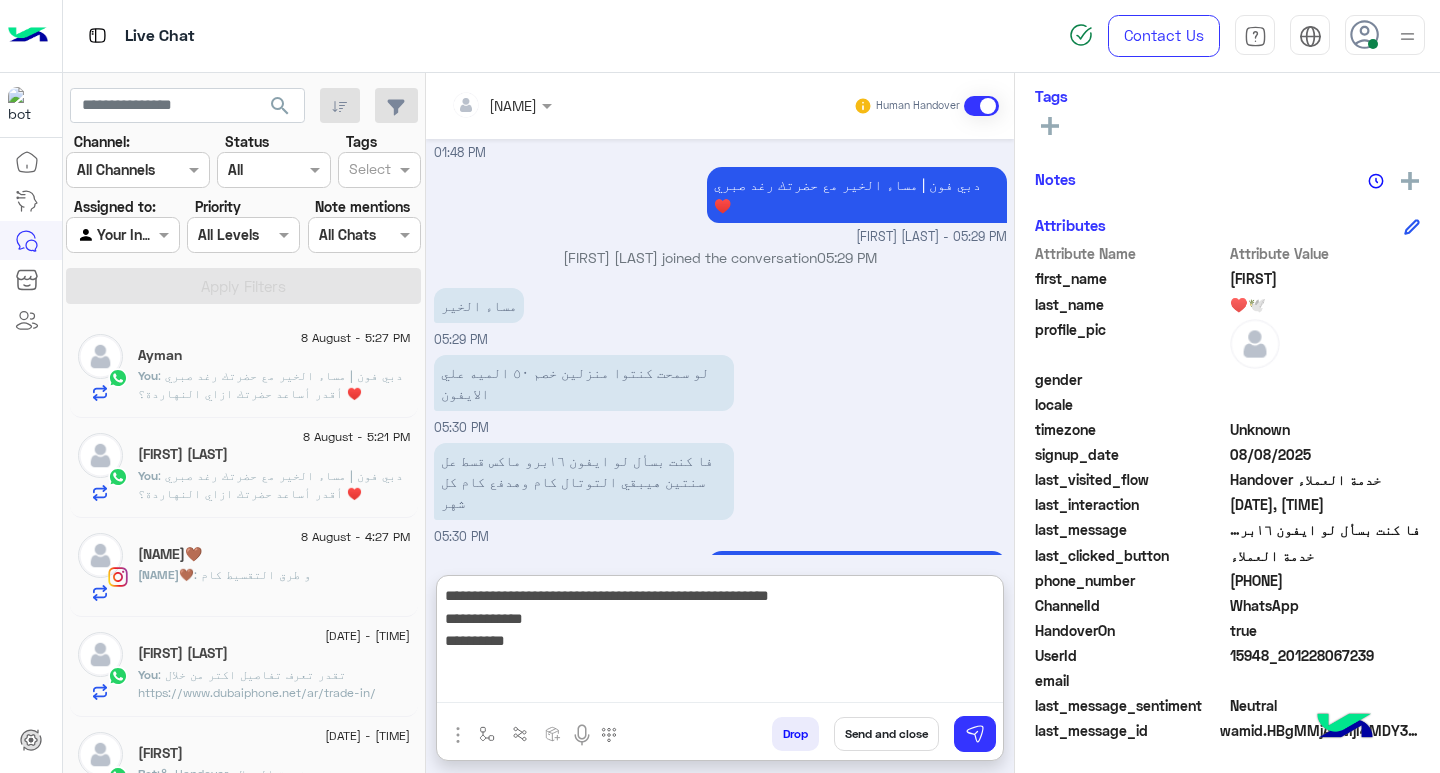 click on "**********" at bounding box center [720, 643] 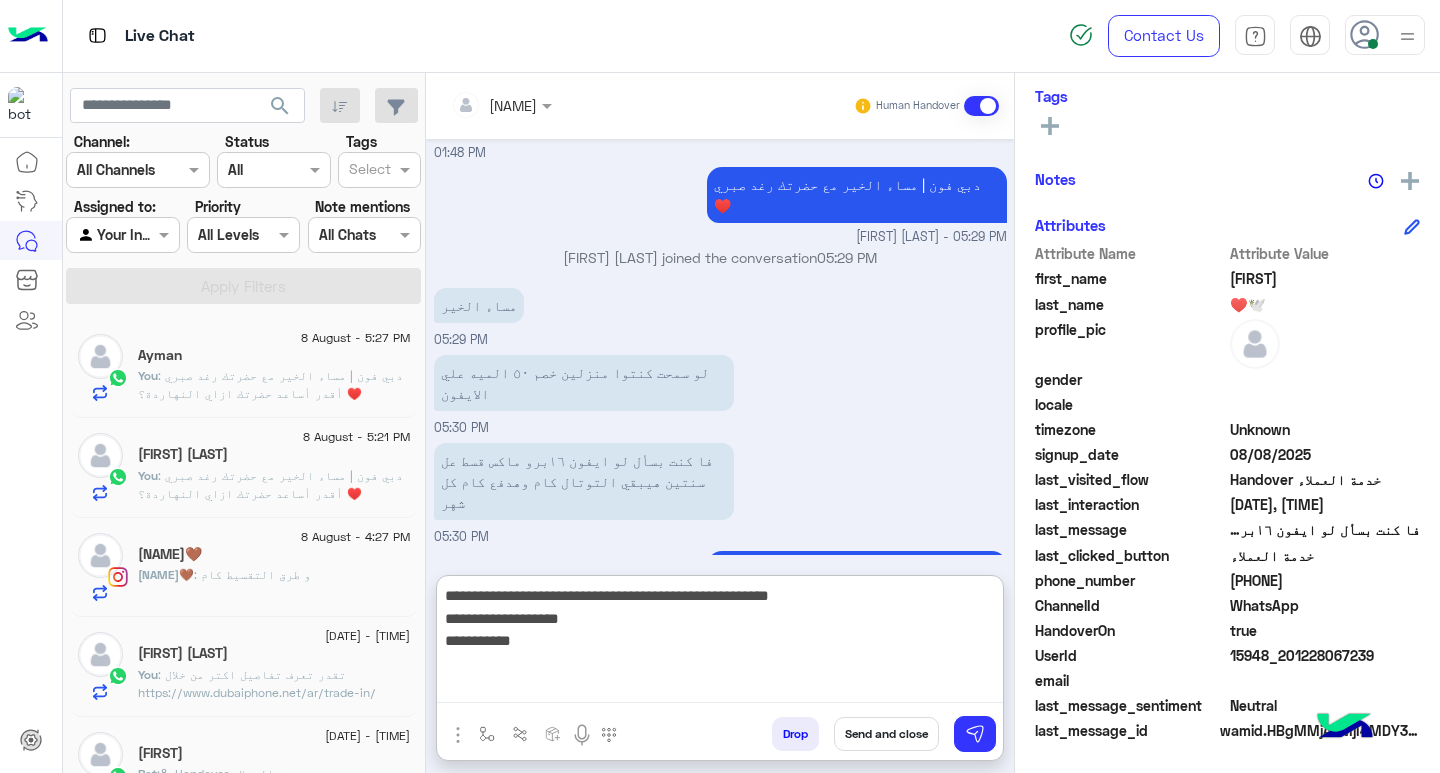 click on "**********" at bounding box center [720, 643] 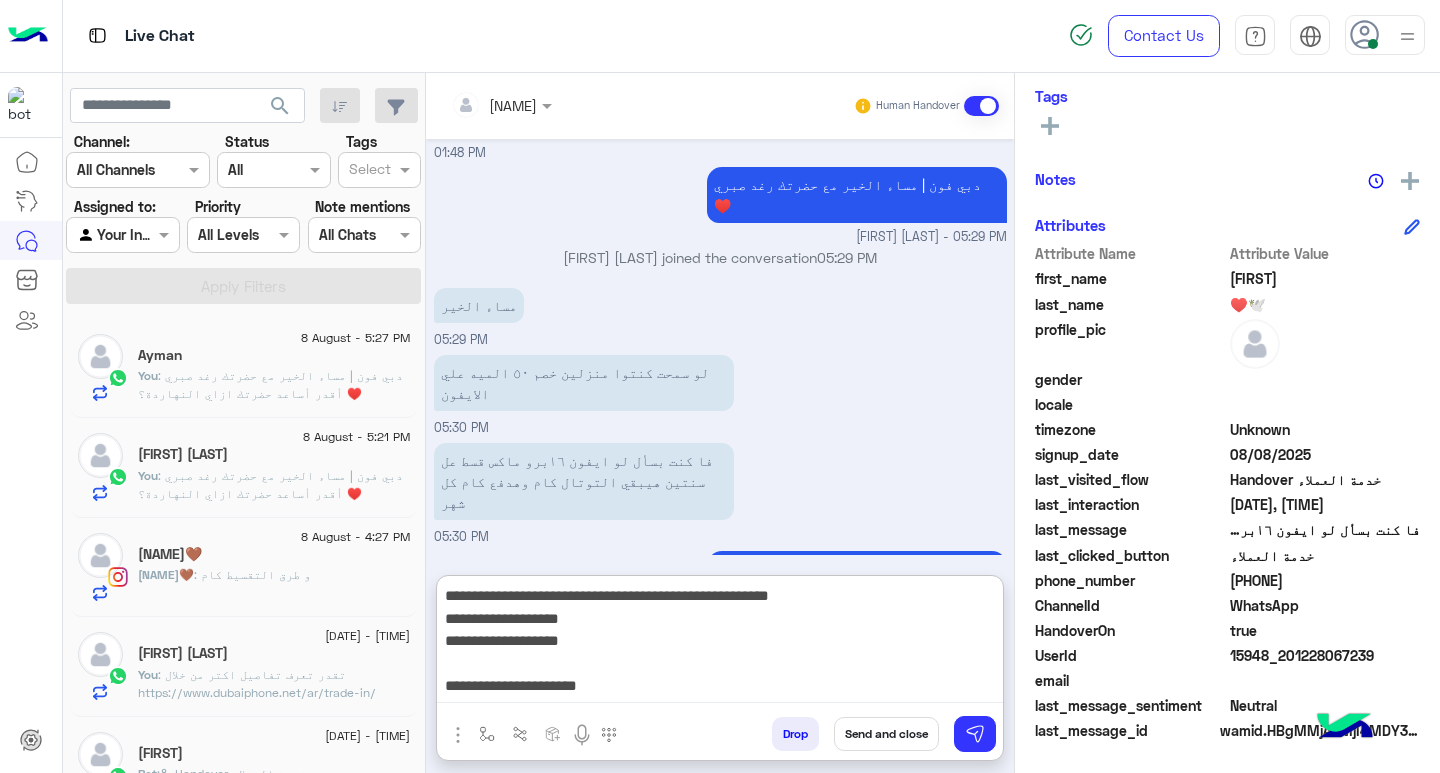 click on "**********" at bounding box center [720, 643] 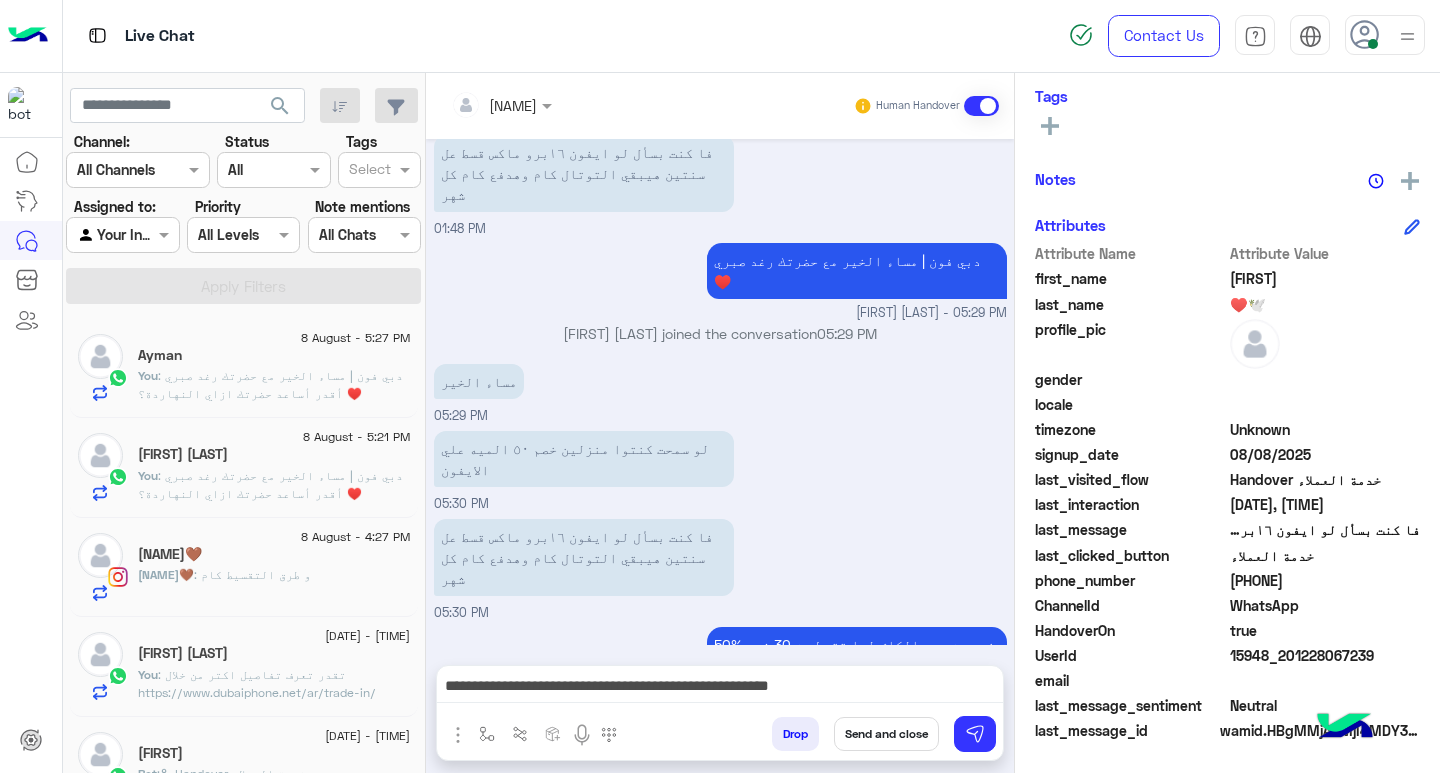 scroll, scrollTop: 890, scrollLeft: 0, axis: vertical 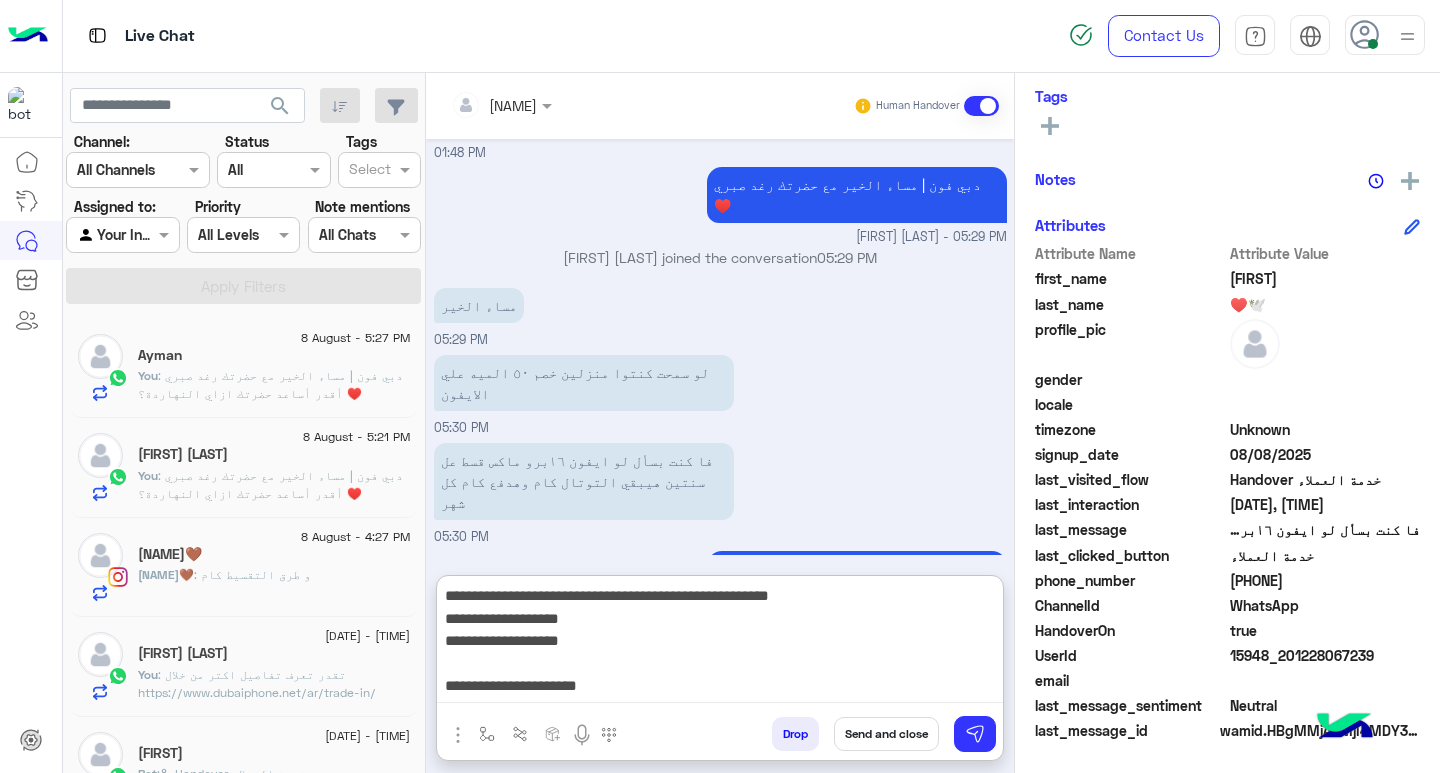 click on "**********" at bounding box center (720, 643) 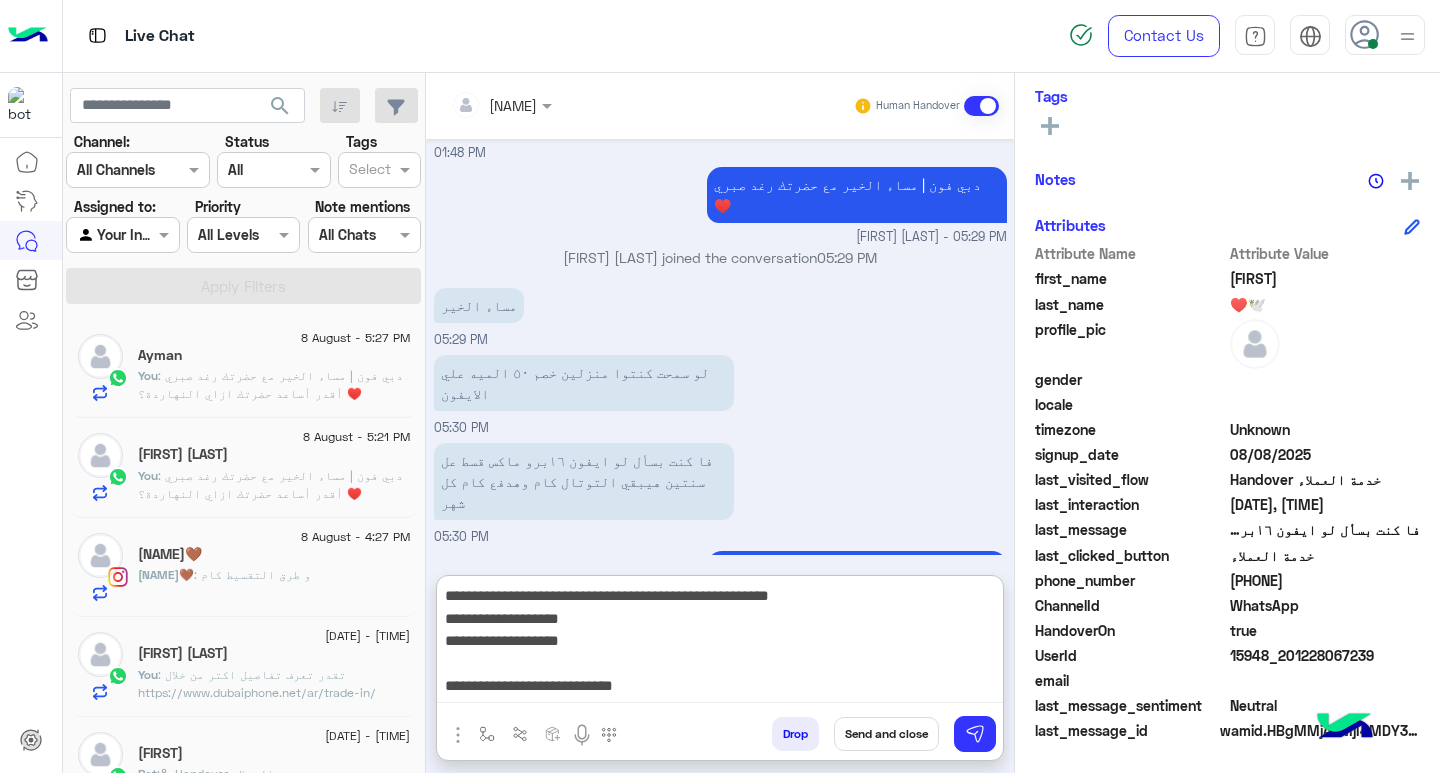 scroll, scrollTop: 16, scrollLeft: 0, axis: vertical 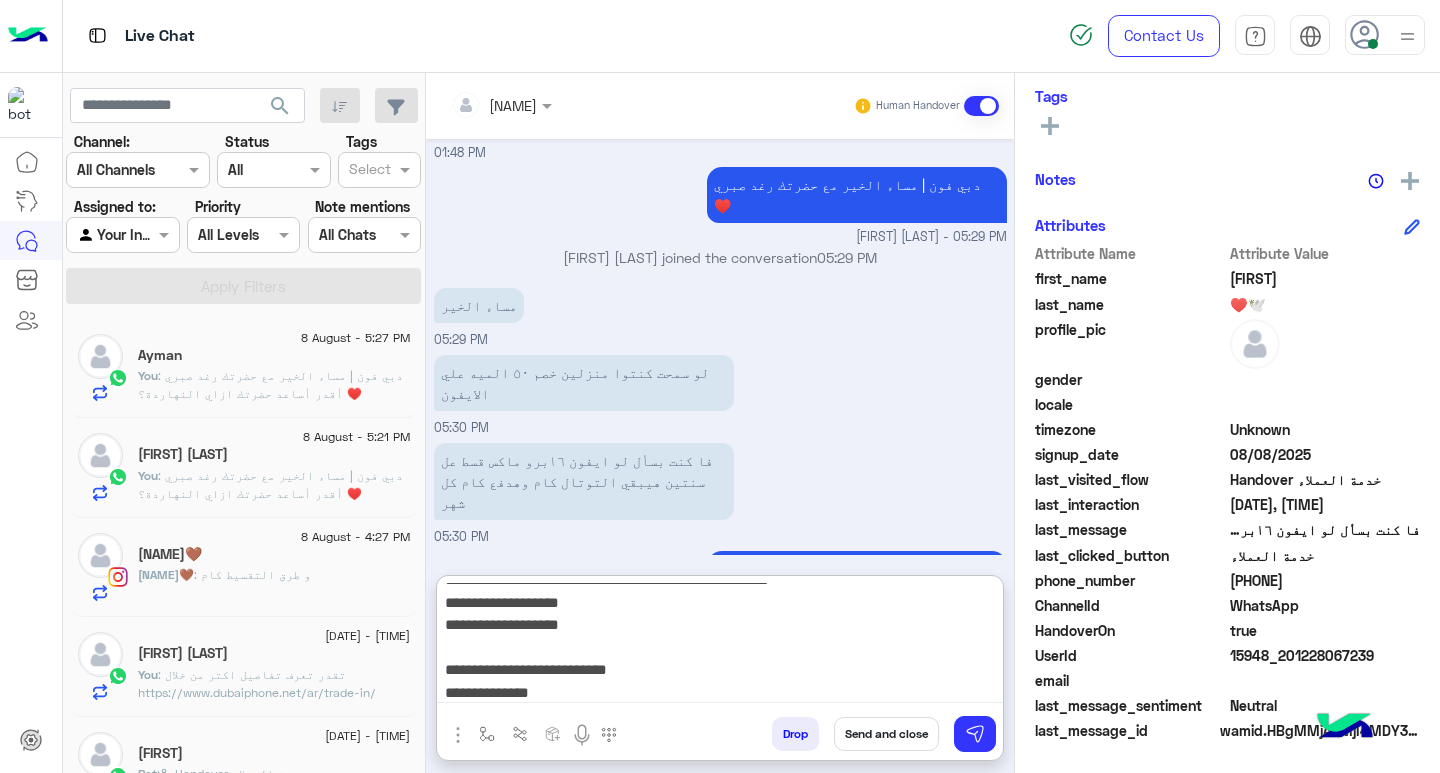 paste on "*******" 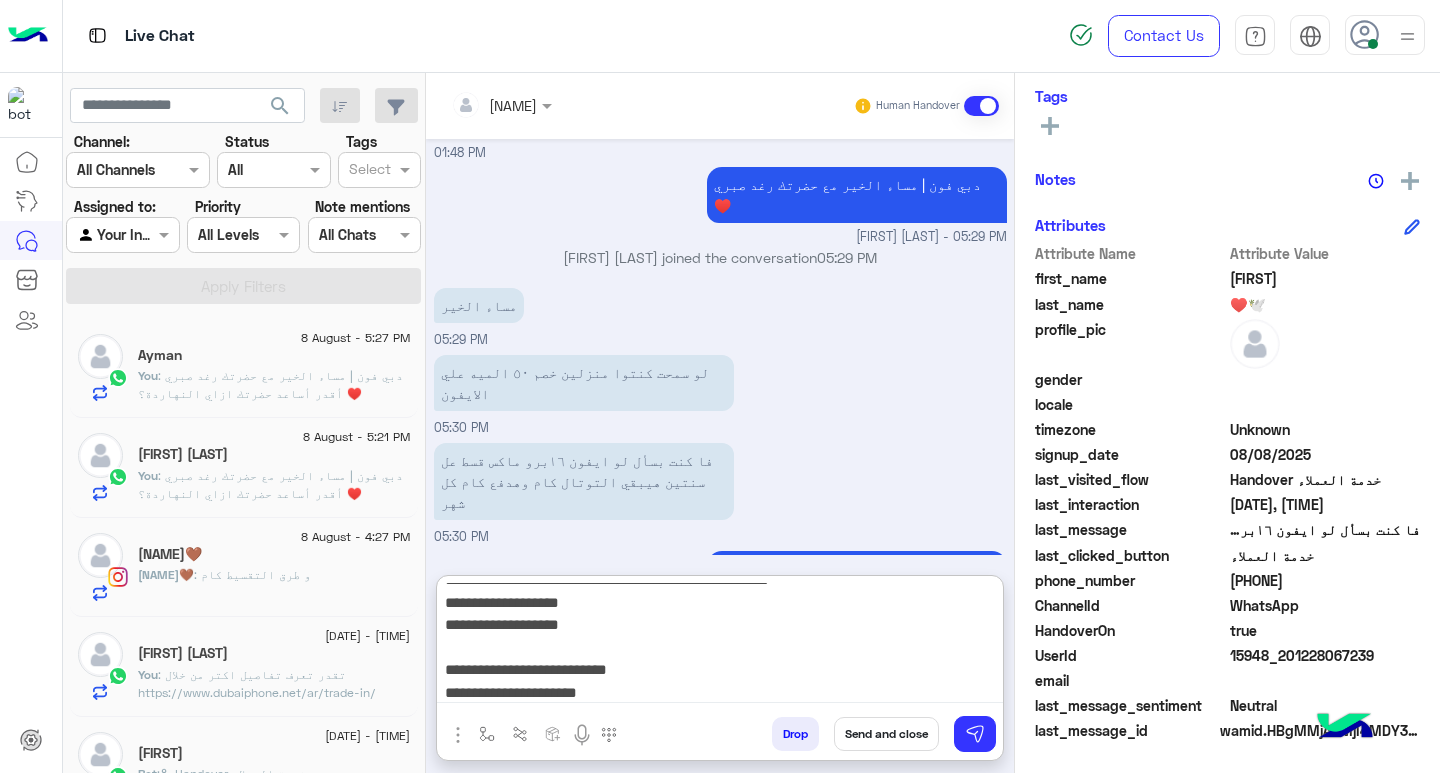 scroll, scrollTop: 39, scrollLeft: 0, axis: vertical 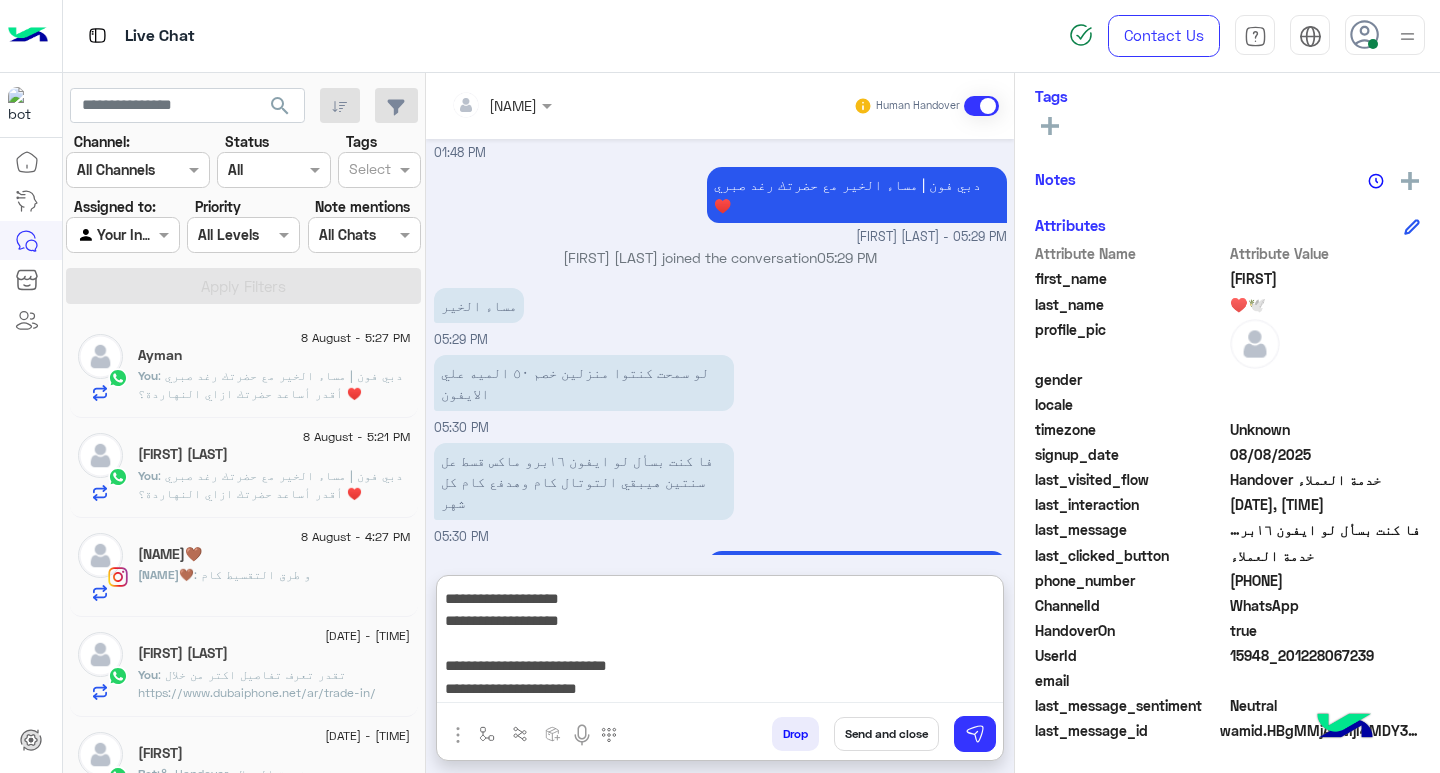 click on "**********" at bounding box center (720, 643) 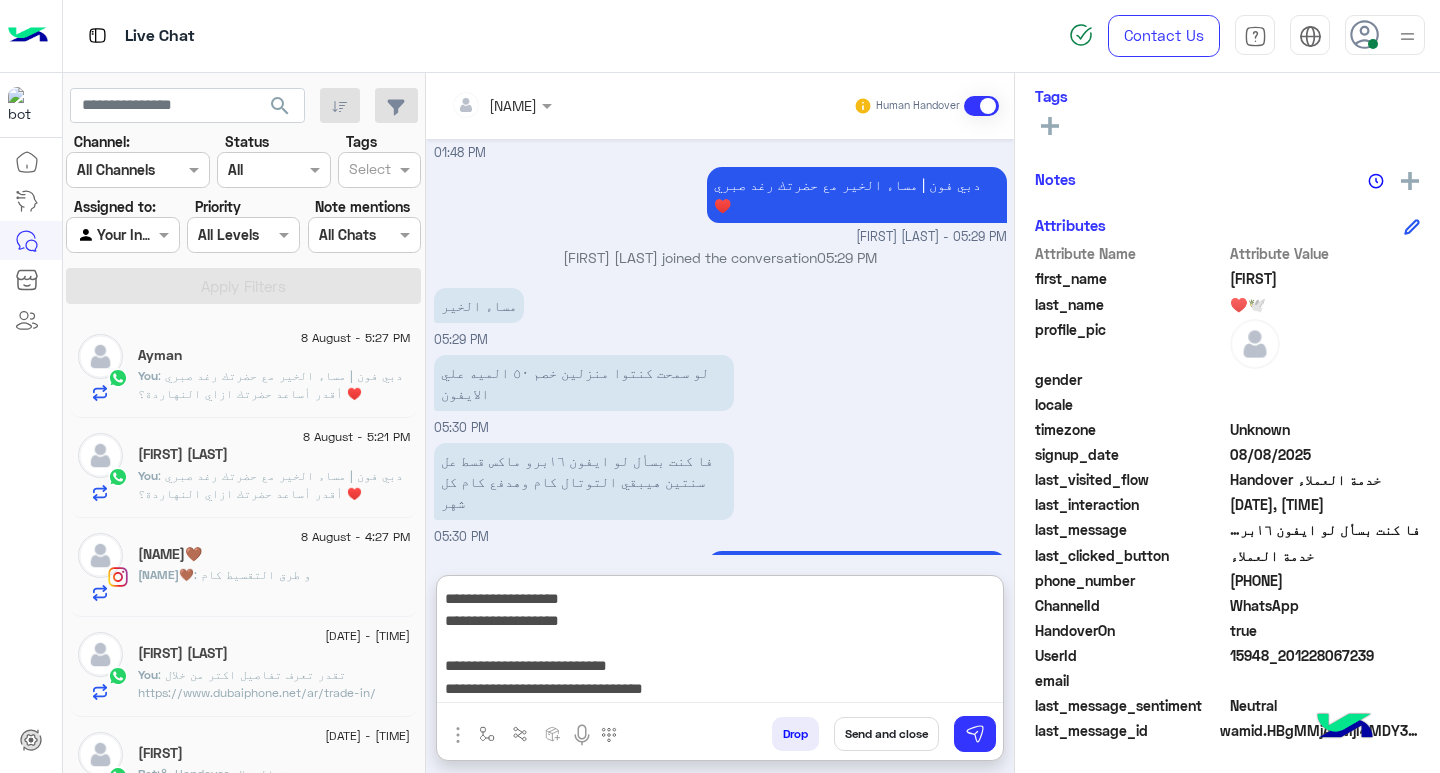 type on "**********" 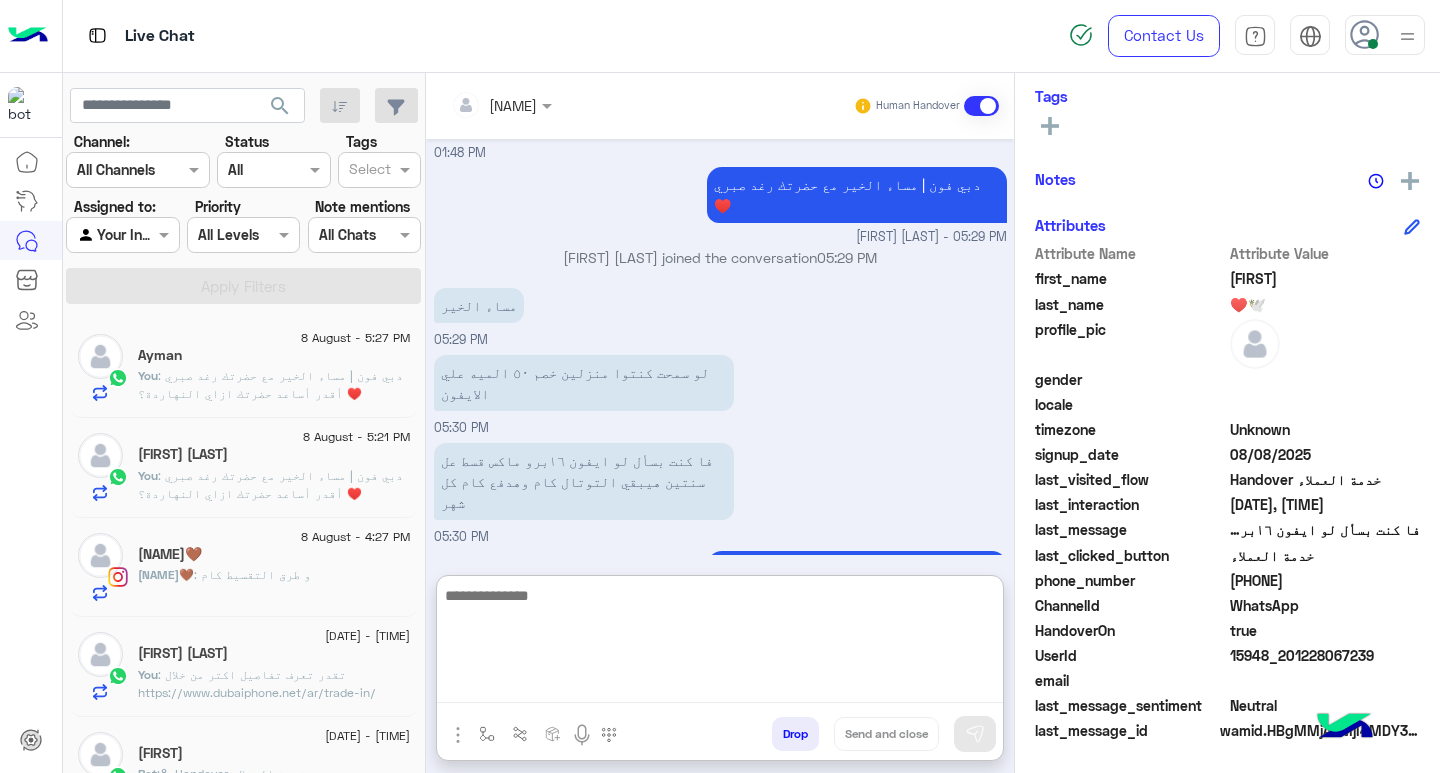 scroll, scrollTop: 0, scrollLeft: 0, axis: both 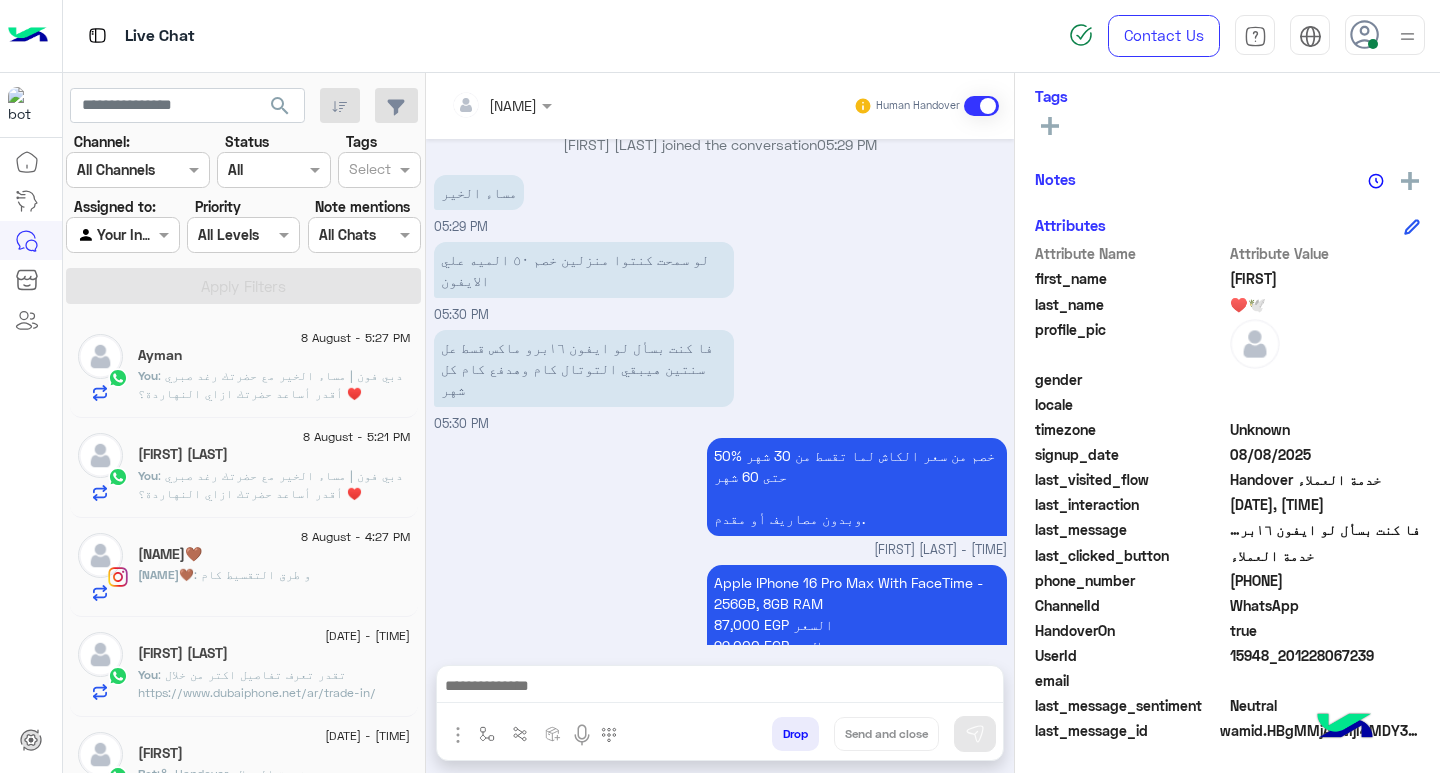 click at bounding box center [720, 688] 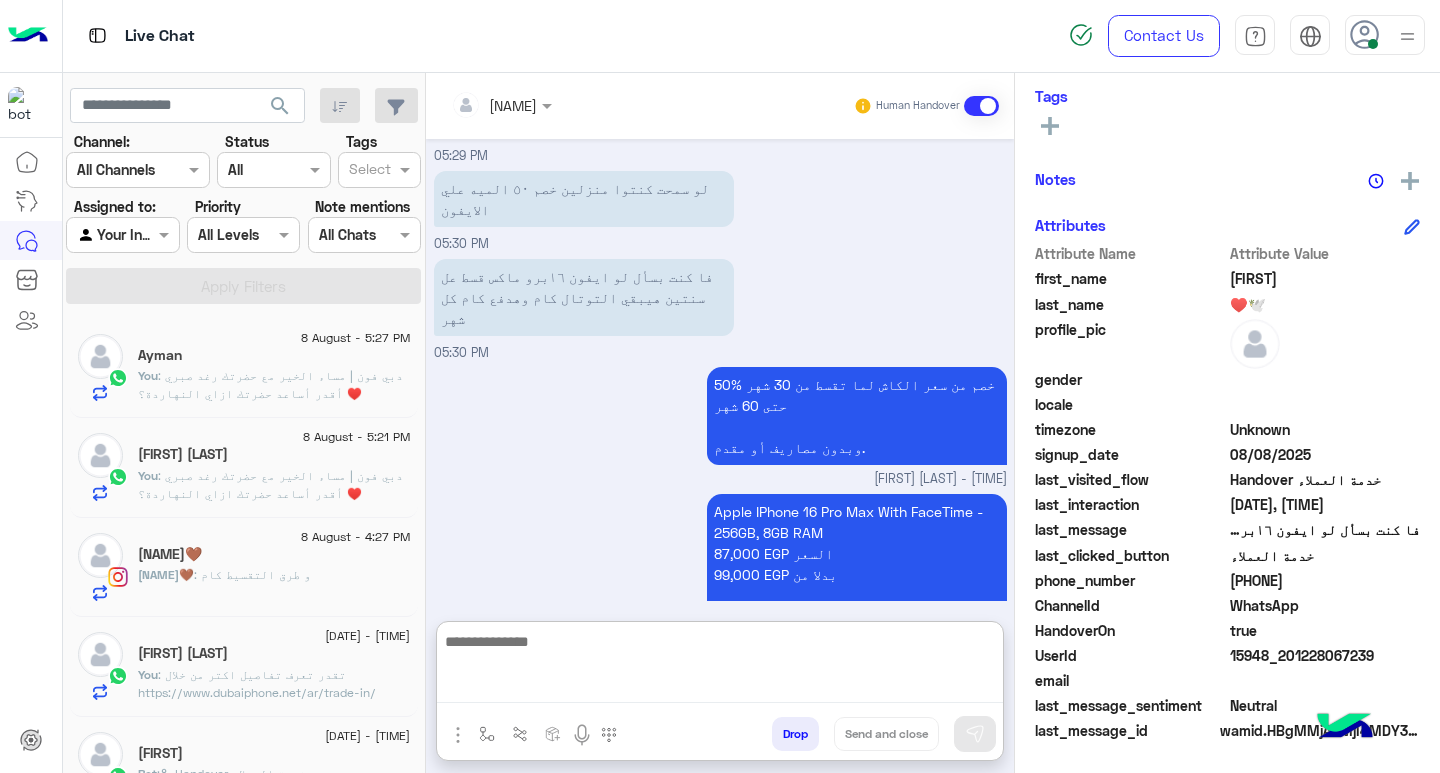 paste on "**********" 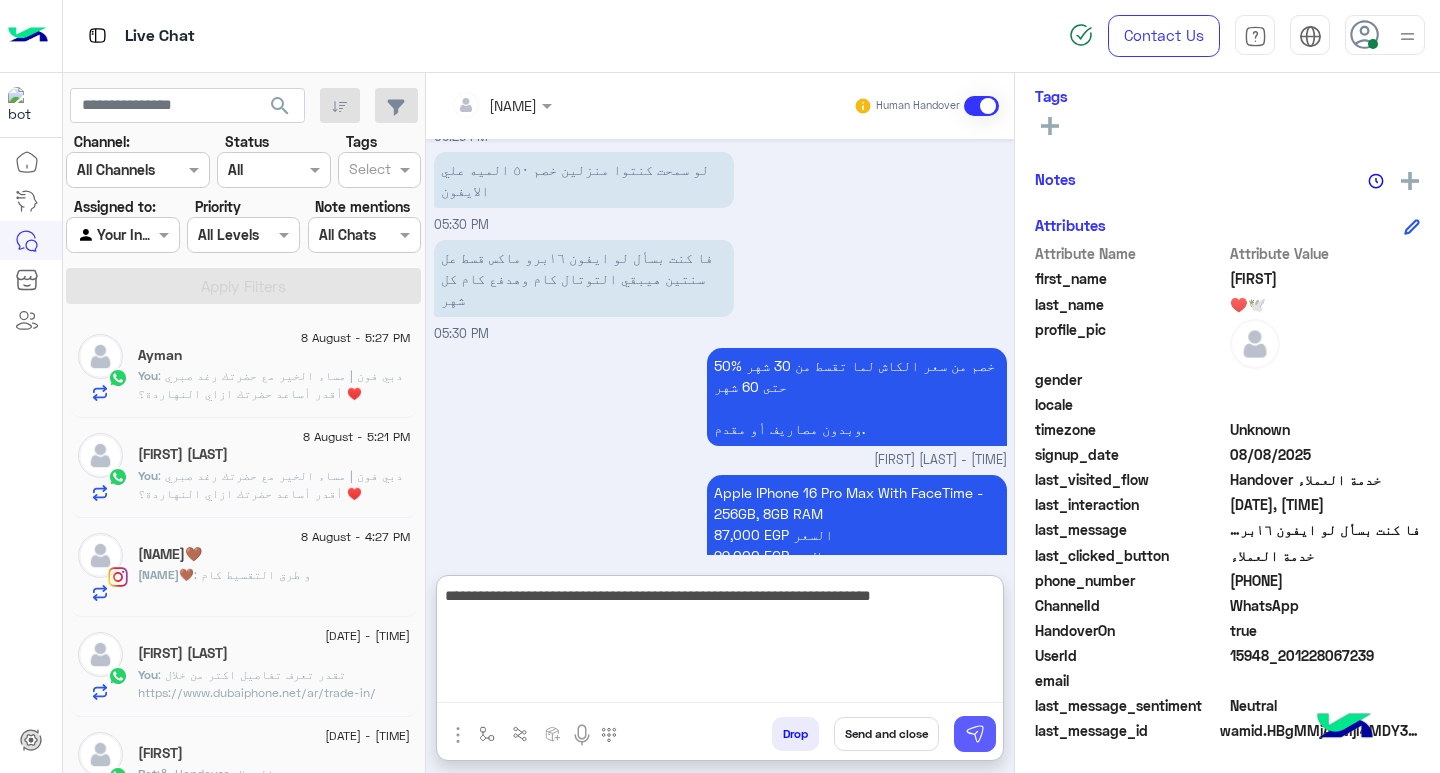 type on "**********" 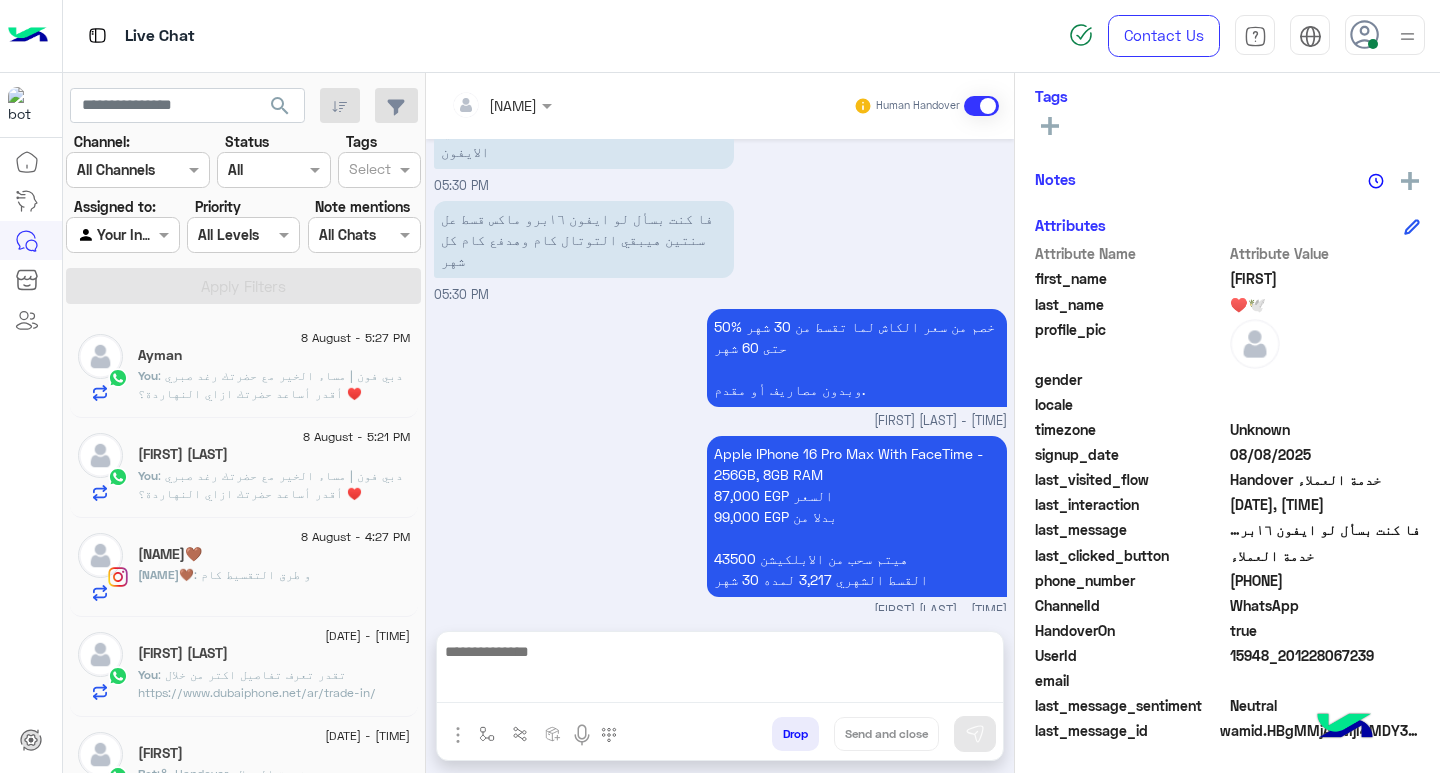 scroll, scrollTop: 1164, scrollLeft: 0, axis: vertical 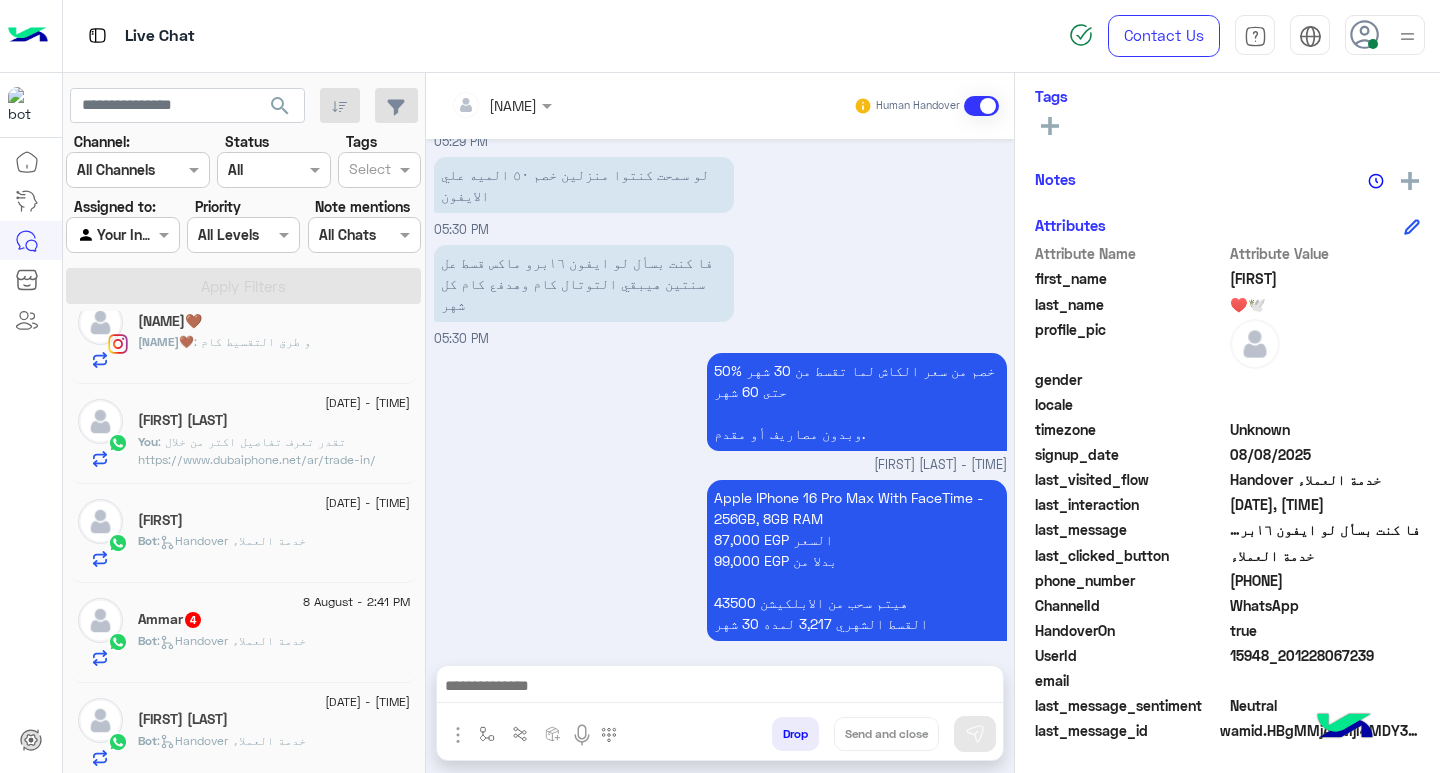 click on ": تقدر تعرف تفاصيل اكتر من خلال https://www.dubaiphone.net/ar/trade-in/" 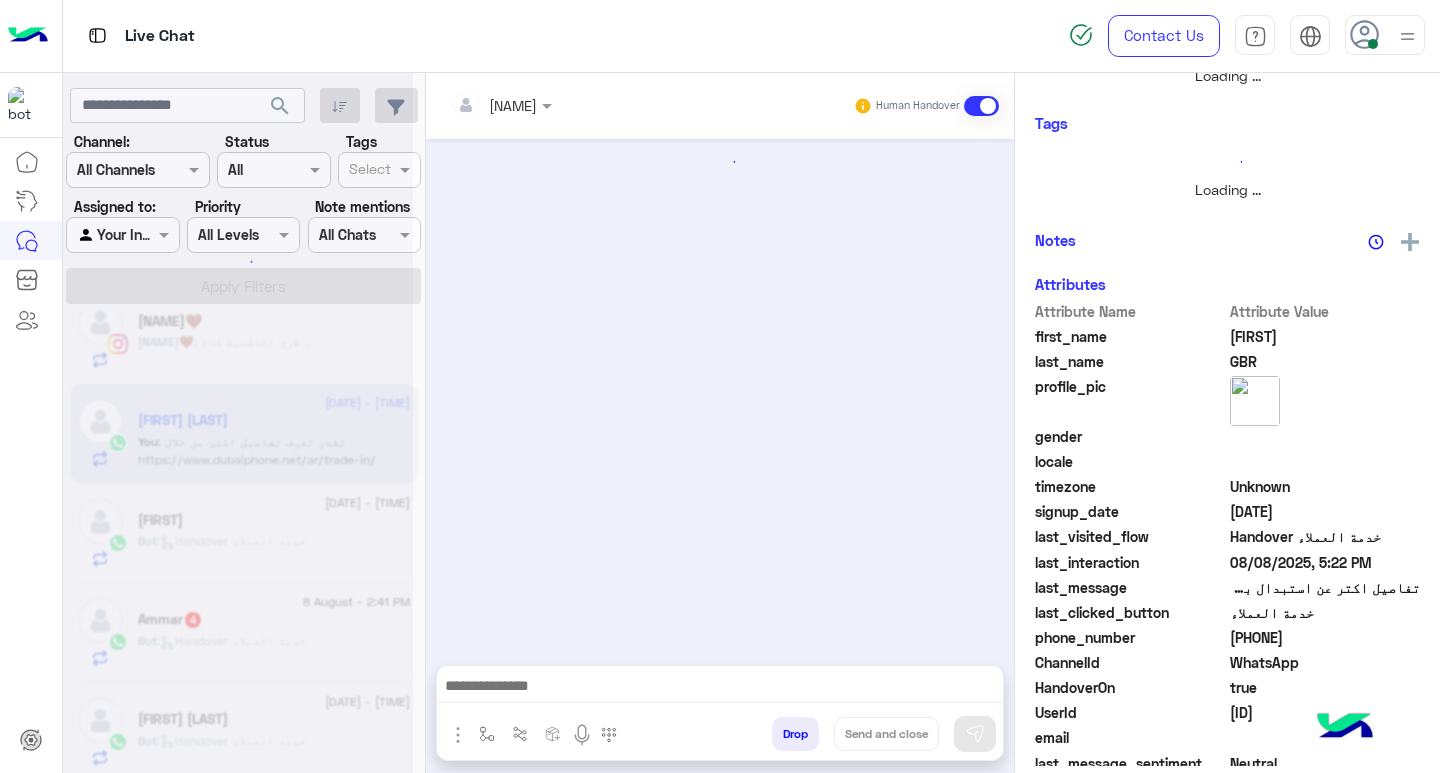 scroll, scrollTop: 355, scrollLeft: 0, axis: vertical 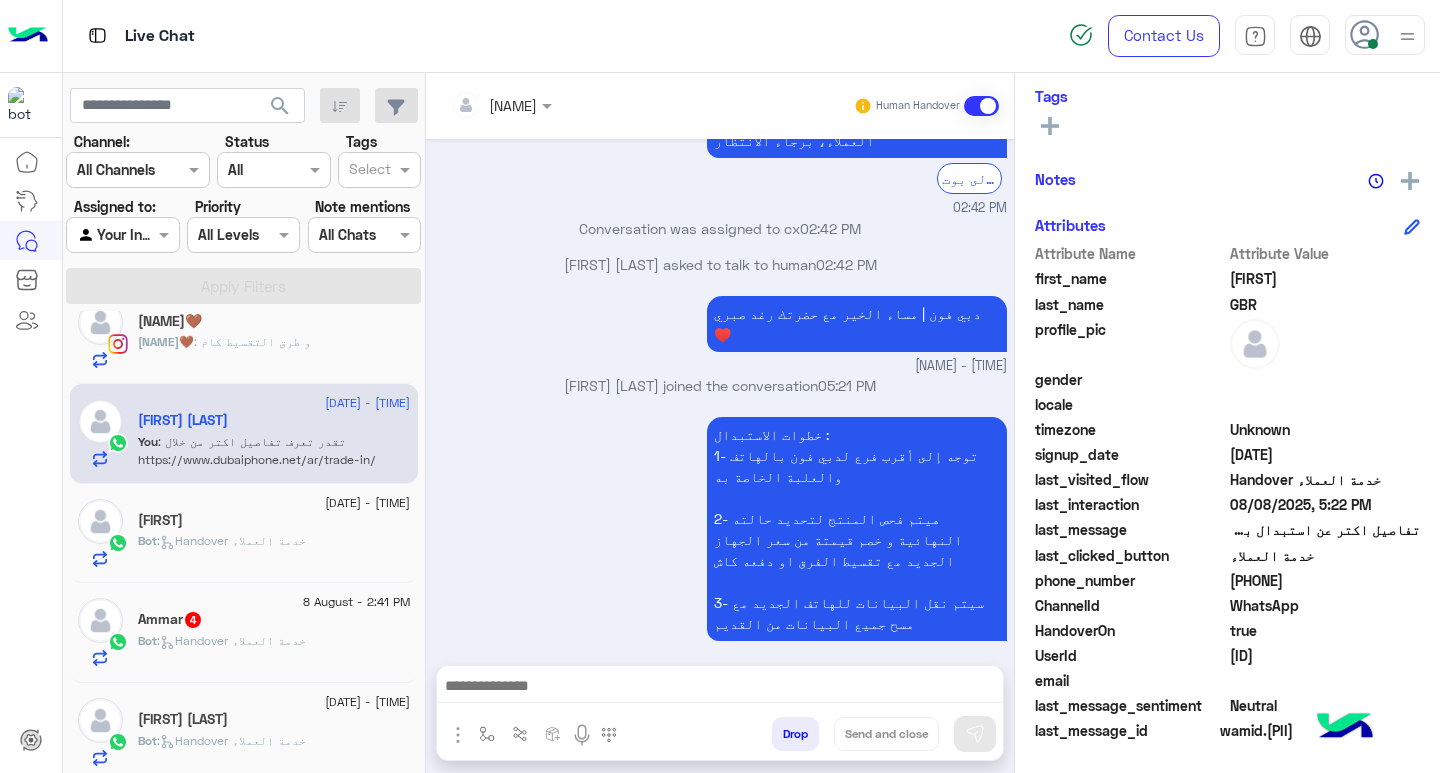 click at bounding box center (720, 691) 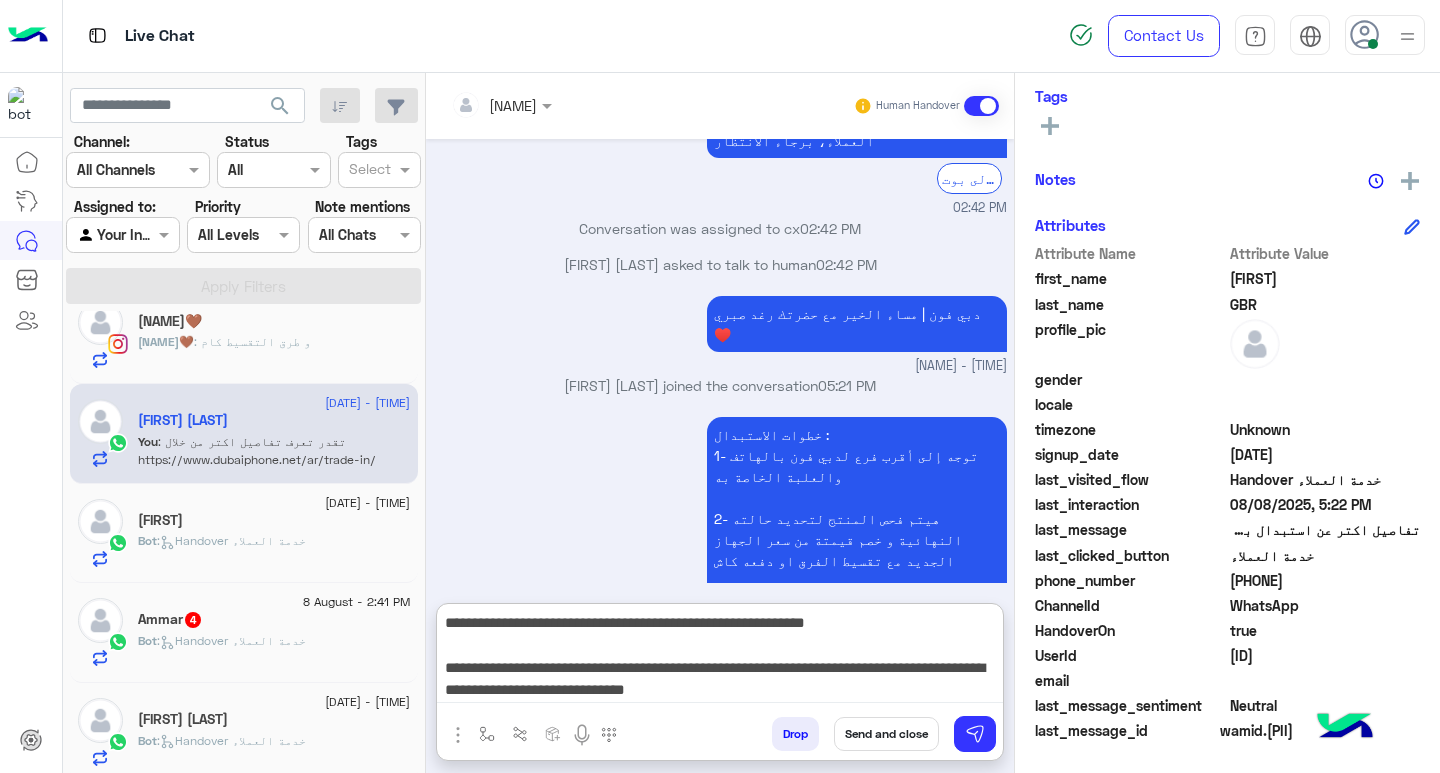 scroll, scrollTop: 155, scrollLeft: 0, axis: vertical 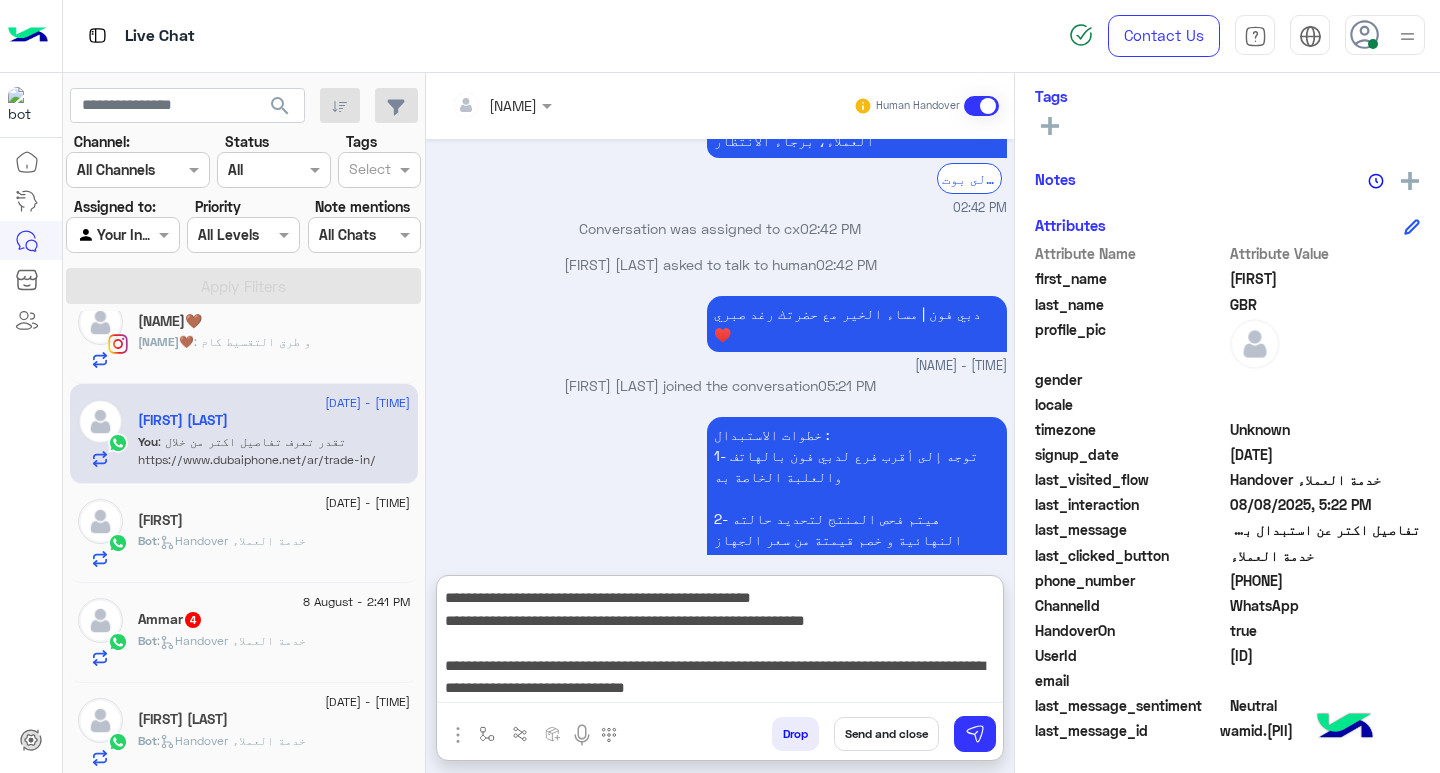 type on "**********" 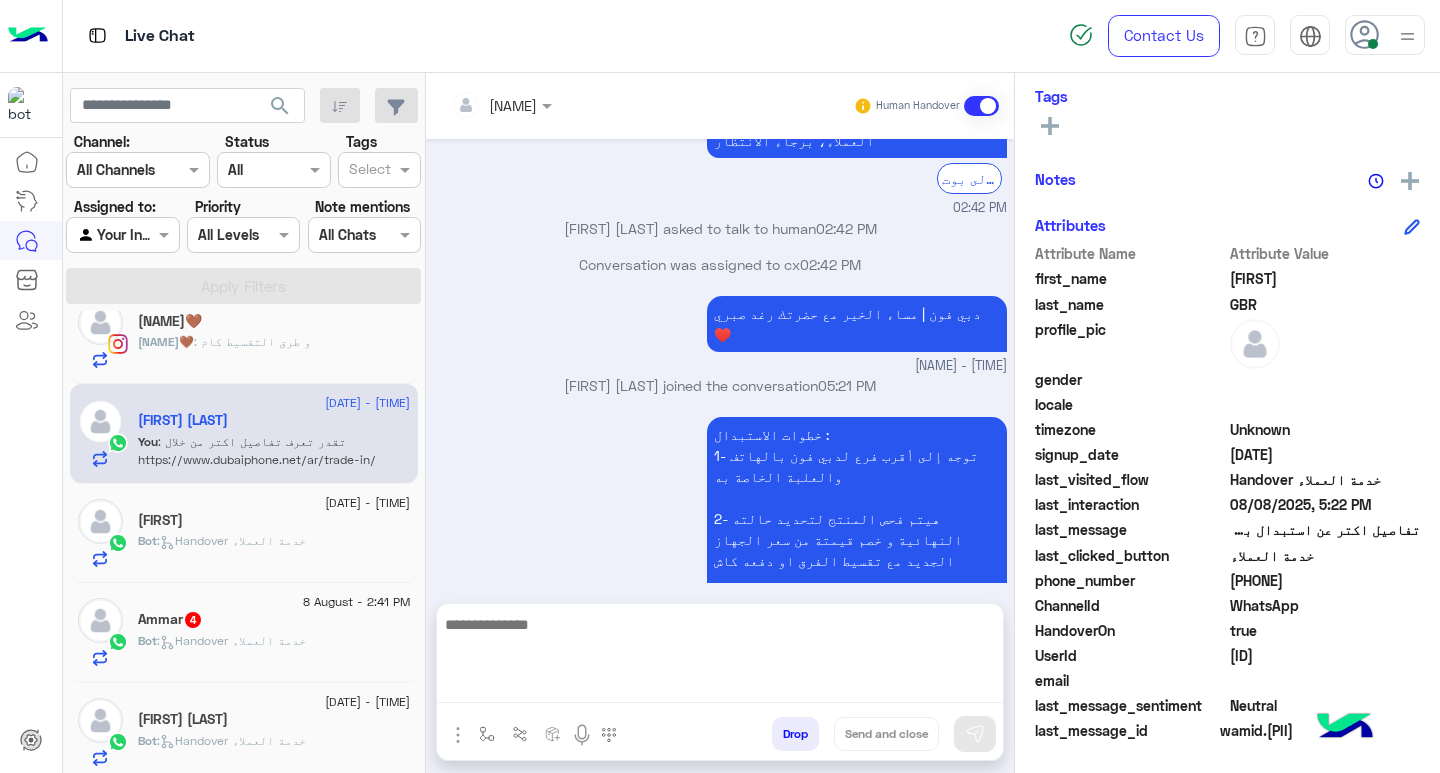 scroll, scrollTop: 0, scrollLeft: 0, axis: both 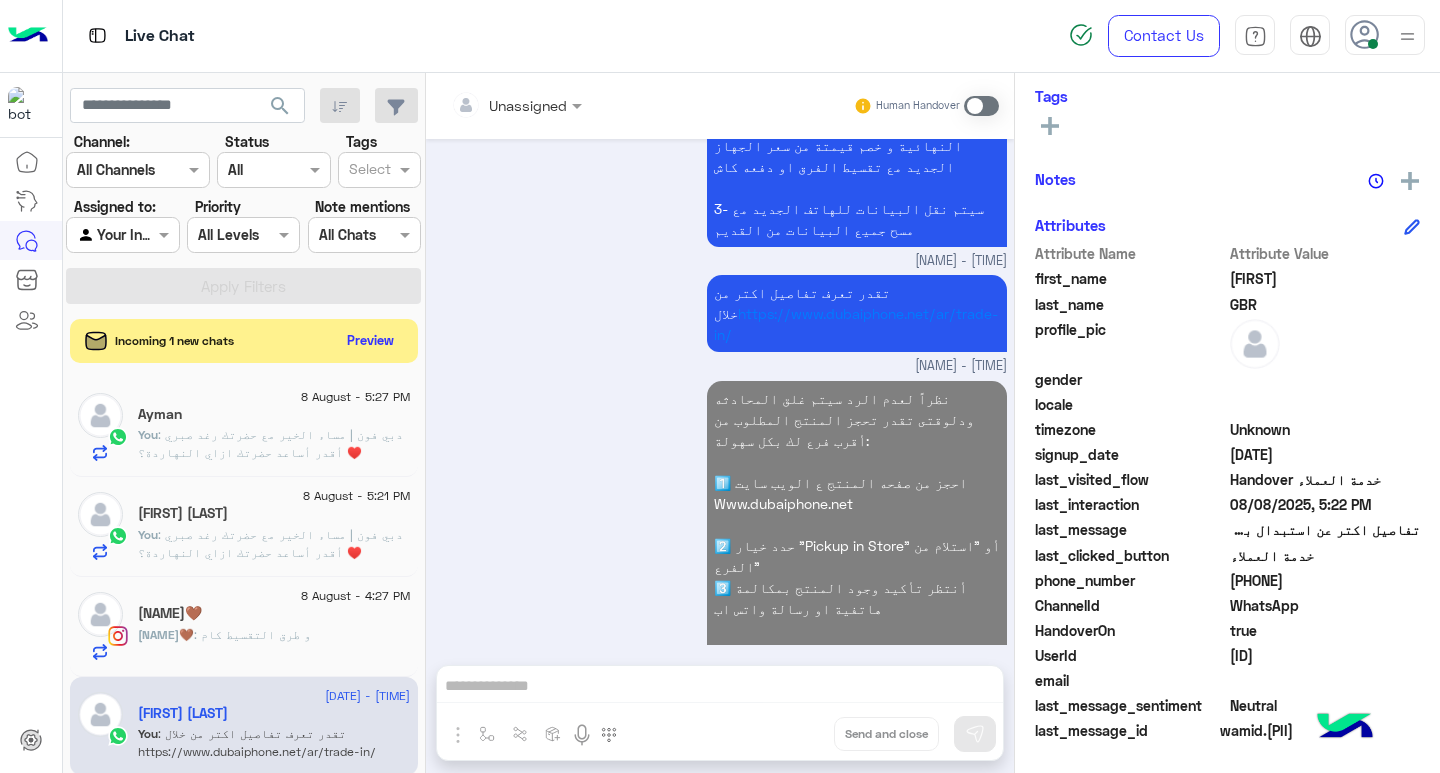 click on ": دبي فون | مساء  الخير مع حضرتك رغد صبري ♥️
أقدر أساعد حضرتك ازاي النهاردة؟" 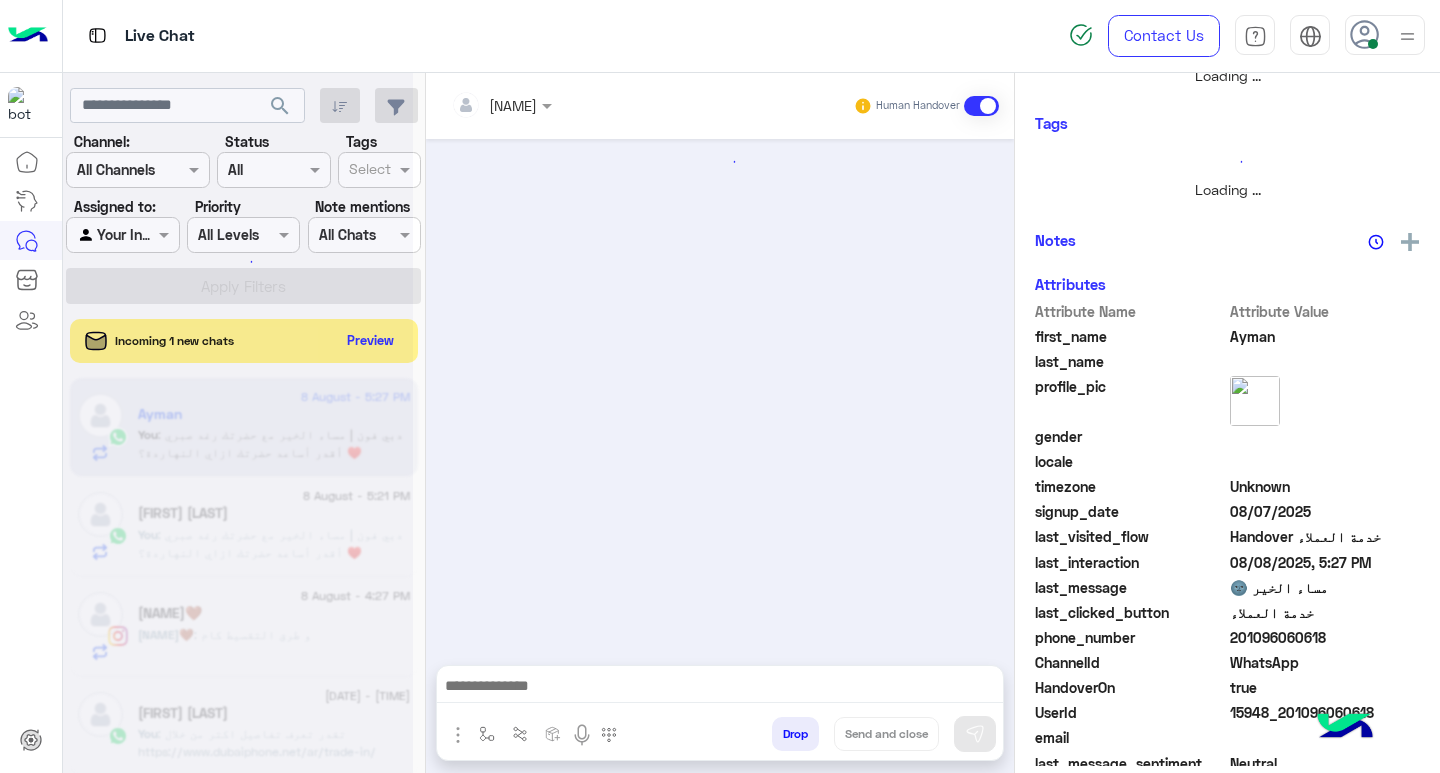 scroll, scrollTop: 355, scrollLeft: 0, axis: vertical 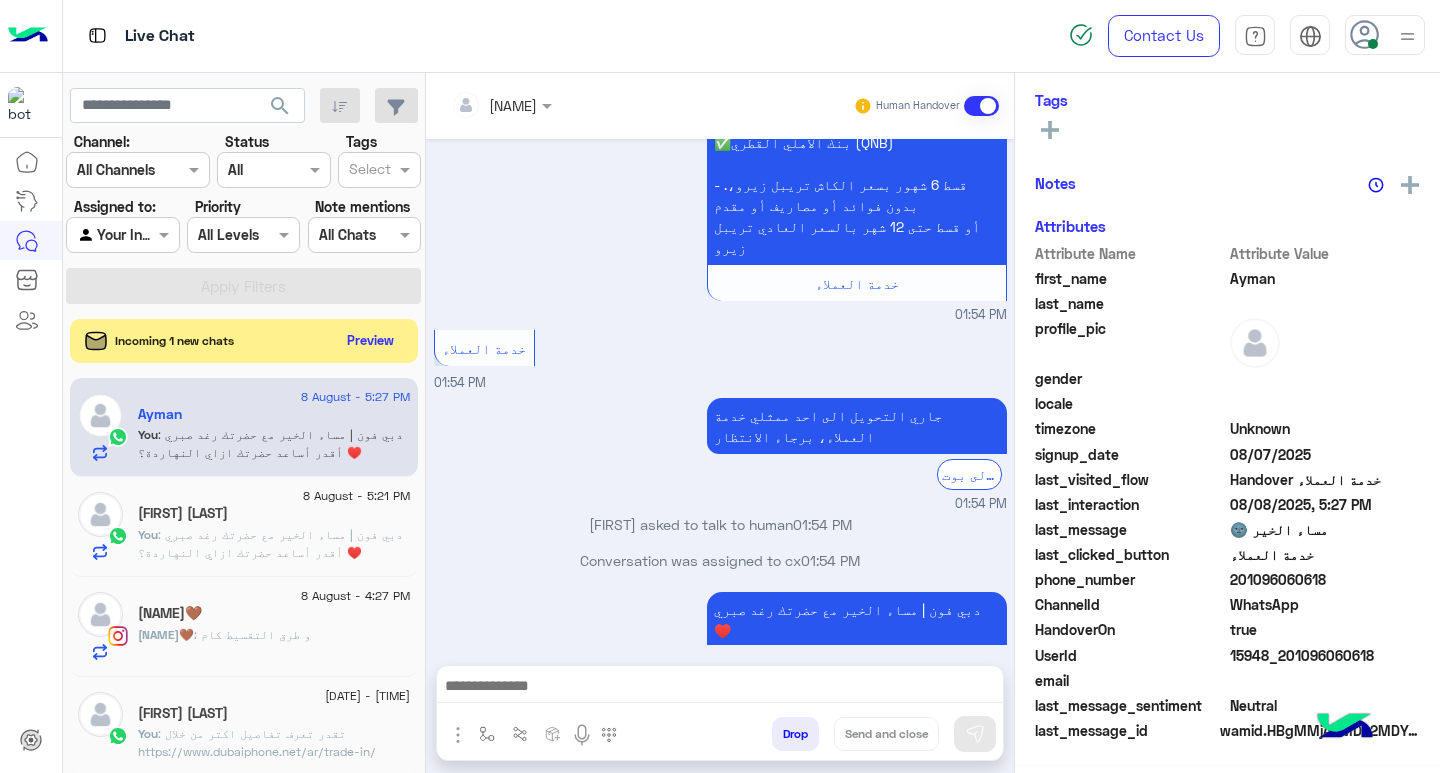 click at bounding box center (720, 688) 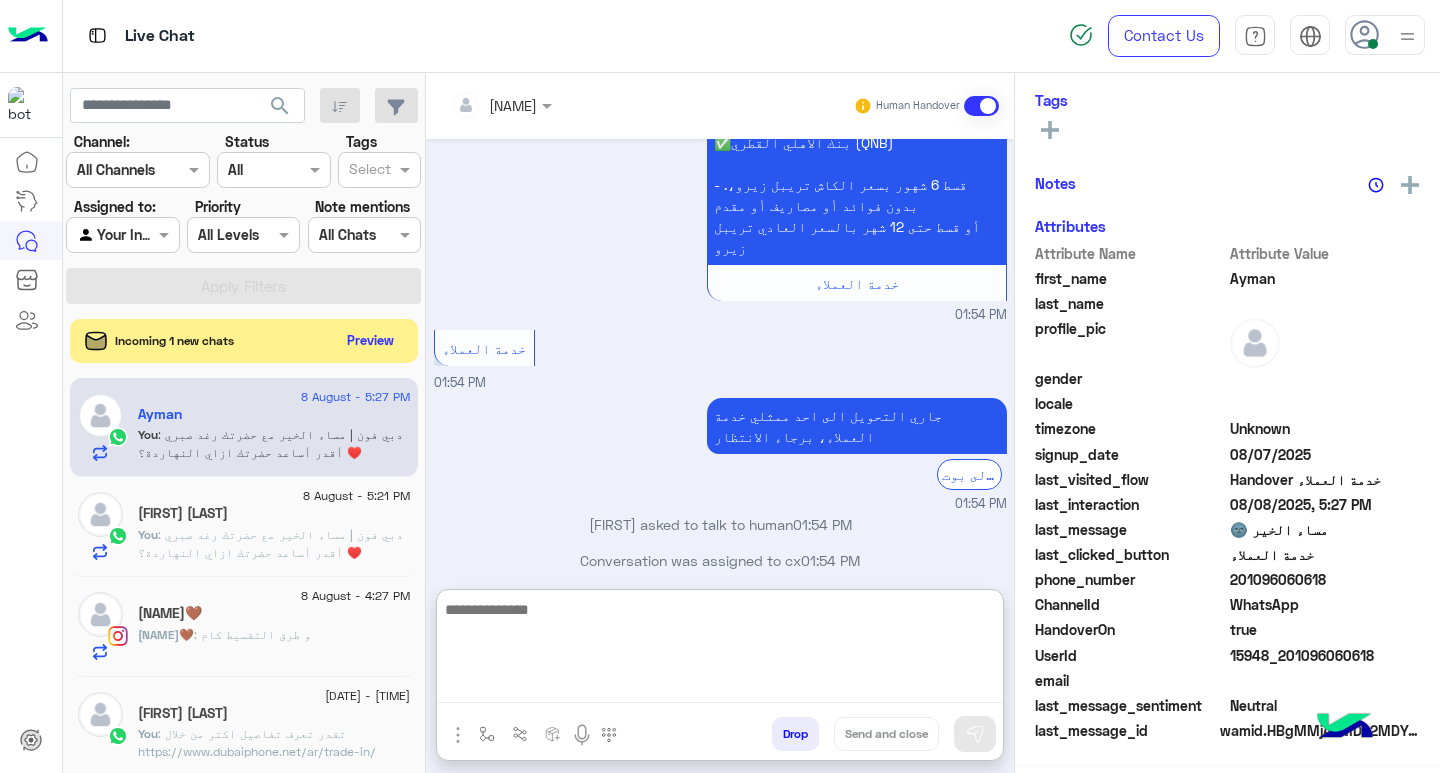 paste on "**********" 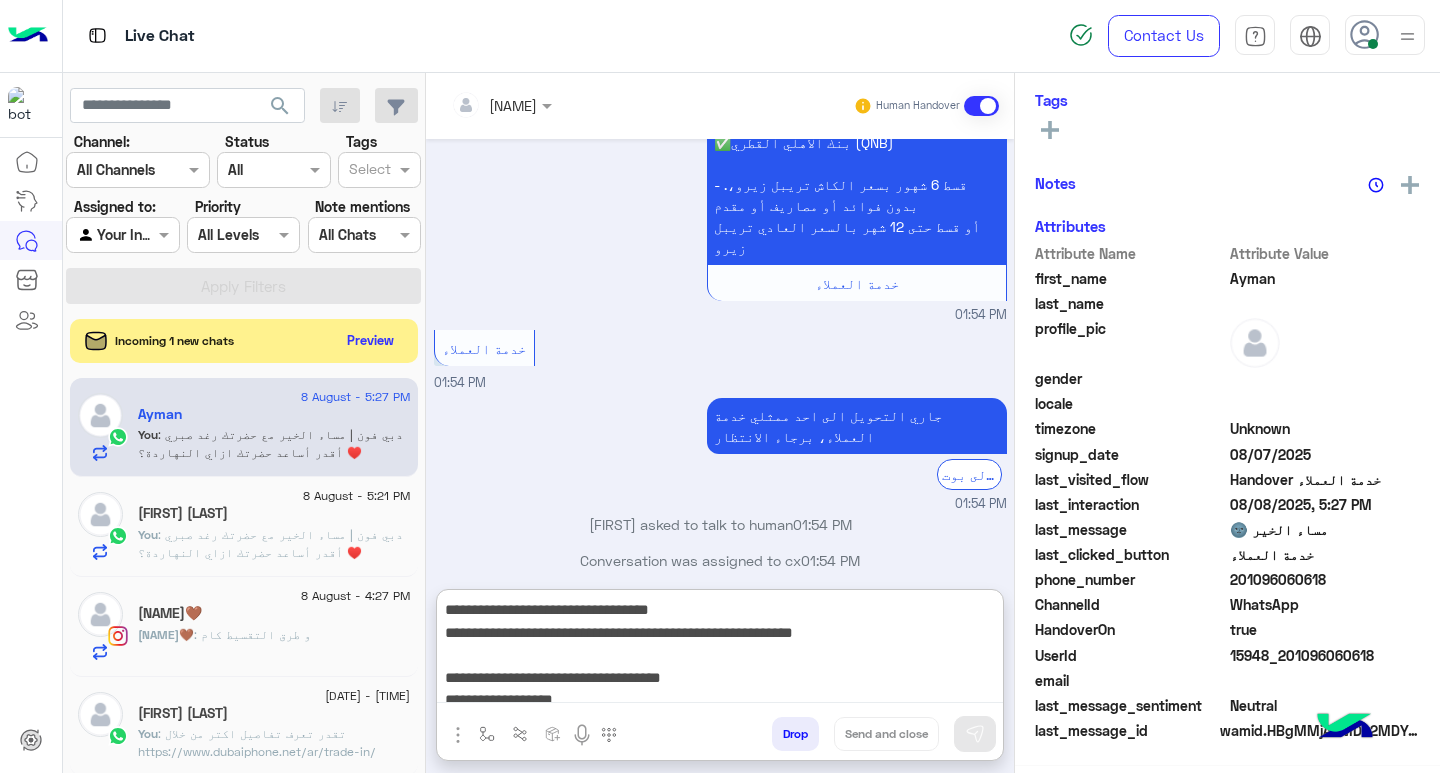 scroll, scrollTop: 155, scrollLeft: 0, axis: vertical 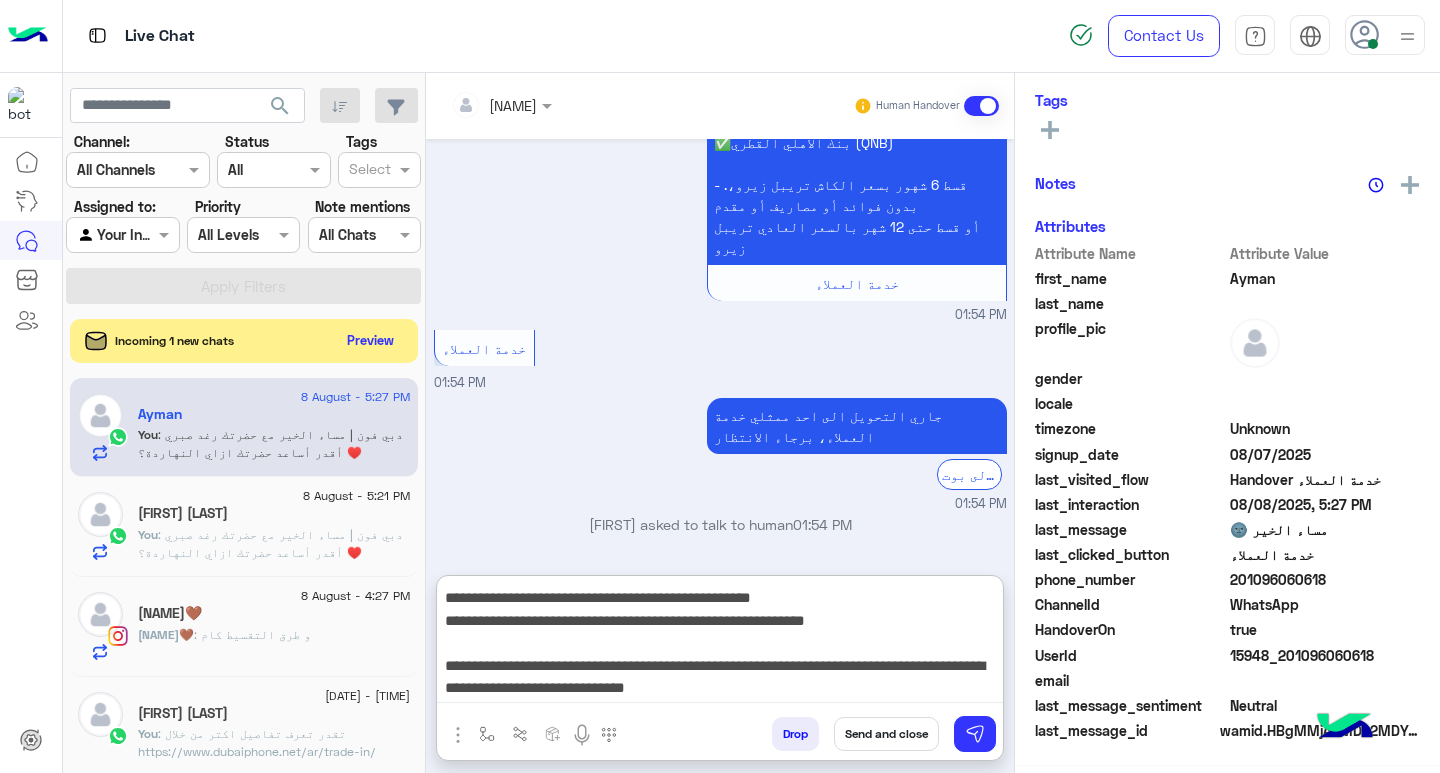 type on "**********" 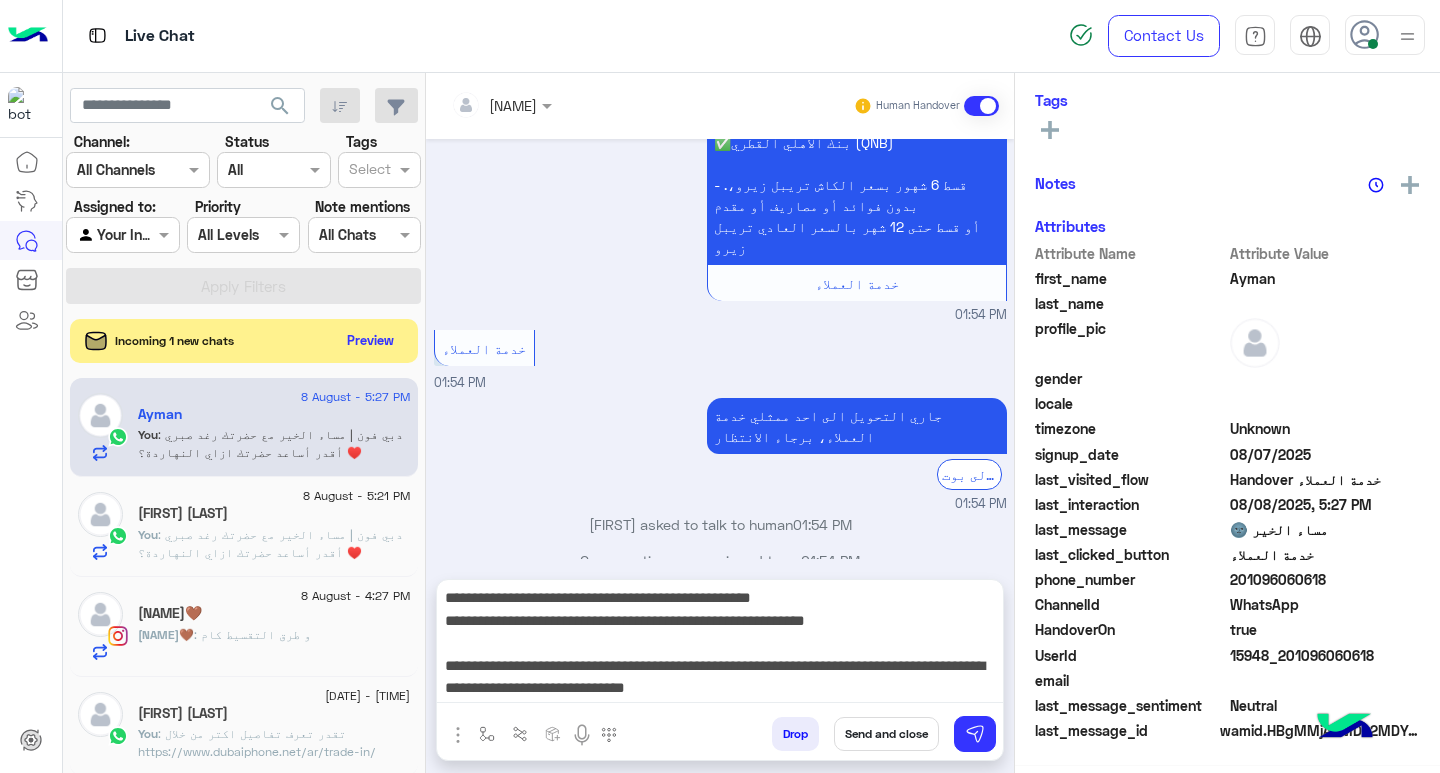click on "Send and close" at bounding box center (886, 734) 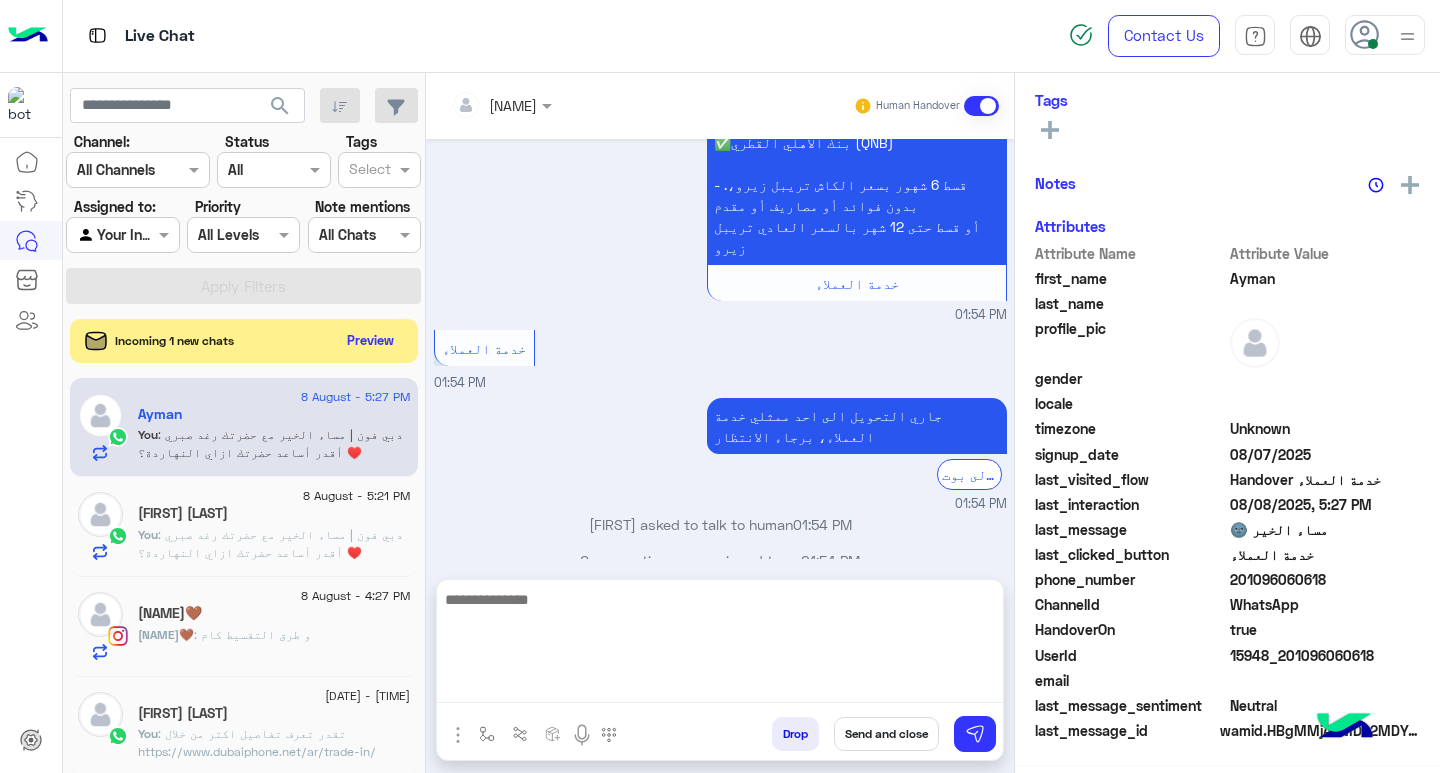 scroll, scrollTop: 0, scrollLeft: 0, axis: both 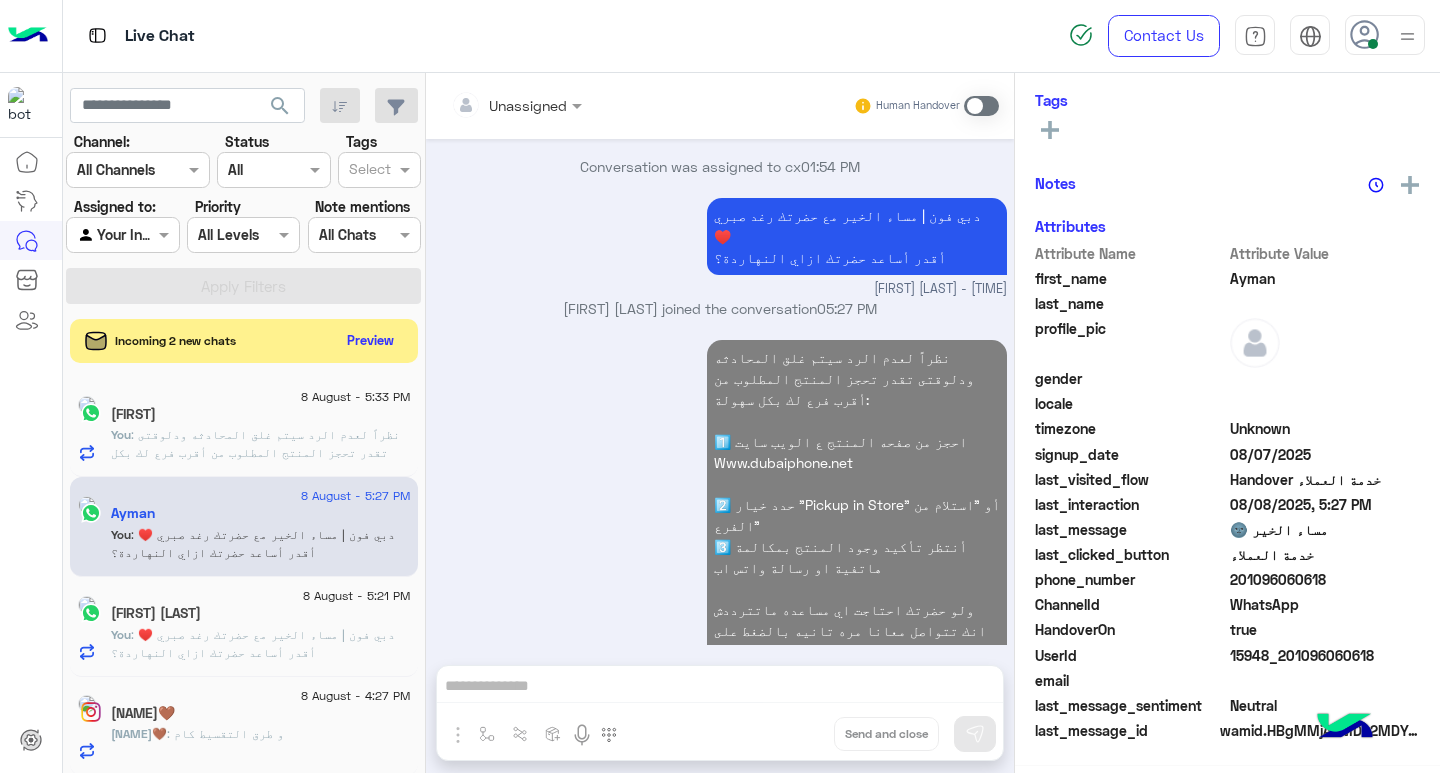 click on ": دبي فون | مساء  الخير مع حضرتك رغد صبري ♥️
أقدر أساعد حضرتك ازاي النهاردة؟" 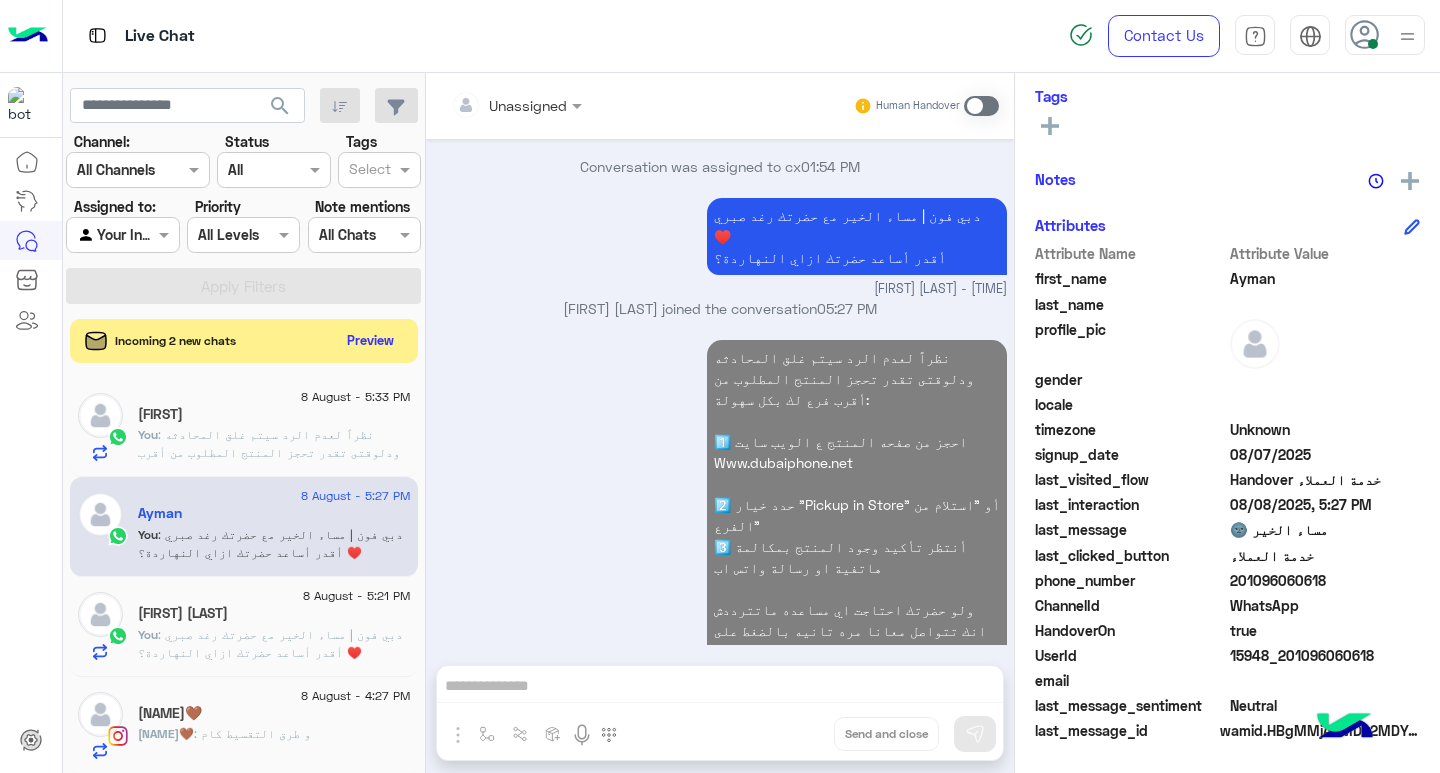 click on "[FIRST] [LAST]" 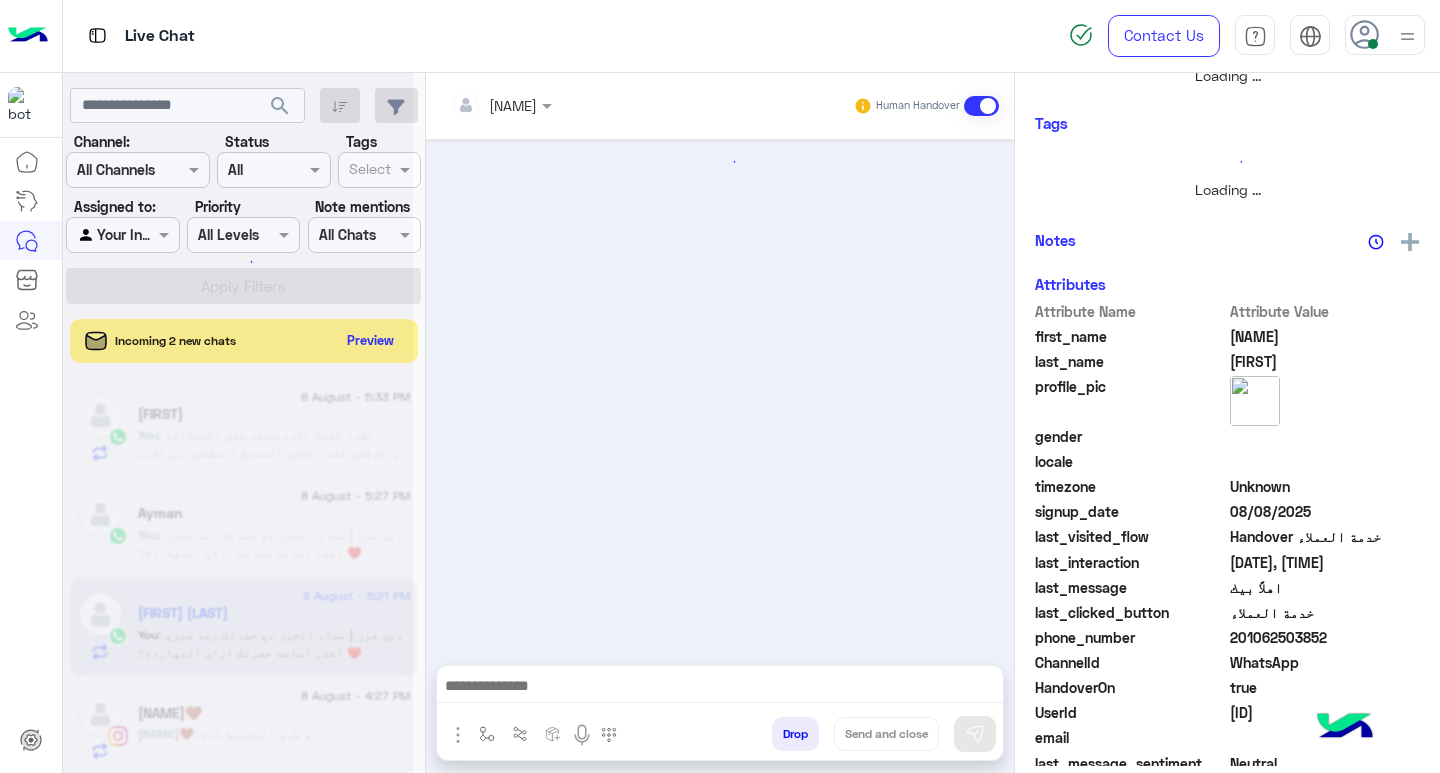 scroll, scrollTop: 355, scrollLeft: 0, axis: vertical 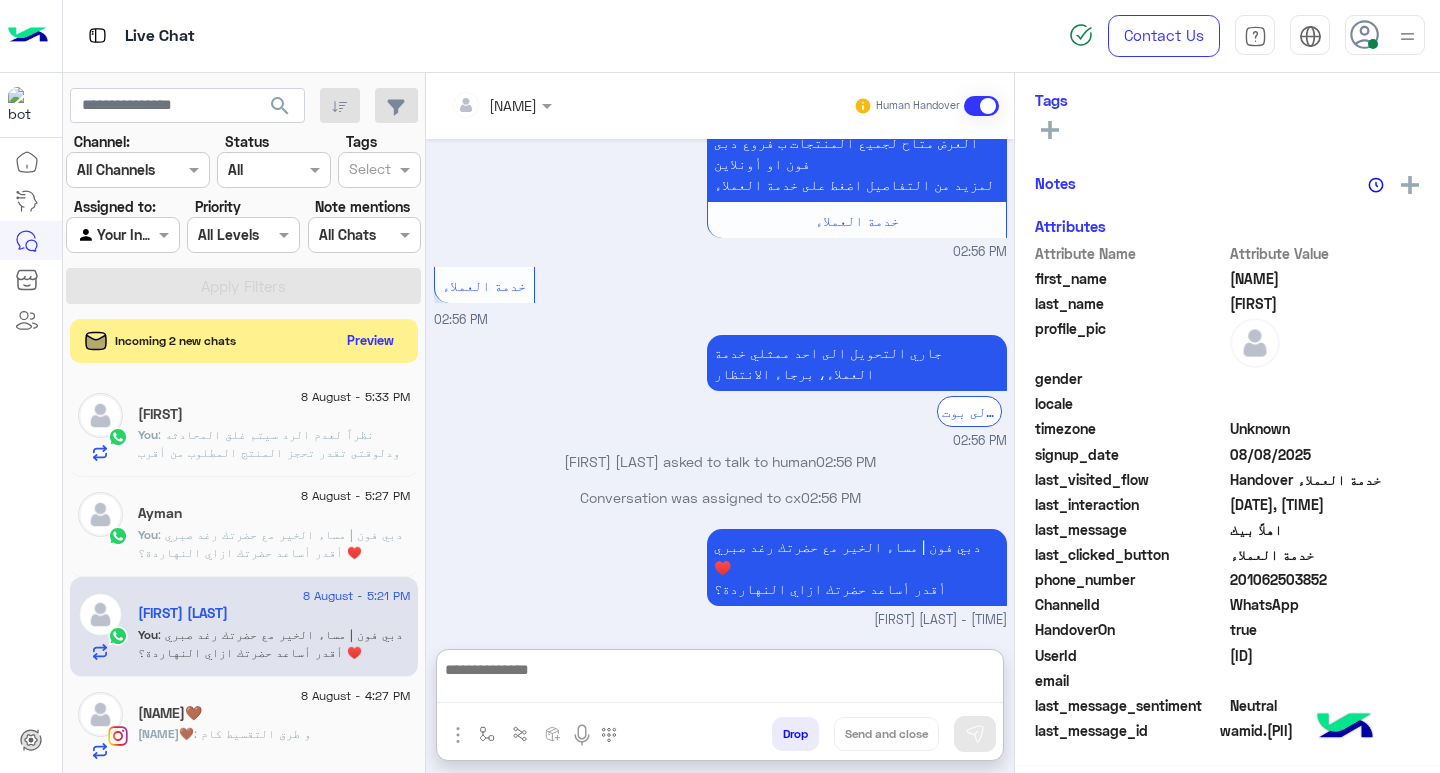 click at bounding box center (720, 680) 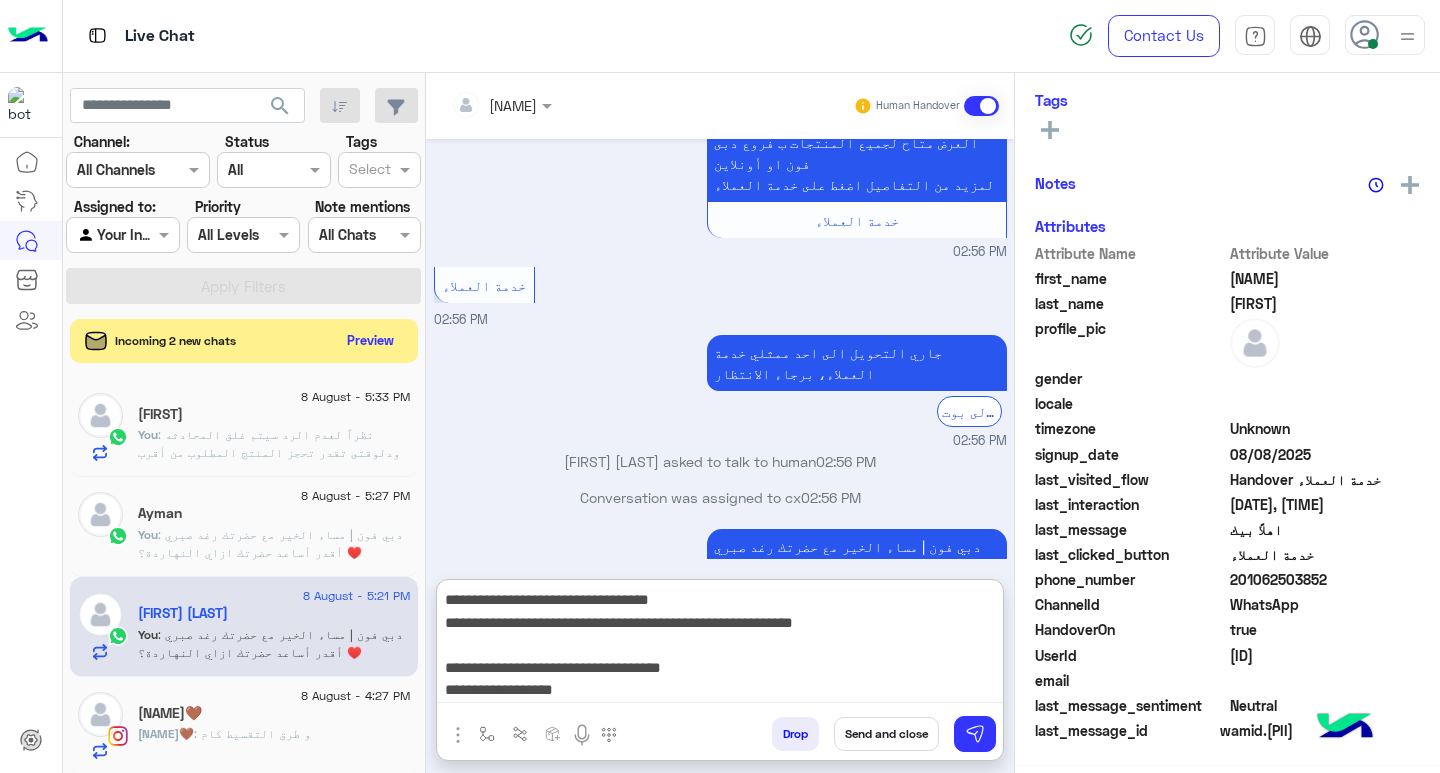 scroll, scrollTop: 155, scrollLeft: 0, axis: vertical 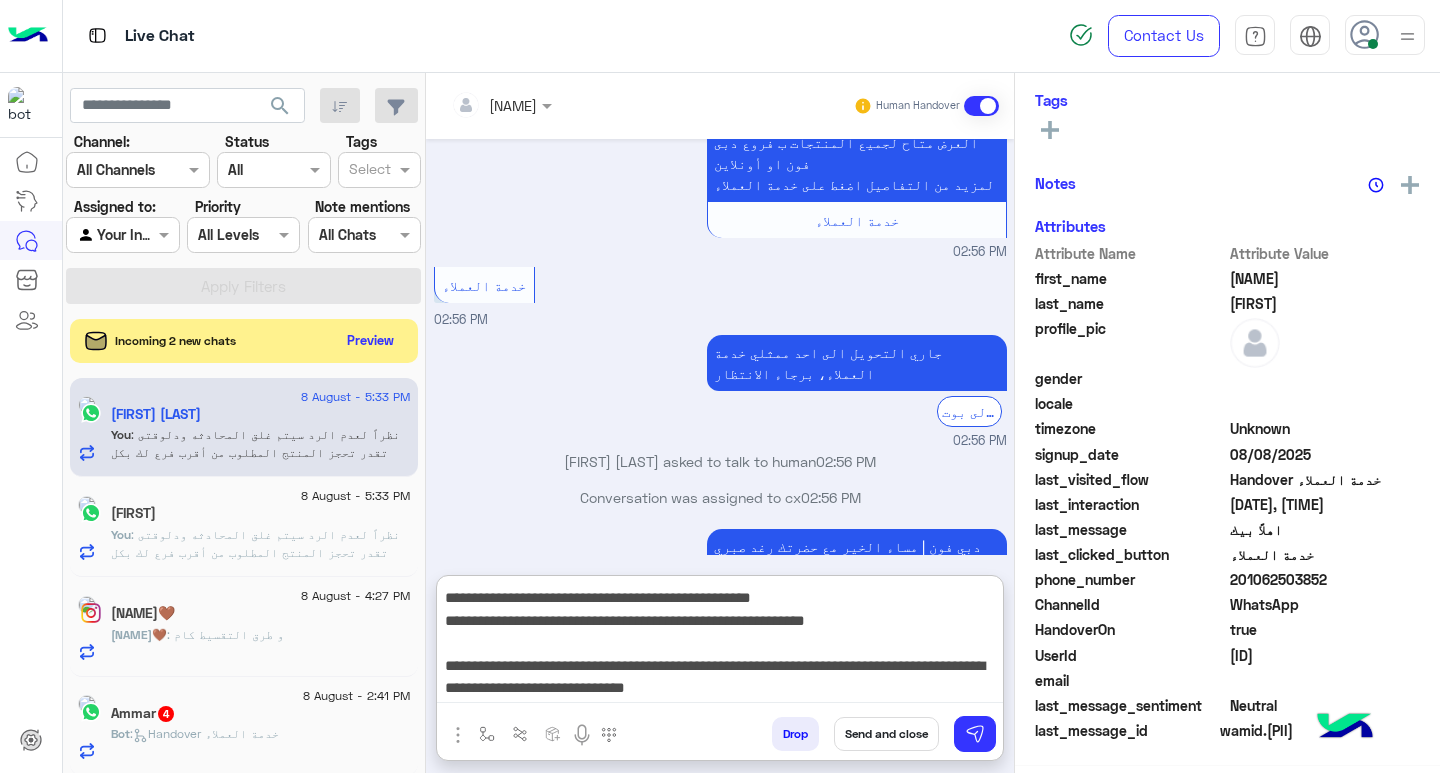 type on "**********" 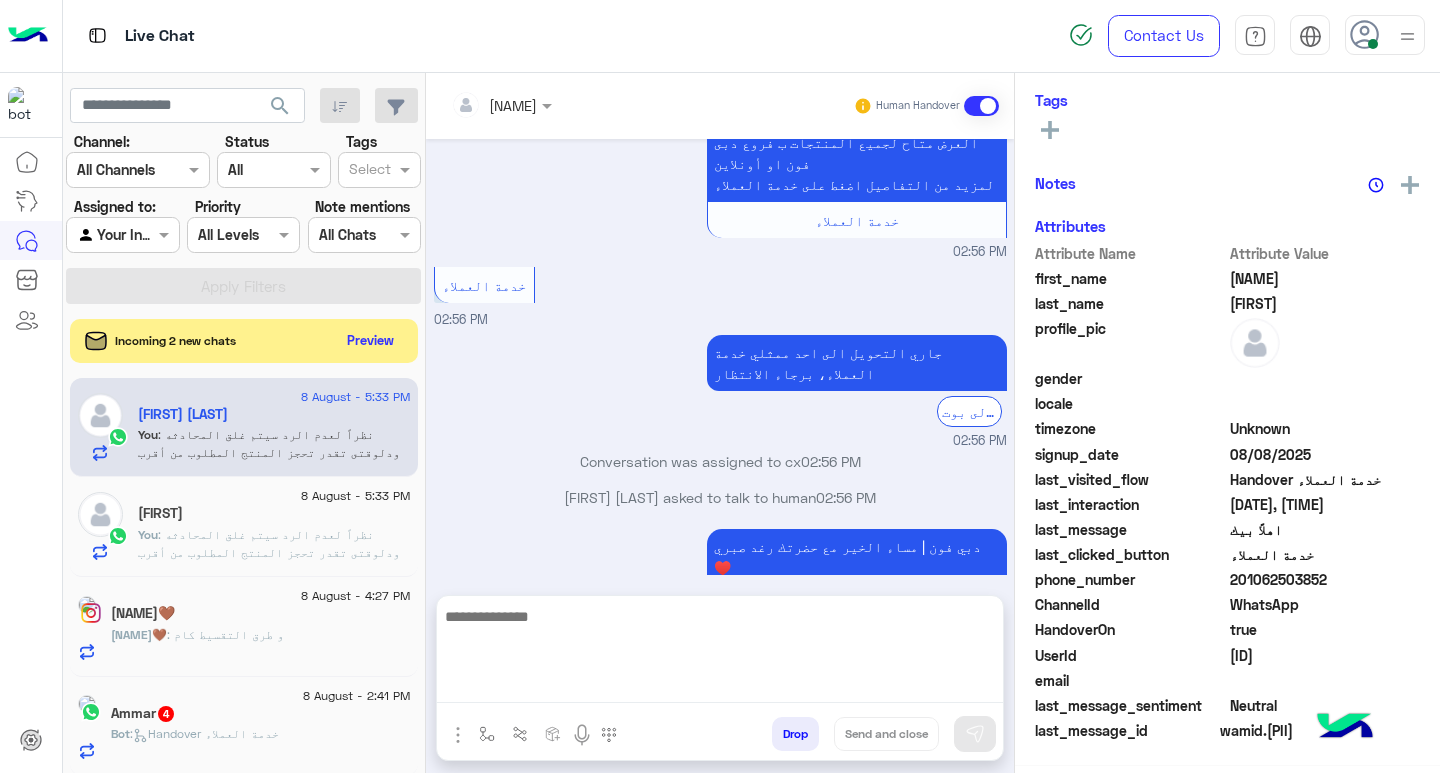 scroll, scrollTop: 0, scrollLeft: 0, axis: both 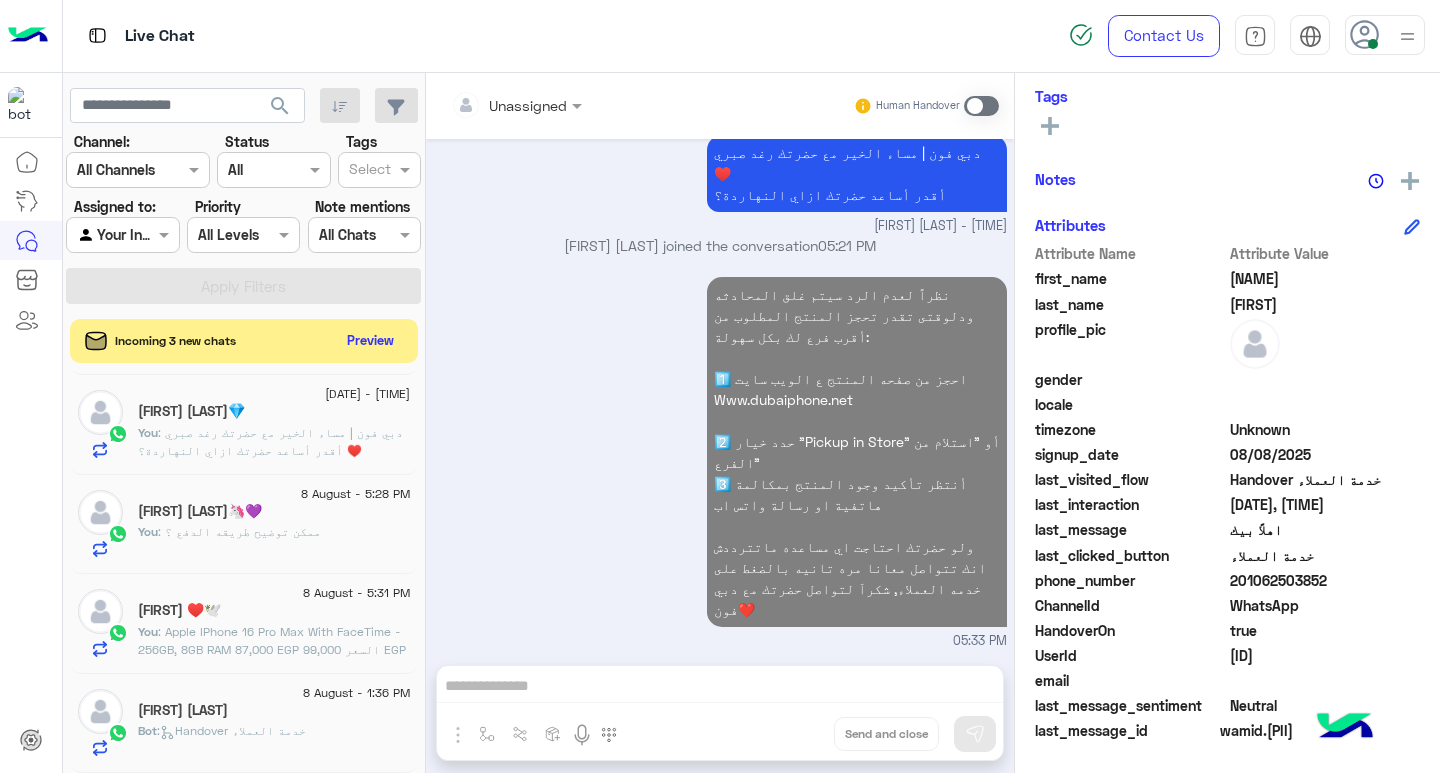 click on "You  : دبي فون | مساء  الخير مع حضرتك [FIRST] [LAST] ♥️
أقدر أساعد حضرتك ازاي النهاردة؟" 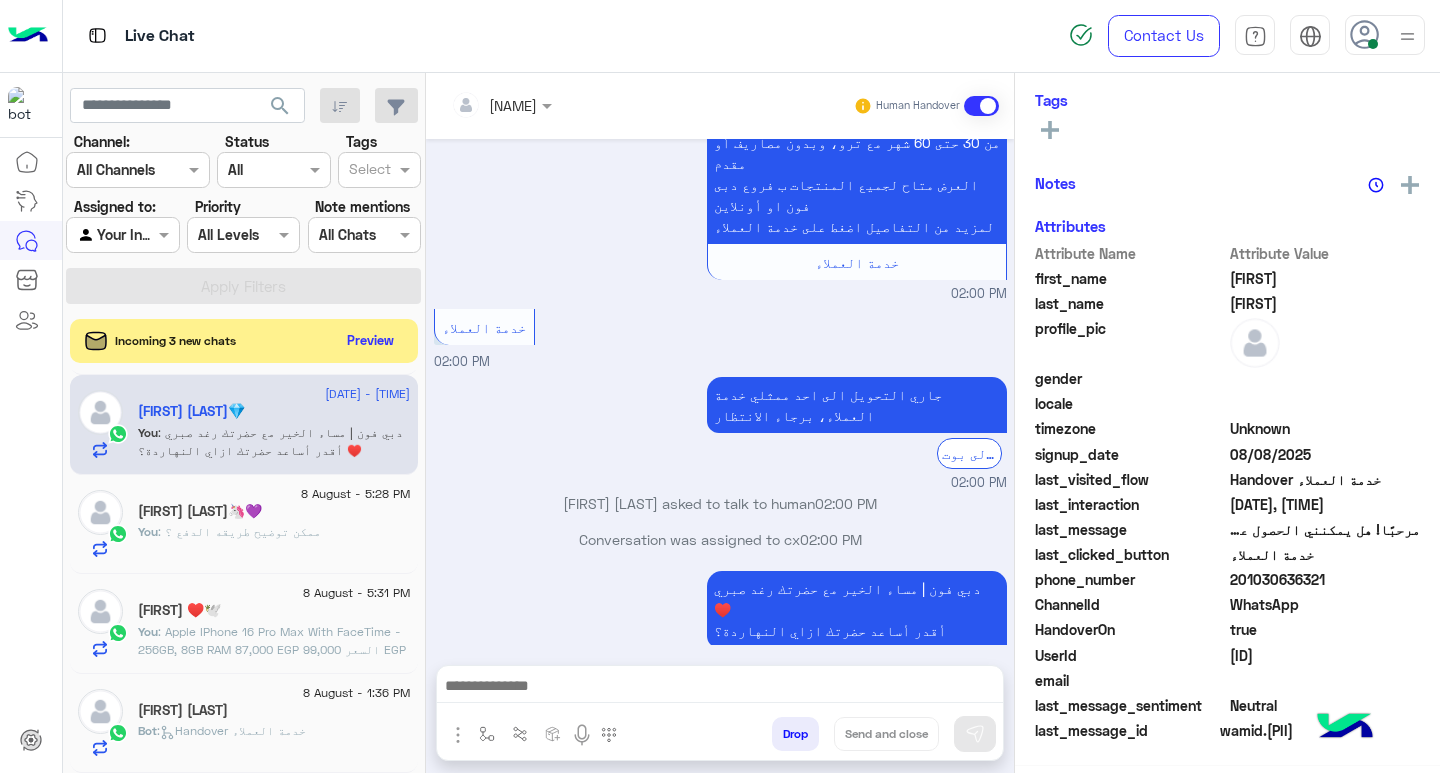 click at bounding box center (720, 688) 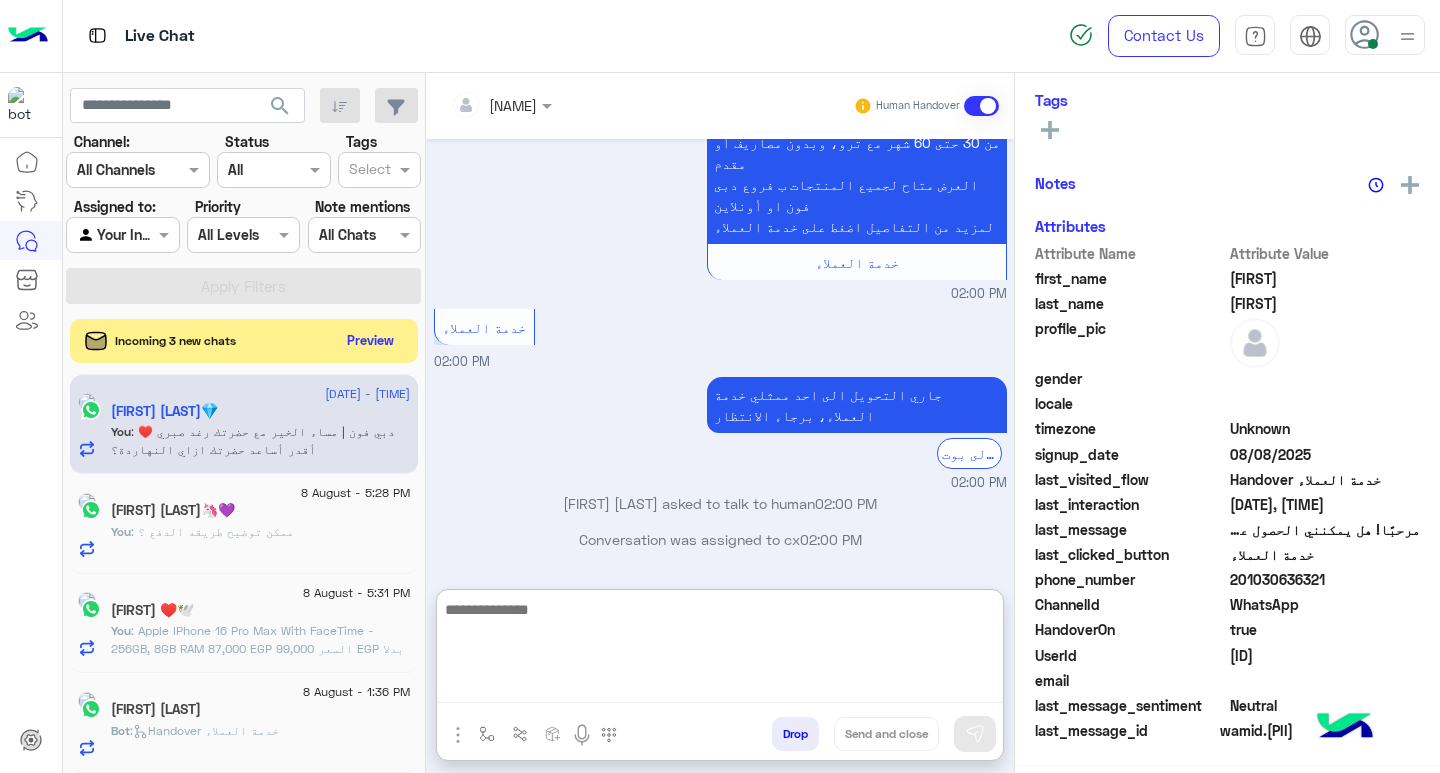 paste on "**********" 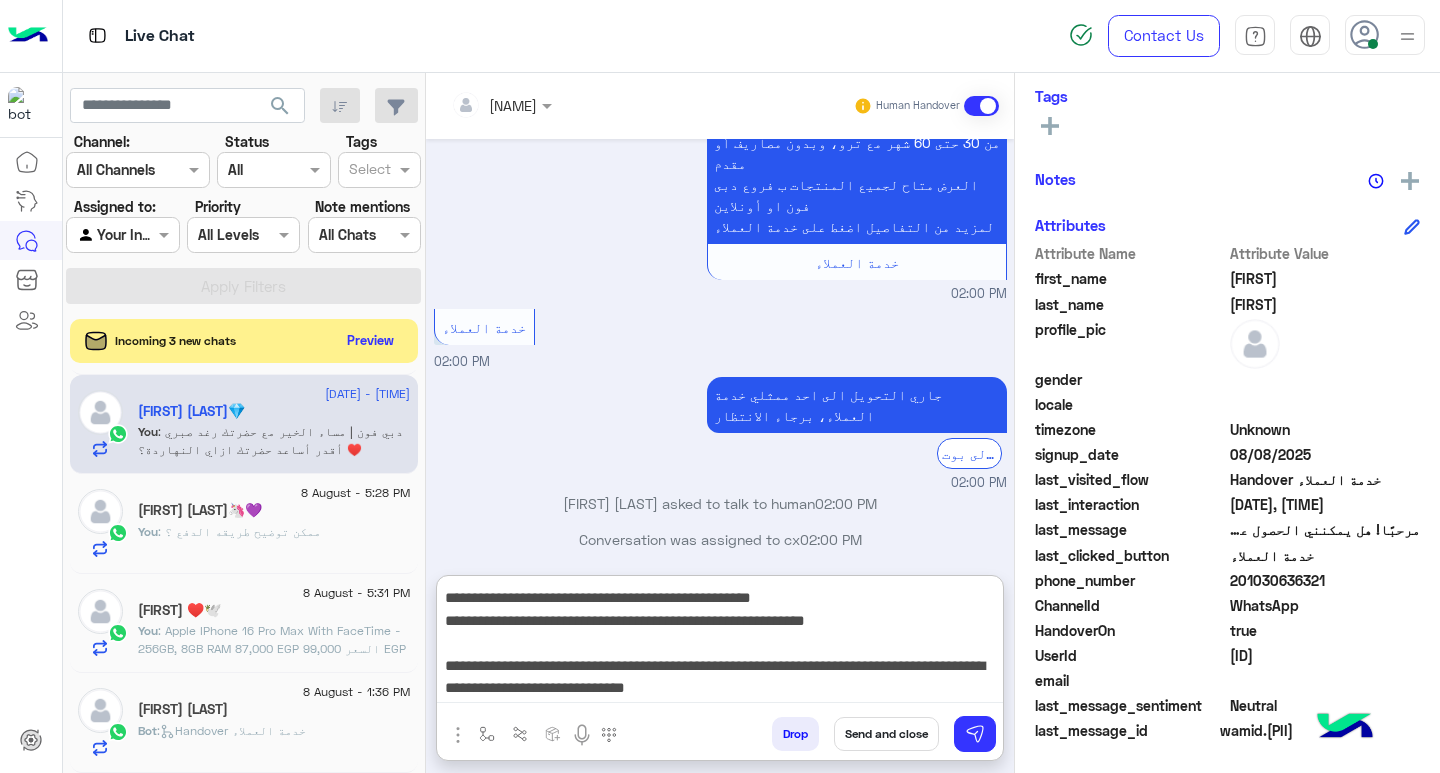 type on "**********" 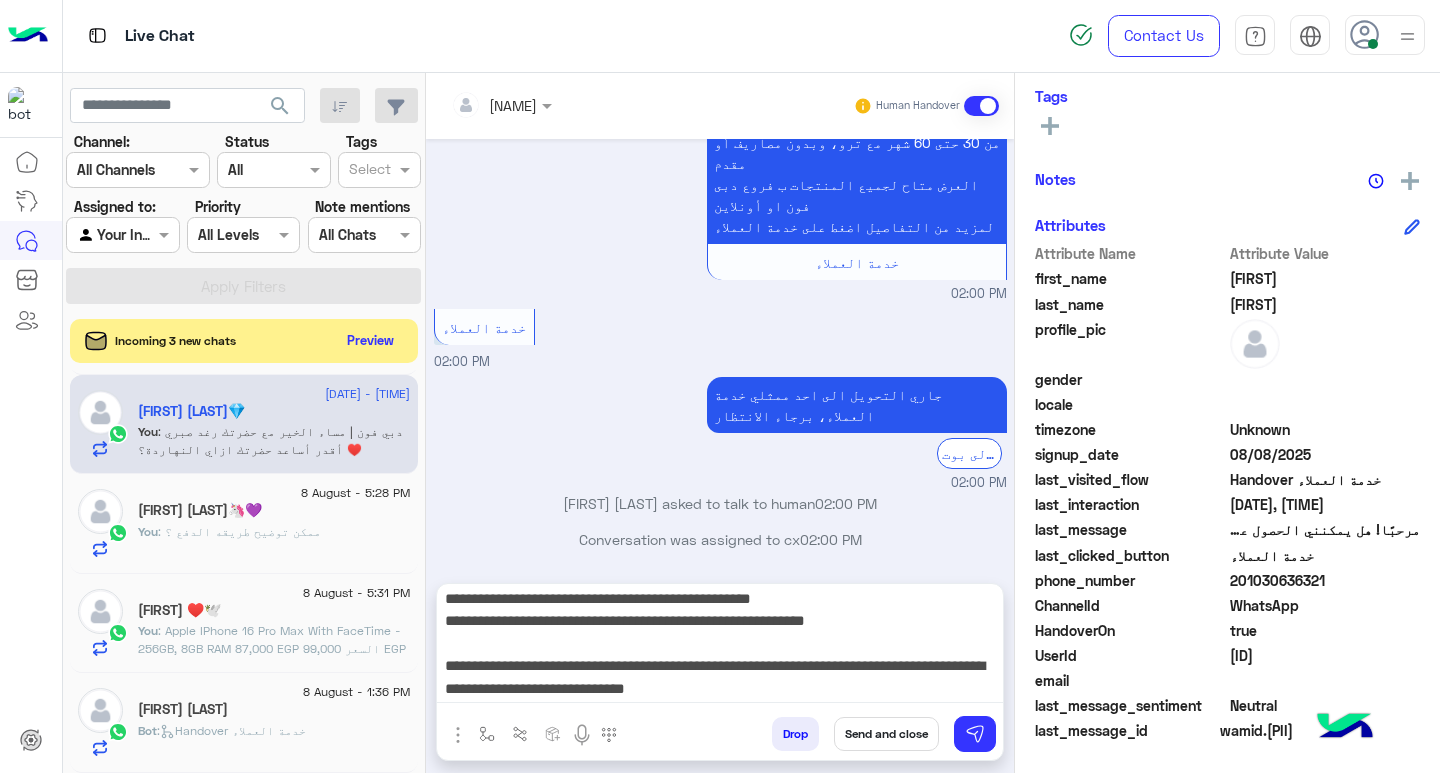 click on "Send and close" at bounding box center (886, 734) 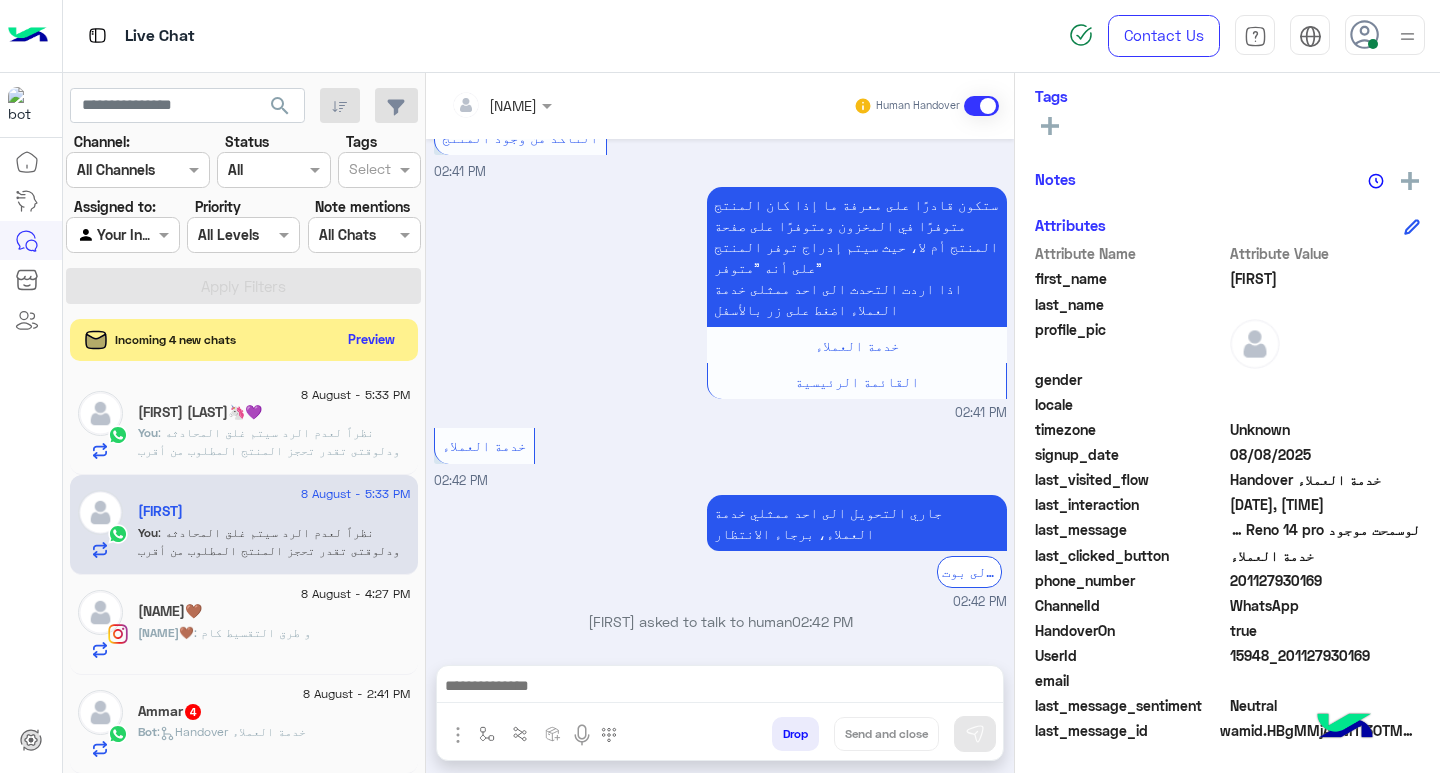 click on "Preview" 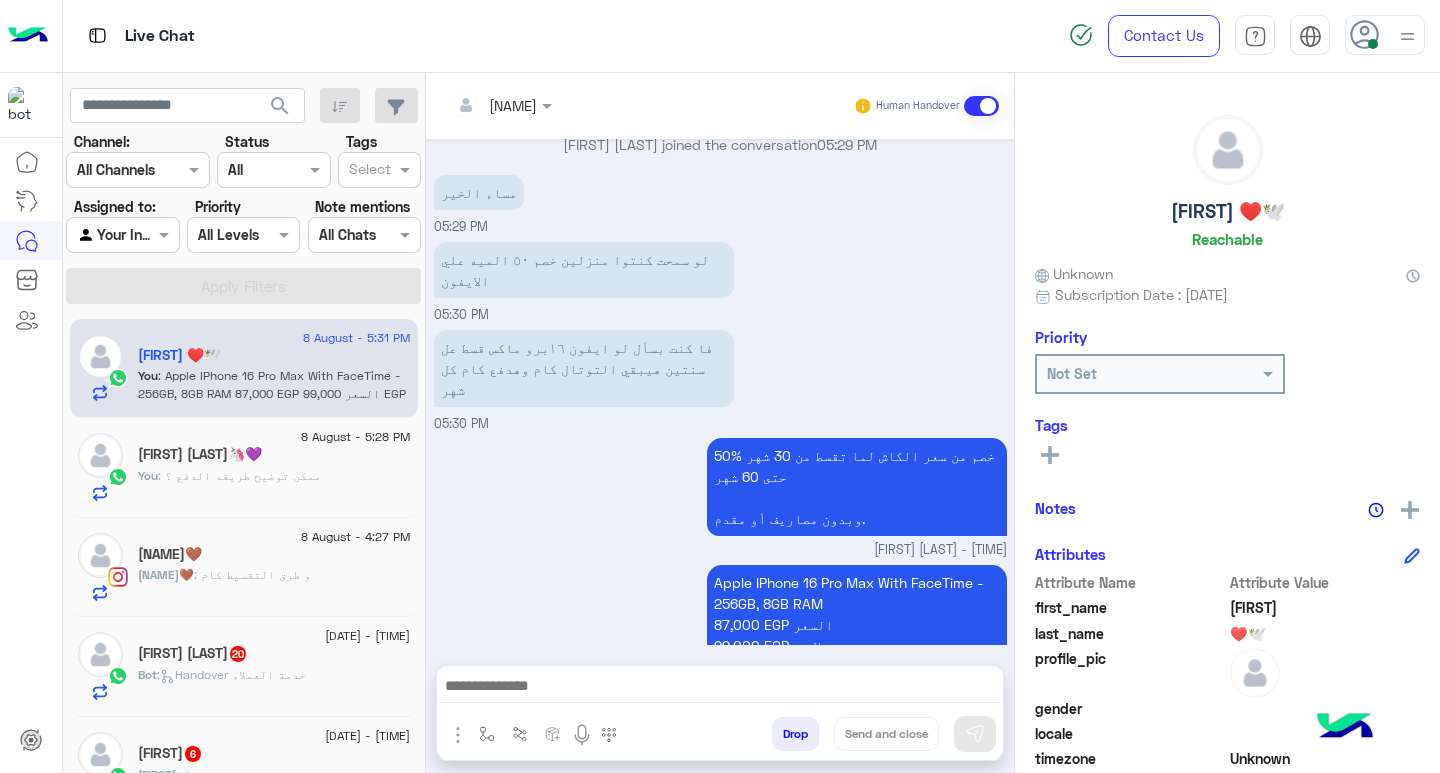 click on "Zidan⚡️ : ؟" 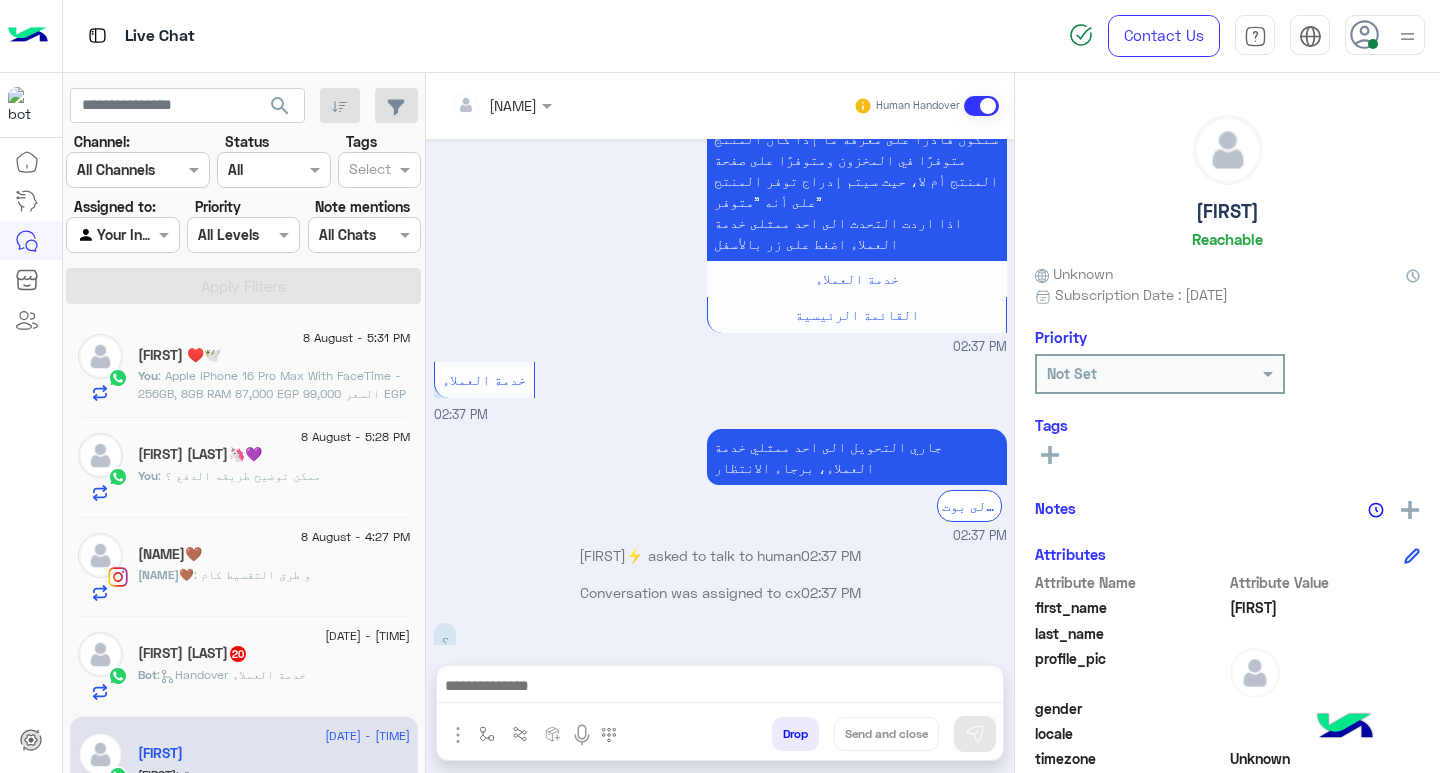 click on "[NAME]" 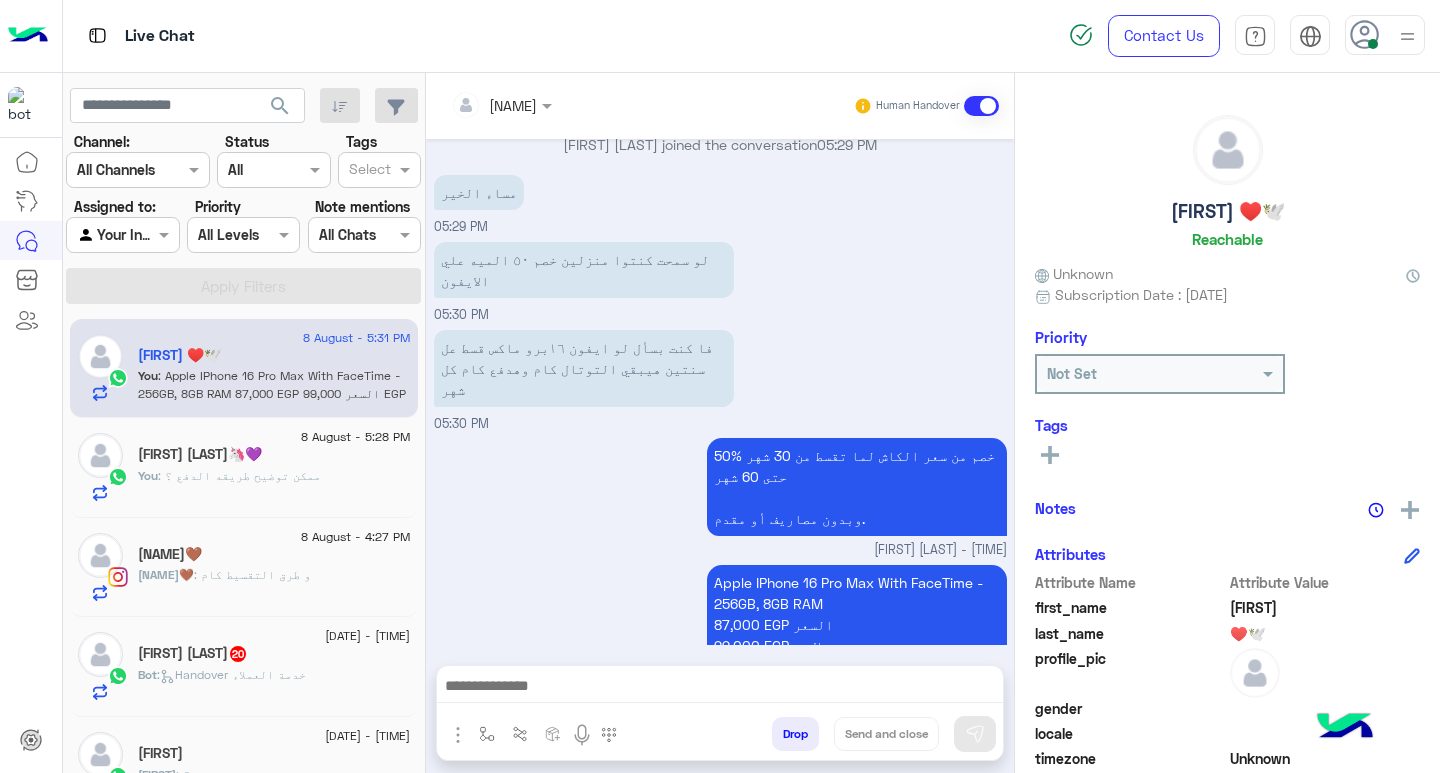 click at bounding box center (720, 688) 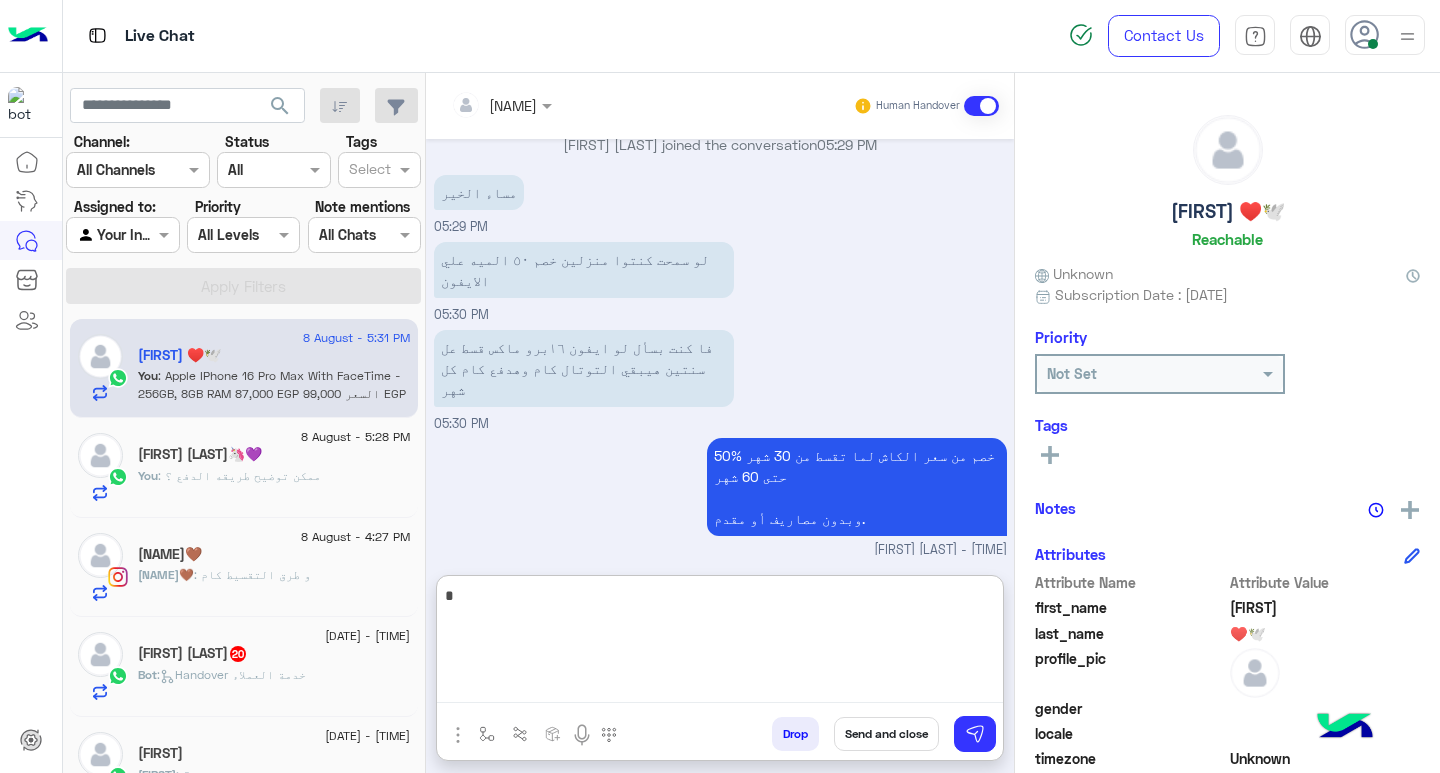 type on "*" 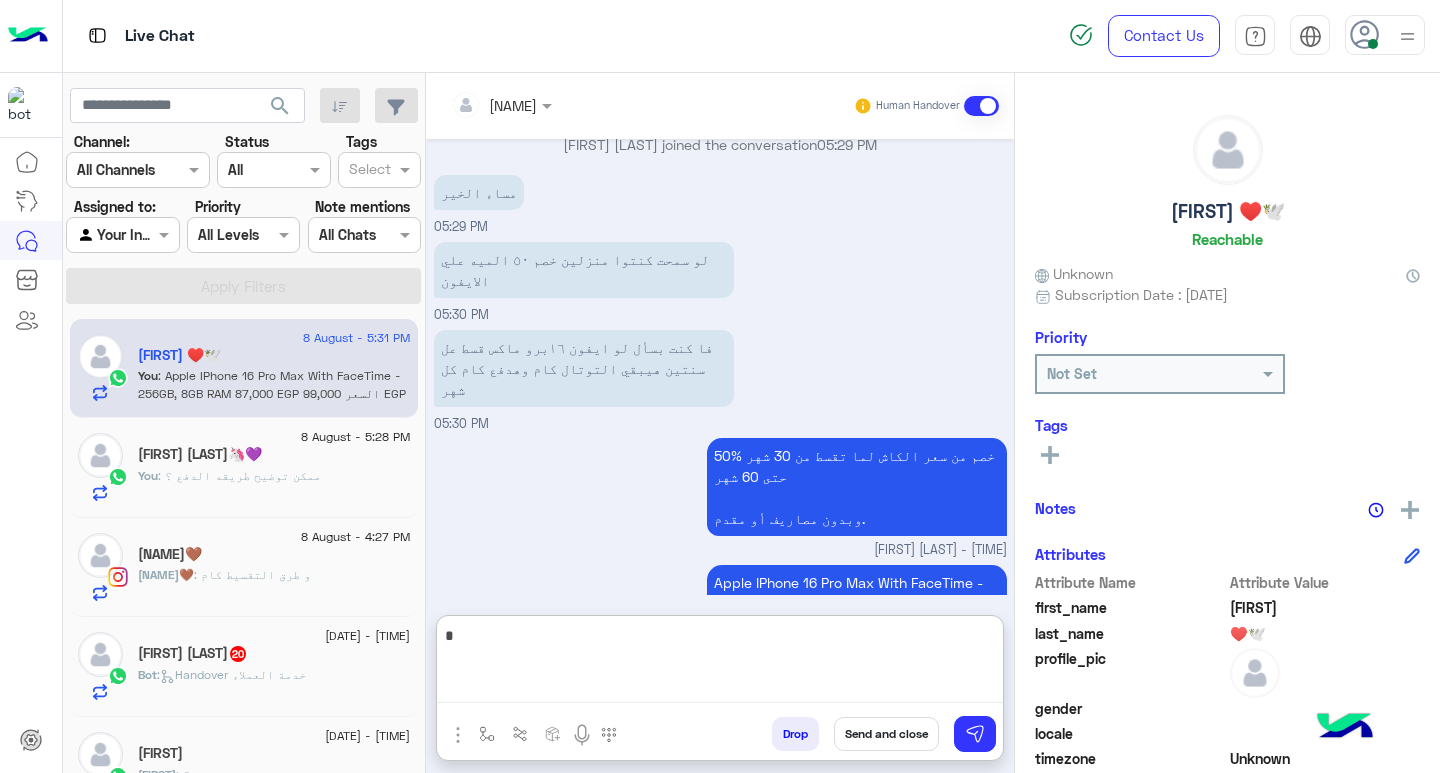 click on "*" at bounding box center [720, 663] 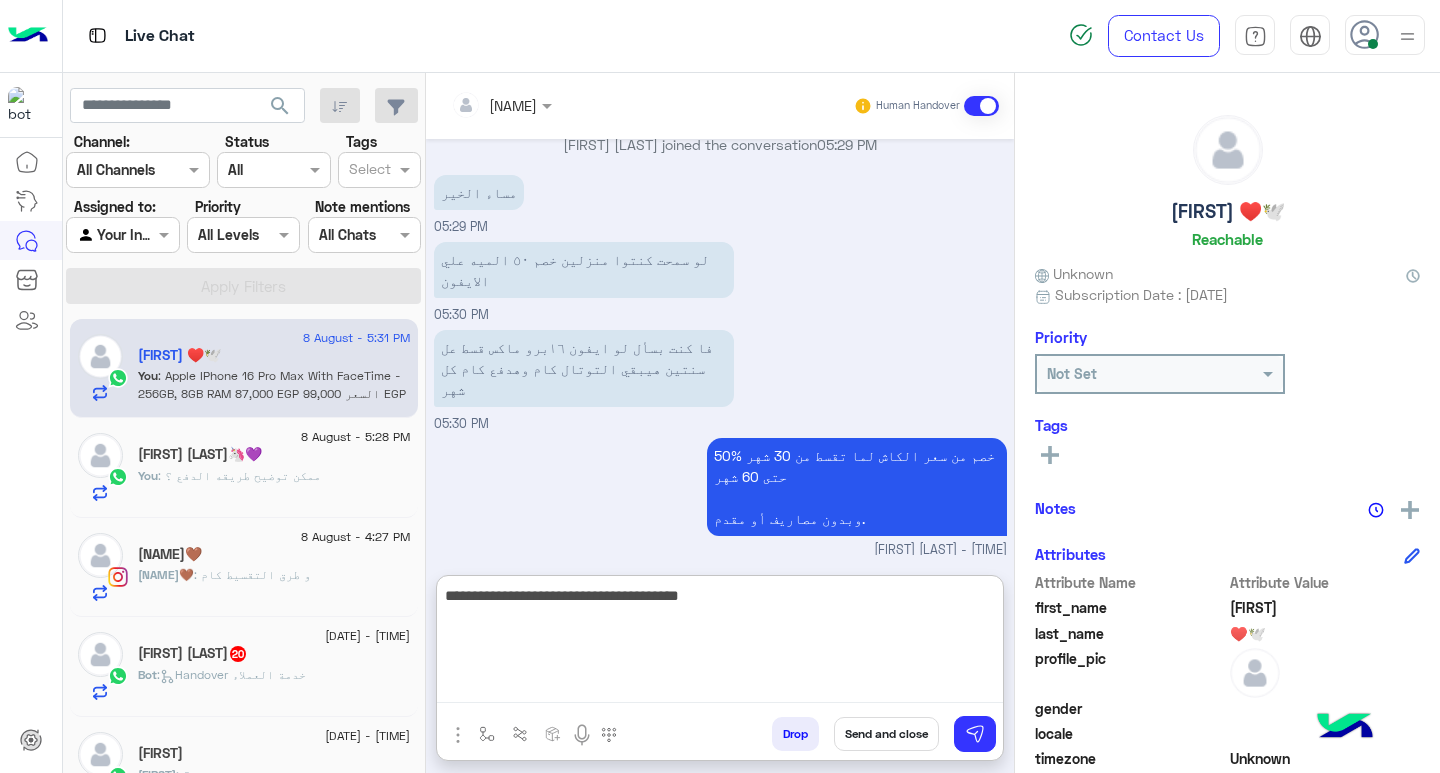 type on "**********" 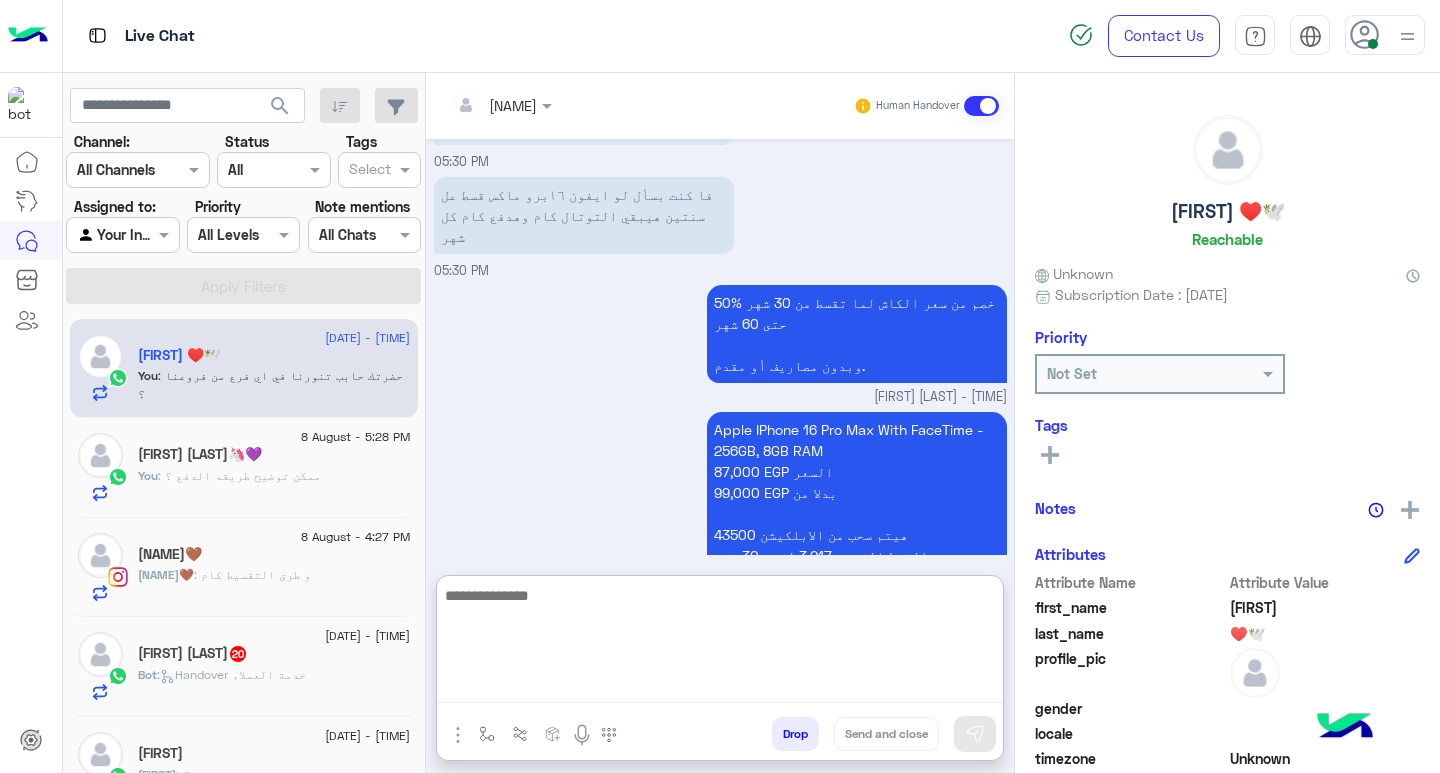 scroll, scrollTop: 1233, scrollLeft: 0, axis: vertical 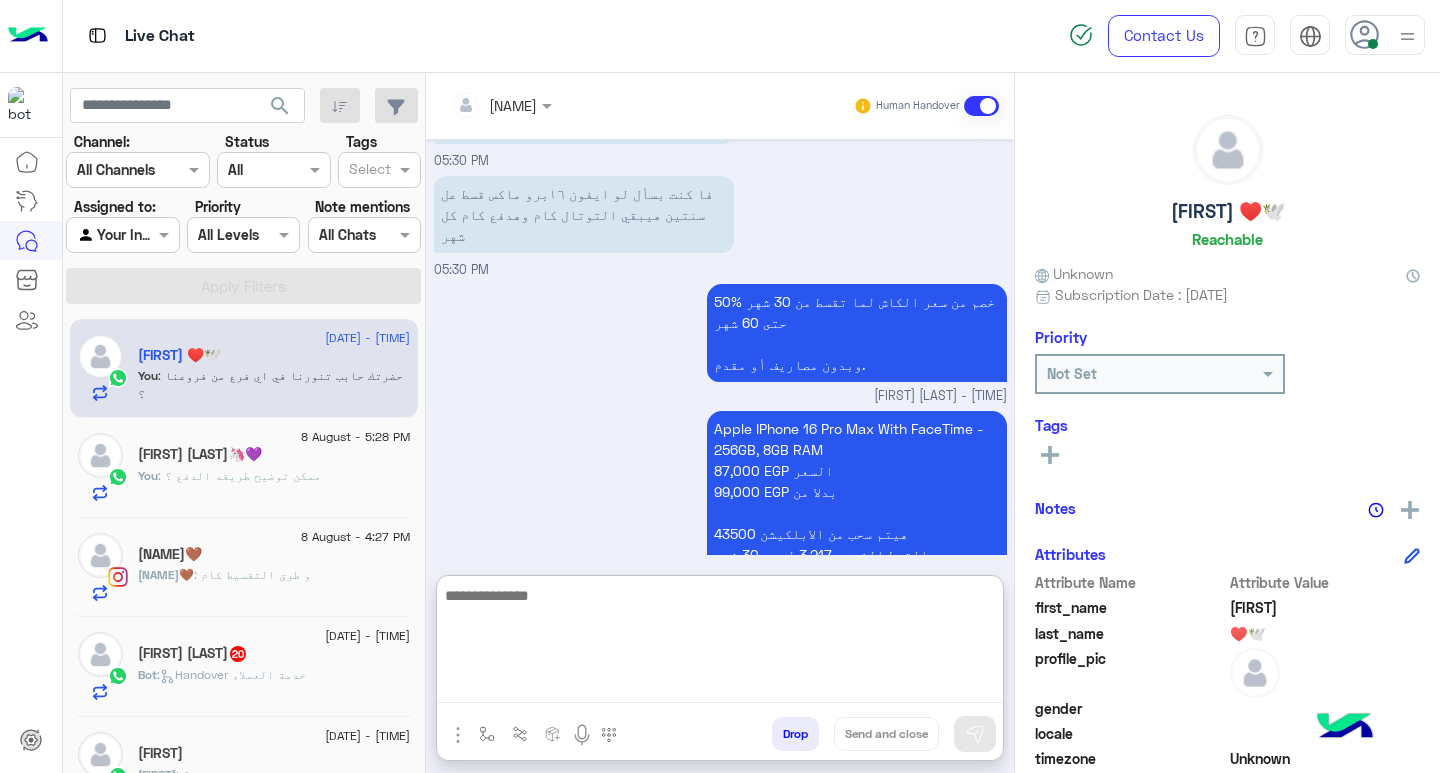 click on "8 August - 3:07 PM" 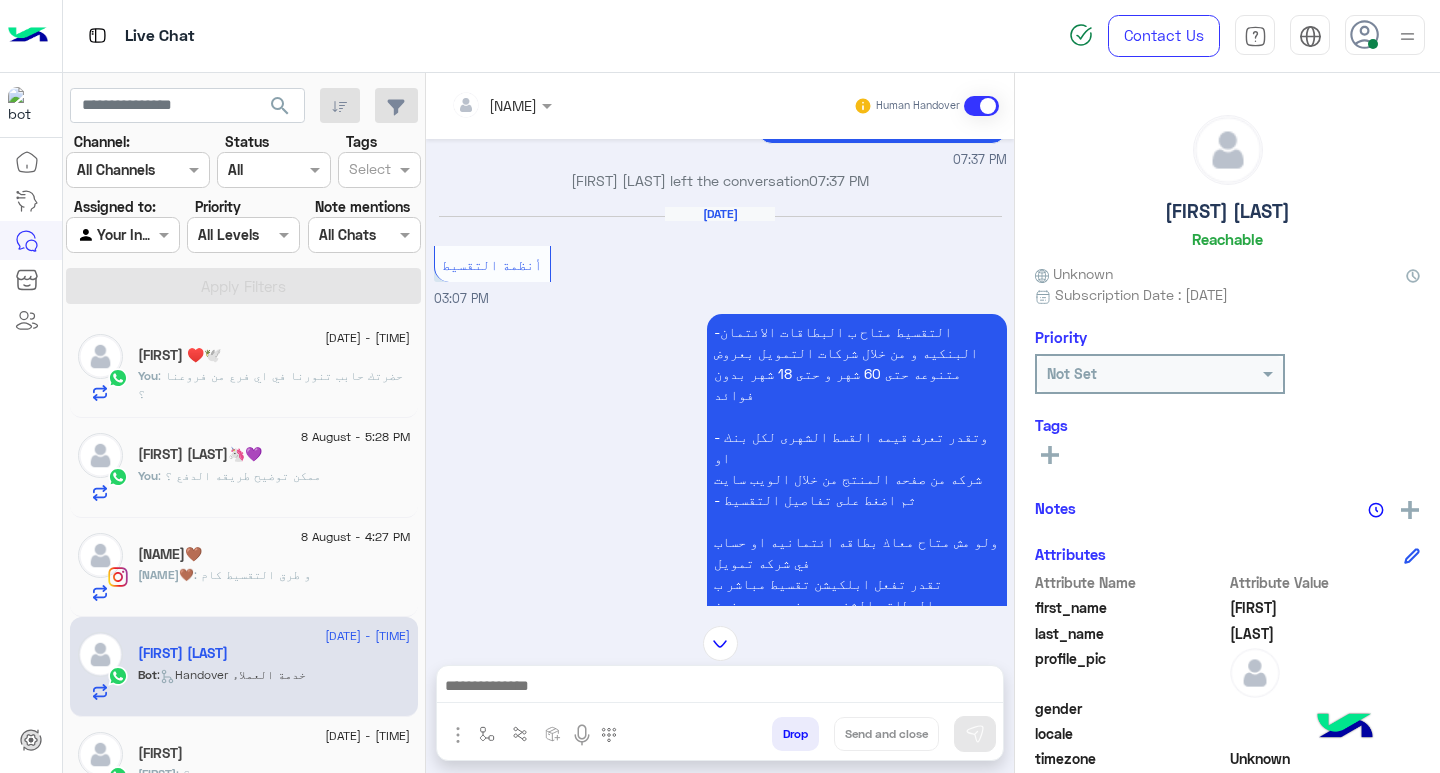 scroll, scrollTop: 1248, scrollLeft: 0, axis: vertical 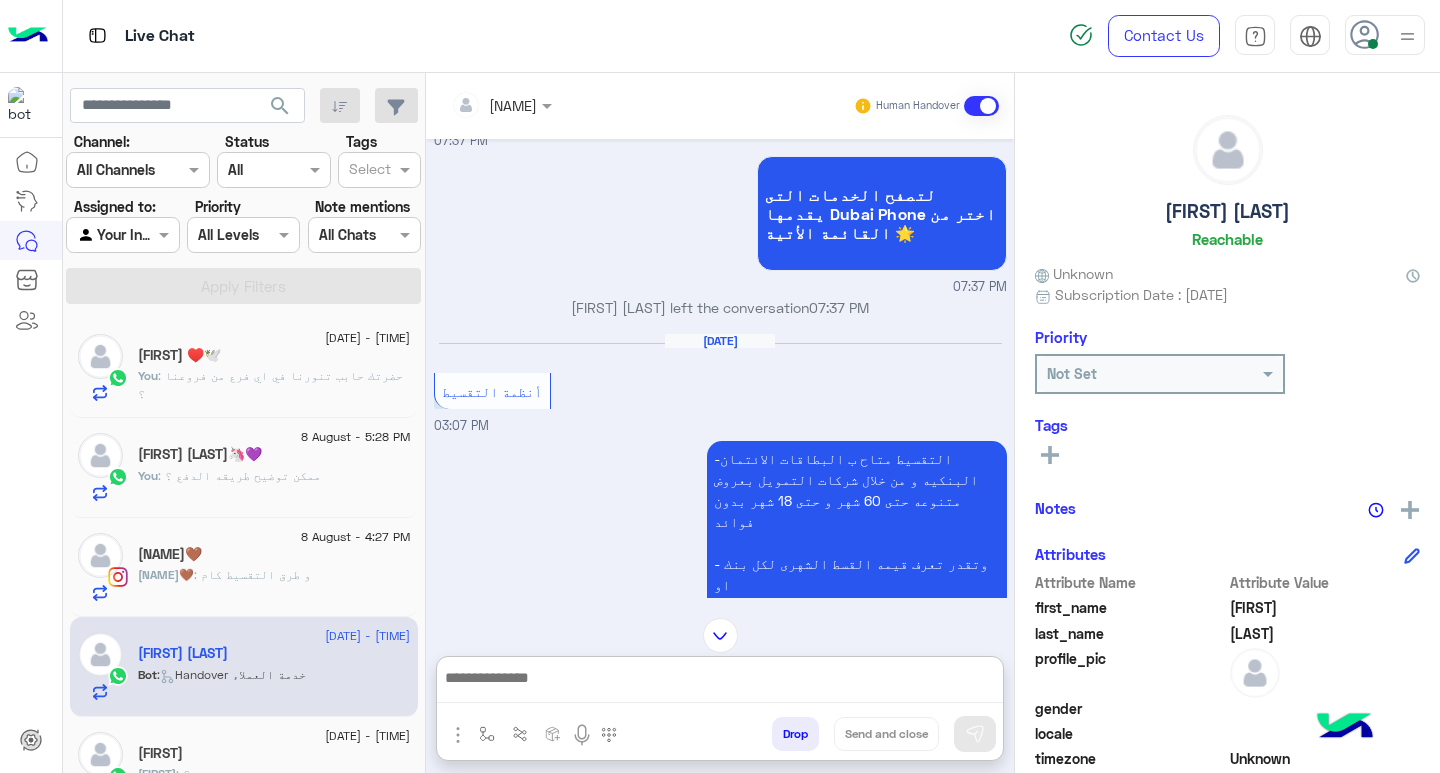click at bounding box center [720, 684] 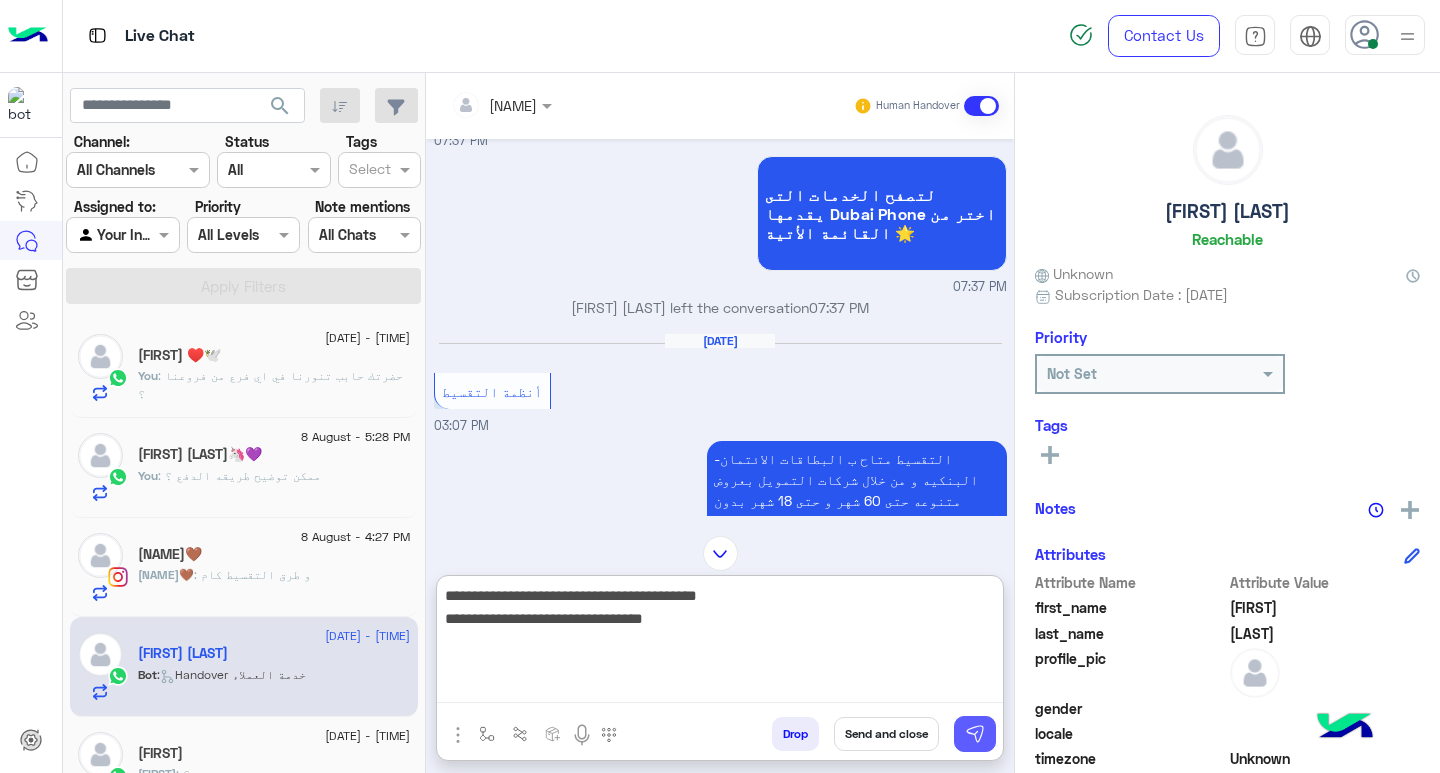 type on "**********" 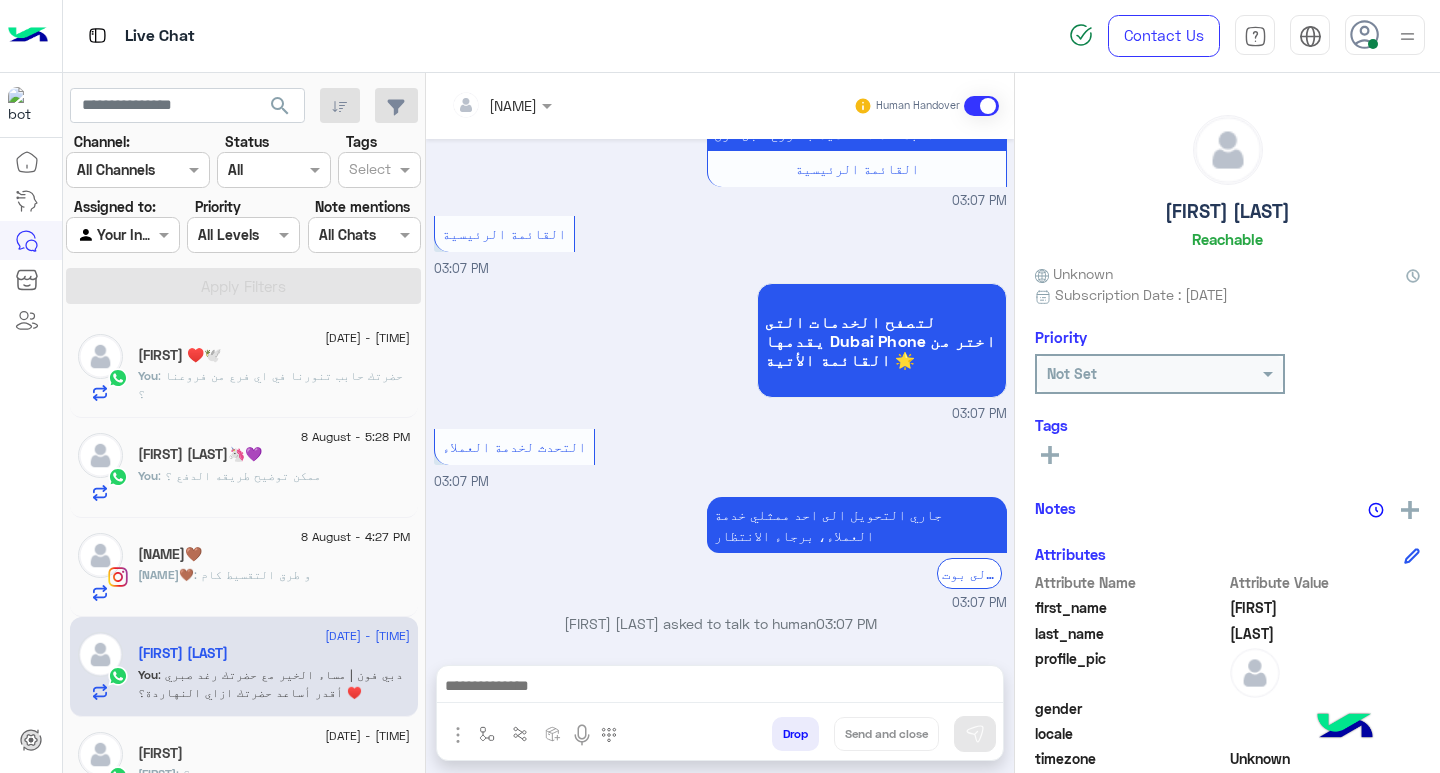 scroll, scrollTop: 2536, scrollLeft: 0, axis: vertical 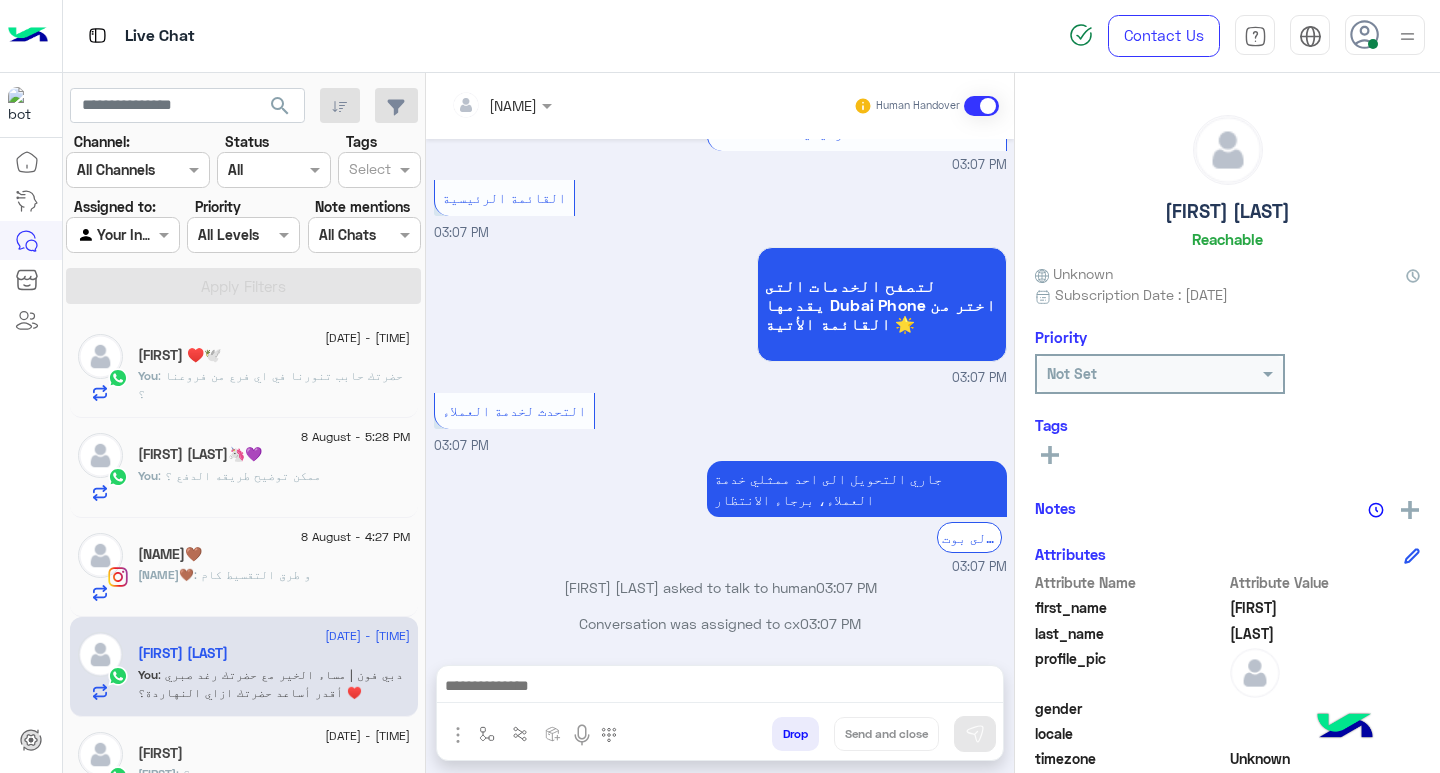 click on "You  : حضرتك حابب تنورنا في اي فرع من فروعنا ؟" 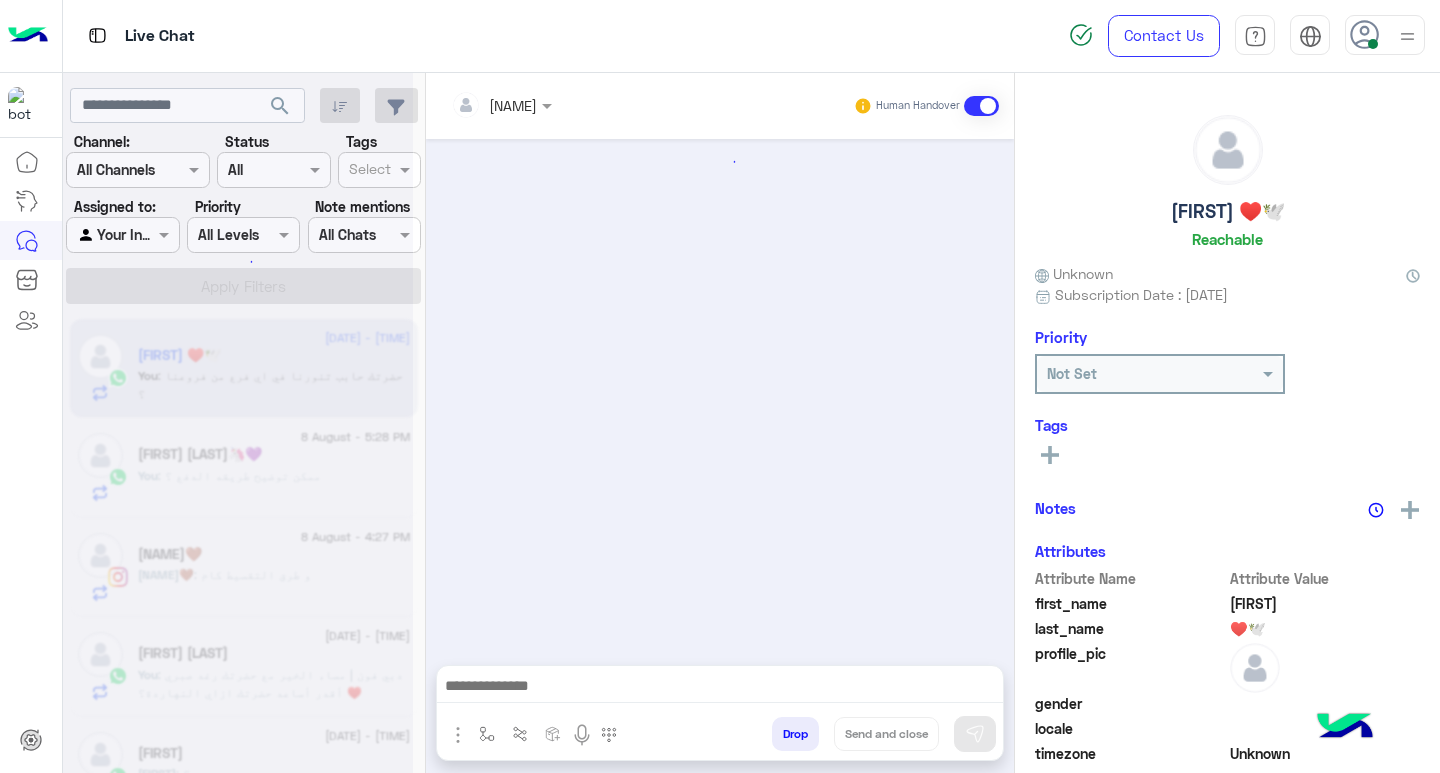 scroll, scrollTop: 1143, scrollLeft: 0, axis: vertical 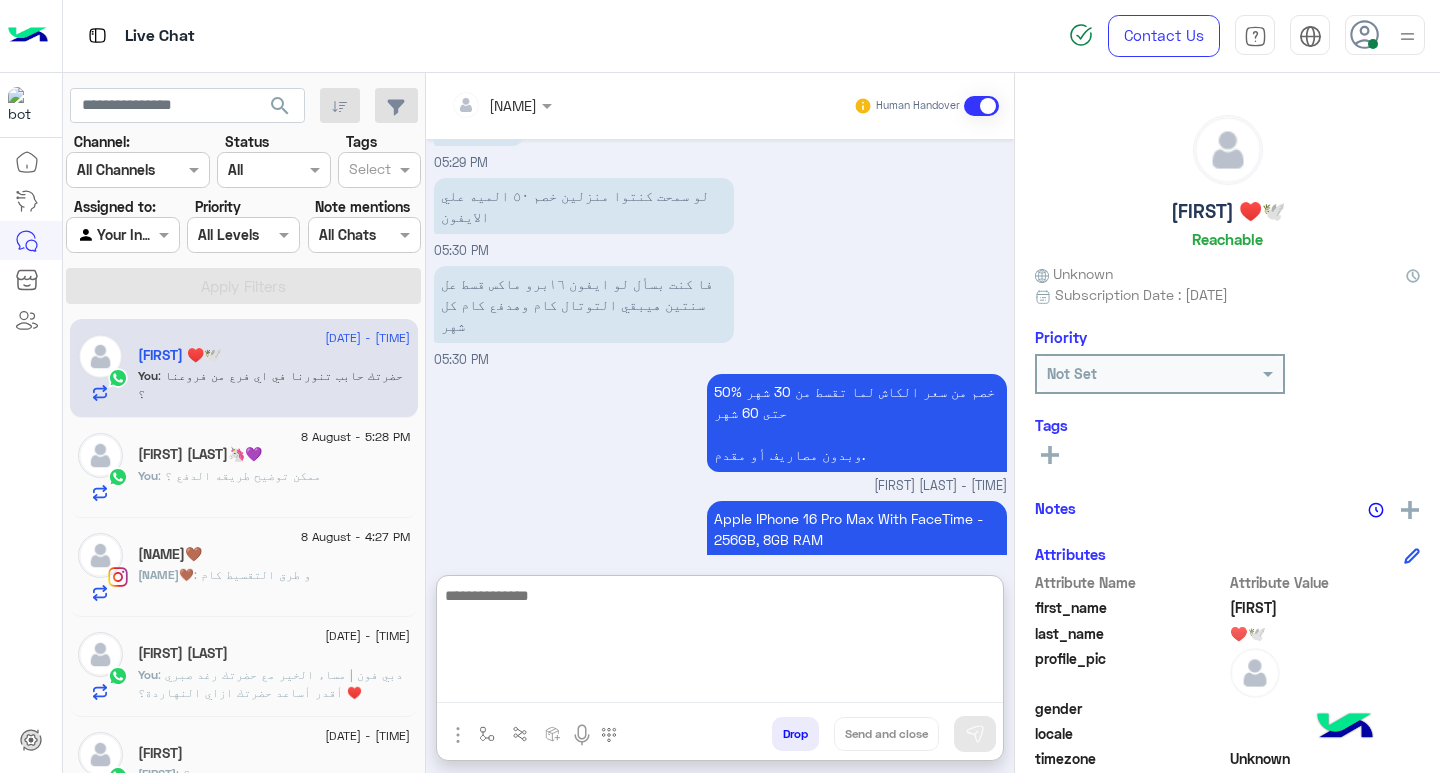 paste on "**********" 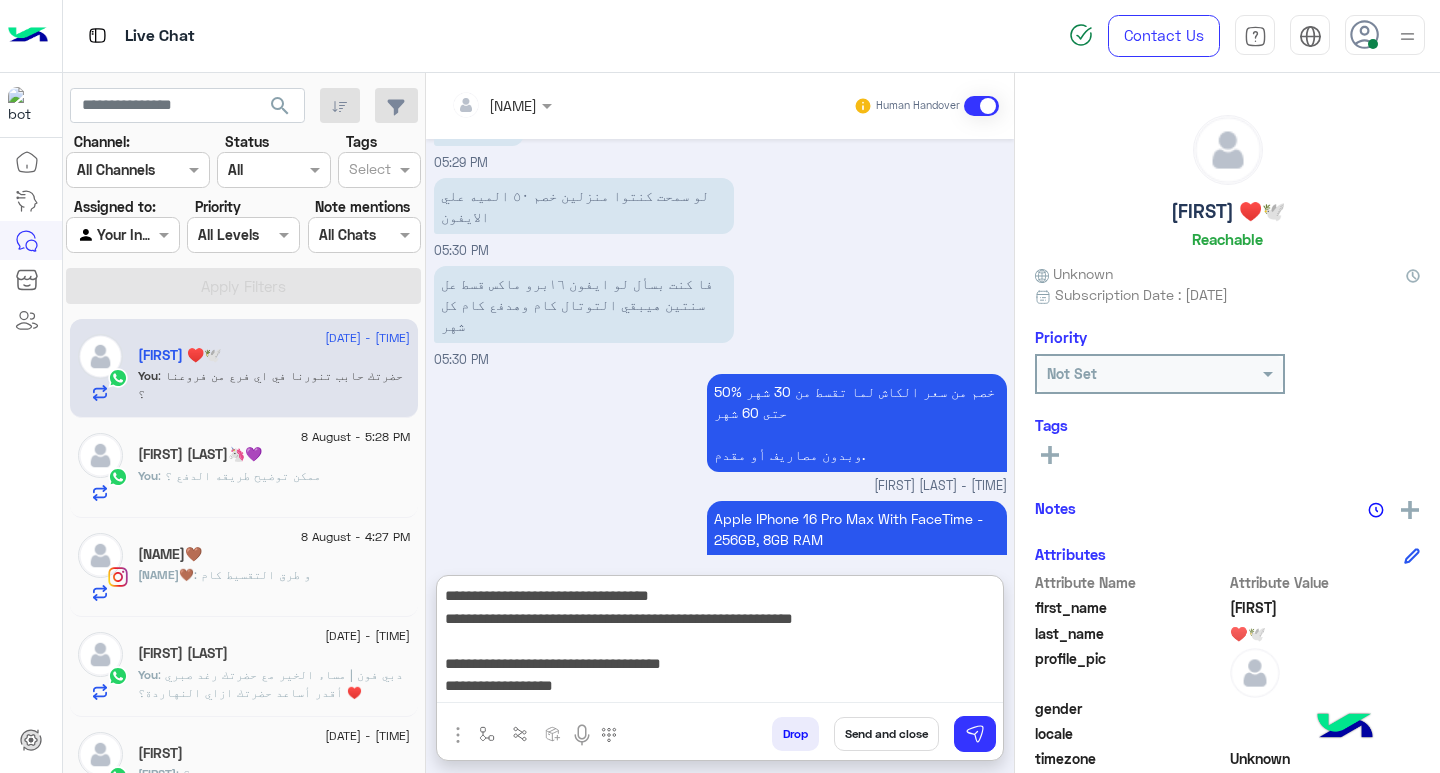 scroll, scrollTop: 151, scrollLeft: 0, axis: vertical 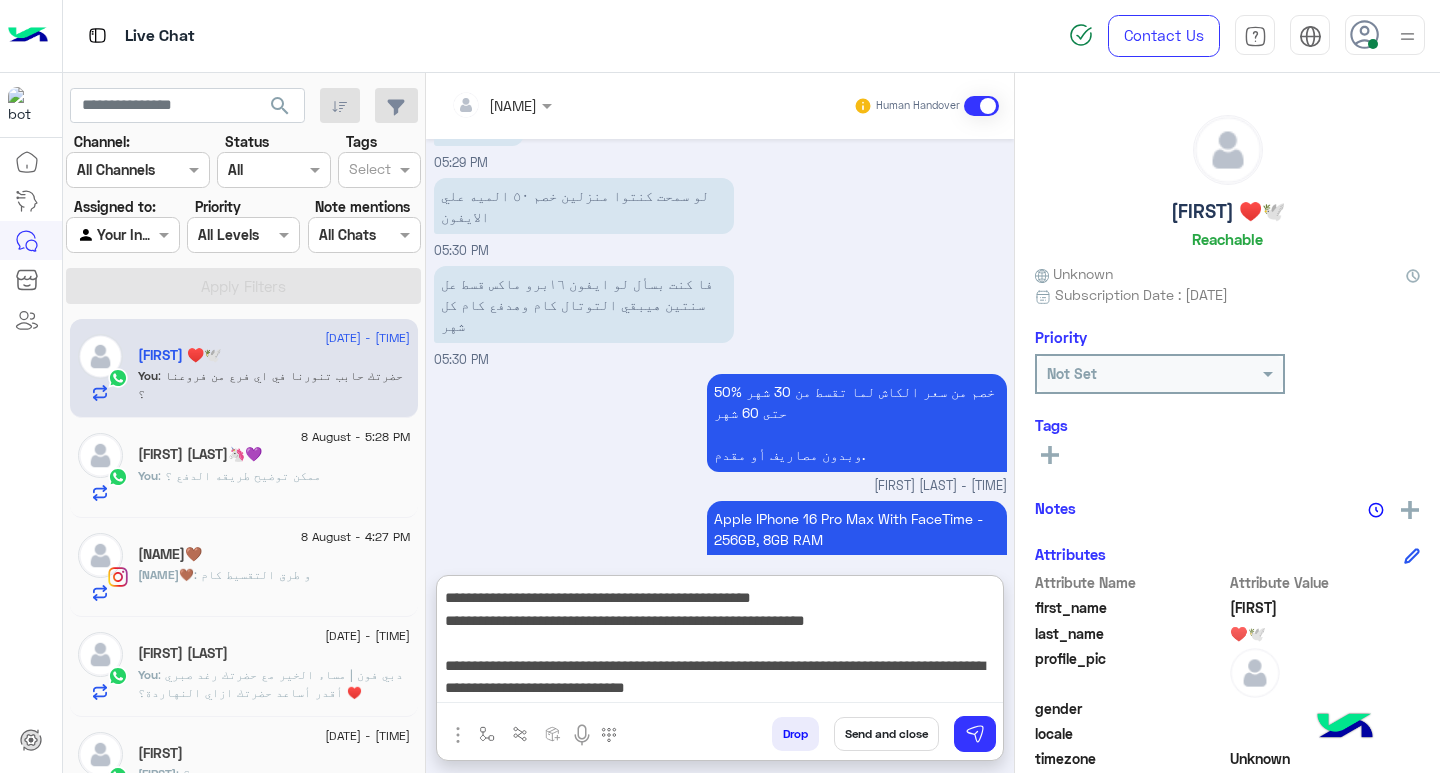 type on "**********" 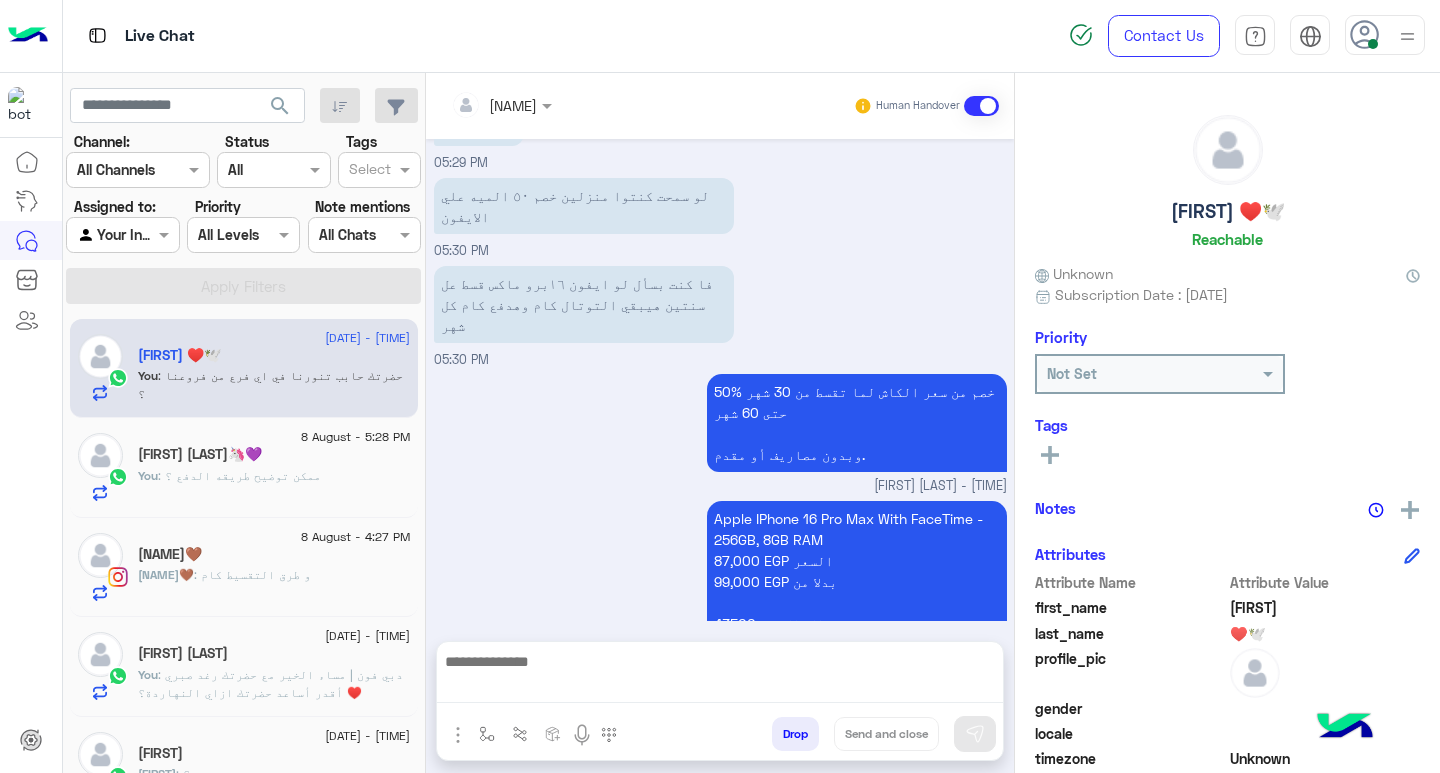 scroll, scrollTop: 0, scrollLeft: 0, axis: both 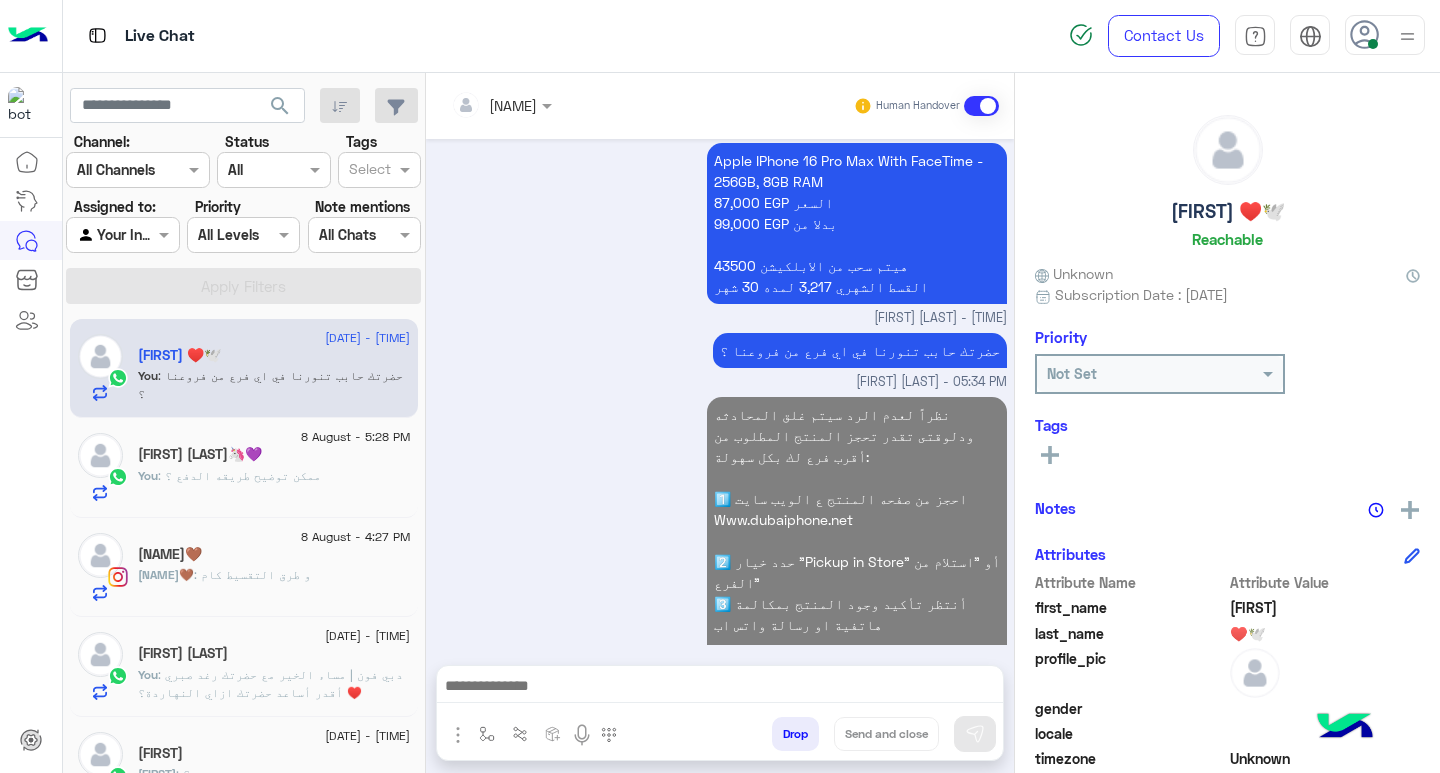 click on ": ممكن توضيح طريقه الدفع ؟" 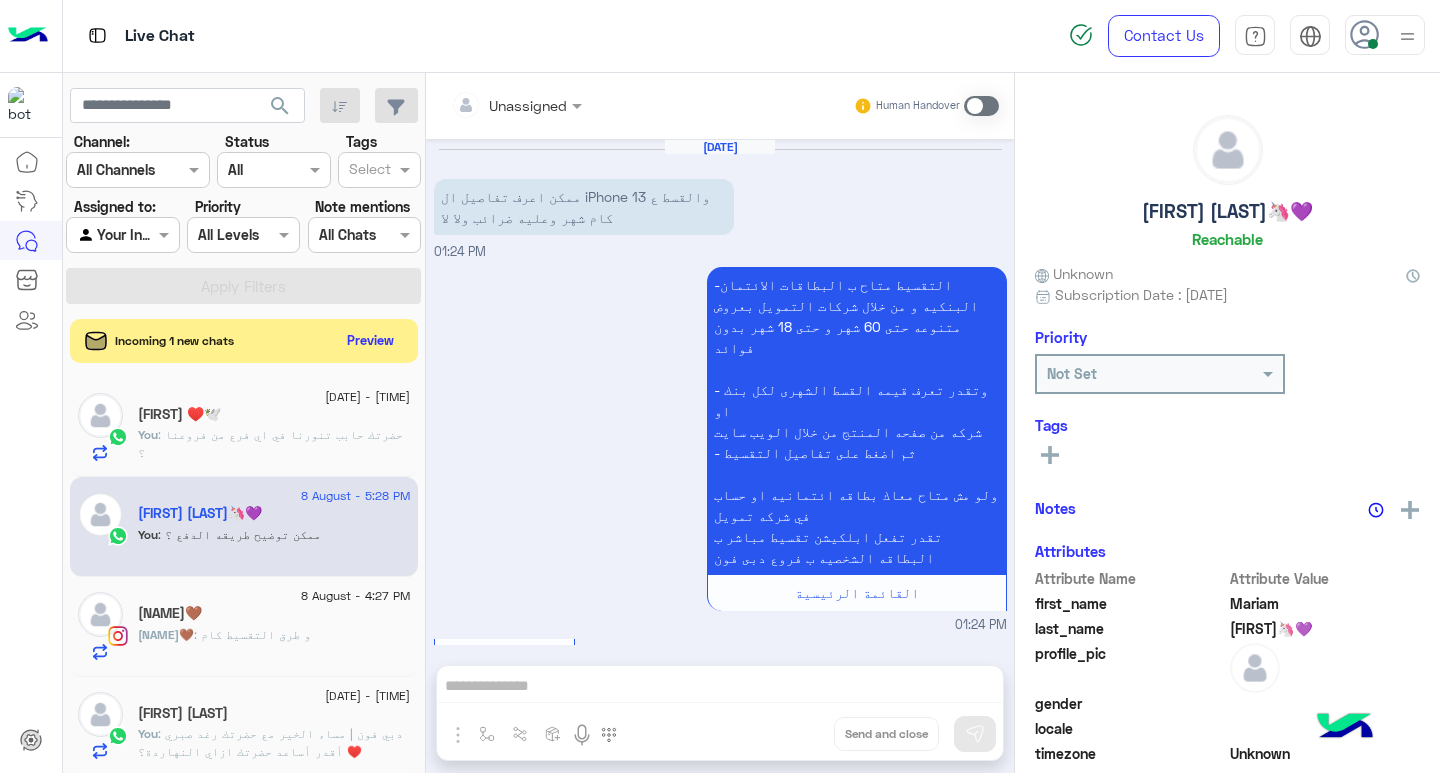 scroll, scrollTop: 2002, scrollLeft: 0, axis: vertical 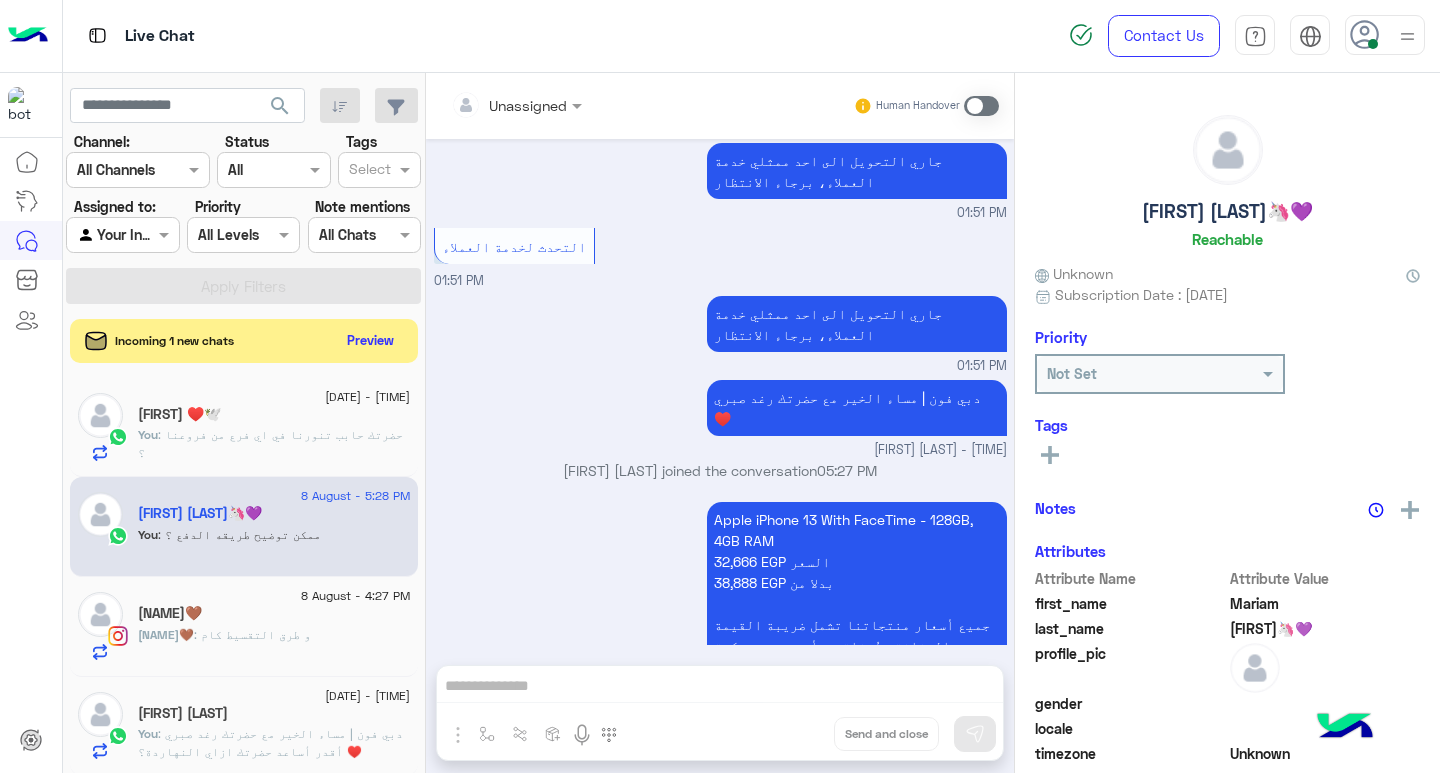 drag, startPoint x: 891, startPoint y: 683, endPoint x: 969, endPoint y: 110, distance: 578.28455 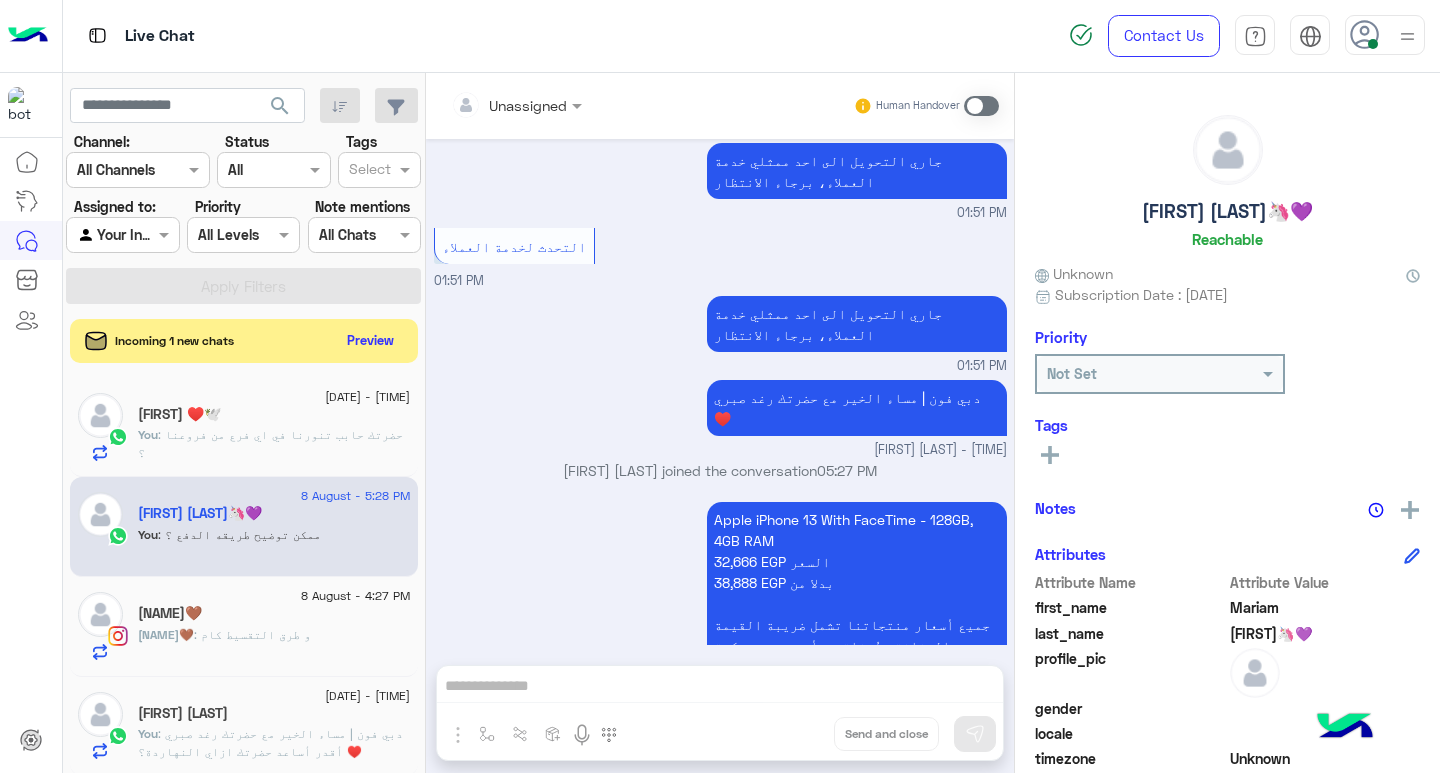 scroll, scrollTop: 2039, scrollLeft: 0, axis: vertical 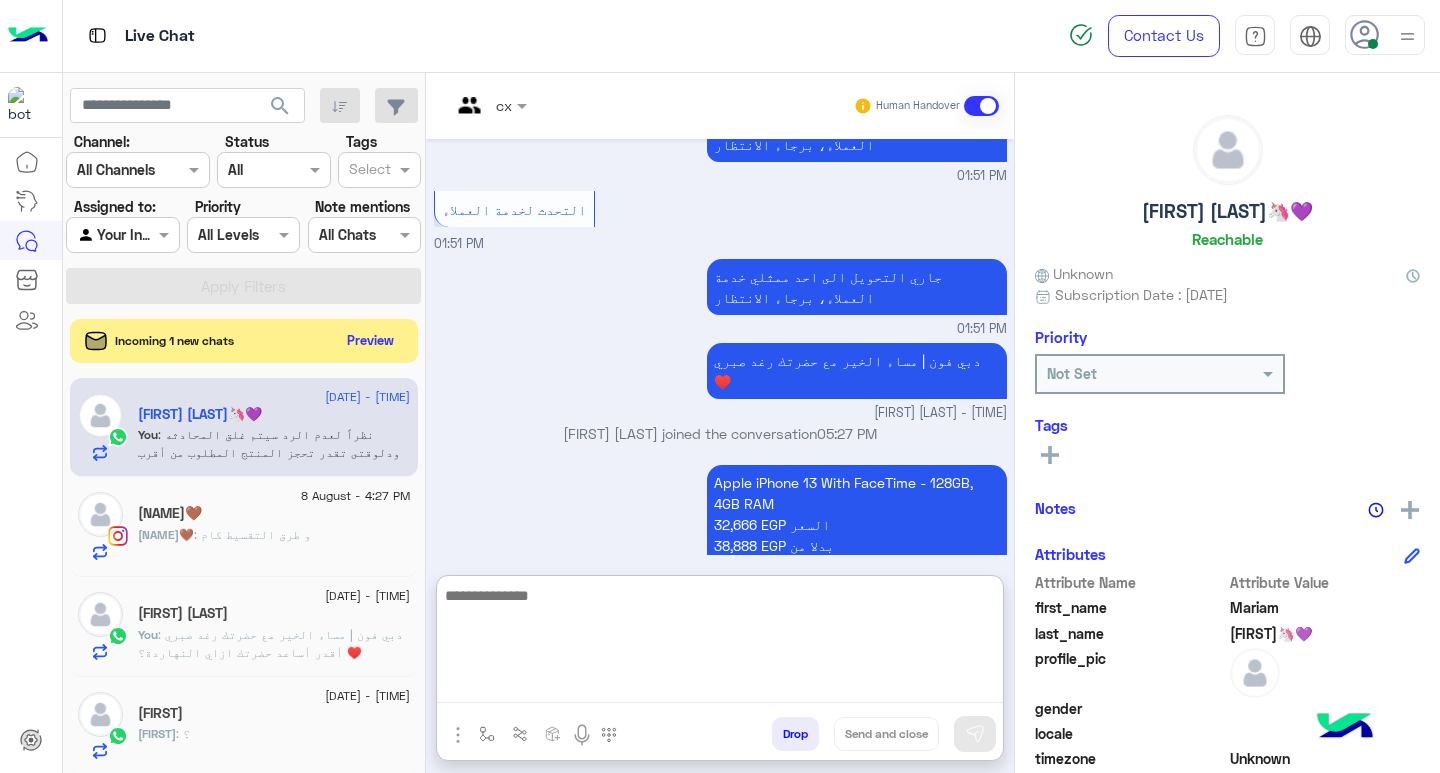 paste on "**********" 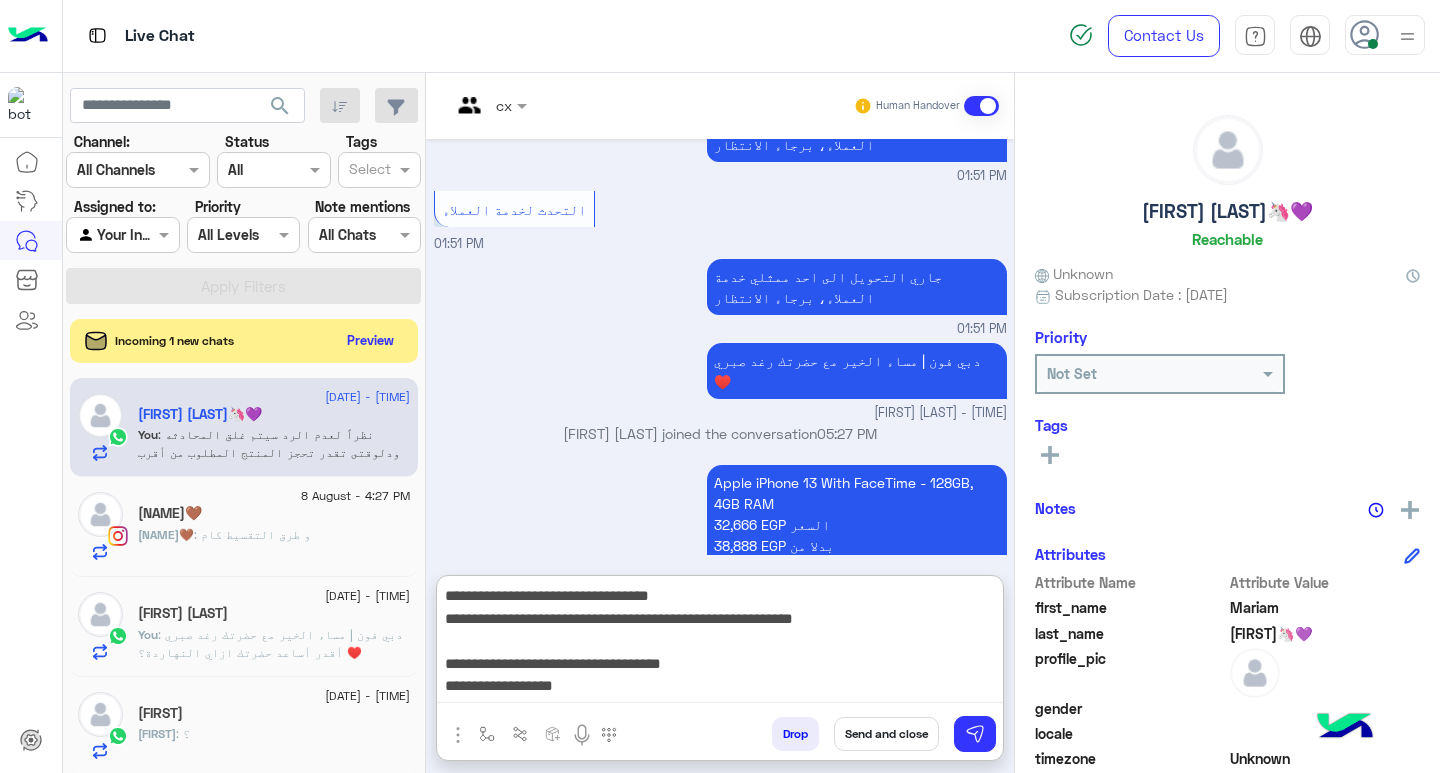 scroll, scrollTop: 151, scrollLeft: 0, axis: vertical 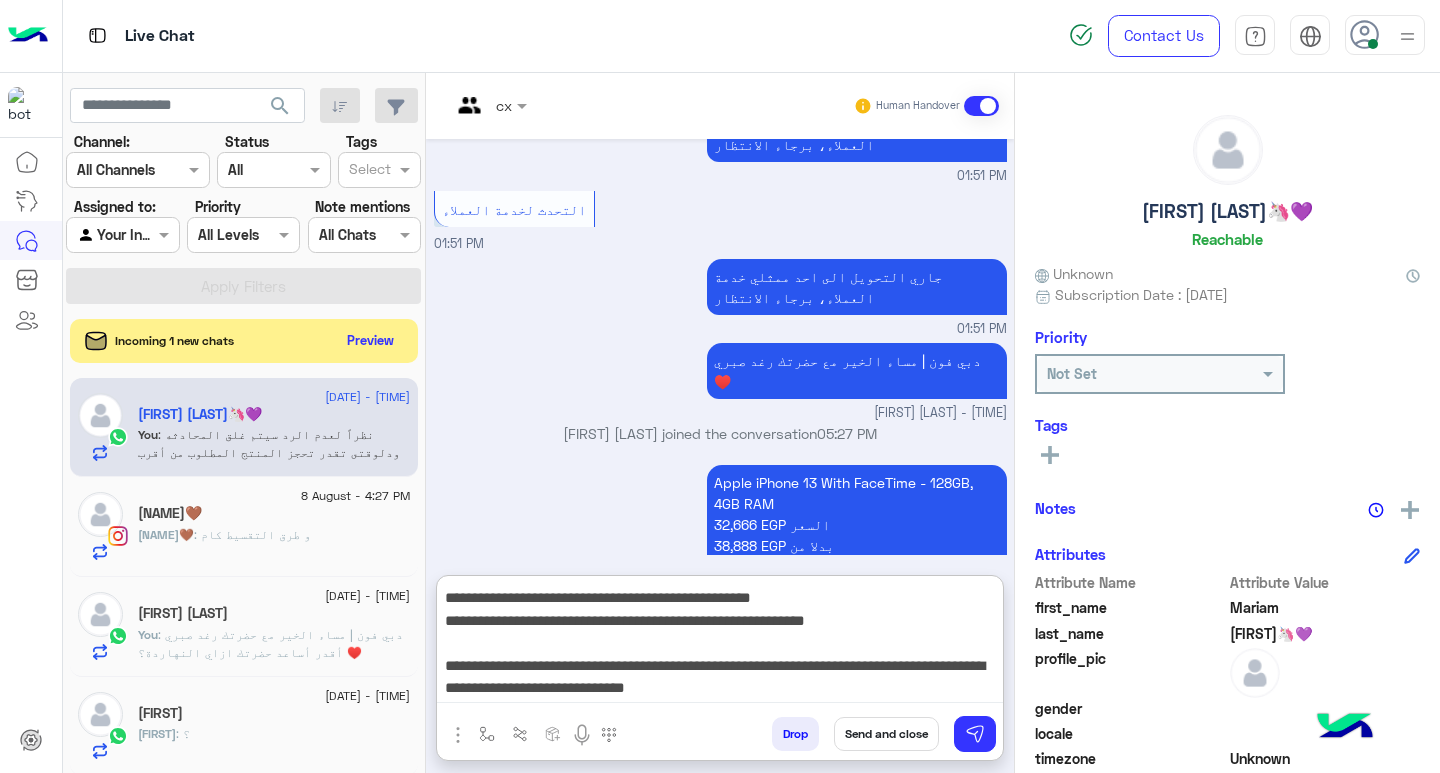 type on "**********" 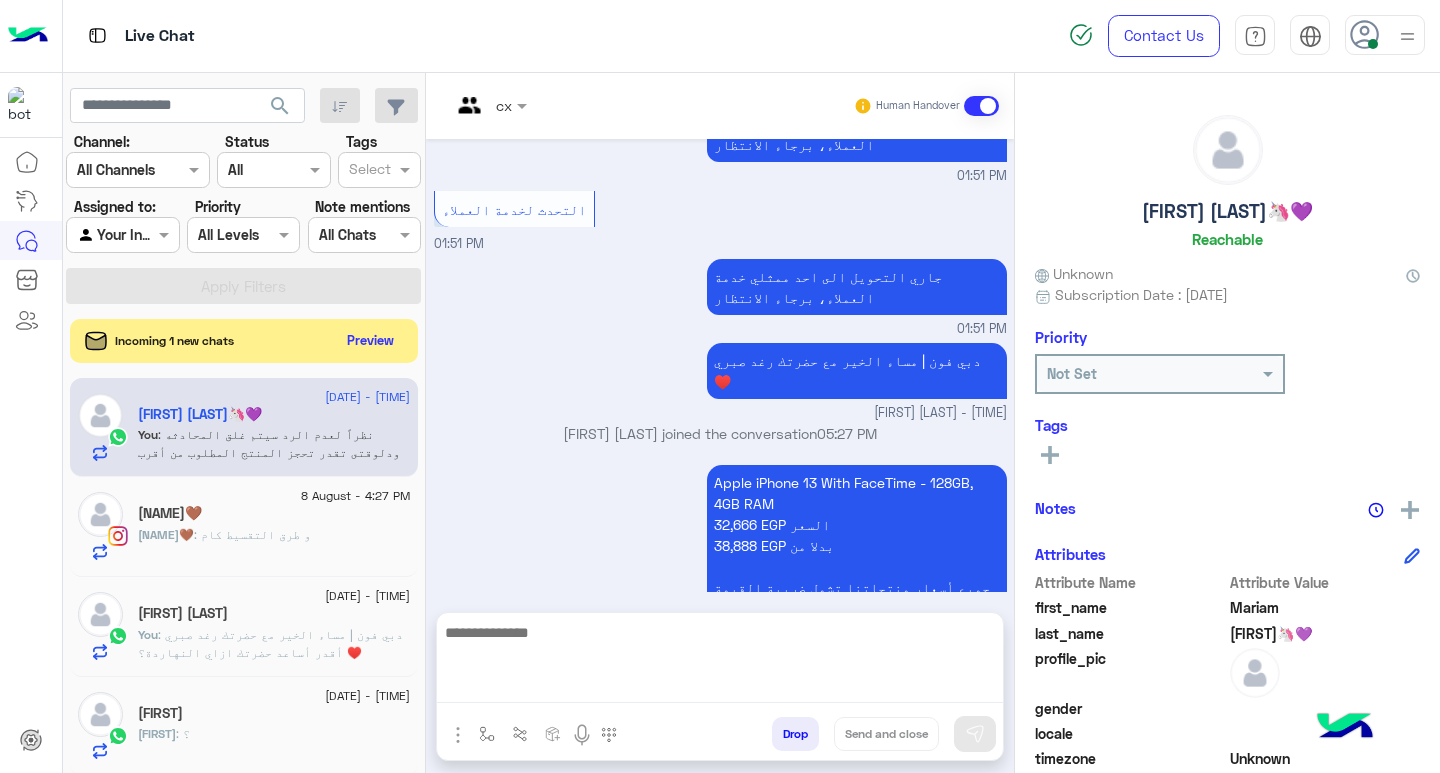scroll, scrollTop: 0, scrollLeft: 0, axis: both 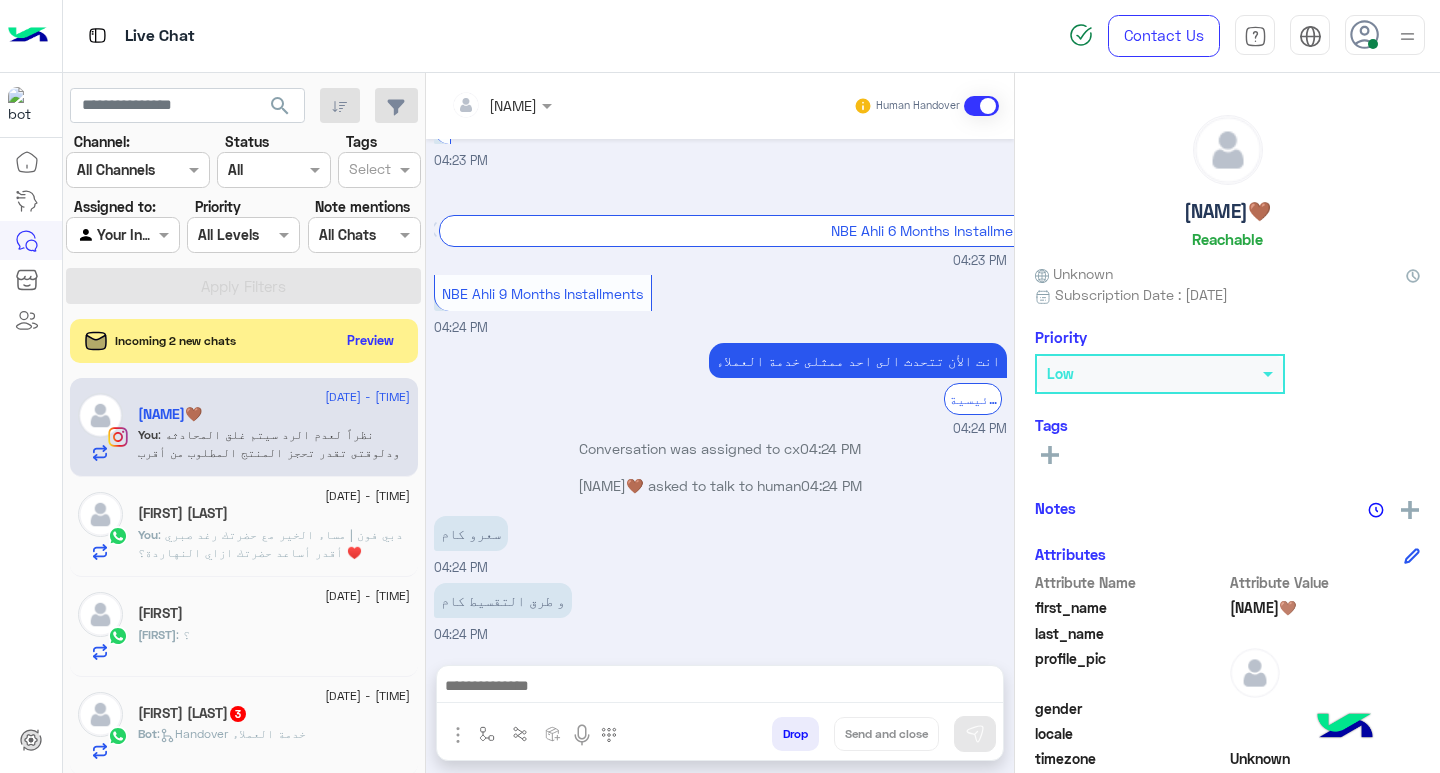 click on ": دبي فون | مساء  الخير مع حضرتك رغد صبري ♥️
أقدر أساعد حضرتك ازاي النهاردة؟" 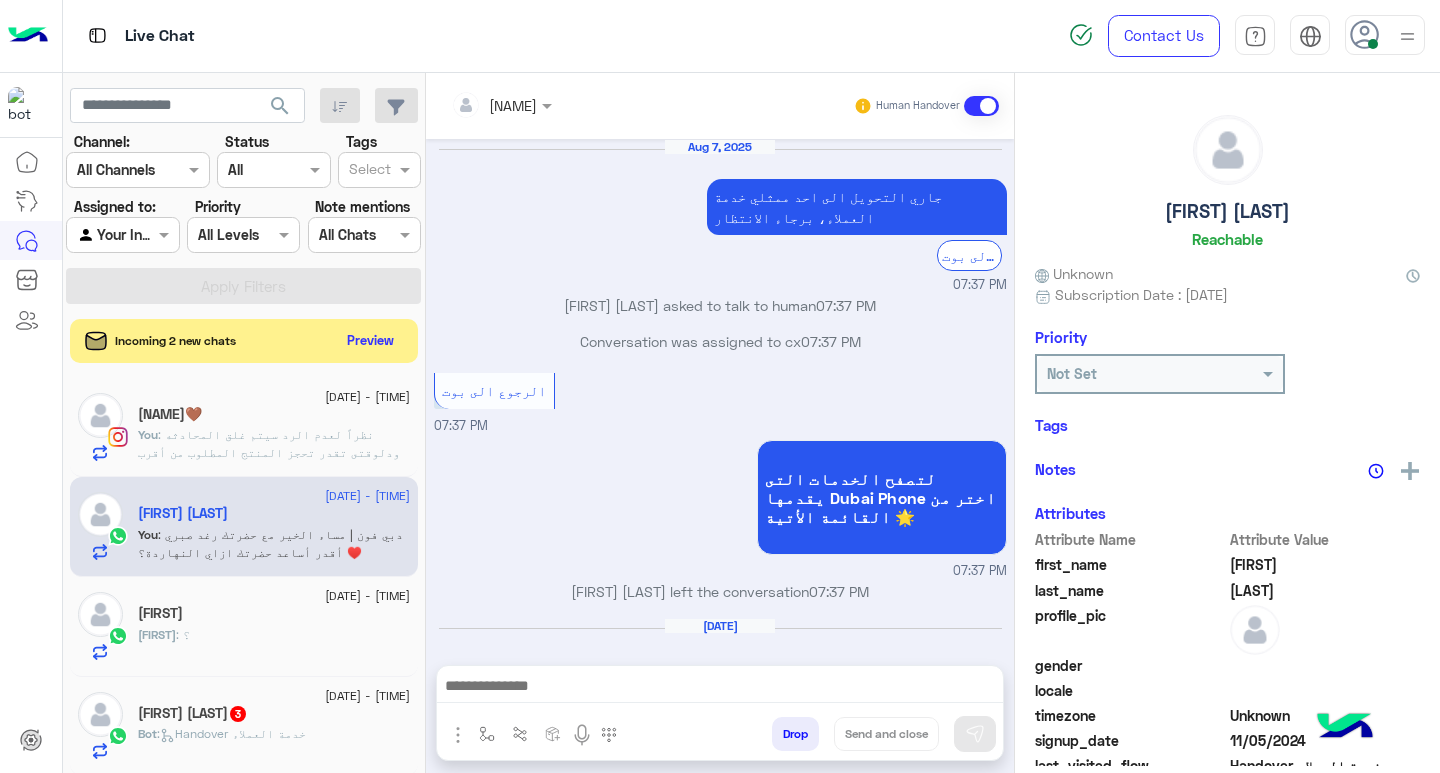 scroll, scrollTop: 1615, scrollLeft: 0, axis: vertical 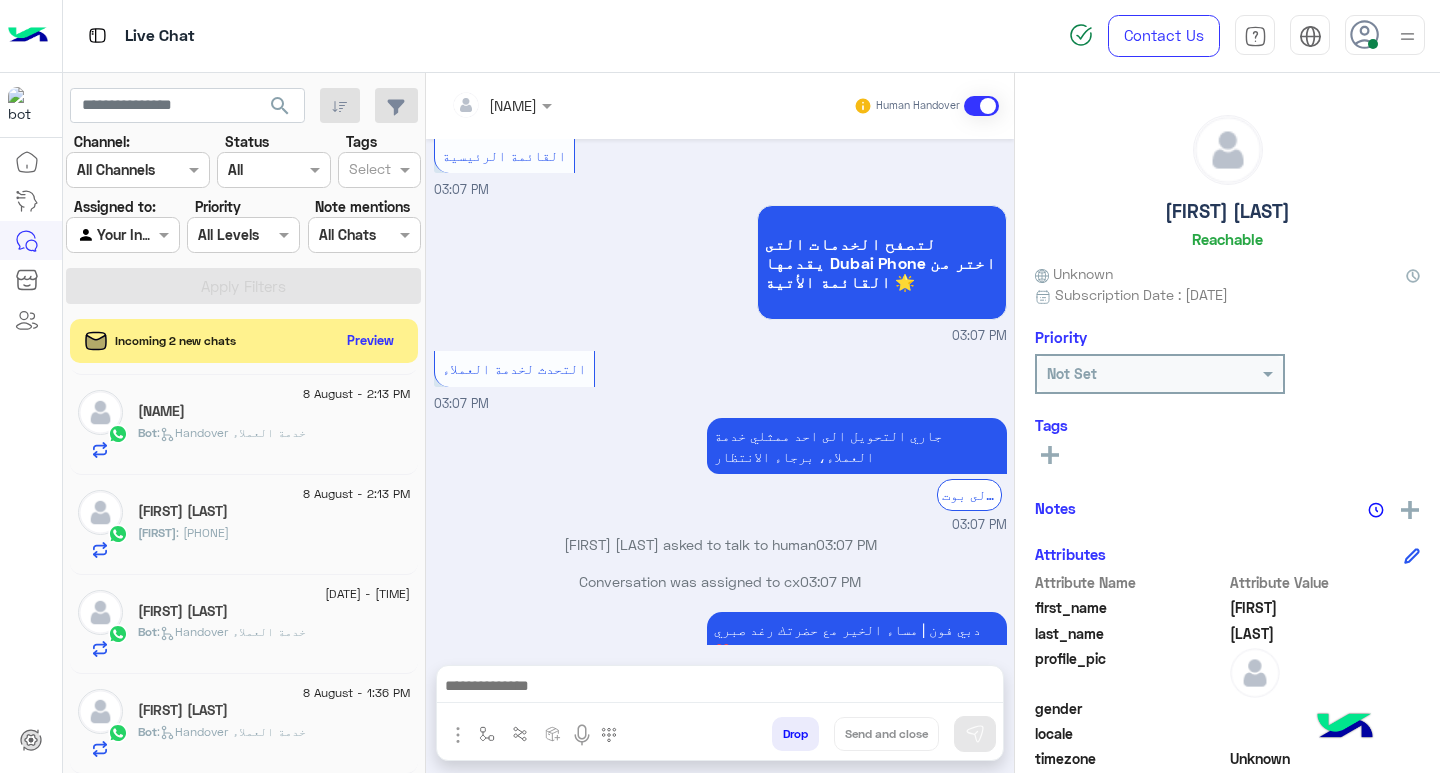 click on "[DATE] - [TIME]" 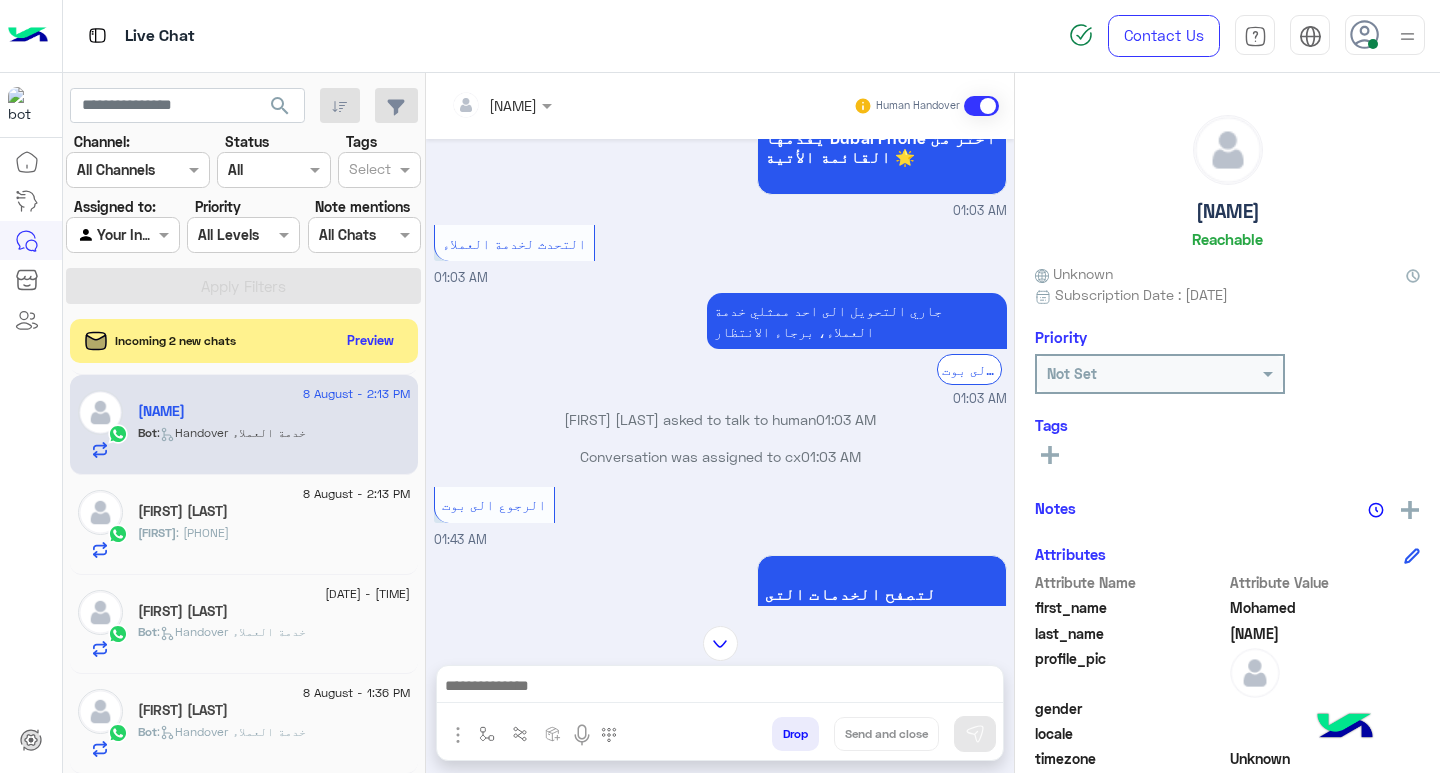 scroll, scrollTop: 624, scrollLeft: 0, axis: vertical 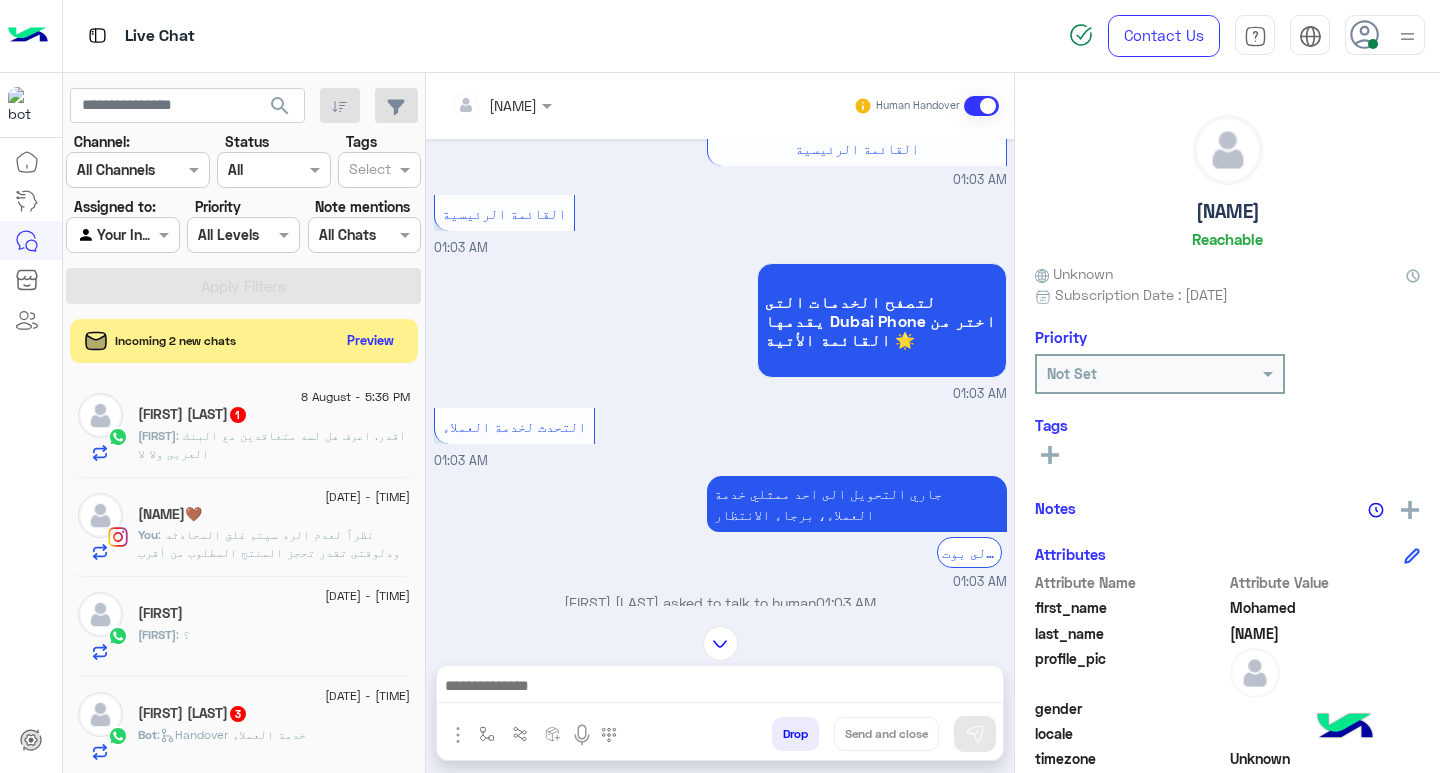 click on ": اقدر. اعرف هل لسه متعاقدين مع البنك العربى ولا لا" 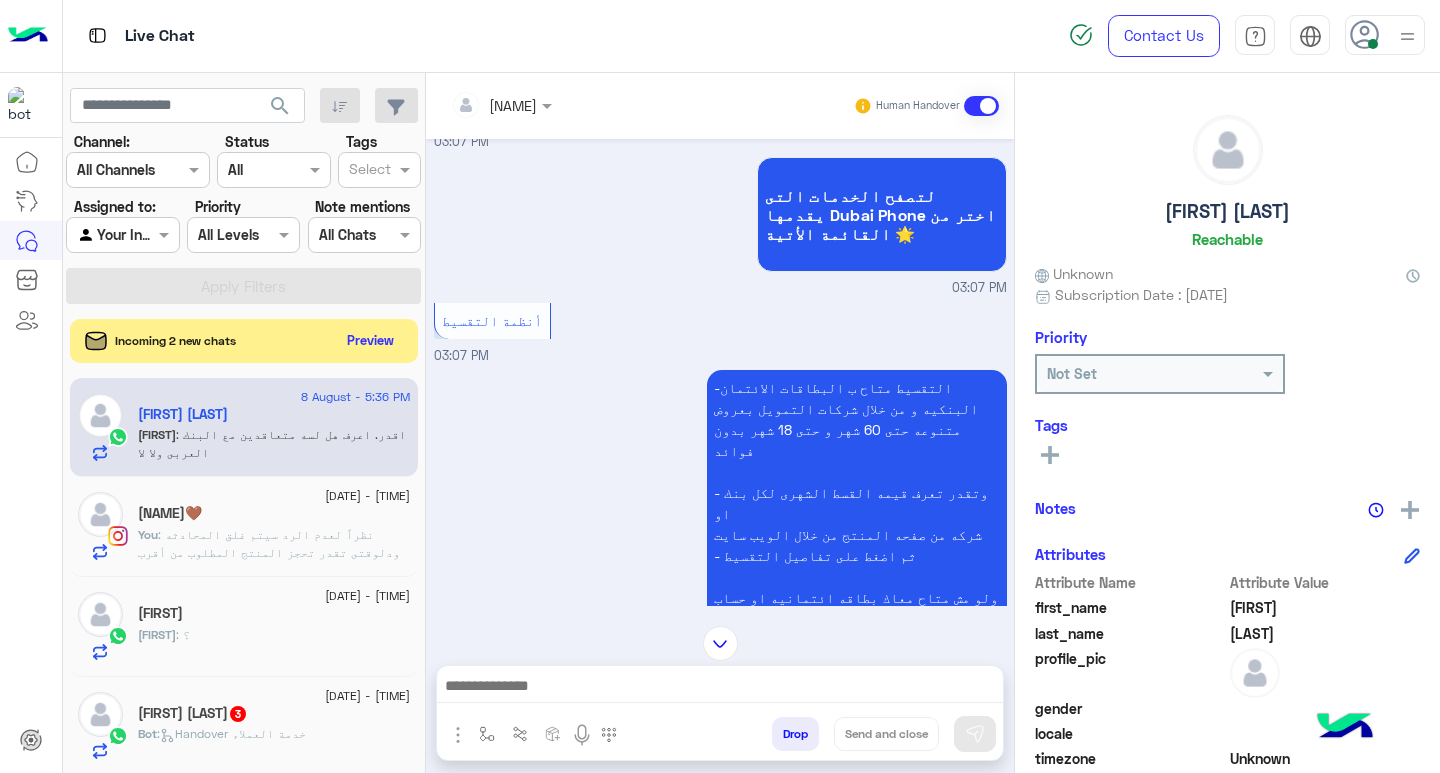 scroll, scrollTop: 414, scrollLeft: 0, axis: vertical 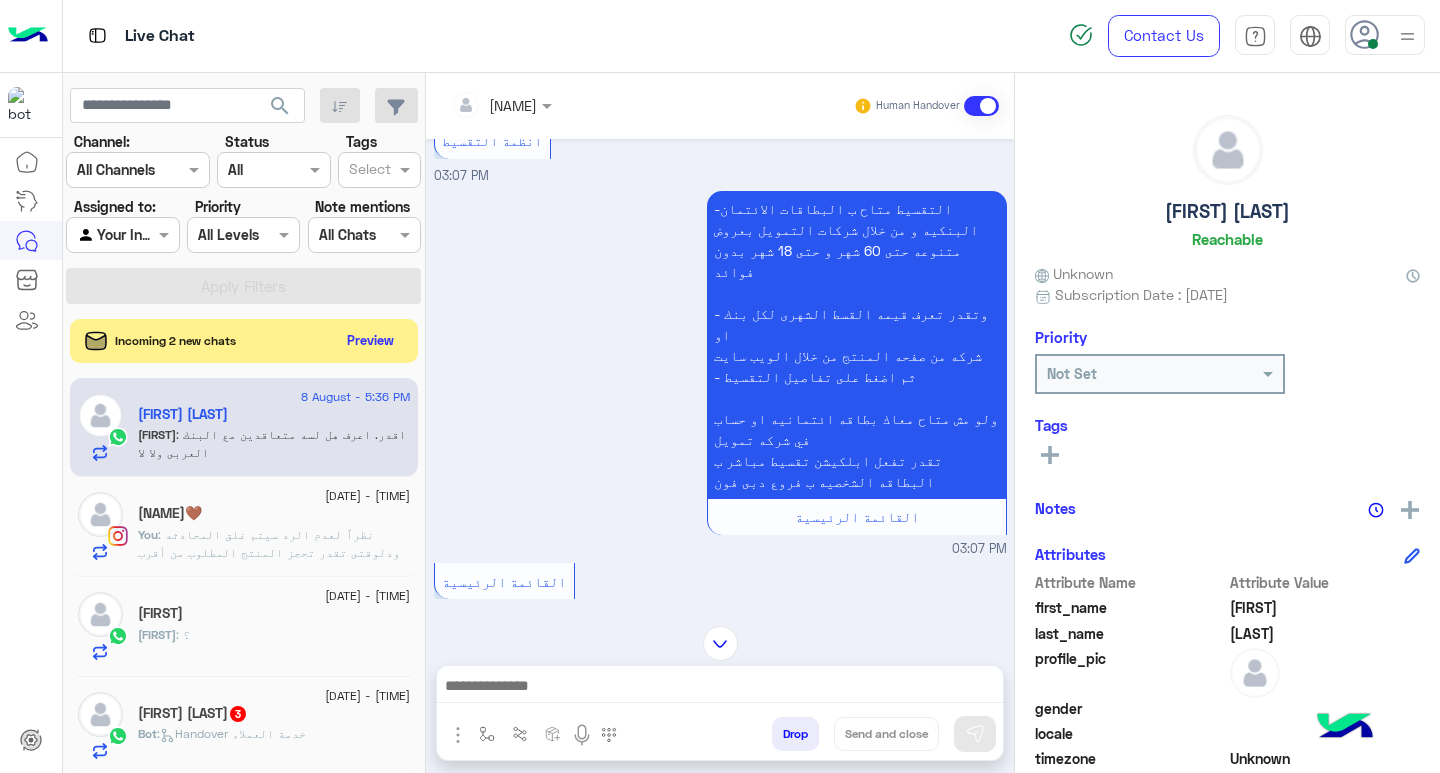 click at bounding box center (720, 691) 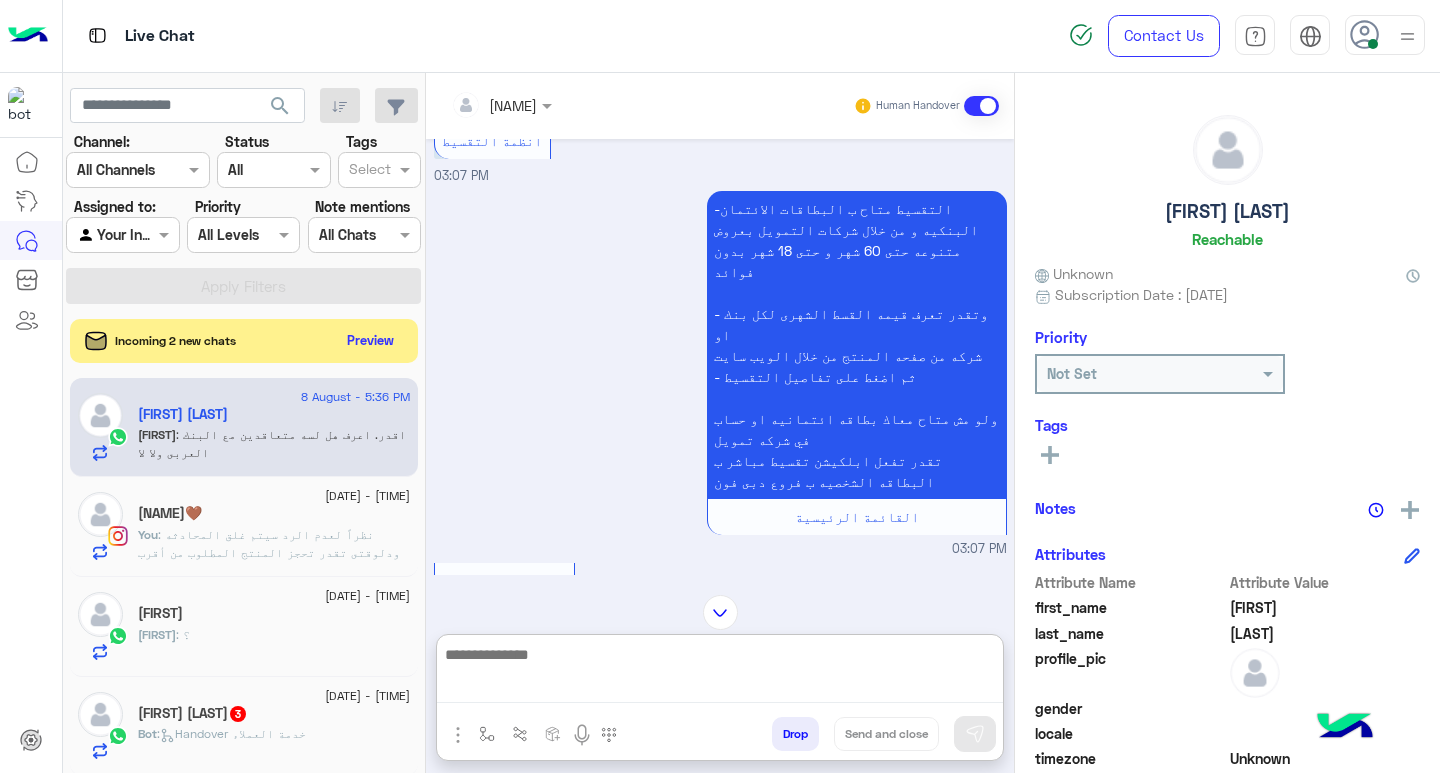 click at bounding box center [720, 672] 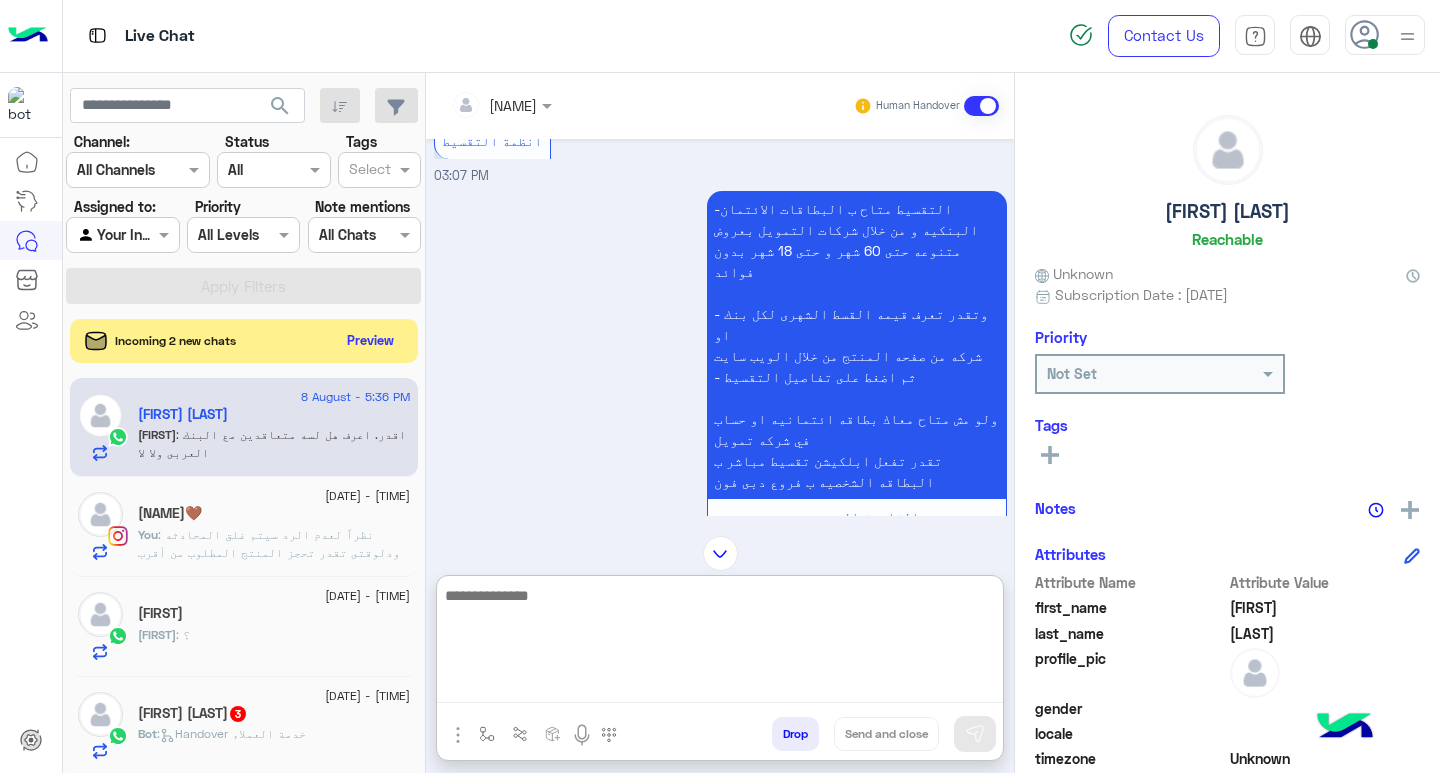 paste on "**********" 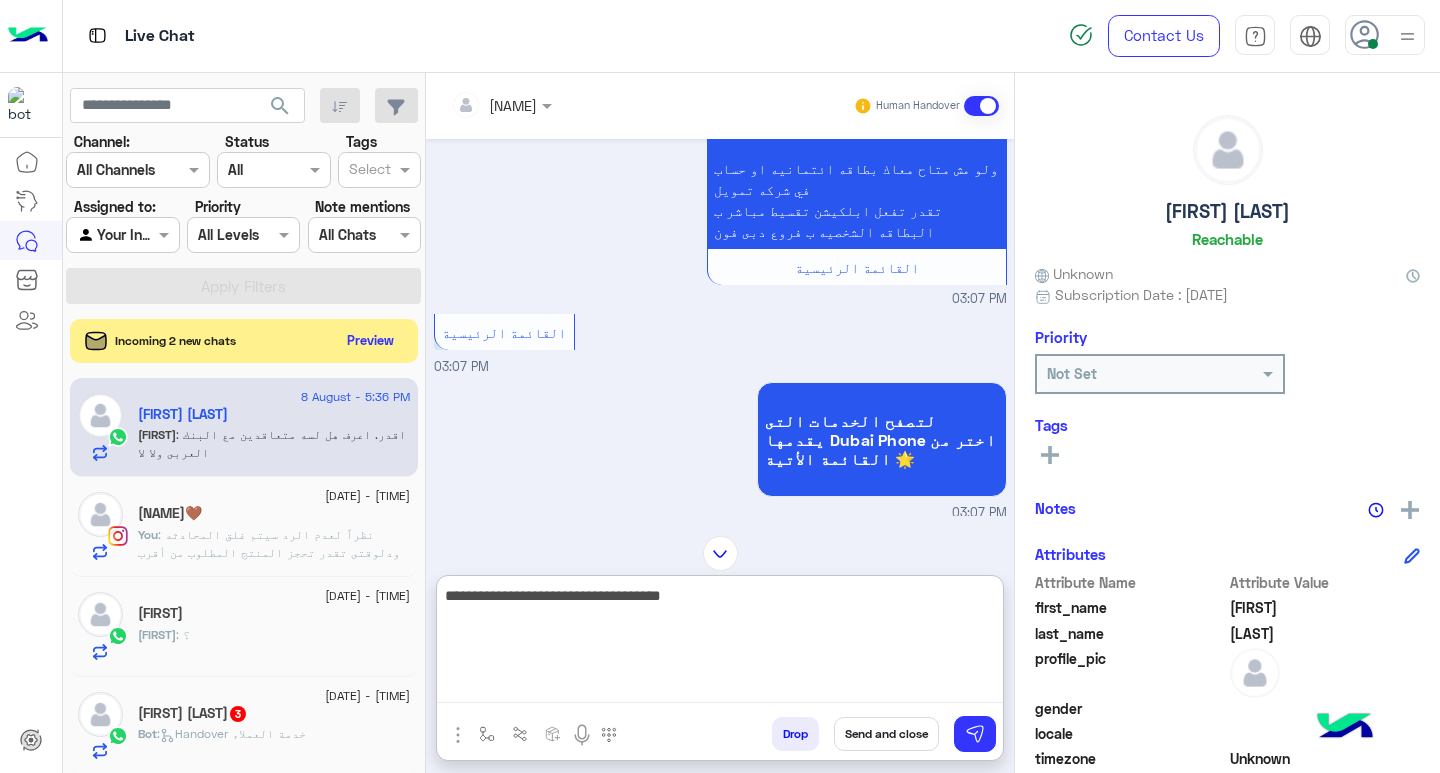 scroll, scrollTop: 1671, scrollLeft: 0, axis: vertical 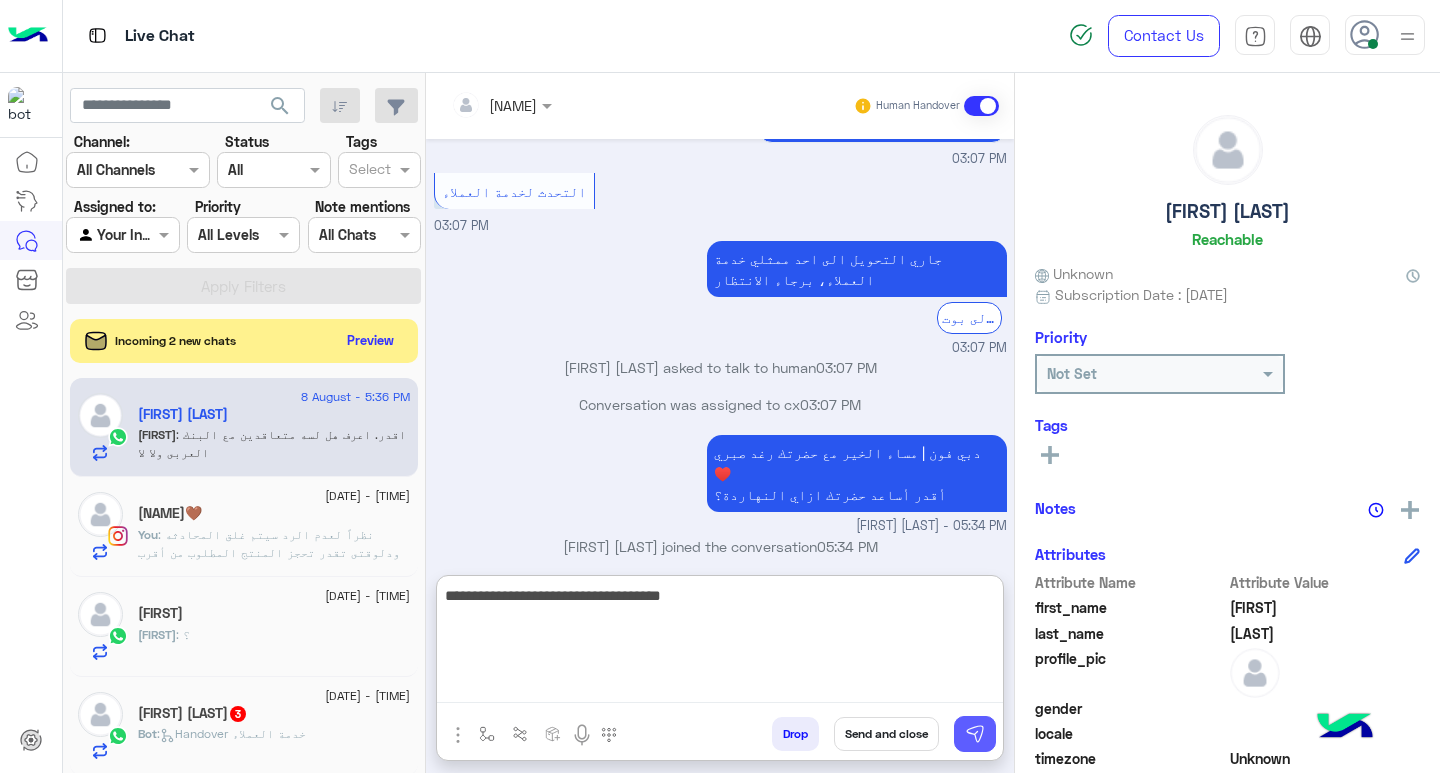 type on "**********" 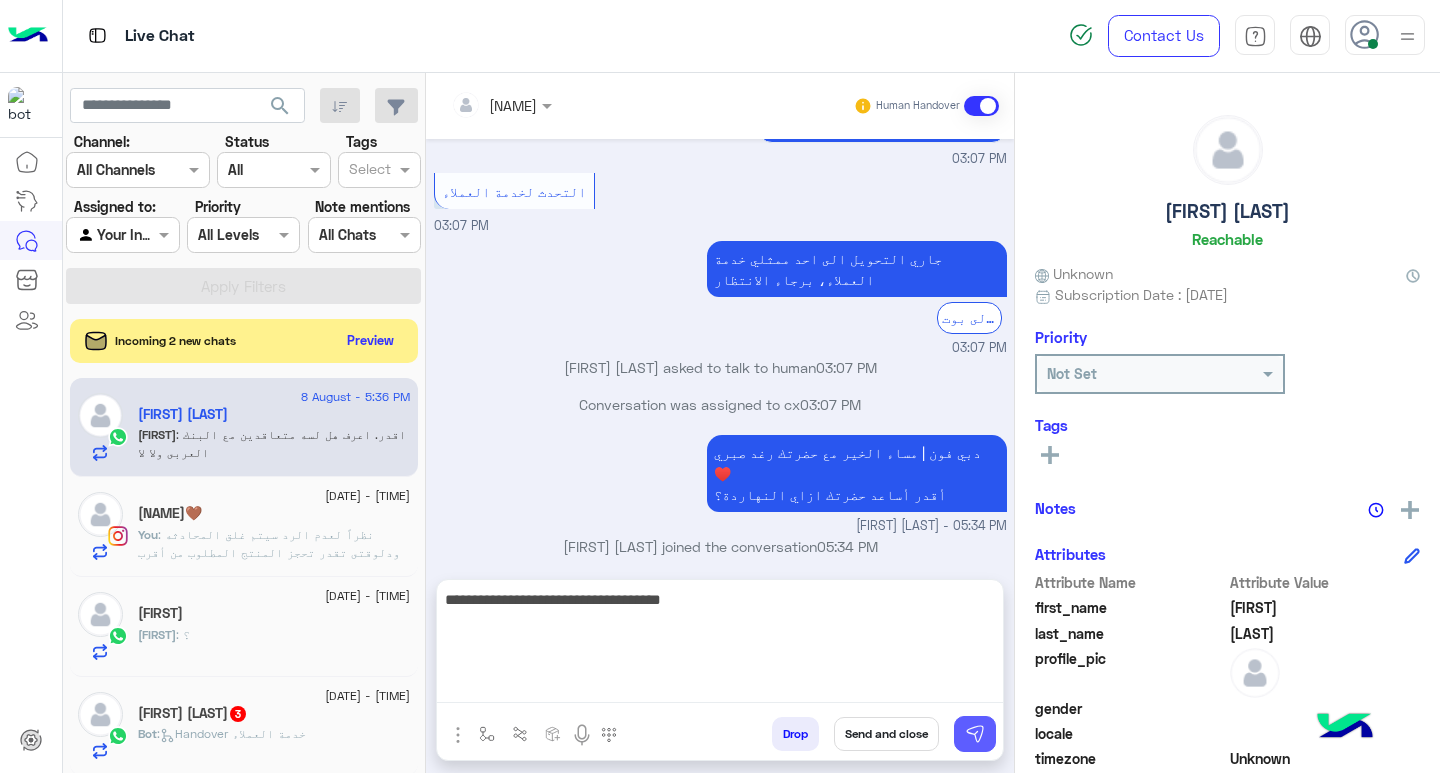 click at bounding box center [975, 734] 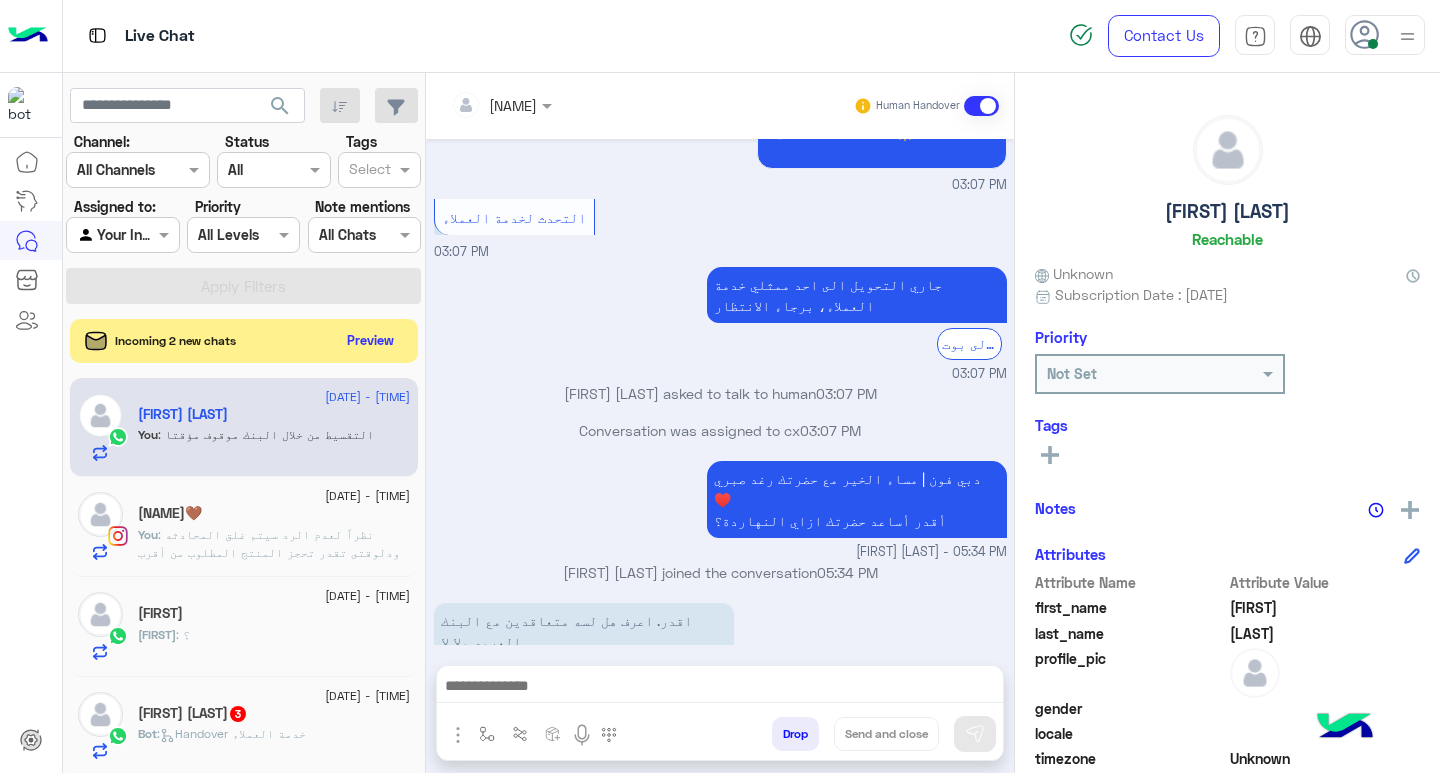 click on ": نظراً لعدم الرد سيتم غلق المحادثه
ودلوقتى تقدر تحجز المنتج المطلوب من أقرب فرع لك بكل سهولة:
1️⃣ احجز من صفحه المنتج ع الويب سايت
Www.dubaiphone.net
2️⃣ حدد خيار "Pickup in Store" أو "استلام من الفرع"
3️⃣ أنتظر تأكيد وجود المنتج  بمكالمة هاتفية او رسالة واتس اب
ولو حضرتك احتاجت اي مساعده ماتترددش انك تتواصل معانا مره تانيه بالضغط على خدمه العملاء, شكراَ لتواصل حضرتك مع دبي فون❤️" 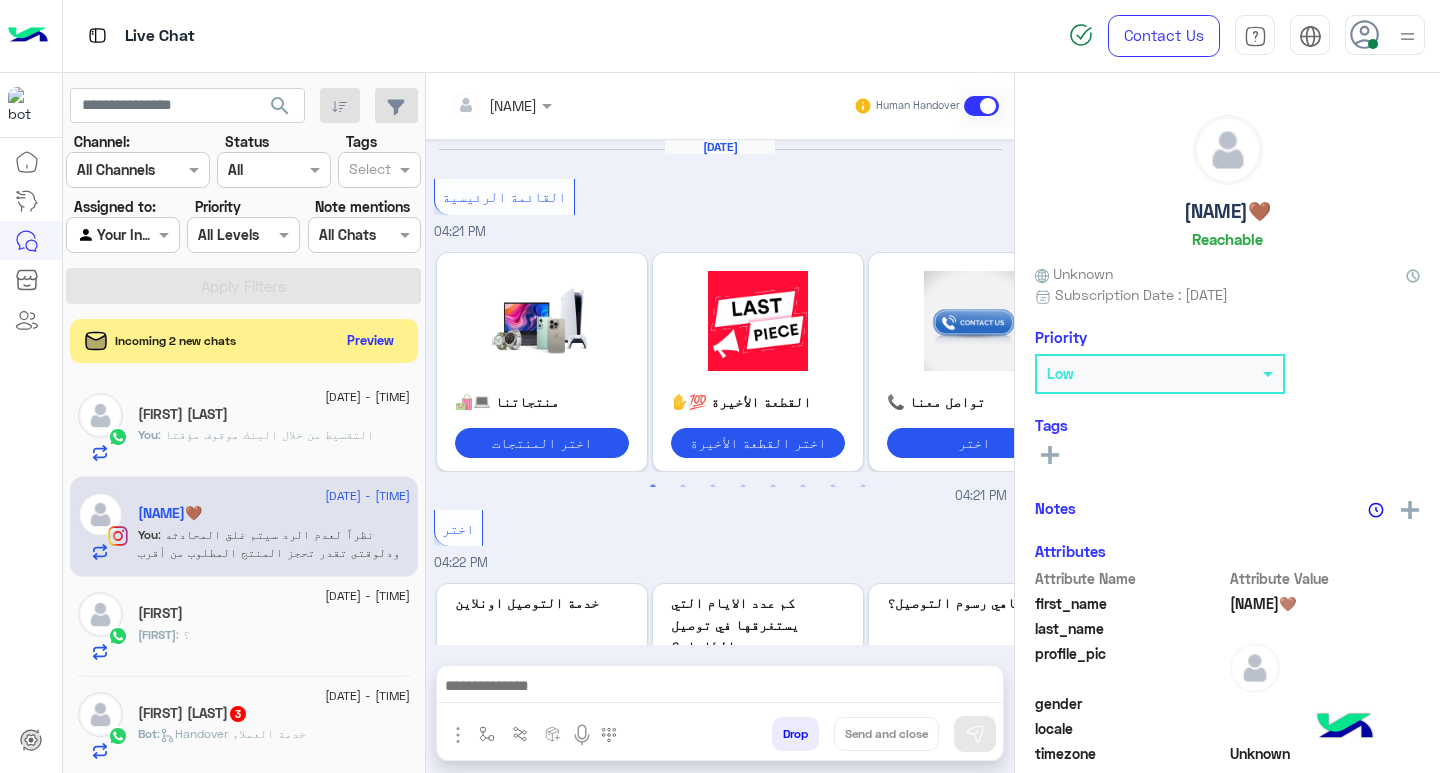 scroll, scrollTop: 1740, scrollLeft: 0, axis: vertical 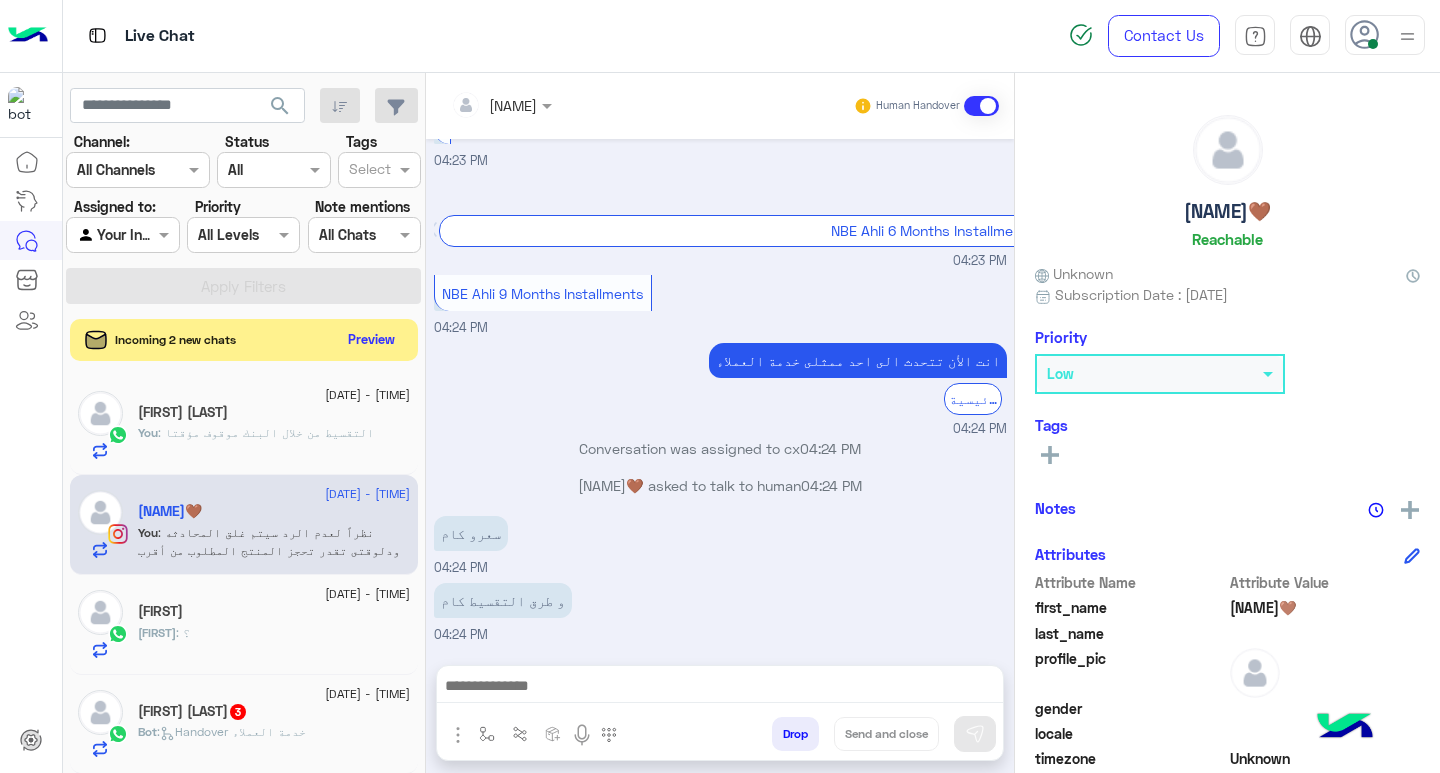 click on "Preview" 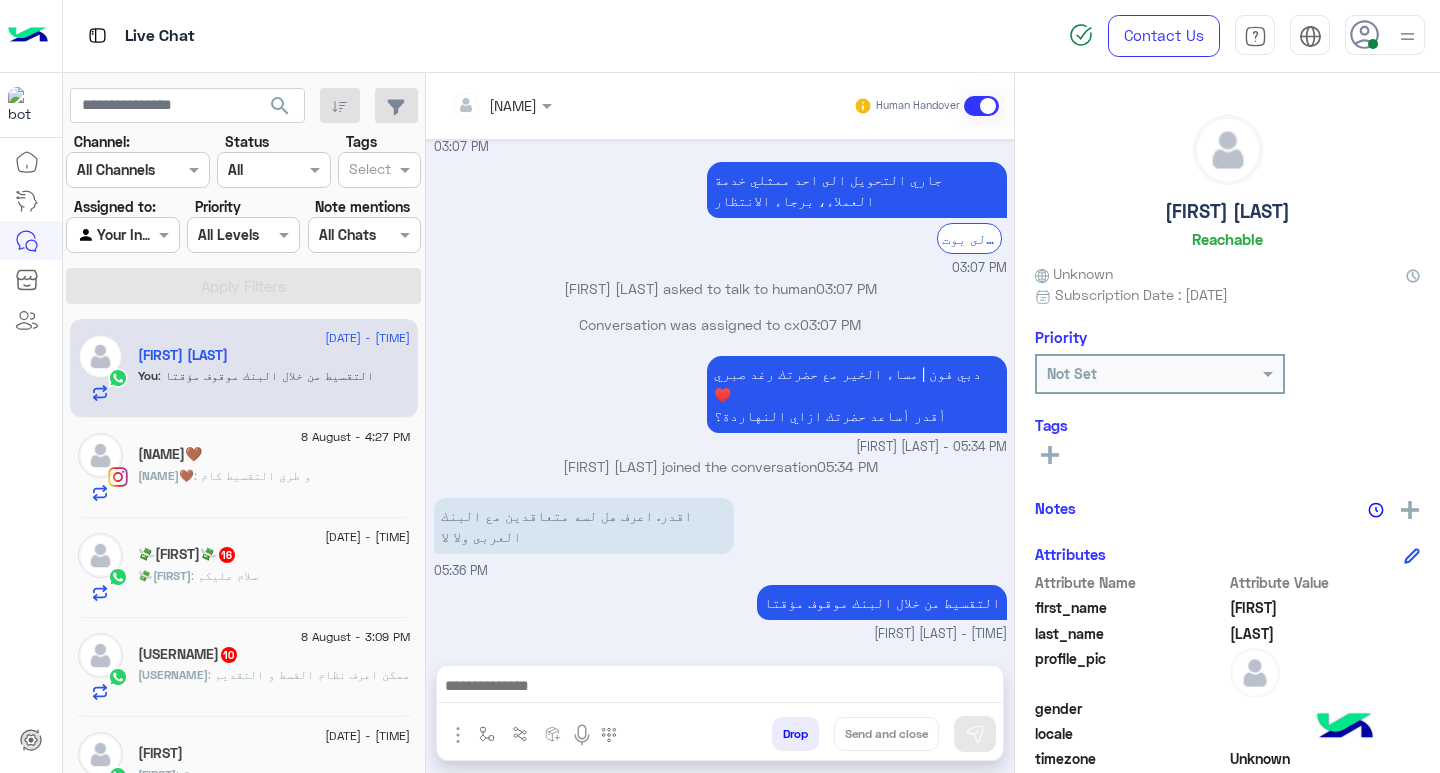 scroll, scrollTop: 1609, scrollLeft: 0, axis: vertical 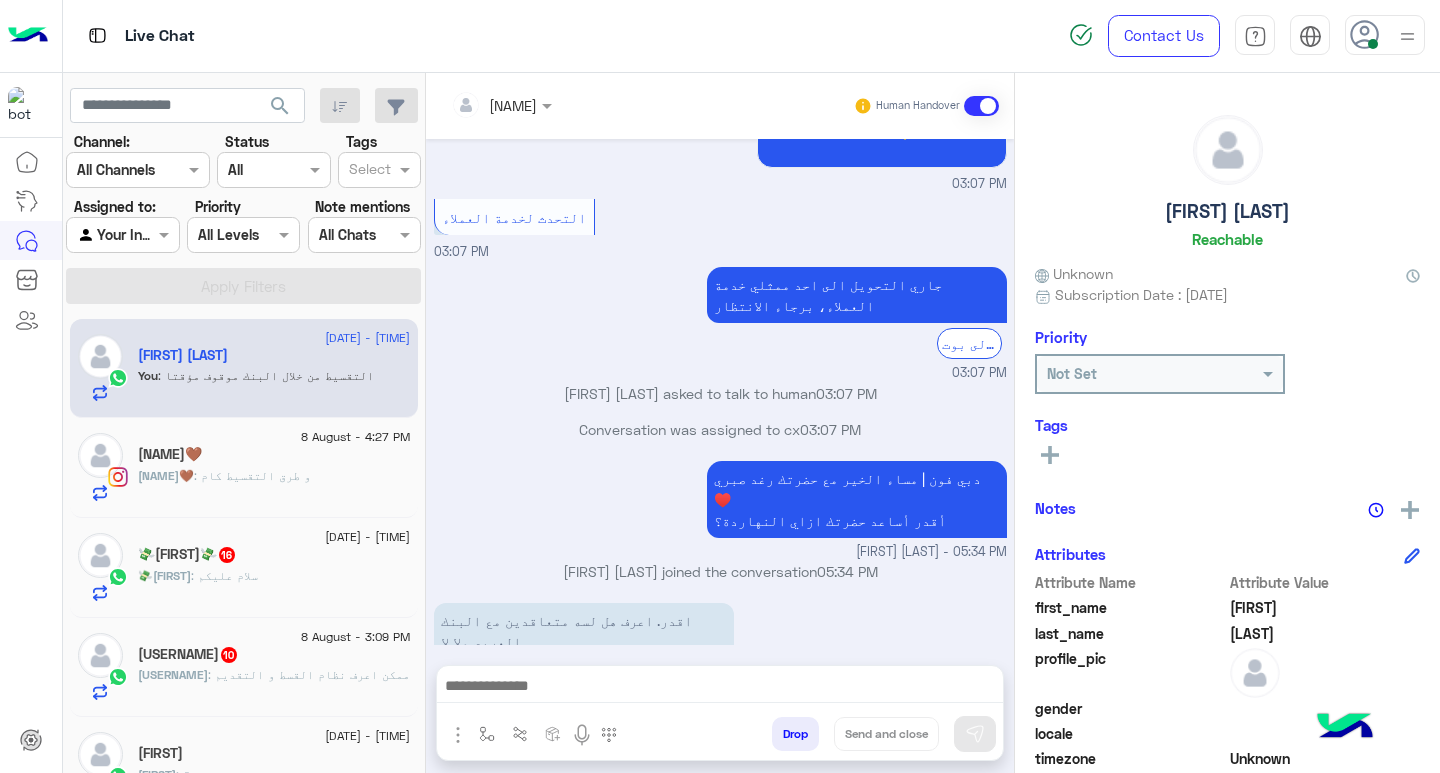 click on "💸El dod💸  16" 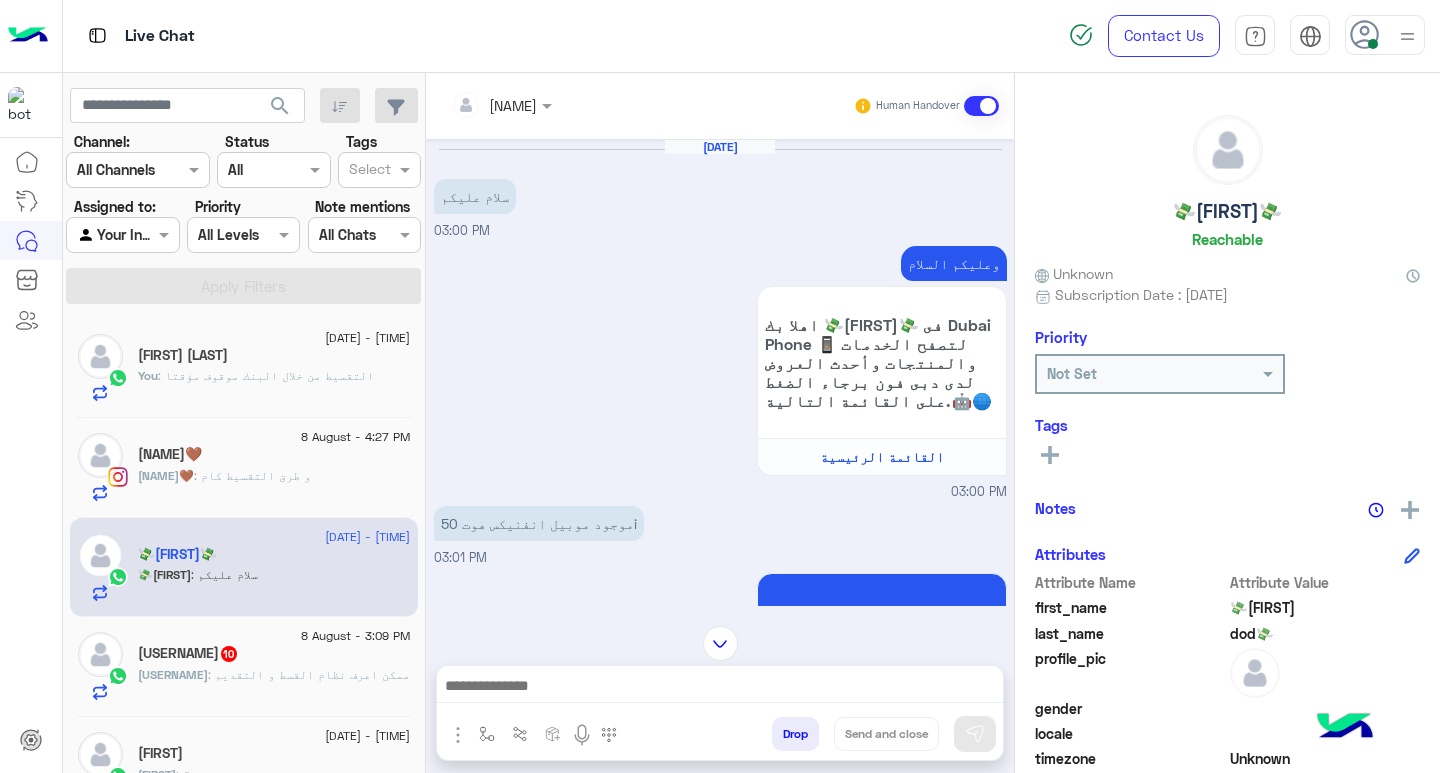 scroll, scrollTop: 1816, scrollLeft: 0, axis: vertical 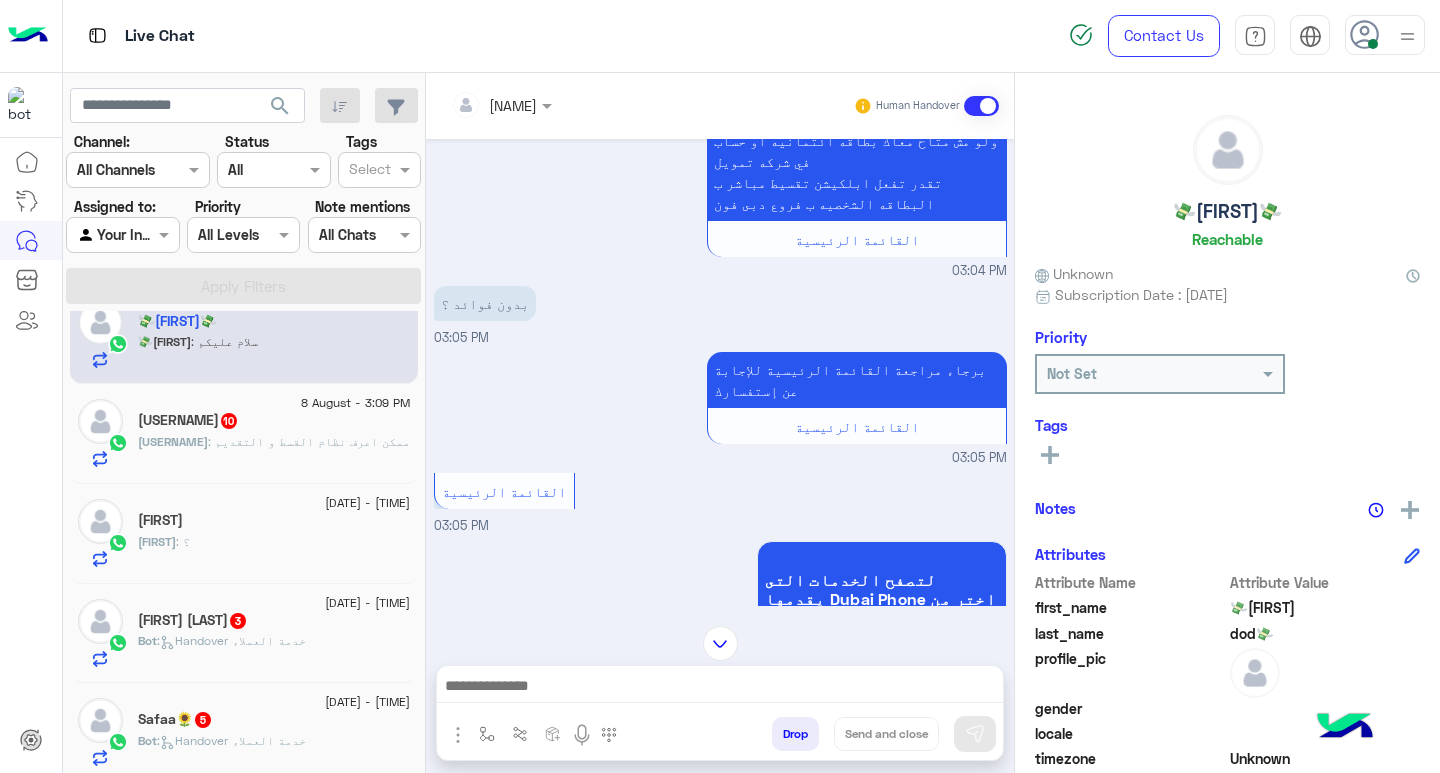 click on "mu7medmusa   10" 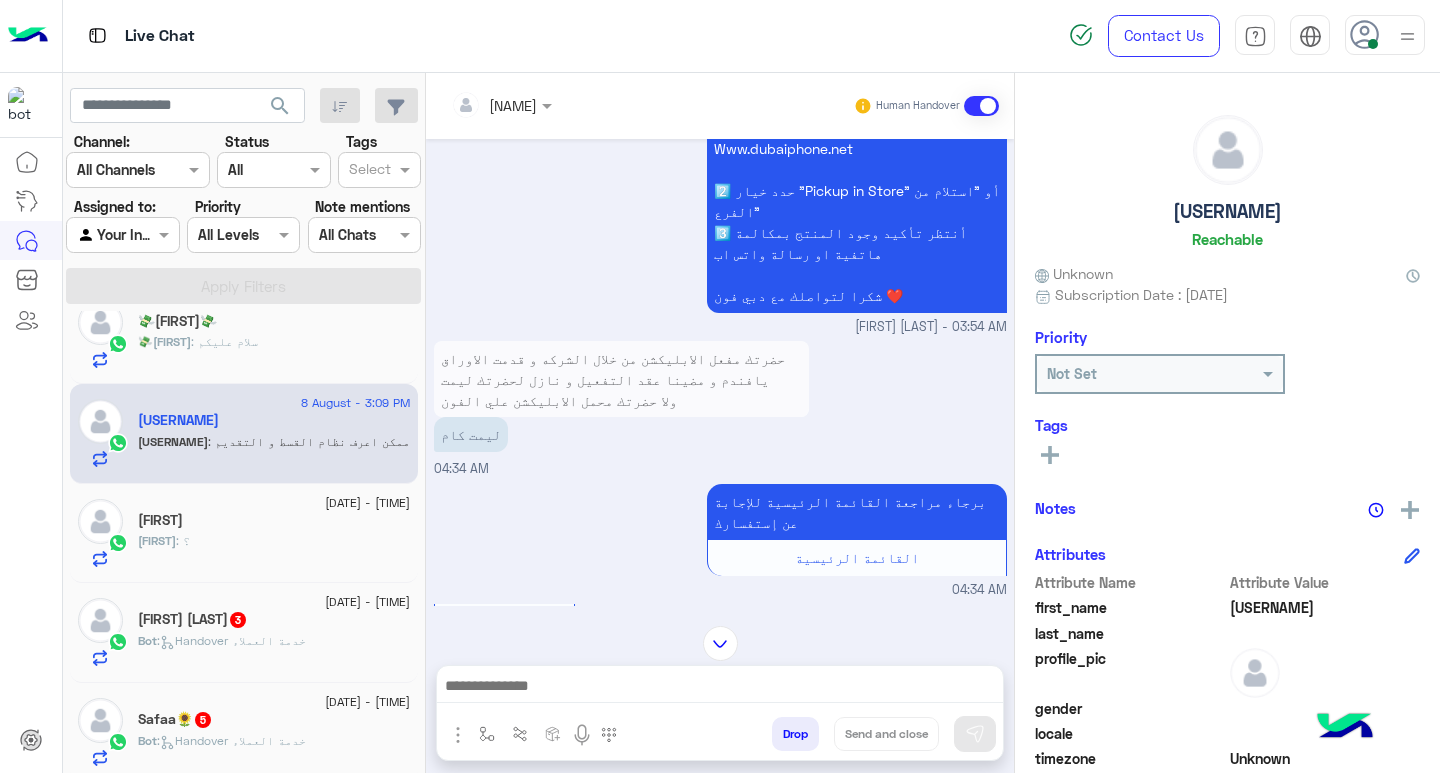 scroll, scrollTop: 638, scrollLeft: 0, axis: vertical 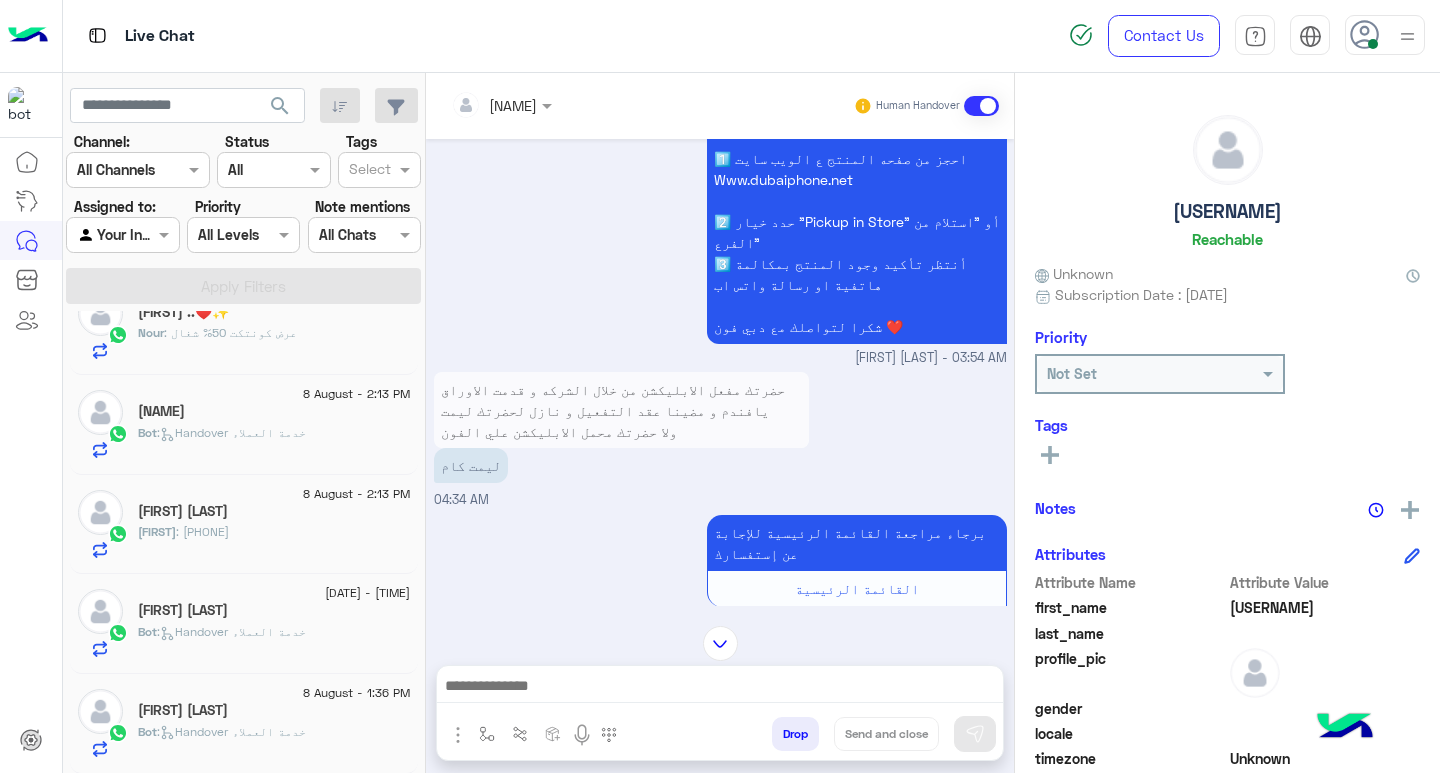 click on "[FIRST] [LAST]" 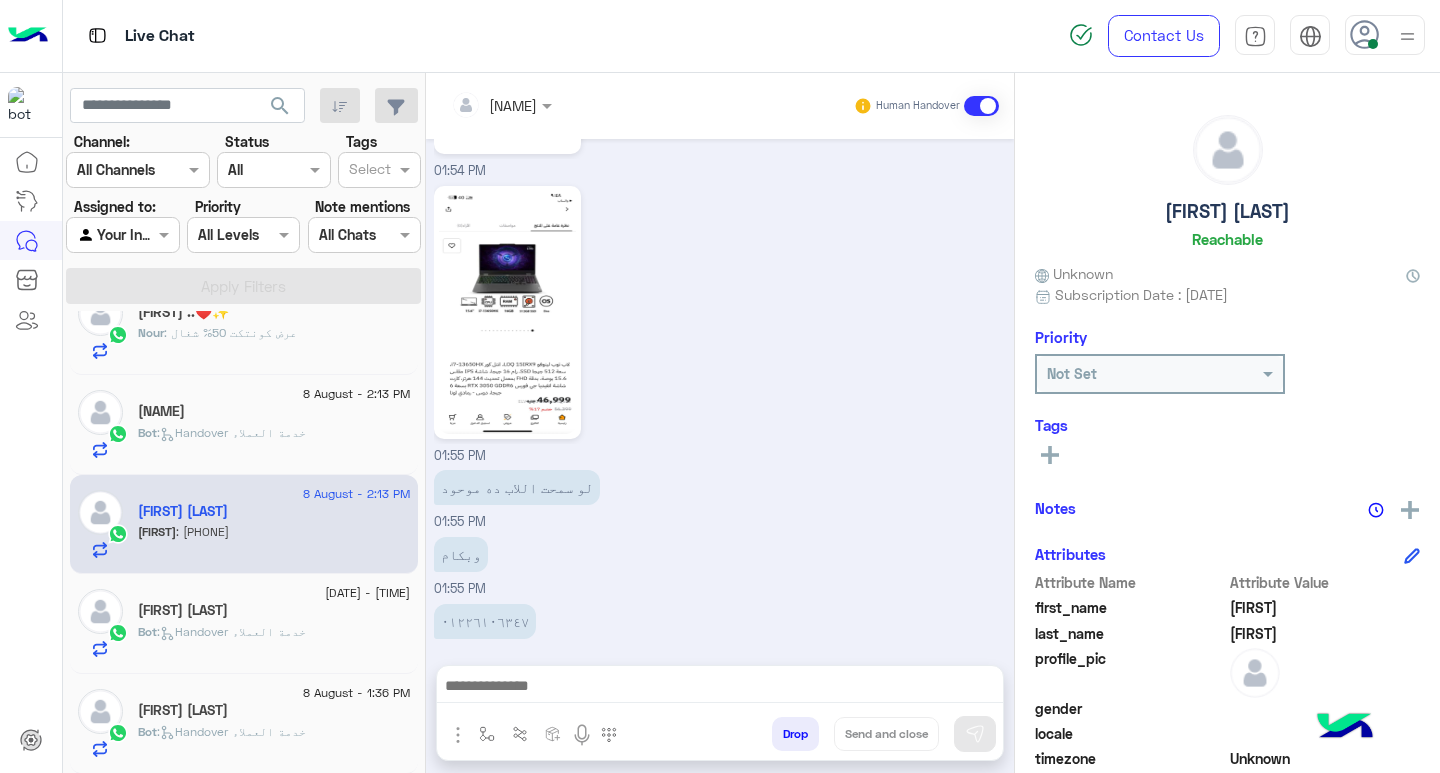 scroll, scrollTop: 1845, scrollLeft: 0, axis: vertical 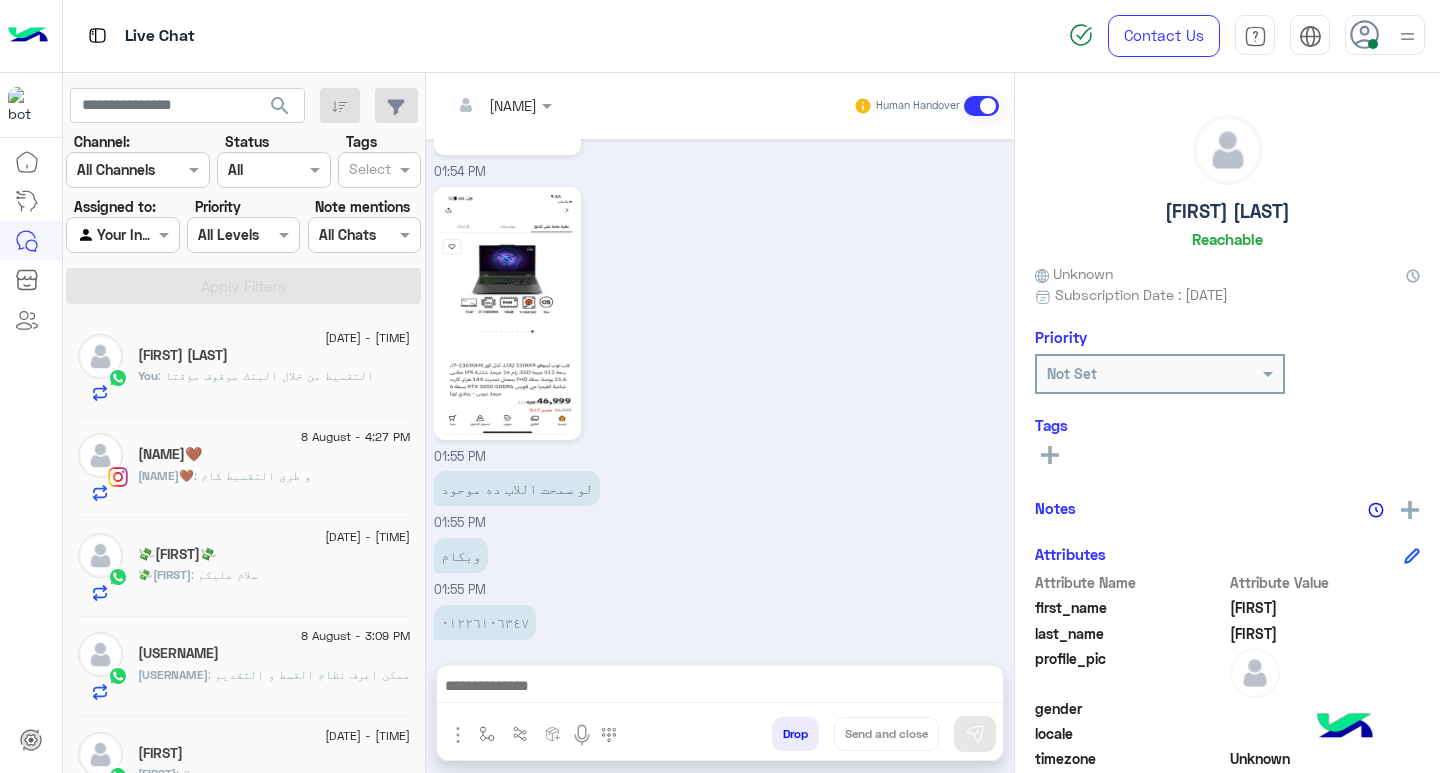 click on ": التقسيط من خلال البنك موقوف مؤقتا" 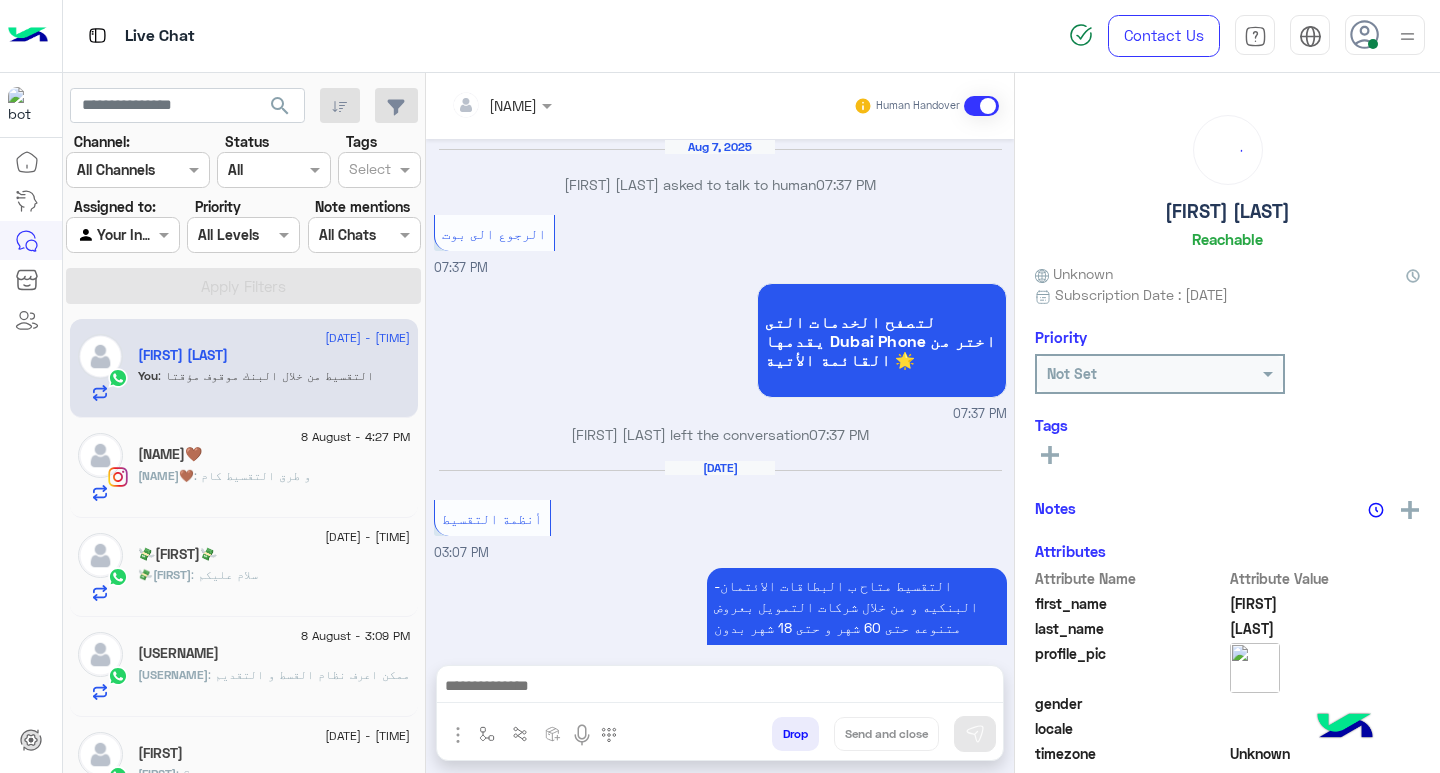 scroll, scrollTop: 1609, scrollLeft: 0, axis: vertical 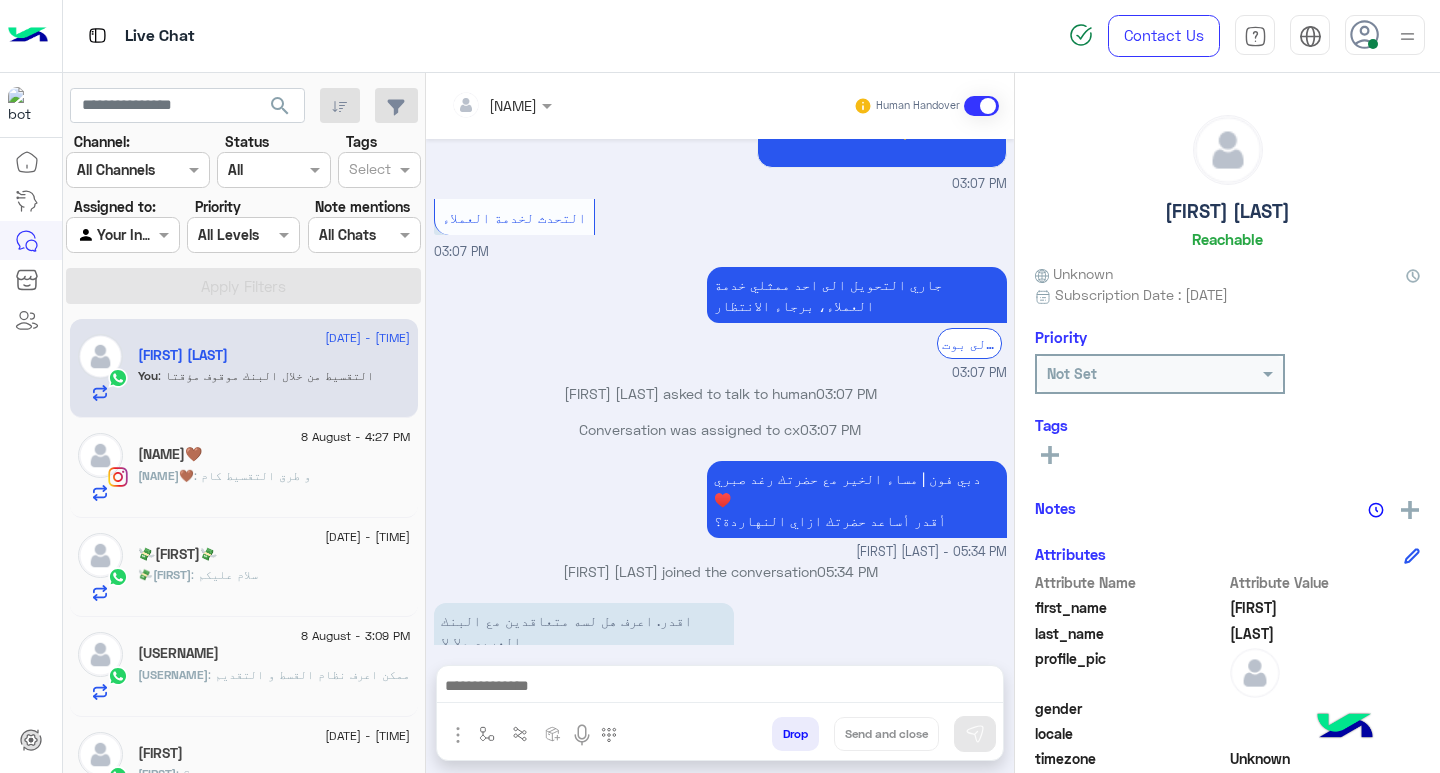 drag, startPoint x: 901, startPoint y: 690, endPoint x: 901, endPoint y: 706, distance: 16 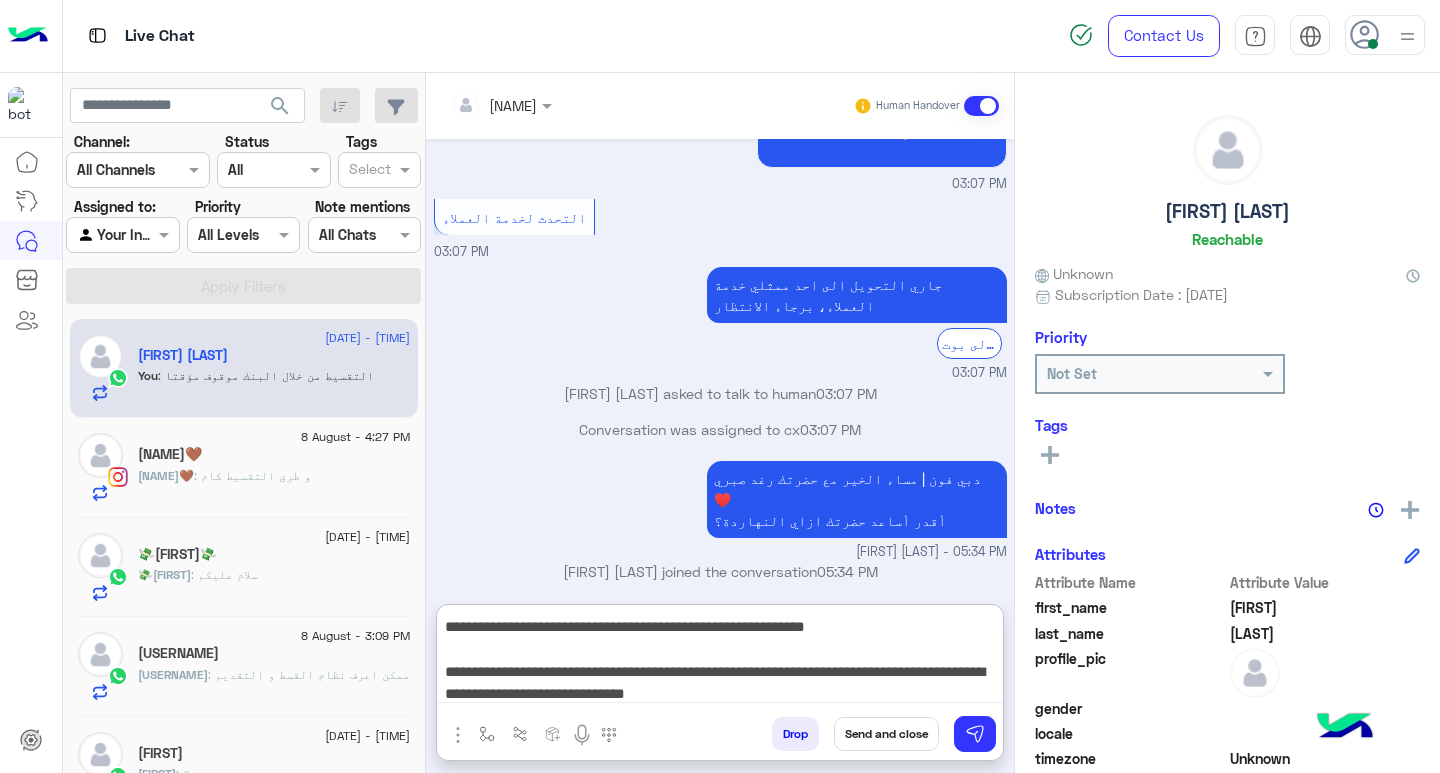 type on "**********" 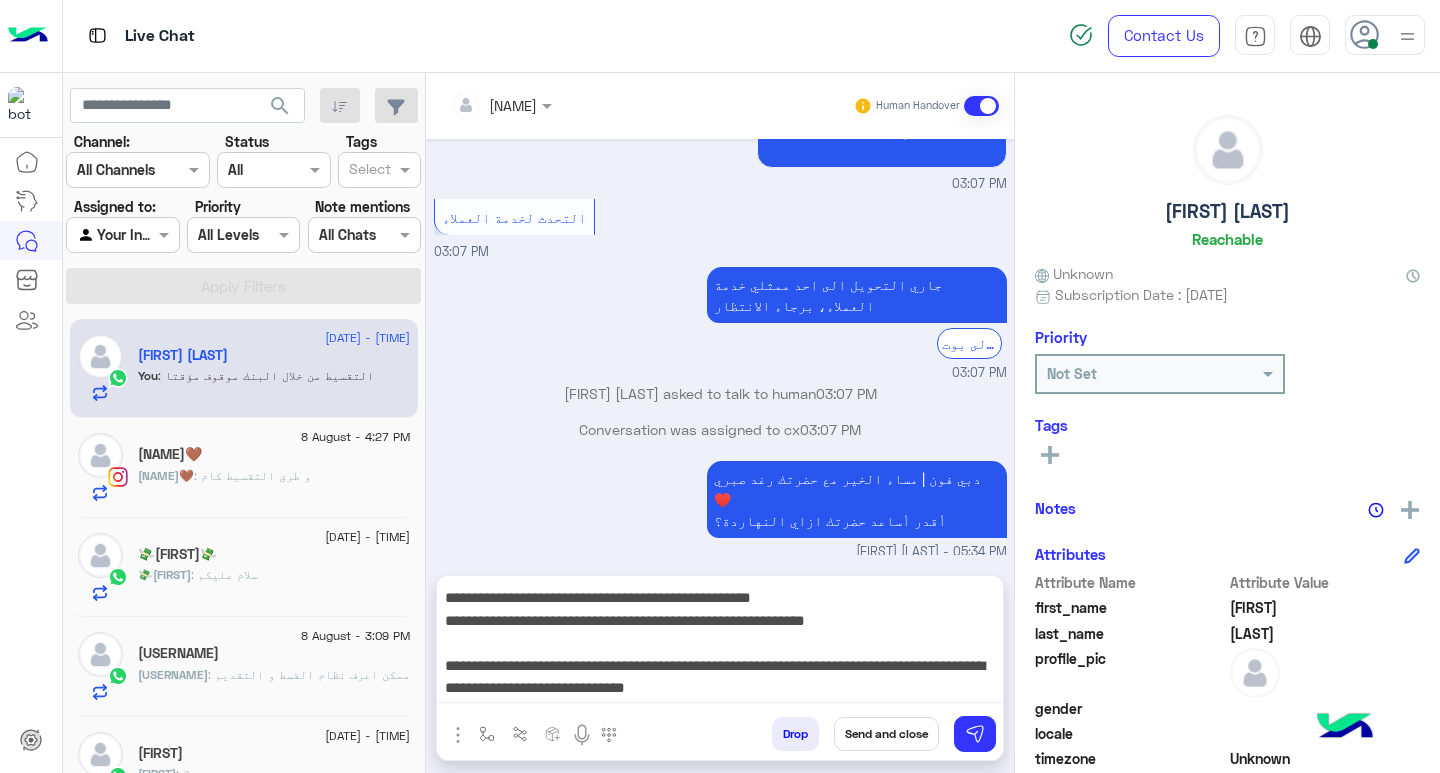 click on "Send and close" at bounding box center [886, 734] 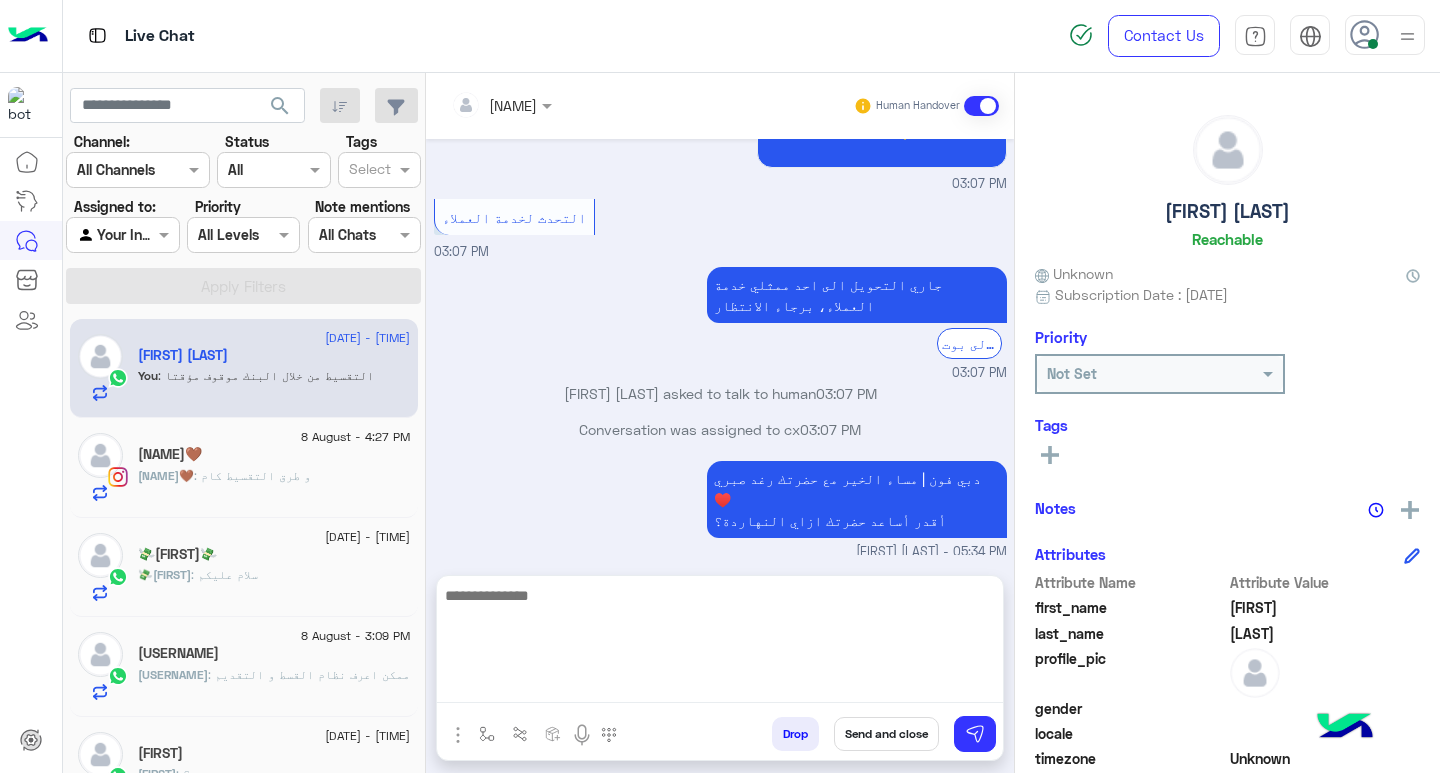scroll, scrollTop: 0, scrollLeft: 0, axis: both 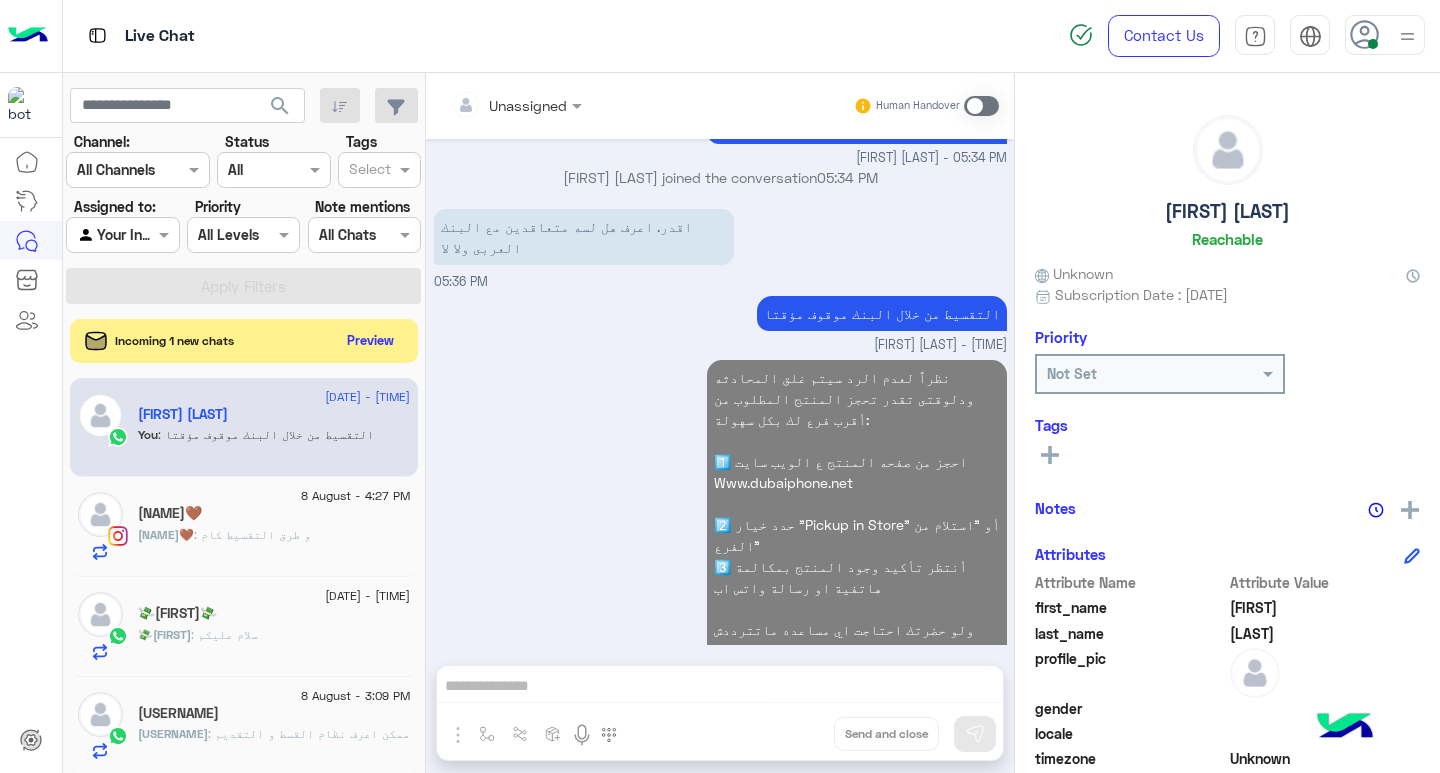 click on "8 August - 5:37 PM  Batôôt Korayem   You  : التقسيط من خلال البنك موقوف مؤقتا" 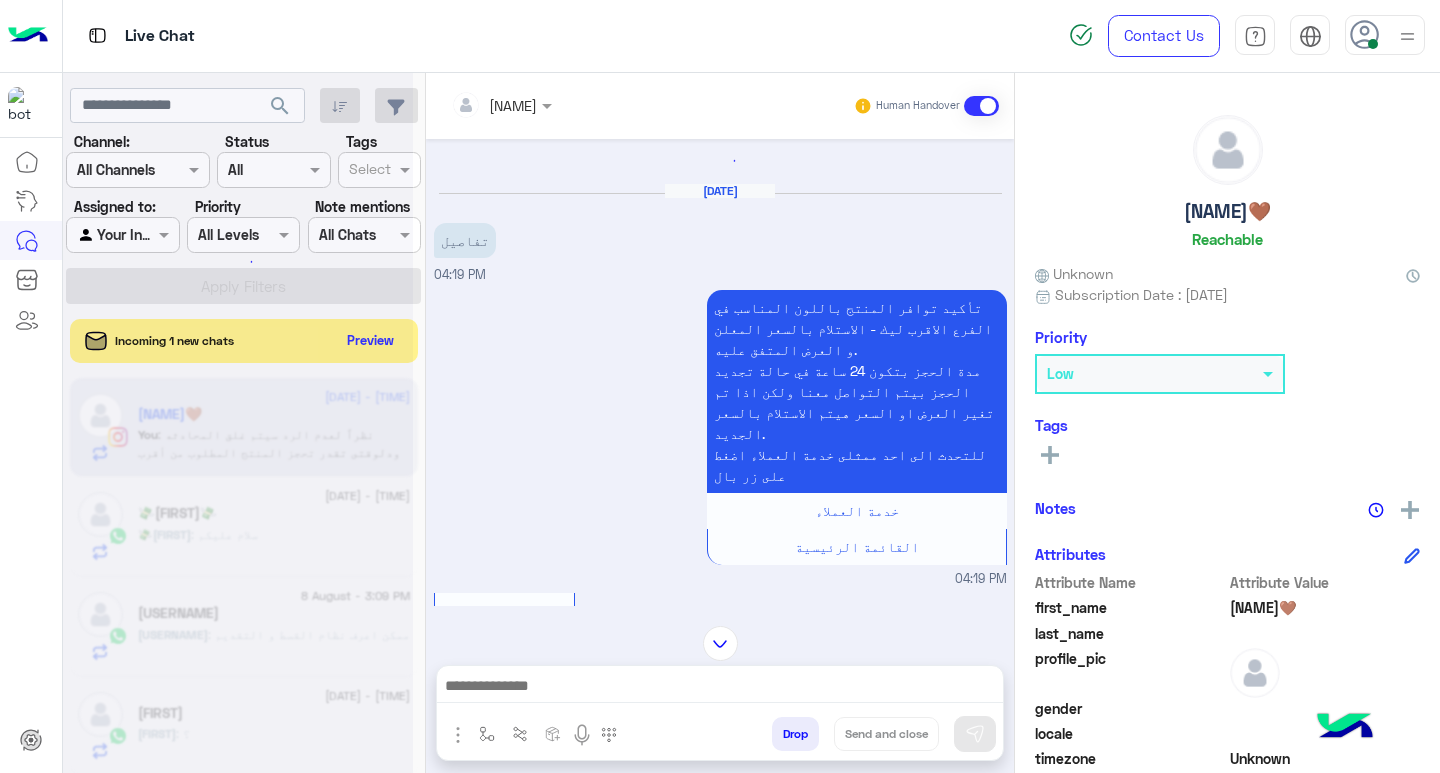 scroll, scrollTop: 0, scrollLeft: 0, axis: both 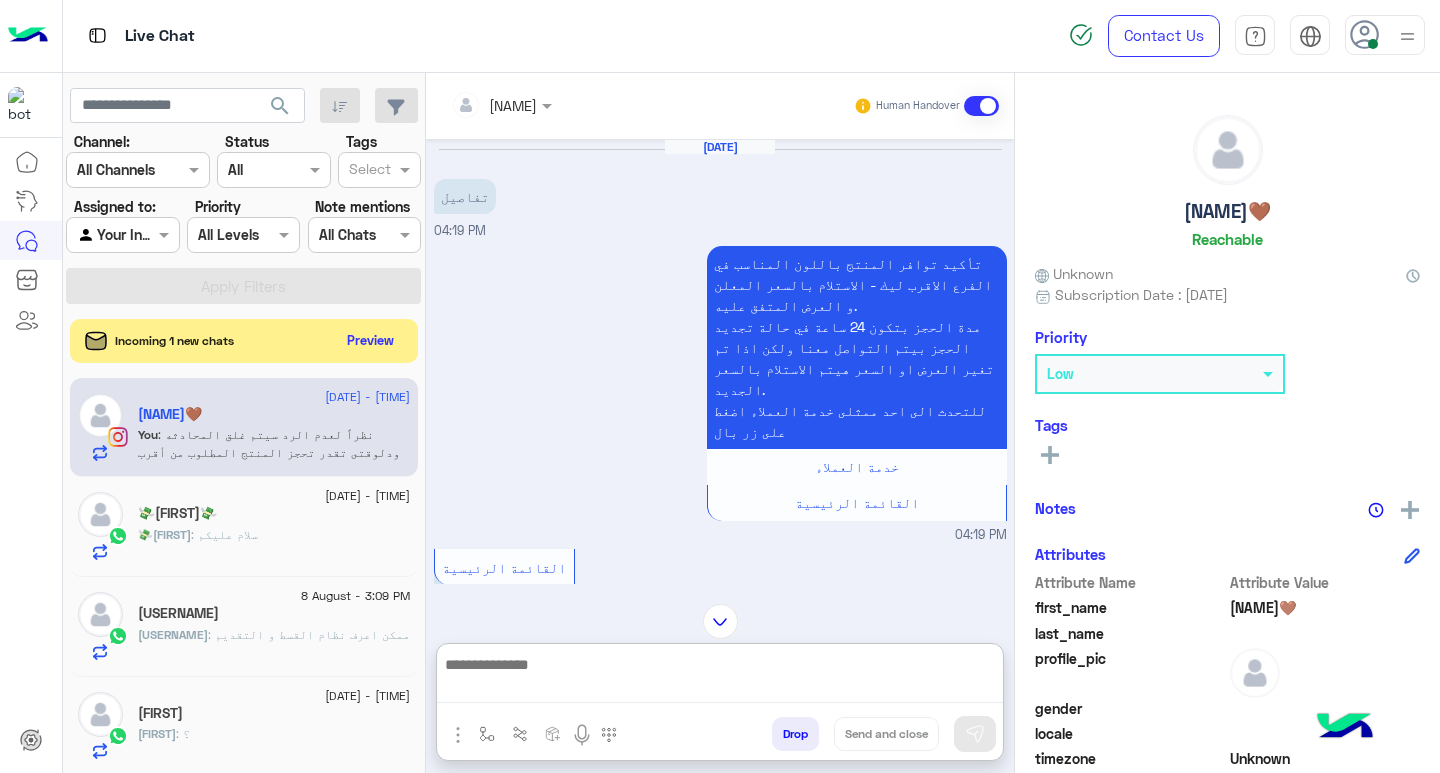 click at bounding box center (720, 677) 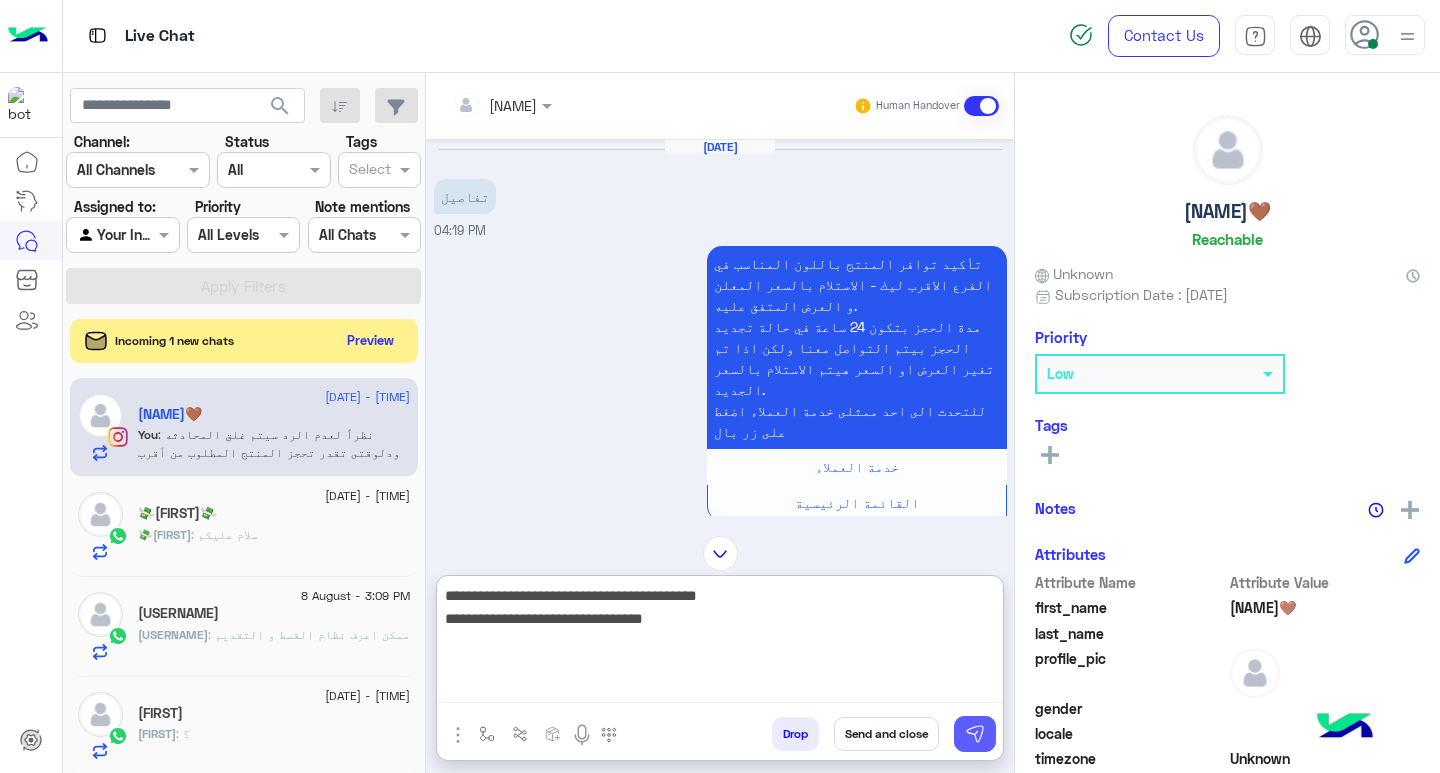 type on "**********" 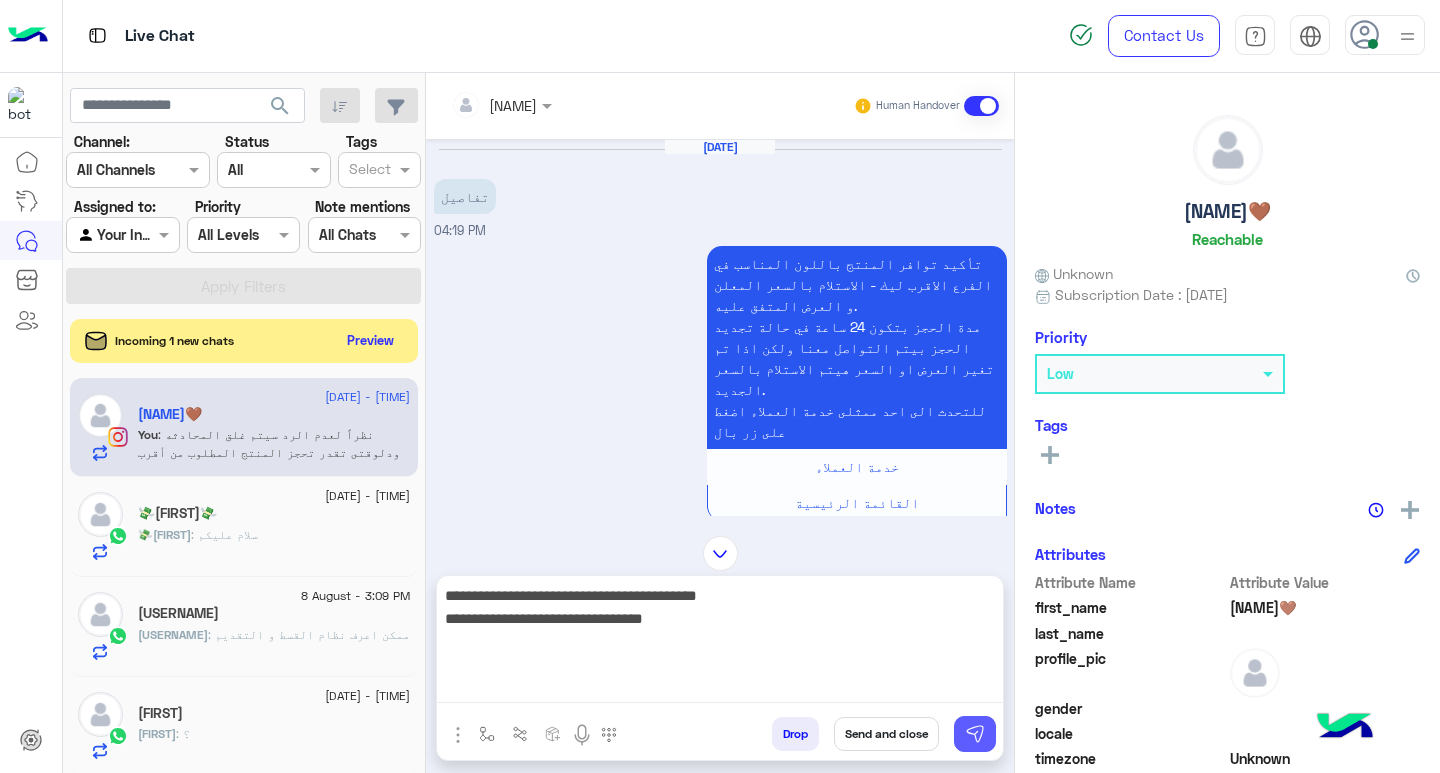 click at bounding box center [975, 734] 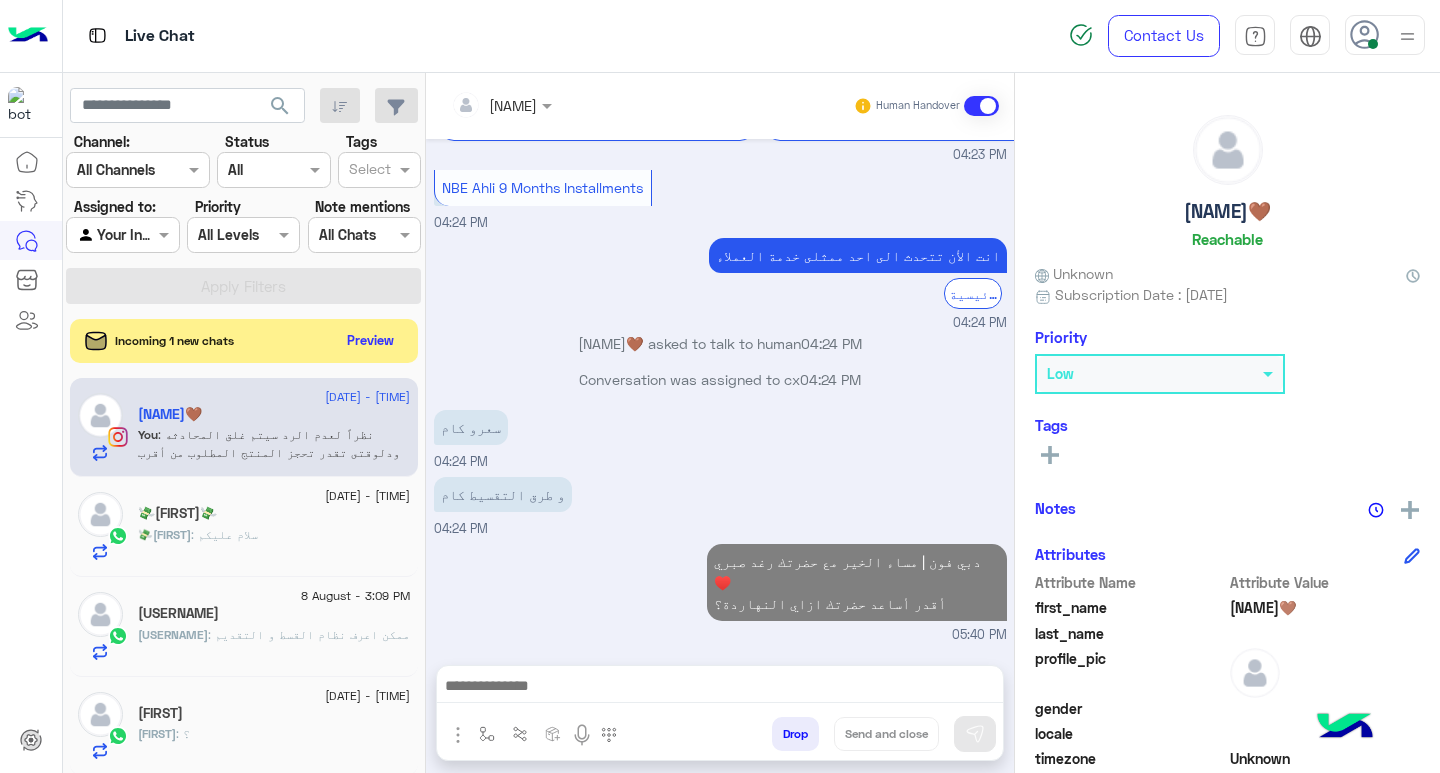 scroll, scrollTop: 0, scrollLeft: 0, axis: both 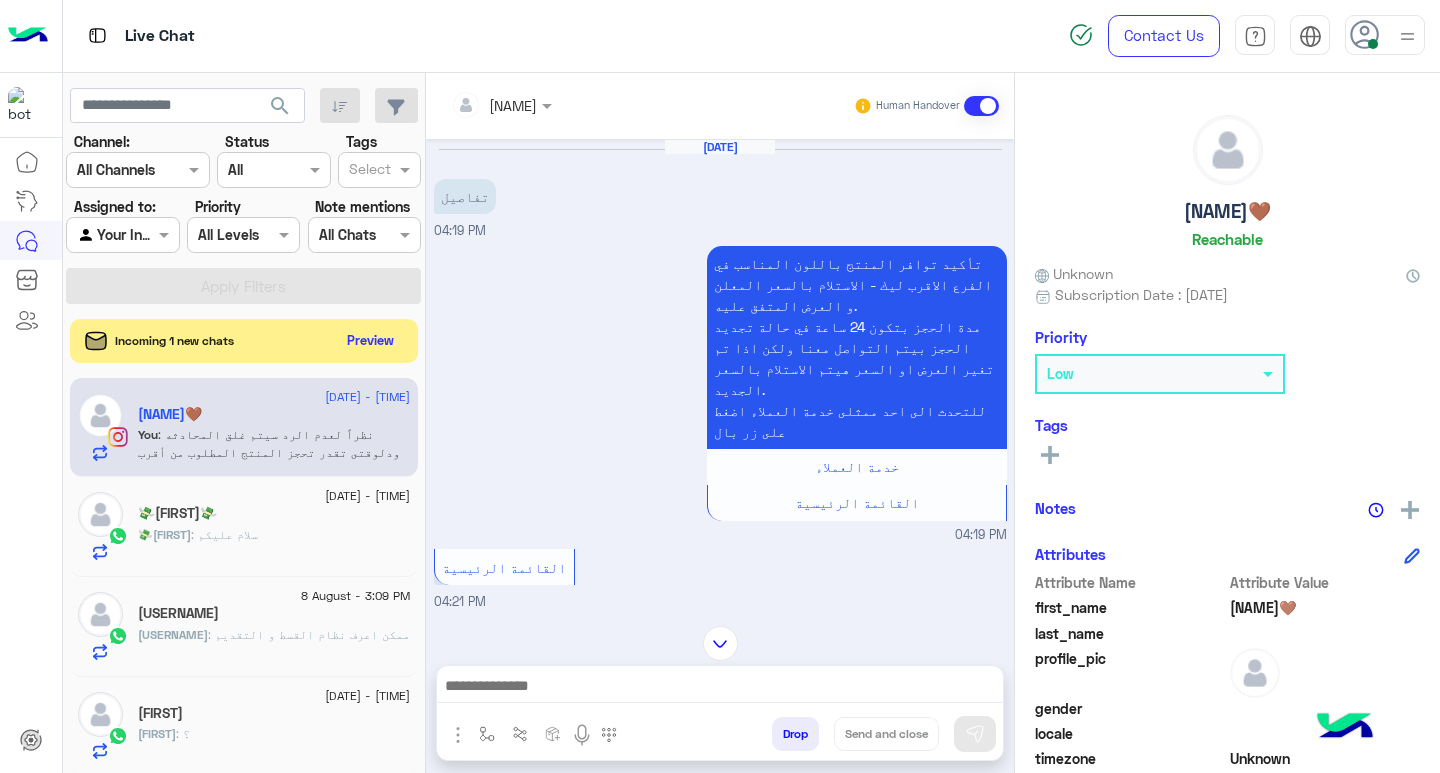 click on ": سلام عليكم" 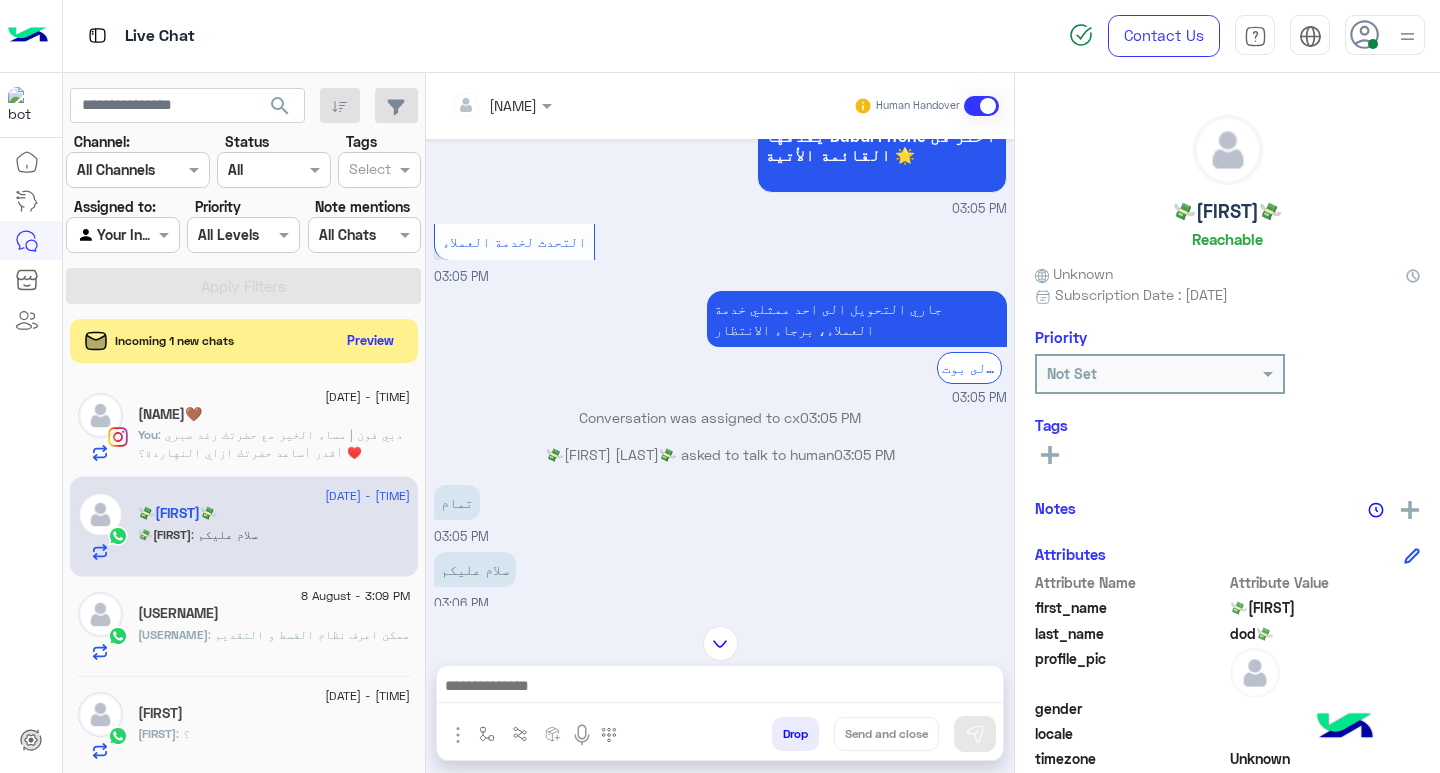 scroll, scrollTop: 1055, scrollLeft: 0, axis: vertical 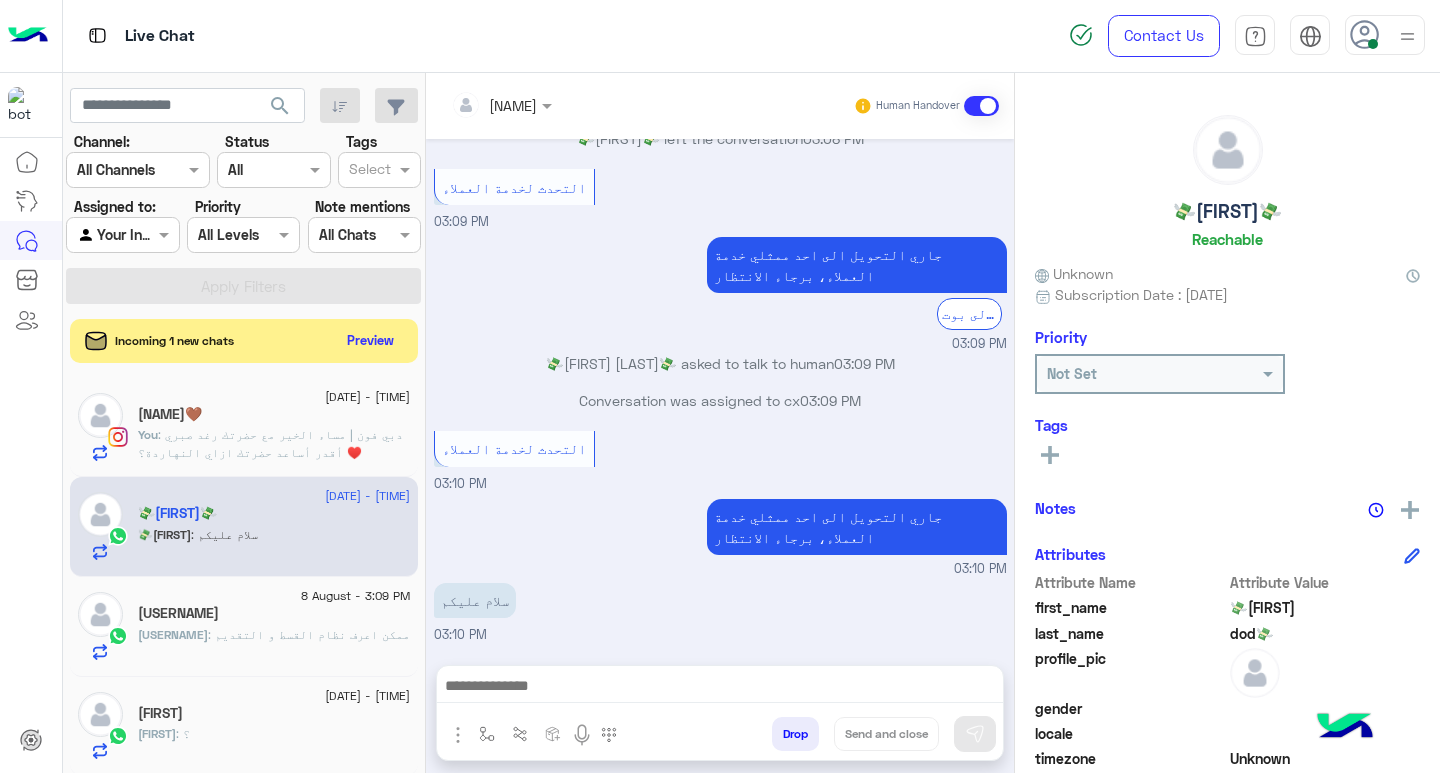 click at bounding box center (720, 688) 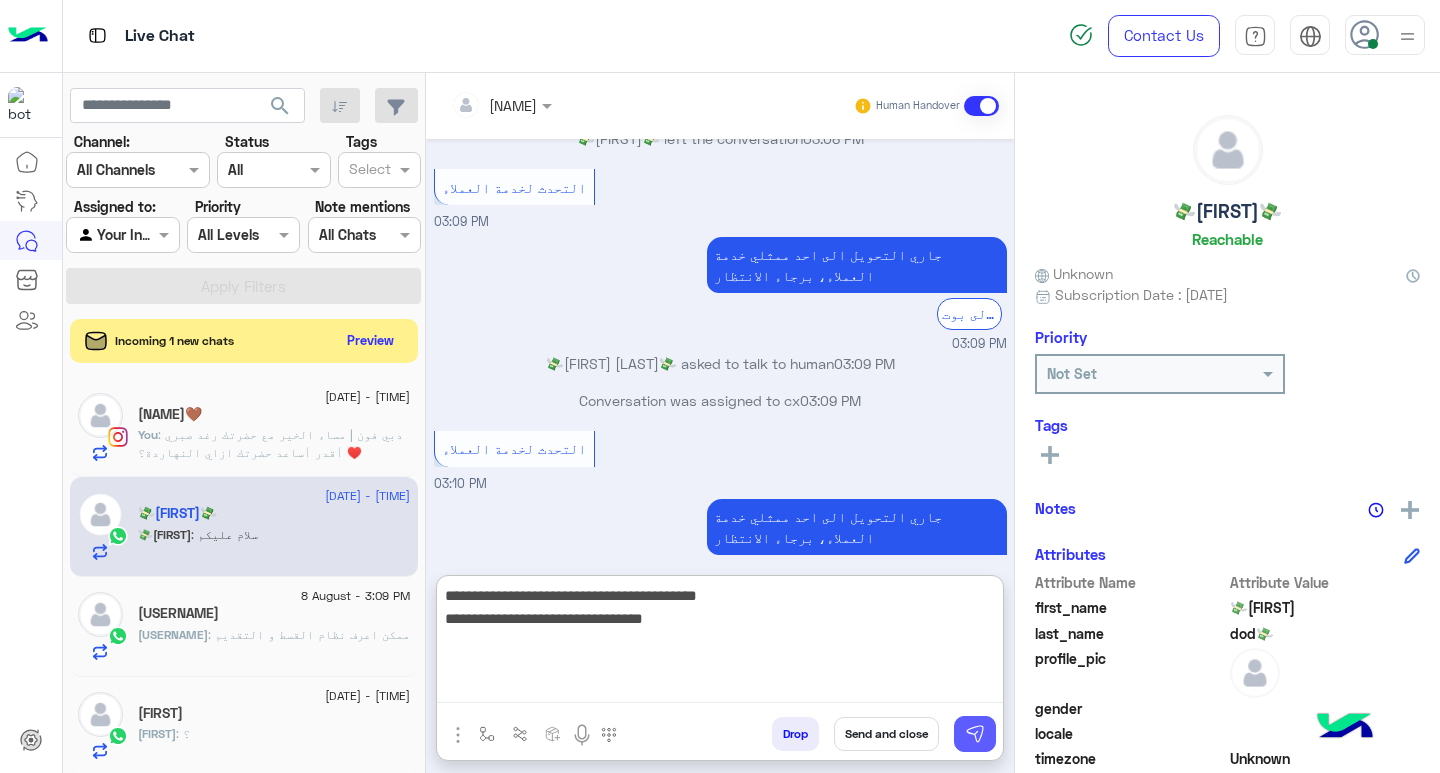 type on "**********" 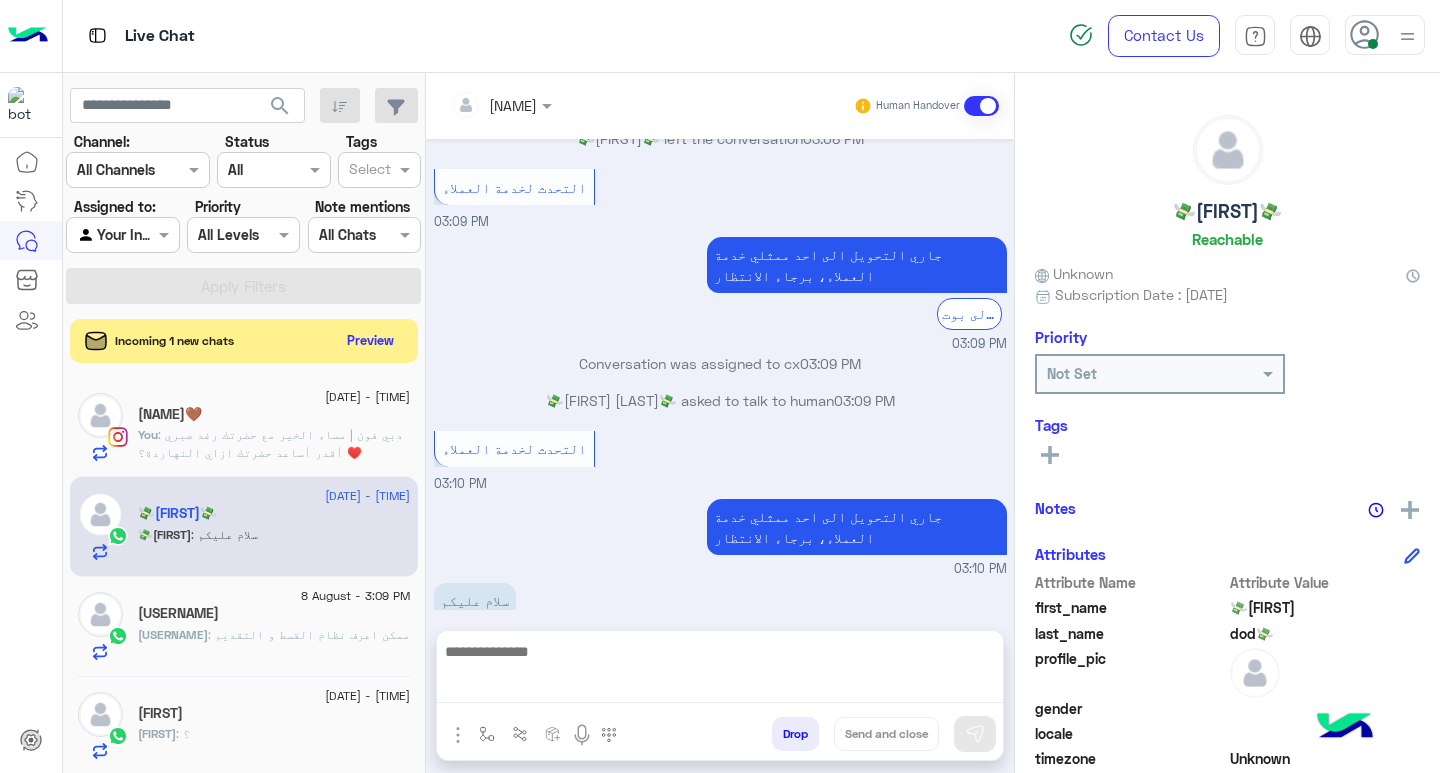 scroll, scrollTop: 1140, scrollLeft: 0, axis: vertical 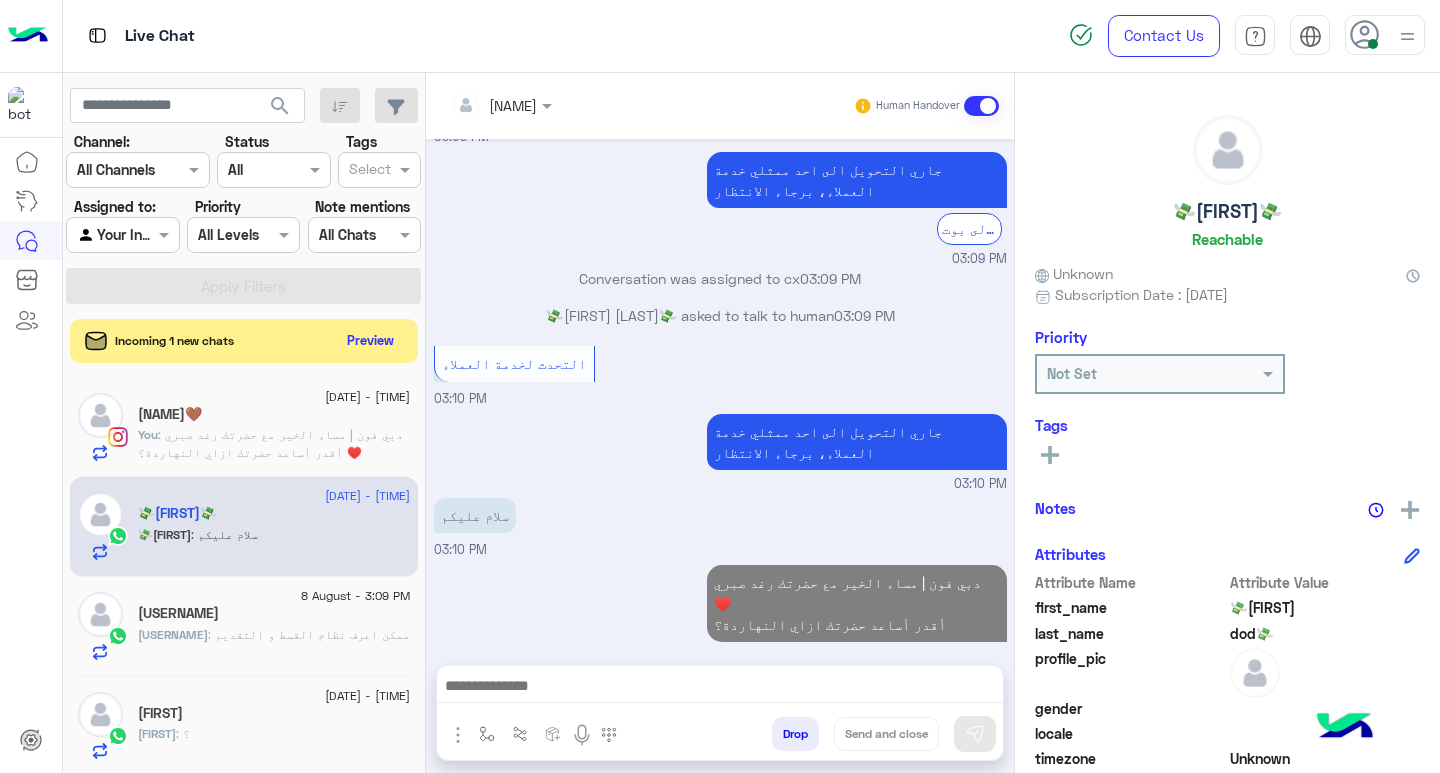 click on "mu7medmusa" 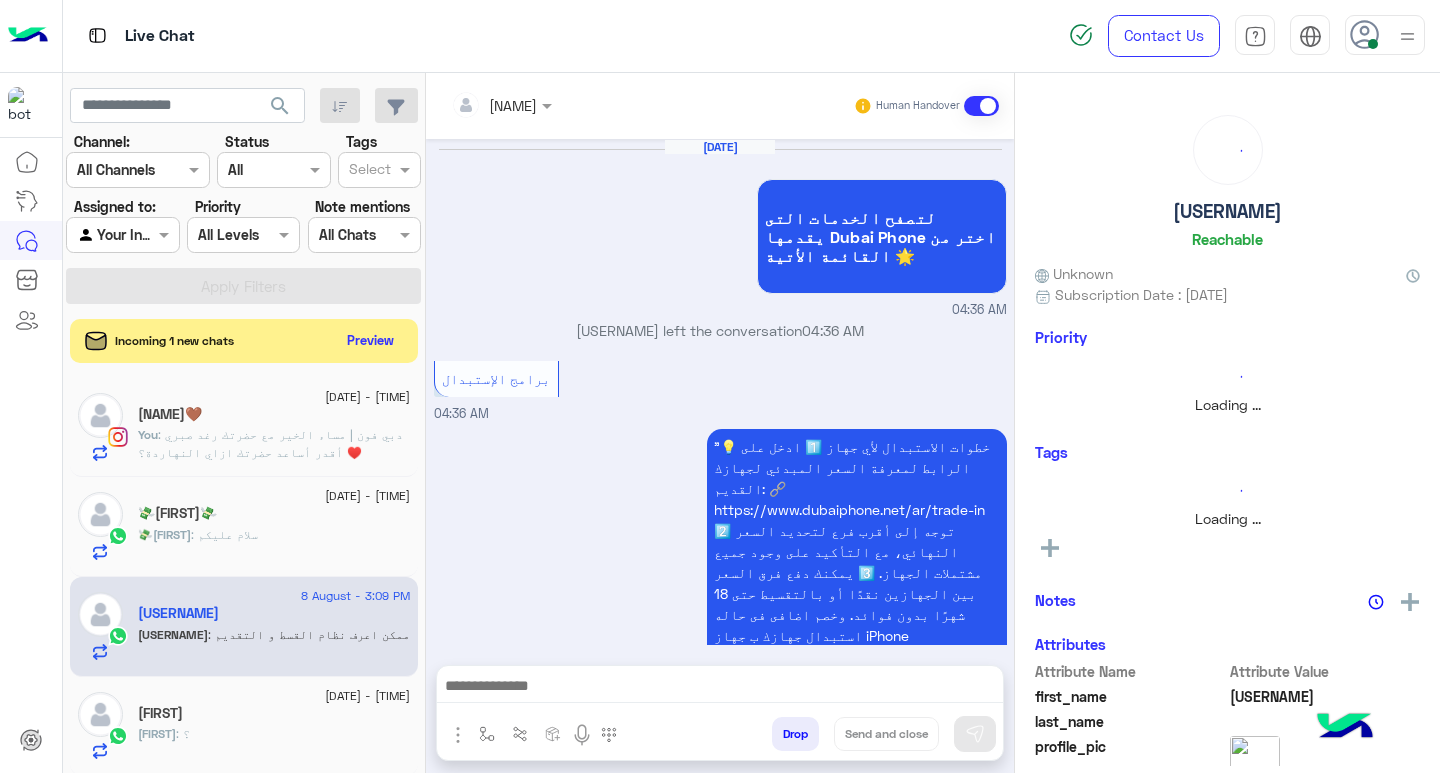 scroll, scrollTop: 1877, scrollLeft: 0, axis: vertical 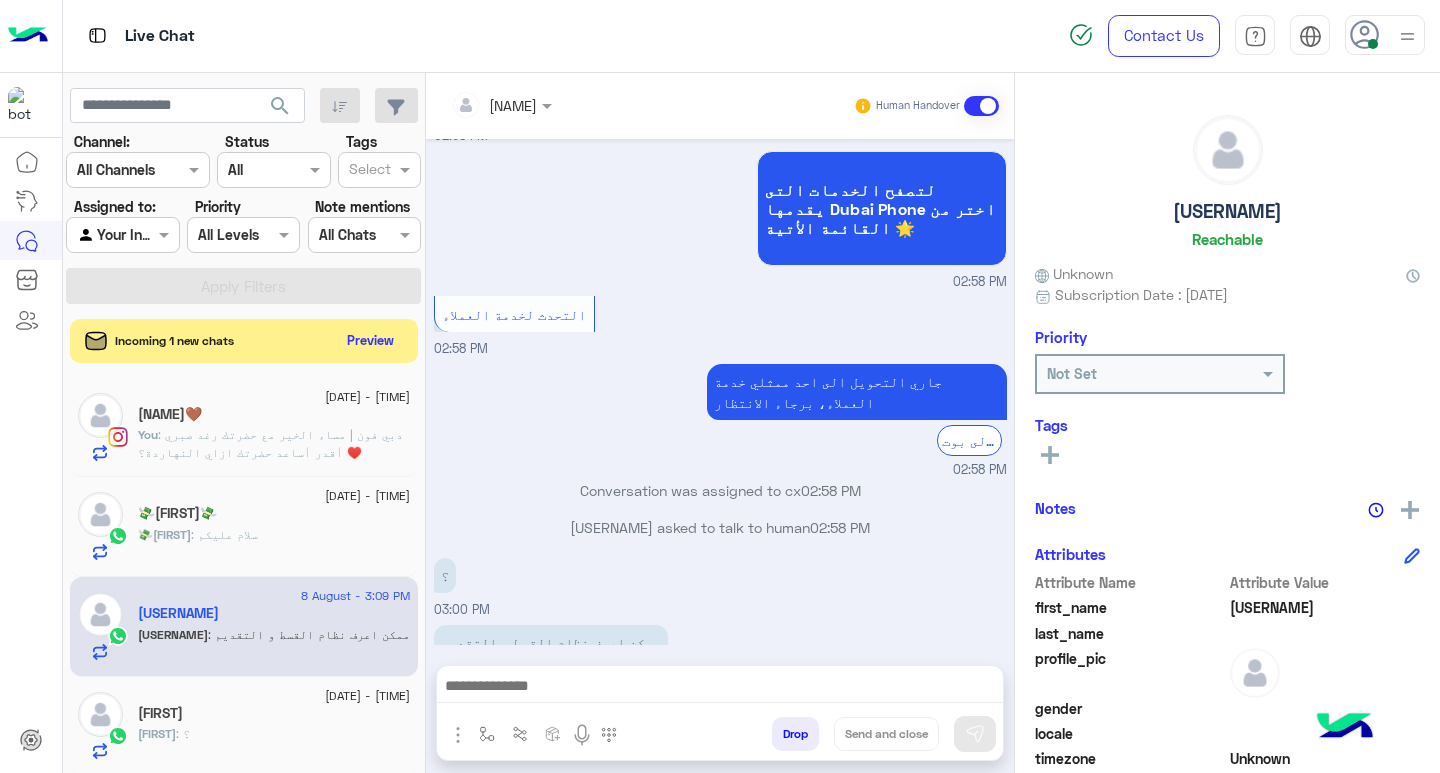 click at bounding box center (720, 688) 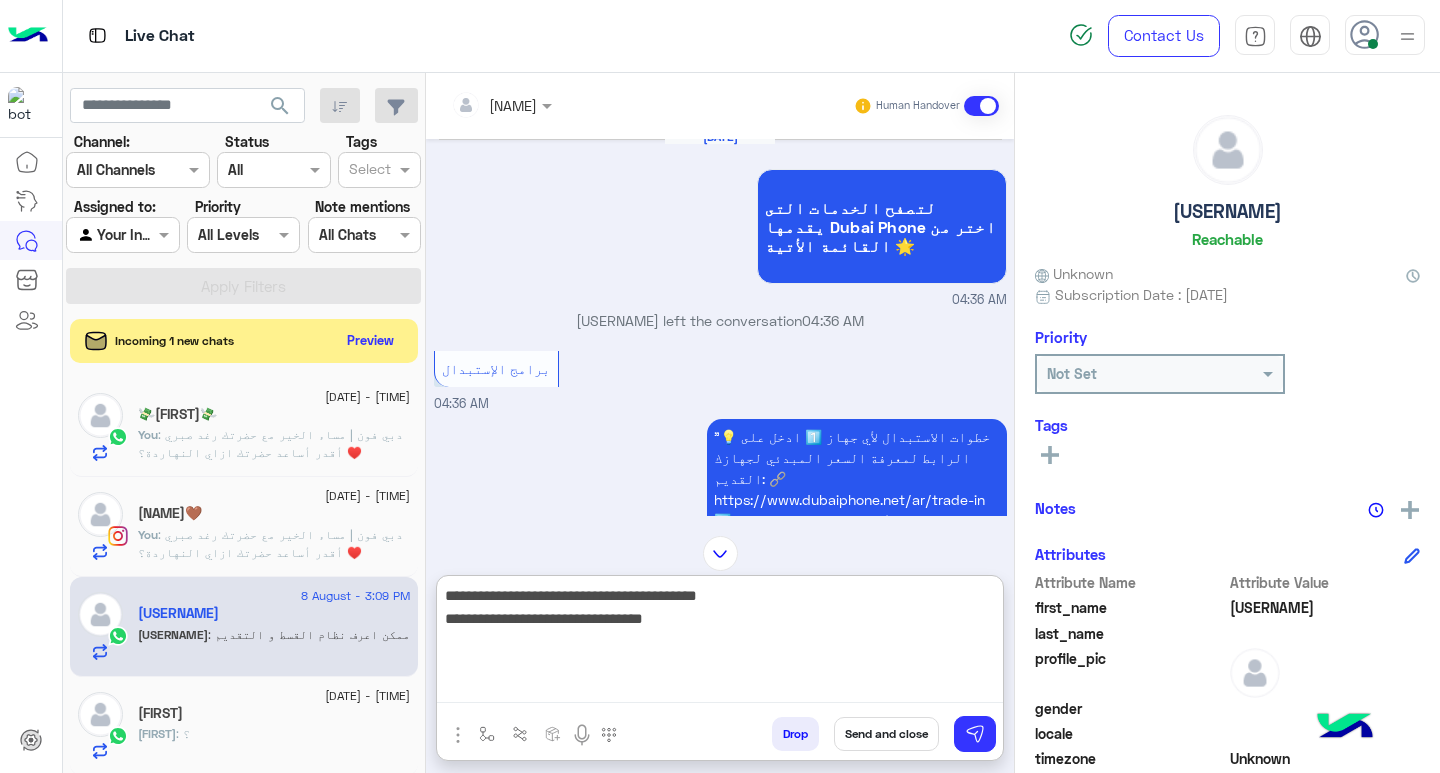 scroll, scrollTop: 1, scrollLeft: 0, axis: vertical 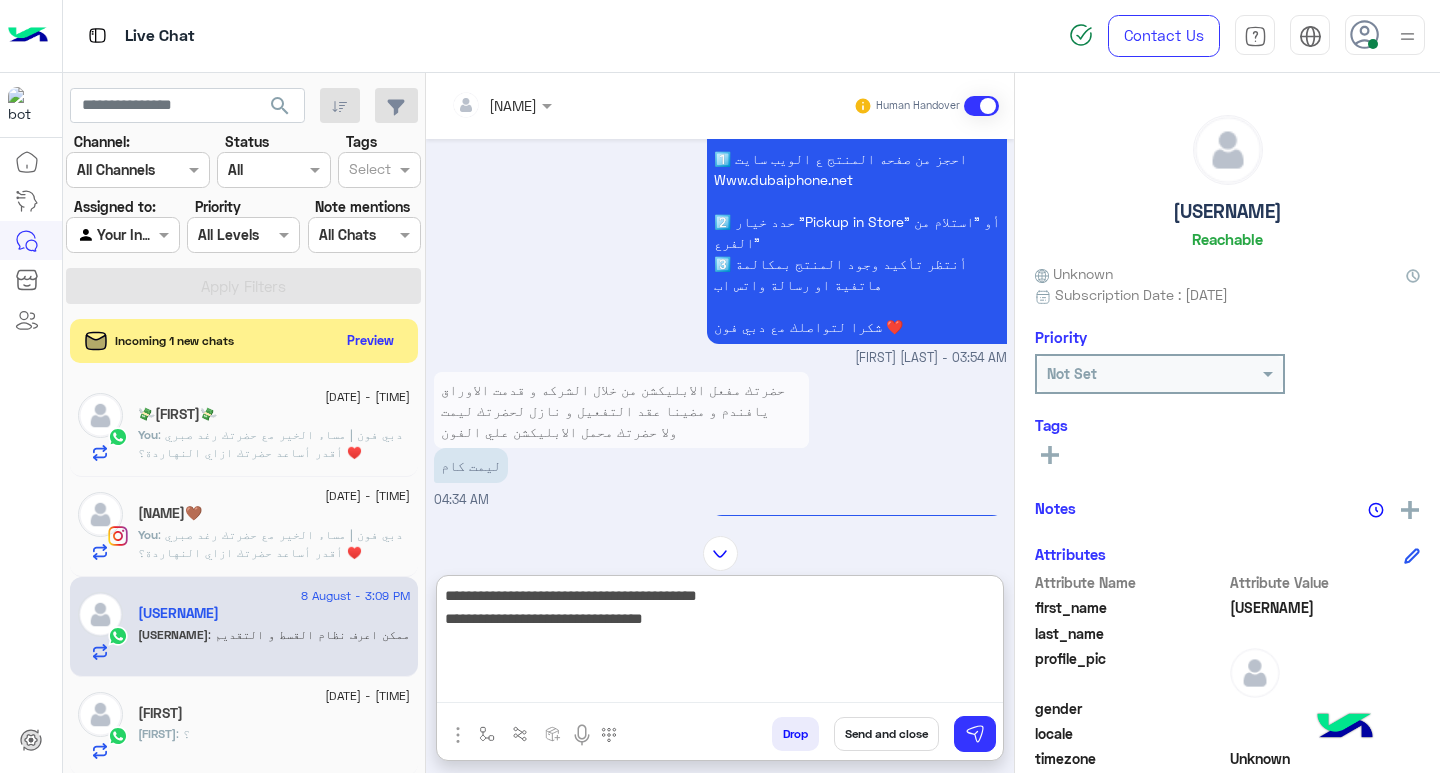 click on "**********" at bounding box center [720, 643] 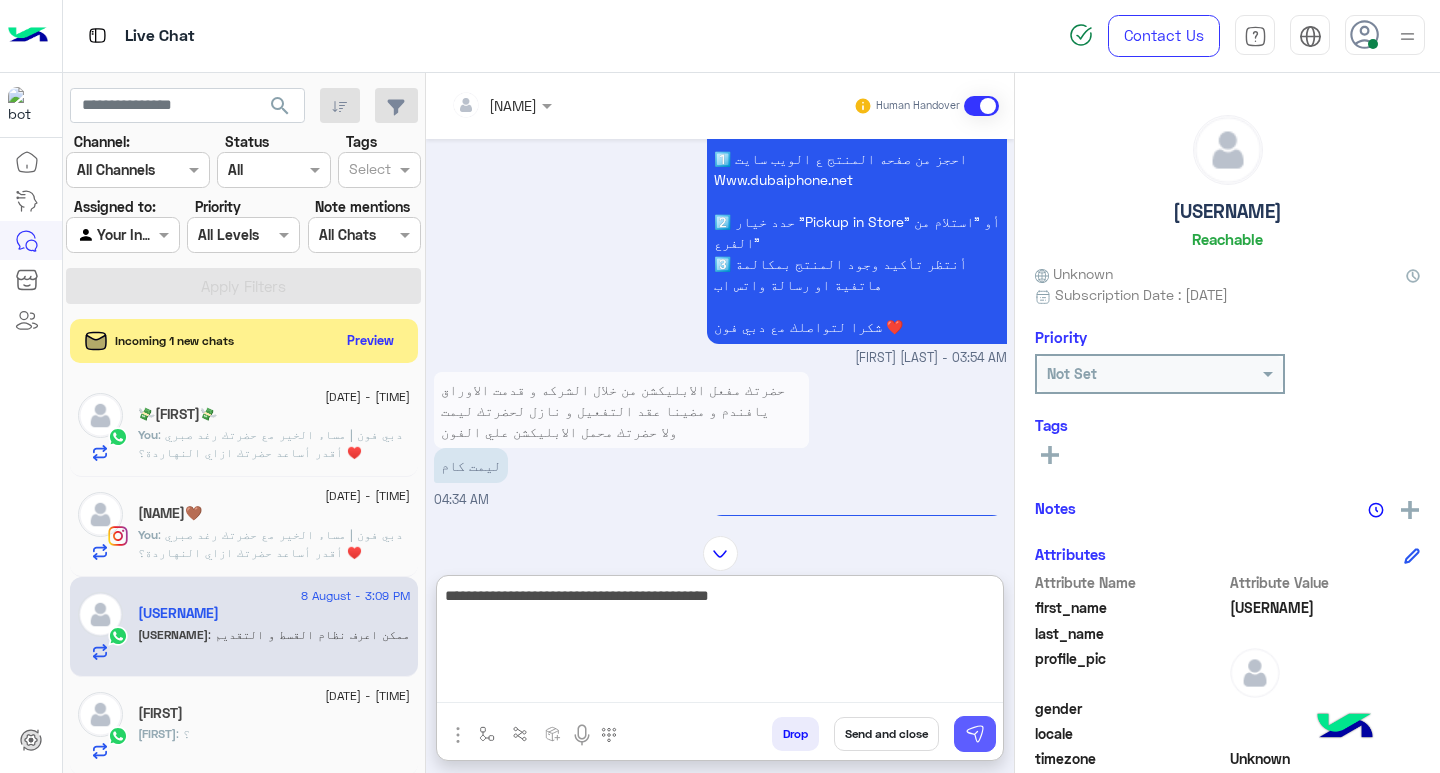 type on "**********" 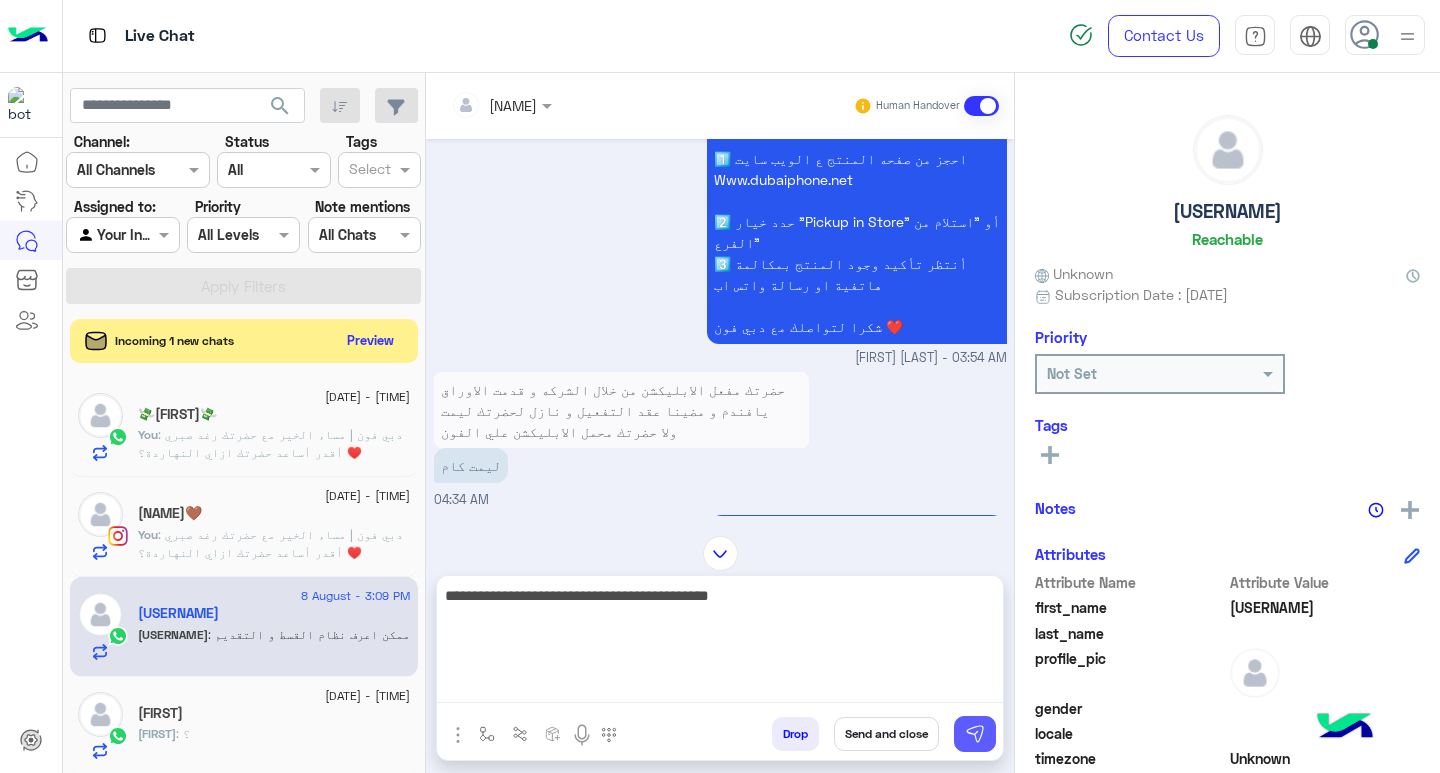 click at bounding box center [975, 734] 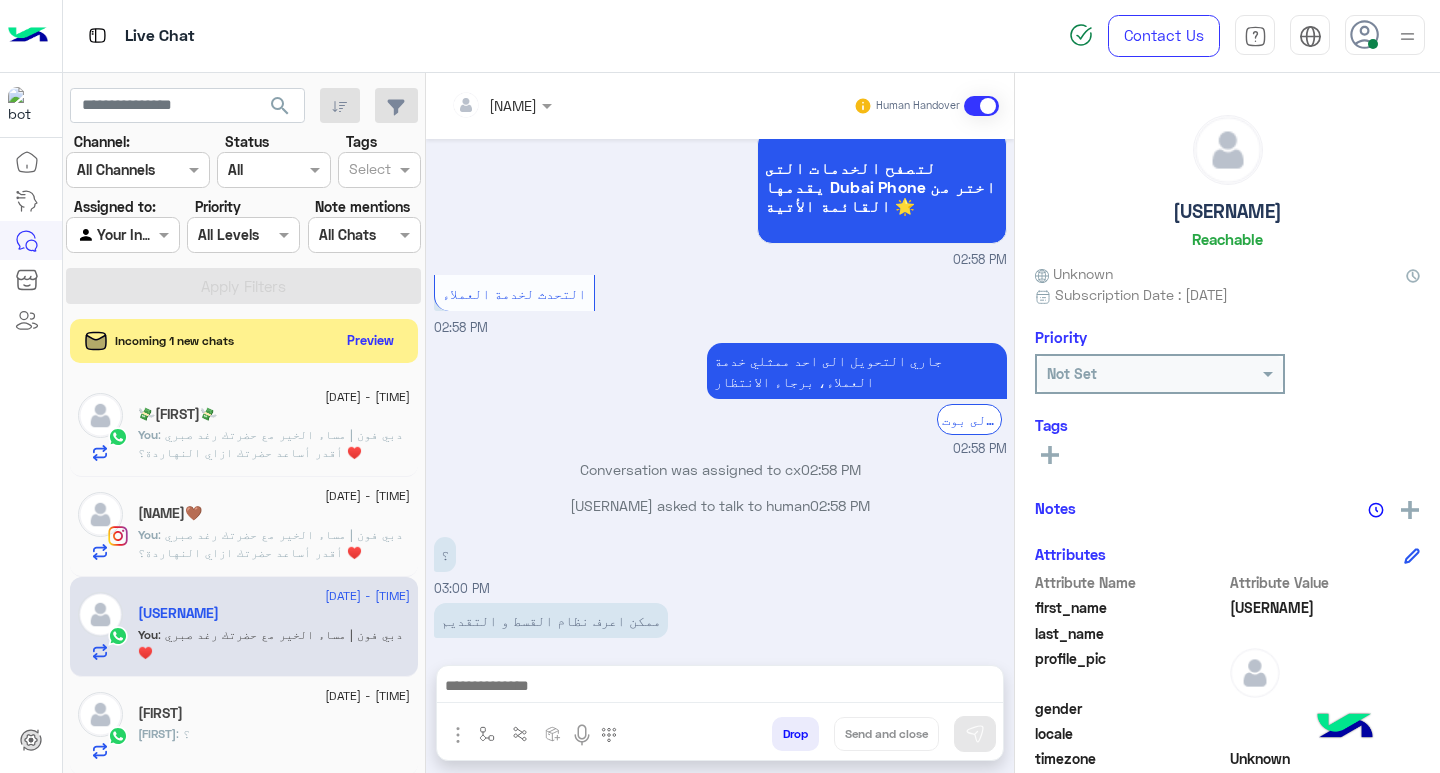 scroll, scrollTop: 4293, scrollLeft: 0, axis: vertical 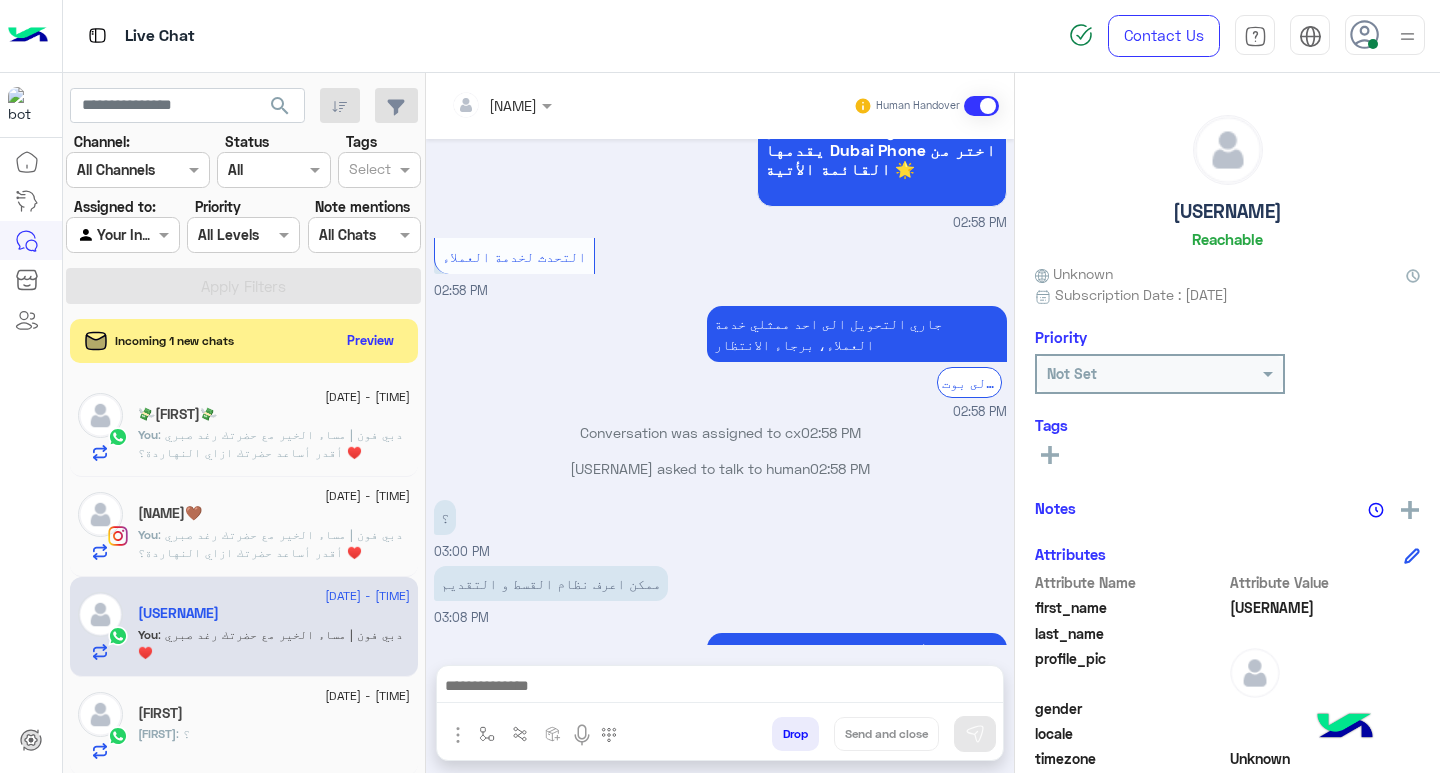 click at bounding box center [720, 688] 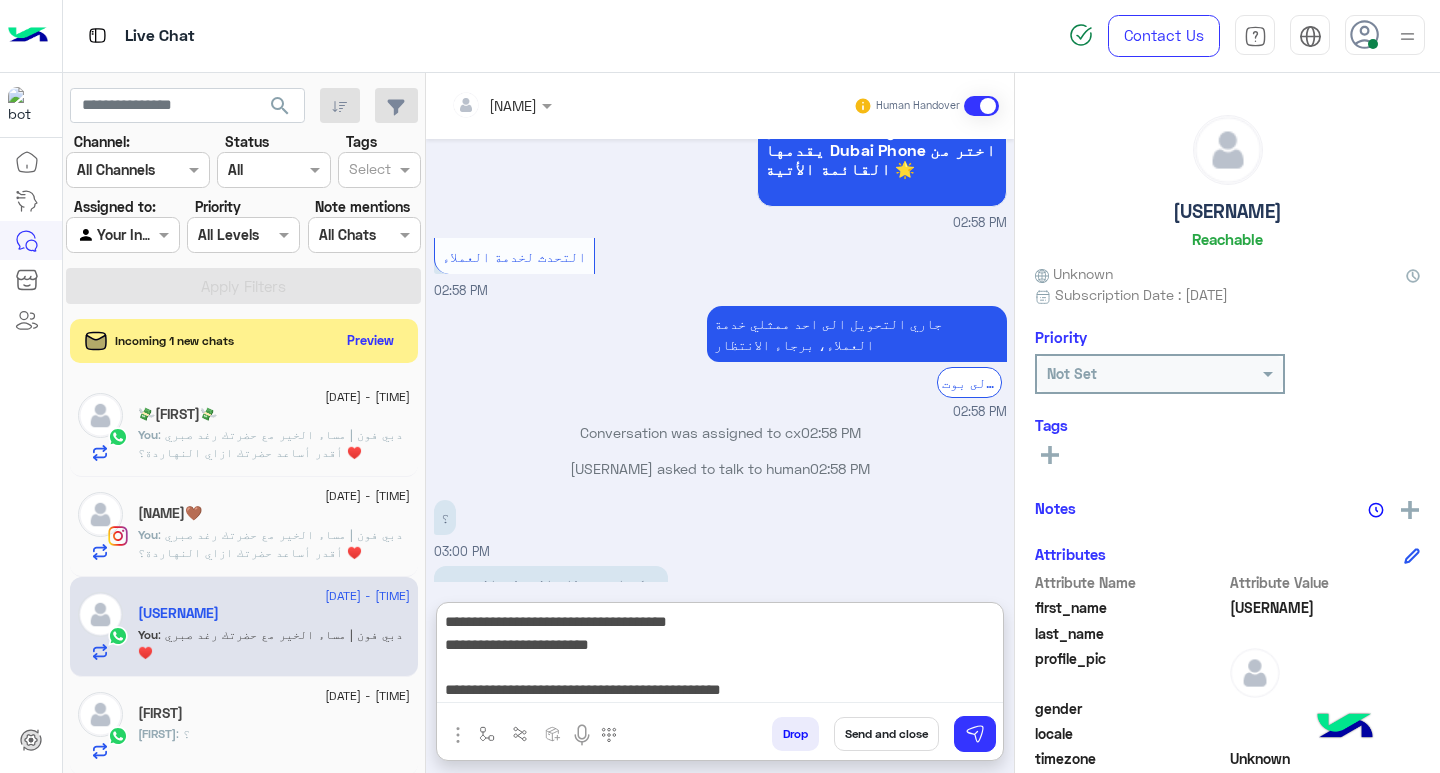 scroll, scrollTop: 268, scrollLeft: 0, axis: vertical 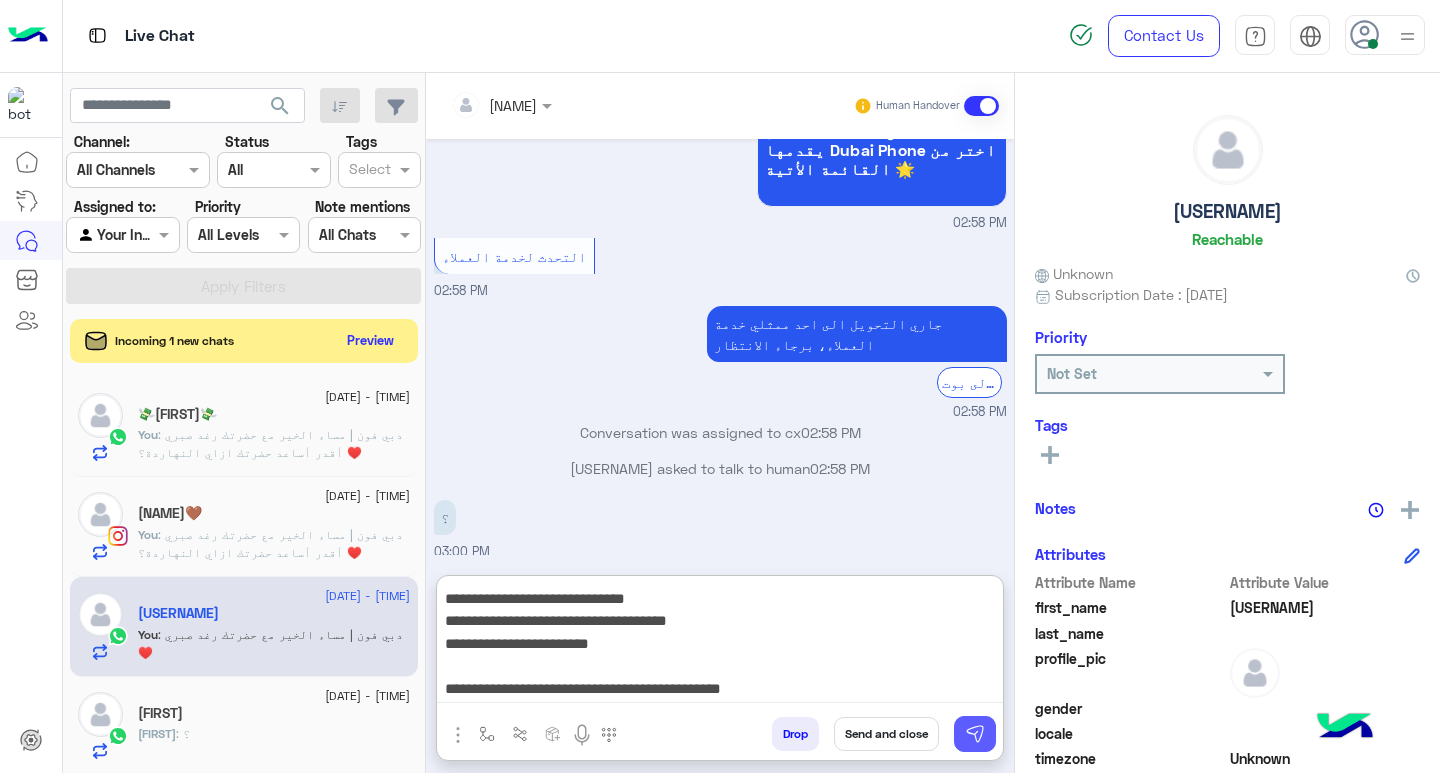 type on "**********" 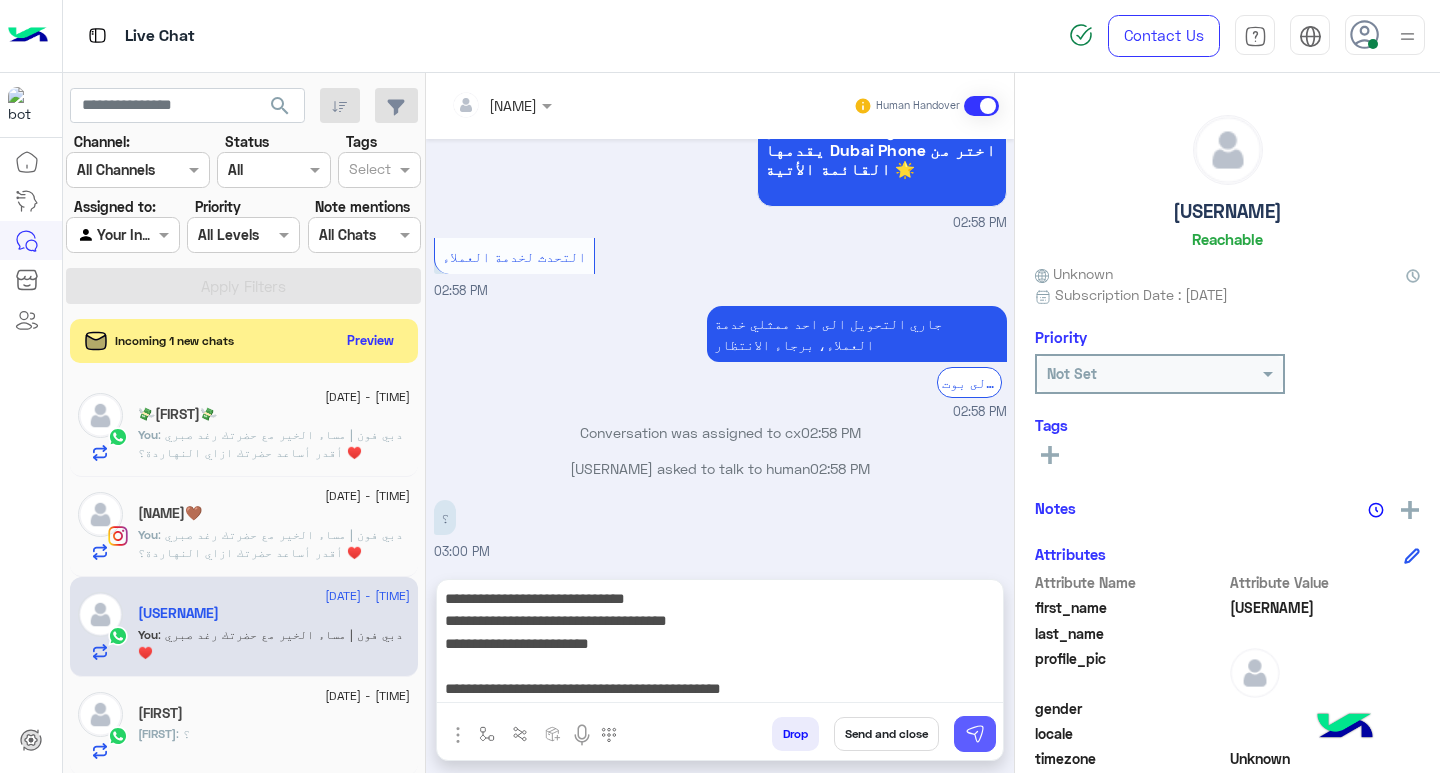 click at bounding box center (975, 734) 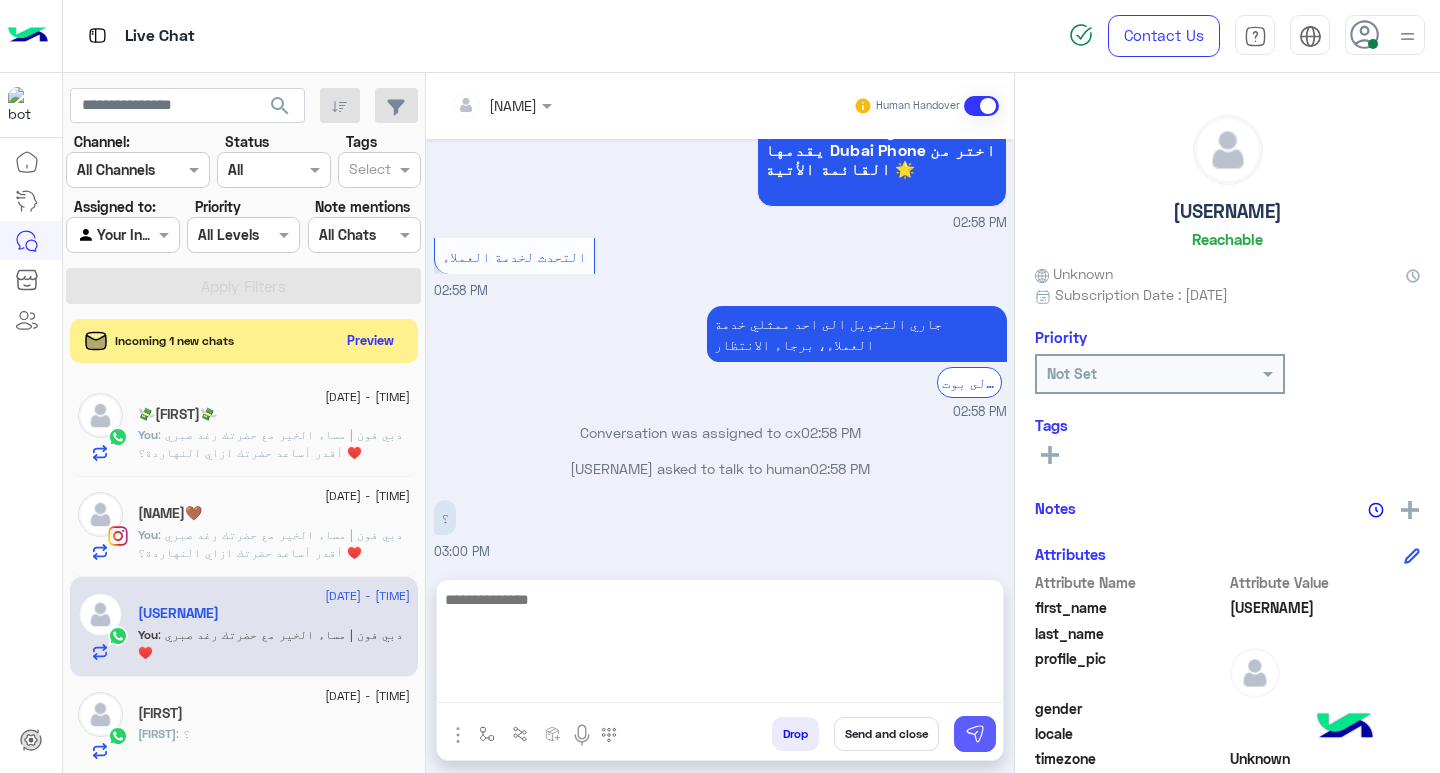 scroll, scrollTop: 0, scrollLeft: 0, axis: both 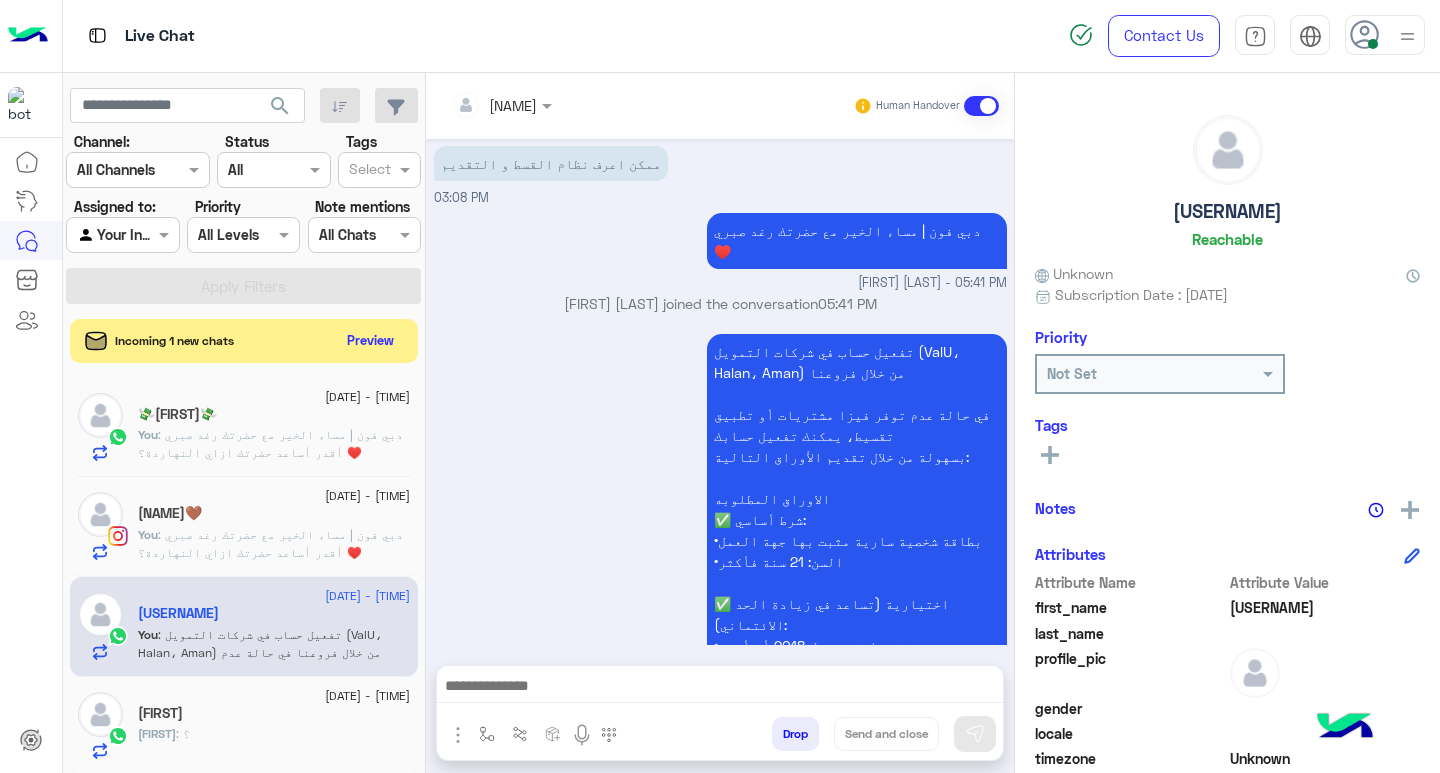 click on "Zidan⚡️" 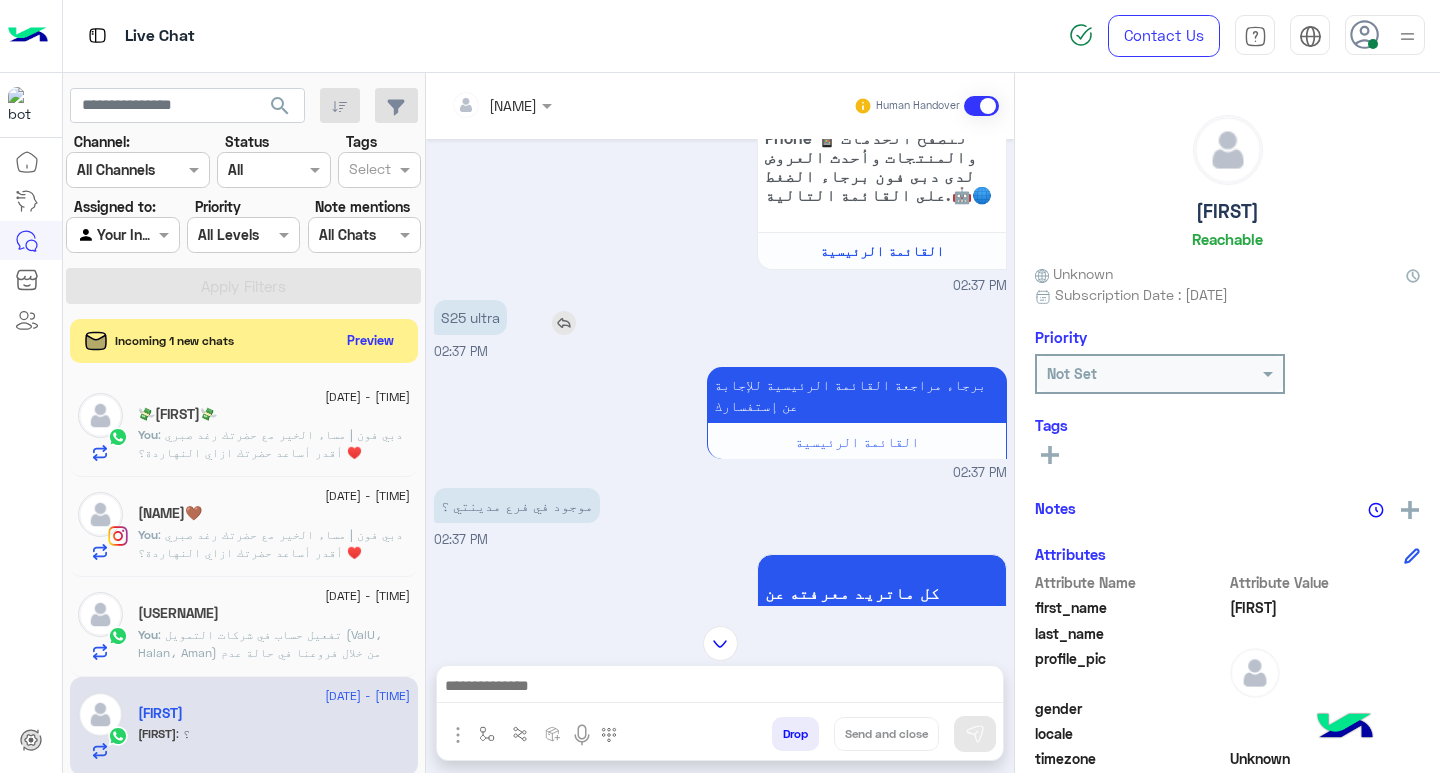 scroll, scrollTop: 233, scrollLeft: 0, axis: vertical 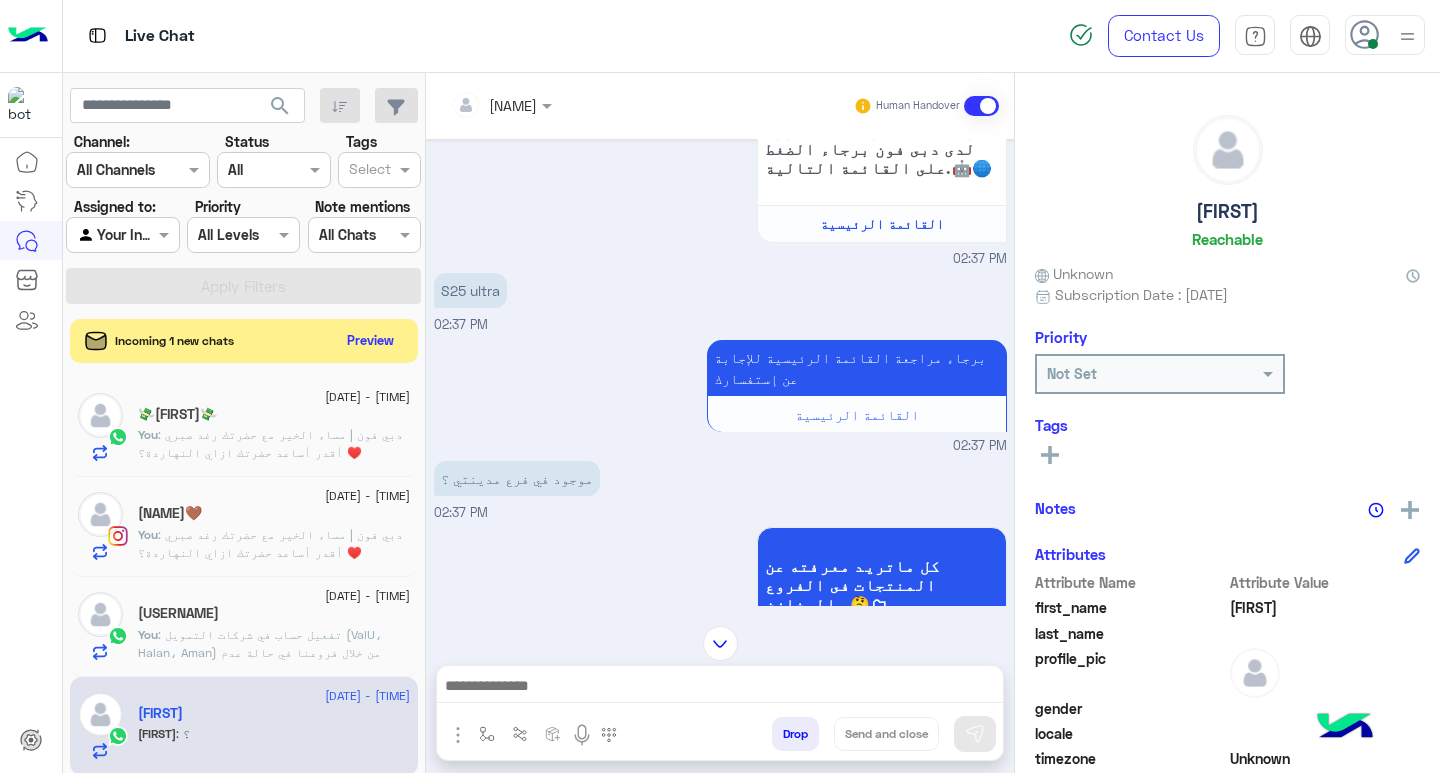 click at bounding box center [720, 688] 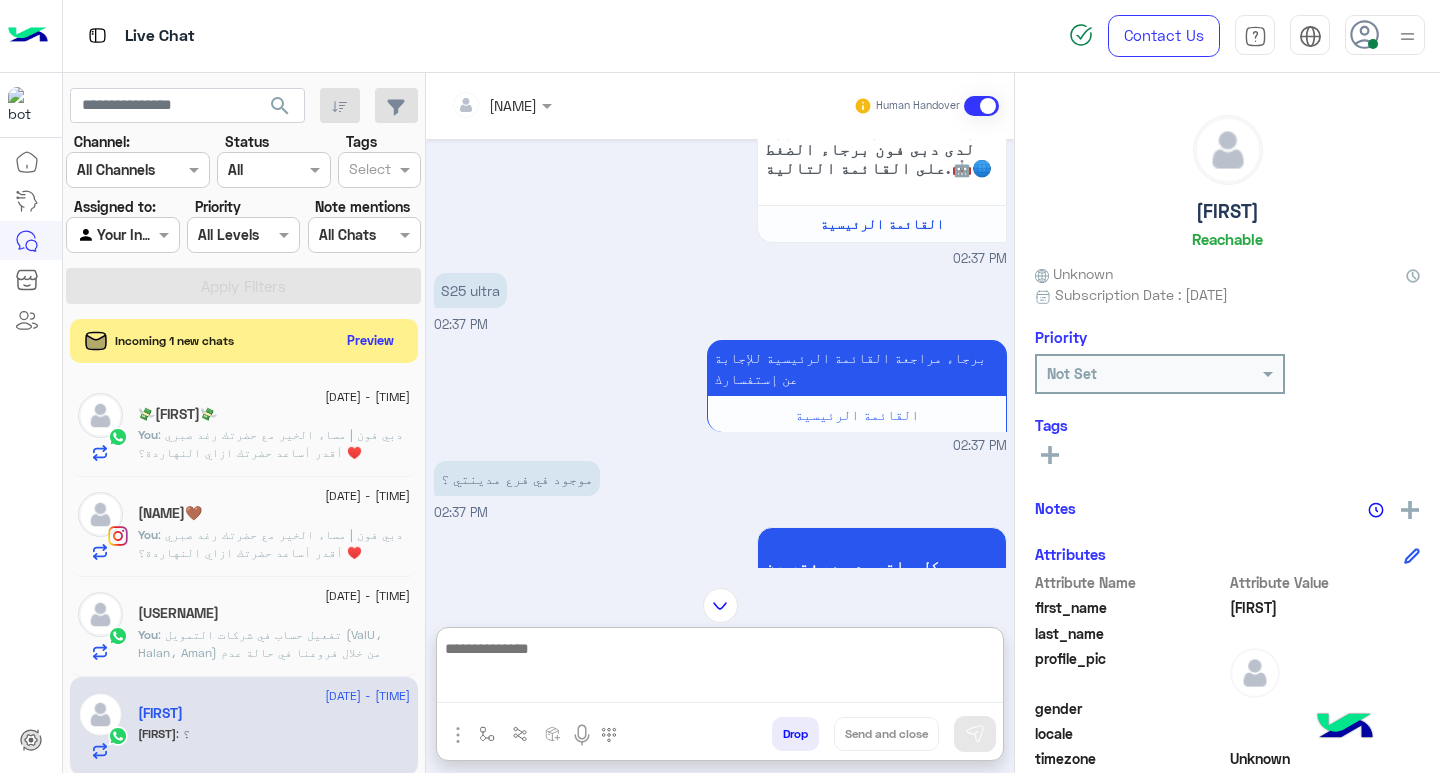 paste on "**********" 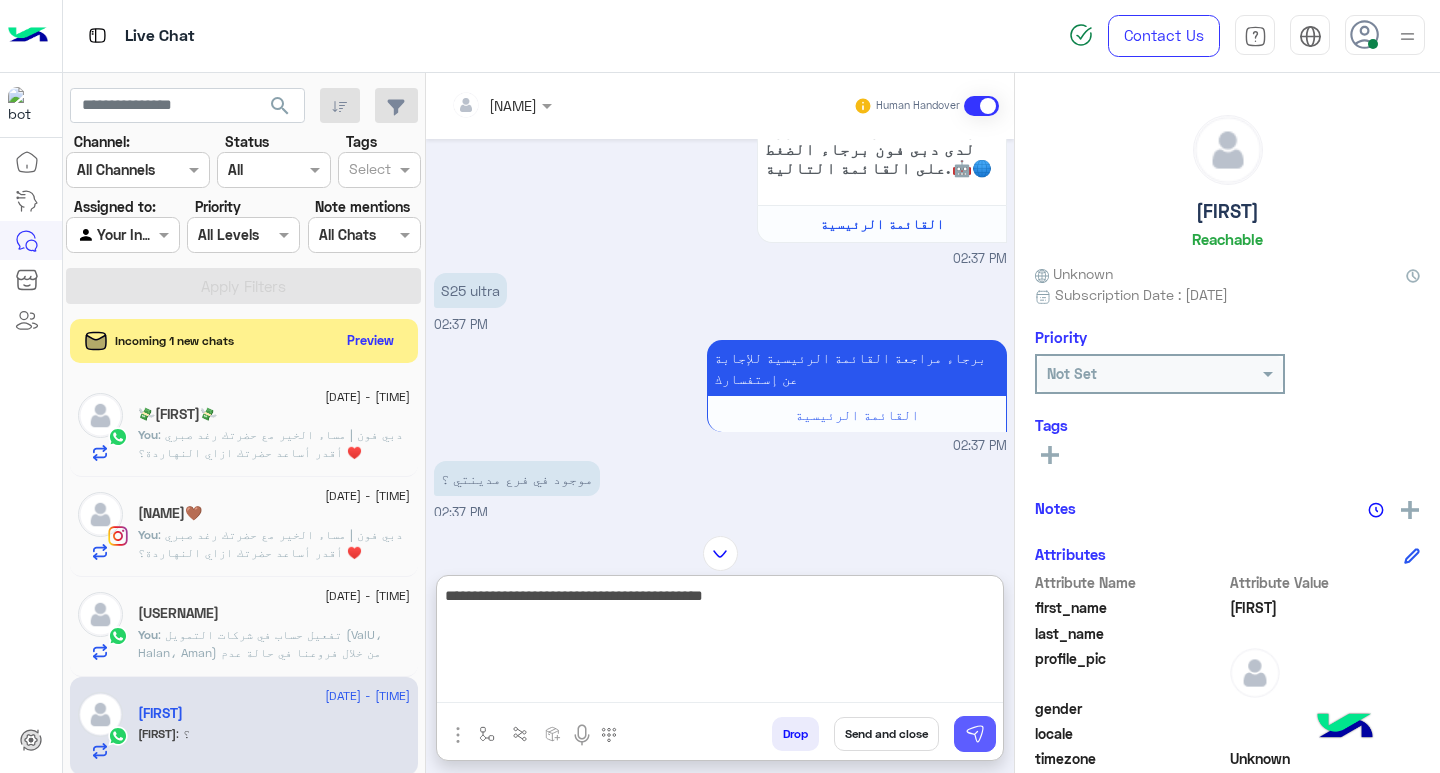 type on "**********" 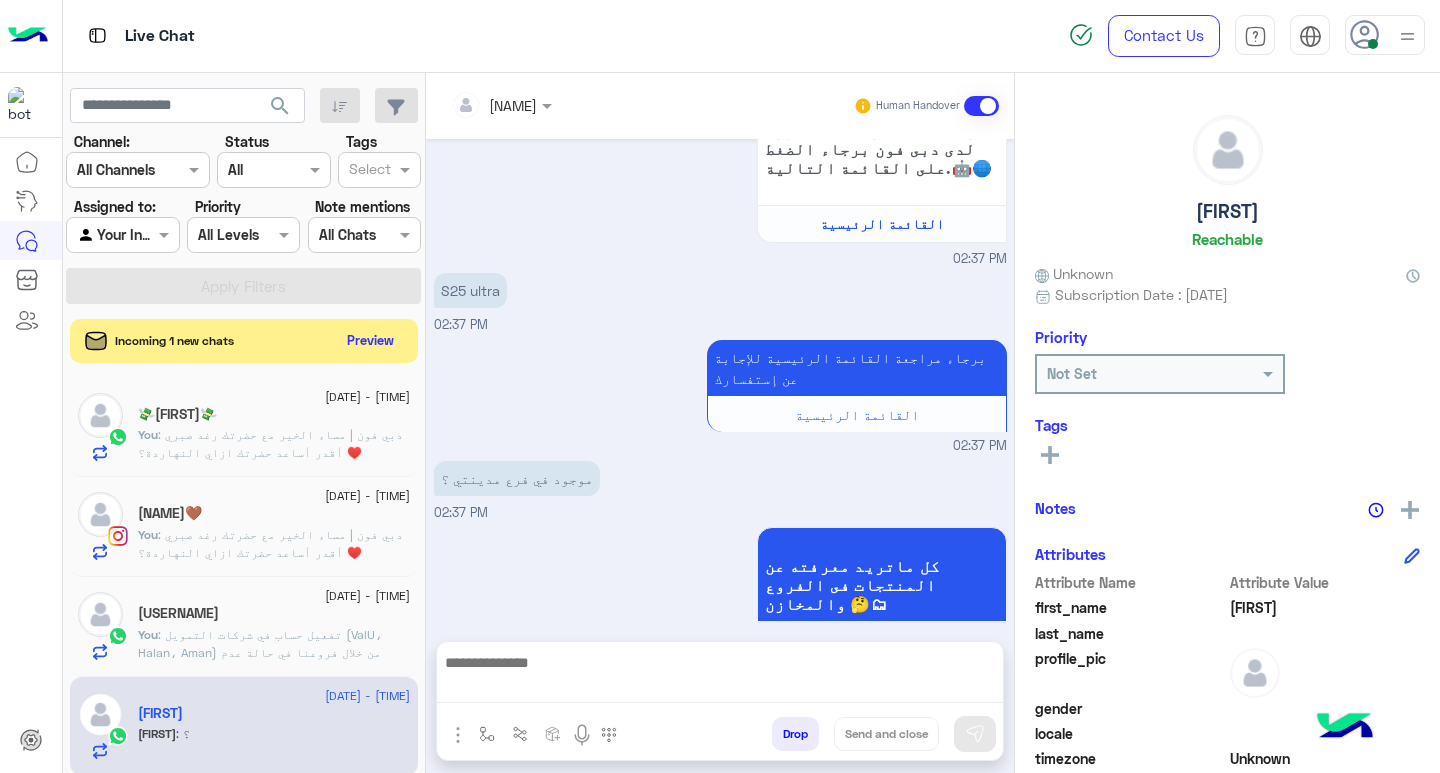 scroll, scrollTop: 917, scrollLeft: 0, axis: vertical 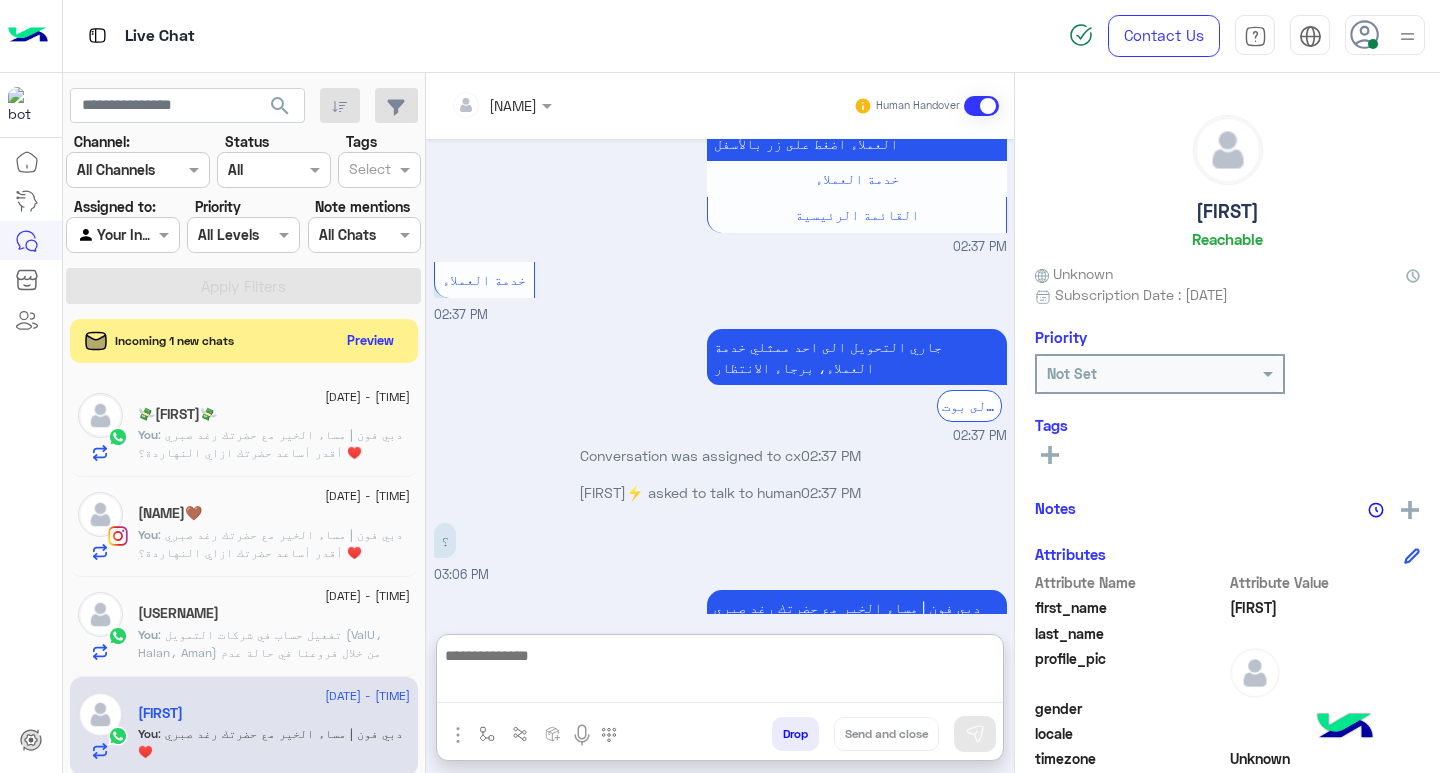 click at bounding box center [720, 673] 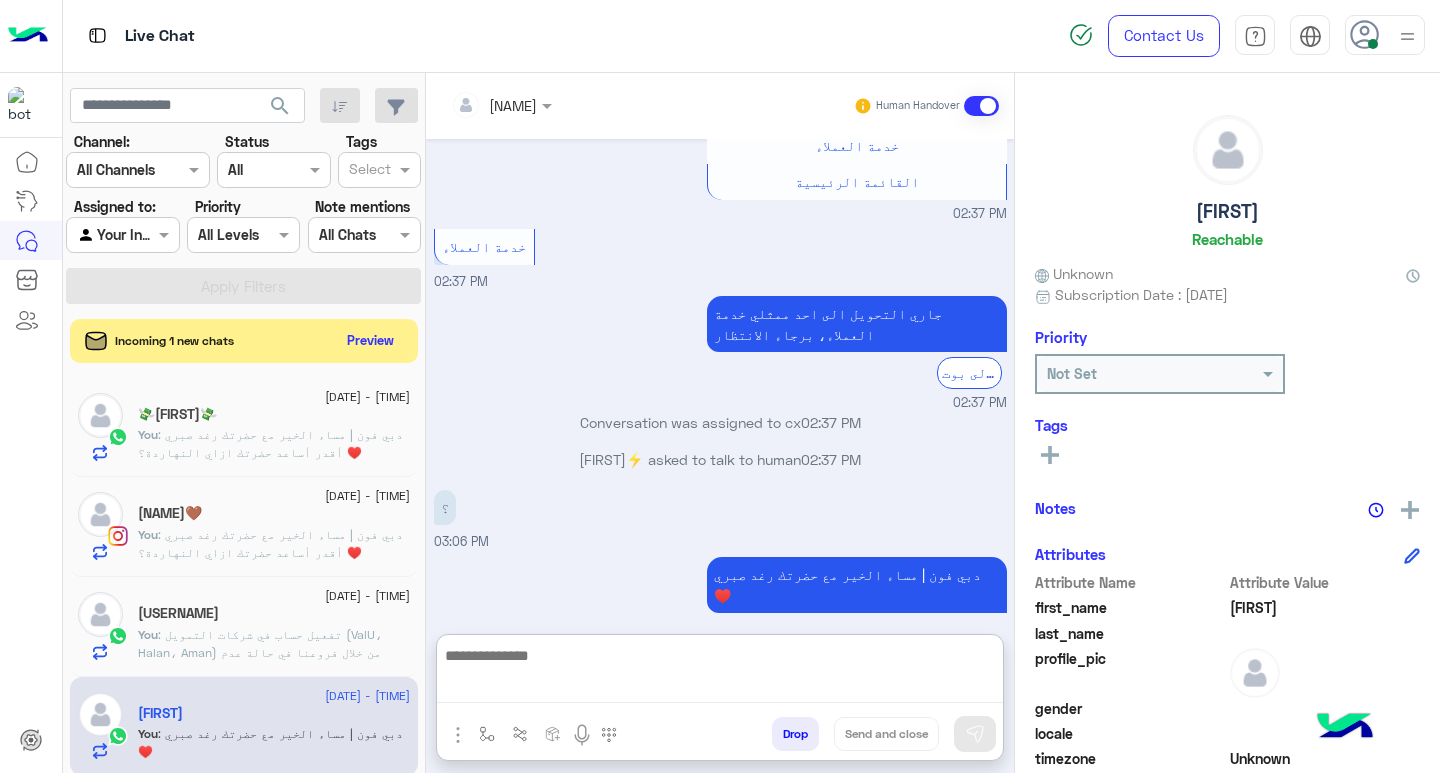 paste on "**********" 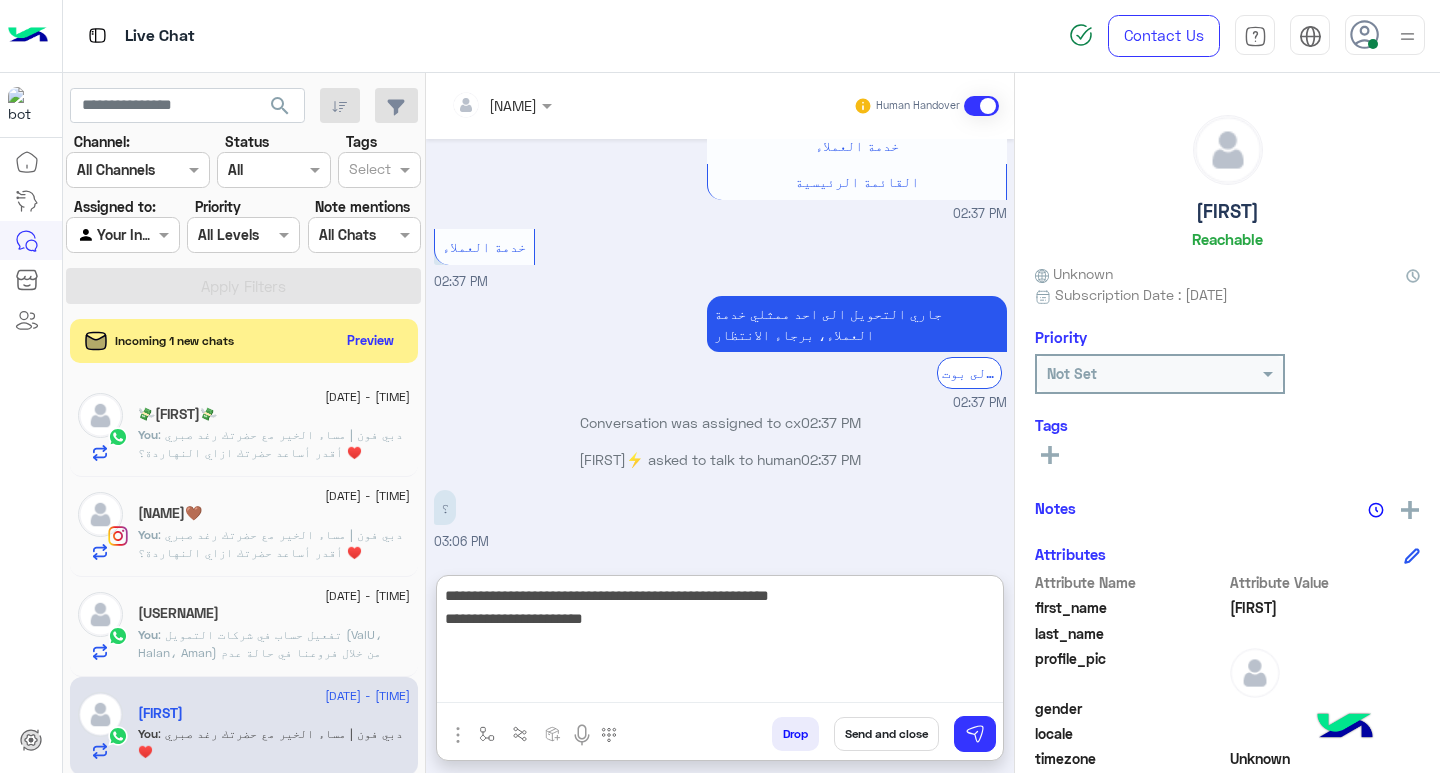 click on "**********" at bounding box center [720, 643] 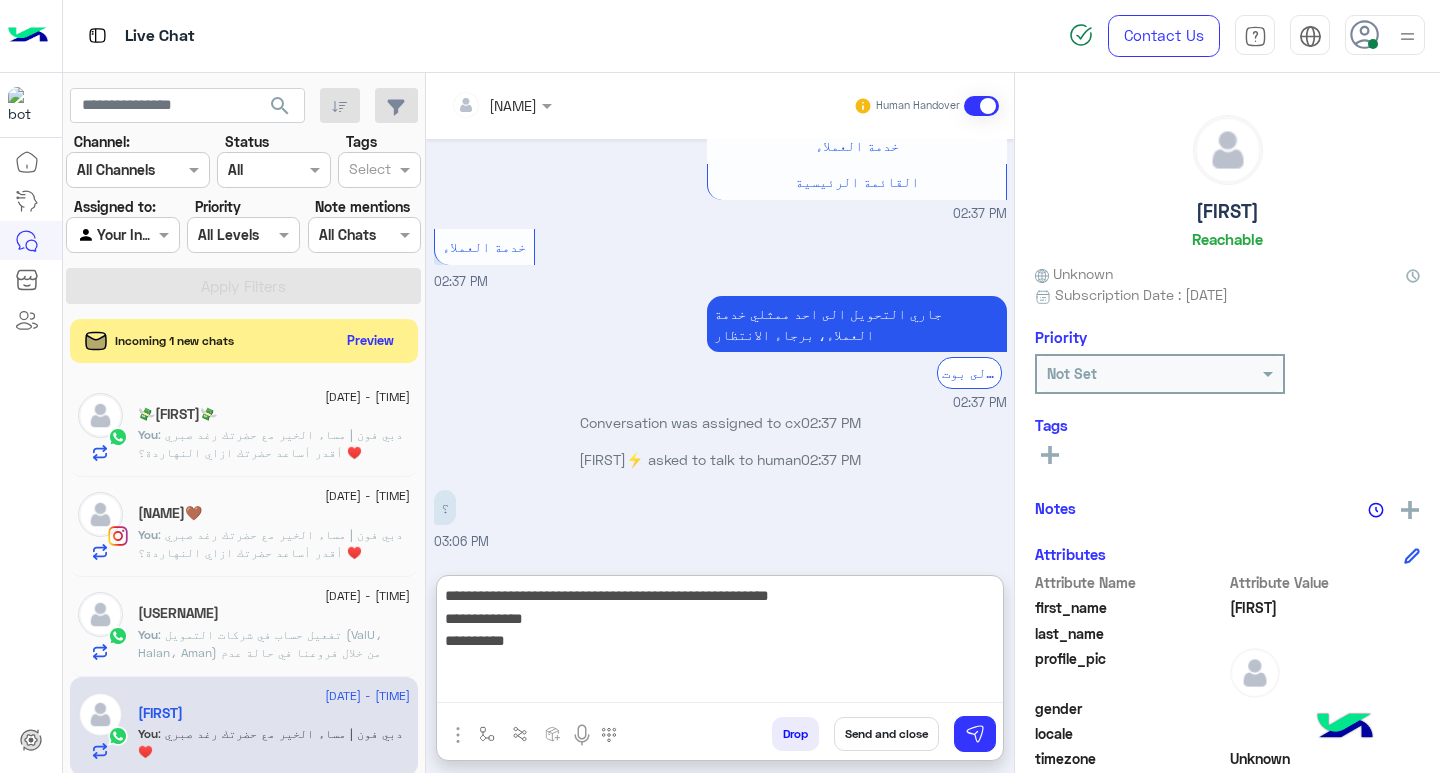 click on "**********" at bounding box center (720, 643) 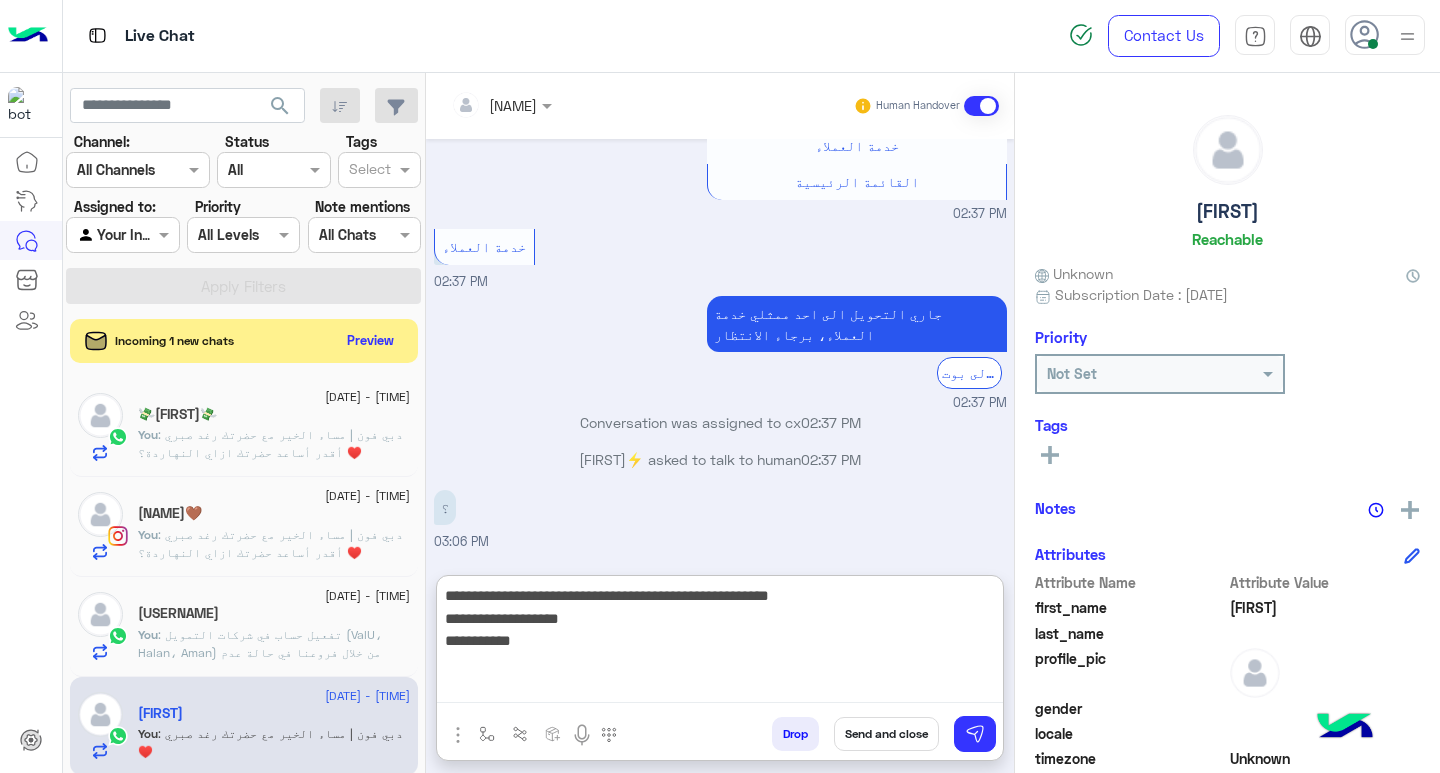 click on "**********" at bounding box center [720, 643] 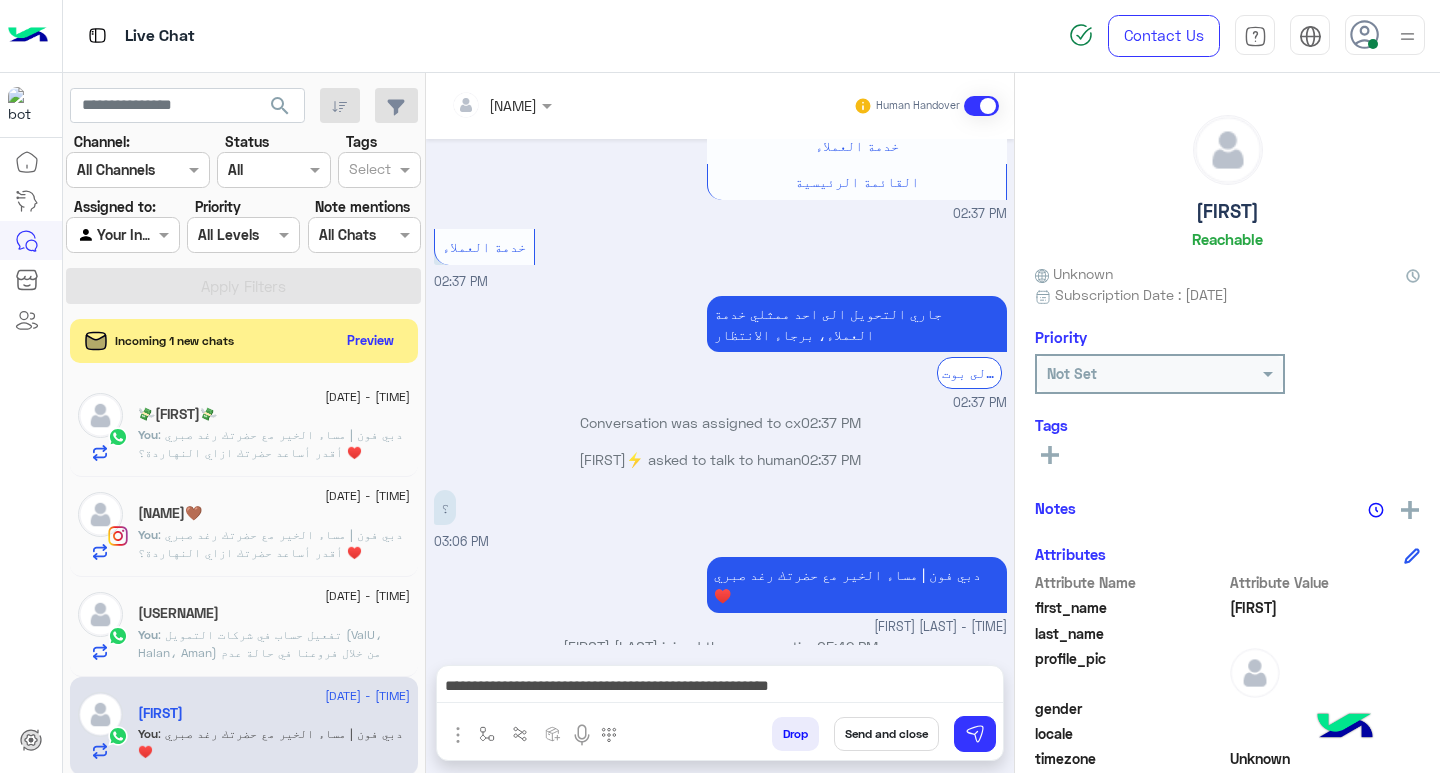 scroll, scrollTop: 953, scrollLeft: 0, axis: vertical 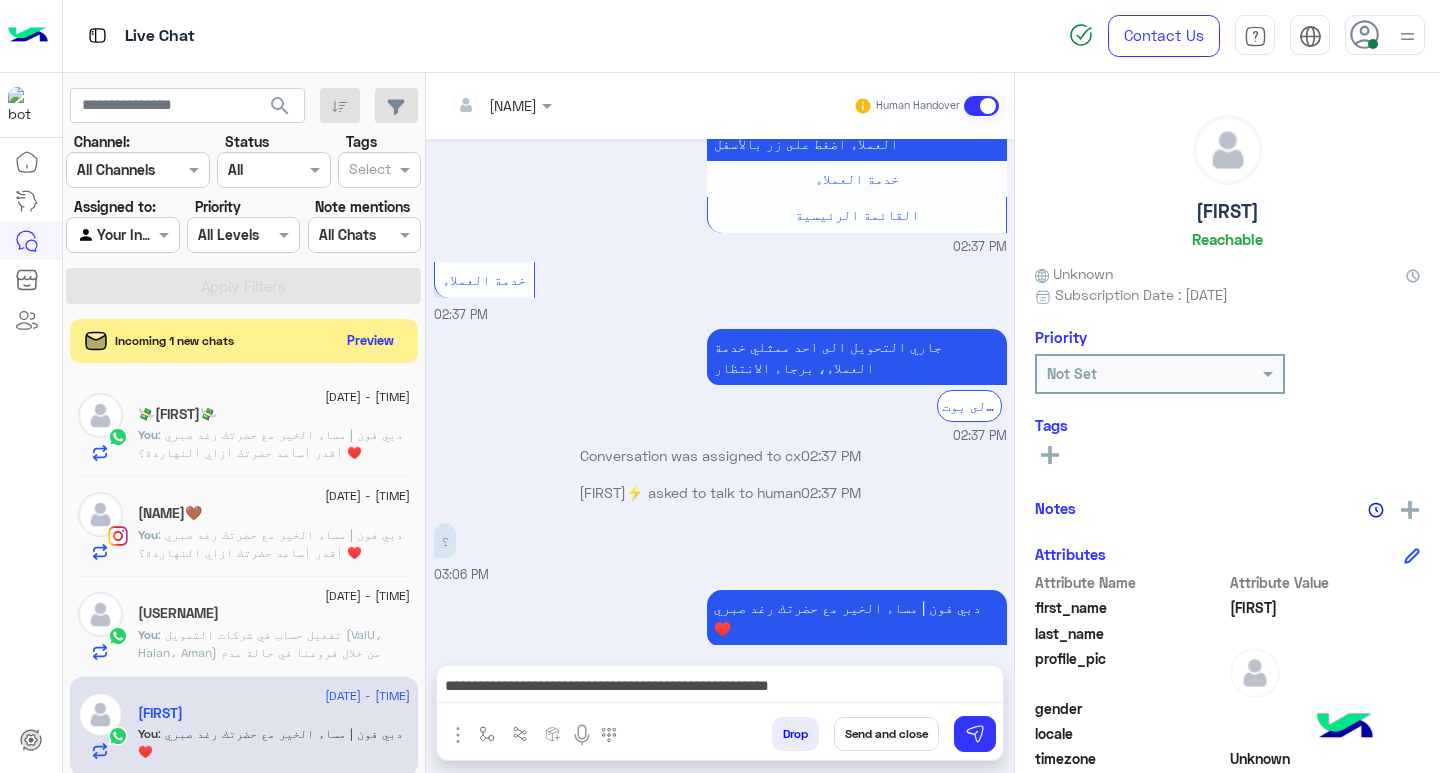click on "**********" at bounding box center (720, 688) 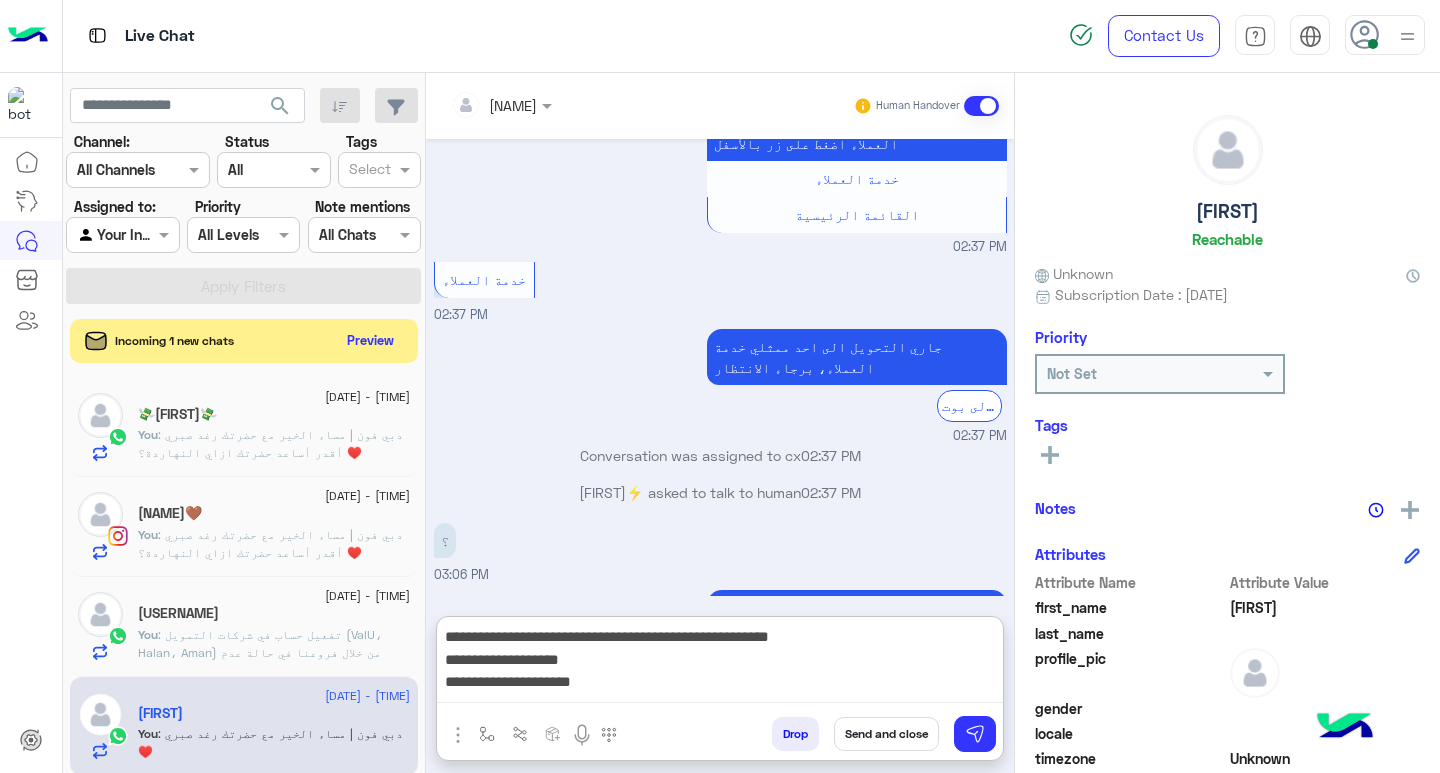 scroll, scrollTop: 986, scrollLeft: 0, axis: vertical 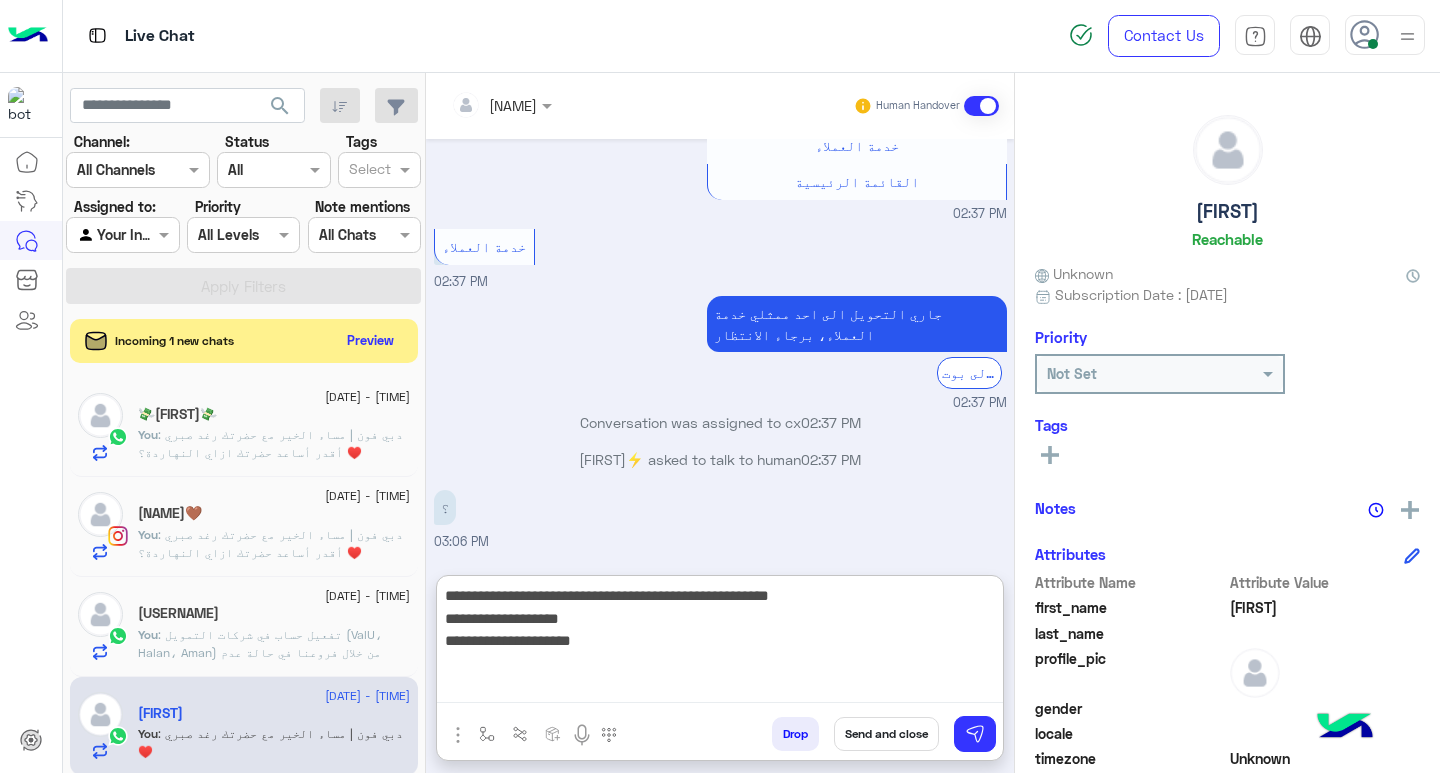 click on "**********" at bounding box center (720, 643) 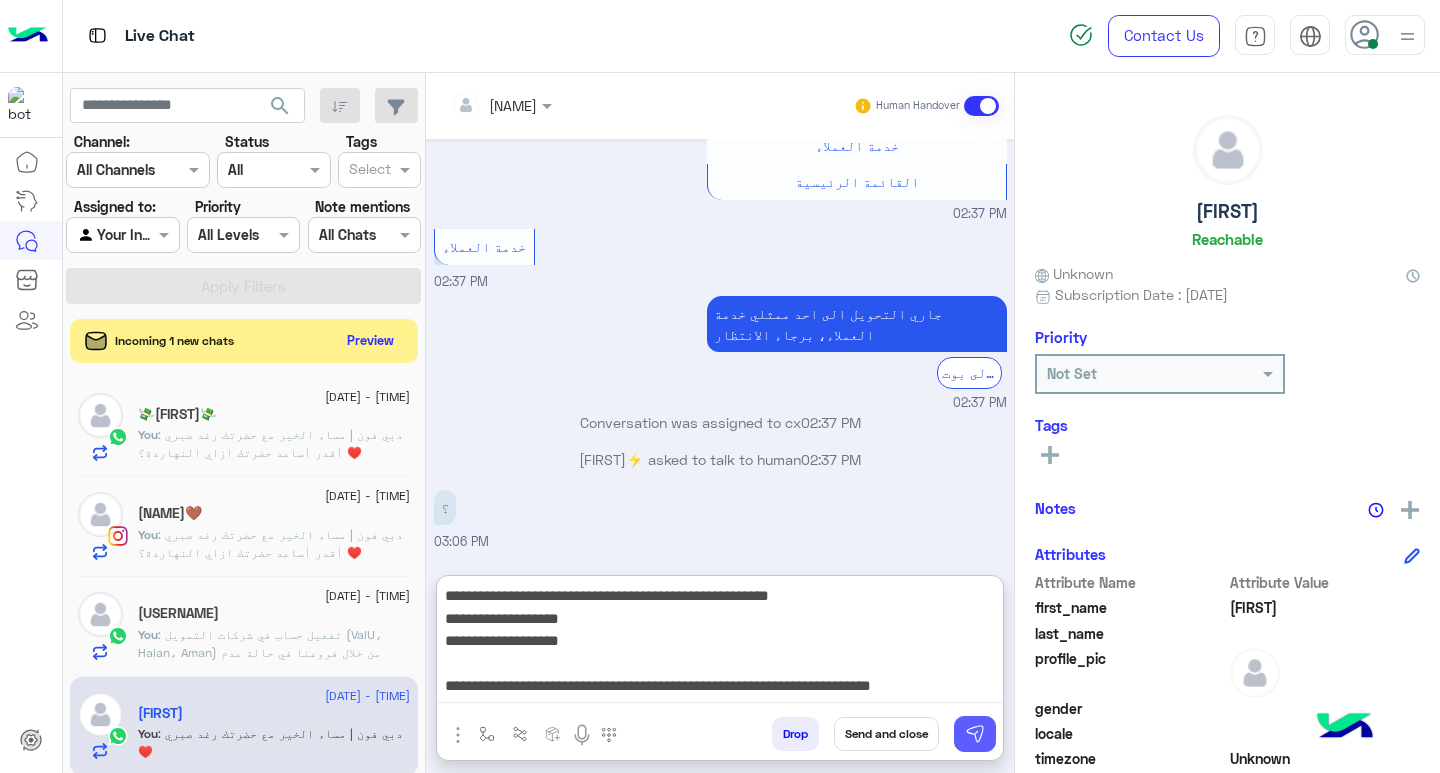 type on "**********" 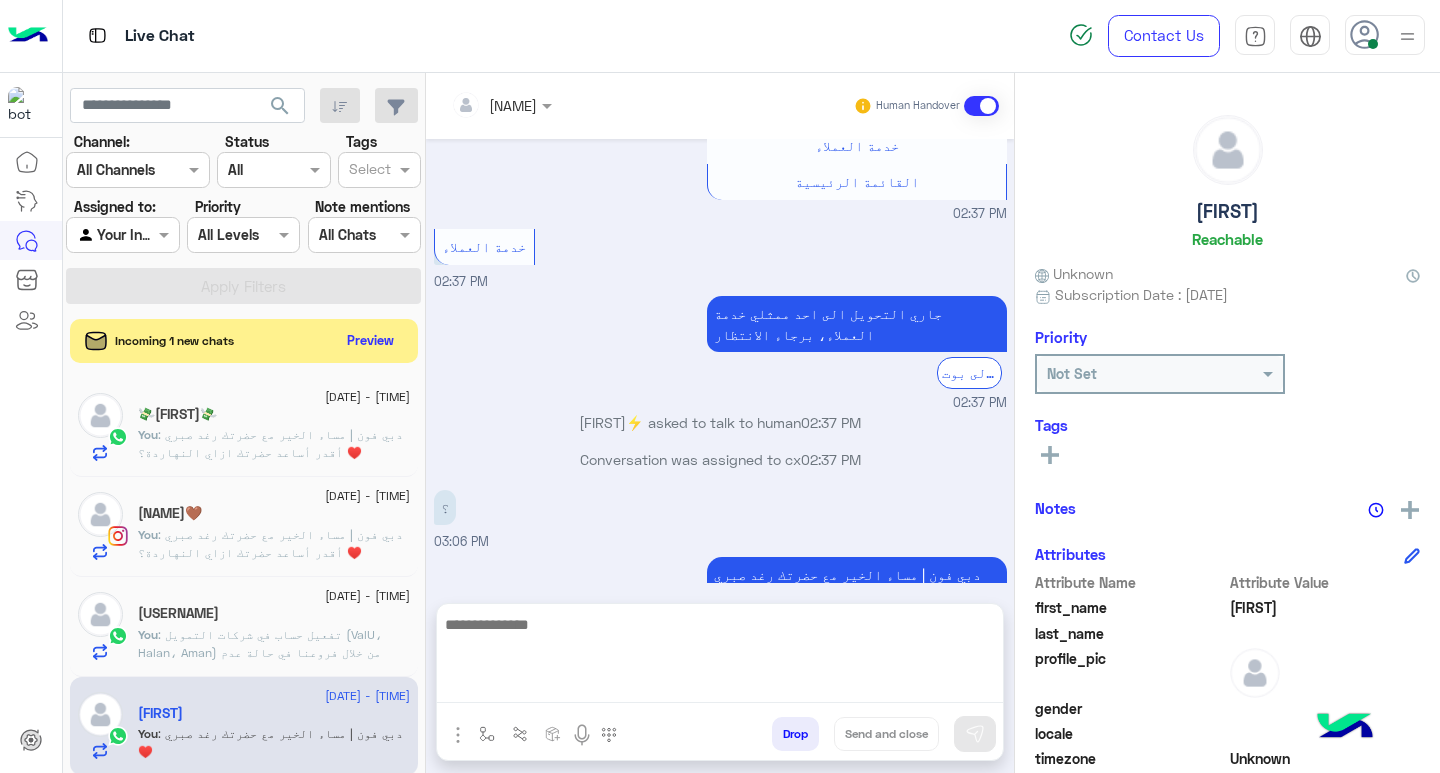 scroll, scrollTop: 1143, scrollLeft: 0, axis: vertical 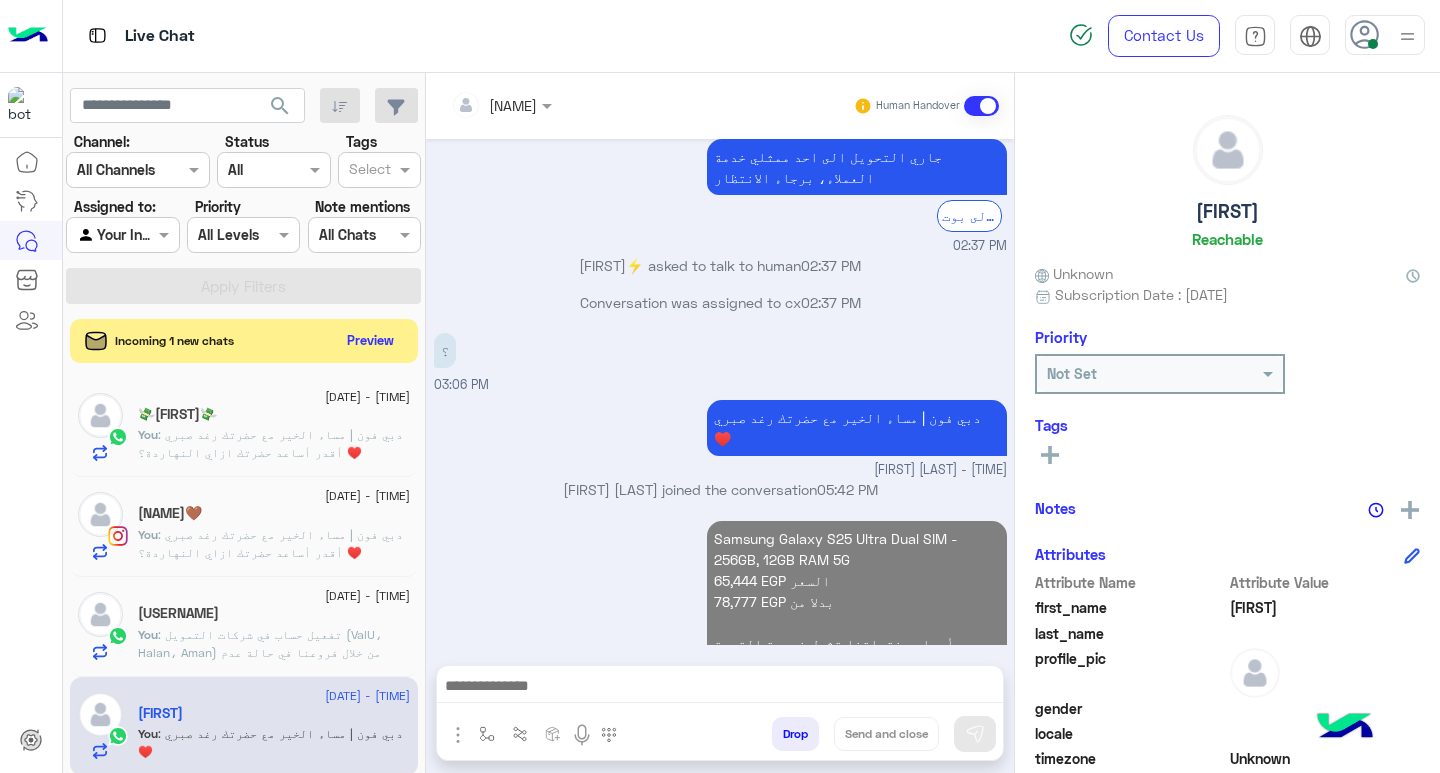 click on "Samsung Galaxy S25 Ultra Dual SIM - 256GB, 12GB RAM 5G 65,444 EGP   السعر  78,777 EGP بدلا من  جميع أسعار منتجاتنا تشمل ضريبة القيمة المضافة ومُعفاة من أي رسوم جمركية" at bounding box center (857, 601) 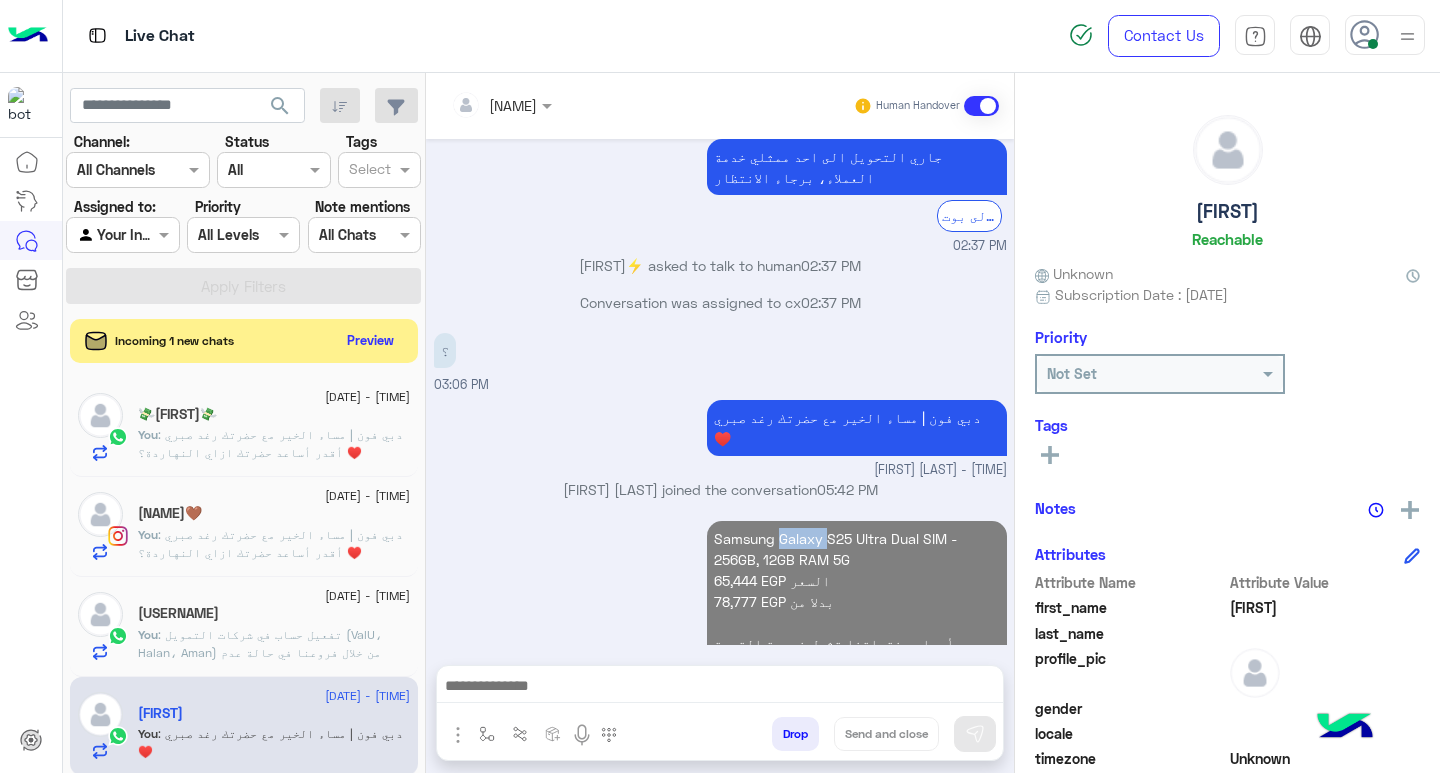 click on "Samsung Galaxy S25 Ultra Dual SIM - 256GB, 12GB RAM 5G 65,444 EGP   السعر  78,777 EGP بدلا من  جميع أسعار منتجاتنا تشمل ضريبة القيمة المضافة ومُعفاة من أي رسوم جمركية" at bounding box center (857, 601) 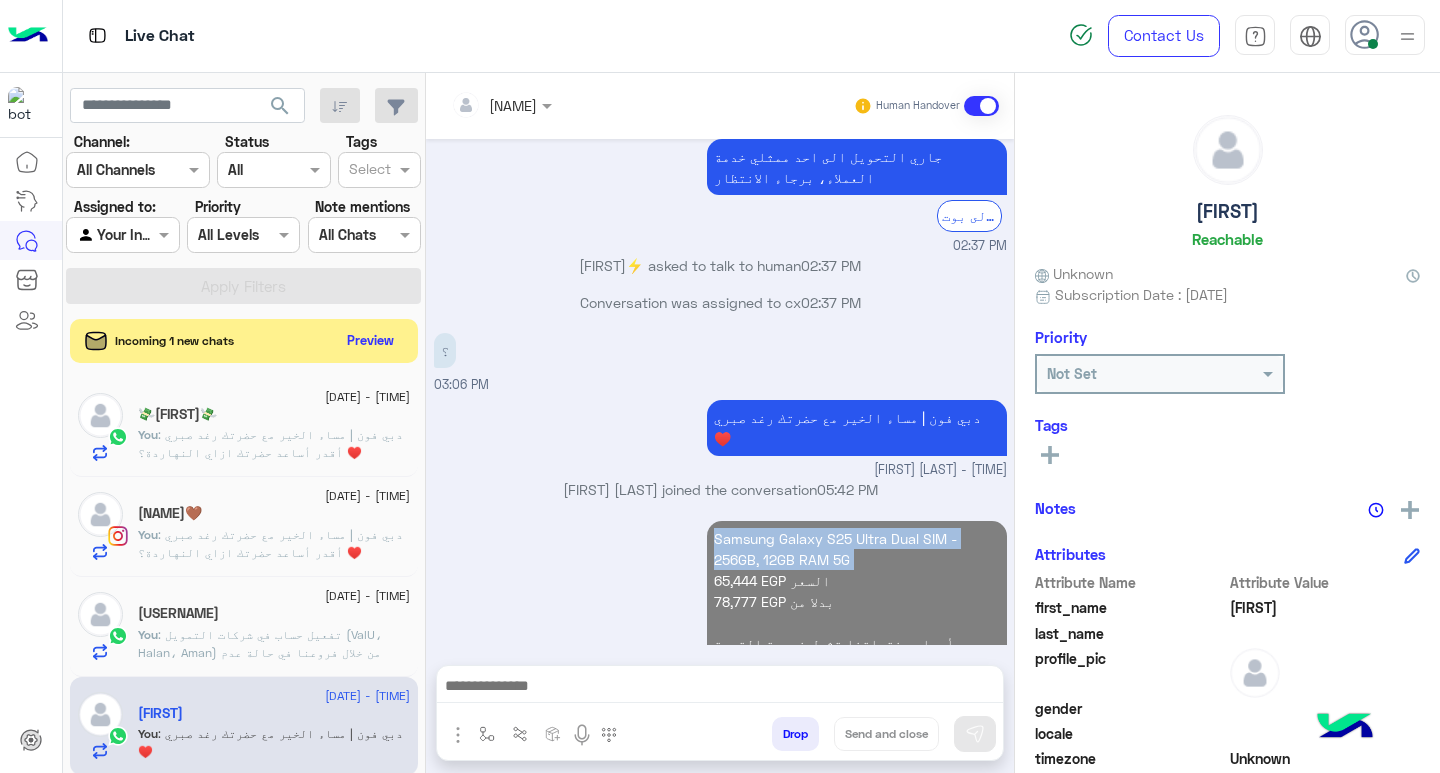 click on "Samsung Galaxy S25 Ultra Dual SIM - 256GB, 12GB RAM 5G 65,444 EGP   السعر  78,777 EGP بدلا من  جميع أسعار منتجاتنا تشمل ضريبة القيمة المضافة ومُعفاة من أي رسوم جمركية" at bounding box center [857, 601] 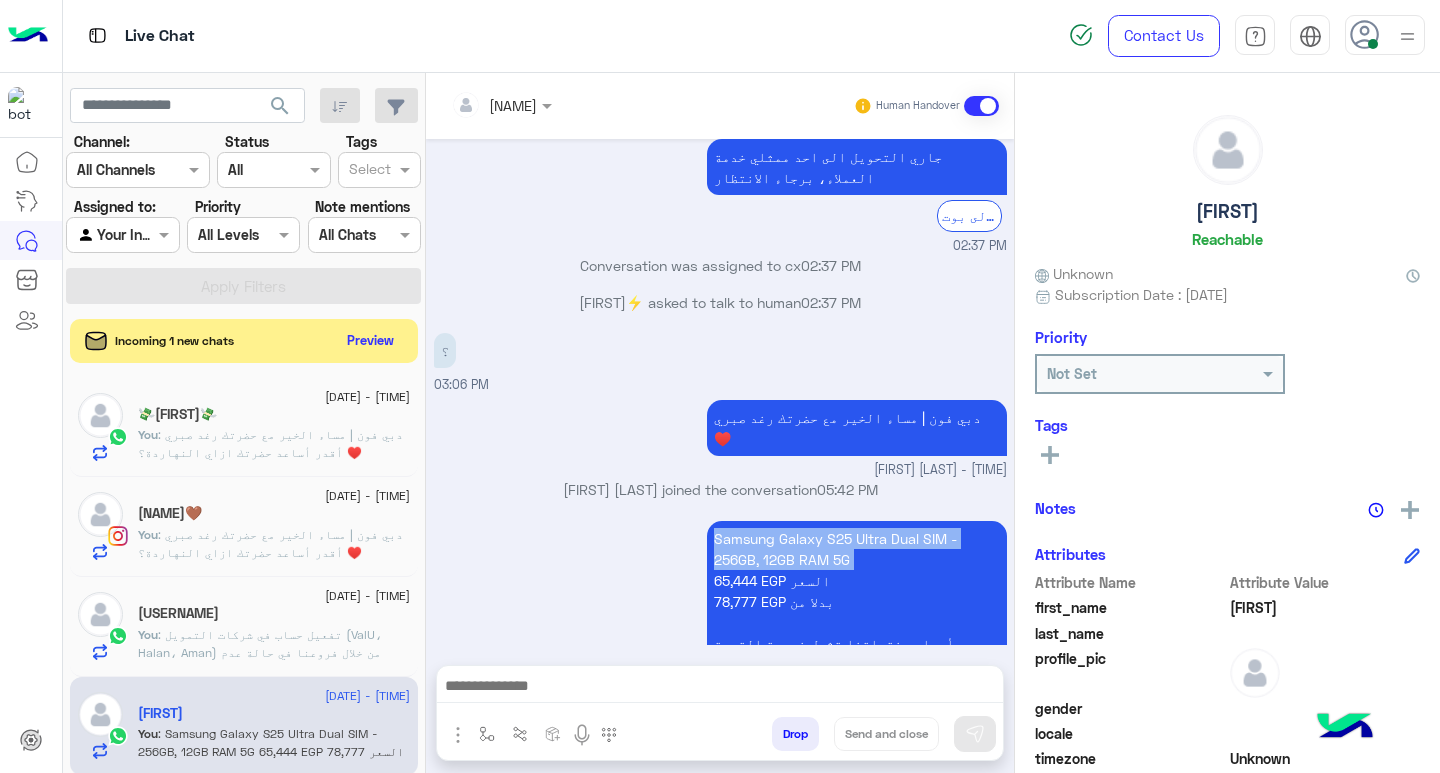 copy on "Samsung Galaxy S25 Ultra Dual SIM - 256GB, 12GB RAM 5G" 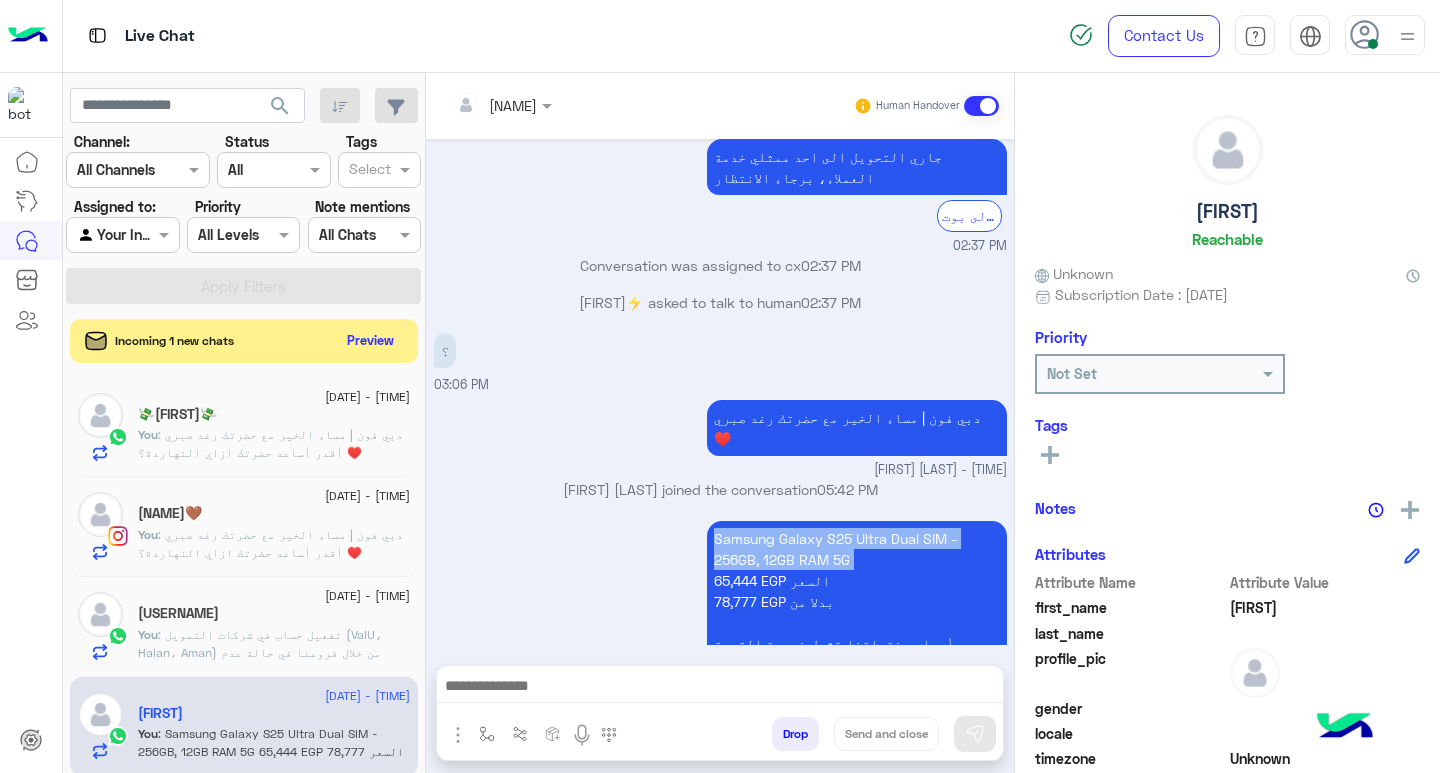 click at bounding box center (720, 688) 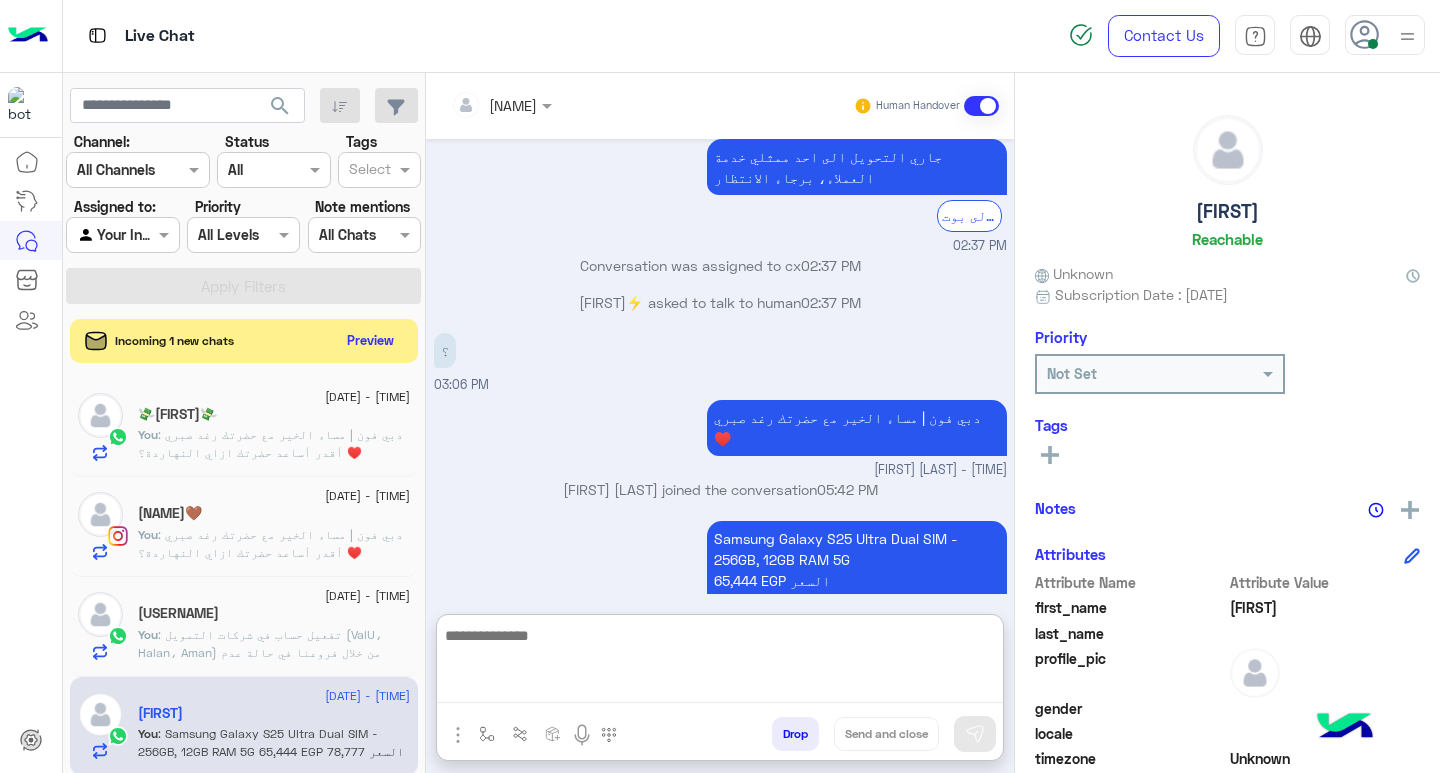 scroll, scrollTop: 1204, scrollLeft: 0, axis: vertical 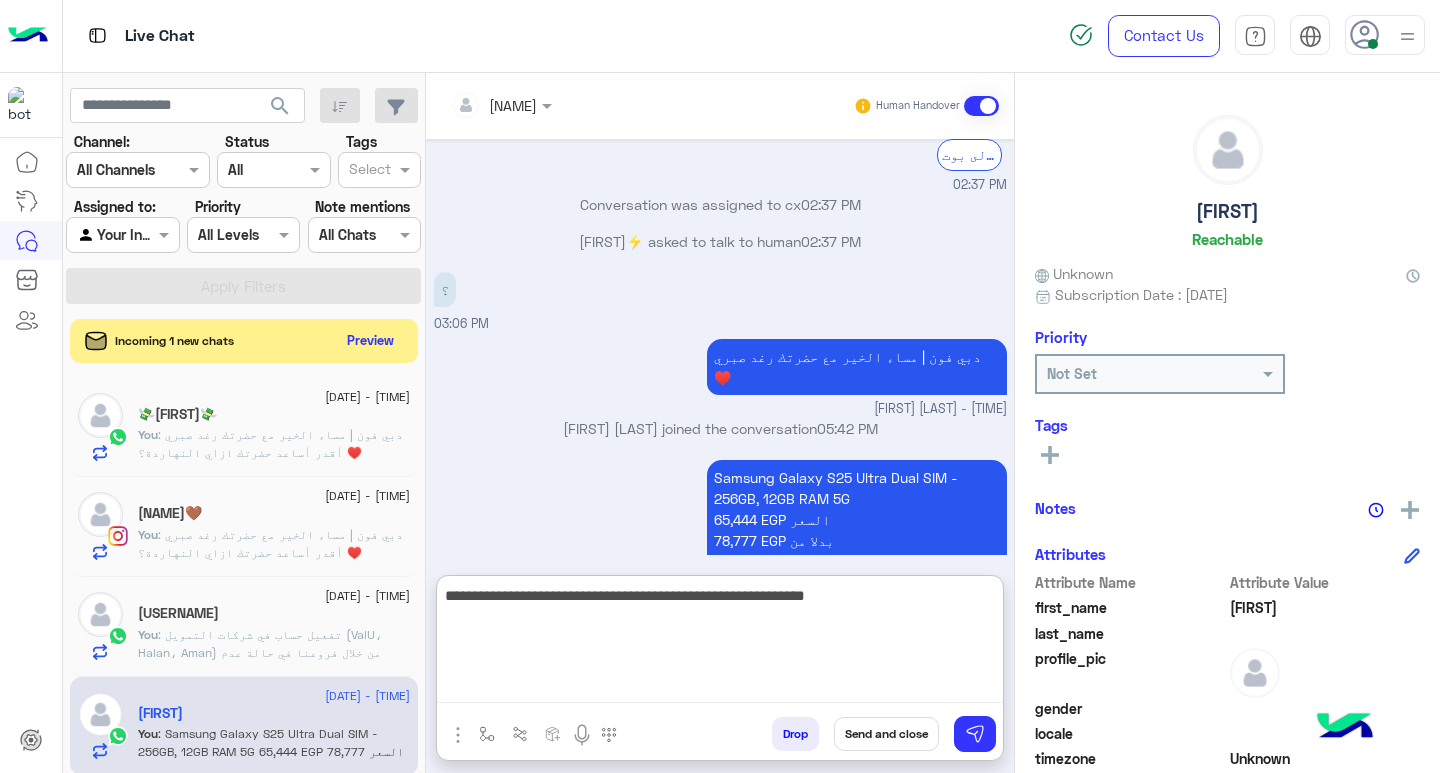 type on "**********" 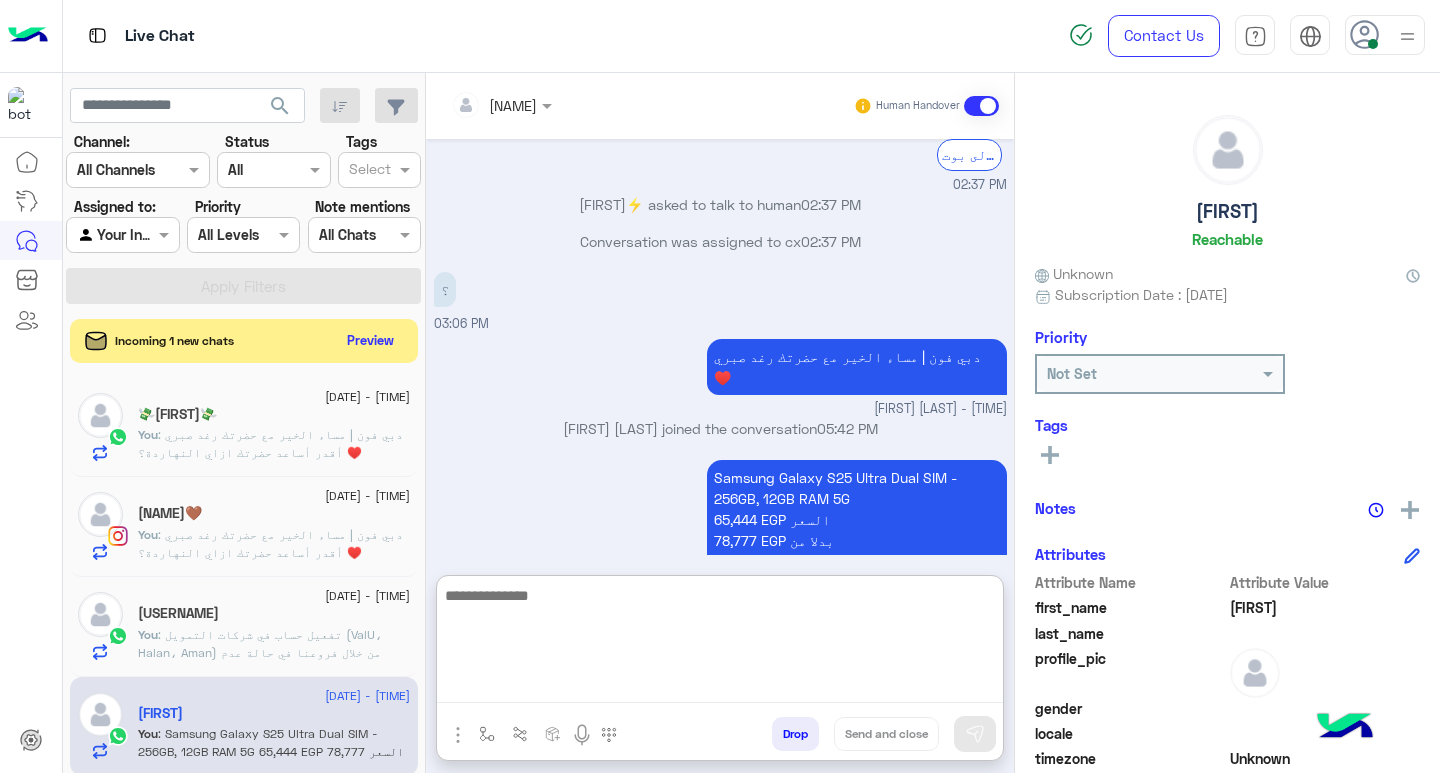 scroll, scrollTop: 1318, scrollLeft: 0, axis: vertical 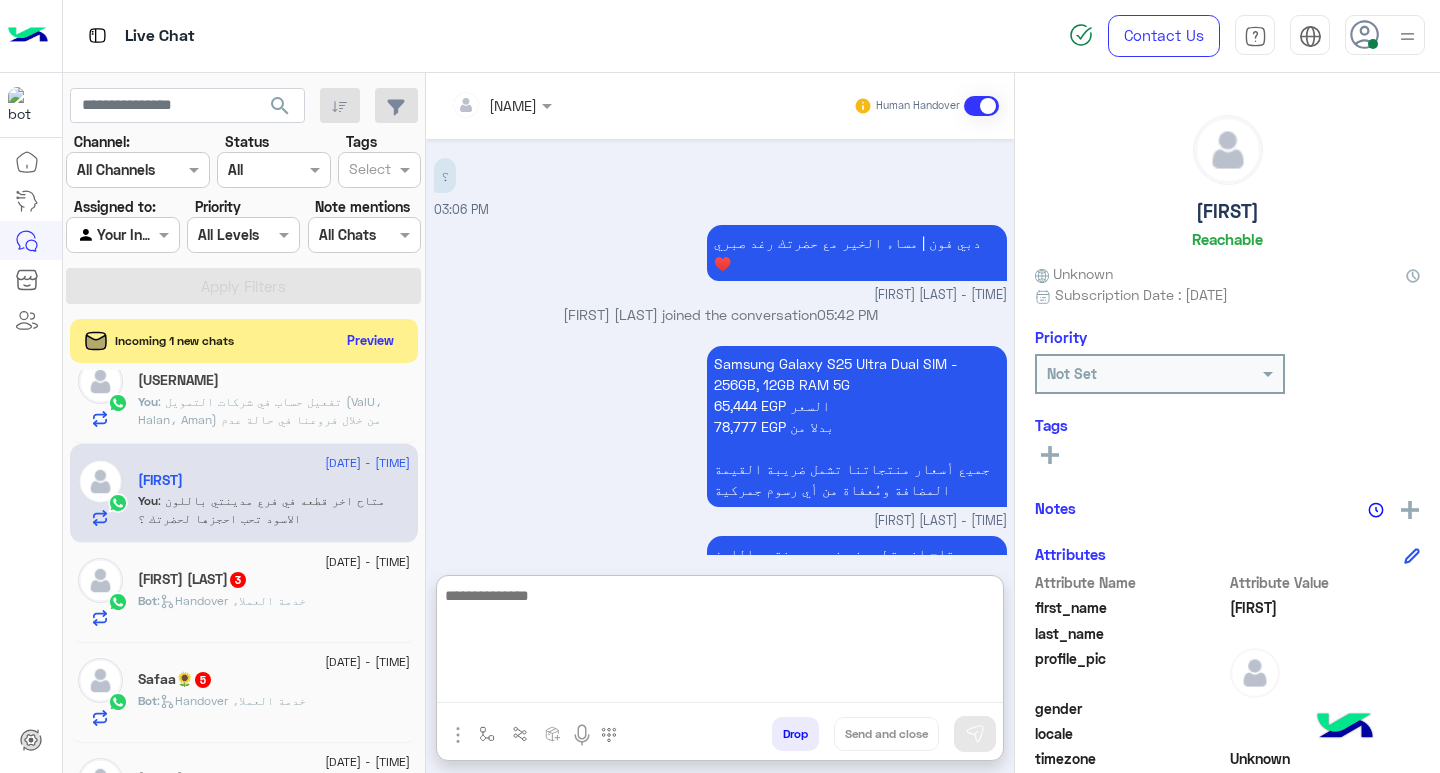 click on "Bot :   Handover خدمة العملاء" 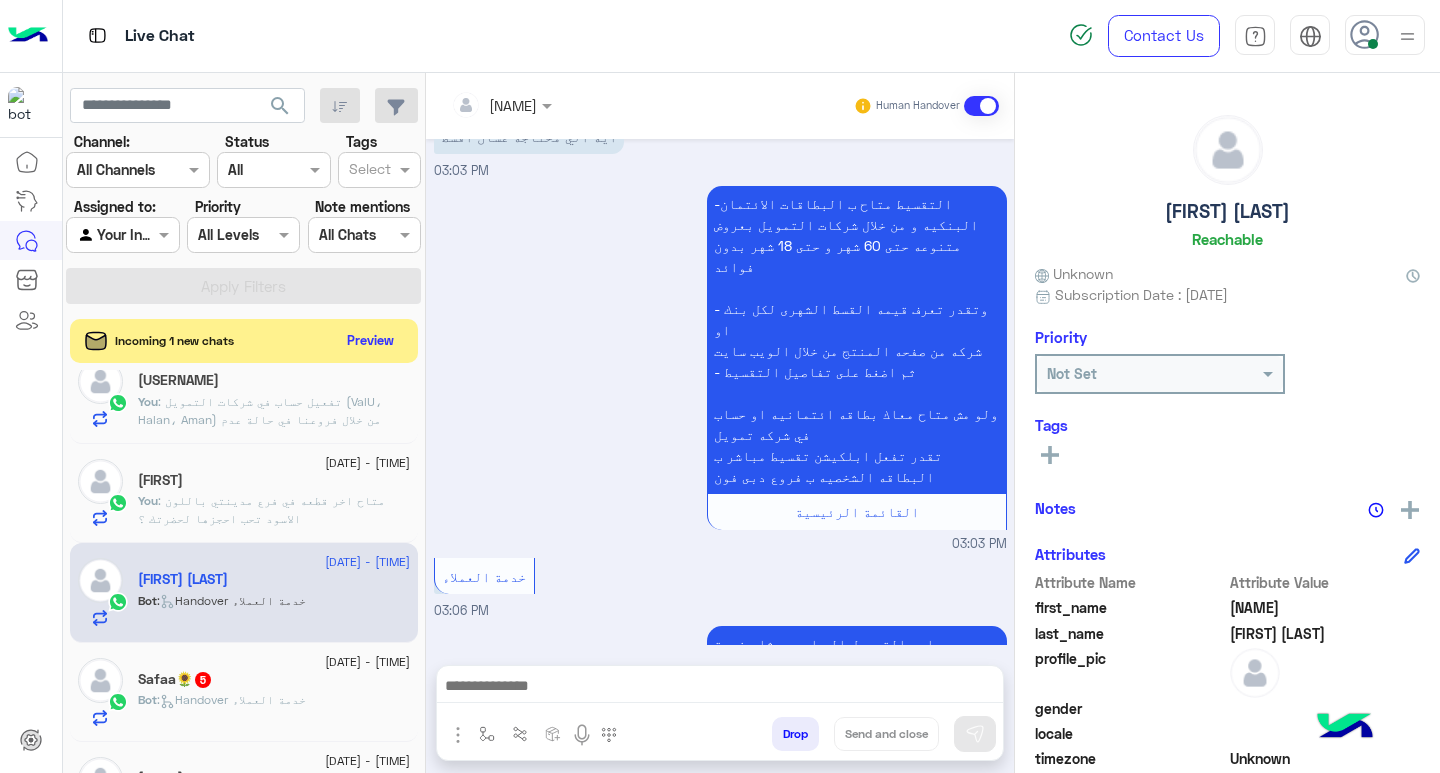 scroll, scrollTop: 0, scrollLeft: 0, axis: both 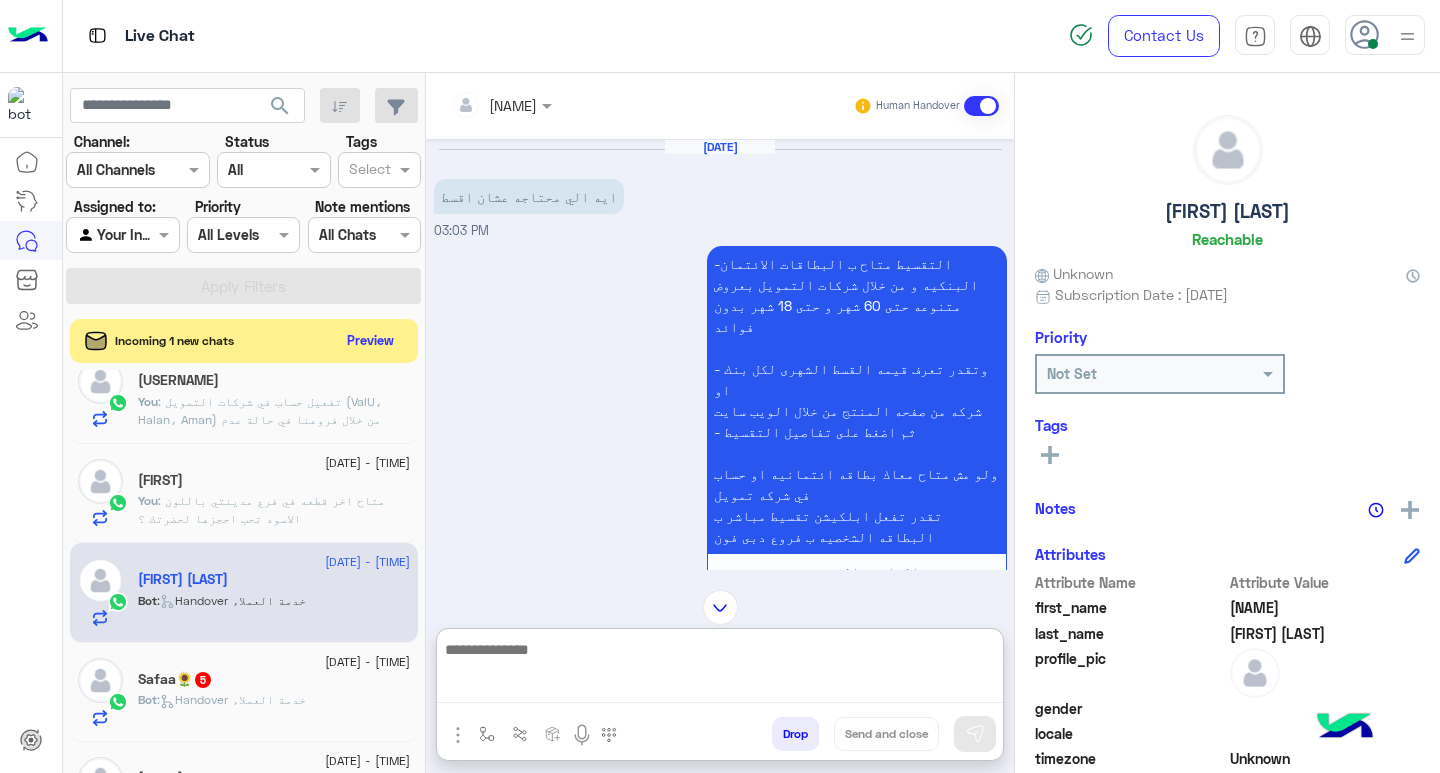 click at bounding box center [720, 670] 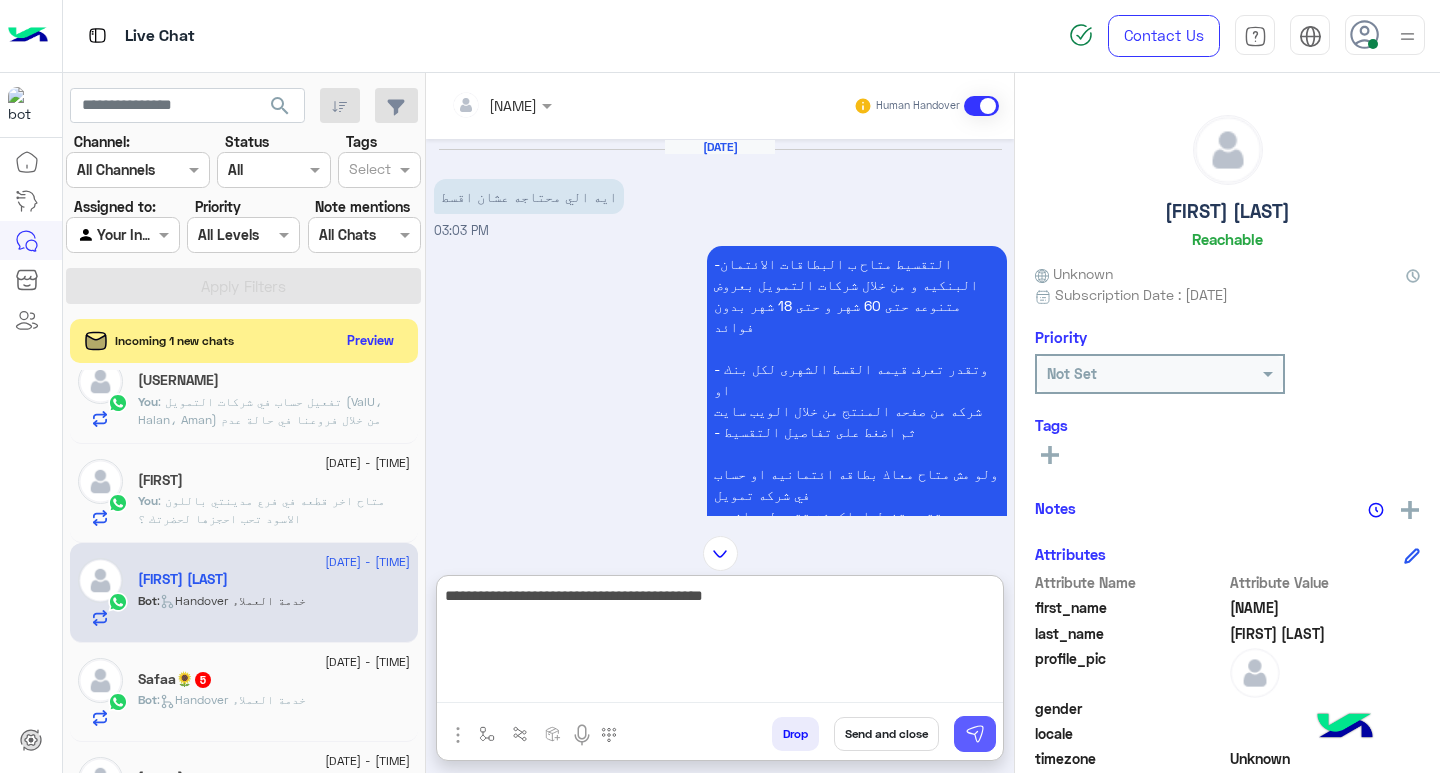 type on "**********" 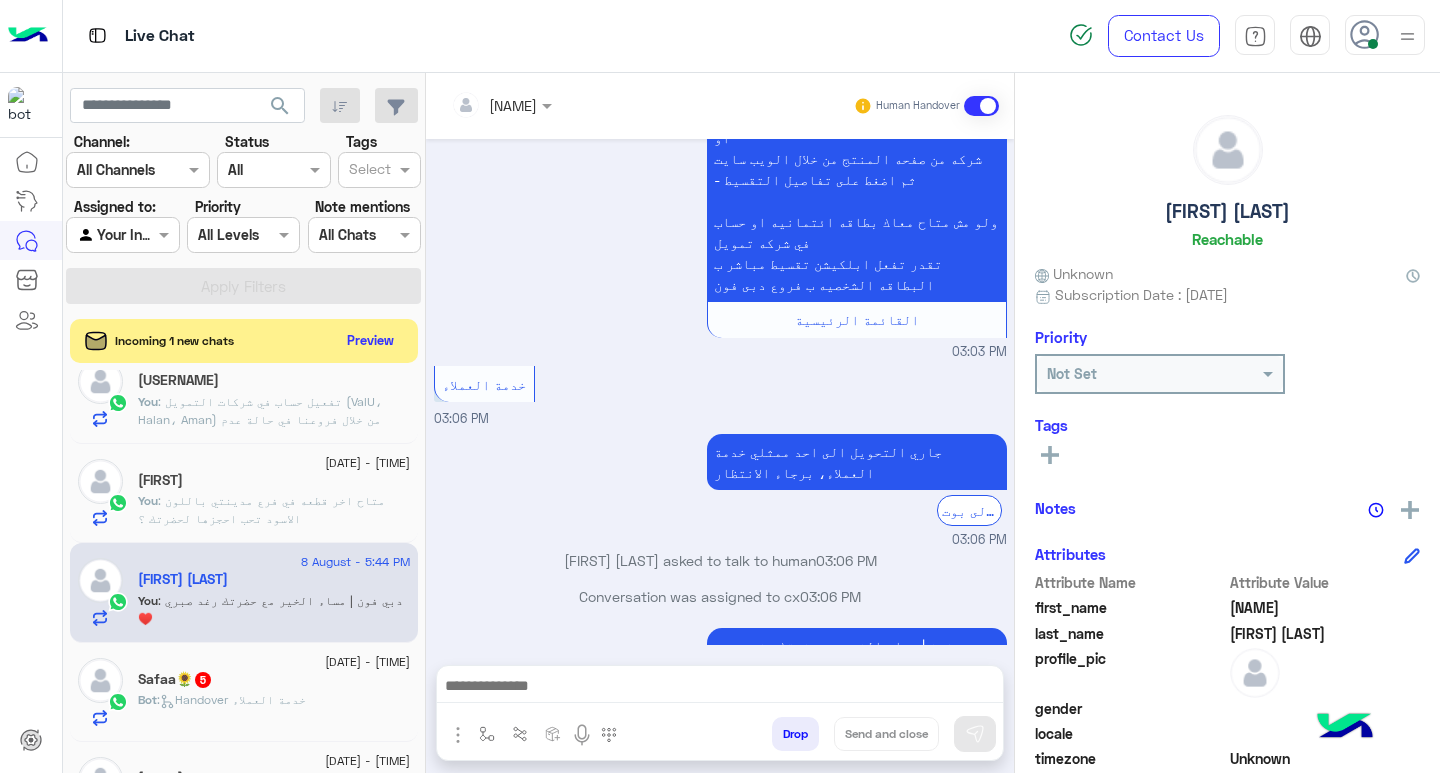 scroll, scrollTop: 288, scrollLeft: 0, axis: vertical 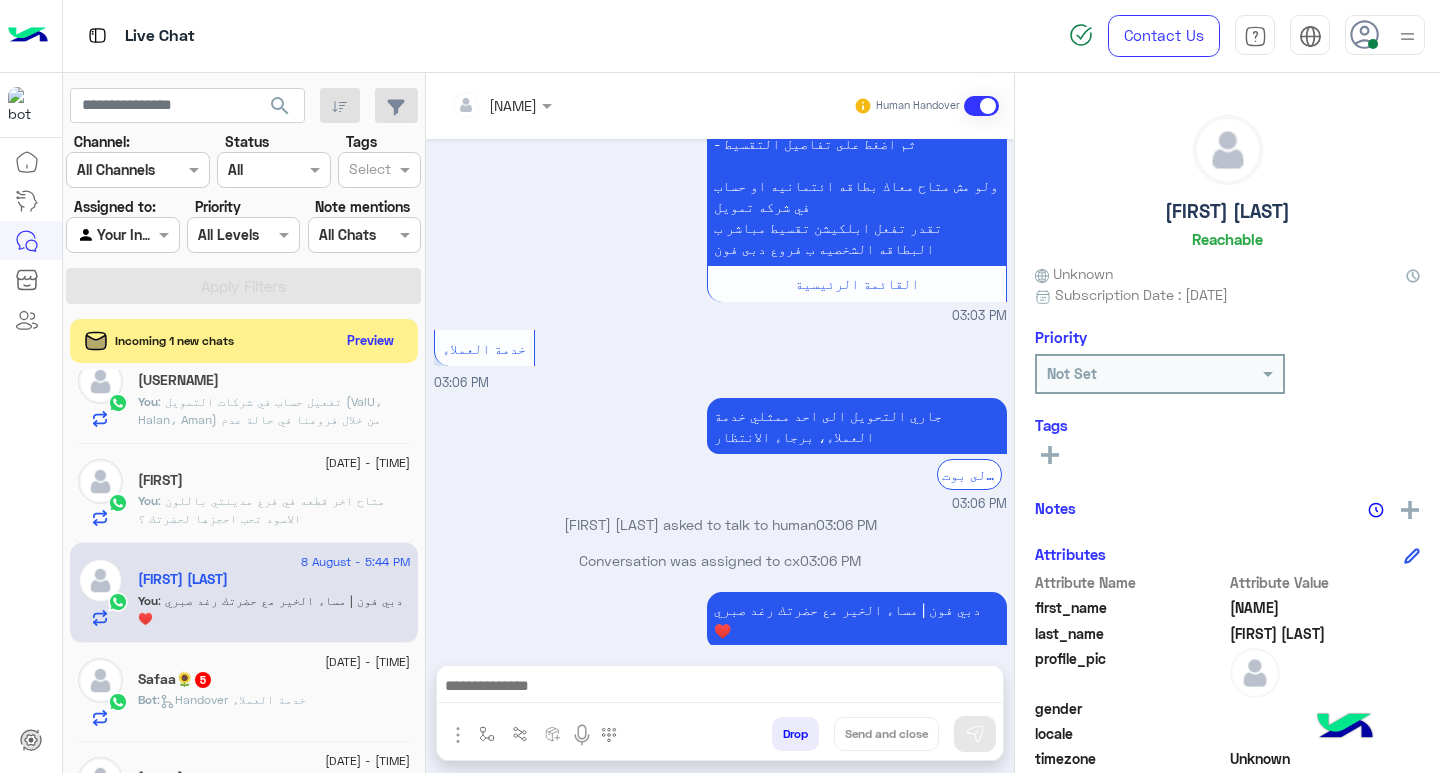 click on "Bot :   Handover خدمة العملاء" 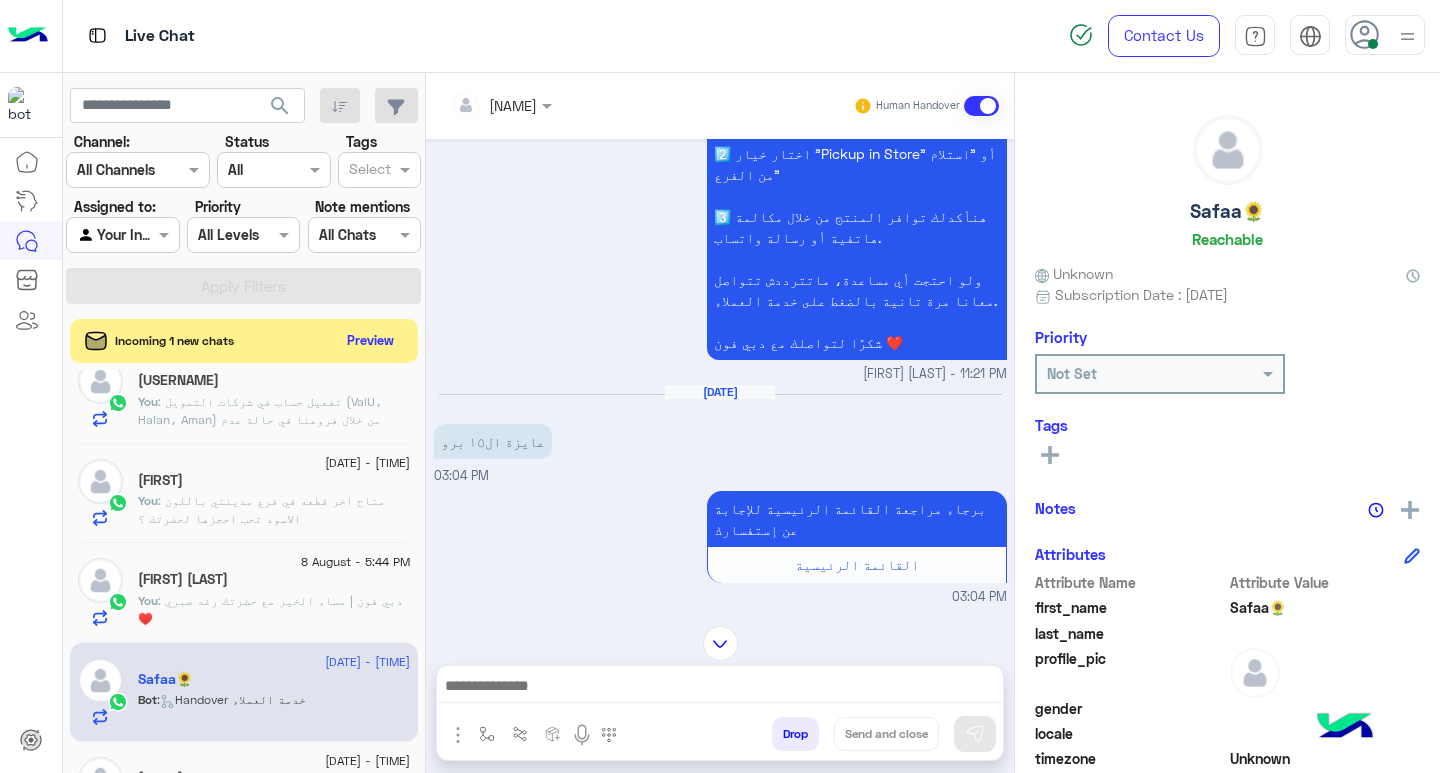 scroll, scrollTop: 818, scrollLeft: 0, axis: vertical 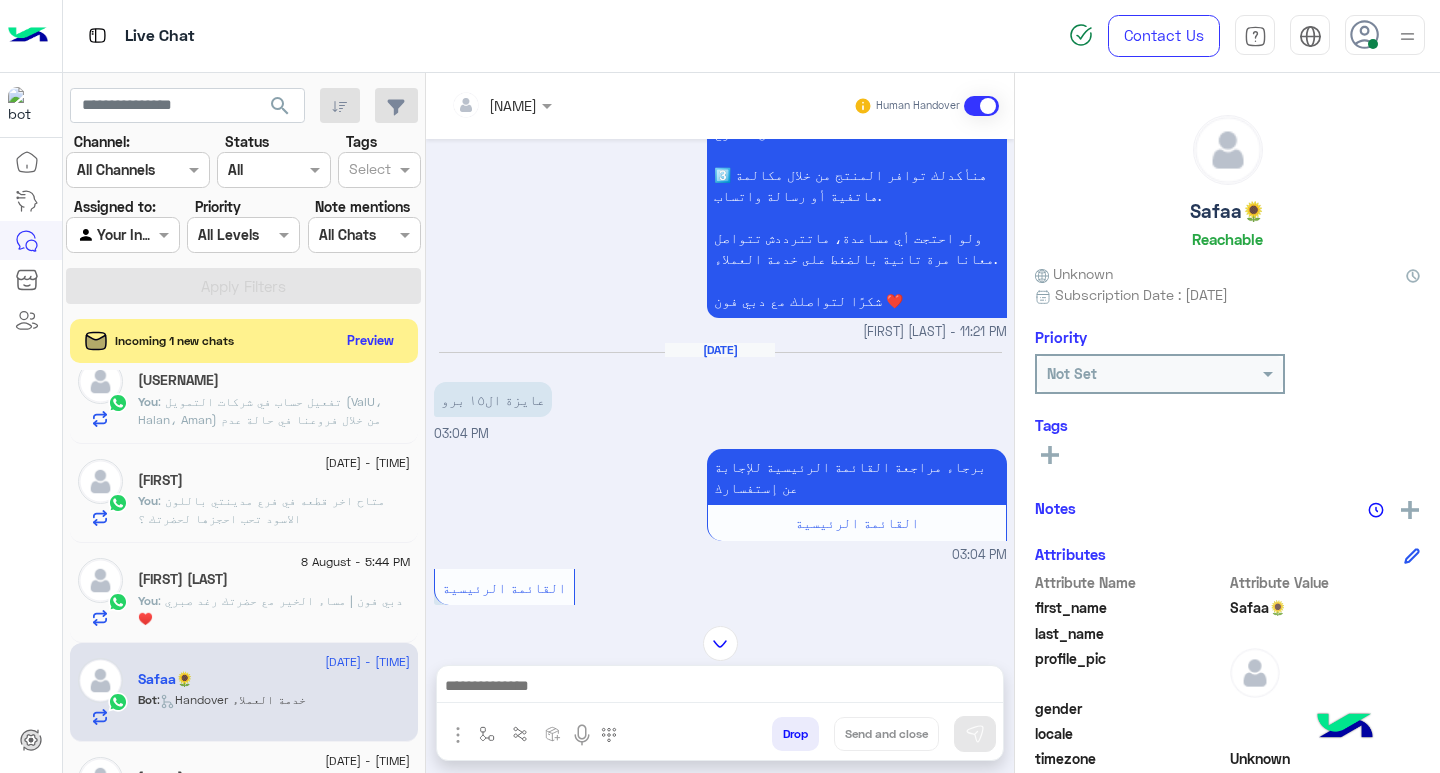 click at bounding box center (720, 688) 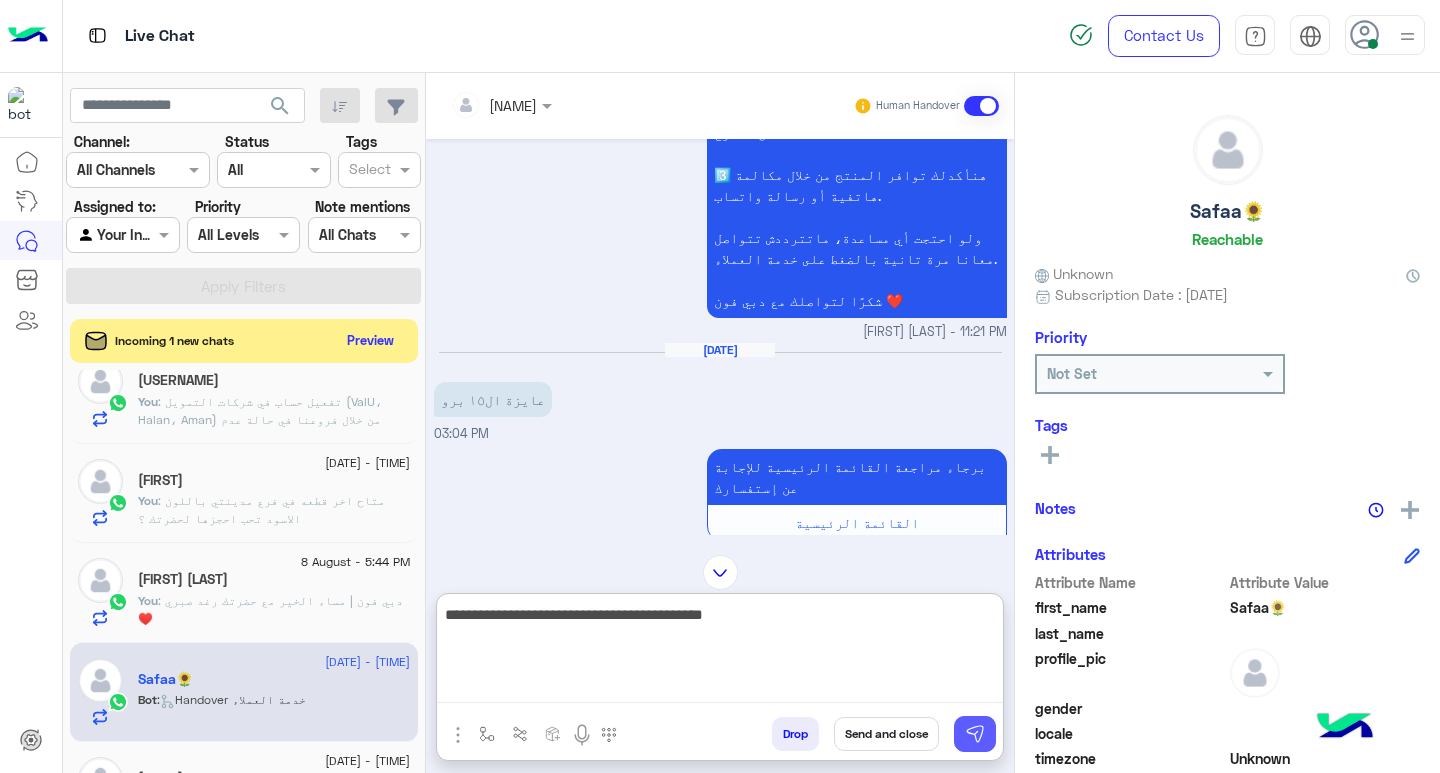 type on "**********" 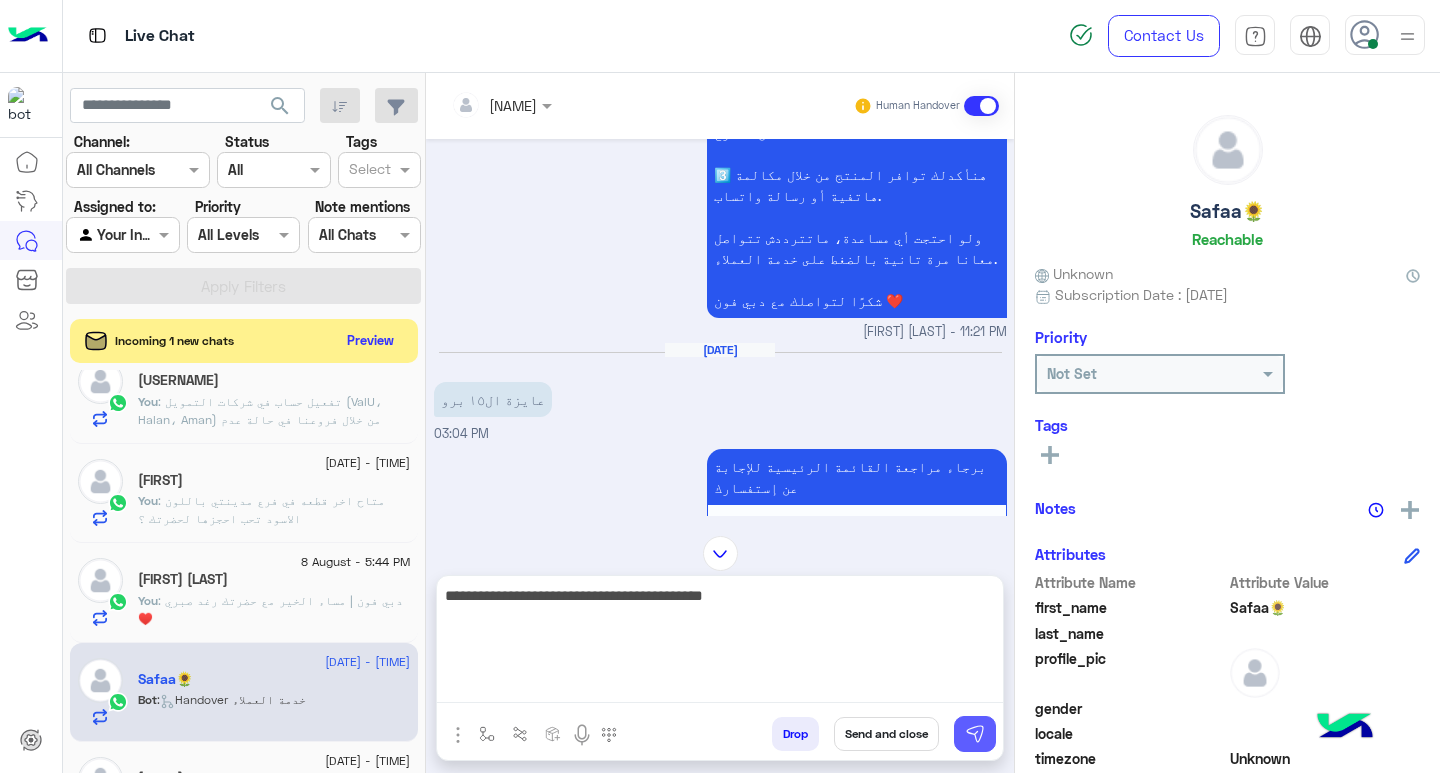 click at bounding box center (975, 734) 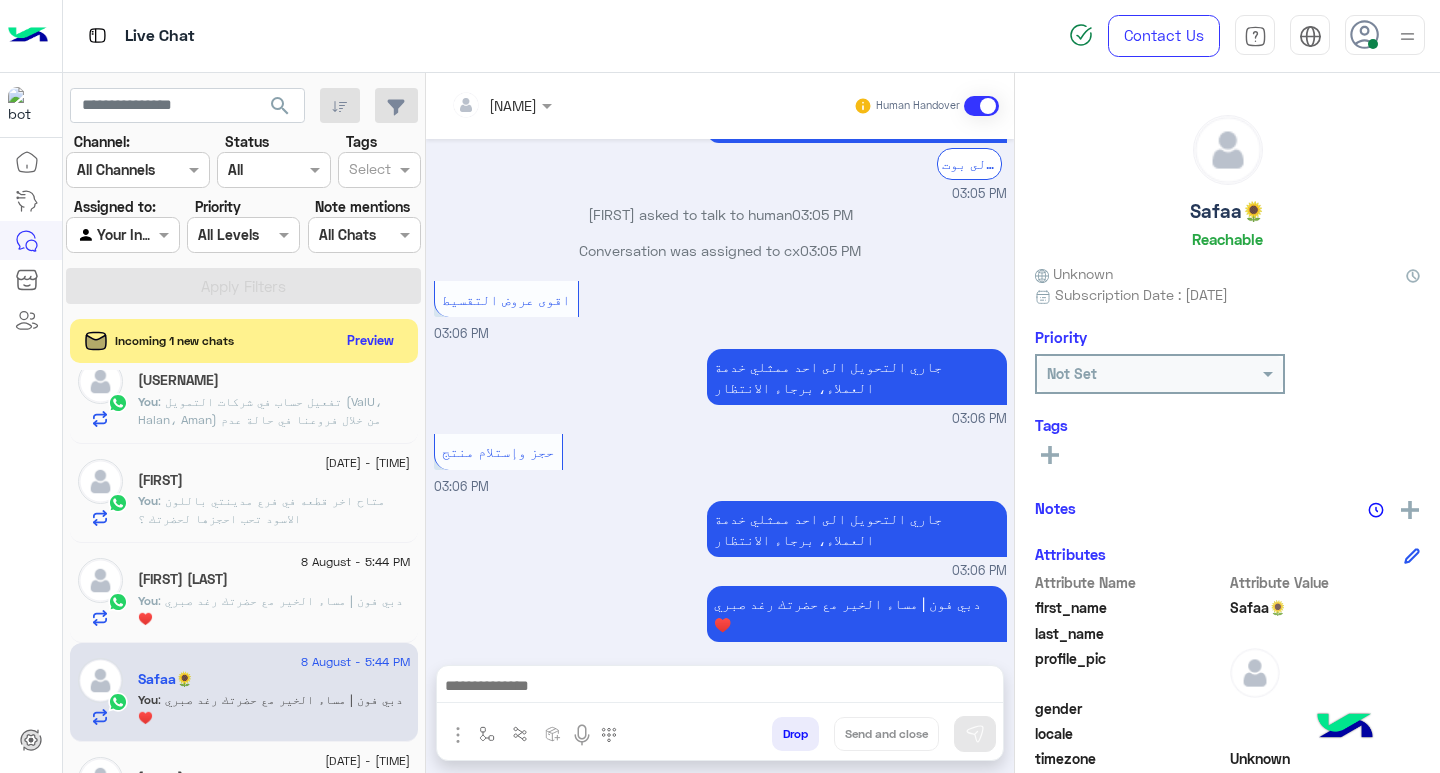 scroll, scrollTop: 1618, scrollLeft: 0, axis: vertical 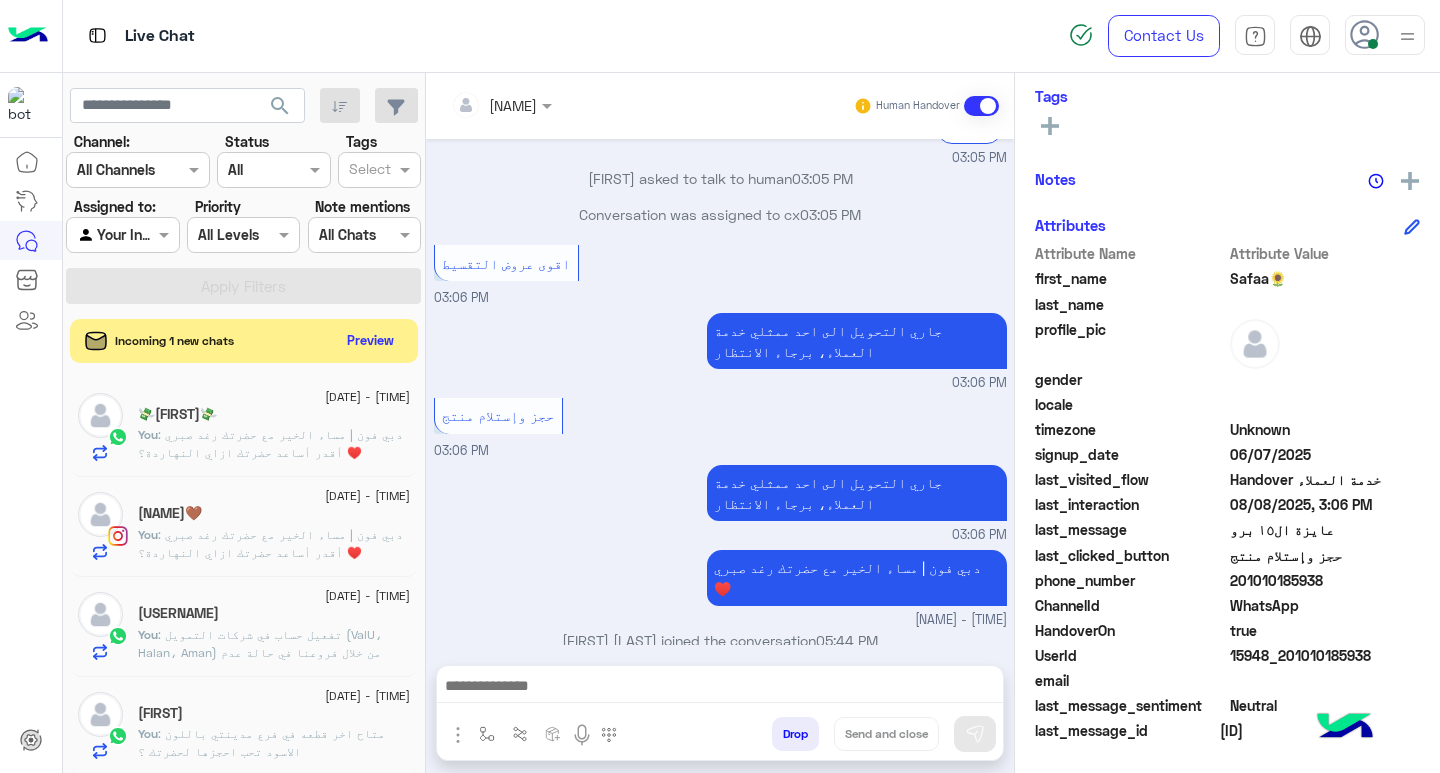 click at bounding box center (720, 688) 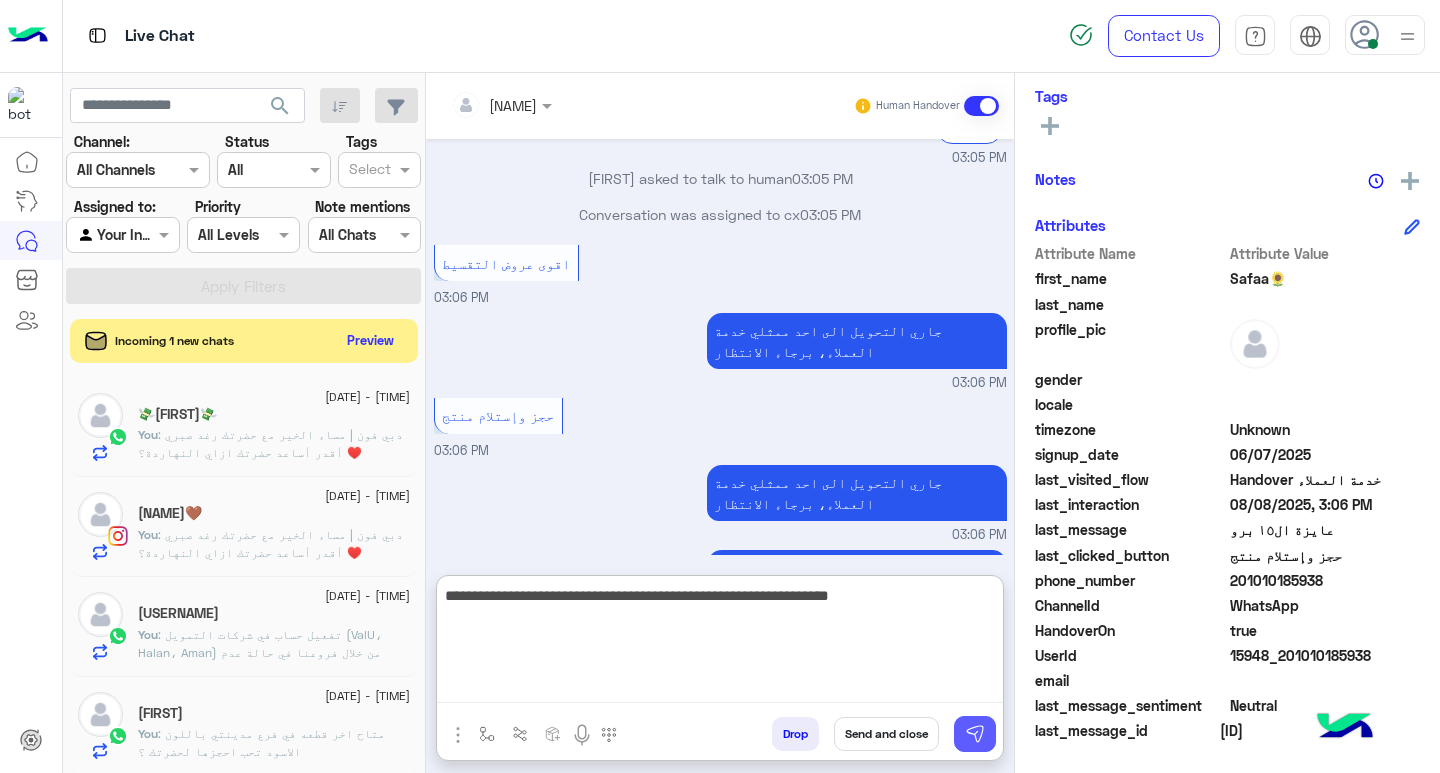 type on "**********" 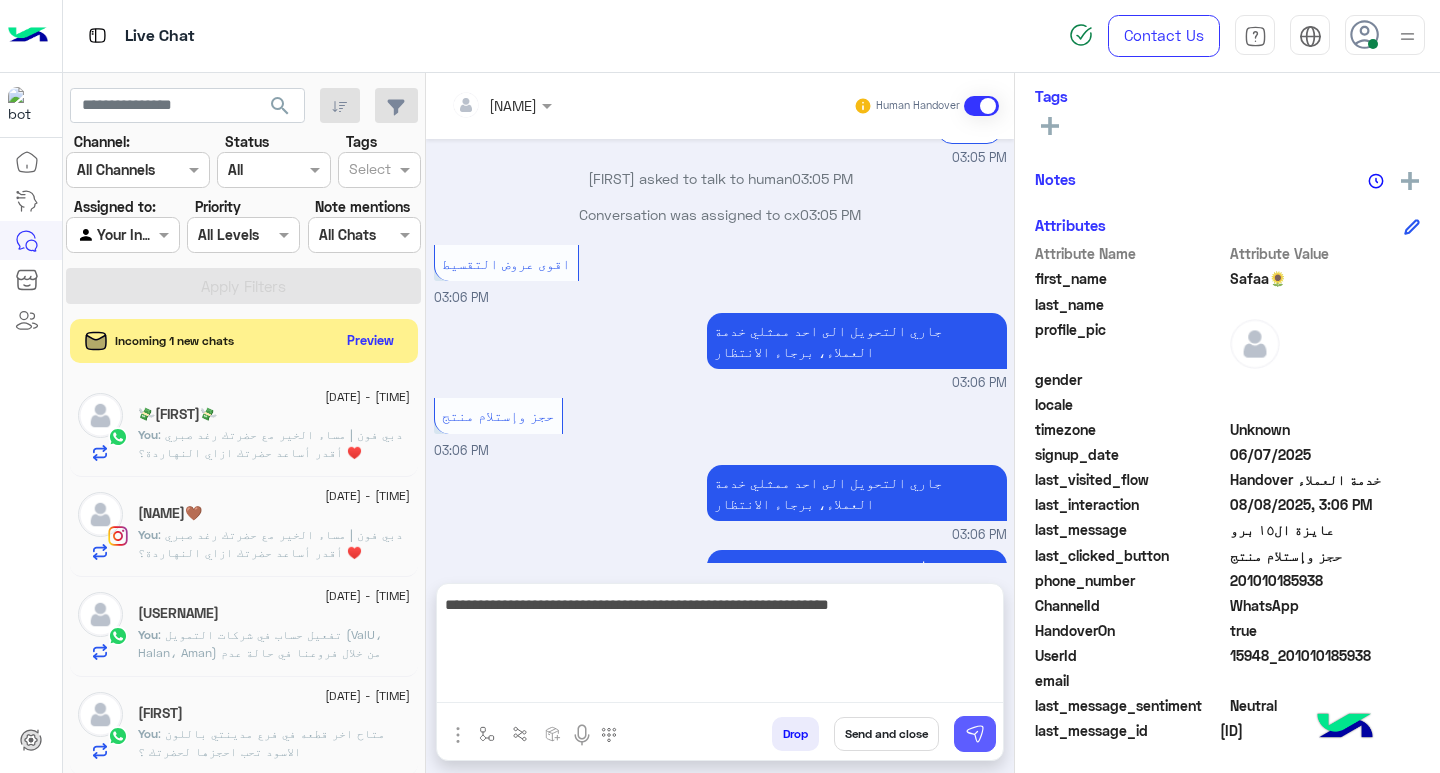 click at bounding box center (975, 734) 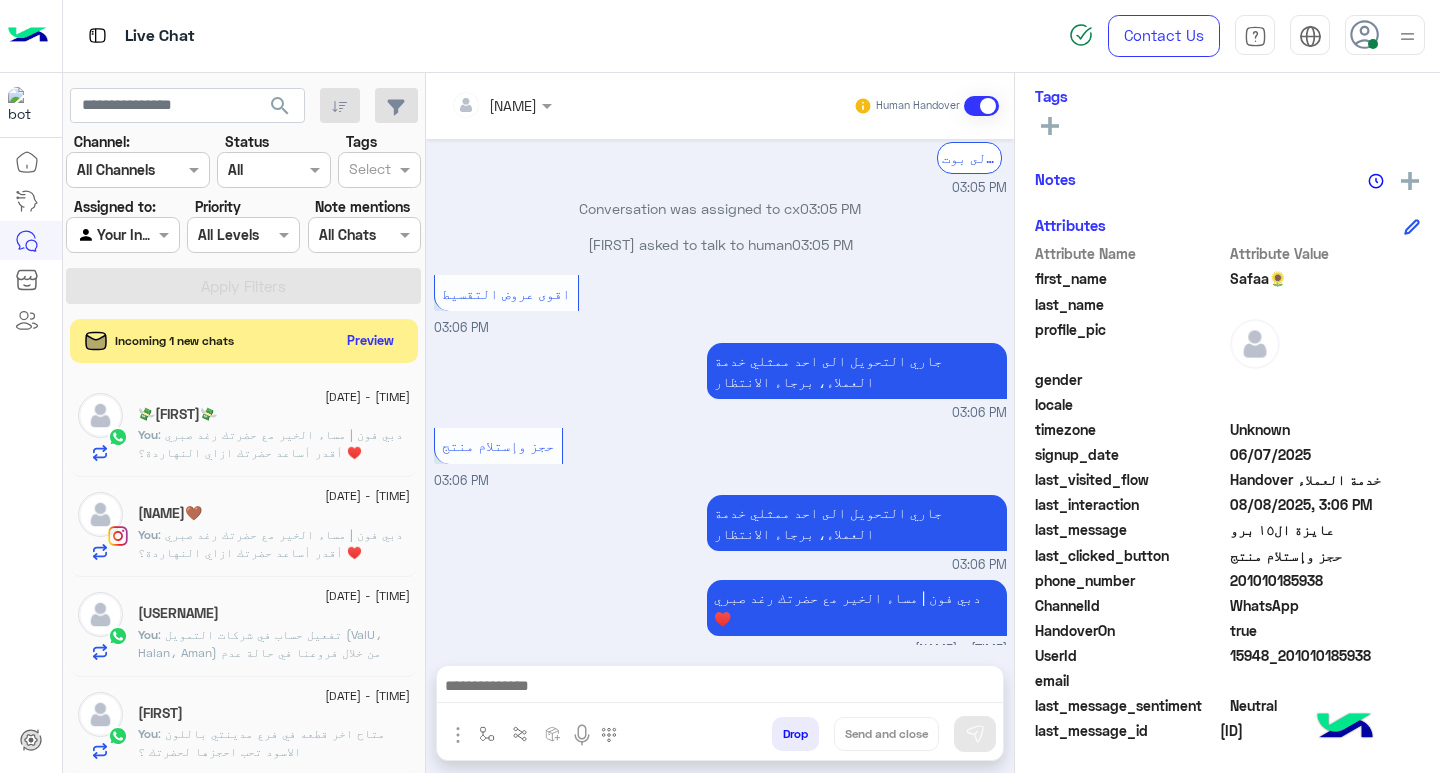 scroll, scrollTop: 1669, scrollLeft: 0, axis: vertical 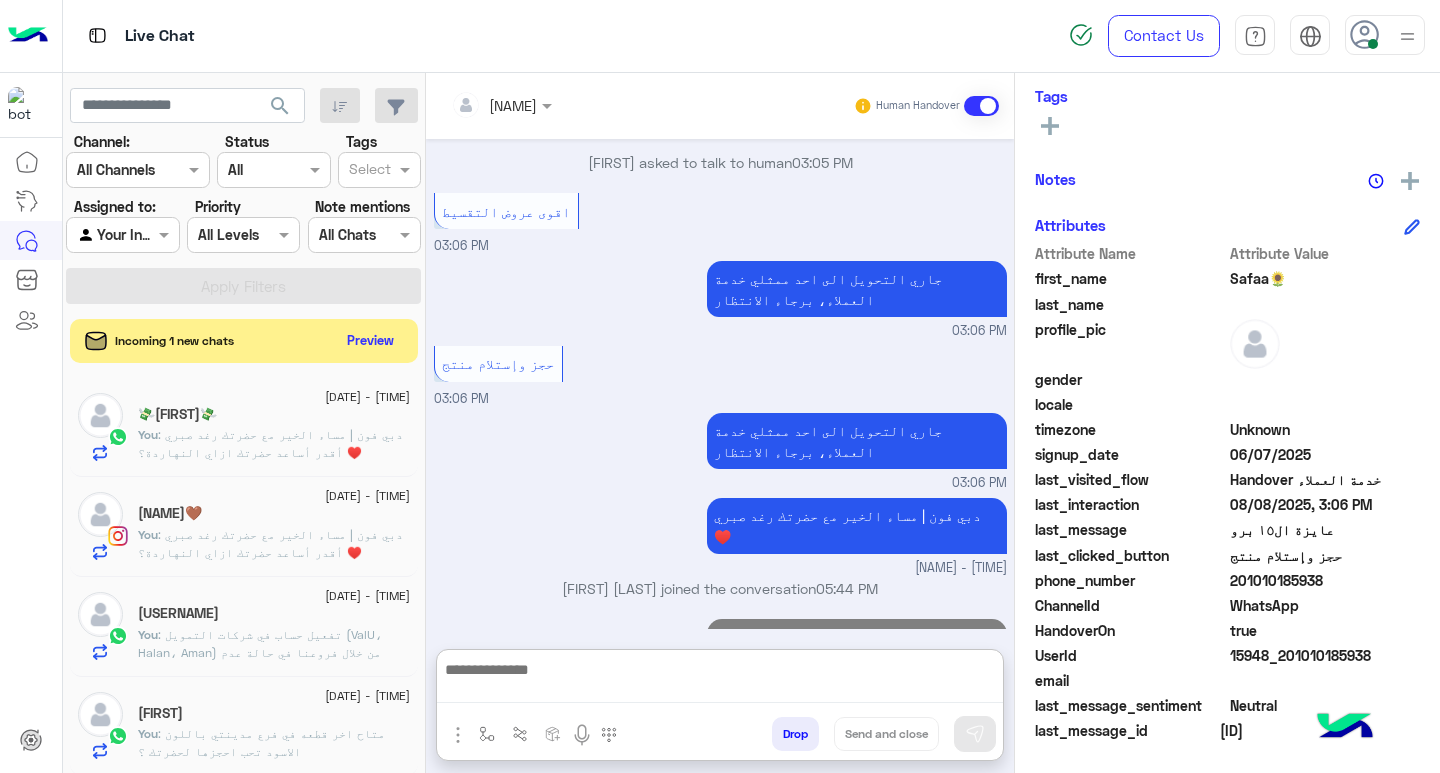 click at bounding box center [720, 680] 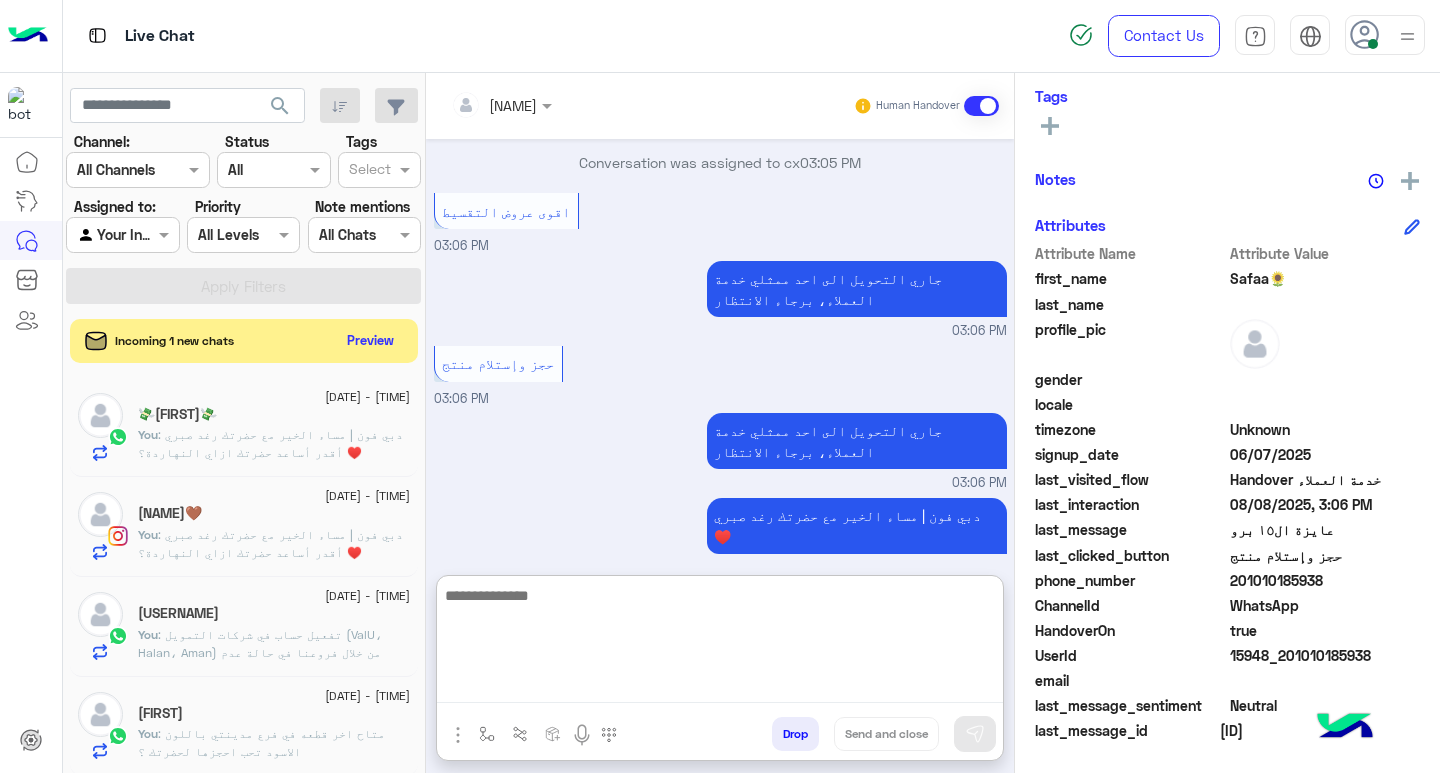 scroll, scrollTop: 1792, scrollLeft: 0, axis: vertical 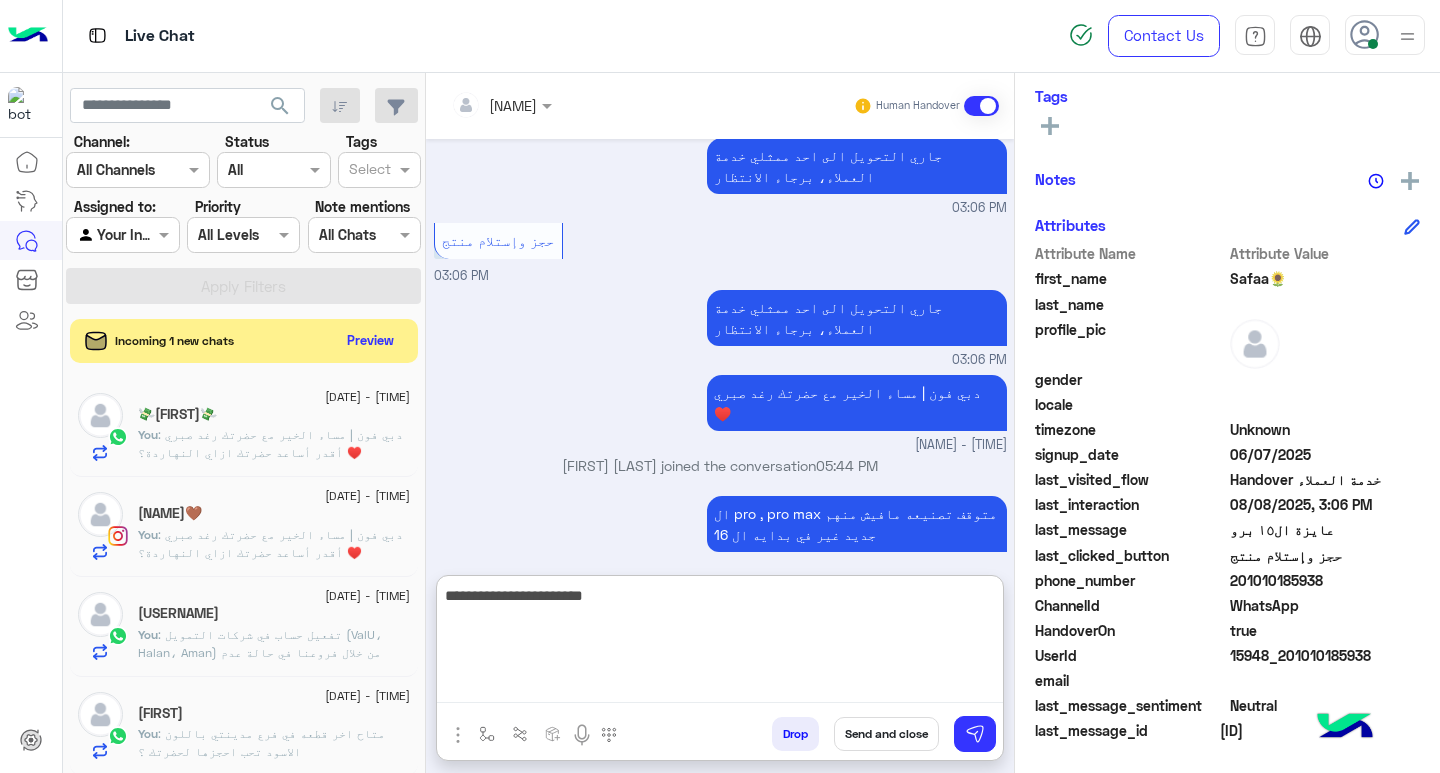 type on "**********" 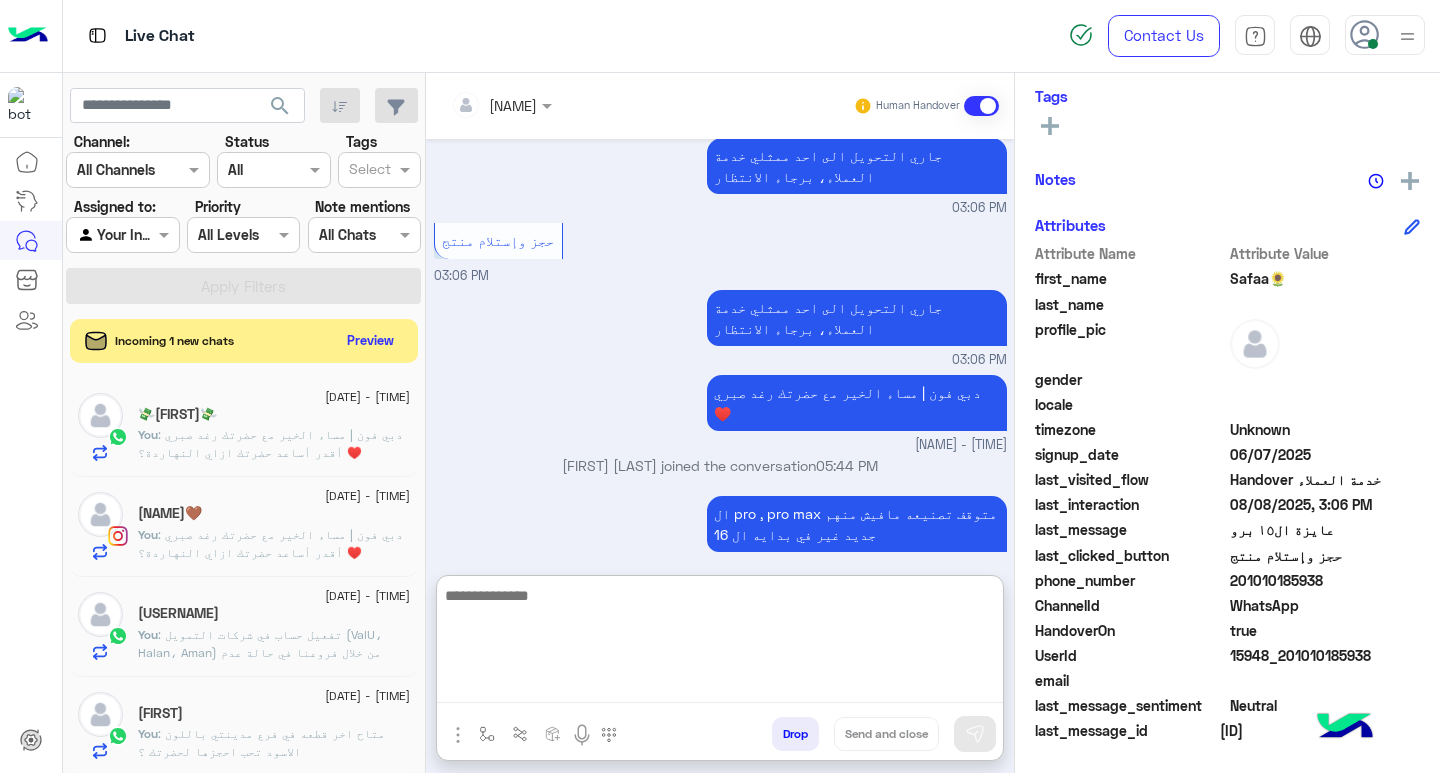 scroll, scrollTop: 1856, scrollLeft: 0, axis: vertical 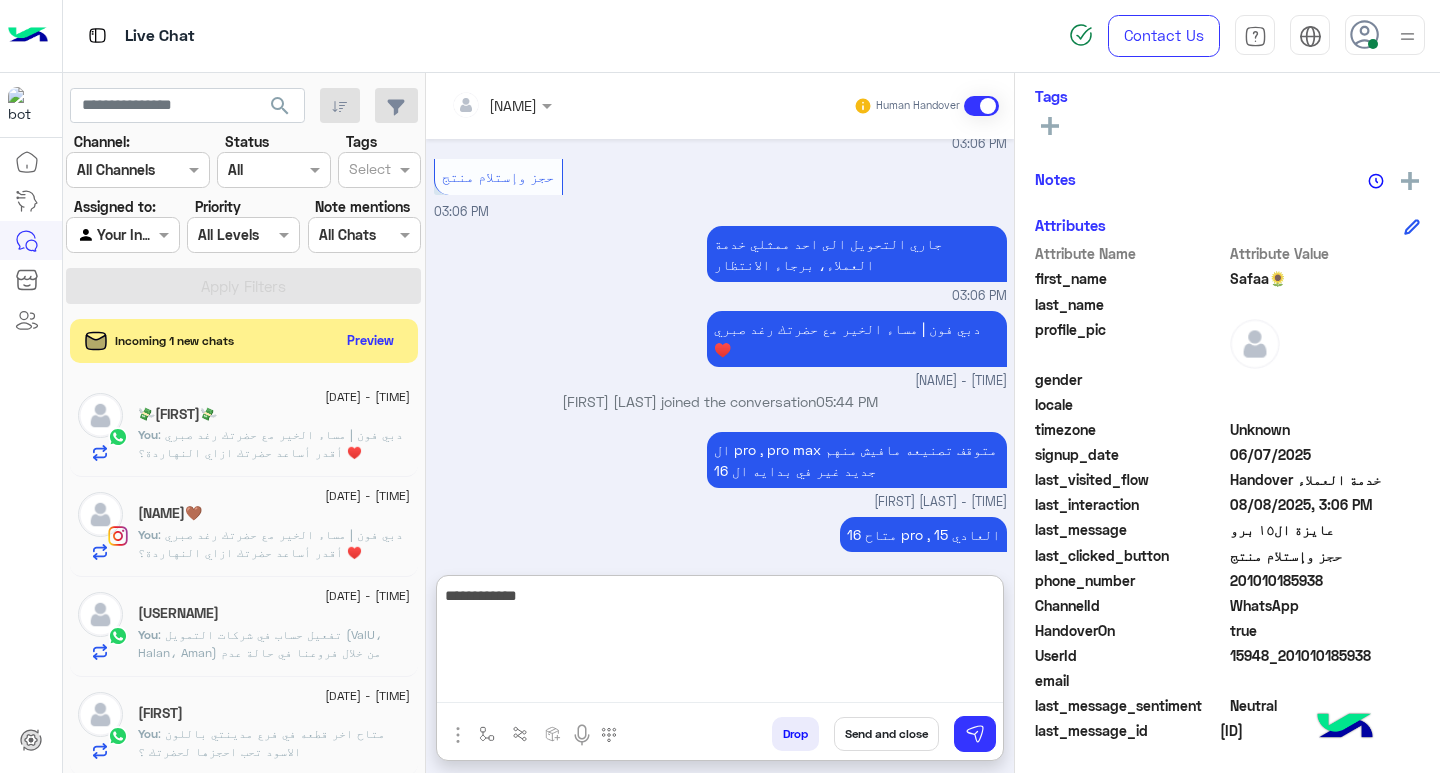 type on "**********" 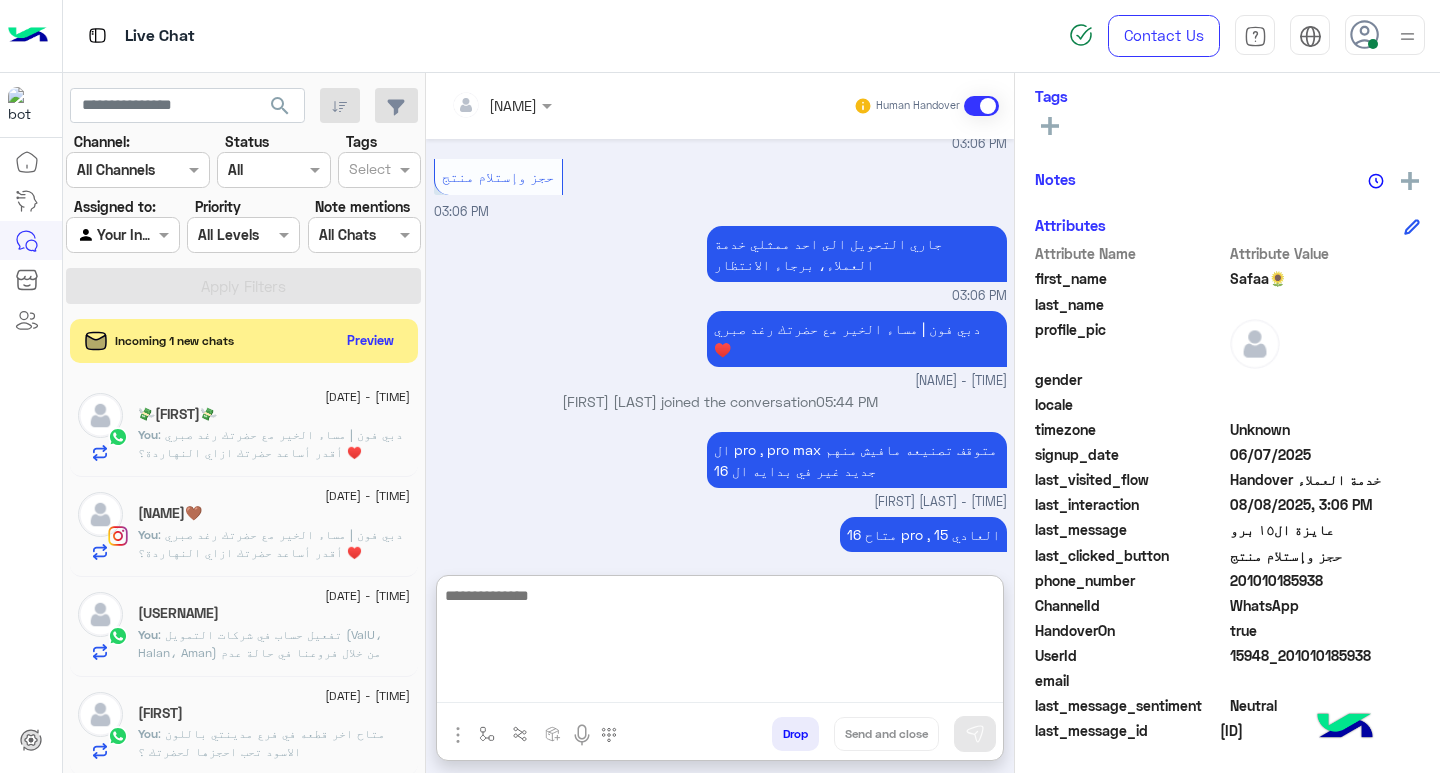 scroll, scrollTop: 1920, scrollLeft: 0, axis: vertical 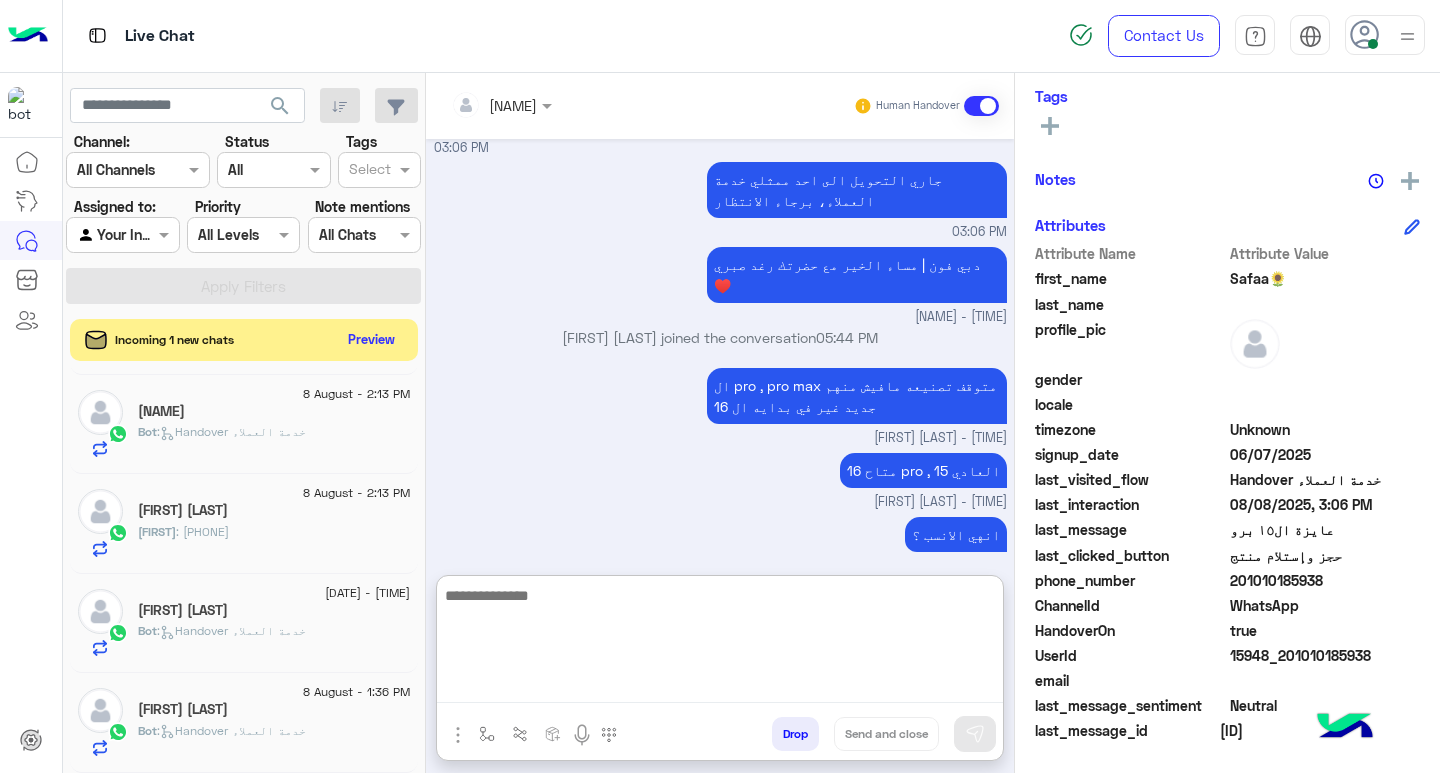 click on "Preview" 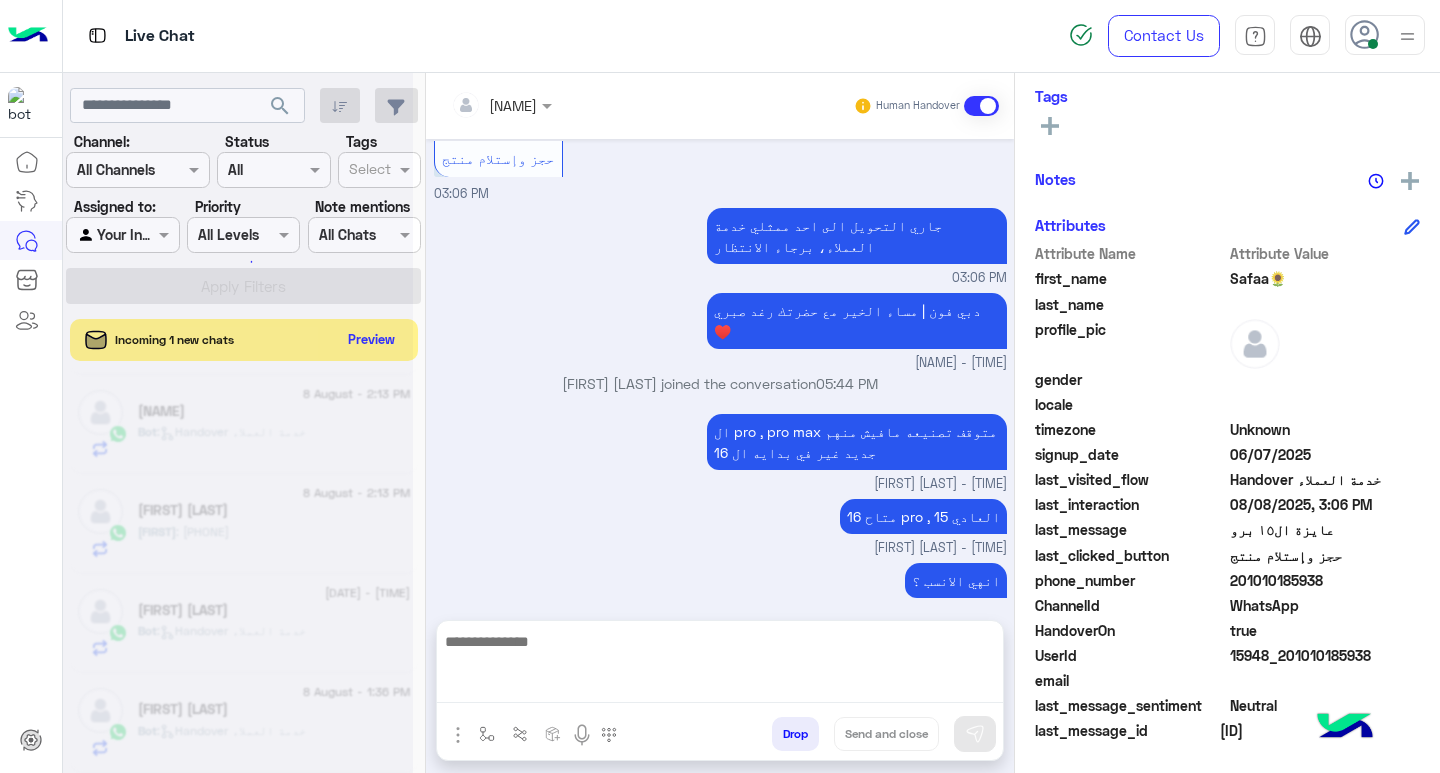 scroll, scrollTop: 1830, scrollLeft: 0, axis: vertical 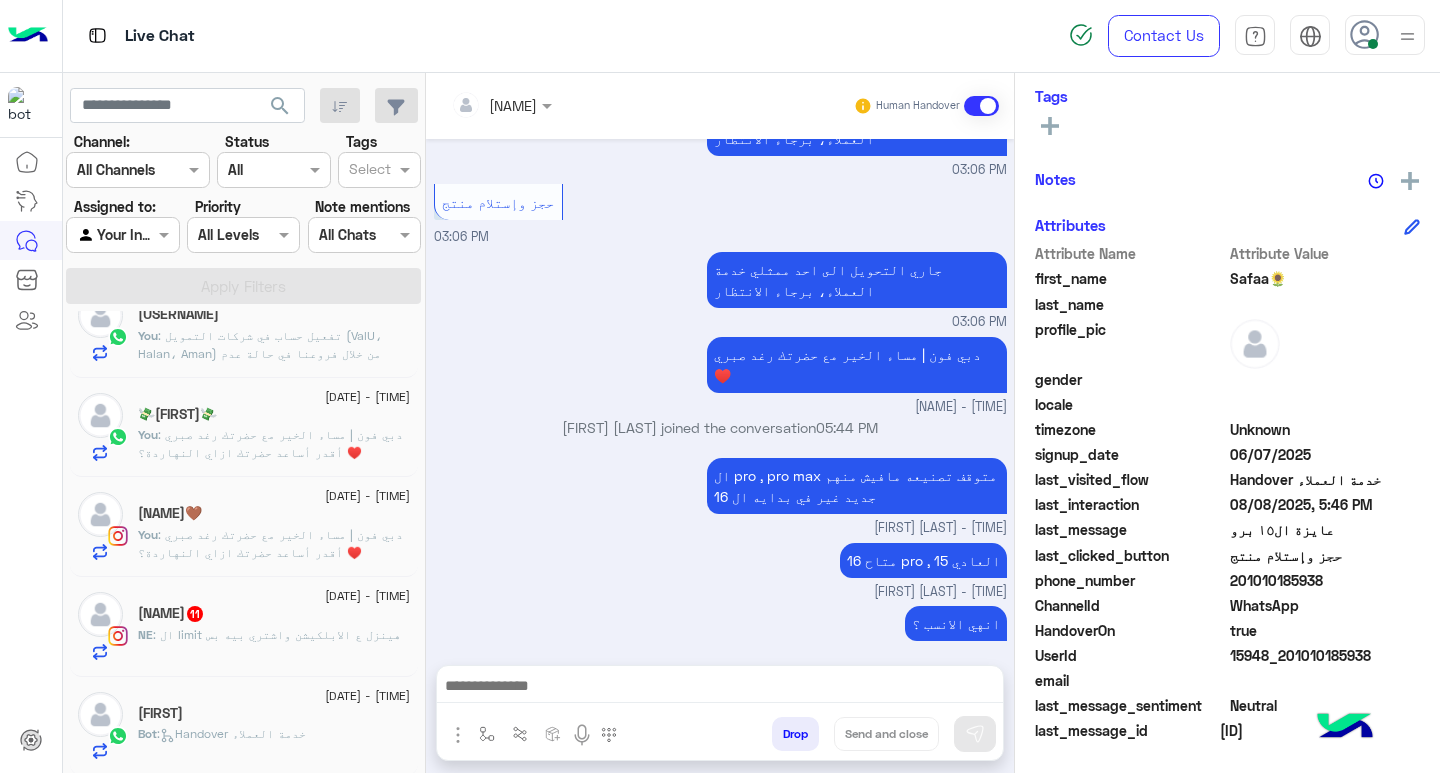 click on "NE Moo  11" 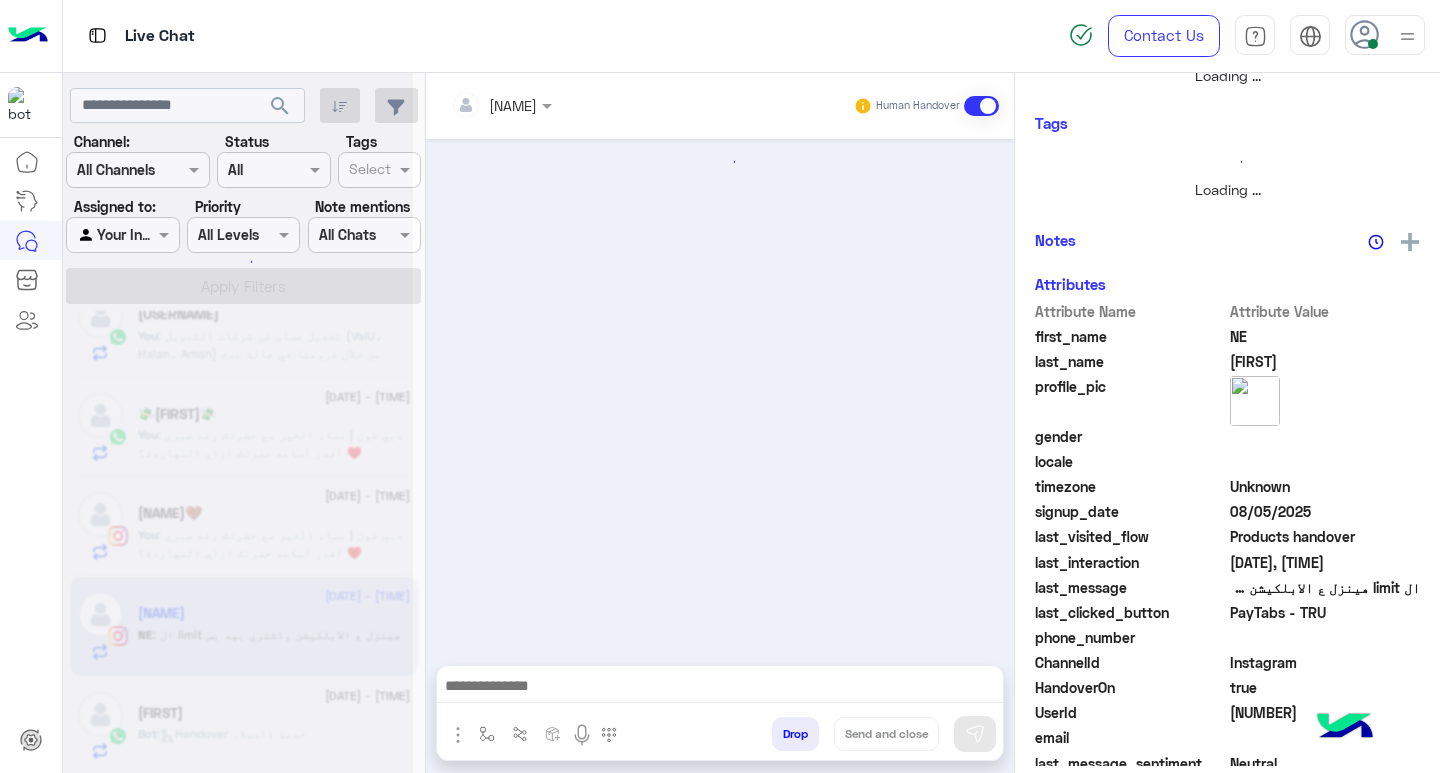 scroll, scrollTop: 355, scrollLeft: 0, axis: vertical 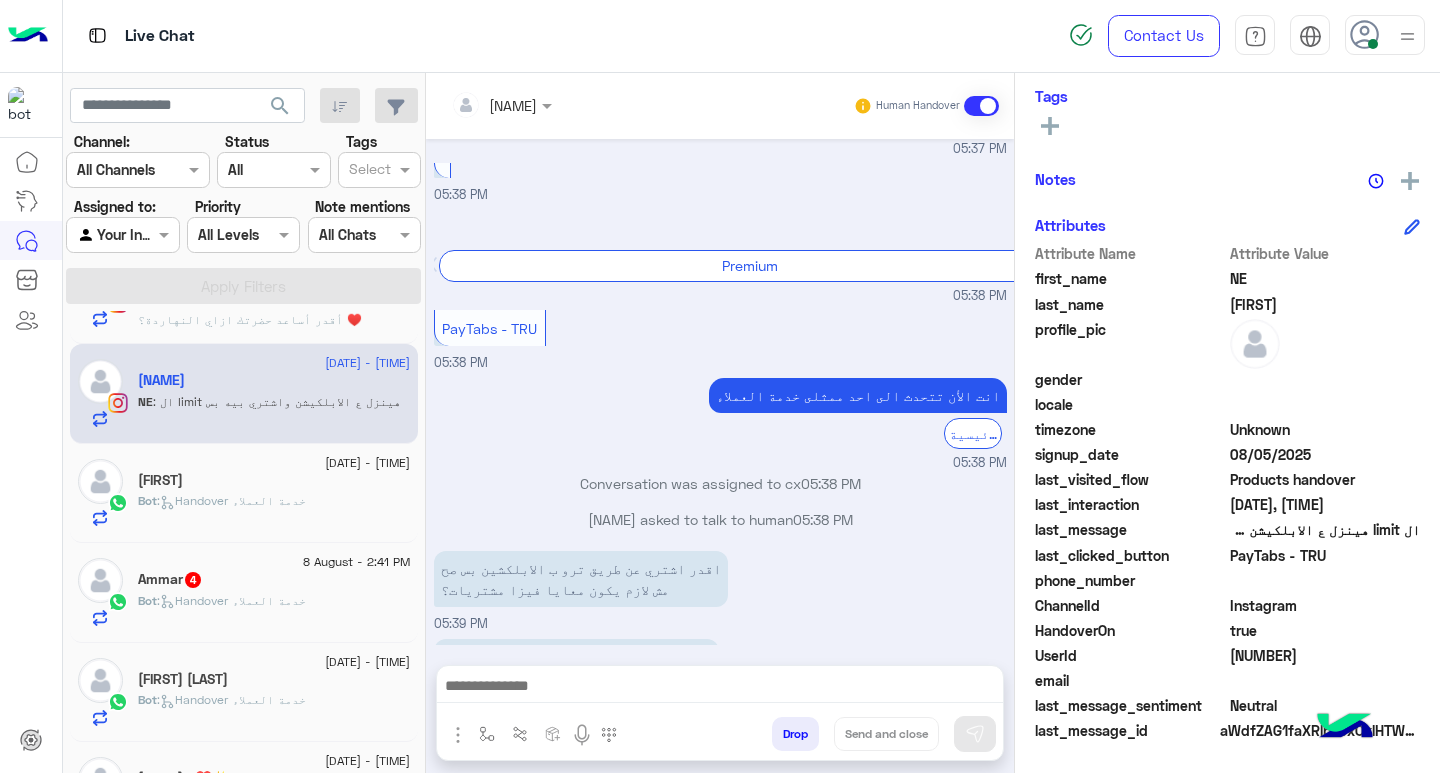 click on "Bot :   Handover خدمة العملاء" 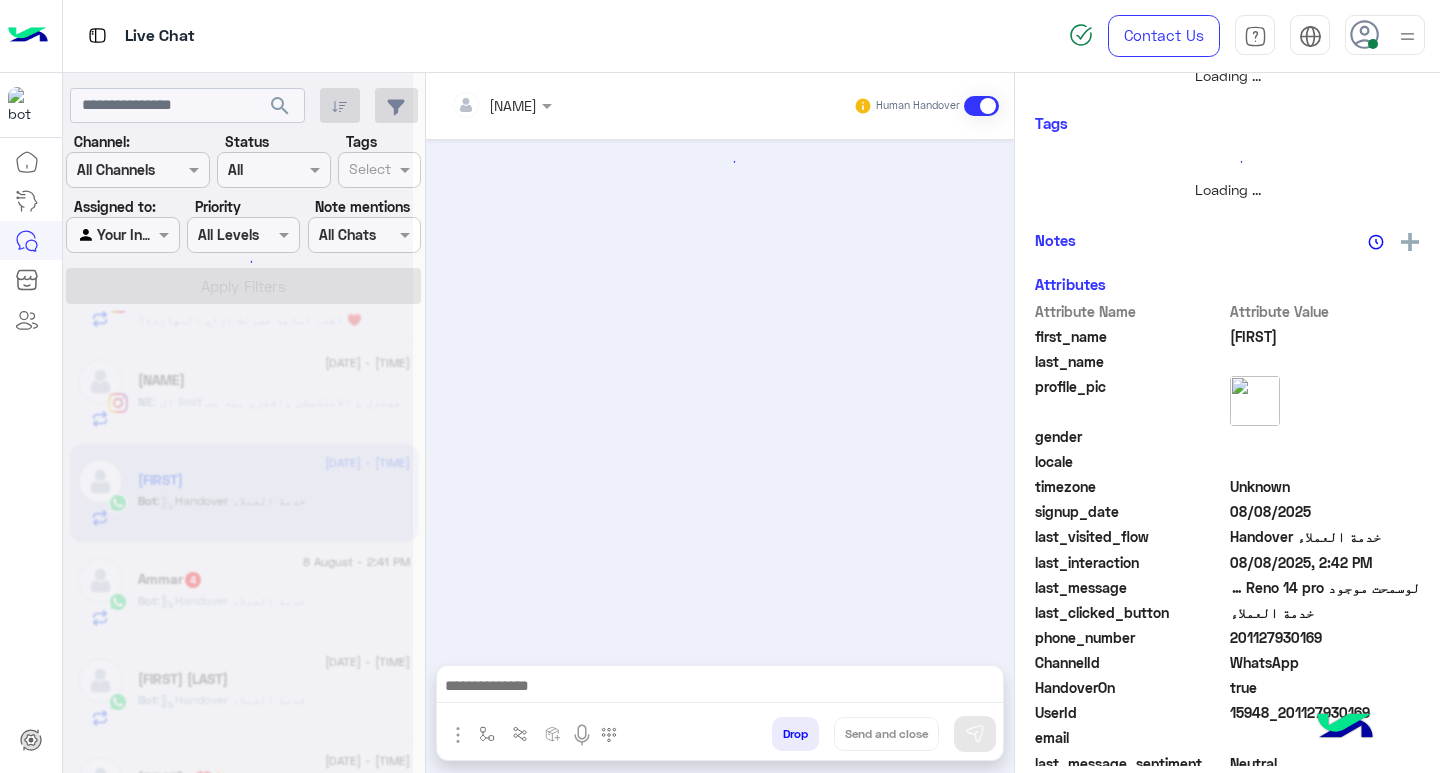 scroll, scrollTop: 355, scrollLeft: 0, axis: vertical 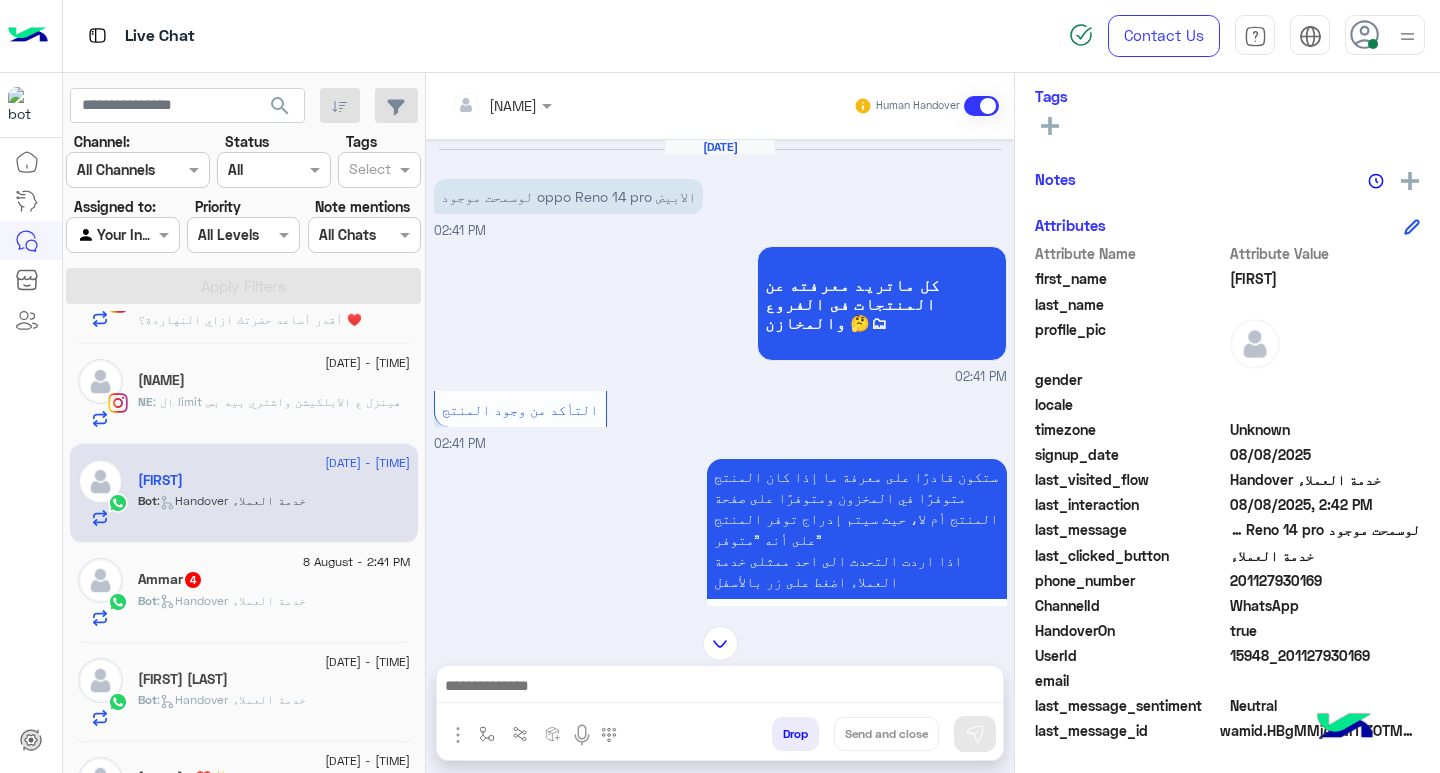 click at bounding box center [720, 688] 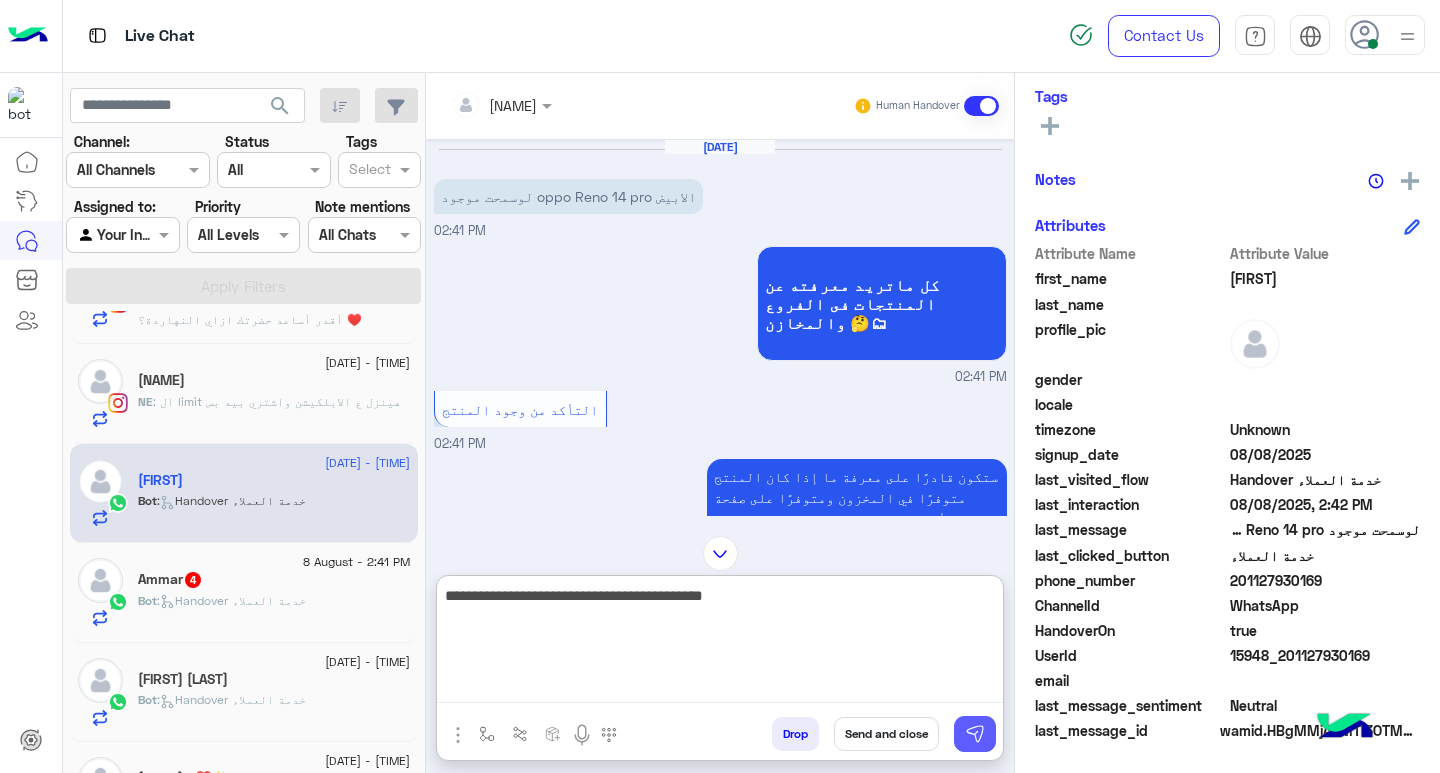 type on "**********" 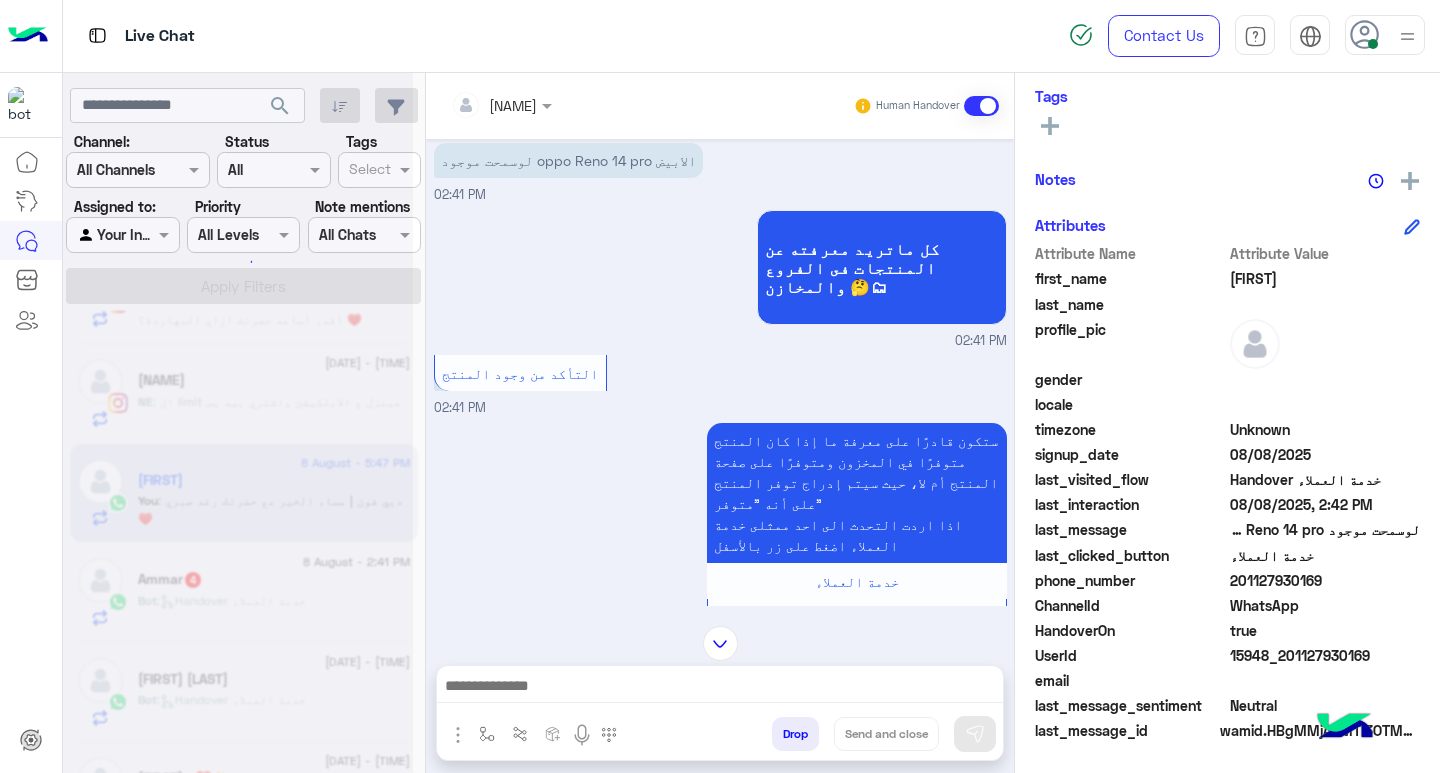 scroll, scrollTop: 0, scrollLeft: 0, axis: both 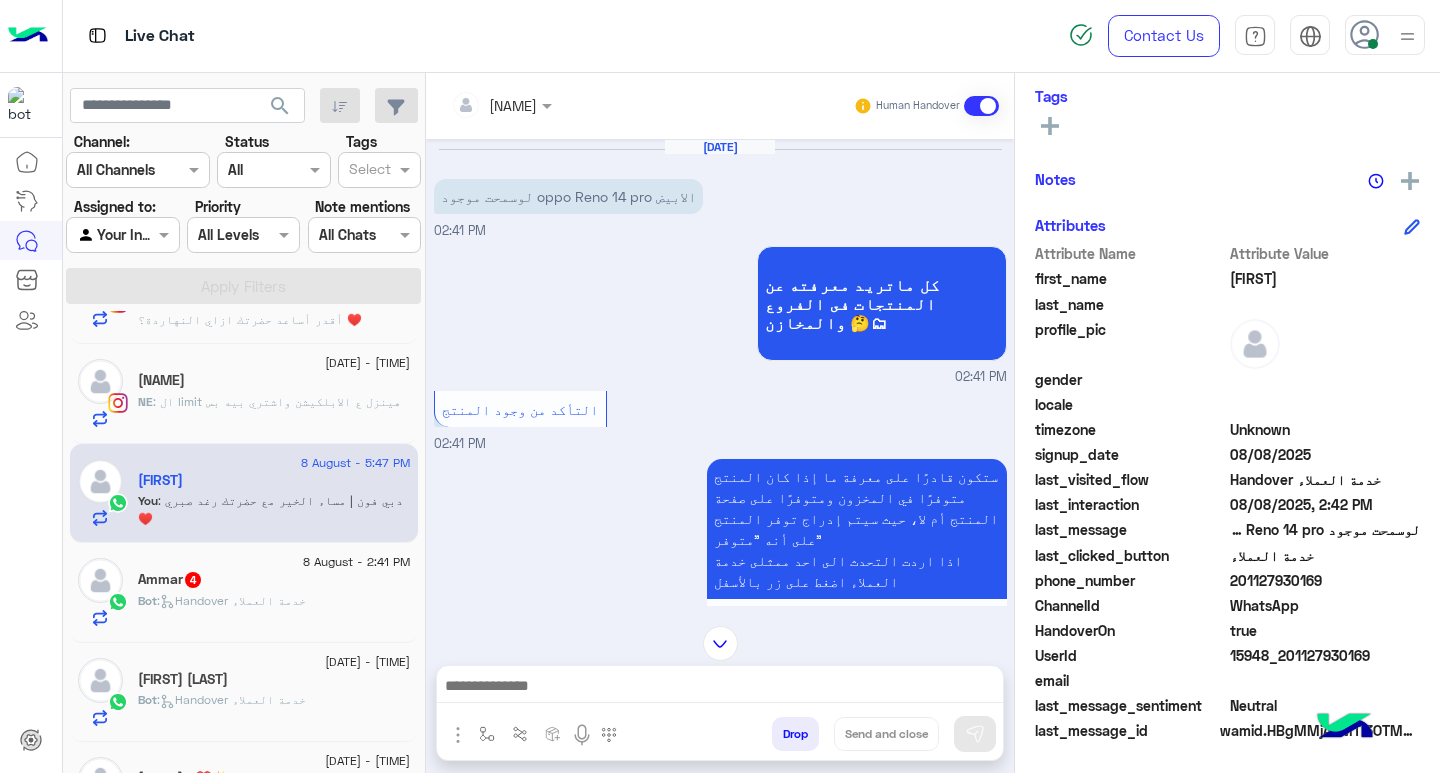 click at bounding box center (720, 688) 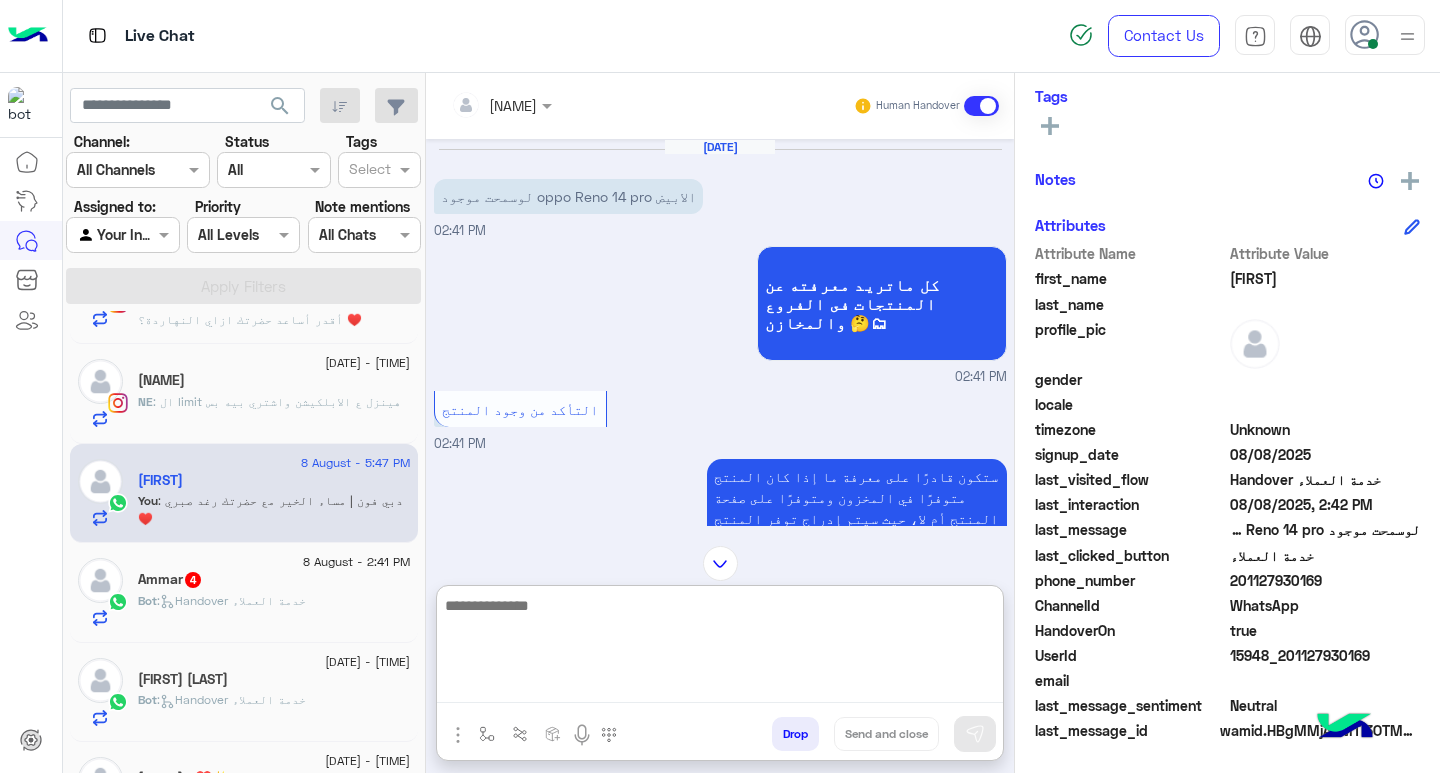 paste on "**********" 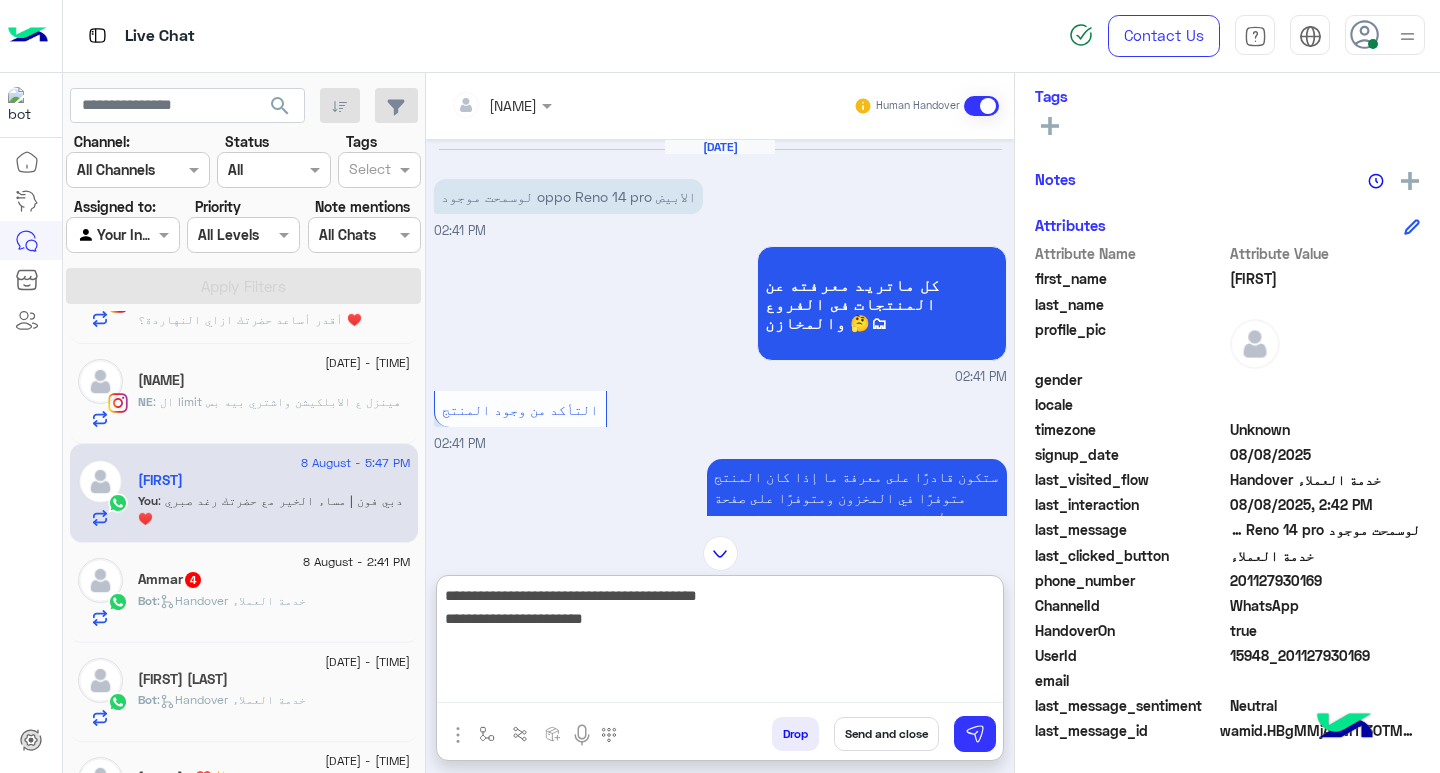 drag, startPoint x: 634, startPoint y: 626, endPoint x: 424, endPoint y: 577, distance: 215.6409 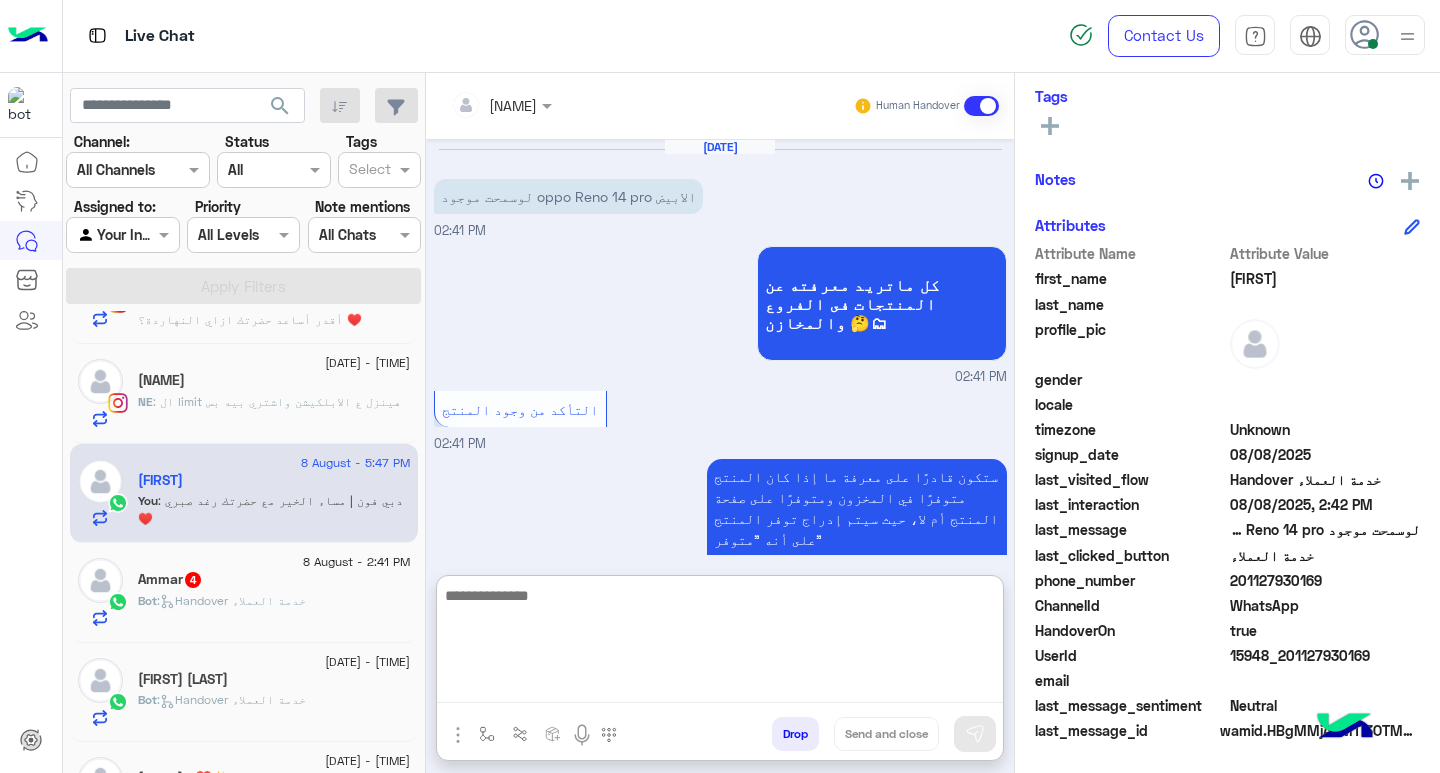 scroll, scrollTop: 568, scrollLeft: 0, axis: vertical 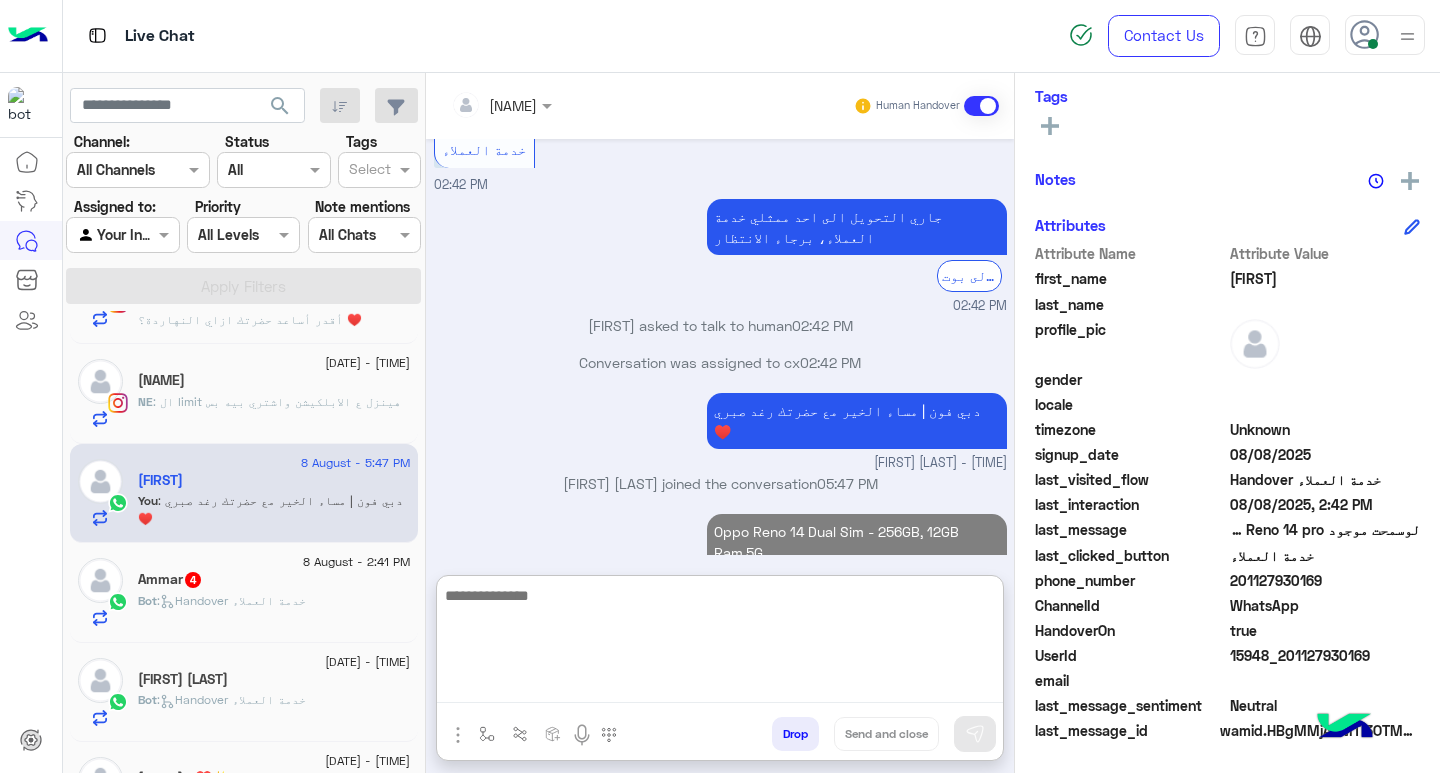type on "*" 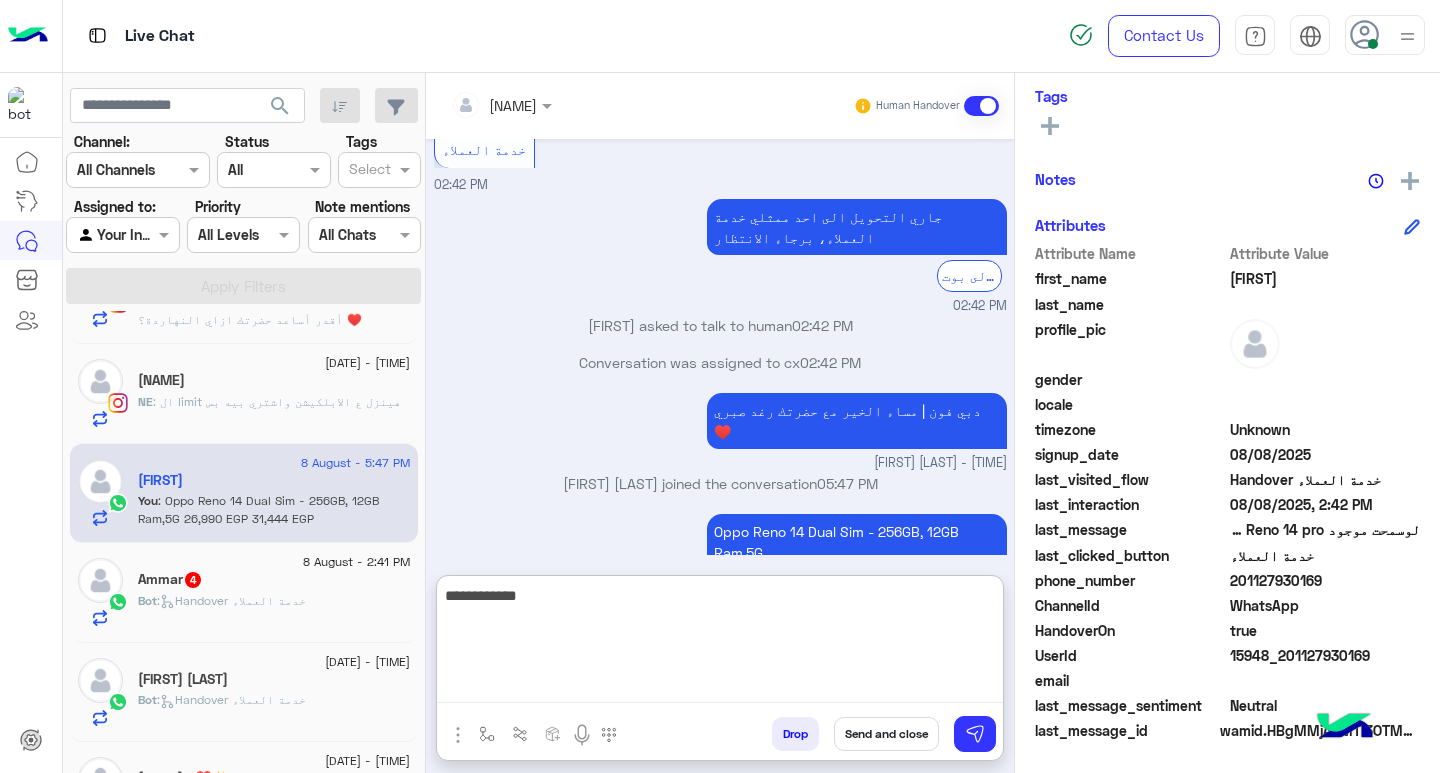 type on "**********" 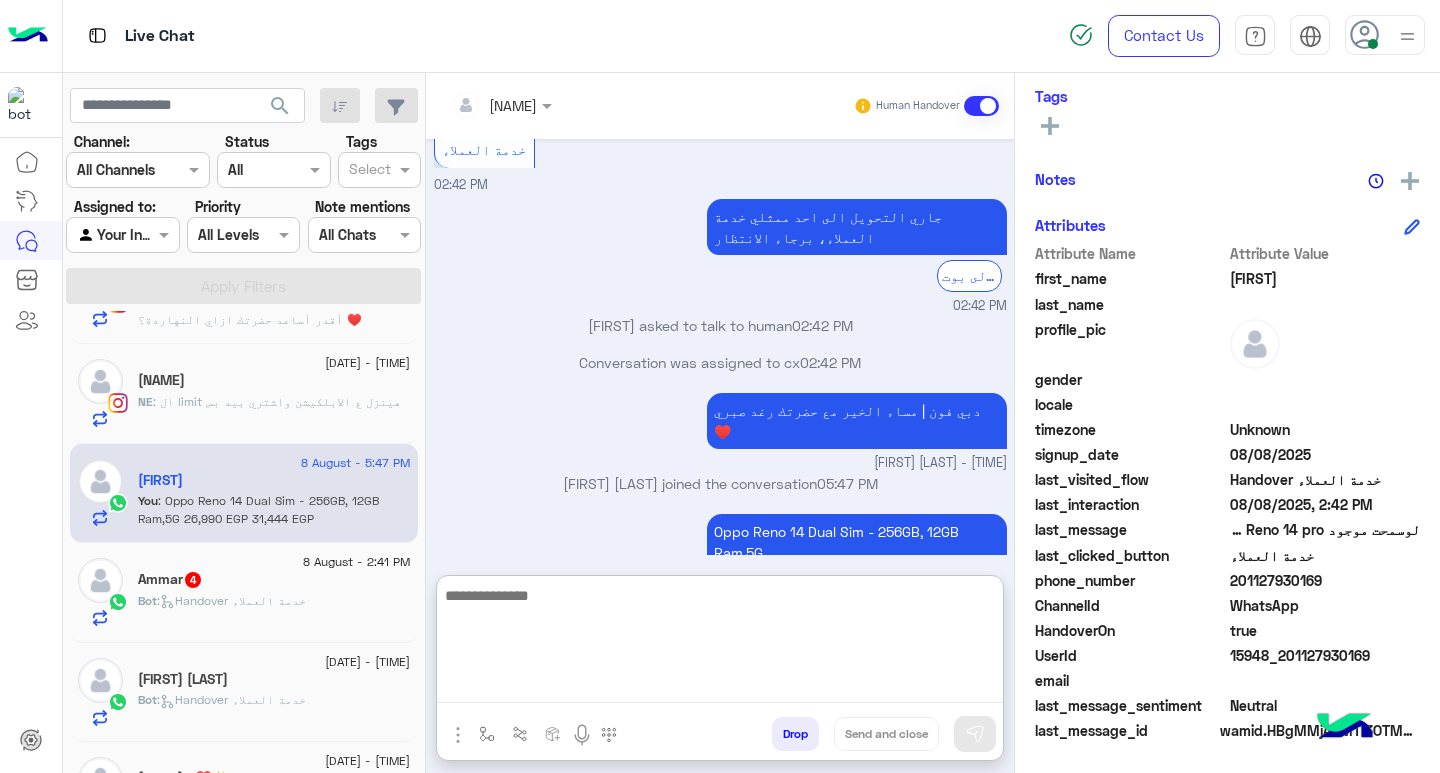 scroll, scrollTop: 631, scrollLeft: 0, axis: vertical 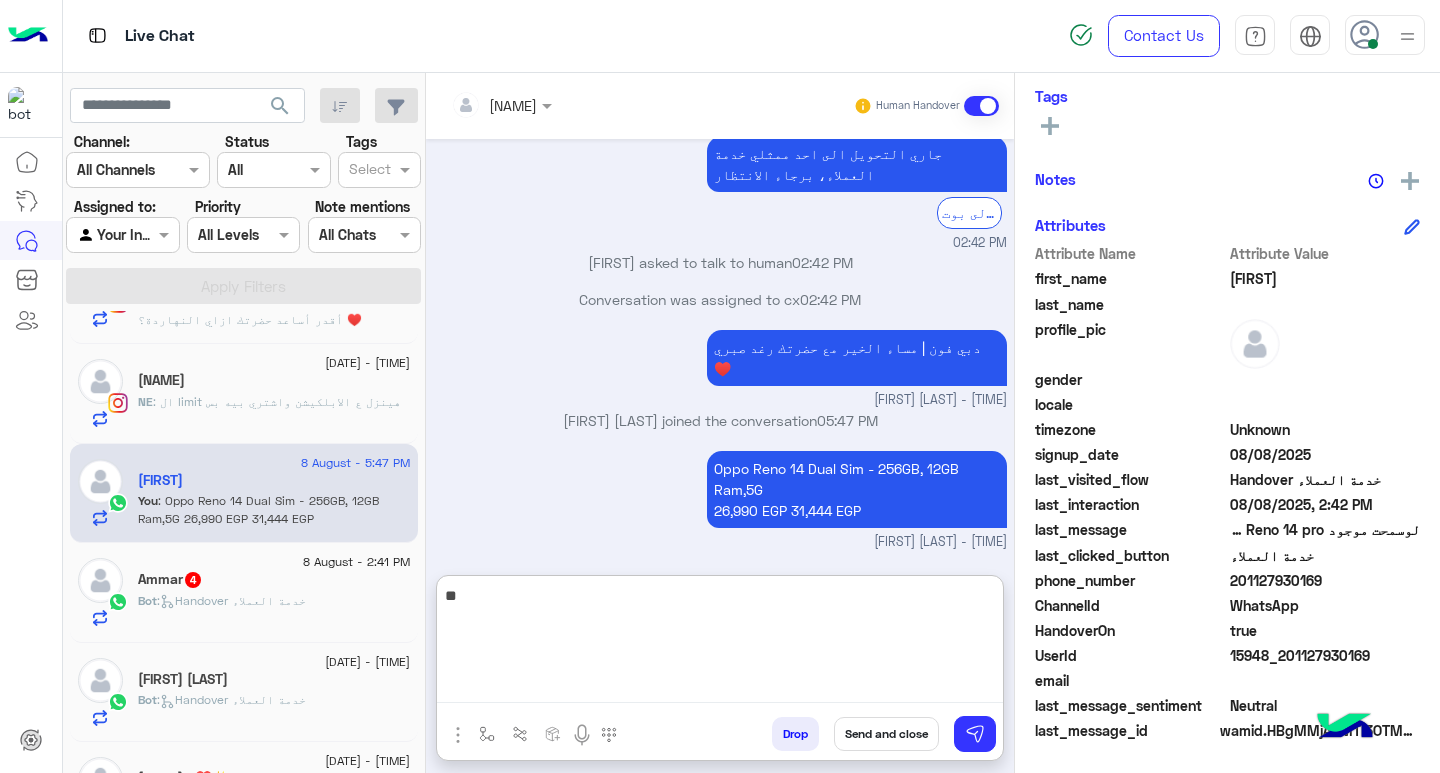 type on "*" 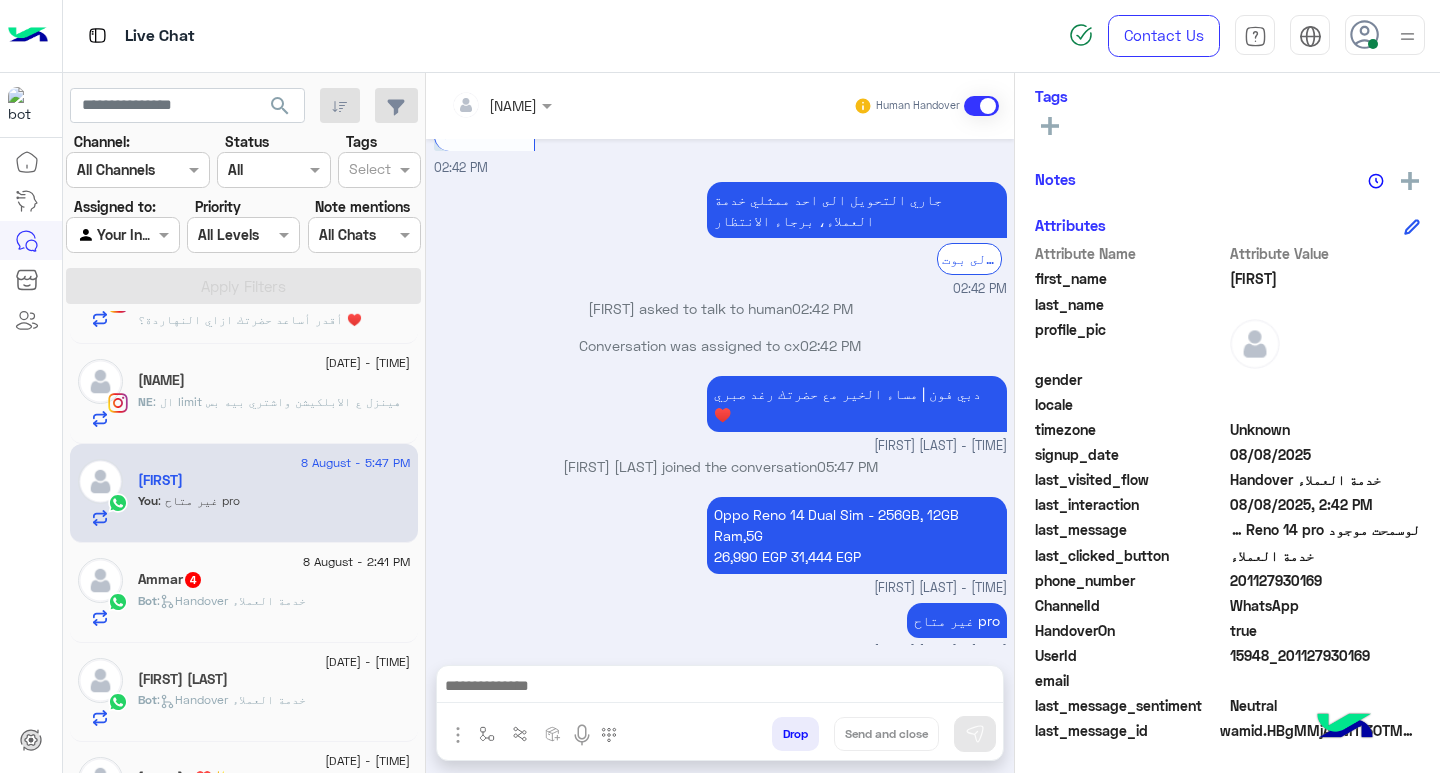 scroll, scrollTop: 541, scrollLeft: 0, axis: vertical 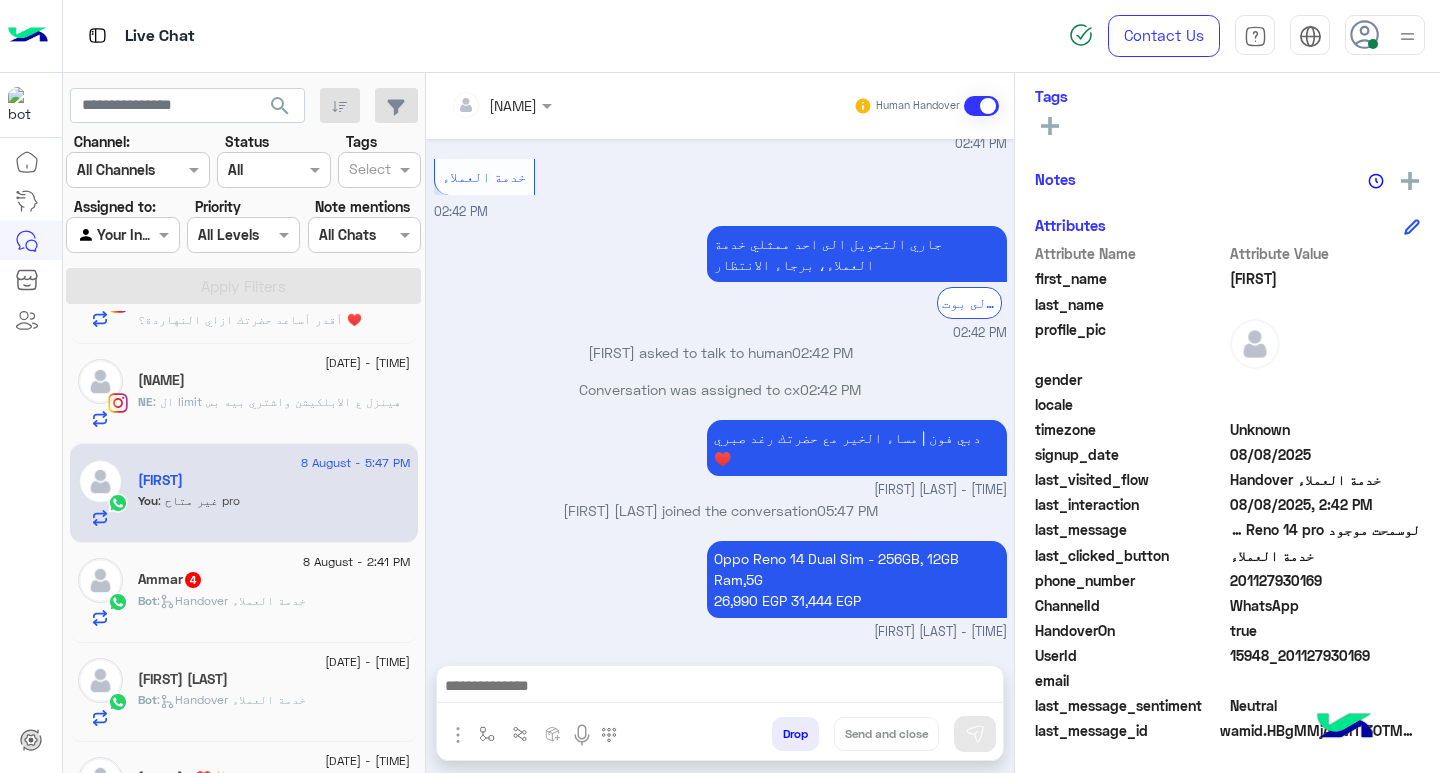 click at bounding box center [720, 688] 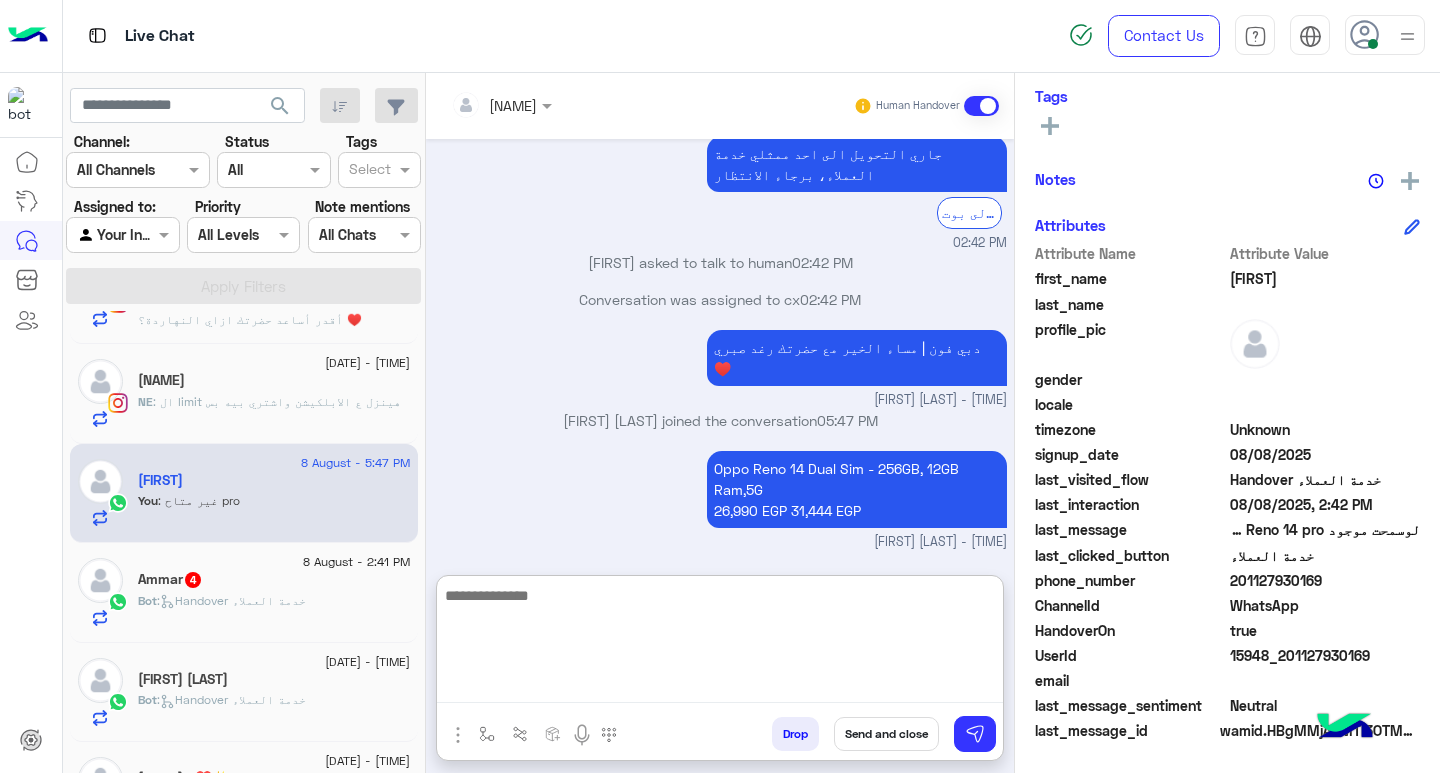scroll, scrollTop: 716, scrollLeft: 0, axis: vertical 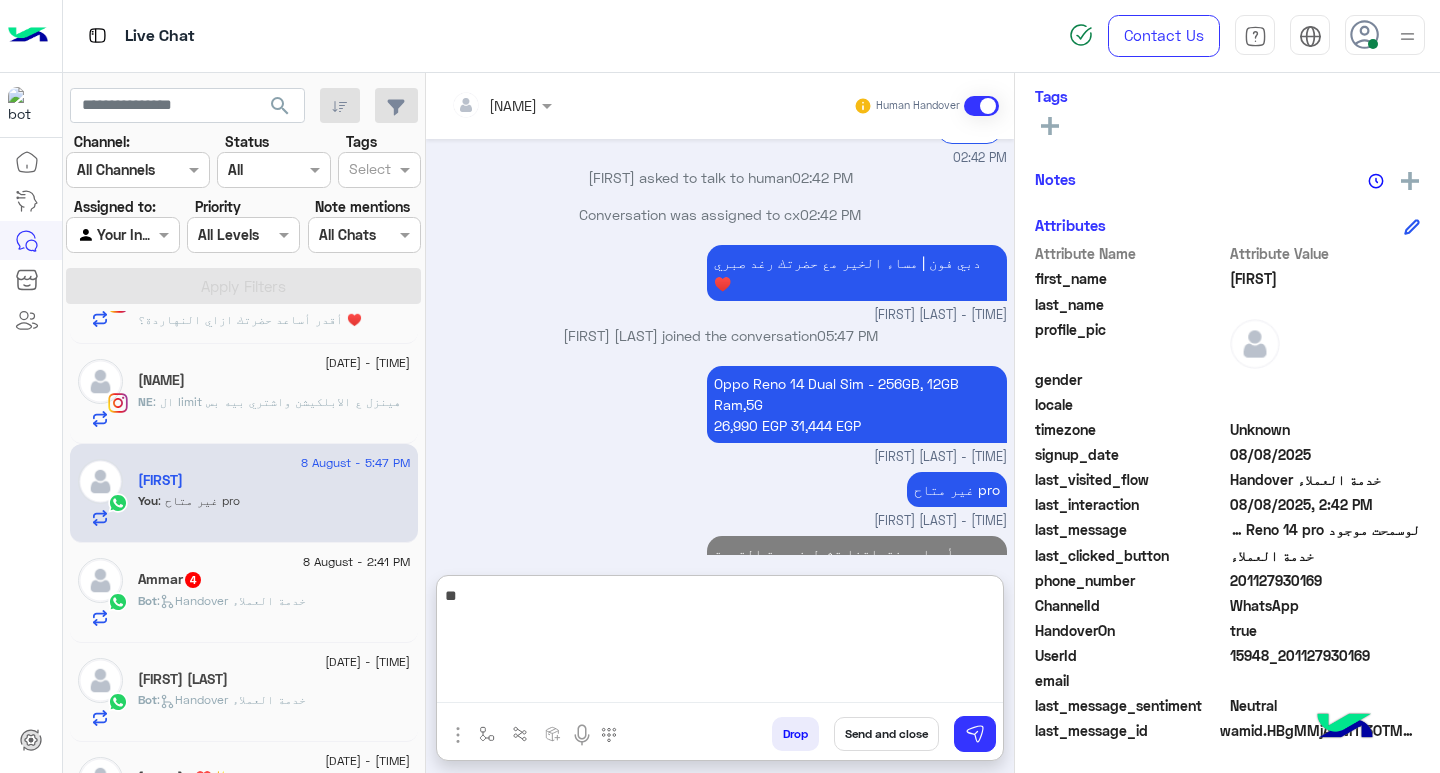 type on "*" 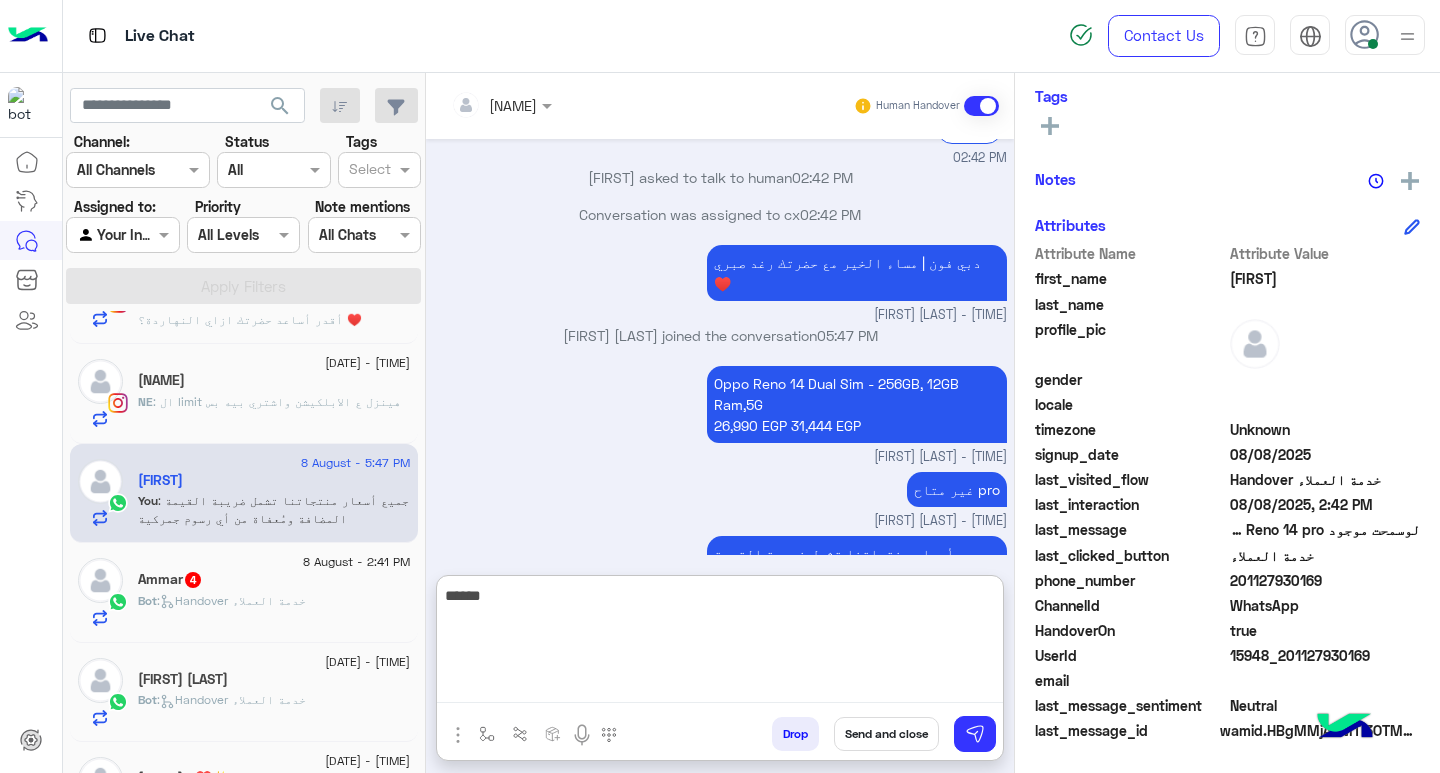 type on "*******" 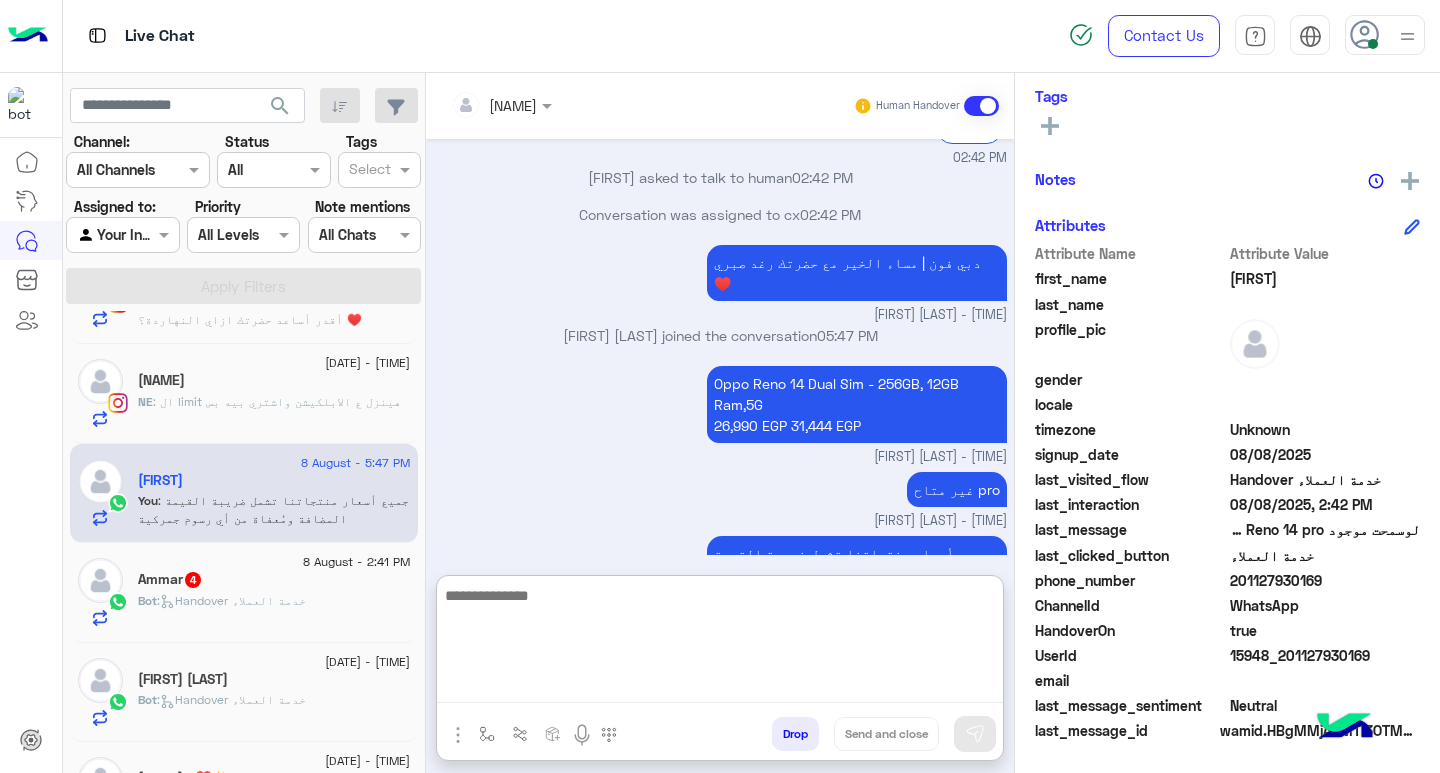 scroll, scrollTop: 780, scrollLeft: 0, axis: vertical 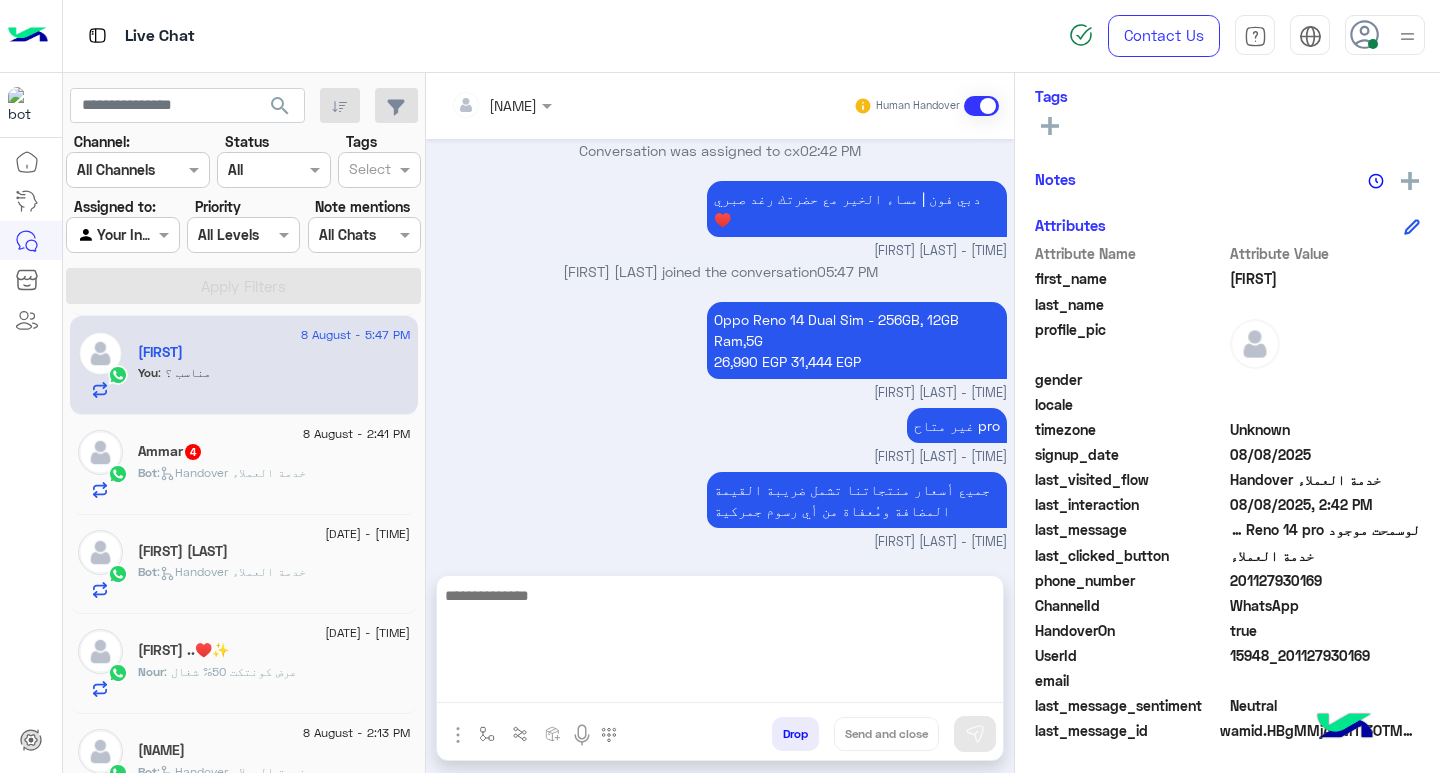 click on ":   Handover خدمة العملاء" 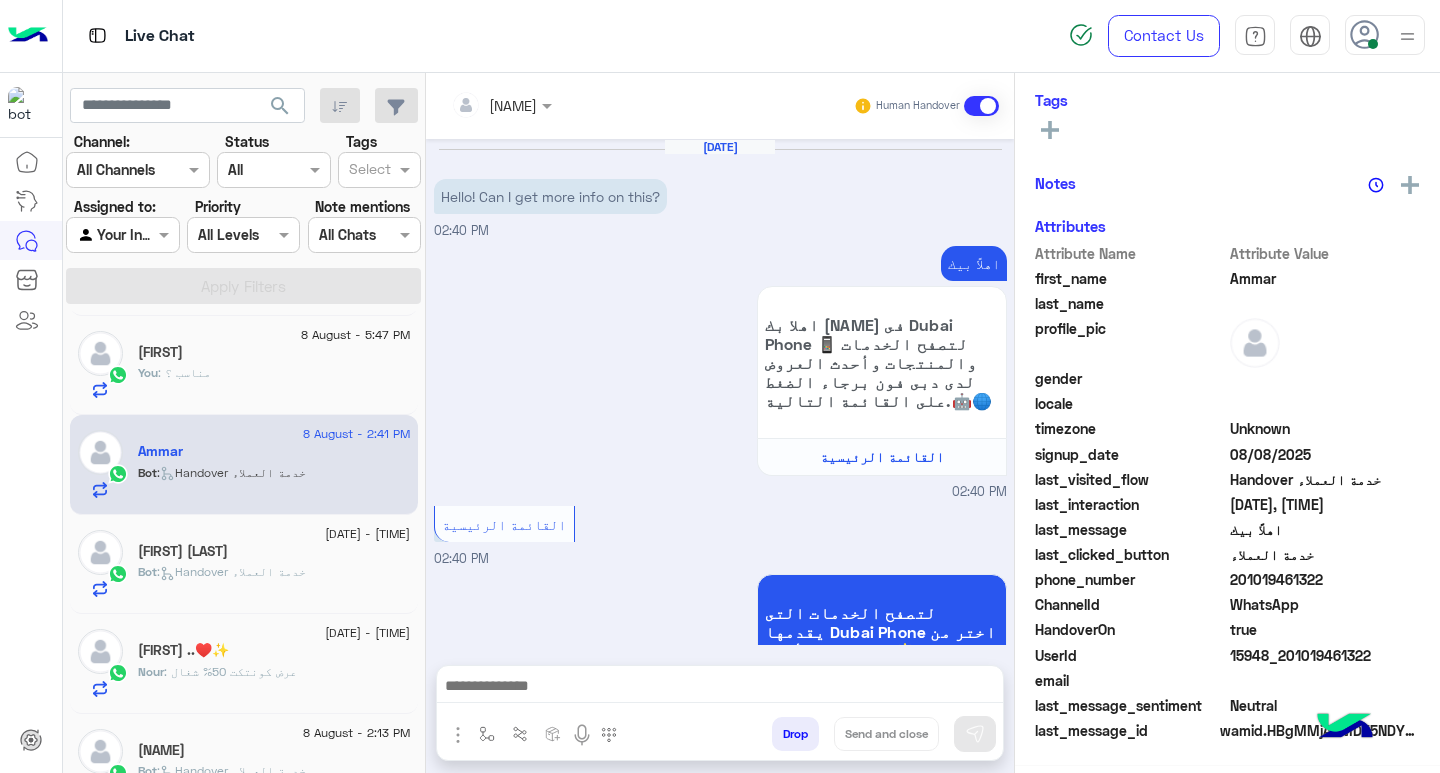 scroll, scrollTop: 329, scrollLeft: 0, axis: vertical 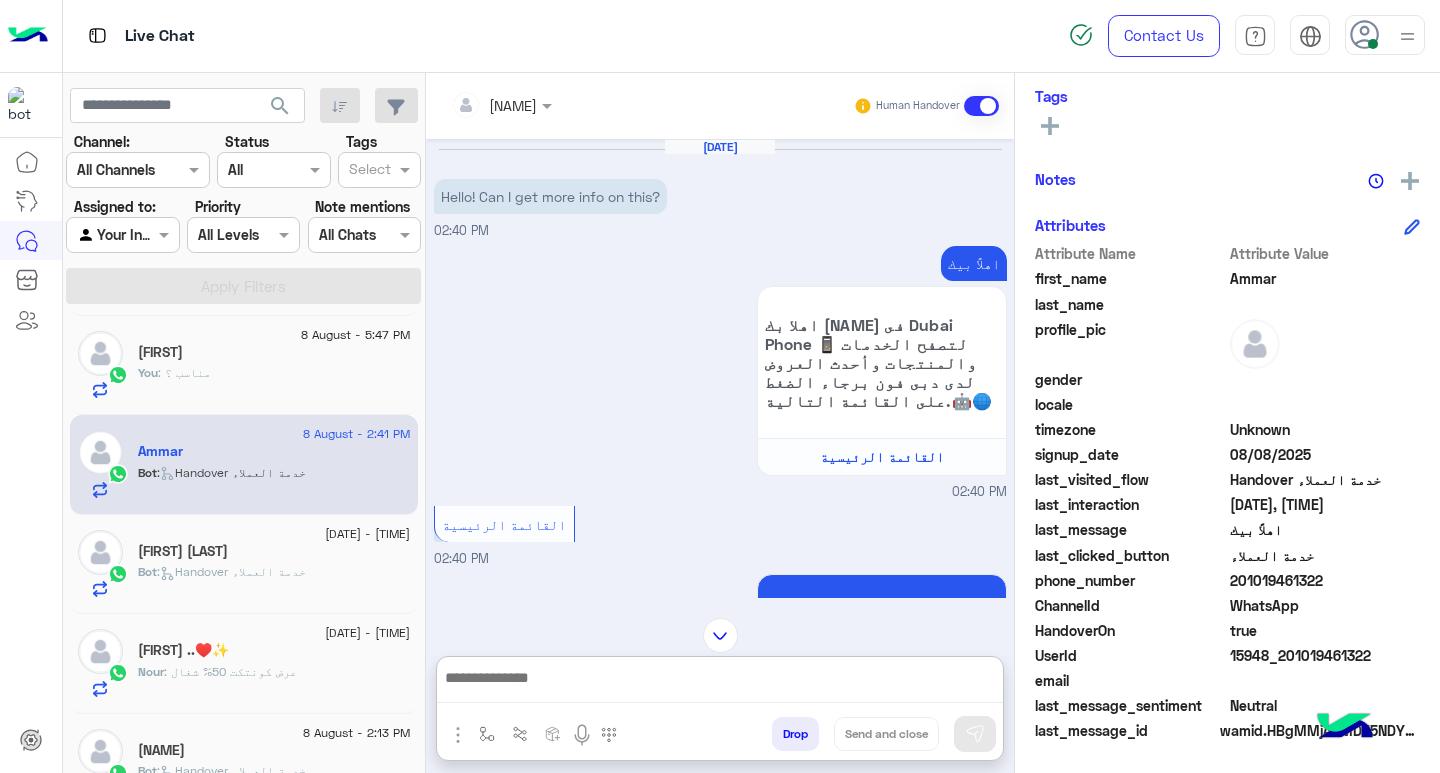 click at bounding box center (720, 684) 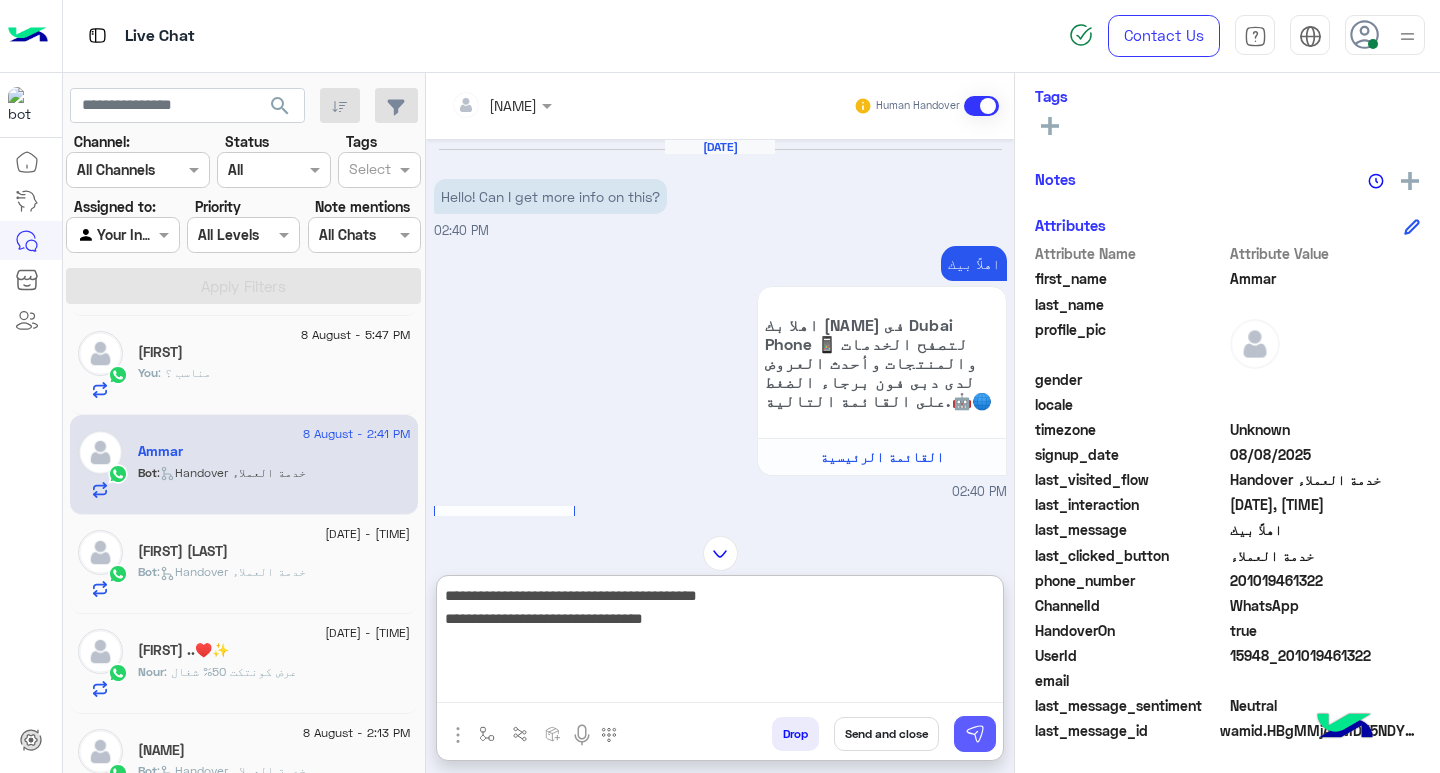 type on "**********" 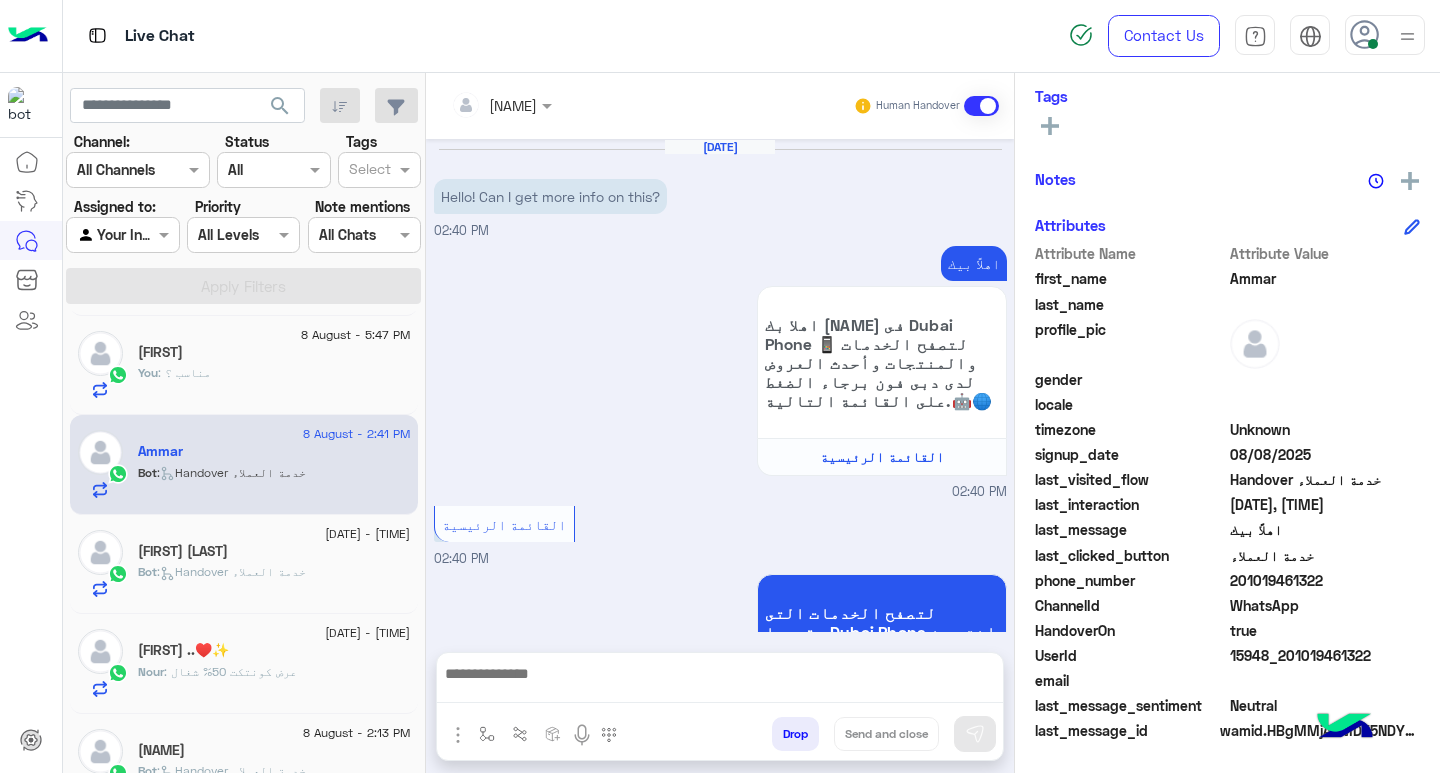 scroll, scrollTop: 689, scrollLeft: 0, axis: vertical 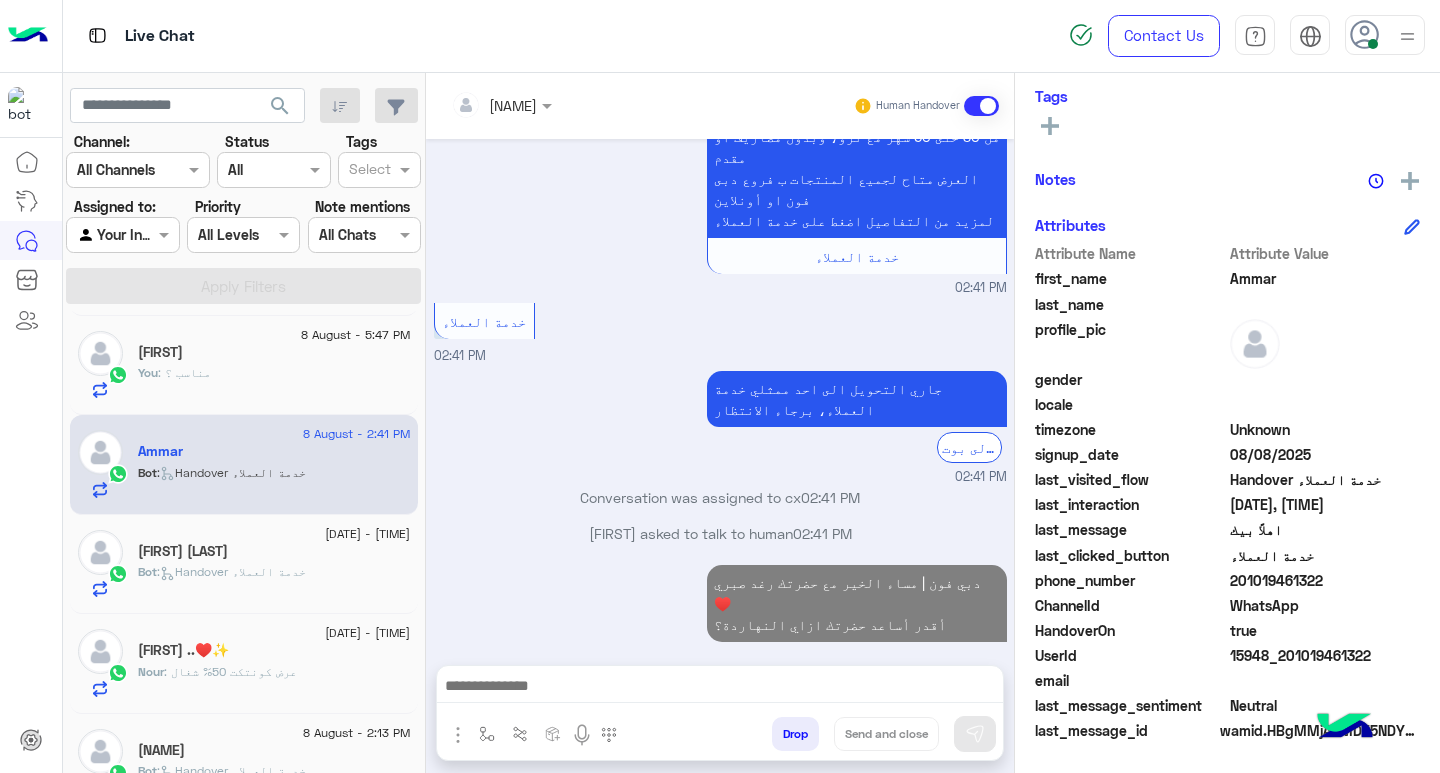 click on "Bot :   Handover خدمة العملاء" 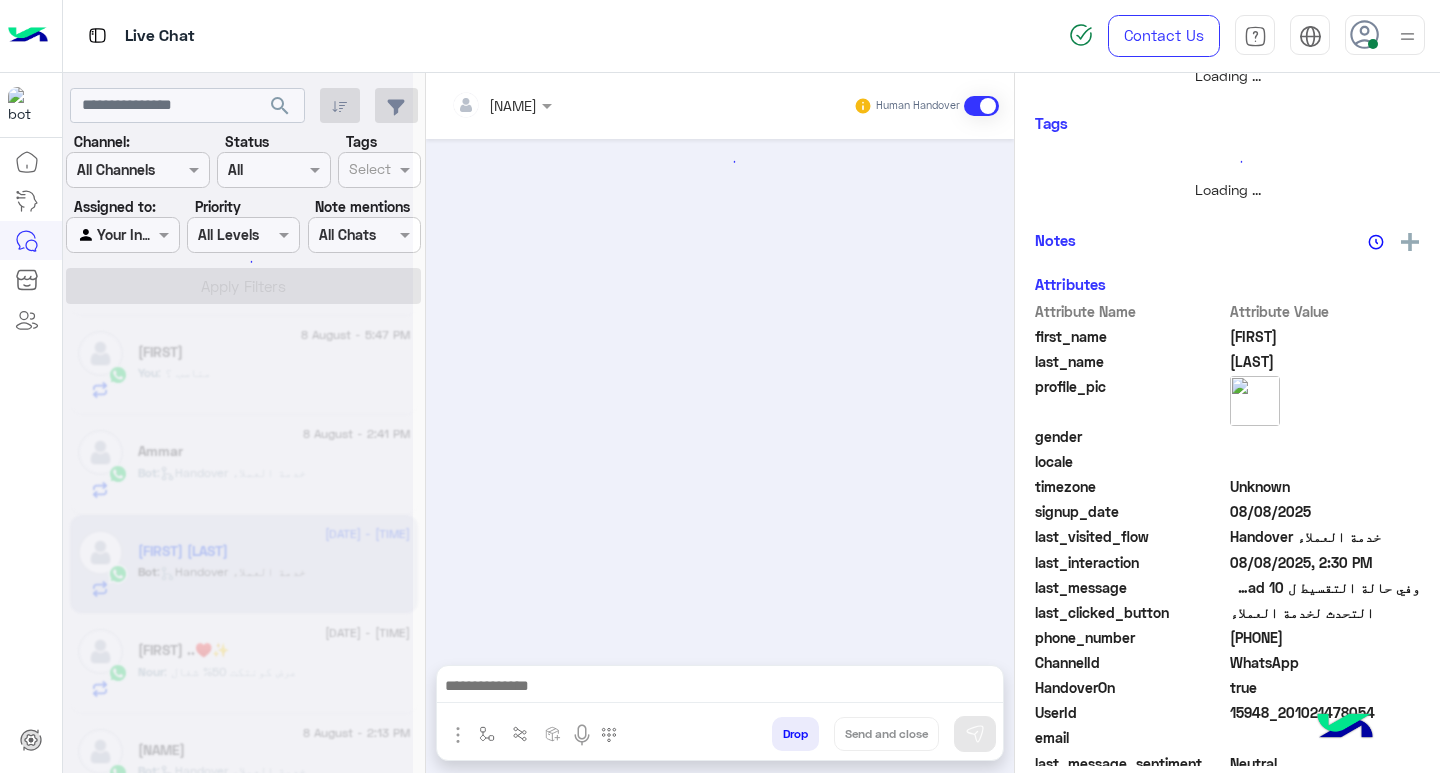 scroll, scrollTop: 355, scrollLeft: 0, axis: vertical 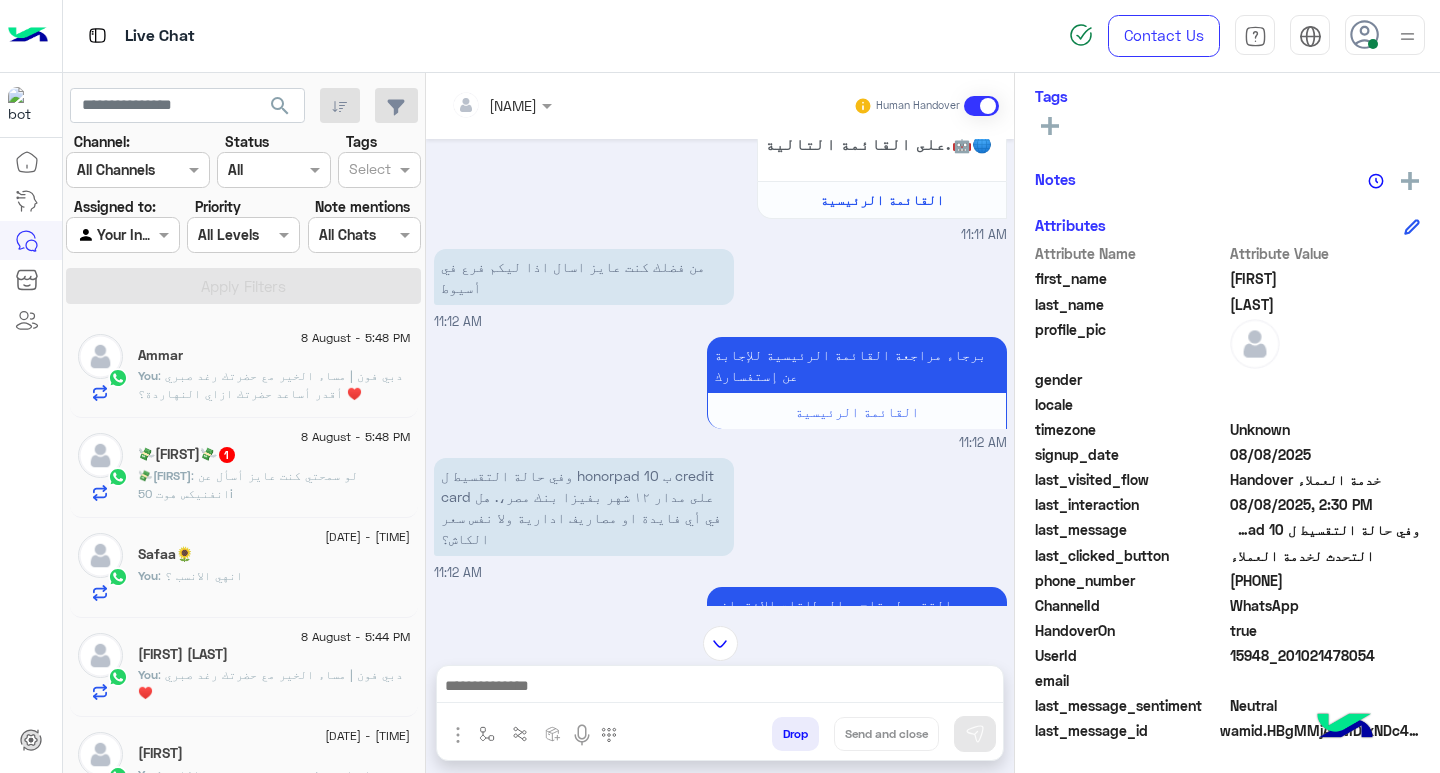 click on ": لو سمحتي كنت عايز أسأل عن انفنيكس هوت 50i" 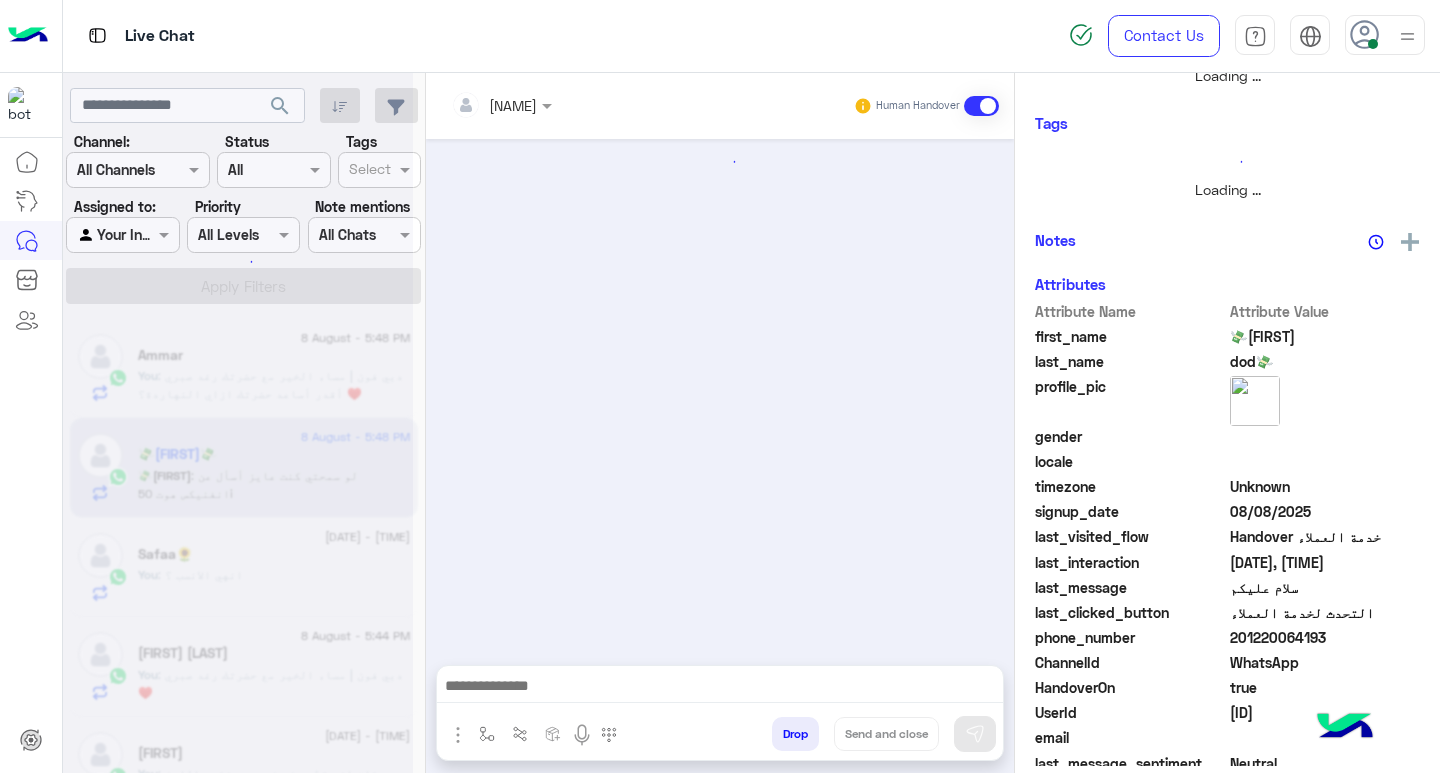 scroll, scrollTop: 355, scrollLeft: 0, axis: vertical 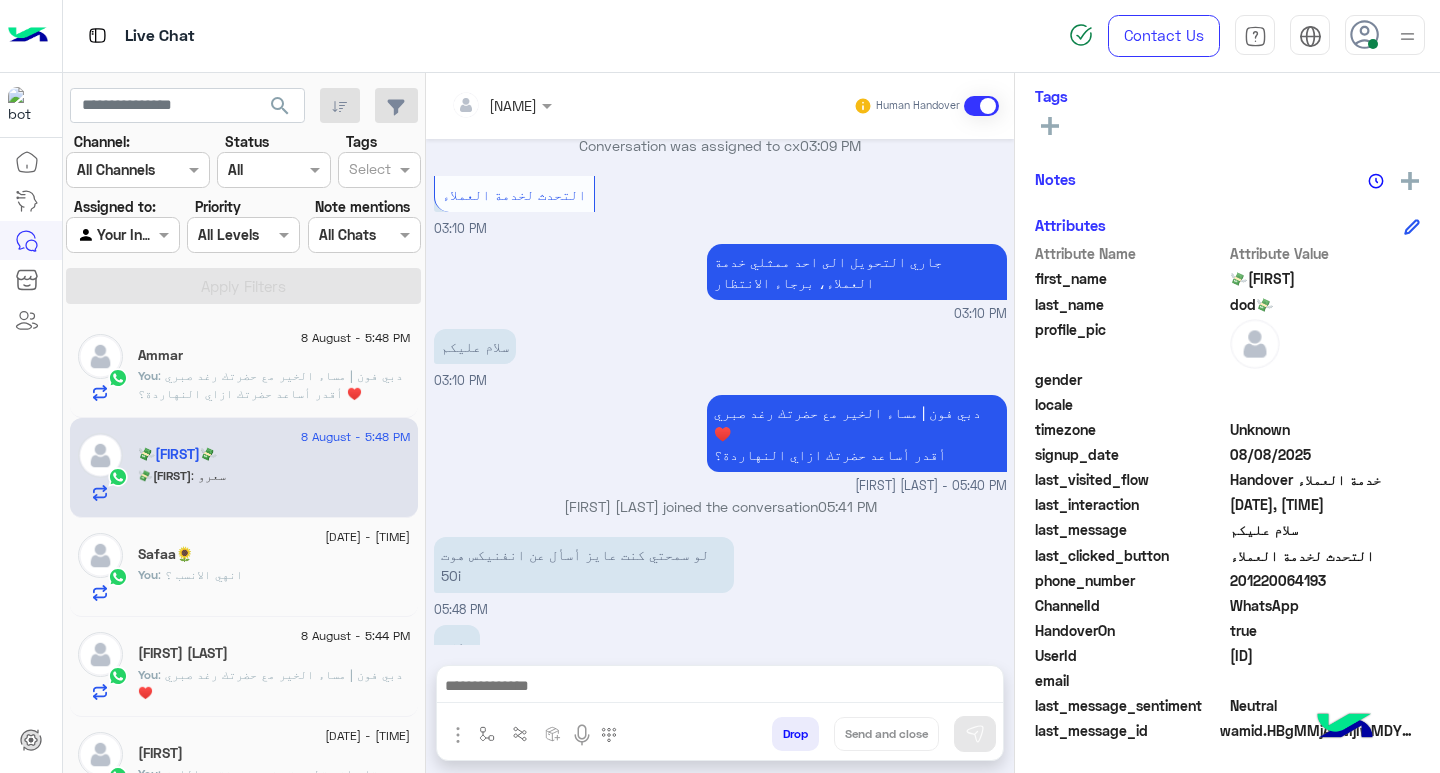 click at bounding box center [720, 688] 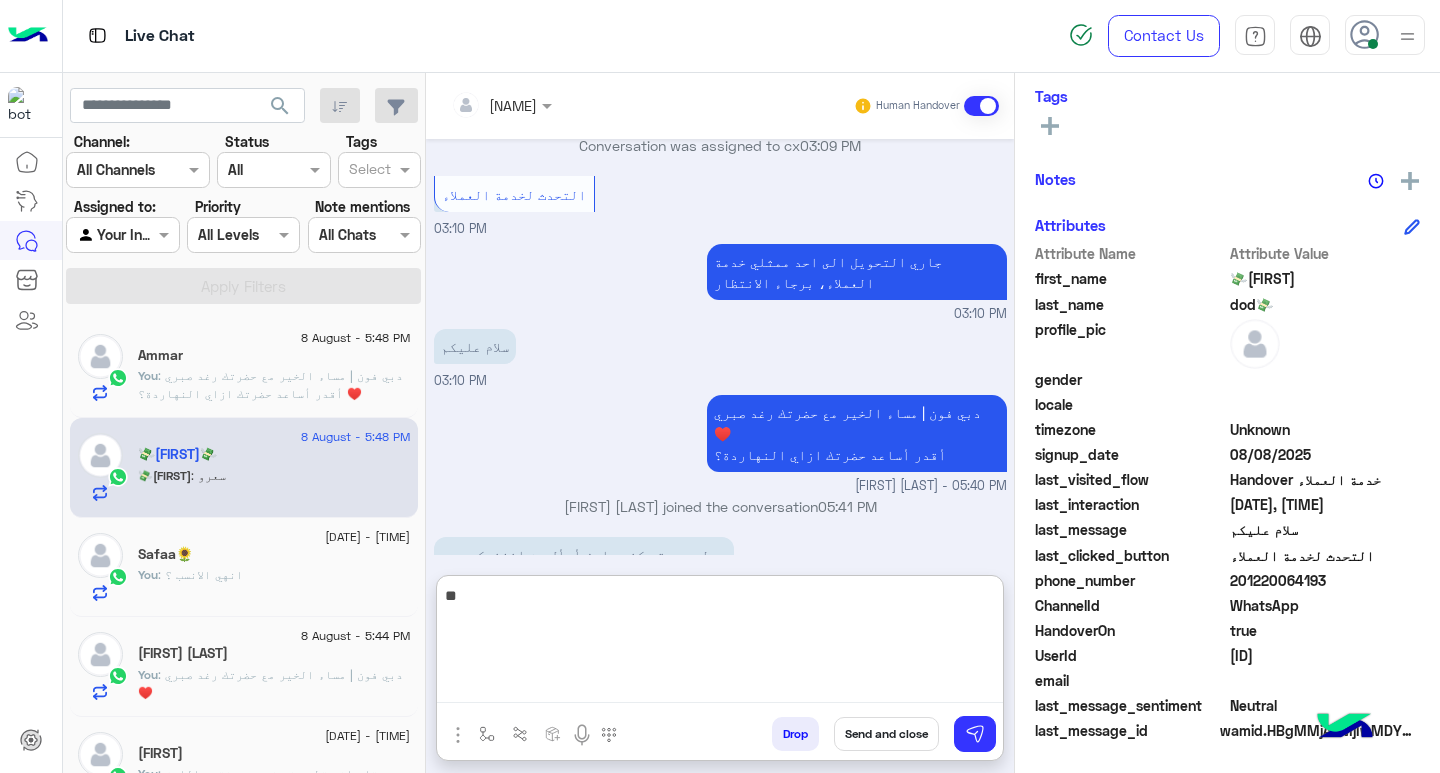 type on "*" 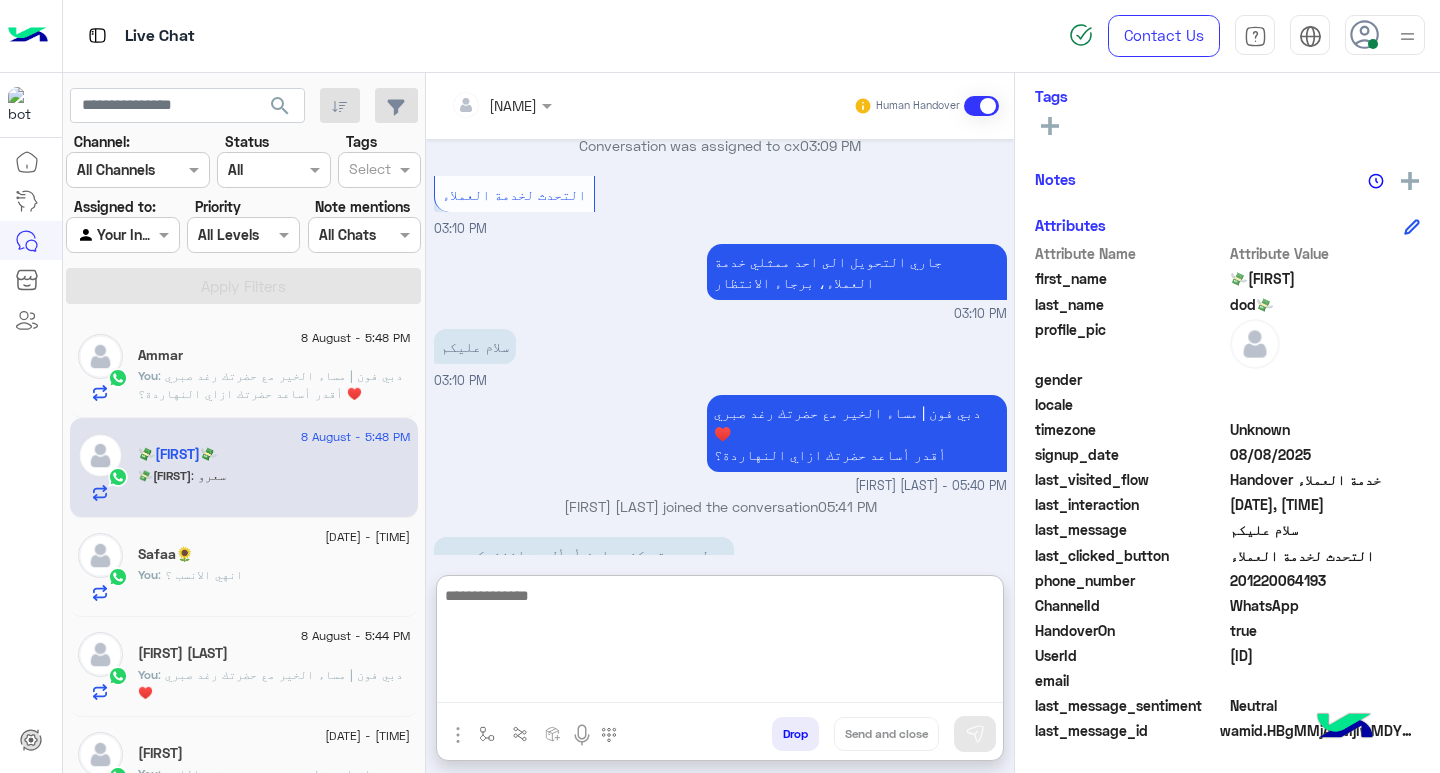 paste on "**********" 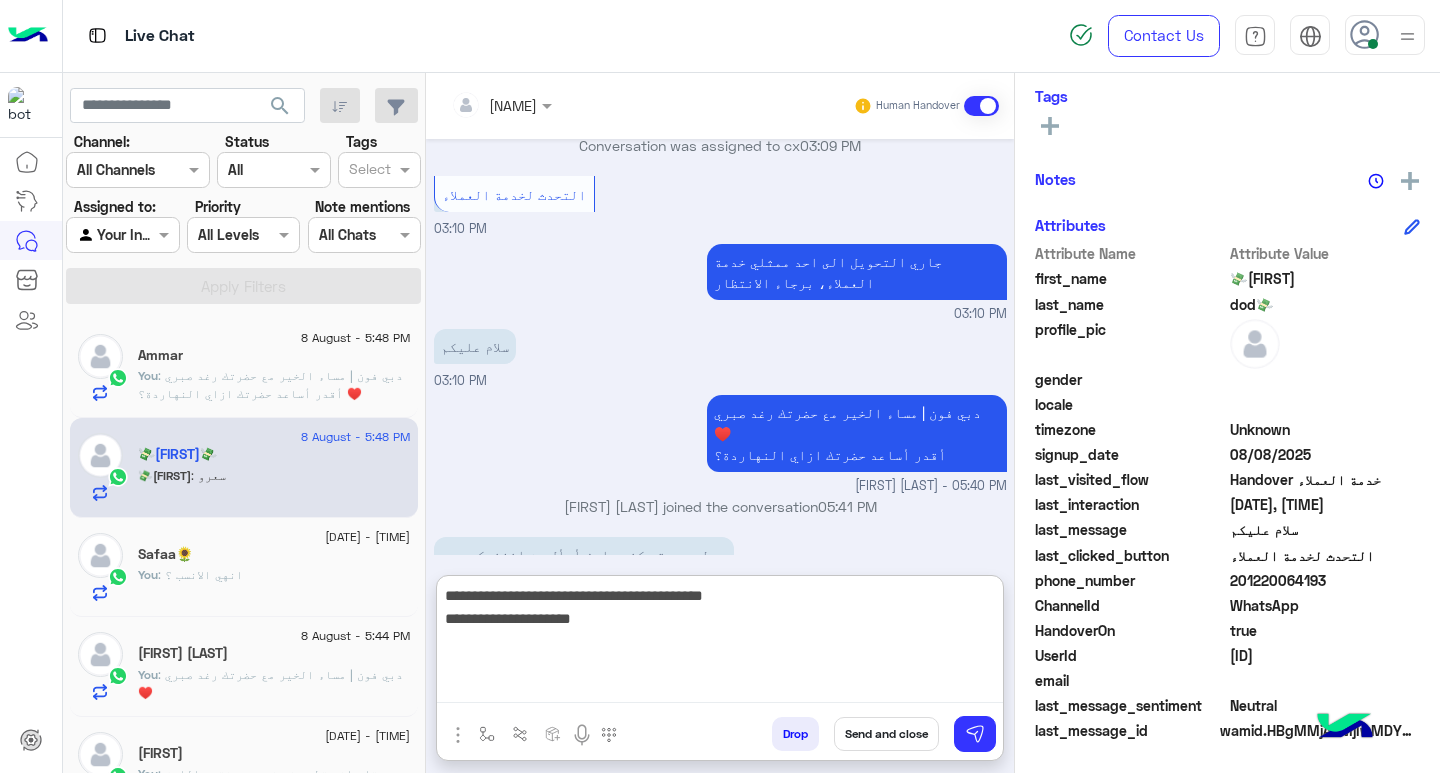 click on "**********" at bounding box center [720, 643] 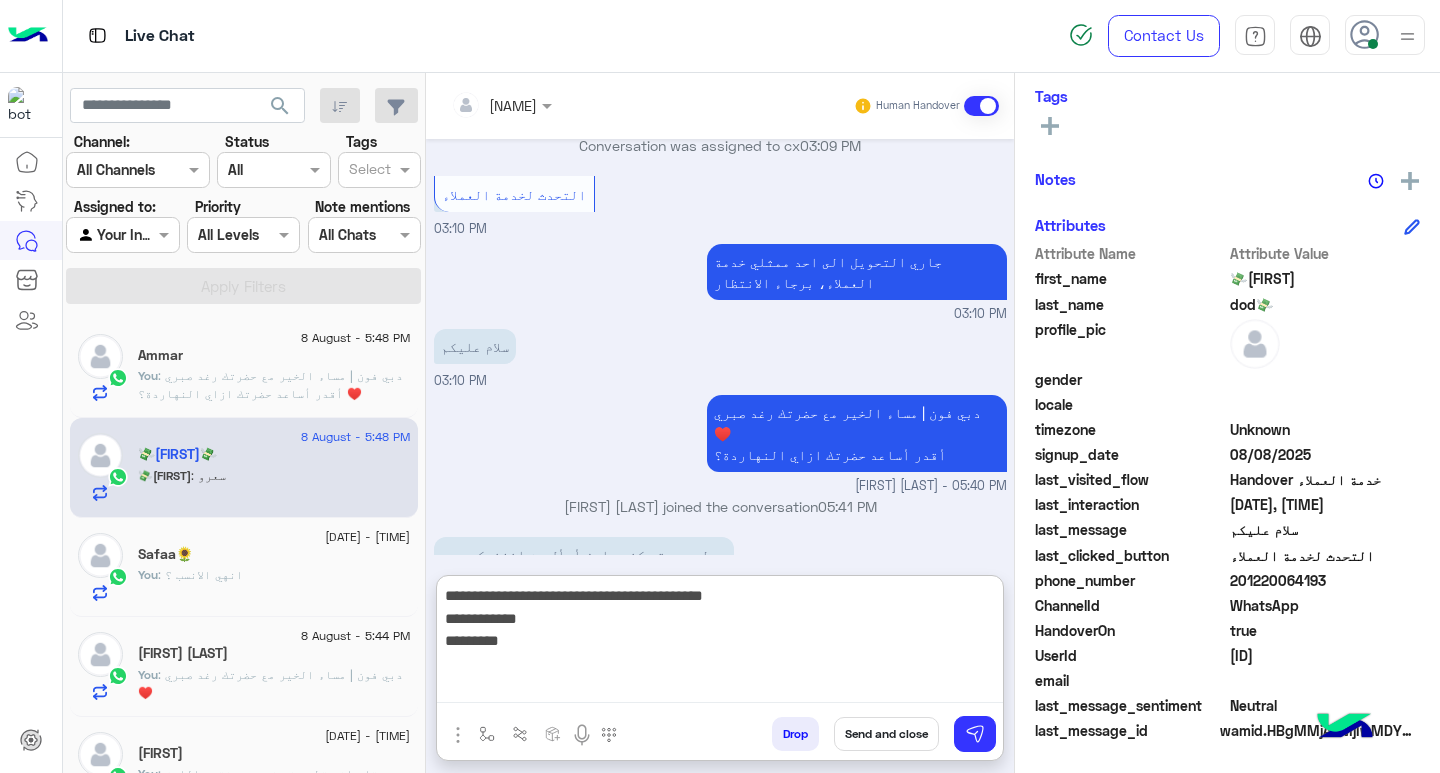 click on "**********" at bounding box center [720, 643] 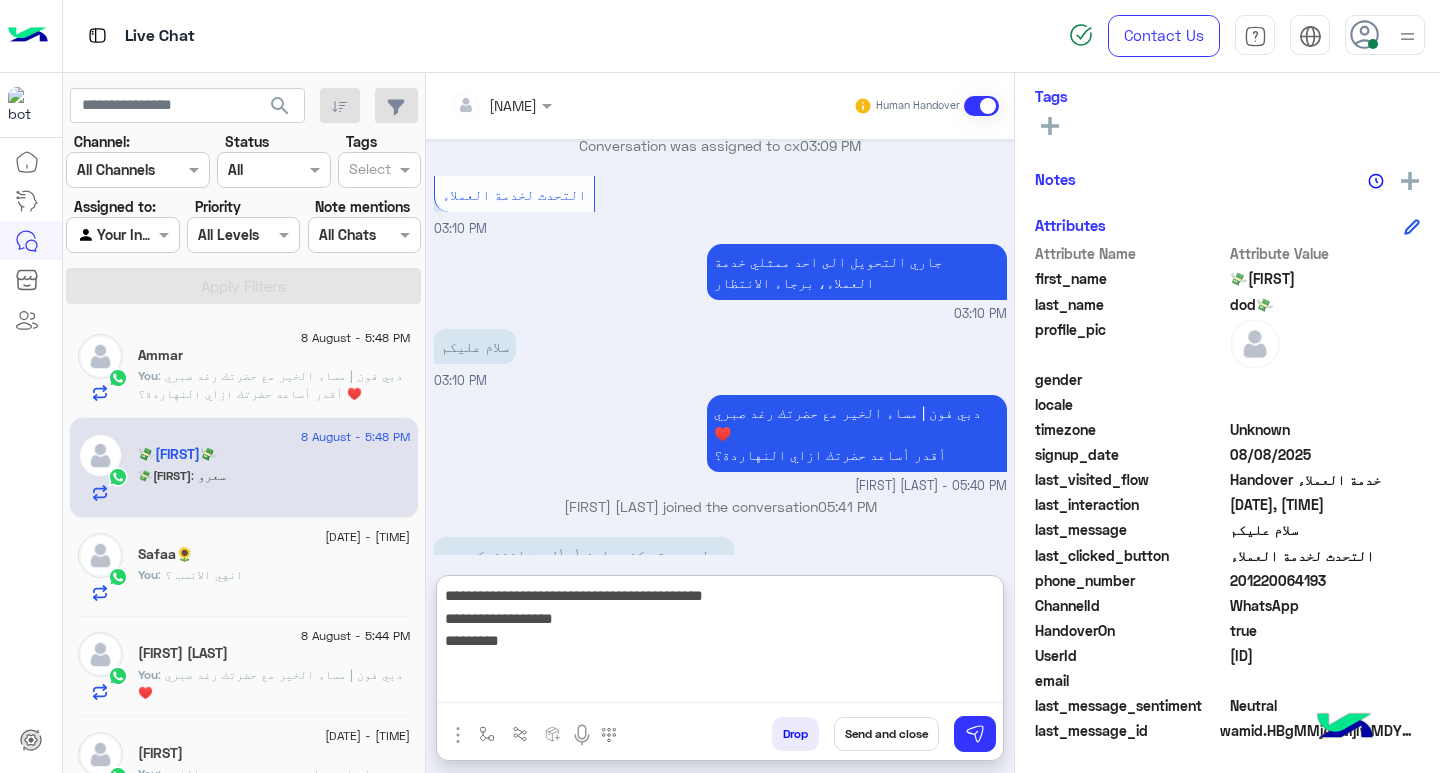 click on "**********" at bounding box center (720, 643) 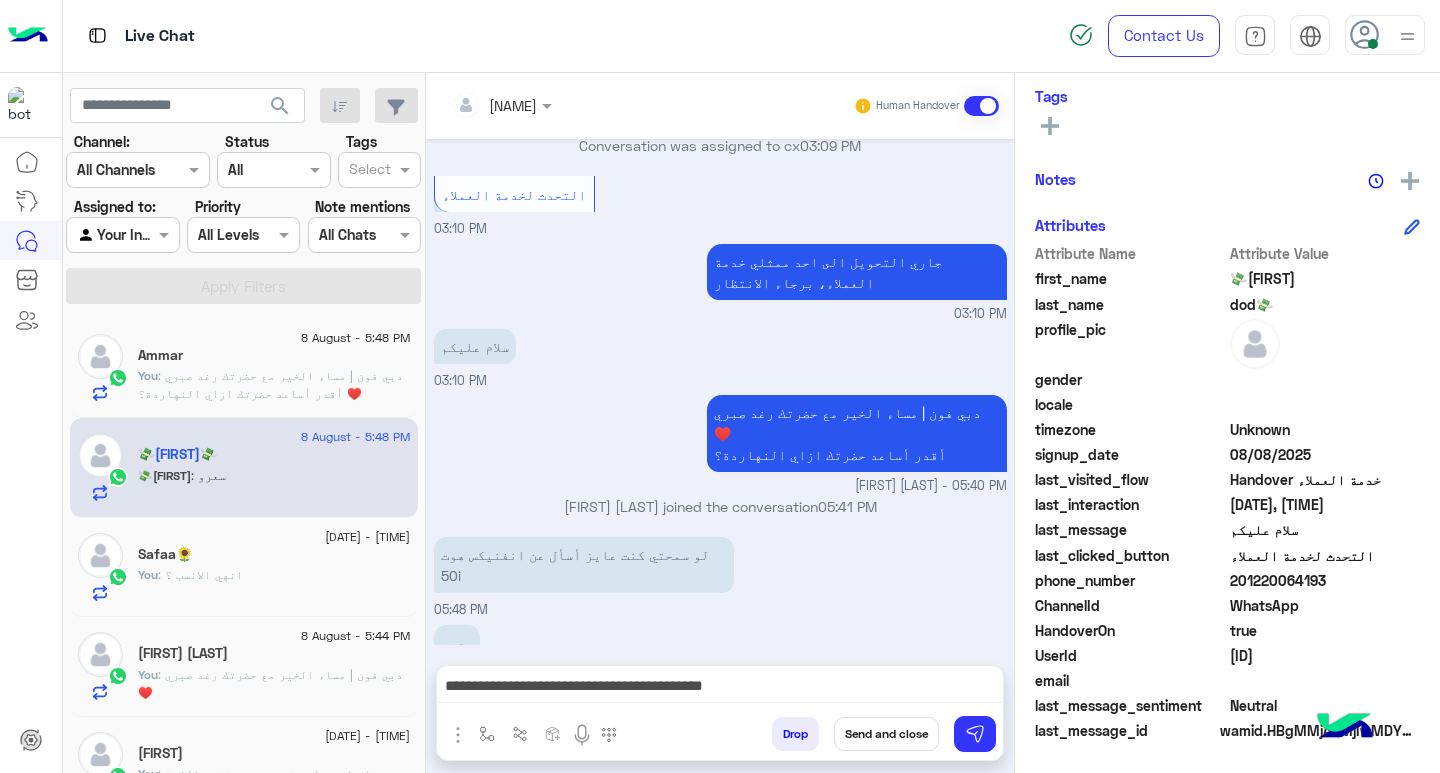 click on "**********" at bounding box center [720, 688] 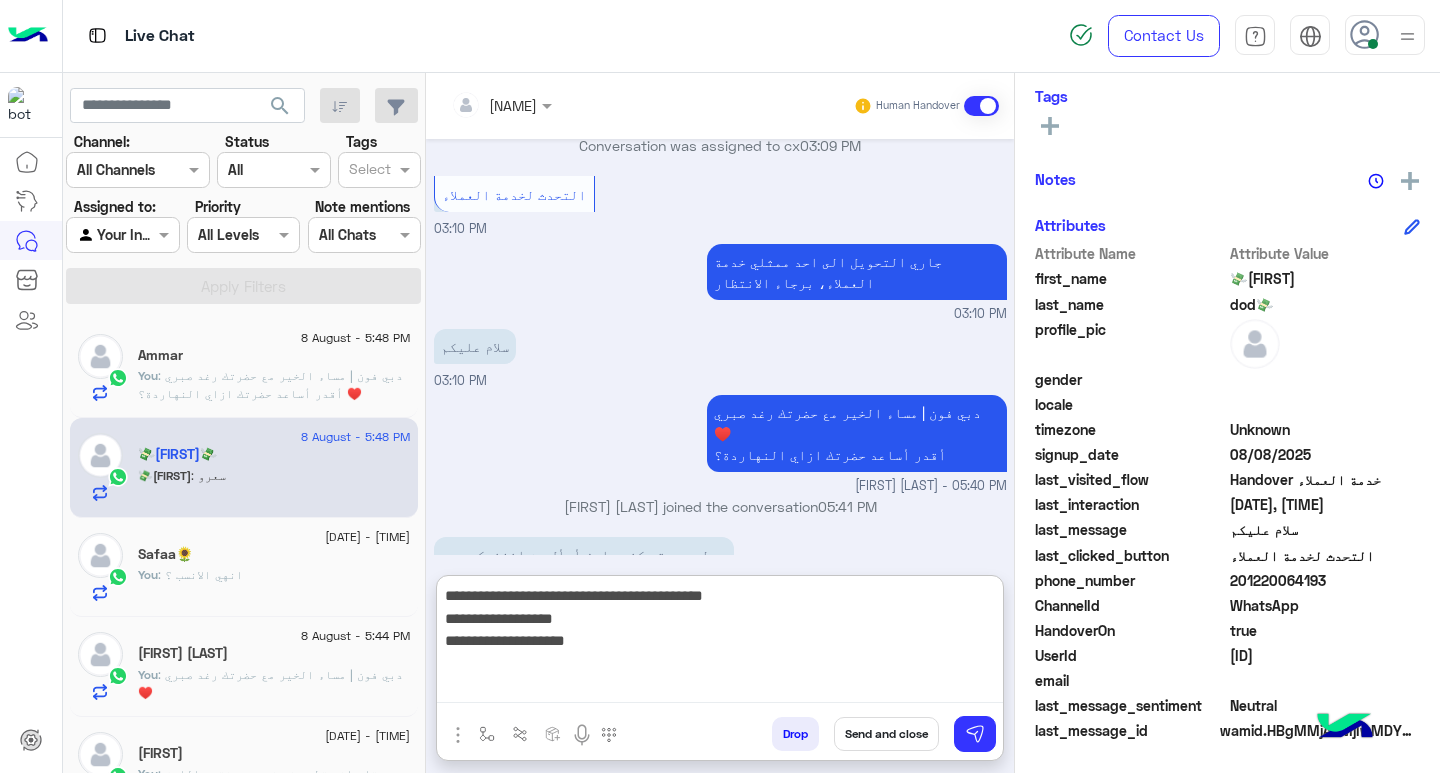 click on "**********" at bounding box center (720, 643) 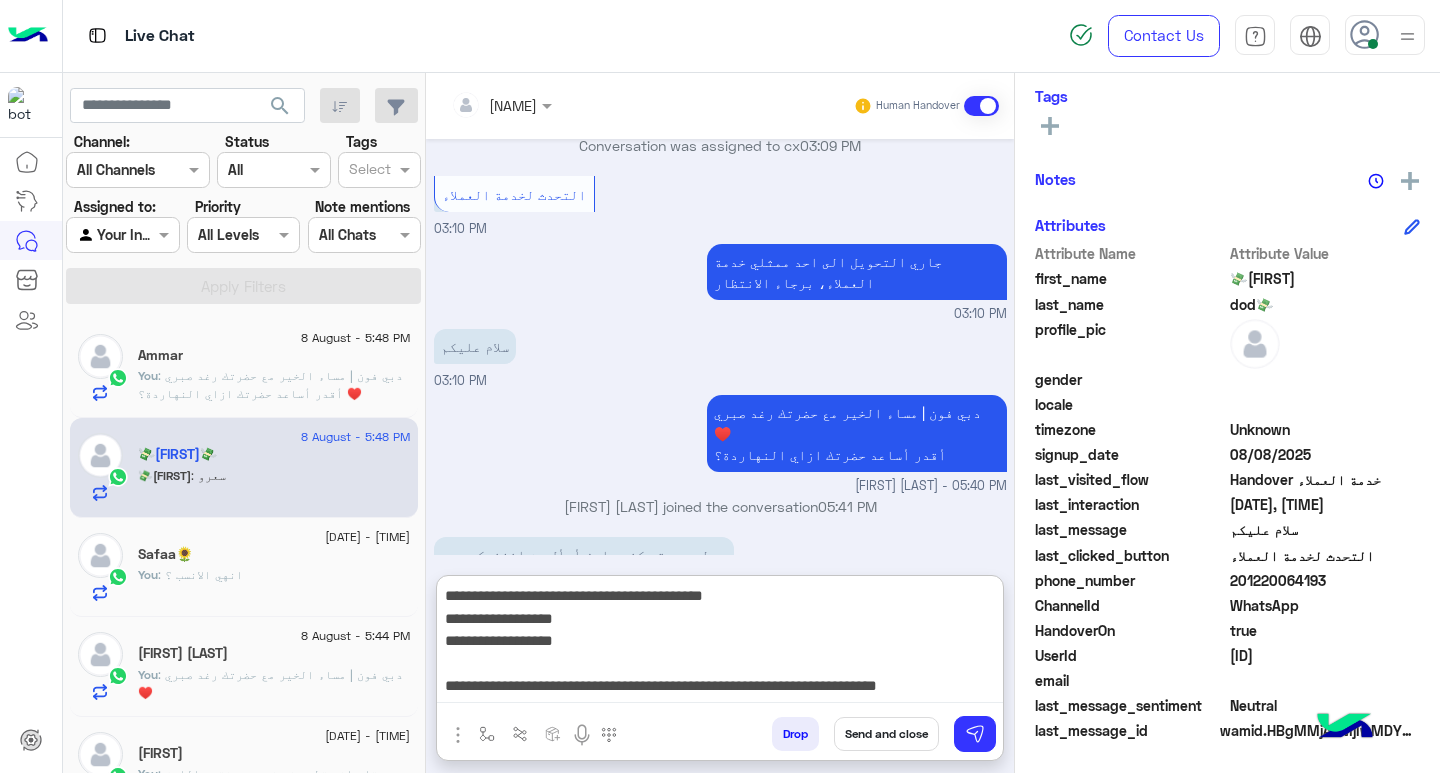 scroll, scrollTop: 16, scrollLeft: 0, axis: vertical 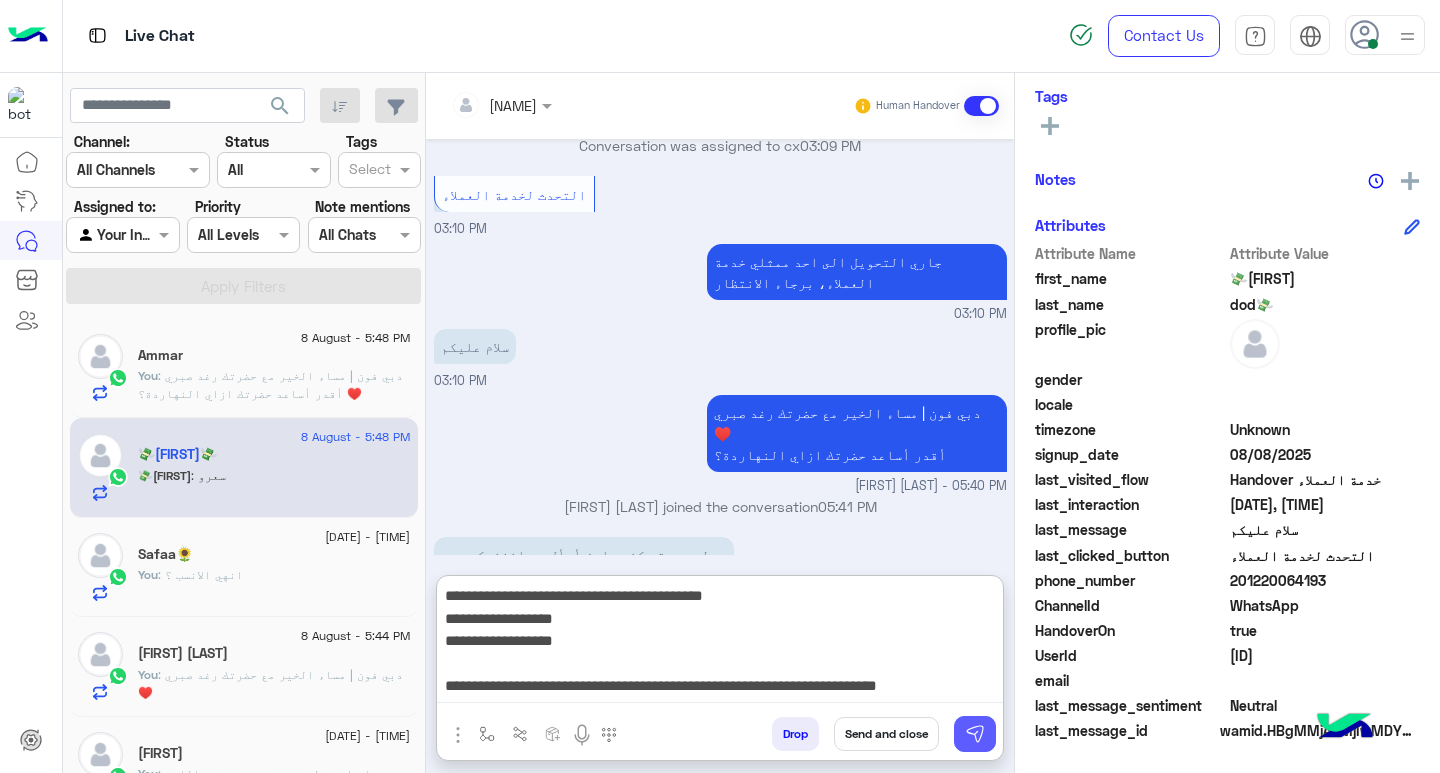 type on "**********" 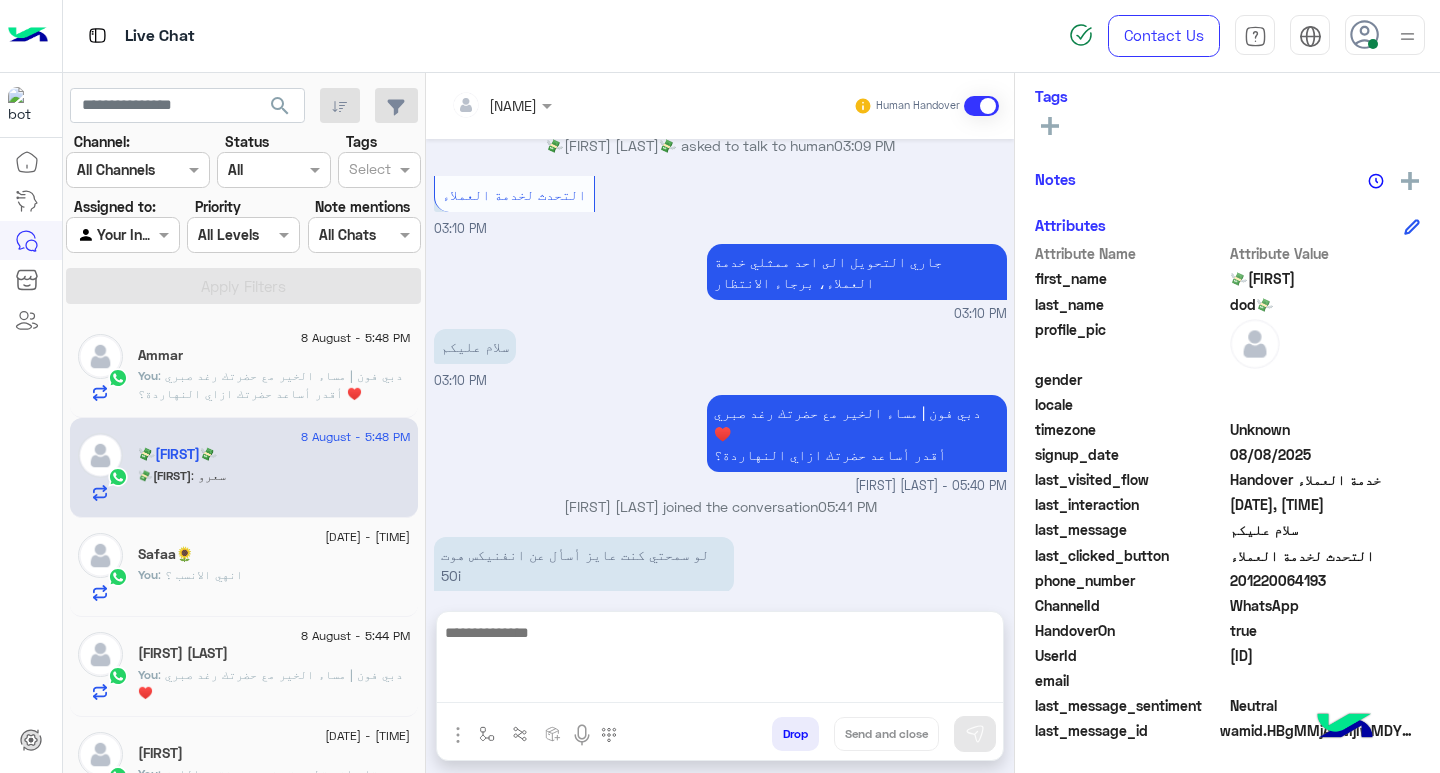 scroll, scrollTop: 0, scrollLeft: 0, axis: both 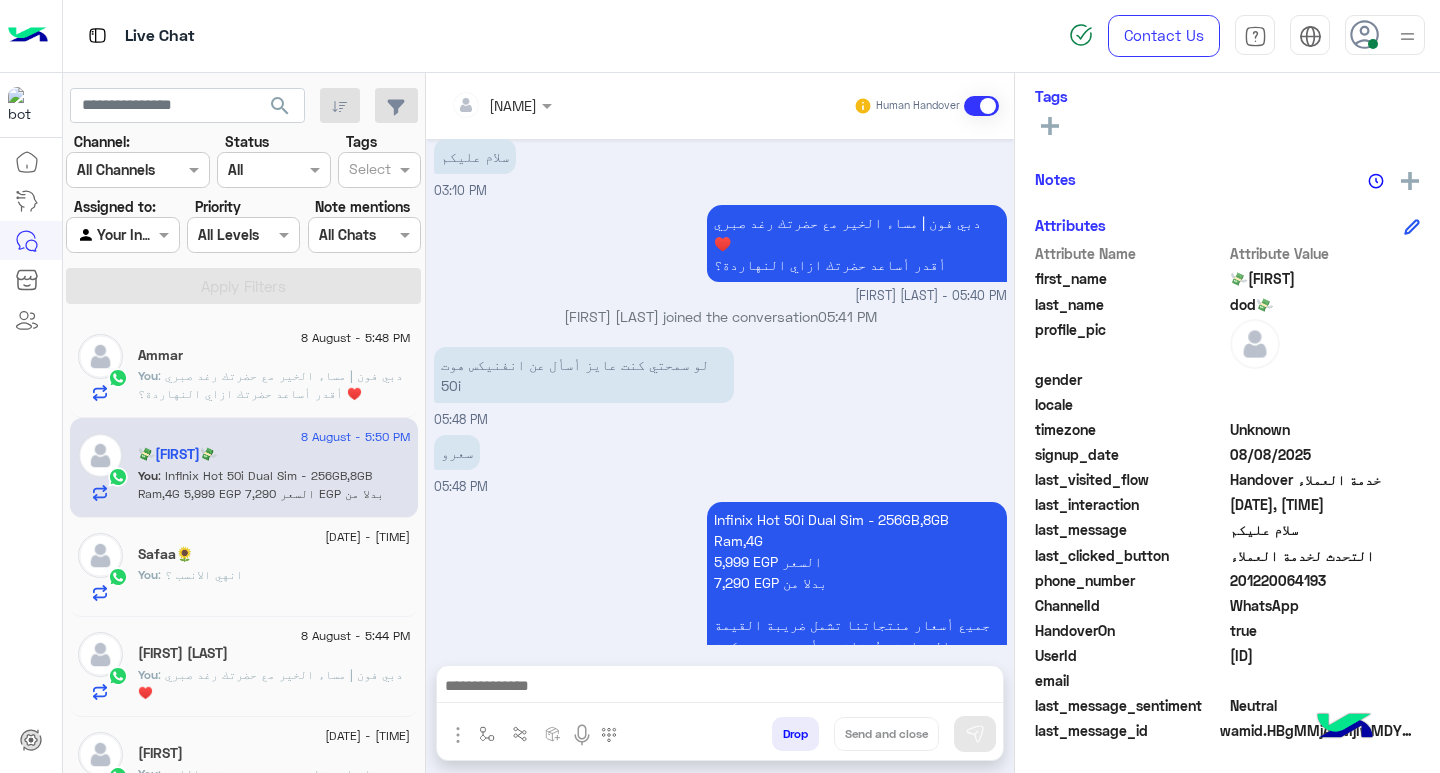 click on "سعرو   05:48 PM" at bounding box center (720, 463) 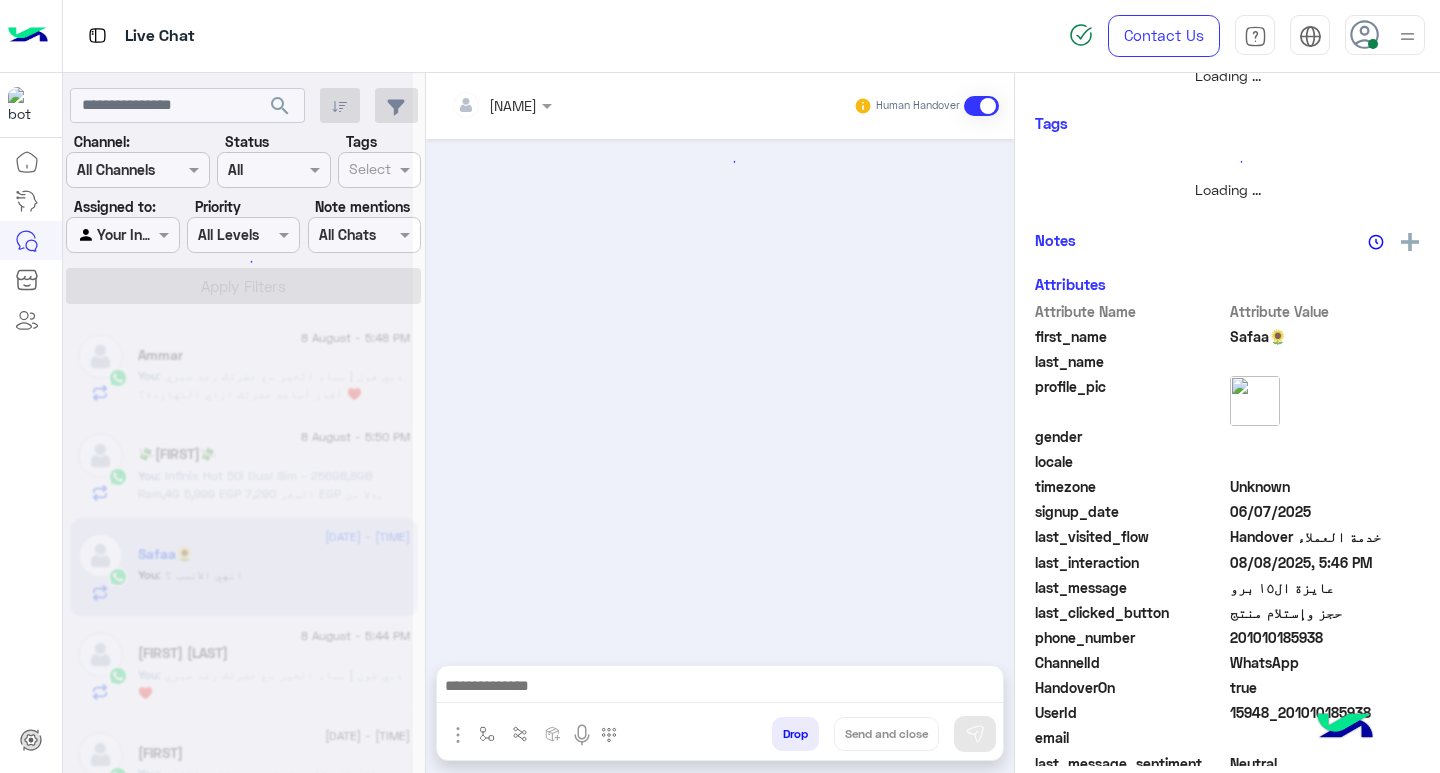 scroll, scrollTop: 355, scrollLeft: 0, axis: vertical 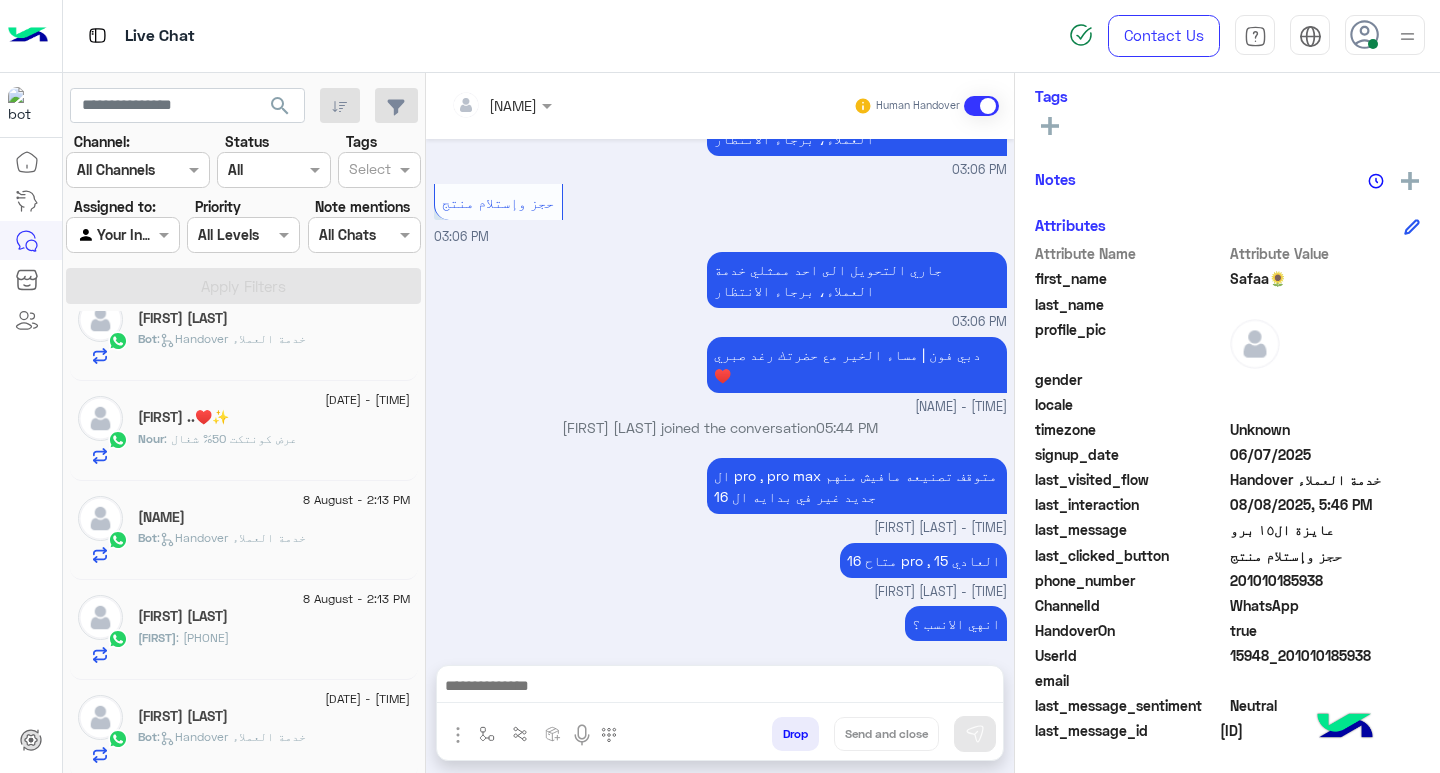 click on "Bot :   Handover خدمة العملاء" 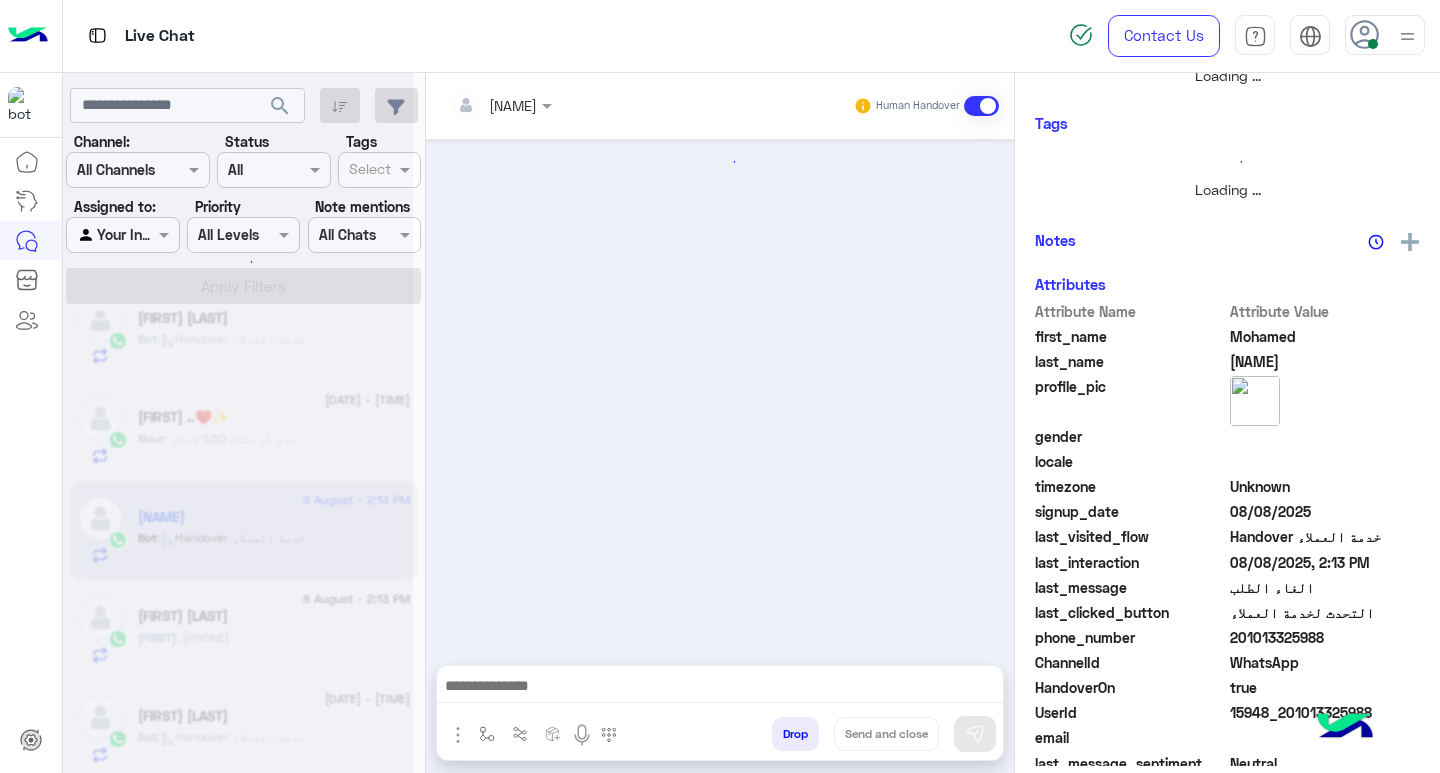 scroll, scrollTop: 355, scrollLeft: 0, axis: vertical 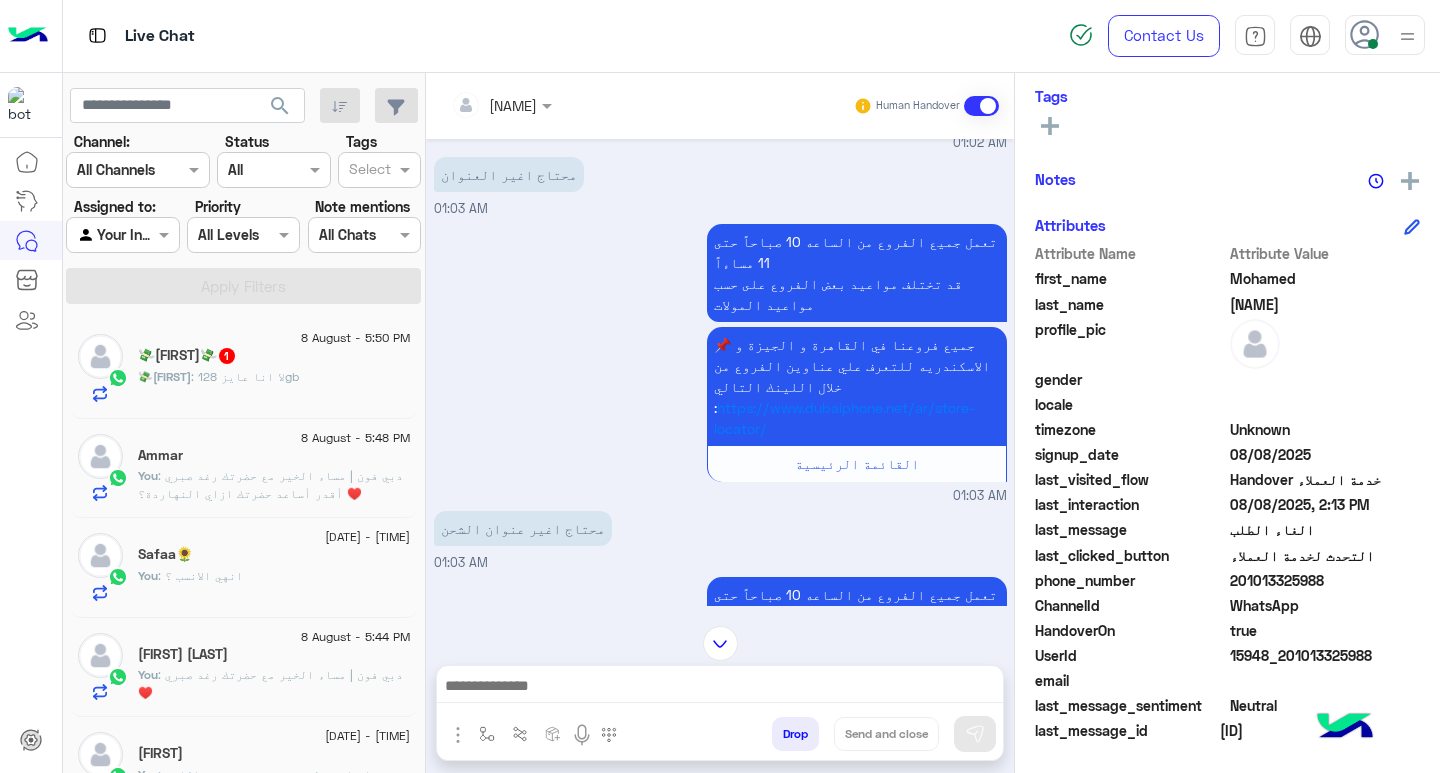 click on "💸El dod💸  1" 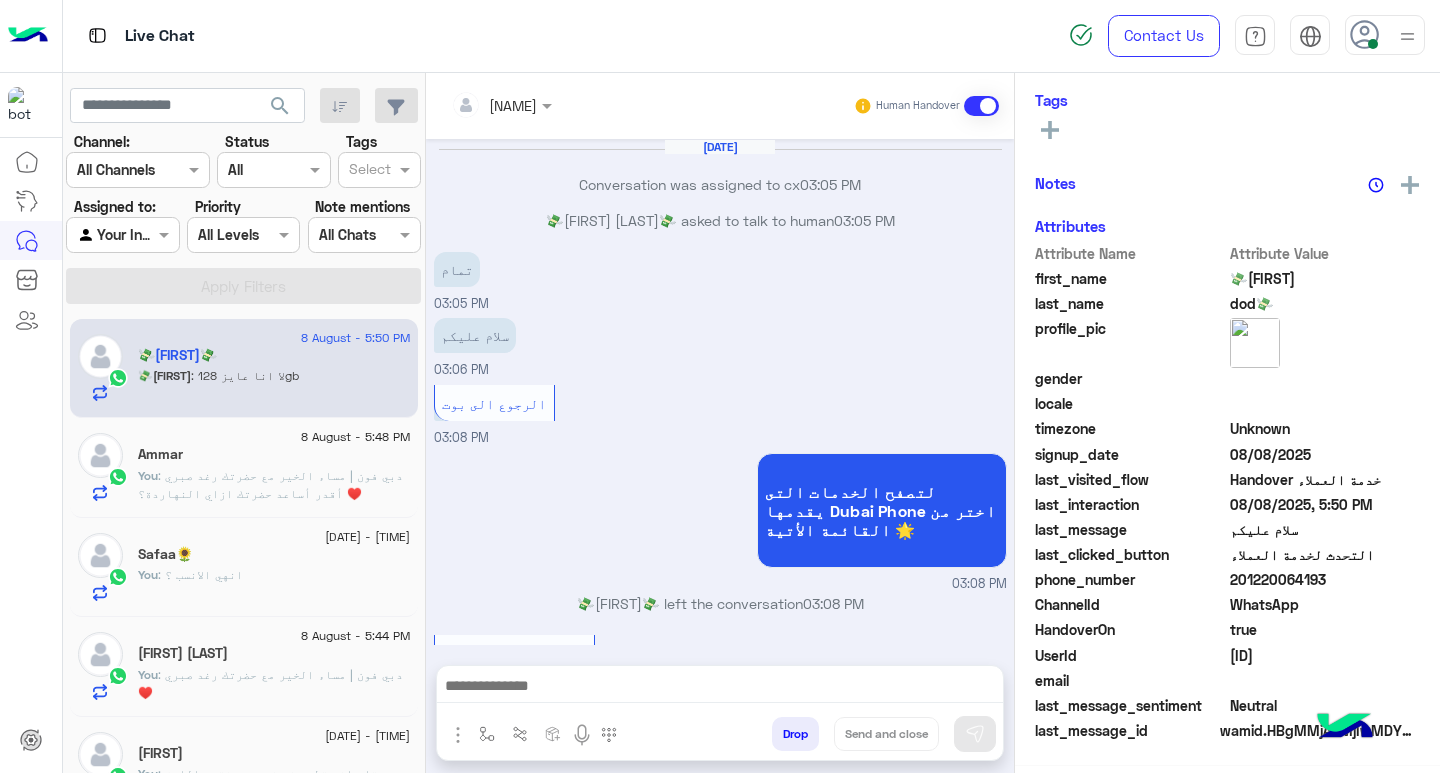 scroll, scrollTop: 977, scrollLeft: 0, axis: vertical 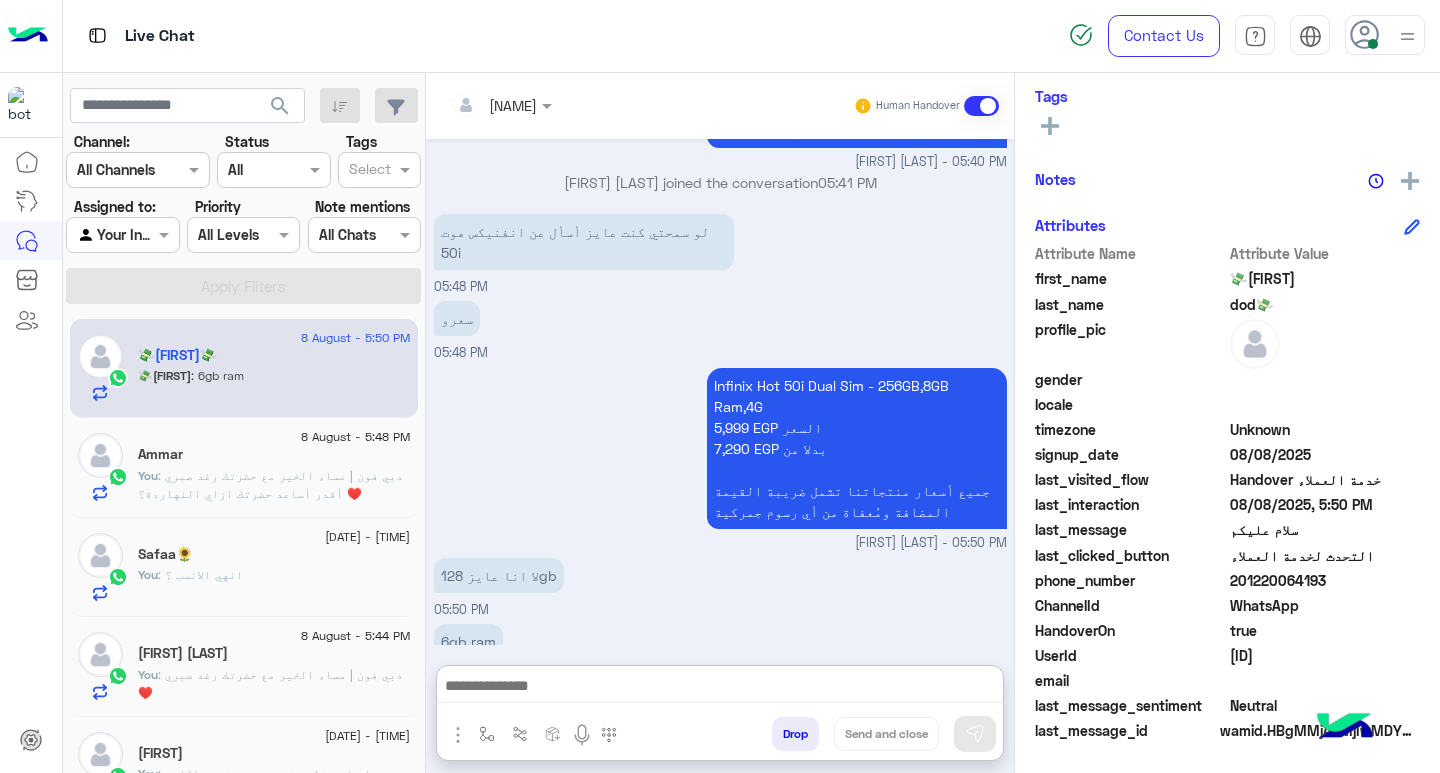 click at bounding box center (720, 688) 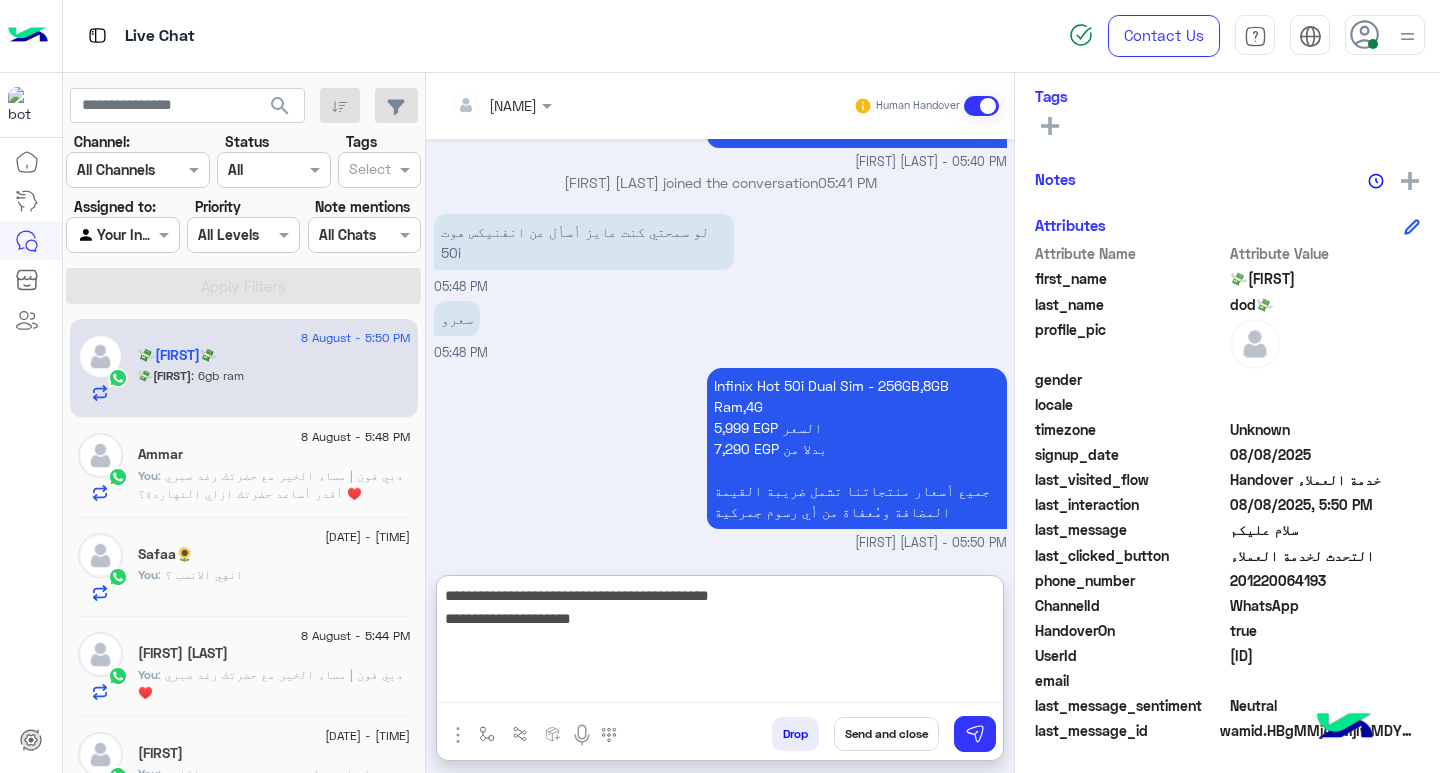 click on "**********" at bounding box center (720, 643) 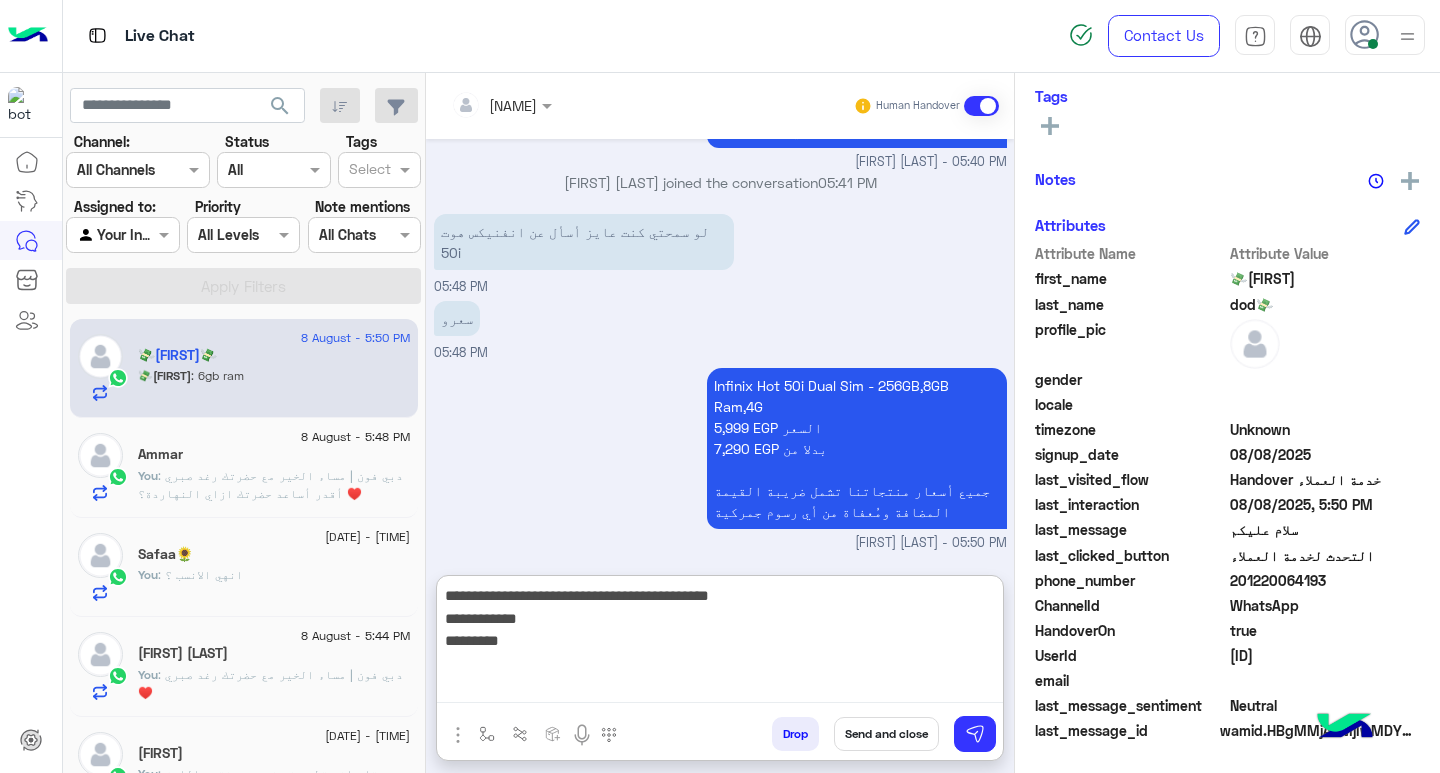 click on "**********" at bounding box center [720, 643] 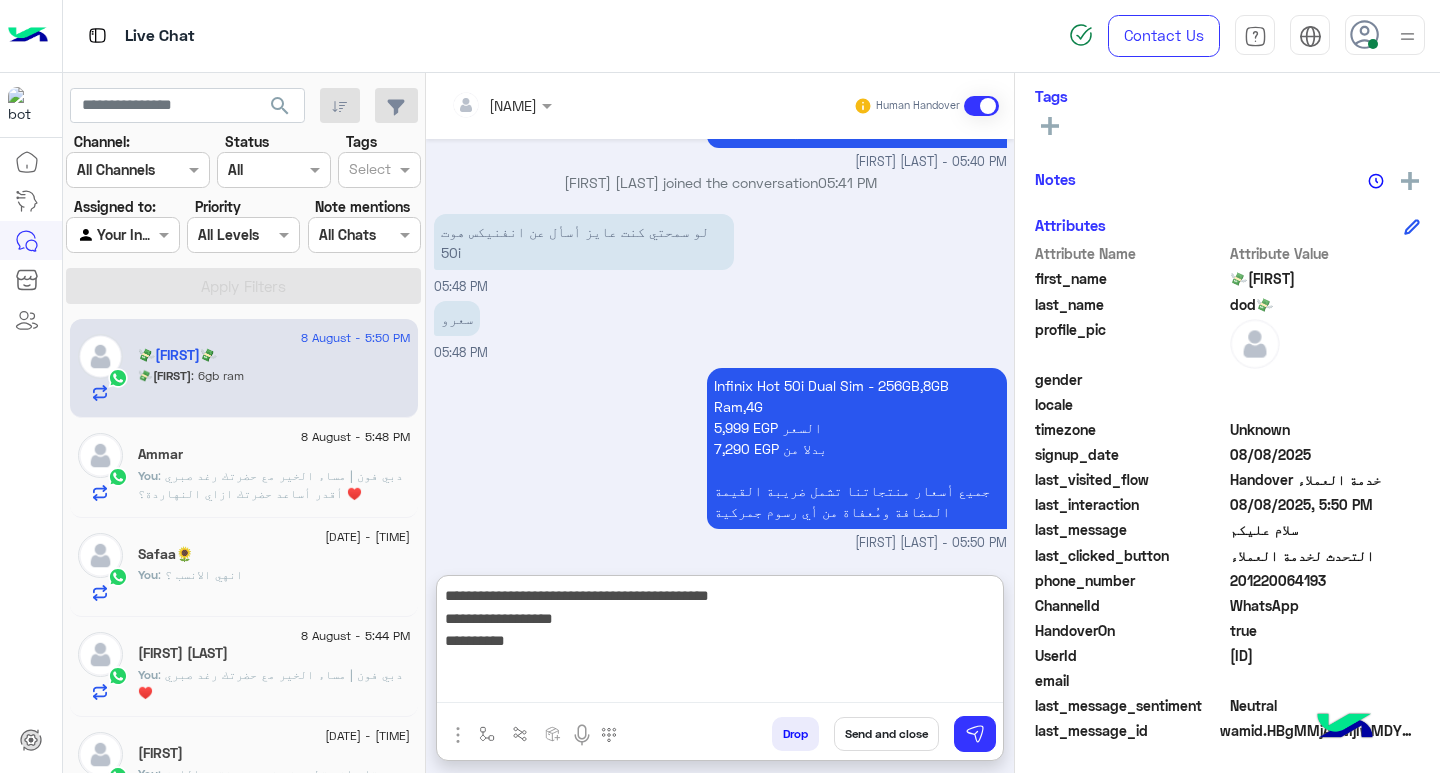 click on "**********" at bounding box center (720, 643) 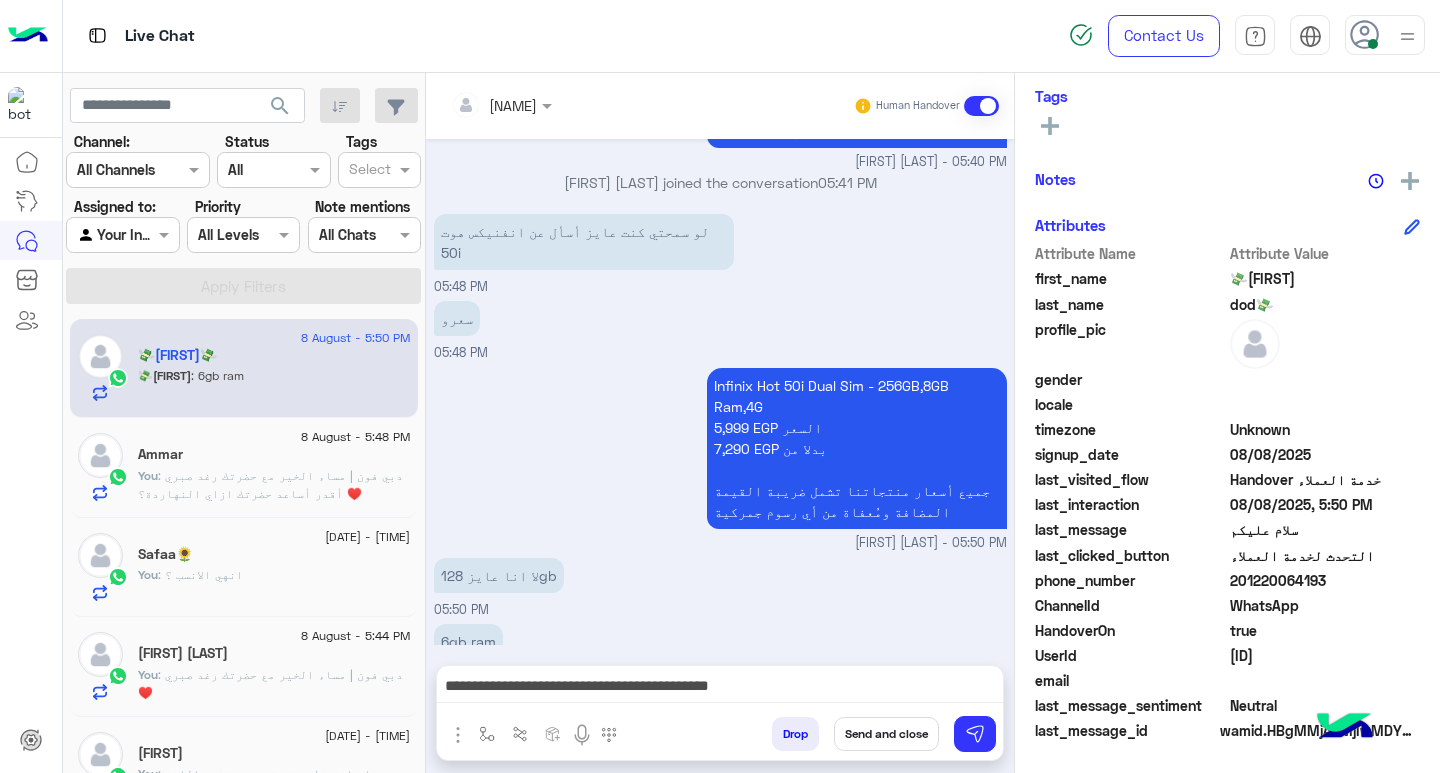 click on "**********" at bounding box center (720, 688) 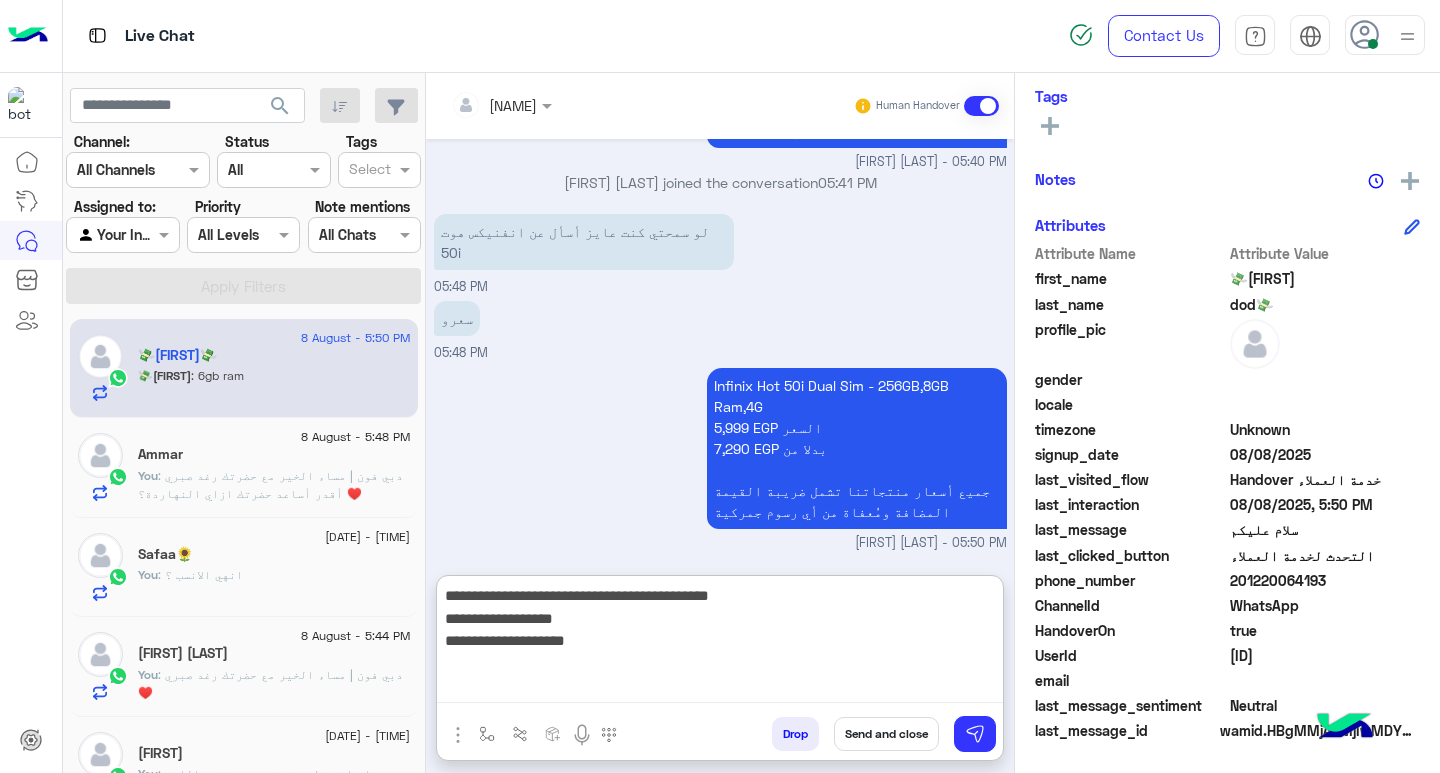 click on "**********" at bounding box center (720, 643) 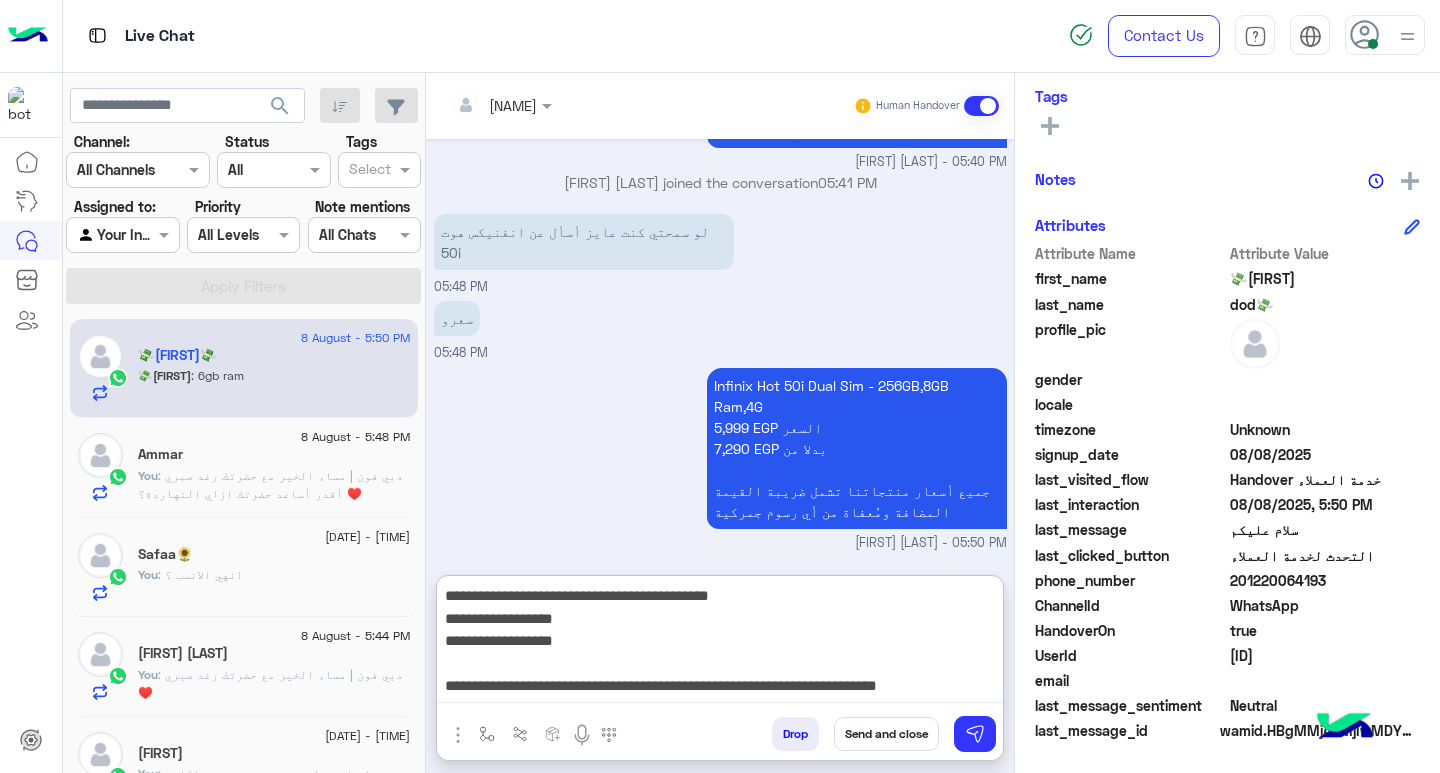 scroll, scrollTop: 16, scrollLeft: 0, axis: vertical 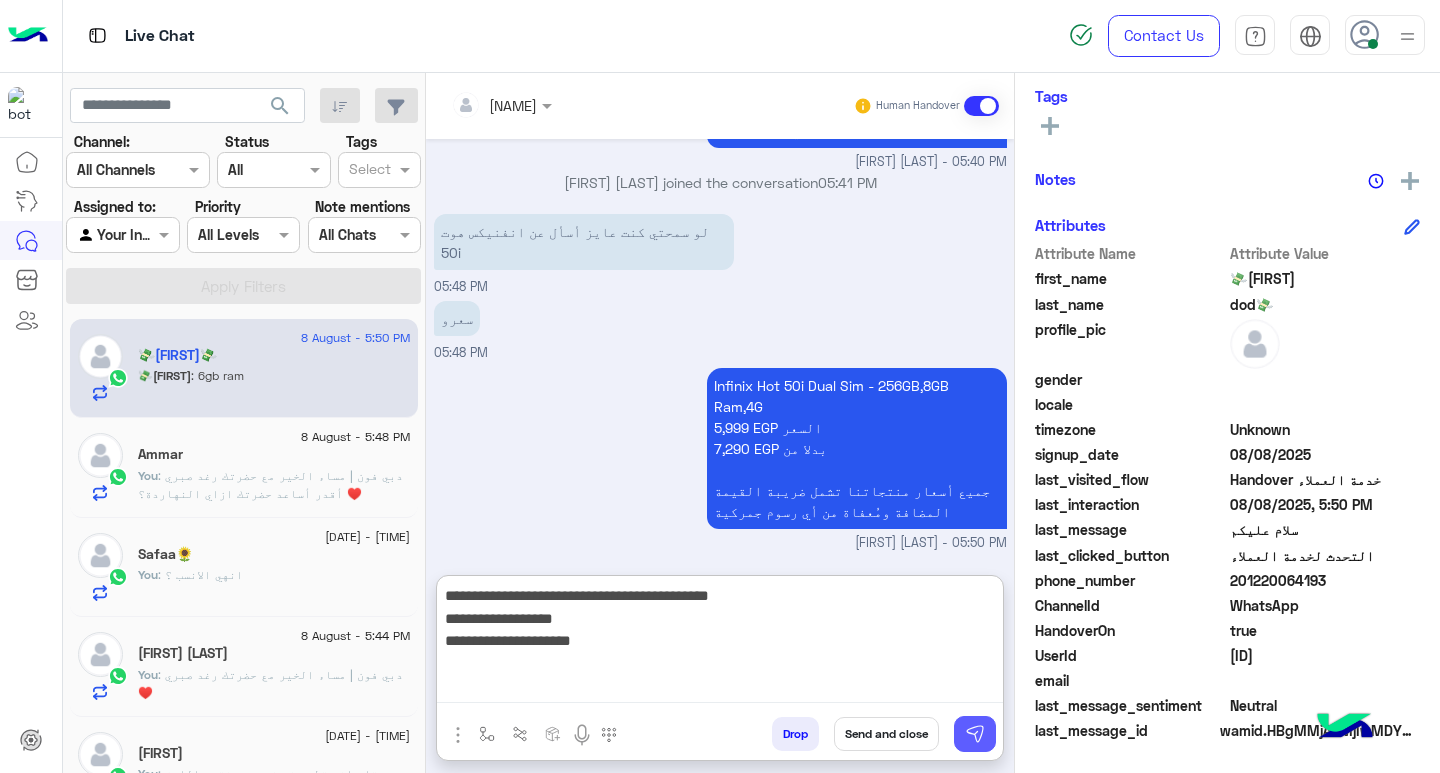 type on "**********" 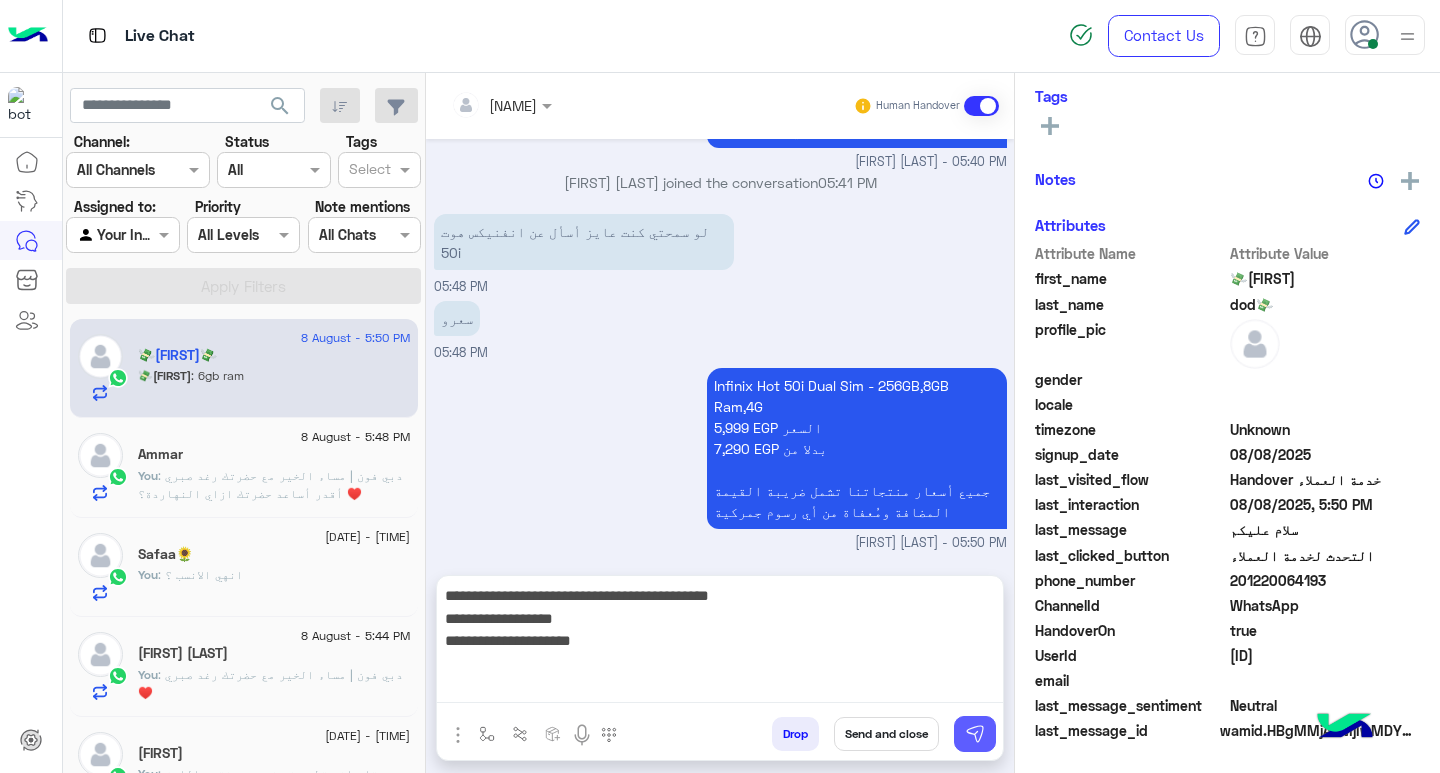 click at bounding box center (975, 734) 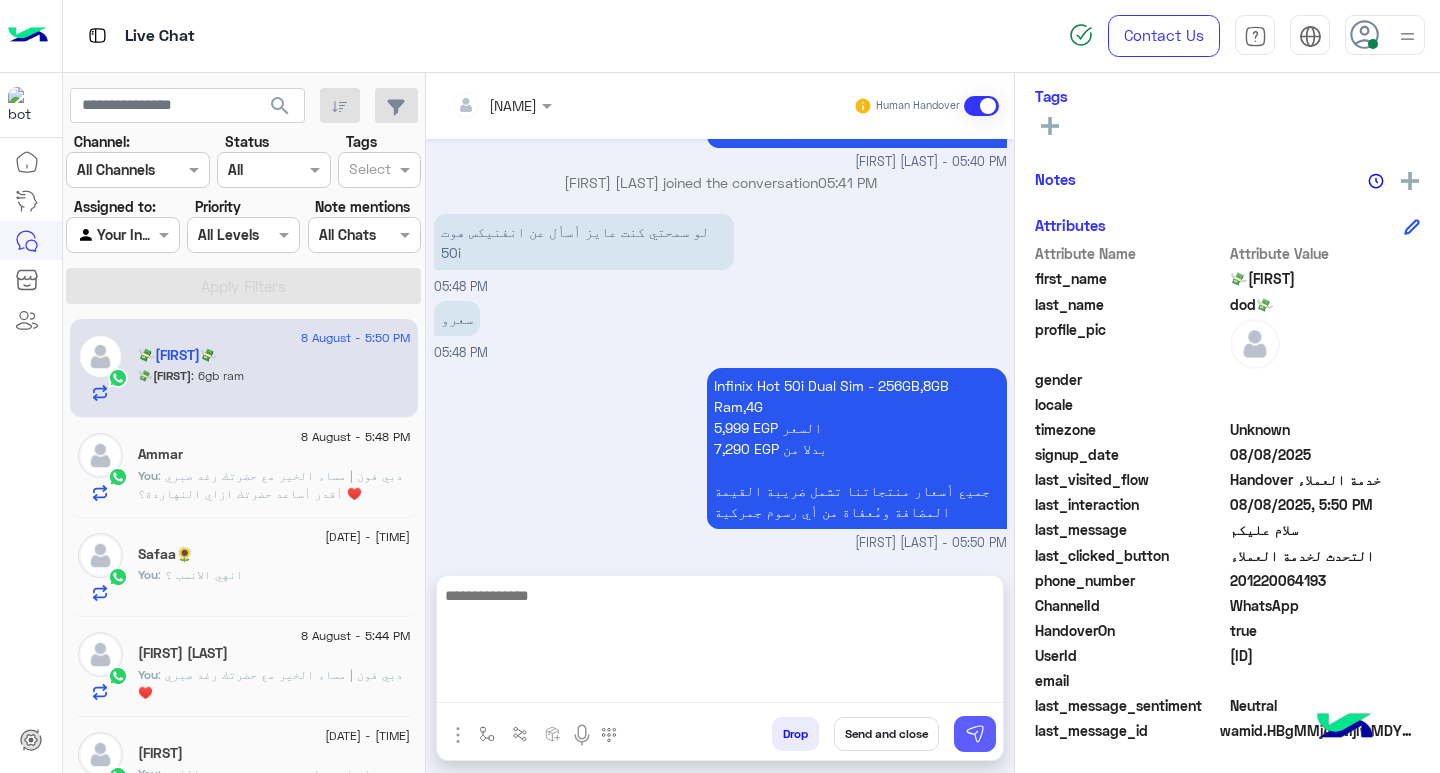 scroll, scrollTop: 1170, scrollLeft: 0, axis: vertical 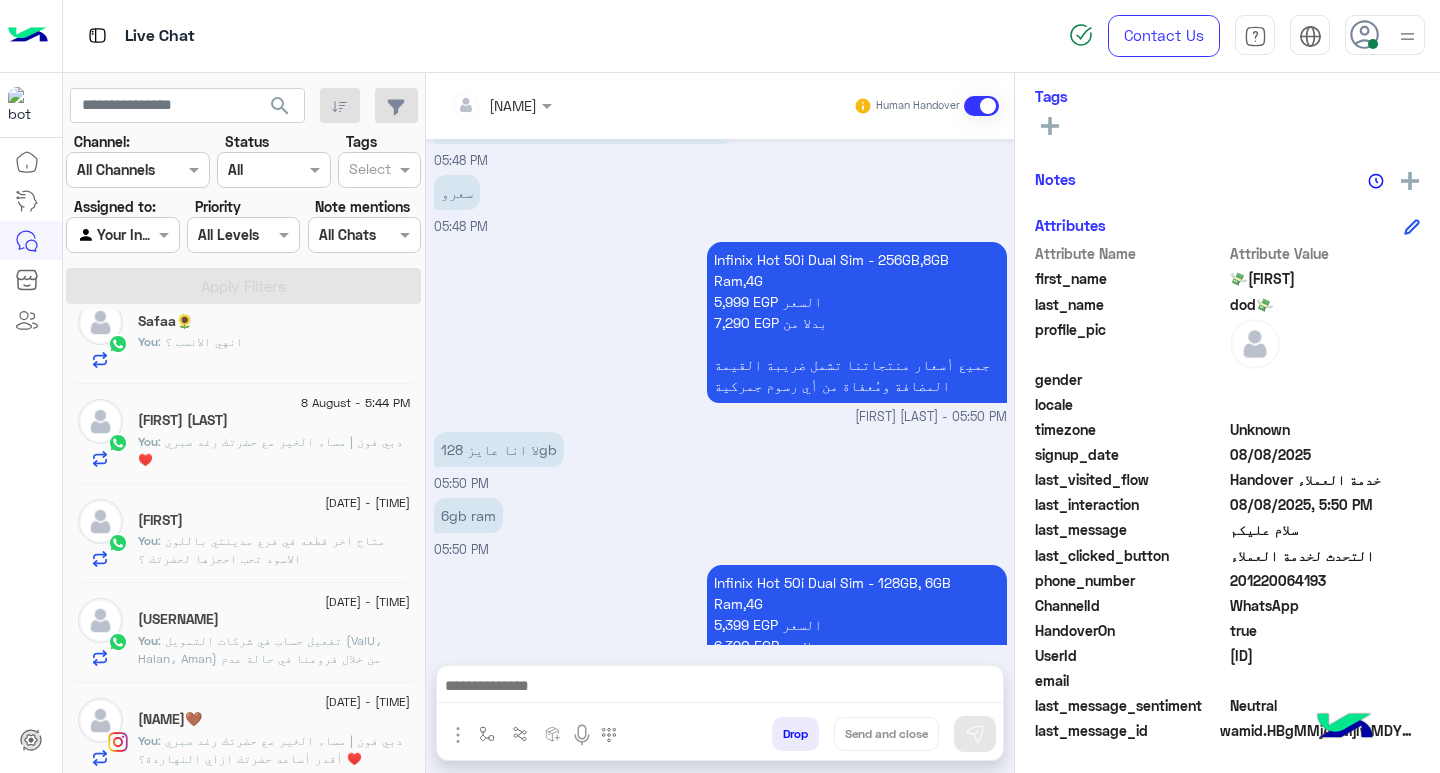 click on "You  : دبي فون | مساء  الخير مع حضرتك رغد صبري ♥️" 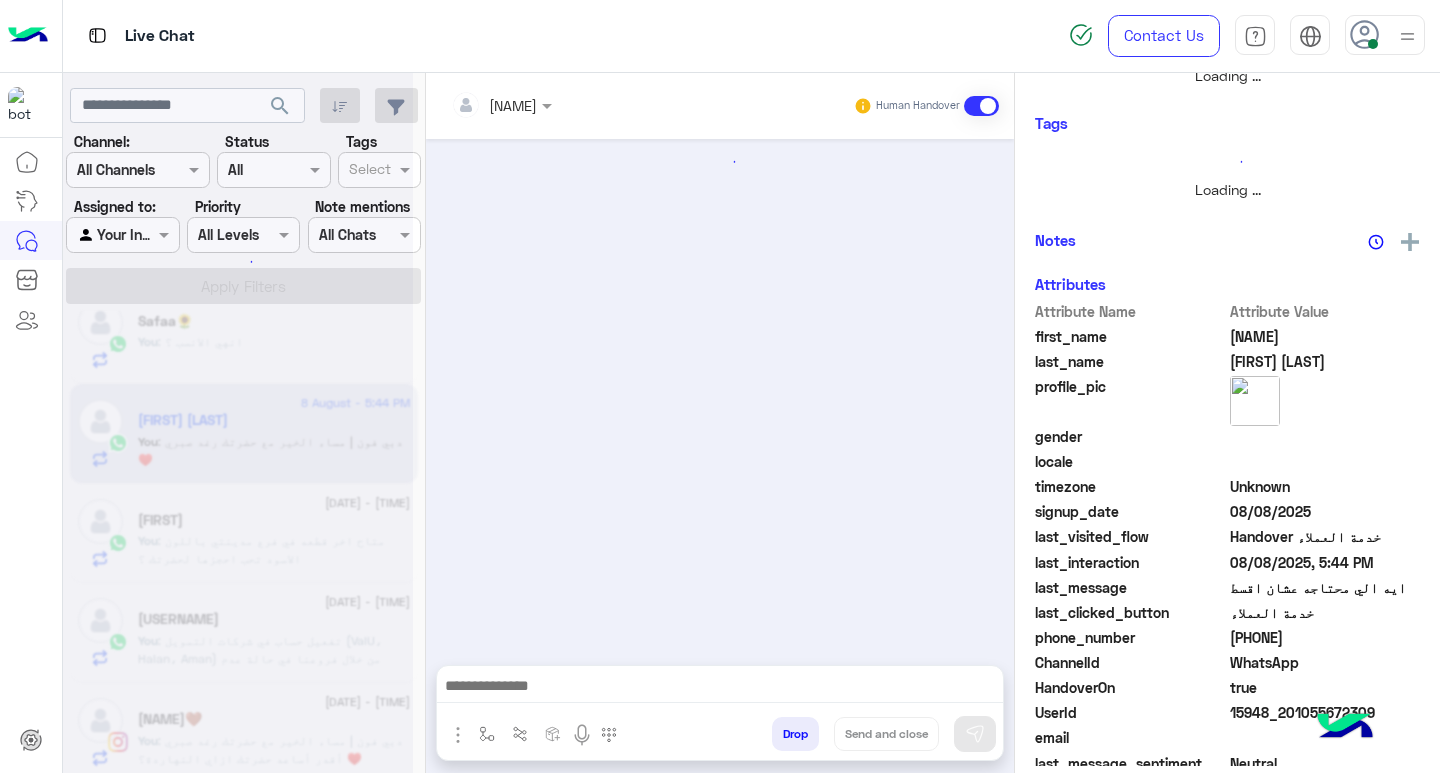 scroll, scrollTop: 355, scrollLeft: 0, axis: vertical 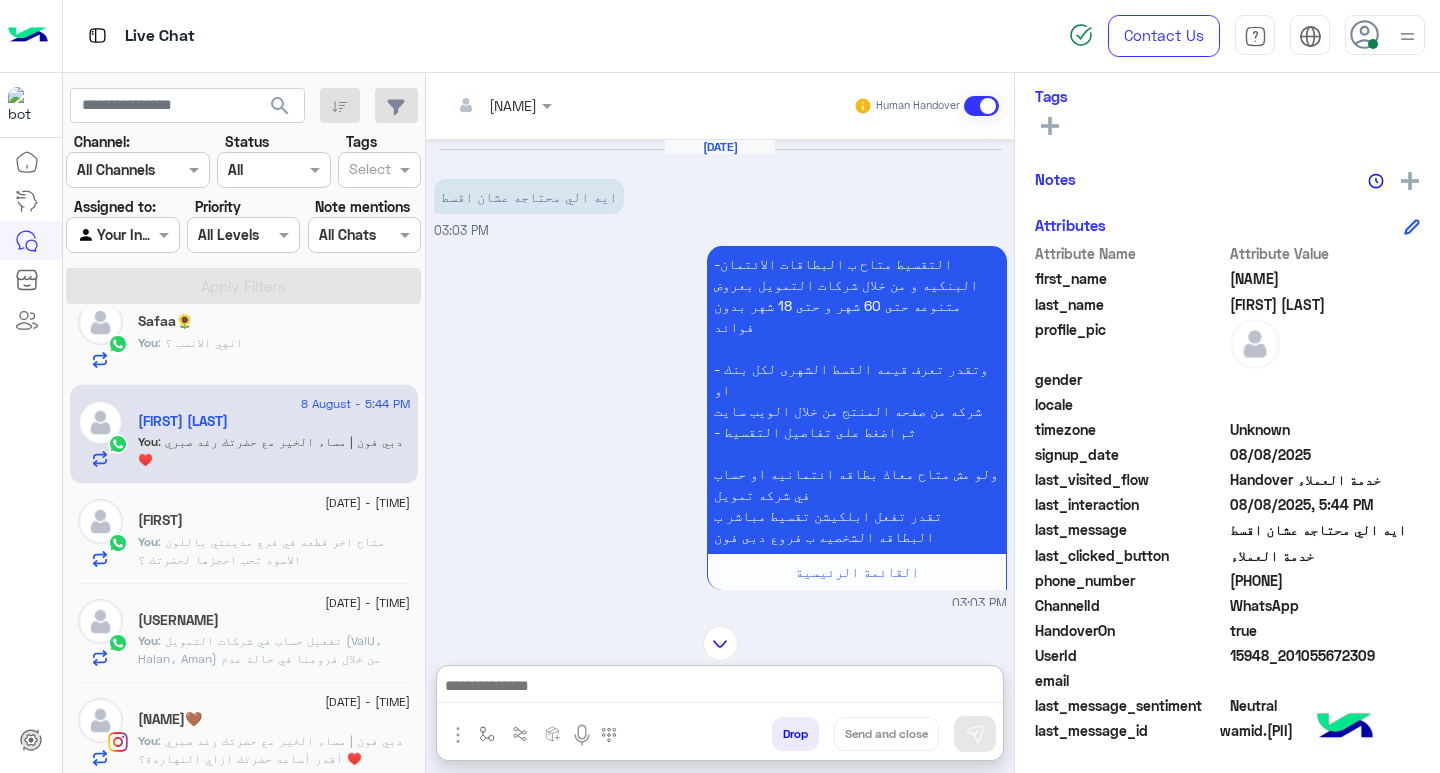 click at bounding box center [720, 688] 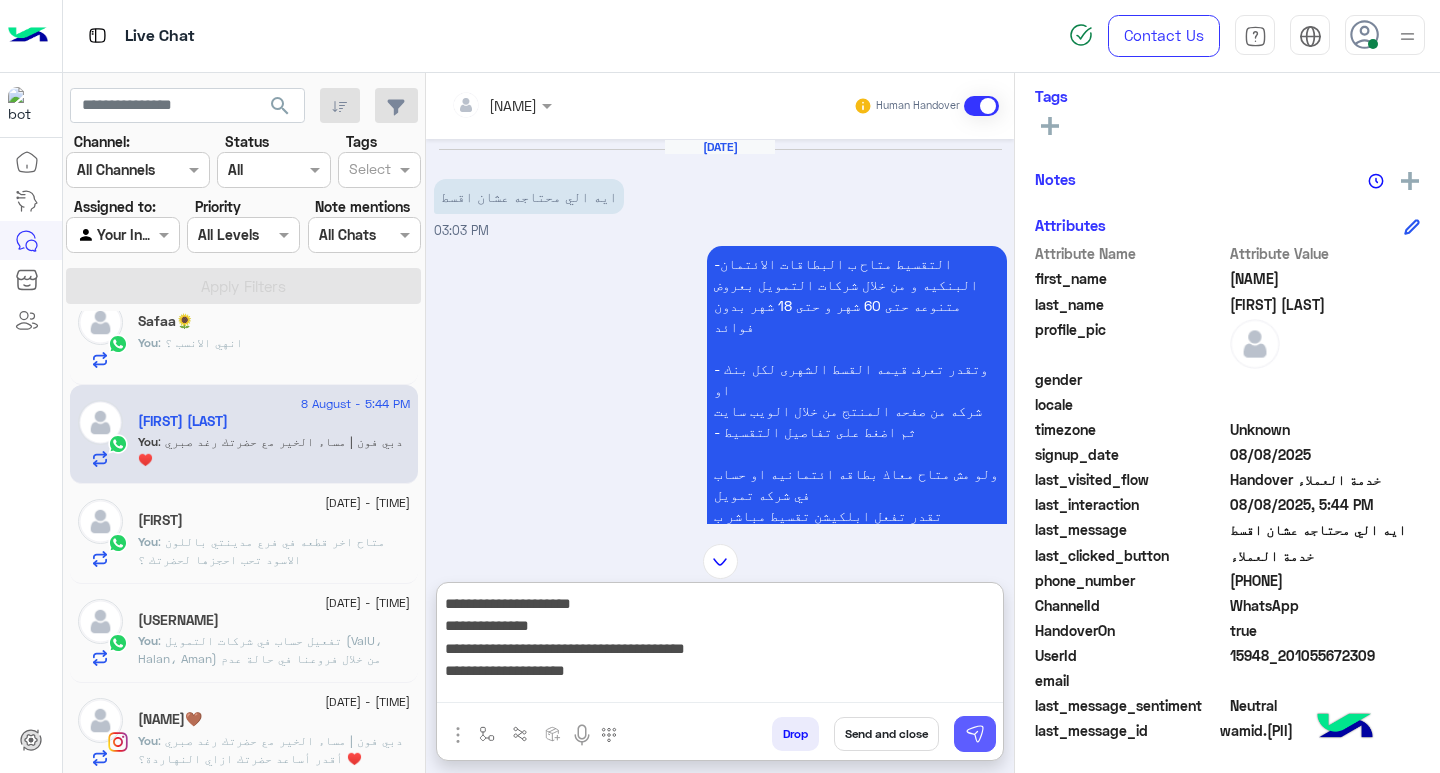 scroll, scrollTop: 0, scrollLeft: 0, axis: both 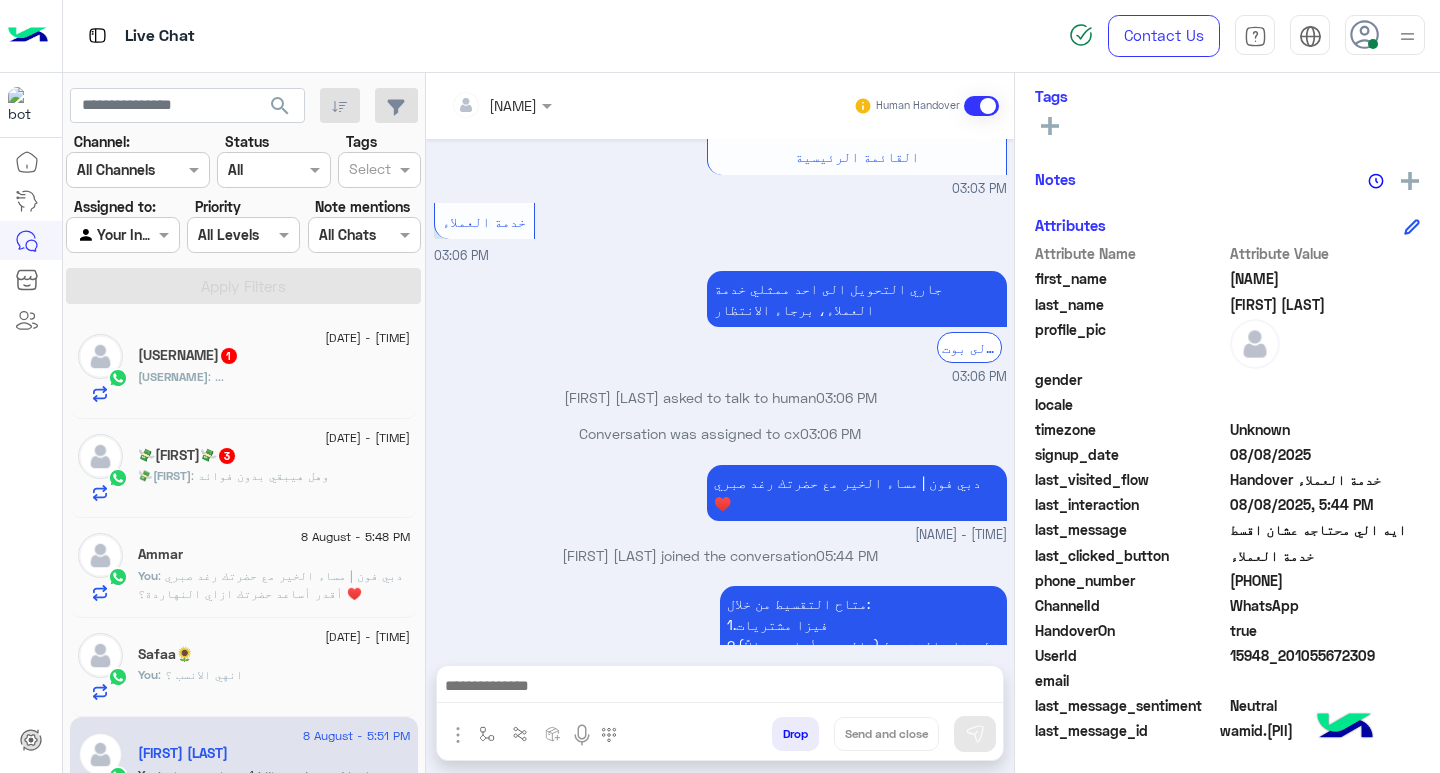 click on "mu7medmusa : ..." 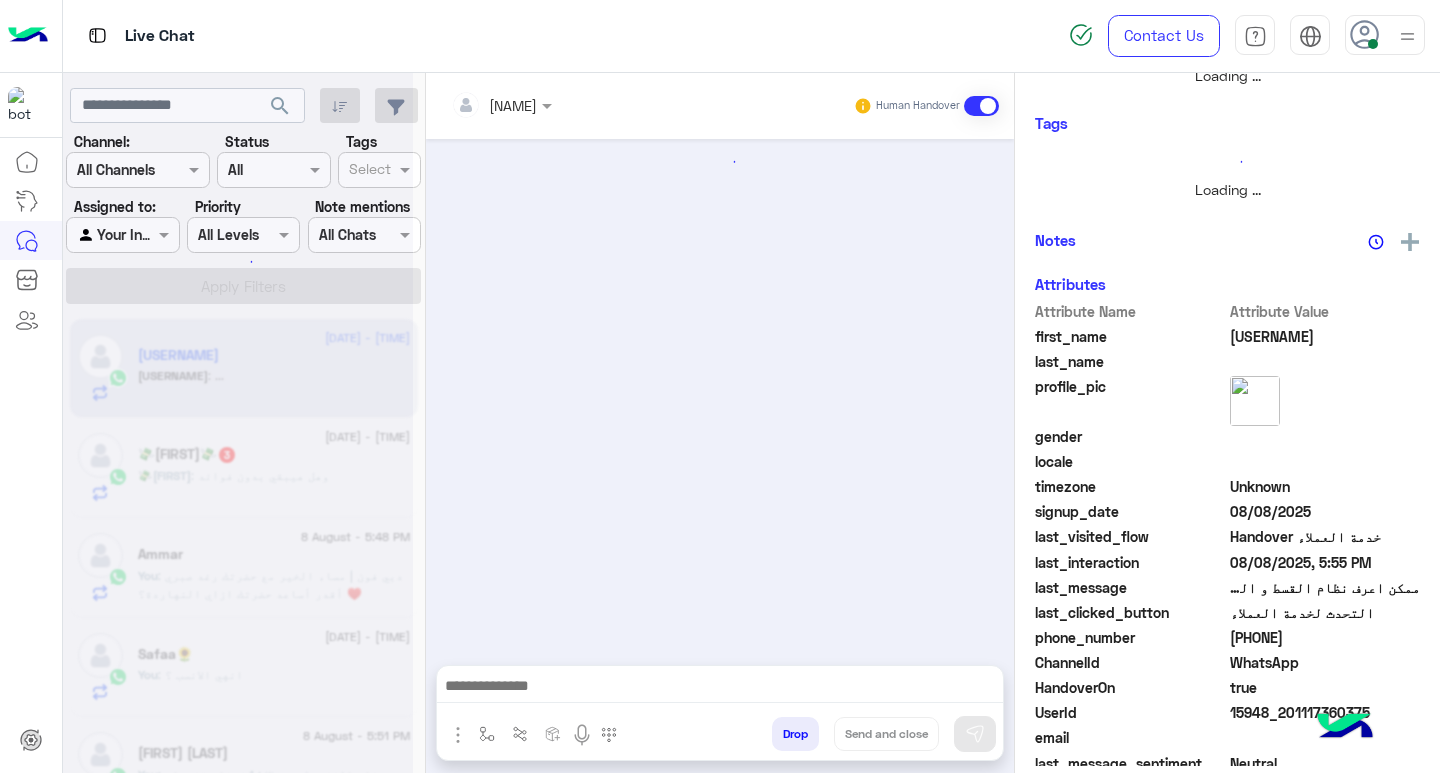 scroll, scrollTop: 355, scrollLeft: 0, axis: vertical 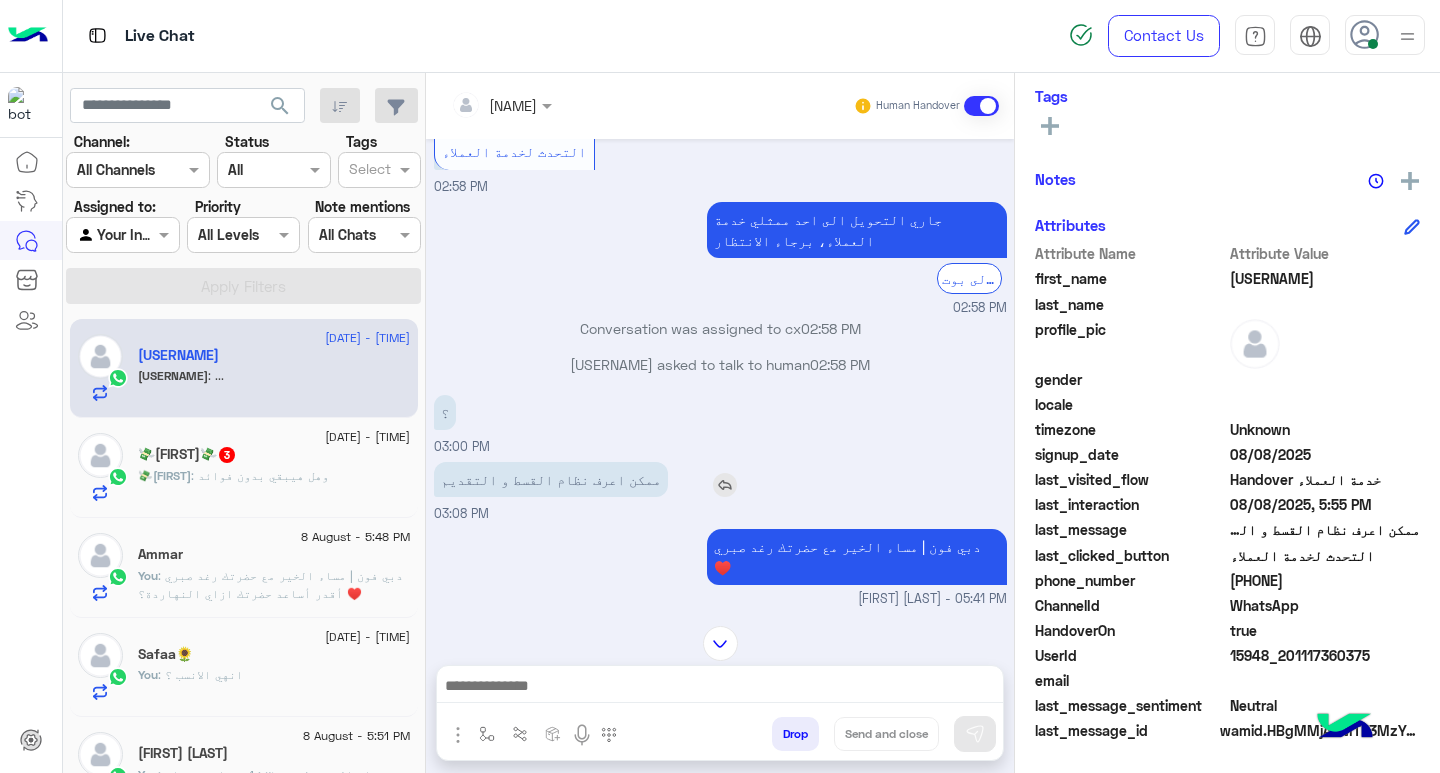 click at bounding box center (725, 485) 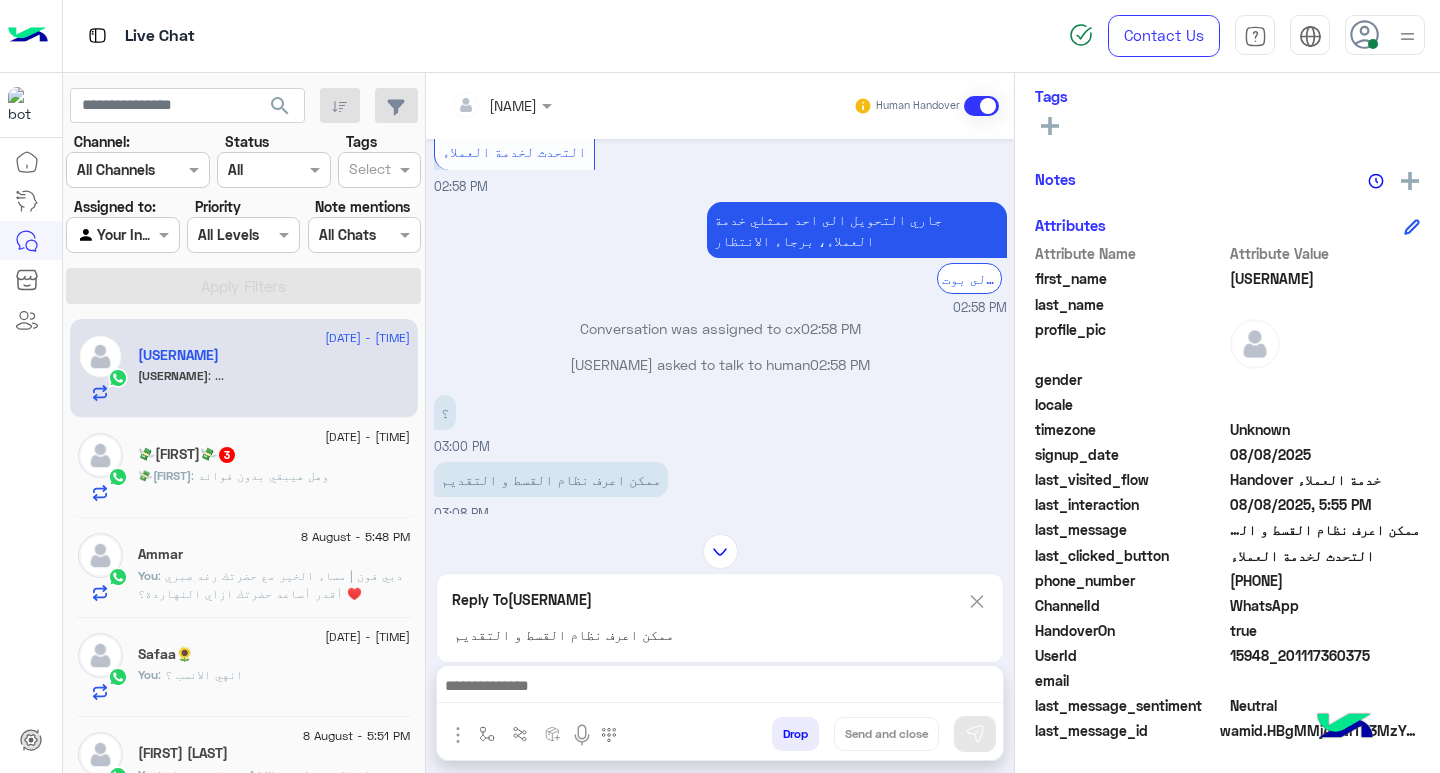click at bounding box center (720, 688) 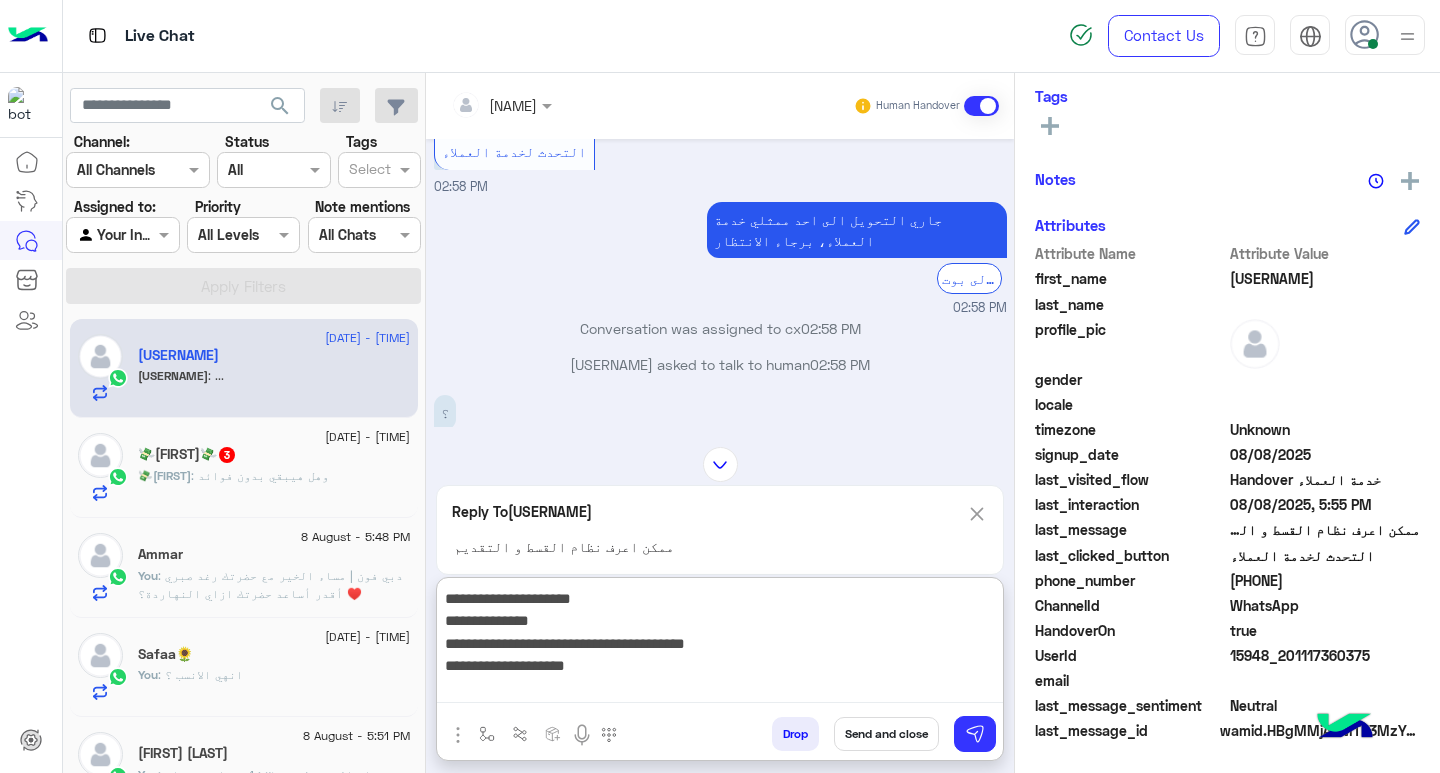 scroll, scrollTop: 0, scrollLeft: 0, axis: both 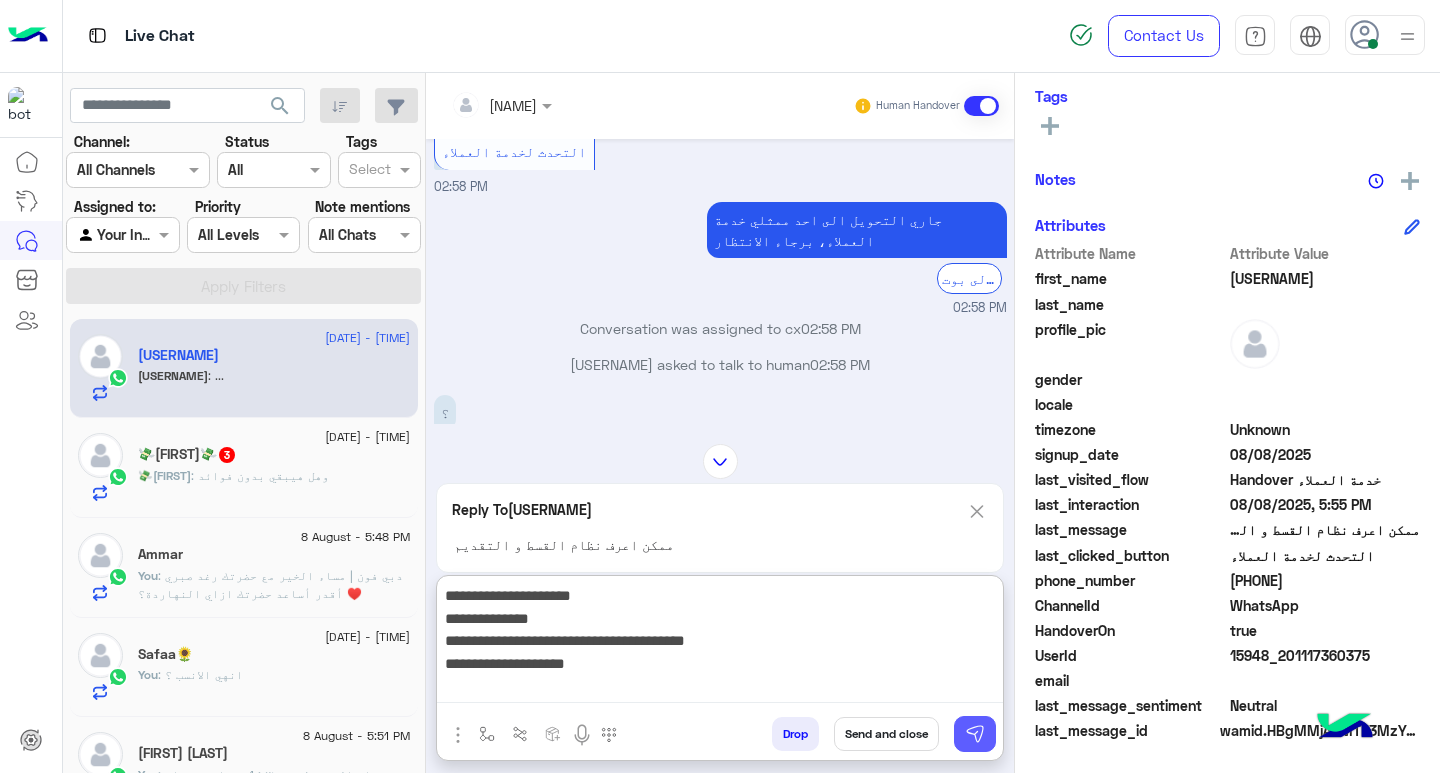 type on "**********" 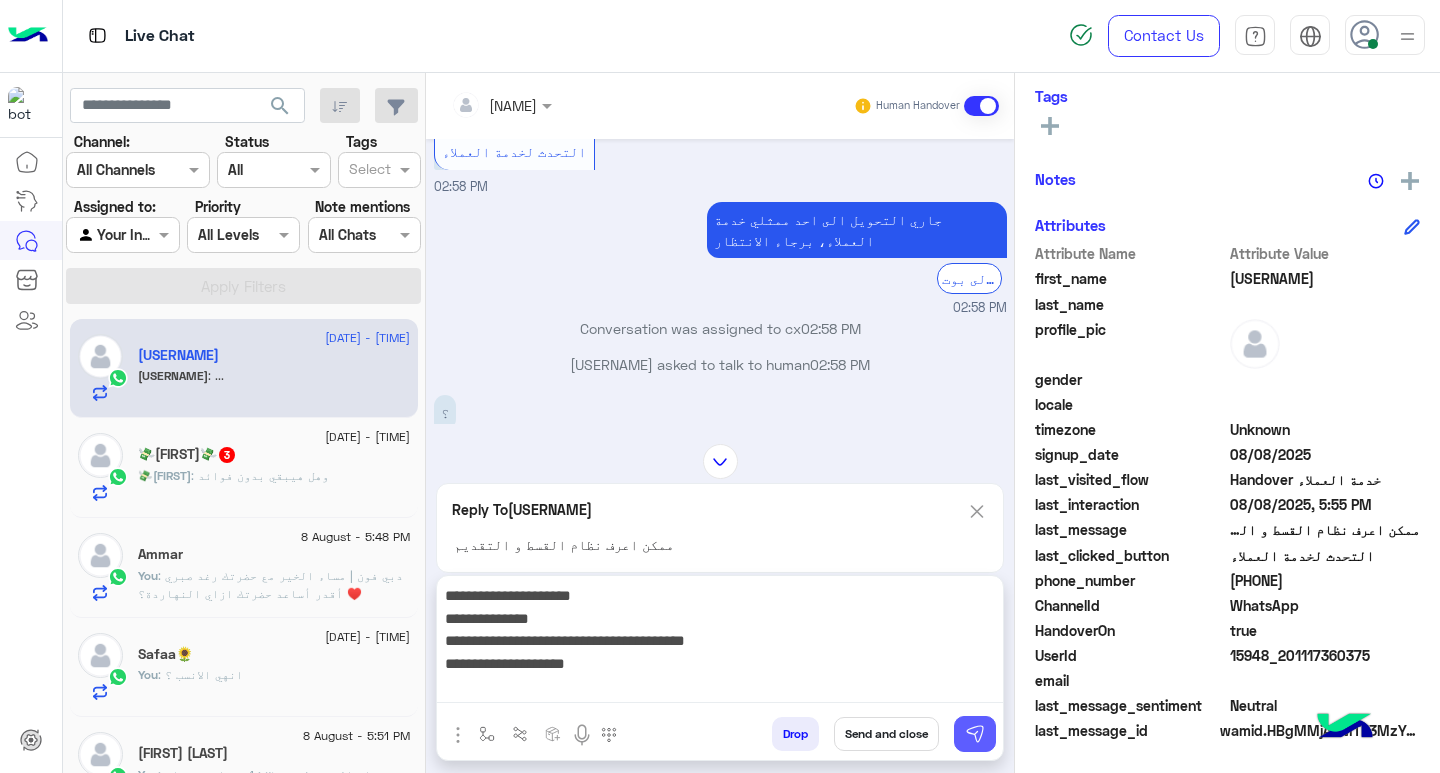 click at bounding box center [975, 734] 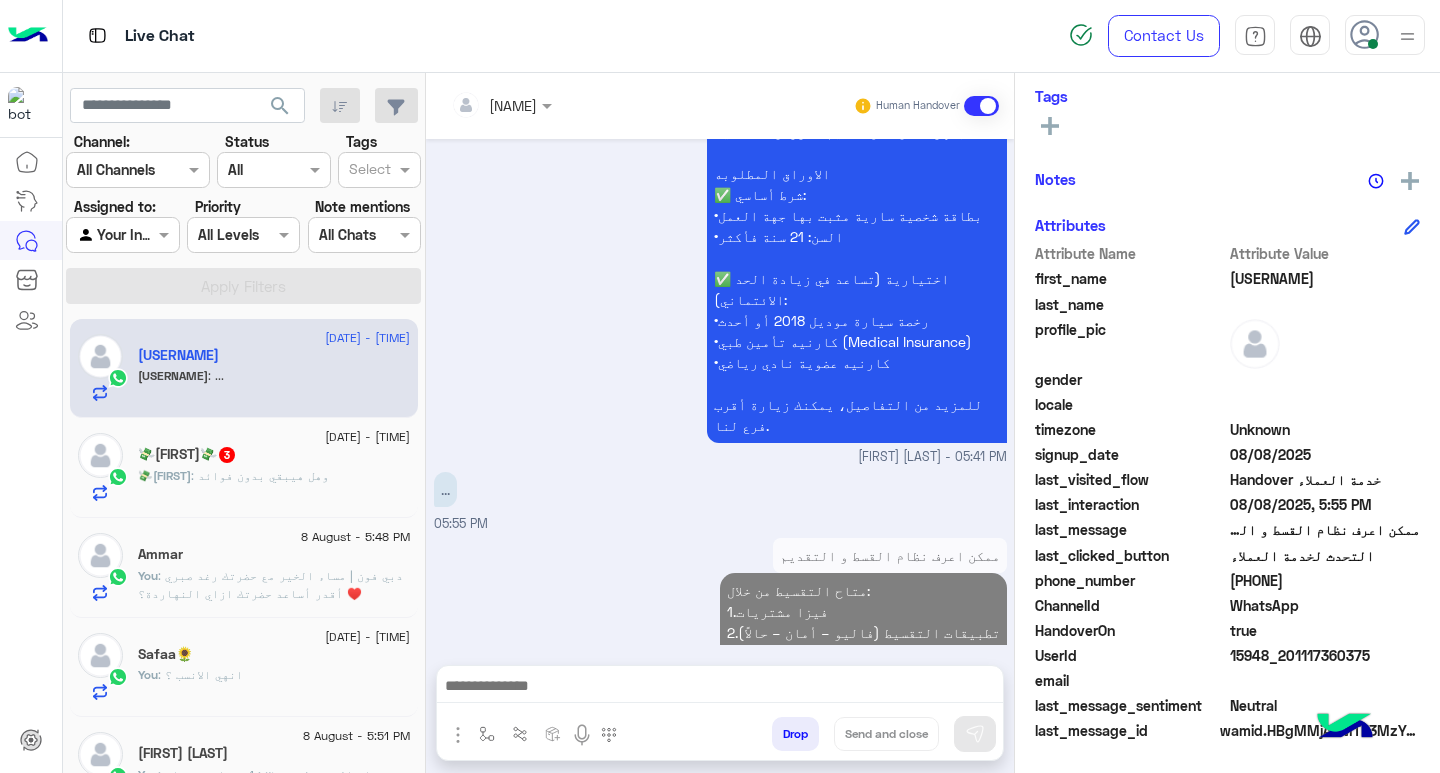 scroll, scrollTop: 2130, scrollLeft: 0, axis: vertical 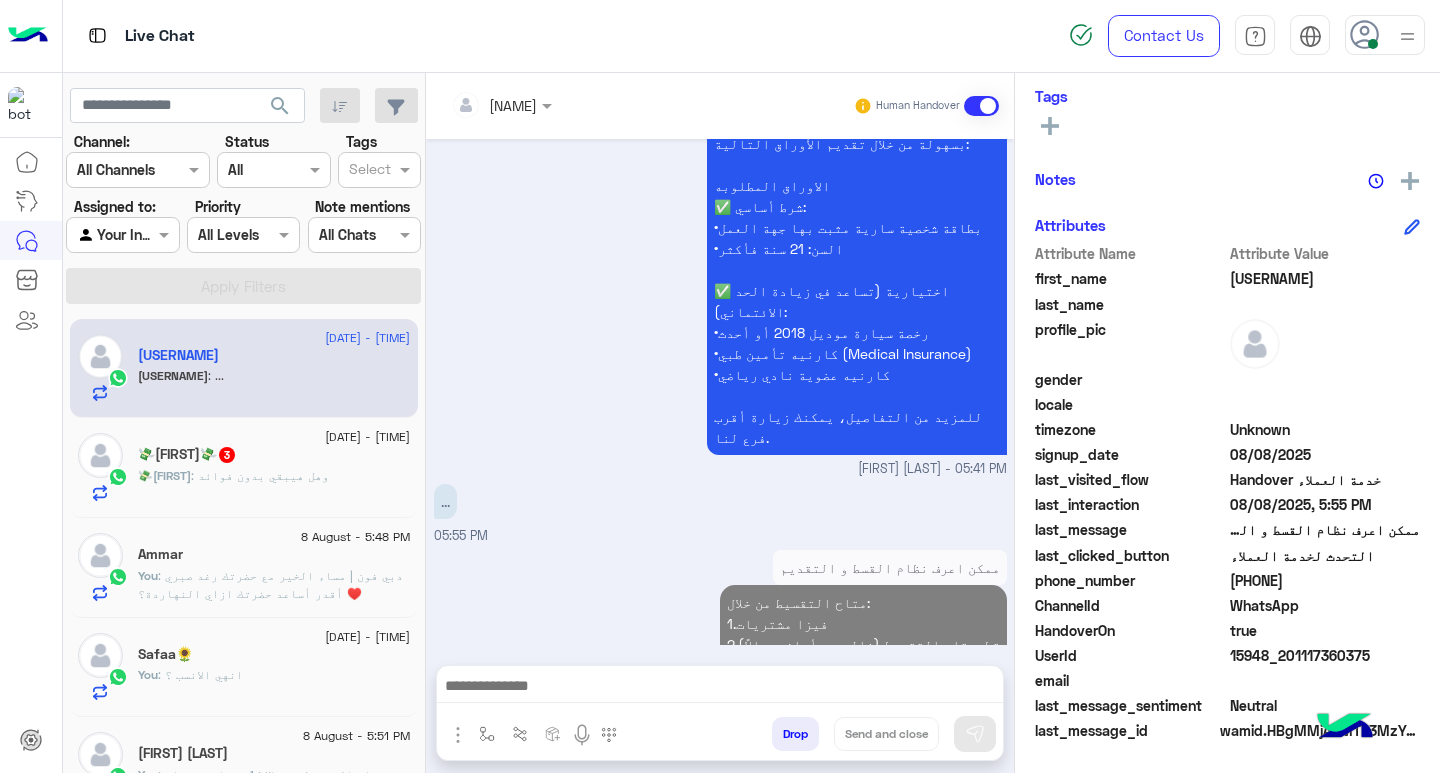 click on ": وهل هيبقي بدون فوائد" 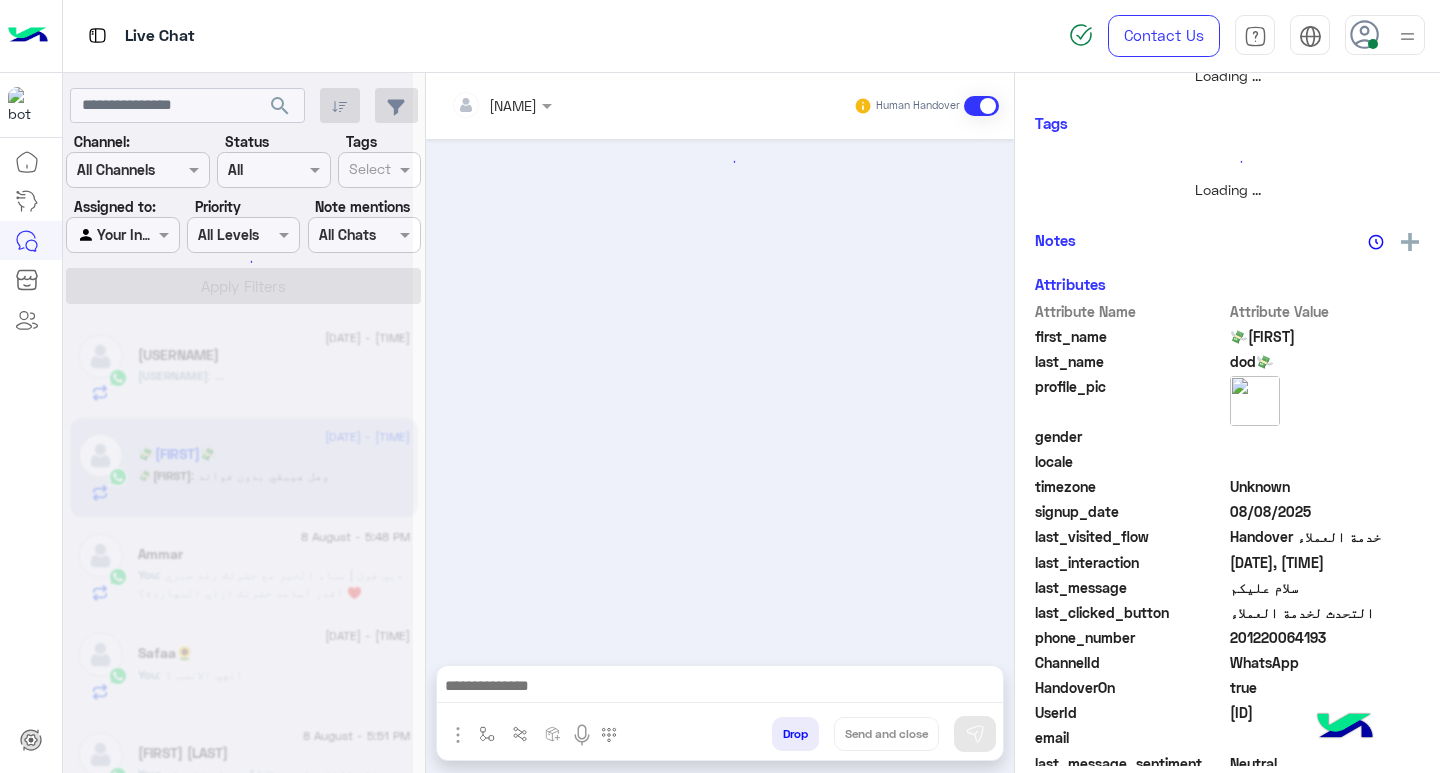 scroll, scrollTop: 355, scrollLeft: 0, axis: vertical 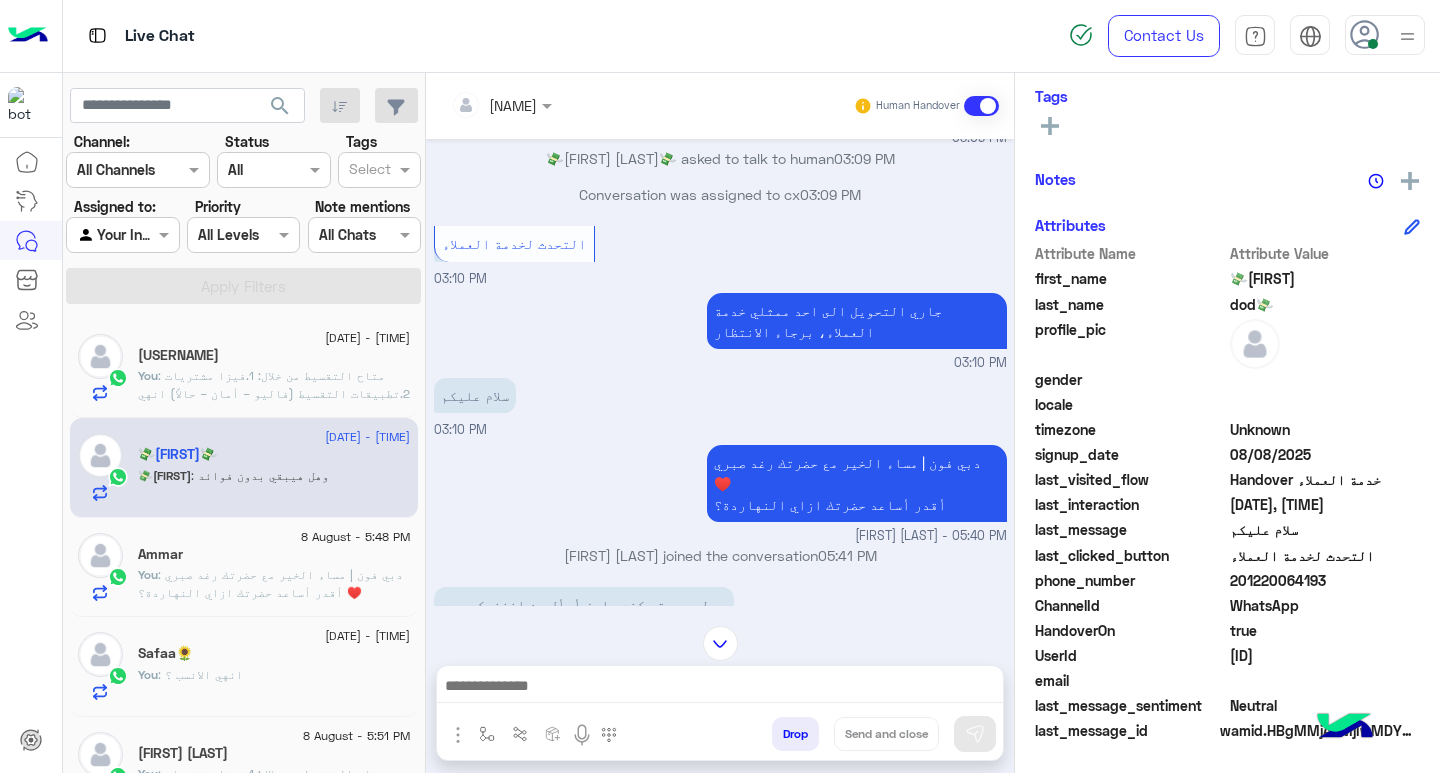 click at bounding box center (720, 688) 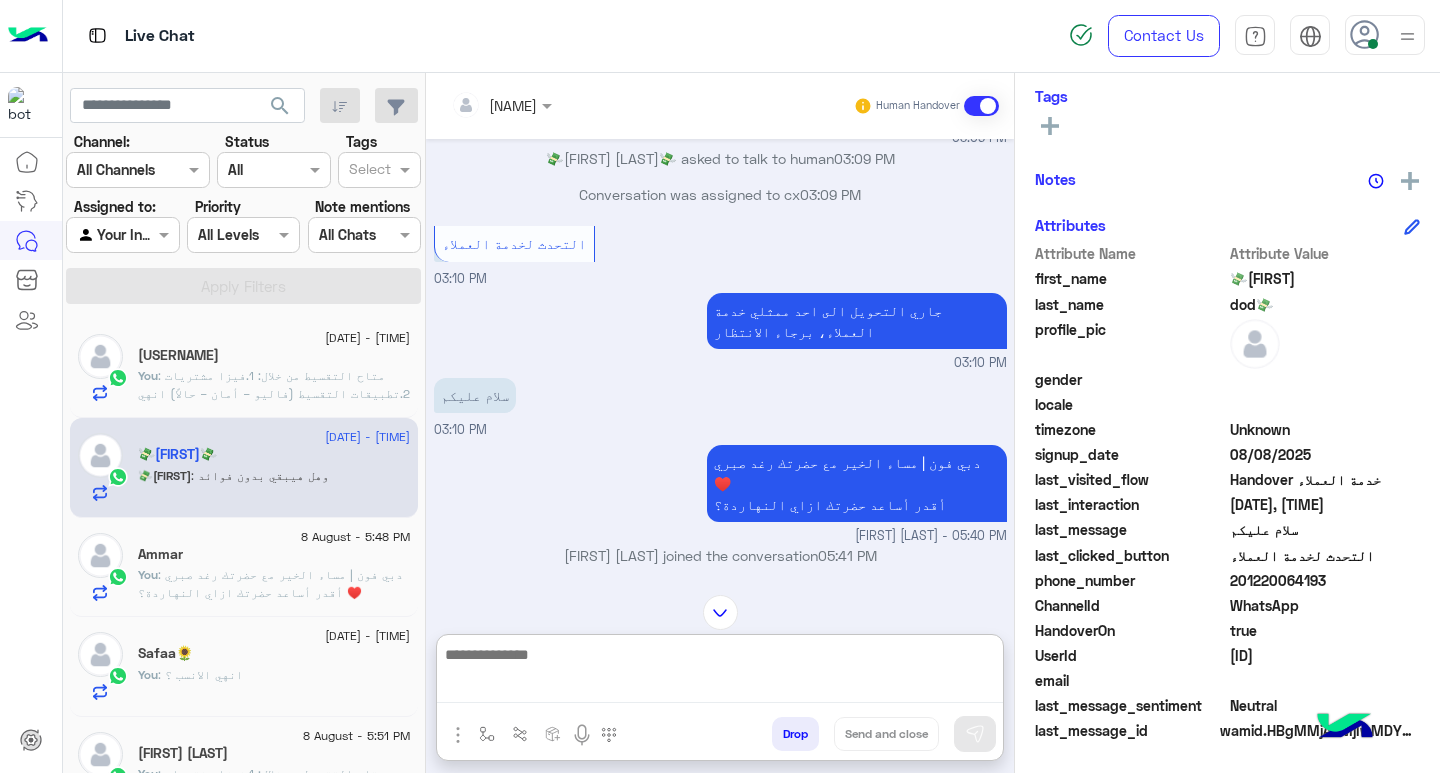 paste on "**********" 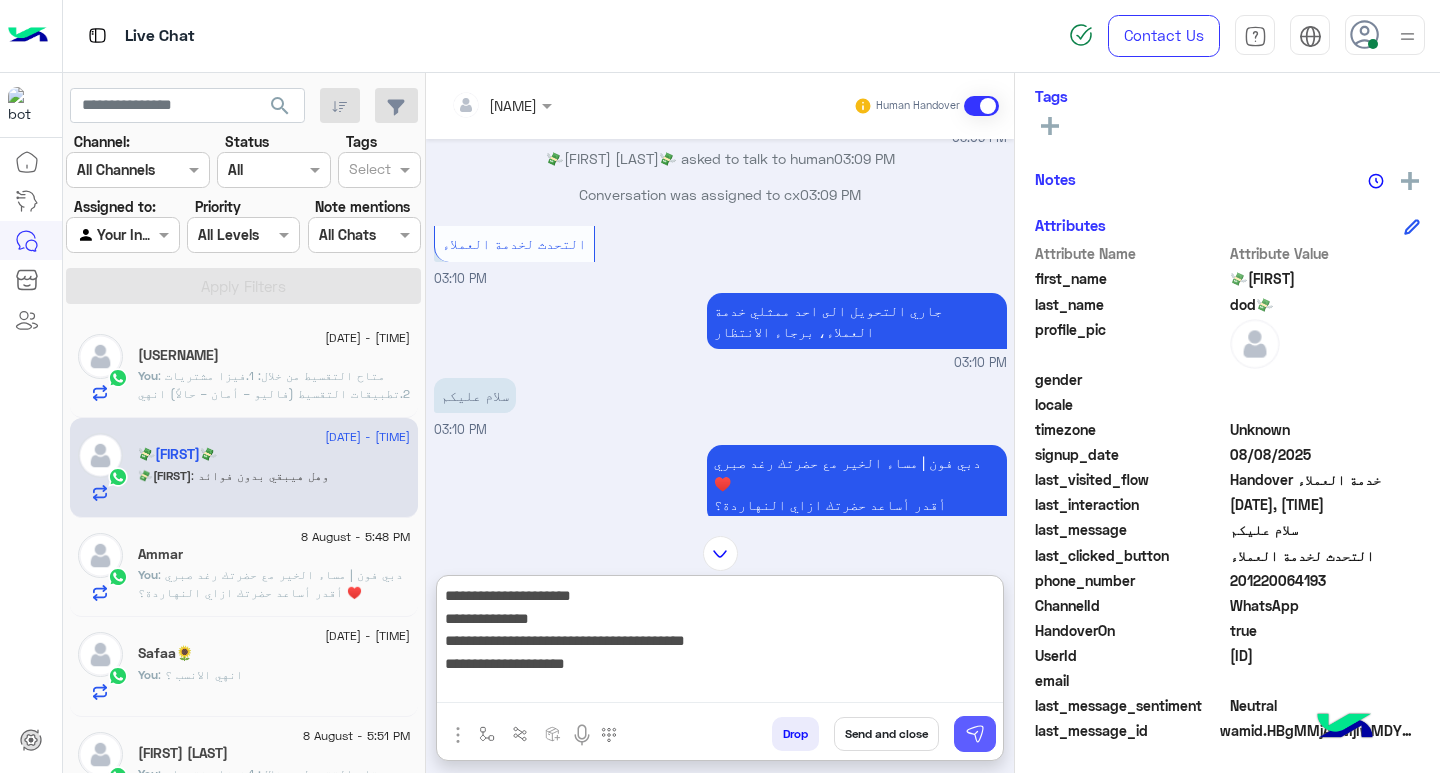 scroll, scrollTop: 0, scrollLeft: 0, axis: both 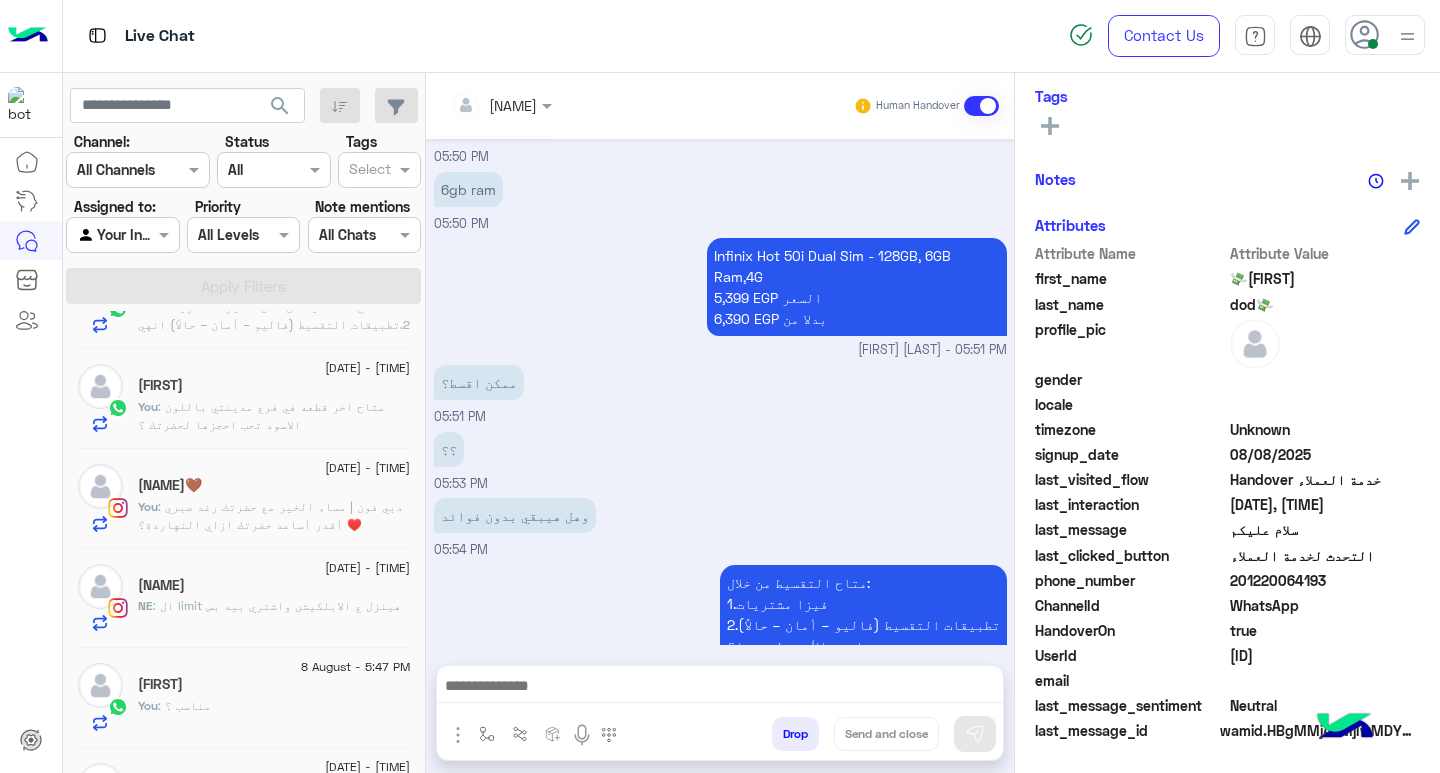 click on ": ال limit هينزل ع الابلكيشن واشتري بيه بس" 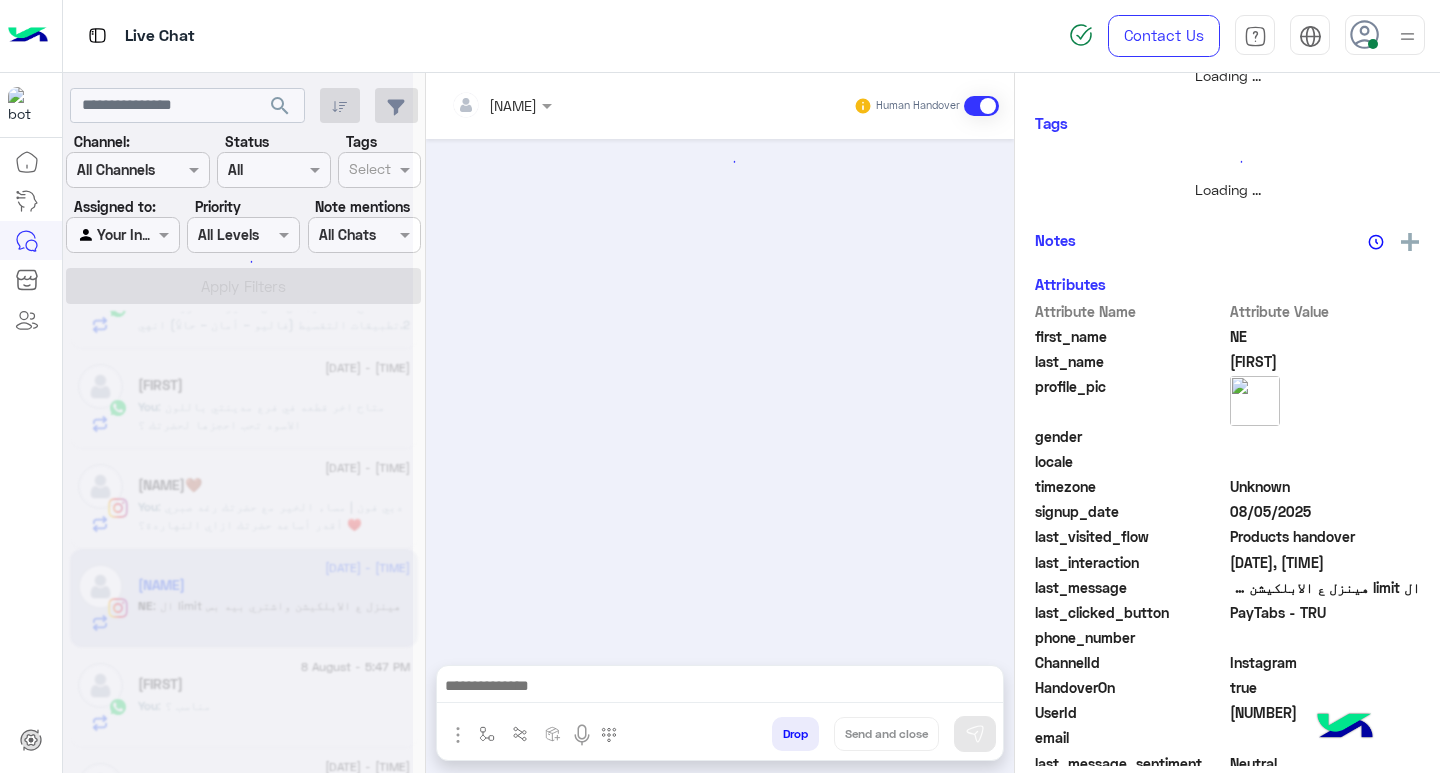 scroll, scrollTop: 355, scrollLeft: 0, axis: vertical 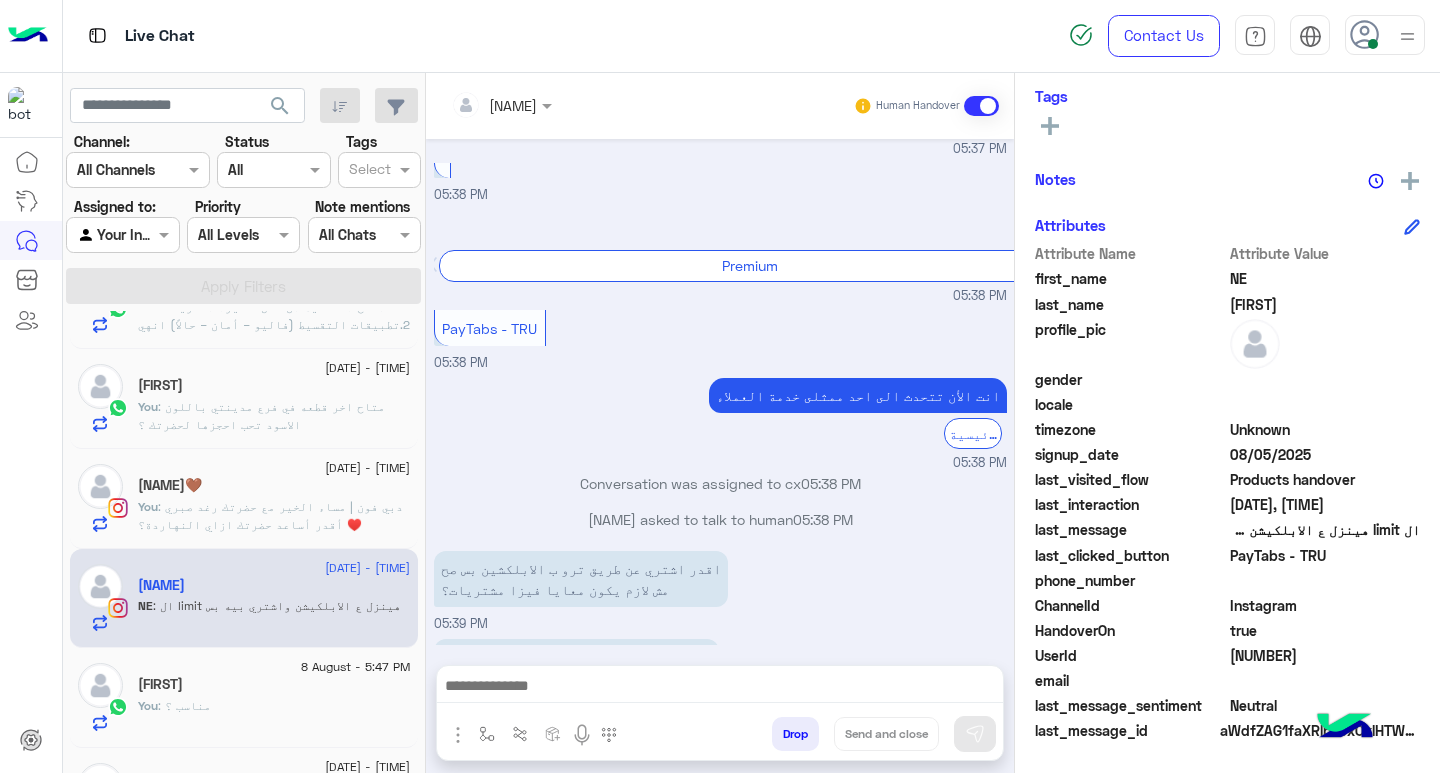 drag, startPoint x: 971, startPoint y: 685, endPoint x: 961, endPoint y: 731, distance: 47.07441 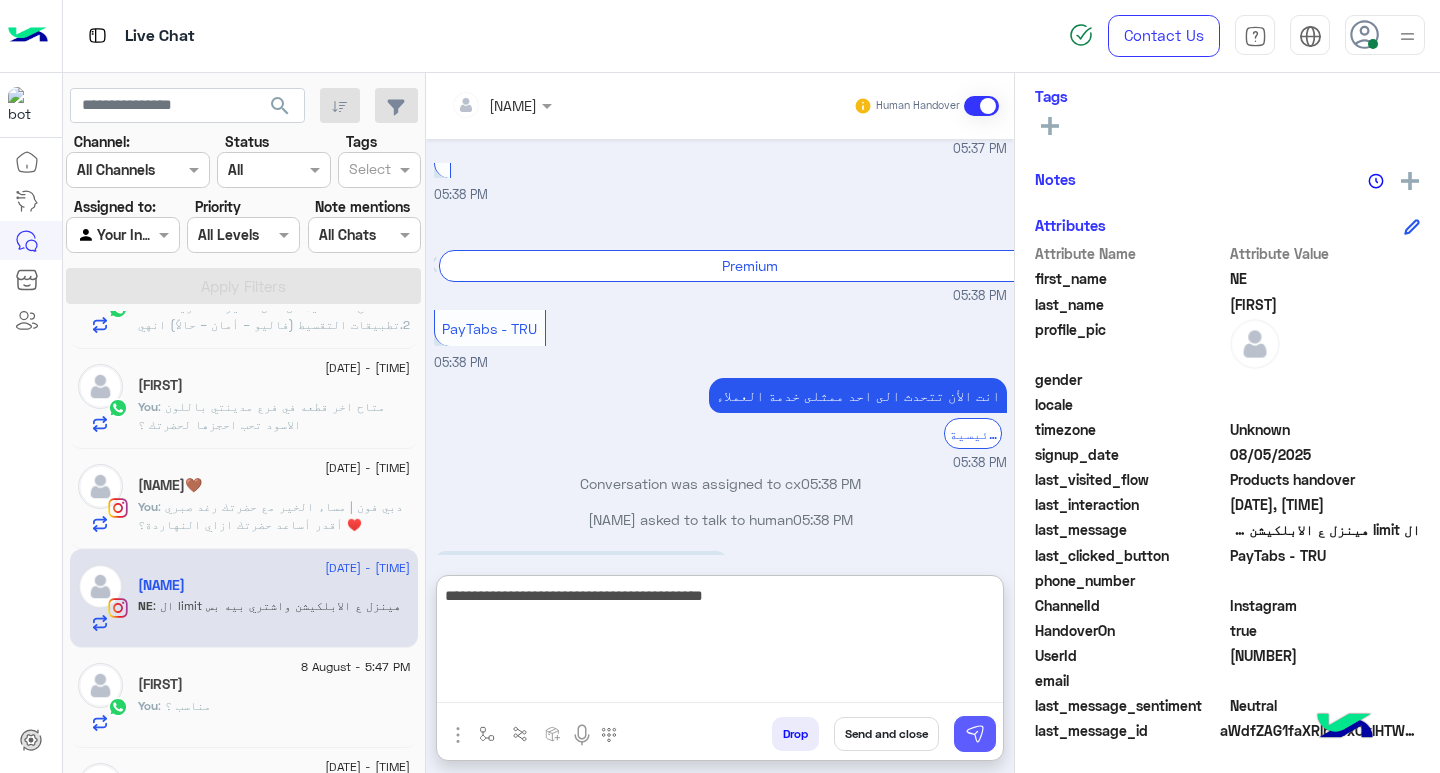 type on "**********" 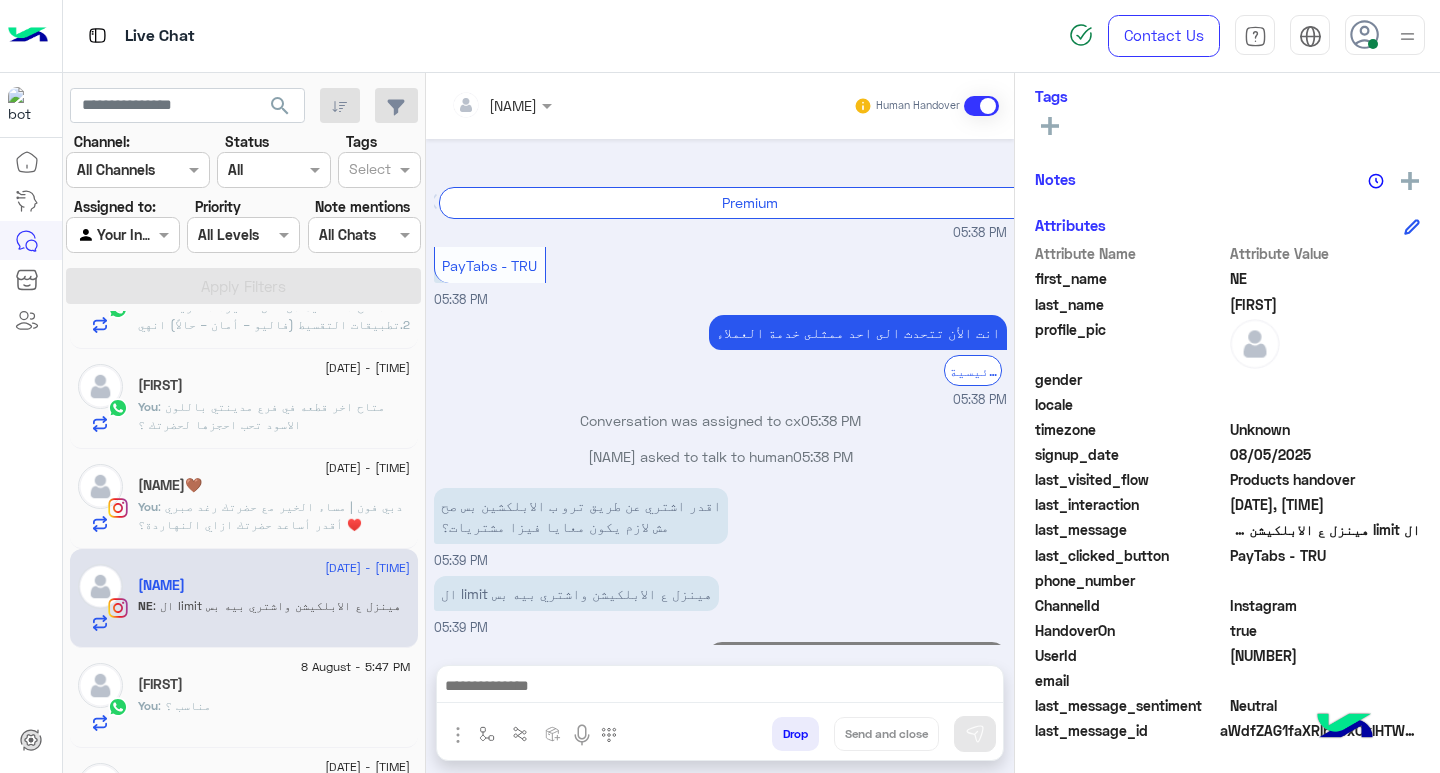 click at bounding box center [720, 691] 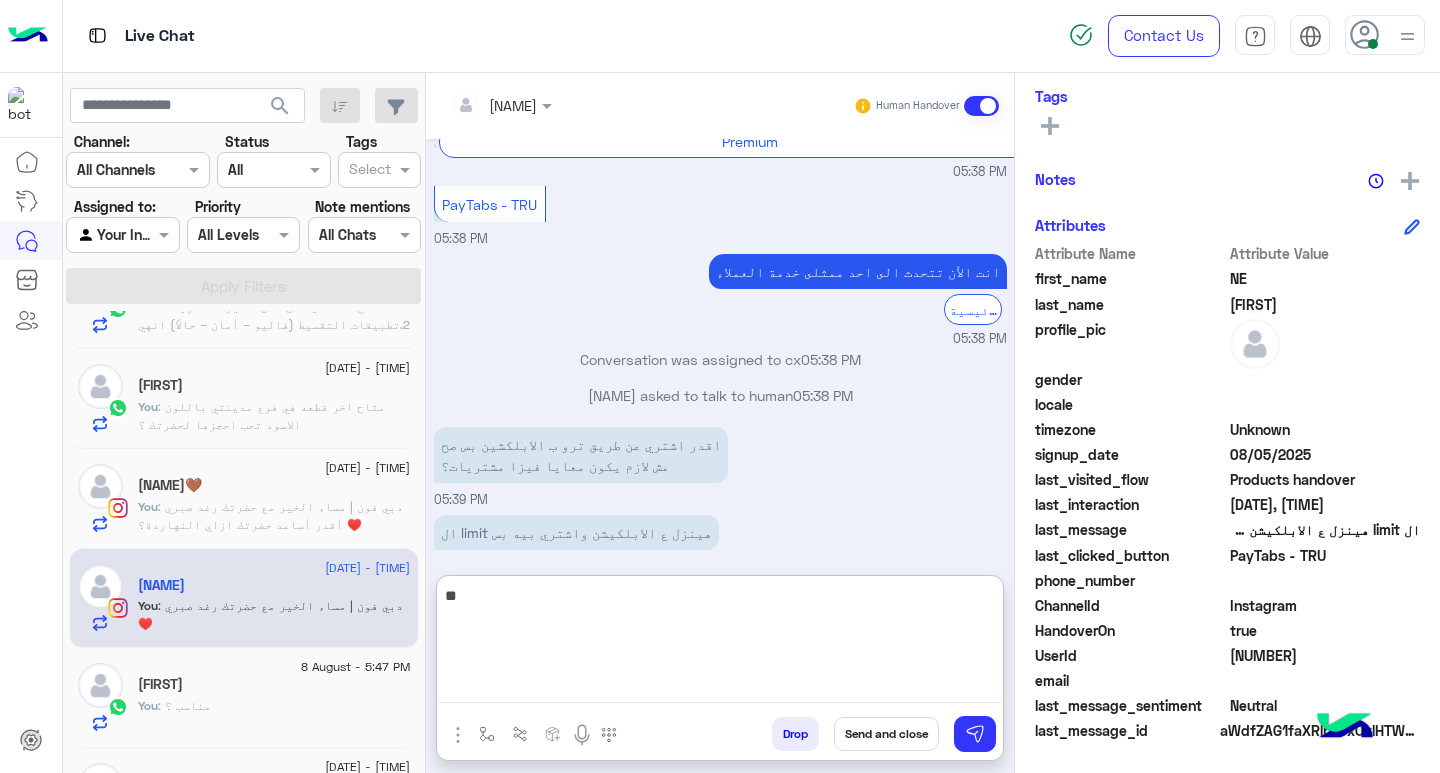 scroll, scrollTop: 2645, scrollLeft: 0, axis: vertical 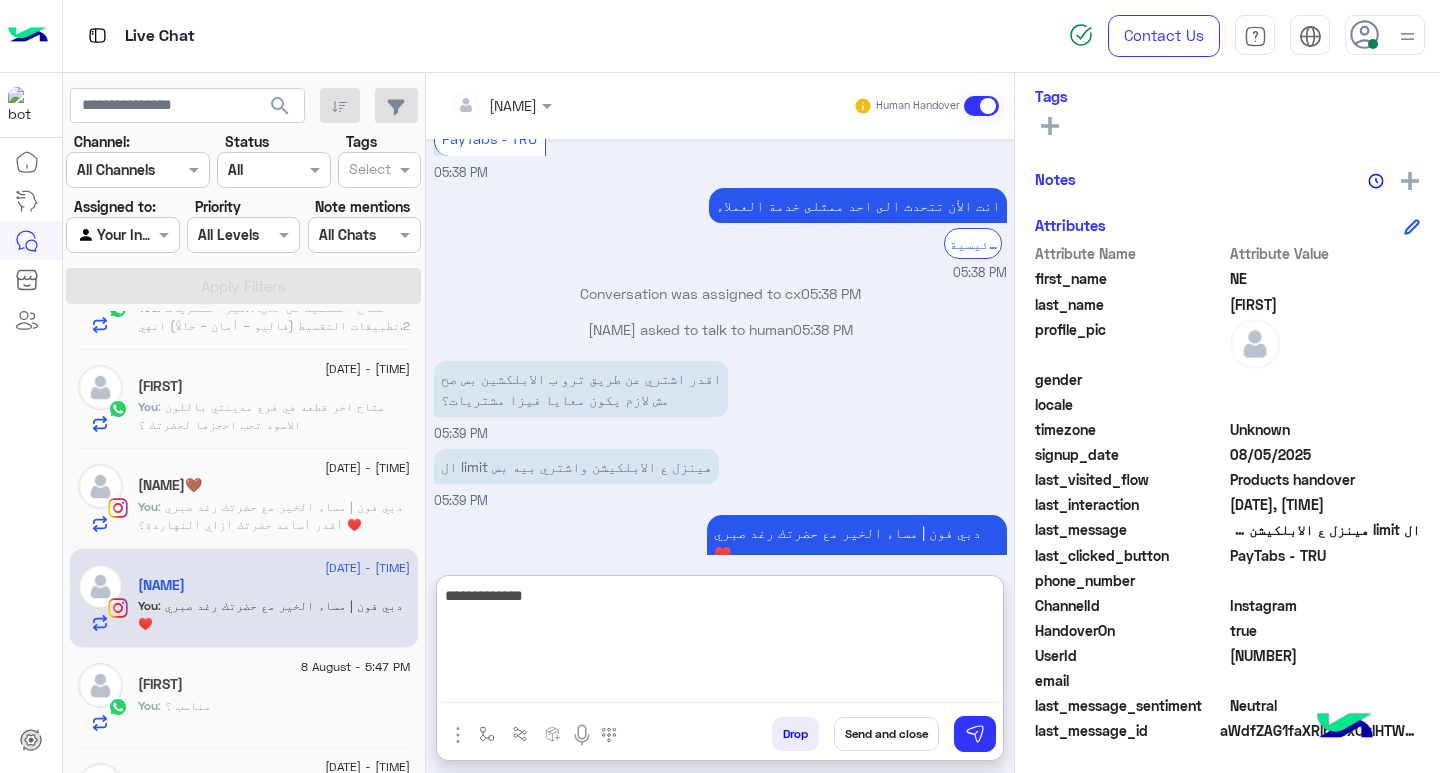 type on "**********" 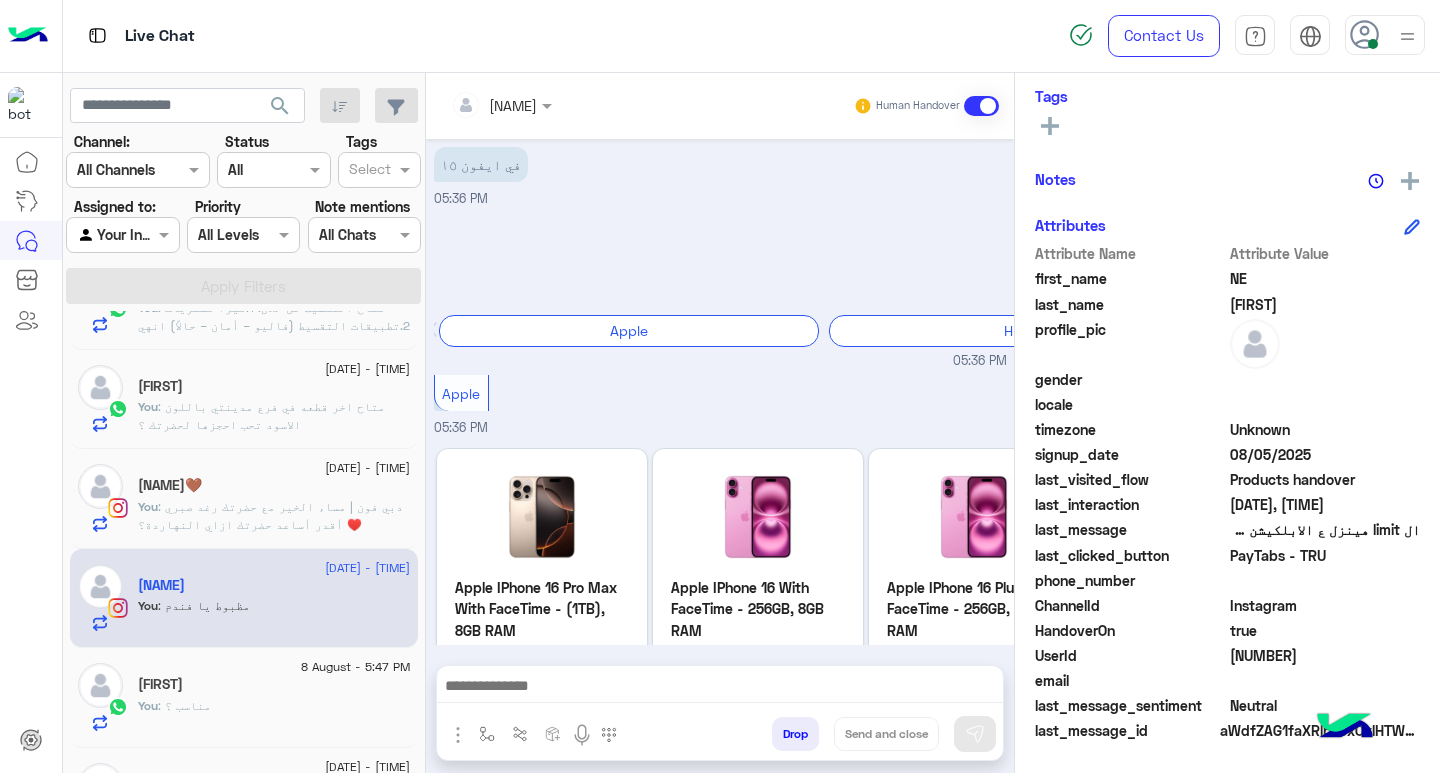 scroll, scrollTop: 2618, scrollLeft: 0, axis: vertical 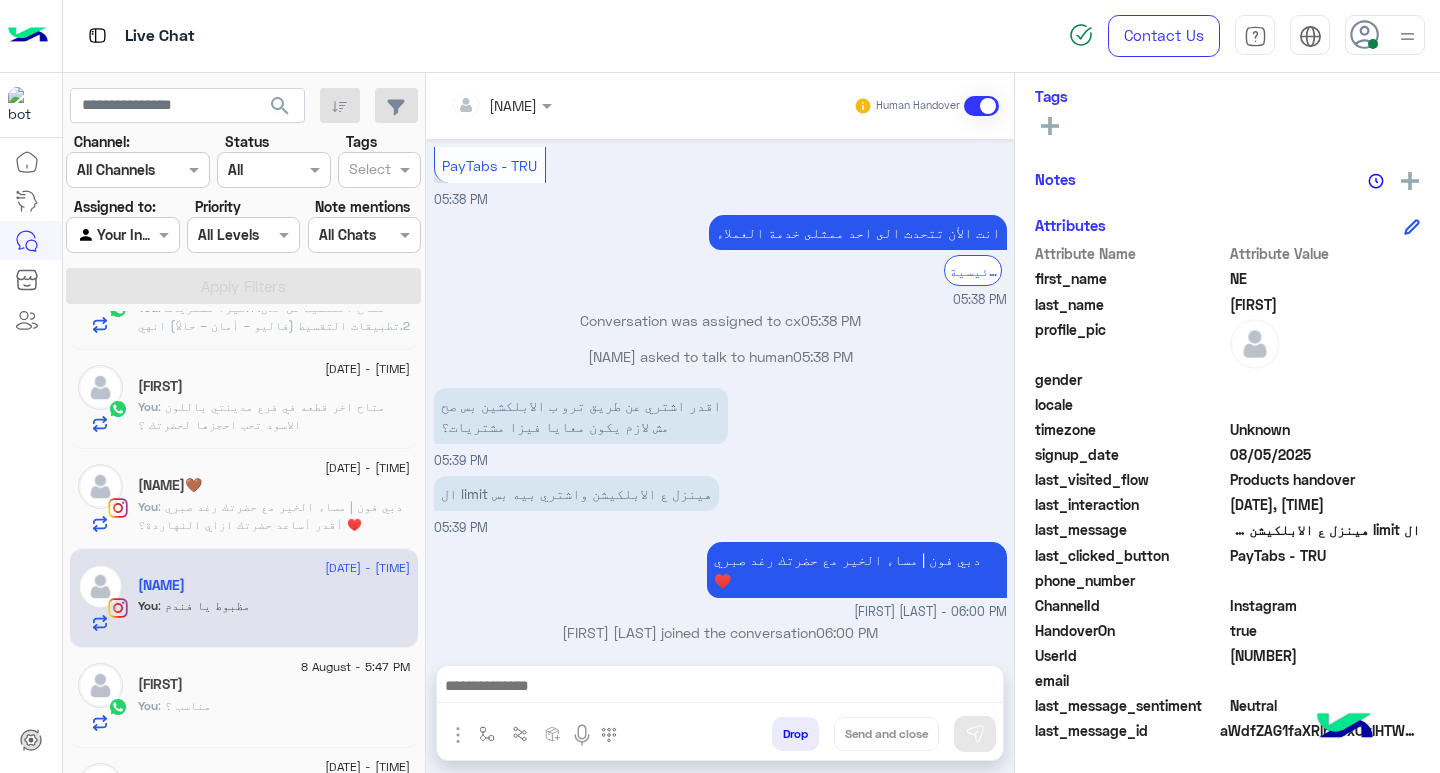click at bounding box center [720, 688] 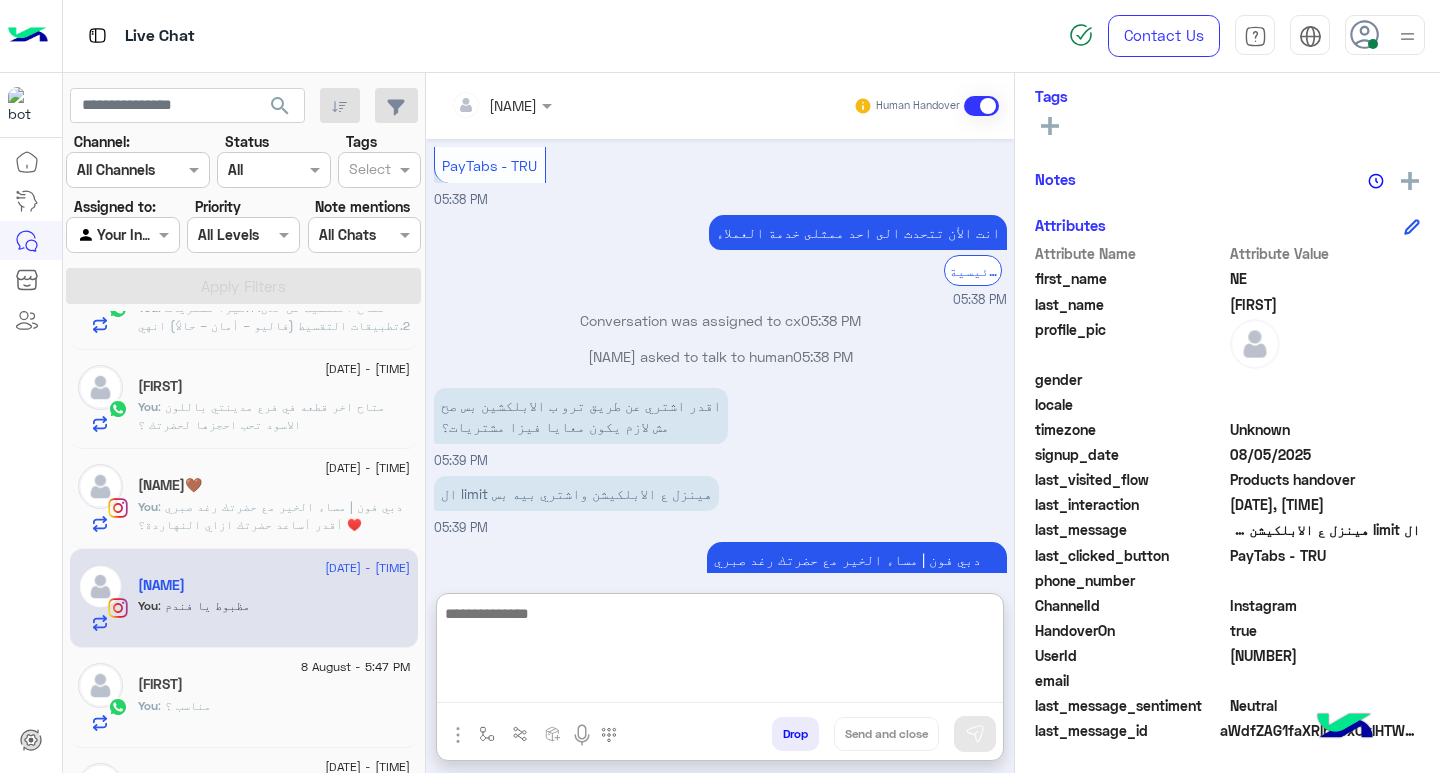 scroll, scrollTop: 2708, scrollLeft: 0, axis: vertical 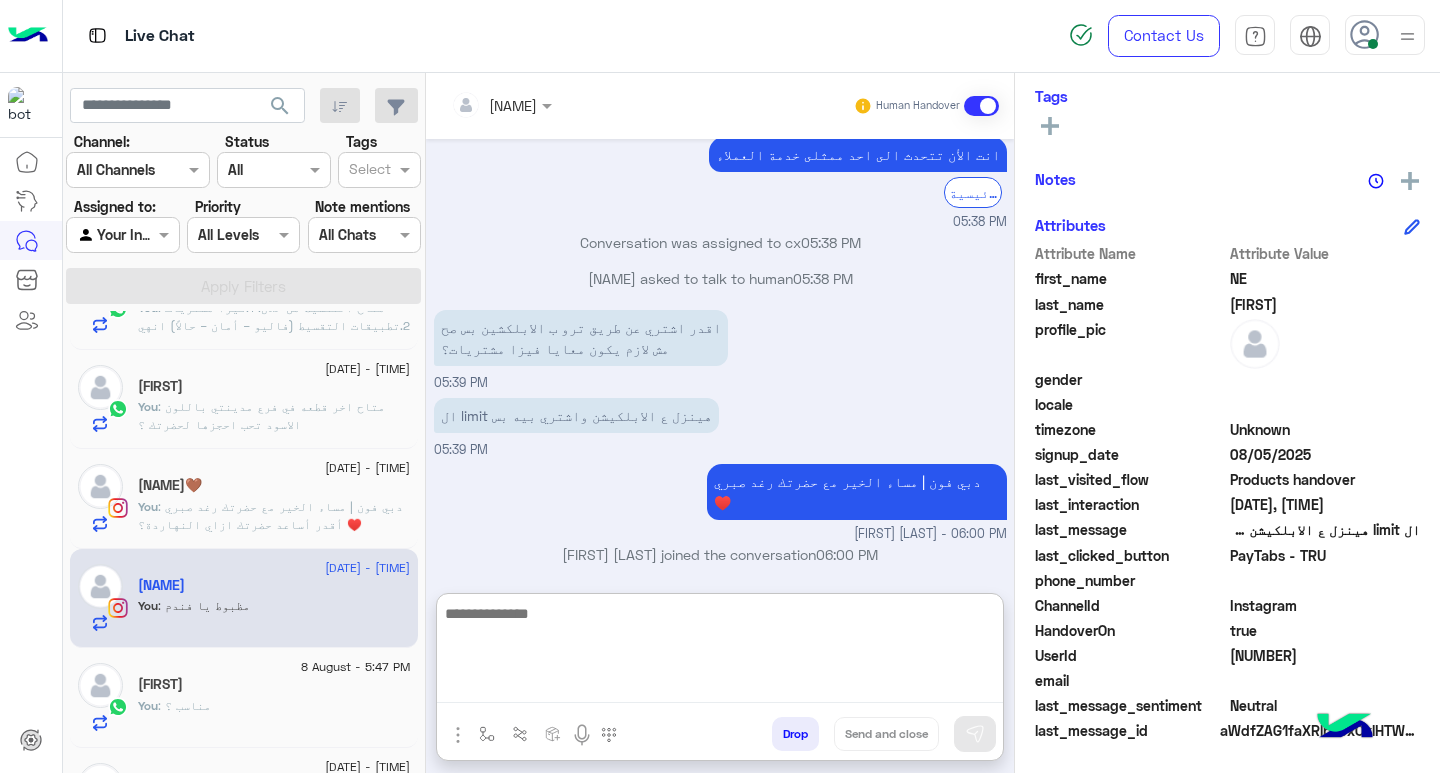 paste on "**********" 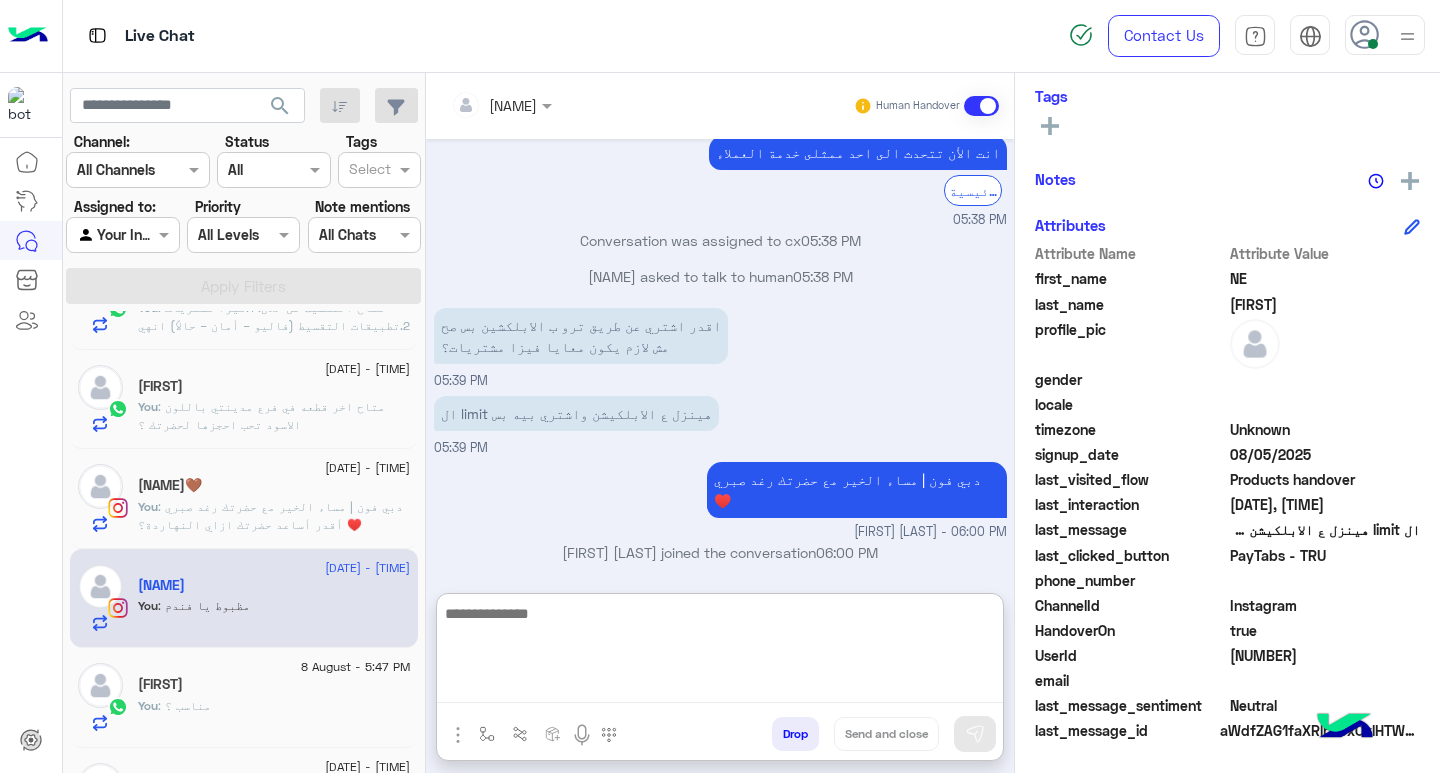 type on "**********" 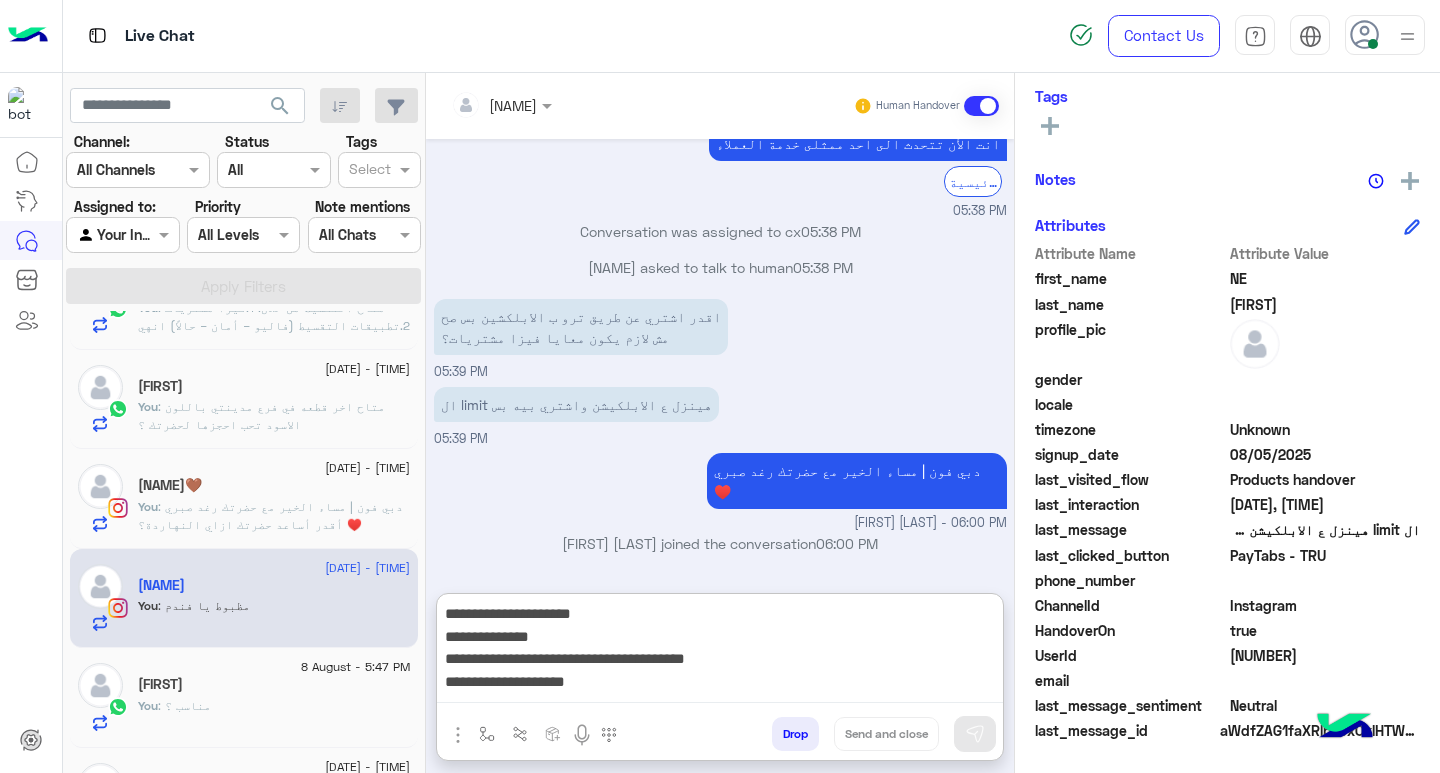scroll, scrollTop: 0, scrollLeft: 0, axis: both 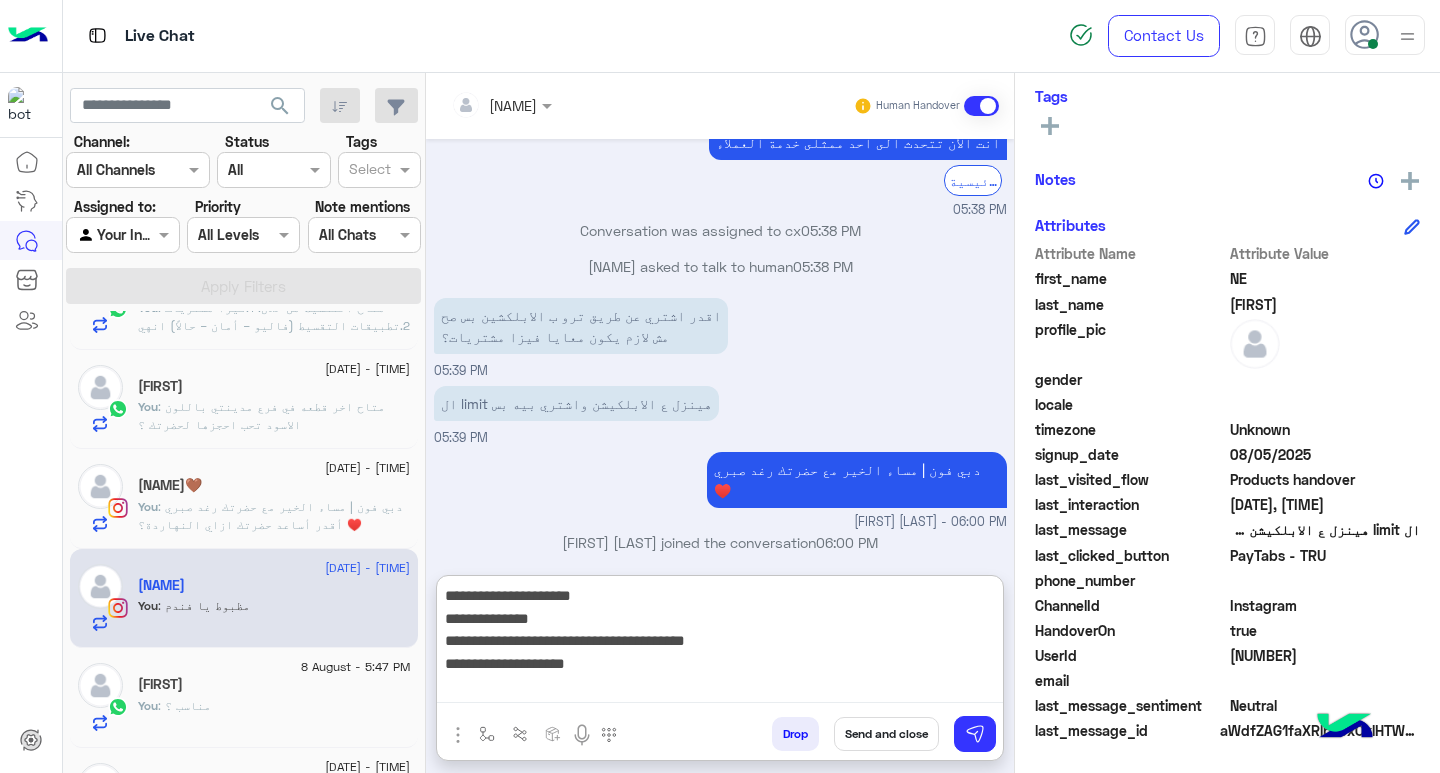 drag, startPoint x: 757, startPoint y: 649, endPoint x: 1204, endPoint y: 546, distance: 458.7134 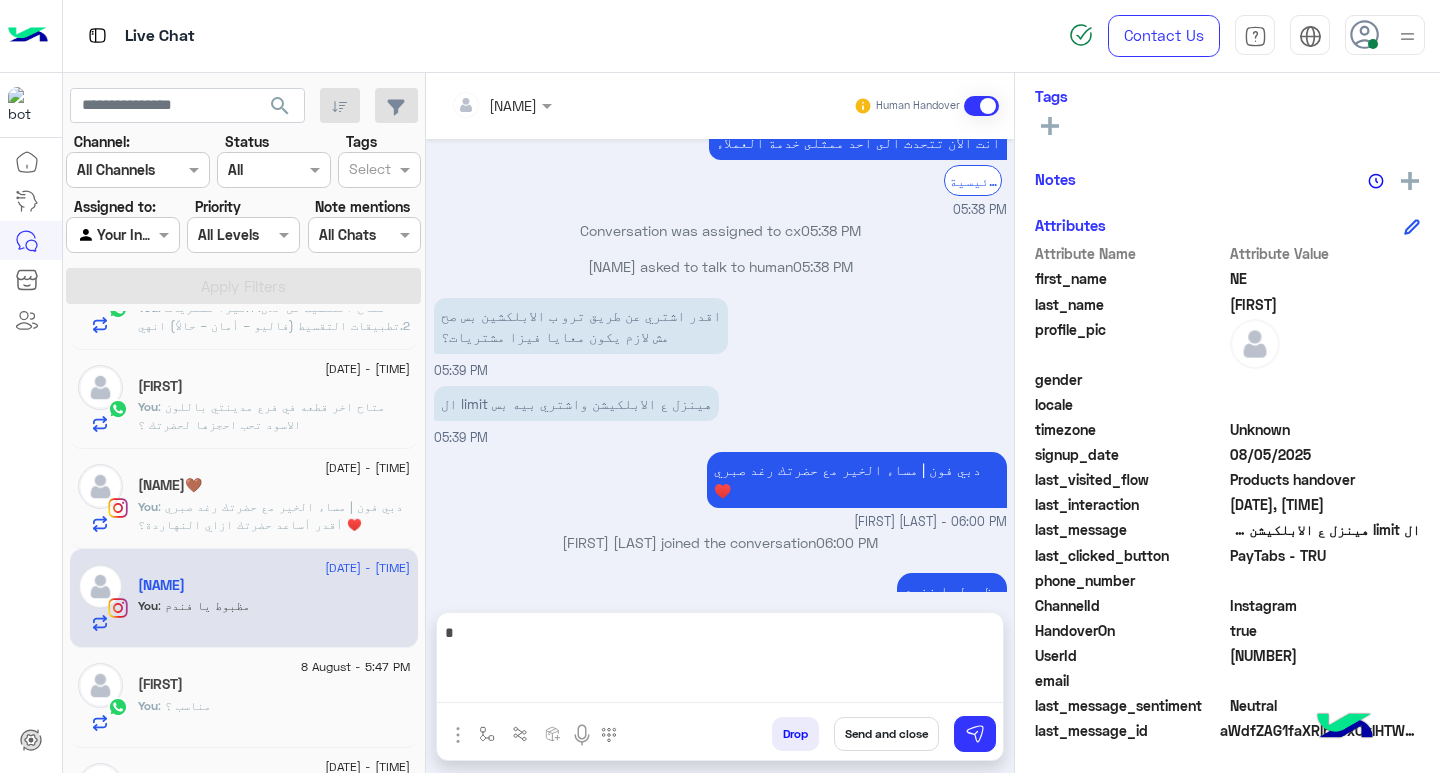 scroll, scrollTop: 2618, scrollLeft: 0, axis: vertical 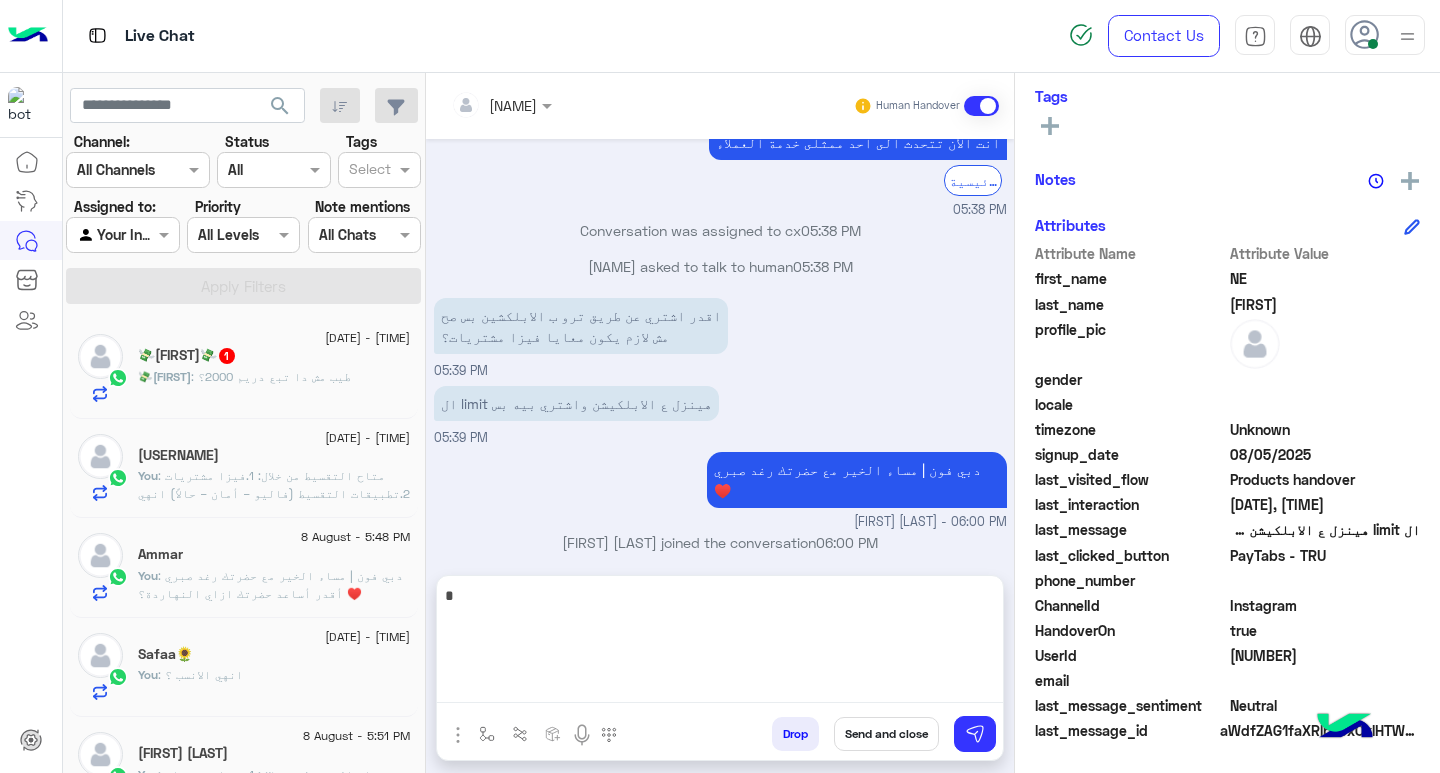 click on "💸El dod💸  1" 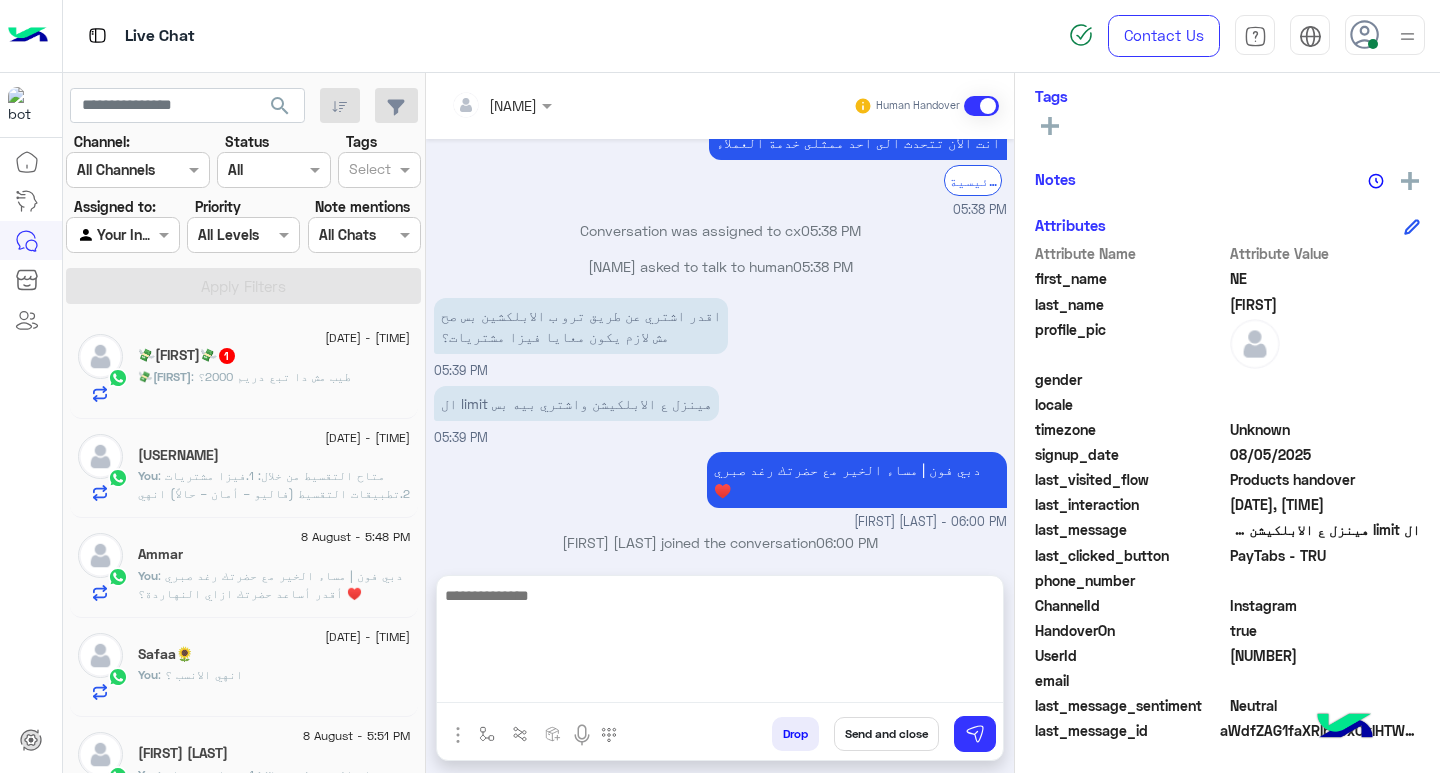 scroll, scrollTop: 0, scrollLeft: 0, axis: both 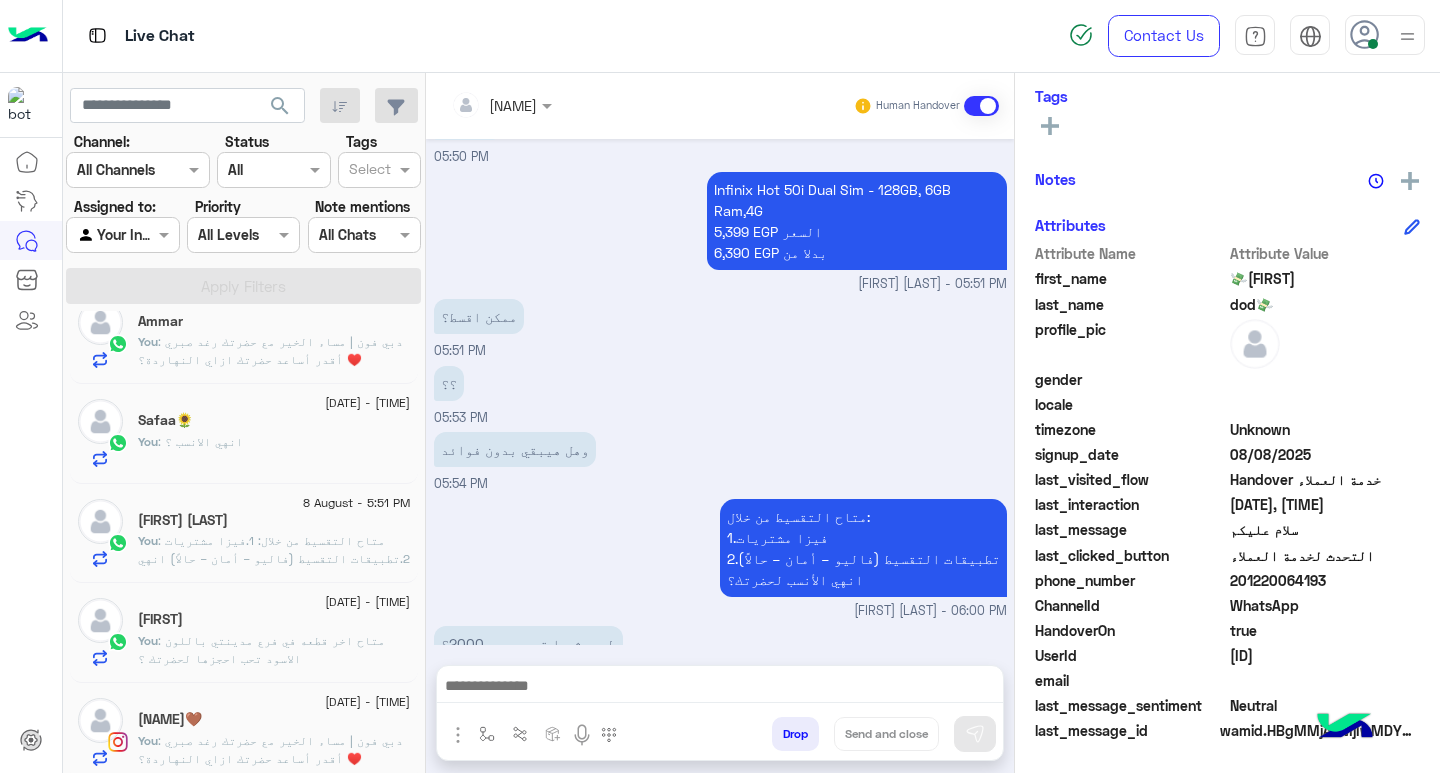 click on "You  : متاح اخر قطعه في فرع مدينتي باللون الاسود تحب احجزها لحضرتك ؟" 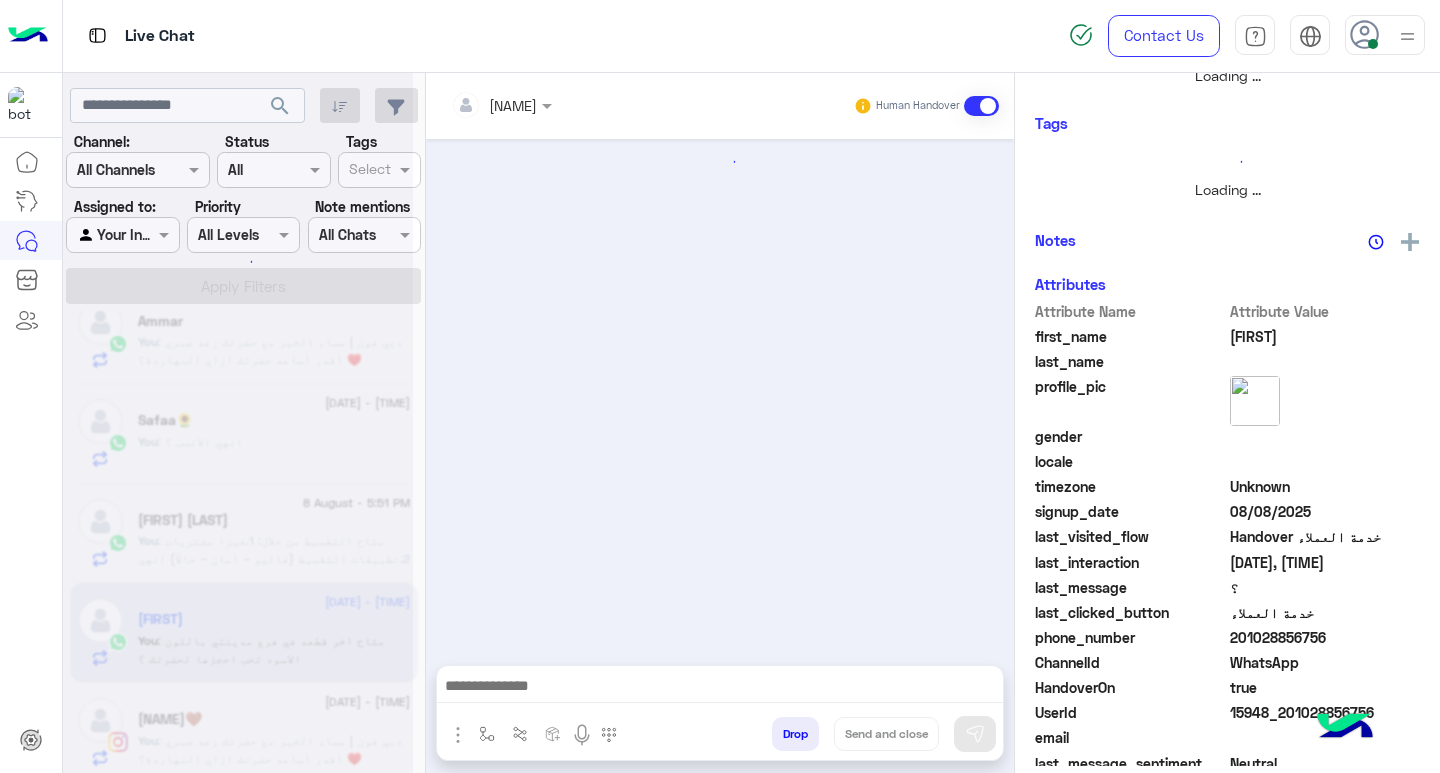 scroll, scrollTop: 355, scrollLeft: 0, axis: vertical 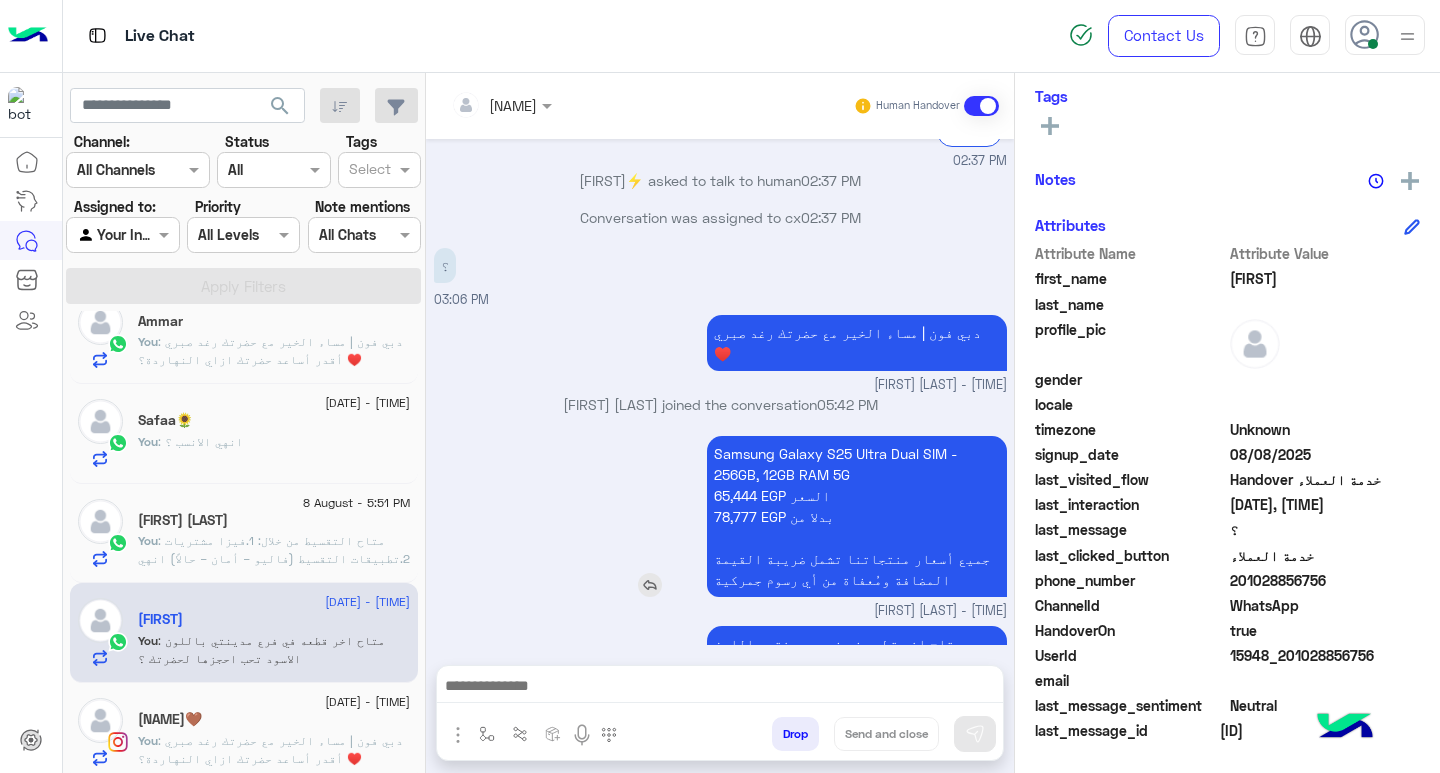 click on "Samsung Galaxy S25 Ultra Dual SIM - 256GB, 12GB RAM 5G 65,444 EGP   السعر  78,777 EGP بدلا من  جميع أسعار منتجاتنا تشمل ضريبة القيمة المضافة ومُعفاة من أي رسوم جمركية" at bounding box center (857, 516) 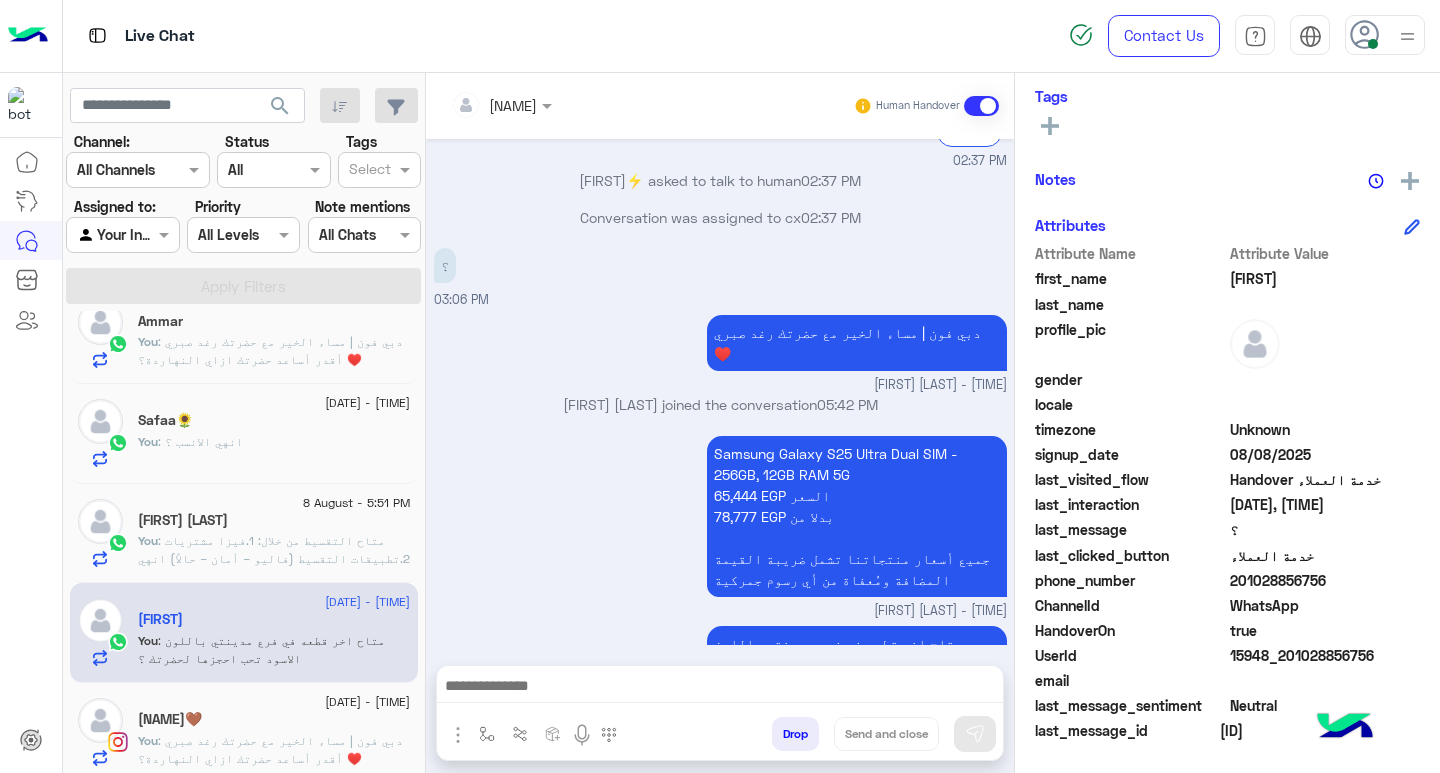 scroll, scrollTop: 0, scrollLeft: 0, axis: both 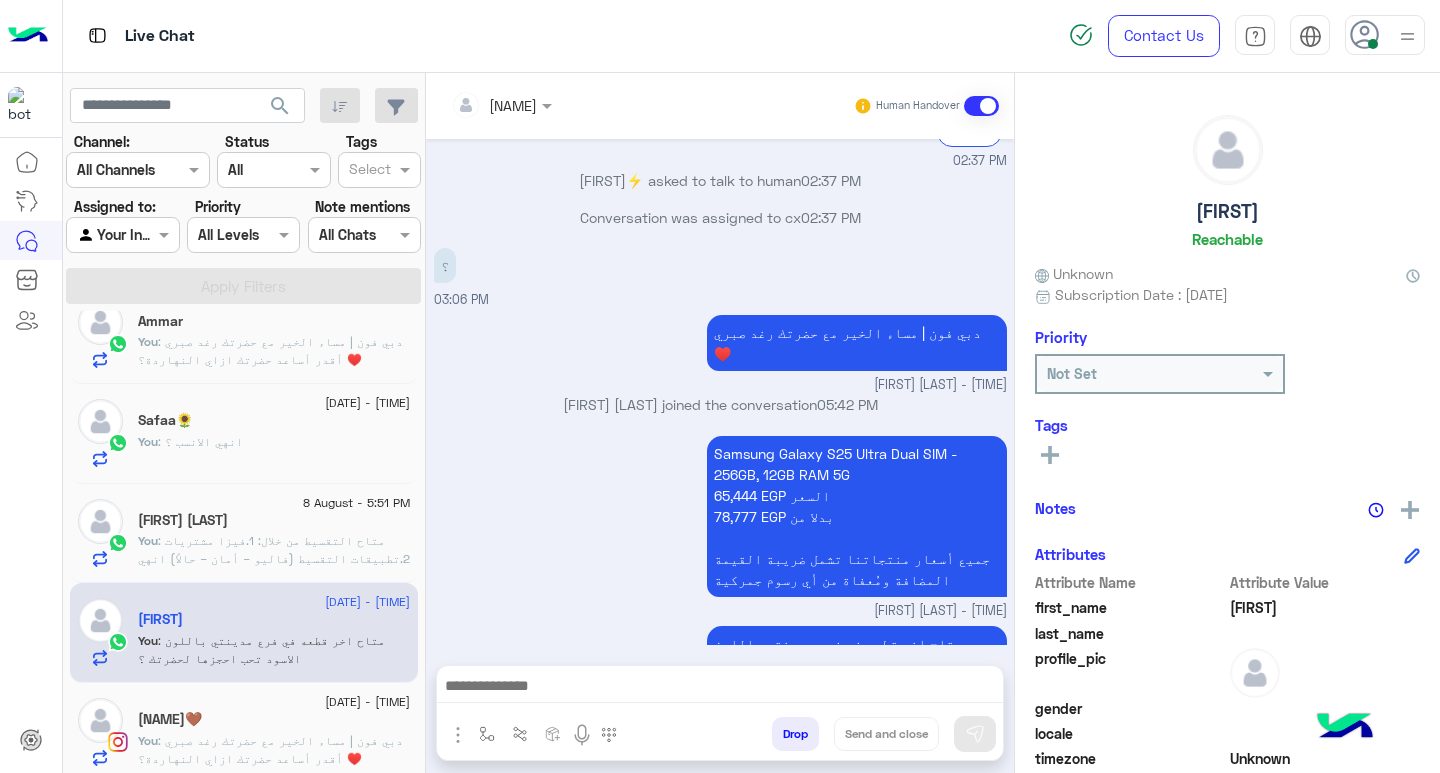 click on "Zidan⚡️" 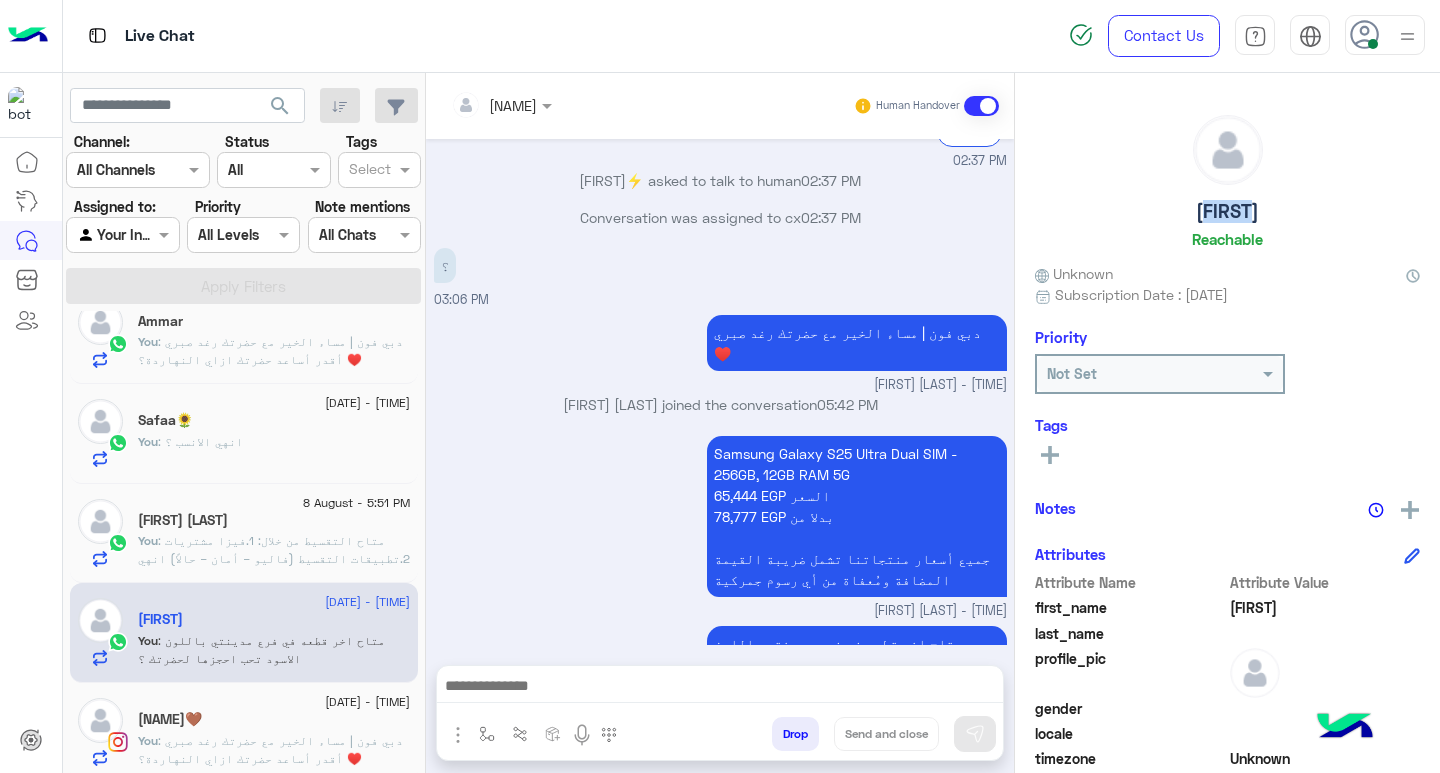 click on "Zidan⚡️" 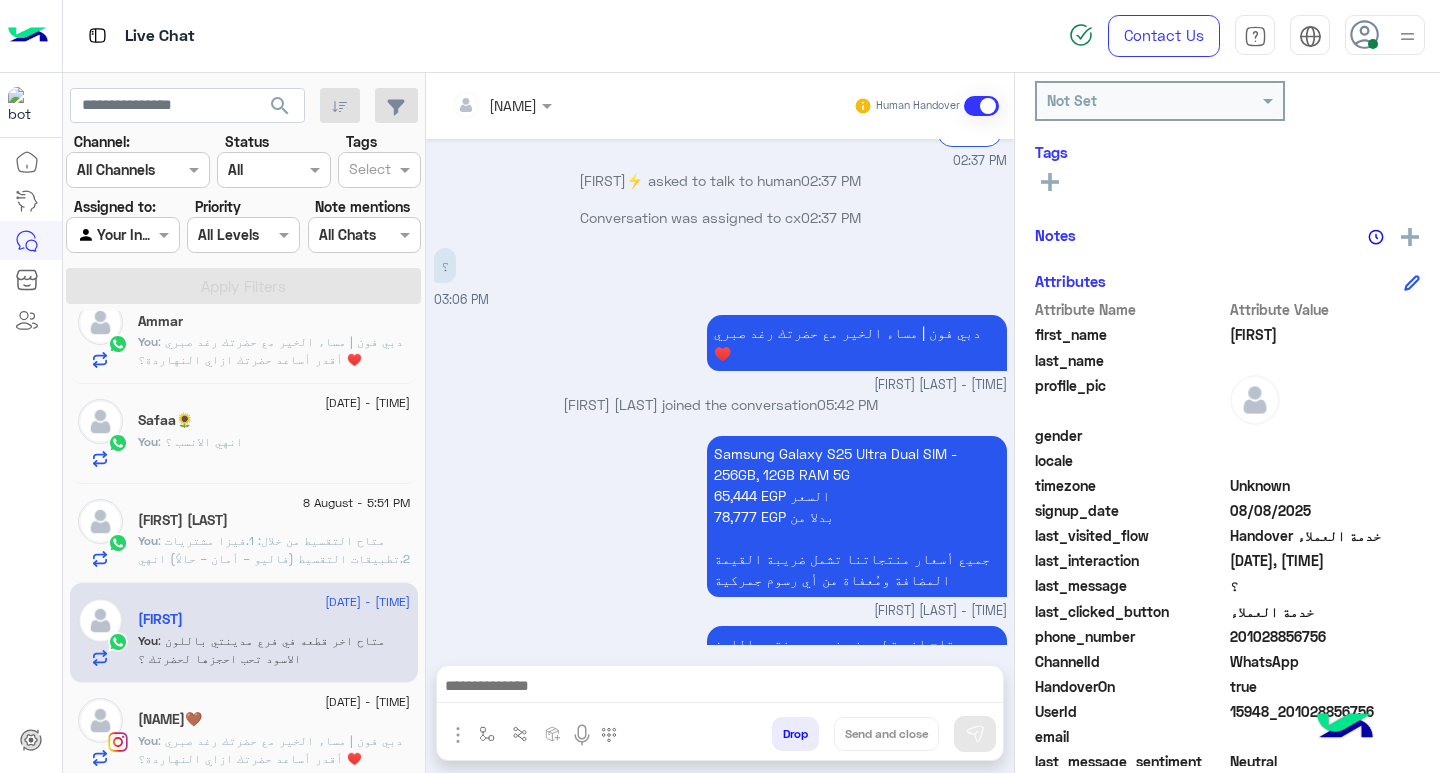 scroll, scrollTop: 329, scrollLeft: 0, axis: vertical 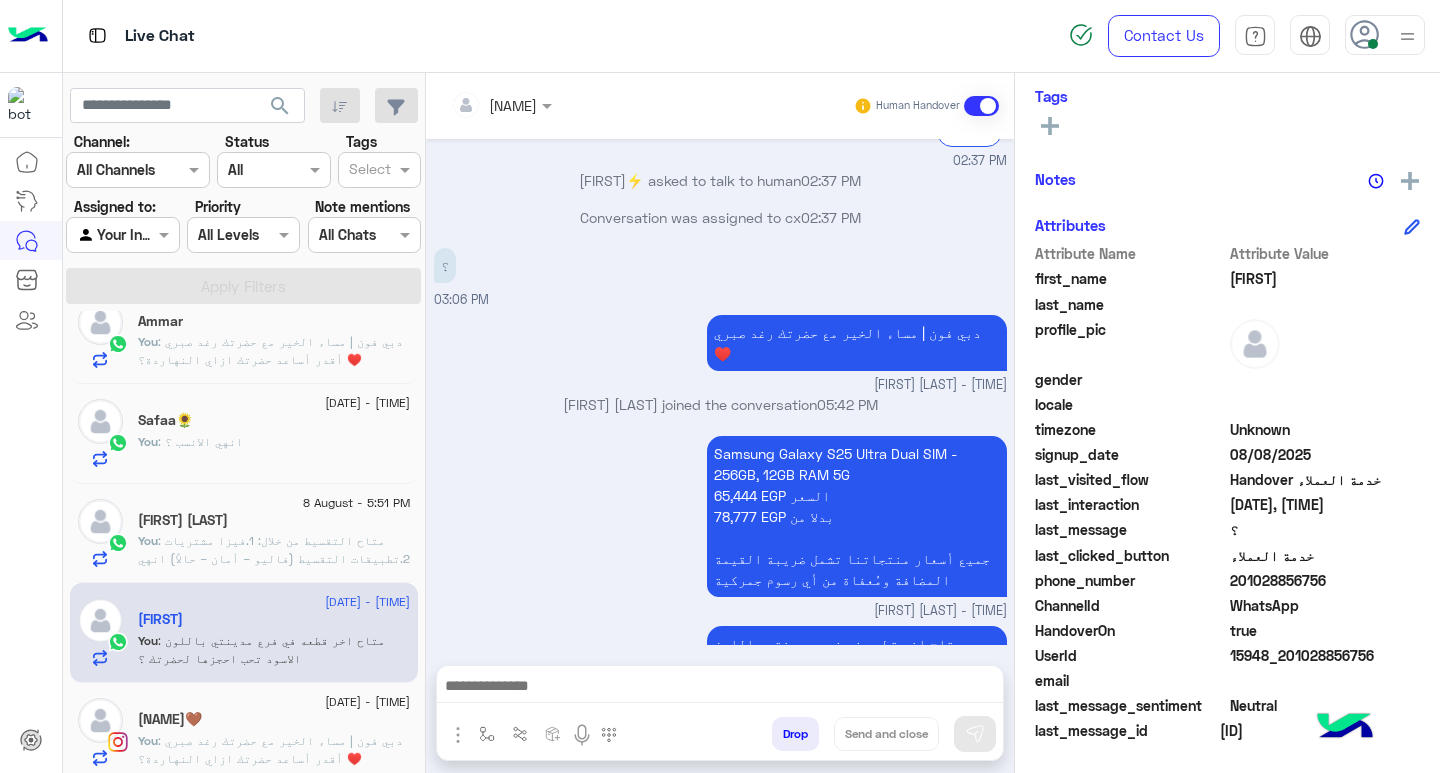 click on "201028856756" 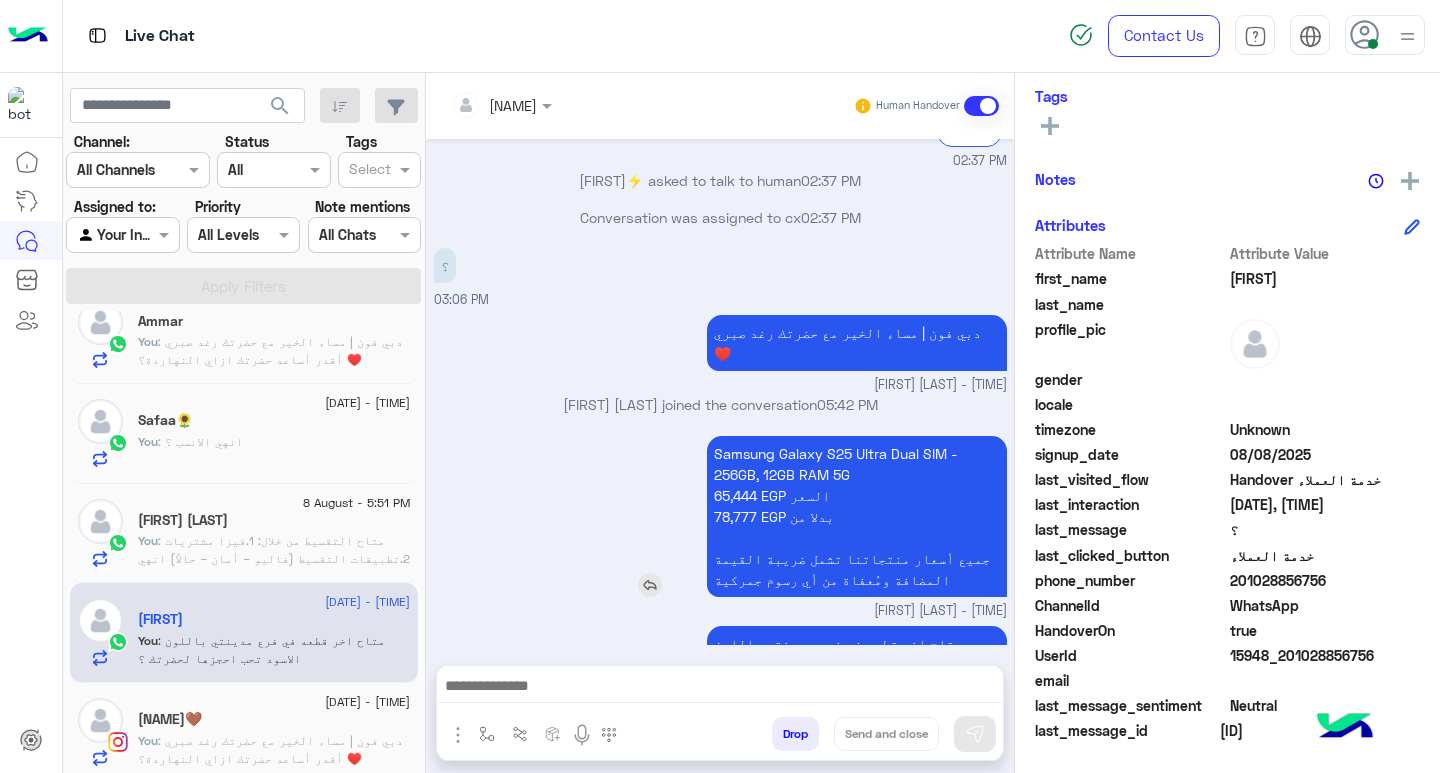 copy on "201028856756" 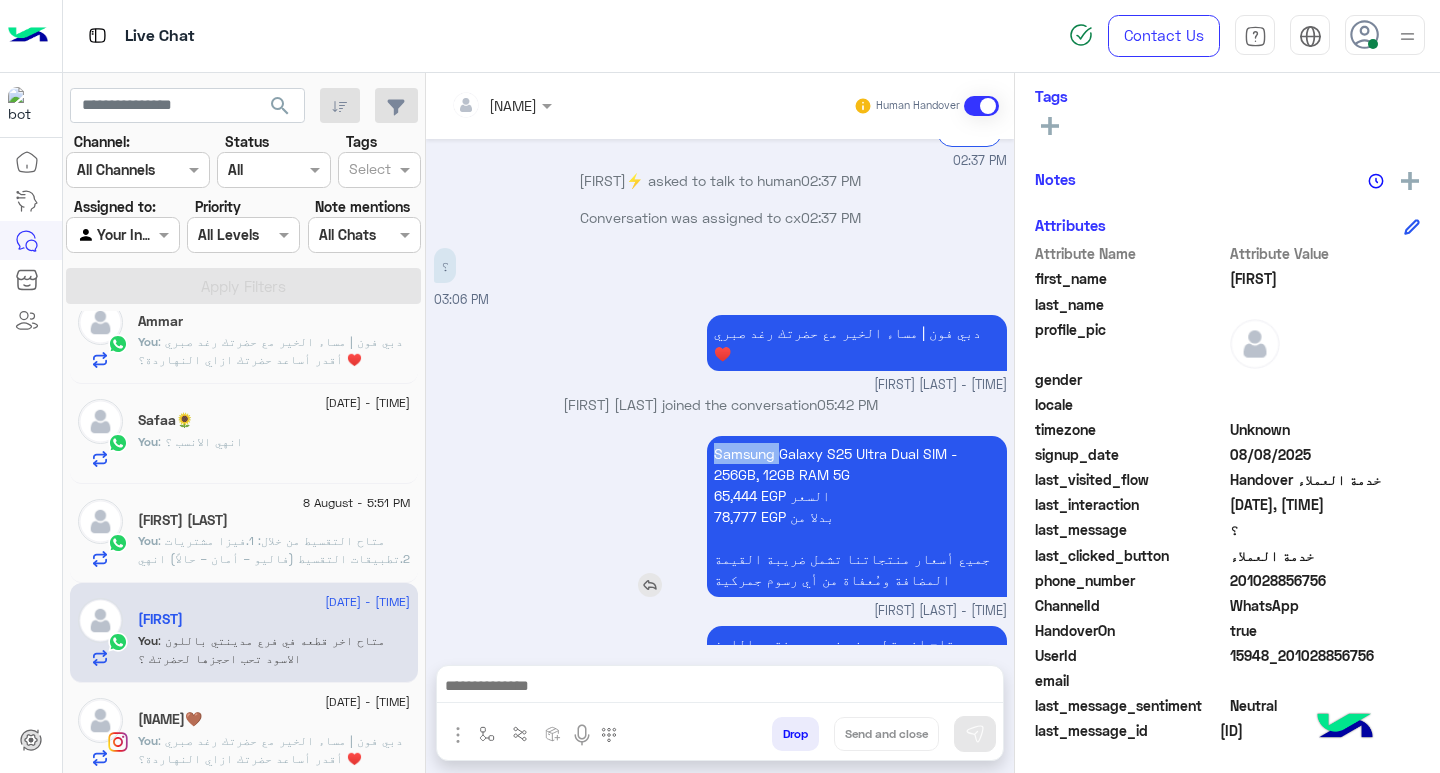 click on "Samsung Galaxy S25 Ultra Dual SIM - 256GB, 12GB RAM 5G 65,444 EGP   السعر  78,777 EGP بدلا من  جميع أسعار منتجاتنا تشمل ضريبة القيمة المضافة ومُعفاة من أي رسوم جمركية" at bounding box center (857, 516) 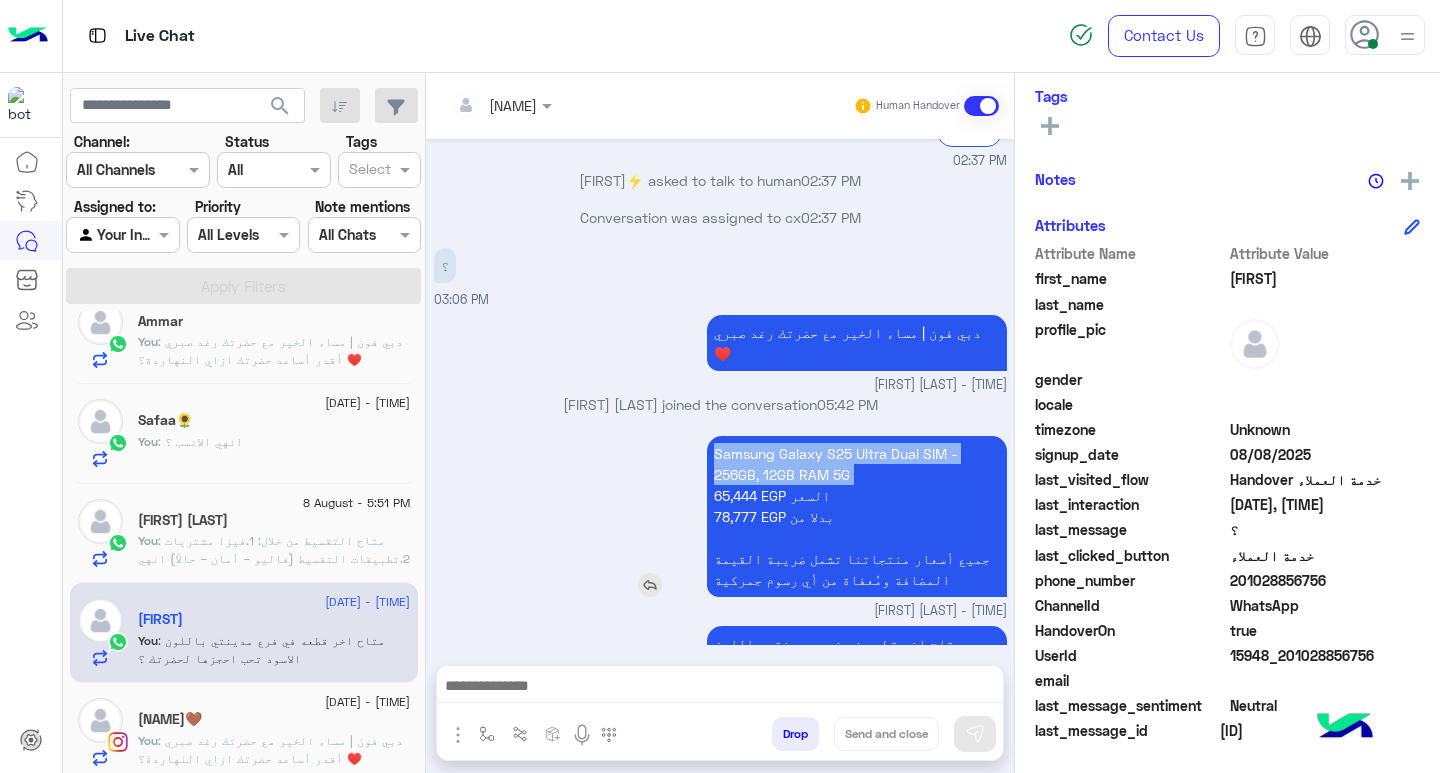 click on "Samsung Galaxy S25 Ultra Dual SIM - 256GB, 12GB RAM 5G 65,444 EGP   السعر  78,777 EGP بدلا من  جميع أسعار منتجاتنا تشمل ضريبة القيمة المضافة ومُعفاة من أي رسوم جمركية" at bounding box center (857, 516) 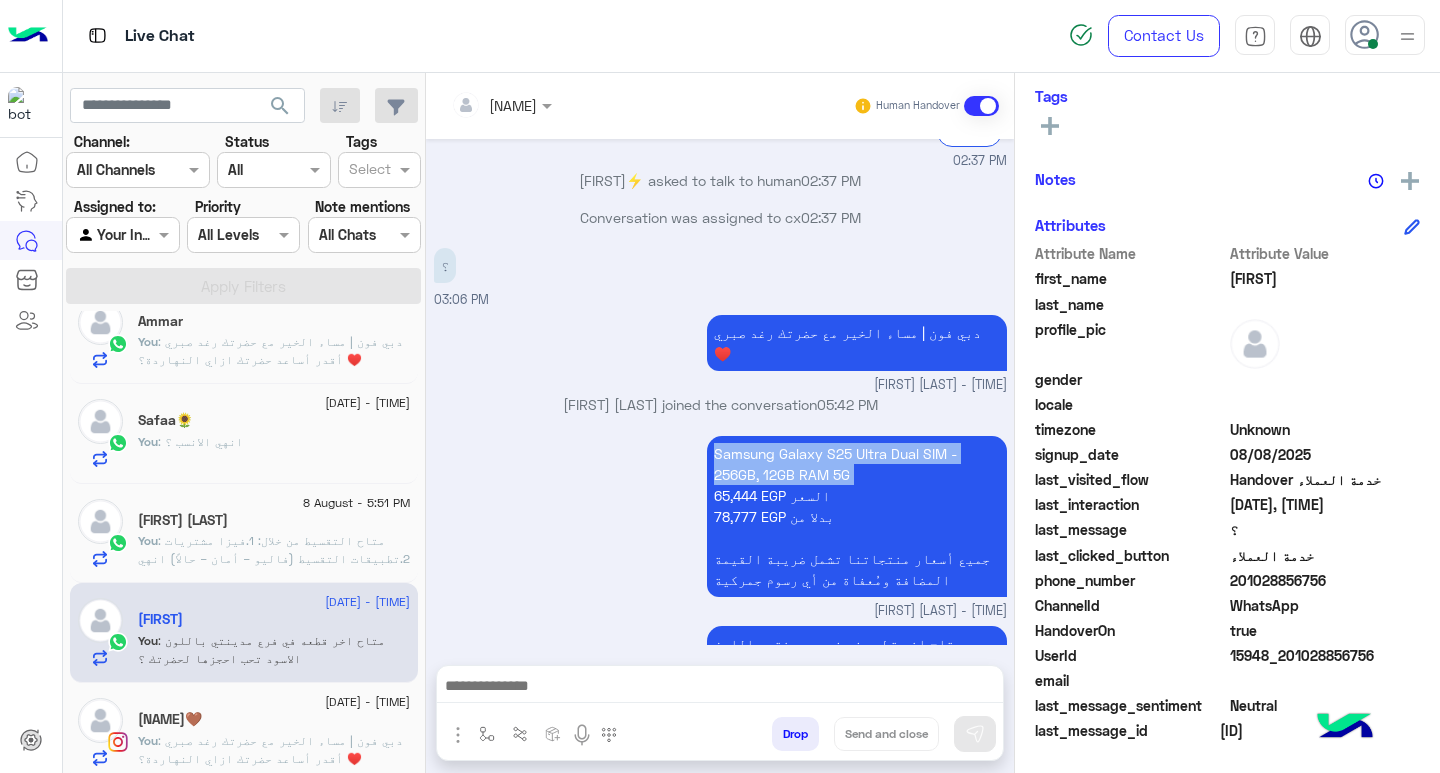 copy on "Samsung Galaxy S25 Ultra Dual SIM - 256GB, 12GB RAM 5G" 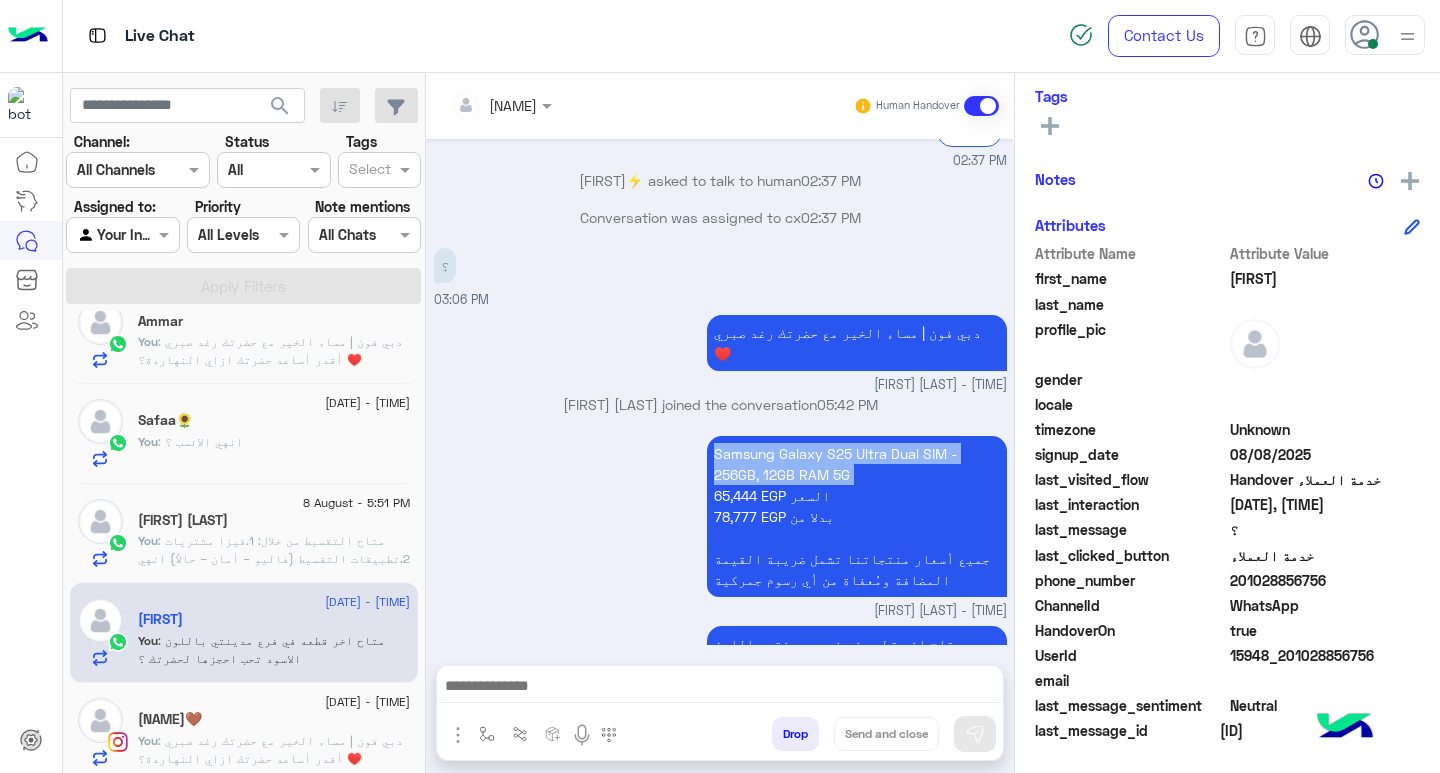 scroll, scrollTop: 1227, scrollLeft: 0, axis: vertical 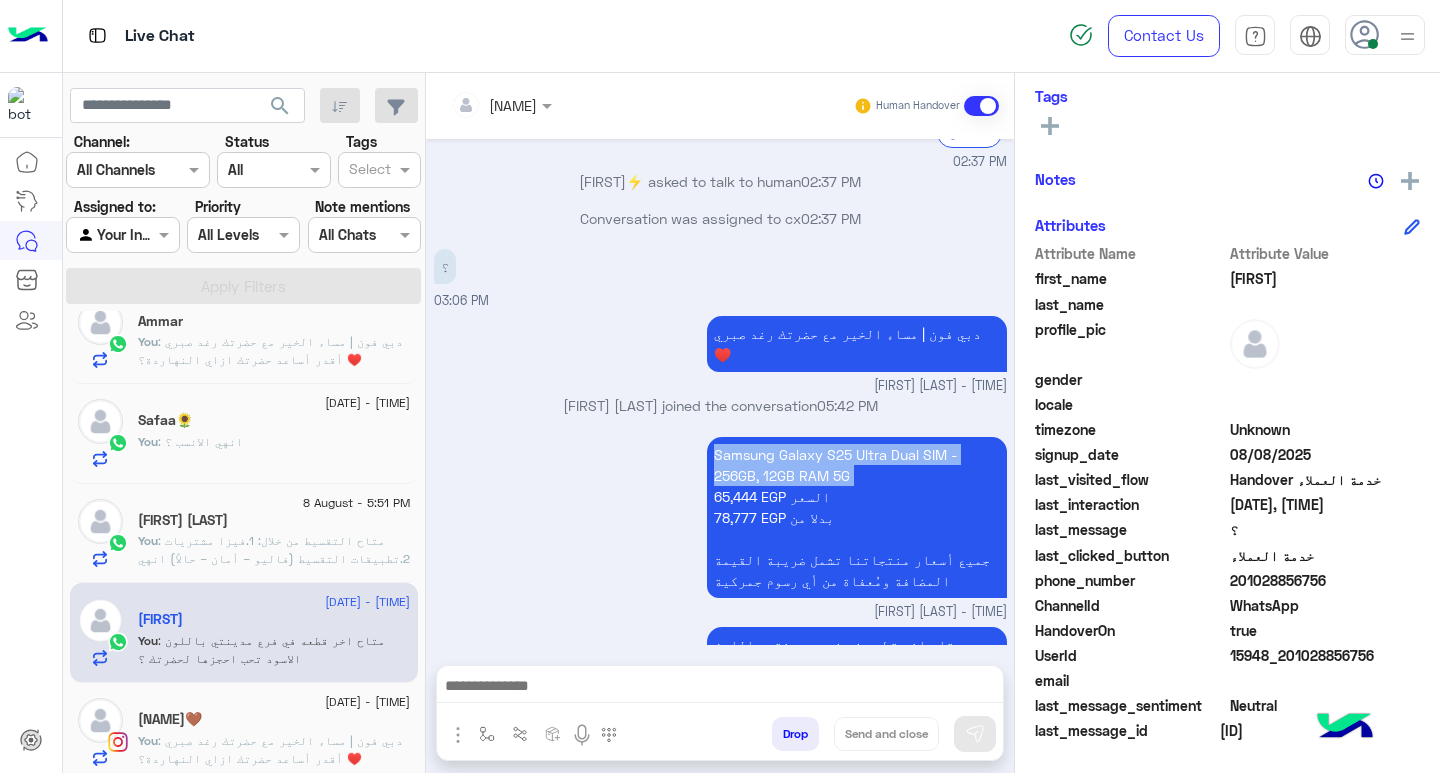 drag, startPoint x: 869, startPoint y: 671, endPoint x: 874, endPoint y: 683, distance: 13 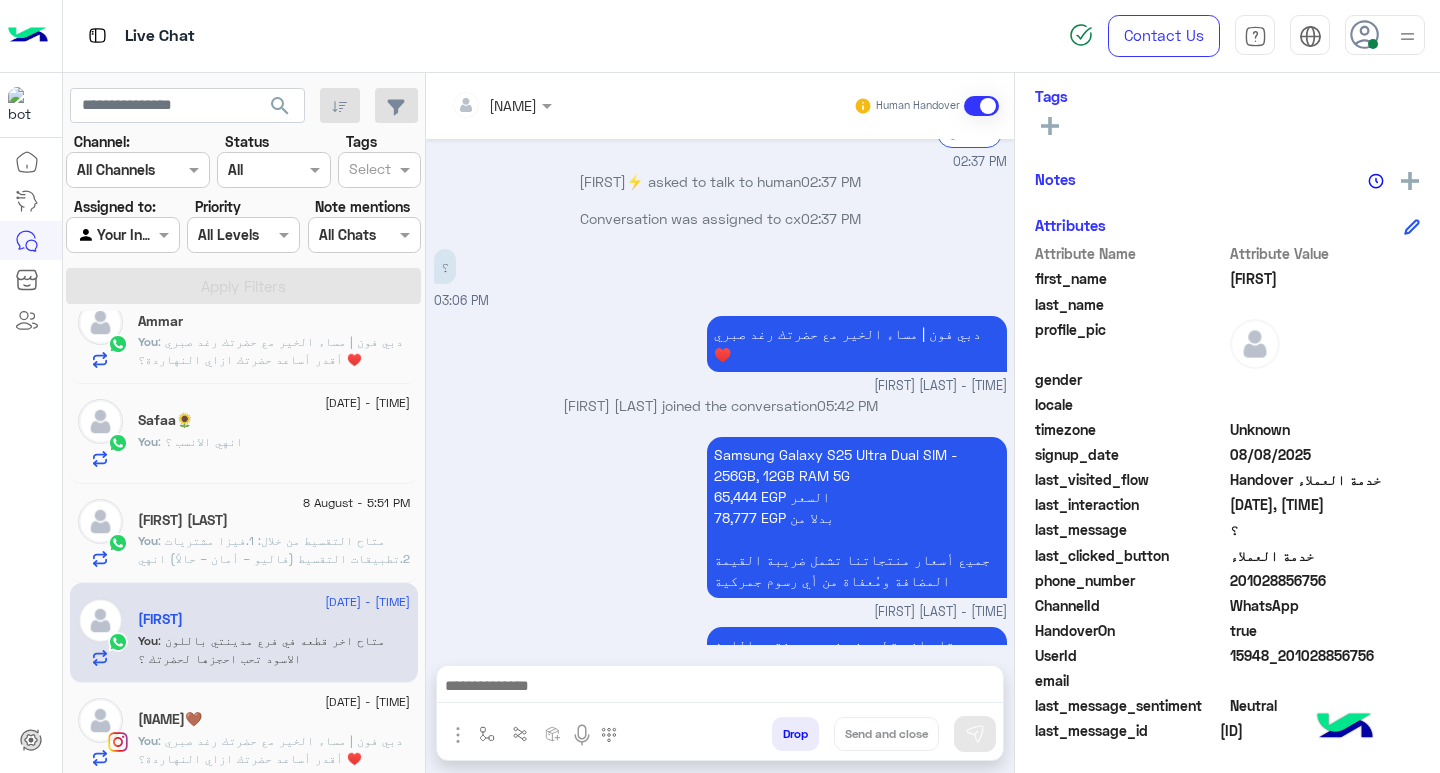 click at bounding box center (720, 688) 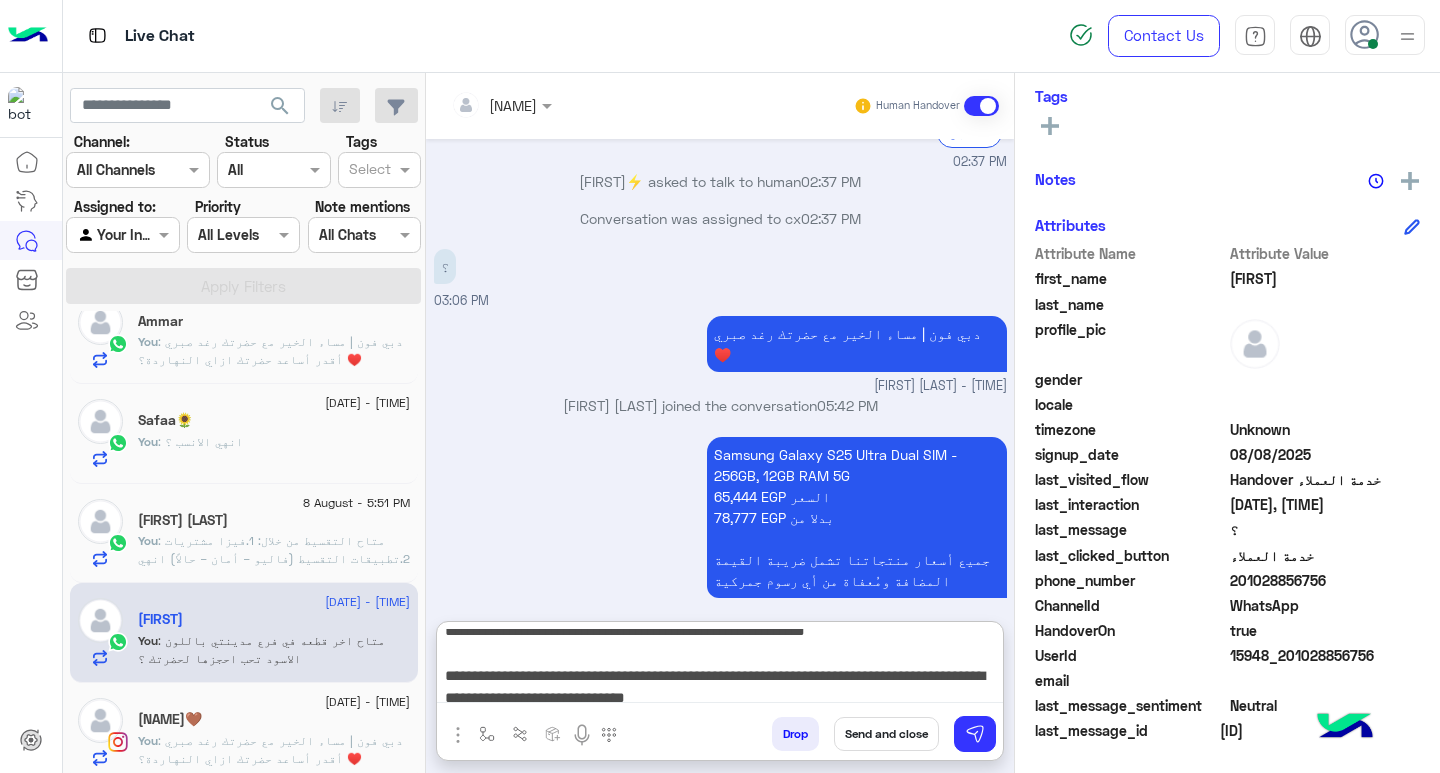 scroll, scrollTop: 155, scrollLeft: 0, axis: vertical 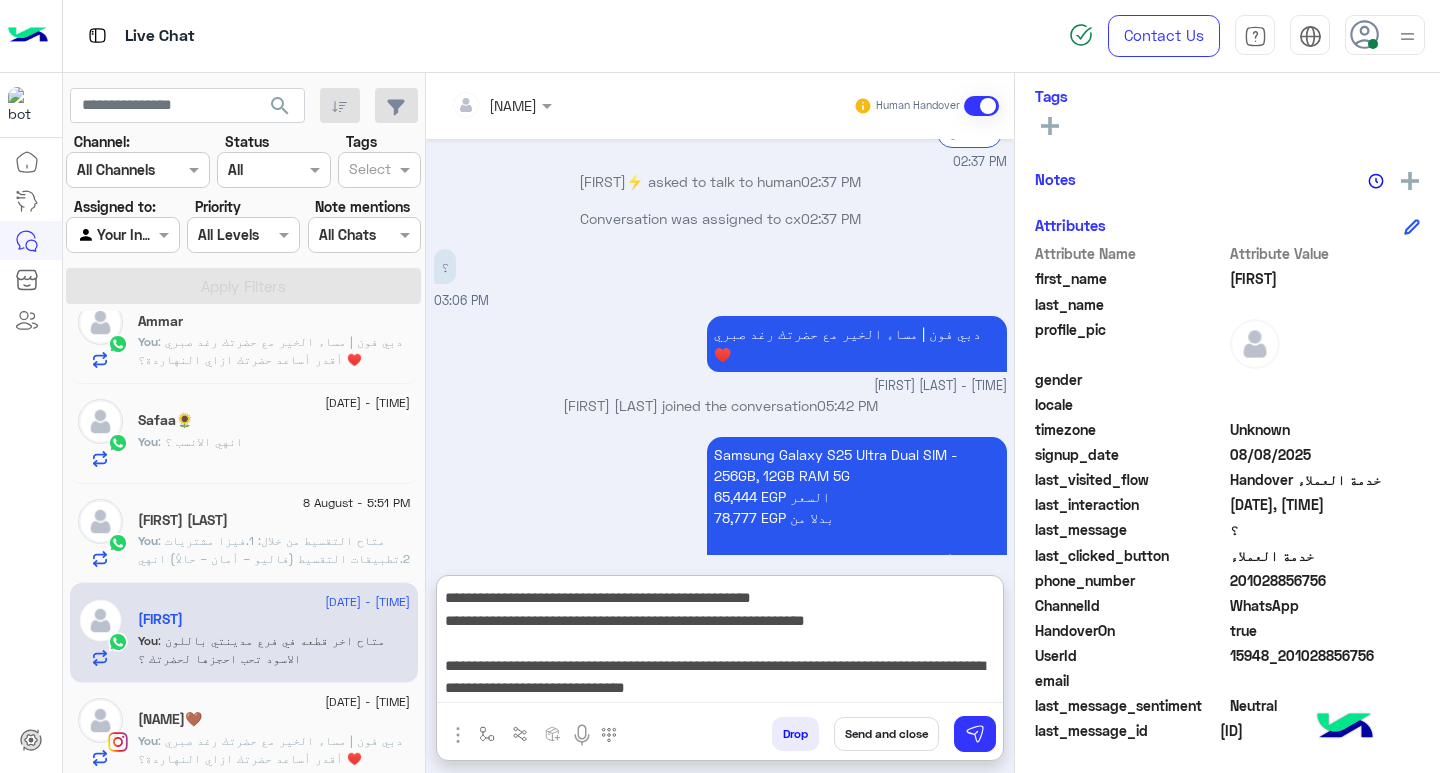 type on "**********" 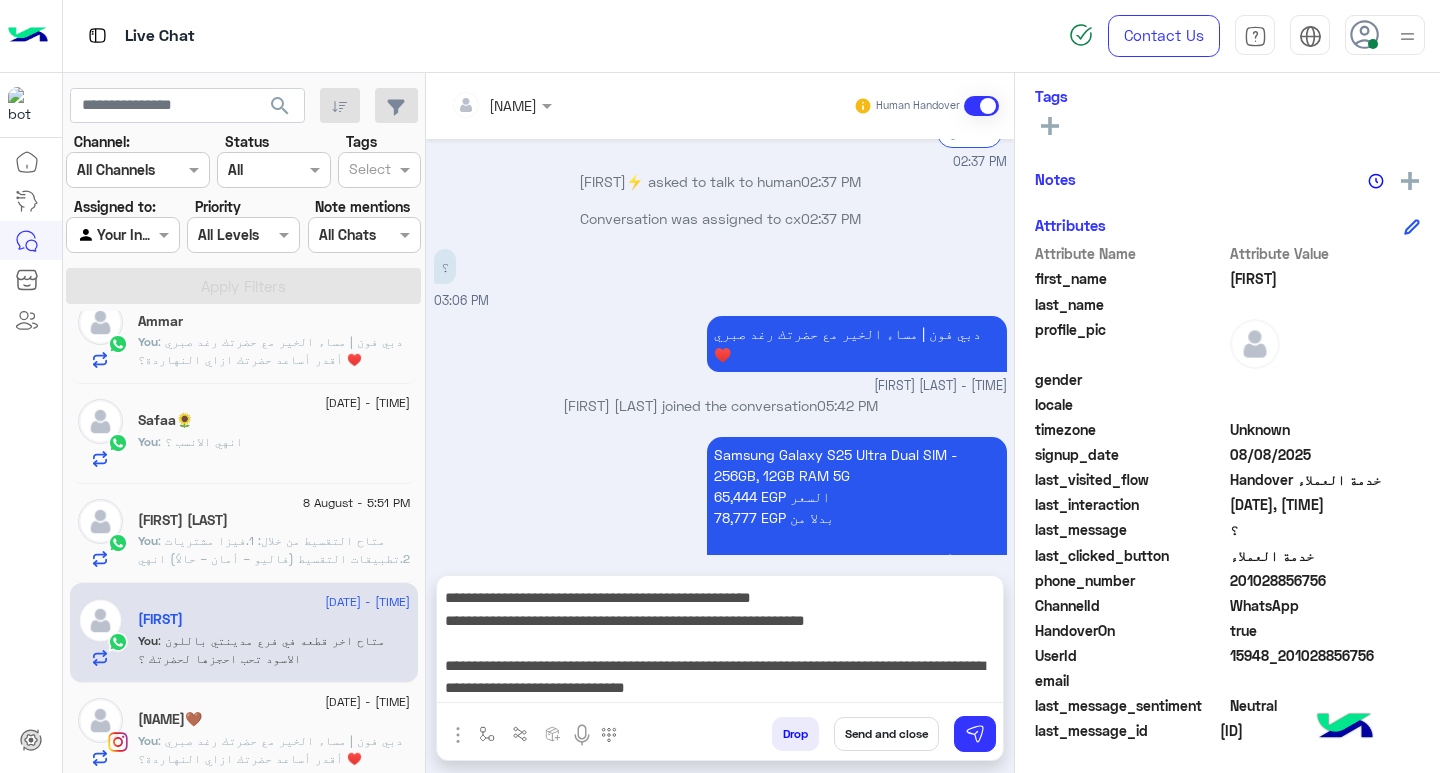 click on "Send and close" at bounding box center [886, 734] 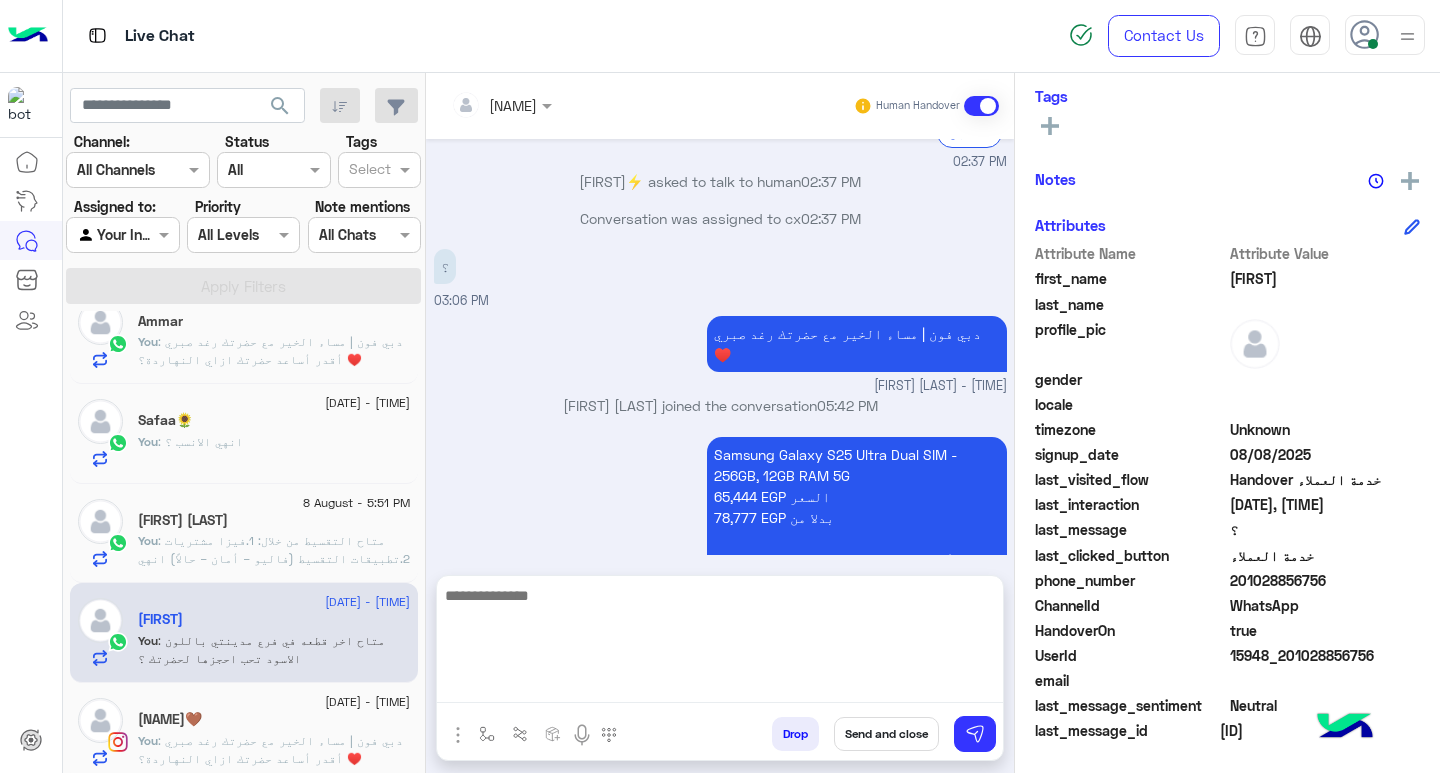 scroll, scrollTop: 0, scrollLeft: 0, axis: both 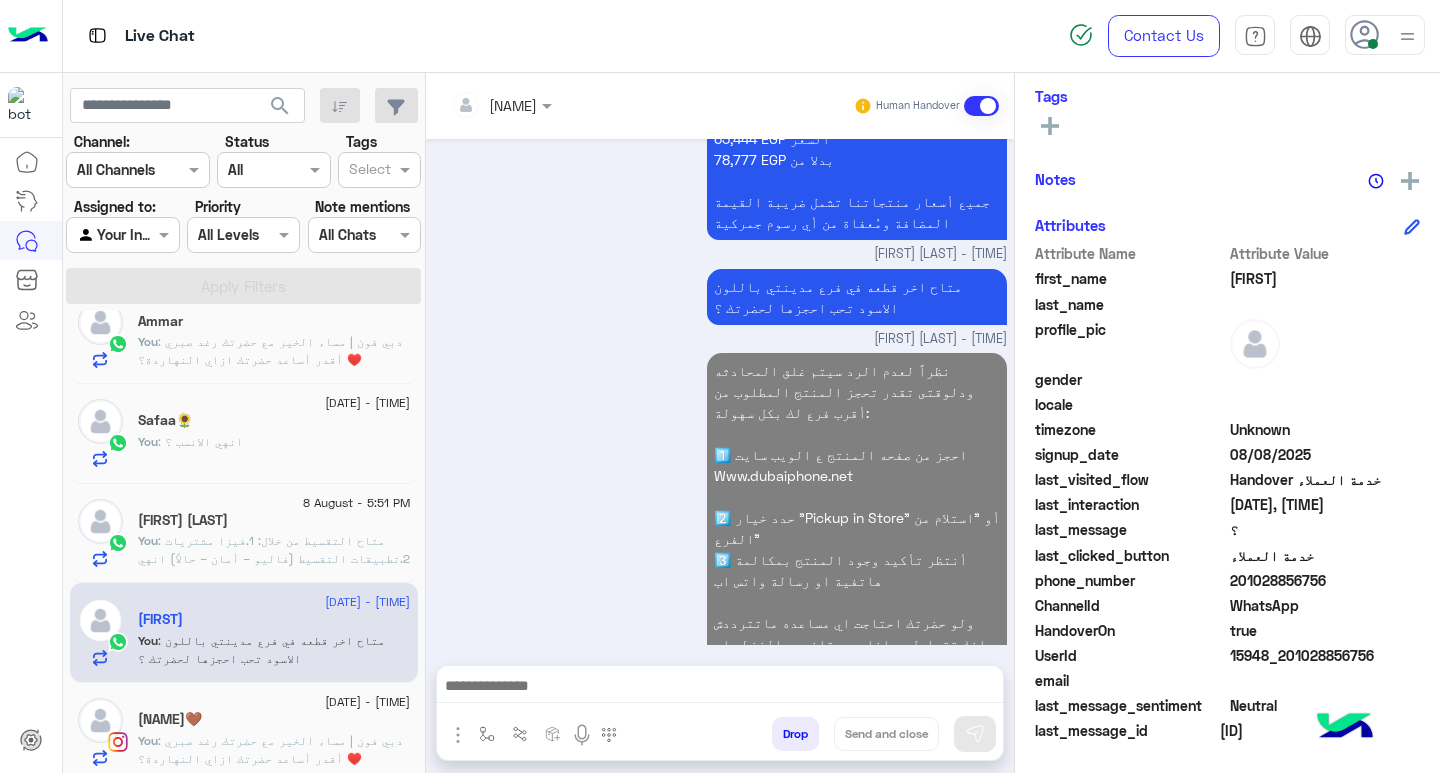 click on ": متاح التقسيط من خلال:
1.فيزا مشتريات
2.تطبيقات التقسيط (فاليو – أمان – حالاً)
انهي الأنسب لحضرتك؟" 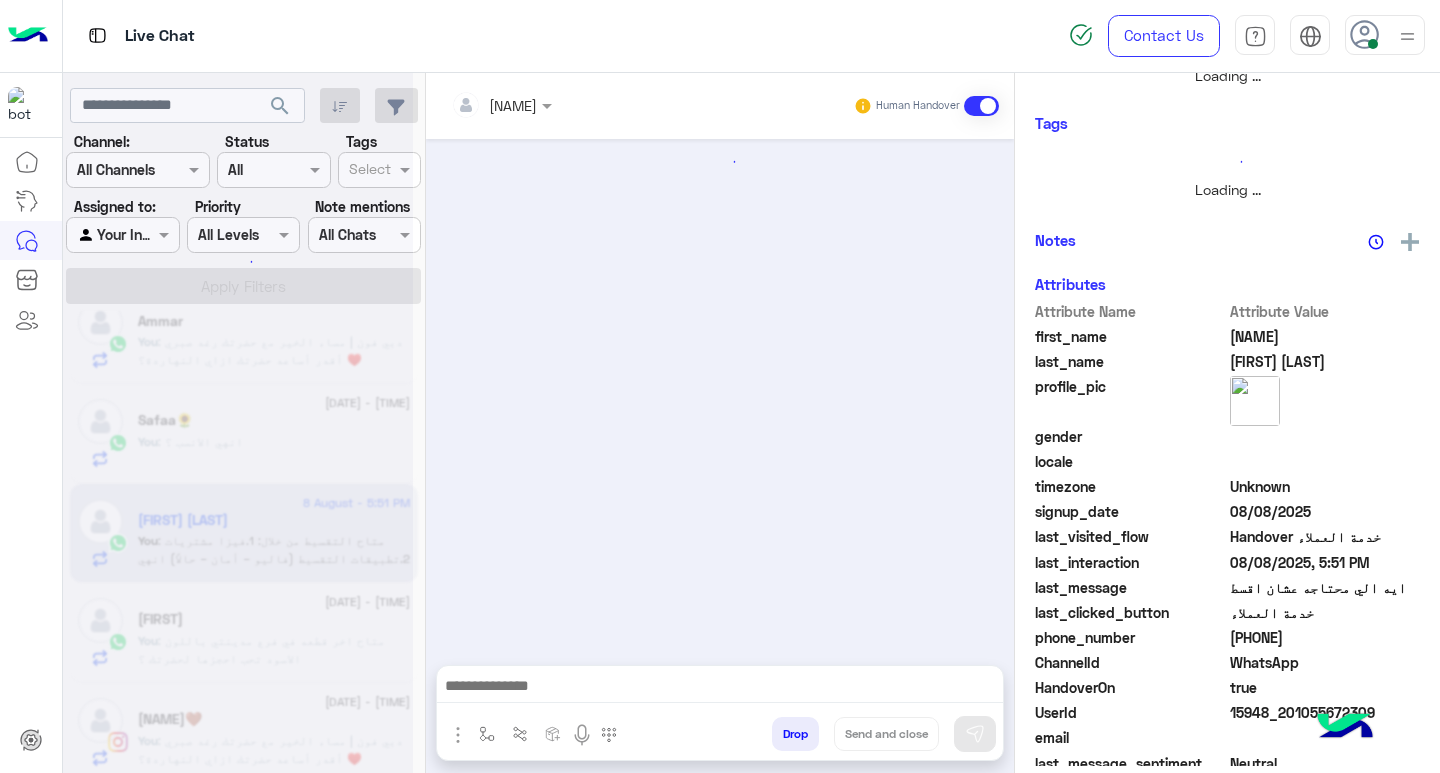scroll, scrollTop: 355, scrollLeft: 0, axis: vertical 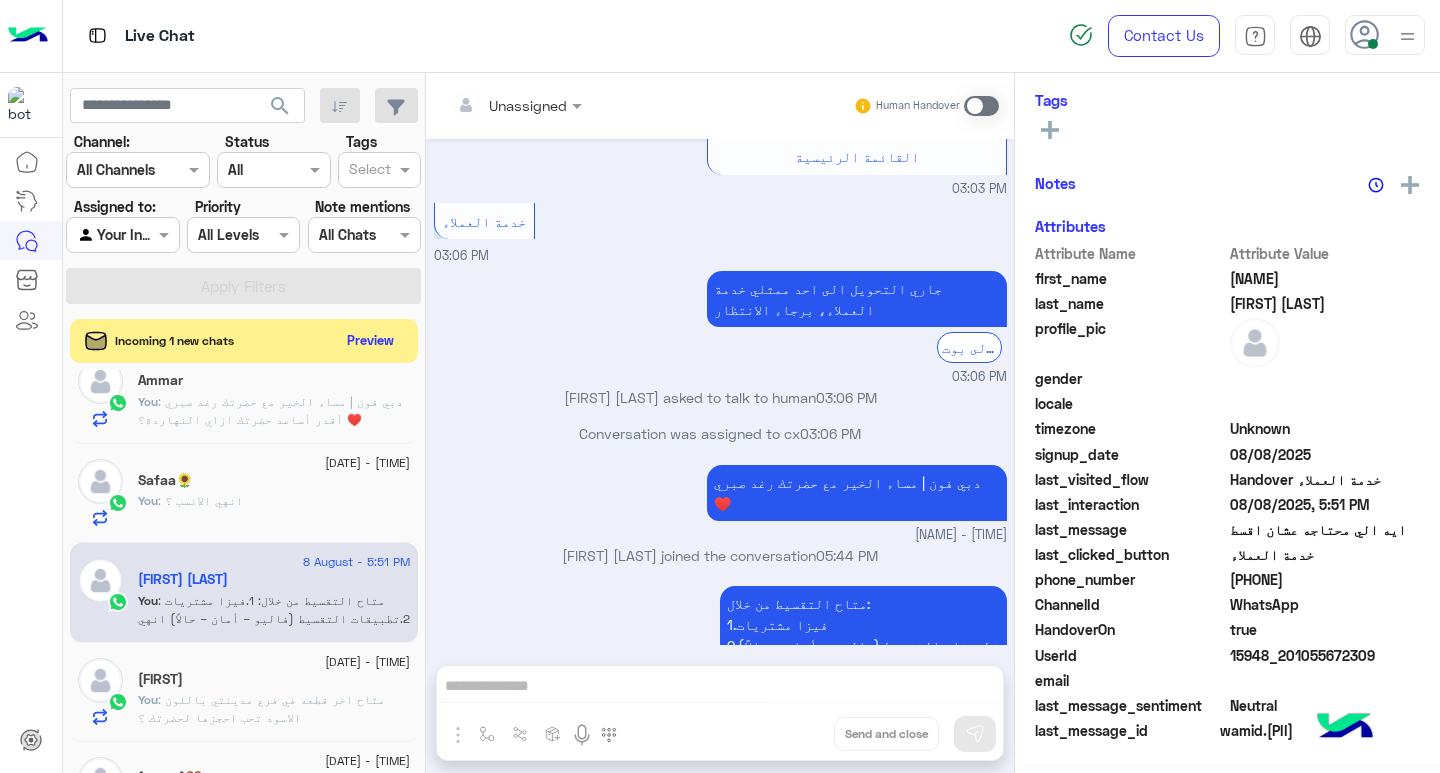 click on "Unassigned Human Handover     Aug 8, 2025  ايه الي محتاجه عشان اقسط   03:03 PM  -التقسيط متاح ب البطاقات الائتمان البنكيه و من خلال شركات التمويل  بعروض متنوعه حتى 60 شهر و حتى 18 شهر بدون فوائد - وتقدر تعرف قيمه القسط الشهرى  لكل بنك او  شركه من صفحه المنتج من خلال الويب سايت  - ثم اضغط على تفاصيل التقسيط ولو مش متاح معاك بطاقه ائتمانيه او حساب في شركه تمويل  تقدر تفعل ابلكيشن تقسيط مباشر ب البطاقه الشخصيه ب فروع دبى فون  القائمة الرئيسية     03:03 PM   خدمة العملاء    03:06 PM  جاري التحويل الى احد ممثلي خدمة العملاء، برجاء الانتظار  الرجوع الى بوت      03:06 PM   Hassan Akram Media Buyer asked to talk to human   03:06 PM       03:06 PM" at bounding box center (720, 427) 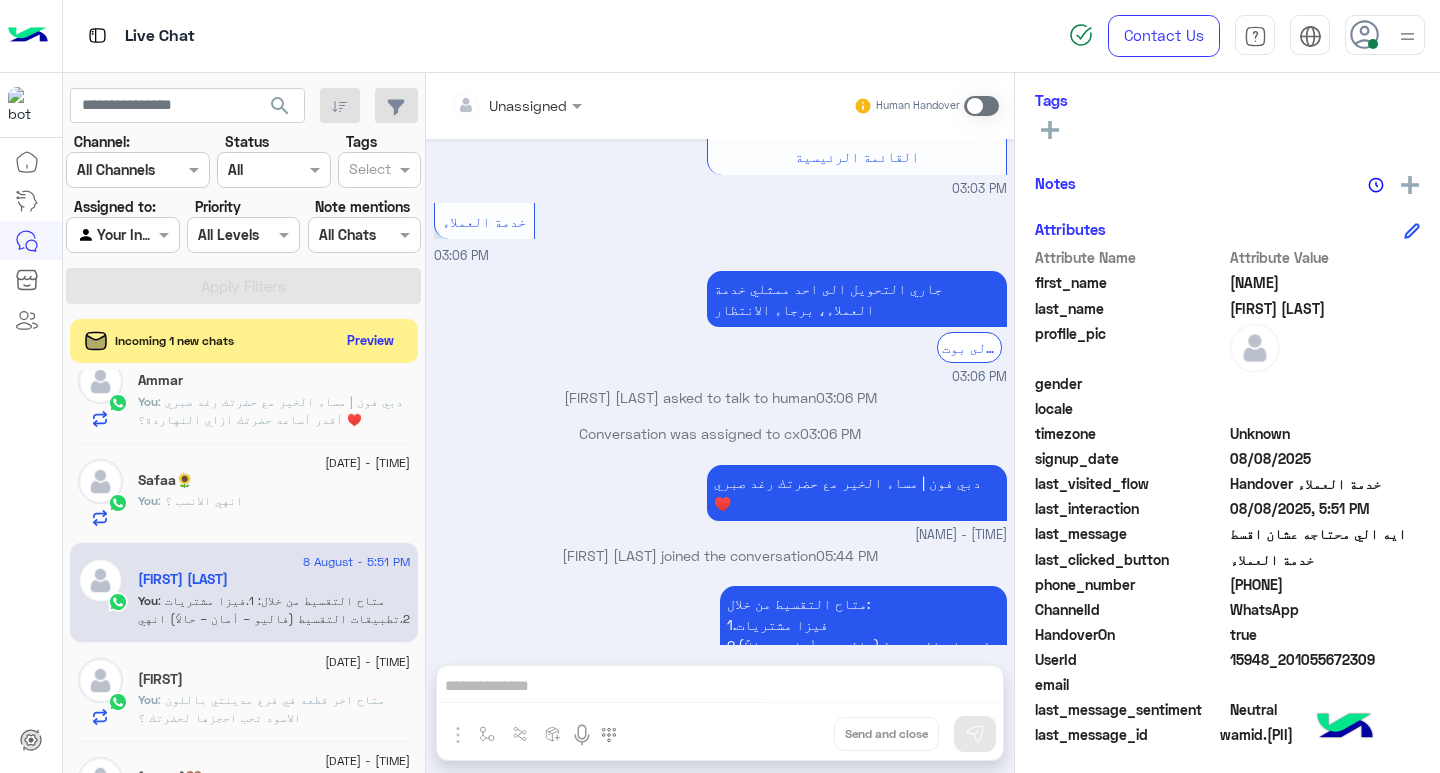 scroll, scrollTop: 329, scrollLeft: 0, axis: vertical 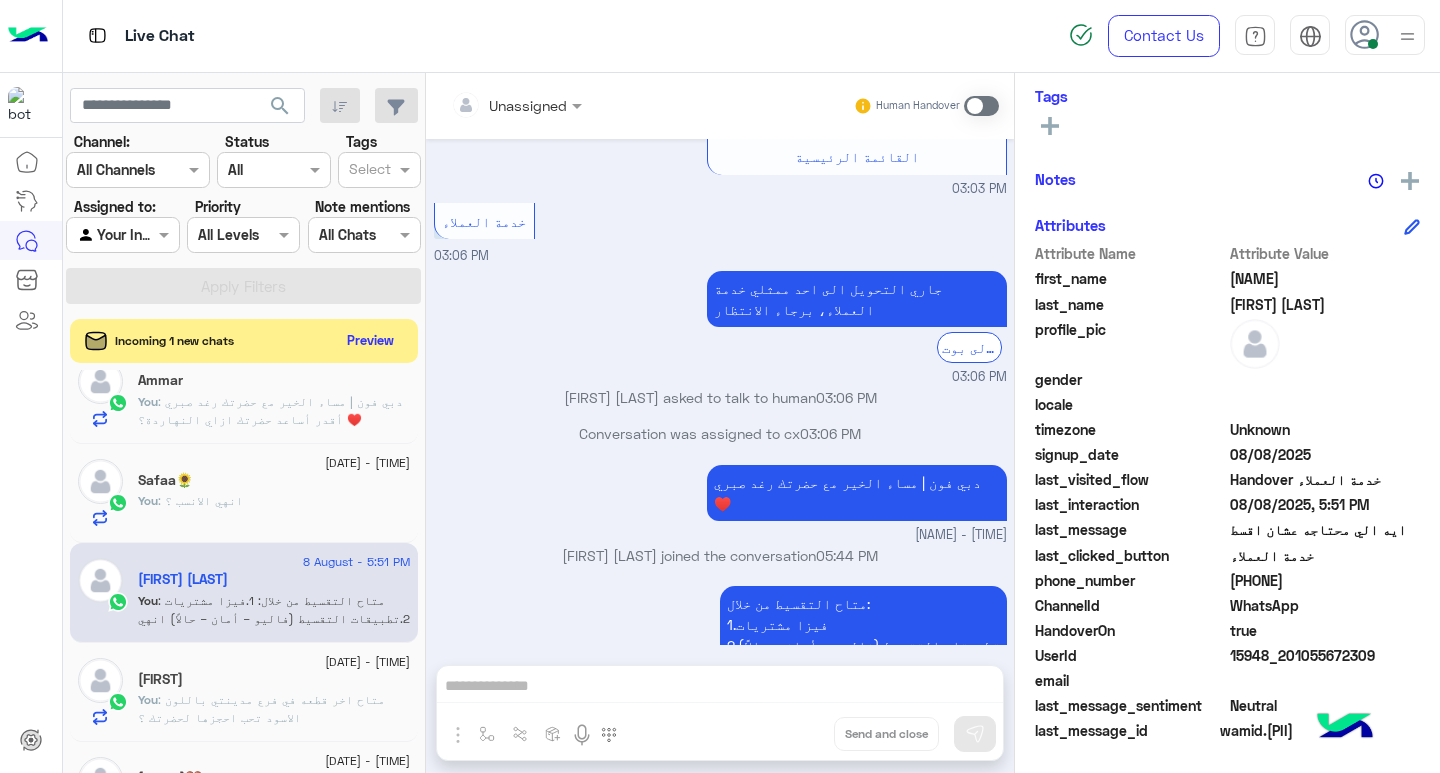click at bounding box center (981, 106) 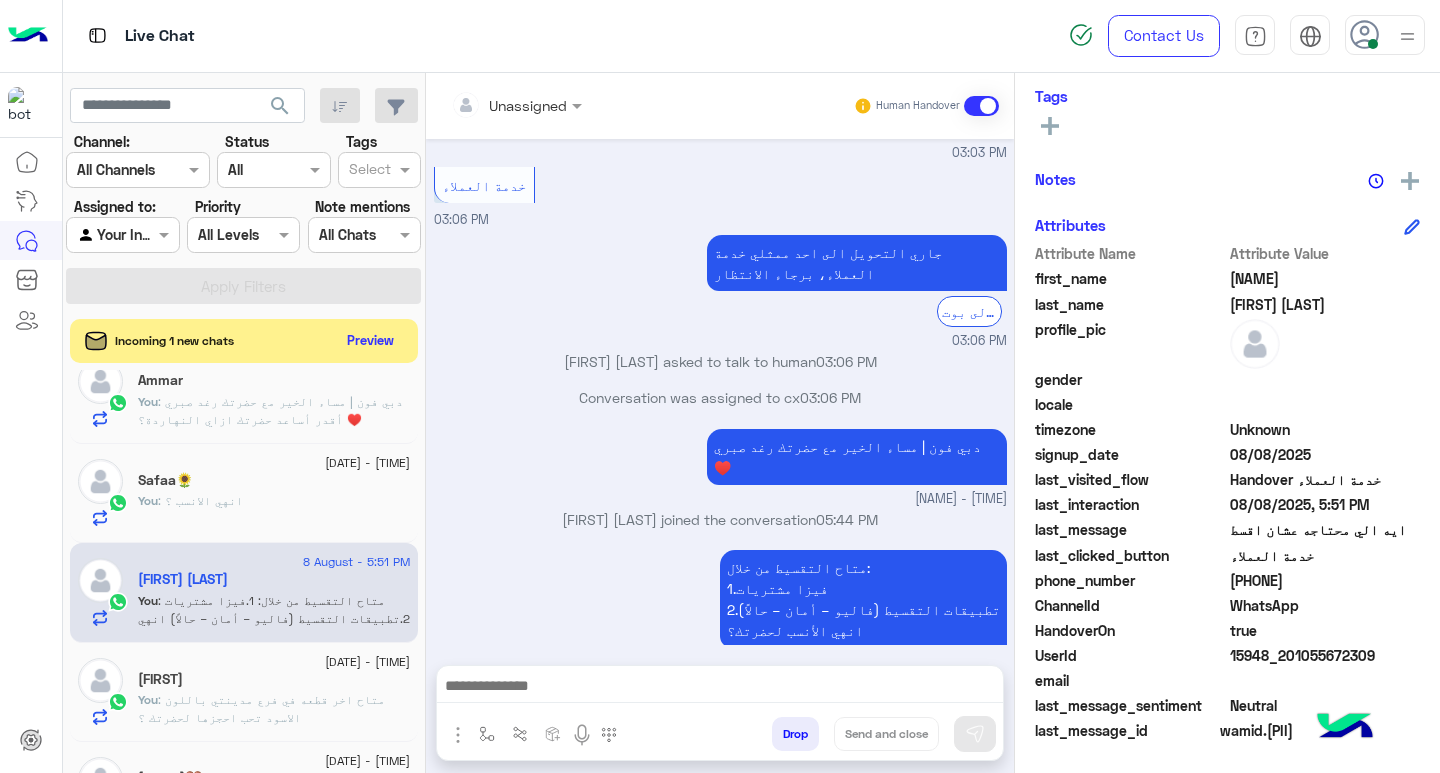 click at bounding box center [720, 688] 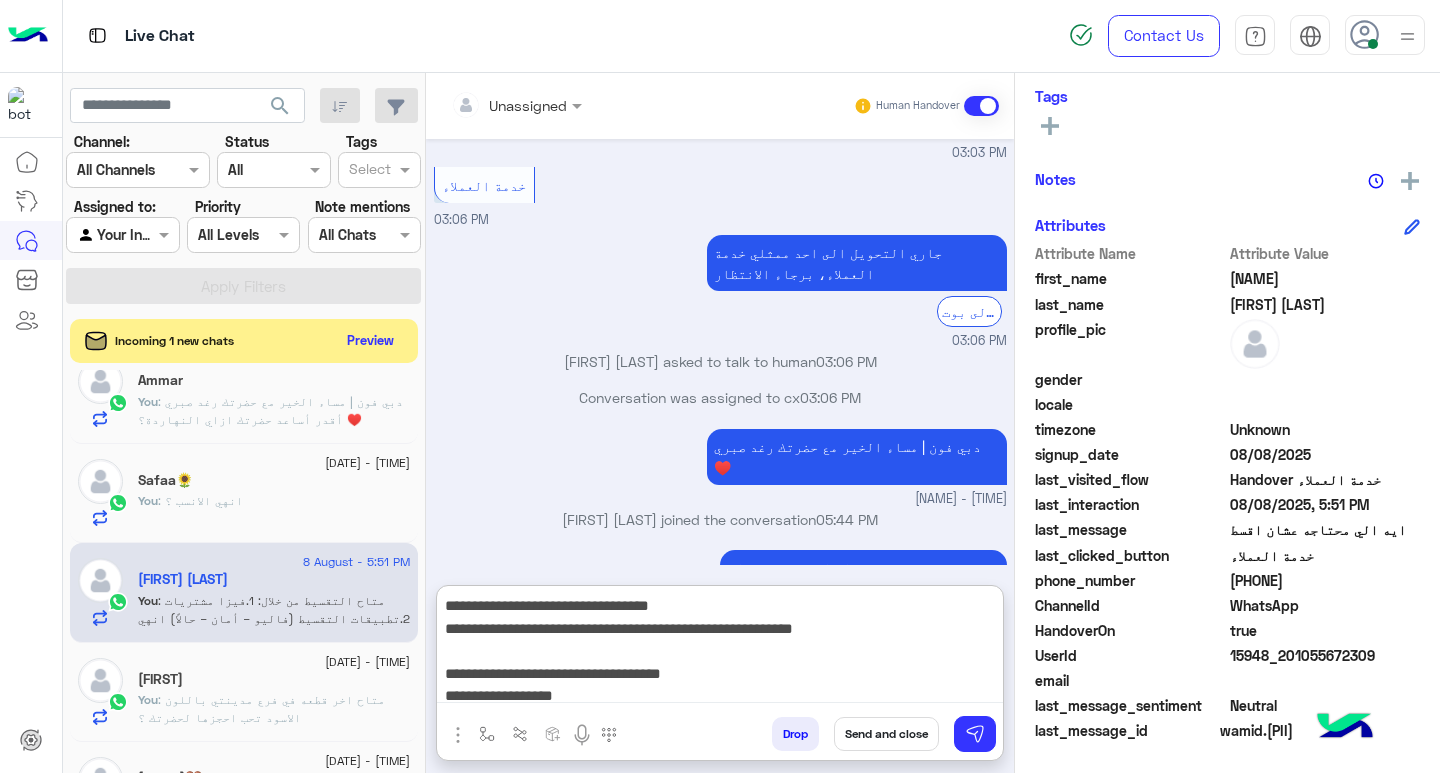scroll, scrollTop: 155, scrollLeft: 0, axis: vertical 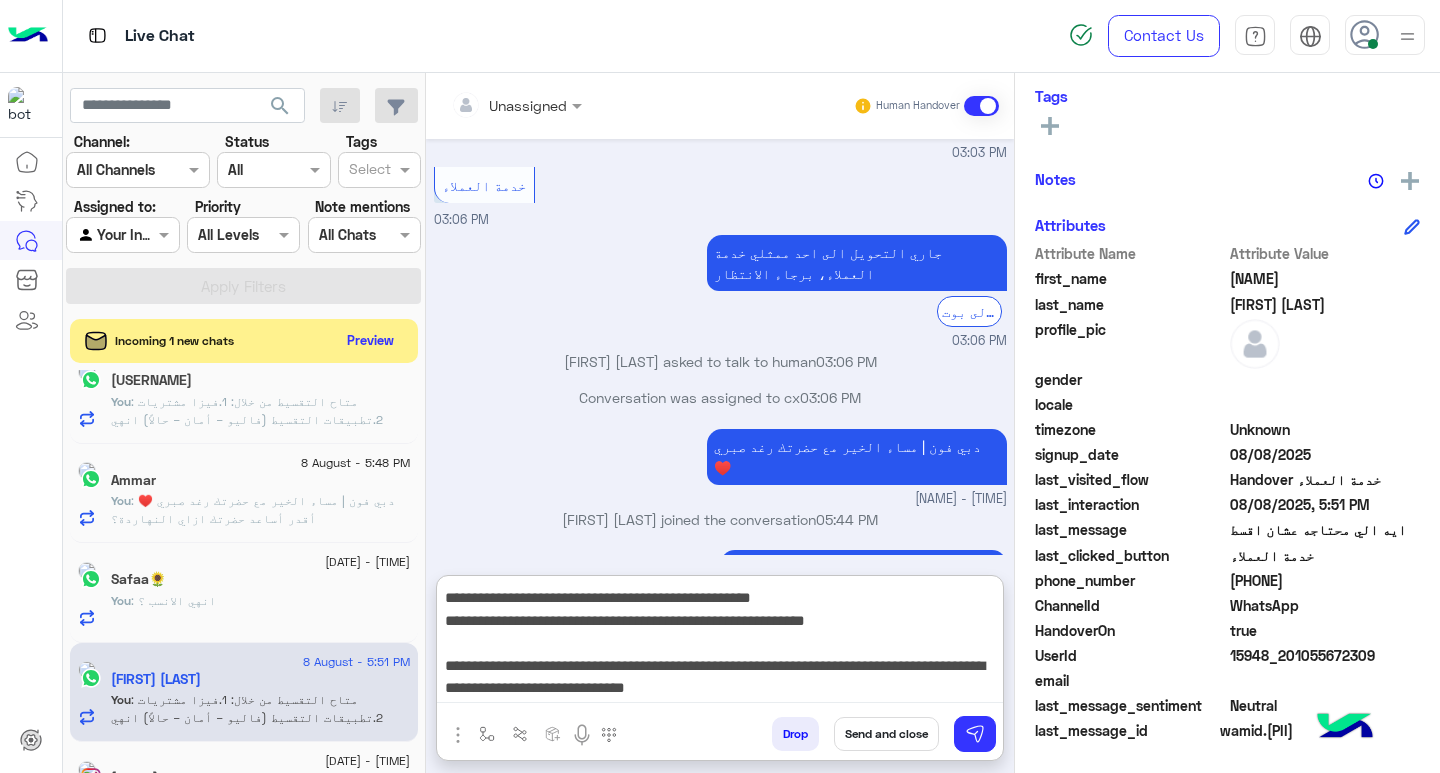 type on "**********" 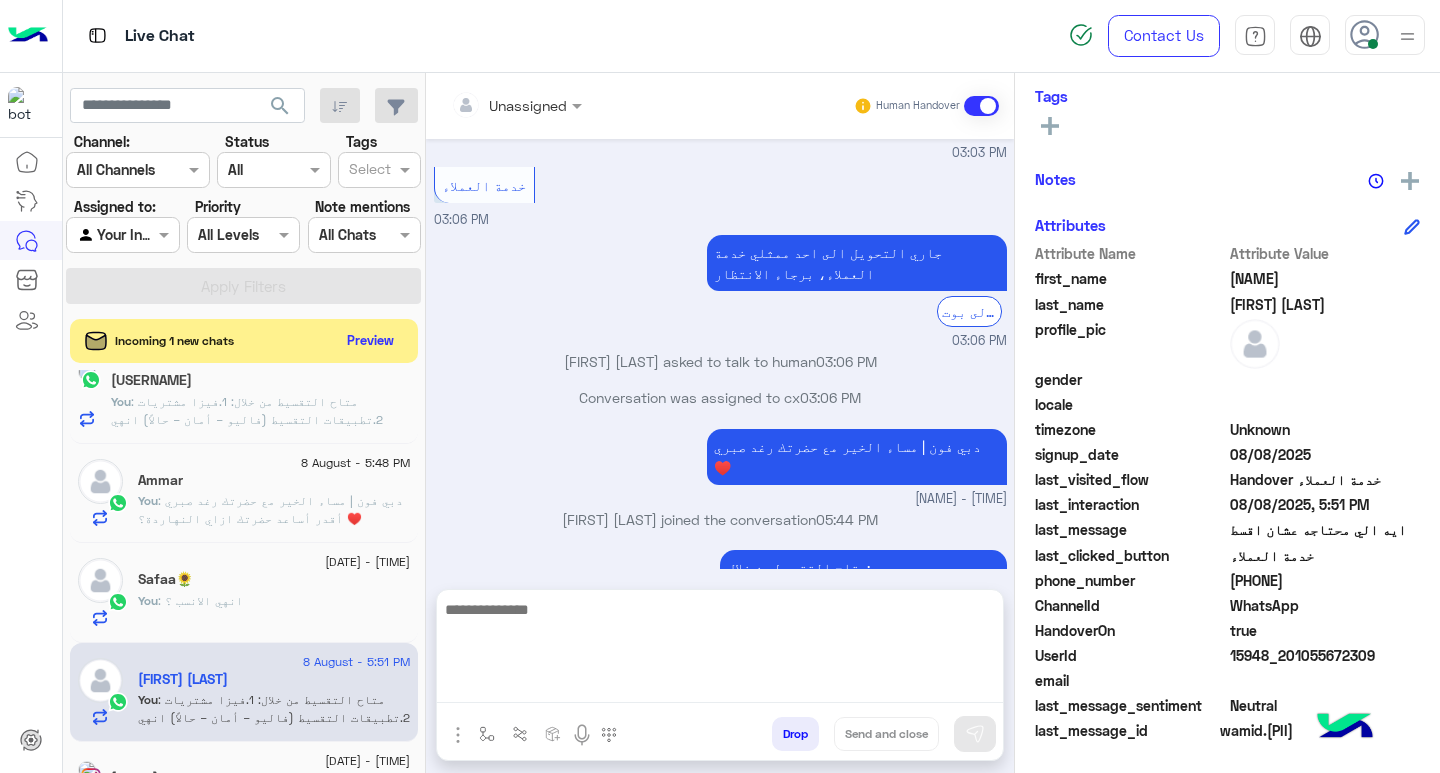 scroll, scrollTop: 0, scrollLeft: 0, axis: both 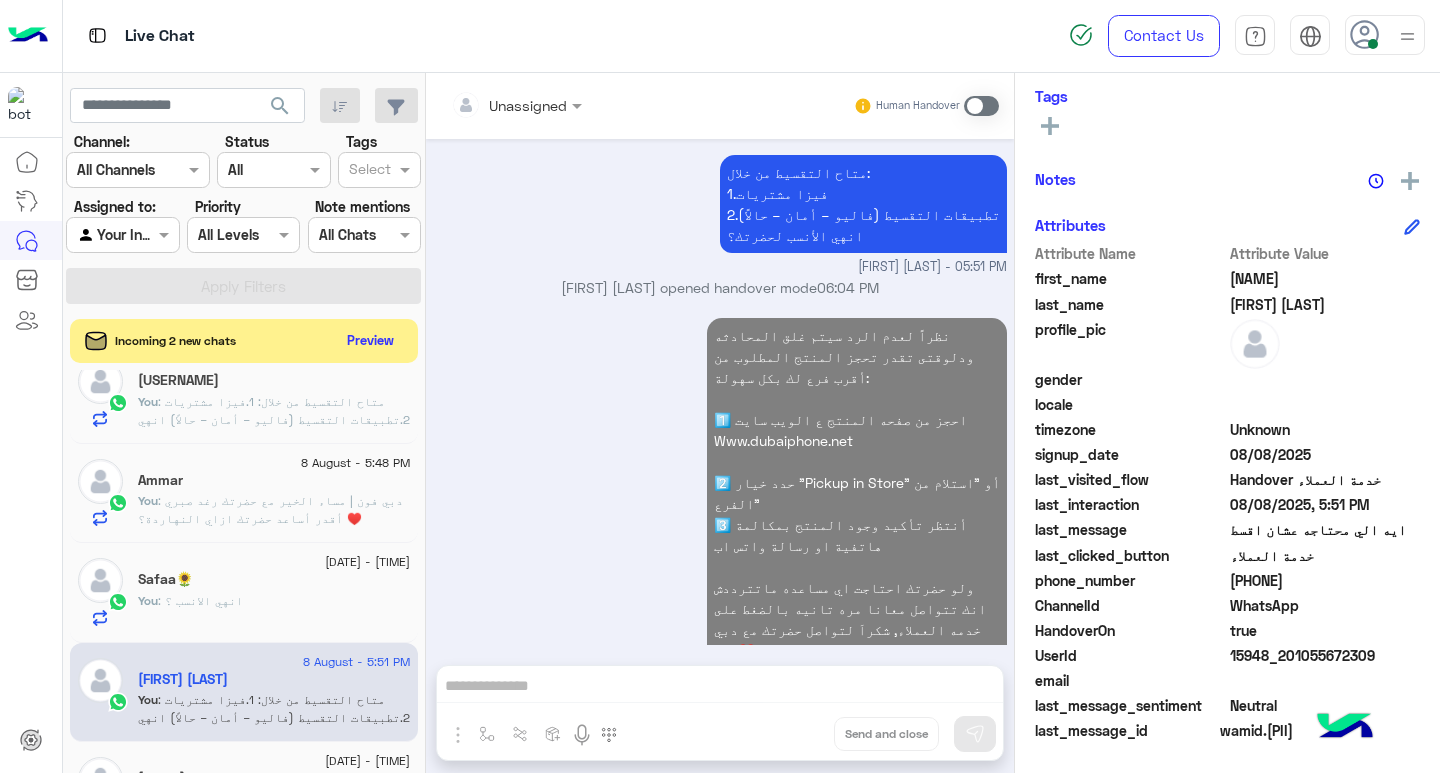click on ": دبي فون | مساء  الخير مع حضرتك رغد صبري ♥️
أقدر أساعد حضرتك ازاي النهاردة؟" 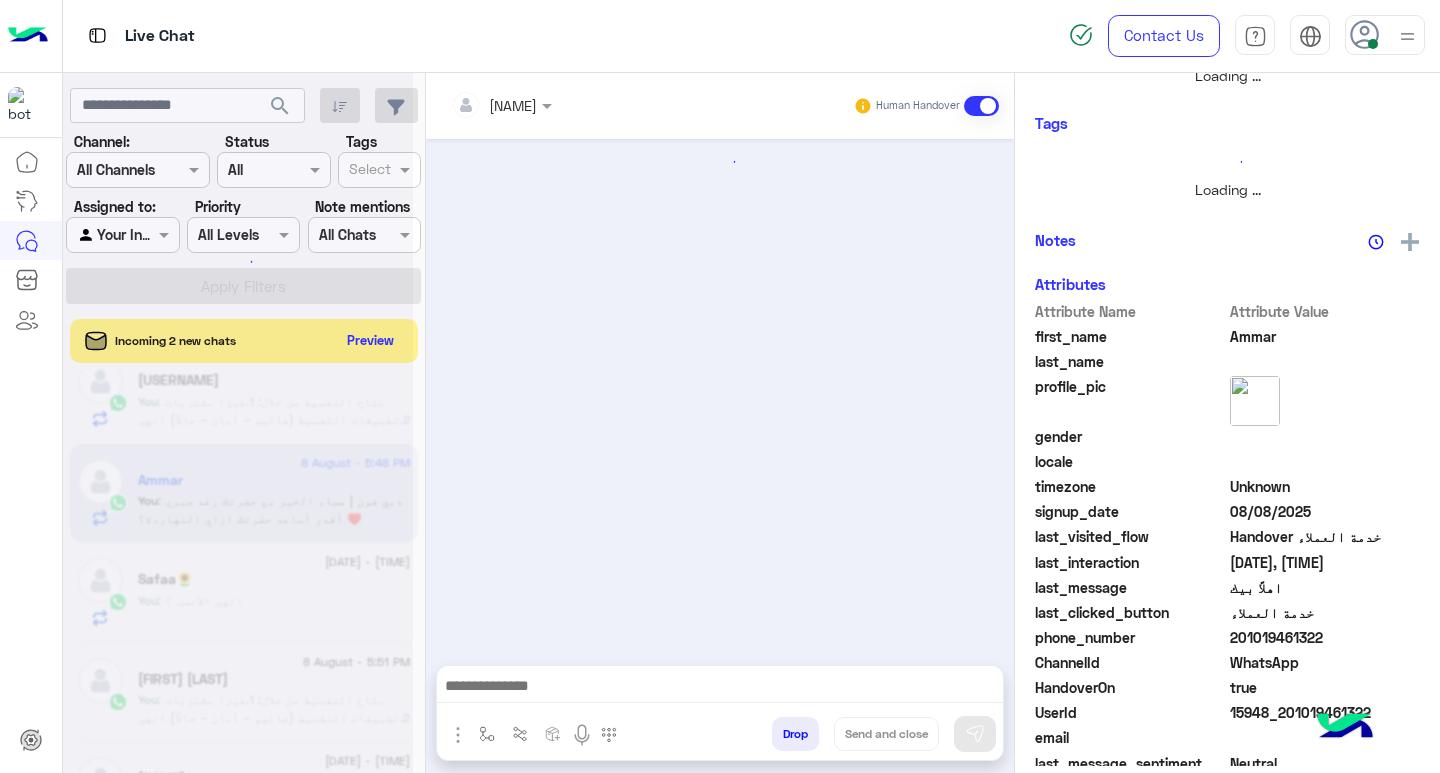 scroll, scrollTop: 355, scrollLeft: 0, axis: vertical 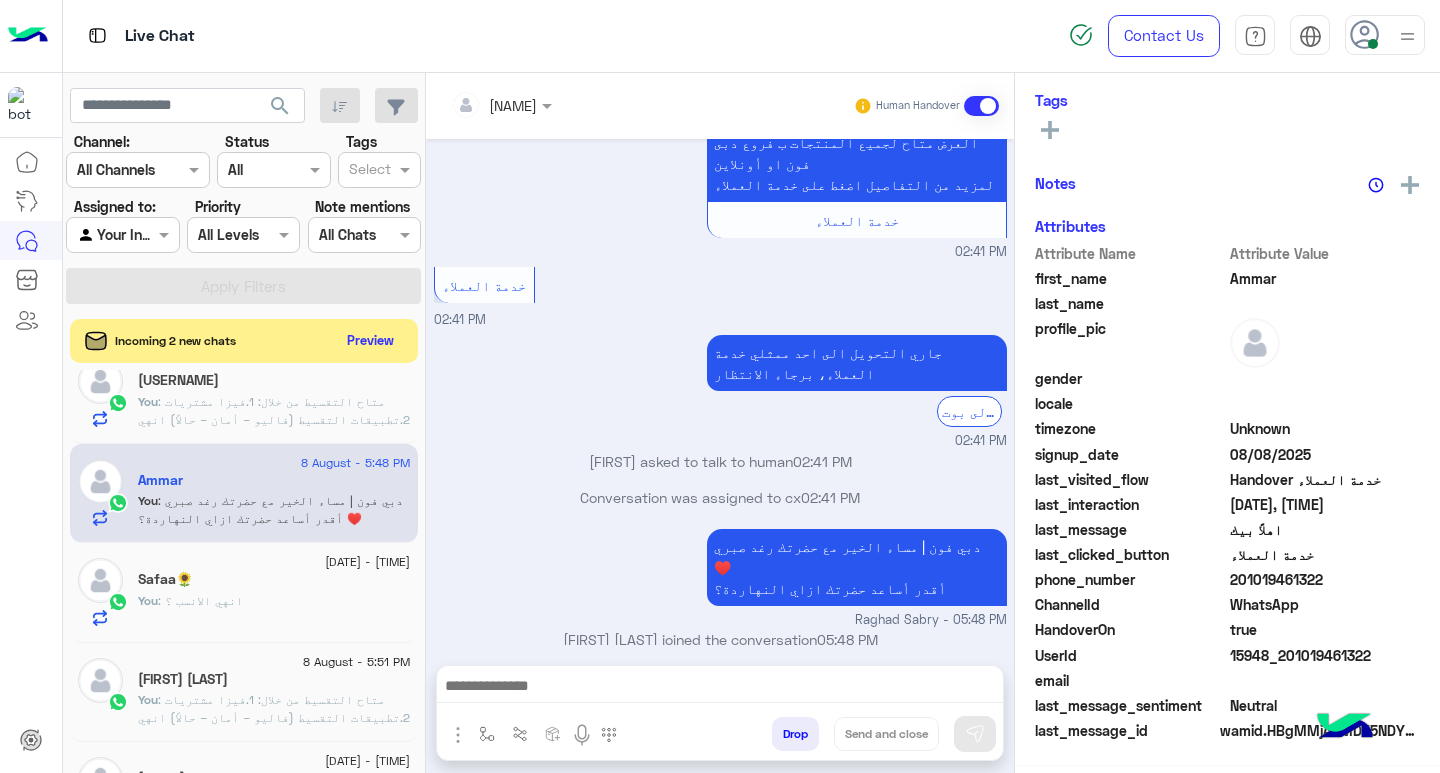 click at bounding box center [720, 688] 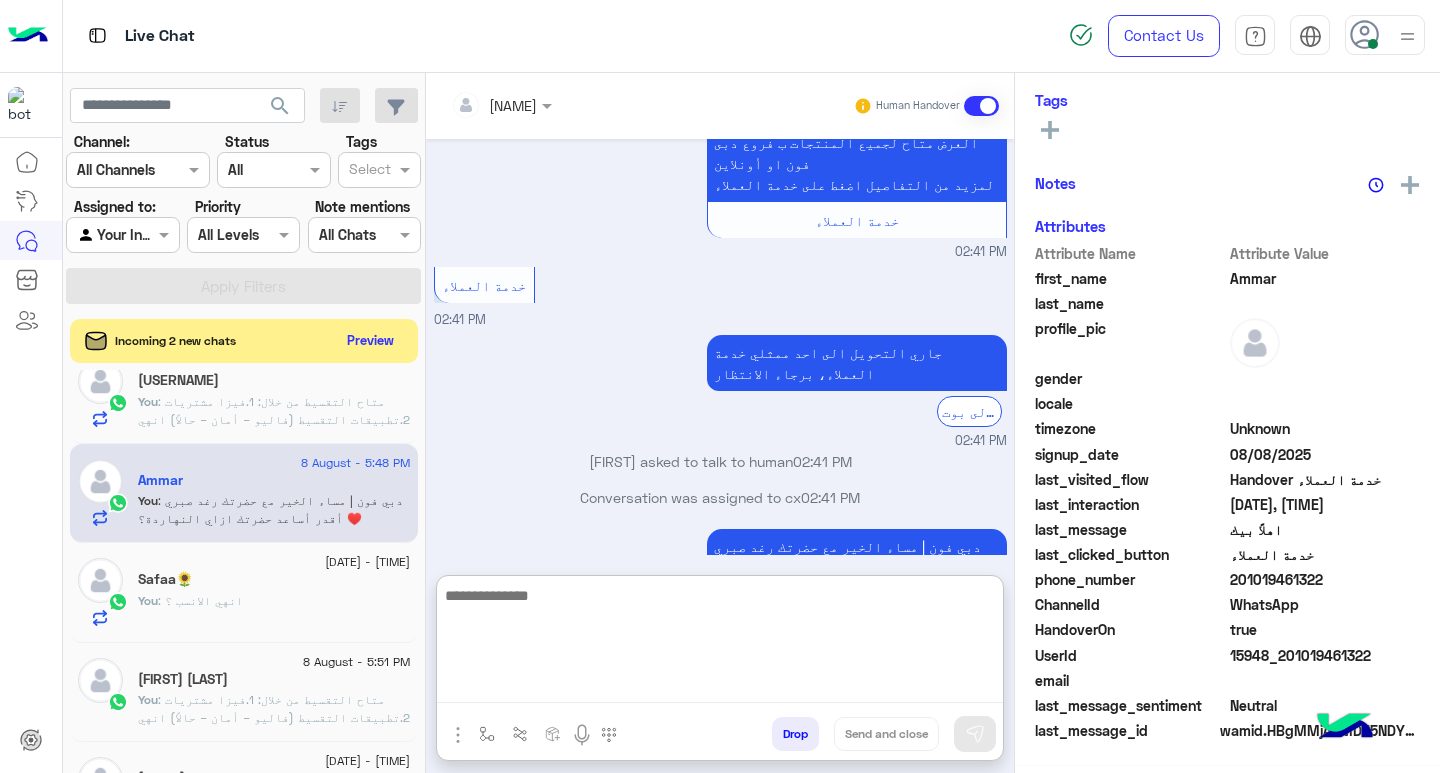 paste on "**********" 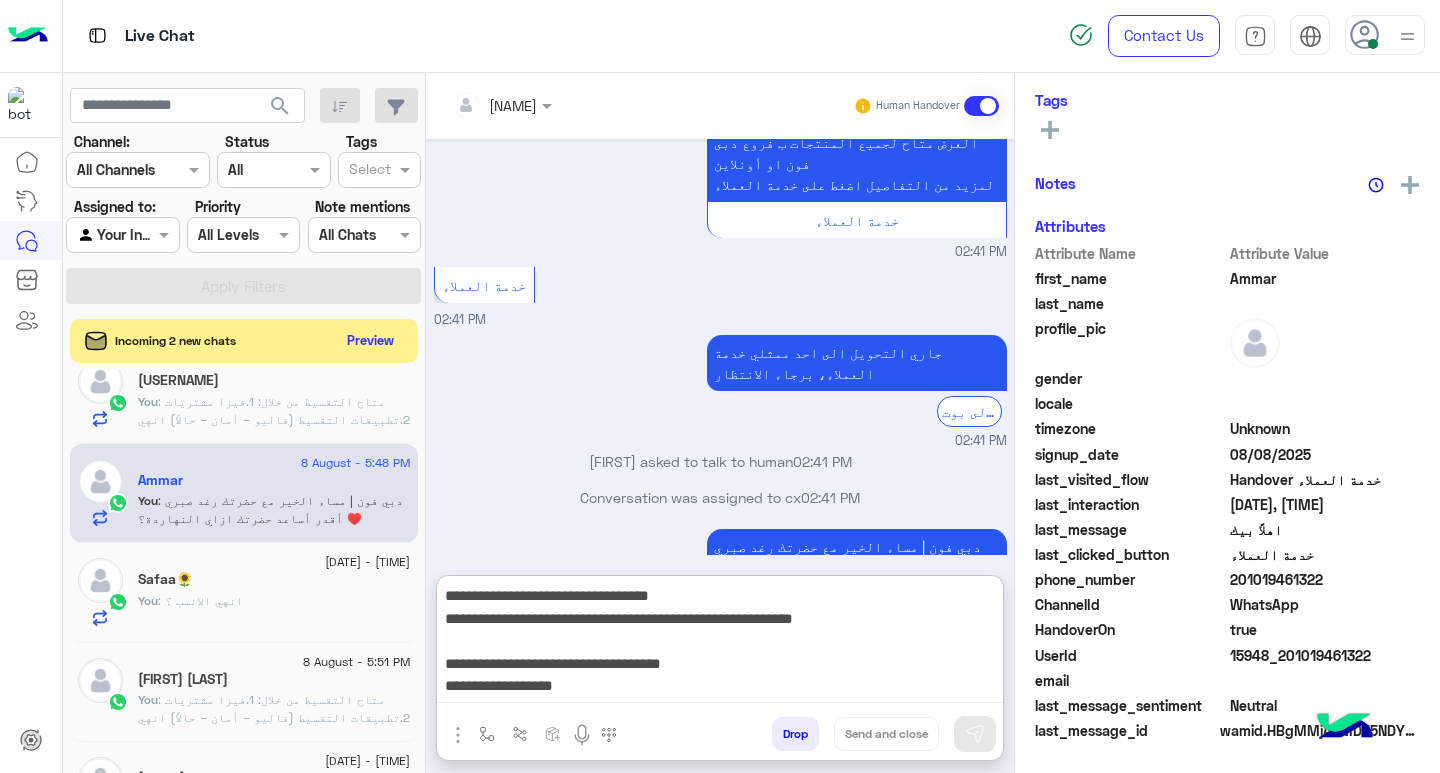 scroll, scrollTop: 151, scrollLeft: 0, axis: vertical 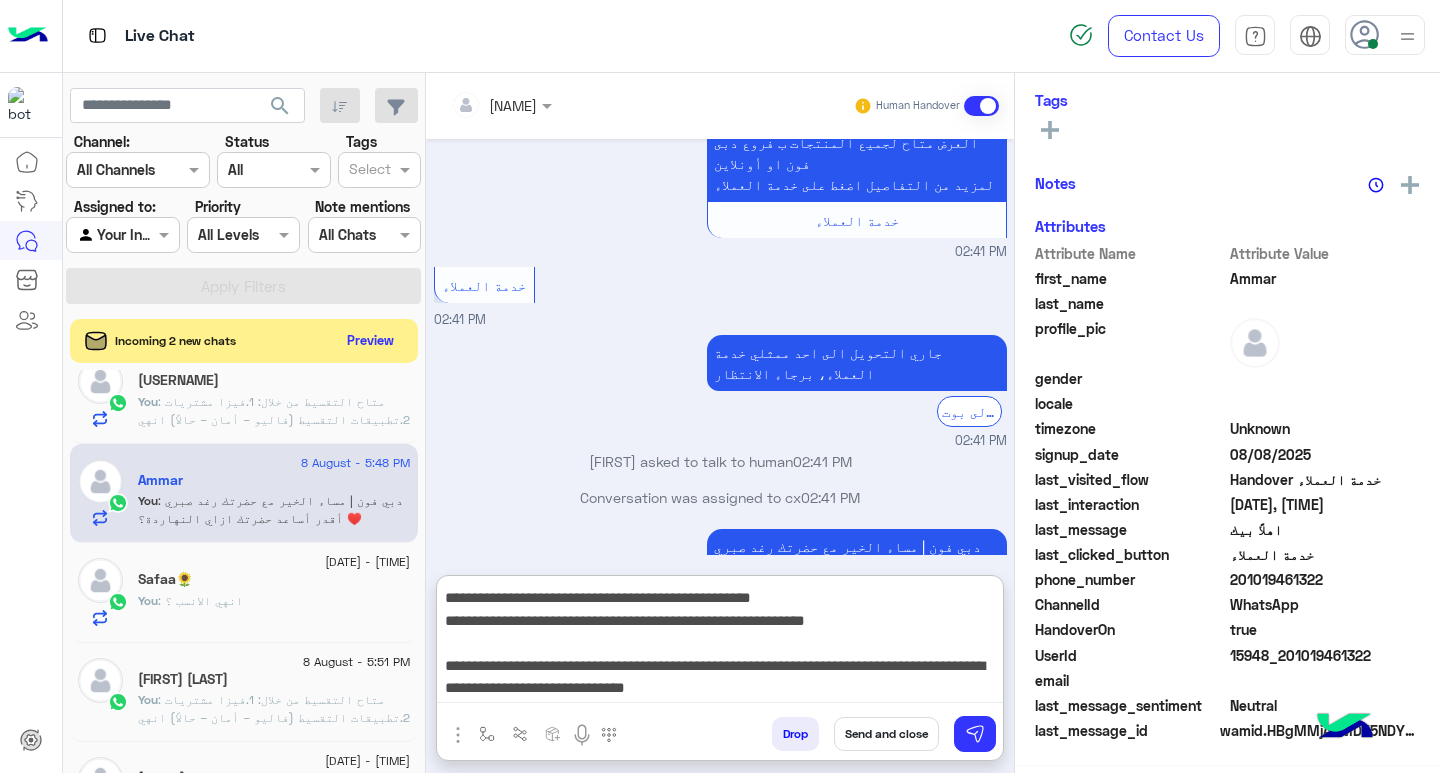 type on "**********" 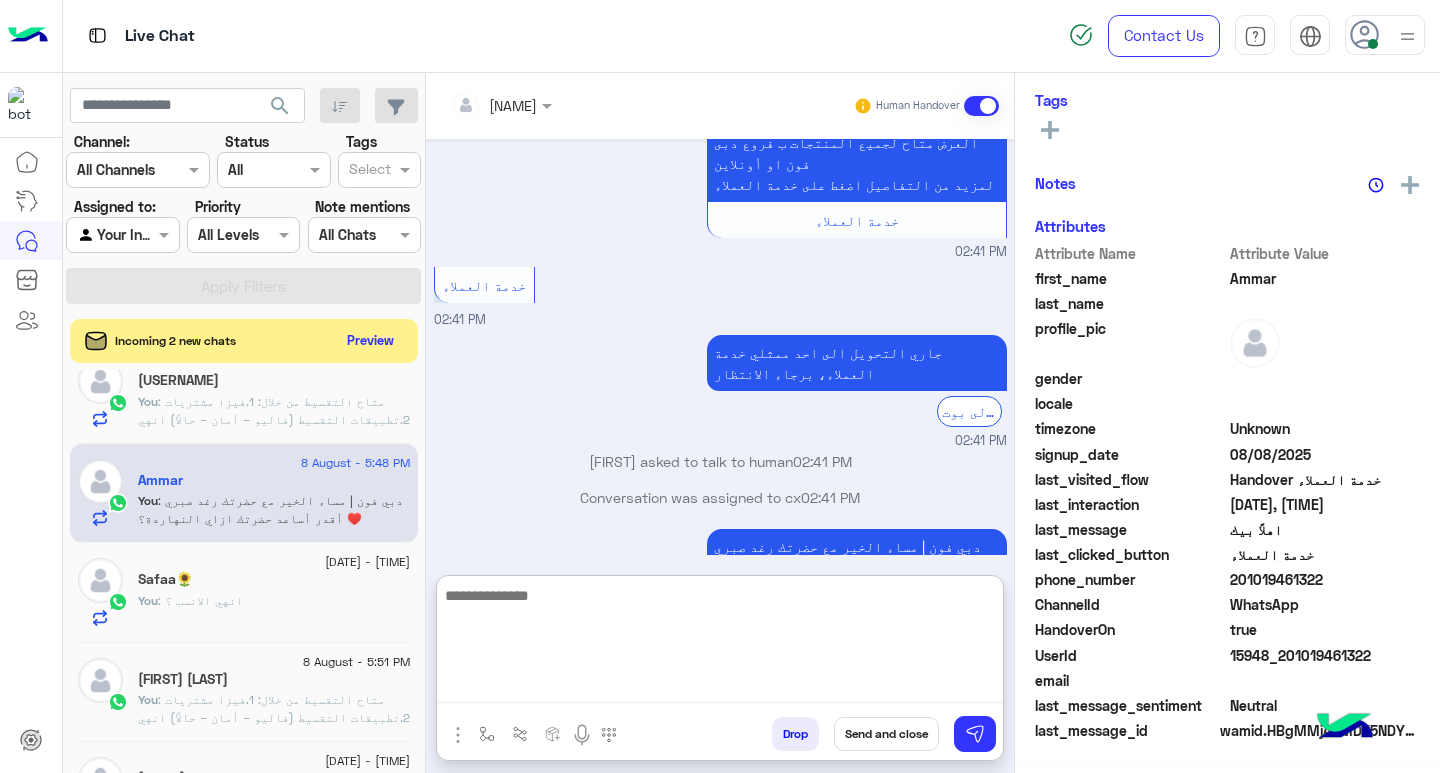 scroll, scrollTop: 0, scrollLeft: 0, axis: both 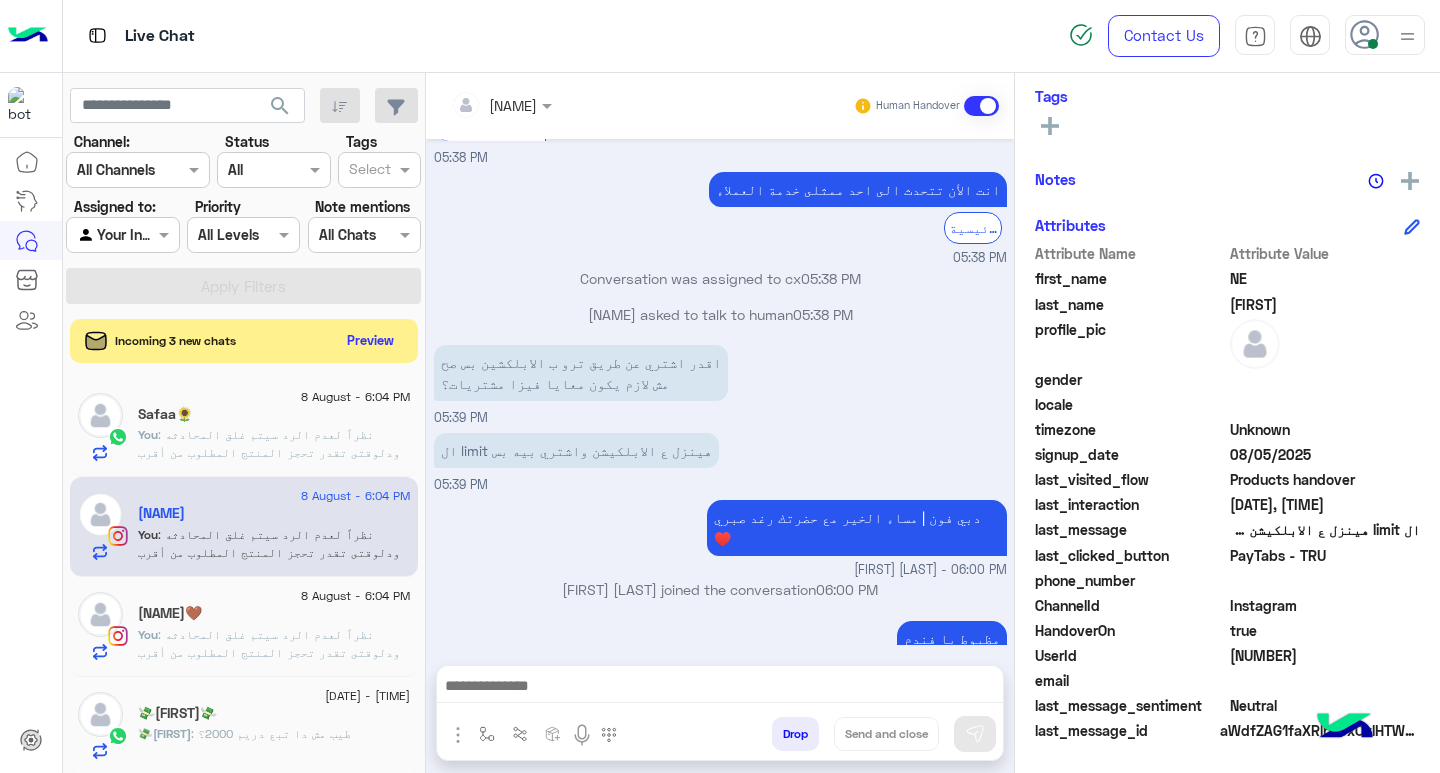 click at bounding box center [720, 688] 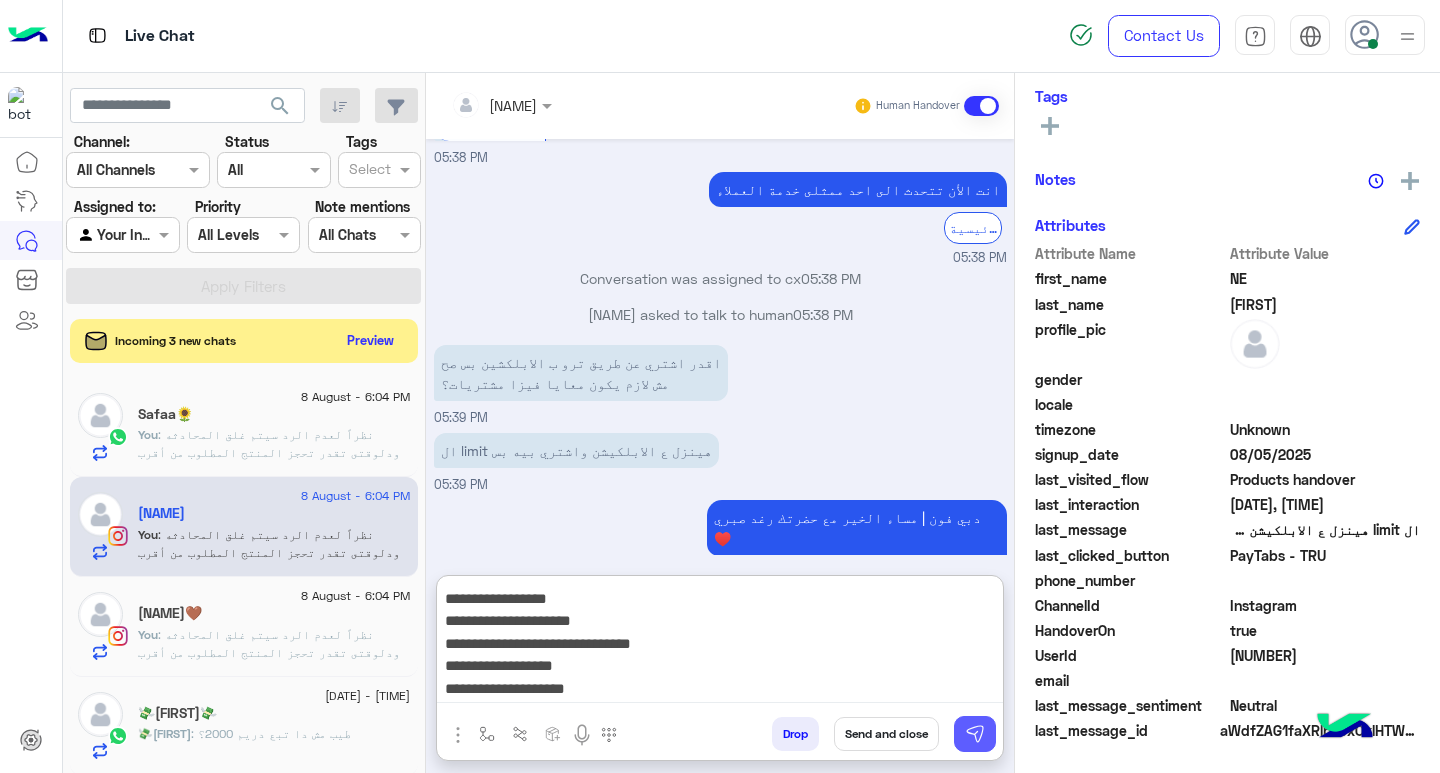 scroll, scrollTop: 110, scrollLeft: 0, axis: vertical 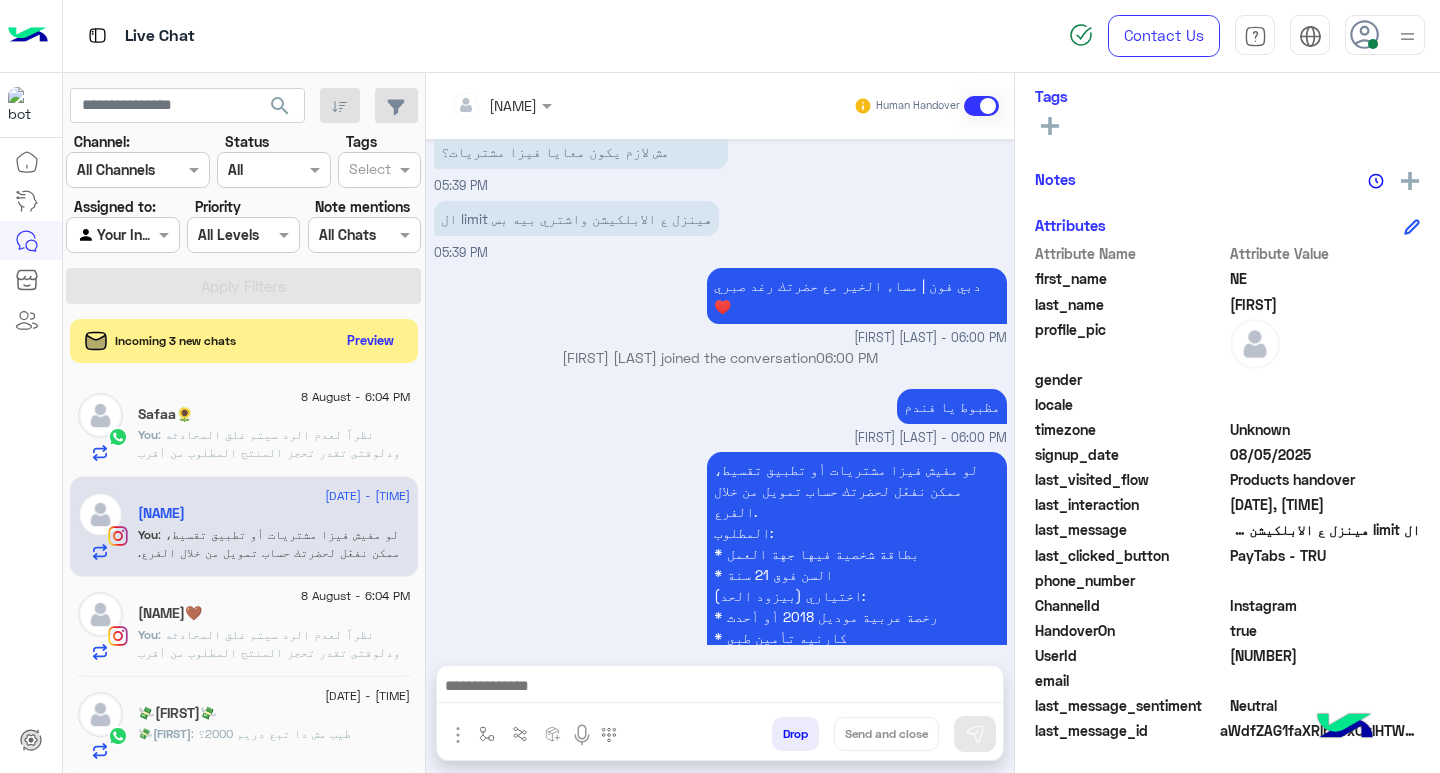 click on "8 August - 6:00 PM" 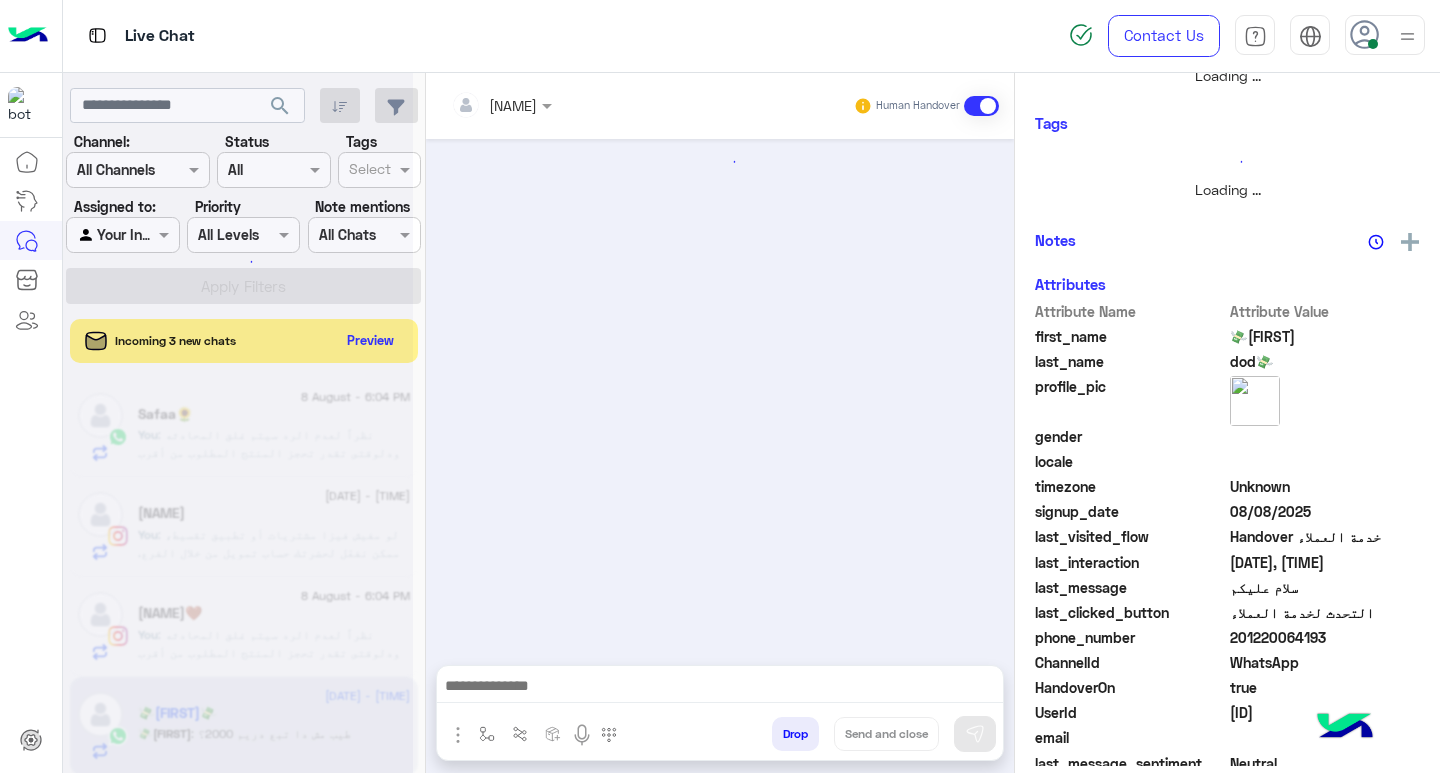 scroll, scrollTop: 355, scrollLeft: 0, axis: vertical 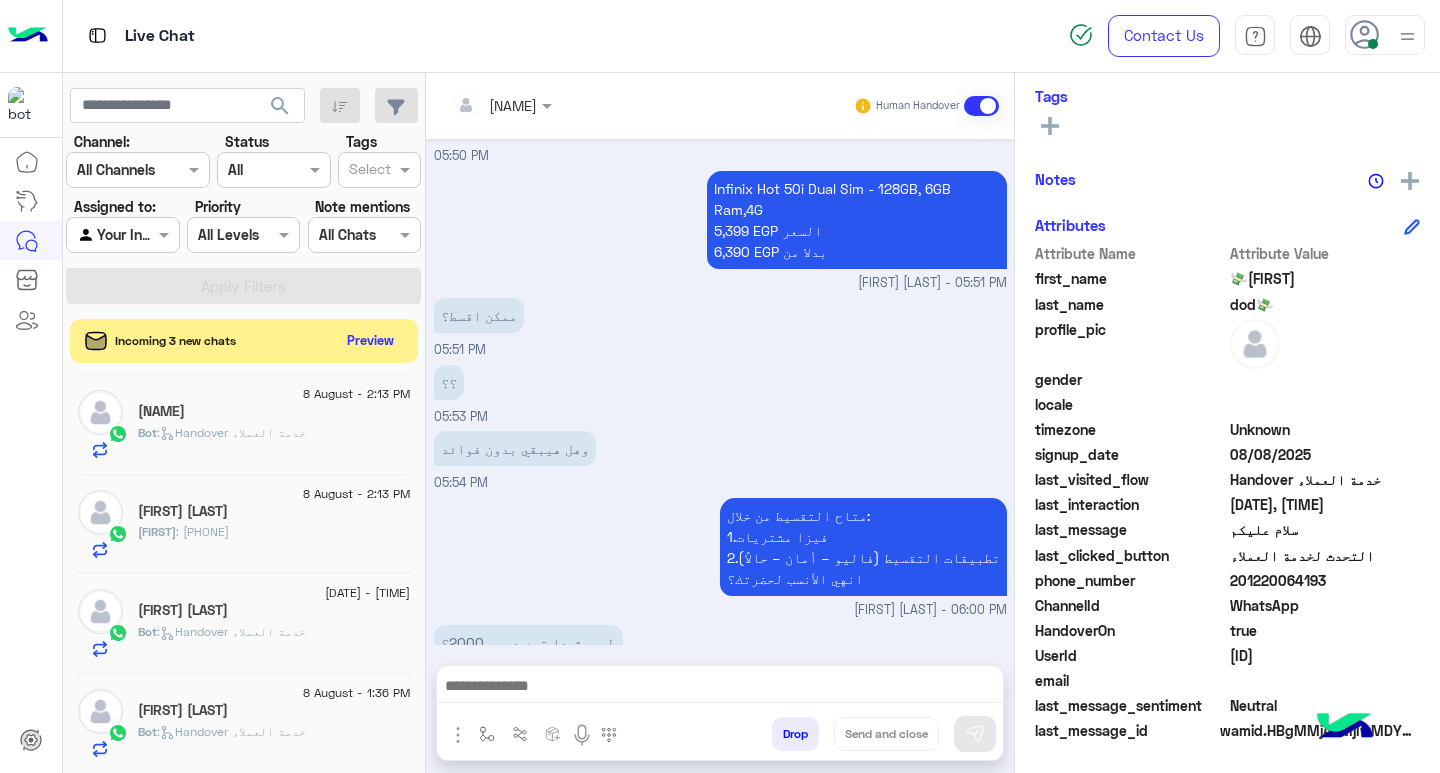 click on ":   Handover خدمة العملاء" 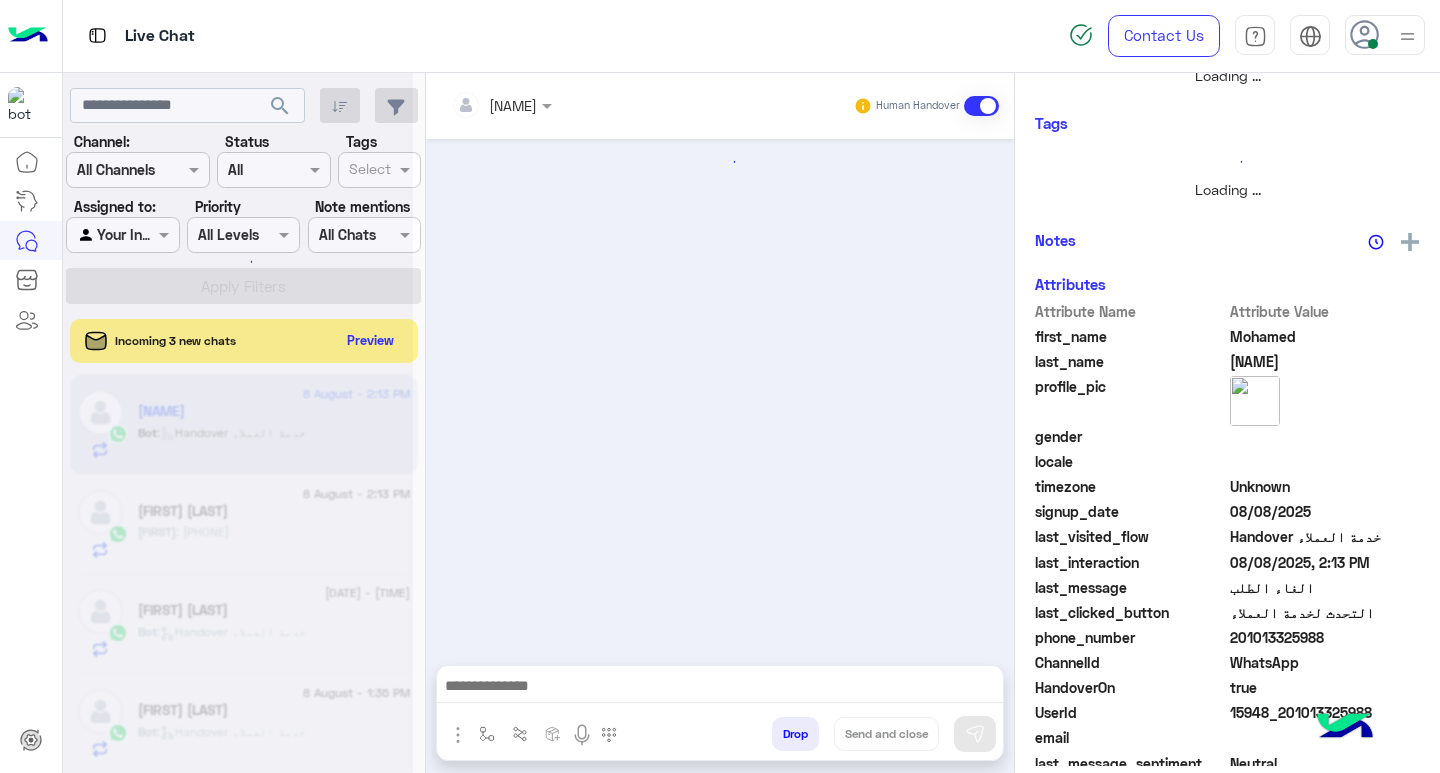 scroll, scrollTop: 355, scrollLeft: 0, axis: vertical 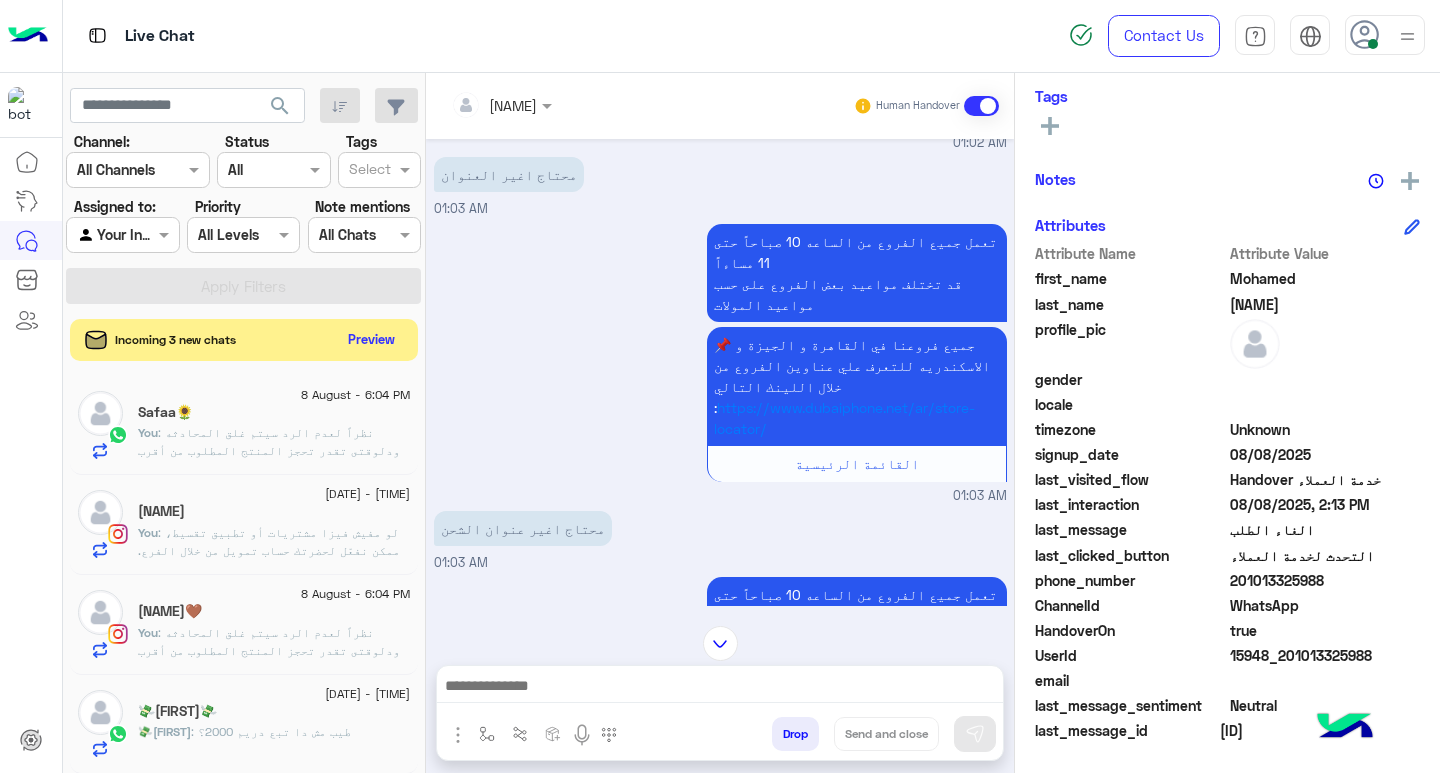 click on "Preview" 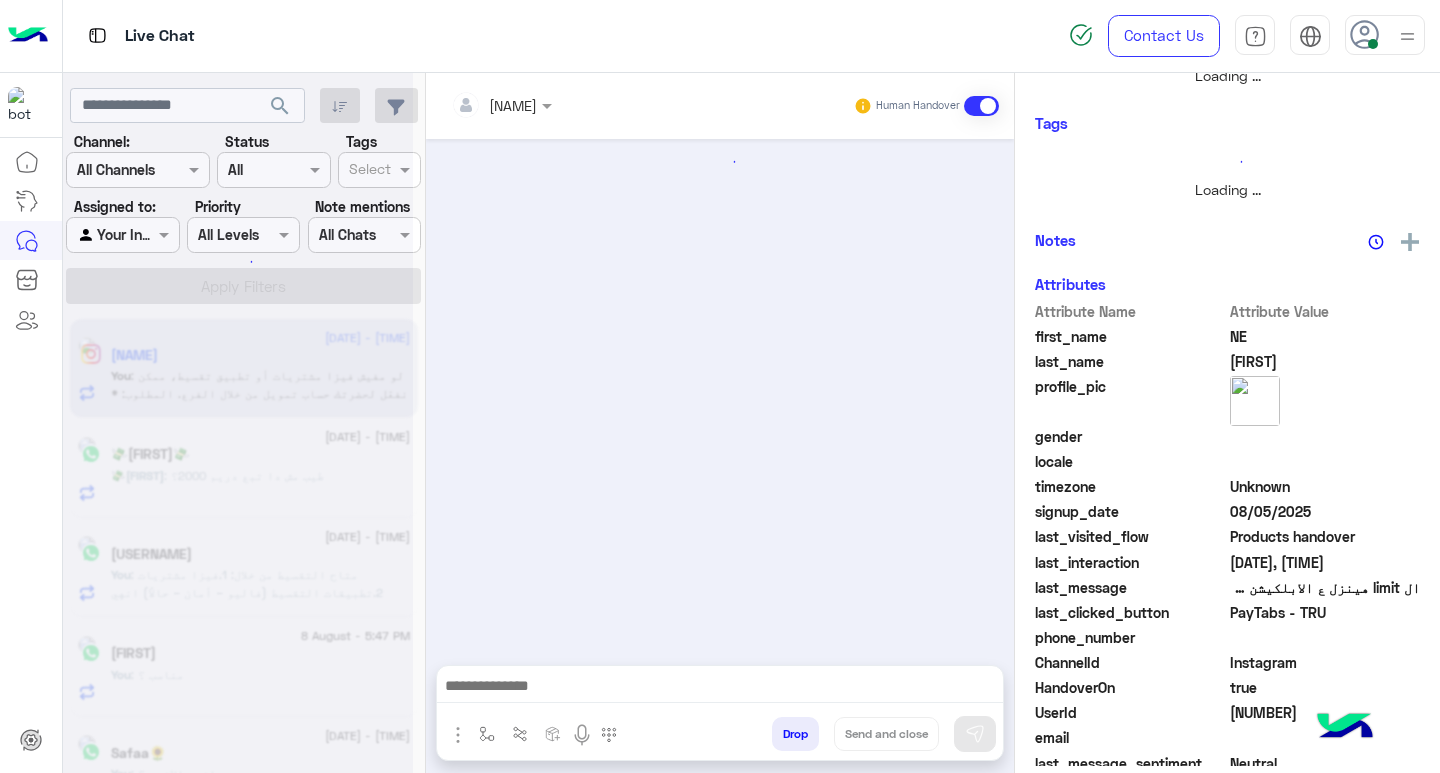 scroll, scrollTop: 355, scrollLeft: 0, axis: vertical 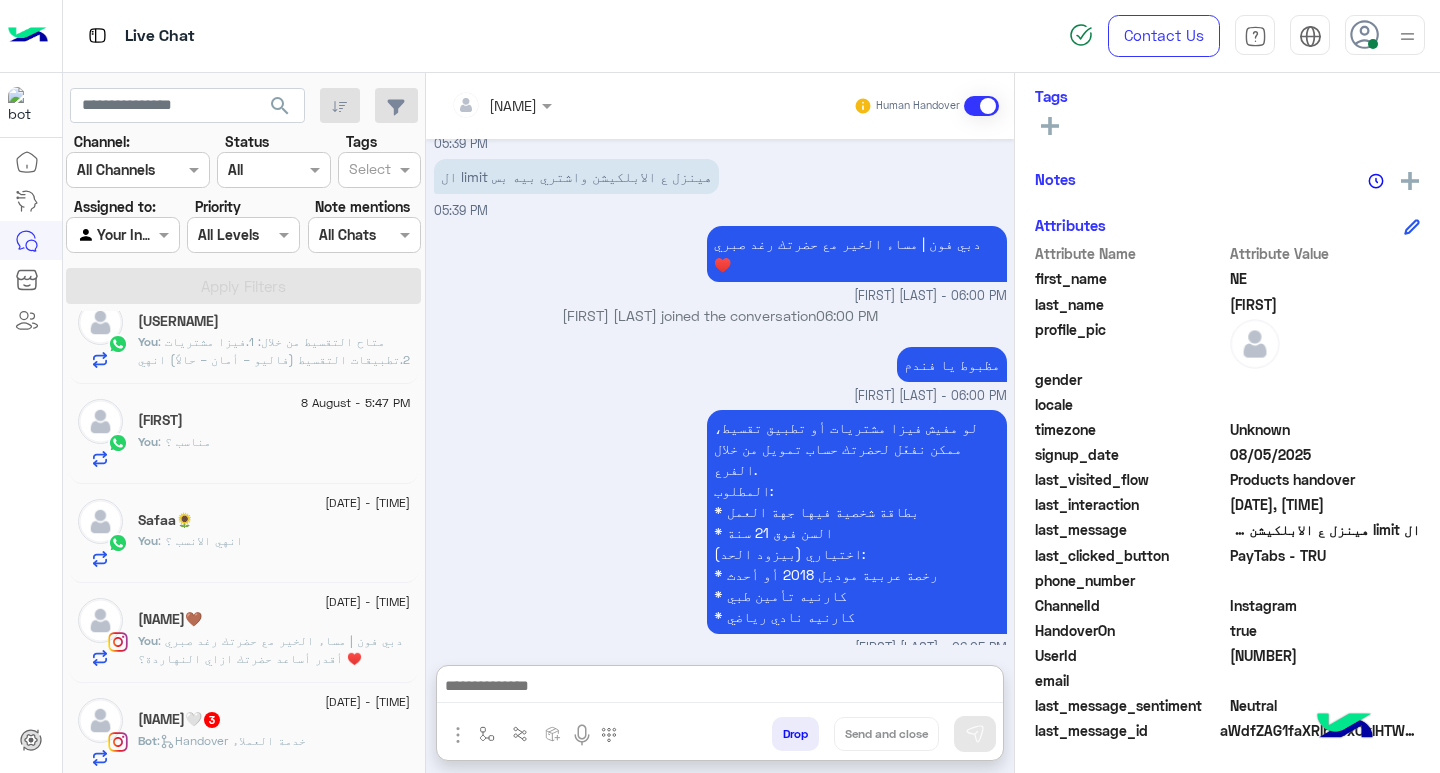 click at bounding box center [720, 688] 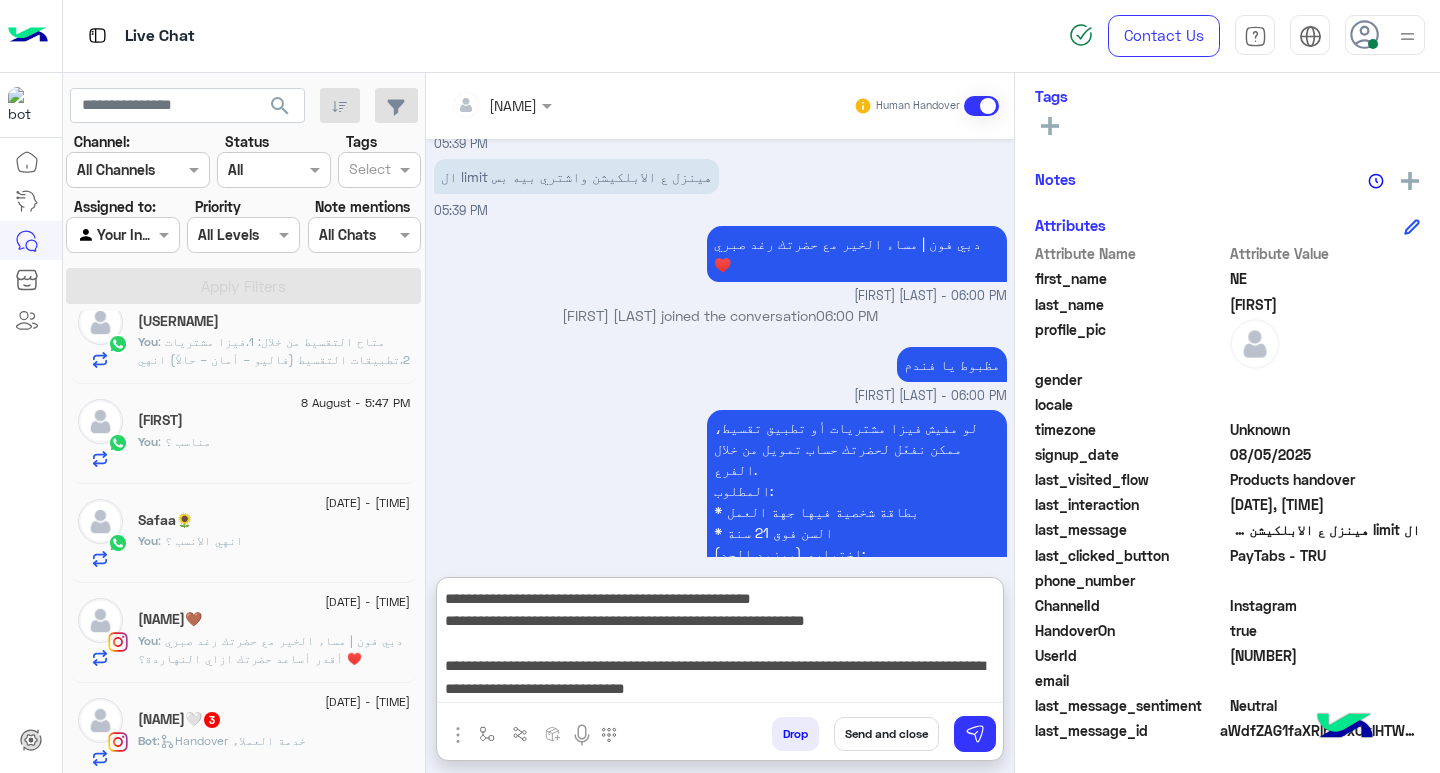 type on "**********" 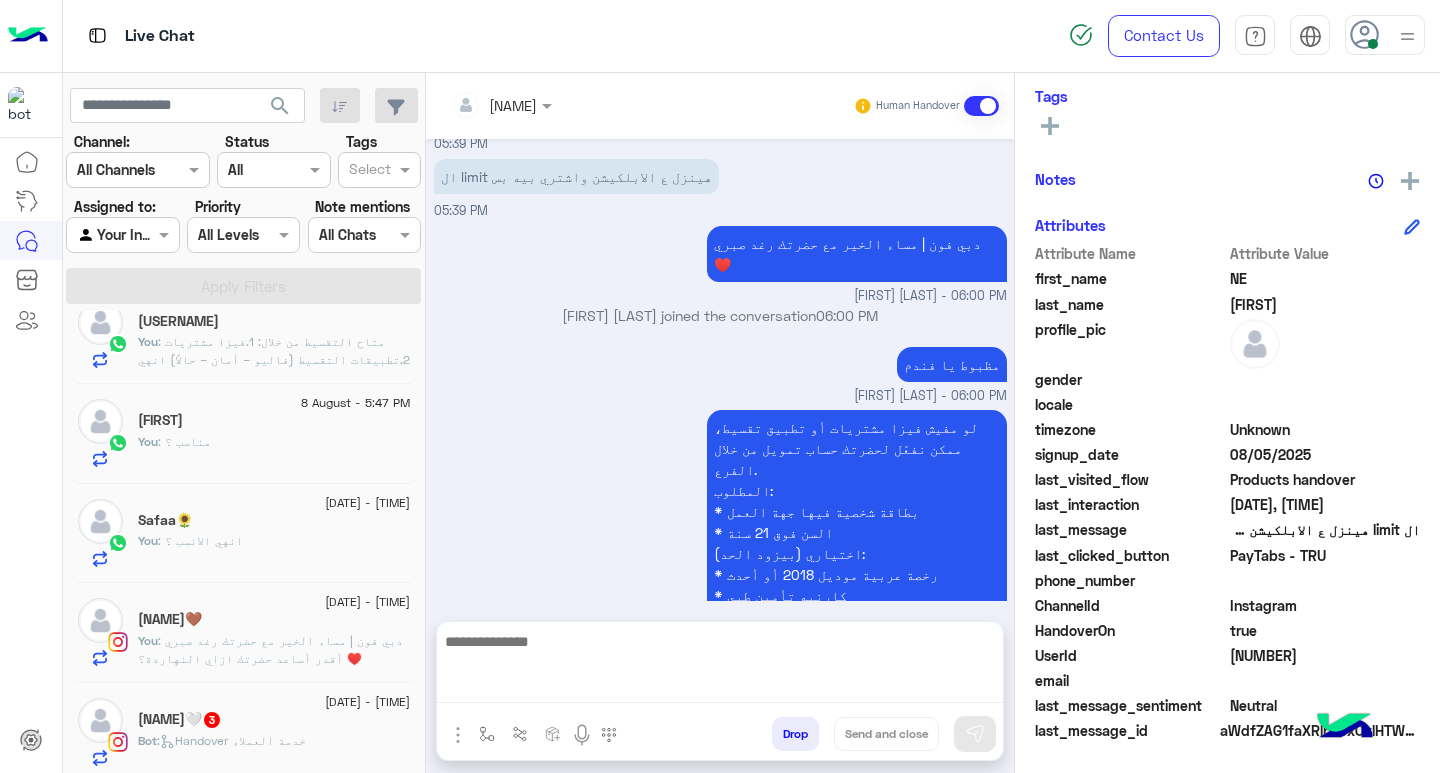 scroll, scrollTop: 0, scrollLeft: 0, axis: both 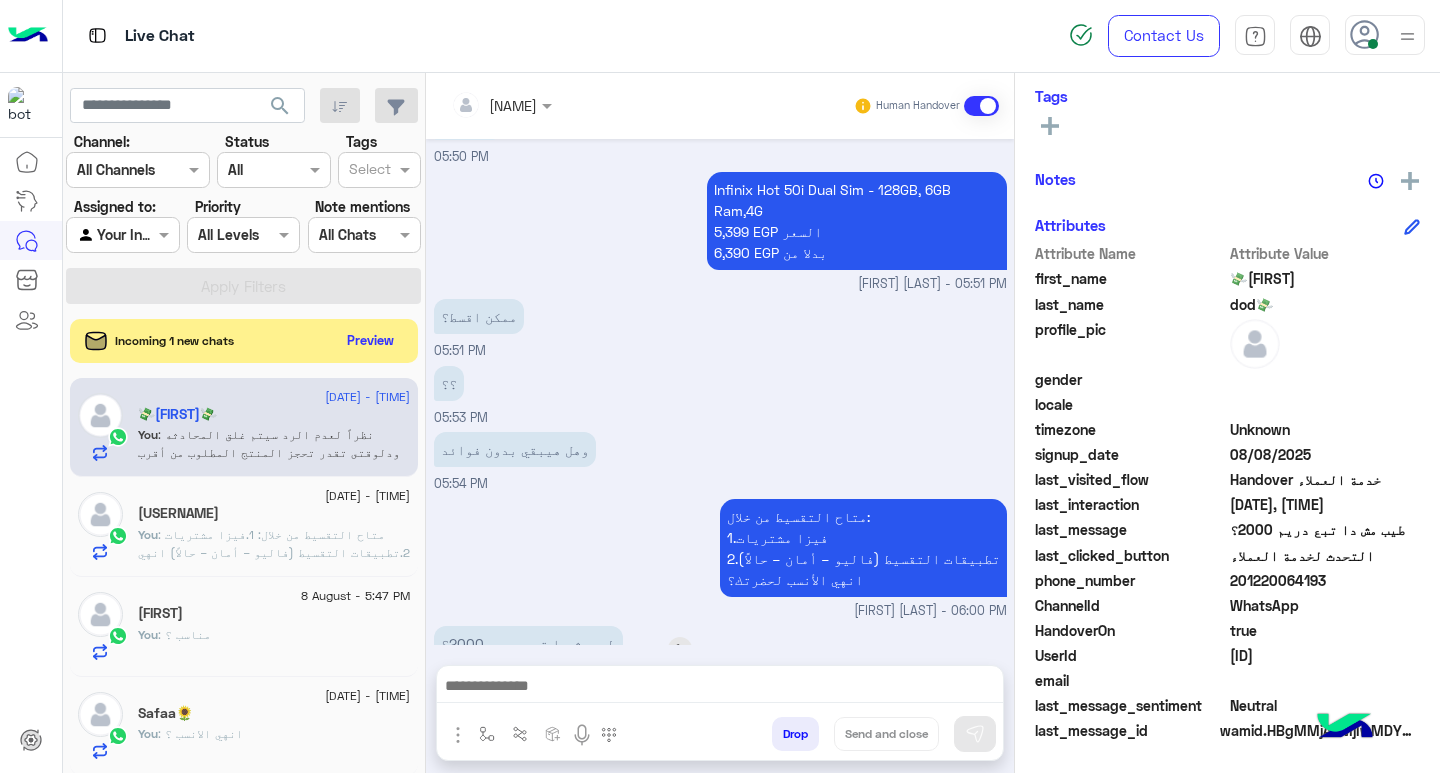click at bounding box center [680, 649] 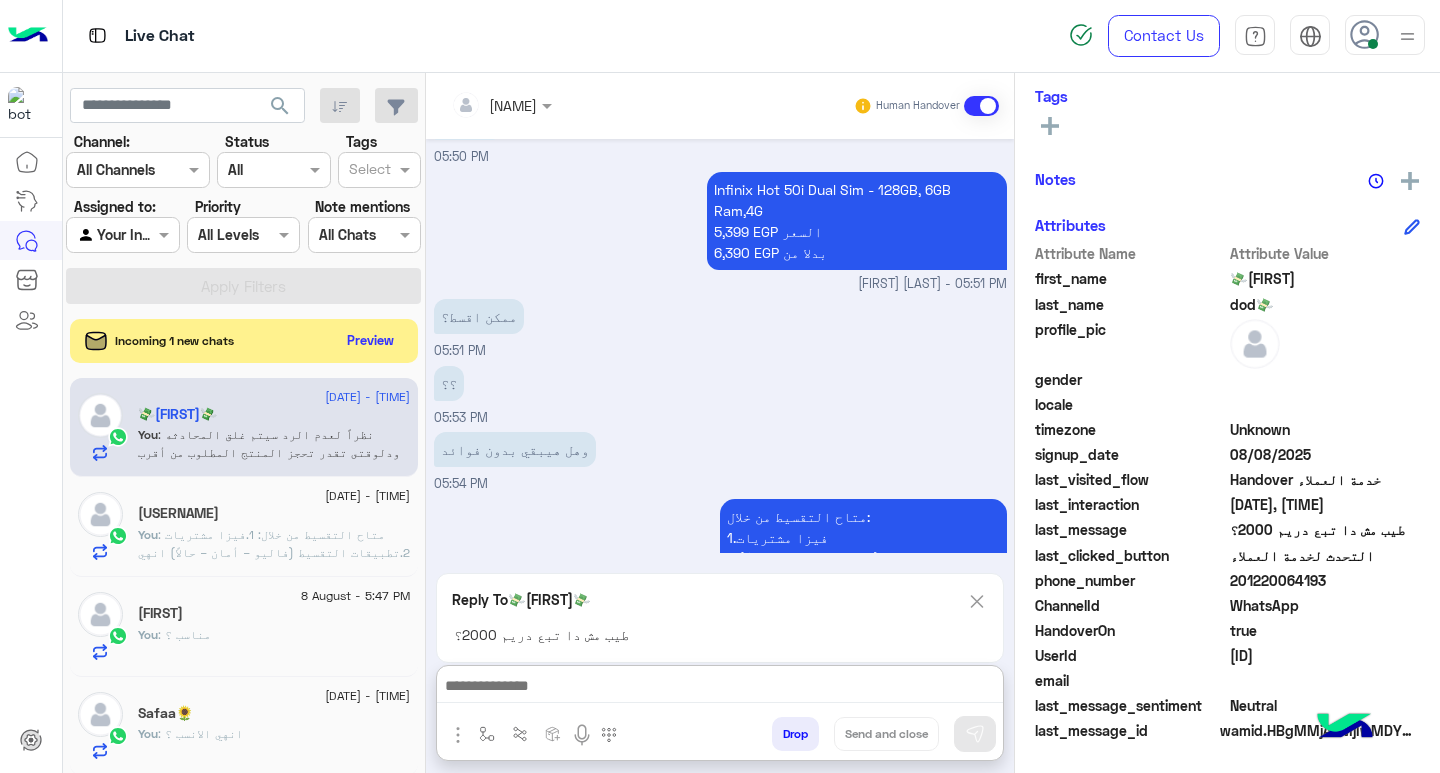 click at bounding box center (720, 688) 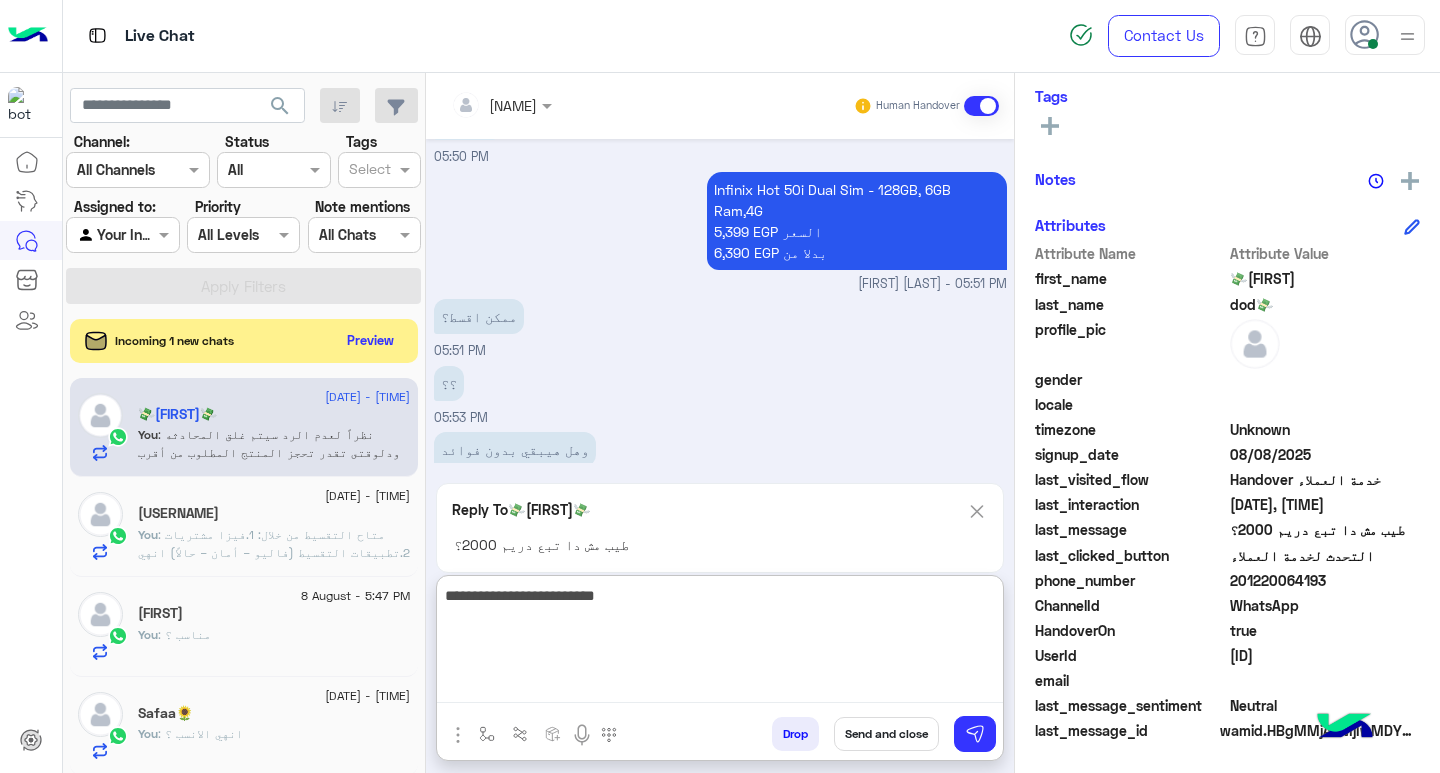 type on "**********" 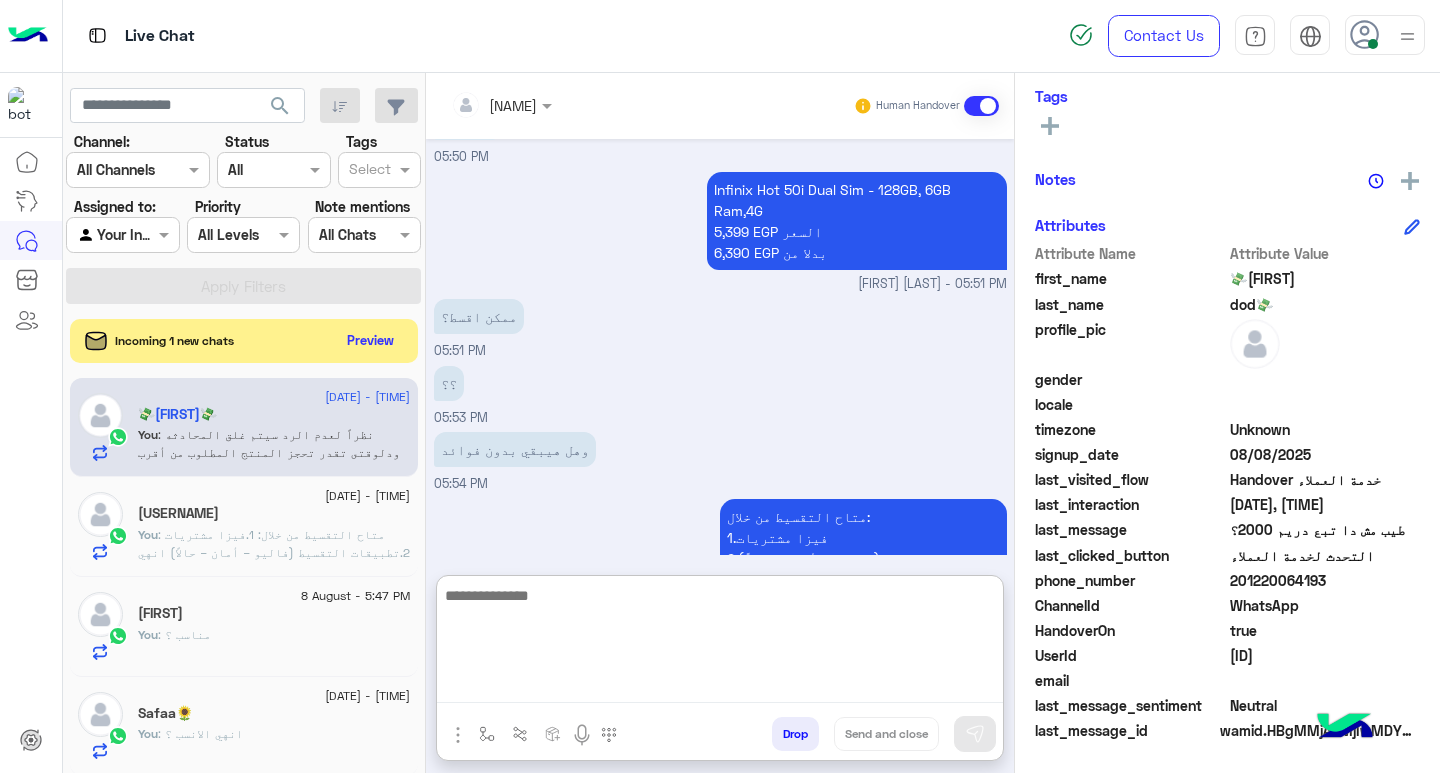 scroll, scrollTop: 1297, scrollLeft: 0, axis: vertical 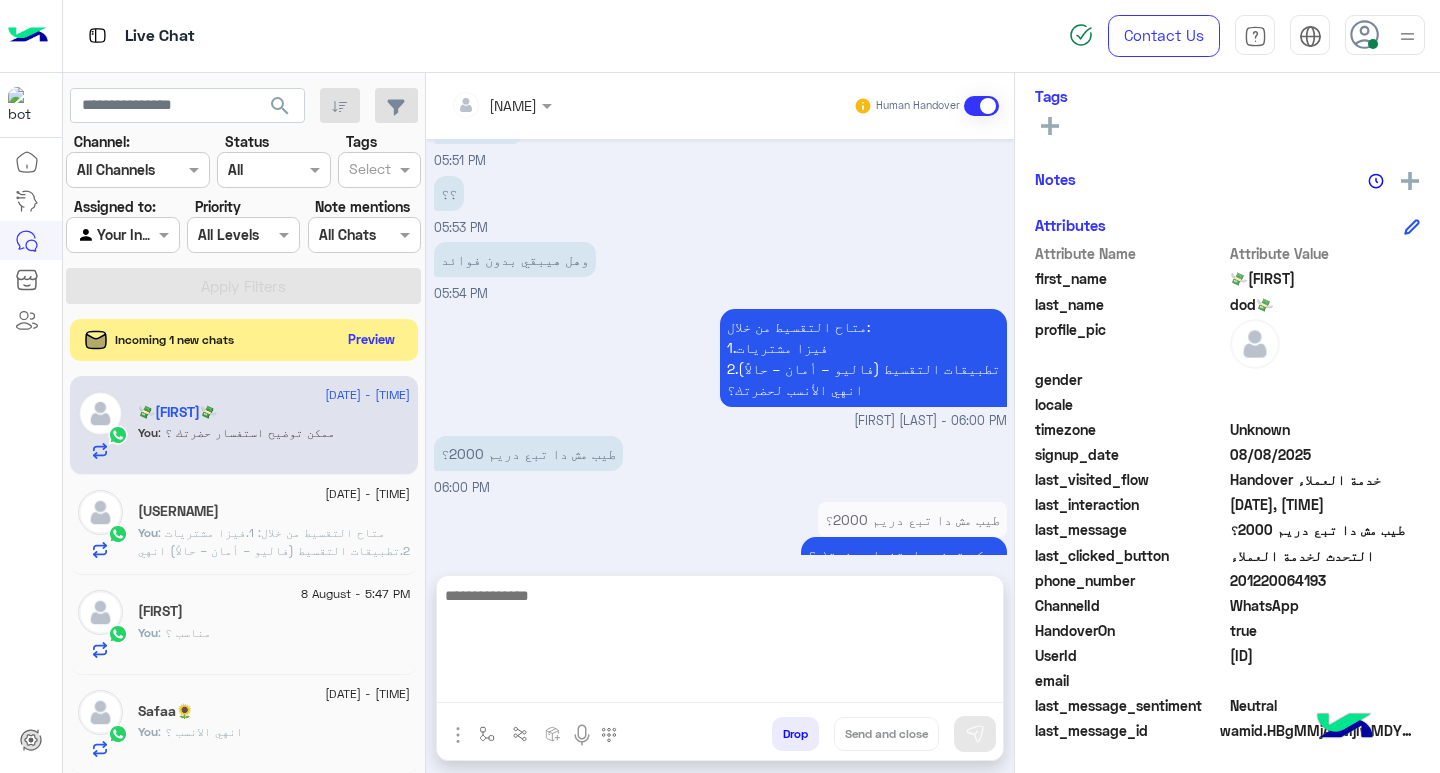 click on "Preview" 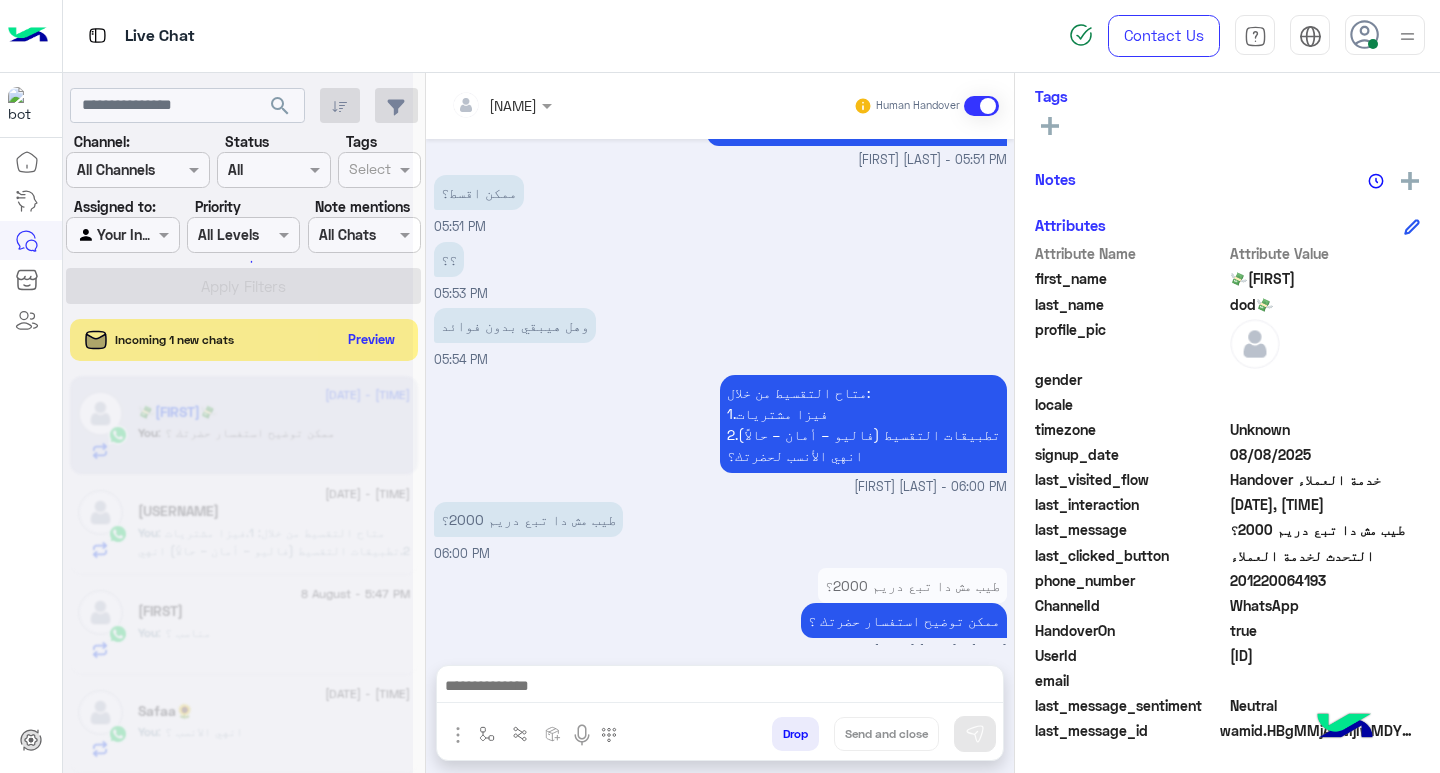 scroll, scrollTop: 1207, scrollLeft: 0, axis: vertical 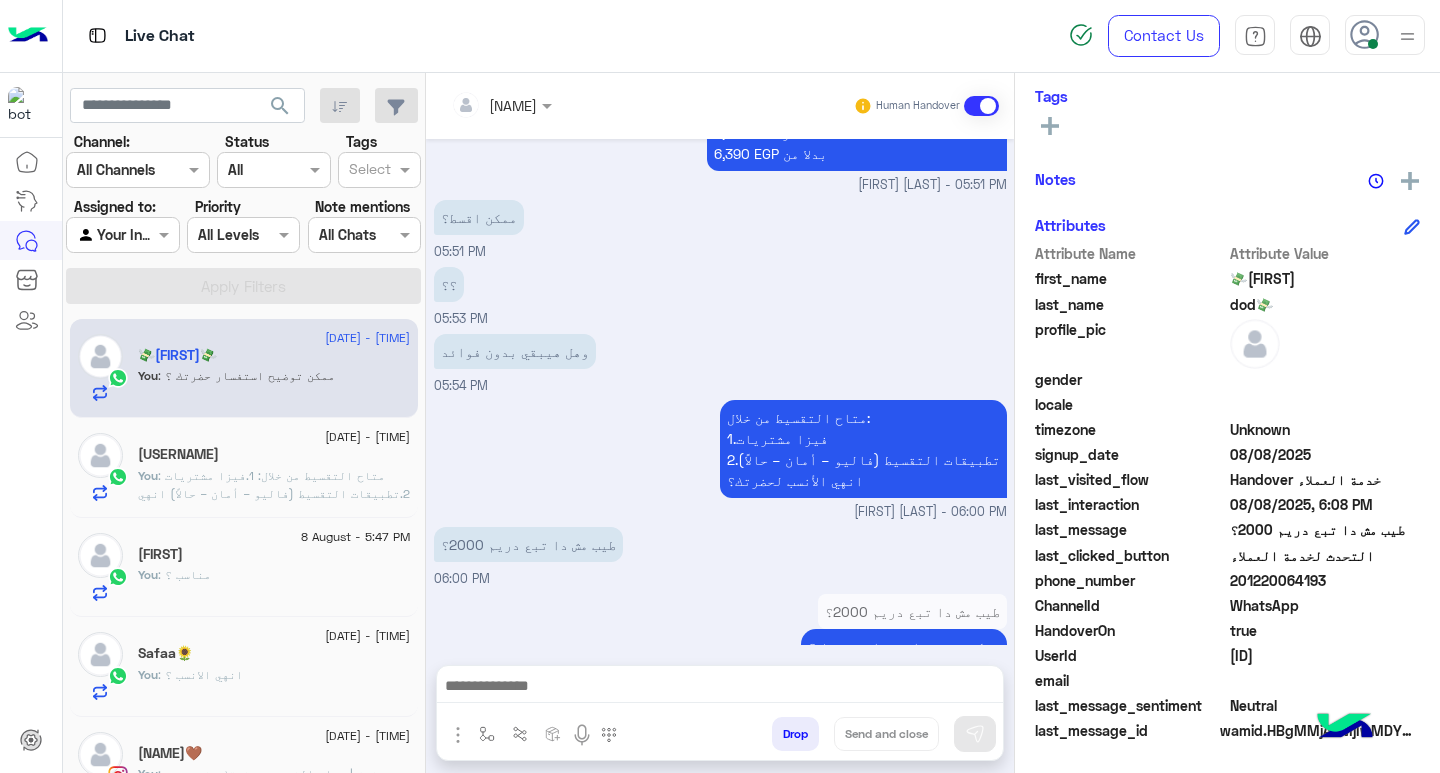 click on ": متاح التقسيط من خلال:
1.فيزا مشتريات
2.تطبيقات التقسيط (فاليو – أمان – حالاً)
انهي الأنسب لحضرتك؟" 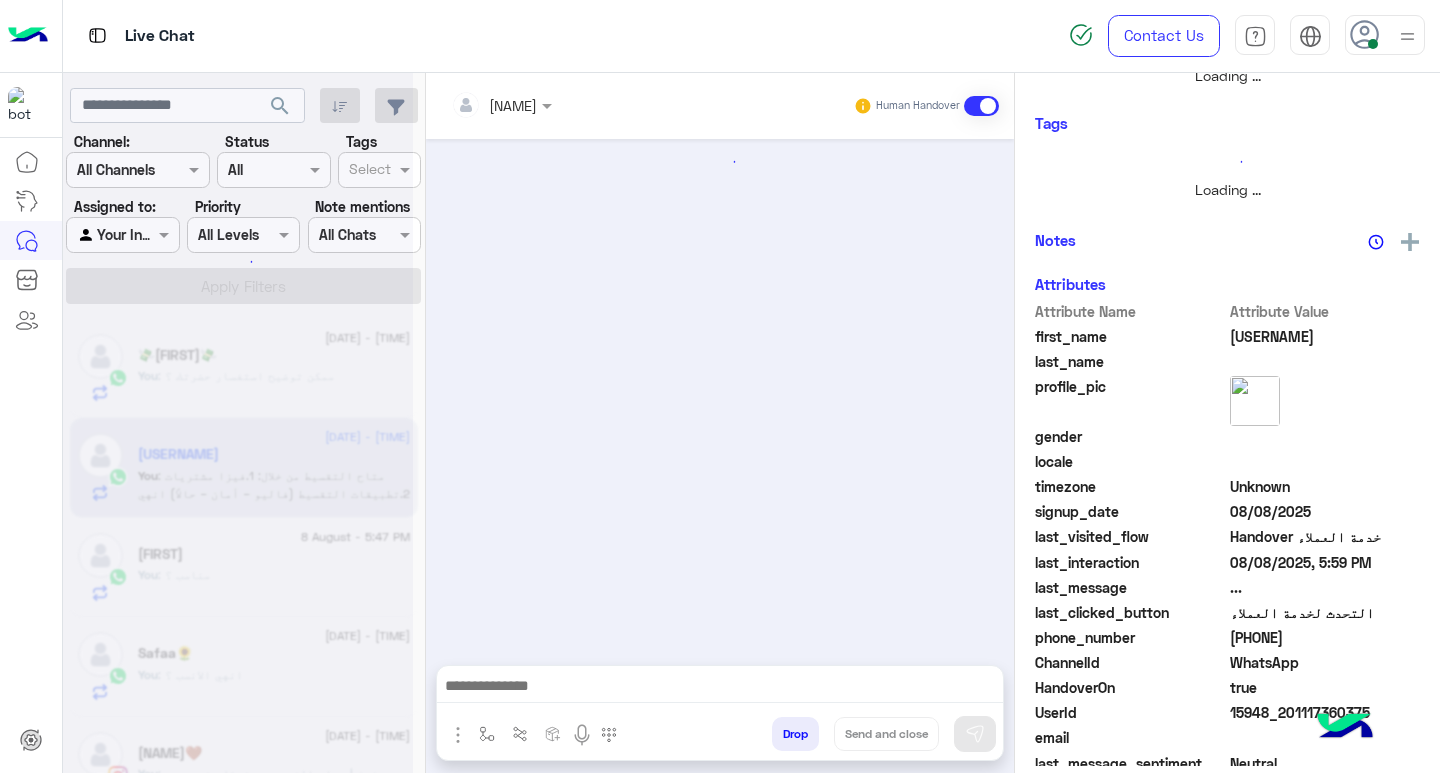 scroll, scrollTop: 355, scrollLeft: 0, axis: vertical 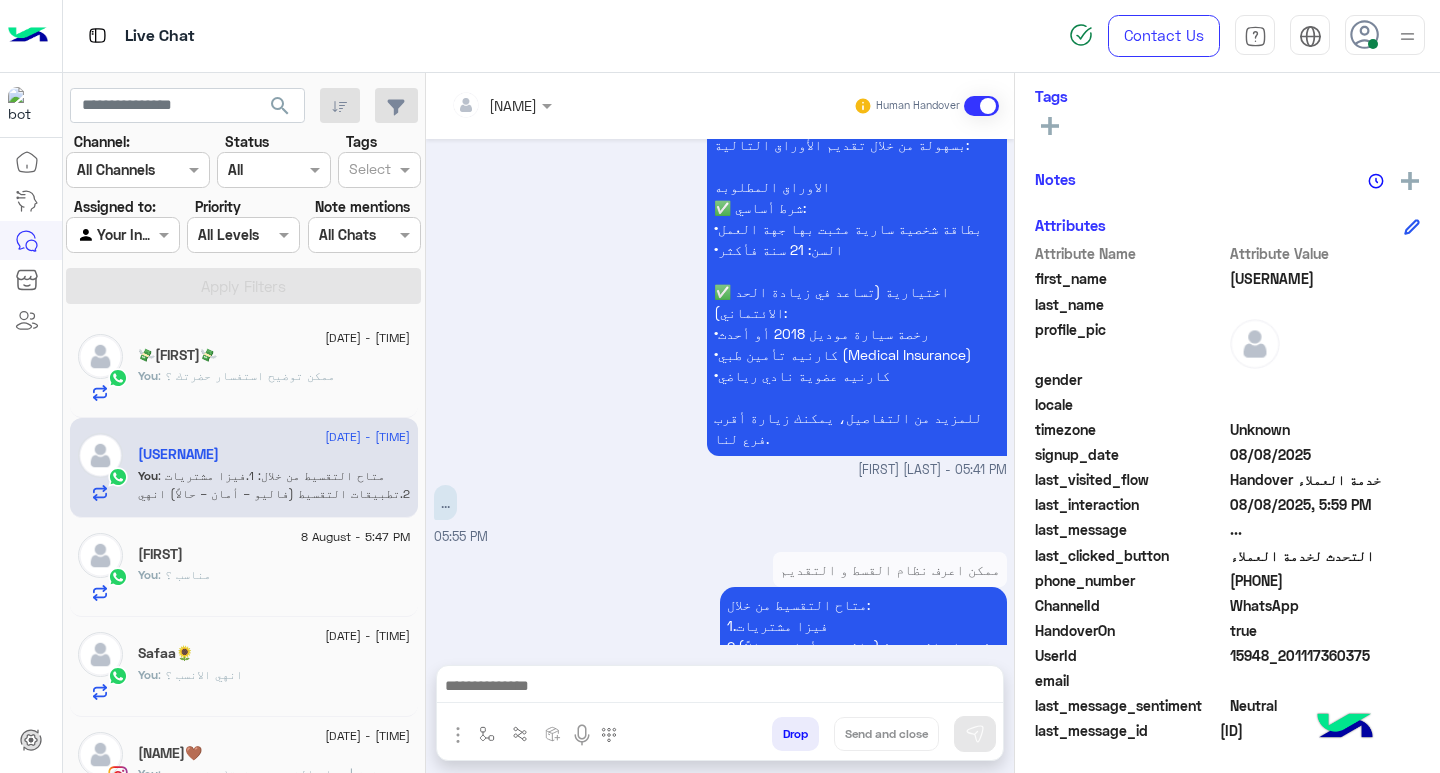 click on "ممكن اعرف نظام القسط و التقديم" at bounding box center (806, 569) 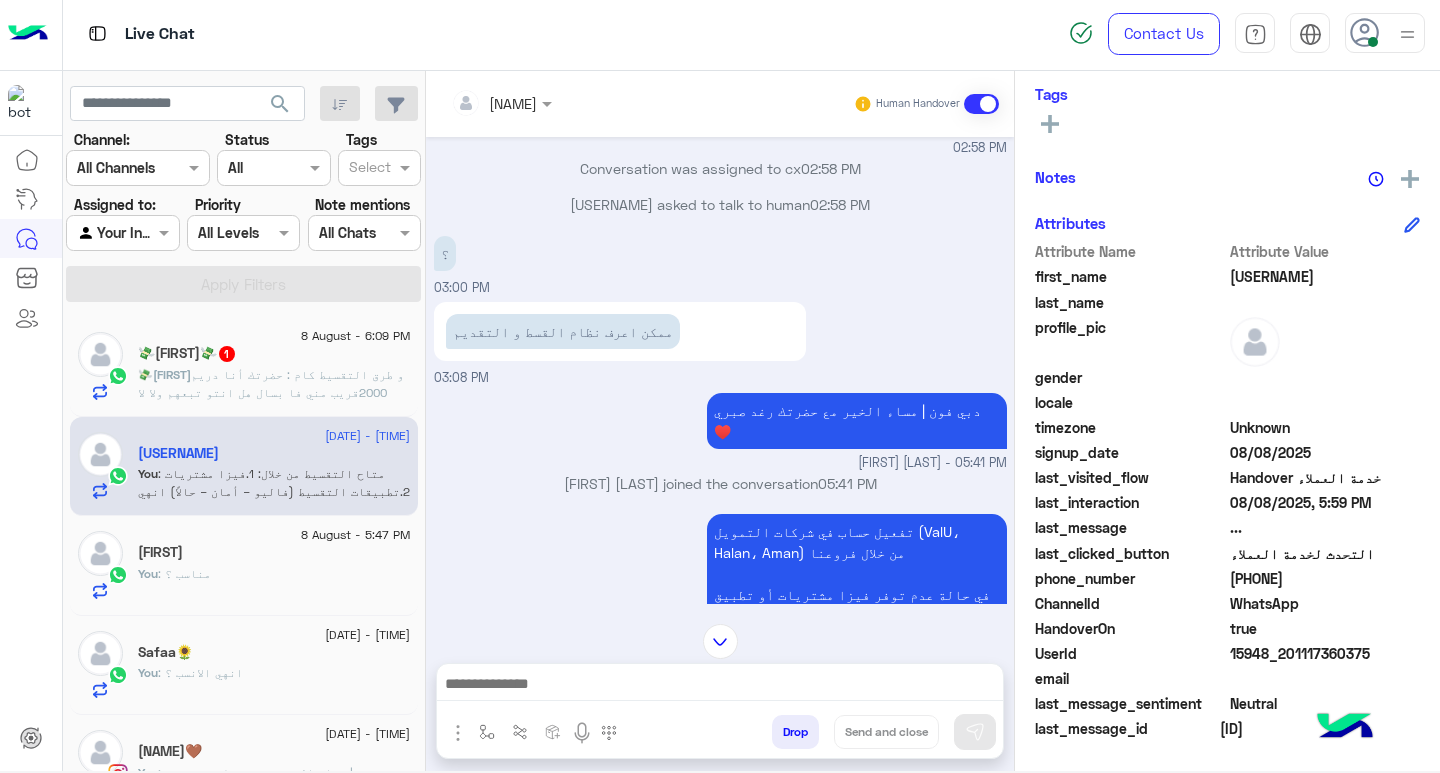 scroll, scrollTop: 2061, scrollLeft: 0, axis: vertical 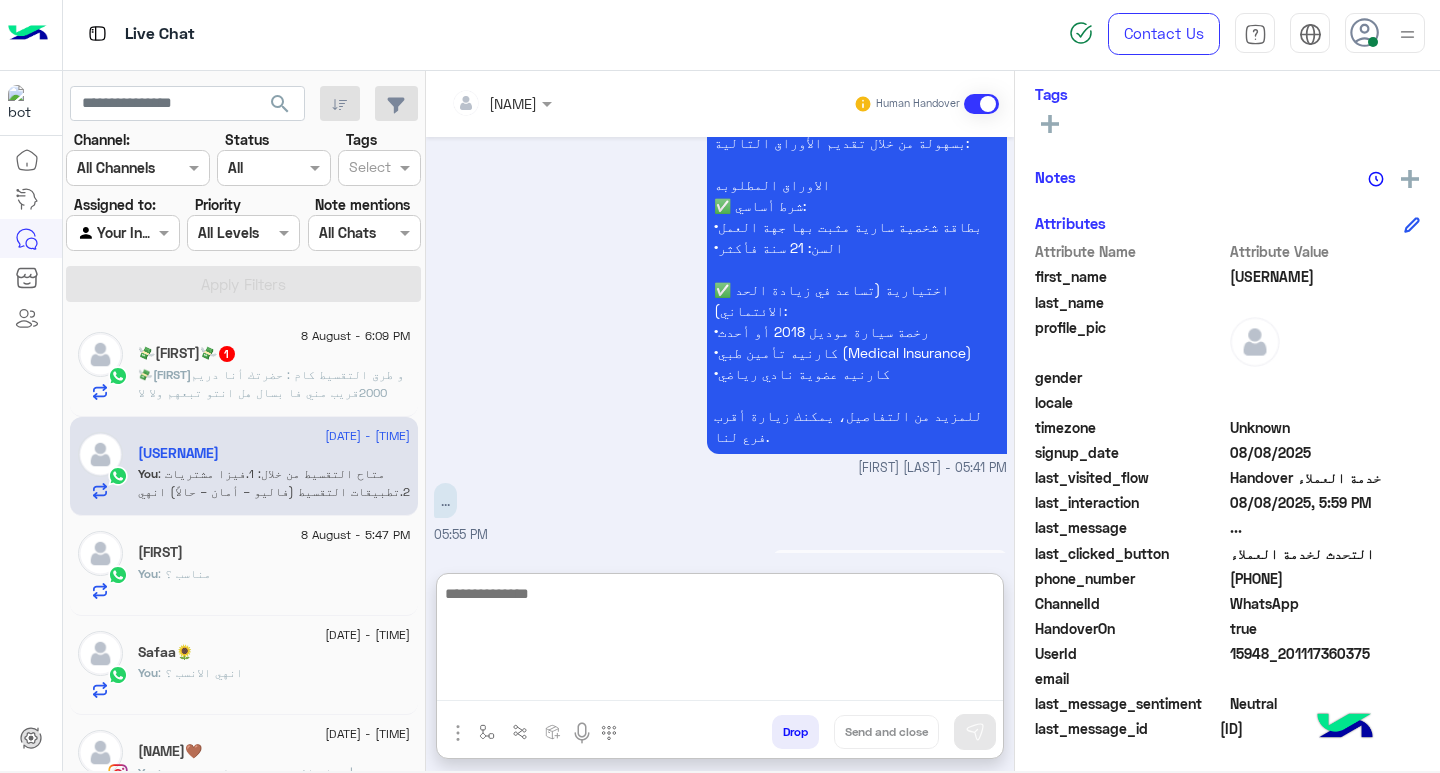 paste on "**********" 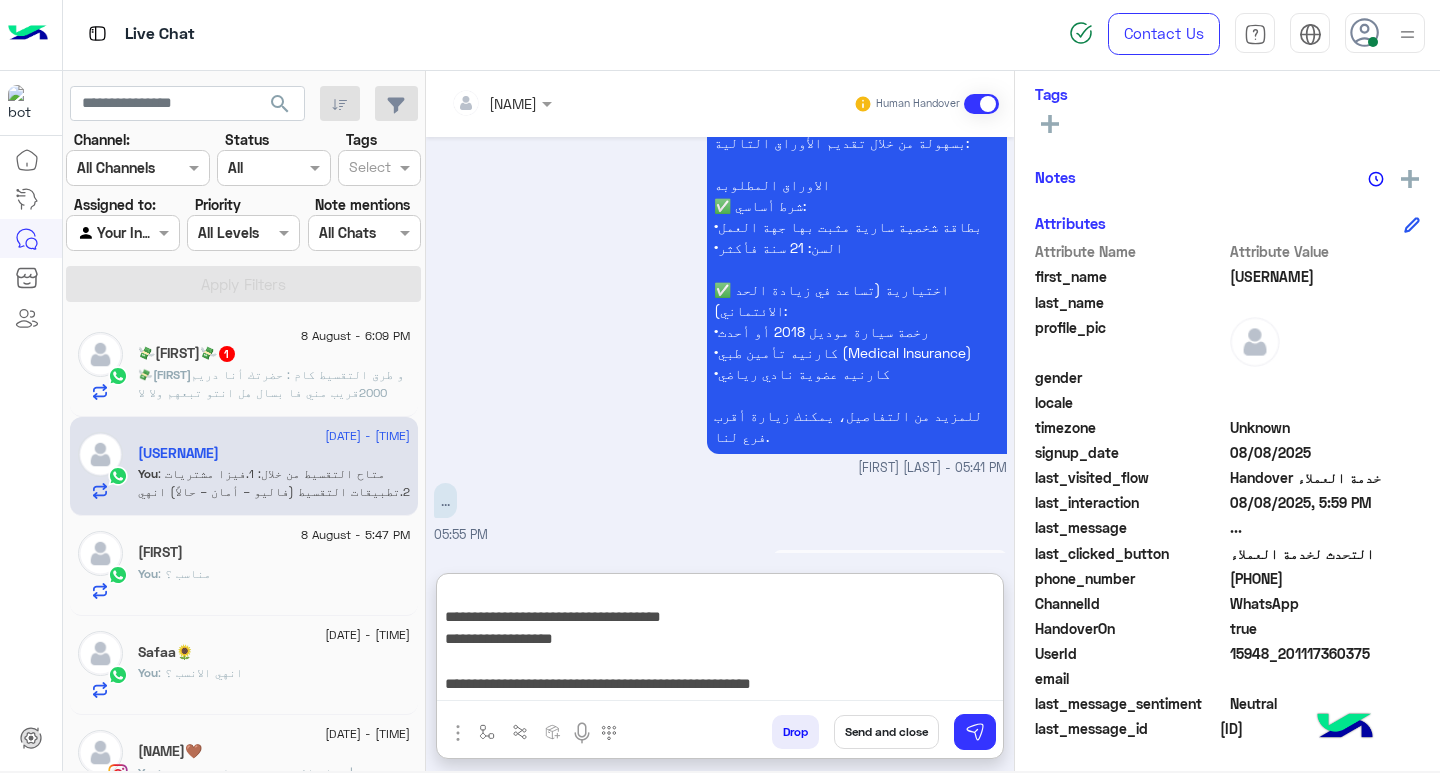 scroll, scrollTop: 0, scrollLeft: 0, axis: both 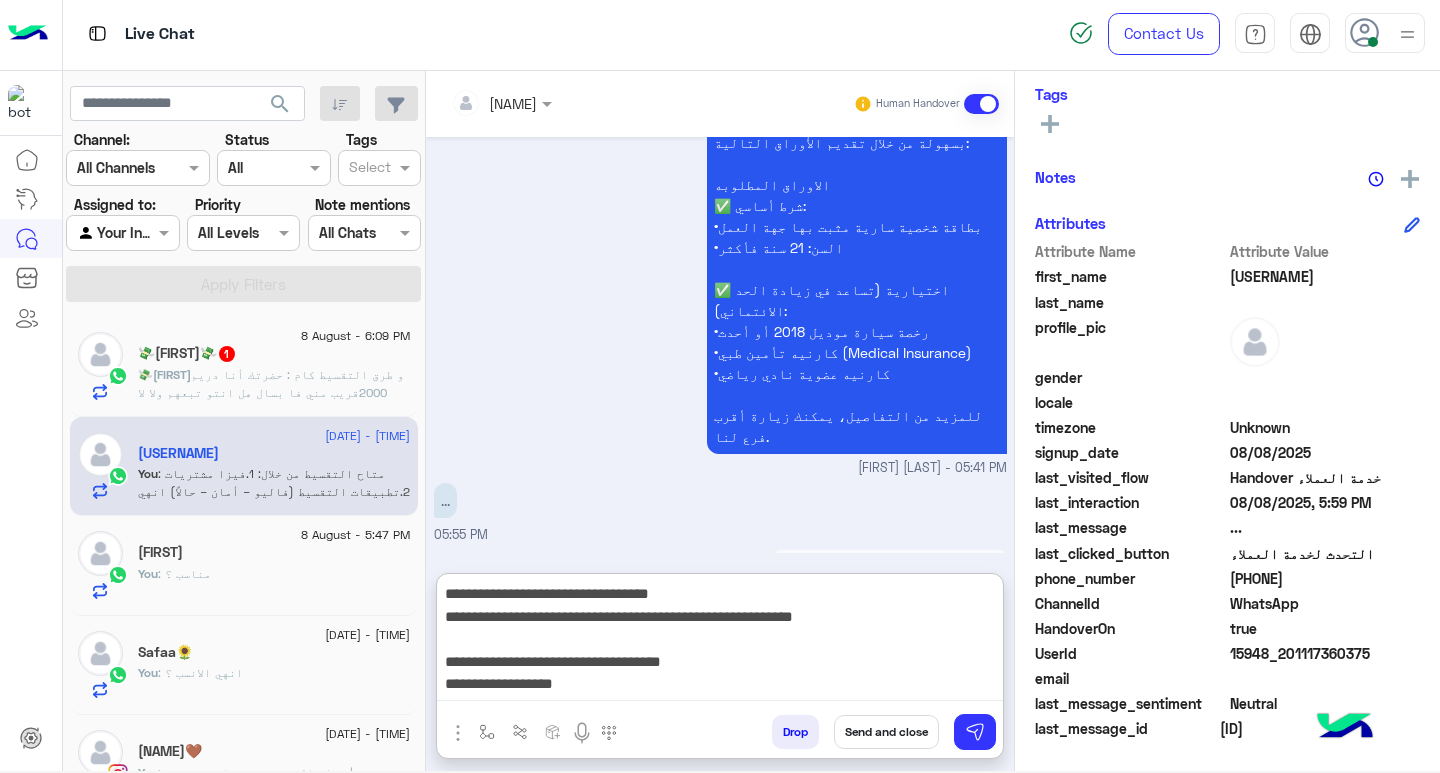 type on "**********" 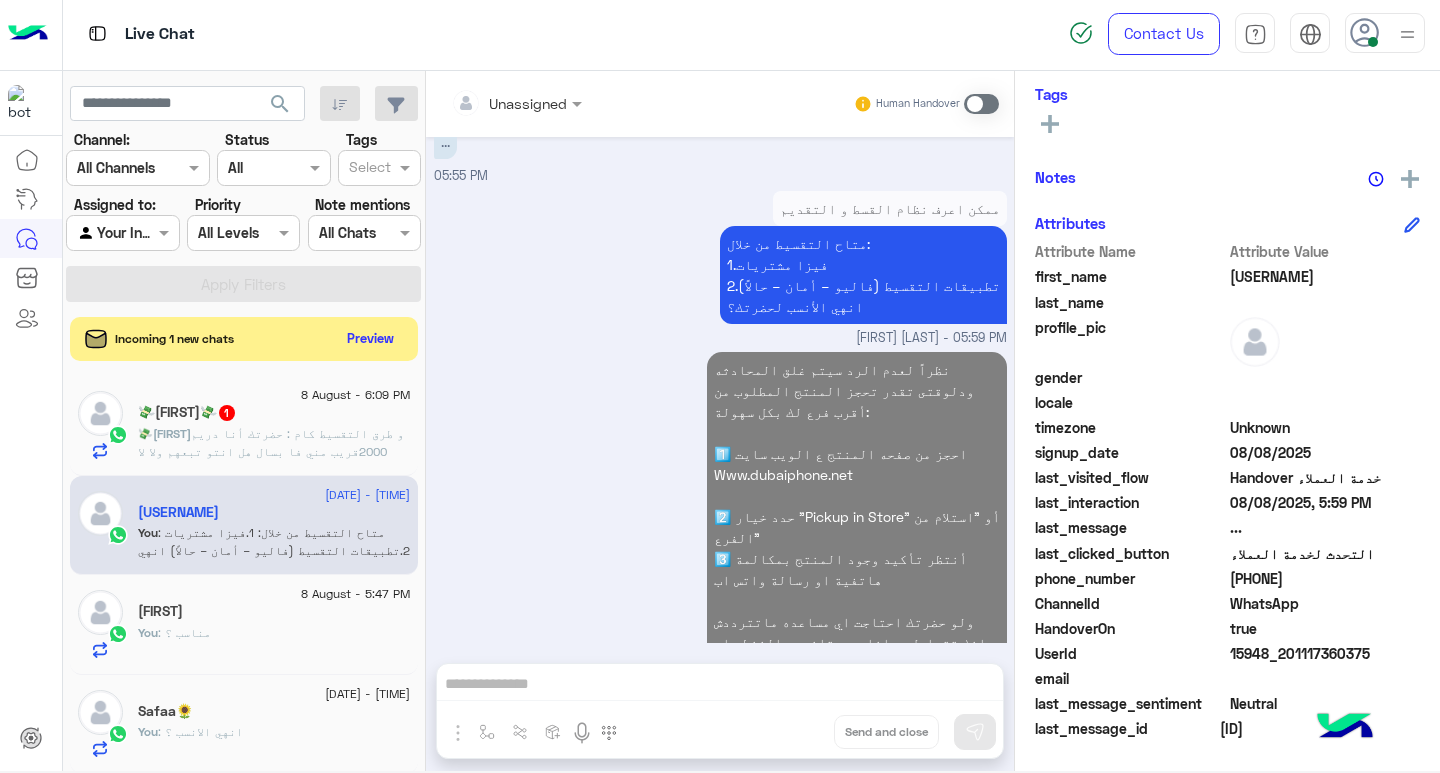 scroll, scrollTop: 2456, scrollLeft: 0, axis: vertical 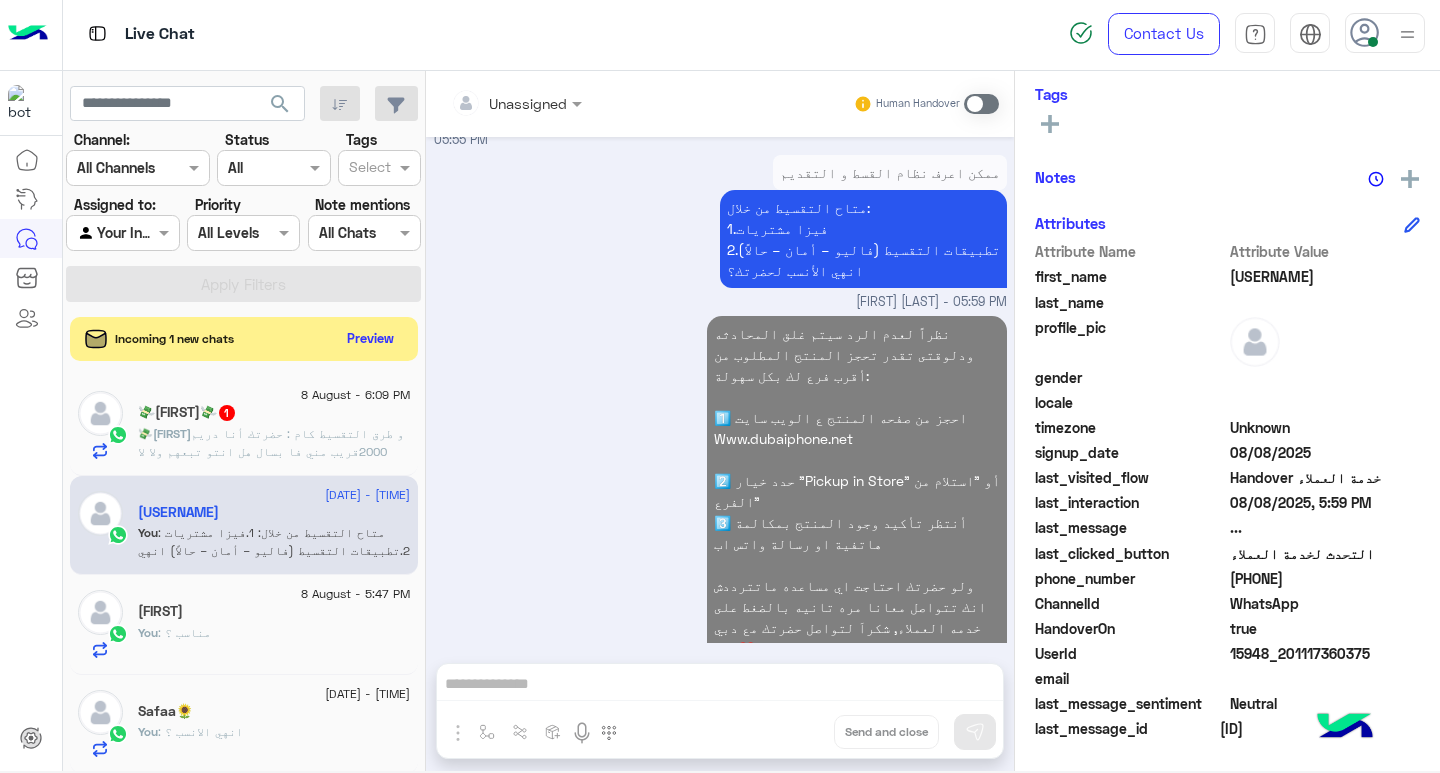 click on "💸El dod💸  1" 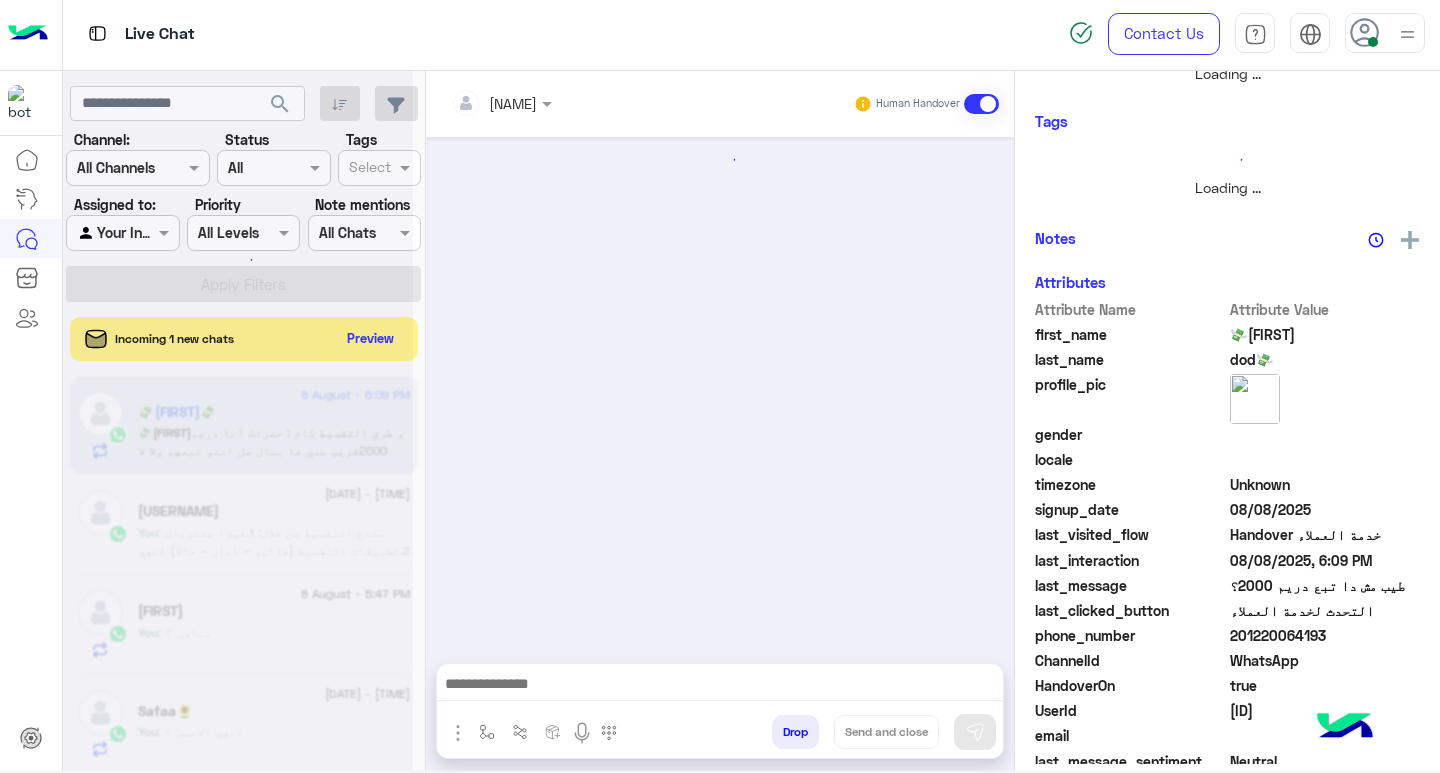 scroll, scrollTop: 355, scrollLeft: 0, axis: vertical 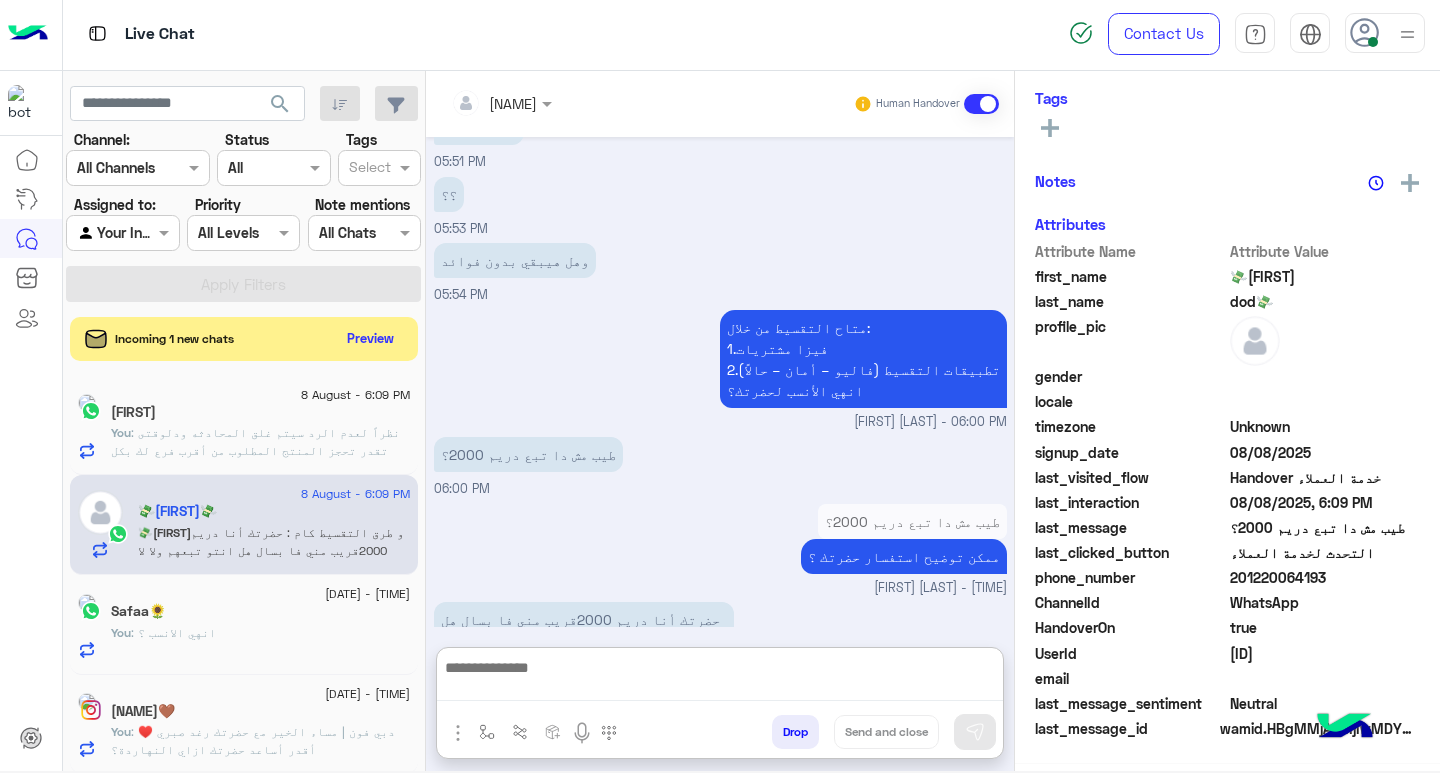 click at bounding box center (720, 678) 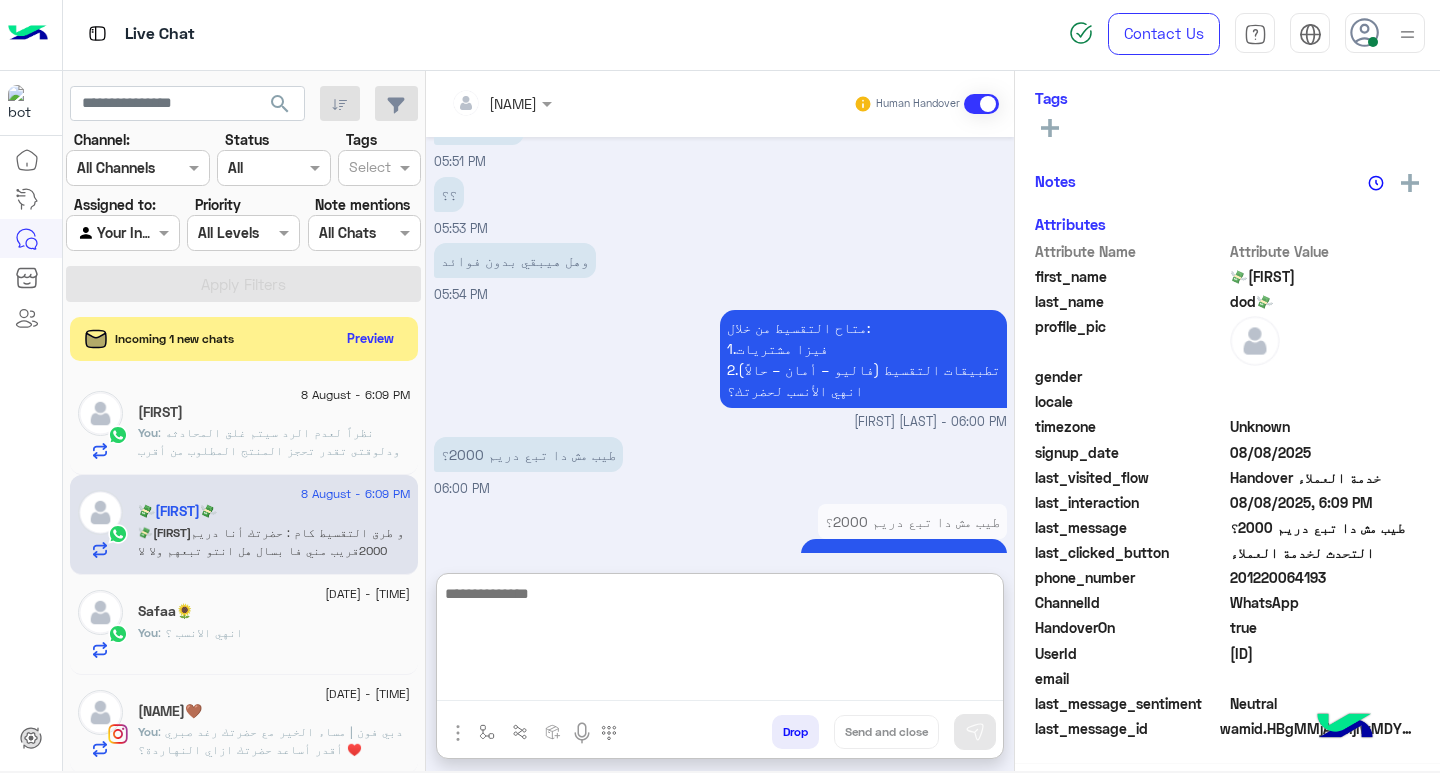 scroll, scrollTop: 329, scrollLeft: 0, axis: vertical 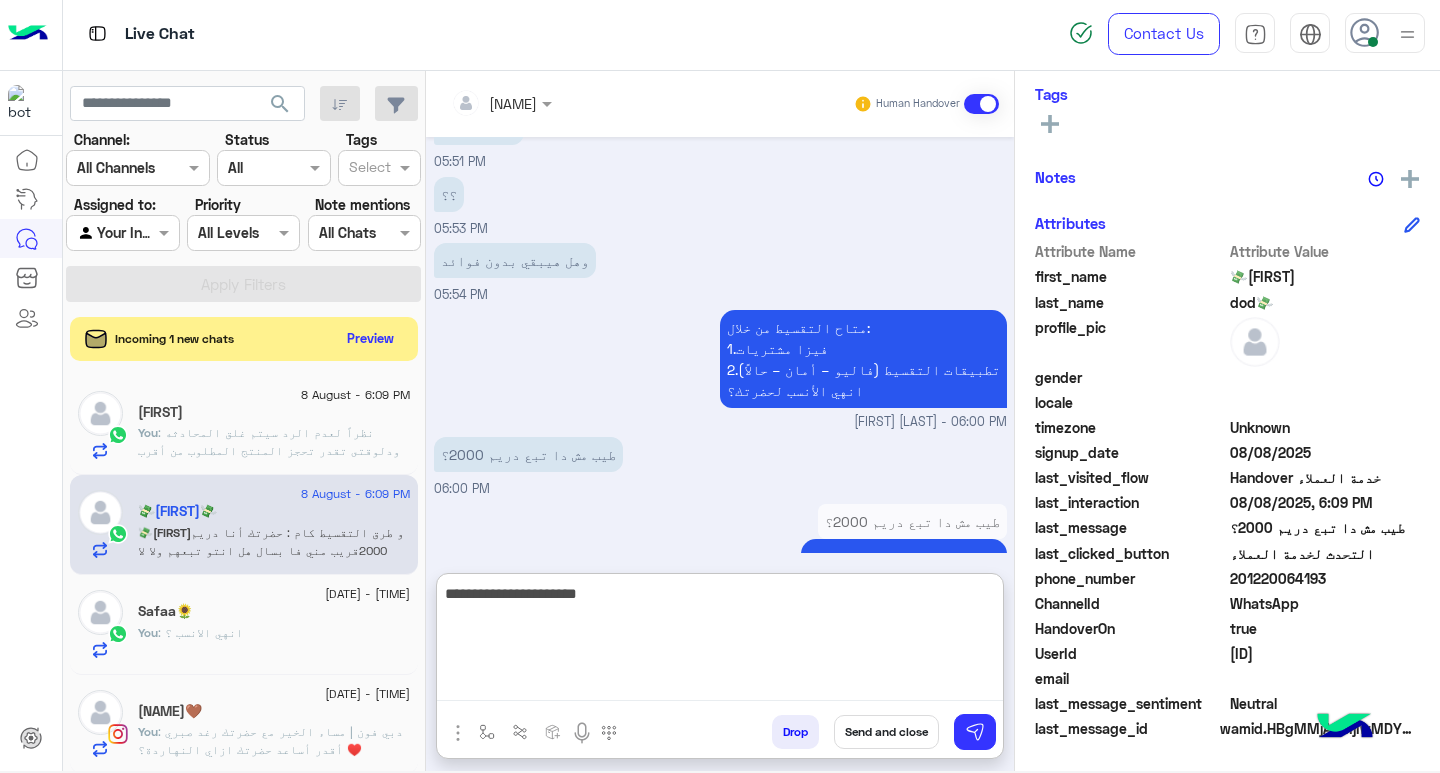 type on "**********" 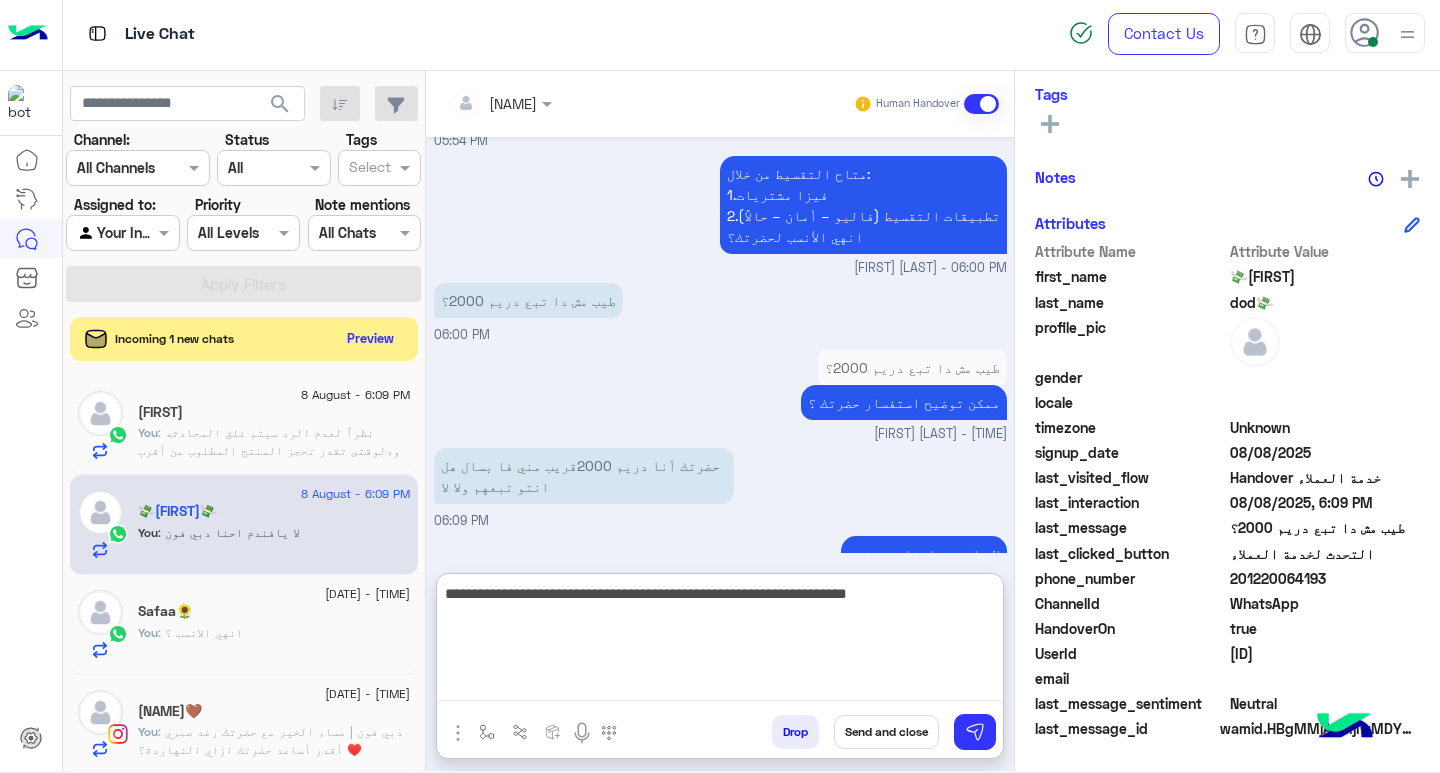 scroll, scrollTop: 1326, scrollLeft: 0, axis: vertical 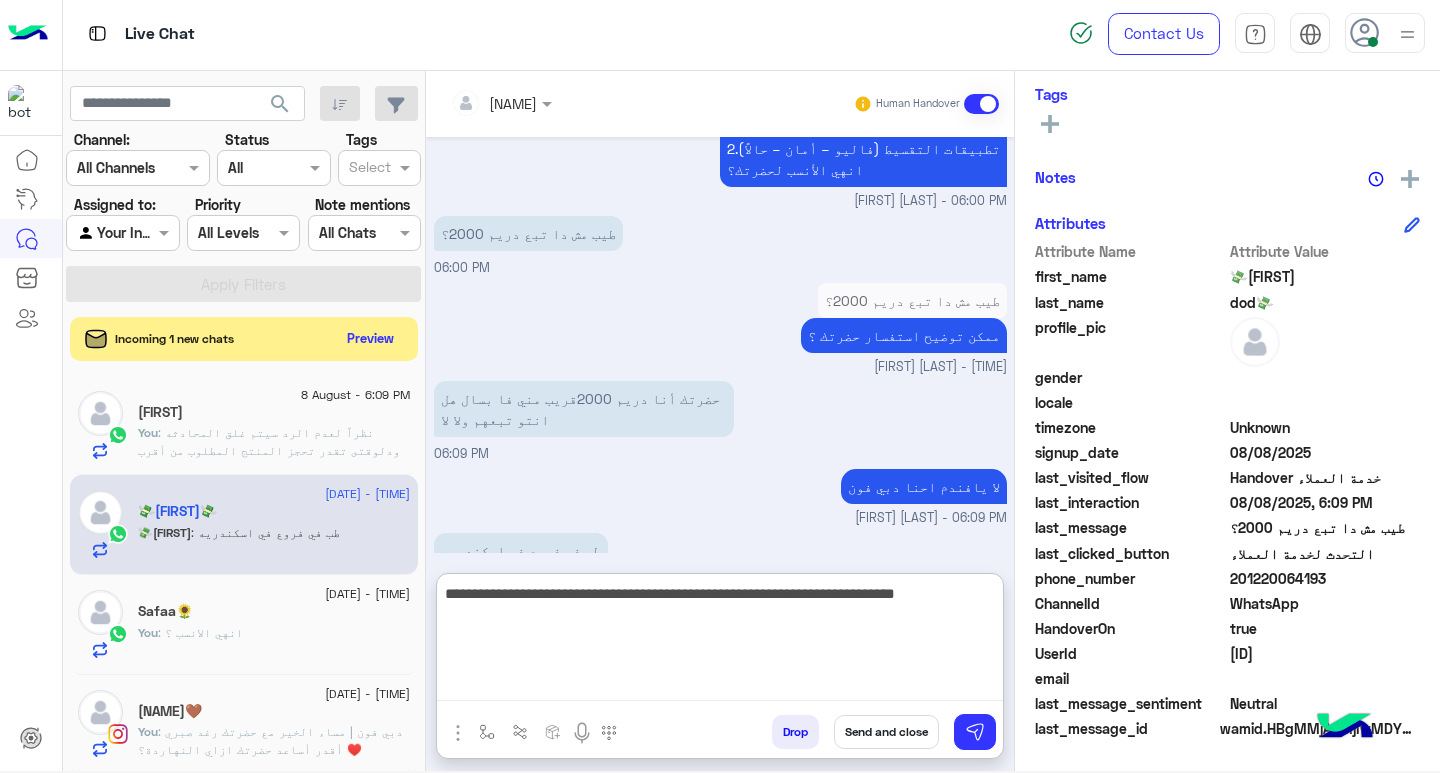 type on "**********" 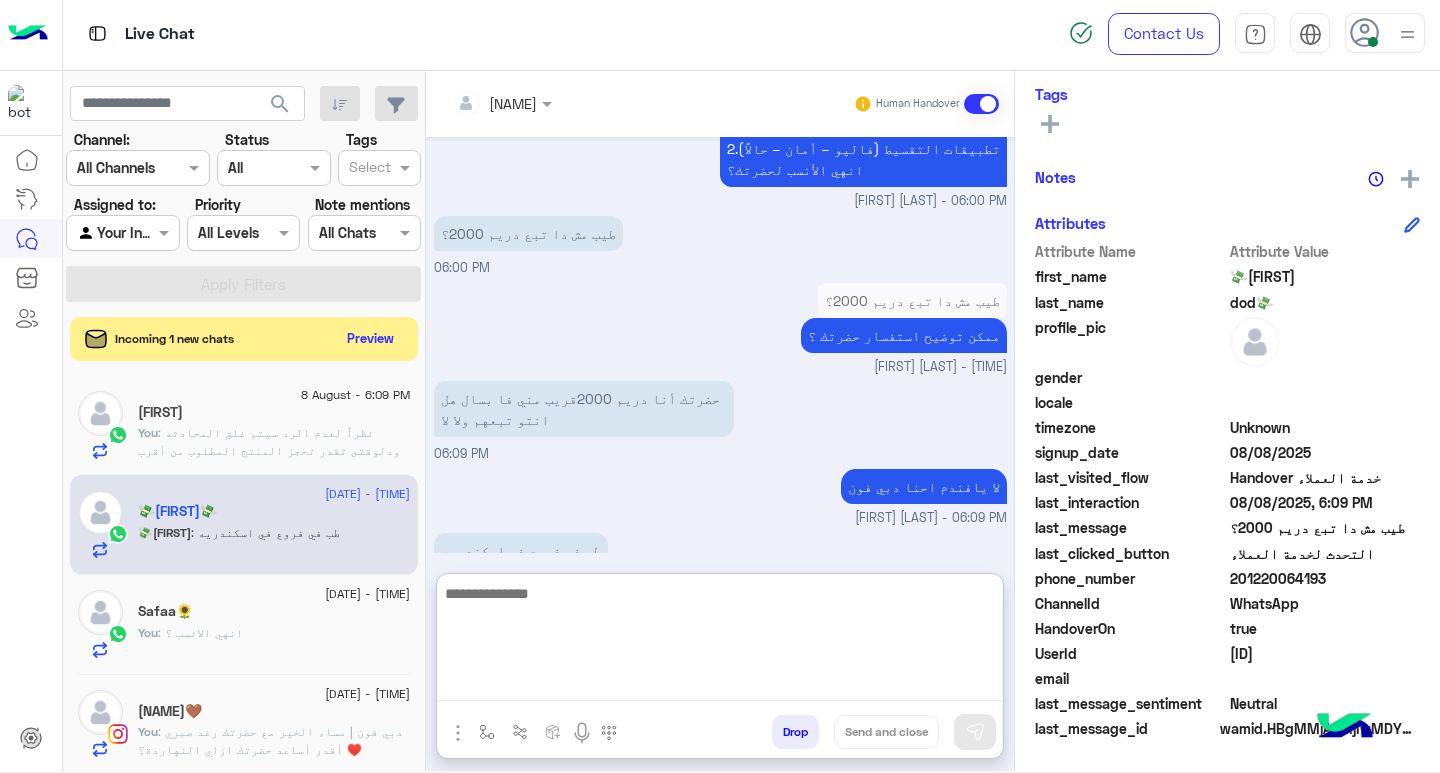 scroll, scrollTop: 1411, scrollLeft: 0, axis: vertical 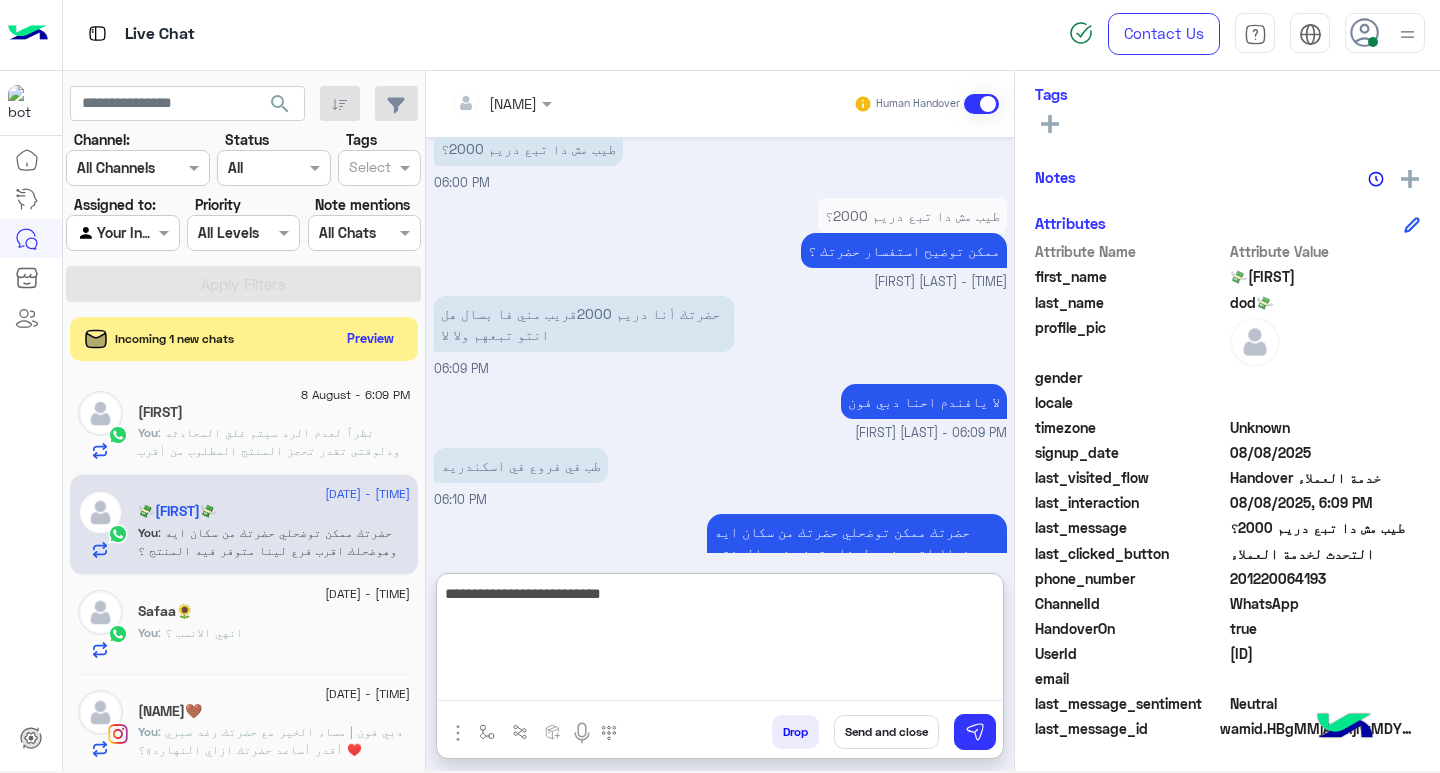 type on "**********" 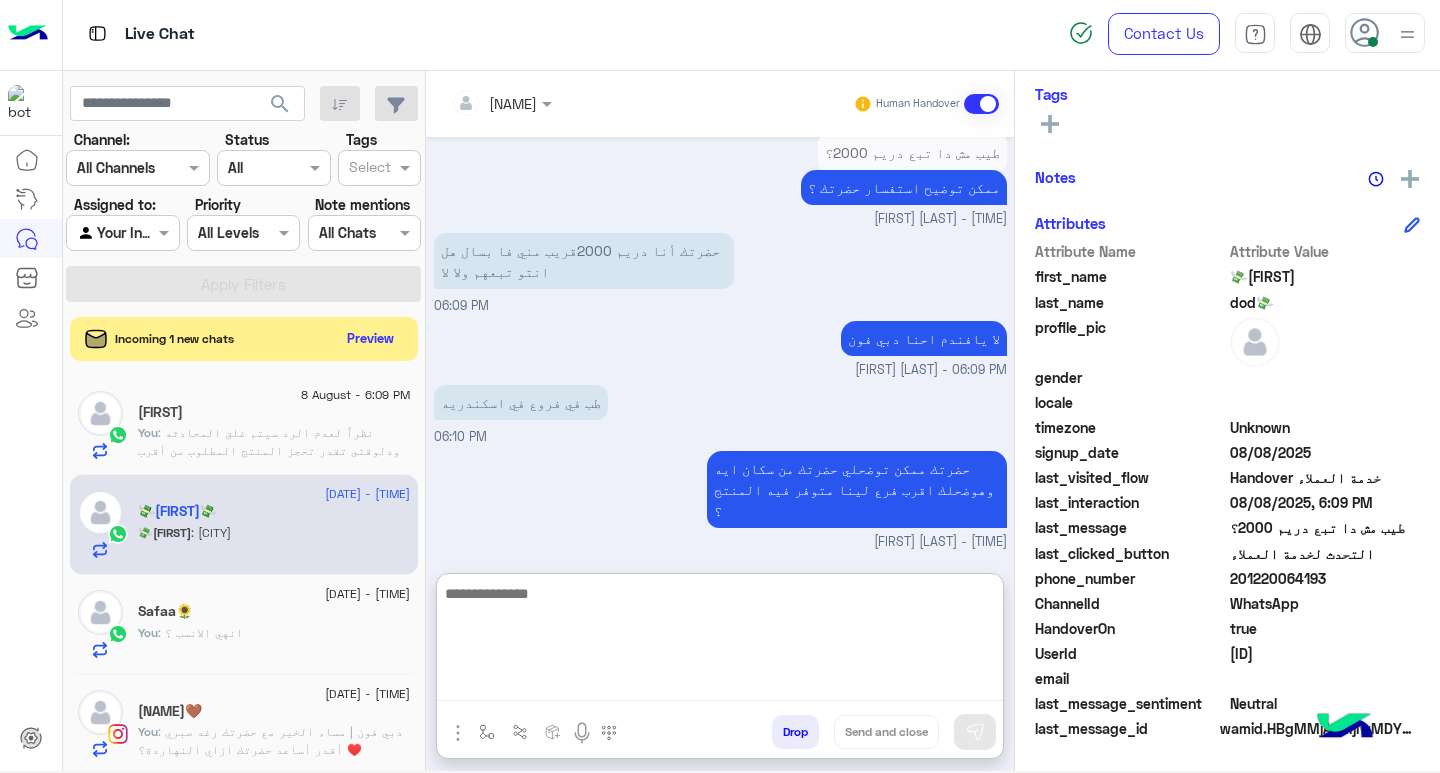 scroll, scrollTop: 1541, scrollLeft: 0, axis: vertical 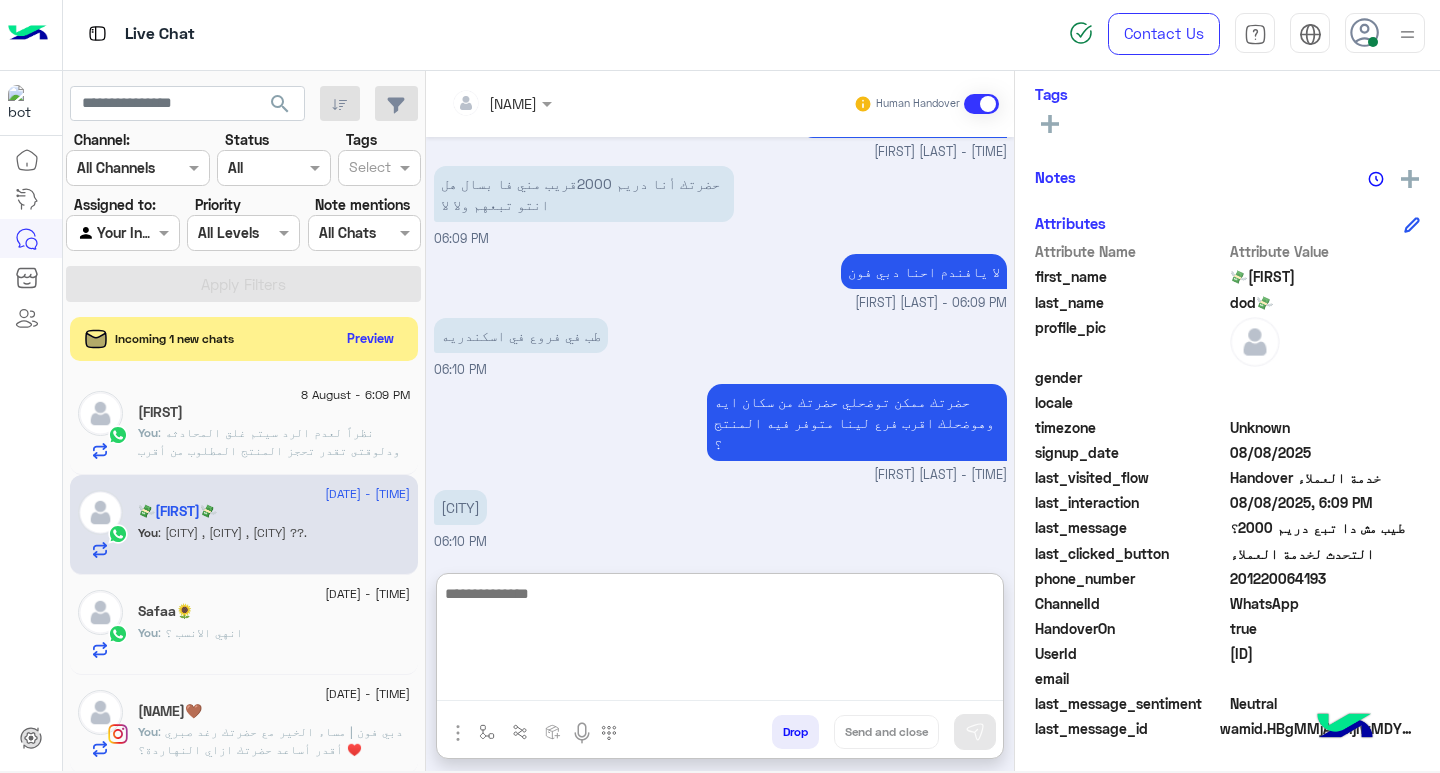 click at bounding box center [720, 641] 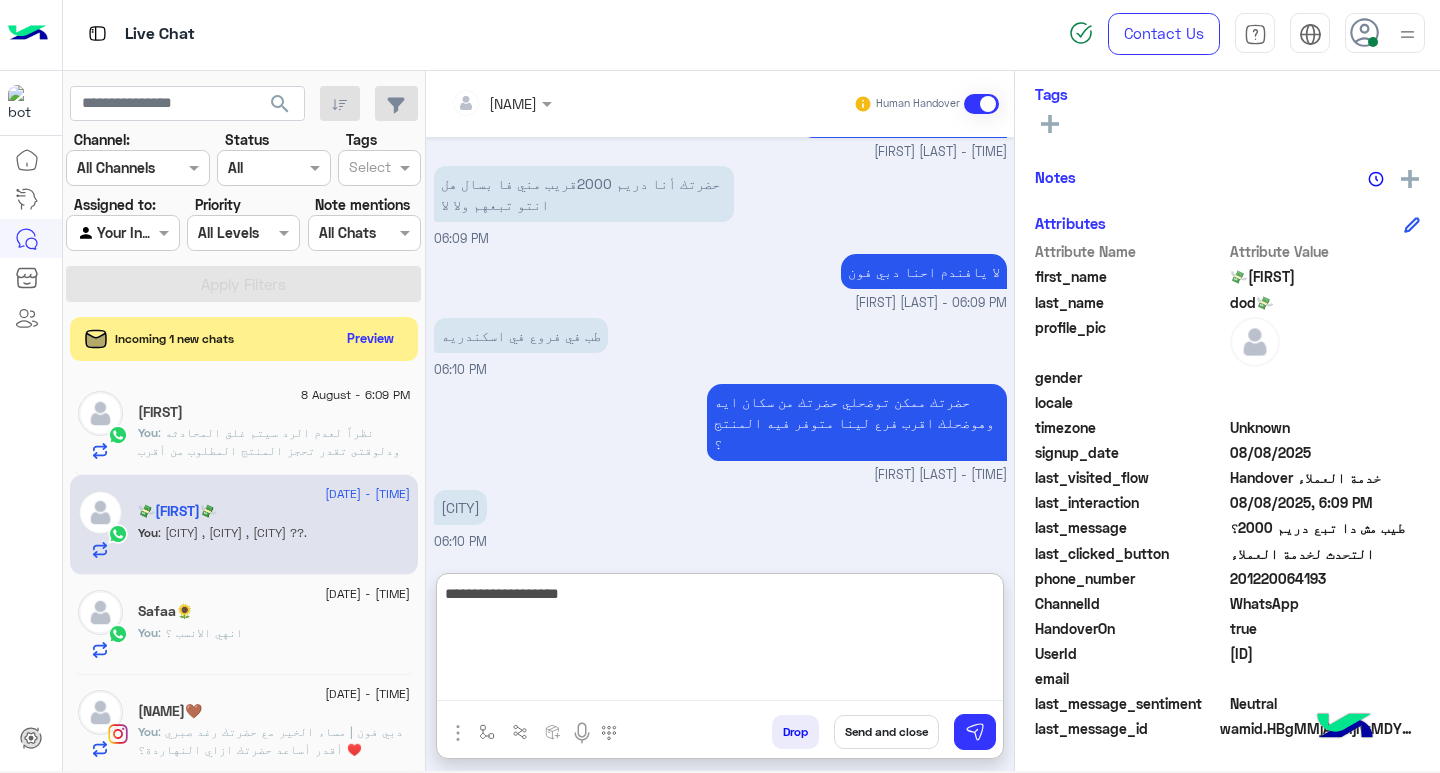 type on "**********" 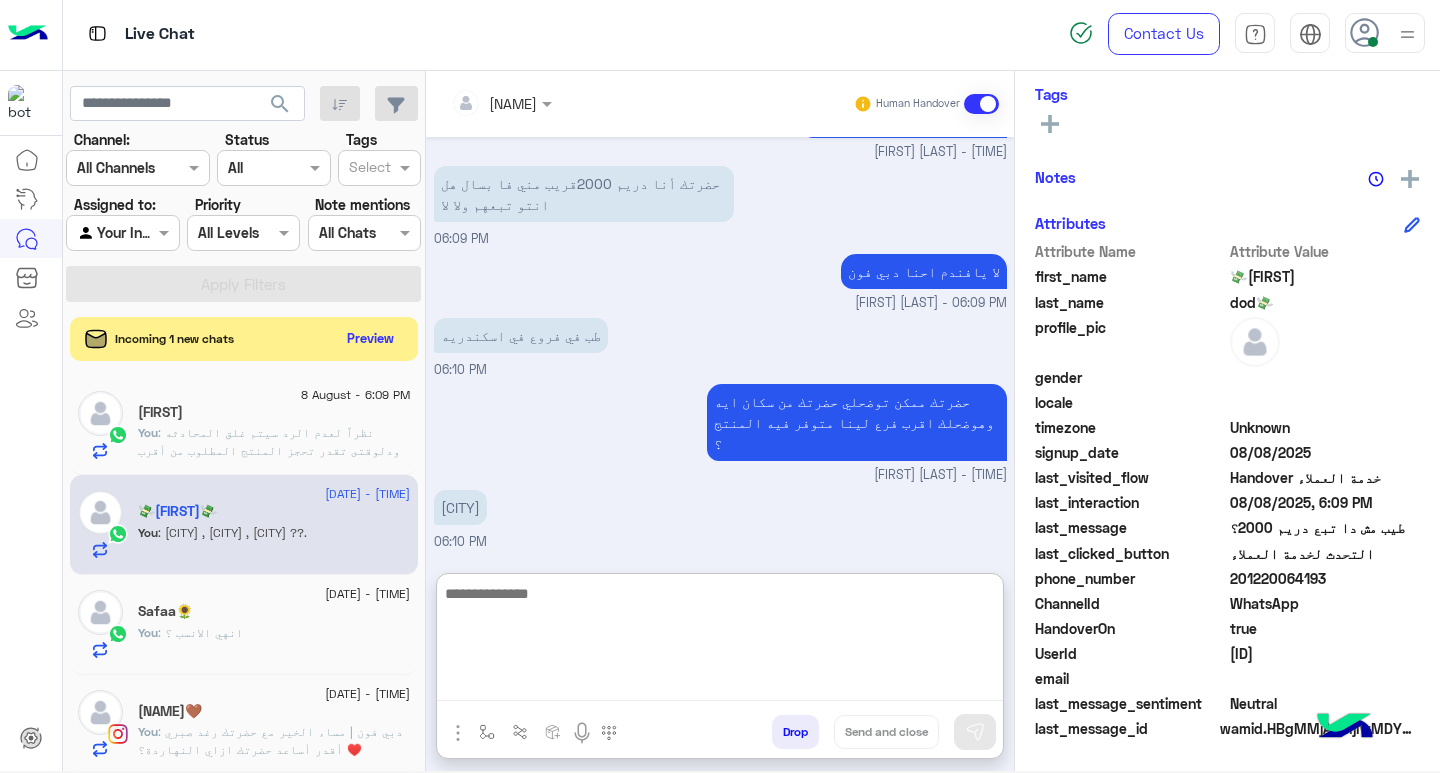 scroll, scrollTop: 1605, scrollLeft: 0, axis: vertical 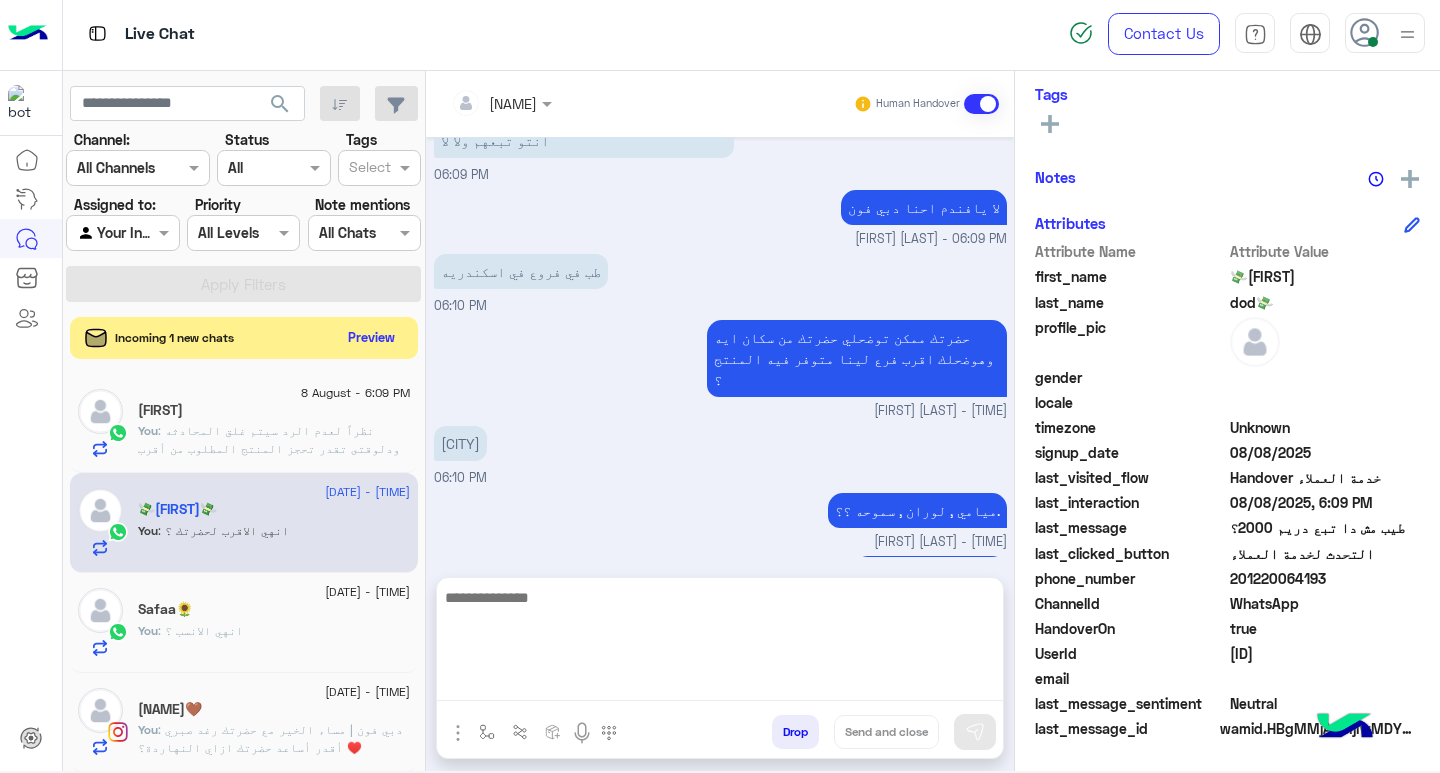 click on "Preview" 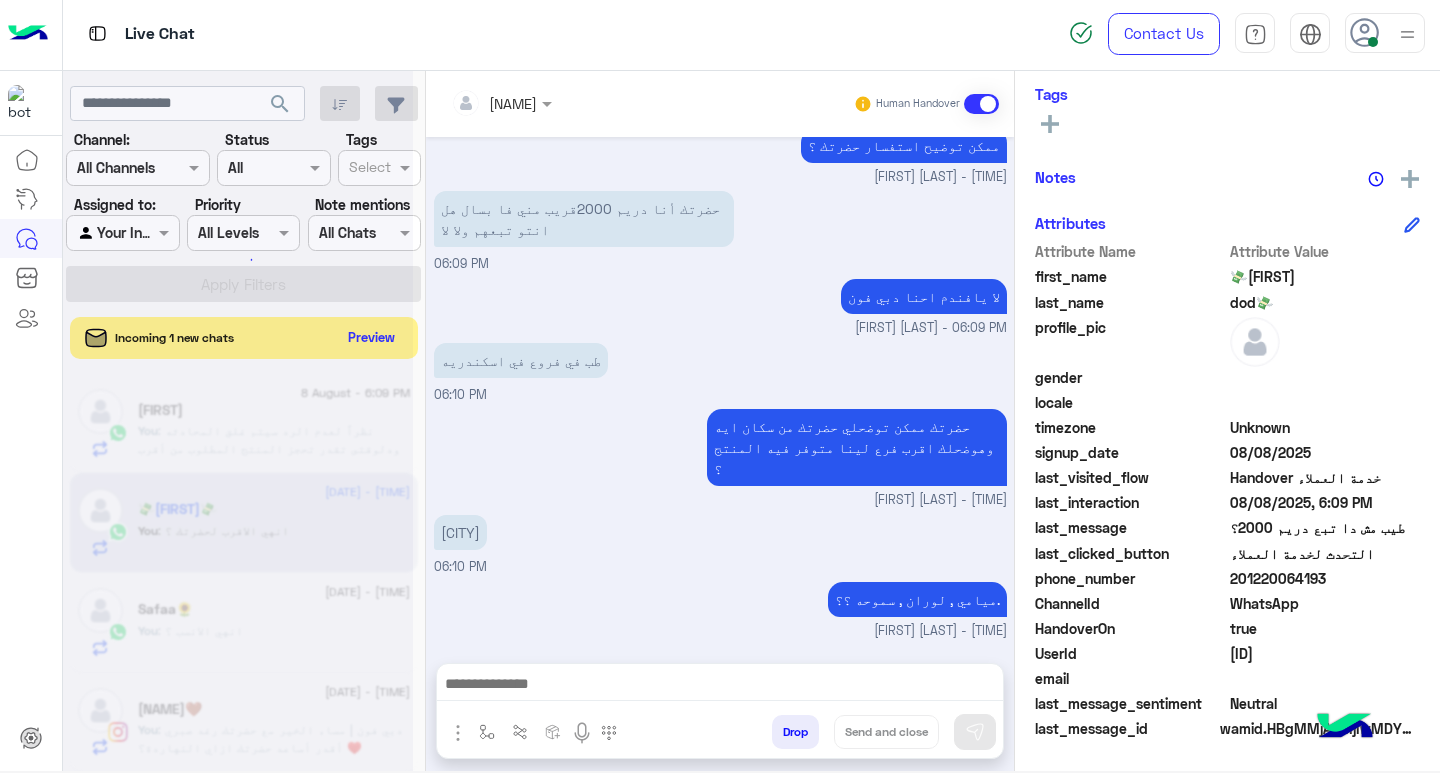 scroll, scrollTop: 1515, scrollLeft: 0, axis: vertical 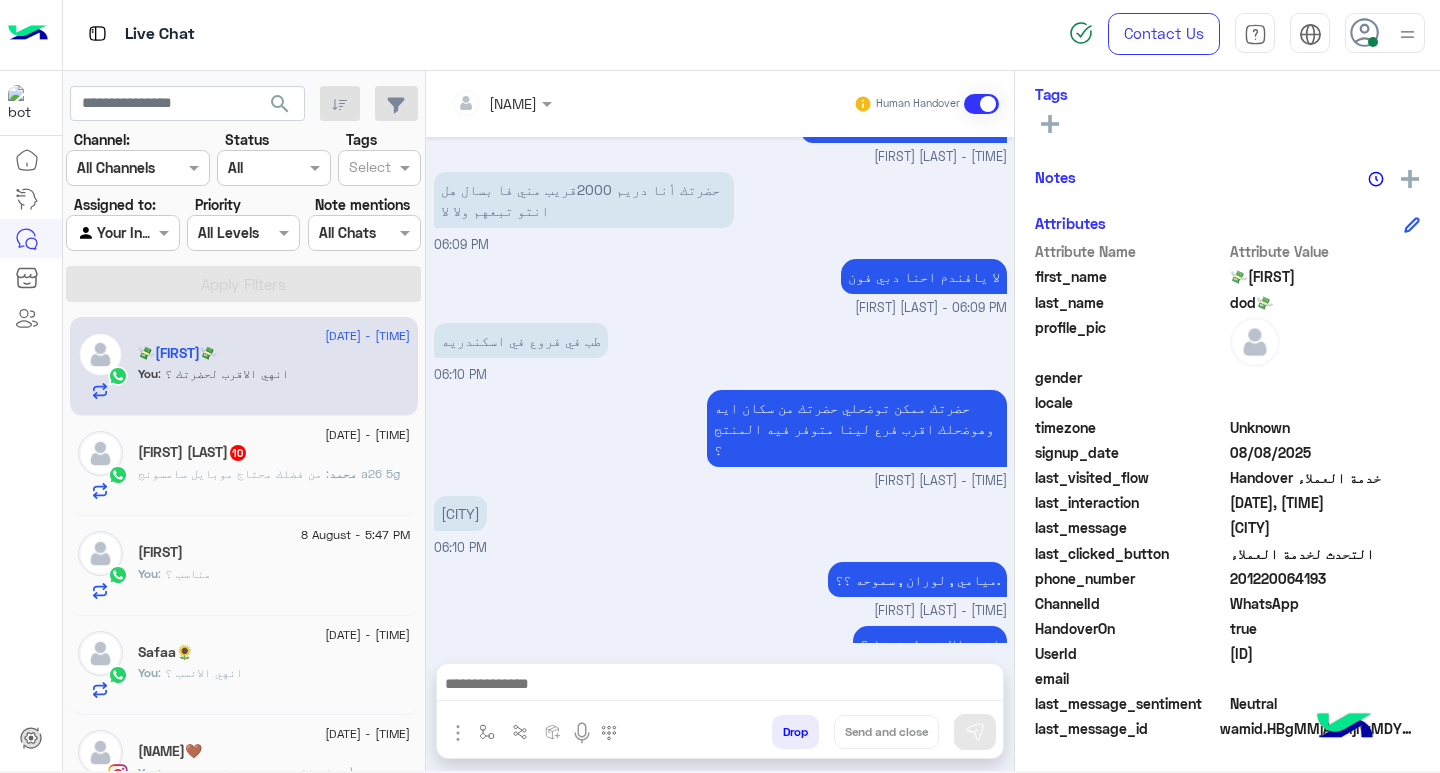 click on "محمد" 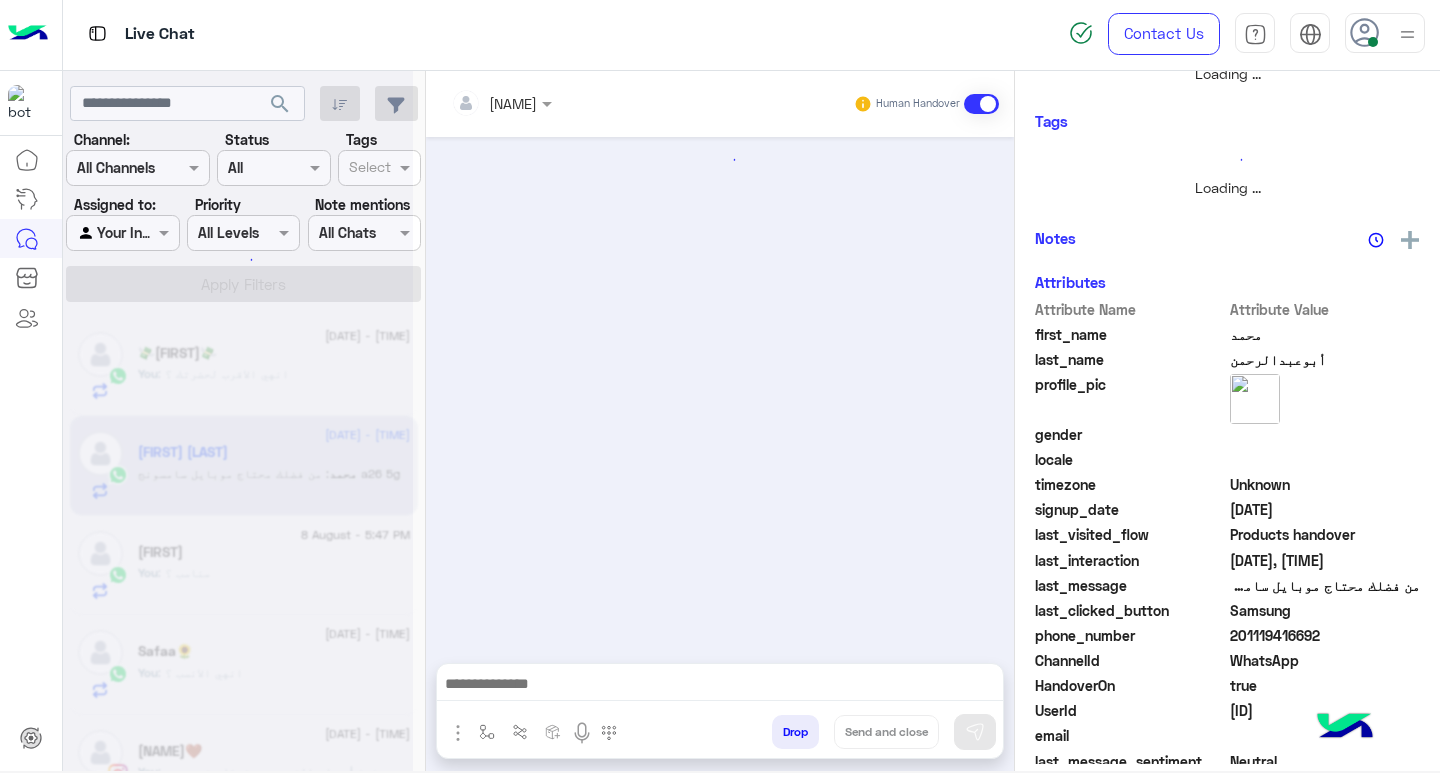 scroll, scrollTop: 355, scrollLeft: 0, axis: vertical 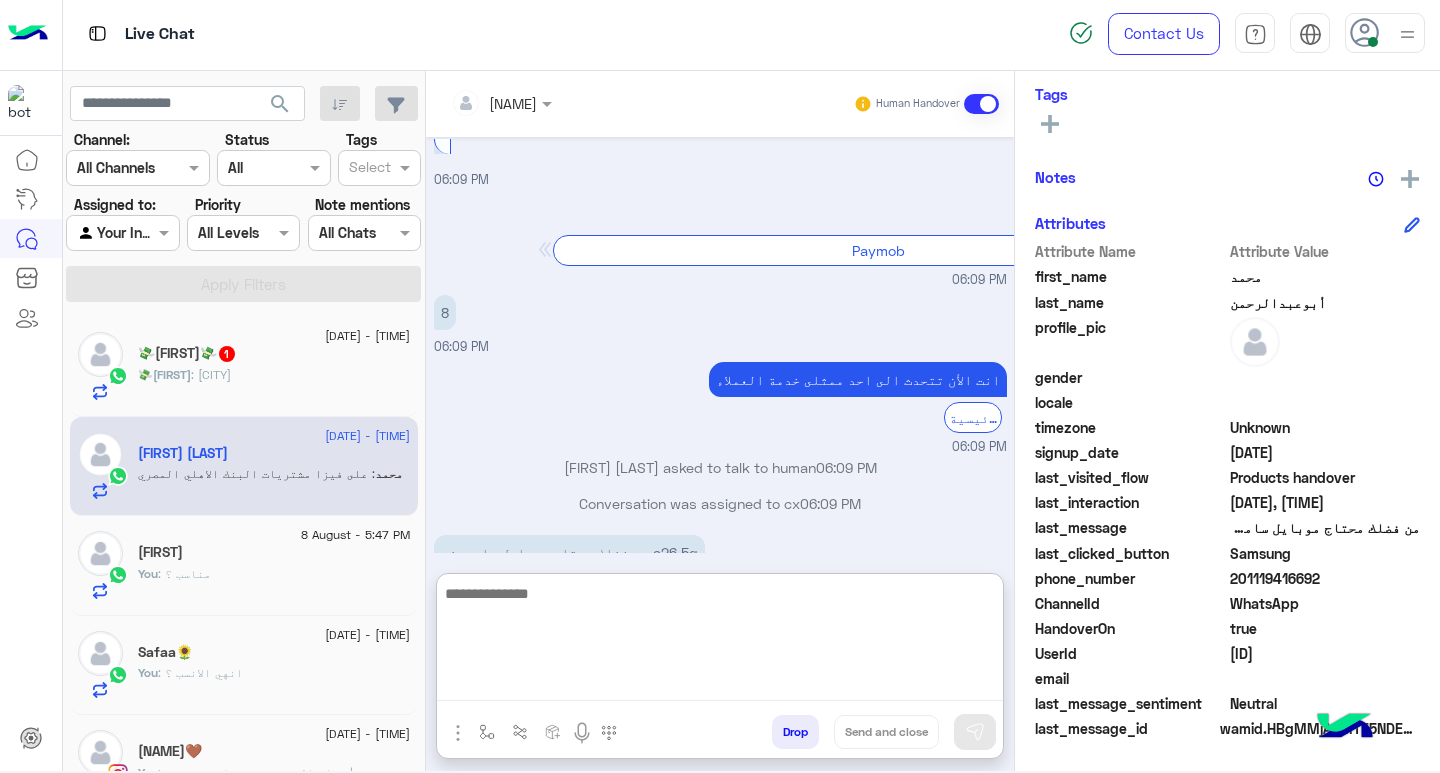 paste on "**********" 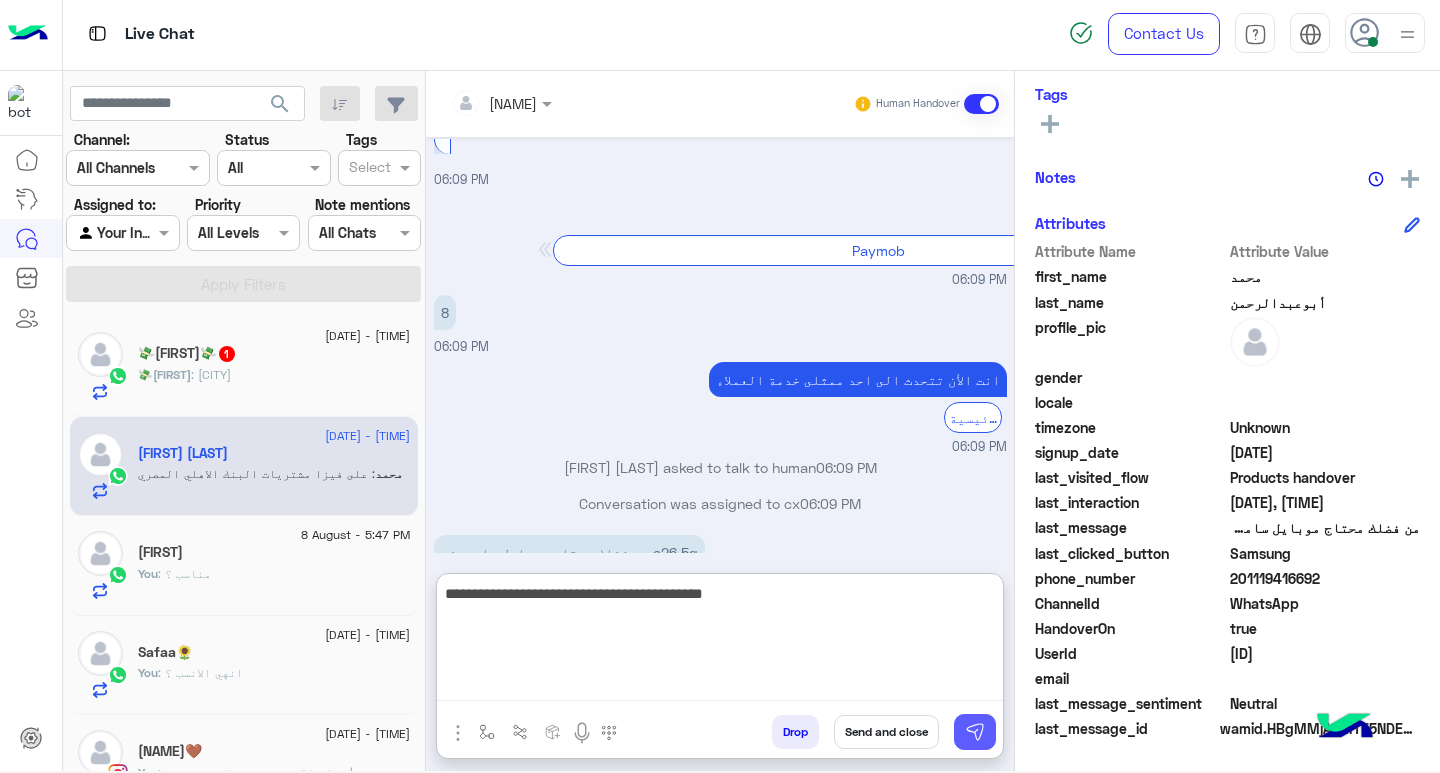 type on "**********" 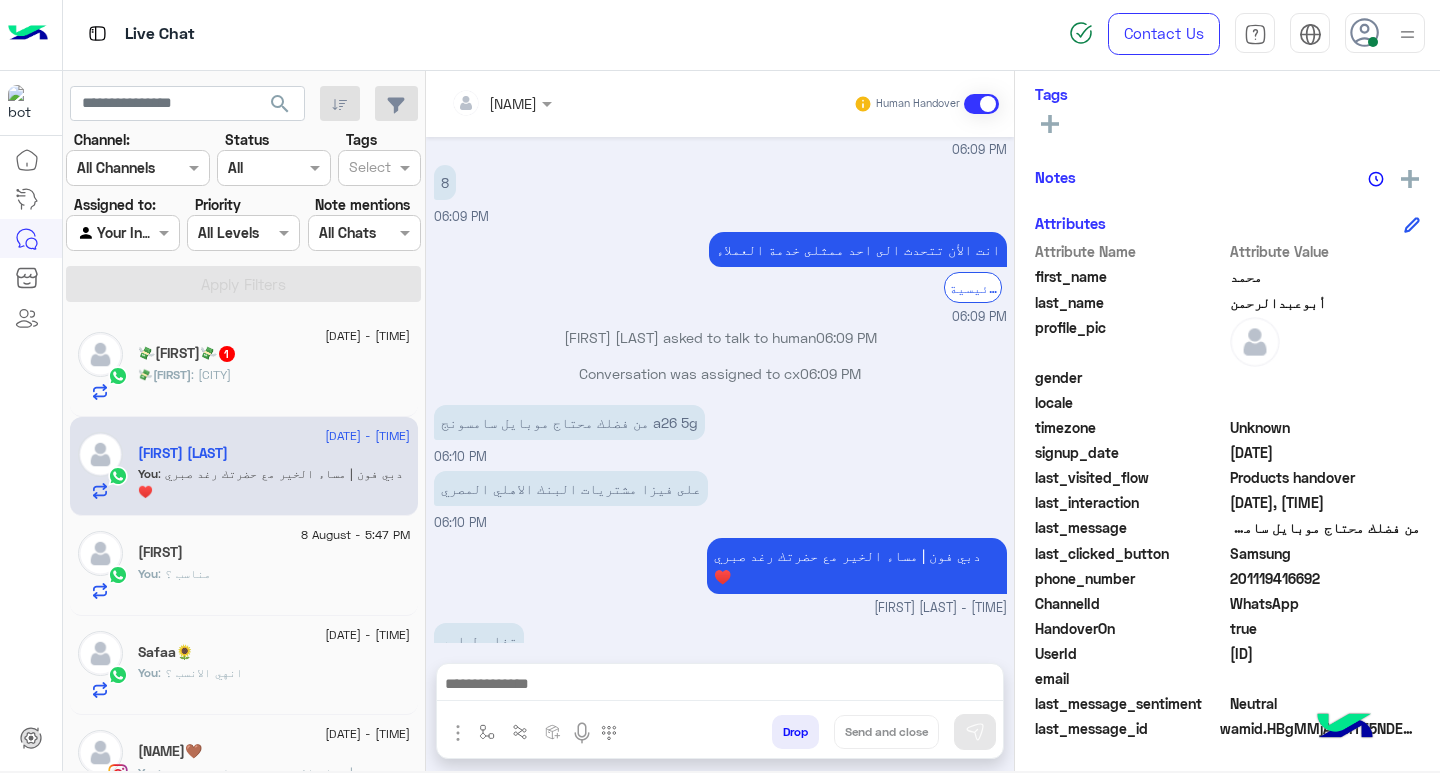 scroll, scrollTop: 2844, scrollLeft: 0, axis: vertical 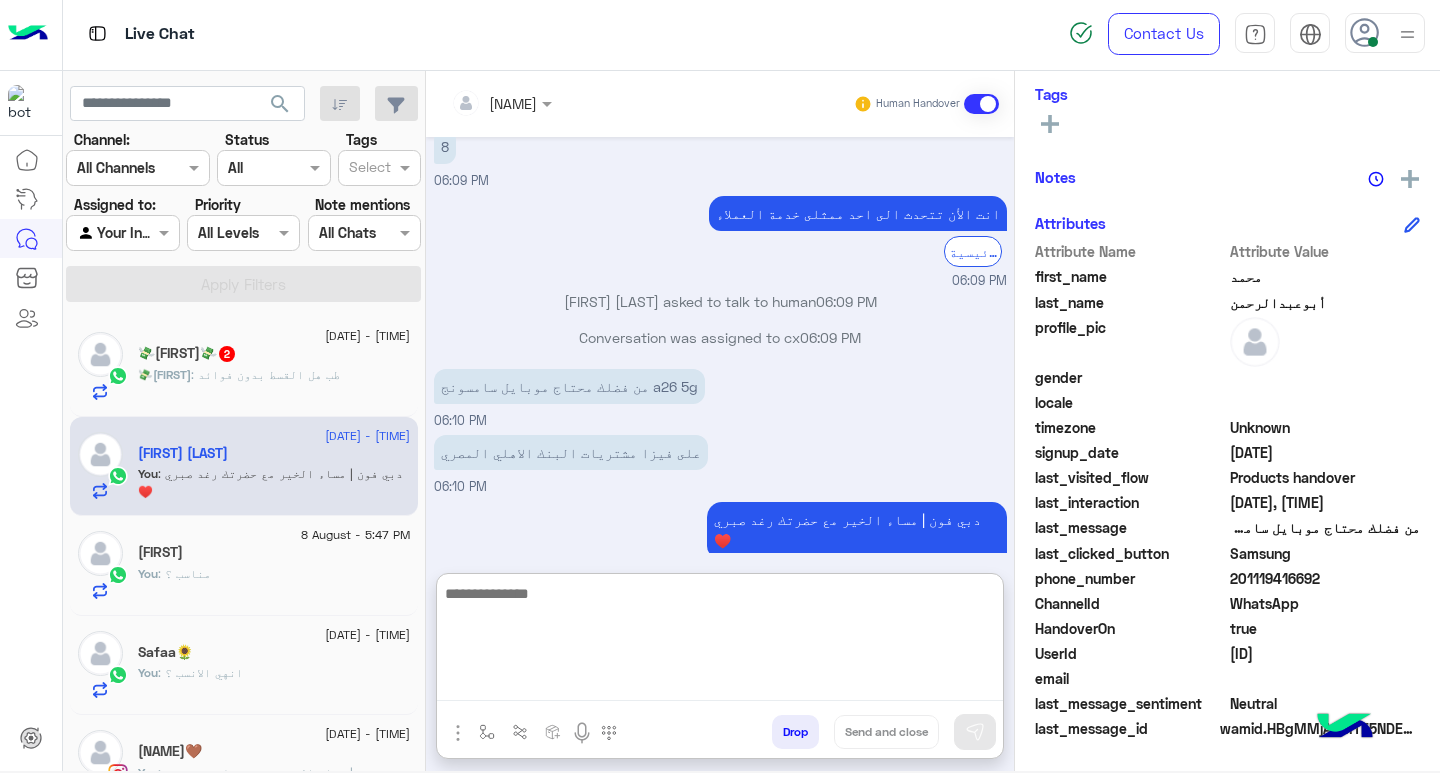 paste on "**********" 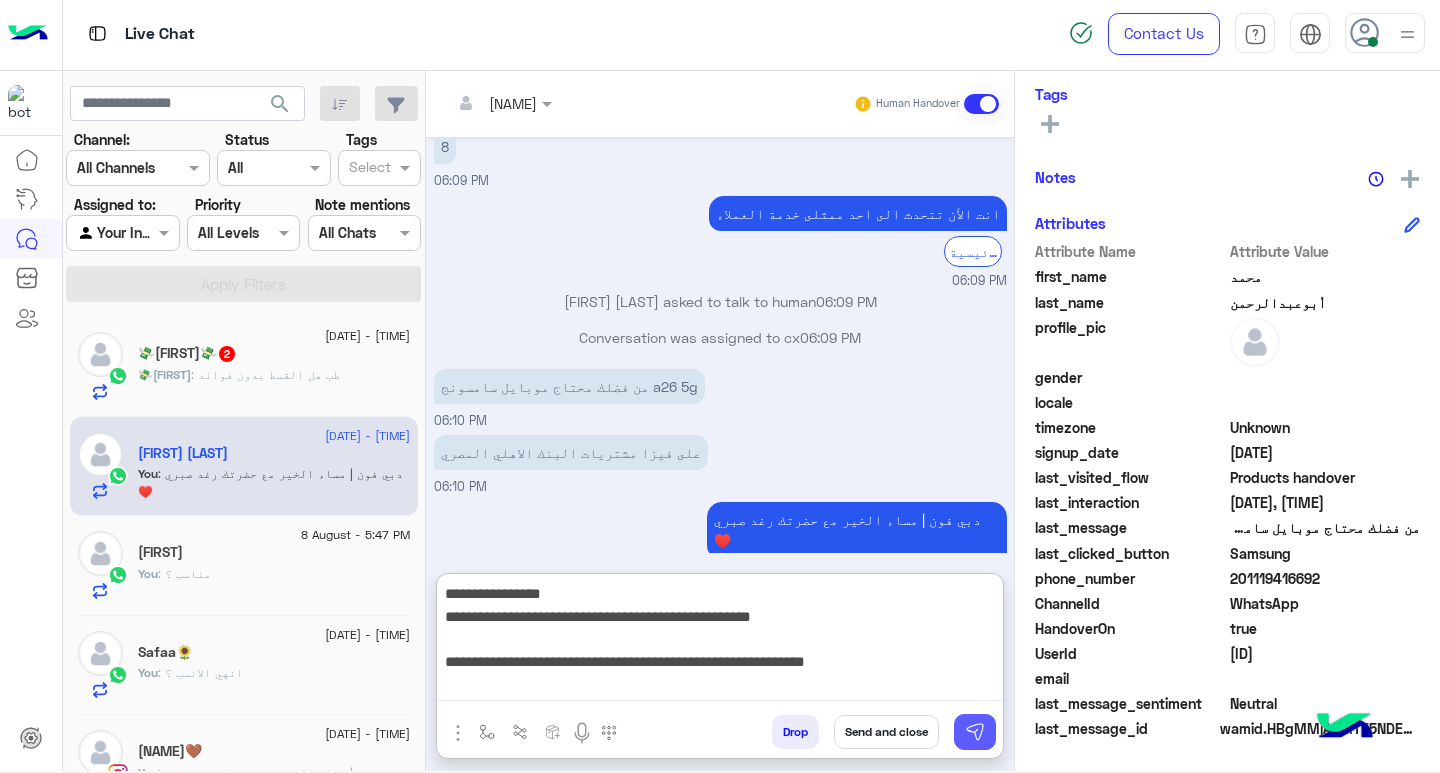 type on "**********" 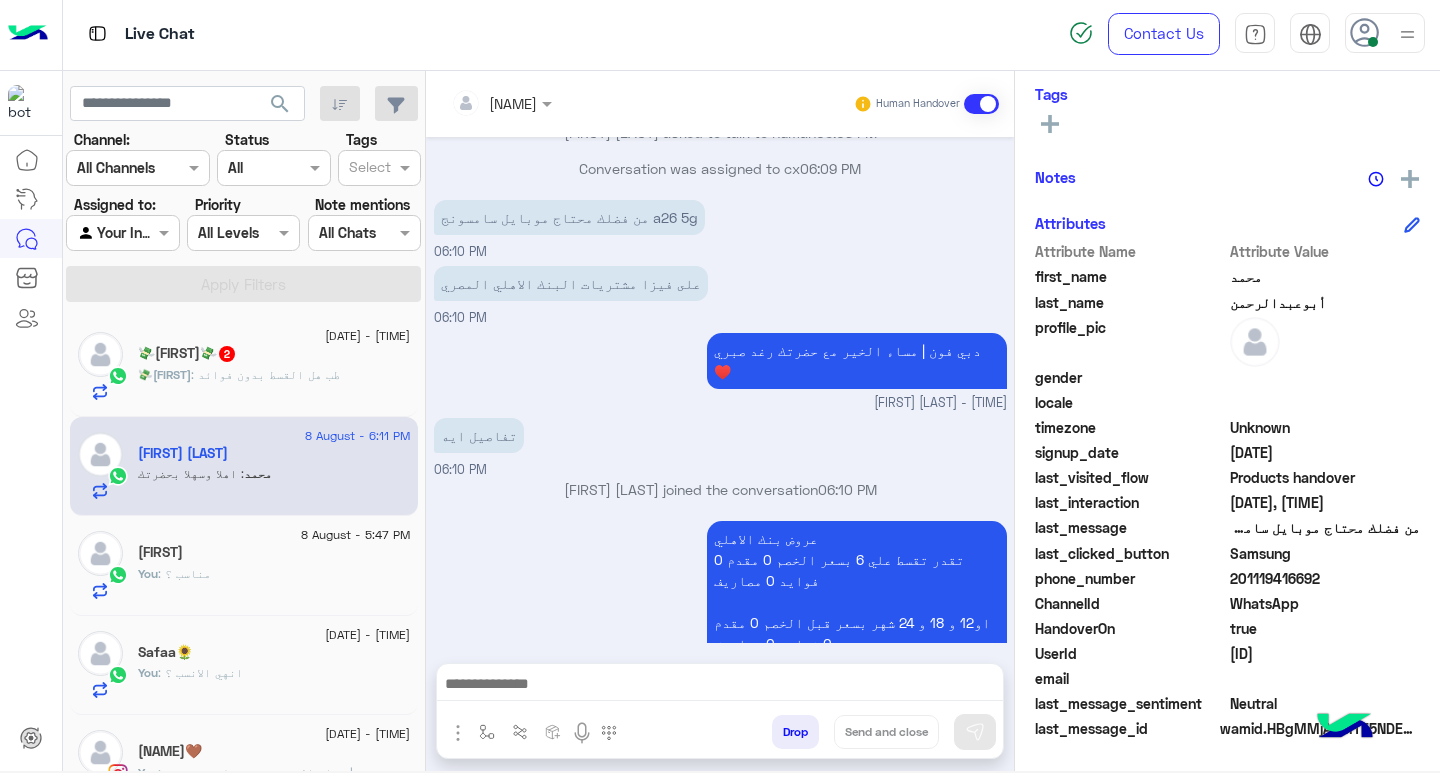 scroll, scrollTop: 3080, scrollLeft: 0, axis: vertical 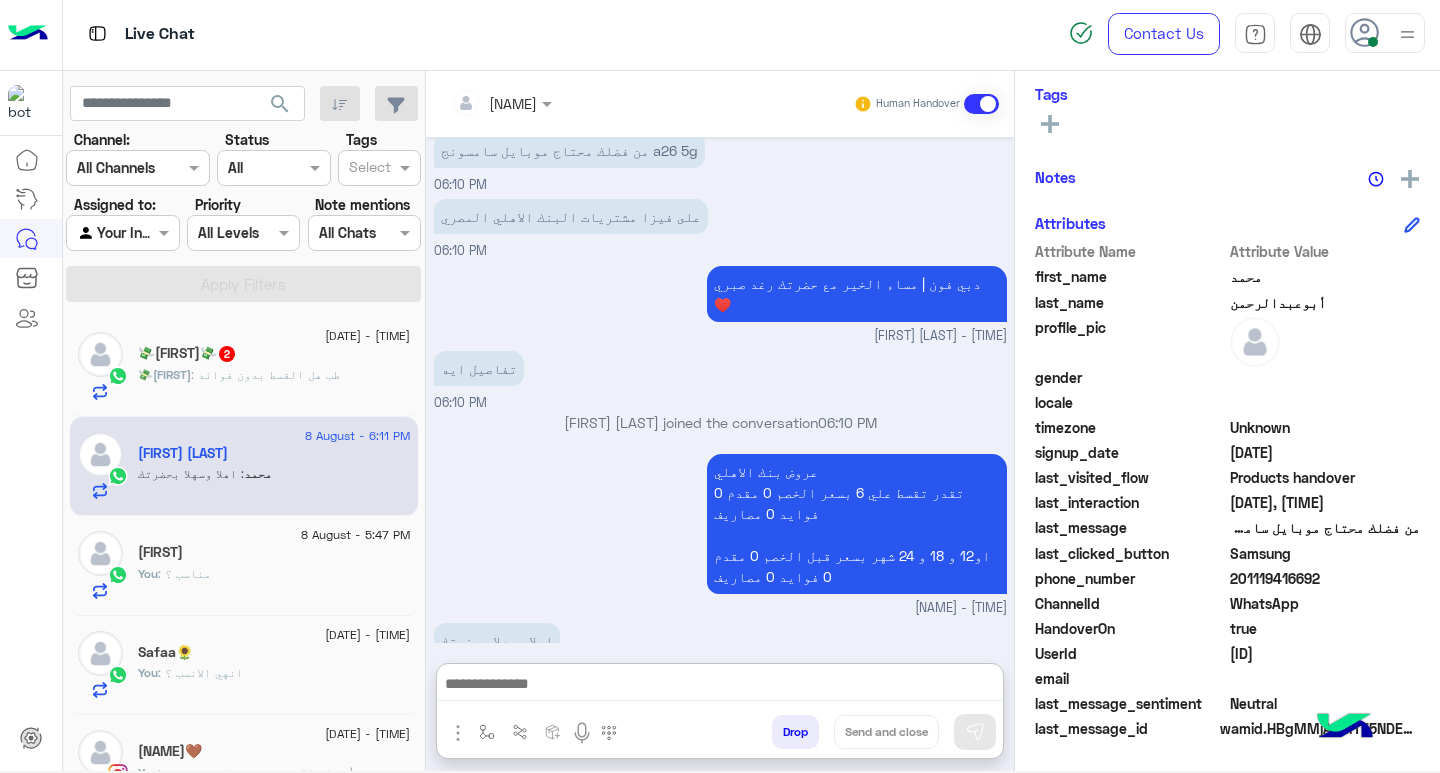 click at bounding box center (720, 686) 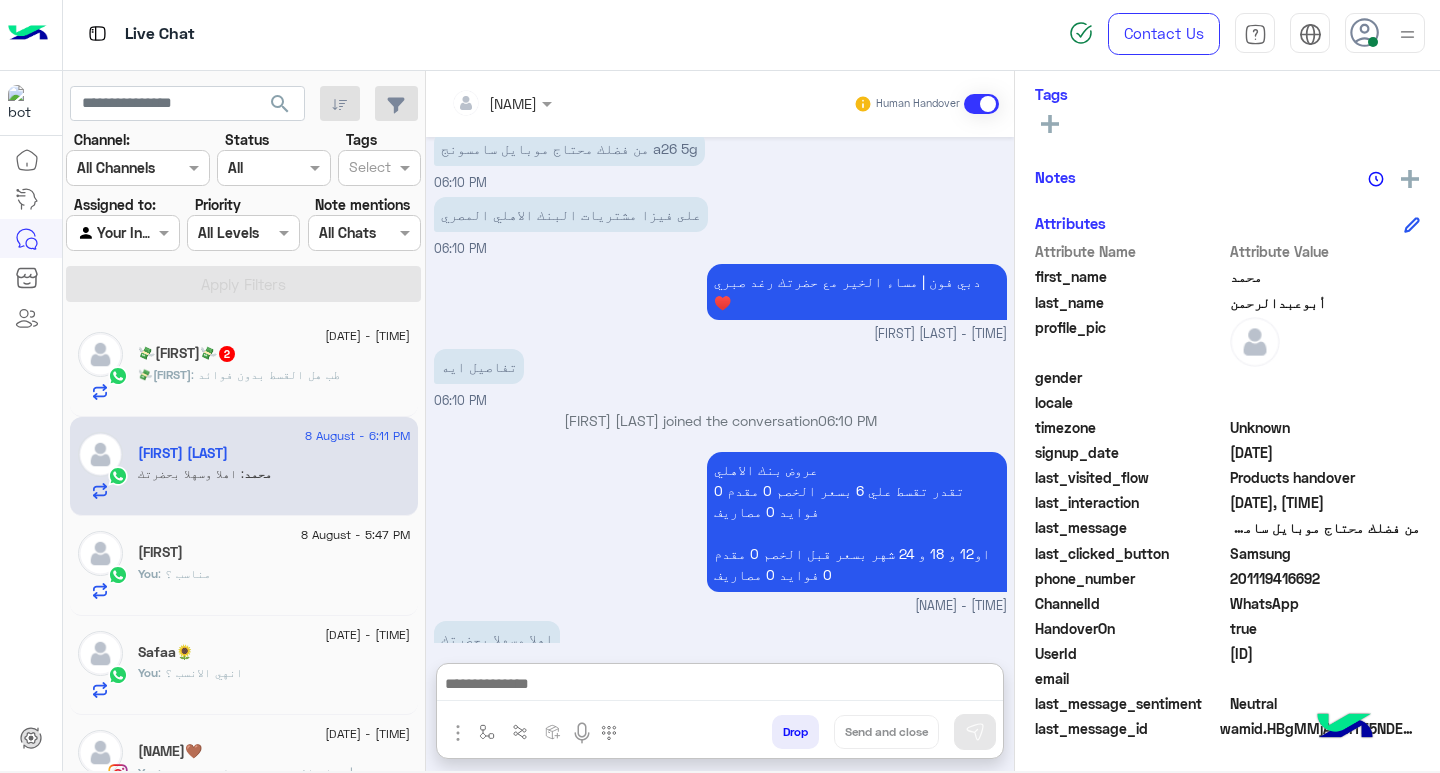 paste on "**********" 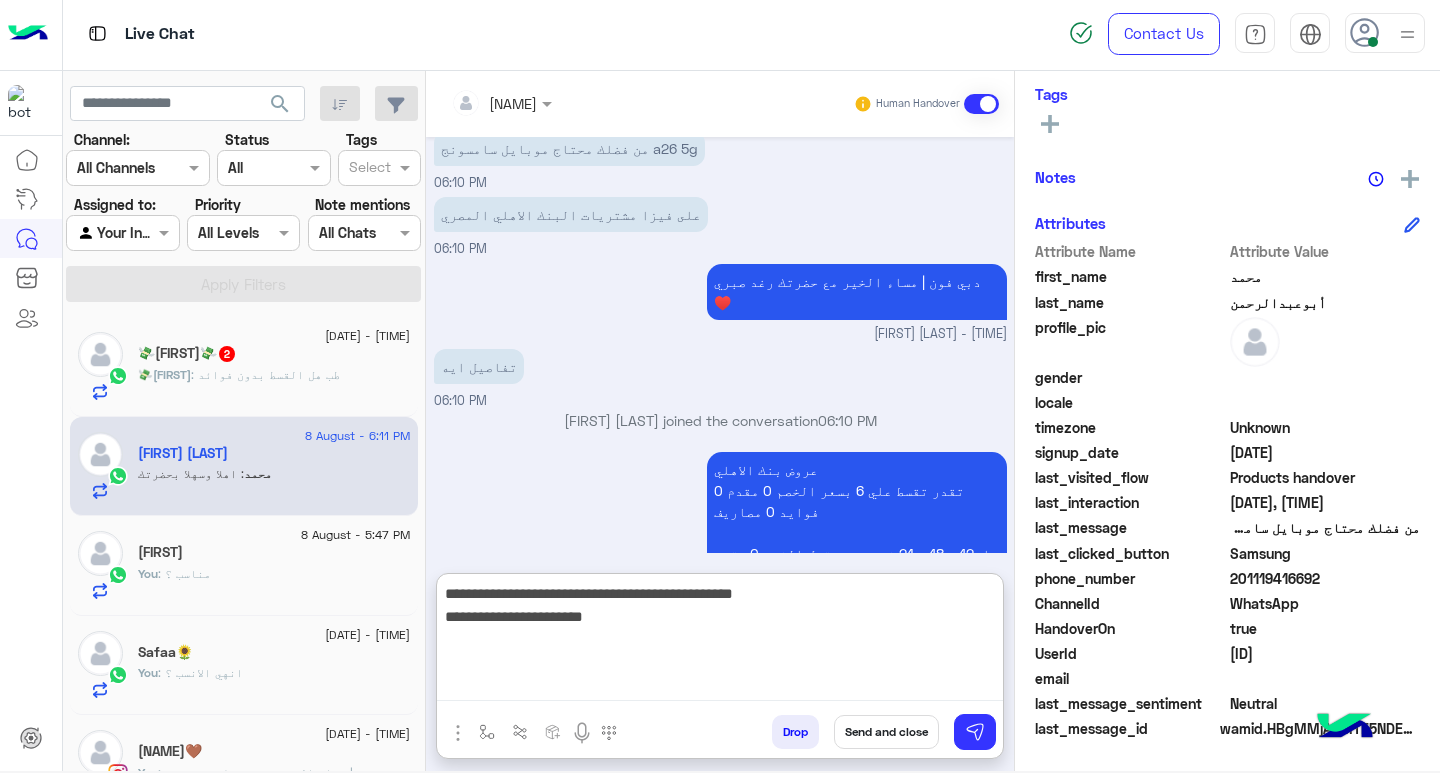 click on "**********" at bounding box center (720, 641) 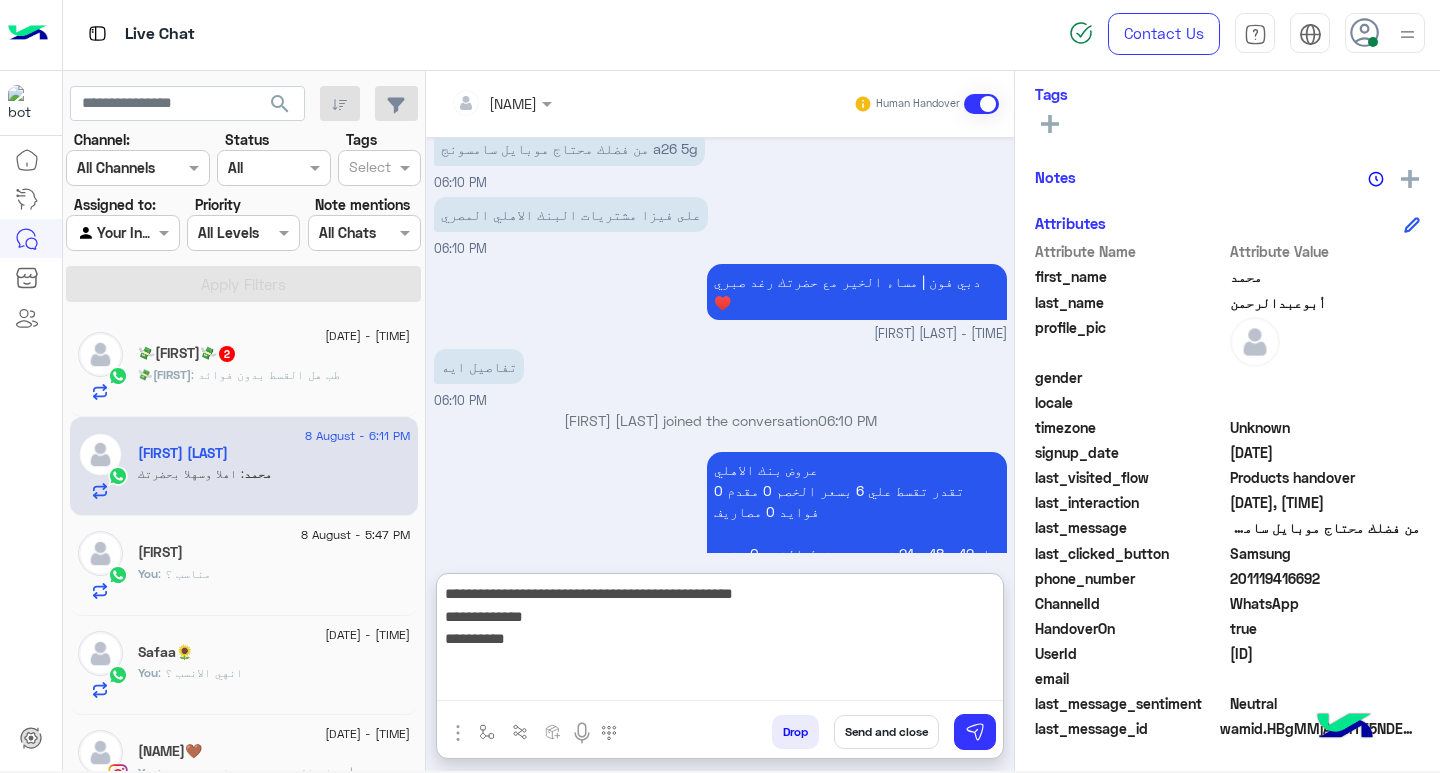 click on "**********" at bounding box center (720, 641) 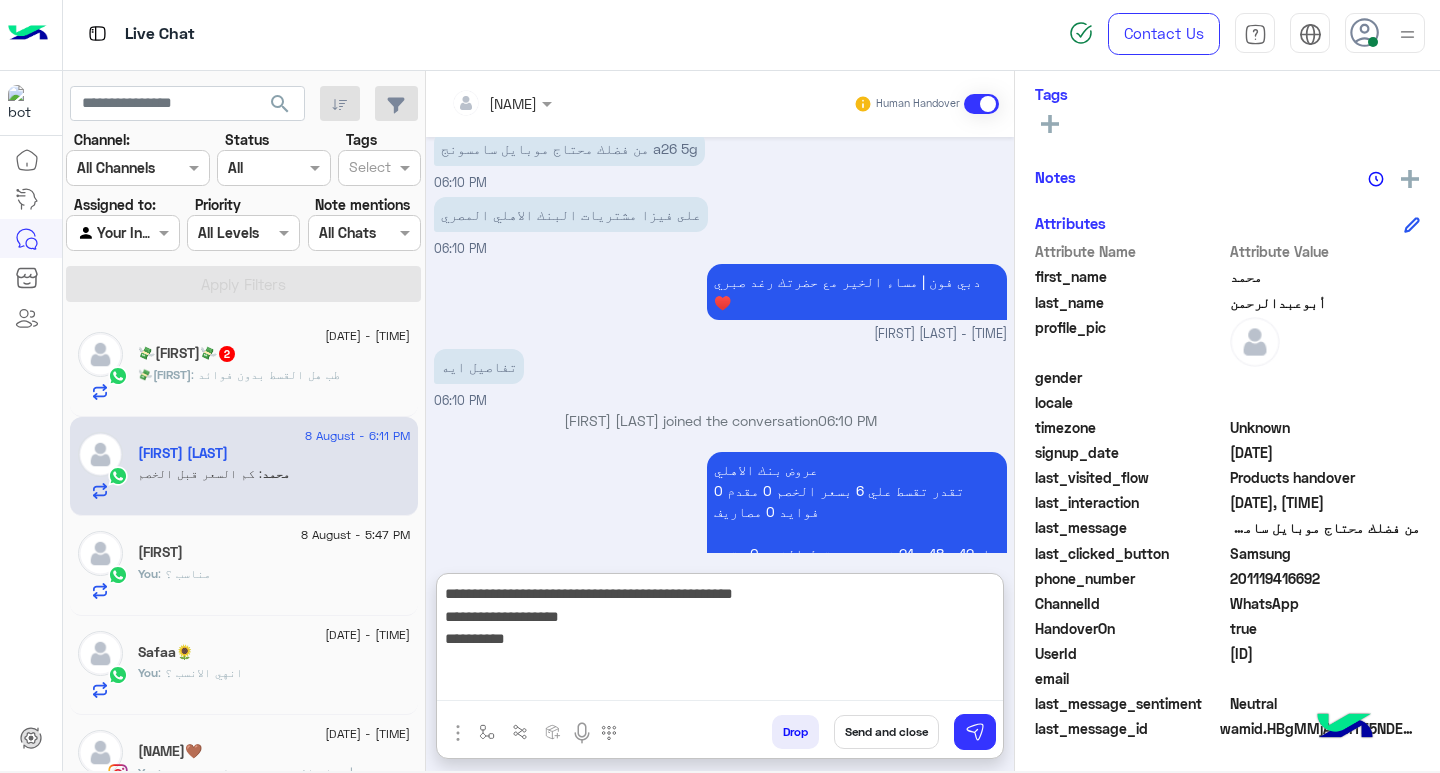 scroll, scrollTop: 3236, scrollLeft: 0, axis: vertical 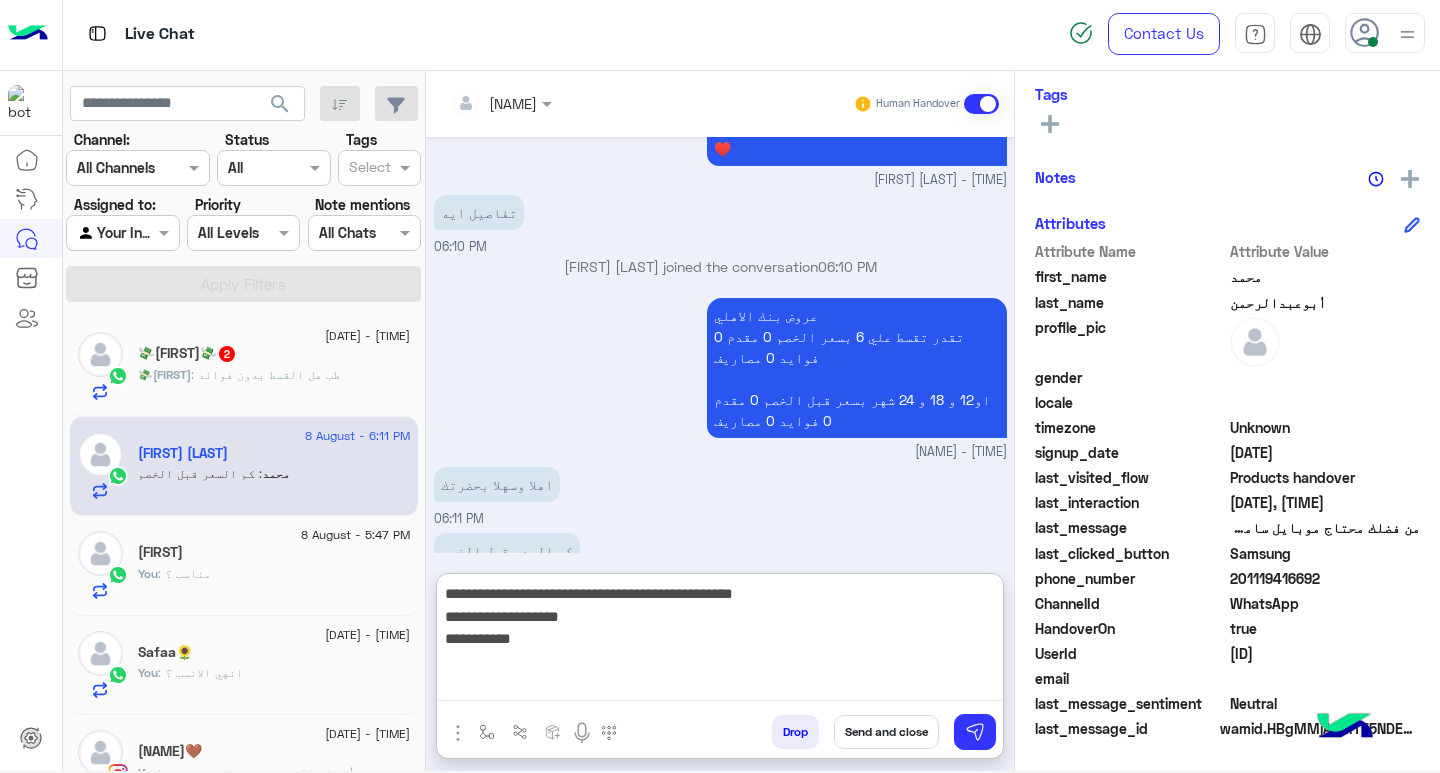 click on "**********" at bounding box center [720, 641] 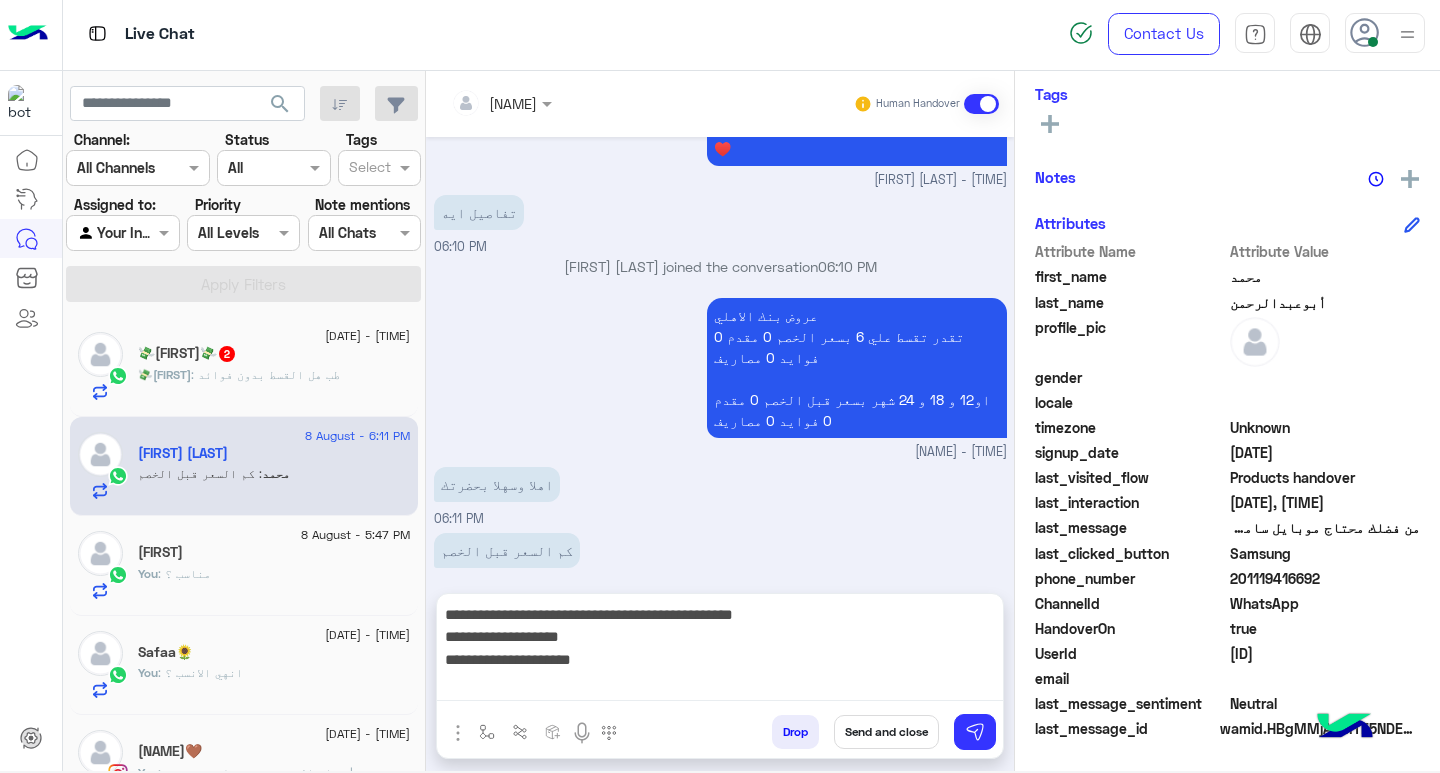 scroll, scrollTop: 3146, scrollLeft: 0, axis: vertical 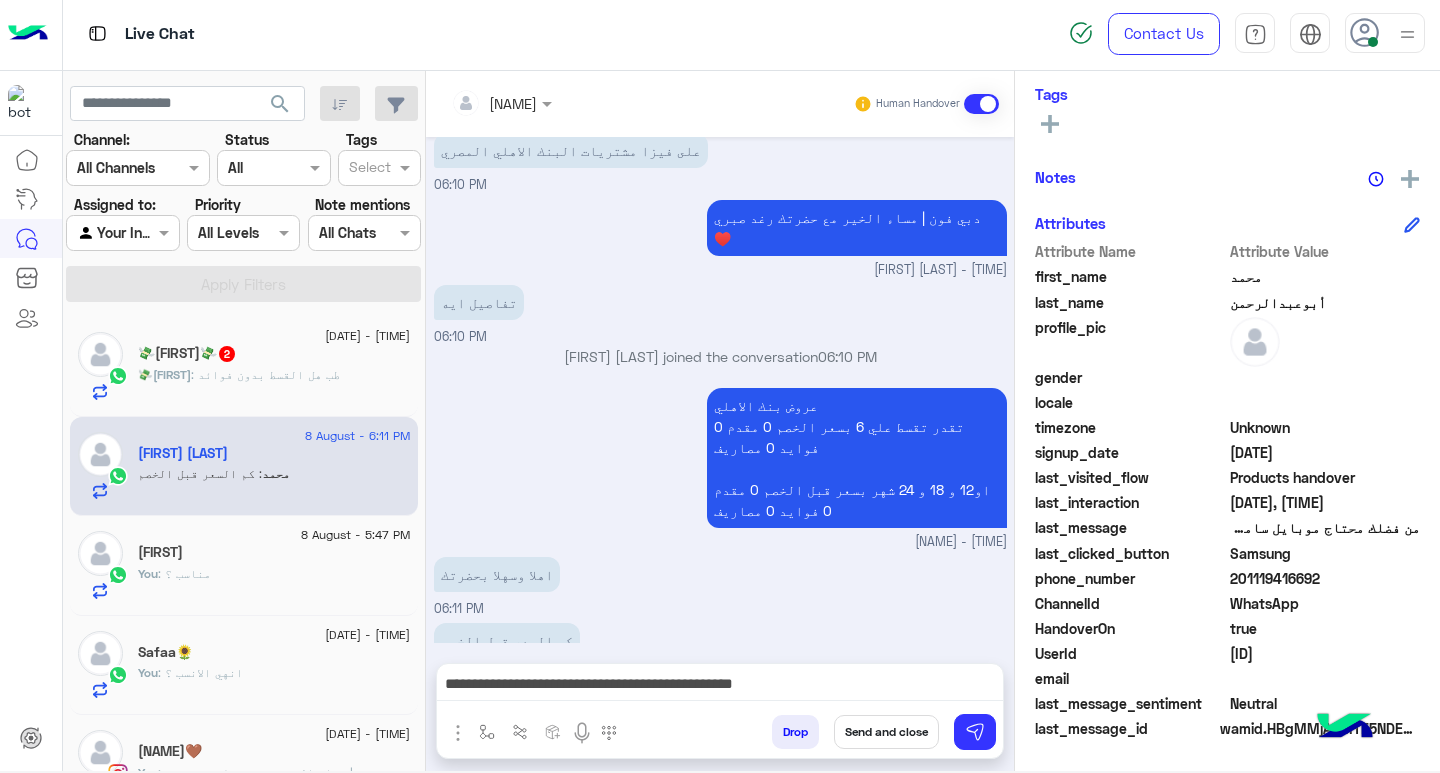 click on "**********" at bounding box center [720, 686] 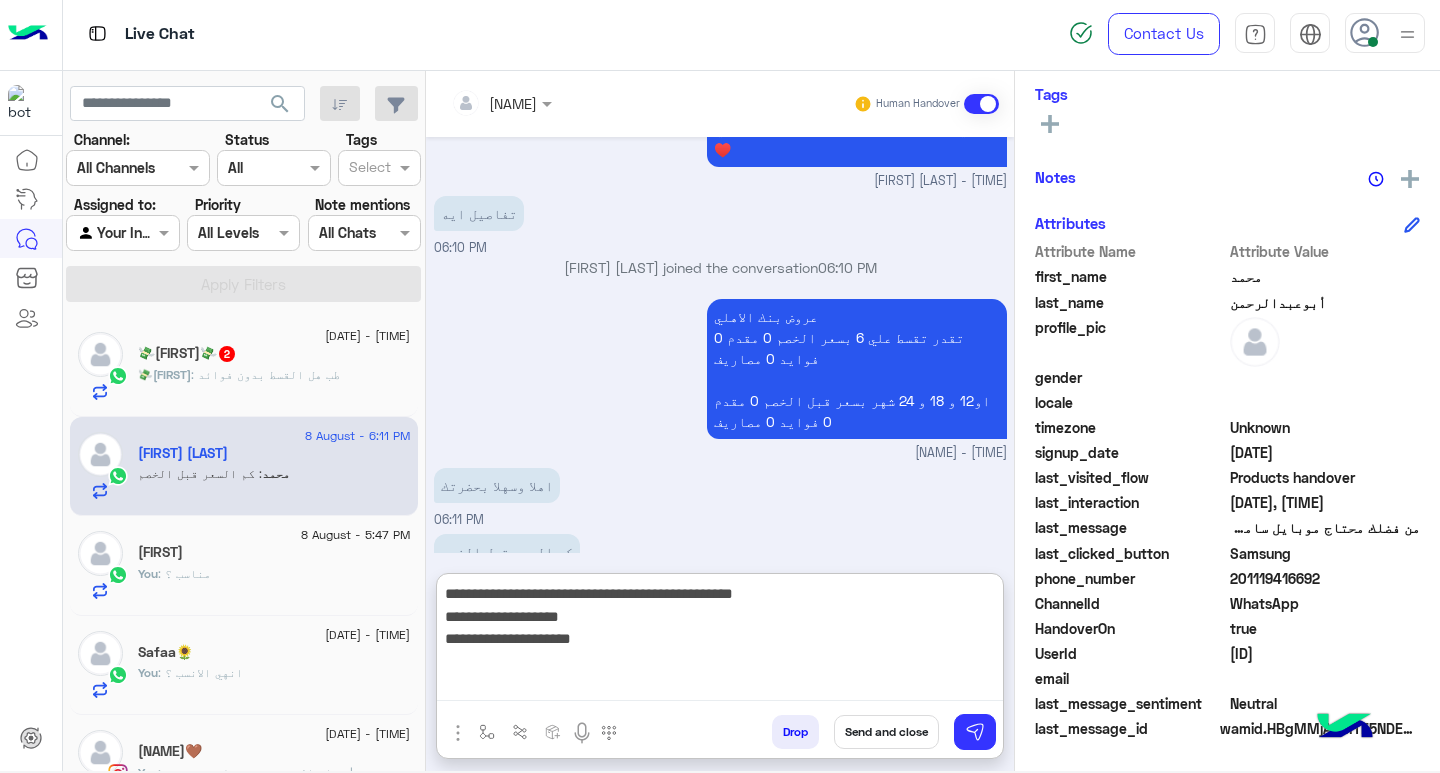 scroll, scrollTop: 3236, scrollLeft: 0, axis: vertical 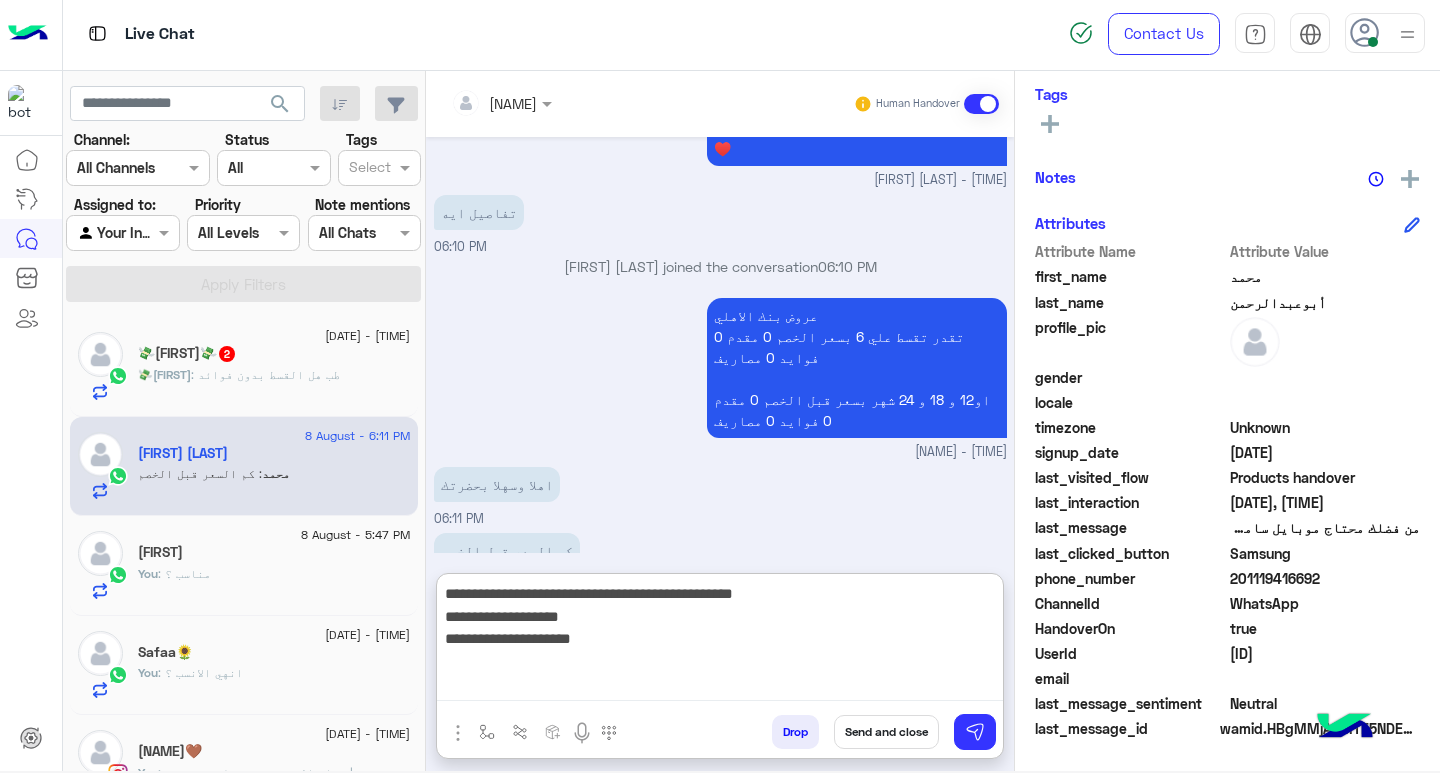 click on "**********" at bounding box center [720, 641] 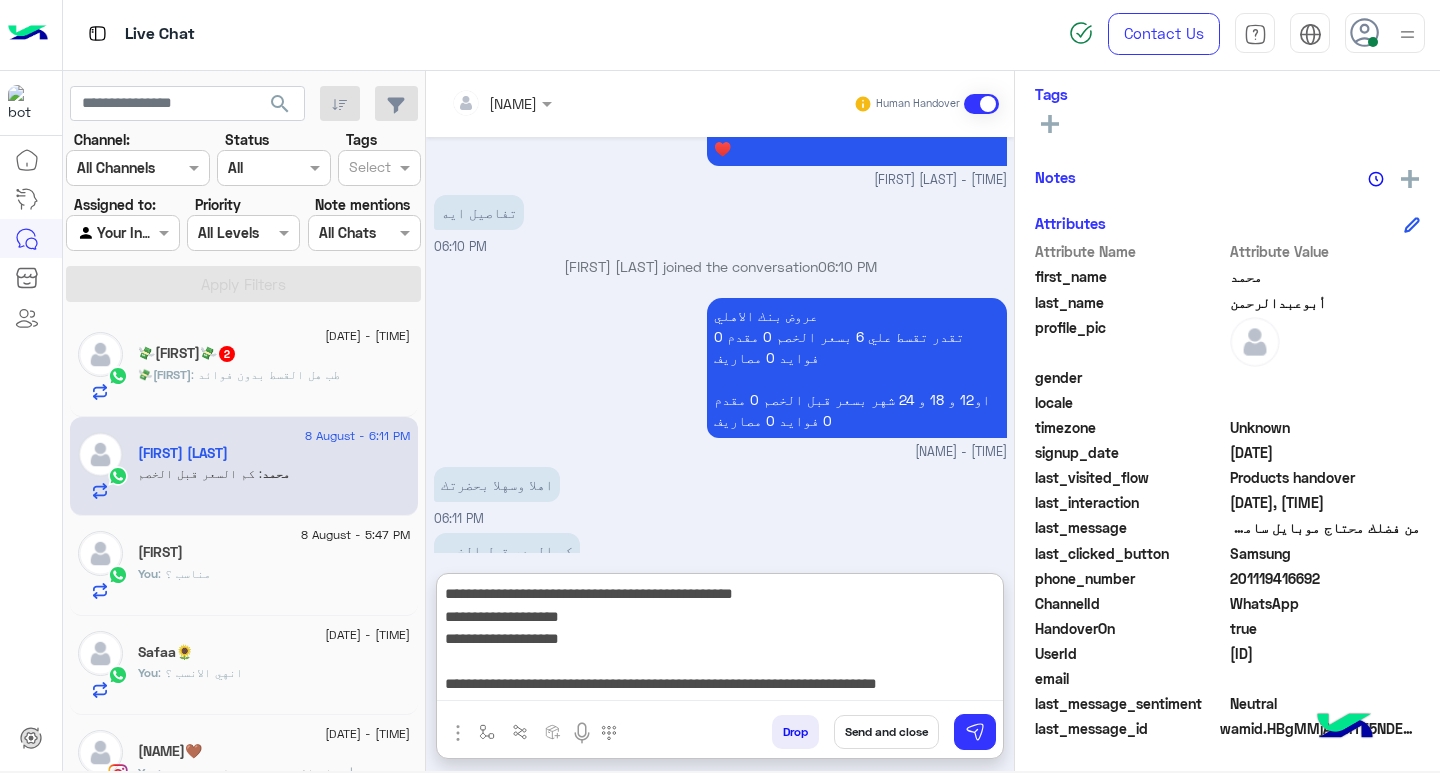 scroll, scrollTop: 16, scrollLeft: 0, axis: vertical 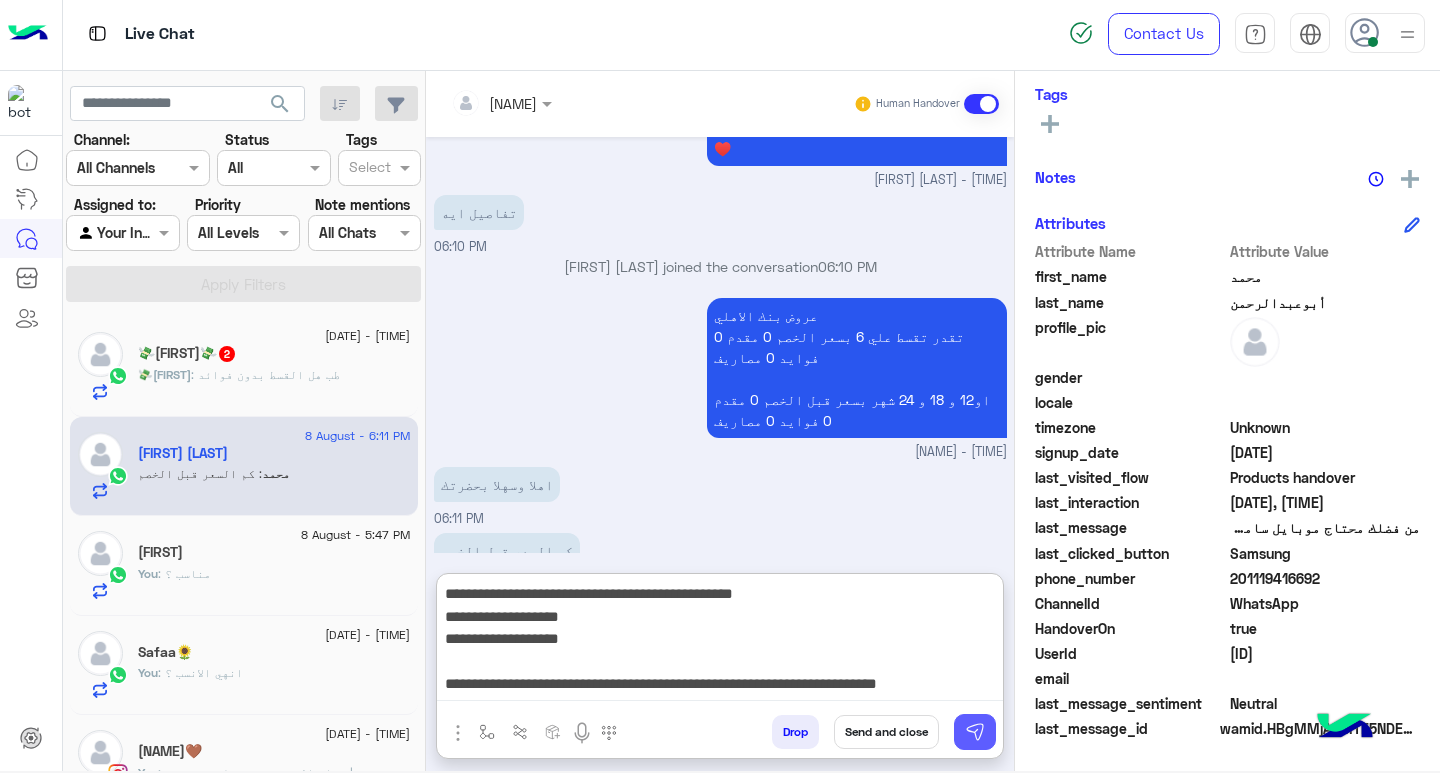 type on "**********" 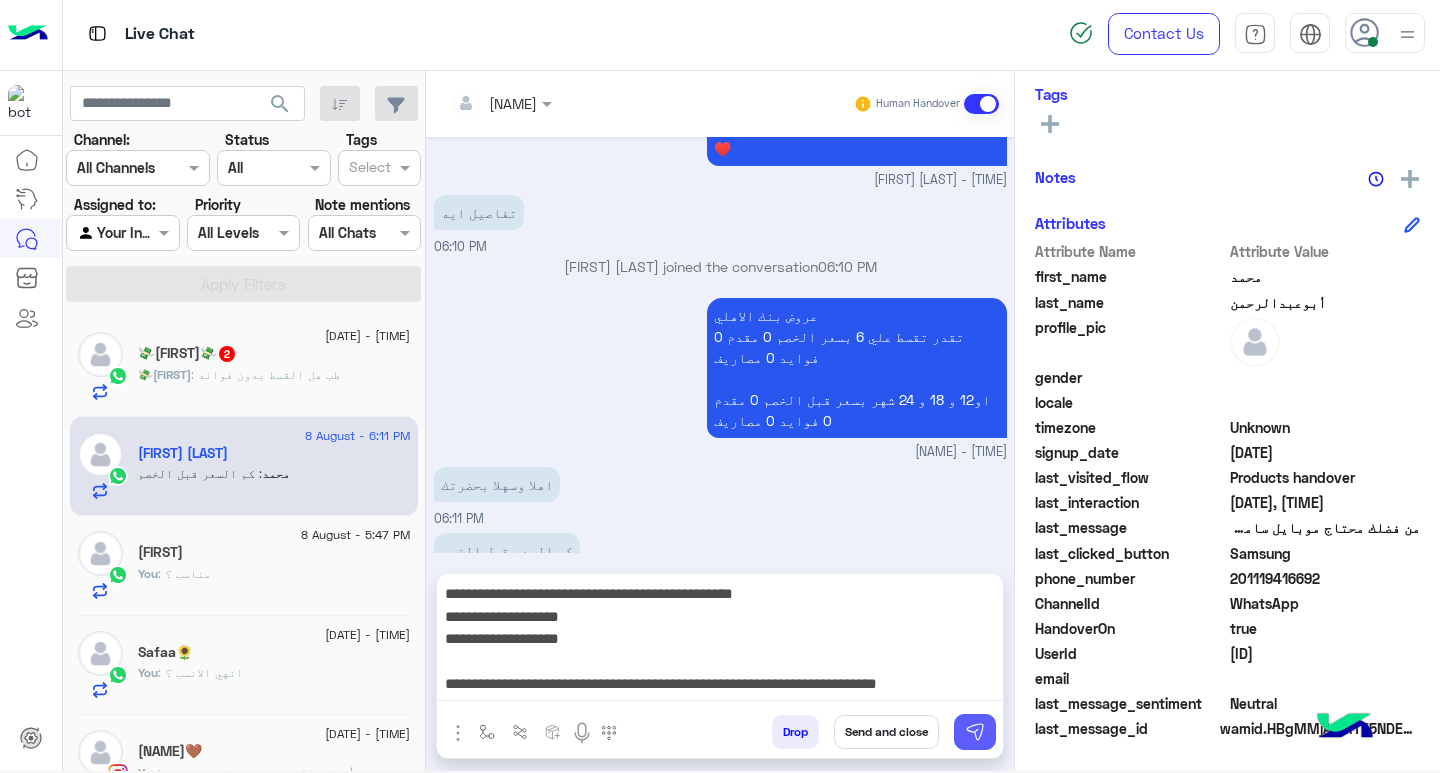 click at bounding box center (975, 732) 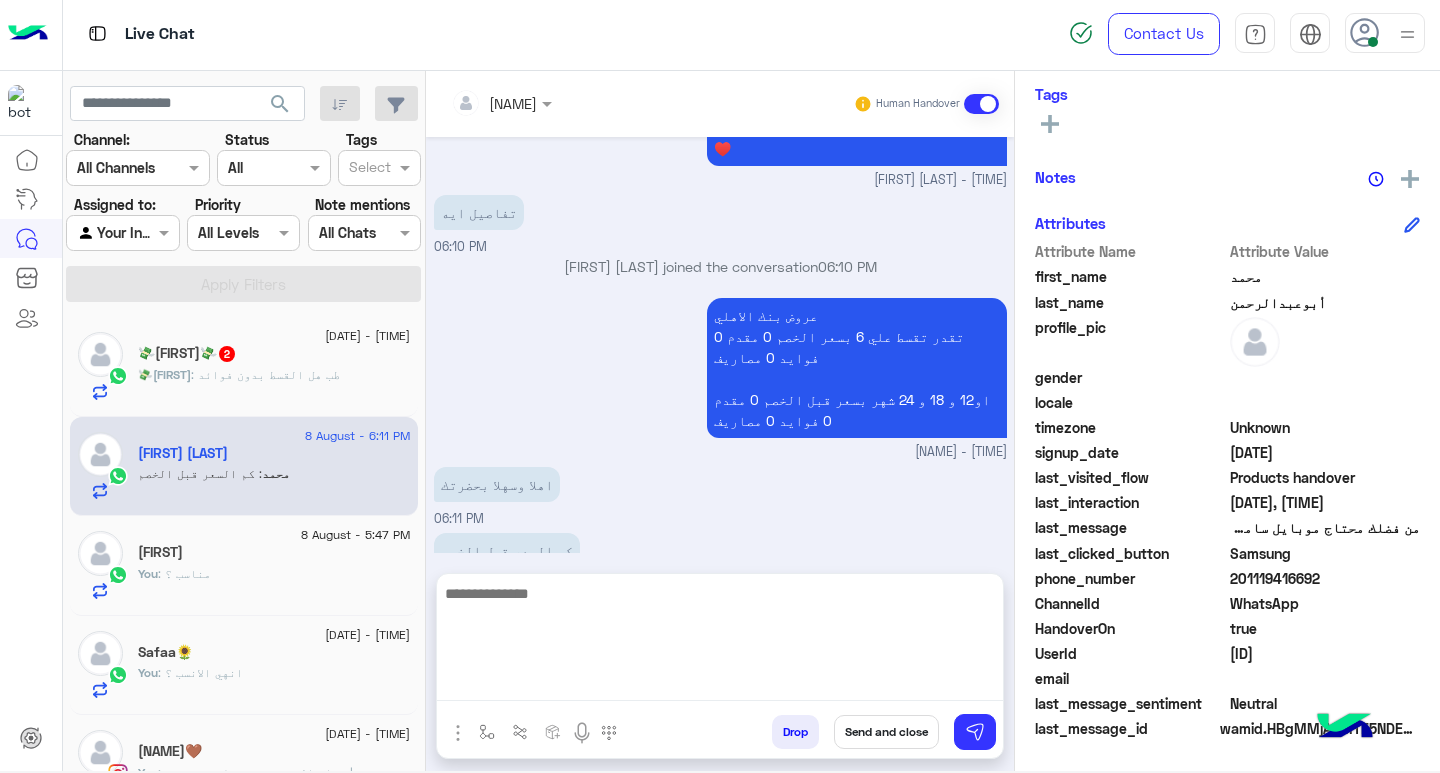 scroll, scrollTop: 3336, scrollLeft: 0, axis: vertical 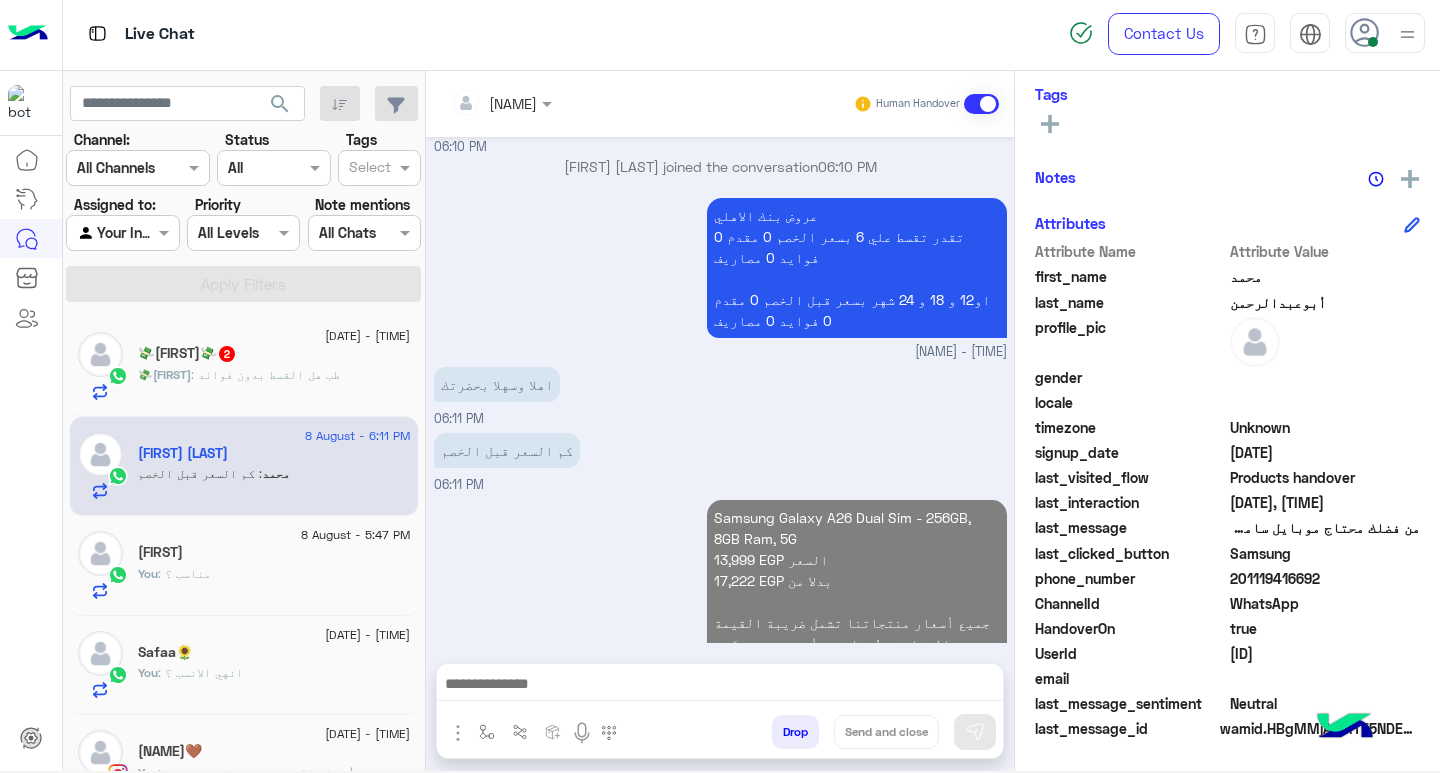 click on "💸El dod💸  2" 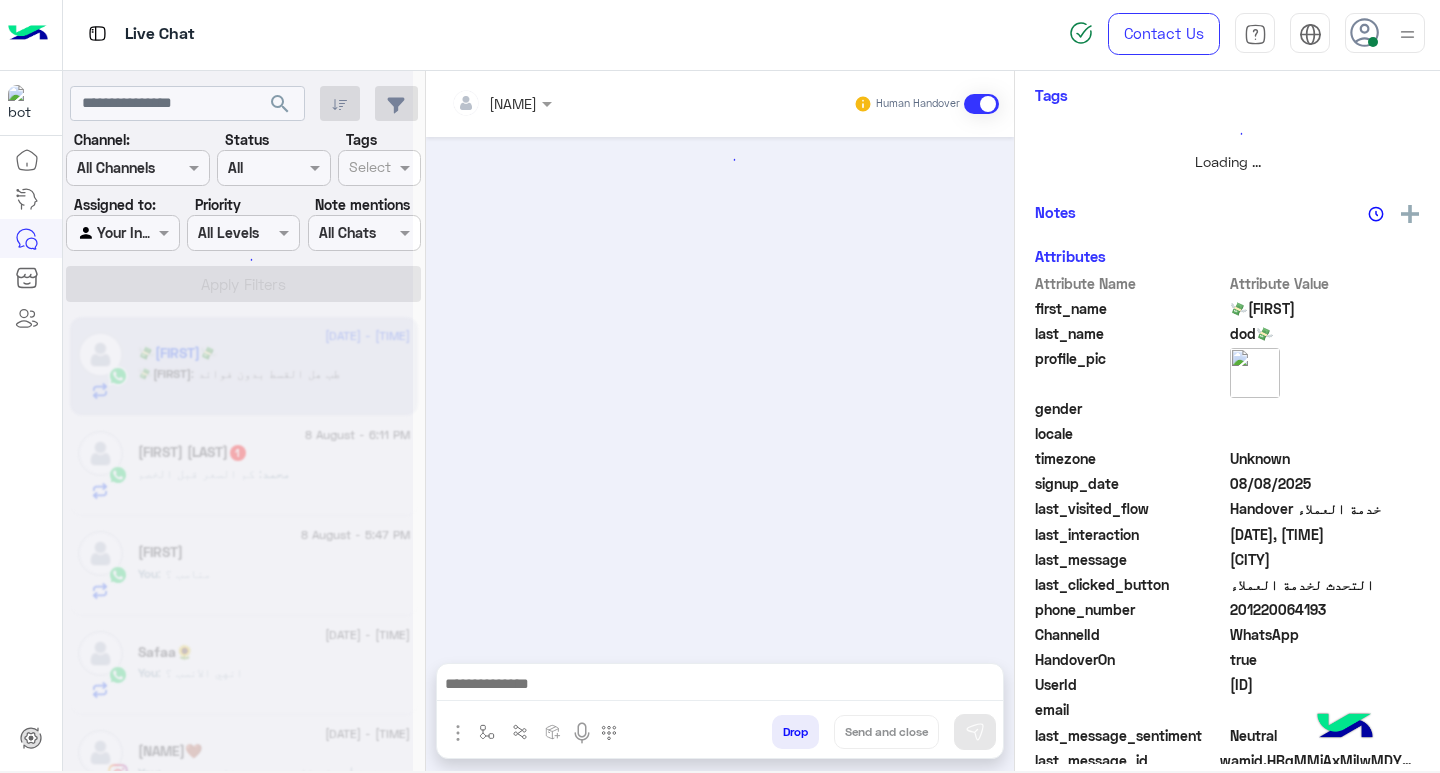 scroll, scrollTop: 325, scrollLeft: 0, axis: vertical 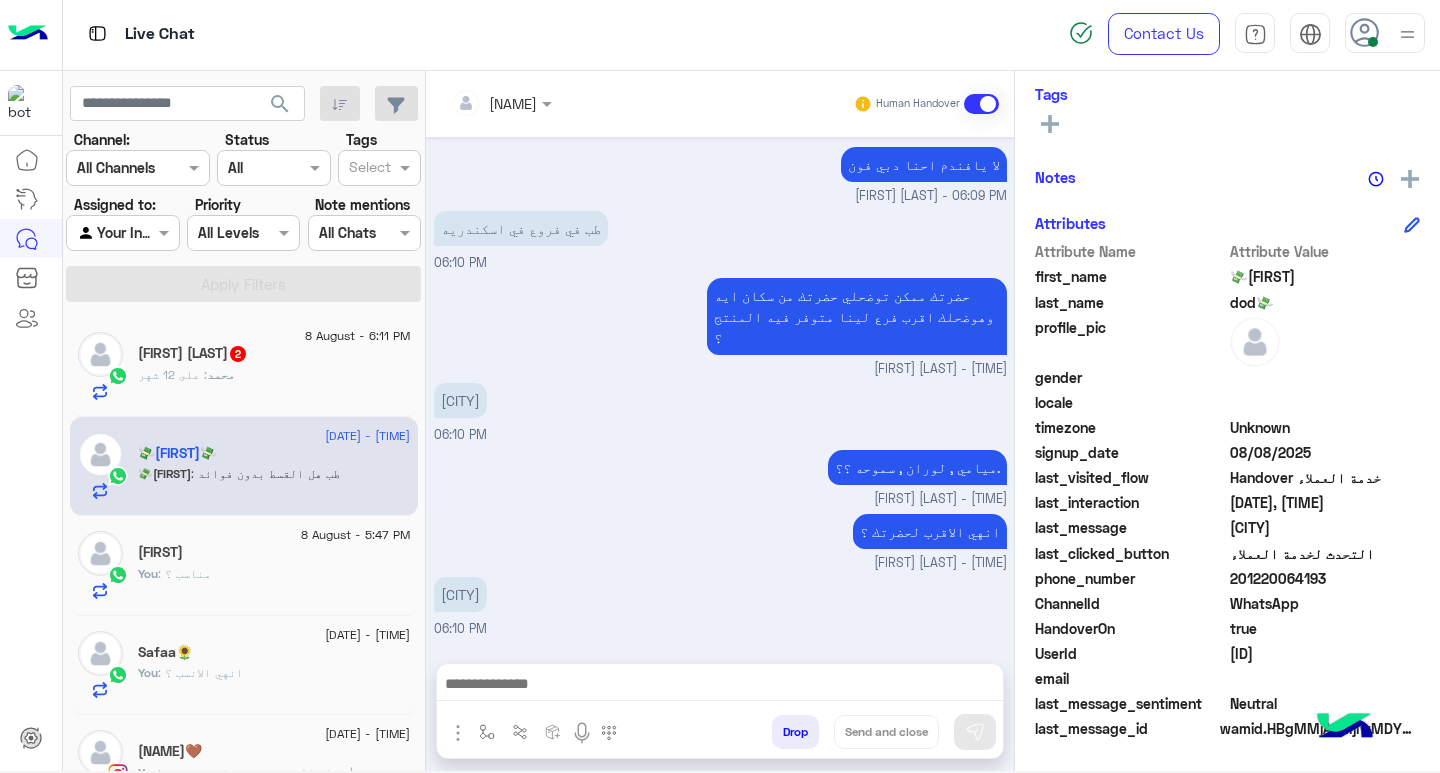 click at bounding box center [720, 686] 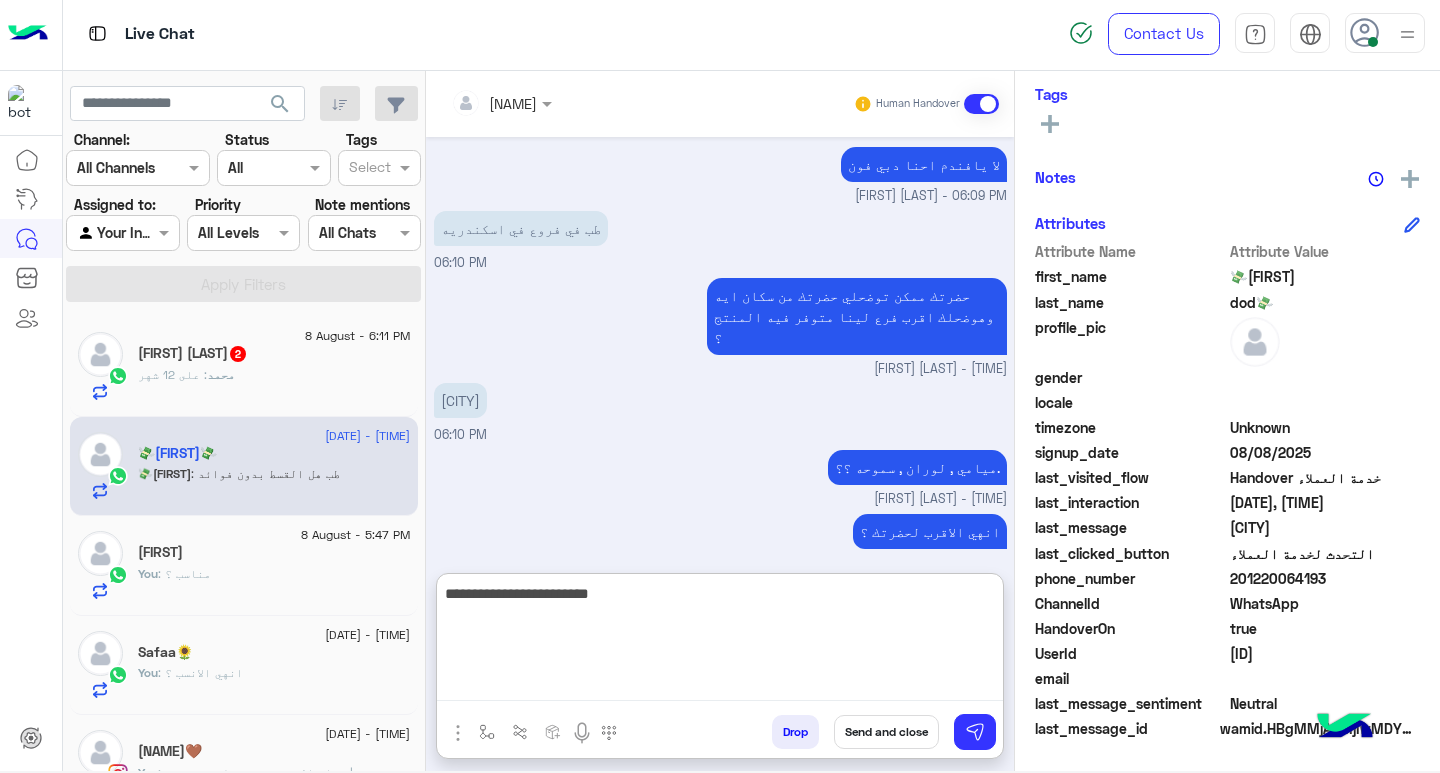 type on "**********" 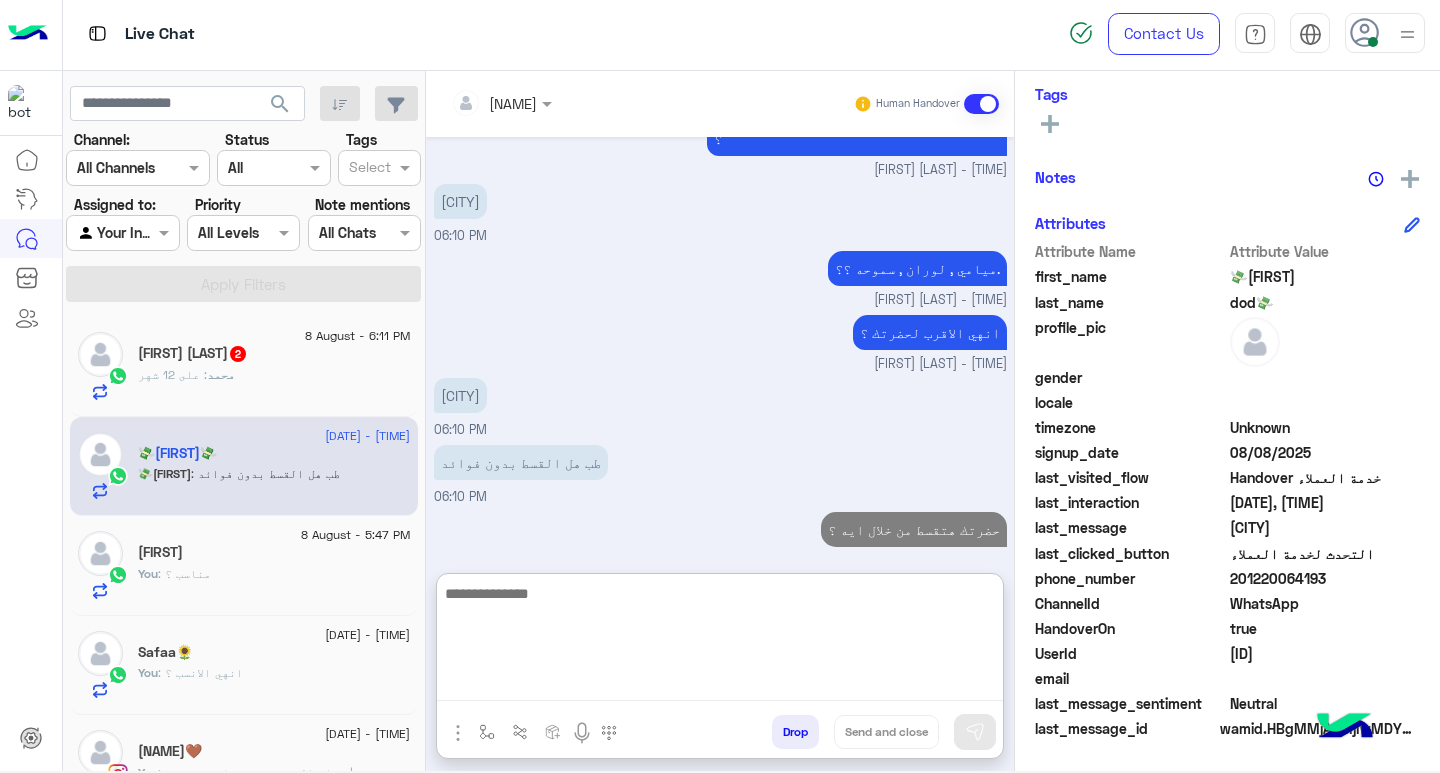 scroll, scrollTop: 2781, scrollLeft: 0, axis: vertical 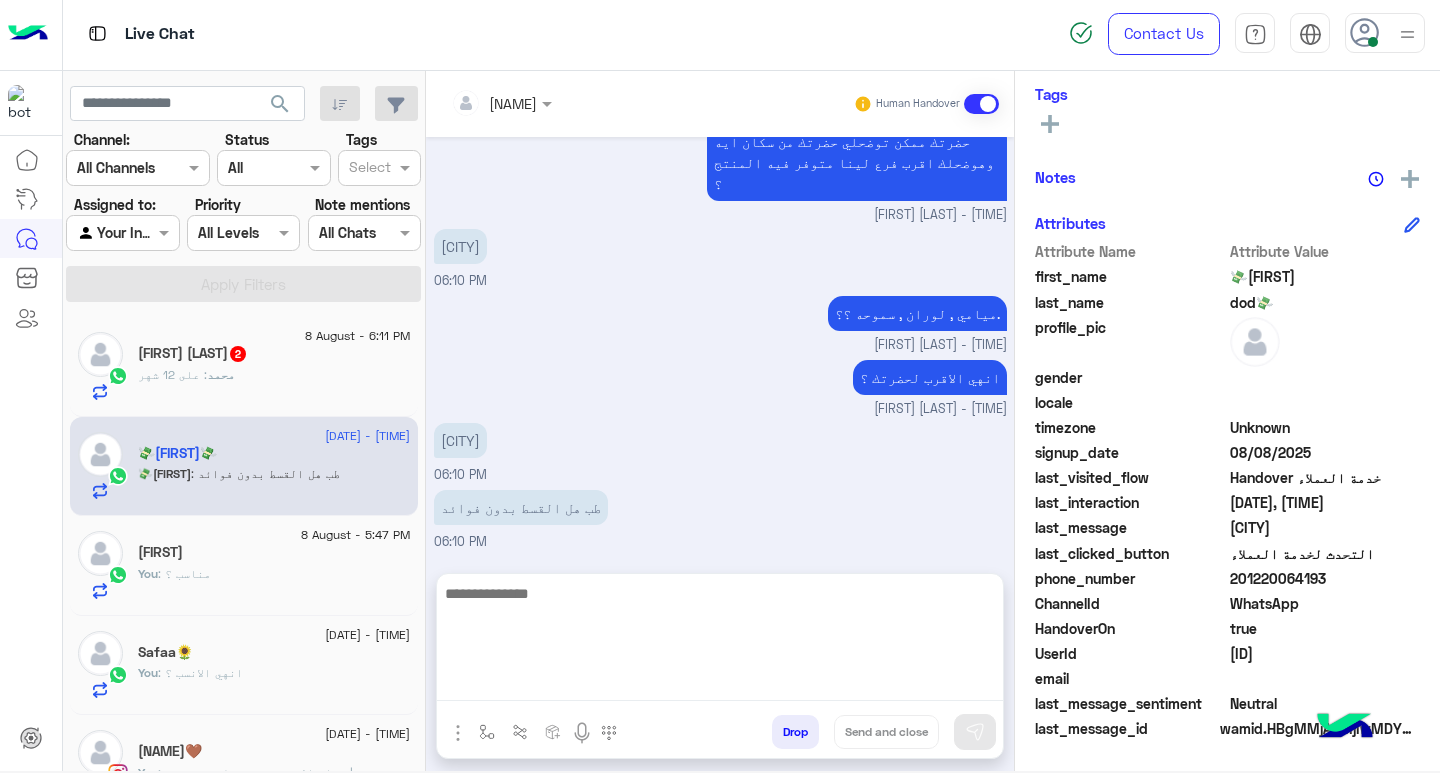 click on "محمد : على 12 شهر" 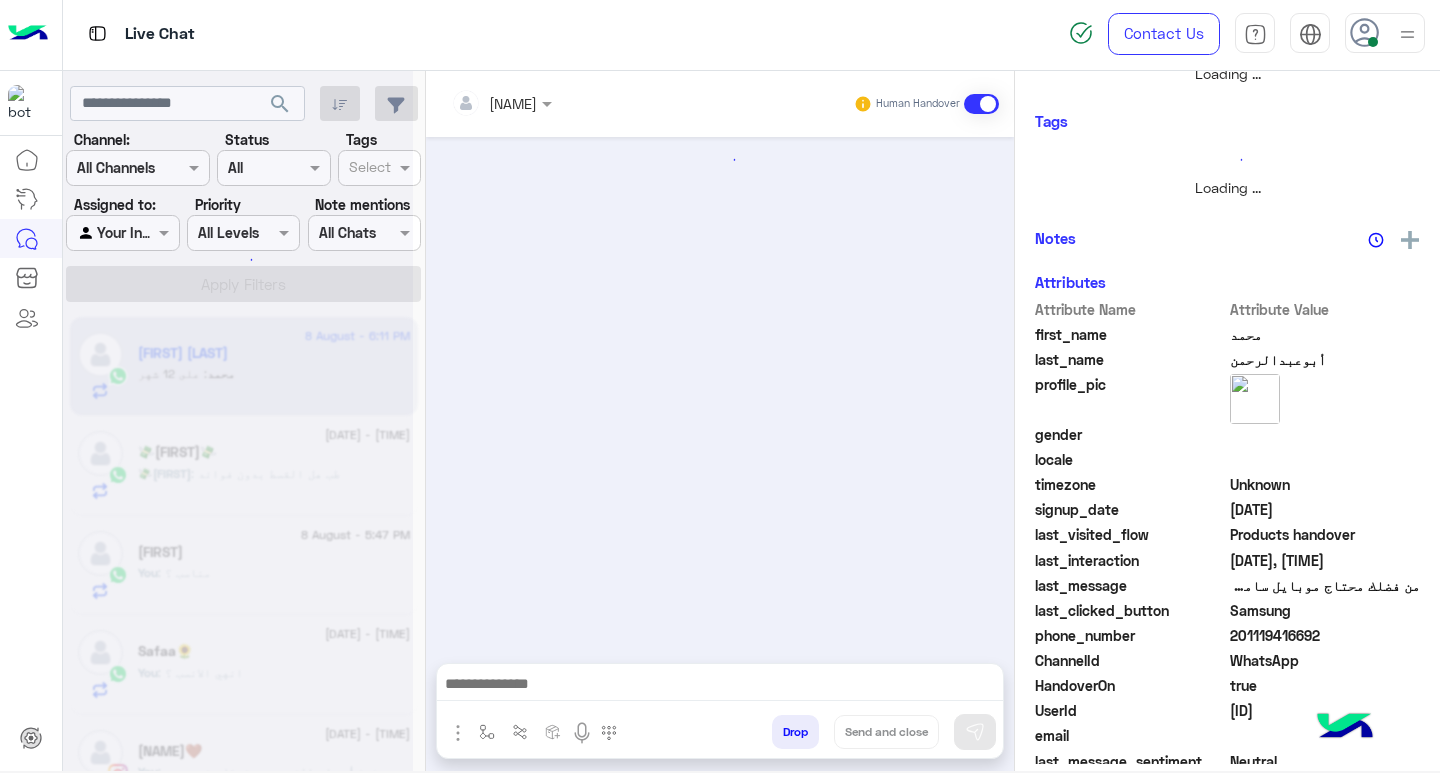 scroll, scrollTop: 0, scrollLeft: 0, axis: both 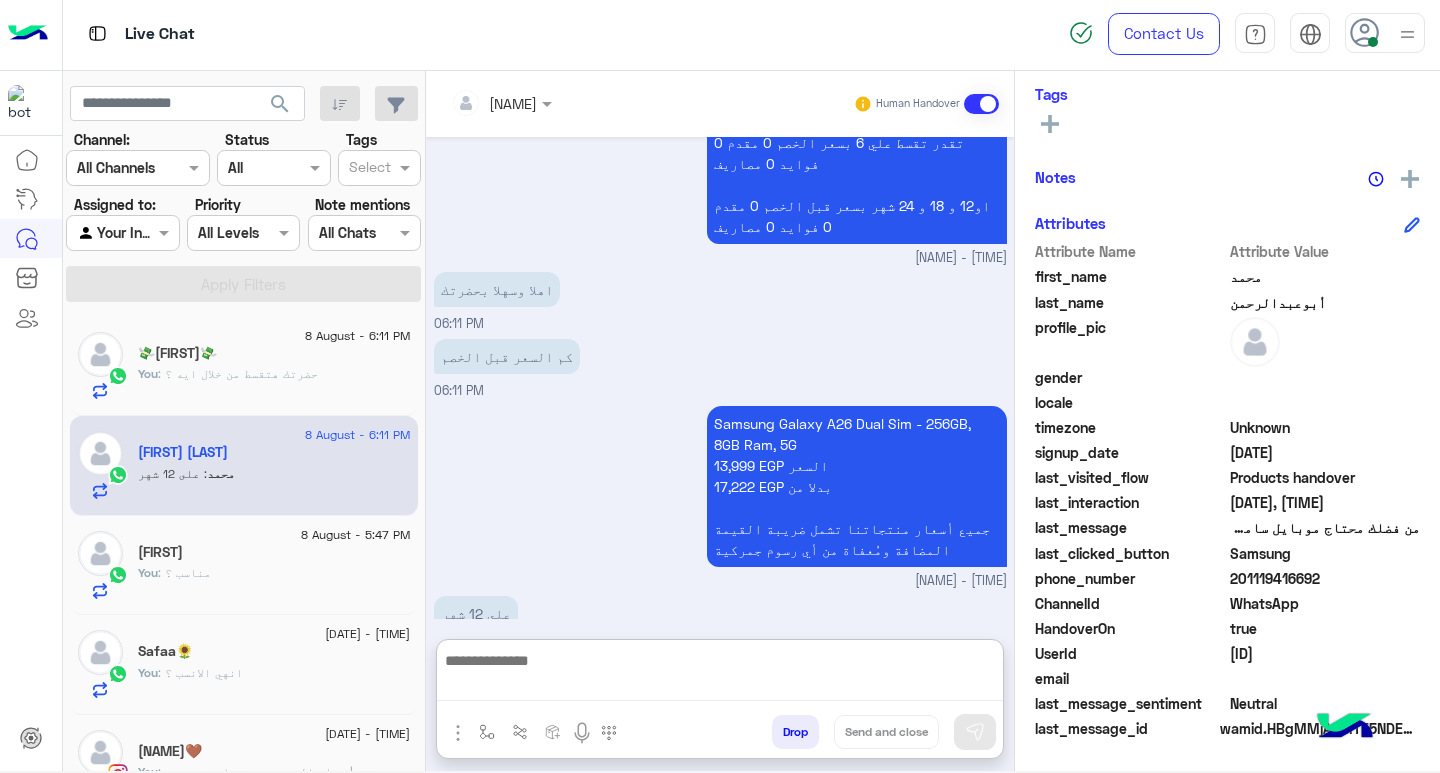 click at bounding box center [720, 674] 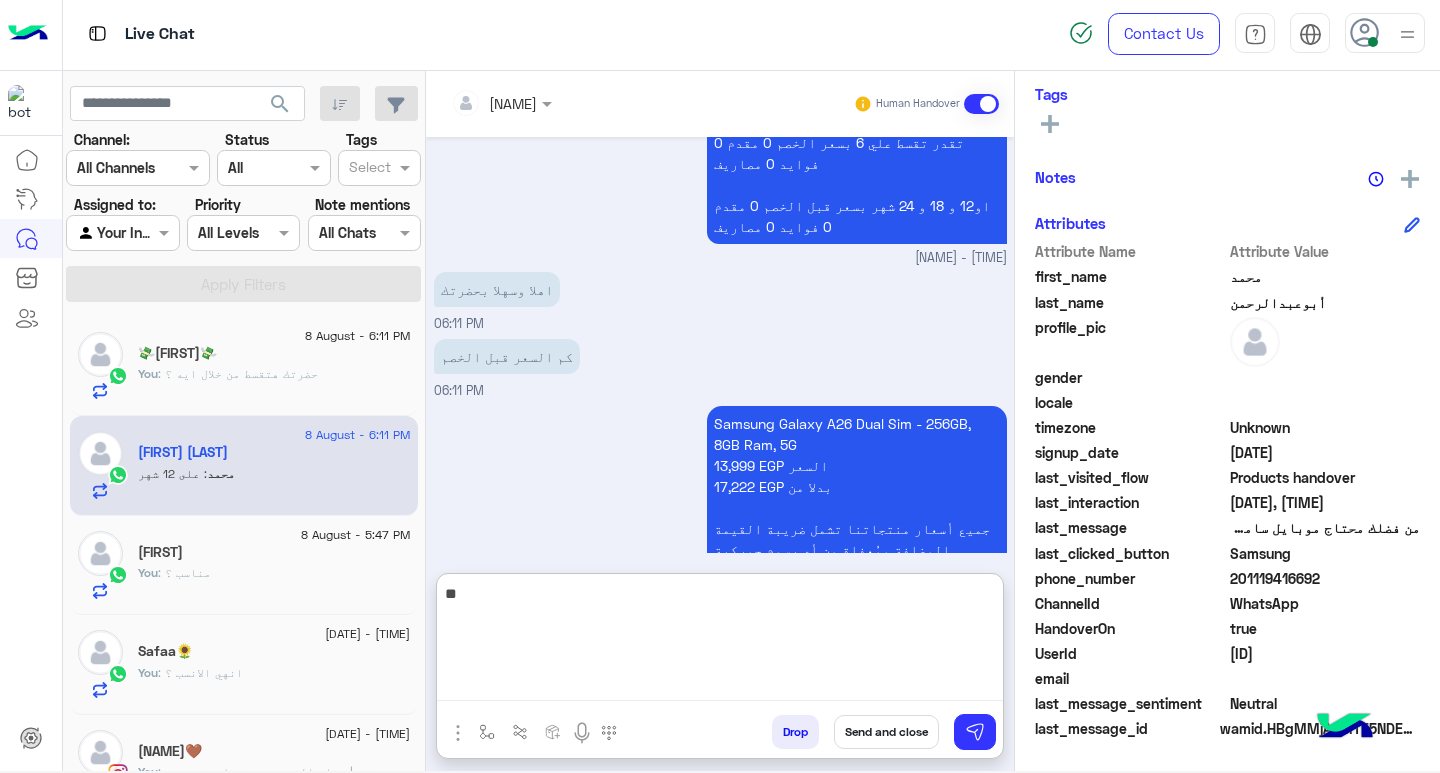 type on "*" 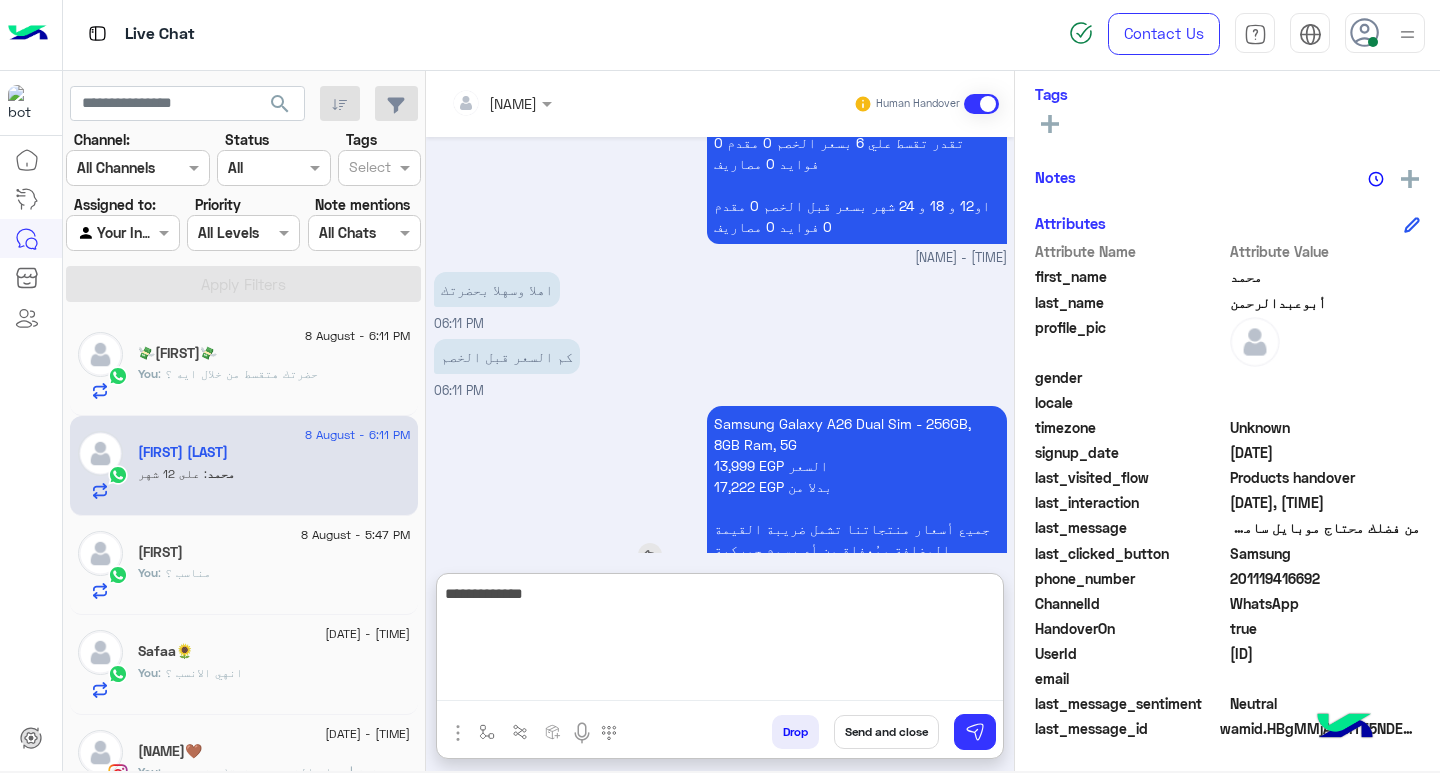 click on "Samsung Galaxy A26 Dual Sim - 256GB, 8GB Ram, 5G 13,999 EGP   السعر  17,222 EGP بدلا من  جميع أسعار منتجاتنا تشمل ضريبة القيمة المضافة ومُعفاة من أي رسوم جمركية" at bounding box center (857, 486) 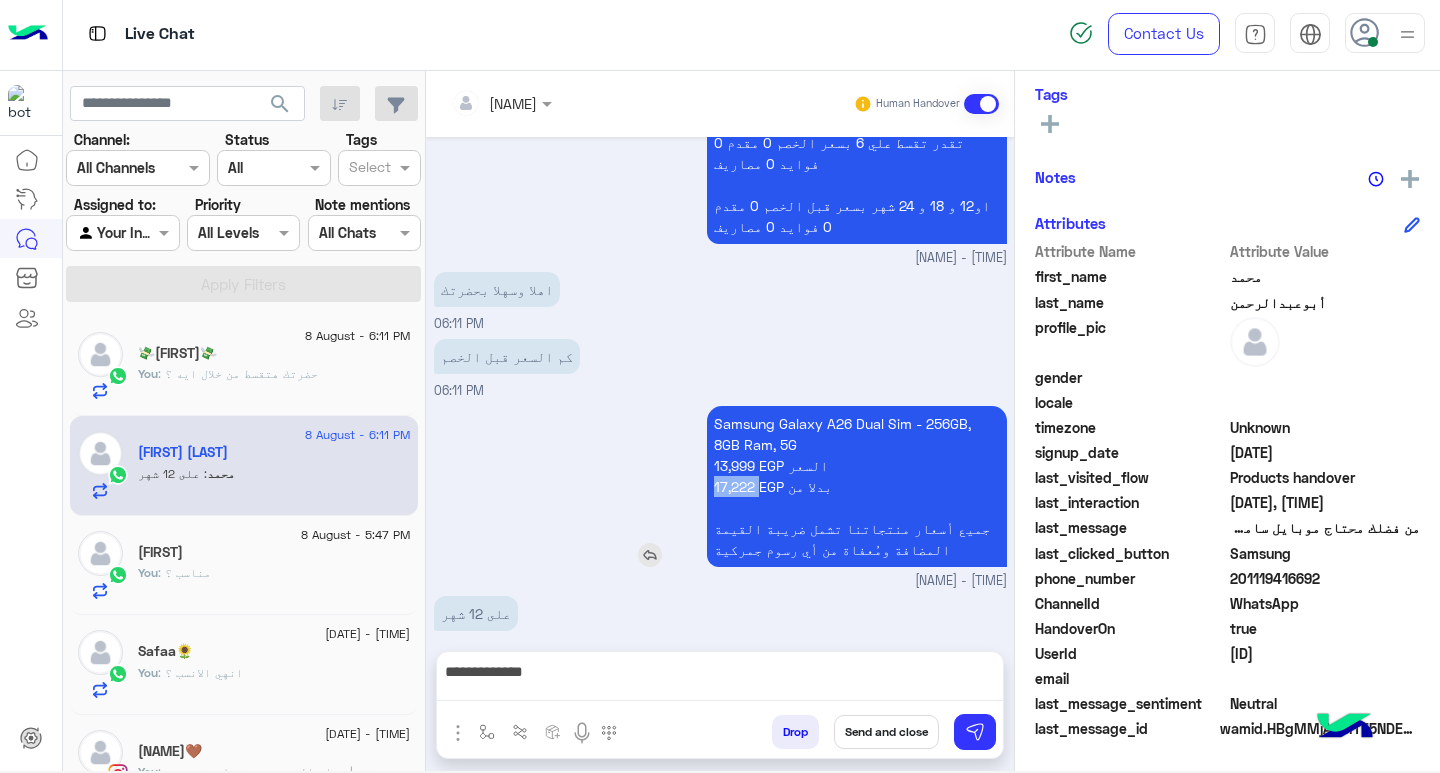 click on "Samsung Galaxy A26 Dual Sim - 256GB, 8GB Ram, 5G 13,999 EGP   السعر  17,222 EGP بدلا من  جميع أسعار منتجاتنا تشمل ضريبة القيمة المضافة ومُعفاة من أي رسوم جمركية" at bounding box center [857, 486] 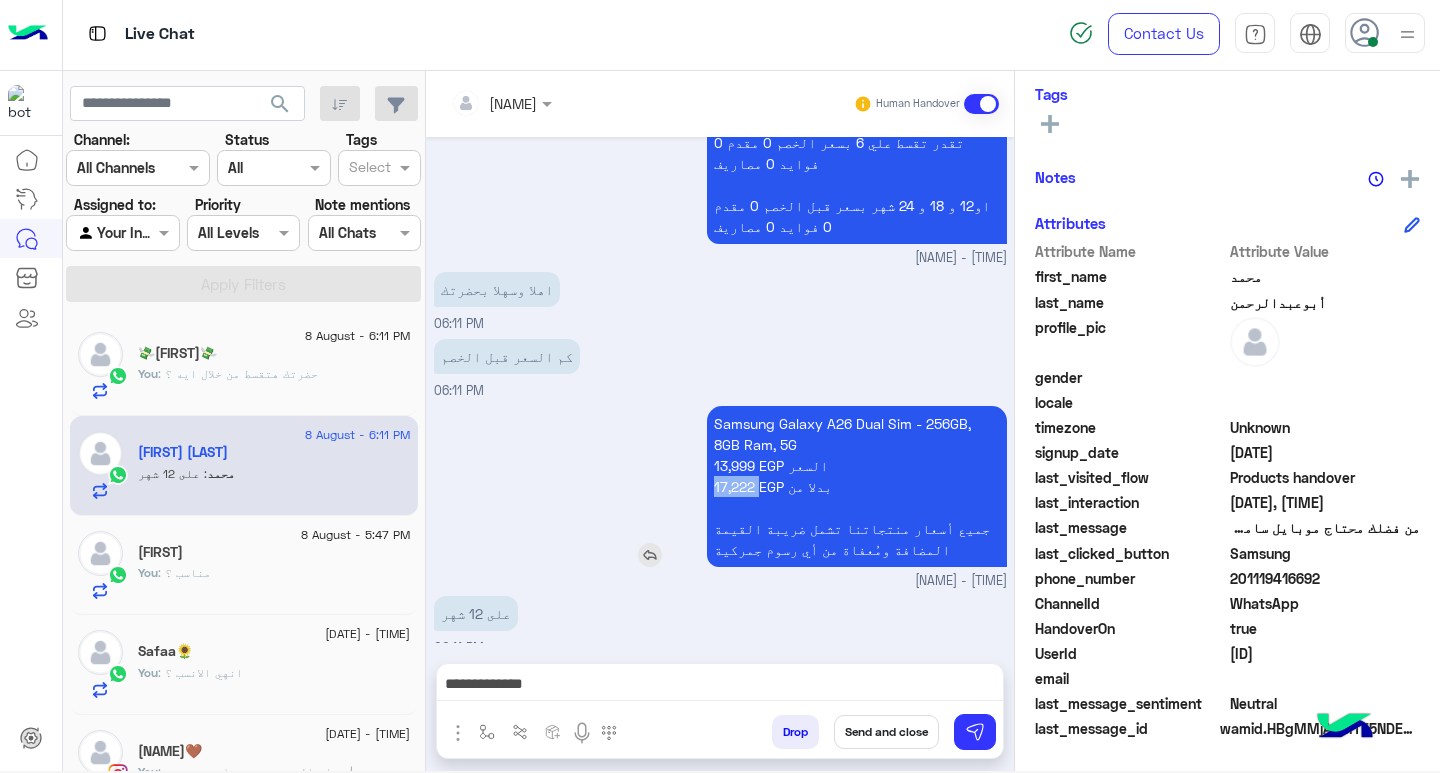 copy on "17,222" 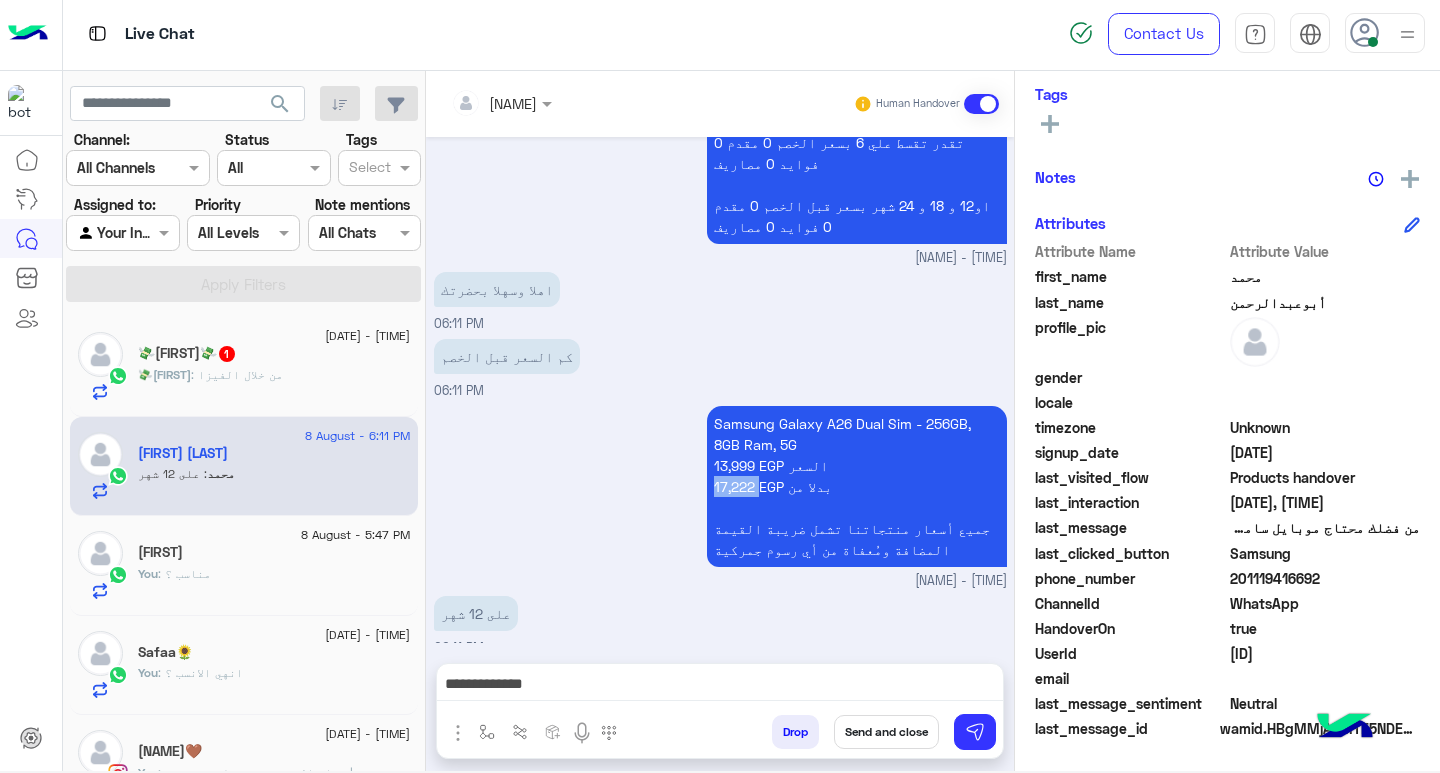 click on "**********" at bounding box center (720, 686) 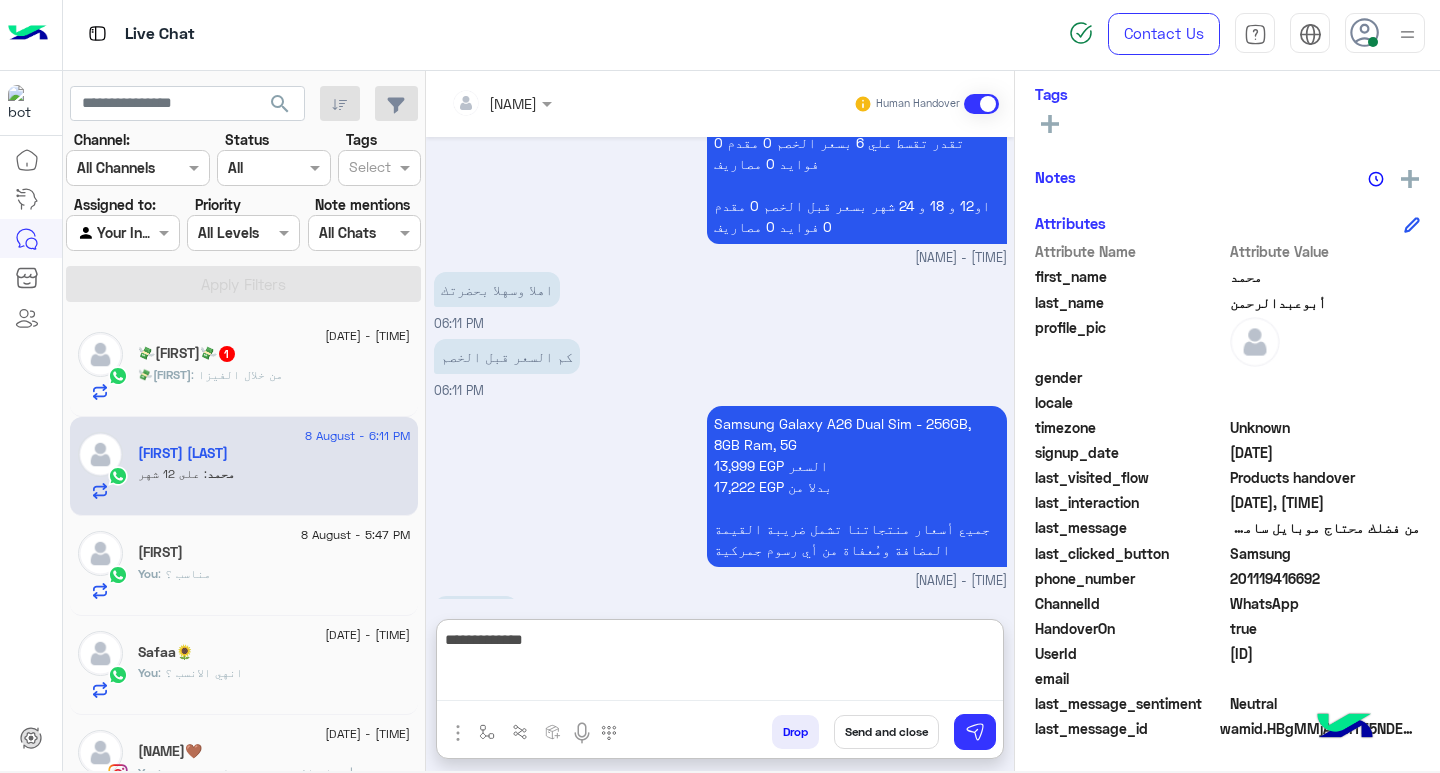 paste on "******" 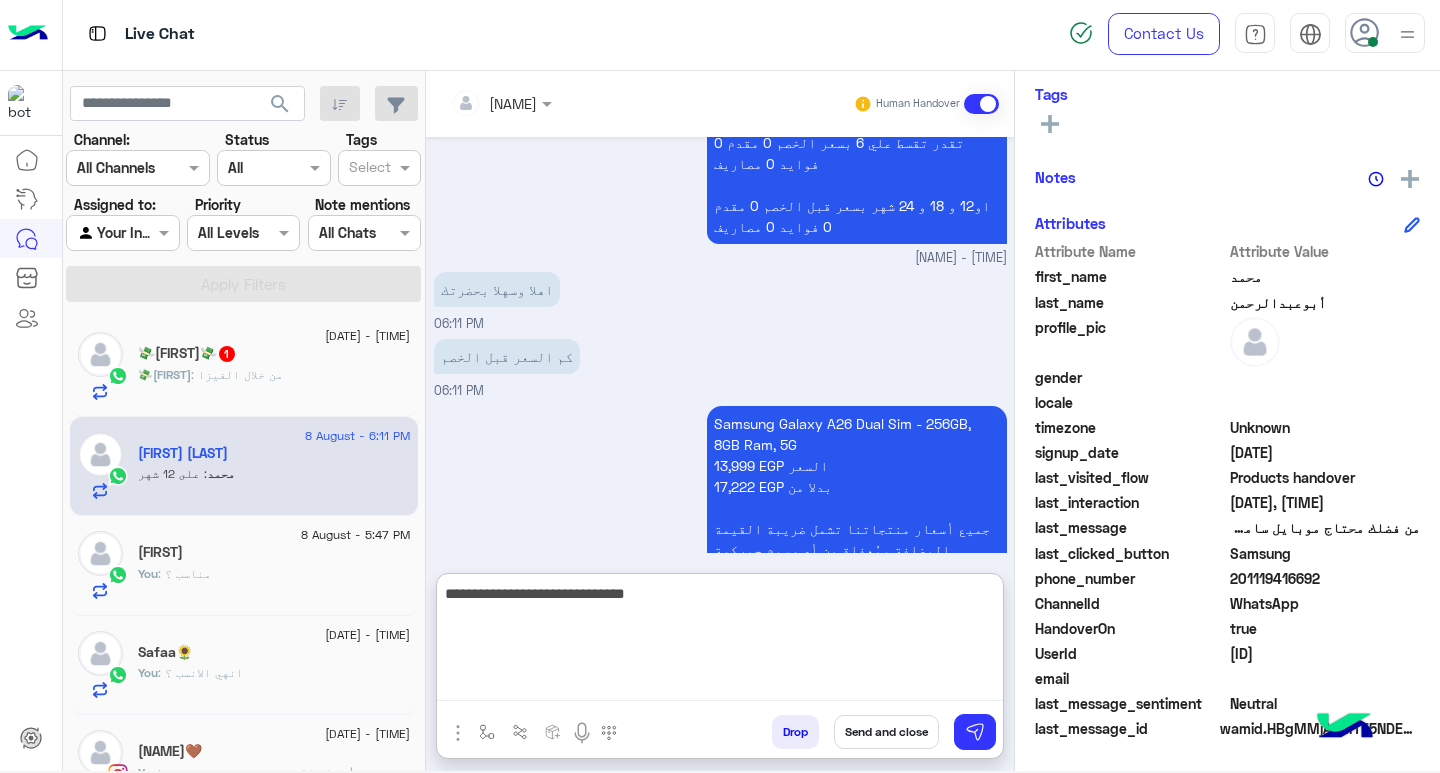 type on "**********" 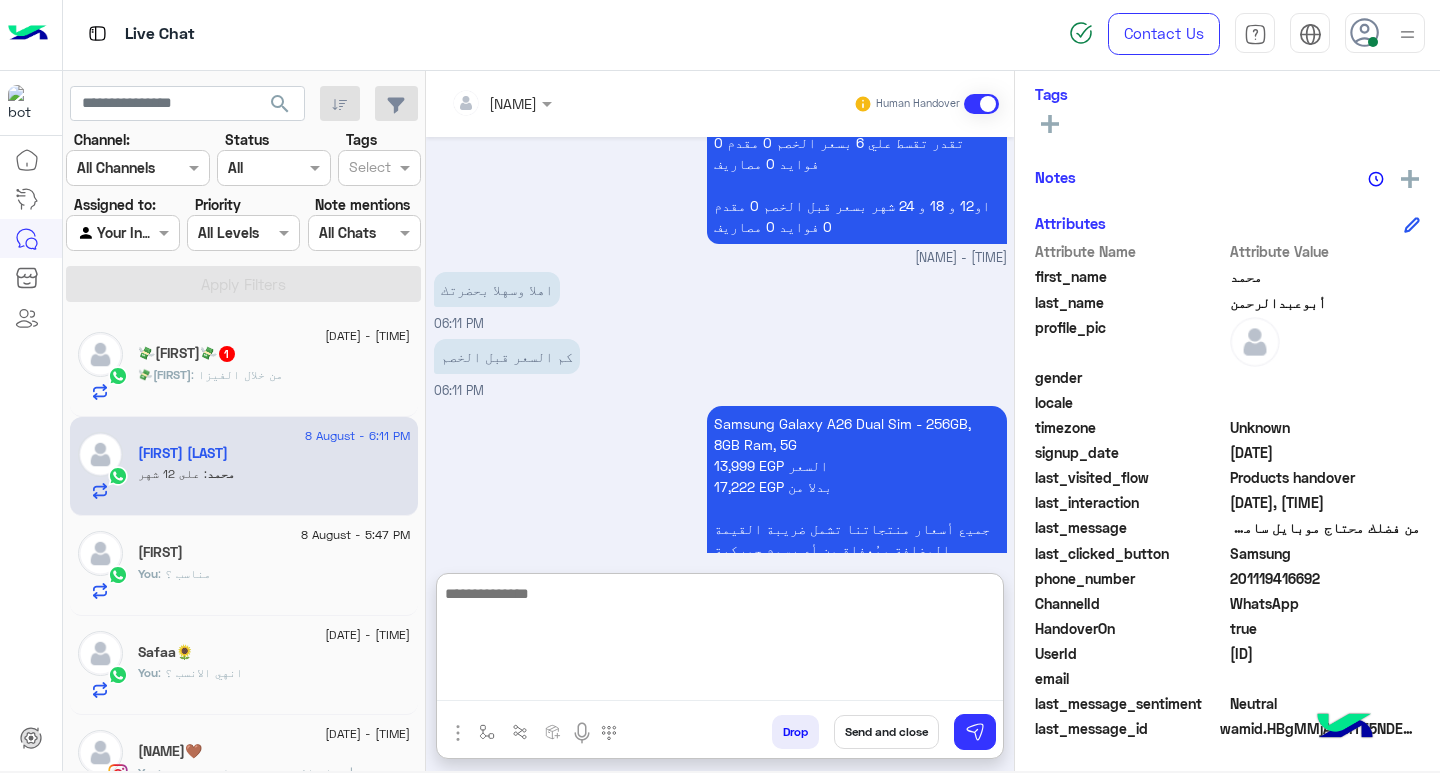scroll, scrollTop: 1763, scrollLeft: 0, axis: vertical 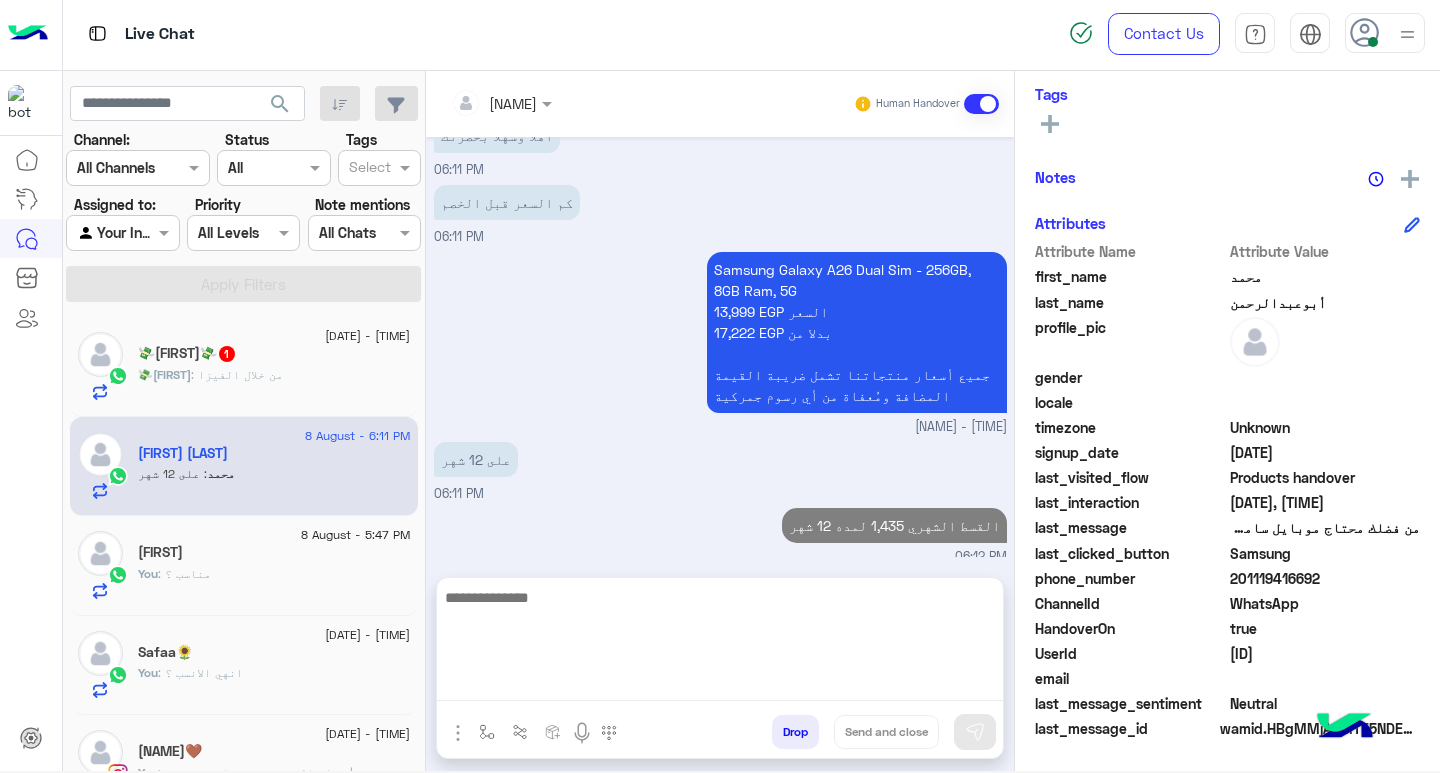 click on "💸El : من خلال الفيزا" 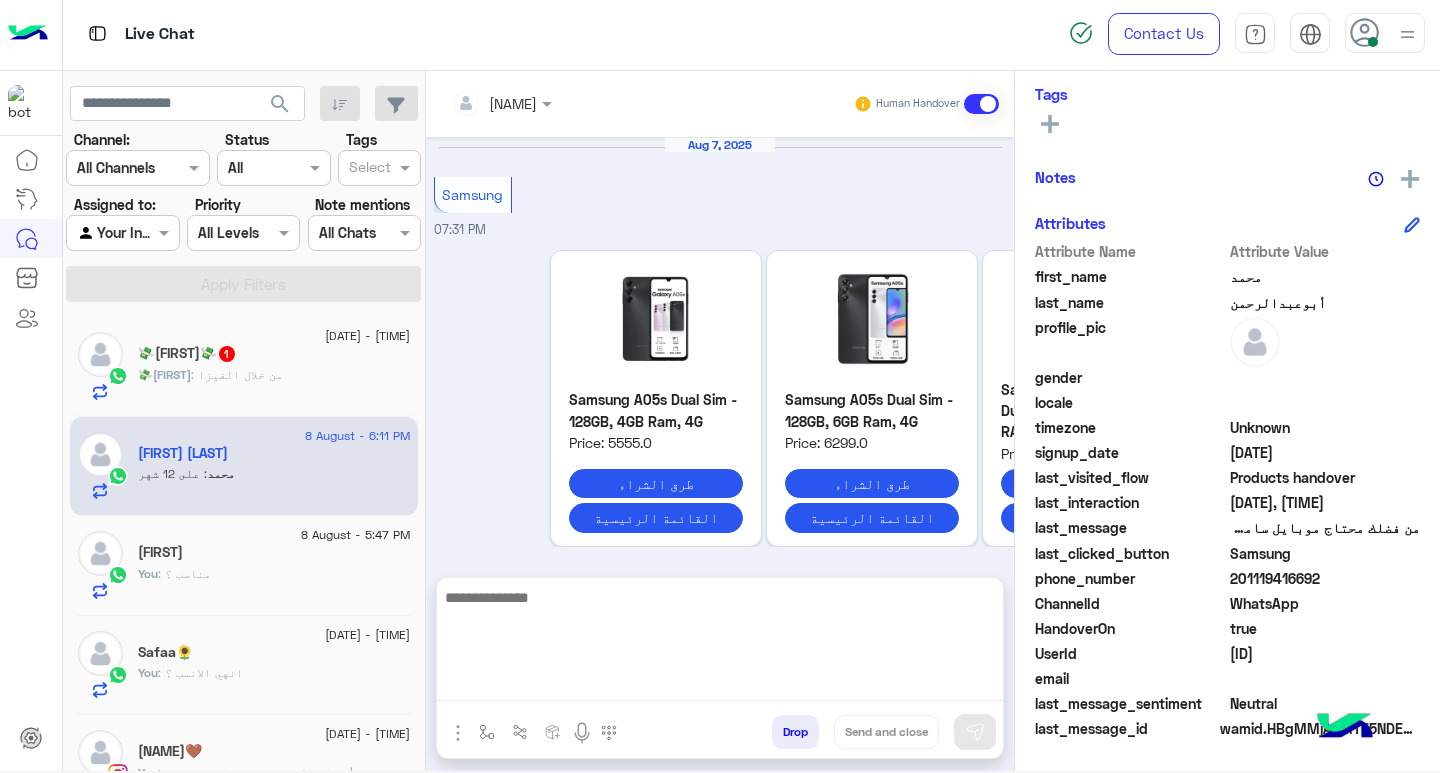 scroll, scrollTop: 355, scrollLeft: 0, axis: vertical 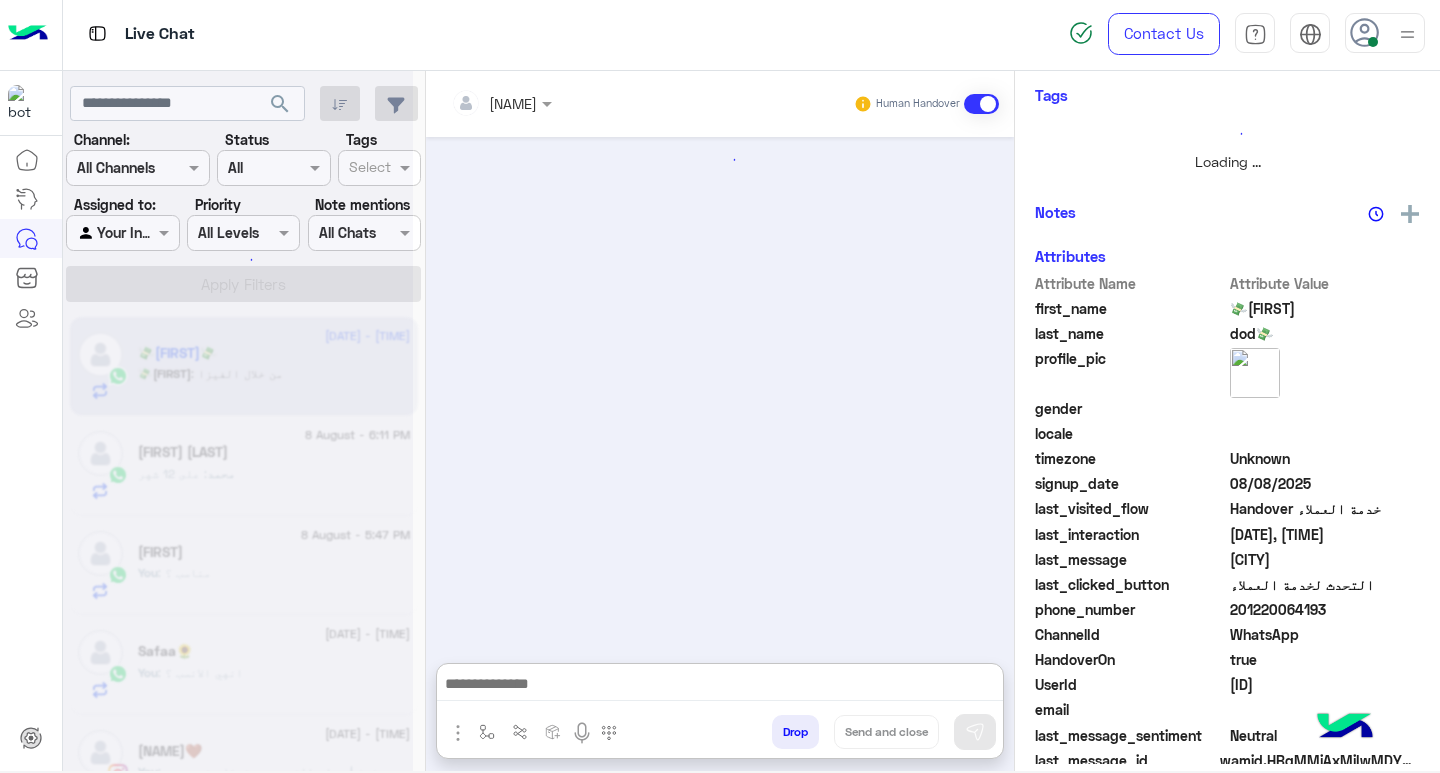 click at bounding box center [720, 686] 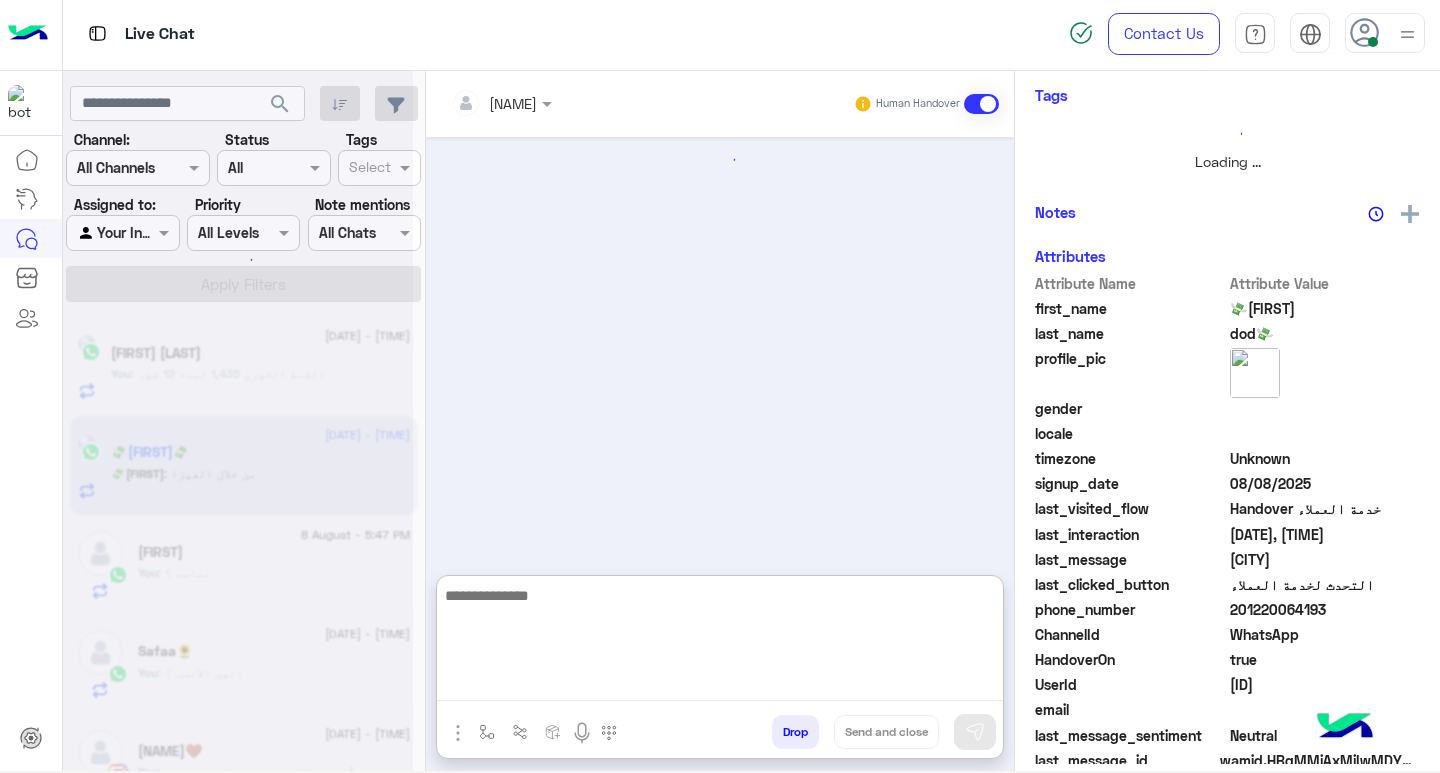 scroll, scrollTop: 325, scrollLeft: 0, axis: vertical 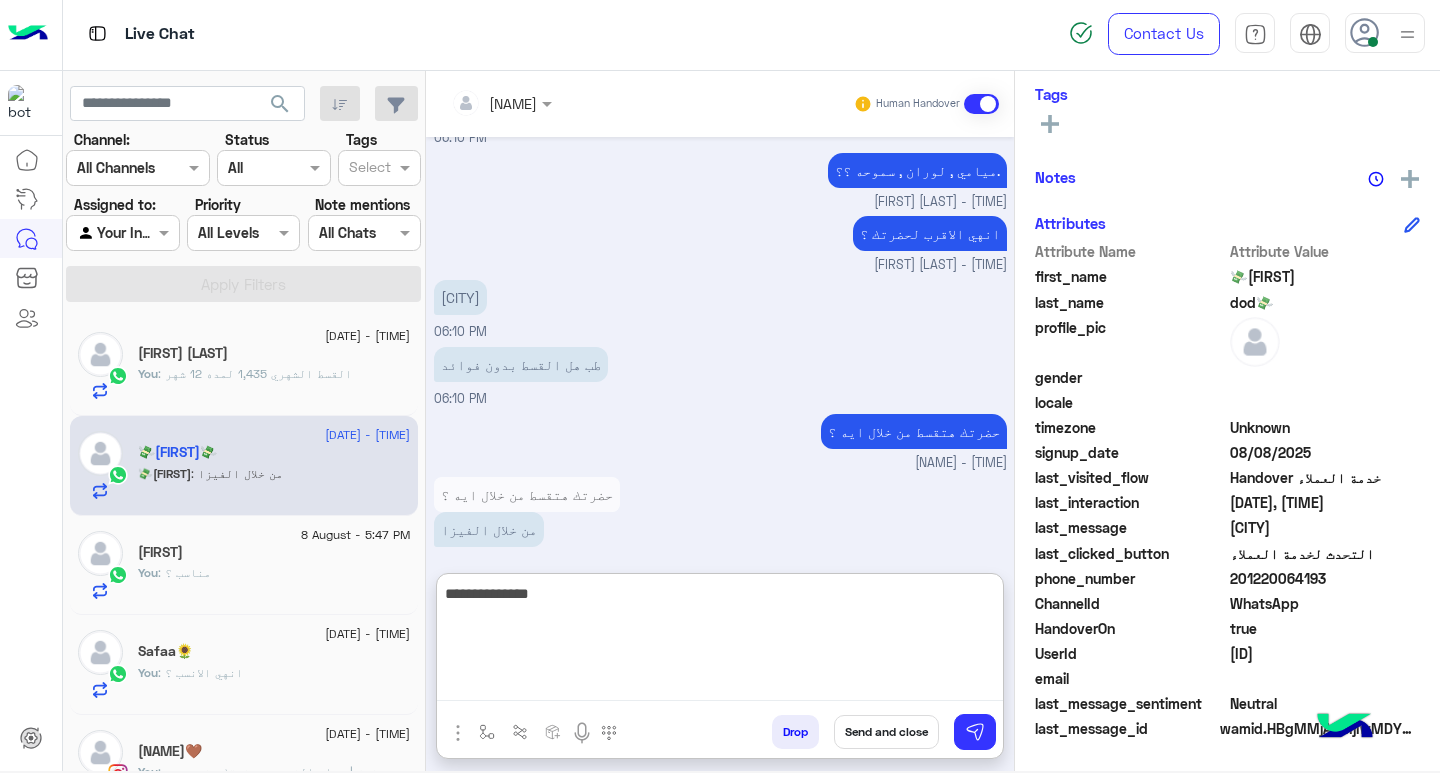 type on "**********" 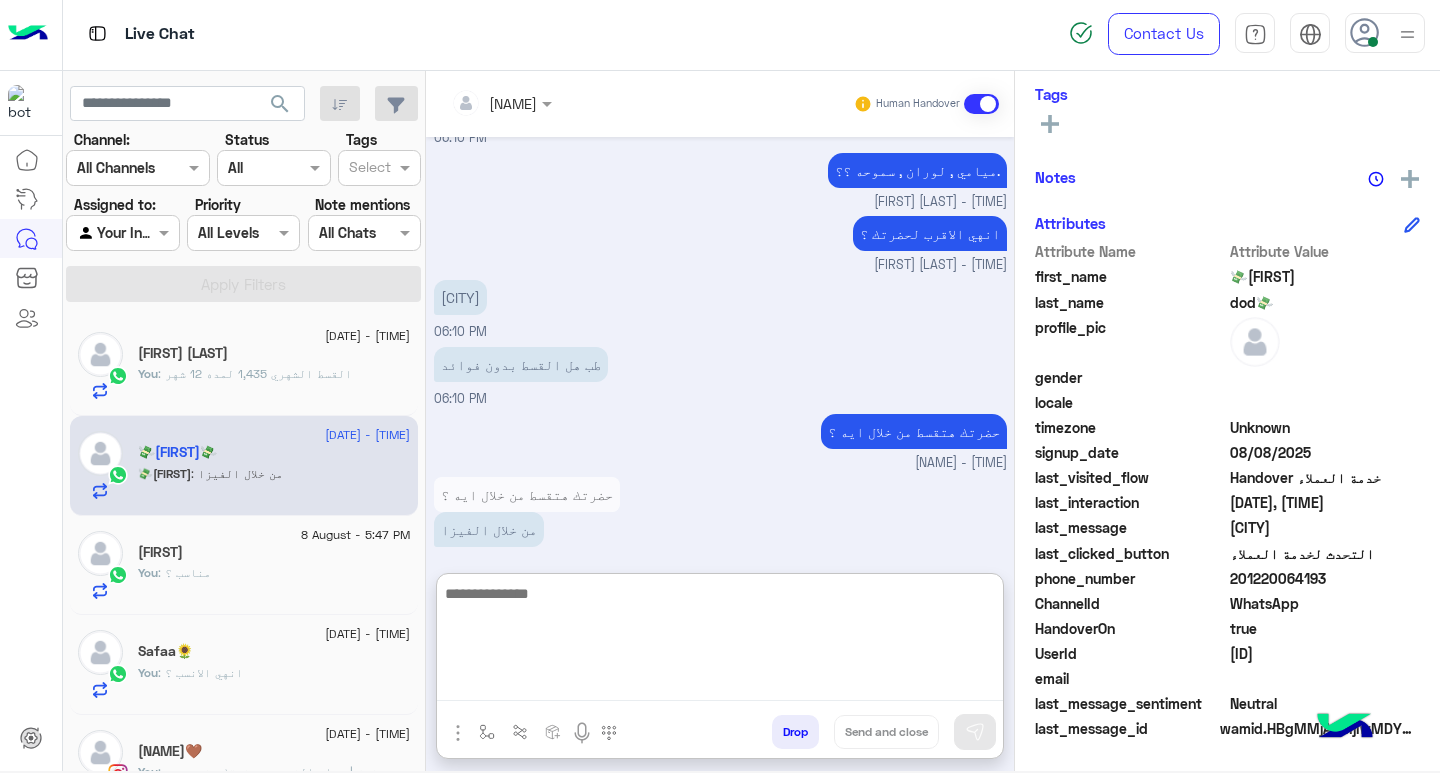 scroll, scrollTop: 1231, scrollLeft: 0, axis: vertical 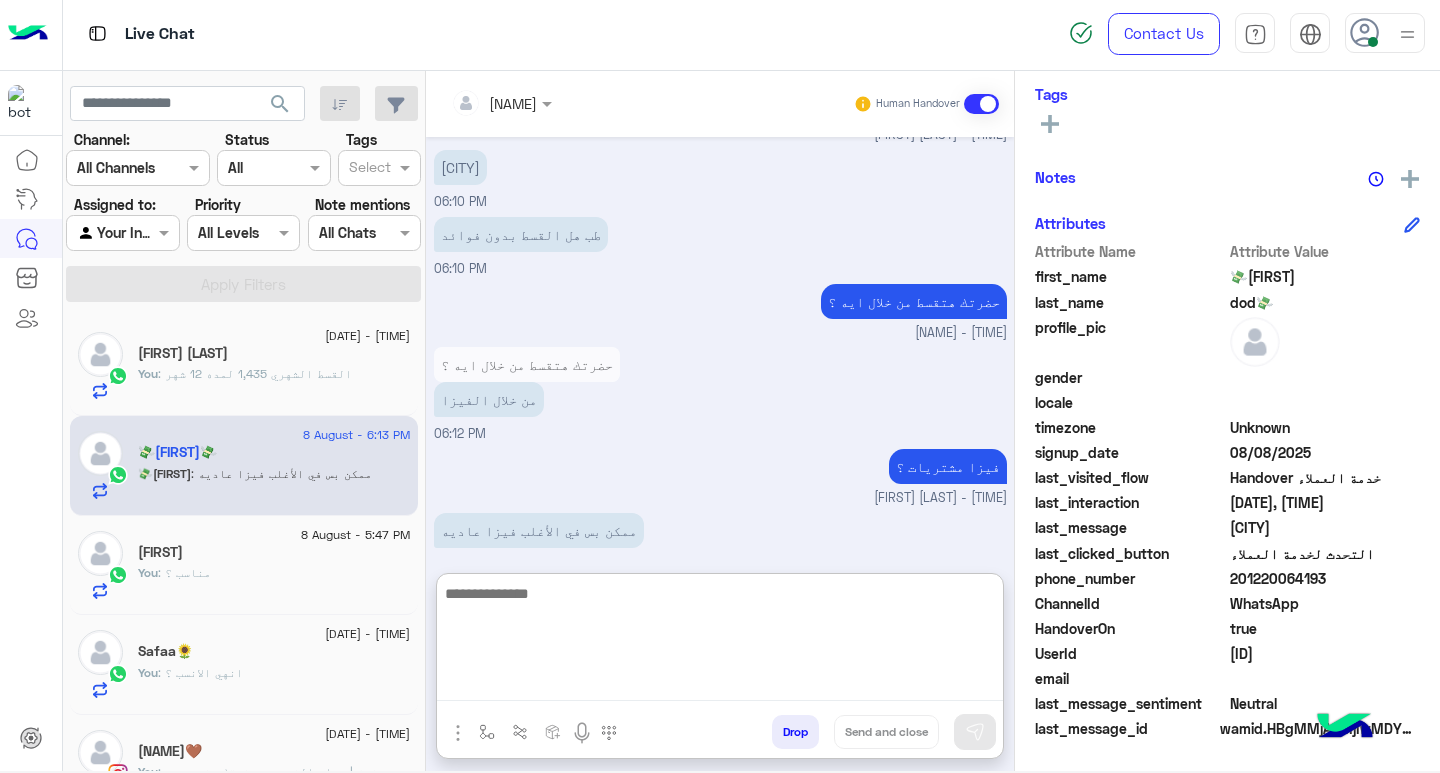 click at bounding box center [720, 641] 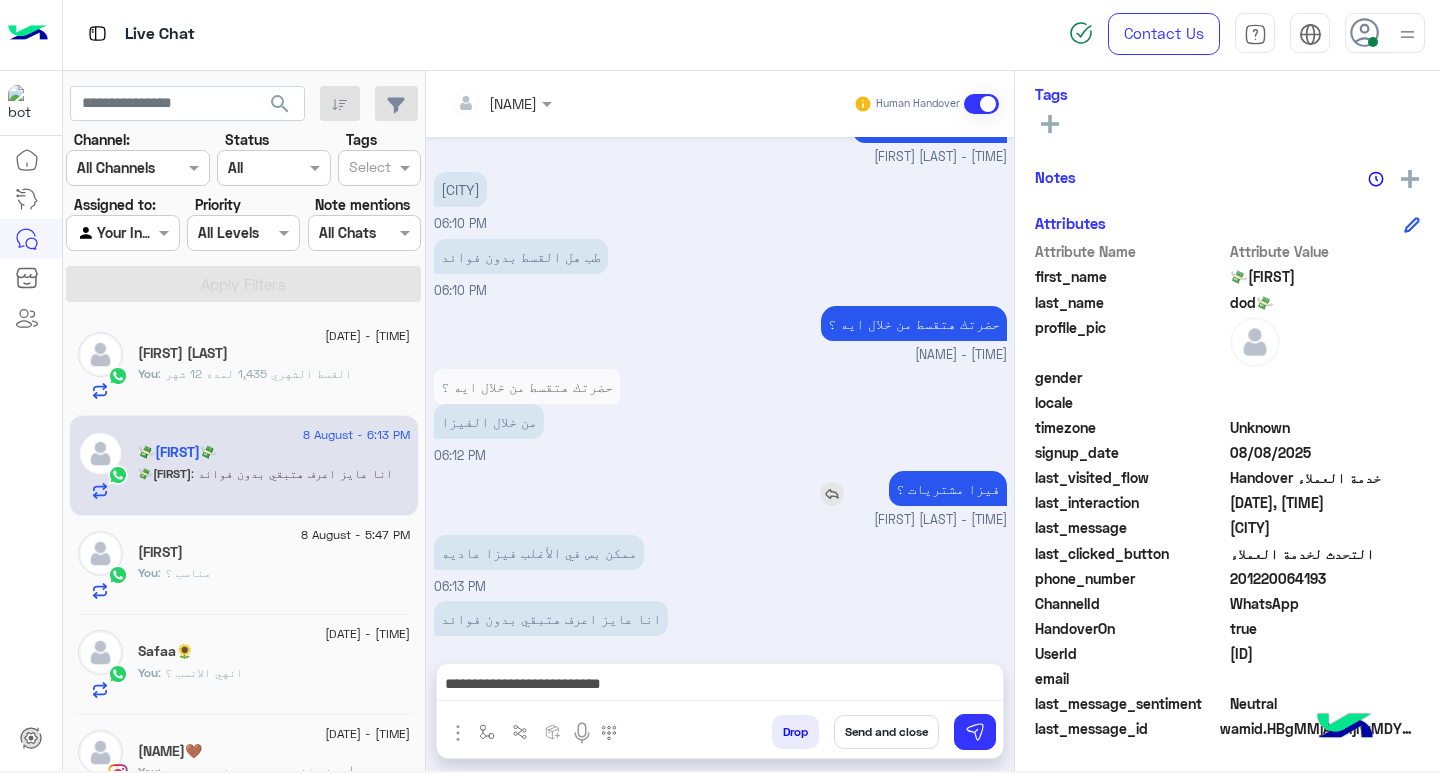 scroll, scrollTop: 1274, scrollLeft: 0, axis: vertical 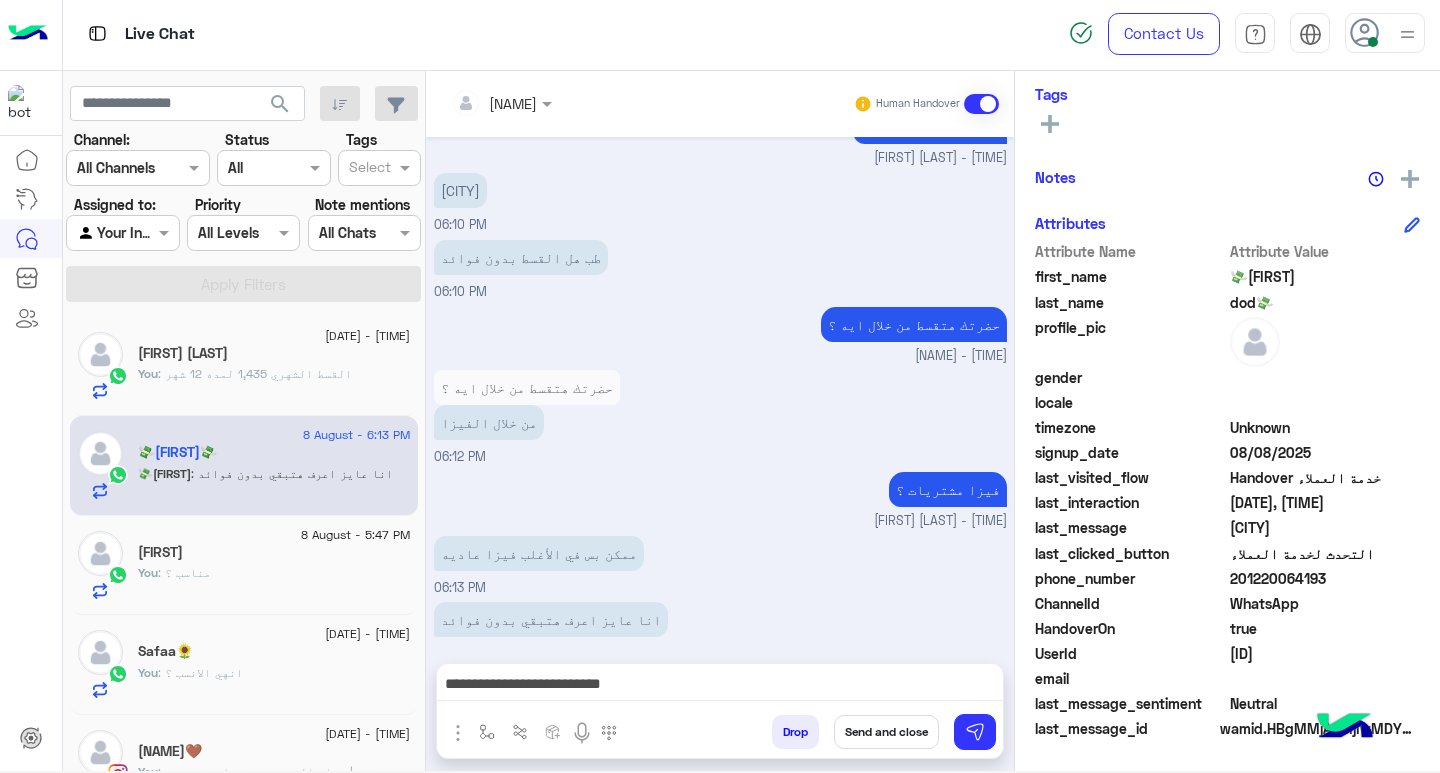 click on "**********" at bounding box center (720, 686) 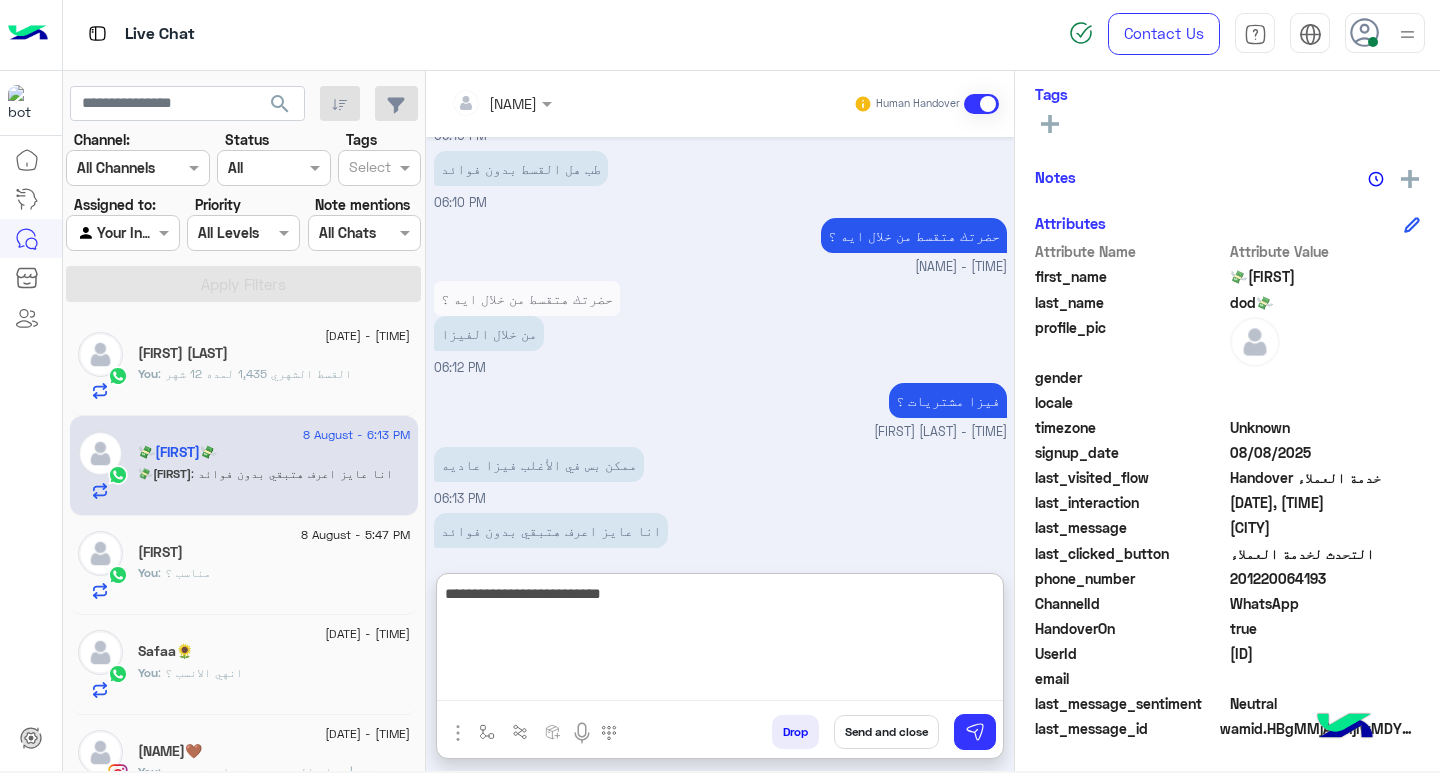 scroll, scrollTop: 1364, scrollLeft: 0, axis: vertical 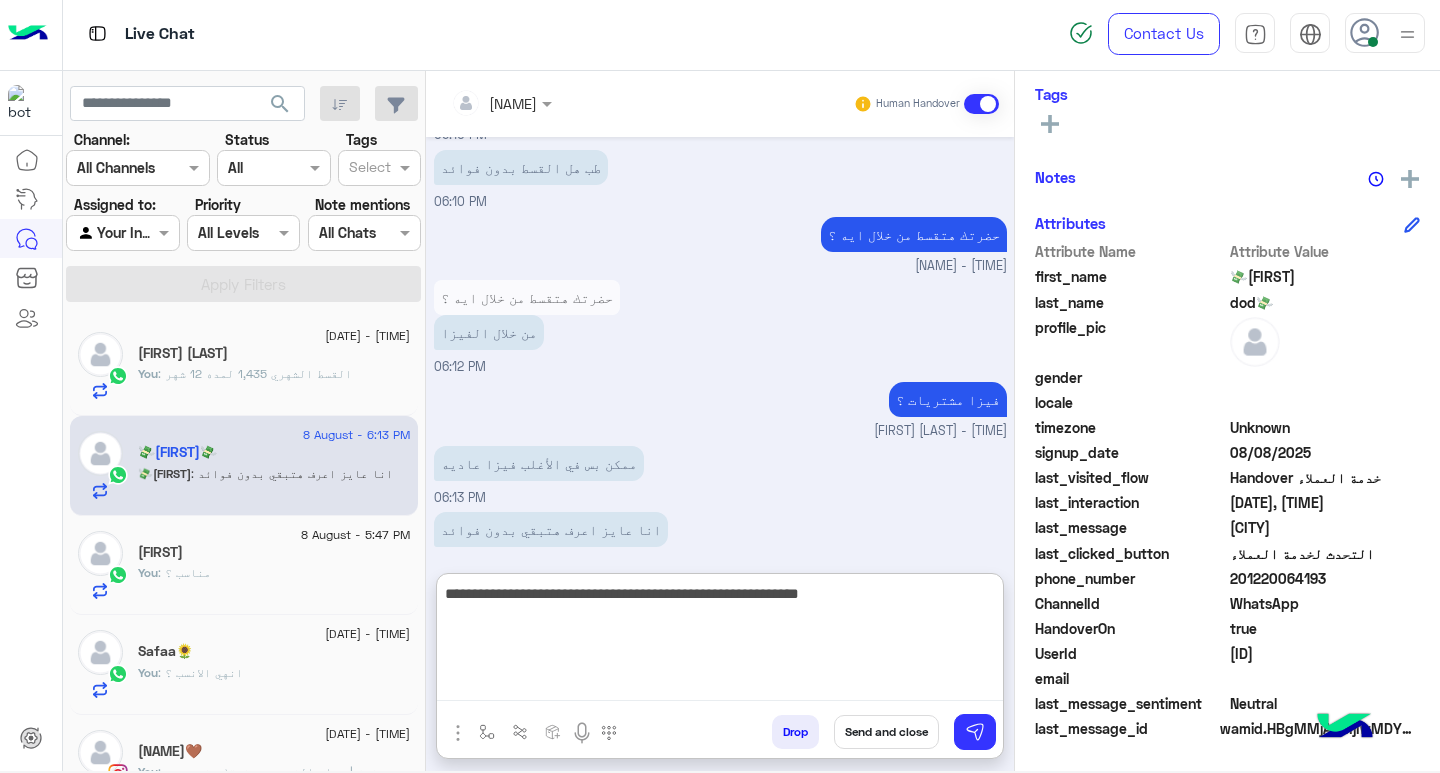 type on "**********" 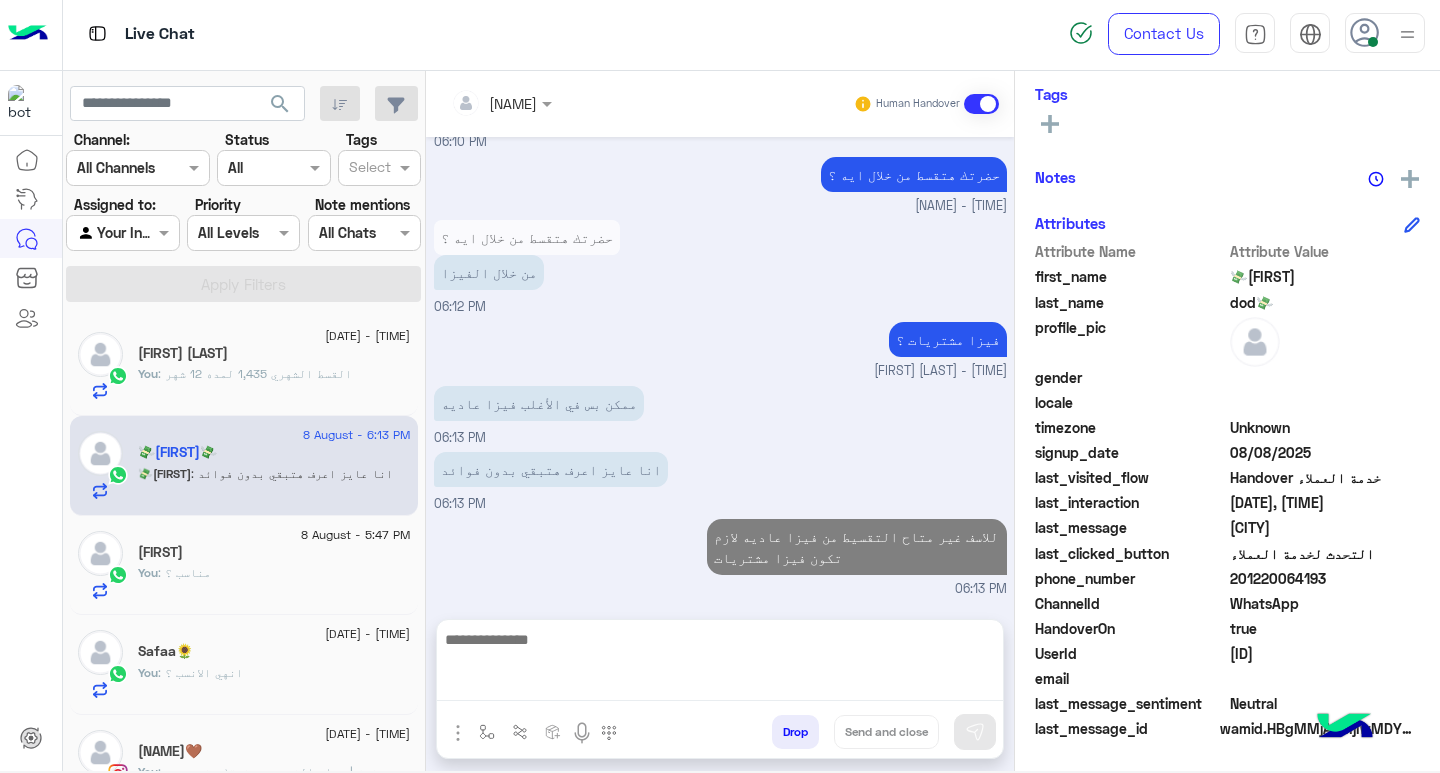 scroll, scrollTop: 1359, scrollLeft: 0, axis: vertical 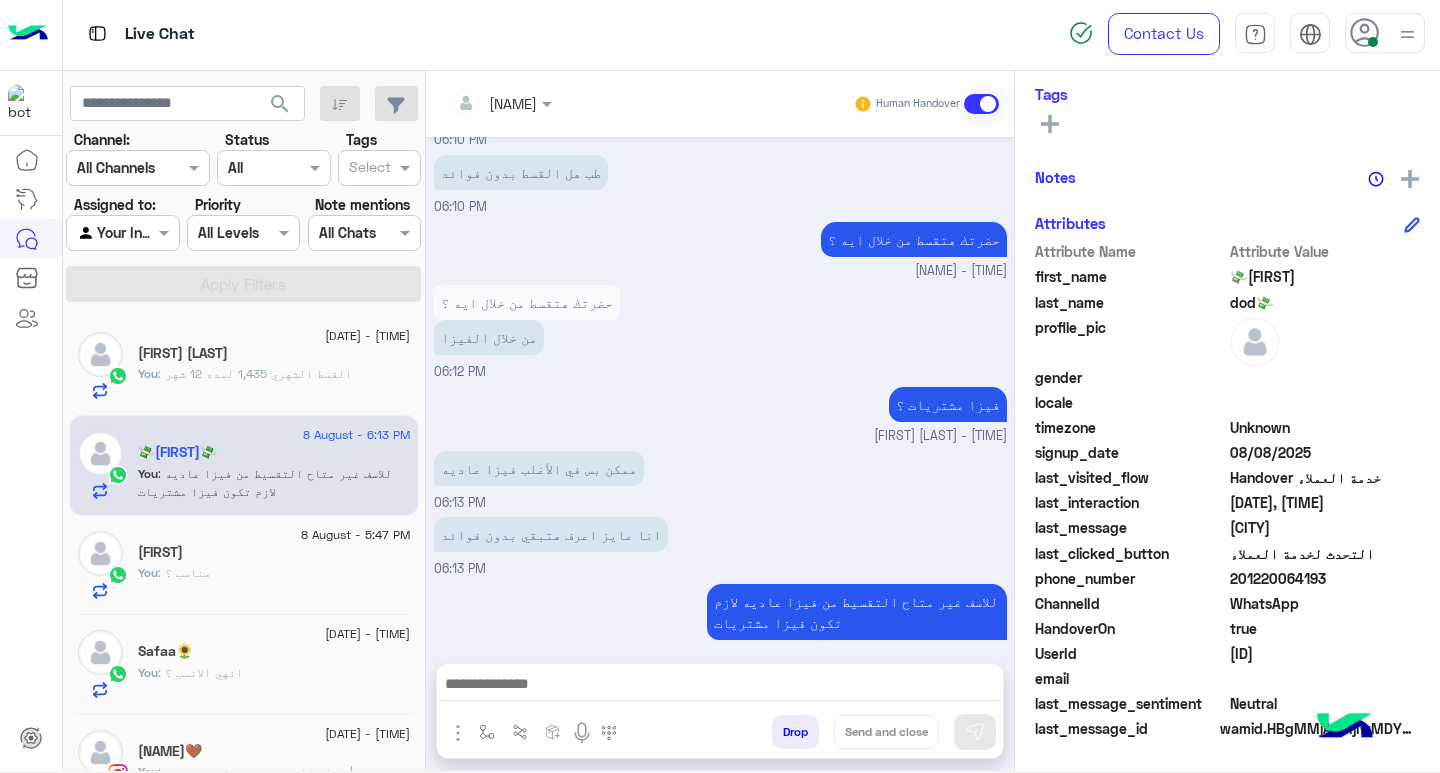drag, startPoint x: 895, startPoint y: 693, endPoint x: 952, endPoint y: 709, distance: 59.20304 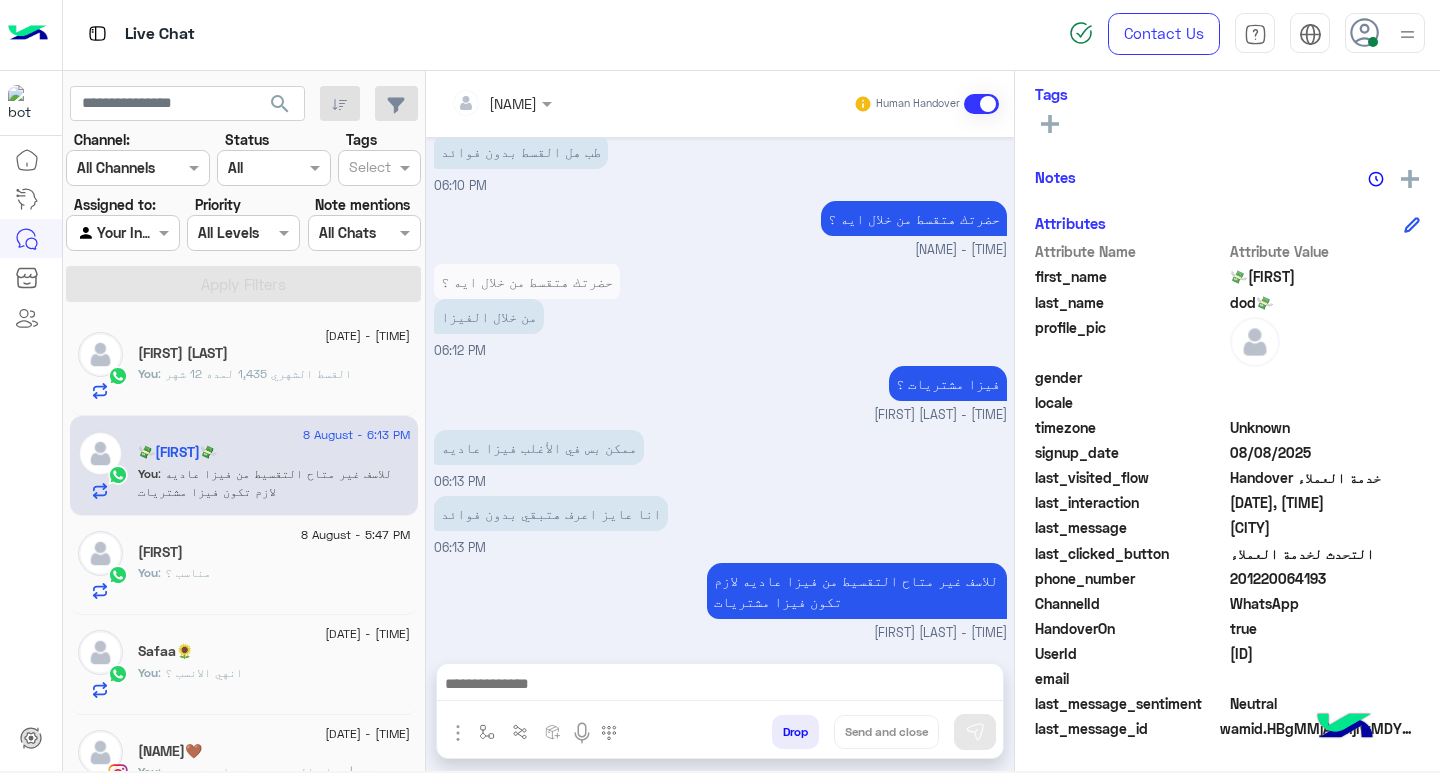 paste on "**********" 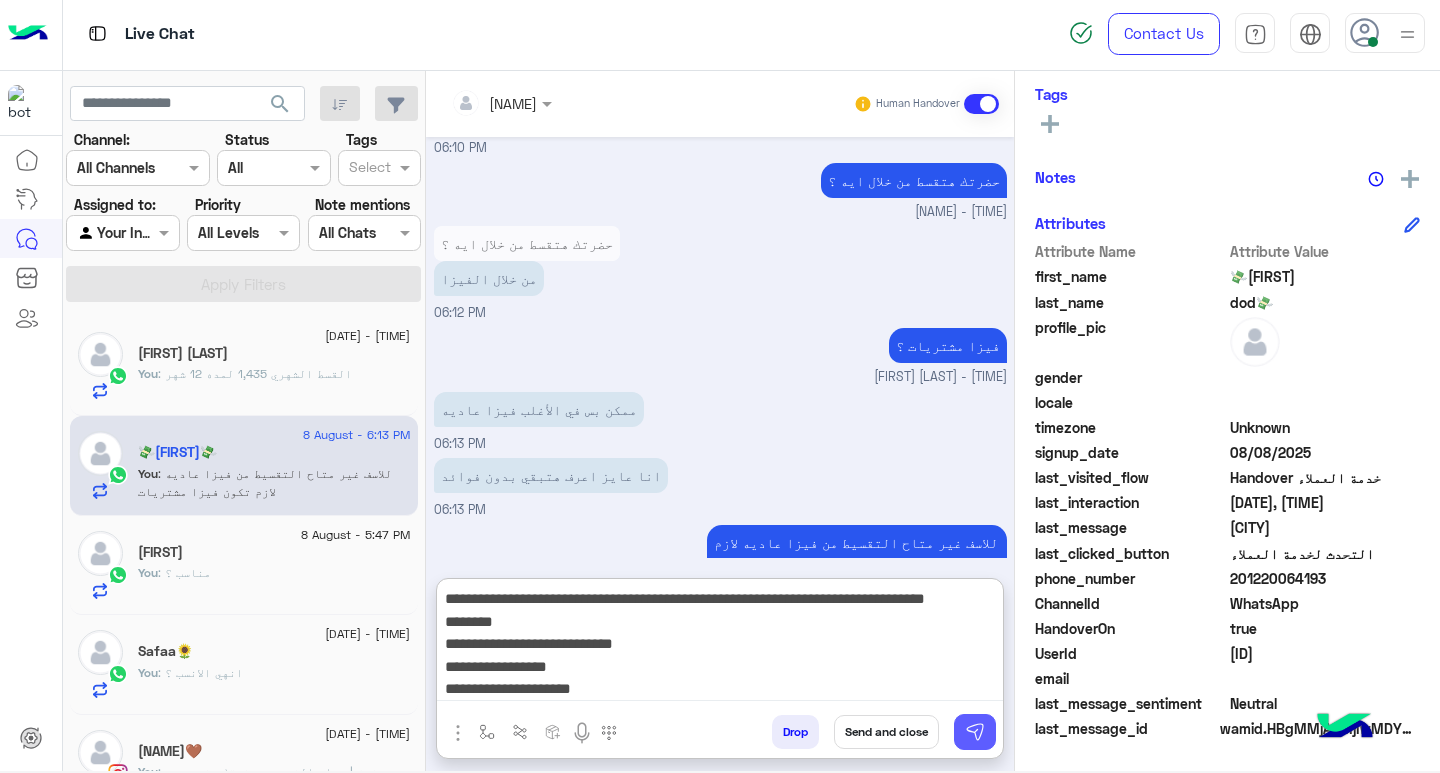 scroll, scrollTop: 1449, scrollLeft: 0, axis: vertical 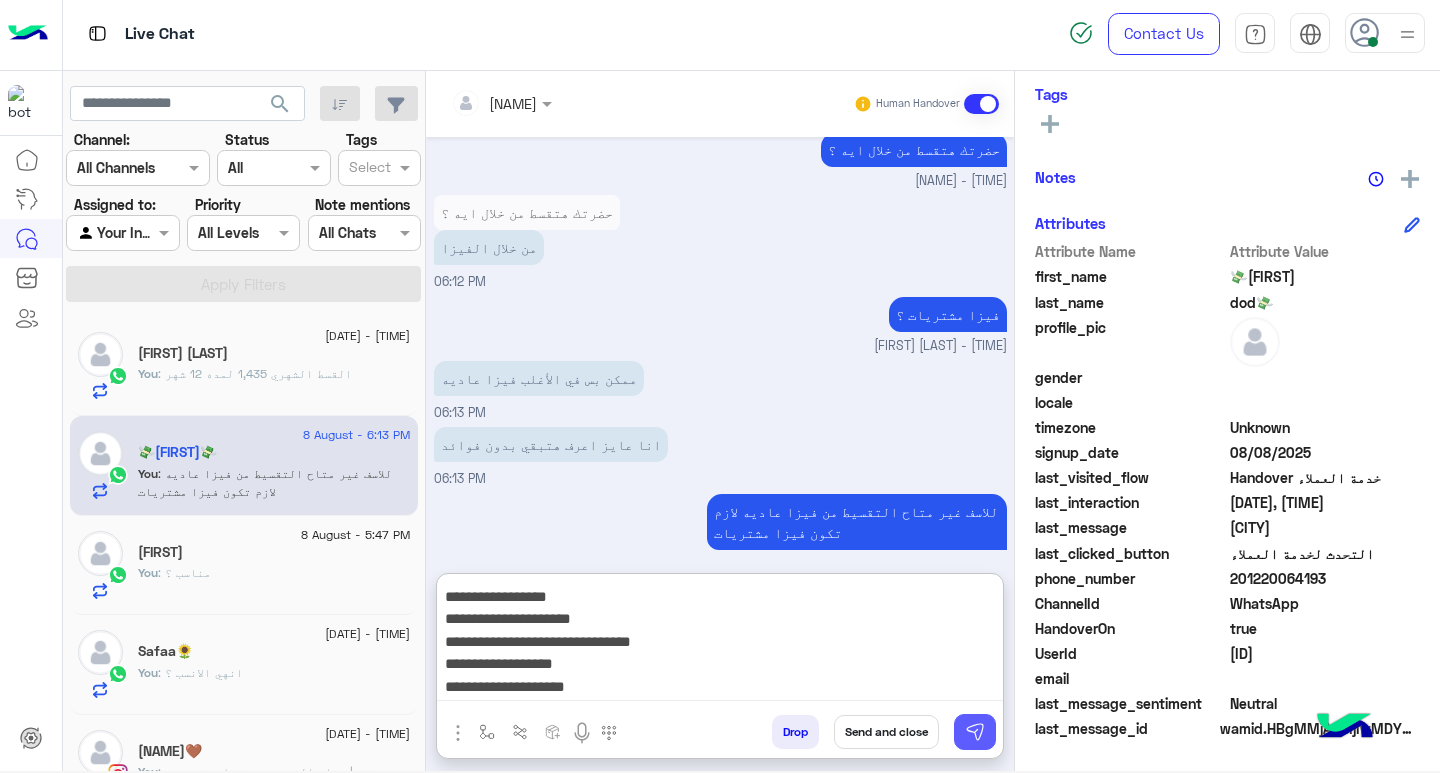 type on "**********" 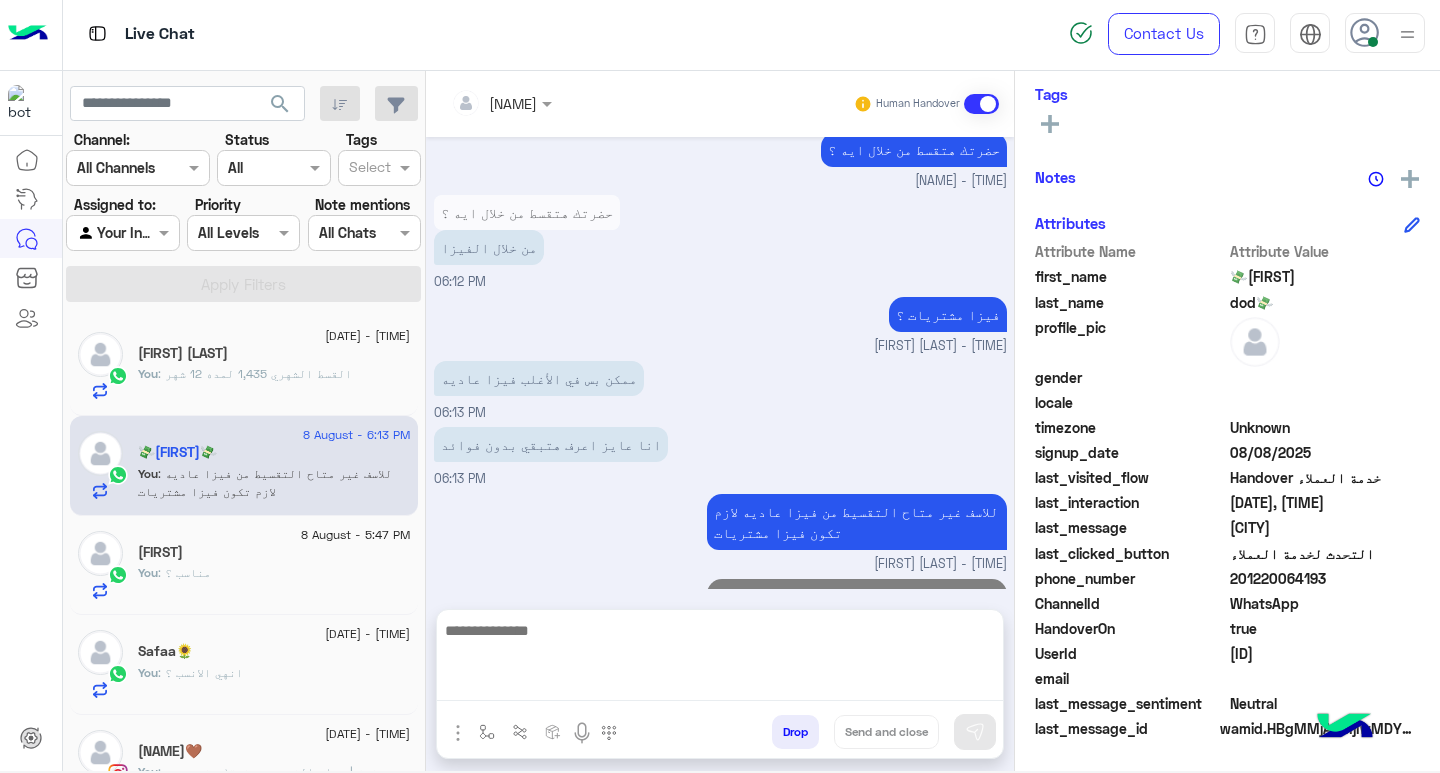 scroll, scrollTop: 1591, scrollLeft: 0, axis: vertical 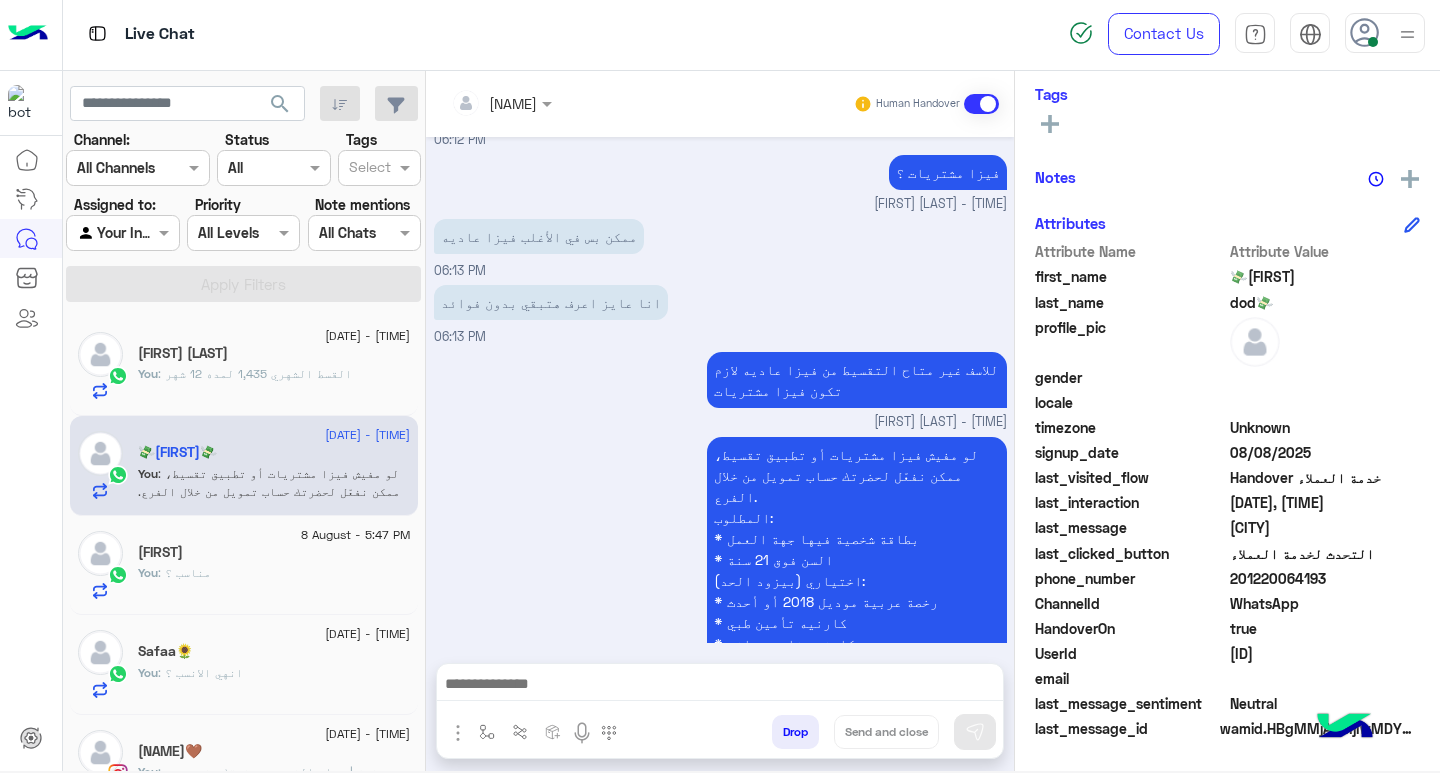 paste on "**********" 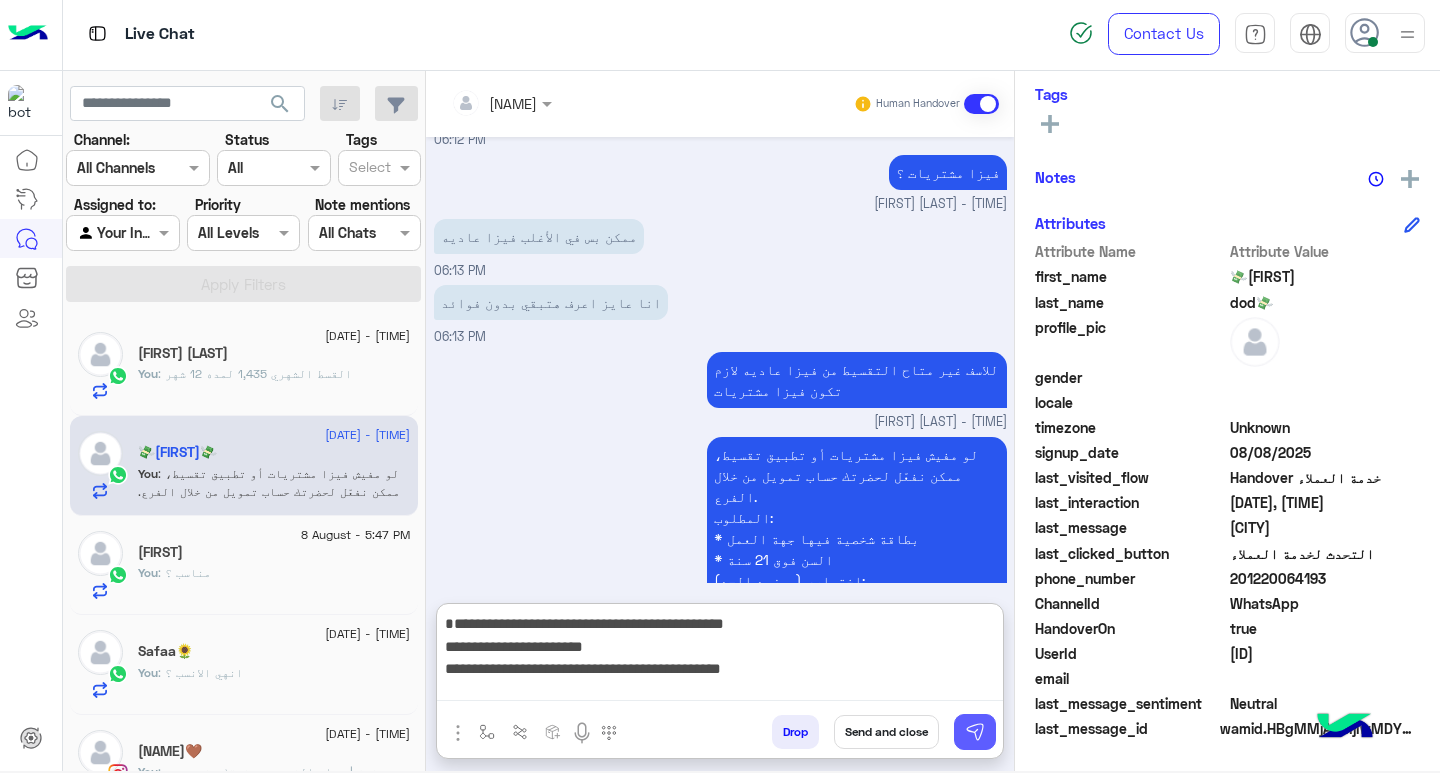 scroll, scrollTop: 1648, scrollLeft: 0, axis: vertical 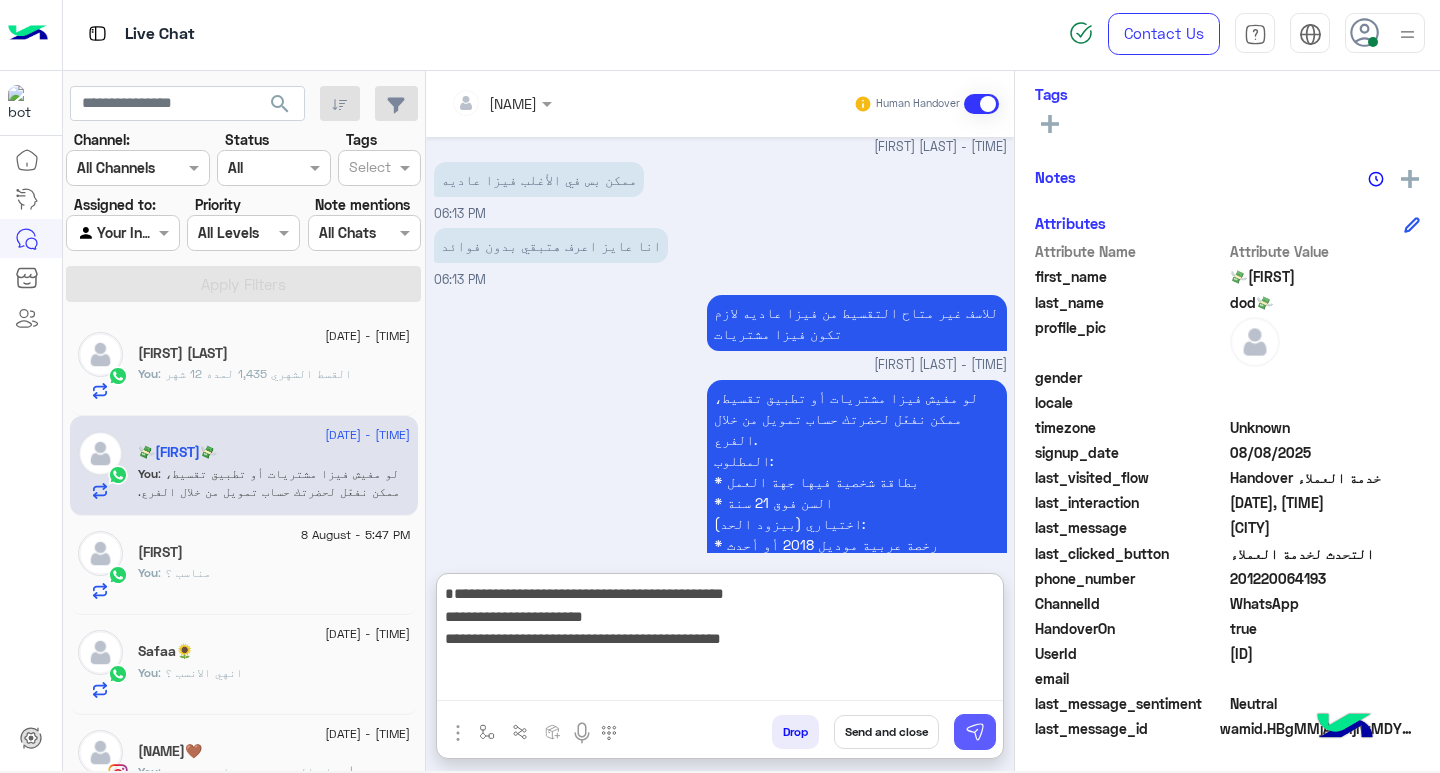 type on "**********" 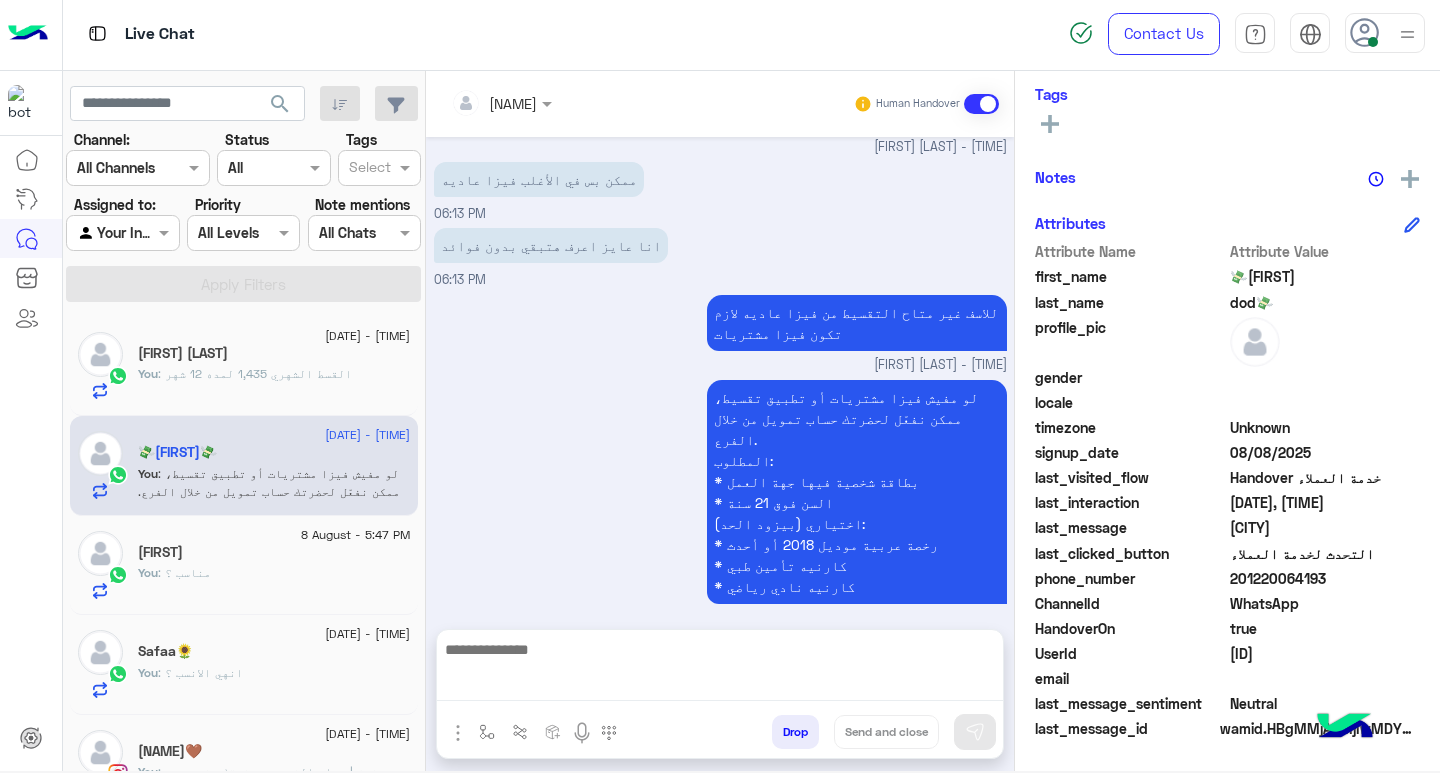 scroll, scrollTop: 1718, scrollLeft: 0, axis: vertical 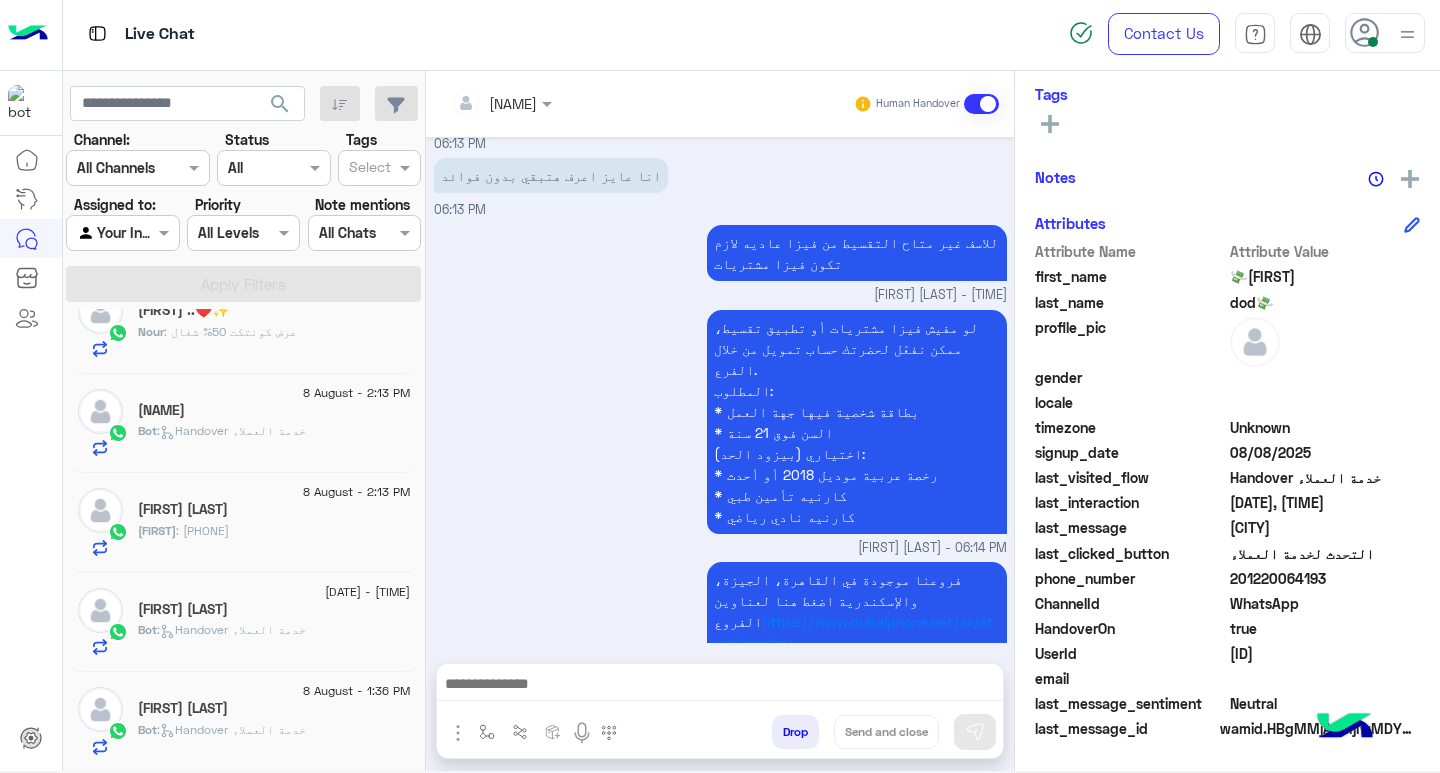 click on "Bot :   Handover خدمة العملاء" 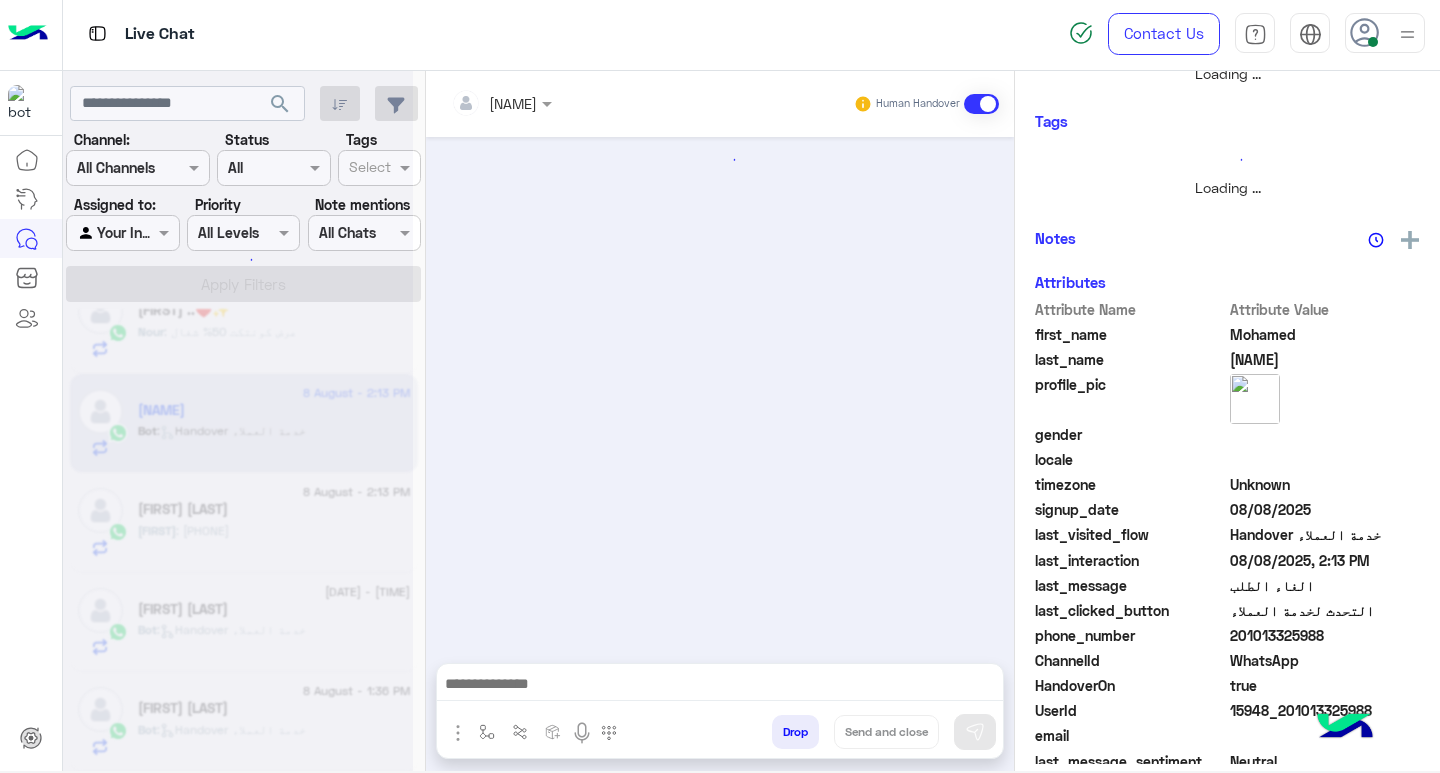 scroll, scrollTop: 355, scrollLeft: 0, axis: vertical 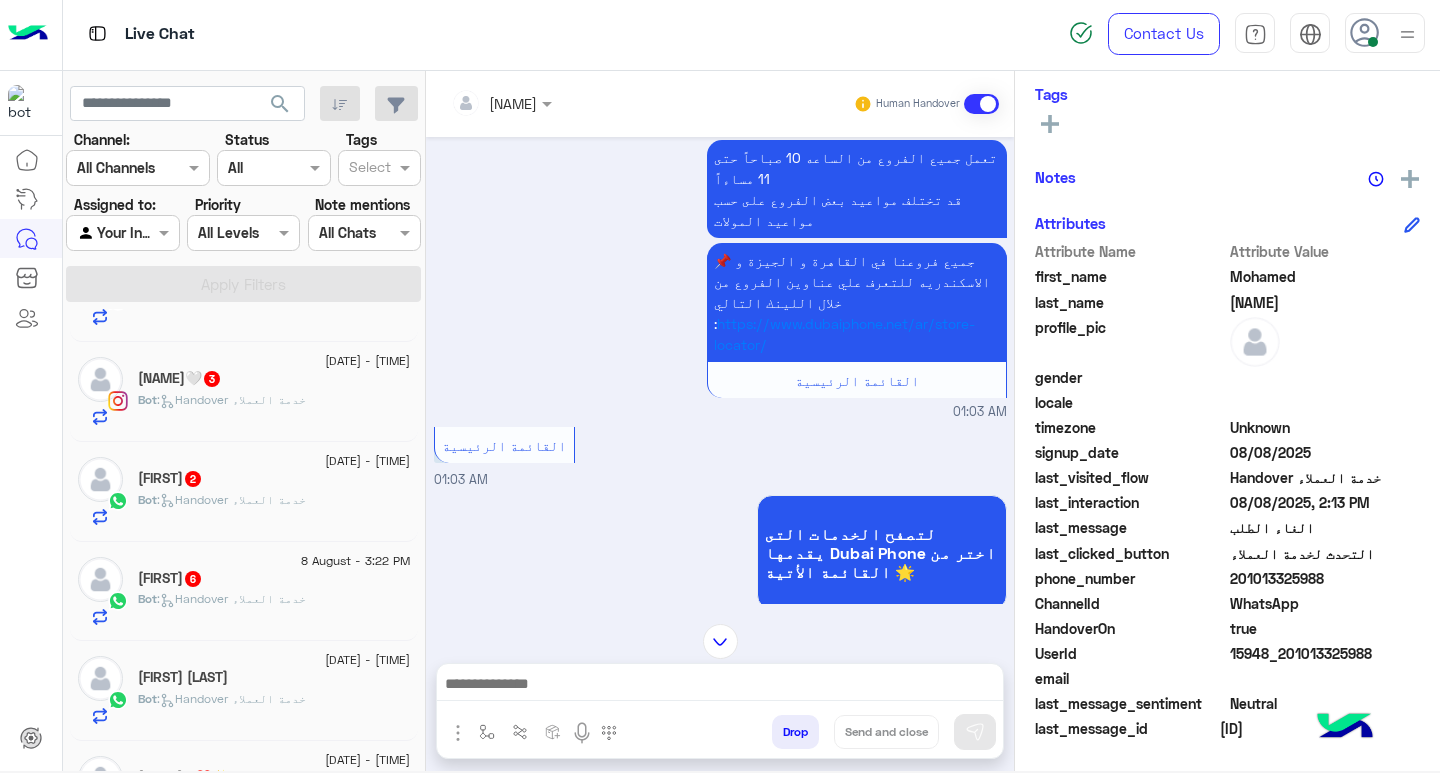 click on ":   Handover خدمة العملاء" 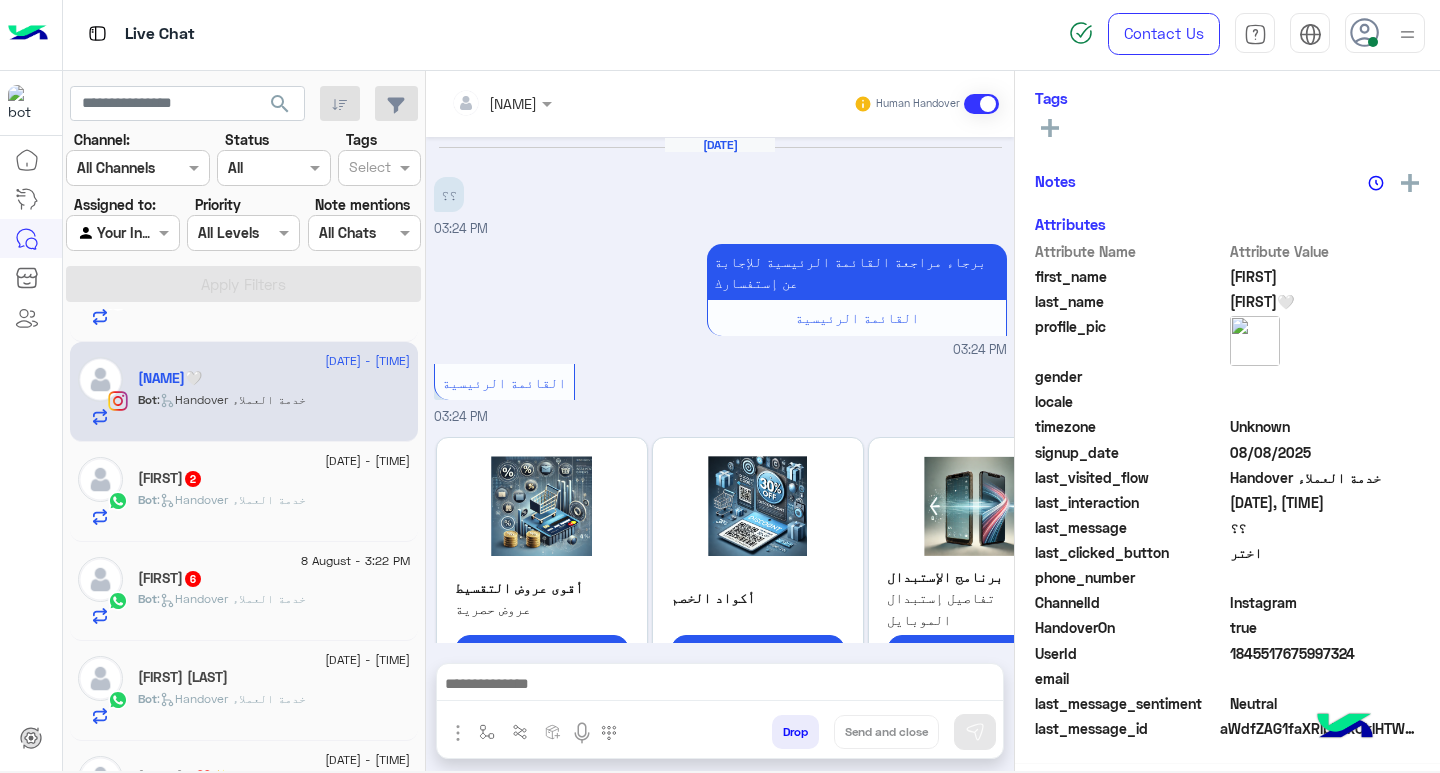 scroll, scrollTop: 310, scrollLeft: 0, axis: vertical 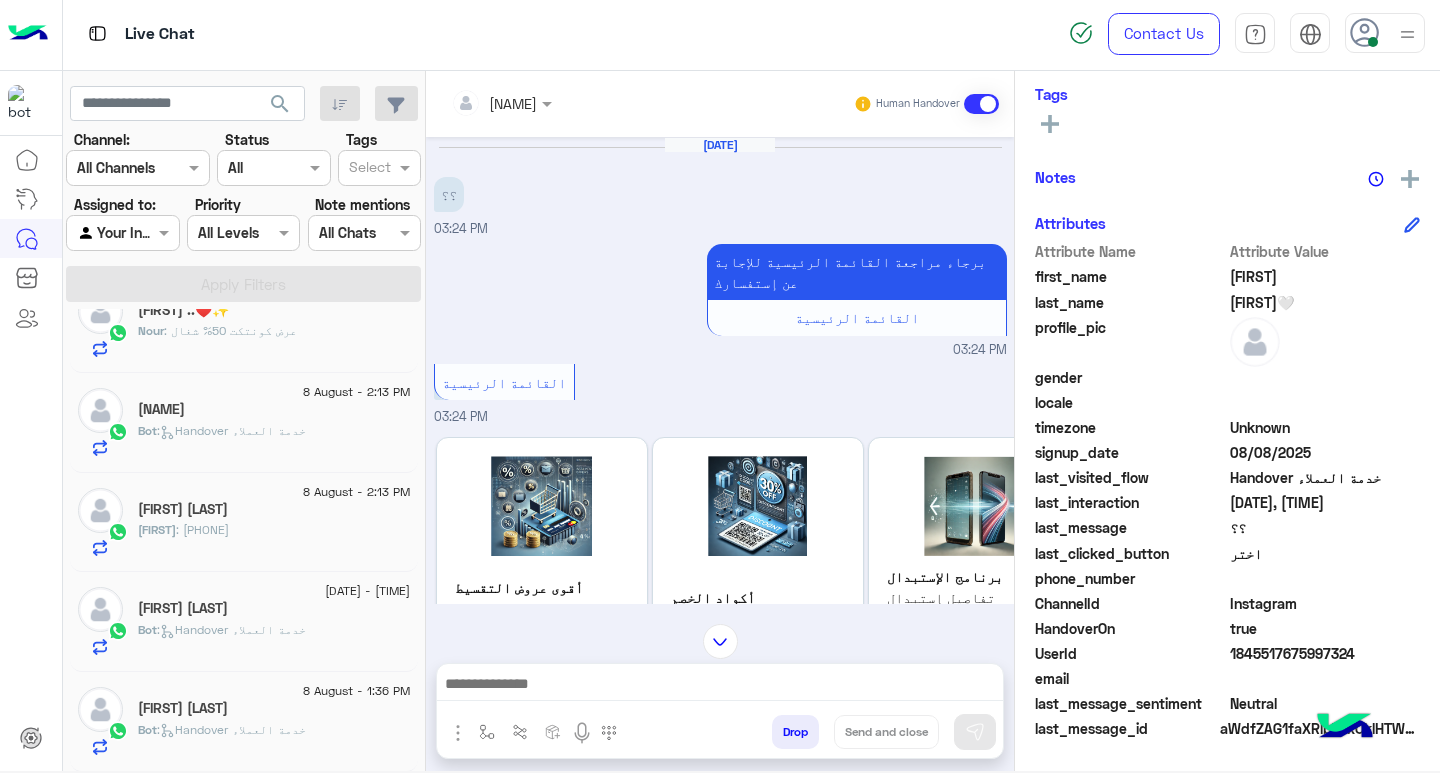 click on ":   Handover خدمة العملاء" 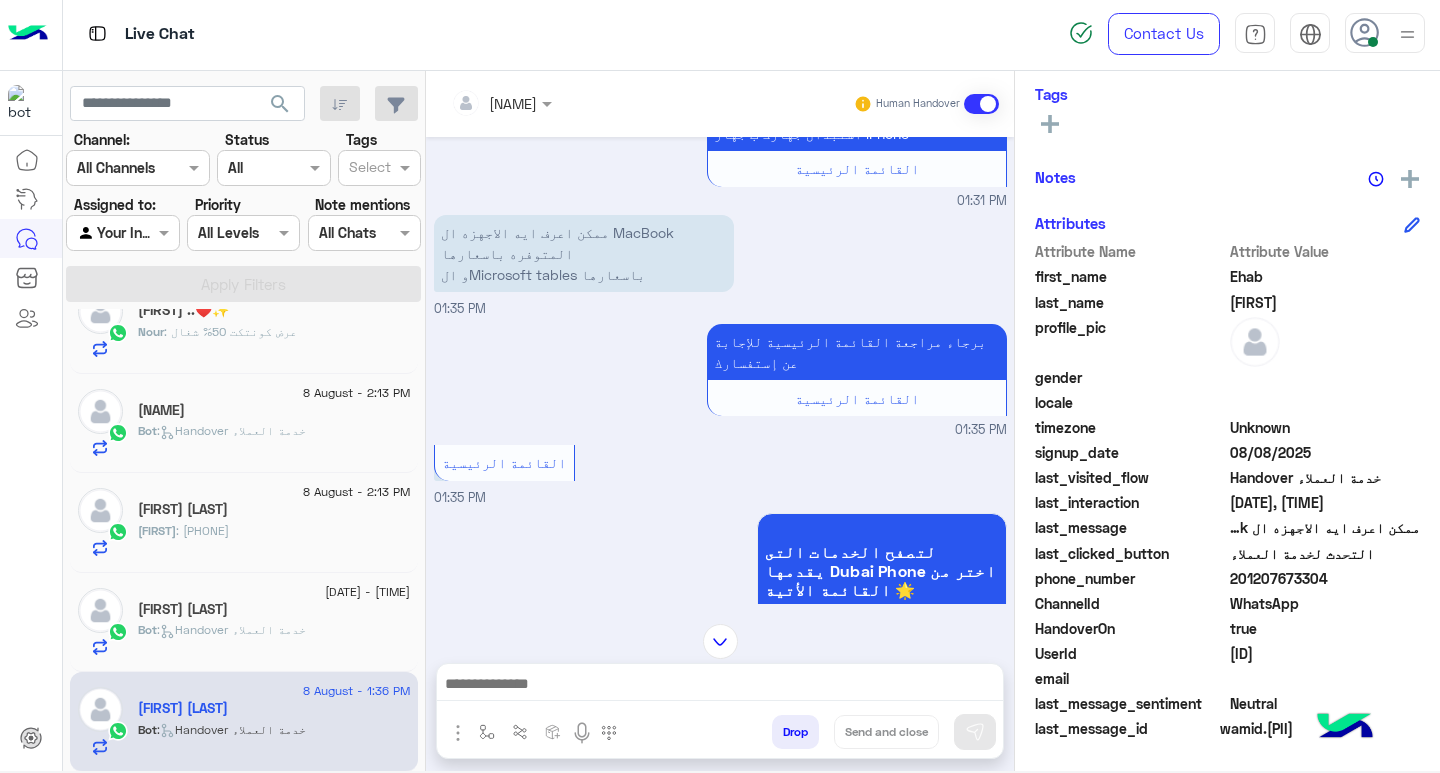 click on "[FIRST] [LAST]" 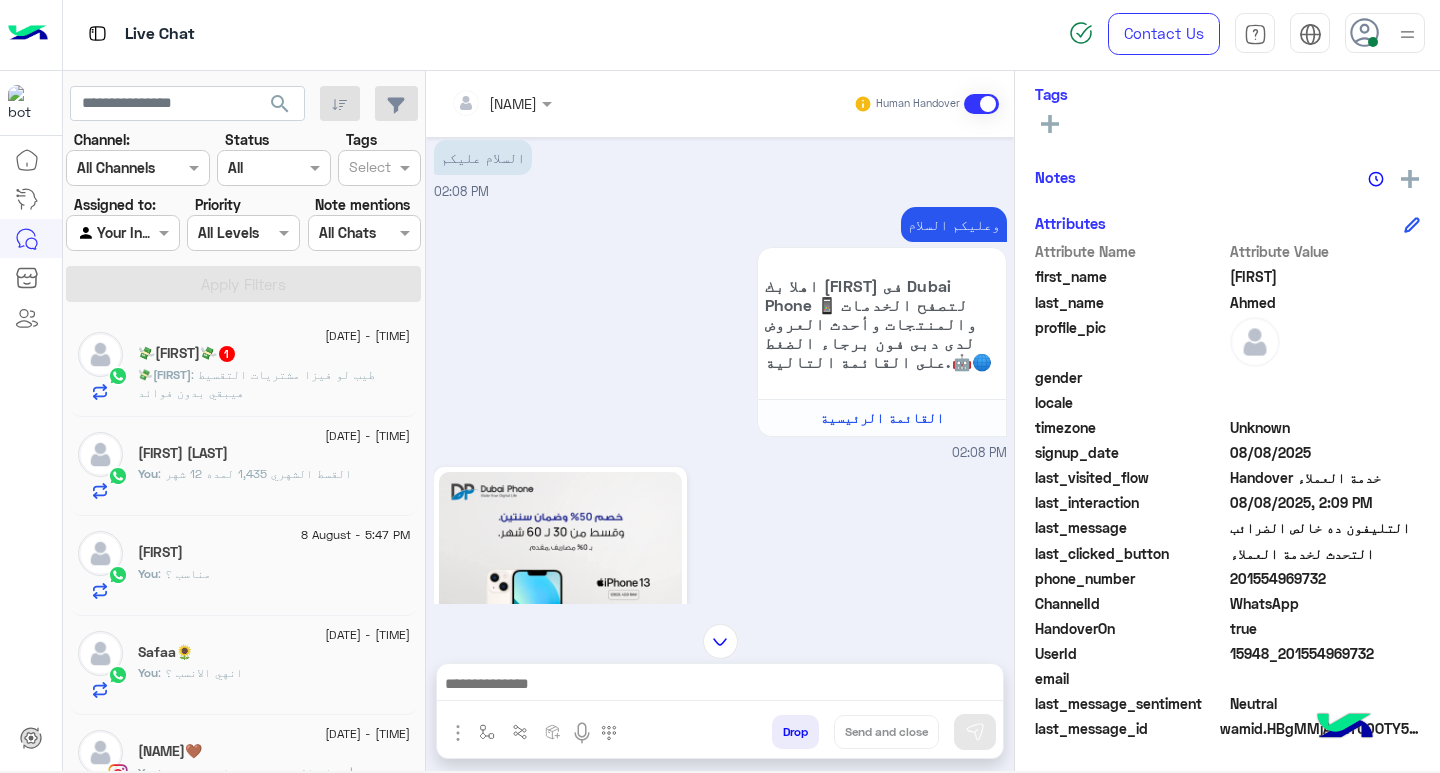 click on "💸El dod💸  1" 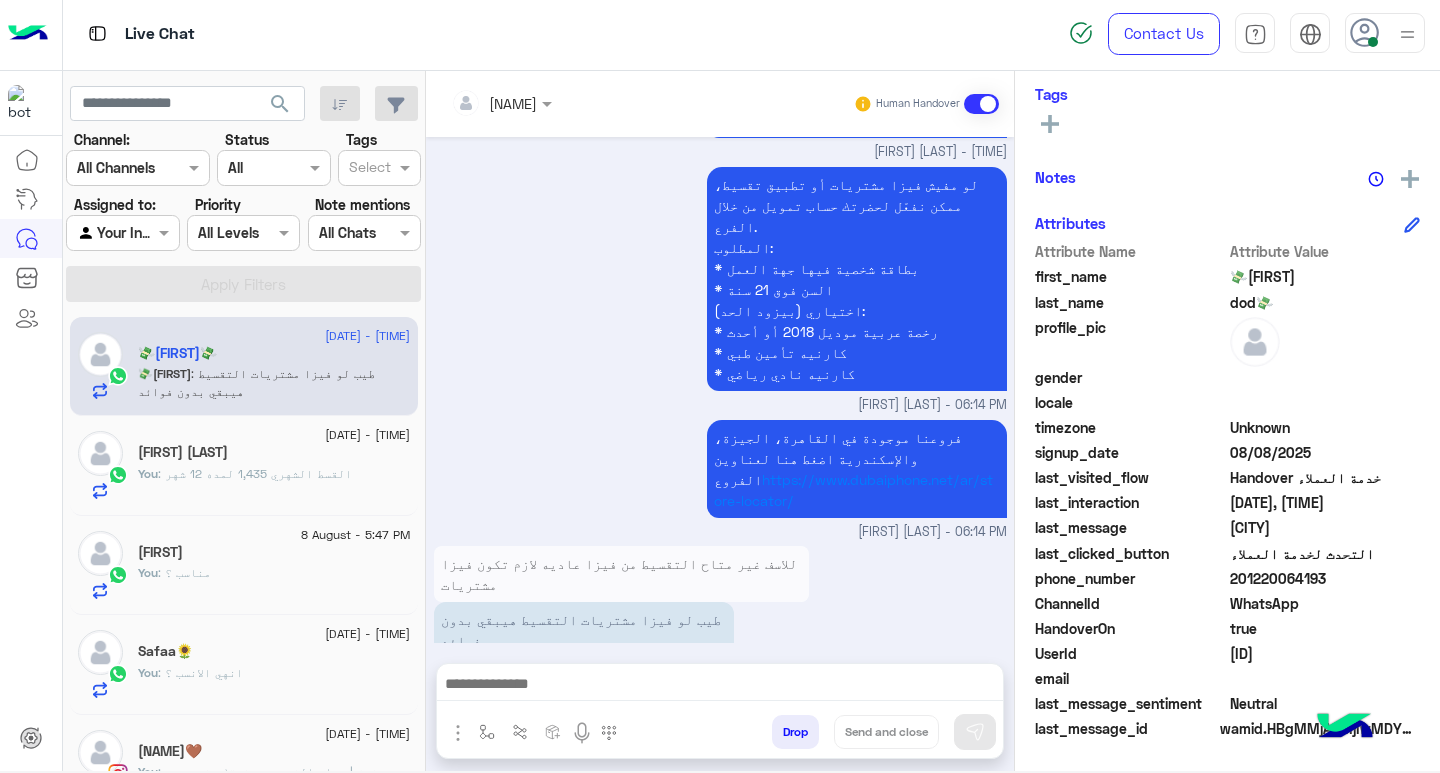 click at bounding box center [720, 686] 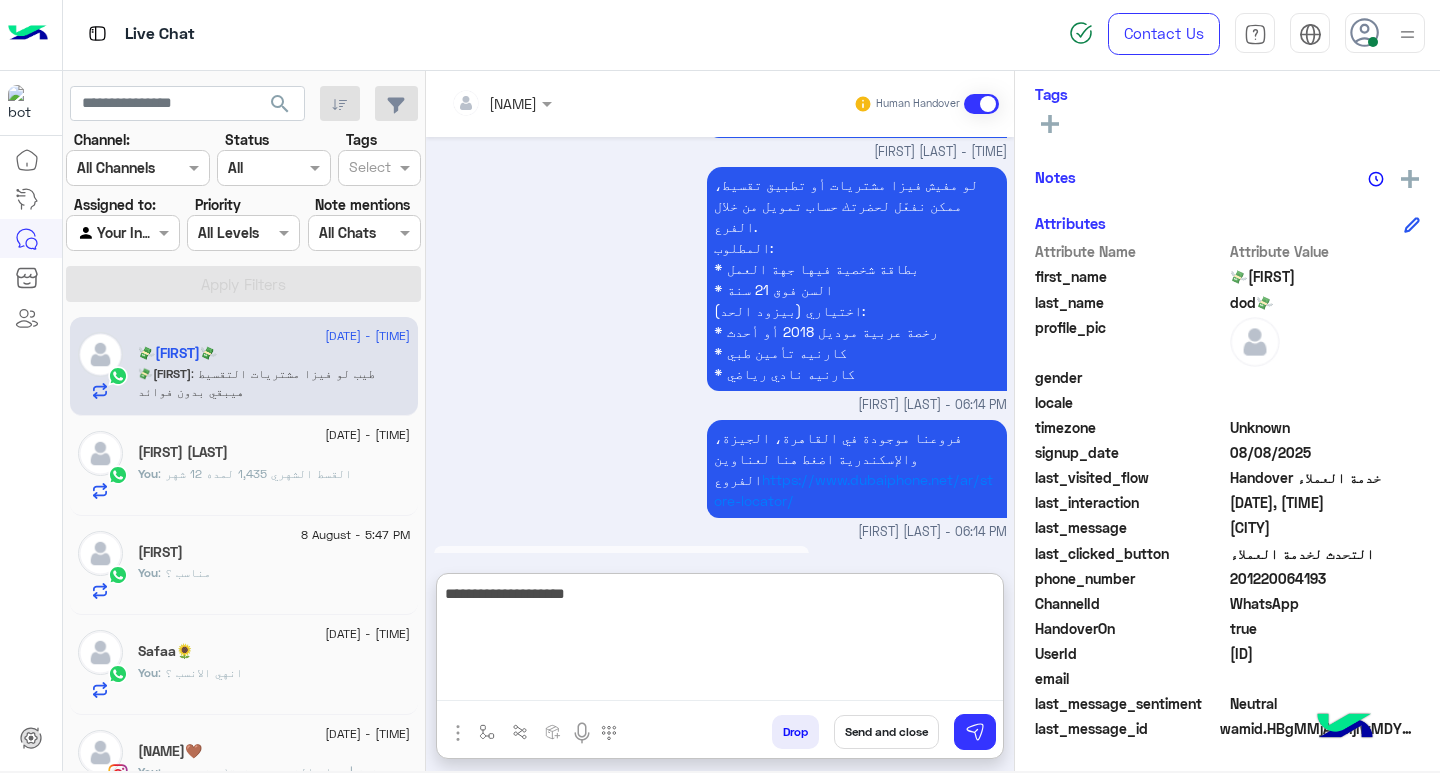 type on "**********" 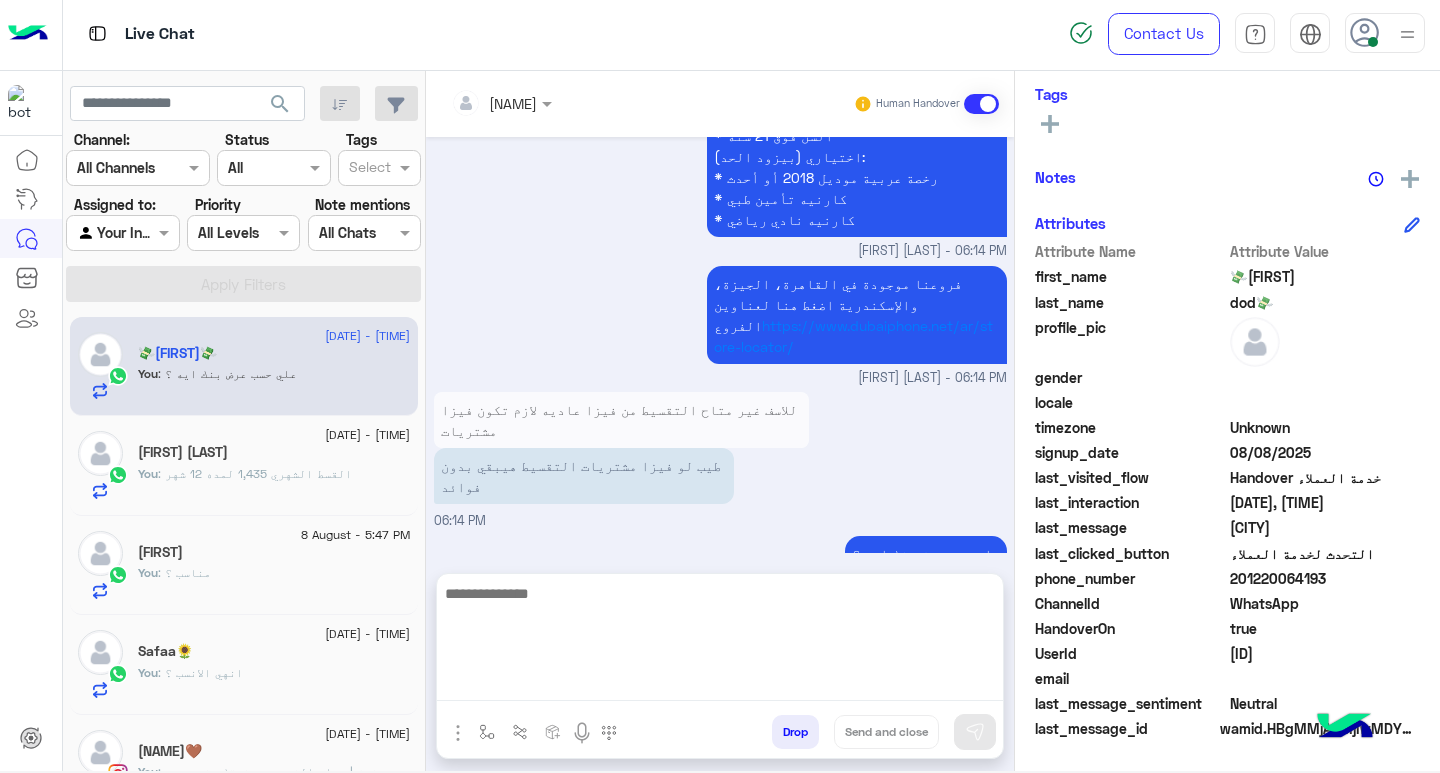 click on "You  : القسط الشهري 1,435 لمده 12 شهر" 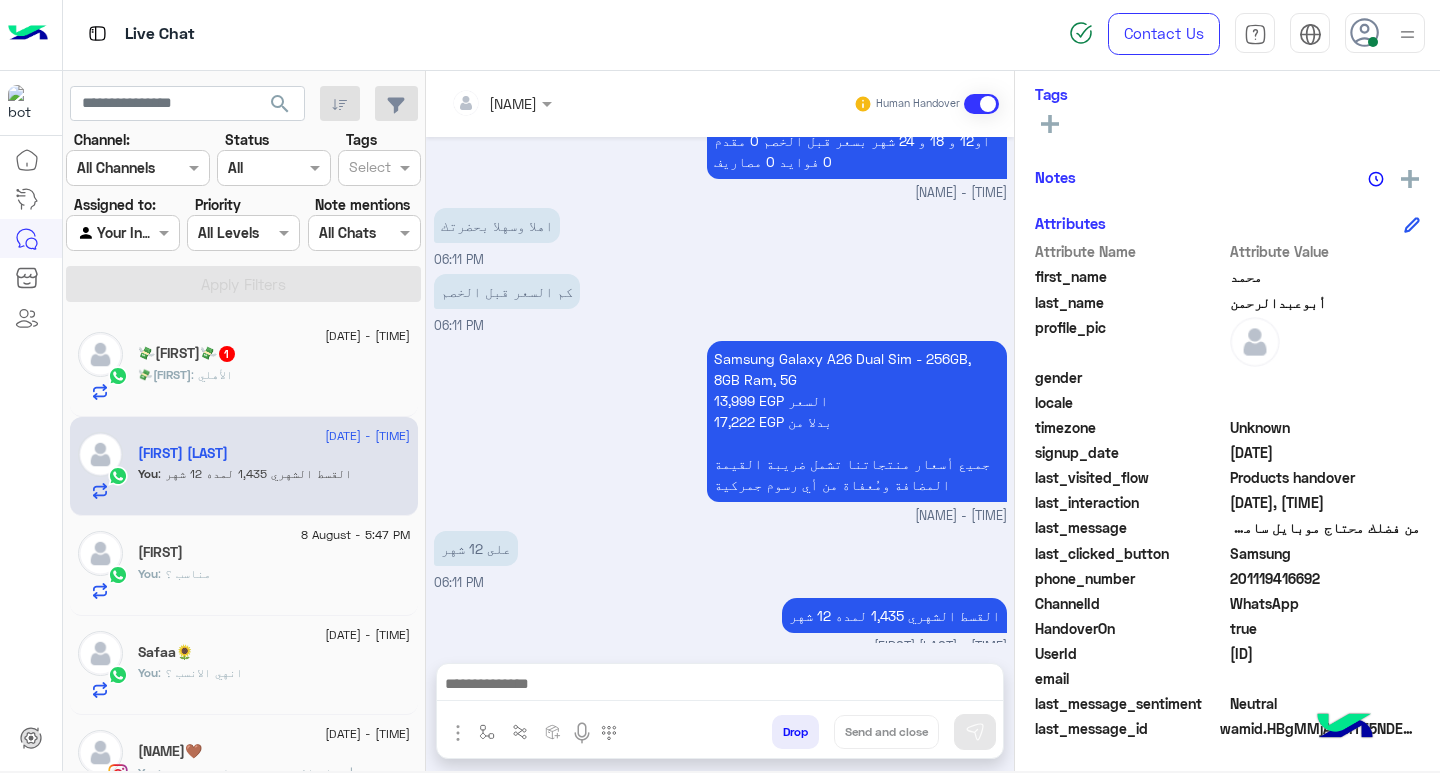 drag, startPoint x: 553, startPoint y: 509, endPoint x: 504, endPoint y: 496, distance: 50.695168 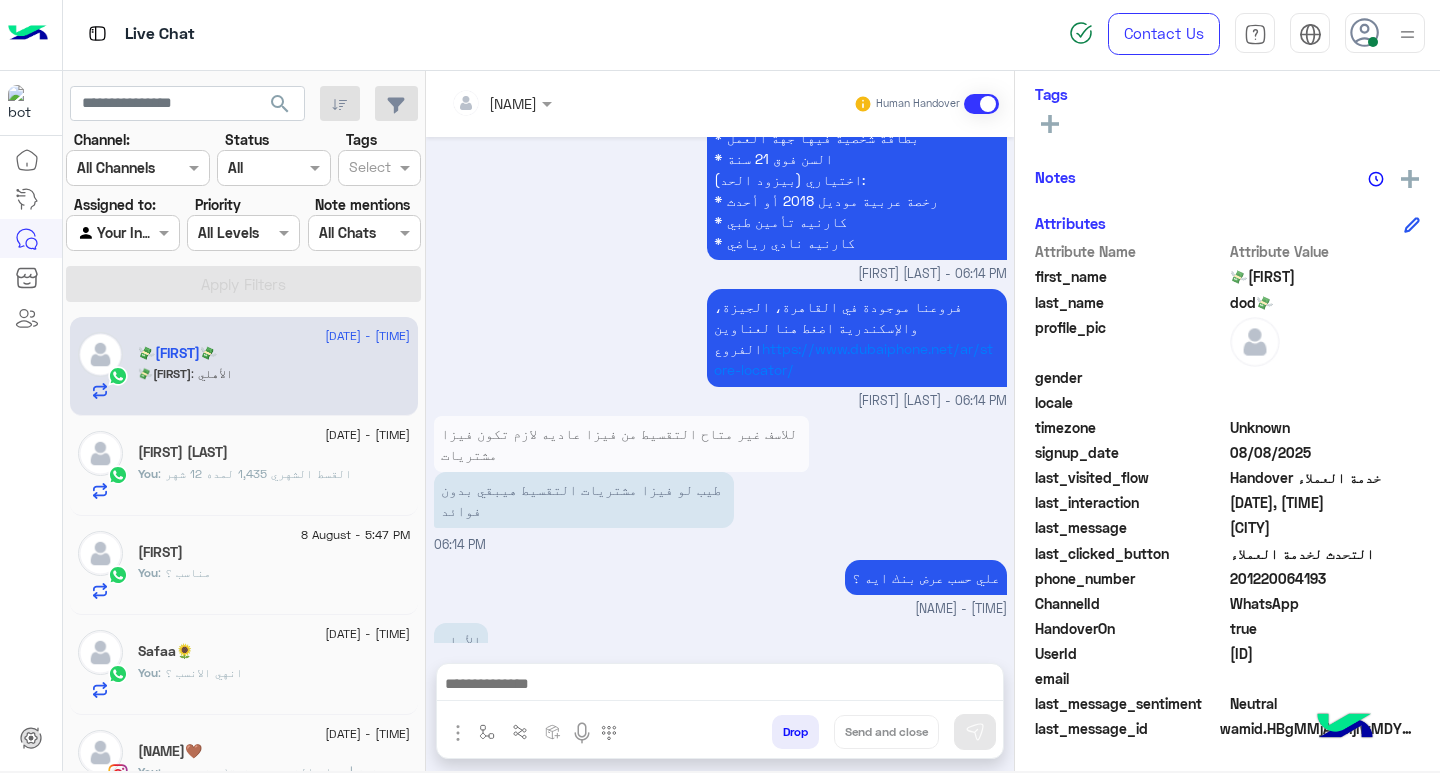 click at bounding box center [720, 686] 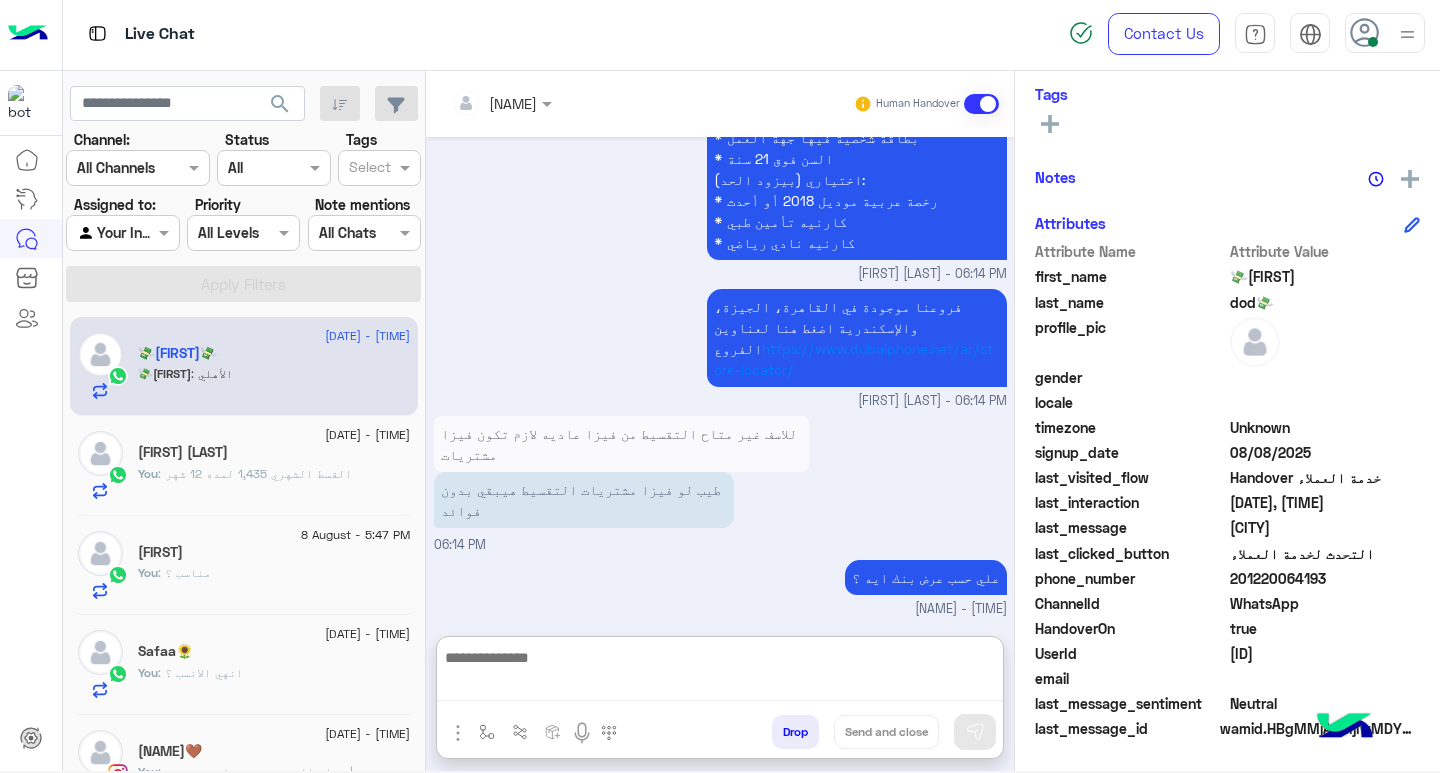 paste on "**********" 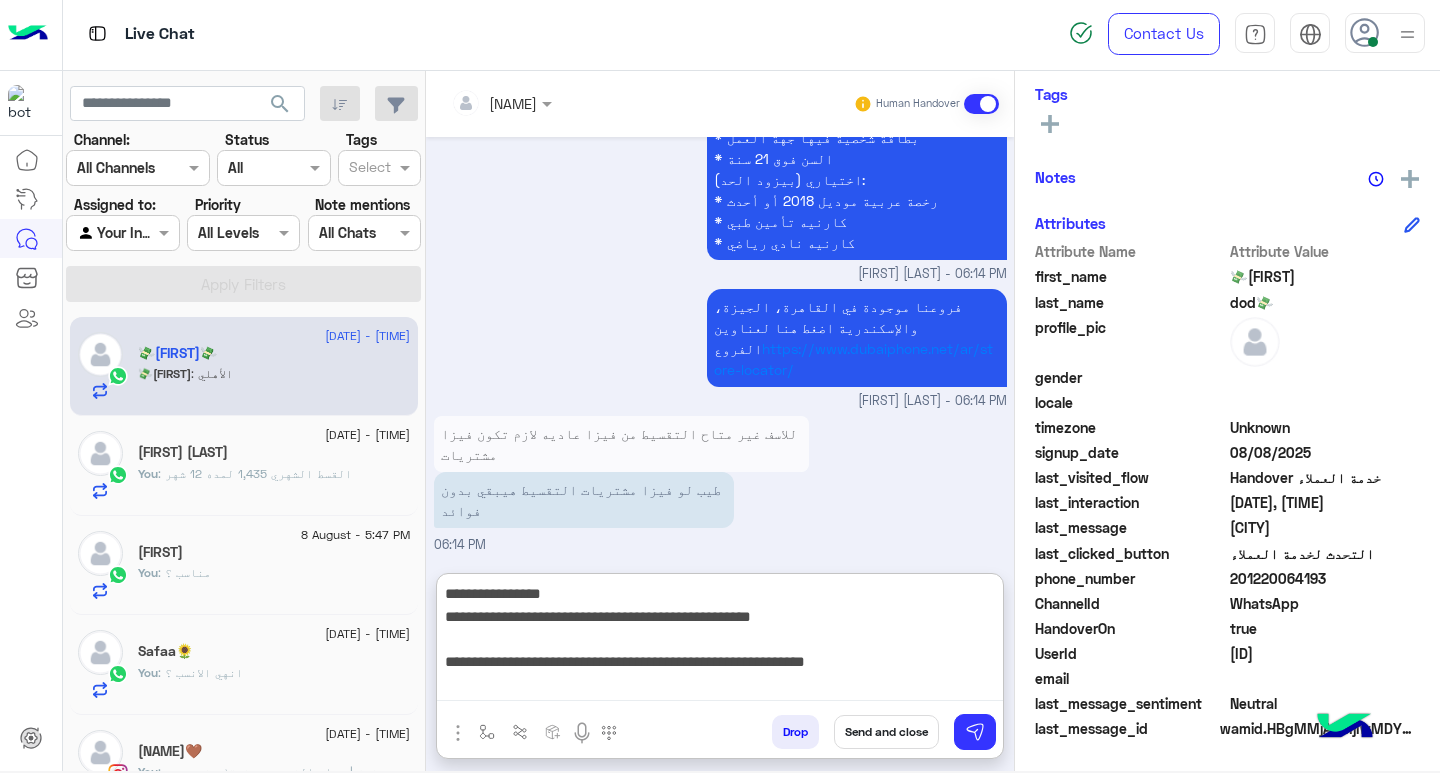 scroll, scrollTop: 0, scrollLeft: 0, axis: both 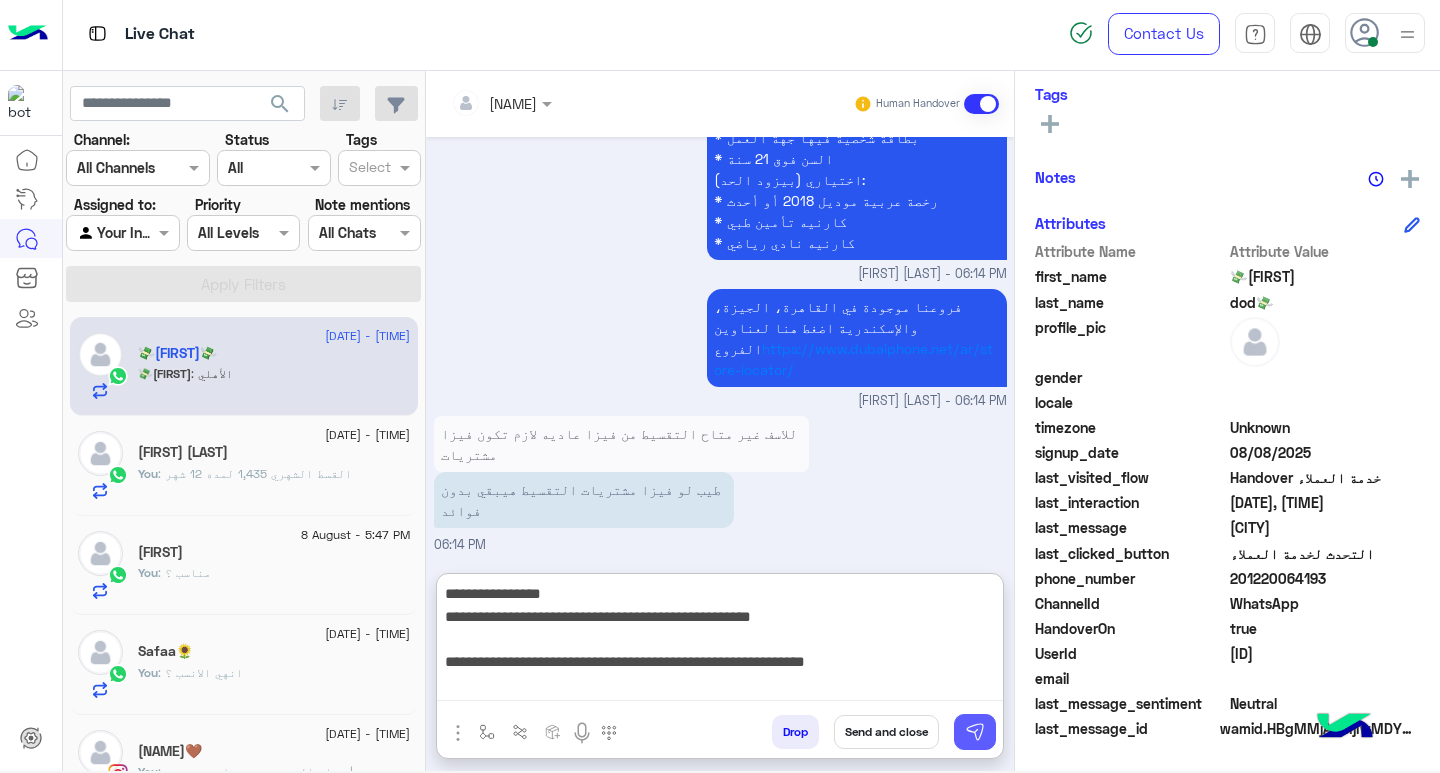 type on "**********" 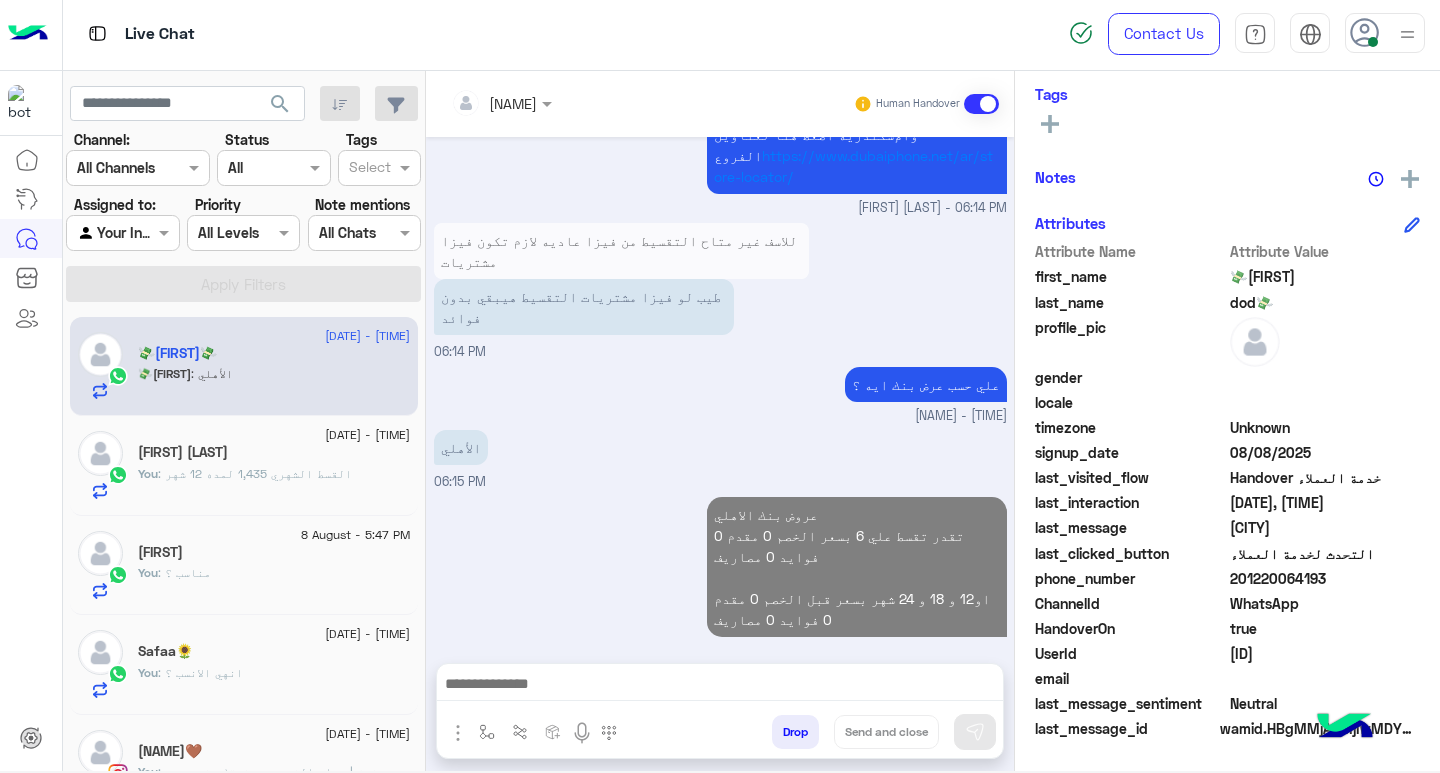 scroll, scrollTop: 1408, scrollLeft: 0, axis: vertical 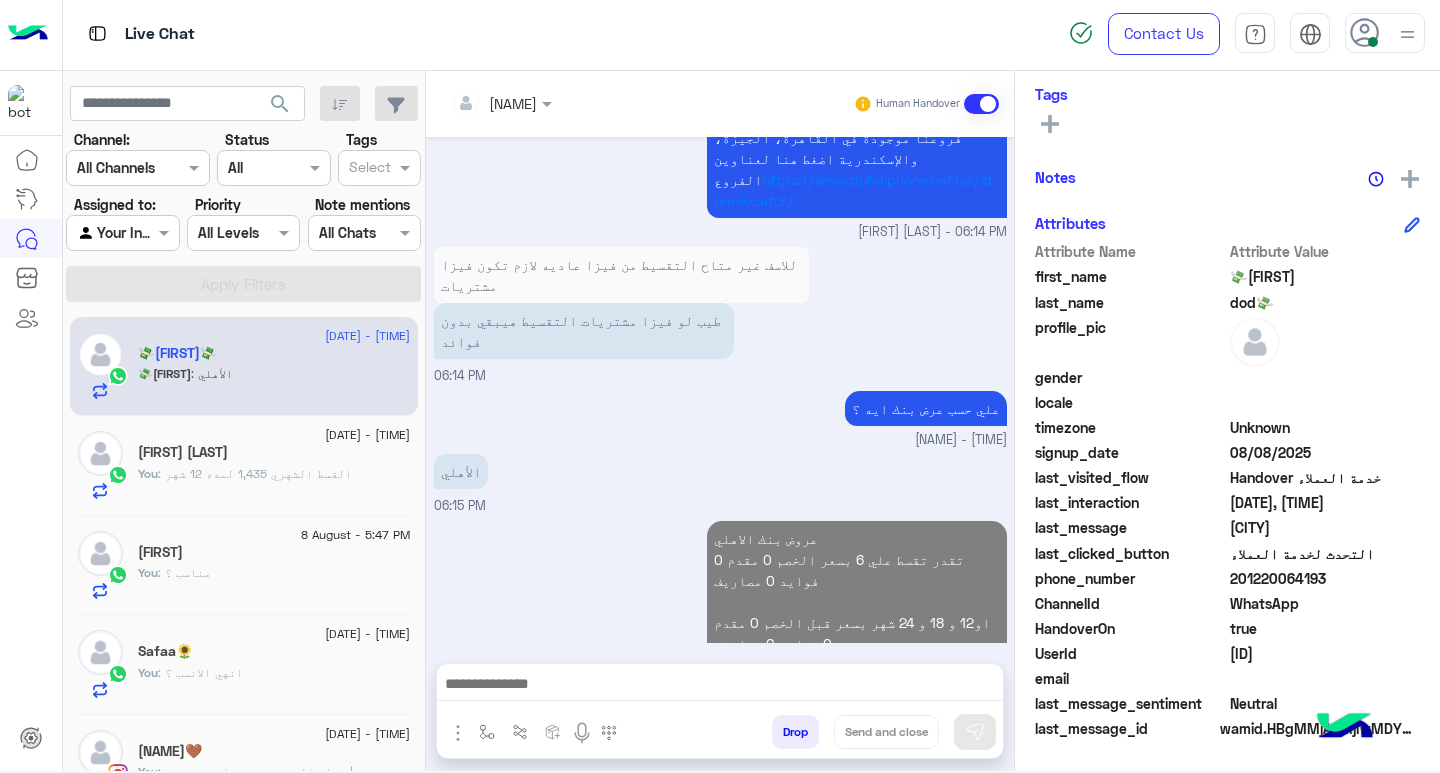 click on ": القسط الشهري 1,435 لمده 12 شهر" 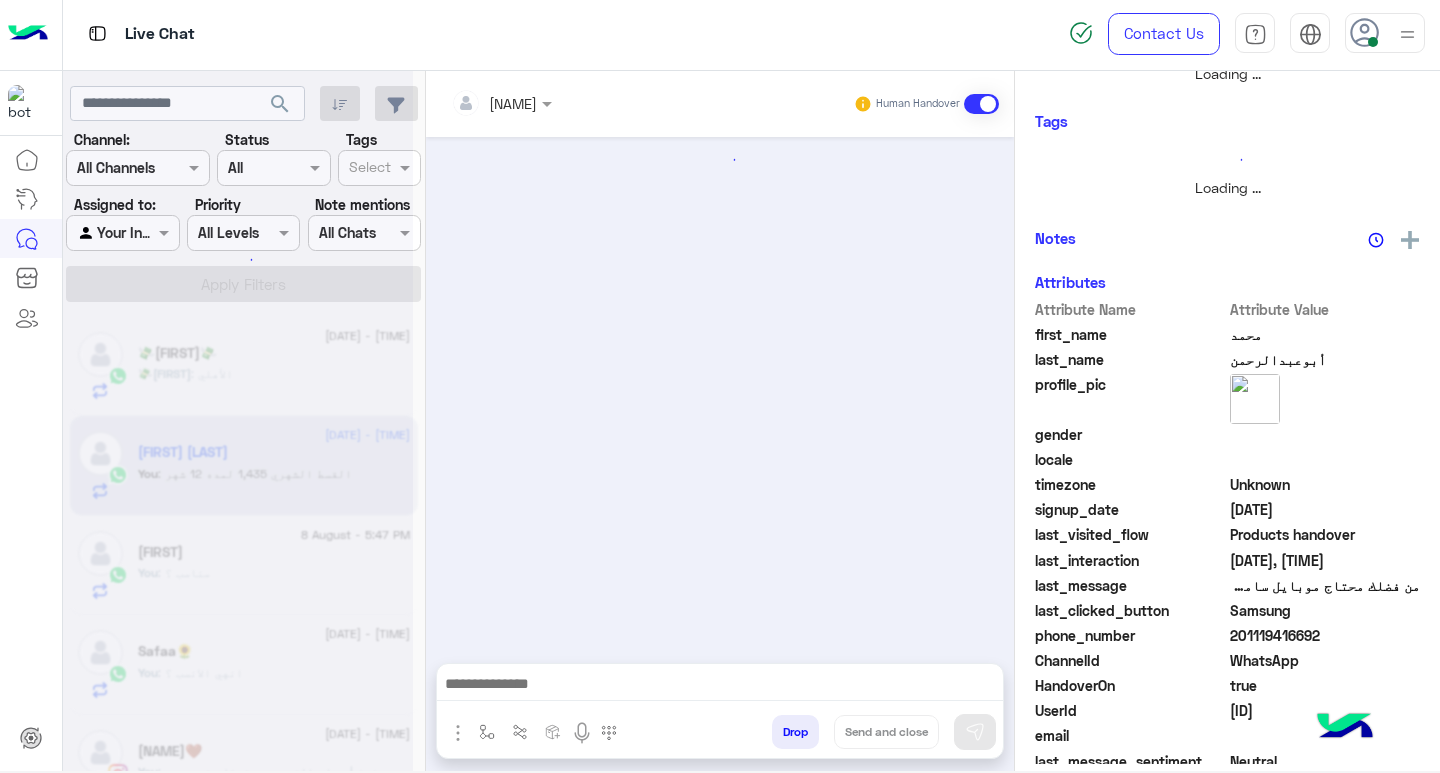 scroll, scrollTop: 355, scrollLeft: 0, axis: vertical 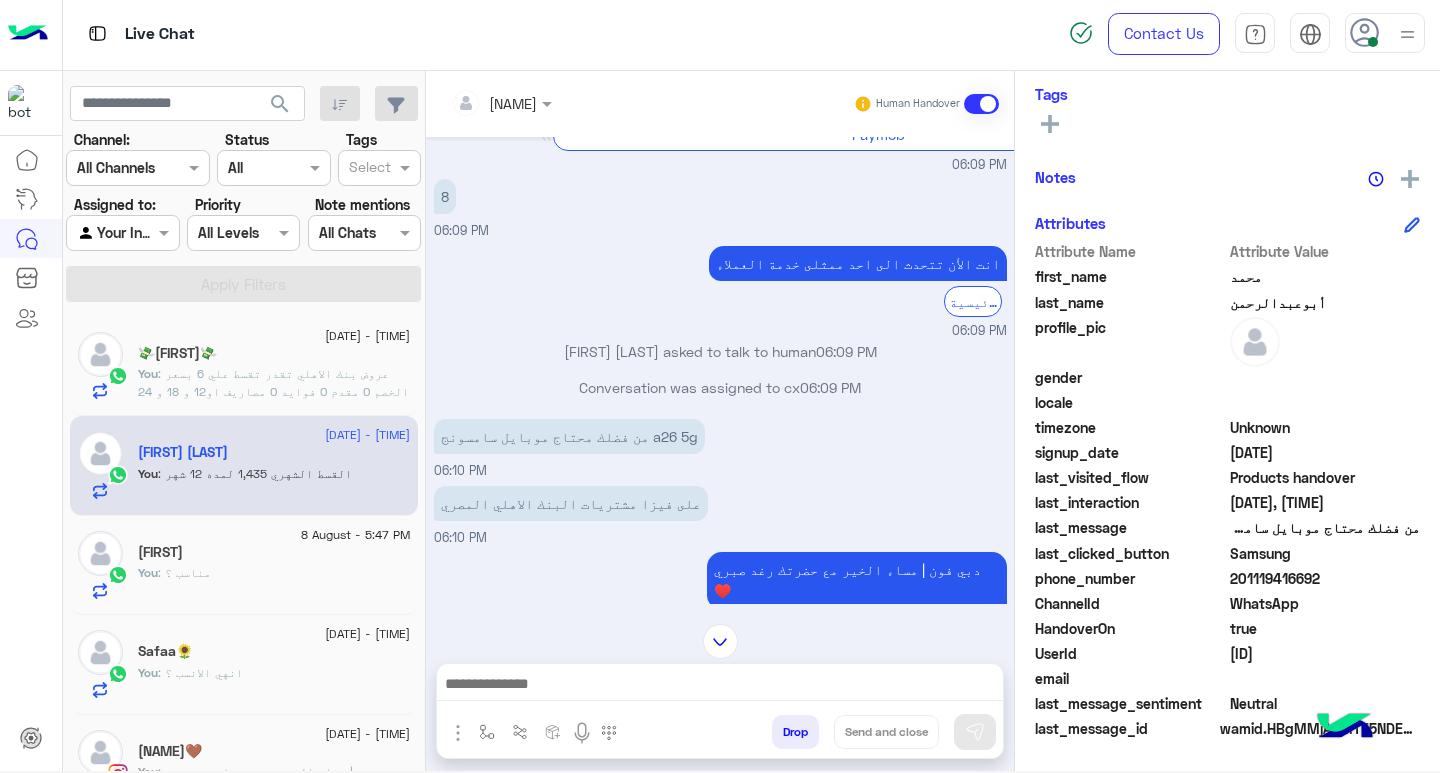click at bounding box center [720, 686] 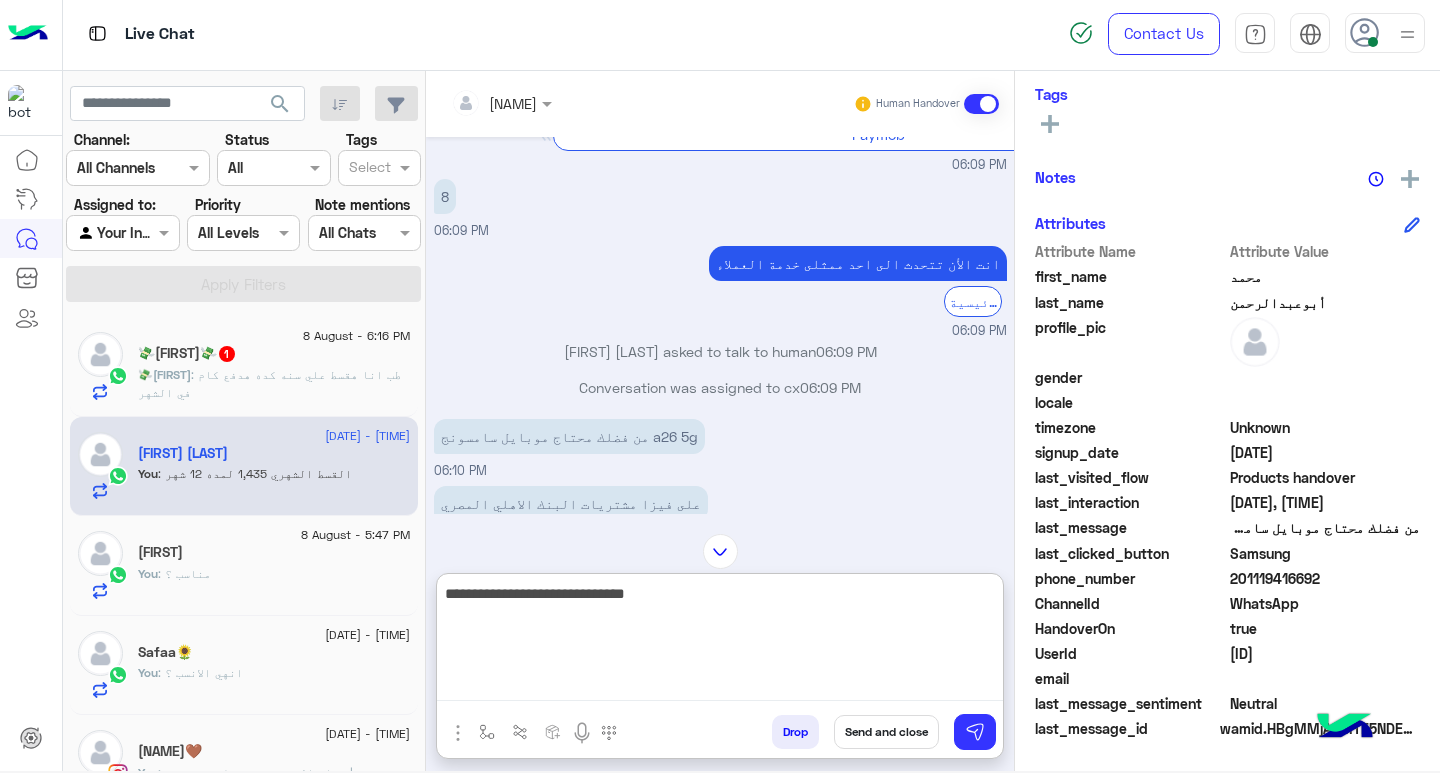 type on "**********" 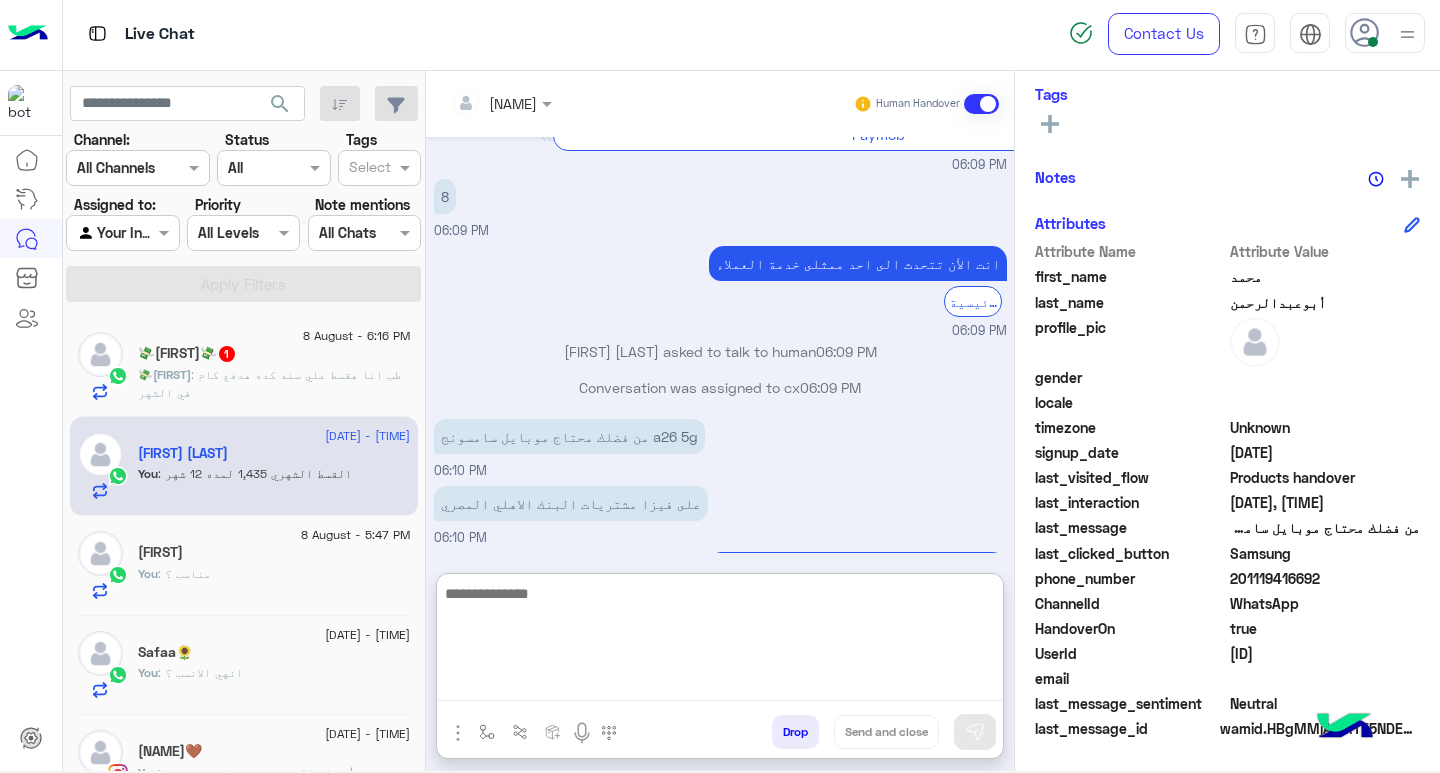 scroll, scrollTop: 1759, scrollLeft: 0, axis: vertical 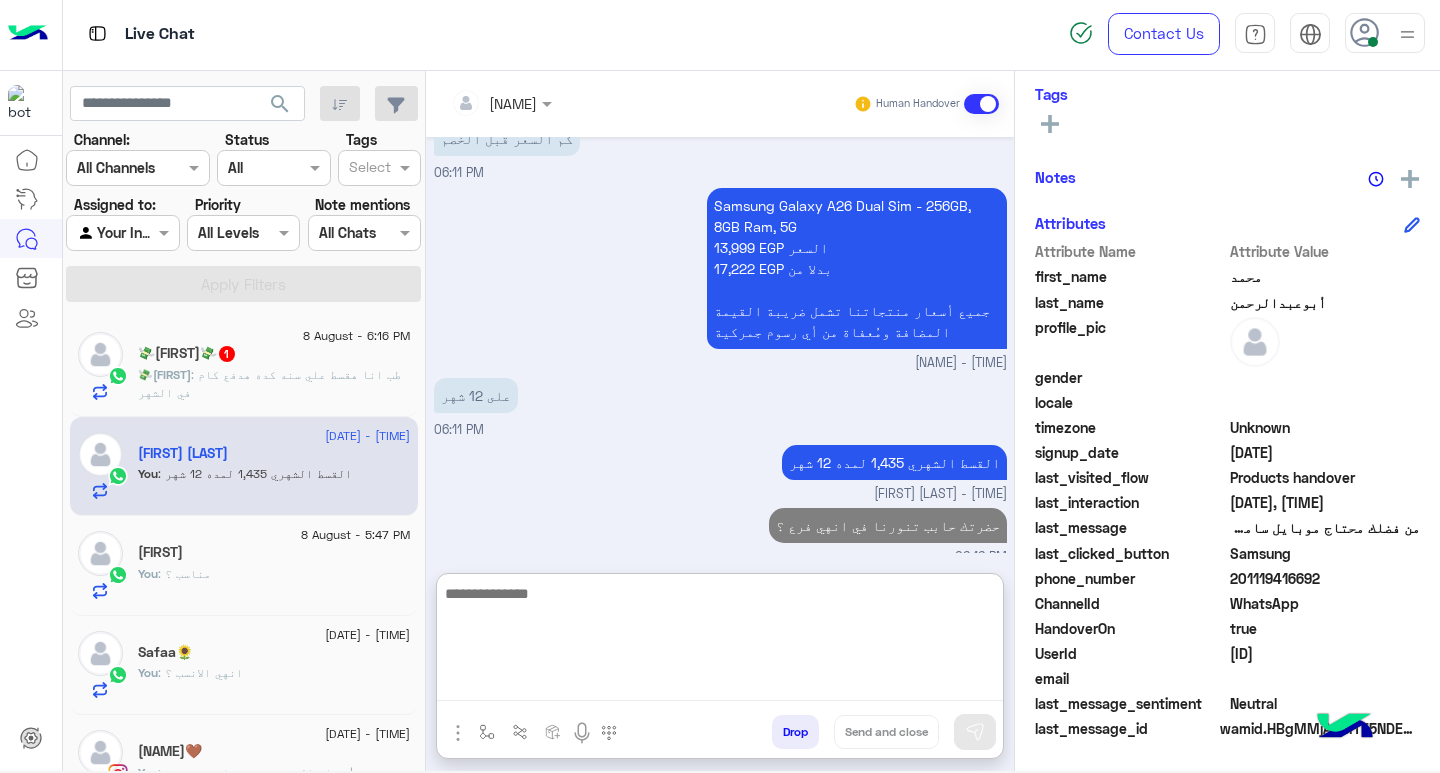 click on "💸El dod💸  1" 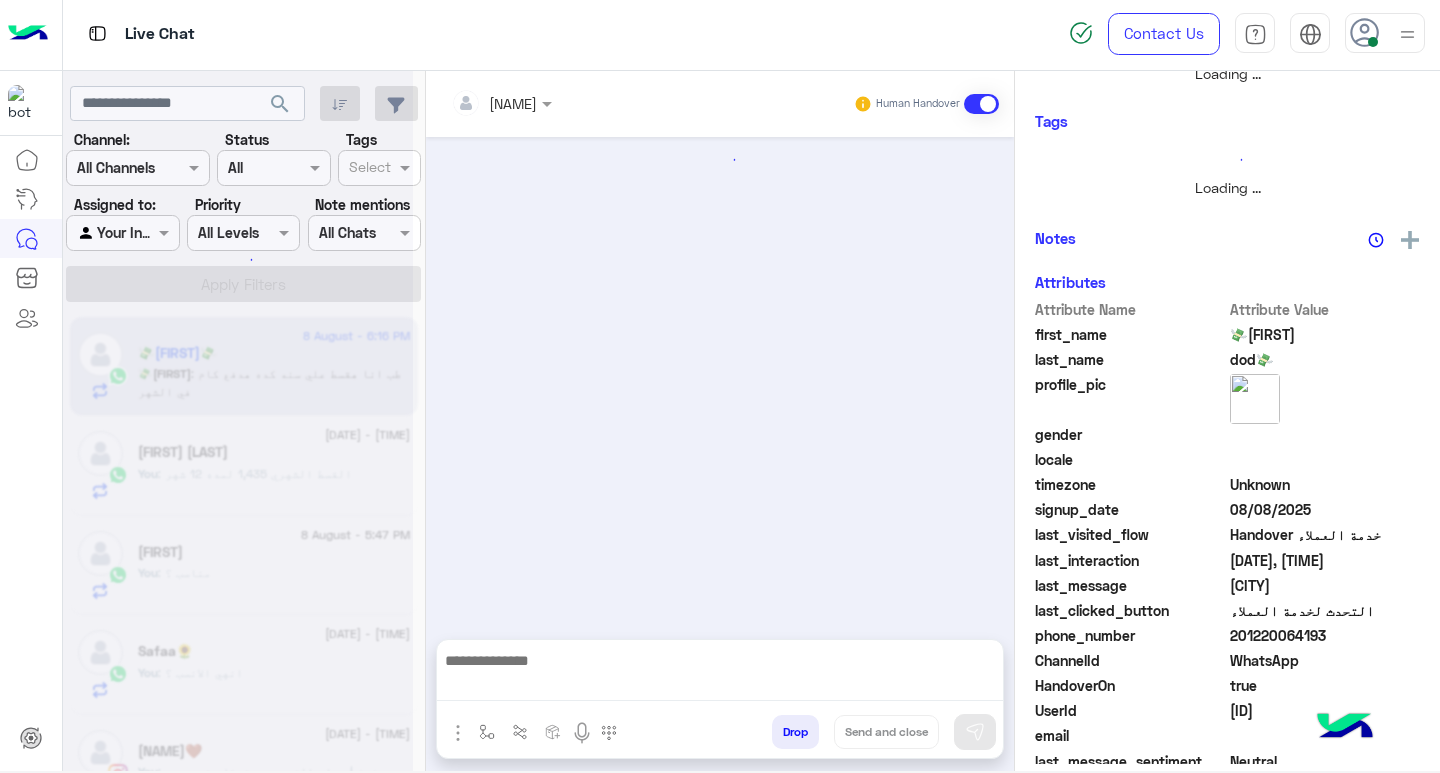 scroll, scrollTop: 0, scrollLeft: 0, axis: both 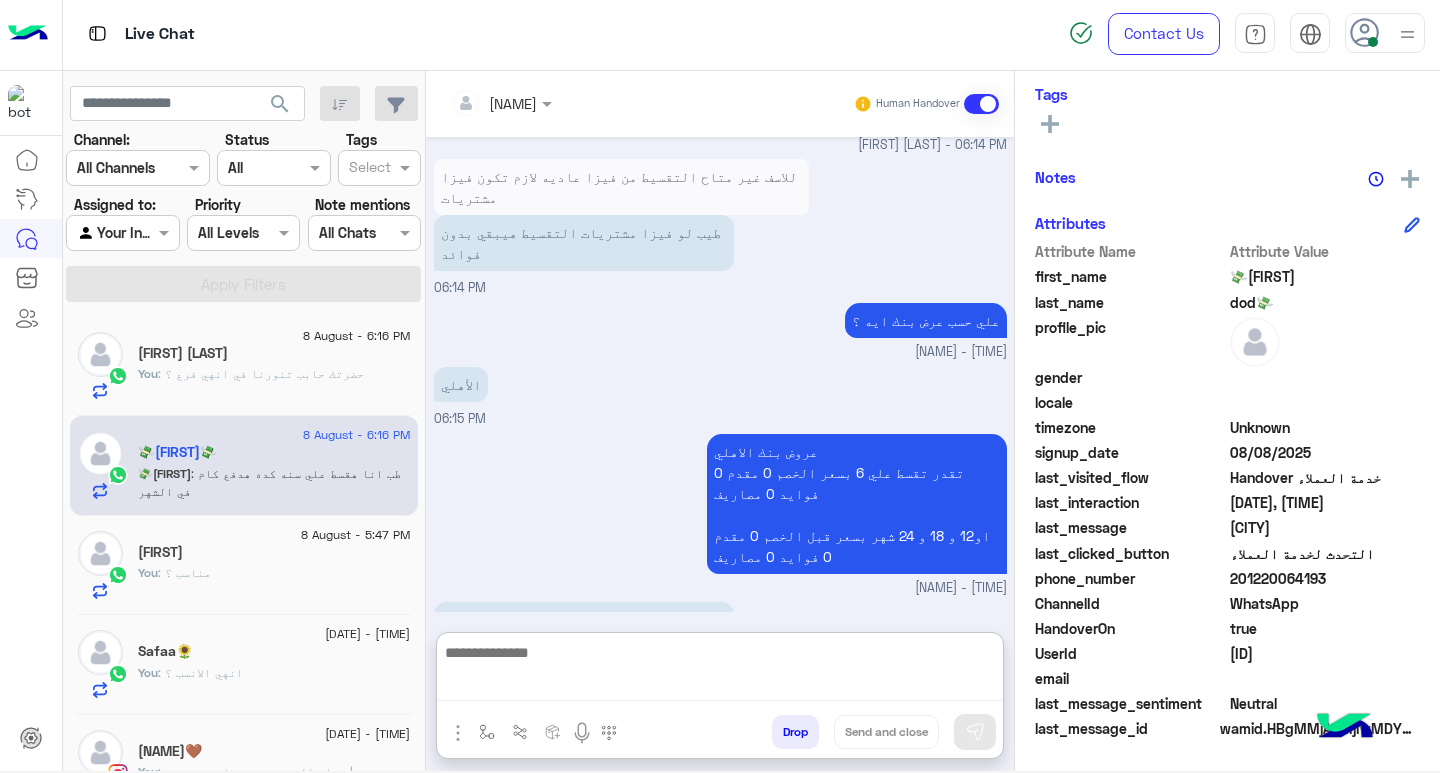 click at bounding box center (720, 670) 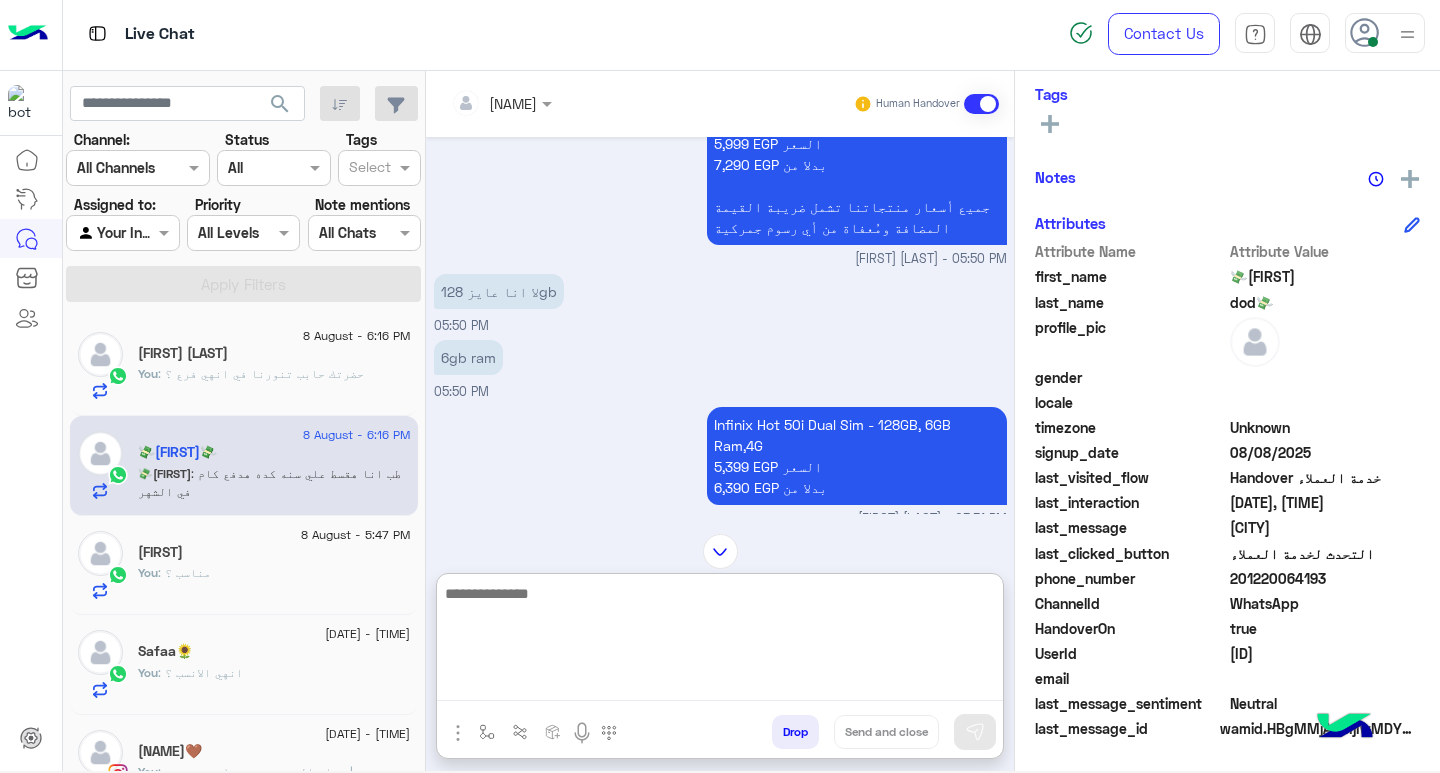scroll, scrollTop: 626, scrollLeft: 0, axis: vertical 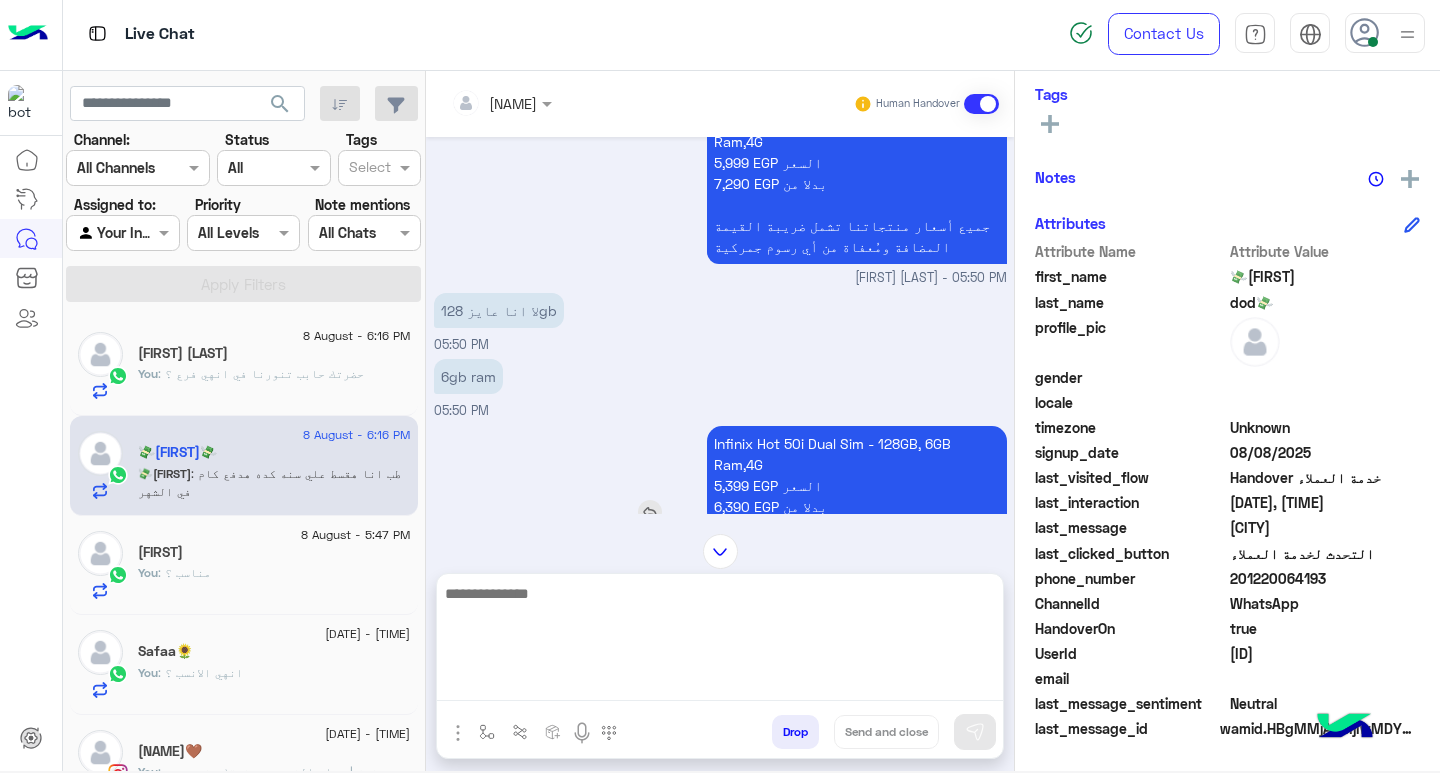 click on "Infinix Hot 50i Dual Sim - 128GB, 6GB Ram,4G 5,399 EGP   السعر  6,390 EGP بدلا من" at bounding box center (857, 475) 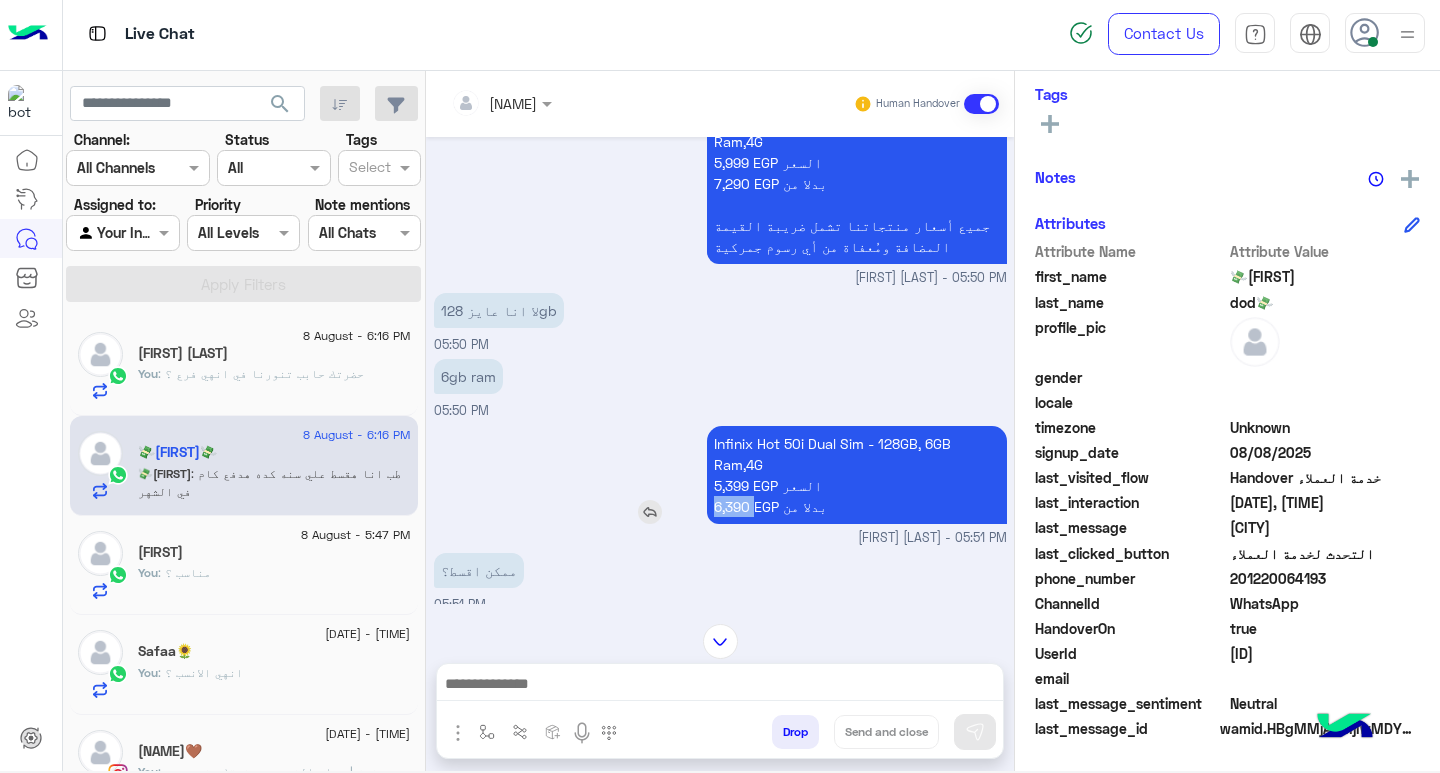 click on "Infinix Hot 50i Dual Sim - 128GB, 6GB Ram,4G 5,399 EGP   السعر  6,390 EGP بدلا من" at bounding box center [857, 475] 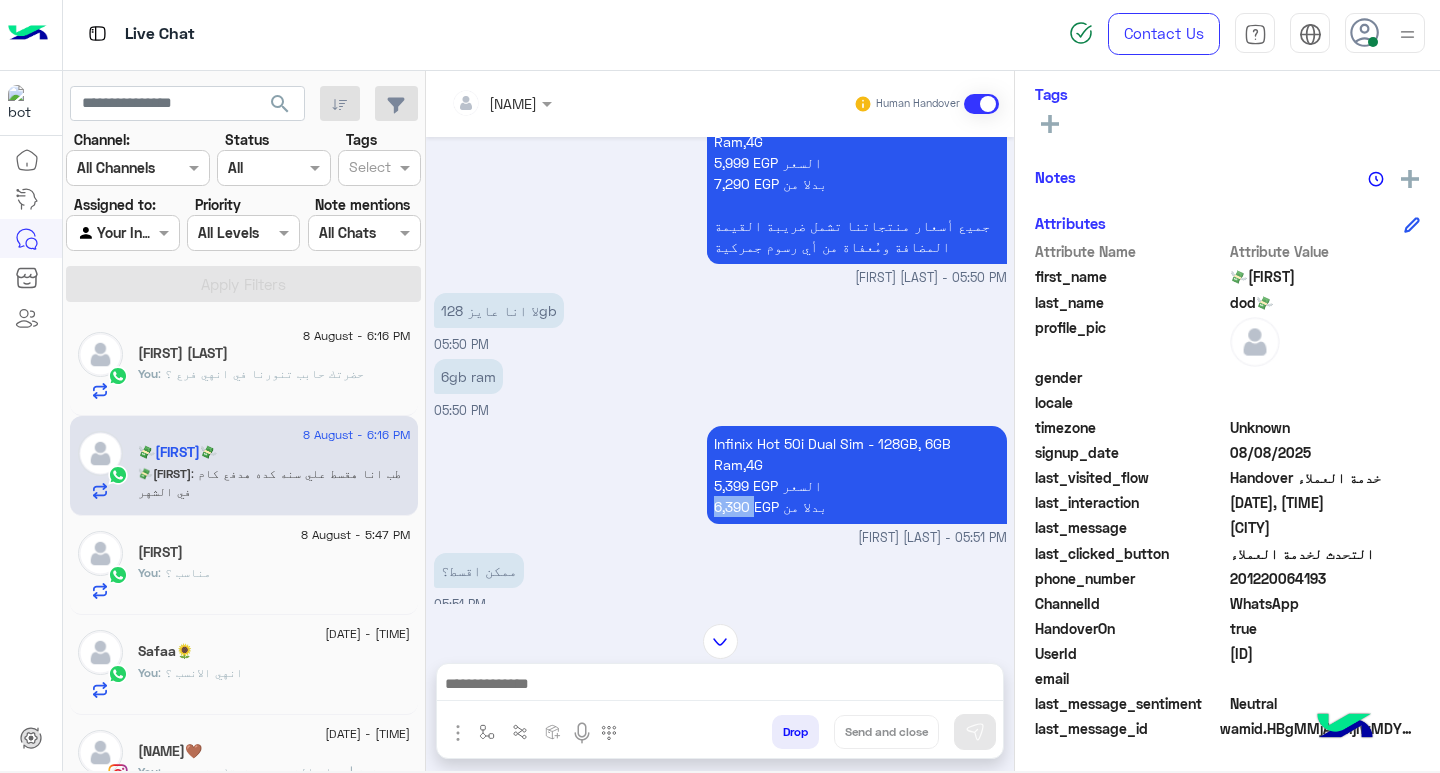 copy on "6,390" 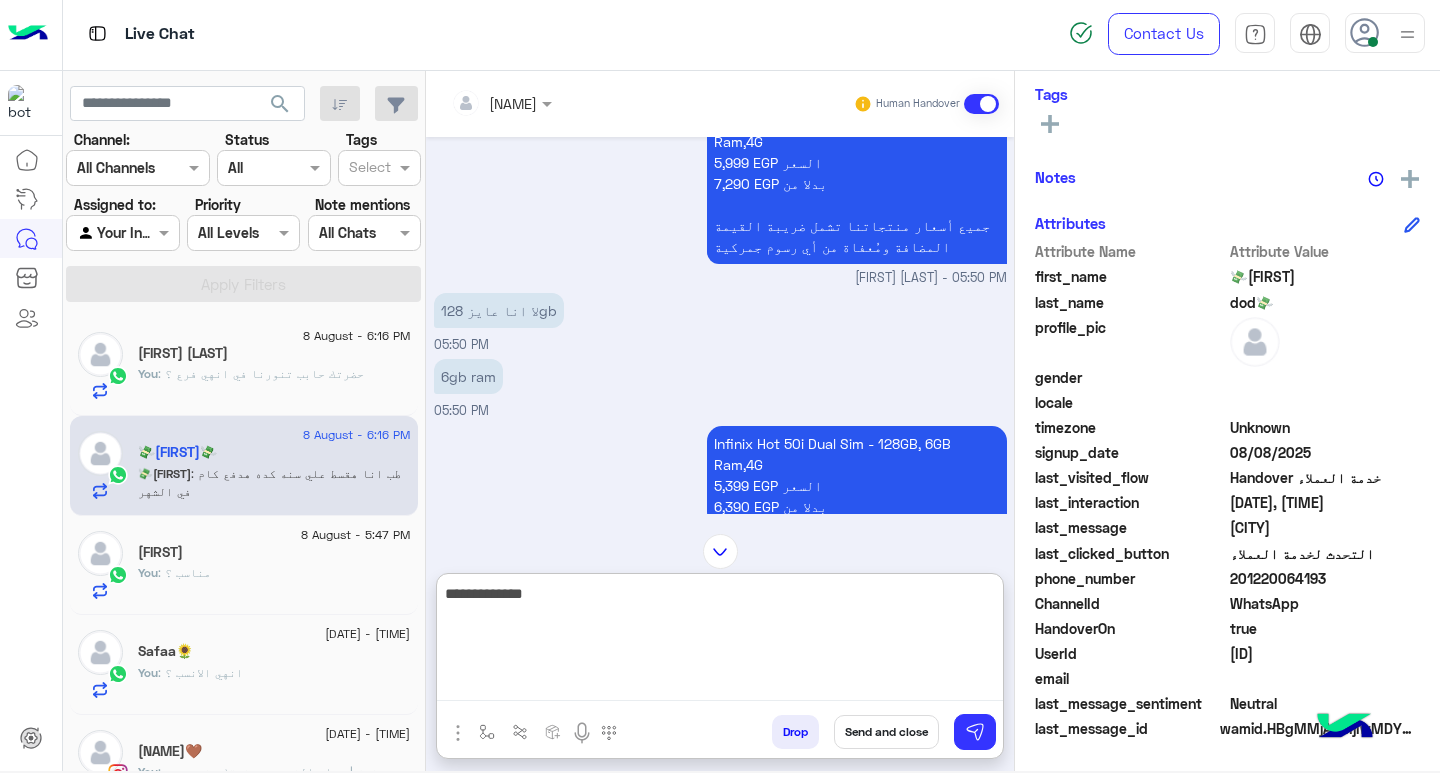 paste on "******" 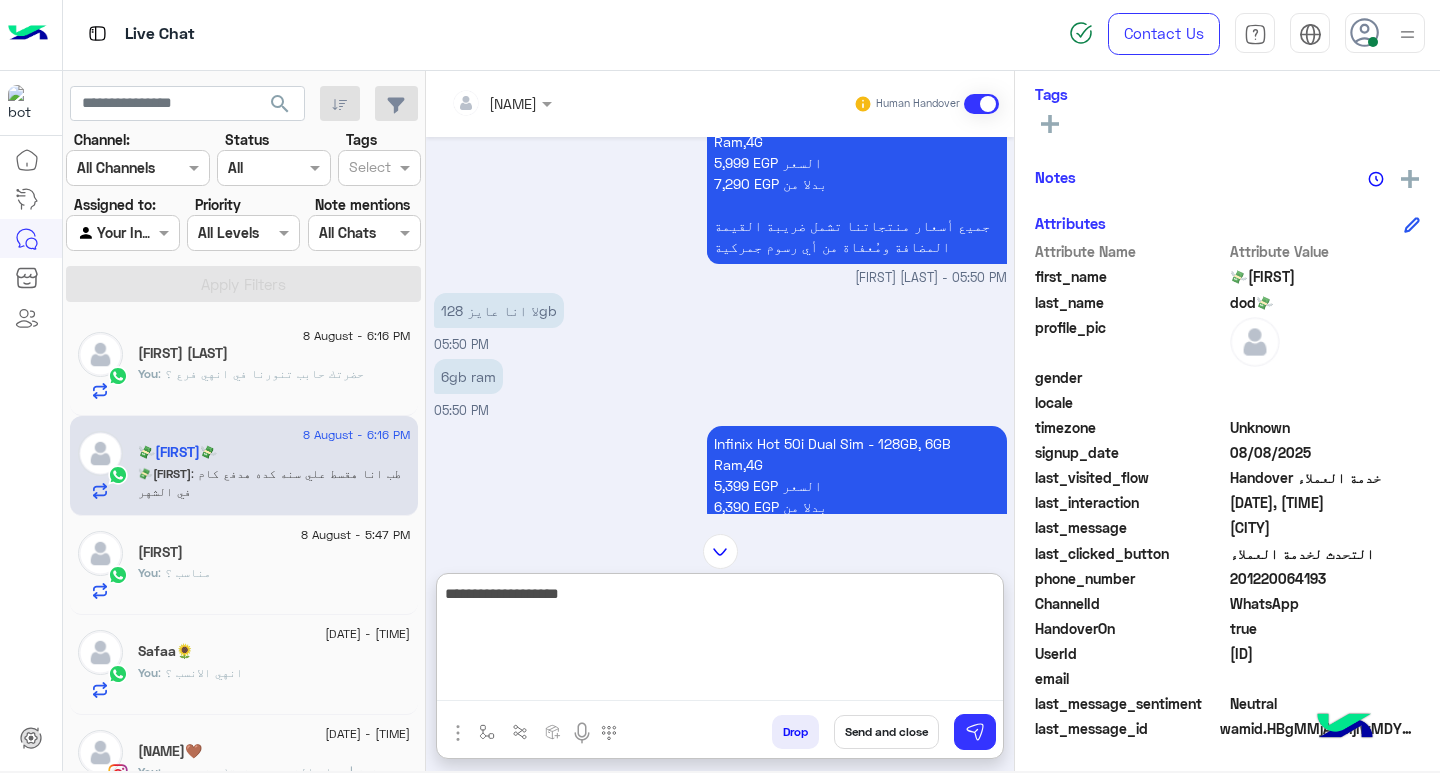 click on "**********" at bounding box center [720, 641] 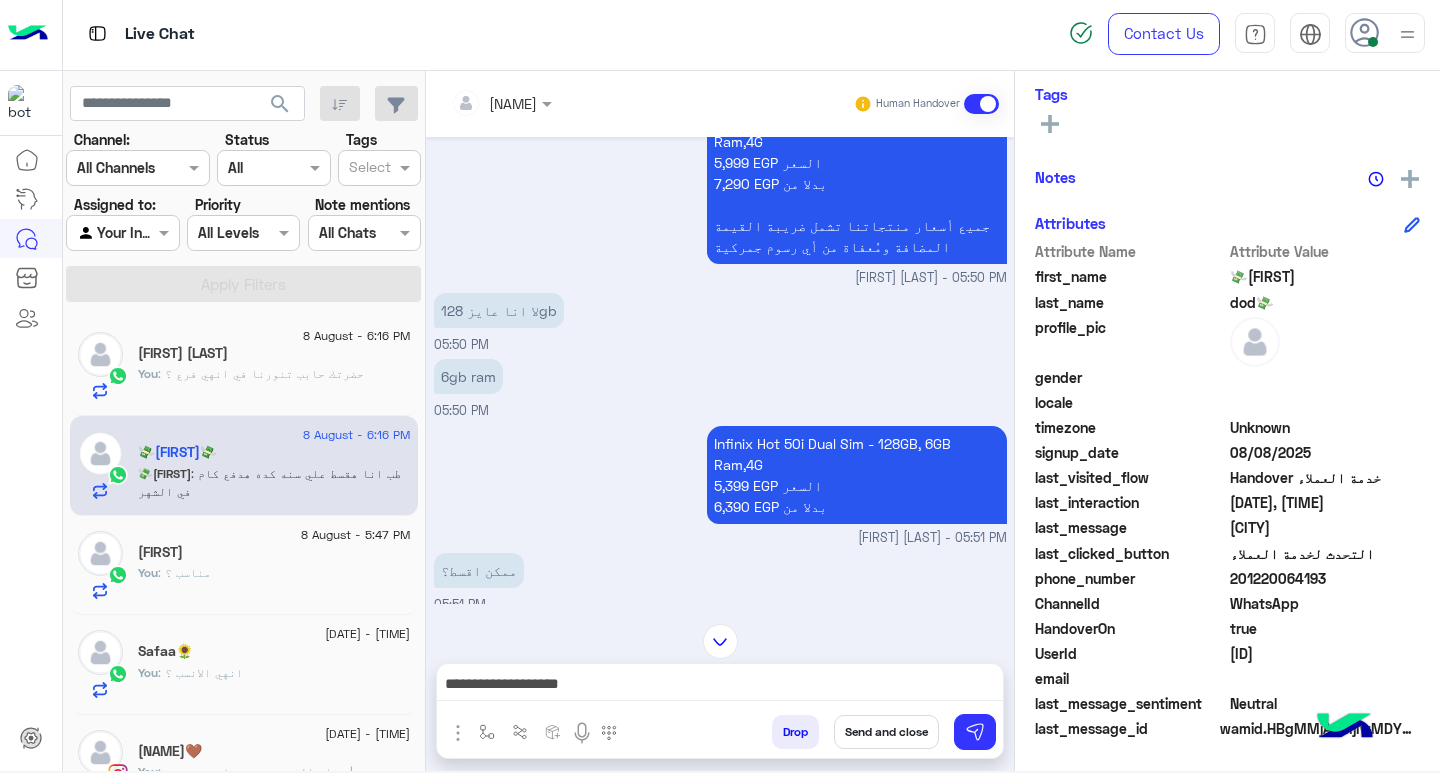 click on "**********" at bounding box center [720, 686] 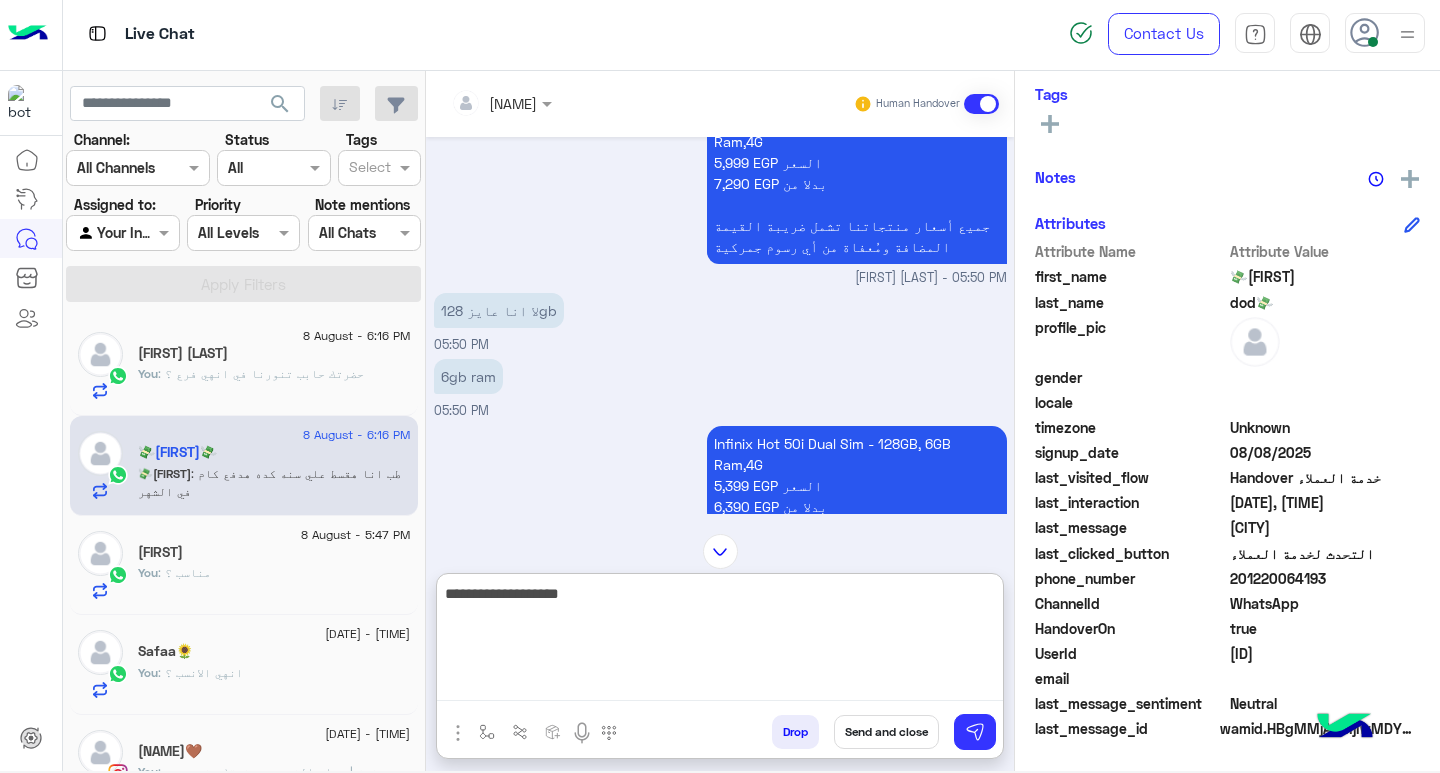 click on "**********" at bounding box center [720, 641] 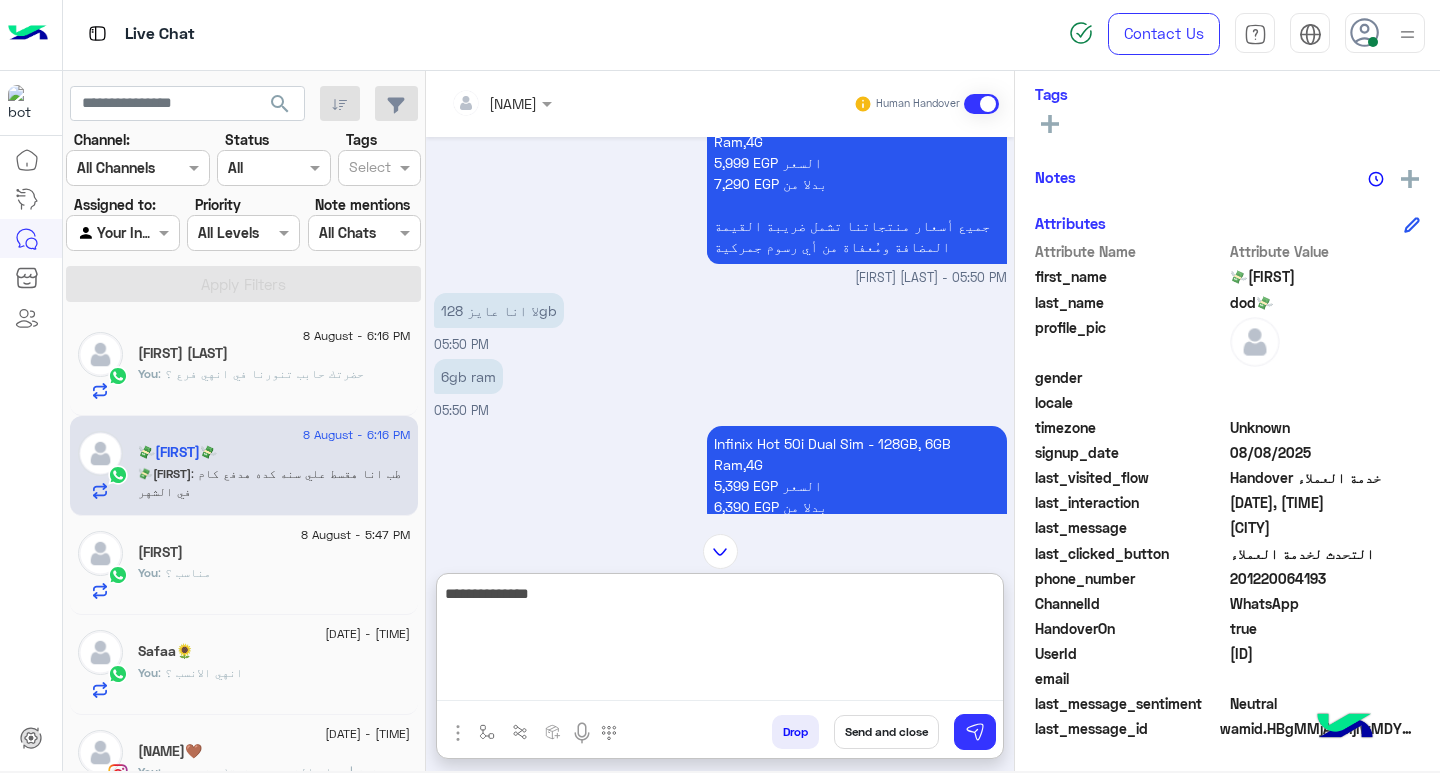 paste on "*****" 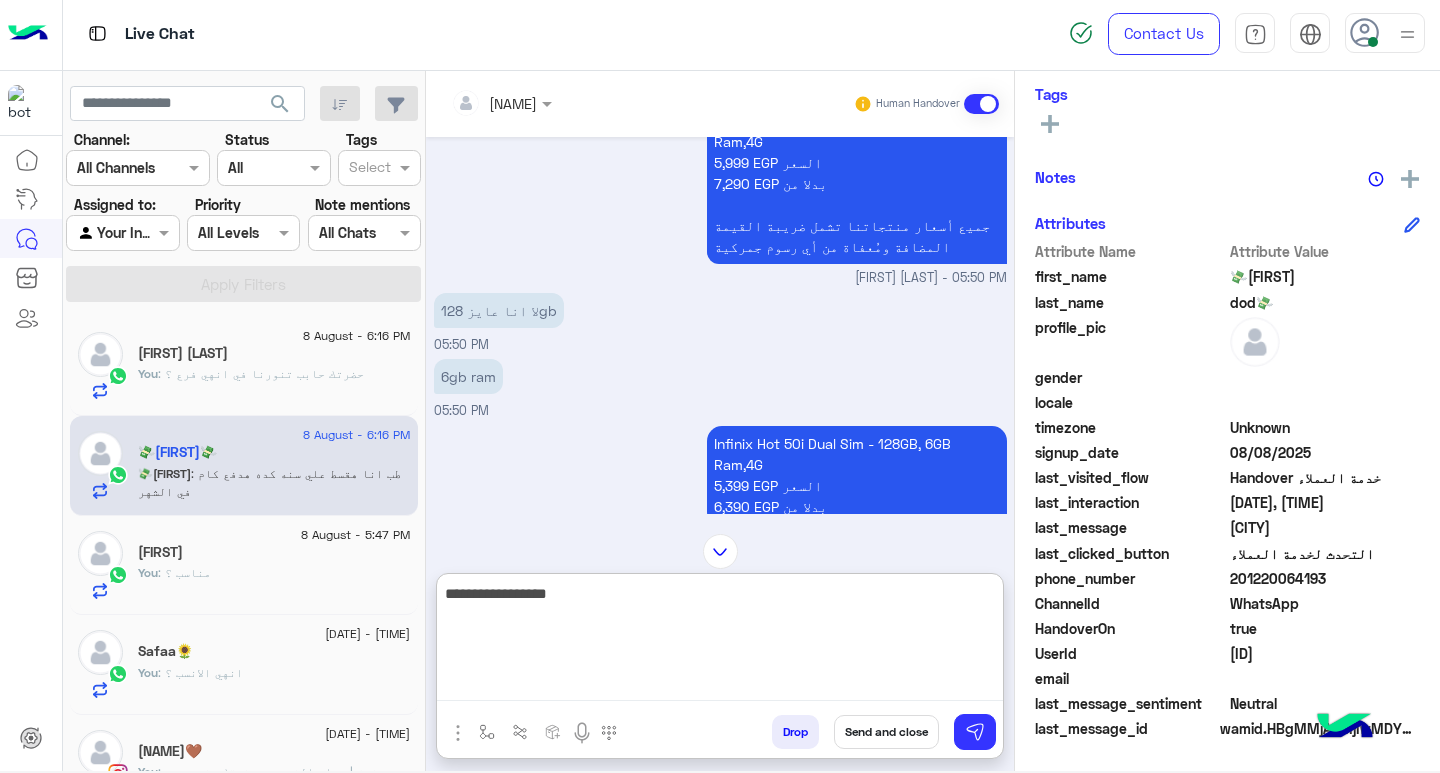 click on "**********" at bounding box center (720, 641) 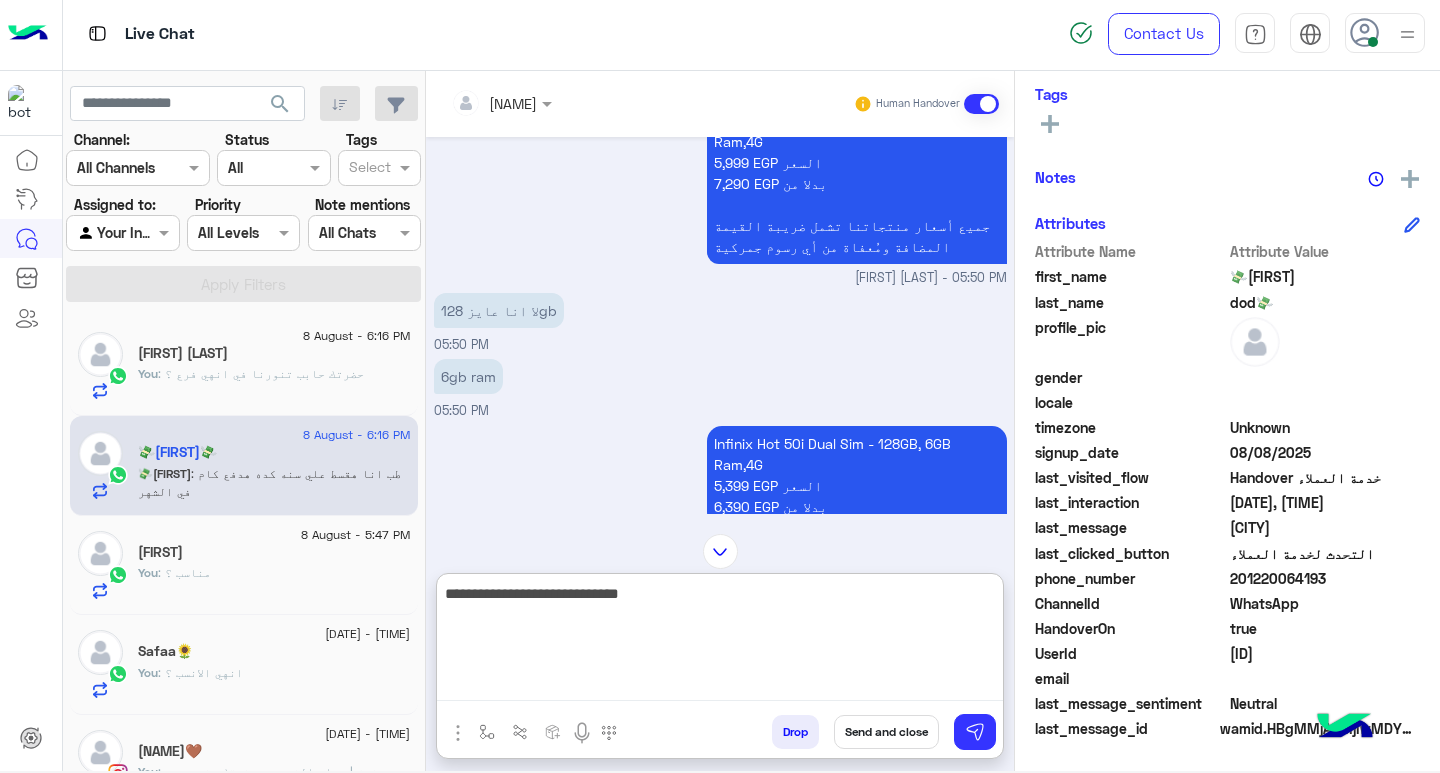 type on "**********" 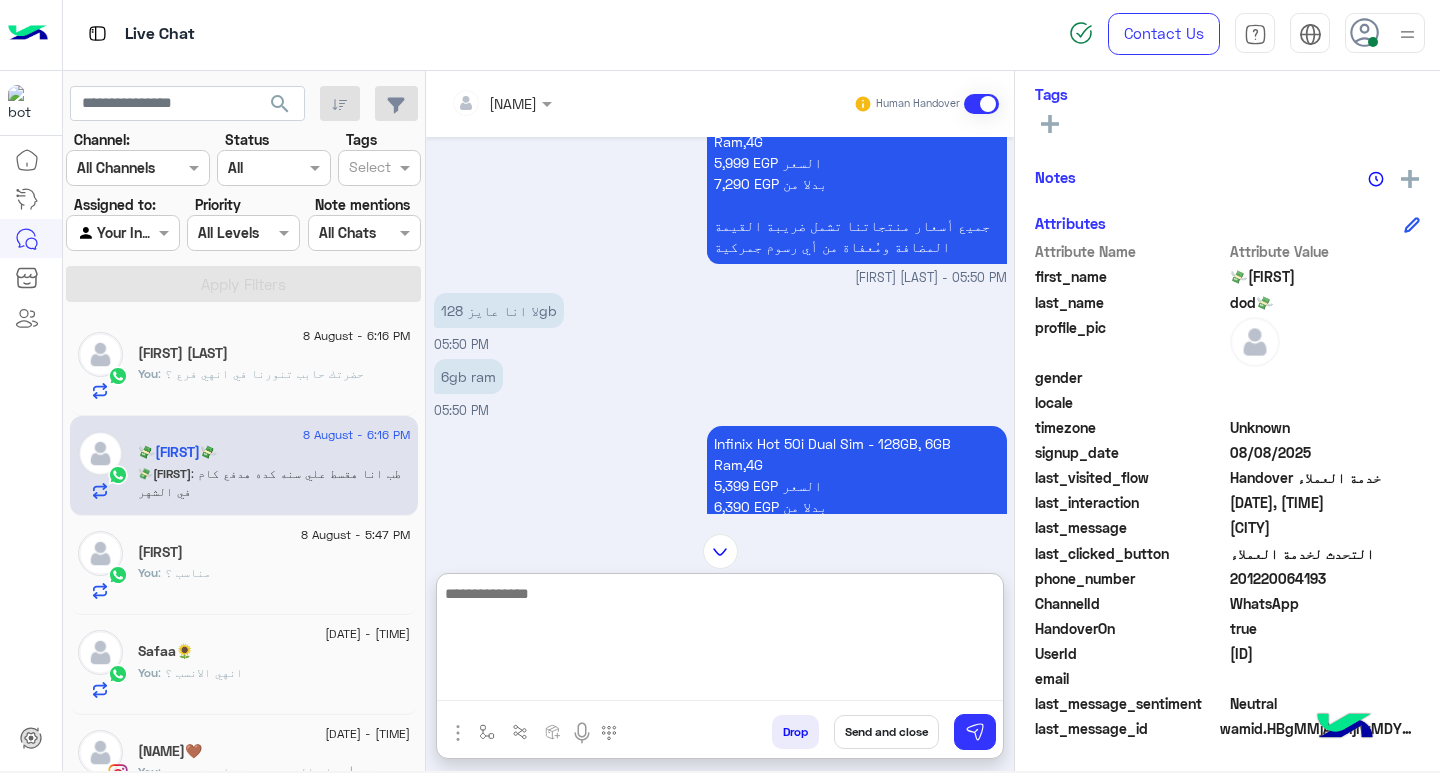 scroll, scrollTop: 3147, scrollLeft: 0, axis: vertical 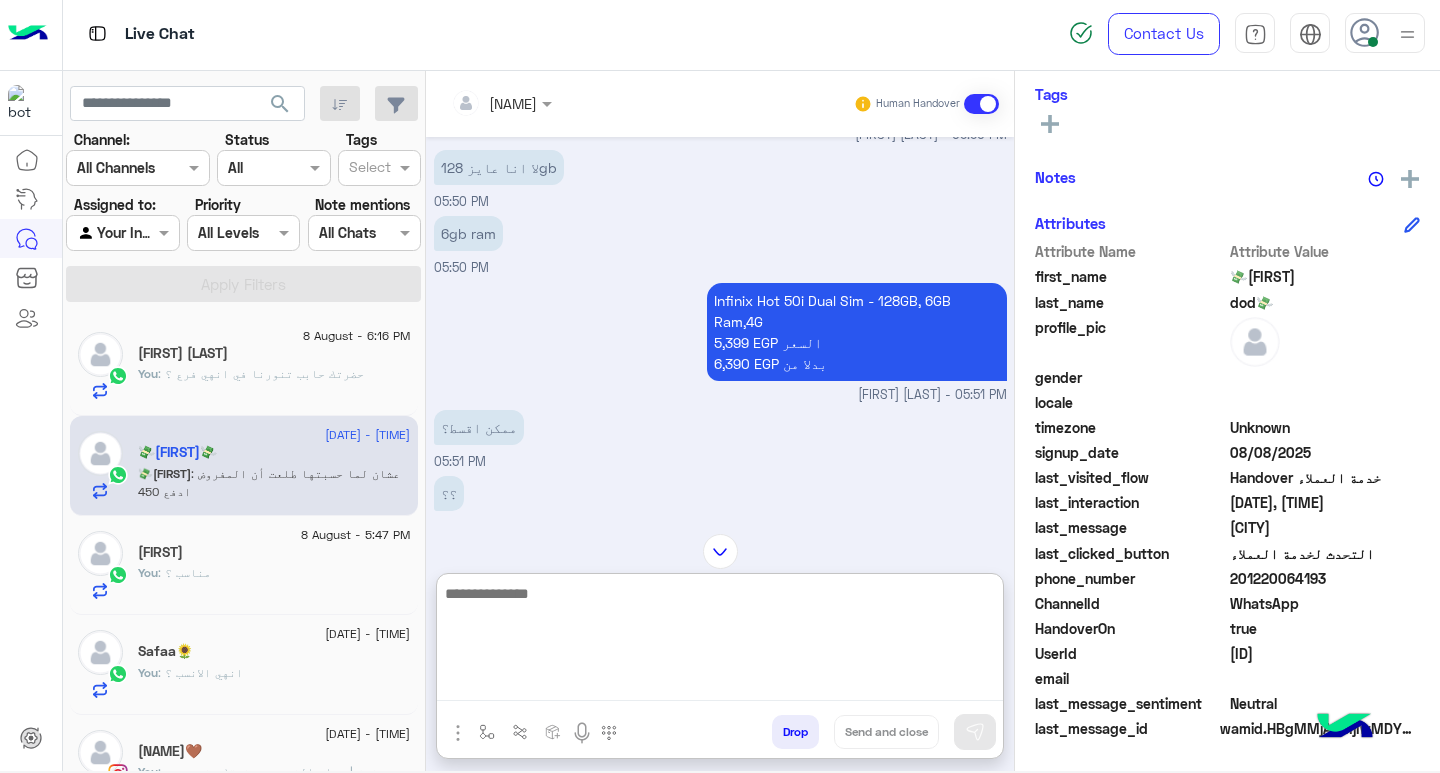 click at bounding box center [720, 641] 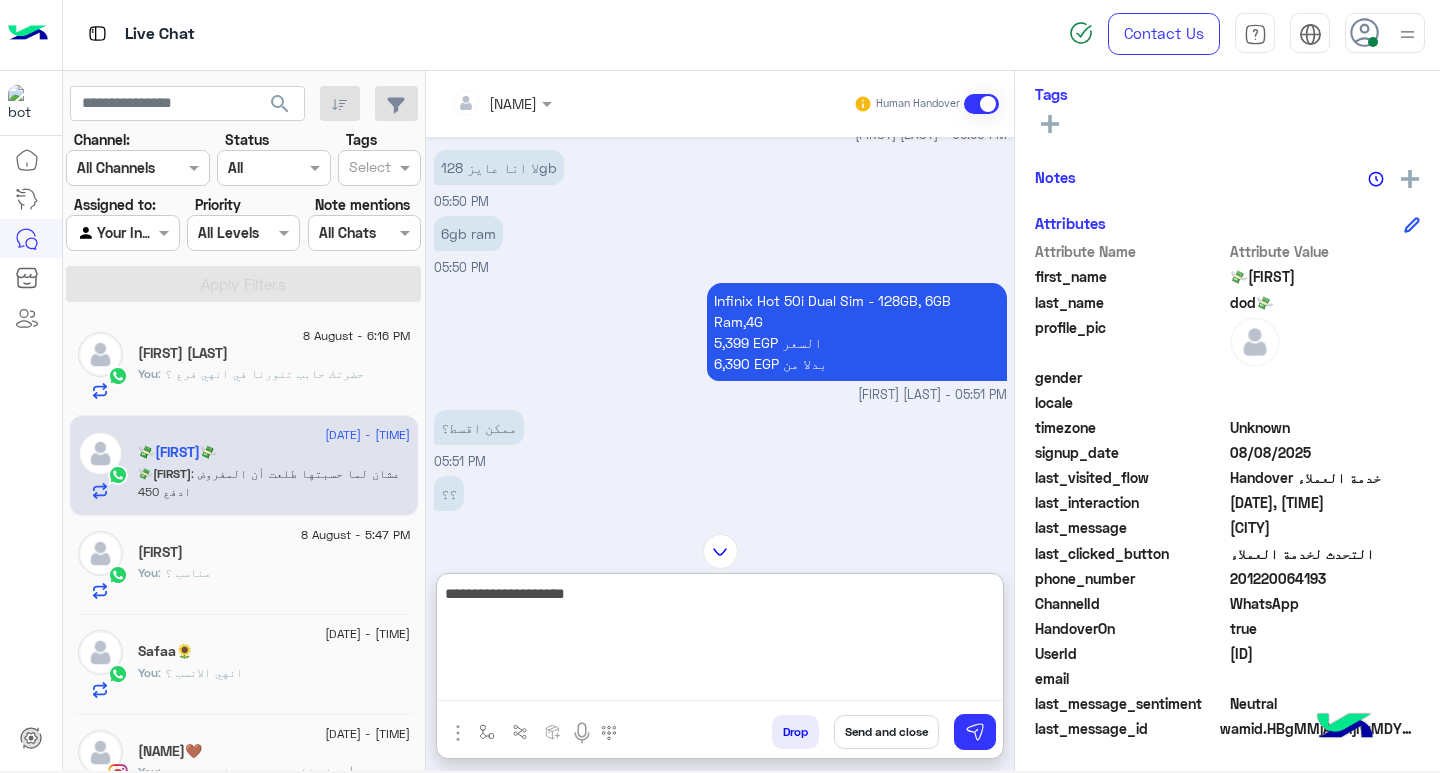 type on "**********" 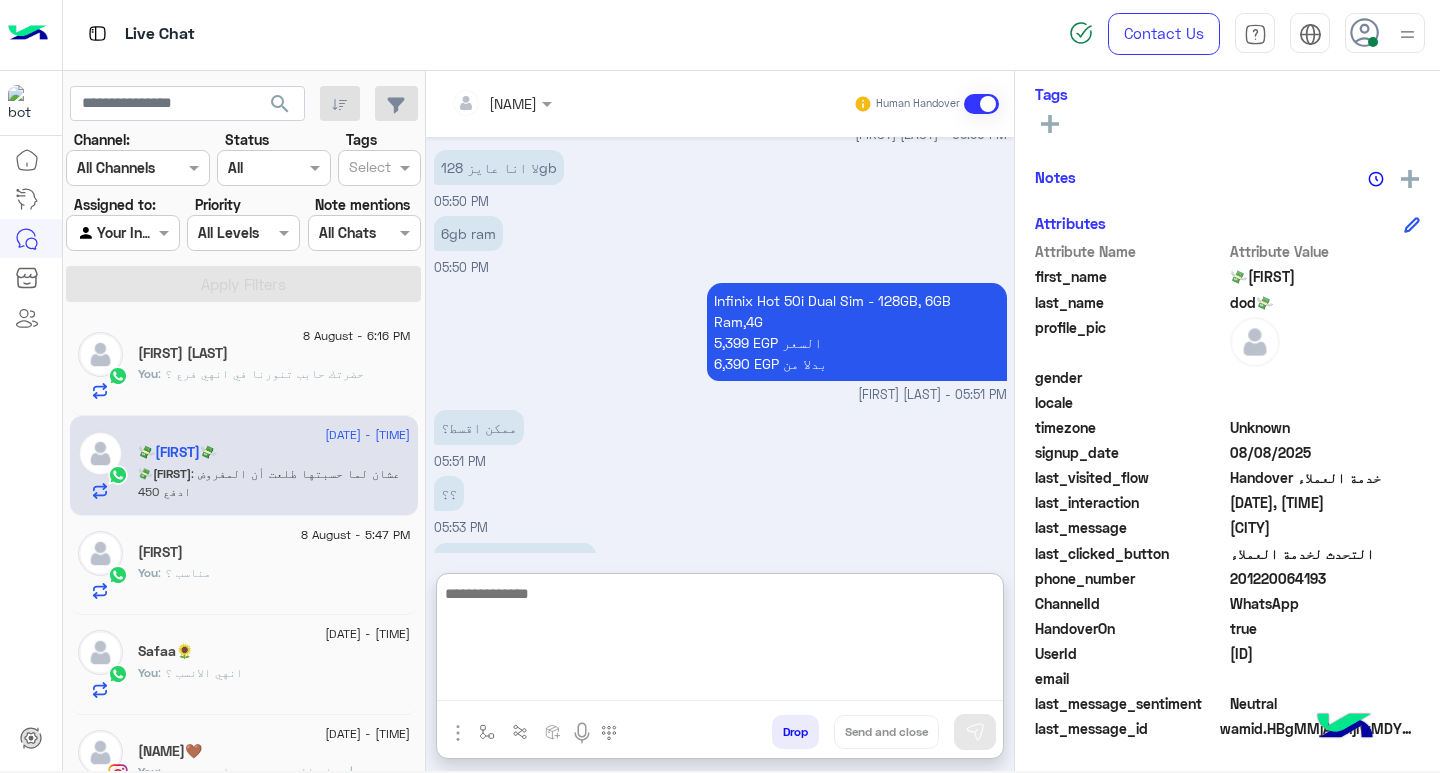 scroll, scrollTop: 3400, scrollLeft: 0, axis: vertical 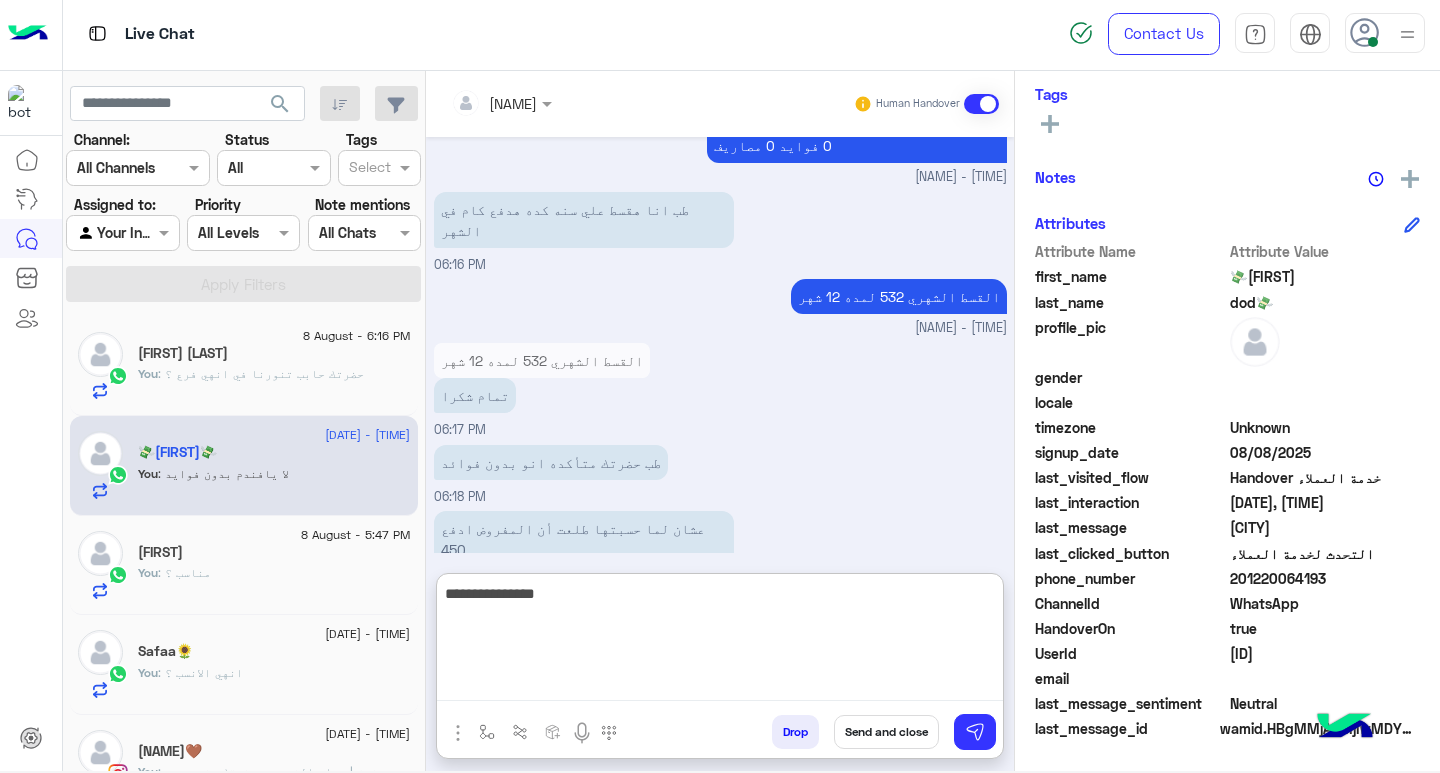 type on "**********" 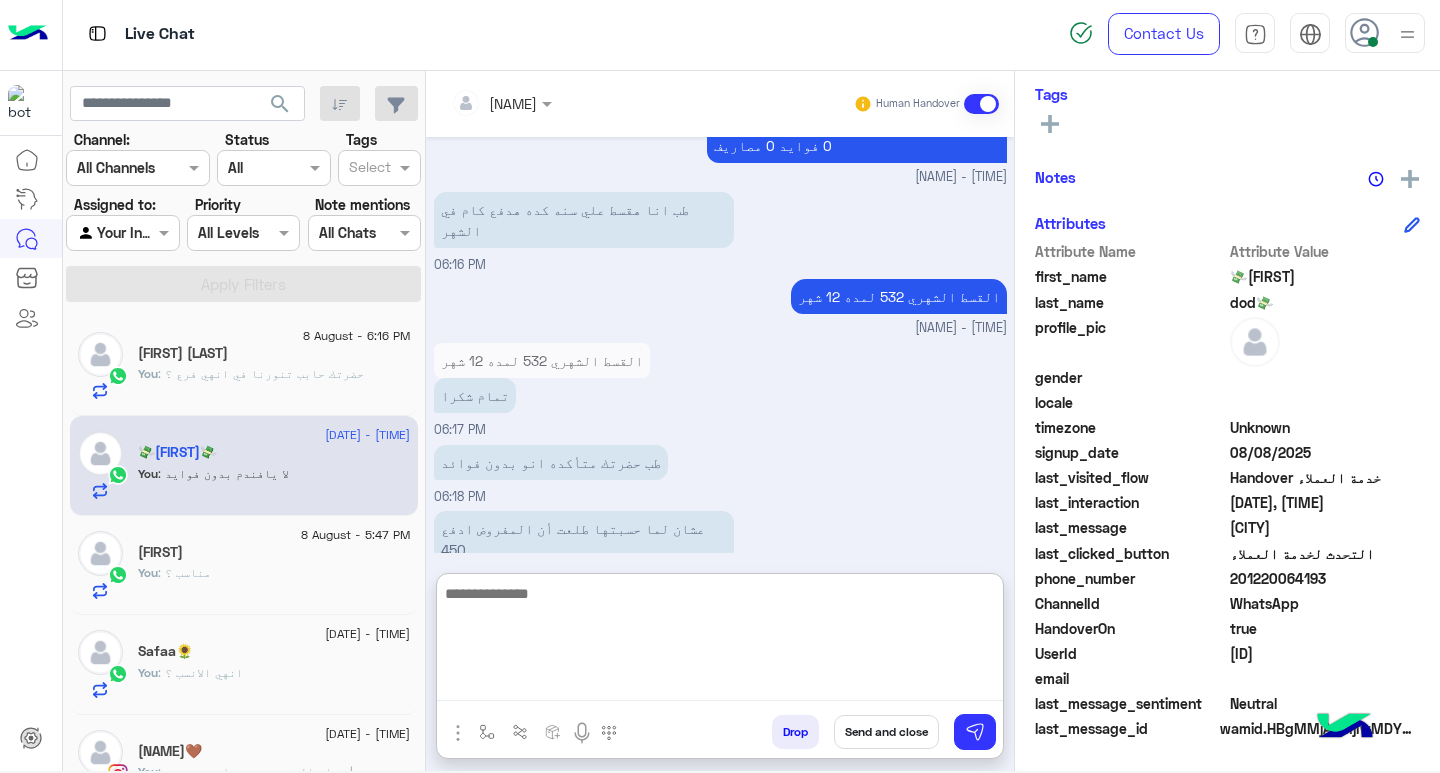 scroll, scrollTop: 3464, scrollLeft: 0, axis: vertical 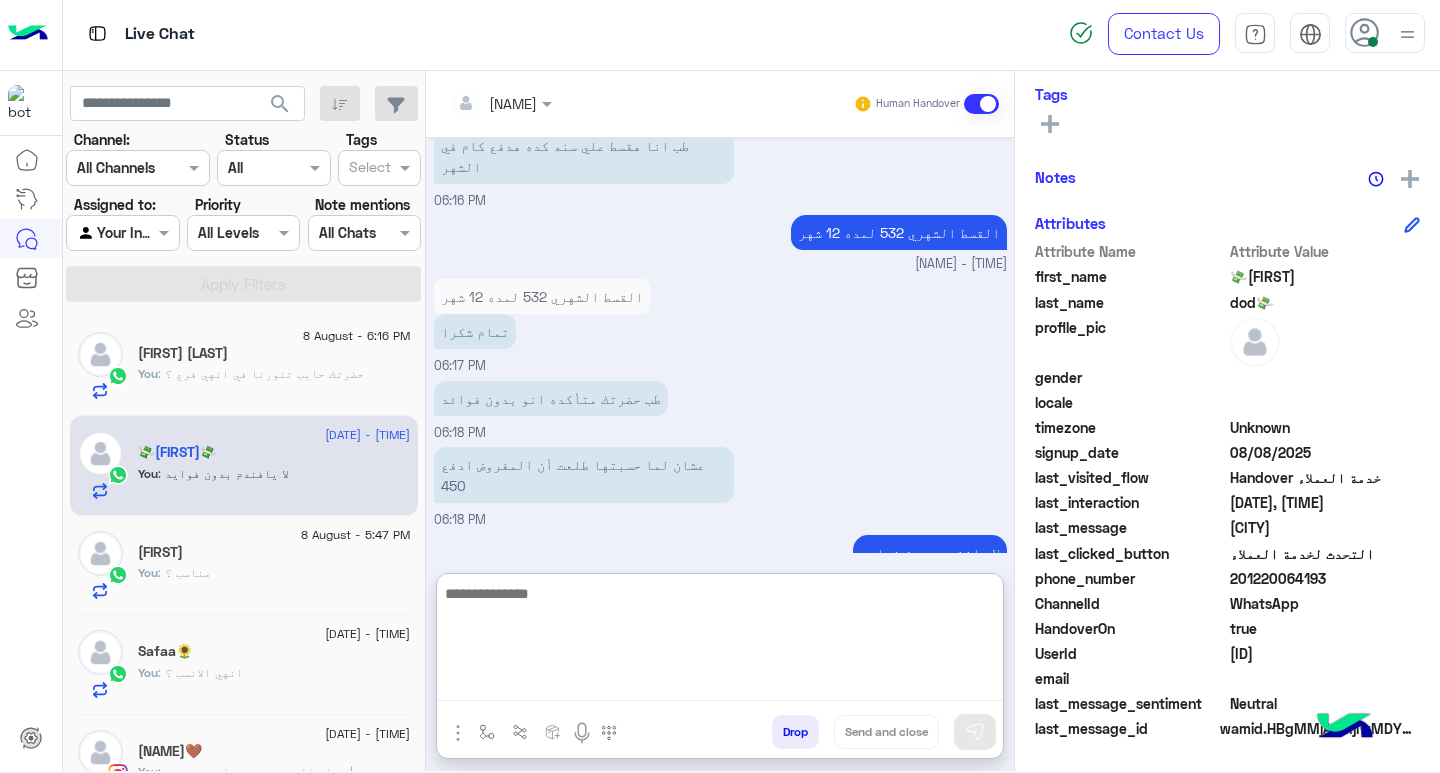 click on "[FIRST]" 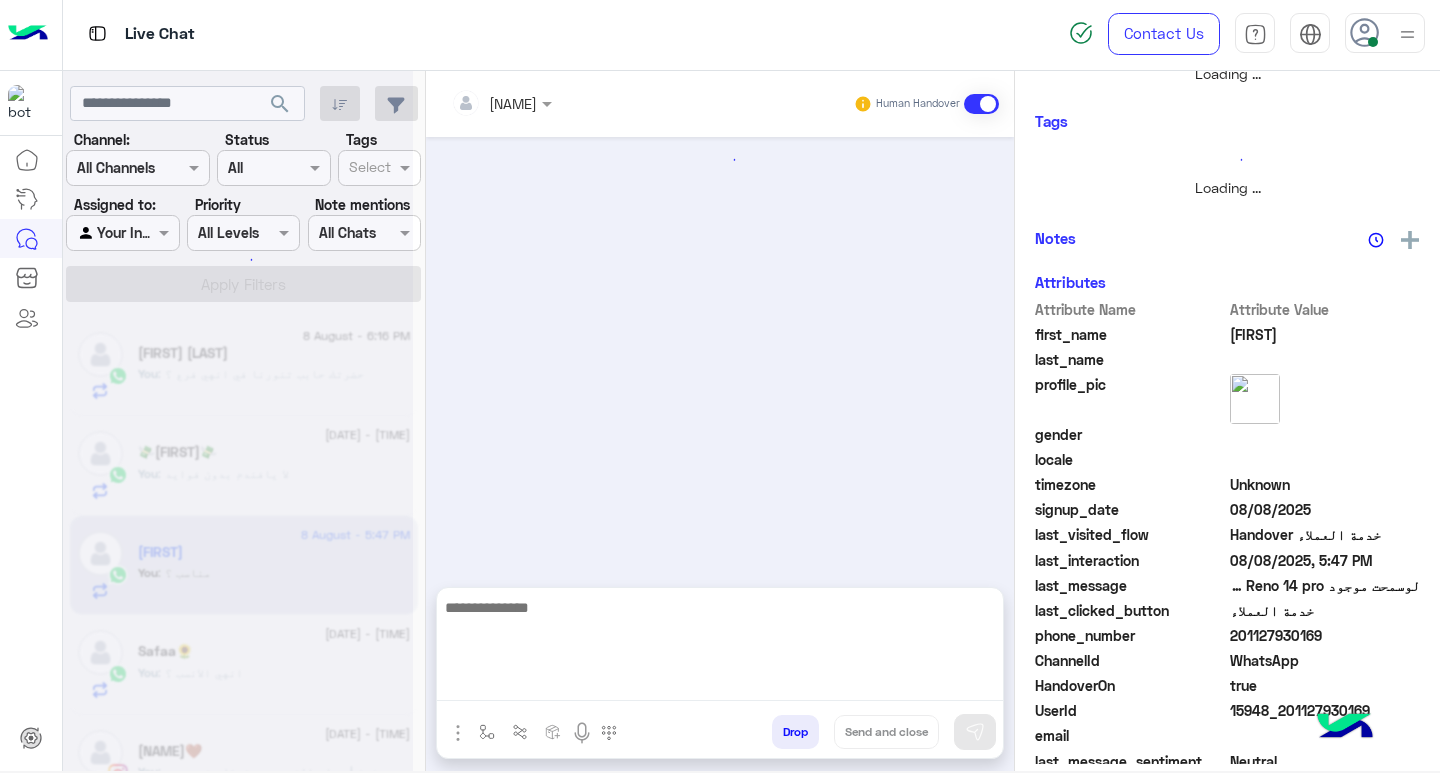 scroll, scrollTop: 0, scrollLeft: 0, axis: both 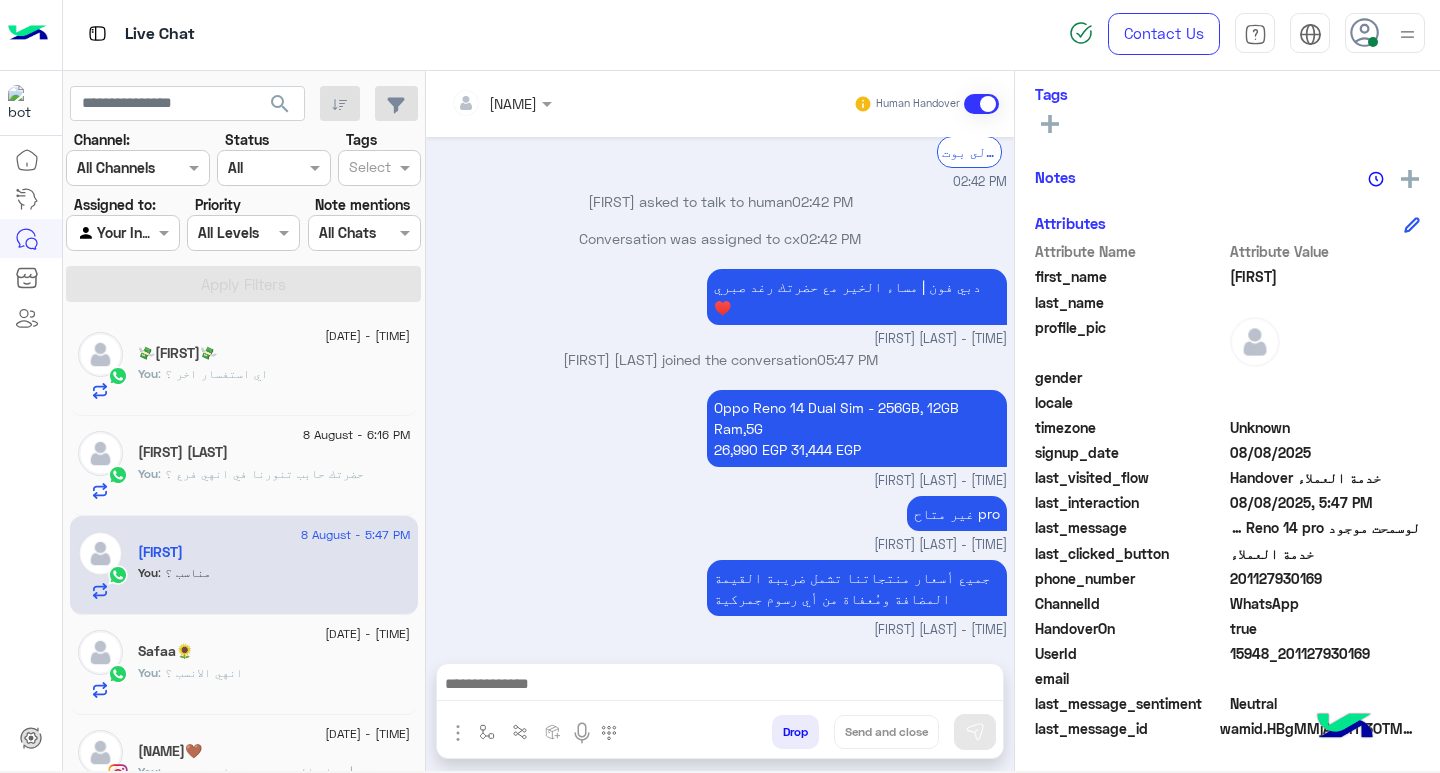 click at bounding box center (720, 686) 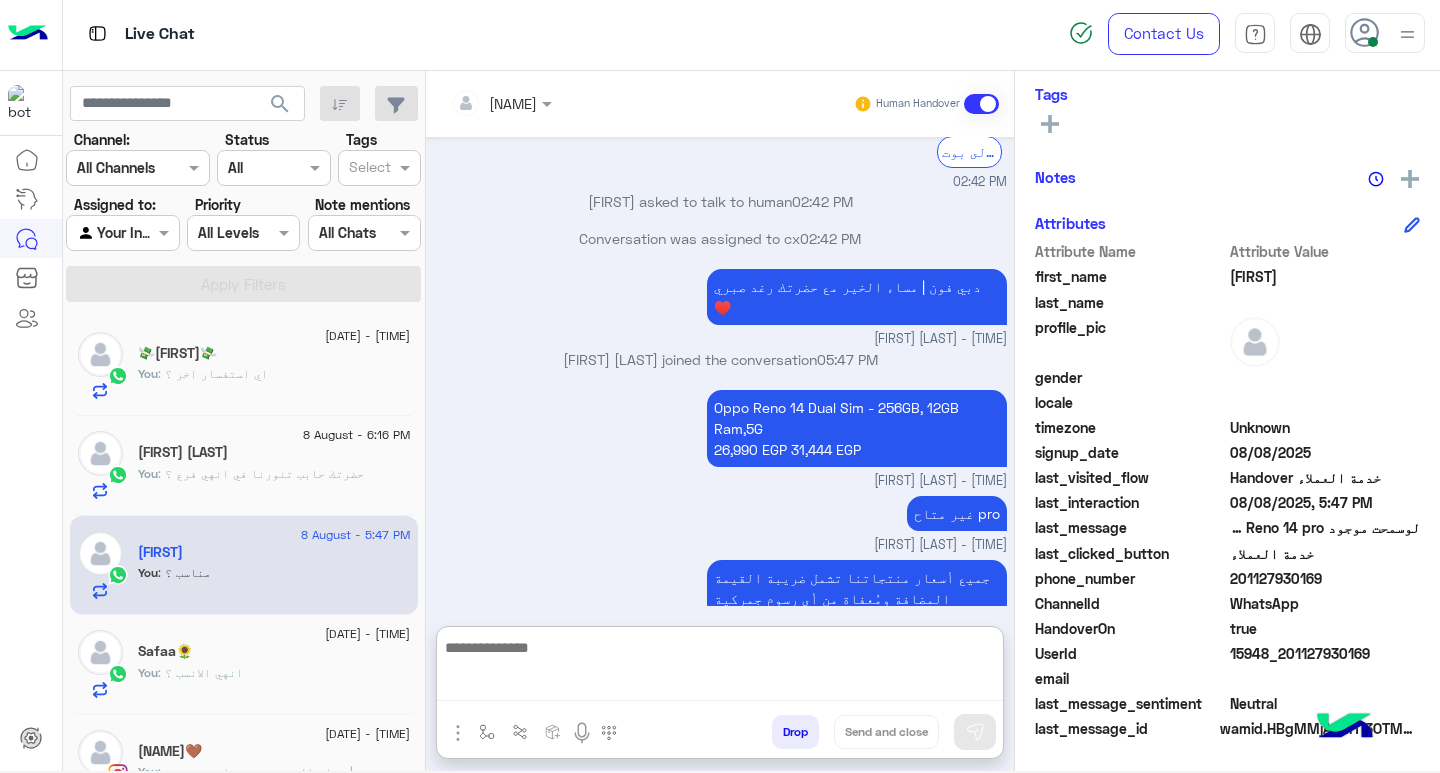 paste on "**********" 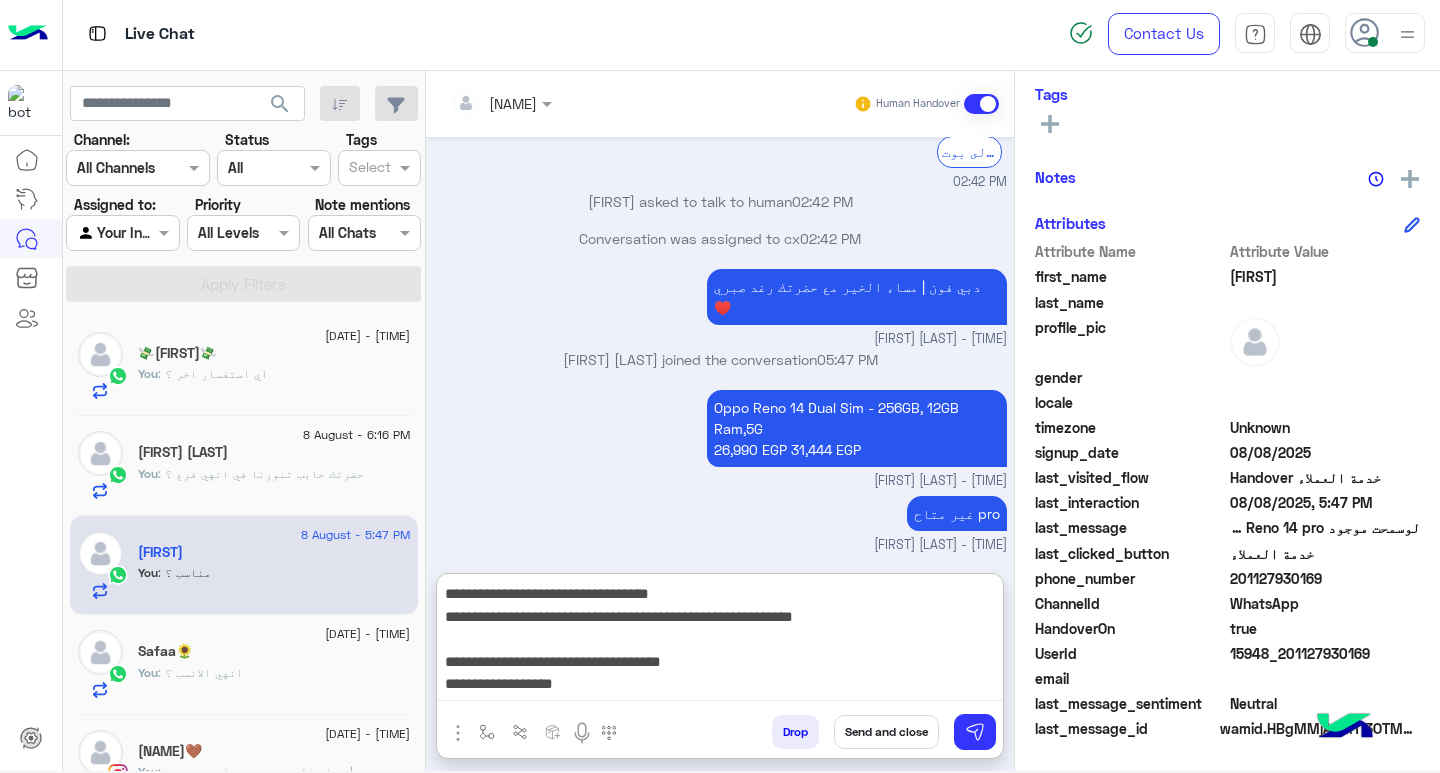 scroll, scrollTop: 155, scrollLeft: 0, axis: vertical 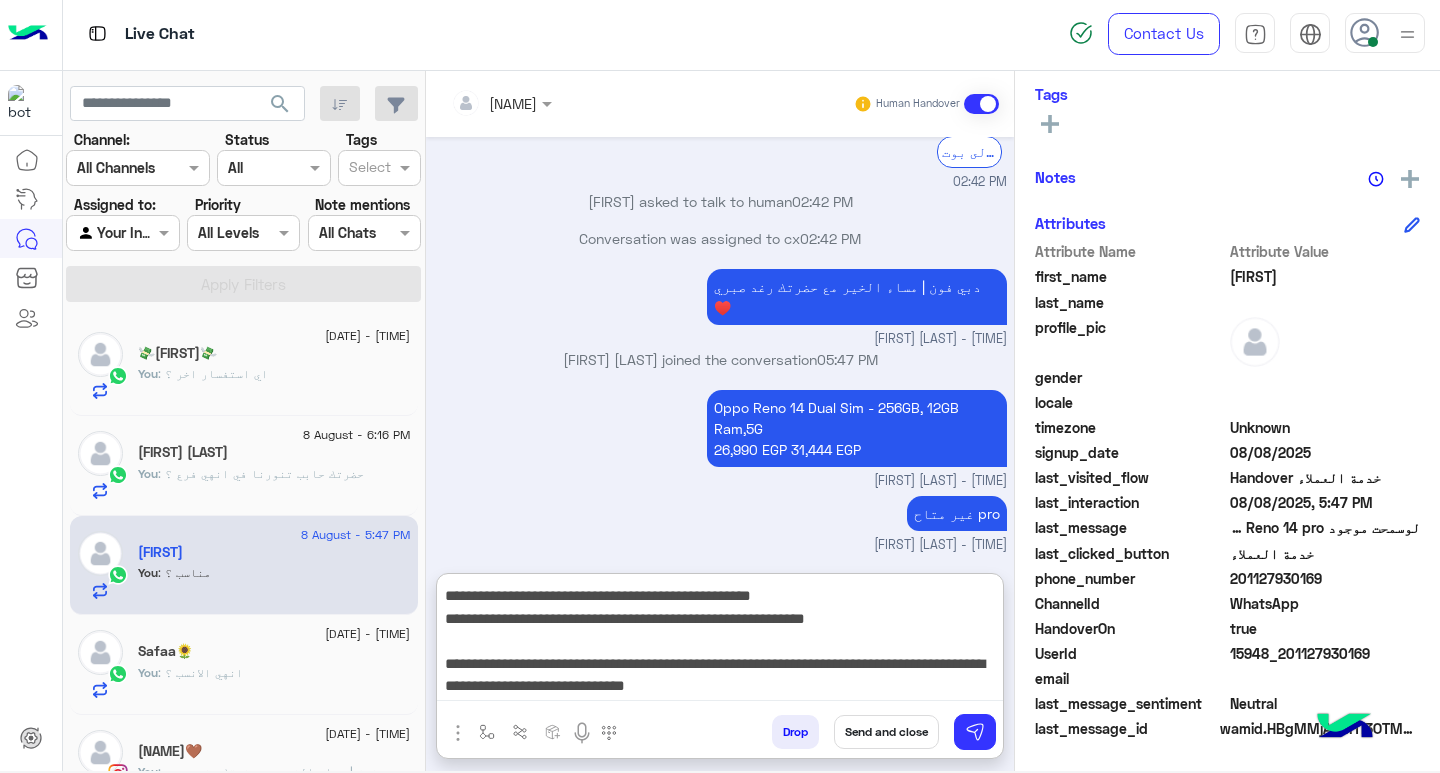 type on "**********" 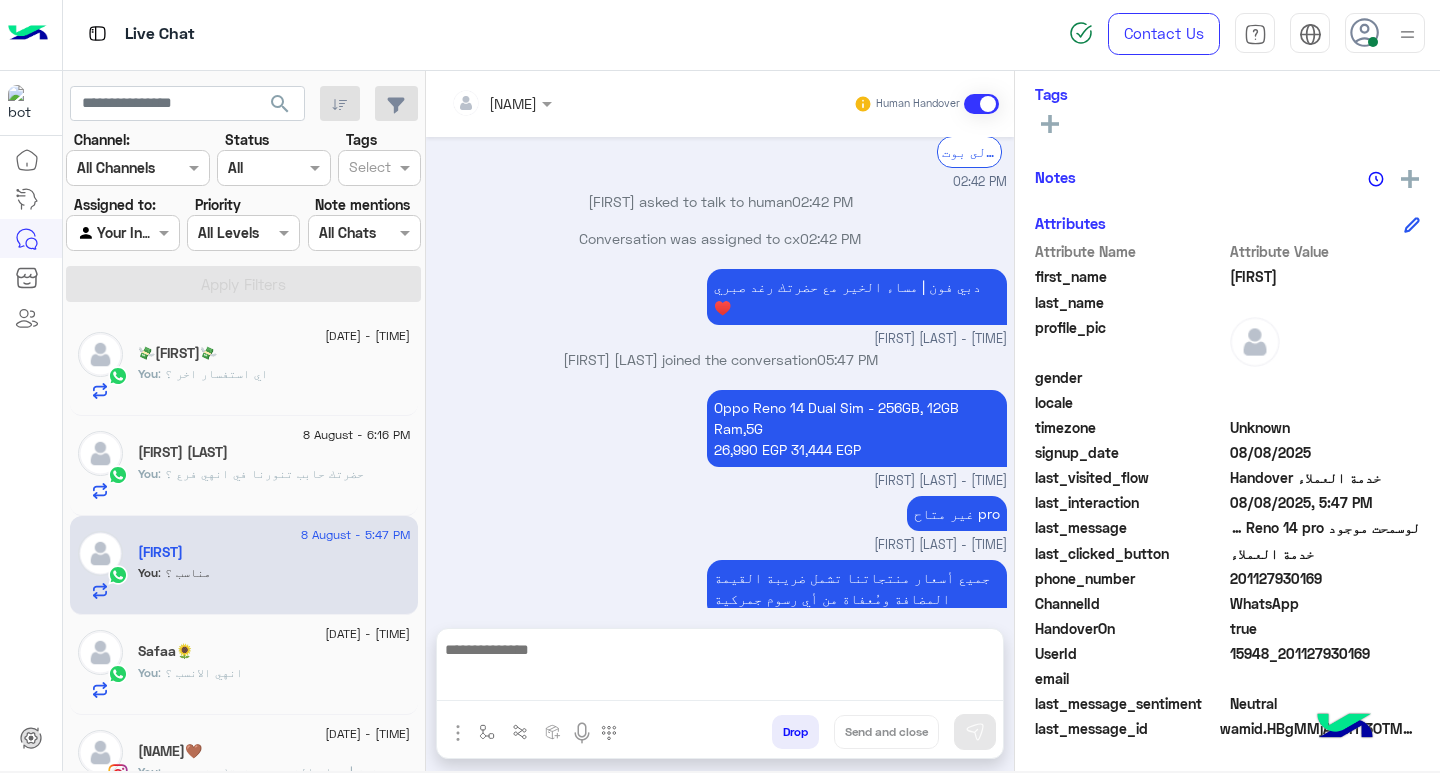 scroll, scrollTop: 0, scrollLeft: 0, axis: both 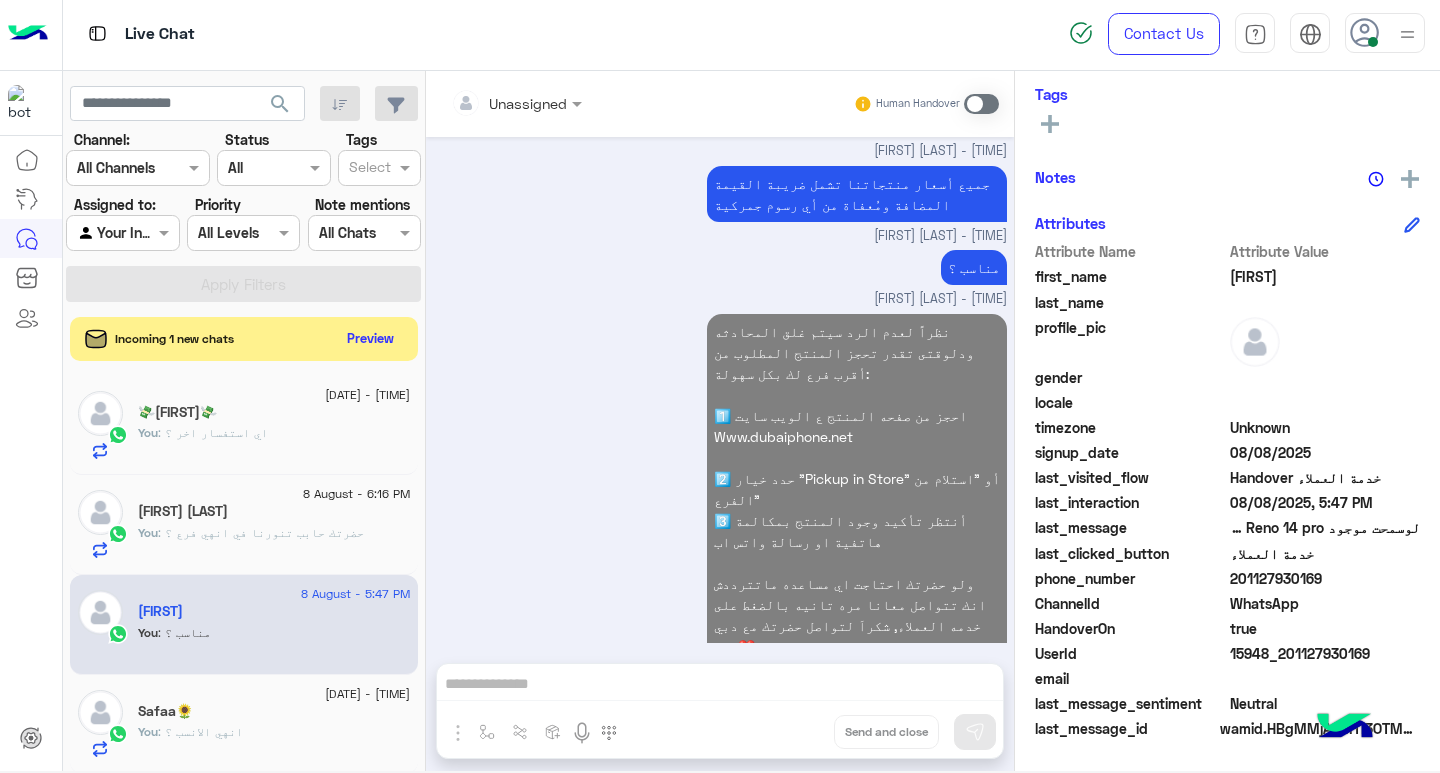 click on "8 August - 6:16 PM  محمد أبوعبدالرحمن   You  : حضرتك حابب تنورنا في انهي فرع ؟" 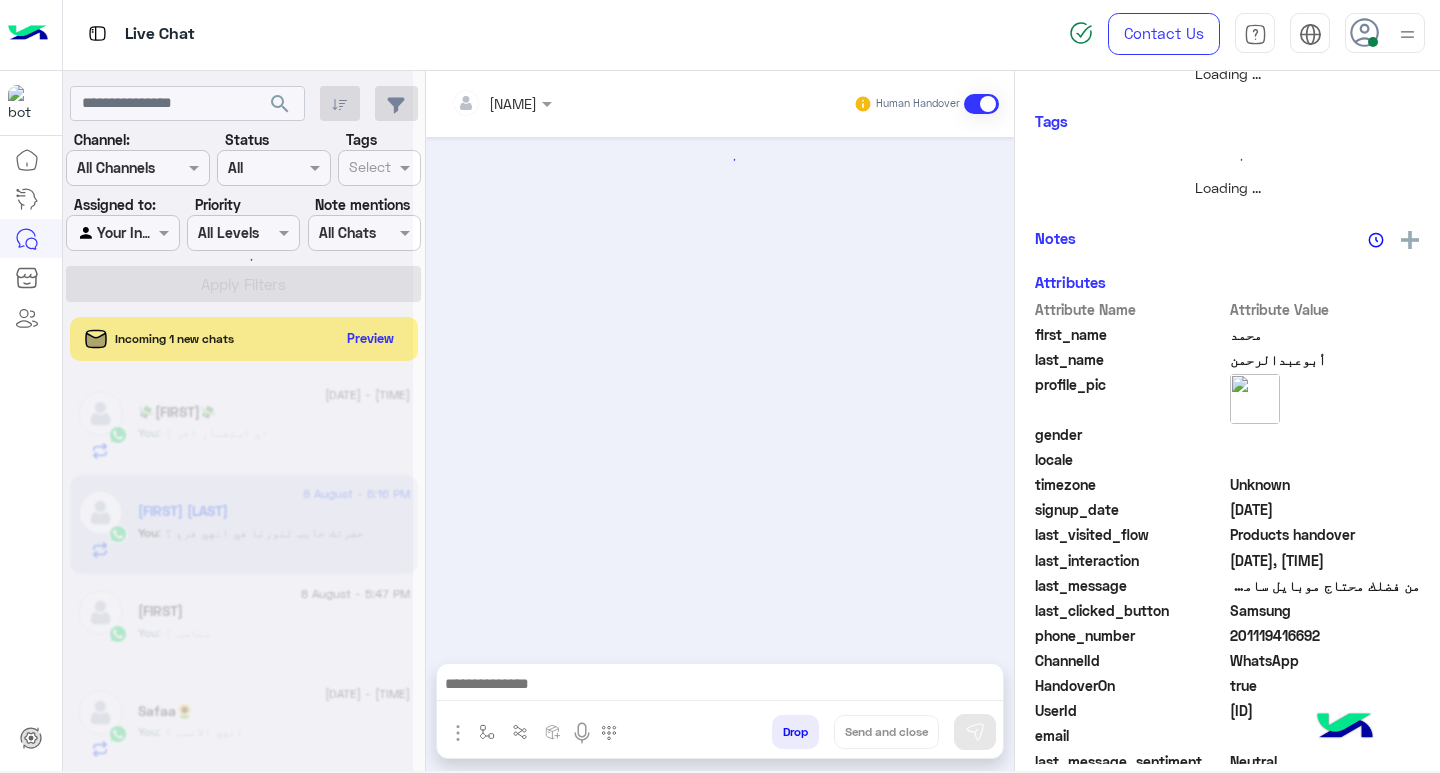 scroll, scrollTop: 355, scrollLeft: 0, axis: vertical 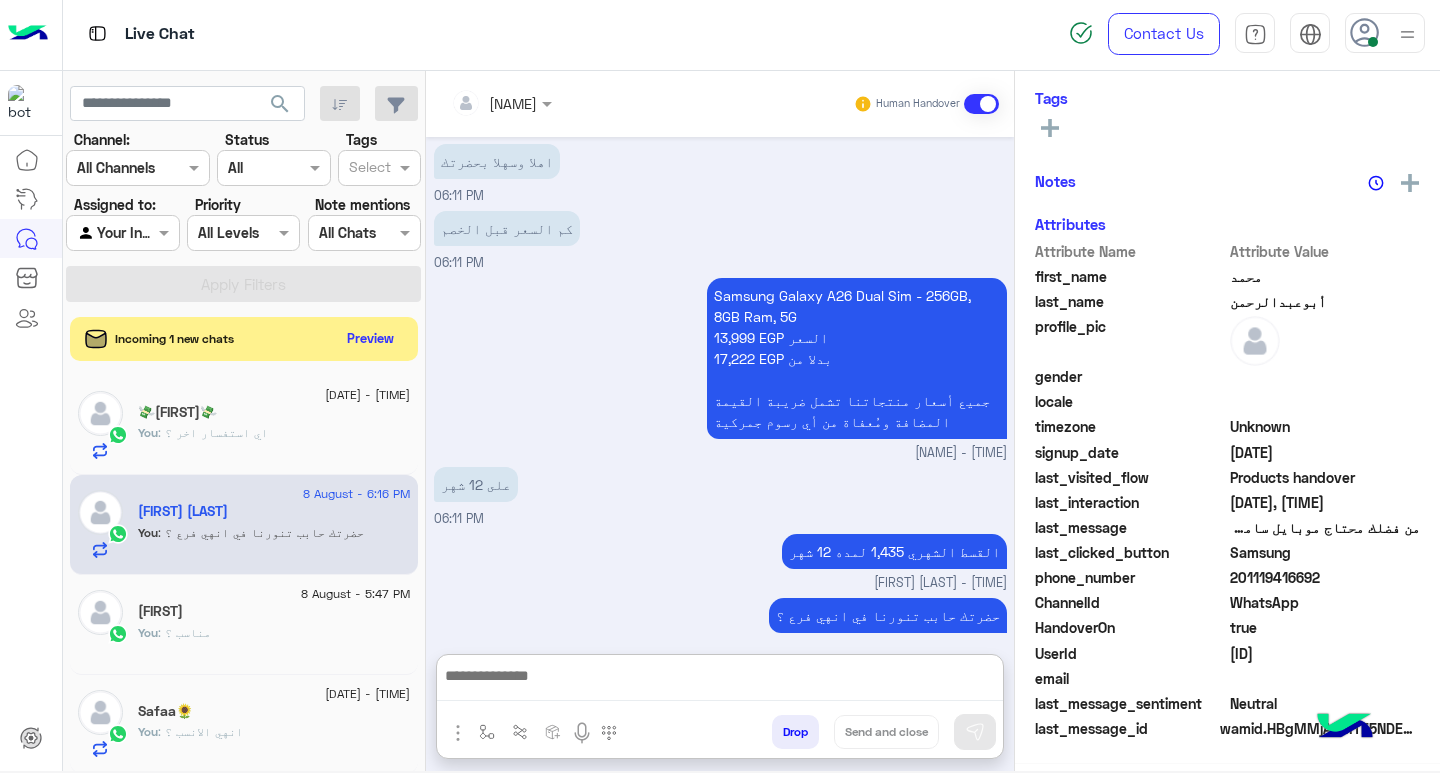 drag, startPoint x: 925, startPoint y: 678, endPoint x: 940, endPoint y: 670, distance: 17 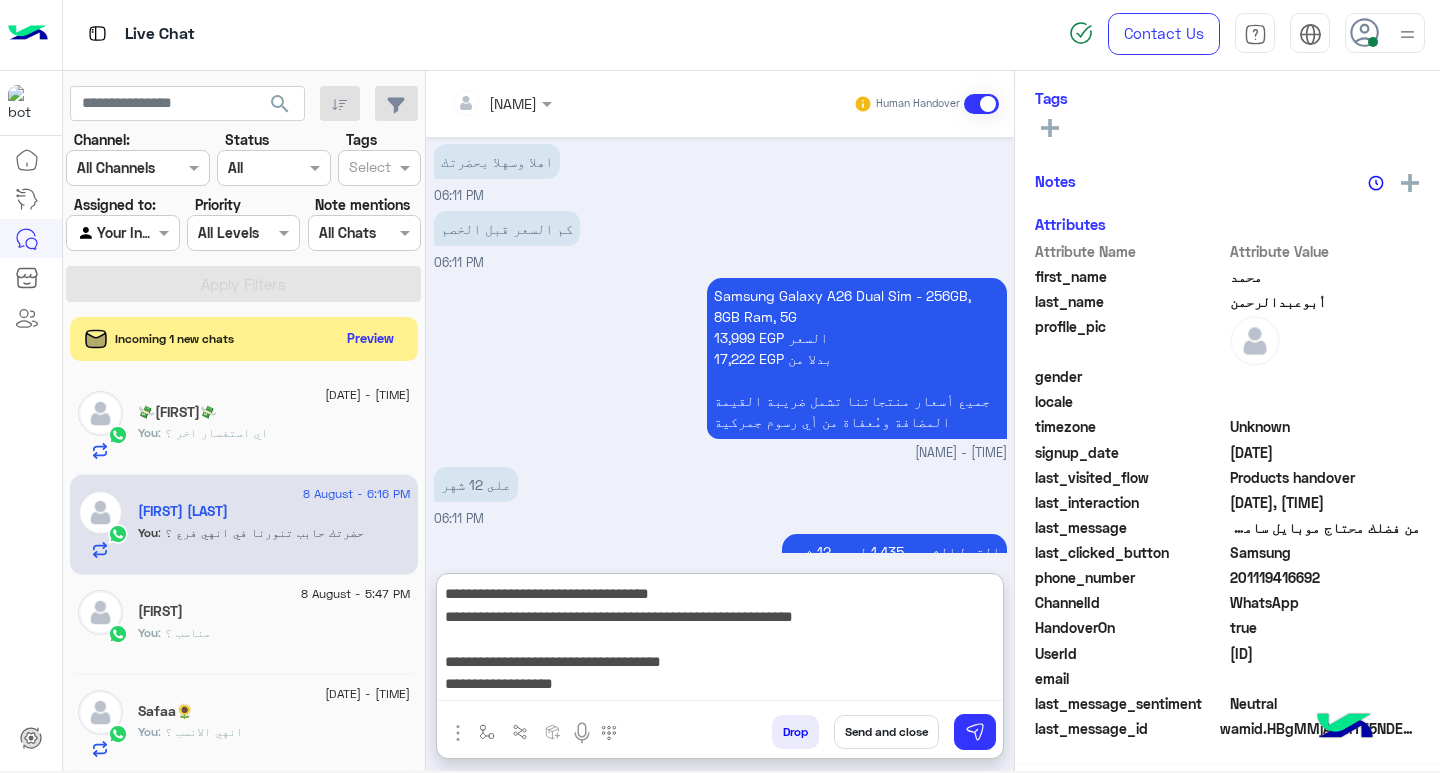scroll, scrollTop: 155, scrollLeft: 0, axis: vertical 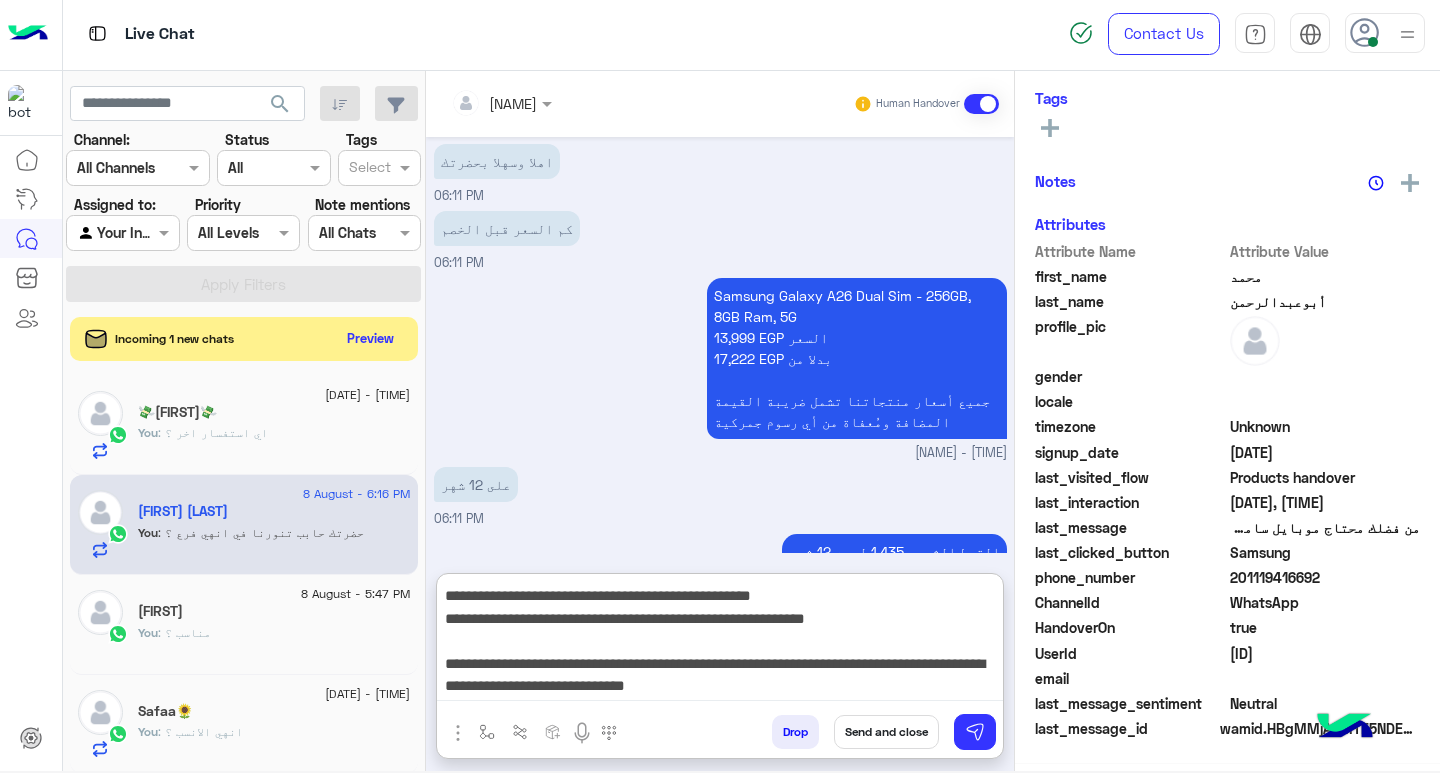 type on "**********" 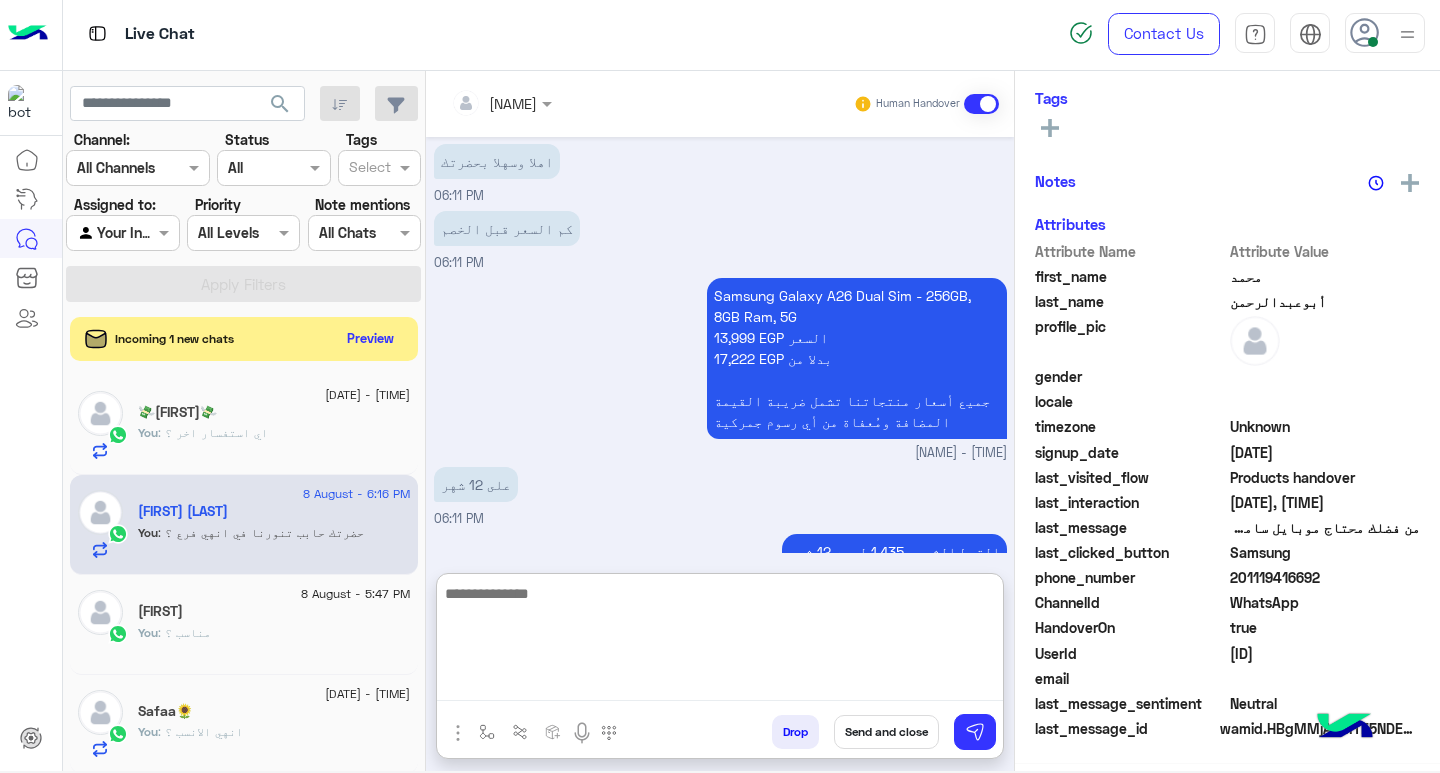 scroll, scrollTop: 0, scrollLeft: 0, axis: both 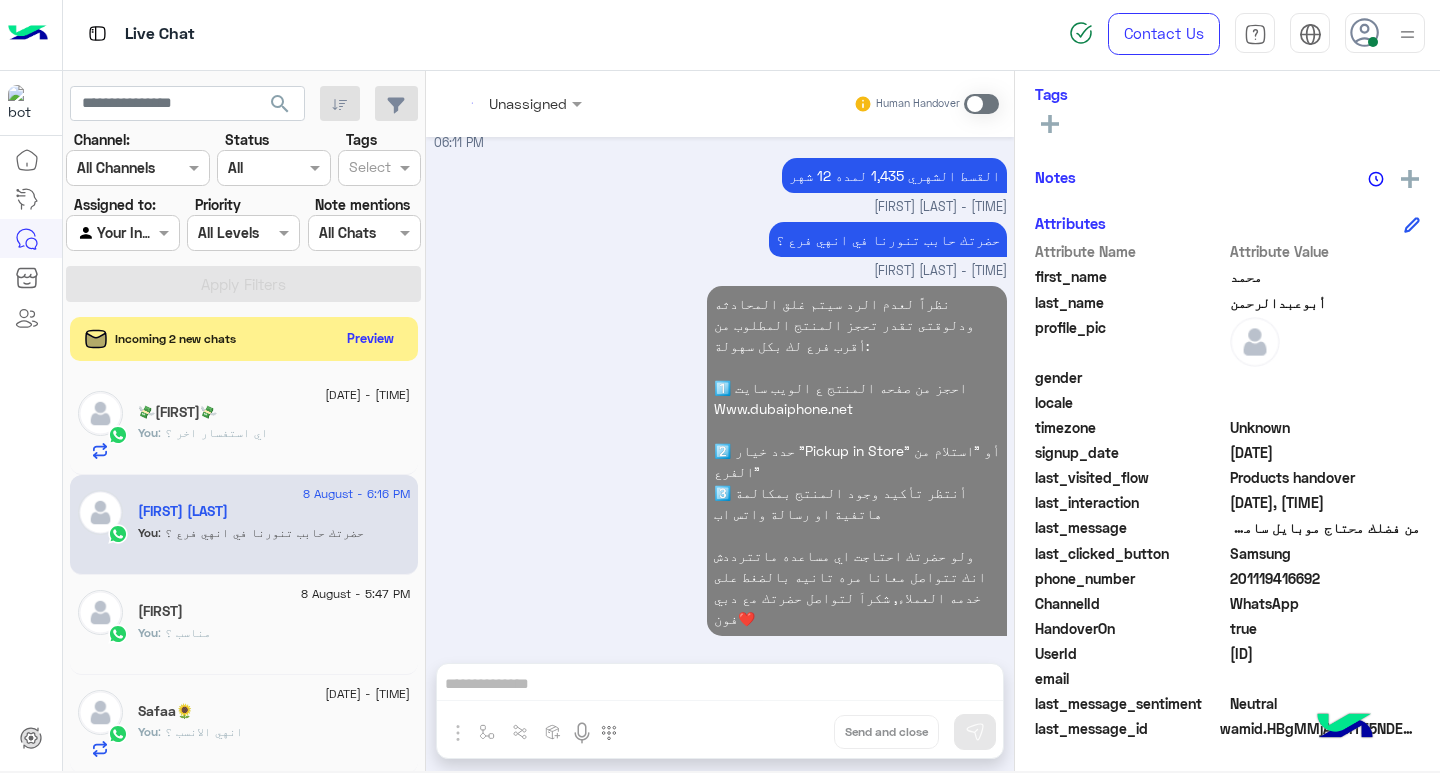 click on "You  : مناسب ؟" 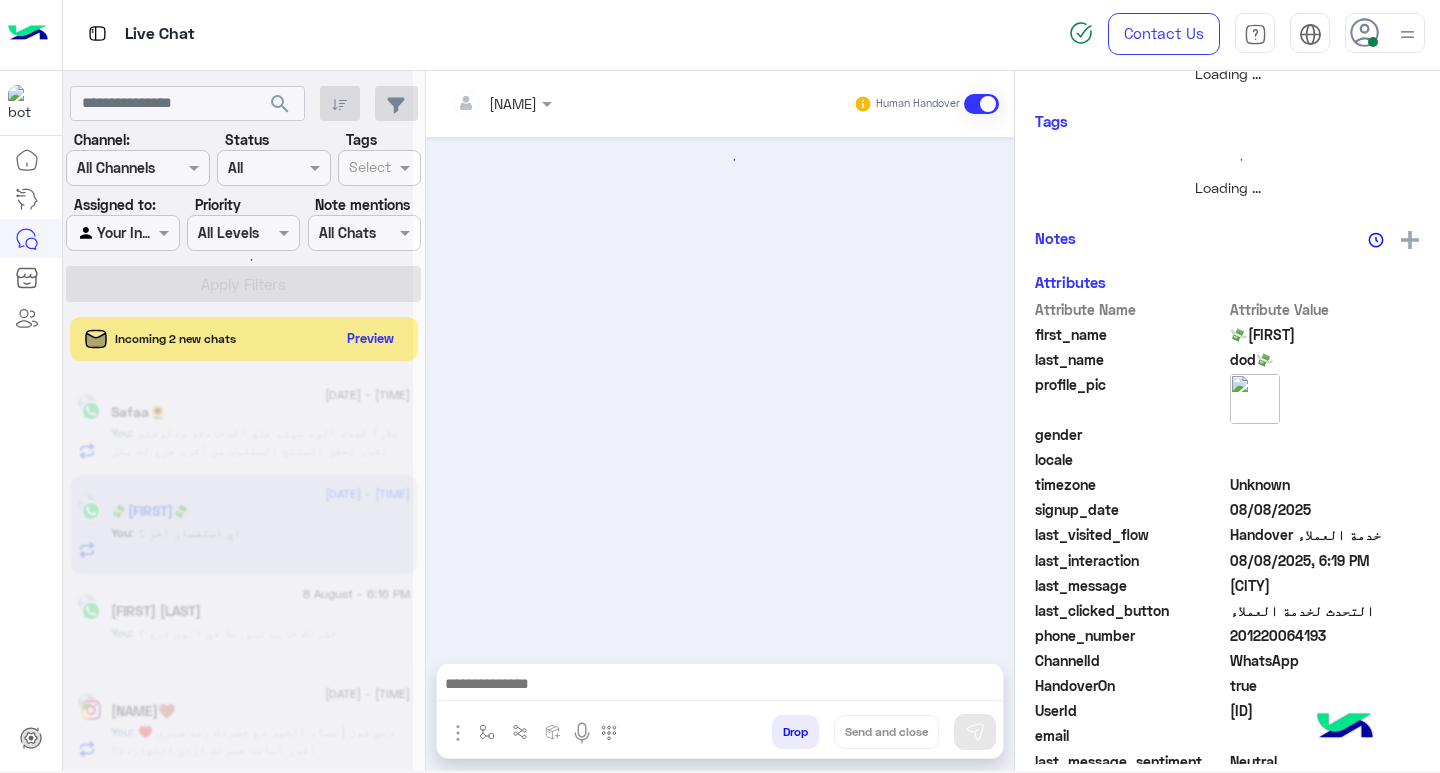 scroll, scrollTop: 355, scrollLeft: 0, axis: vertical 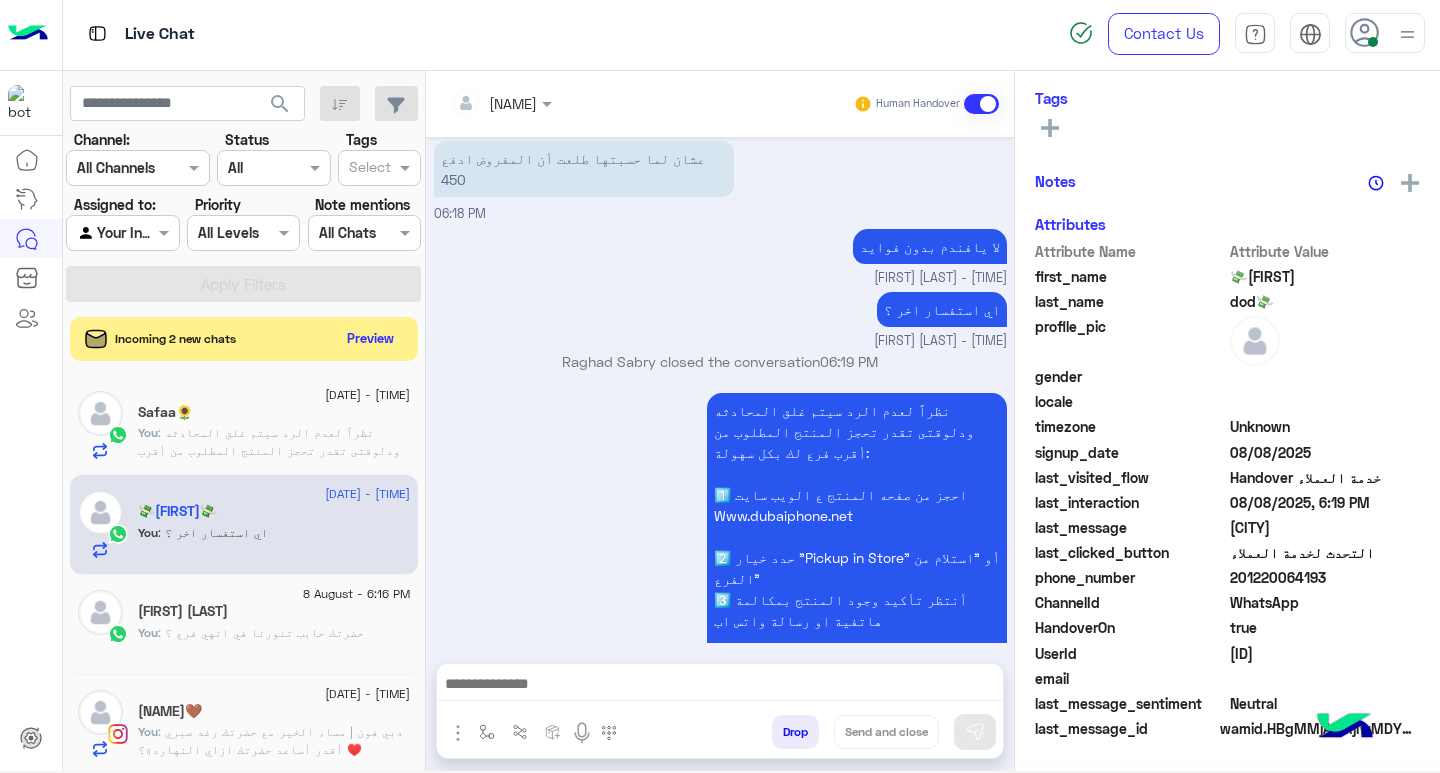 click at bounding box center (720, 686) 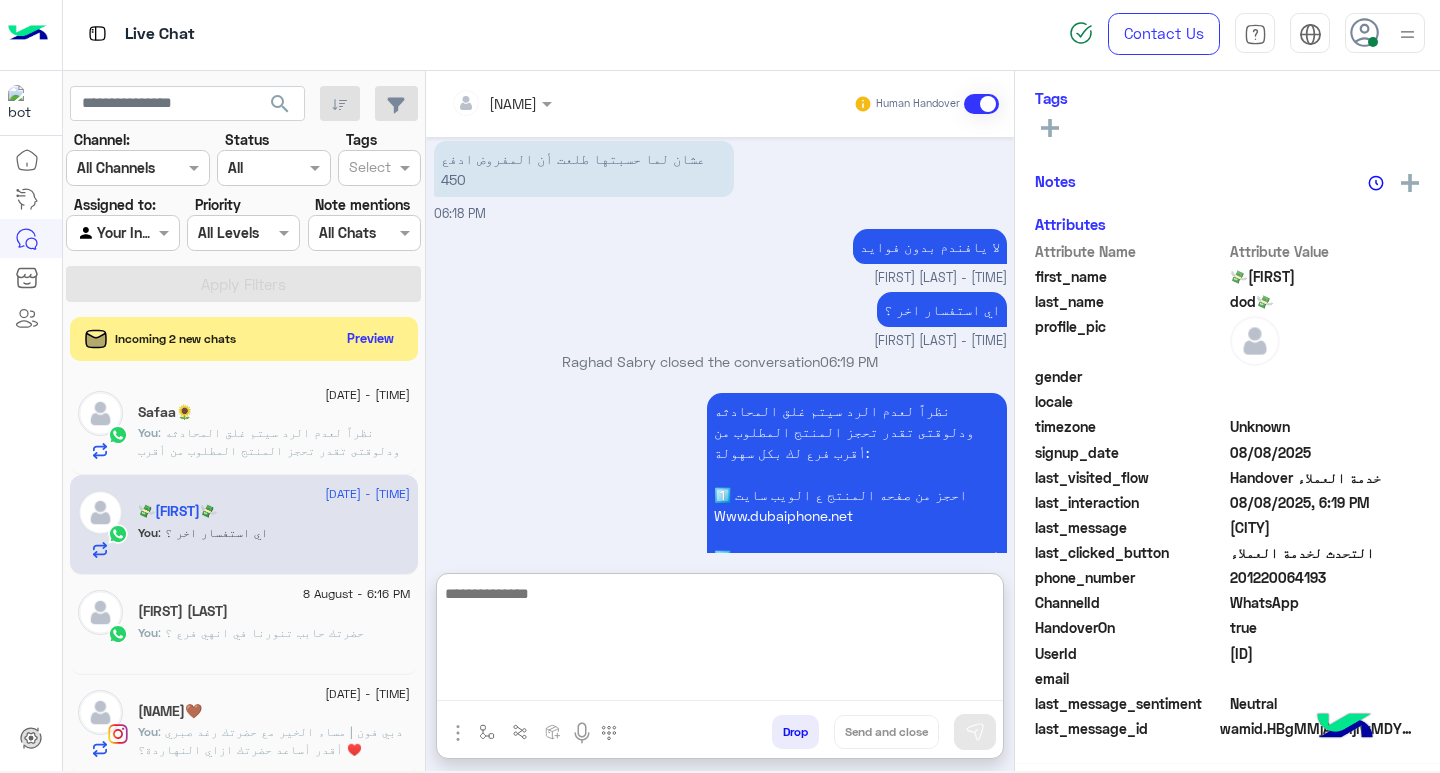 scroll, scrollTop: 329, scrollLeft: 0, axis: vertical 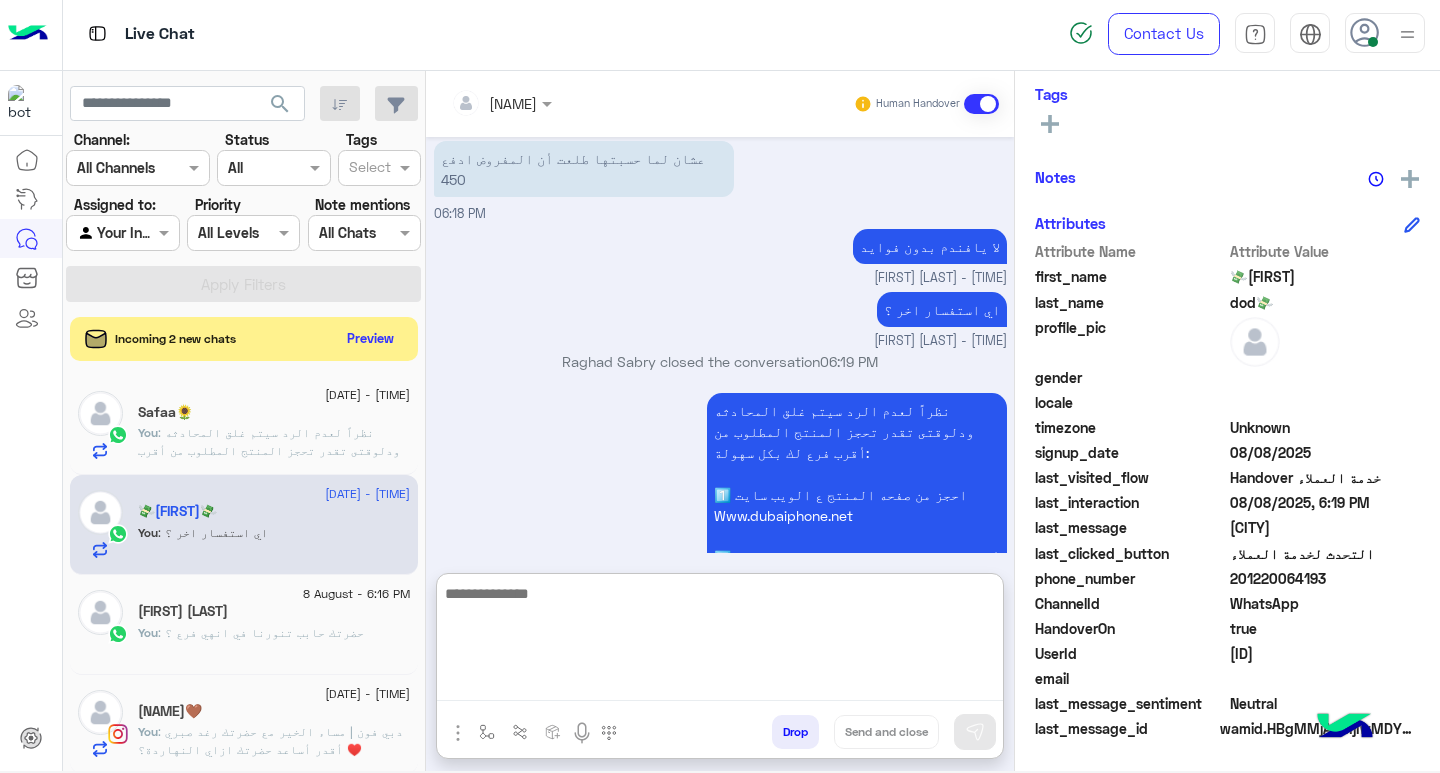 click at bounding box center [501, 102] 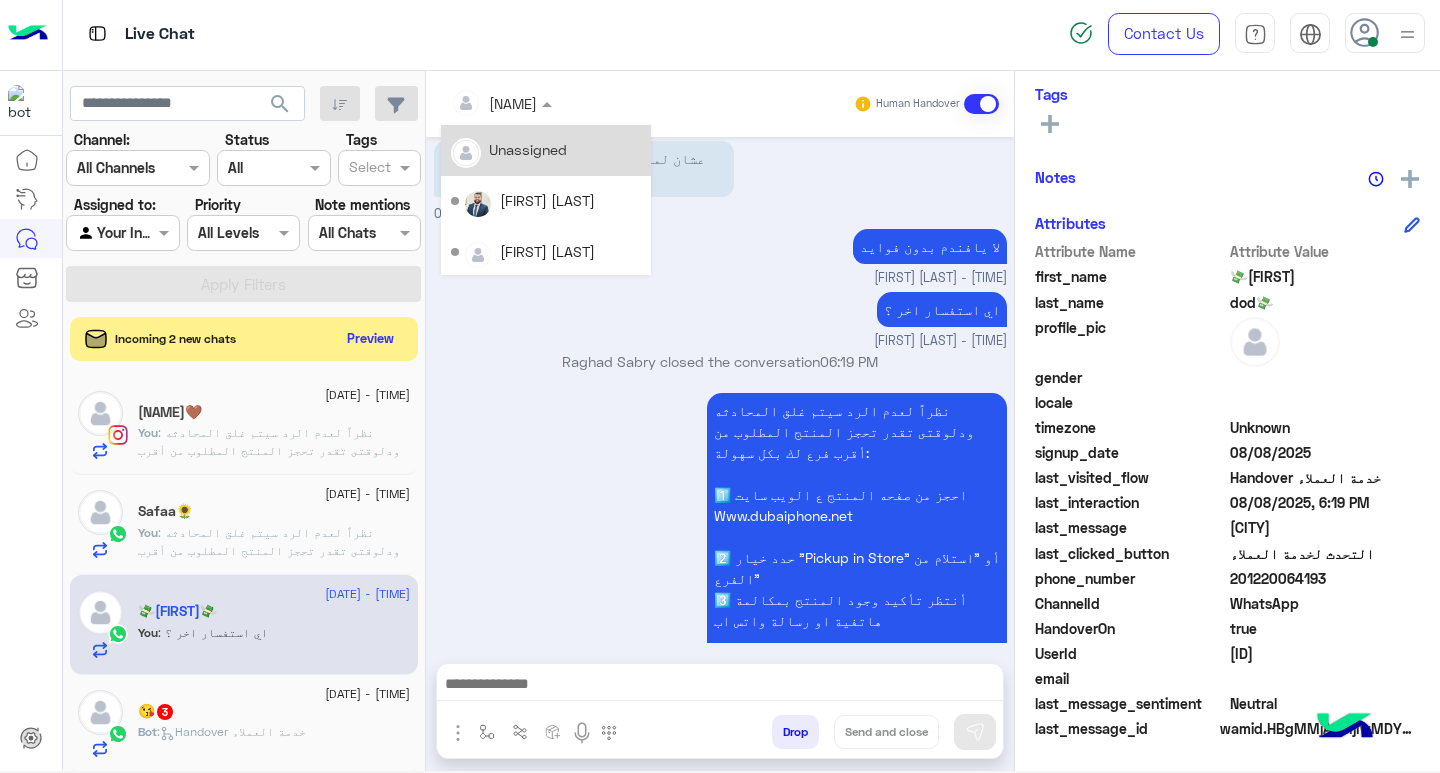 click on "Unassigned" at bounding box center (528, 149) 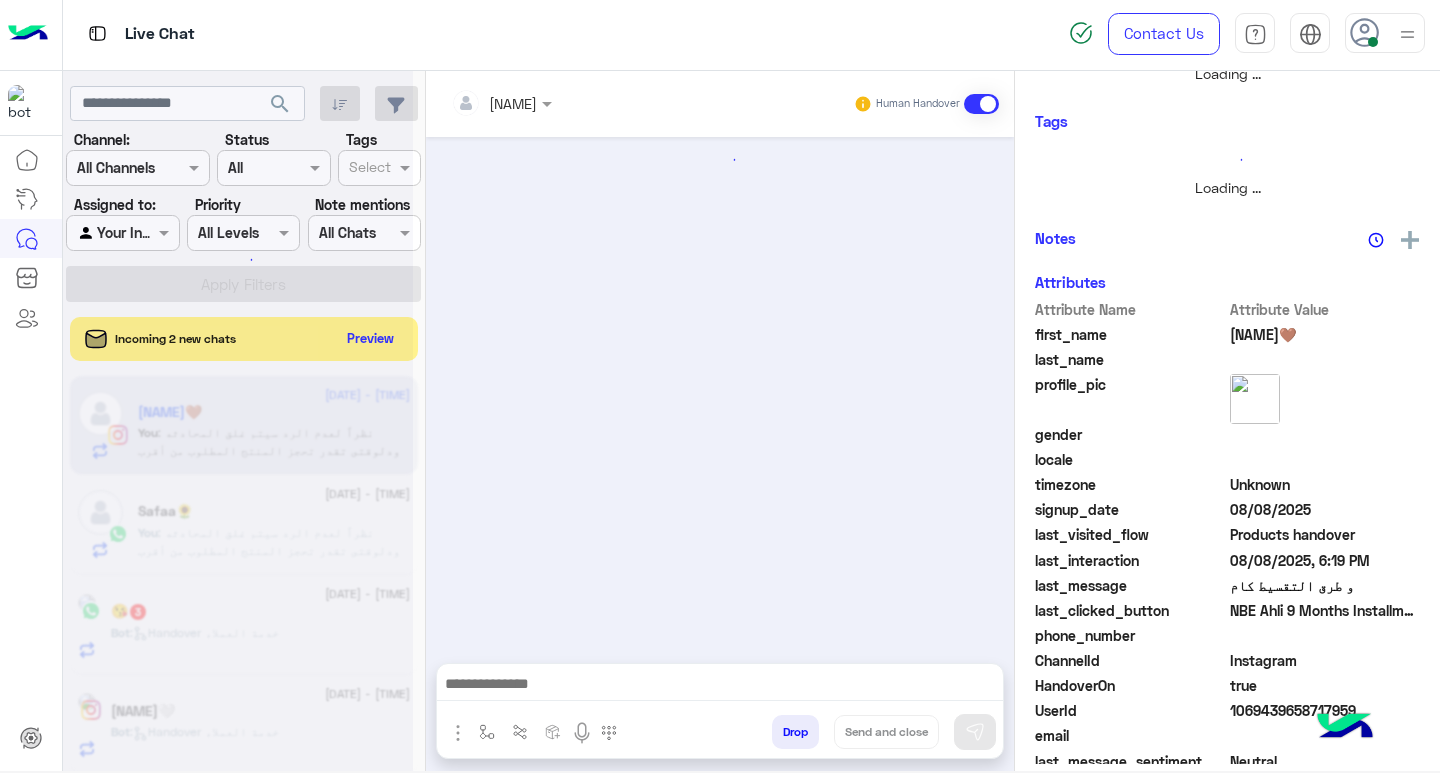 scroll, scrollTop: 355, scrollLeft: 0, axis: vertical 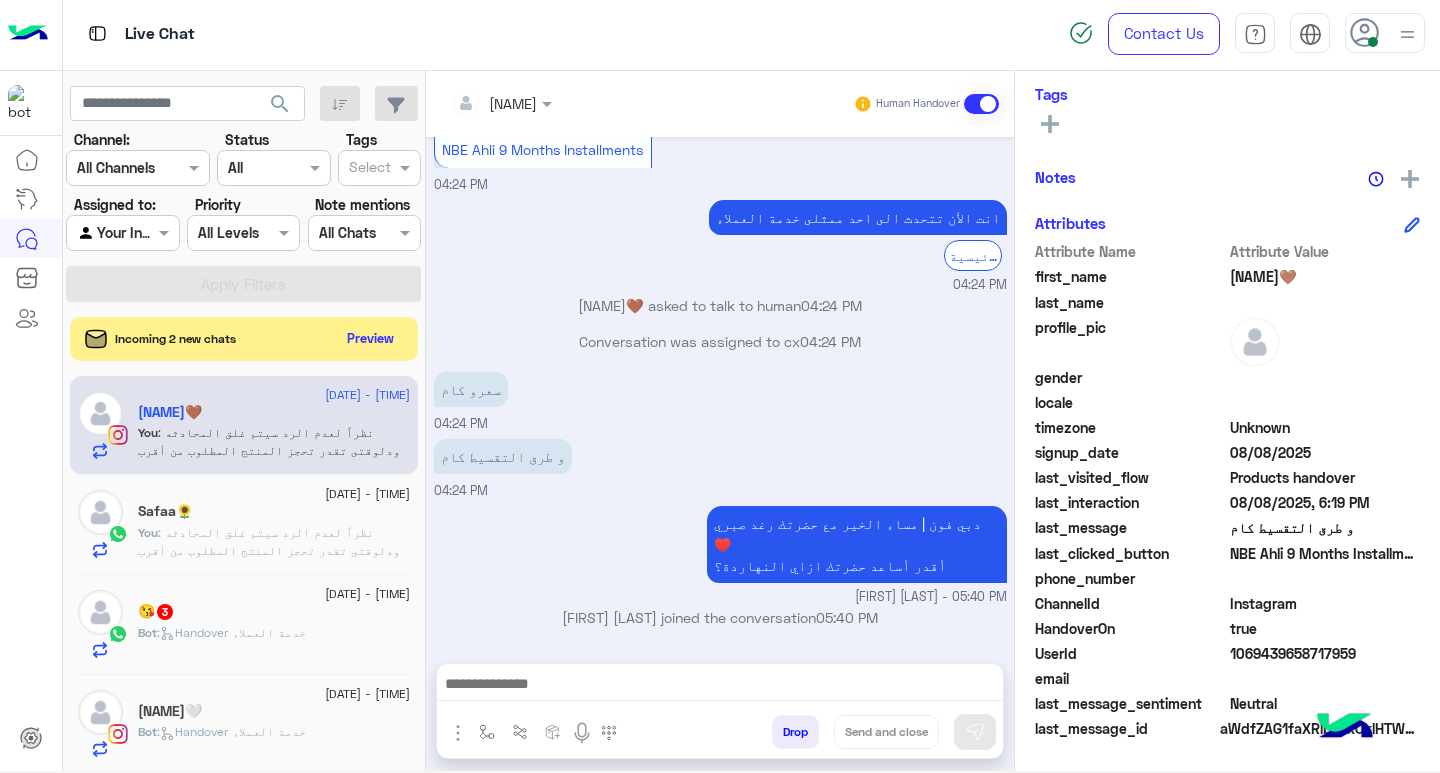 click on "و طرق التقسيط كام   04:24 PM" at bounding box center (720, 467) 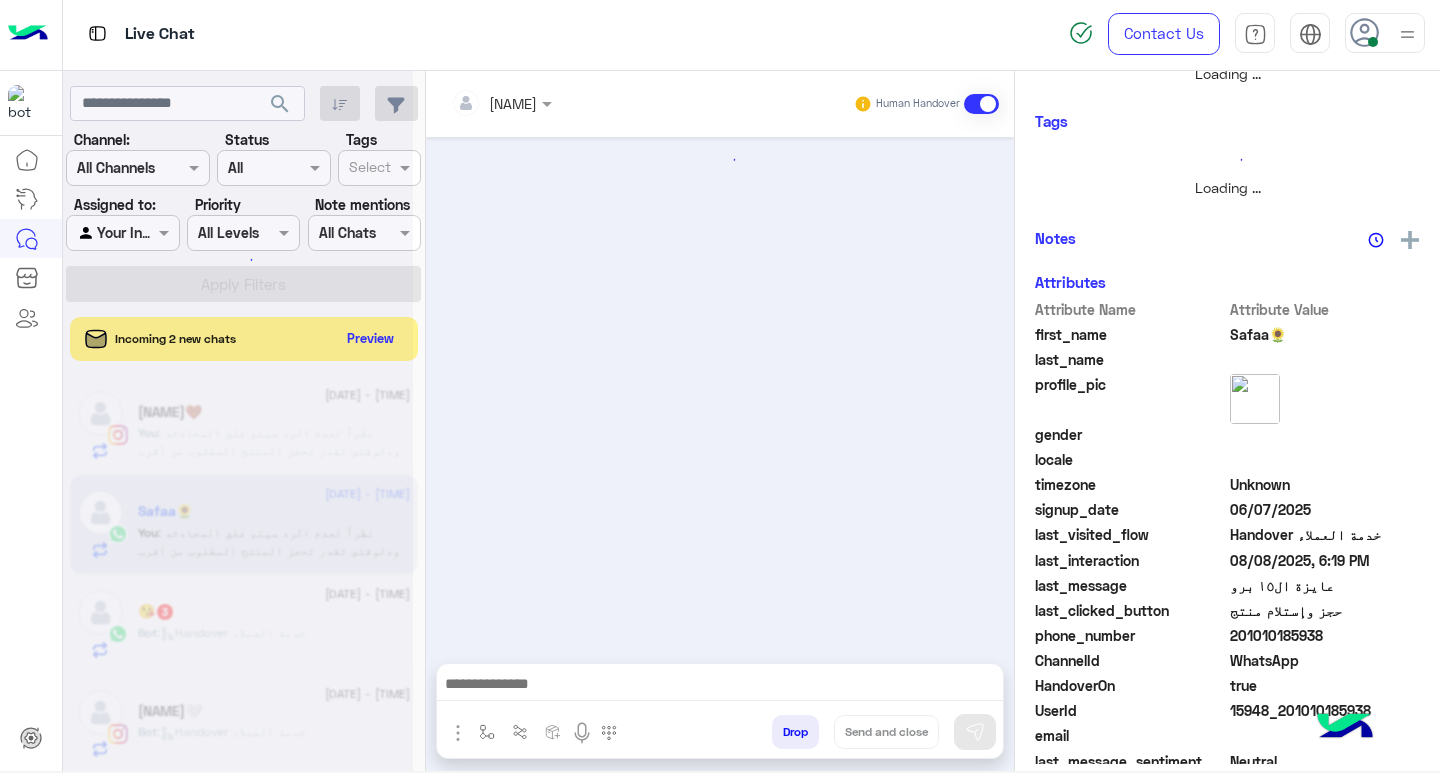 scroll, scrollTop: 355, scrollLeft: 0, axis: vertical 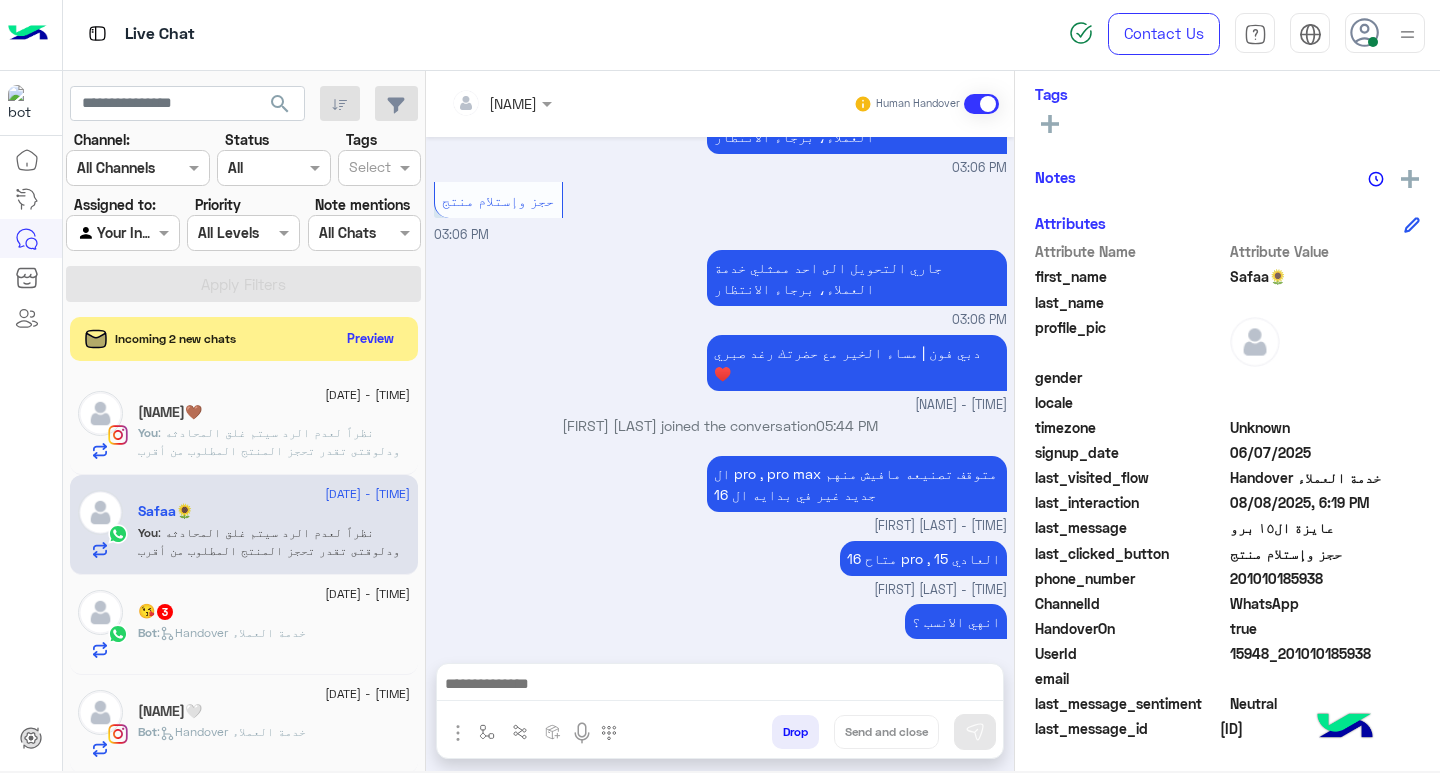 drag, startPoint x: 824, startPoint y: 693, endPoint x: 831, endPoint y: 703, distance: 12.206555 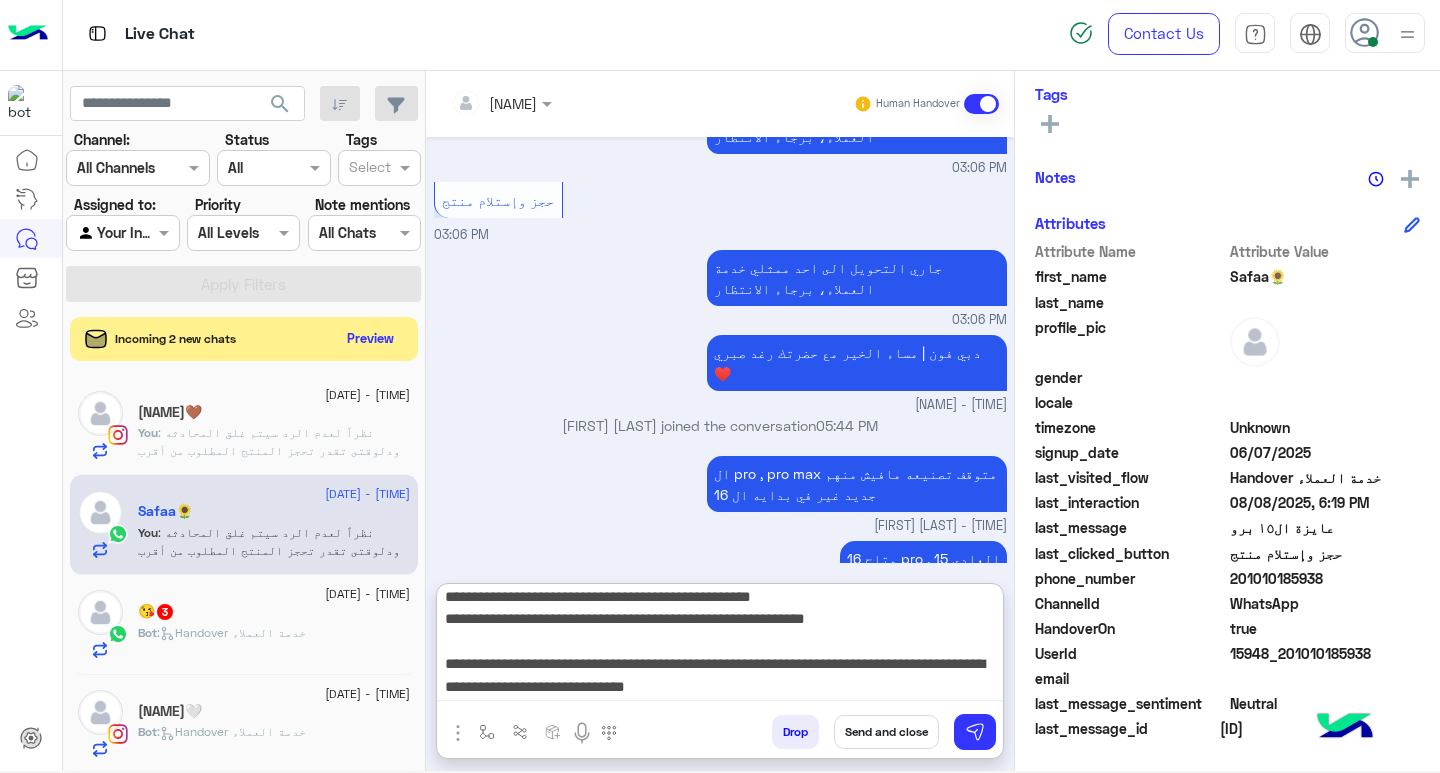 scroll, scrollTop: 155, scrollLeft: 0, axis: vertical 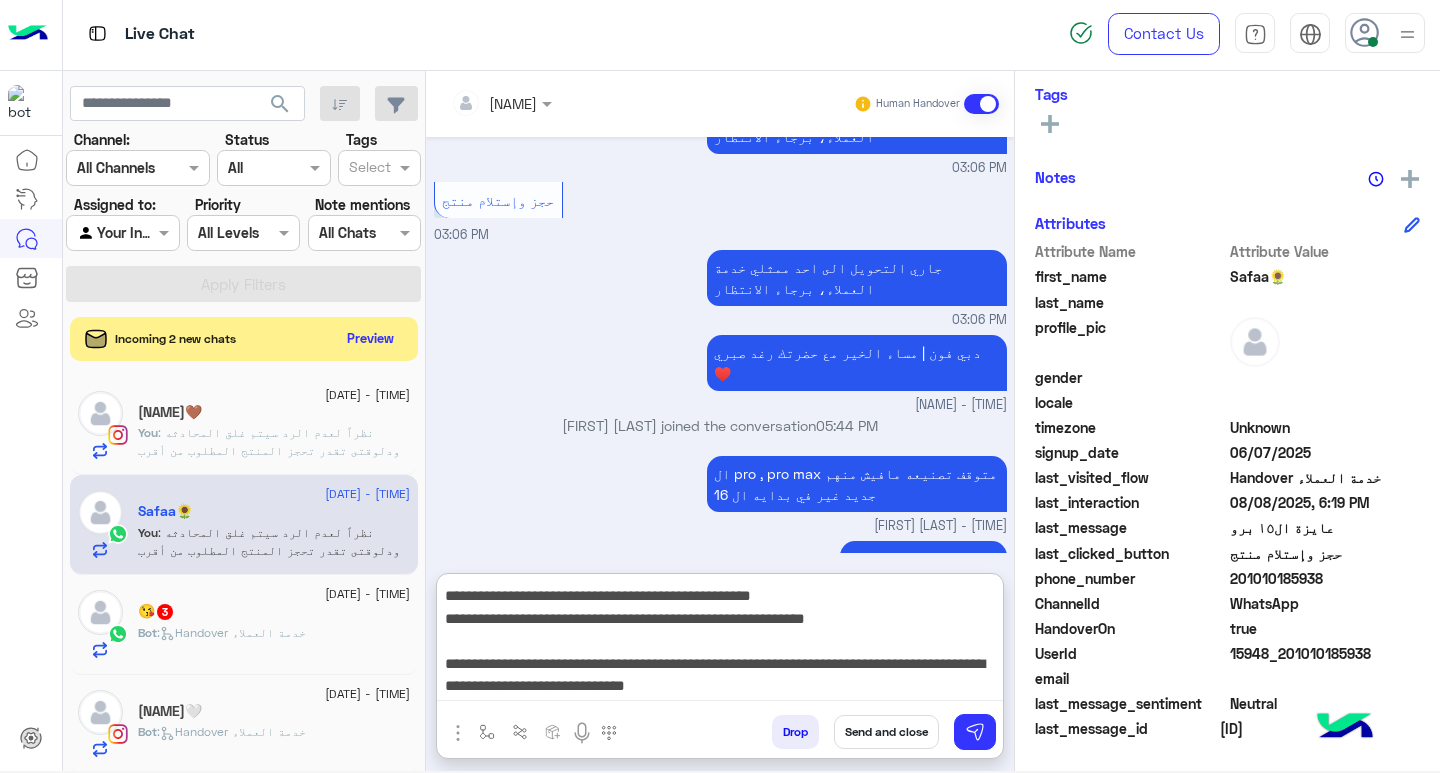 type on "**********" 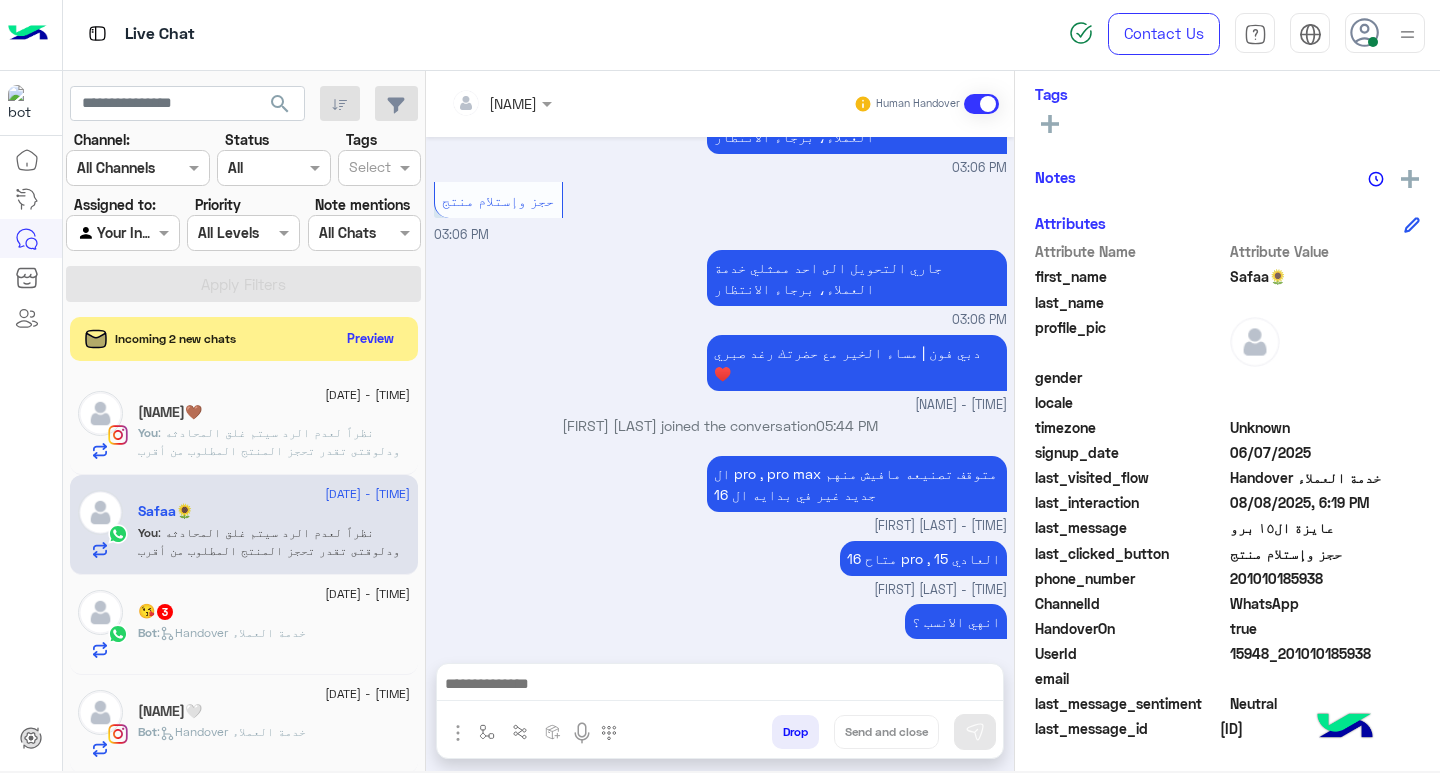 scroll, scrollTop: 0, scrollLeft: 0, axis: both 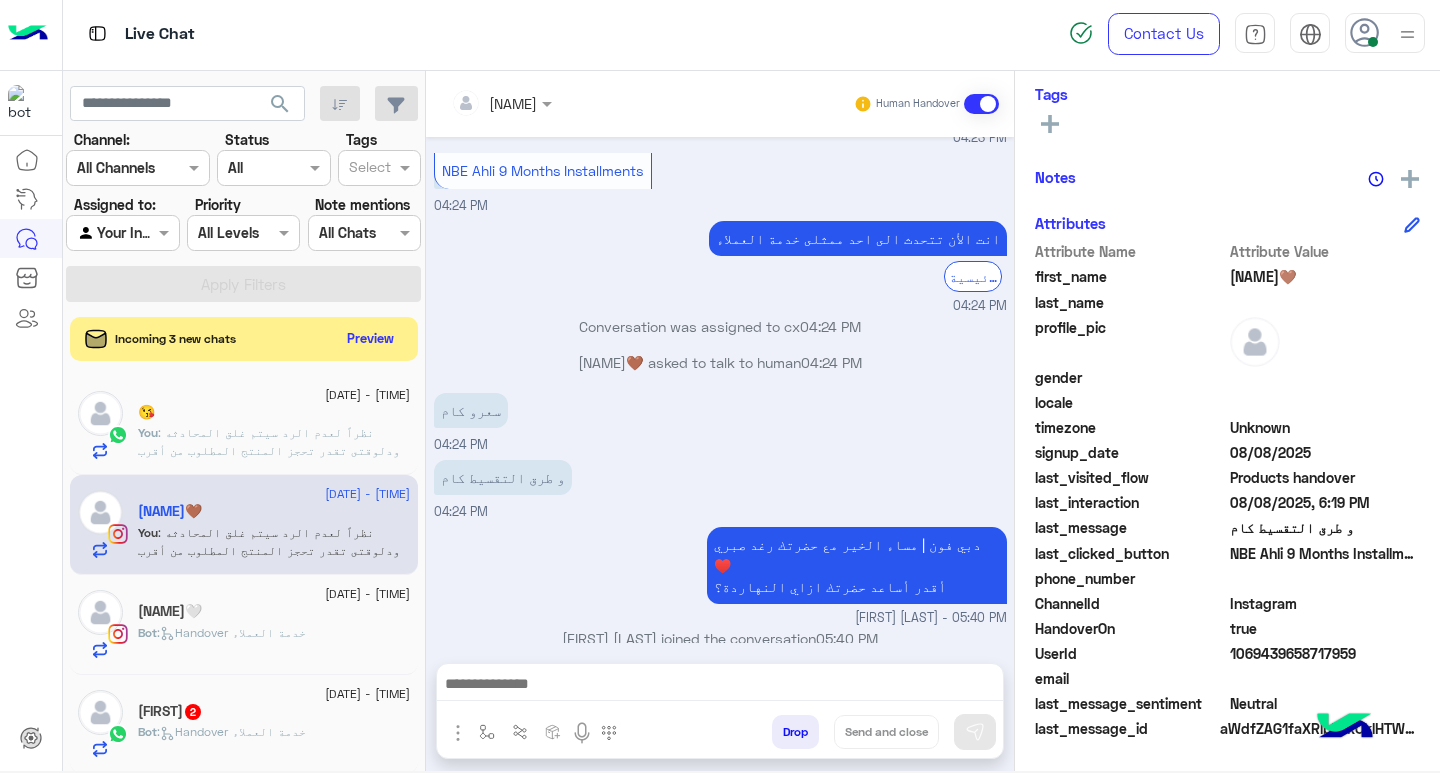 click on "و طرق التقسيط كام   04:24 PM" at bounding box center (720, 488) 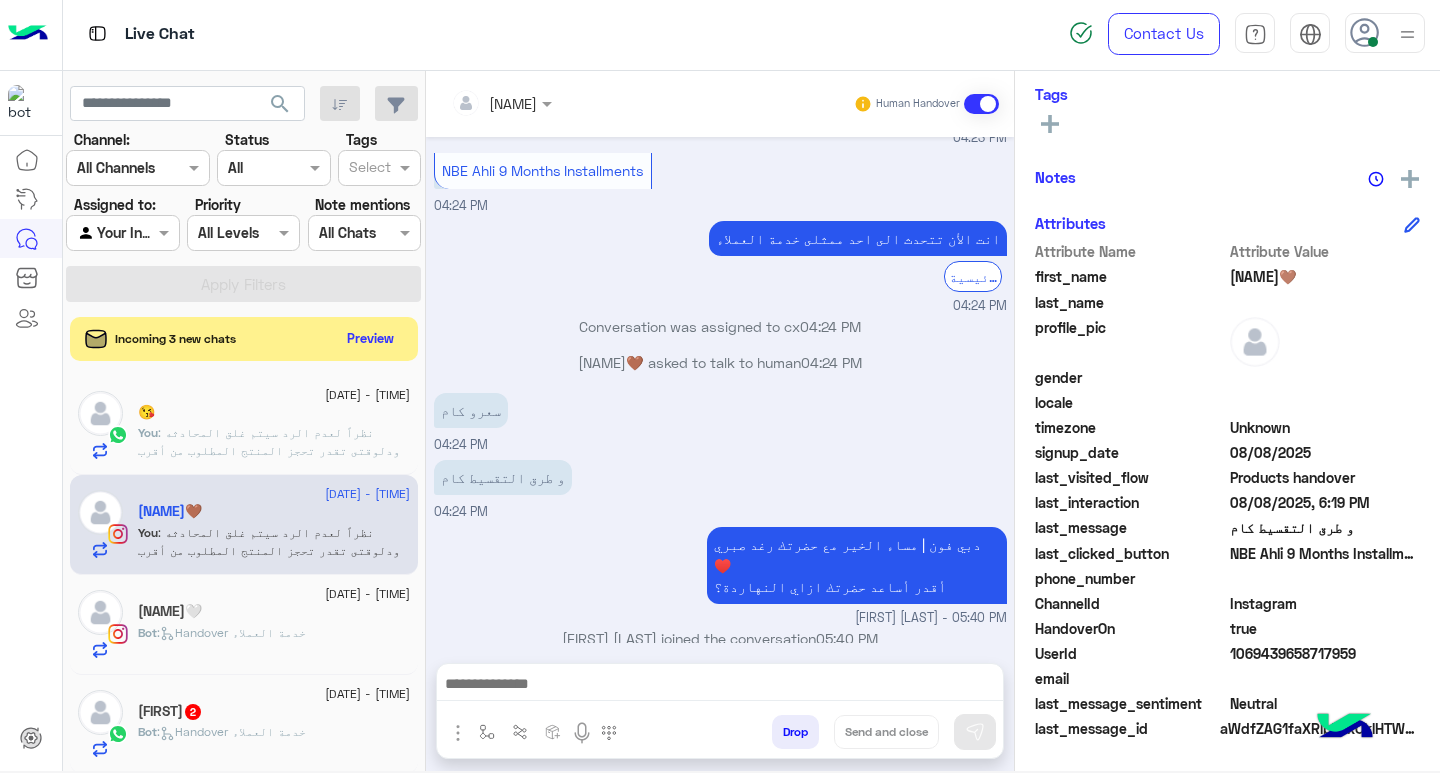 click on "و طرق التقسيط كام   04:24 PM" at bounding box center [720, 488] 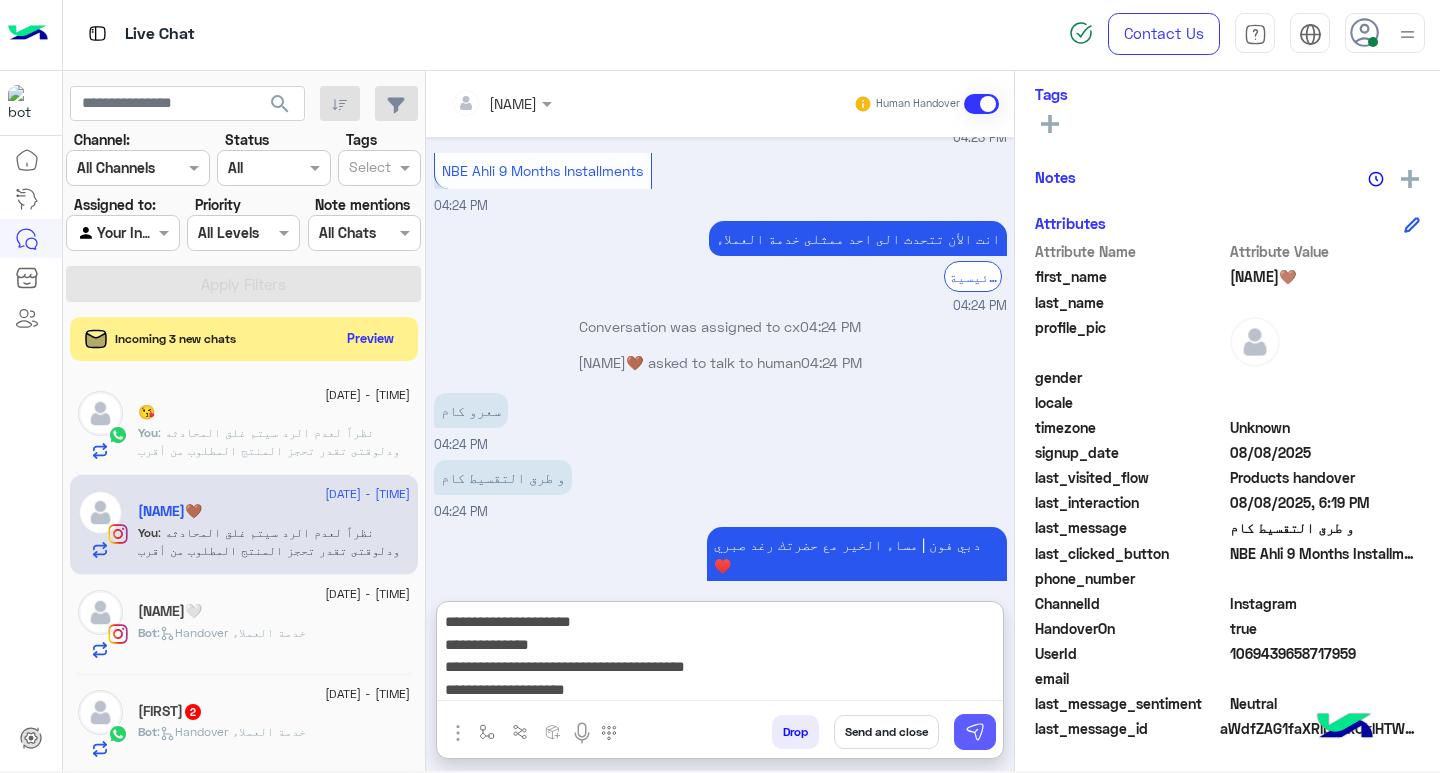 scroll, scrollTop: 0, scrollLeft: 0, axis: both 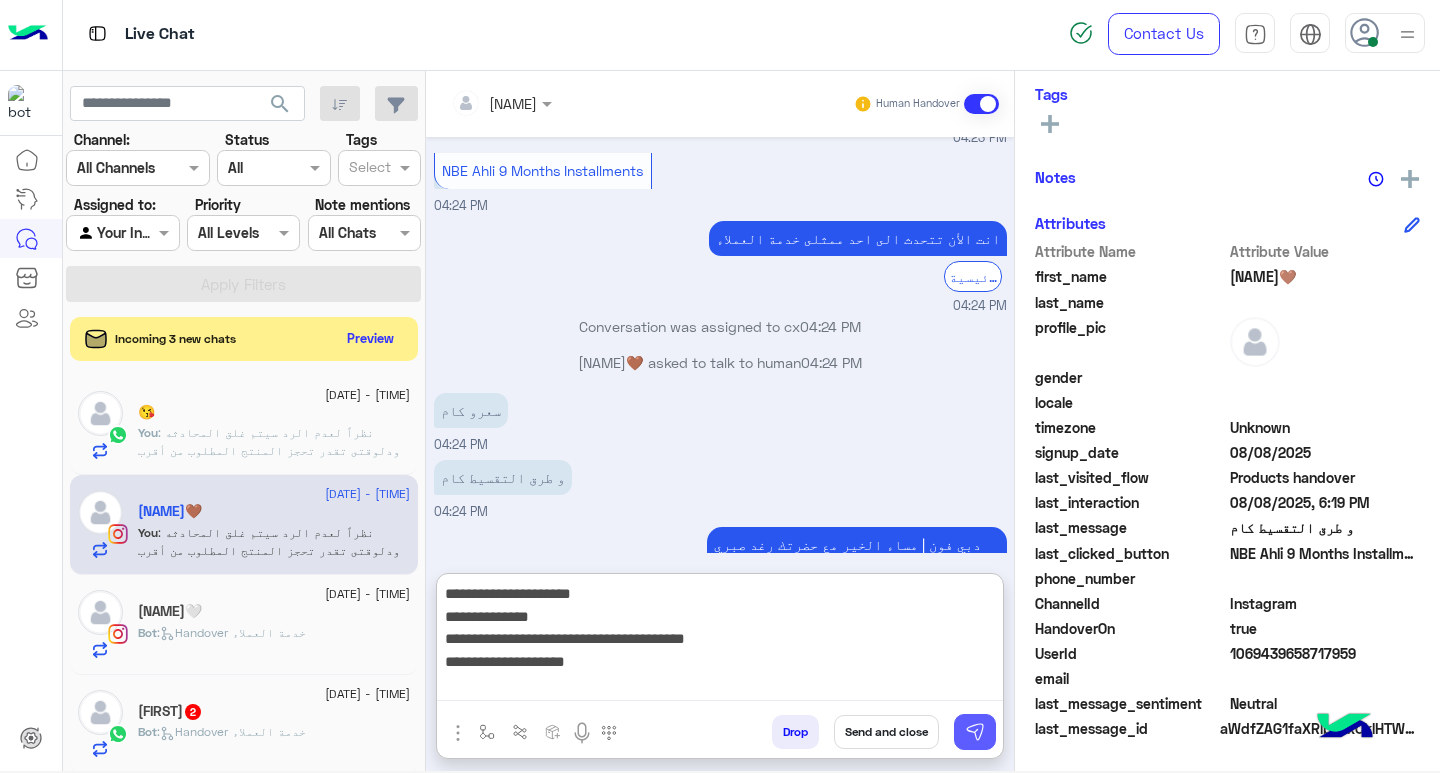 type on "**********" 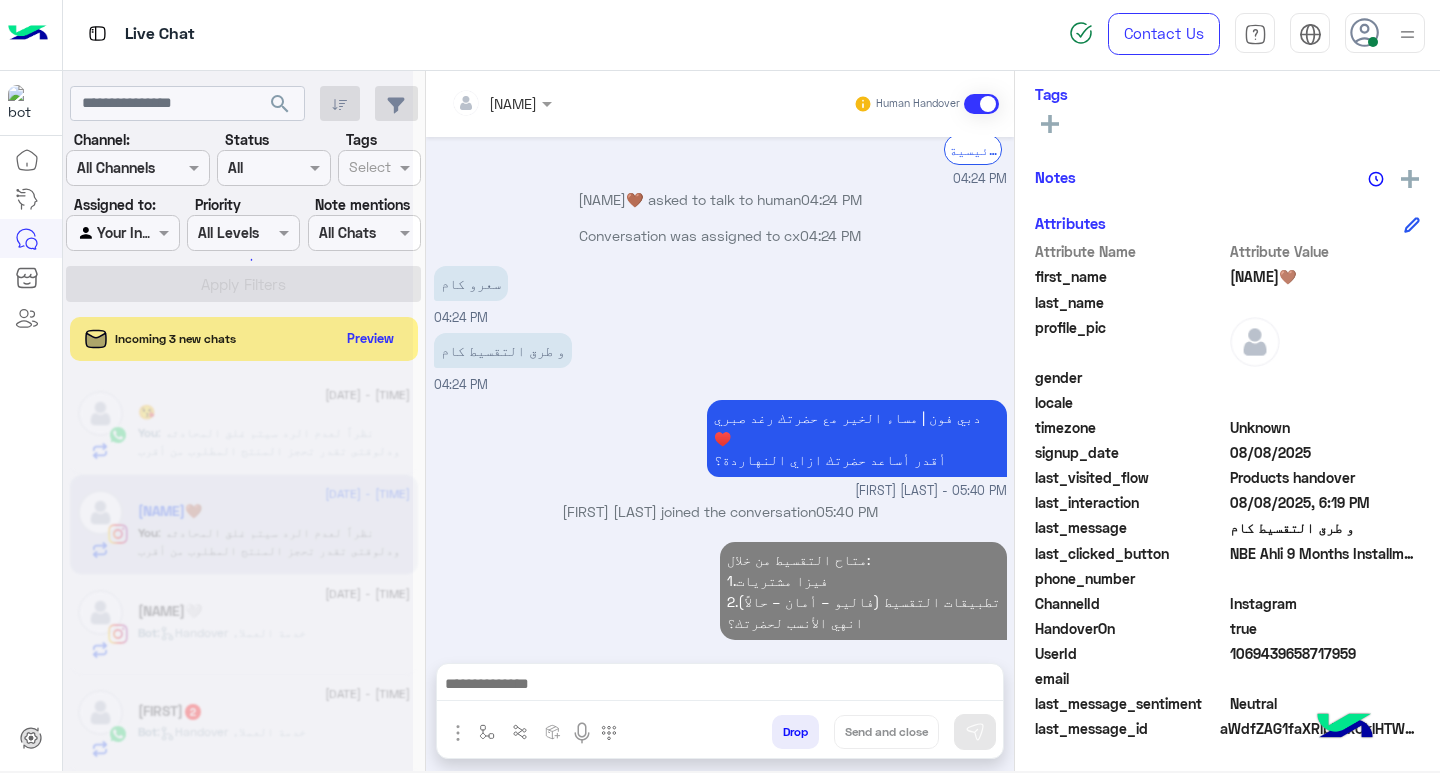 scroll, scrollTop: 0, scrollLeft: 0, axis: both 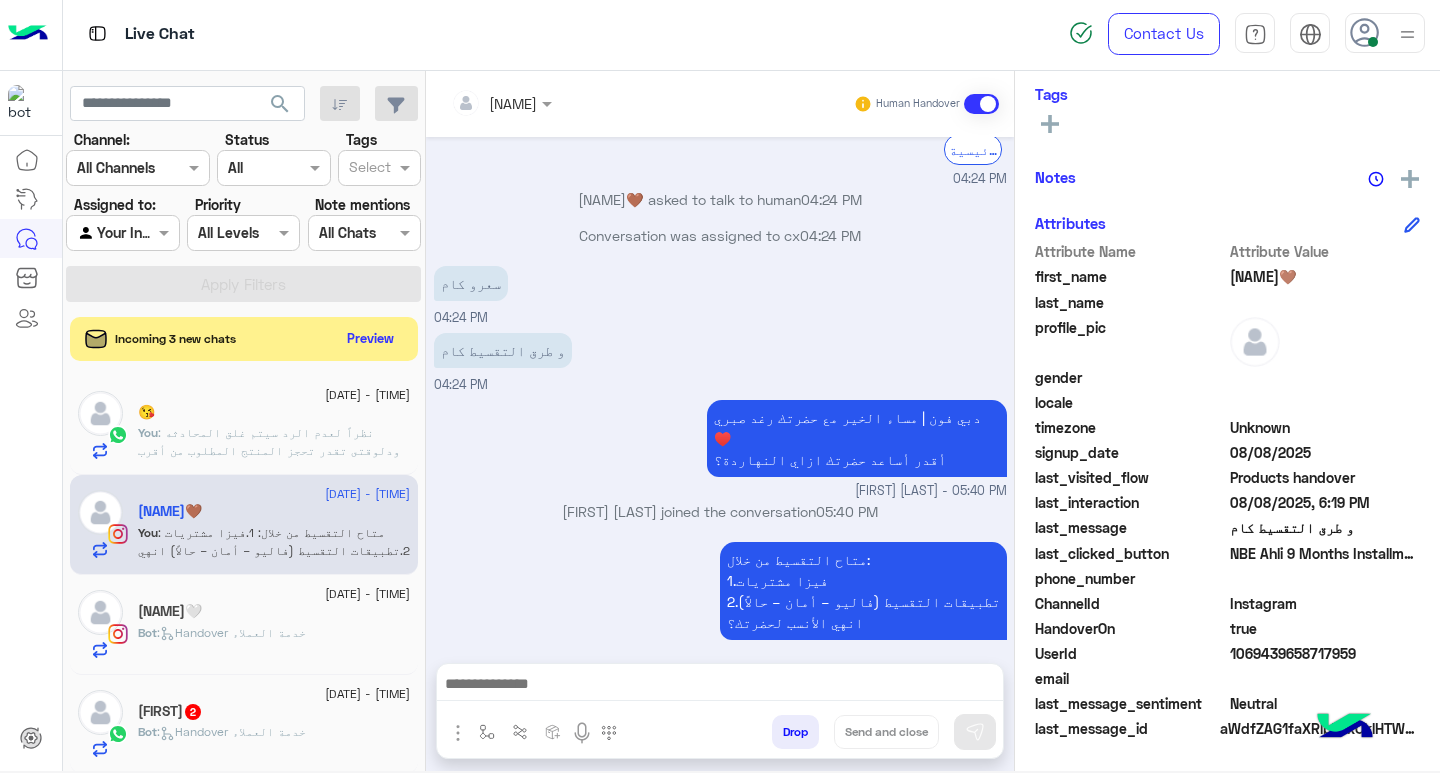 click on ": نظراً لعدم الرد سيتم غلق المحادثه
ودلوقتى تقدر تحجز المنتج المطلوب من أقرب فرع لك بكل سهولة:
1️⃣ احجز من صفحه المنتج ع الويب سايت
Www.dubaiphone.net
2️⃣ حدد خيار "Pickup in Store" أو "استلام من الفرع"
3️⃣ أنتظر تأكيد وجود المنتج  بمكالمة هاتفية او رسالة واتس اب
ولو حضرتك احتاجت اي مساعده ماتترددش انك تتواصل معانا مره تانيه بالضغط على خدمه العملاء, شكراَ لتواصل حضرتك مع دبي فون❤️" 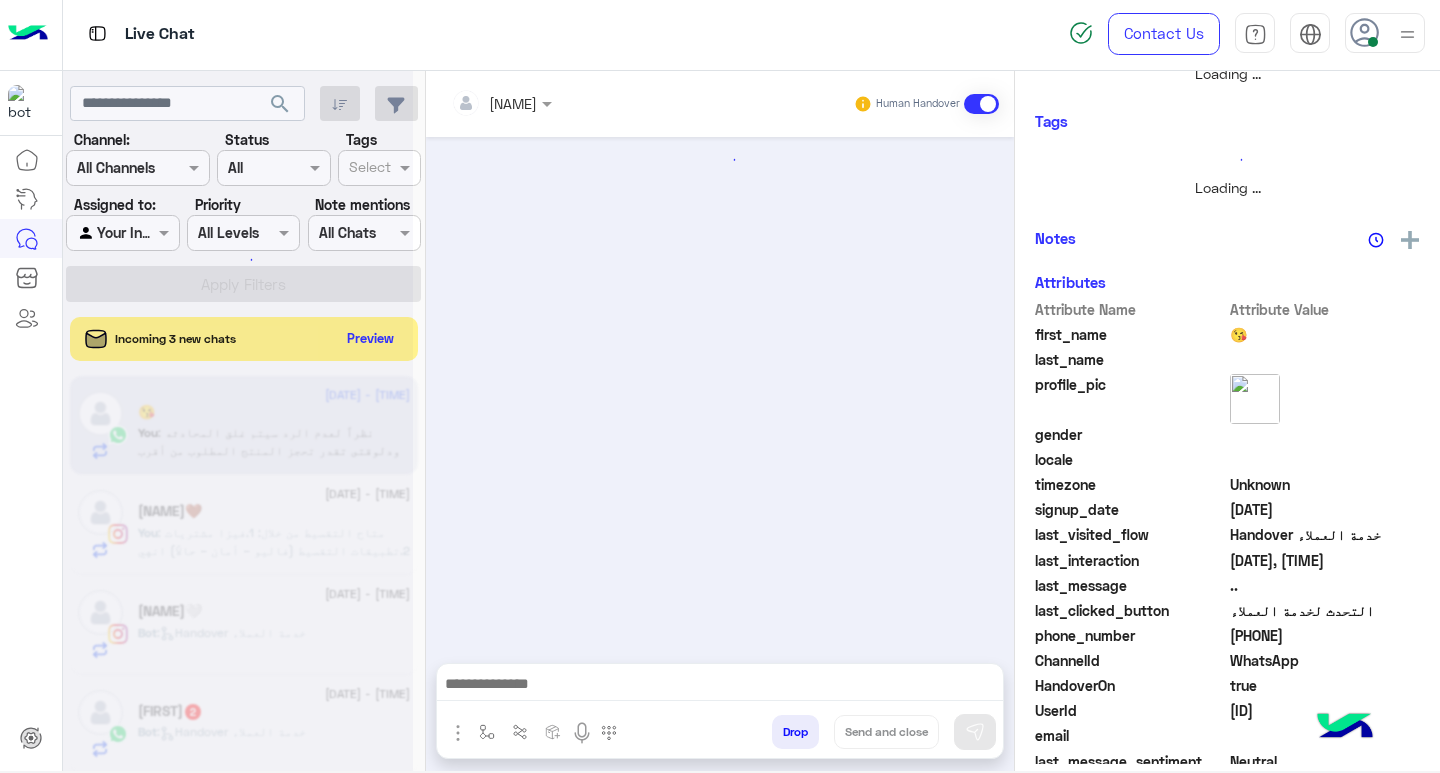 scroll, scrollTop: 355, scrollLeft: 0, axis: vertical 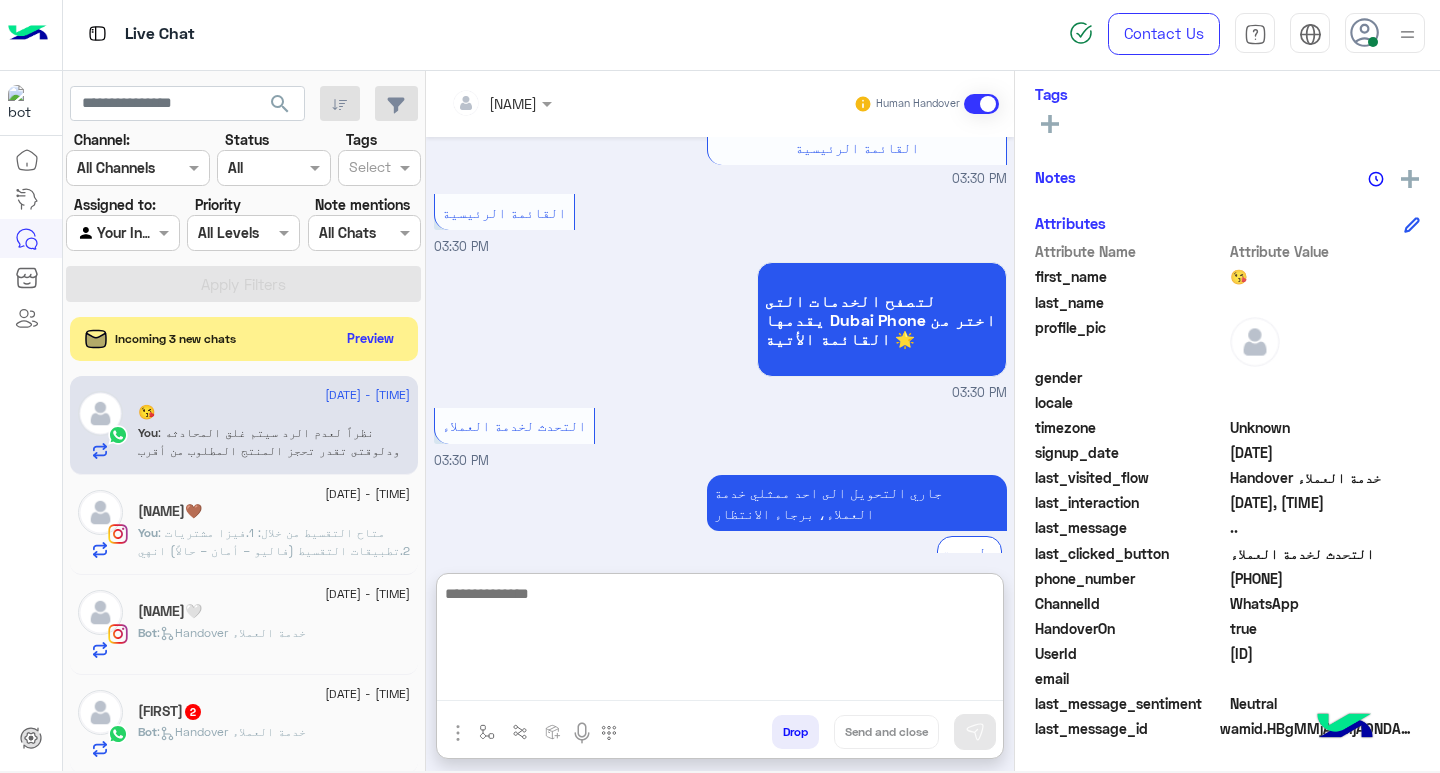paste on "**********" 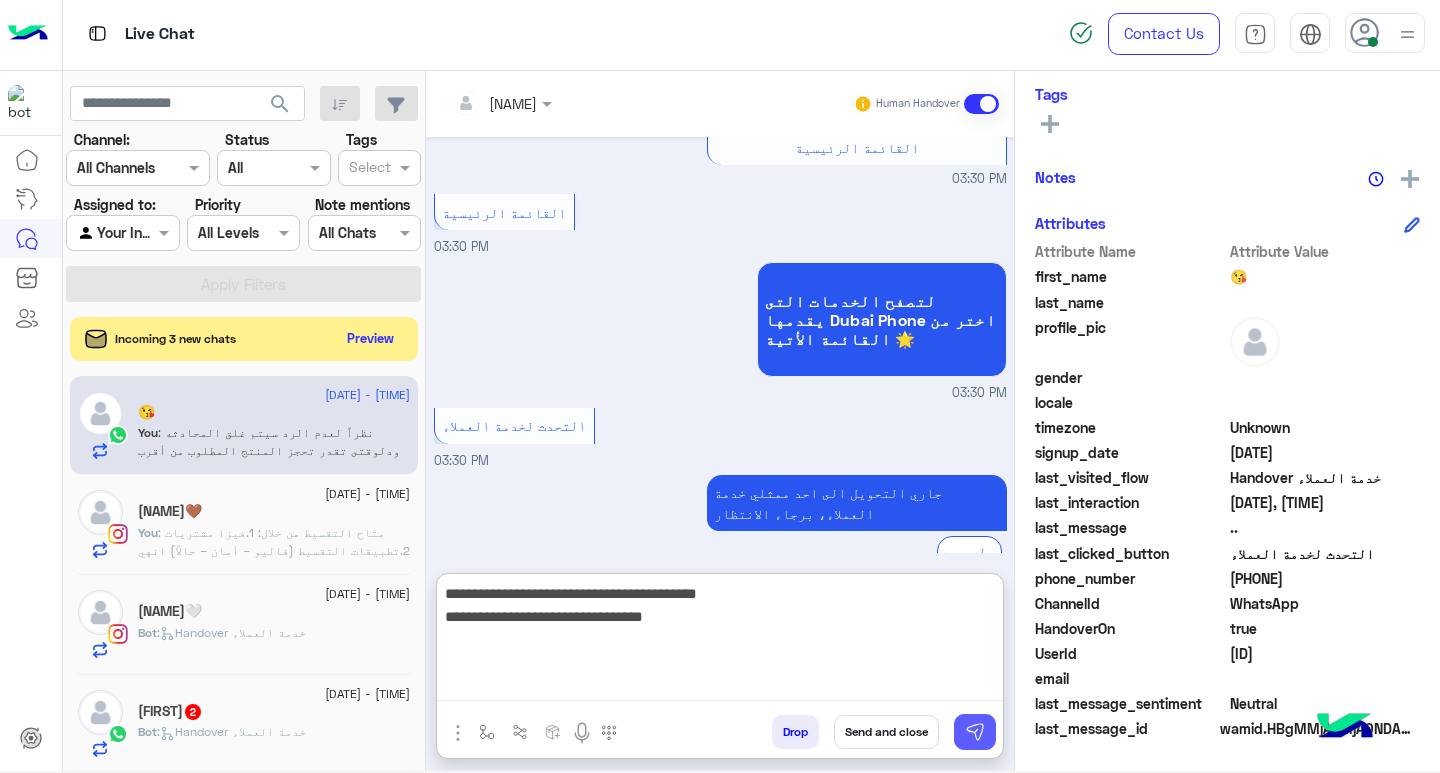 type on "**********" 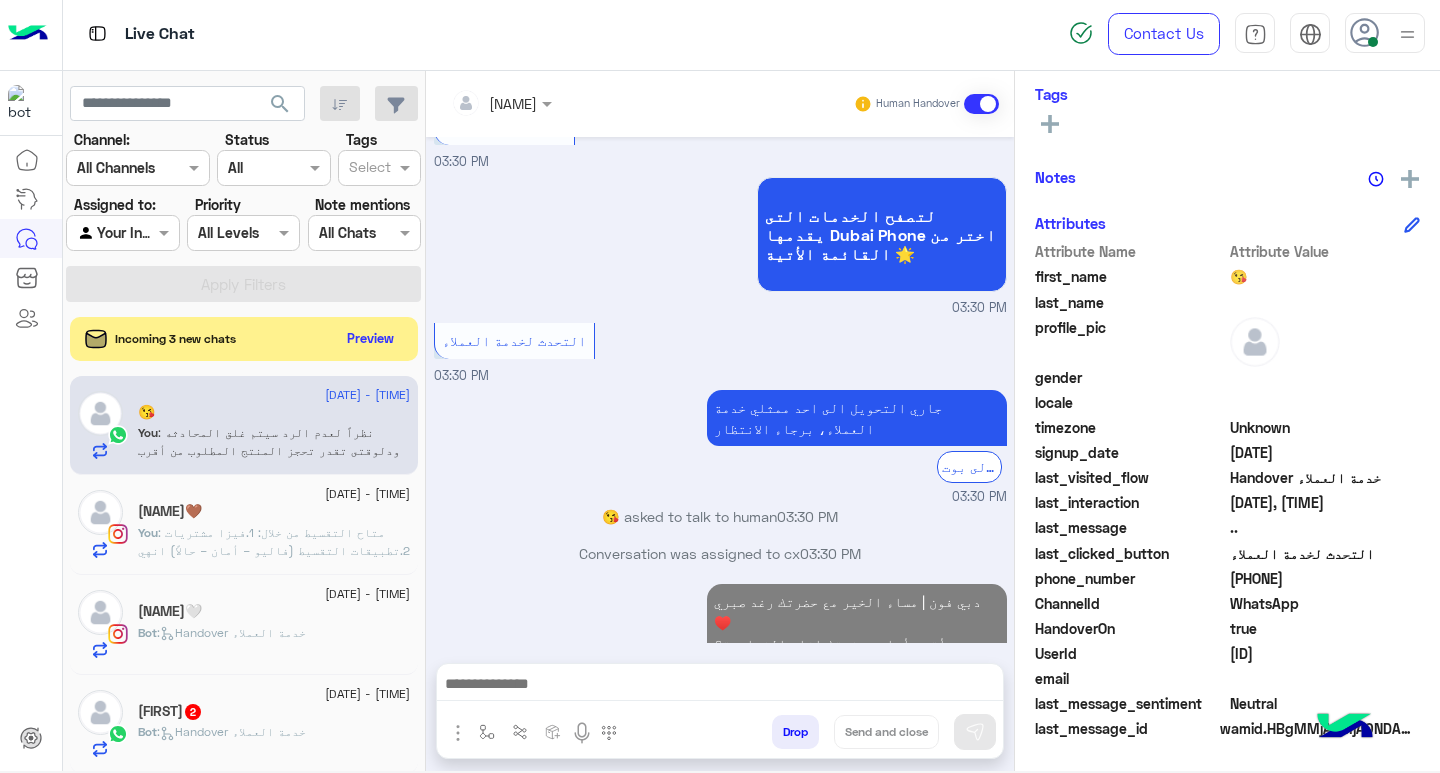 scroll, scrollTop: 1586, scrollLeft: 0, axis: vertical 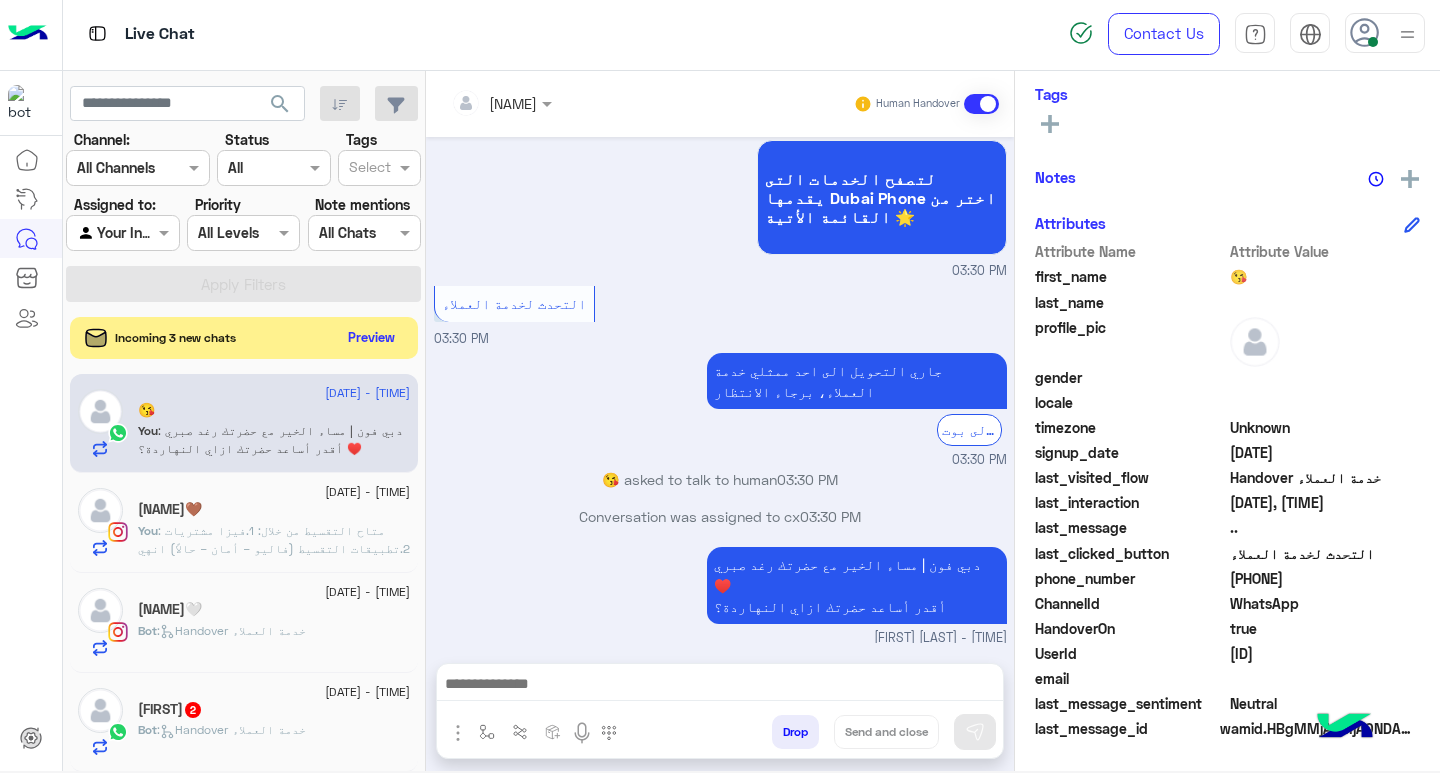 click on "Preview" 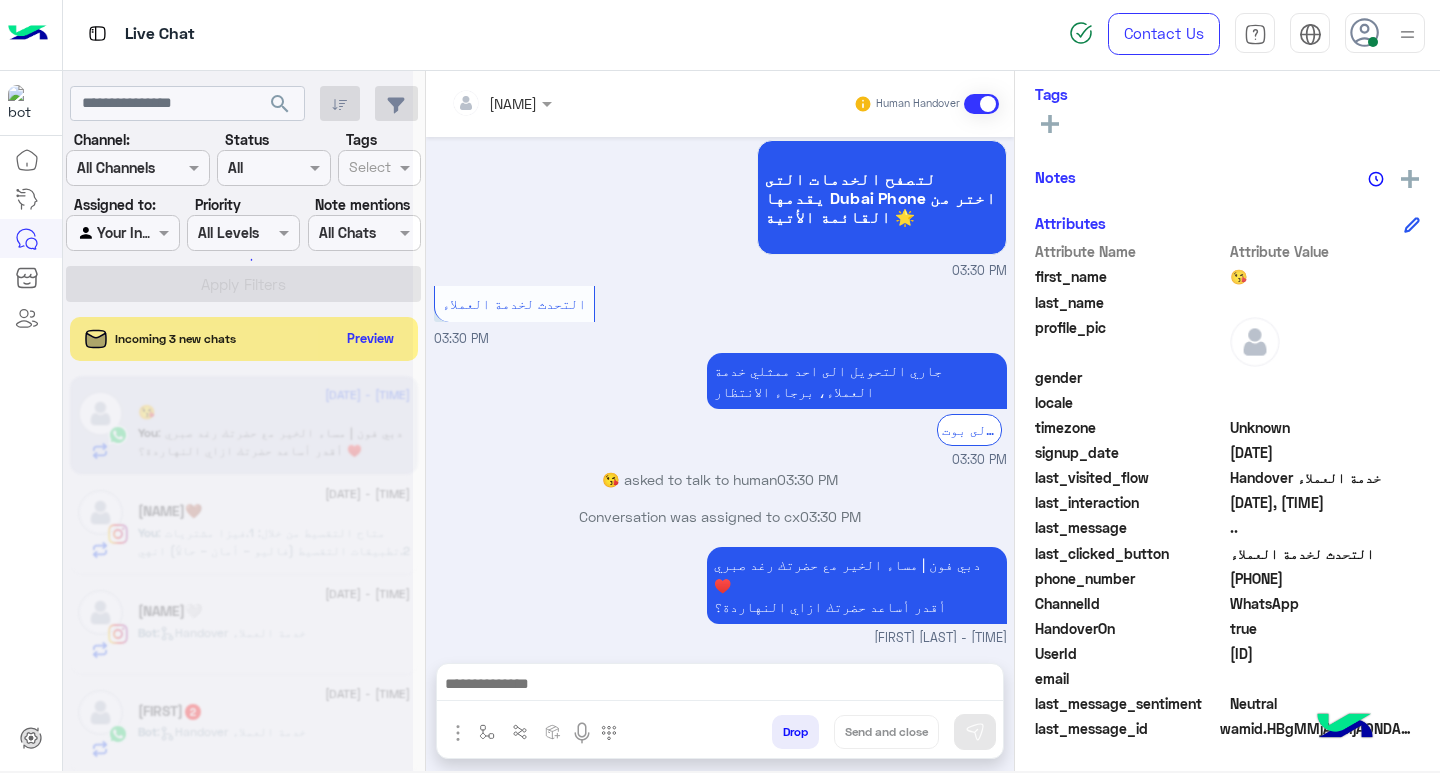 scroll, scrollTop: 355, scrollLeft: 0, axis: vertical 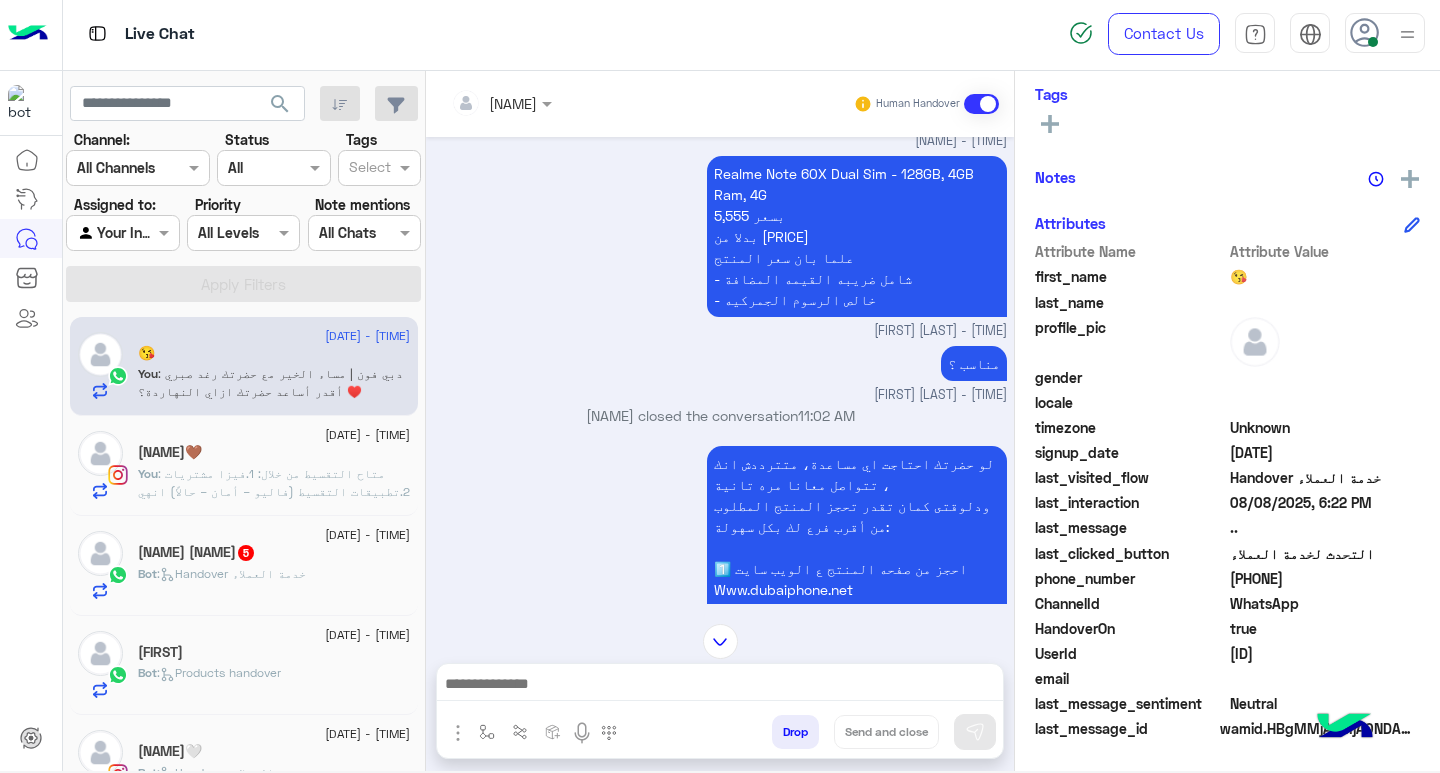 click on "Bot :   Handover خدمة العملاء" 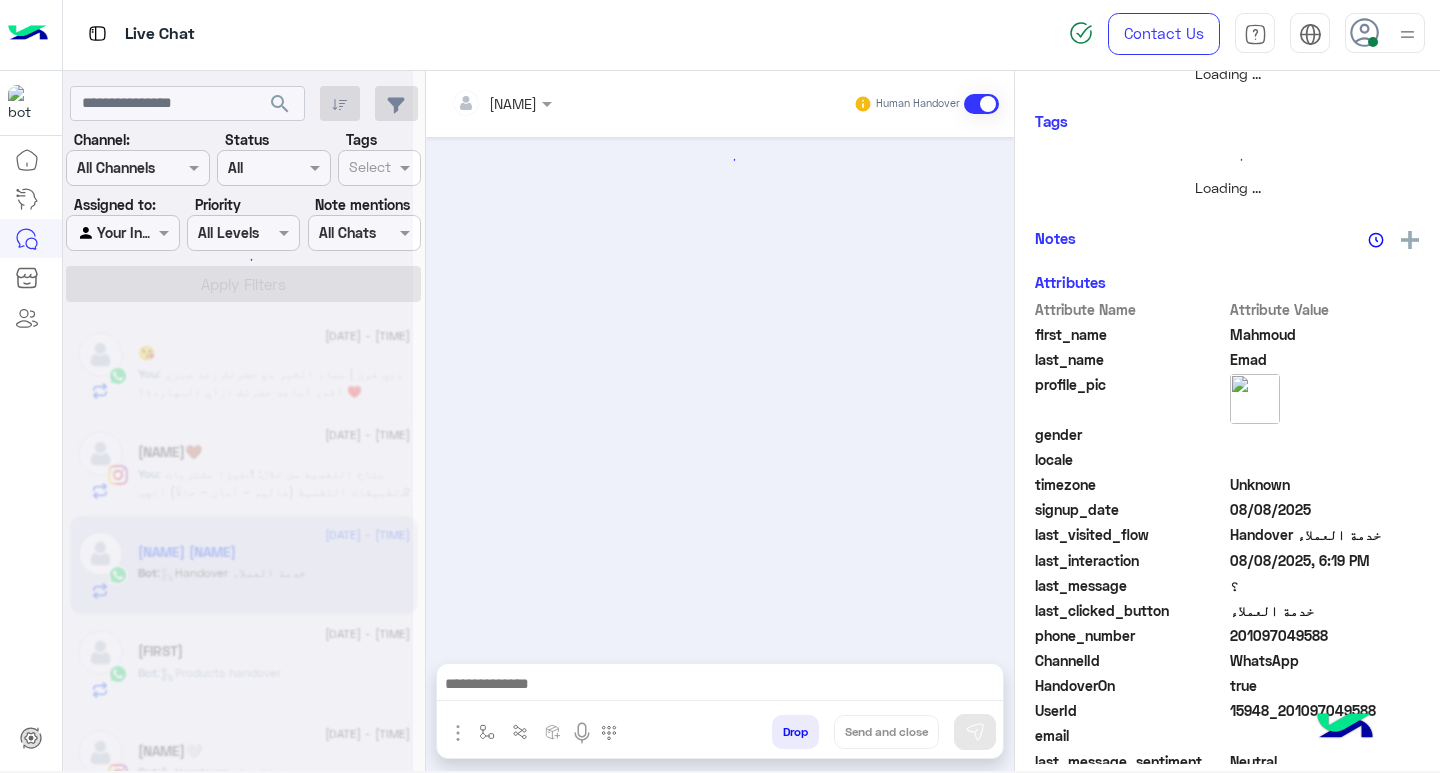 scroll, scrollTop: 355, scrollLeft: 0, axis: vertical 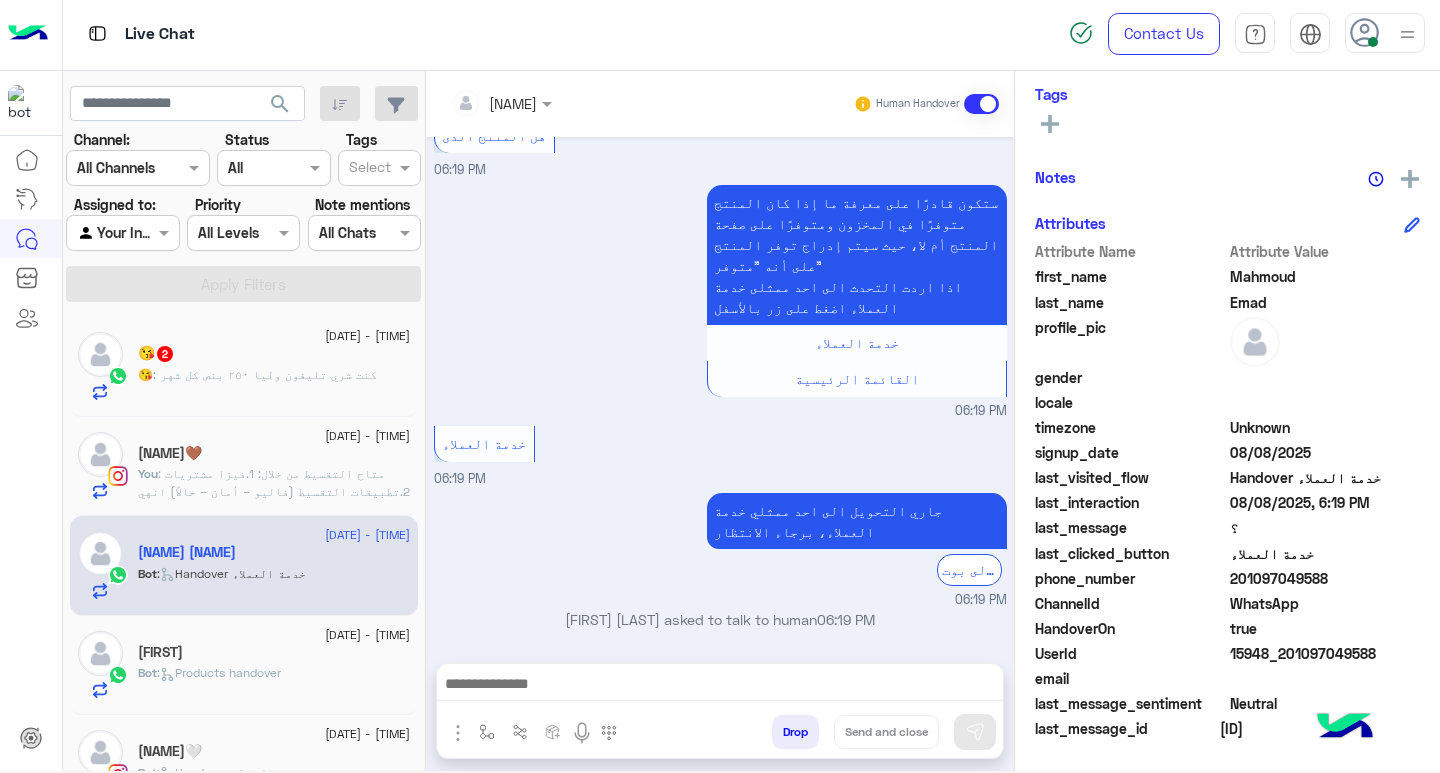 click on "😘 : كنت شري تليفون  وليا ٢٥٠ بنص كل شهر" 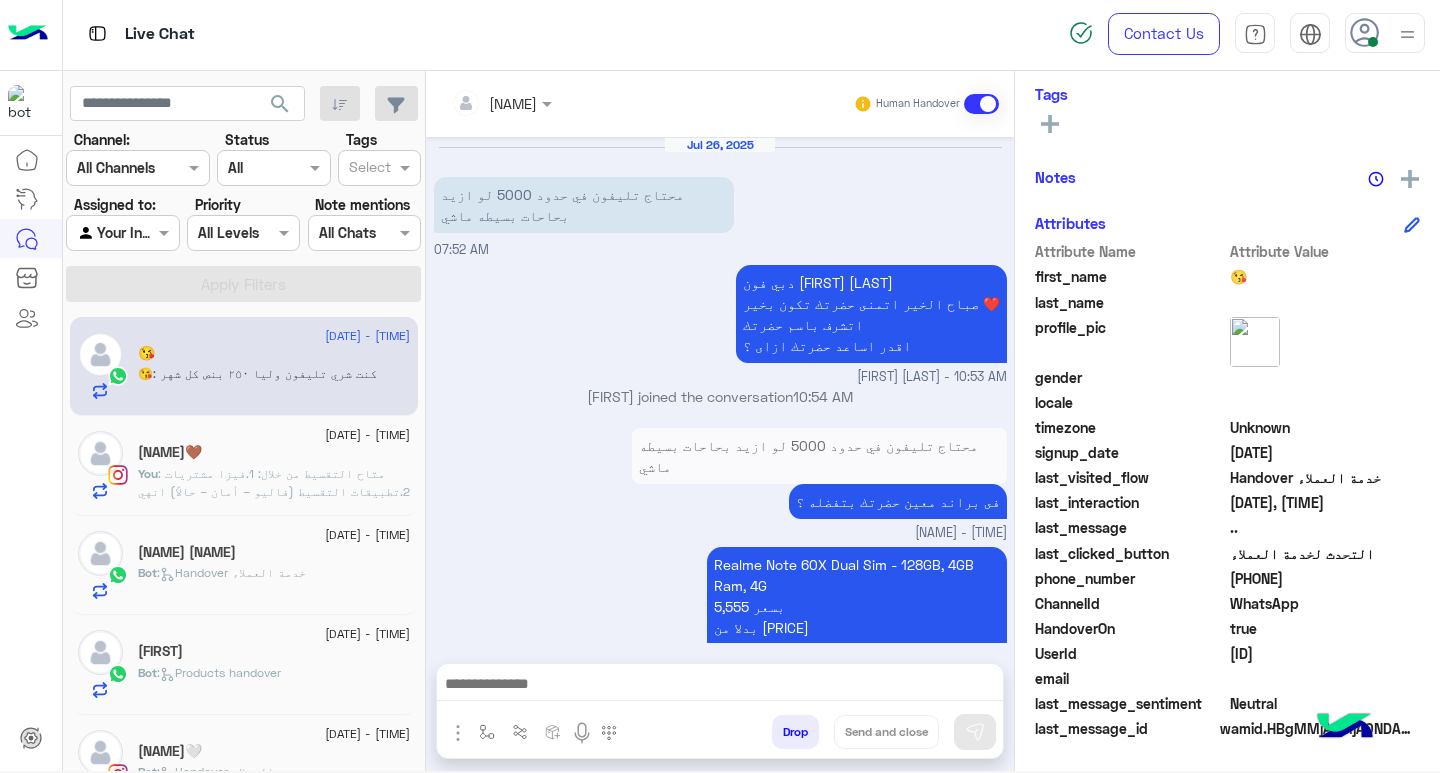 scroll, scrollTop: 329, scrollLeft: 0, axis: vertical 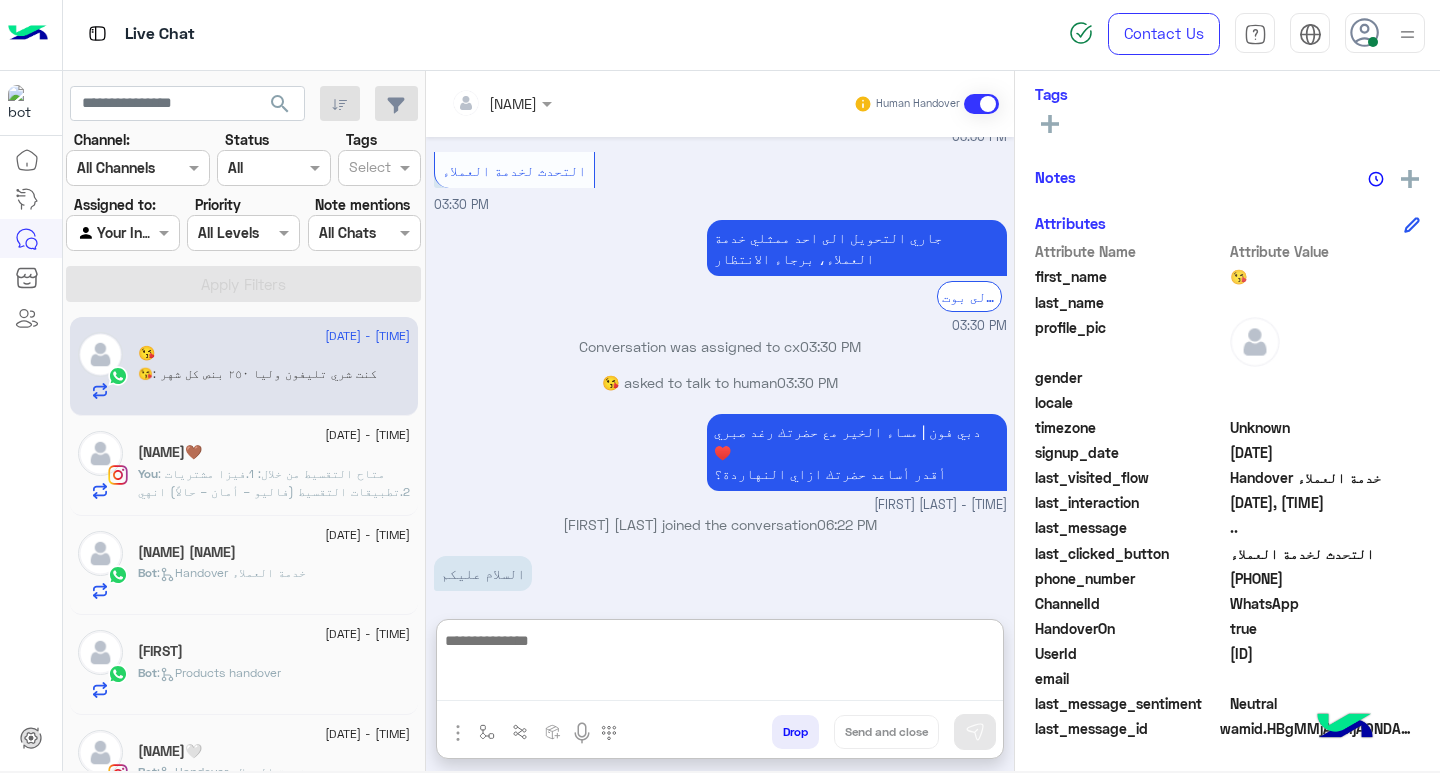 click at bounding box center [720, 665] 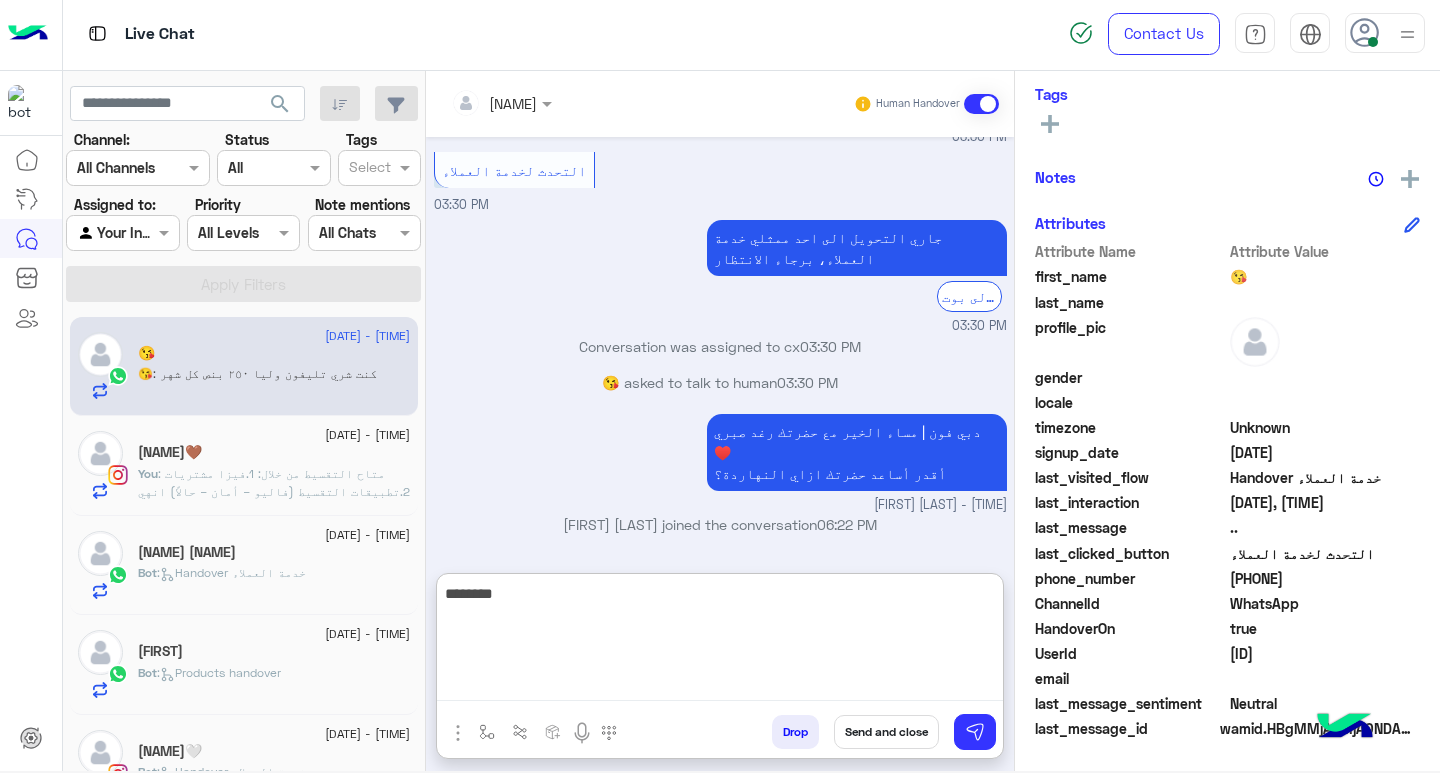 scroll, scrollTop: 1614, scrollLeft: 0, axis: vertical 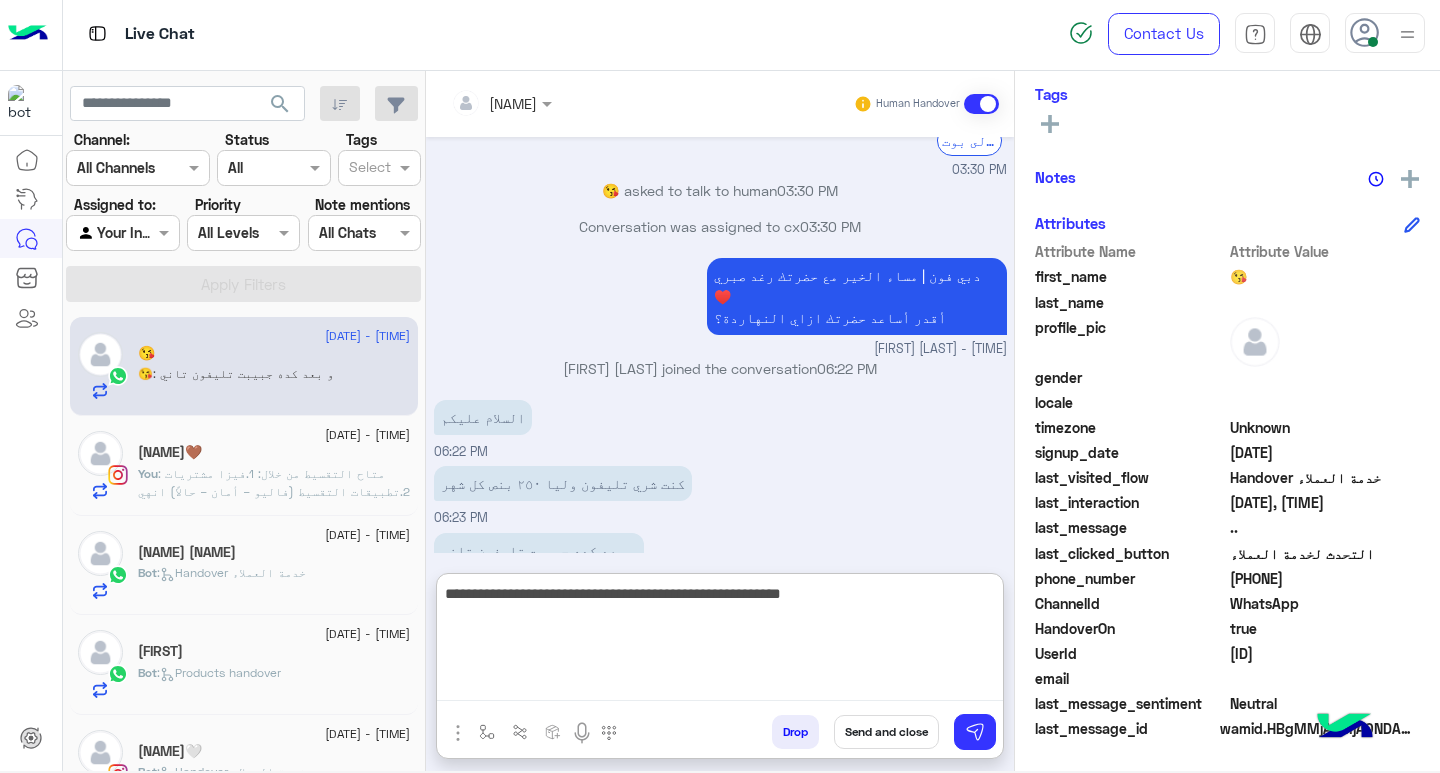 type on "**********" 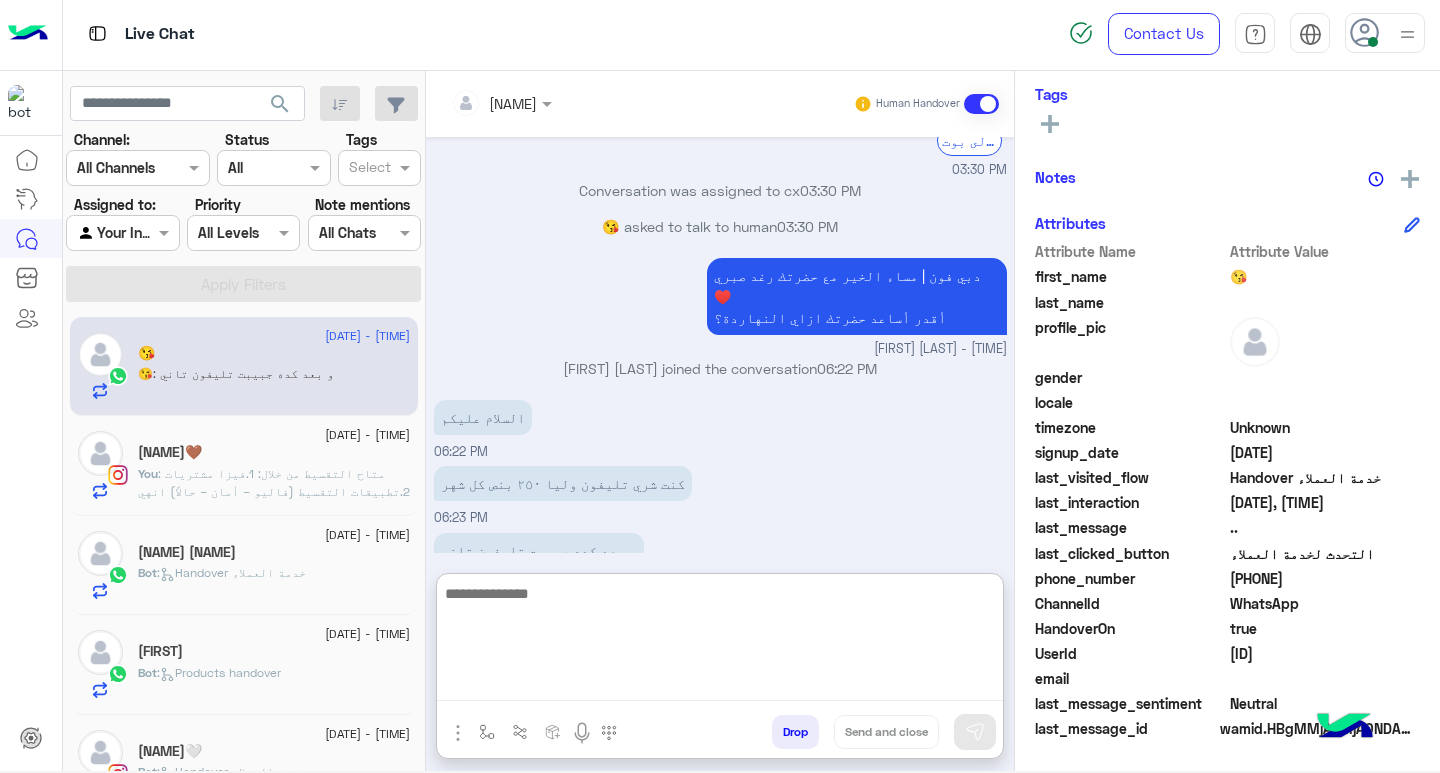 scroll, scrollTop: 1699, scrollLeft: 0, axis: vertical 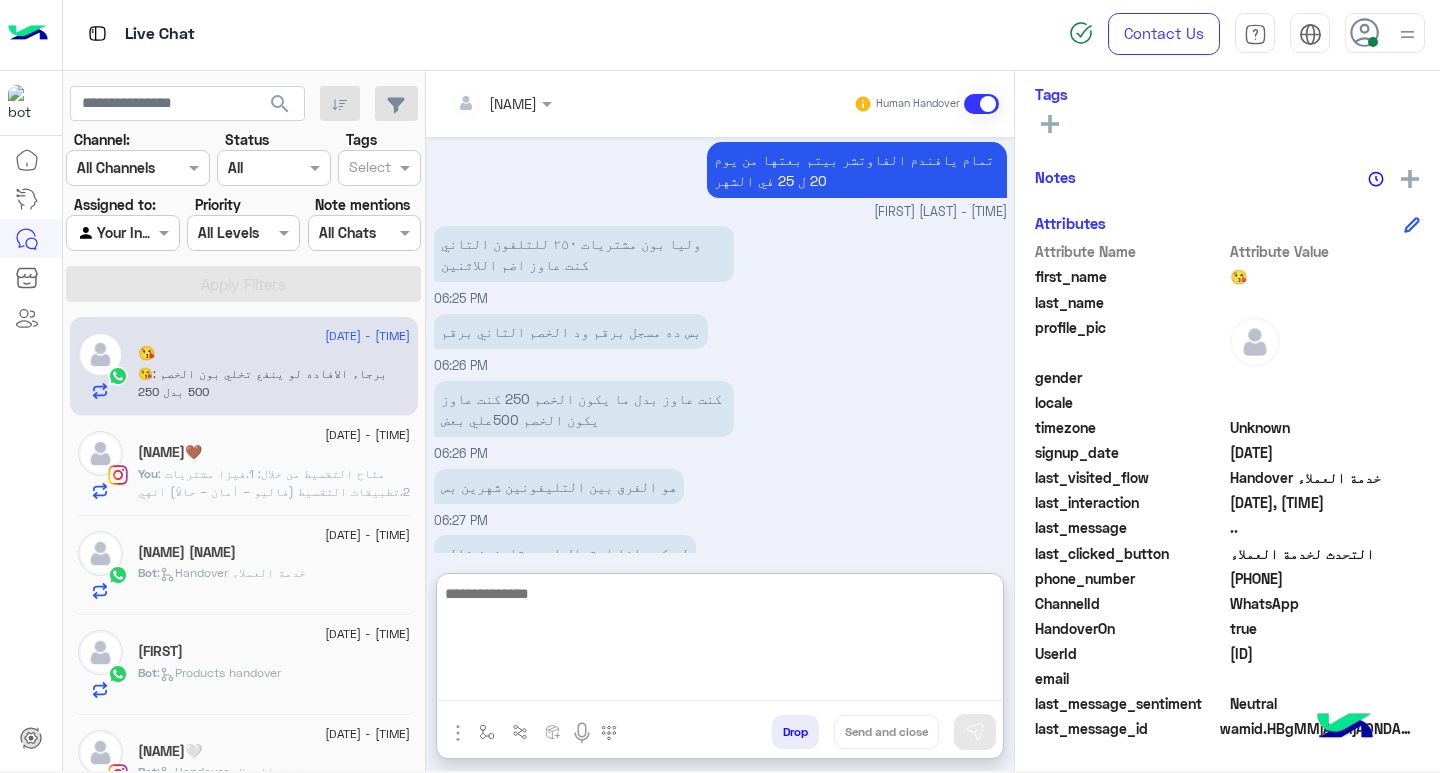 click at bounding box center [720, 641] 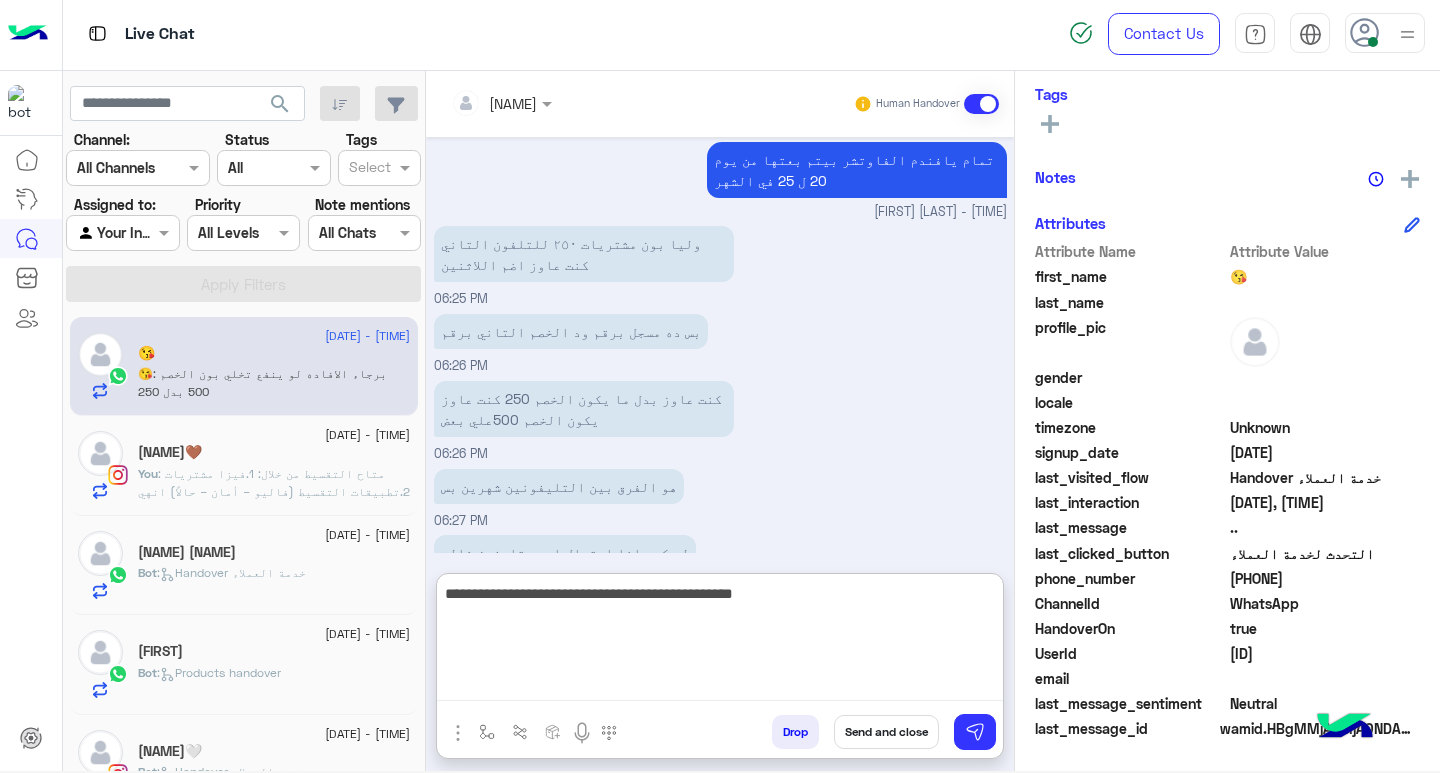 type on "**********" 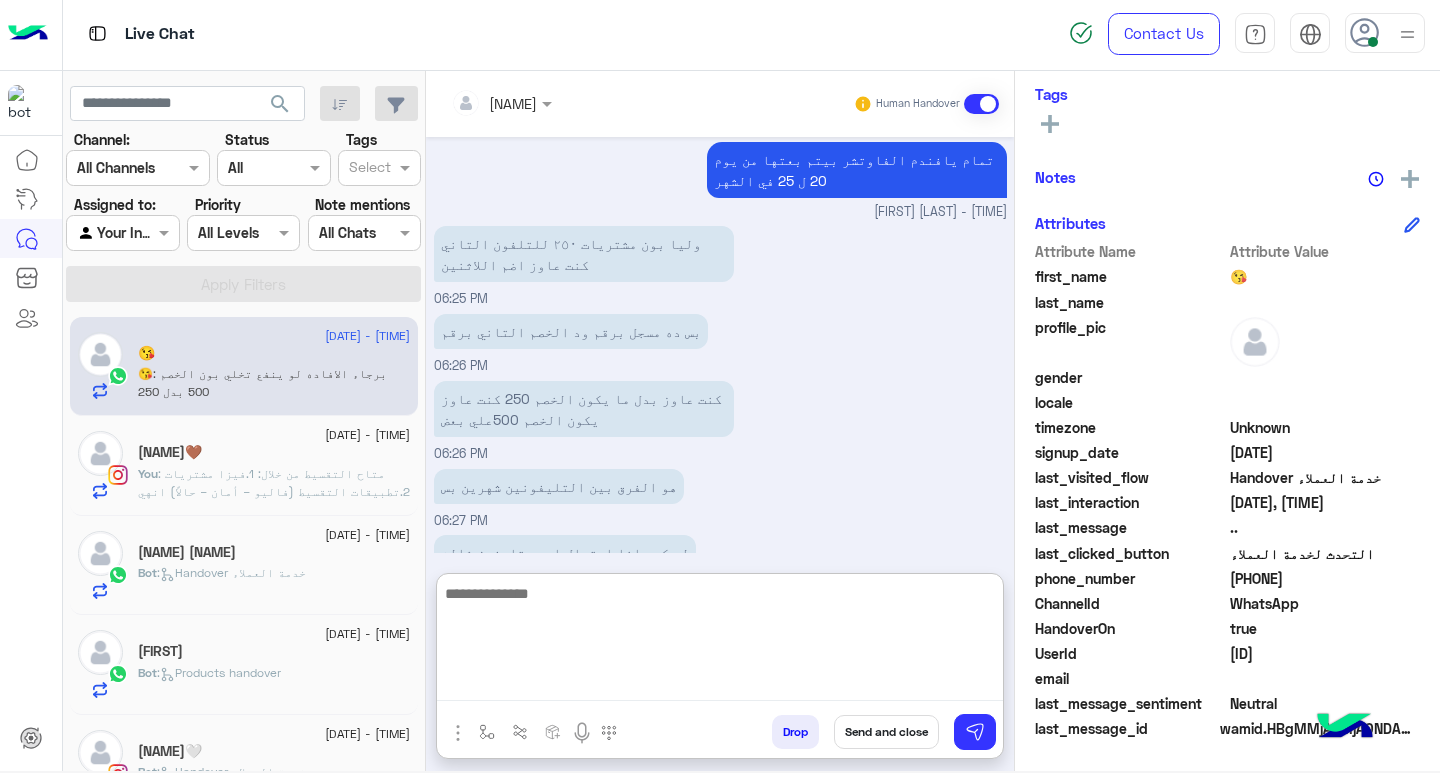 scroll, scrollTop: 2247, scrollLeft: 0, axis: vertical 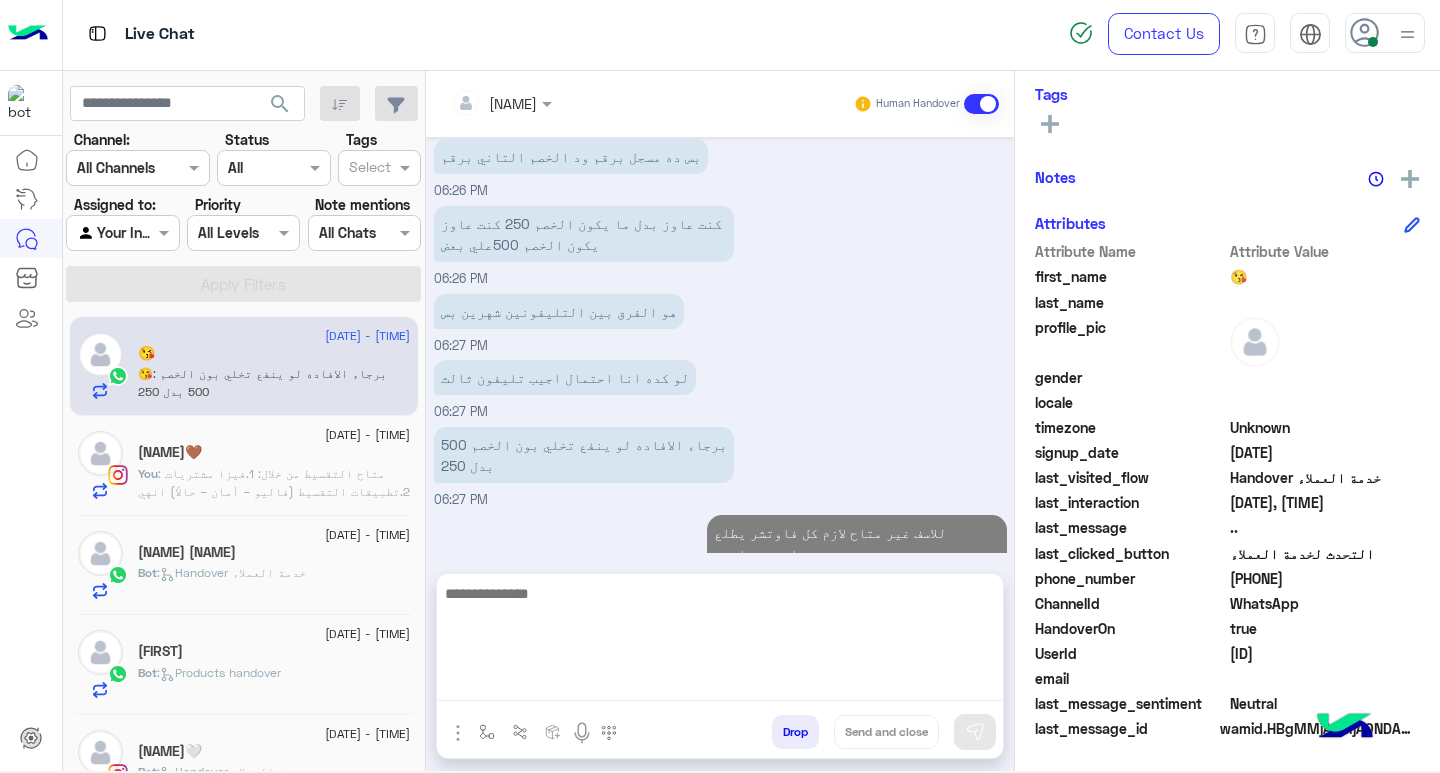 click on "8 August - 6:22 PM  𝐿𝑂𝑂𝑀𝐴🤎    You  : متاح التقسيط من خلال:
1.فيزا مشتريات
2.تطبيقات التقسيط (فاليو – أمان – حالاً)
انهي الأنسب لحضرتك؟" 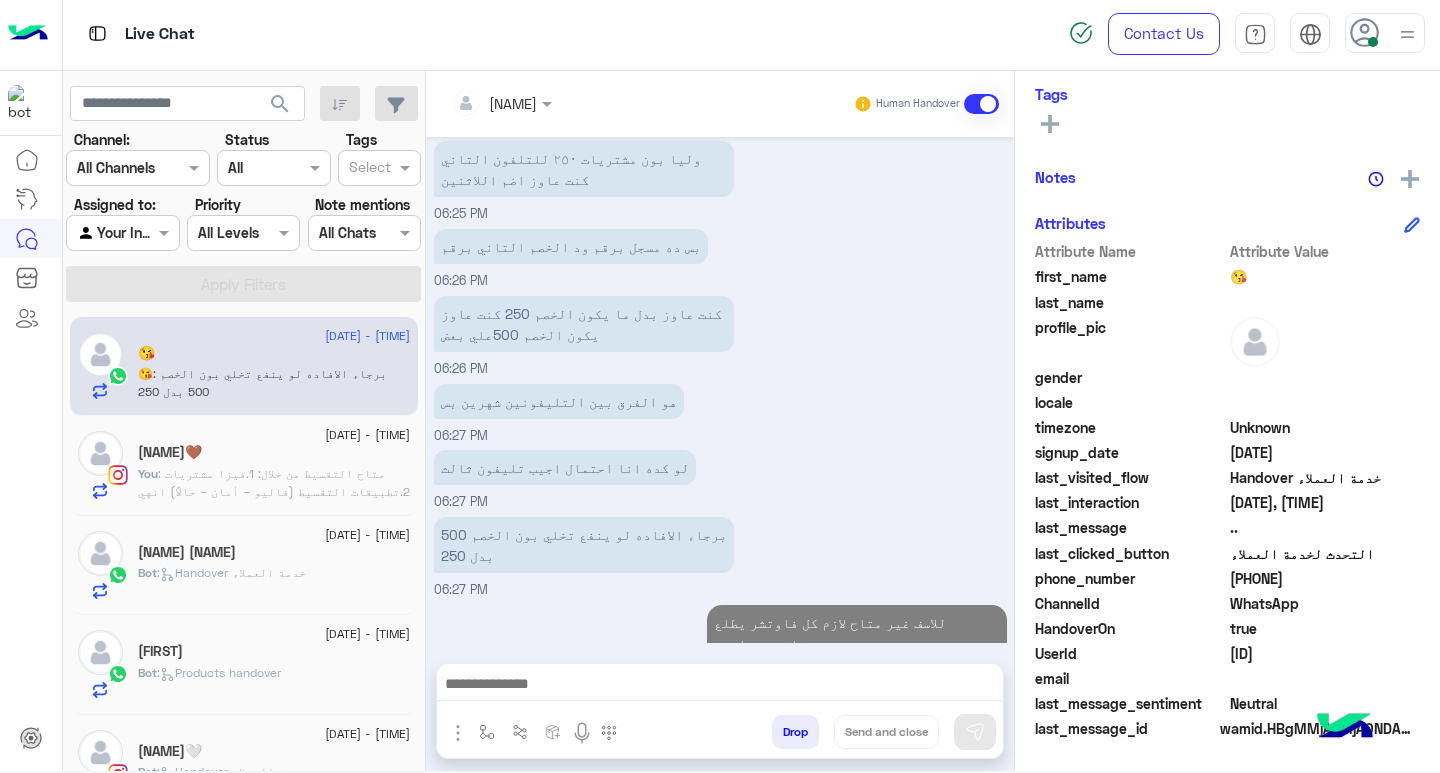 scroll, scrollTop: 2157, scrollLeft: 0, axis: vertical 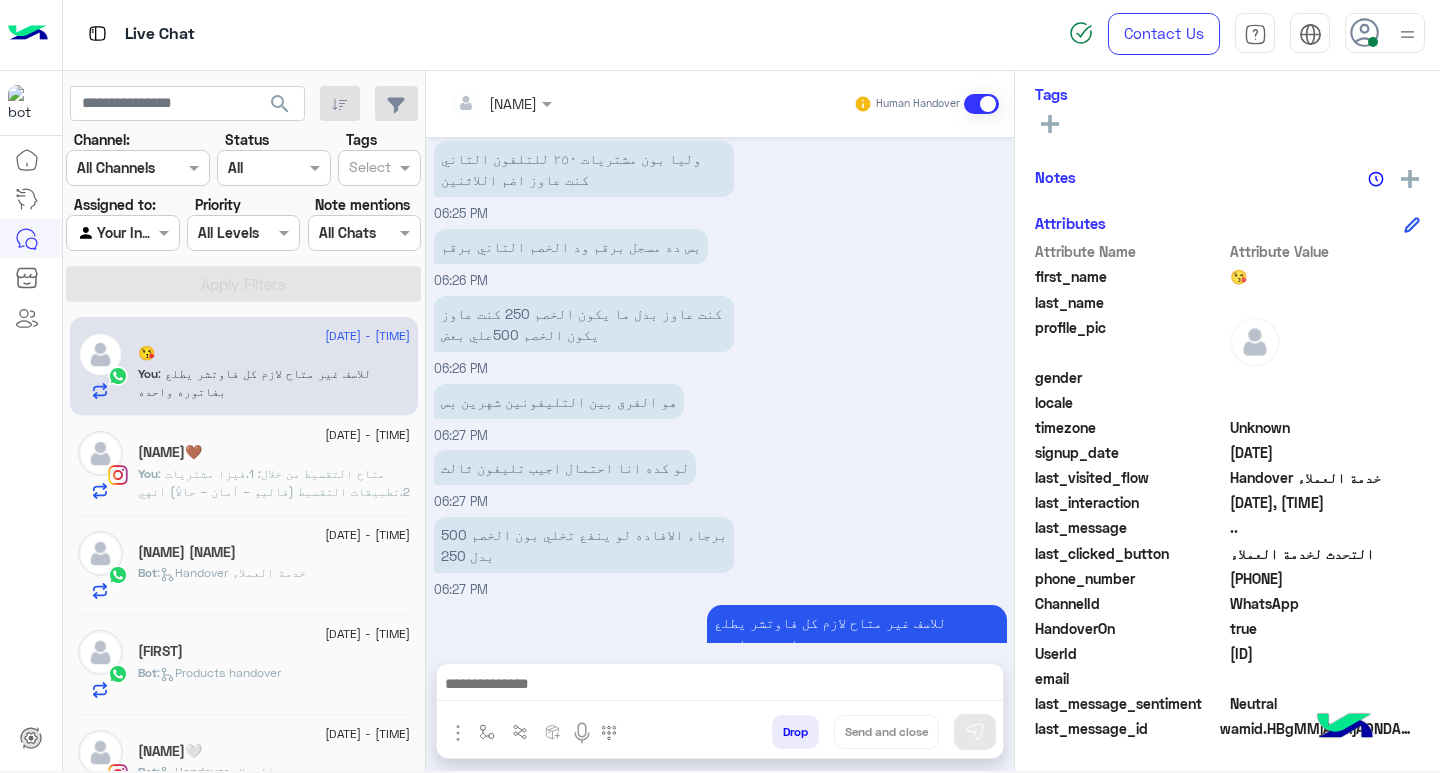 click on "8 August - 6:22 PM  𝐿𝑂𝑂𝑀𝐴🤎    You  : متاح التقسيط من خلال:
1.فيزا مشتريات
2.تطبيقات التقسيط (فاليو – أمان – حالاً)
انهي الأنسب لحضرتك؟" 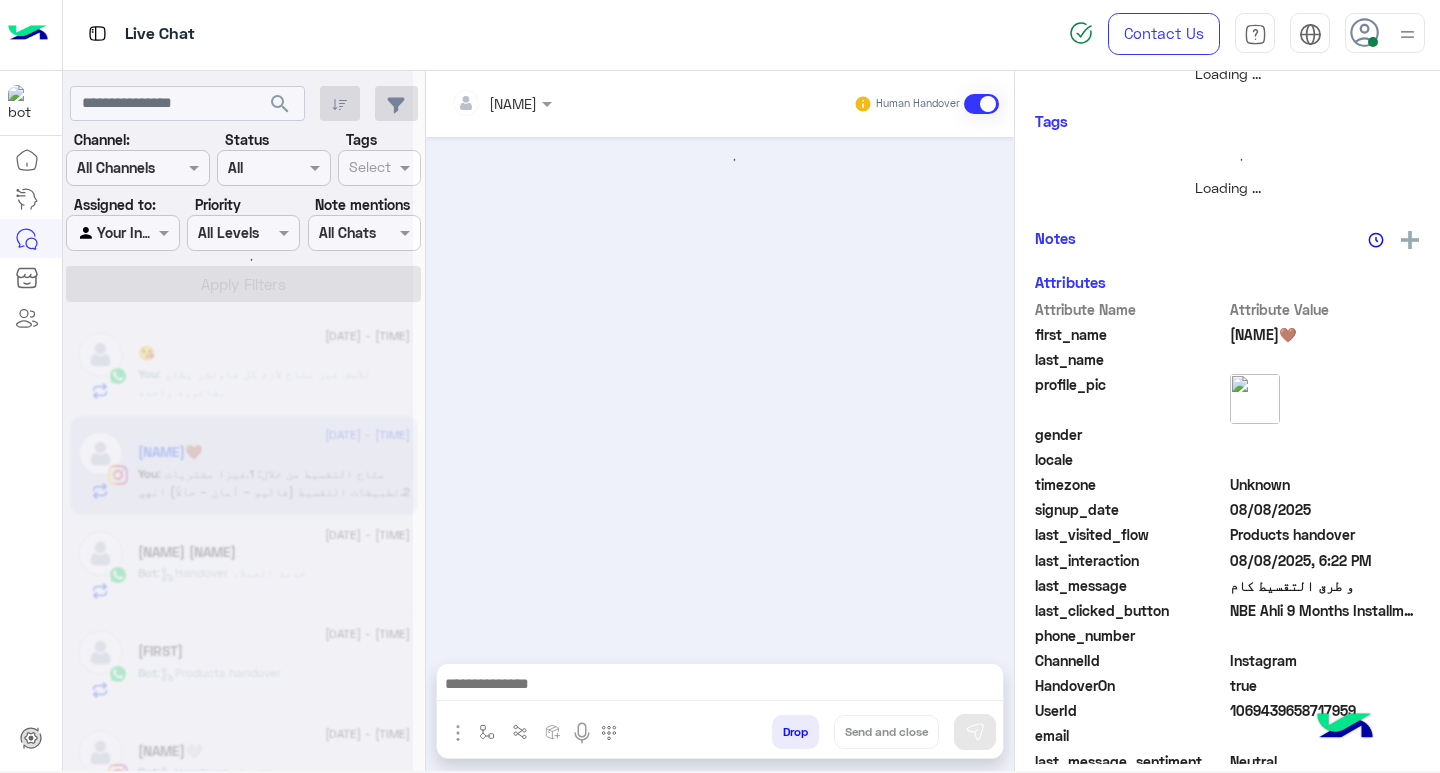 scroll, scrollTop: 355, scrollLeft: 0, axis: vertical 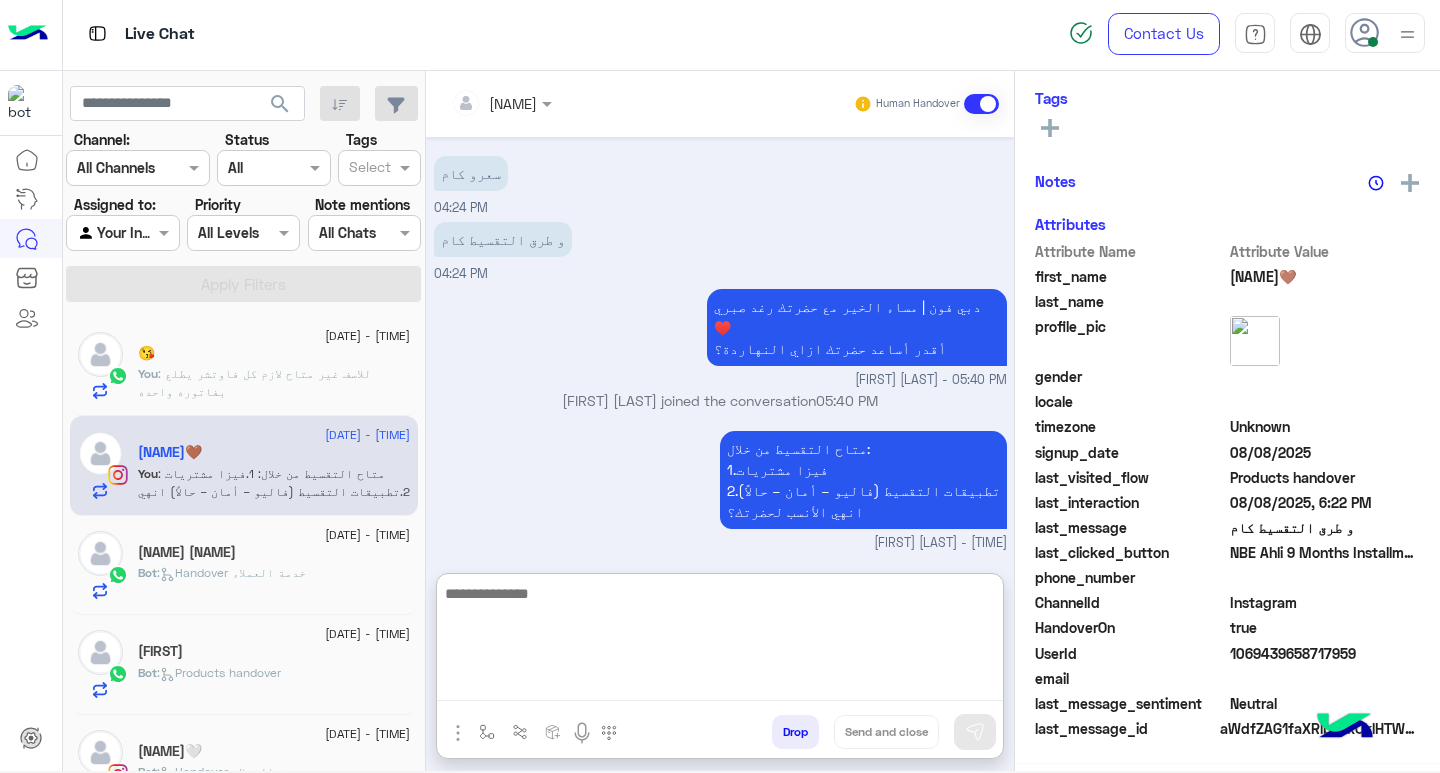 paste on "**********" 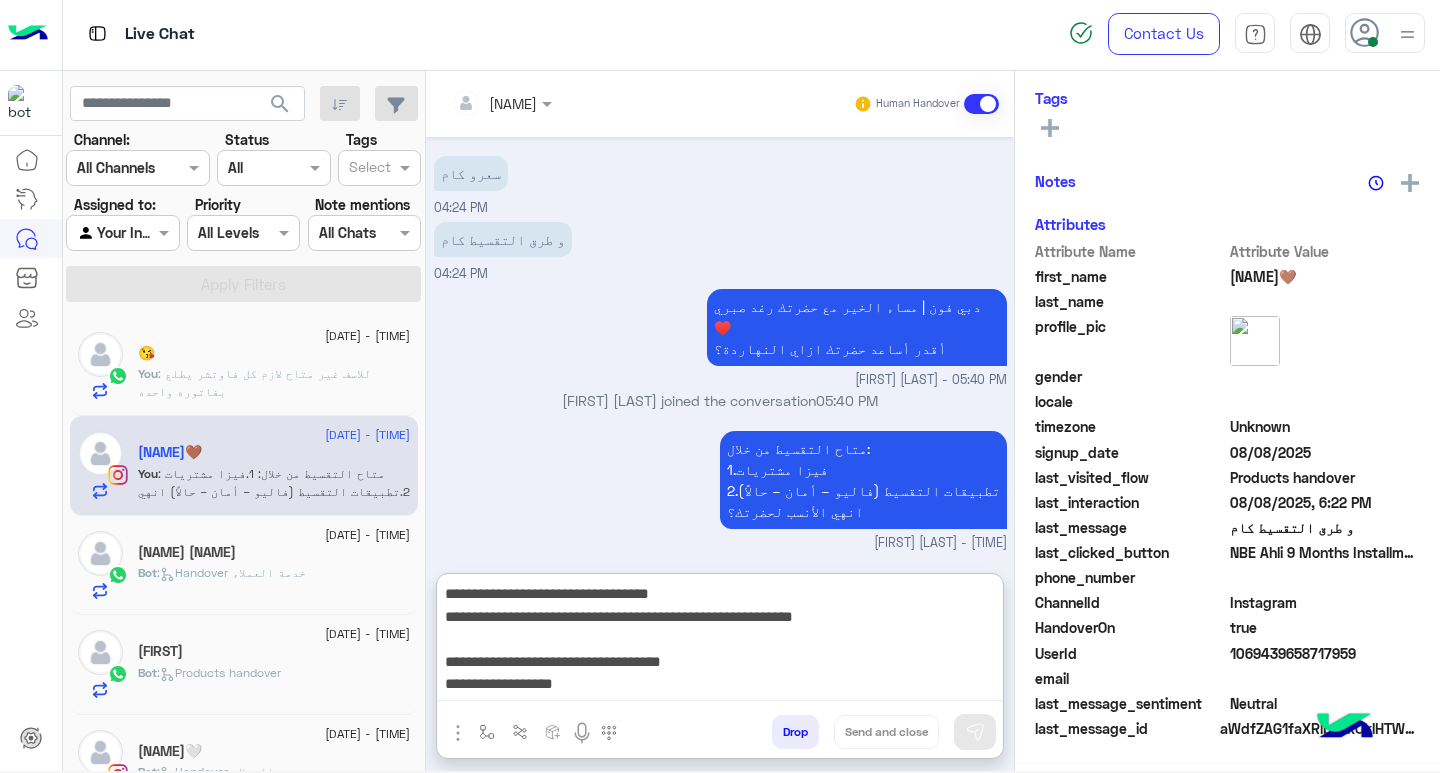 scroll, scrollTop: 151, scrollLeft: 0, axis: vertical 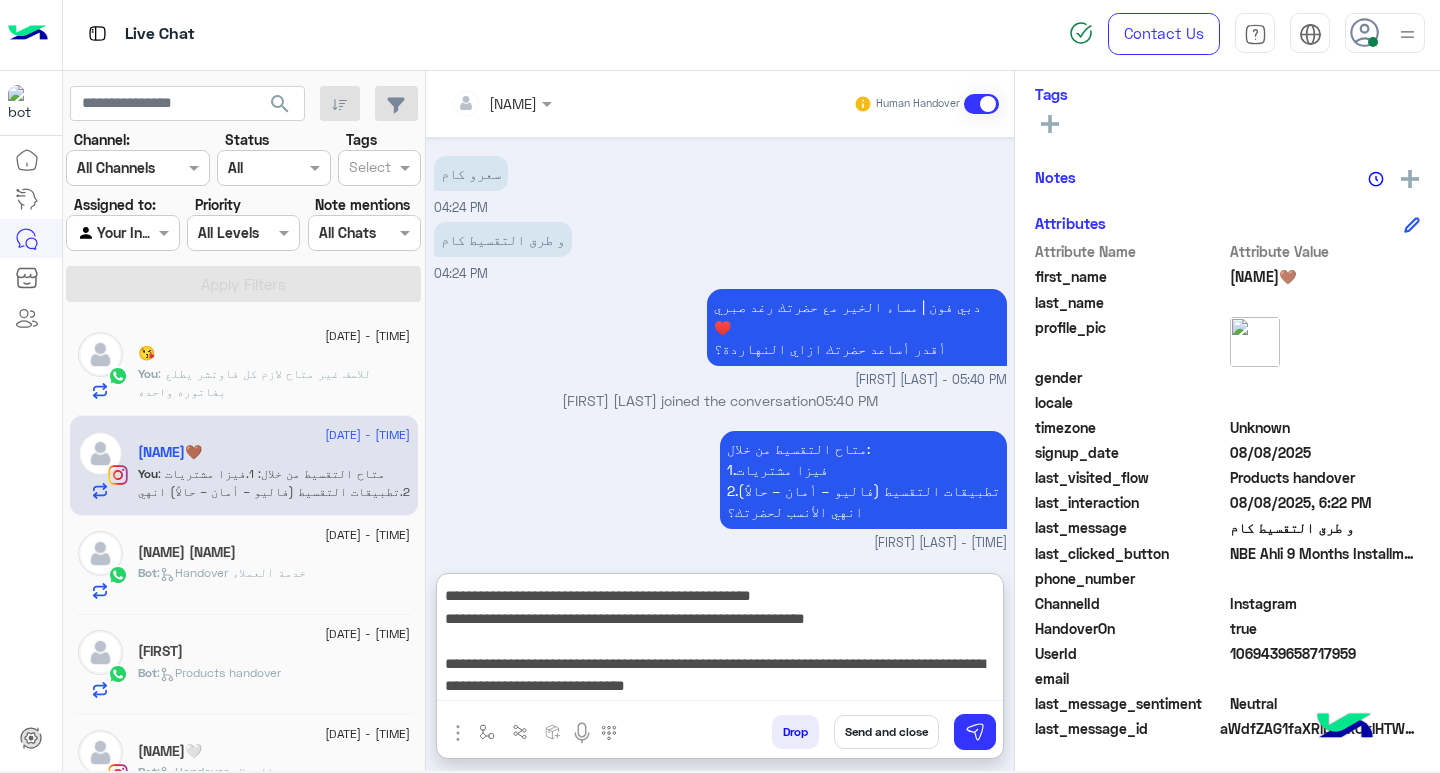 type on "**********" 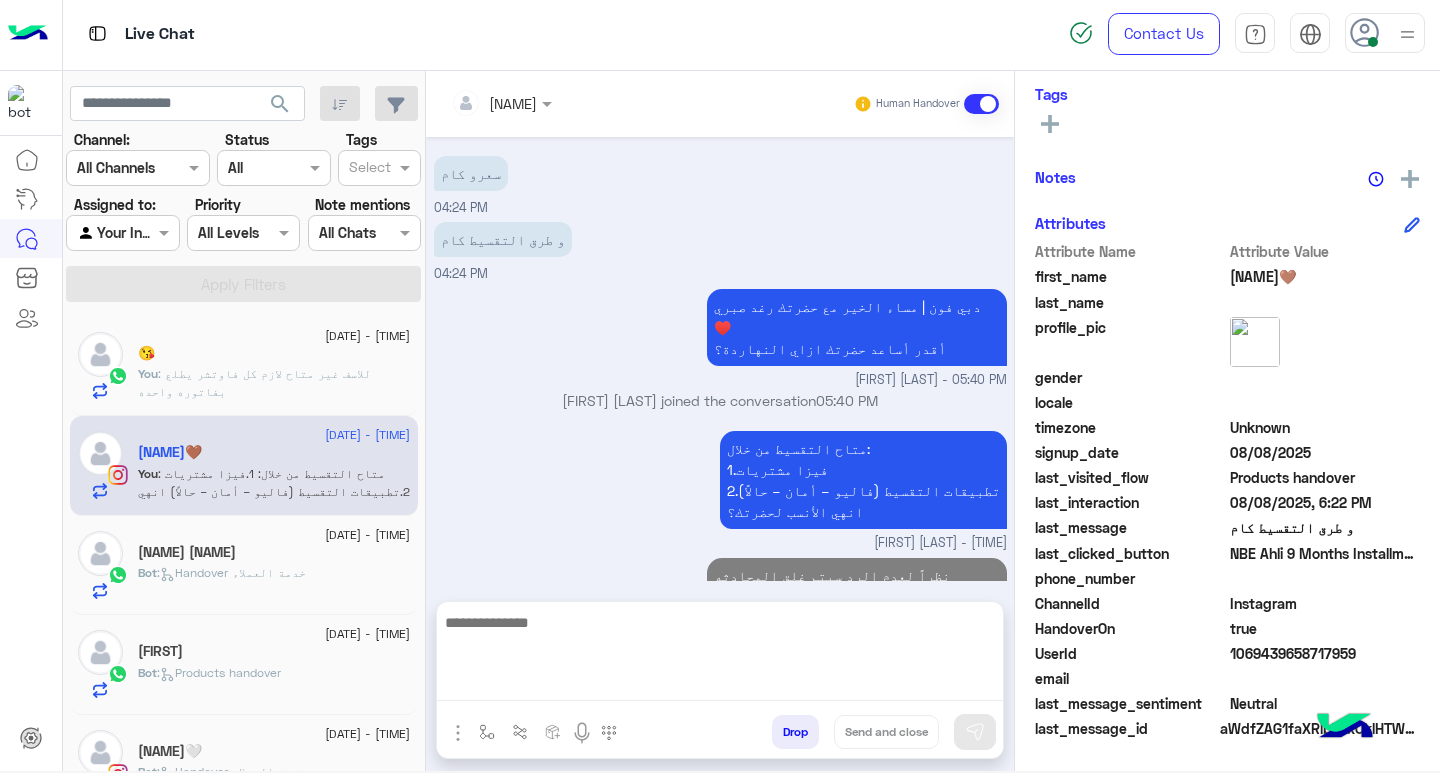 scroll, scrollTop: 1946, scrollLeft: 0, axis: vertical 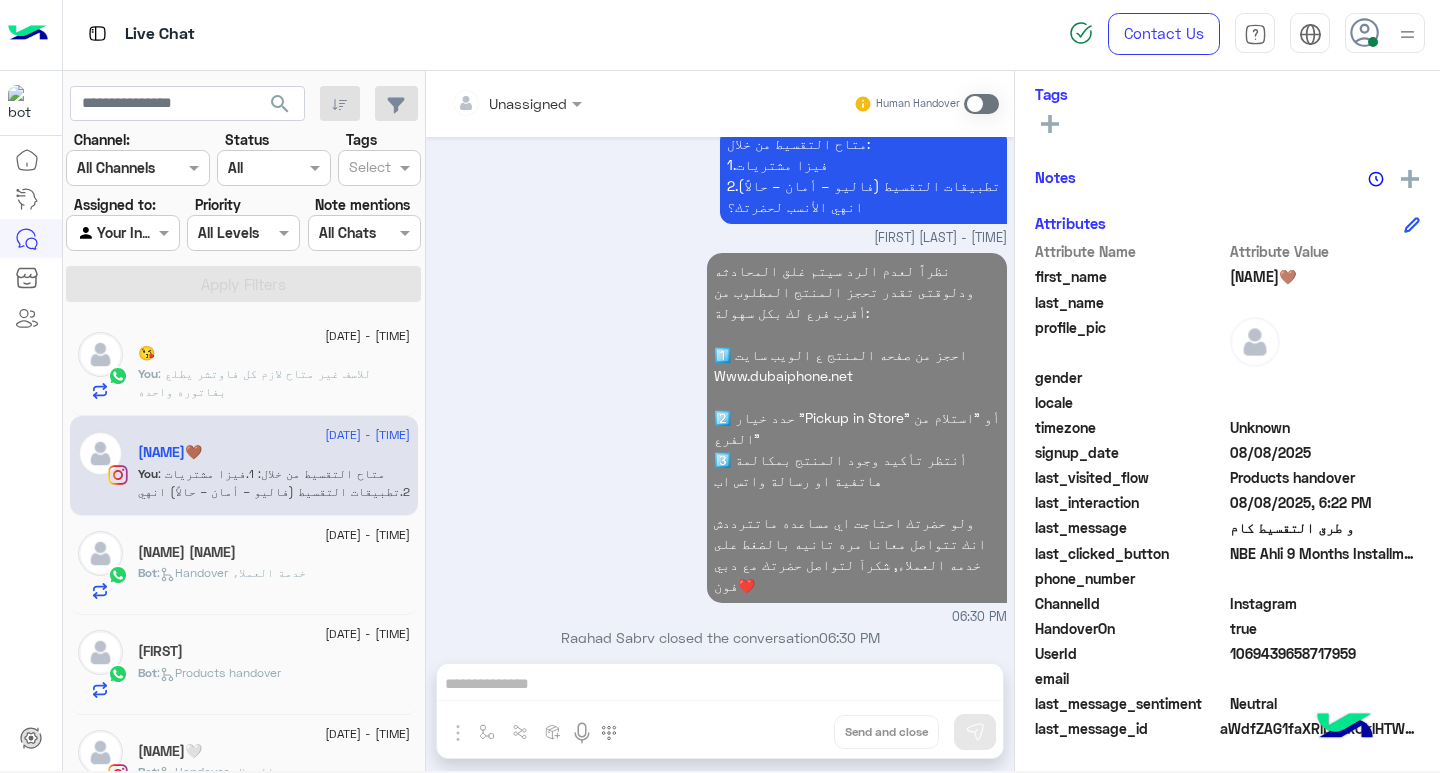 click on ": للاسف غير متاح لازم كل فاوتشر يطلع بفاتوره واحده" 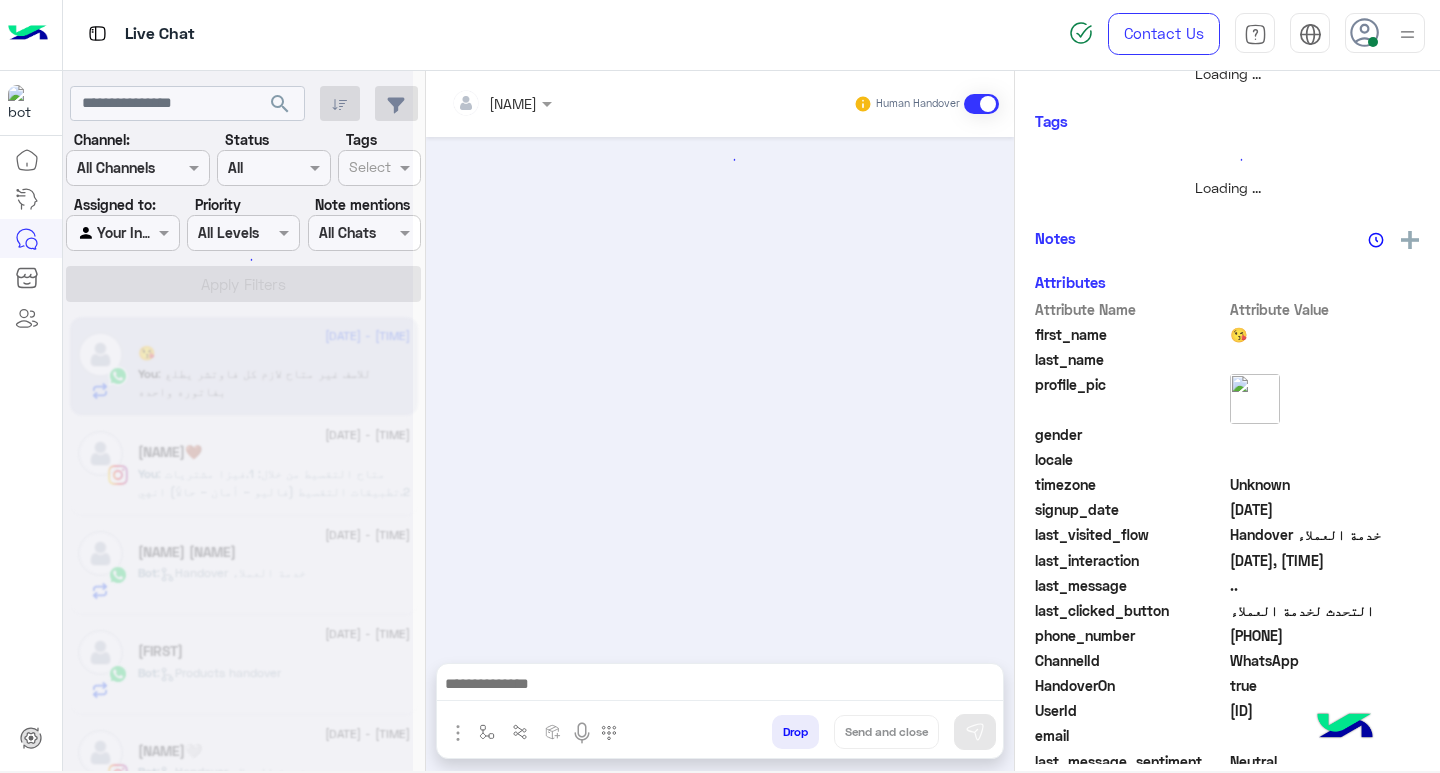 scroll, scrollTop: 355, scrollLeft: 0, axis: vertical 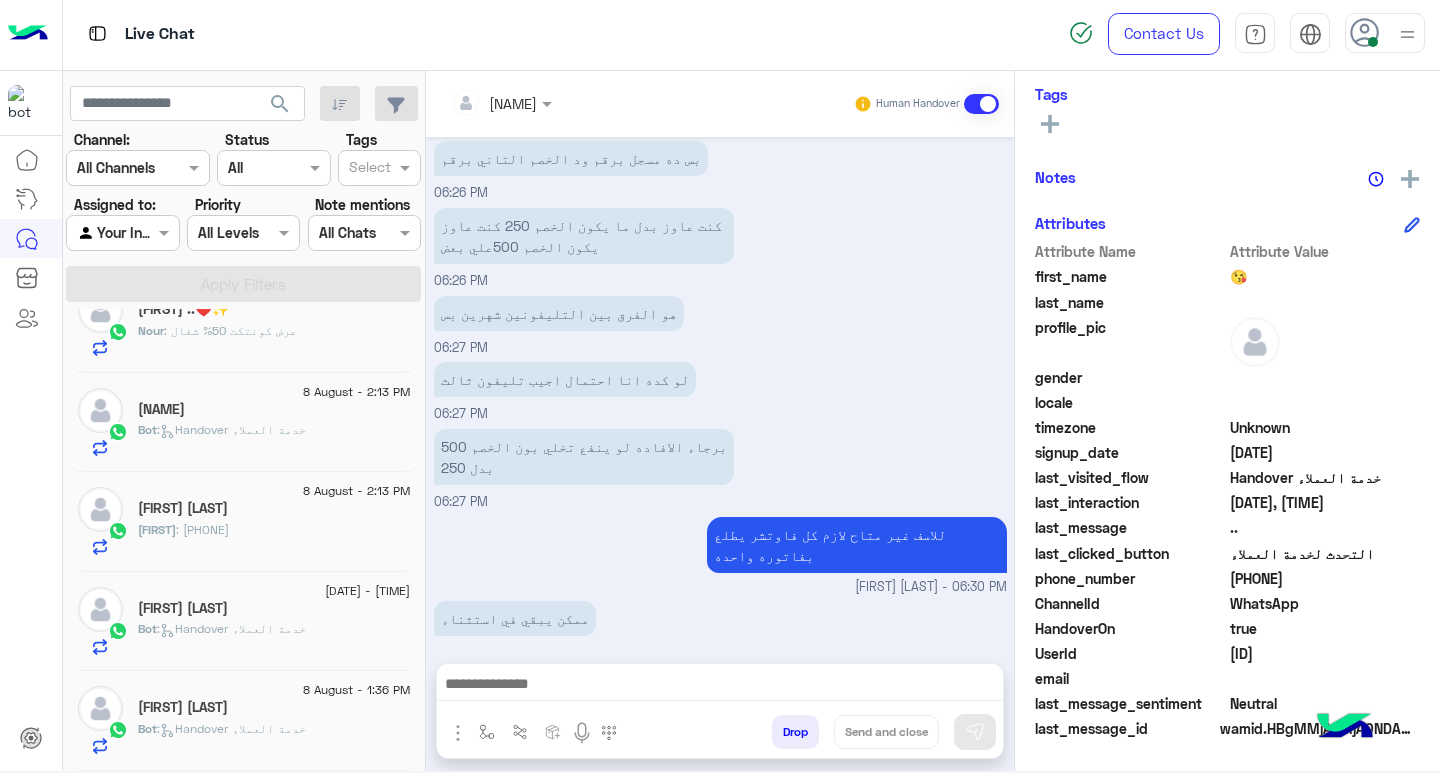 click at bounding box center (720, 686) 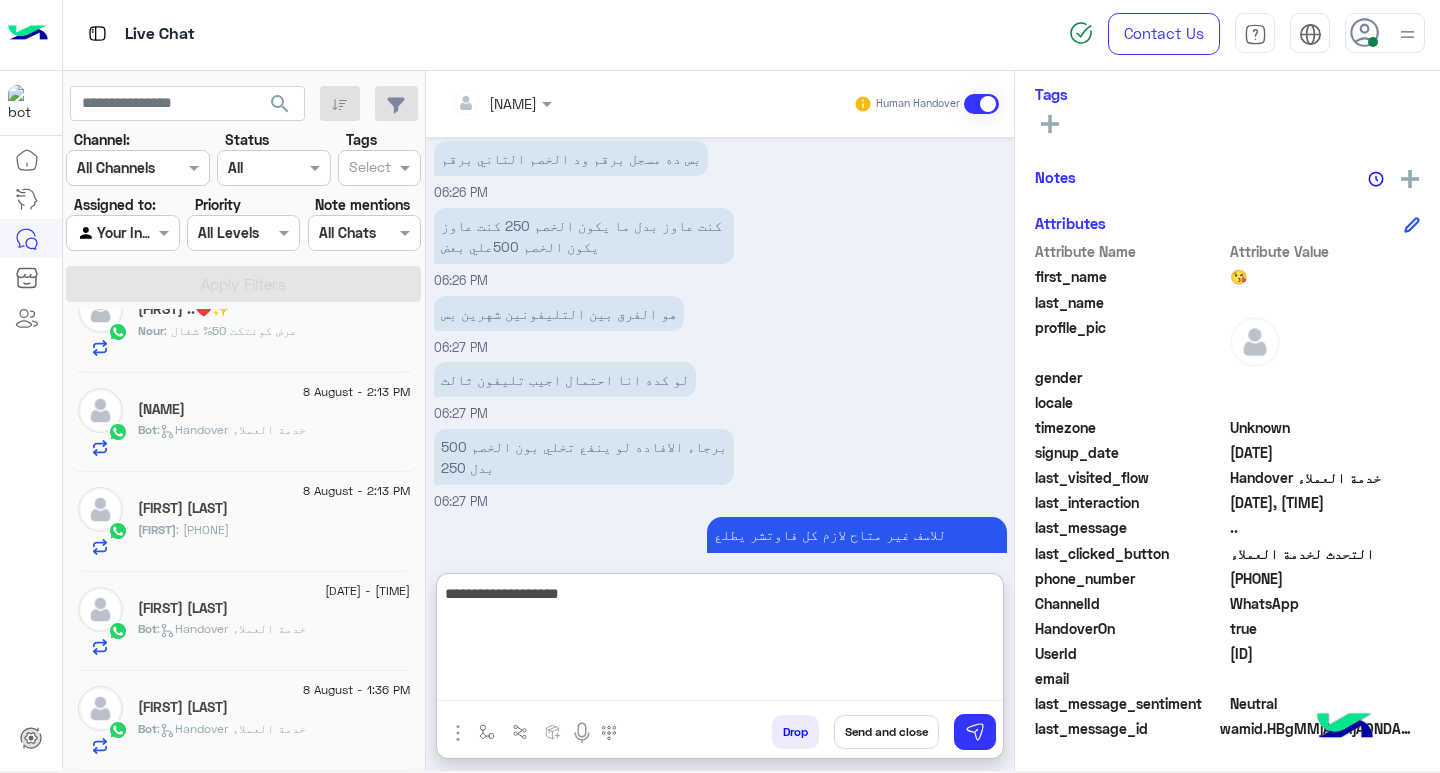 type on "**********" 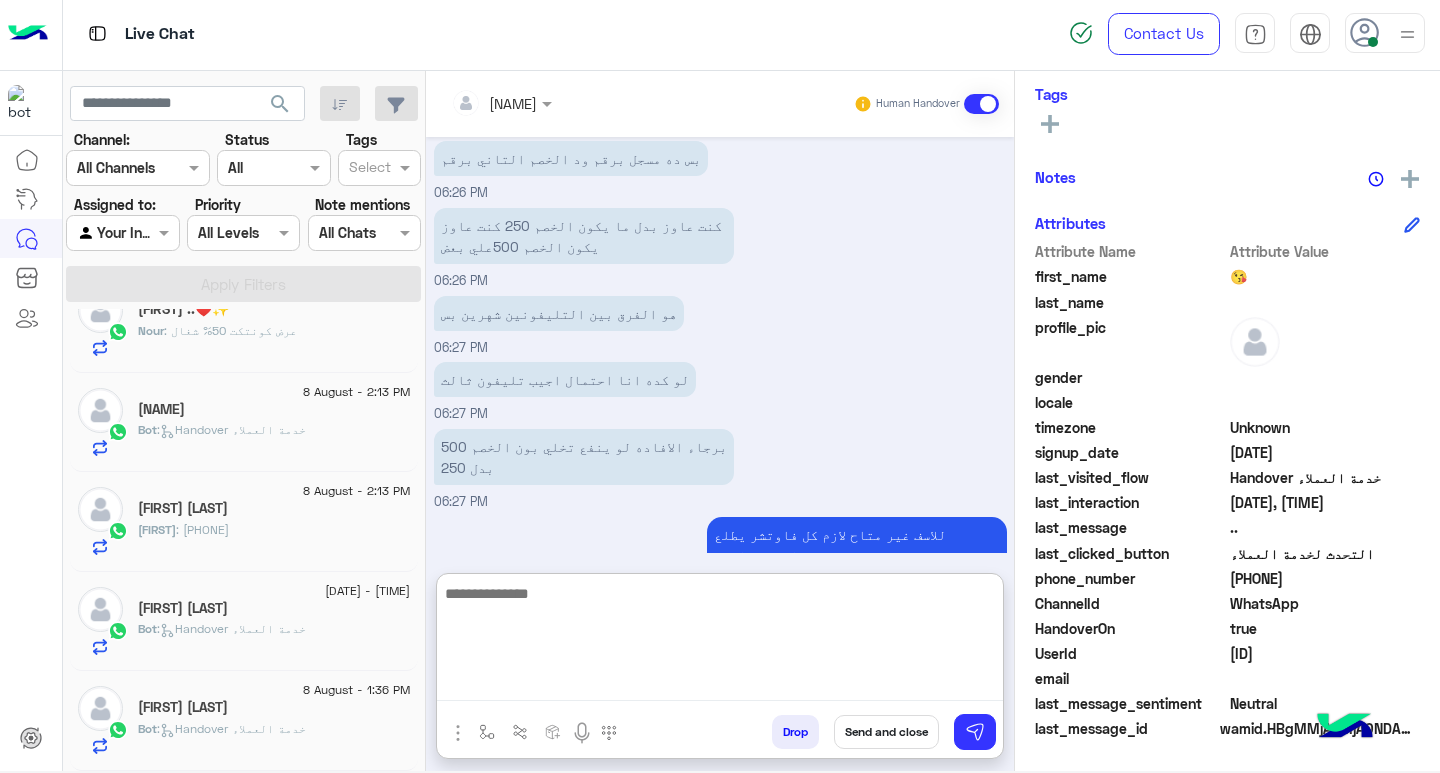 scroll, scrollTop: 1299, scrollLeft: 0, axis: vertical 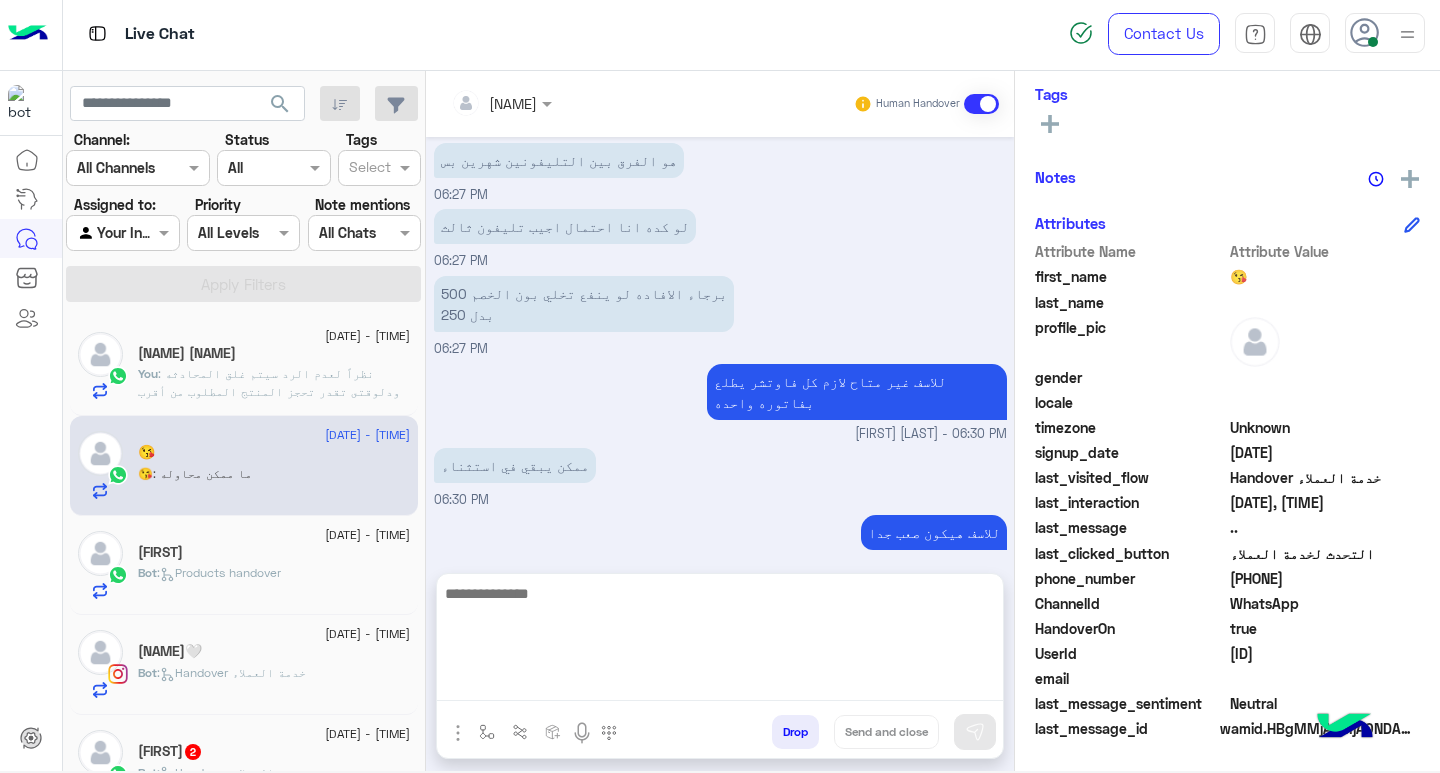 click on ": نظراً لعدم الرد سيتم غلق المحادثه
ودلوقتى تقدر تحجز المنتج المطلوب من أقرب فرع لك بكل سهولة:
1️⃣ احجز من صفحه المنتج ع الويب سايت
Www.dubaiphone.net
2️⃣ حدد خيار "Pickup in Store" أو "استلام من الفرع"
3️⃣ أنتظر تأكيد وجود المنتج  بمكالمة هاتفية او رسالة واتس اب
ولو حضرتك احتاجت اي مساعده ماتترددش انك تتواصل معانا مره تانيه بالضغط على خدمه العملاء, شكراَ لتواصل حضرتك مع دبي فون❤️" 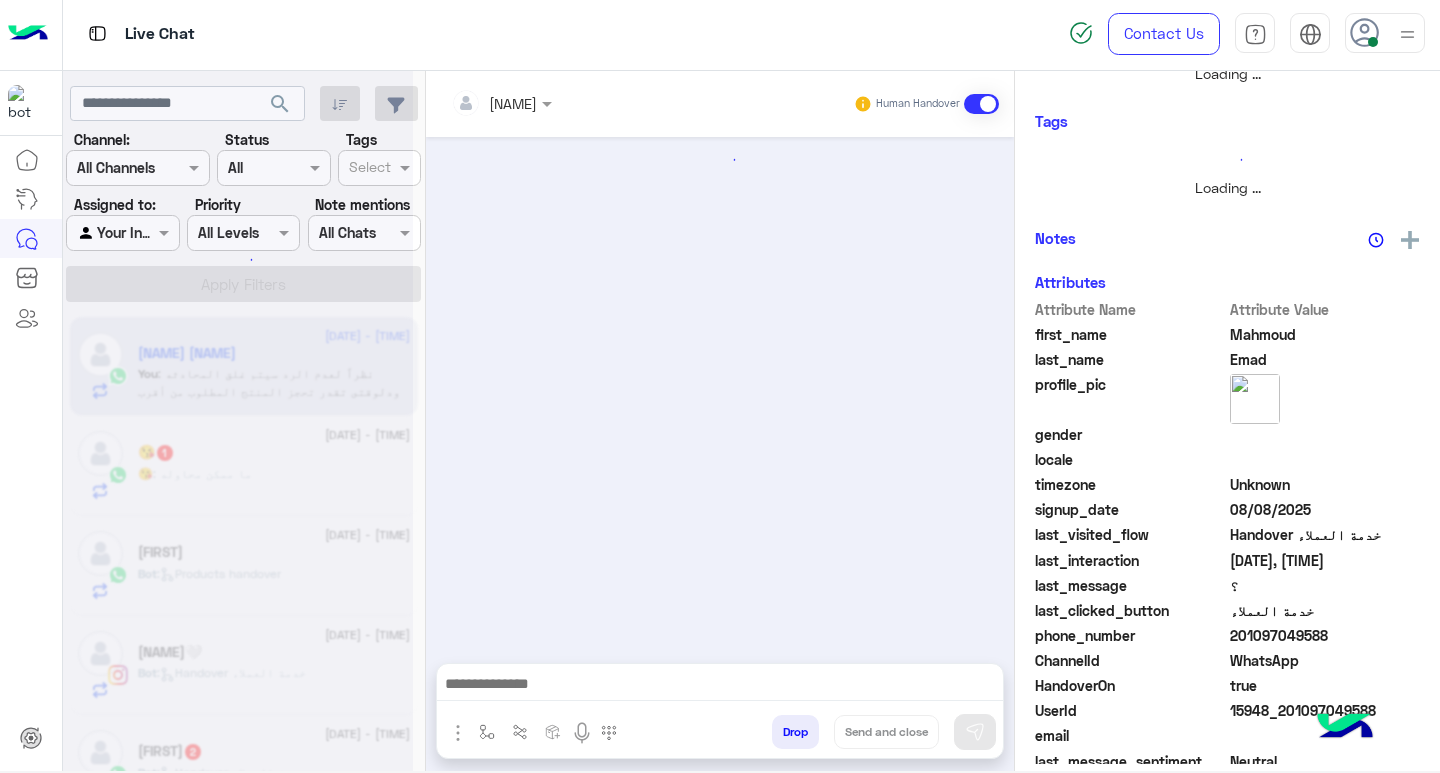 scroll, scrollTop: 355, scrollLeft: 0, axis: vertical 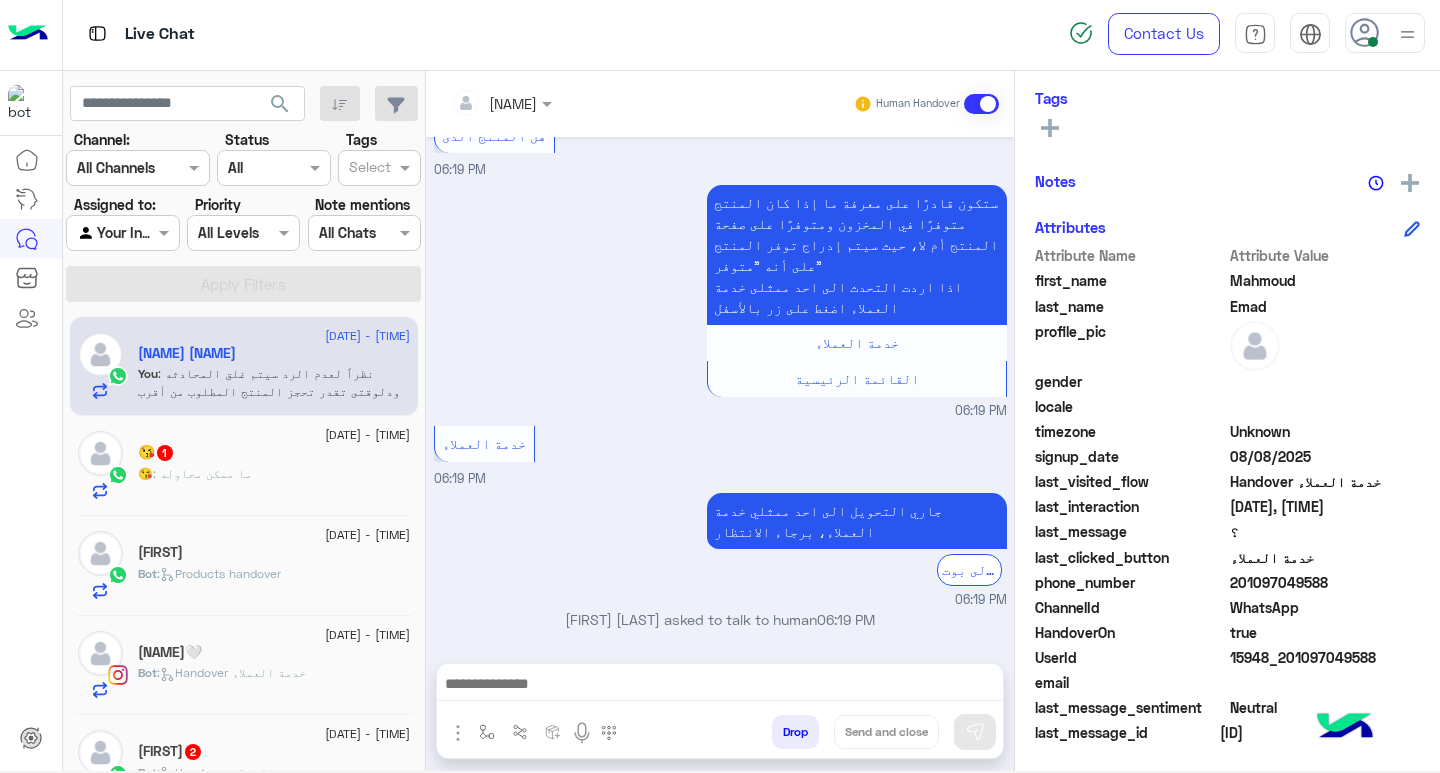 click on "😘 : ما ممكن محاوله" 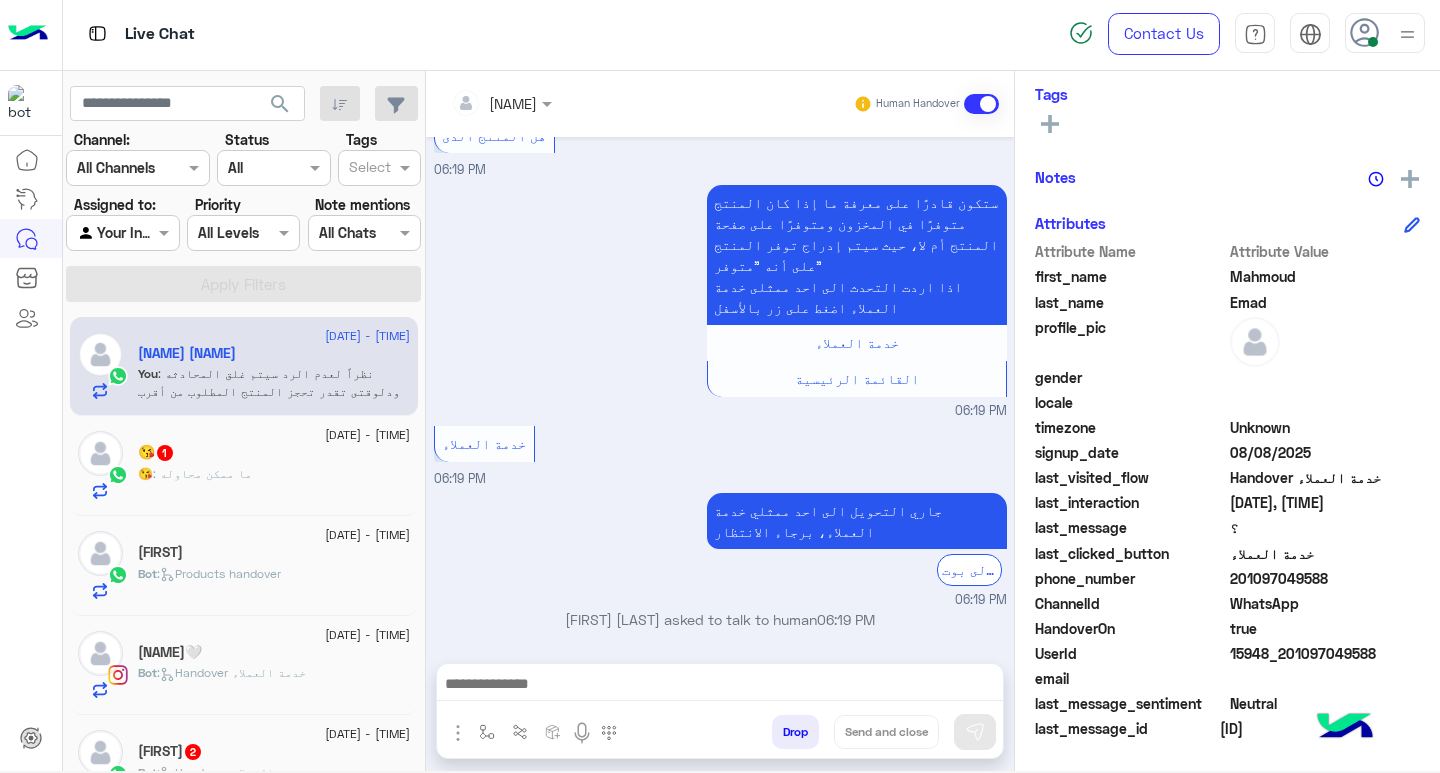 scroll, scrollTop: 355, scrollLeft: 0, axis: vertical 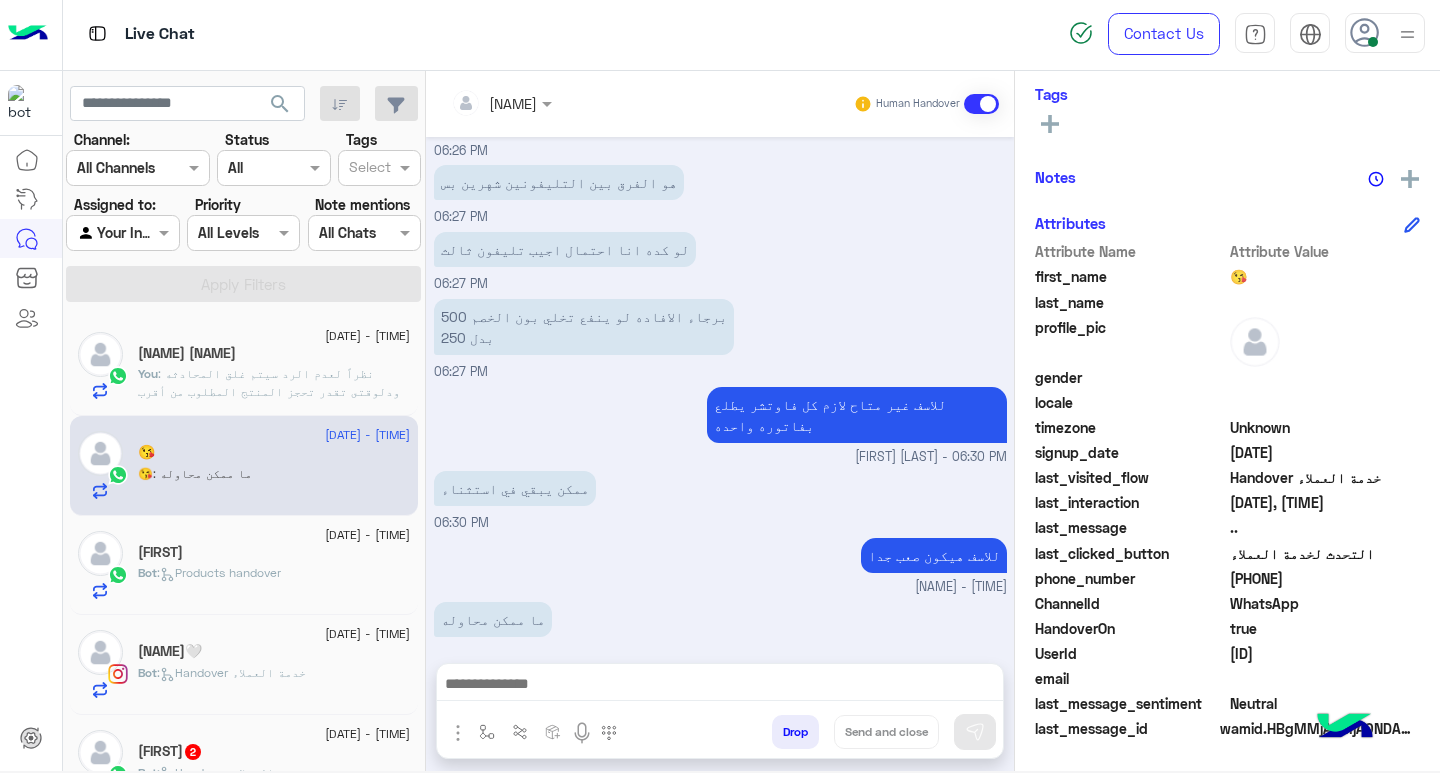 click at bounding box center (720, 686) 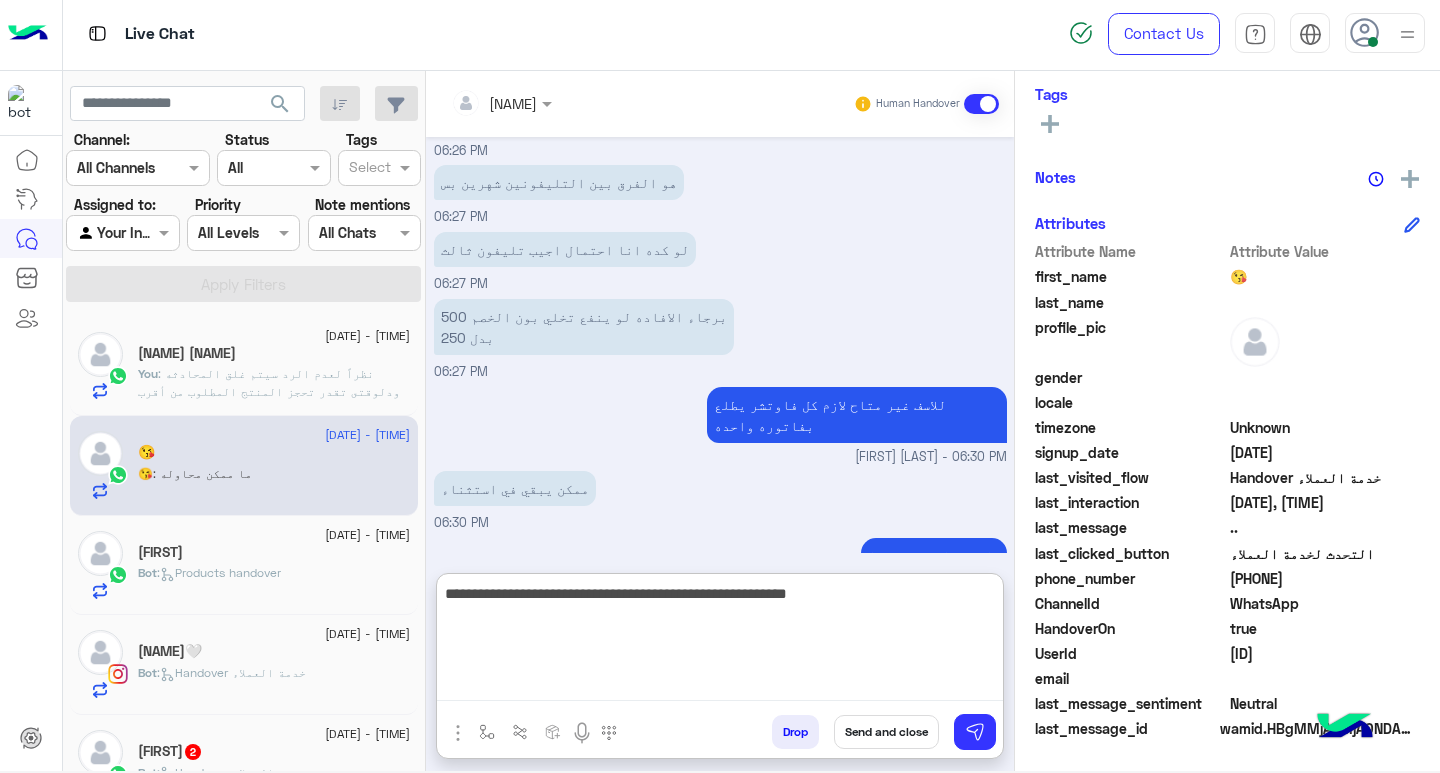 type on "**********" 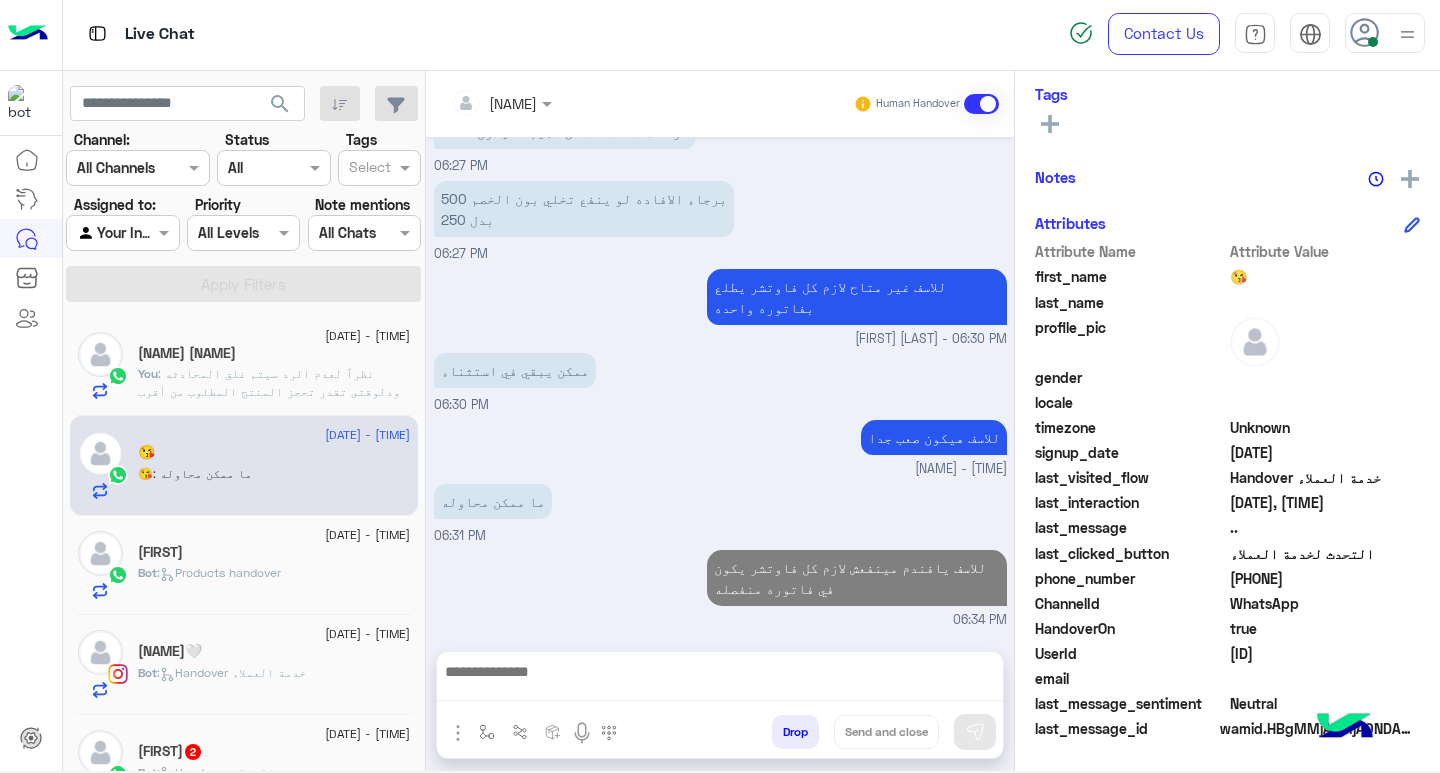 scroll, scrollTop: 1027, scrollLeft: 0, axis: vertical 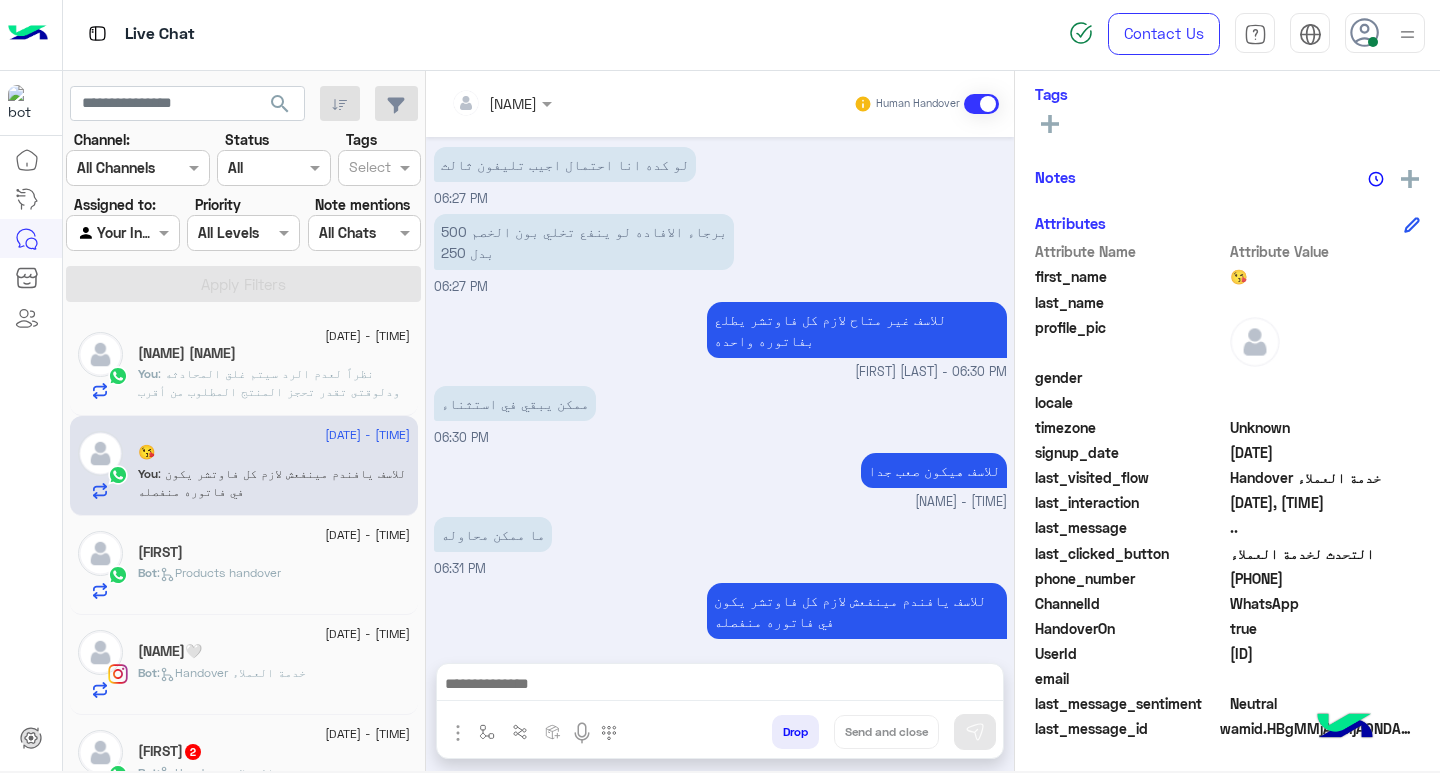 click at bounding box center (720, 686) 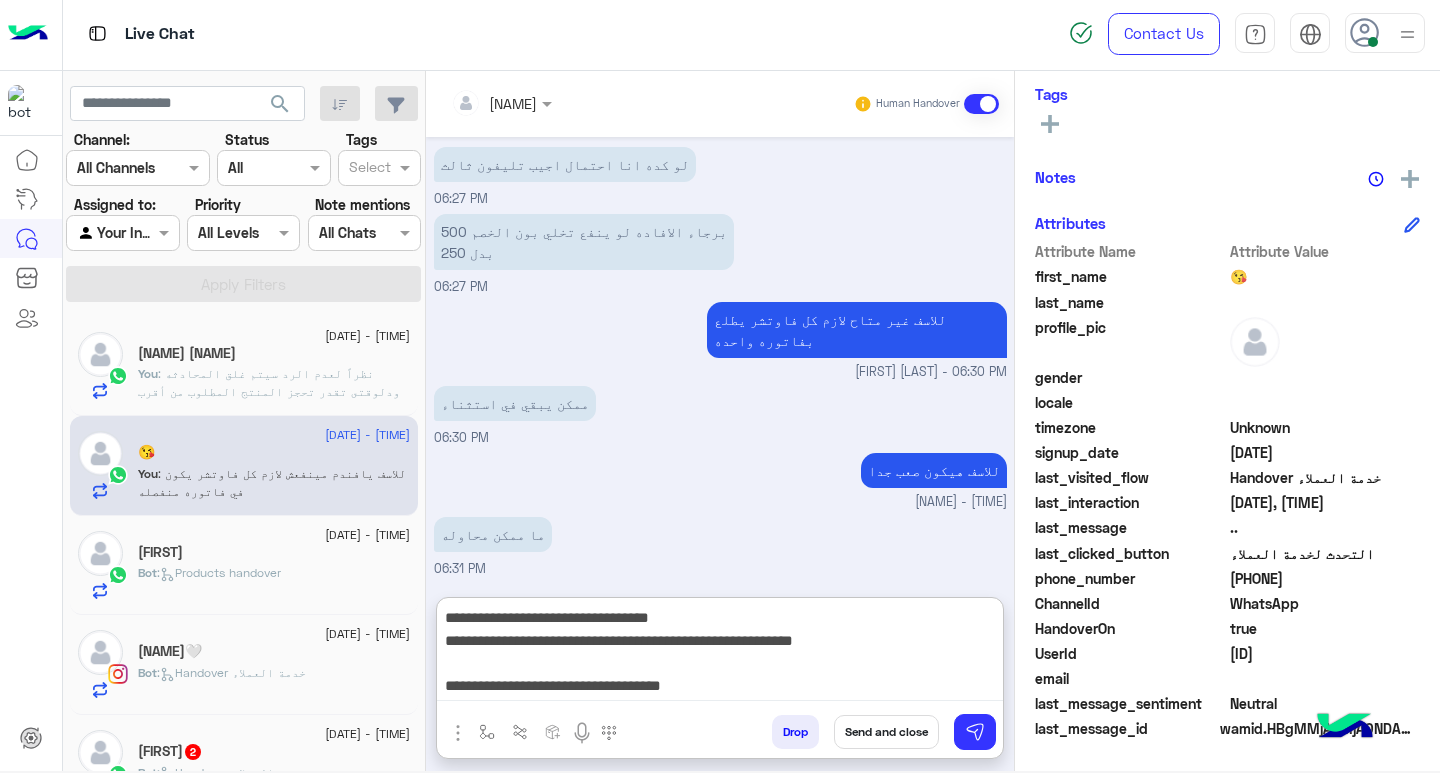 scroll, scrollTop: 1116, scrollLeft: 0, axis: vertical 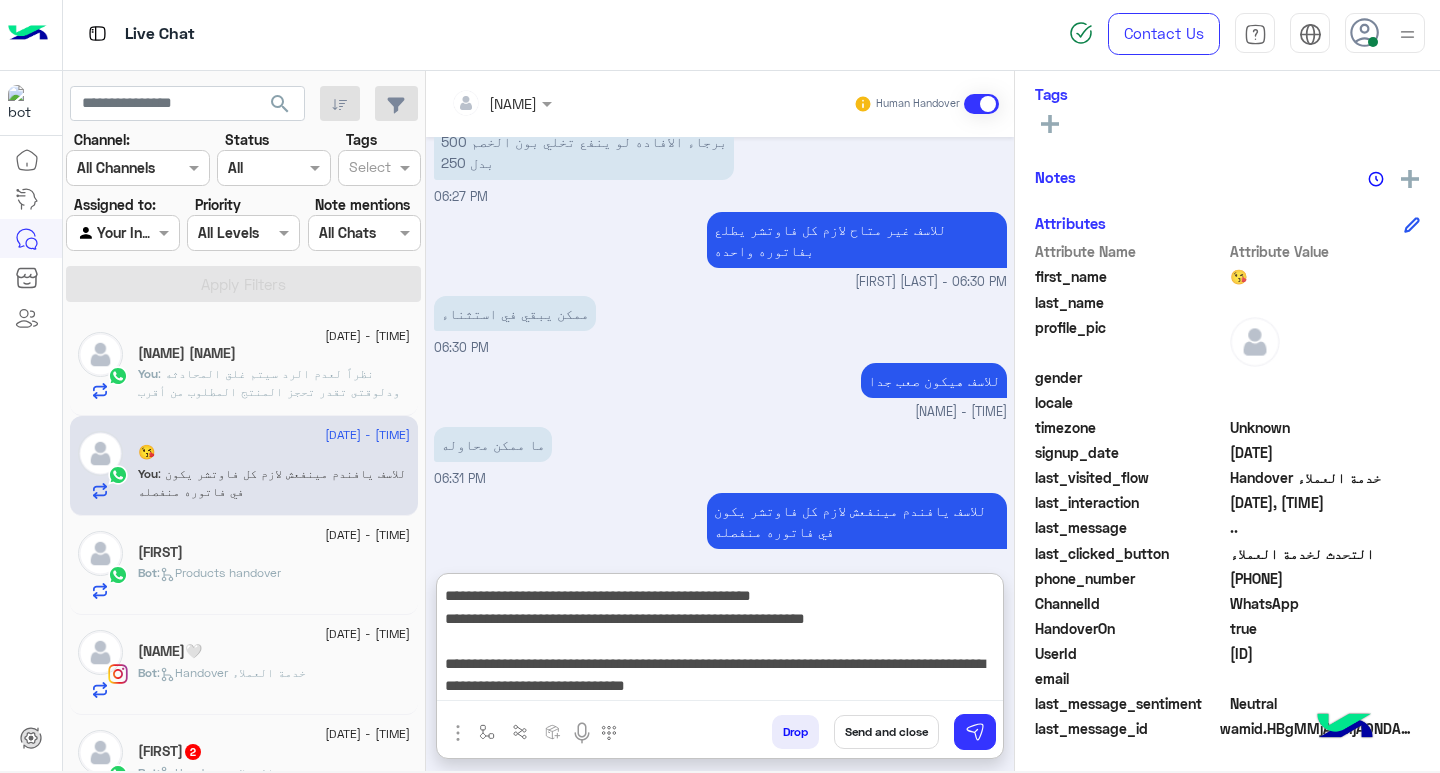 type on "**********" 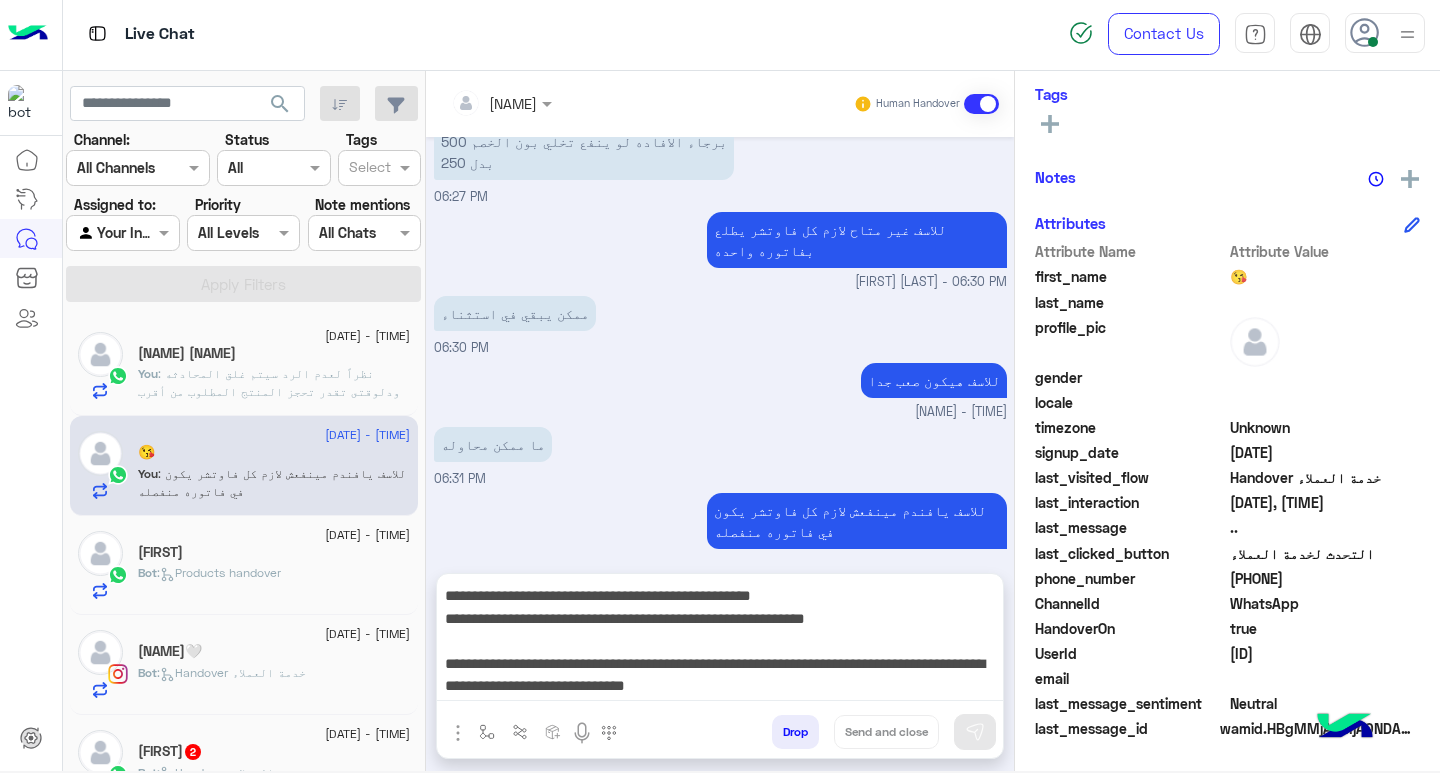 type 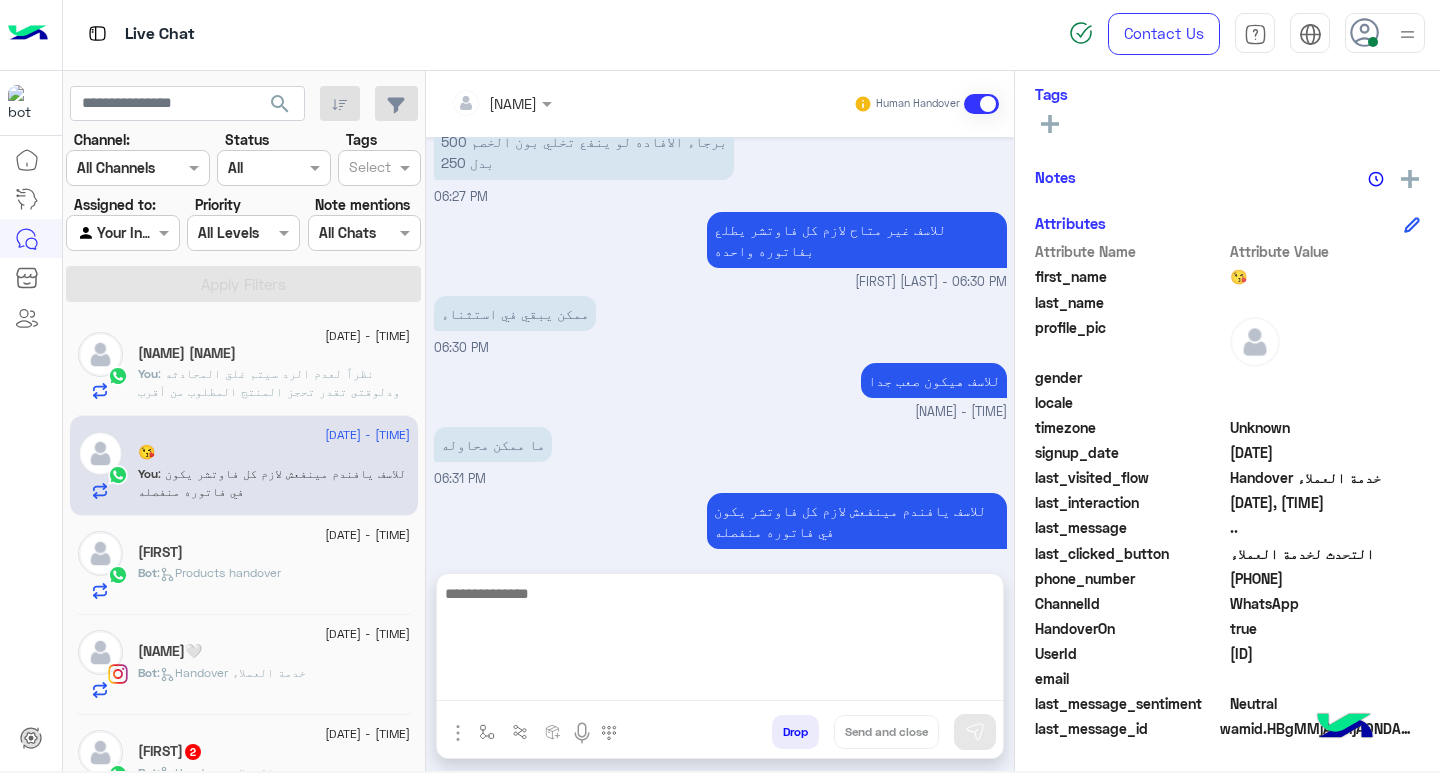 scroll, scrollTop: 1418, scrollLeft: 0, axis: vertical 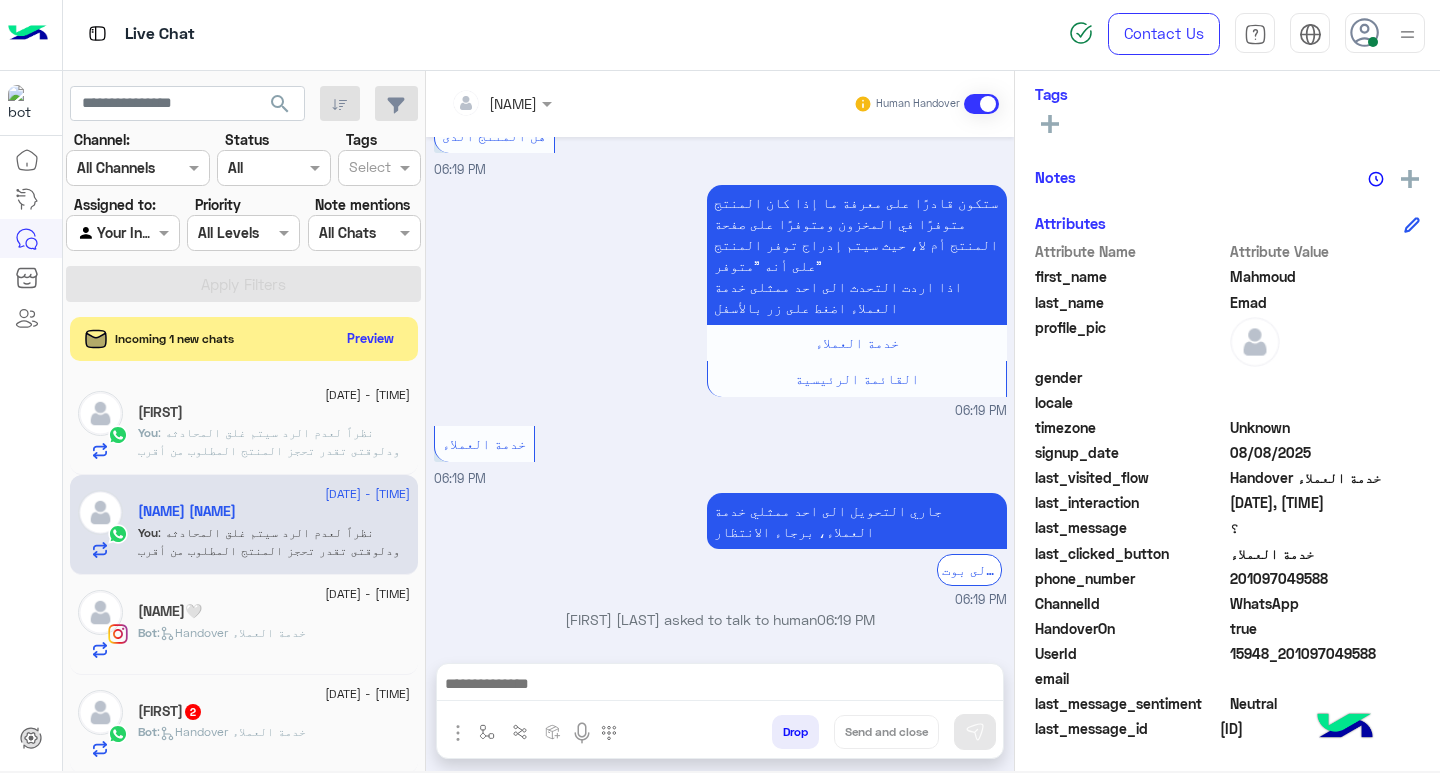 click on ": نظراً لعدم الرد سيتم غلق المحادثه
ودلوقتى تقدر تحجز المنتج المطلوب من أقرب فرع لك بكل سهولة:
1️⃣ احجز من صفحه المنتج ع الويب سايت
Www.dubaiphone.net
2️⃣ حدد خيار "Pickup in Store" أو "استلام من الفرع"
3️⃣ أنتظر تأكيد وجود المنتج  بمكالمة هاتفية او رسالة واتس اب
ولو حضرتك احتاجت اي مساعده ماتترددش انك تتواصل معانا مره تانيه بالضغط على خدمه العملاء, شكراَ لتواصل حضرتك مع دبي فون❤️" 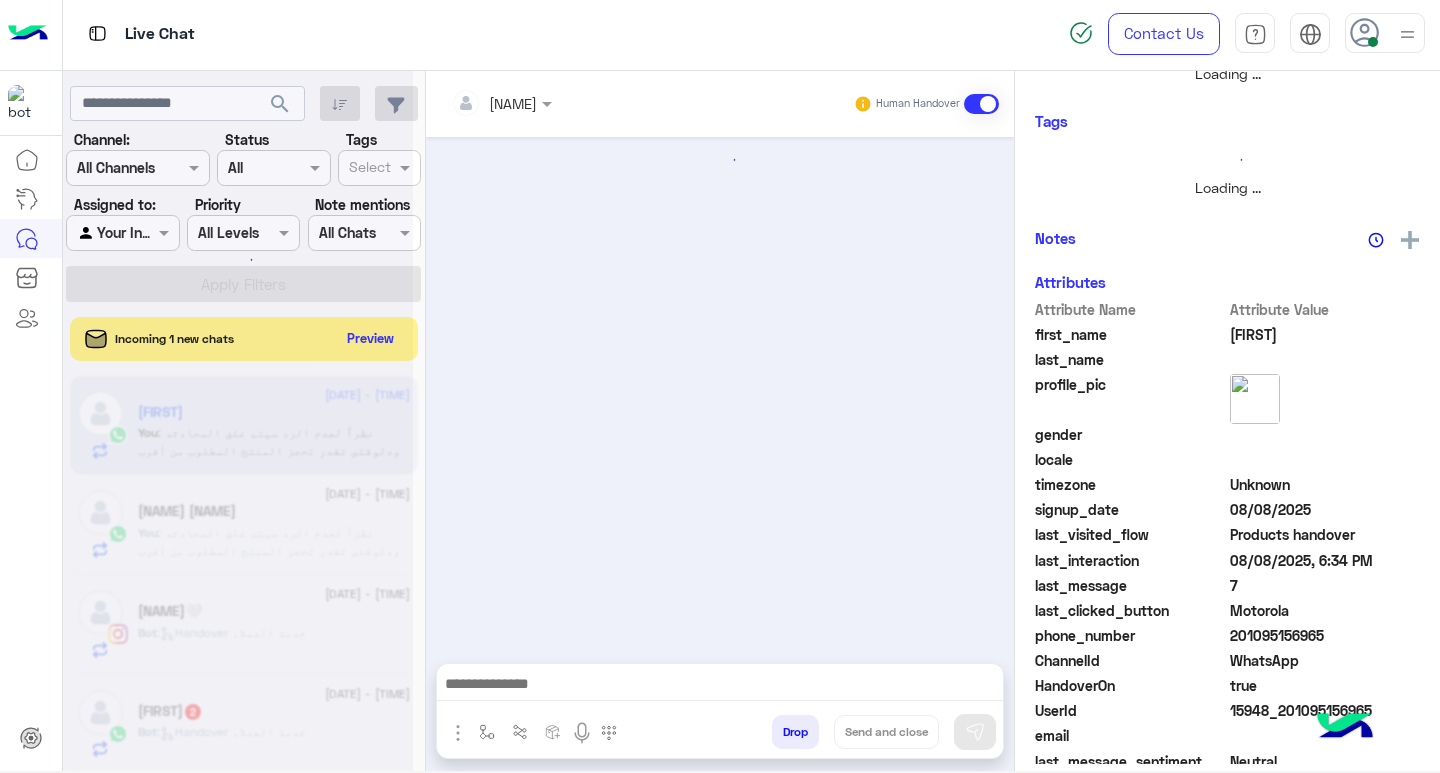 scroll, scrollTop: 355, scrollLeft: 0, axis: vertical 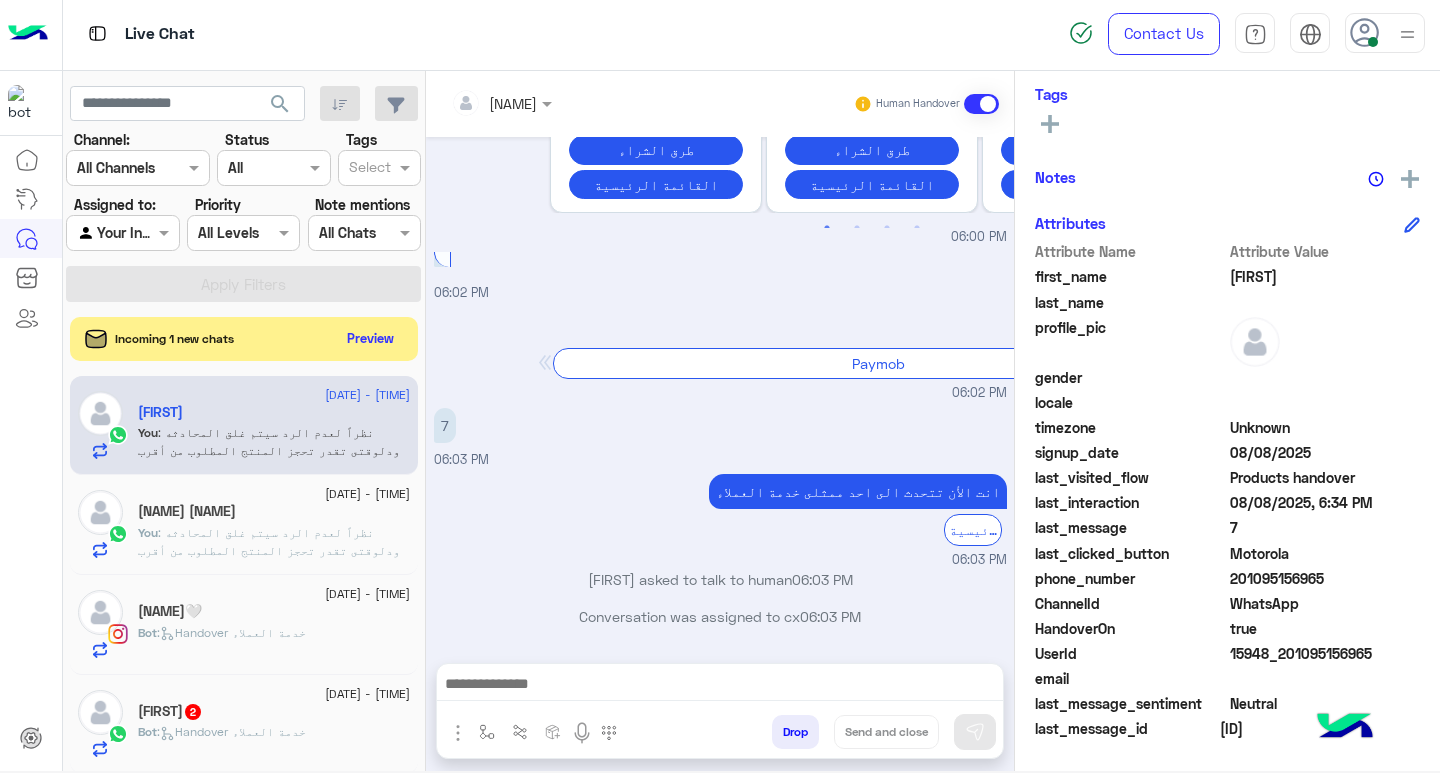 click on "You  : نظراً لعدم الرد سيتم غلق المحادثه
ودلوقتى تقدر تحجز المنتج المطلوب من أقرب فرع لك بكل سهولة:
1️⃣ احجز من صفحه المنتج ع الويب سايت
Www.dubaiphone.net
2️⃣ حدد خيار "Pickup in Store" أو "استلام من الفرع"
3️⃣ أنتظر تأكيد وجود المنتج  بمكالمة هاتفية او رسالة واتس اب
ولو حضرتك احتاجت اي مساعده ماتترددش انك تتواصل معانا مره تانيه بالضغط على خدمه العملاء, شكراَ لتواصل حضرتك مع دبي فون❤️" 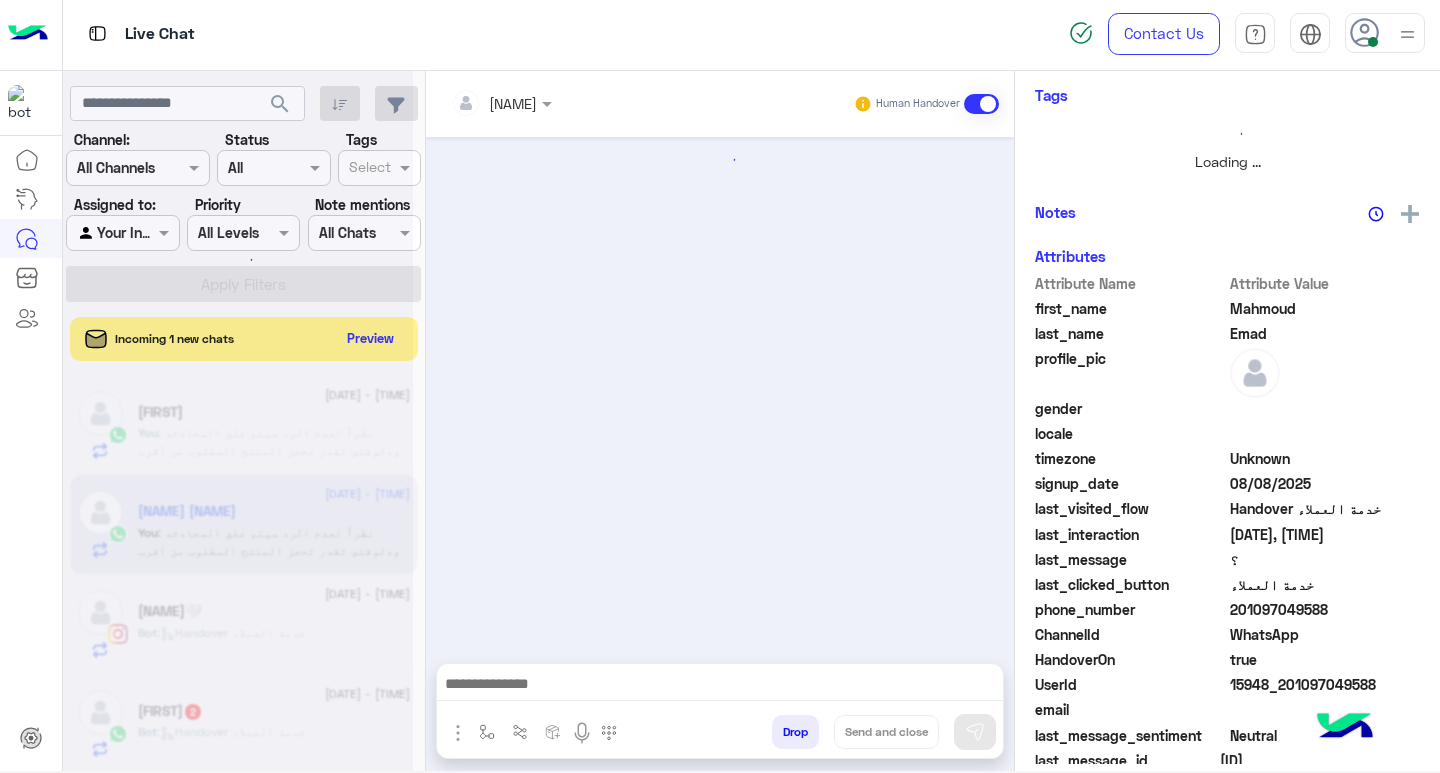 scroll, scrollTop: 325, scrollLeft: 0, axis: vertical 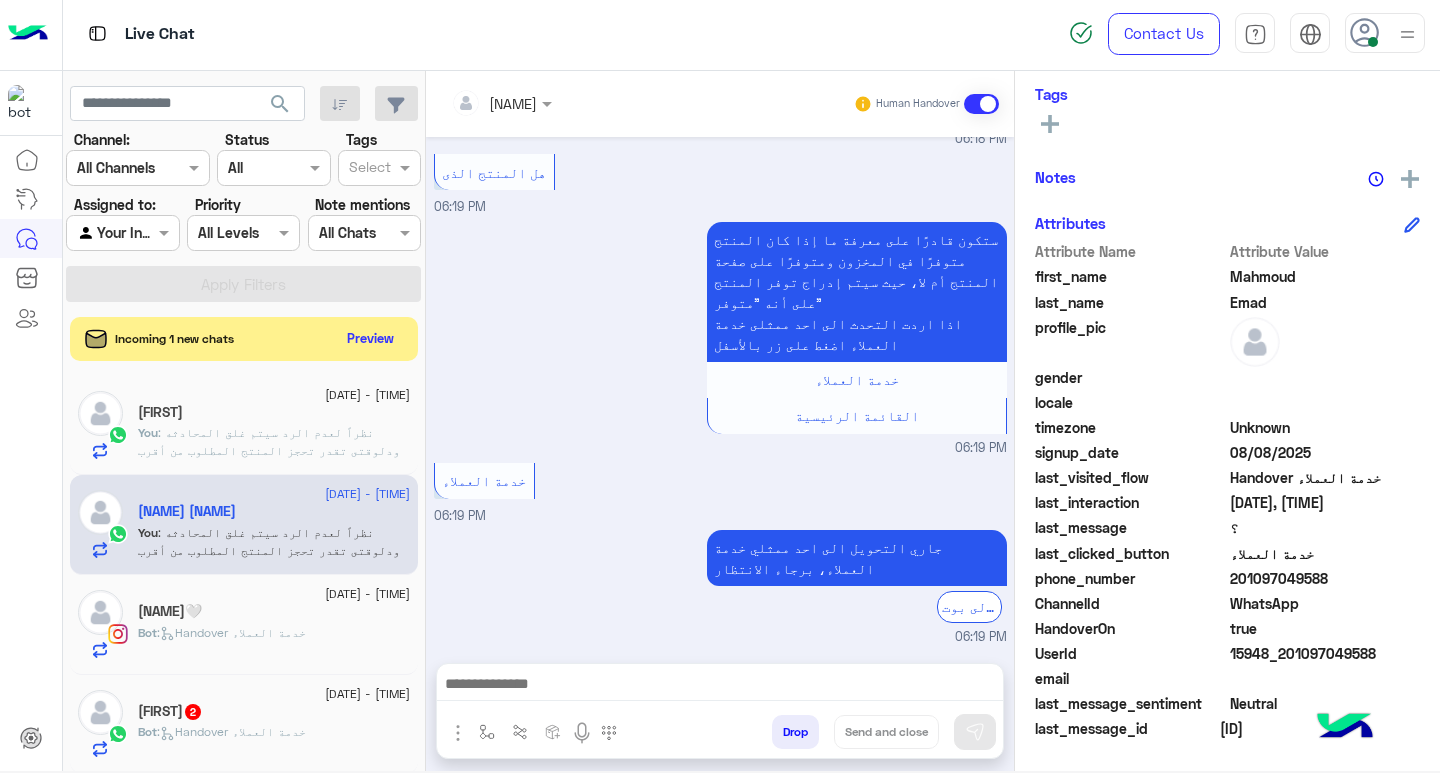 click on ": نظراً لعدم الرد سيتم غلق المحادثه
ودلوقتى تقدر تحجز المنتج المطلوب من أقرب فرع لك بكل سهولة:
1️⃣ احجز من صفحه المنتج ع الويب سايت
Www.dubaiphone.net
2️⃣ حدد خيار "Pickup in Store" أو "استلام من الفرع"
3️⃣ أنتظر تأكيد وجود المنتج  بمكالمة هاتفية او رسالة واتس اب
ولو حضرتك احتاجت اي مساعده ماتترددش انك تتواصل معانا مره تانيه بالضغط على خدمه العملاء, شكراَ لتواصل حضرتك مع دبي فون❤️" 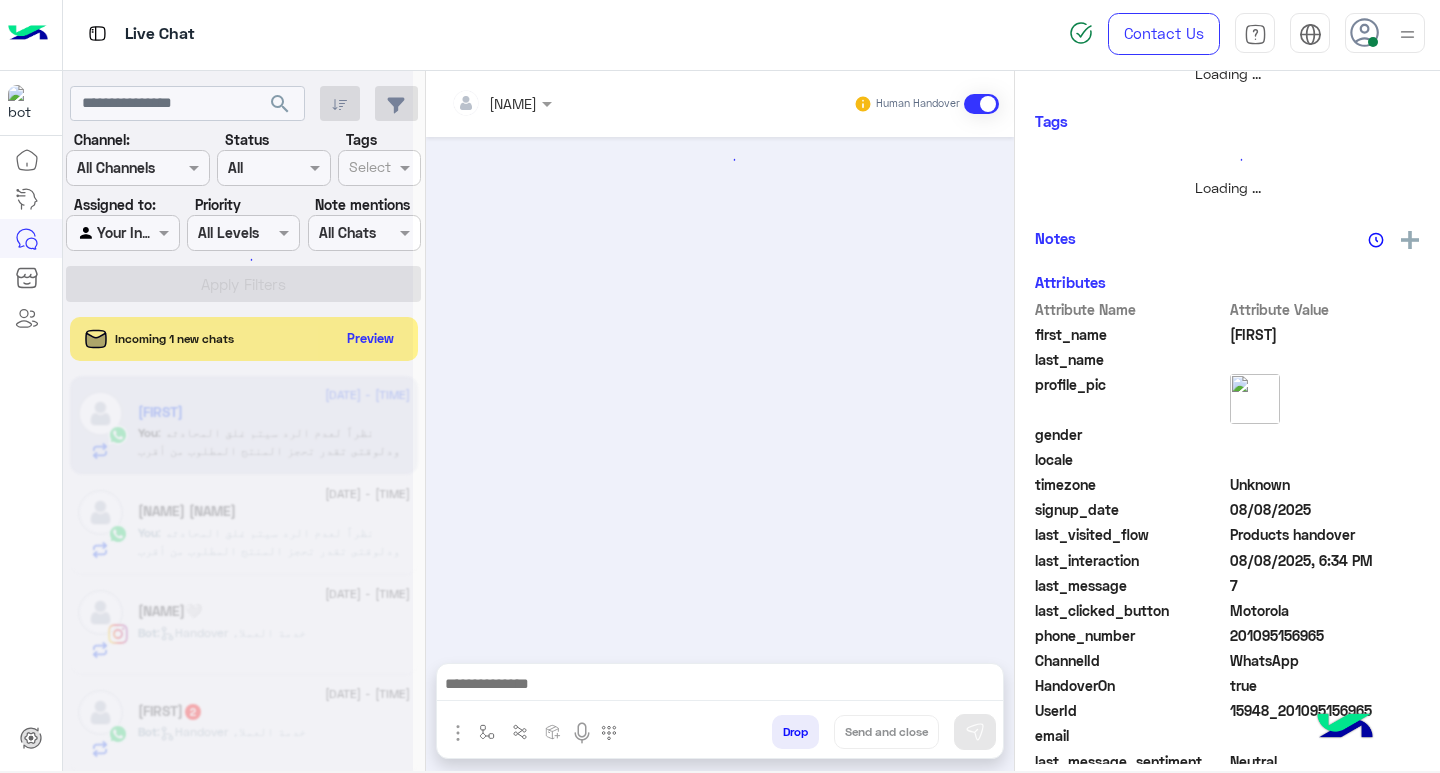 scroll, scrollTop: 355, scrollLeft: 0, axis: vertical 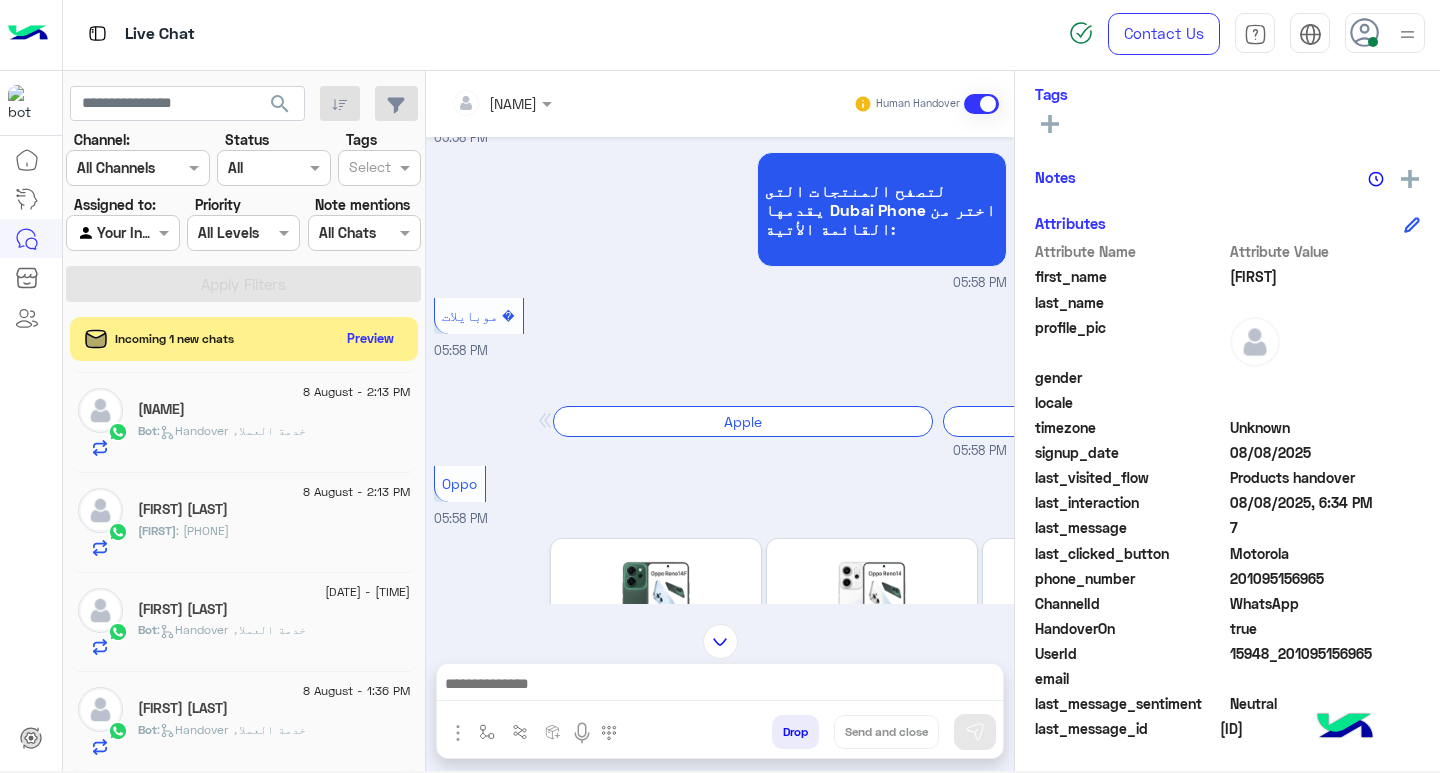 click on "[NAME] : [PHONE]" 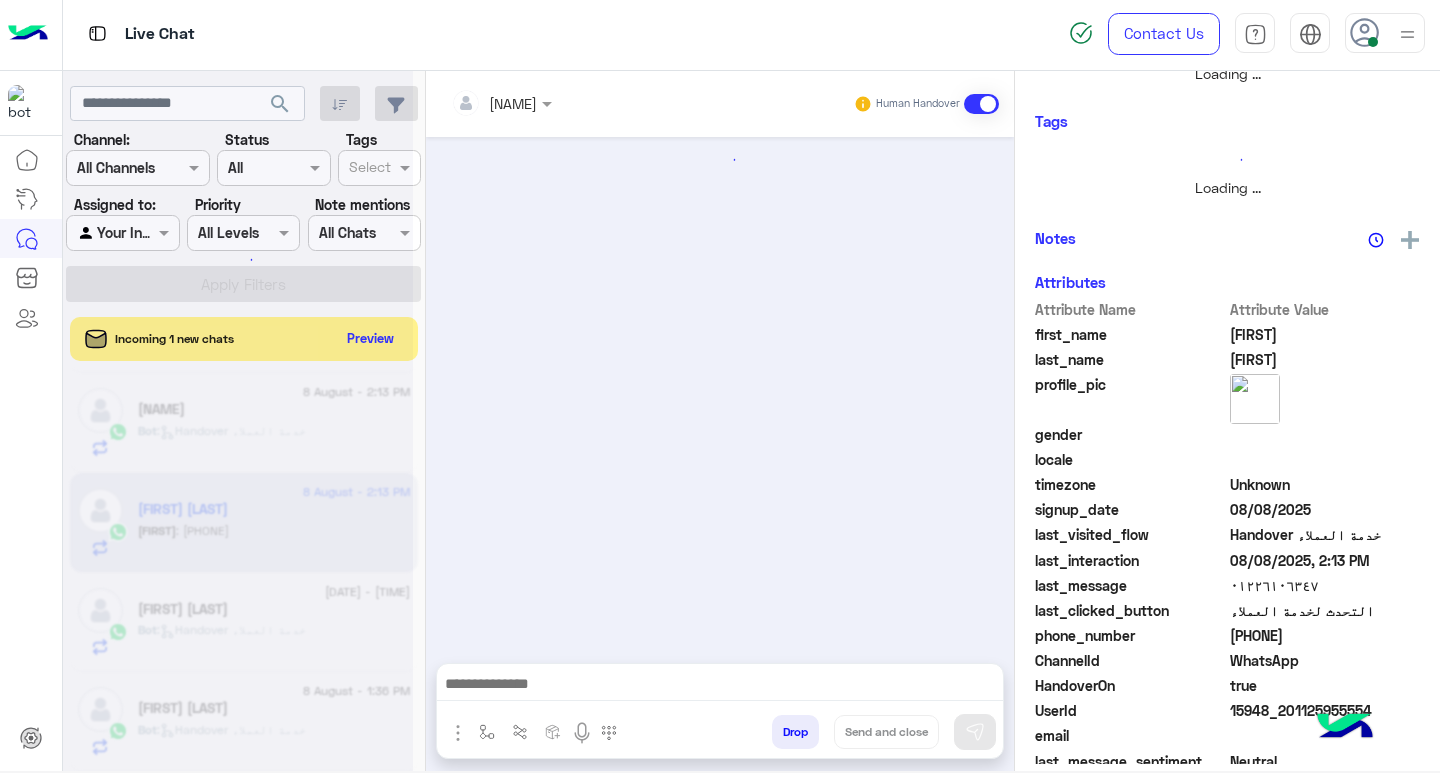 scroll, scrollTop: 355, scrollLeft: 0, axis: vertical 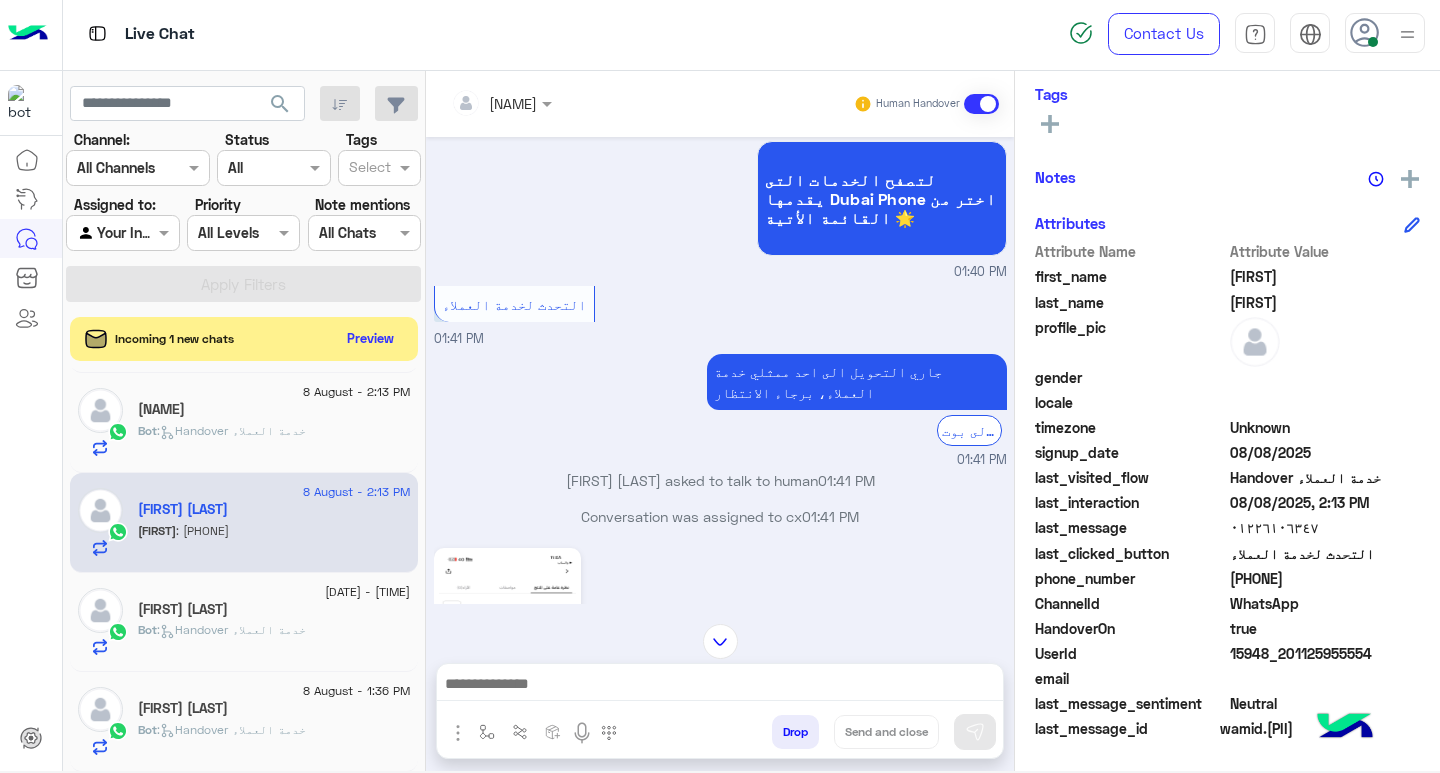 click at bounding box center [1385, 33] 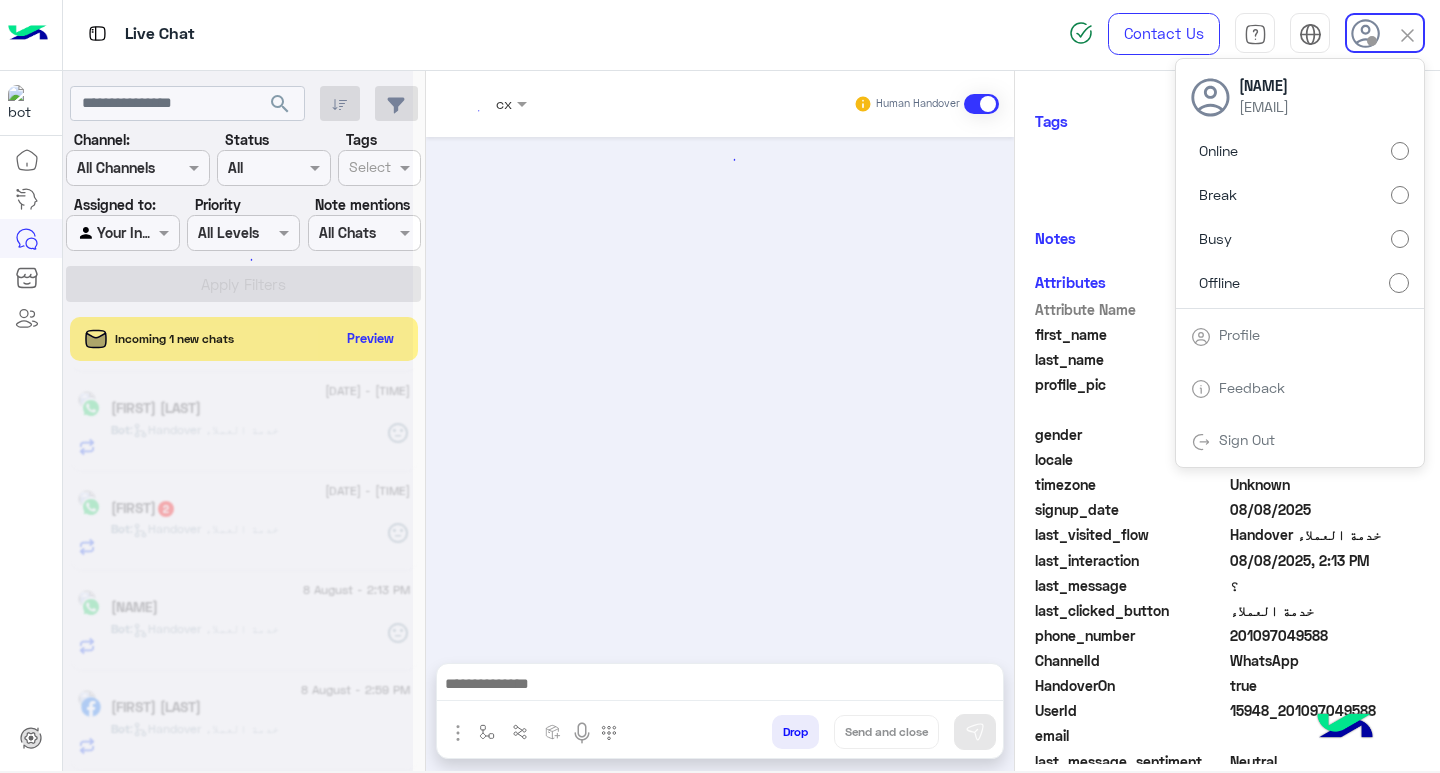 scroll, scrollTop: 701, scrollLeft: 0, axis: vertical 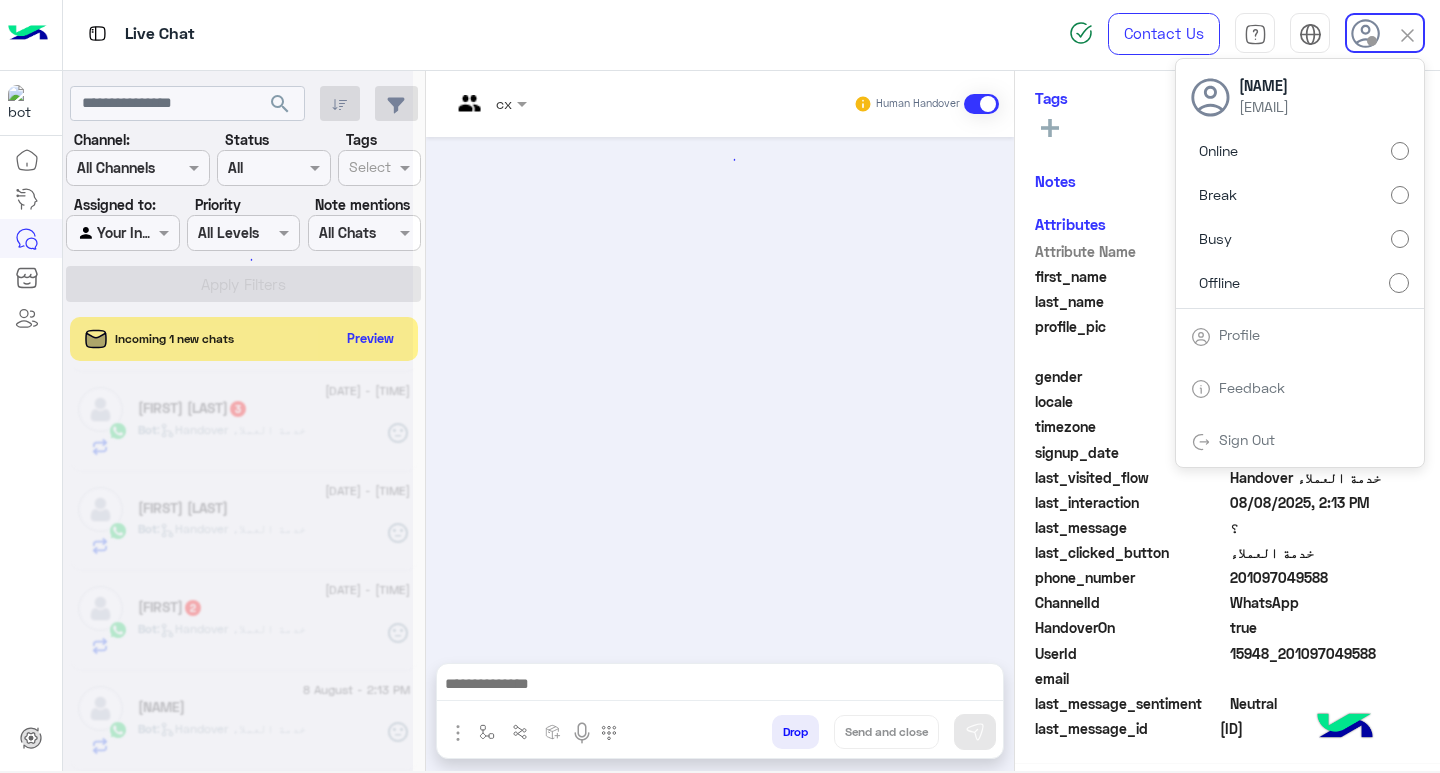 click on "search" 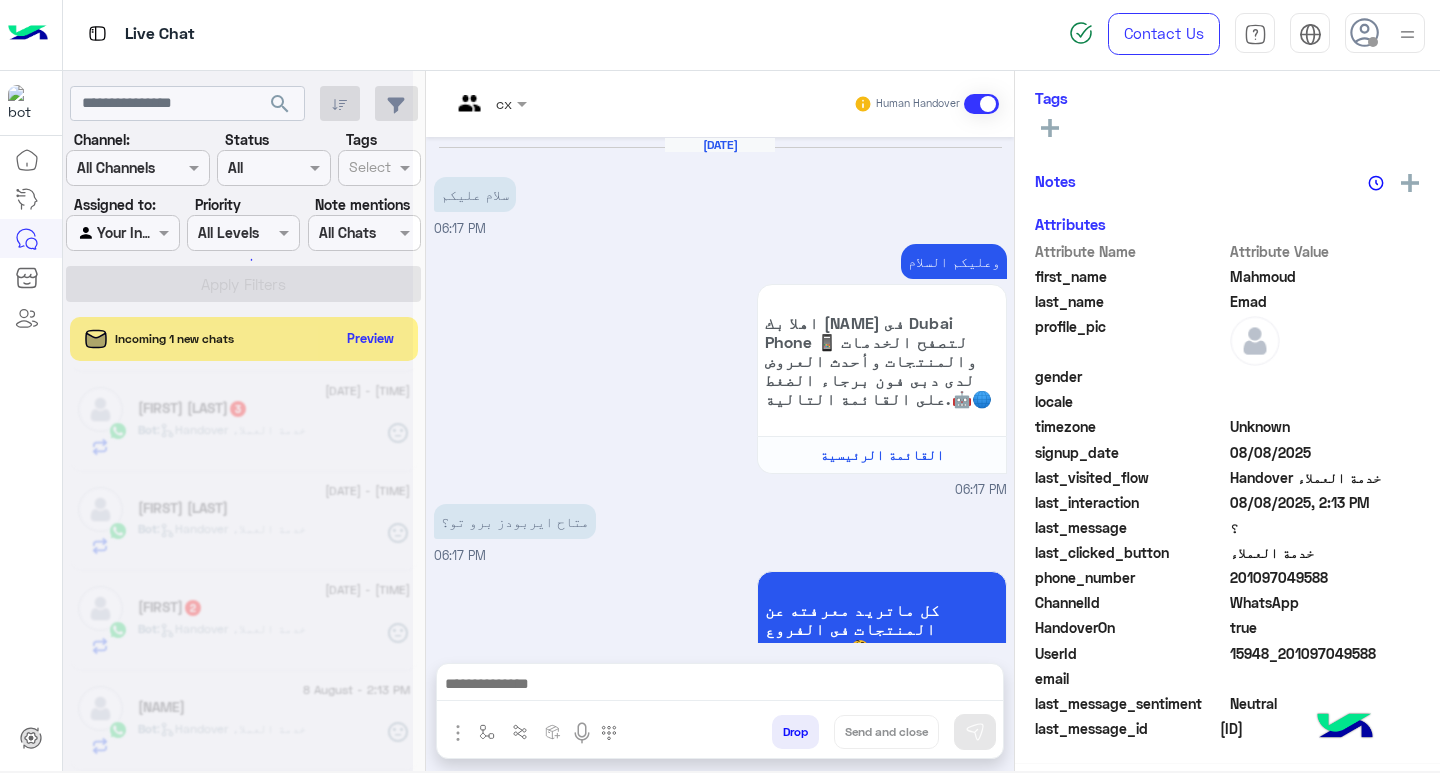 scroll, scrollTop: 787, scrollLeft: 0, axis: vertical 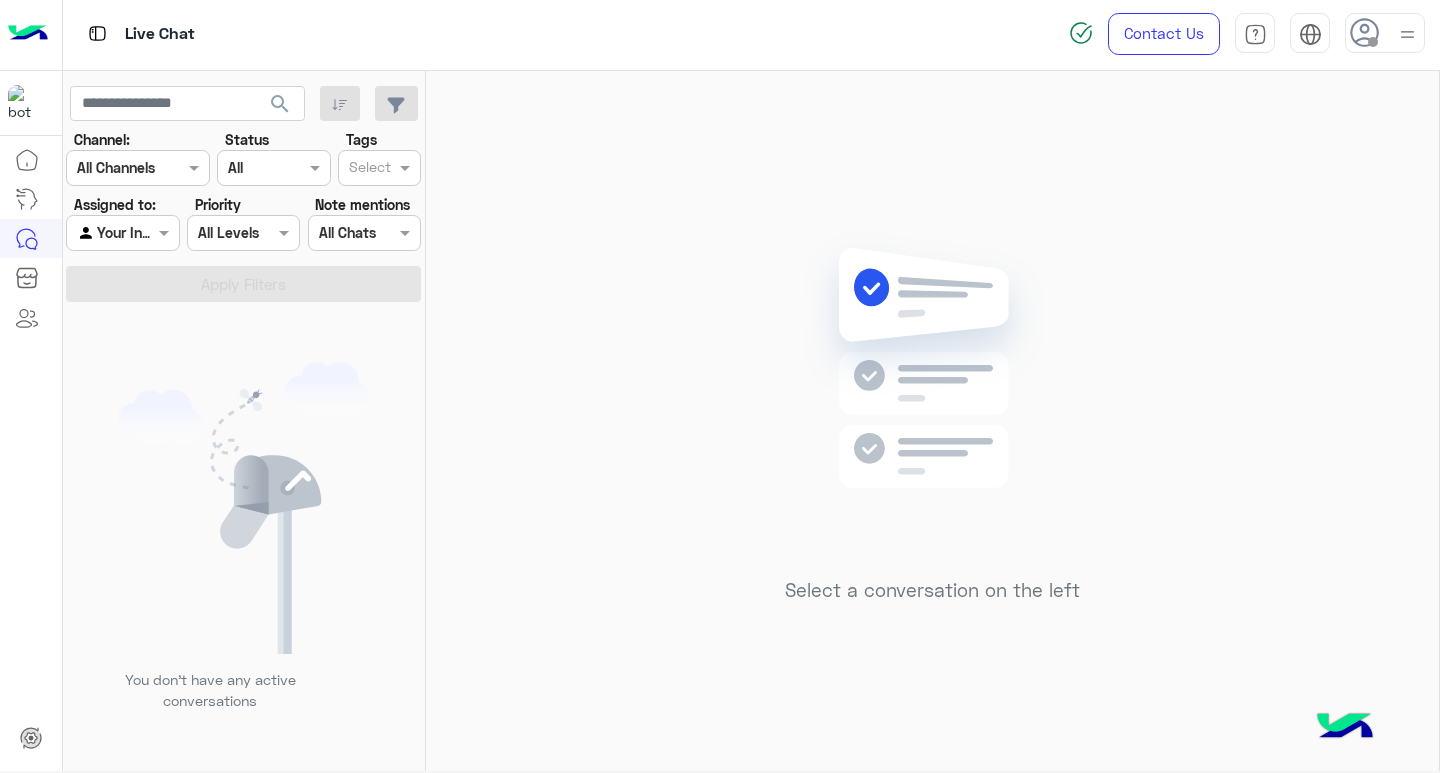 click on "search" 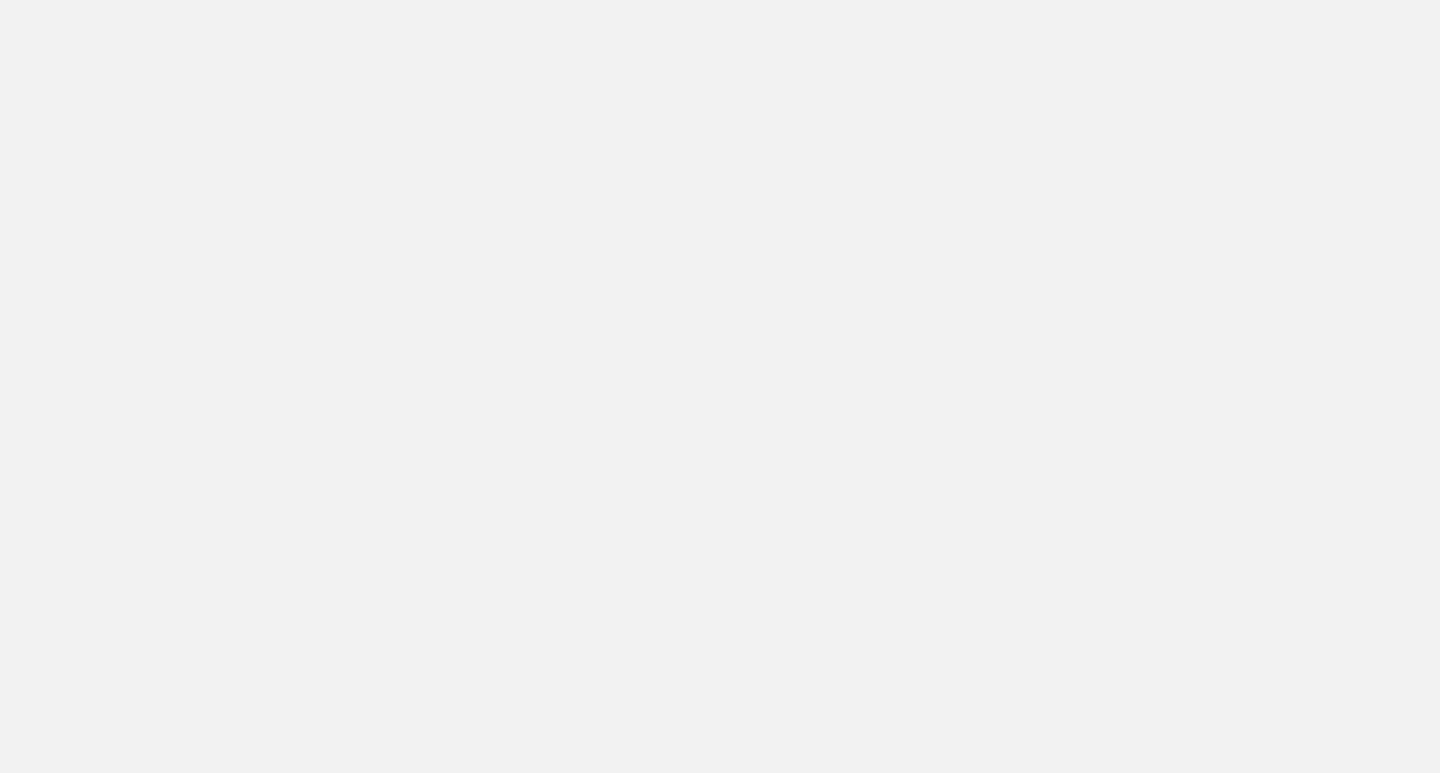 scroll, scrollTop: 0, scrollLeft: 0, axis: both 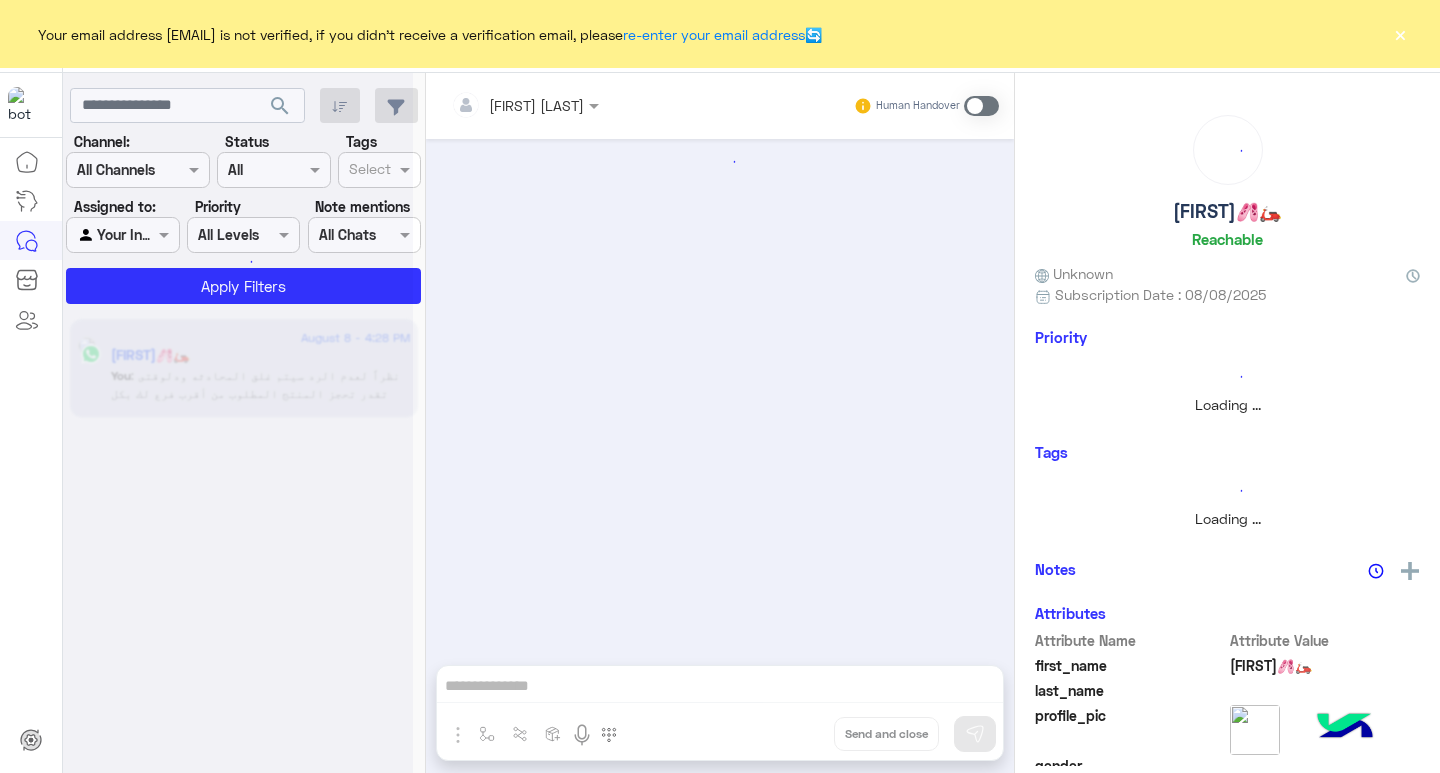 click on "×" 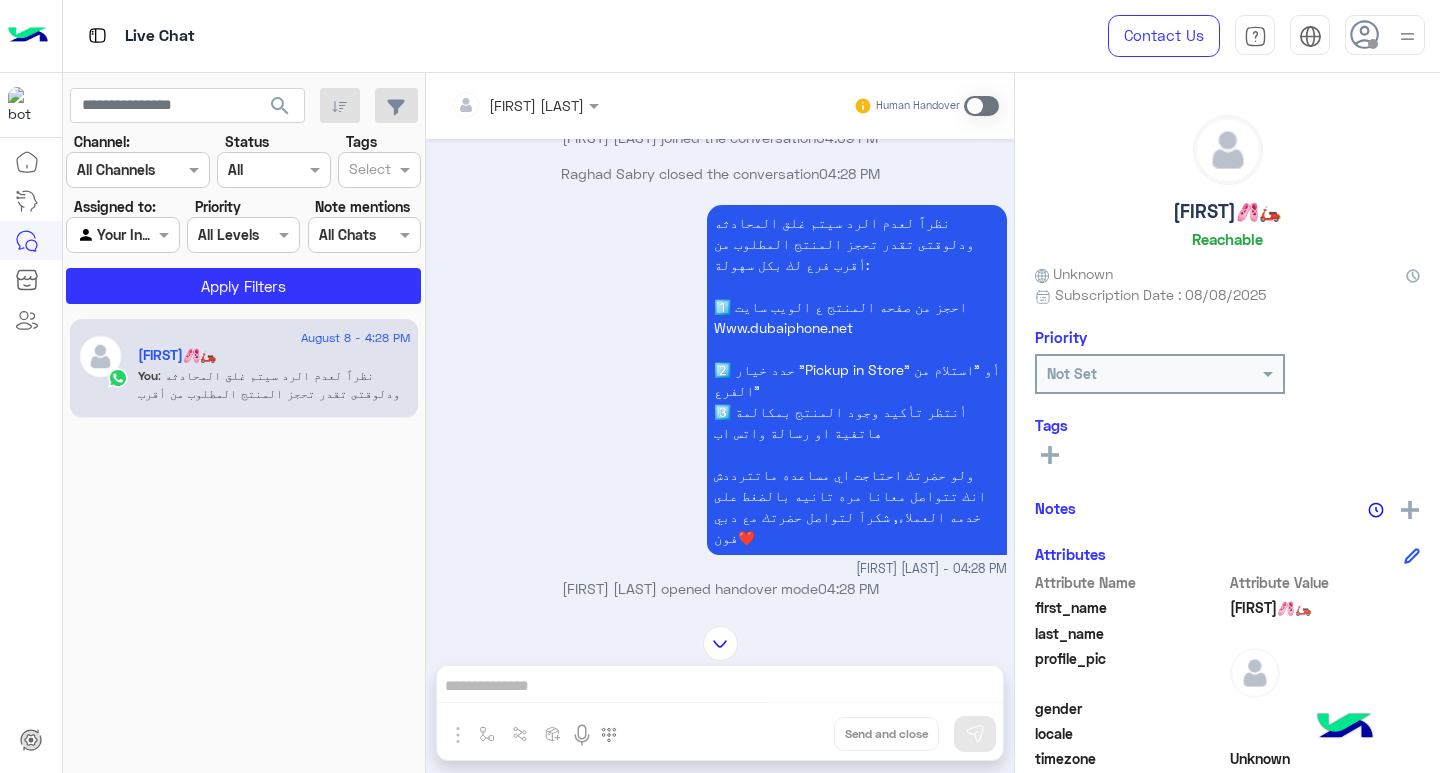 scroll, scrollTop: 894, scrollLeft: 0, axis: vertical 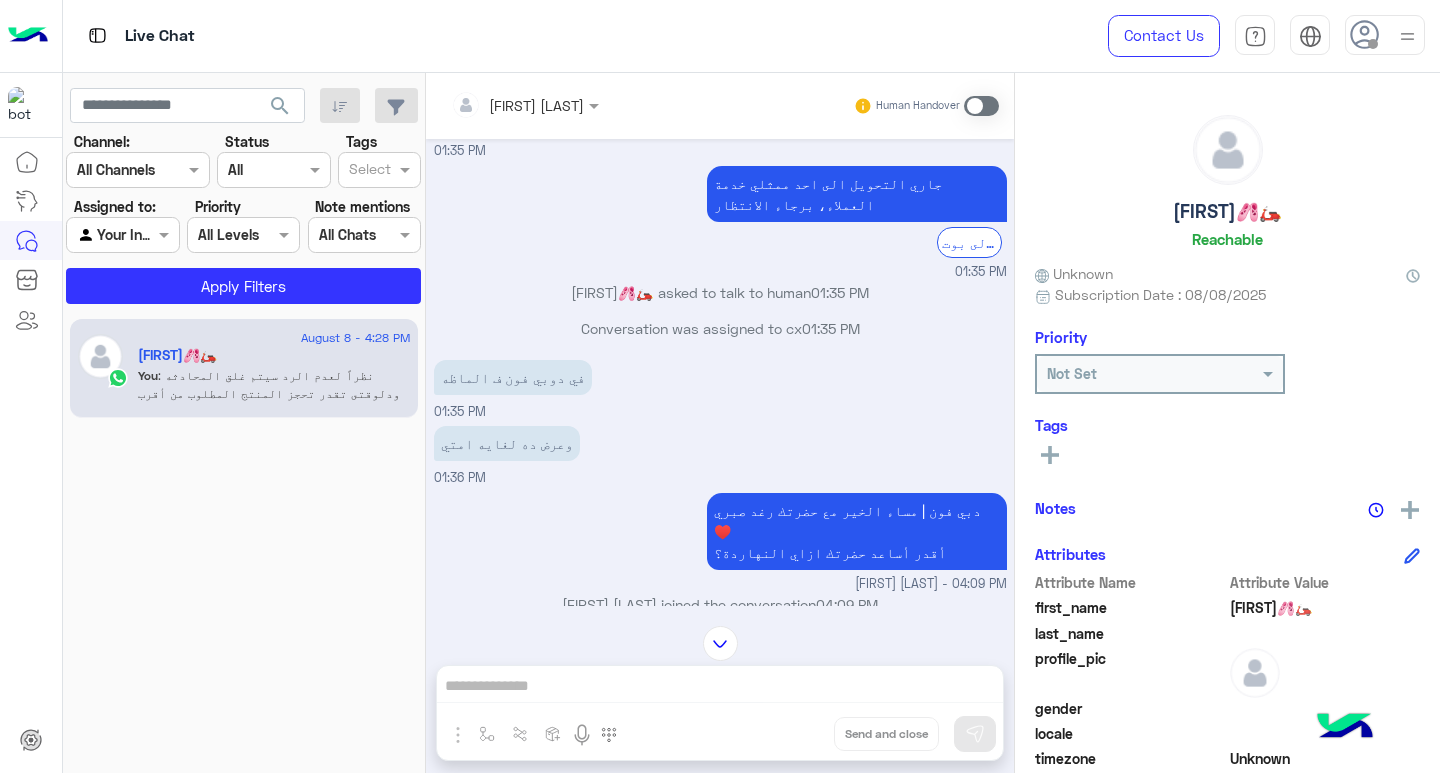 click at bounding box center [981, 106] 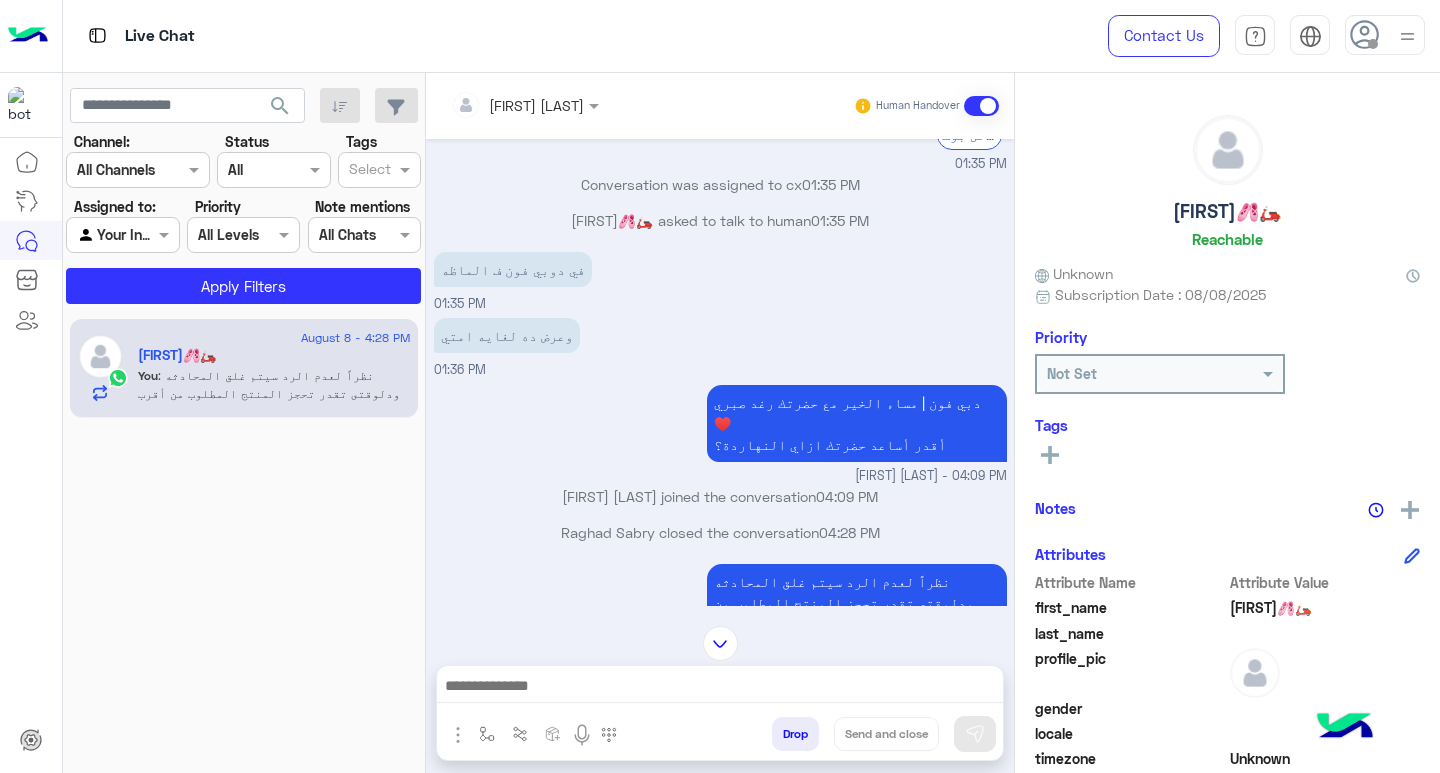 scroll, scrollTop: 932, scrollLeft: 0, axis: vertical 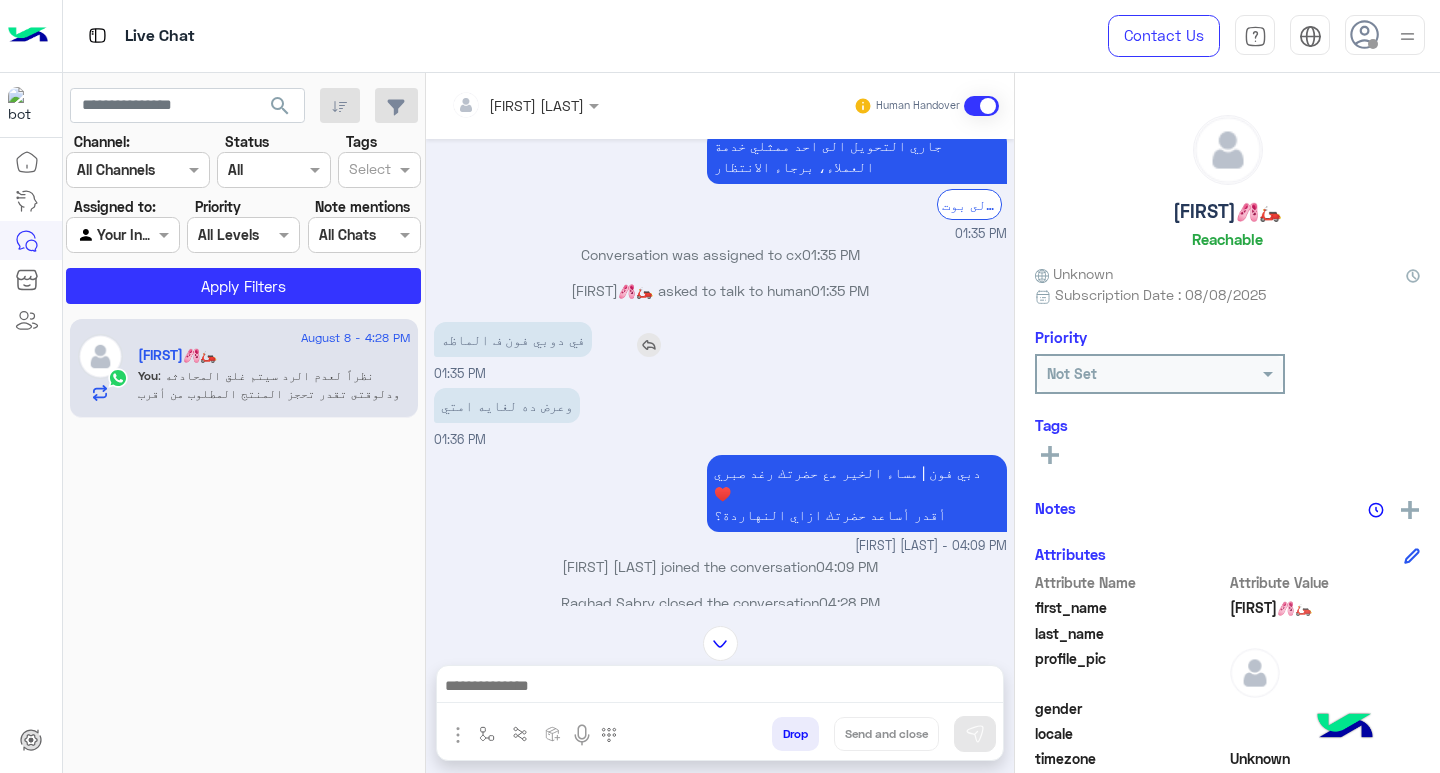 click at bounding box center [649, 345] 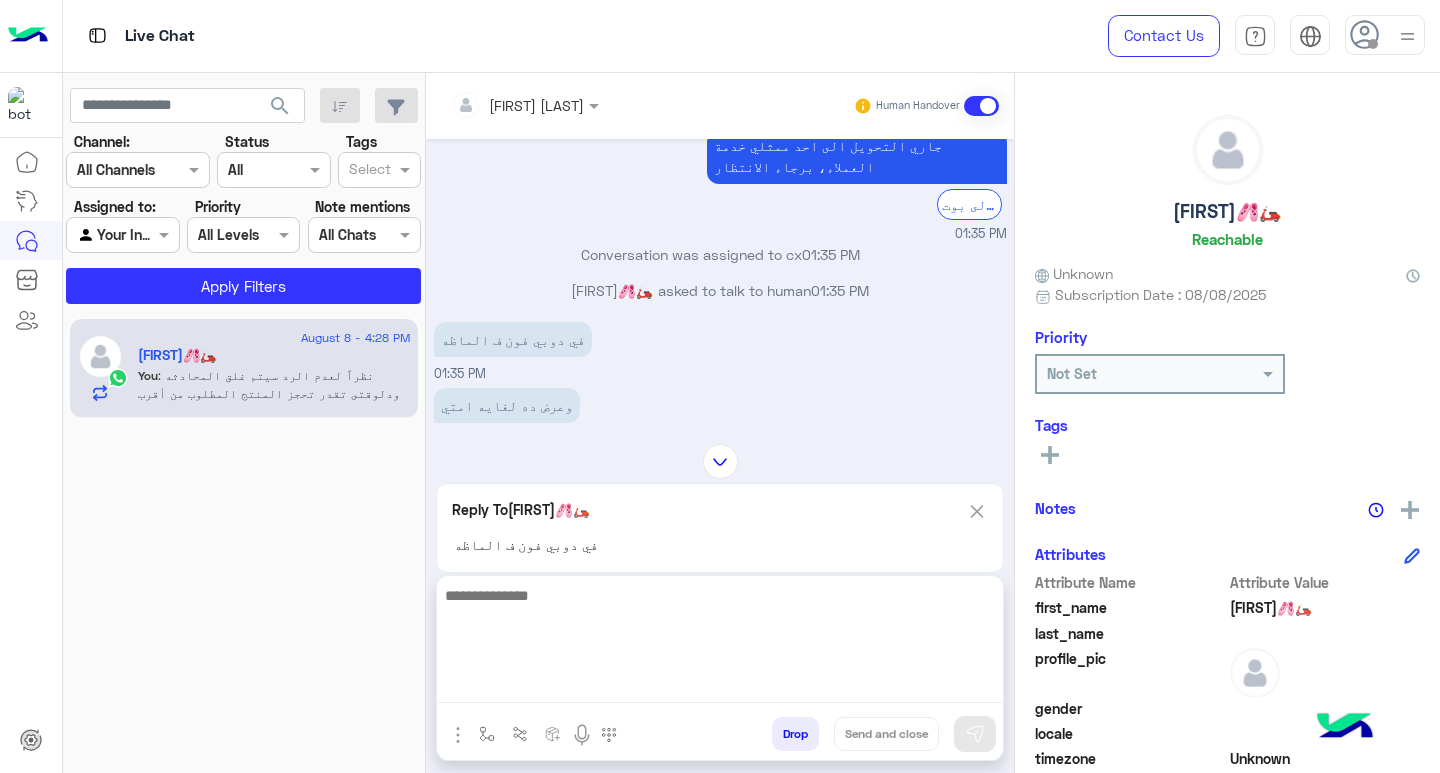 click at bounding box center (720, 643) 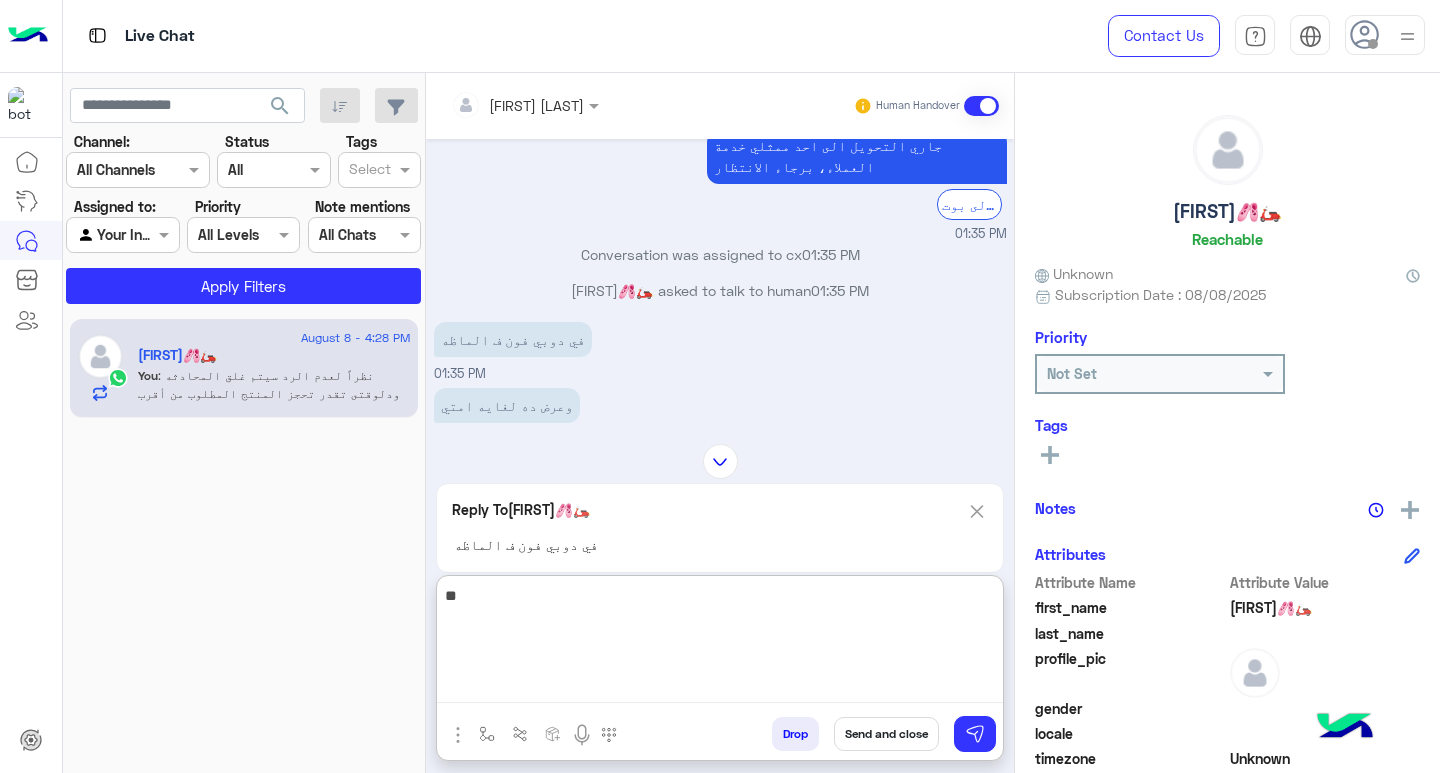 type on "*" 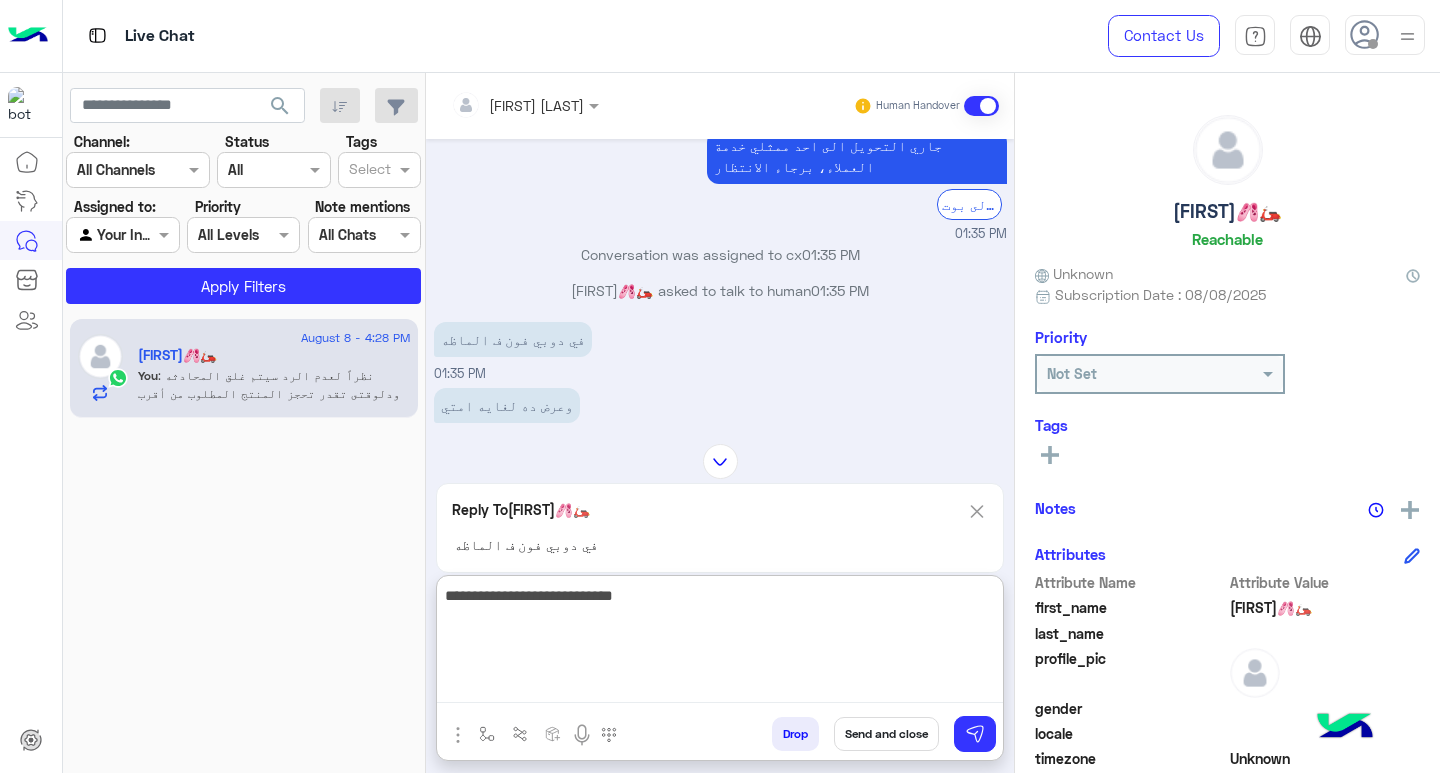 type on "**********" 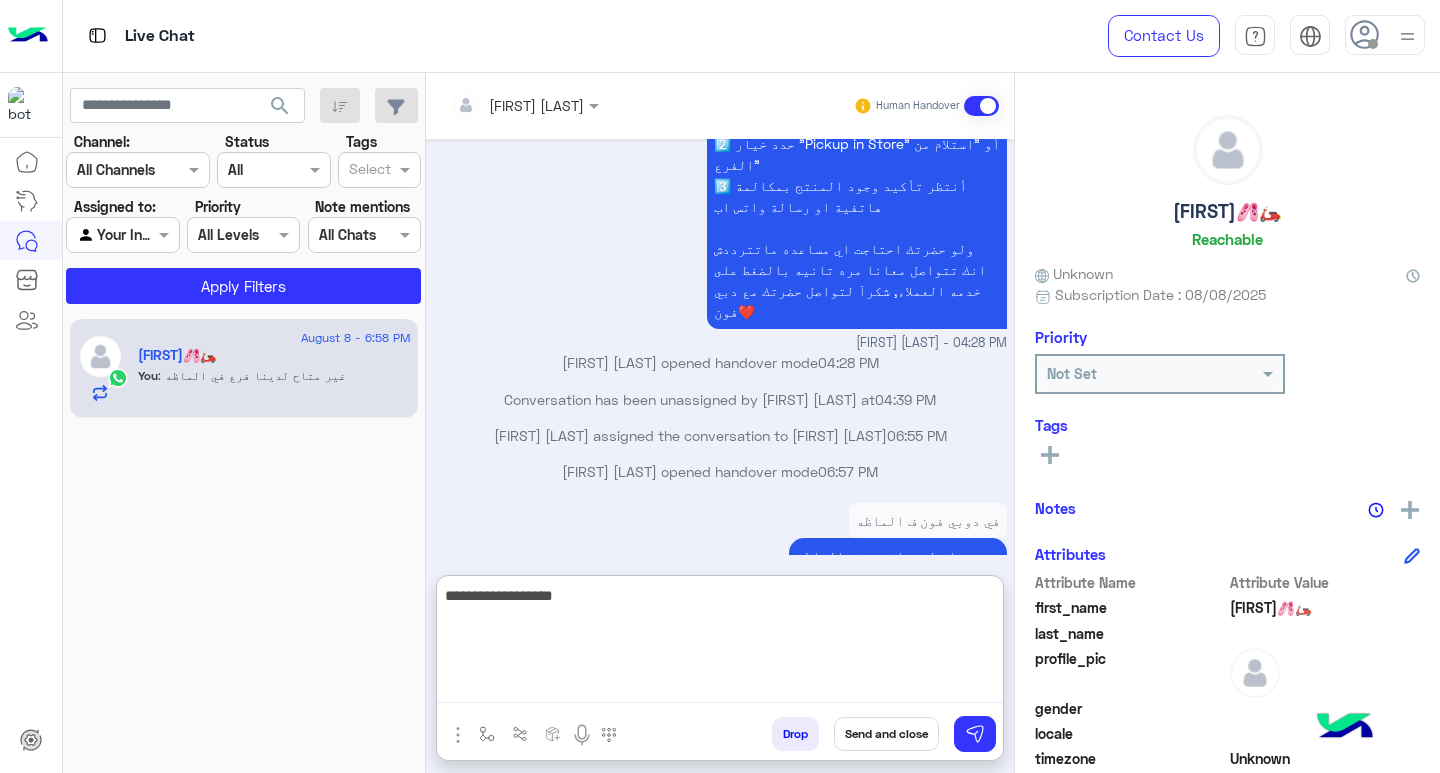 scroll, scrollTop: 1623, scrollLeft: 0, axis: vertical 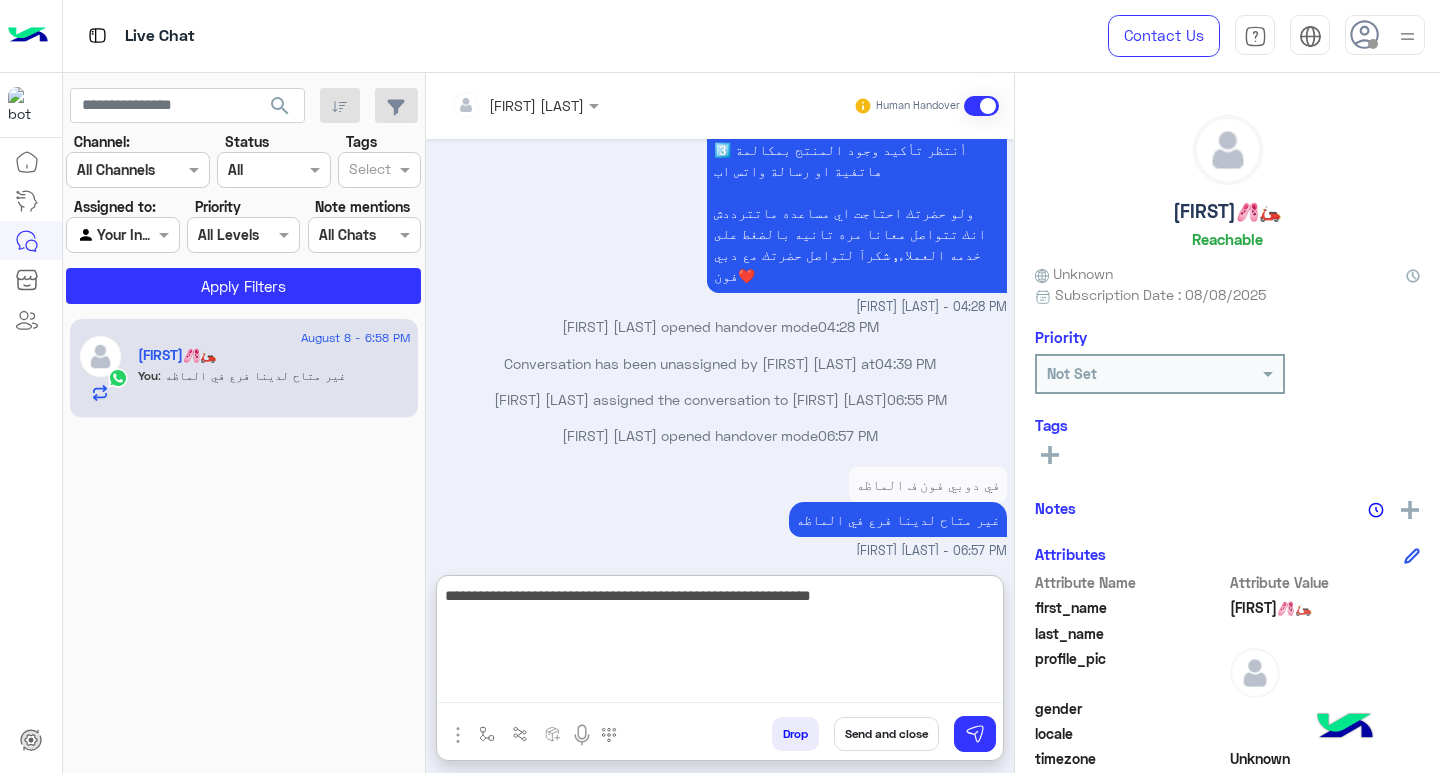 type on "**********" 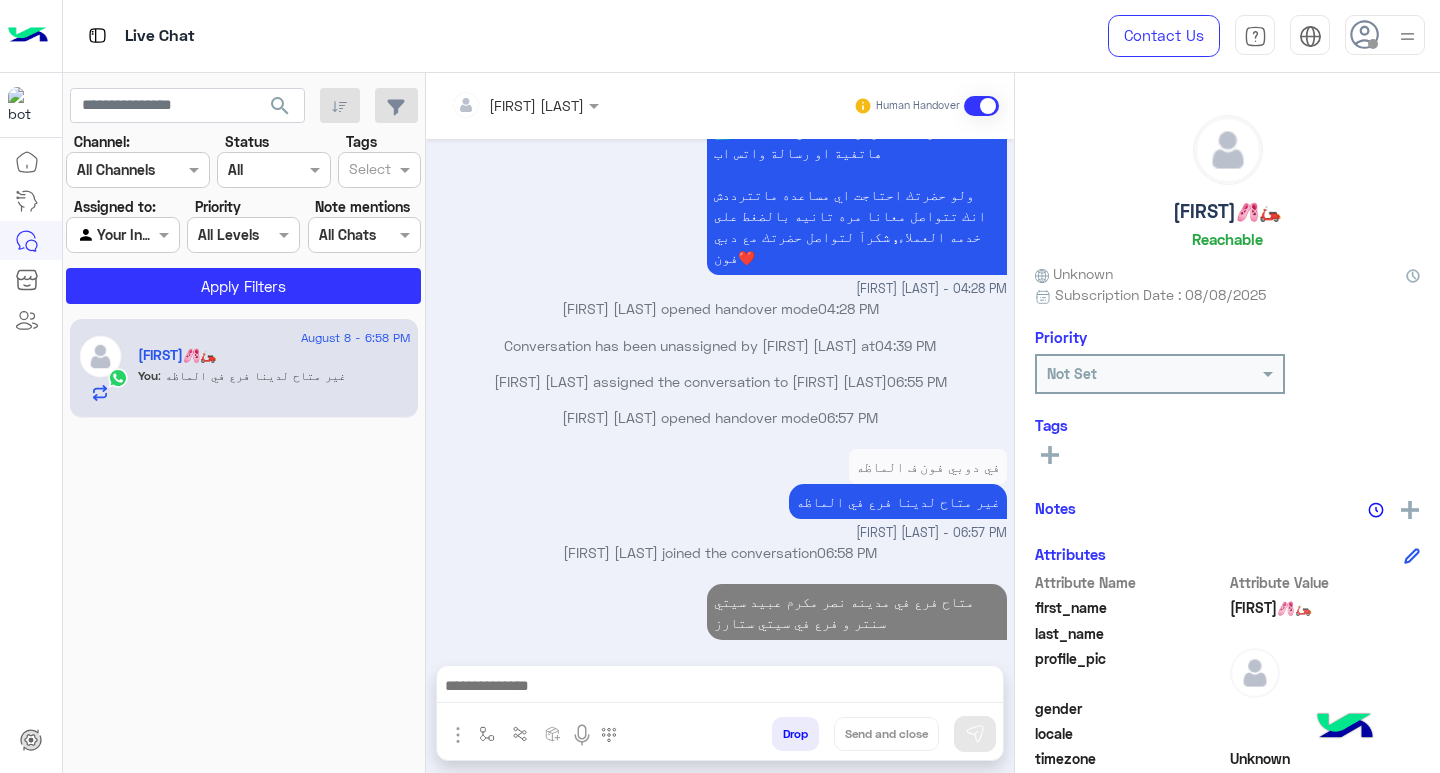 scroll, scrollTop: 1618, scrollLeft: 0, axis: vertical 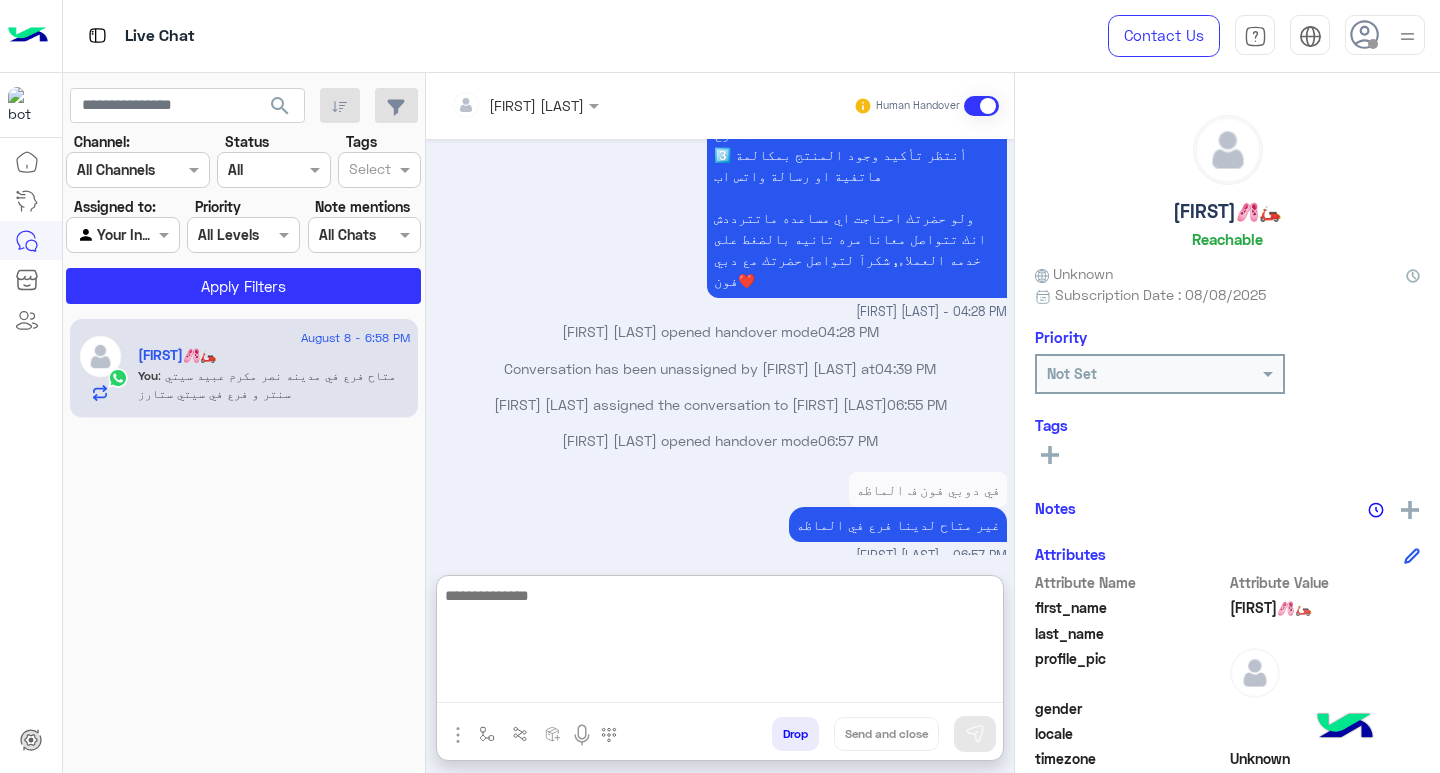 click at bounding box center (720, 643) 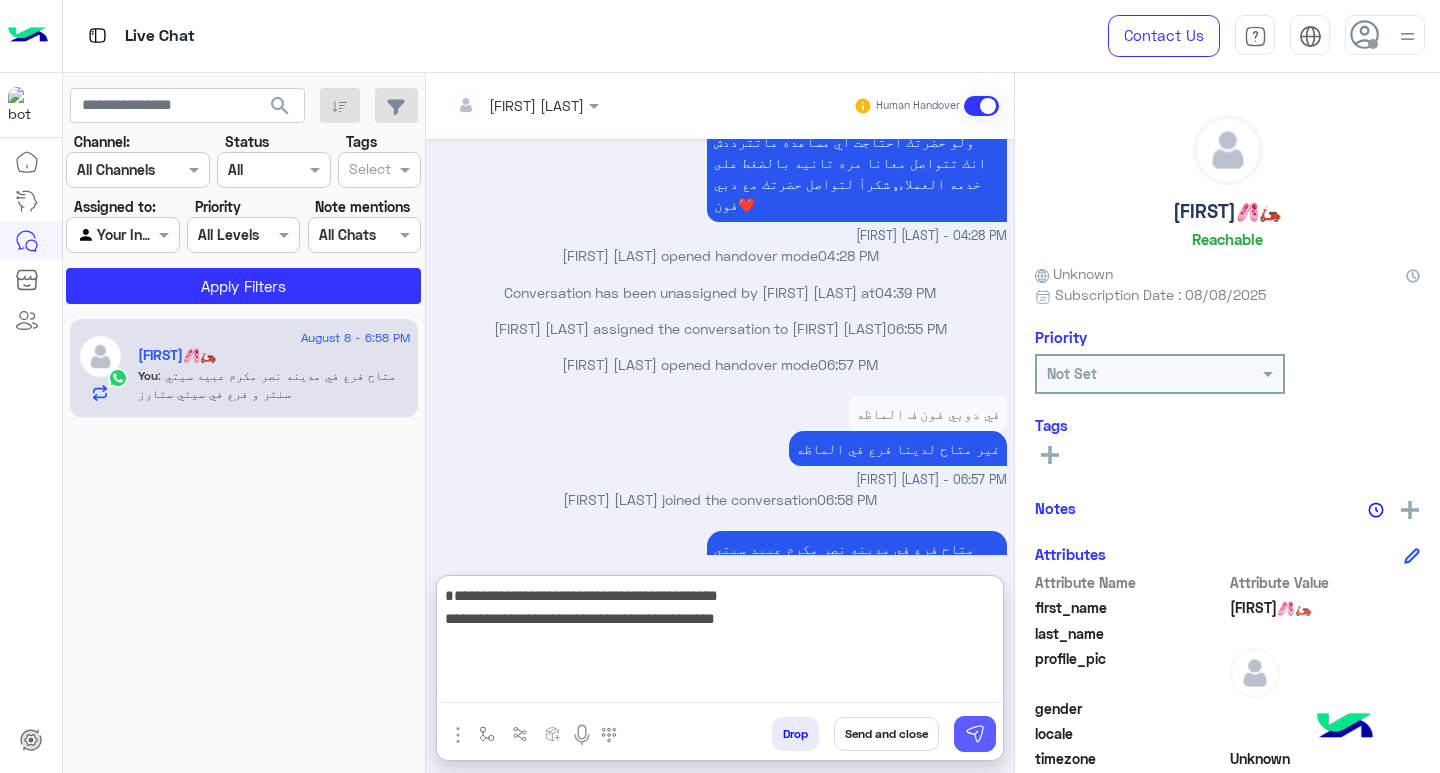 type on "**********" 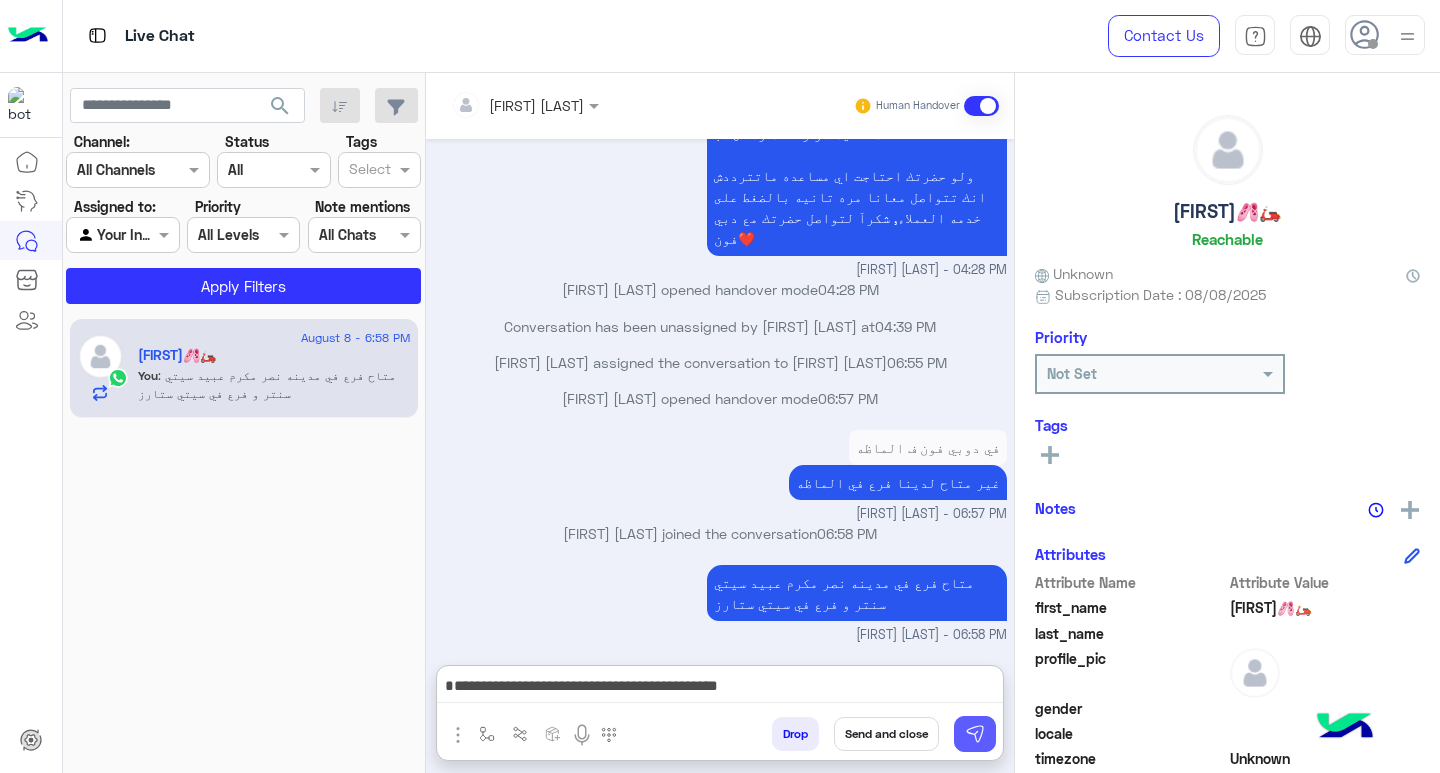 click at bounding box center (975, 734) 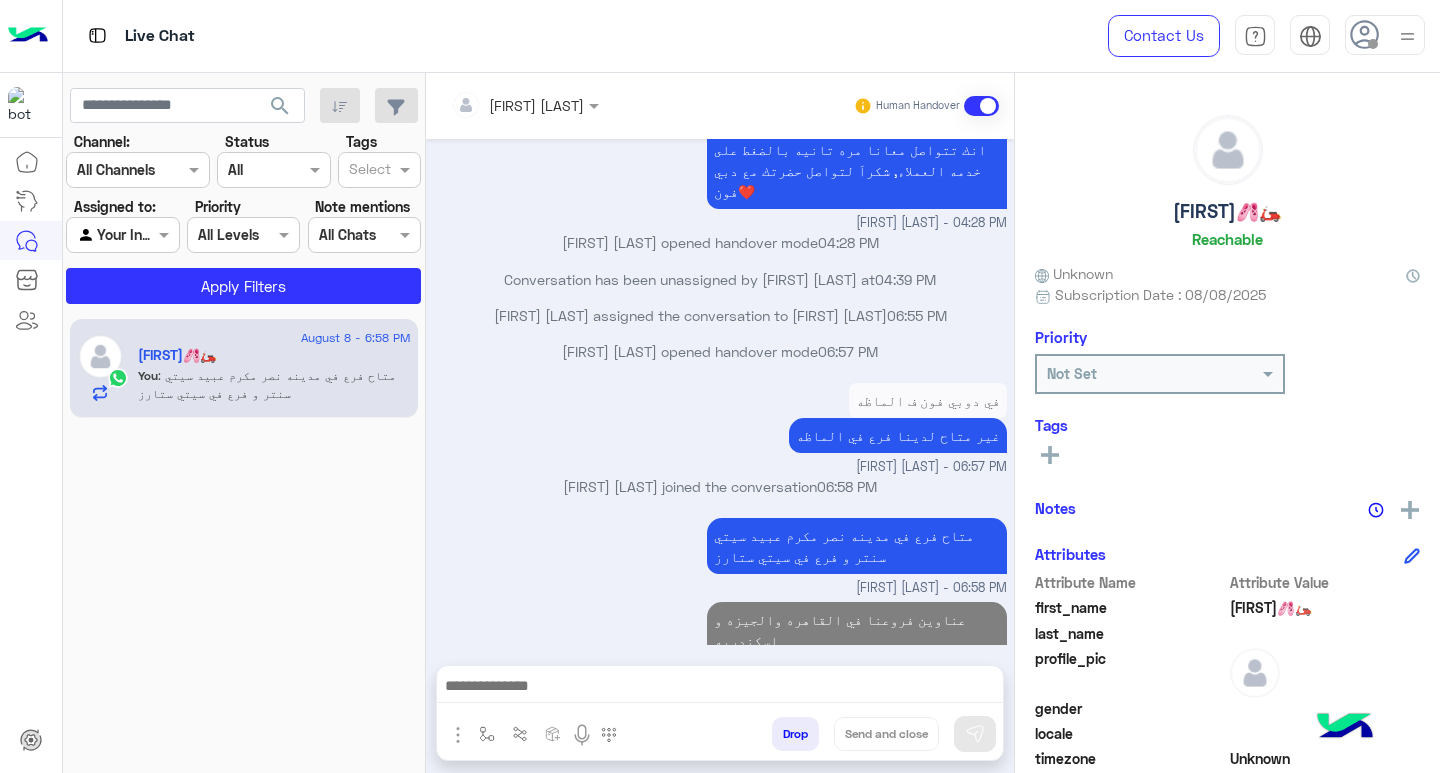 scroll, scrollTop: 1724, scrollLeft: 0, axis: vertical 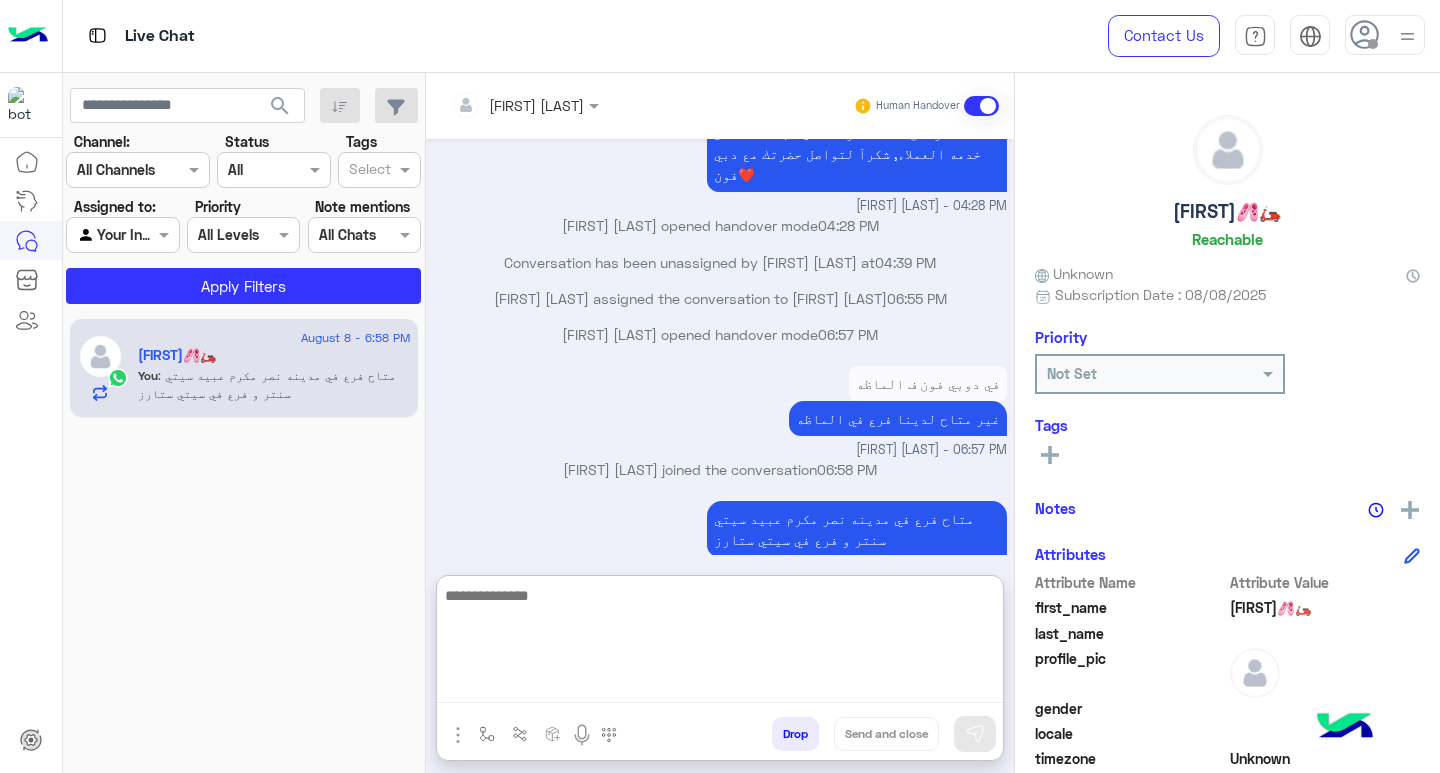 click at bounding box center [720, 643] 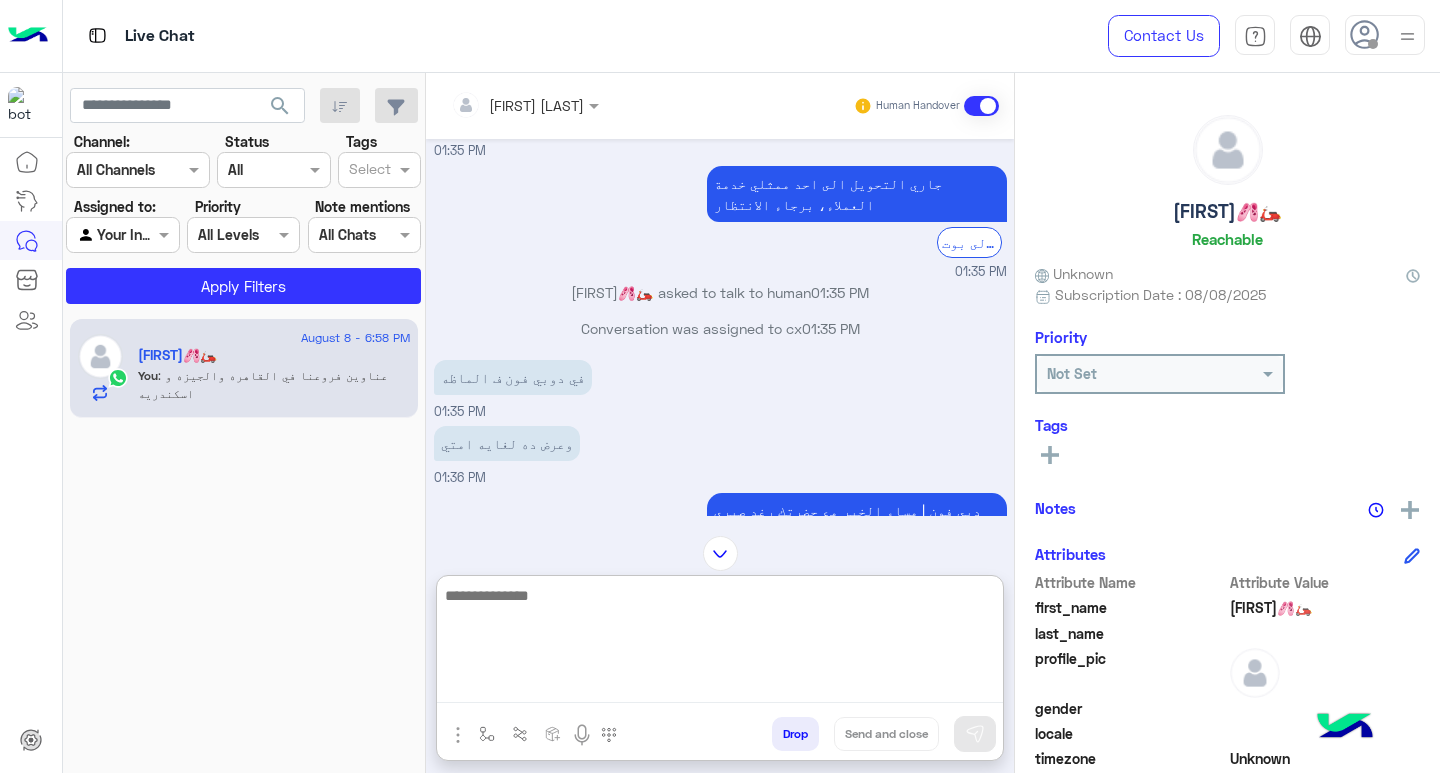 scroll, scrollTop: 876, scrollLeft: 0, axis: vertical 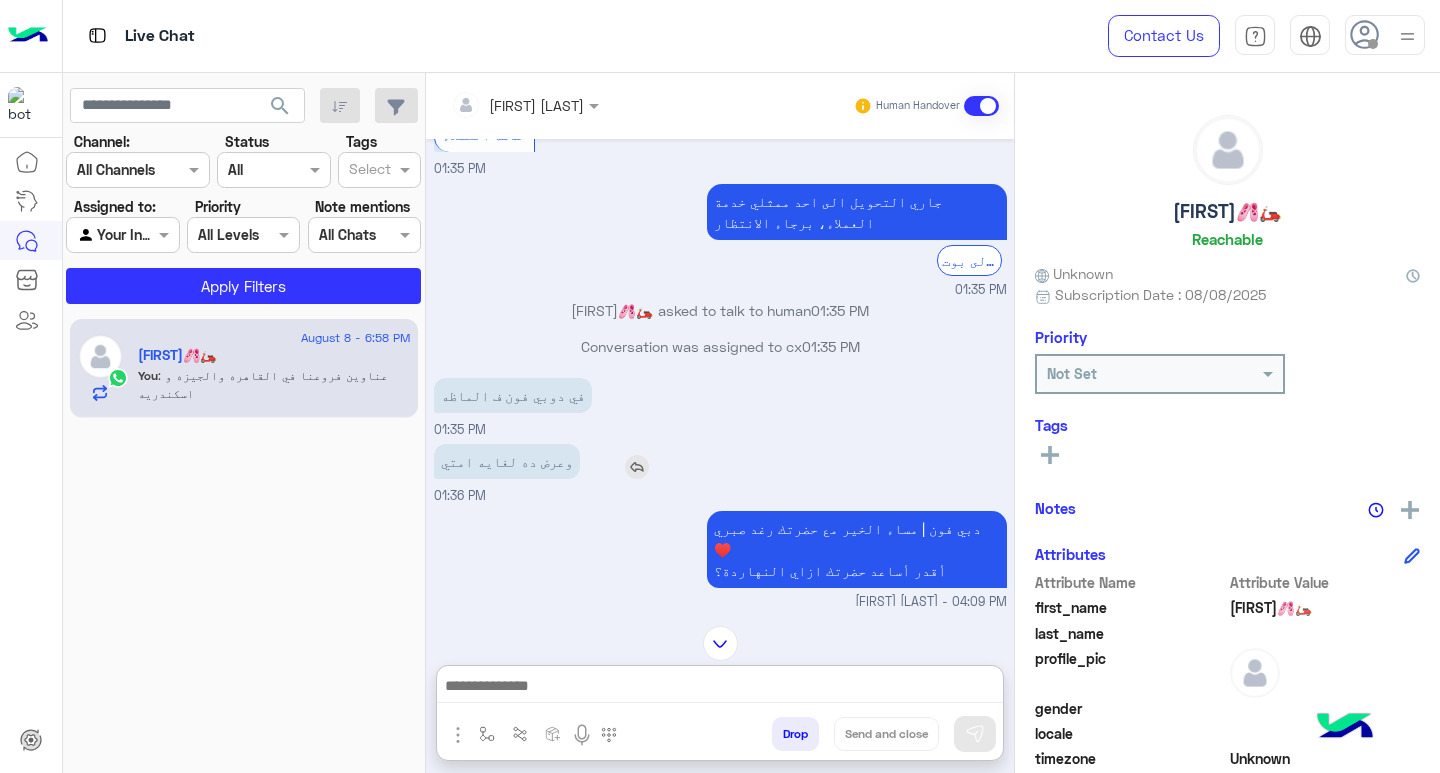 click at bounding box center [637, 467] 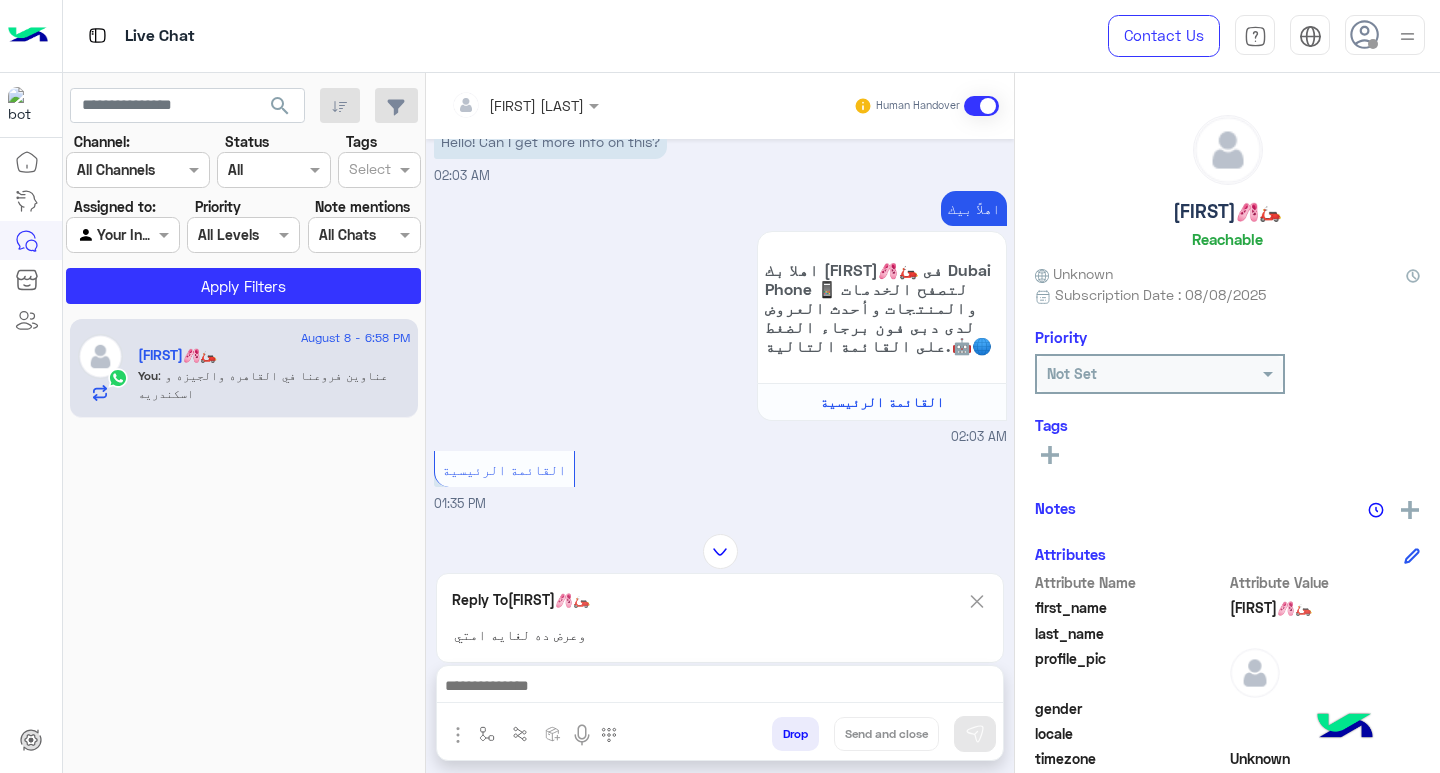 scroll, scrollTop: 0, scrollLeft: 0, axis: both 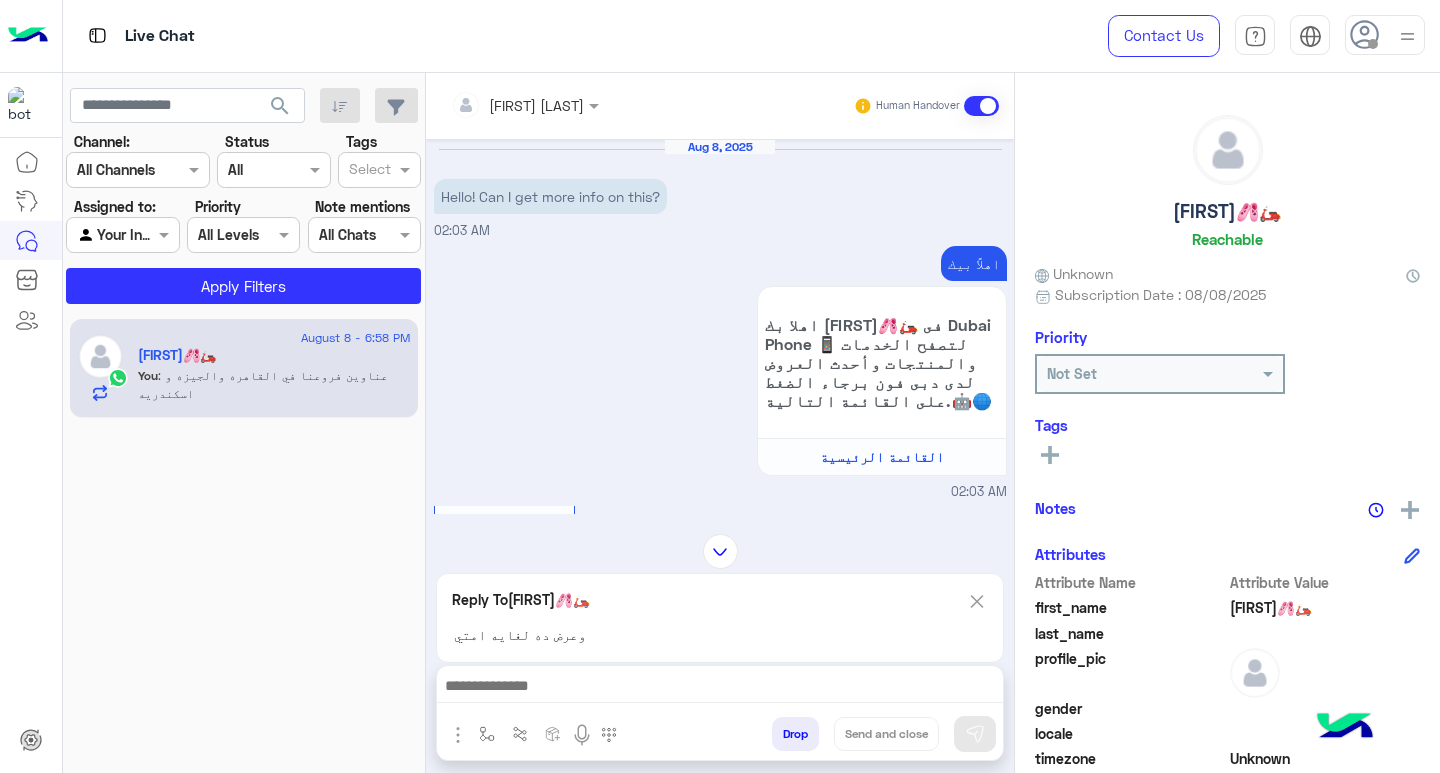 click on "القائمة الرئيسية    01:35 PM" at bounding box center (720, 535) 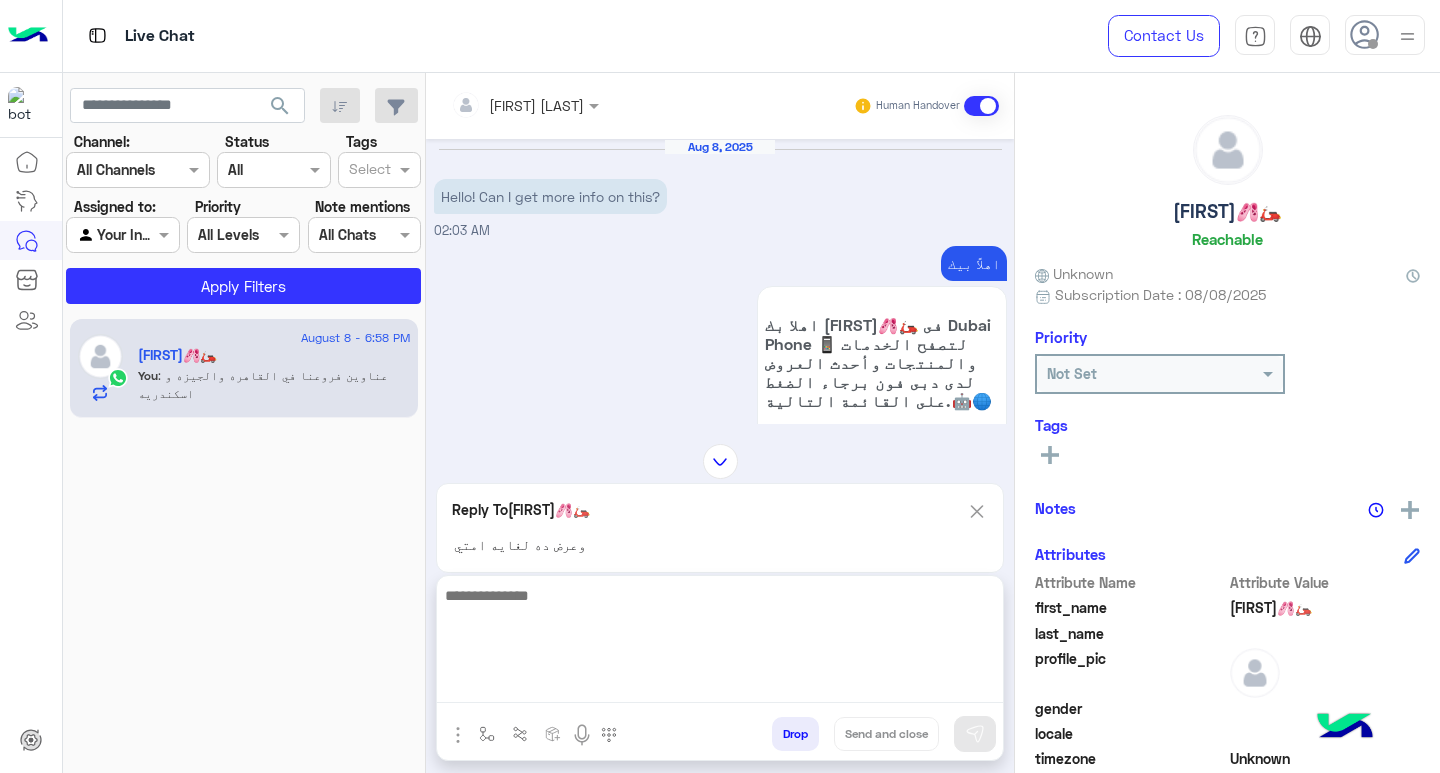 click at bounding box center (720, 643) 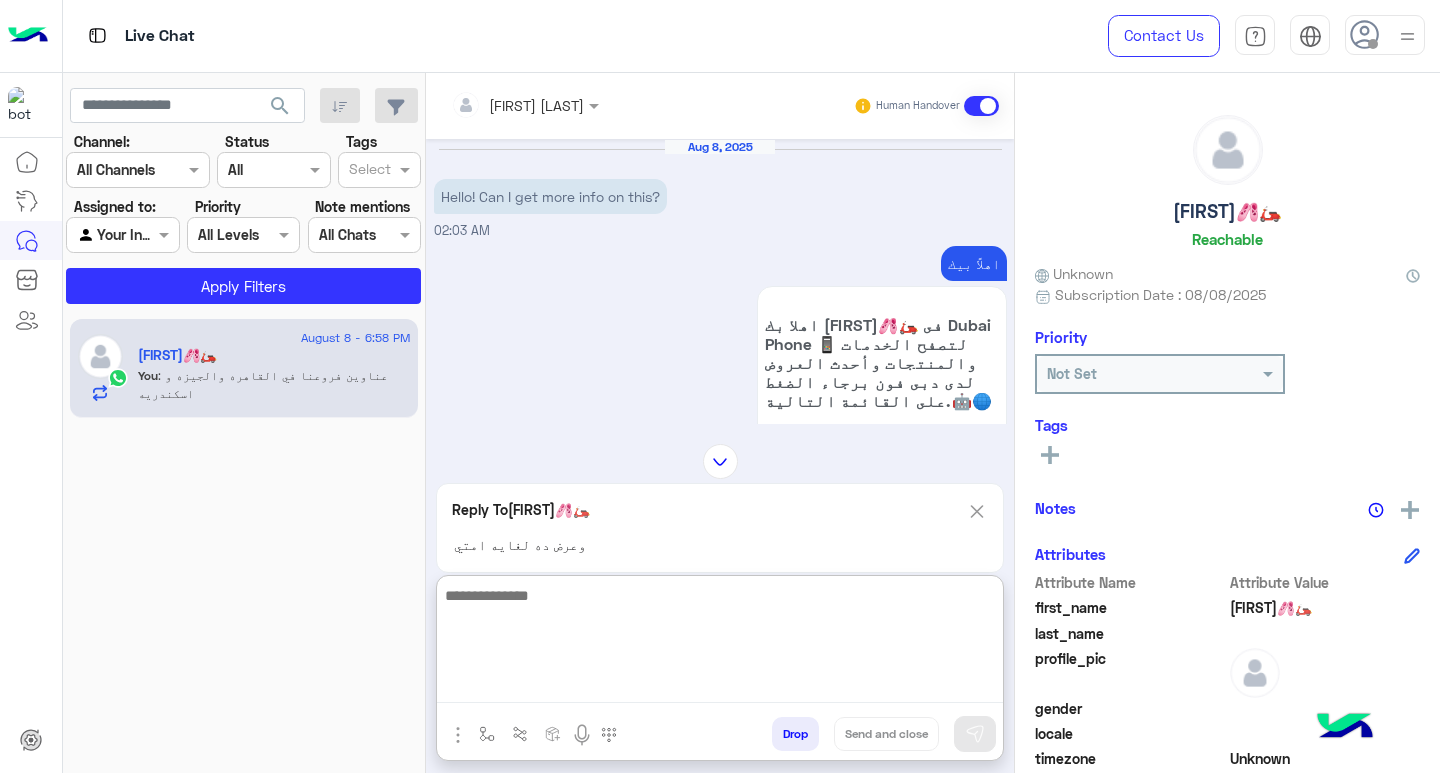 paste on "**********" 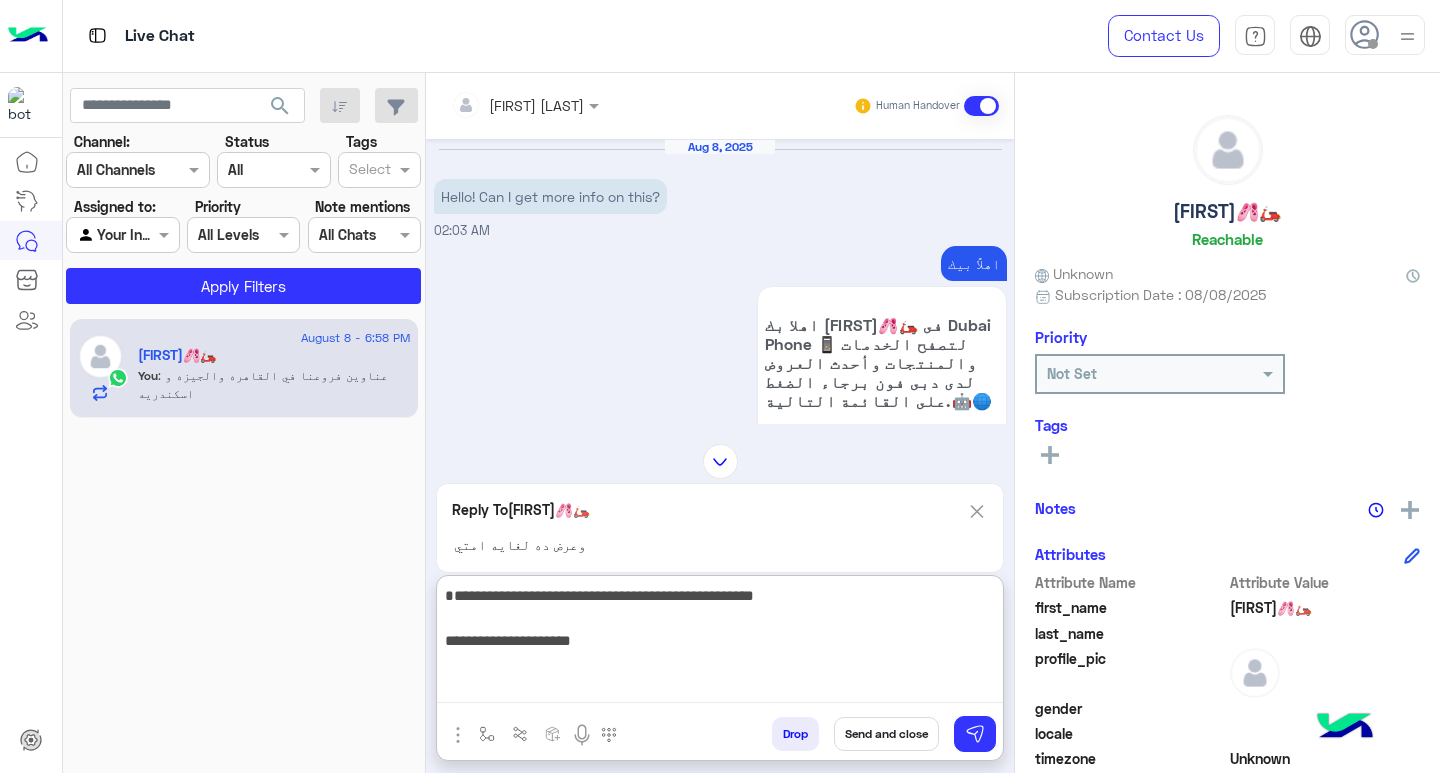 type on "**********" 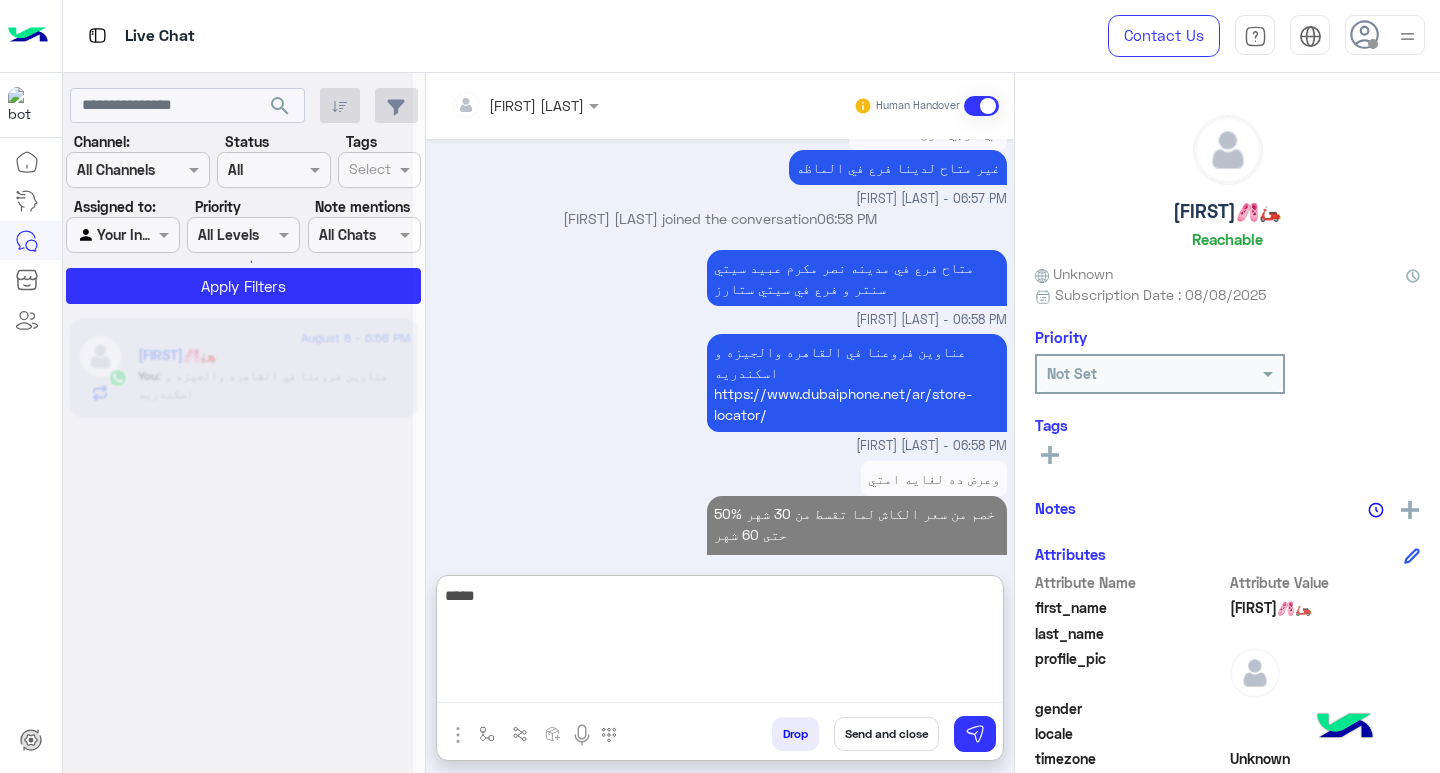 scroll, scrollTop: 2337, scrollLeft: 0, axis: vertical 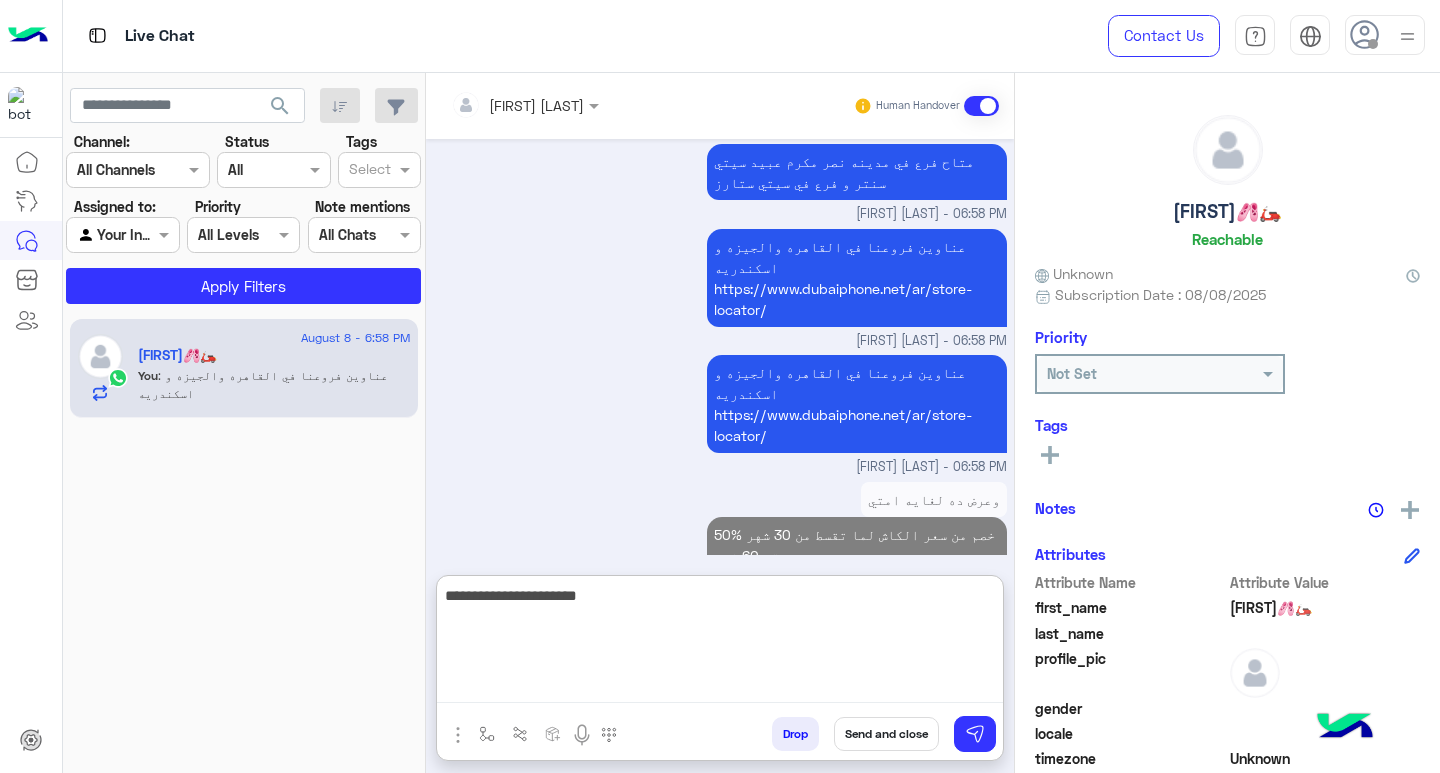 type on "**********" 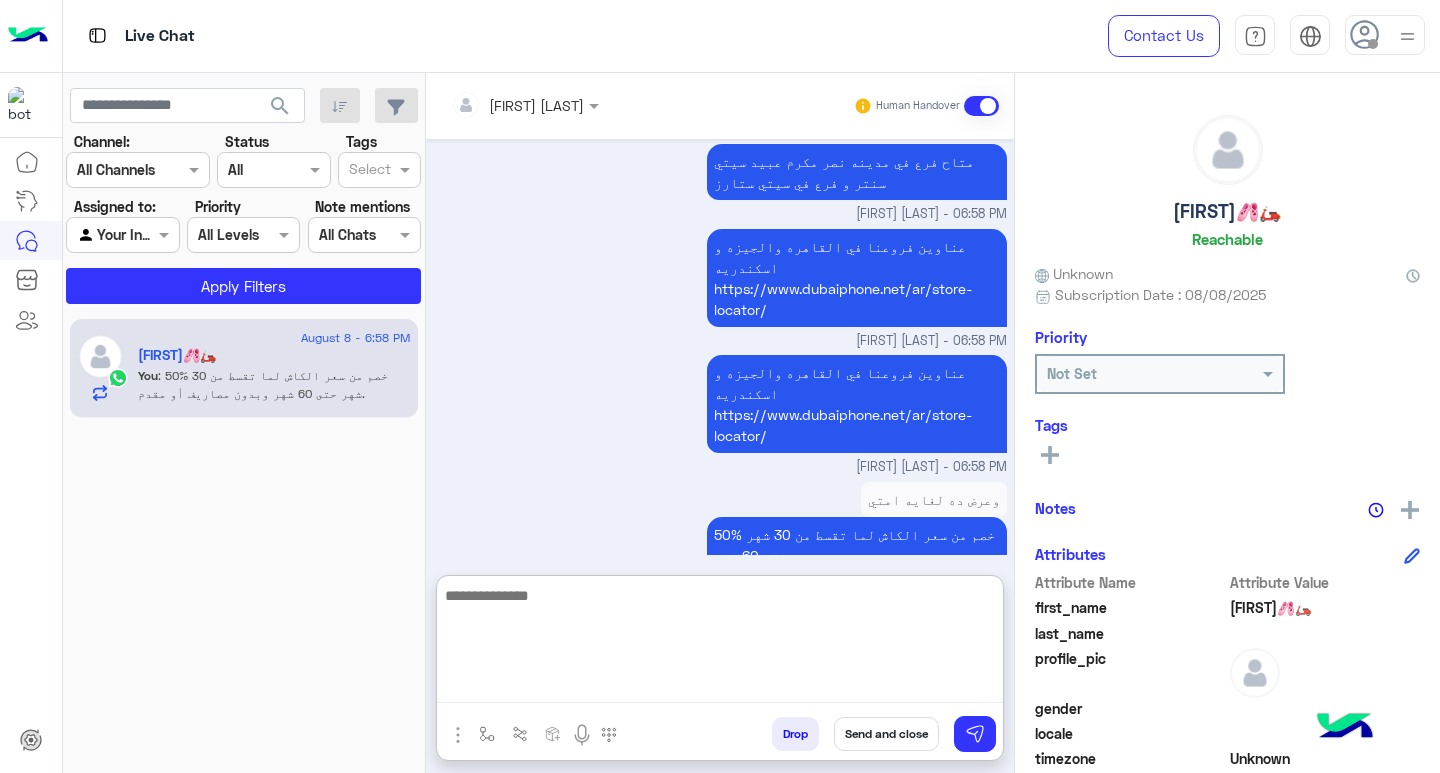 scroll, scrollTop: 2401, scrollLeft: 0, axis: vertical 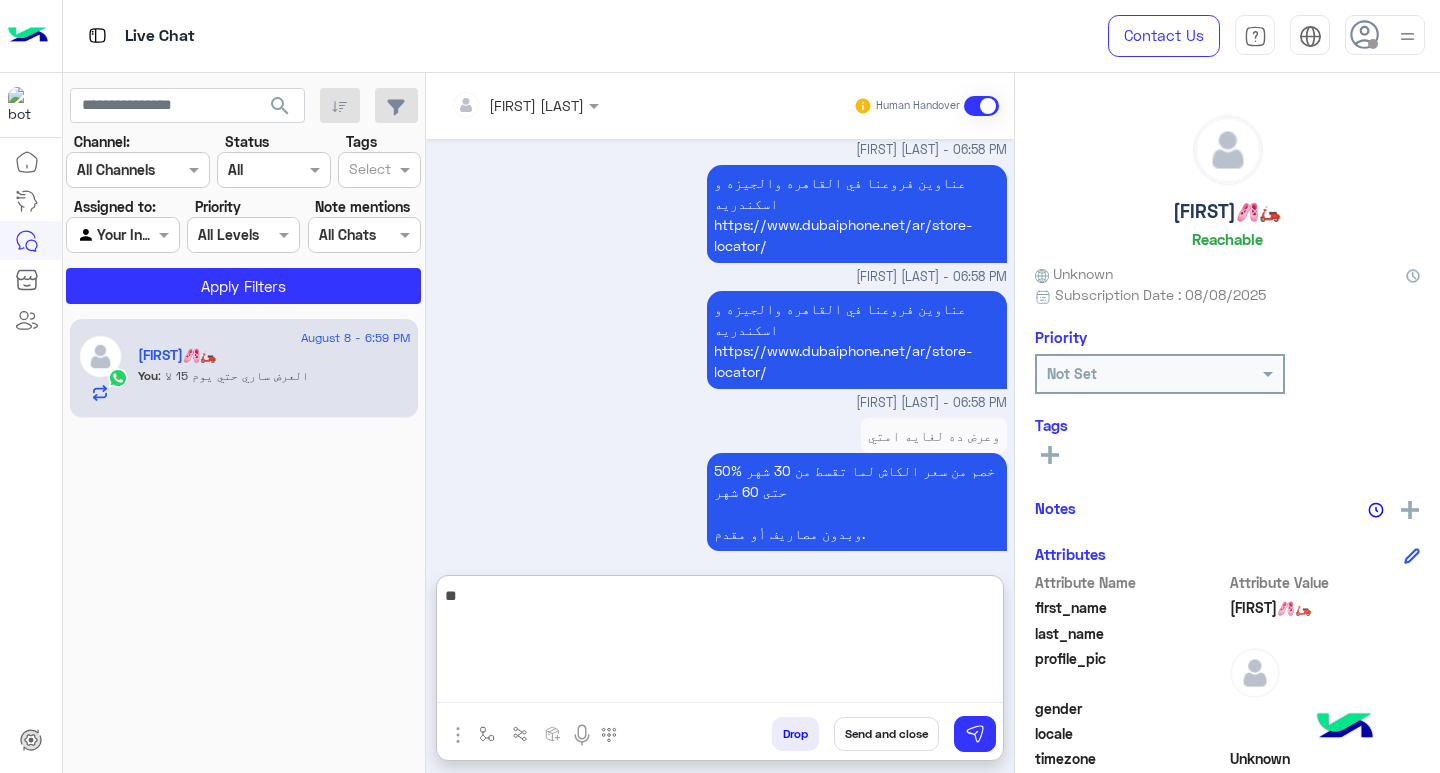 type on "*" 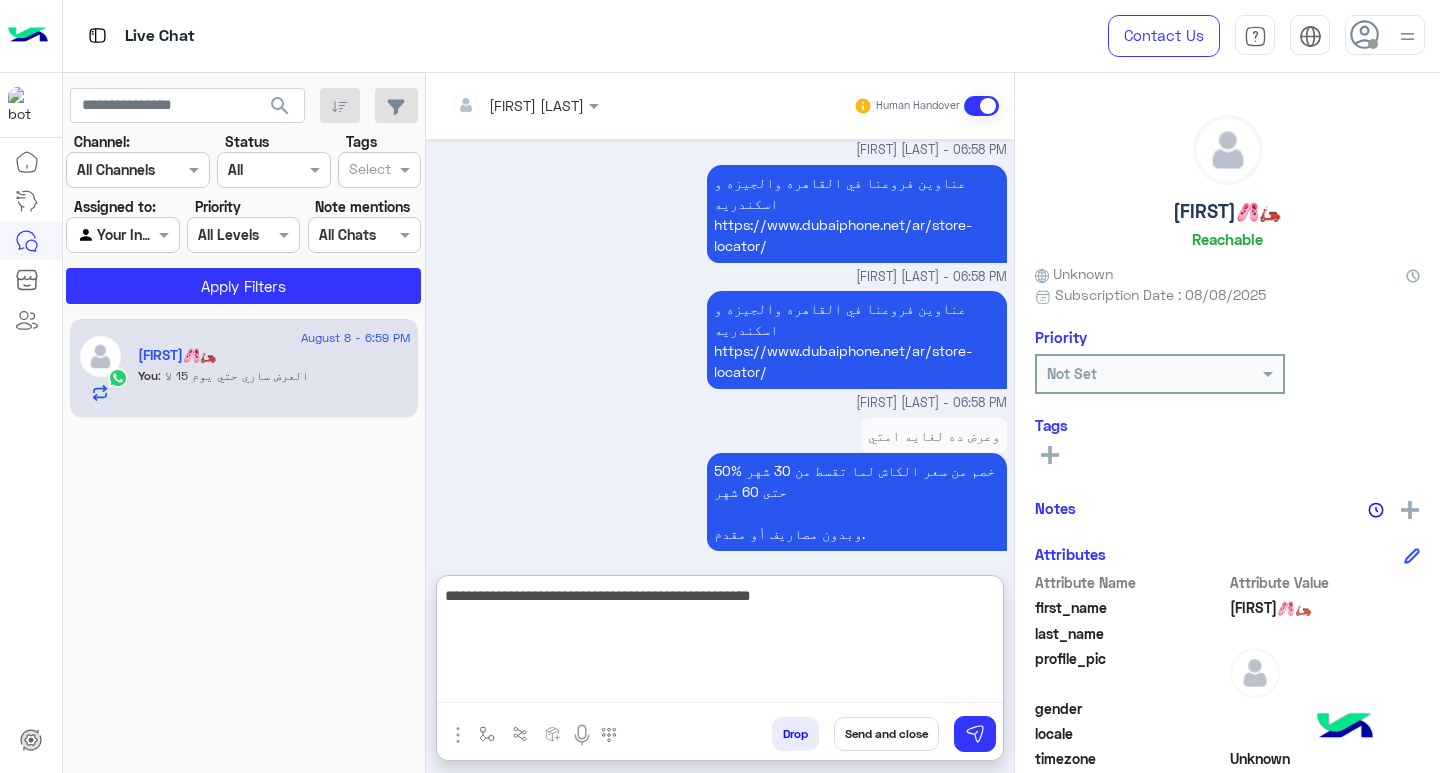 type on "**********" 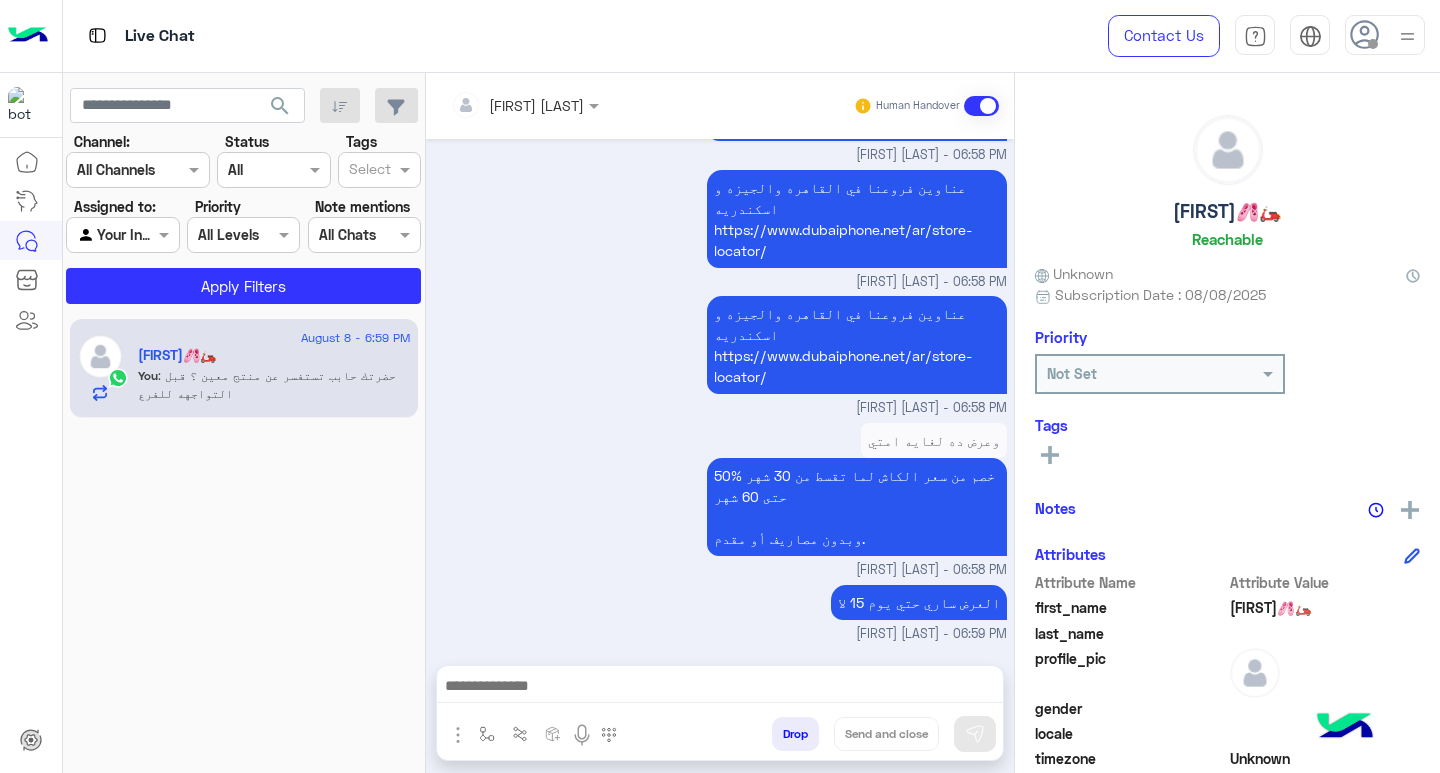 scroll, scrollTop: 2396, scrollLeft: 0, axis: vertical 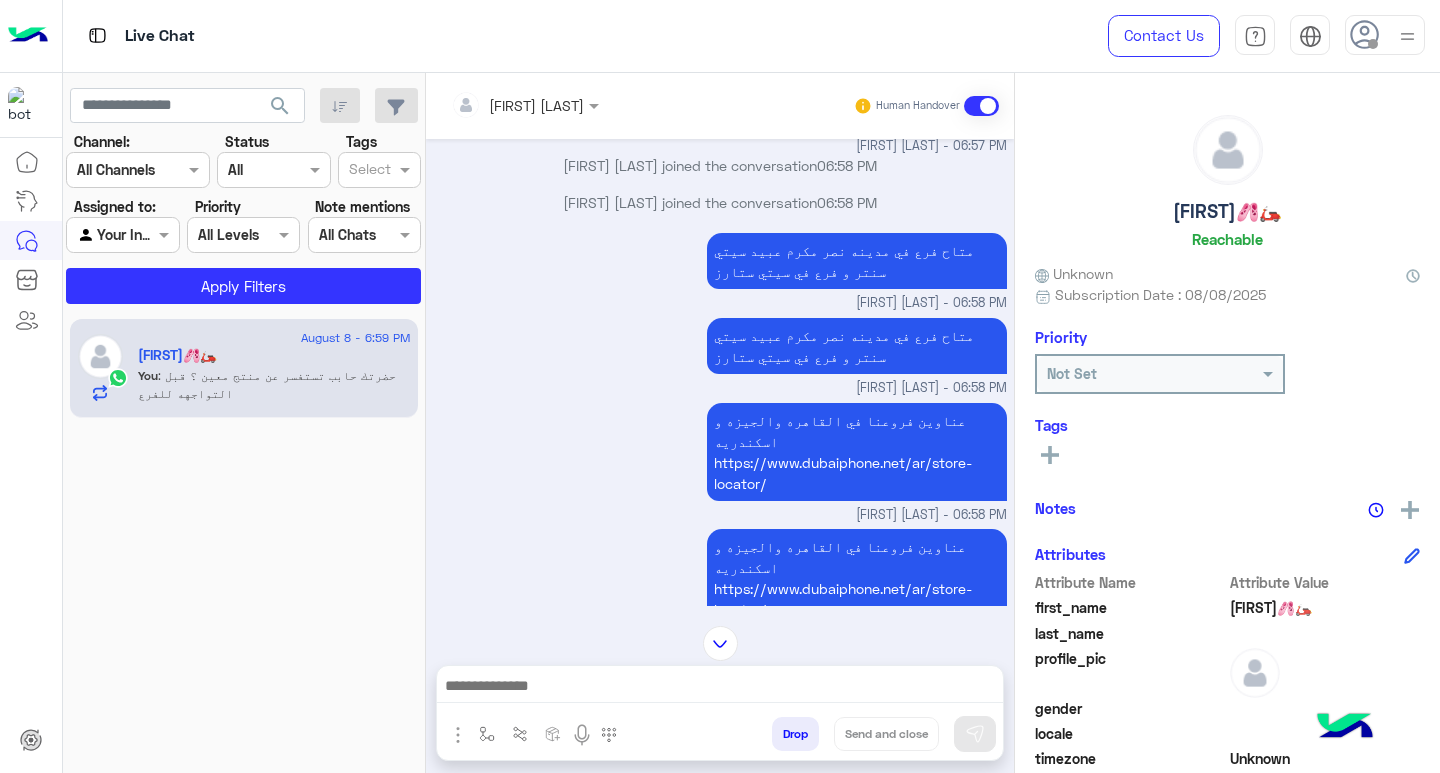 click on "عناوين فروعنا في القاهره والجيزه و اسكندريه
https://www.dubaiphone.net/ar/store-locator/     Raghad Sabry -  06:58 PM" at bounding box center [720, 587] 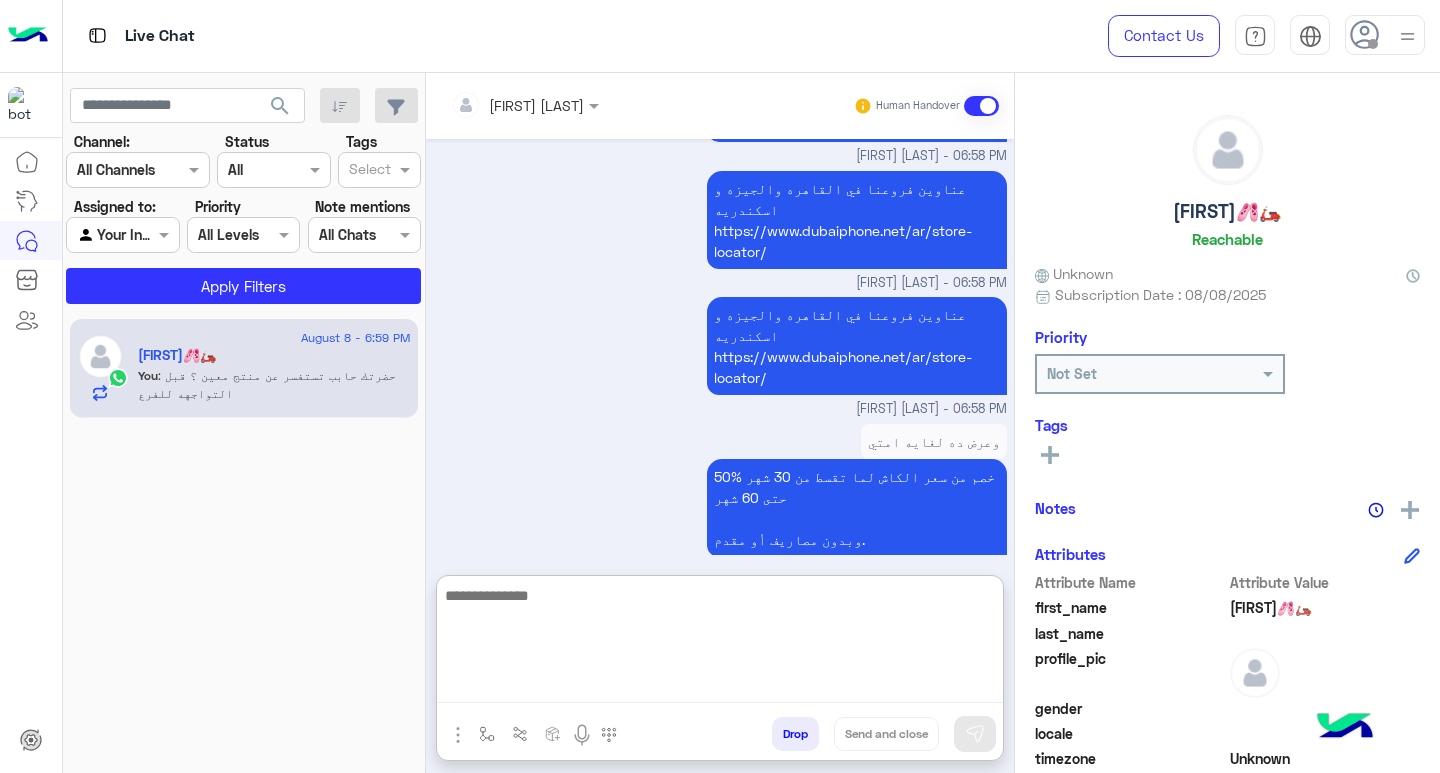 paste on "**********" 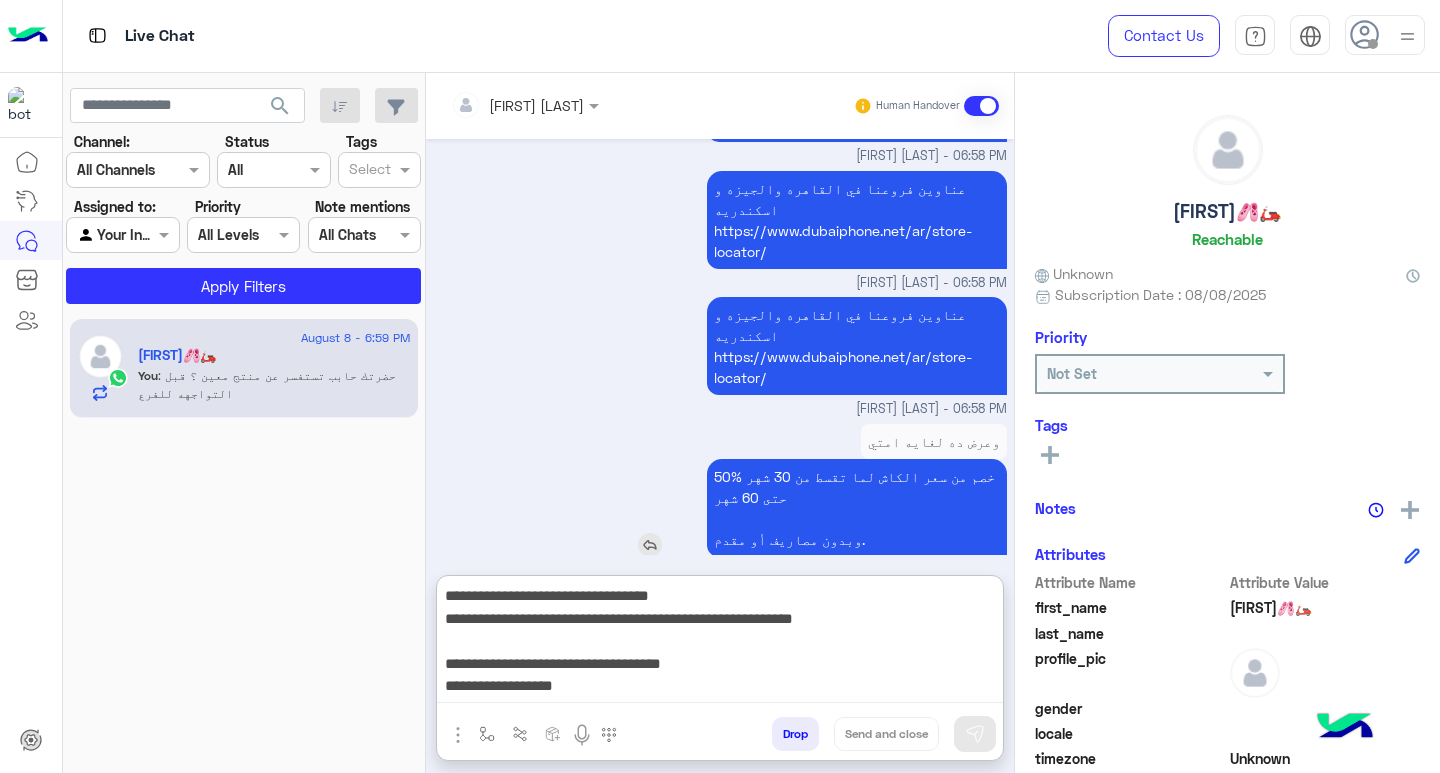 scroll, scrollTop: 151, scrollLeft: 0, axis: vertical 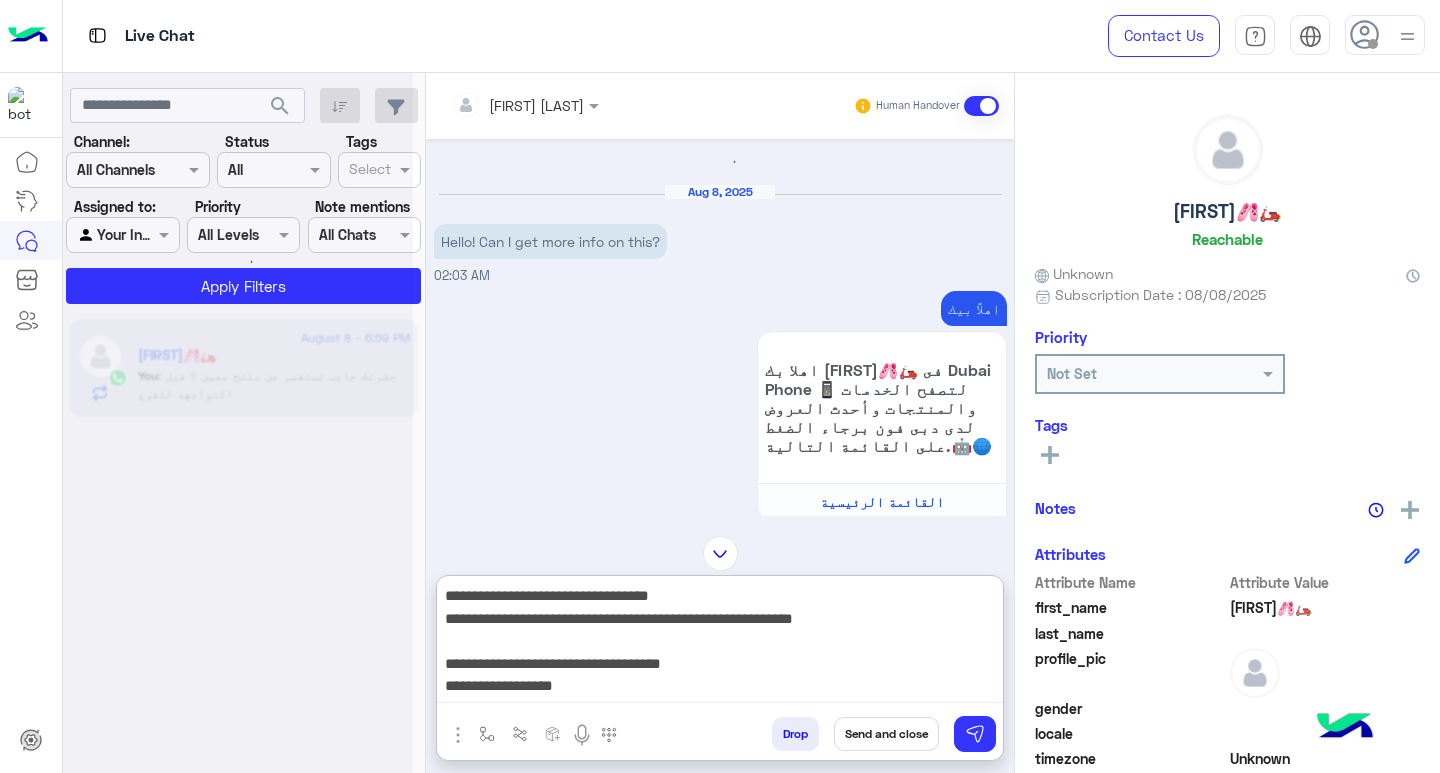 type on "**********" 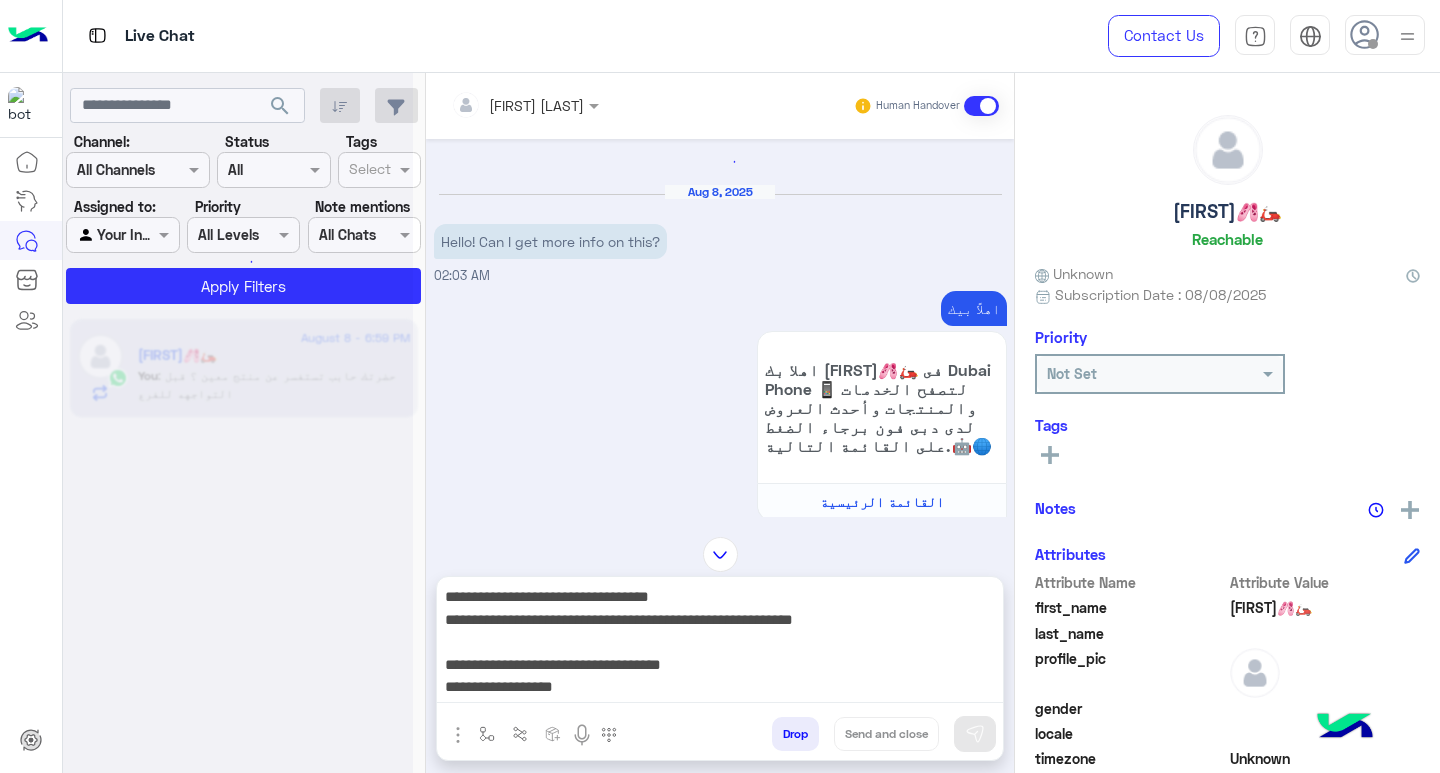 type 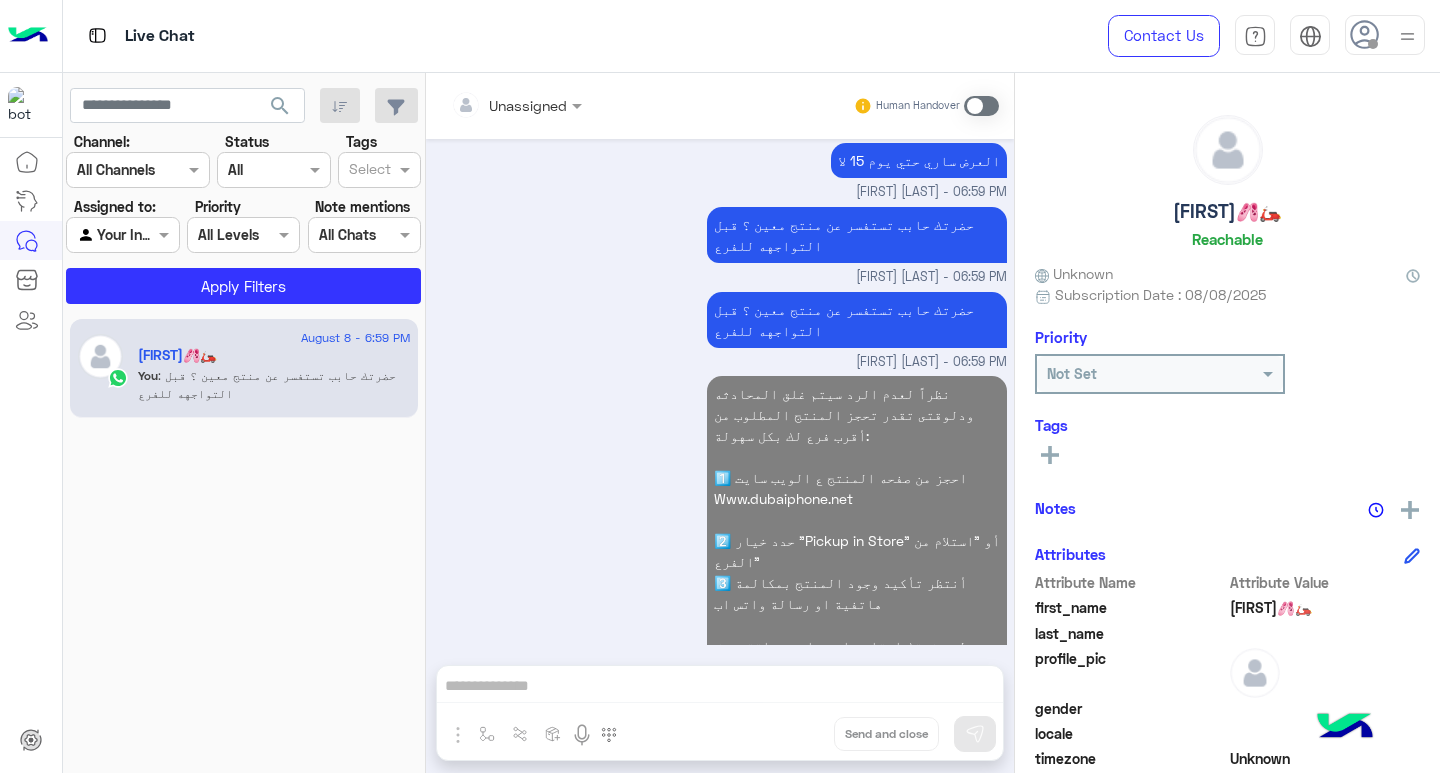 scroll, scrollTop: 3100, scrollLeft: 0, axis: vertical 